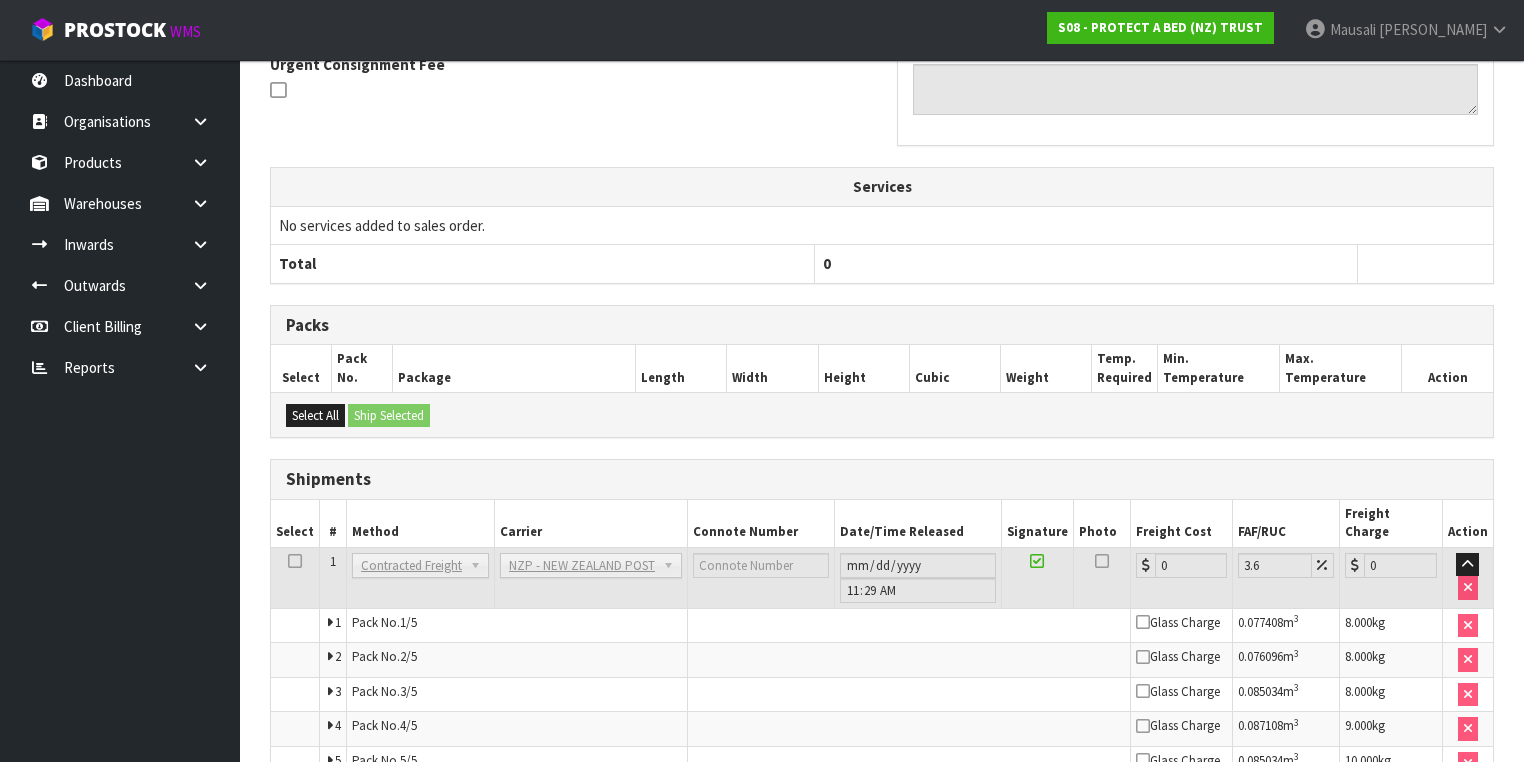 scroll, scrollTop: 715, scrollLeft: 0, axis: vertical 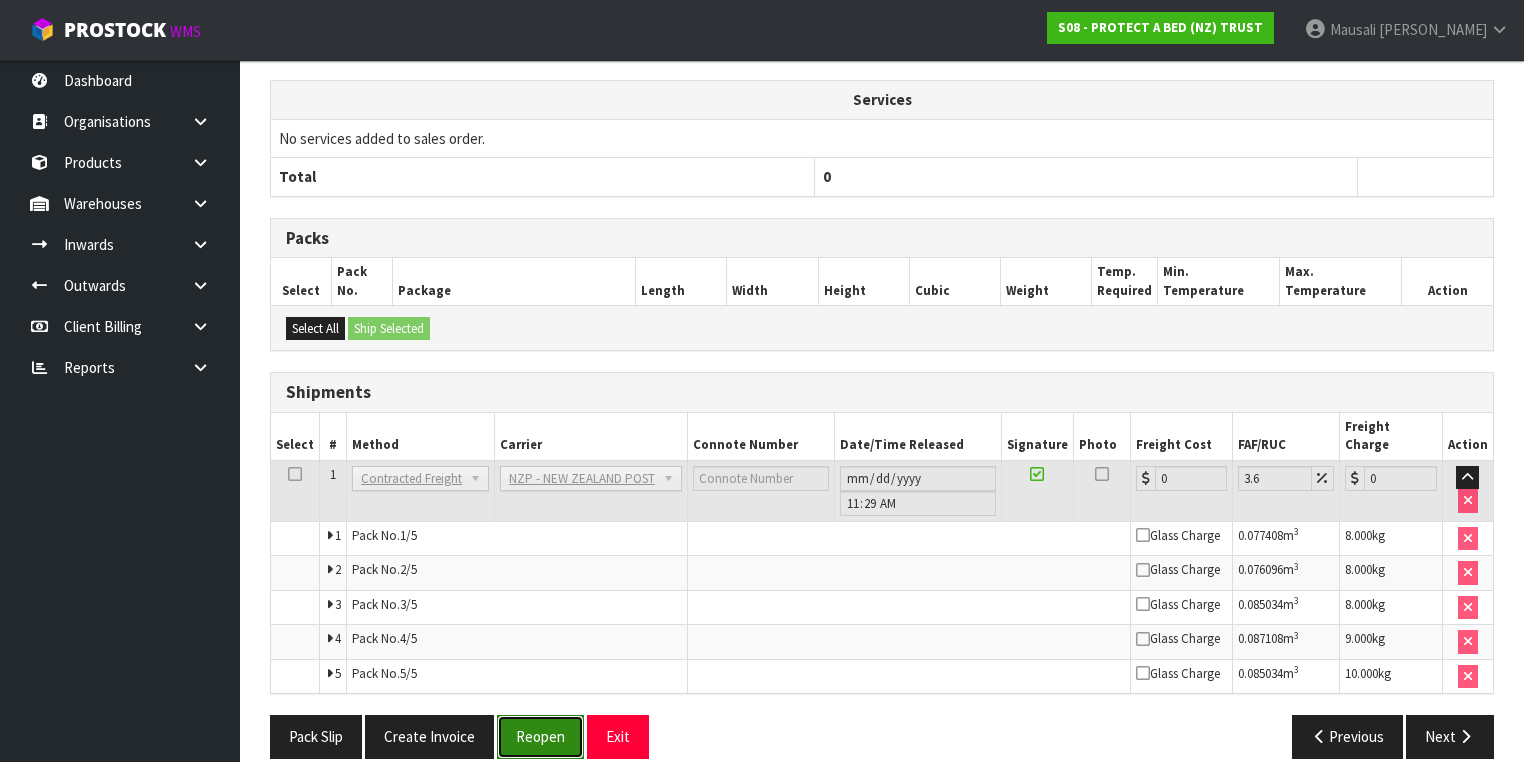 drag, startPoint x: 520, startPoint y: 712, endPoint x: 529, endPoint y: 704, distance: 12.0415945 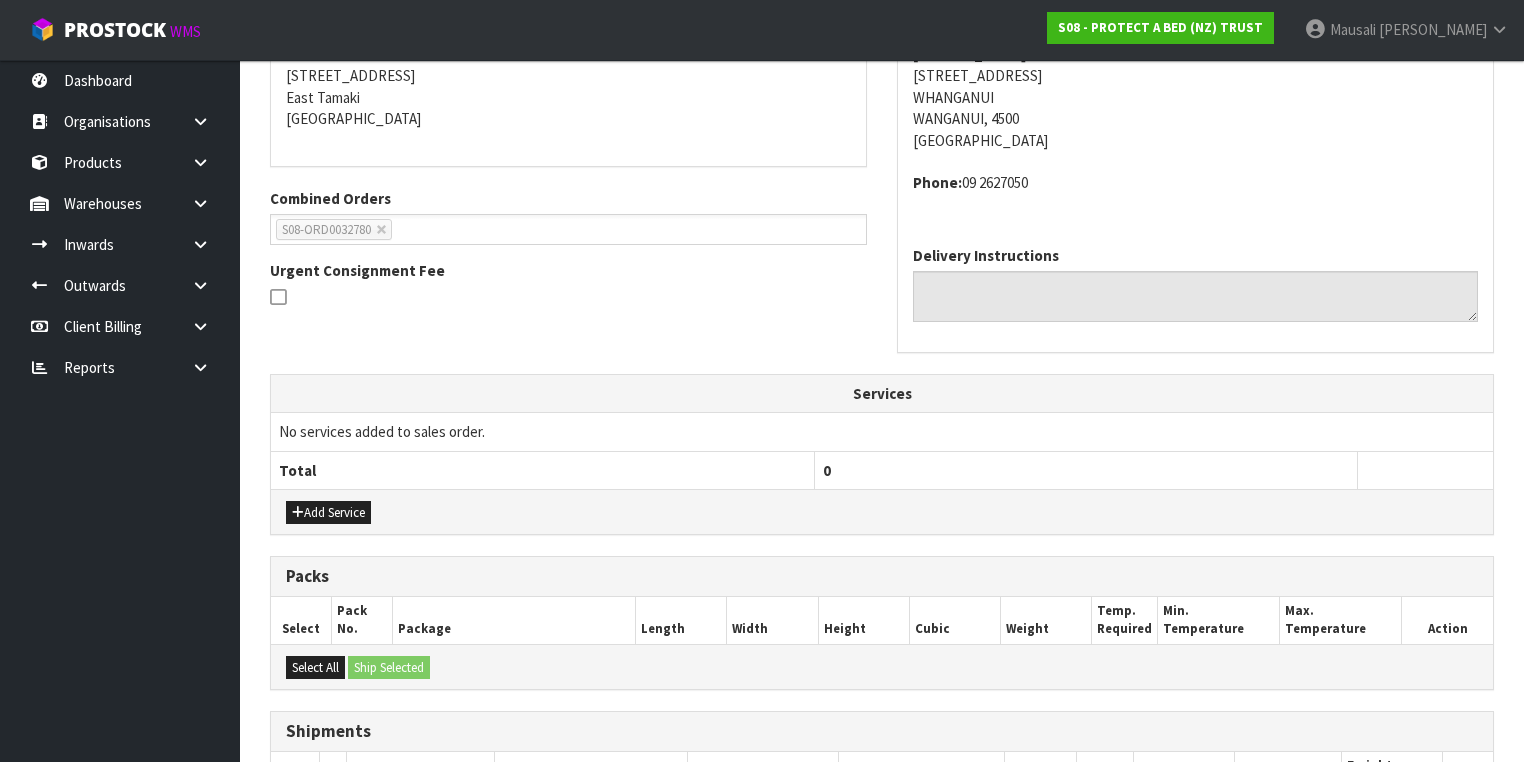 scroll, scrollTop: 749, scrollLeft: 0, axis: vertical 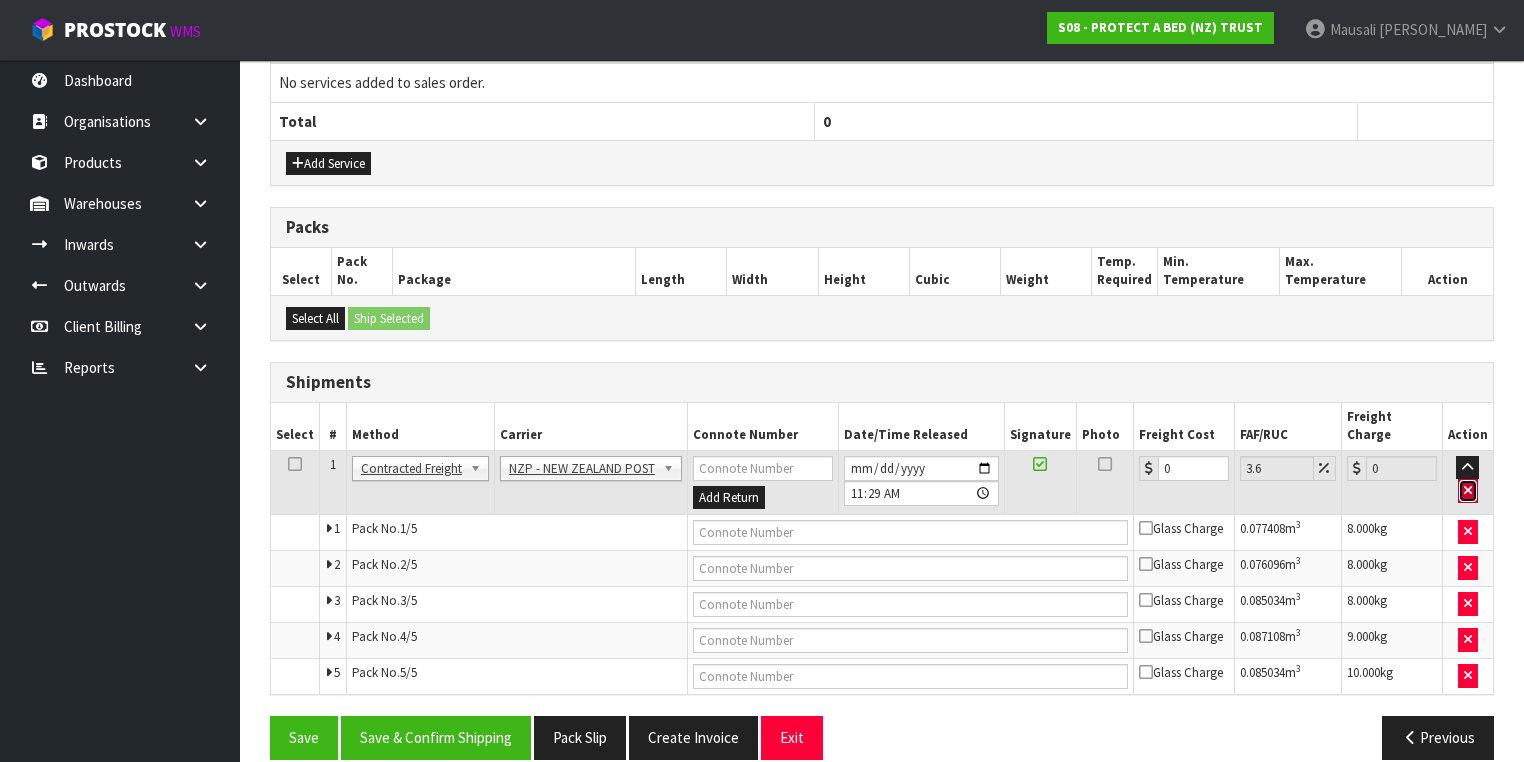 click at bounding box center (1468, 490) 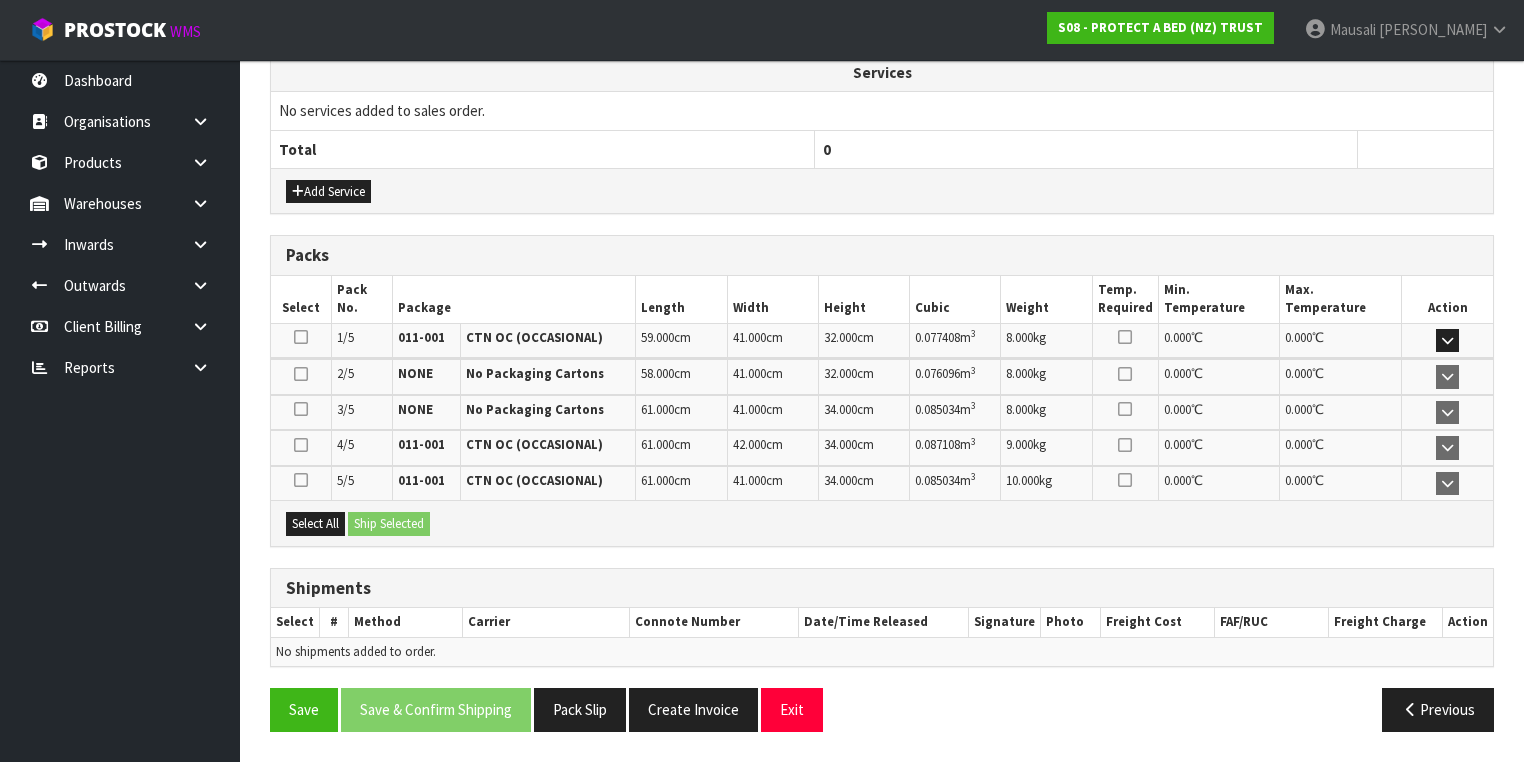 scroll, scrollTop: 711, scrollLeft: 0, axis: vertical 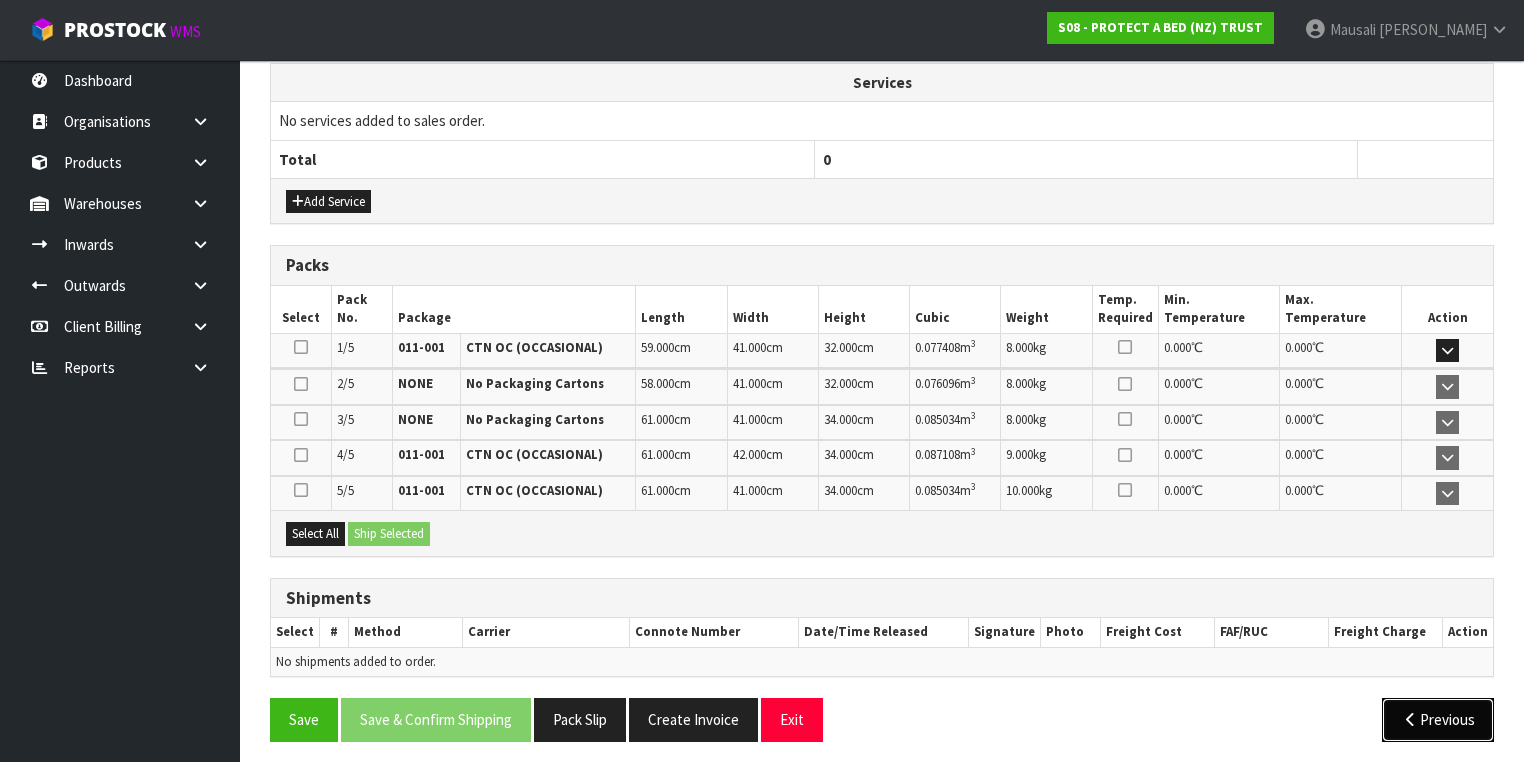 click on "Previous" at bounding box center [1438, 719] 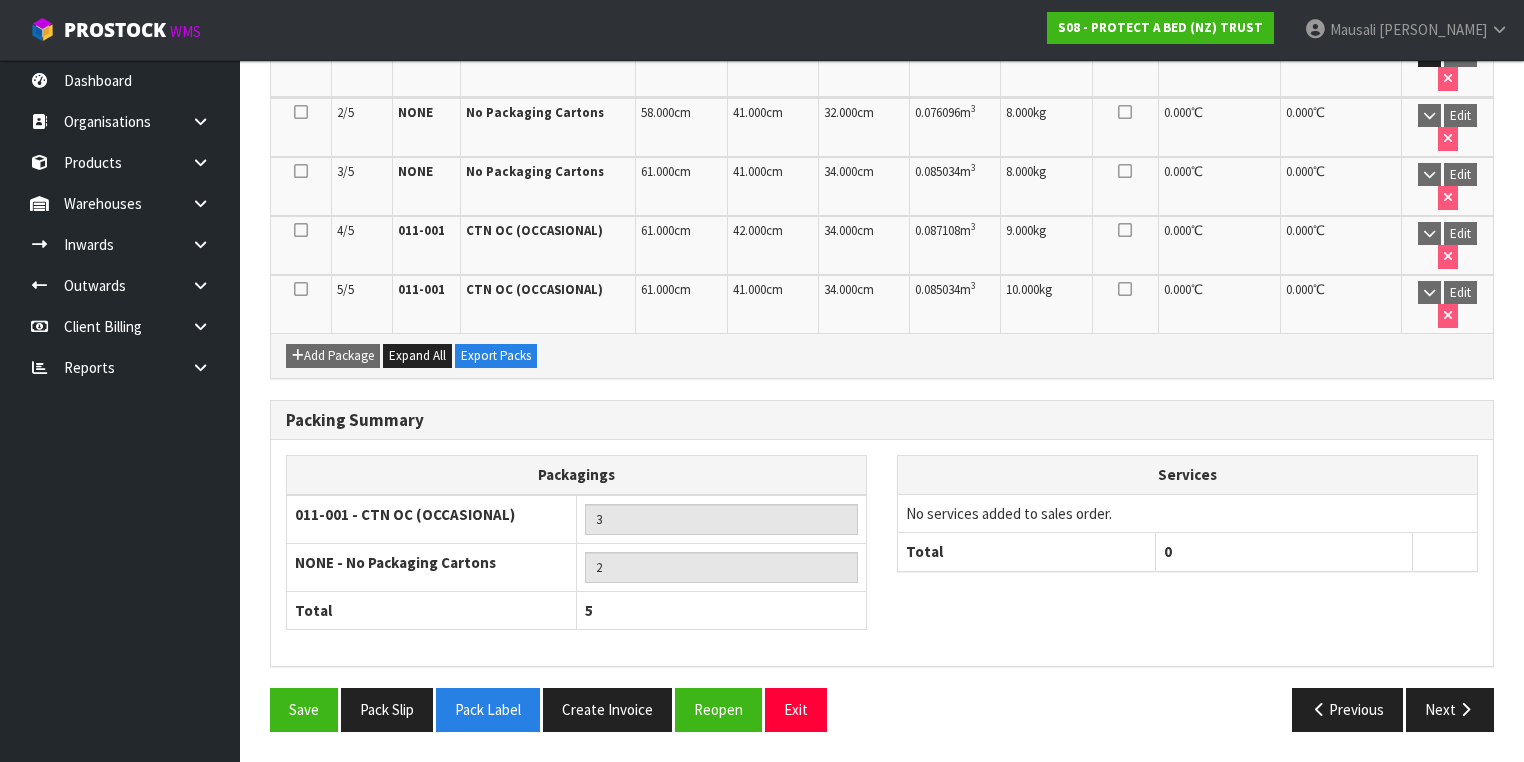 scroll, scrollTop: 520, scrollLeft: 0, axis: vertical 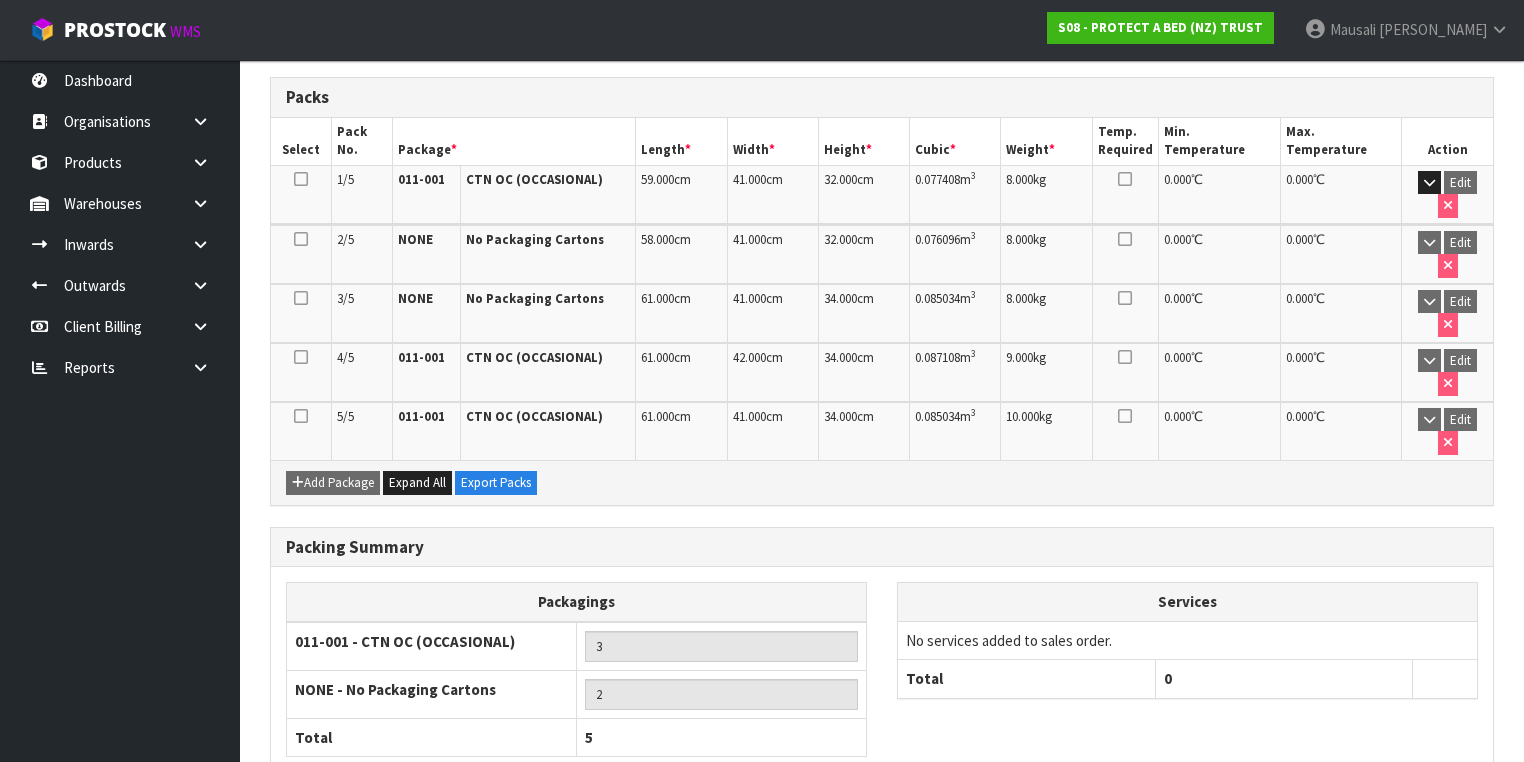 click on "Pack Label" at bounding box center (488, 836) 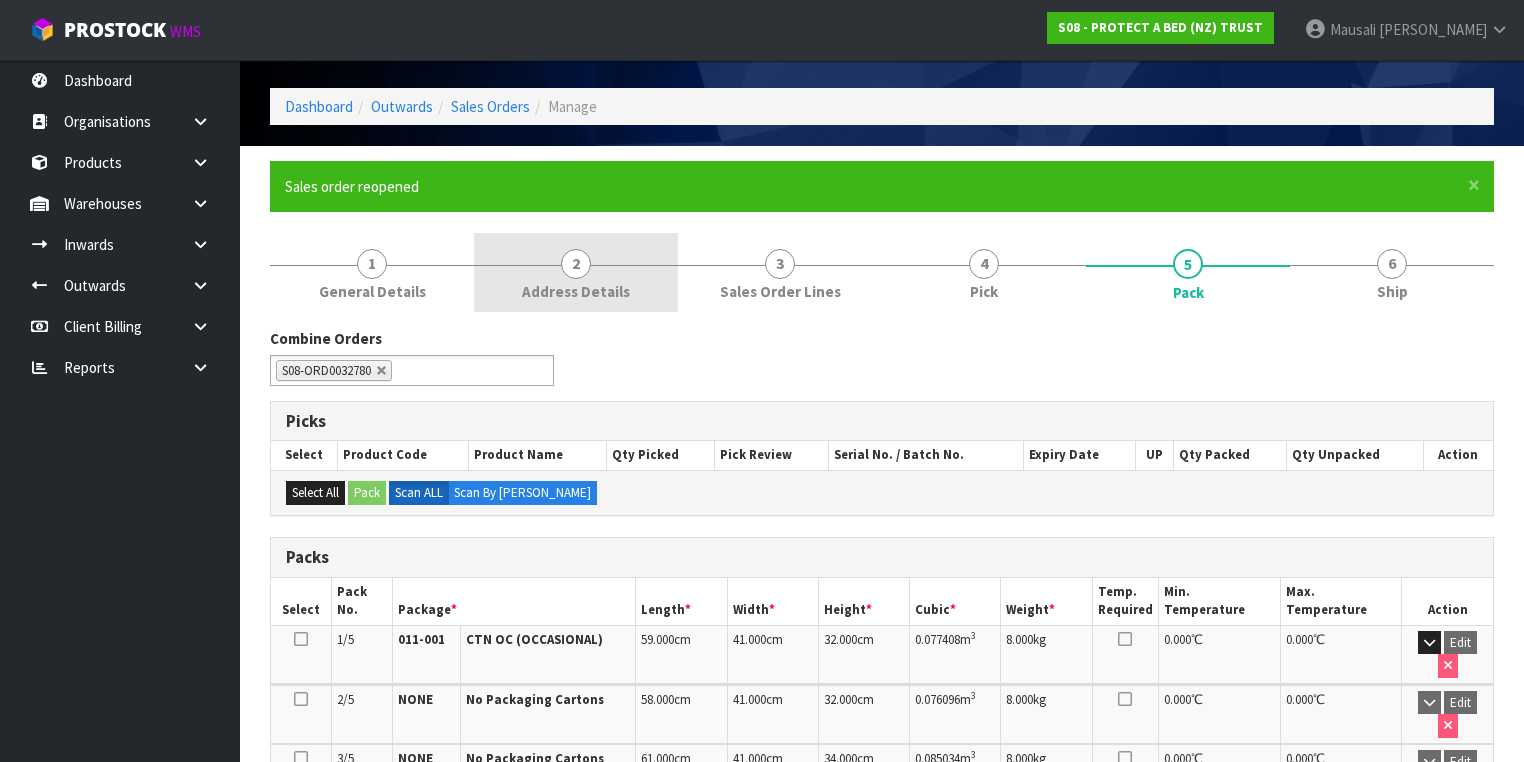 scroll, scrollTop: 0, scrollLeft: 0, axis: both 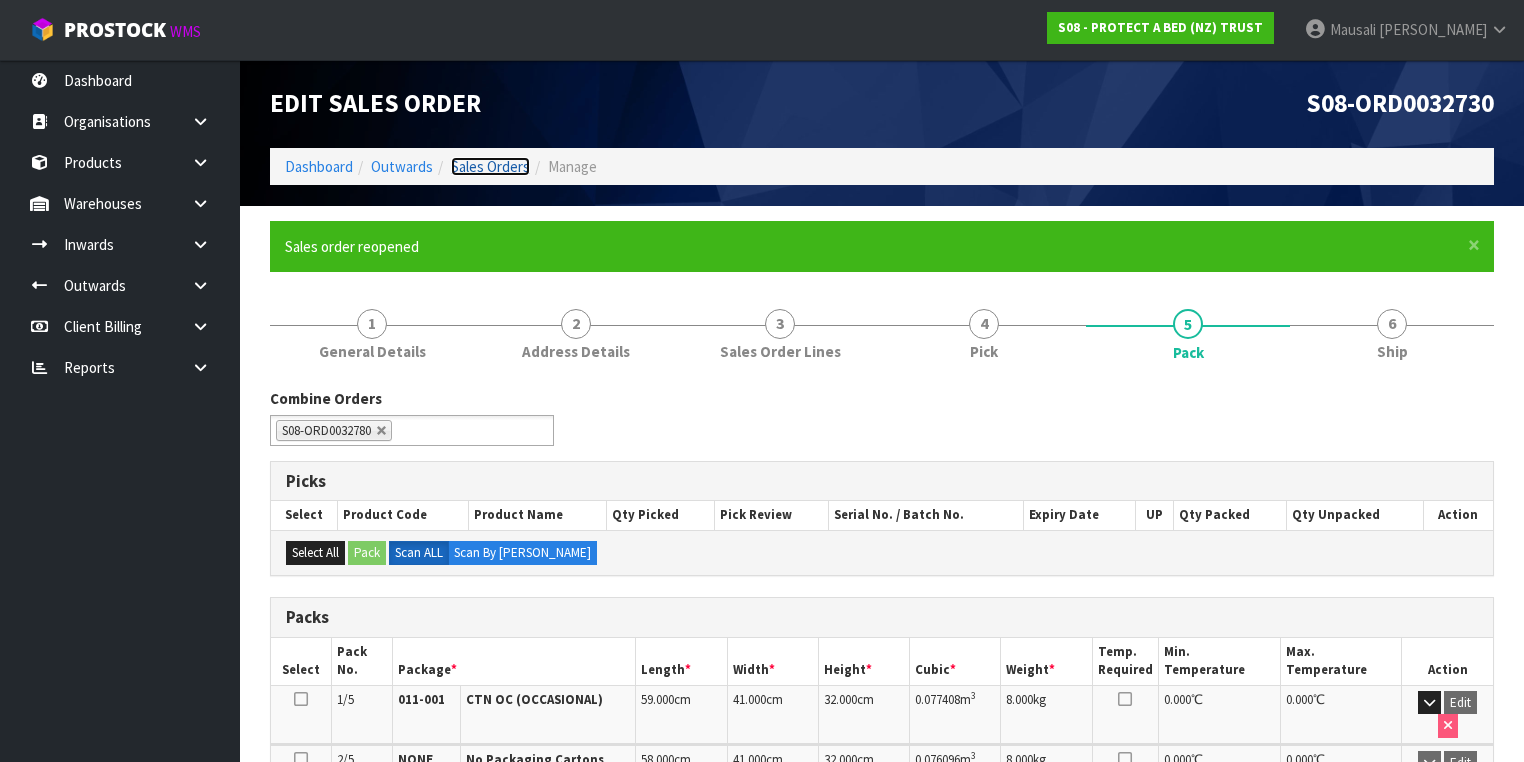click on "Sales Orders" at bounding box center [490, 166] 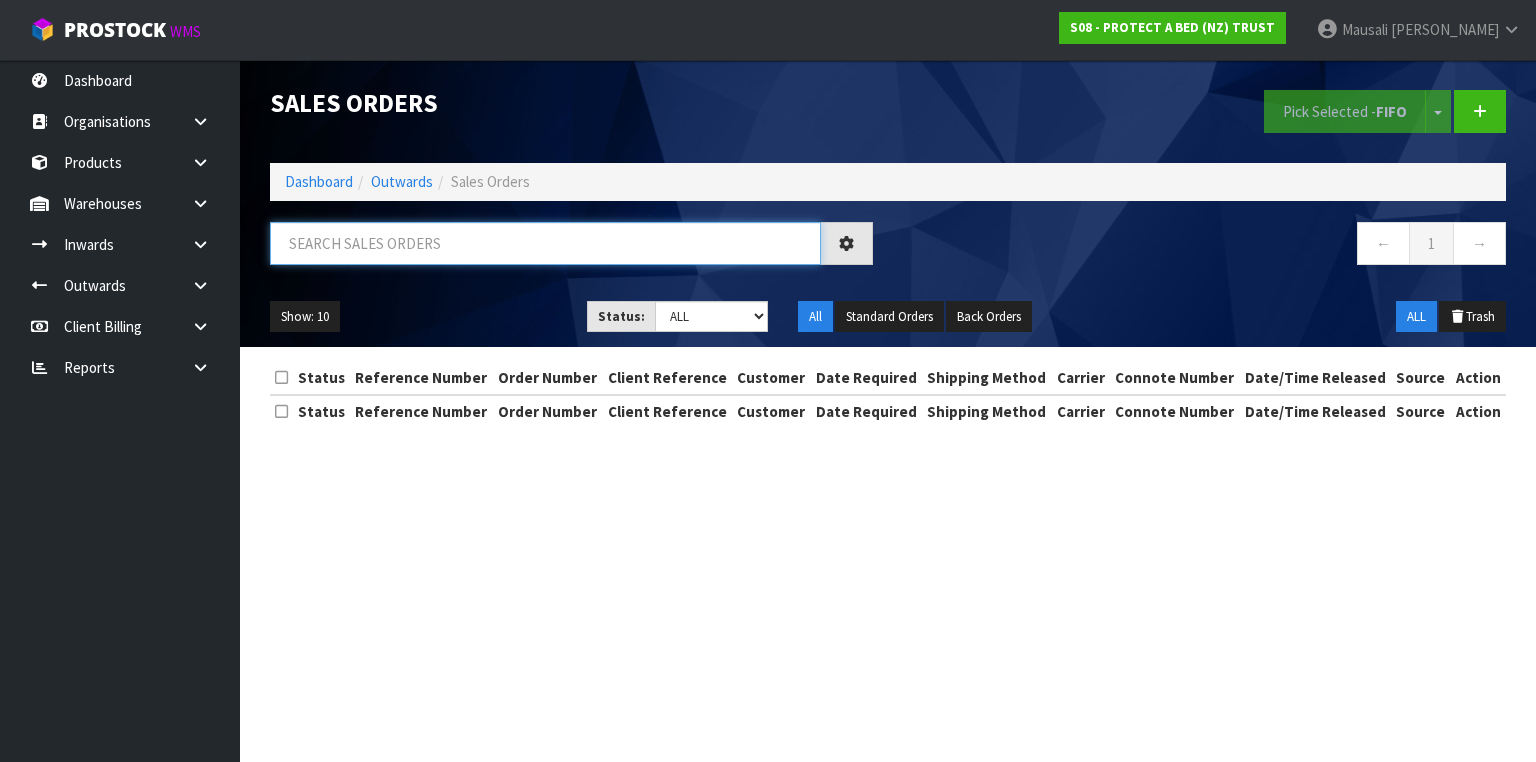 click at bounding box center (545, 243) 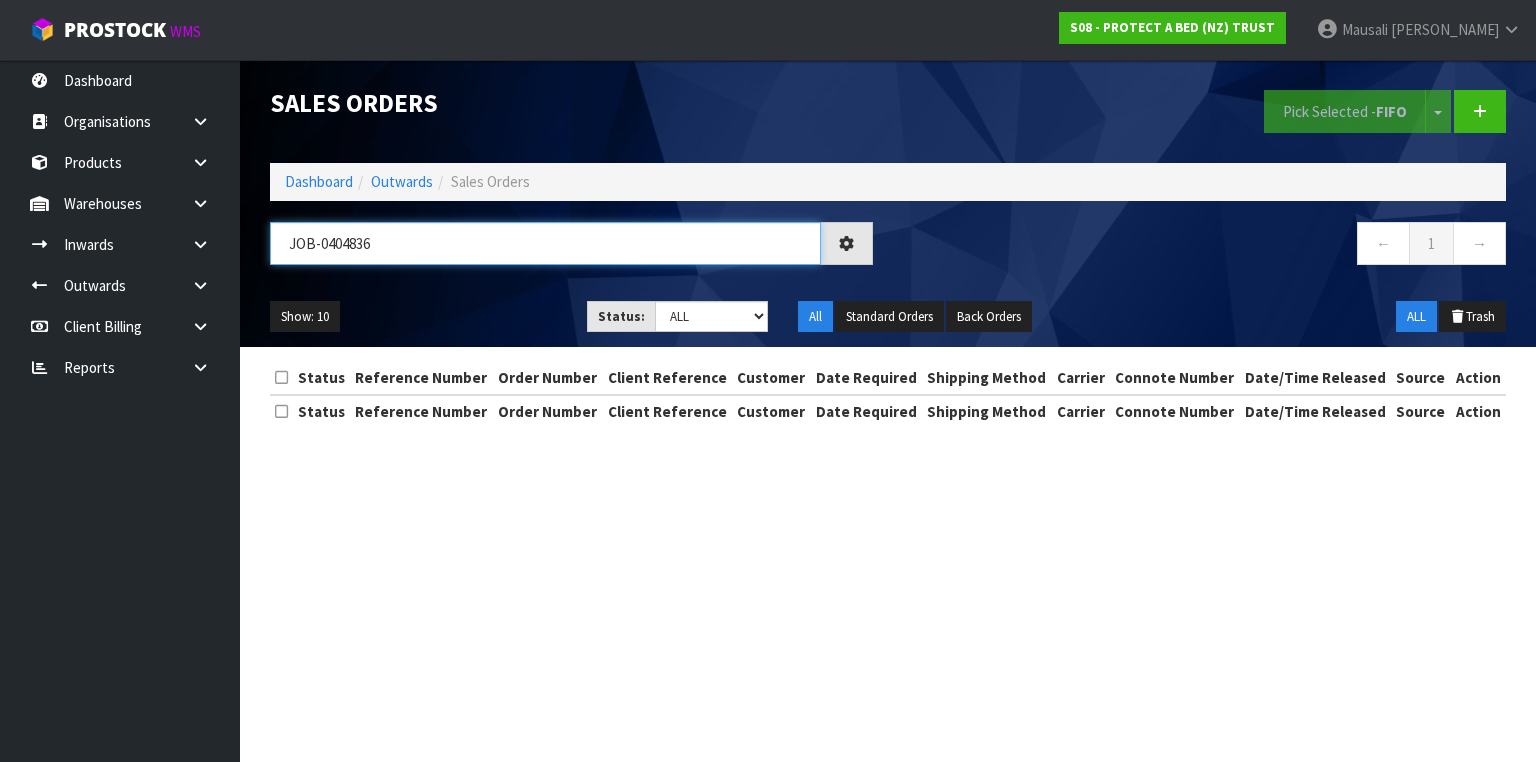 type on "JOB-0404836" 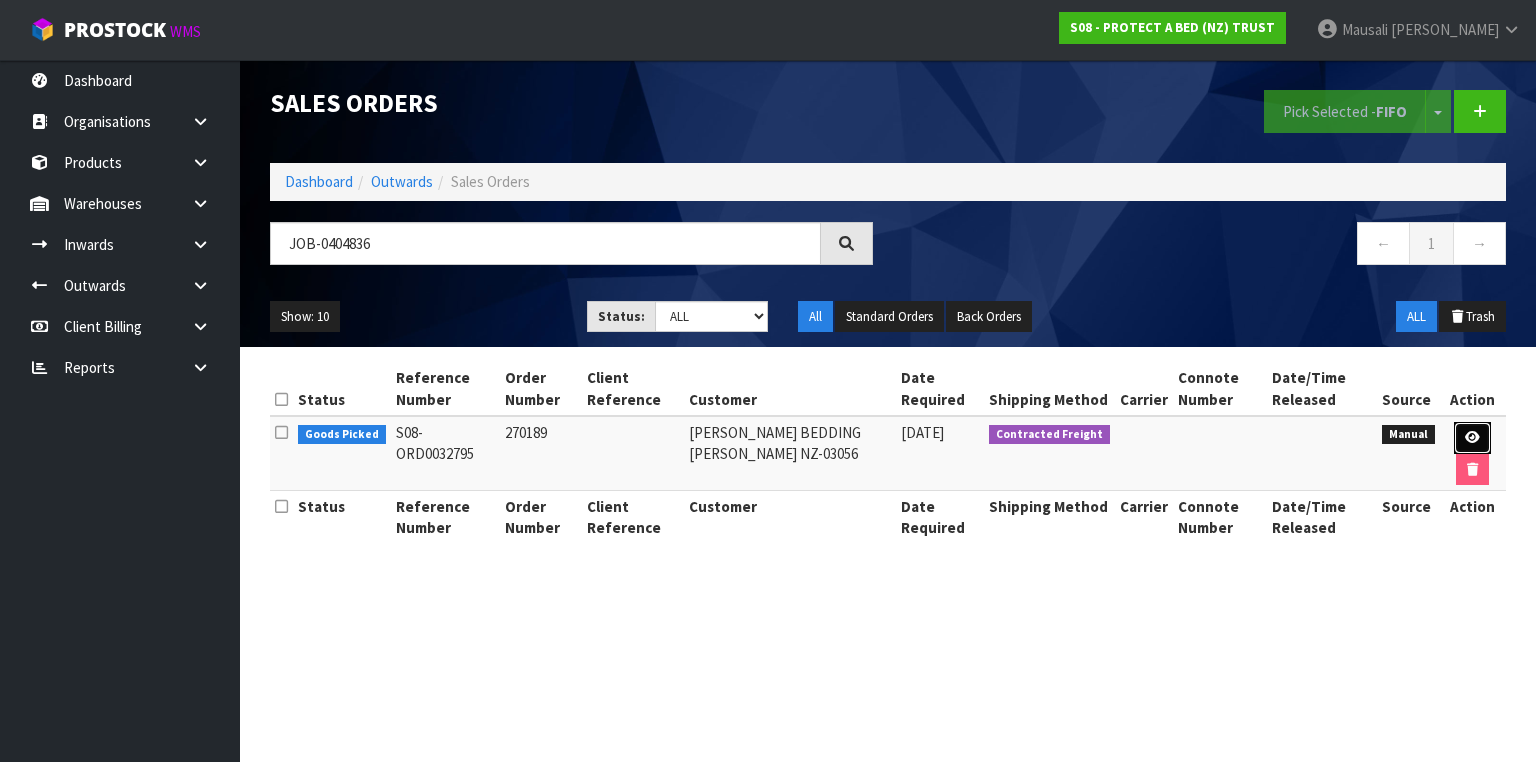 click at bounding box center (1472, 437) 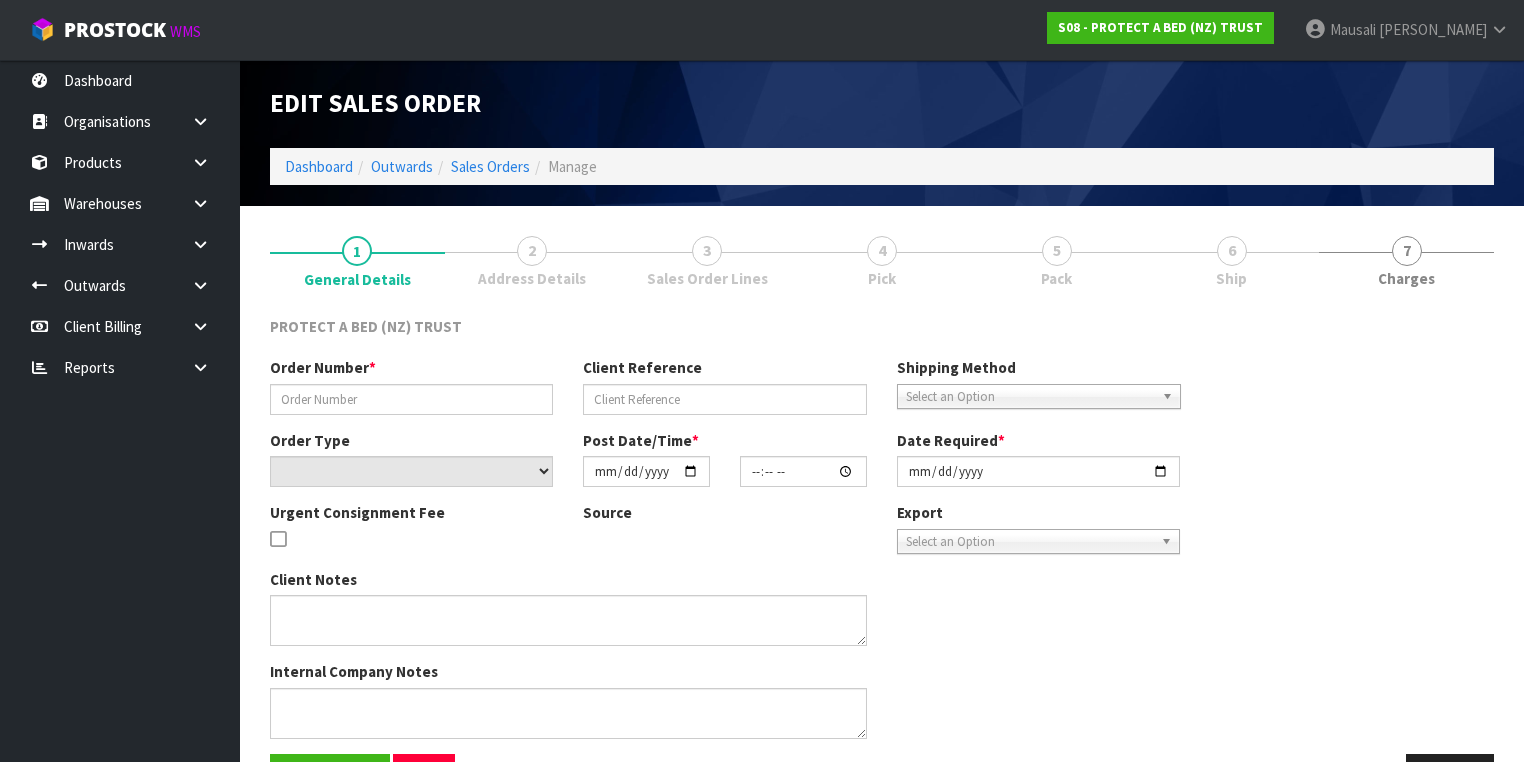 type on "270189" 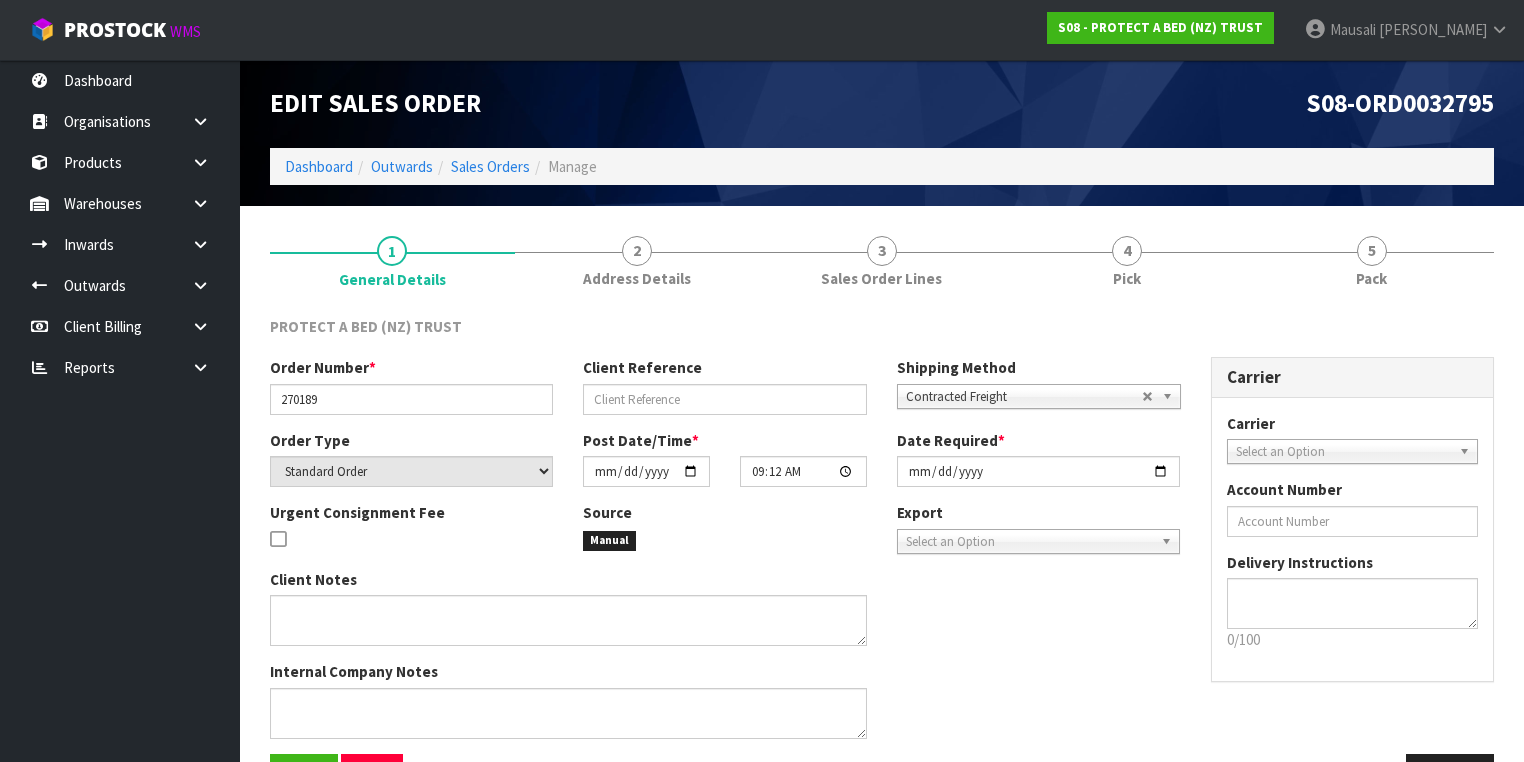 click on "Pick" at bounding box center [1127, 278] 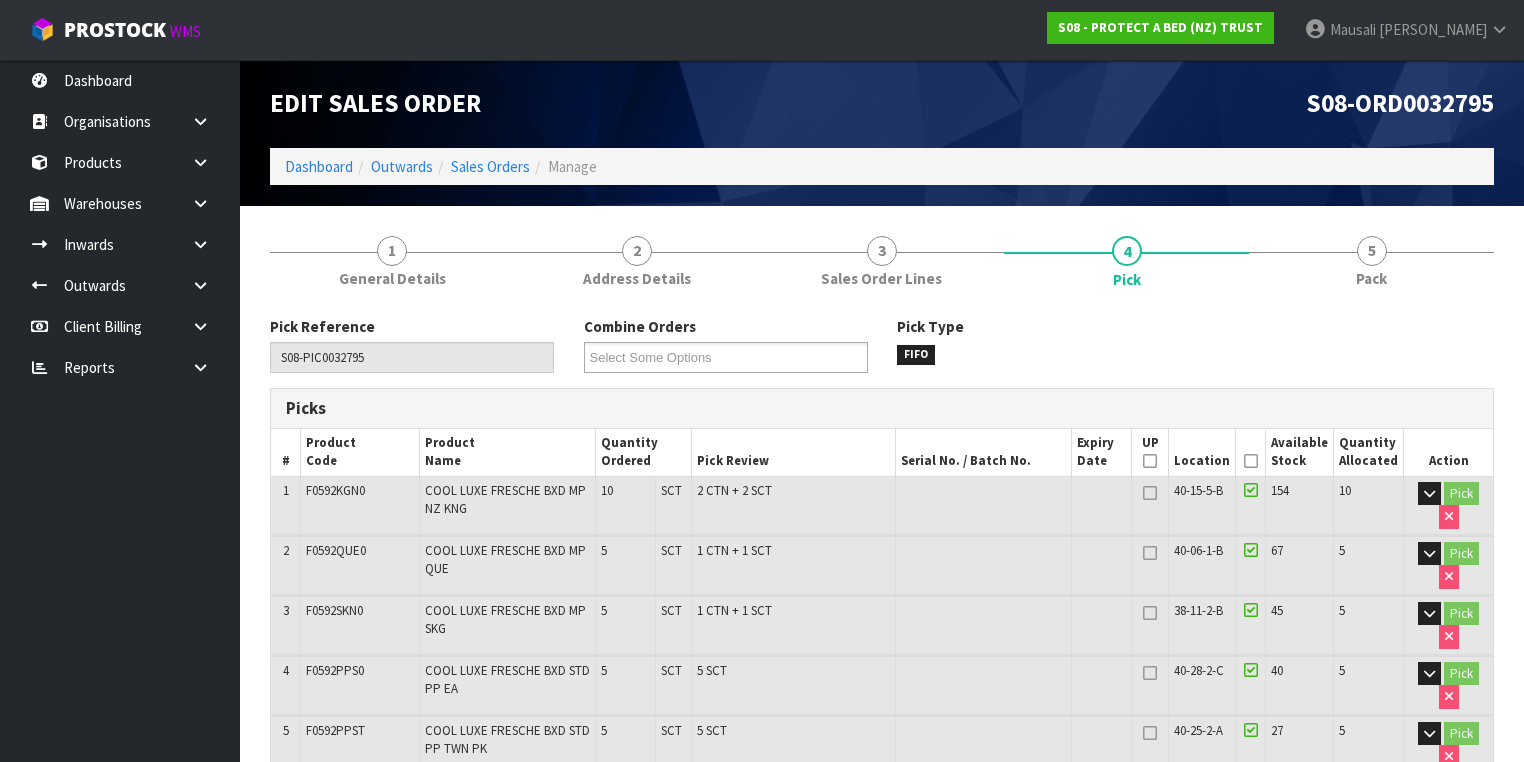 click at bounding box center (1251, 461) 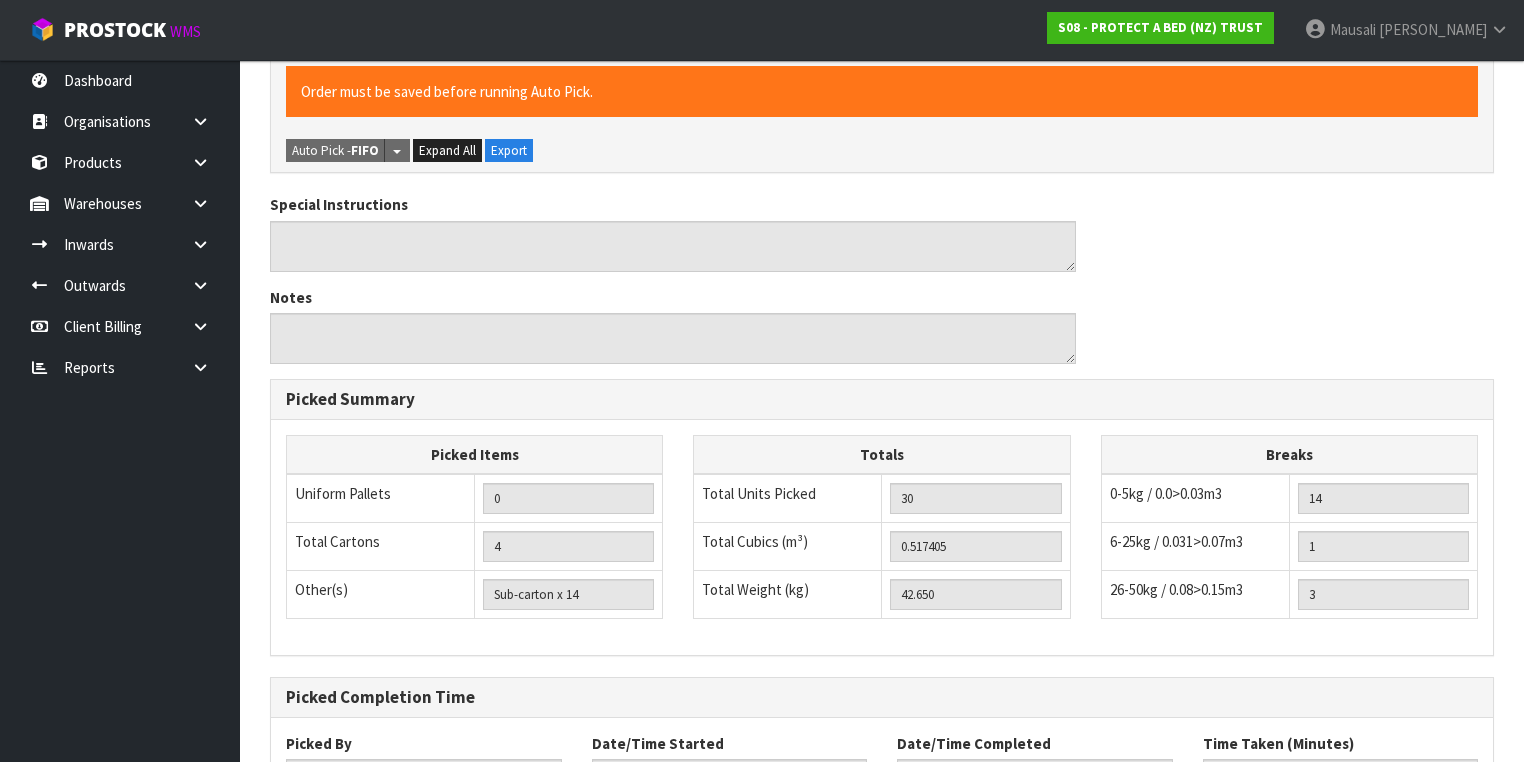 scroll, scrollTop: 876, scrollLeft: 0, axis: vertical 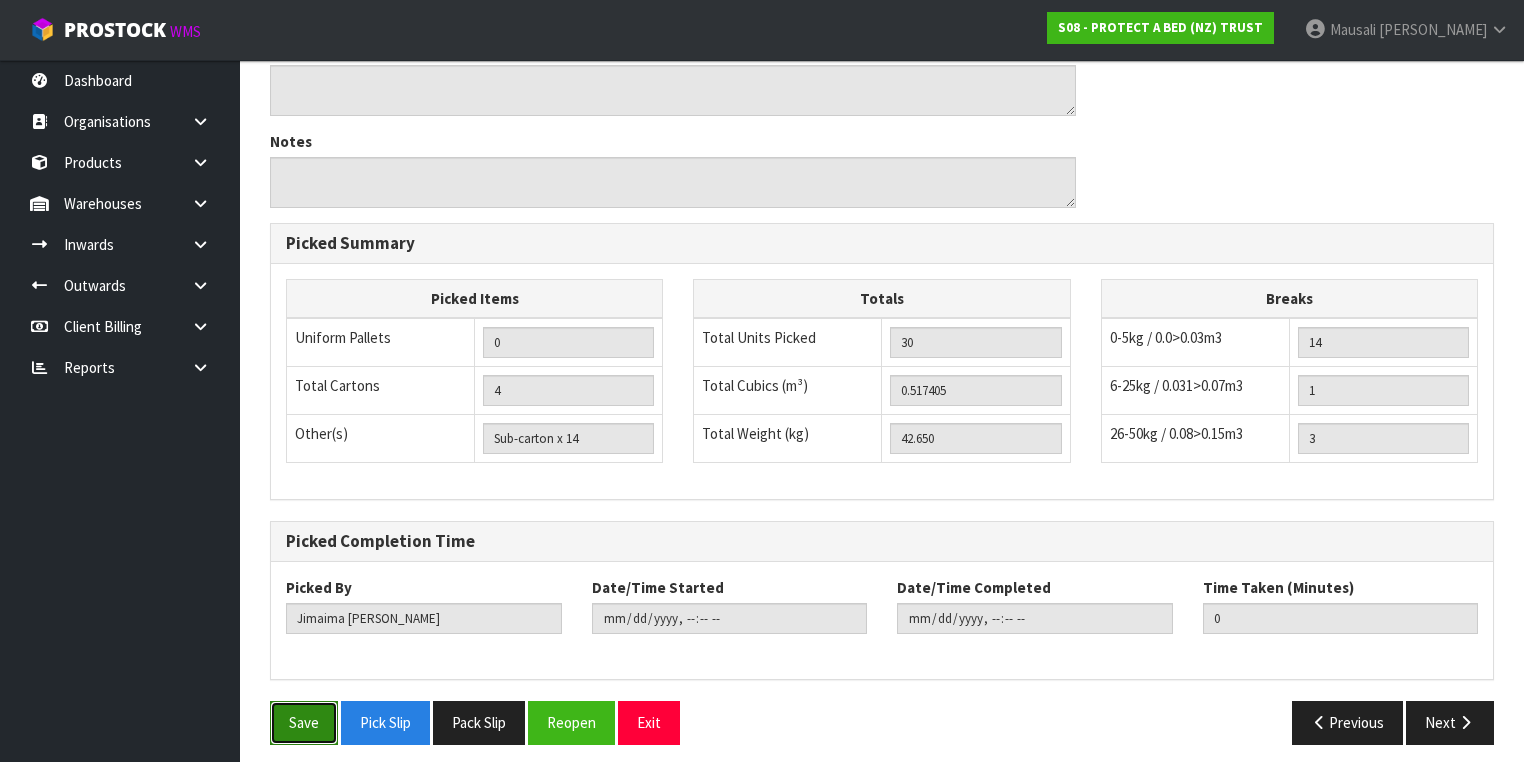 click on "Save" at bounding box center (304, 722) 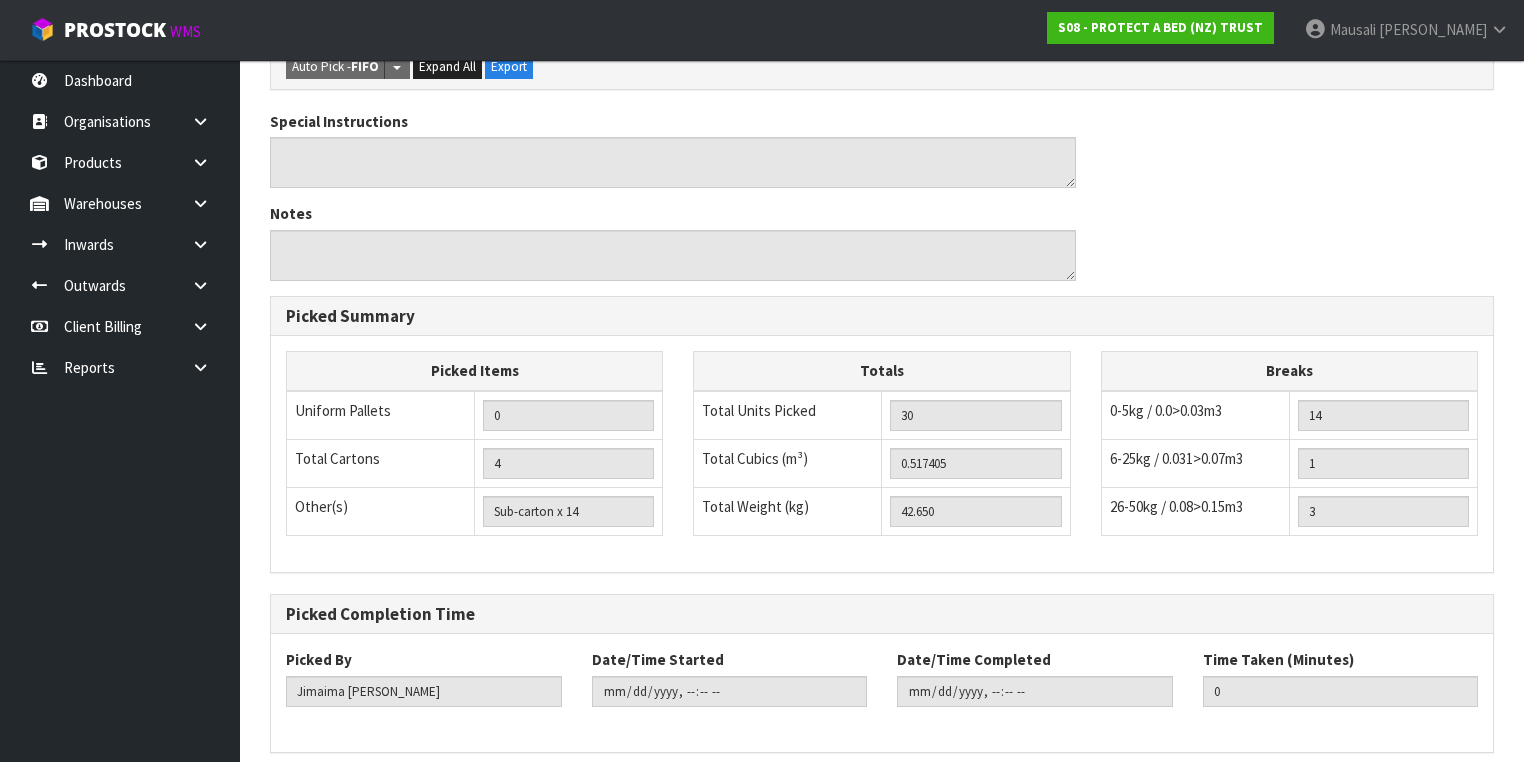 scroll, scrollTop: 0, scrollLeft: 0, axis: both 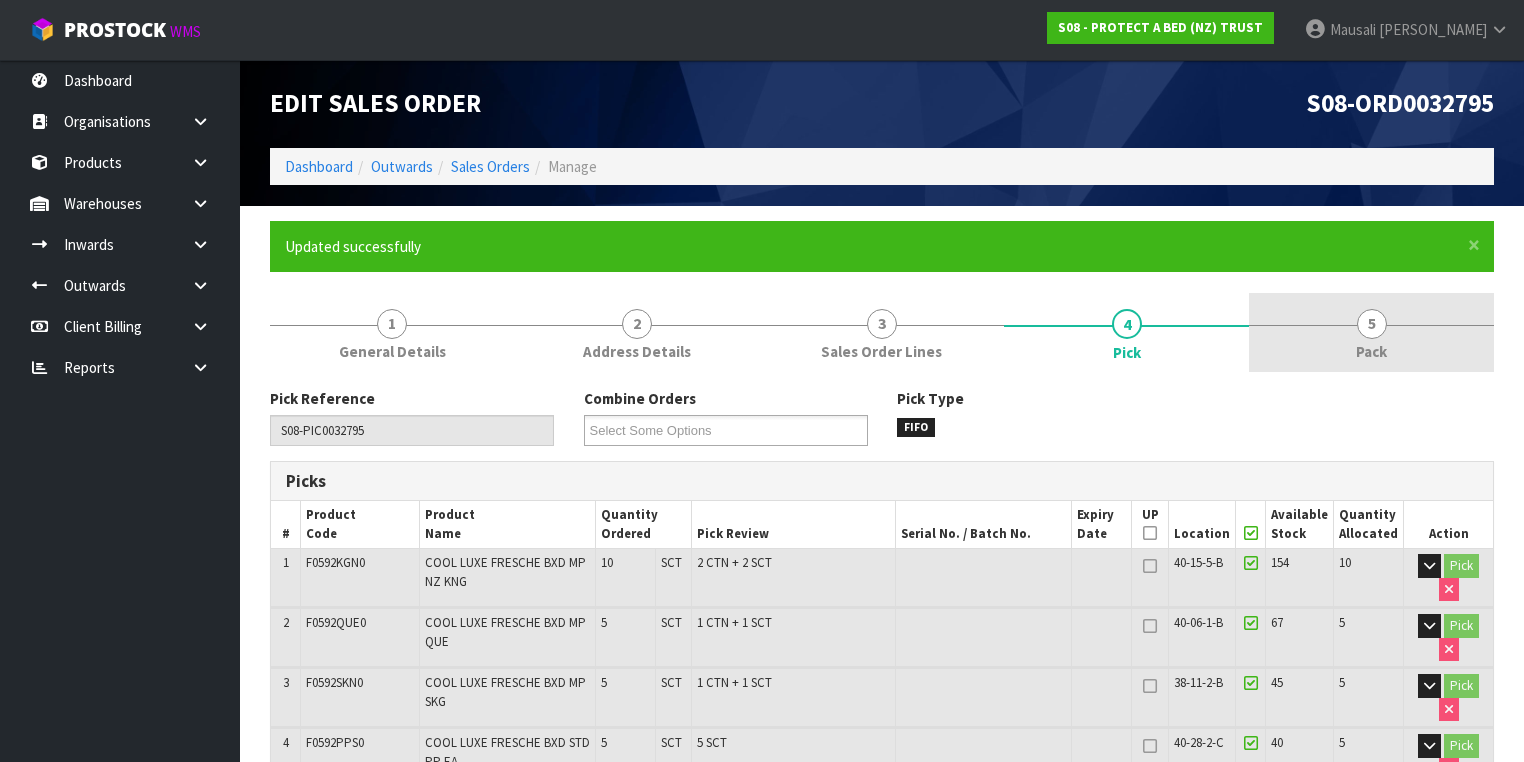 type on "[PERSON_NAME]" 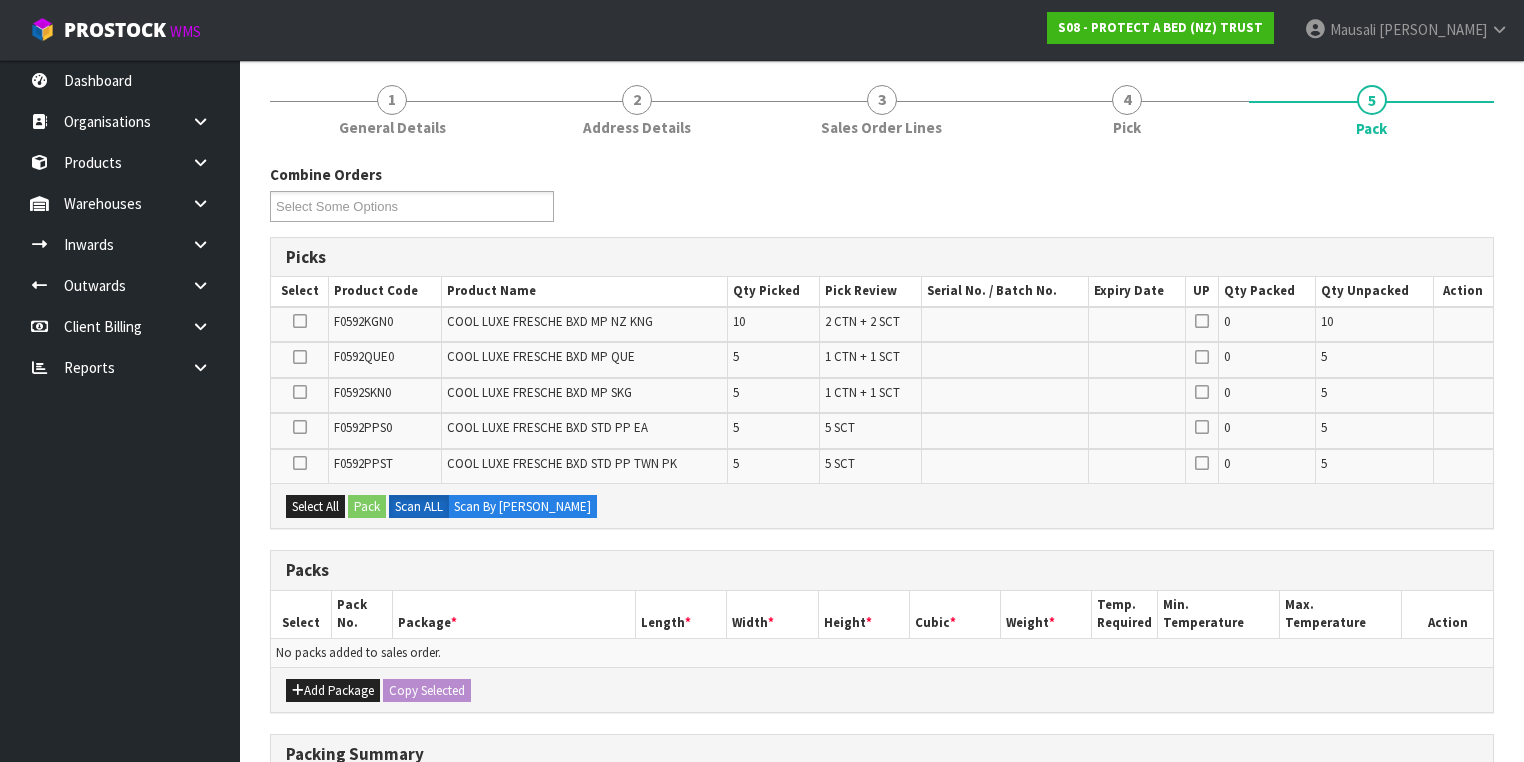 scroll, scrollTop: 320, scrollLeft: 0, axis: vertical 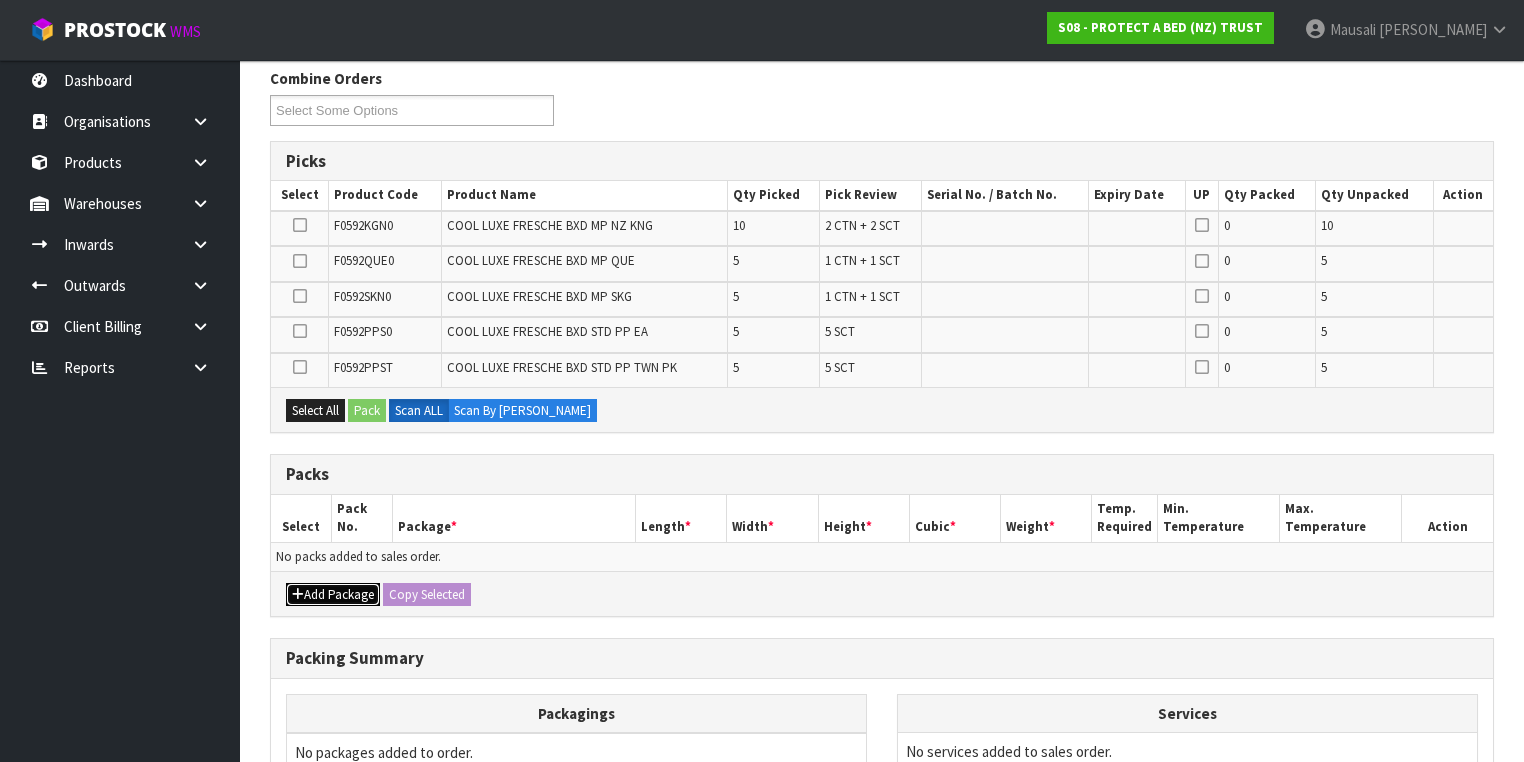 click on "Add Package" at bounding box center [333, 595] 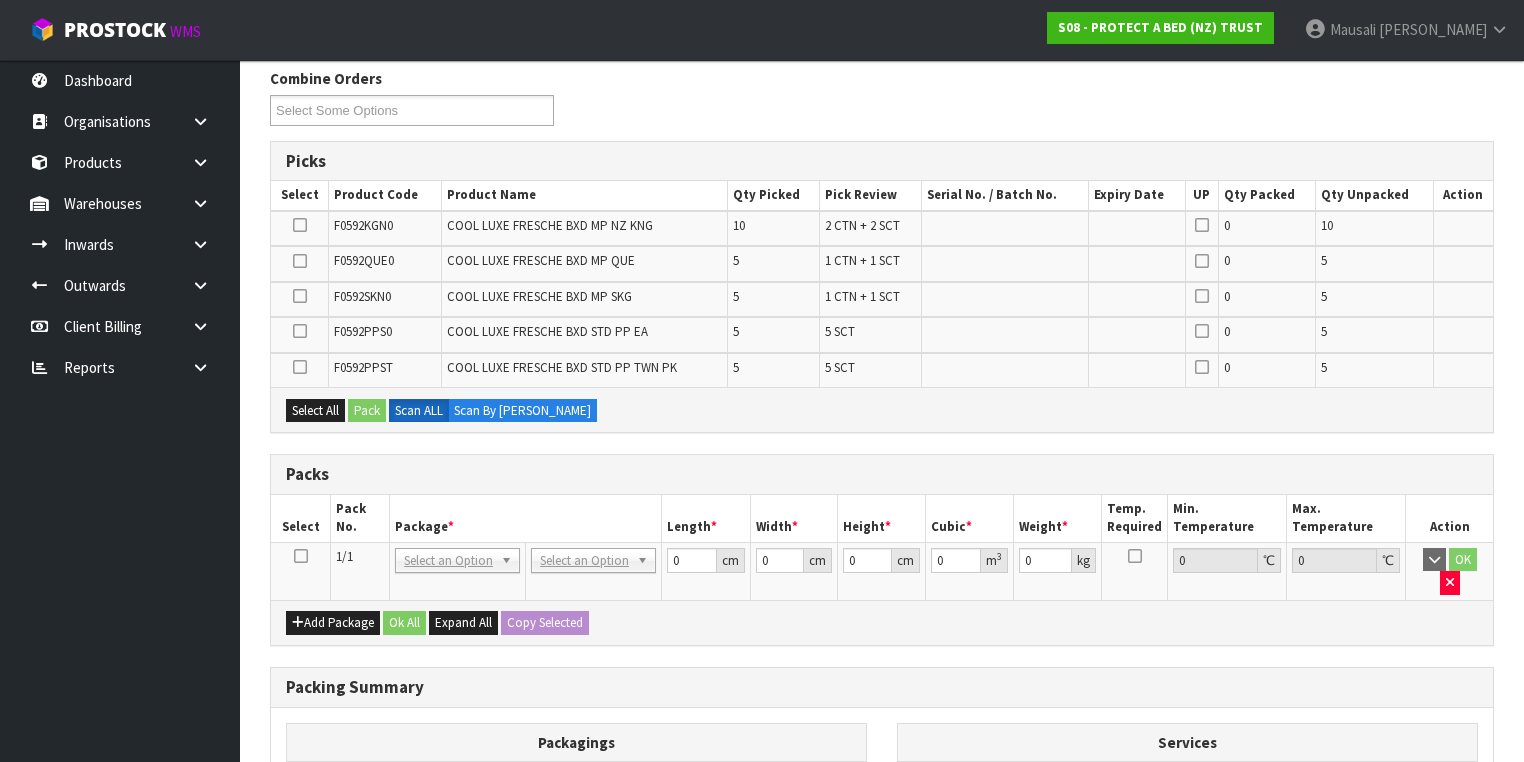 click at bounding box center [301, 556] 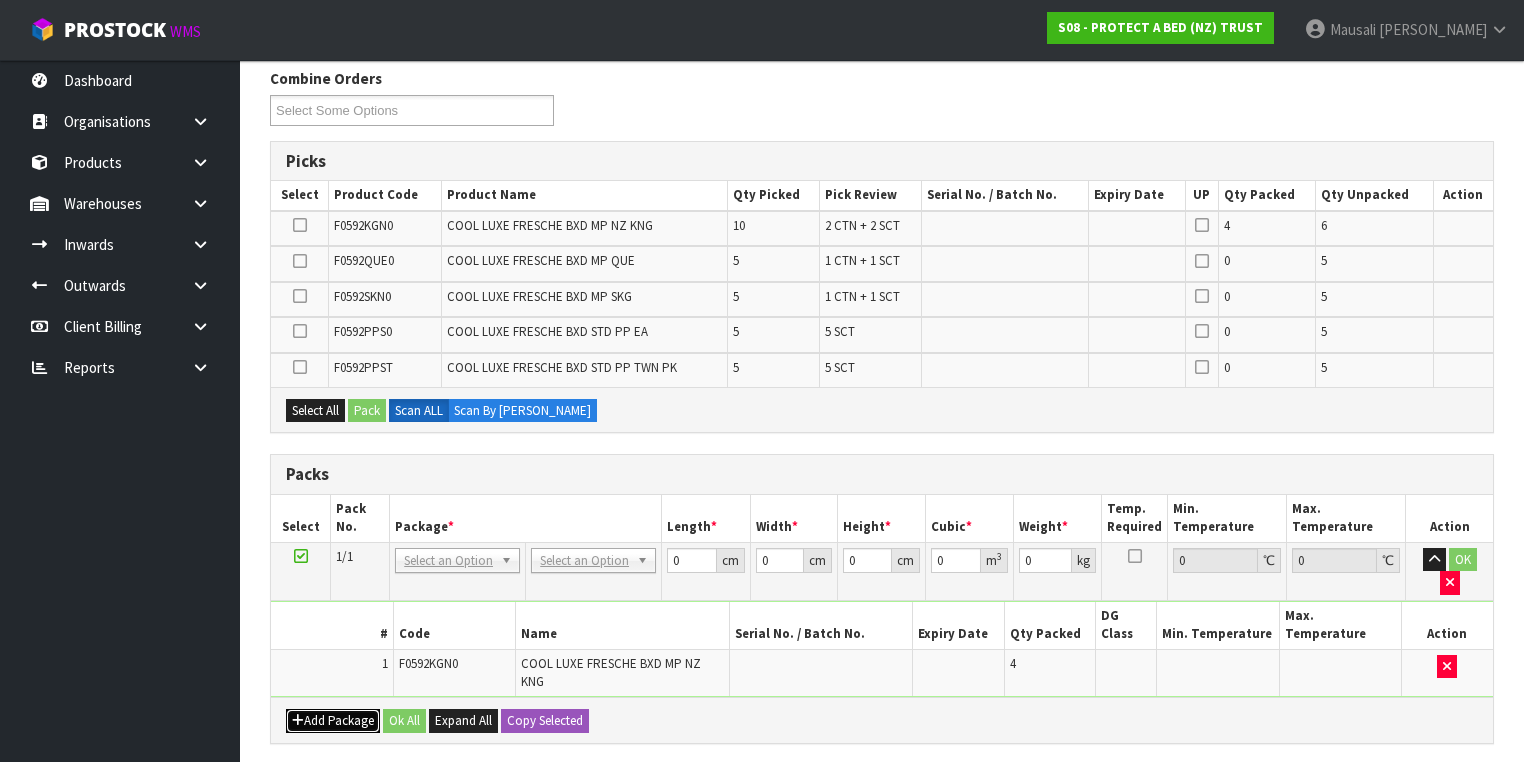 click on "Add Package" at bounding box center (333, 721) 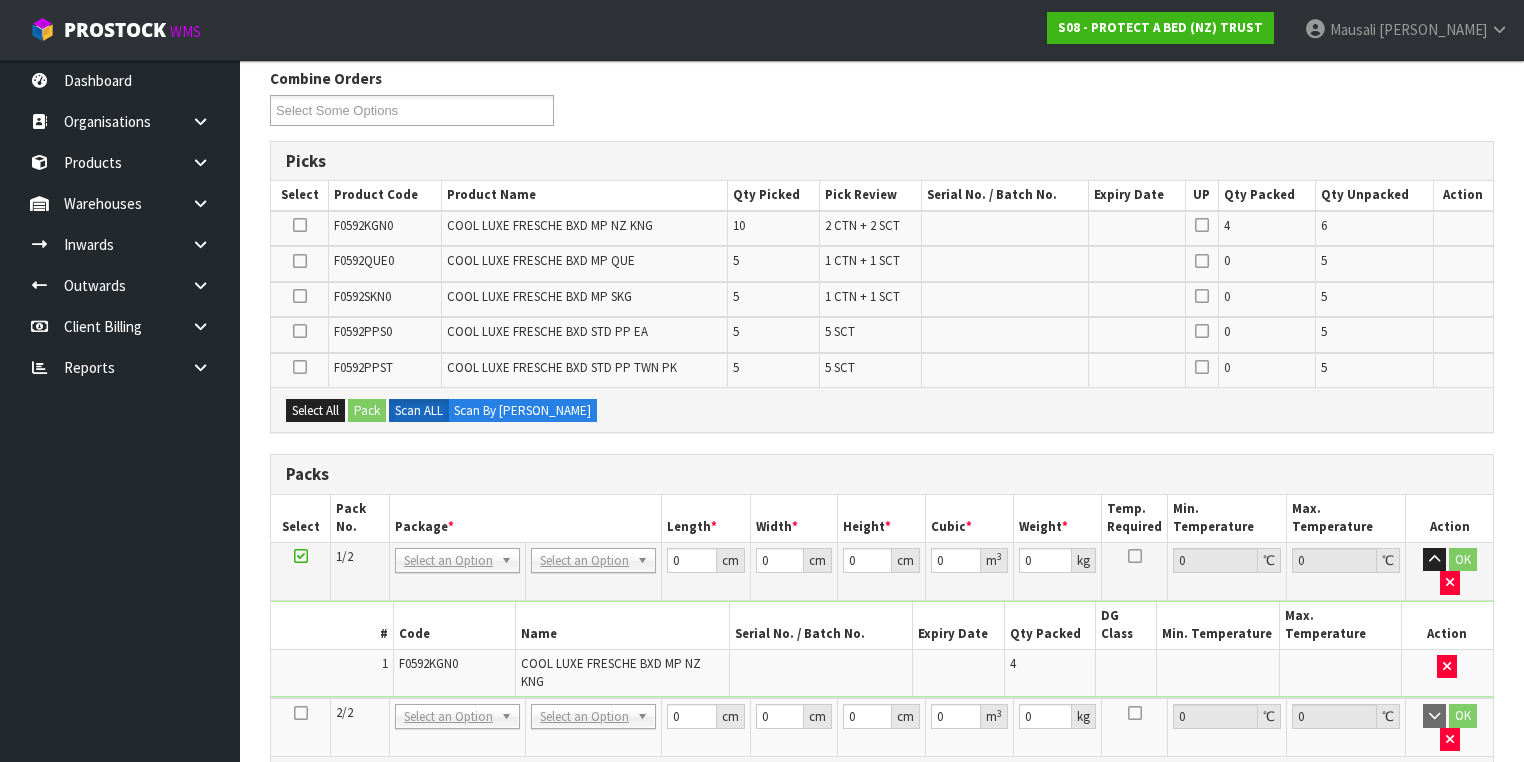 click at bounding box center [301, 713] 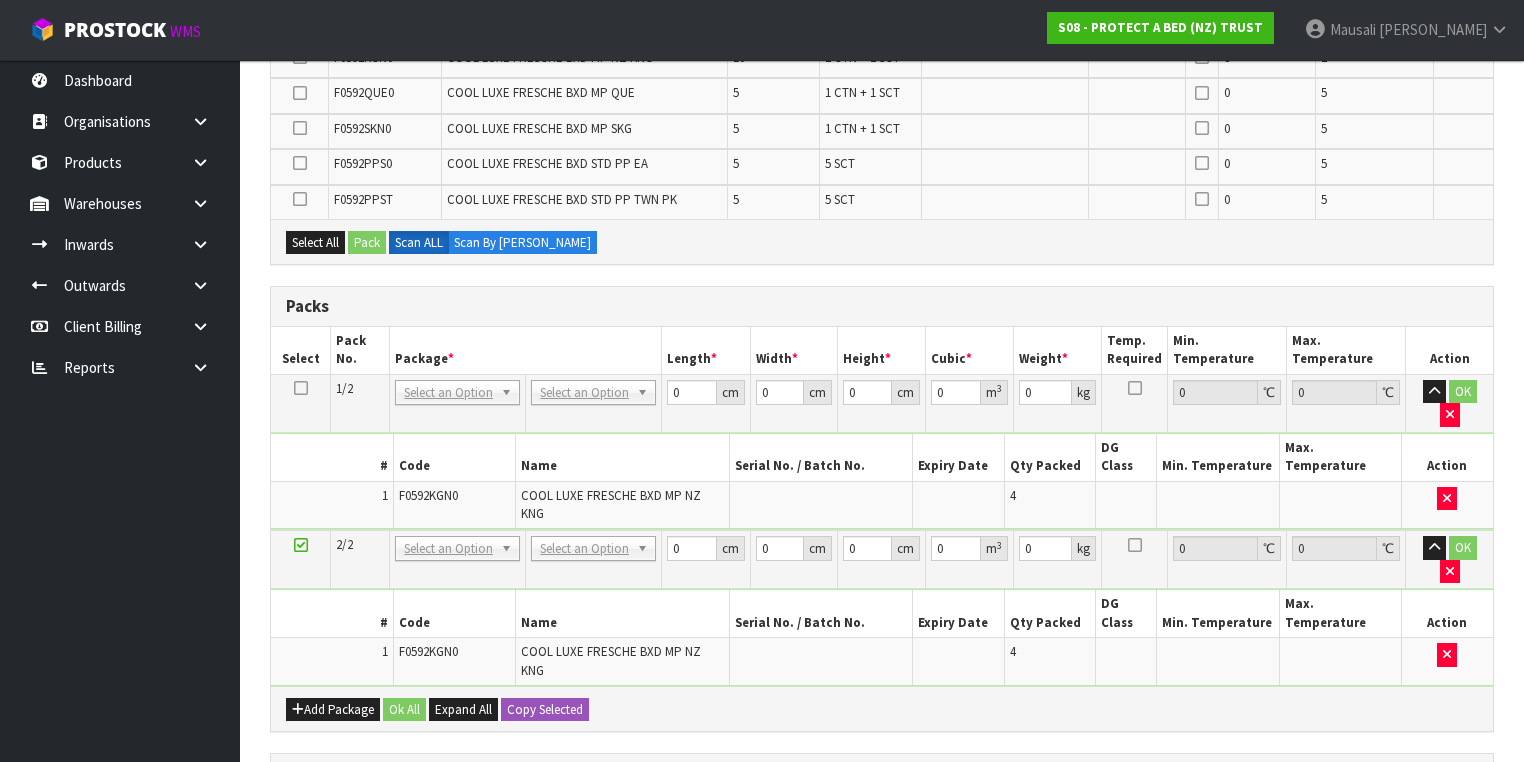 scroll, scrollTop: 560, scrollLeft: 0, axis: vertical 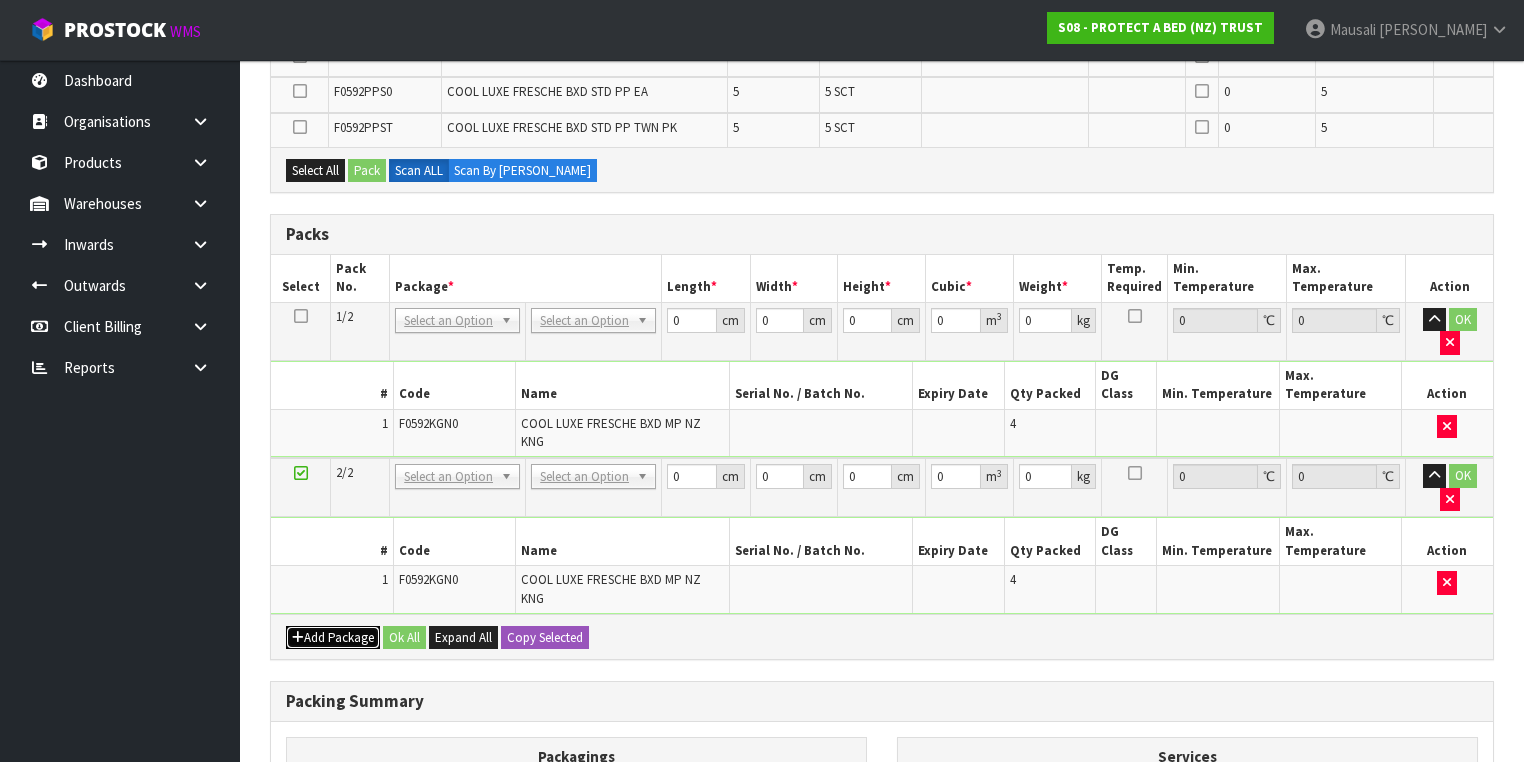 click on "Add Package" at bounding box center (333, 638) 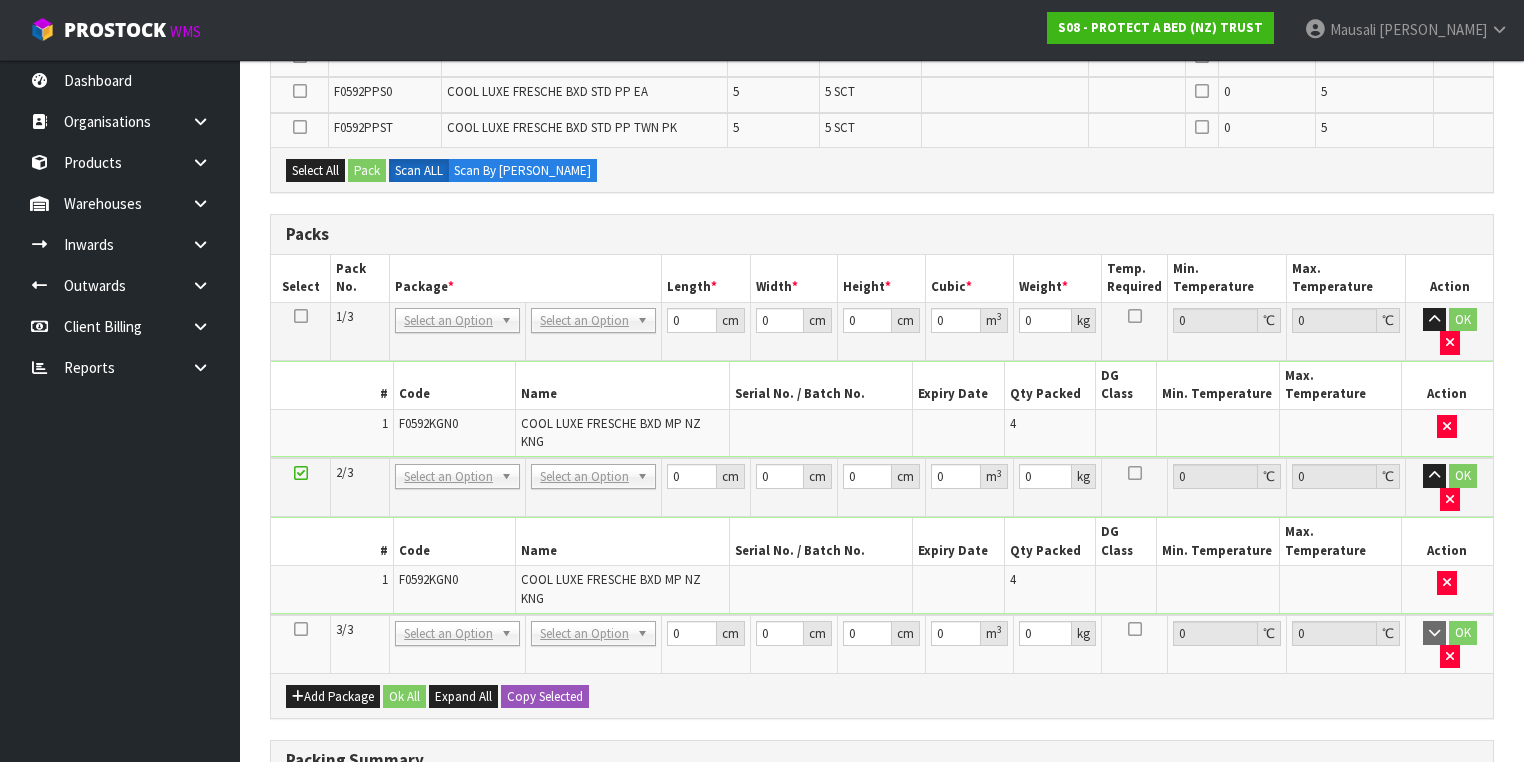 click at bounding box center (301, 629) 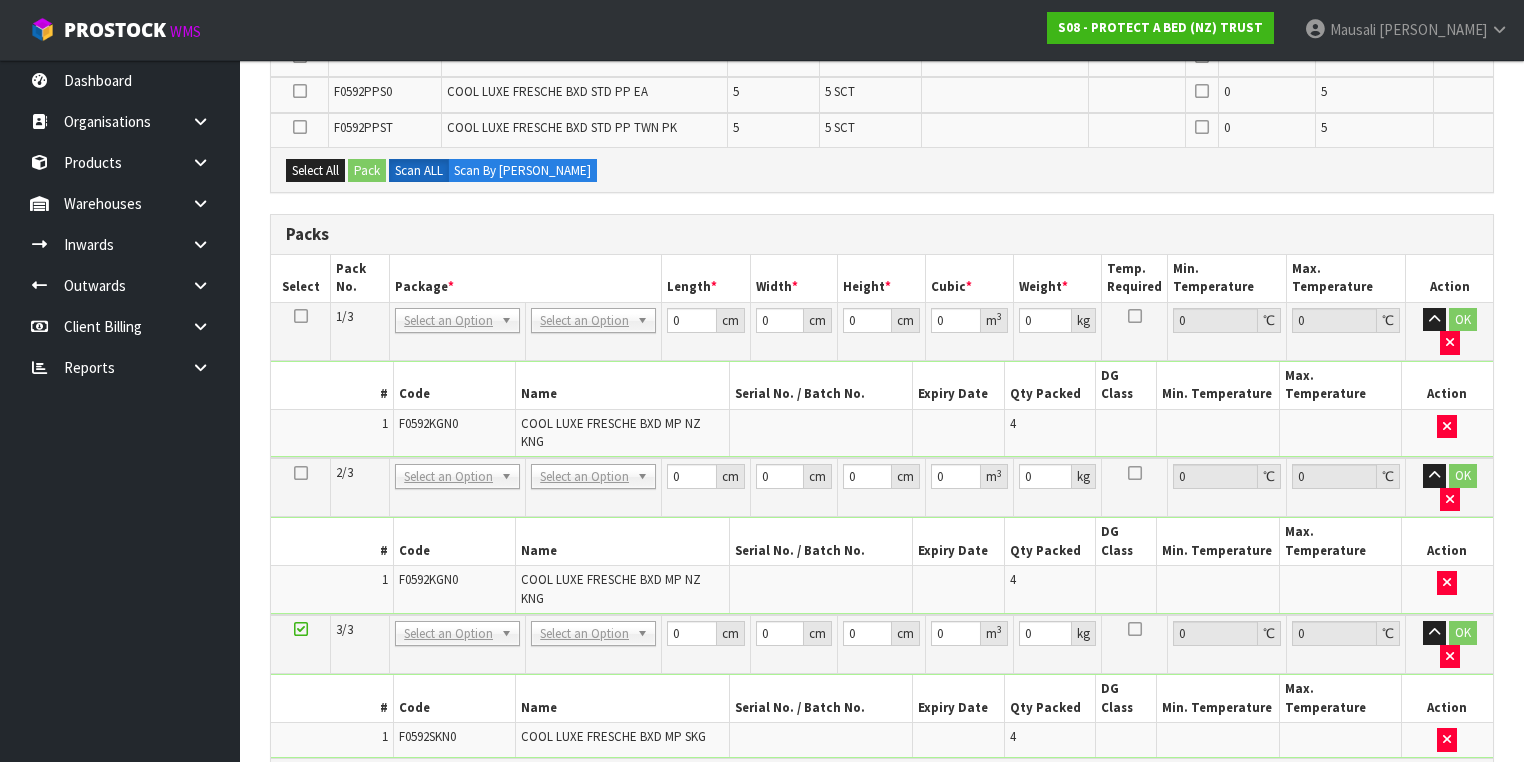 click on "Add Package" at bounding box center (333, 781) 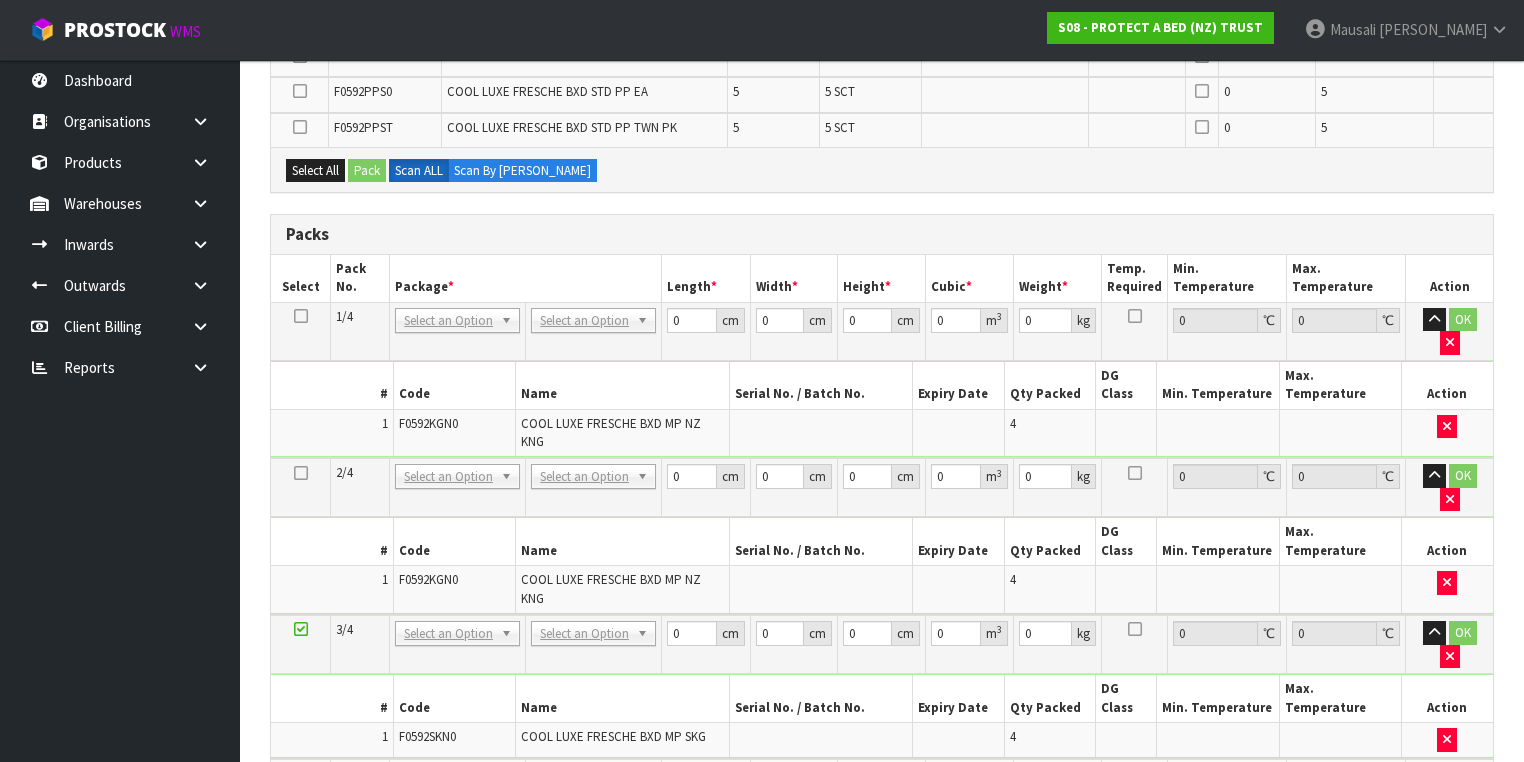 click at bounding box center [301, 773] 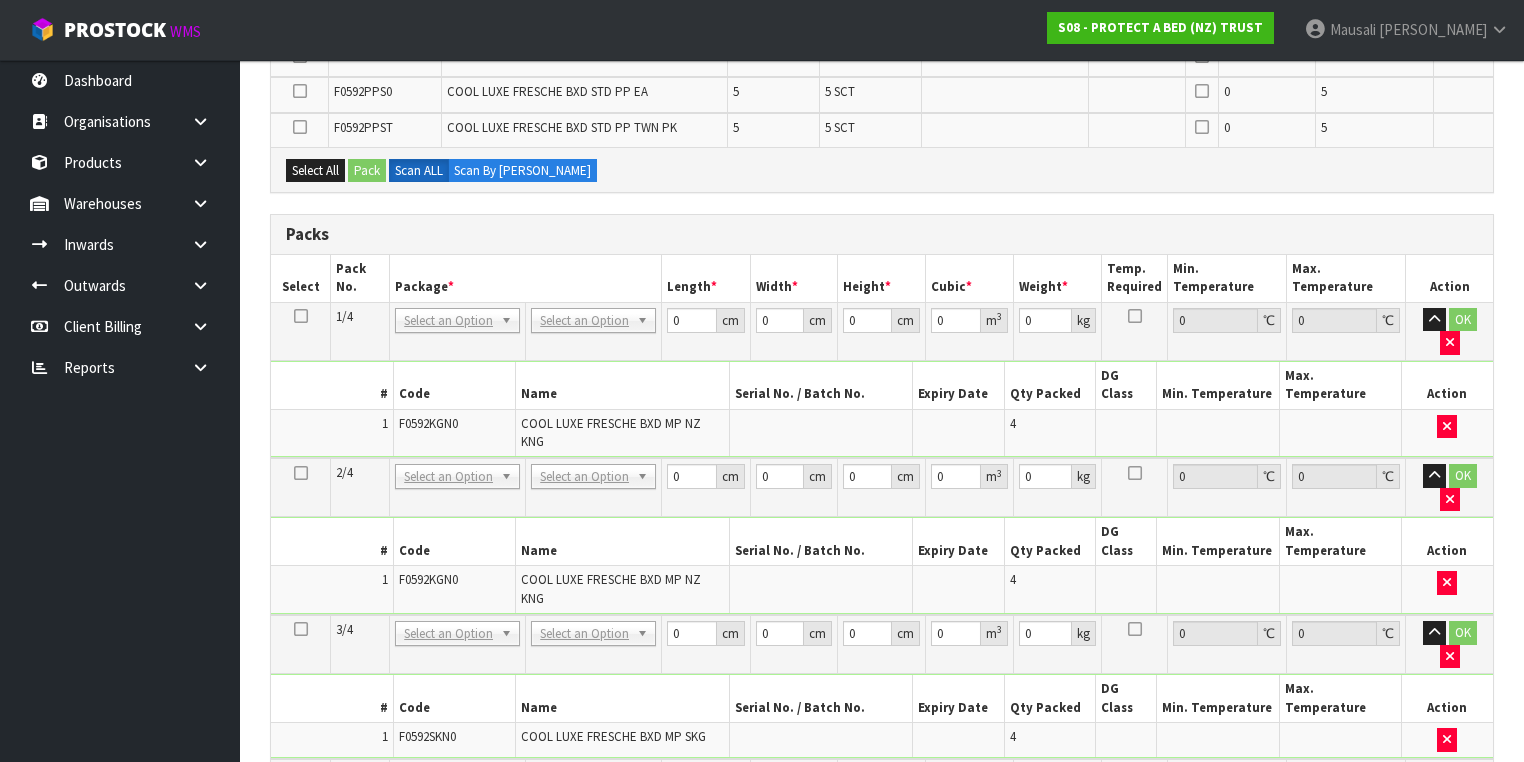 scroll, scrollTop: 880, scrollLeft: 0, axis: vertical 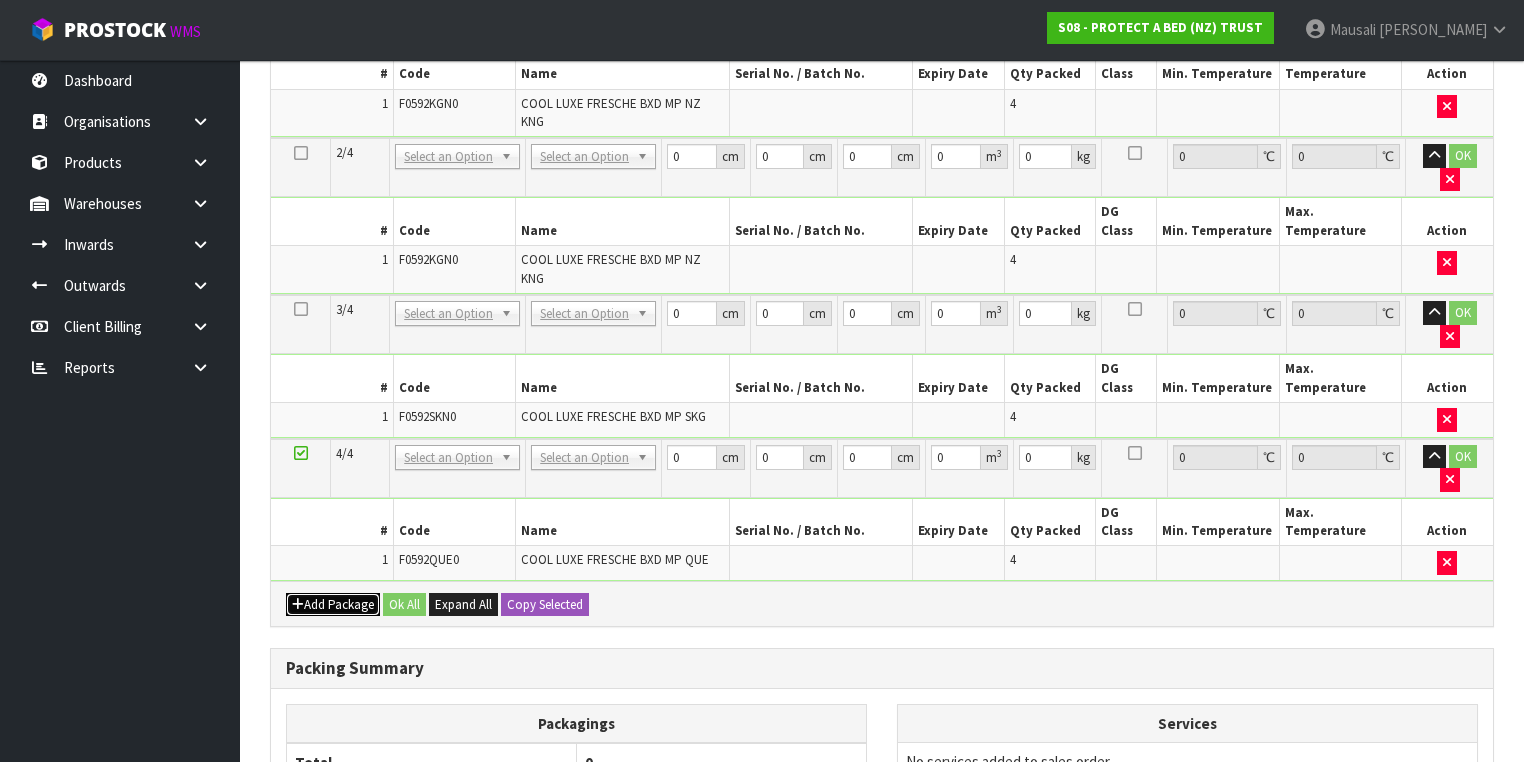 click on "Add Package" at bounding box center [333, 605] 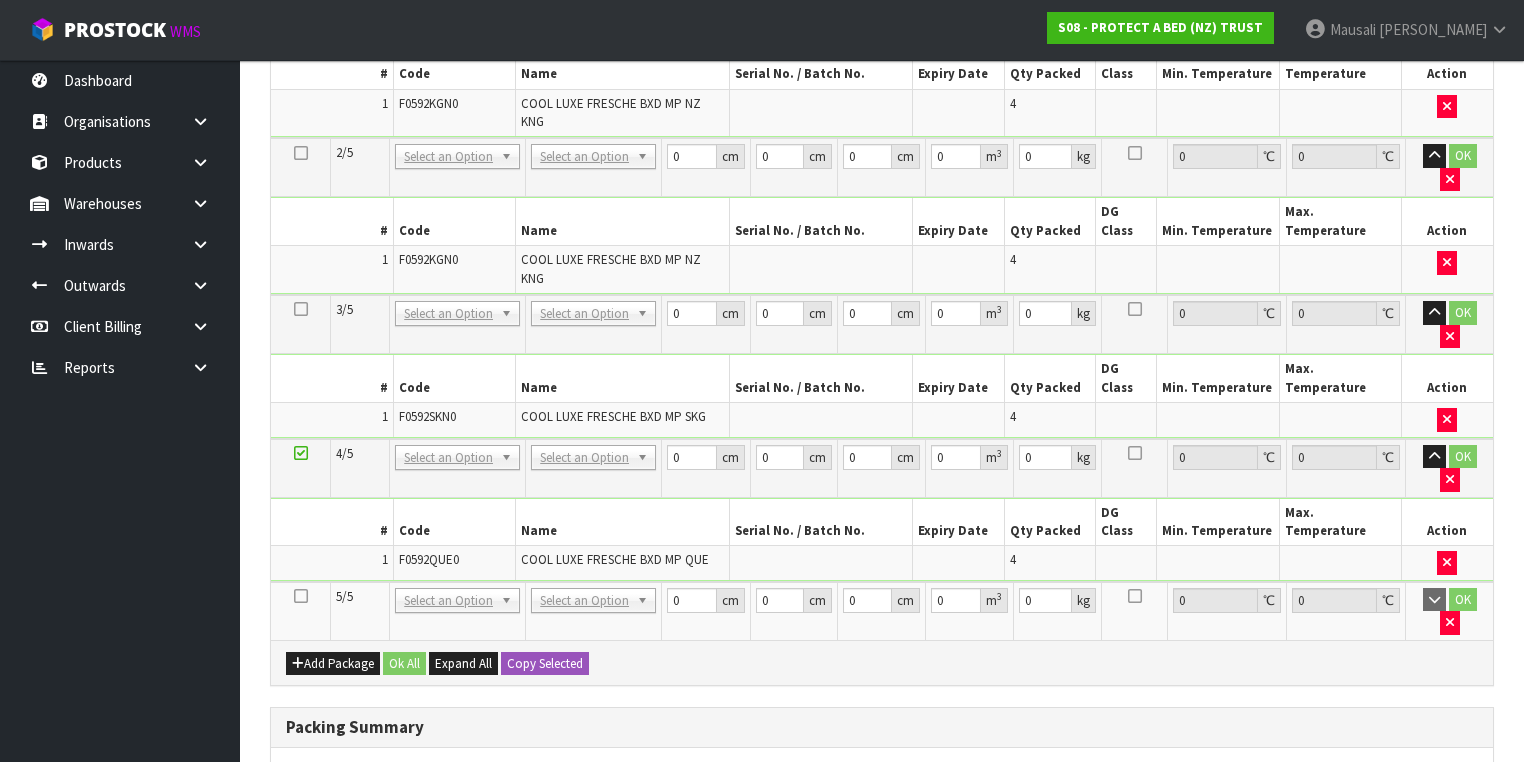 click at bounding box center (301, 596) 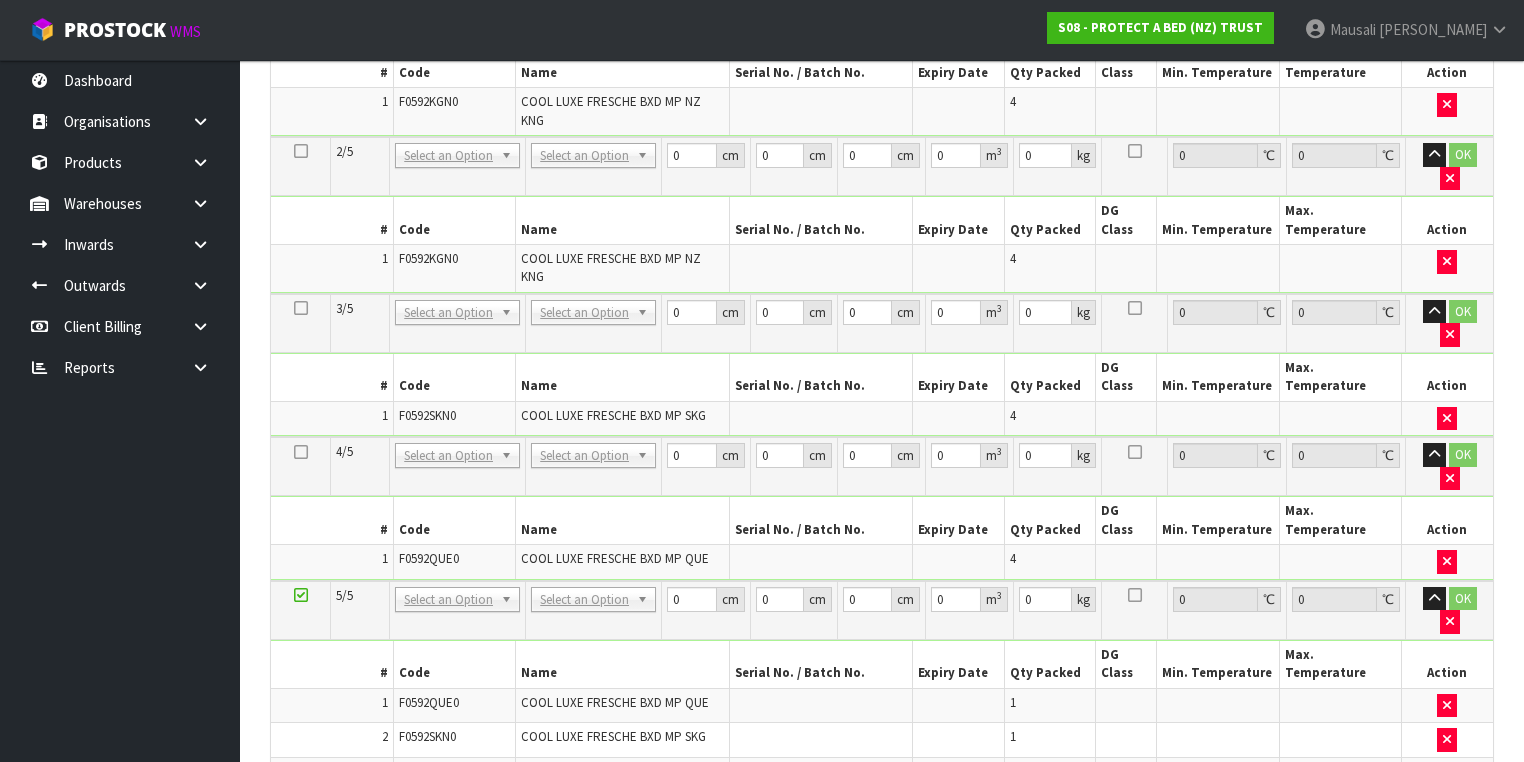 scroll, scrollTop: 740, scrollLeft: 0, axis: vertical 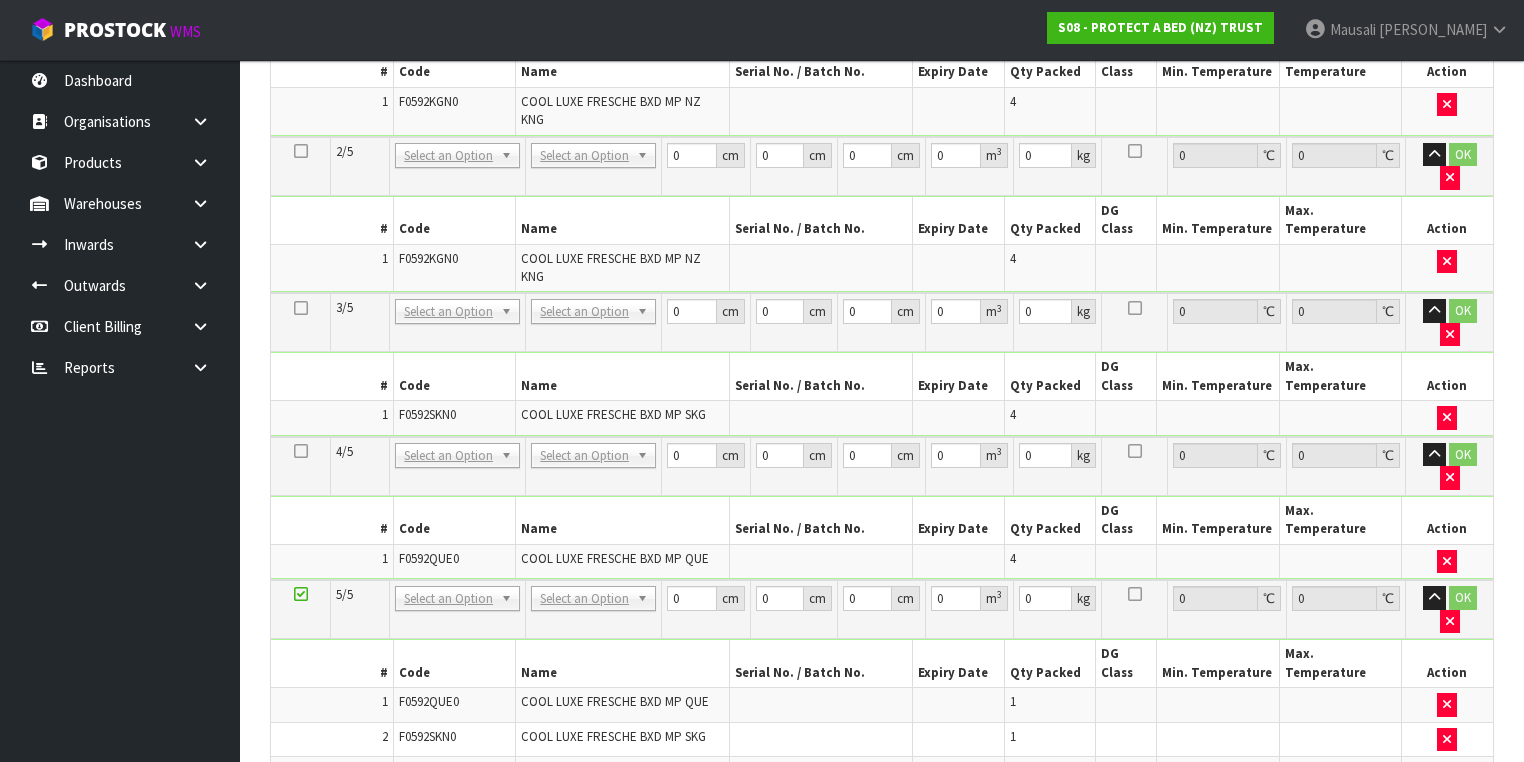 click on "Add Package" at bounding box center [333, 863] 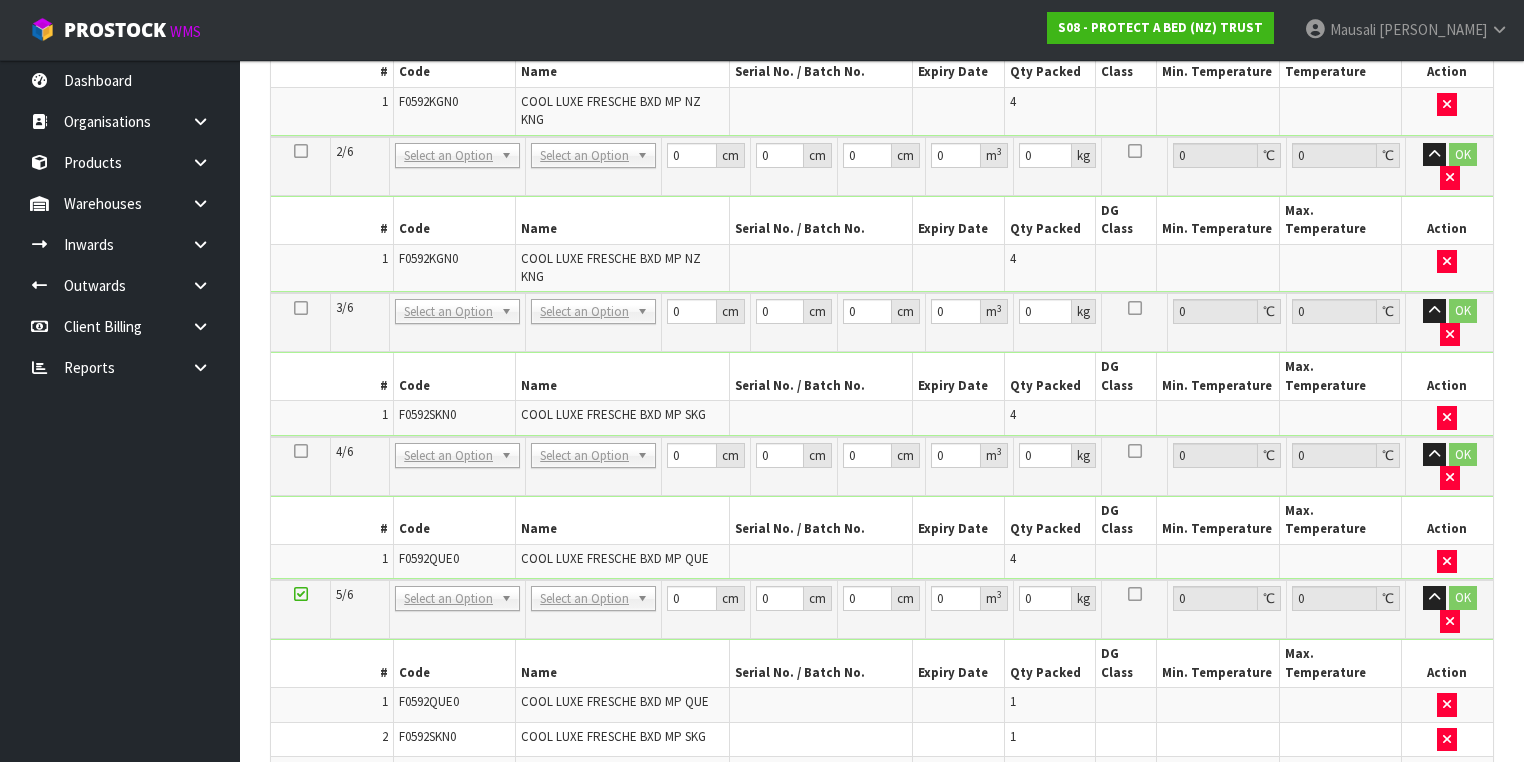 click at bounding box center [301, 855] 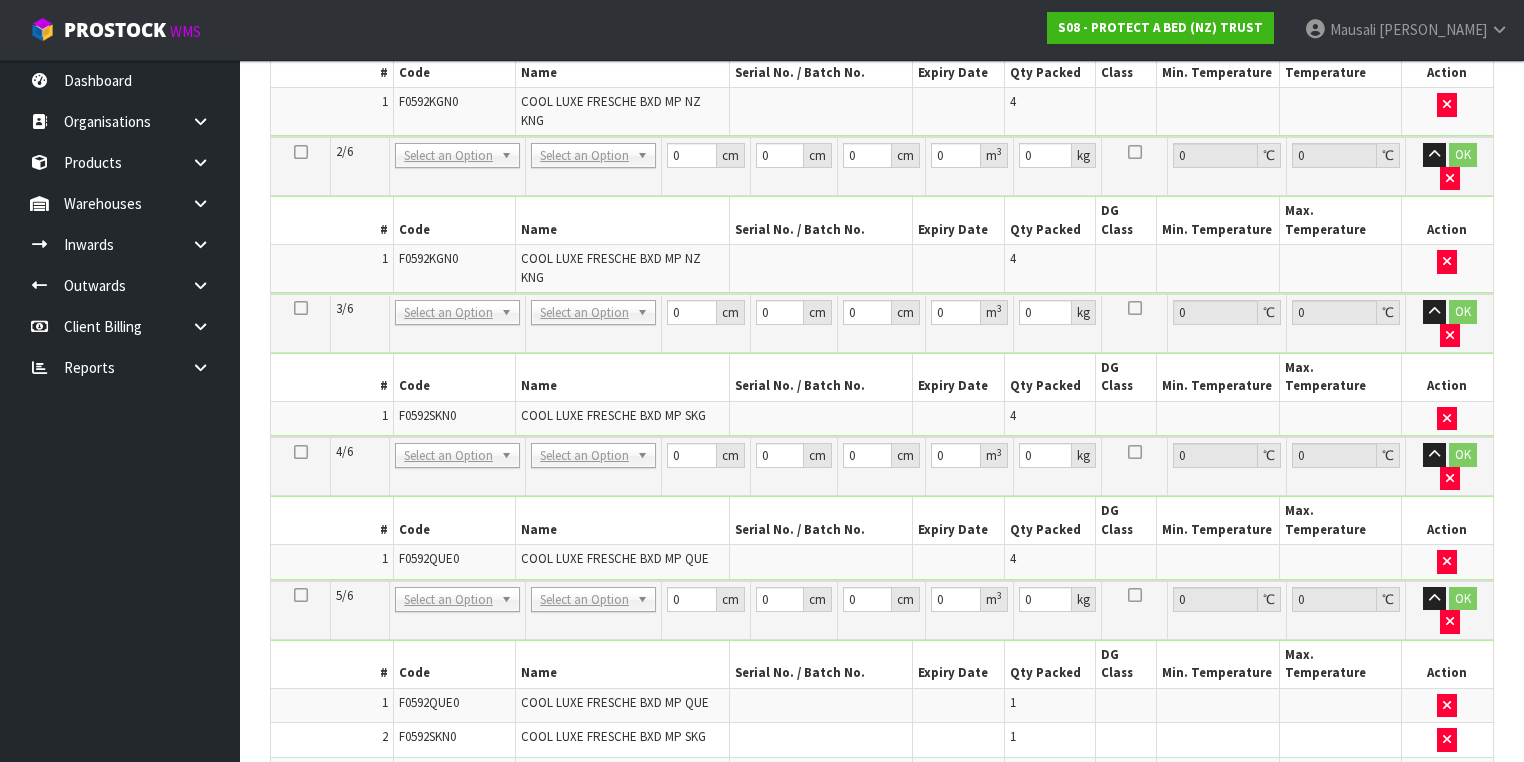 scroll, scrollTop: 304, scrollLeft: 0, axis: vertical 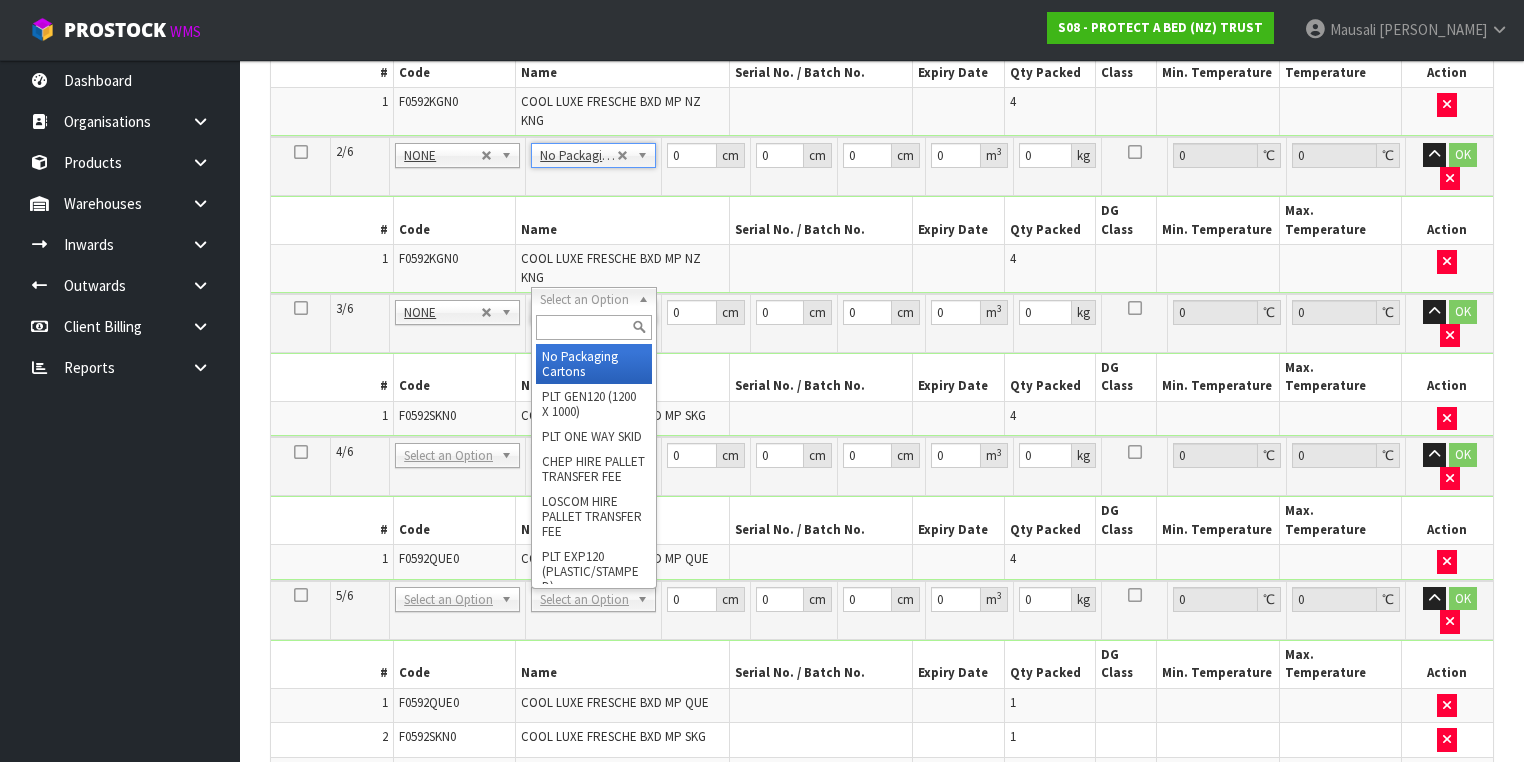 type on "4" 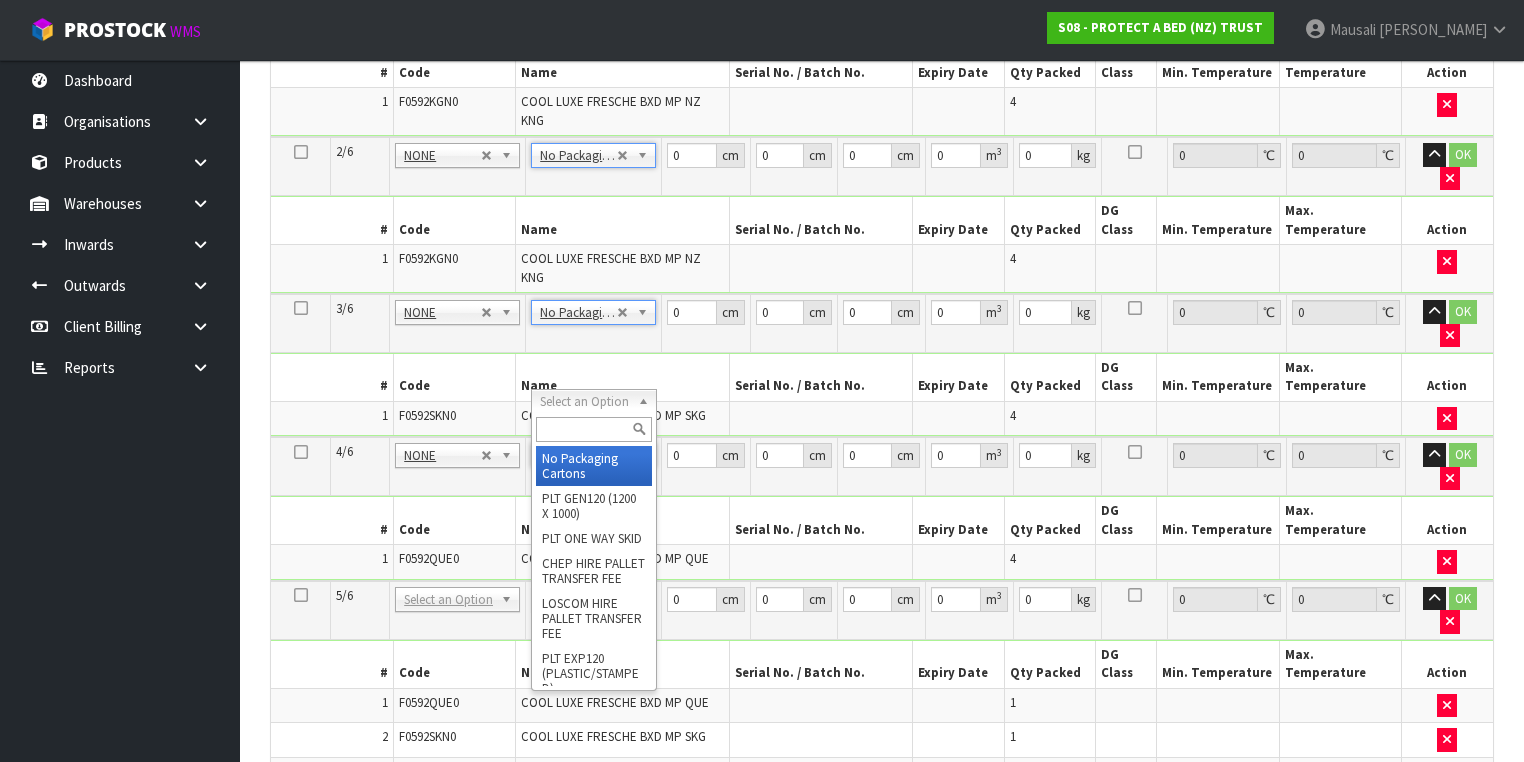 click at bounding box center [593, 429] 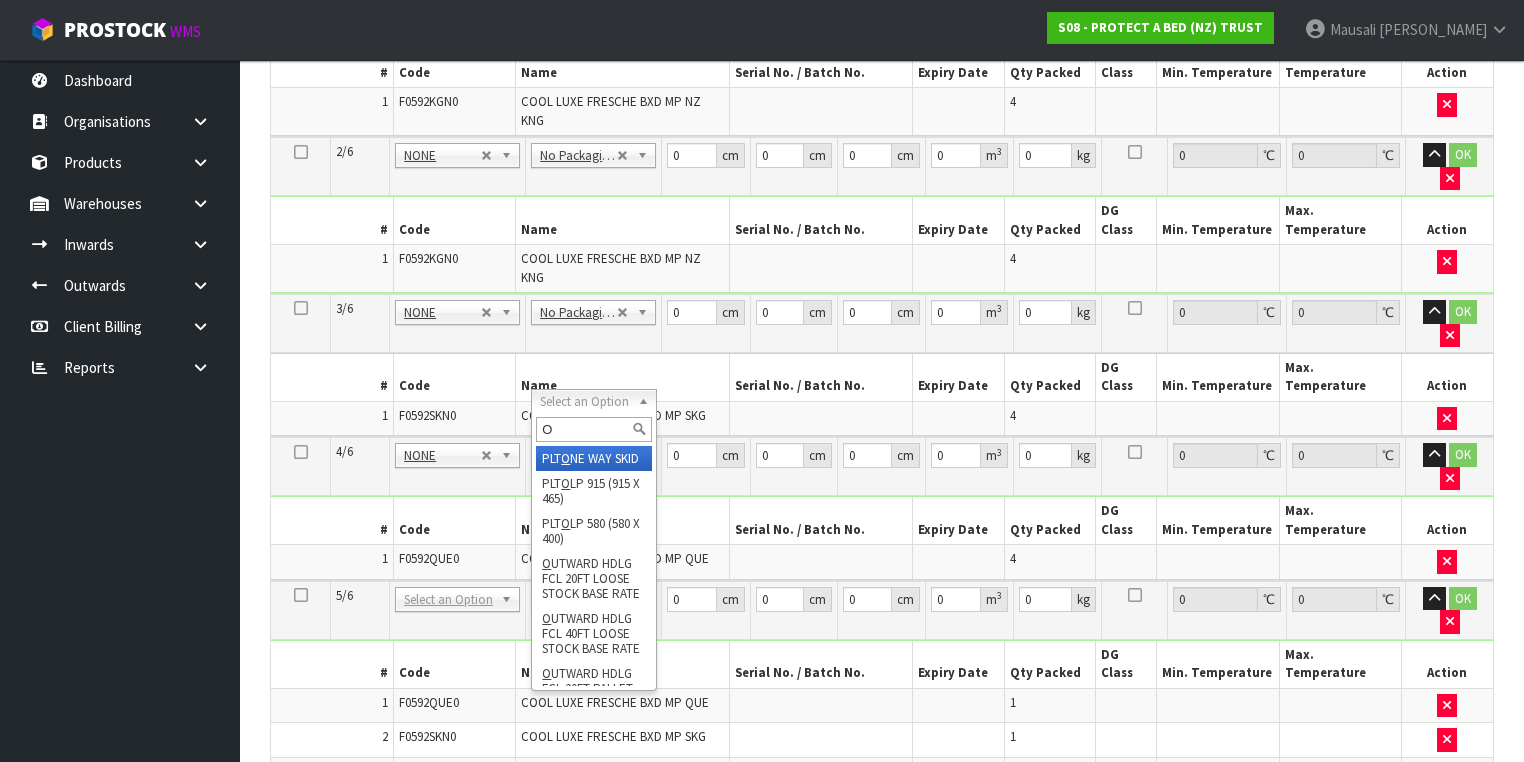type on "OC" 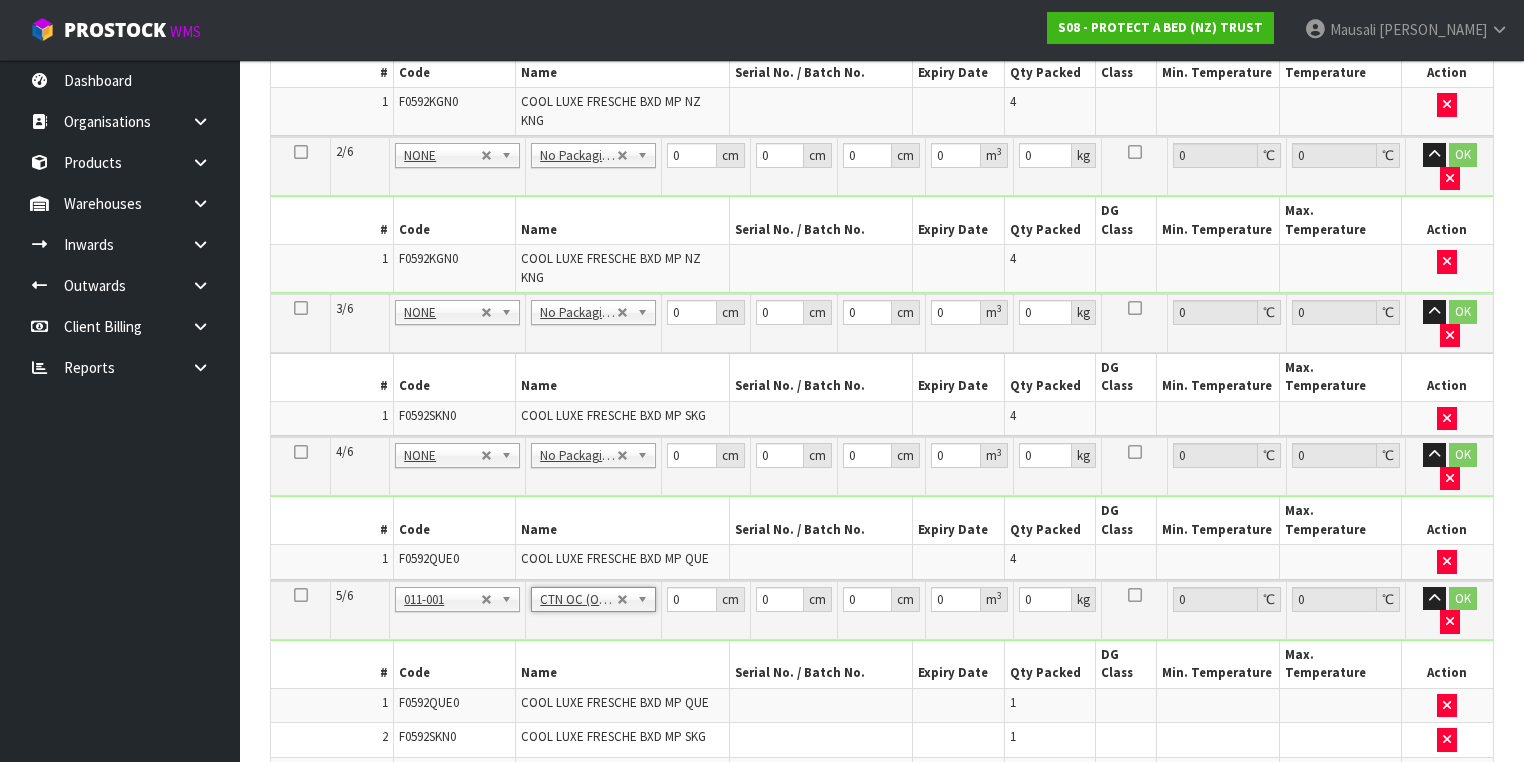 type on "7.75" 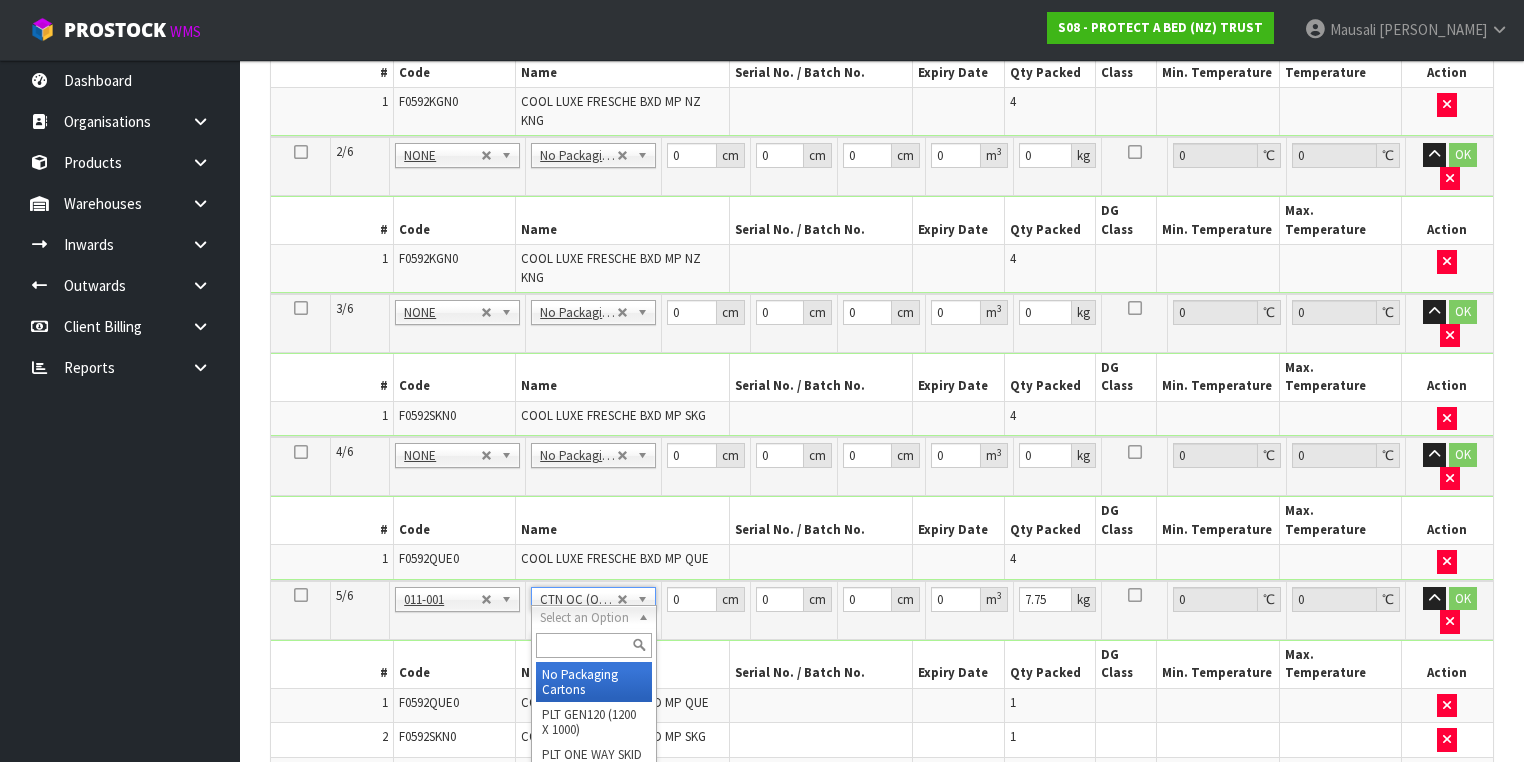 click at bounding box center [593, 645] 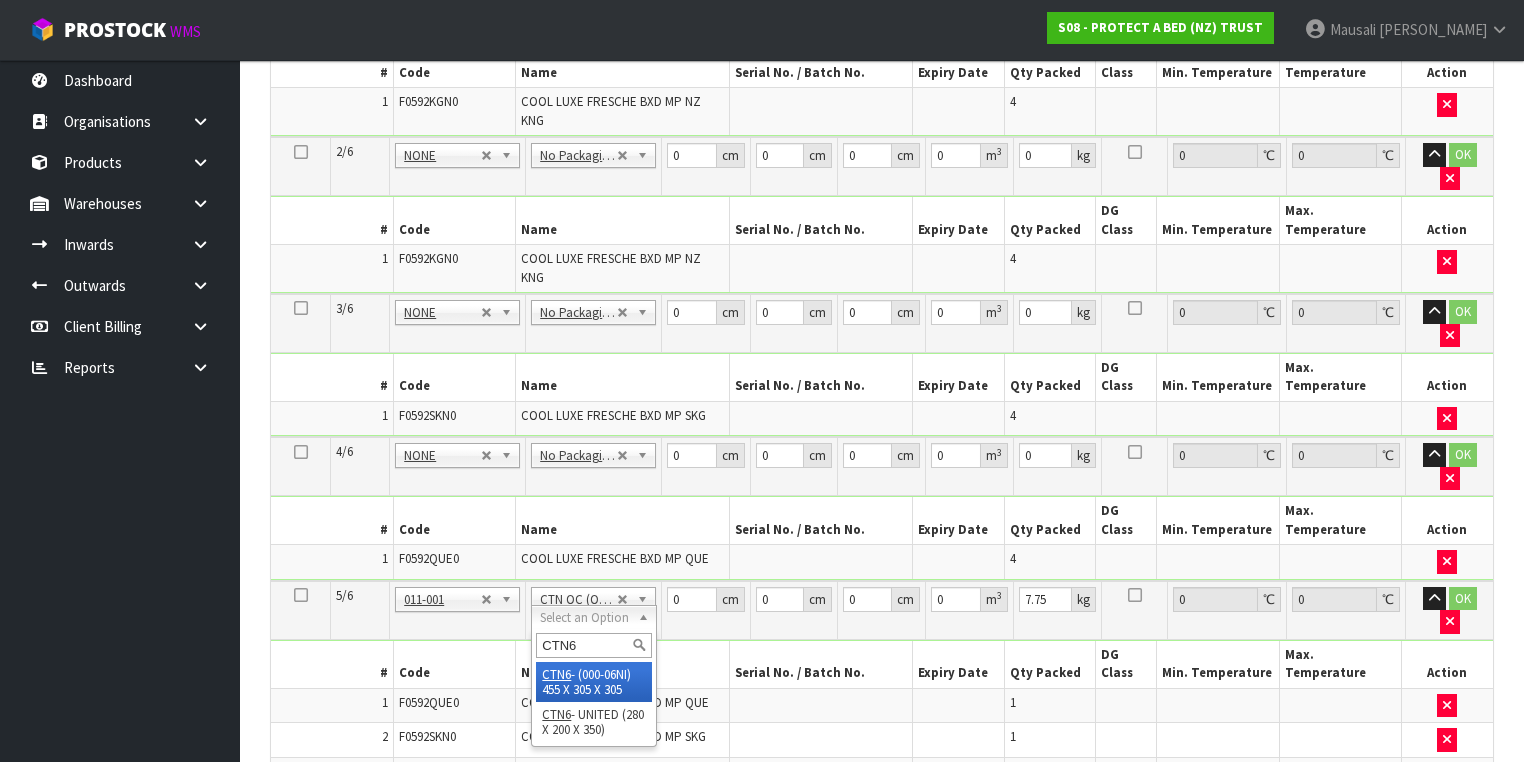 type on "CTN6" 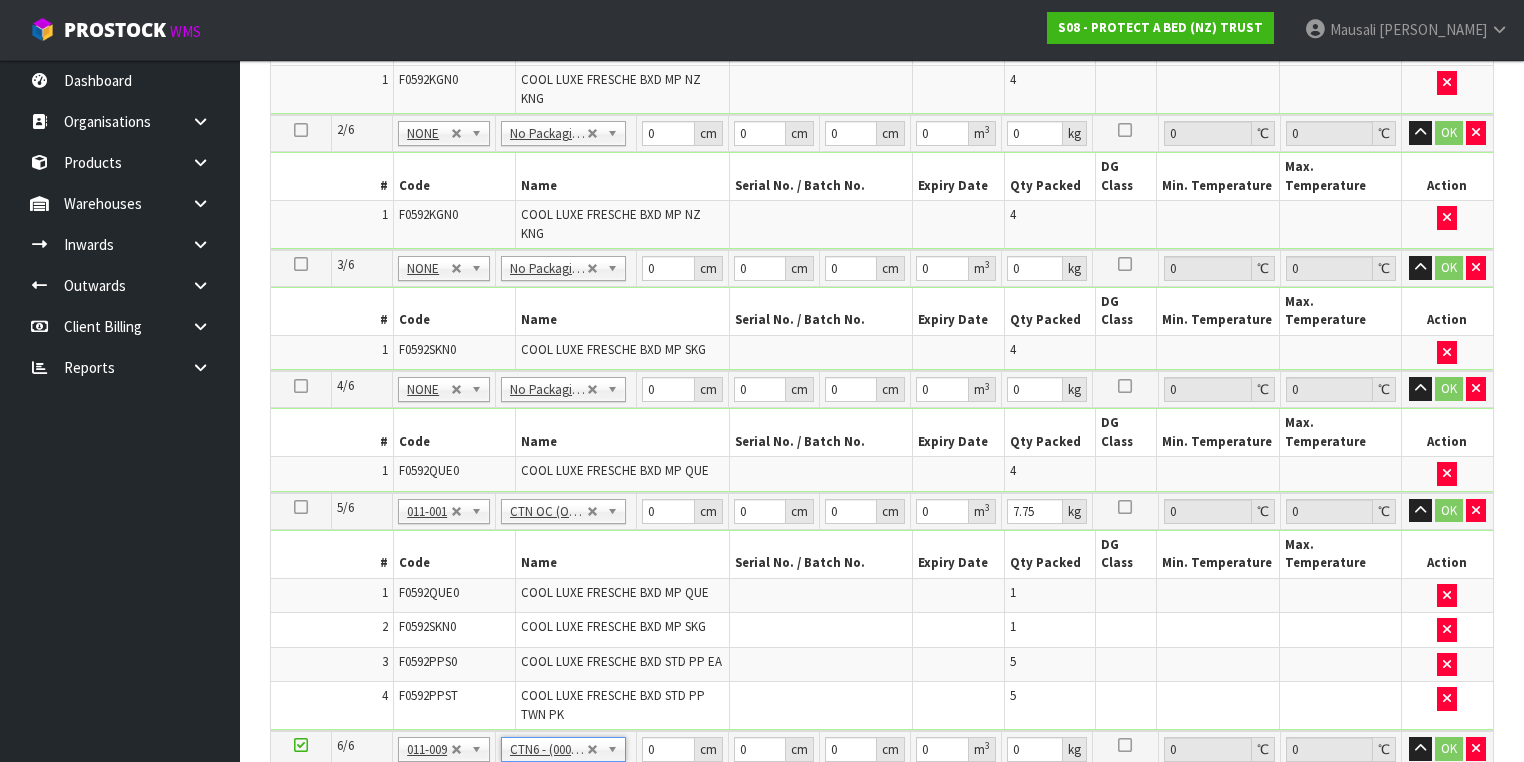 type on "45.5" 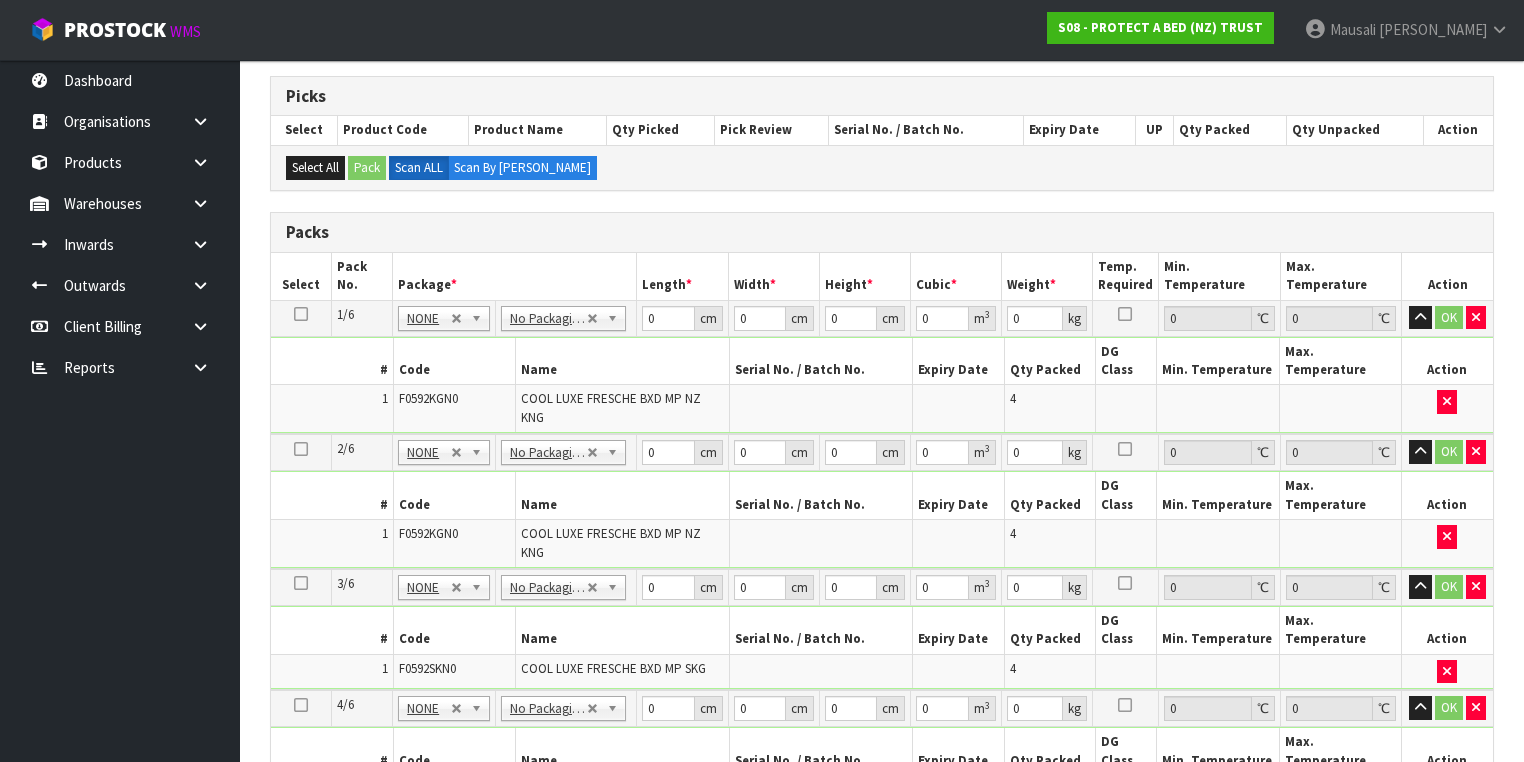scroll, scrollTop: 384, scrollLeft: 0, axis: vertical 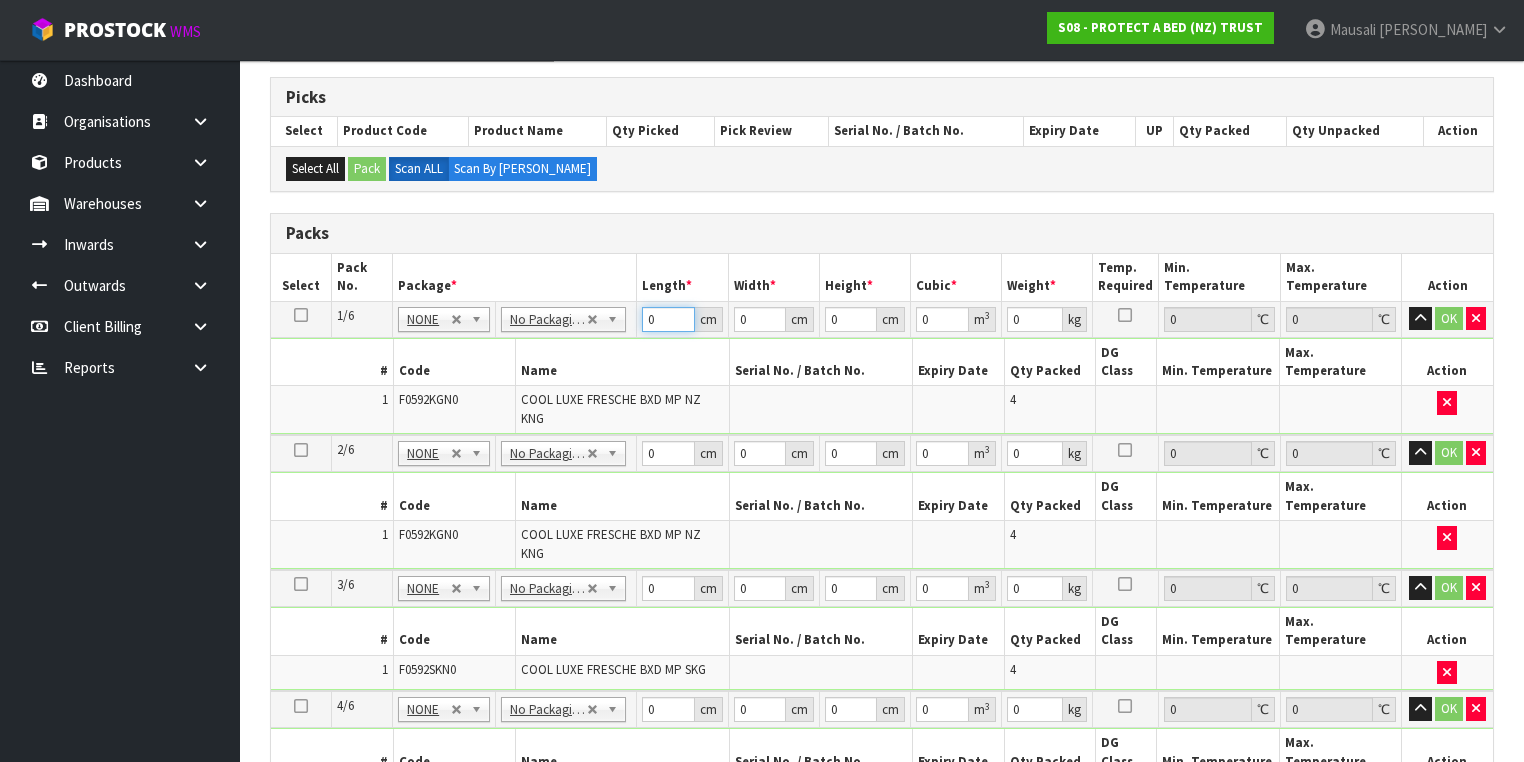 drag, startPoint x: 660, startPoint y: 312, endPoint x: 604, endPoint y: 335, distance: 60.53924 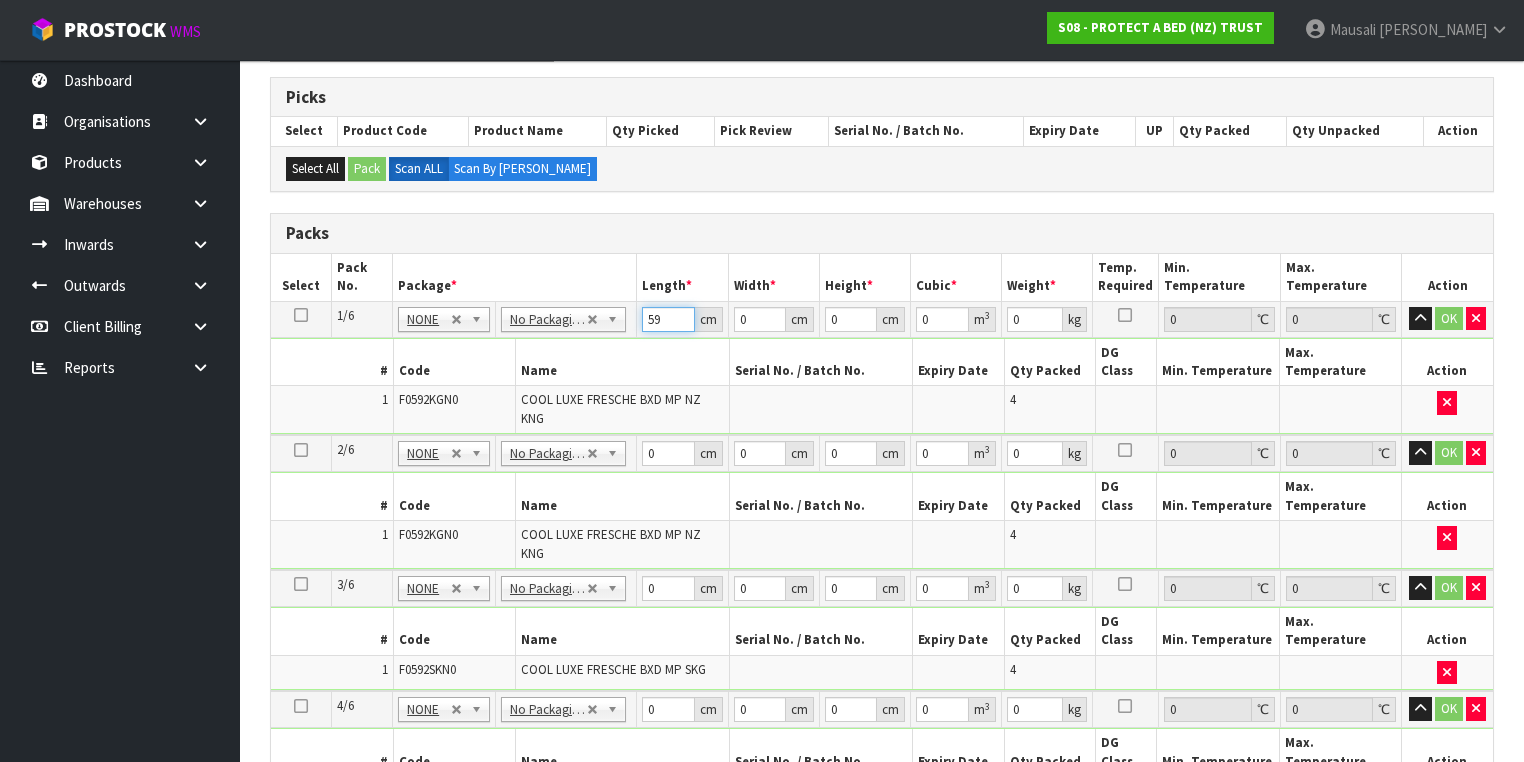 type on "59" 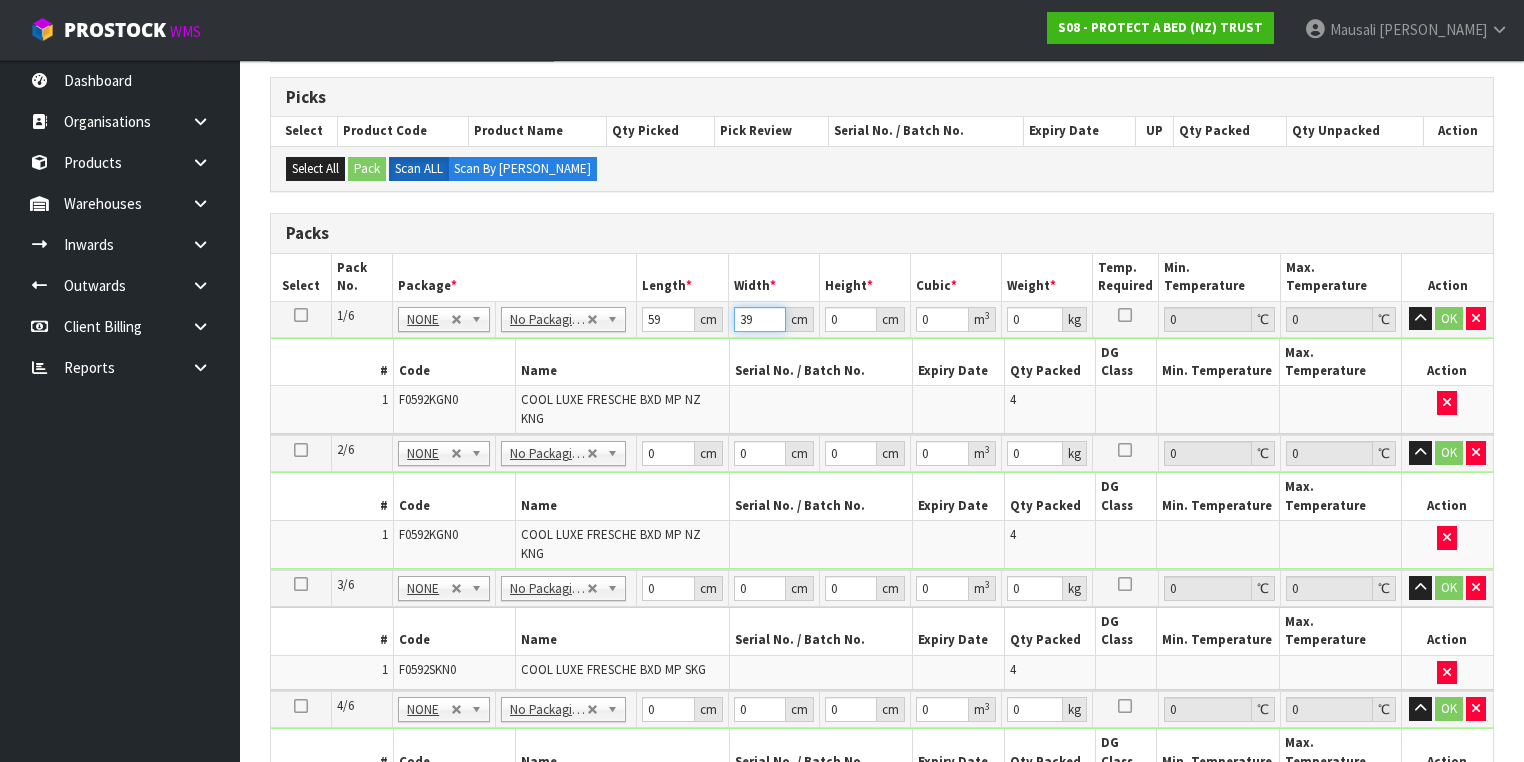 type on "39" 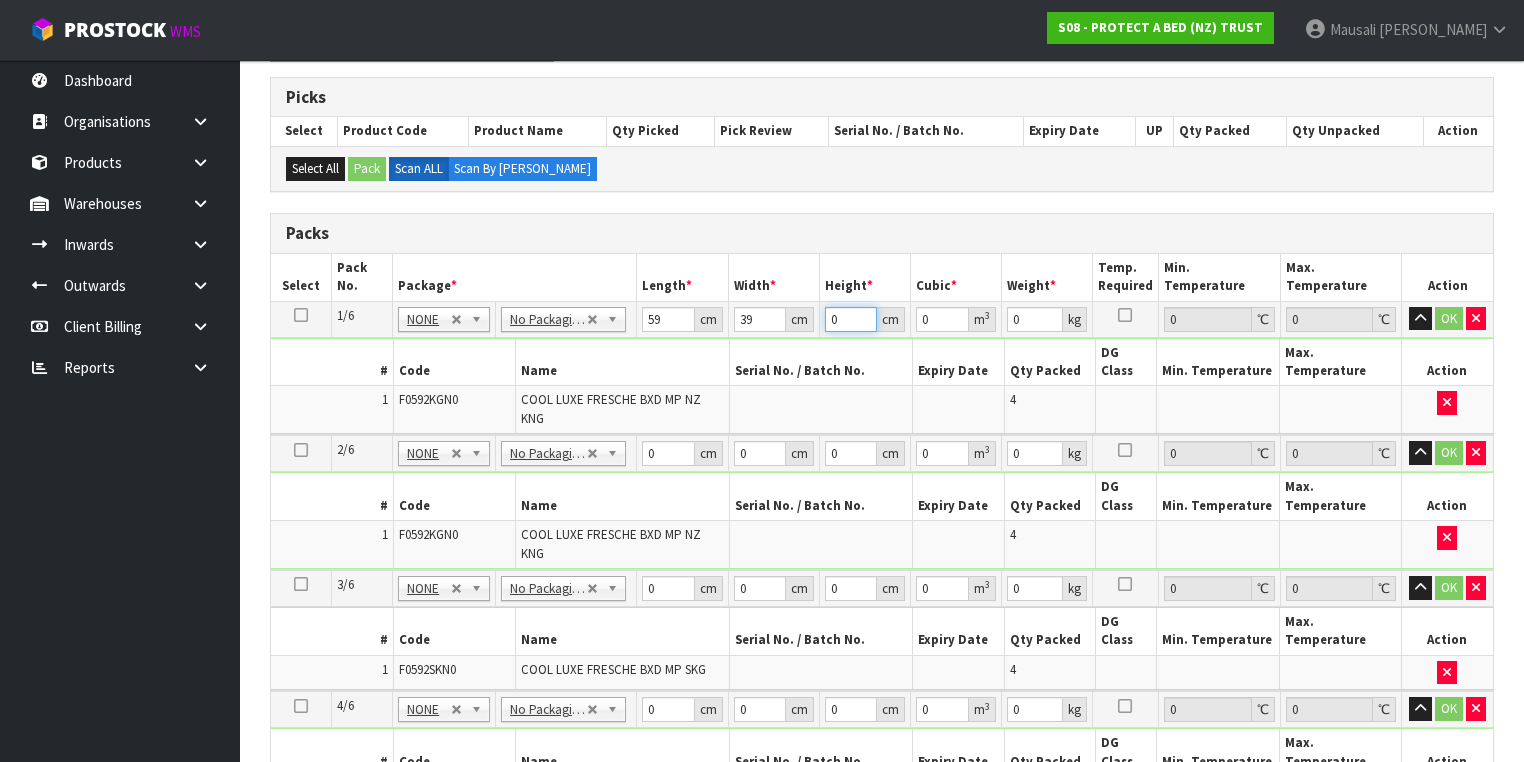 type on "3" 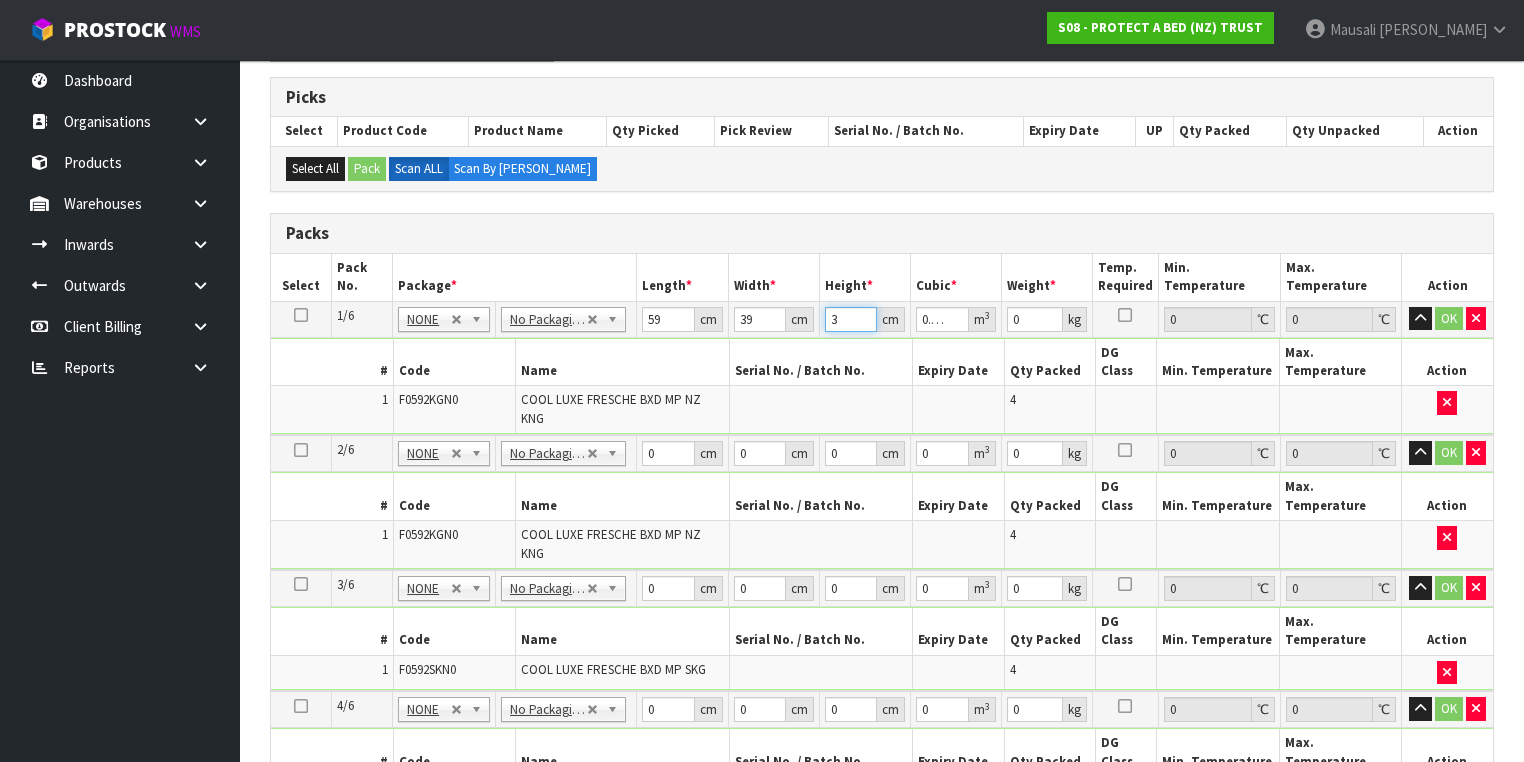 type on "32" 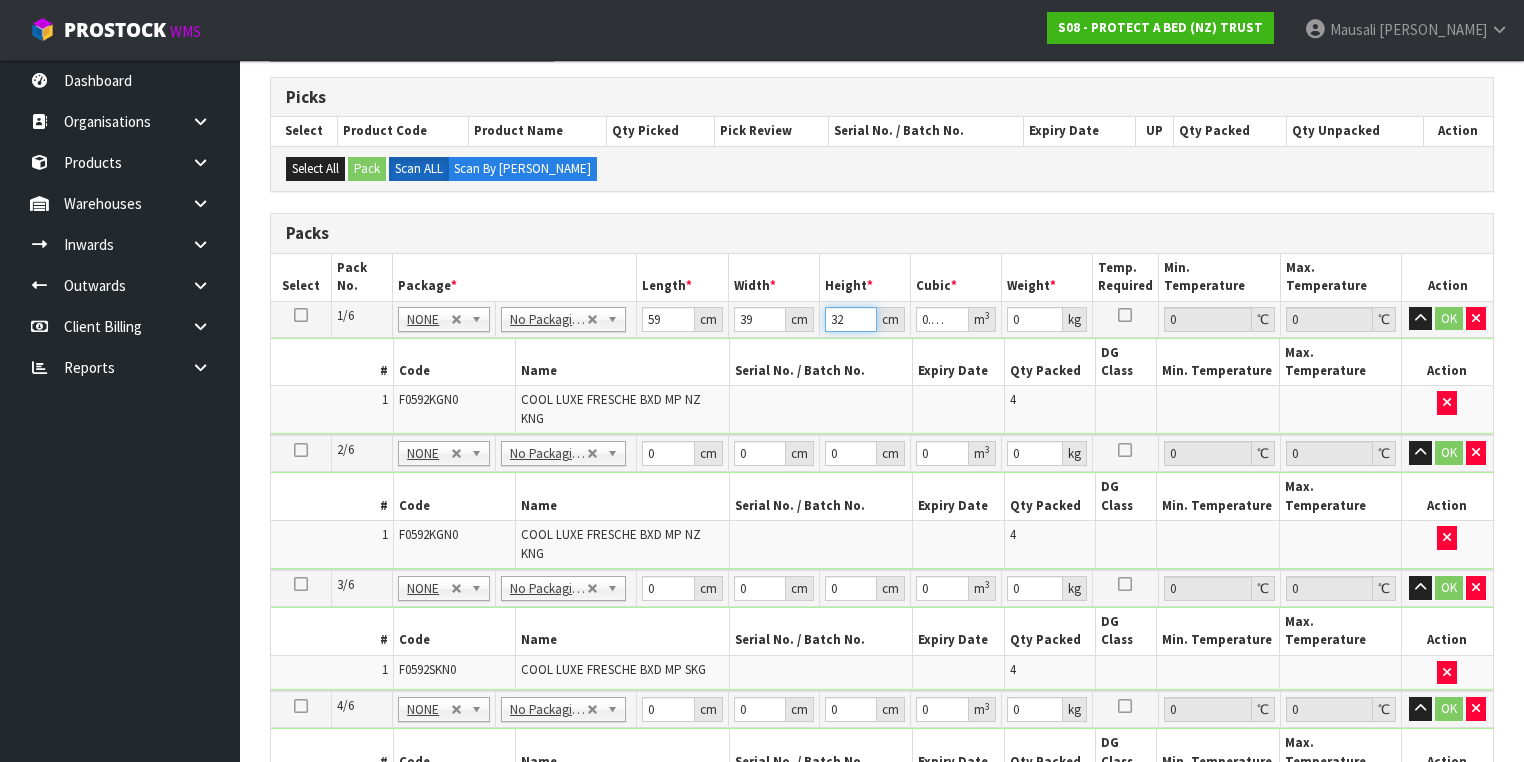 type on "32" 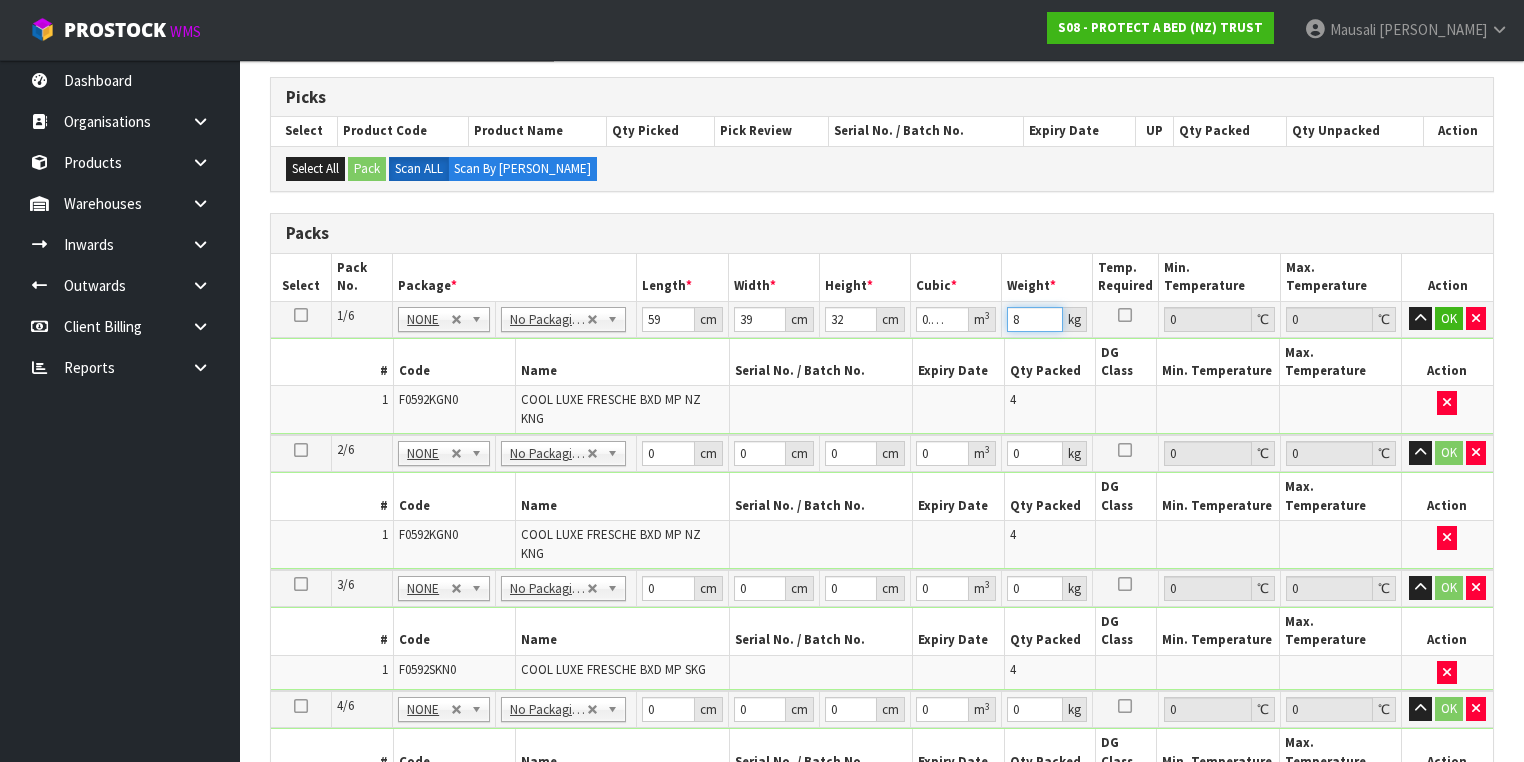 type on "8" 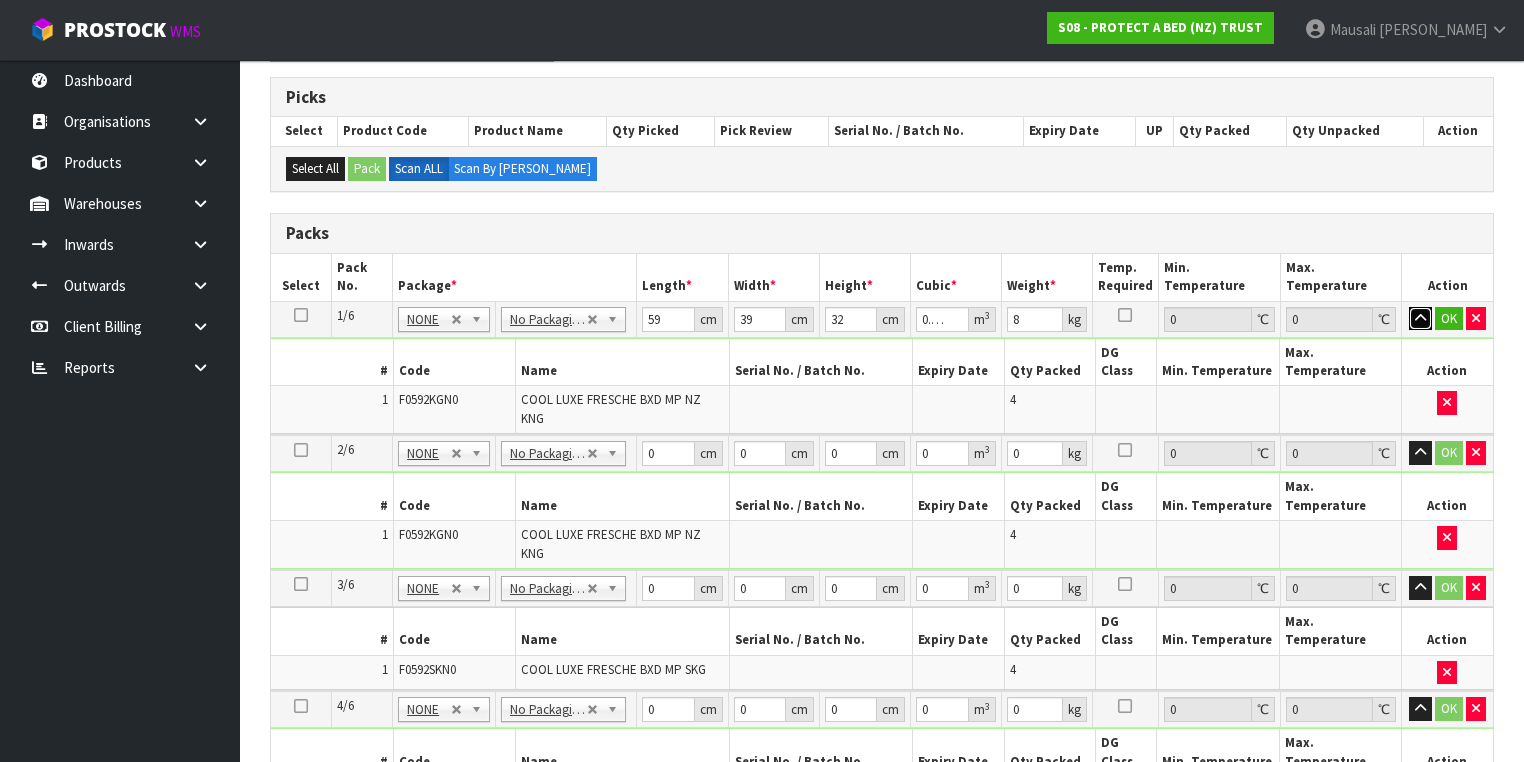 type 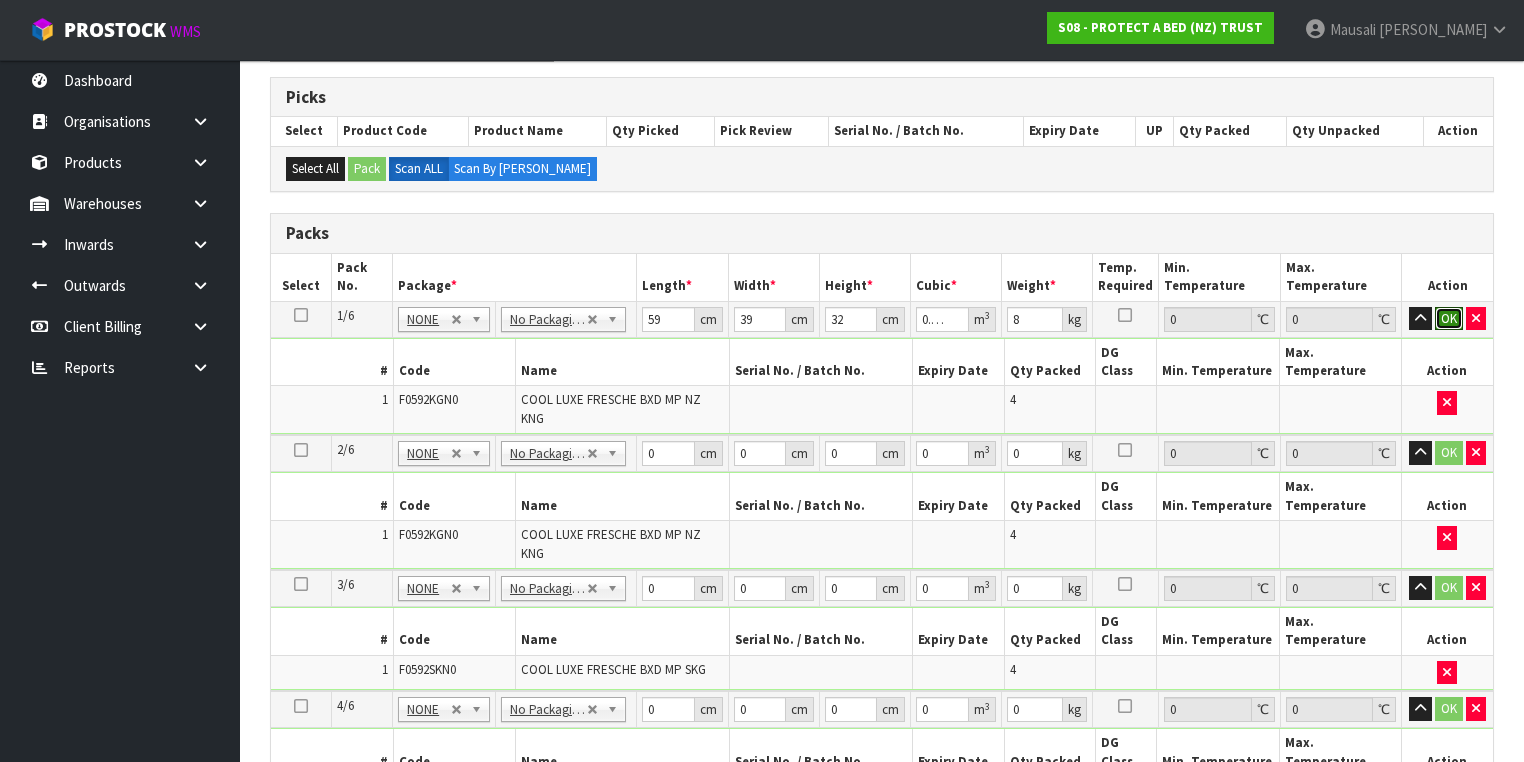 type 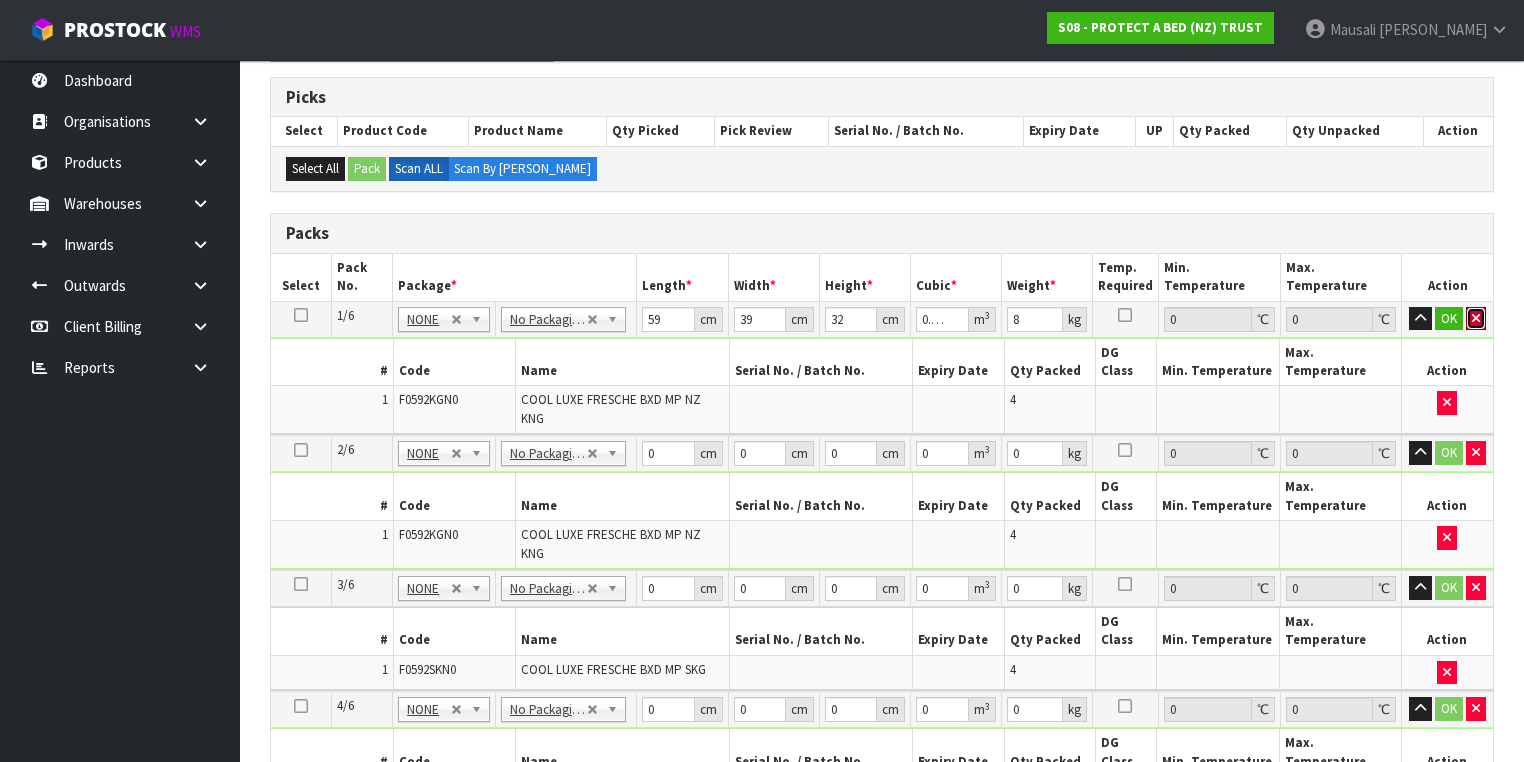 type 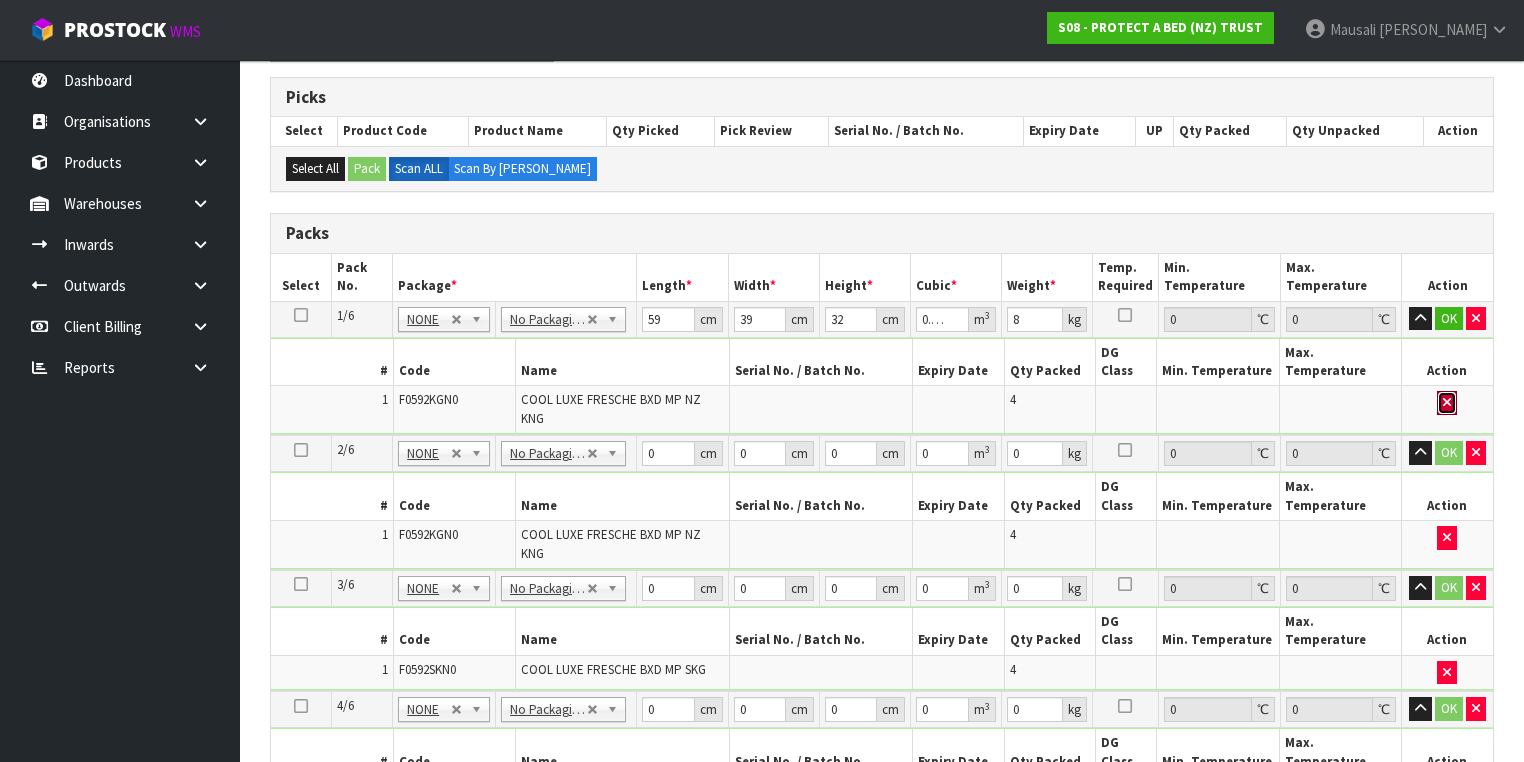 type 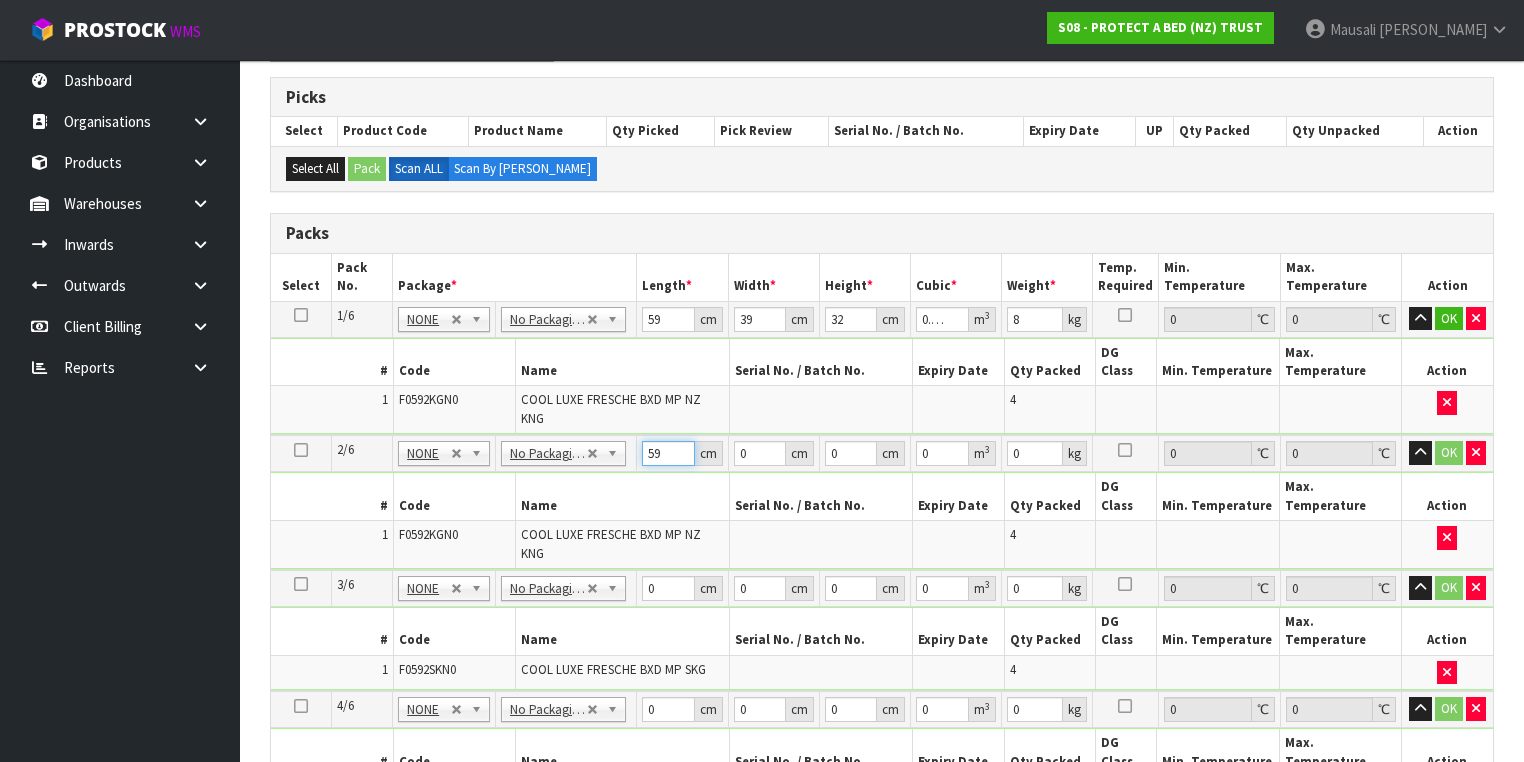 type on "59" 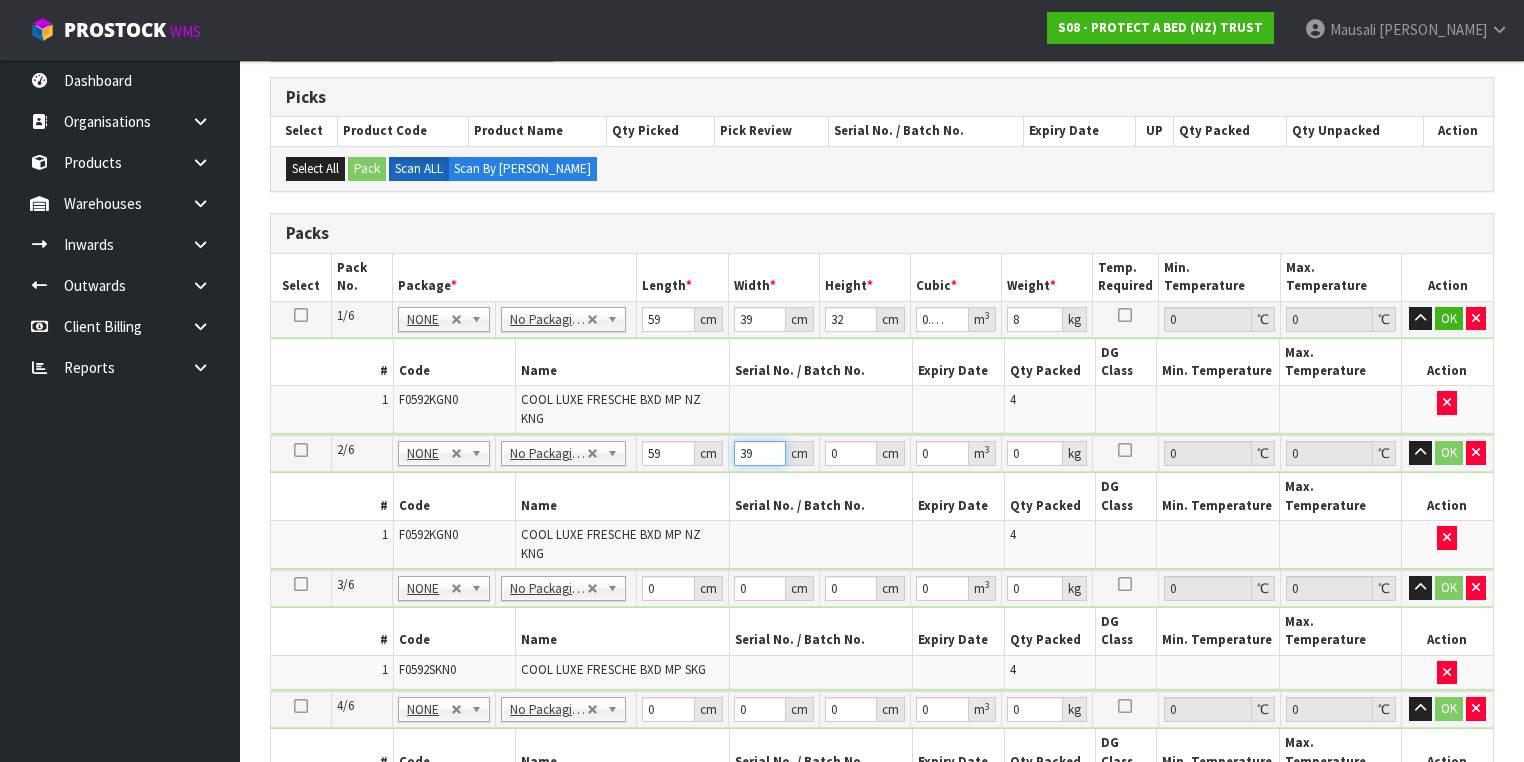 type on "39" 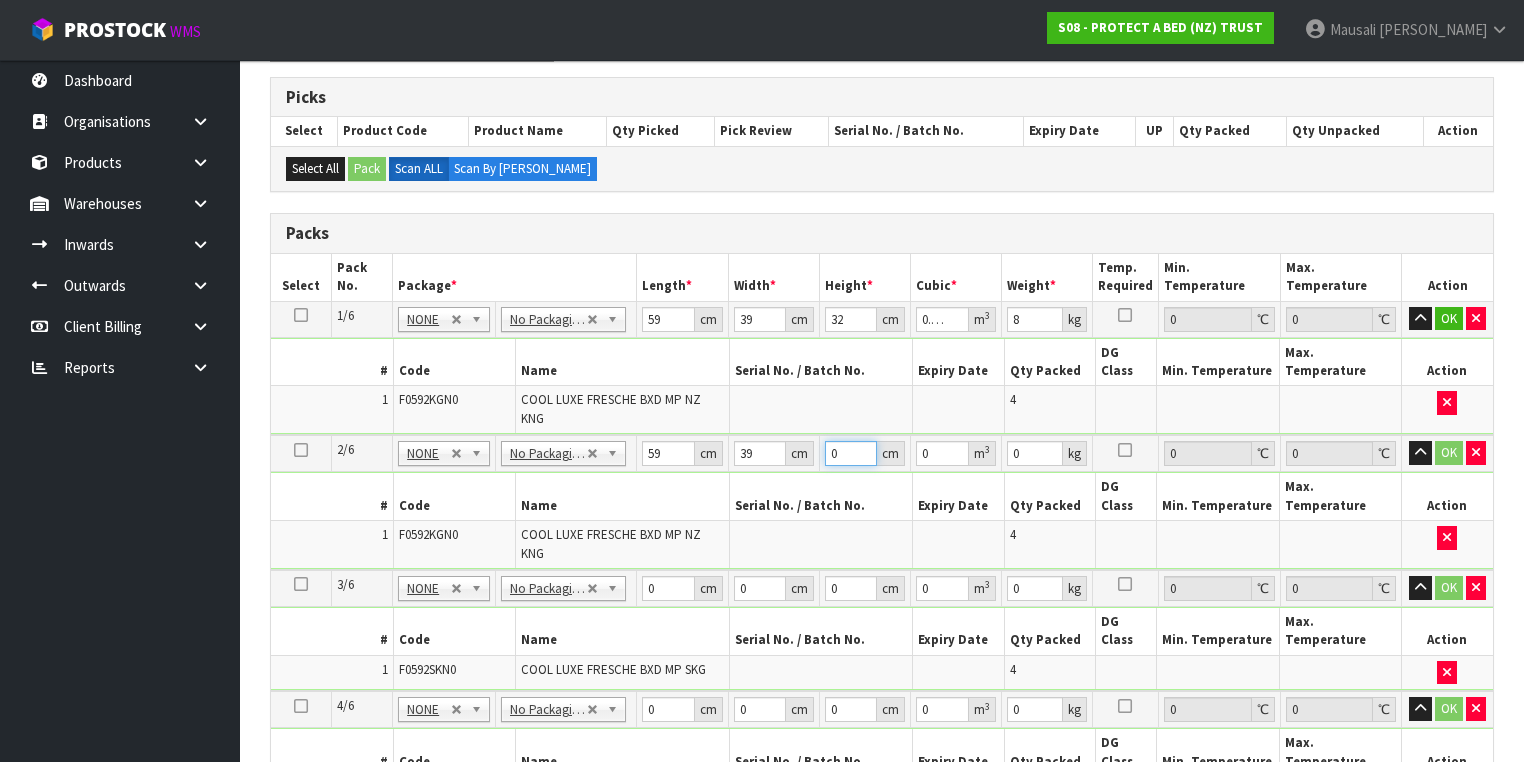type on "3" 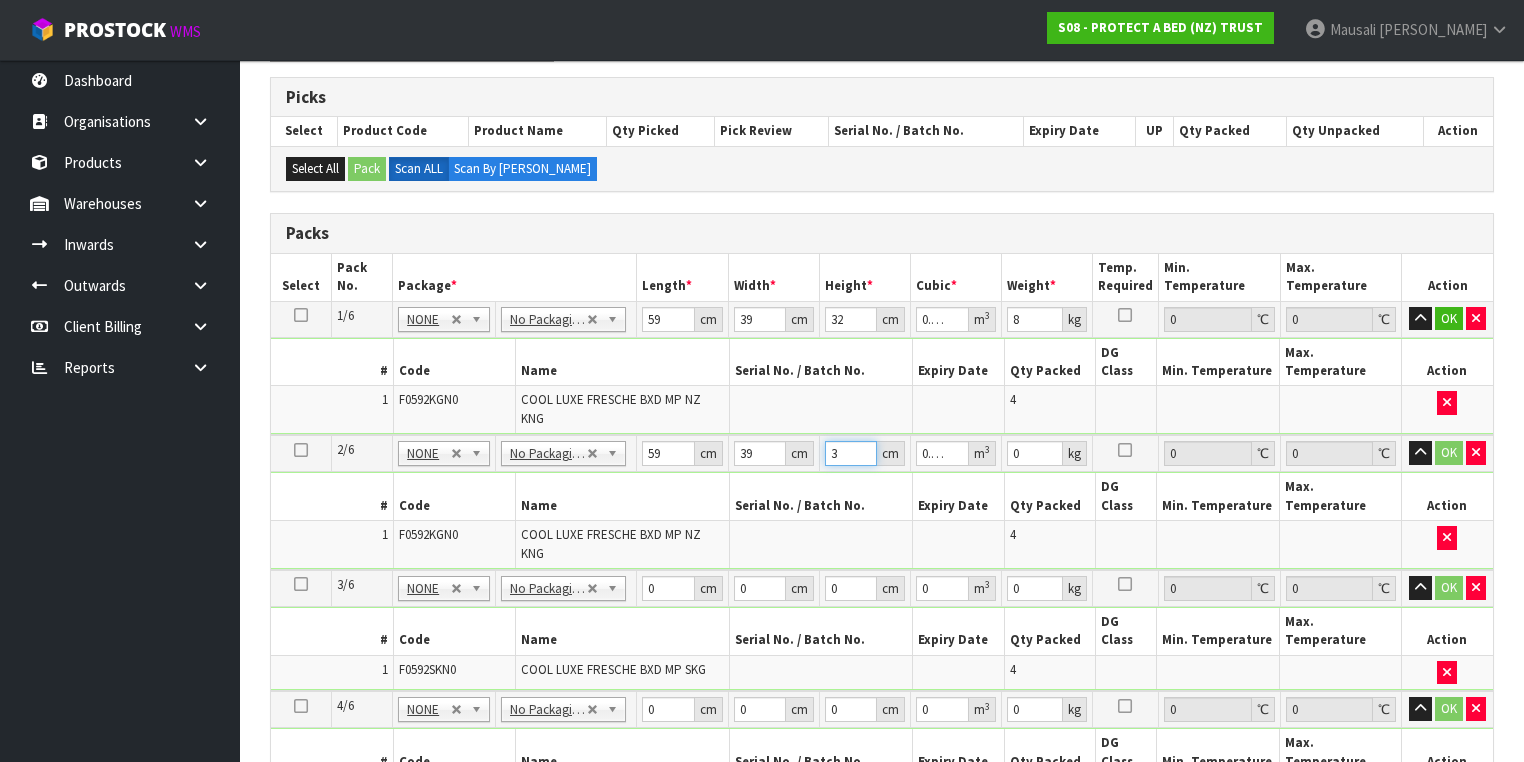 type on "32" 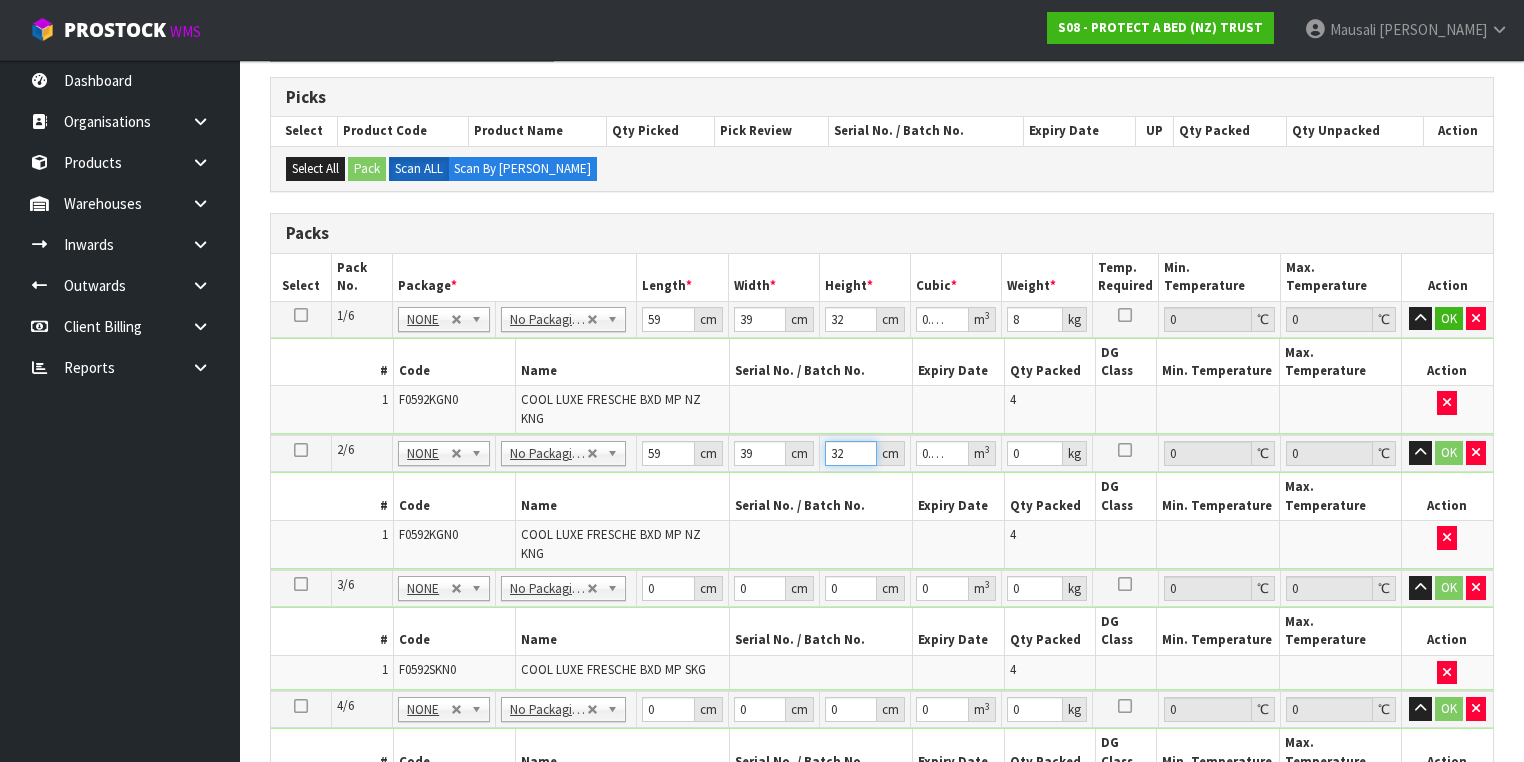 type on "32" 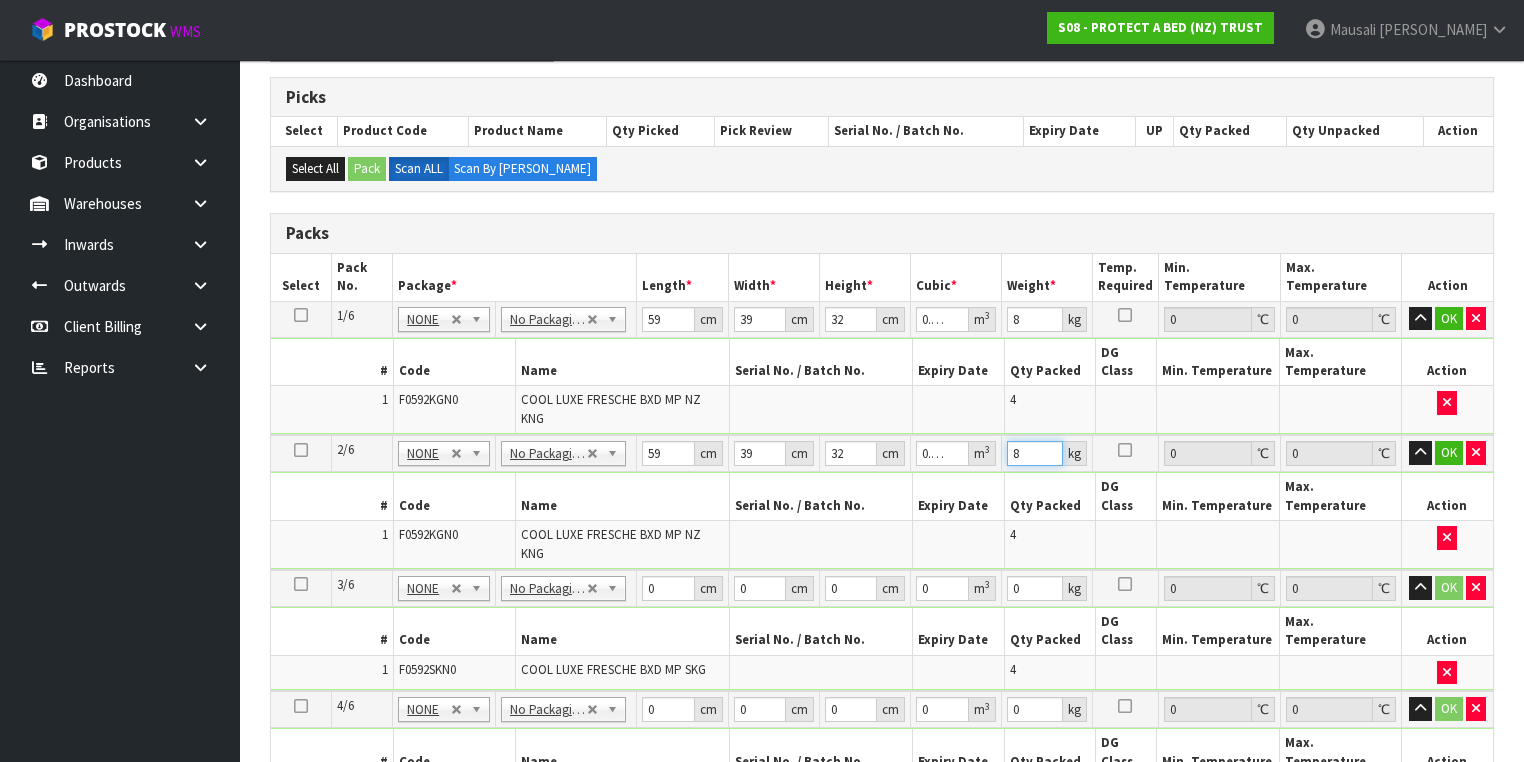 type on "8" 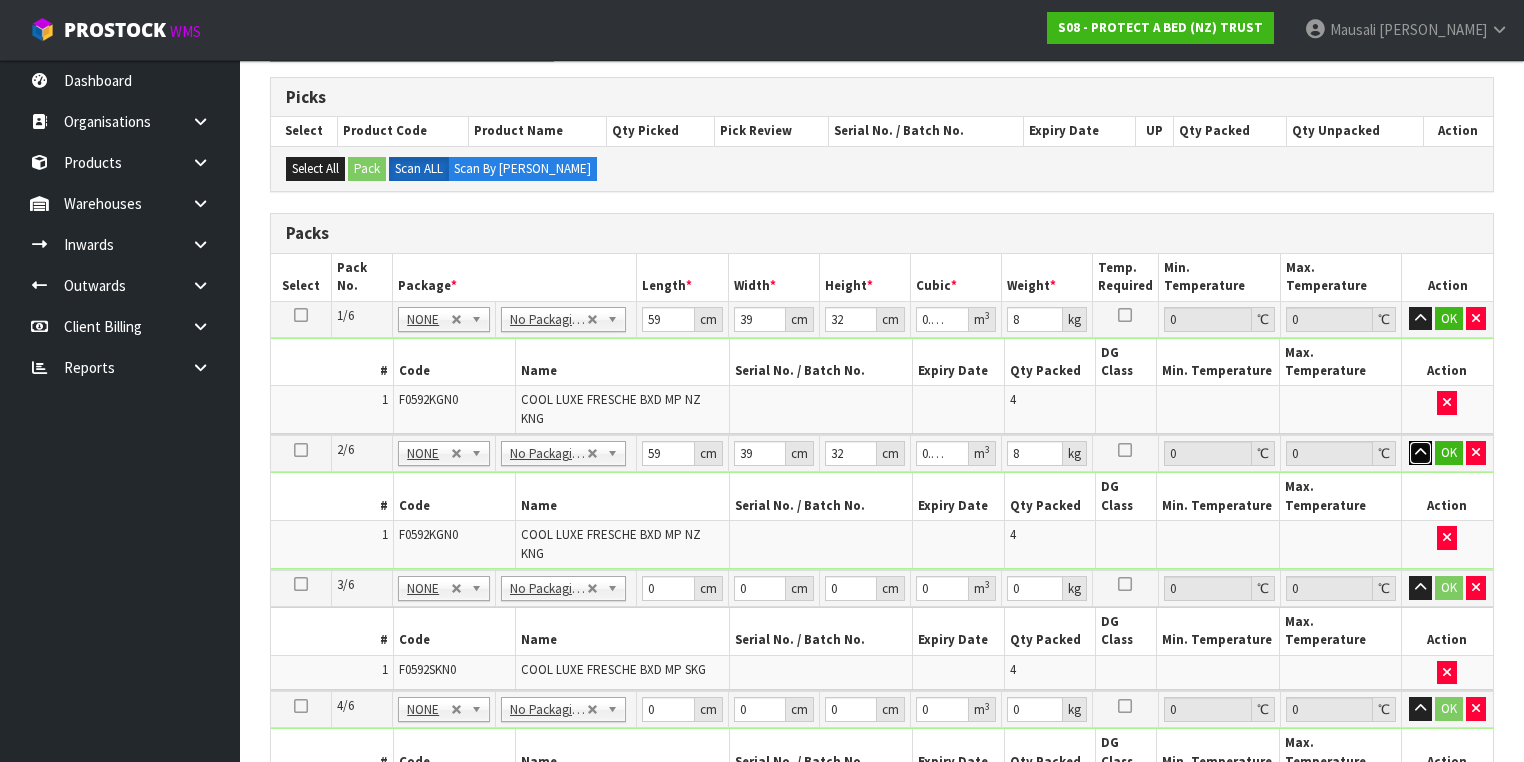 type 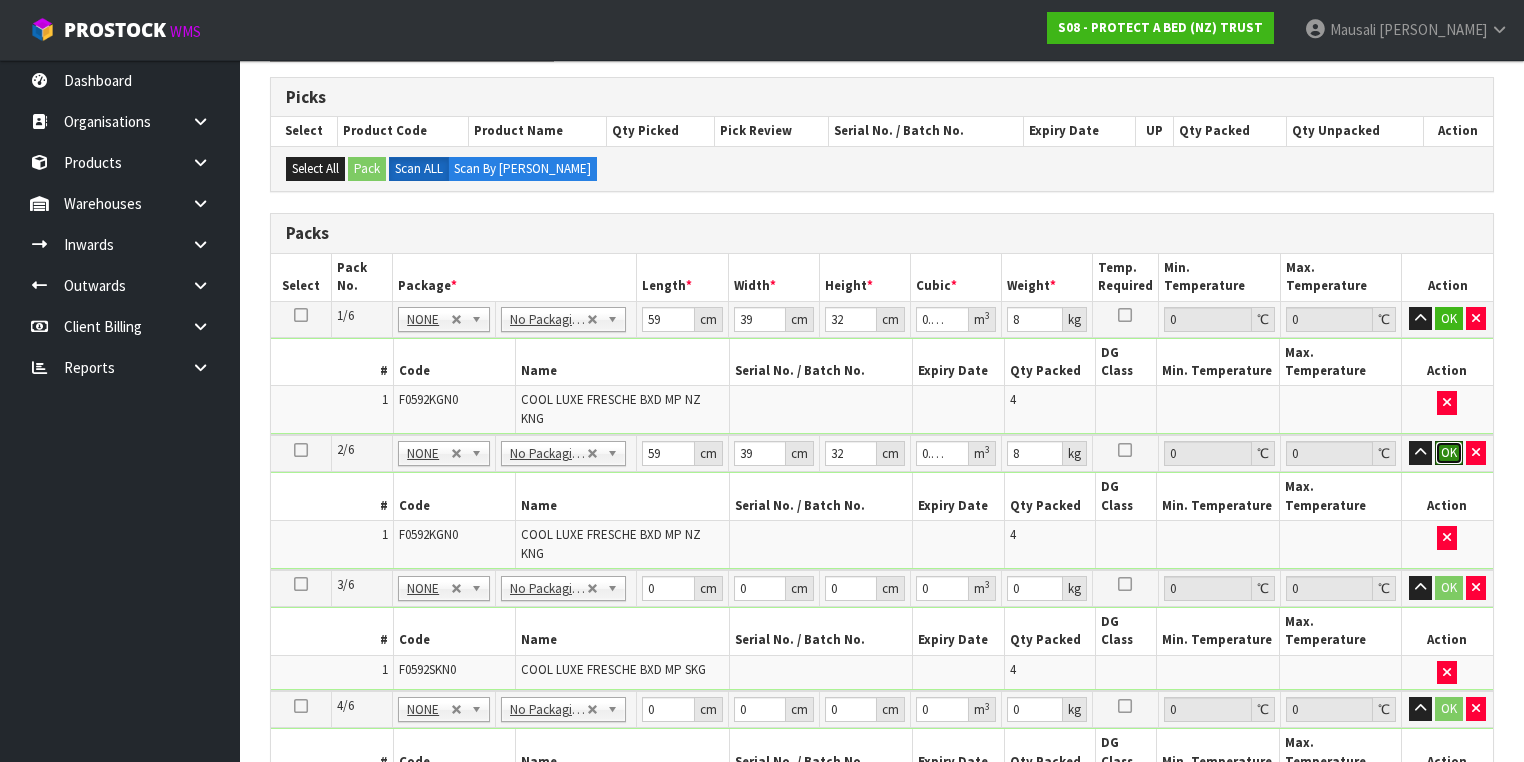 type 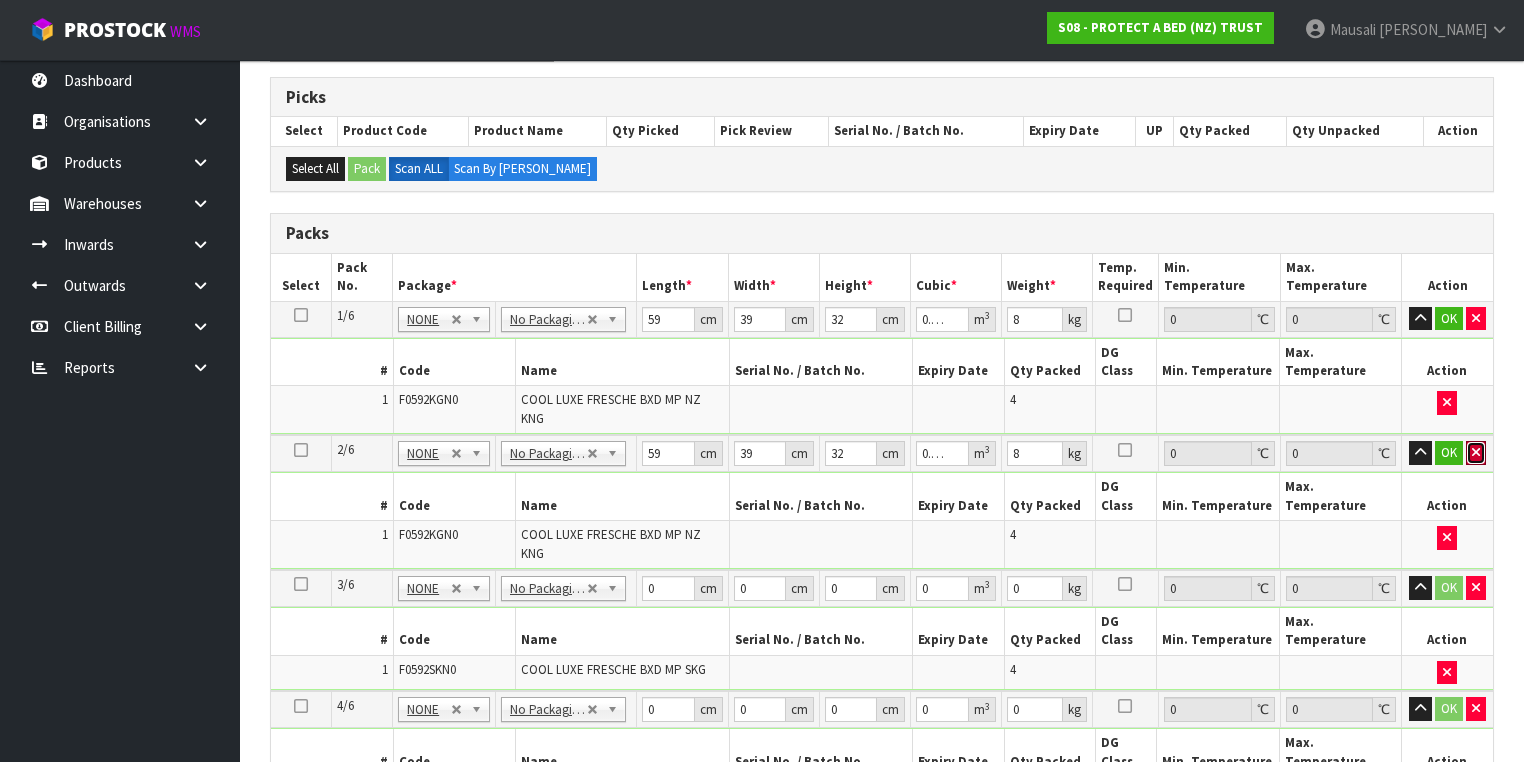 type 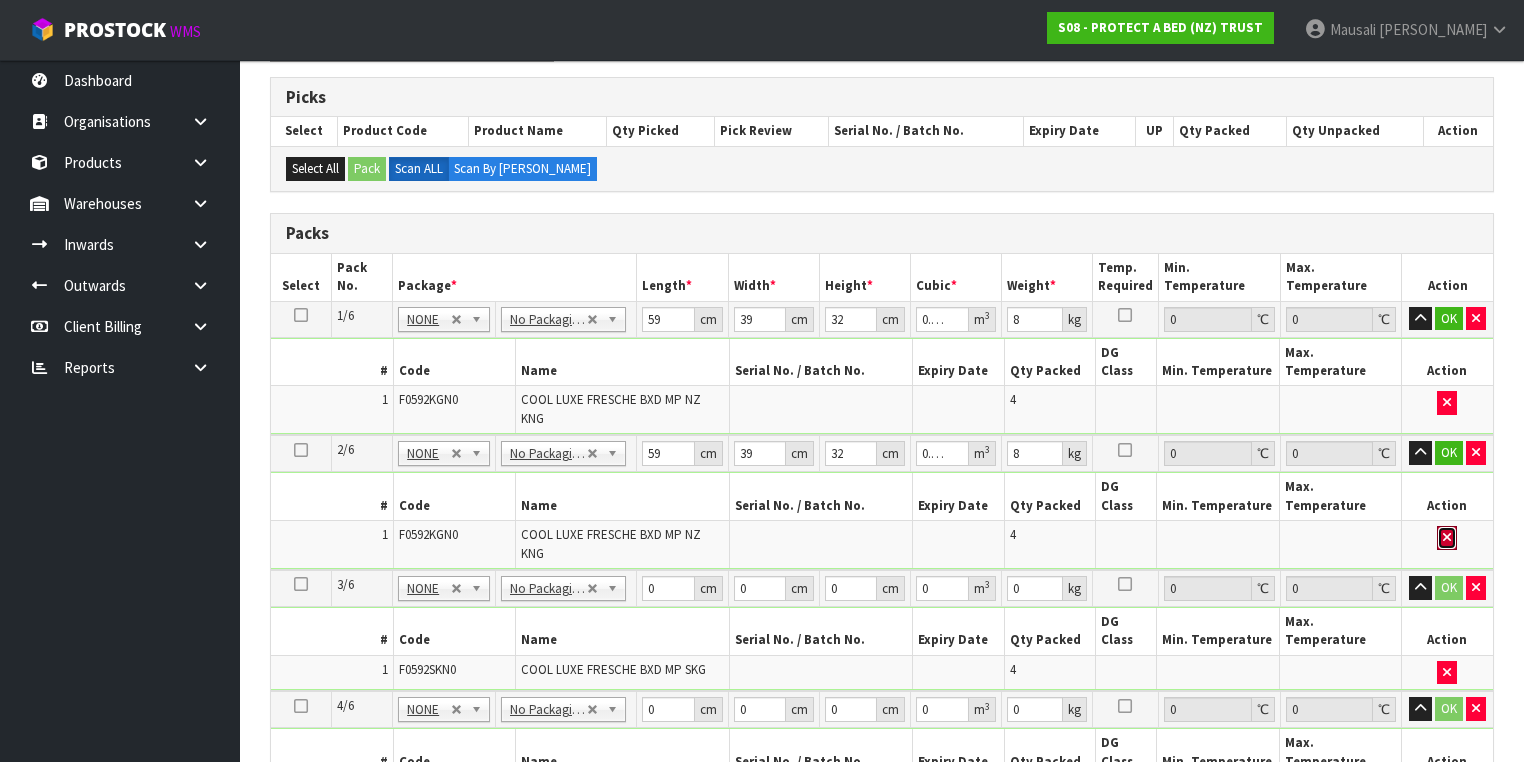 type 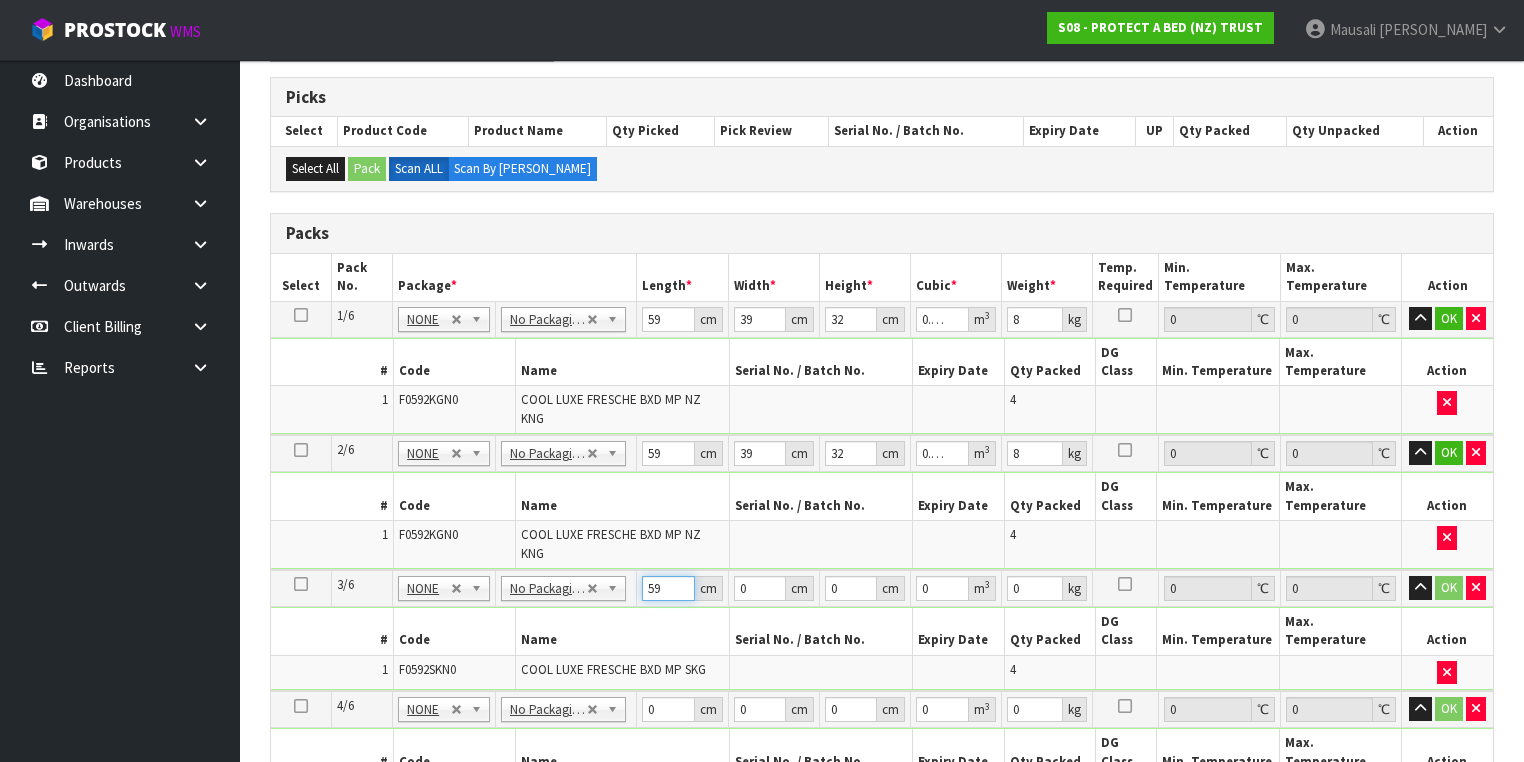 type on "59" 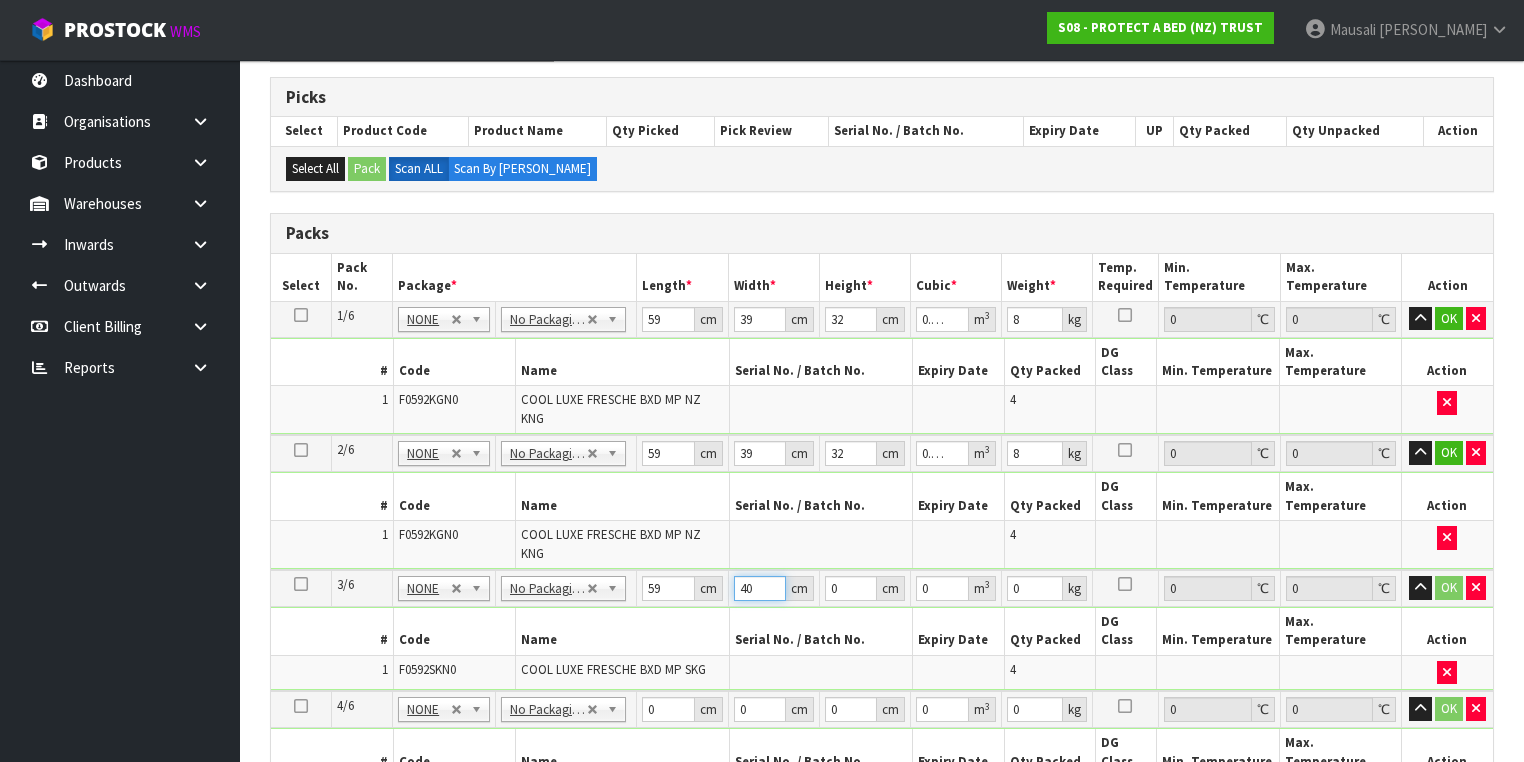 type on "40" 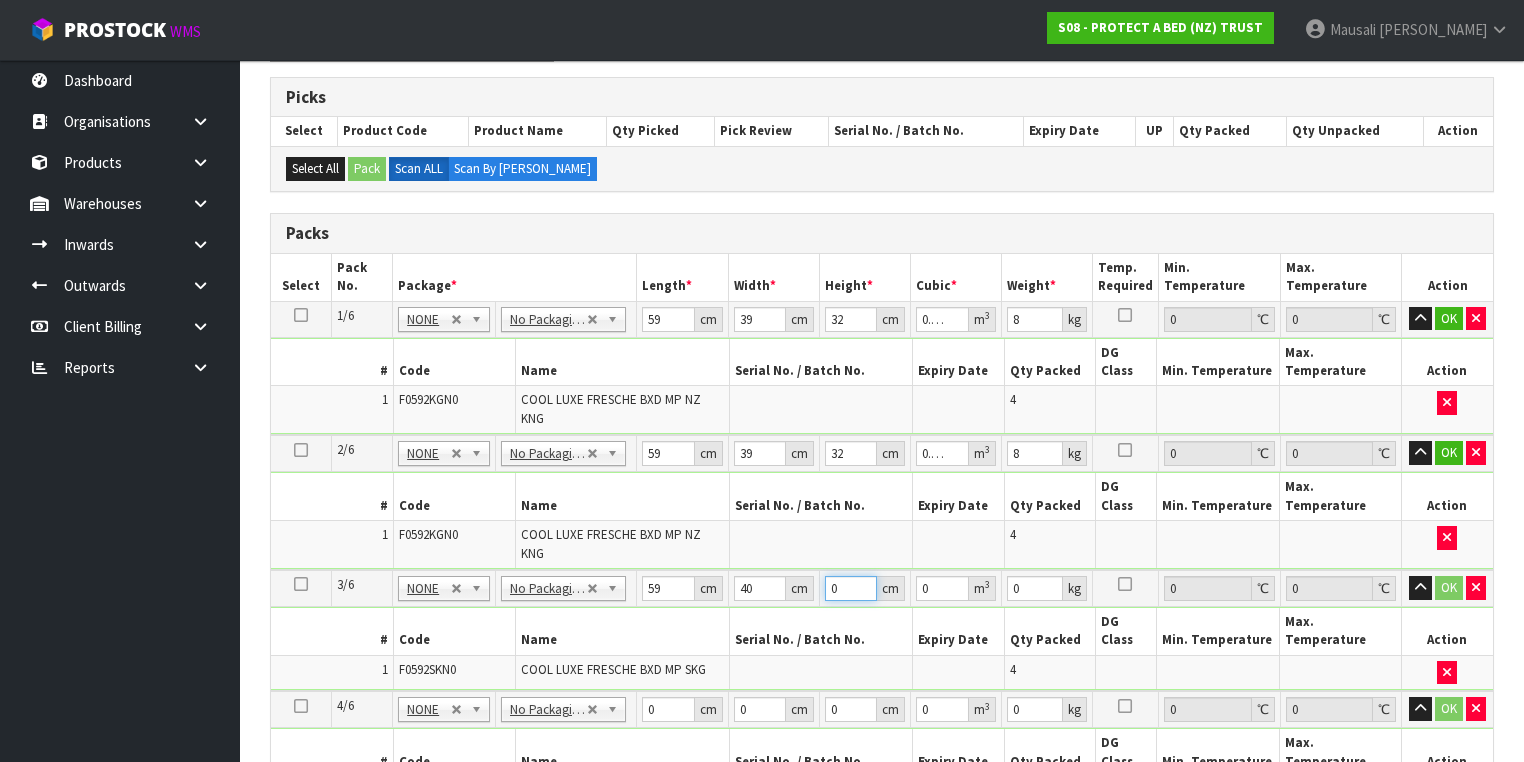 type on "3" 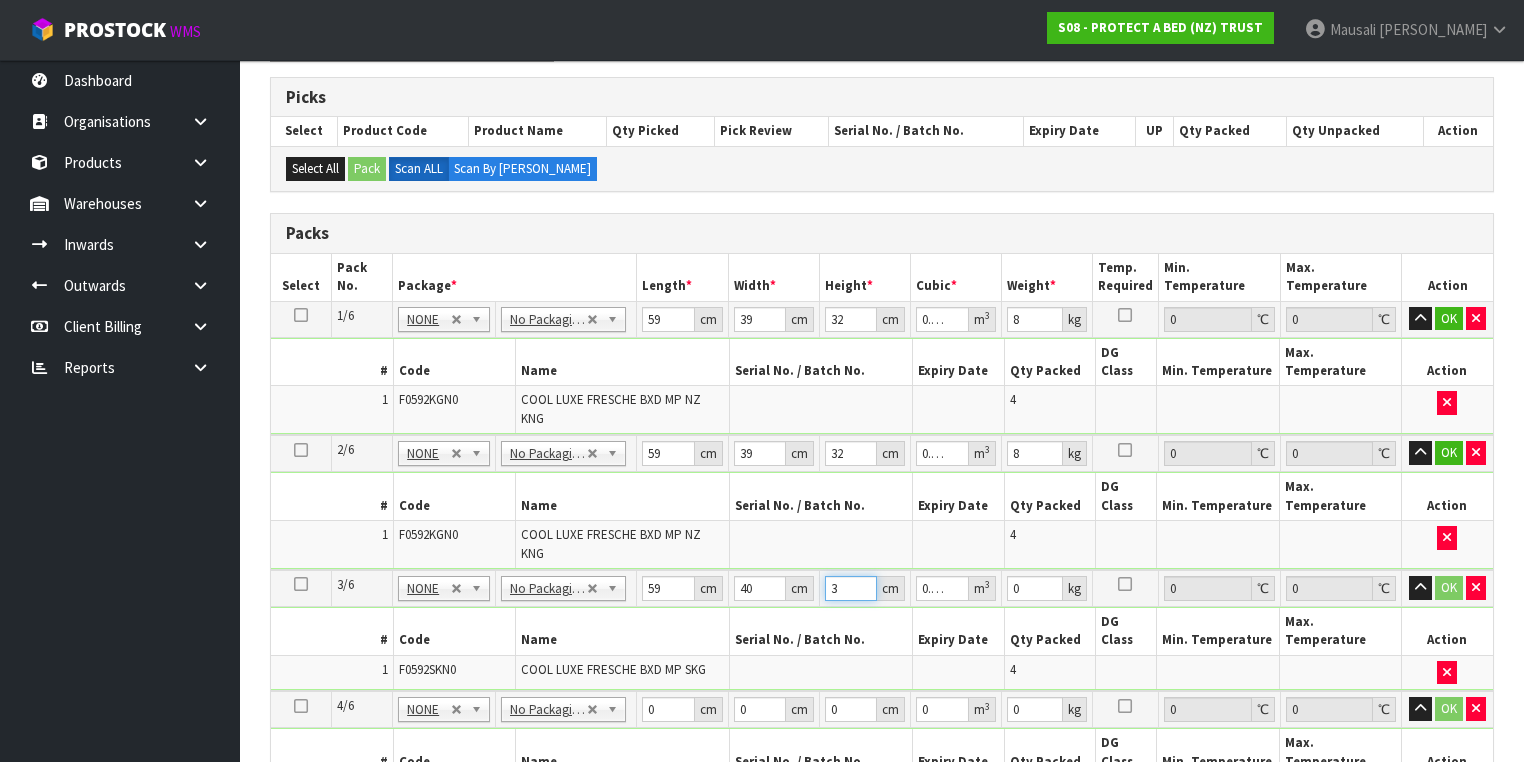 type on "32" 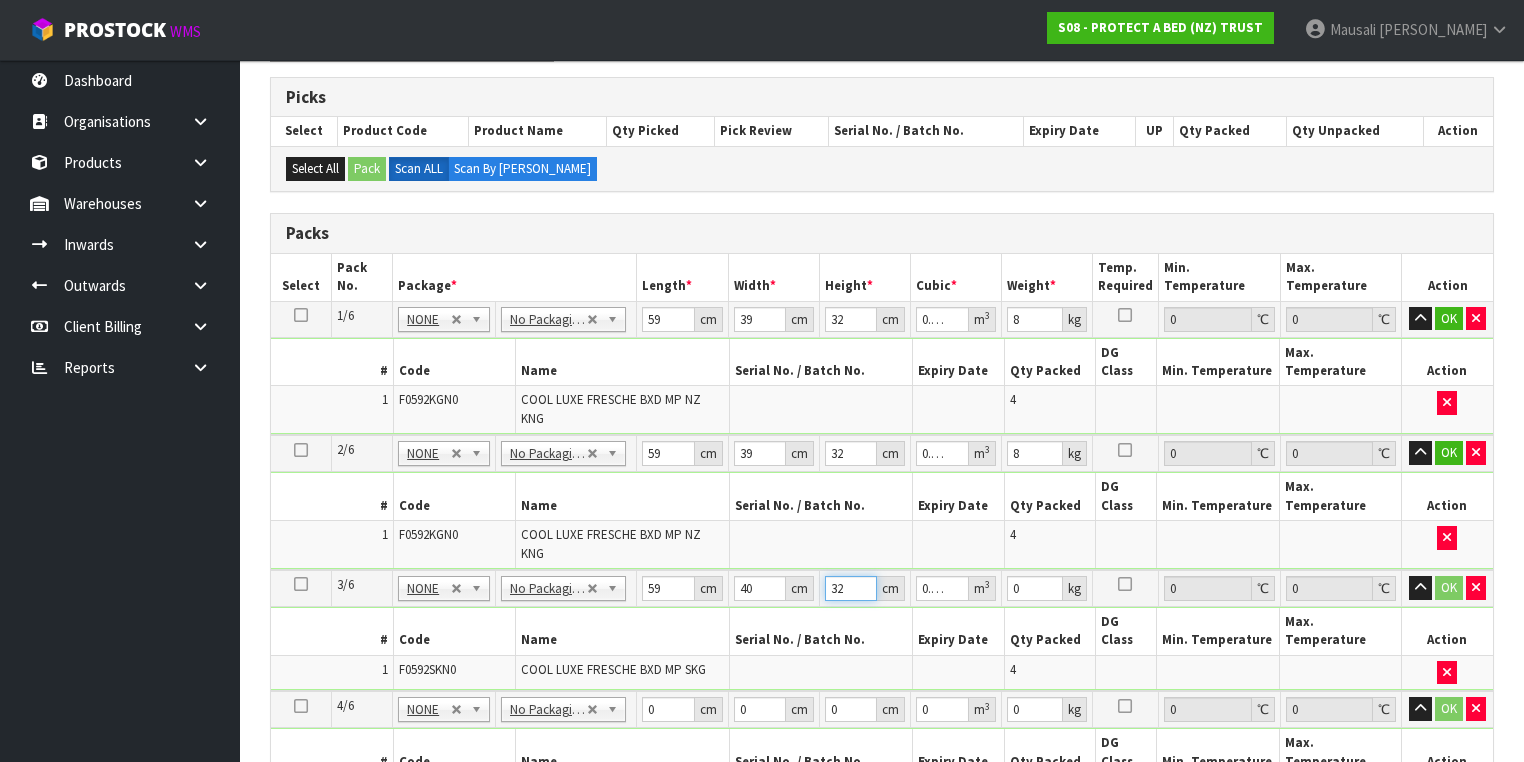 type on "32" 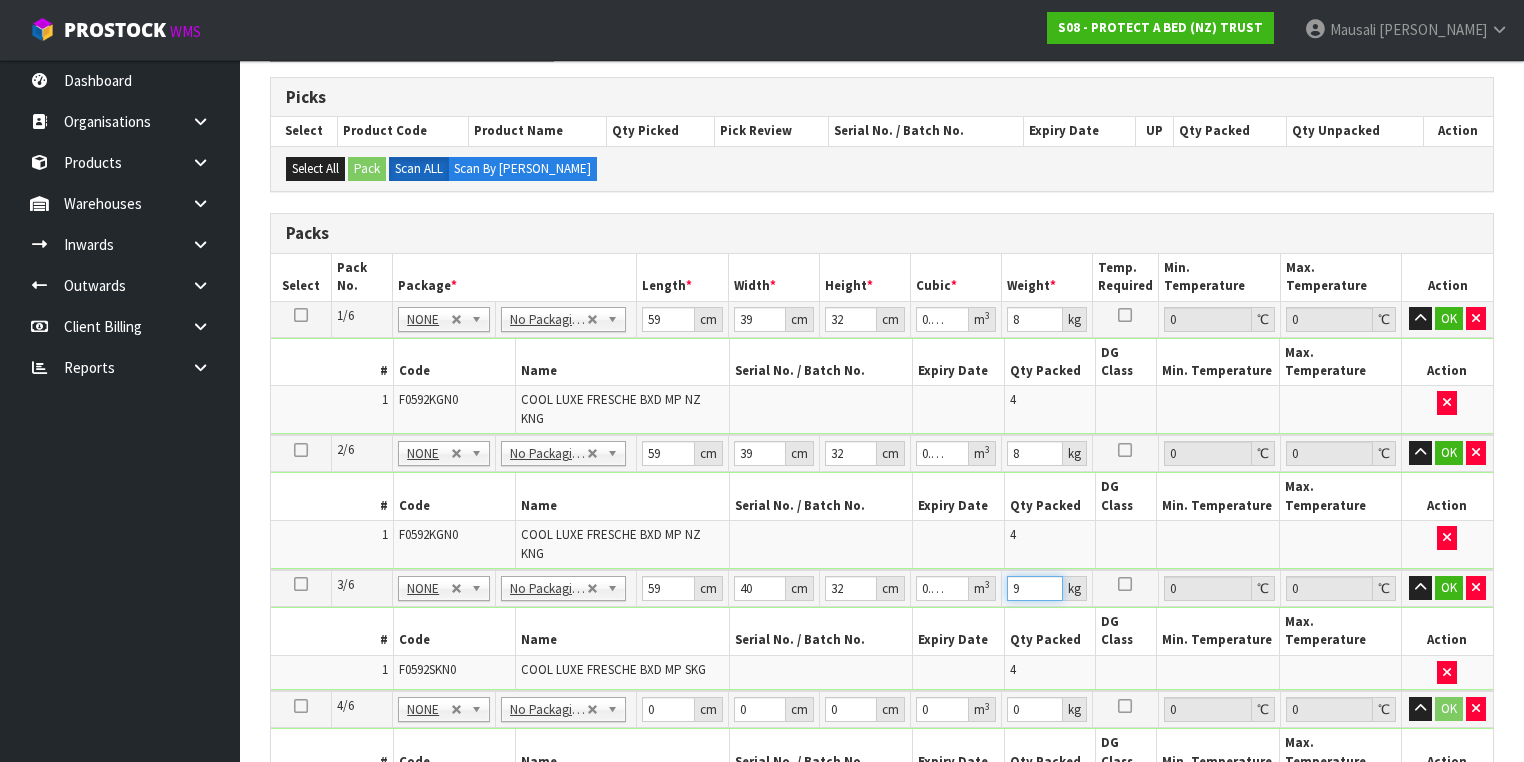 type on "9" 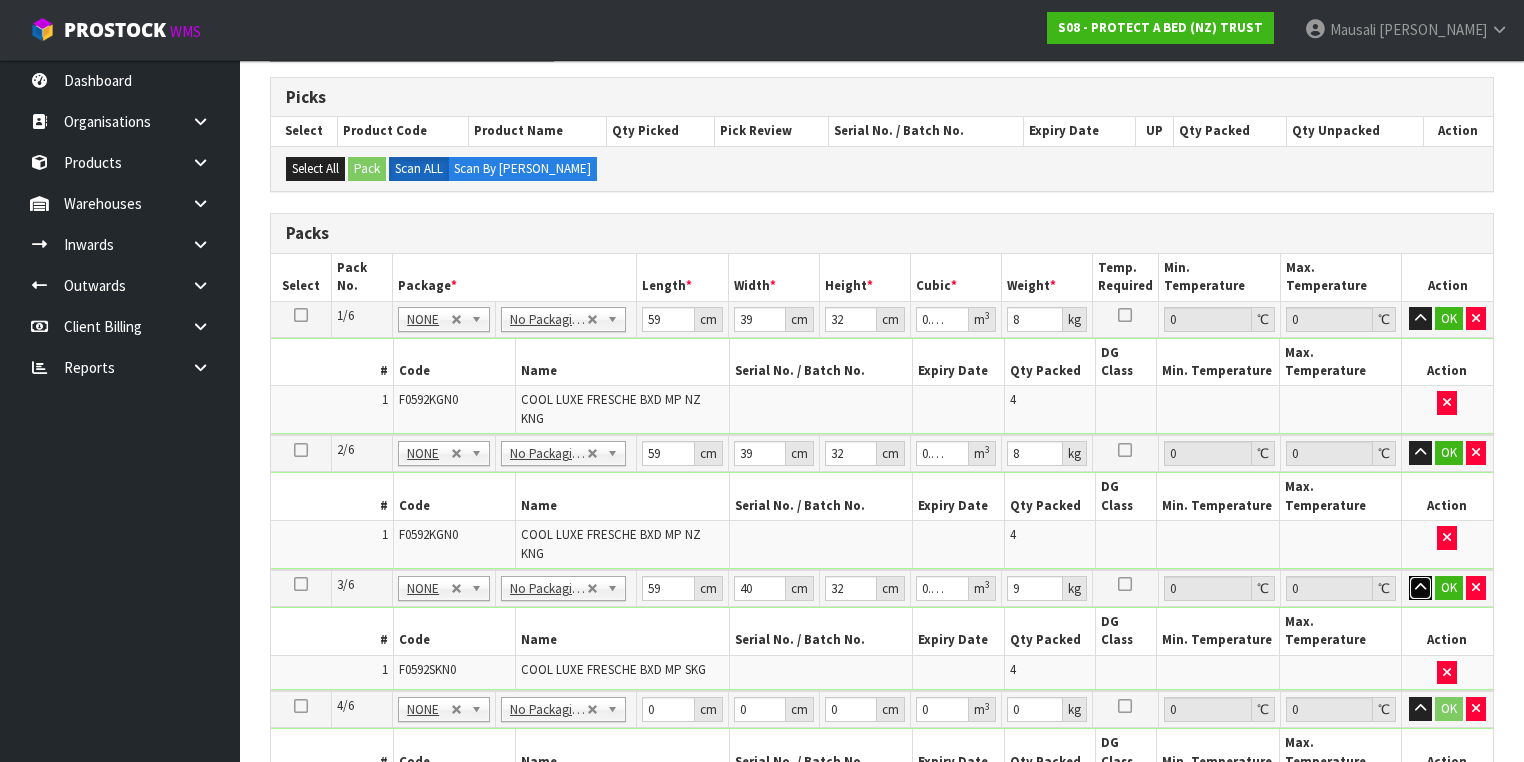 type 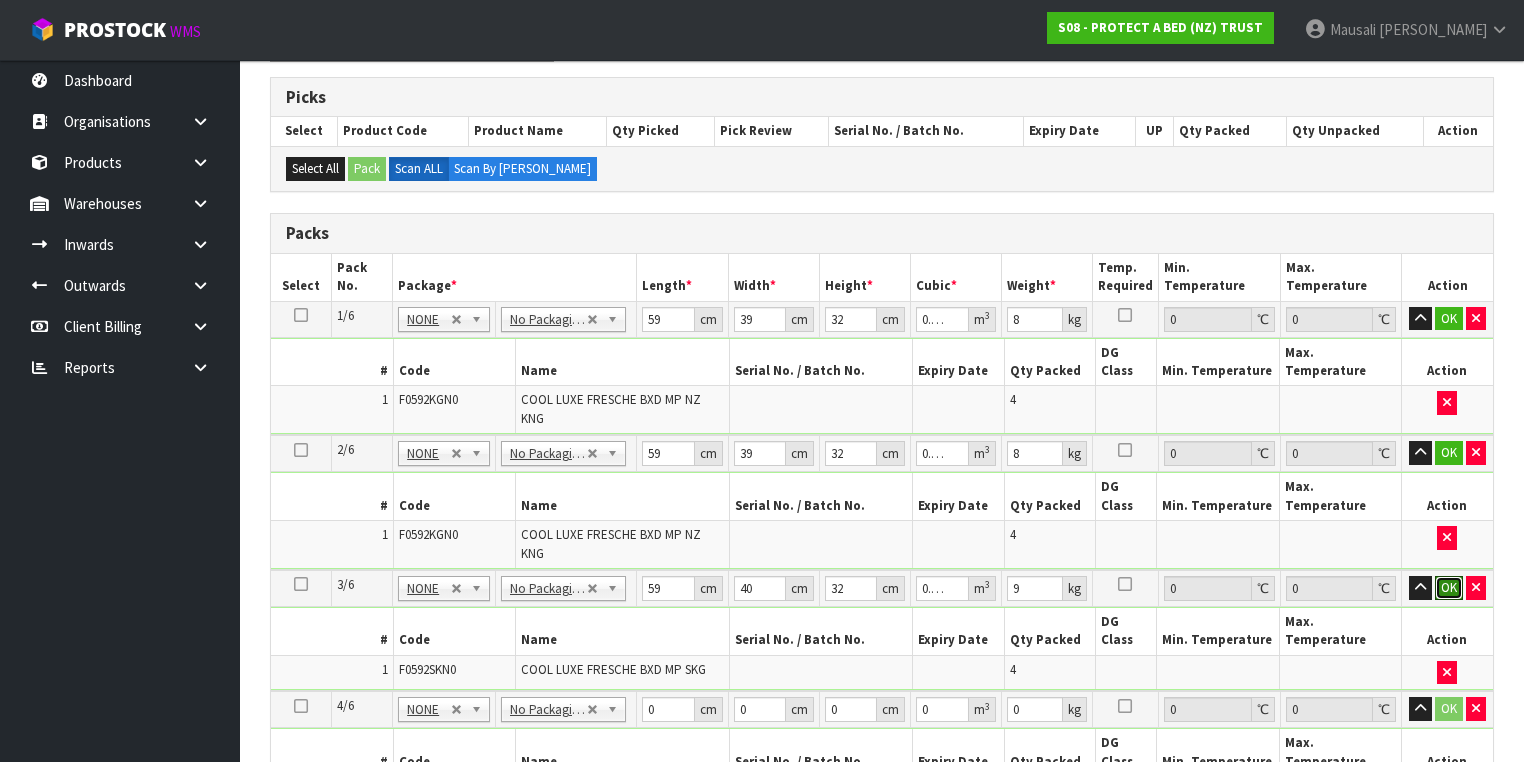 type 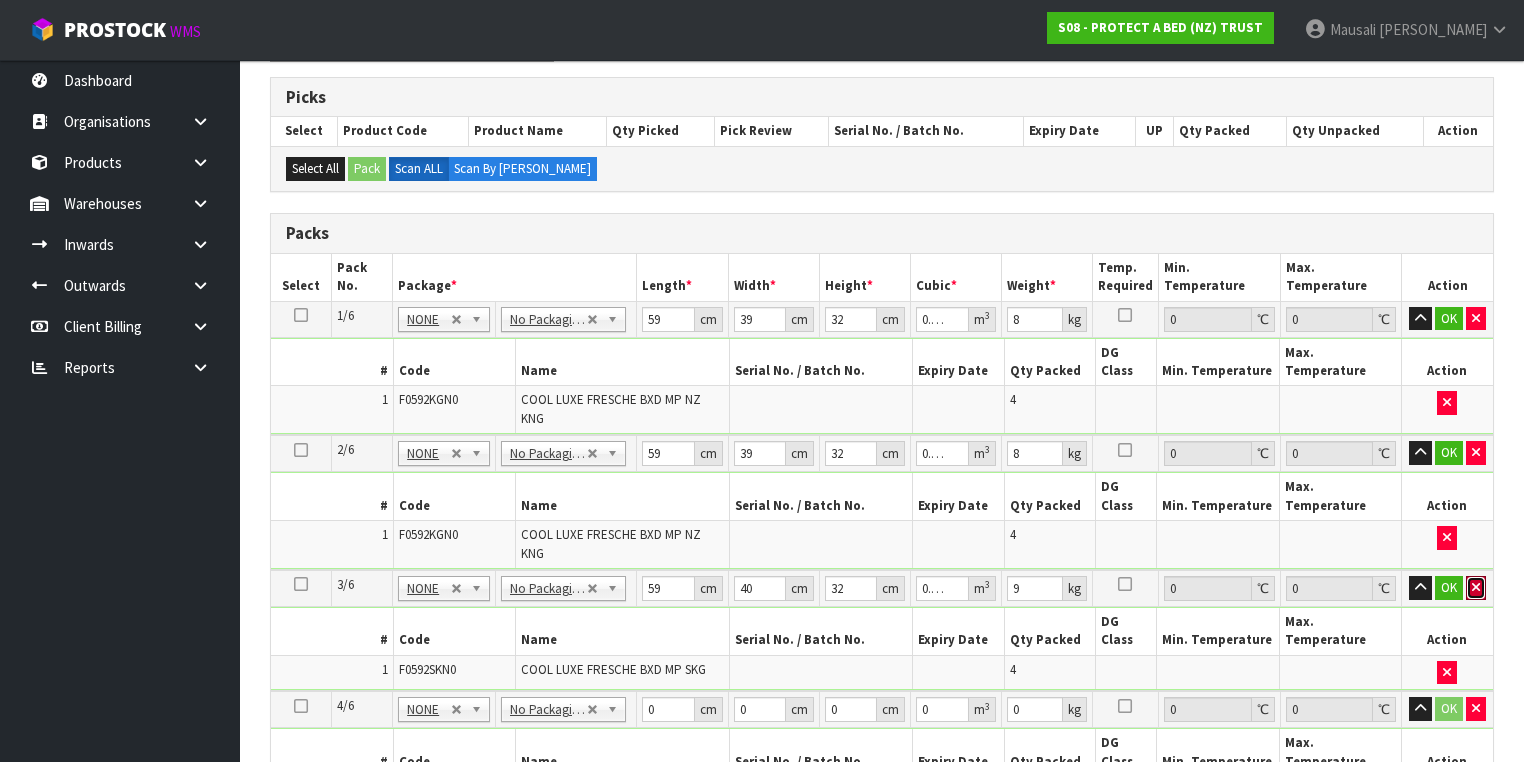 type 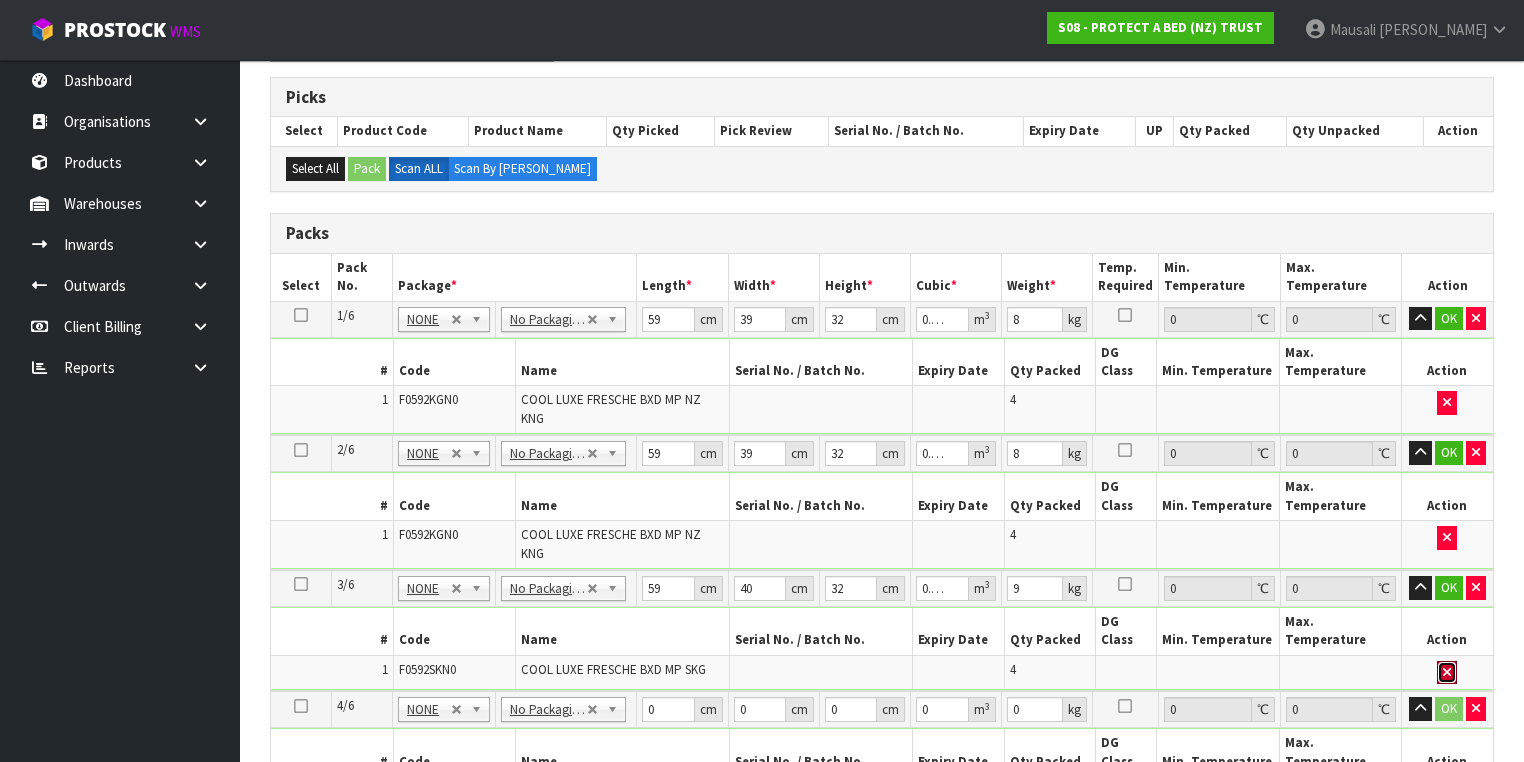 type 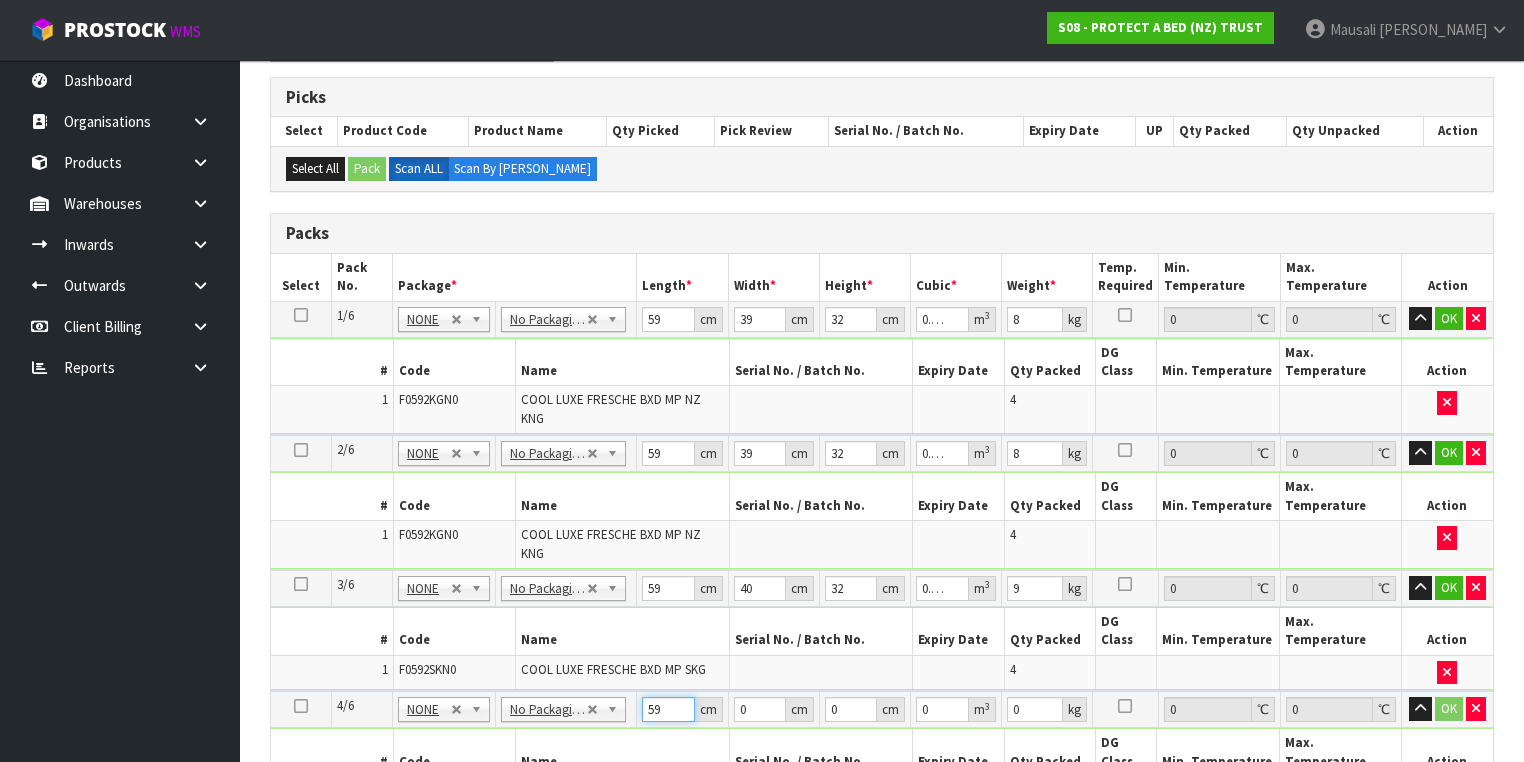 type on "59" 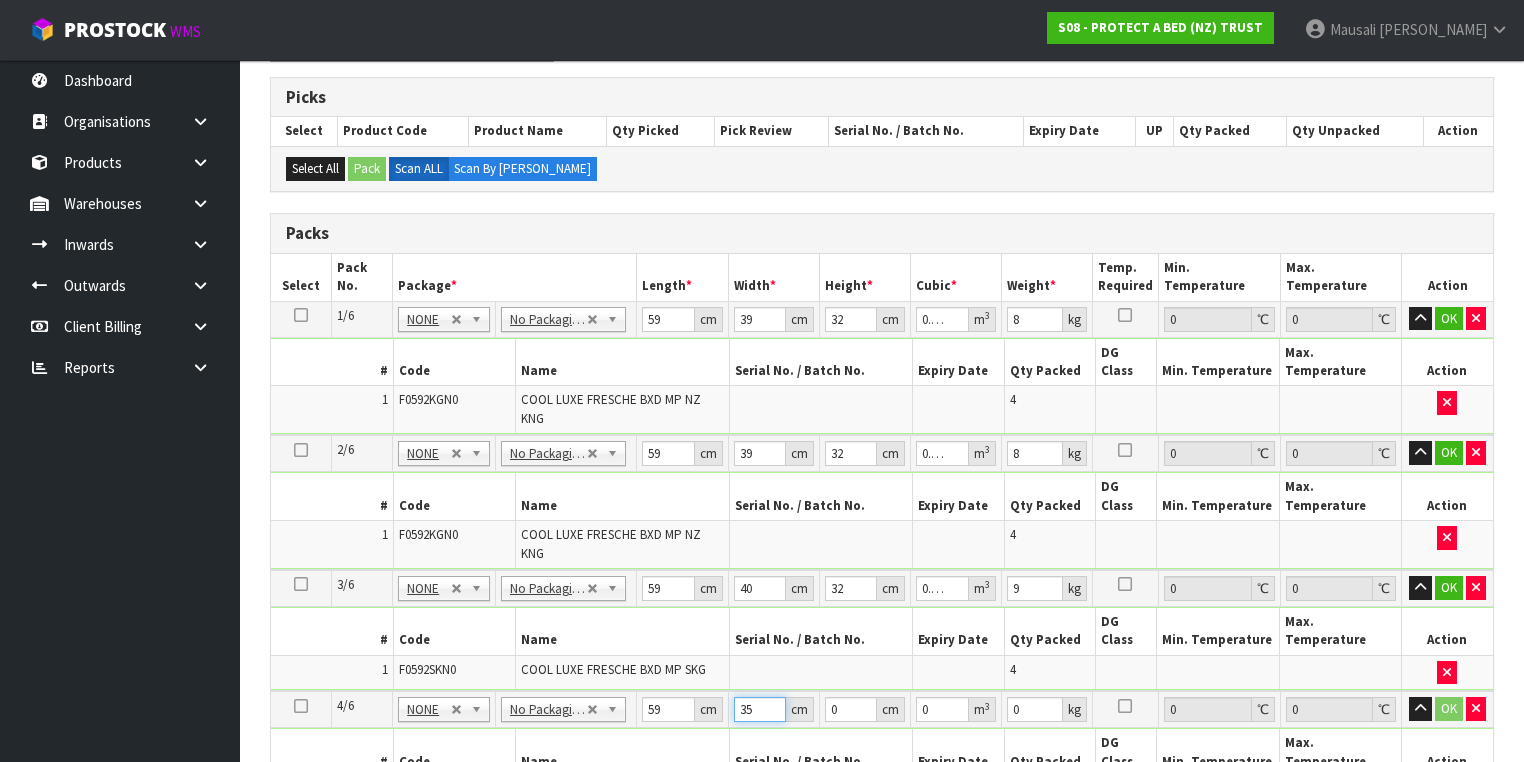 type on "35" 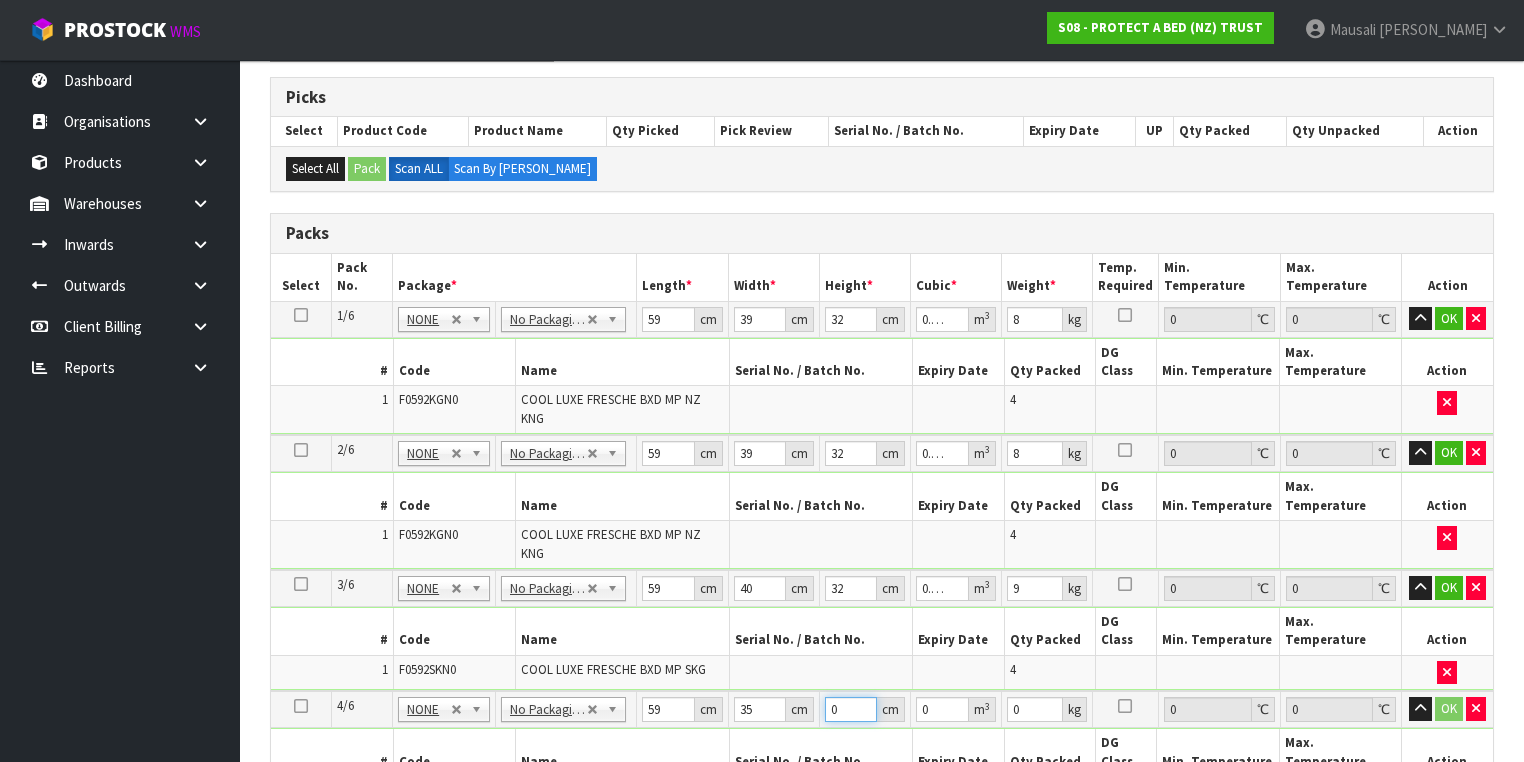 type on "3" 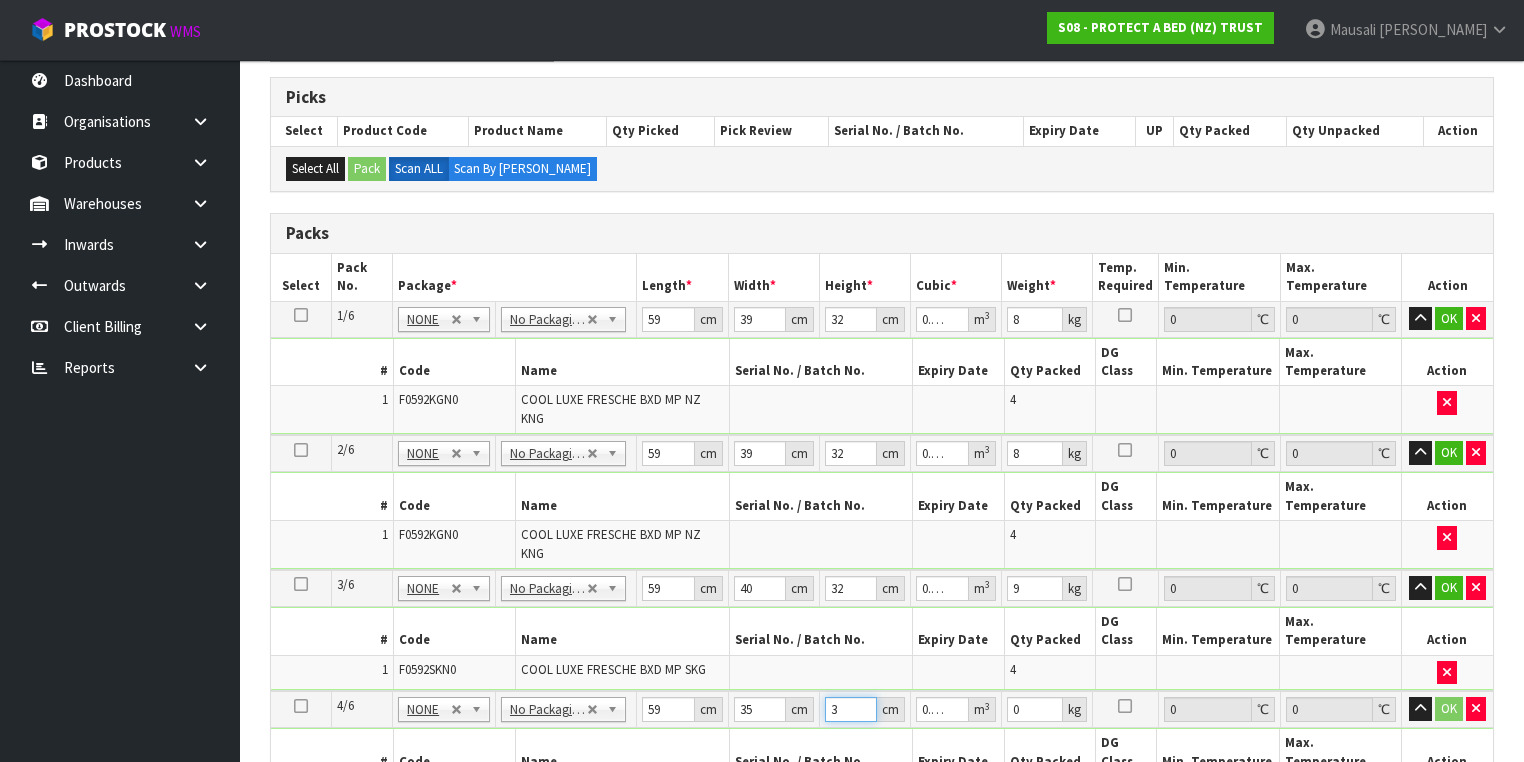 type on "32" 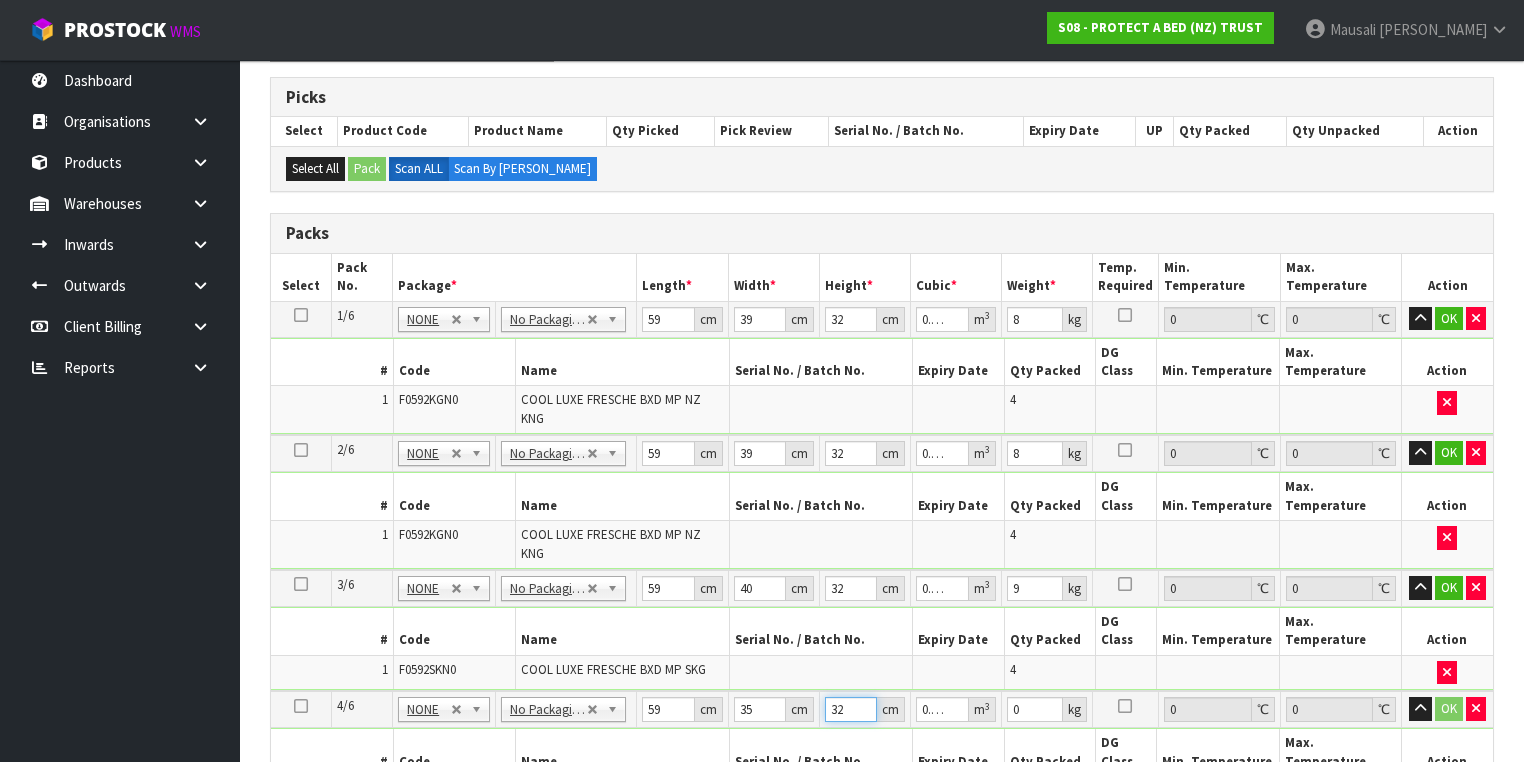 type on "32" 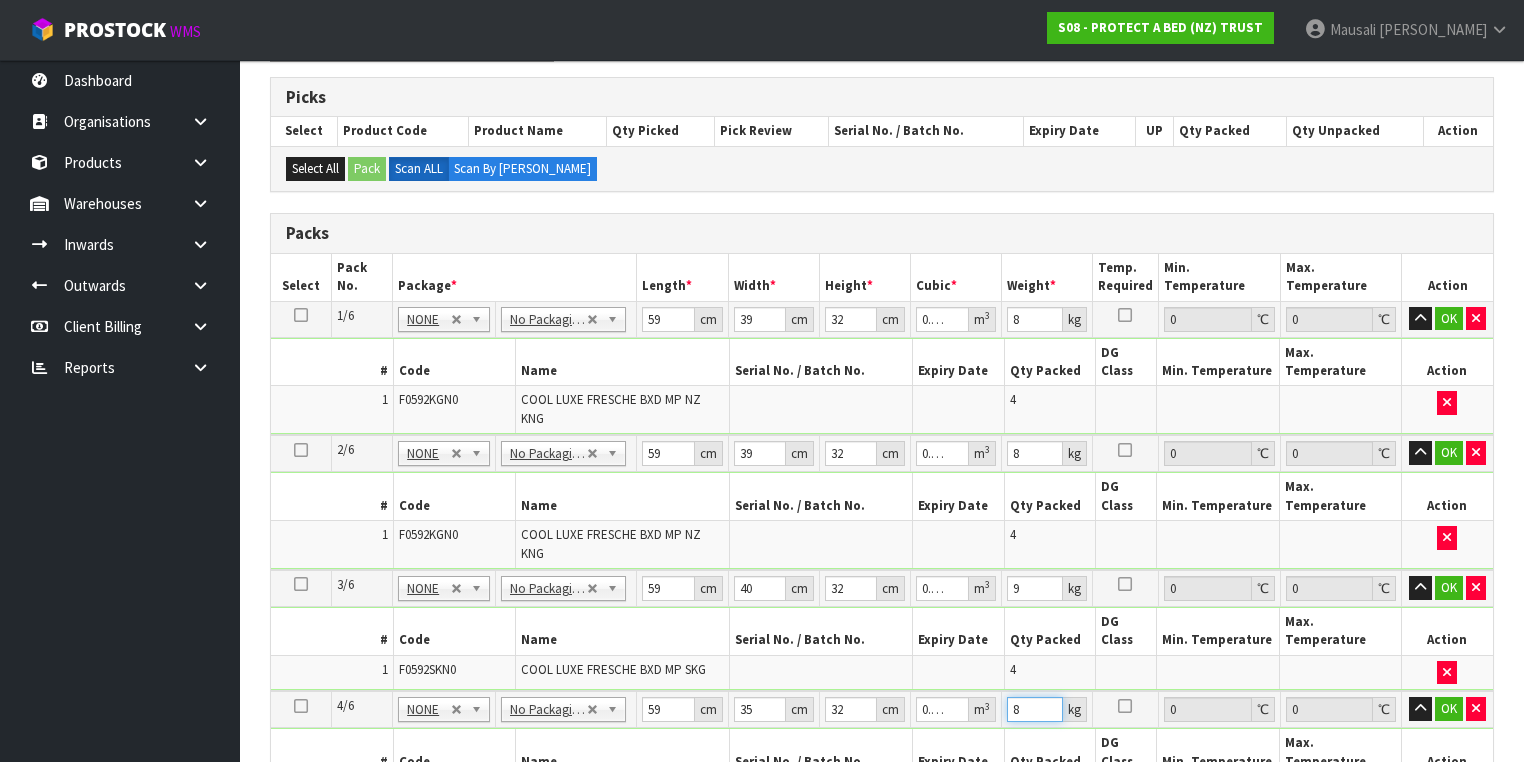 type on "8" 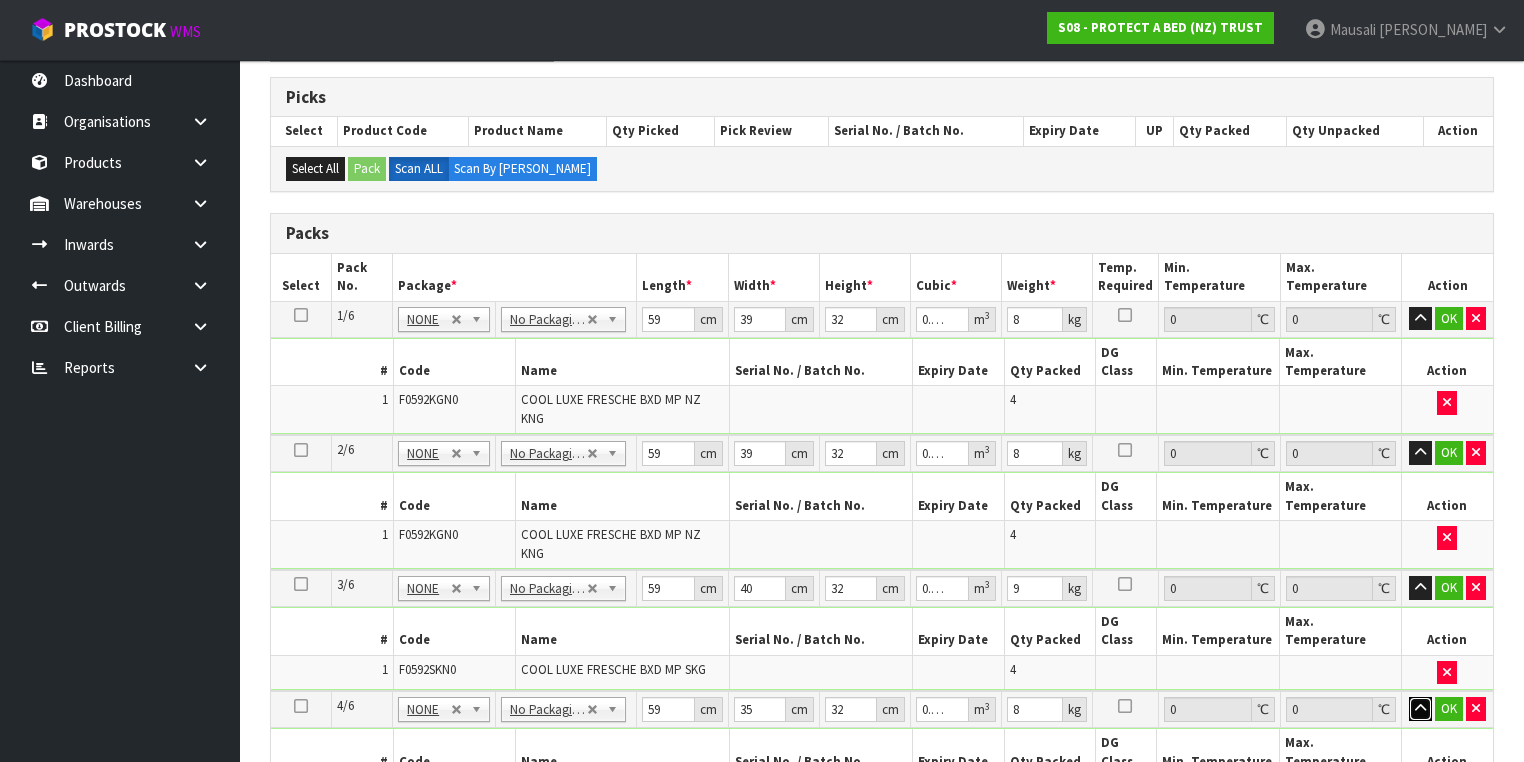type 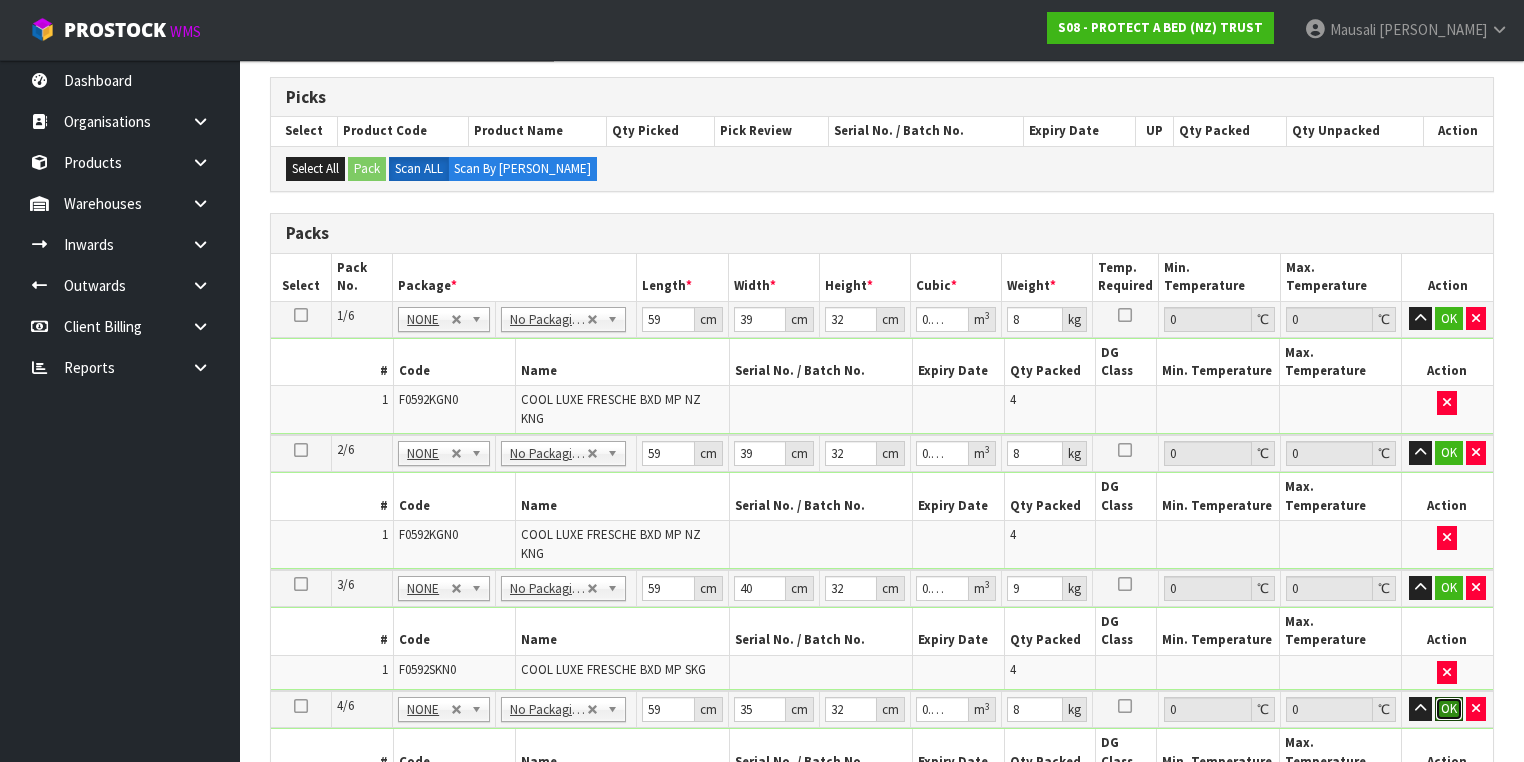 type 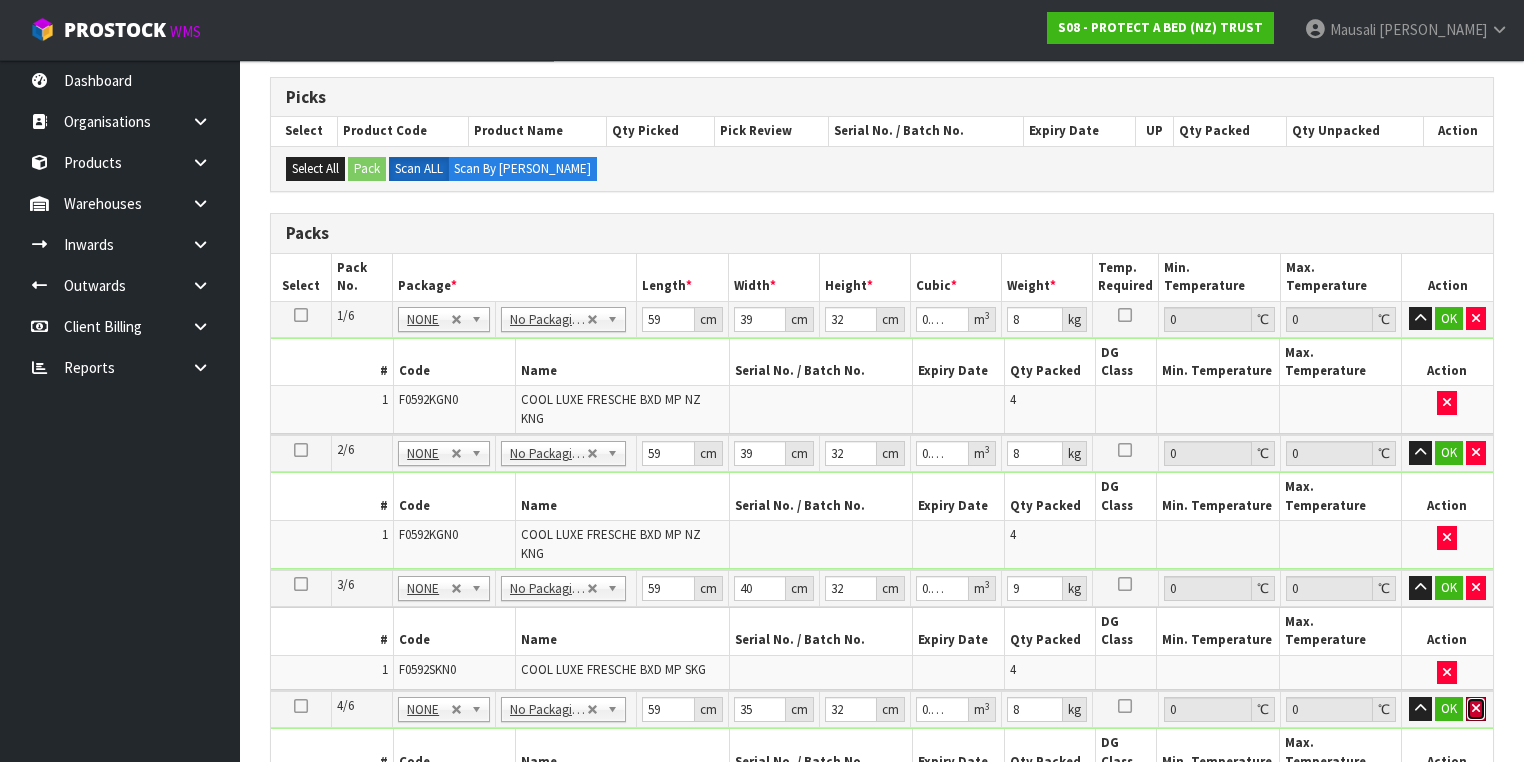 type 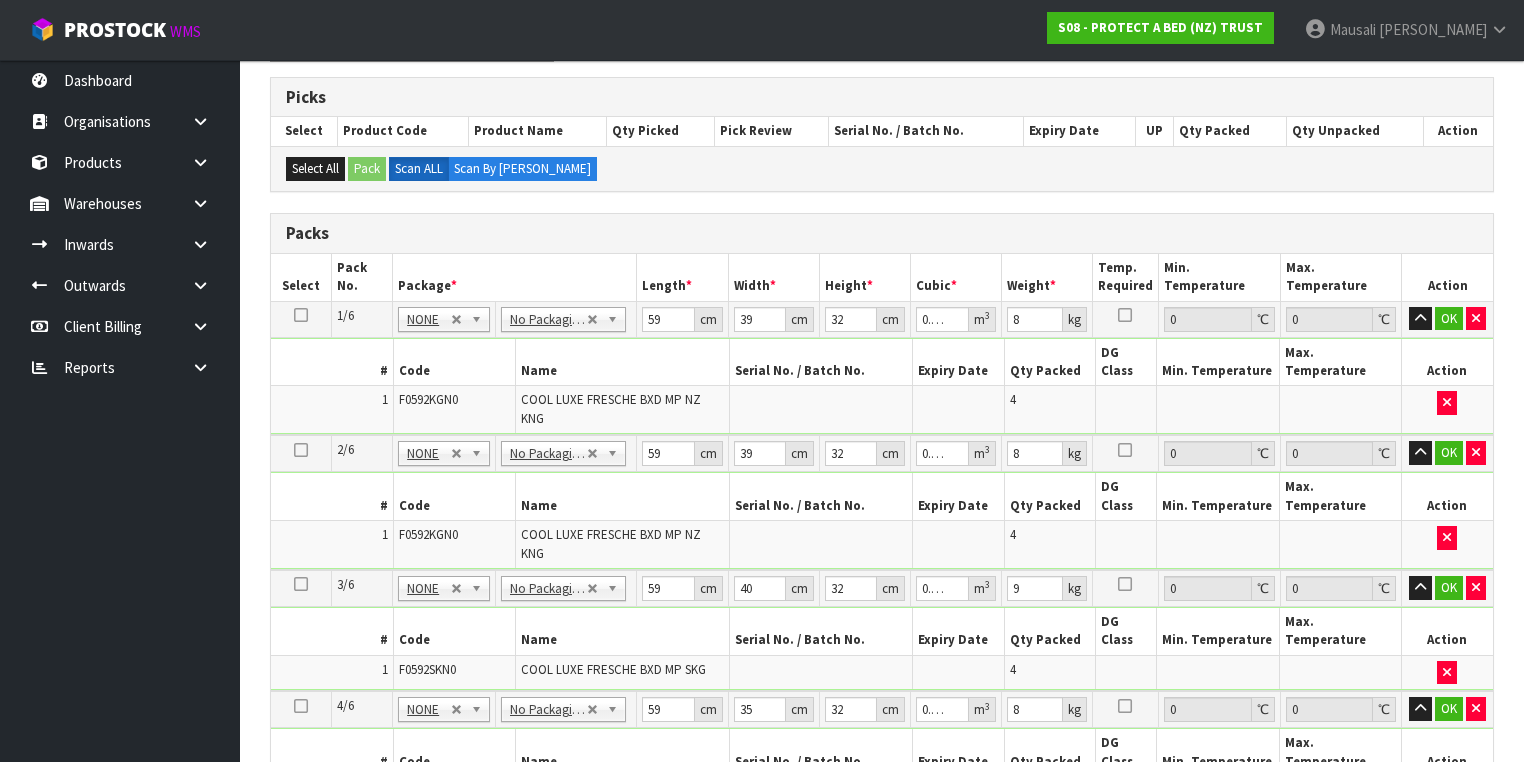 type 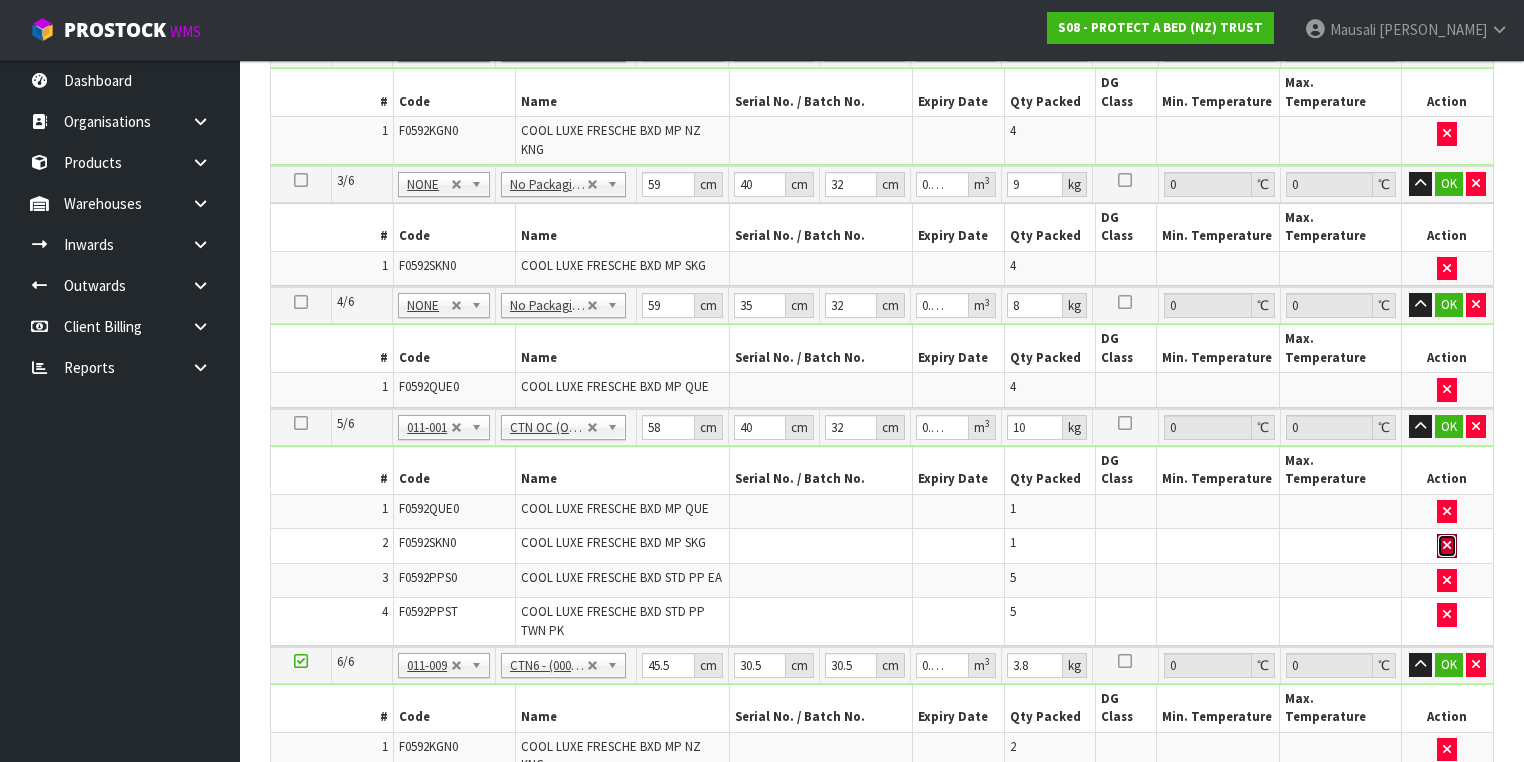 type 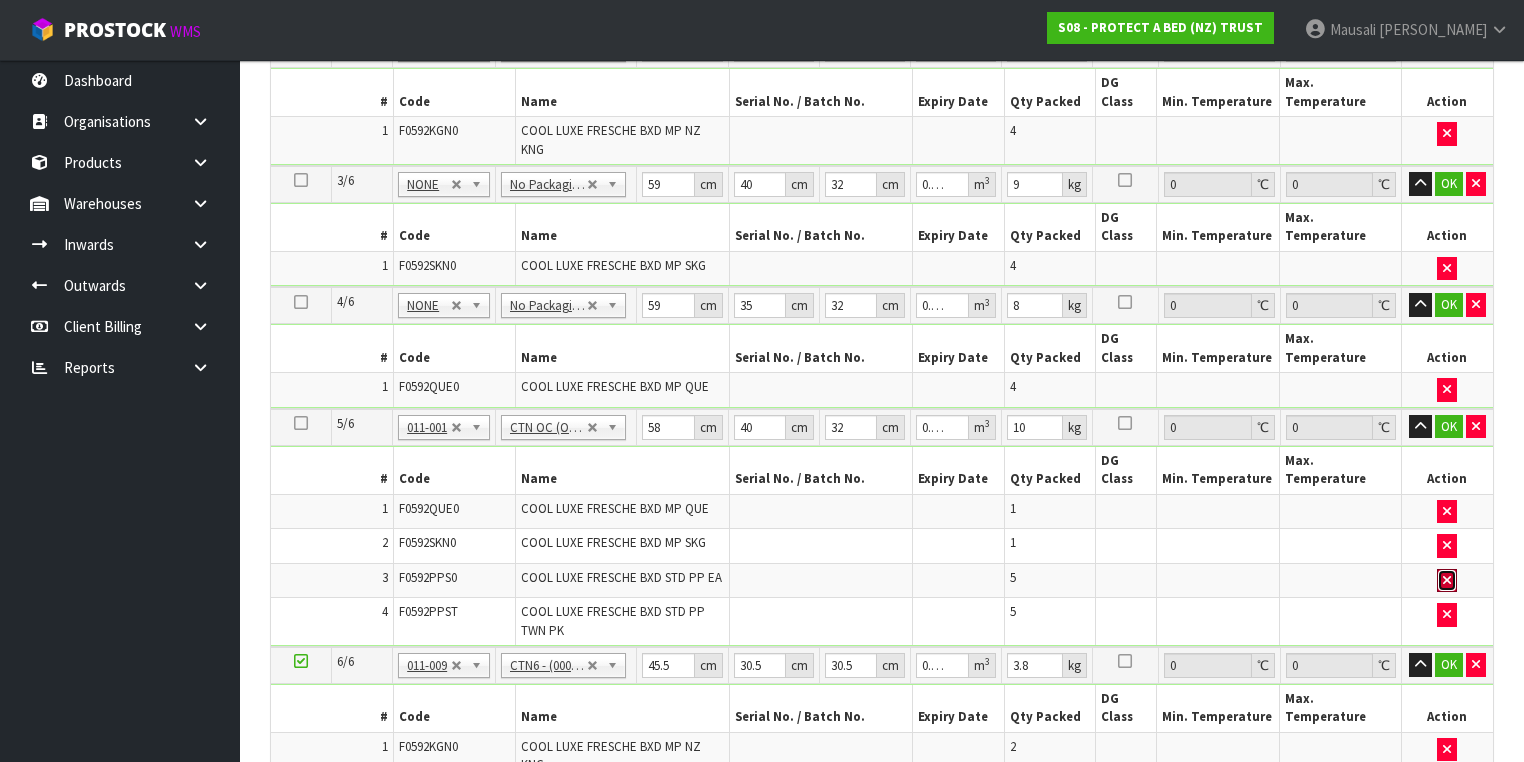type 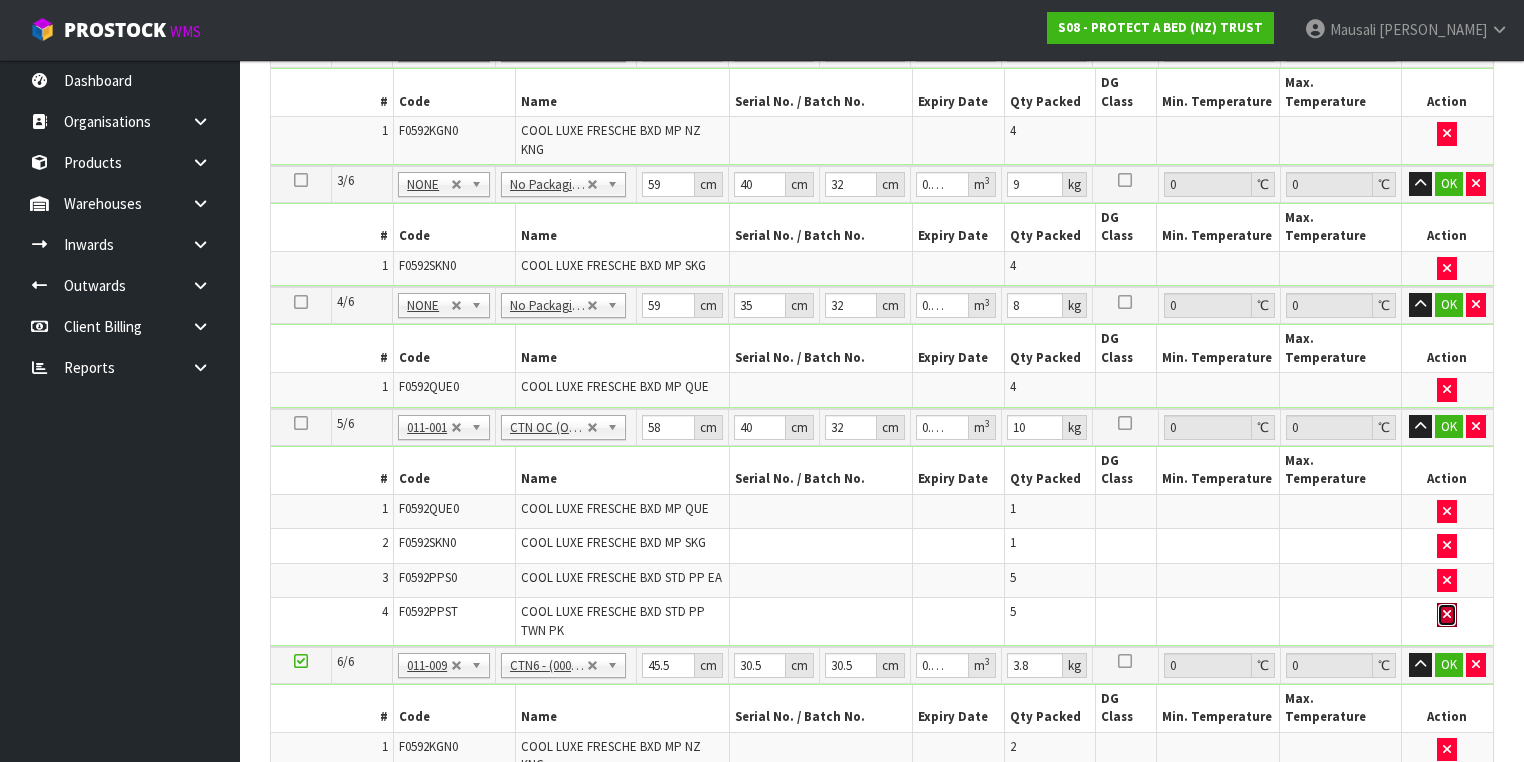 type 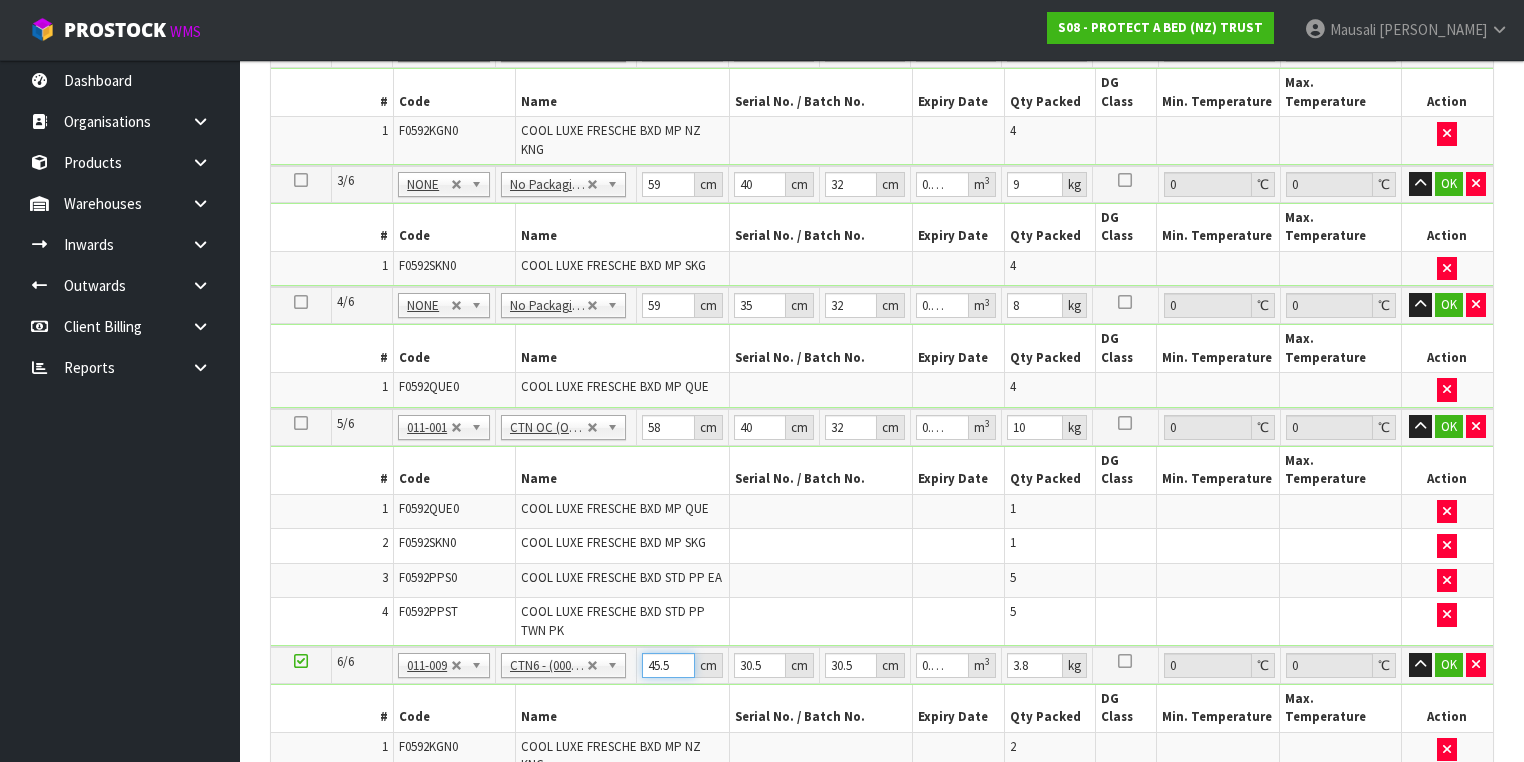 type on "4" 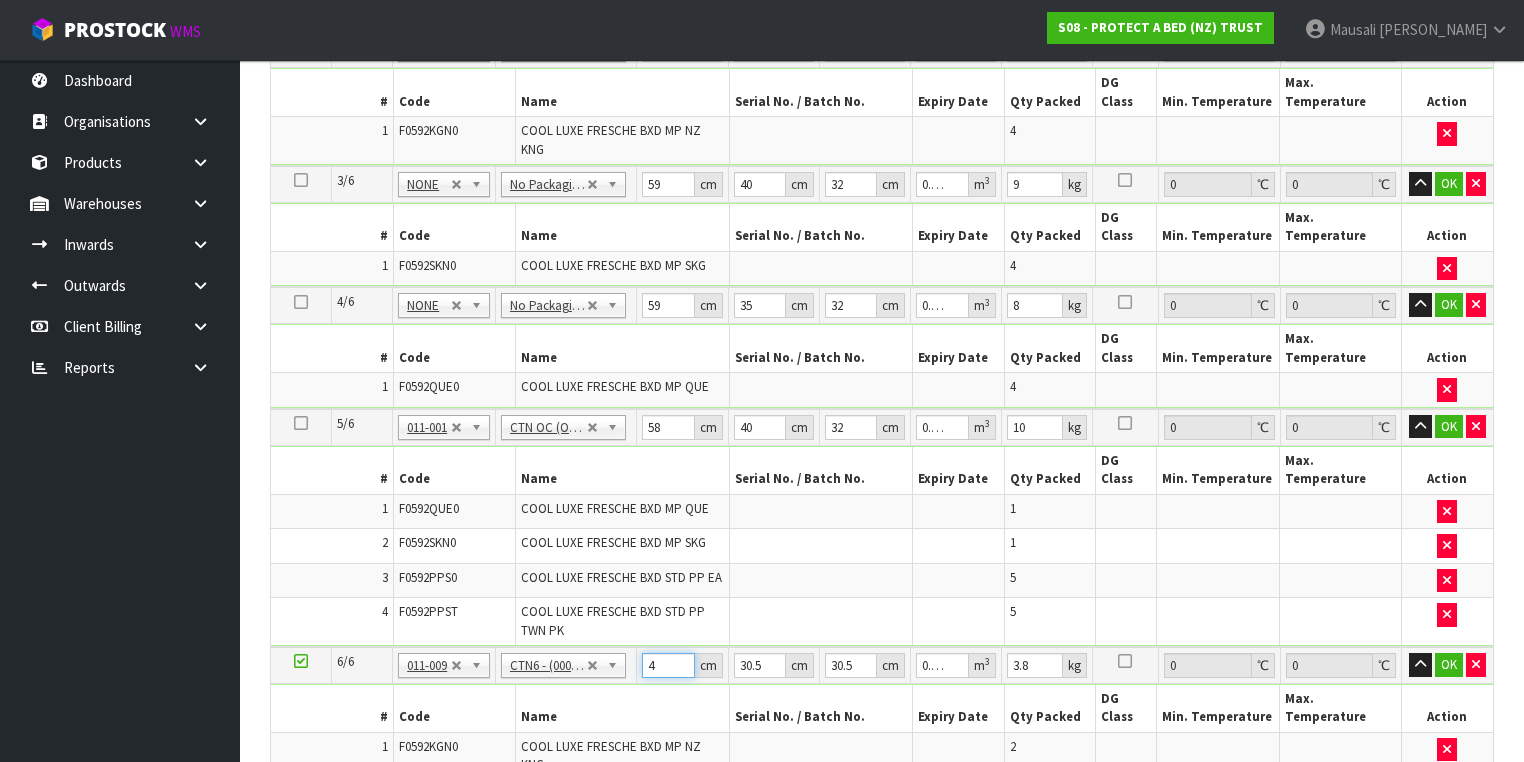 type on "46" 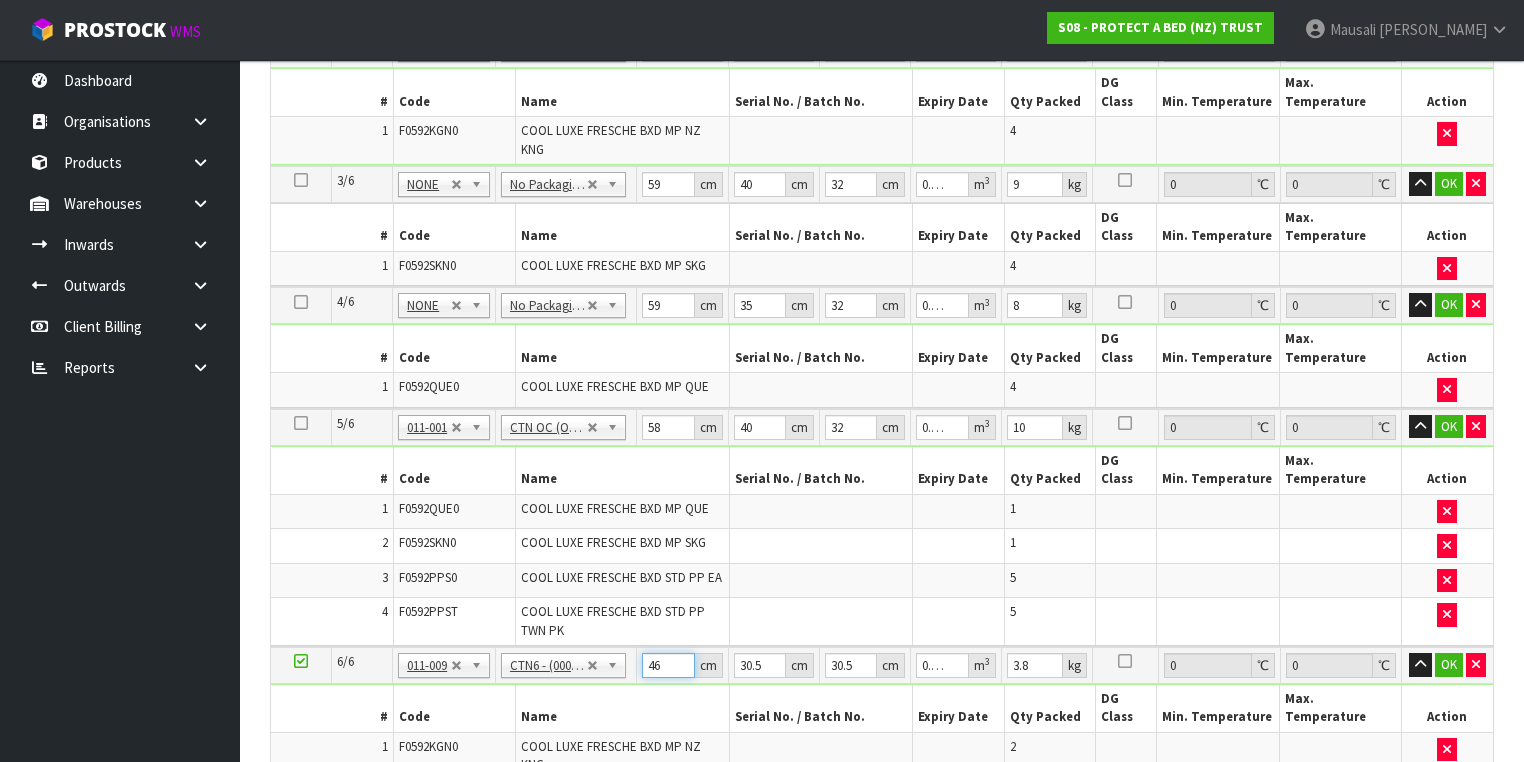 type on "46" 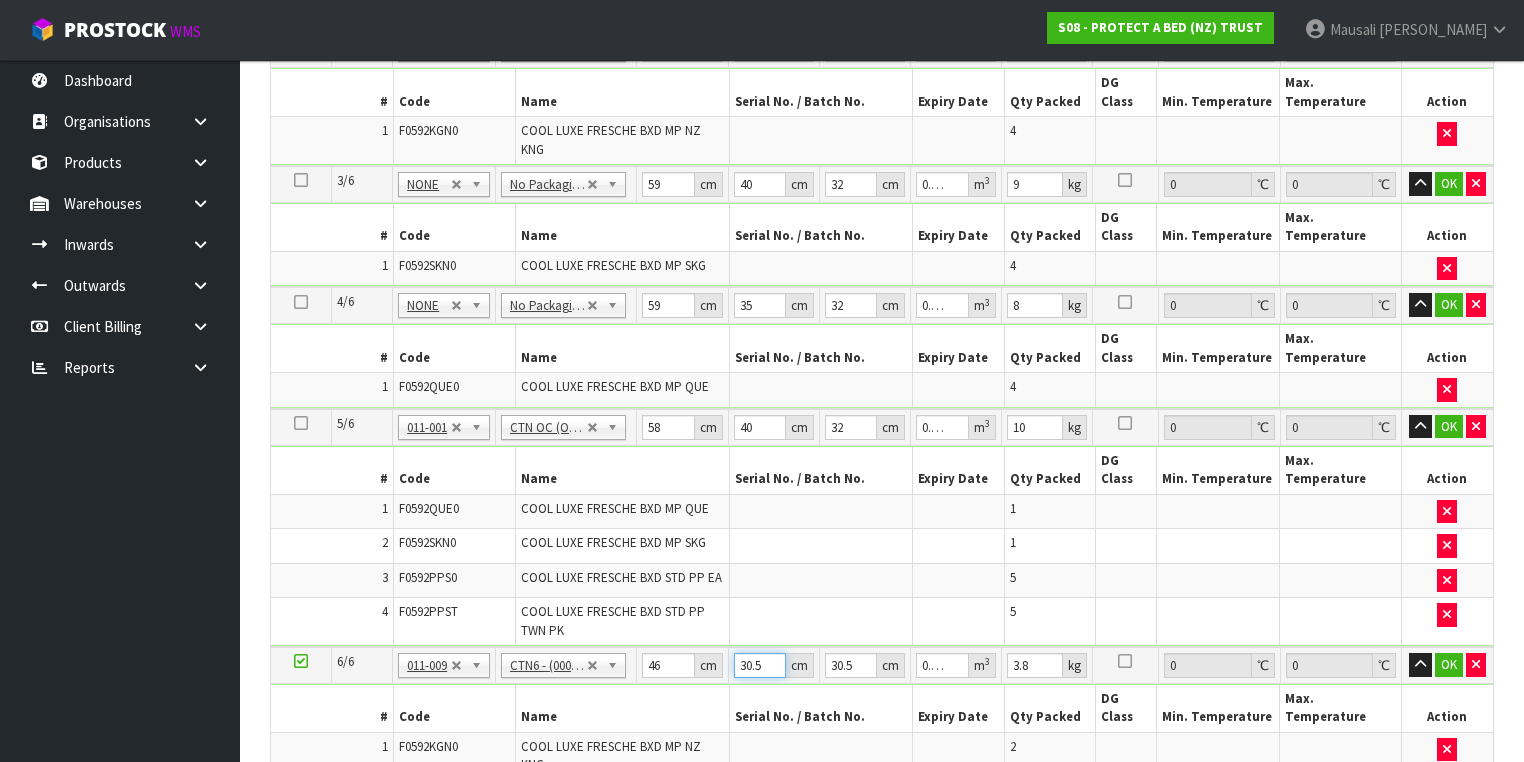 type on "3" 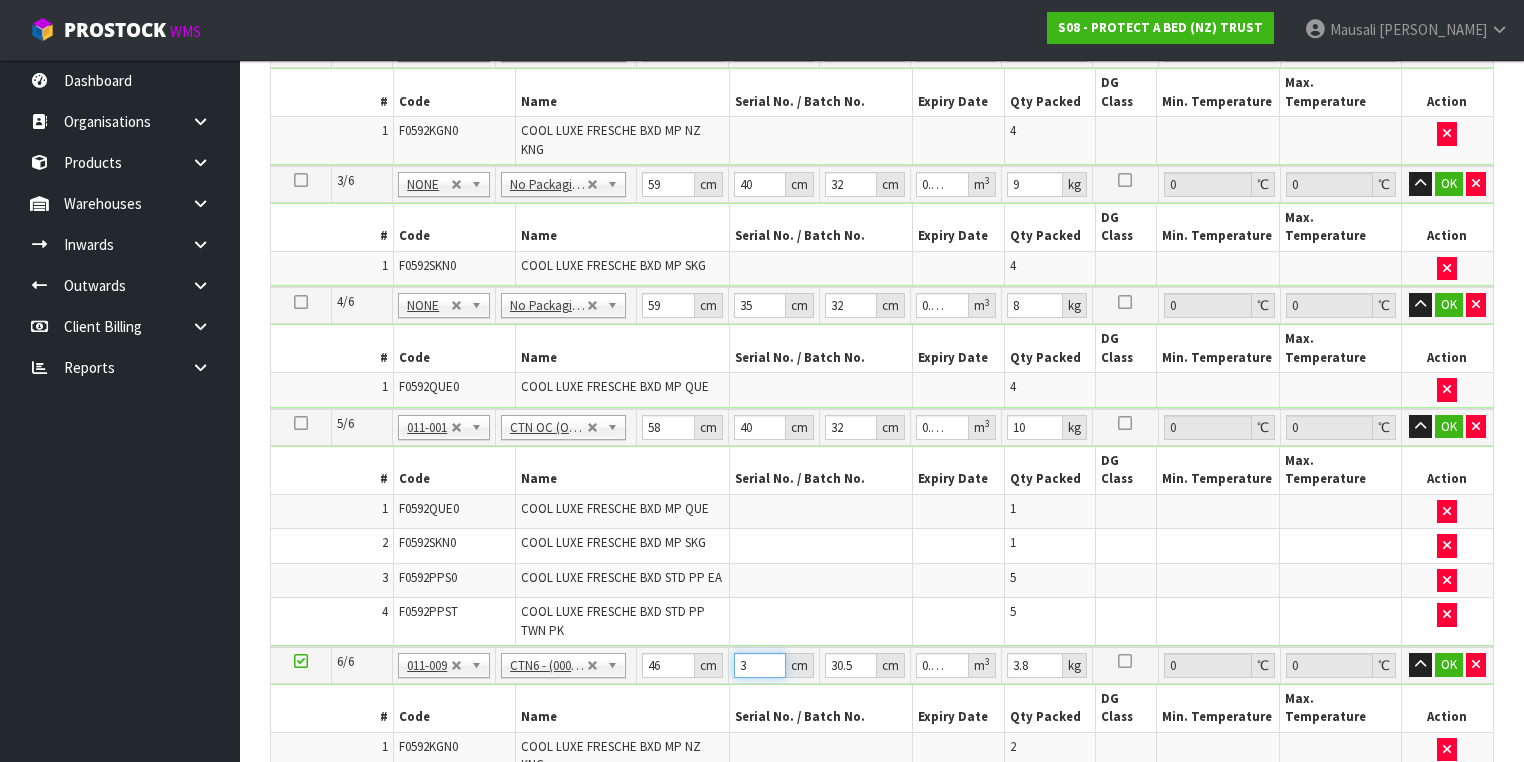 type on "33" 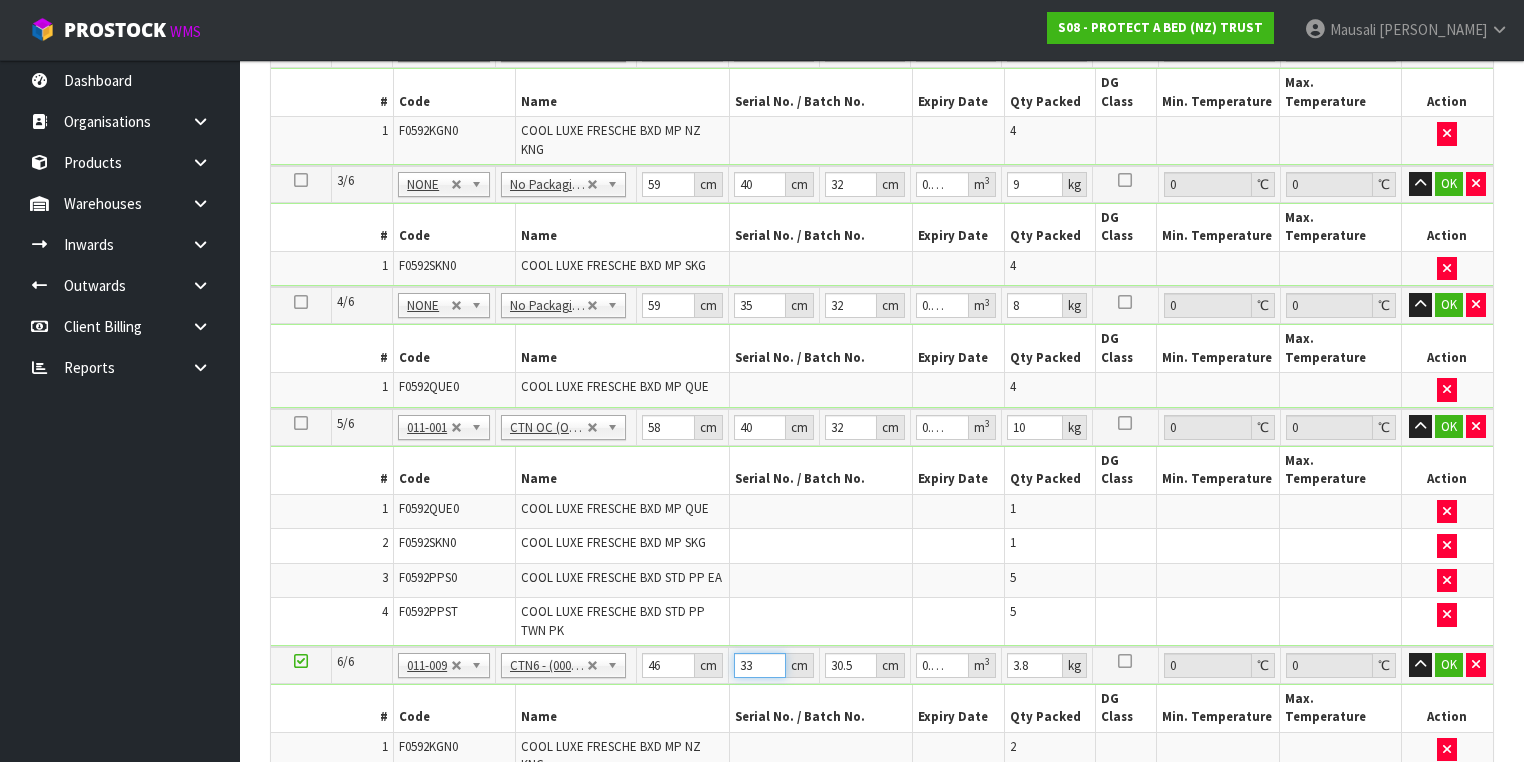 type on "33" 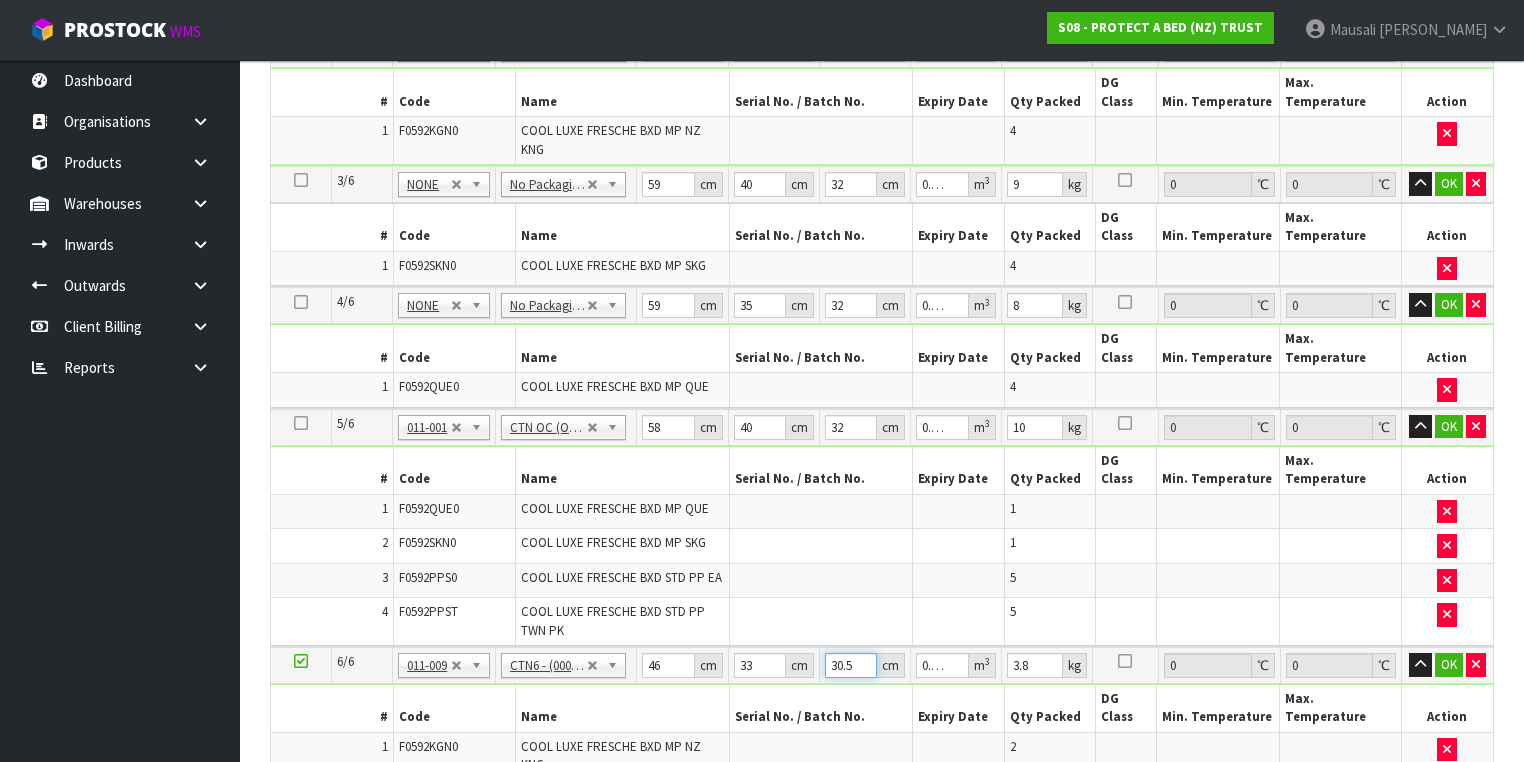 type on "3" 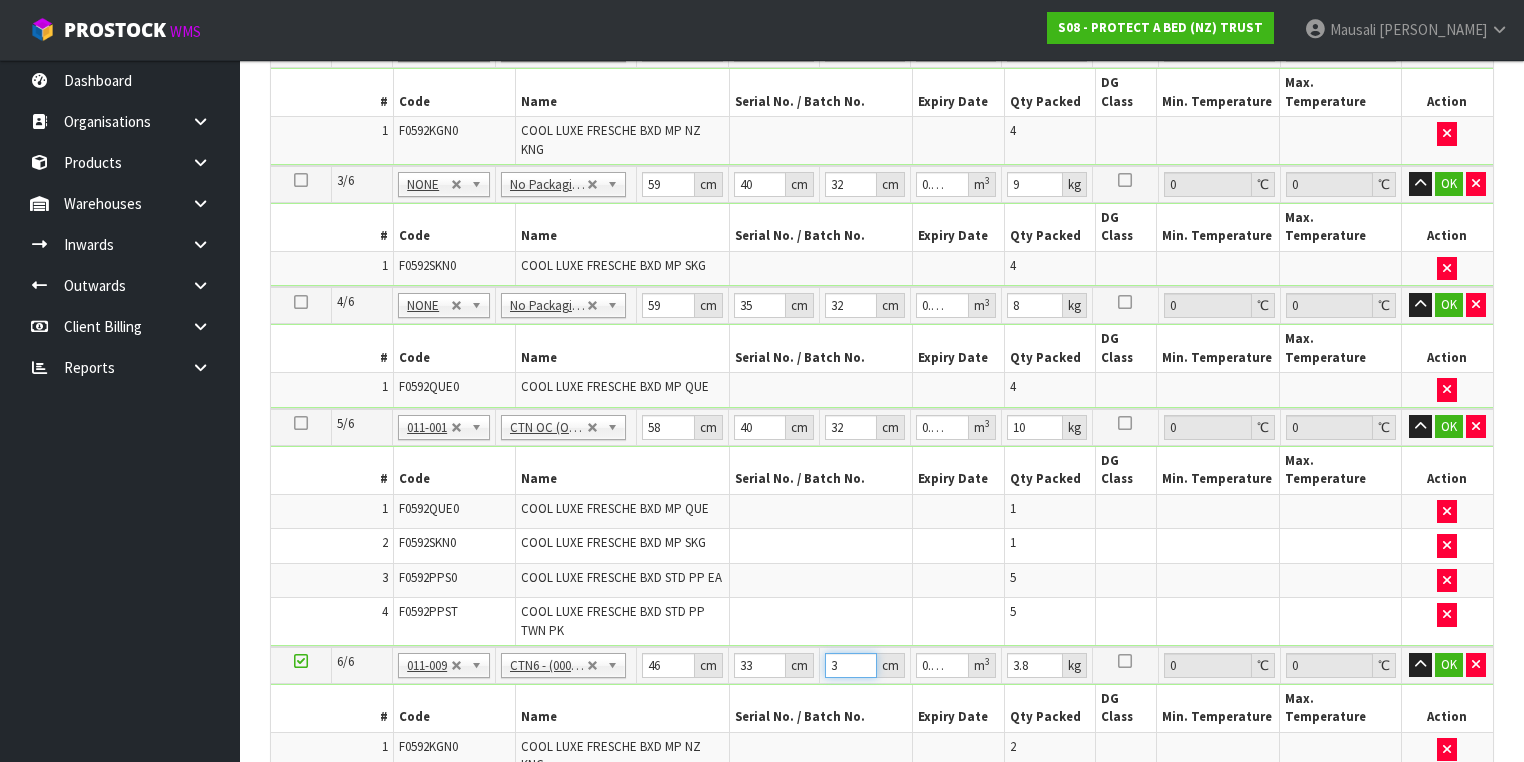 type on "30" 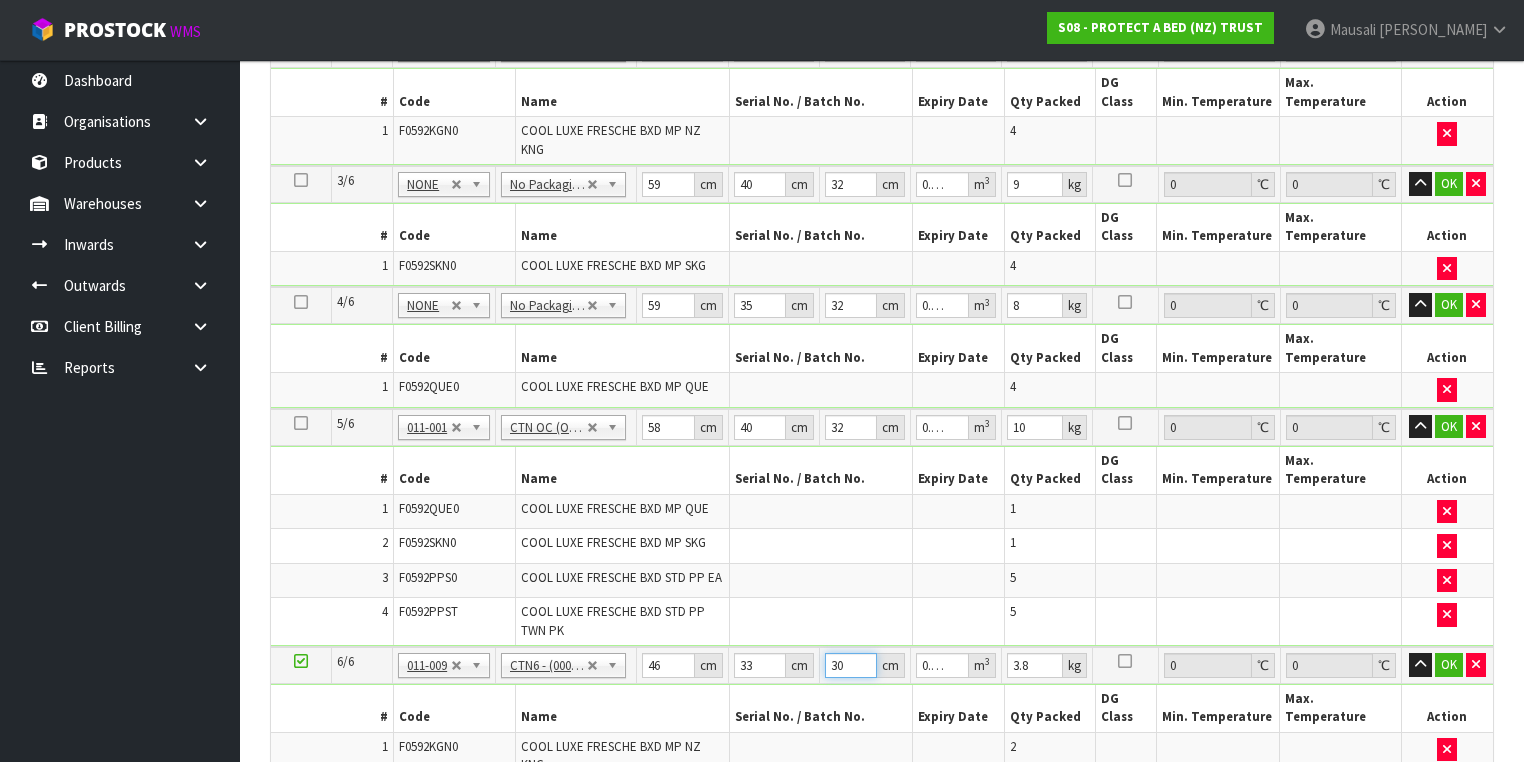 type on "30" 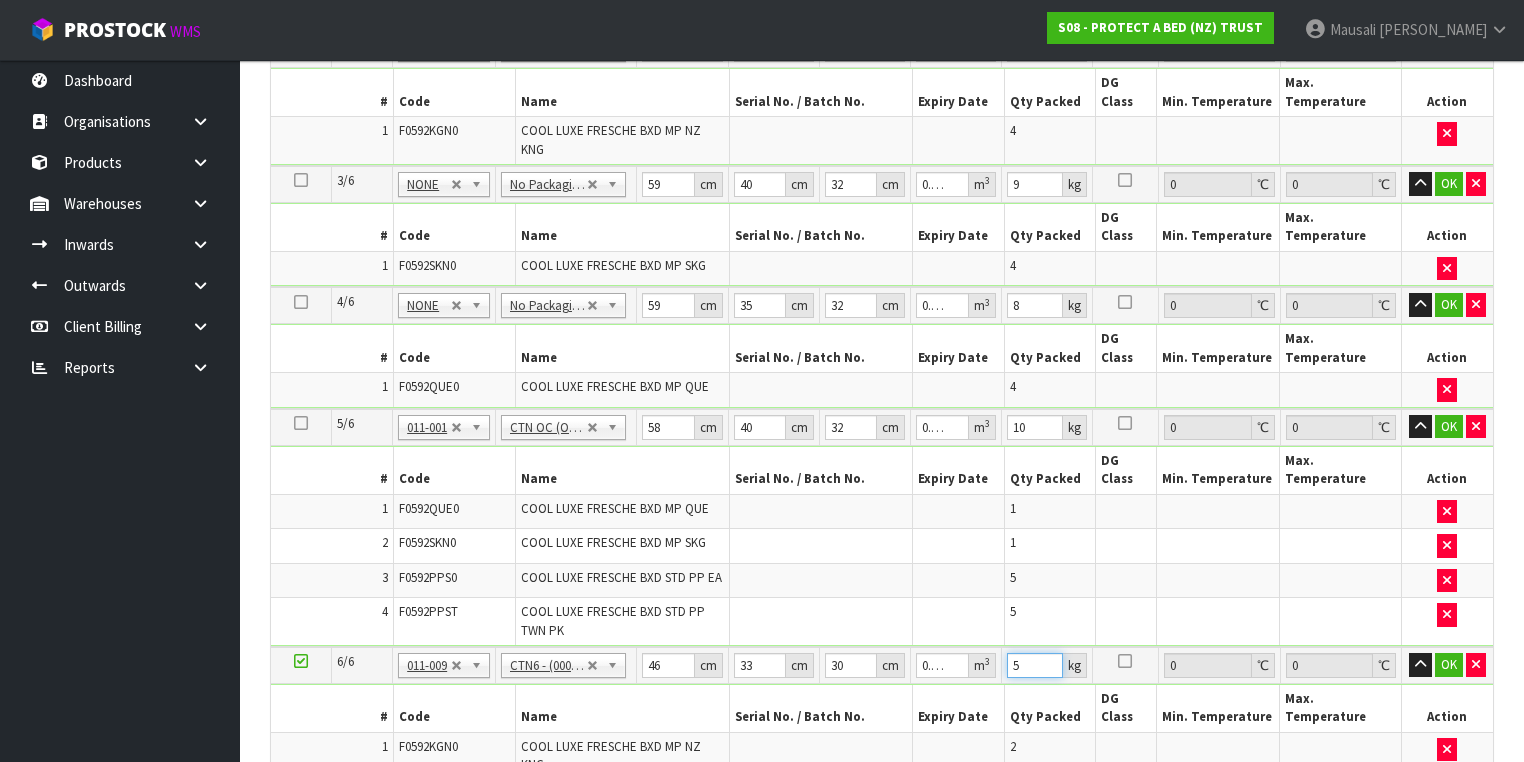 type on "5" 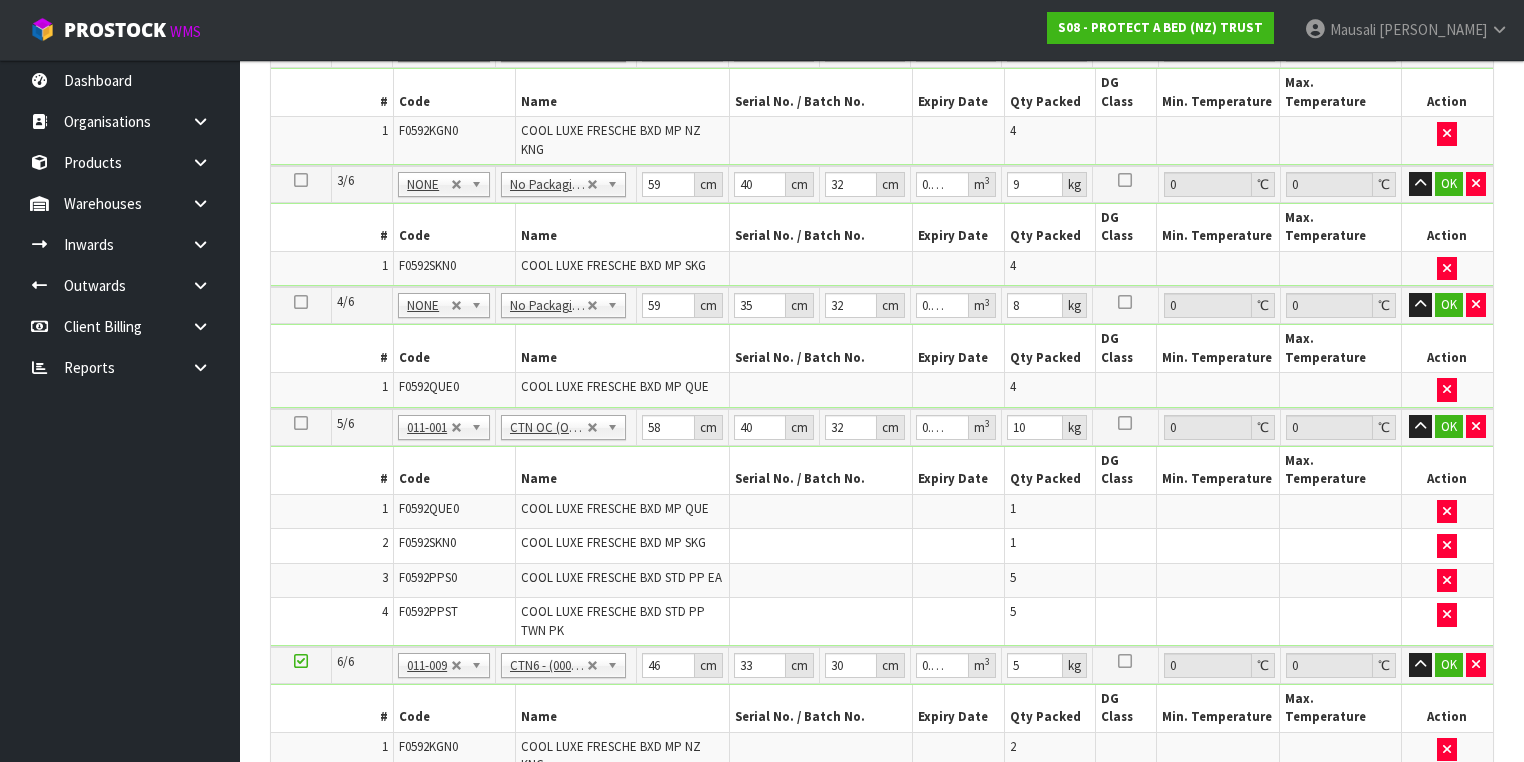 click on "Ok All" at bounding box center [404, 804] 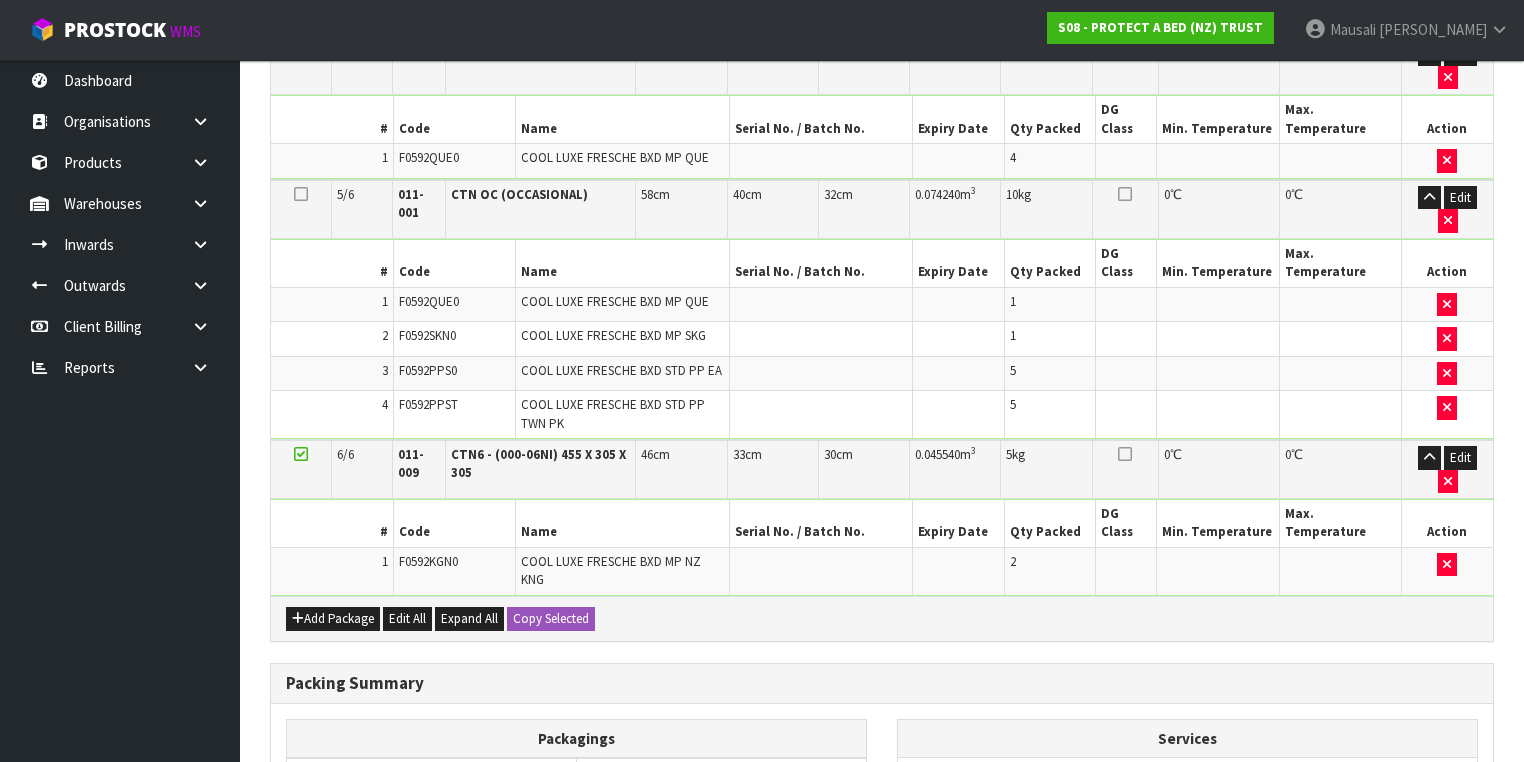 scroll, scrollTop: 1188, scrollLeft: 0, axis: vertical 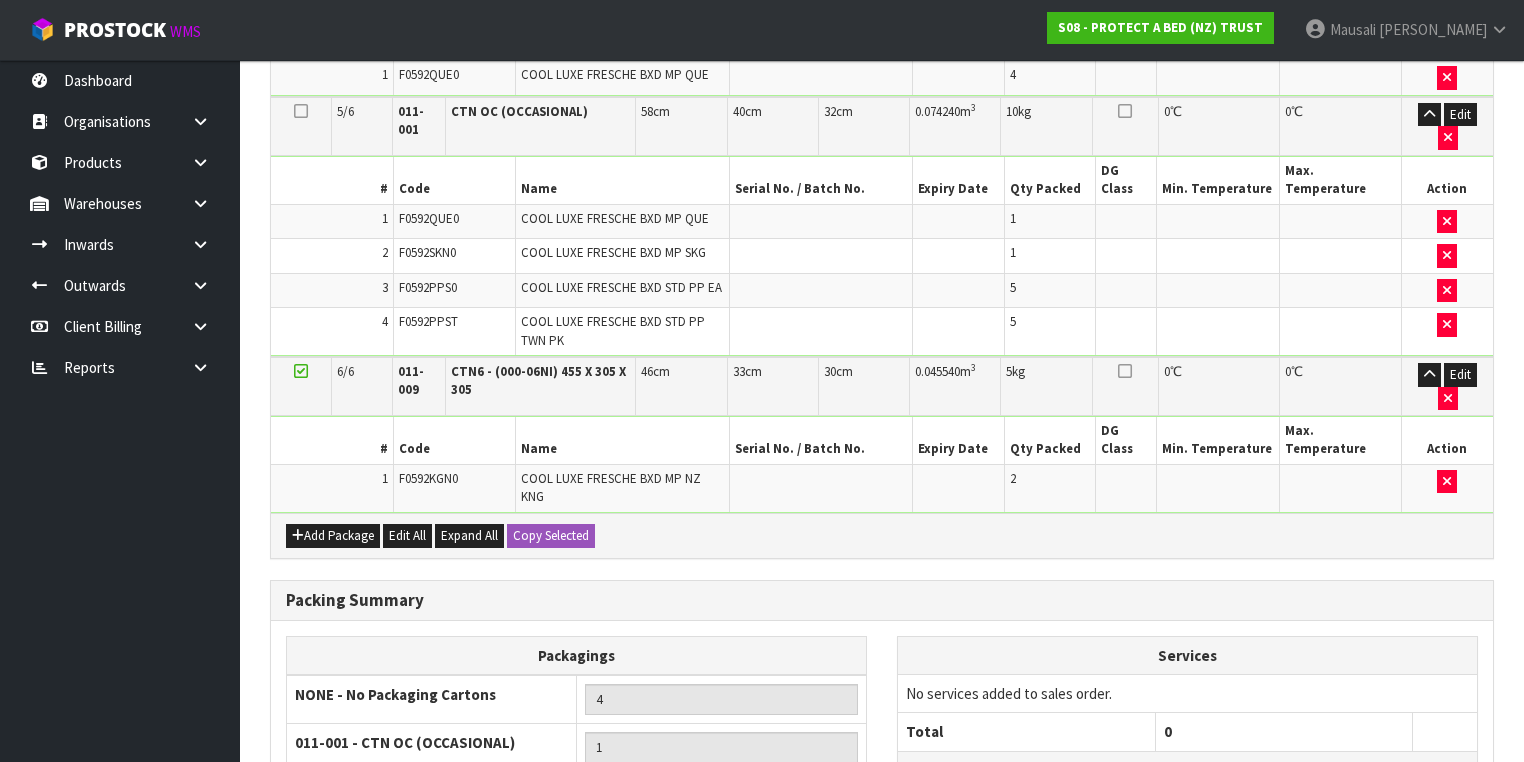 click on "Save & Confirm Packs" at bounding box center (427, 994) 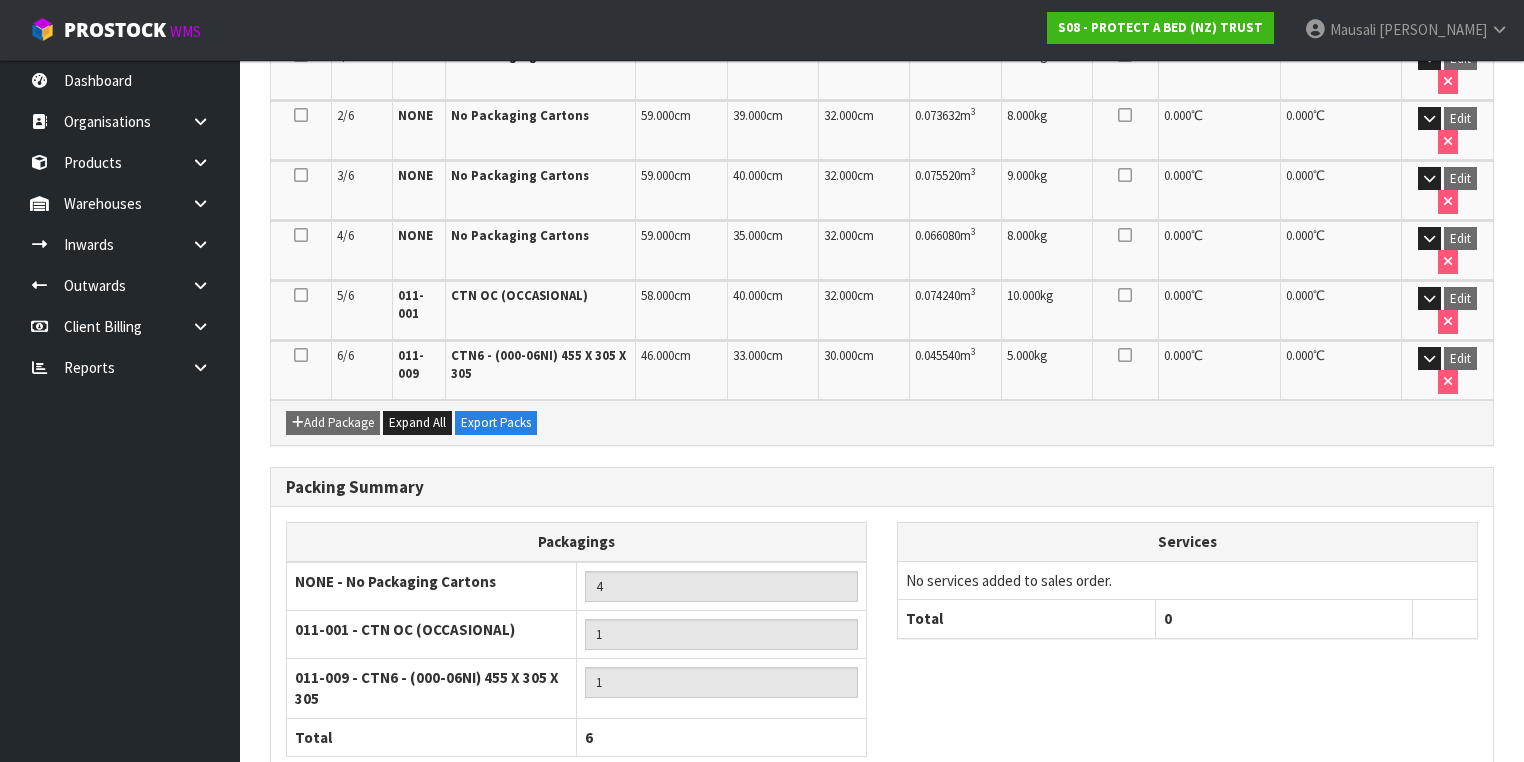scroll, scrollTop: 645, scrollLeft: 0, axis: vertical 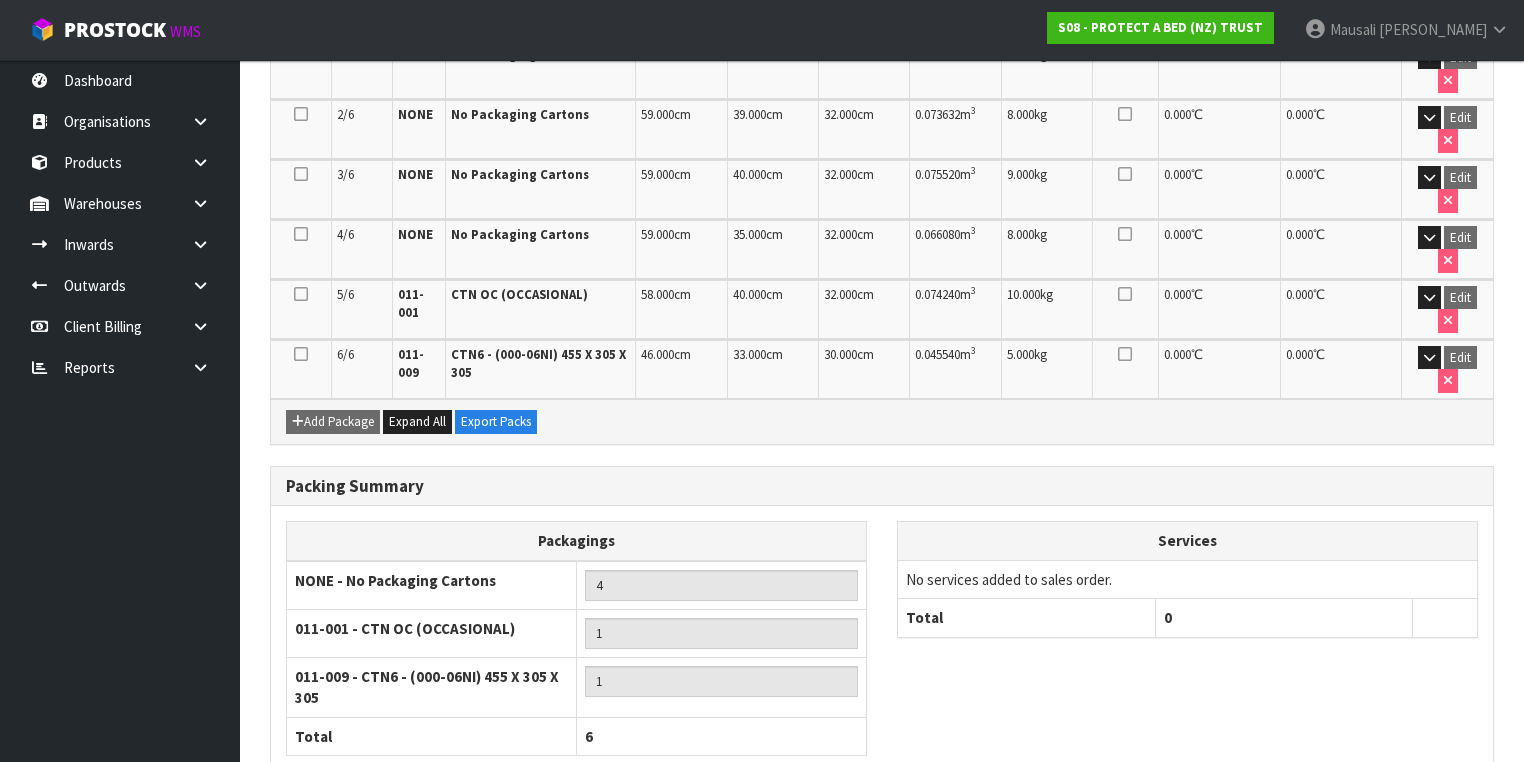 click on "Next" at bounding box center [1450, 835] 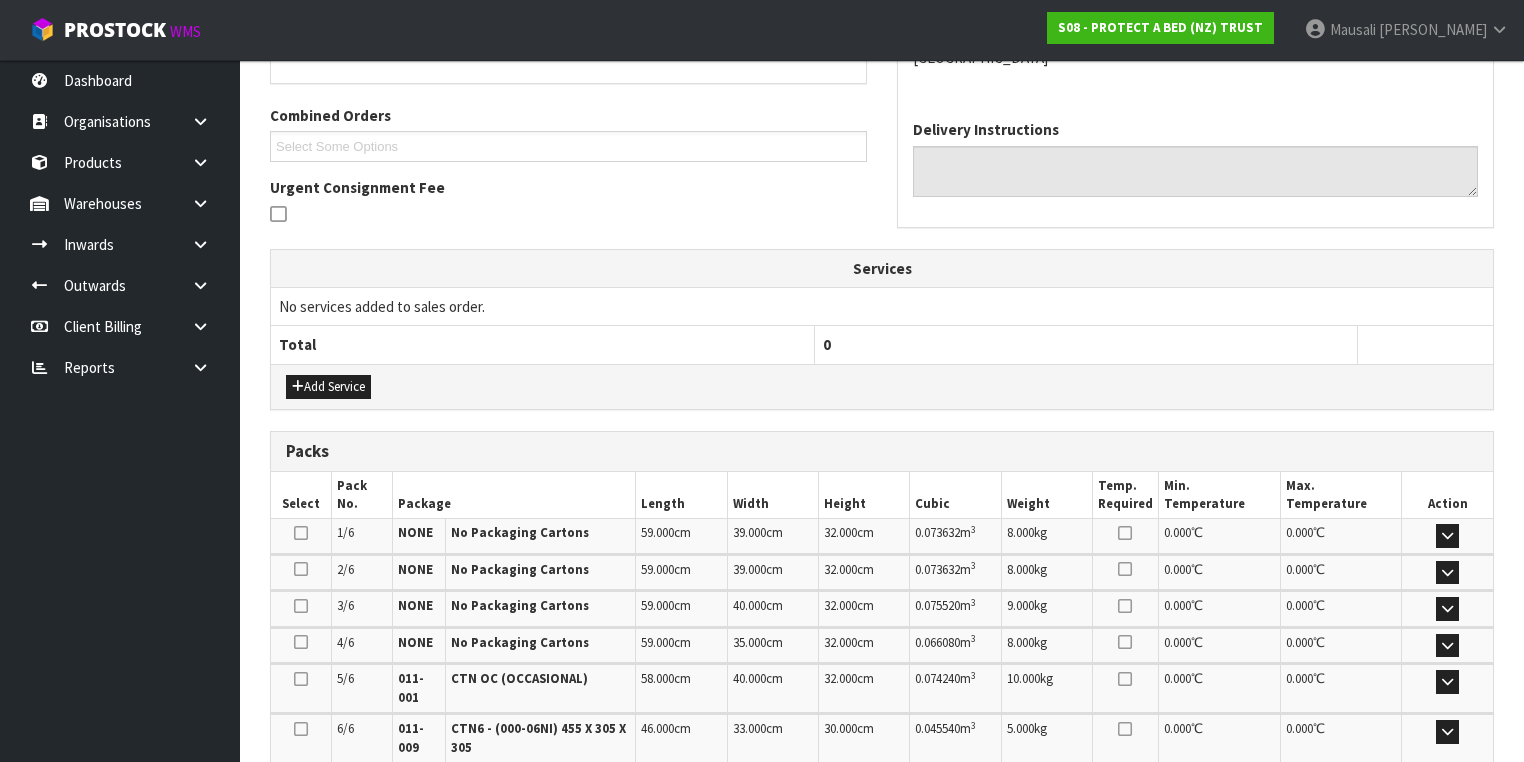 scroll, scrollTop: 560, scrollLeft: 0, axis: vertical 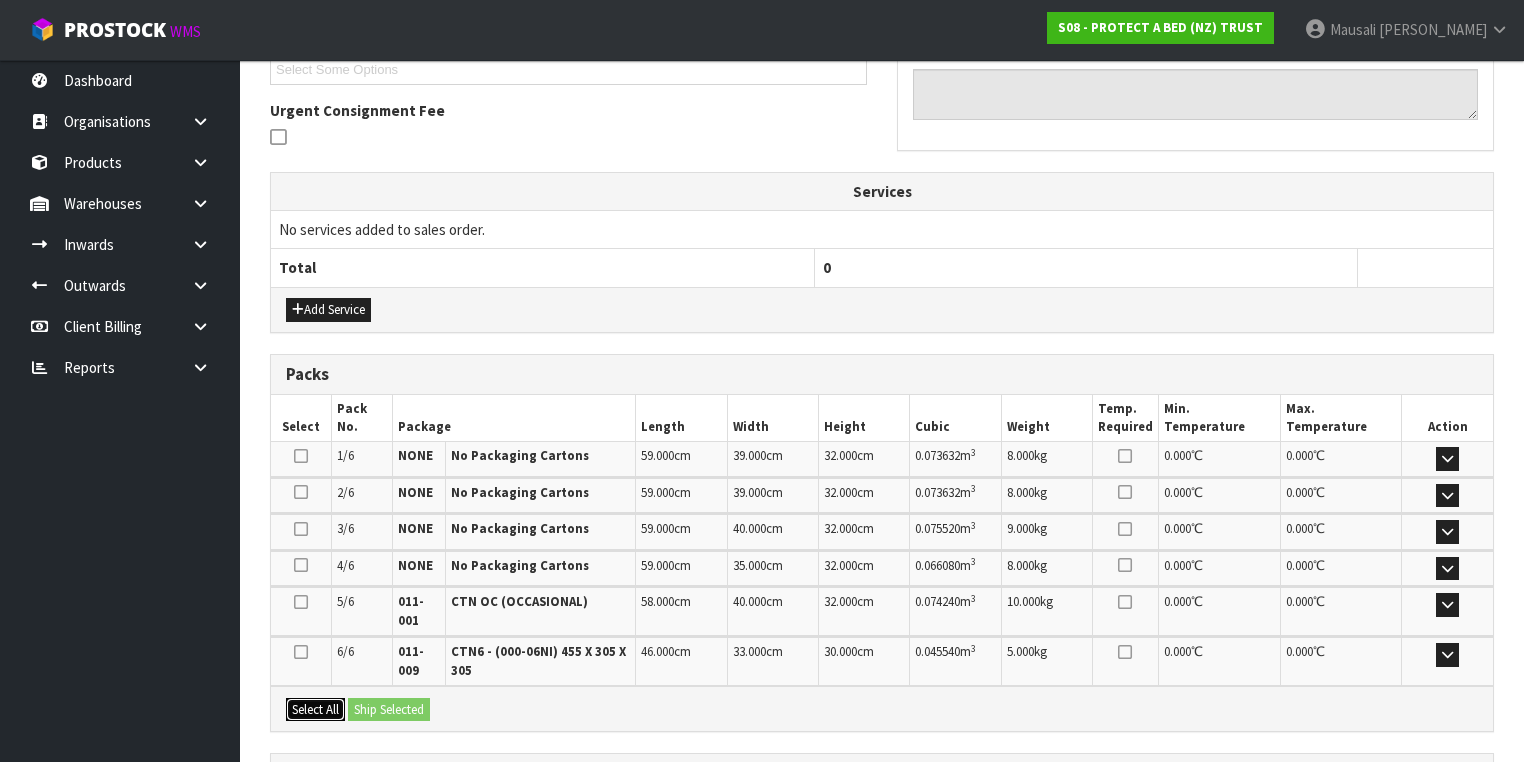 drag, startPoint x: 304, startPoint y: 700, endPoint x: 345, endPoint y: 698, distance: 41.04875 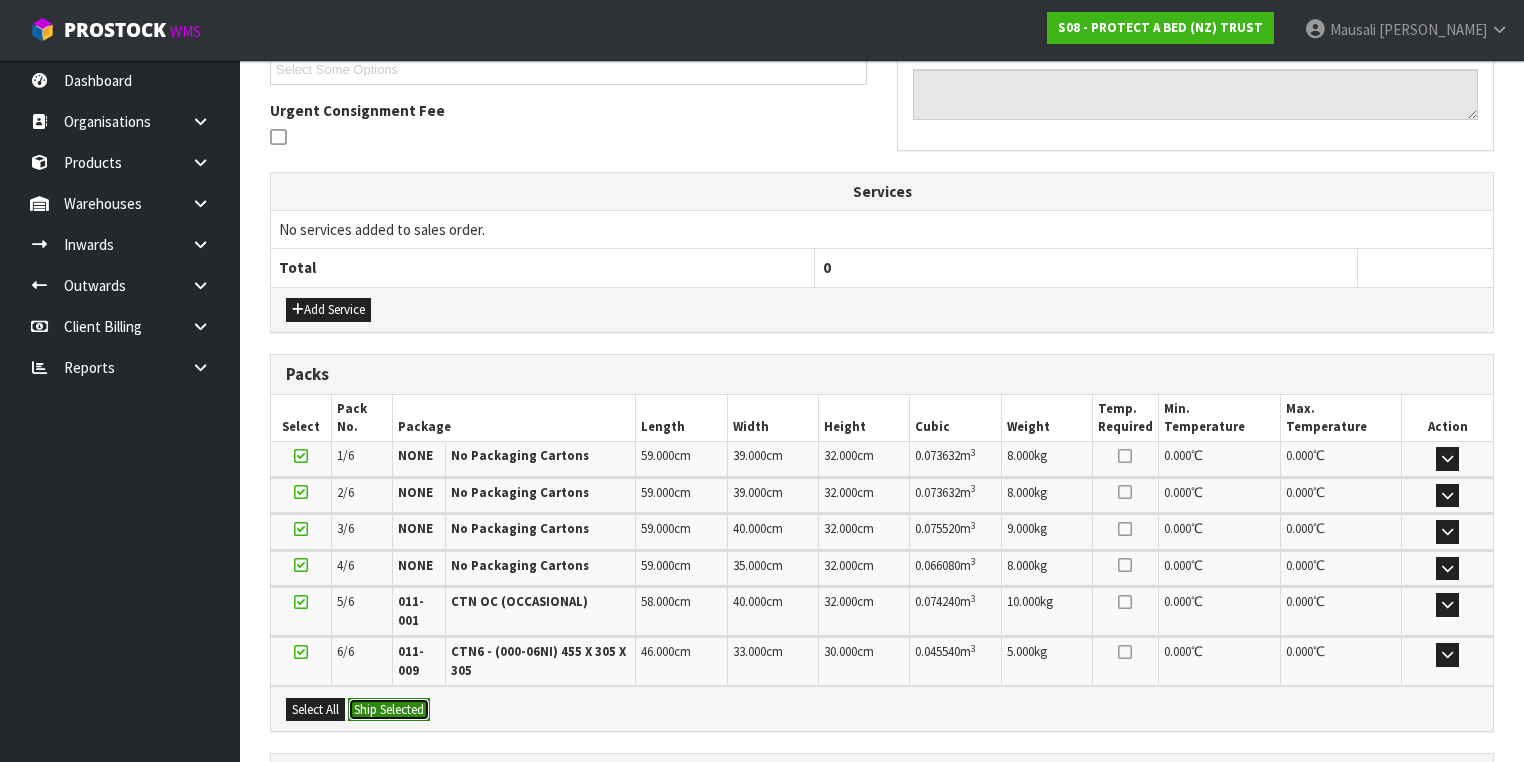 click on "Ship Selected" at bounding box center [389, 710] 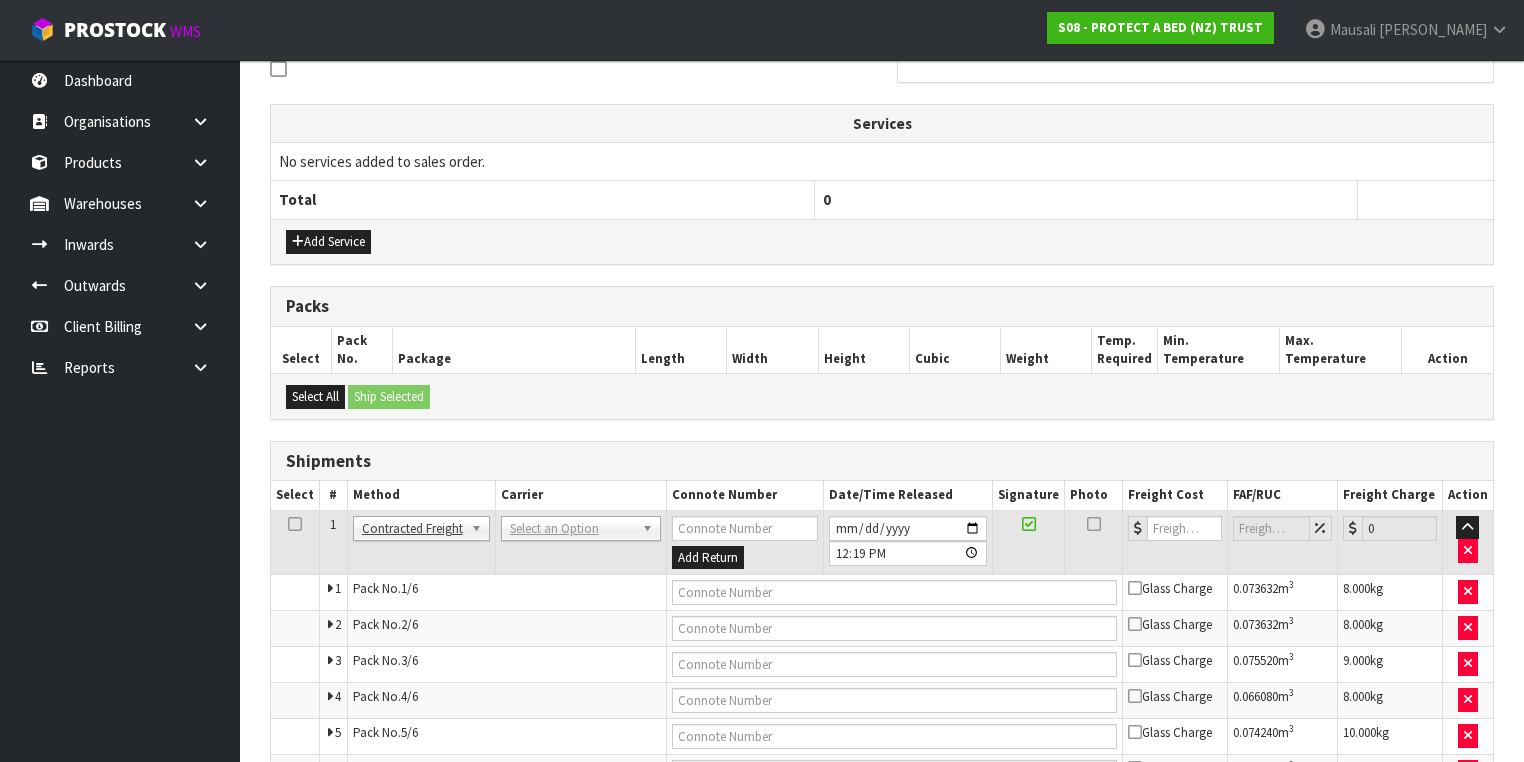 scroll, scrollTop: 743, scrollLeft: 0, axis: vertical 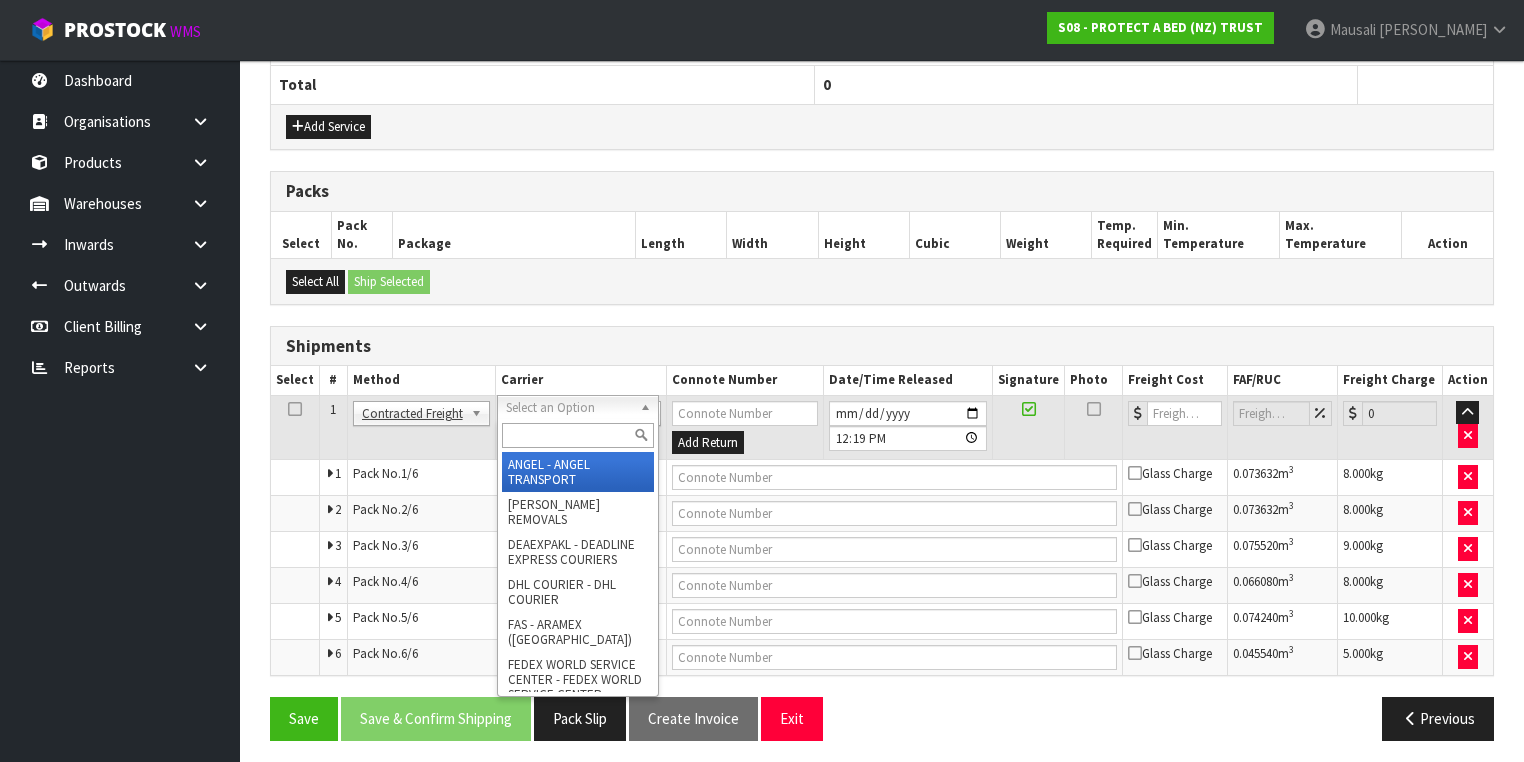 click at bounding box center [578, 435] 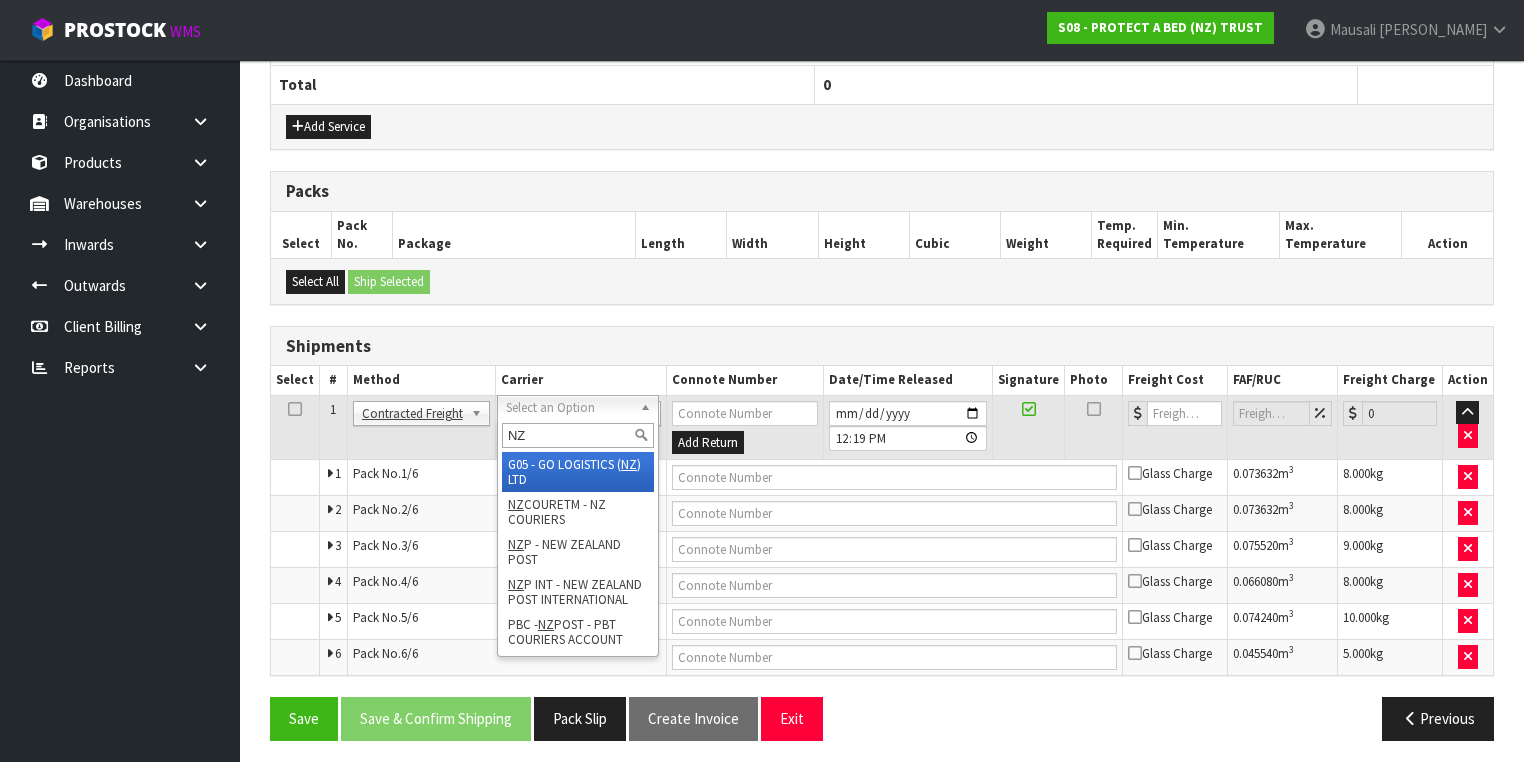 type on "NZP" 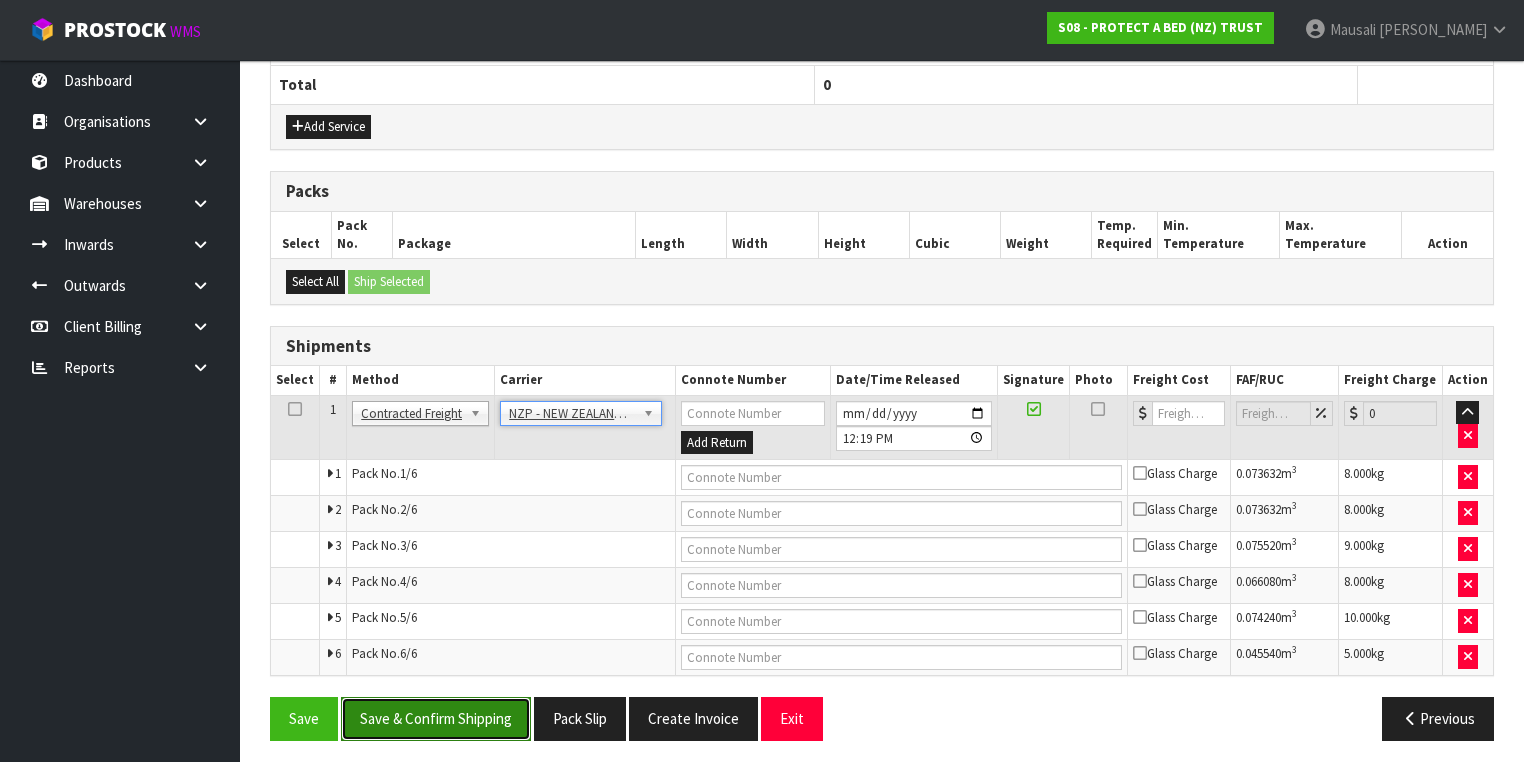 click on "Save & Confirm Shipping" at bounding box center [436, 718] 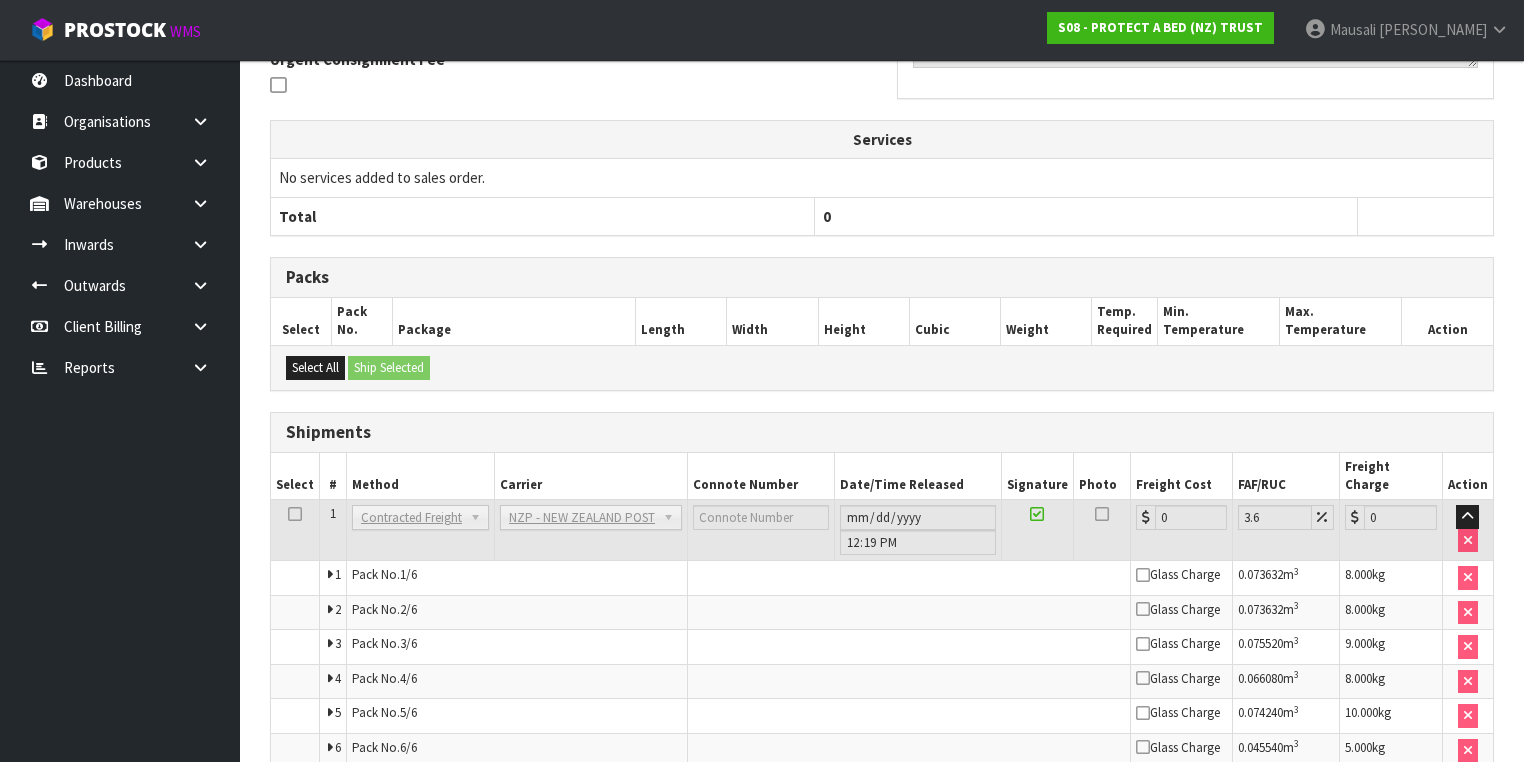 scroll, scrollTop: 706, scrollLeft: 0, axis: vertical 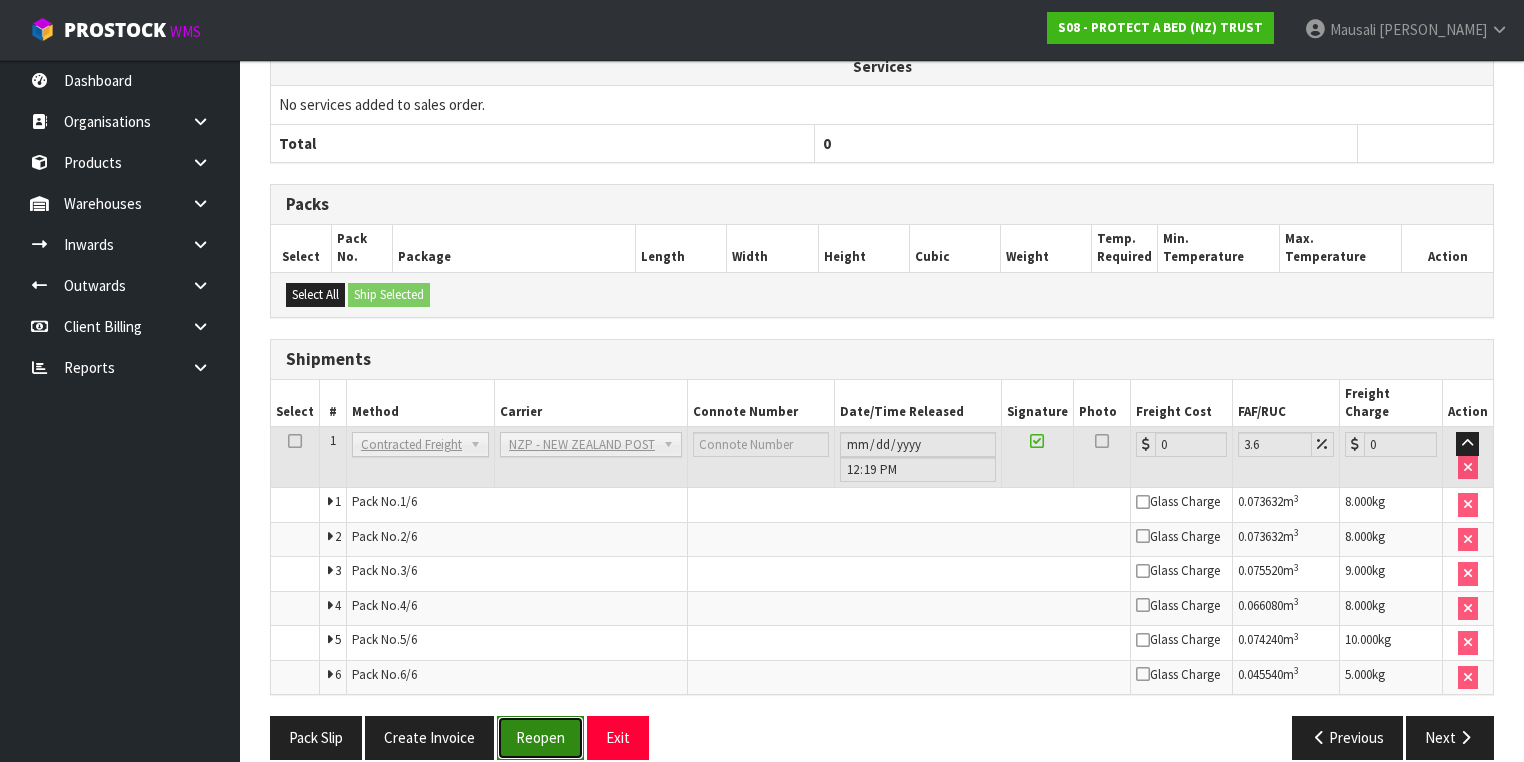 click on "Reopen" at bounding box center [540, 737] 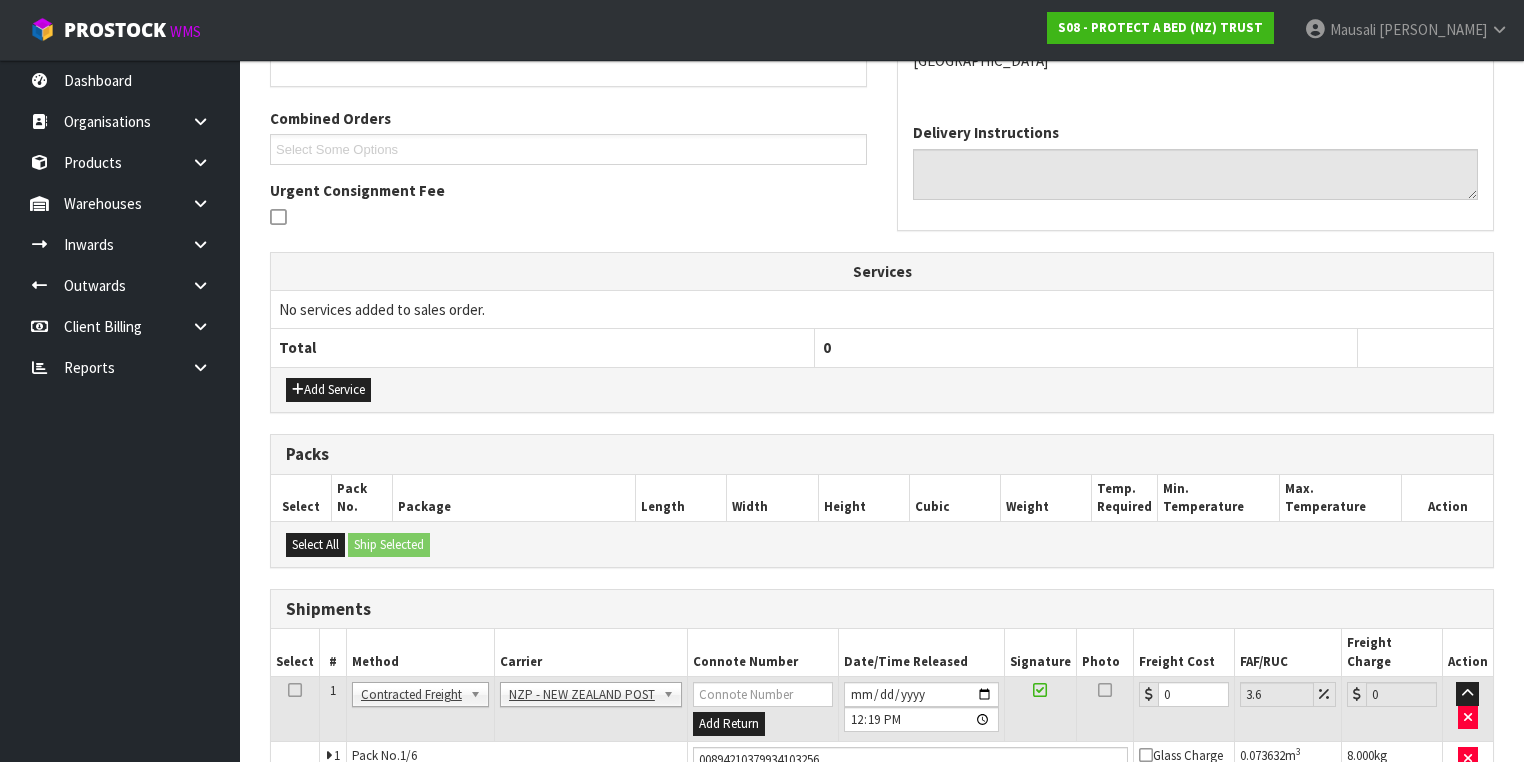scroll, scrollTop: 761, scrollLeft: 0, axis: vertical 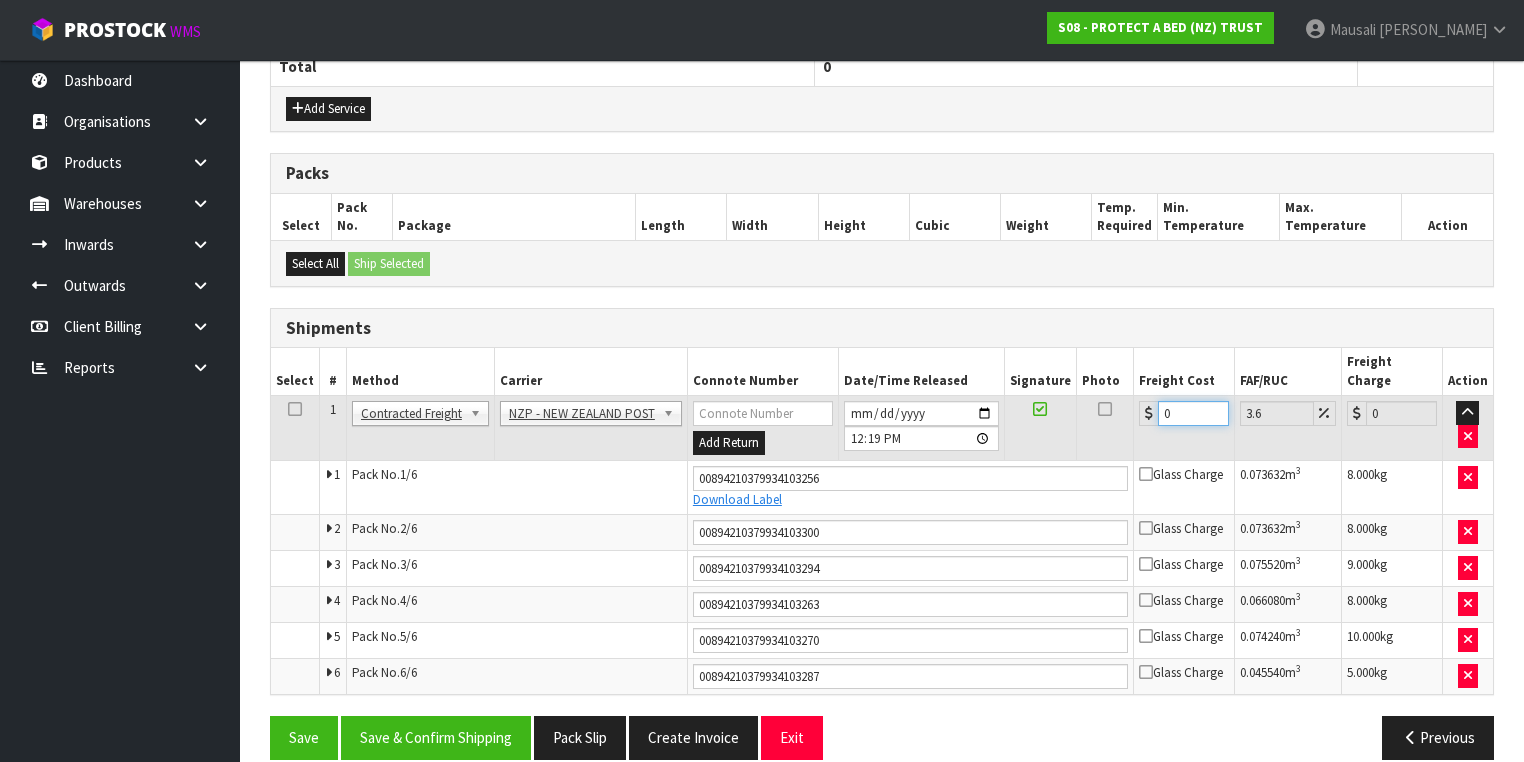 drag, startPoint x: 1172, startPoint y: 386, endPoint x: 1120, endPoint y: 407, distance: 56.0803 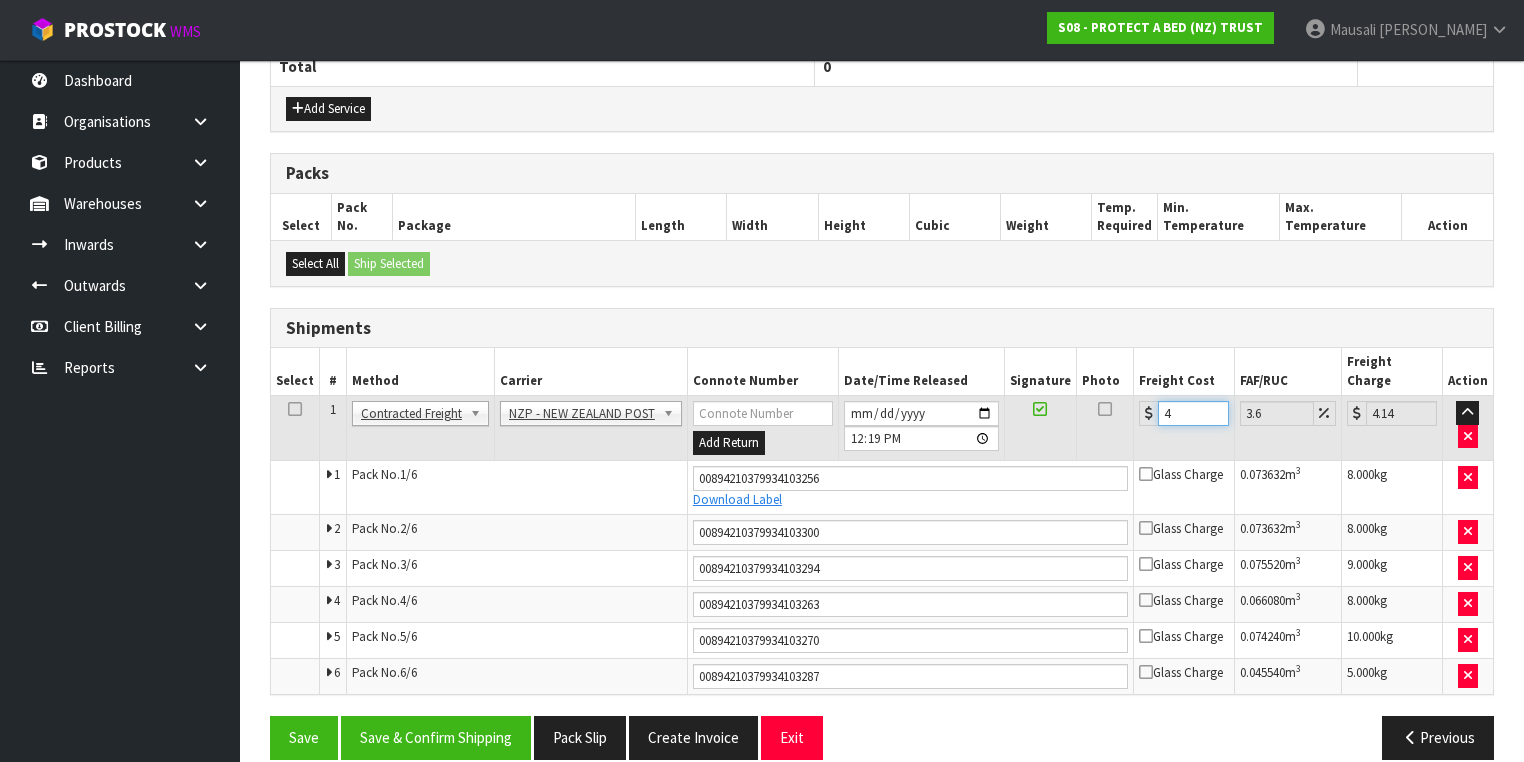type on "44" 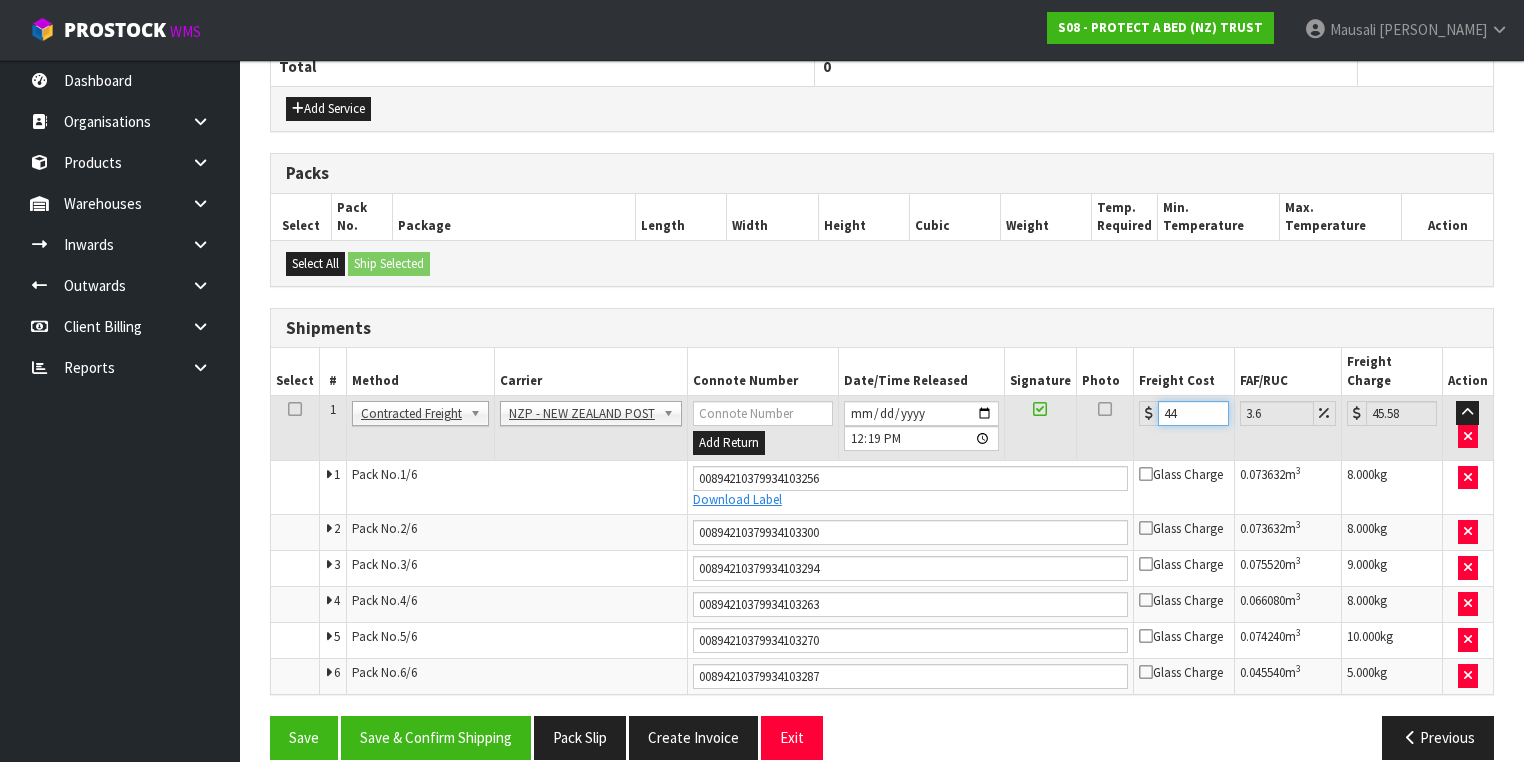 type on "44.2" 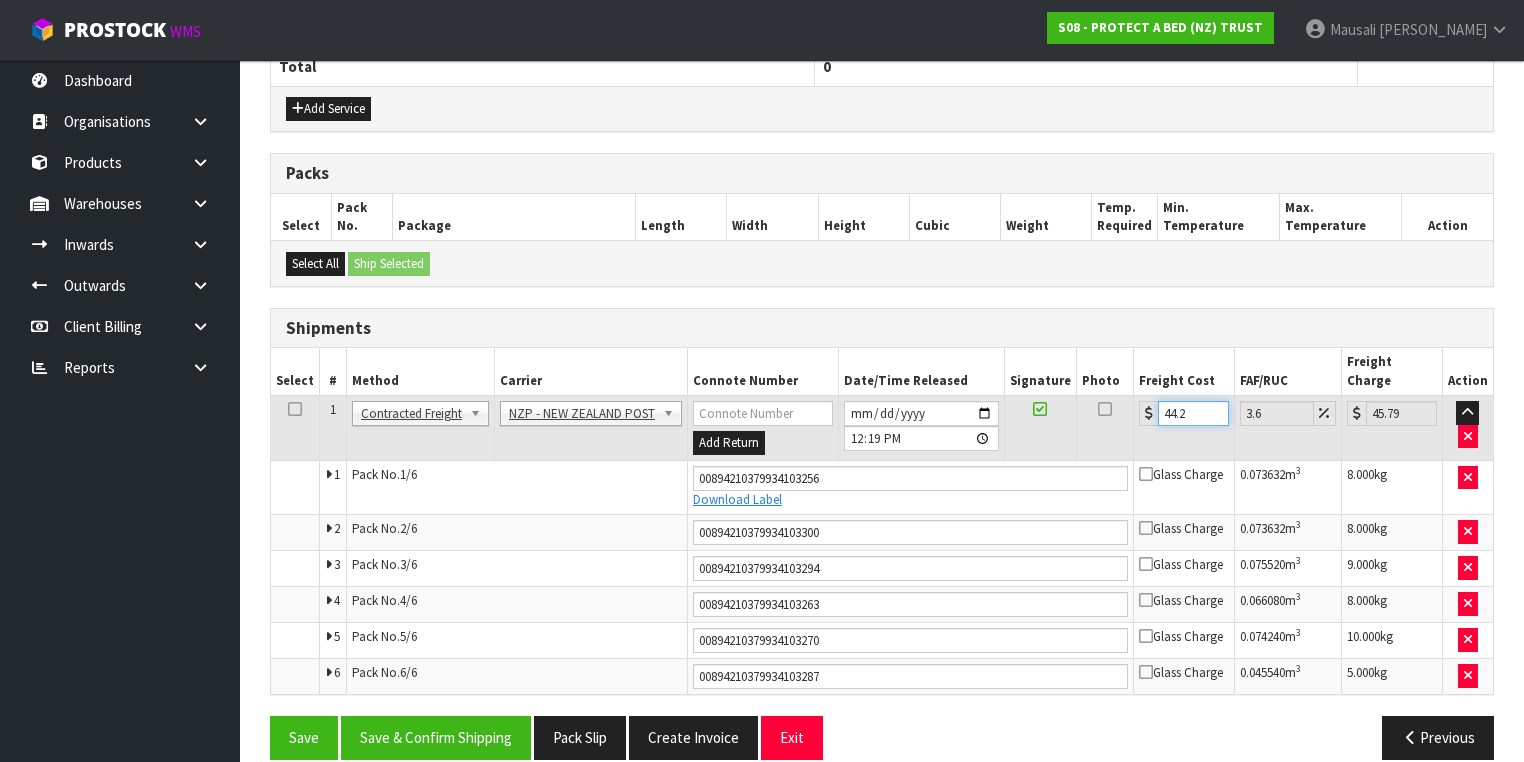 type on "44.26" 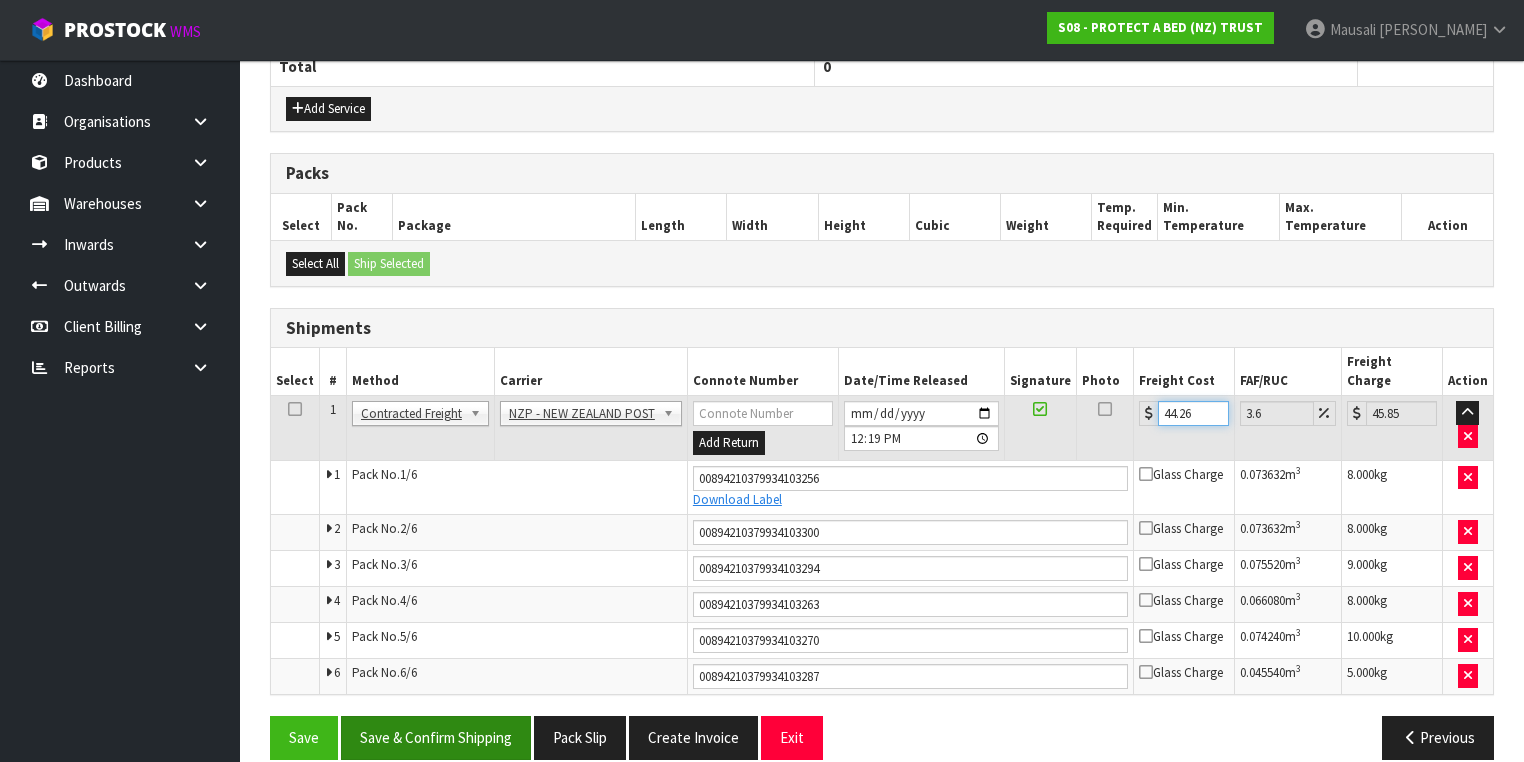 type on "44.26" 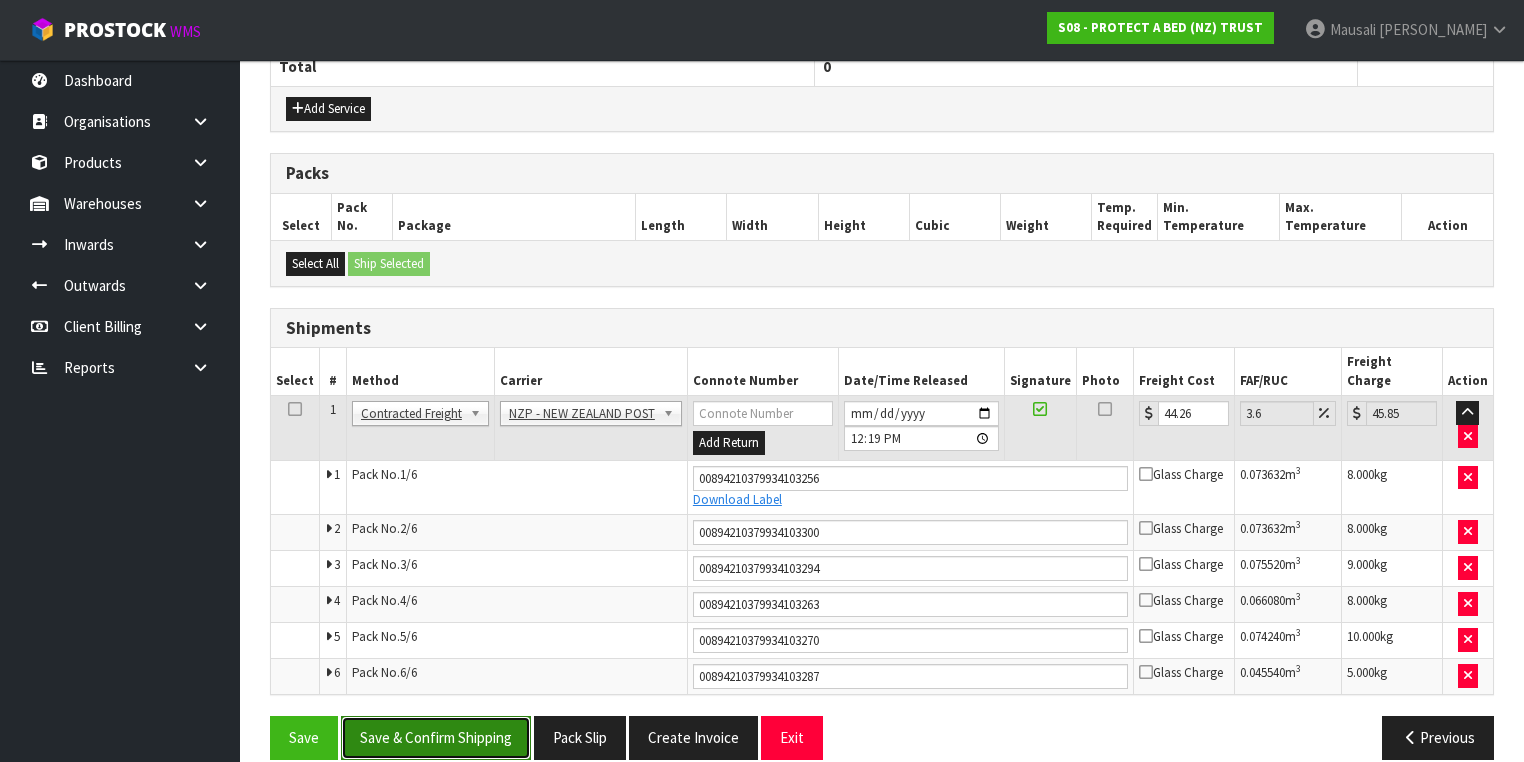 click on "Save & Confirm Shipping" at bounding box center [436, 737] 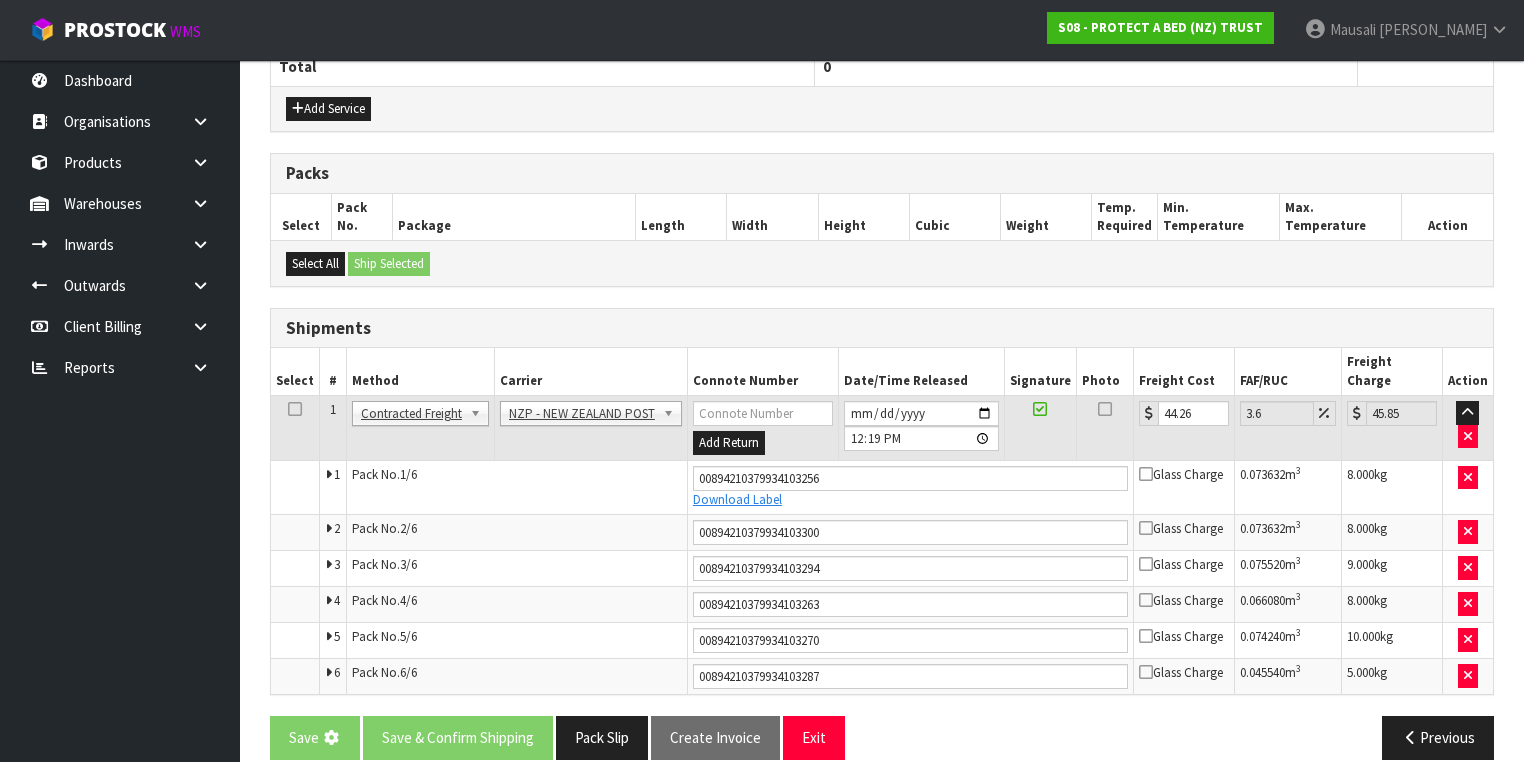 scroll, scrollTop: 0, scrollLeft: 0, axis: both 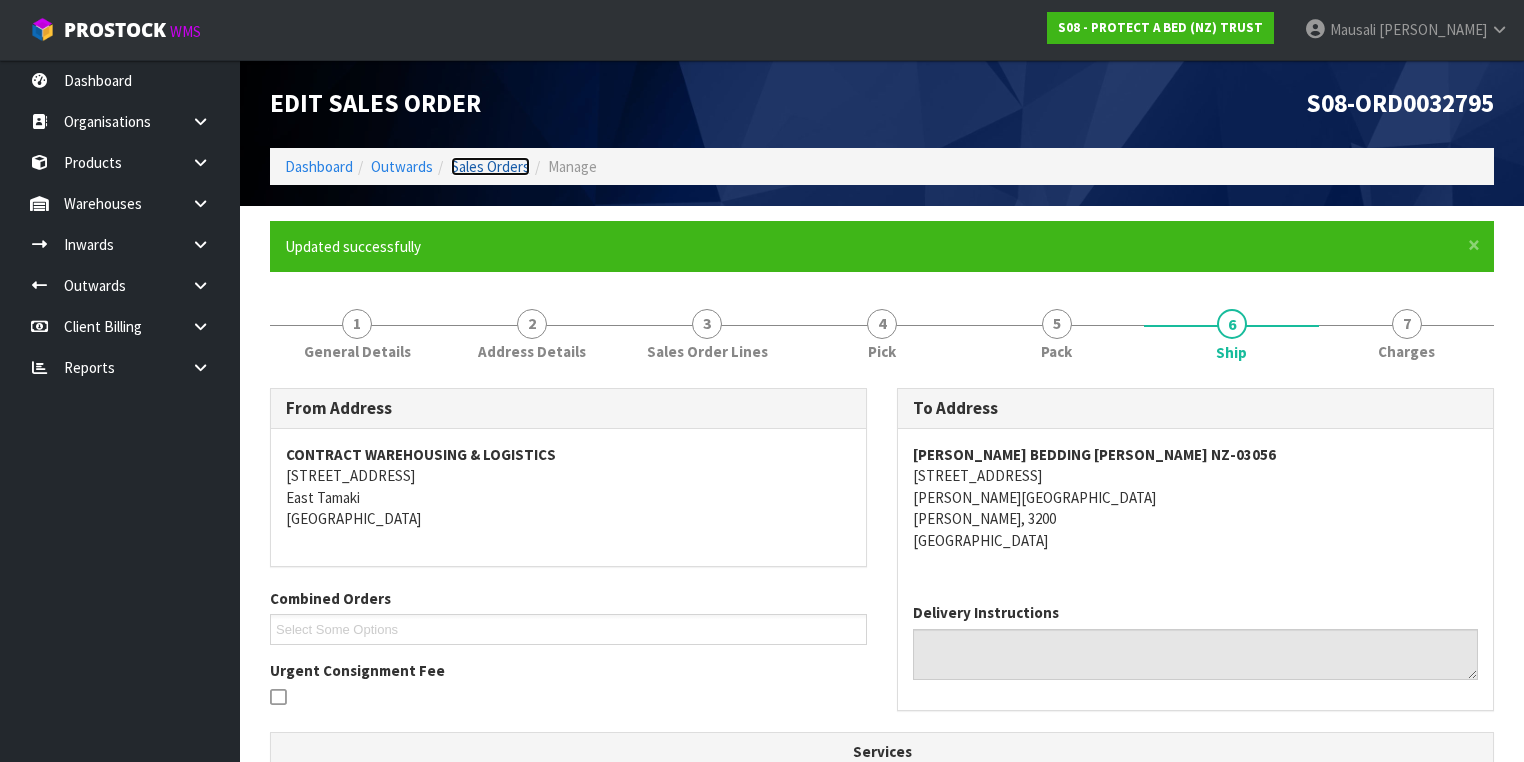 click on "Sales Orders" at bounding box center [490, 166] 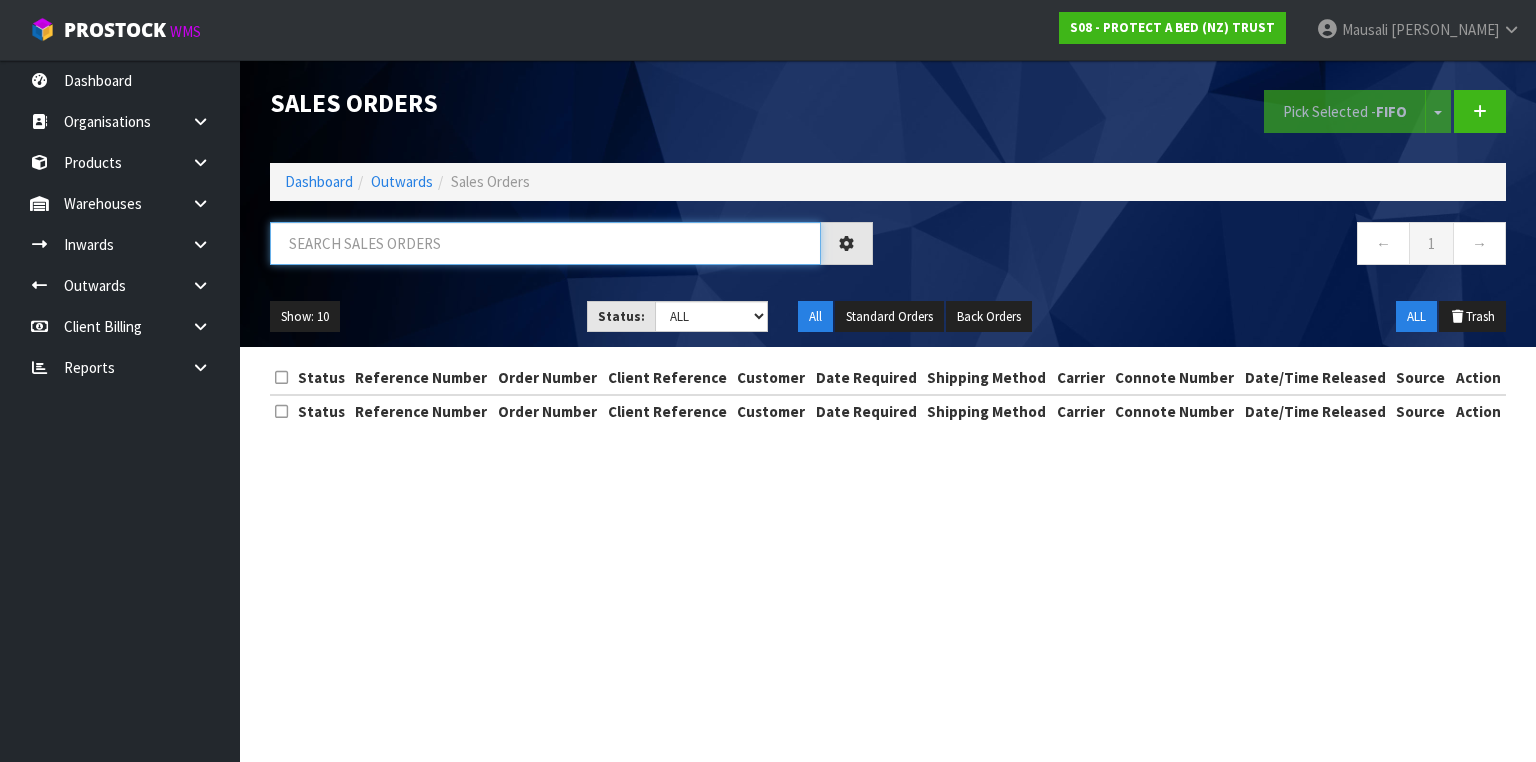 click at bounding box center [545, 243] 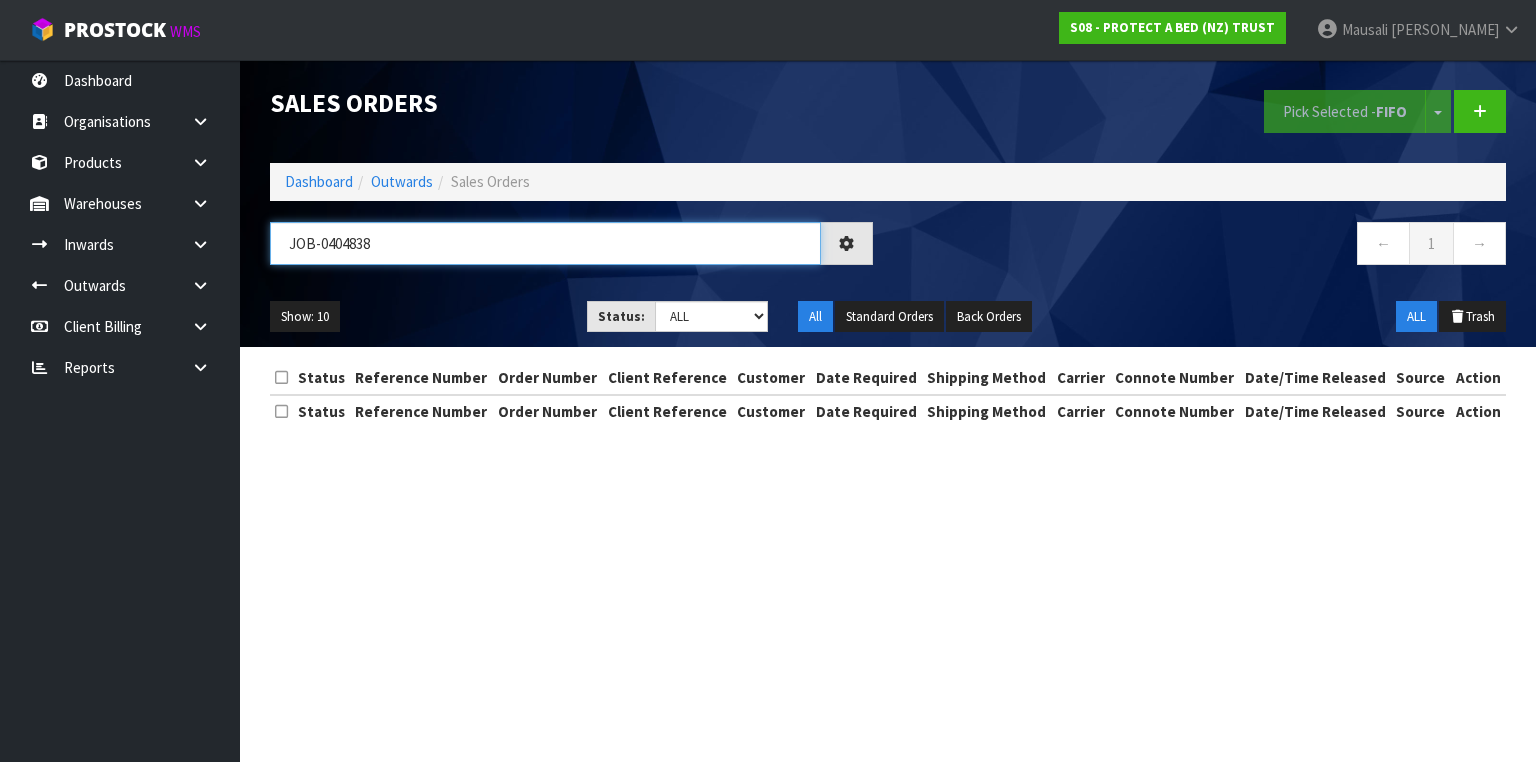 type on "JOB-0404838" 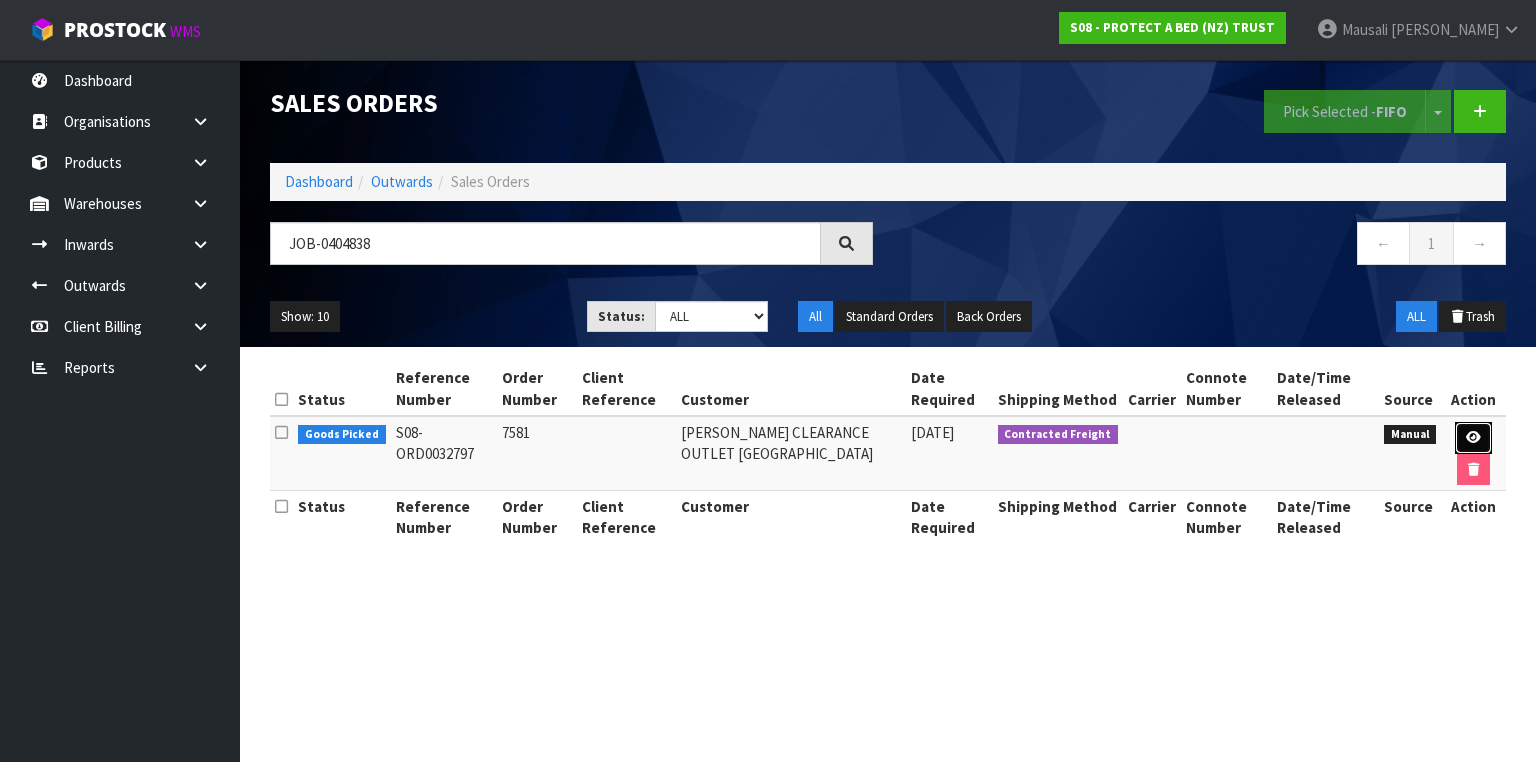 click at bounding box center [1473, 438] 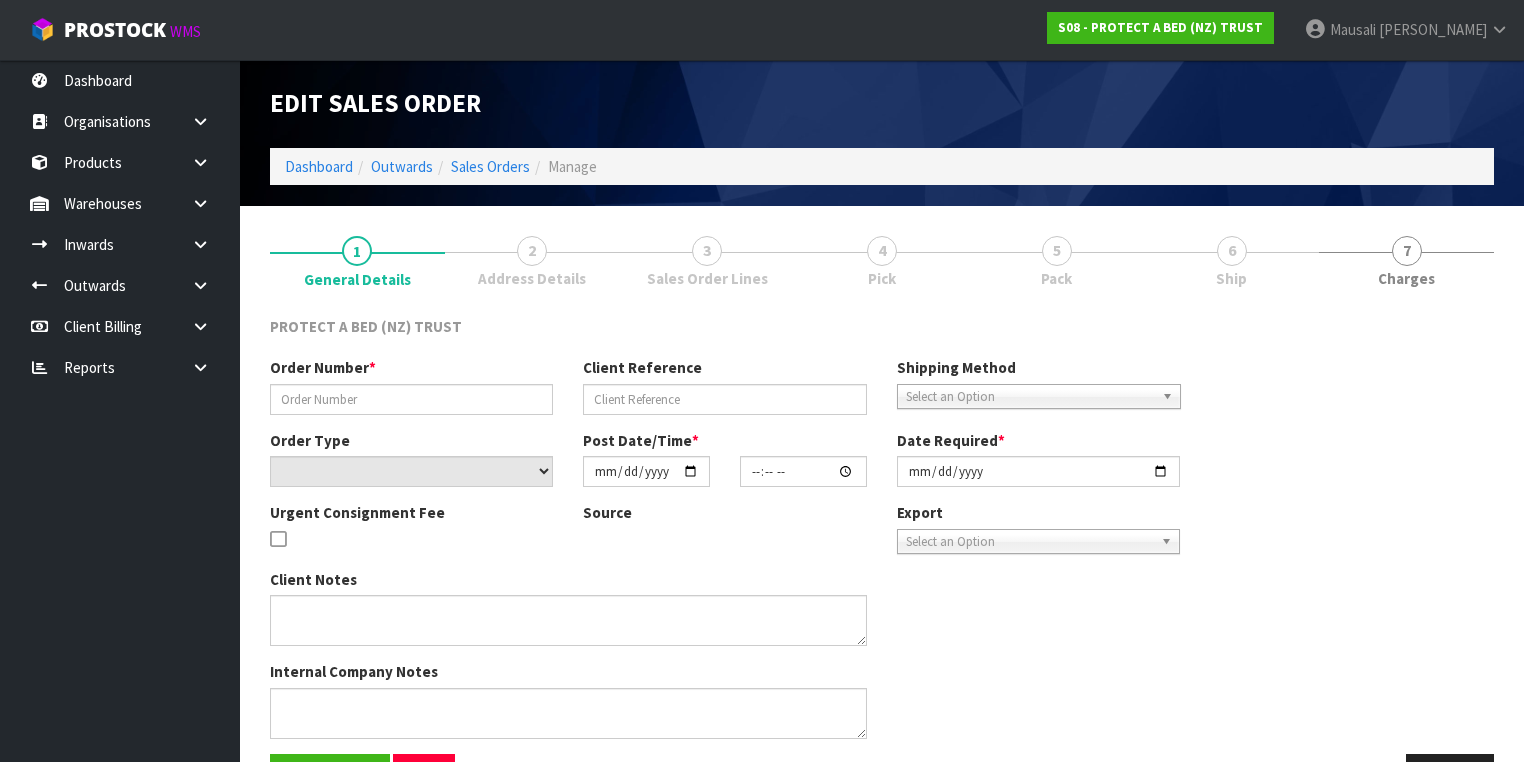 type on "7581" 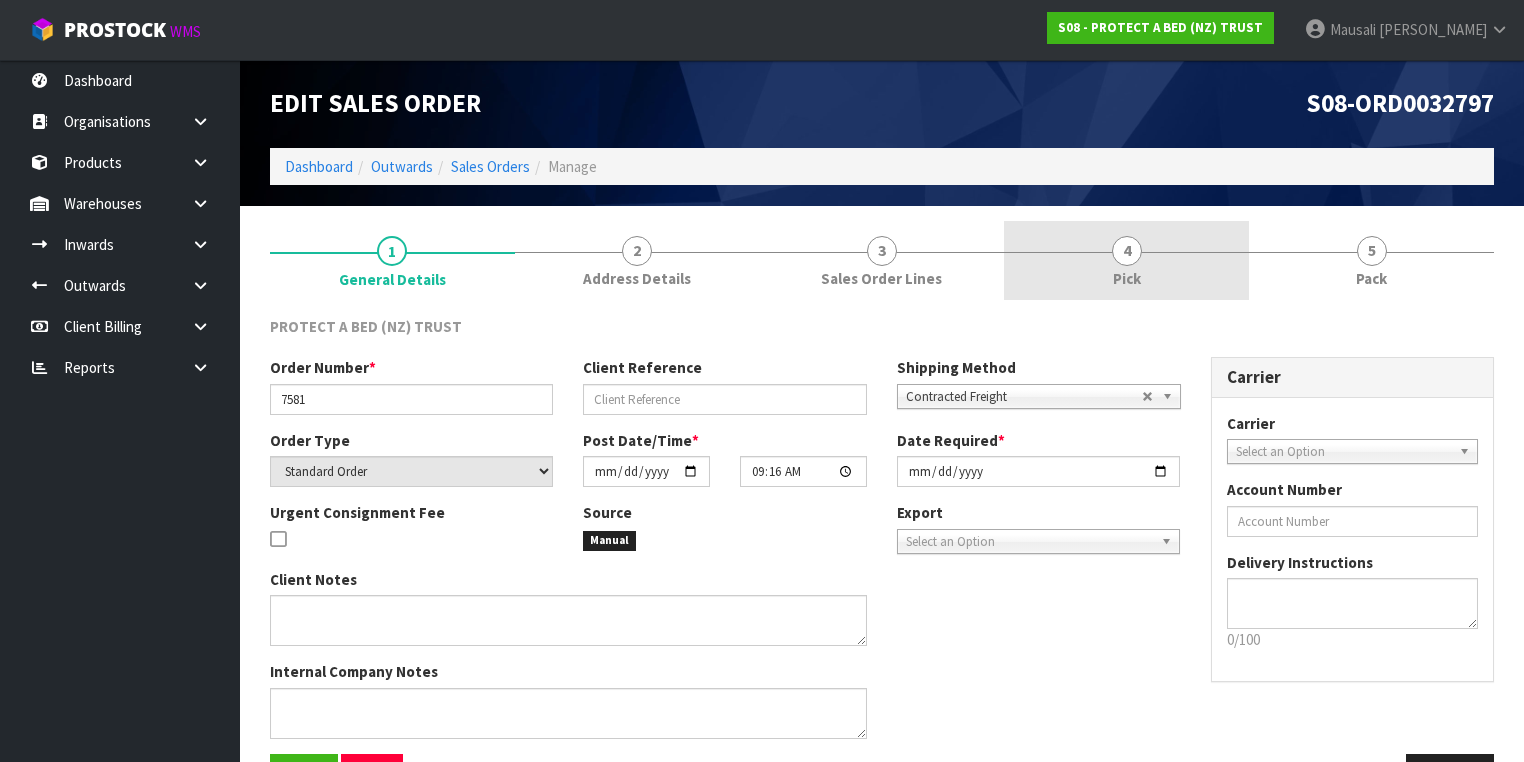 click on "4
Pick" at bounding box center [1126, 260] 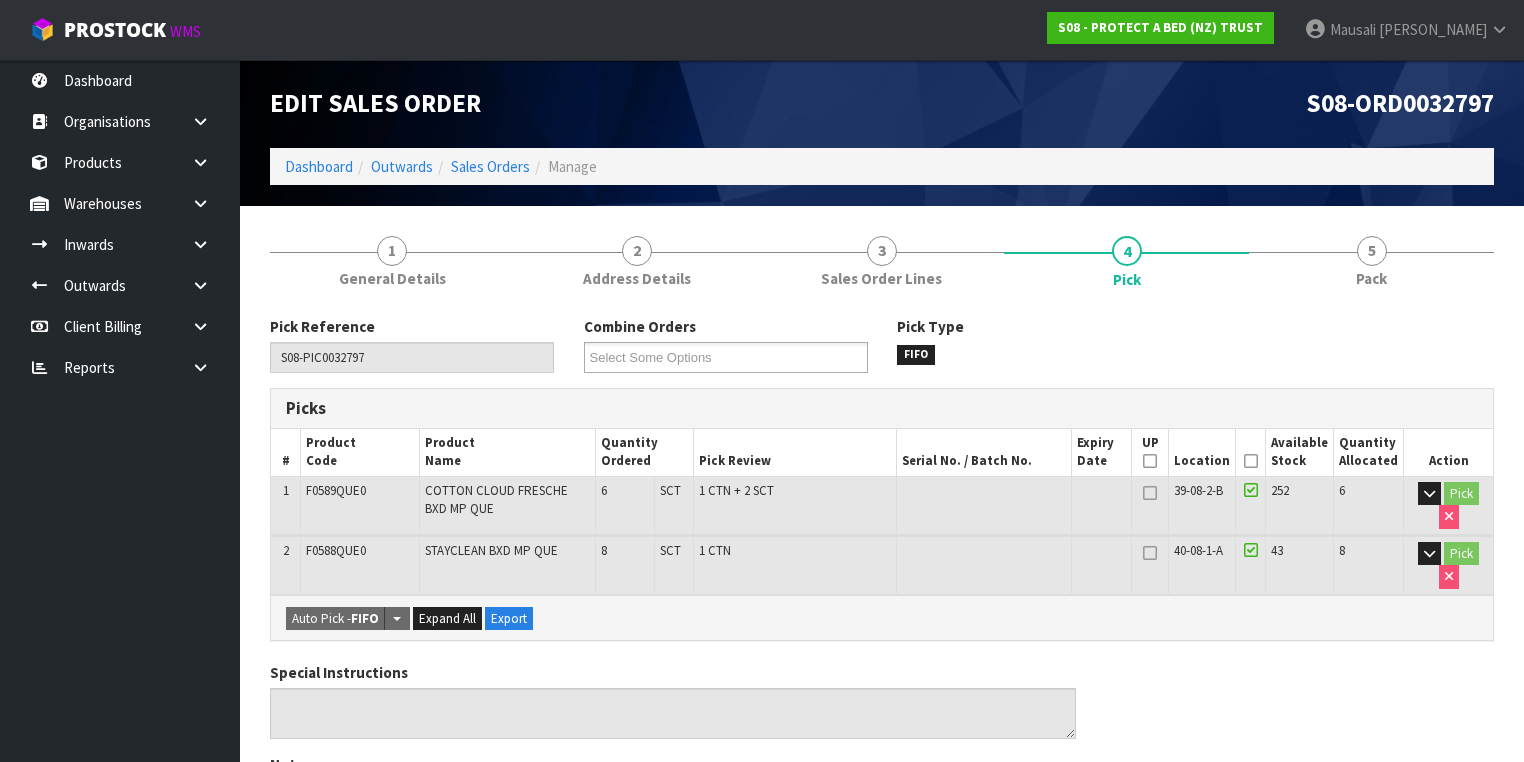 click at bounding box center [1251, 461] 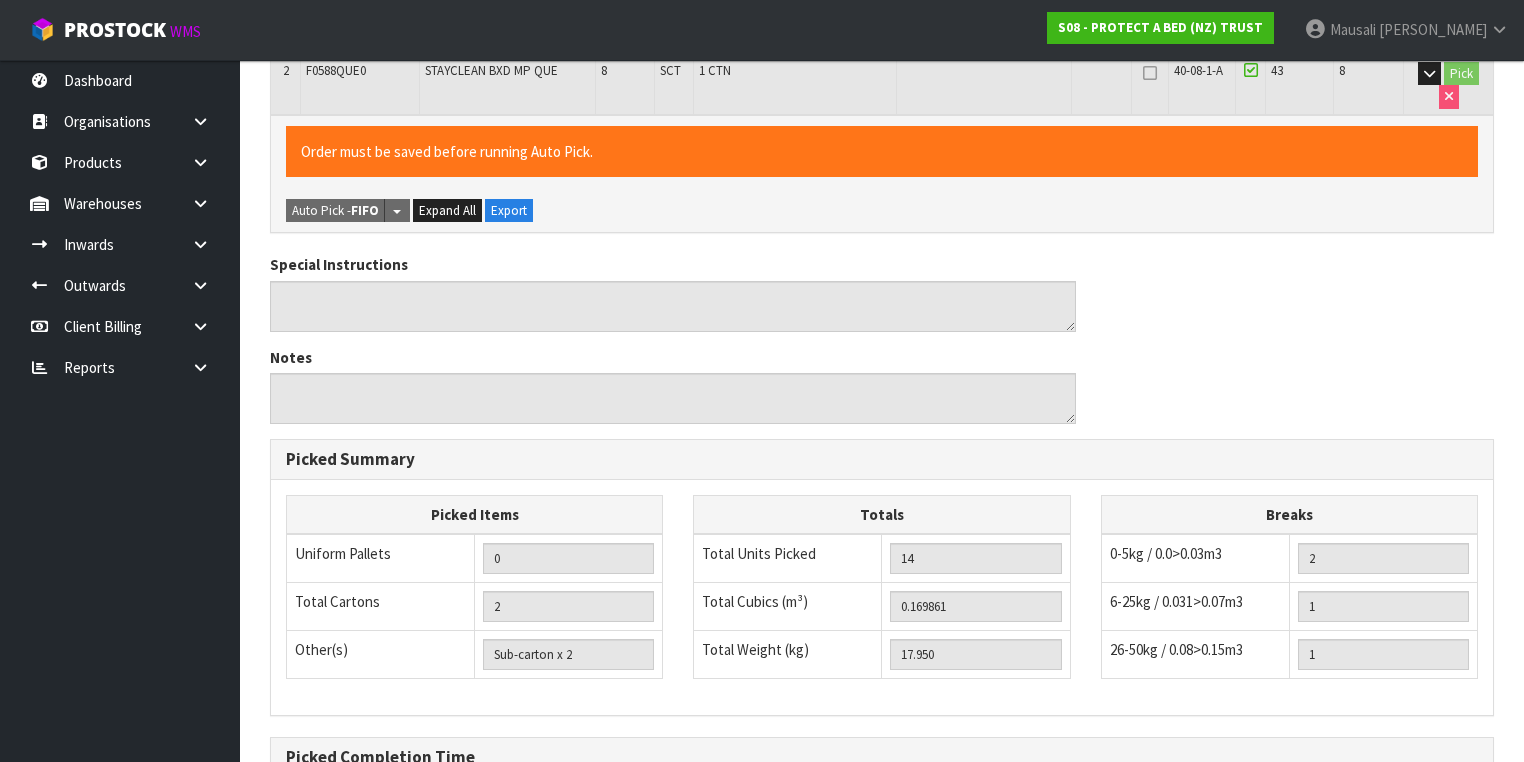 scroll, scrollTop: 700, scrollLeft: 0, axis: vertical 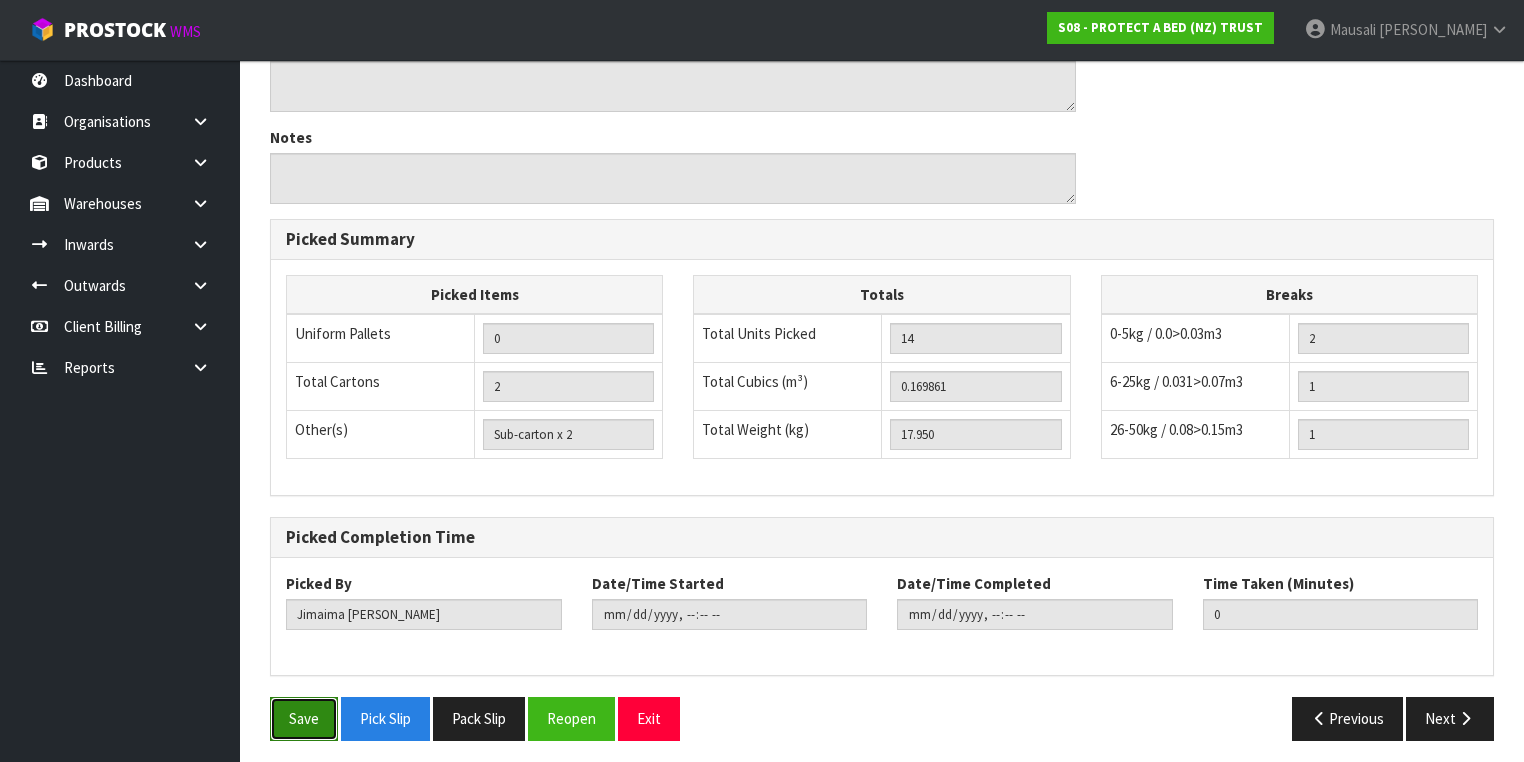 click on "Save" at bounding box center [304, 718] 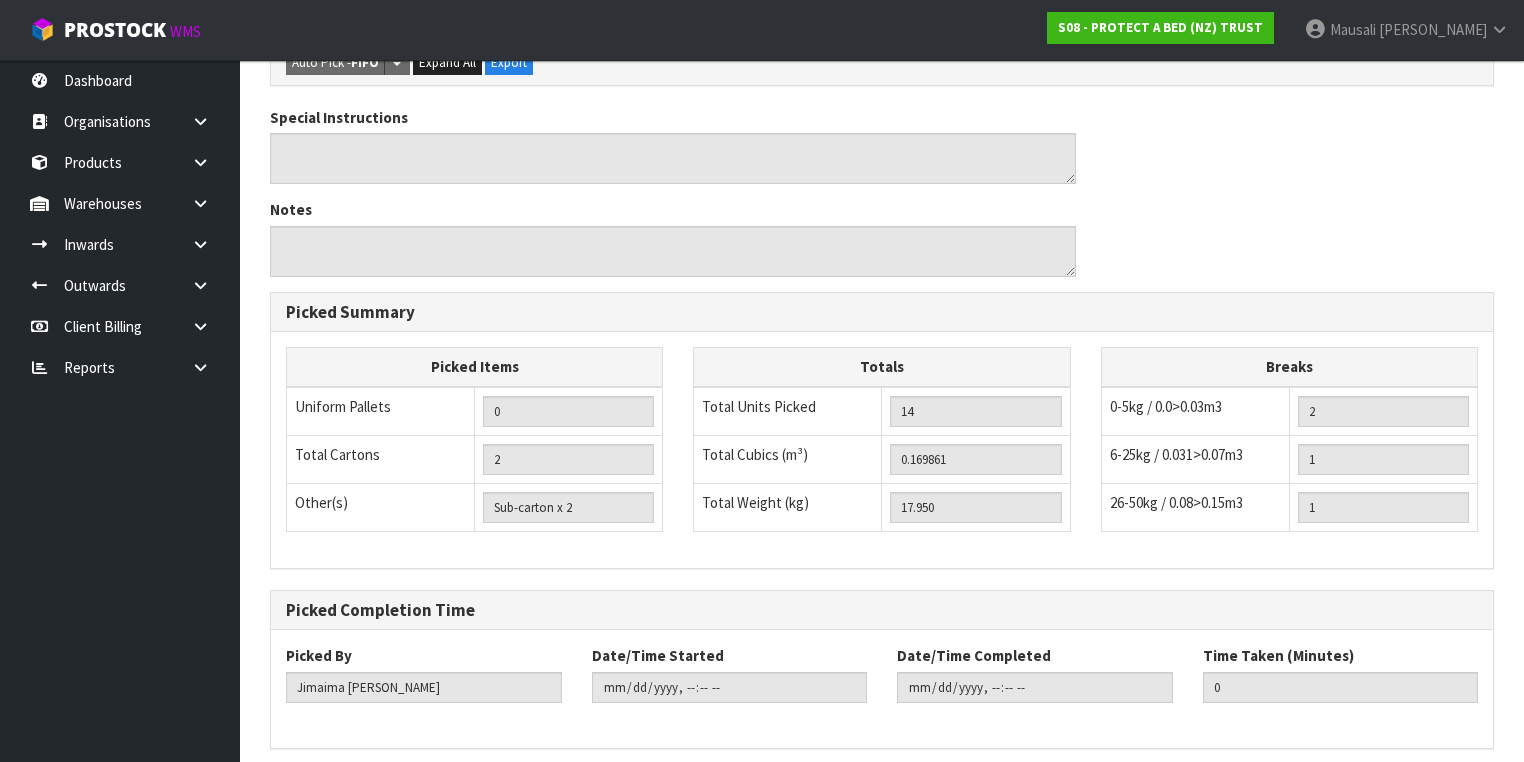 scroll, scrollTop: 0, scrollLeft: 0, axis: both 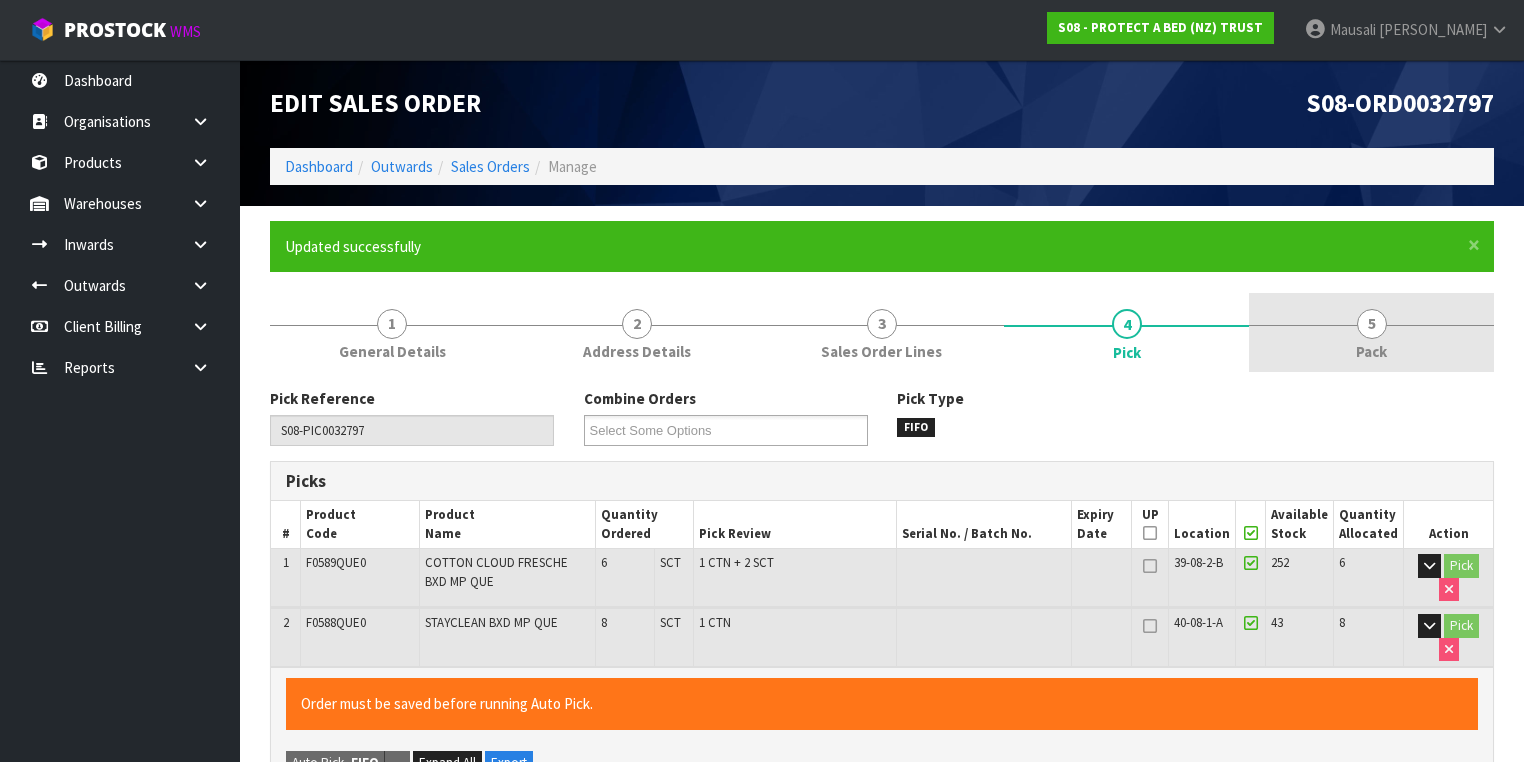 type on "[PERSON_NAME]" 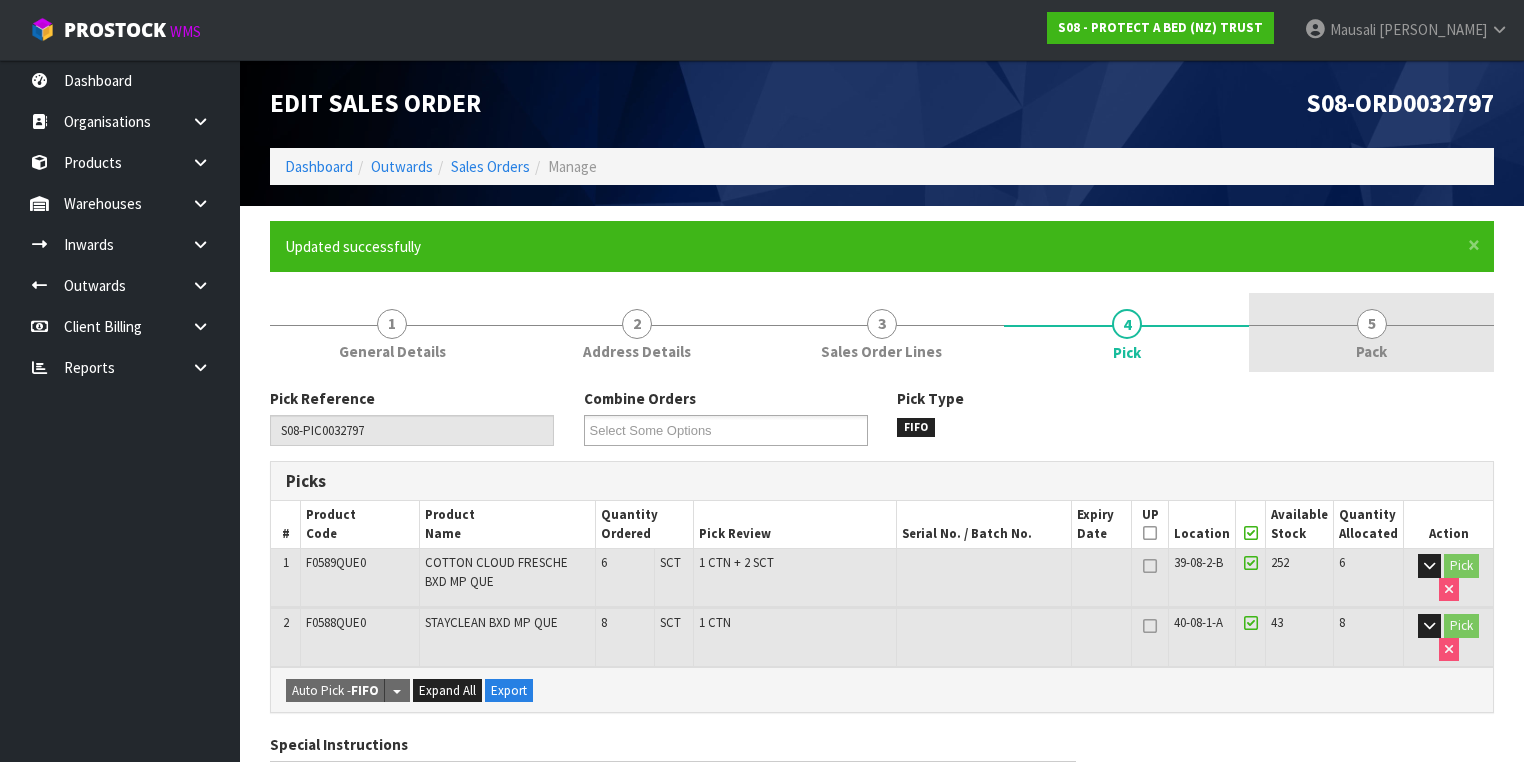 click on "5
Pack" at bounding box center [1371, 332] 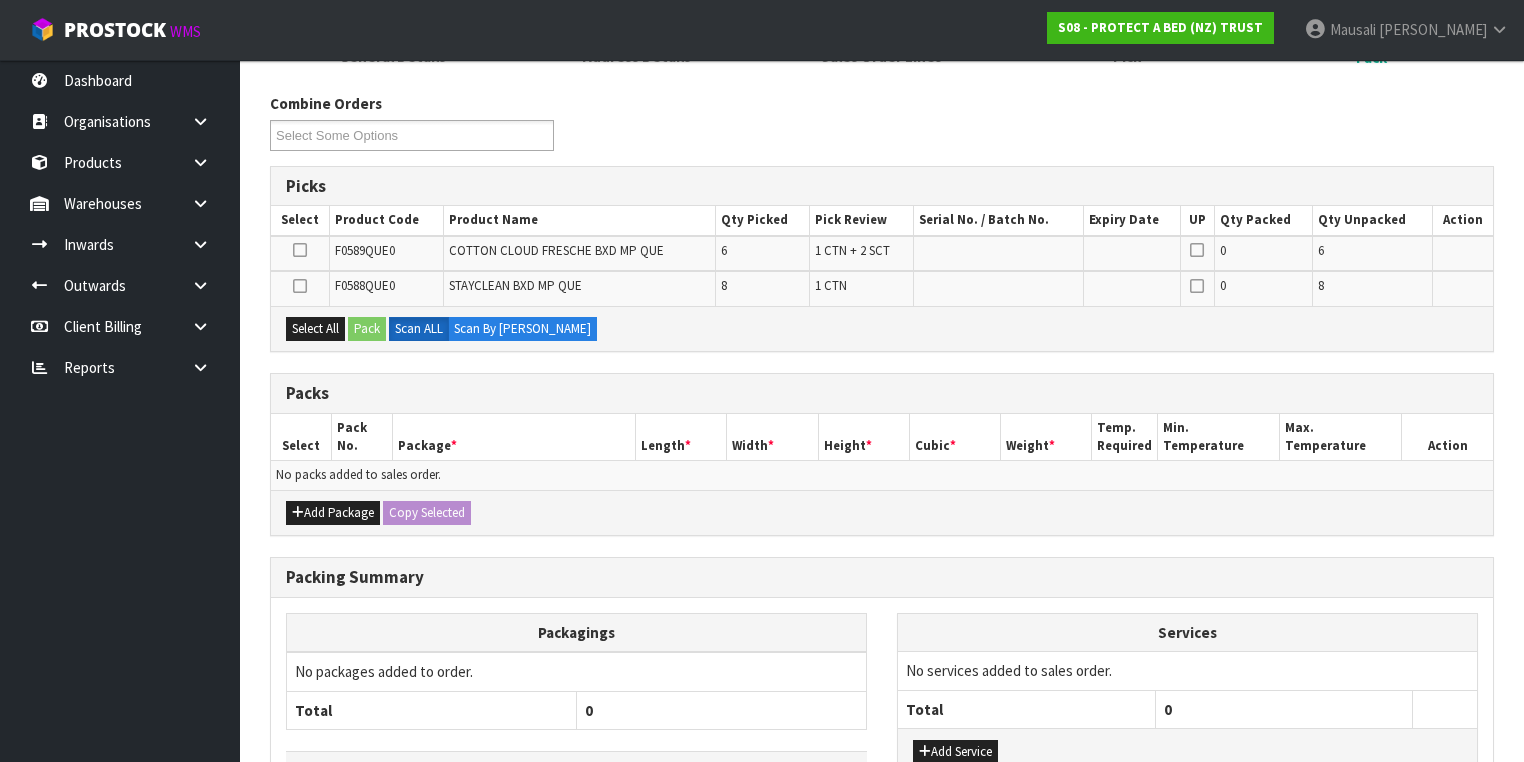 scroll, scrollTop: 400, scrollLeft: 0, axis: vertical 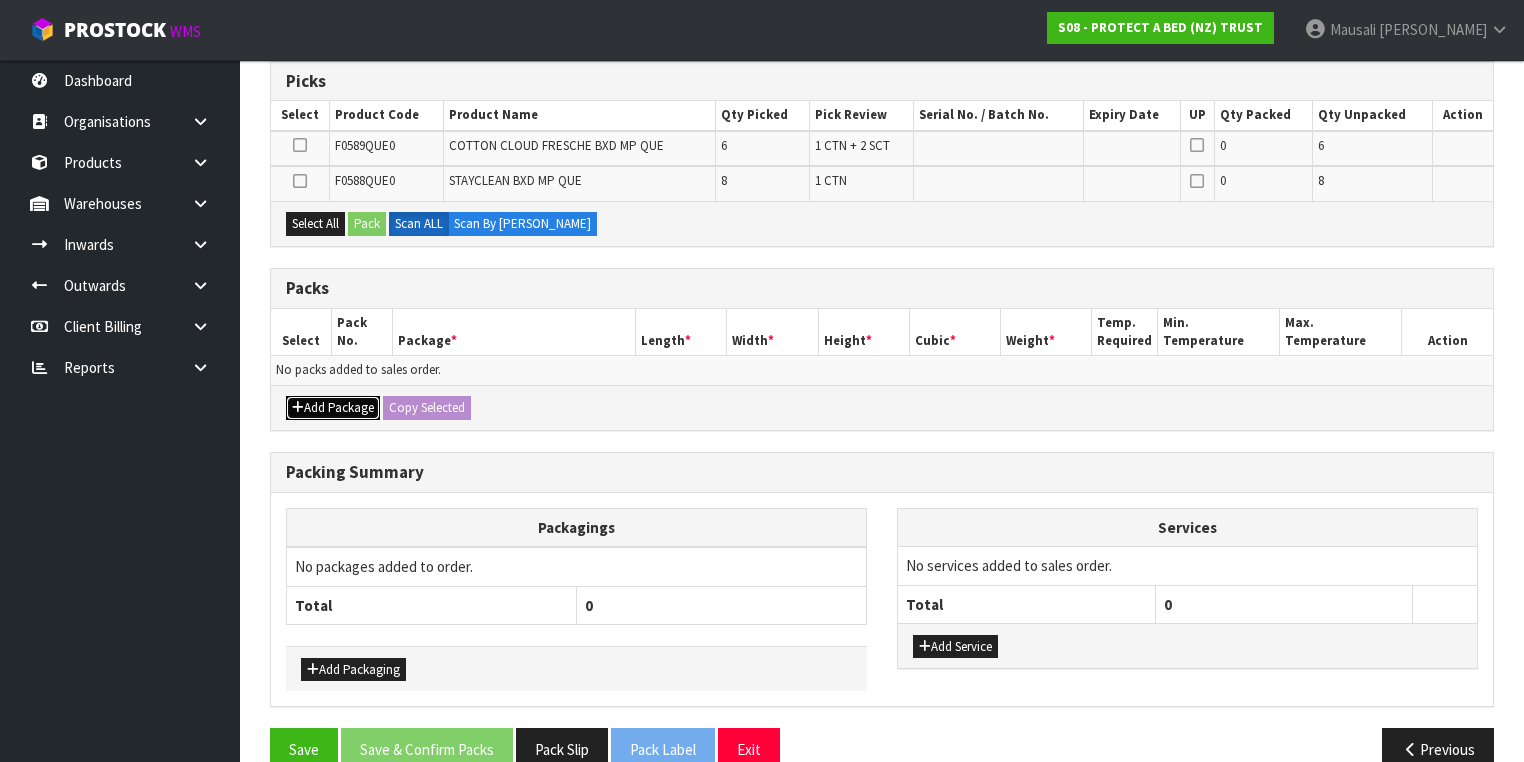 click on "Add Package" at bounding box center (333, 408) 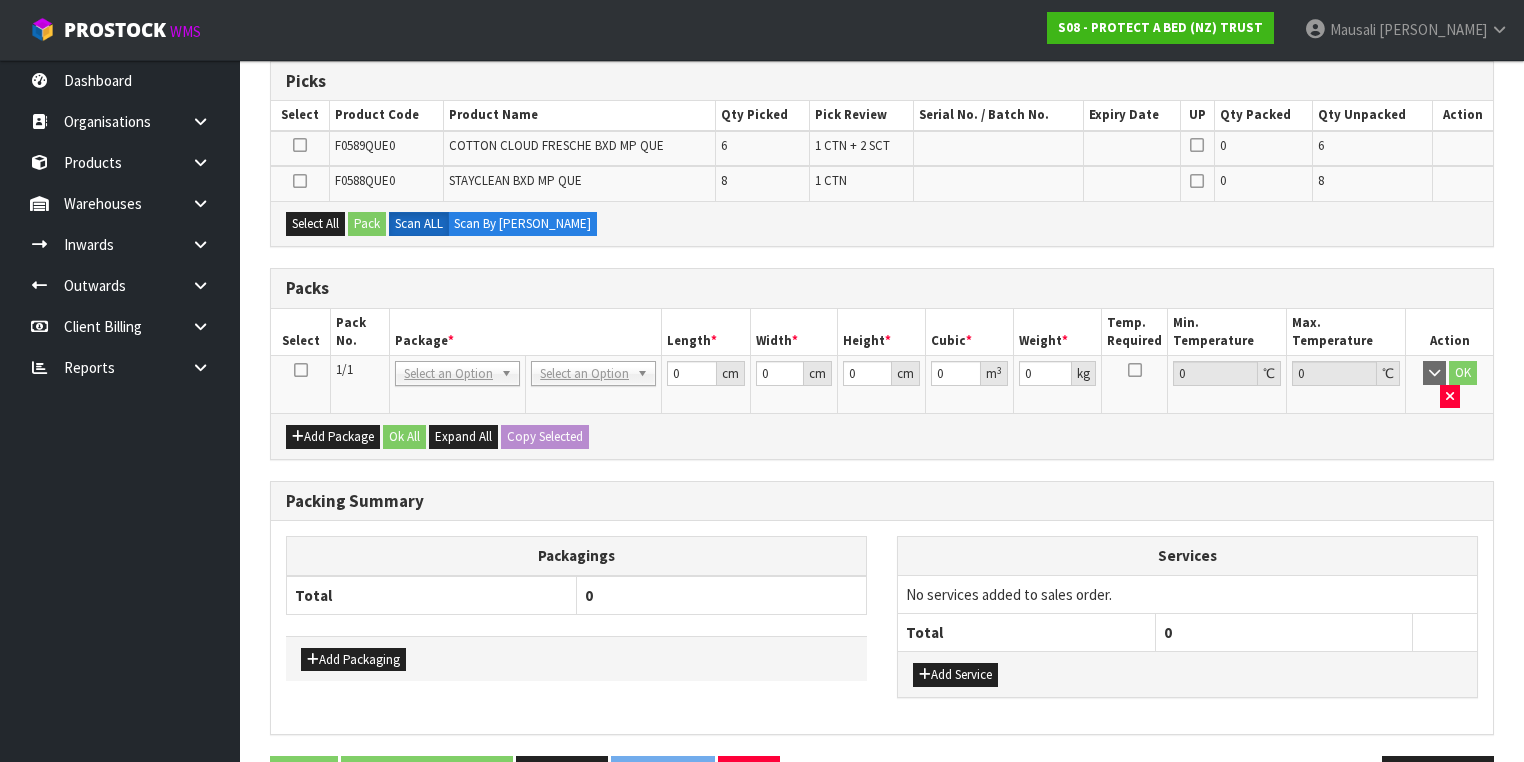 click at bounding box center (301, 370) 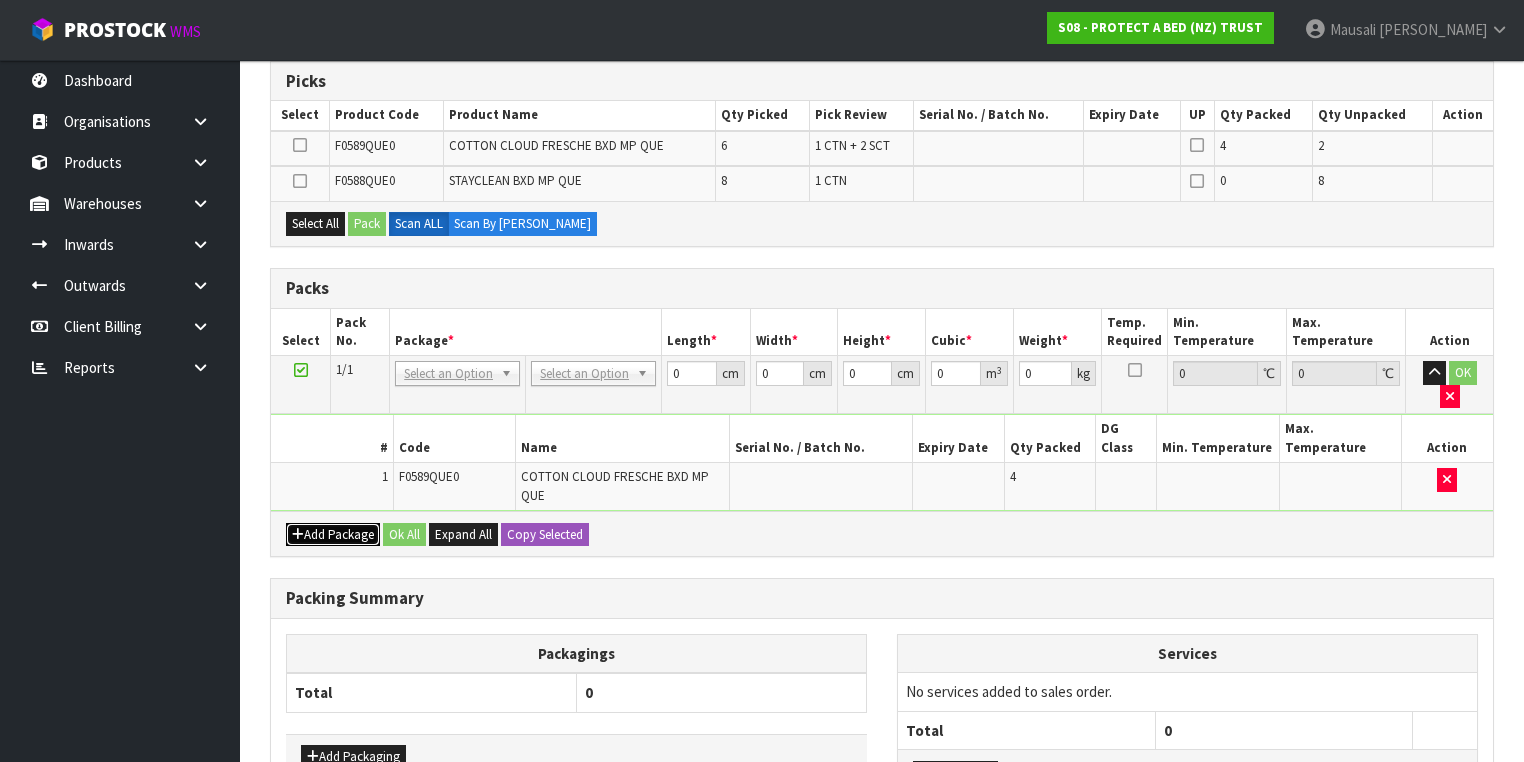 click on "Add Package" at bounding box center (333, 535) 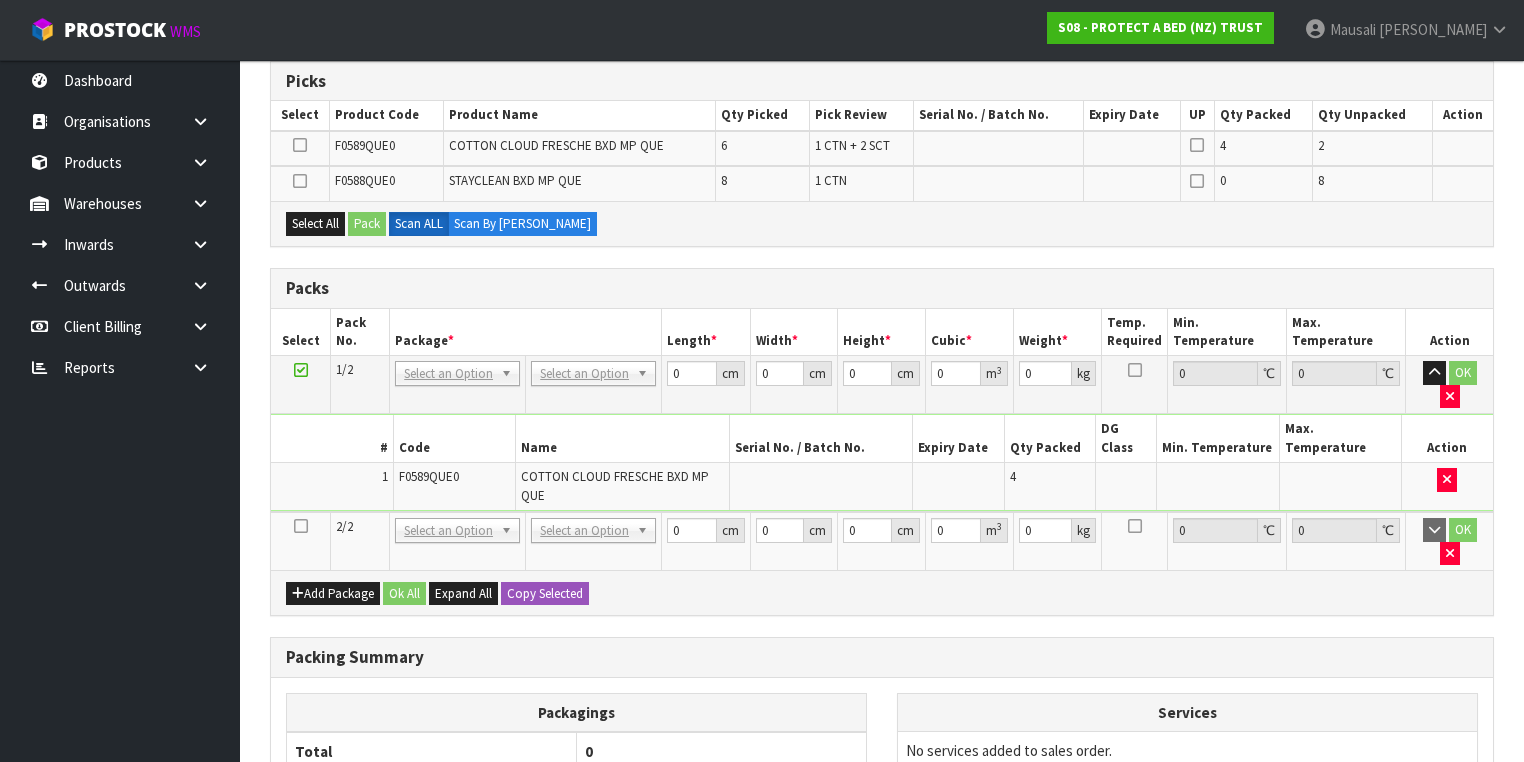 drag, startPoint x: 300, startPoint y: 474, endPoint x: 312, endPoint y: 460, distance: 18.439089 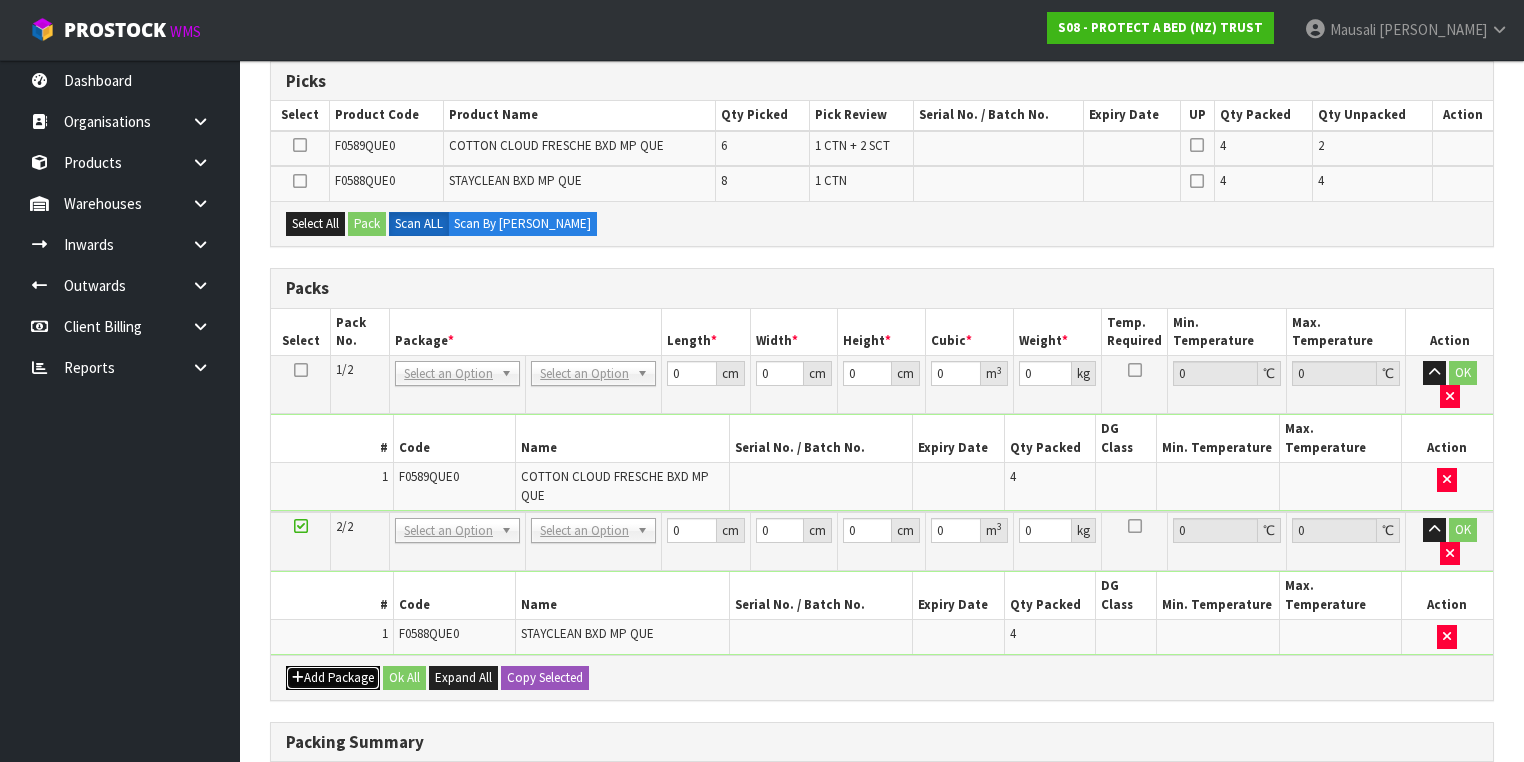 click on "Add Package" at bounding box center (333, 678) 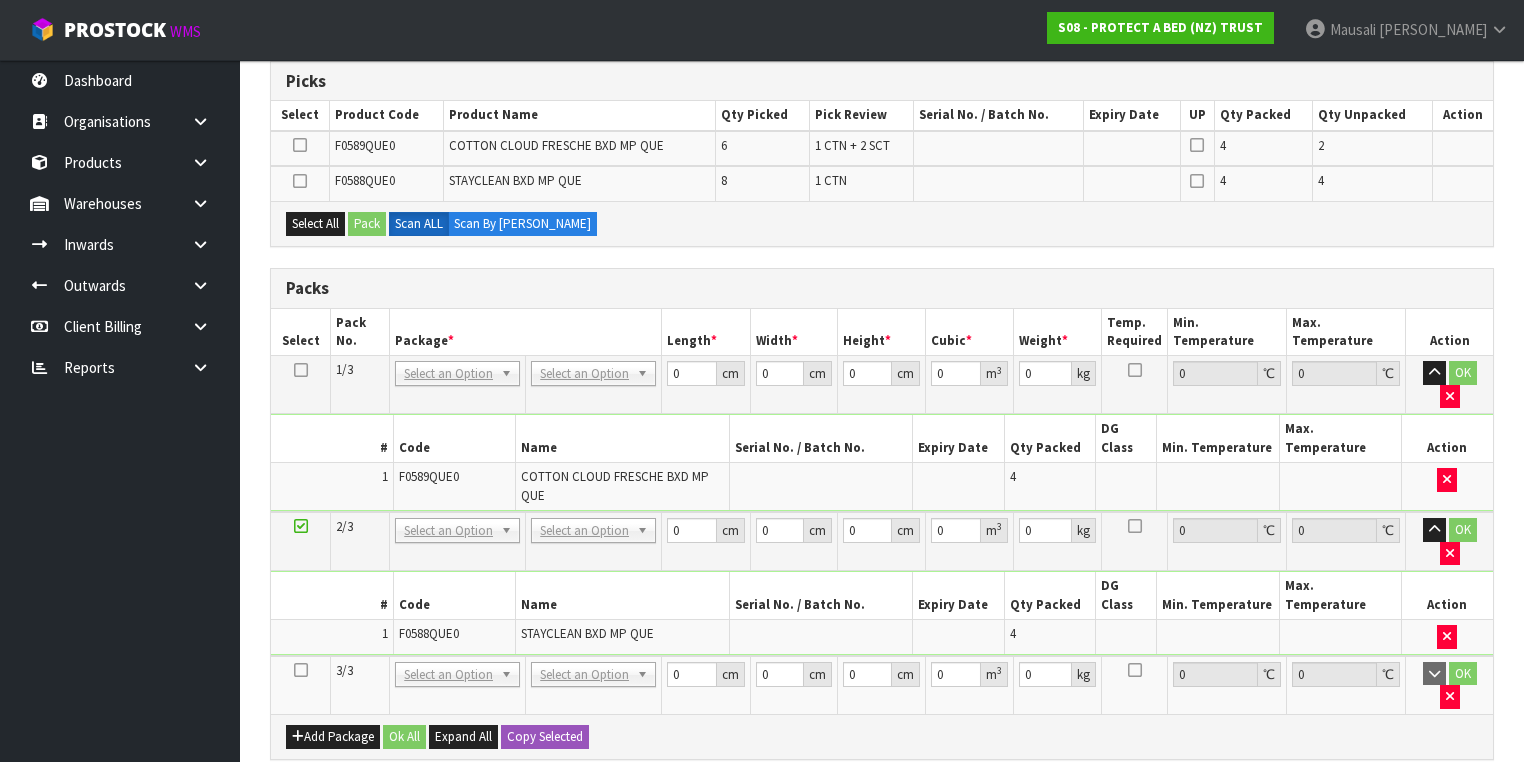 click at bounding box center [301, 670] 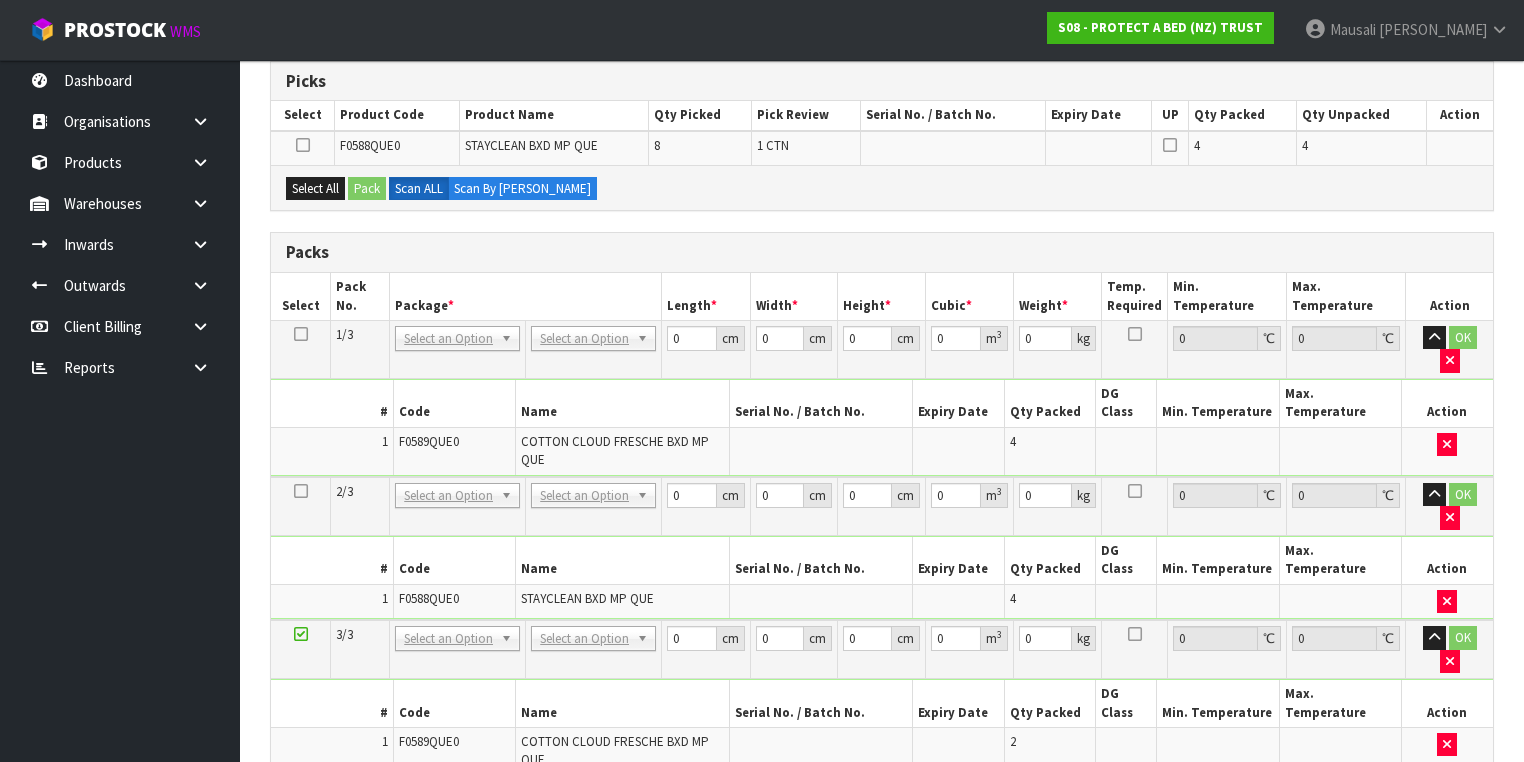 click at bounding box center (301, 491) 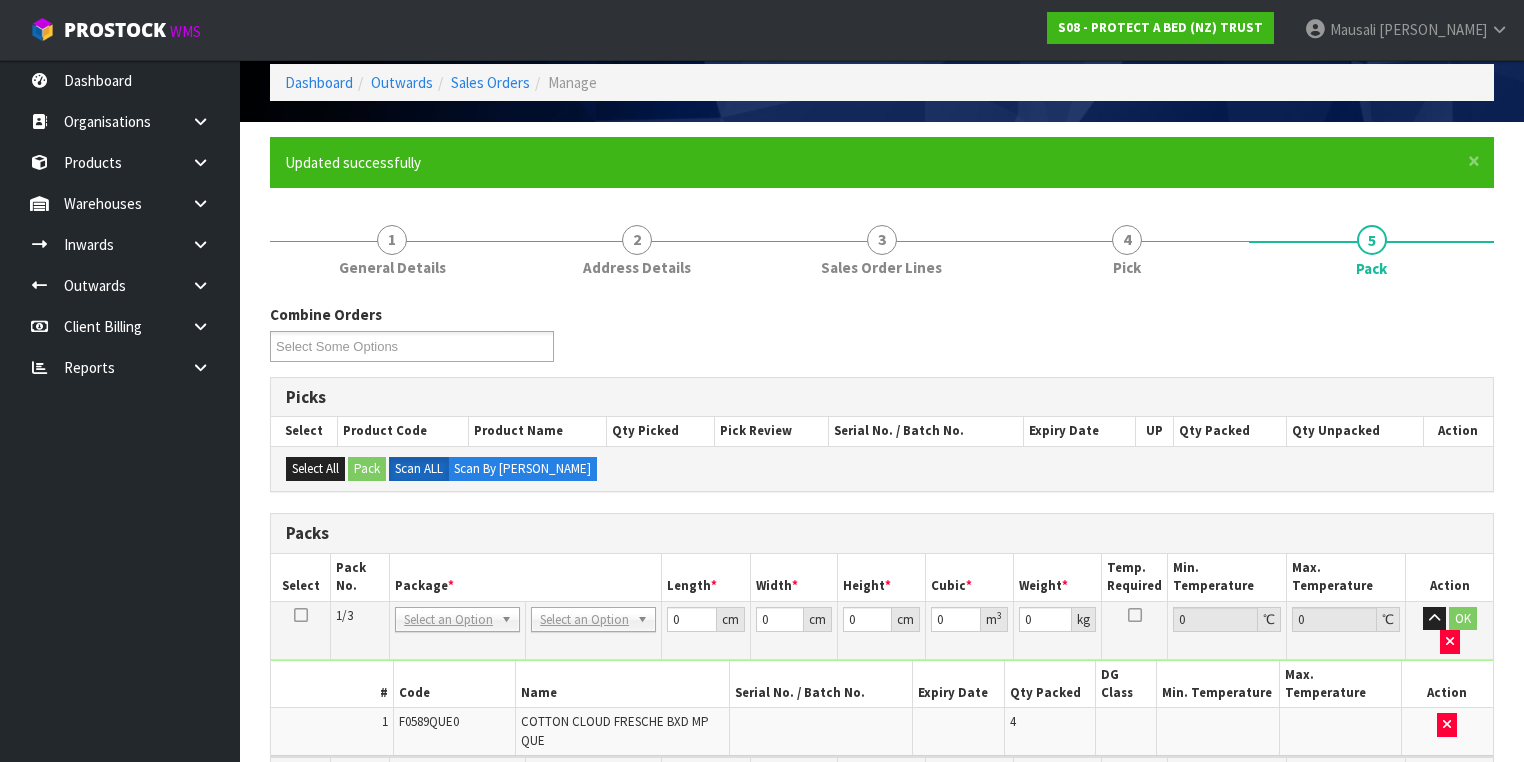 scroll, scrollTop: 400, scrollLeft: 0, axis: vertical 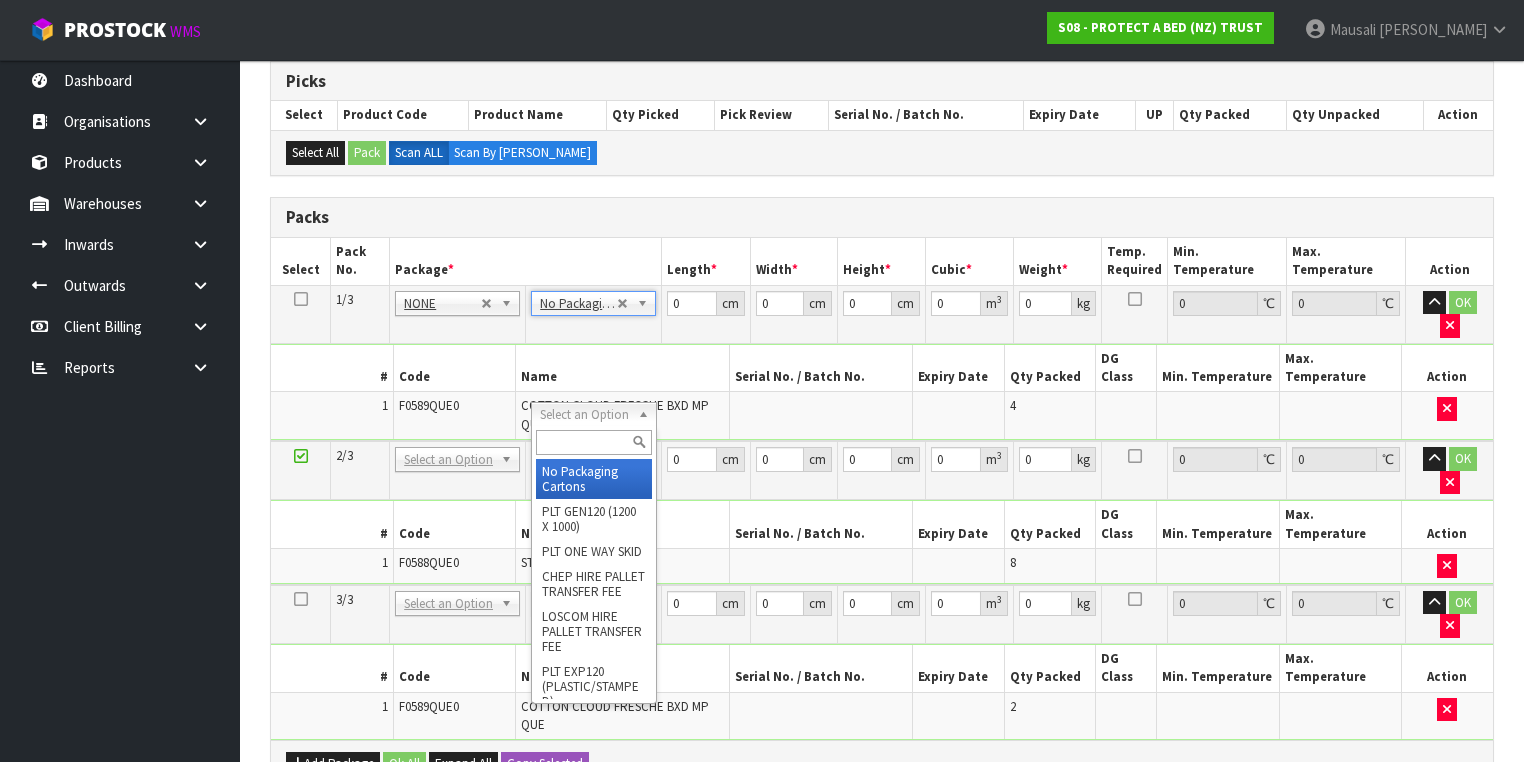 type on "2" 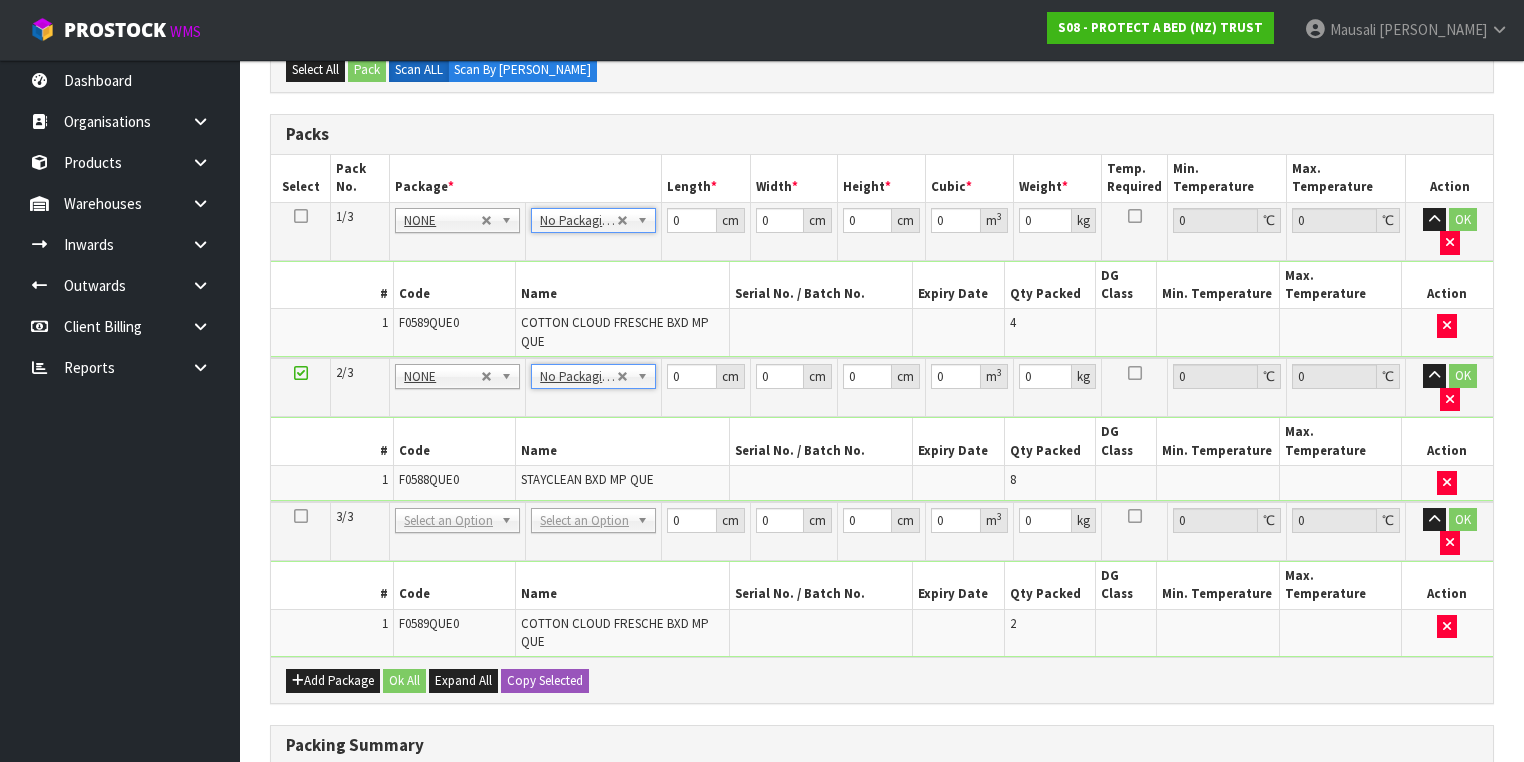 scroll, scrollTop: 560, scrollLeft: 0, axis: vertical 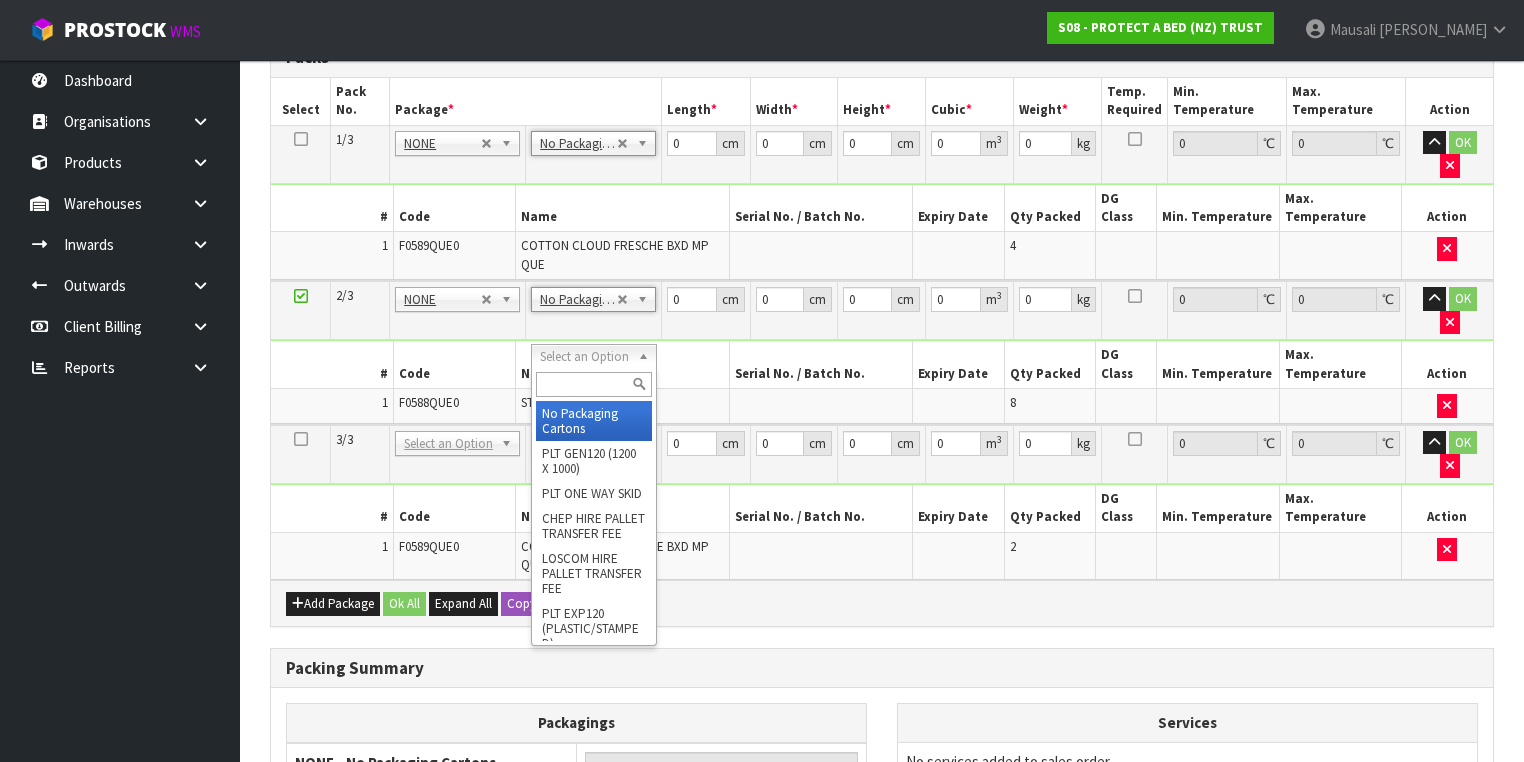 click at bounding box center (593, 384) 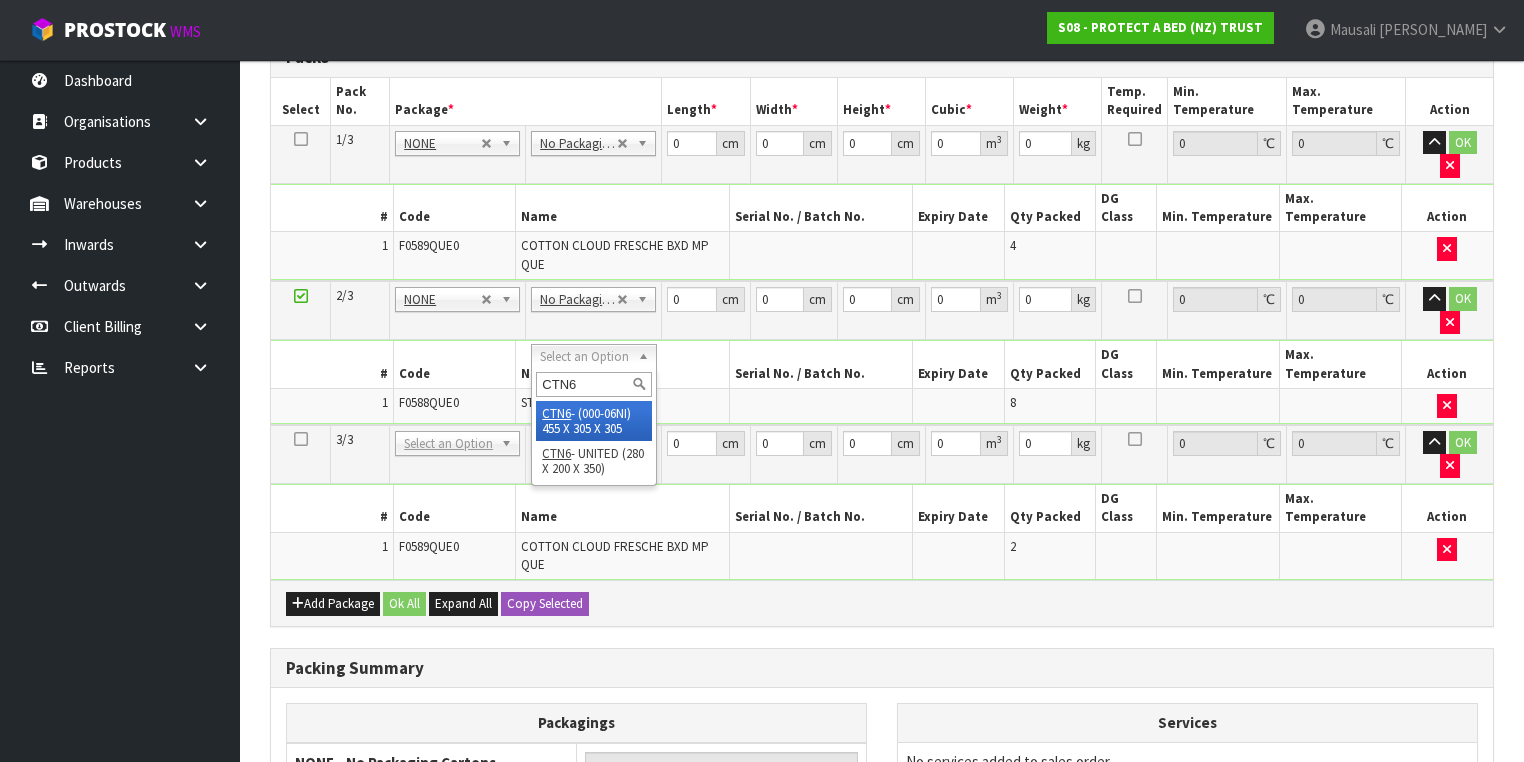 type on "CTN6" 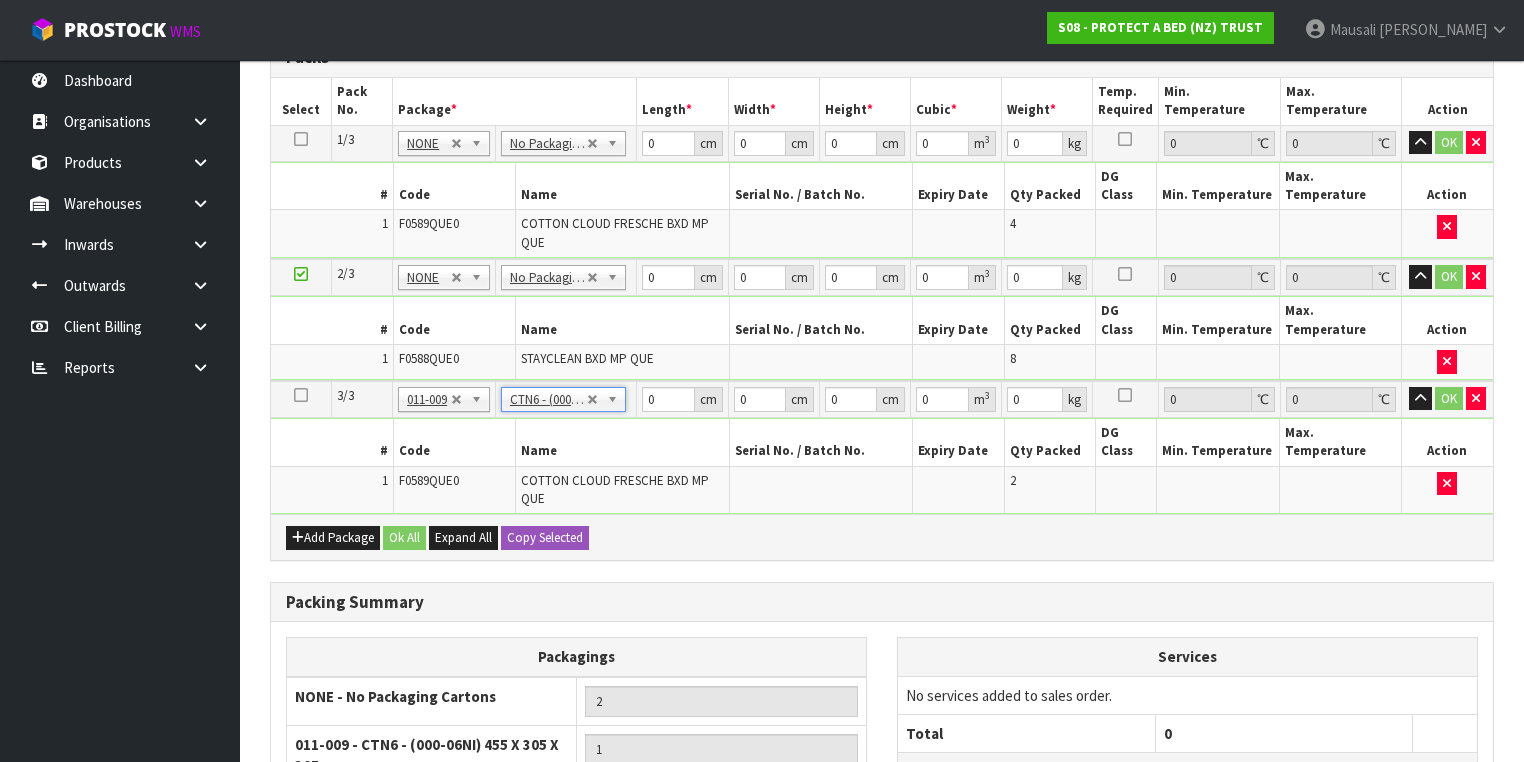 type on "45.5" 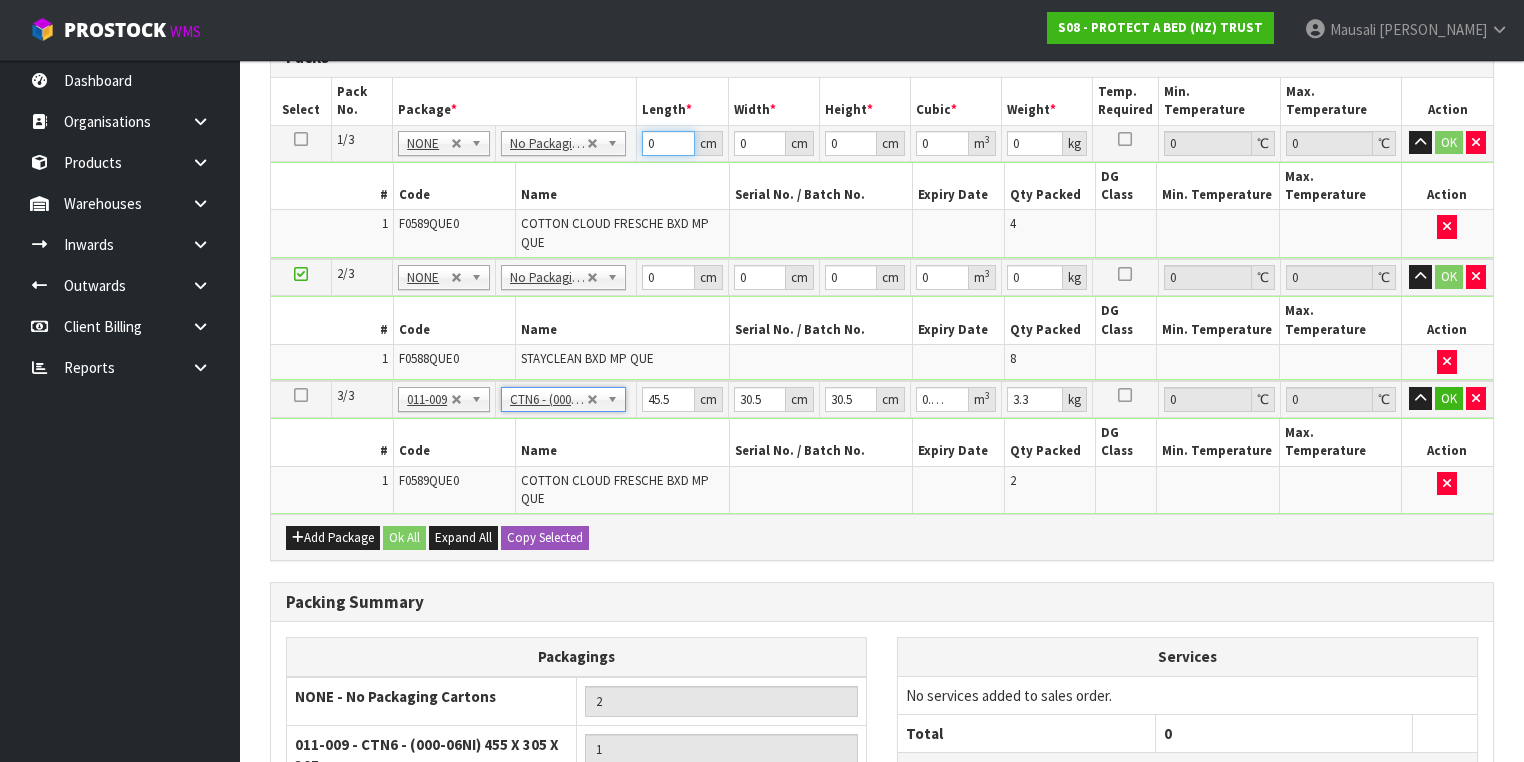 drag, startPoint x: 665, startPoint y: 142, endPoint x: 637, endPoint y: 150, distance: 29.12044 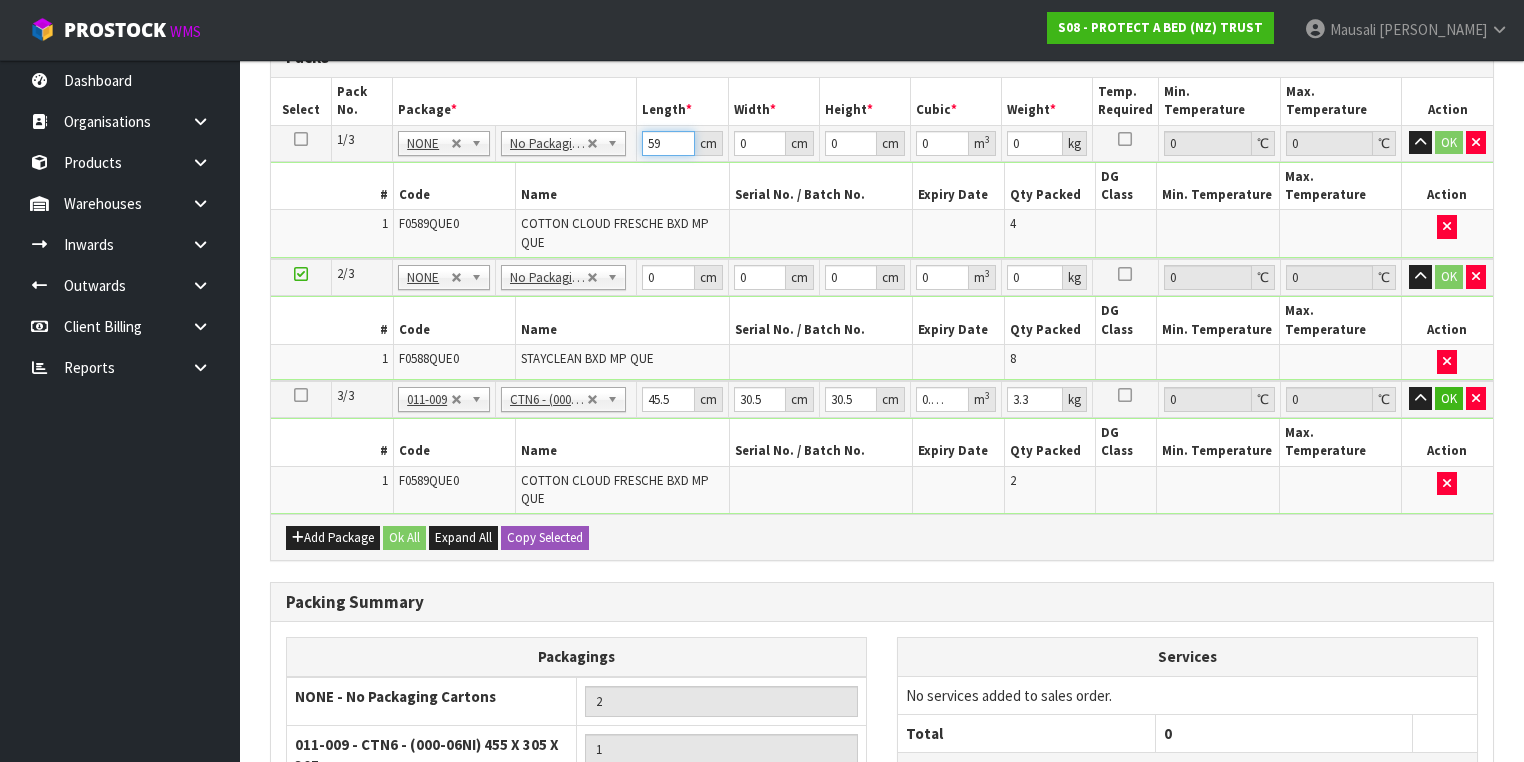 type on "59" 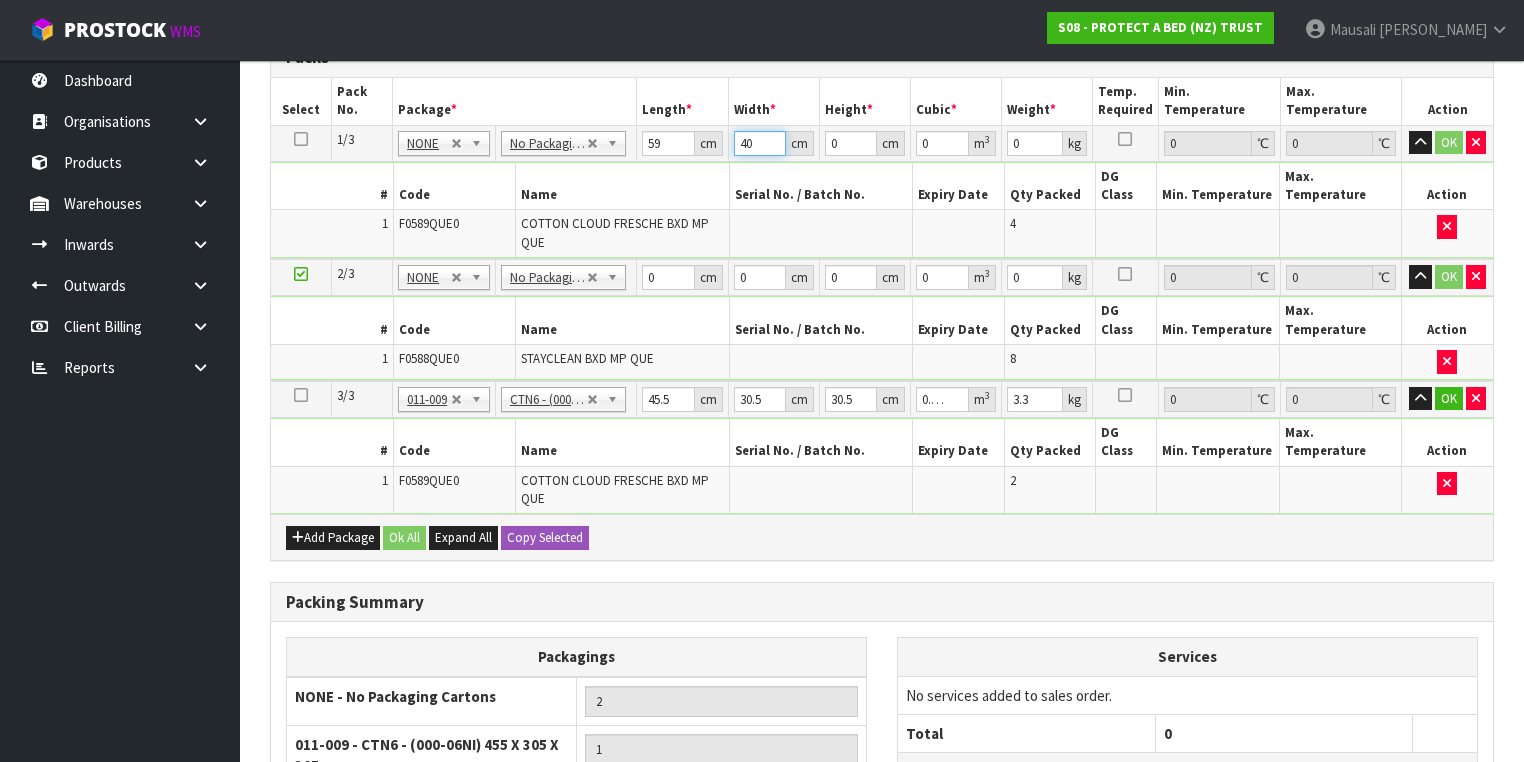 type on "40" 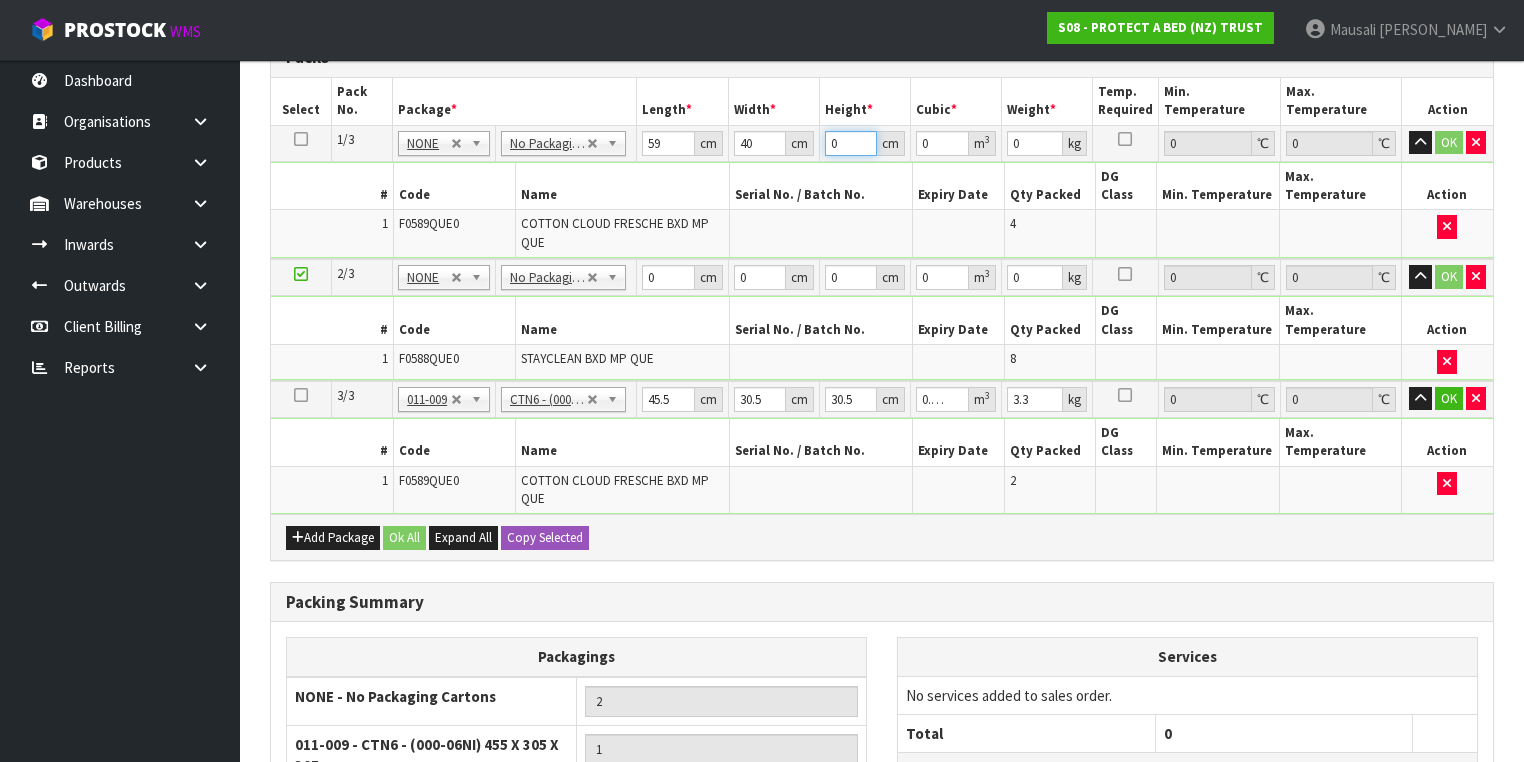type on "3" 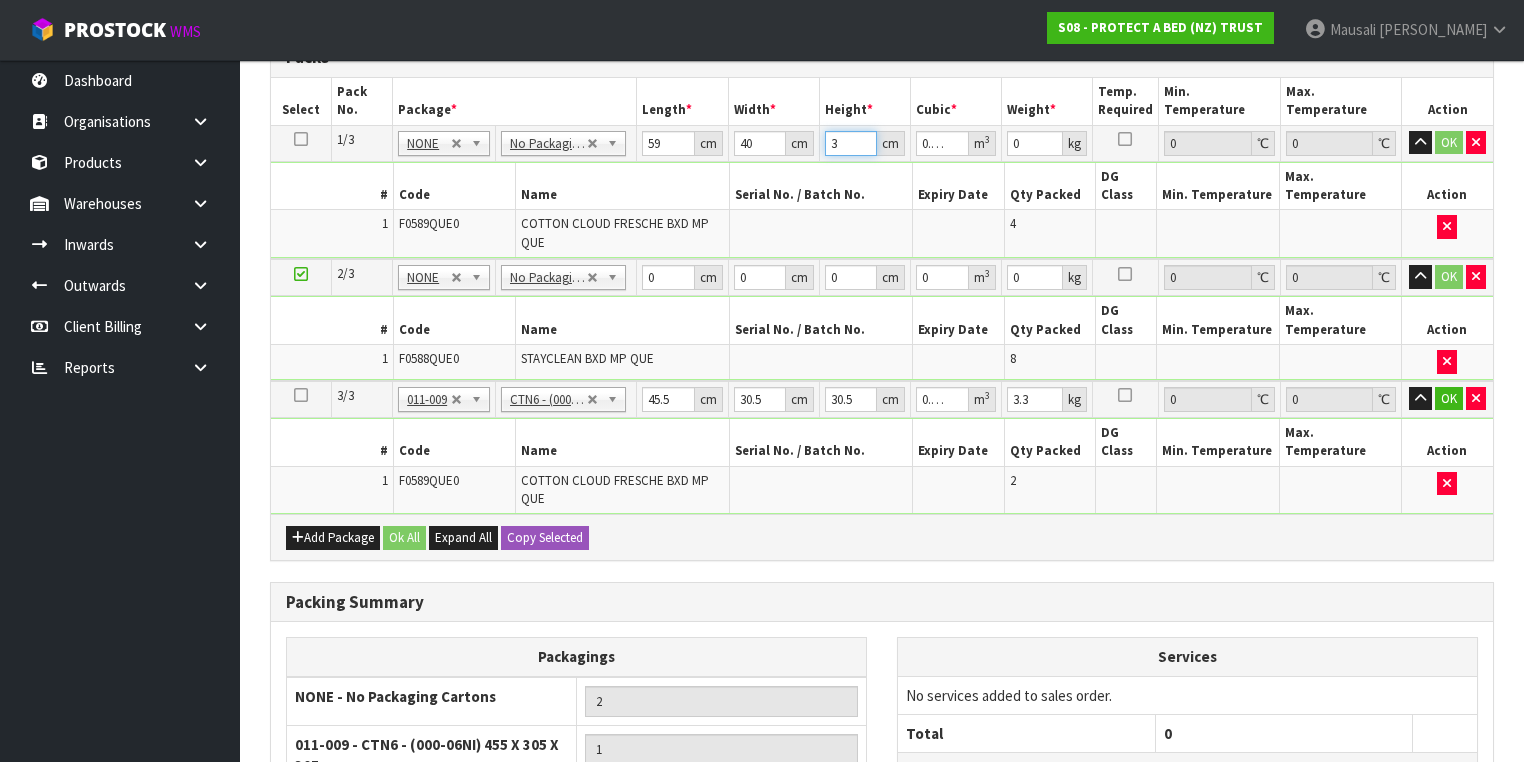 type on "32" 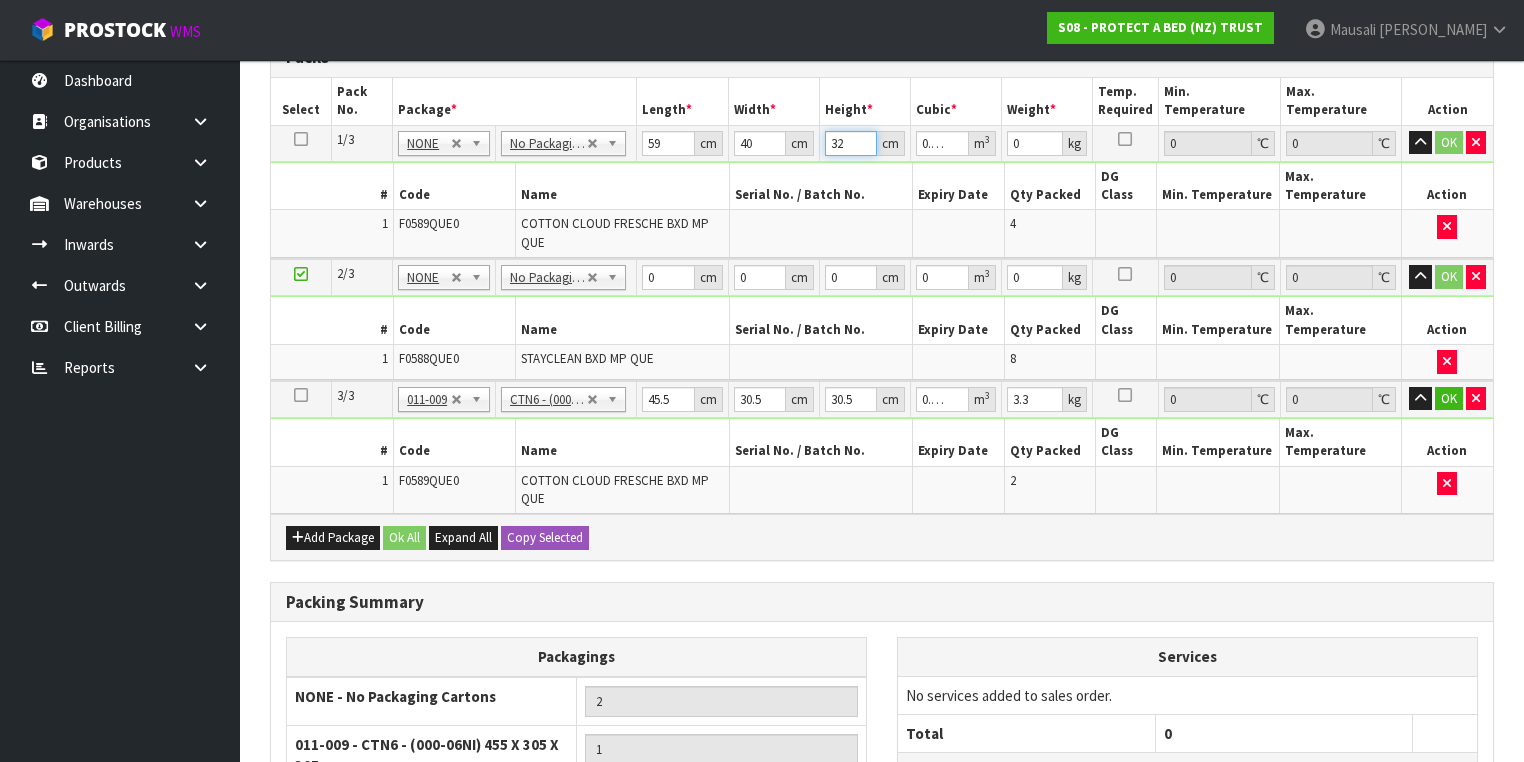 type on "32" 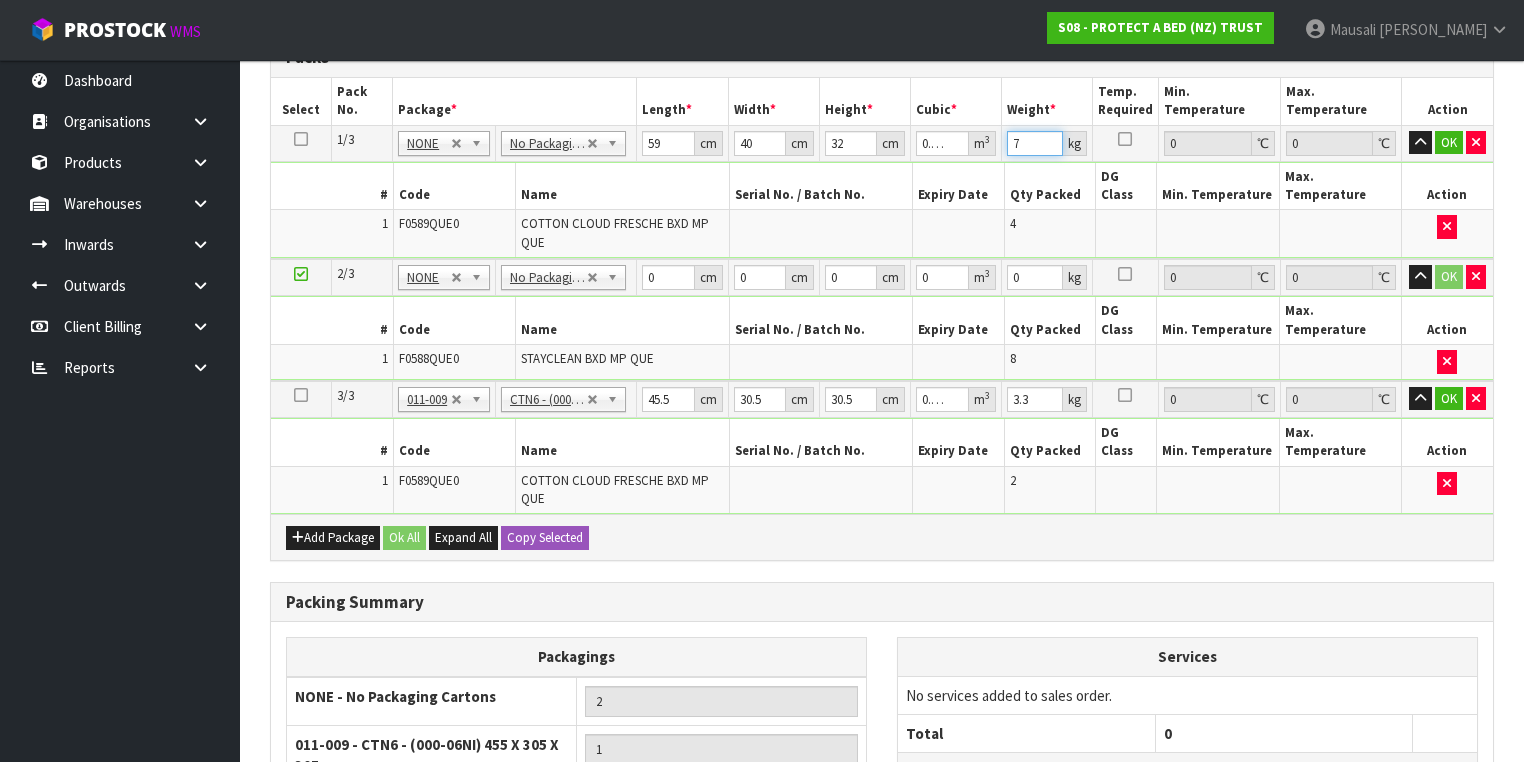 type on "7" 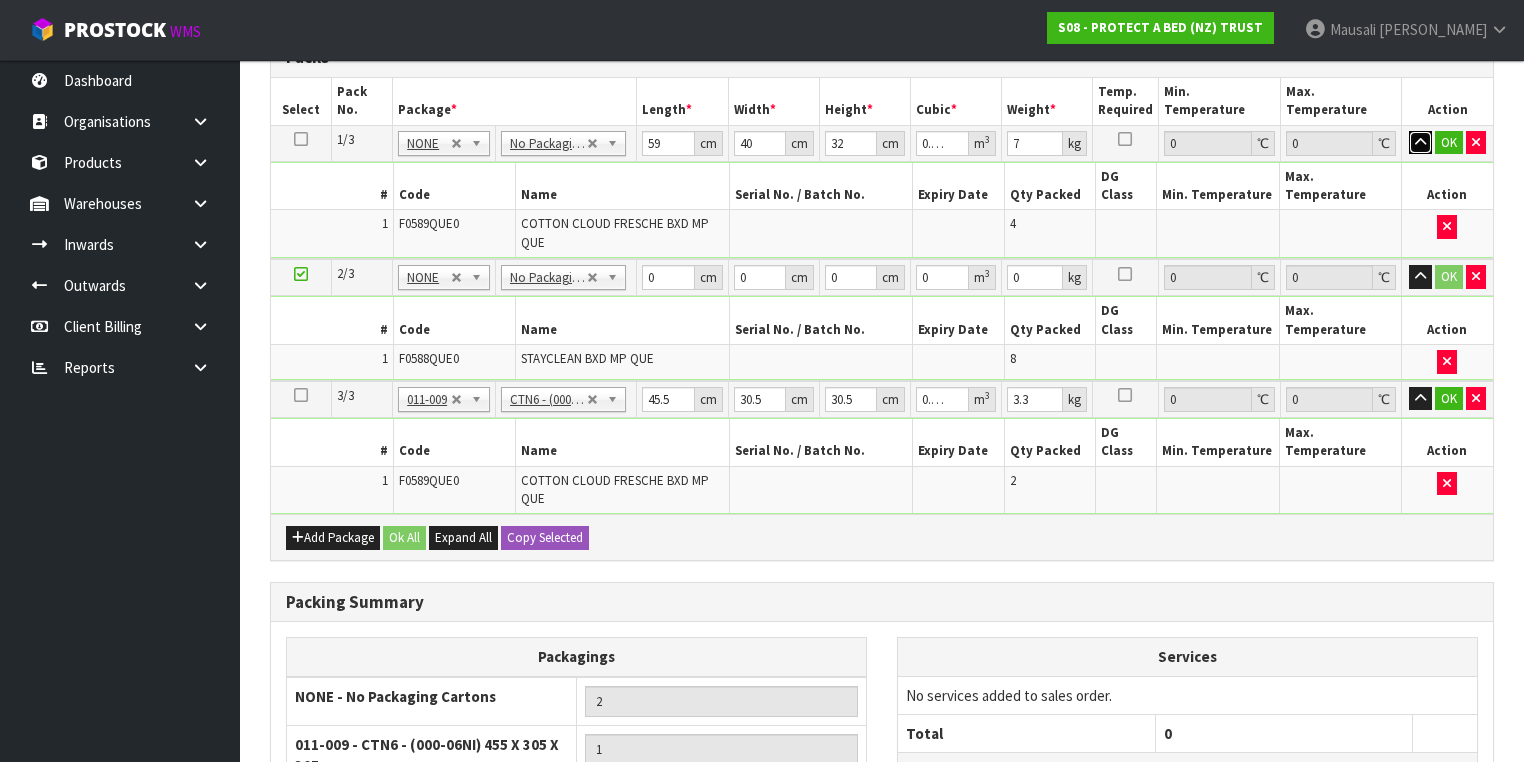 type 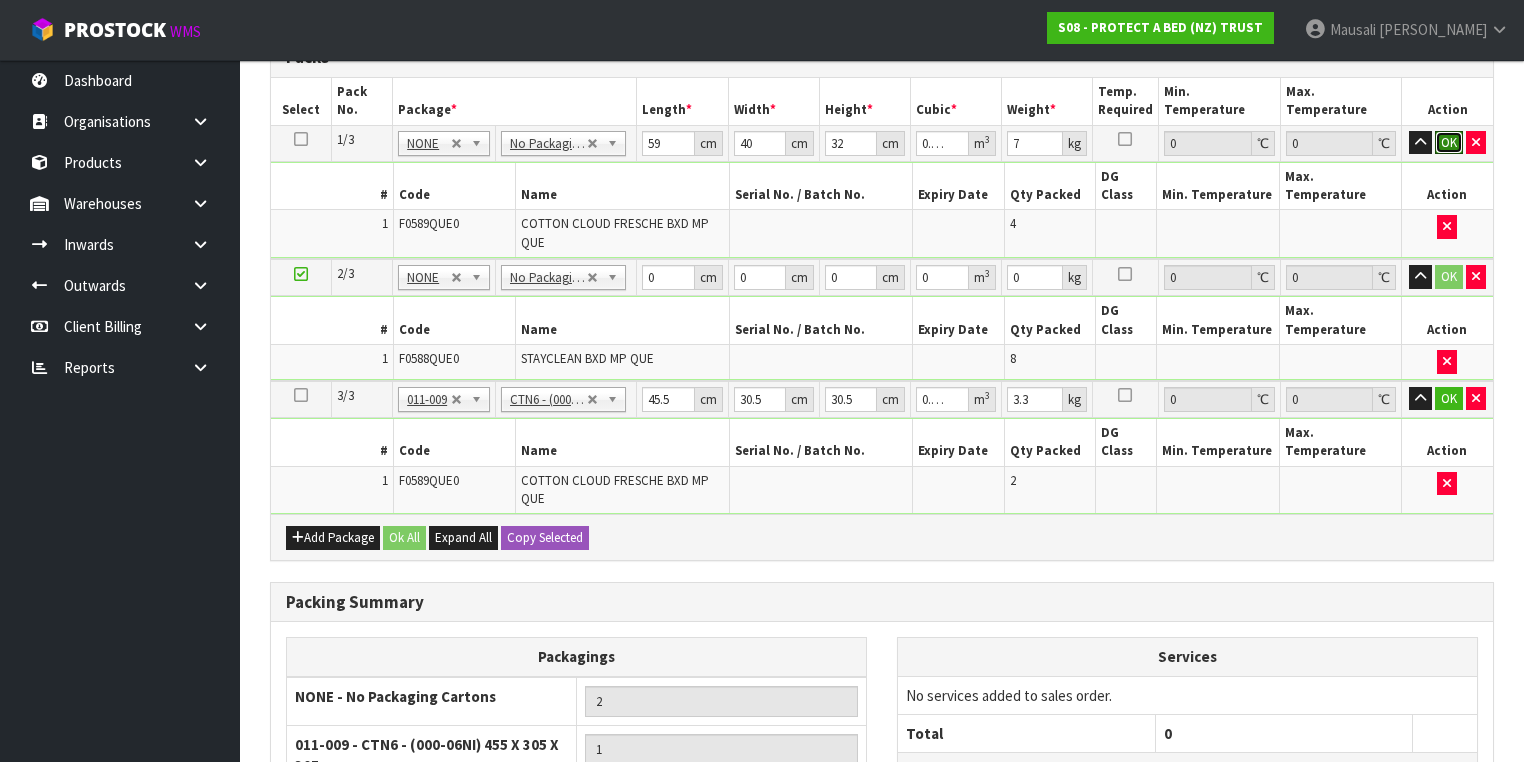 type 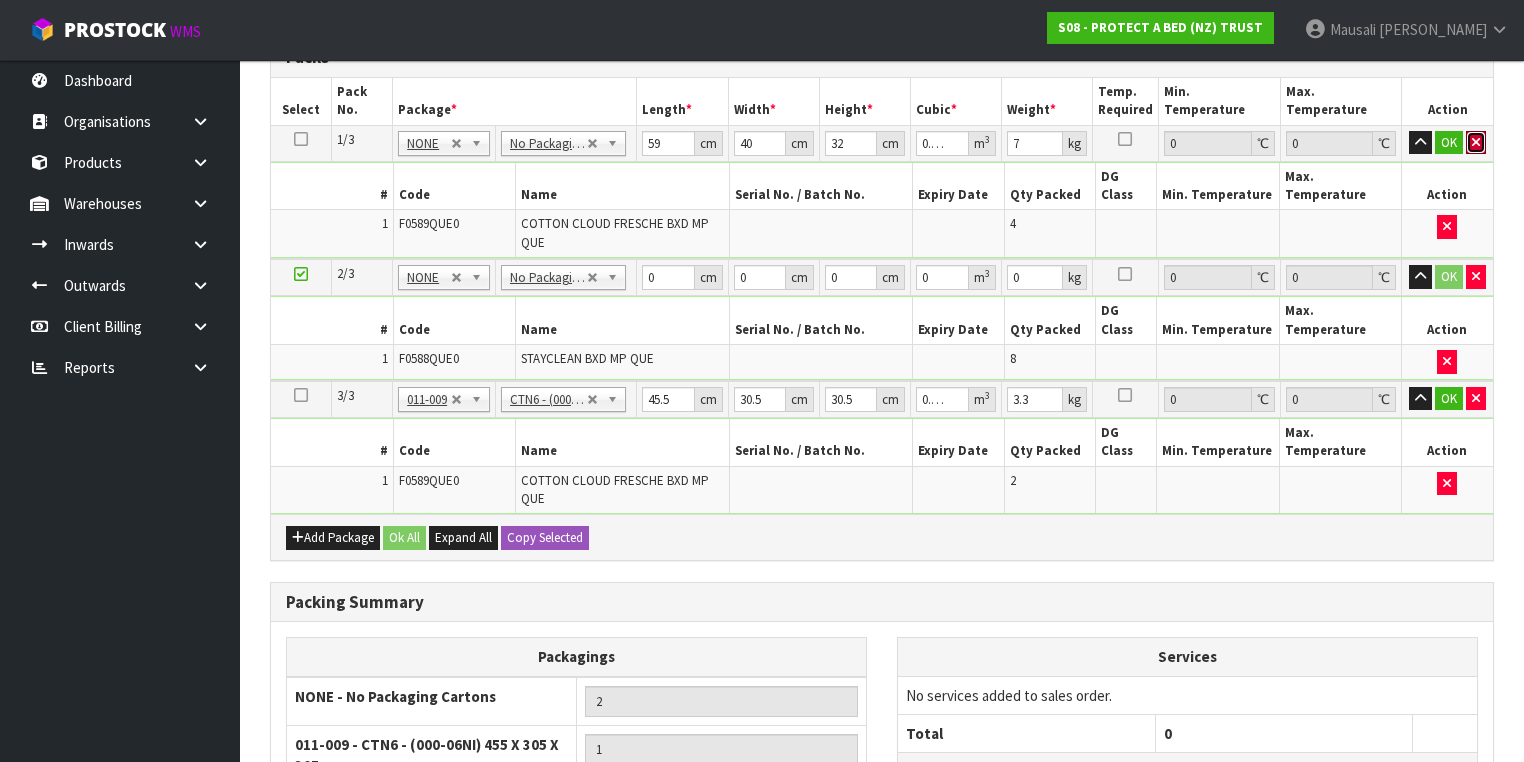 type 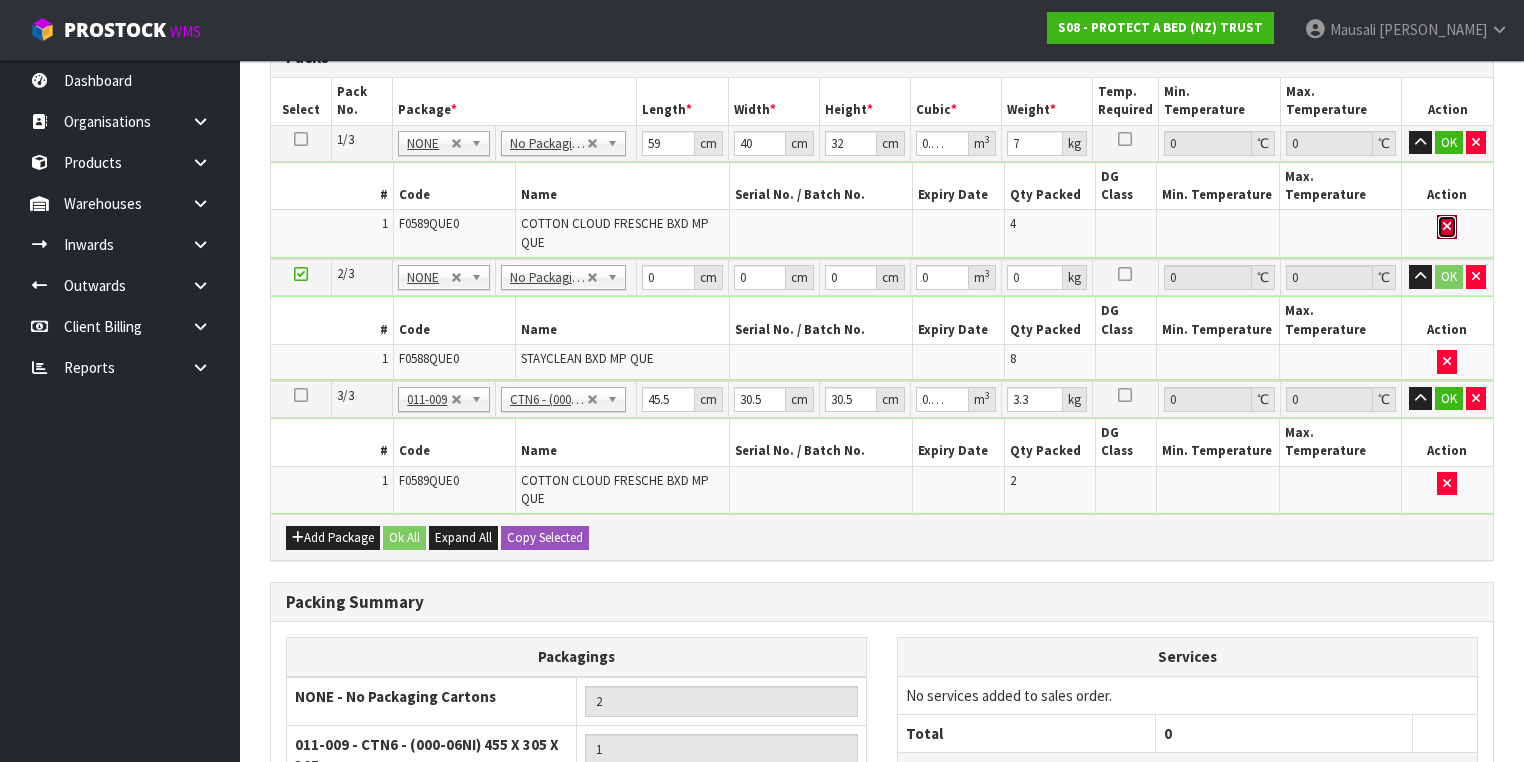 type 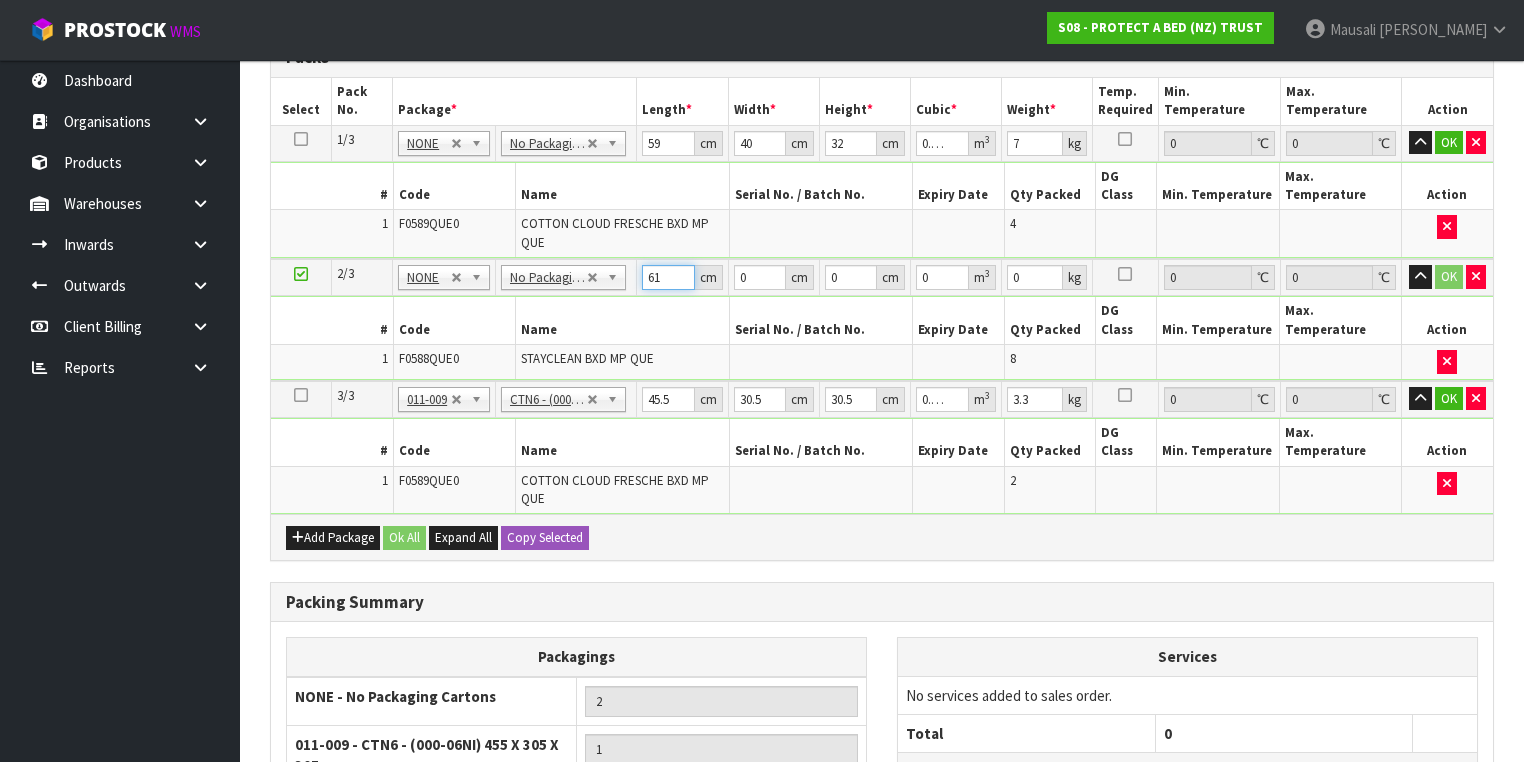 type on "61" 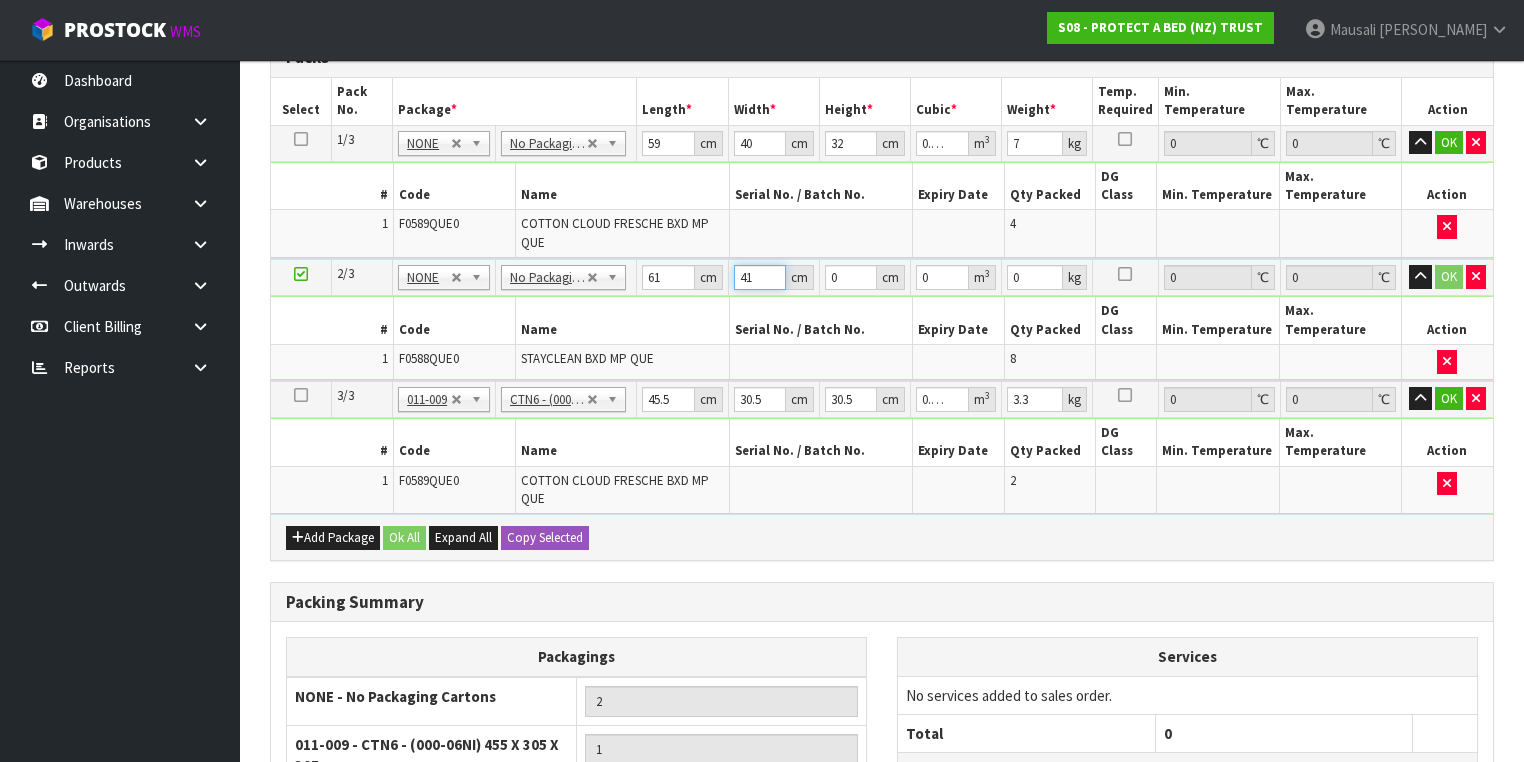 type on "41" 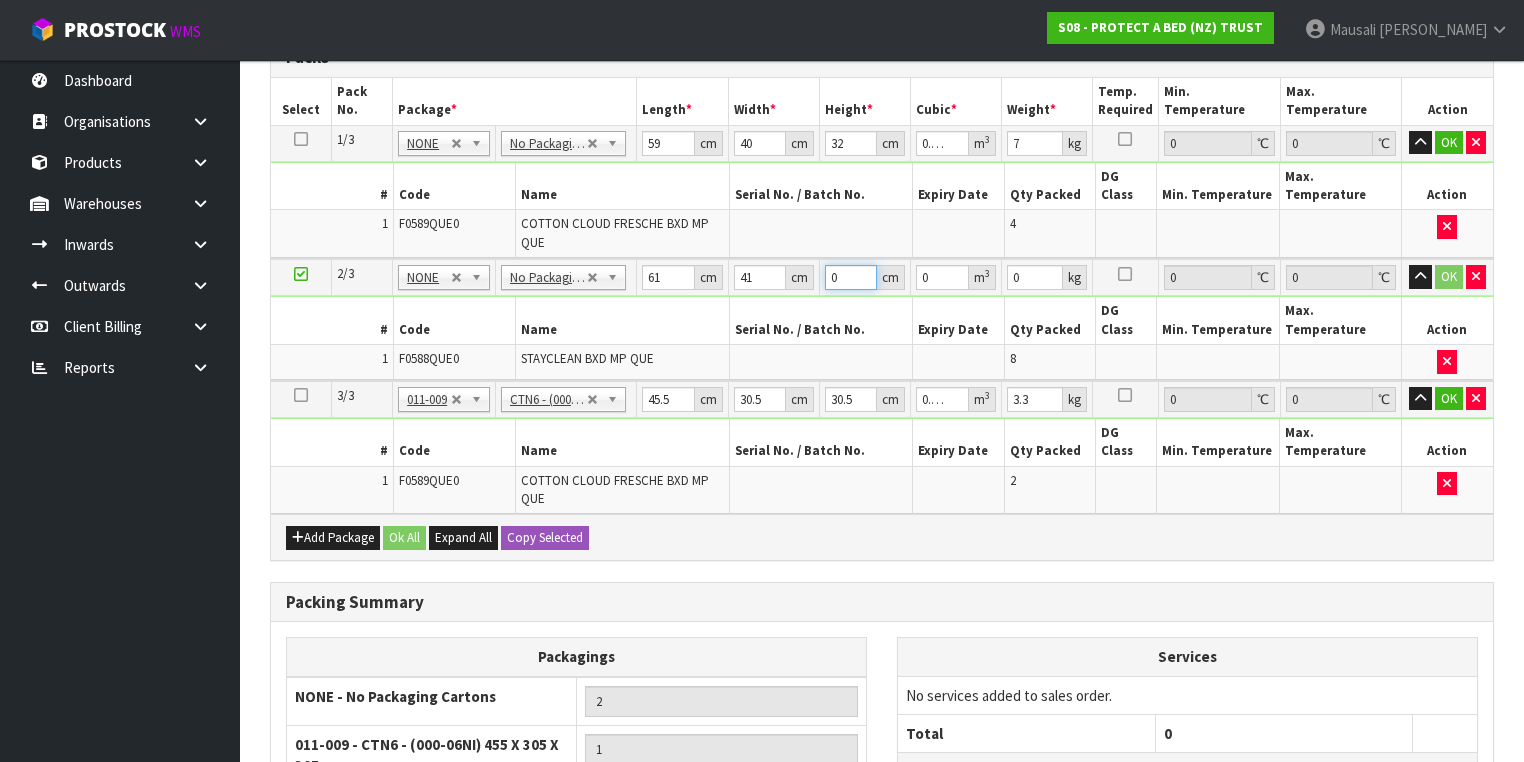 type on "3" 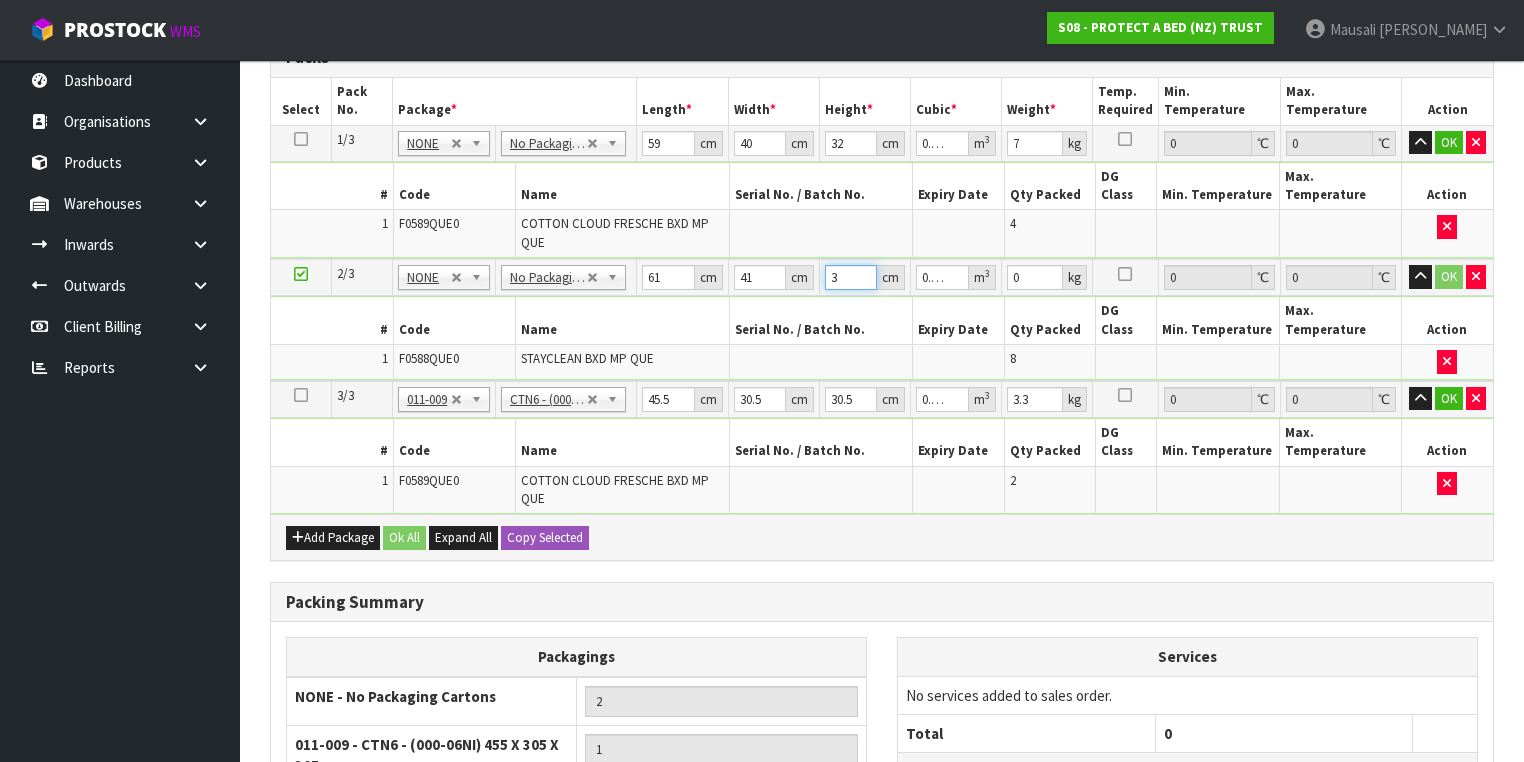 type on "34" 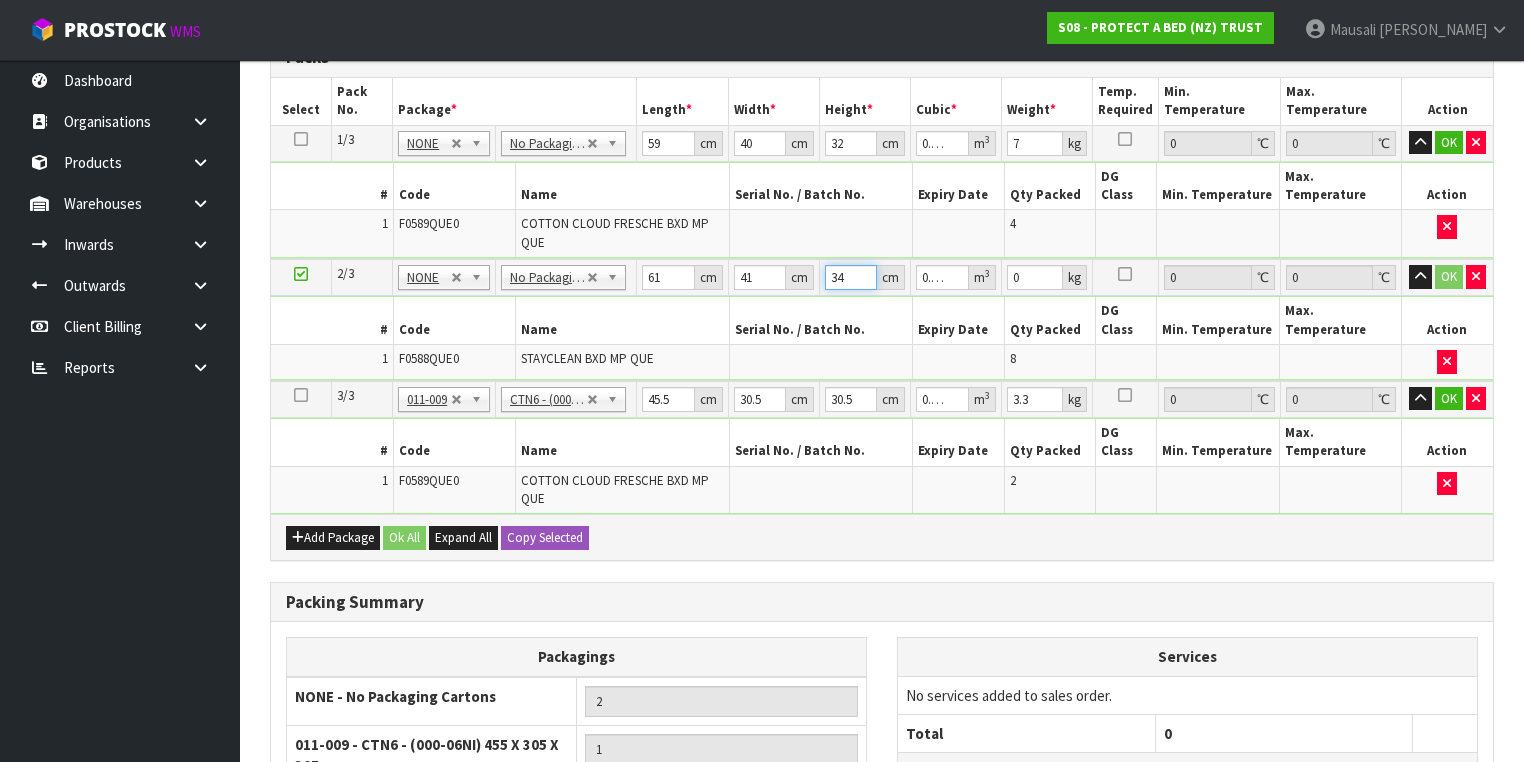 type on "34" 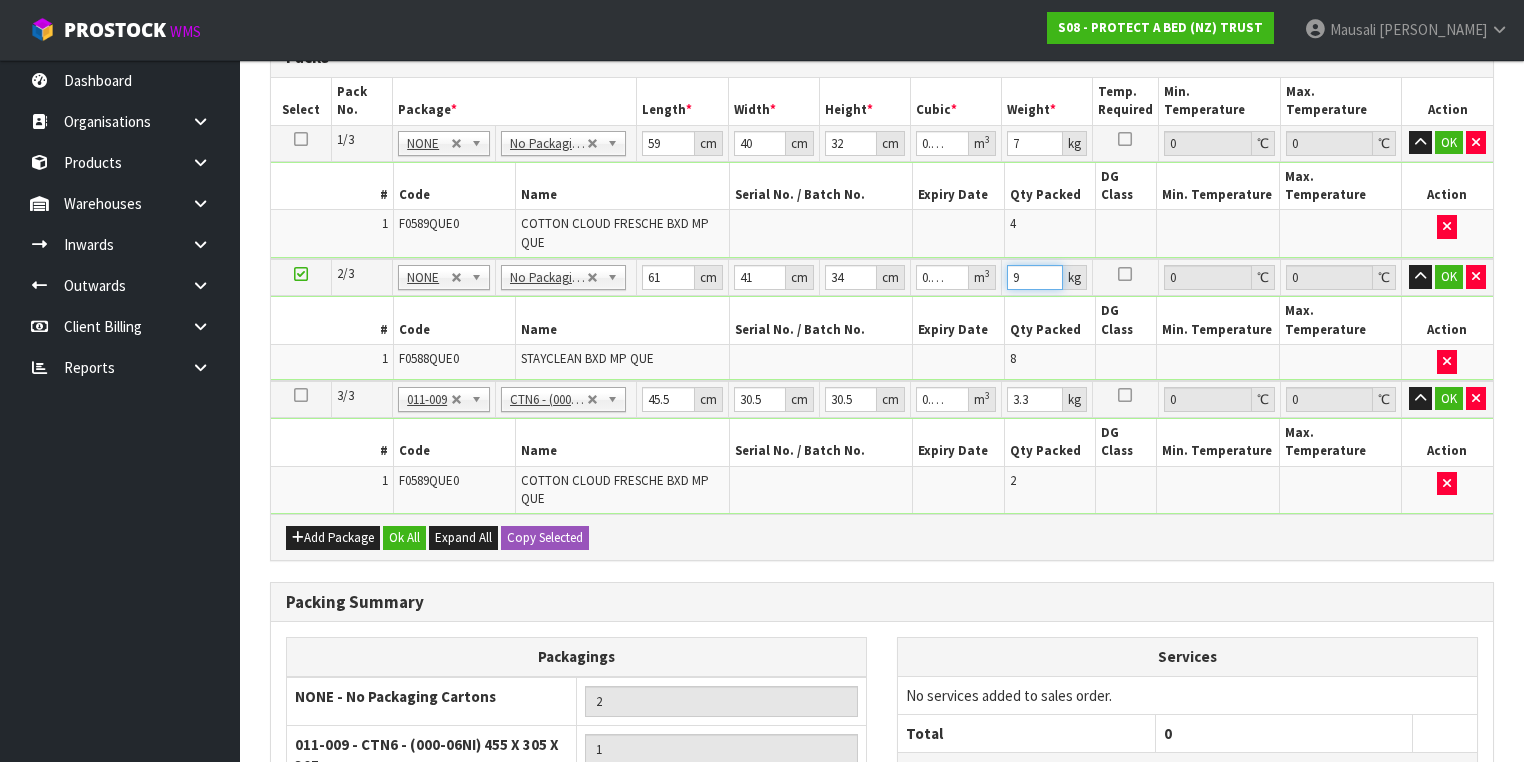 type on "9" 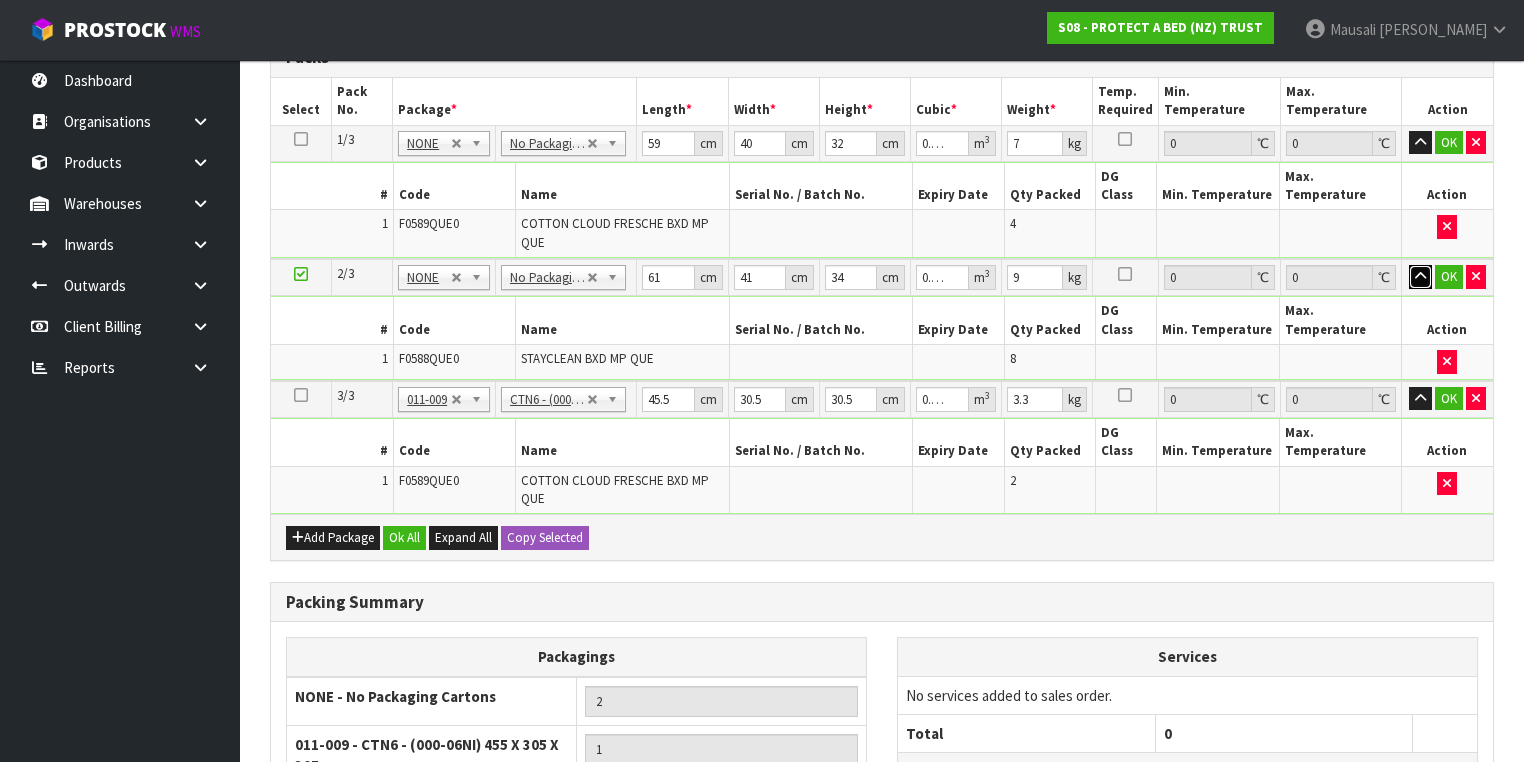 type 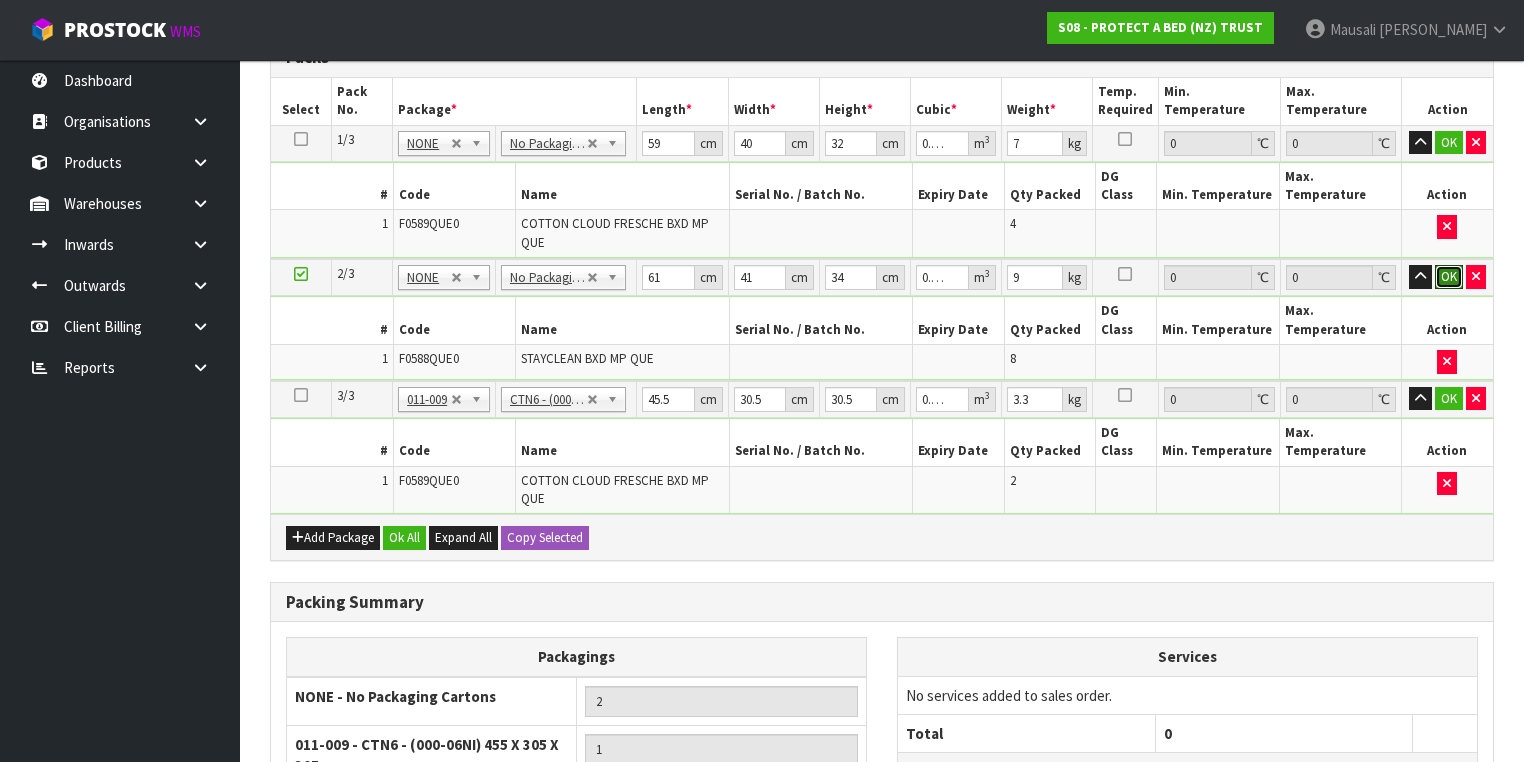 type 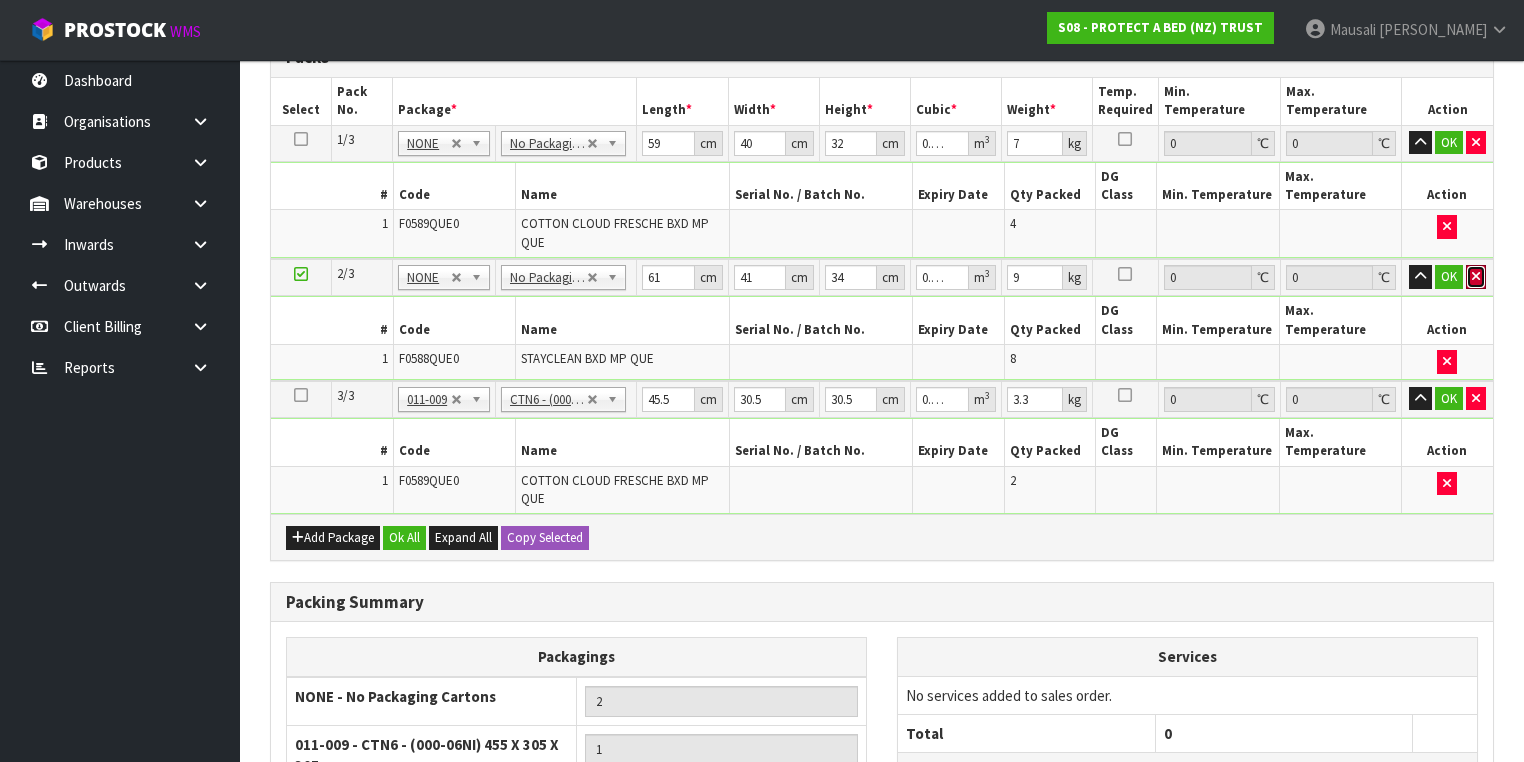 type 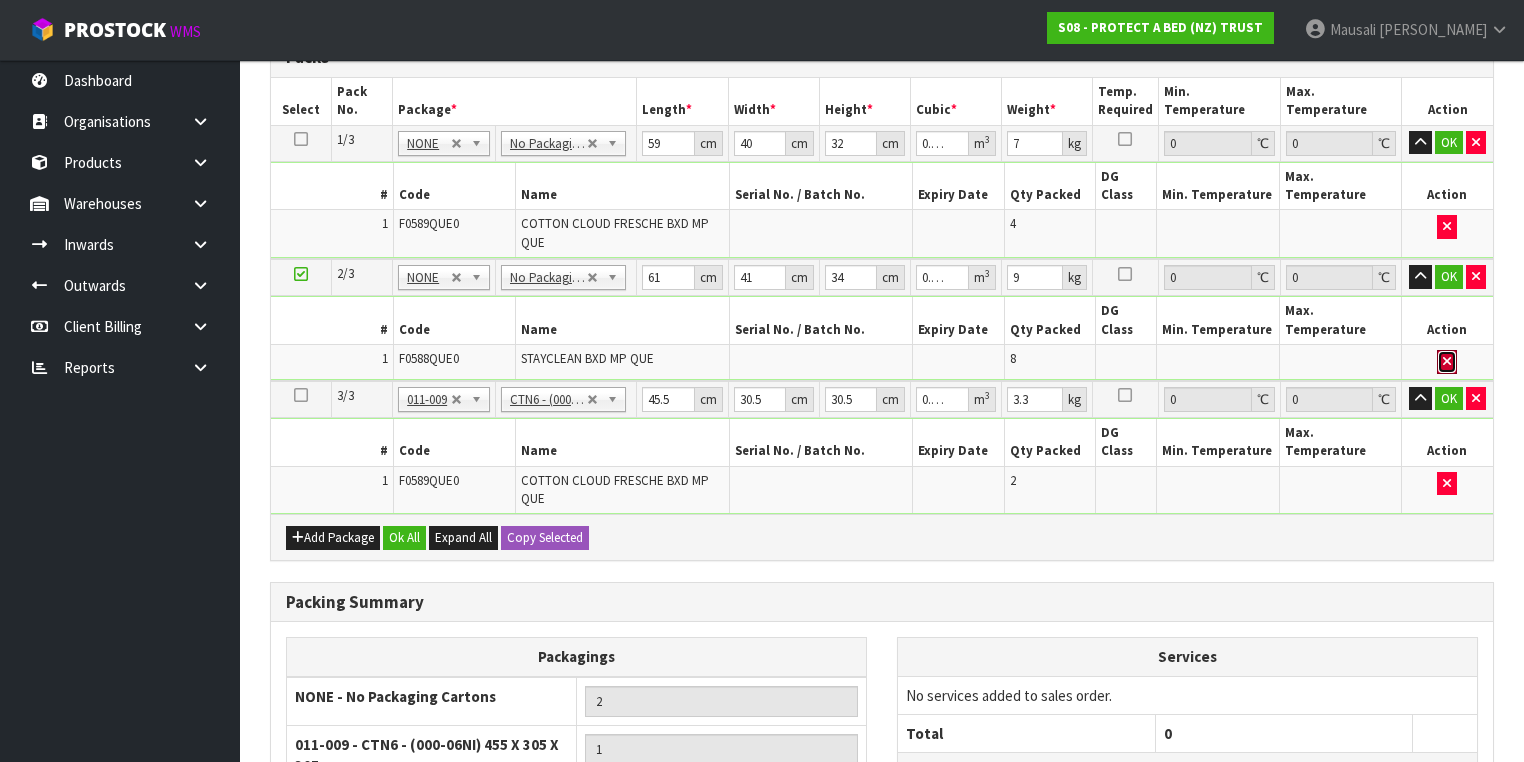 type 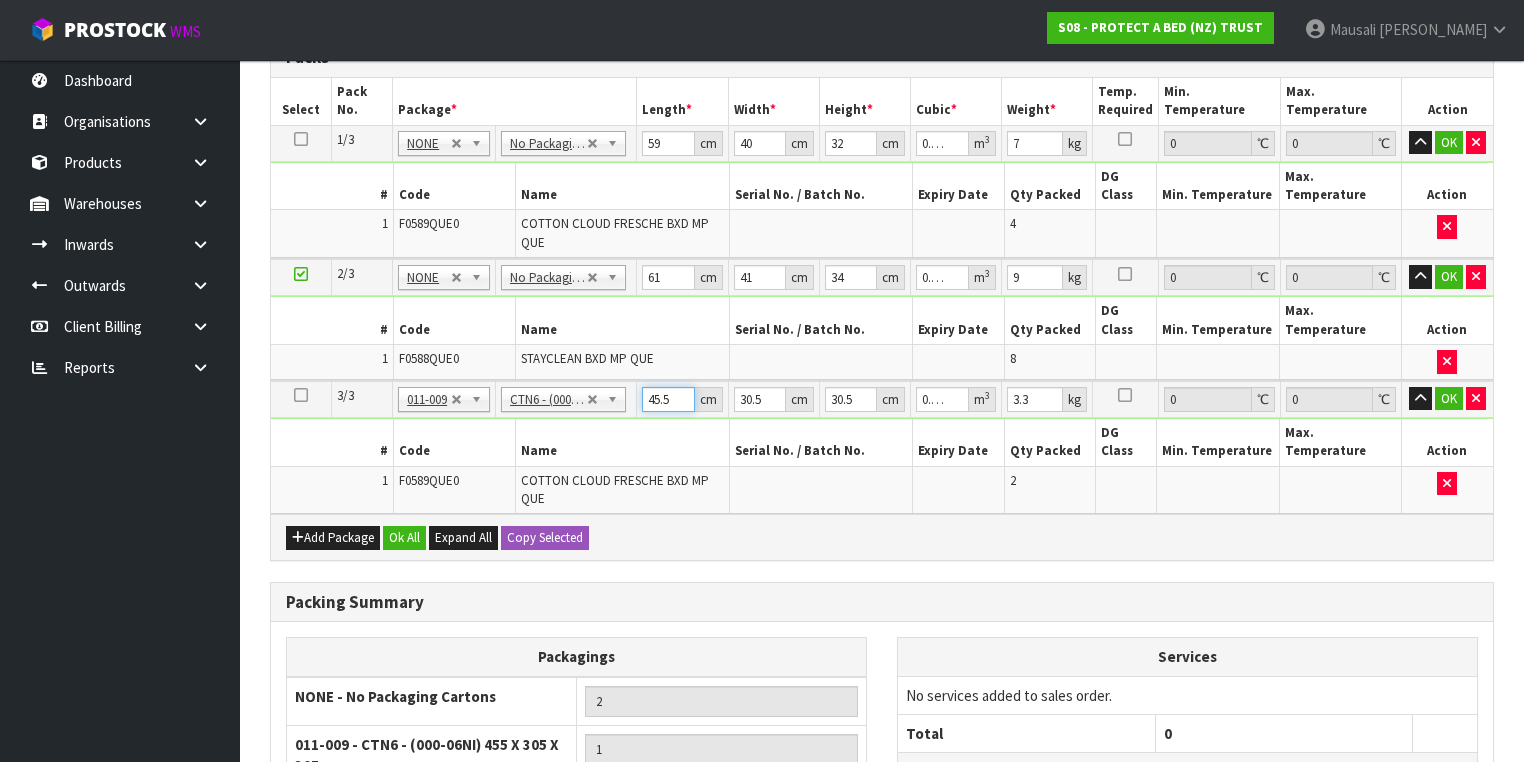 type on "4" 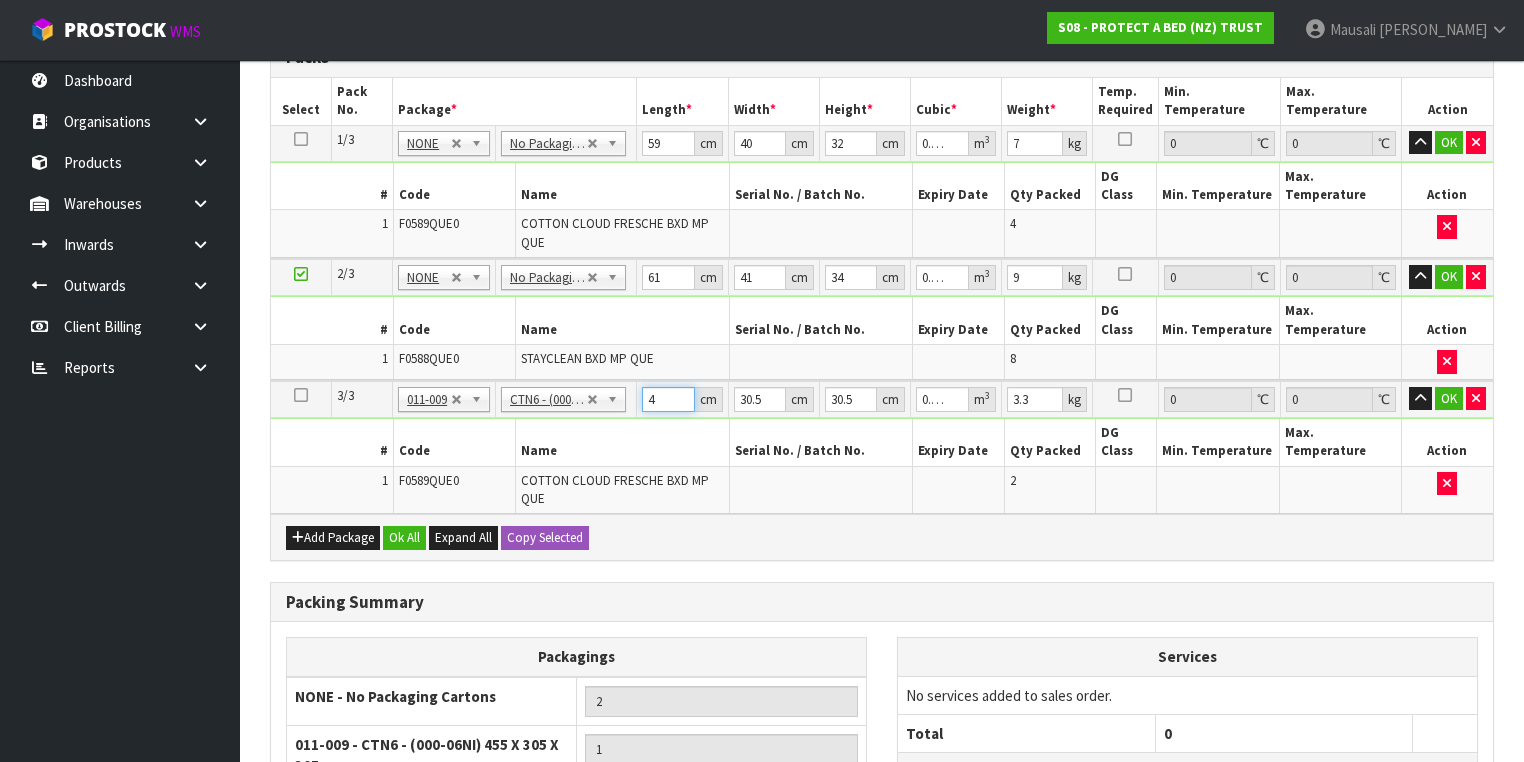 type on "46" 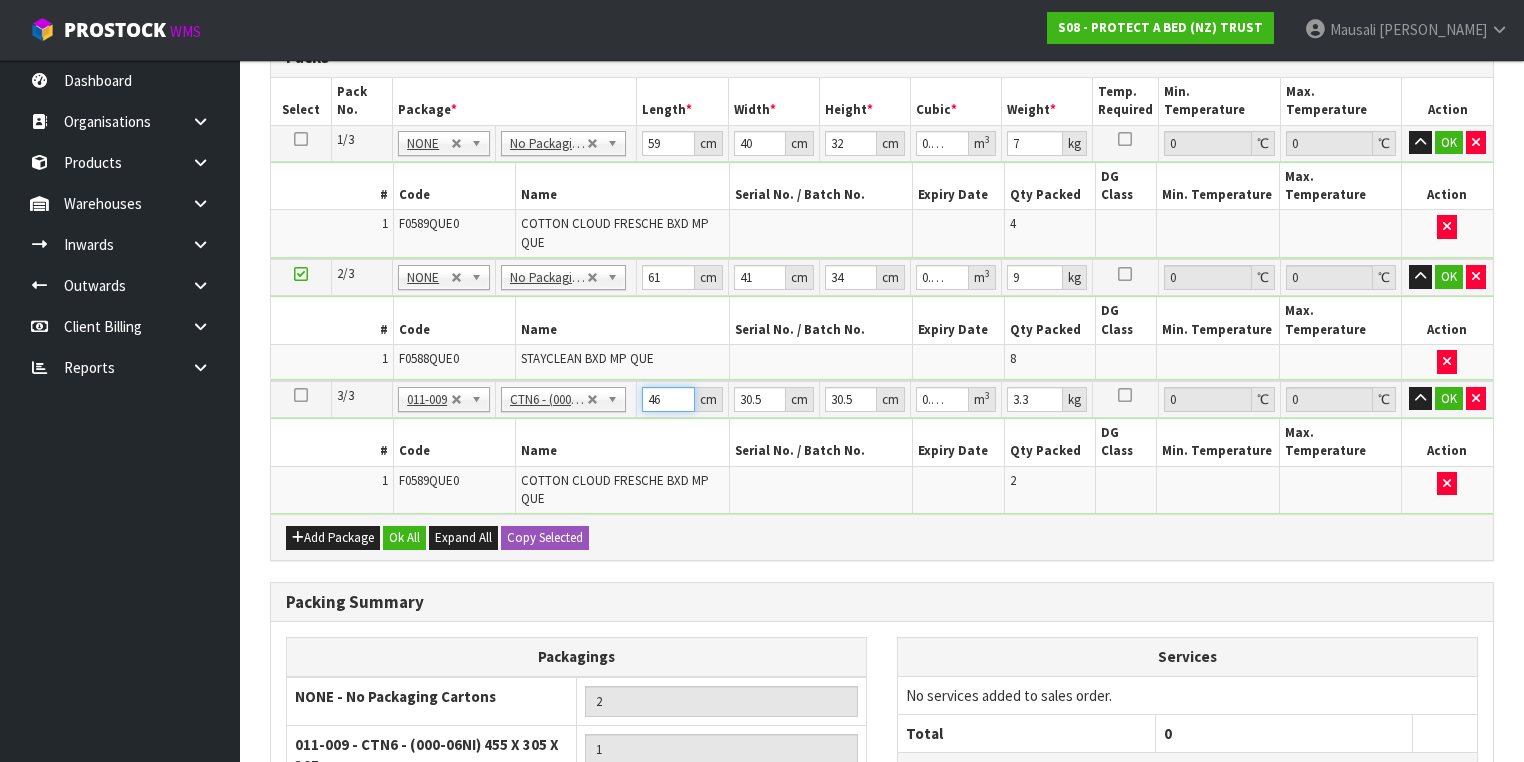 type on "46" 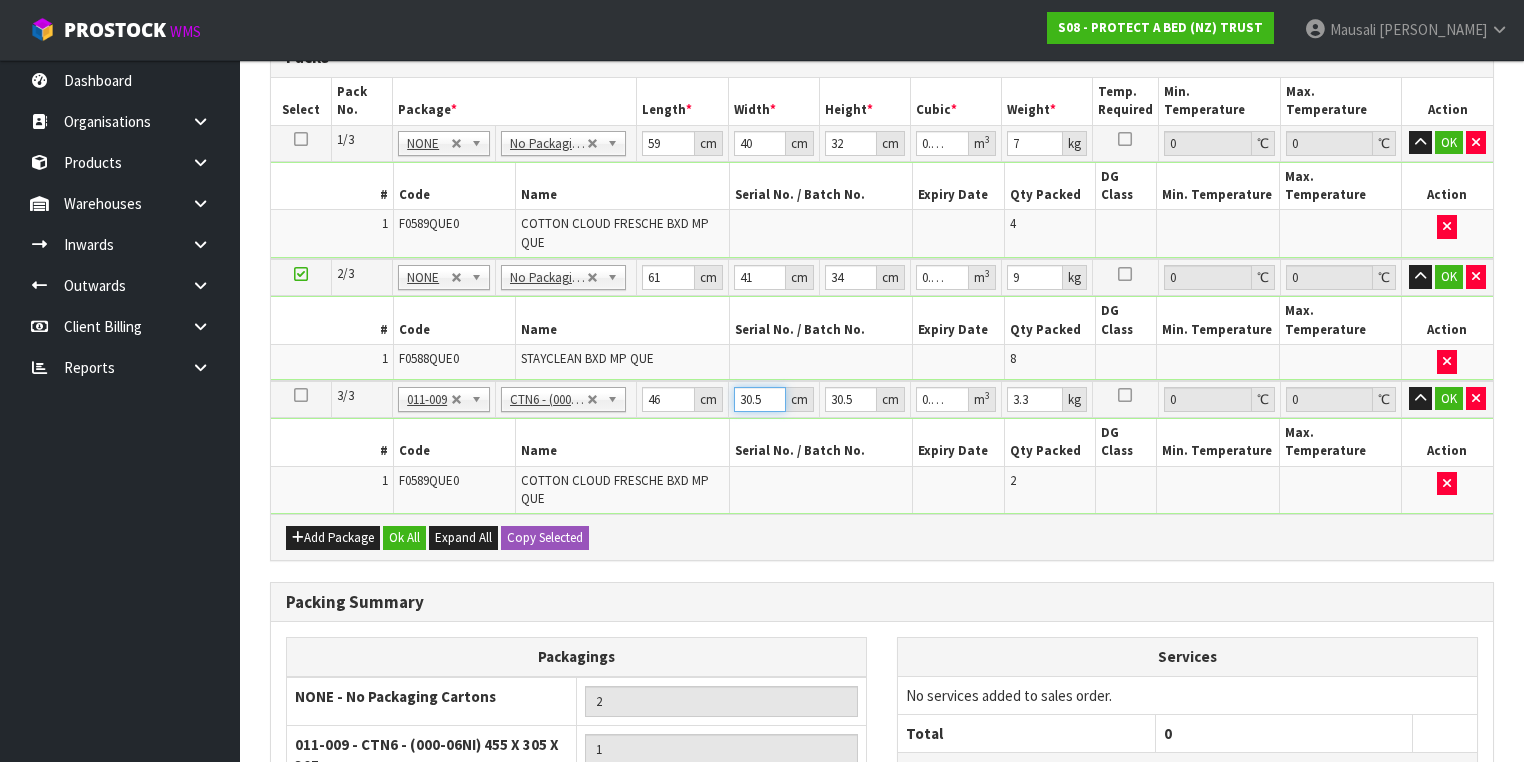 type on "3" 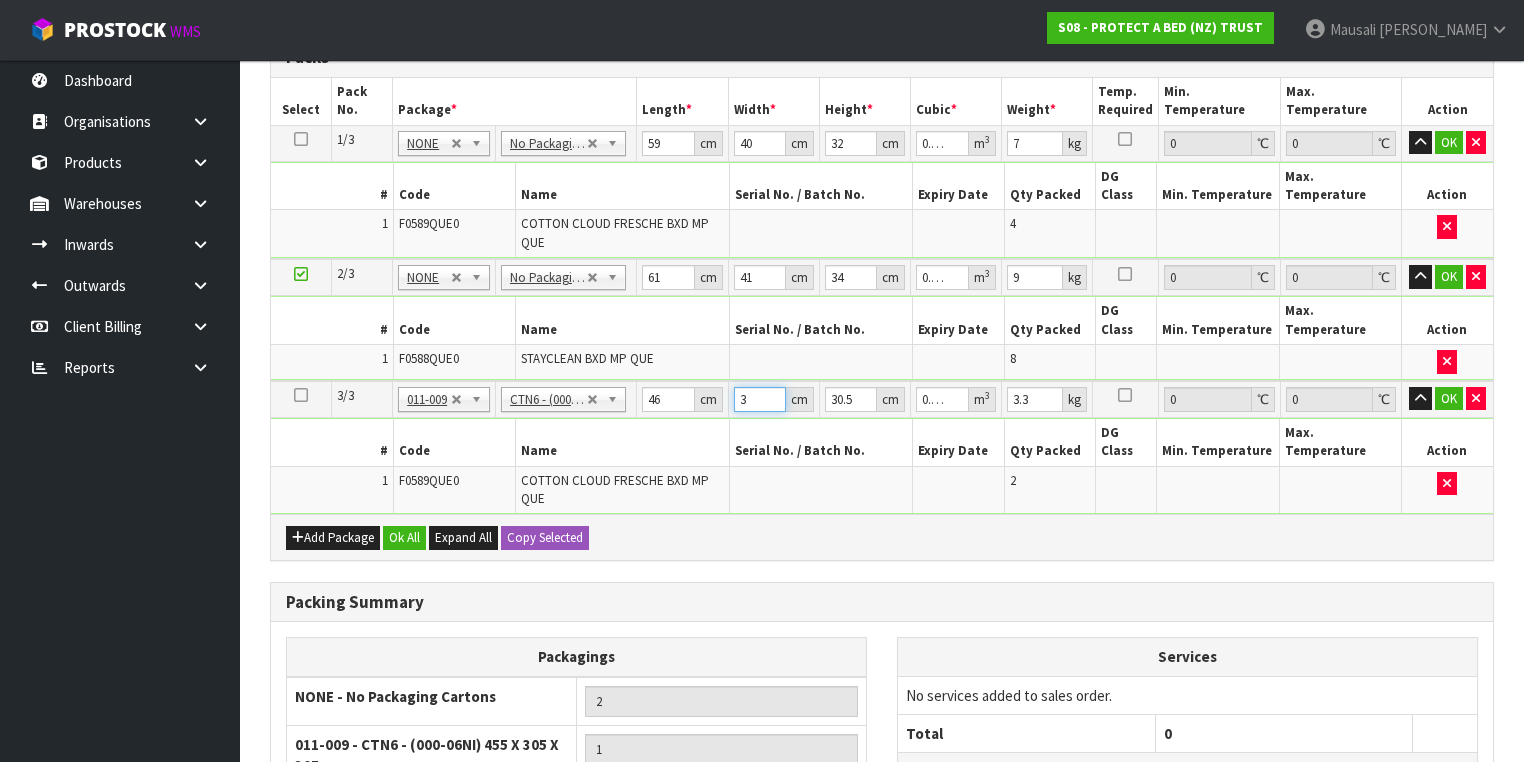 type on "32" 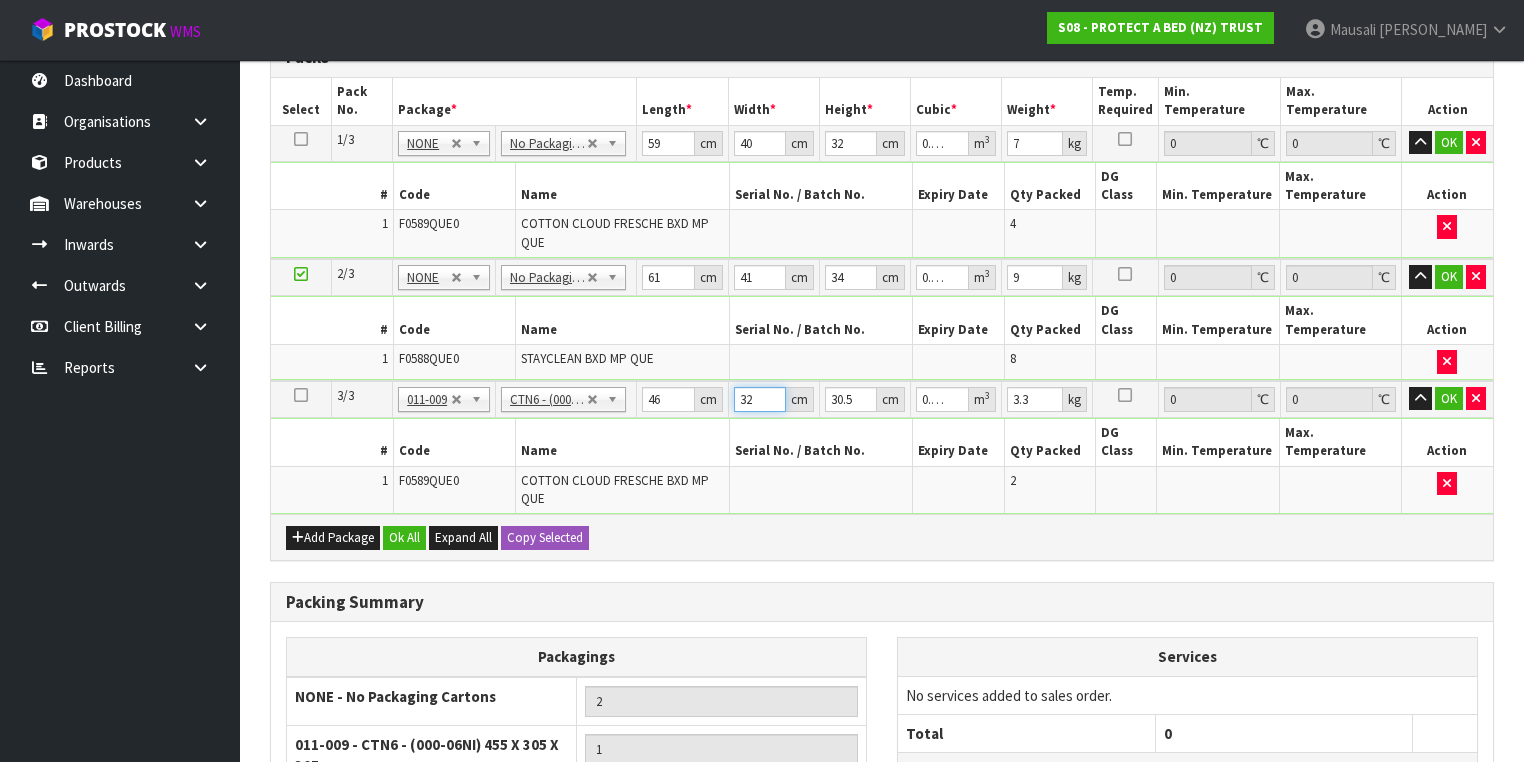type on "32" 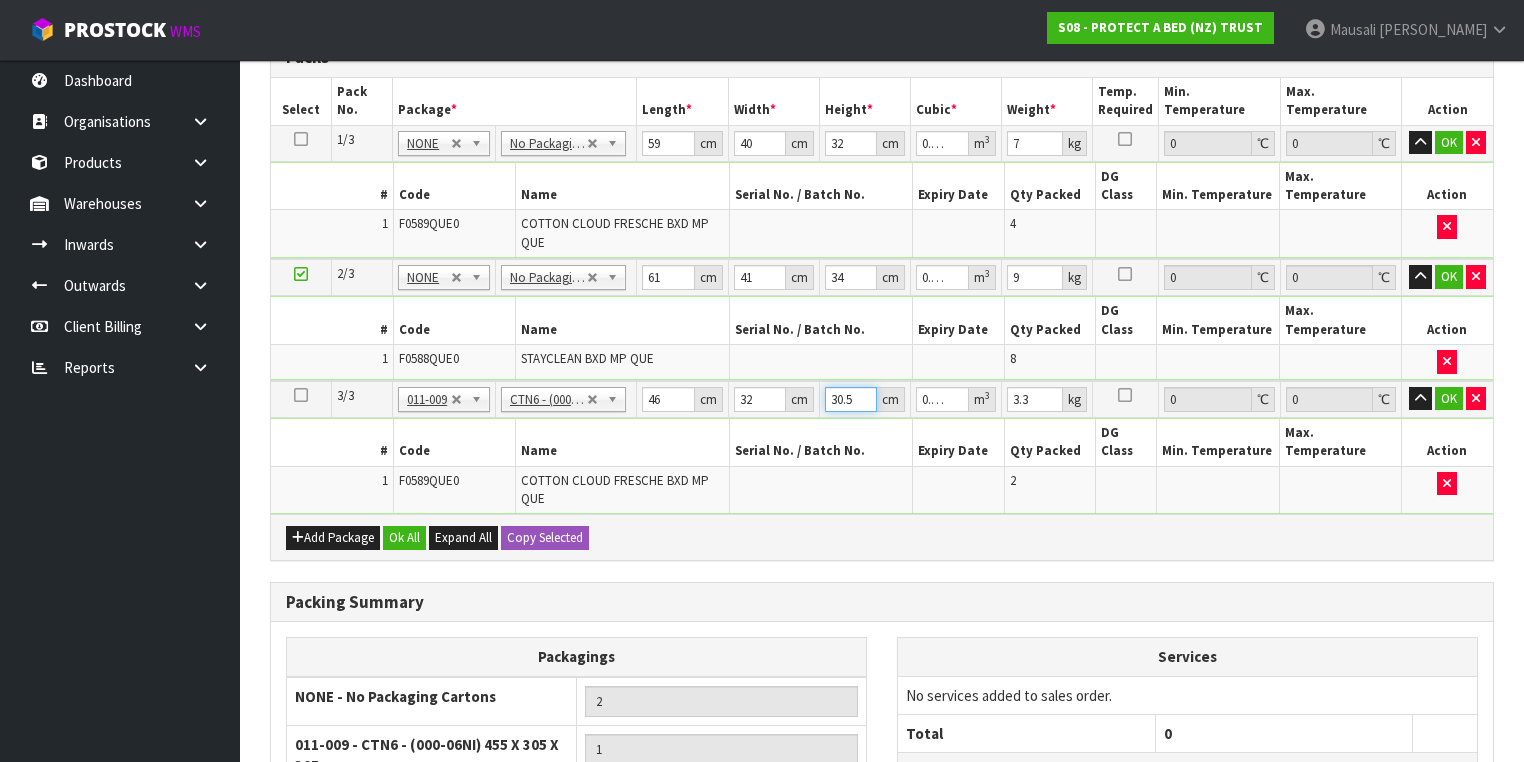type on "3" 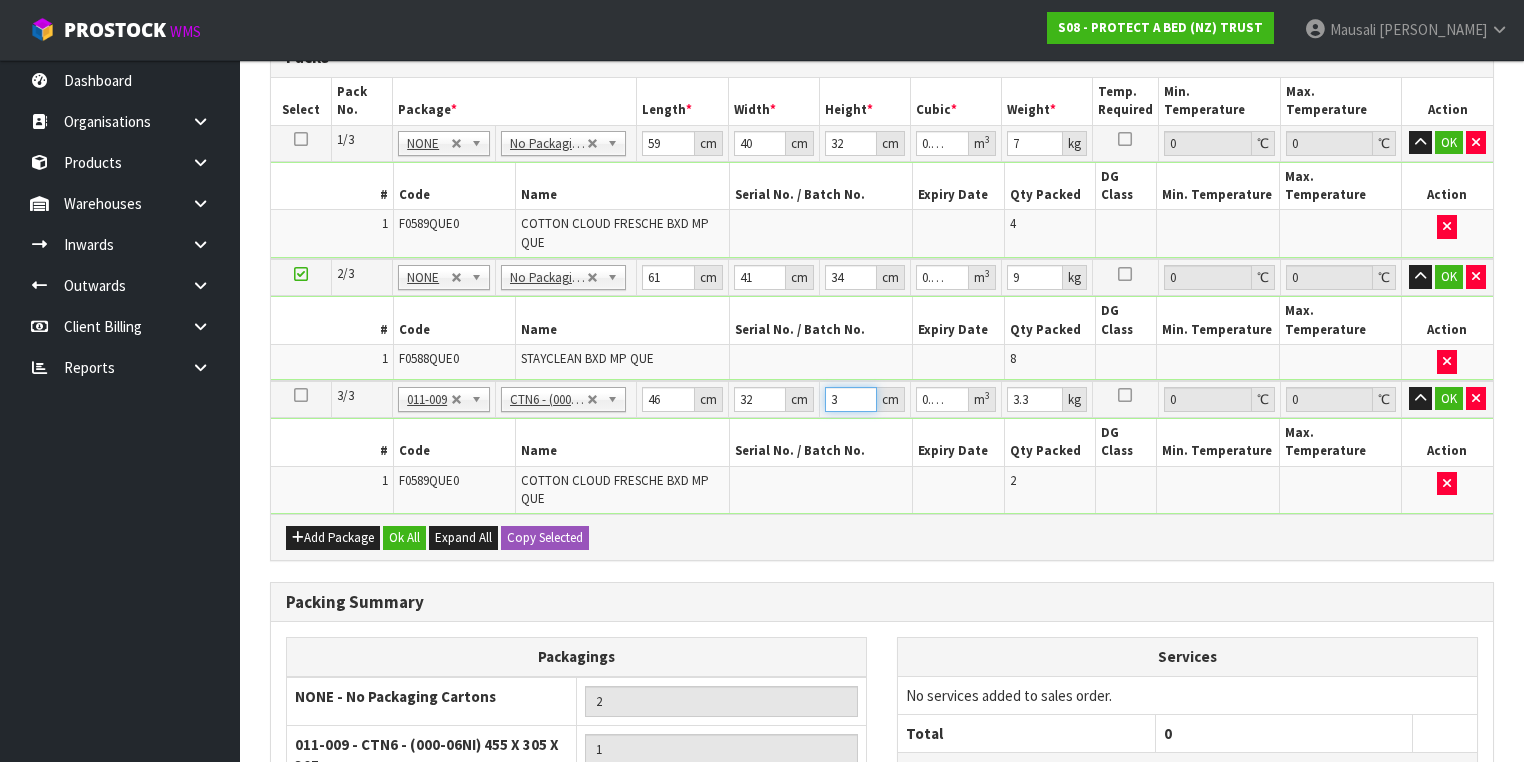type on "31" 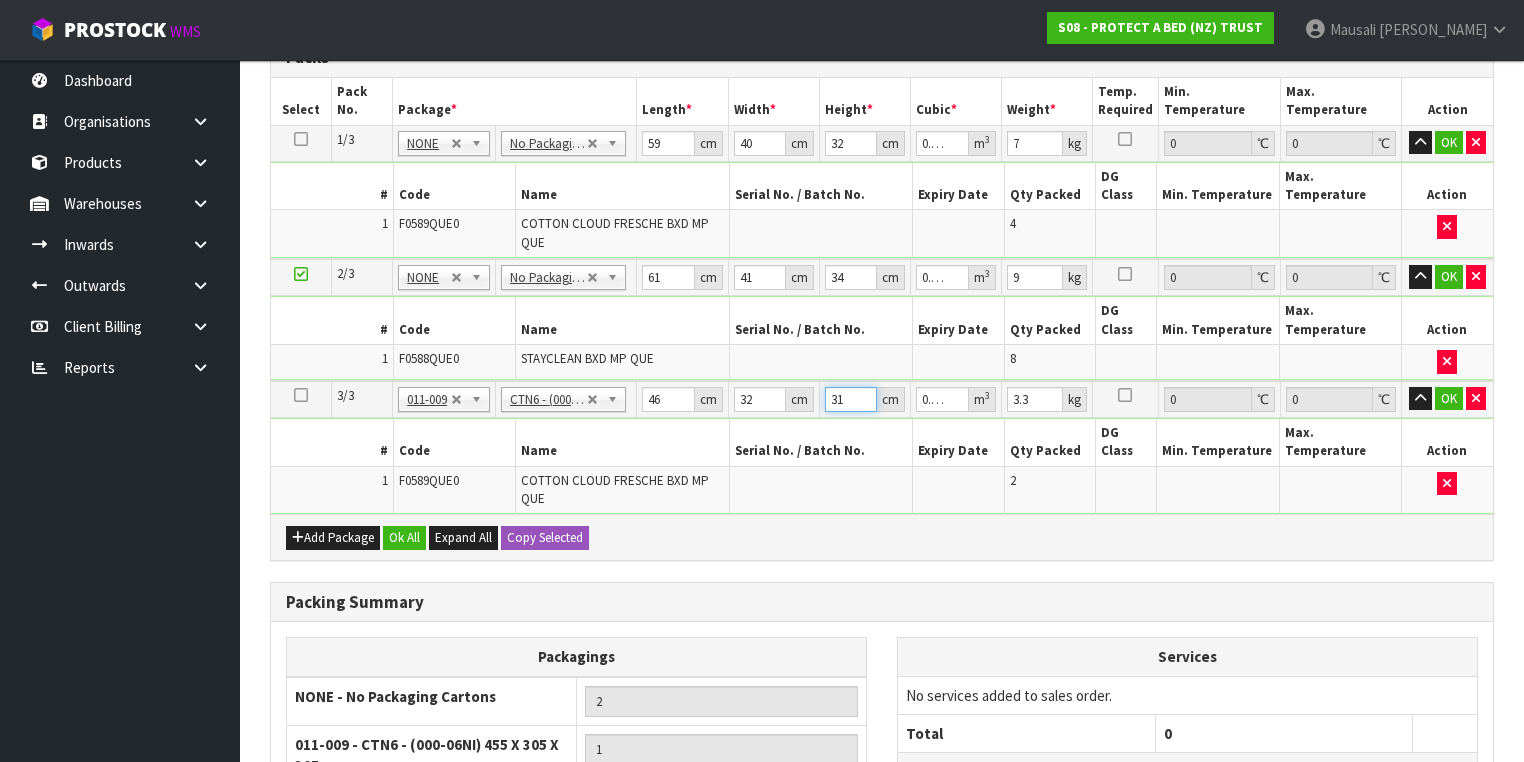 type on "31" 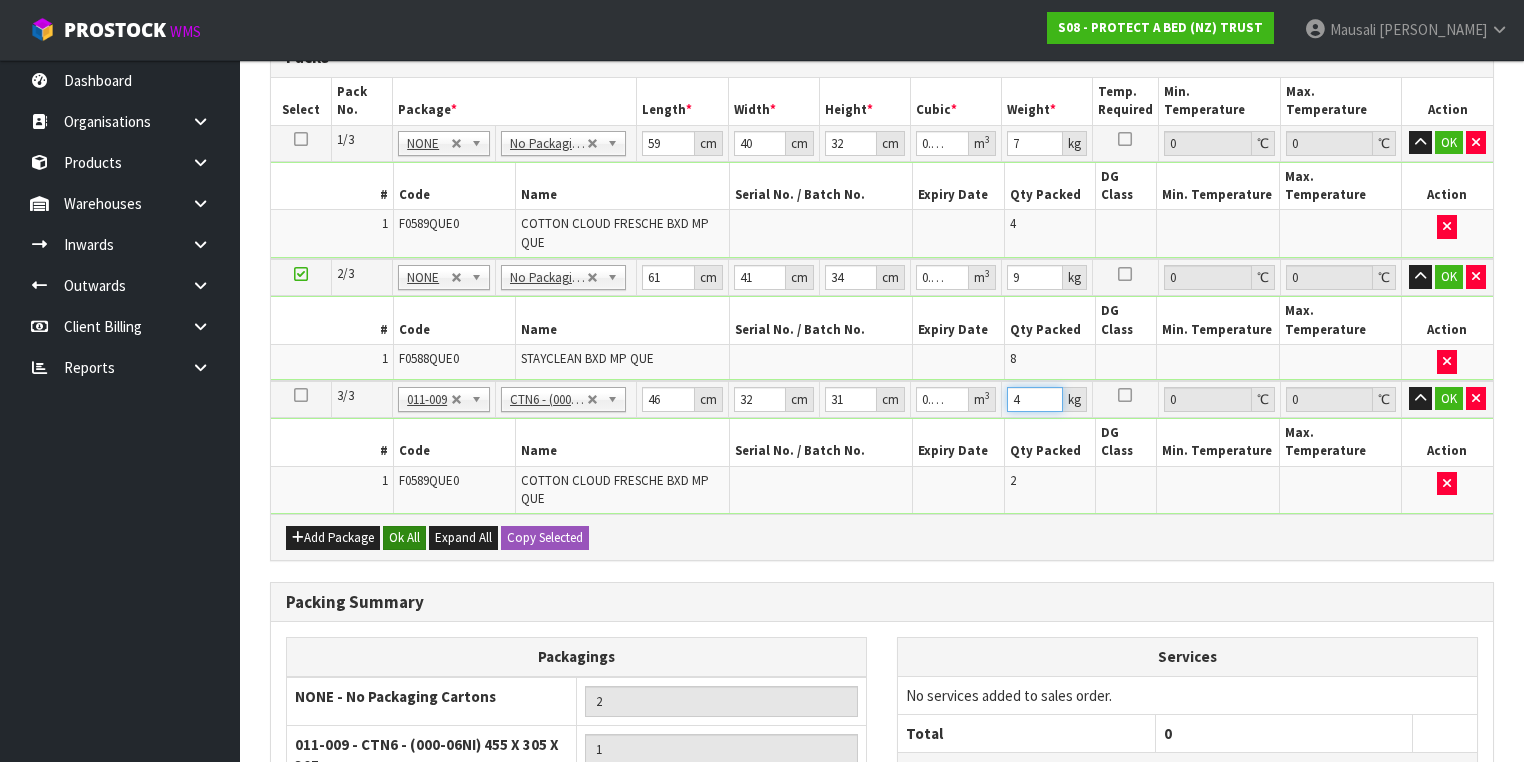 type on "4" 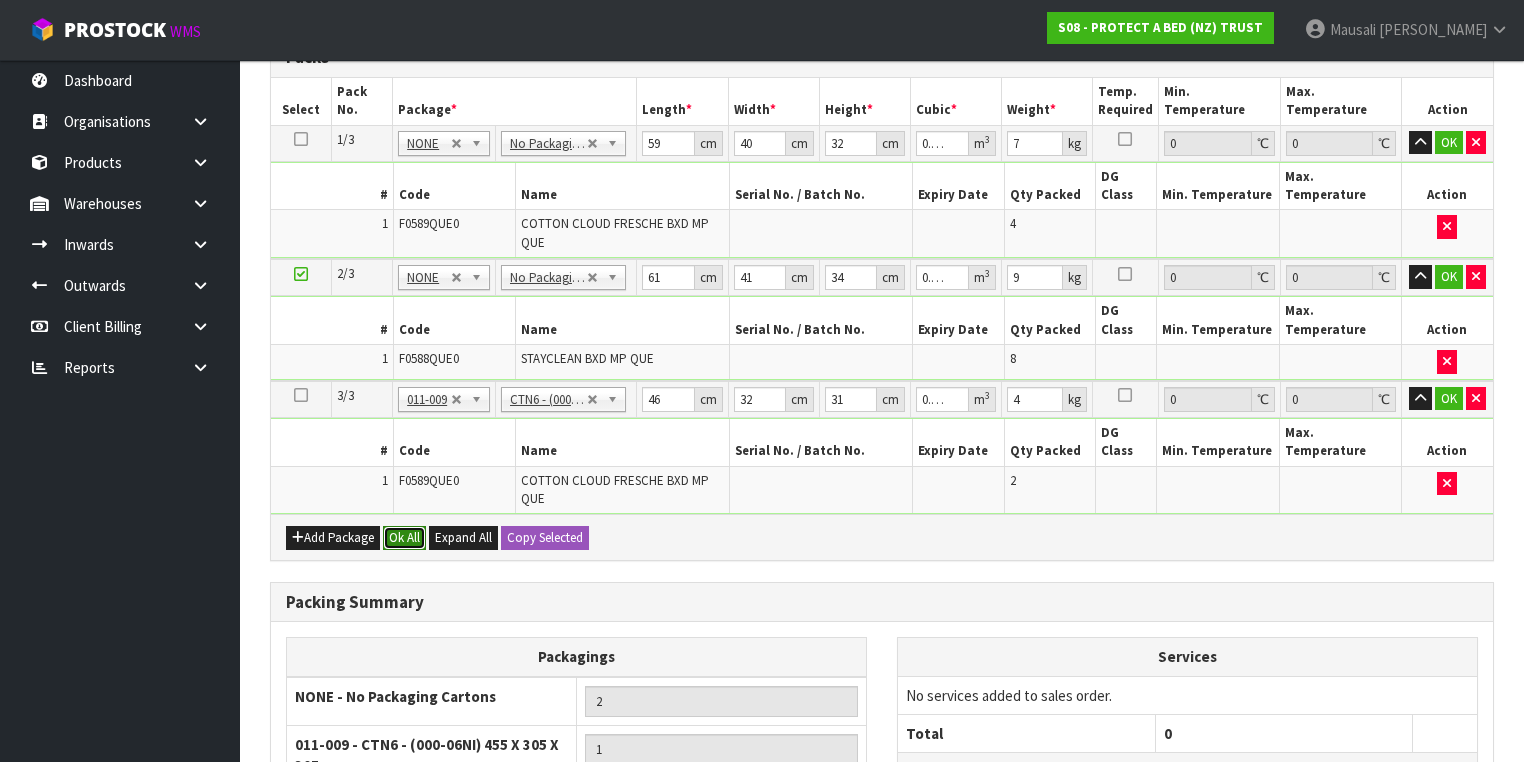 click on "Ok All" at bounding box center [404, 538] 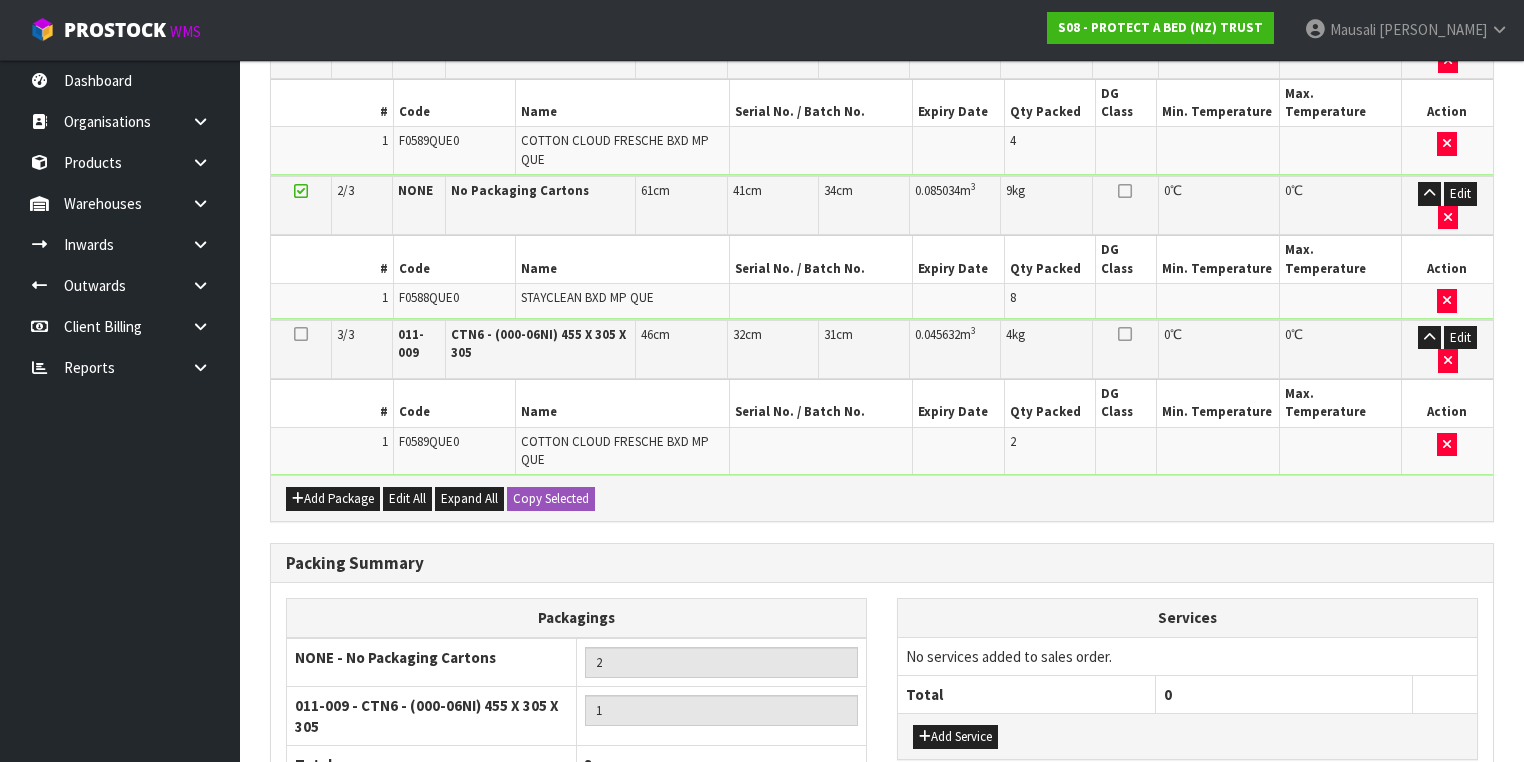 scroll, scrollTop: 740, scrollLeft: 0, axis: vertical 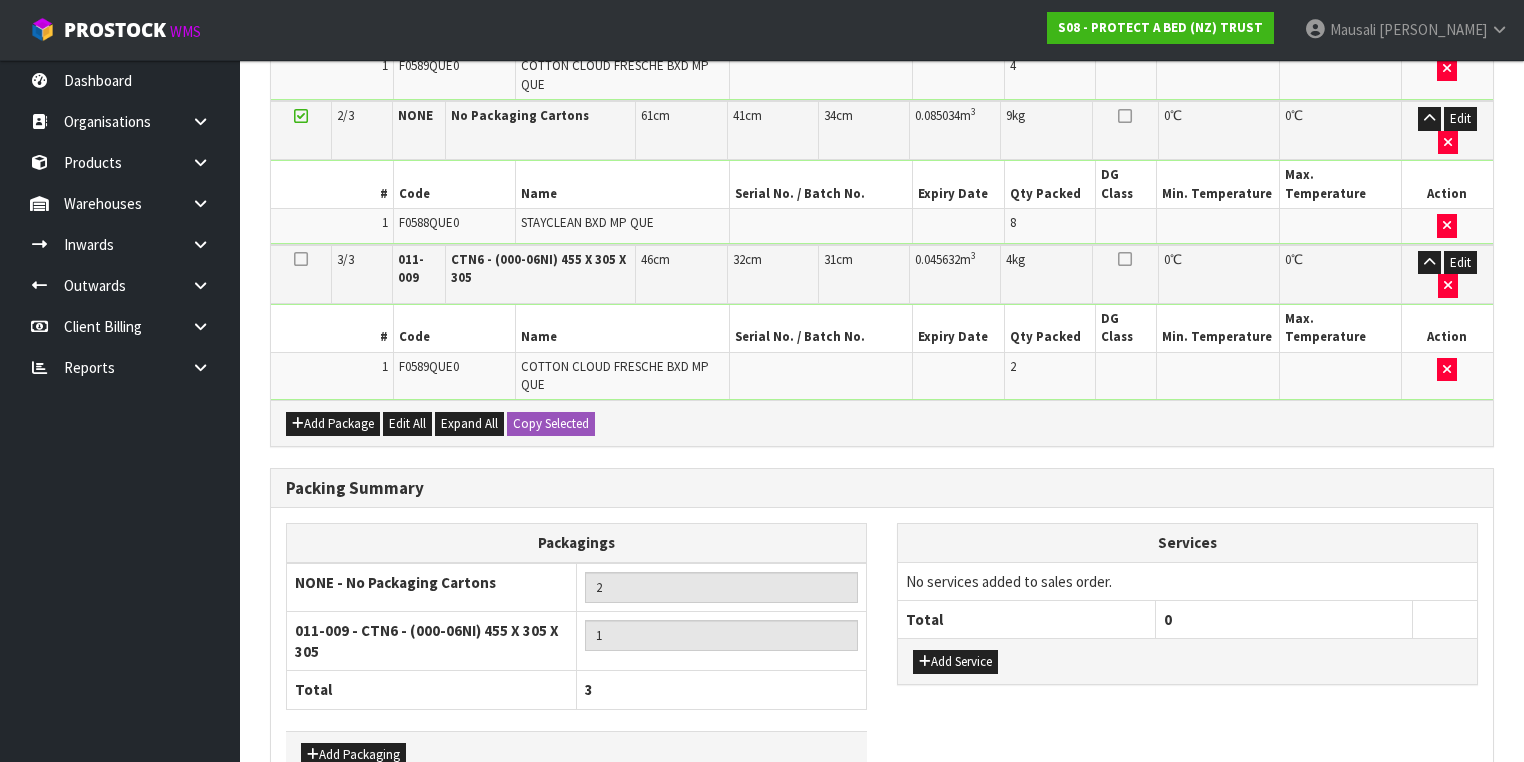 click on "Save & Confirm Packs" at bounding box center [427, 834] 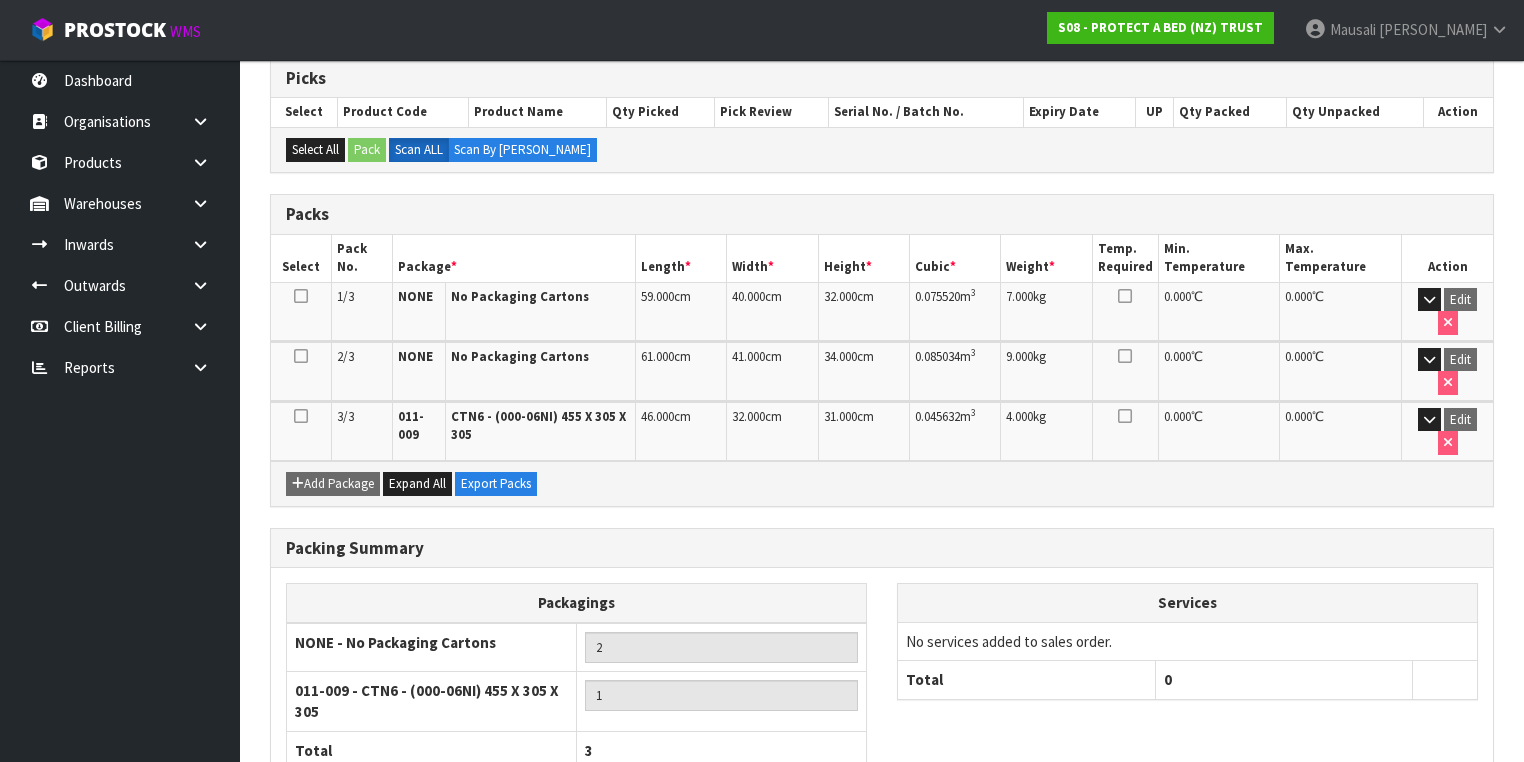 scroll, scrollTop: 476, scrollLeft: 0, axis: vertical 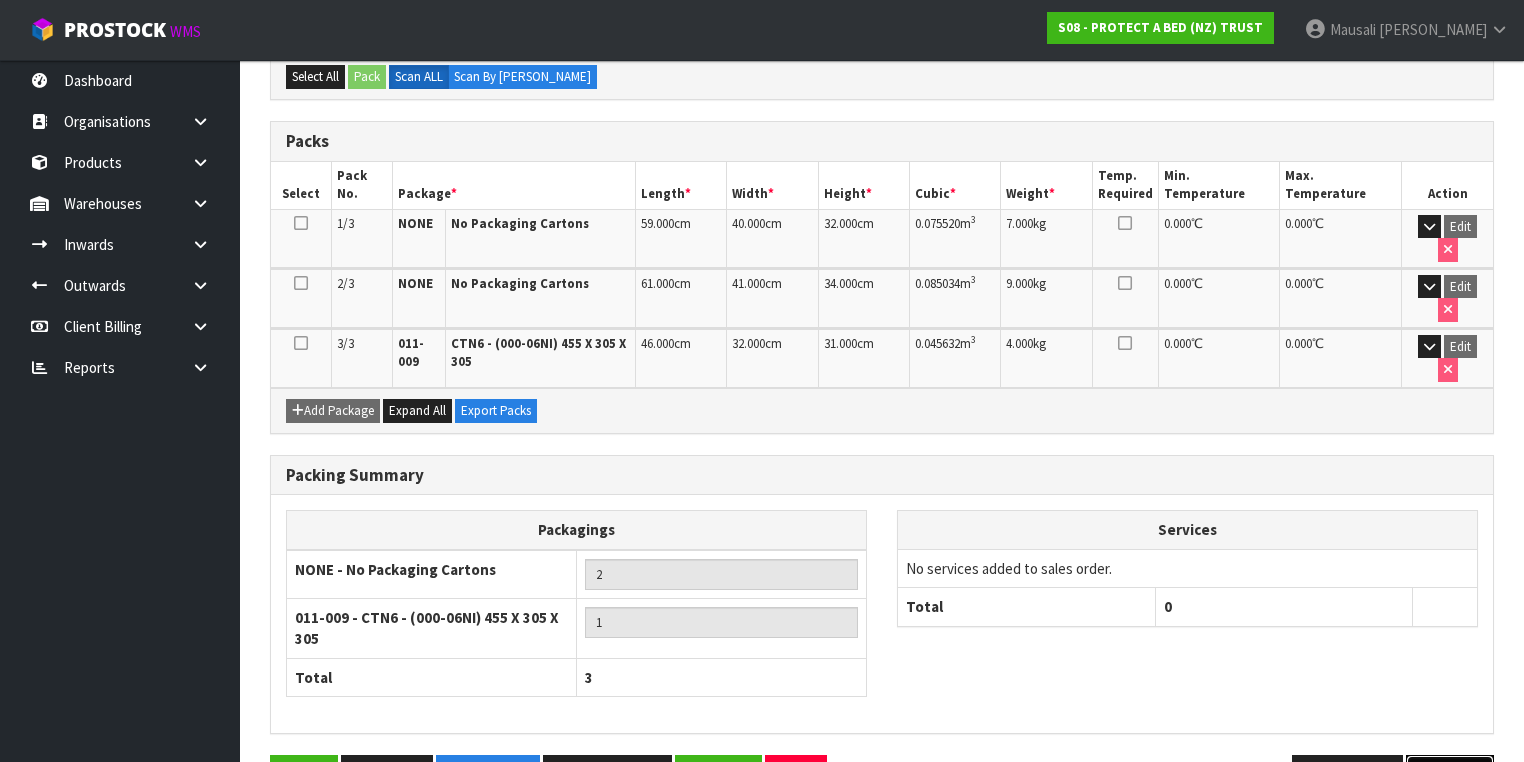 click on "Next" at bounding box center [1450, 776] 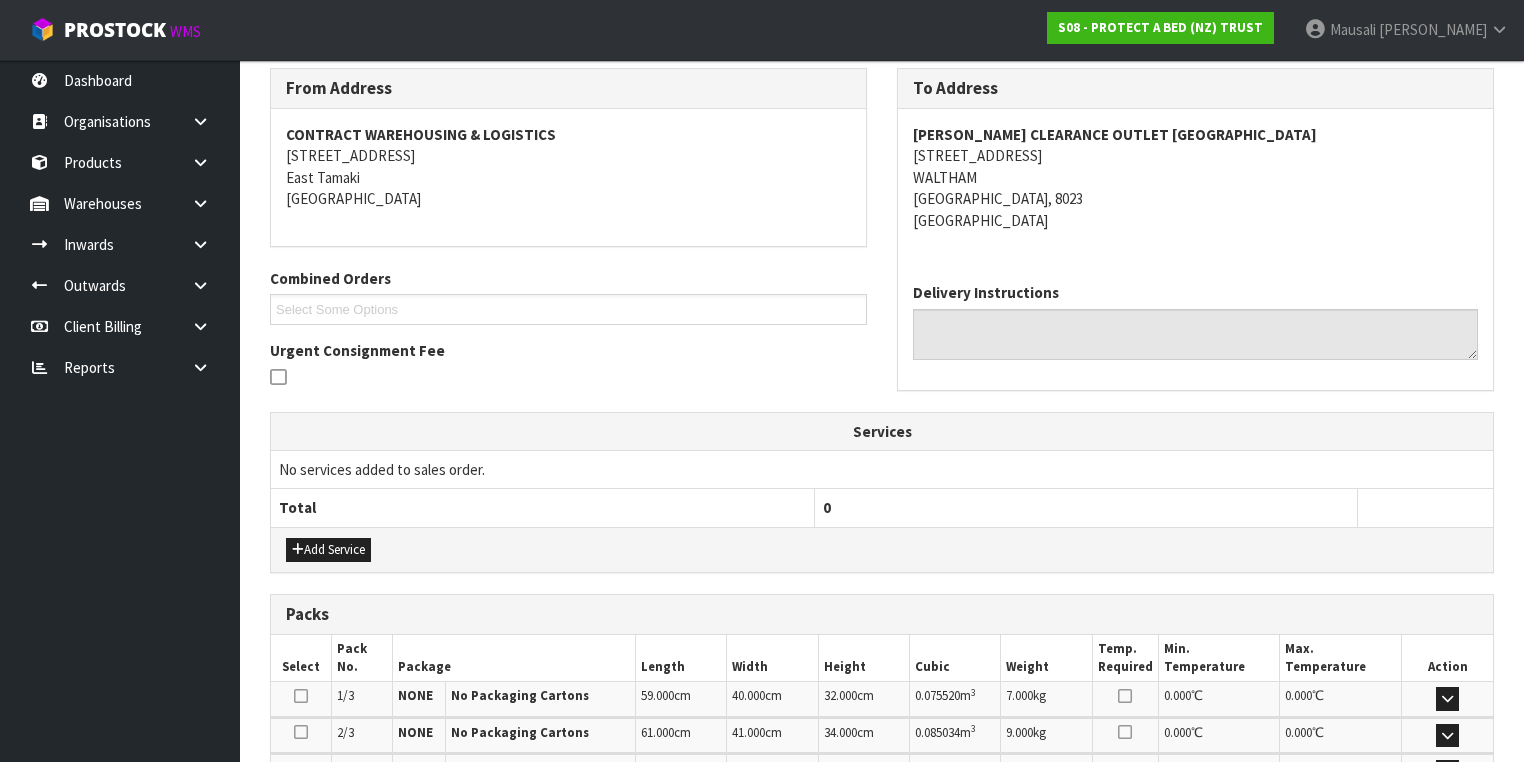 scroll, scrollTop: 613, scrollLeft: 0, axis: vertical 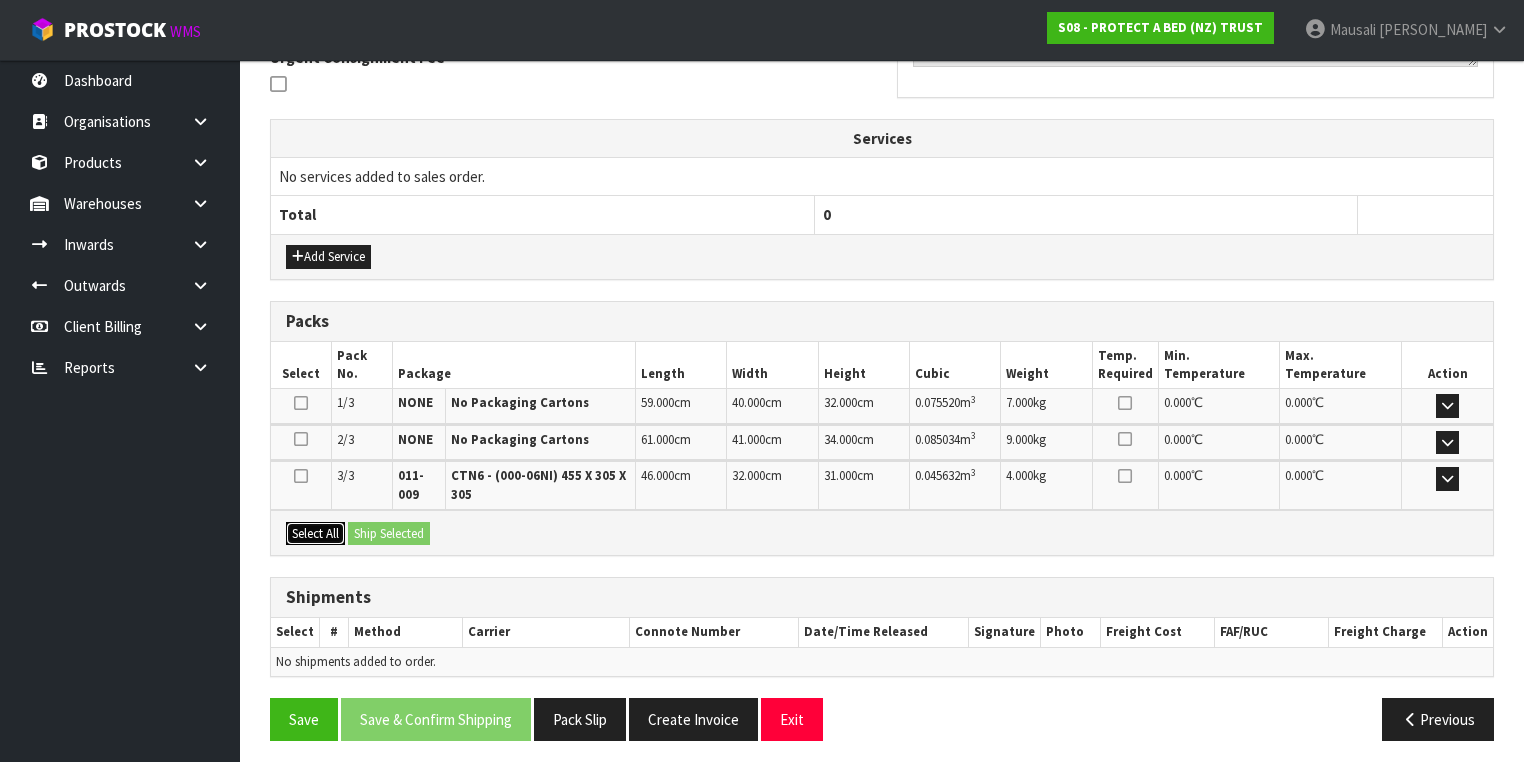 click on "Select All" at bounding box center [315, 534] 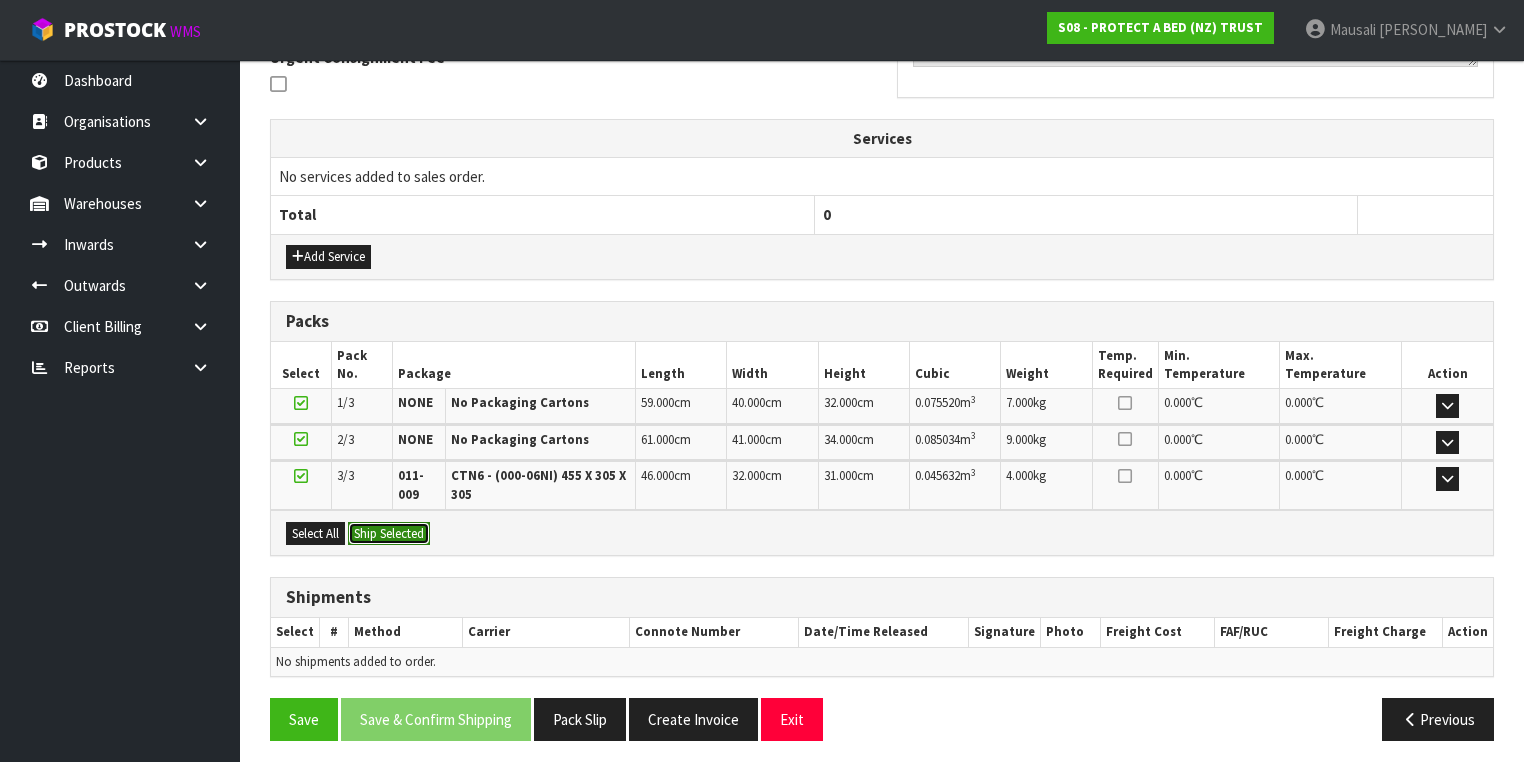 click on "Ship Selected" at bounding box center (389, 534) 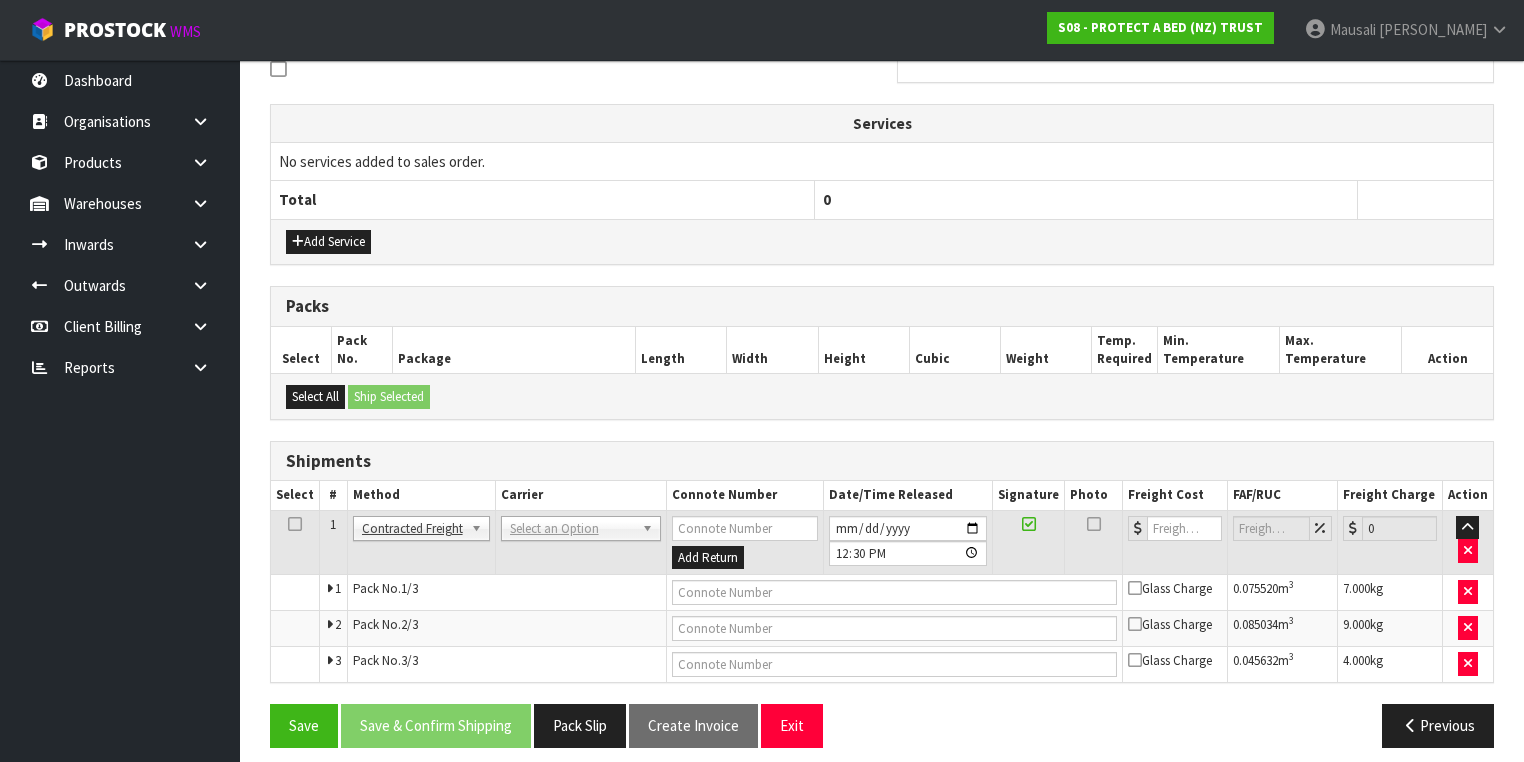 scroll, scrollTop: 636, scrollLeft: 0, axis: vertical 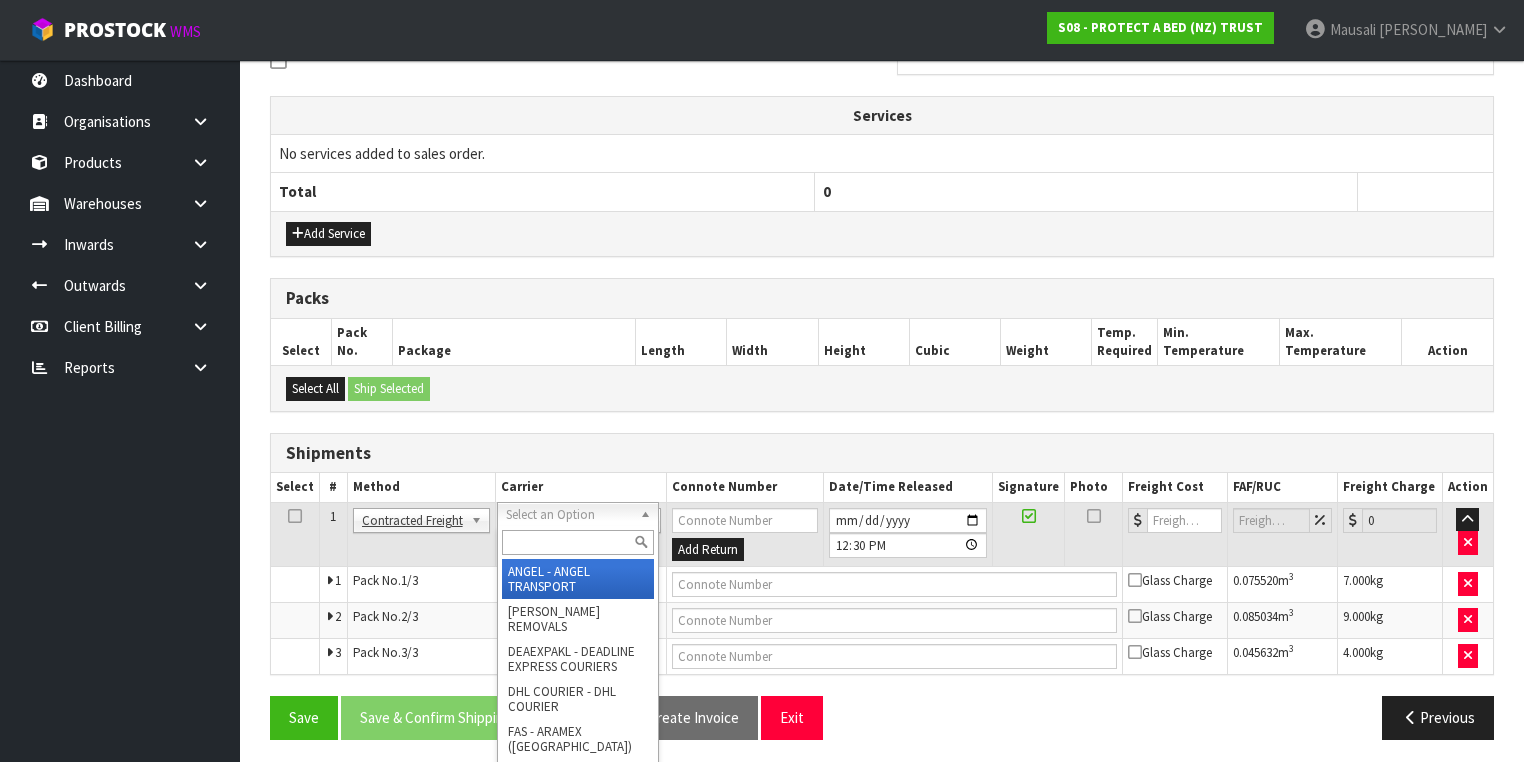 click at bounding box center (578, 542) 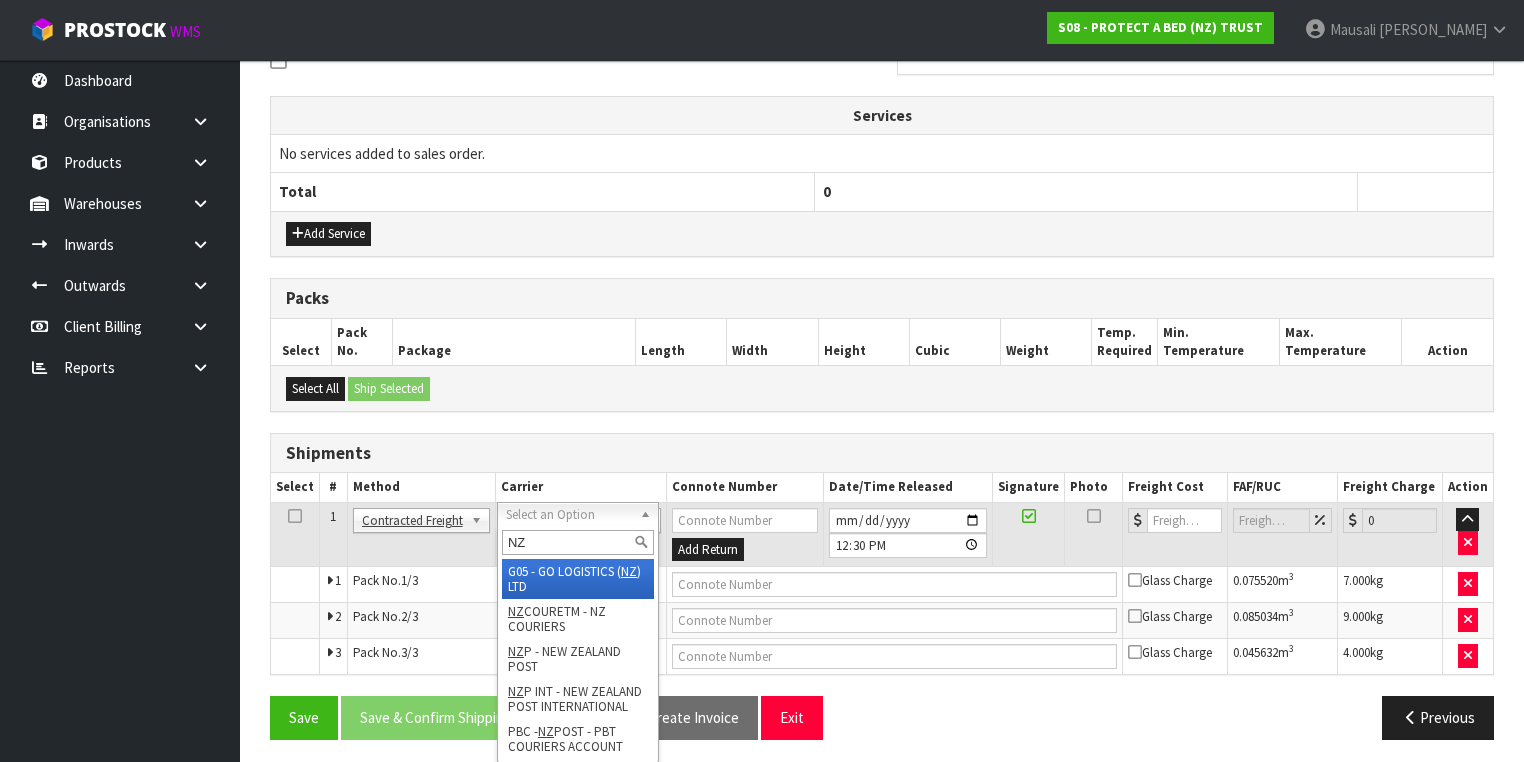 type on "NZP" 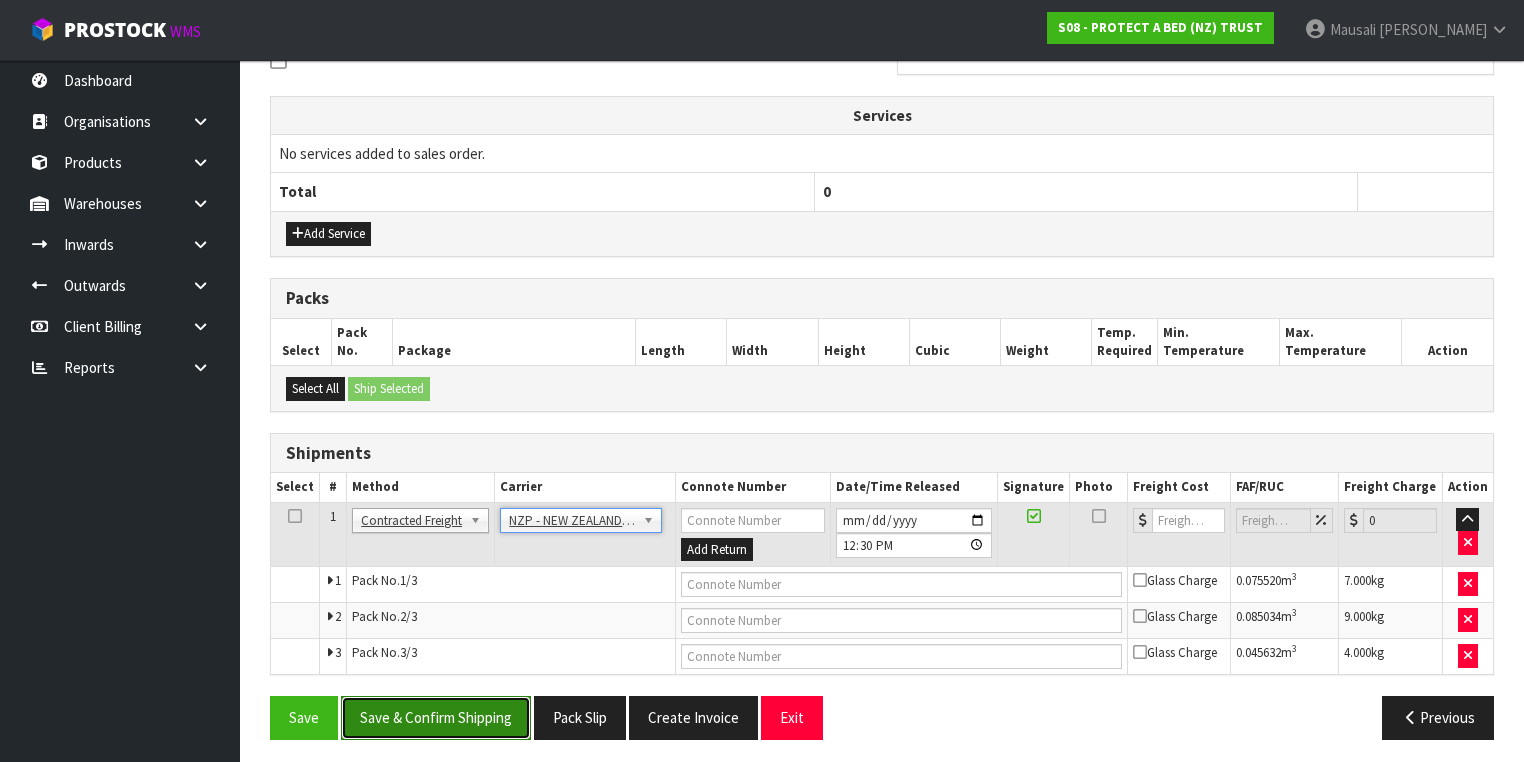 click on "Save & Confirm Shipping" at bounding box center (436, 717) 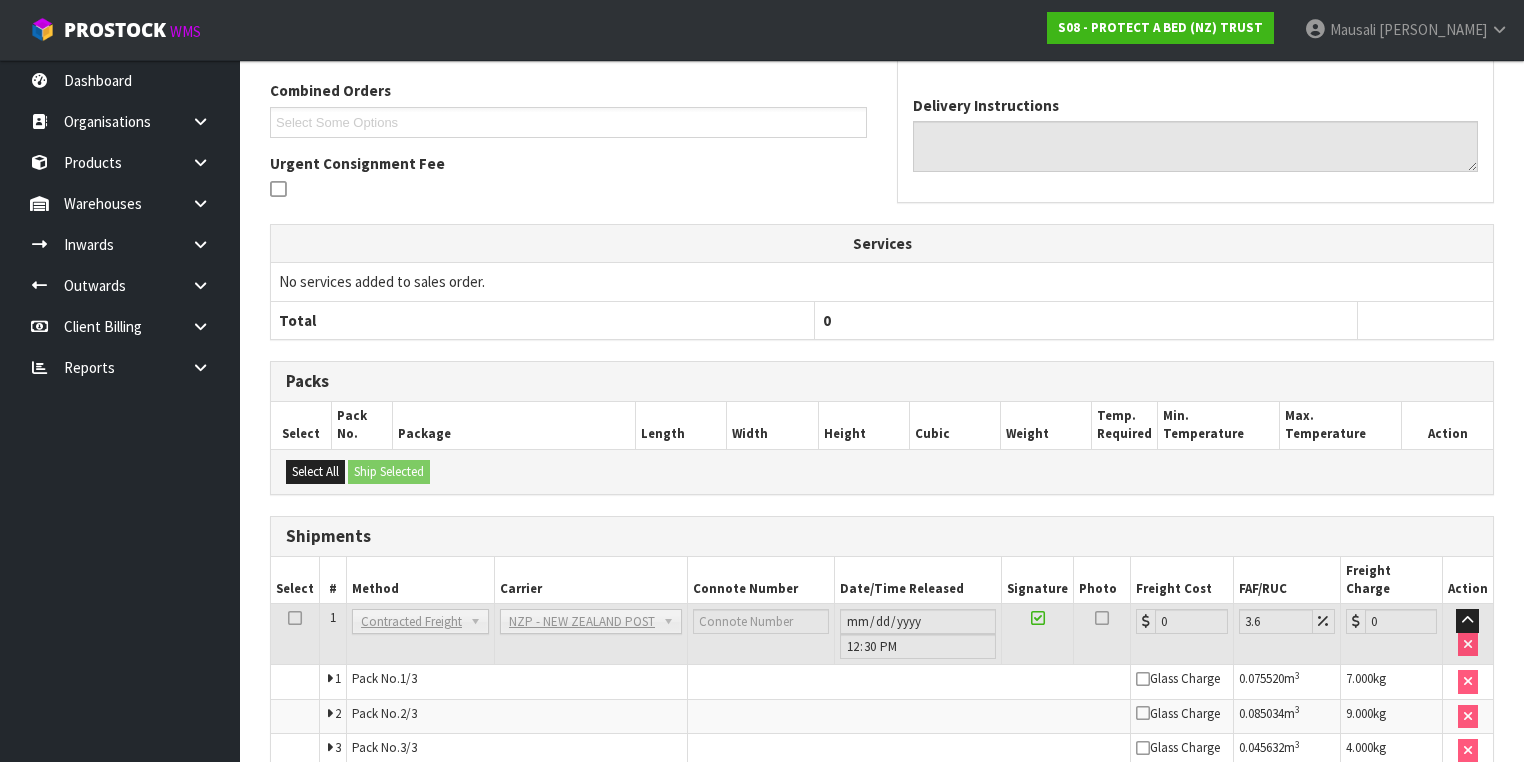 scroll, scrollTop: 604, scrollLeft: 0, axis: vertical 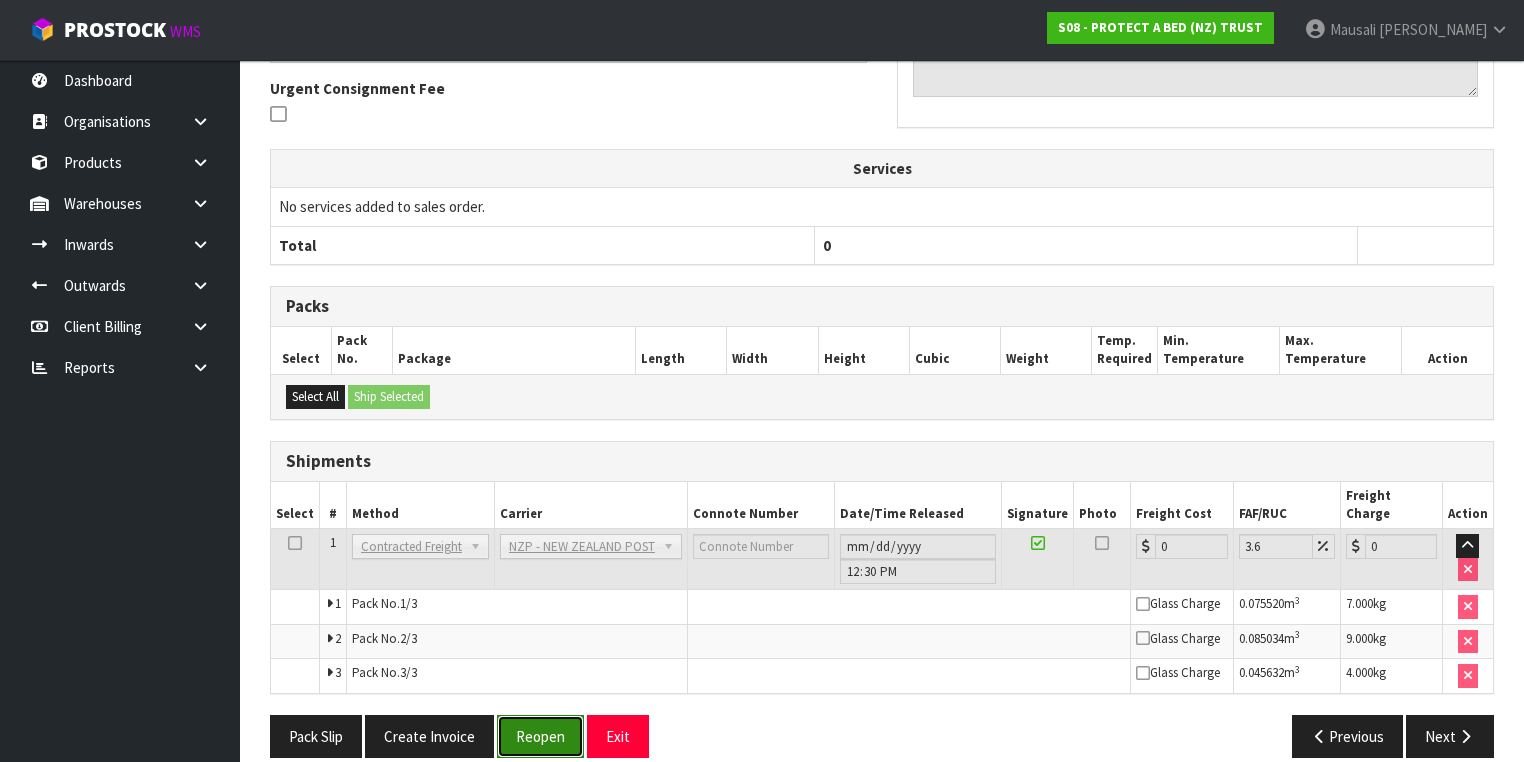 click on "Reopen" at bounding box center [540, 736] 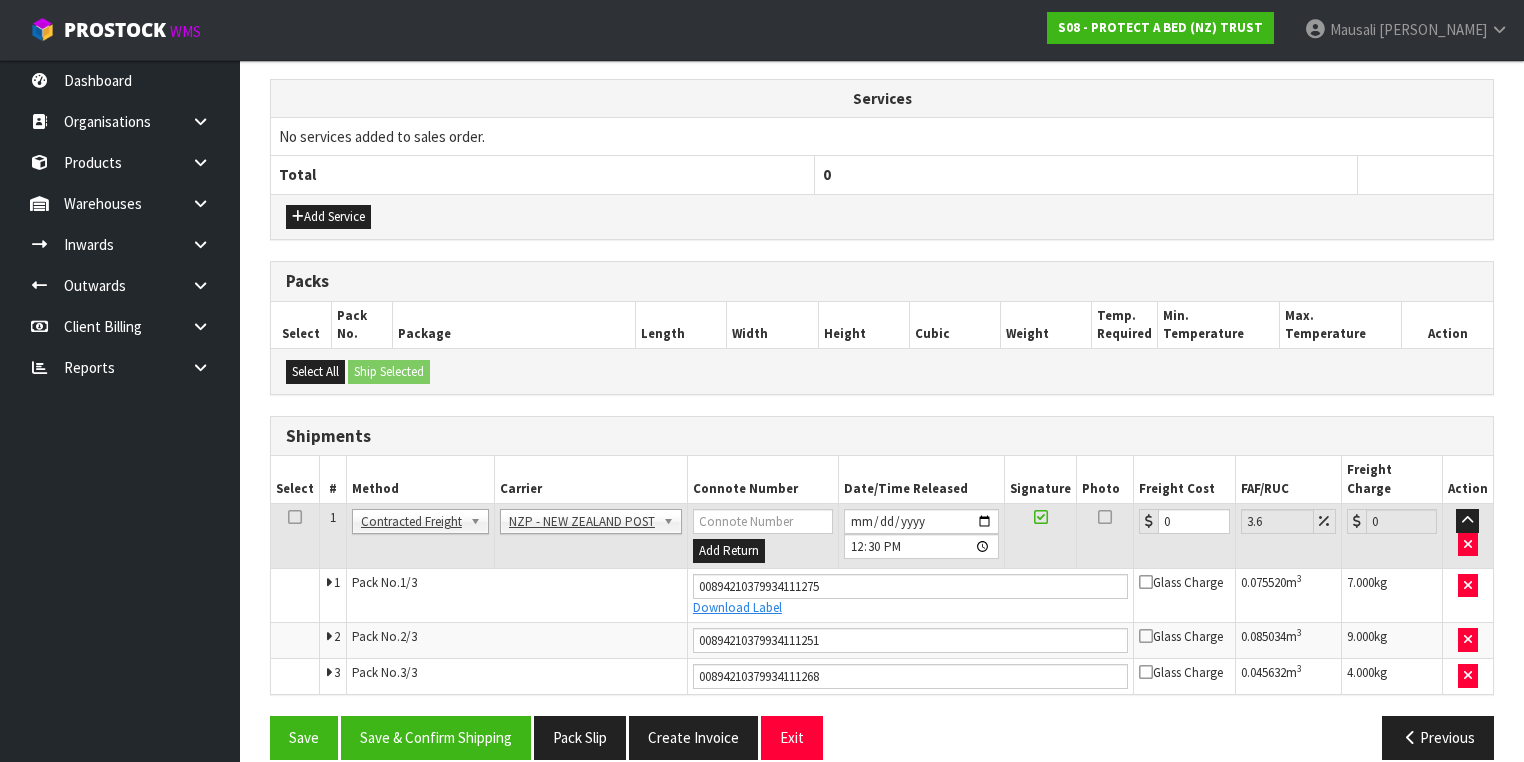 scroll, scrollTop: 654, scrollLeft: 0, axis: vertical 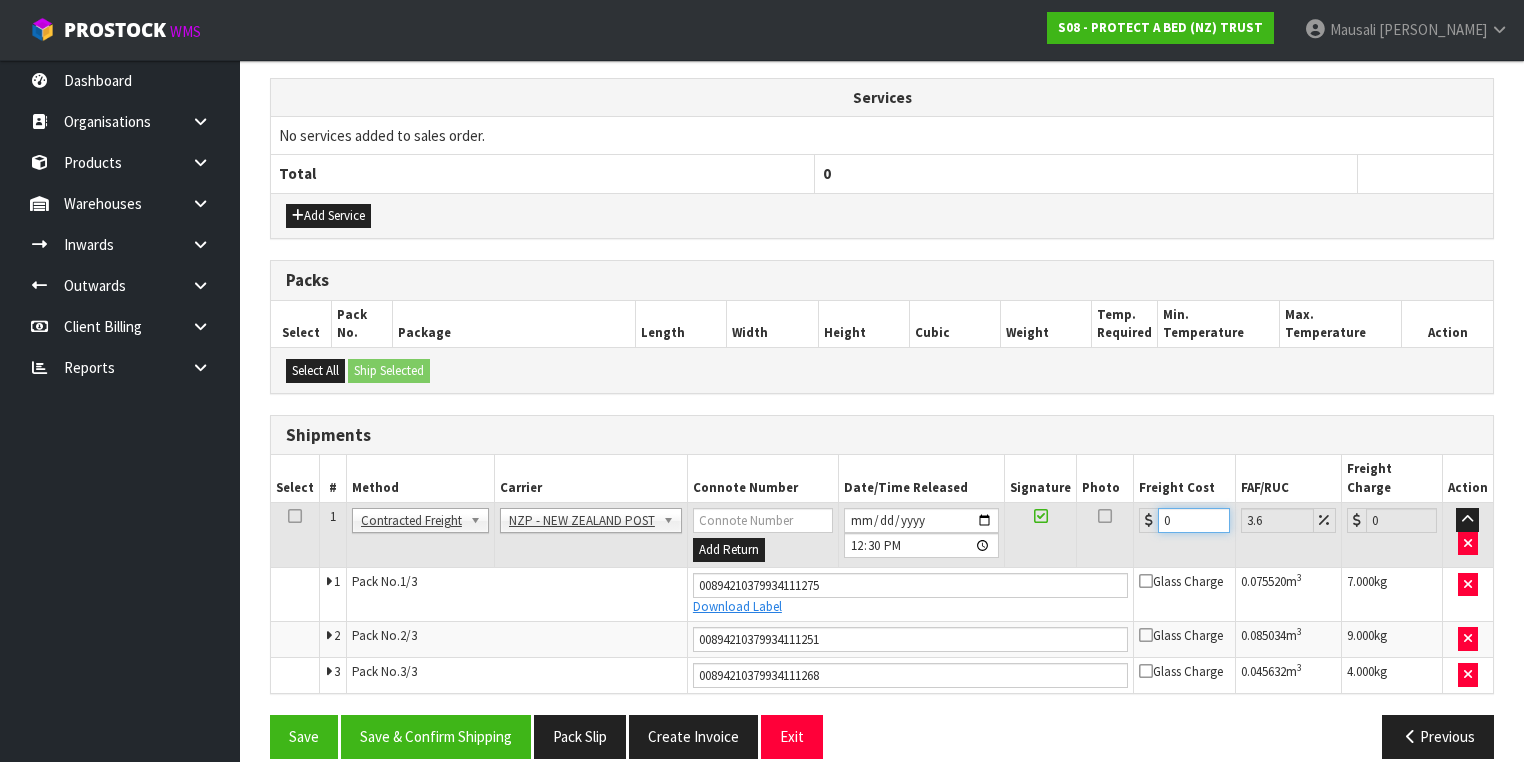 drag, startPoint x: 1172, startPoint y: 495, endPoint x: 1123, endPoint y: 510, distance: 51.24451 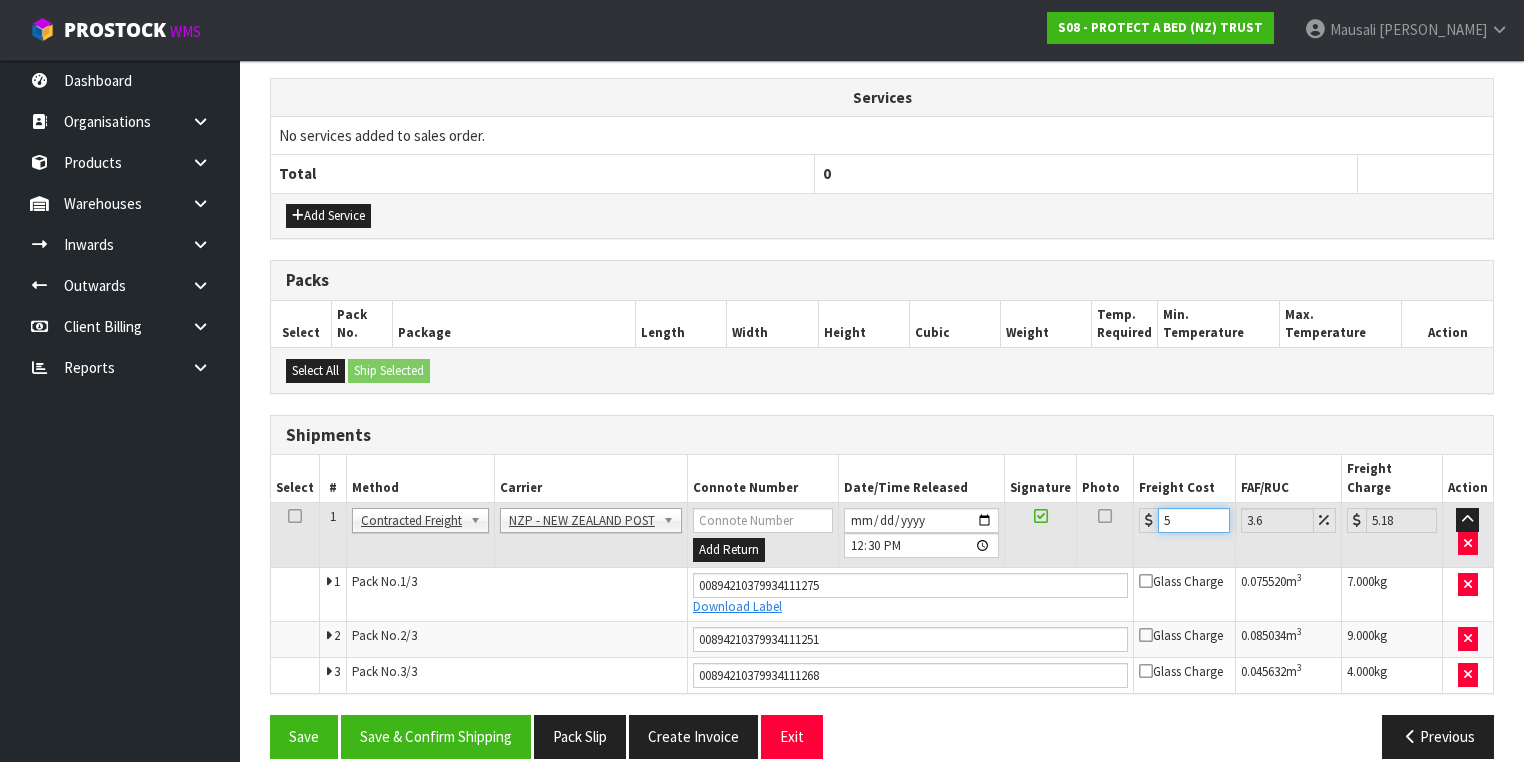 type on "56" 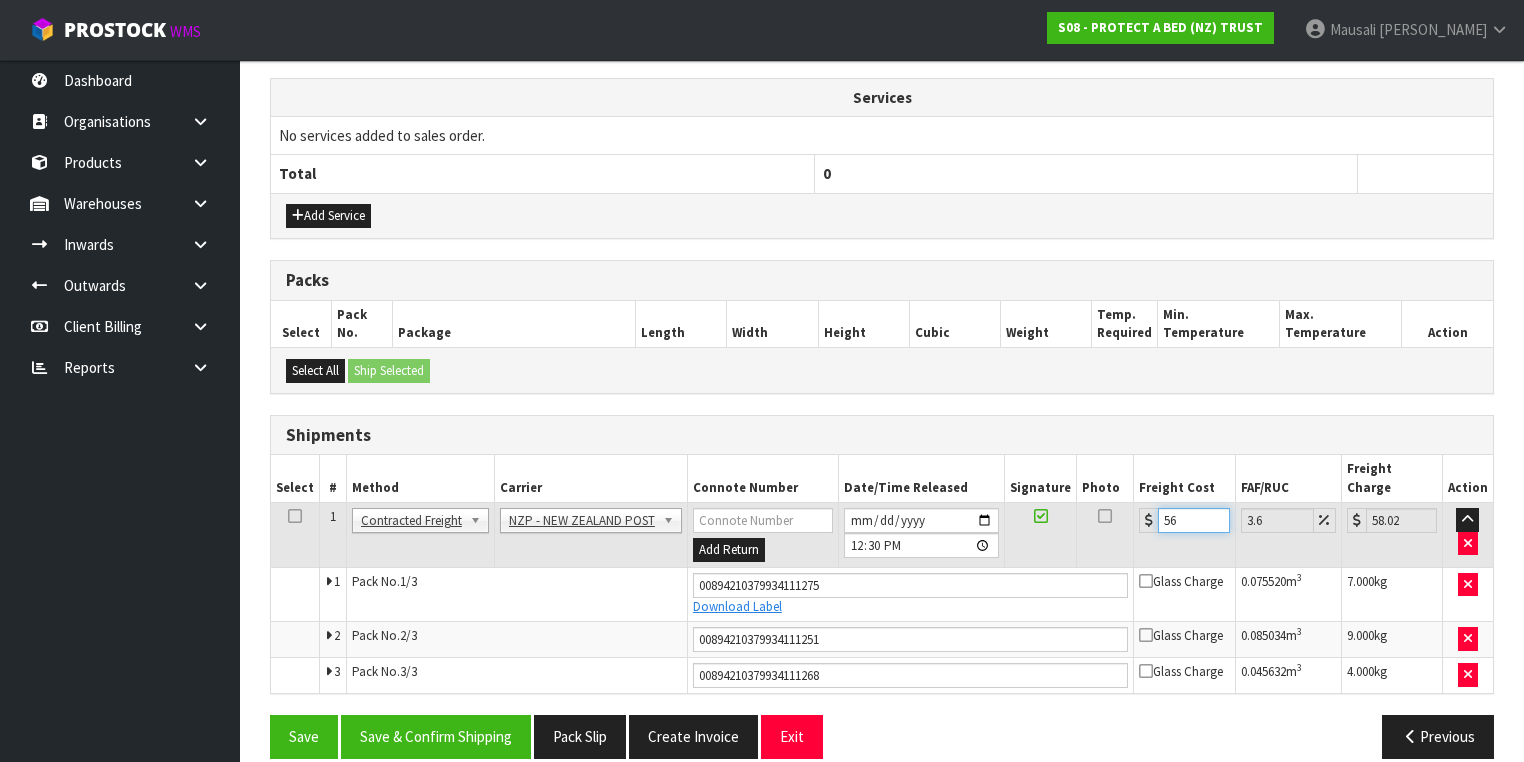 type on "56.5" 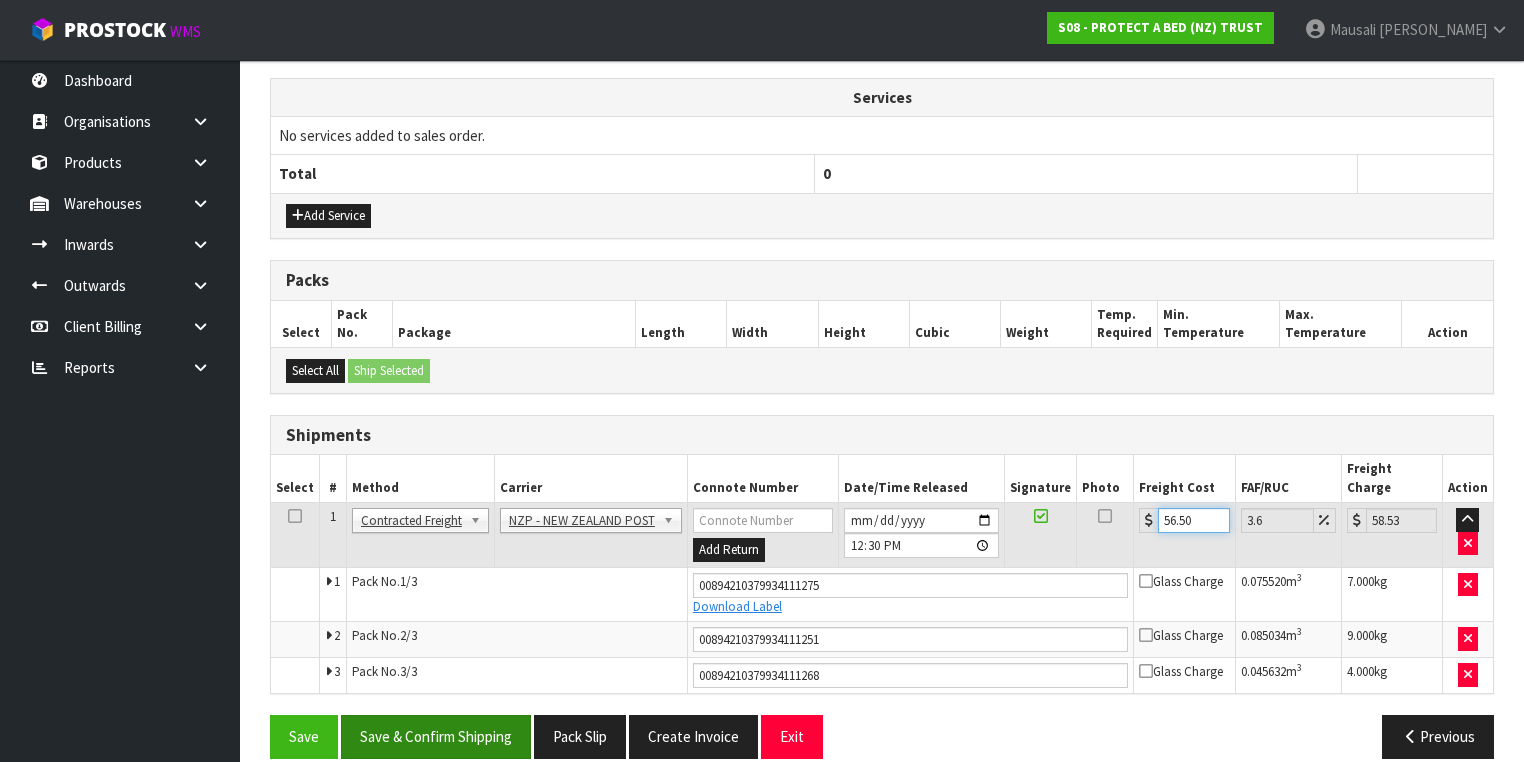 type on "56.50" 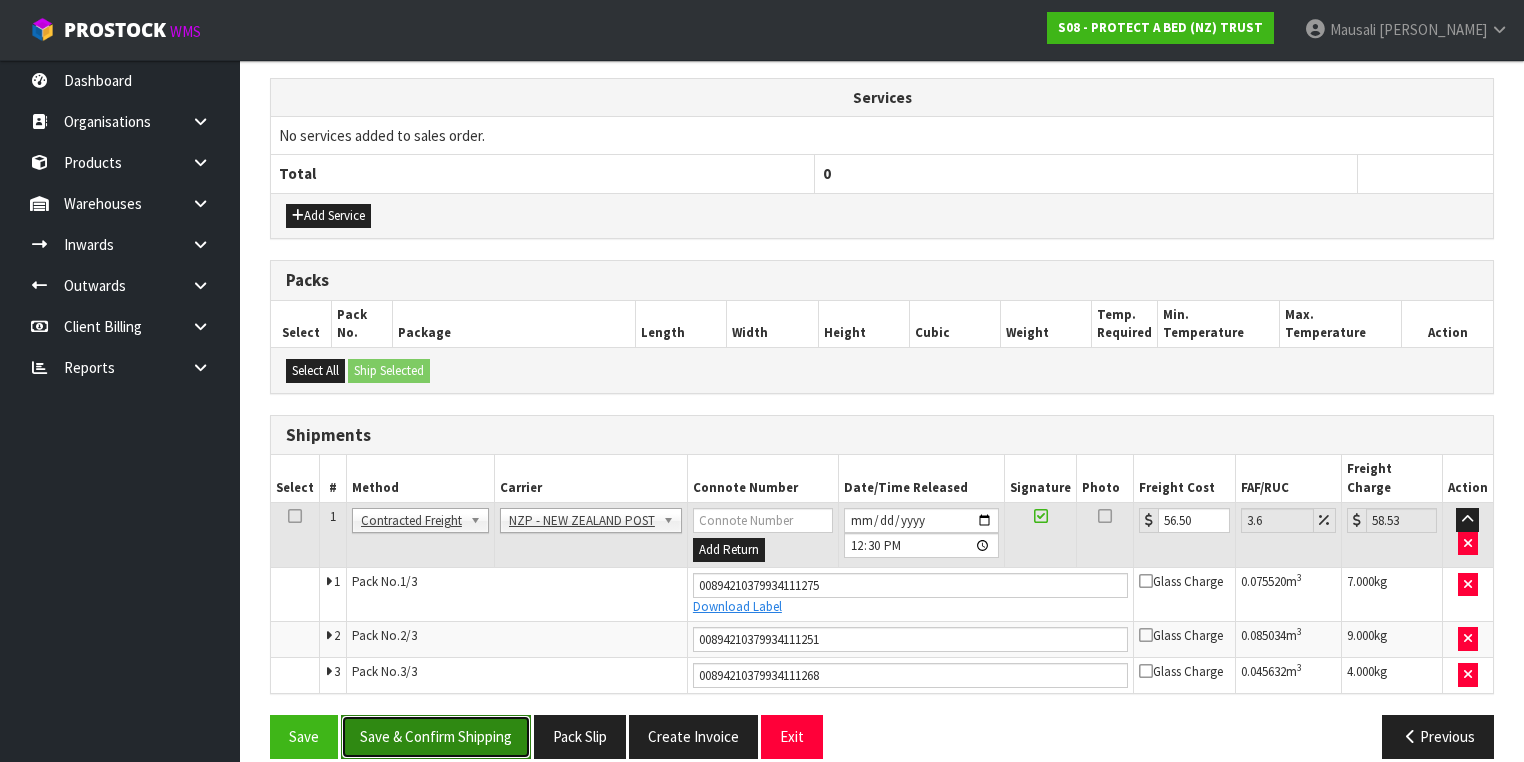 click on "Save & Confirm Shipping" at bounding box center [436, 736] 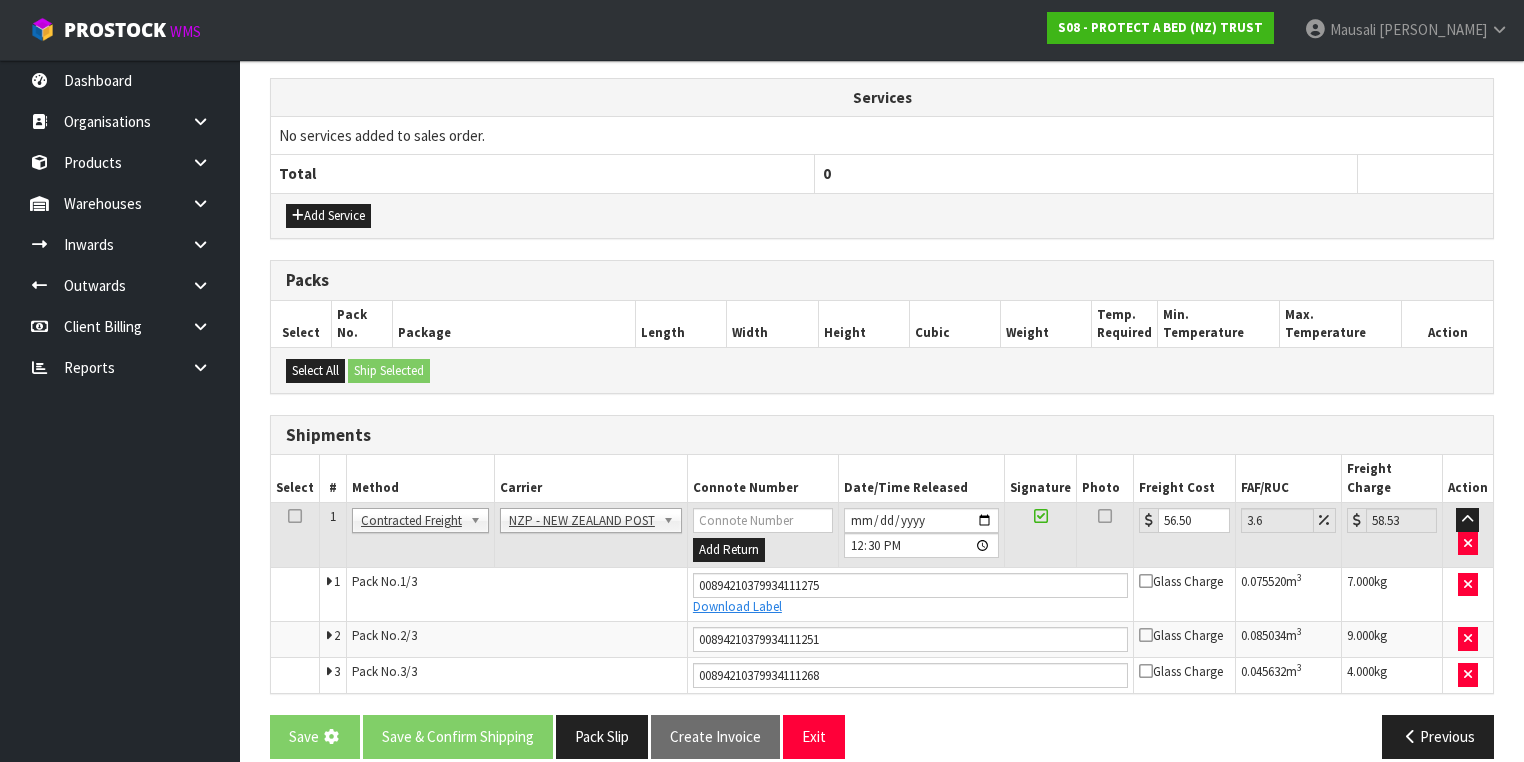 scroll, scrollTop: 0, scrollLeft: 0, axis: both 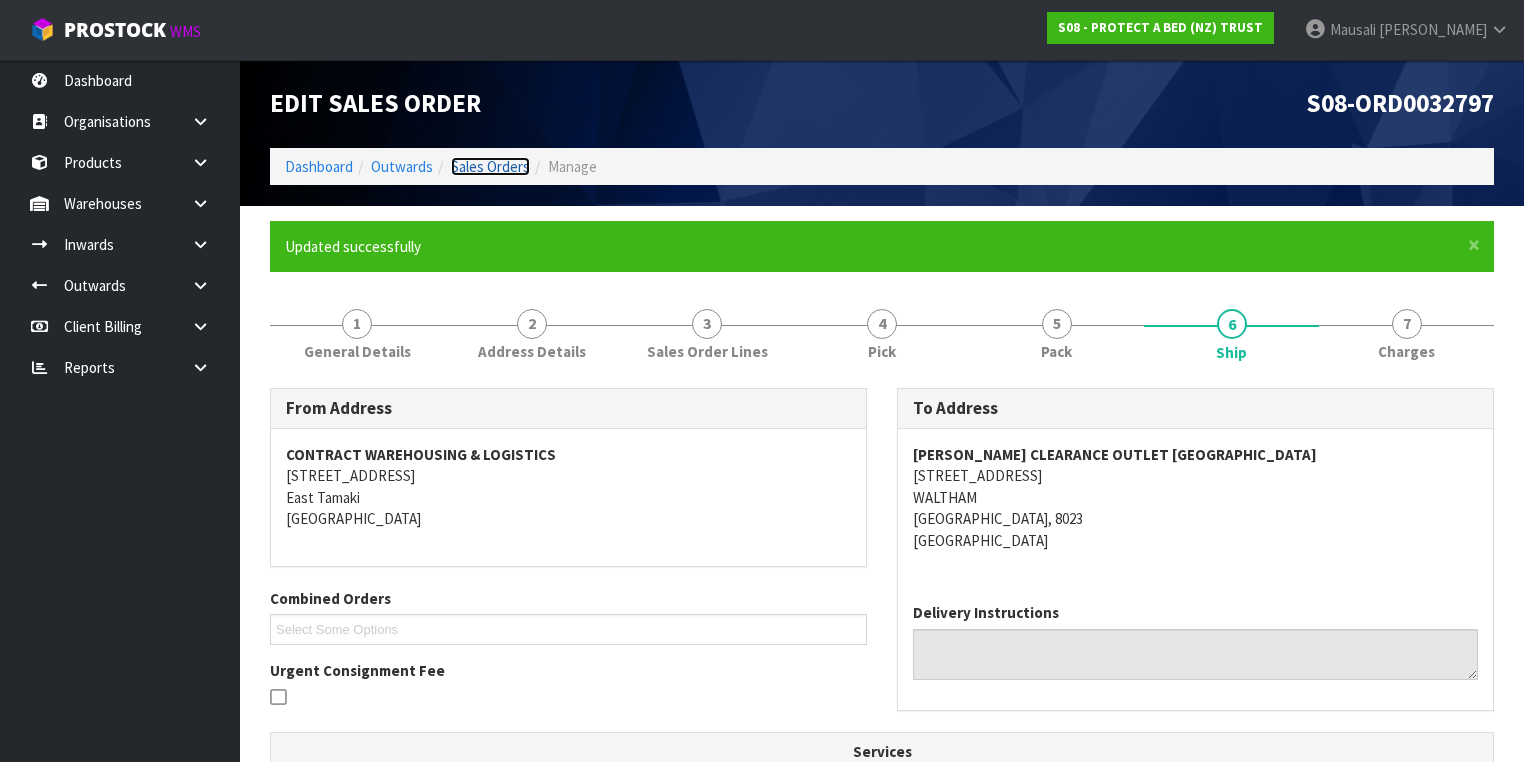 click on "Sales Orders" at bounding box center [490, 166] 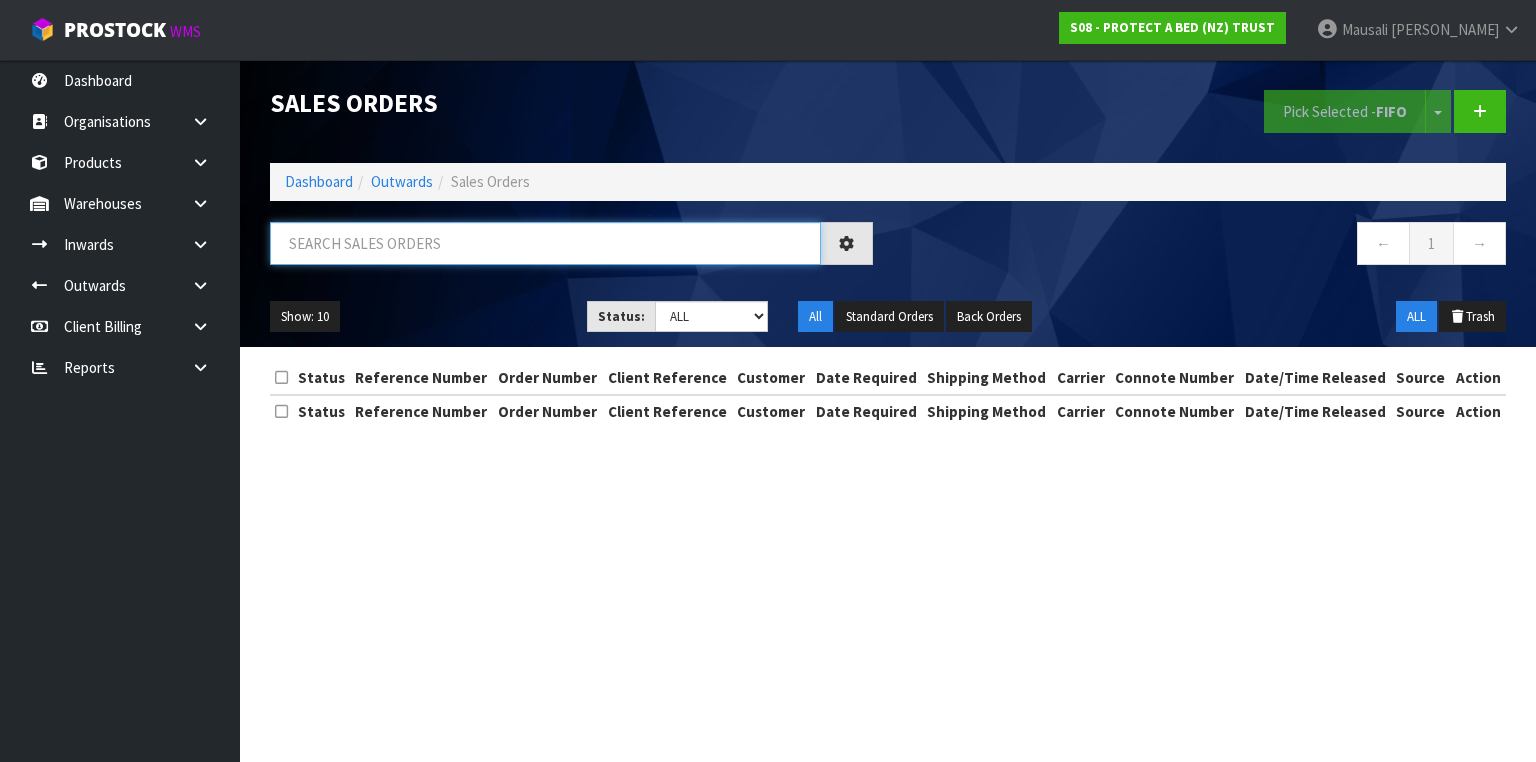 click at bounding box center [545, 243] 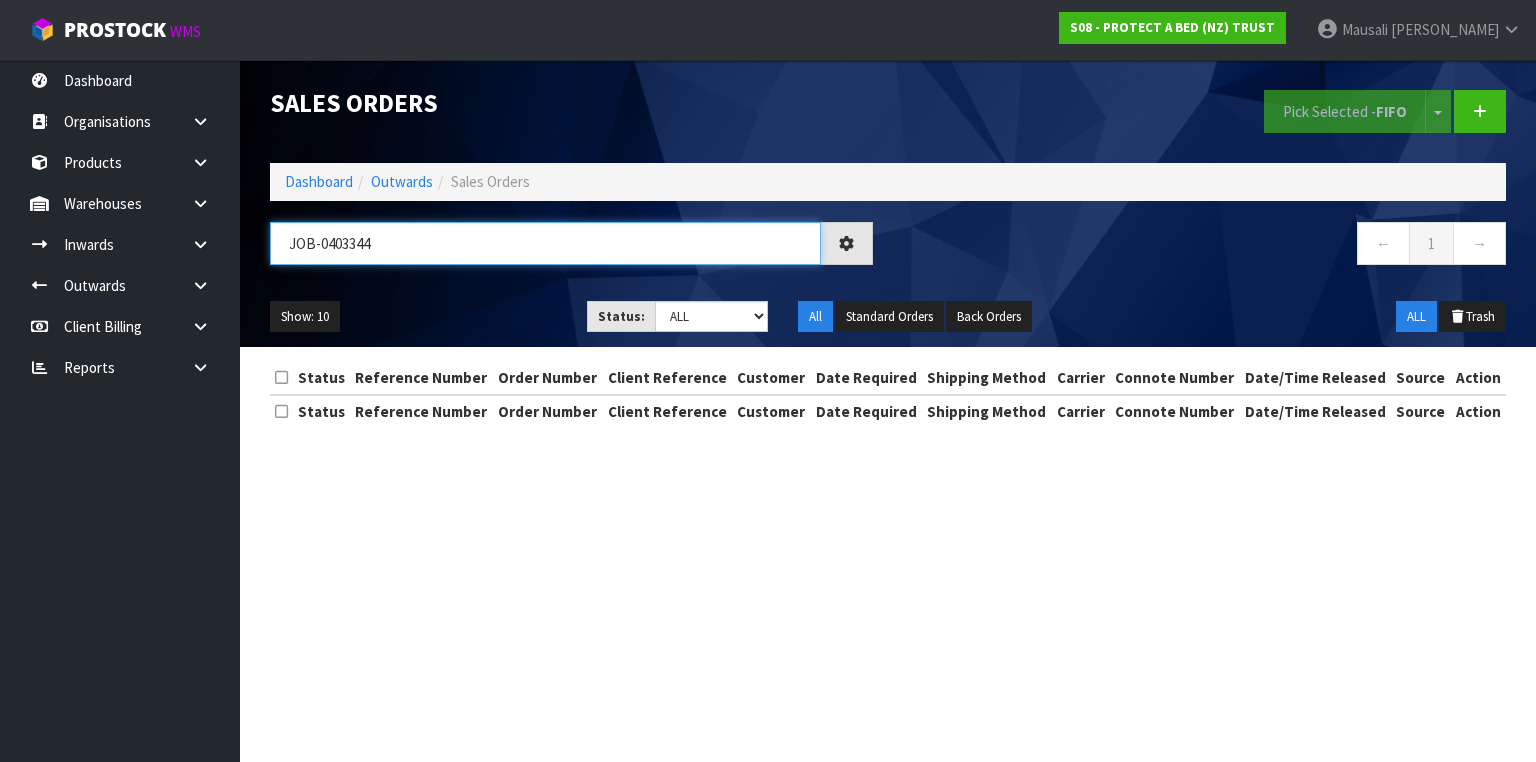 type on "JOB-0403344" 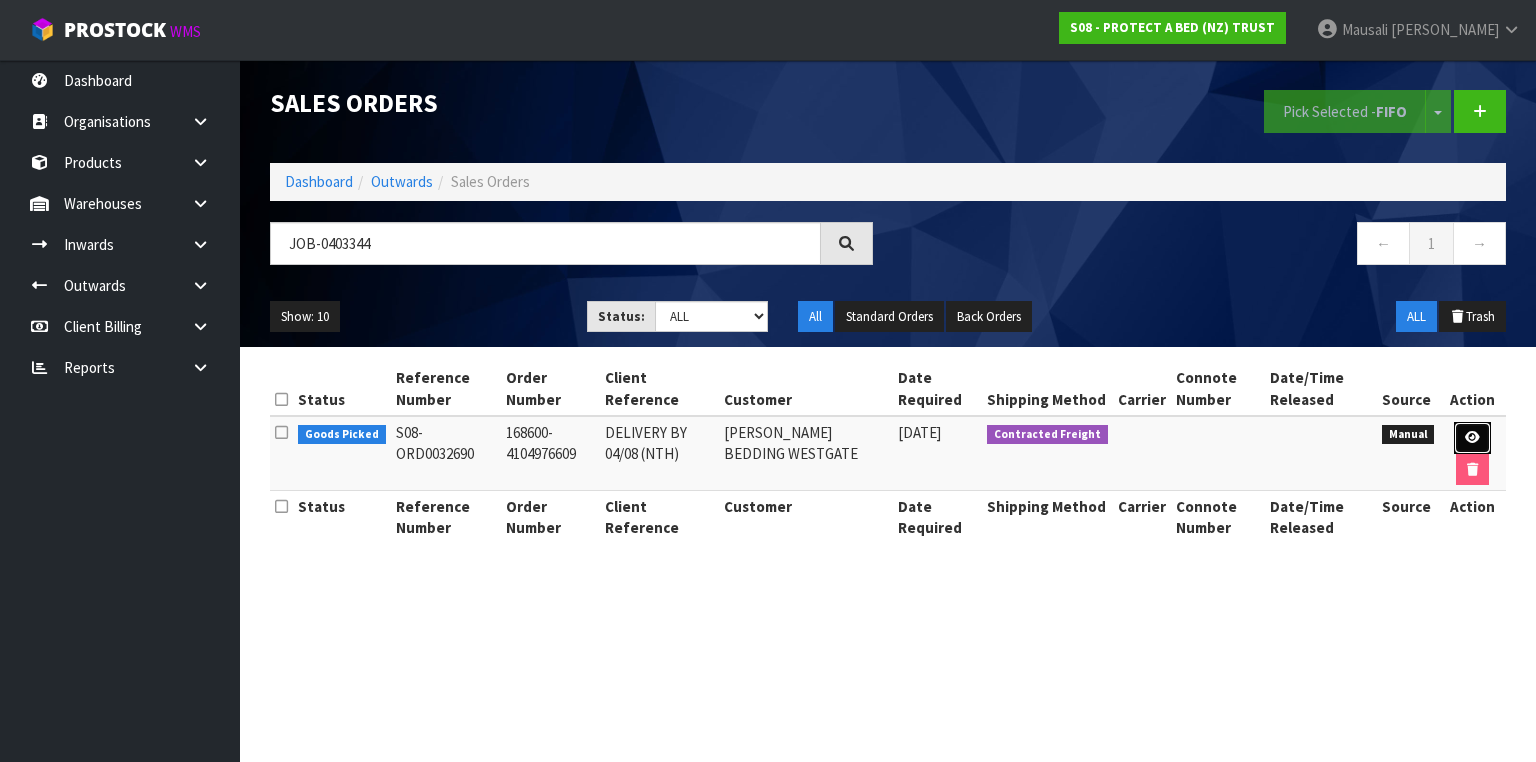 click at bounding box center [1472, 438] 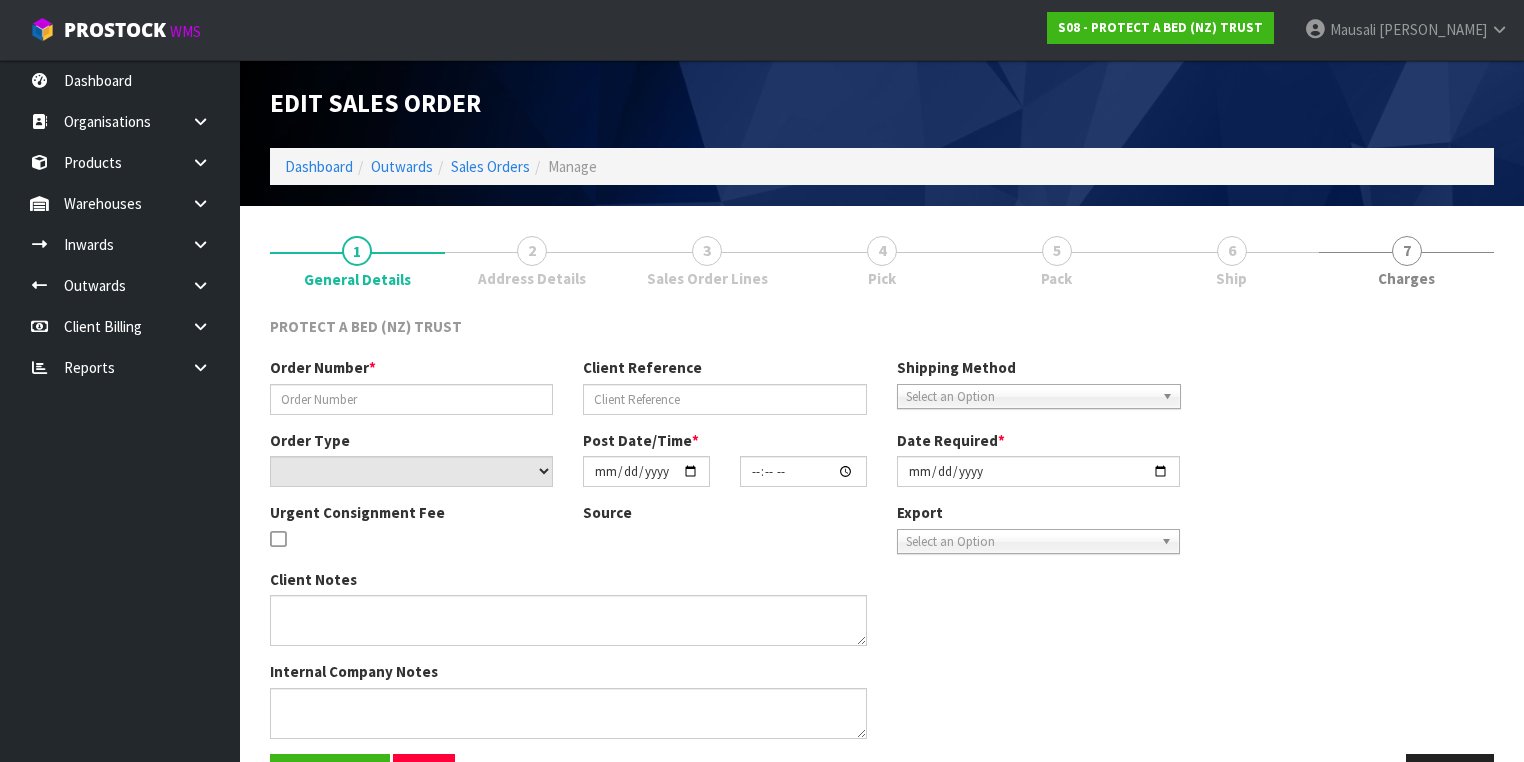 type on "168600-4104976609" 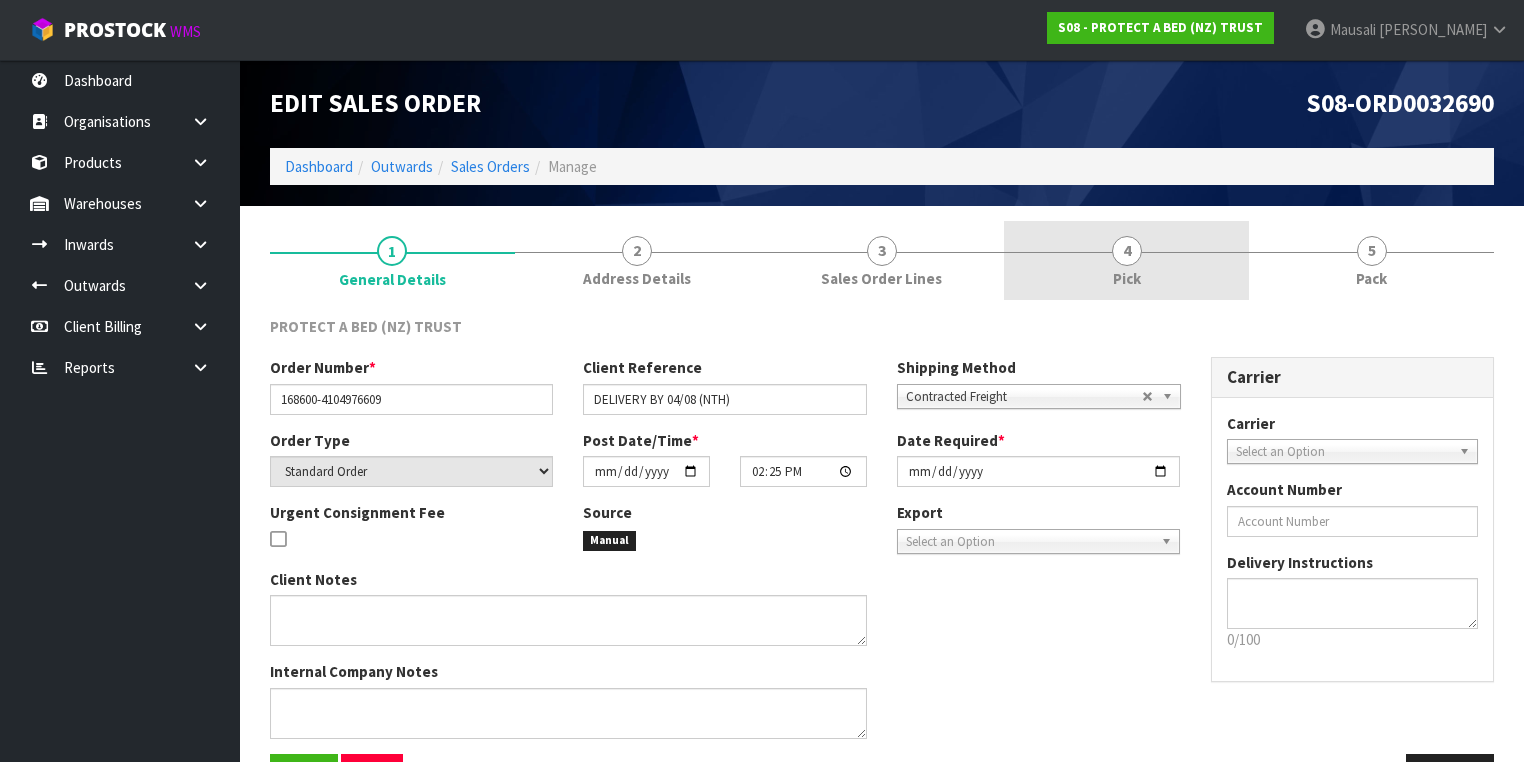 drag, startPoint x: 1156, startPoint y: 280, endPoint x: 1188, endPoint y: 300, distance: 37.735924 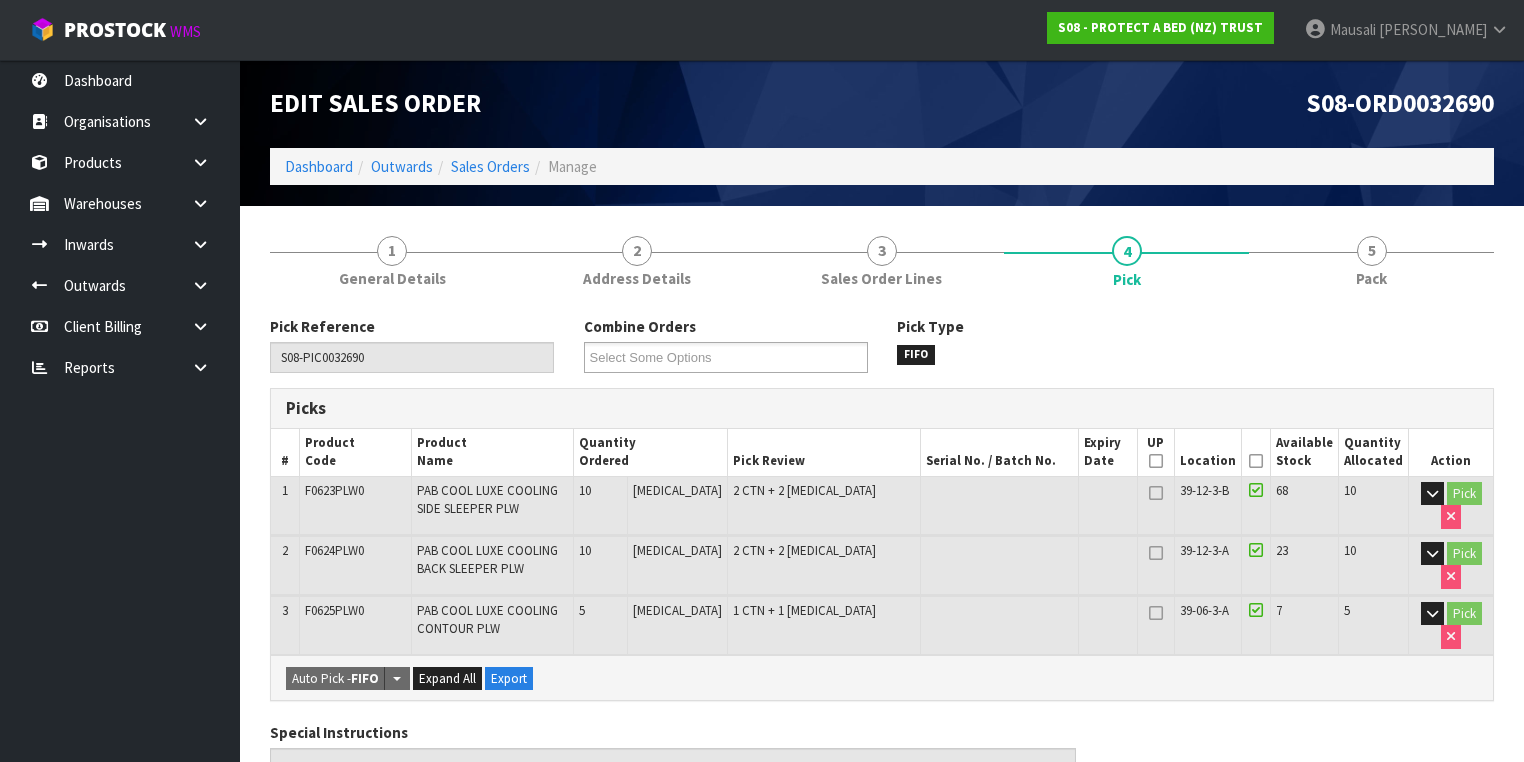 click at bounding box center [1256, 461] 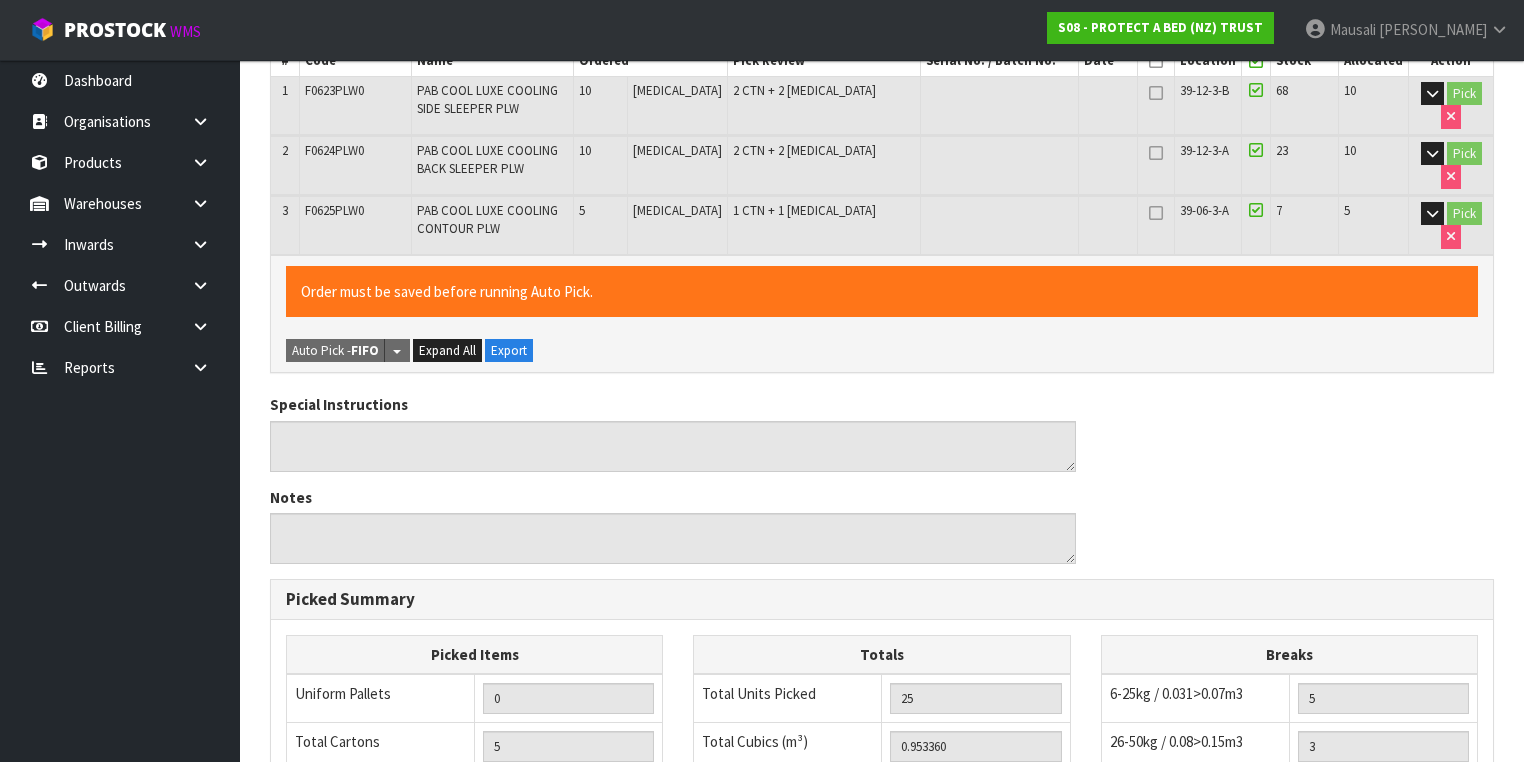 scroll, scrollTop: 759, scrollLeft: 0, axis: vertical 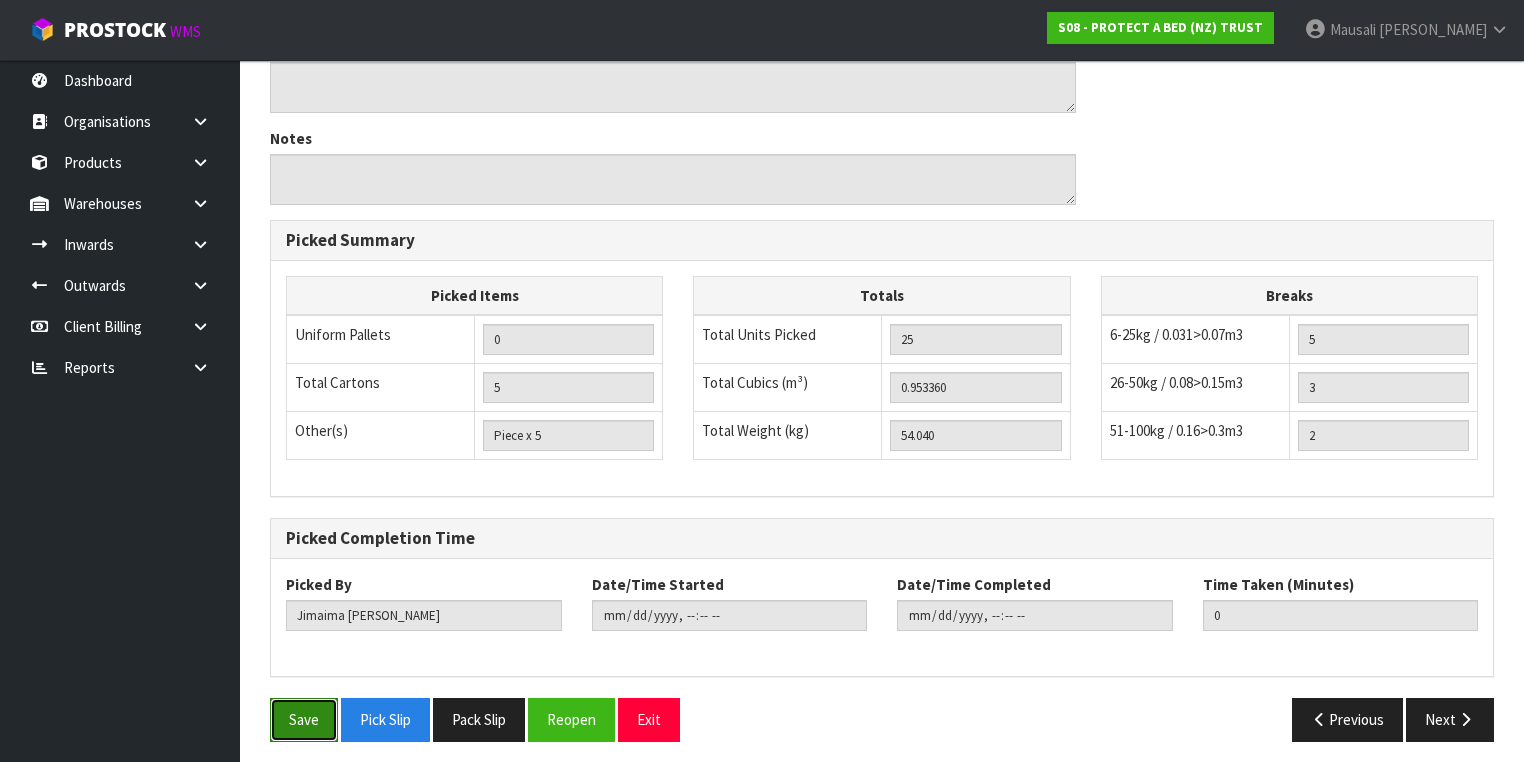 click on "Save" at bounding box center [304, 719] 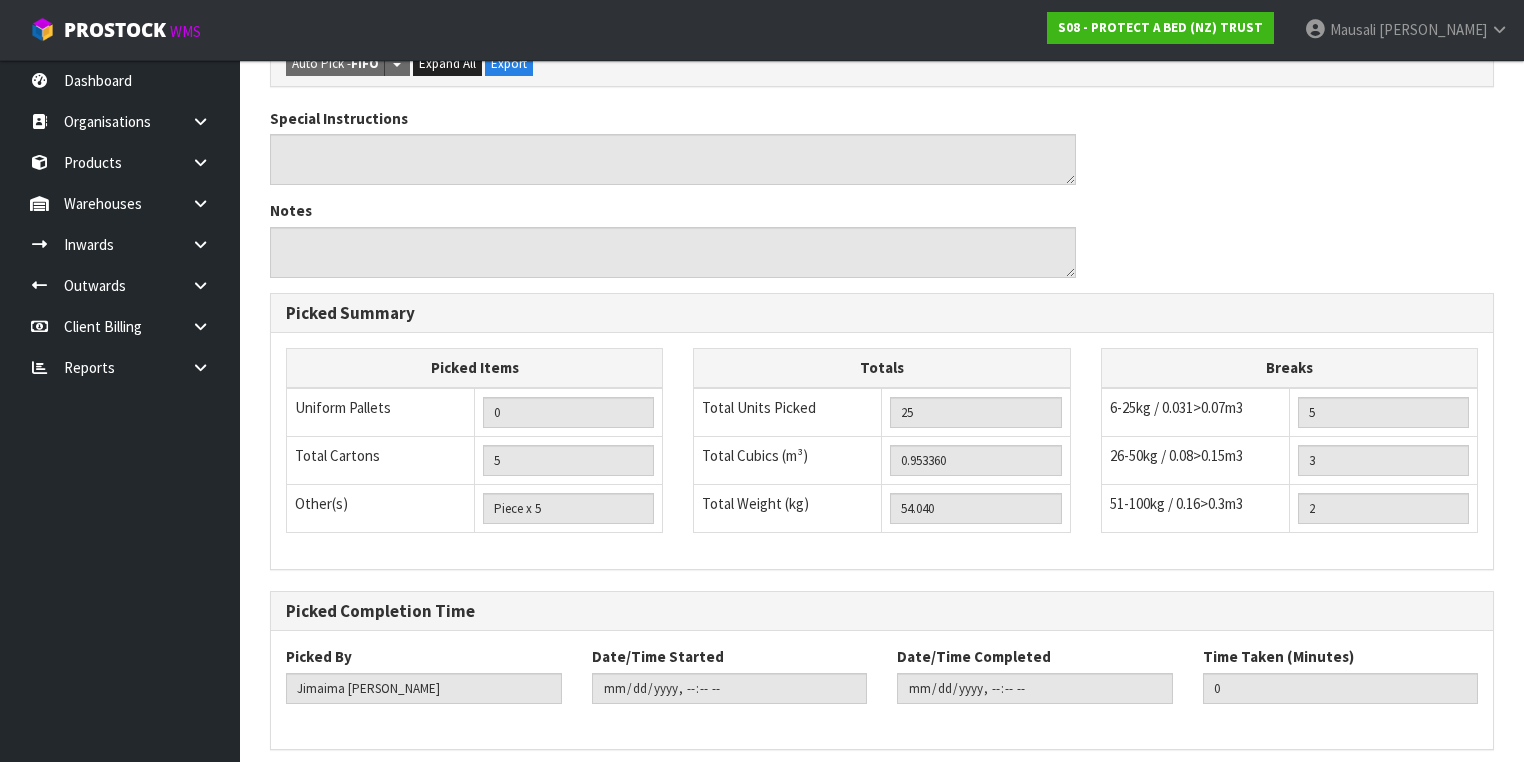 scroll, scrollTop: 0, scrollLeft: 0, axis: both 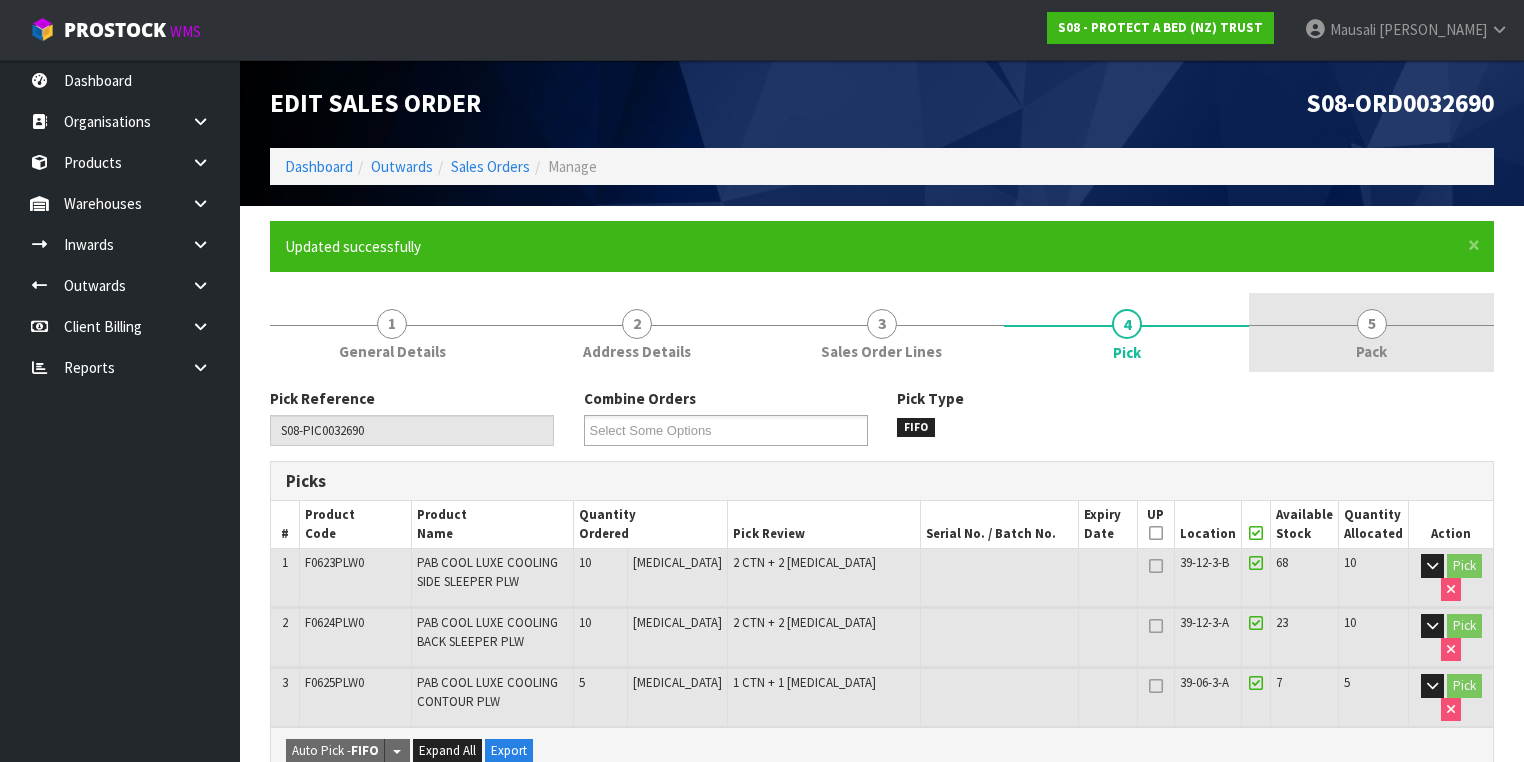 click on "5
Pack" at bounding box center [1371, 332] 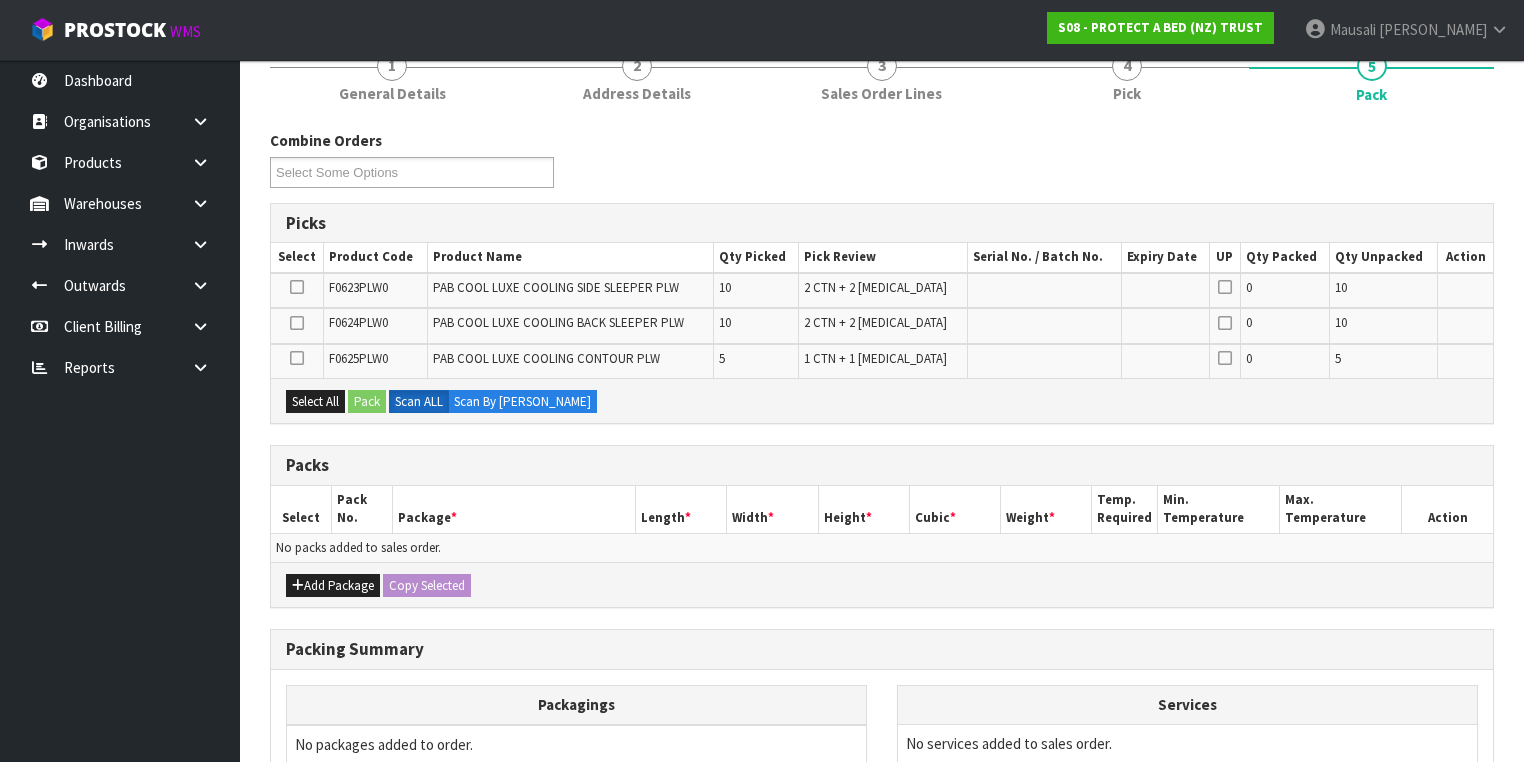 scroll, scrollTop: 320, scrollLeft: 0, axis: vertical 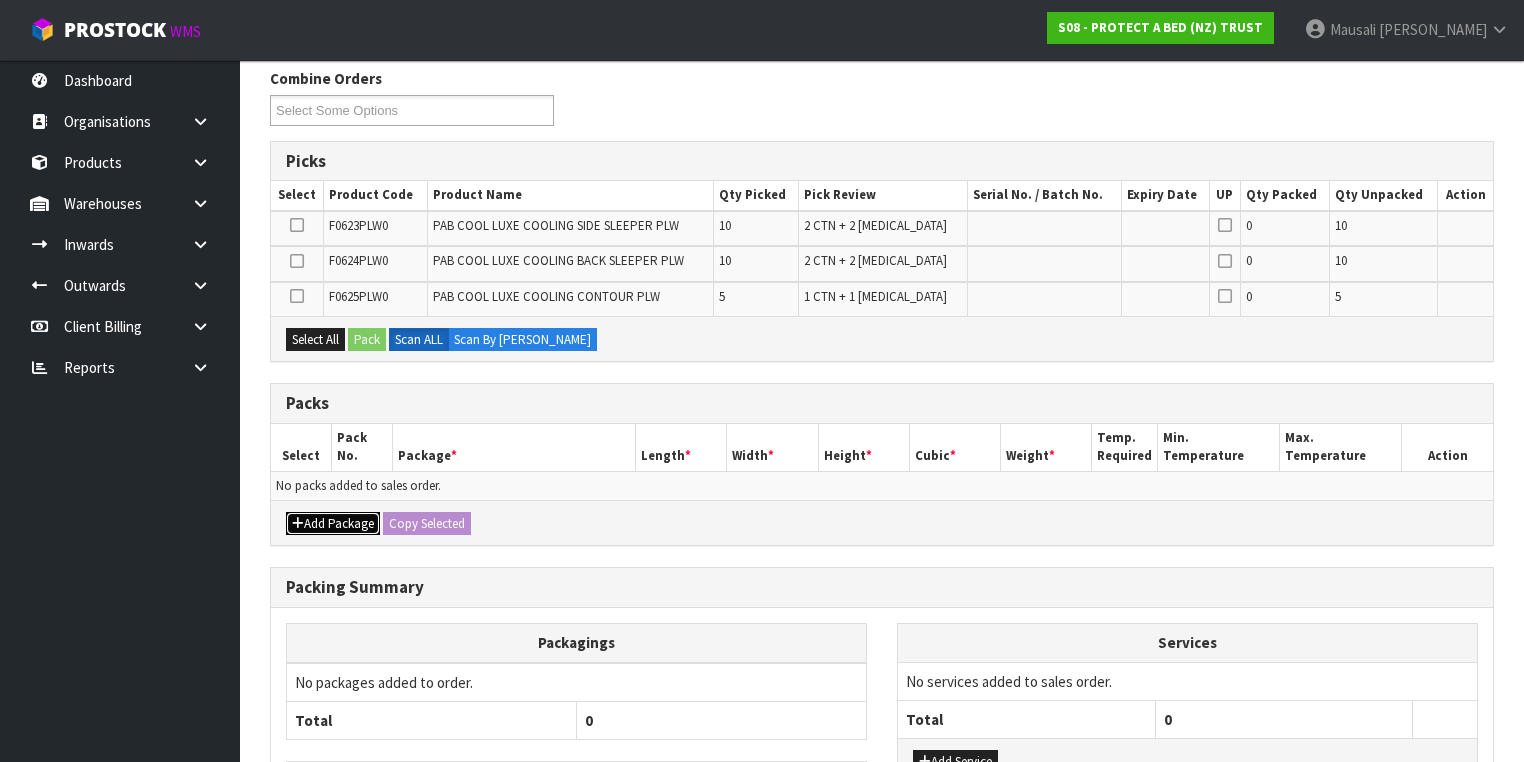 click on "Add Package" at bounding box center (333, 524) 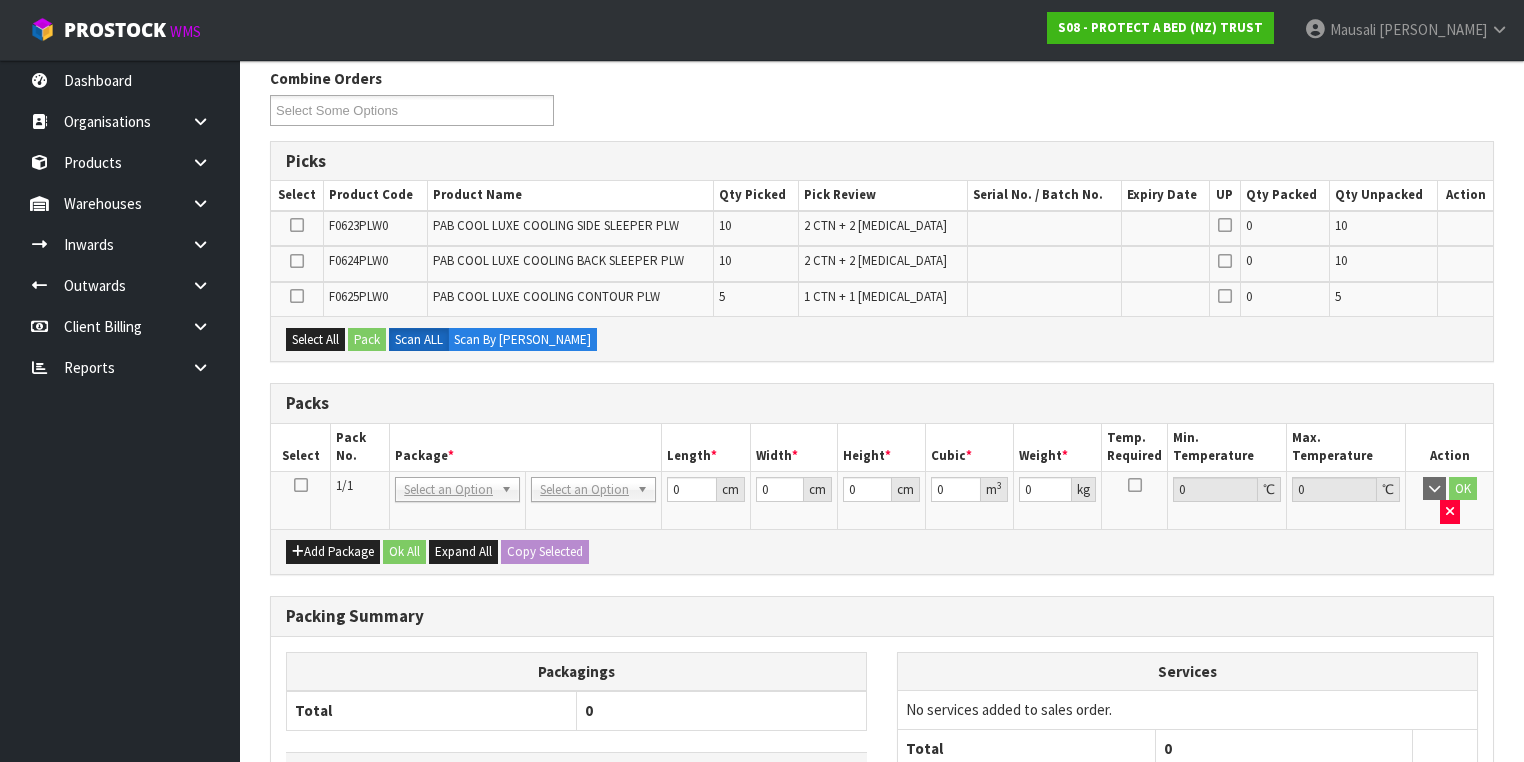 click at bounding box center (301, 485) 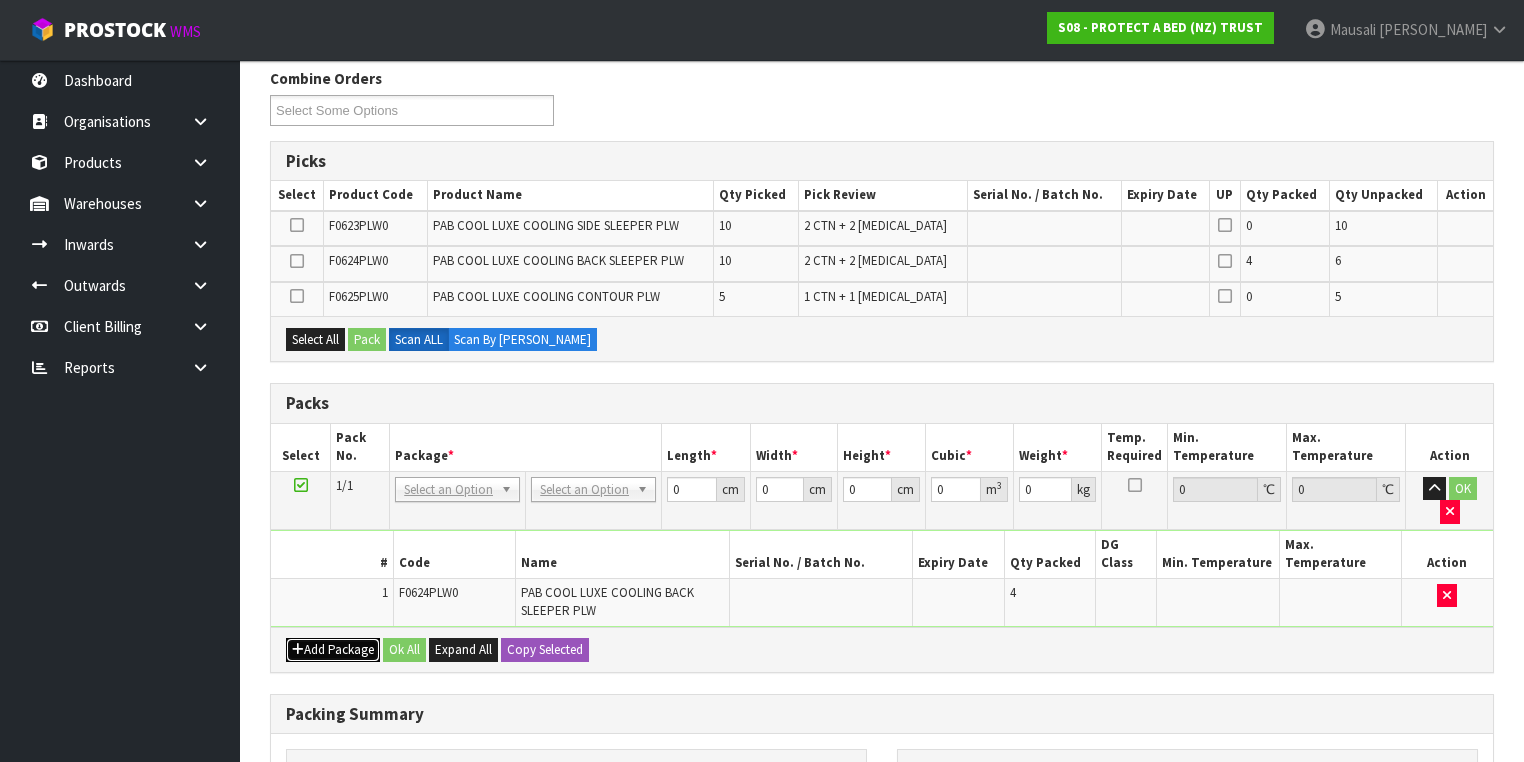click on "Add Package" at bounding box center [333, 650] 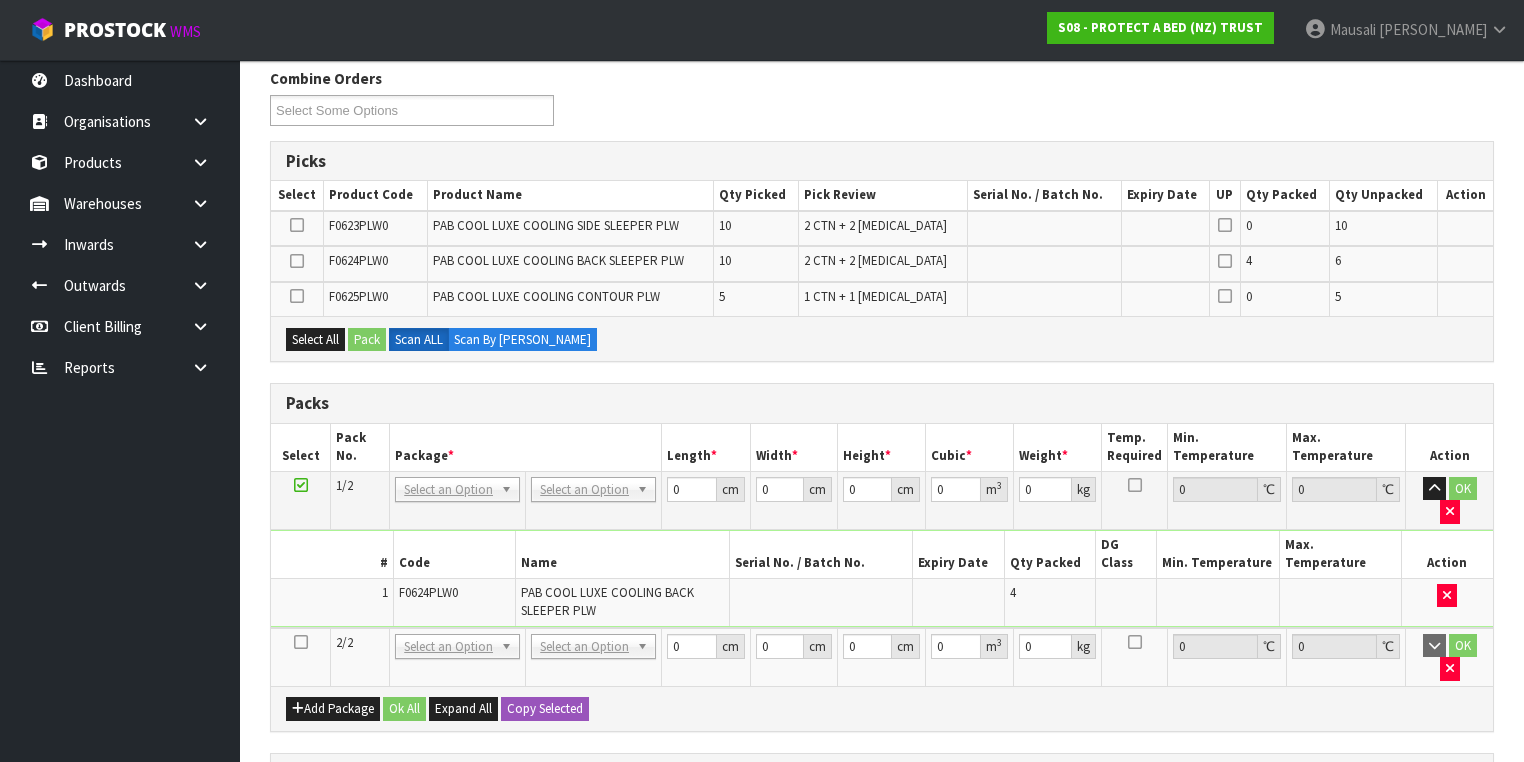 click at bounding box center [301, 657] 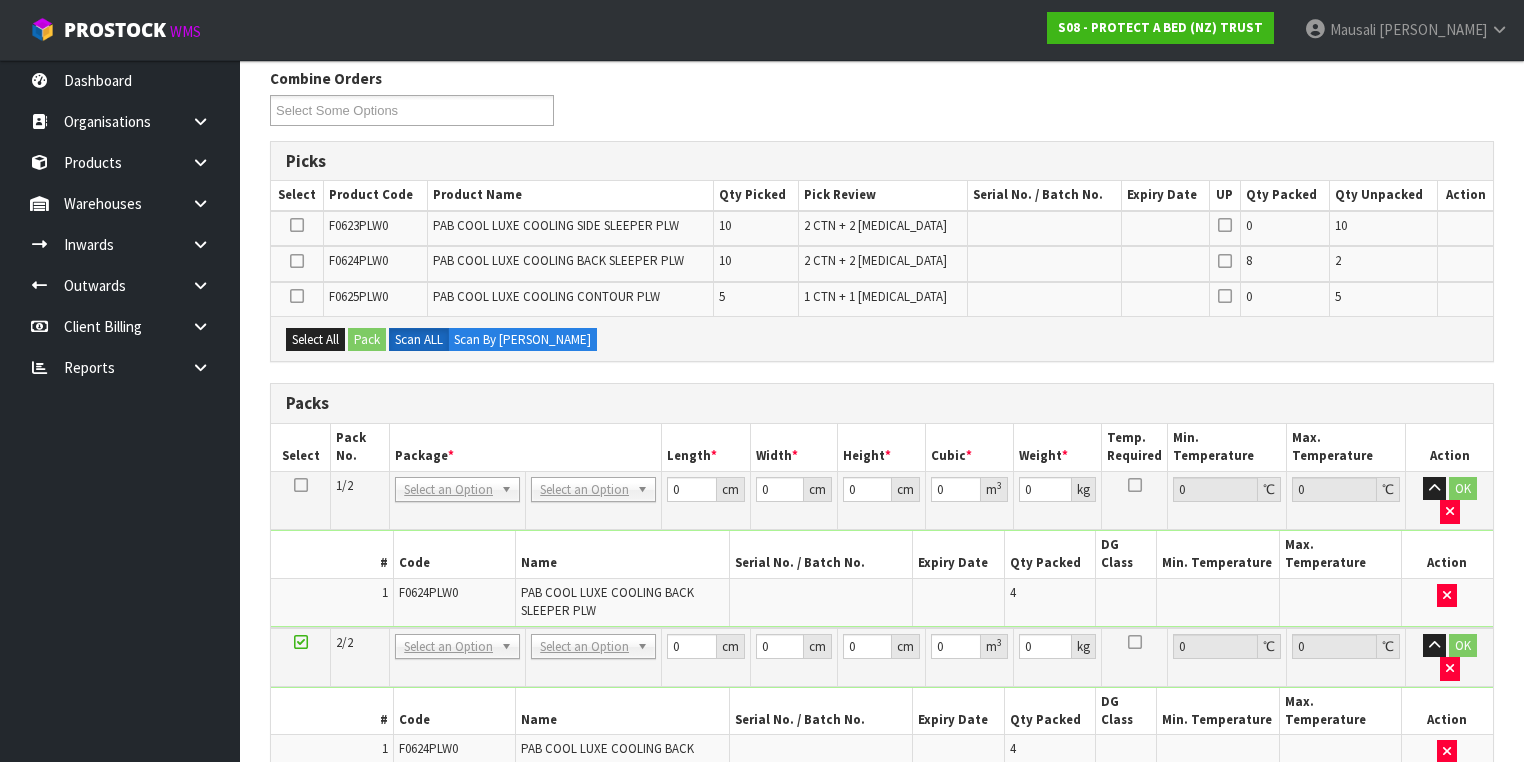 click on "Add Package" at bounding box center [333, 807] 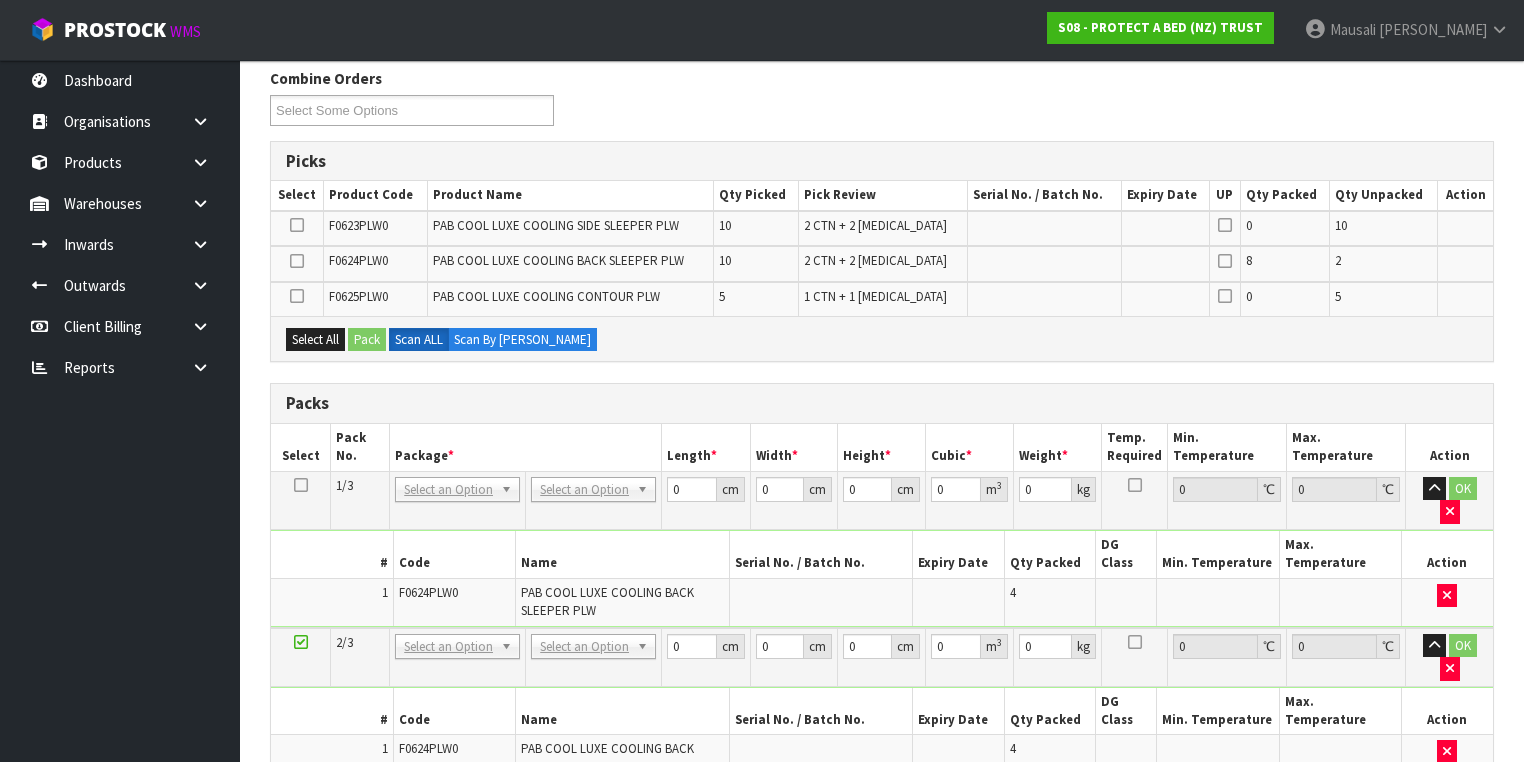 click at bounding box center (301, 799) 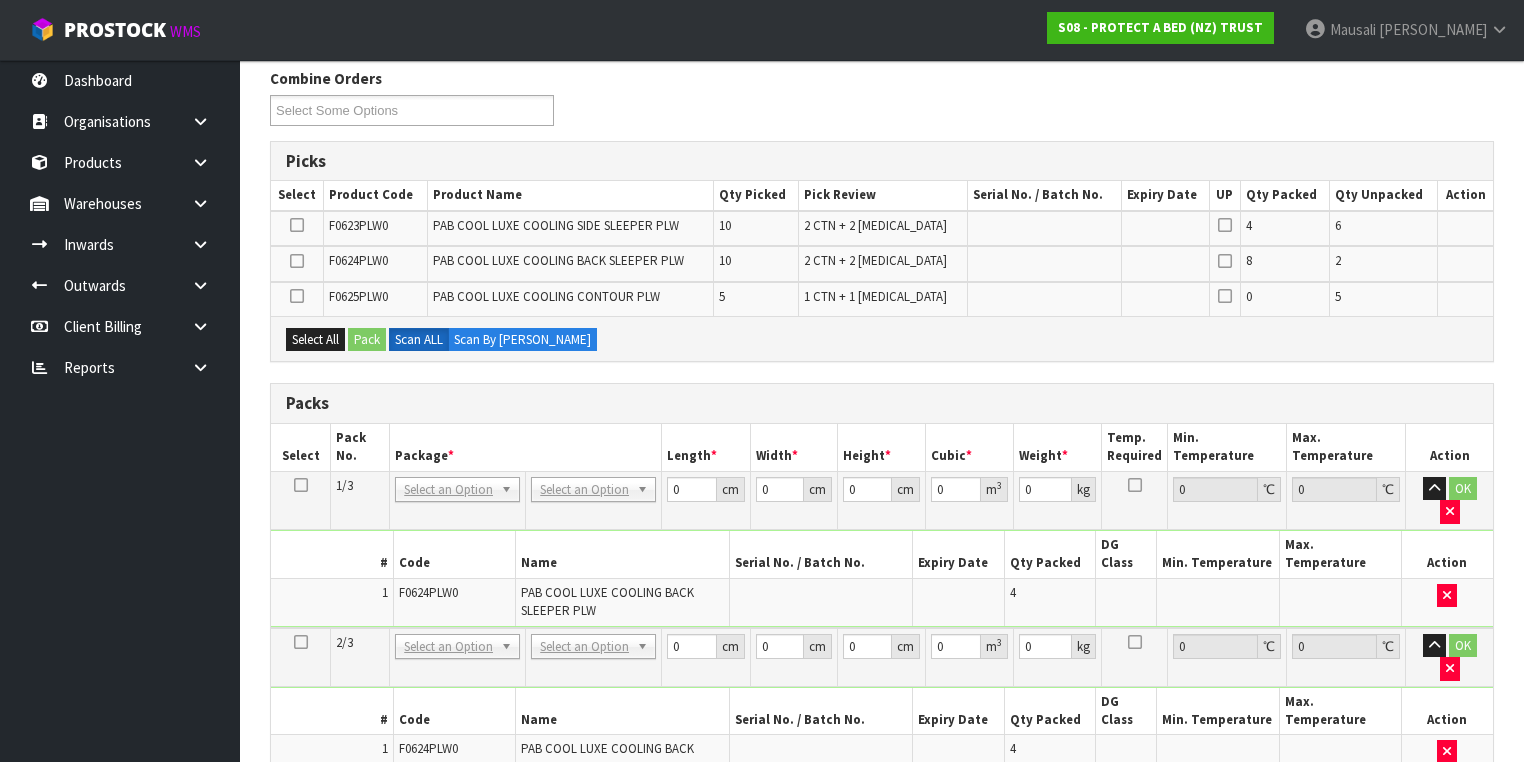 scroll, scrollTop: 720, scrollLeft: 0, axis: vertical 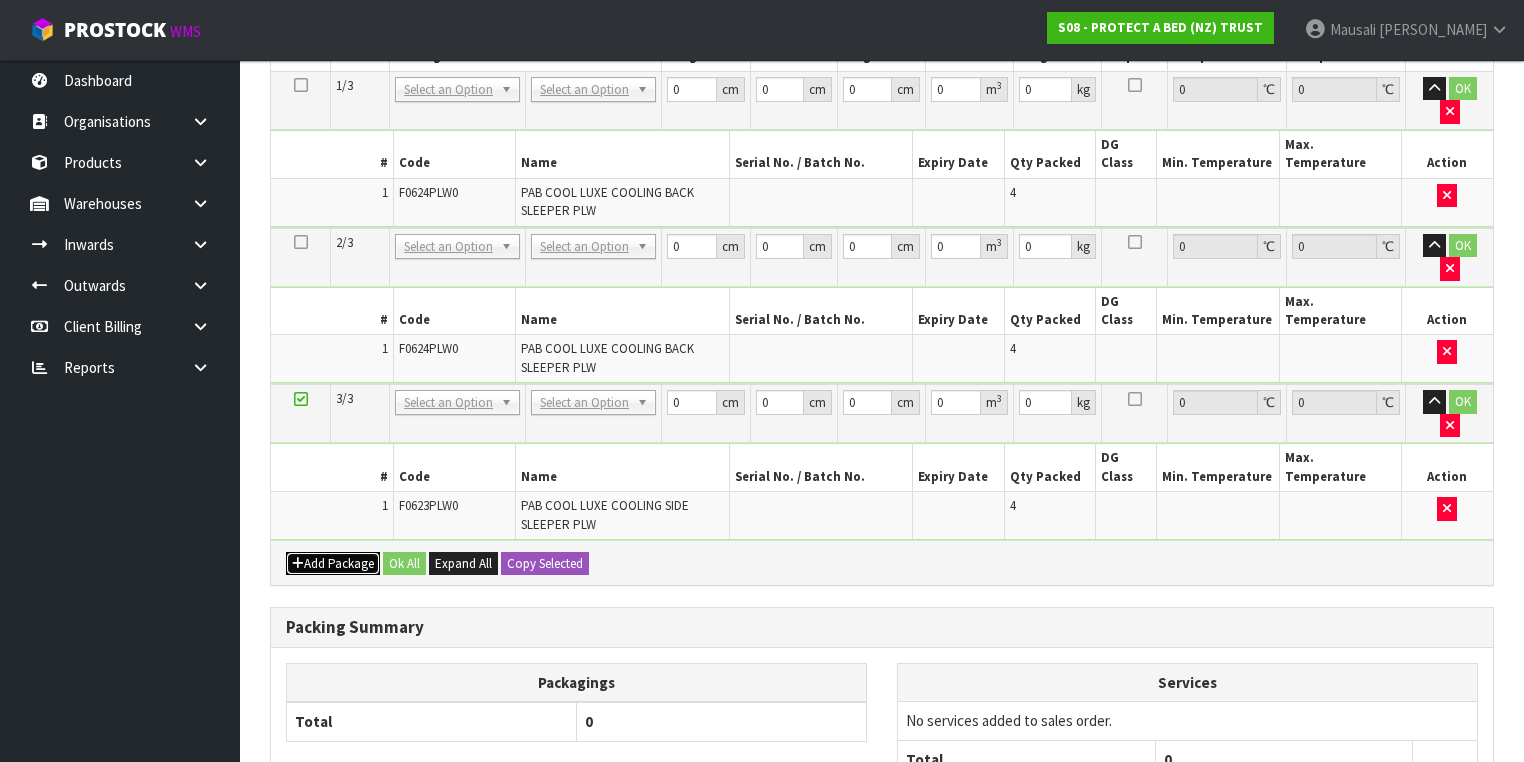 click on "Add Package" at bounding box center [333, 564] 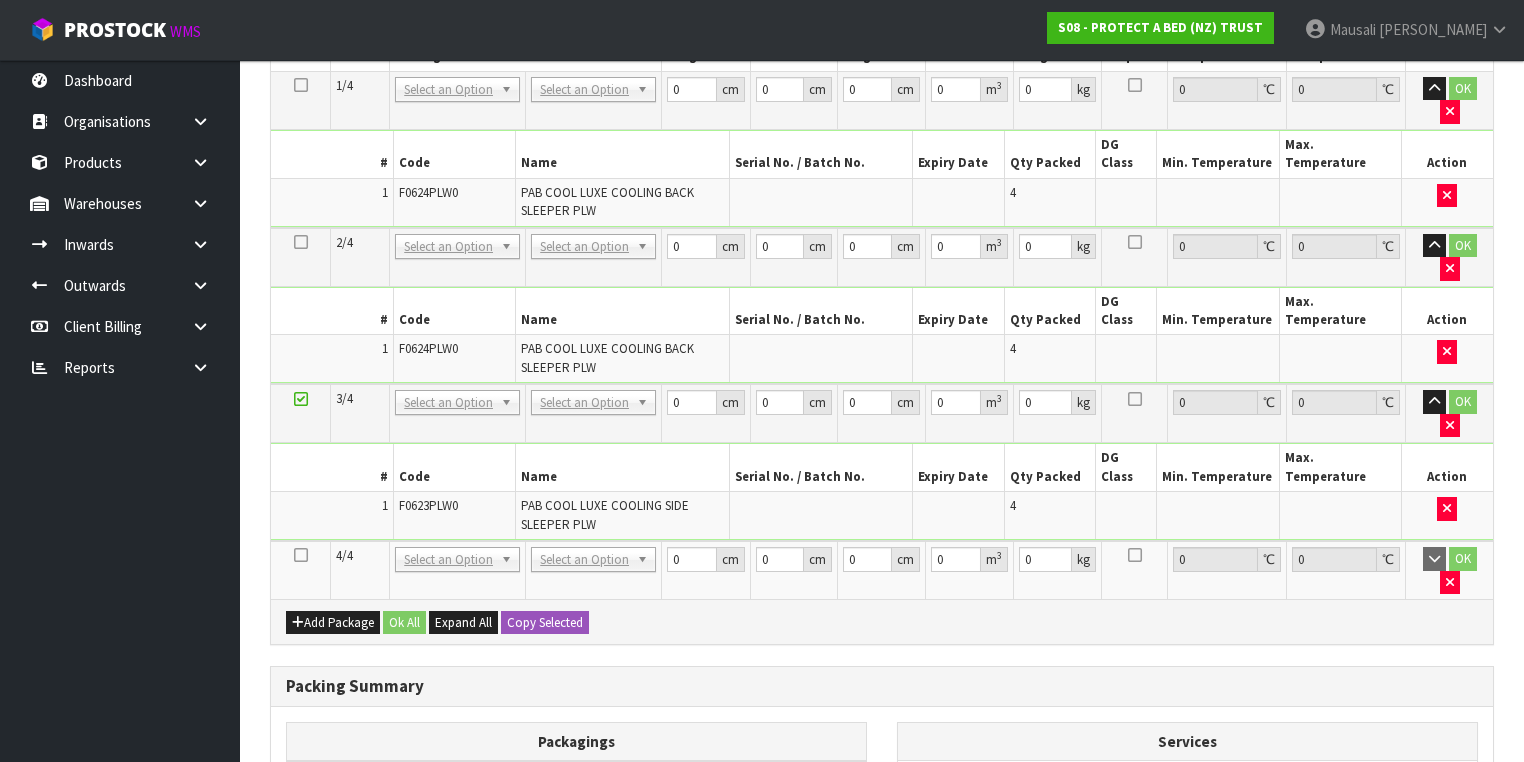 click at bounding box center [301, 555] 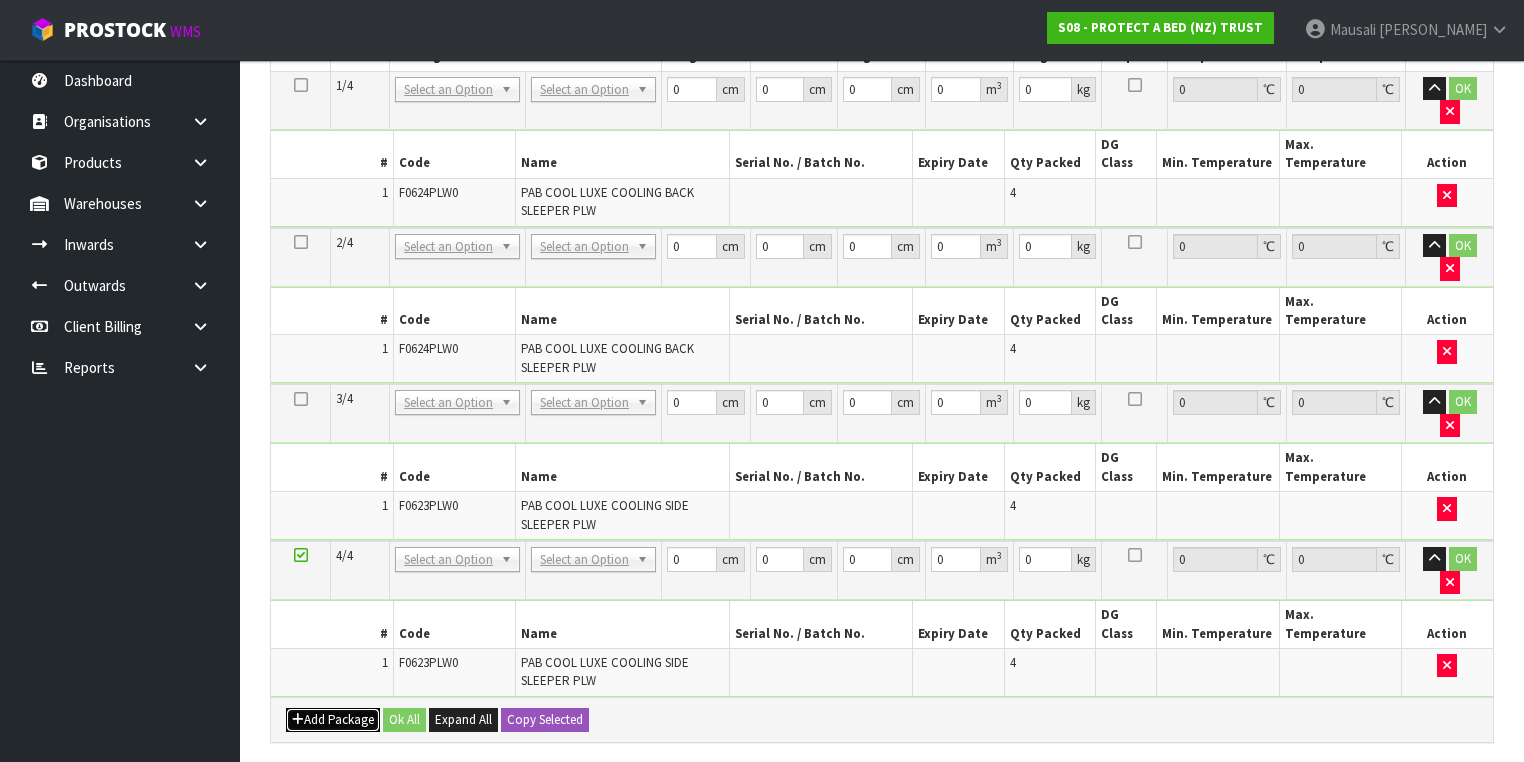 click on "Add Package" at bounding box center [333, 720] 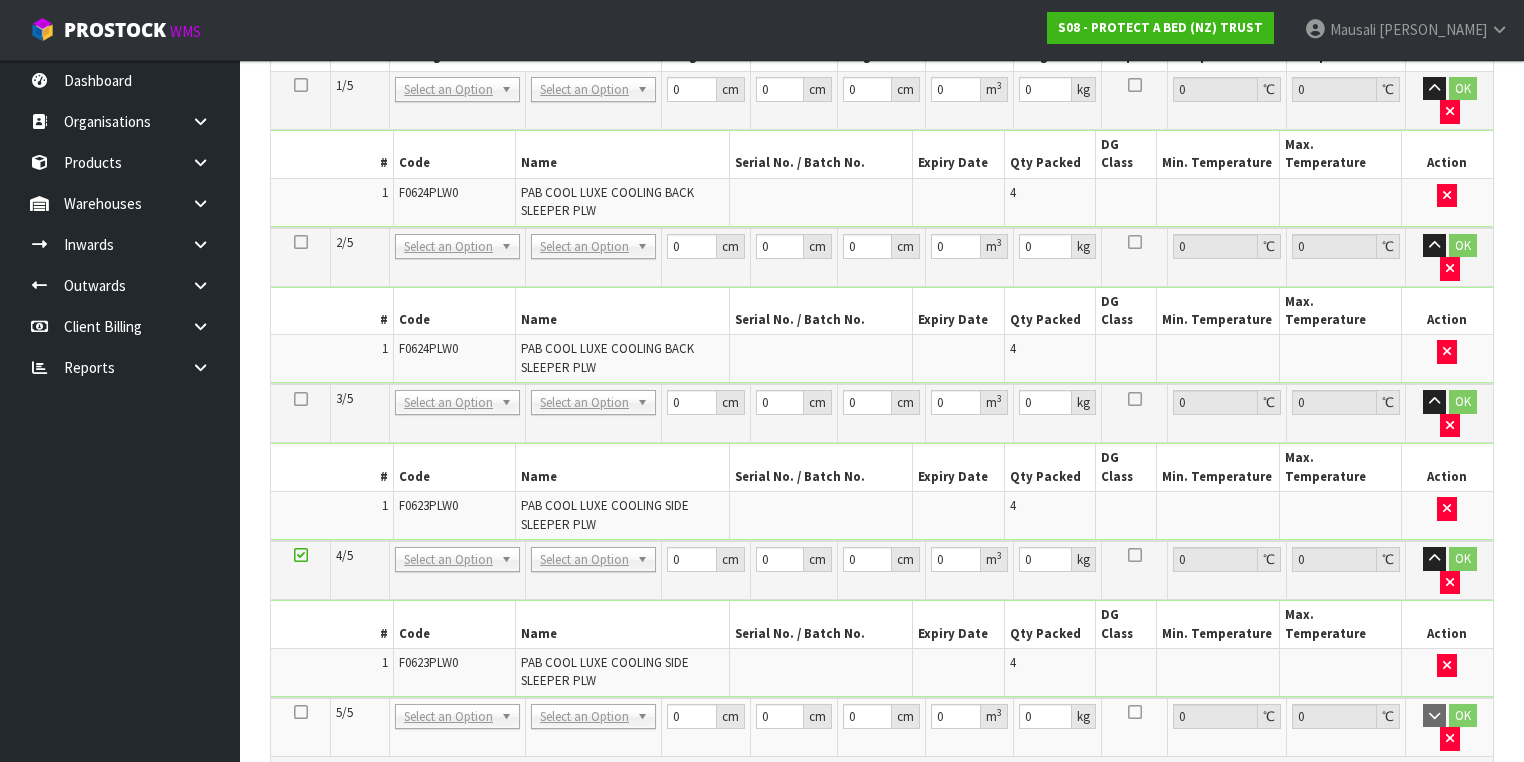 click at bounding box center (301, 712) 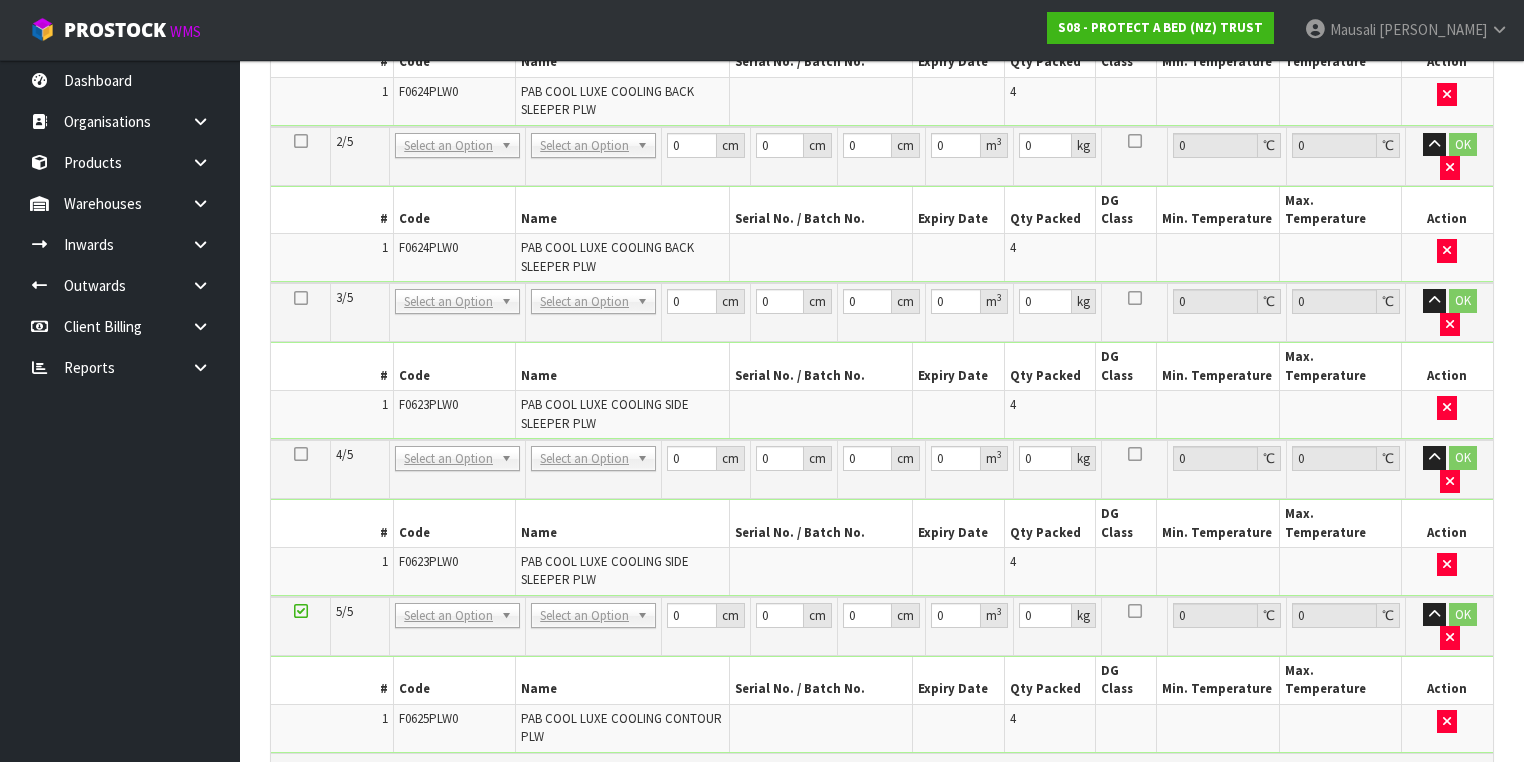 scroll, scrollTop: 960, scrollLeft: 0, axis: vertical 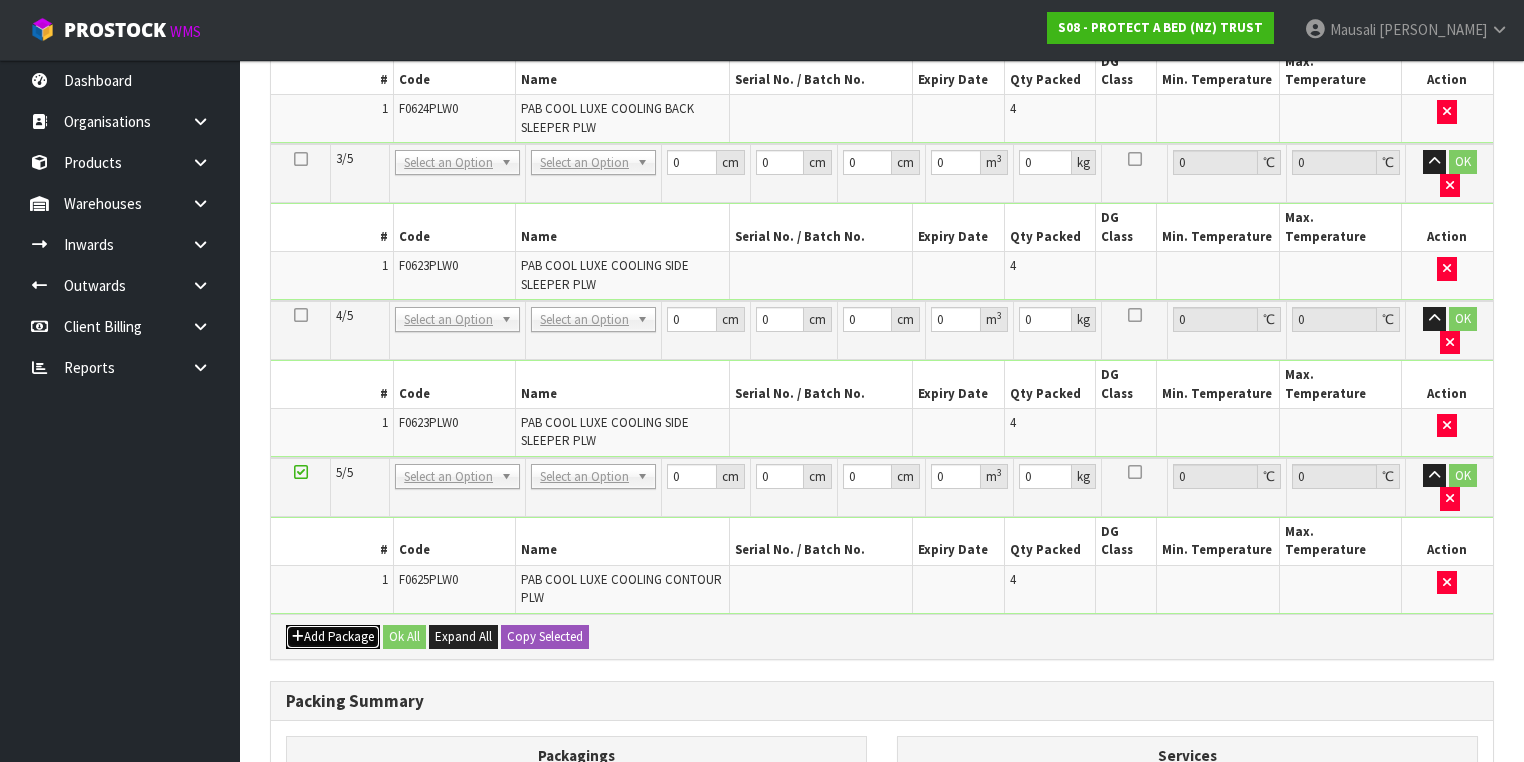 click on "Add Package" at bounding box center [333, 637] 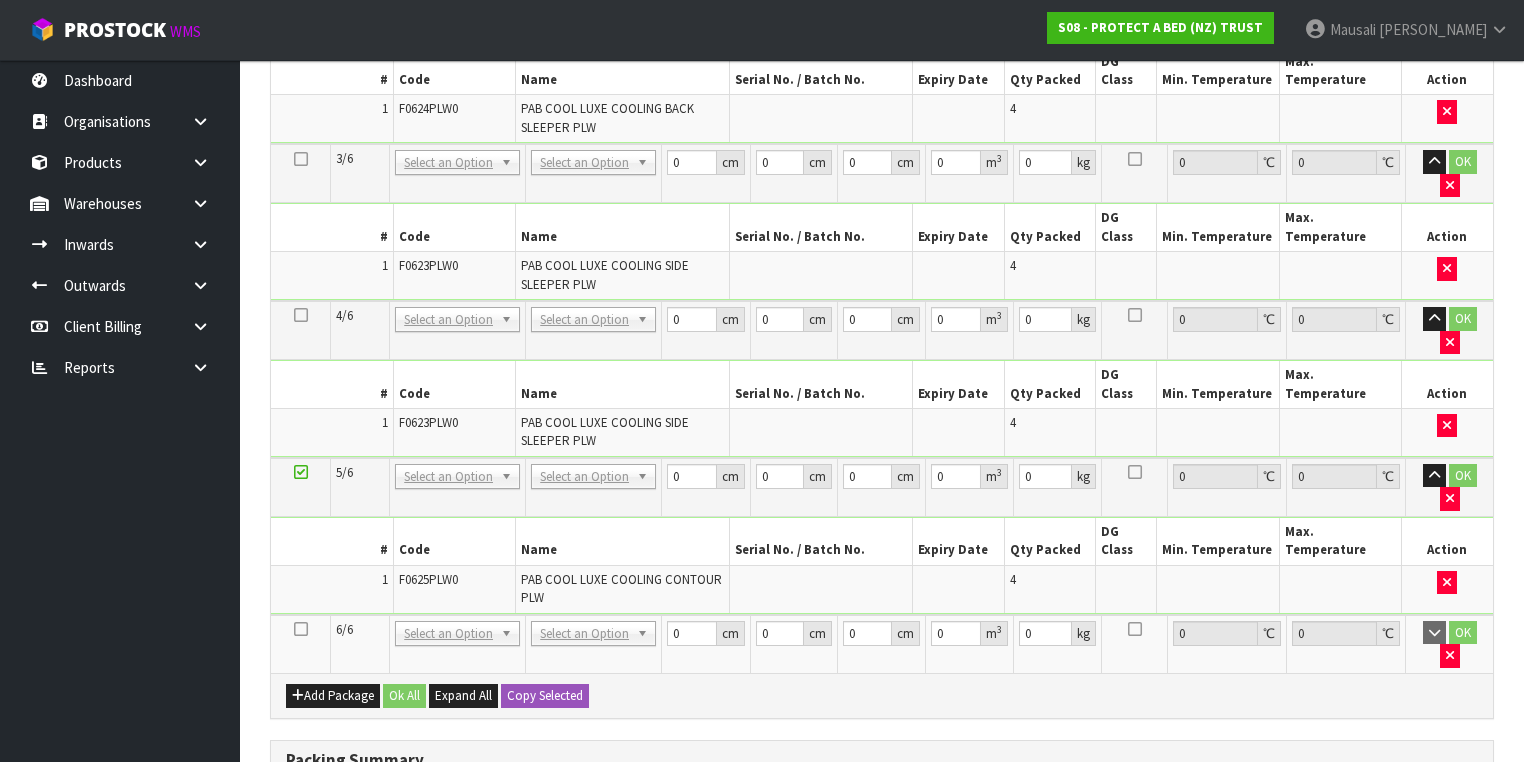 drag, startPoint x: 301, startPoint y: 413, endPoint x: 360, endPoint y: 388, distance: 64.07808 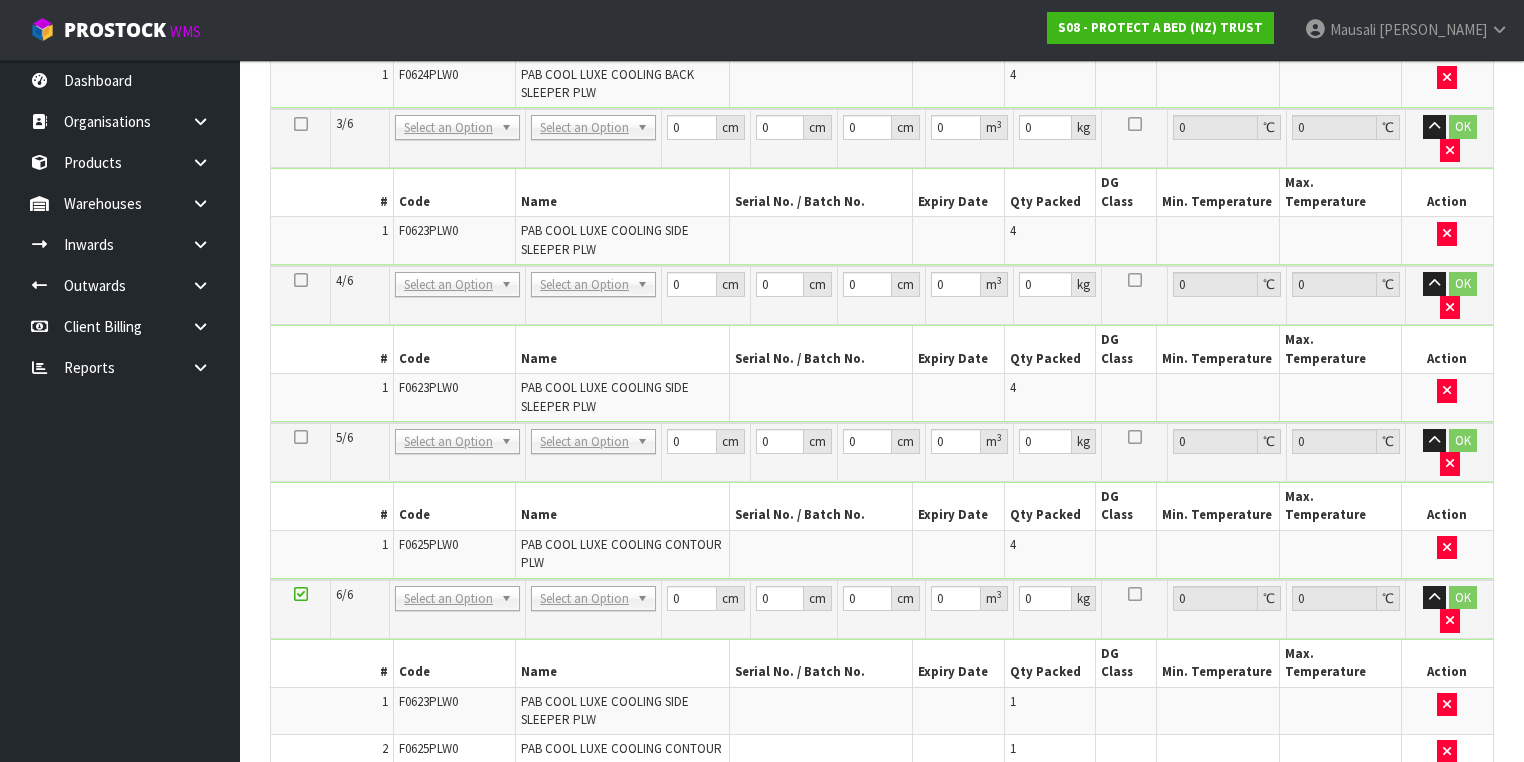 scroll, scrollTop: 890, scrollLeft: 0, axis: vertical 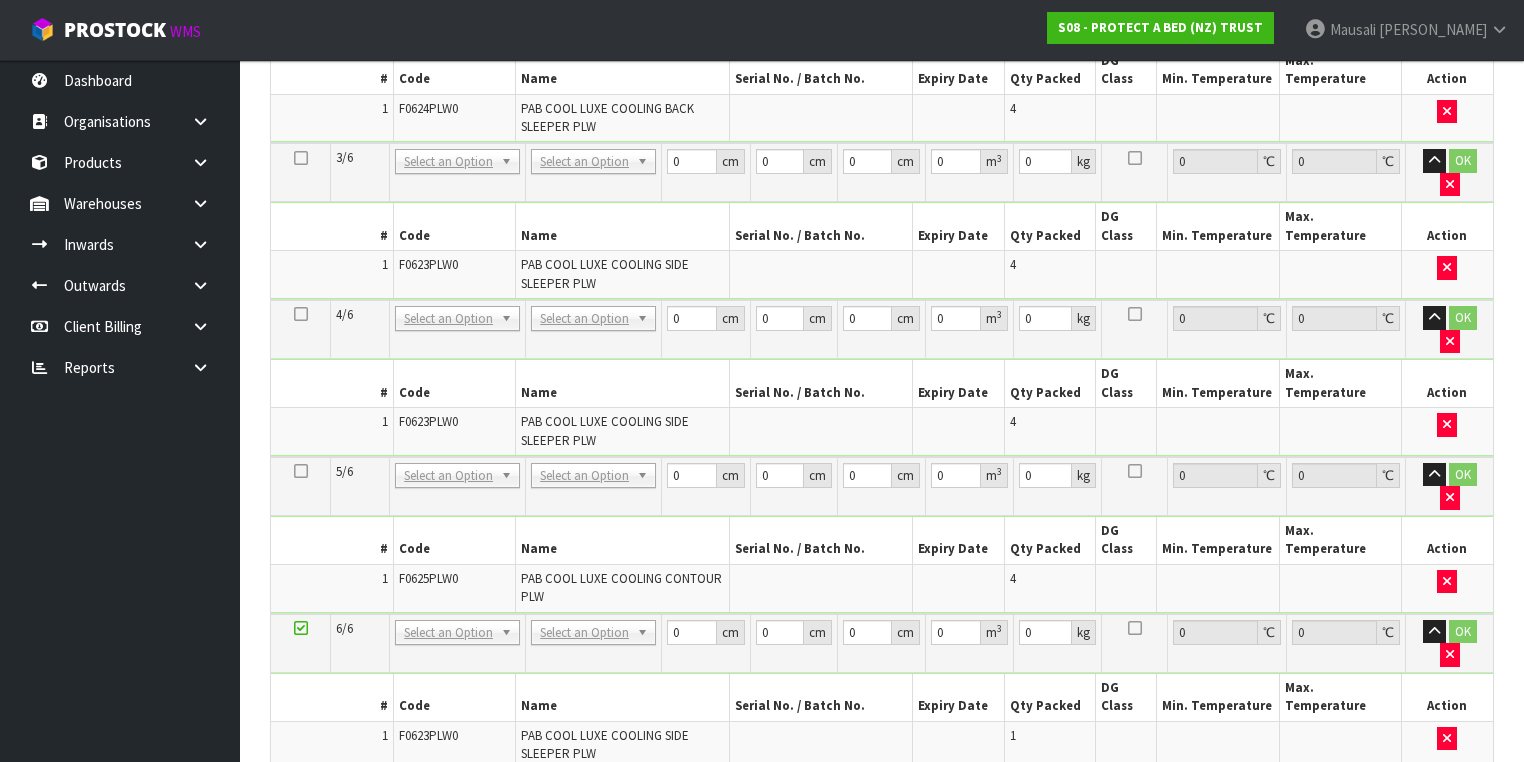 click on "Add Package" at bounding box center [333, 889] 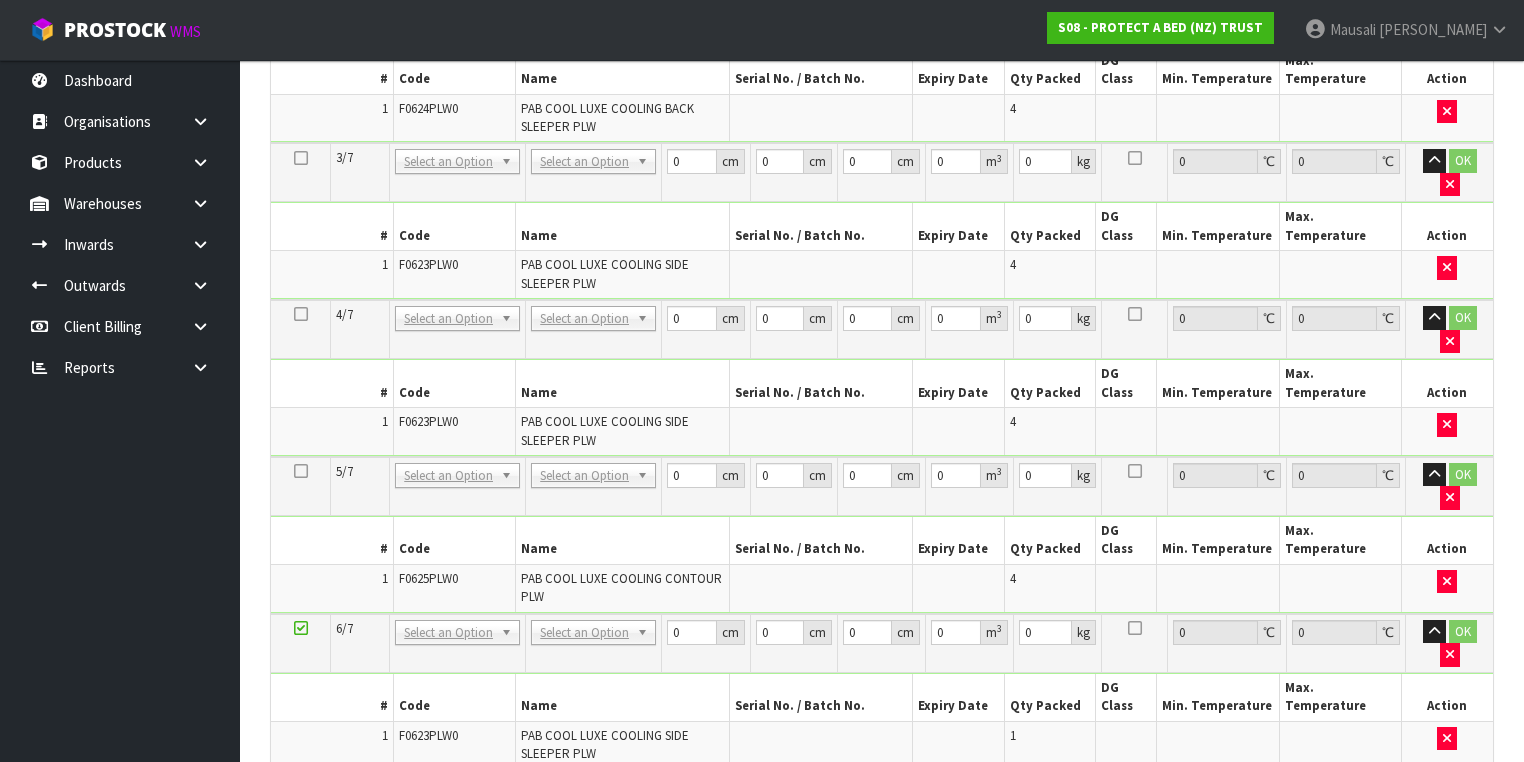 click at bounding box center (301, 880) 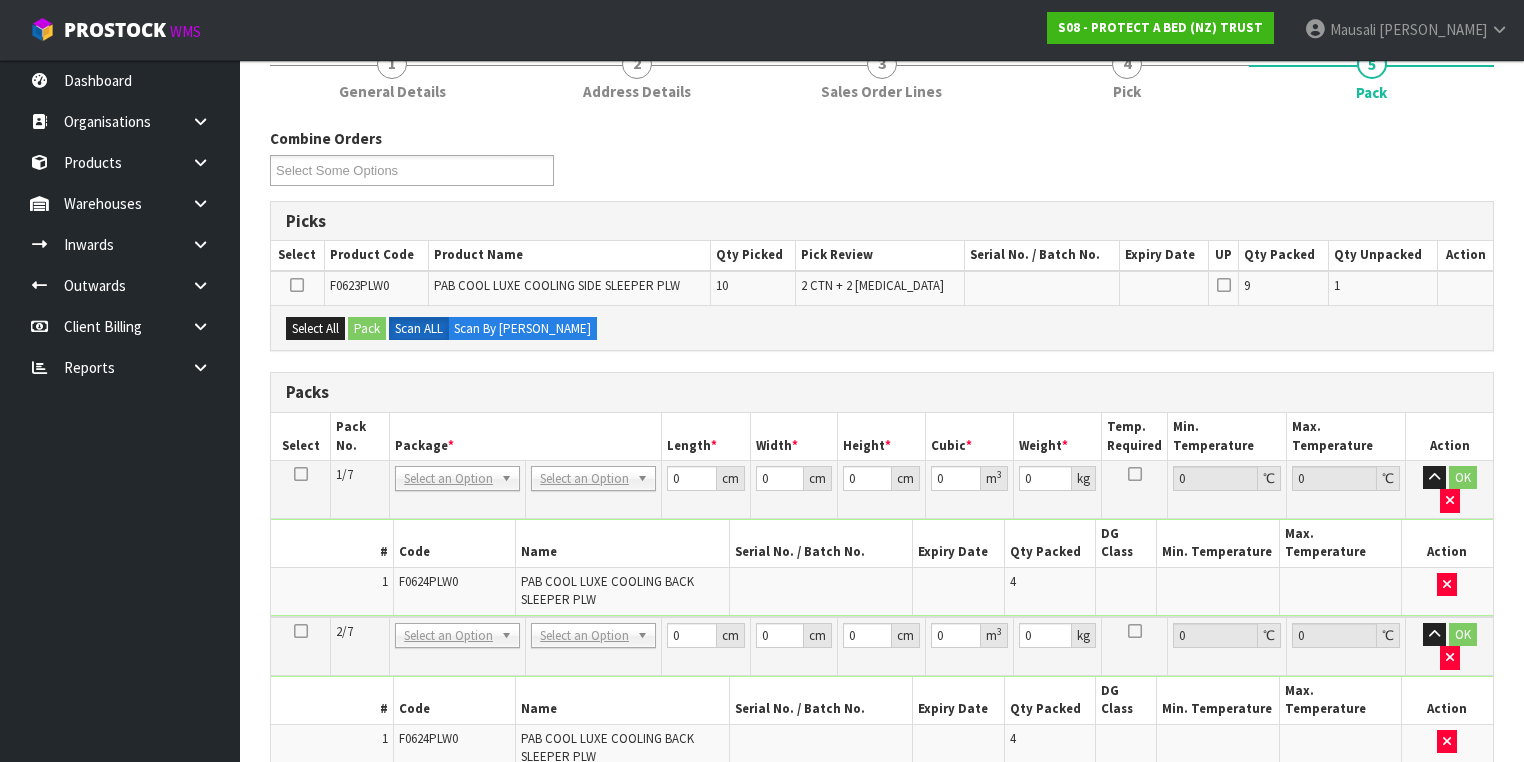 scroll, scrollTop: 250, scrollLeft: 0, axis: vertical 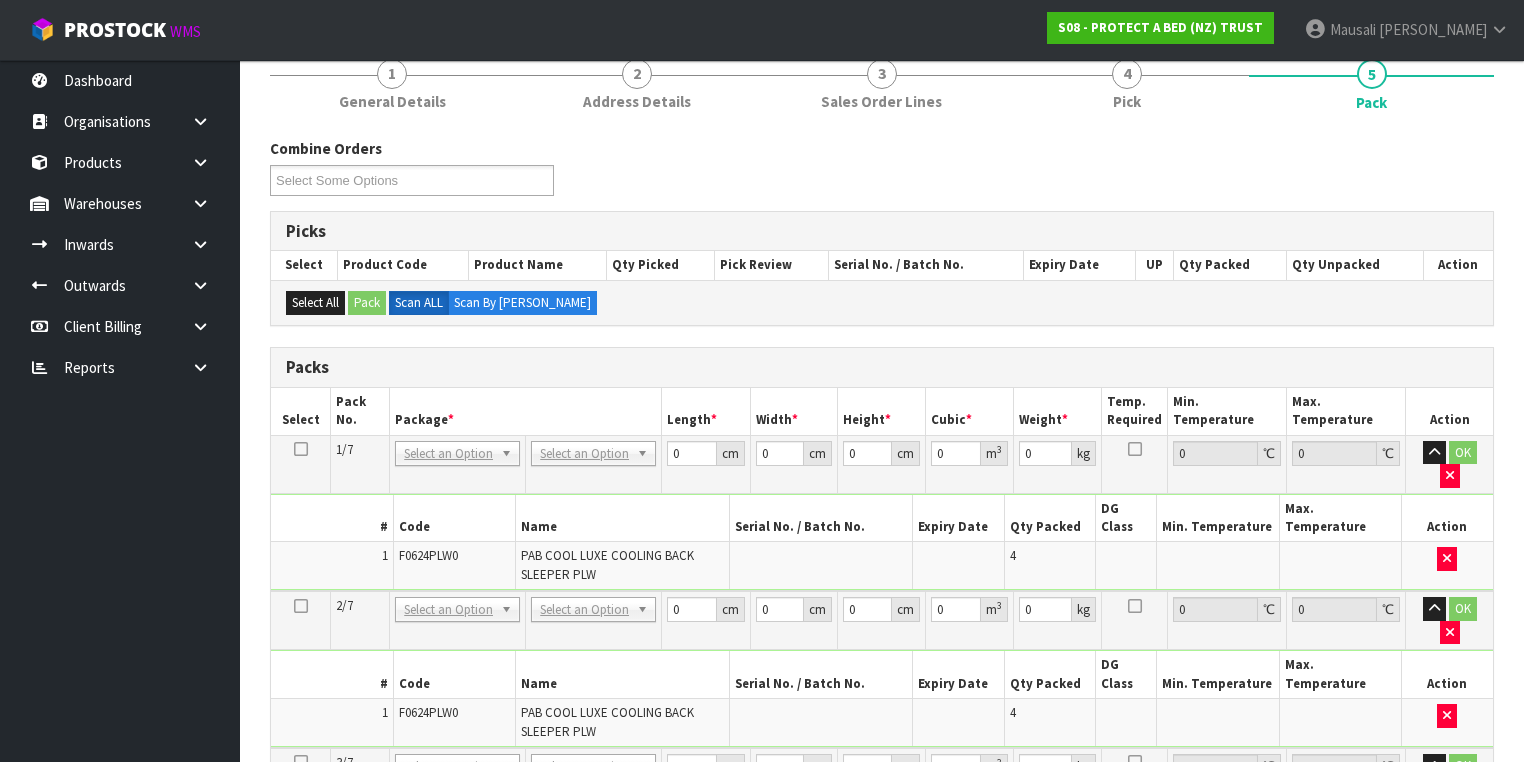click at bounding box center (301, 449) 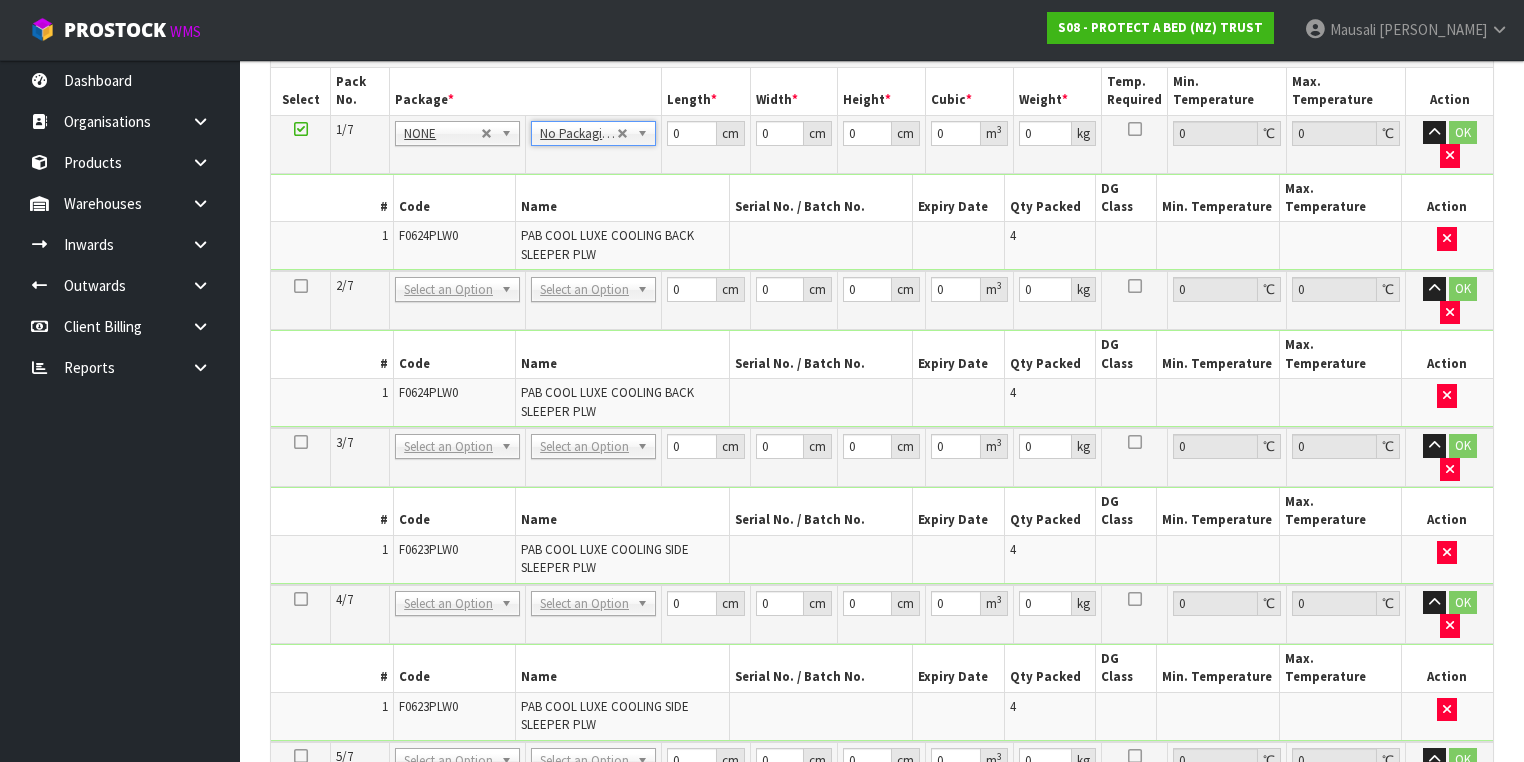 scroll, scrollTop: 970, scrollLeft: 0, axis: vertical 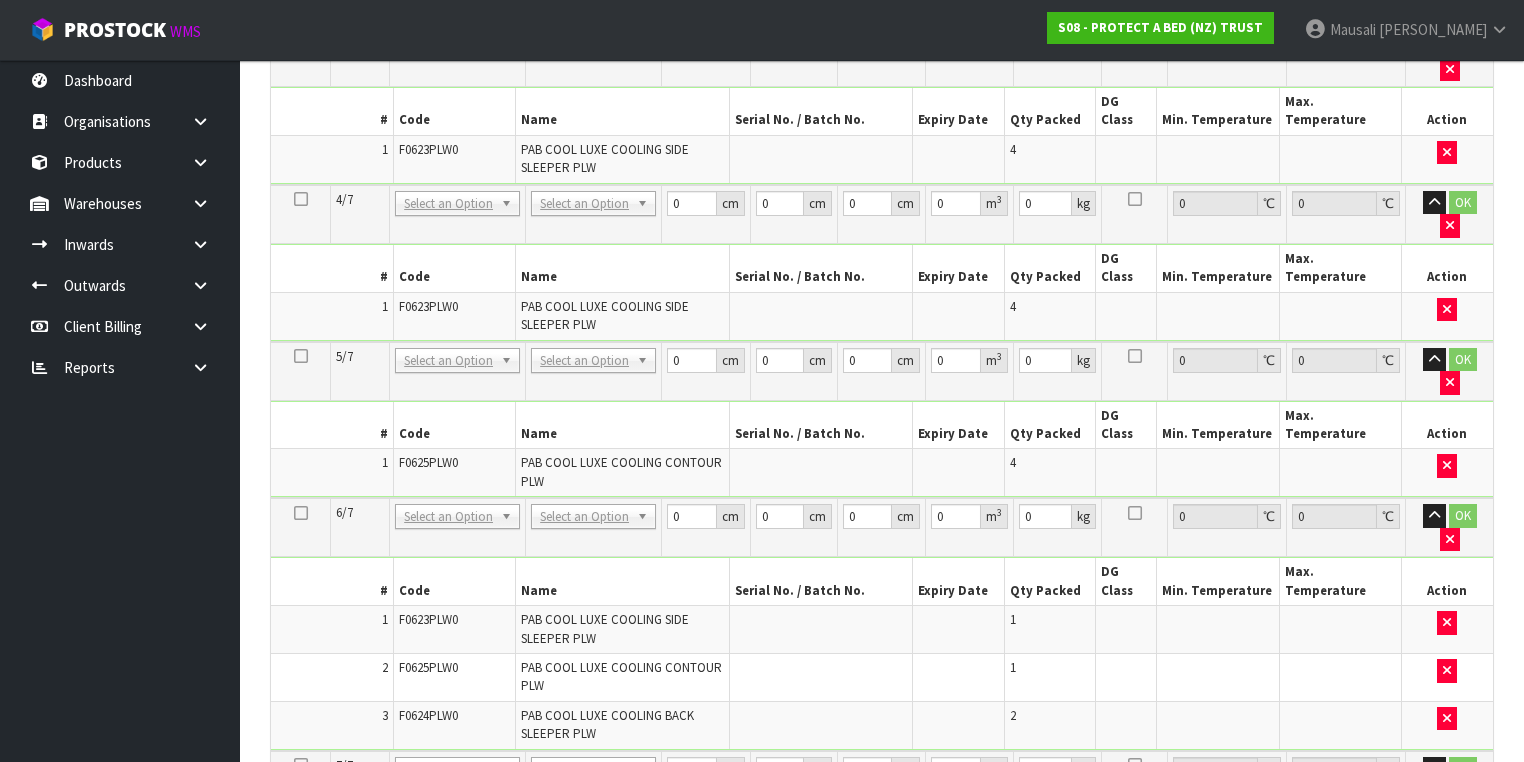 click on "Copy Selected" at bounding box center [545, 930] 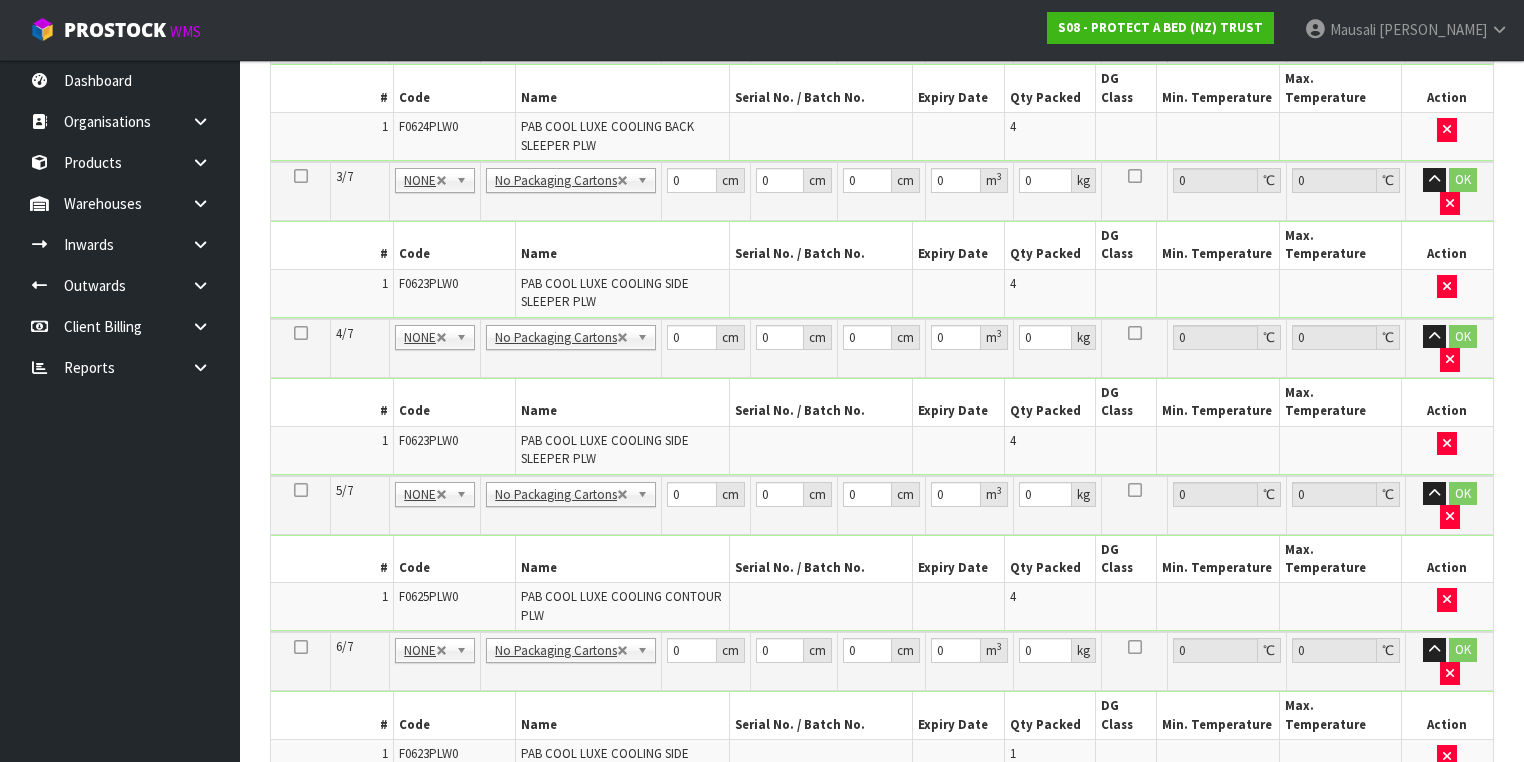 scroll, scrollTop: 810, scrollLeft: 0, axis: vertical 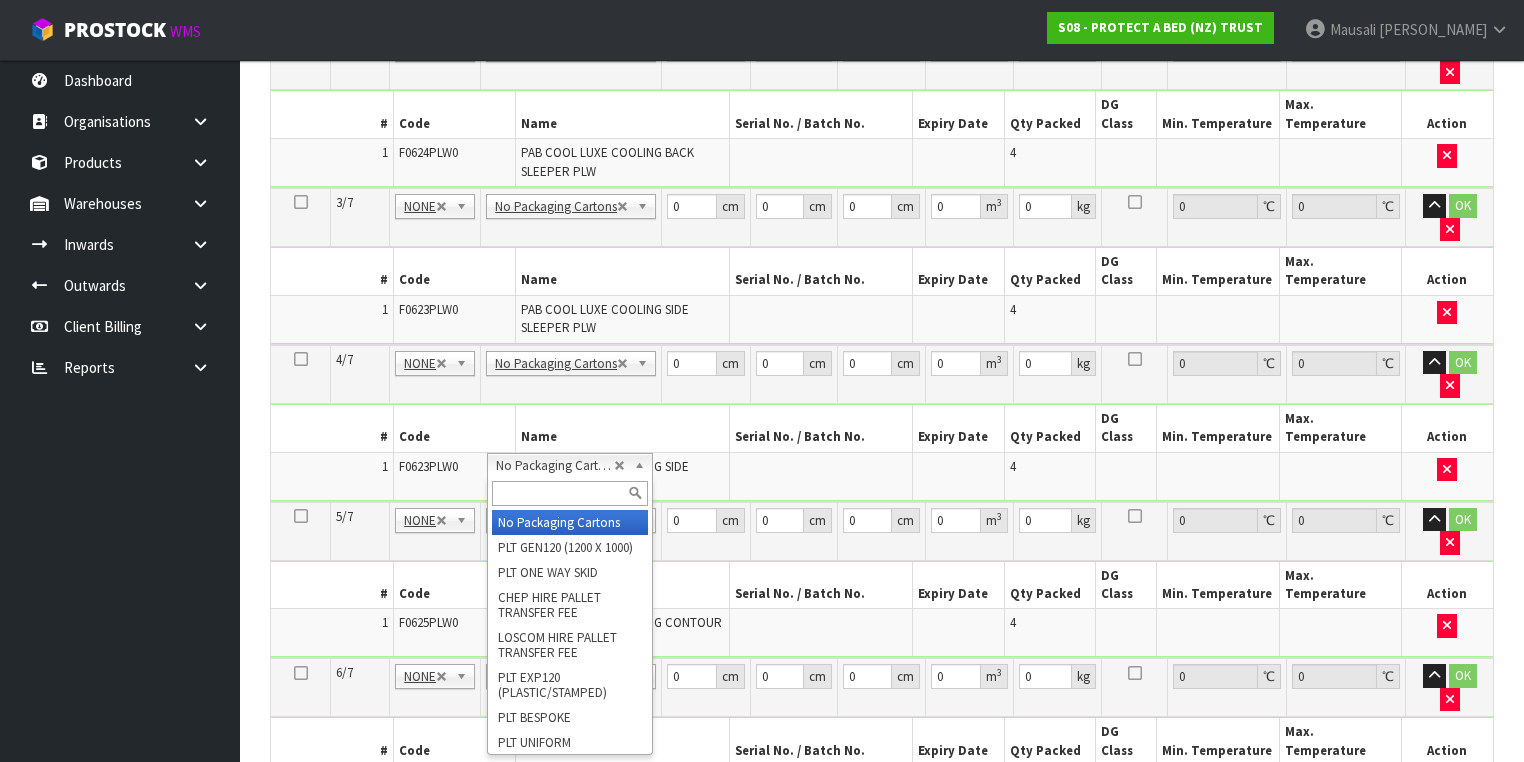 click at bounding box center [570, 493] 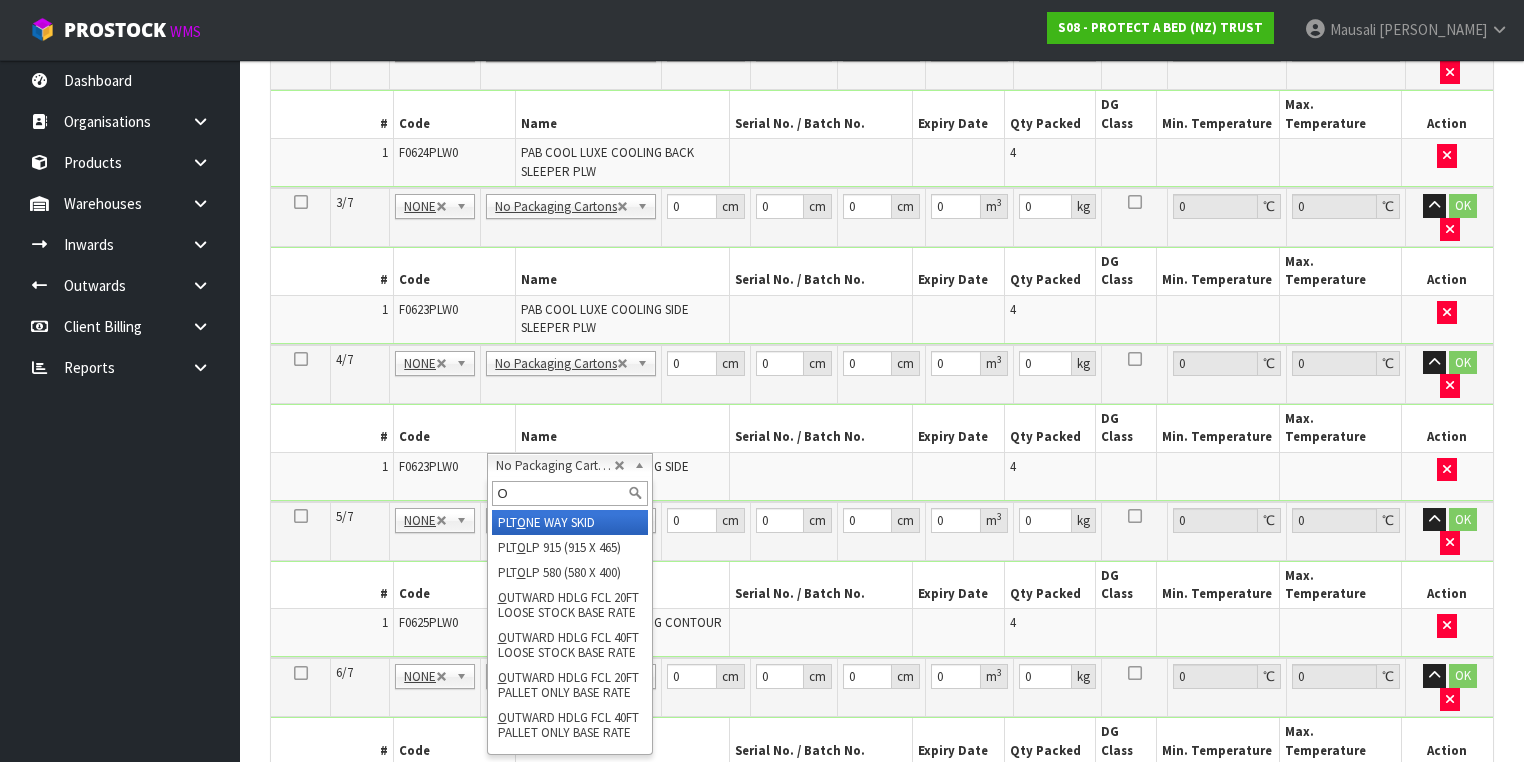 type on "OC" 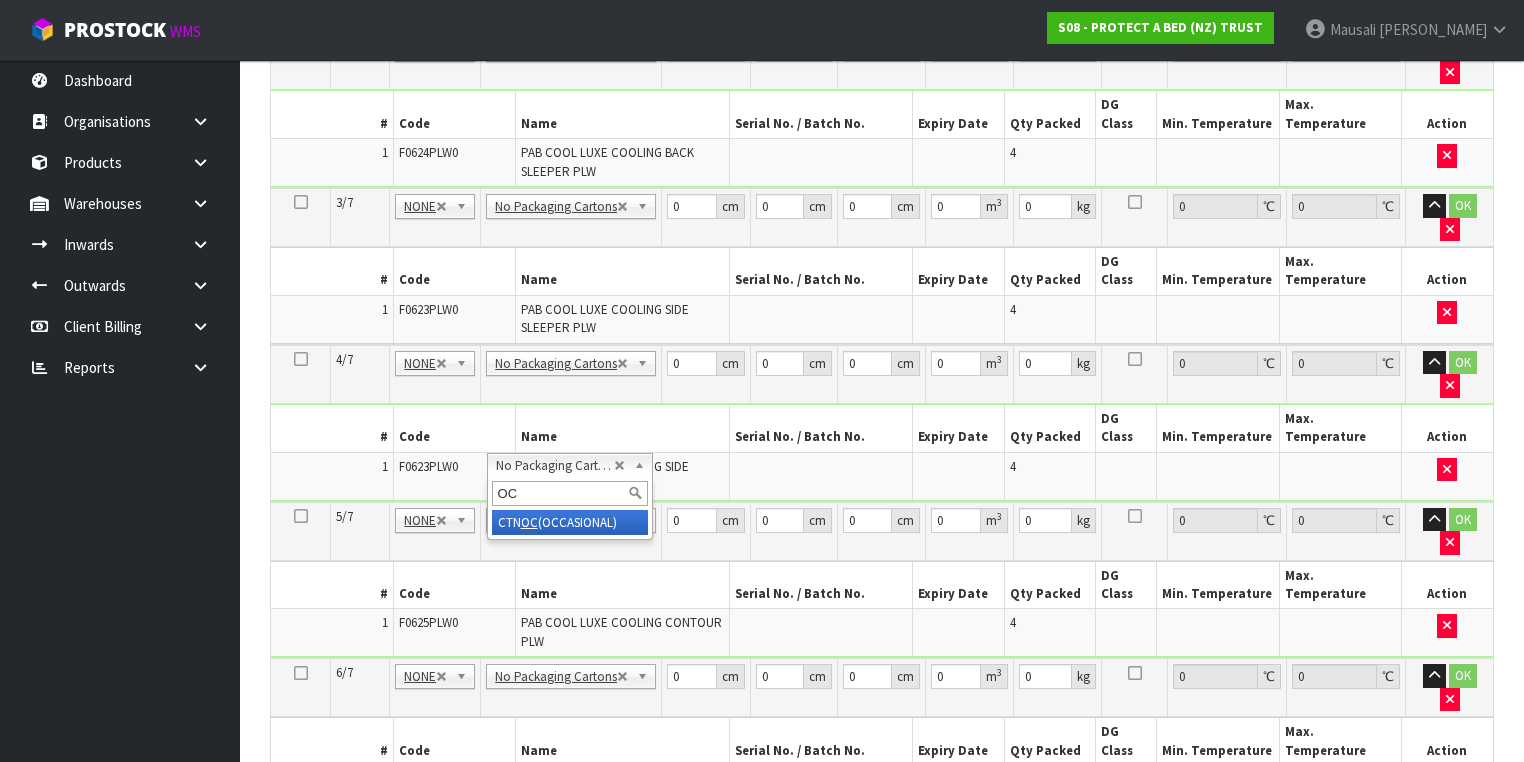 type on "6" 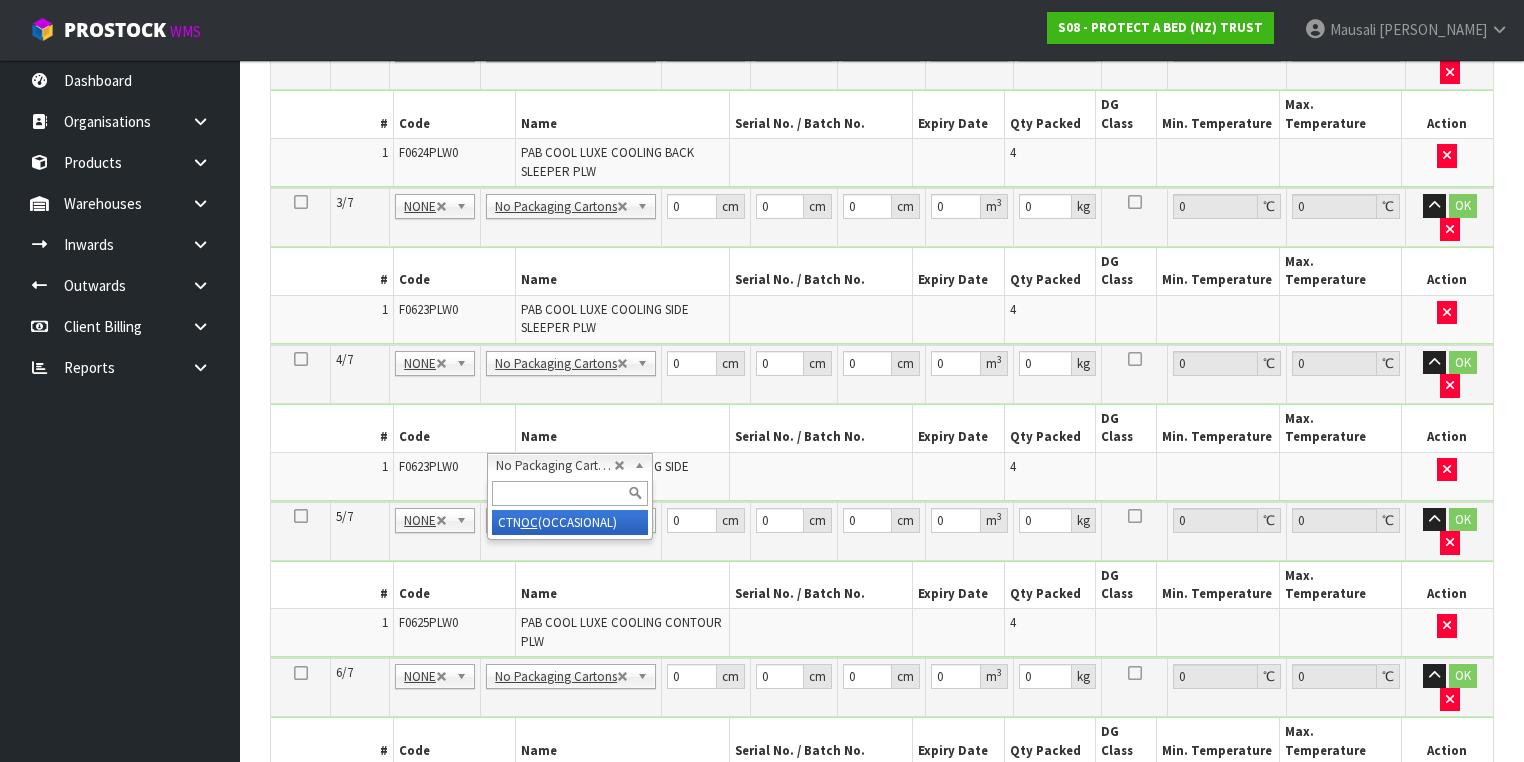 type on "7.42" 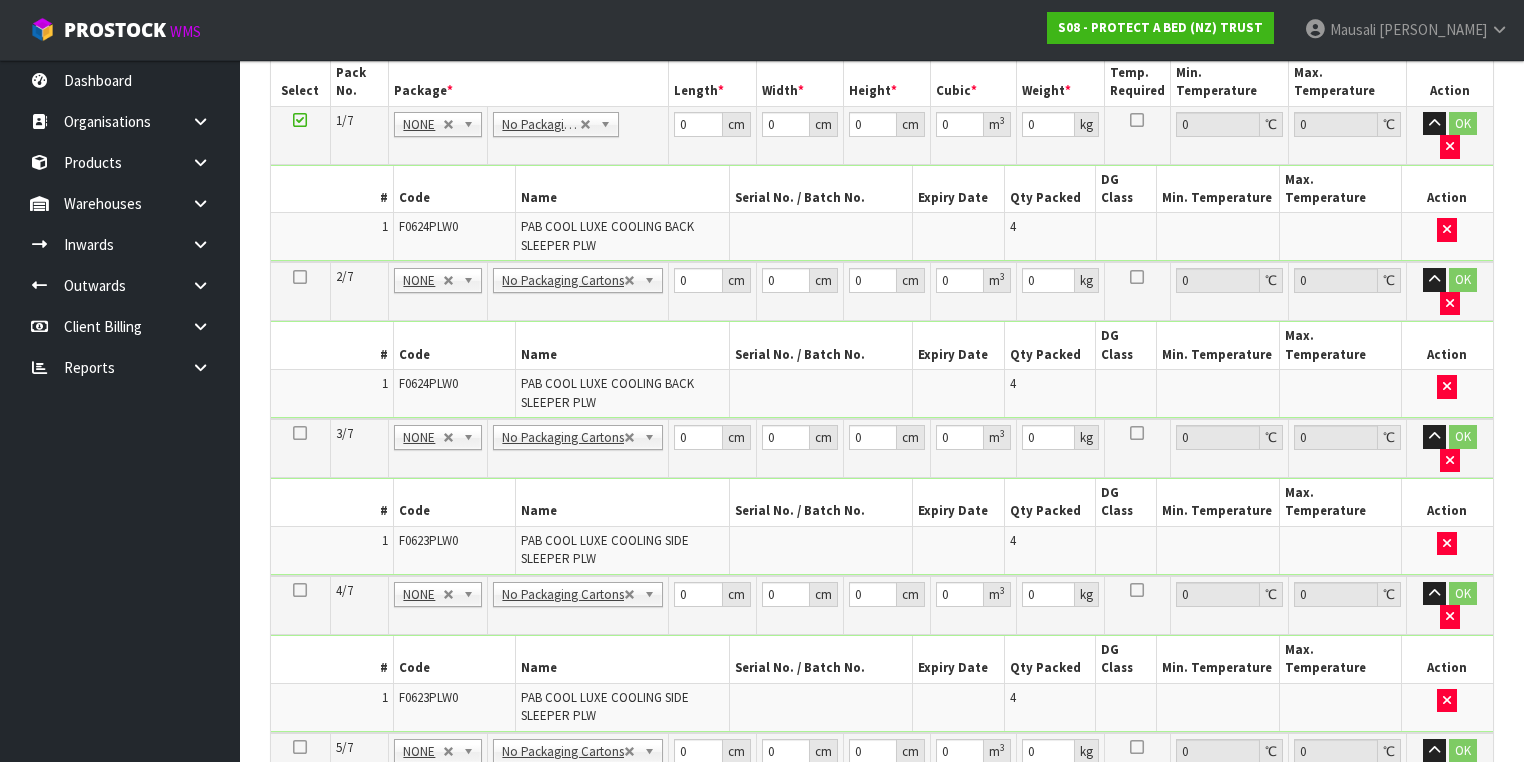 scroll, scrollTop: 570, scrollLeft: 0, axis: vertical 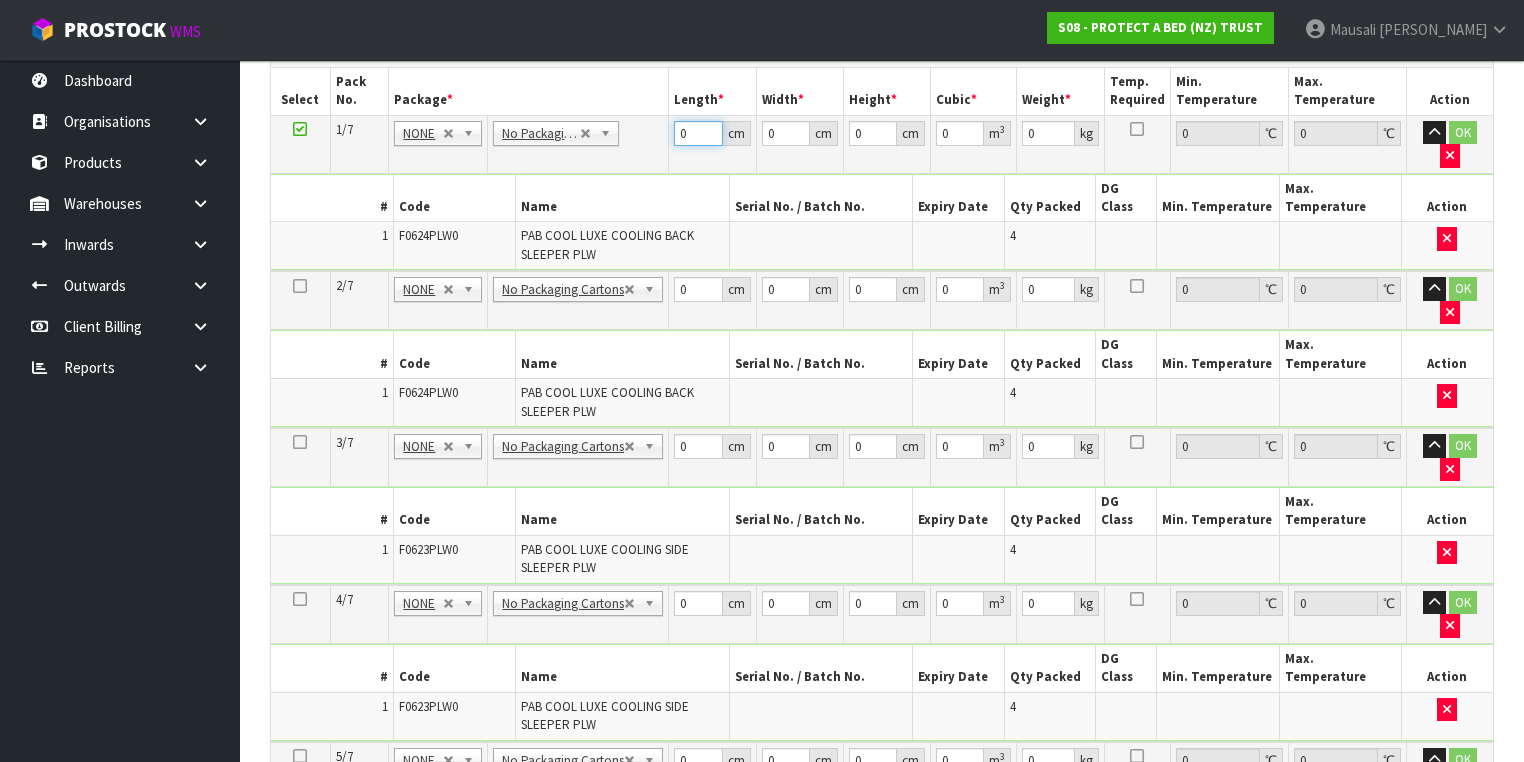drag, startPoint x: 684, startPoint y: 130, endPoint x: 635, endPoint y: 146, distance: 51.546097 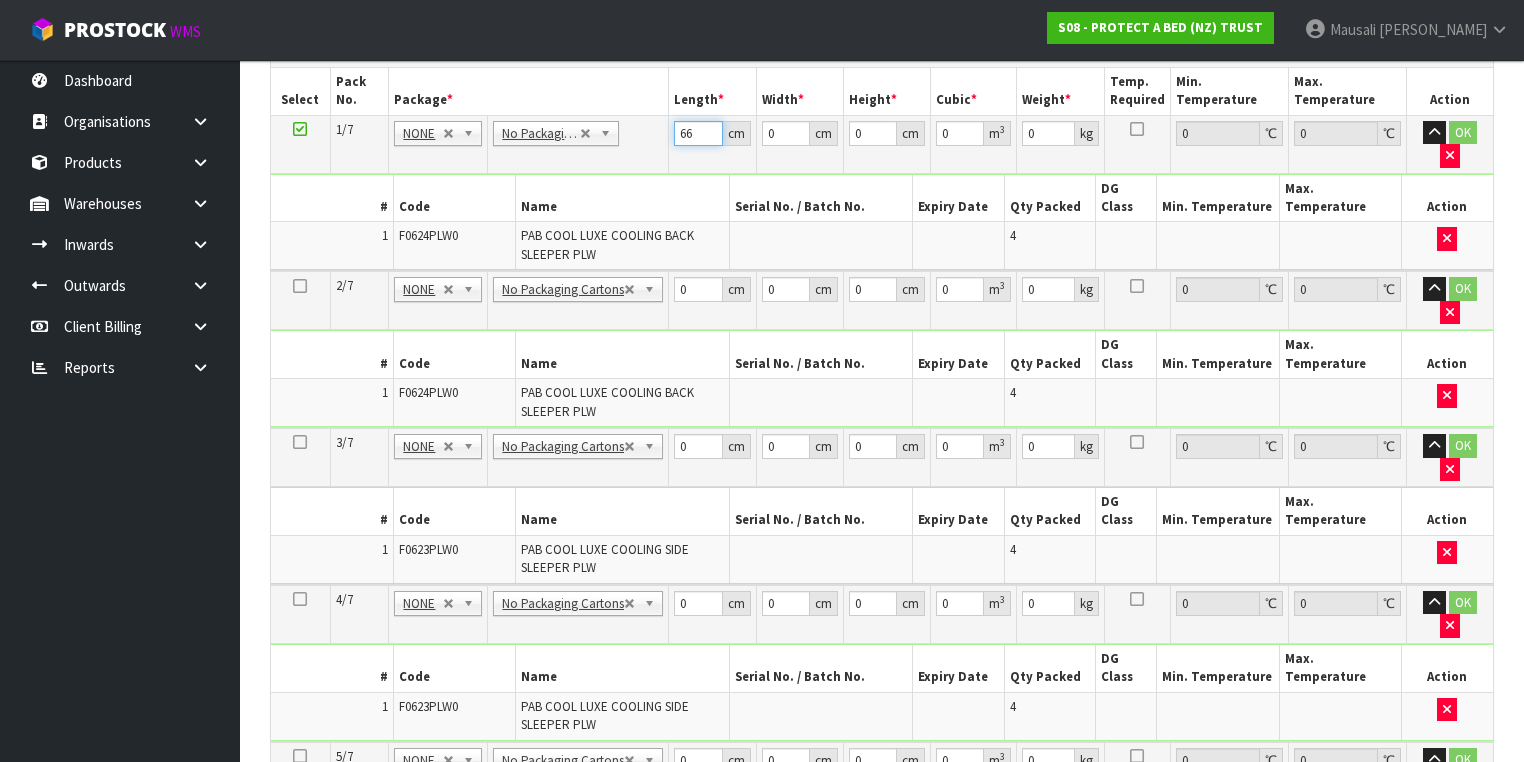 type on "66" 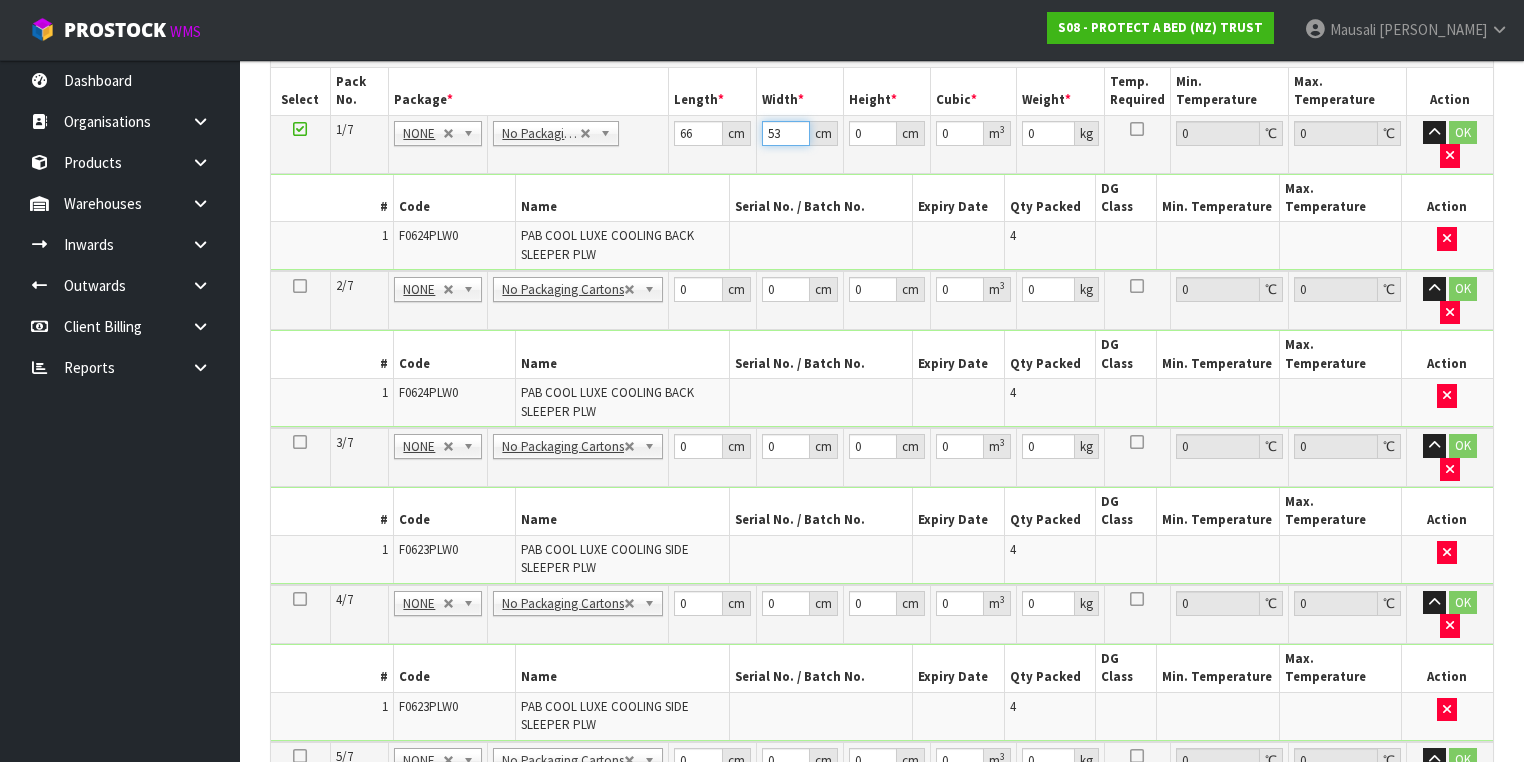 type on "53" 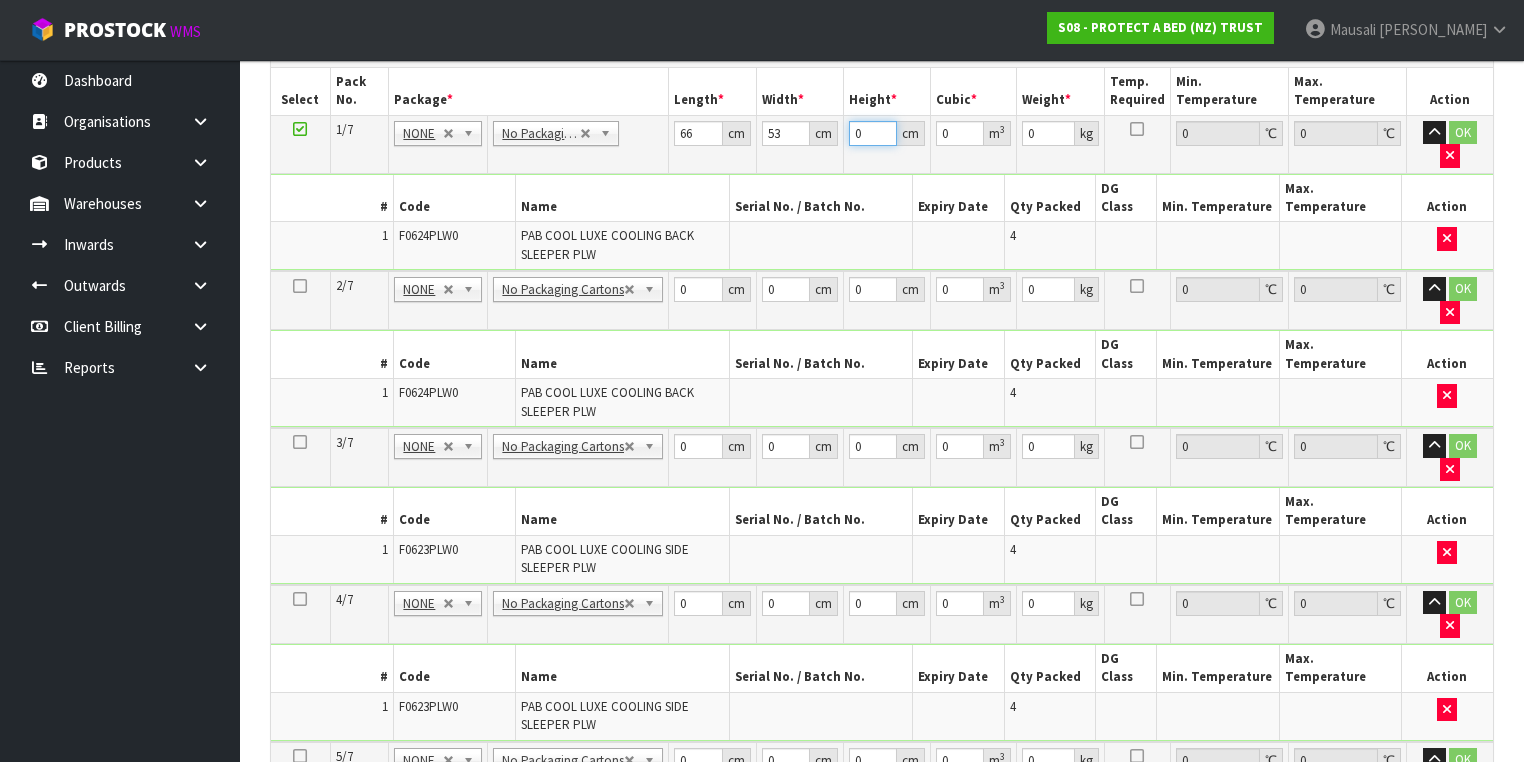 type on "4" 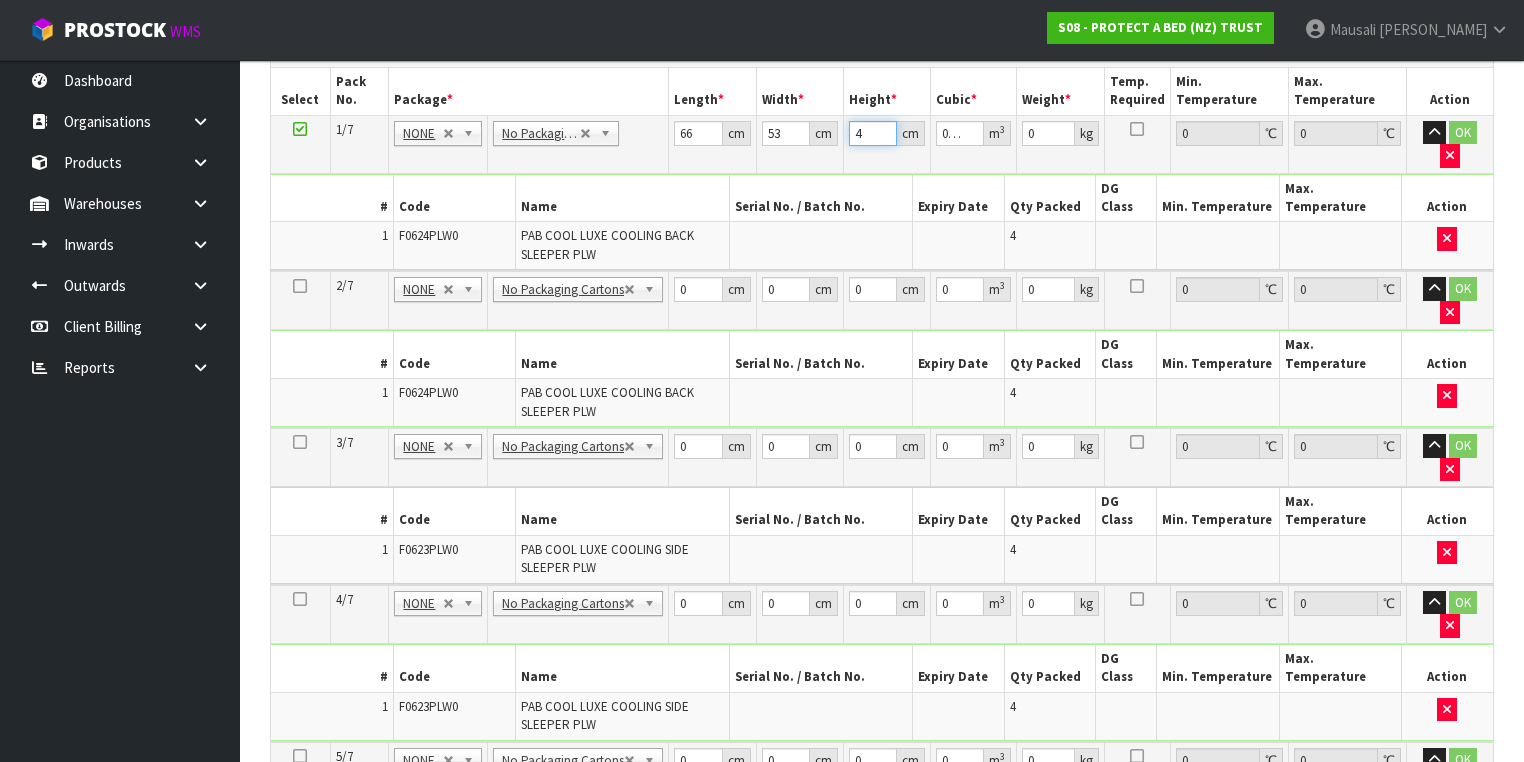 type on "43" 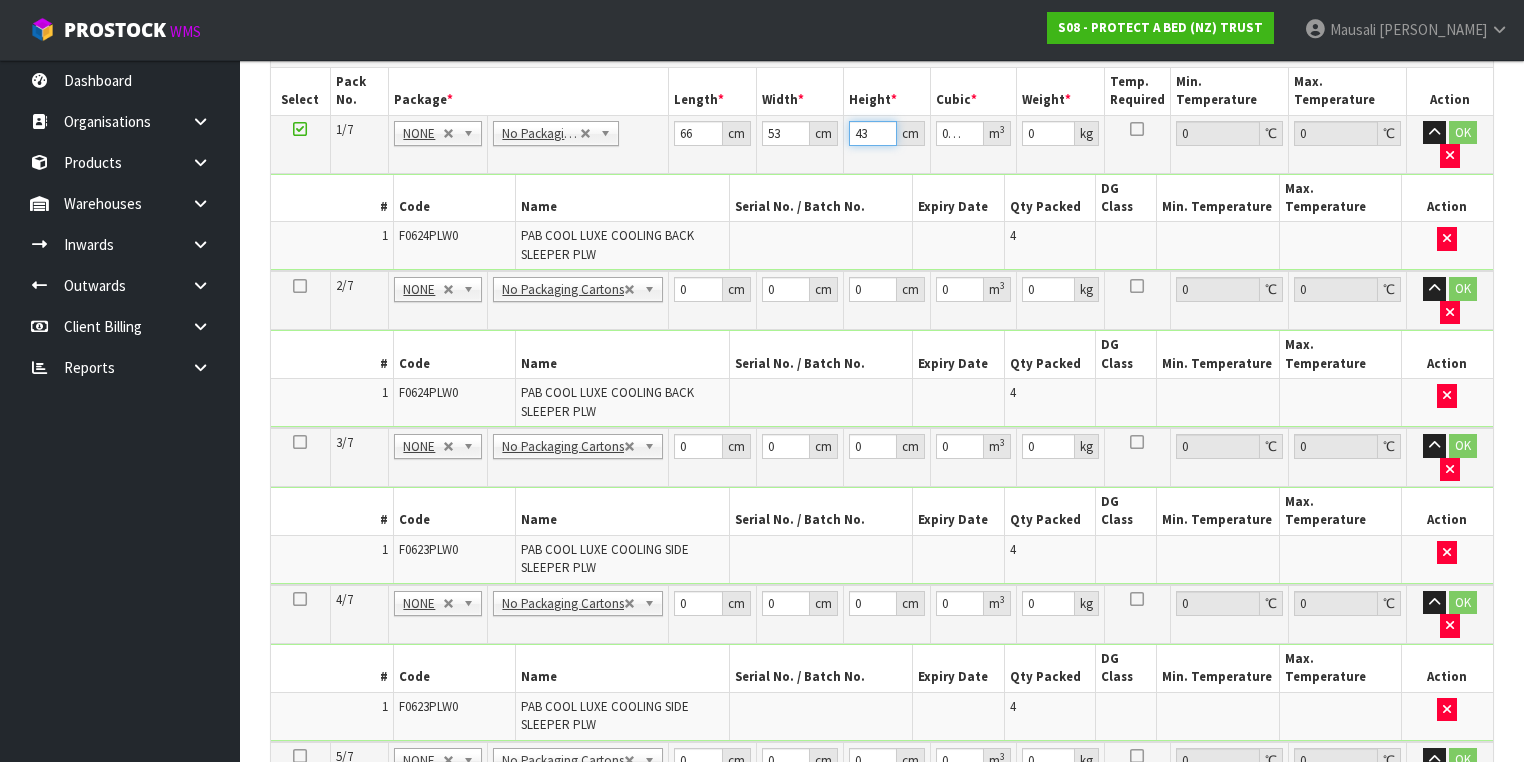 type on "43" 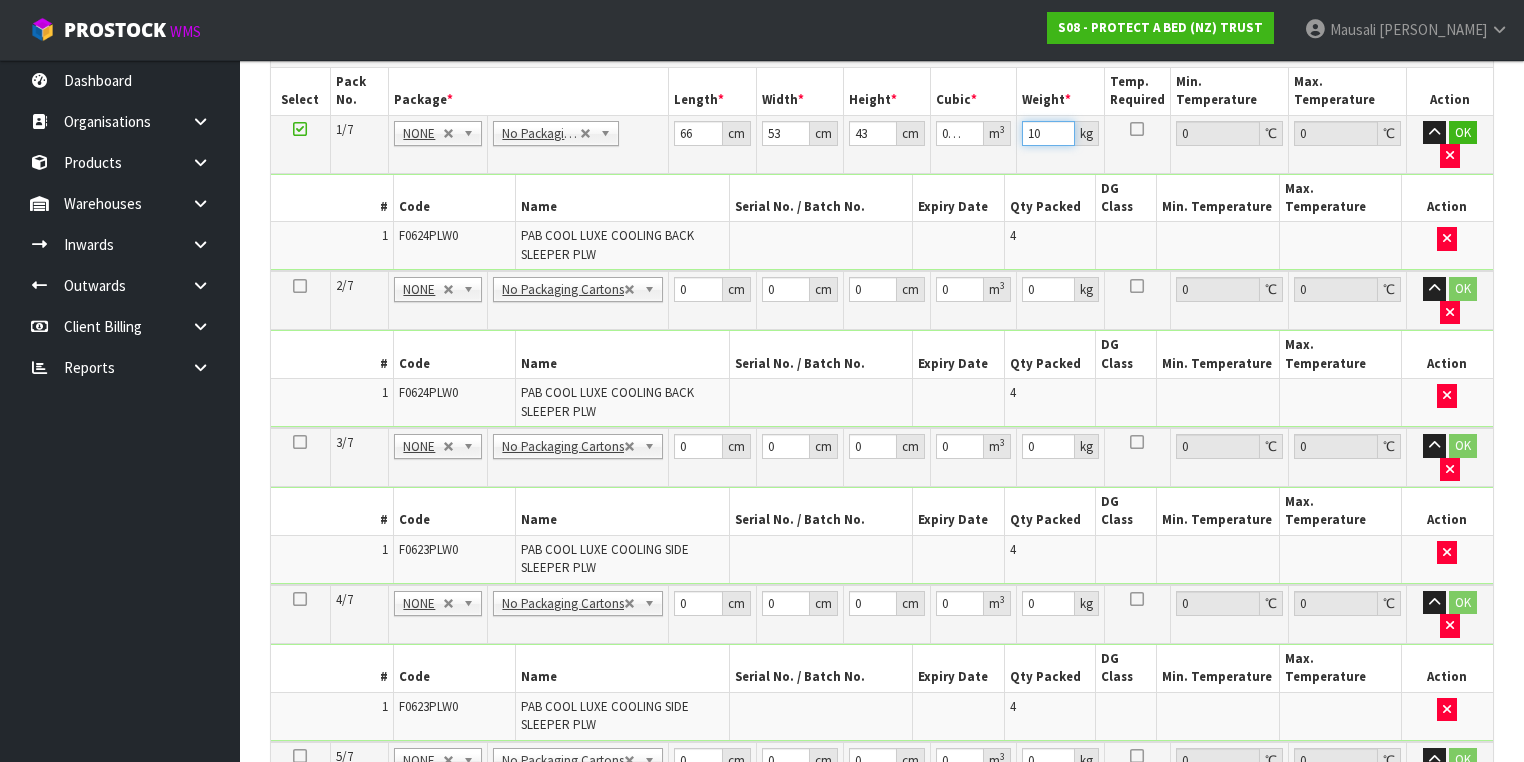 type on "10" 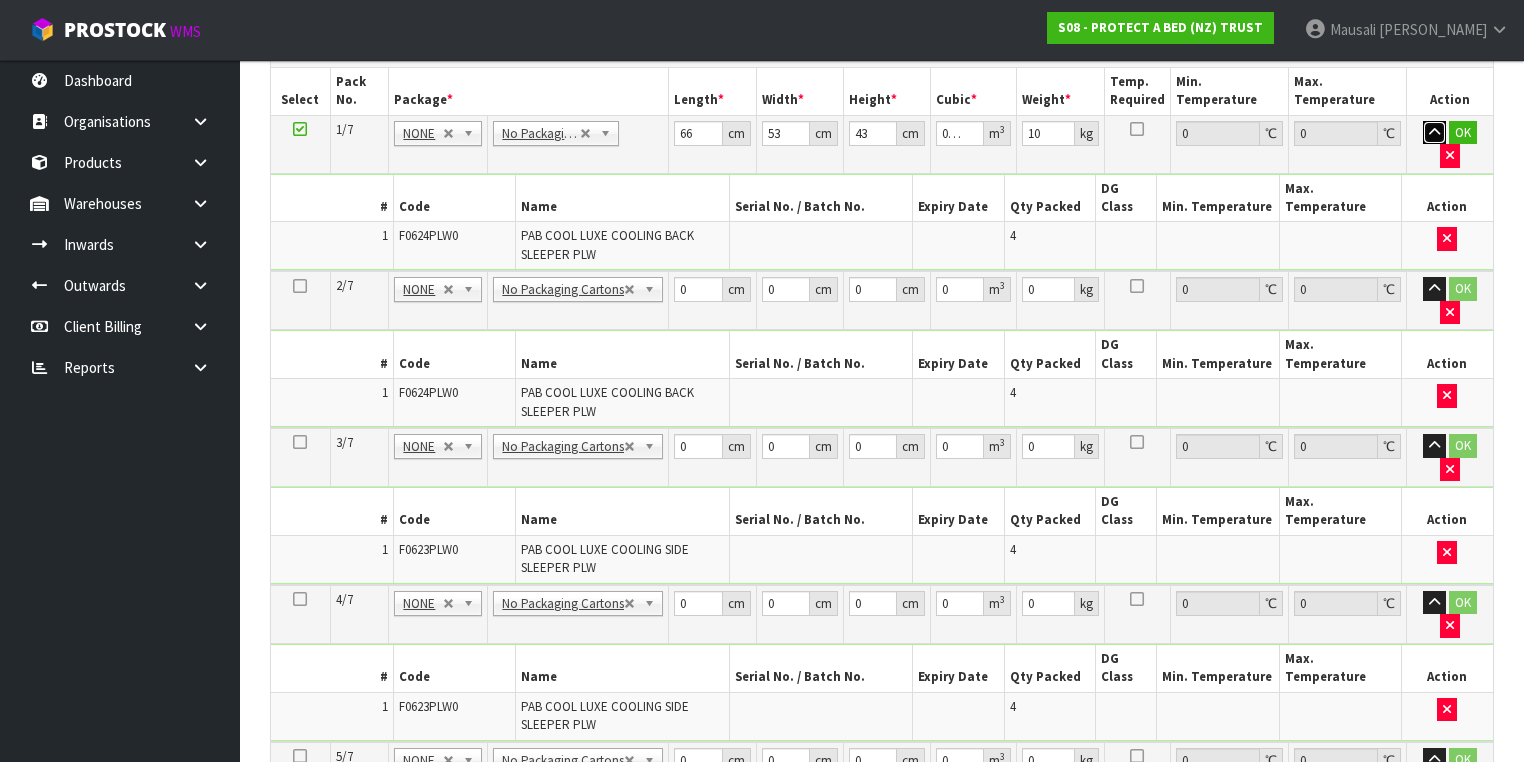 type 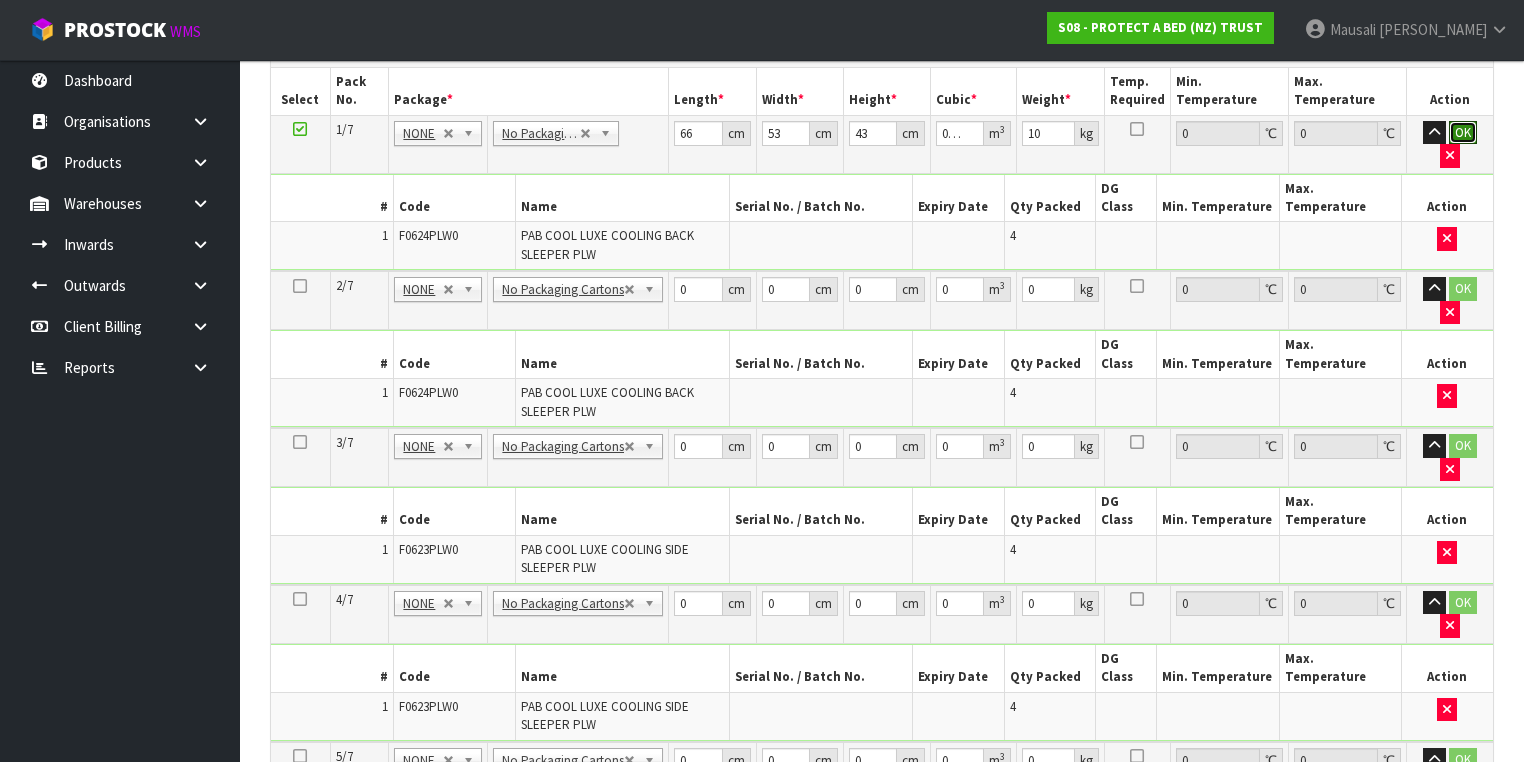 type 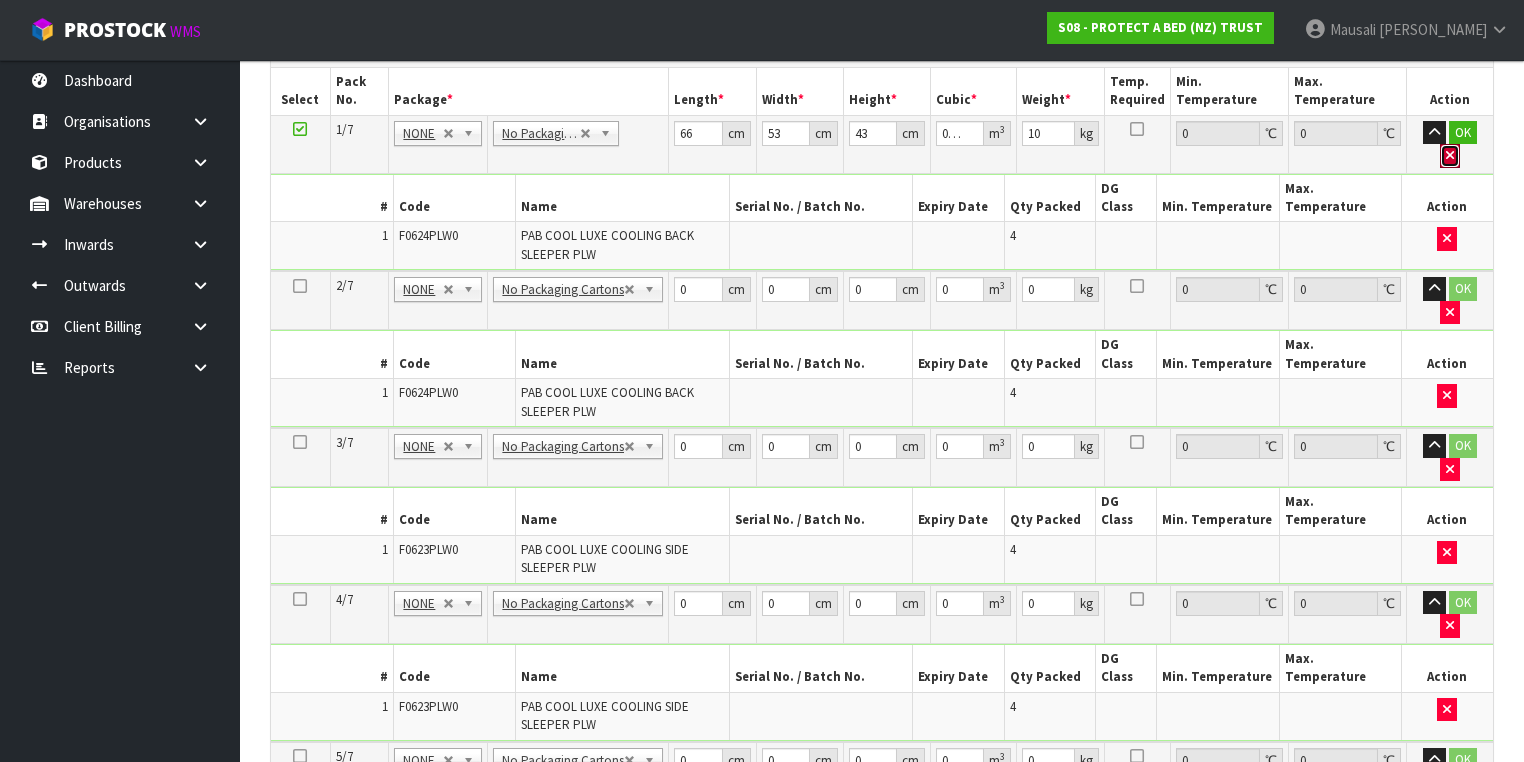type 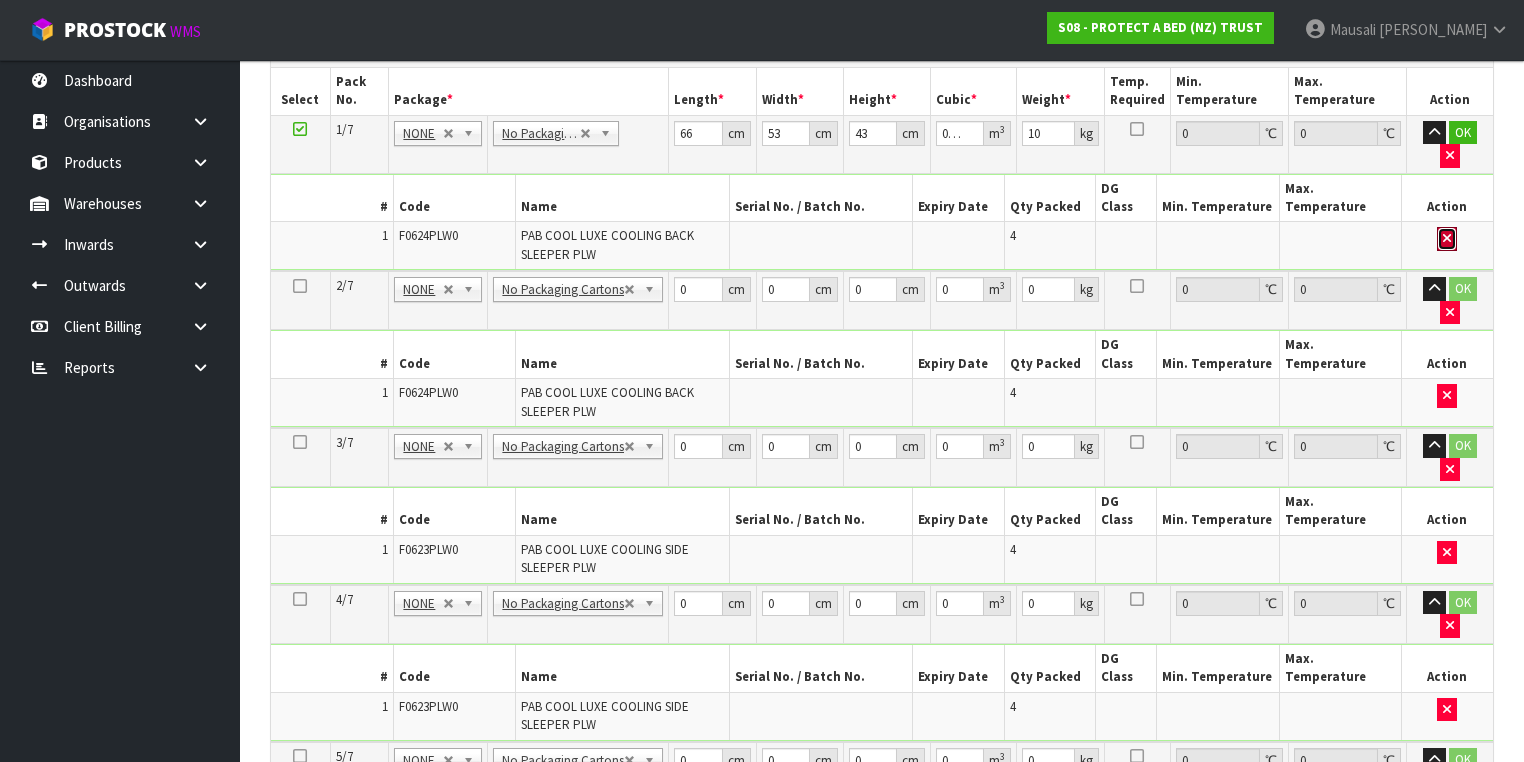 type 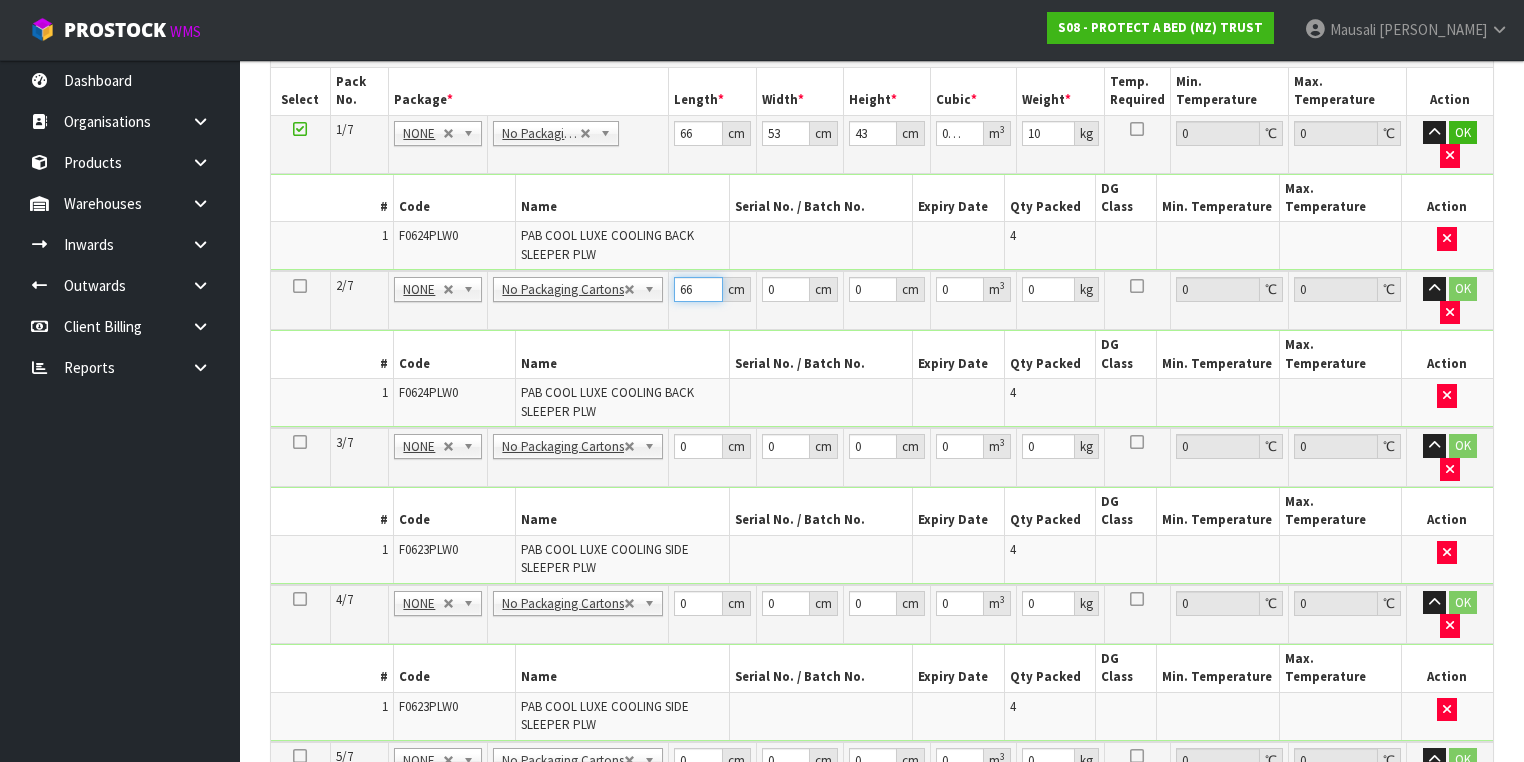 type on "66" 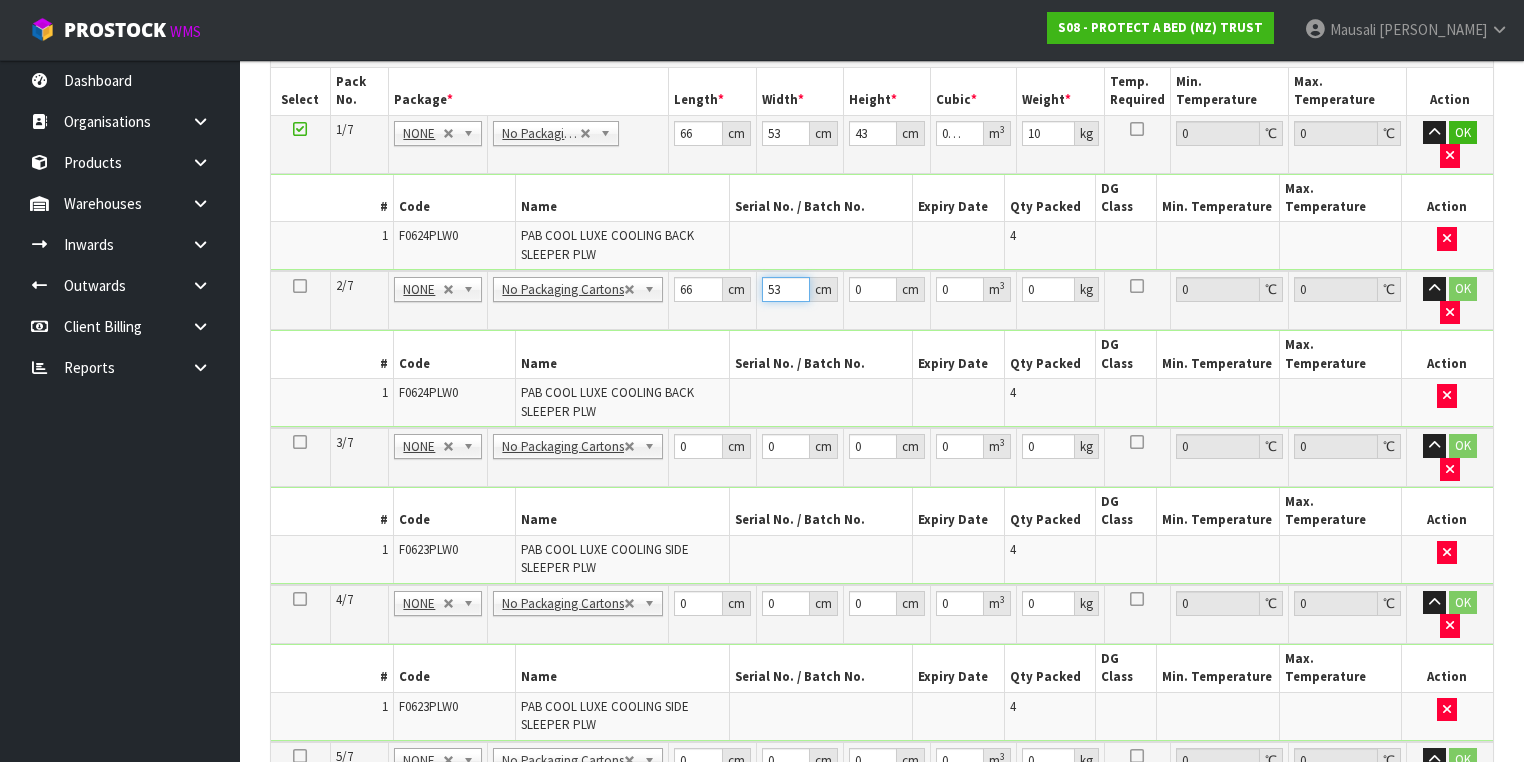 type on "53" 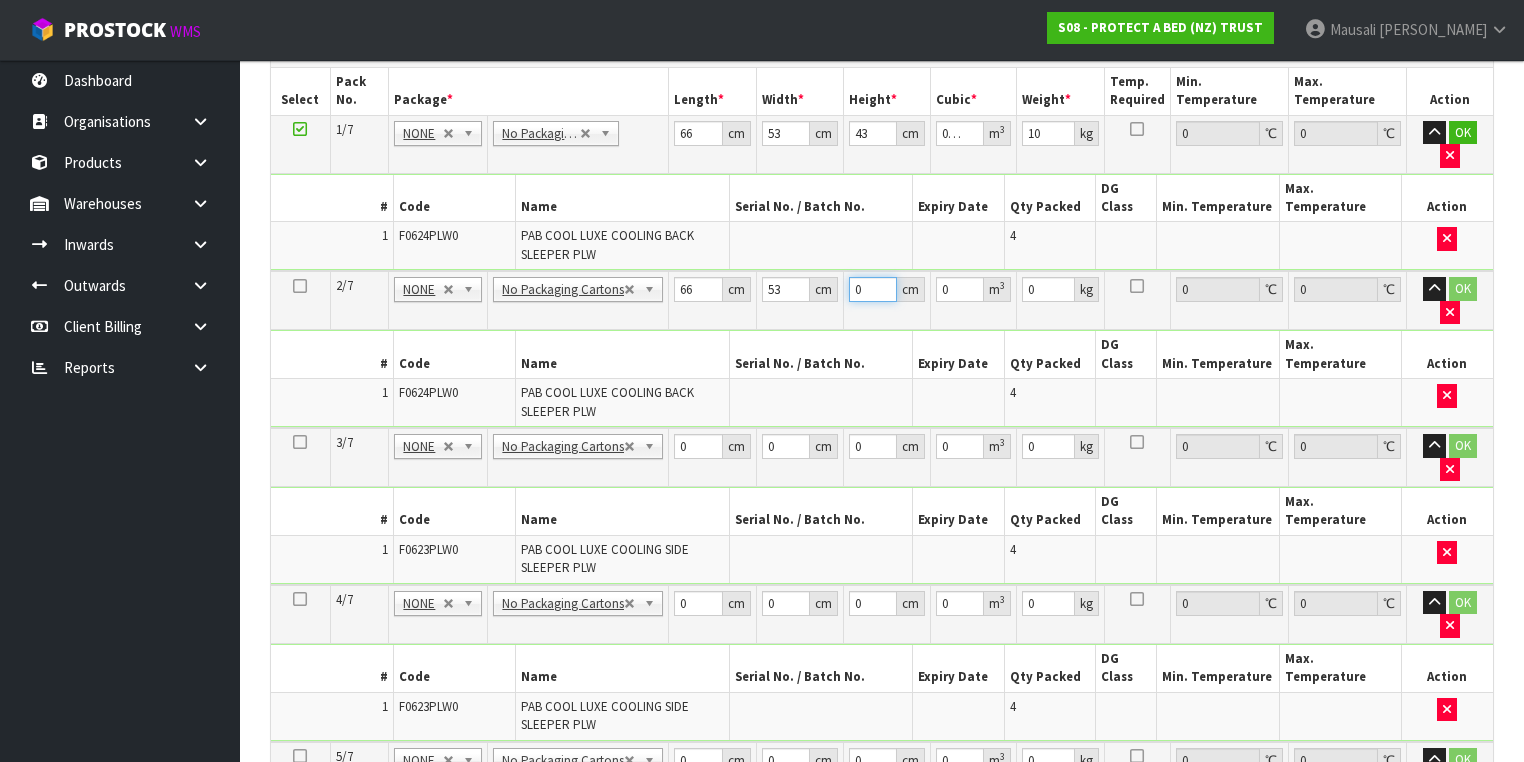 type on "4" 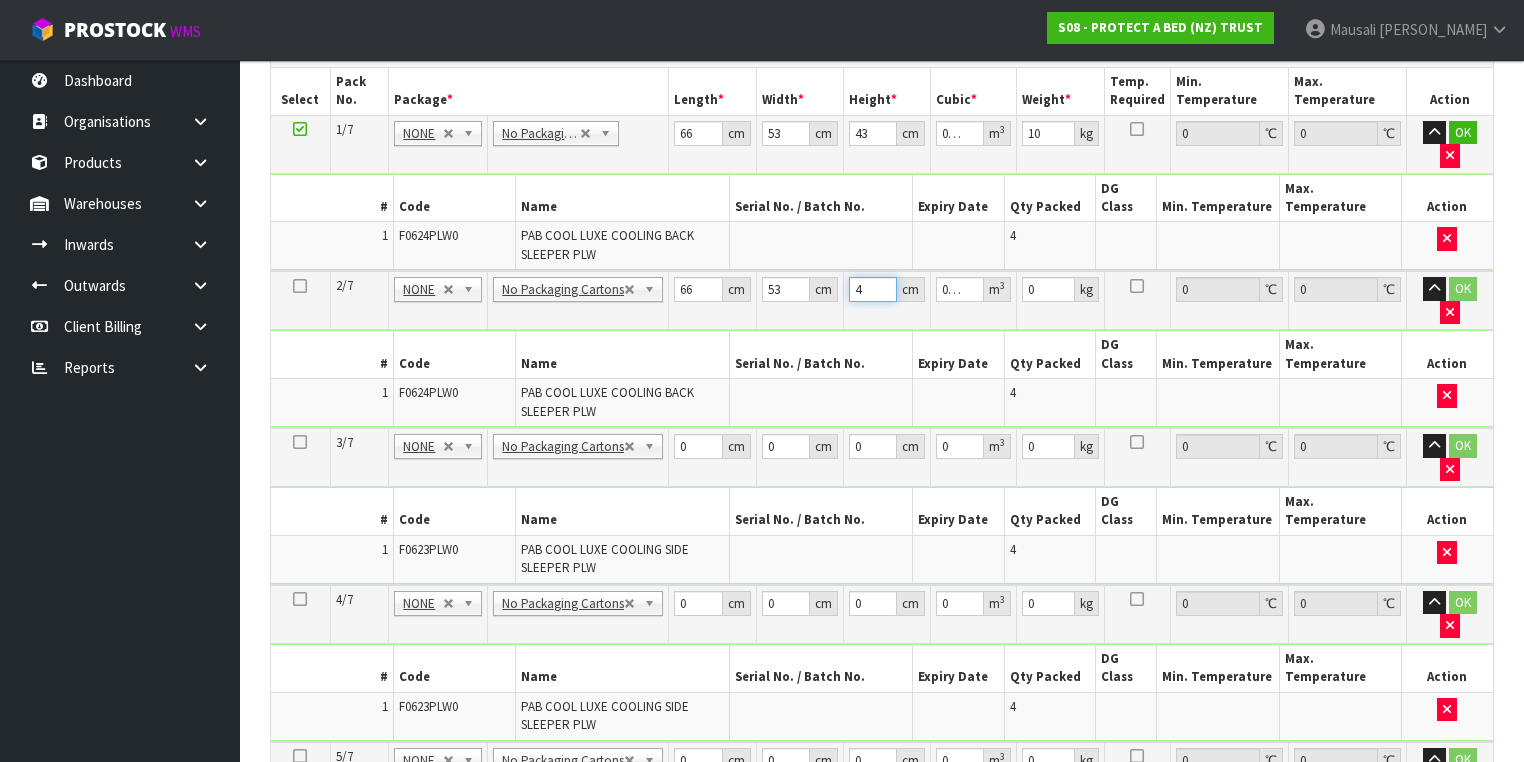 type on "43" 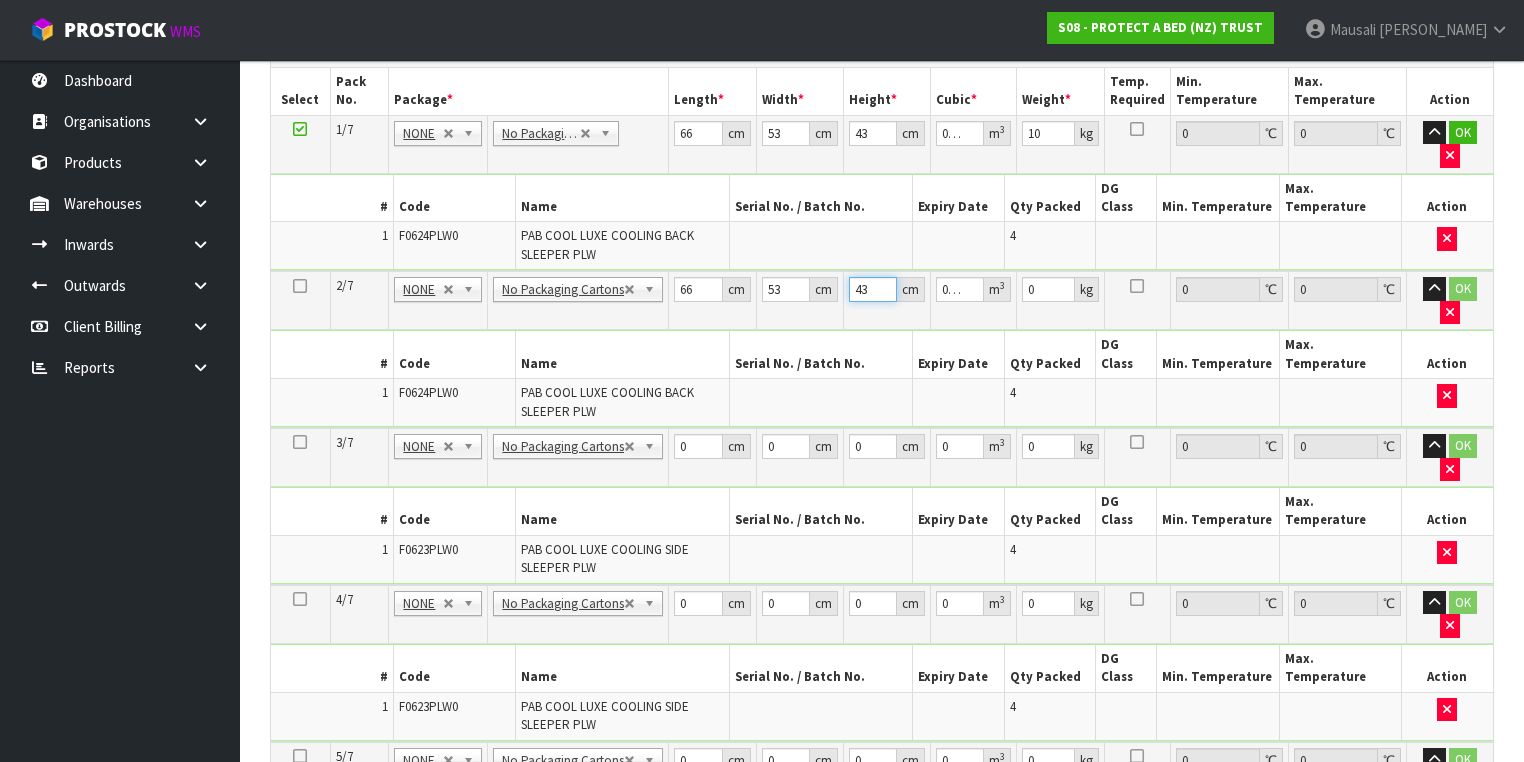 type on "43" 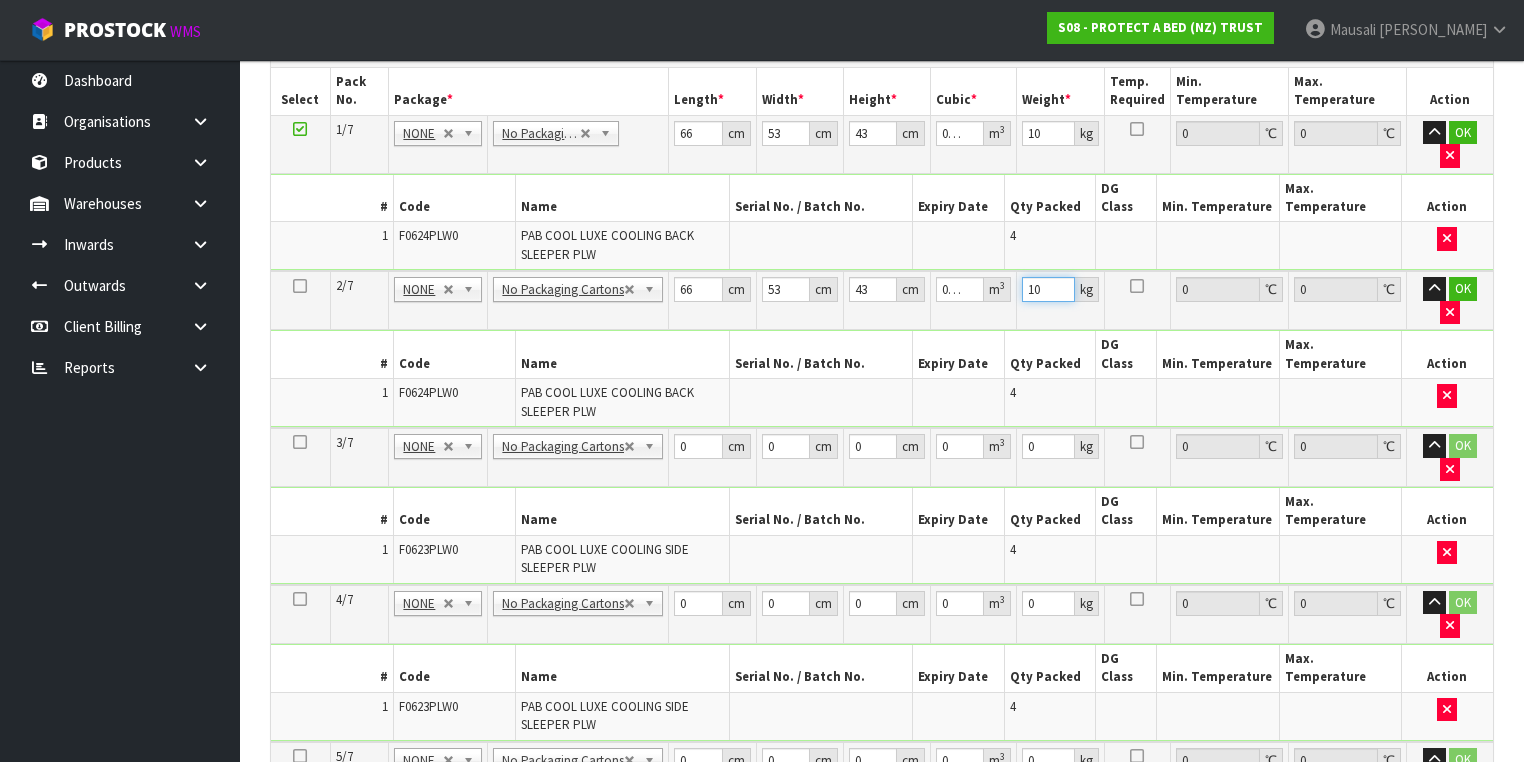 type on "10" 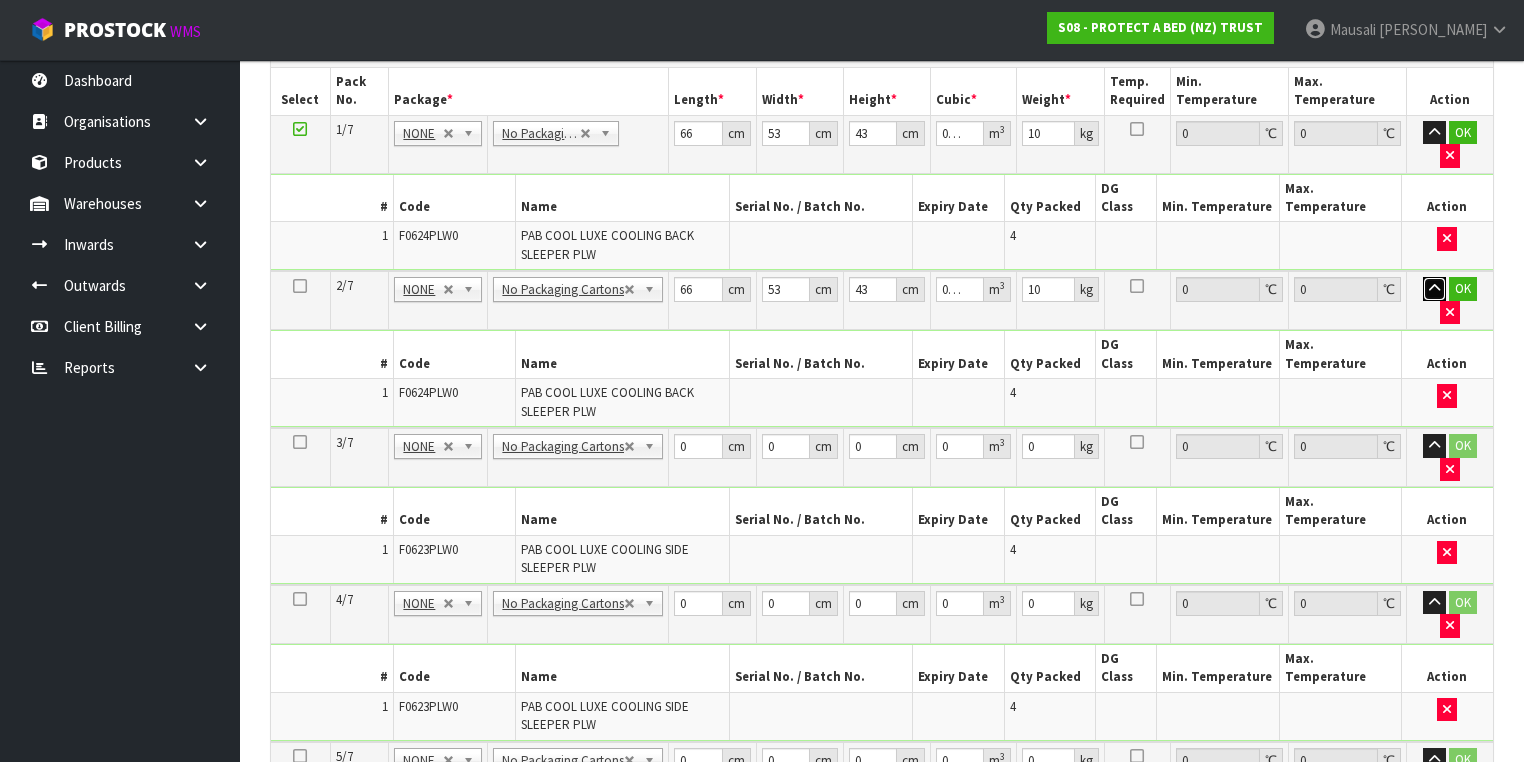 type 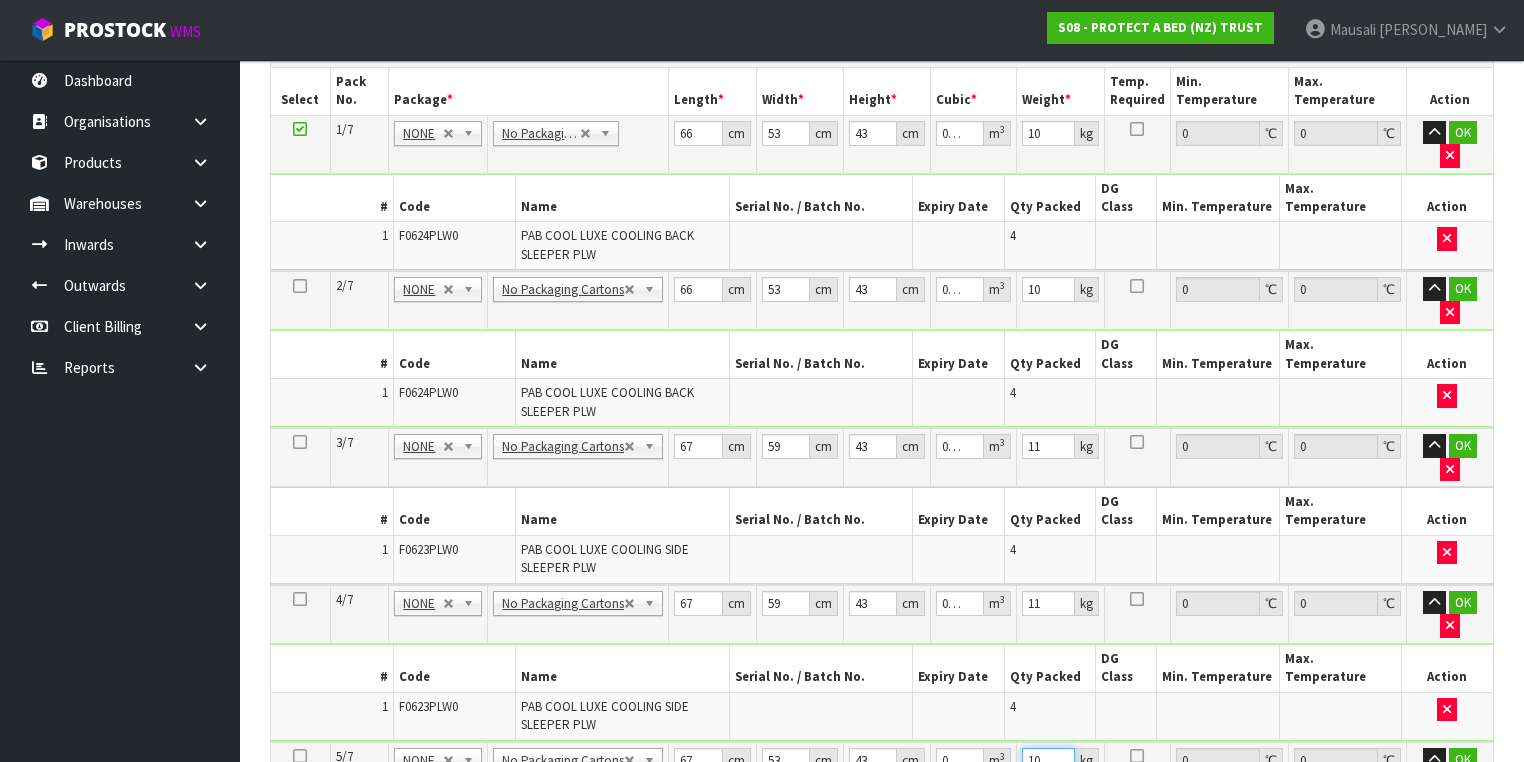 scroll, scrollTop: 890, scrollLeft: 0, axis: vertical 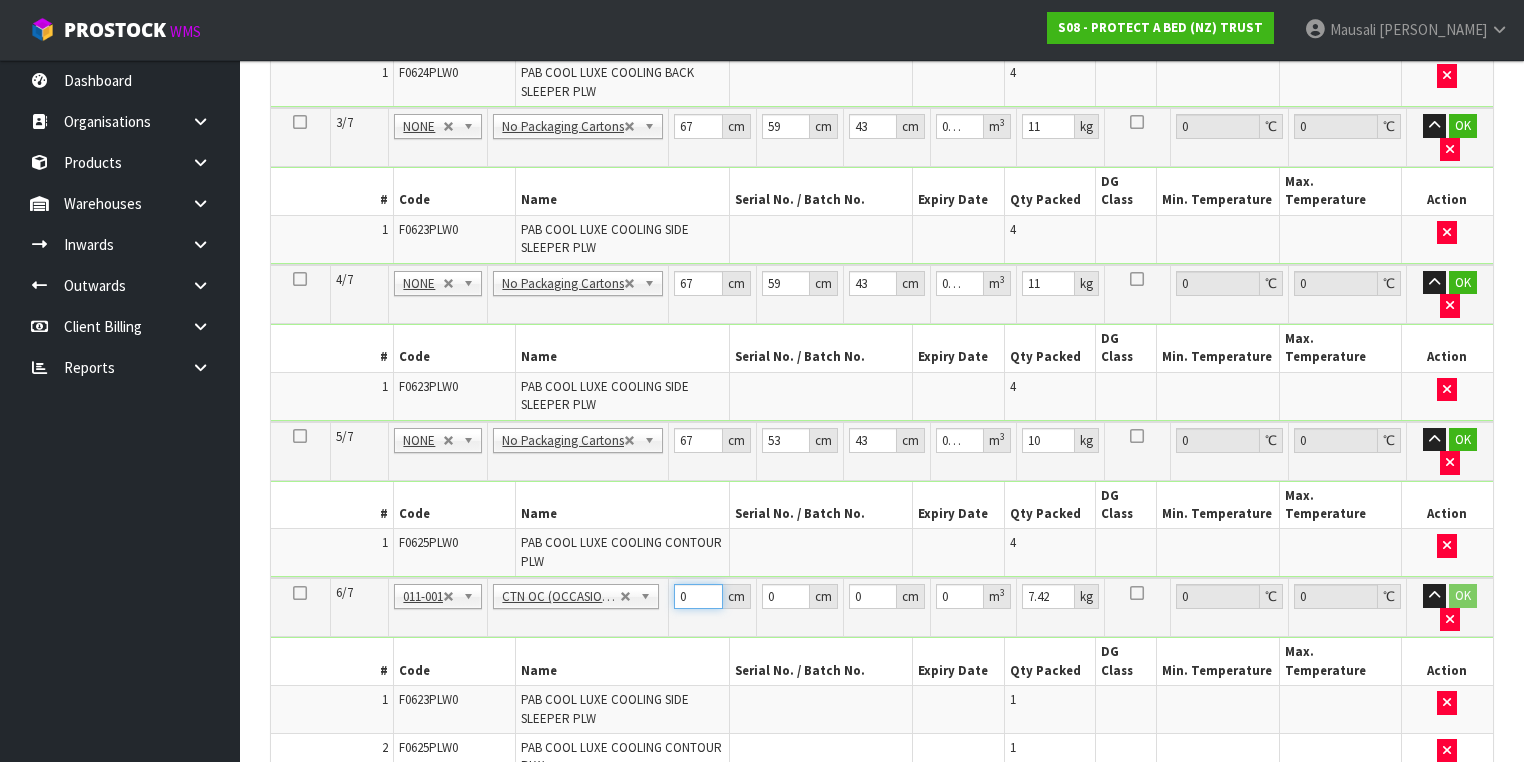 drag, startPoint x: 694, startPoint y: 385, endPoint x: 668, endPoint y: 402, distance: 31.06445 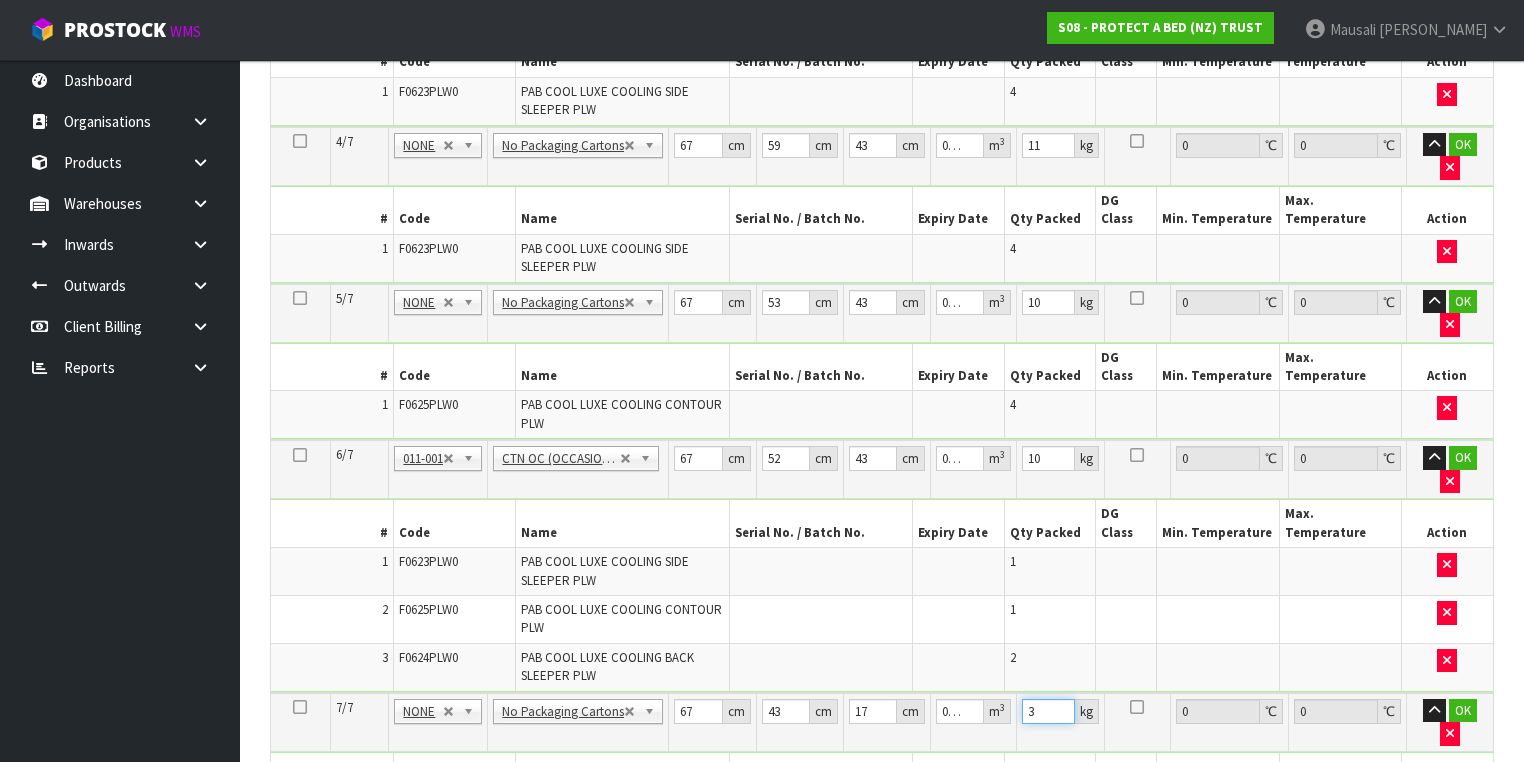 scroll, scrollTop: 1210, scrollLeft: 0, axis: vertical 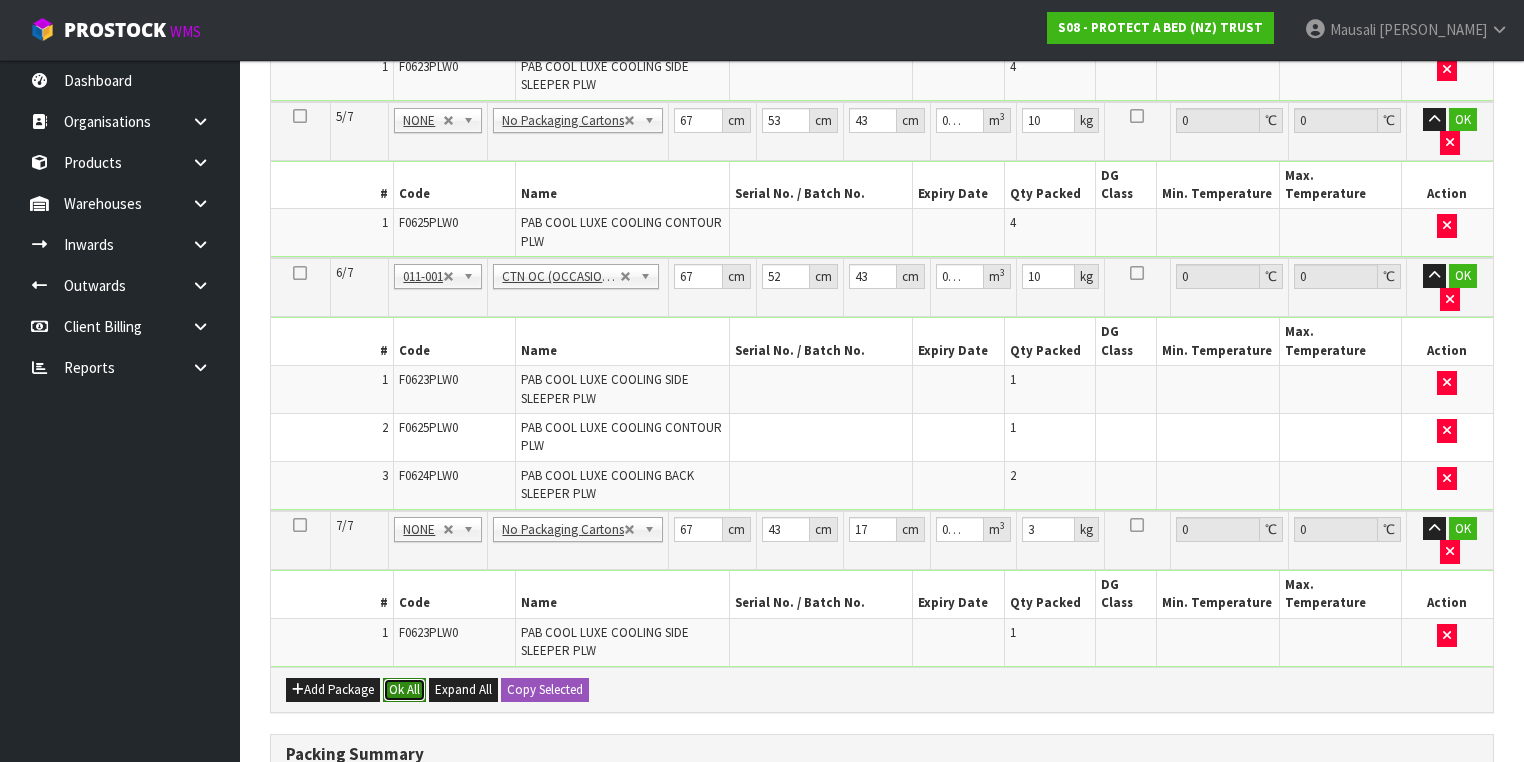 click on "Ok All" at bounding box center [404, 690] 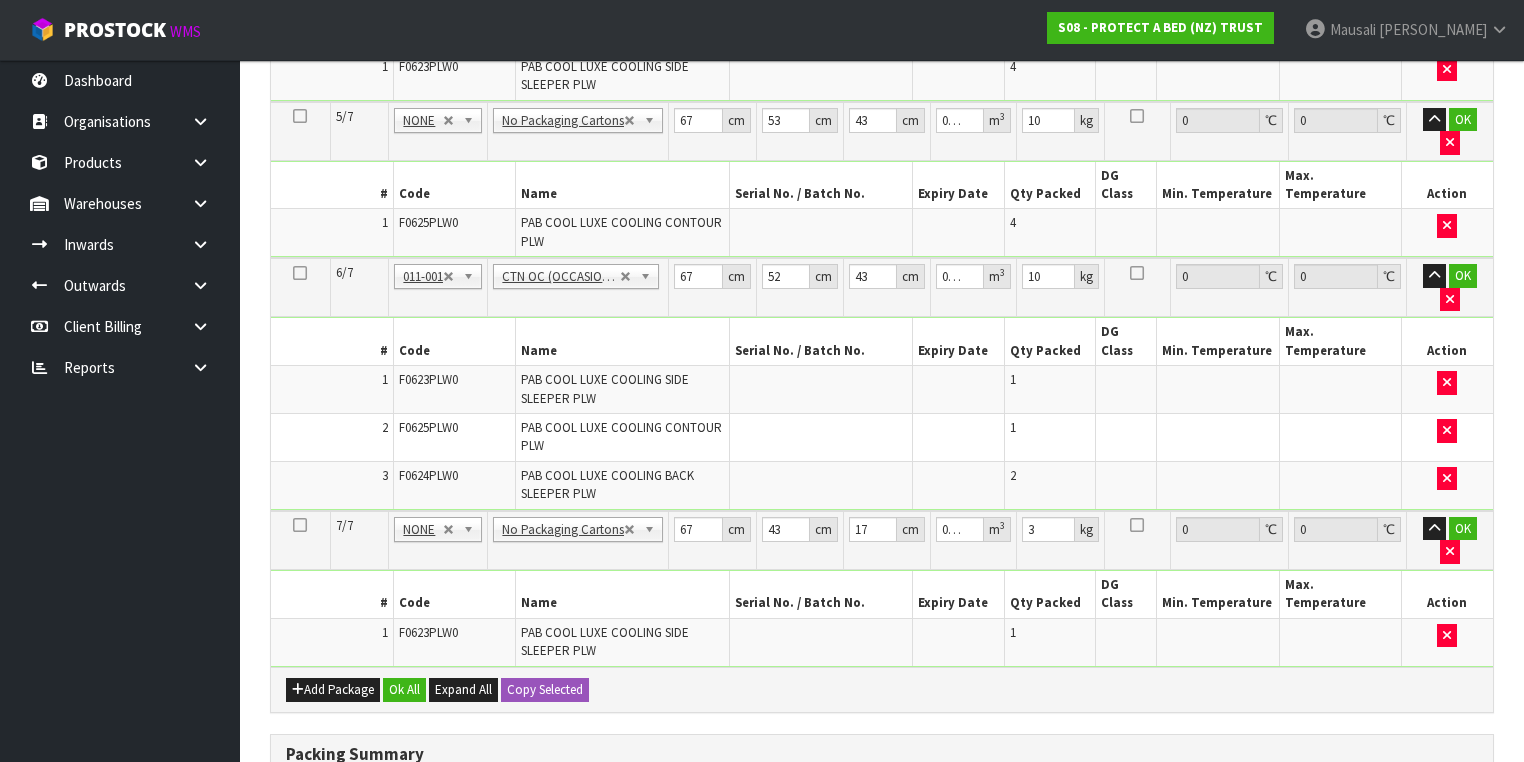 scroll, scrollTop: 1202, scrollLeft: 0, axis: vertical 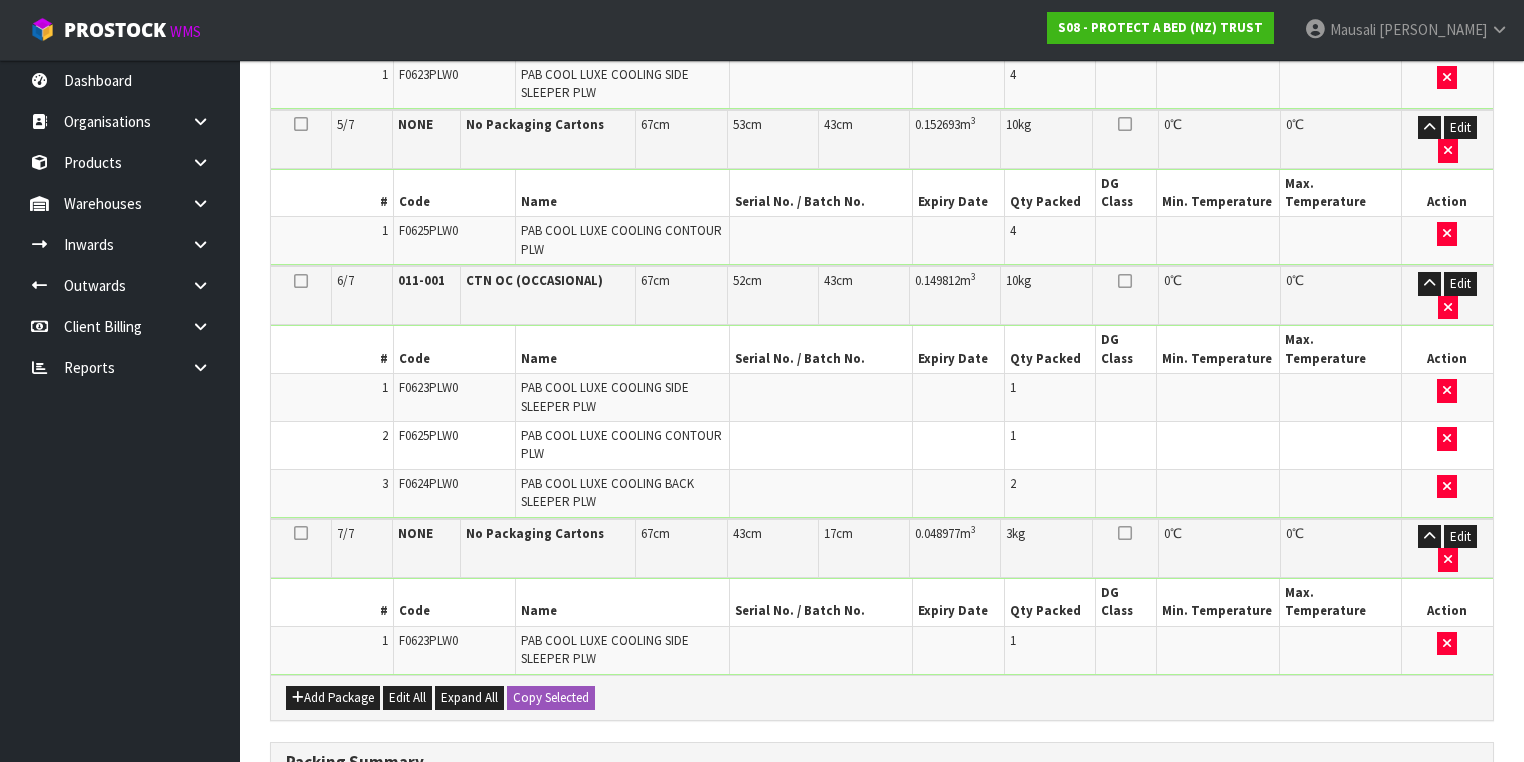 click on "Add Packaging" at bounding box center (353, 1017) 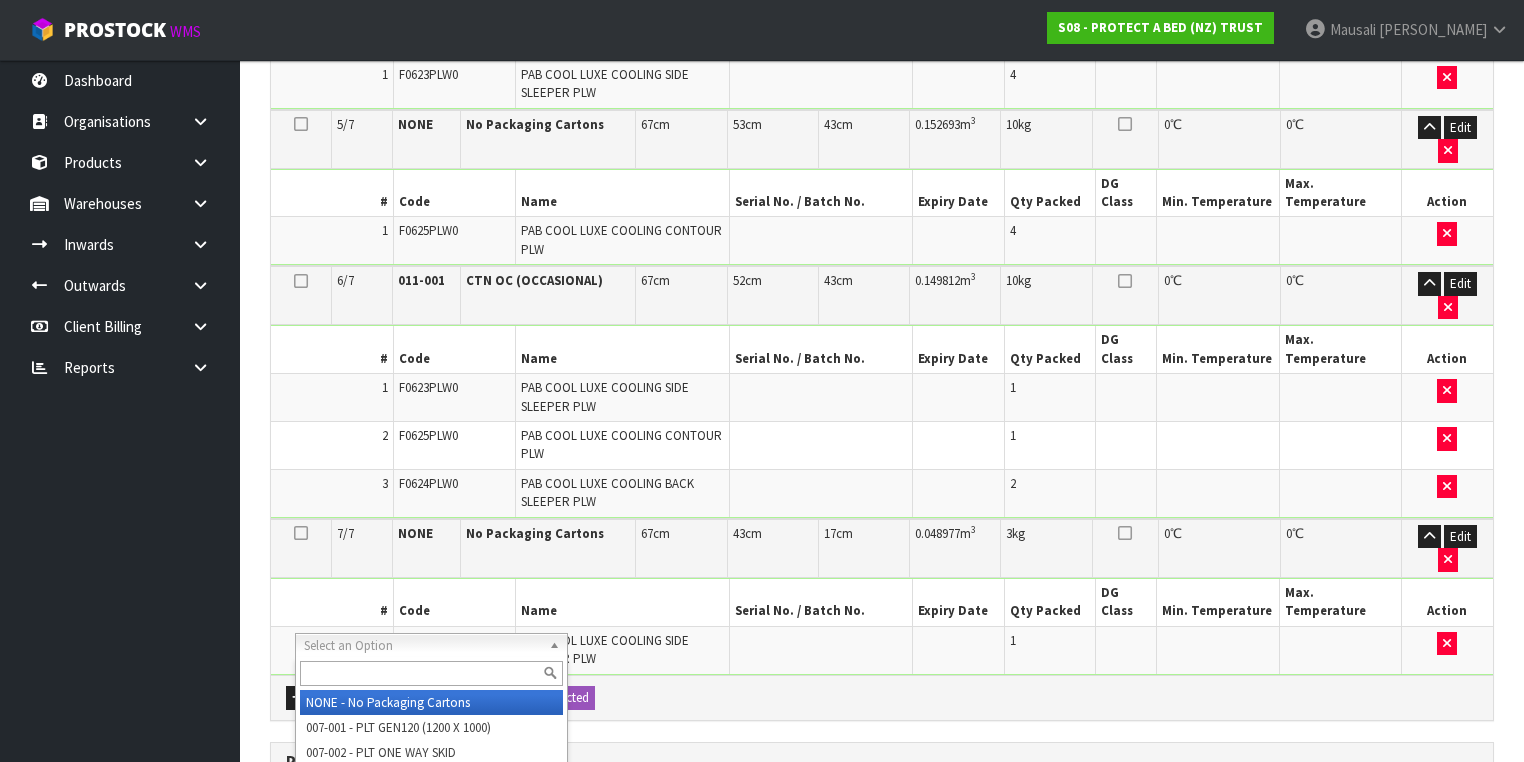 click at bounding box center [431, 673] 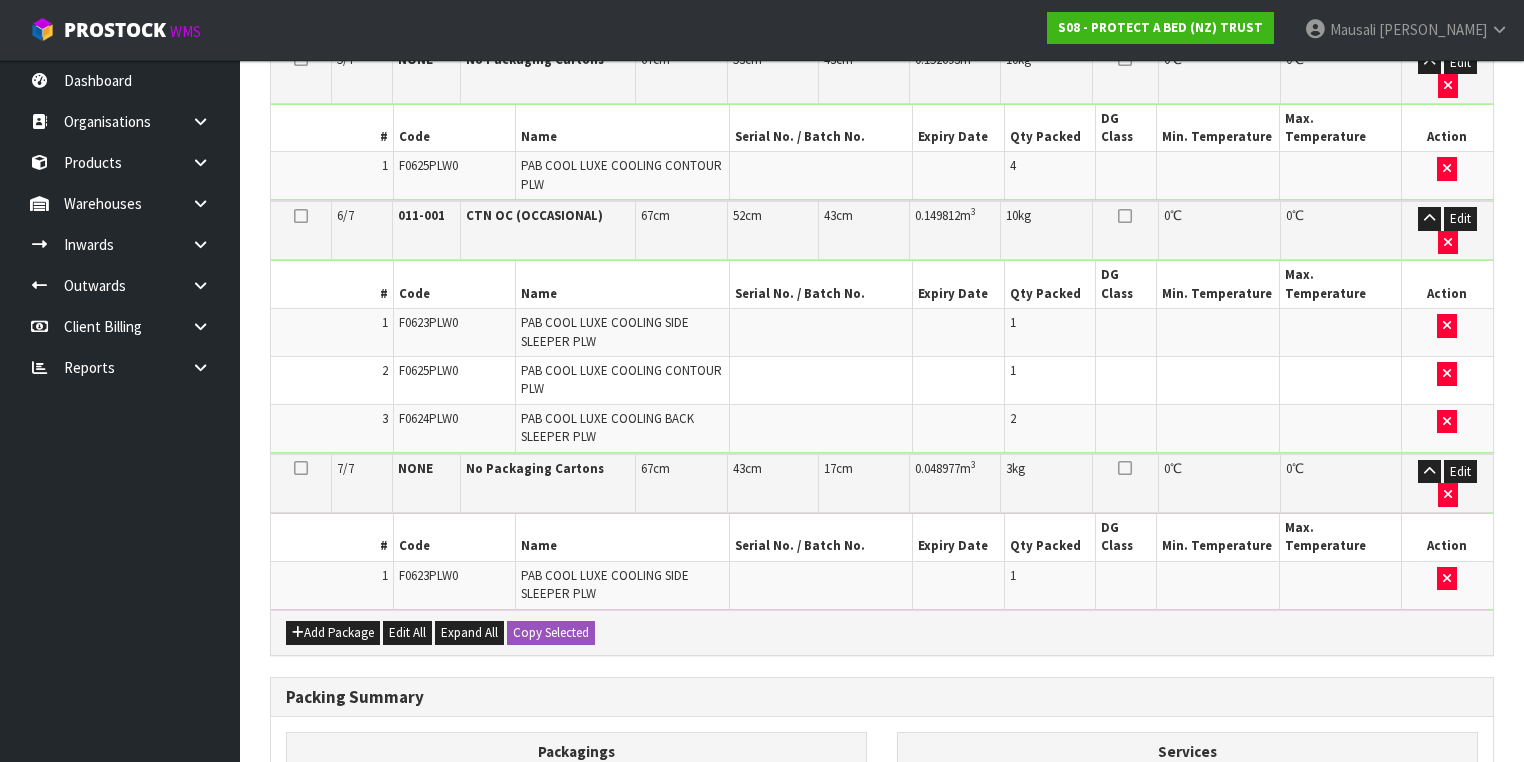 scroll, scrollTop: 1325, scrollLeft: 0, axis: vertical 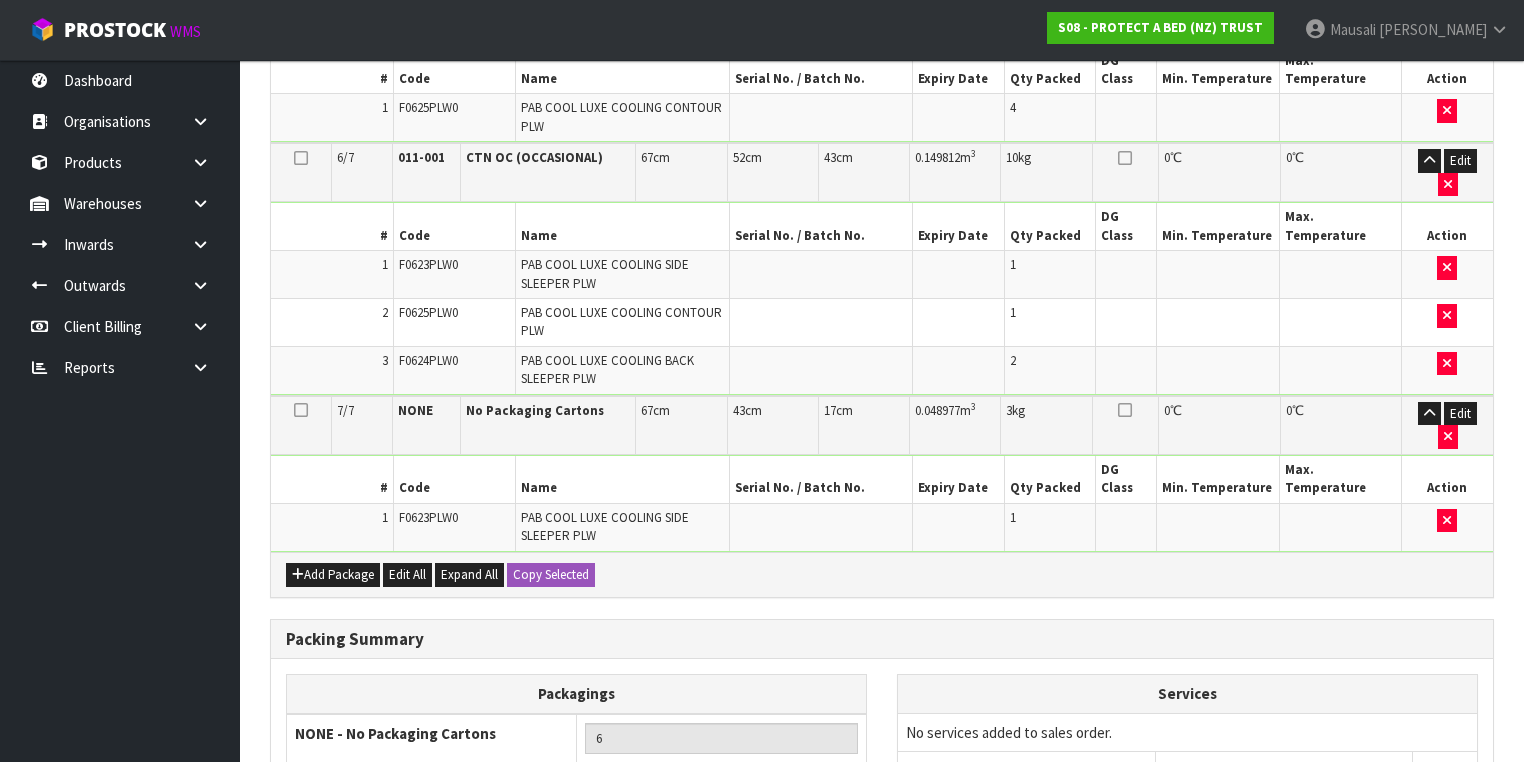 click on "Save & Confirm Packs" at bounding box center [427, 1022] 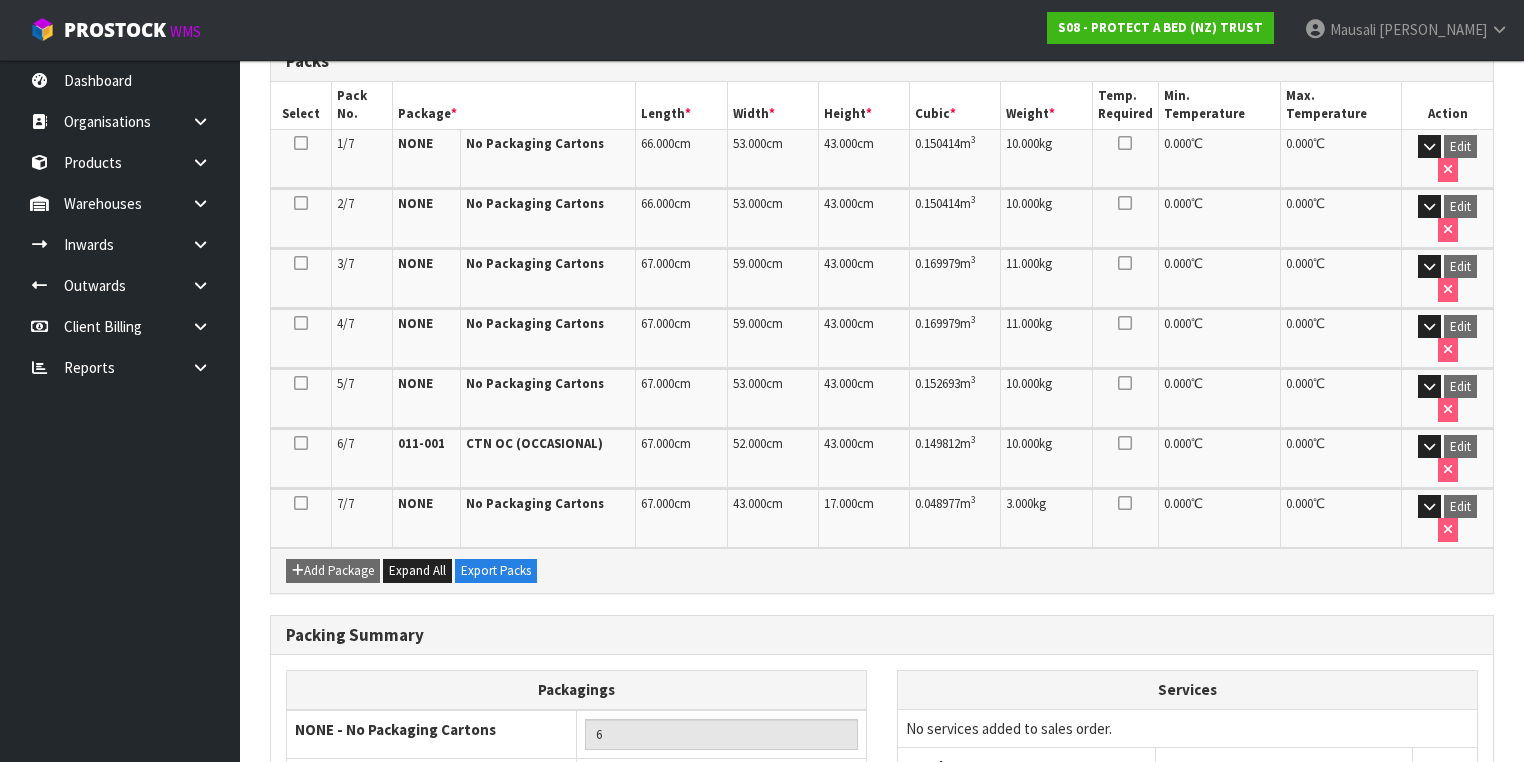 scroll, scrollTop: 642, scrollLeft: 0, axis: vertical 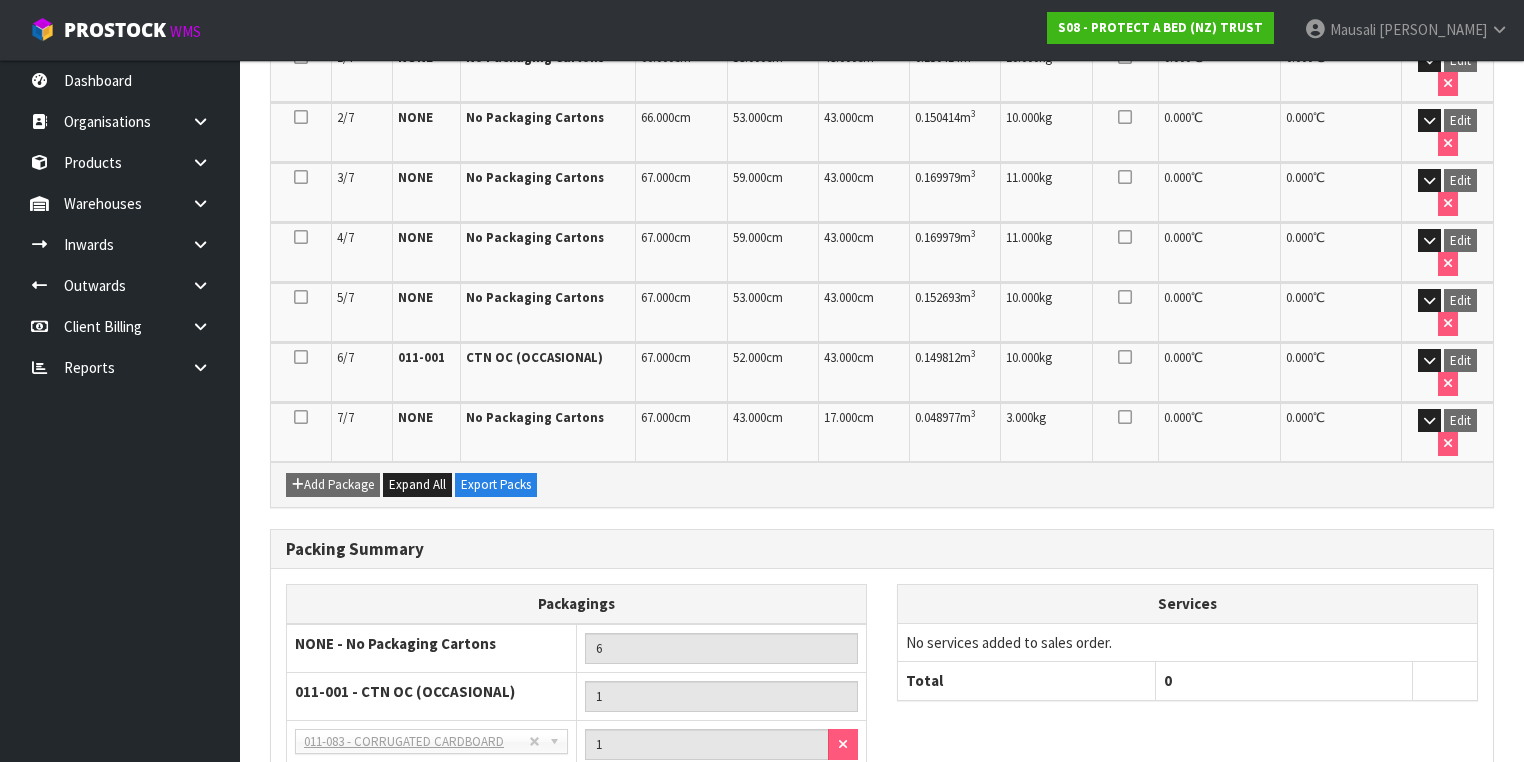 drag, startPoint x: 1423, startPoint y: 708, endPoint x: 1407, endPoint y: 705, distance: 16.27882 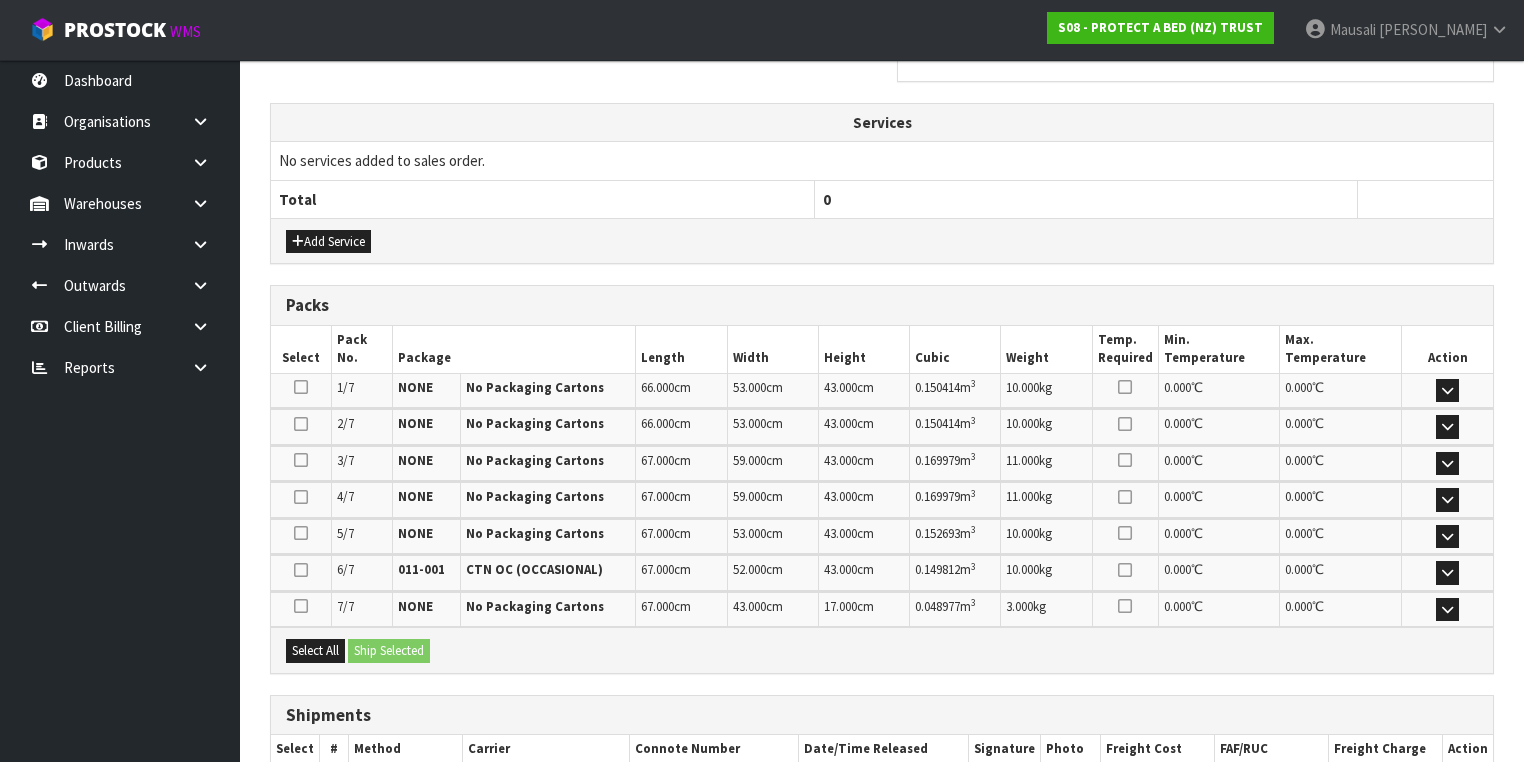 scroll, scrollTop: 786, scrollLeft: 0, axis: vertical 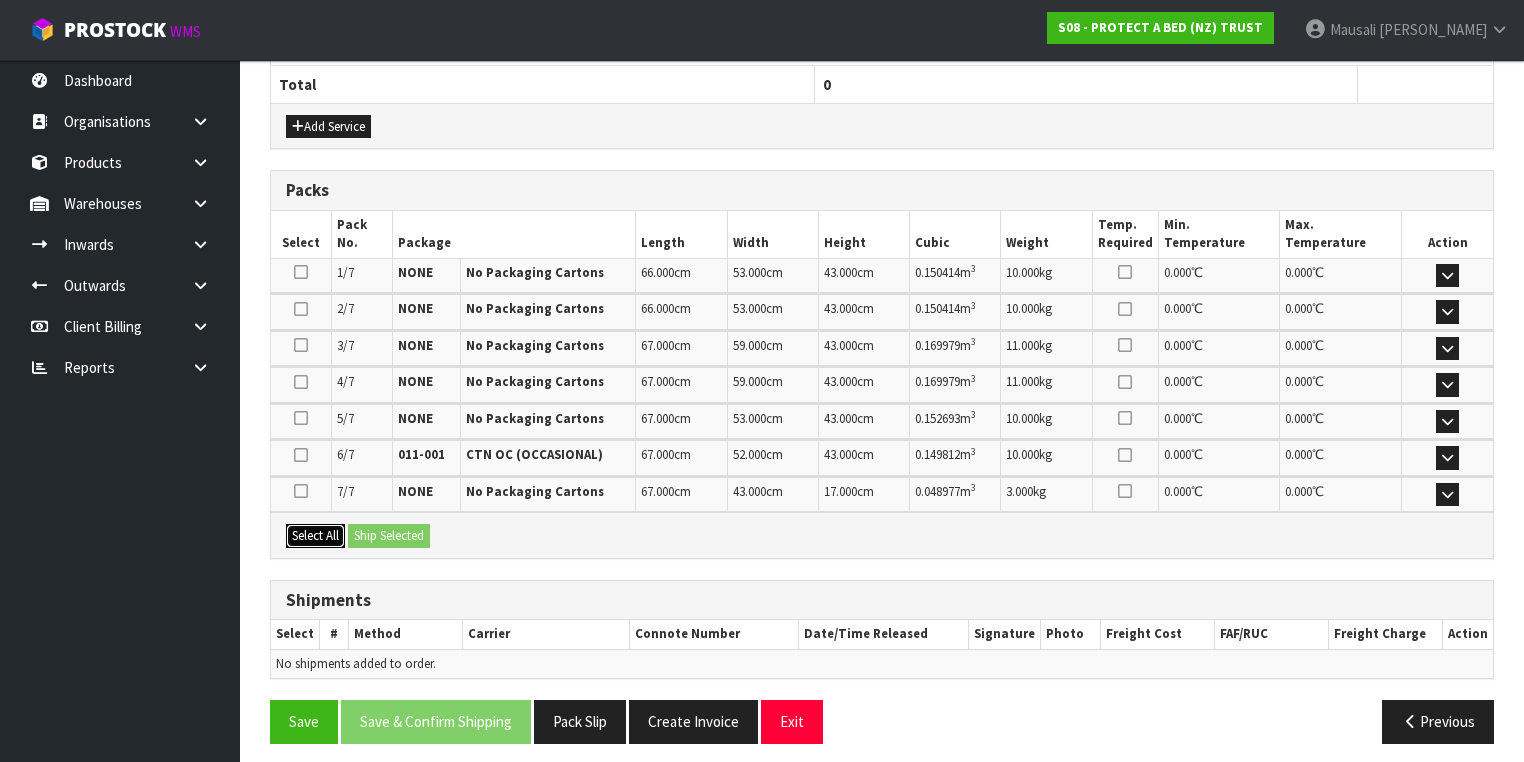 click on "Select All" at bounding box center (315, 536) 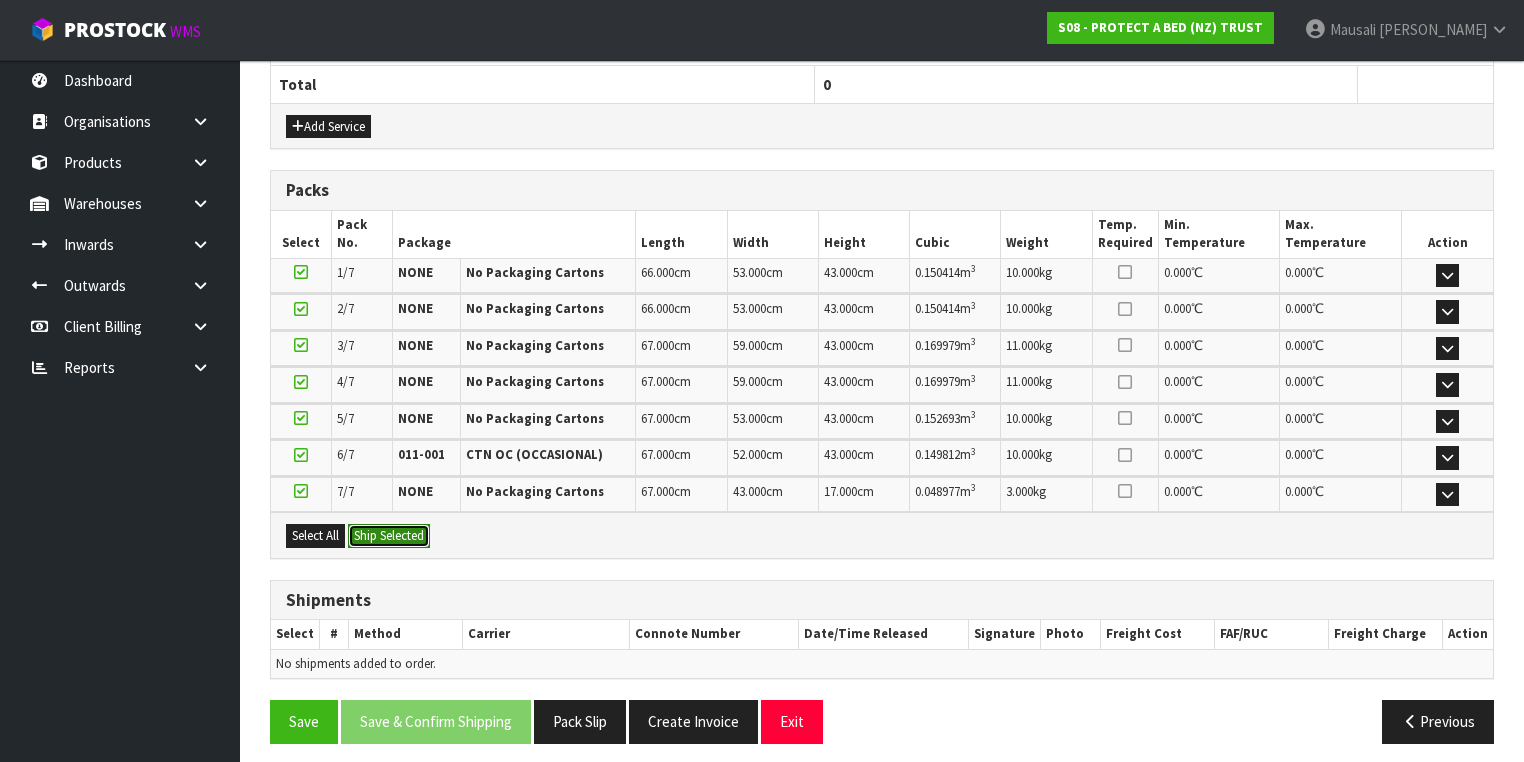click on "Ship Selected" at bounding box center [389, 536] 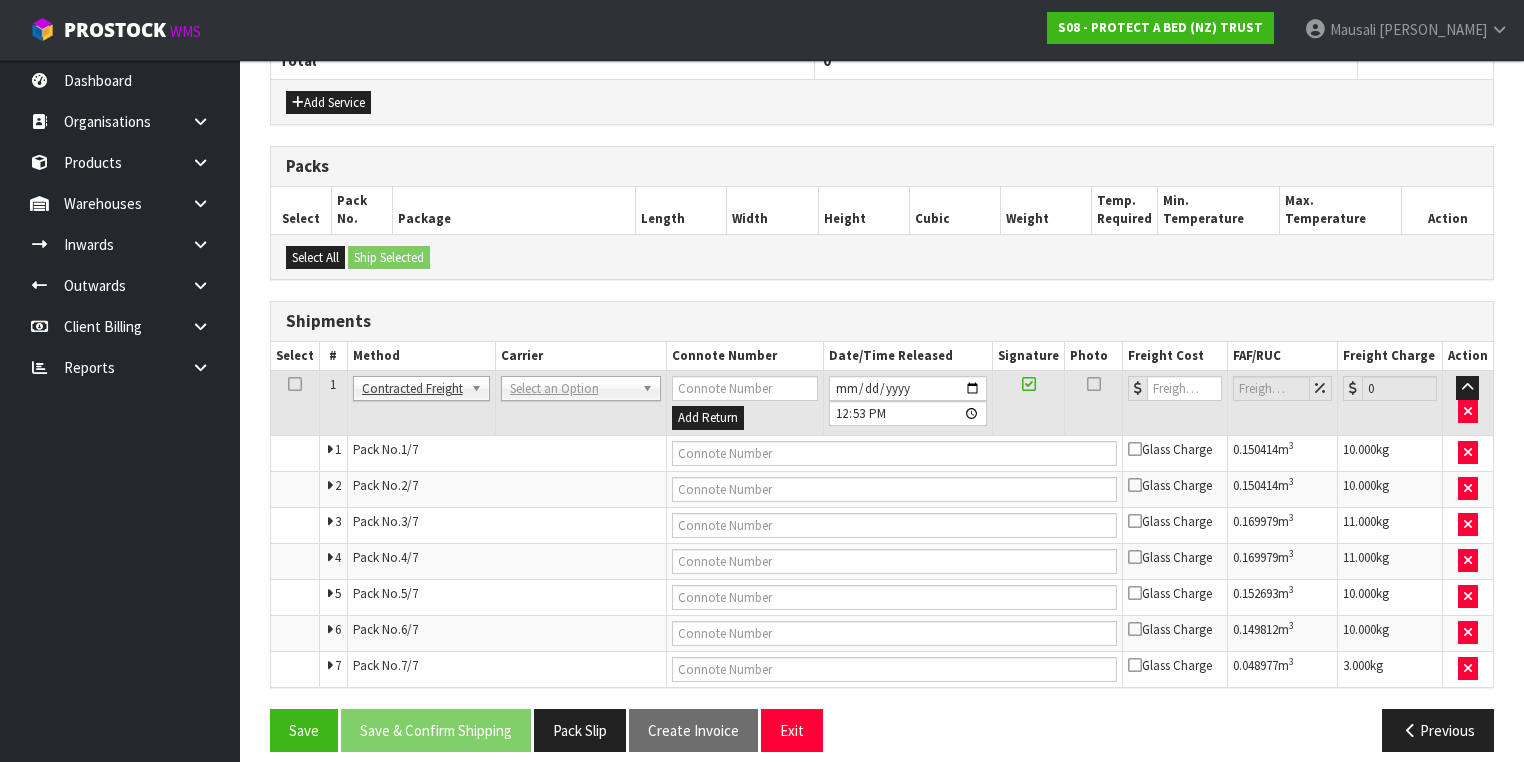 scroll, scrollTop: 821, scrollLeft: 0, axis: vertical 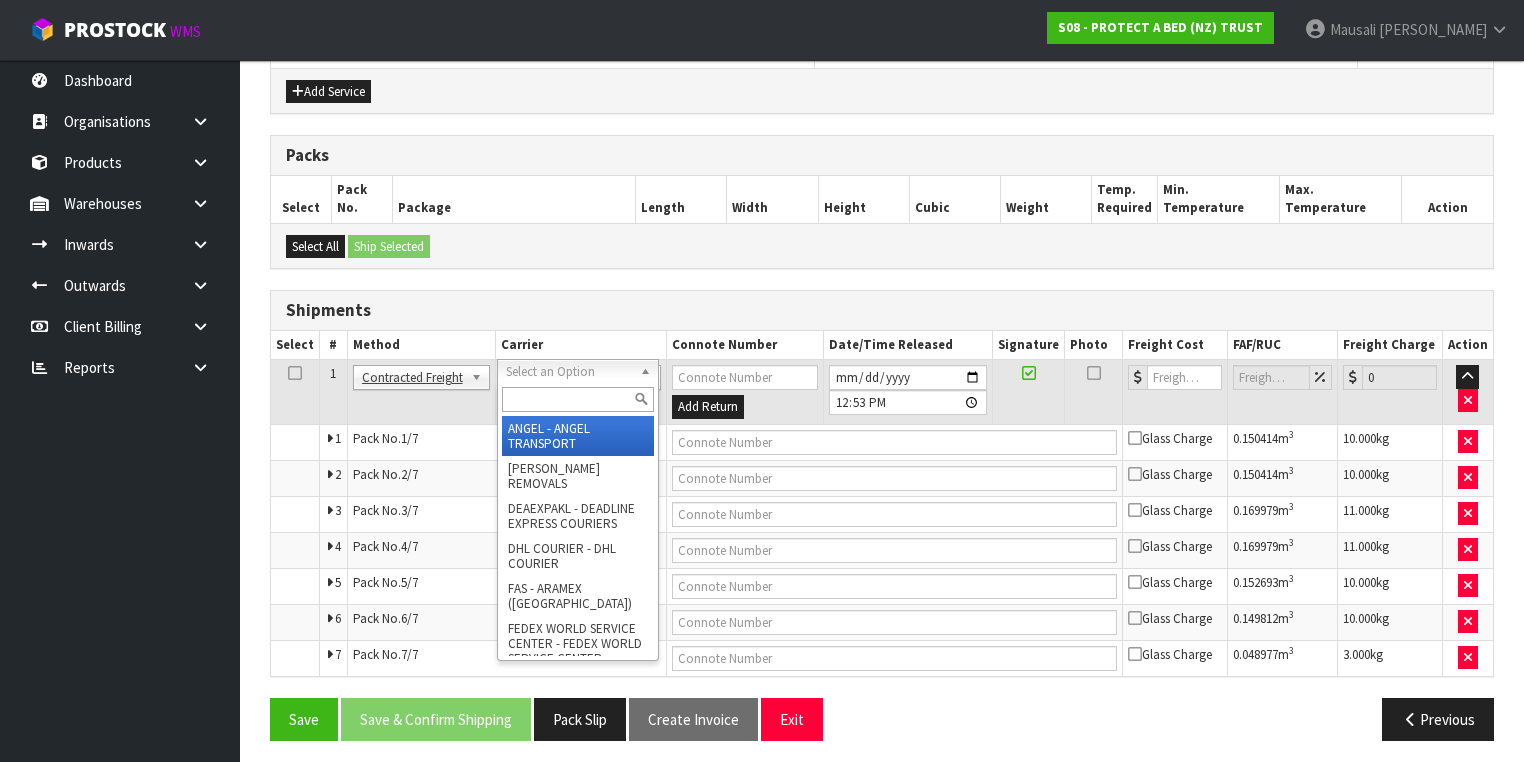click at bounding box center [578, 399] 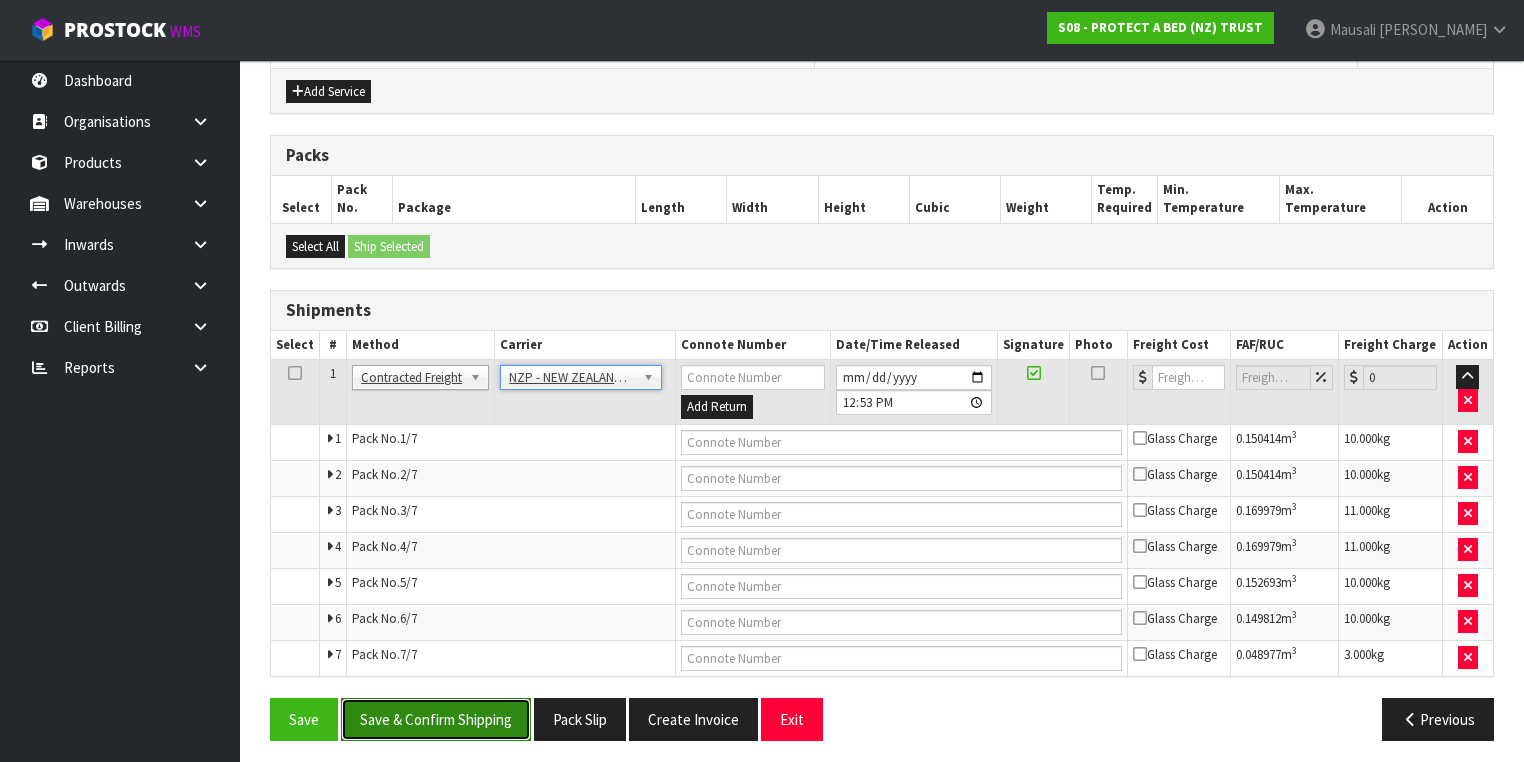click on "Save & Confirm Shipping" at bounding box center [436, 719] 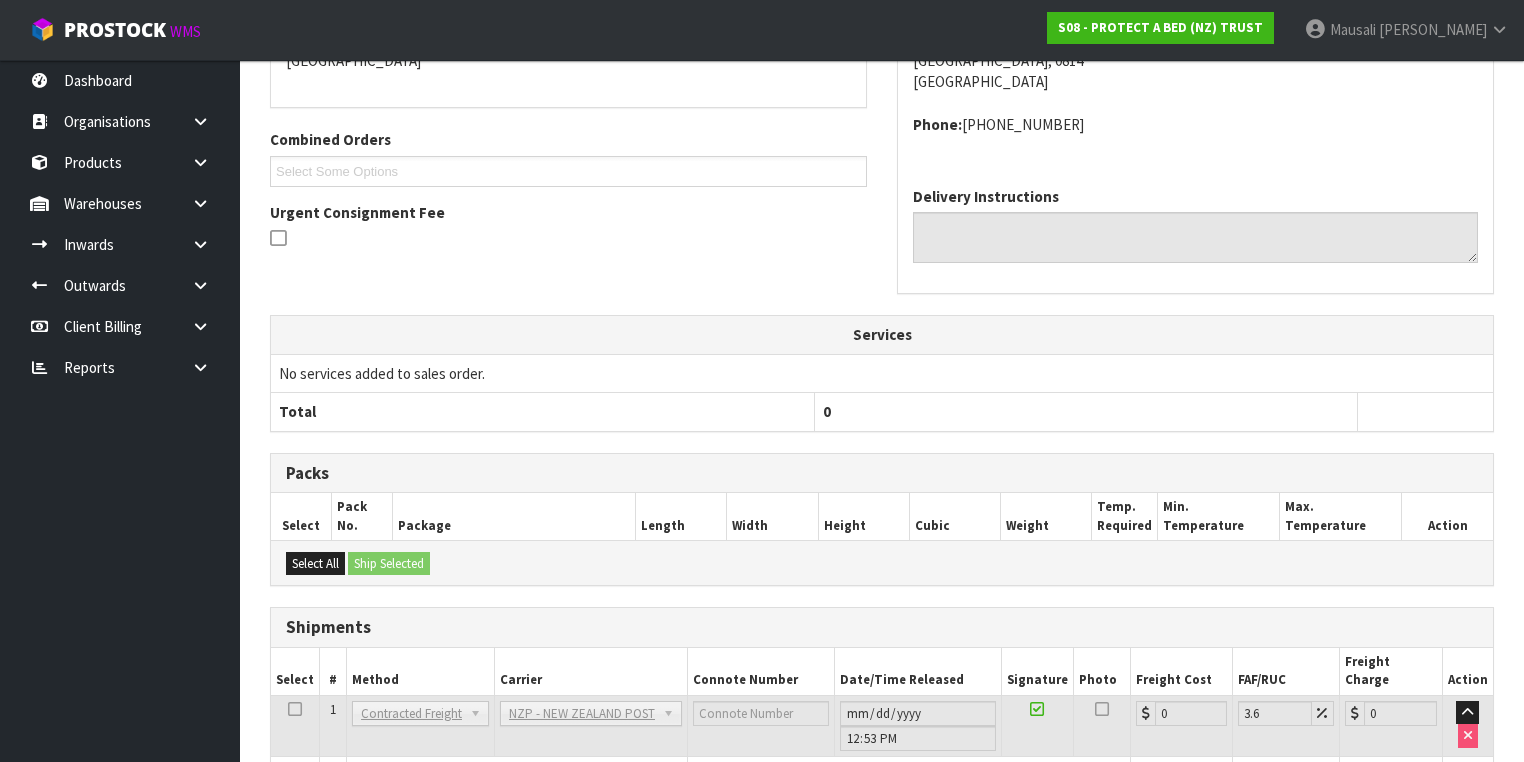 scroll, scrollTop: 782, scrollLeft: 0, axis: vertical 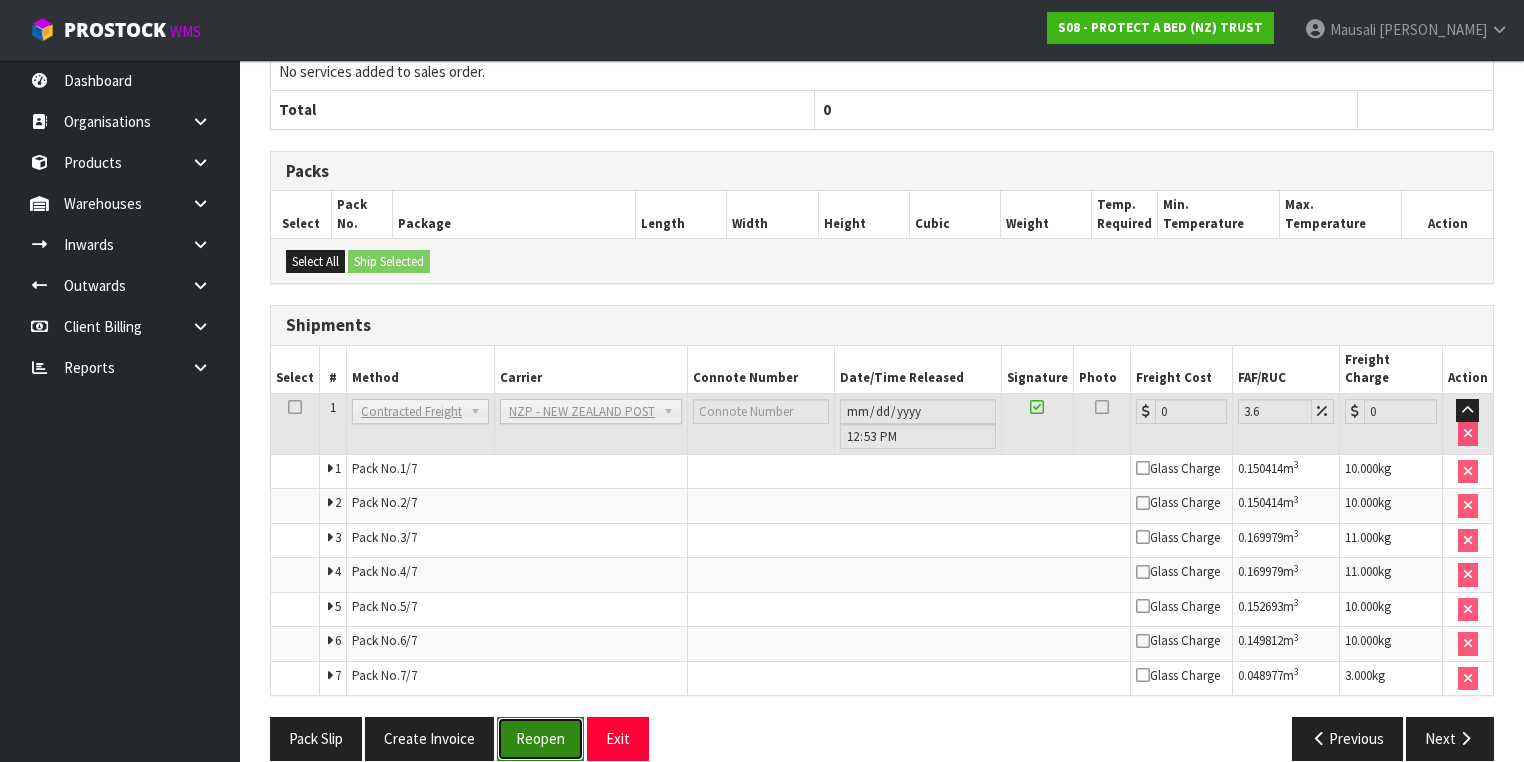 click on "Reopen" at bounding box center [540, 738] 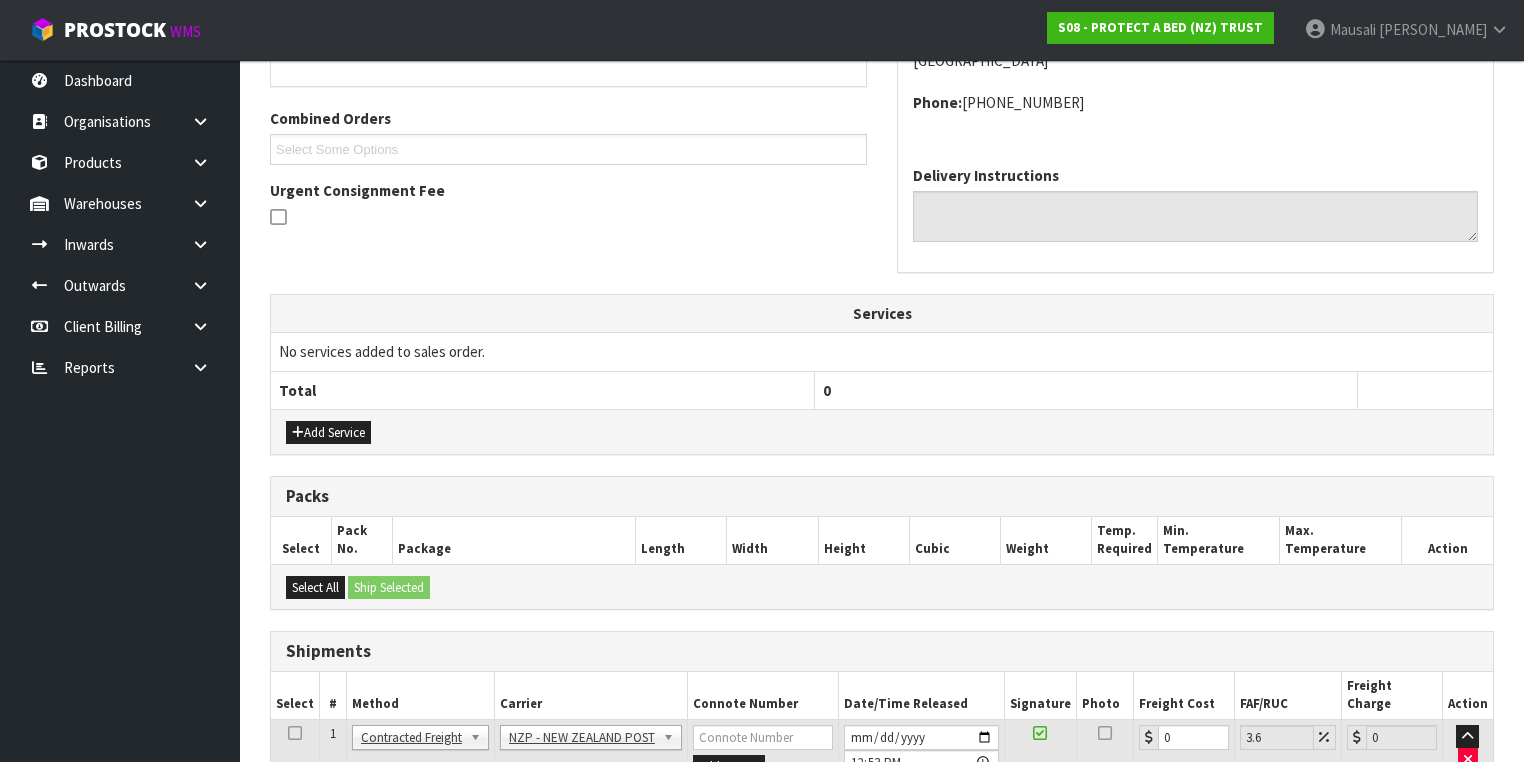 scroll, scrollTop: 821, scrollLeft: 0, axis: vertical 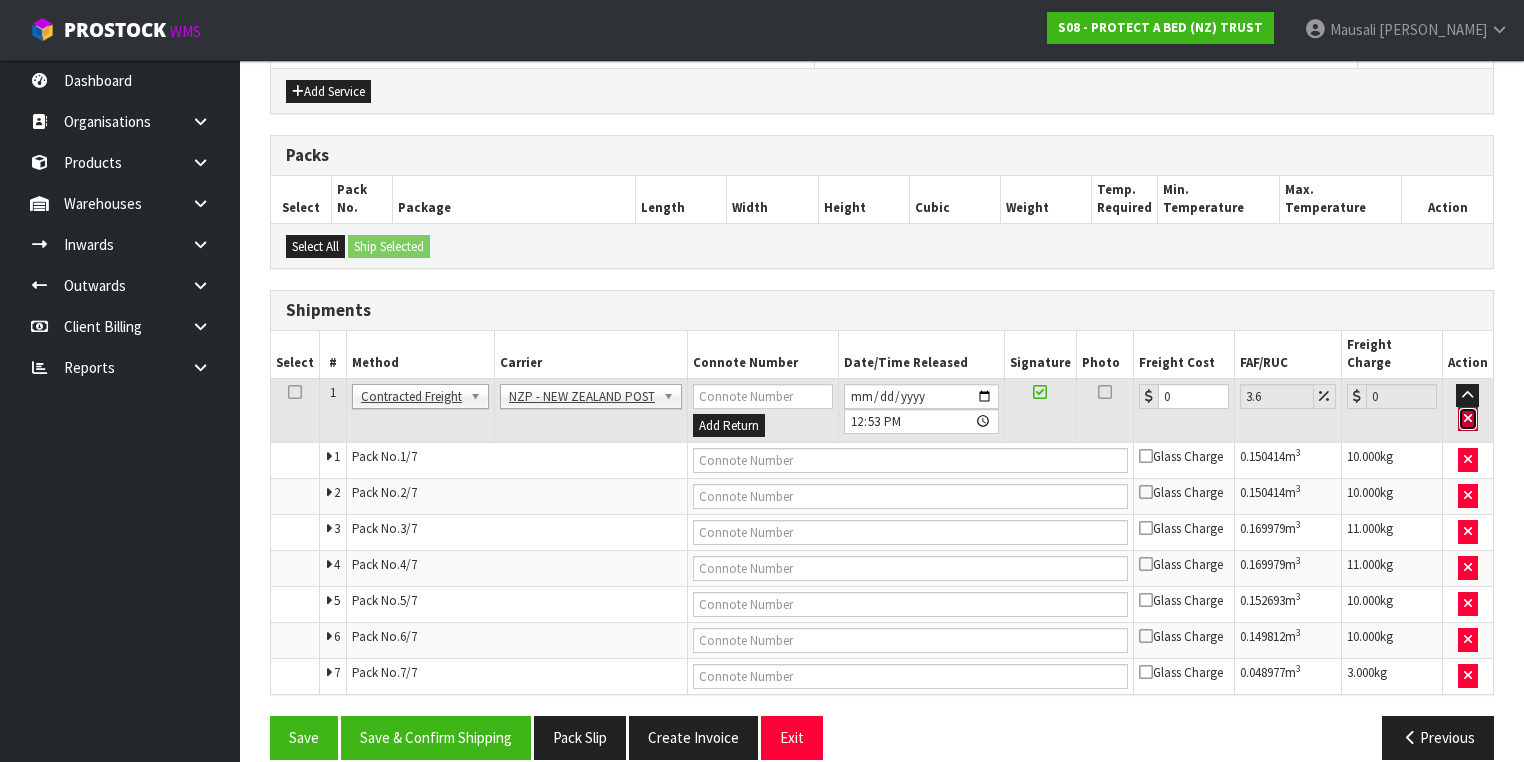 click at bounding box center [1468, 418] 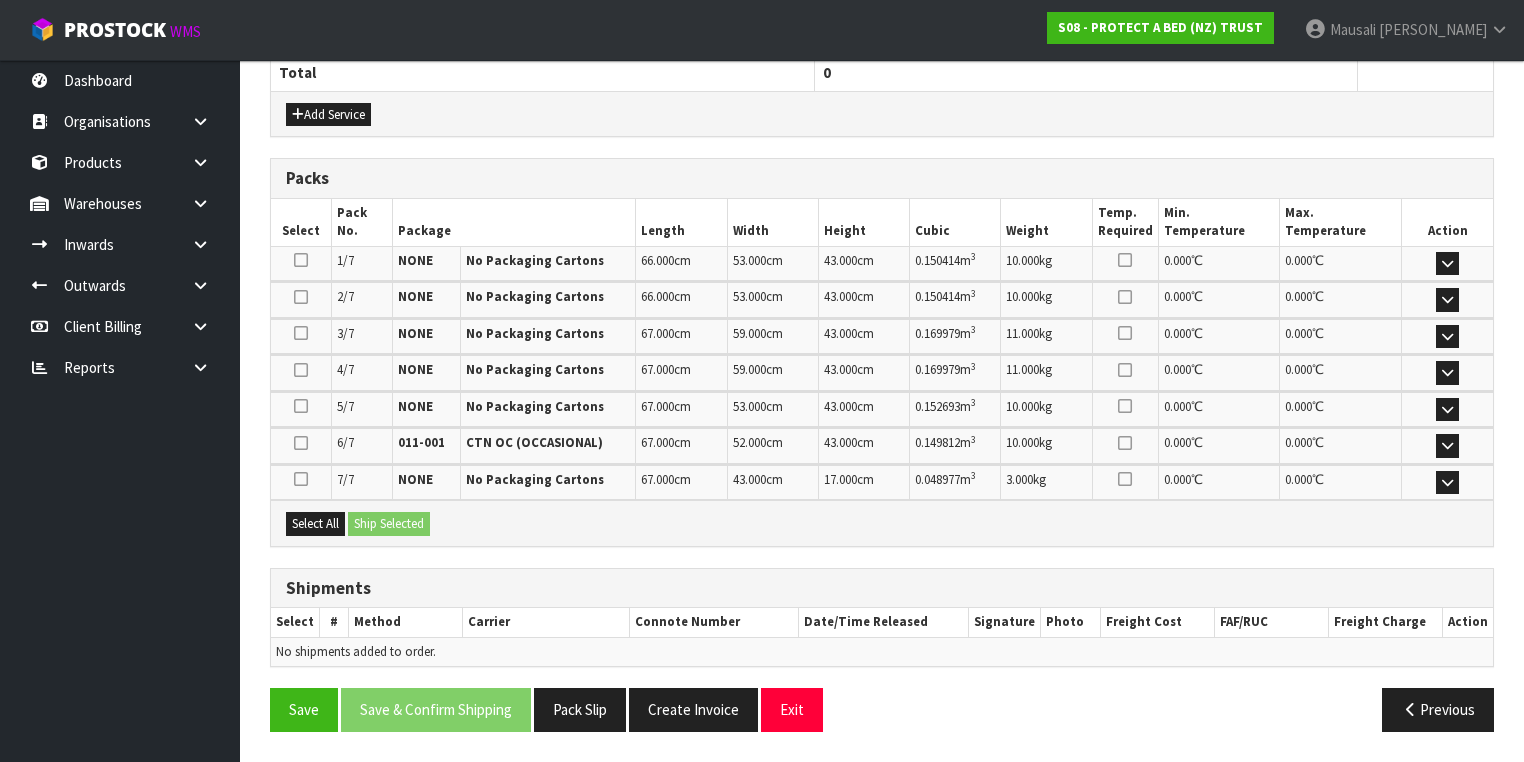 scroll, scrollTop: 786, scrollLeft: 0, axis: vertical 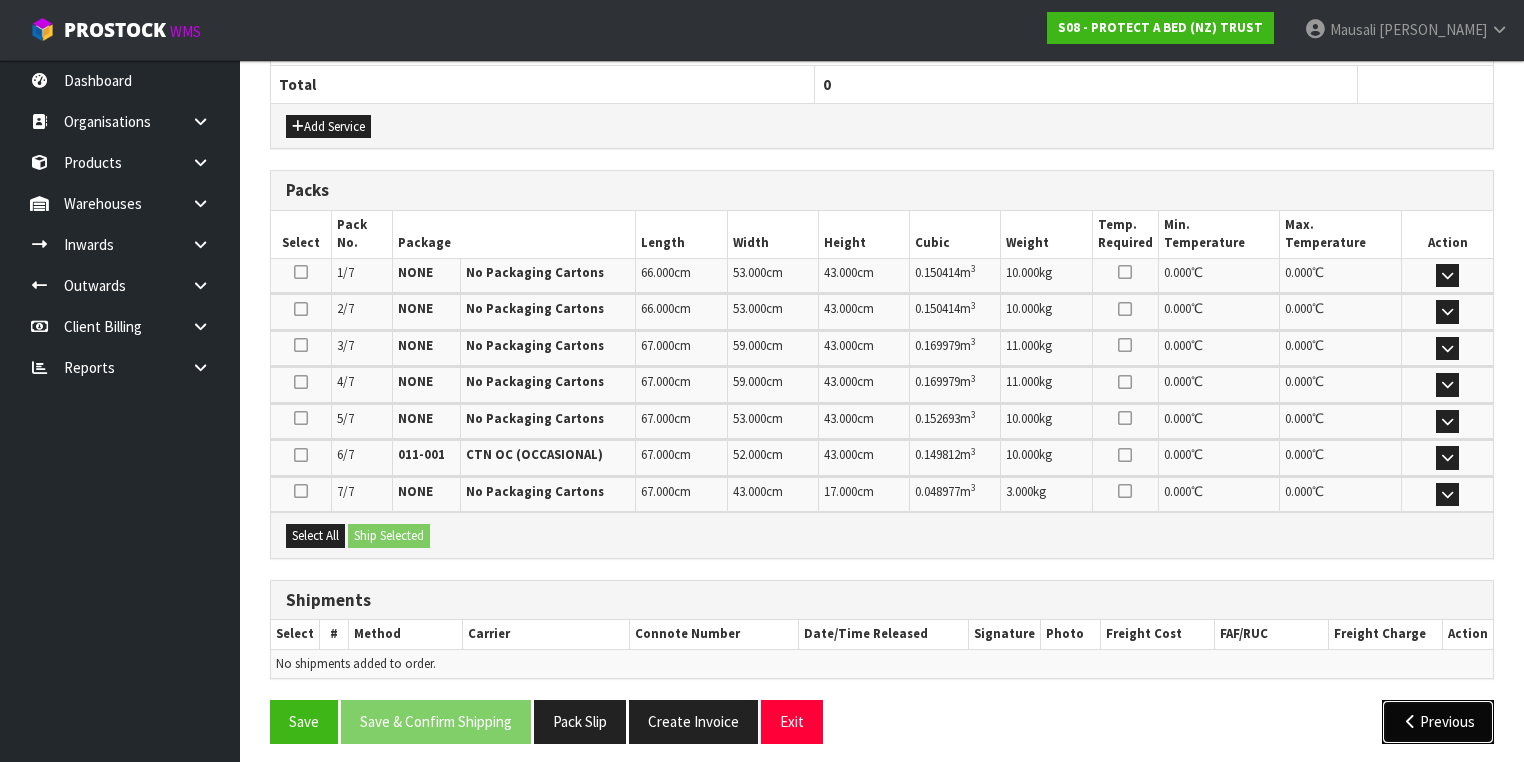 click on "Previous" at bounding box center (1438, 721) 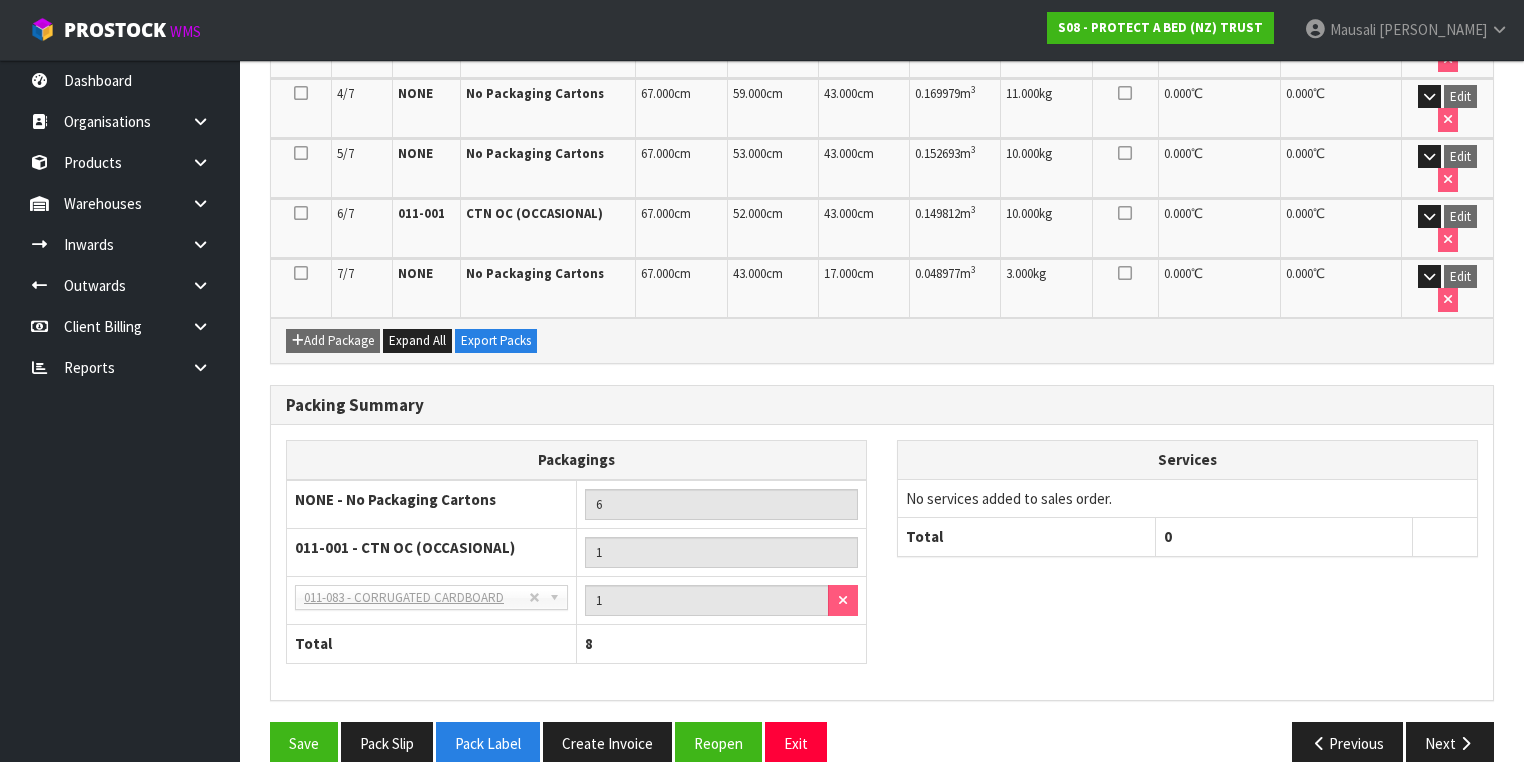 scroll, scrollTop: 642, scrollLeft: 0, axis: vertical 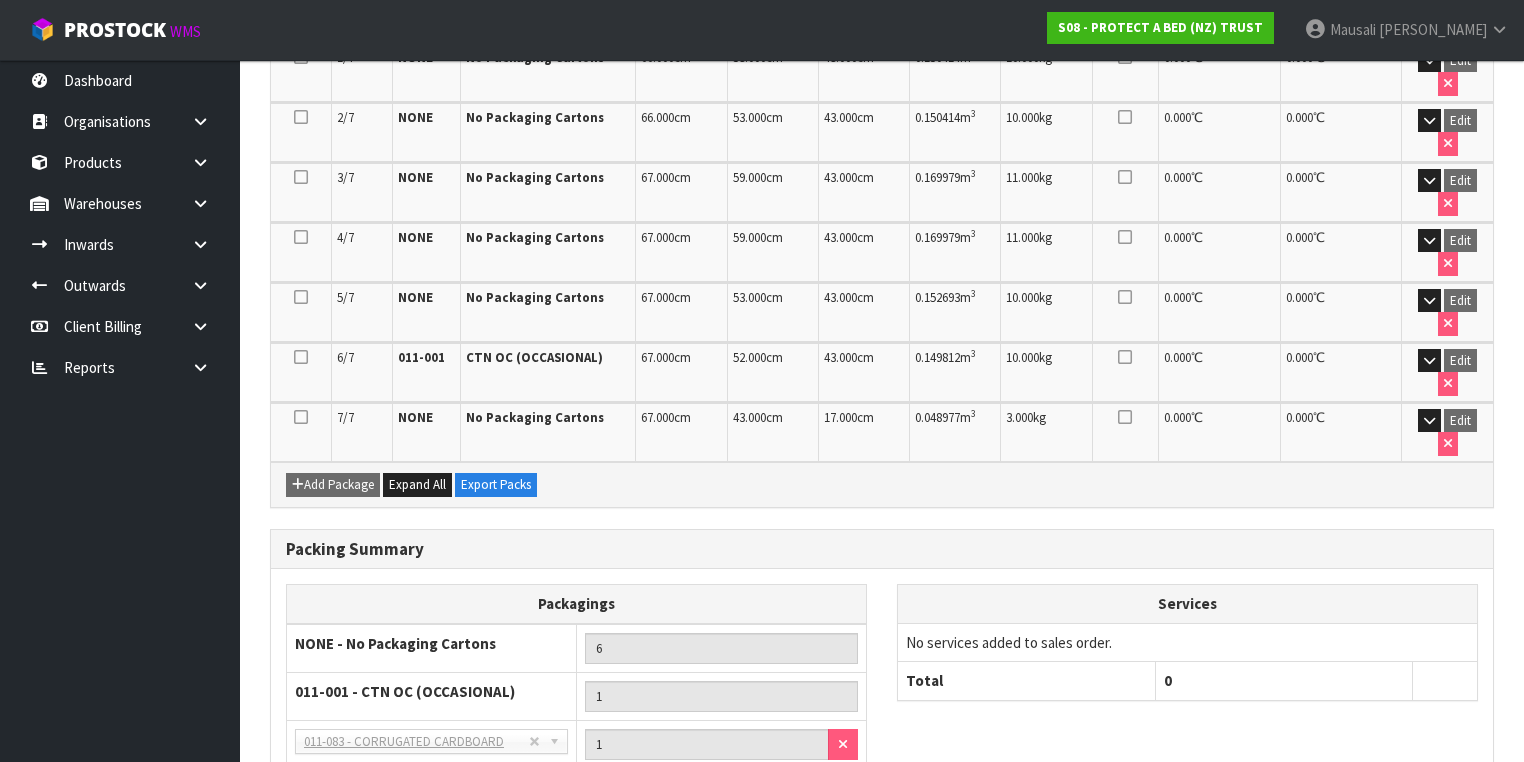click on "Pack Label" at bounding box center [488, 887] 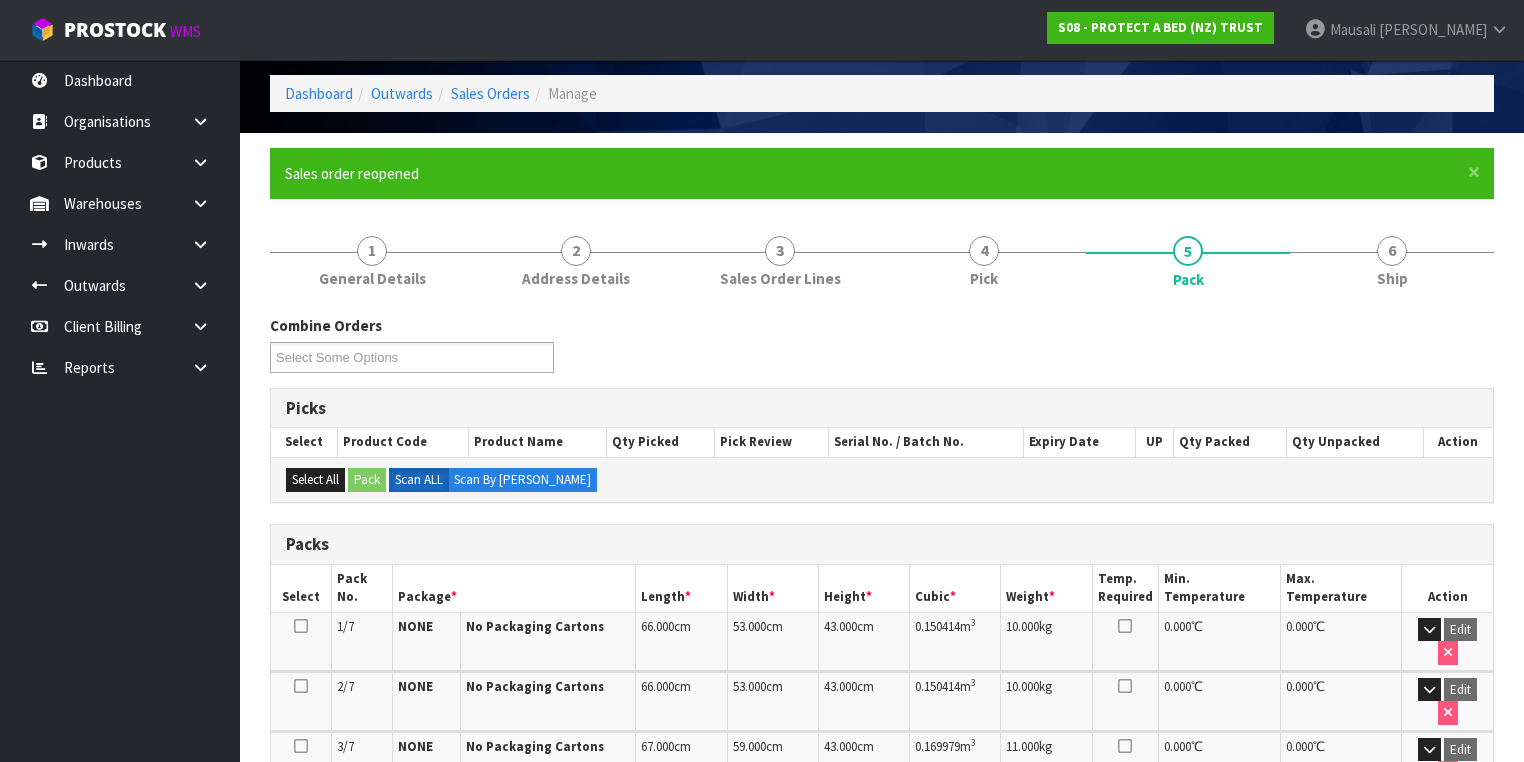 scroll, scrollTop: 0, scrollLeft: 0, axis: both 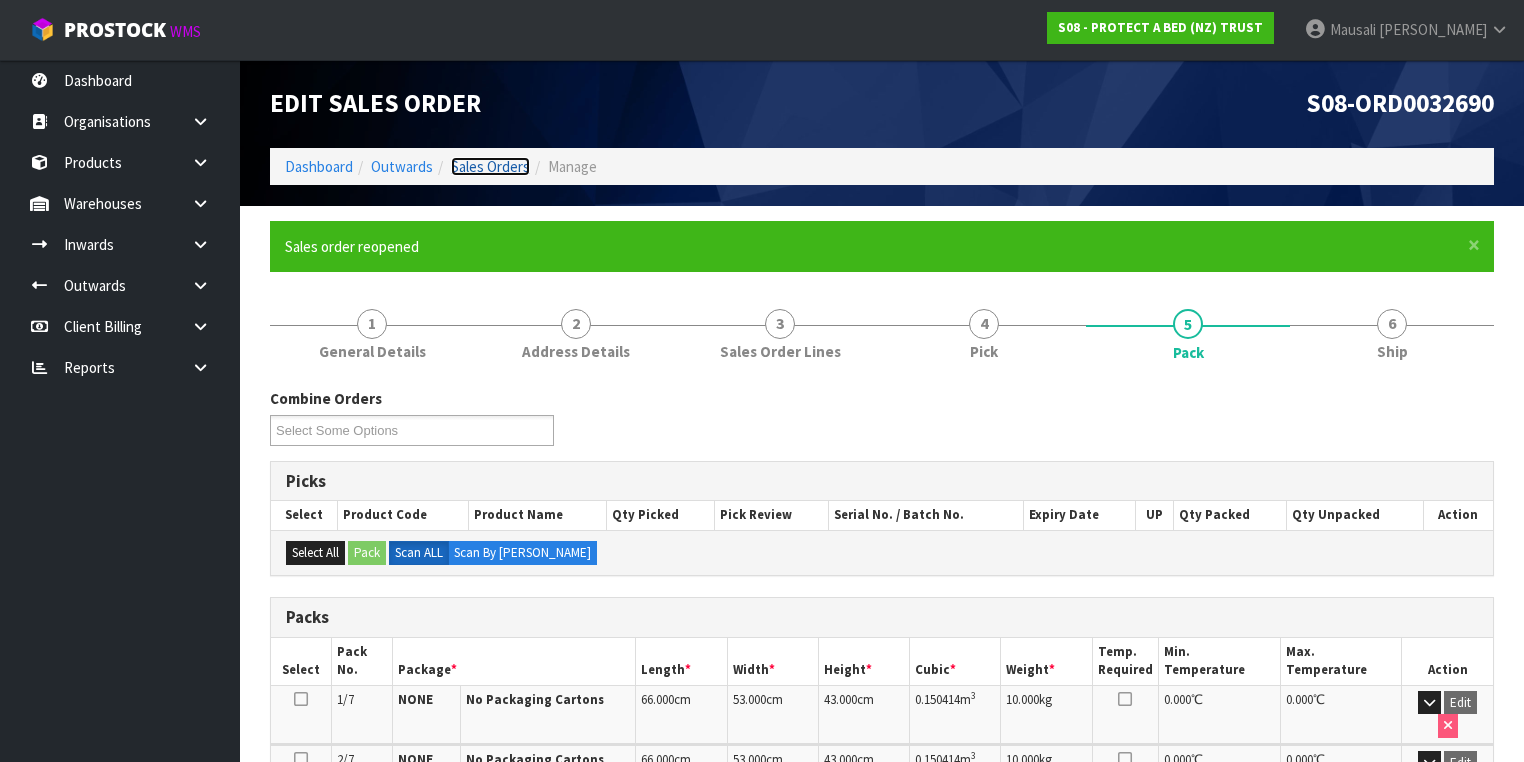 click on "Sales Orders" at bounding box center [490, 166] 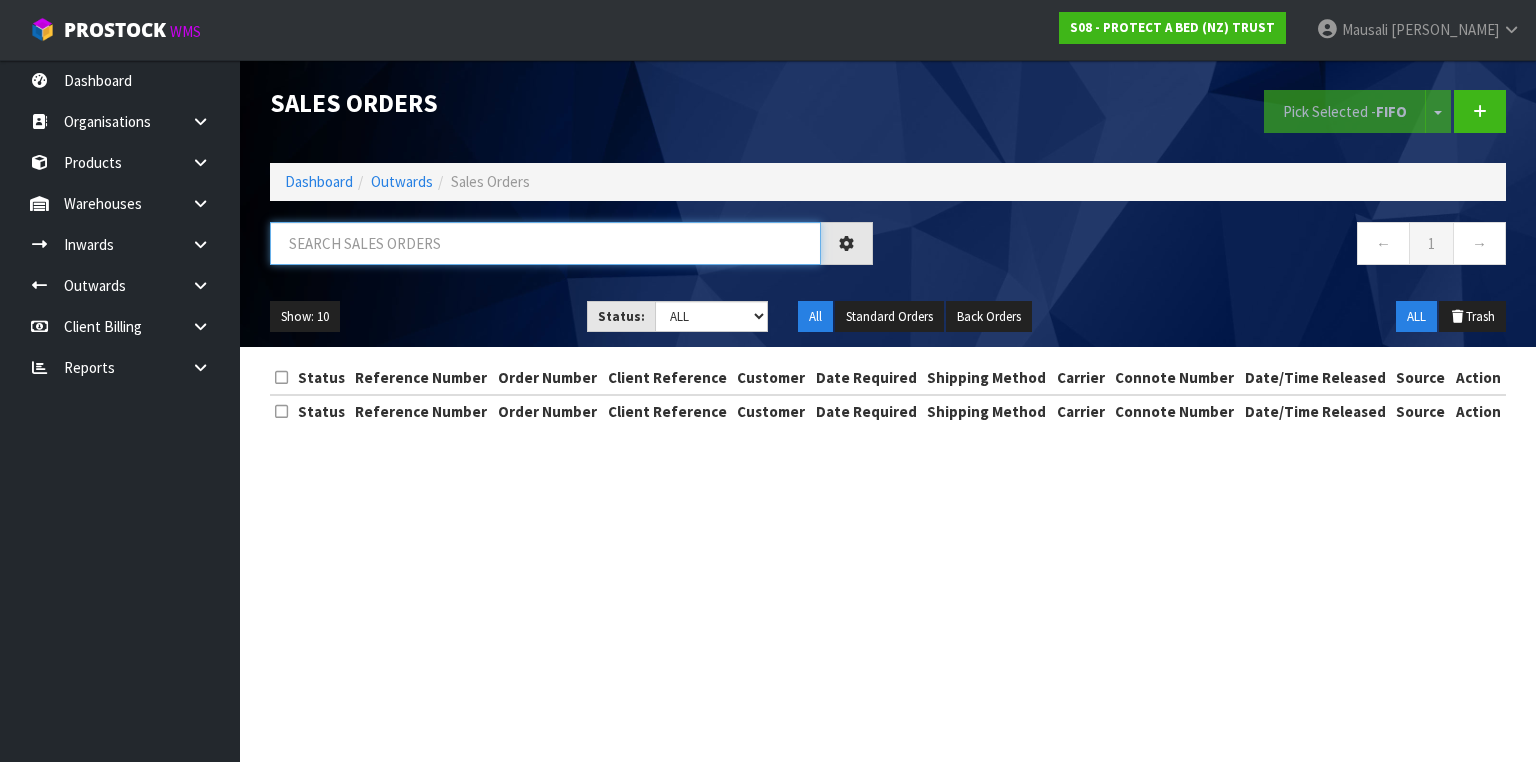 click at bounding box center [545, 243] 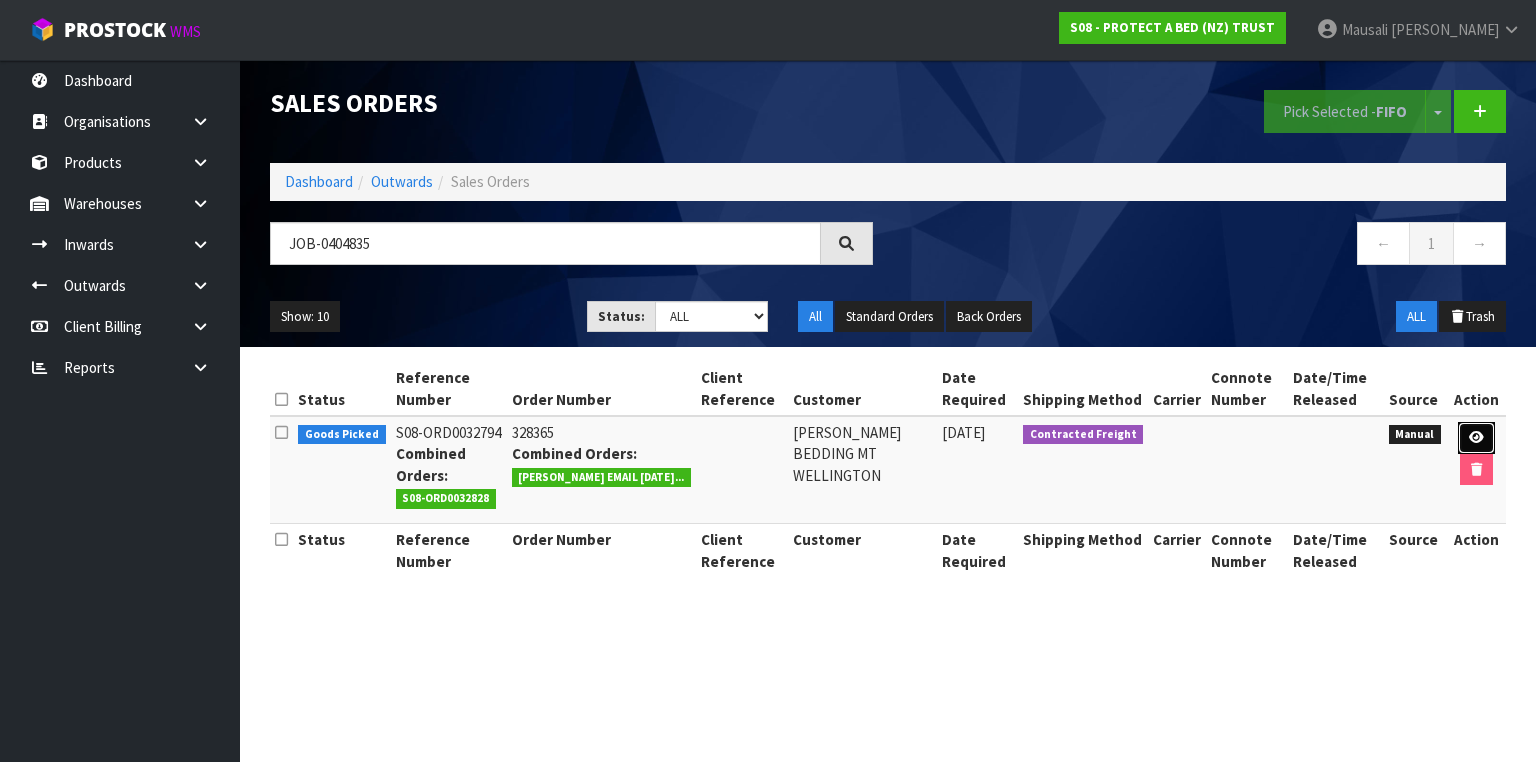click at bounding box center [1476, 437] 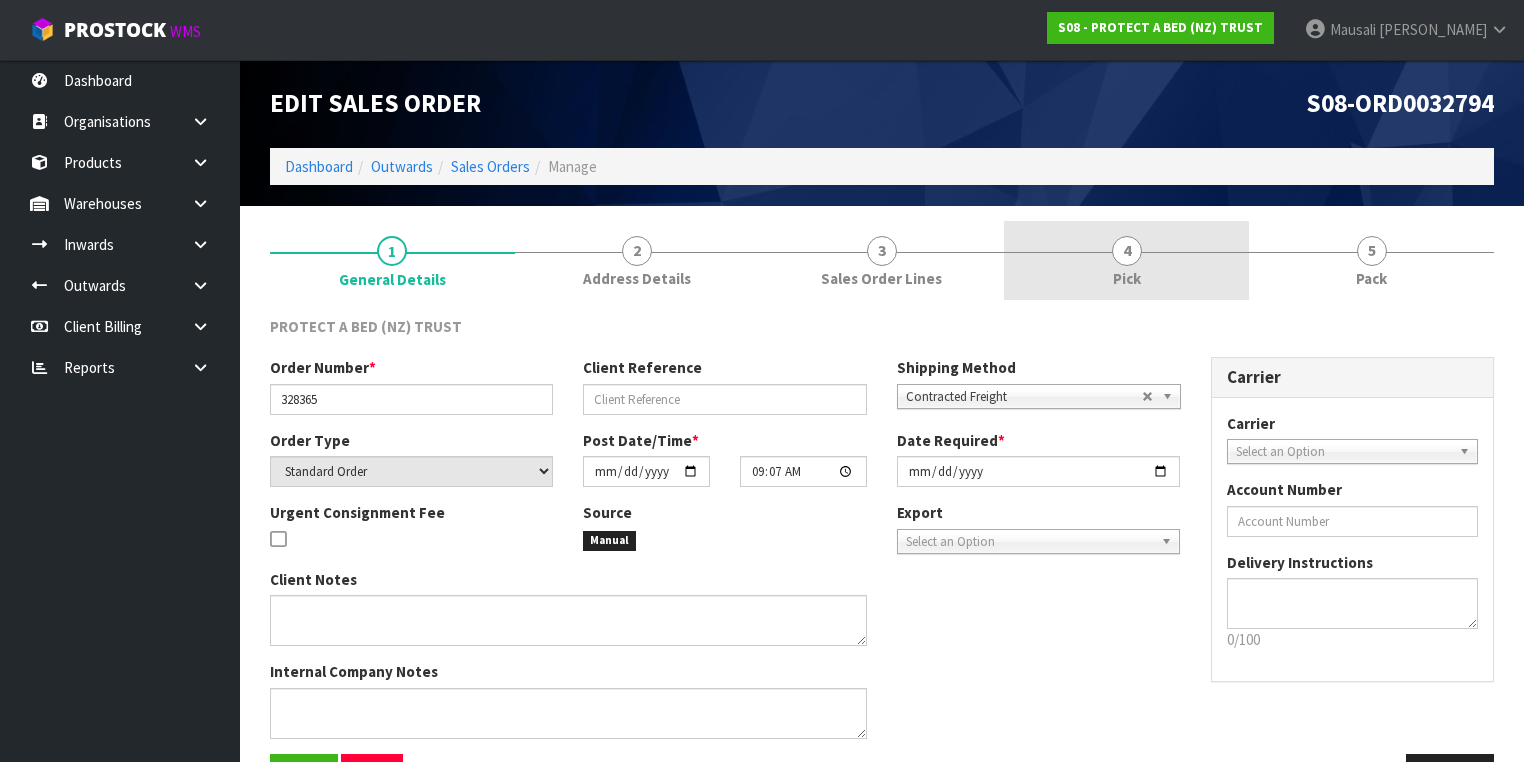 click on "4
Pick" at bounding box center (1126, 260) 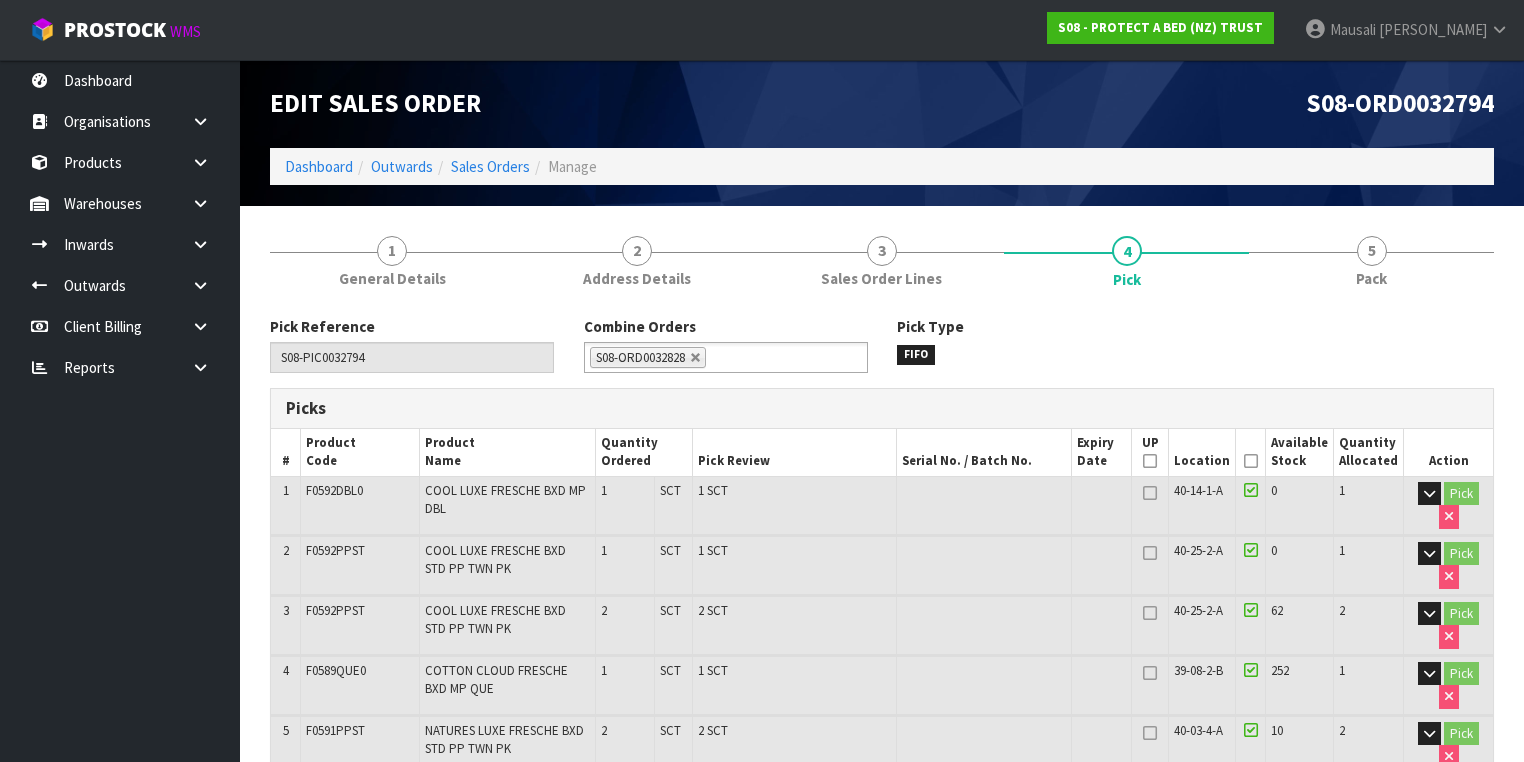 click at bounding box center [1251, 461] 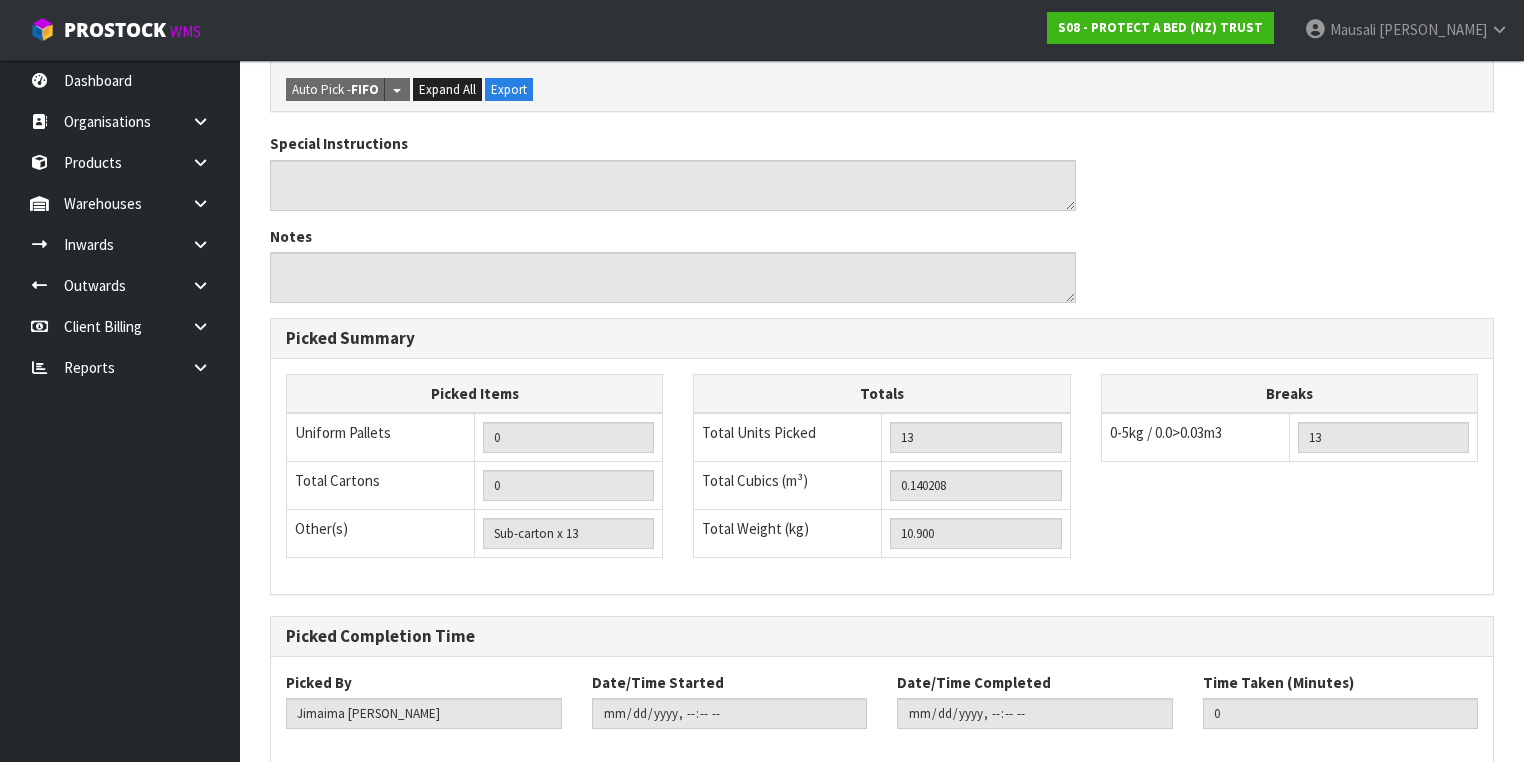scroll, scrollTop: 1052, scrollLeft: 0, axis: vertical 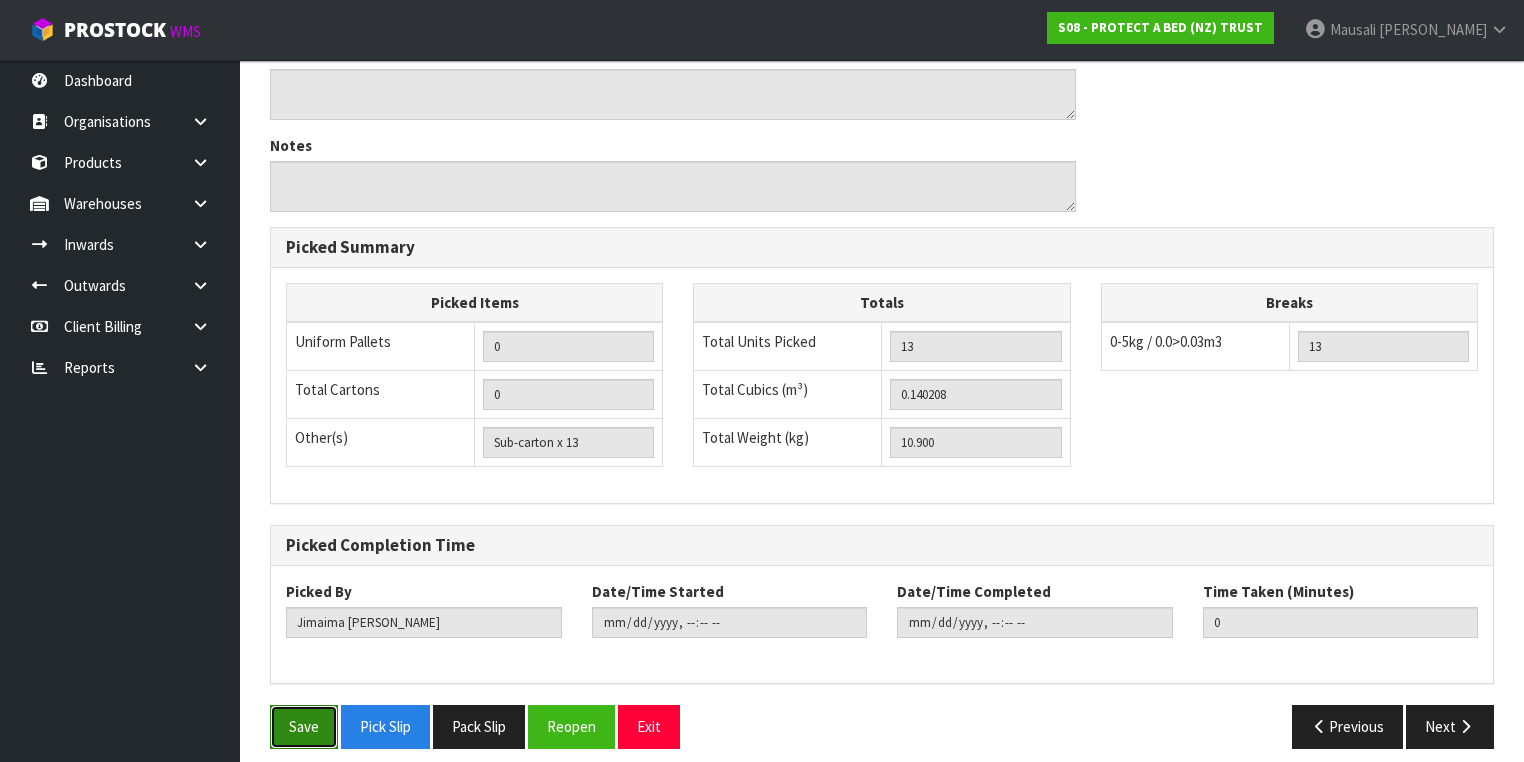 click on "Save" at bounding box center [304, 726] 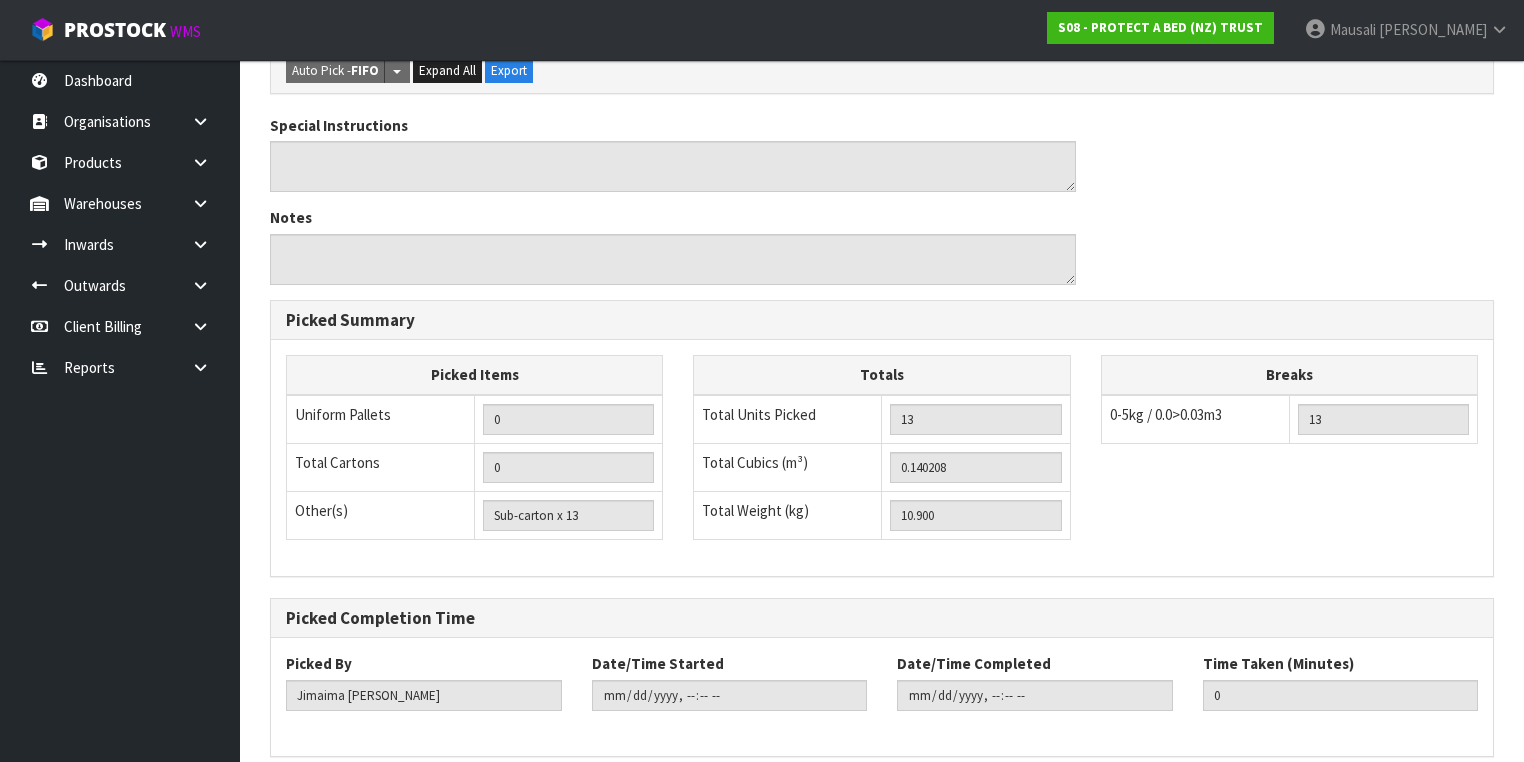scroll, scrollTop: 0, scrollLeft: 0, axis: both 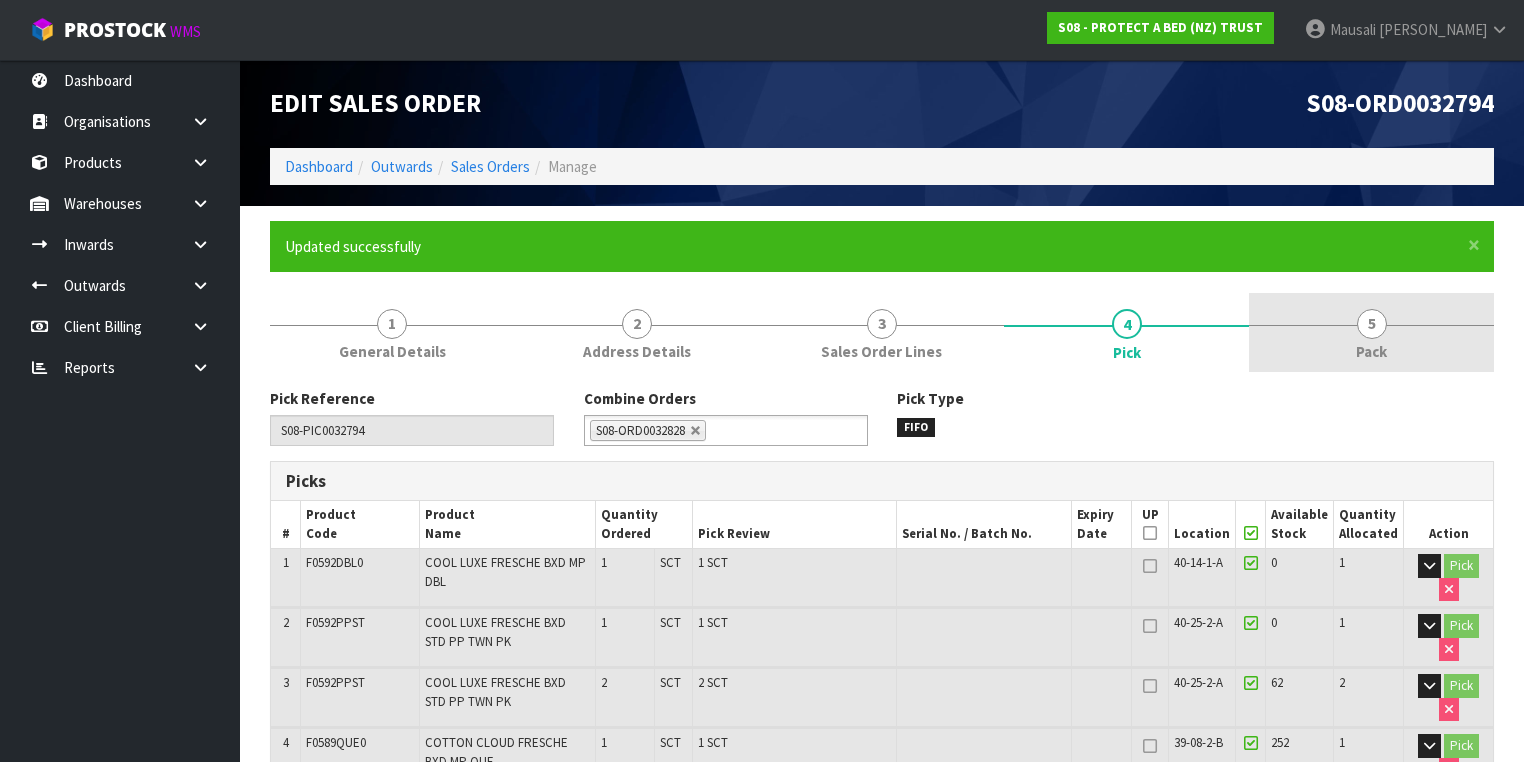 click on "5
Pack" at bounding box center [1371, 332] 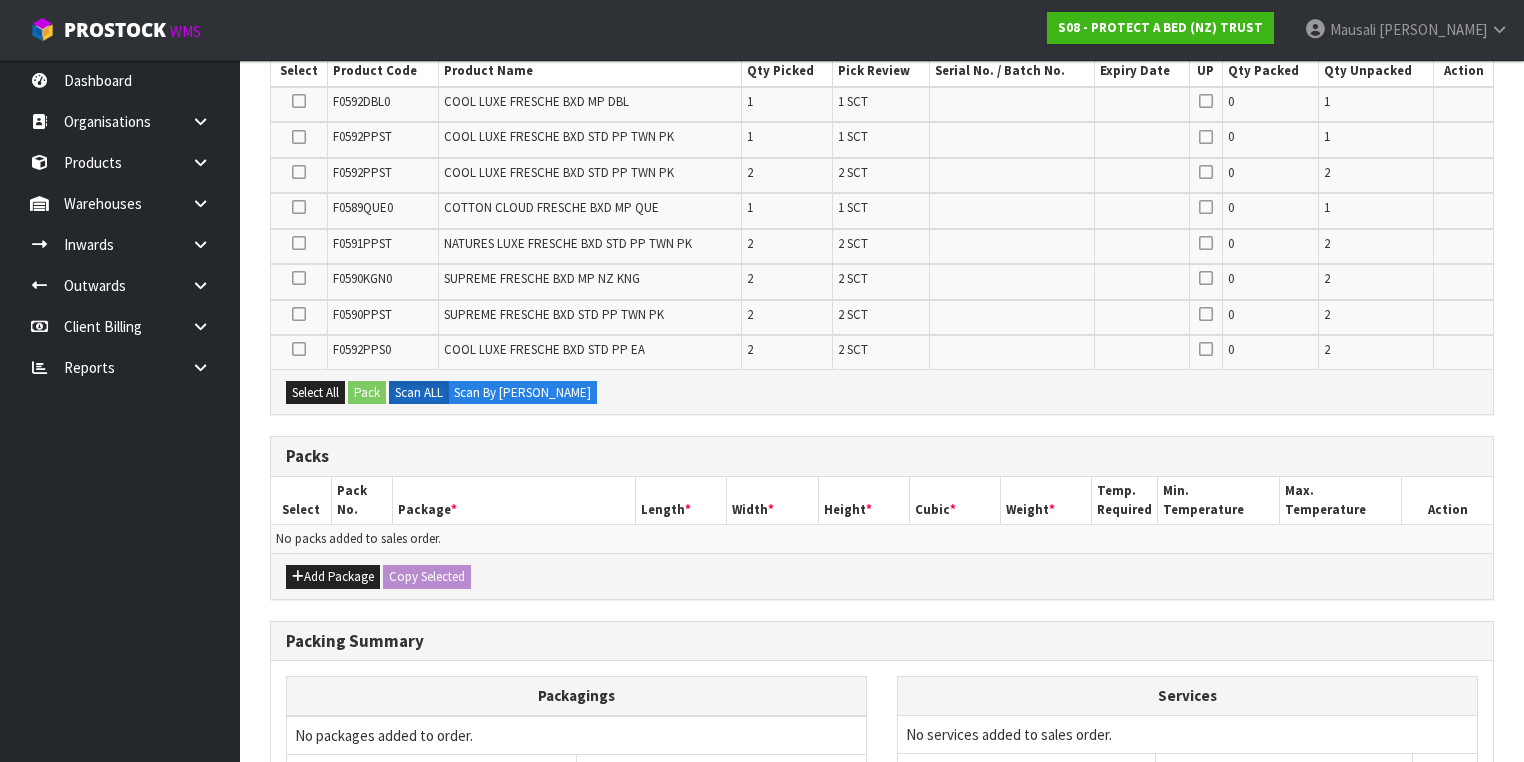 scroll, scrollTop: 480, scrollLeft: 0, axis: vertical 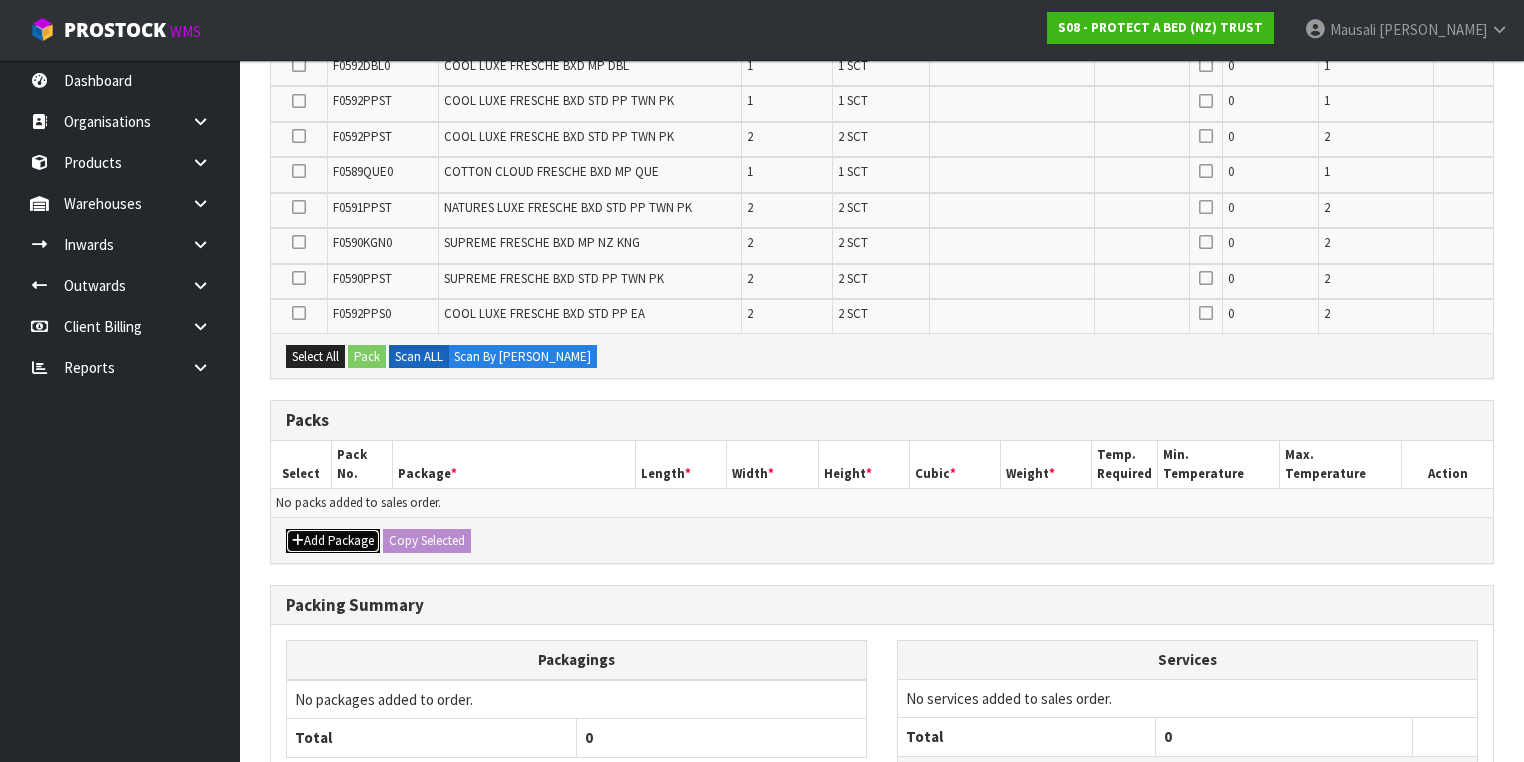 click on "Add Package" at bounding box center (333, 541) 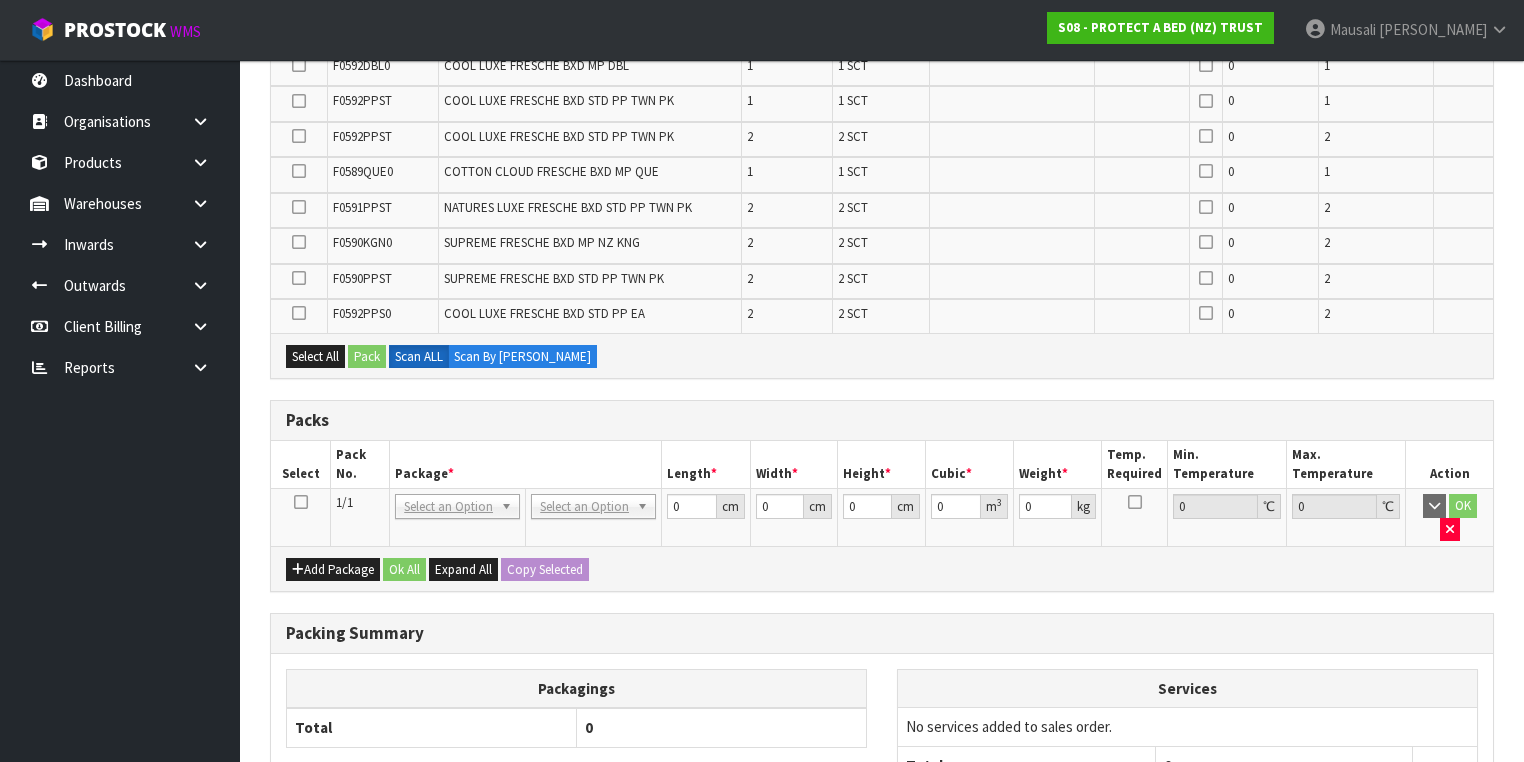 click at bounding box center (301, 502) 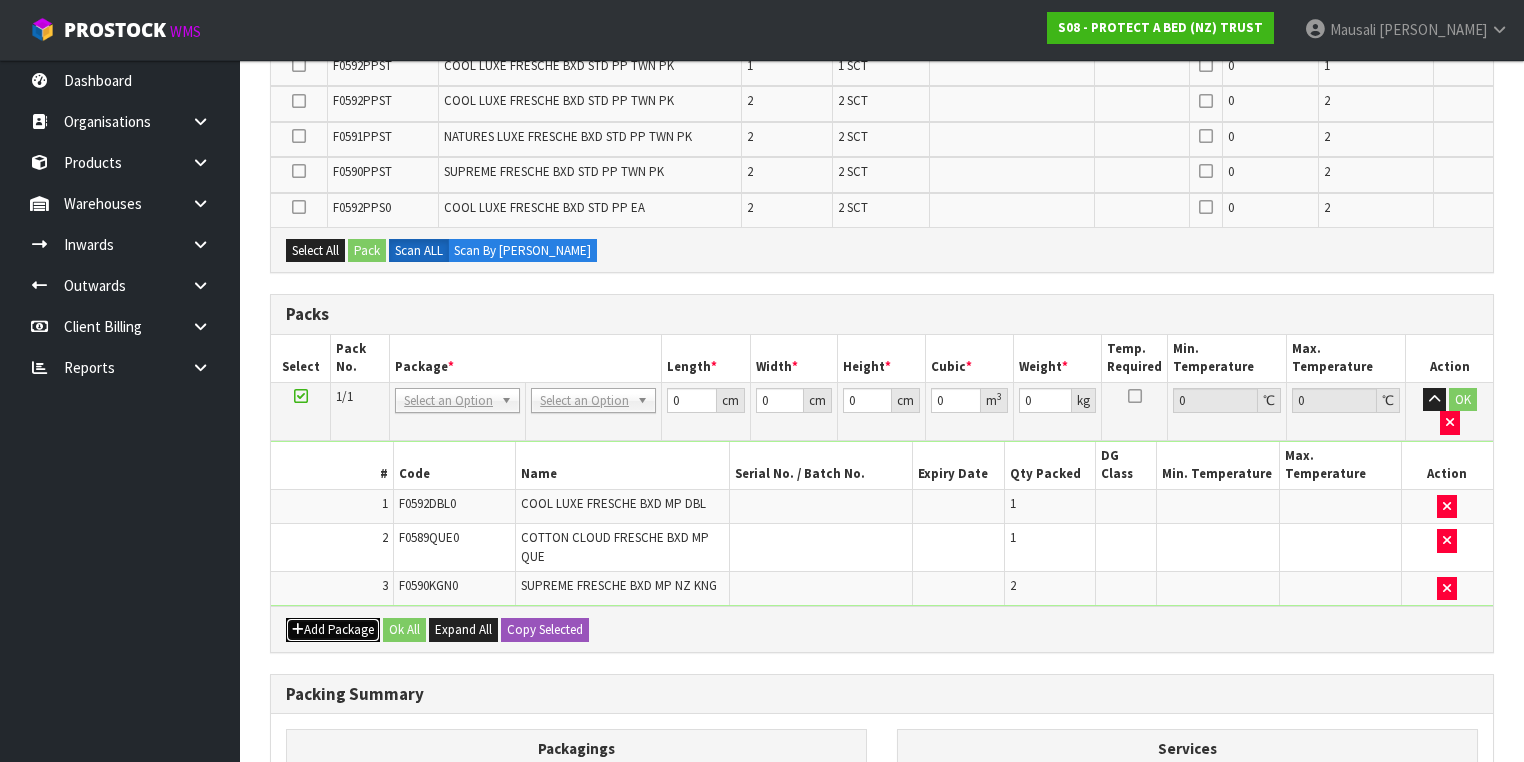 click on "Add Package" at bounding box center [333, 630] 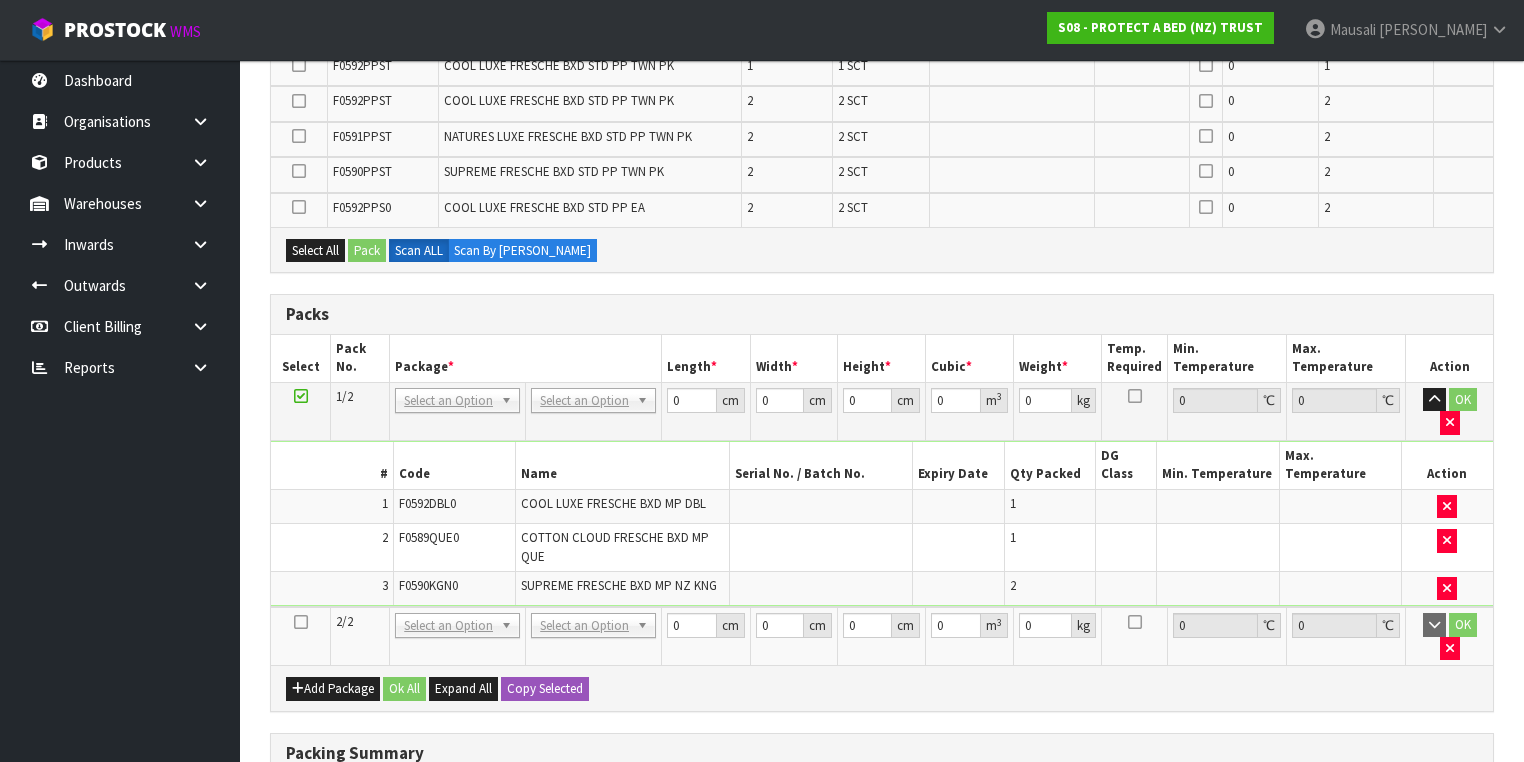 click at bounding box center (301, 622) 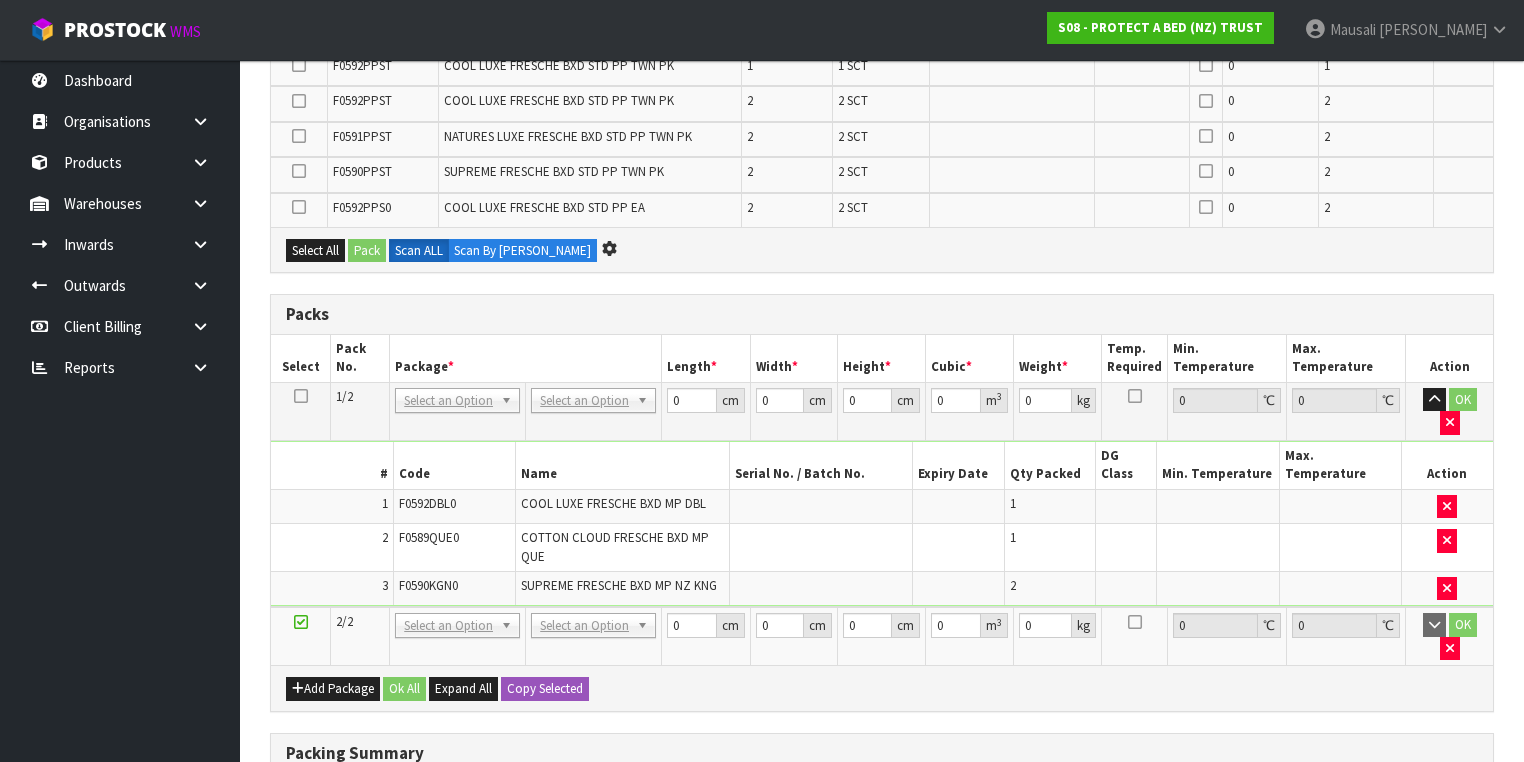 scroll, scrollTop: 0, scrollLeft: 0, axis: both 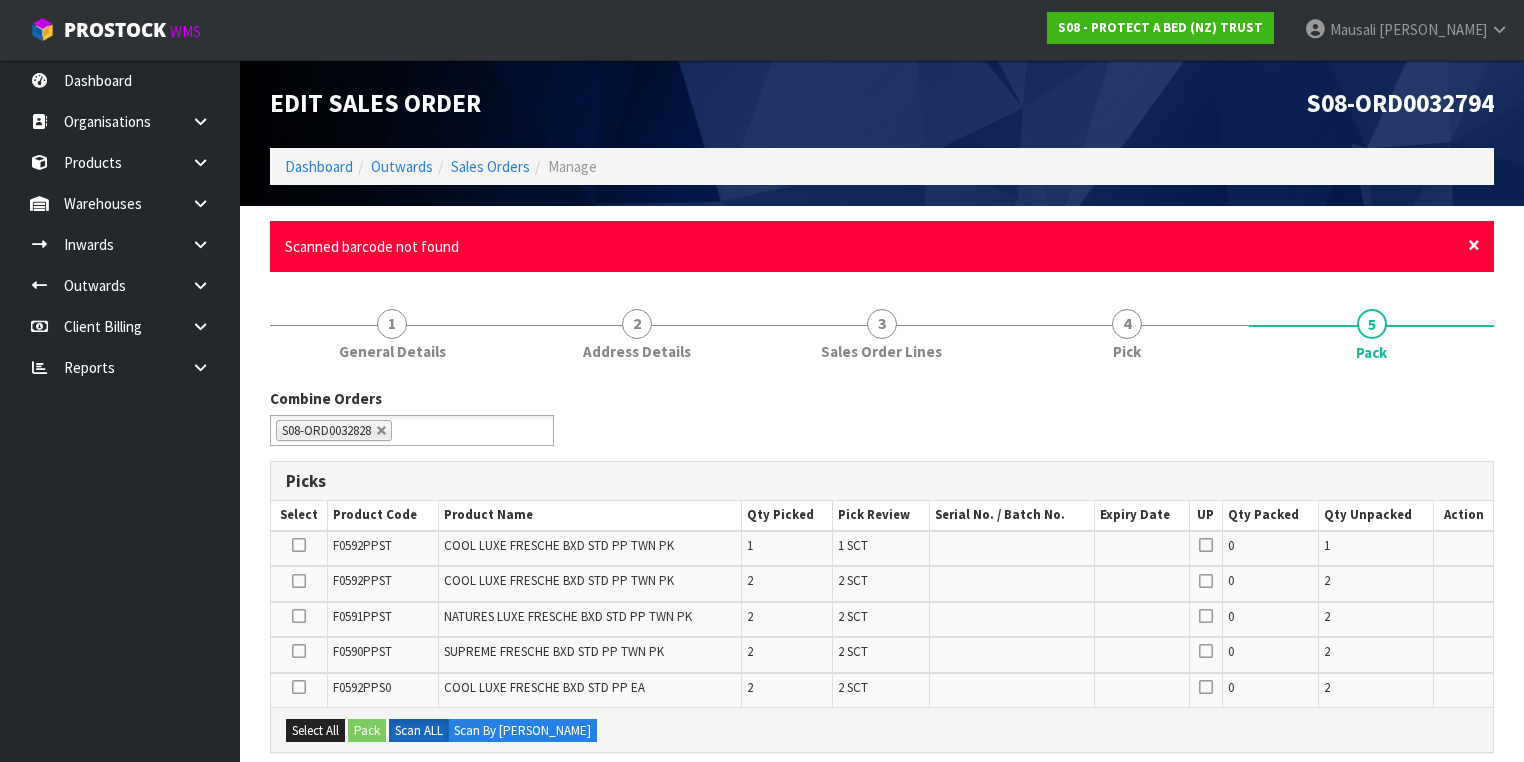 click on "×" at bounding box center [1474, 245] 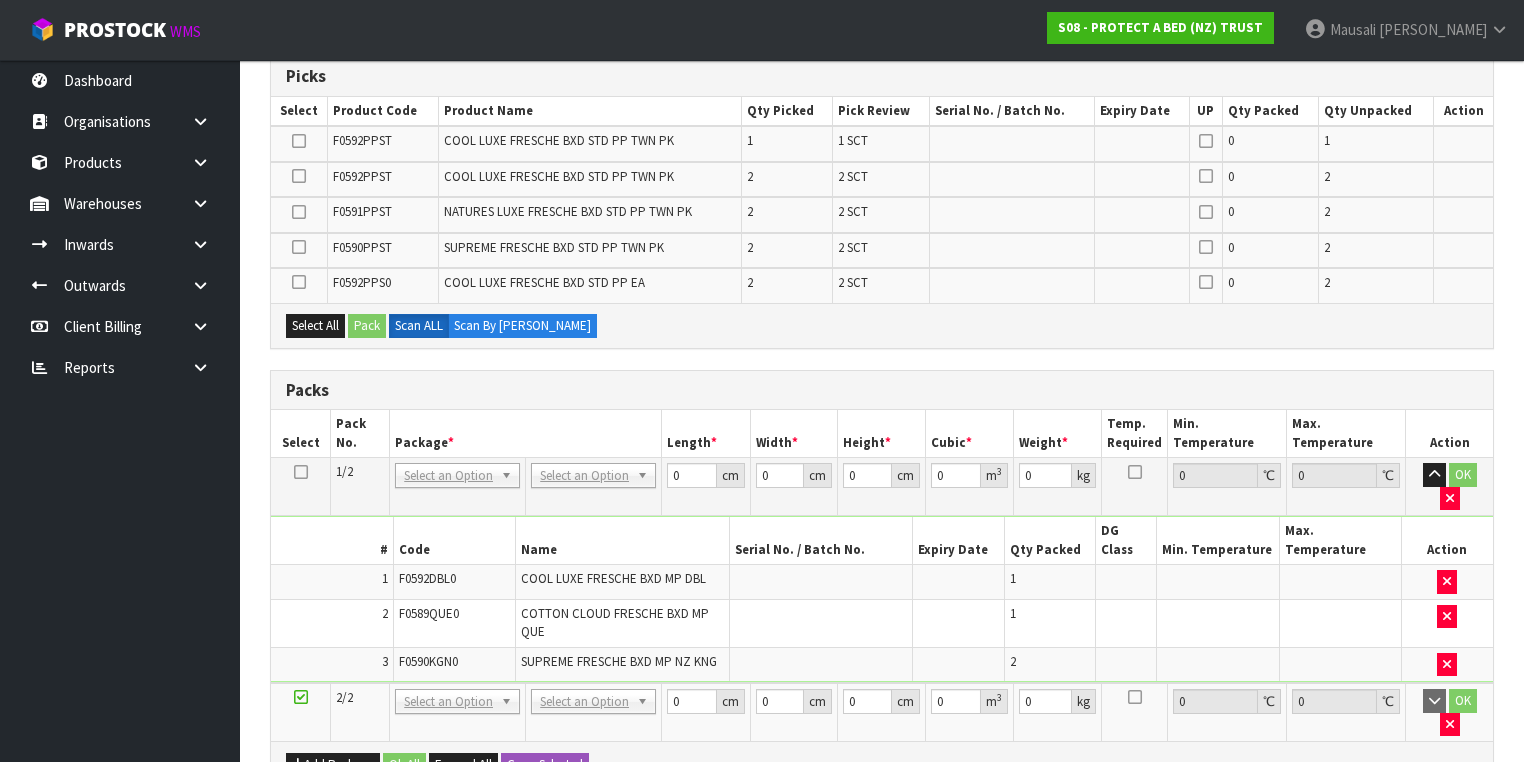 scroll, scrollTop: 320, scrollLeft: 0, axis: vertical 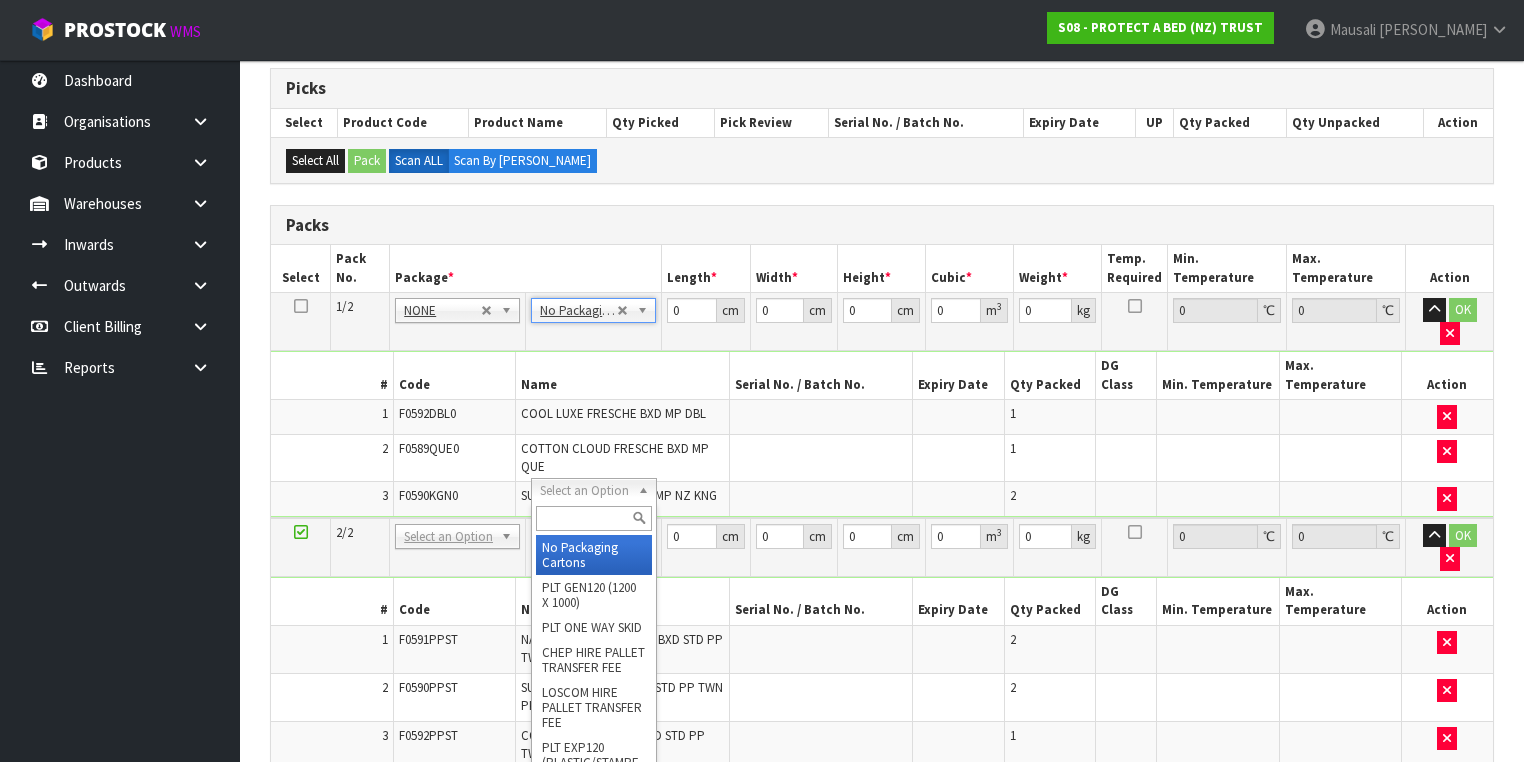 drag, startPoint x: 604, startPoint y: 545, endPoint x: 608, endPoint y: 488, distance: 57.14018 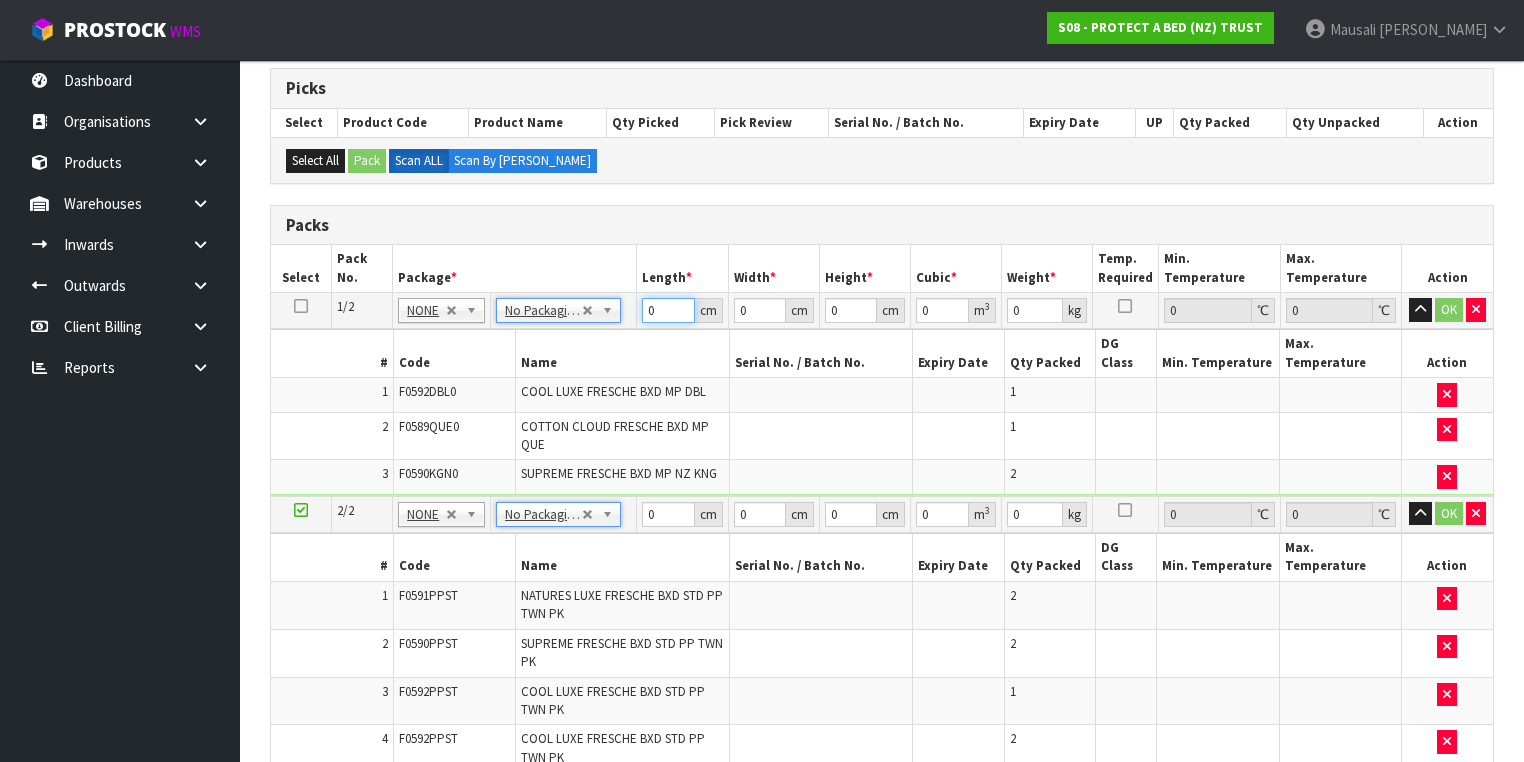 drag, startPoint x: 660, startPoint y: 312, endPoint x: 600, endPoint y: 327, distance: 61.846584 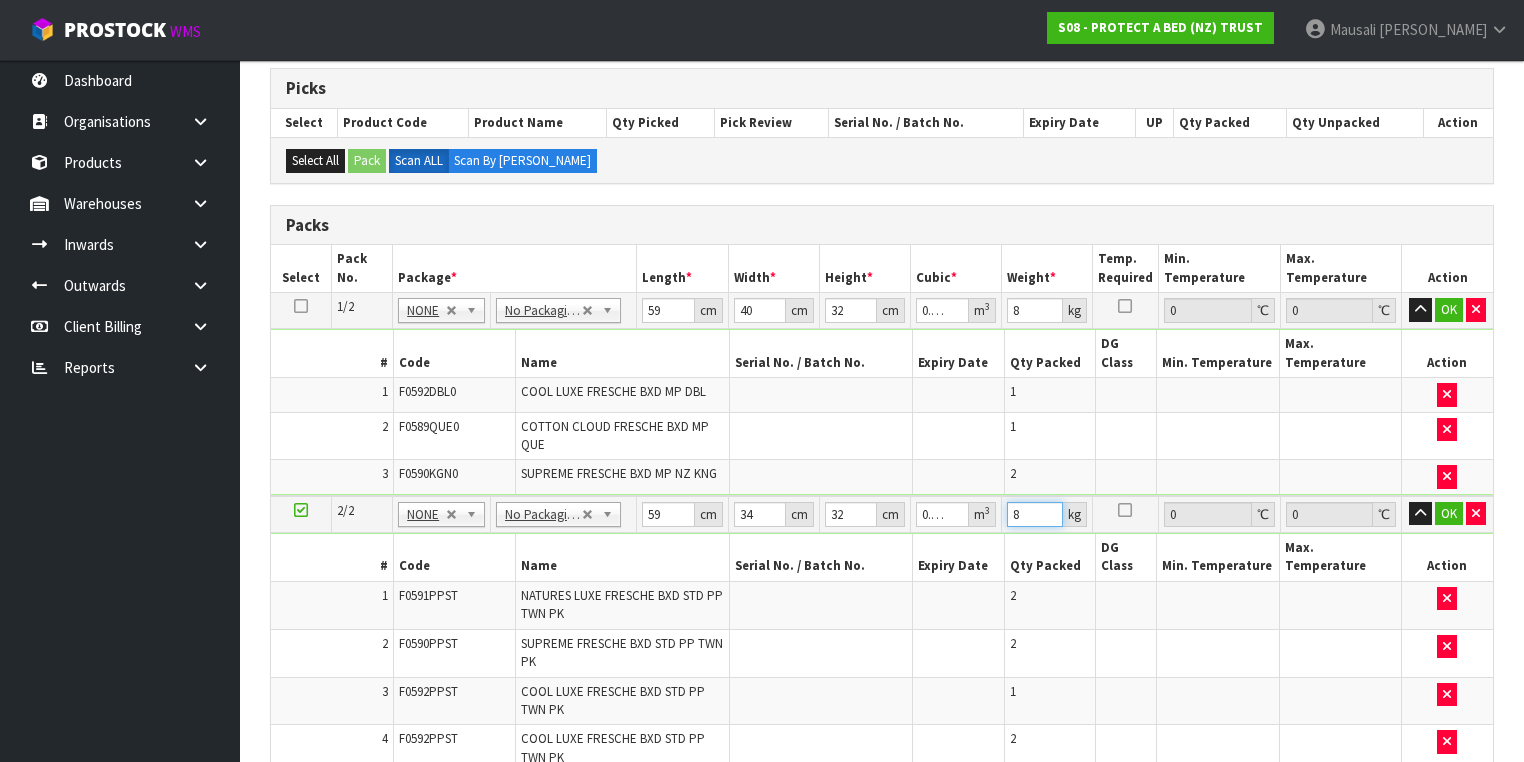 scroll, scrollTop: 640, scrollLeft: 0, axis: vertical 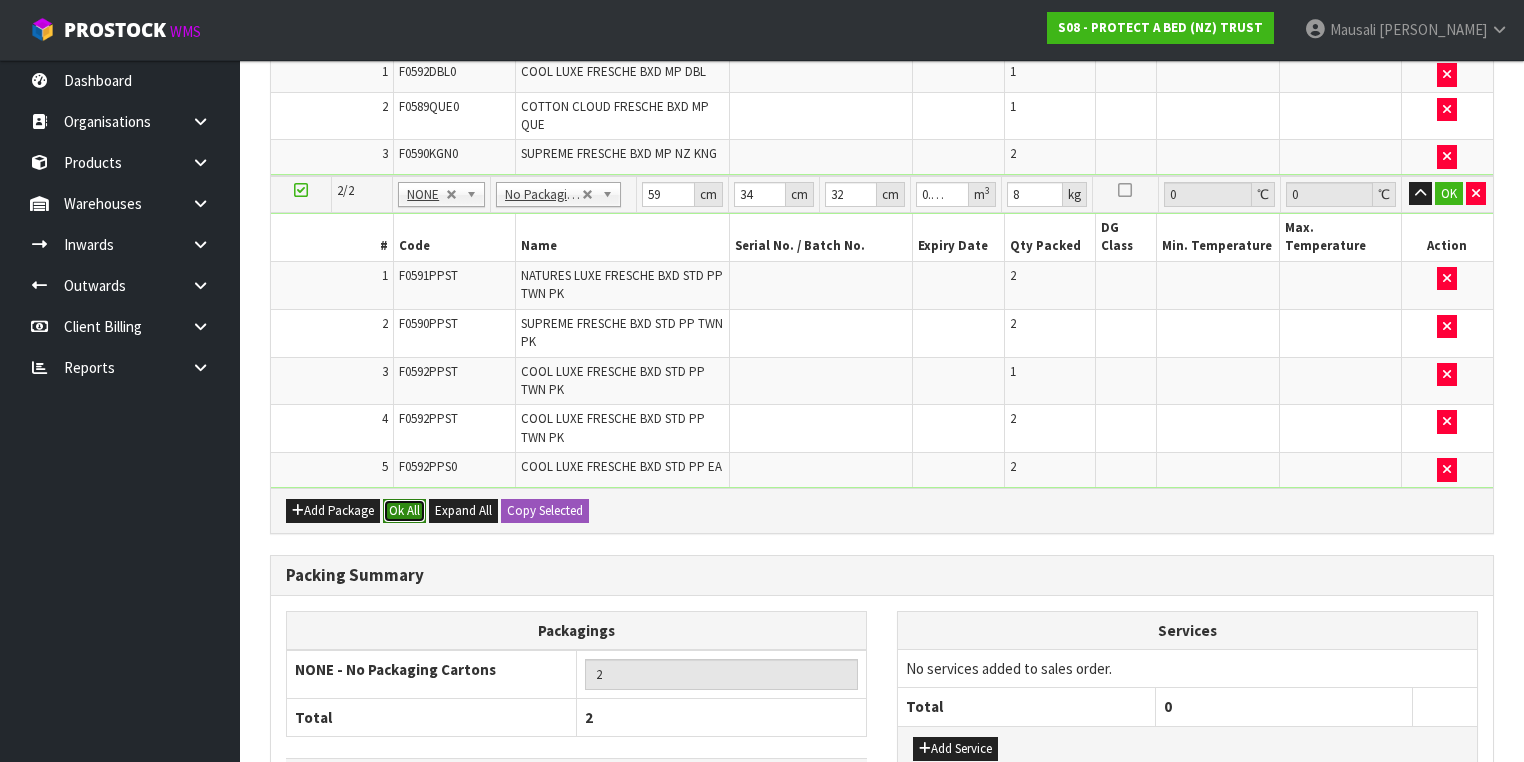 click on "Ok All" at bounding box center [404, 511] 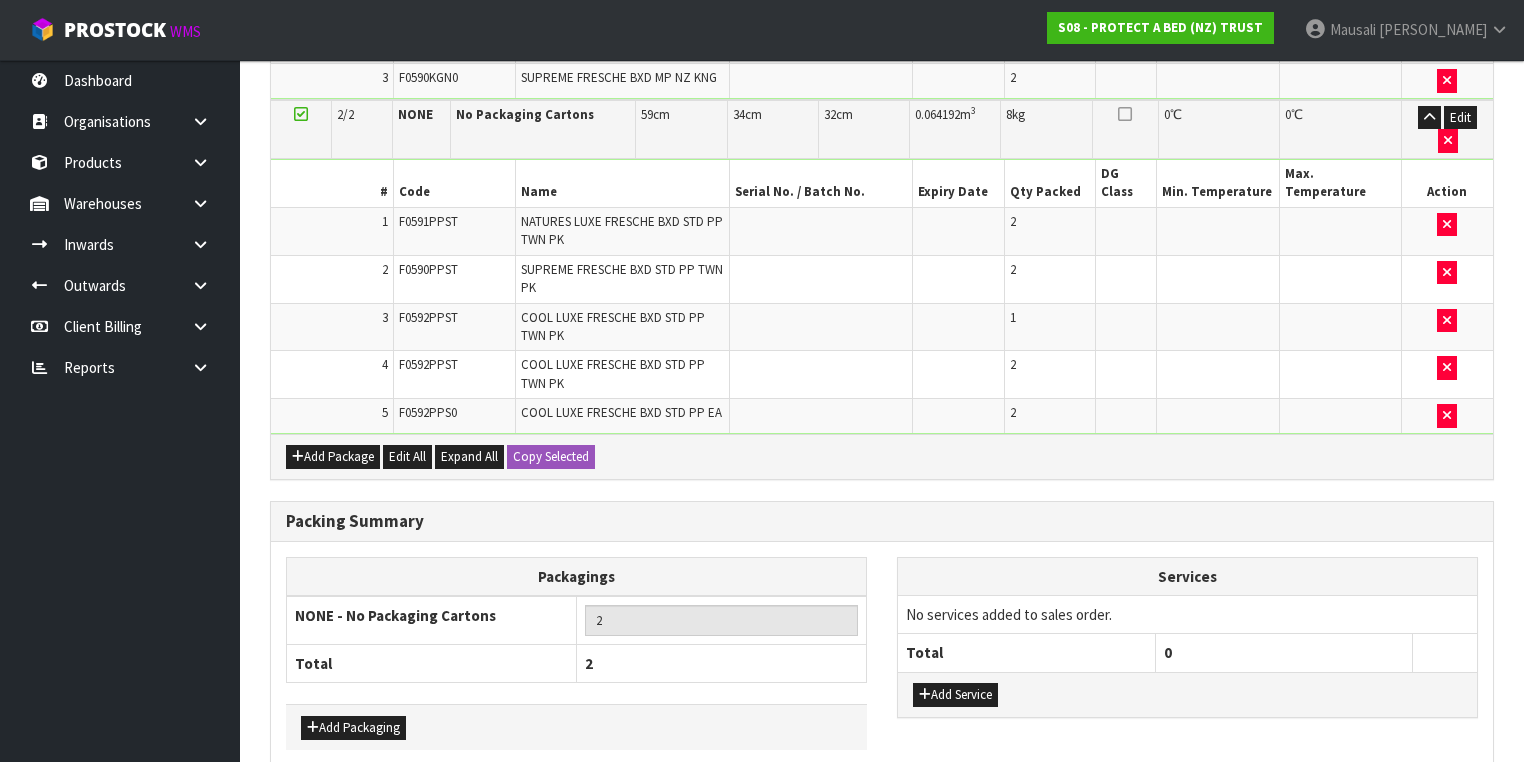 scroll, scrollTop: 739, scrollLeft: 0, axis: vertical 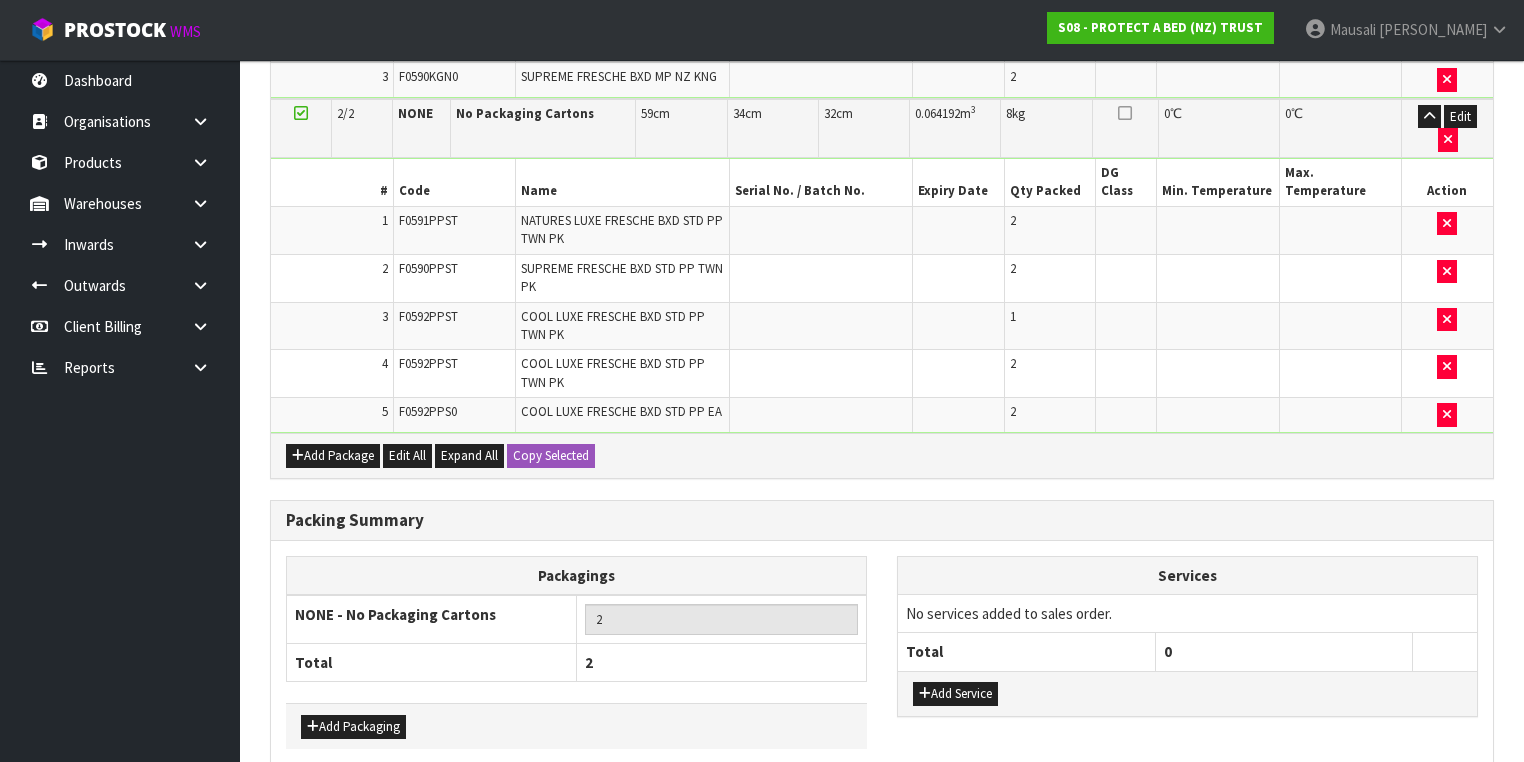 click on "Save & Confirm Packs" at bounding box center (427, 807) 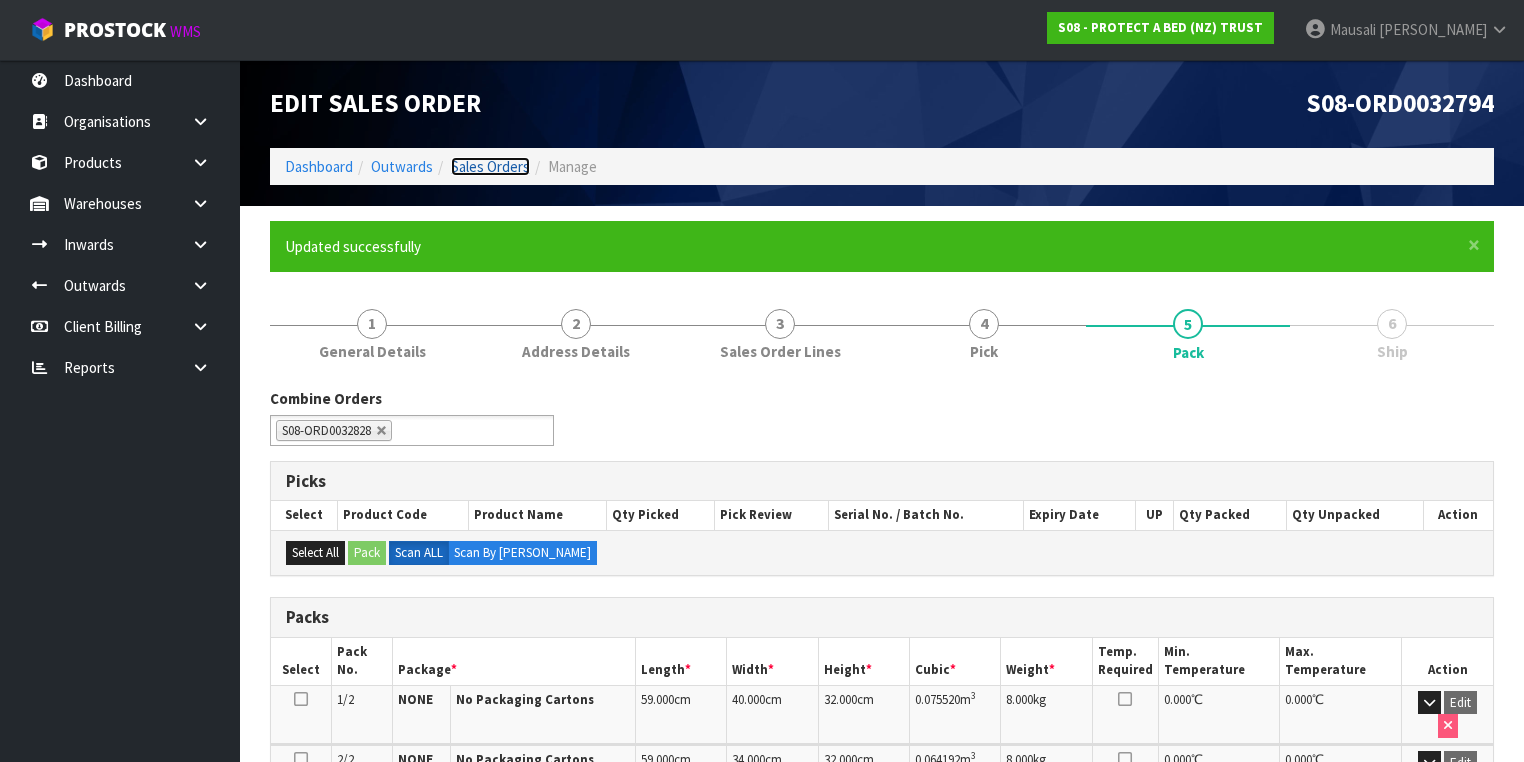click on "Sales Orders" at bounding box center [490, 166] 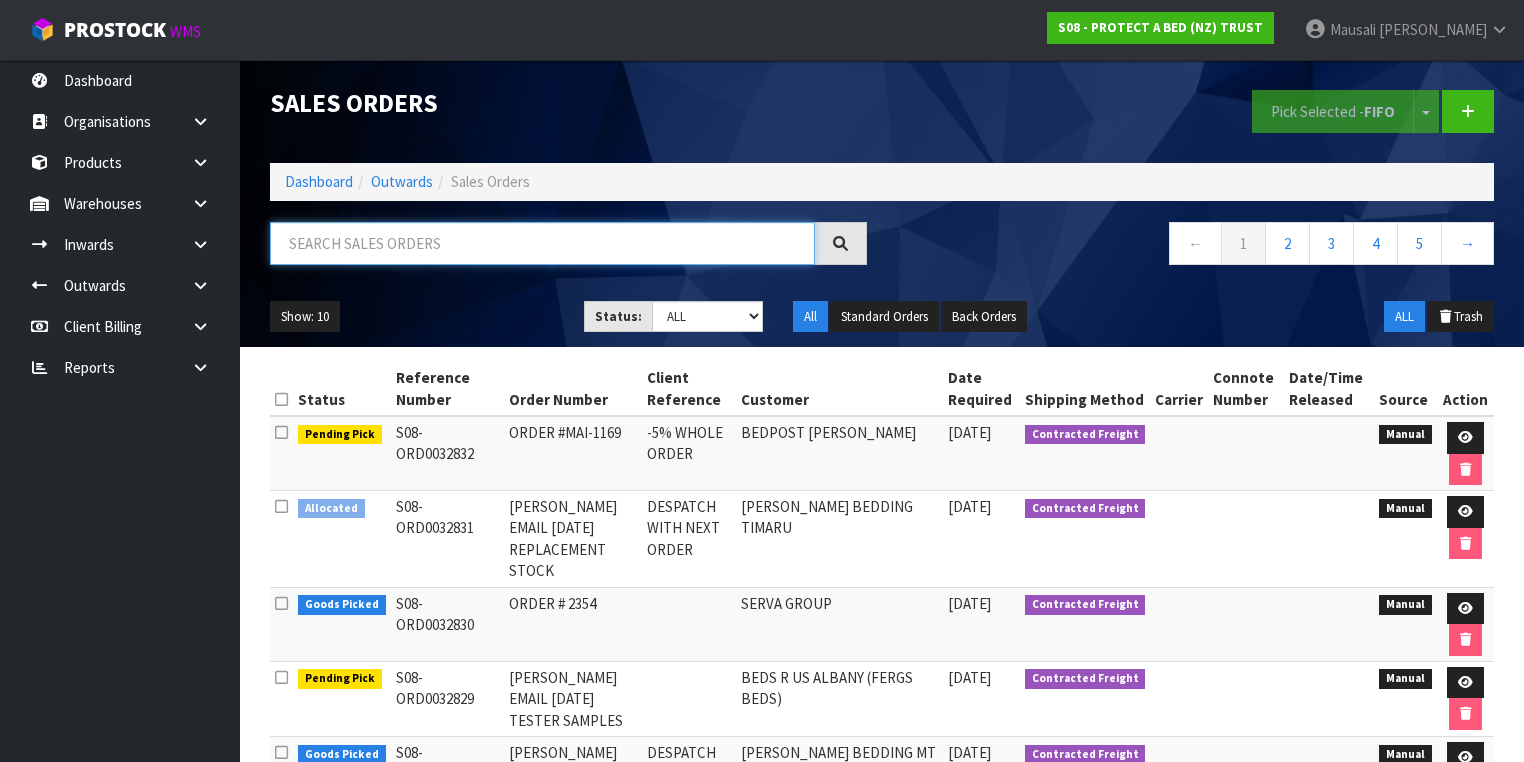 click at bounding box center [542, 243] 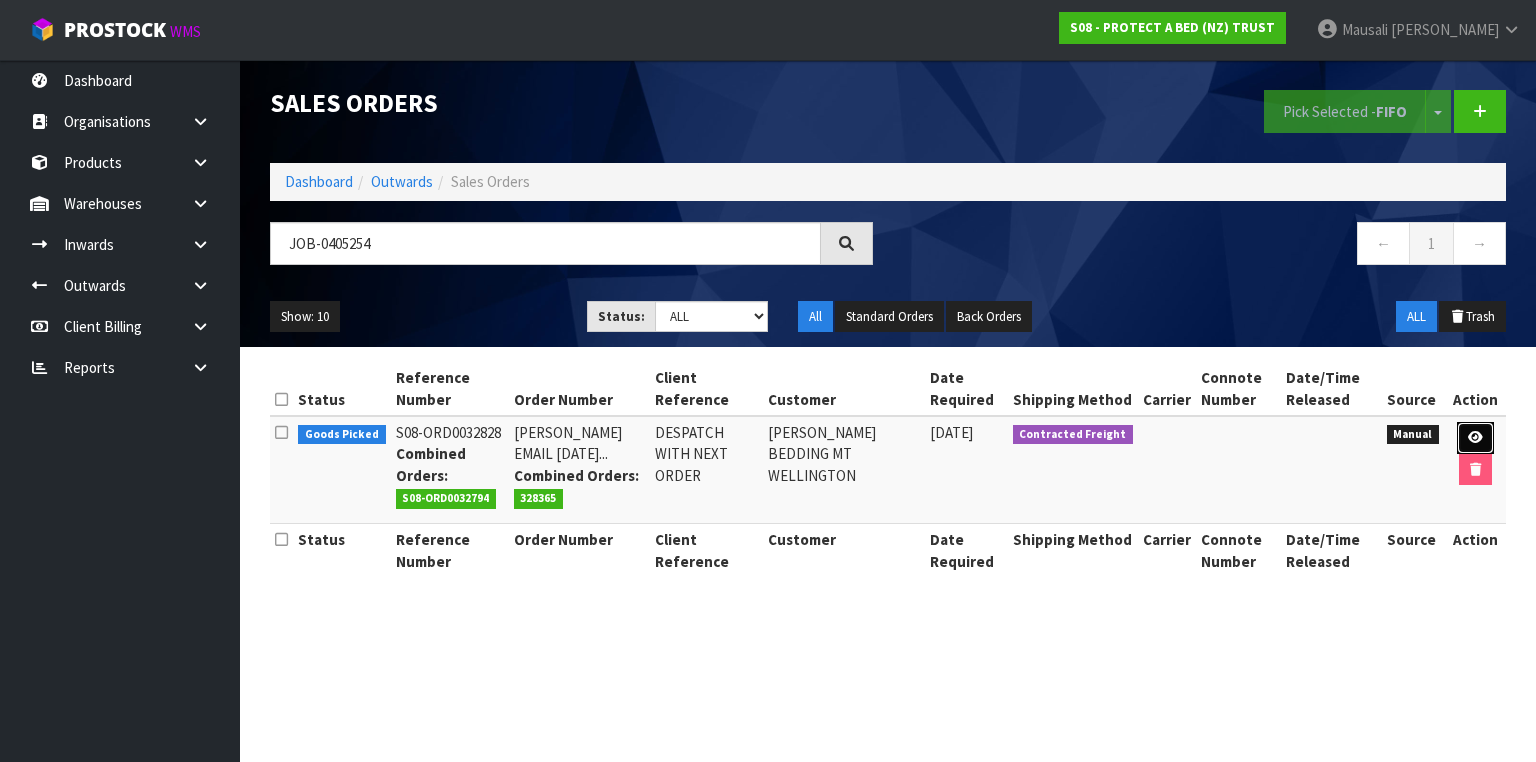 click at bounding box center [1475, 437] 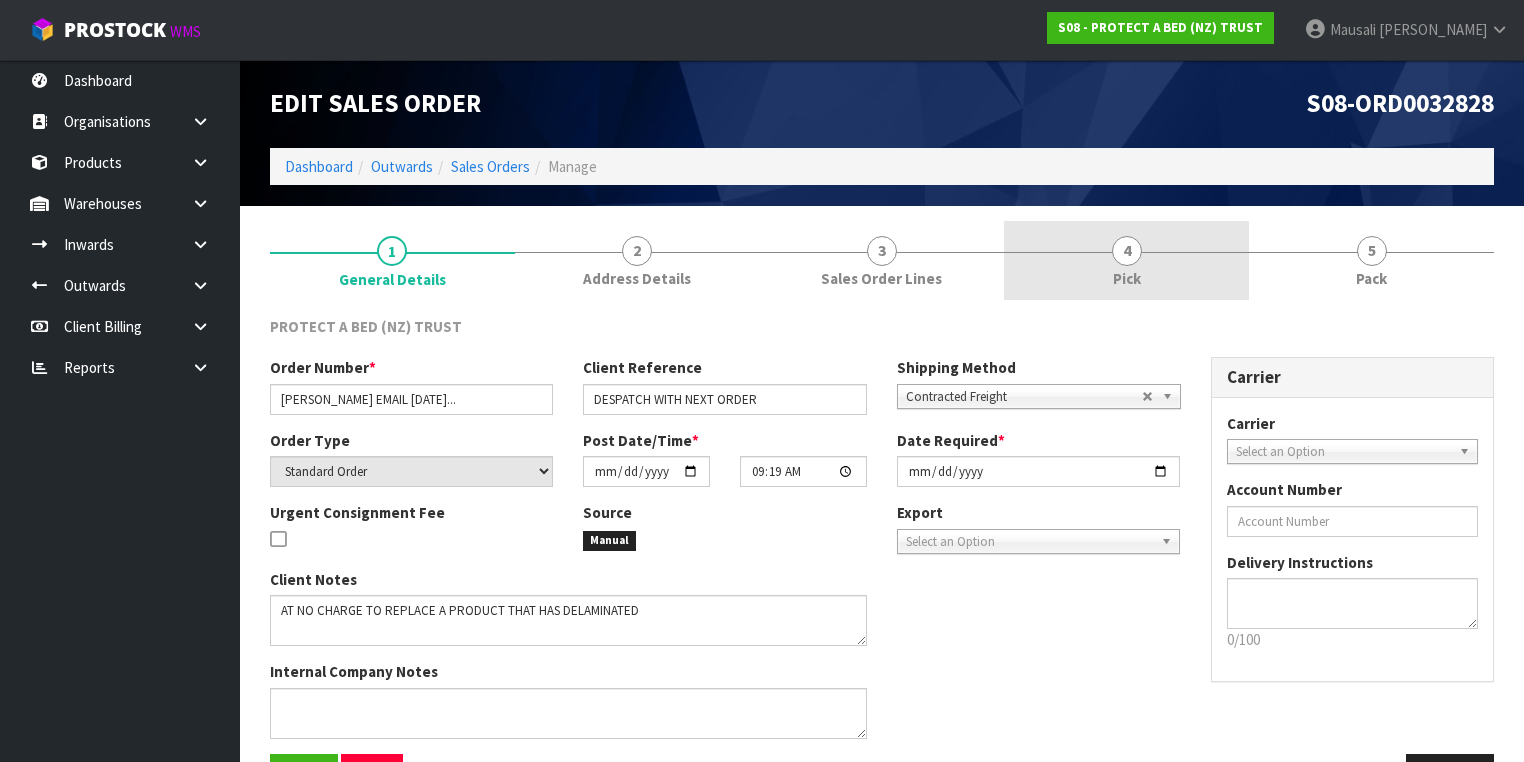 click on "4
Pick" at bounding box center [1126, 260] 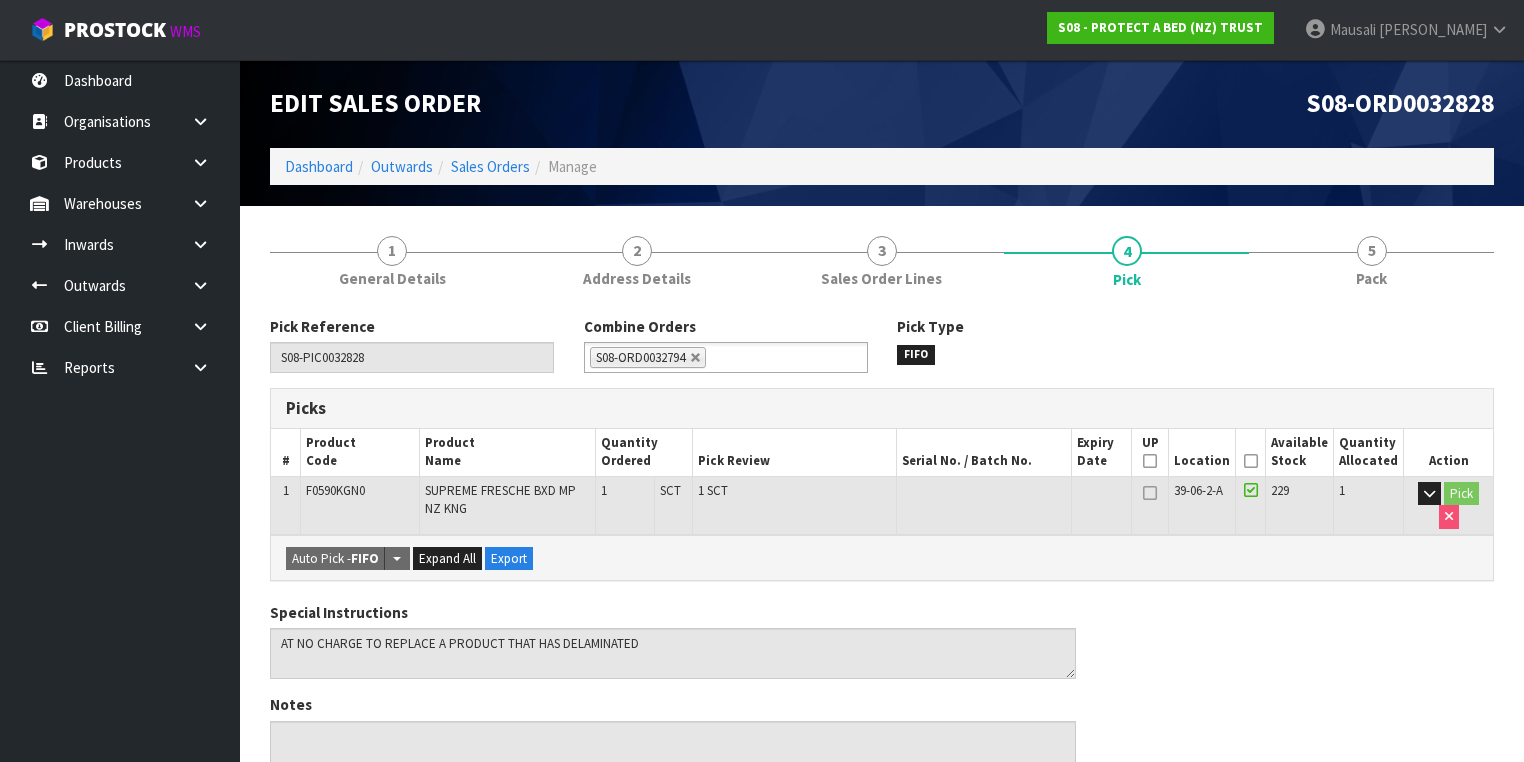 click at bounding box center [1251, 461] 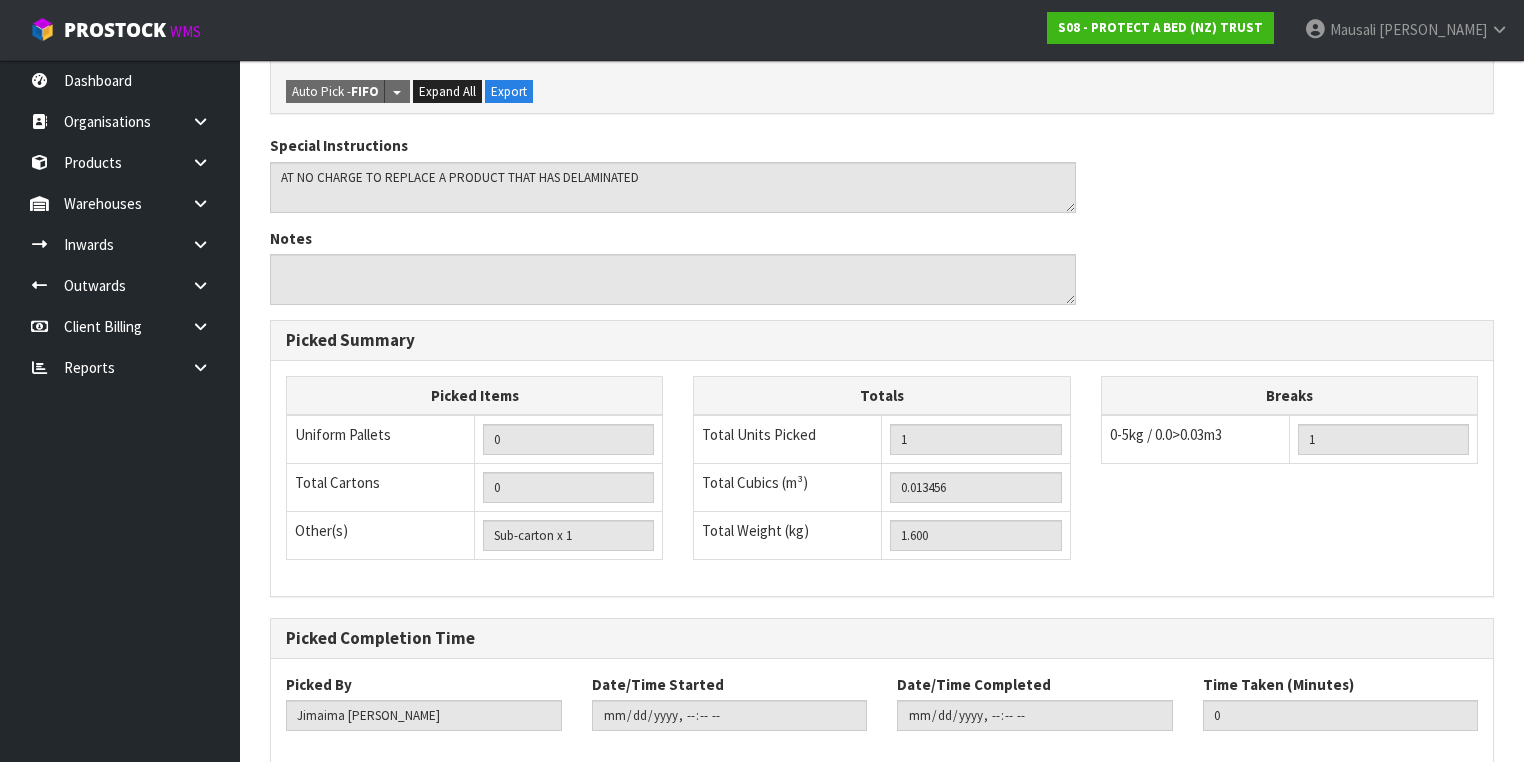 scroll, scrollTop: 641, scrollLeft: 0, axis: vertical 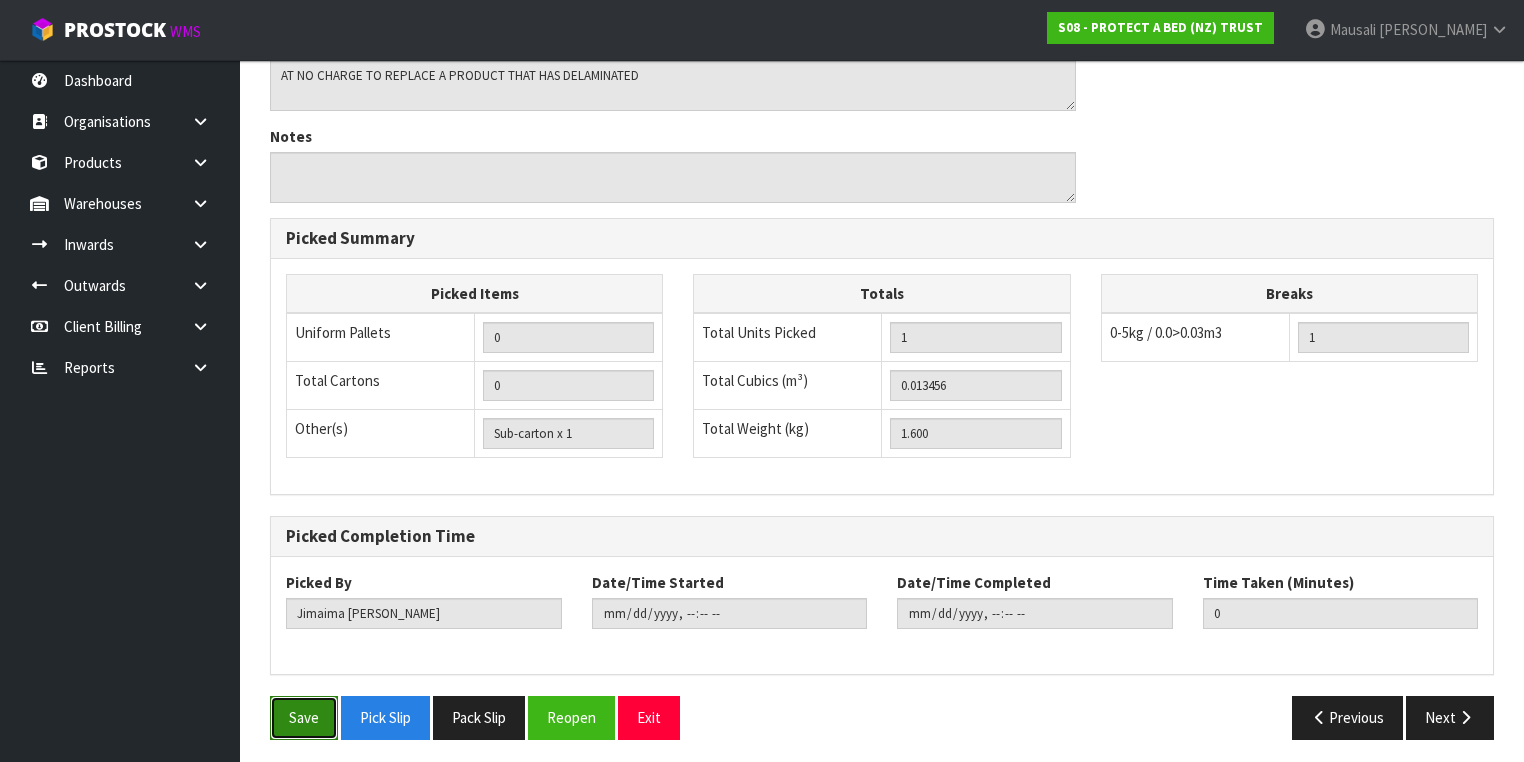 drag, startPoint x: 287, startPoint y: 716, endPoint x: 354, endPoint y: 692, distance: 71.168816 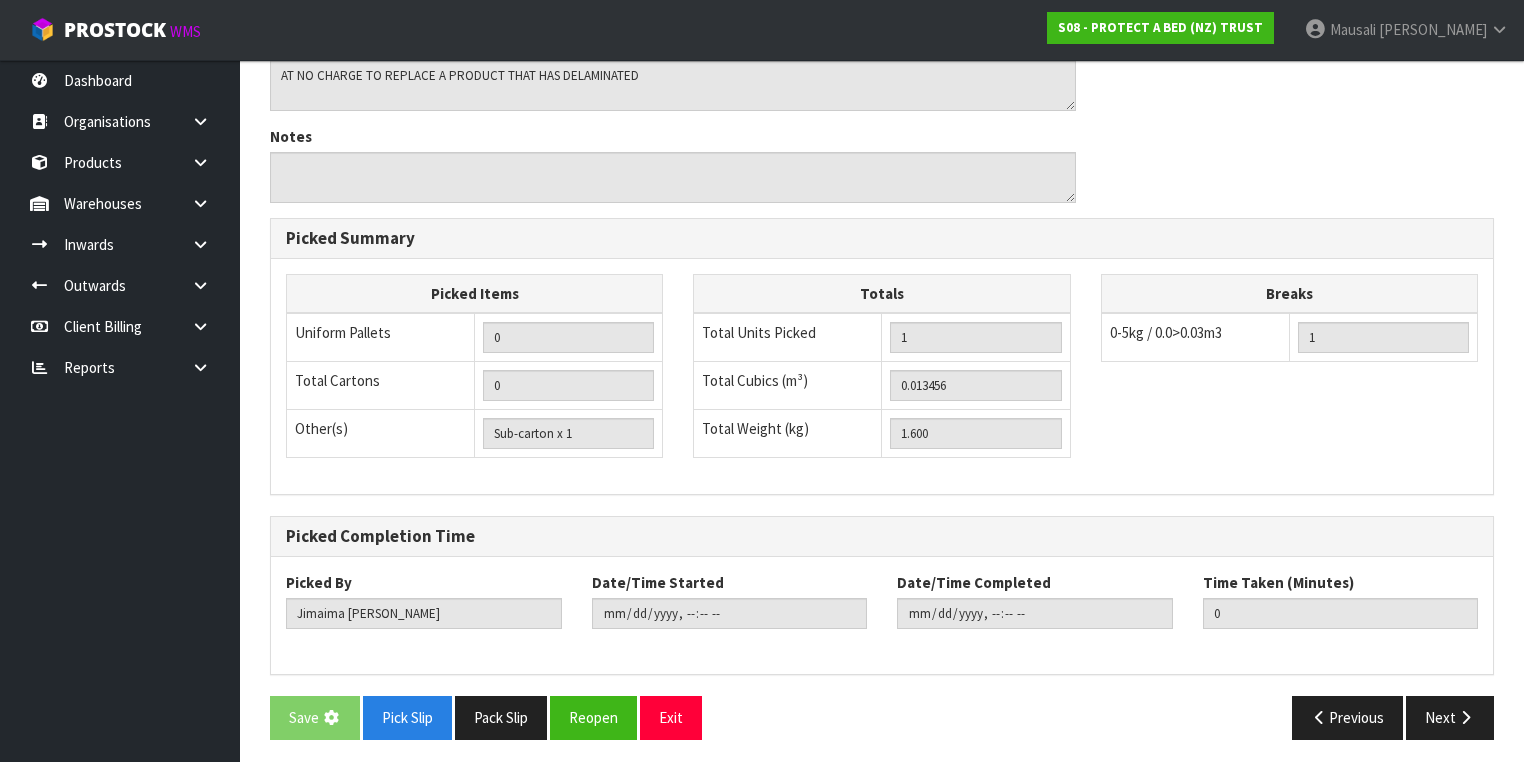 scroll, scrollTop: 0, scrollLeft: 0, axis: both 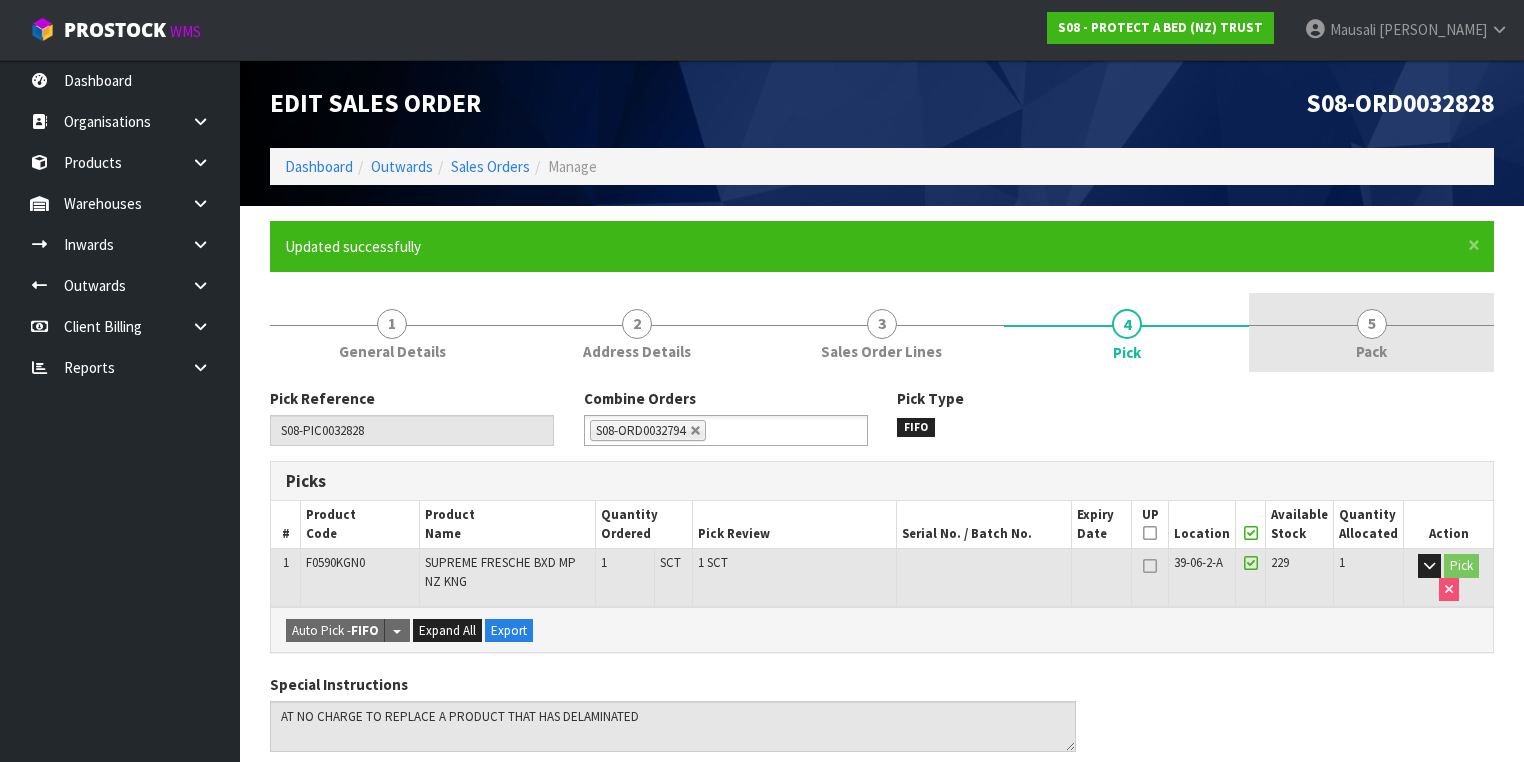 click on "5
Pack" at bounding box center (1371, 332) 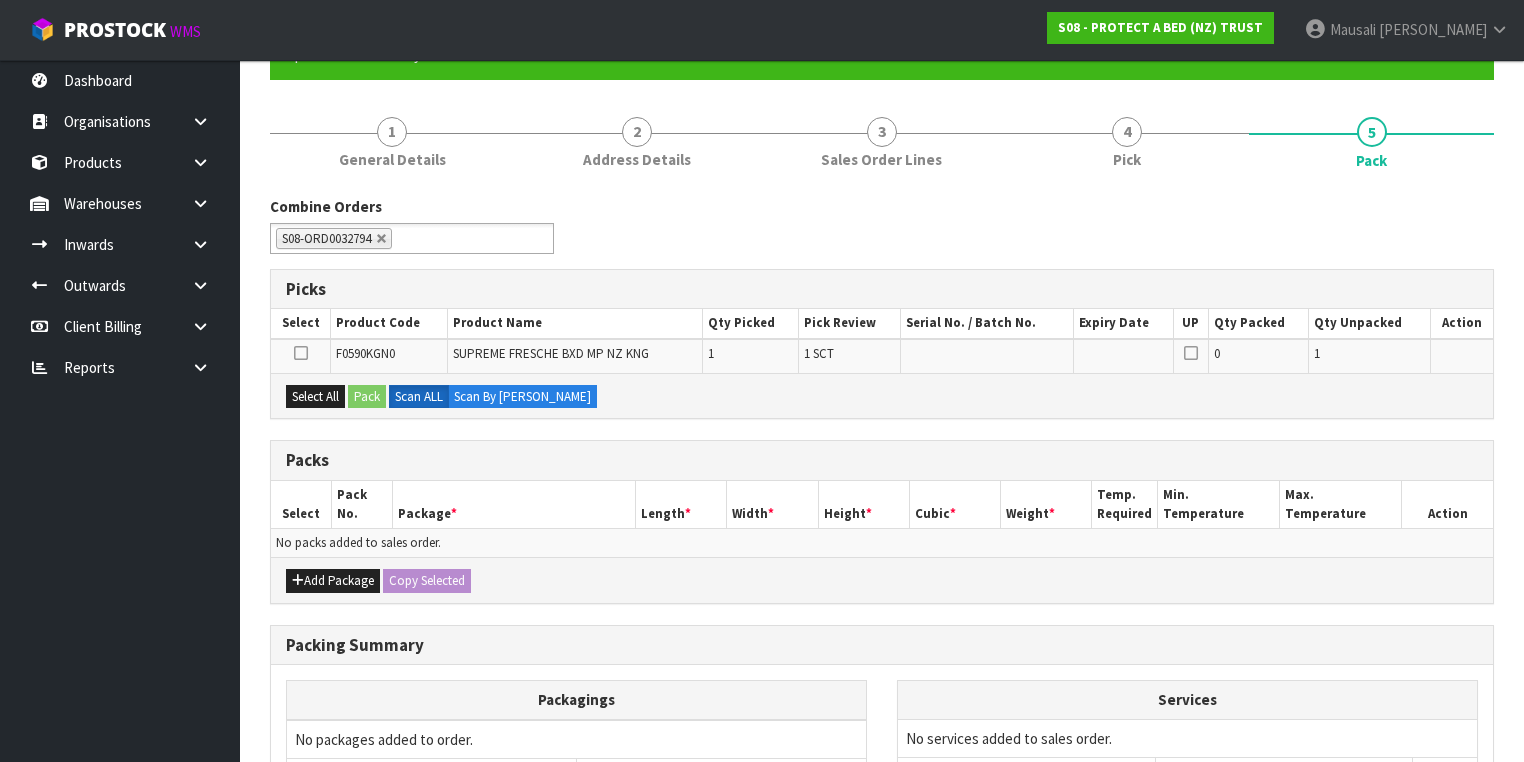 scroll, scrollTop: 320, scrollLeft: 0, axis: vertical 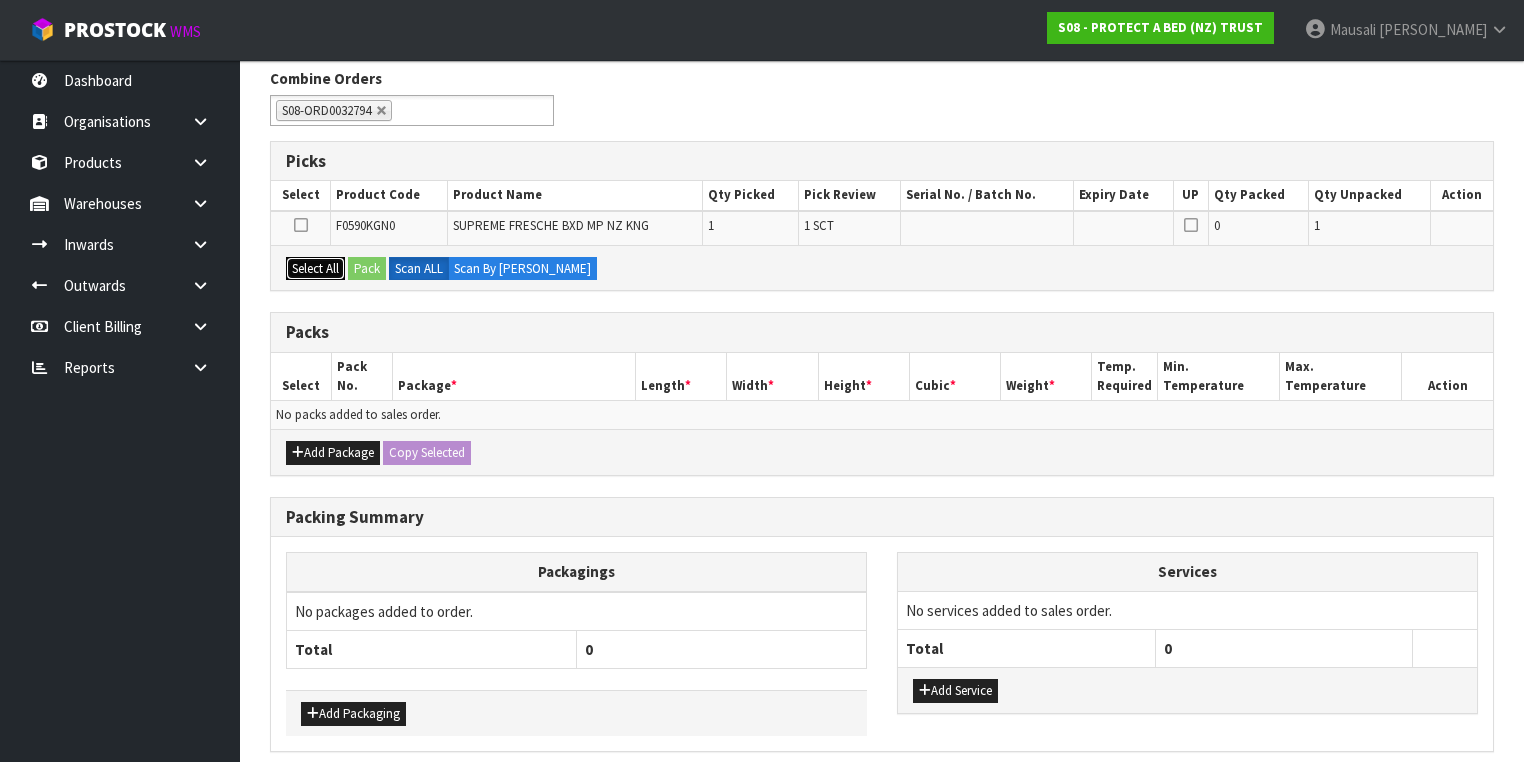 click on "Select All" at bounding box center (315, 269) 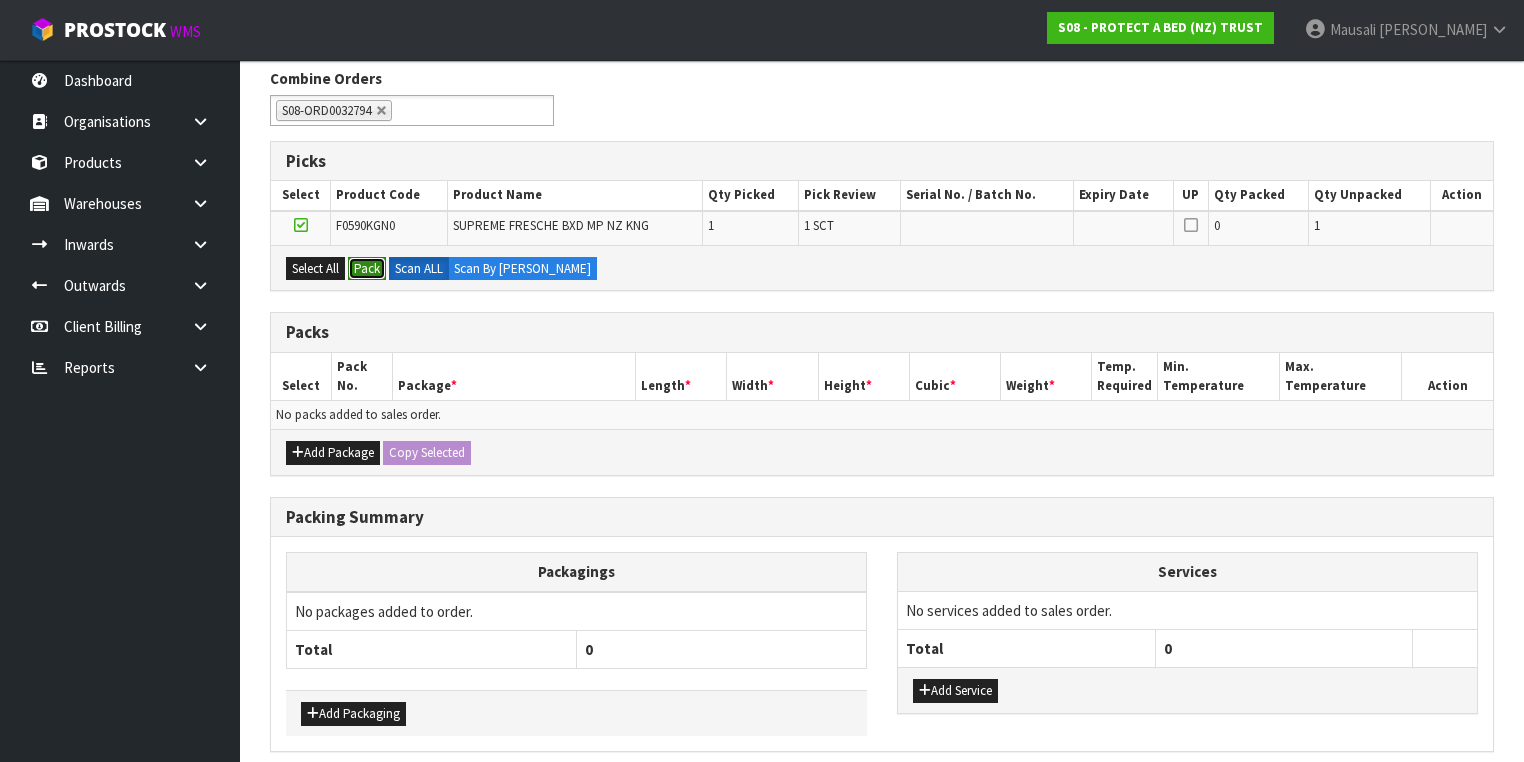 click on "Pack" at bounding box center [367, 269] 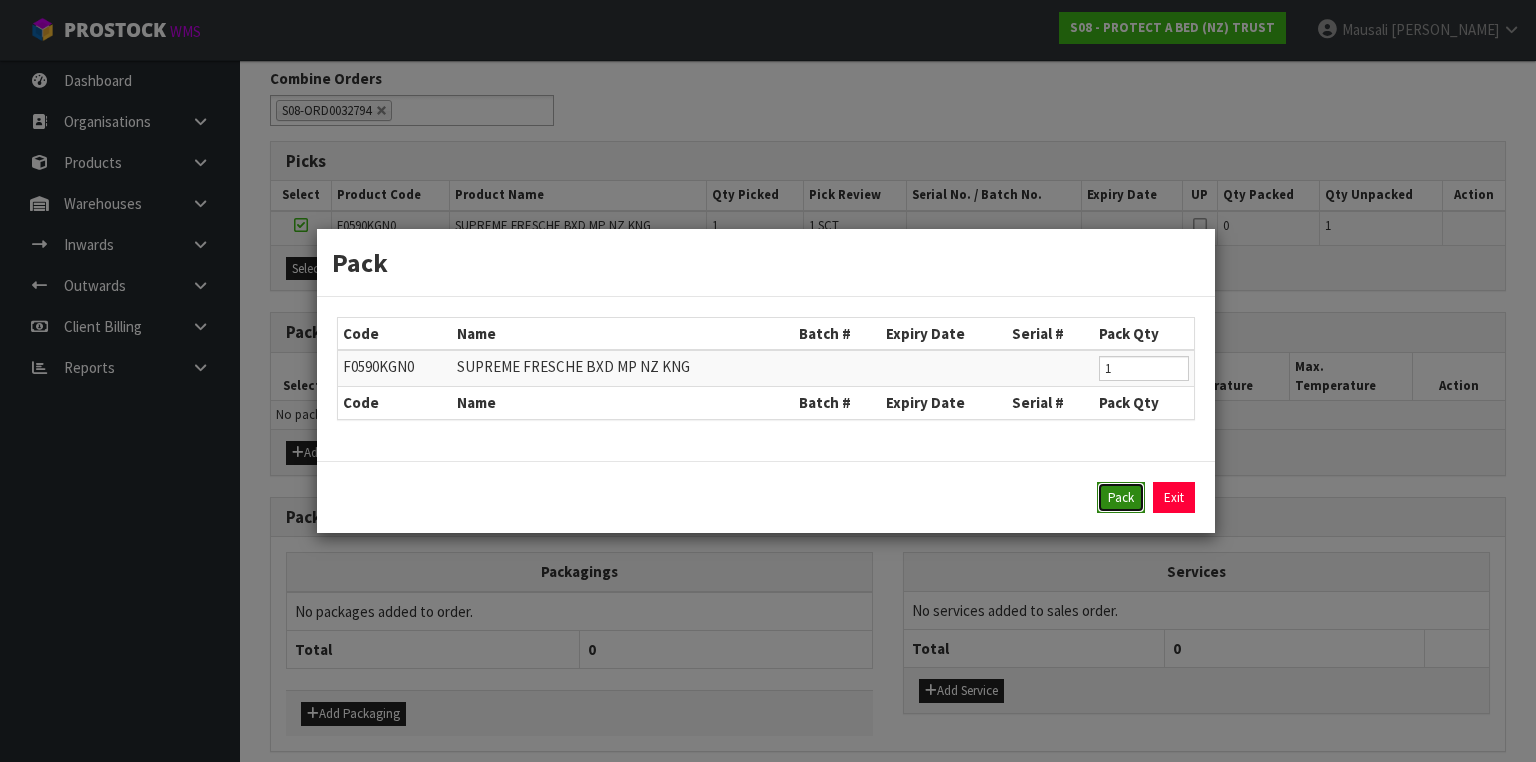 click on "Pack" at bounding box center [1121, 498] 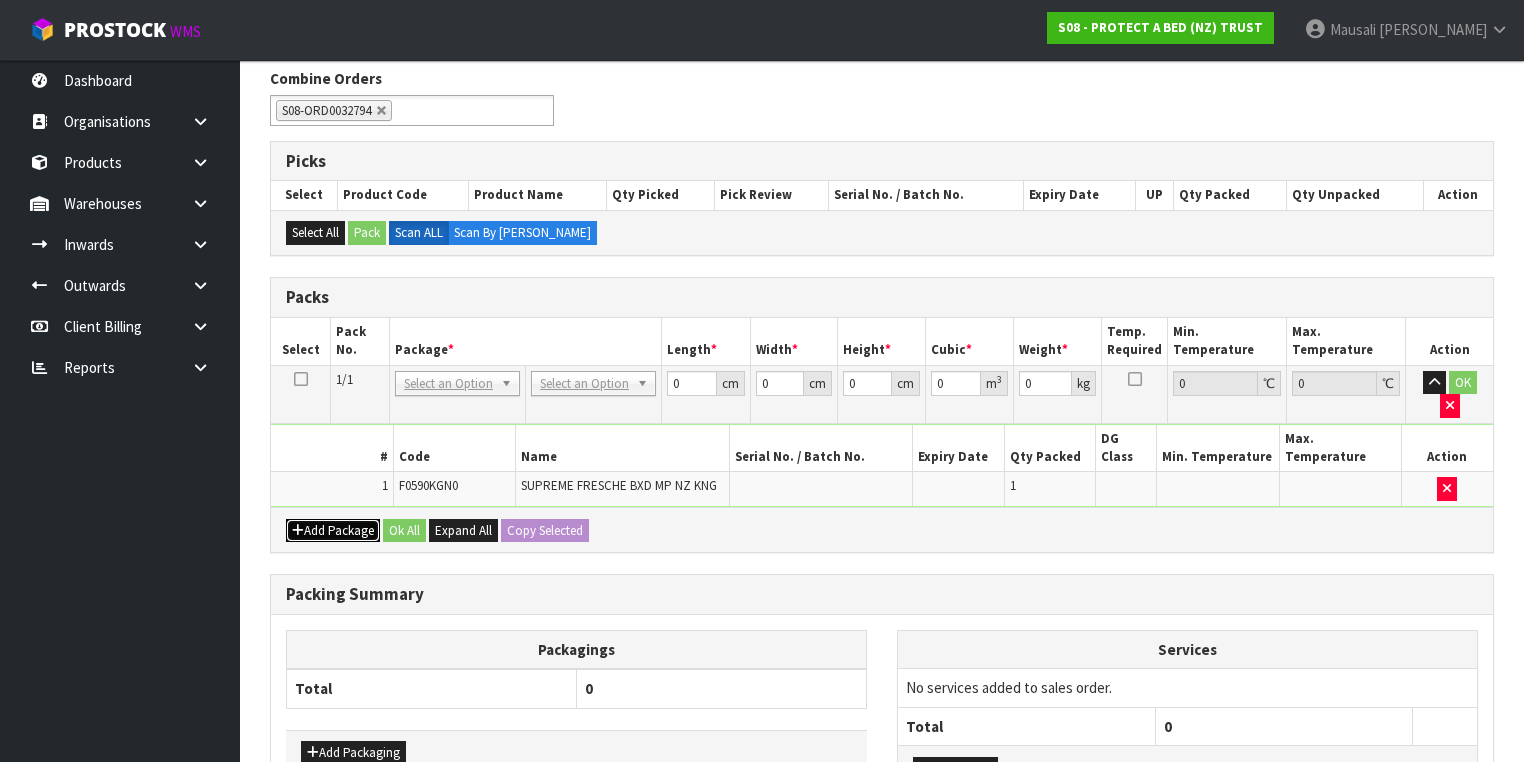 click on "Add Package" at bounding box center (333, 531) 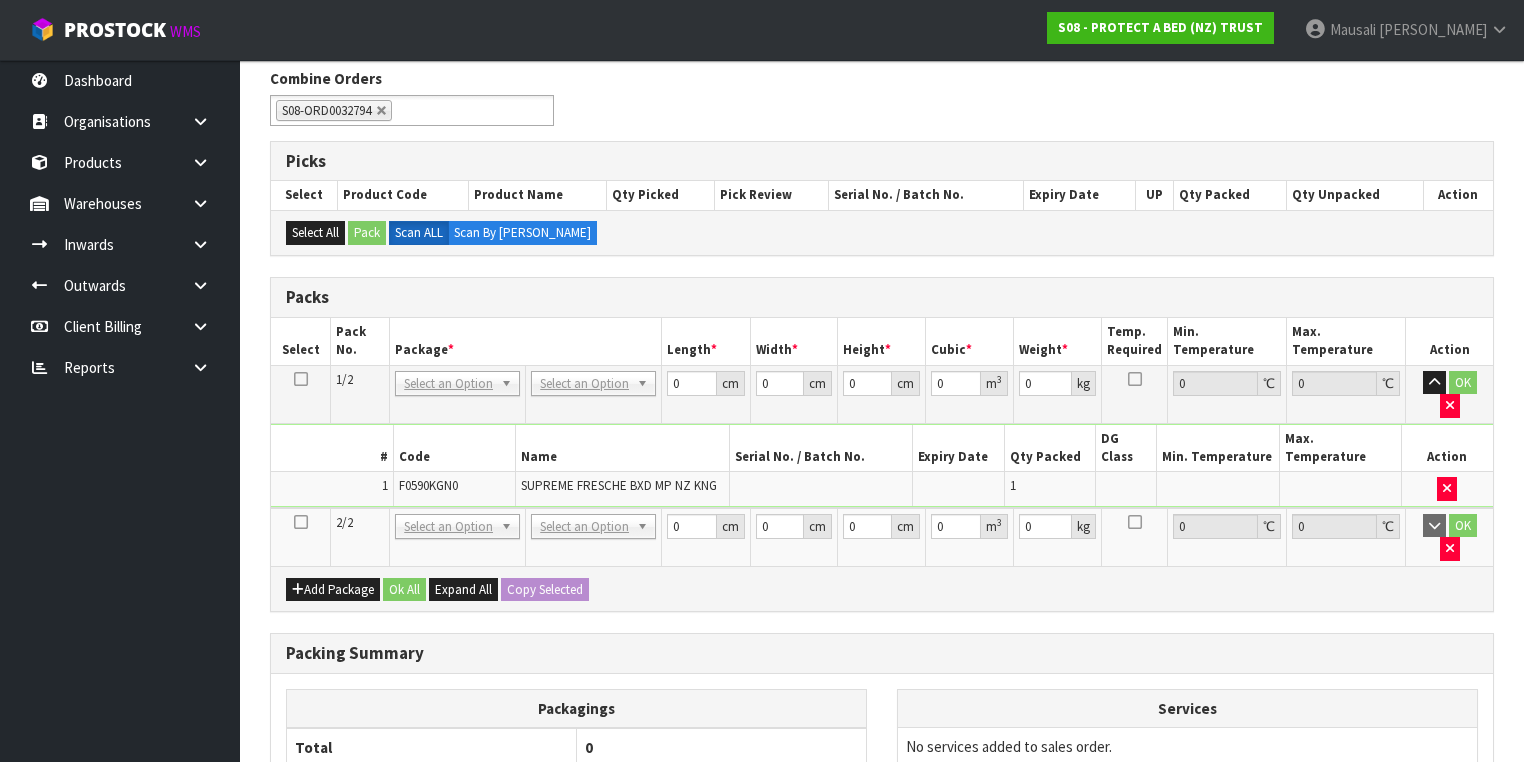 click at bounding box center [301, 522] 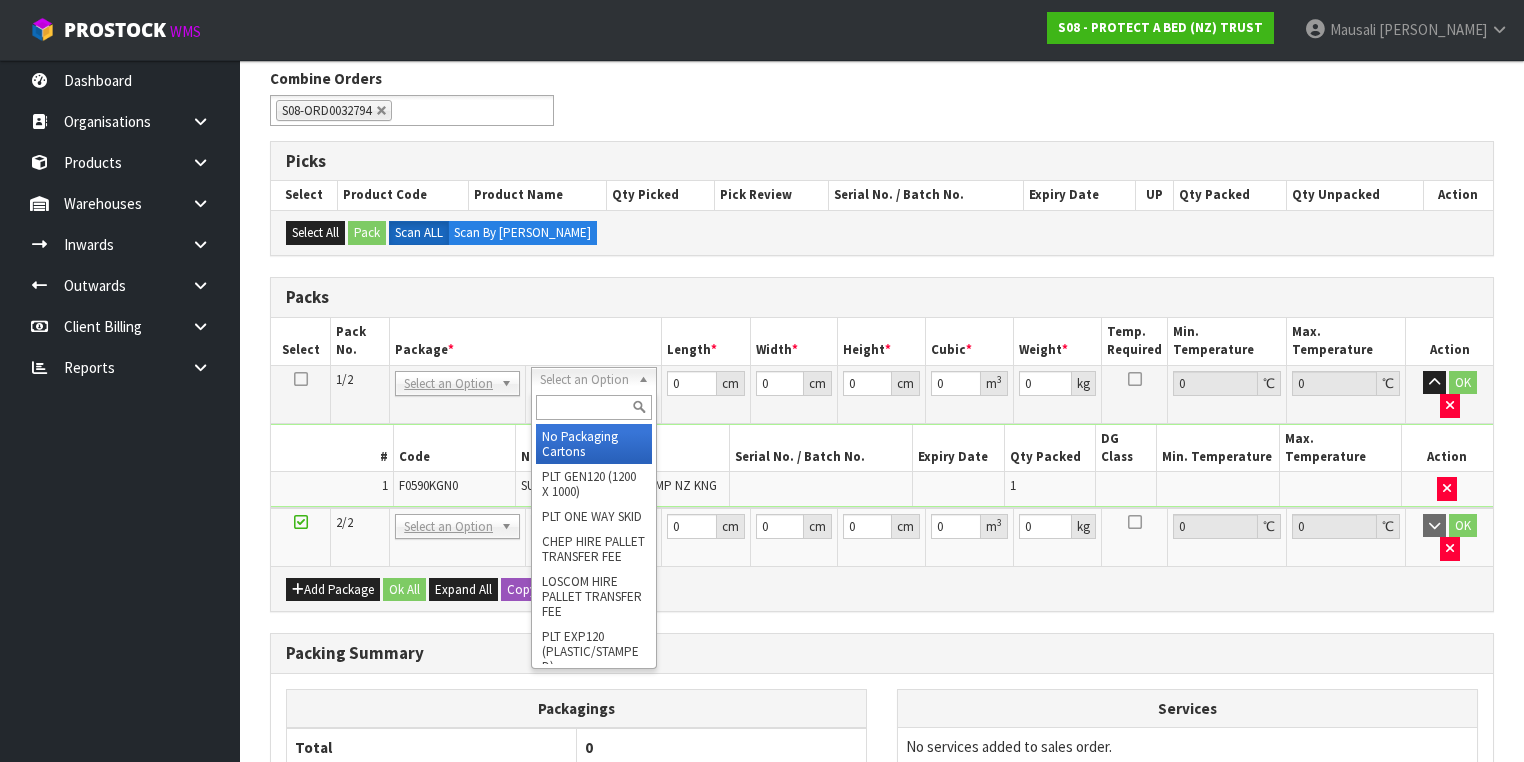 click at bounding box center [593, 407] 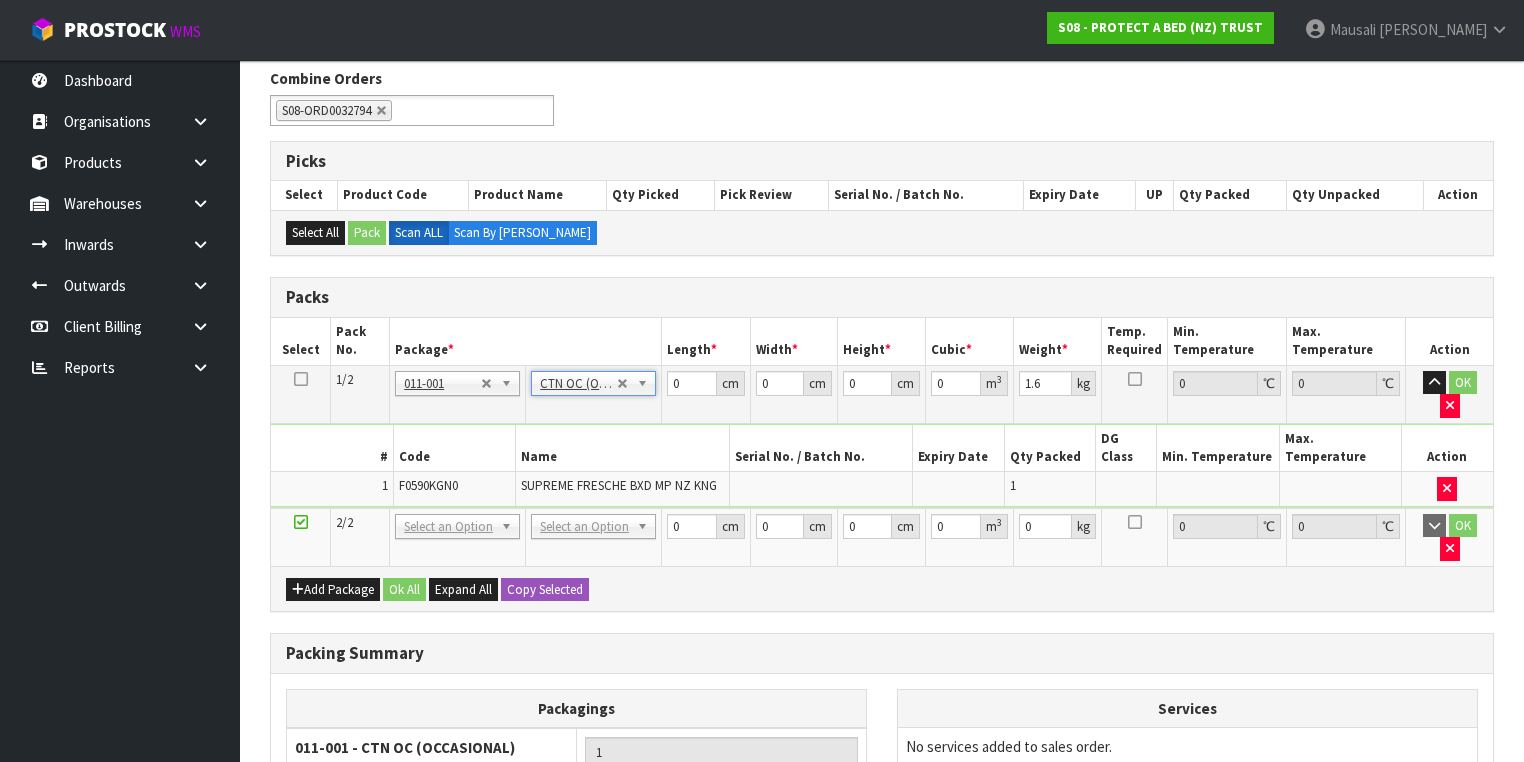 click on "No Packaging Cartons PLT GEN120 (1200 X 1000) PLT ONE WAY SKID CHEP HIRE PALLET TRANSFER FEE LOSCOM HIRE PALLET TRANSFER FEE PLT EXP120 (PLASTIC/STAMPED) PLT BESPOKE PLT UNIFORM RETURNABLE CWL PALLET PLT TUFF1000 (1000 X 450) PLT VAL400 (400 X 400) RETURNABLE CLIENT PALLET PLT OLP 915 (915 X 465) PLT OLP 580 [PHONE_NUMBER] PALLET ACCOUNT FEE PER WEEK OUTWARD HDLG FCL 20FT LOOSE STOCK BASE RATE OUTWARD HDLG FCL 40FT LOOSE STOCK BASE RATE OUTWARD HDLG FCL 20FT PALLET ONLY BASE RATE OUTWARD HDLG FCL 40FT PALLET ONLY BASE RATE CTN OC (OCCASIONAL) CTN0 - (000-0NI) 190 X 150 X 155 CTN00 - (000-00NI) 154 X 142 X 102 CTN1 - (000-01NI) 255 X 205 X 150 CTN2 - (000-02NI) 250 X 250 X 200 CTN3 - (000-03NI) 340 X 255 X 305 CTN4 - (000-04NI) 405 X 255 X 255 CTN5 - (000-05NI) 430 X 330 X 255 CTN6 - (000-06NI) 455 X 305 X 305 CTN7 - (000-07NI) 455 X 455 X 350 CTN8 - (000-08NI) 510 X 380 X 280 CTN9 - (000-09NI) 510 X 380 X 585 CTN9 AC30C - (000-9NI30C) 511 X 380 X 585 CTN10 - (000-10NI) 610 X 290 X 290 PLYBOARD" at bounding box center [594, 537] 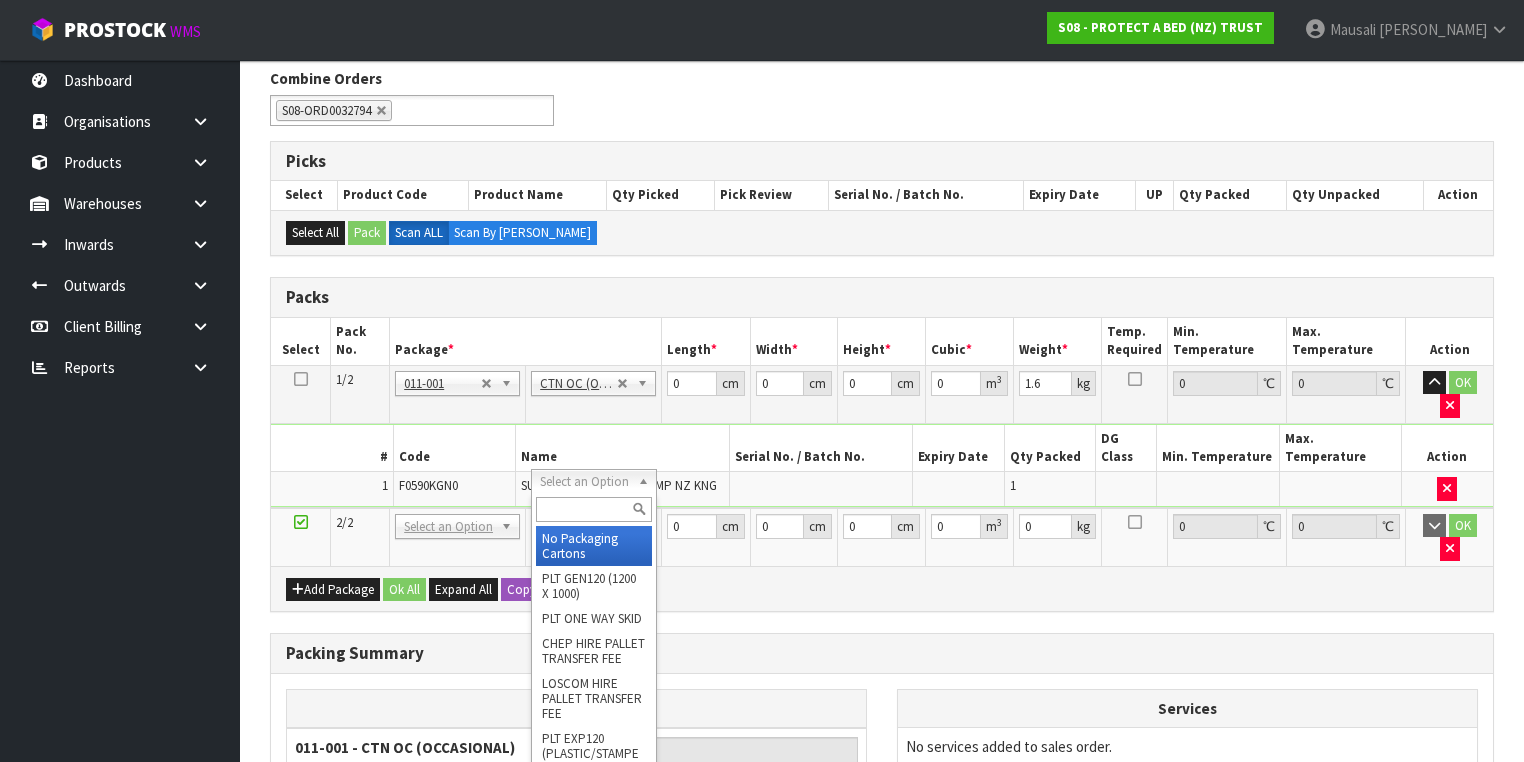 click at bounding box center (593, 509) 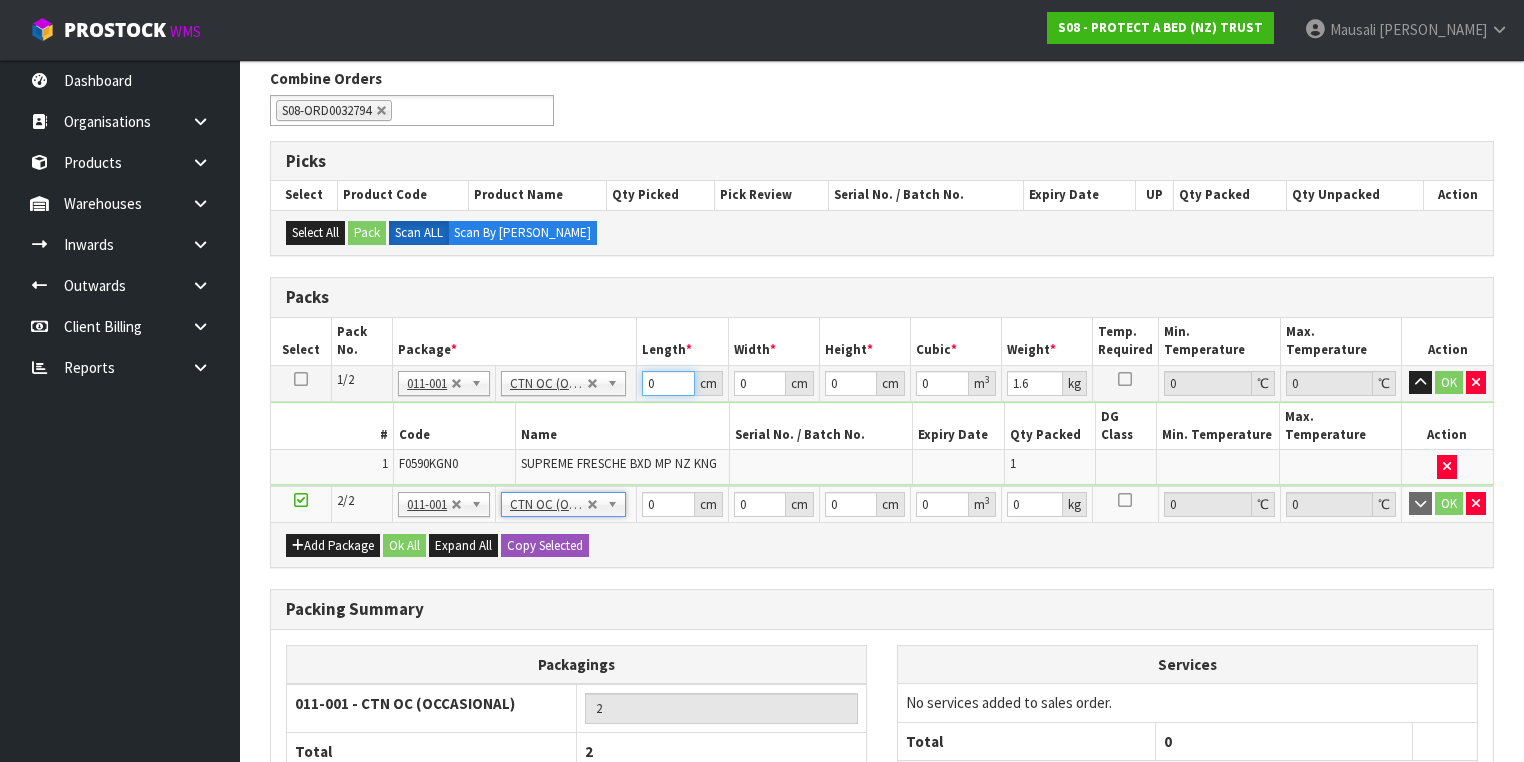 drag, startPoint x: 658, startPoint y: 382, endPoint x: 755, endPoint y: 377, distance: 97.128784 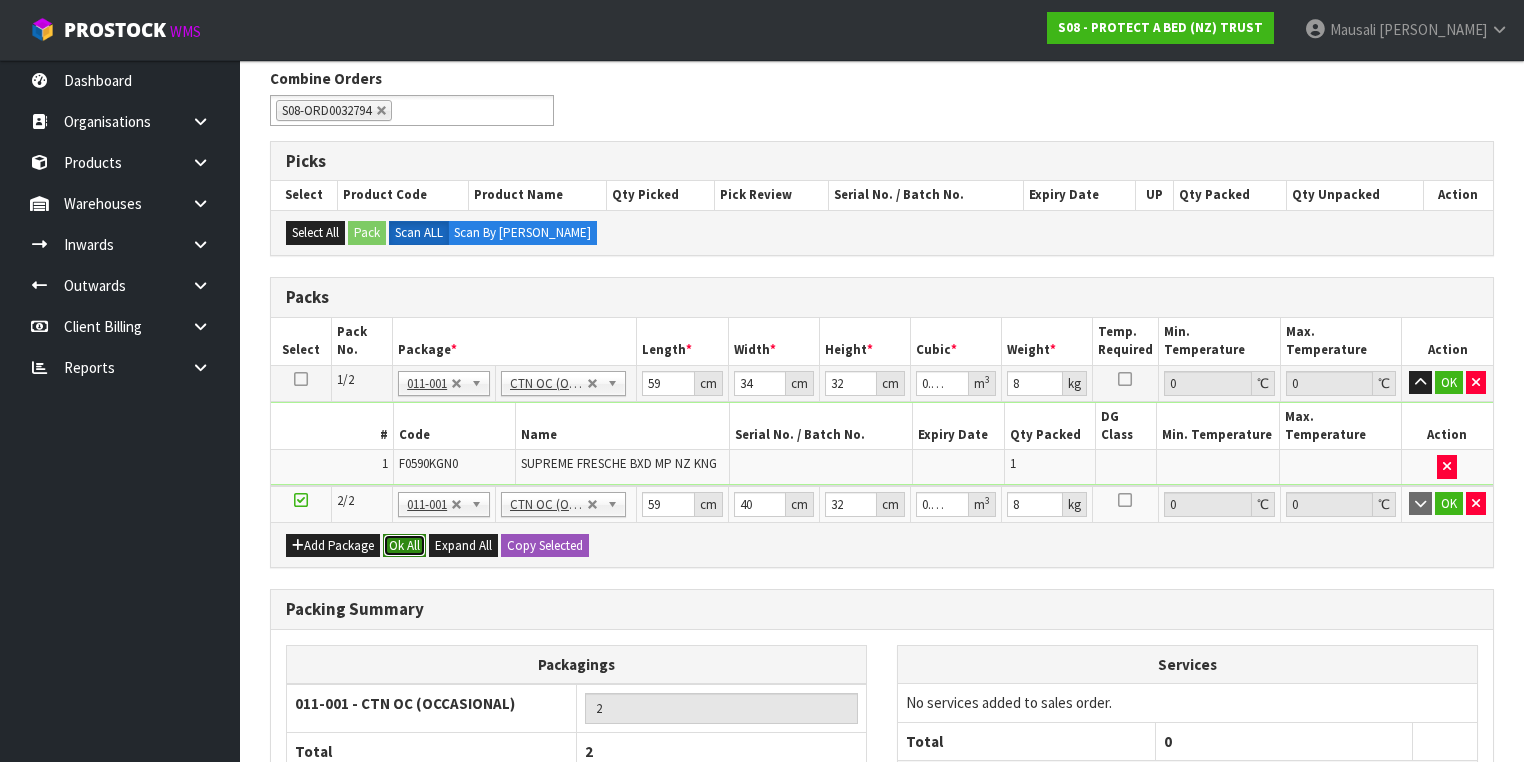 click on "Ok All" at bounding box center [404, 546] 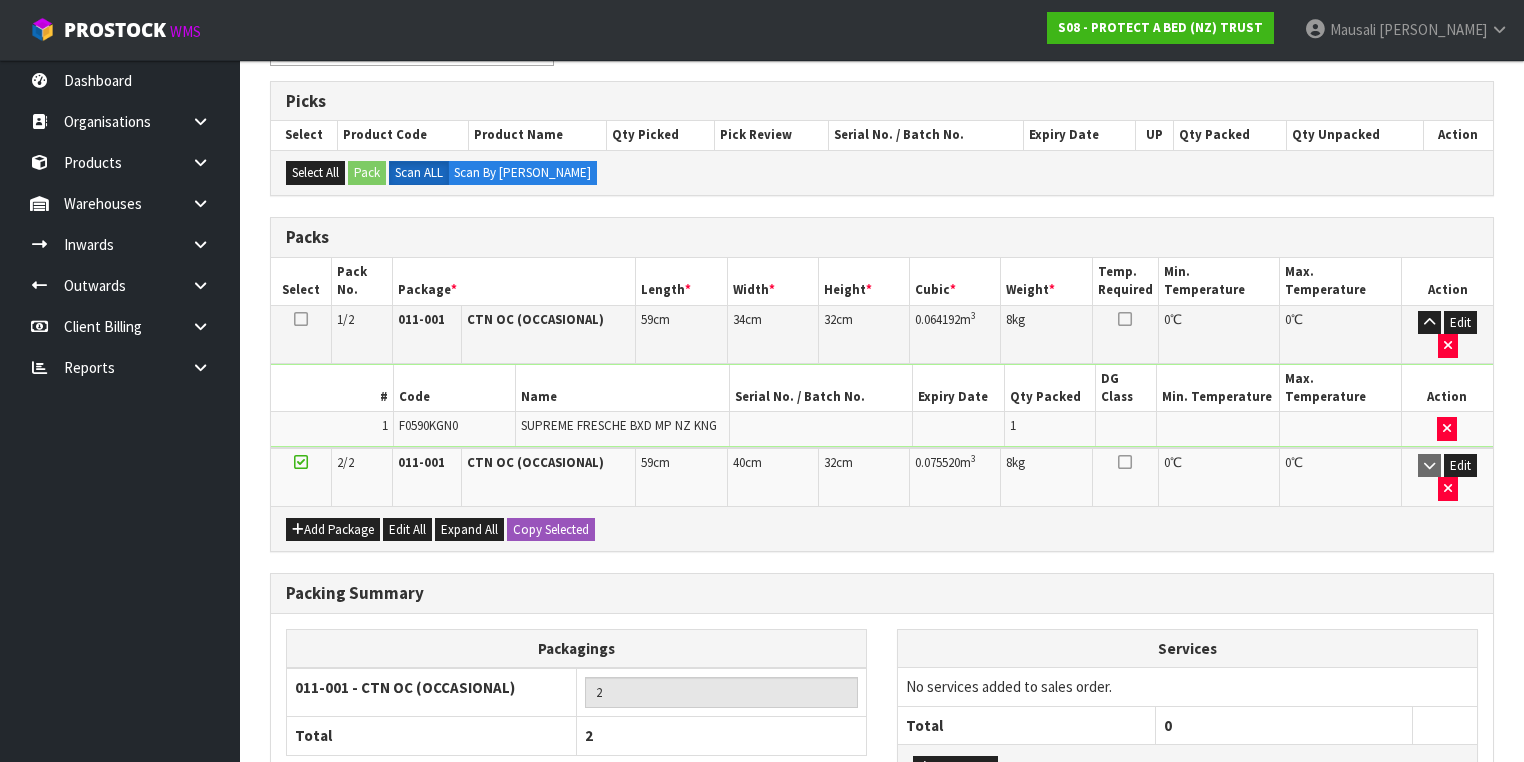 scroll, scrollTop: 474, scrollLeft: 0, axis: vertical 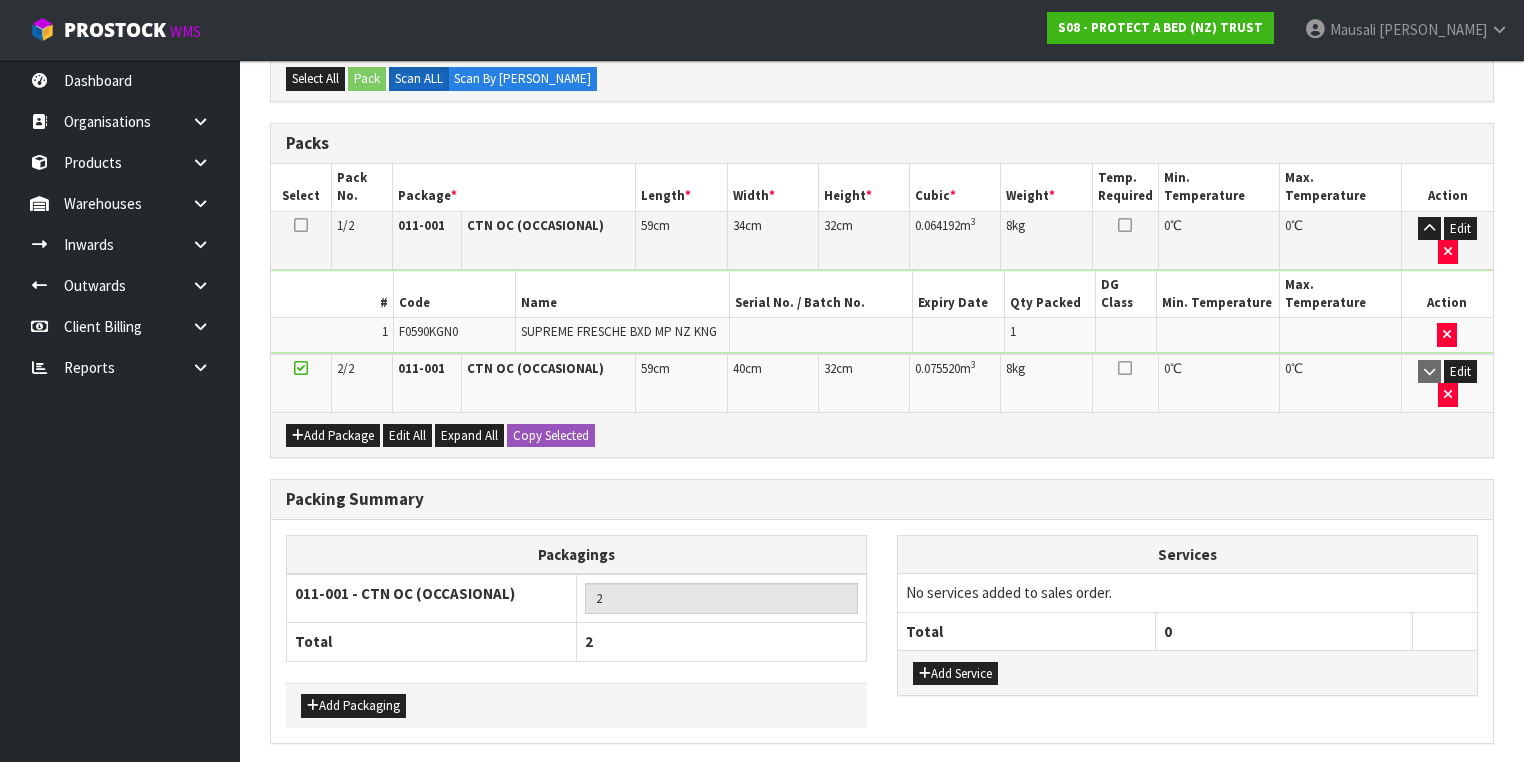 click on "Save & Confirm Packs" at bounding box center (427, 786) 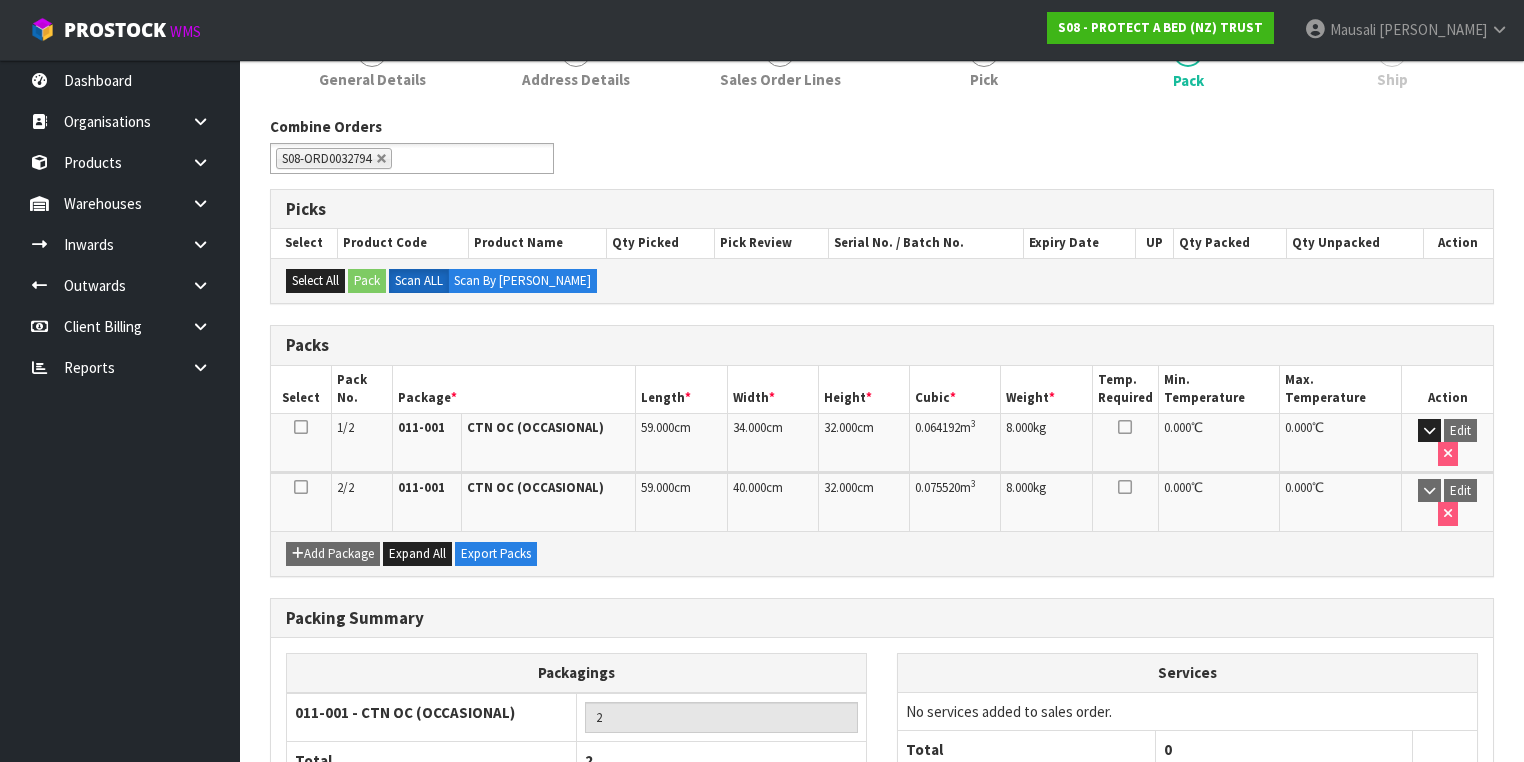 scroll, scrollTop: 367, scrollLeft: 0, axis: vertical 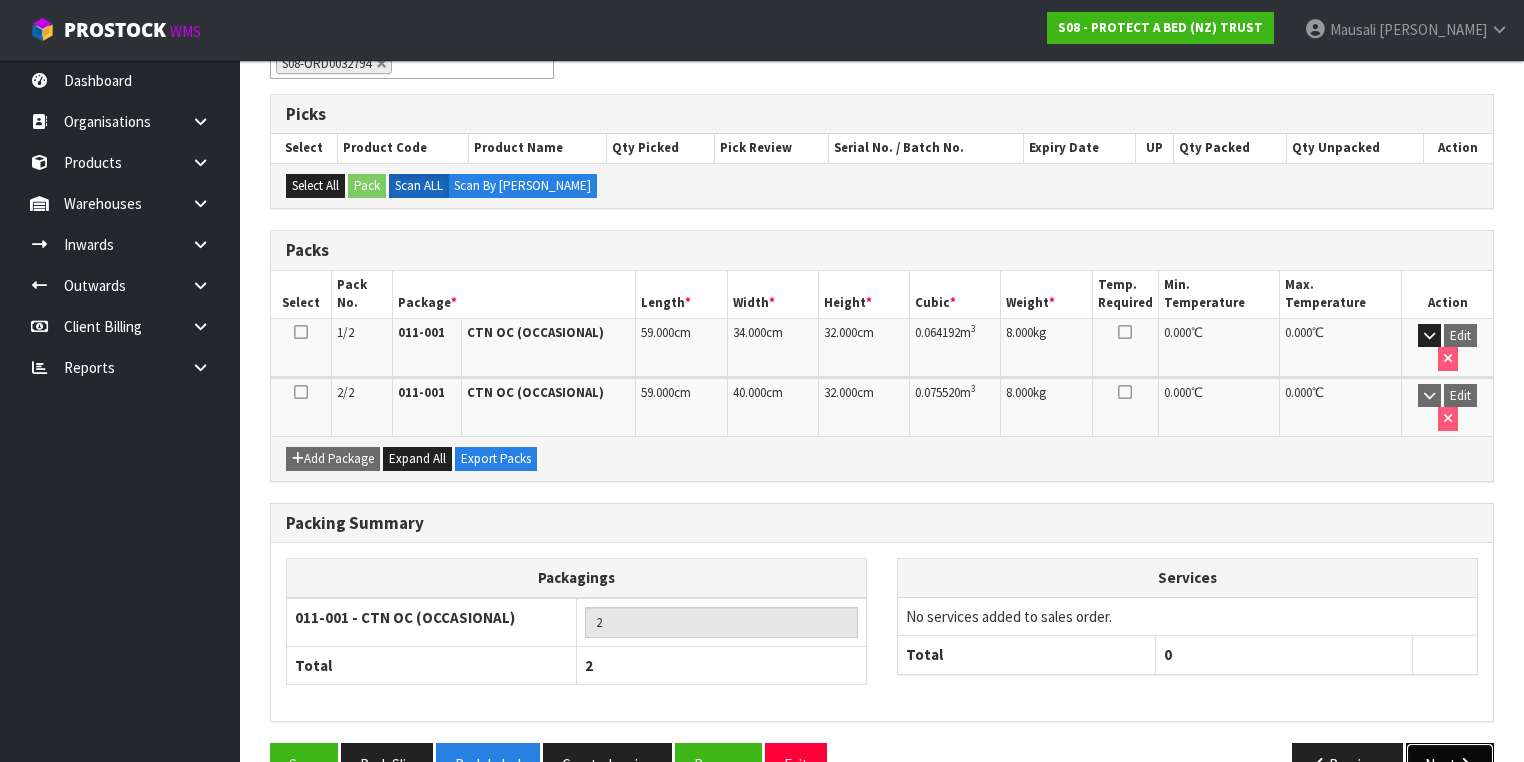 click on "Next" at bounding box center (1450, 764) 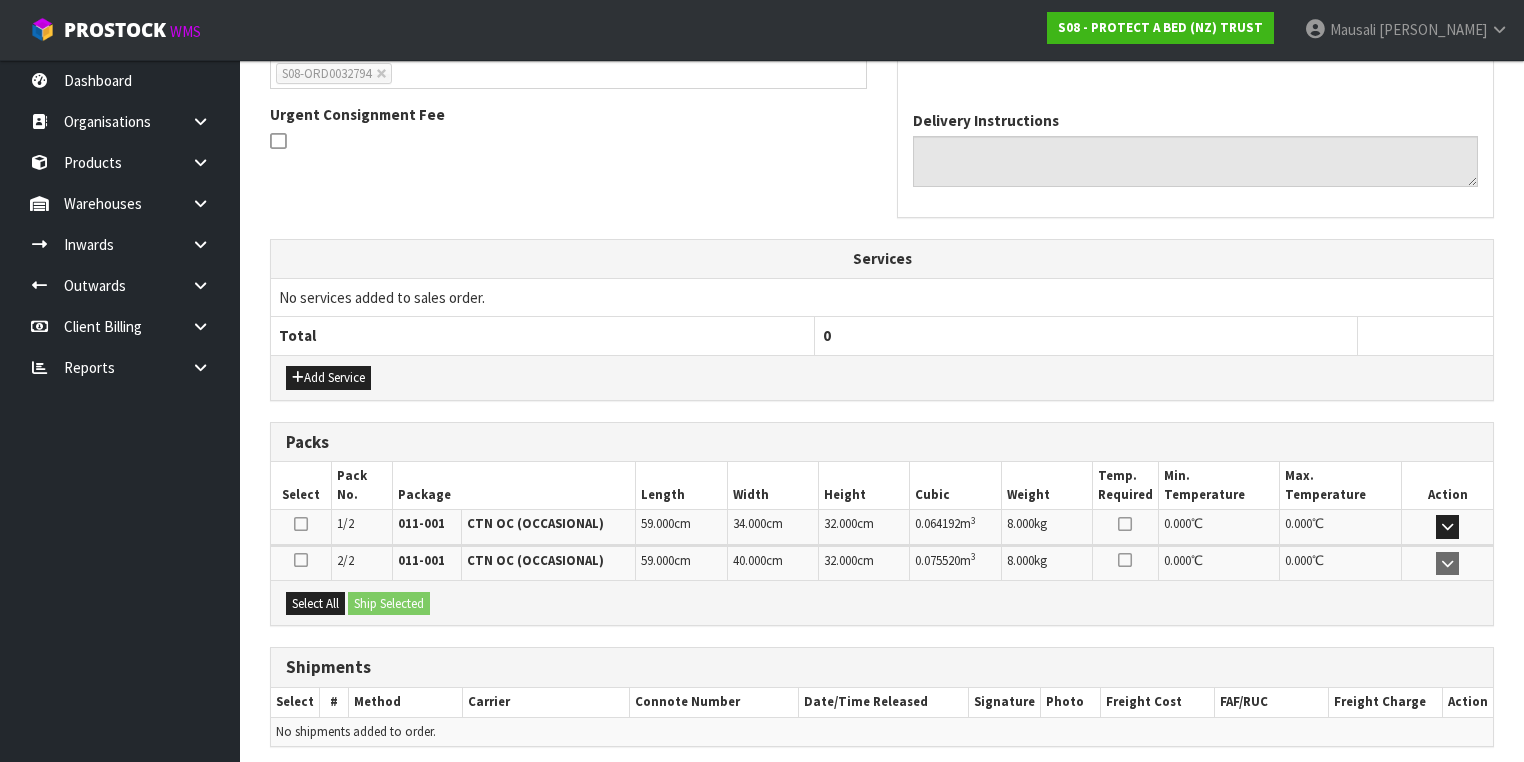 scroll, scrollTop: 628, scrollLeft: 0, axis: vertical 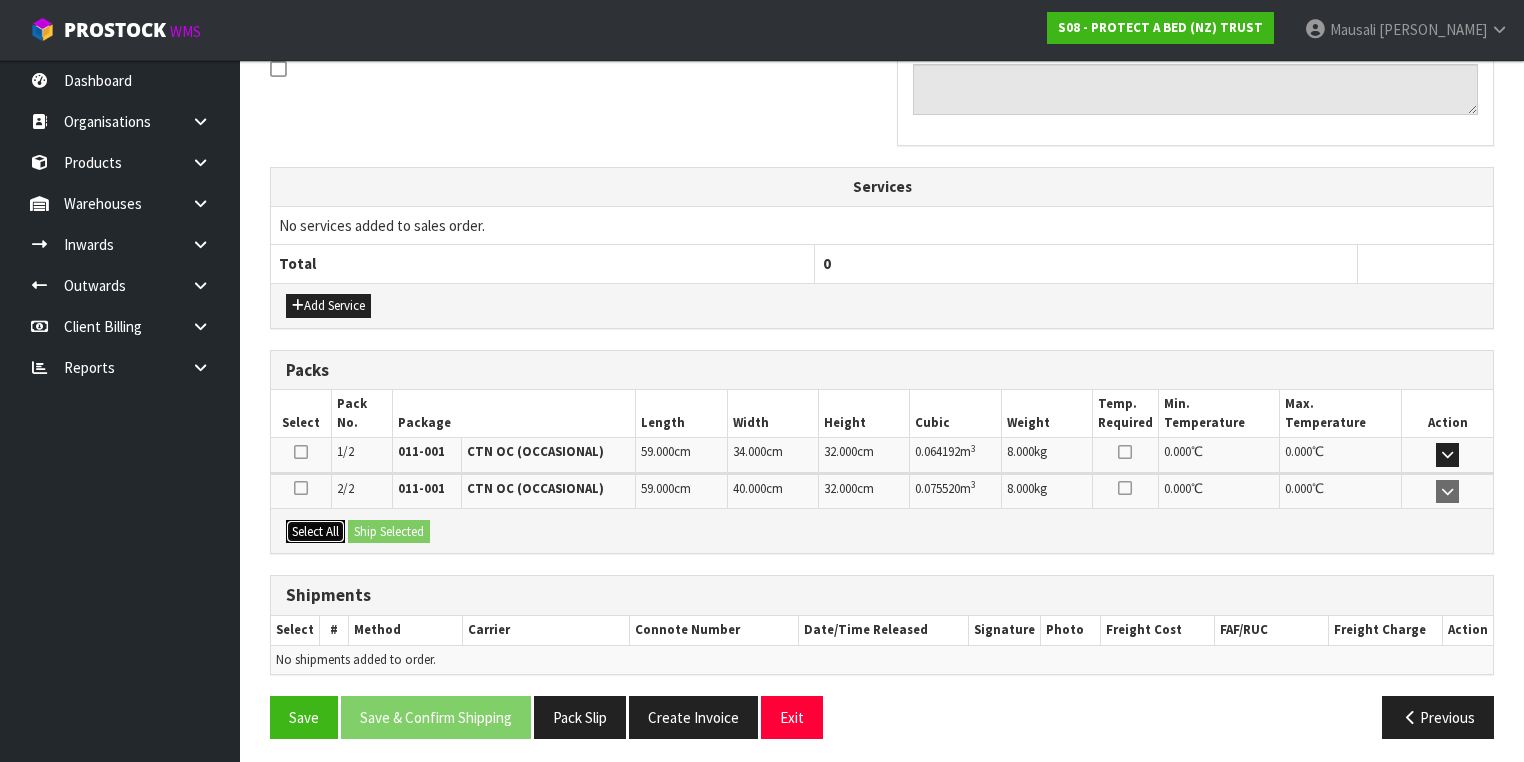 click on "Select All" at bounding box center (315, 532) 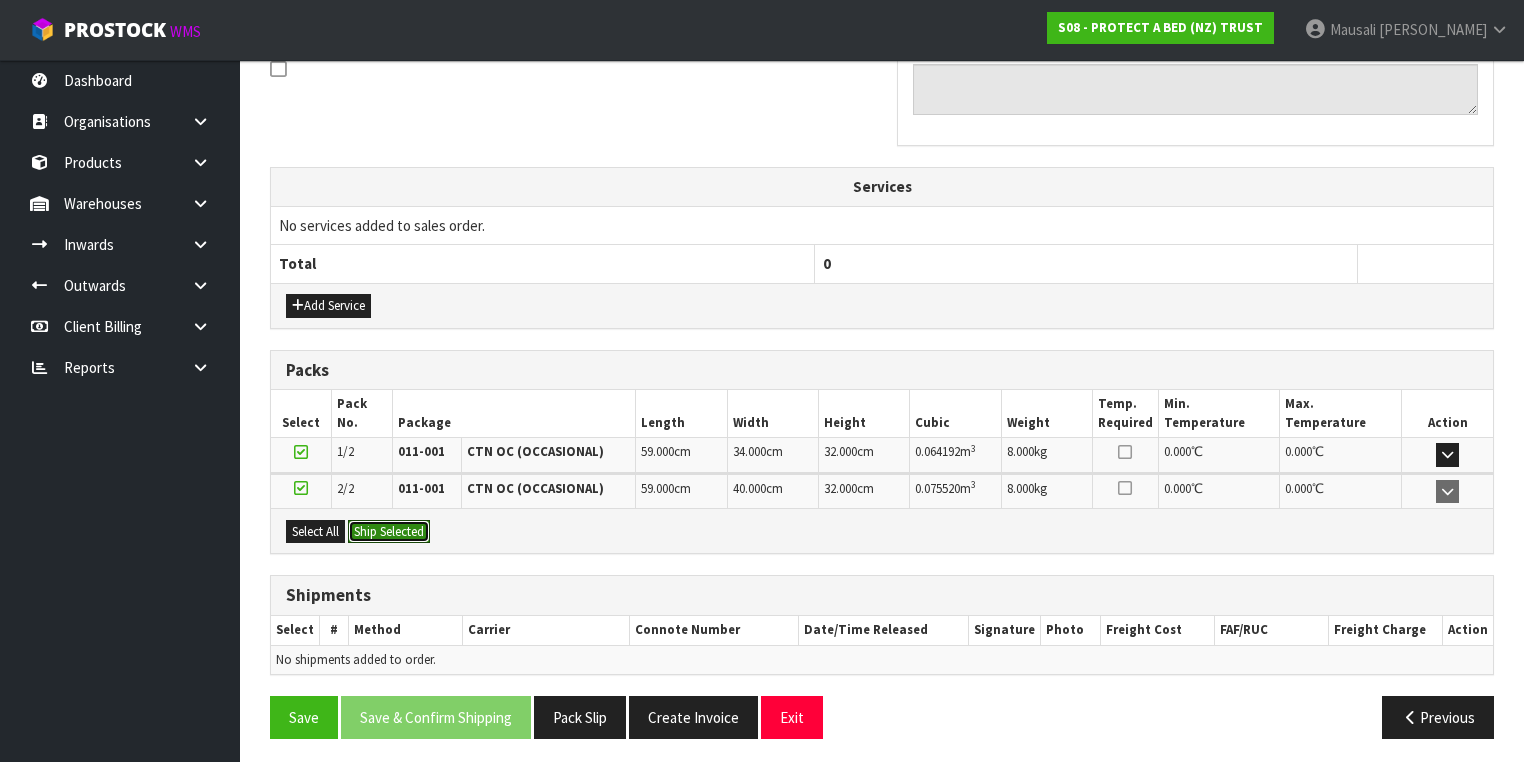 drag, startPoint x: 352, startPoint y: 519, endPoint x: 361, endPoint y: 526, distance: 11.401754 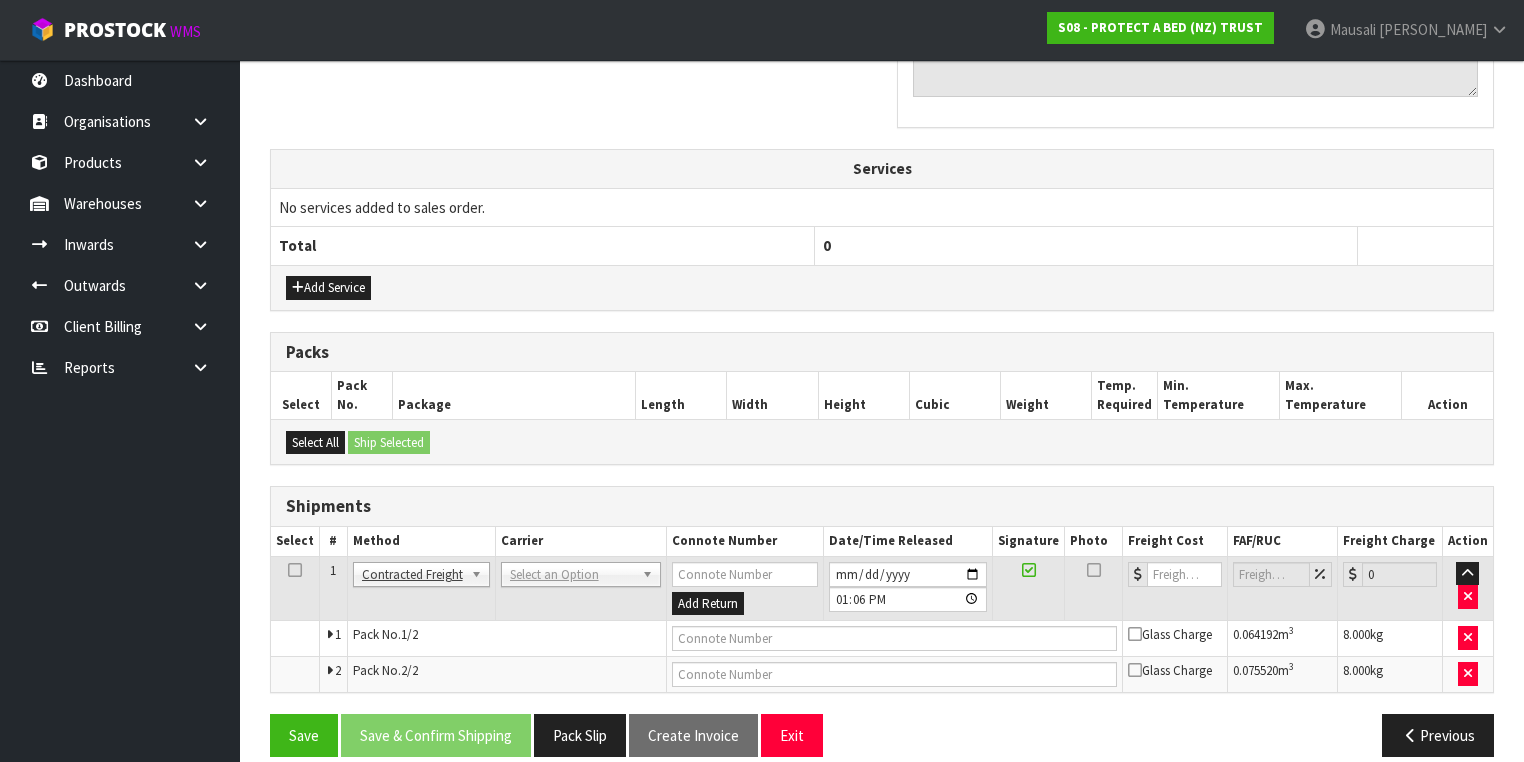 scroll, scrollTop: 664, scrollLeft: 0, axis: vertical 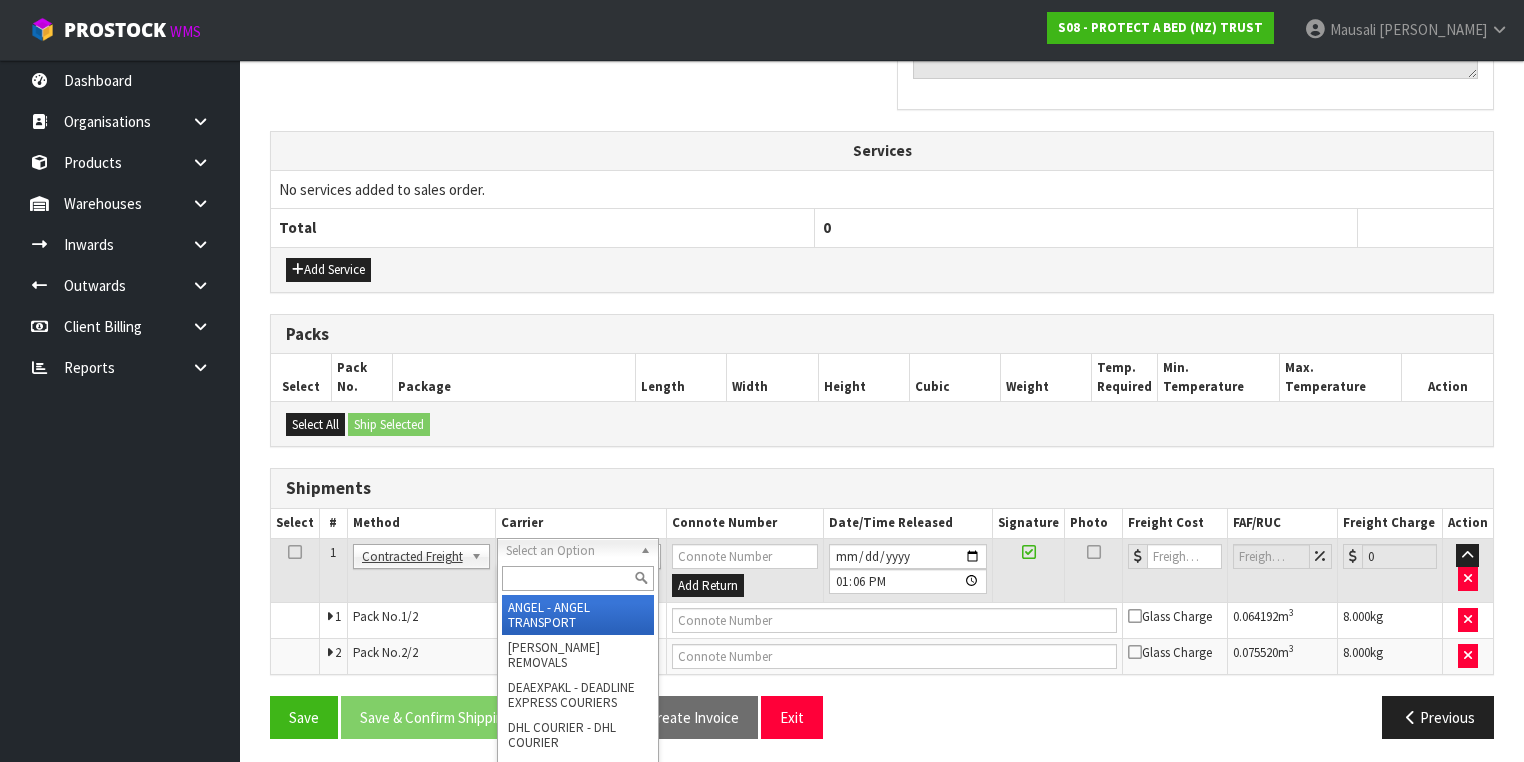 click at bounding box center (578, 578) 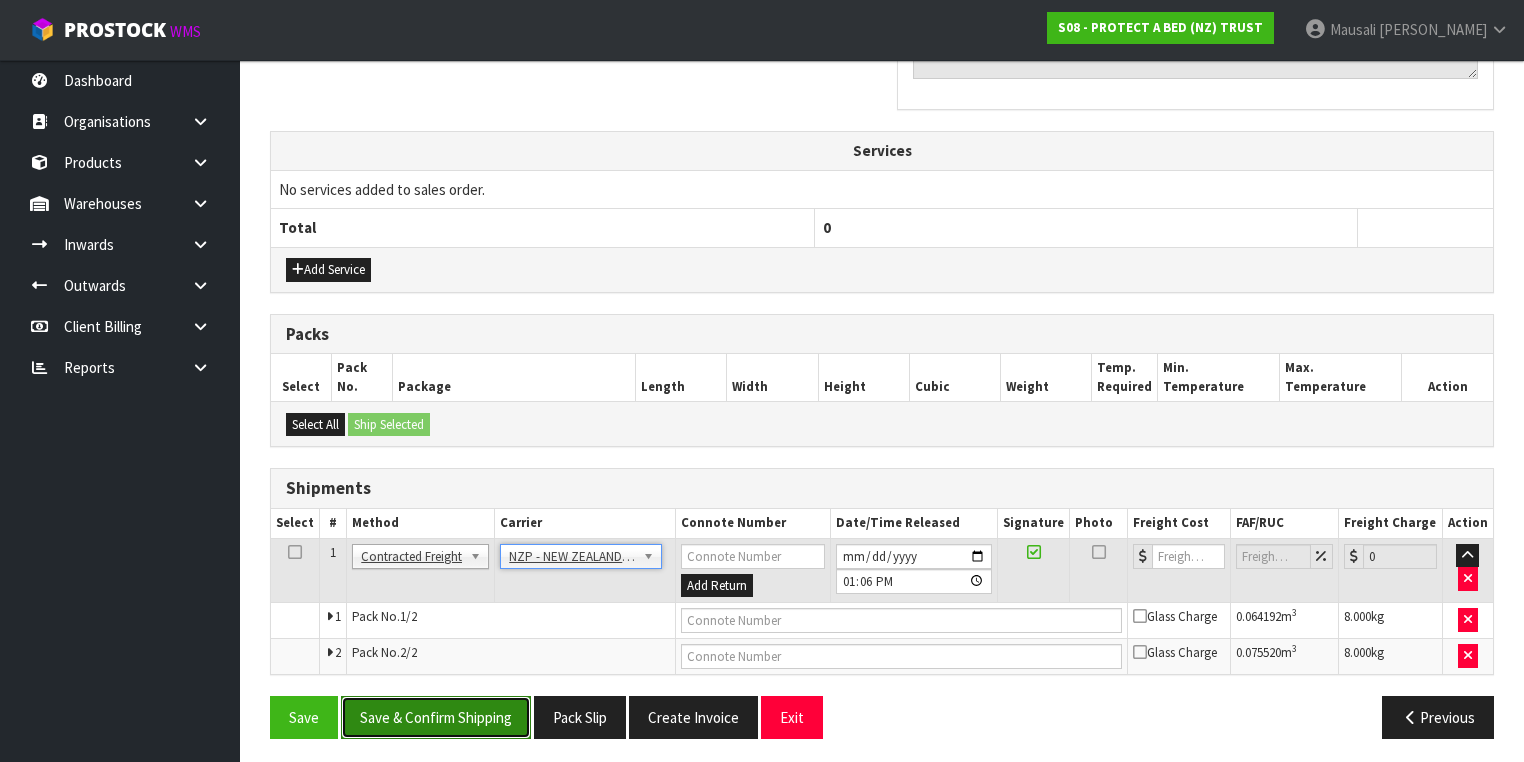 click on "Save & Confirm Shipping" at bounding box center [436, 717] 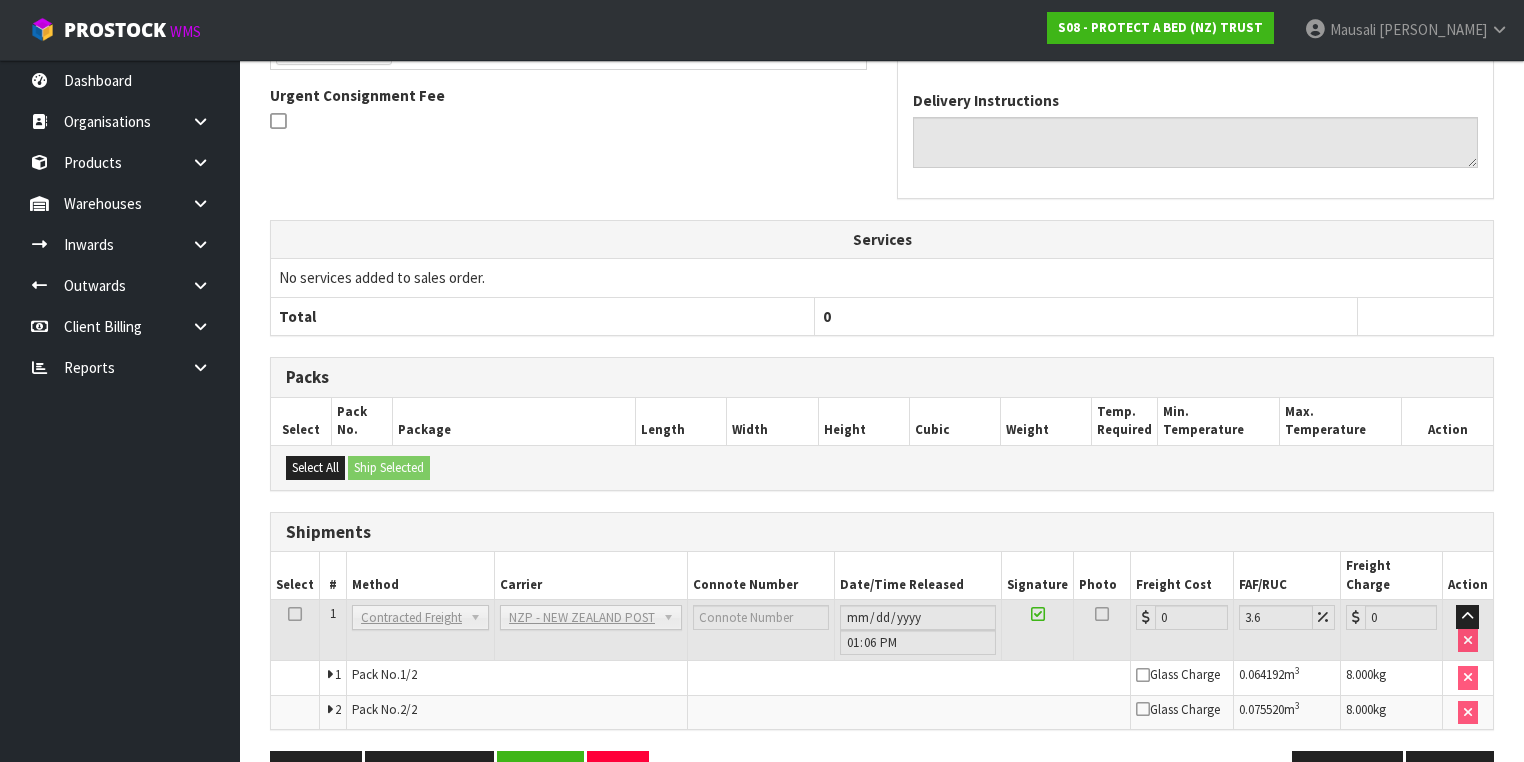 scroll, scrollTop: 634, scrollLeft: 0, axis: vertical 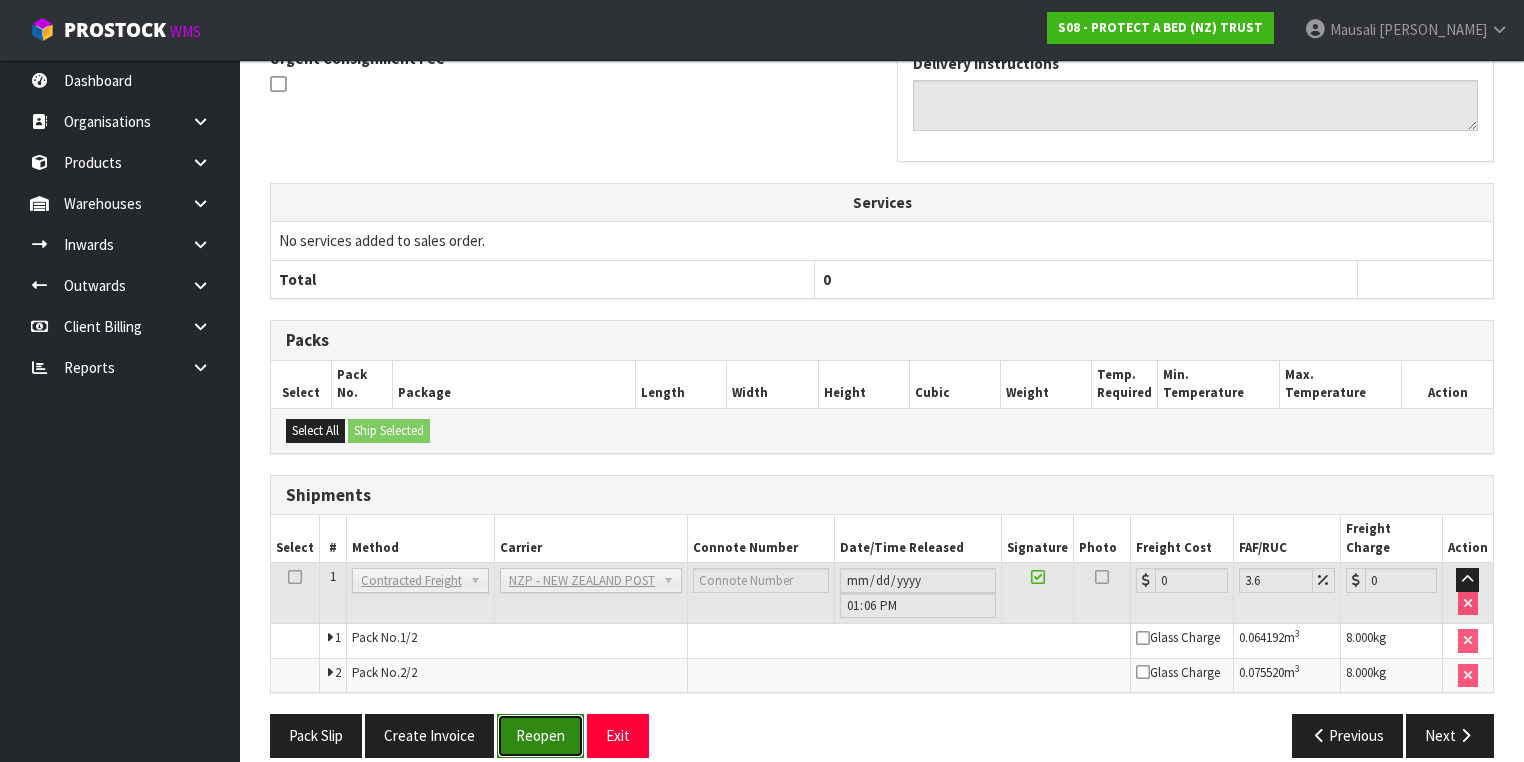 click on "Reopen" at bounding box center (540, 735) 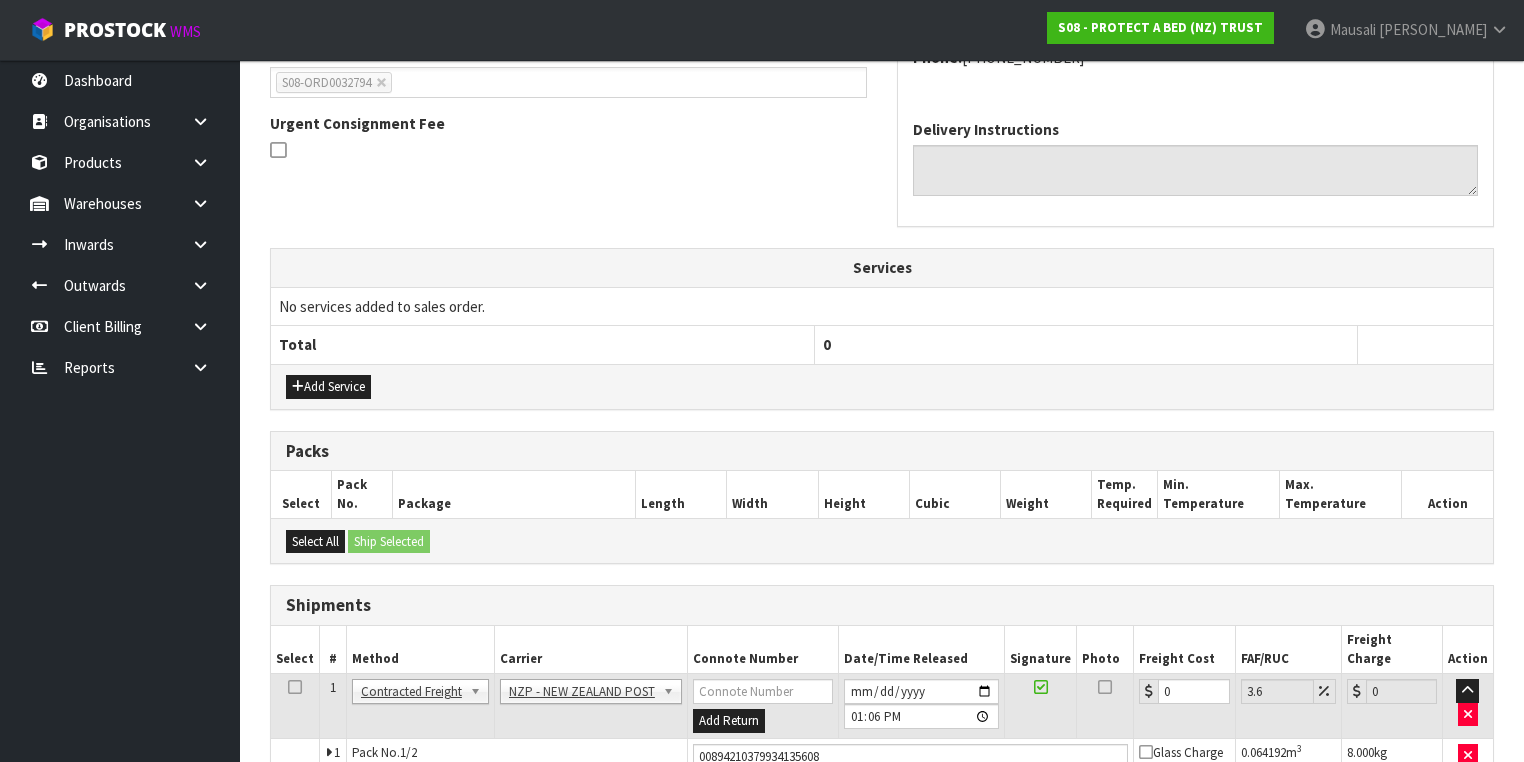scroll, scrollTop: 682, scrollLeft: 0, axis: vertical 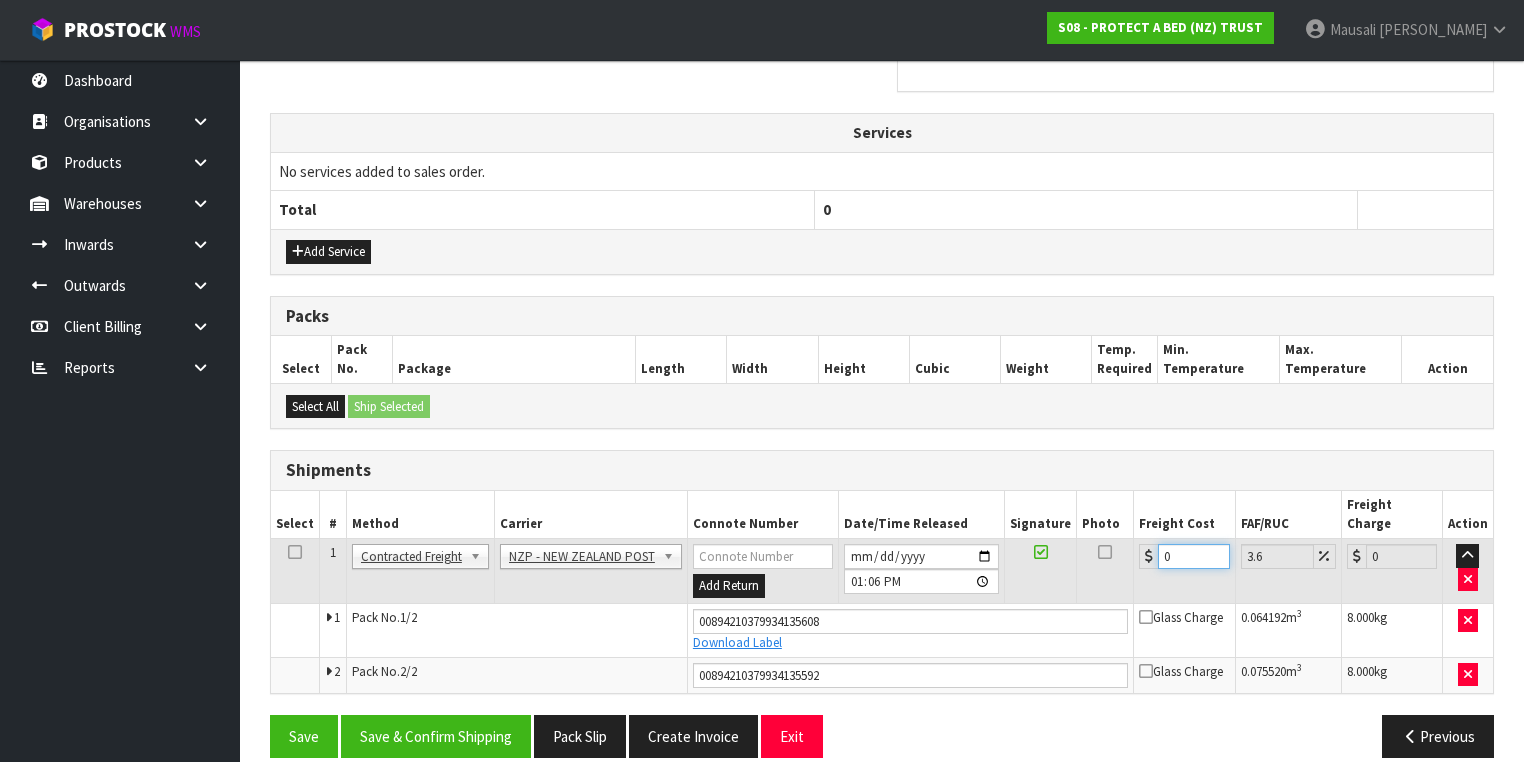drag, startPoint x: 1184, startPoint y: 535, endPoint x: 1148, endPoint y: 552, distance: 39.812057 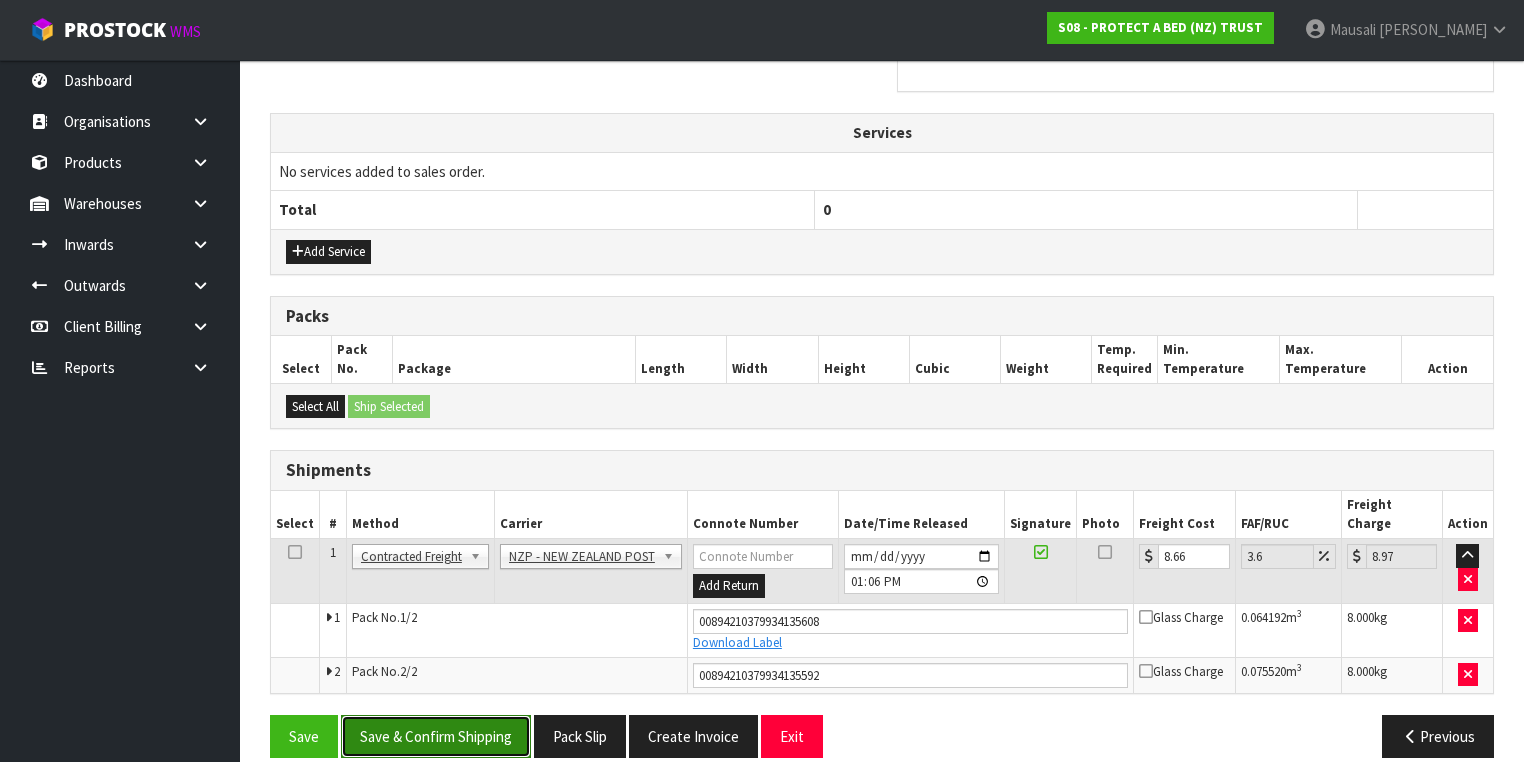 click on "Save & Confirm Shipping" at bounding box center (436, 736) 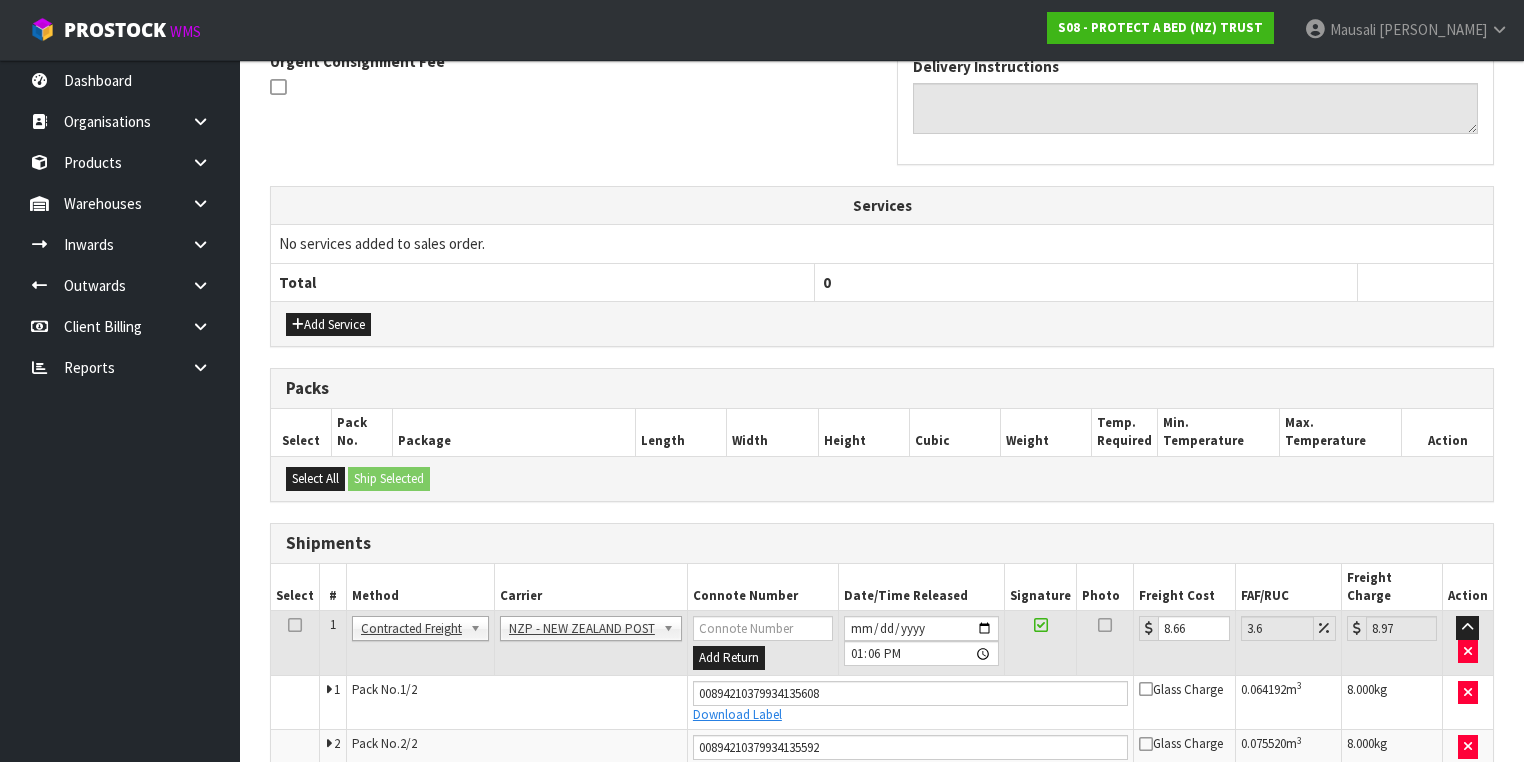 scroll, scrollTop: 0, scrollLeft: 0, axis: both 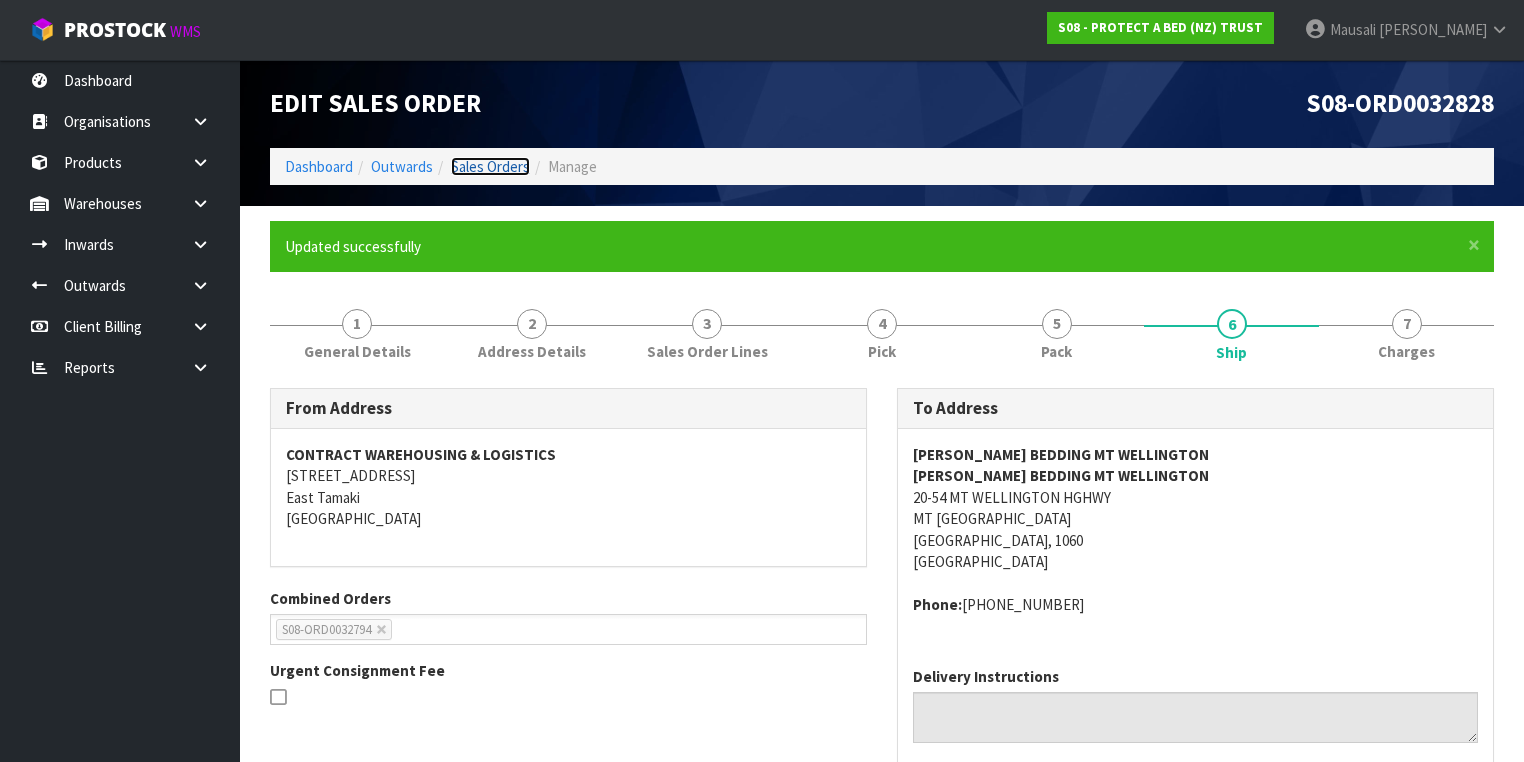 click on "Sales Orders" at bounding box center (490, 166) 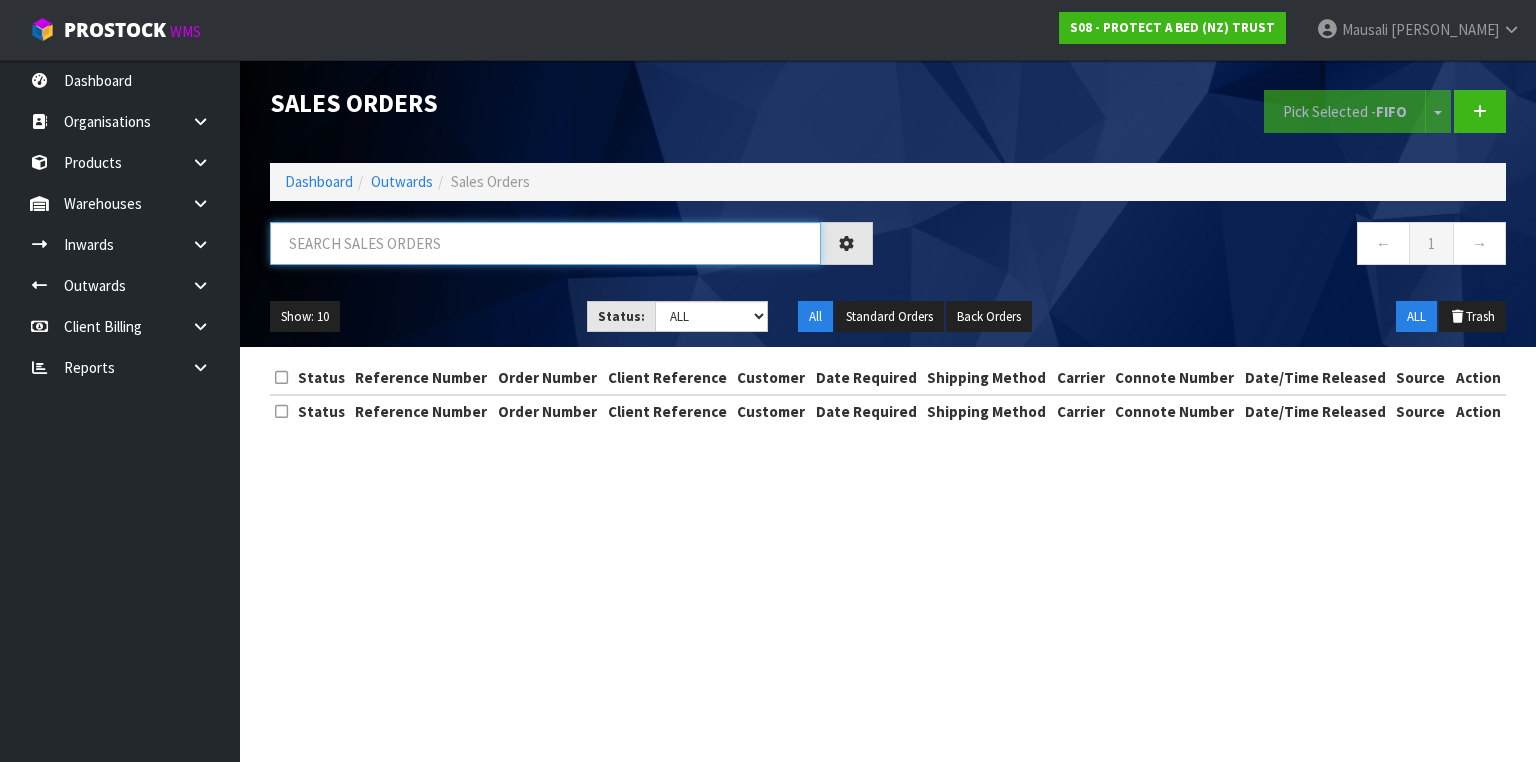 click at bounding box center (545, 243) 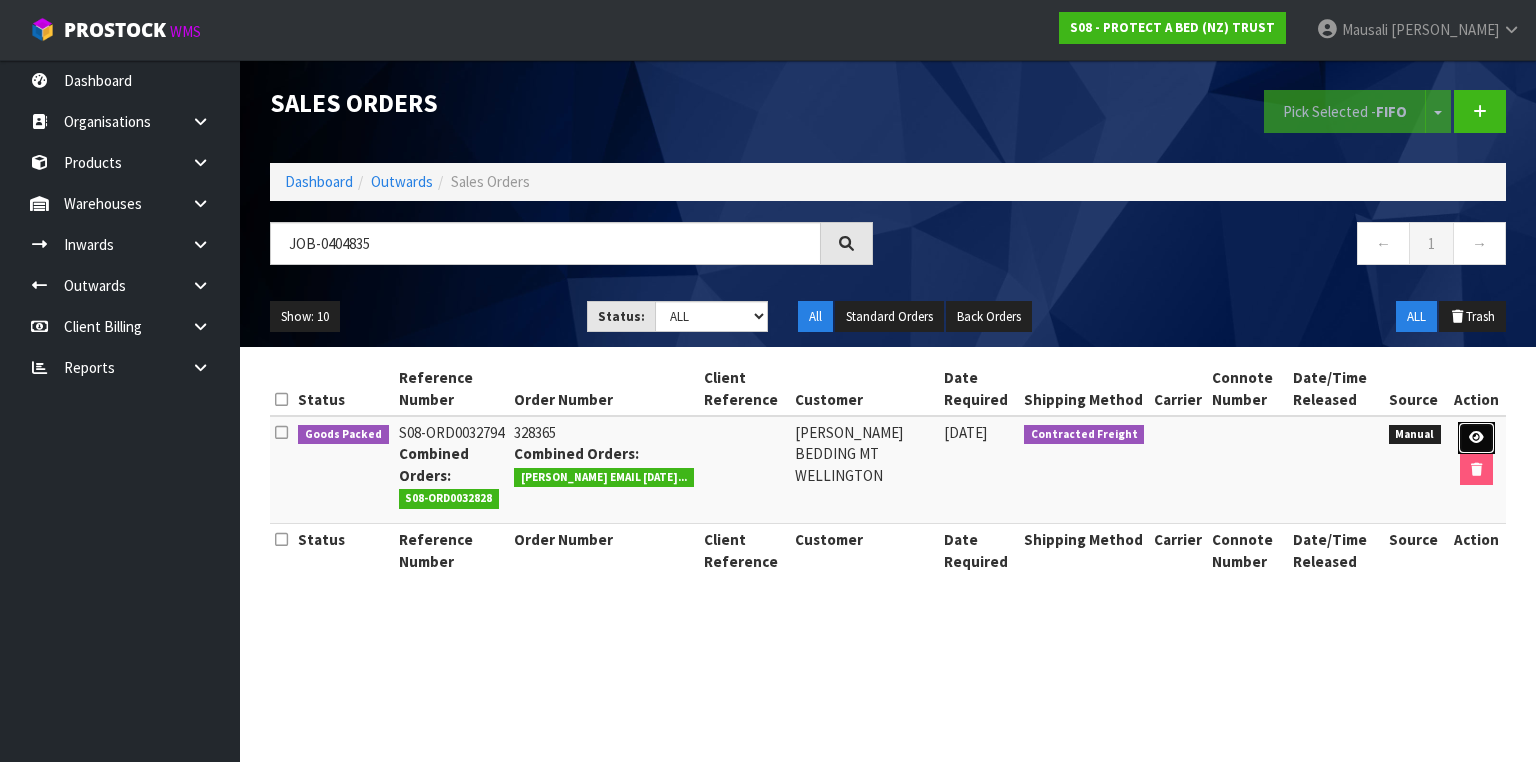 click at bounding box center (1476, 438) 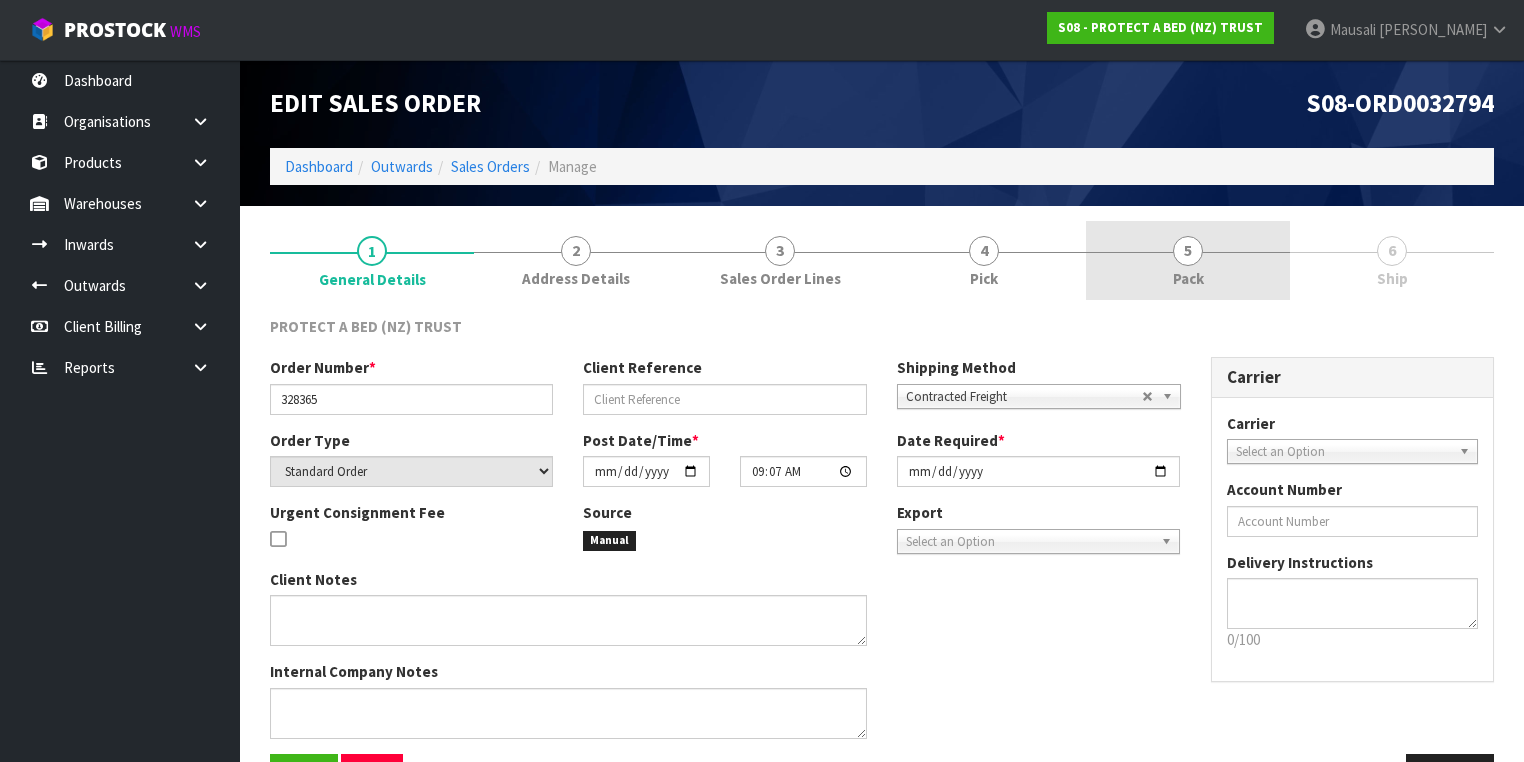 click on "5
Pack" at bounding box center [1188, 260] 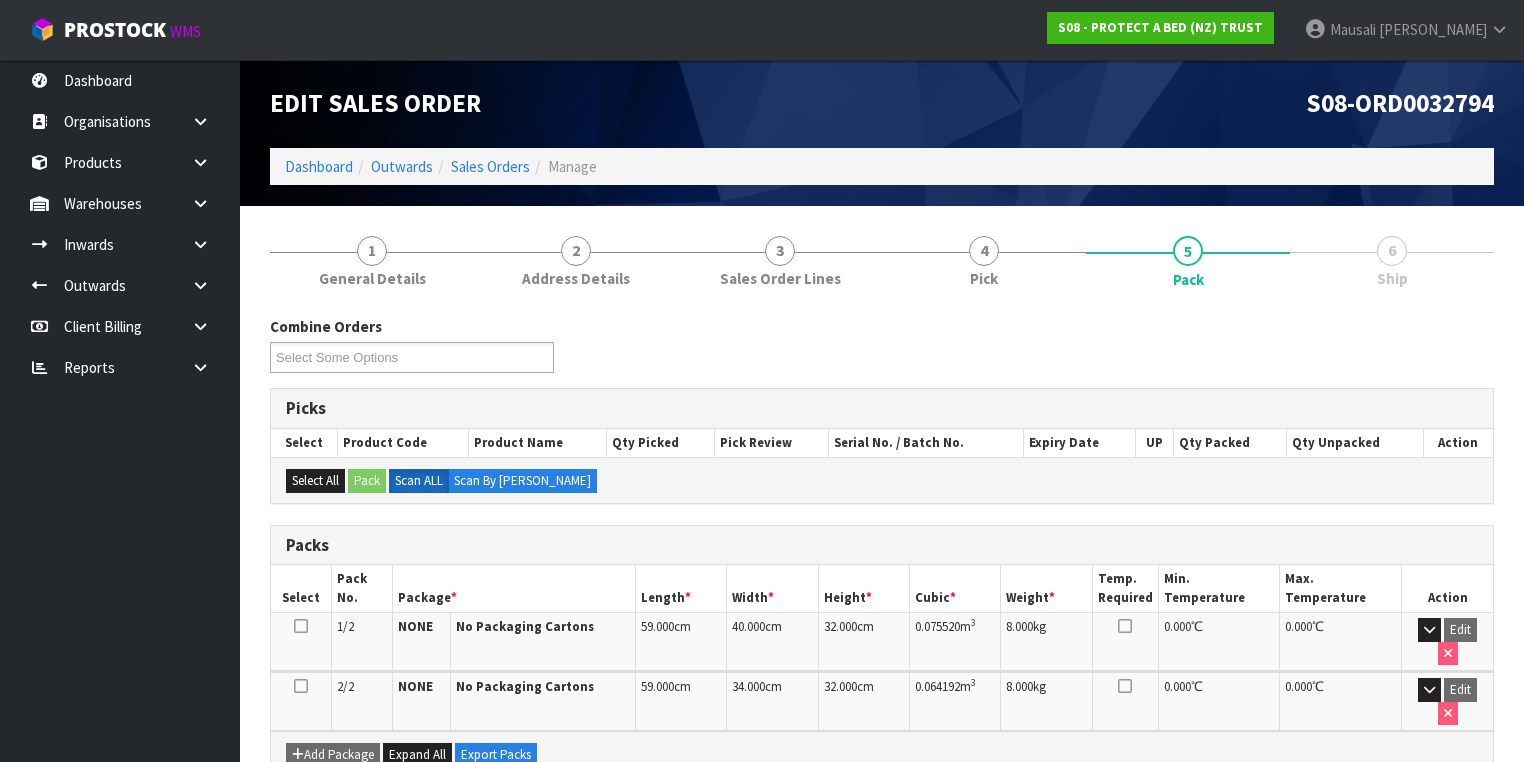 scroll, scrollTop: 295, scrollLeft: 0, axis: vertical 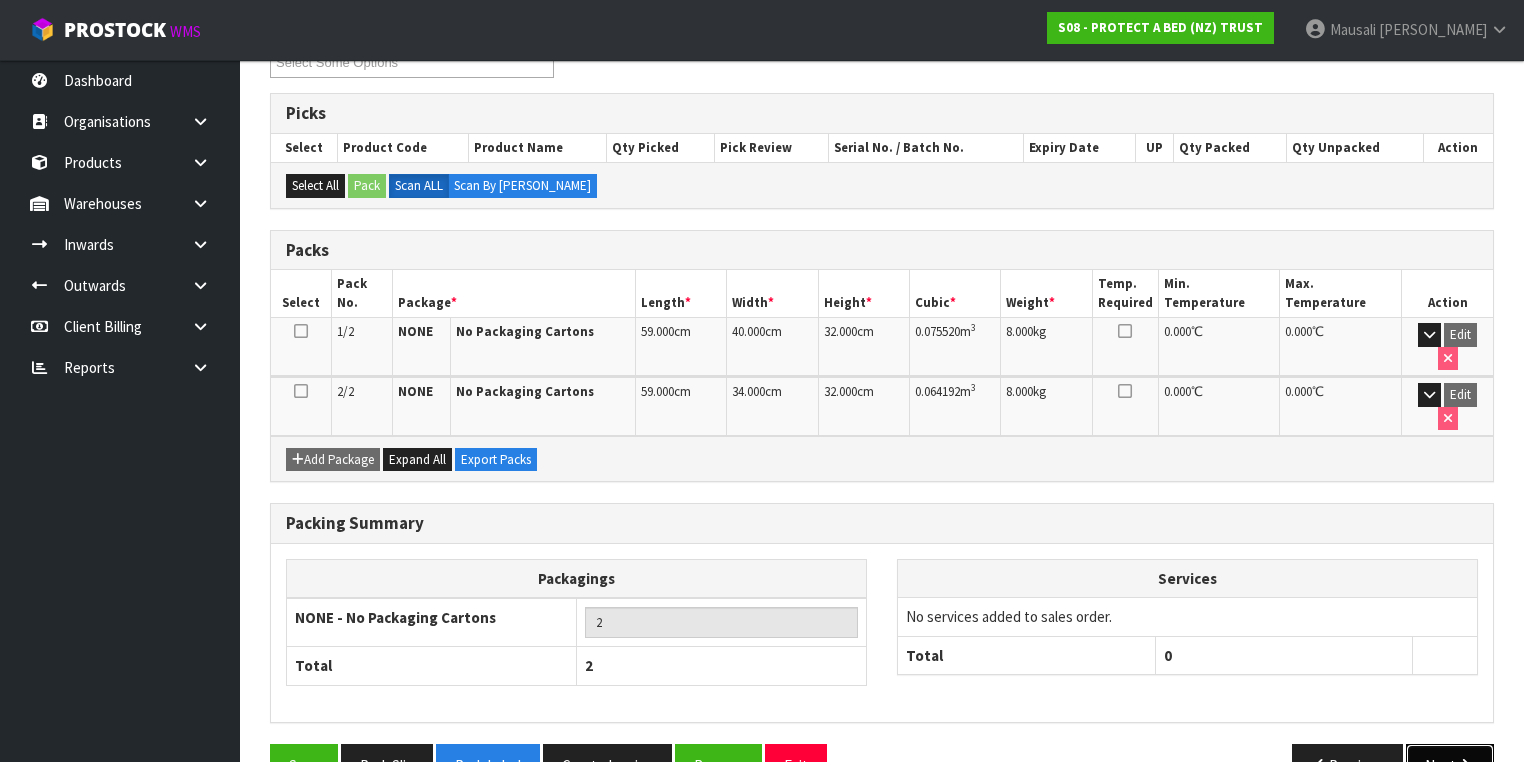 click on "Next" at bounding box center (1450, 765) 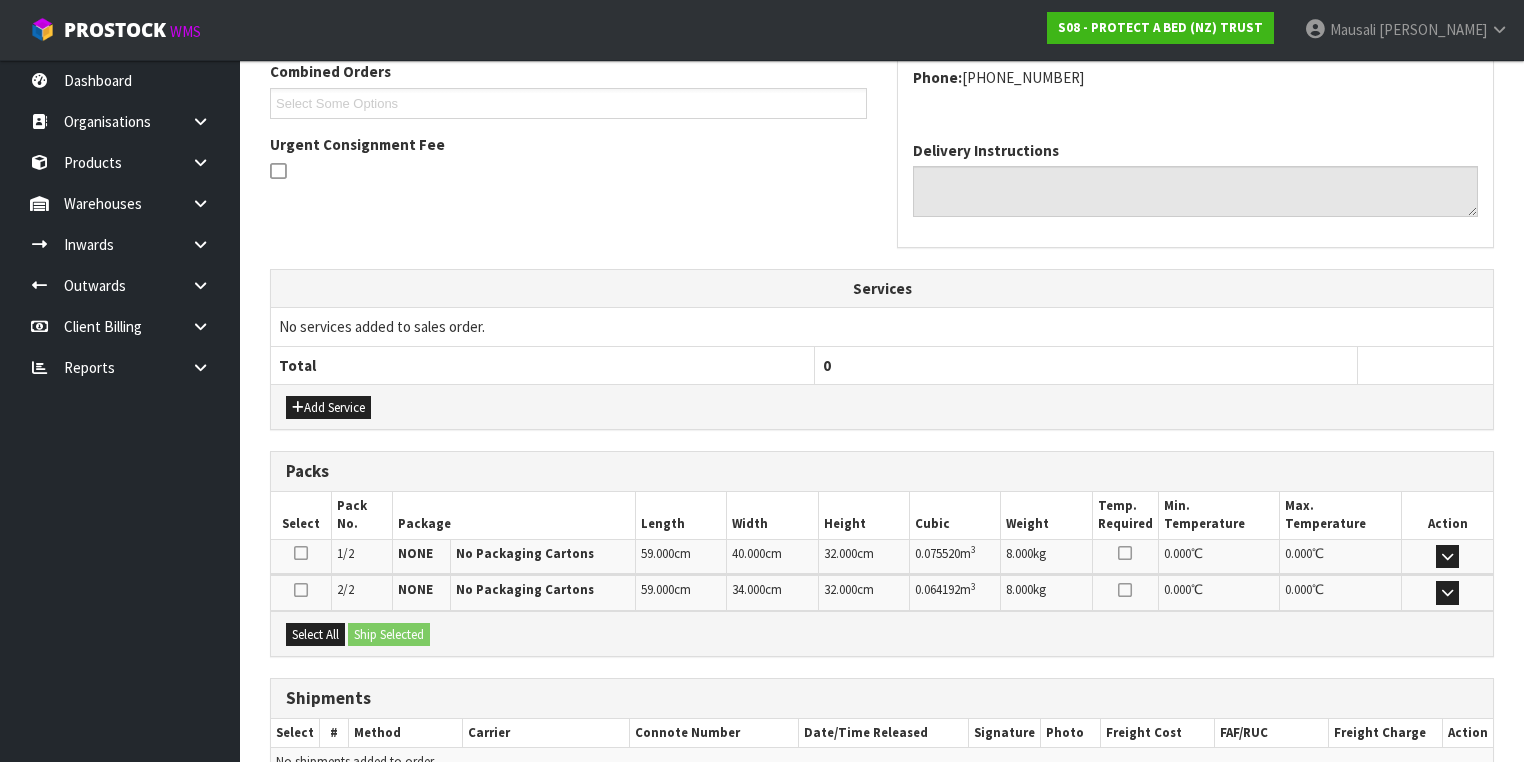 scroll, scrollTop: 556, scrollLeft: 0, axis: vertical 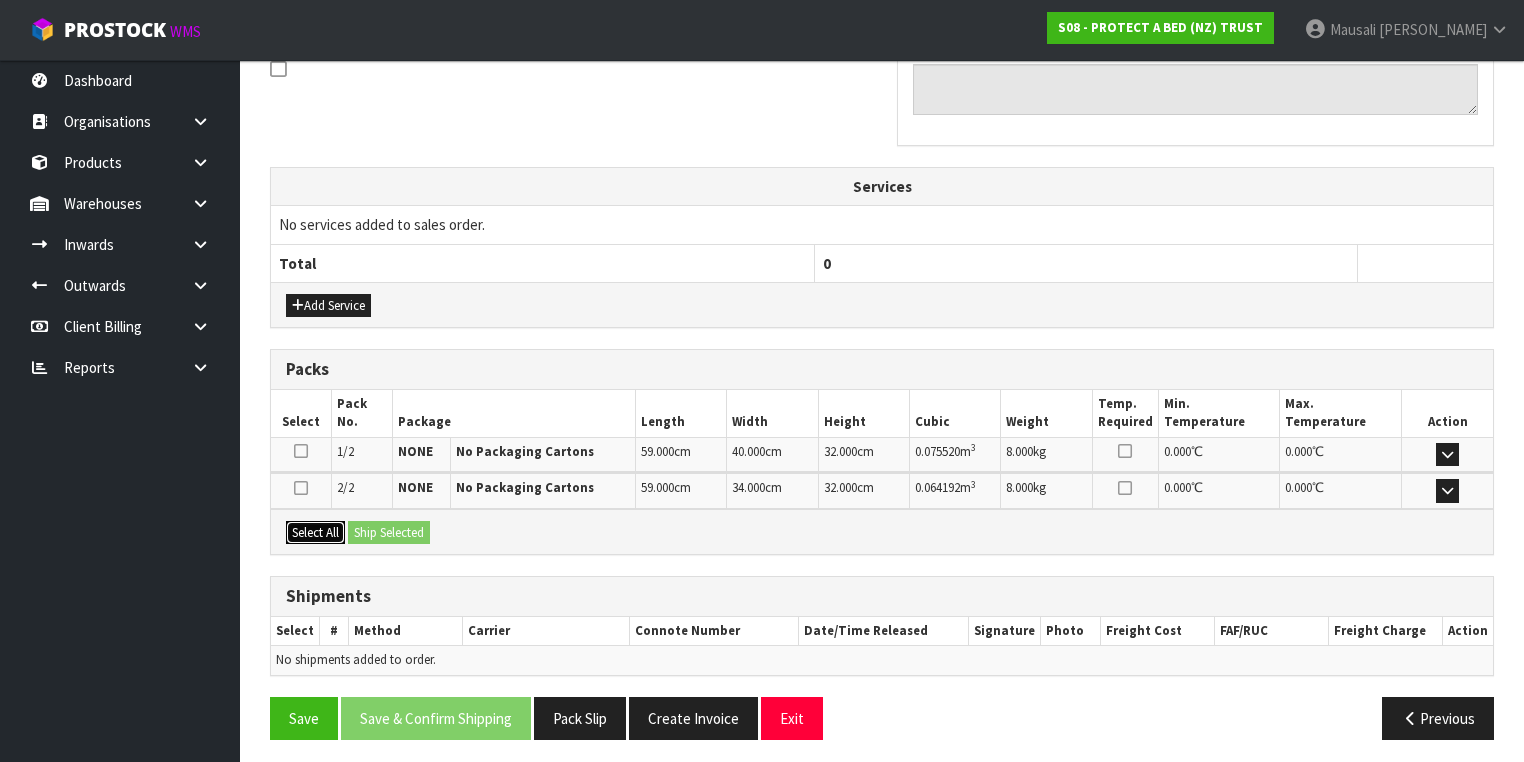 drag, startPoint x: 320, startPoint y: 525, endPoint x: 340, endPoint y: 524, distance: 20.024984 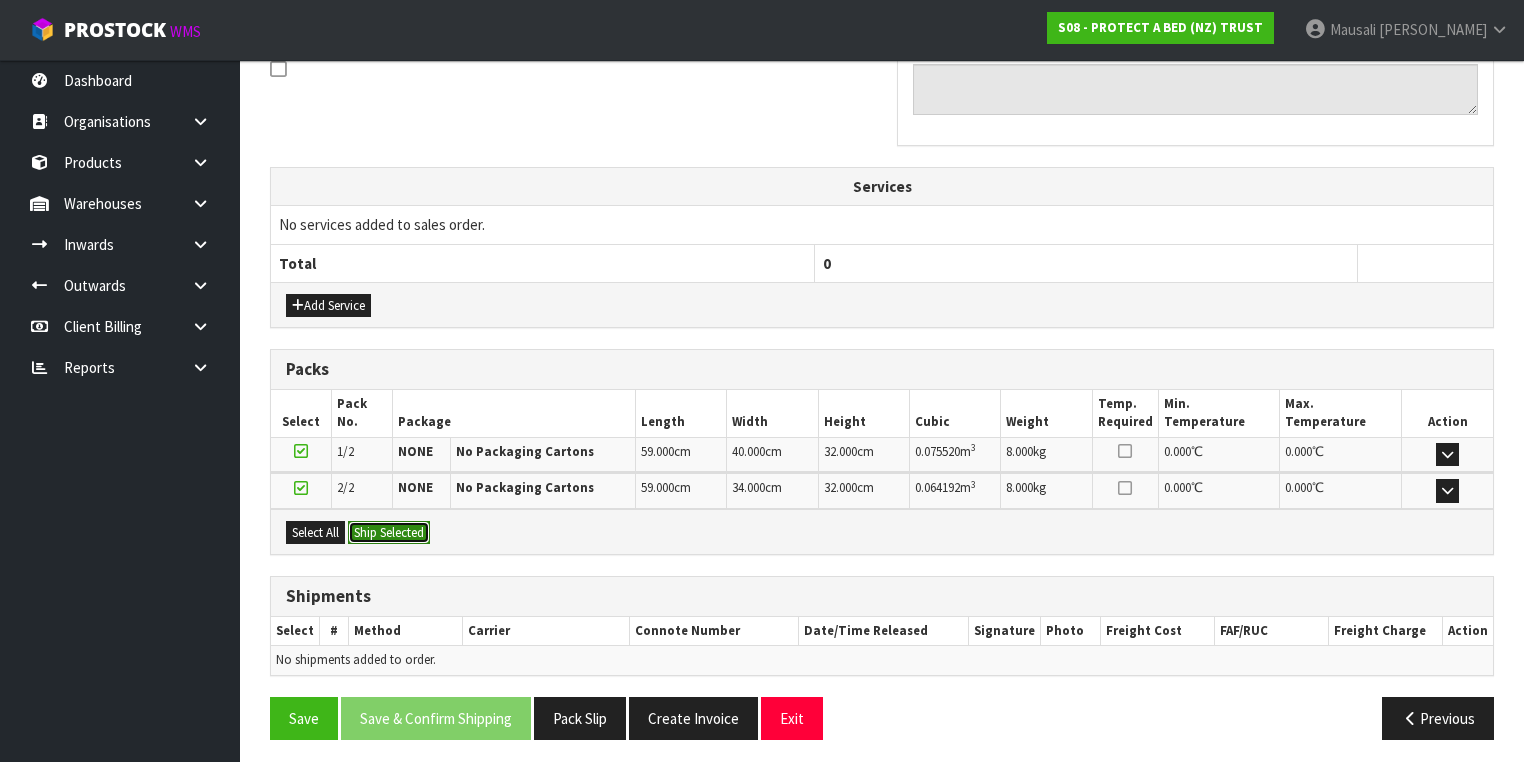 click on "Ship Selected" at bounding box center [389, 533] 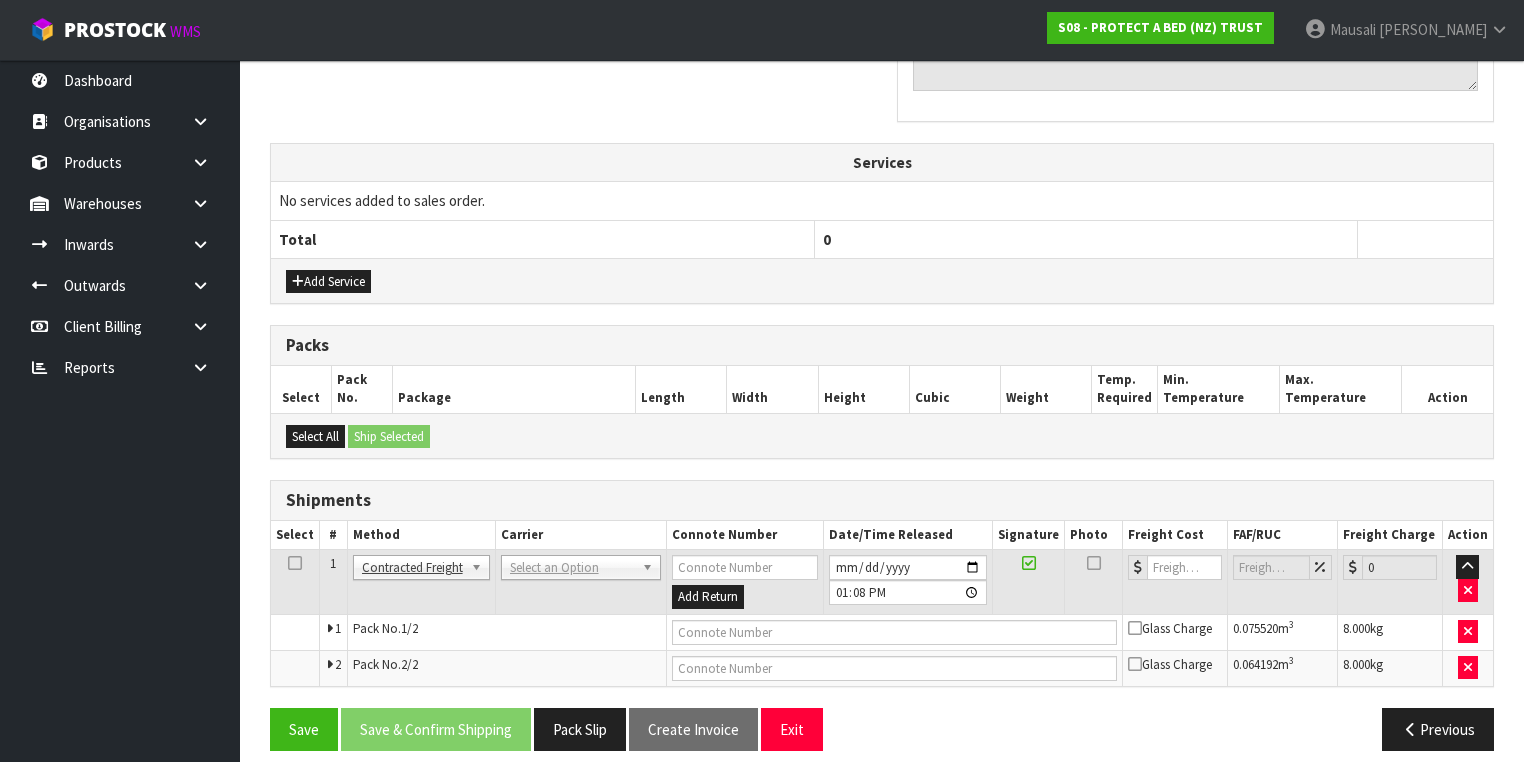 scroll, scrollTop: 591, scrollLeft: 0, axis: vertical 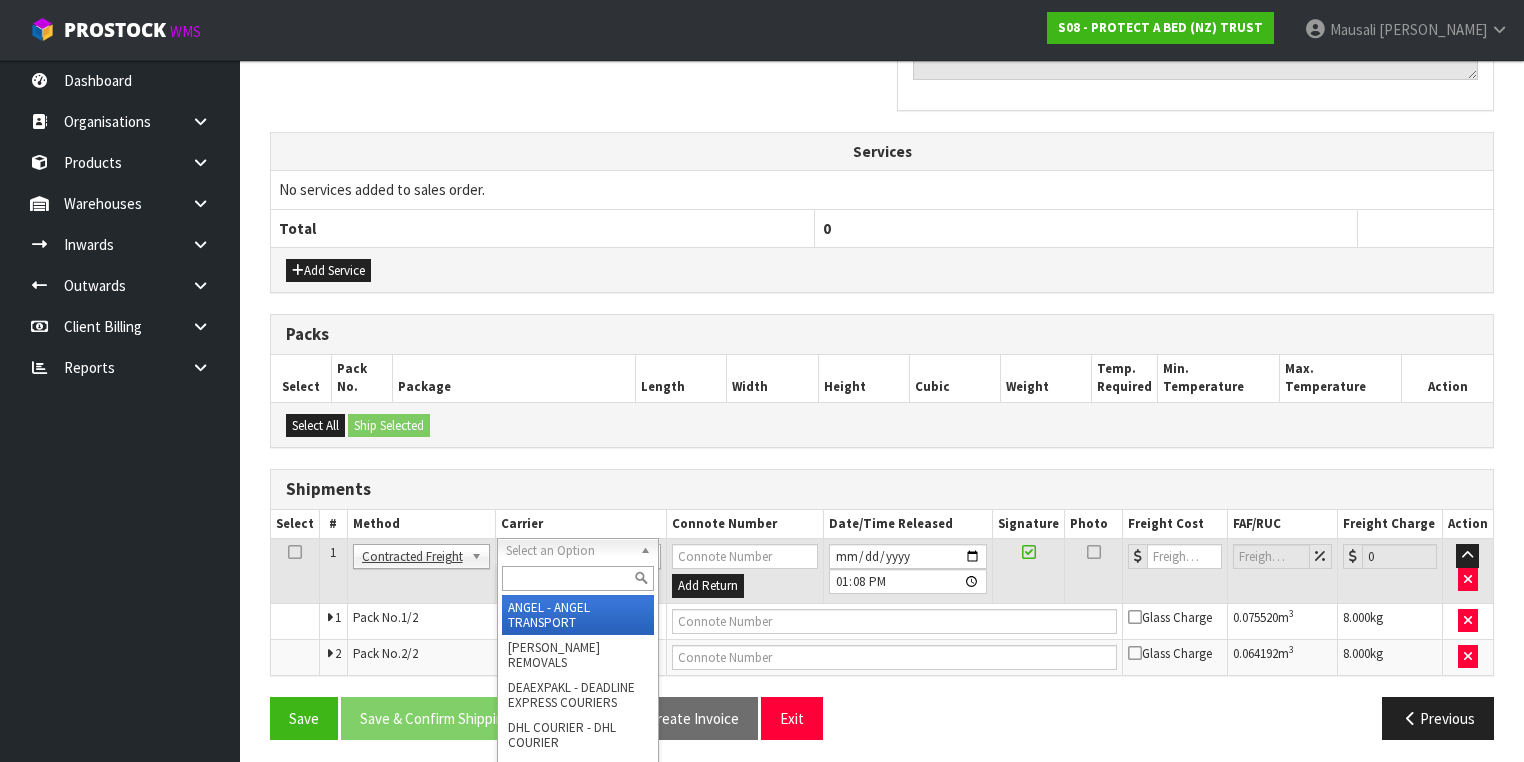 click at bounding box center (578, 578) 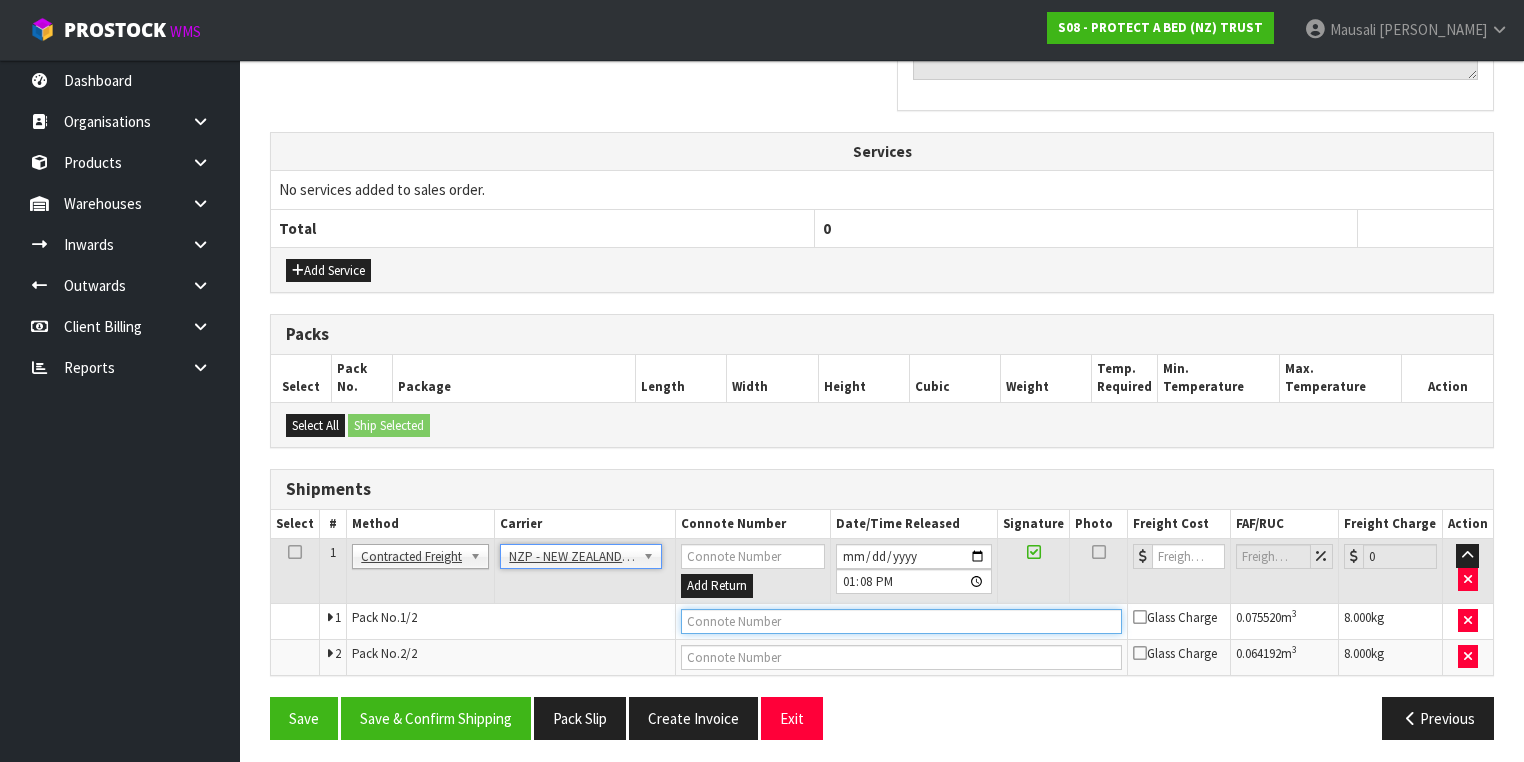 click at bounding box center [901, 621] 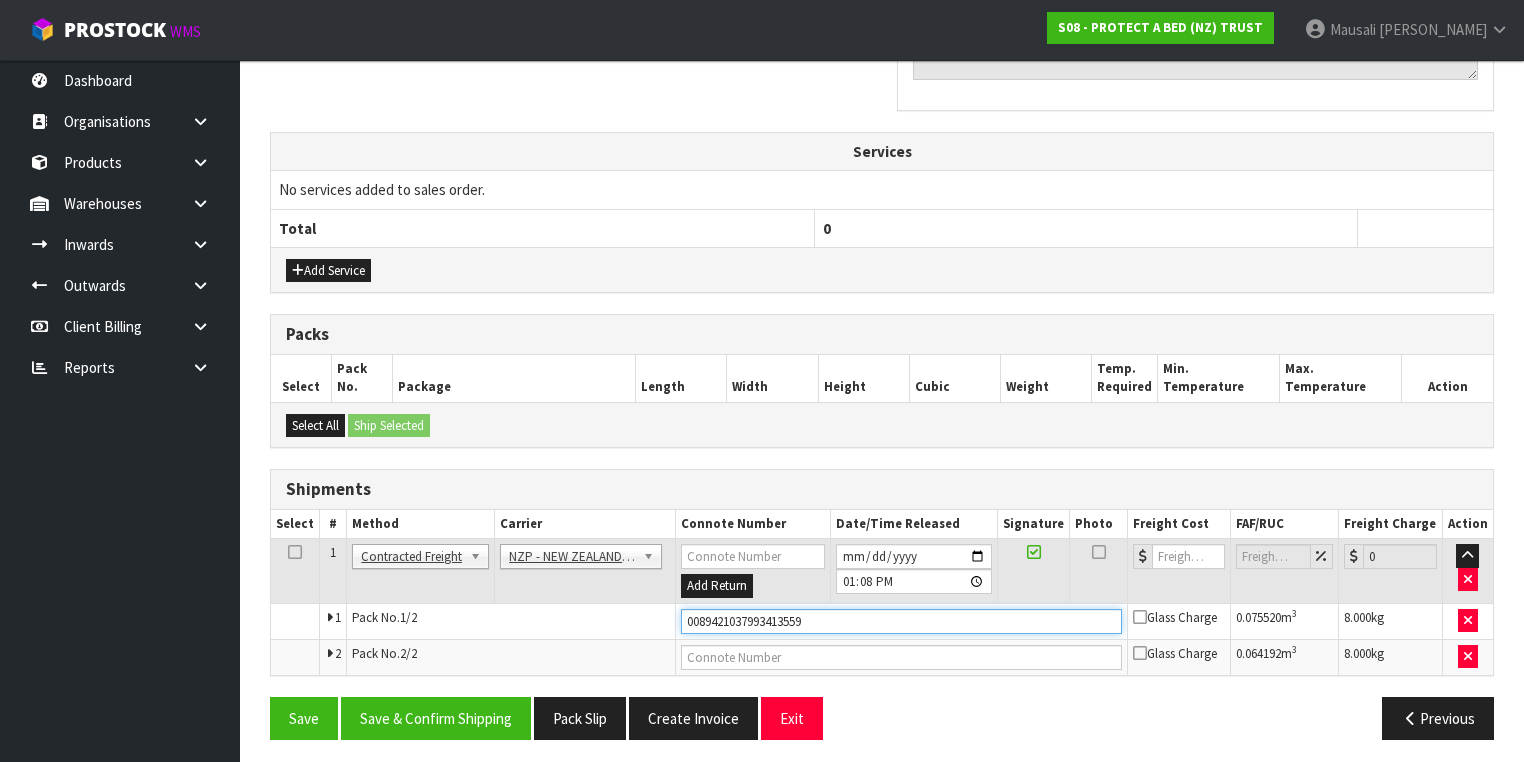 click on "Save" at bounding box center (304, 718) 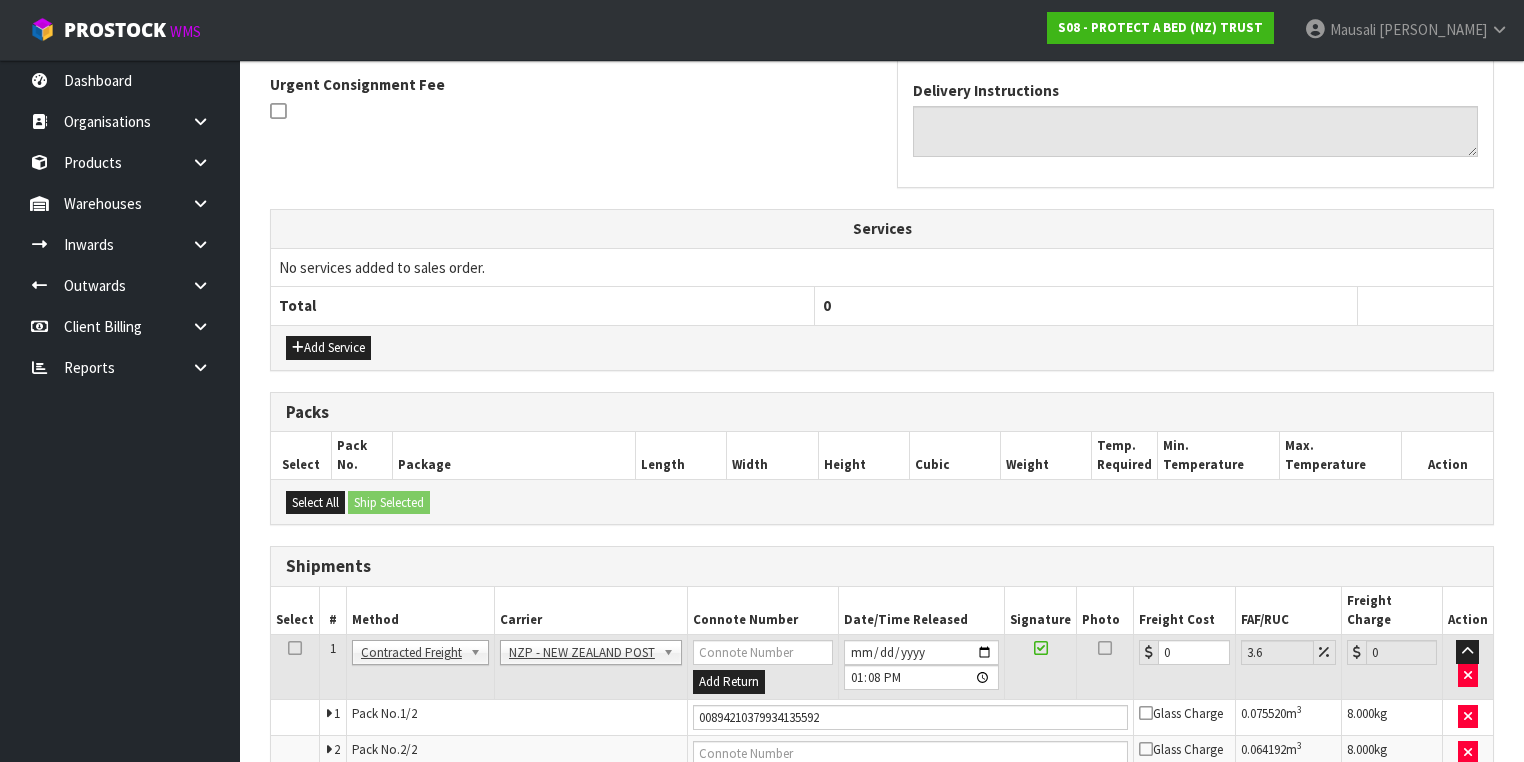 scroll, scrollTop: 664, scrollLeft: 0, axis: vertical 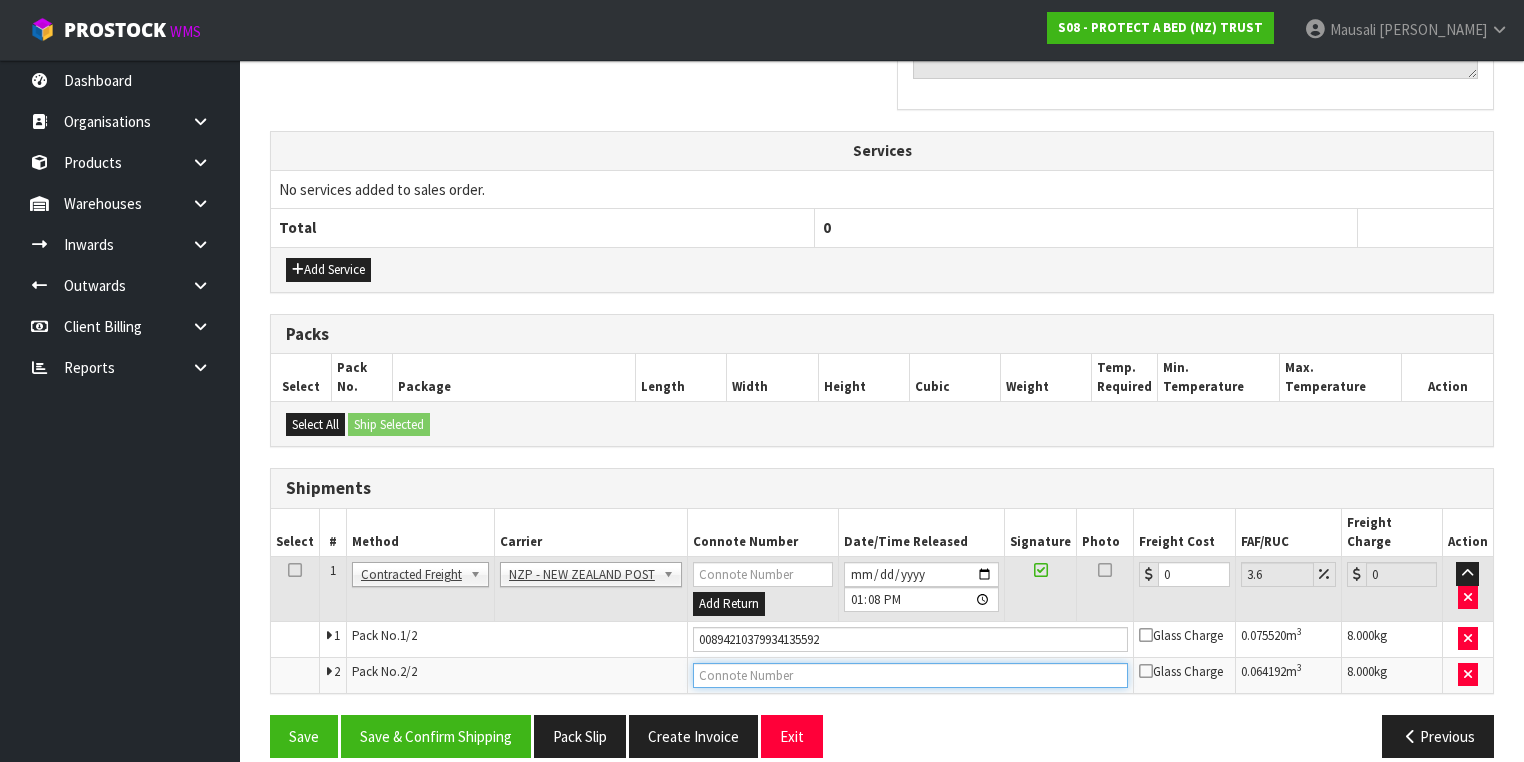 click at bounding box center [910, 675] 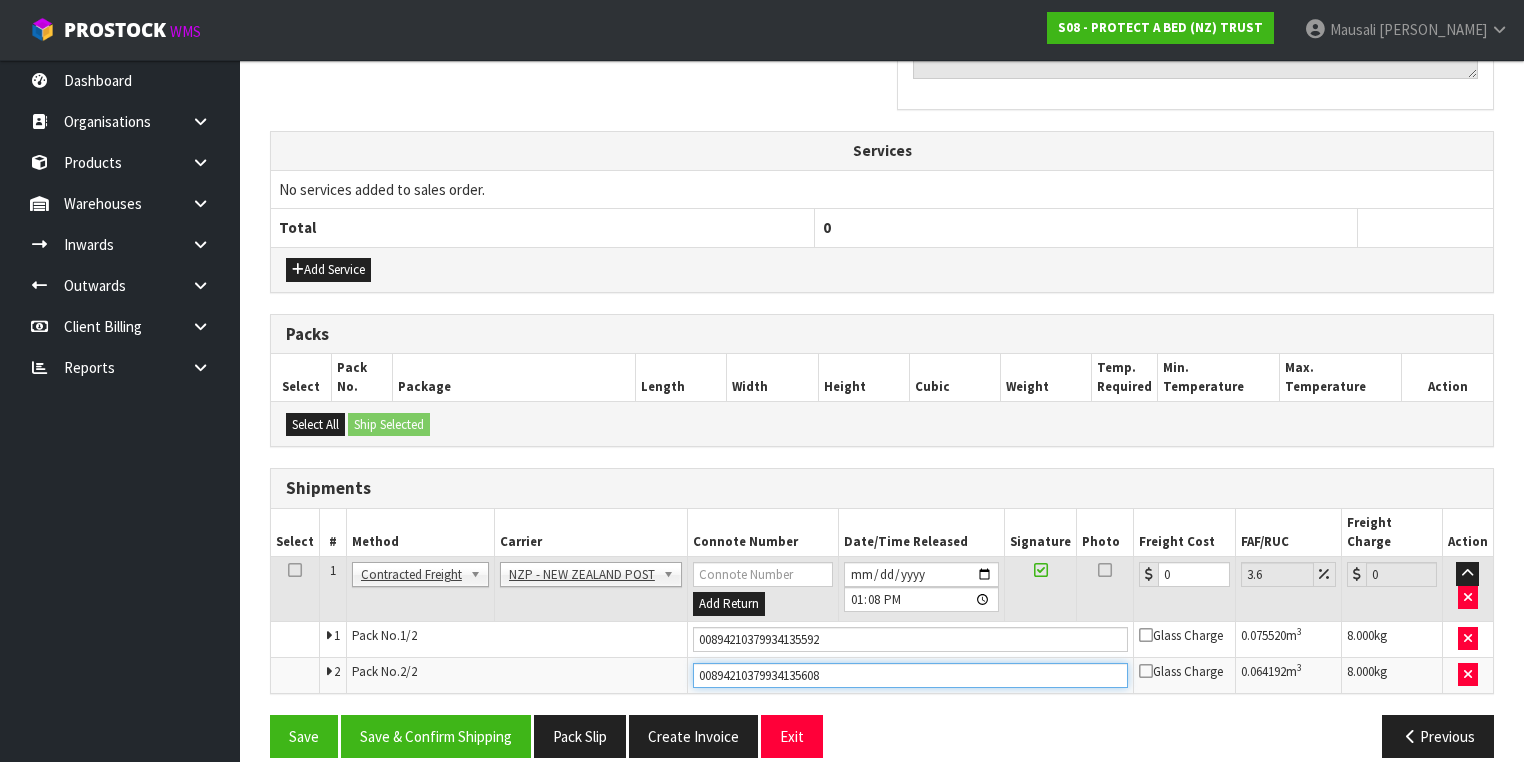click on "Save" at bounding box center (304, 736) 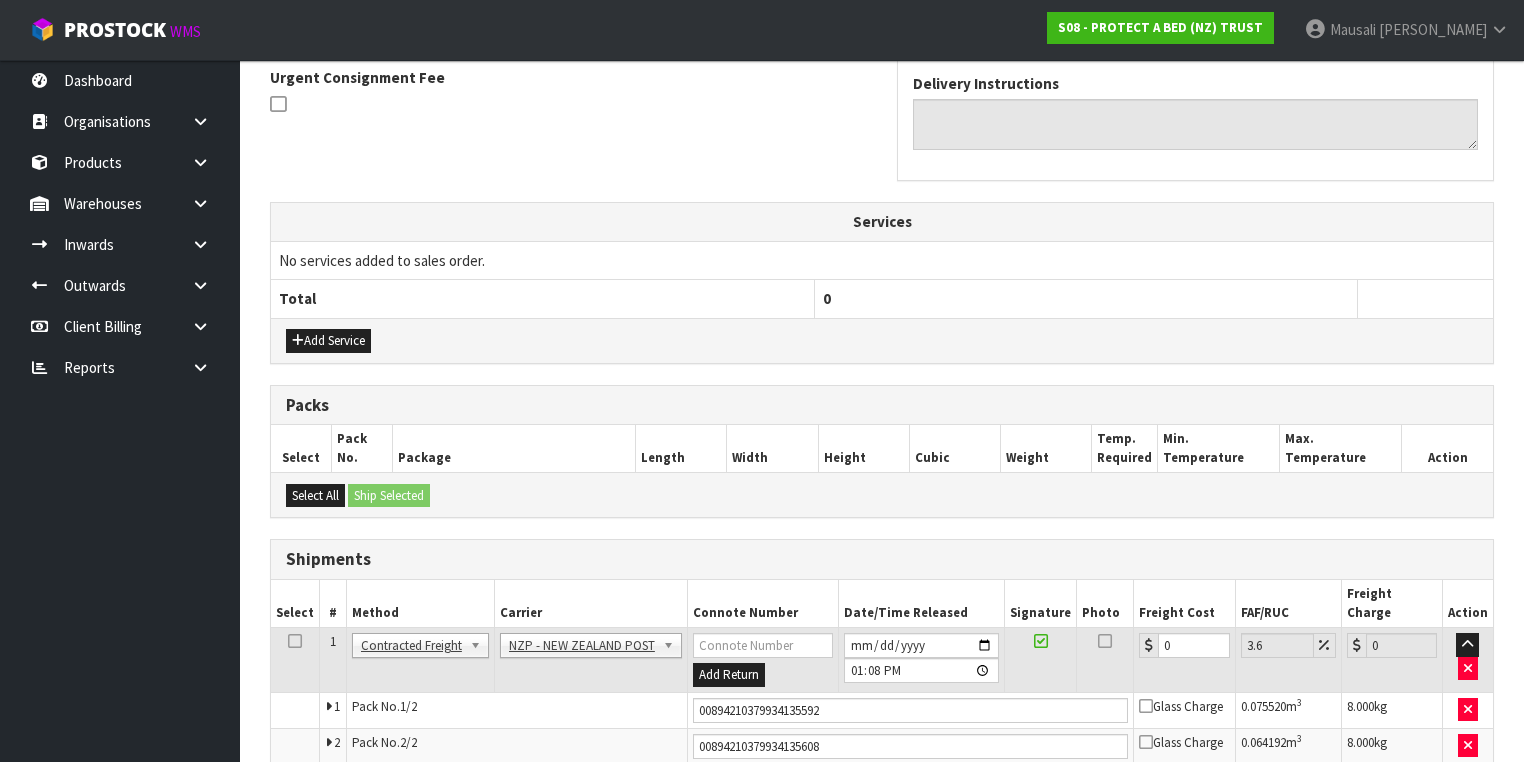 scroll, scrollTop: 664, scrollLeft: 0, axis: vertical 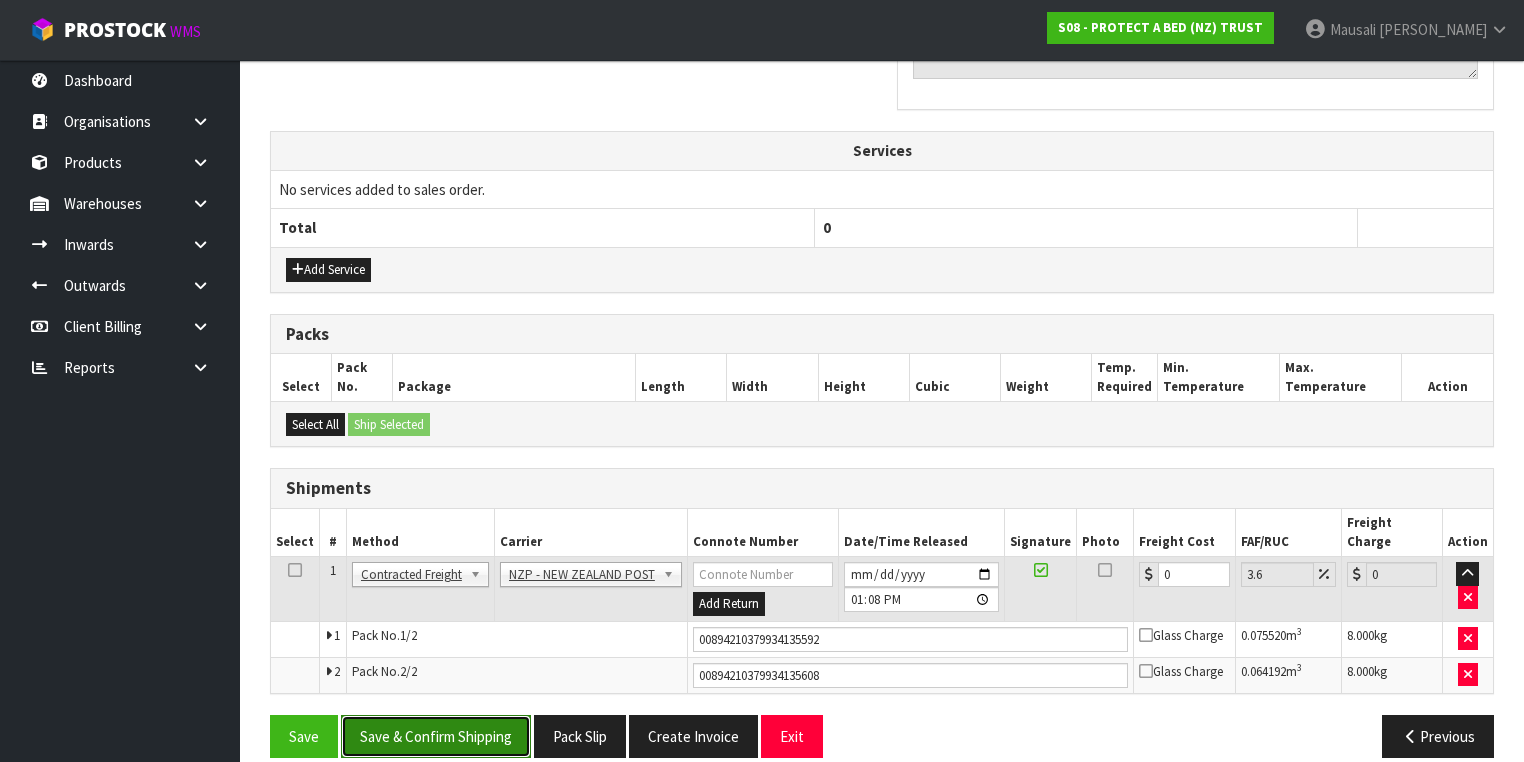 click on "Save & Confirm Shipping" at bounding box center (436, 736) 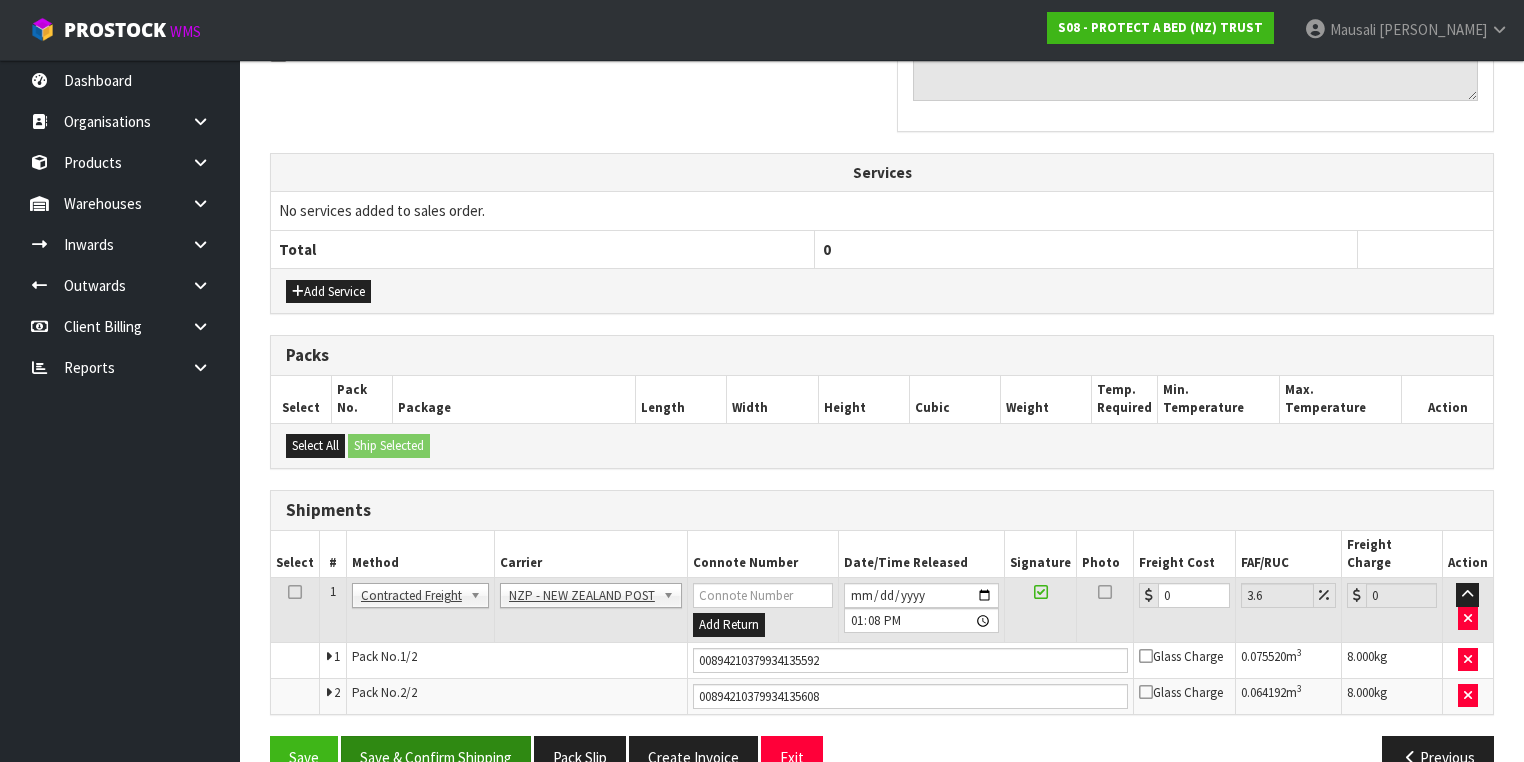 scroll, scrollTop: 0, scrollLeft: 0, axis: both 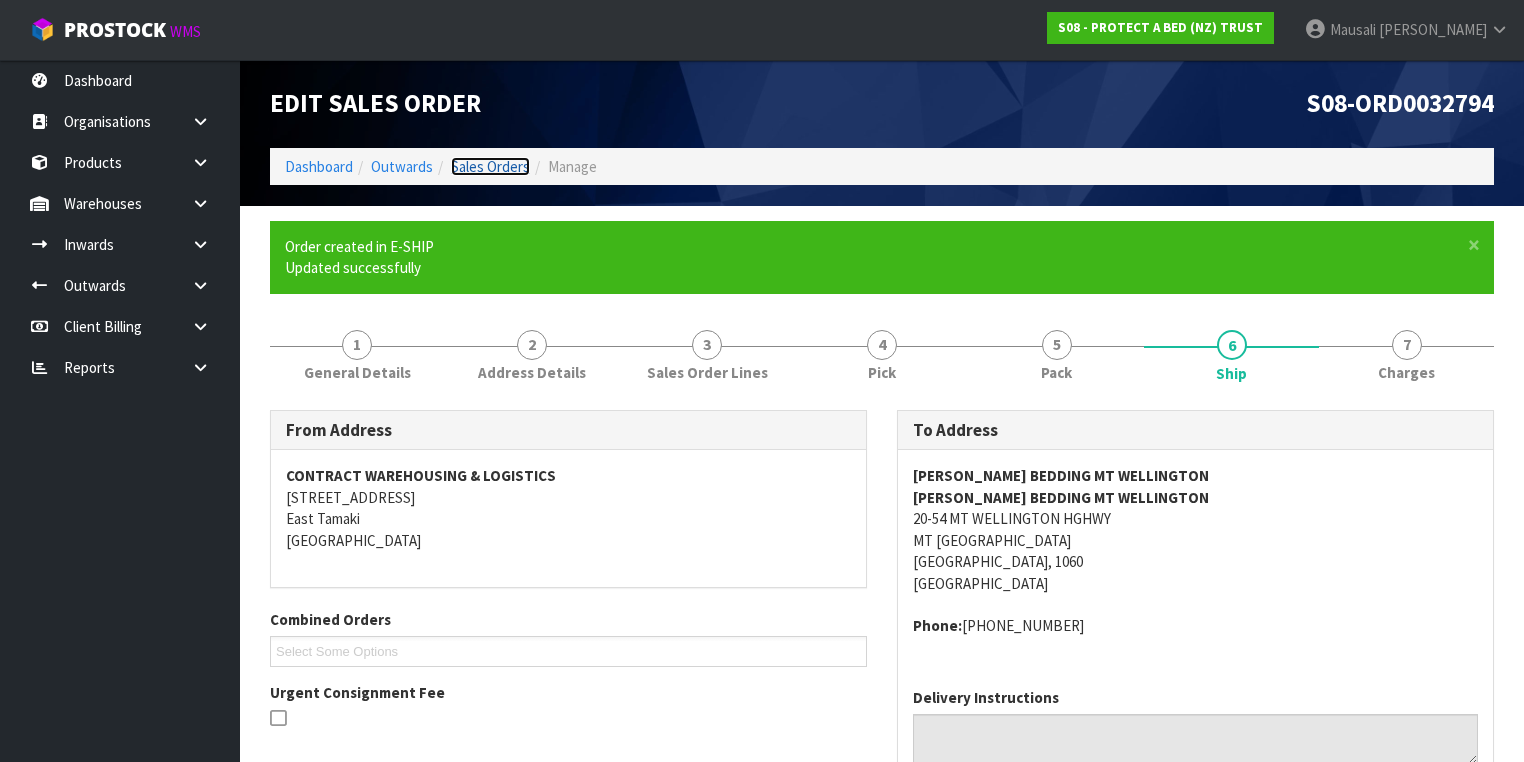 click on "Sales Orders" at bounding box center (490, 166) 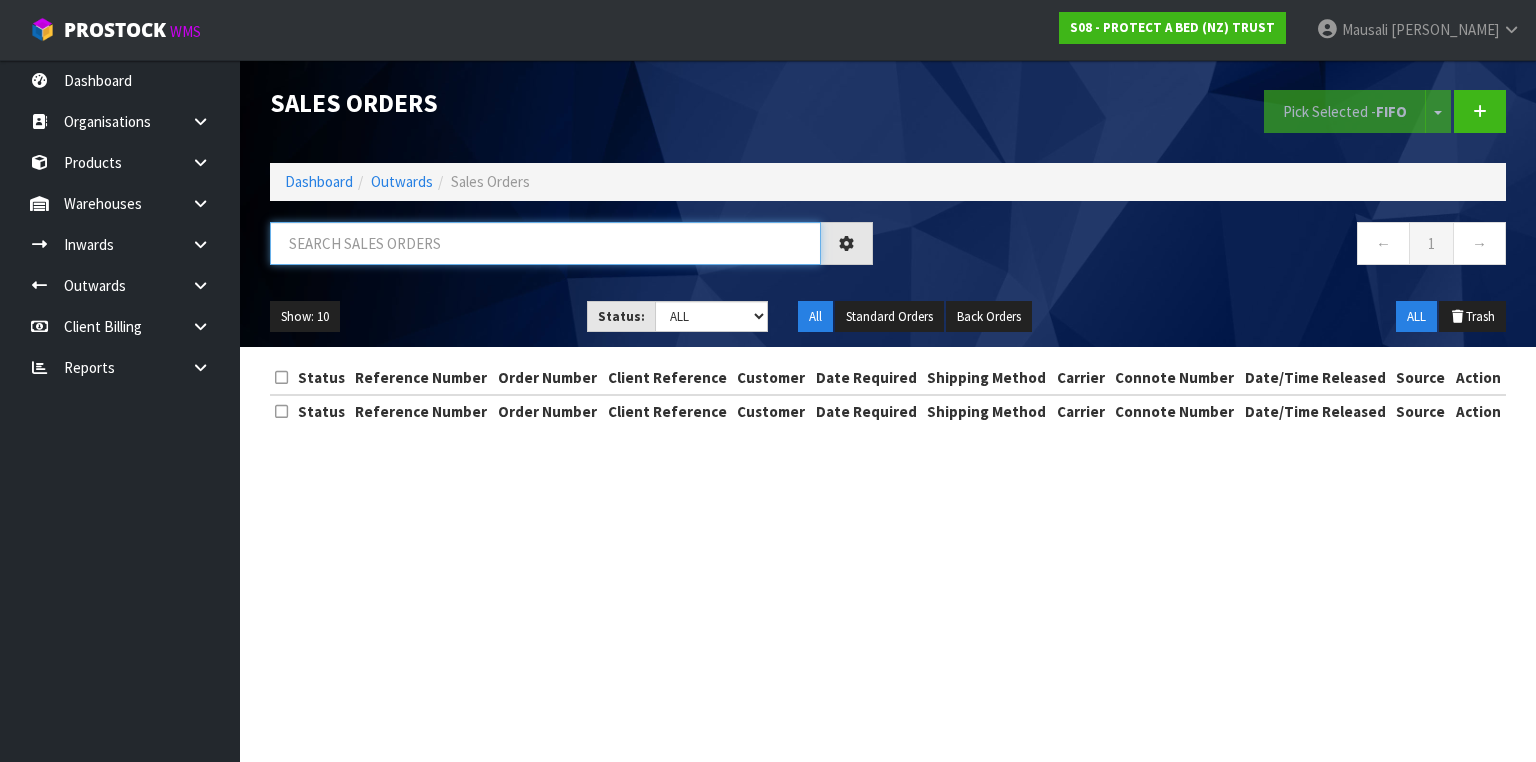 click at bounding box center [545, 243] 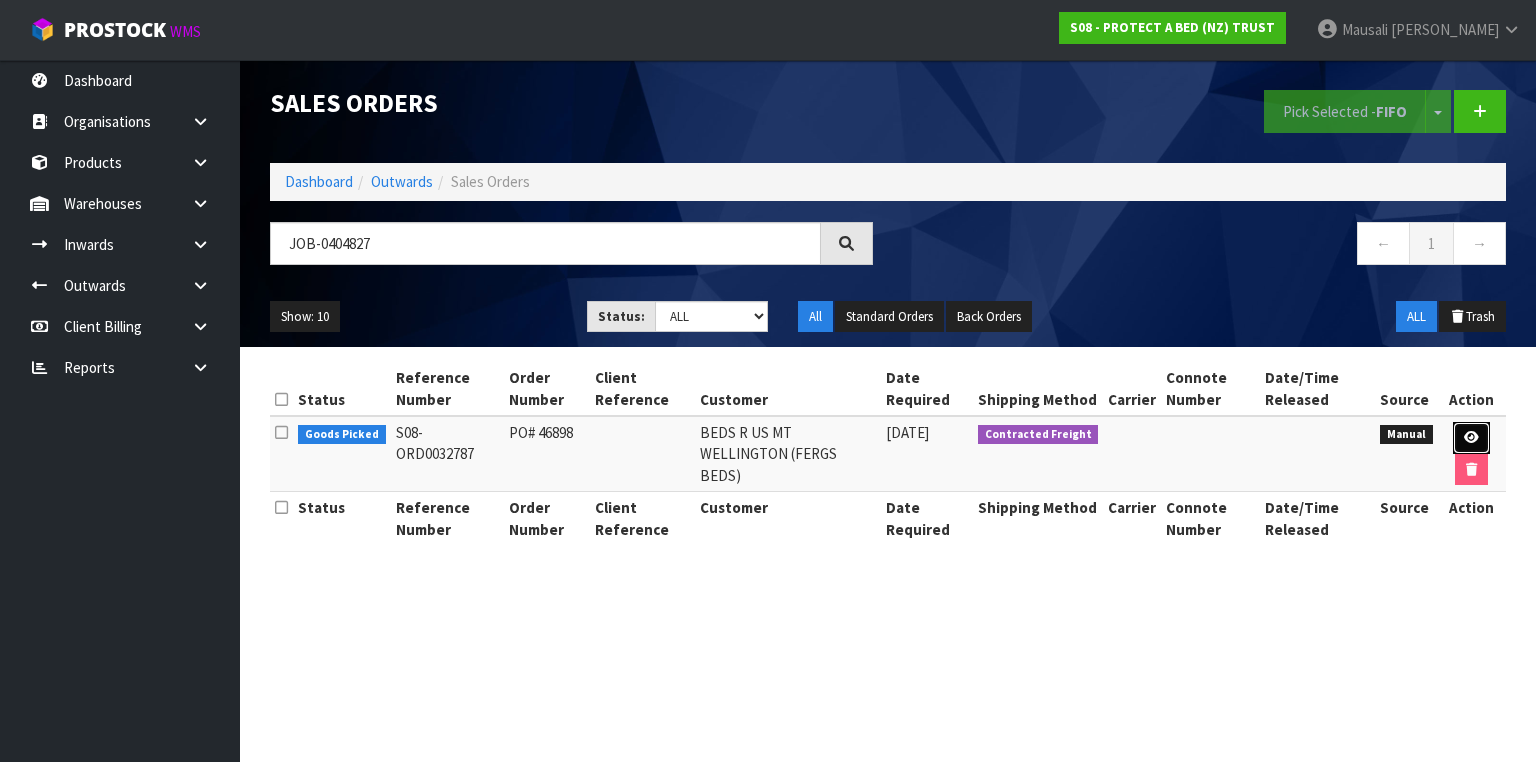 click at bounding box center (1471, 437) 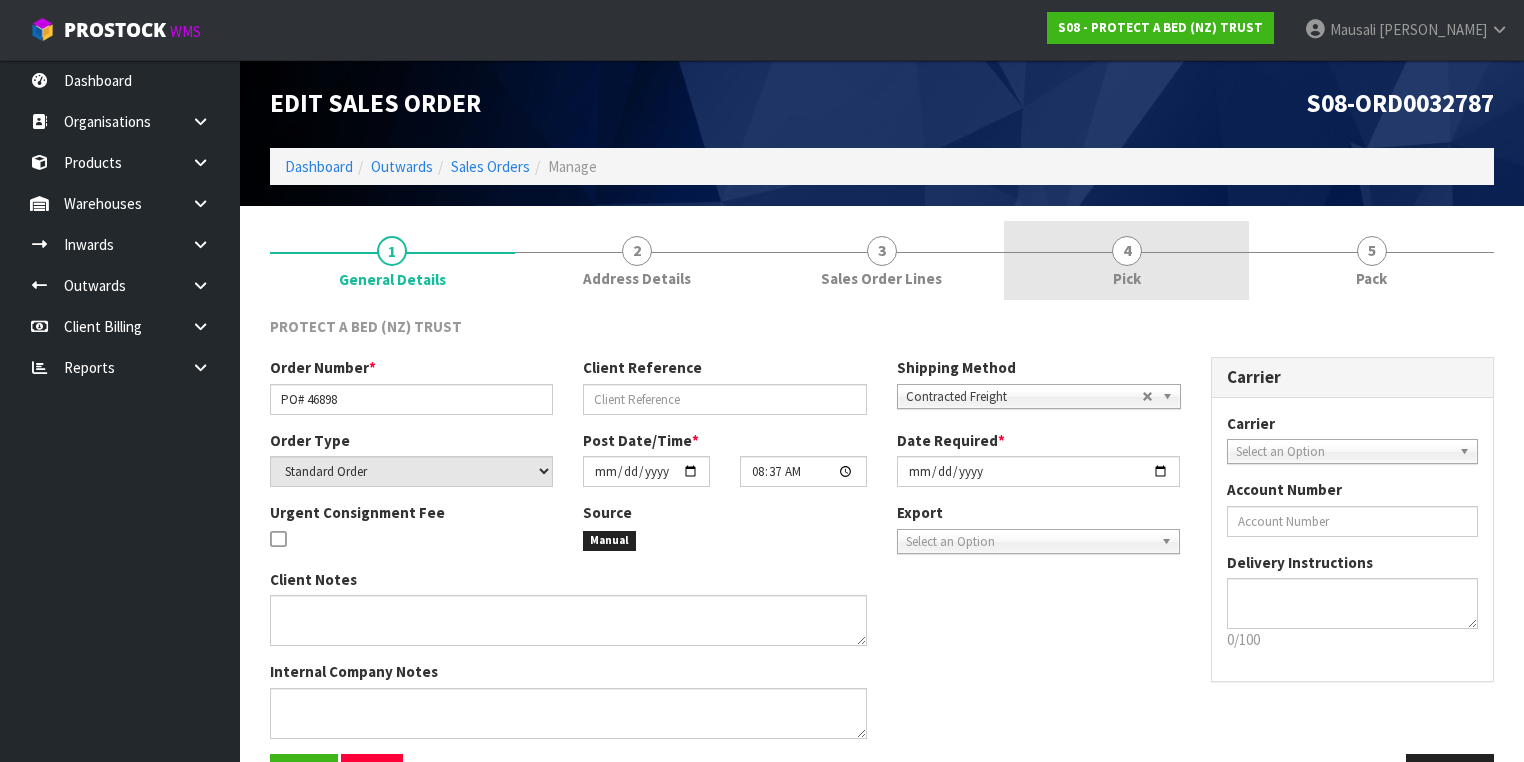 click on "4
Pick" at bounding box center (1126, 260) 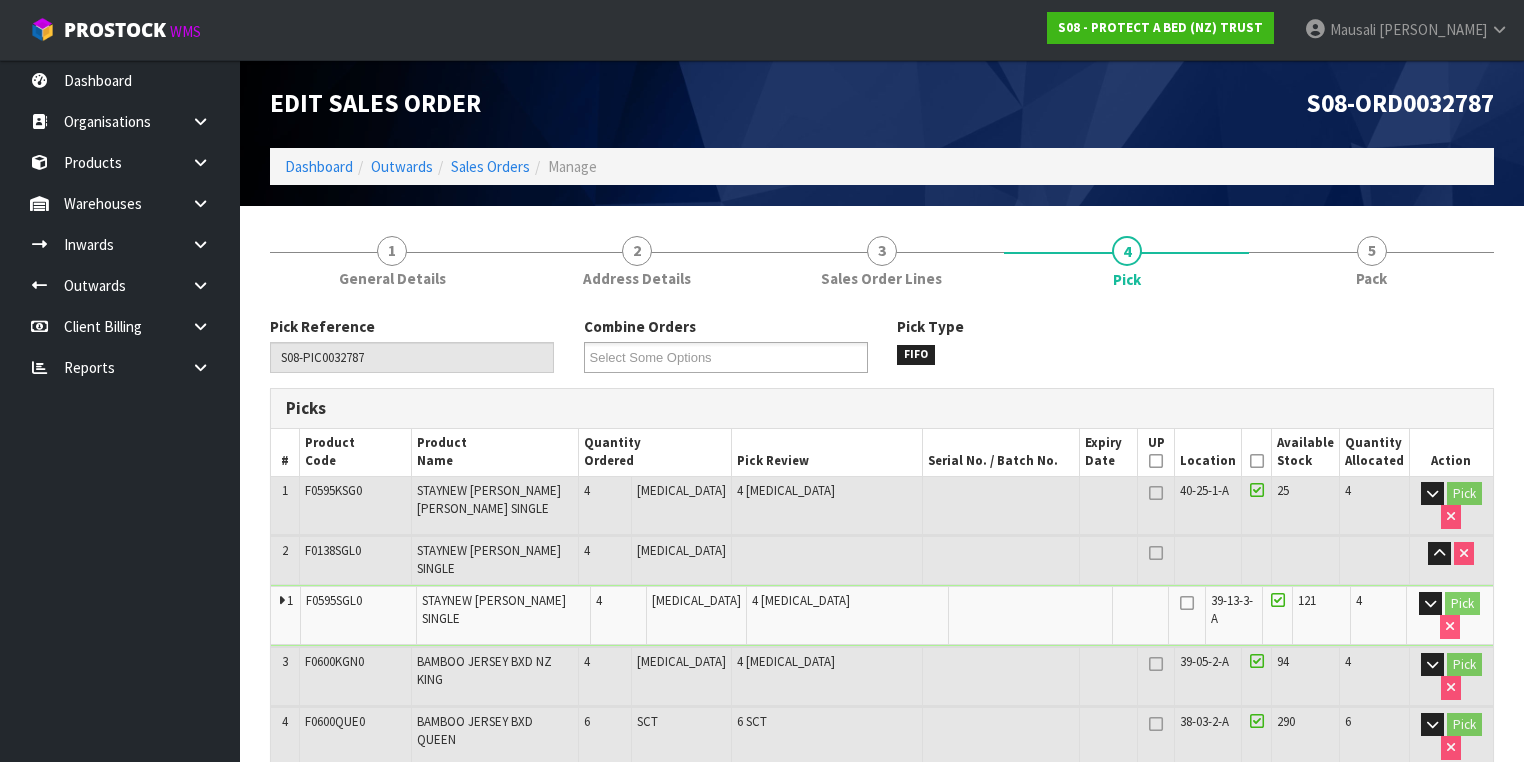 click at bounding box center (1257, 461) 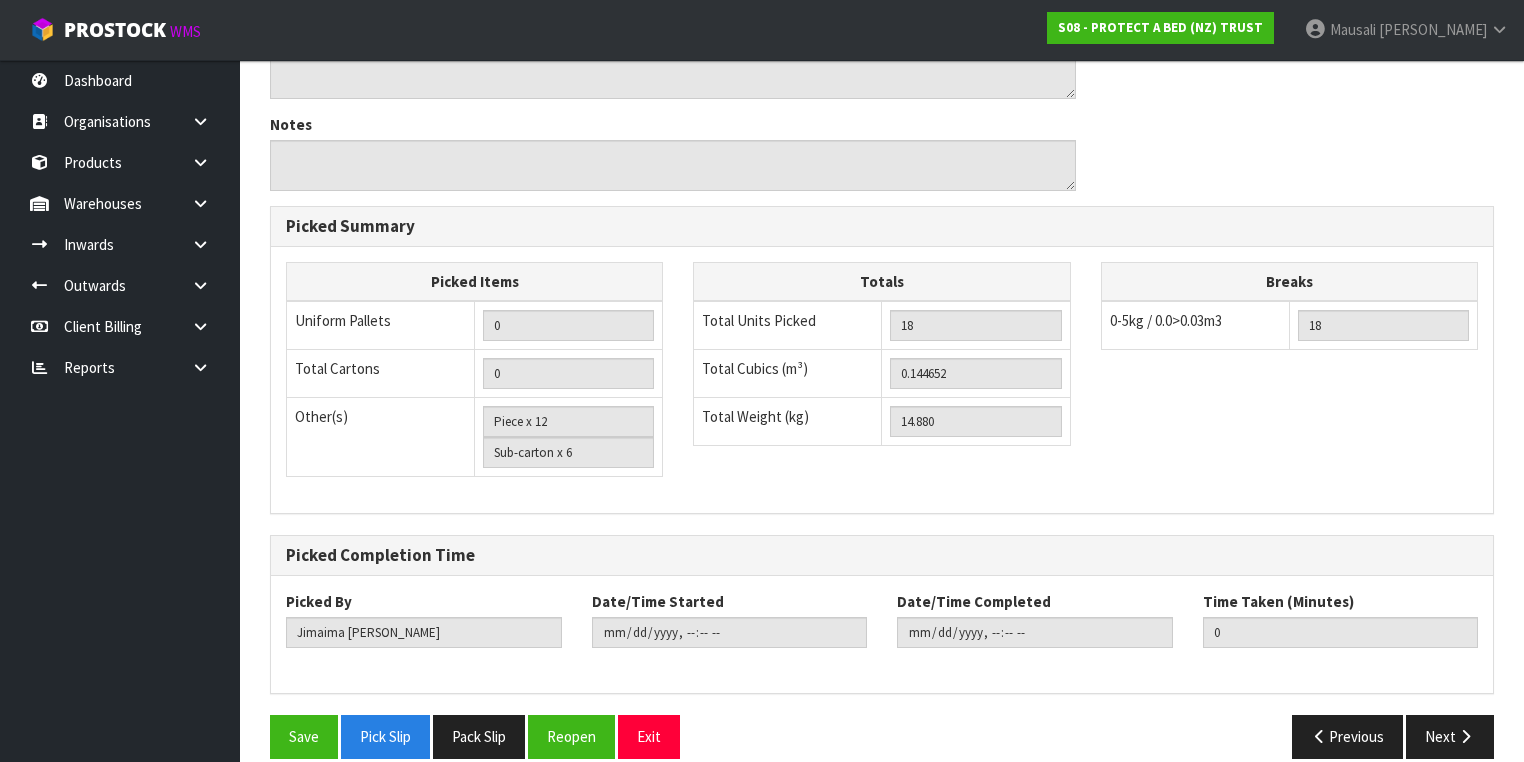 scroll, scrollTop: 884, scrollLeft: 0, axis: vertical 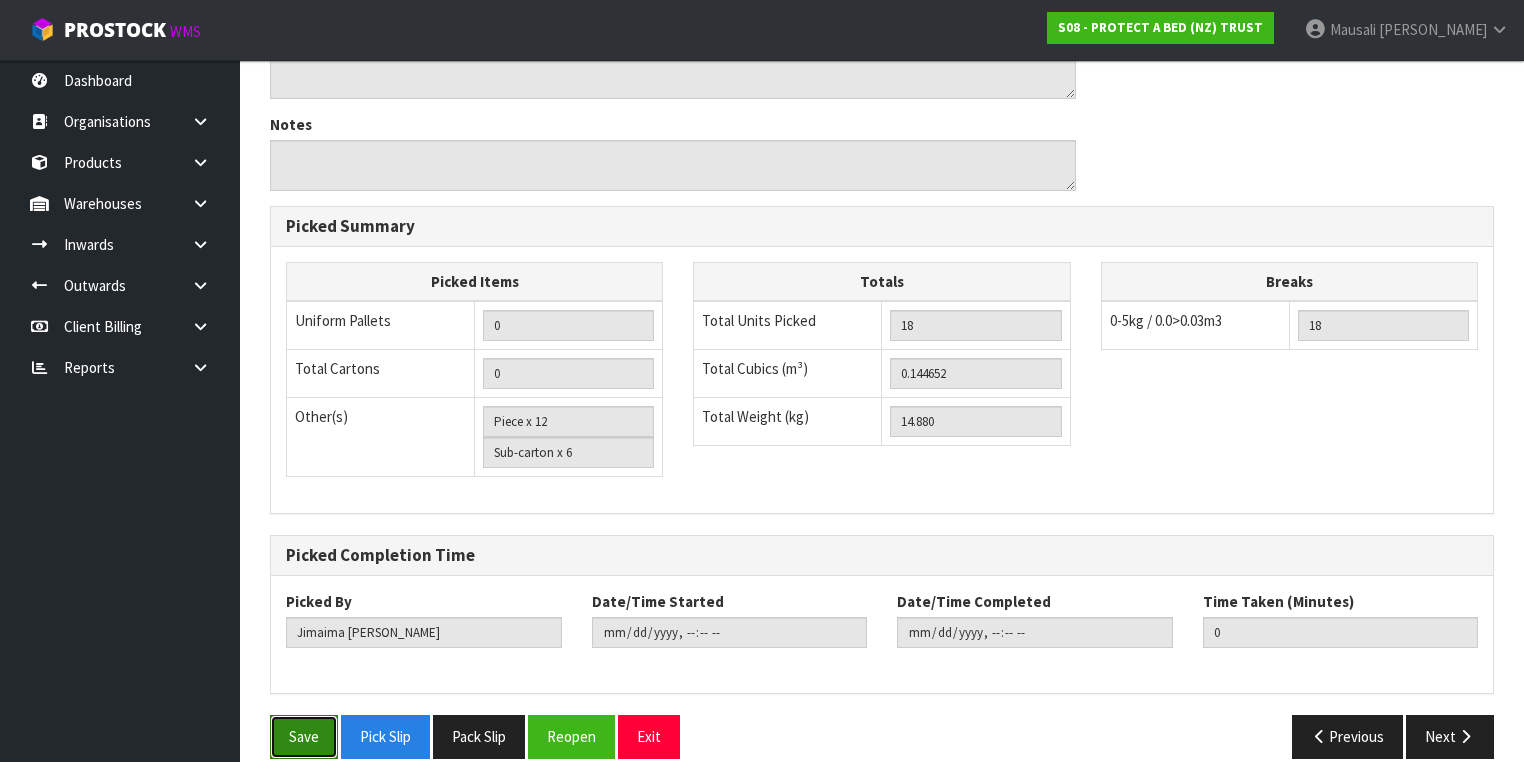 click on "Save" at bounding box center [304, 736] 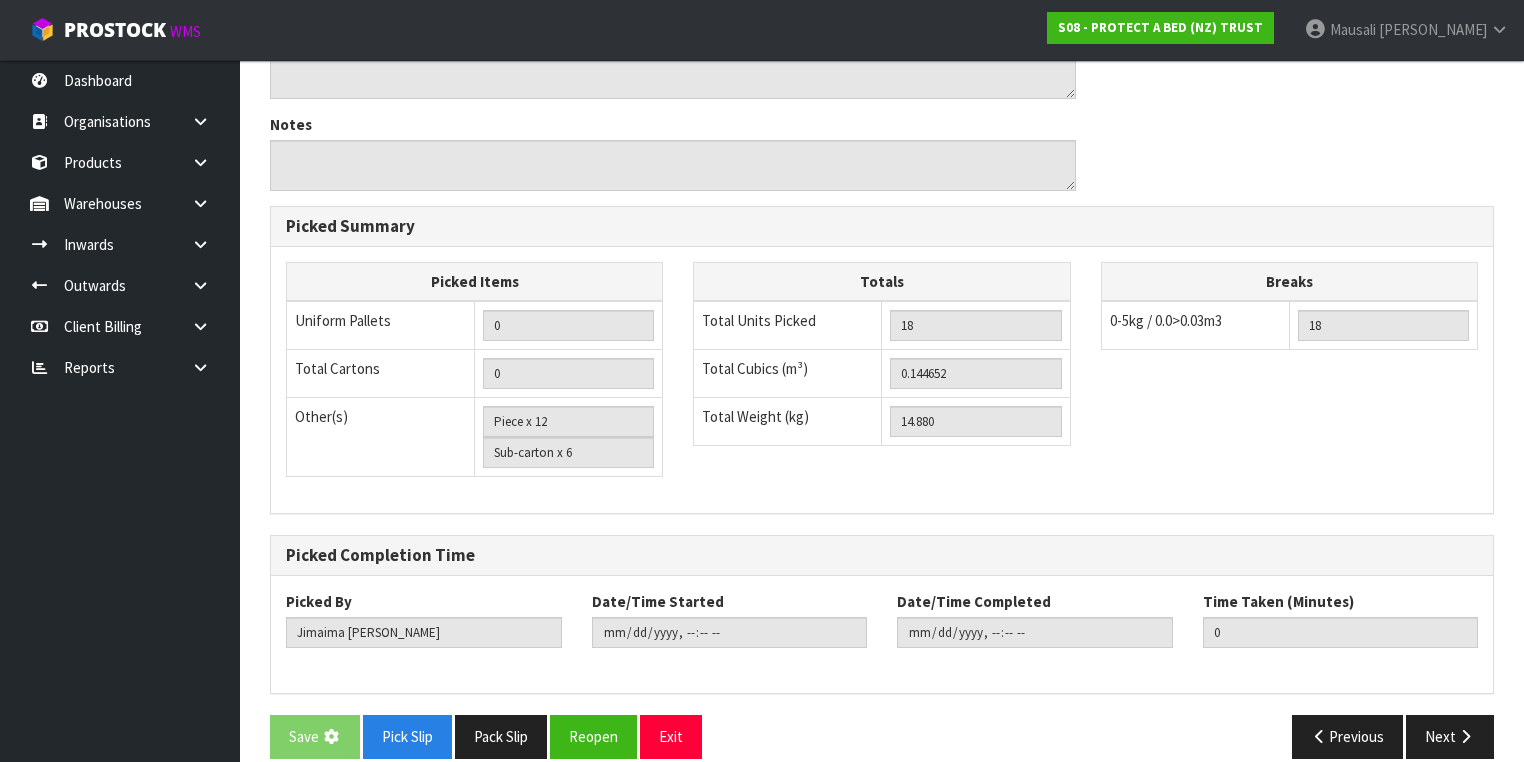 scroll, scrollTop: 0, scrollLeft: 0, axis: both 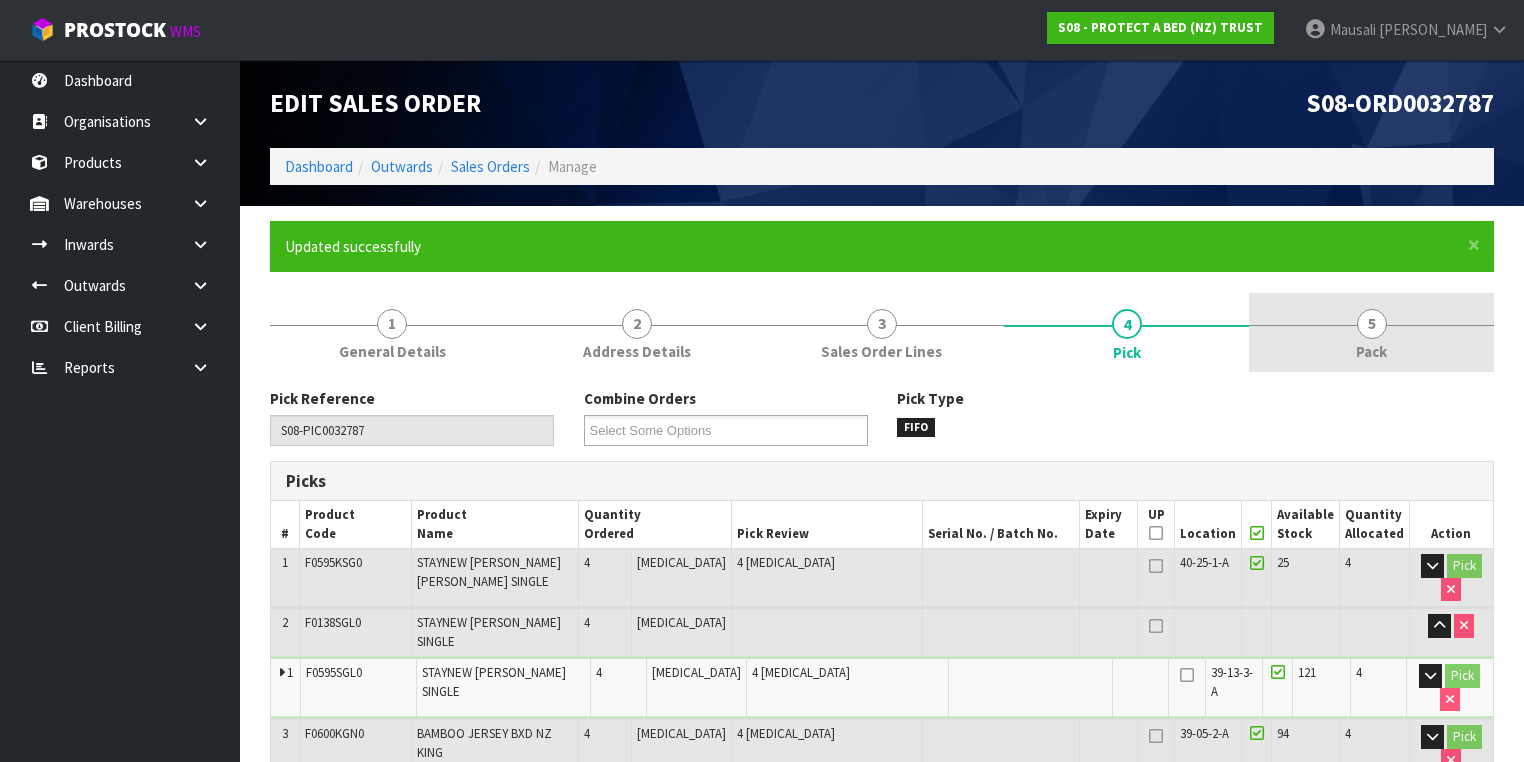 click on "Pack" at bounding box center [1371, 351] 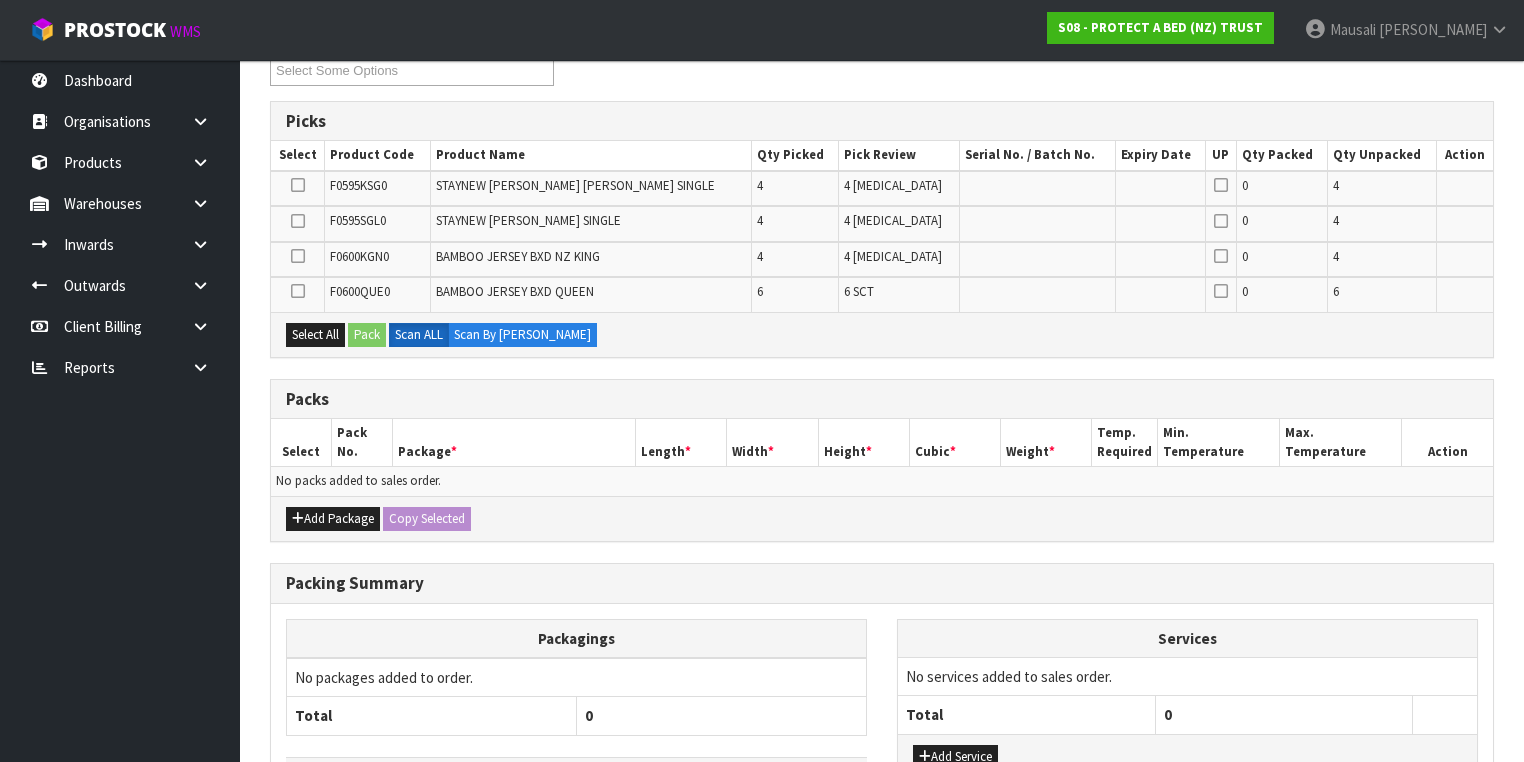 scroll, scrollTop: 400, scrollLeft: 0, axis: vertical 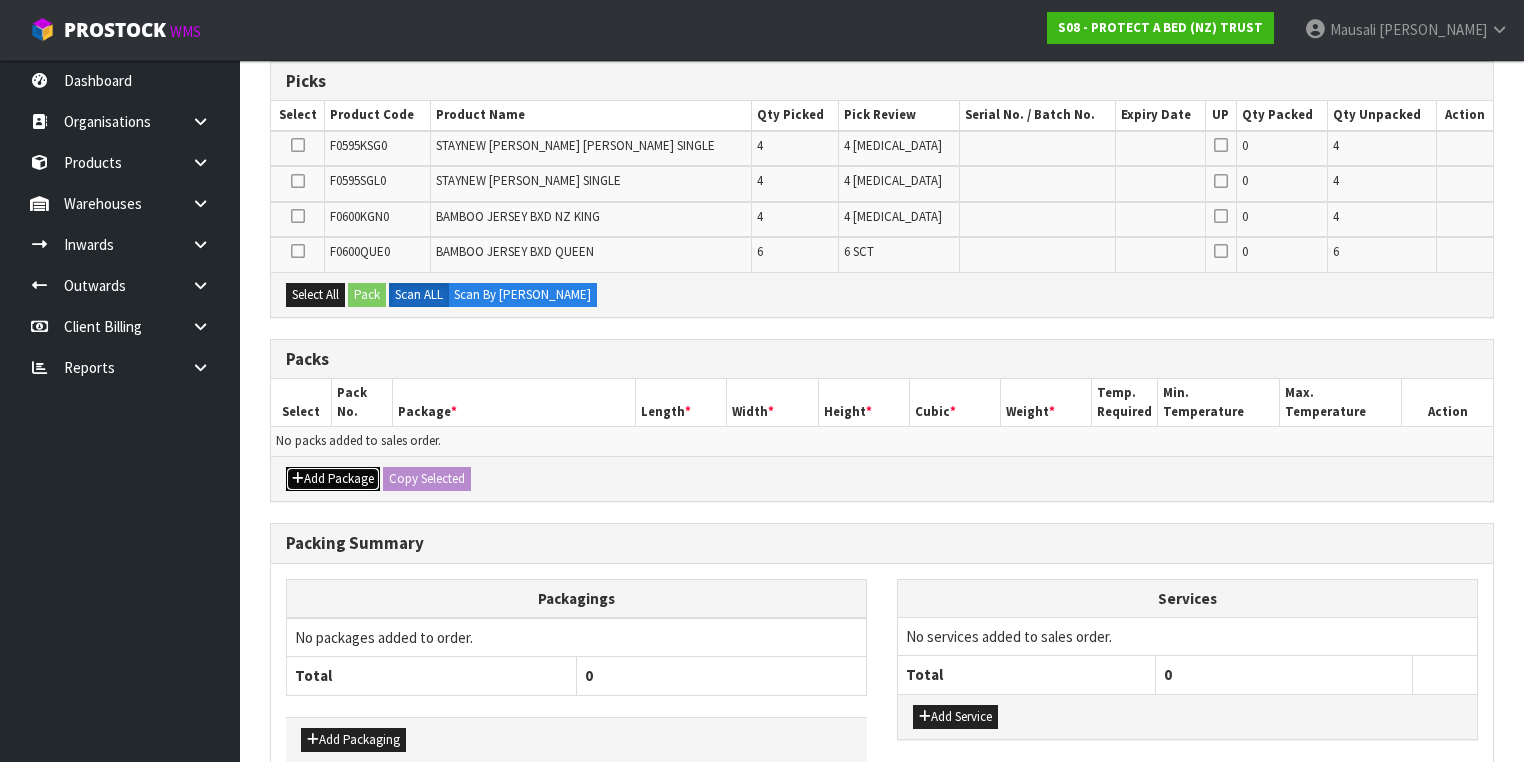 click on "Add Package" at bounding box center (333, 479) 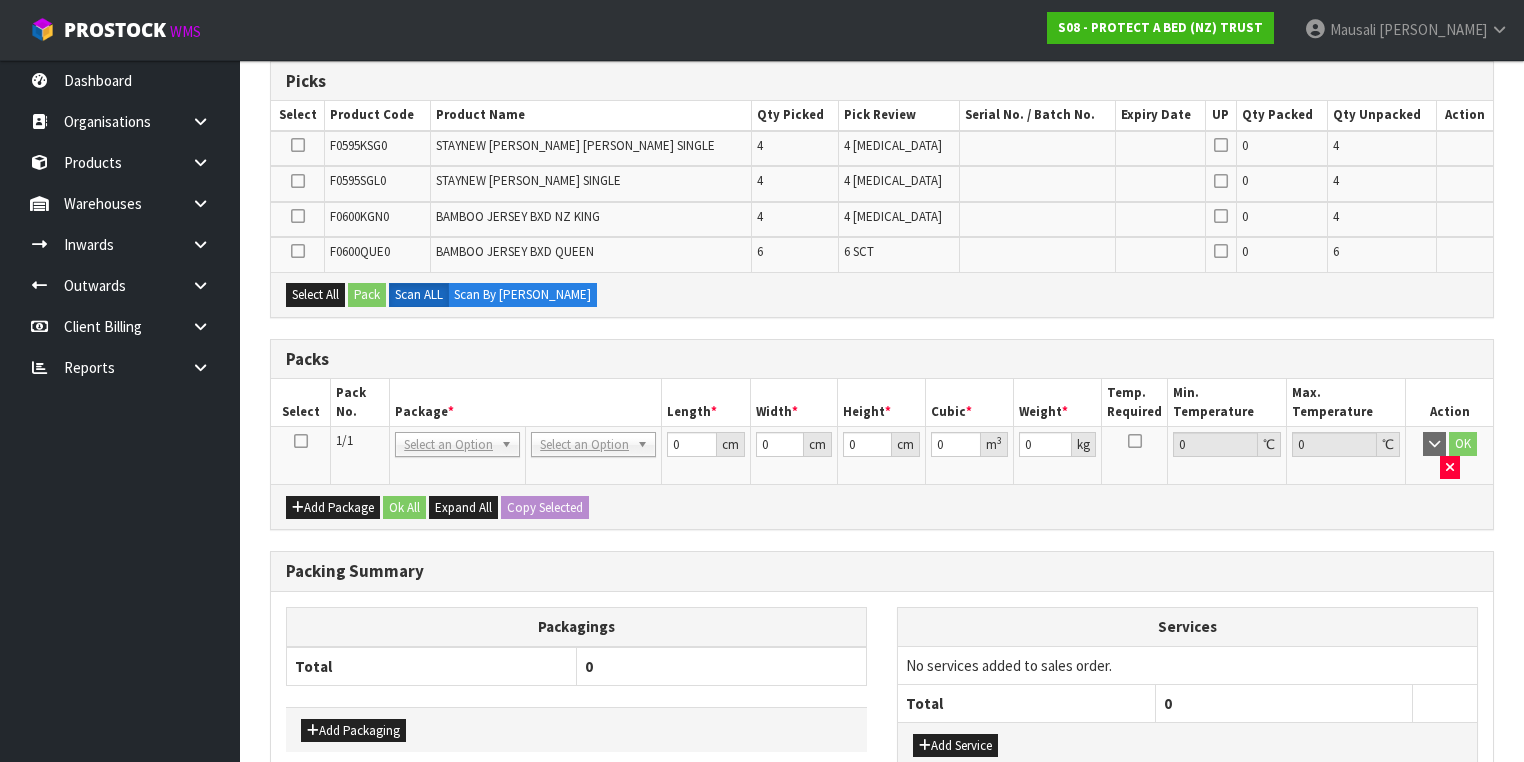 click at bounding box center [301, 456] 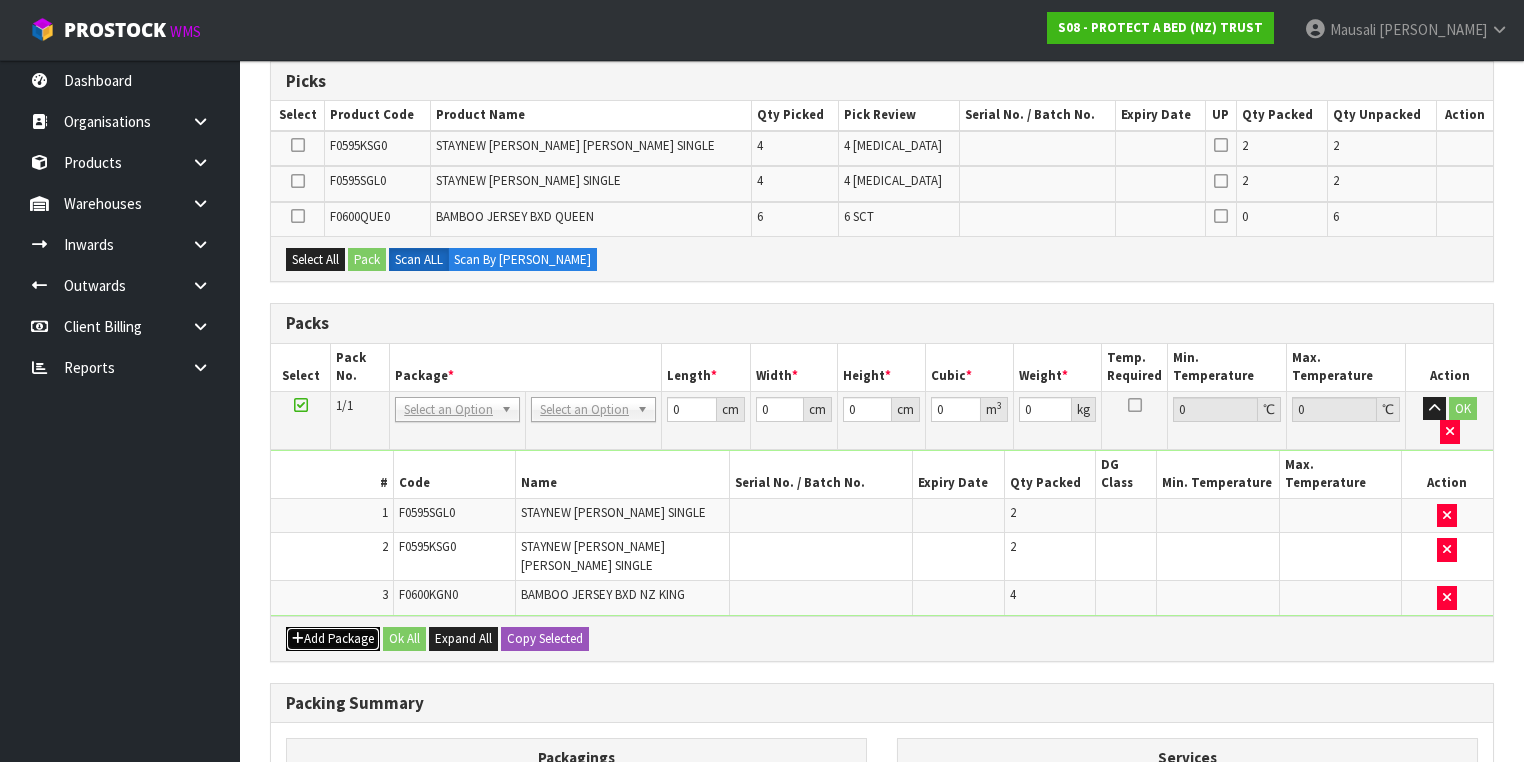 click at bounding box center [298, 638] 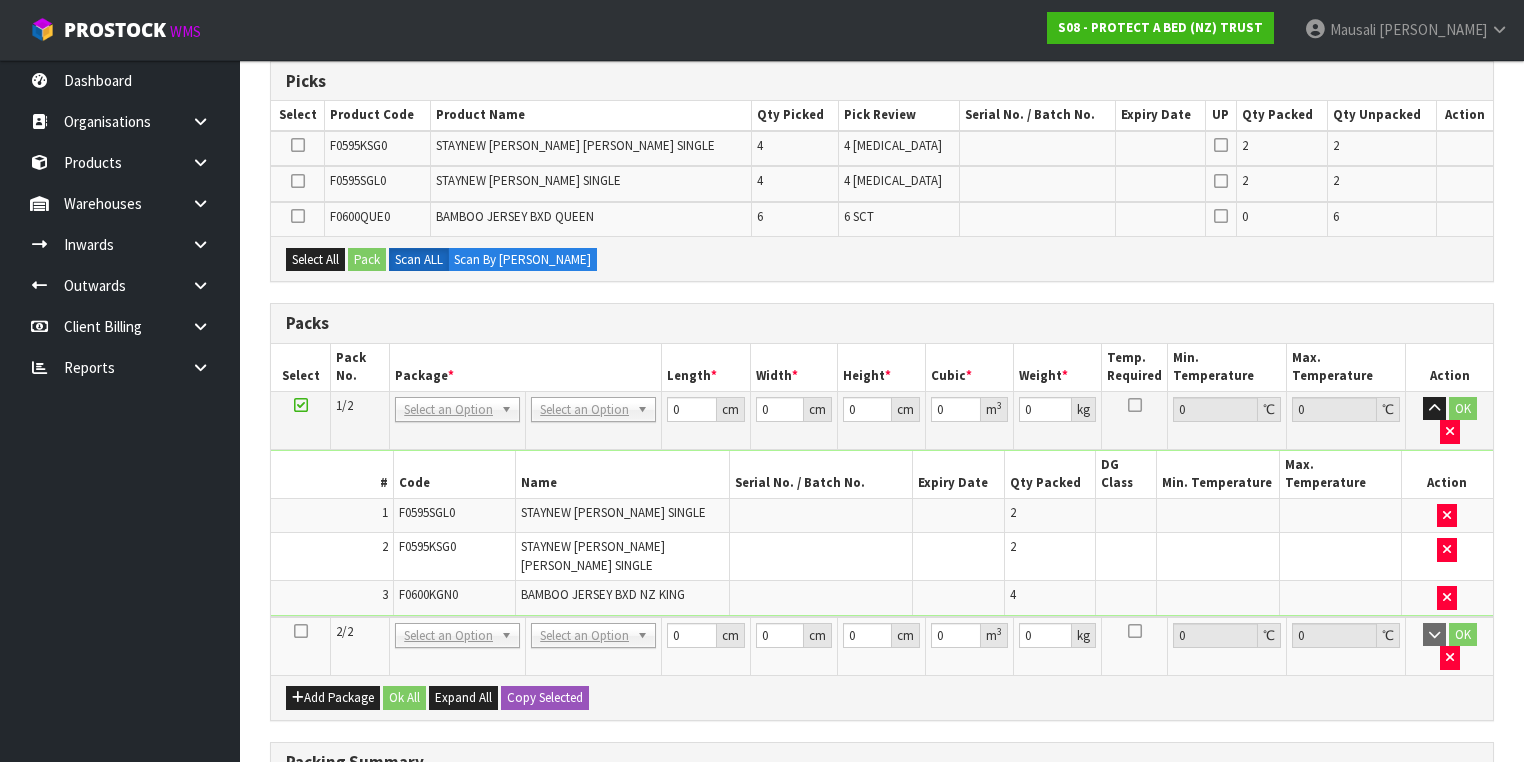 click at bounding box center (301, 646) 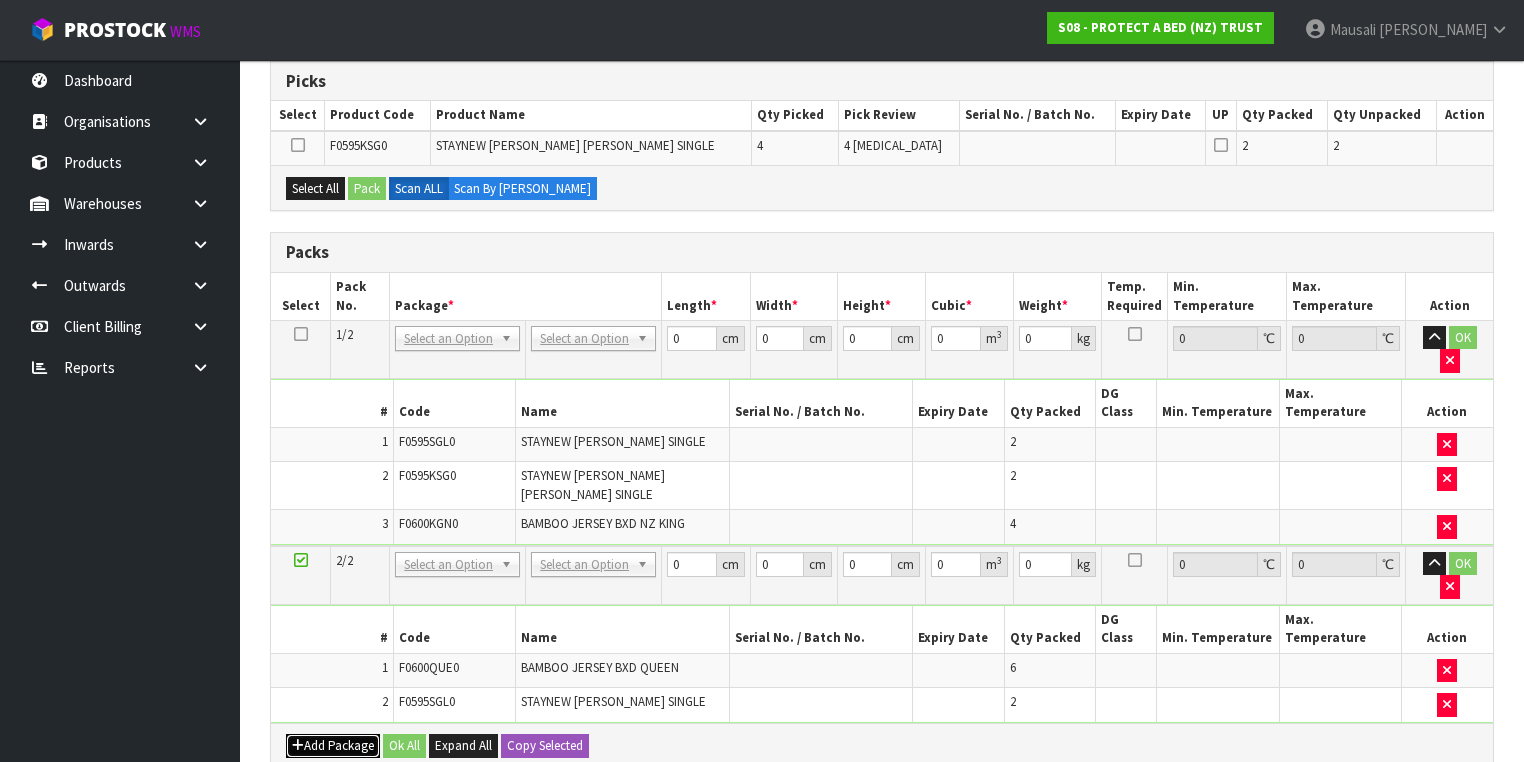 click on "Add Package" at bounding box center (333, 746) 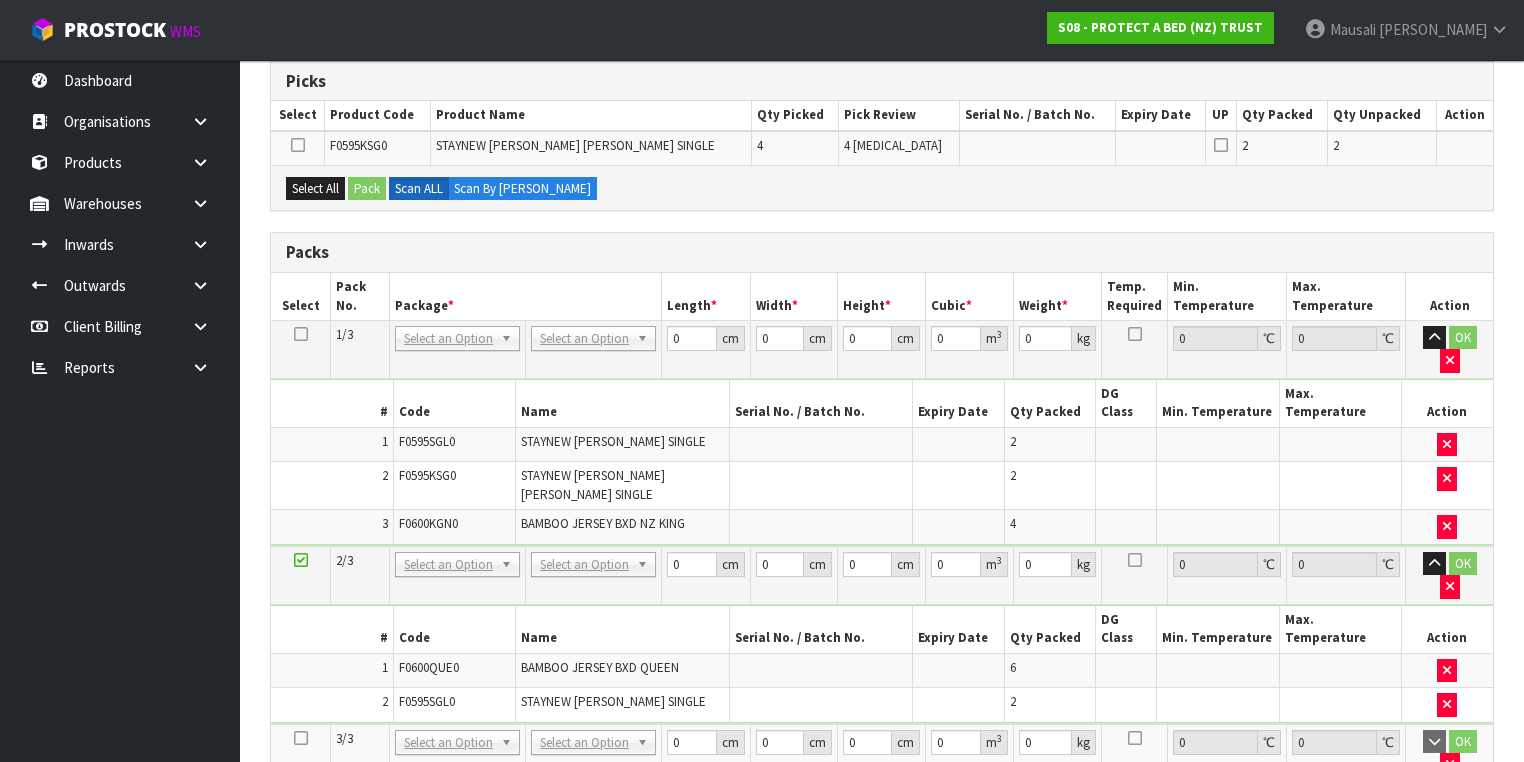 click at bounding box center (301, 738) 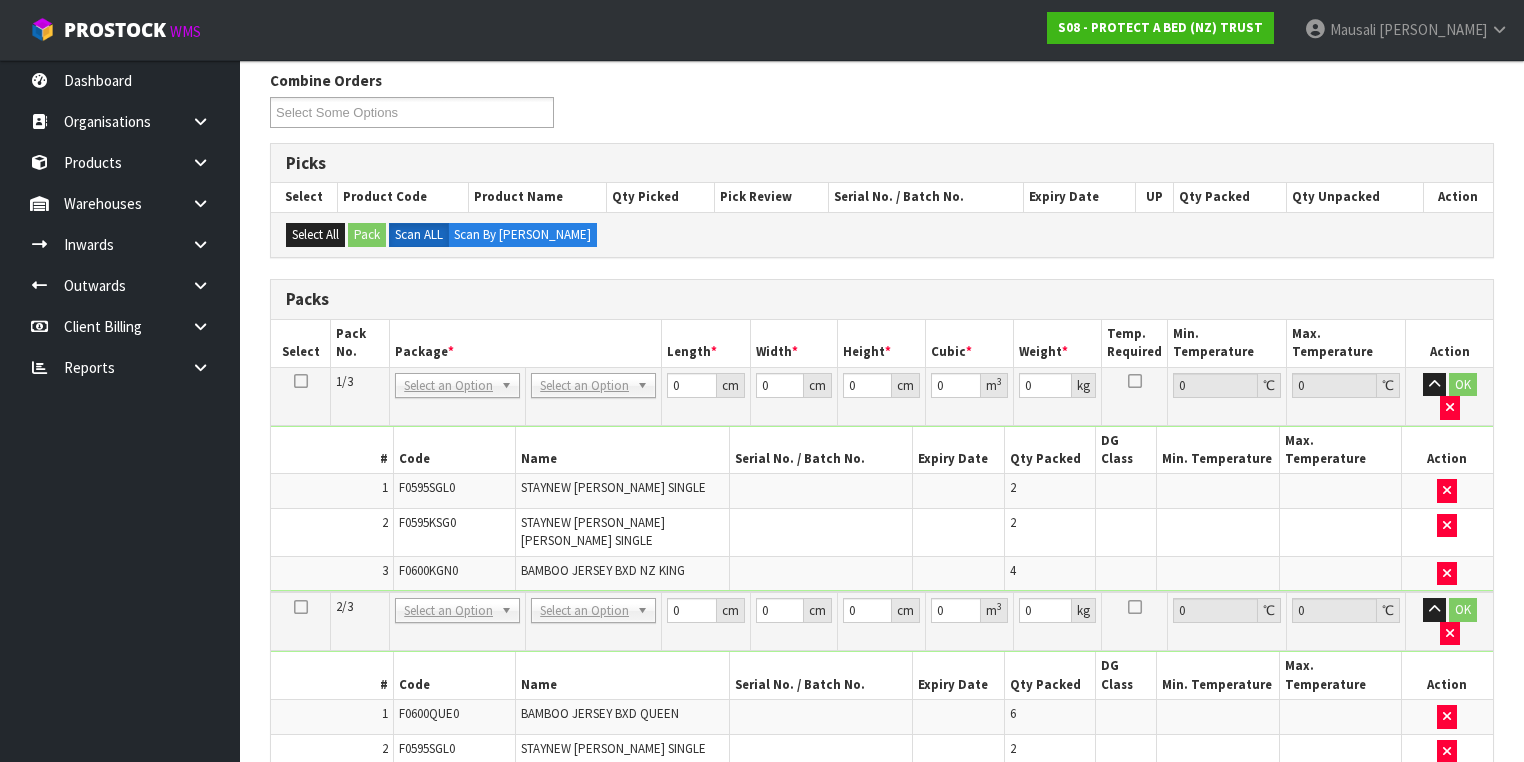 scroll, scrollTop: 240, scrollLeft: 0, axis: vertical 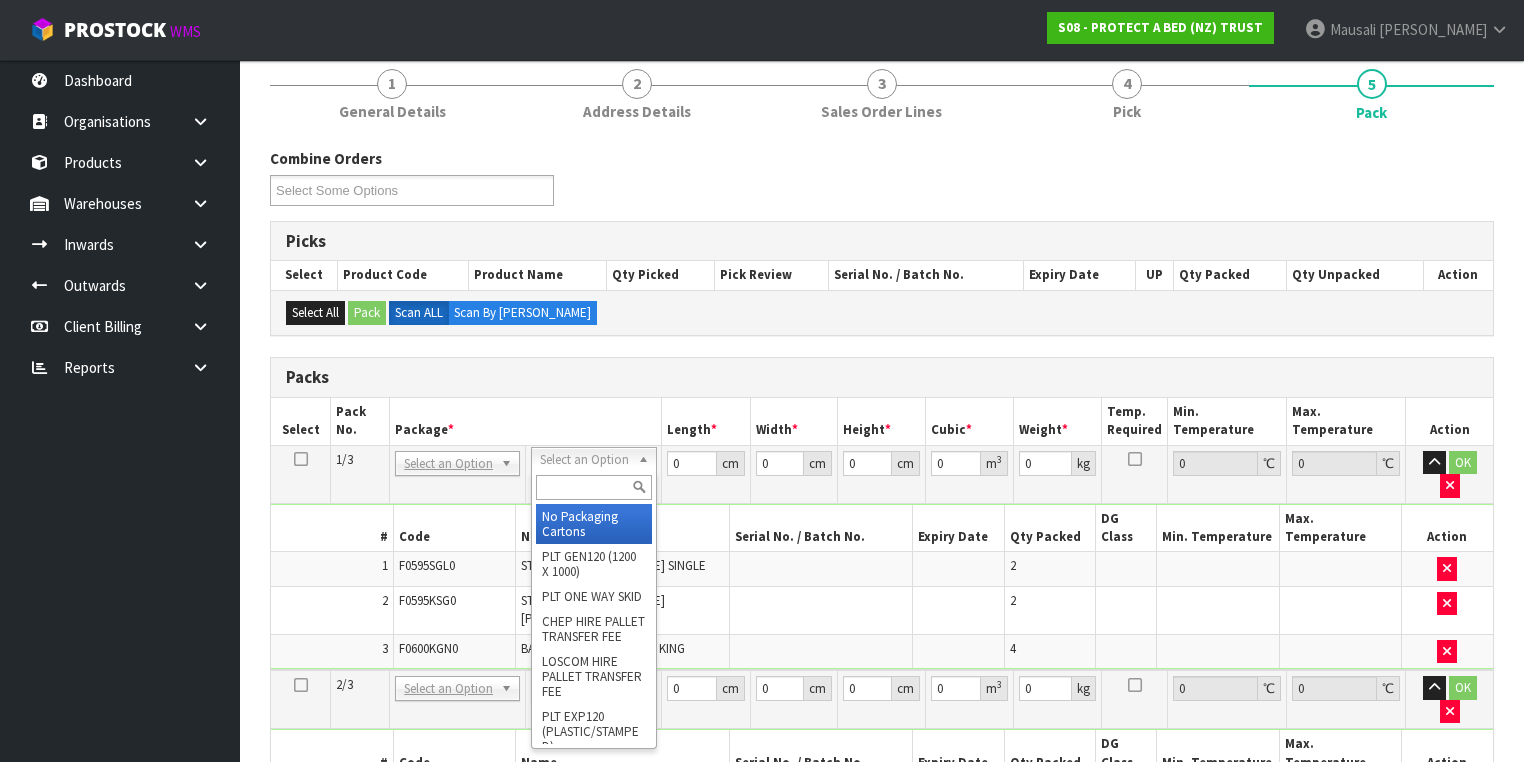 click at bounding box center (593, 487) 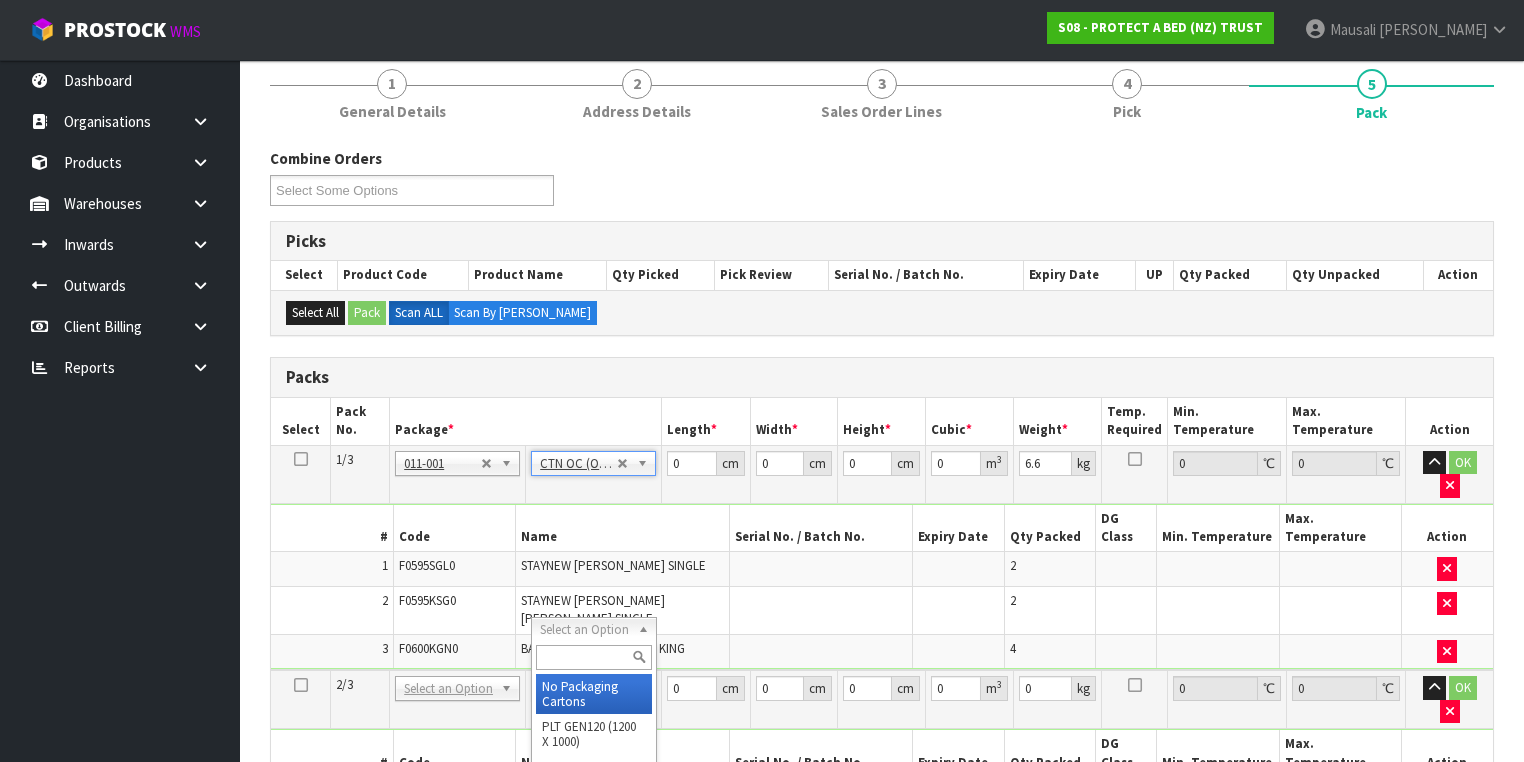 click at bounding box center (593, 657) 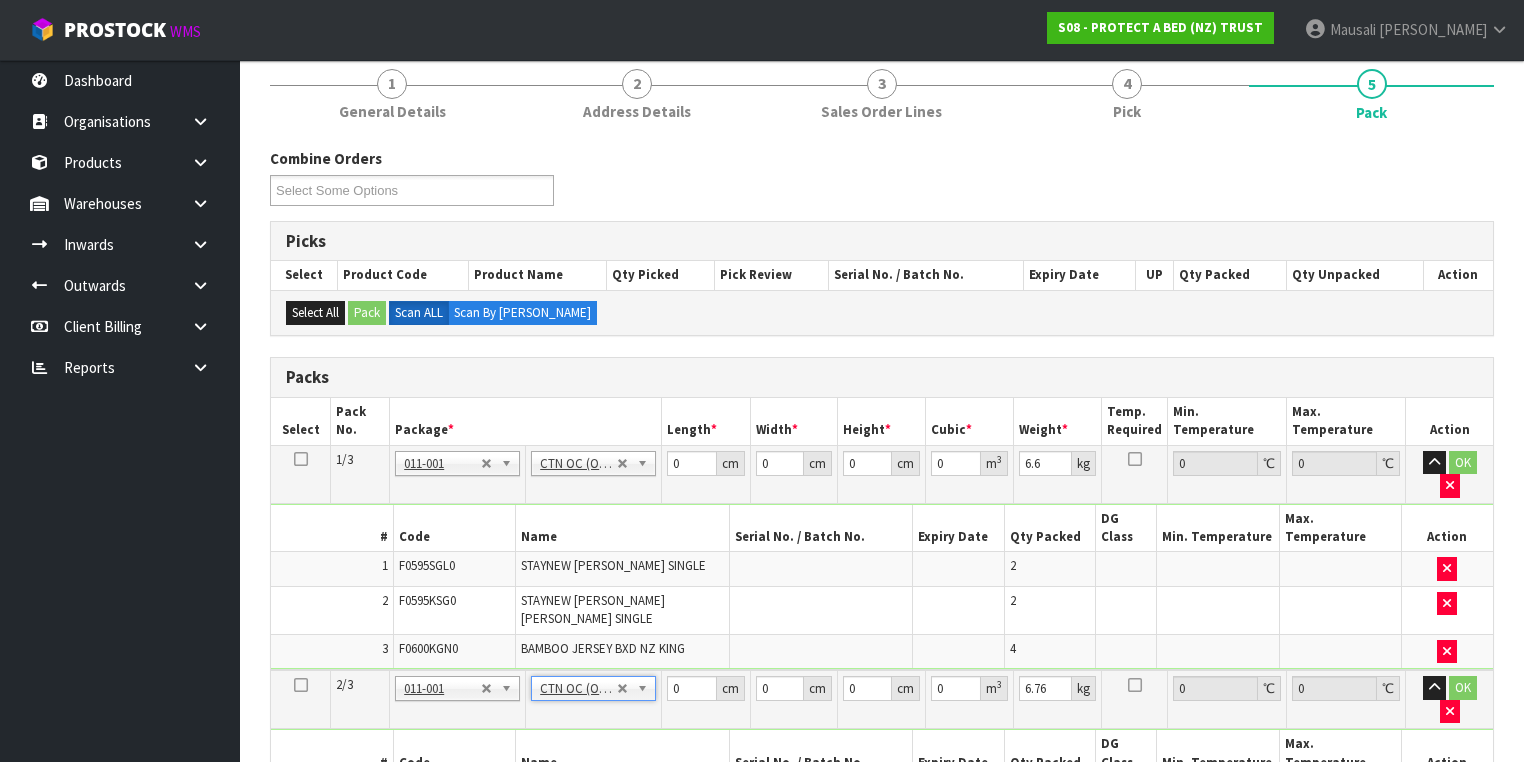 scroll, scrollTop: 640, scrollLeft: 0, axis: vertical 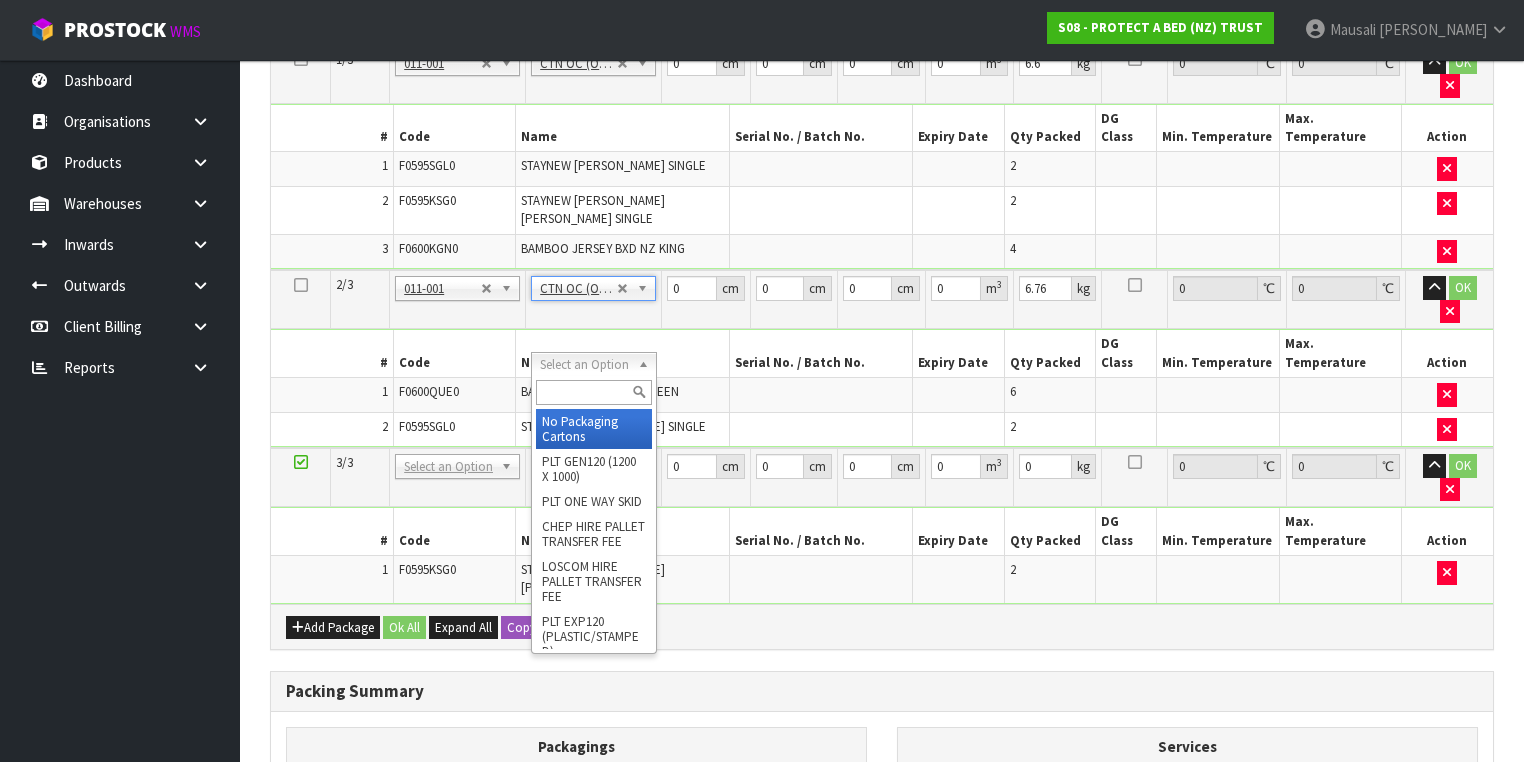 click at bounding box center (593, 392) 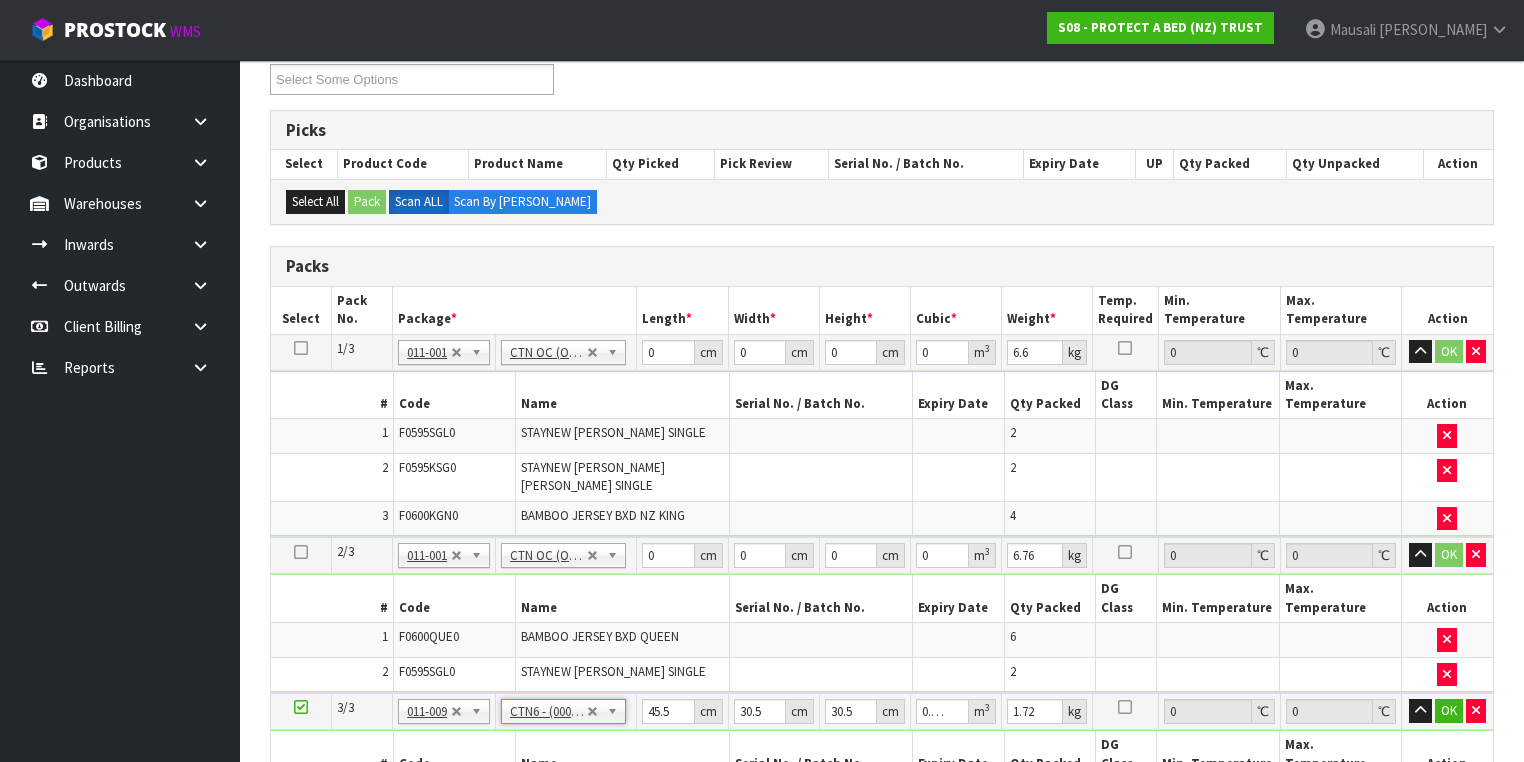 scroll, scrollTop: 320, scrollLeft: 0, axis: vertical 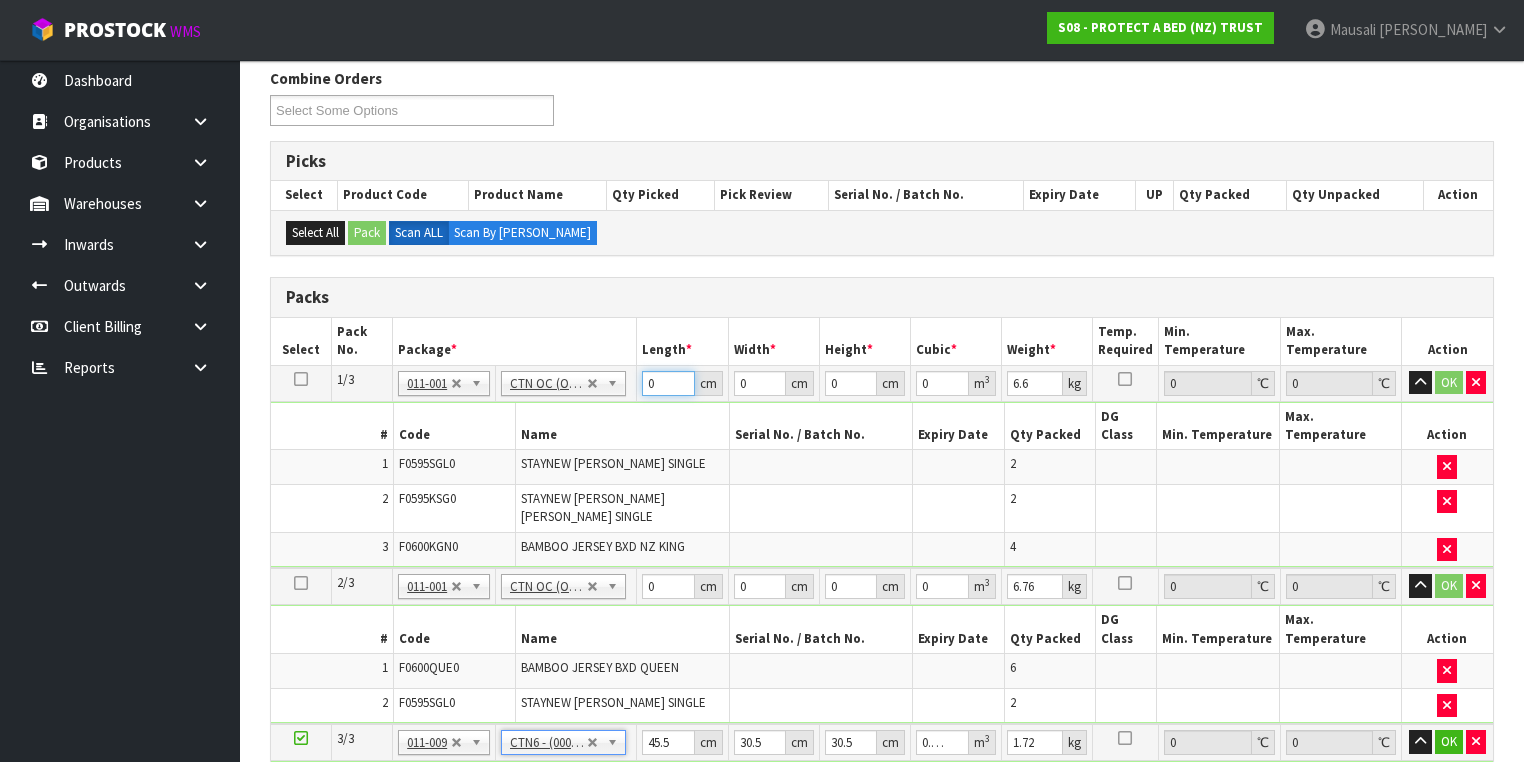 drag, startPoint x: 665, startPoint y: 378, endPoint x: 588, endPoint y: 408, distance: 82.637764 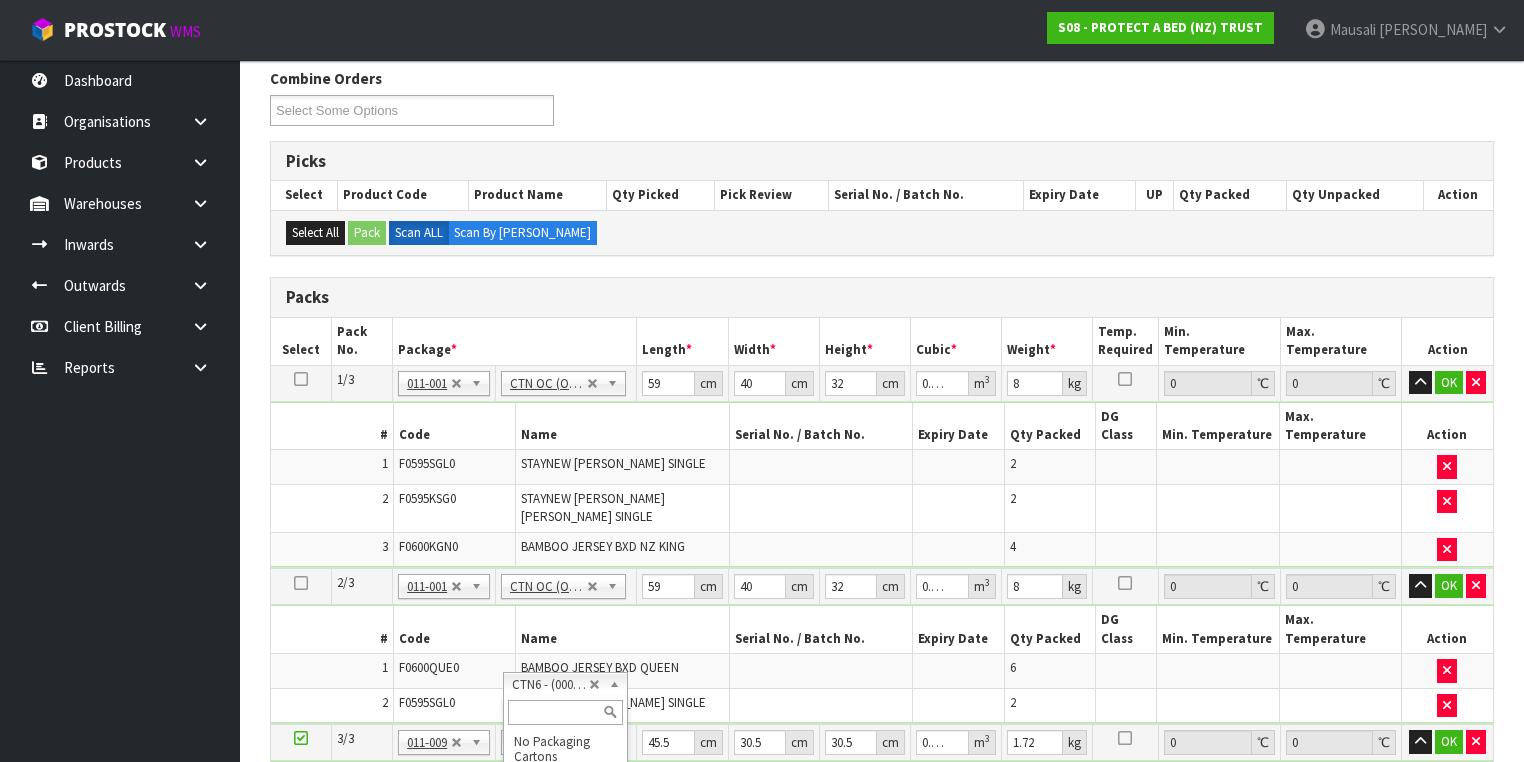 click at bounding box center (565, 712) 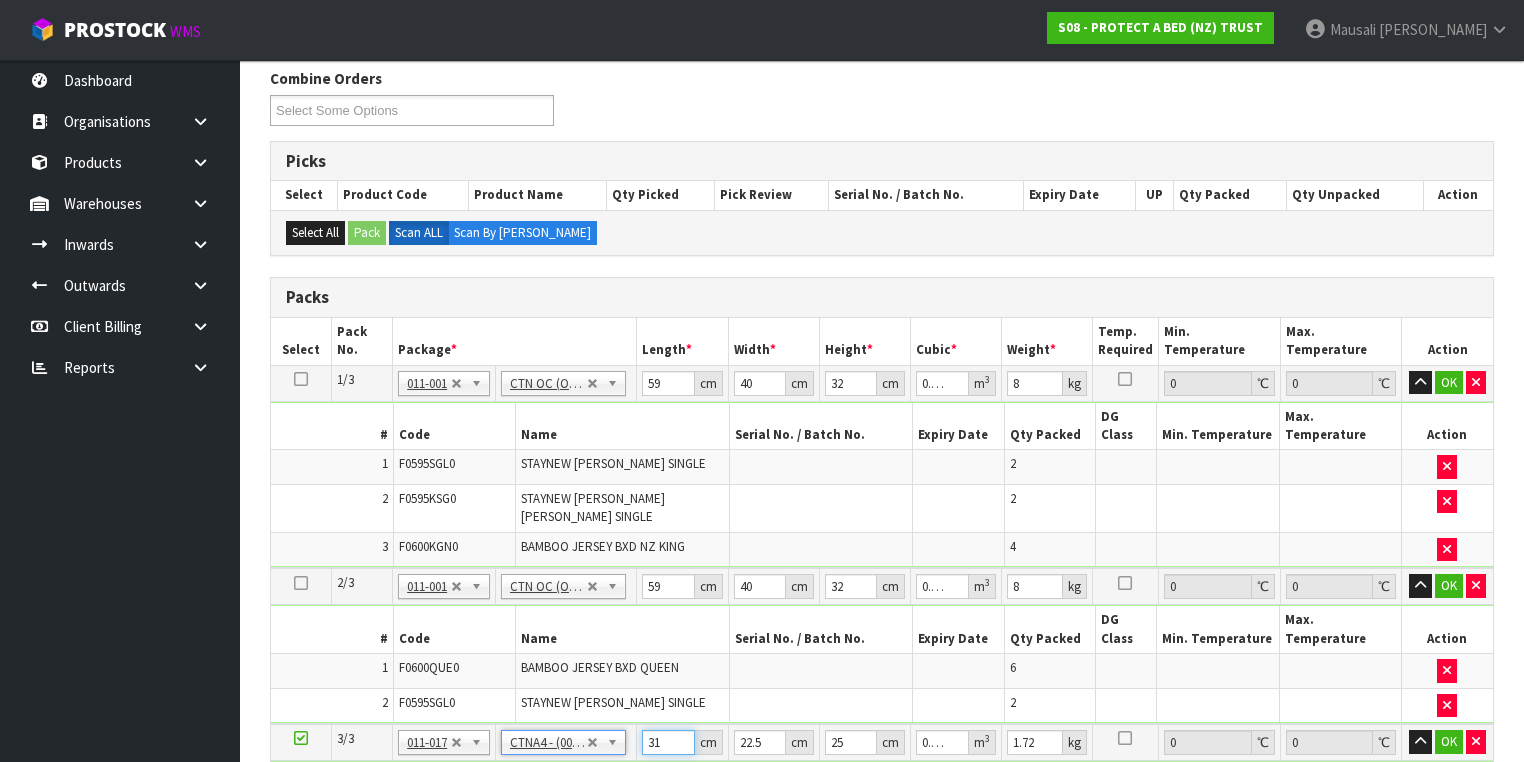 drag, startPoint x: 670, startPoint y: 687, endPoint x: 636, endPoint y: 699, distance: 36.05551 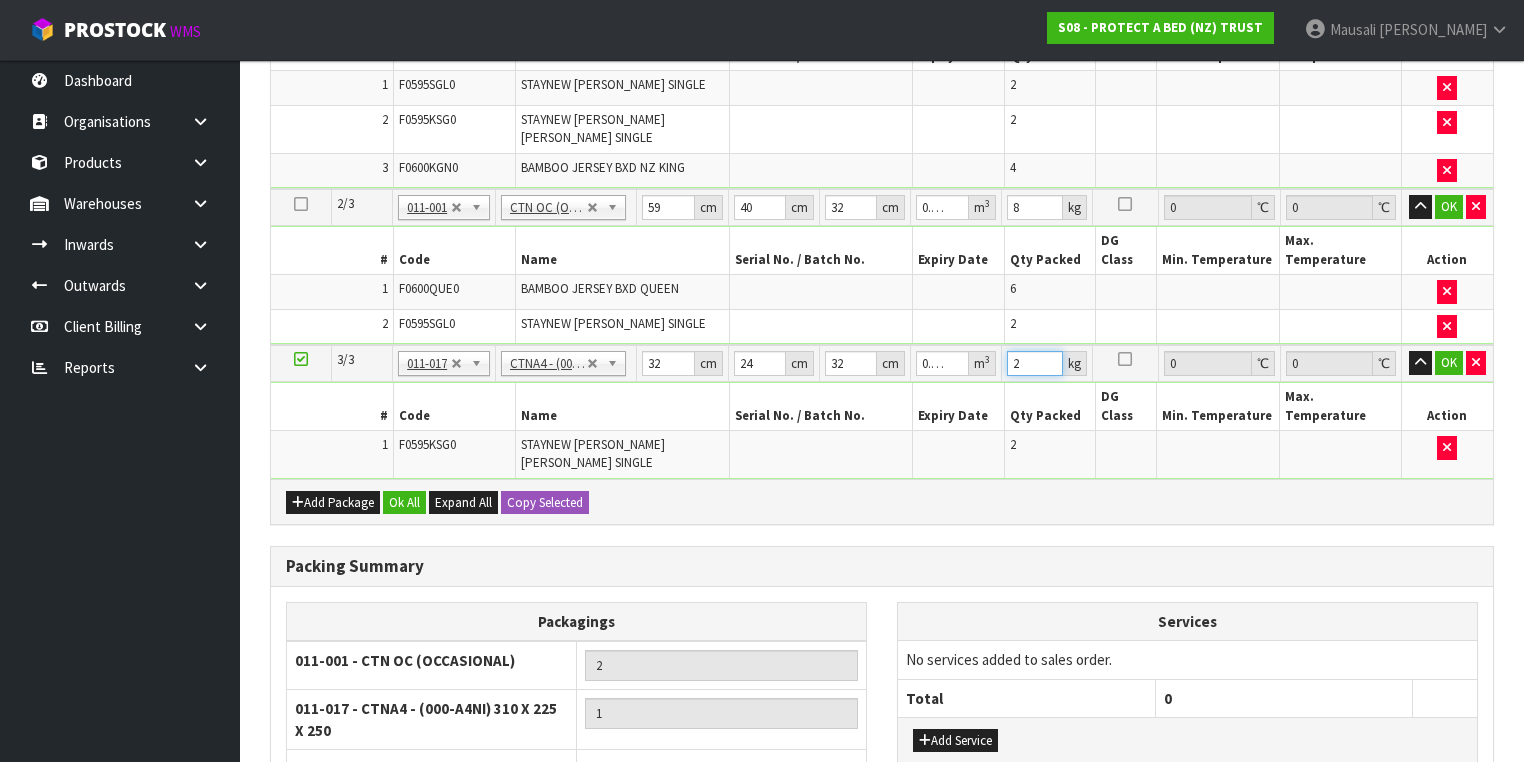 scroll, scrollTop: 720, scrollLeft: 0, axis: vertical 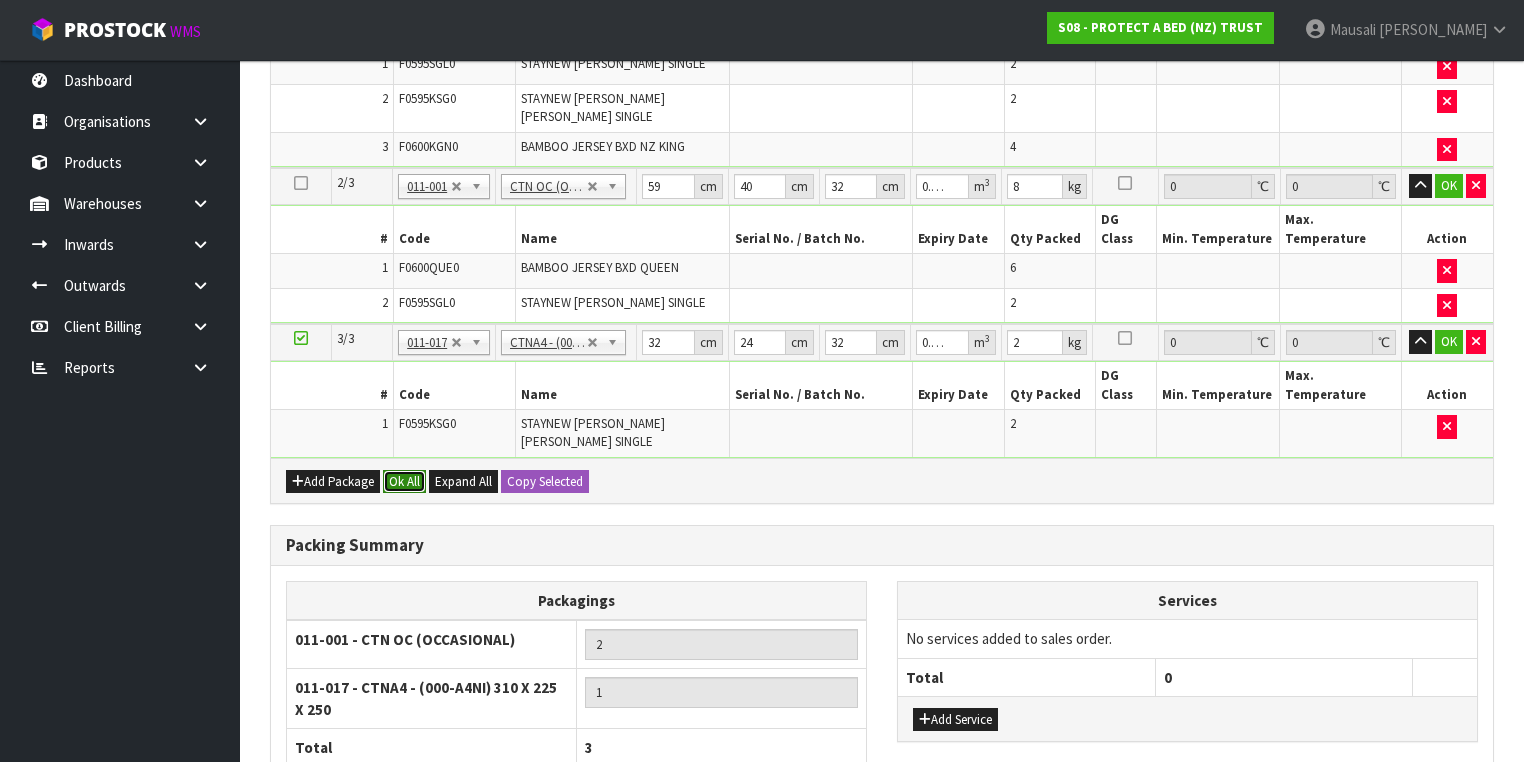 click on "Ok All" at bounding box center [404, 482] 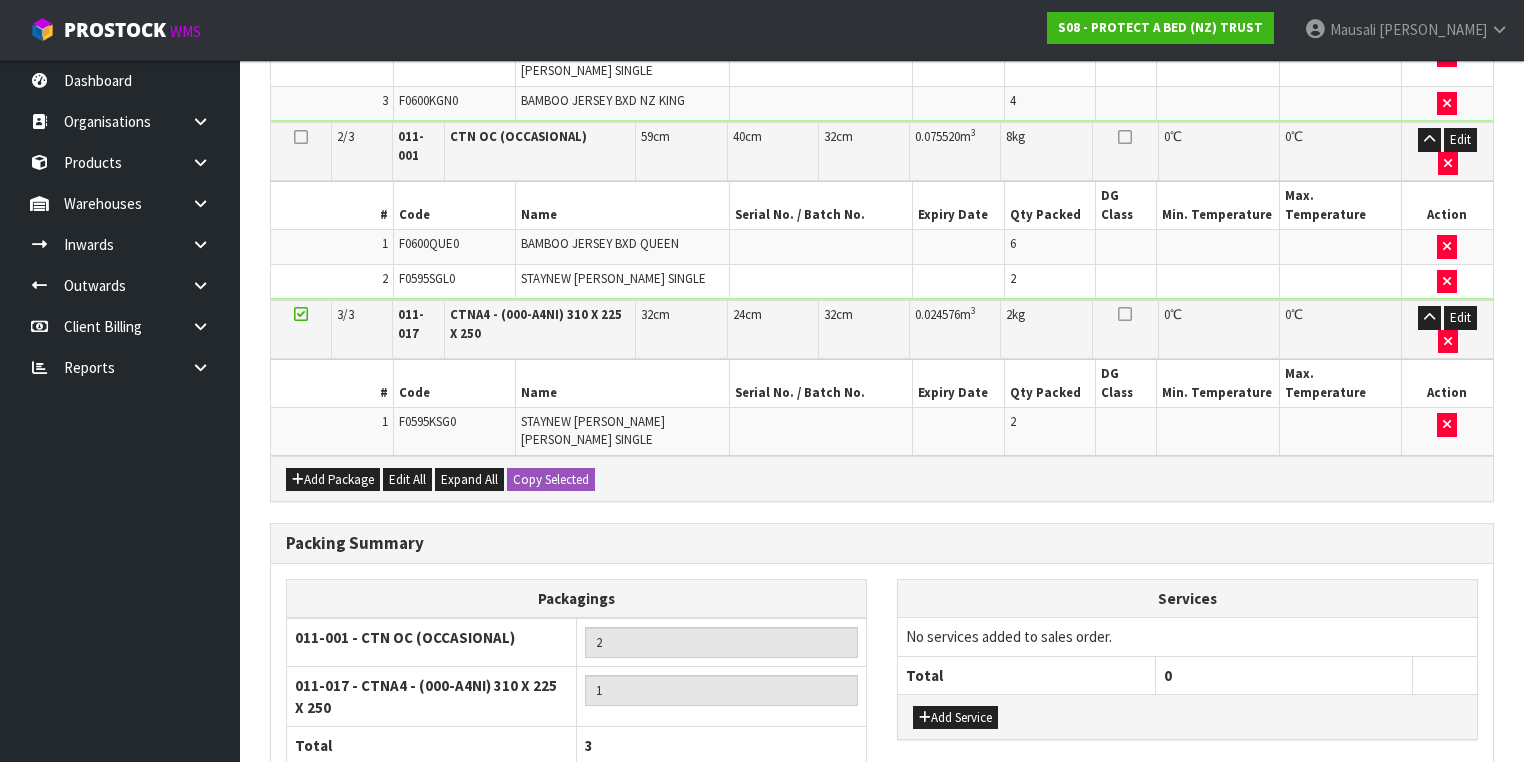 scroll, scrollTop: 840, scrollLeft: 0, axis: vertical 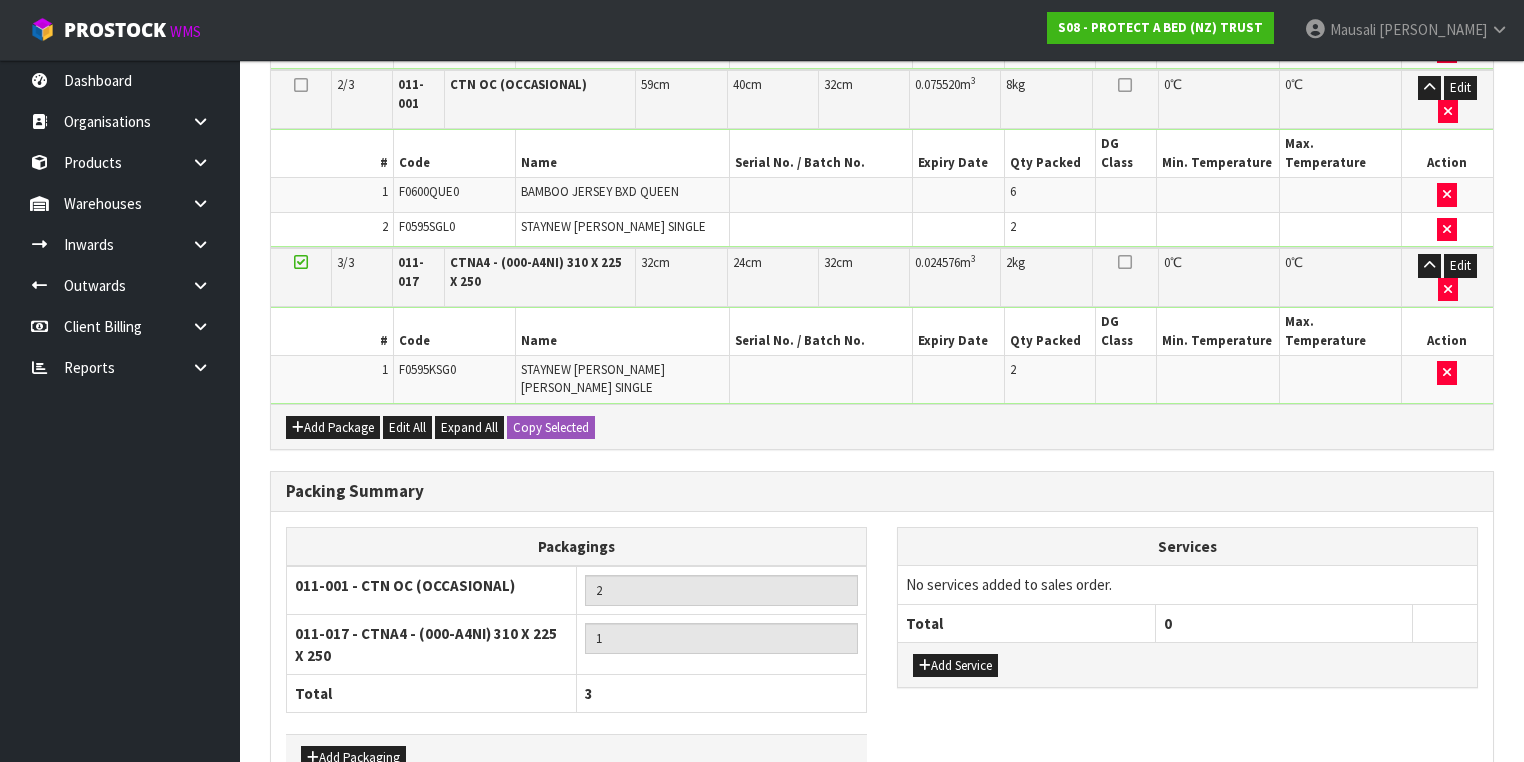 drag, startPoint x: 453, startPoint y: 699, endPoint x: 544, endPoint y: 674, distance: 94.371605 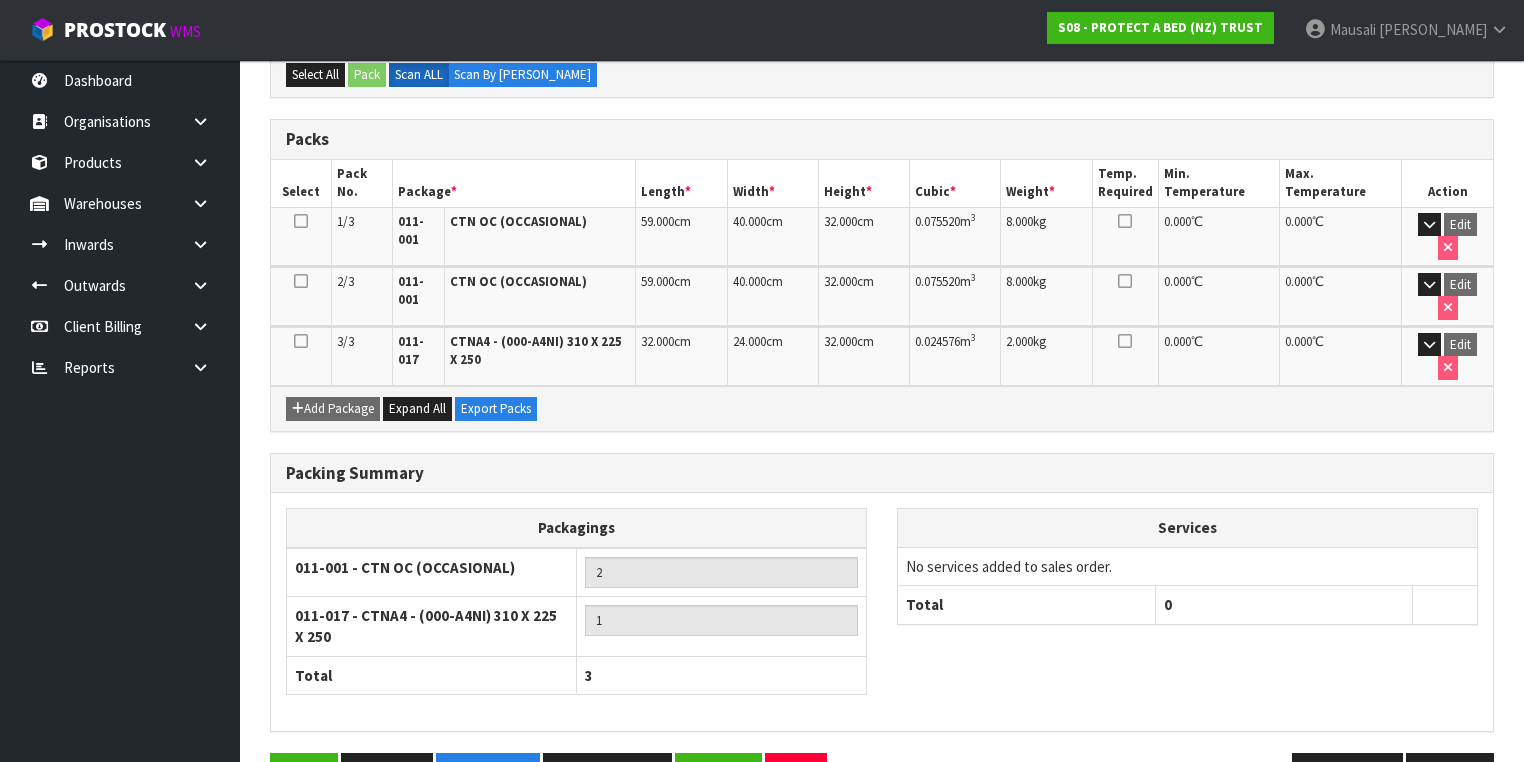 scroll, scrollTop: 503, scrollLeft: 0, axis: vertical 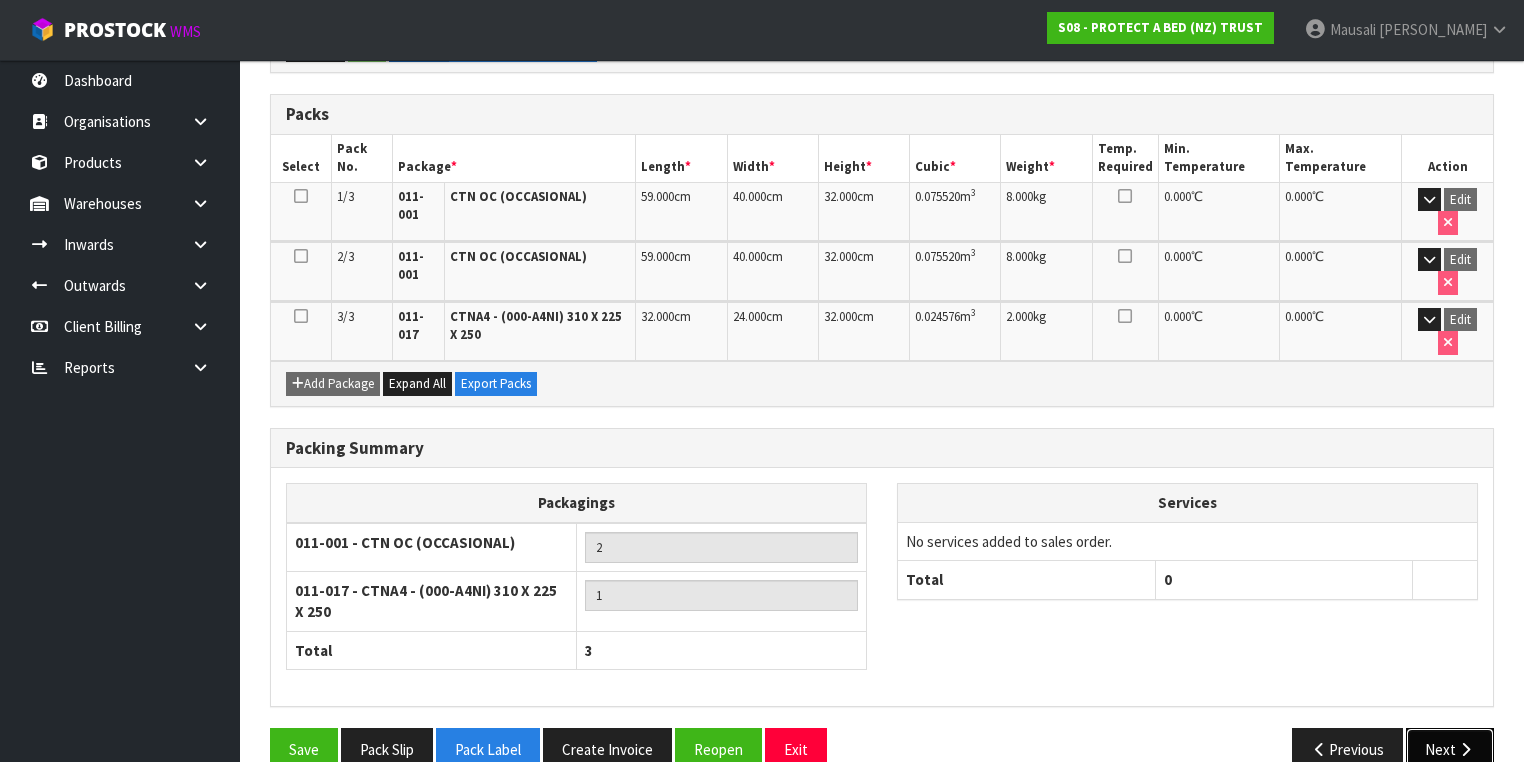 click on "Next" at bounding box center [1450, 749] 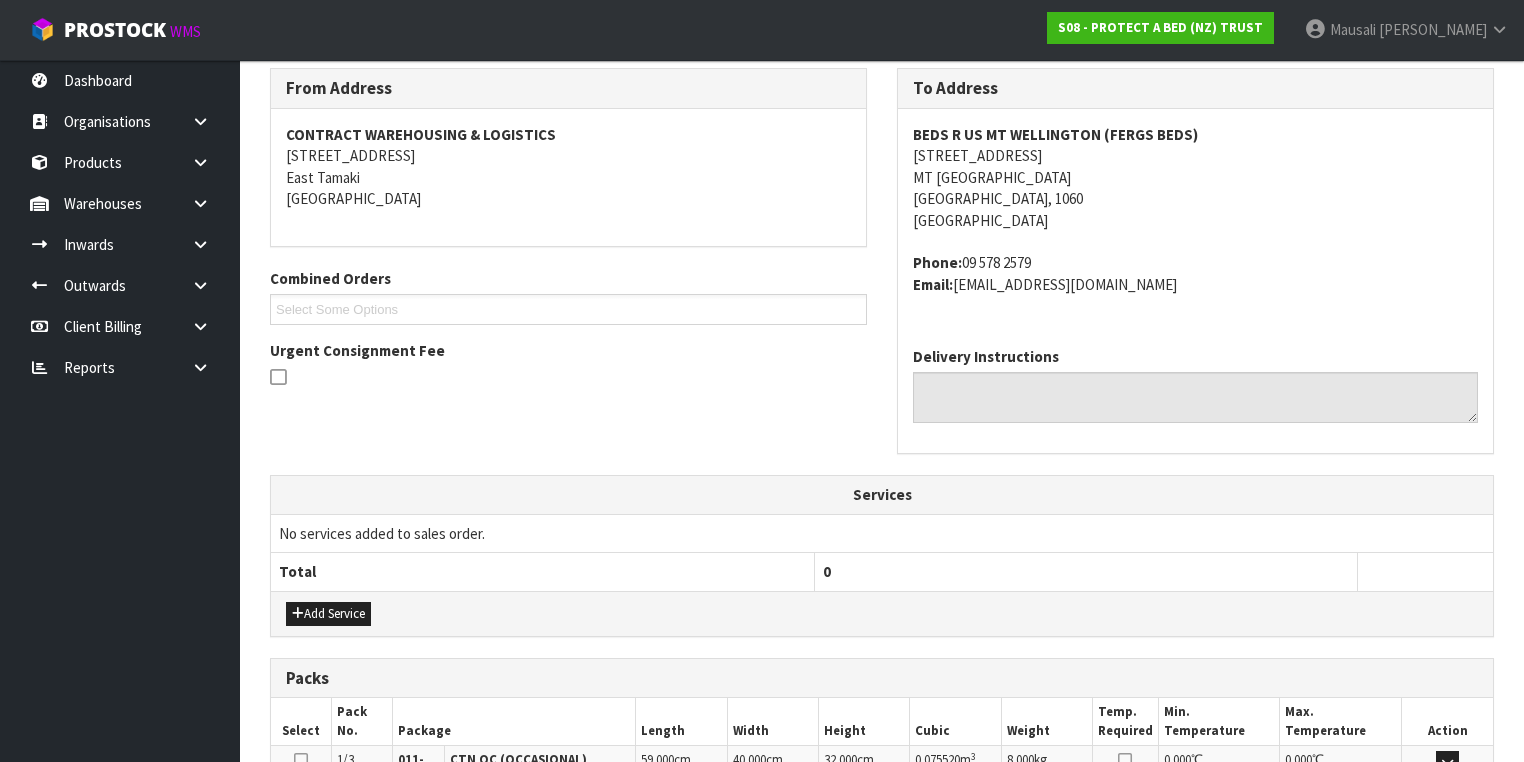 scroll, scrollTop: 704, scrollLeft: 0, axis: vertical 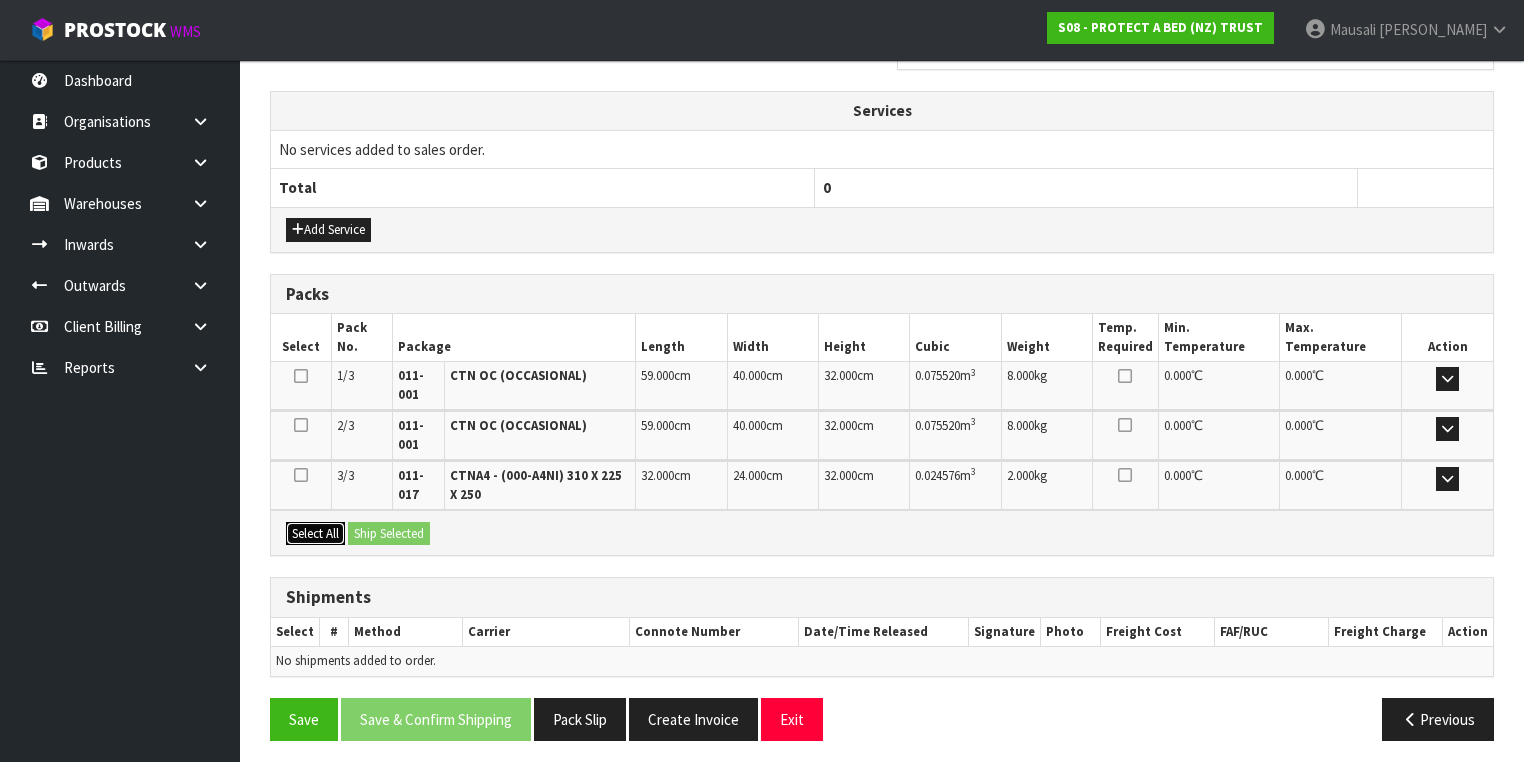 click on "Select All" at bounding box center (315, 534) 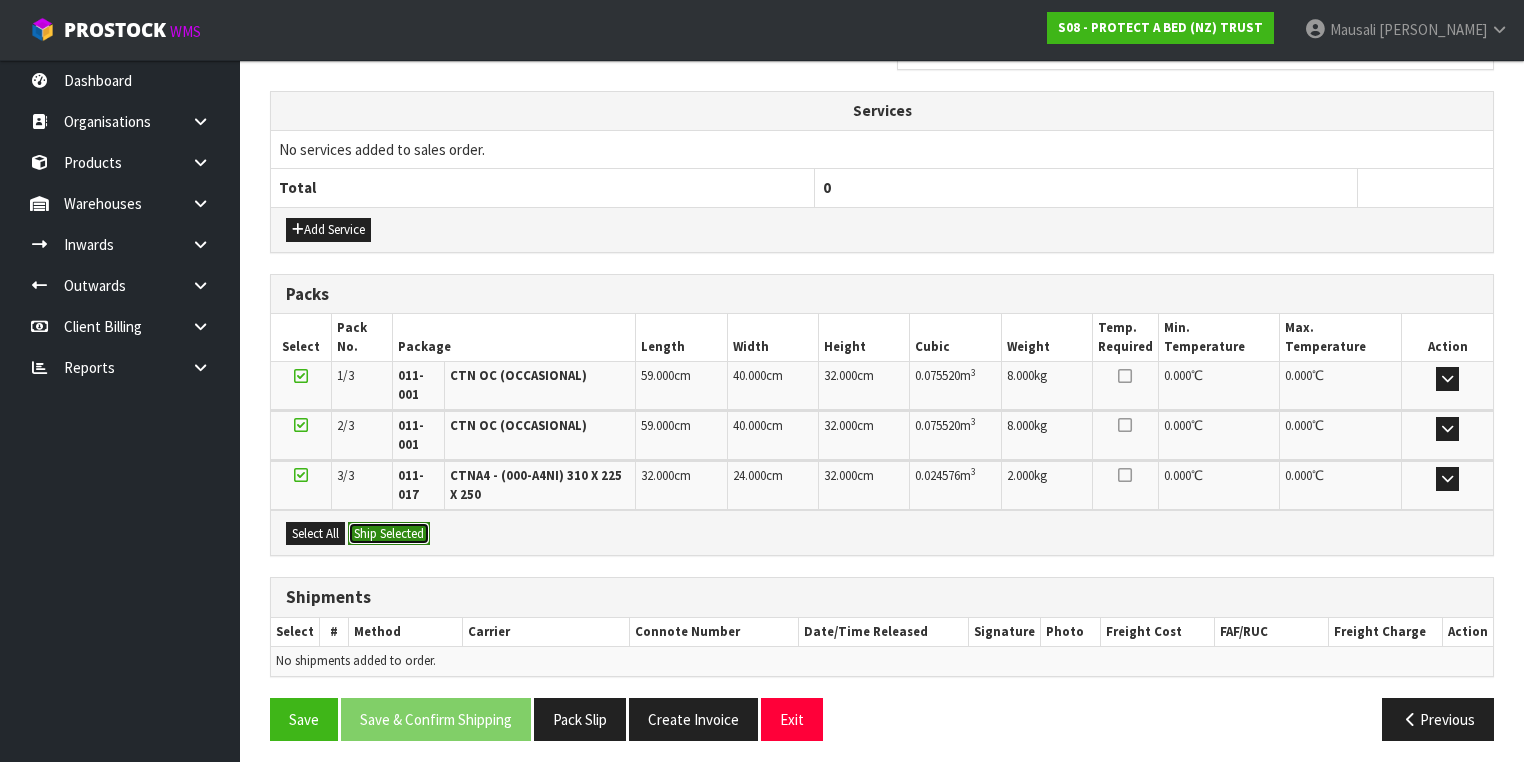 click on "Ship Selected" at bounding box center (389, 534) 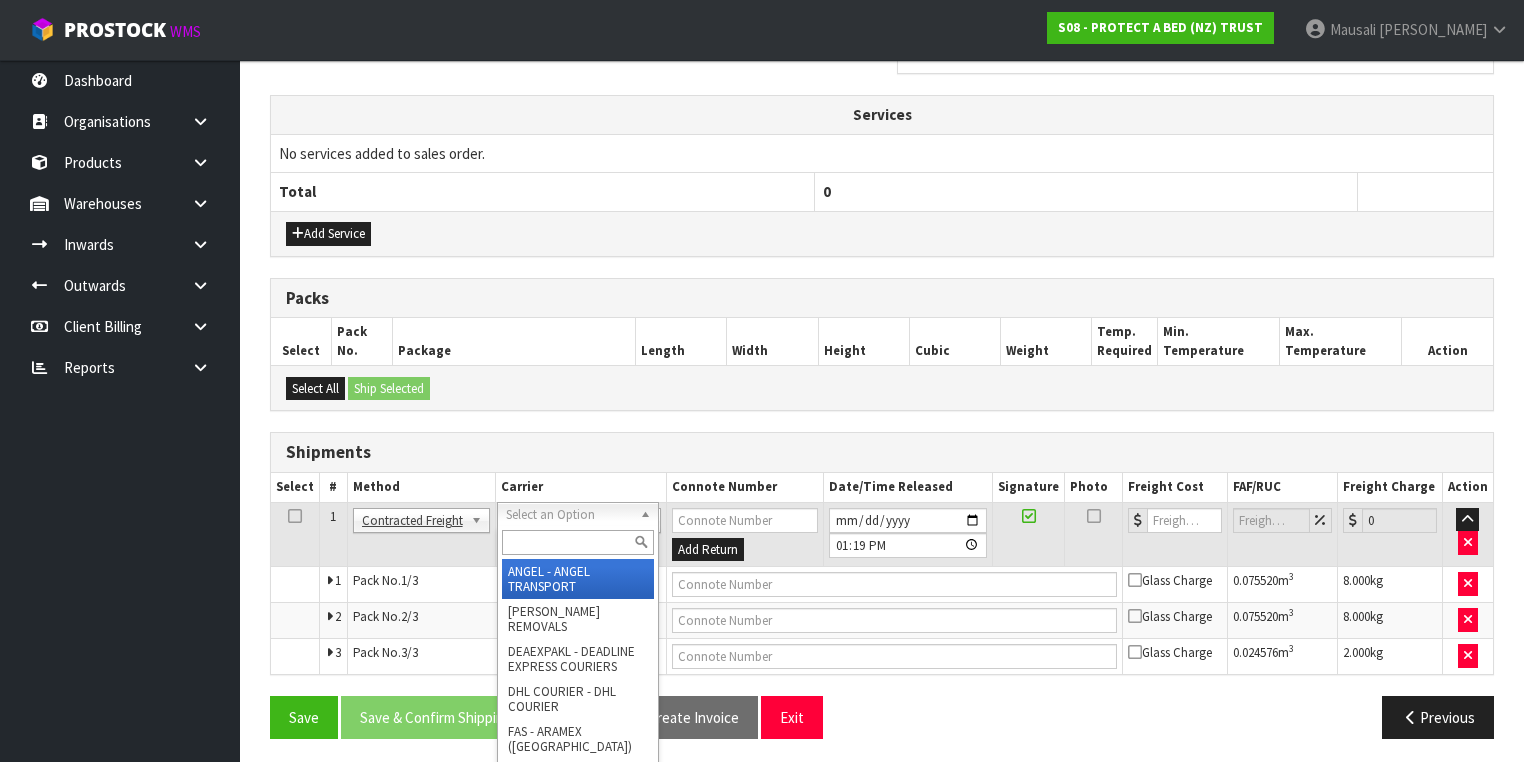 scroll, scrollTop: 704, scrollLeft: 0, axis: vertical 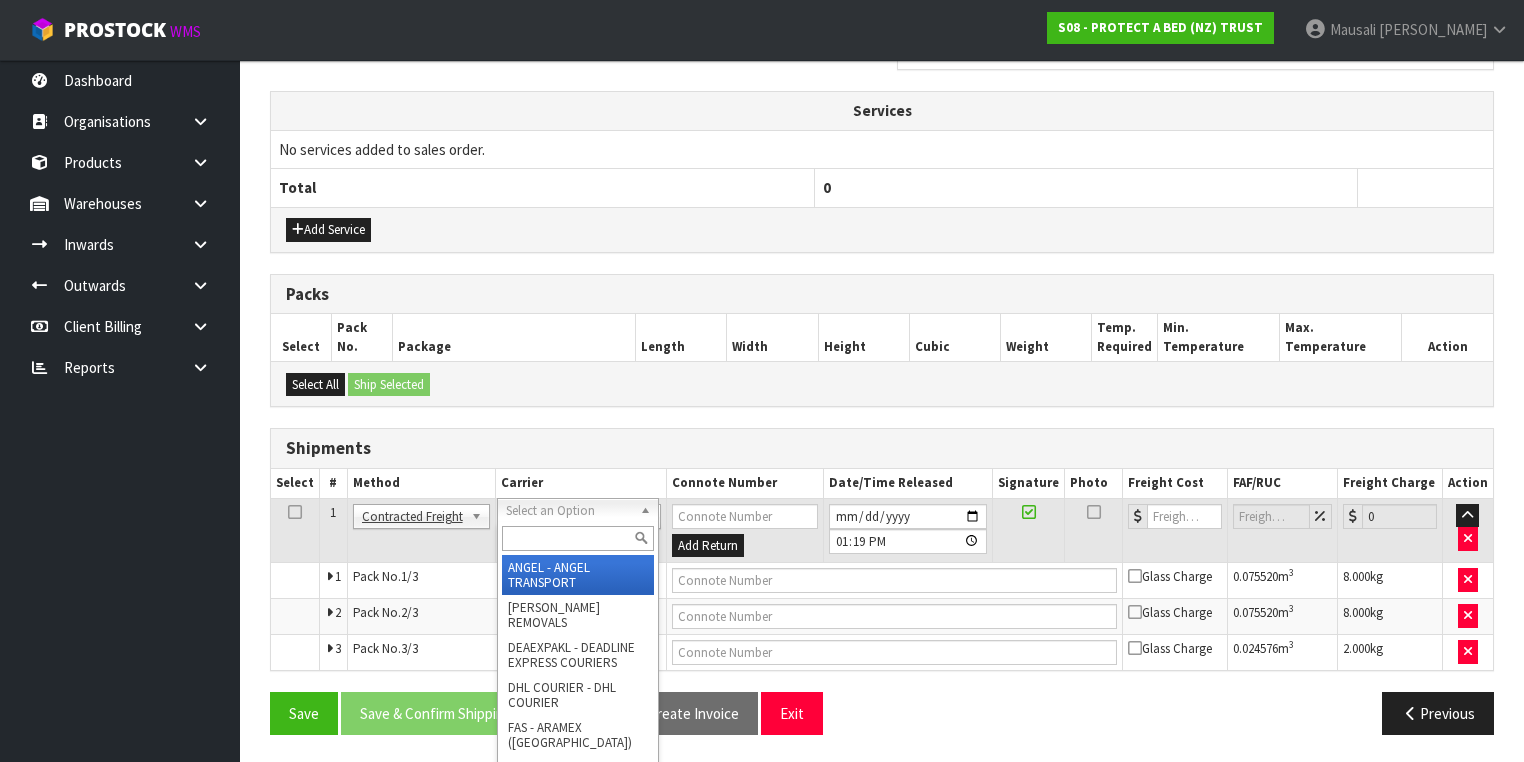 click at bounding box center (578, 538) 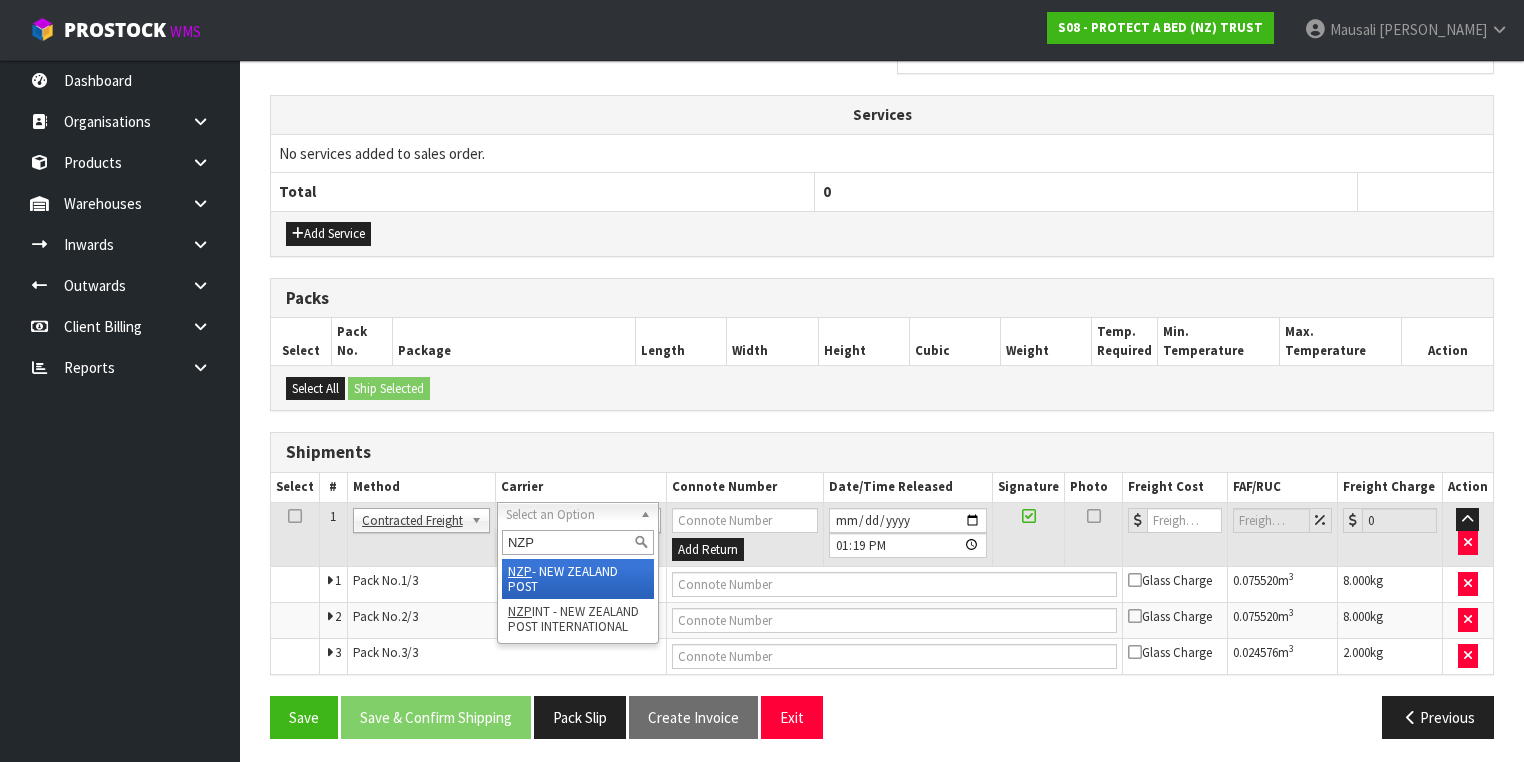 scroll, scrollTop: 700, scrollLeft: 0, axis: vertical 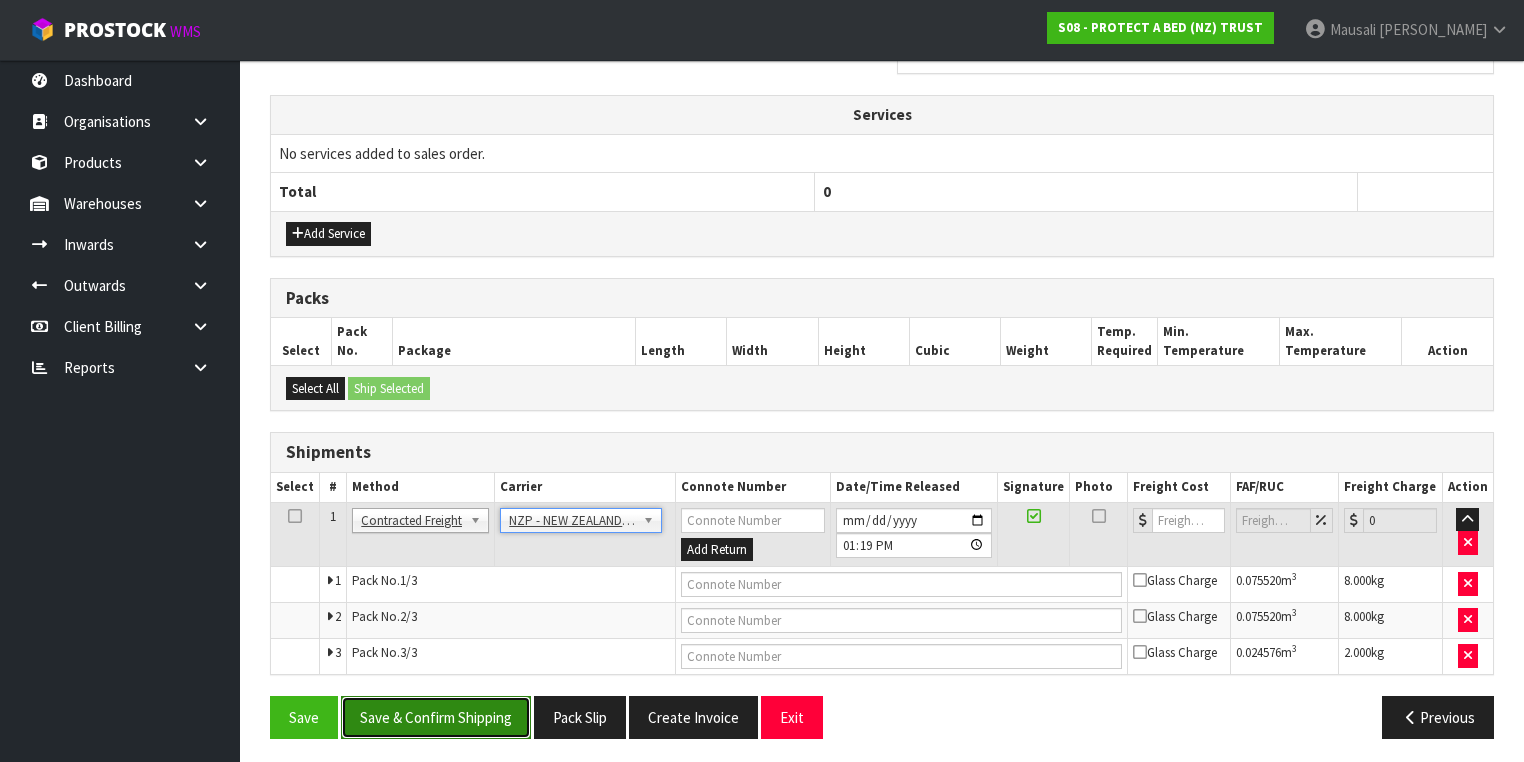 click on "Save & Confirm Shipping" at bounding box center [436, 717] 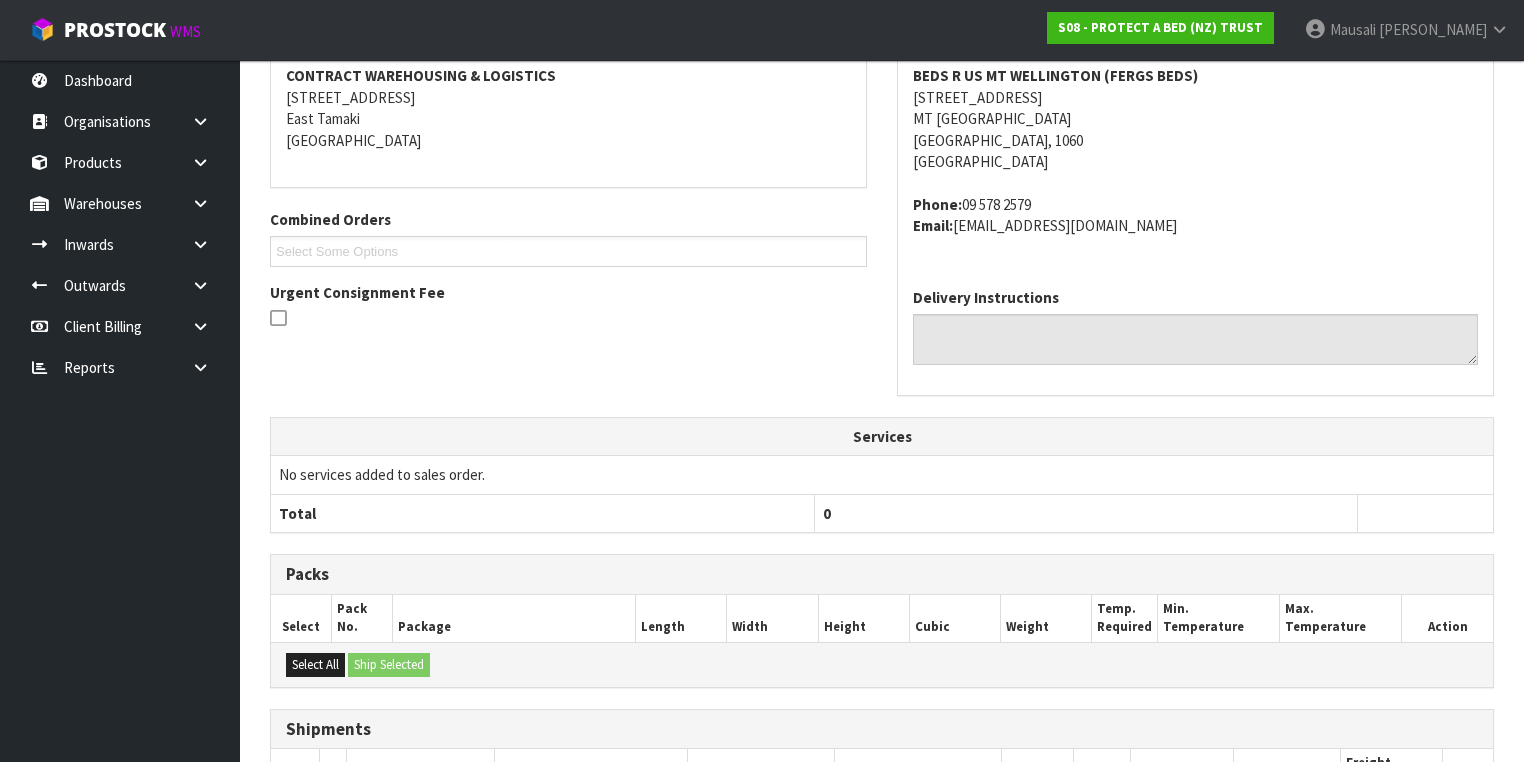scroll, scrollTop: 668, scrollLeft: 0, axis: vertical 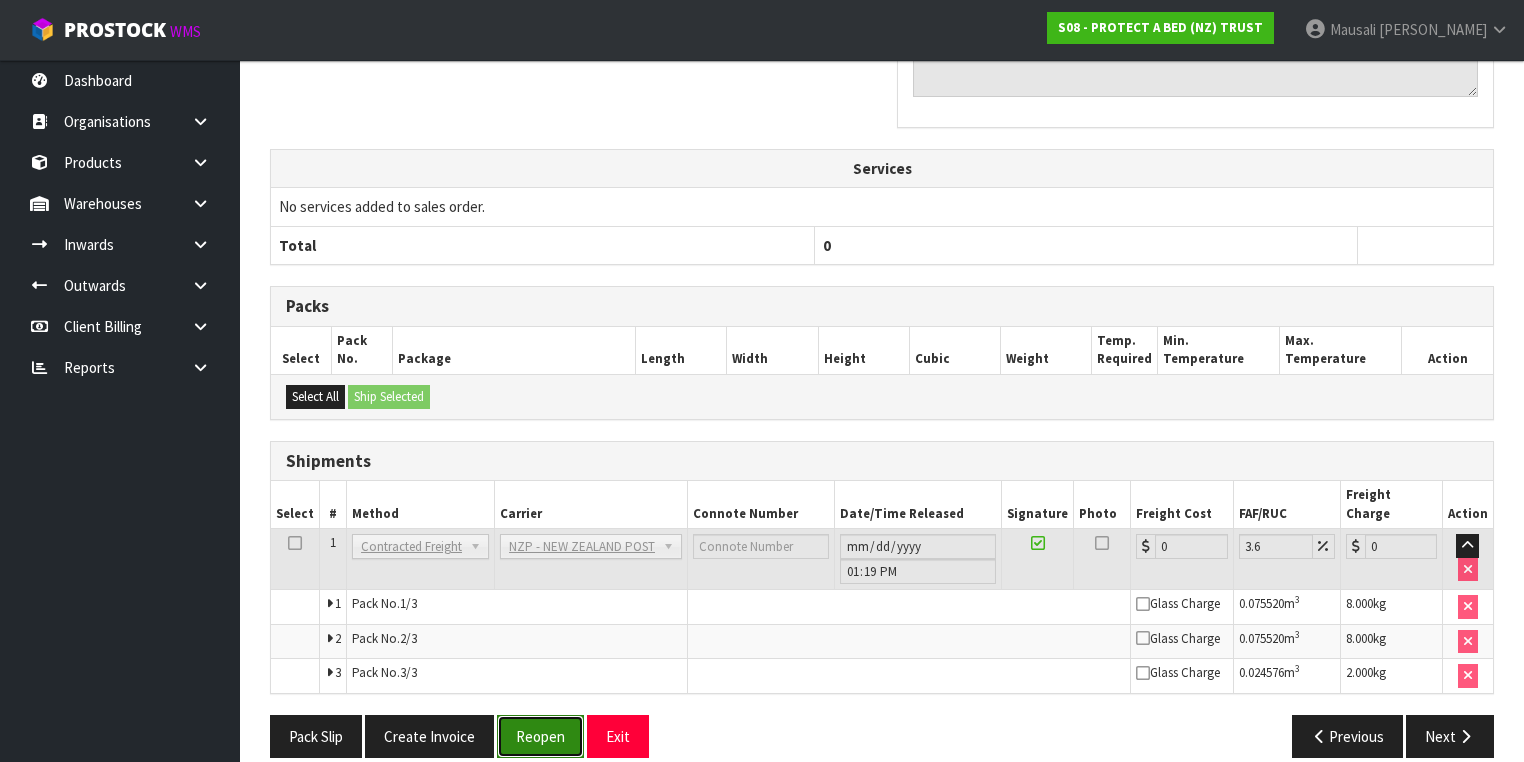 click on "Reopen" at bounding box center [540, 736] 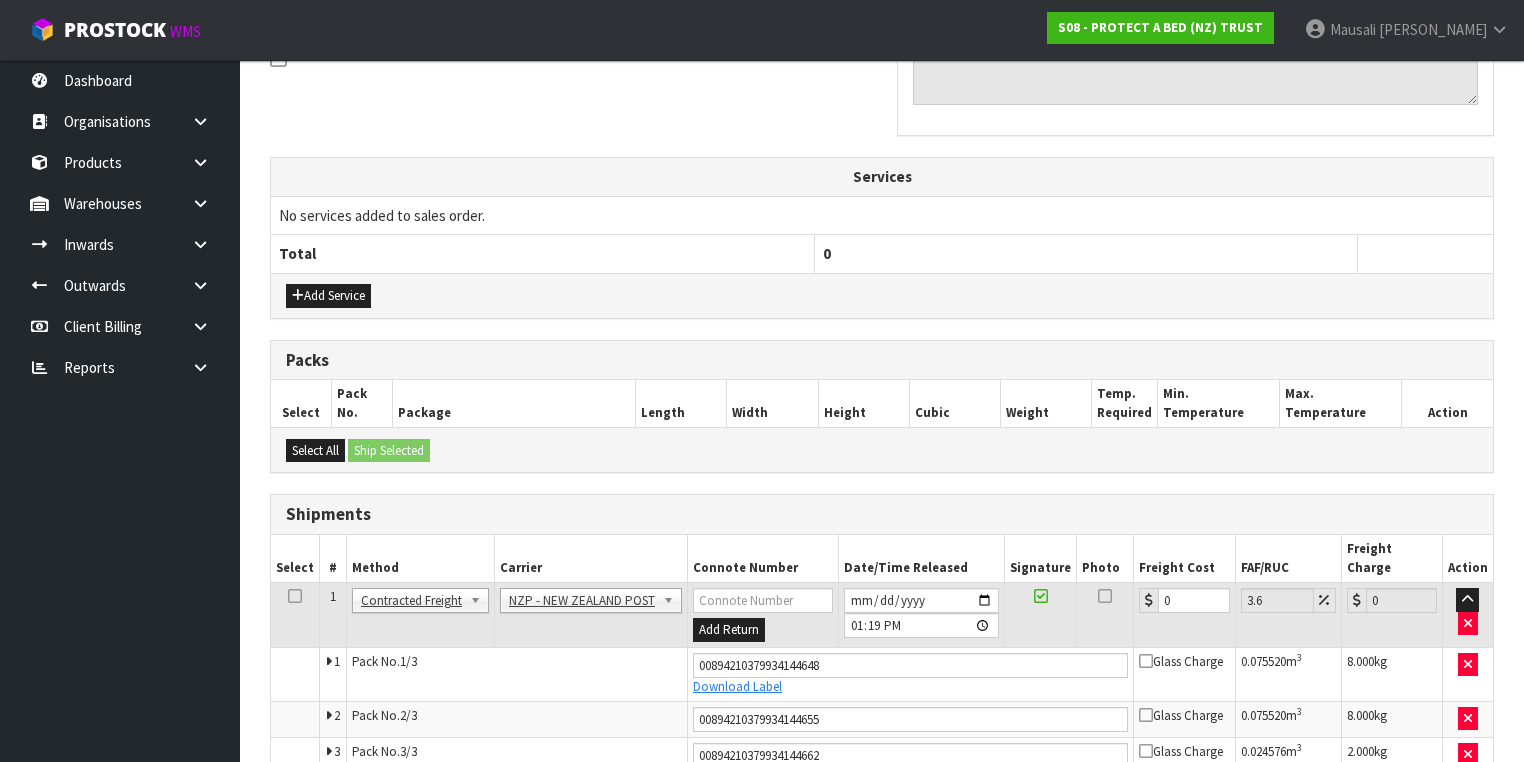 scroll, scrollTop: 718, scrollLeft: 0, axis: vertical 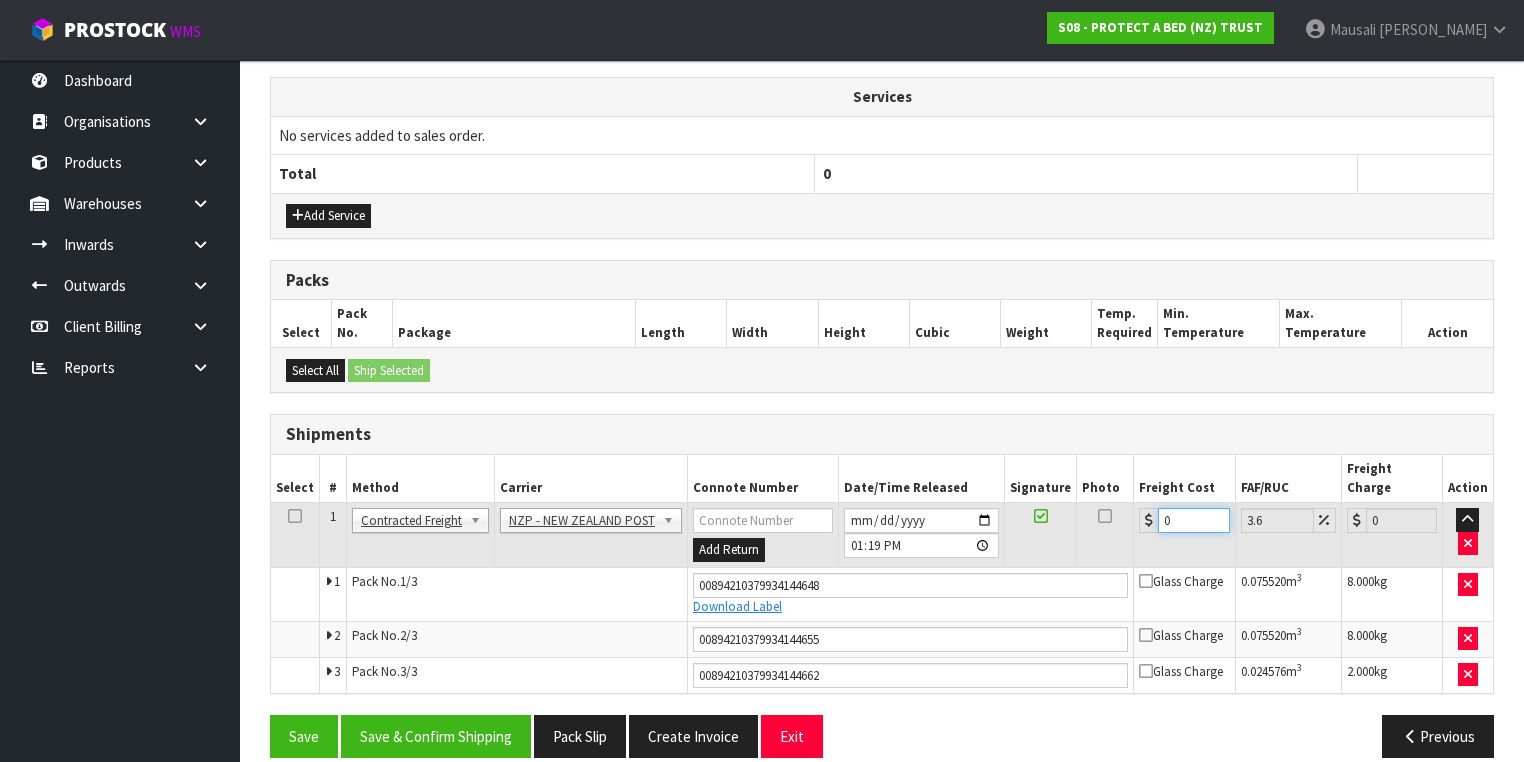 drag, startPoint x: 1176, startPoint y: 492, endPoint x: 1150, endPoint y: 507, distance: 30.016663 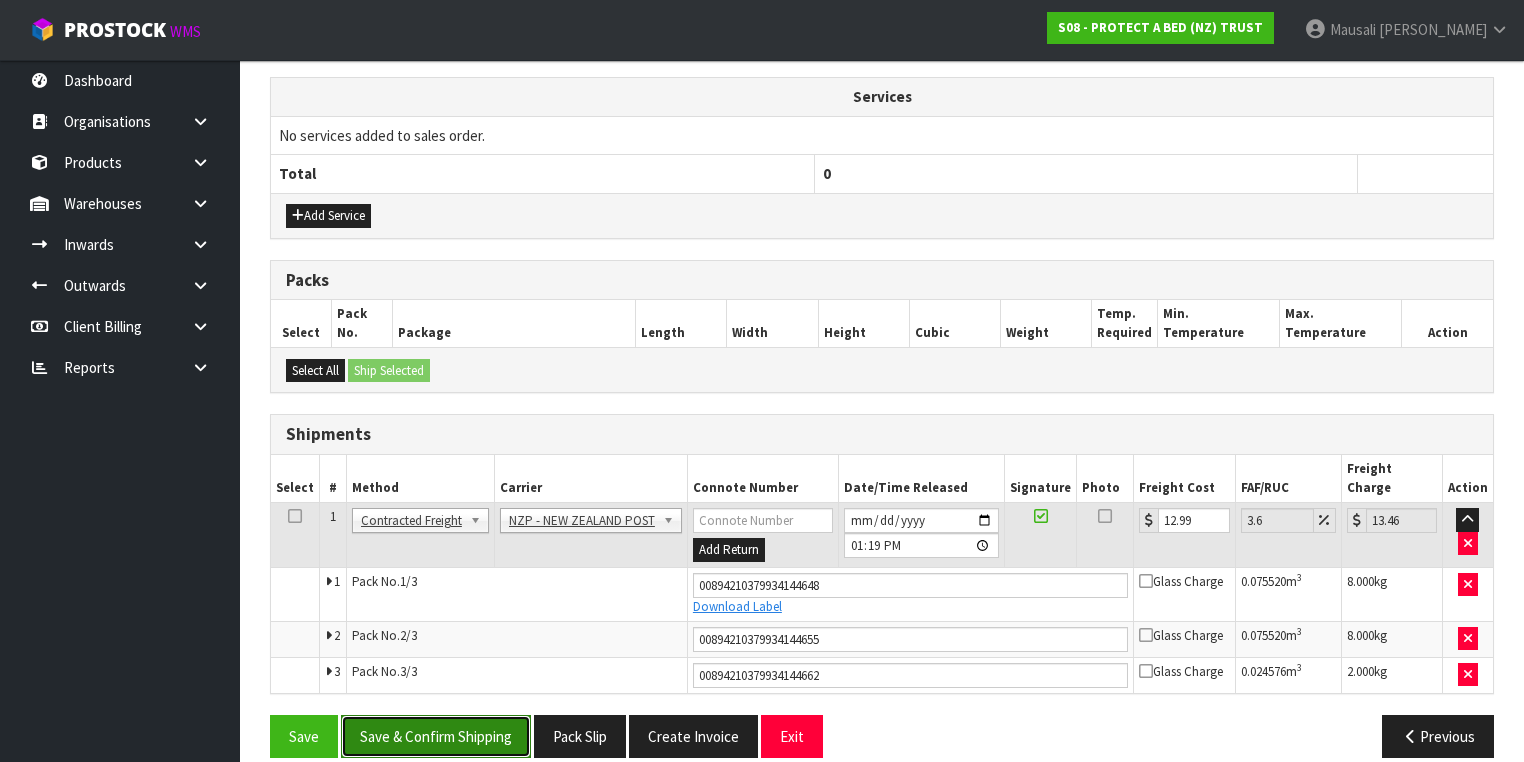 click on "Save & Confirm Shipping" at bounding box center (436, 736) 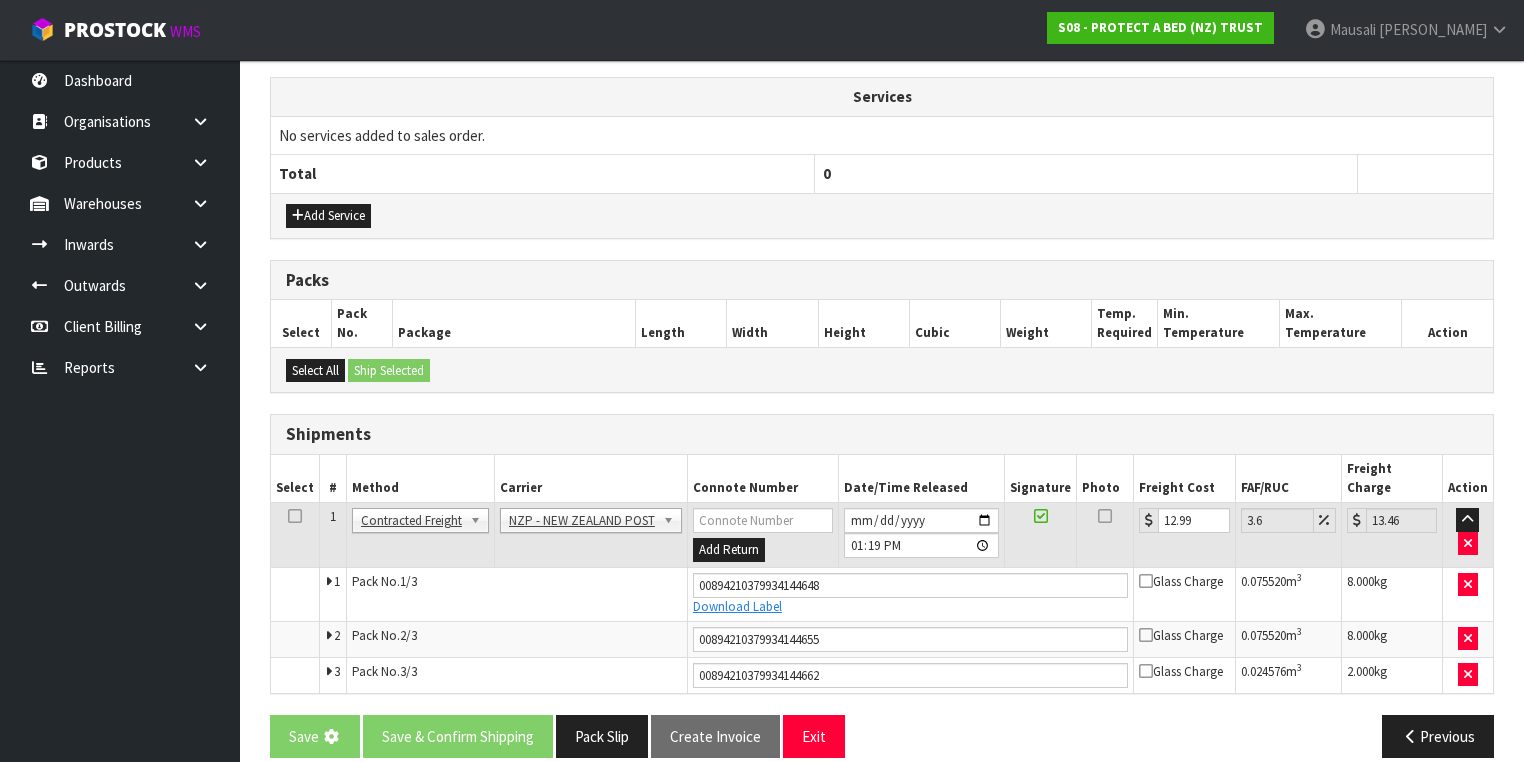 scroll, scrollTop: 0, scrollLeft: 0, axis: both 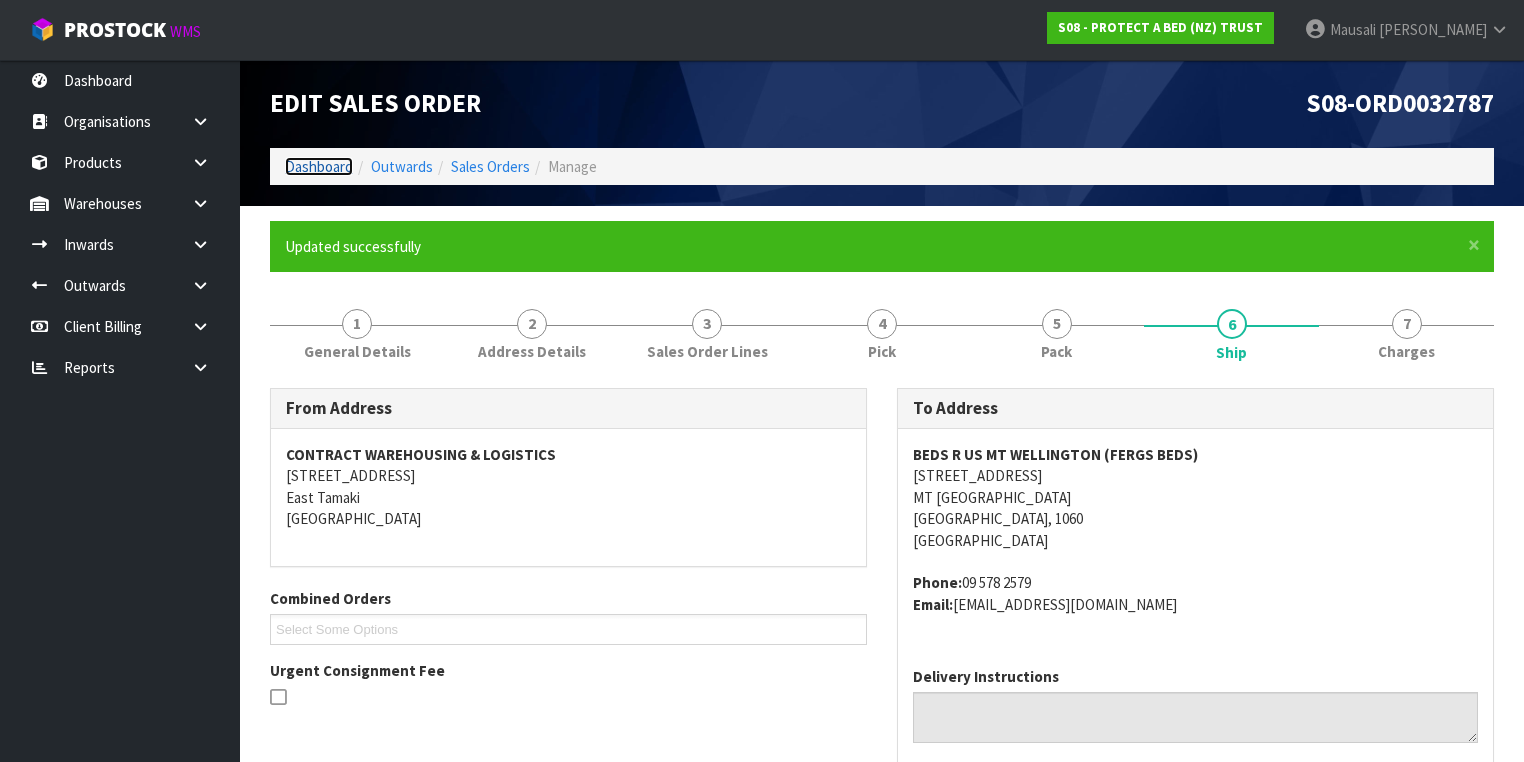 click on "Dashboard" at bounding box center [319, 166] 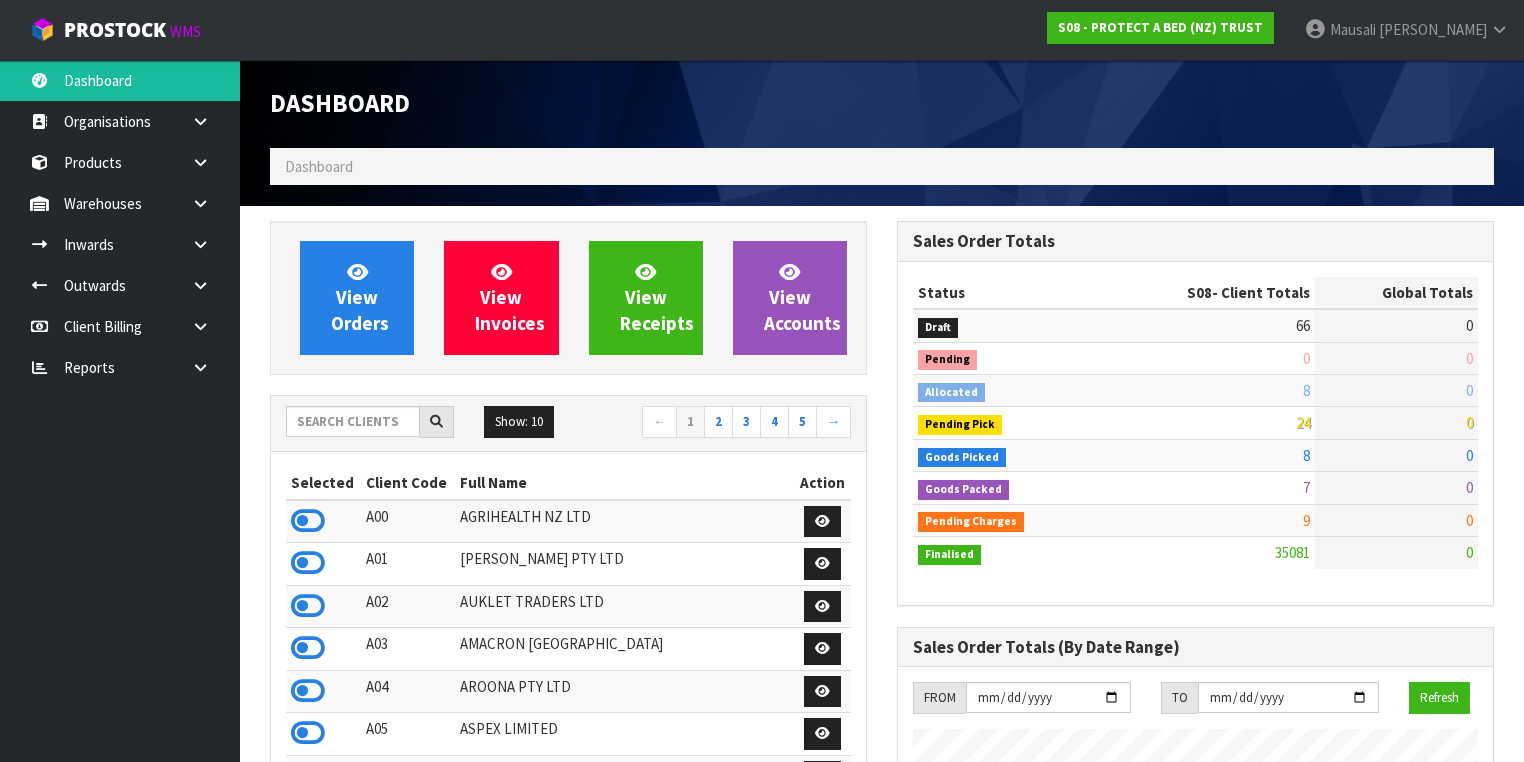 scroll, scrollTop: 998756, scrollLeft: 999372, axis: both 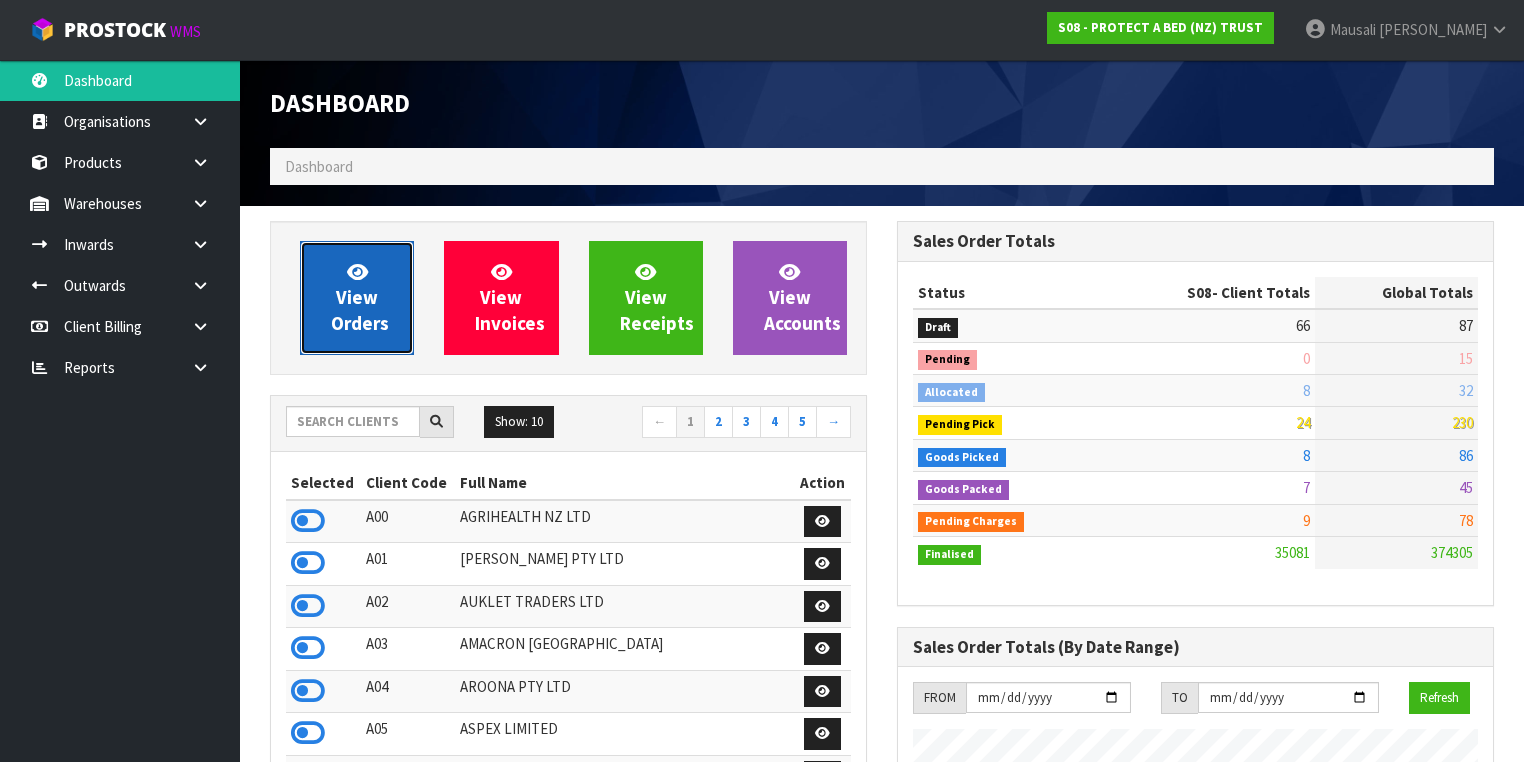 click on "View
Orders" at bounding box center (360, 297) 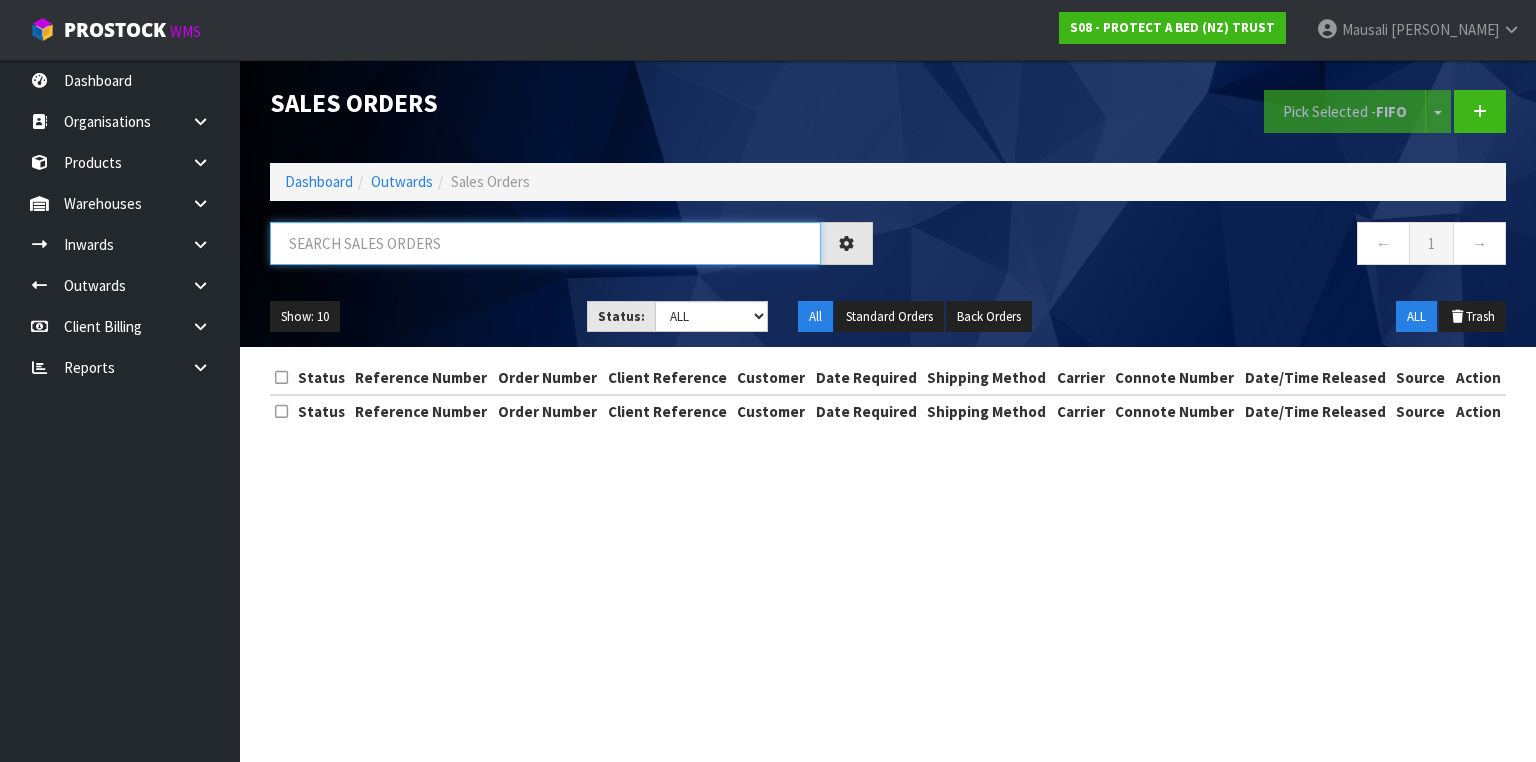 click at bounding box center [545, 243] 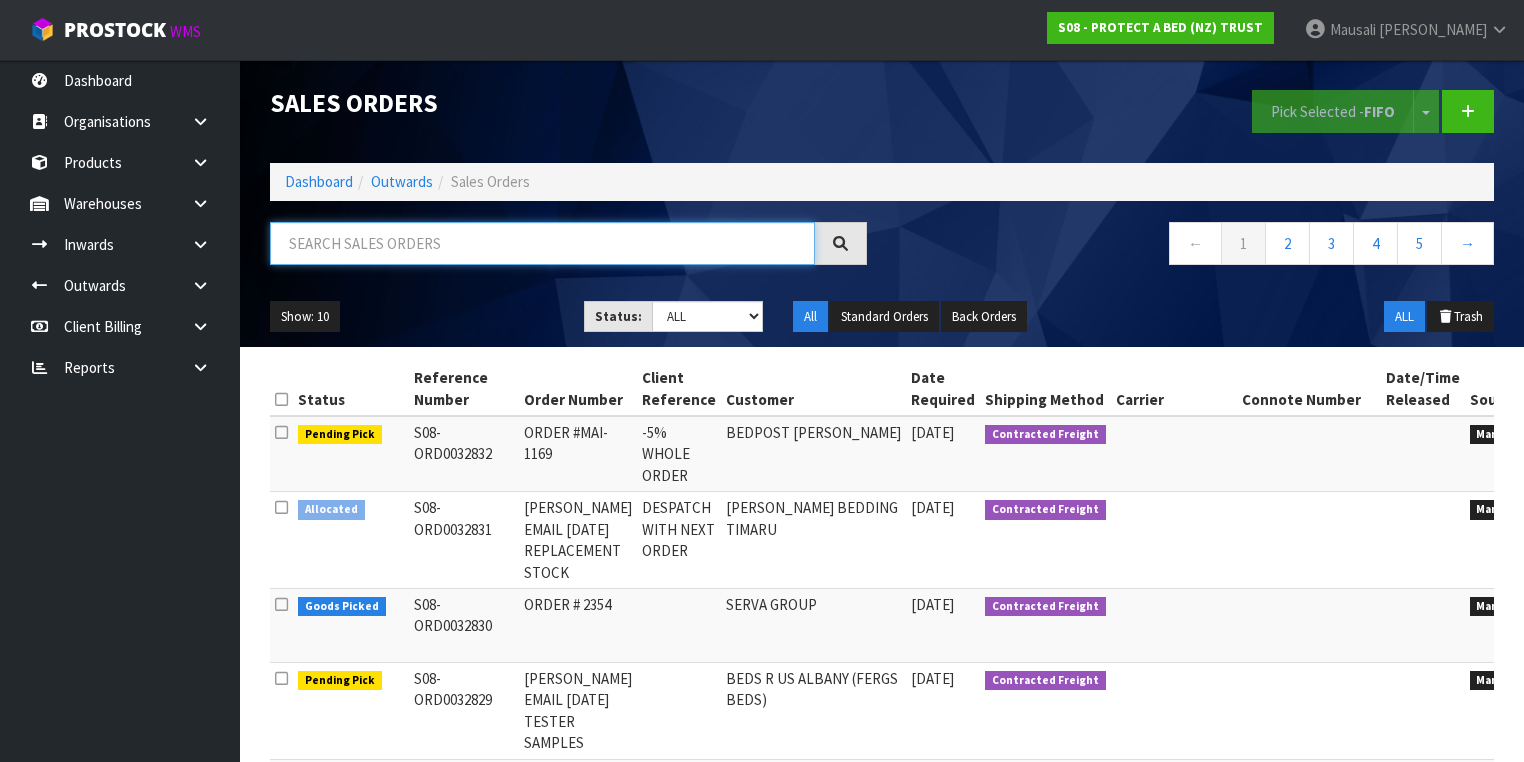 click at bounding box center (542, 243) 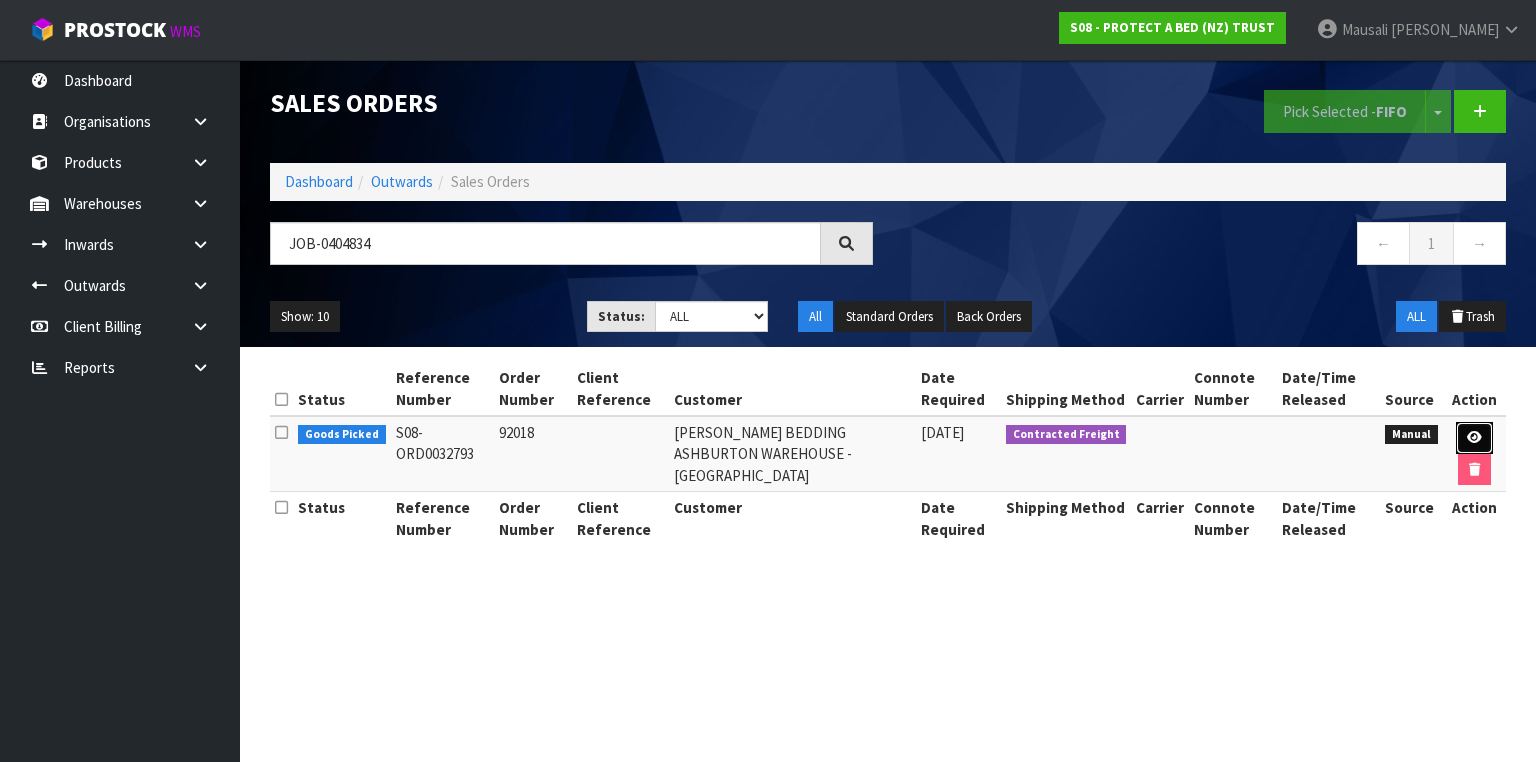 click at bounding box center [1474, 437] 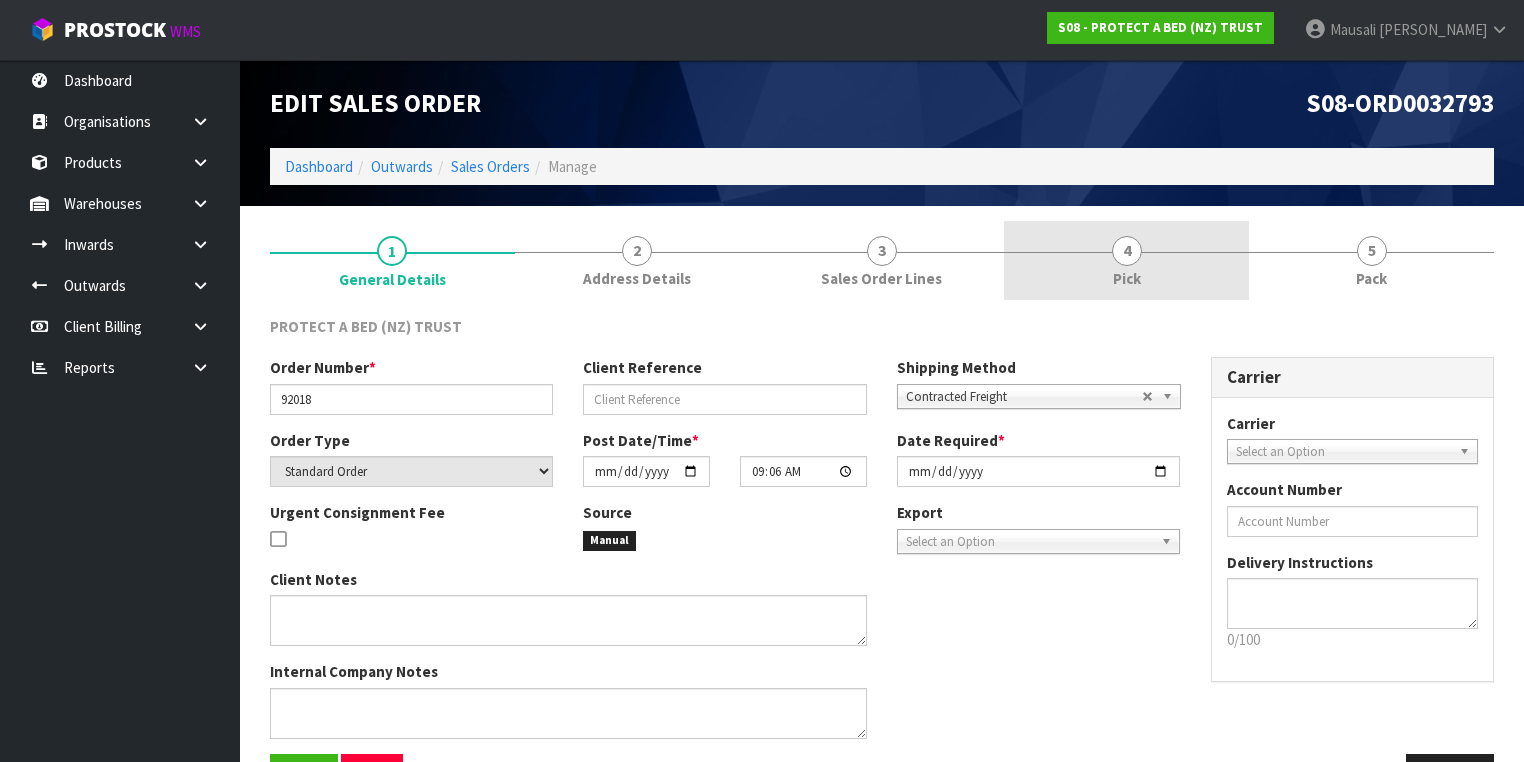 click on "4
Pick" at bounding box center (1126, 260) 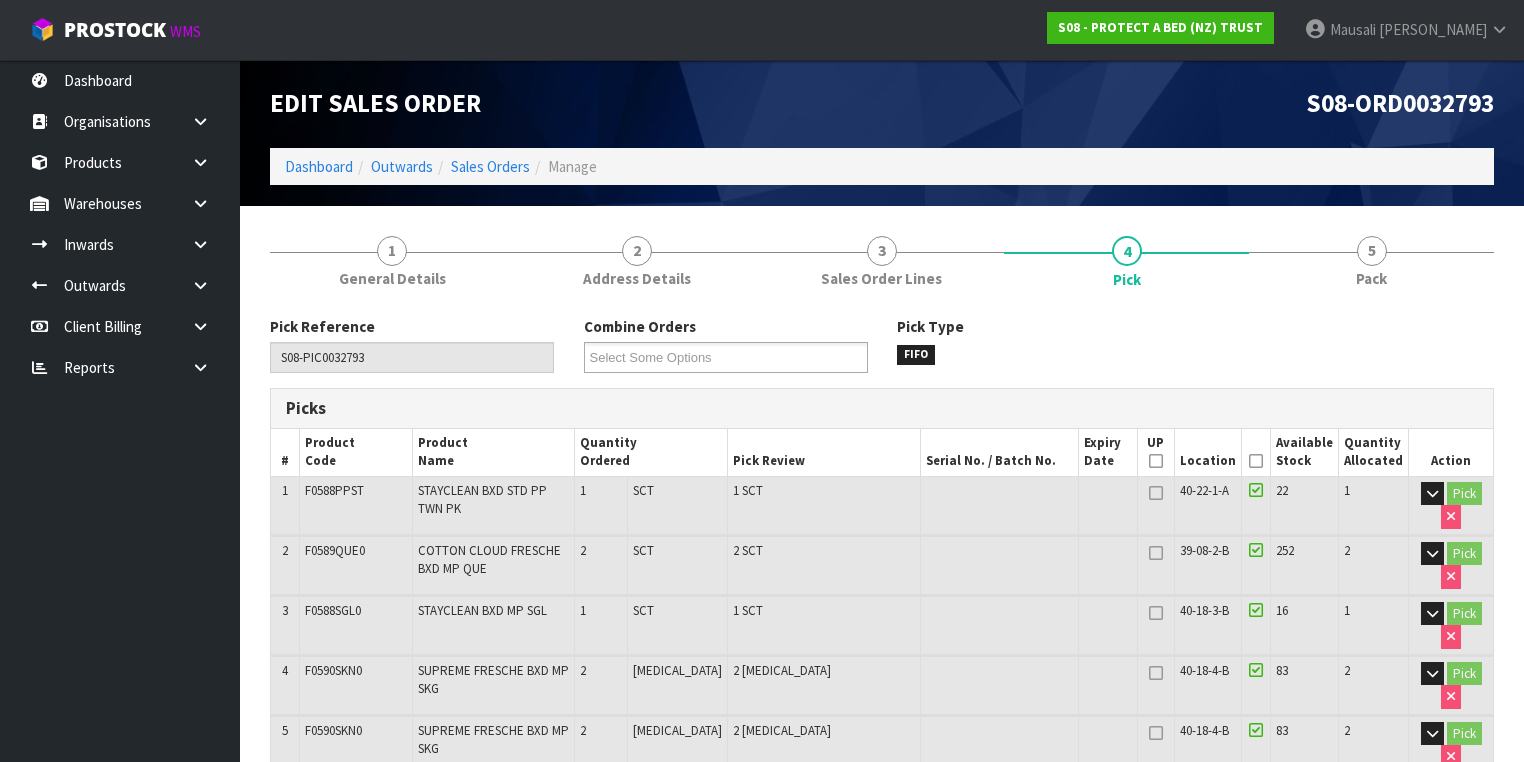 click at bounding box center [1256, 461] 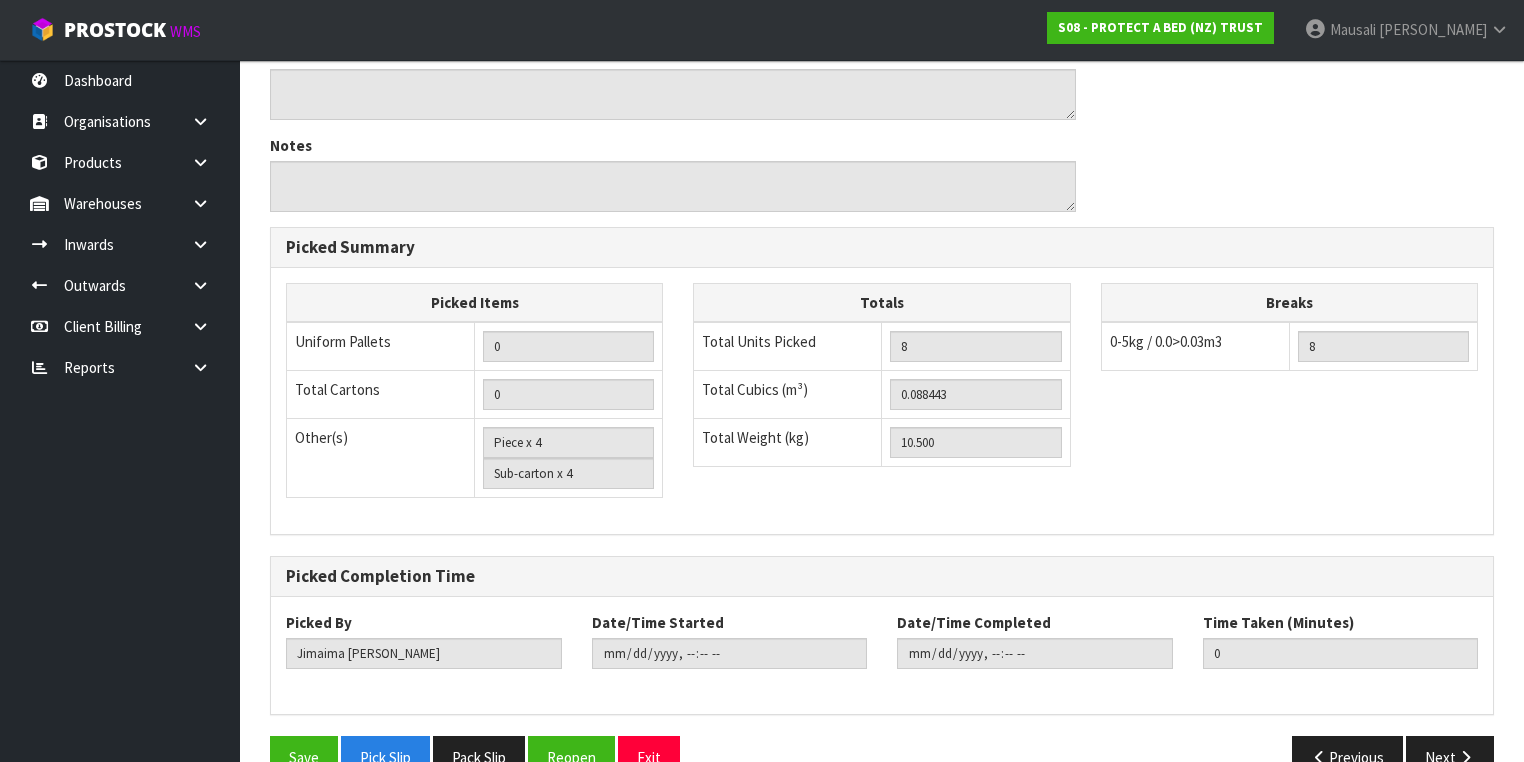 scroll, scrollTop: 907, scrollLeft: 0, axis: vertical 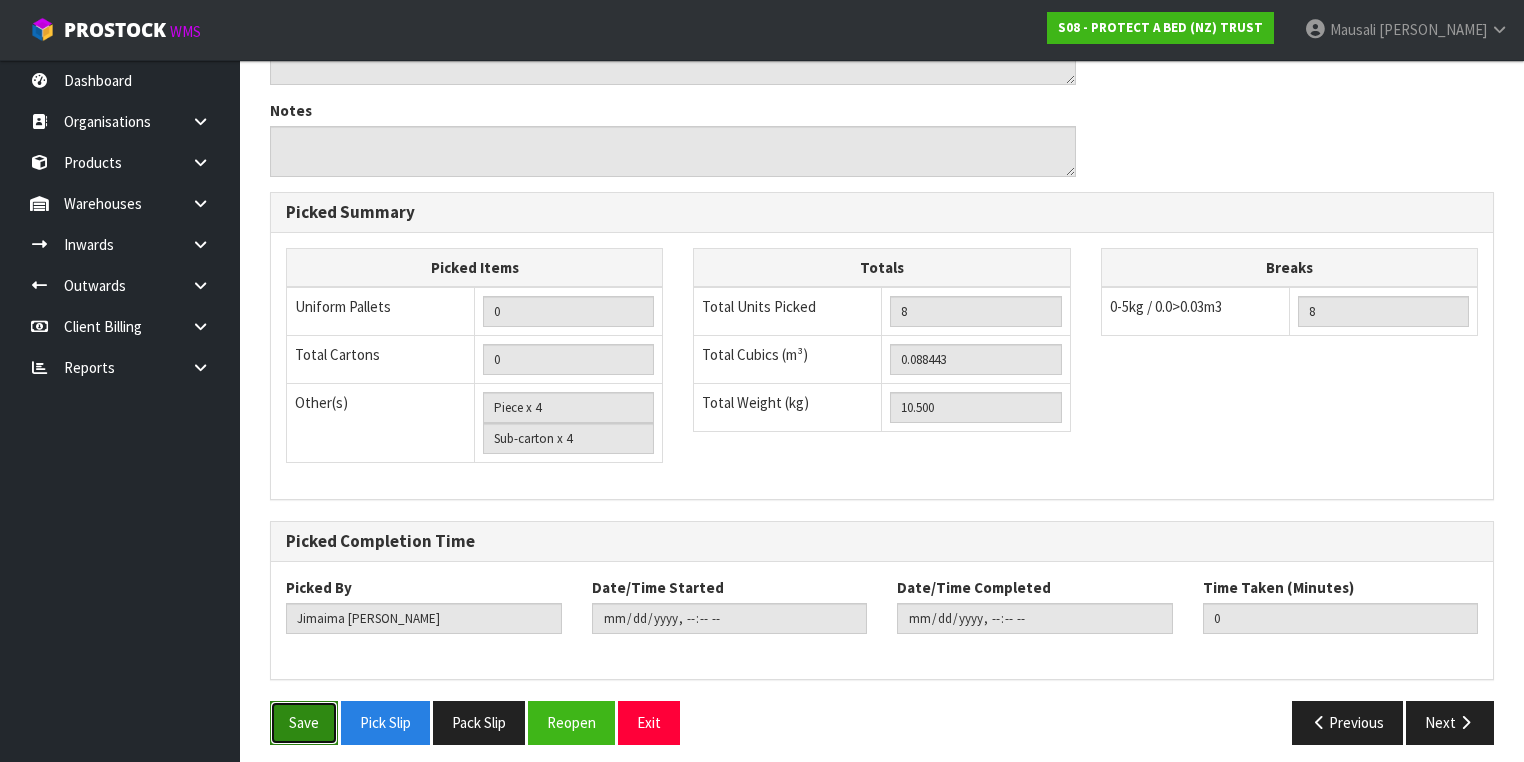 click on "Save" at bounding box center (304, 722) 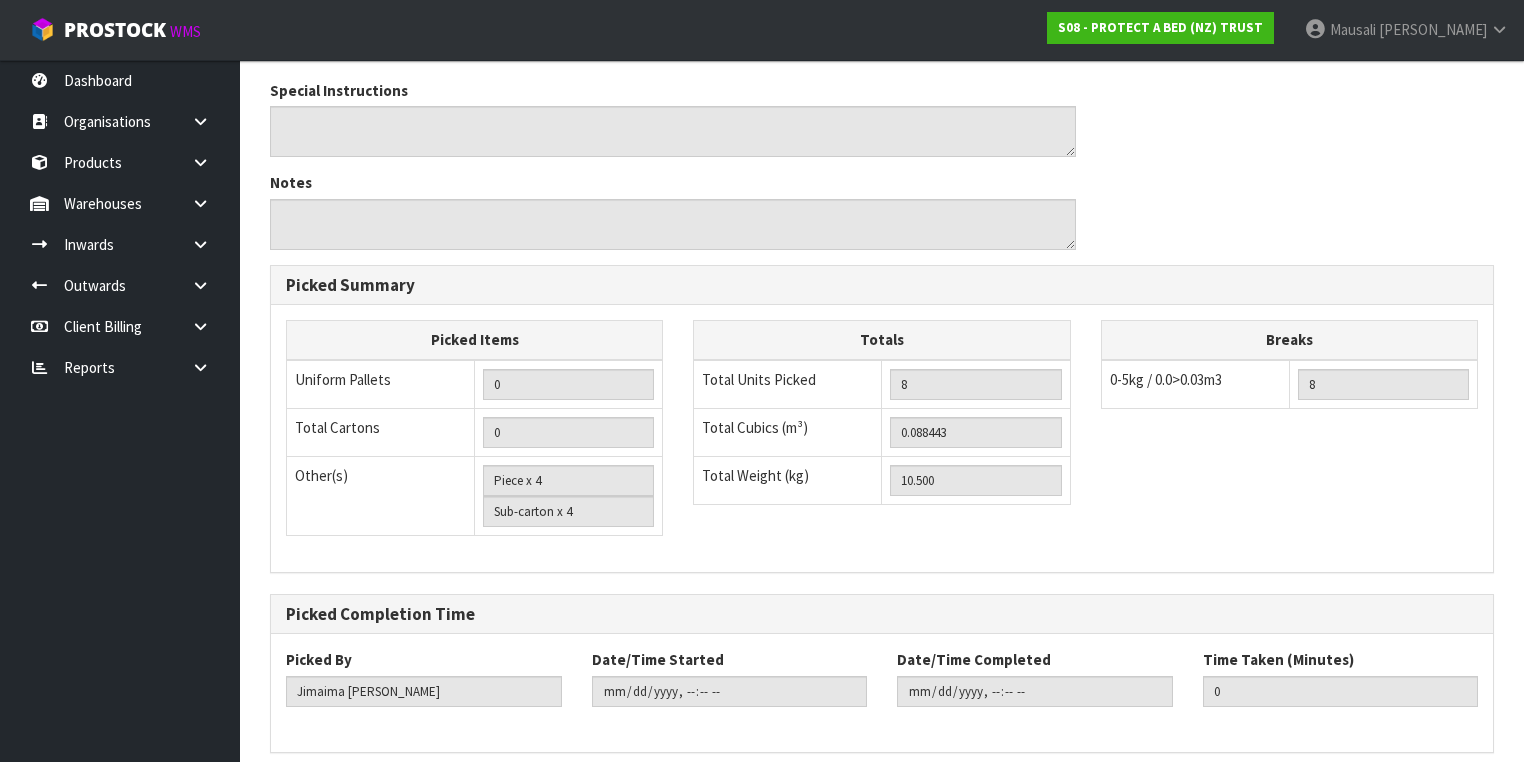 scroll, scrollTop: 0, scrollLeft: 0, axis: both 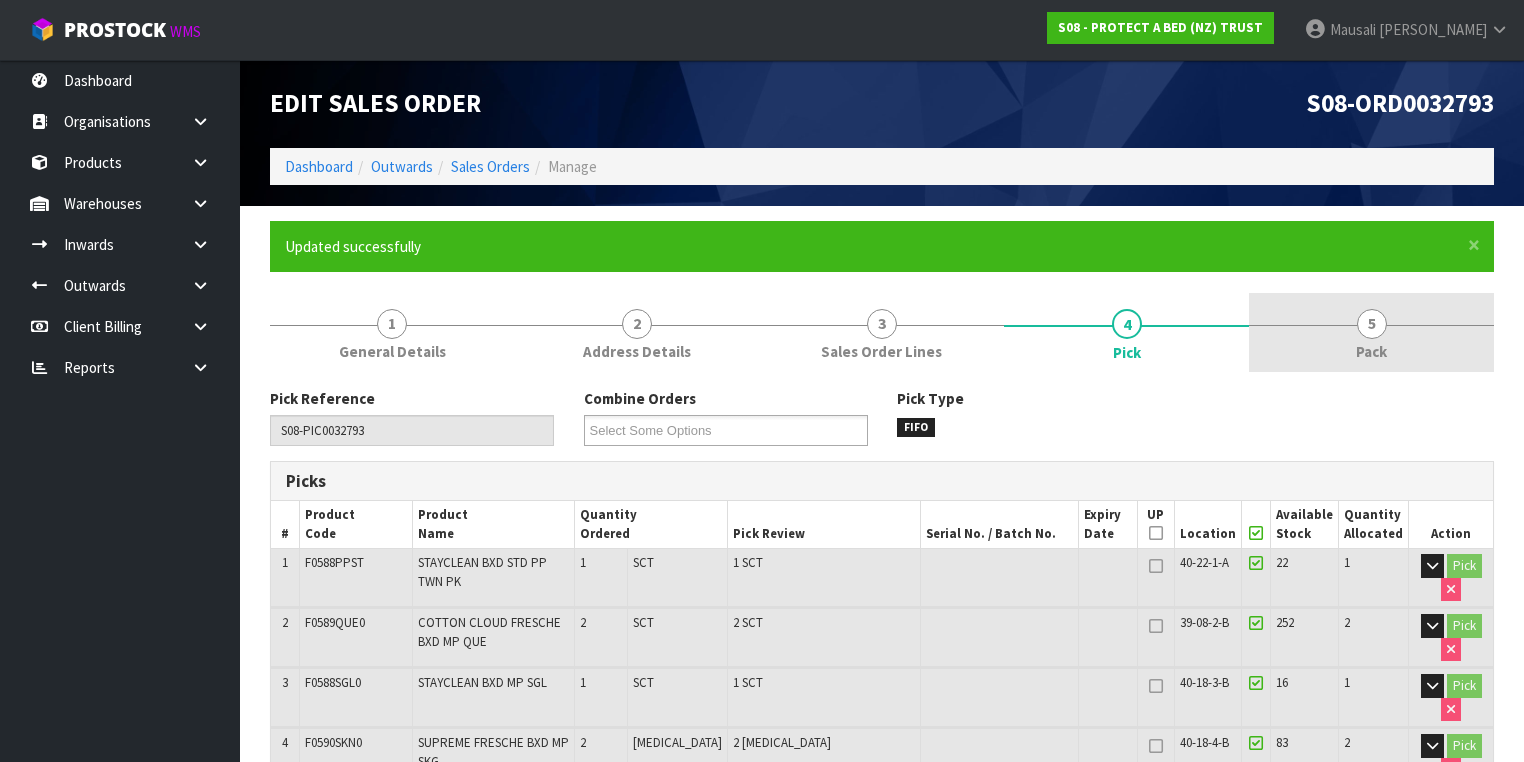 click on "5
Pack" at bounding box center [1371, 332] 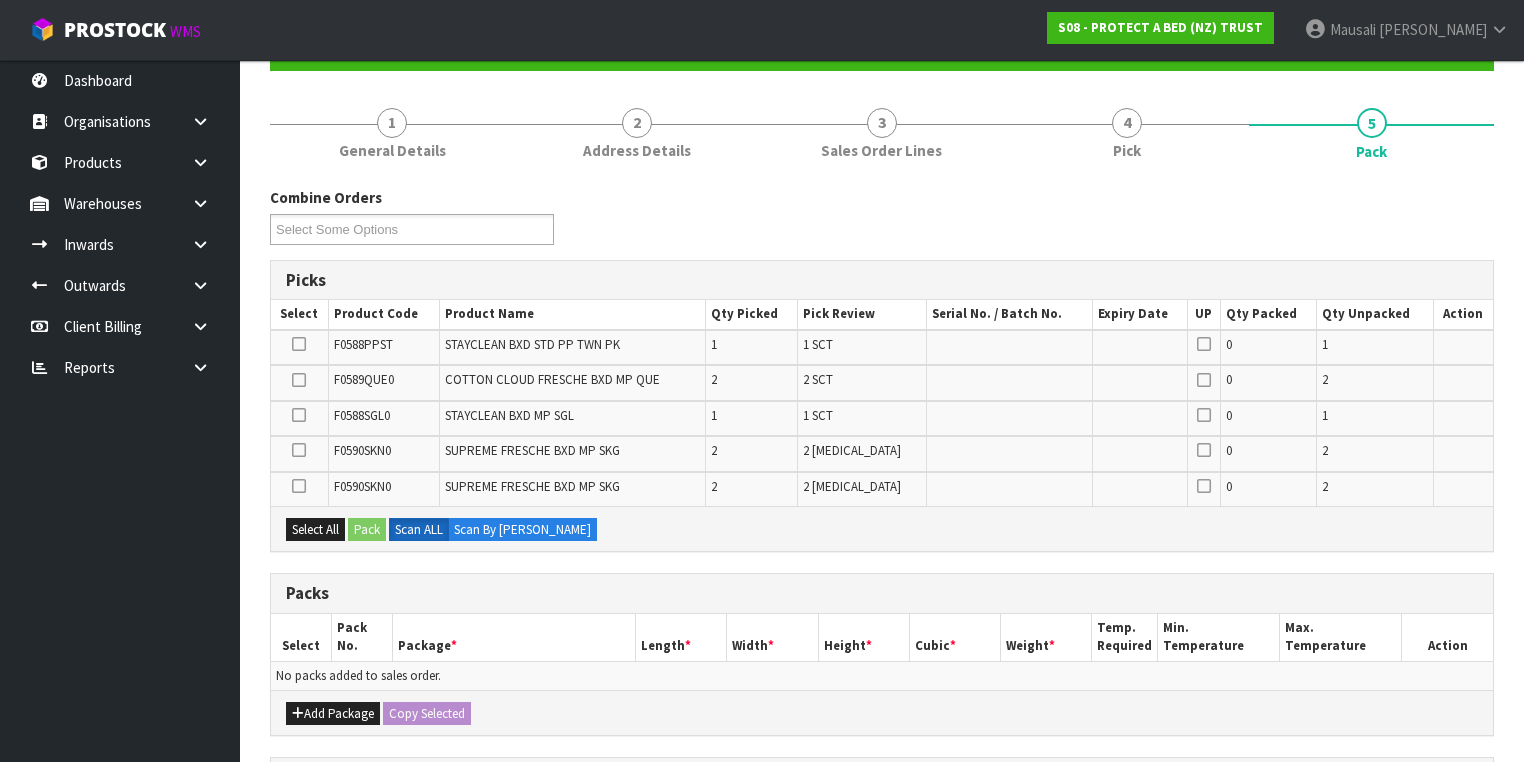scroll, scrollTop: 320, scrollLeft: 0, axis: vertical 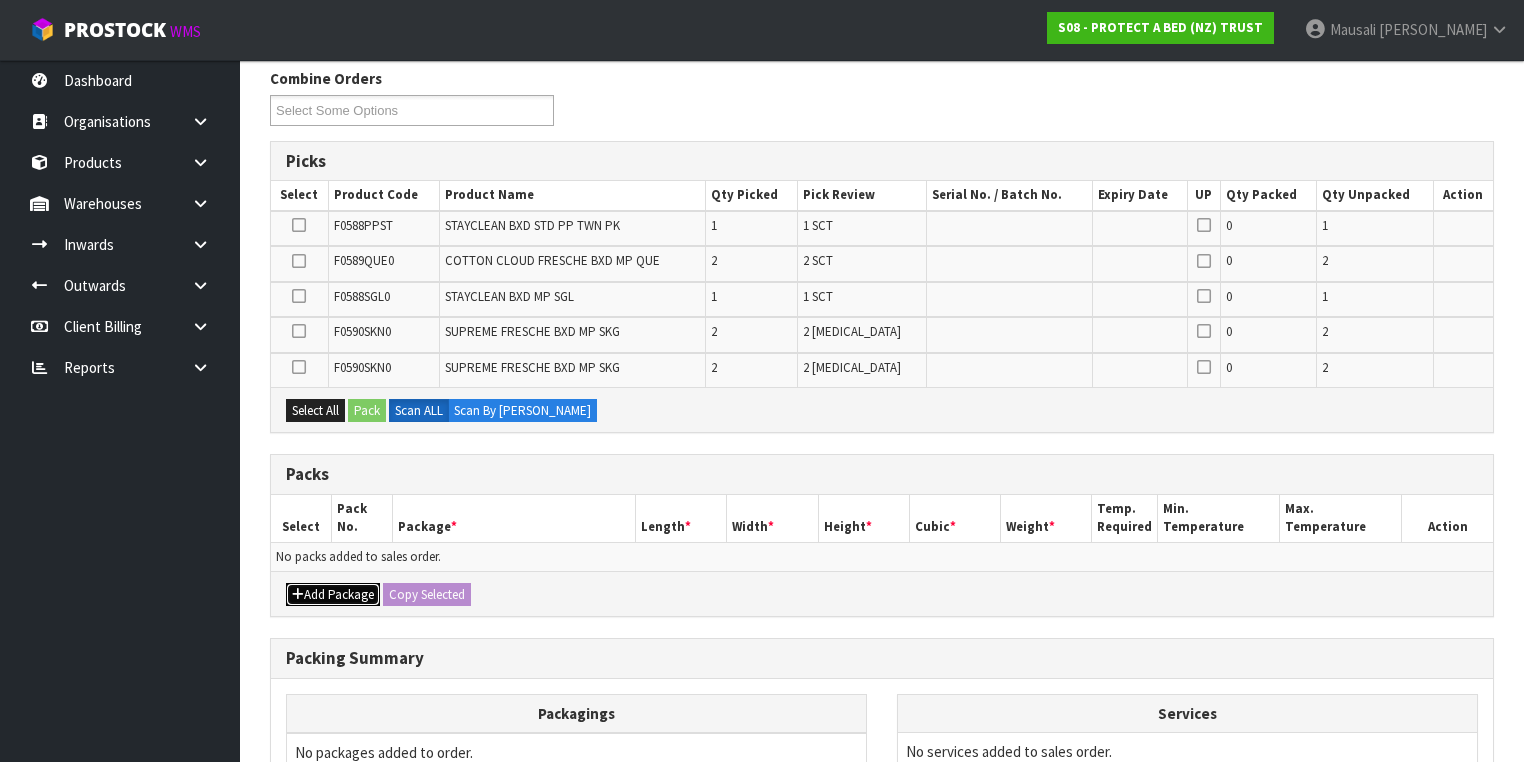 click on "Add Package" at bounding box center [333, 595] 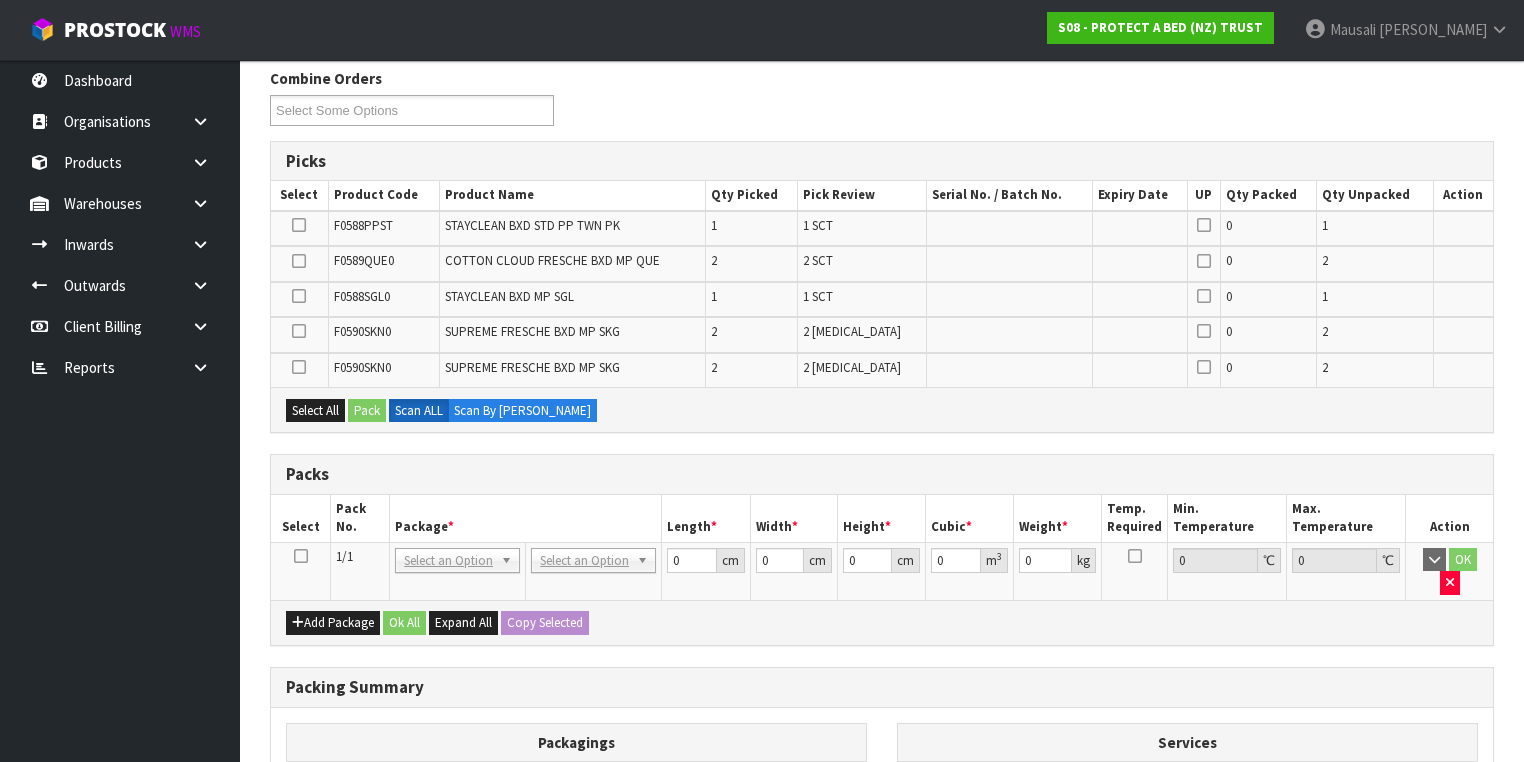 drag, startPoint x: 295, startPoint y: 549, endPoint x: 310, endPoint y: 551, distance: 15.132746 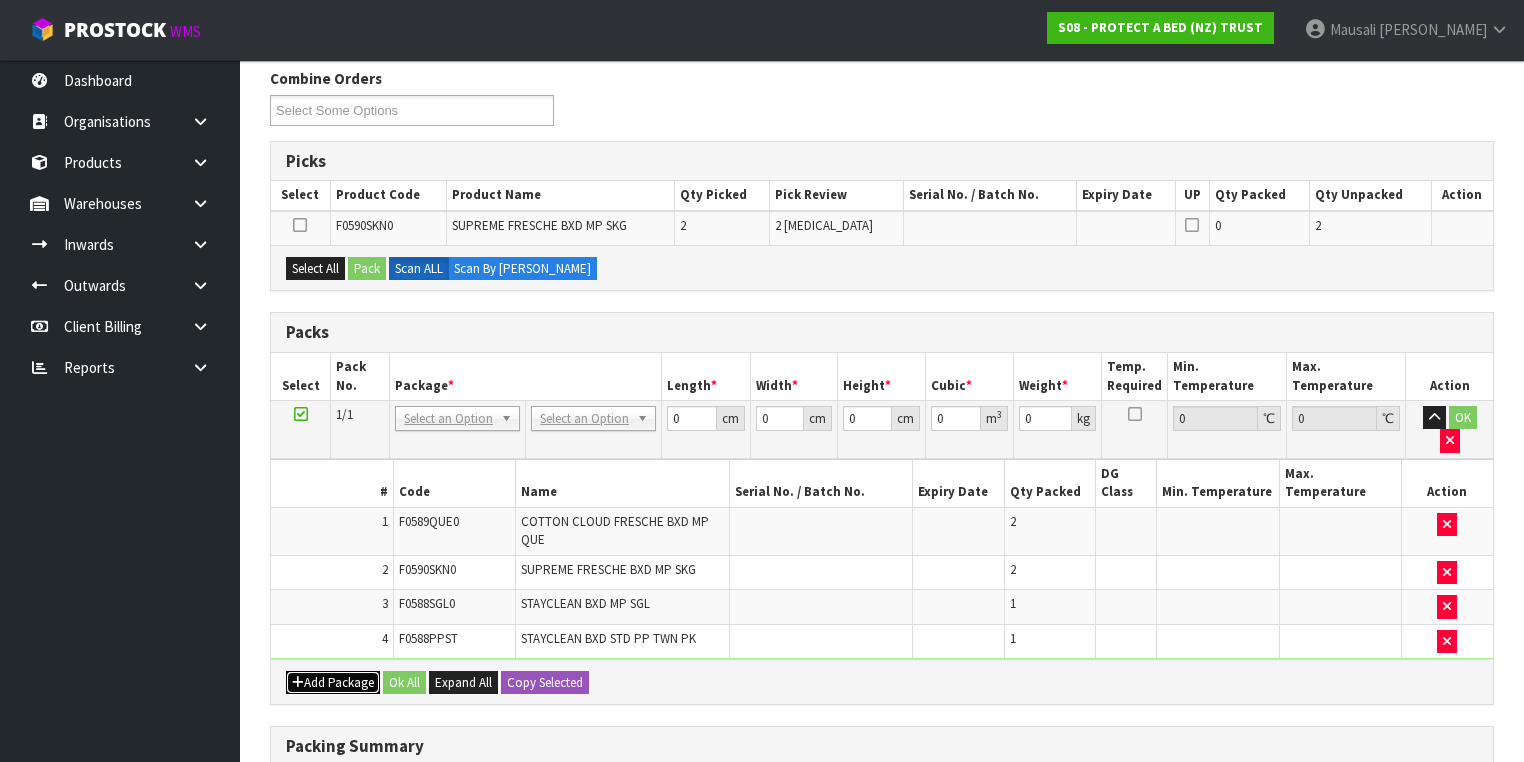 click on "Add Package" at bounding box center (333, 683) 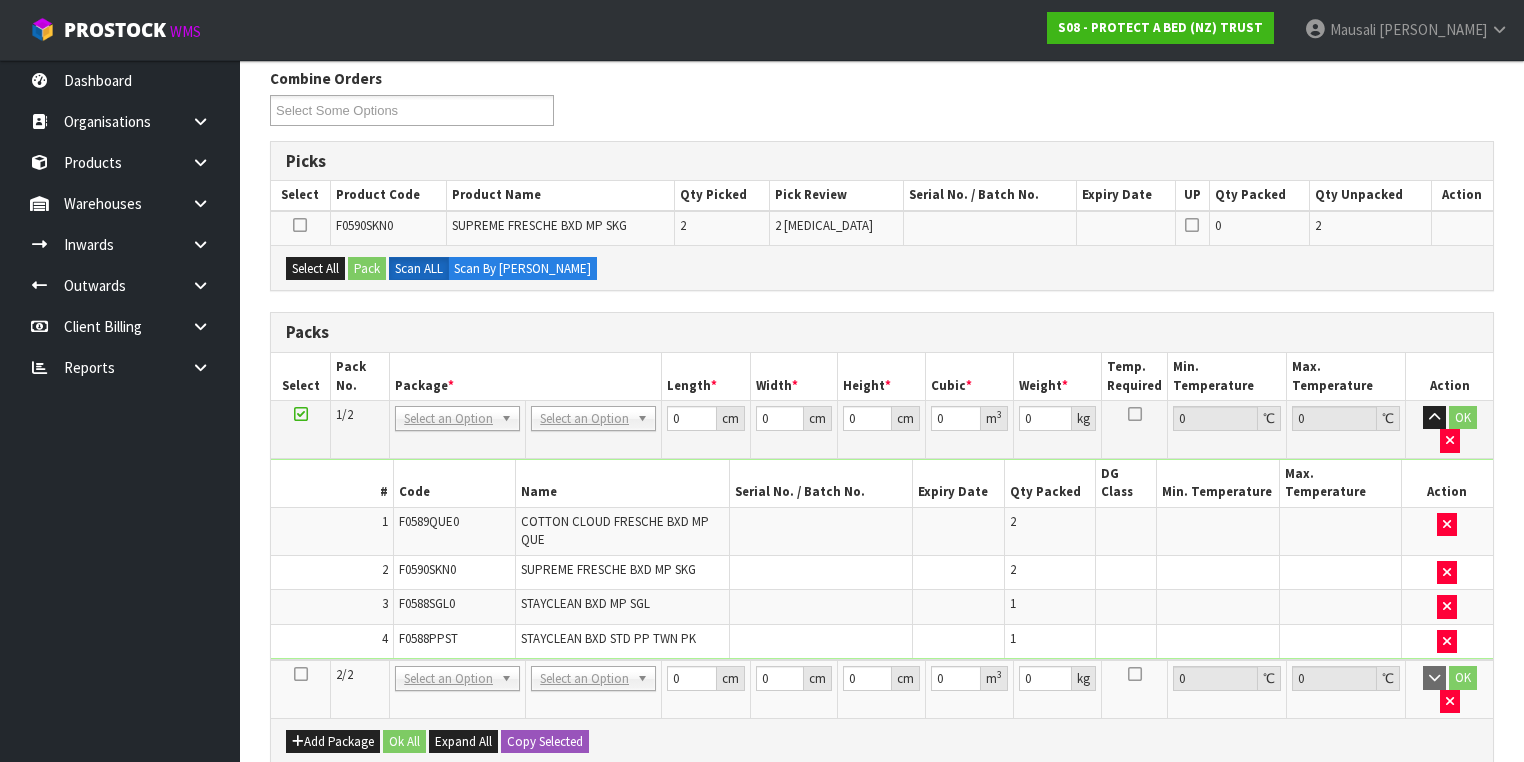 click at bounding box center [301, 674] 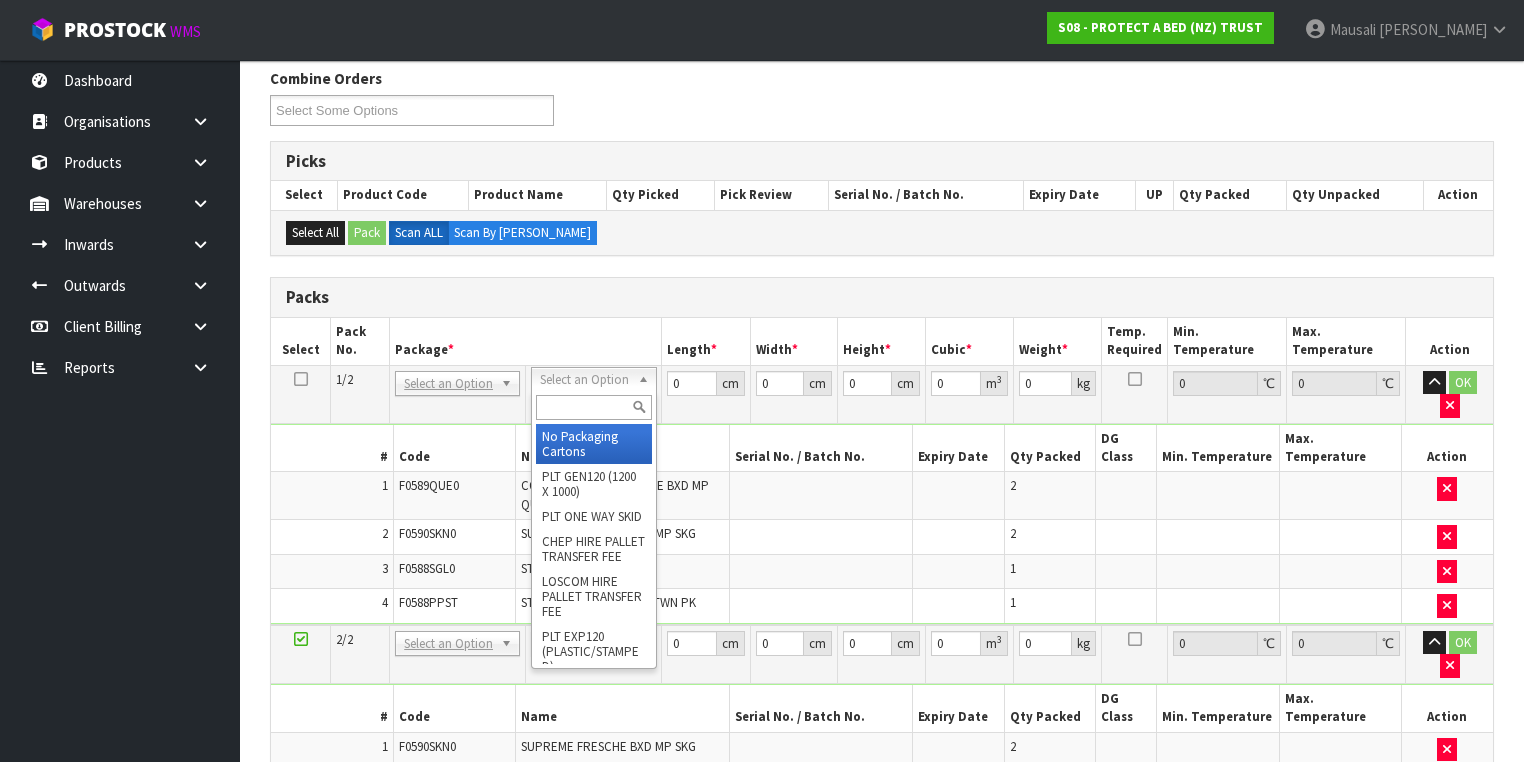 click at bounding box center (593, 407) 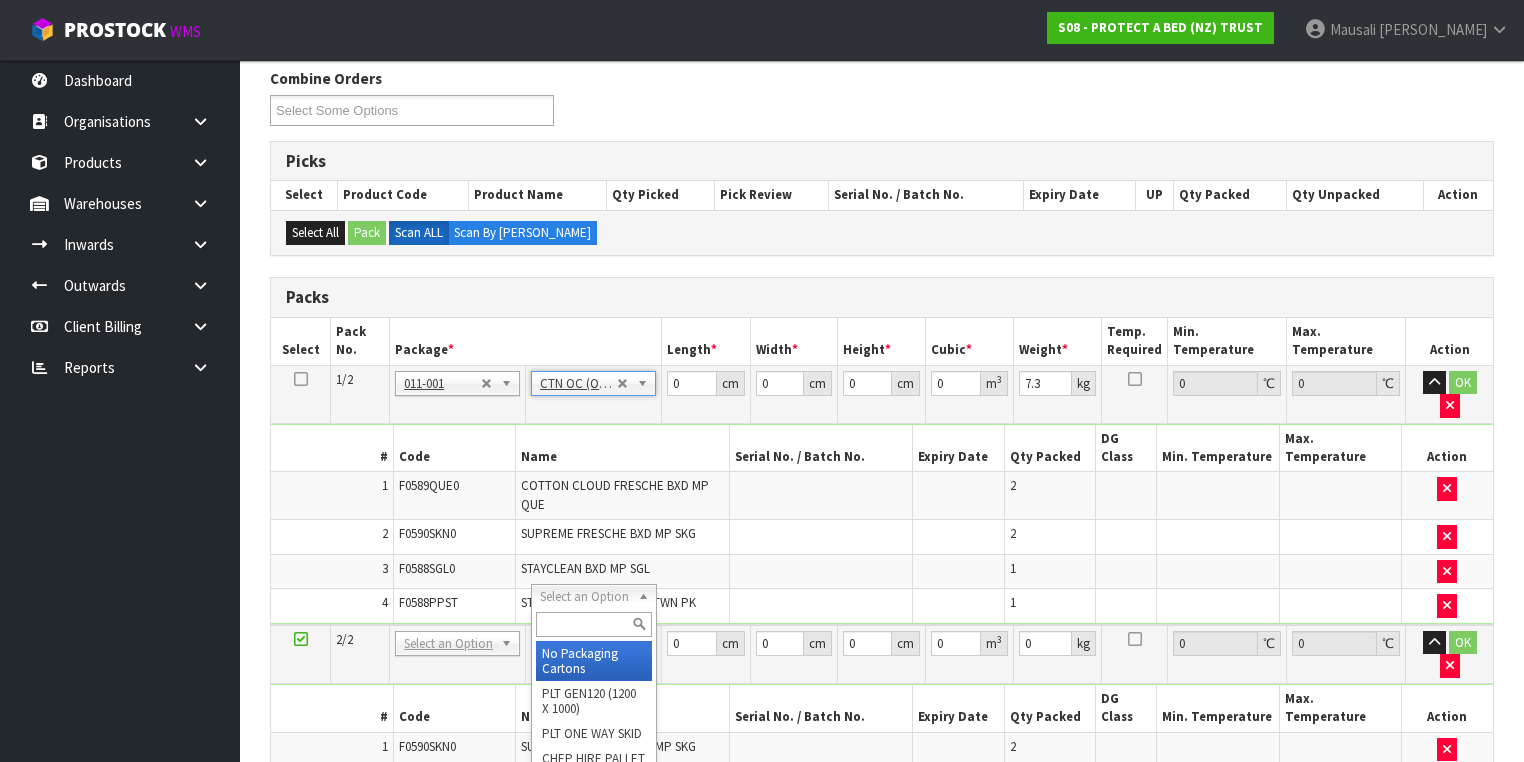 click at bounding box center [593, 624] 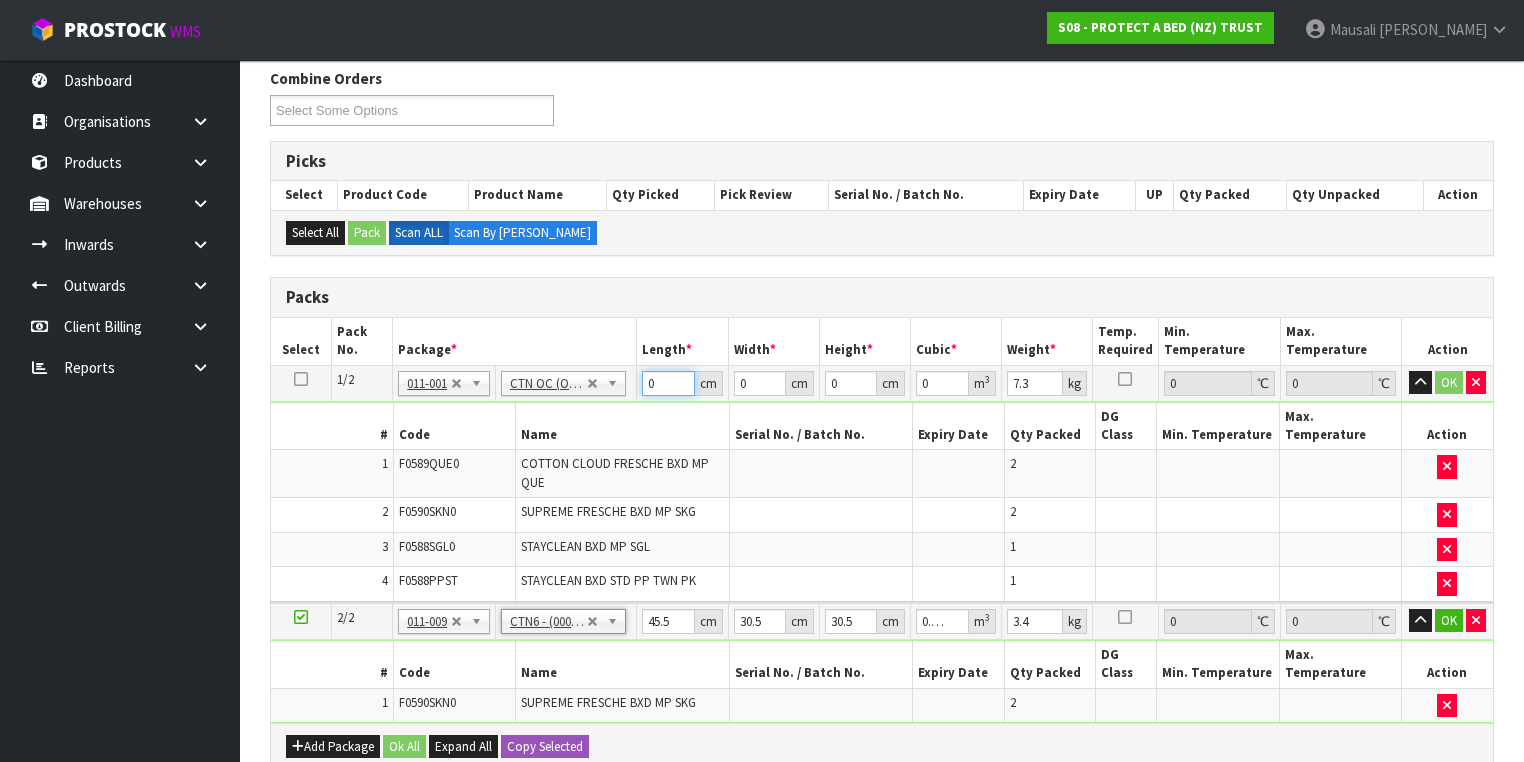 drag, startPoint x: 660, startPoint y: 380, endPoint x: 620, endPoint y: 397, distance: 43.462627 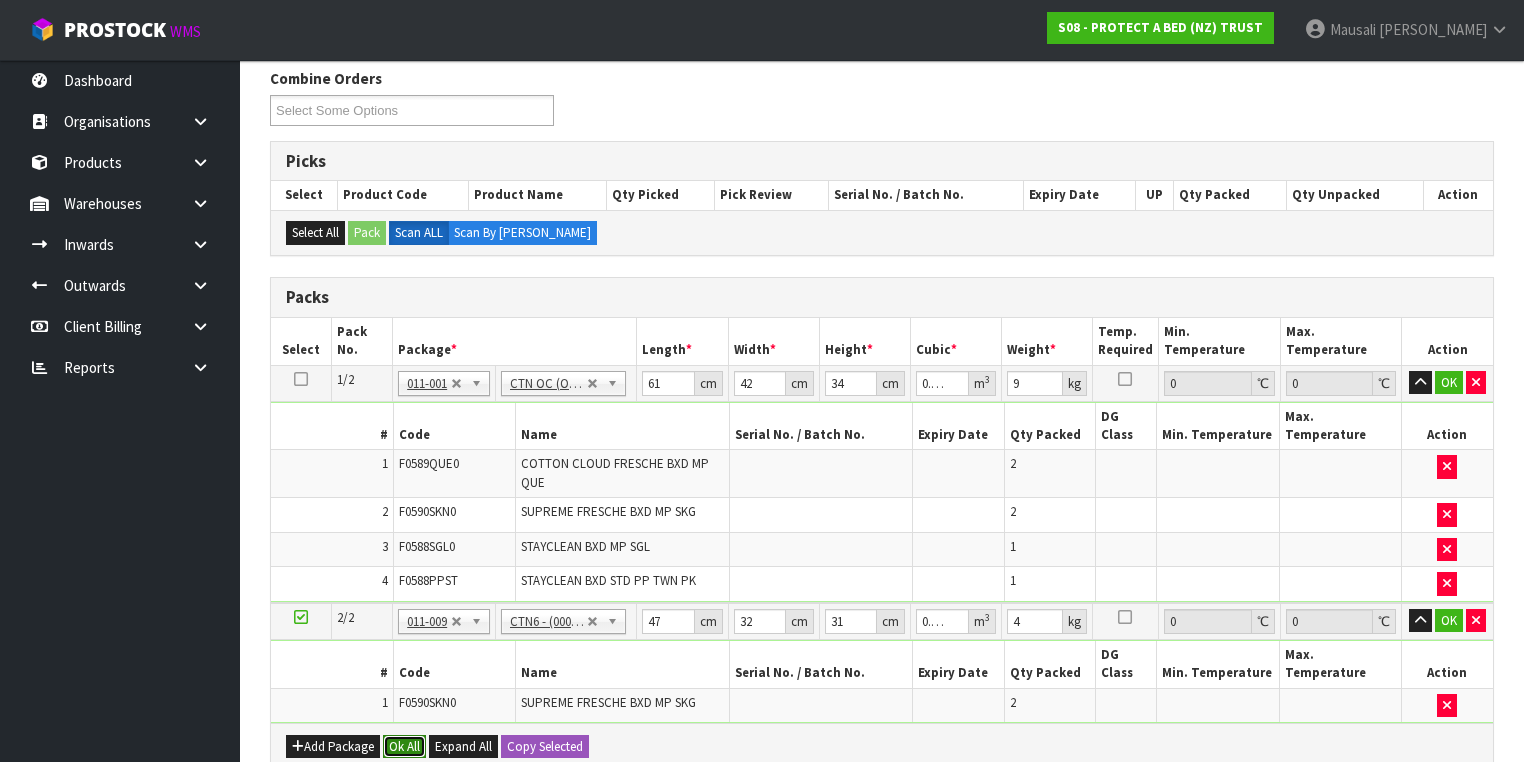 click on "Ok All" at bounding box center [404, 747] 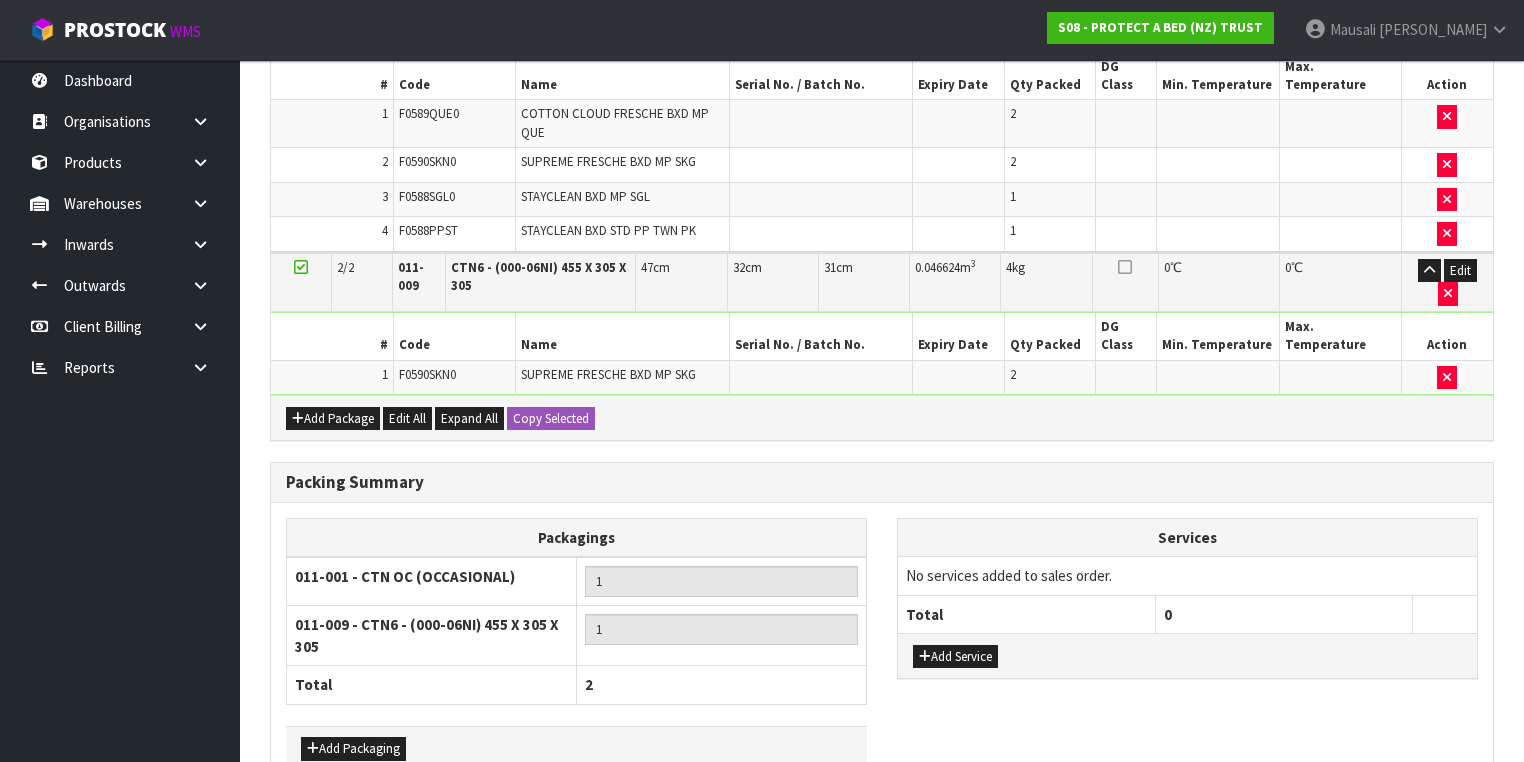 scroll, scrollTop: 741, scrollLeft: 0, axis: vertical 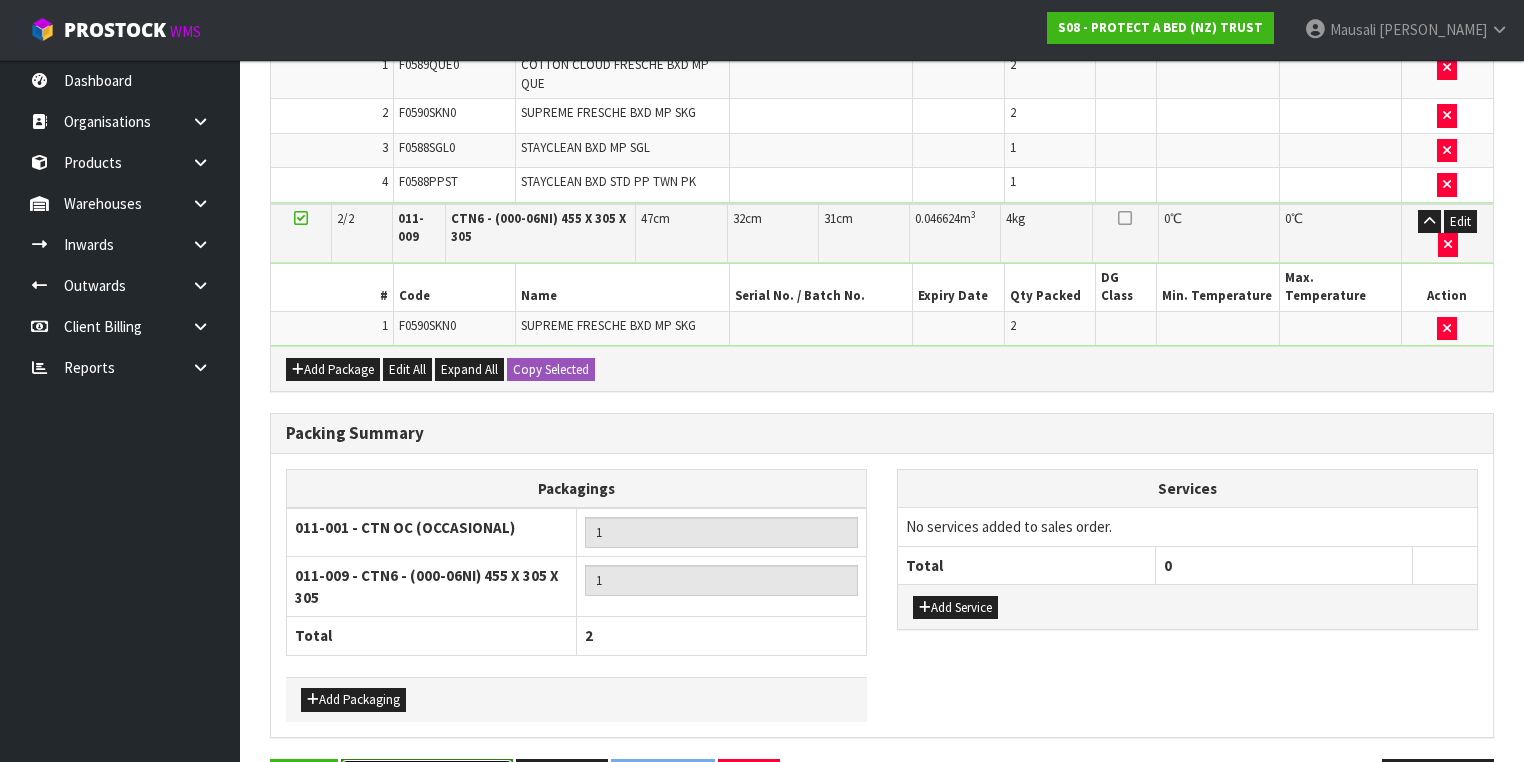 click on "Save & Confirm Packs" at bounding box center [427, 780] 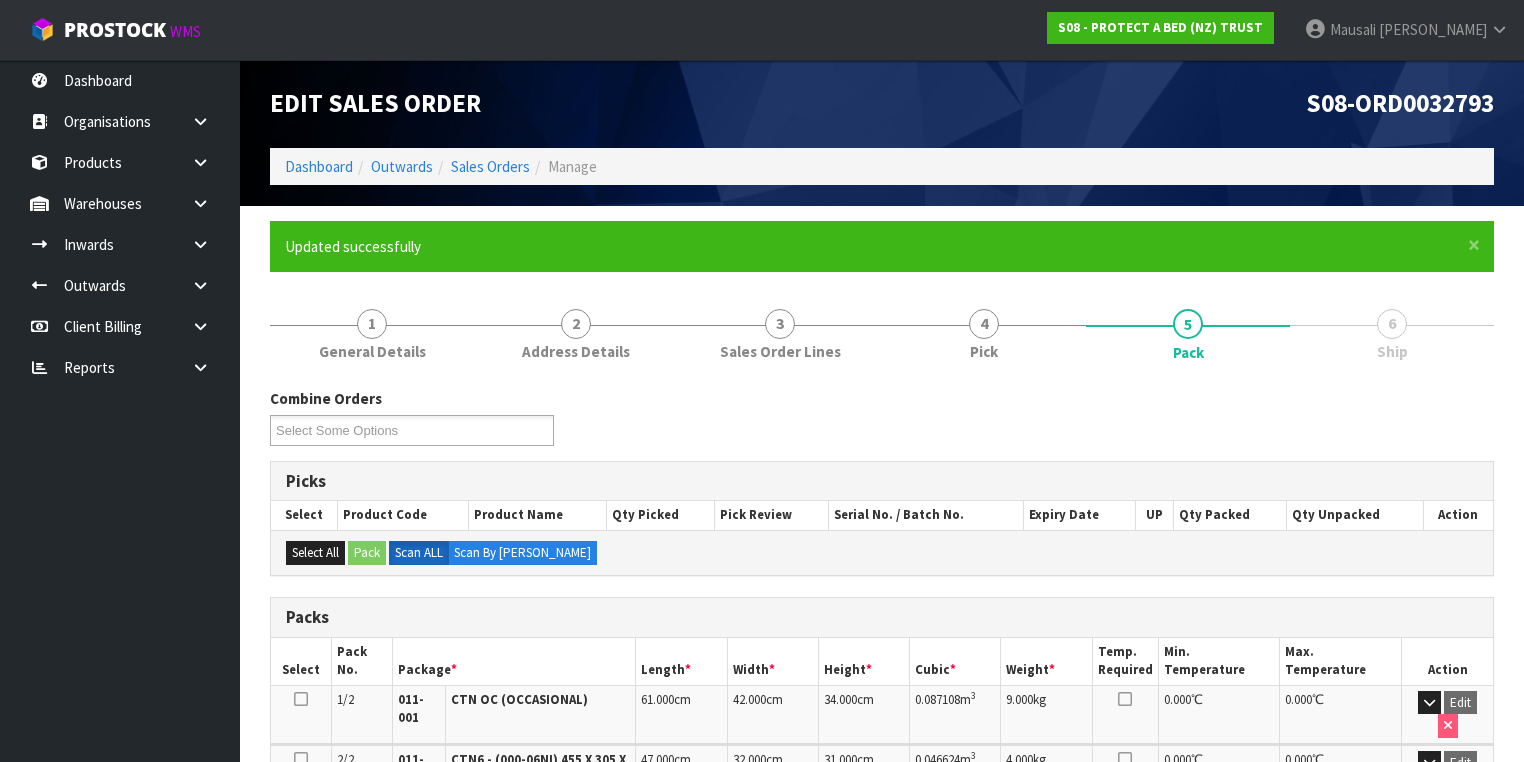 scroll, scrollTop: 454, scrollLeft: 0, axis: vertical 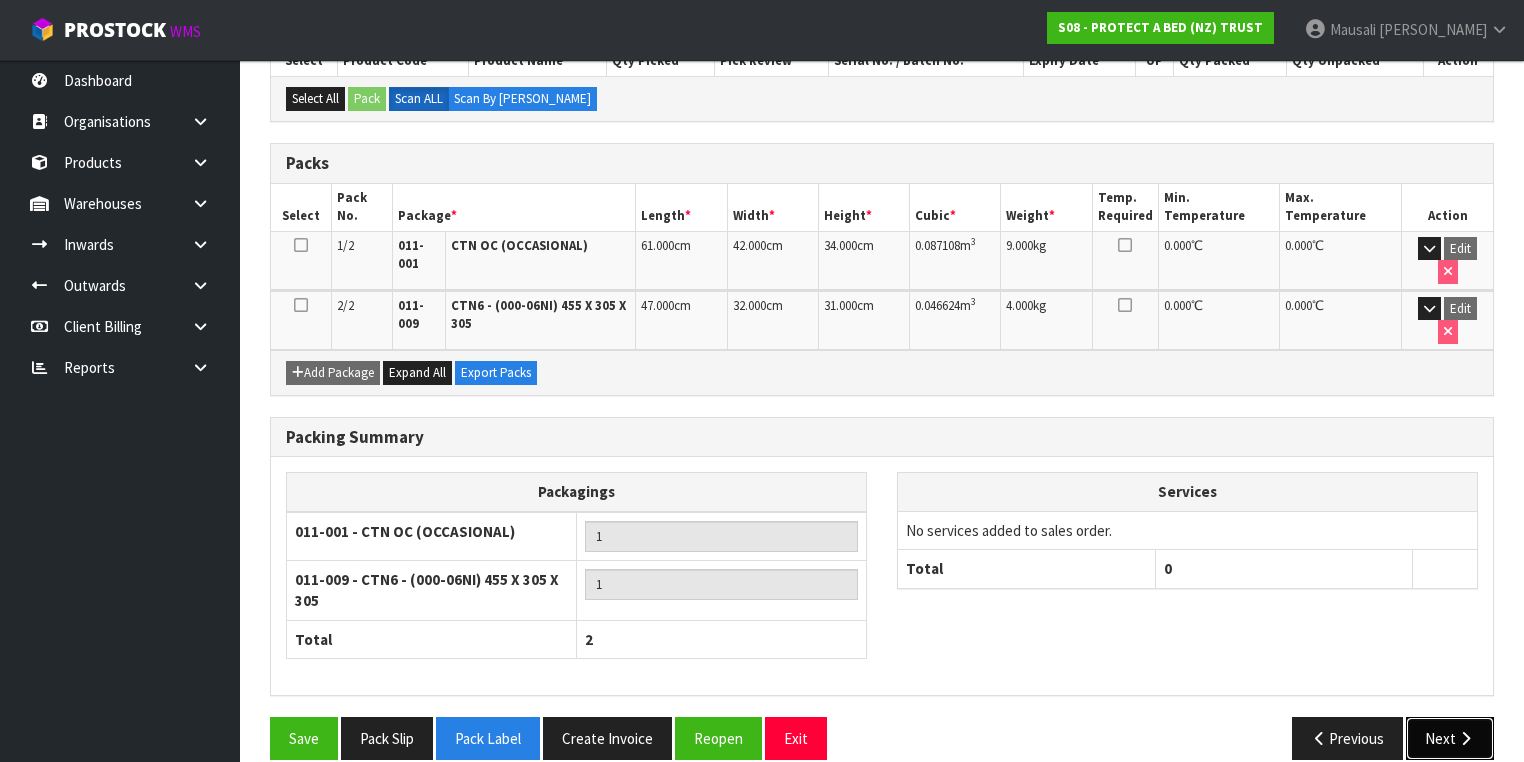 click at bounding box center [1465, 738] 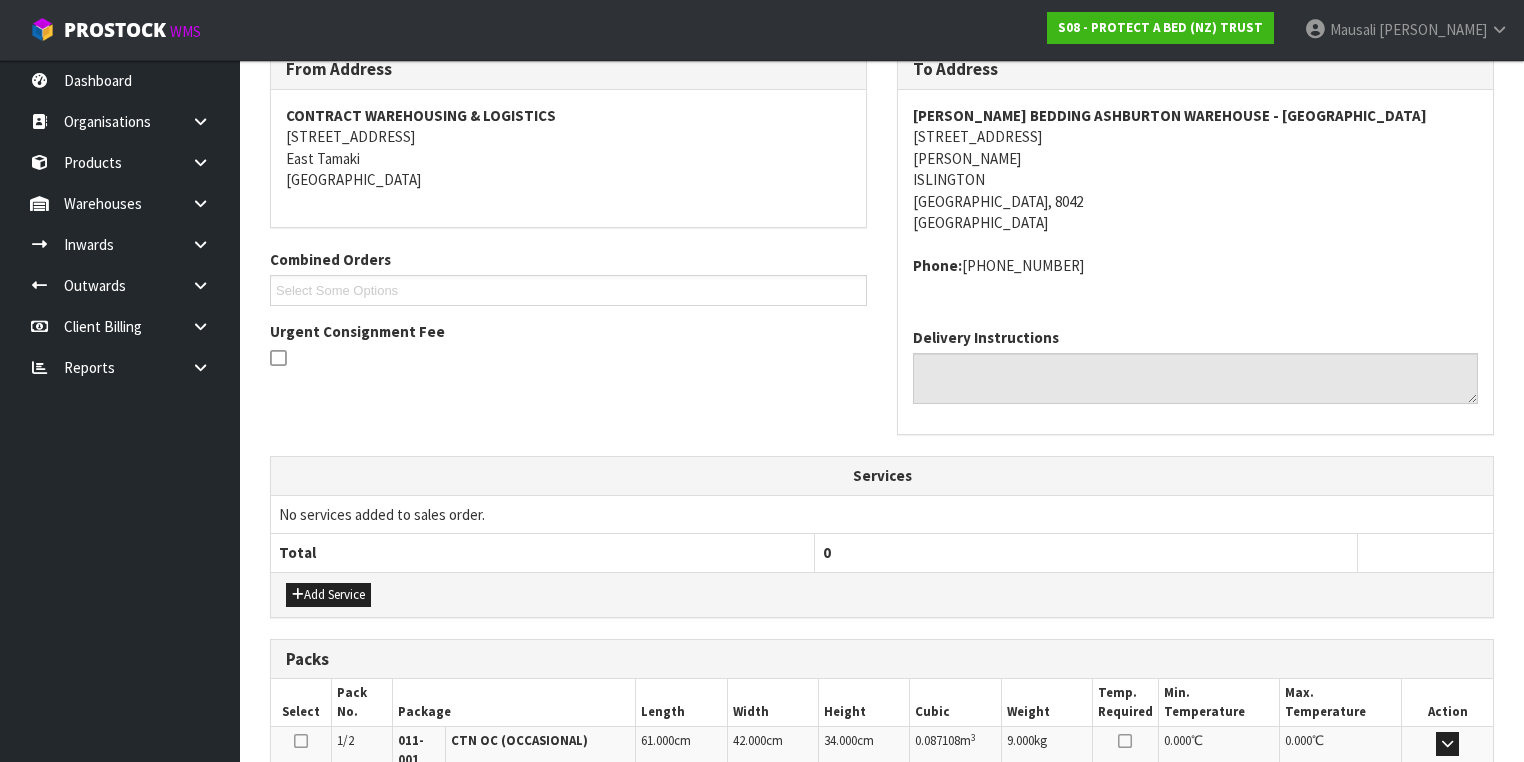 scroll, scrollTop: 640, scrollLeft: 0, axis: vertical 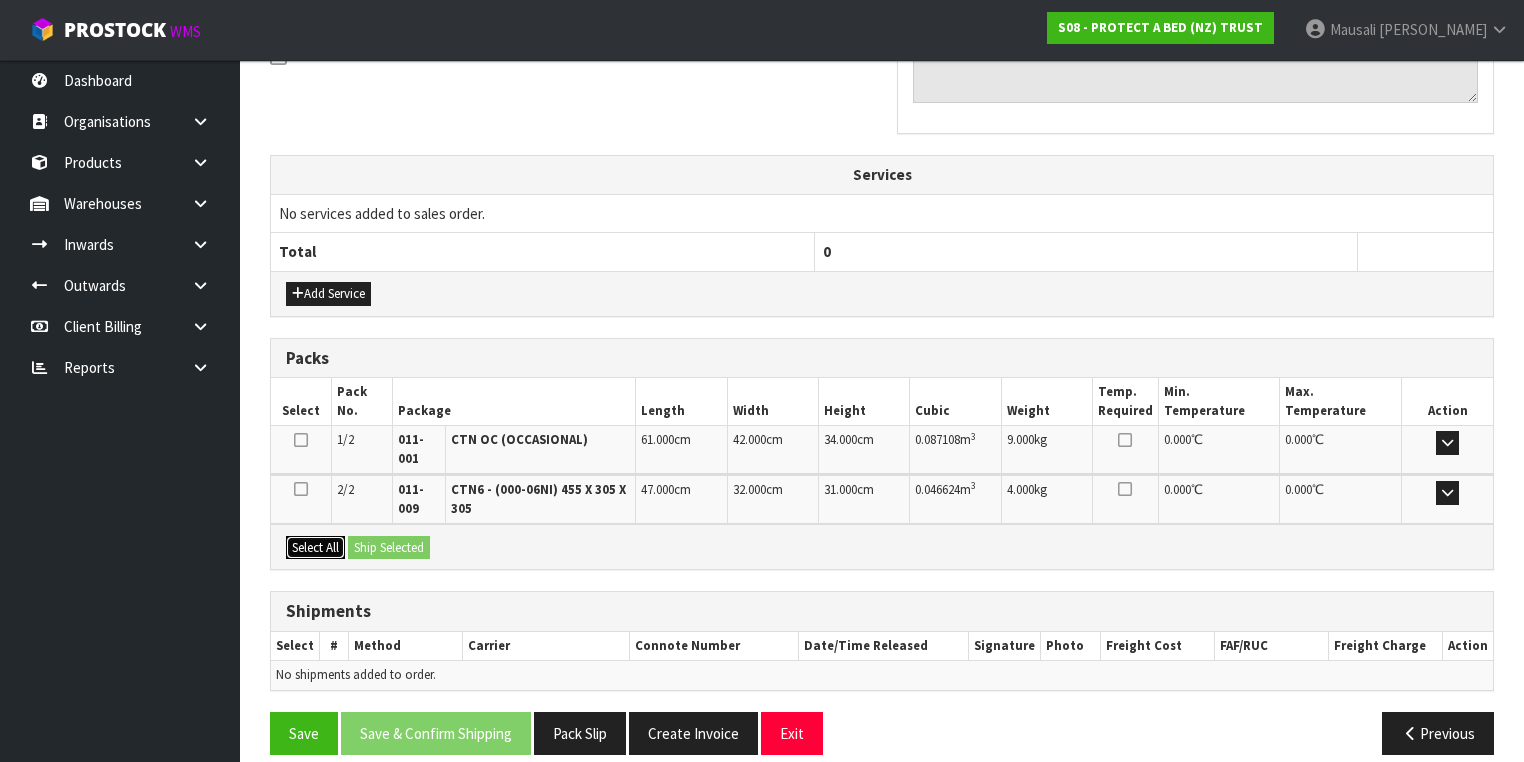 drag, startPoint x: 321, startPoint y: 536, endPoint x: 347, endPoint y: 542, distance: 26.683329 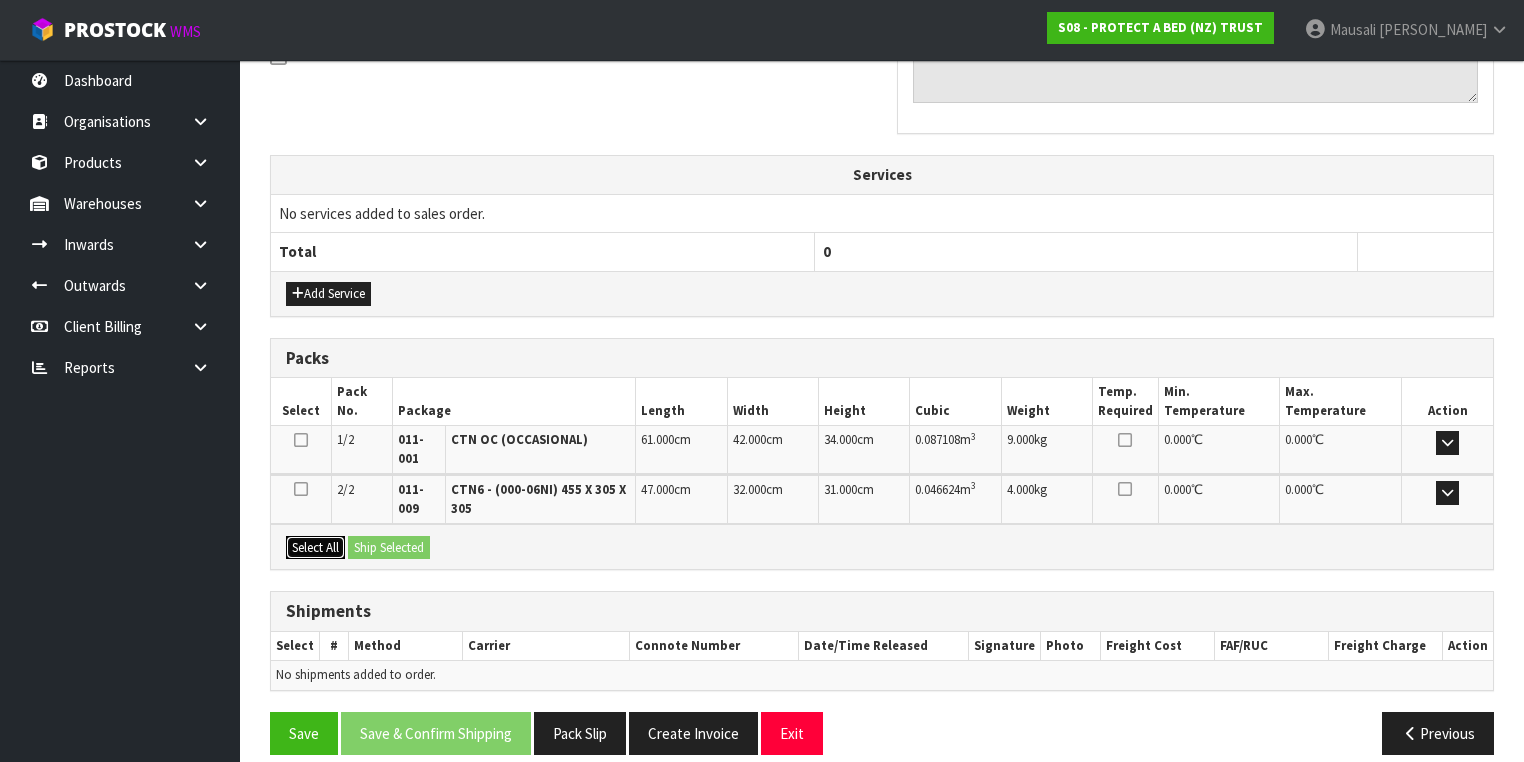 click on "Select All" at bounding box center [315, 548] 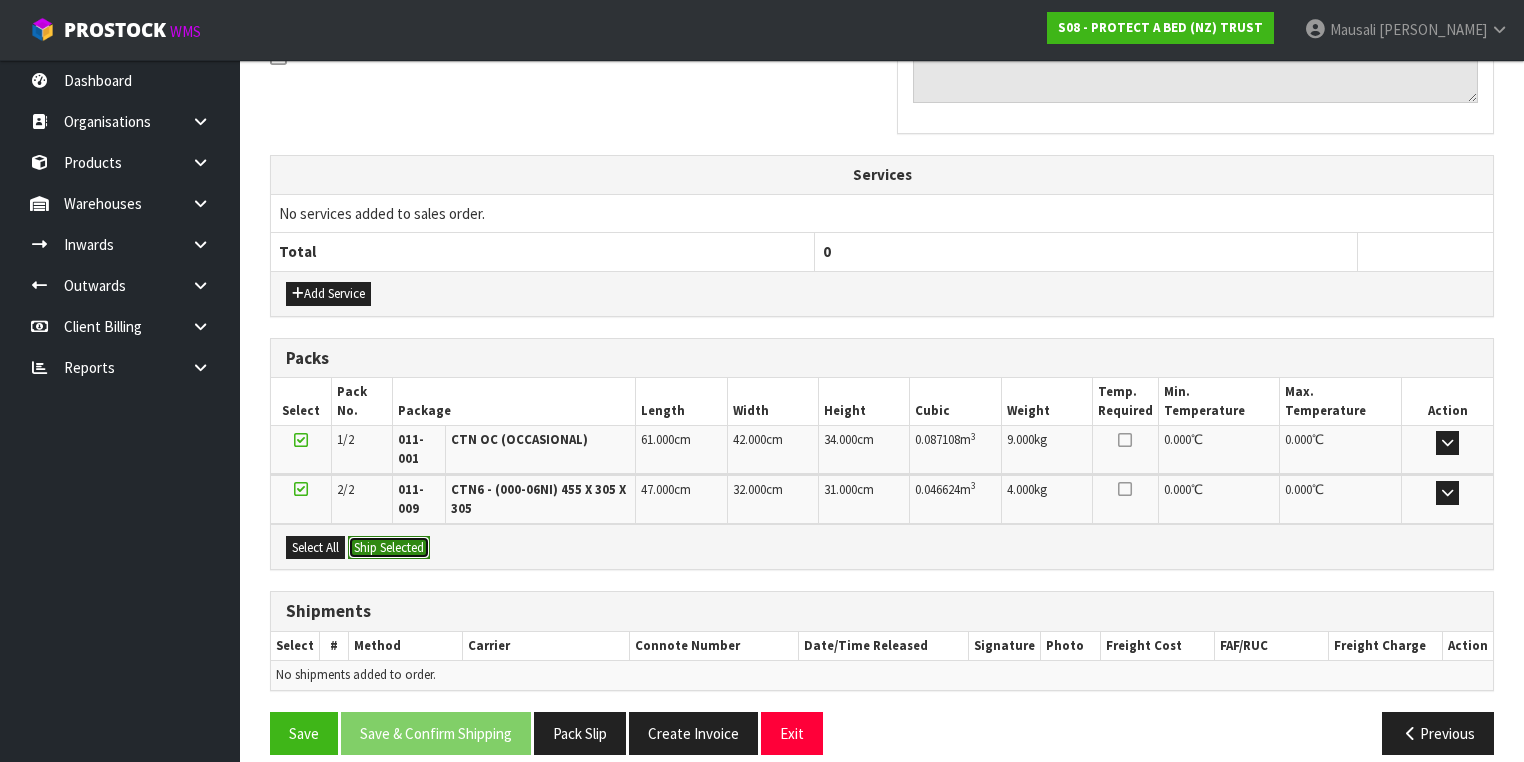 click on "Ship Selected" at bounding box center [389, 548] 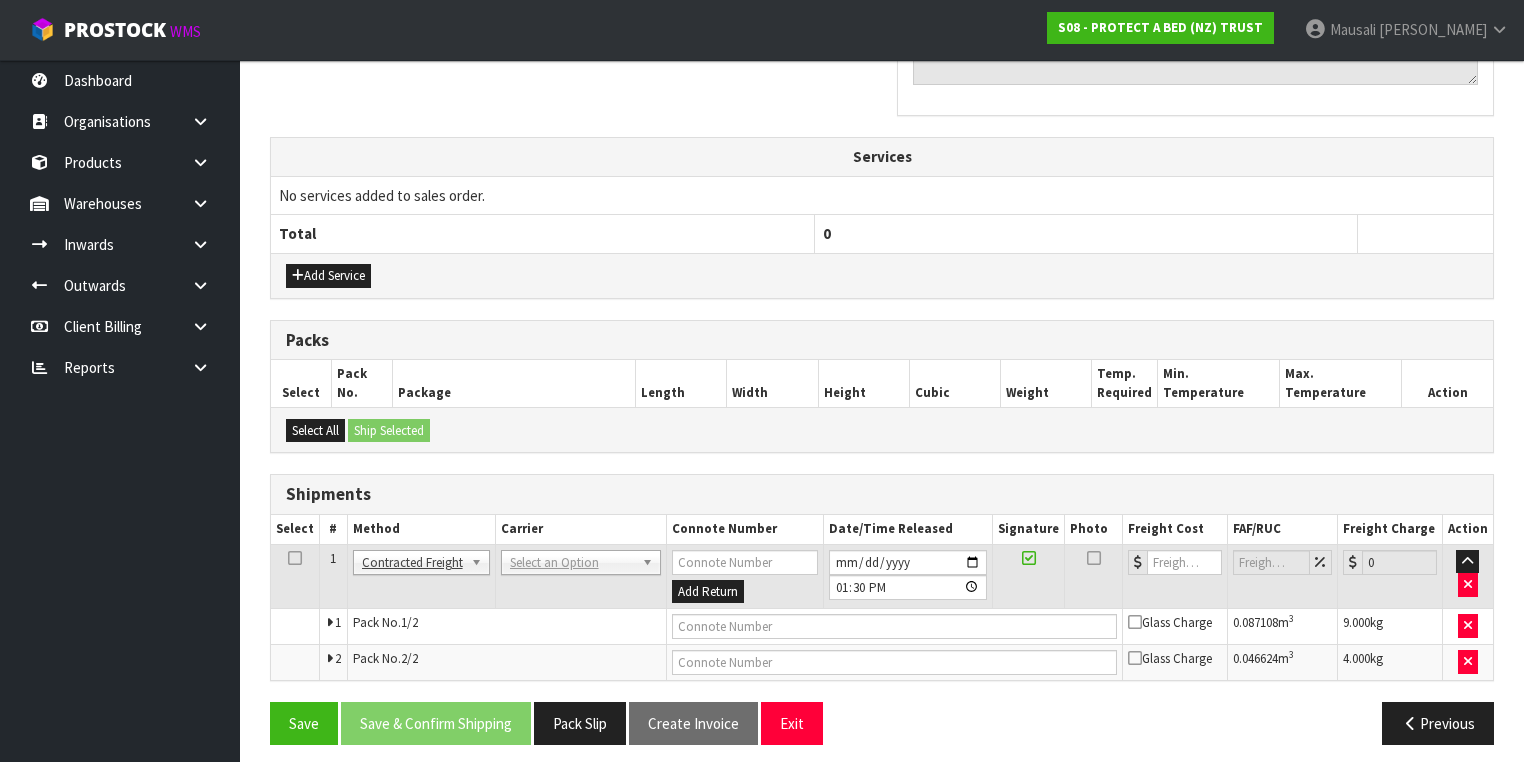 scroll, scrollTop: 664, scrollLeft: 0, axis: vertical 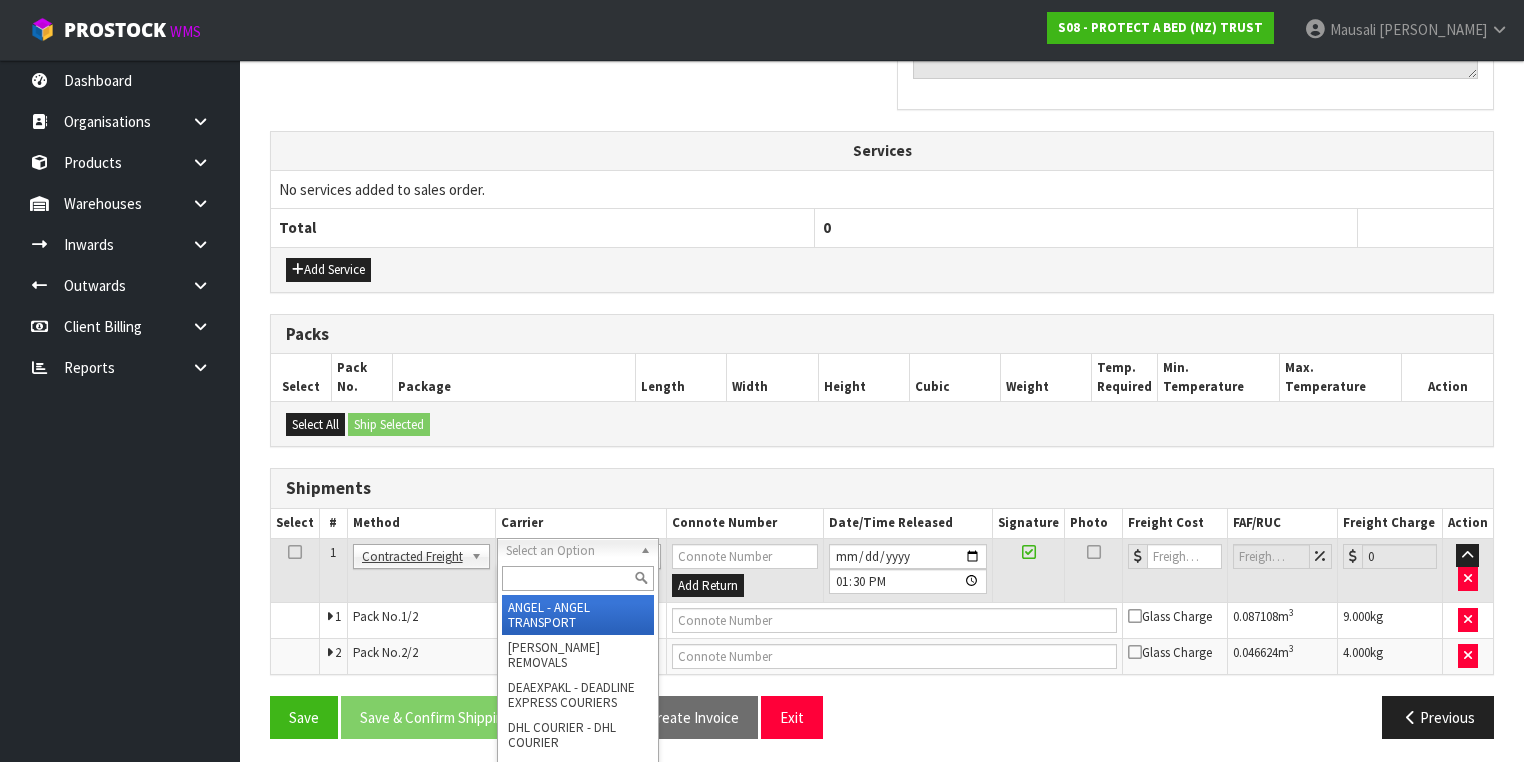 click at bounding box center (578, 578) 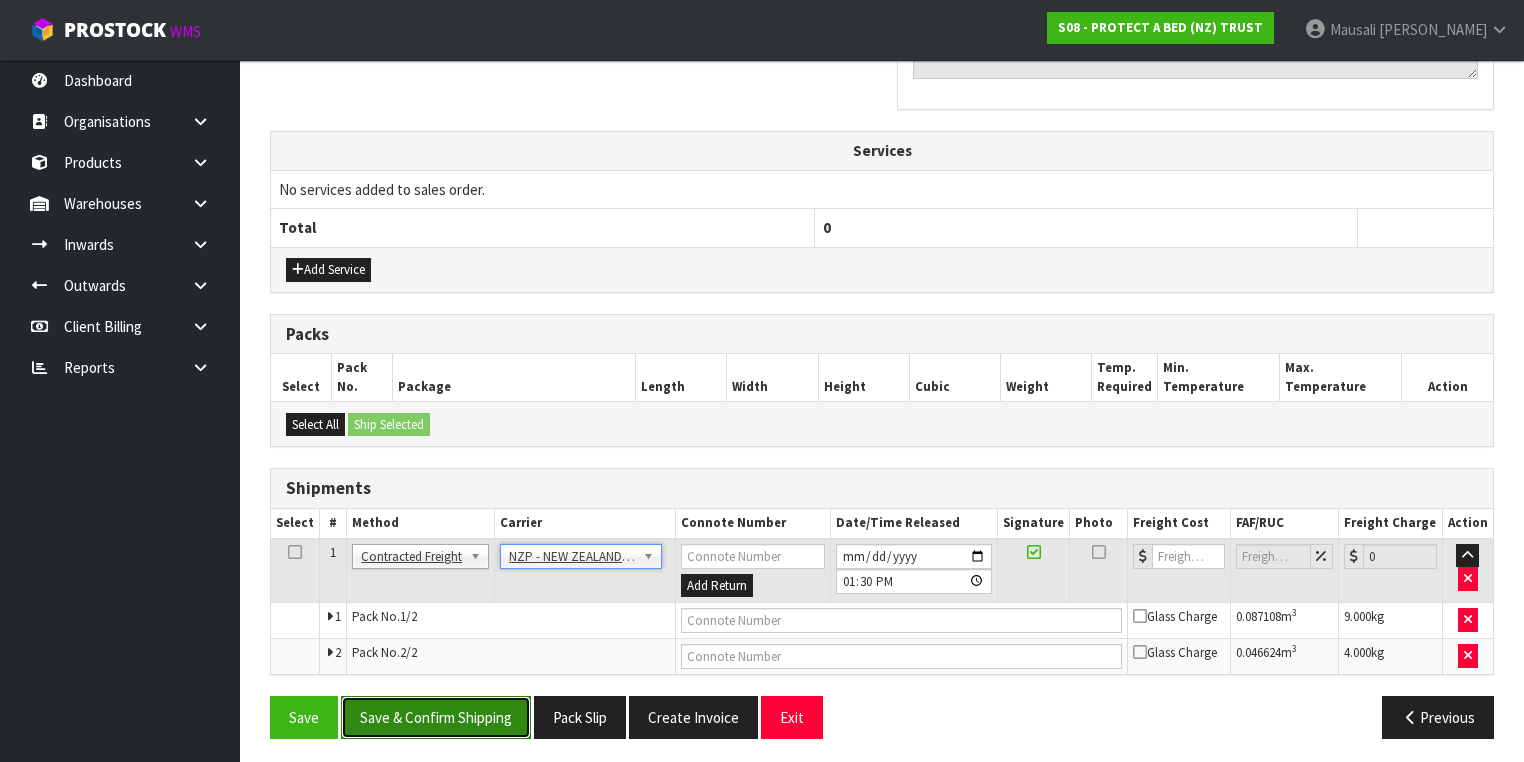 click on "Save & Confirm Shipping" at bounding box center [436, 717] 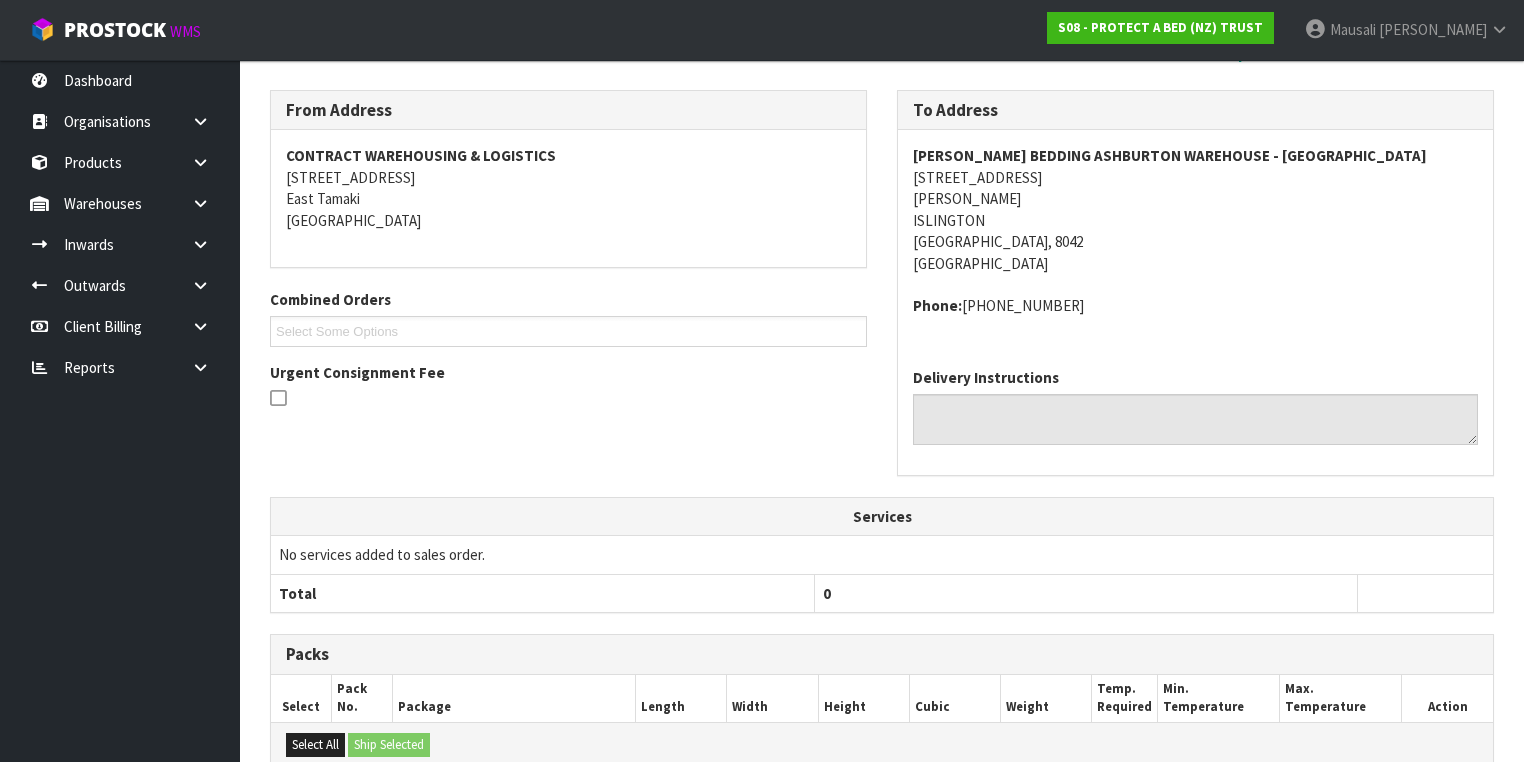 scroll, scrollTop: 634, scrollLeft: 0, axis: vertical 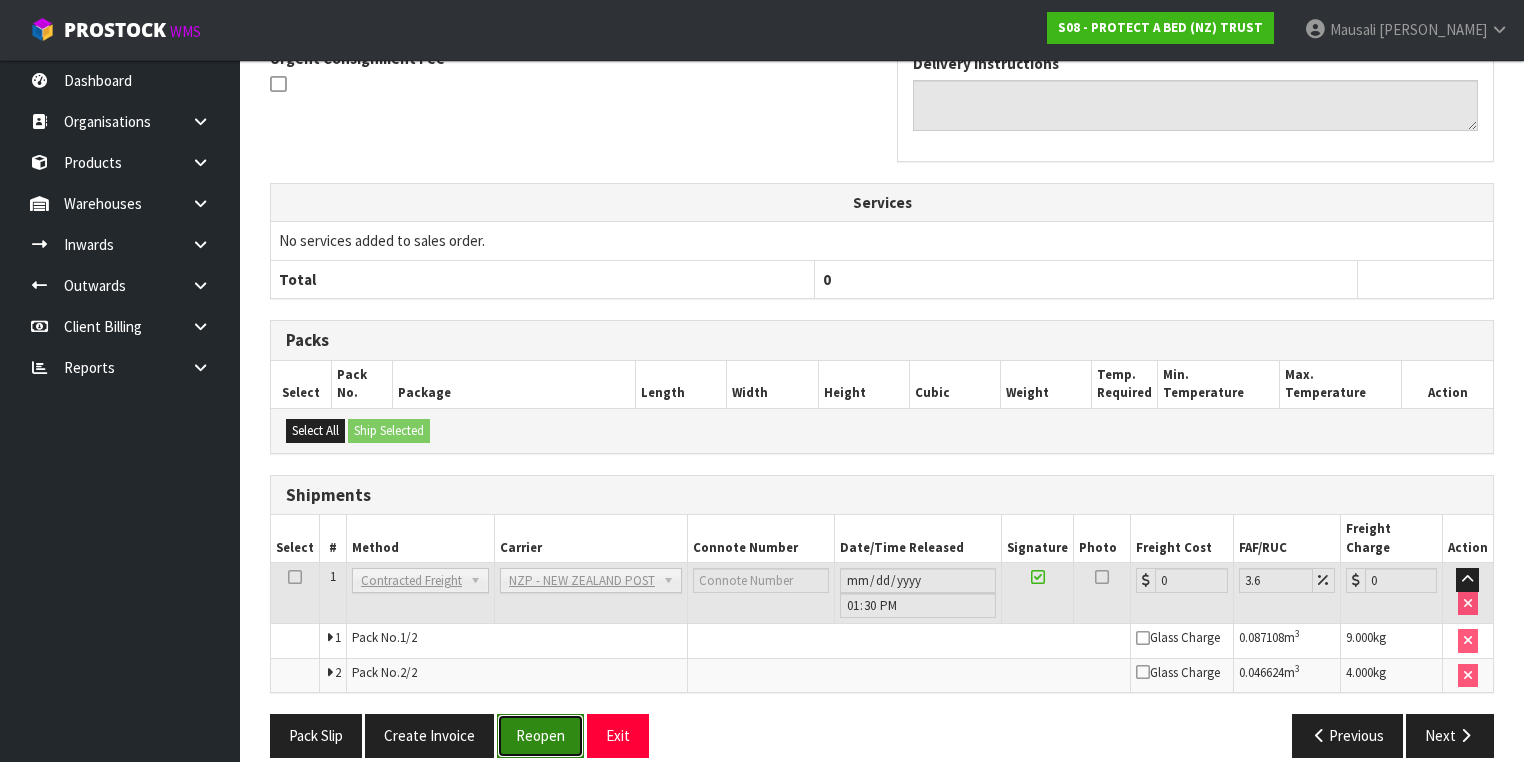 click on "Reopen" at bounding box center [540, 735] 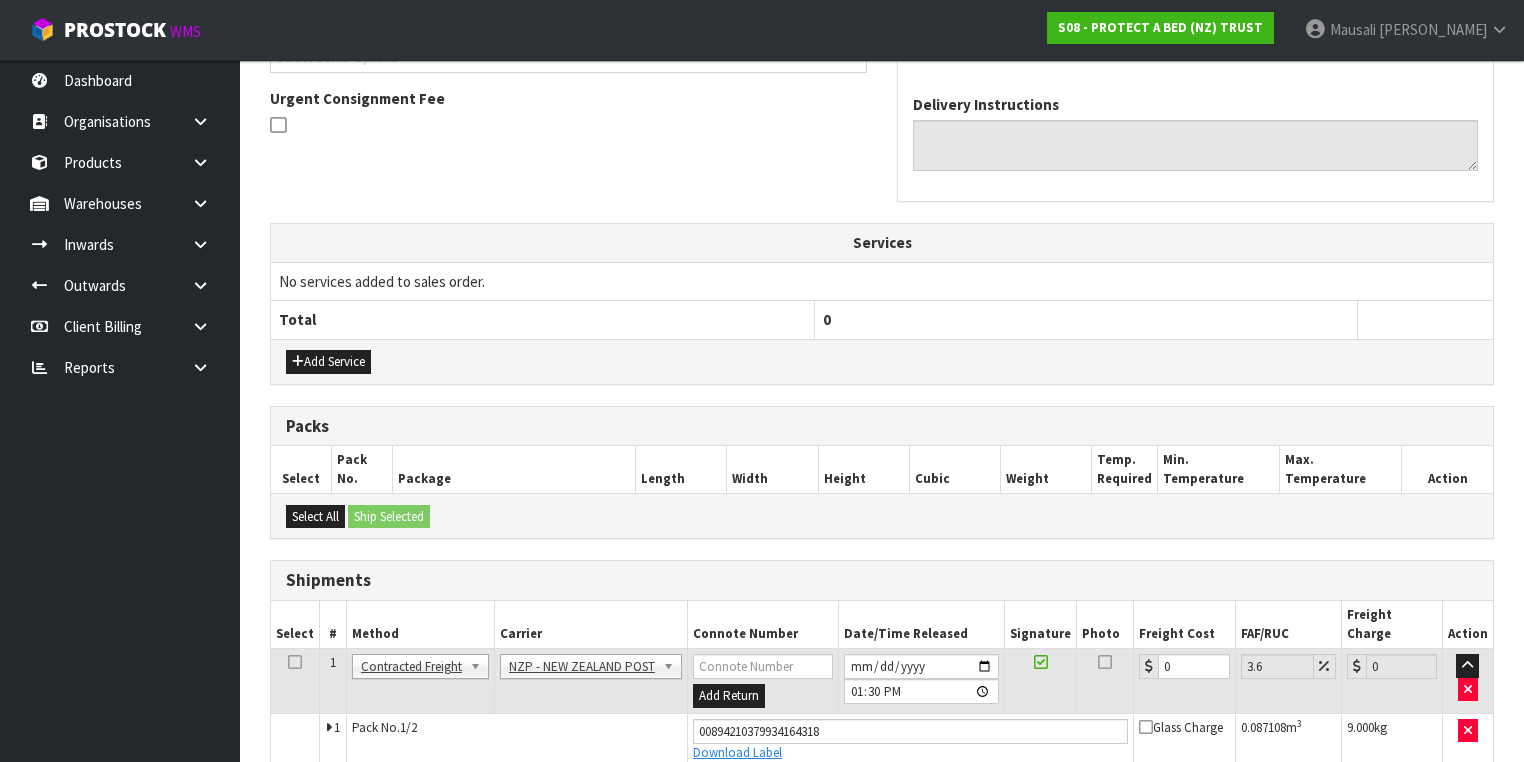 scroll, scrollTop: 682, scrollLeft: 0, axis: vertical 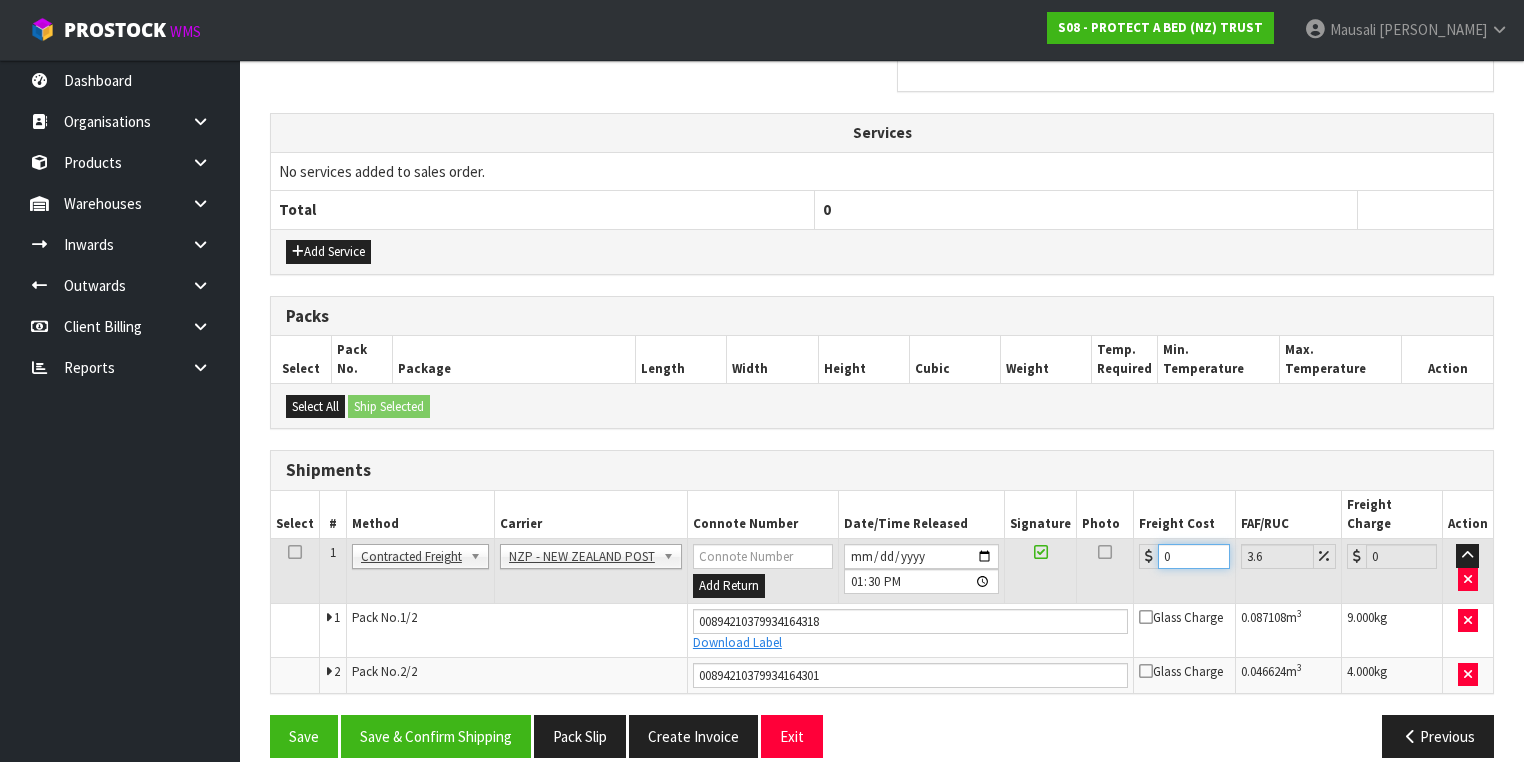drag, startPoint x: 1192, startPoint y: 532, endPoint x: 1134, endPoint y: 547, distance: 59.908264 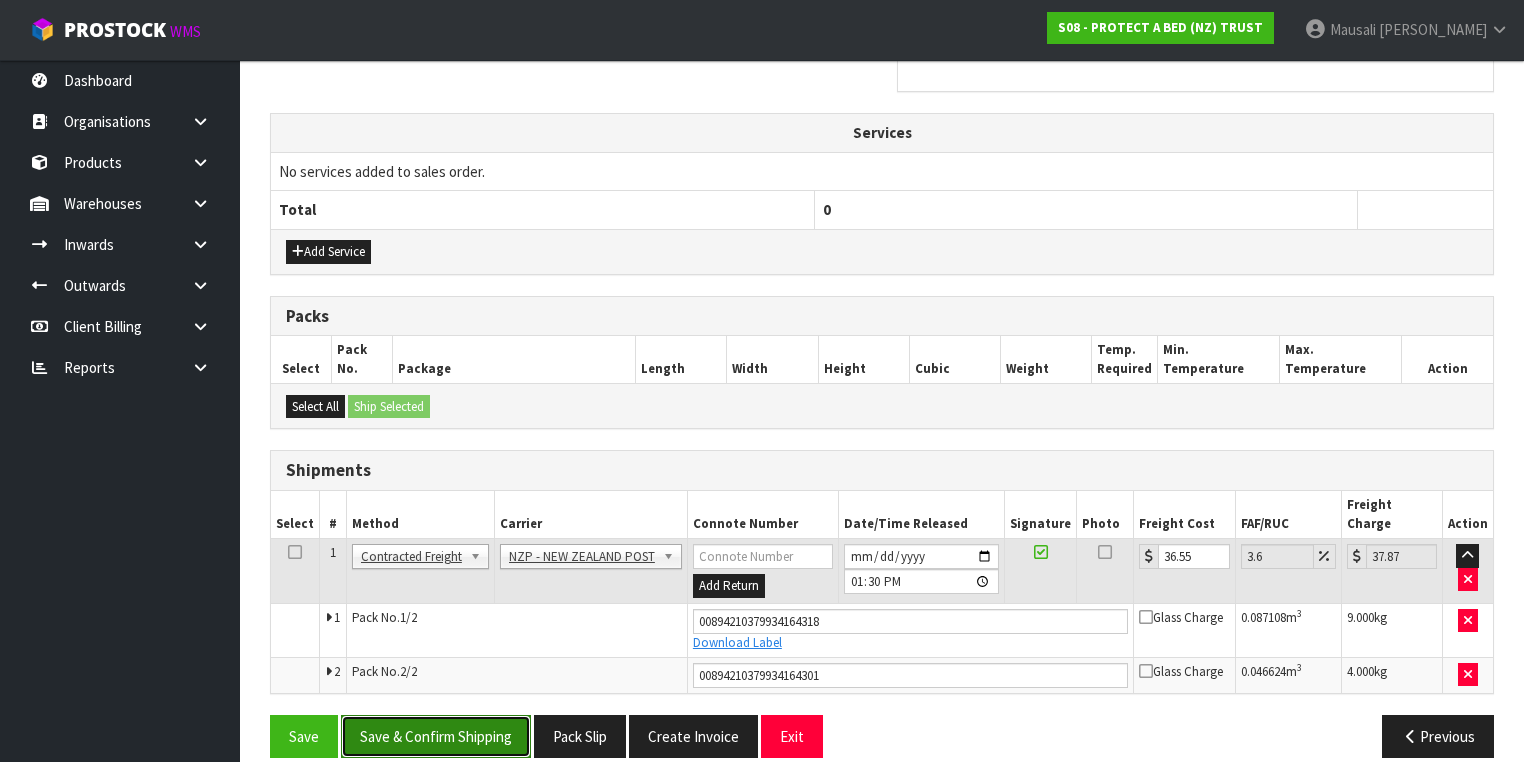 click on "Save & Confirm Shipping" at bounding box center [436, 736] 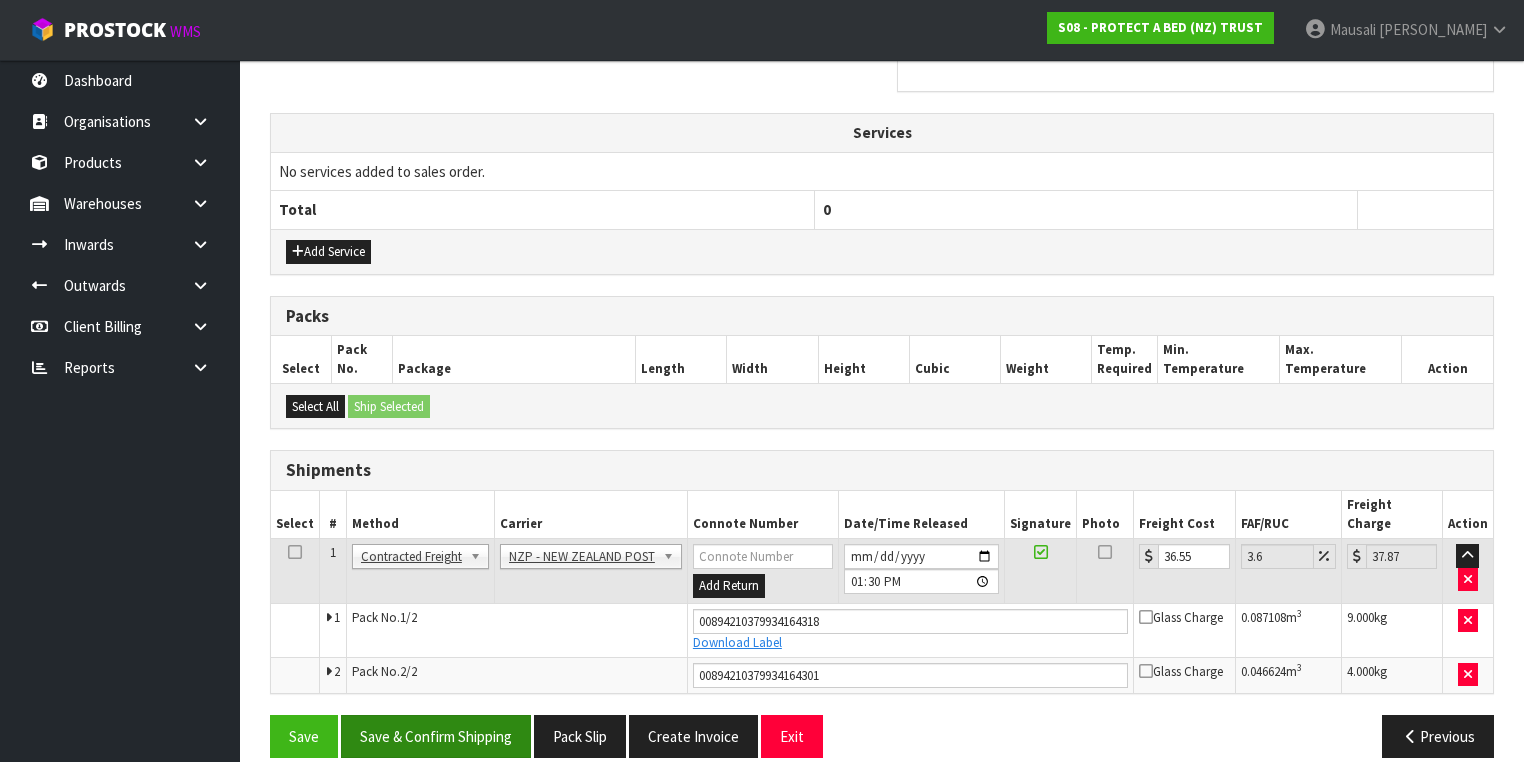 scroll, scrollTop: 0, scrollLeft: 0, axis: both 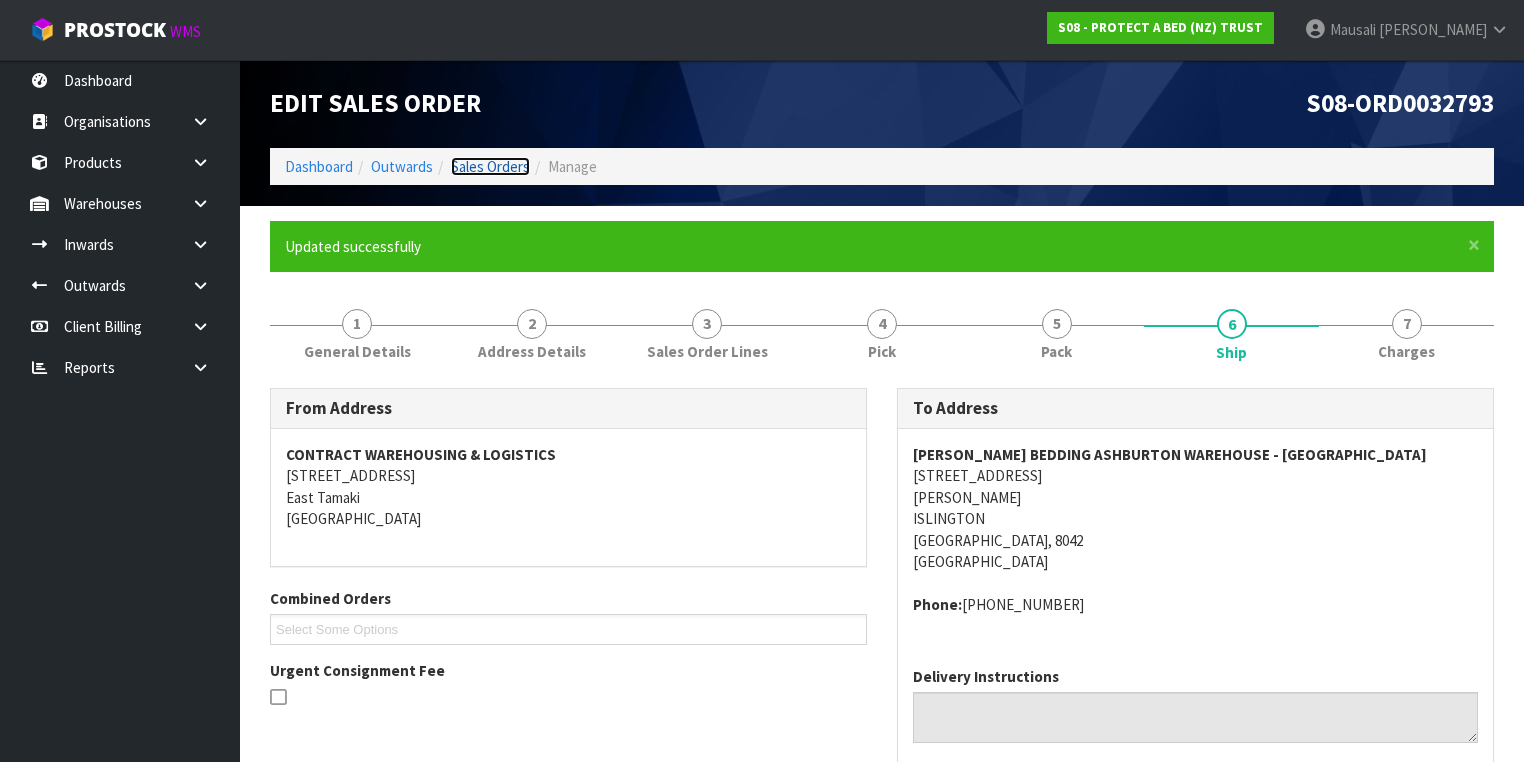 click on "Sales Orders" at bounding box center [490, 166] 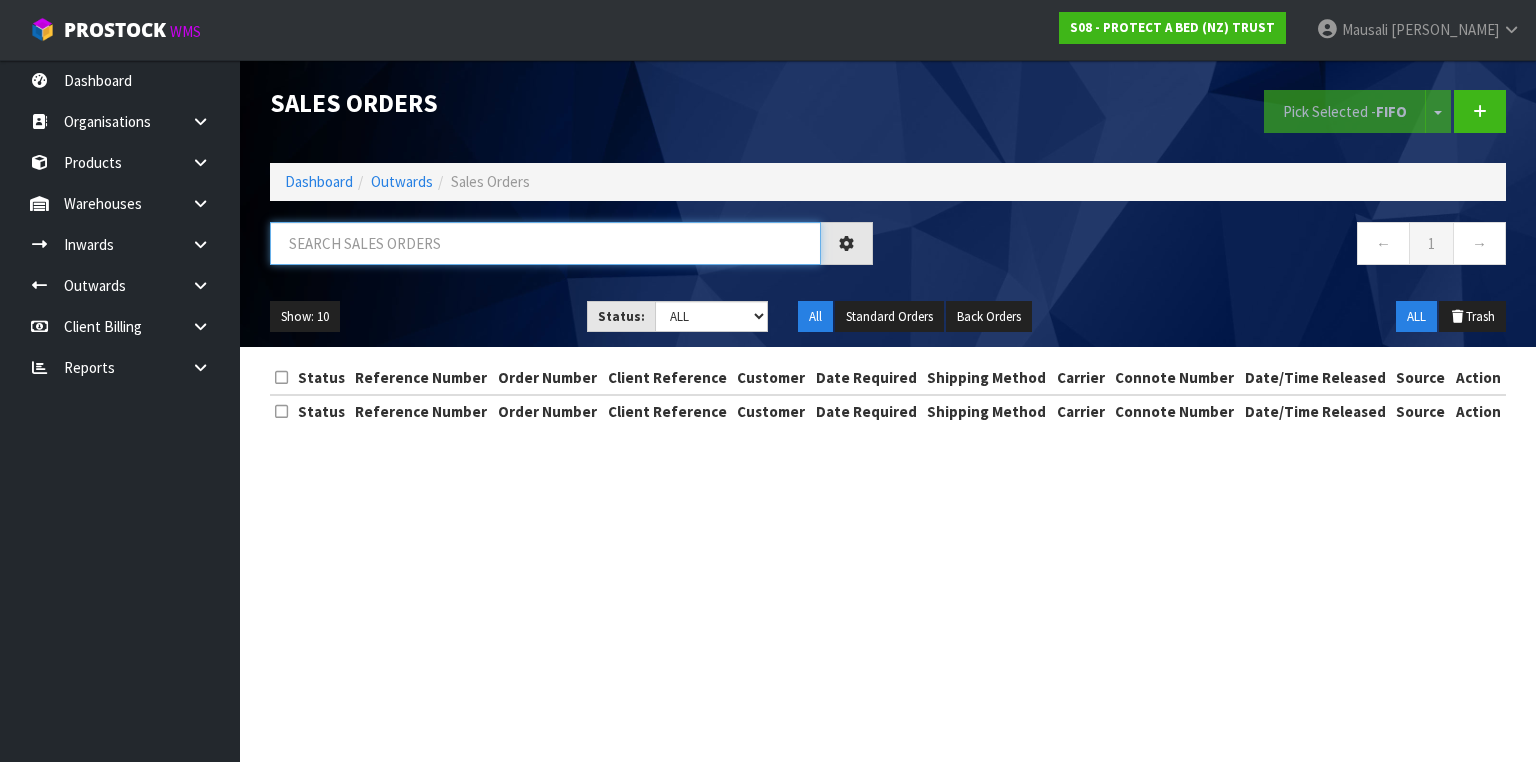 click at bounding box center (545, 243) 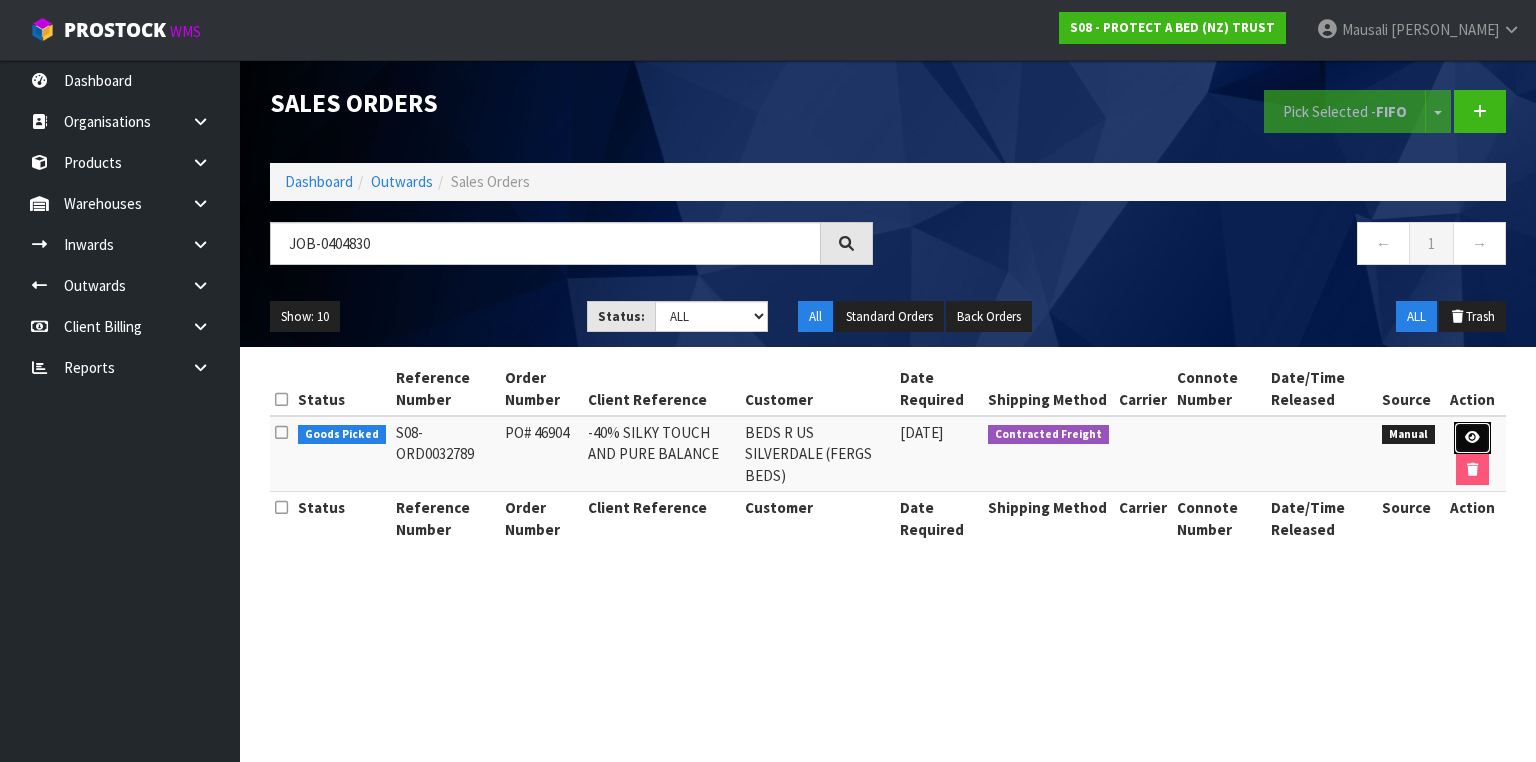 click at bounding box center [1472, 438] 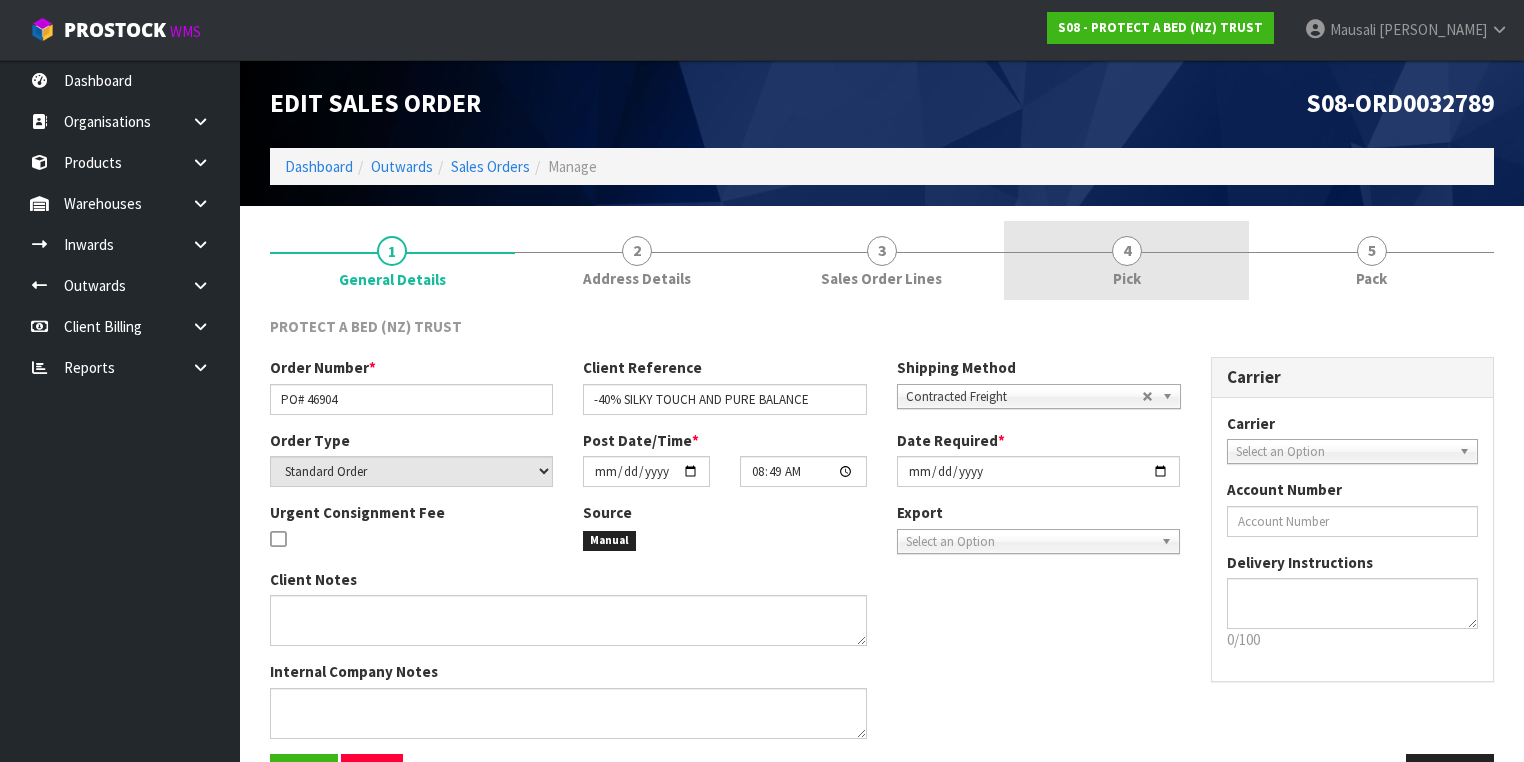 click on "4
Pick" at bounding box center [1126, 260] 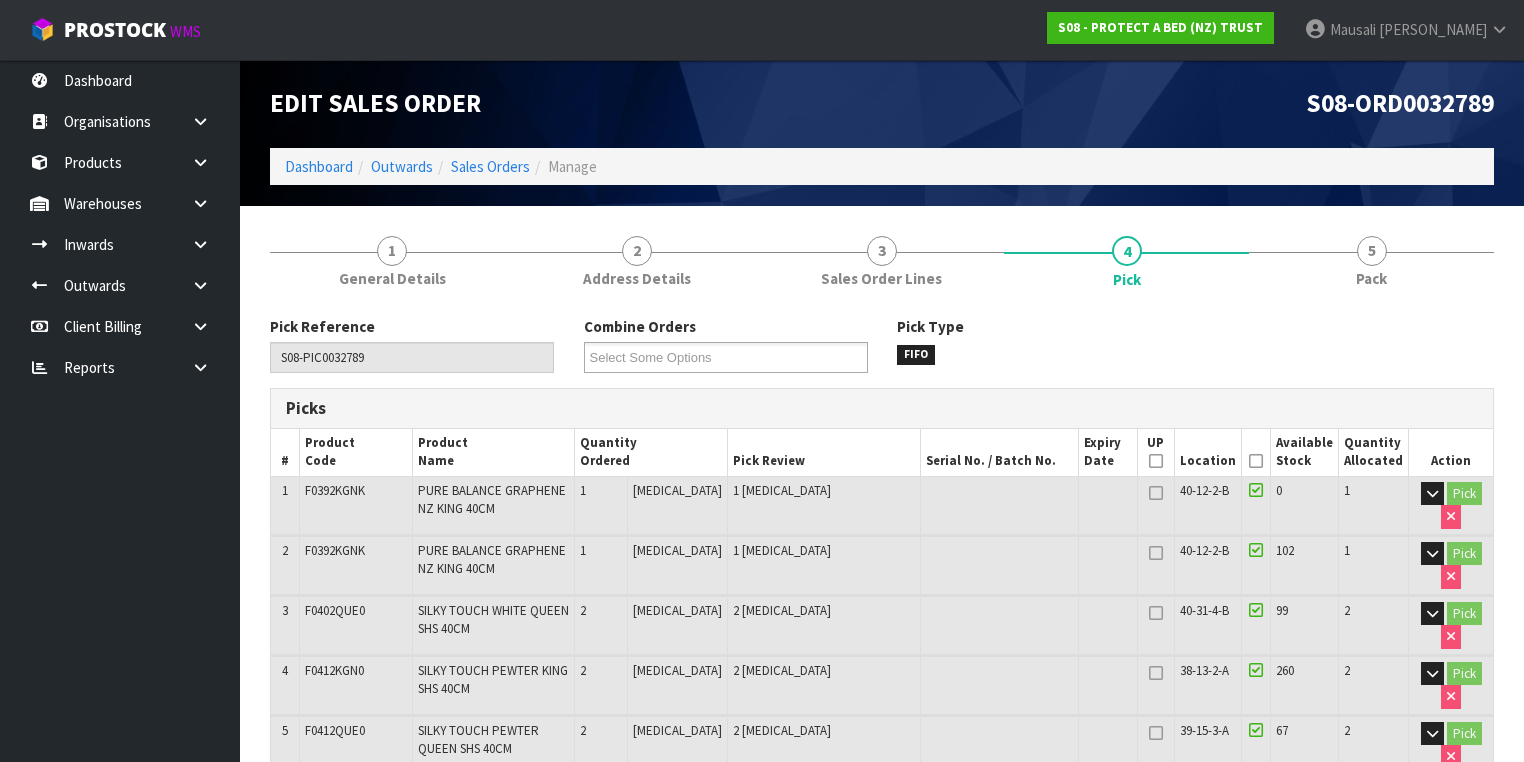click at bounding box center (1256, 461) 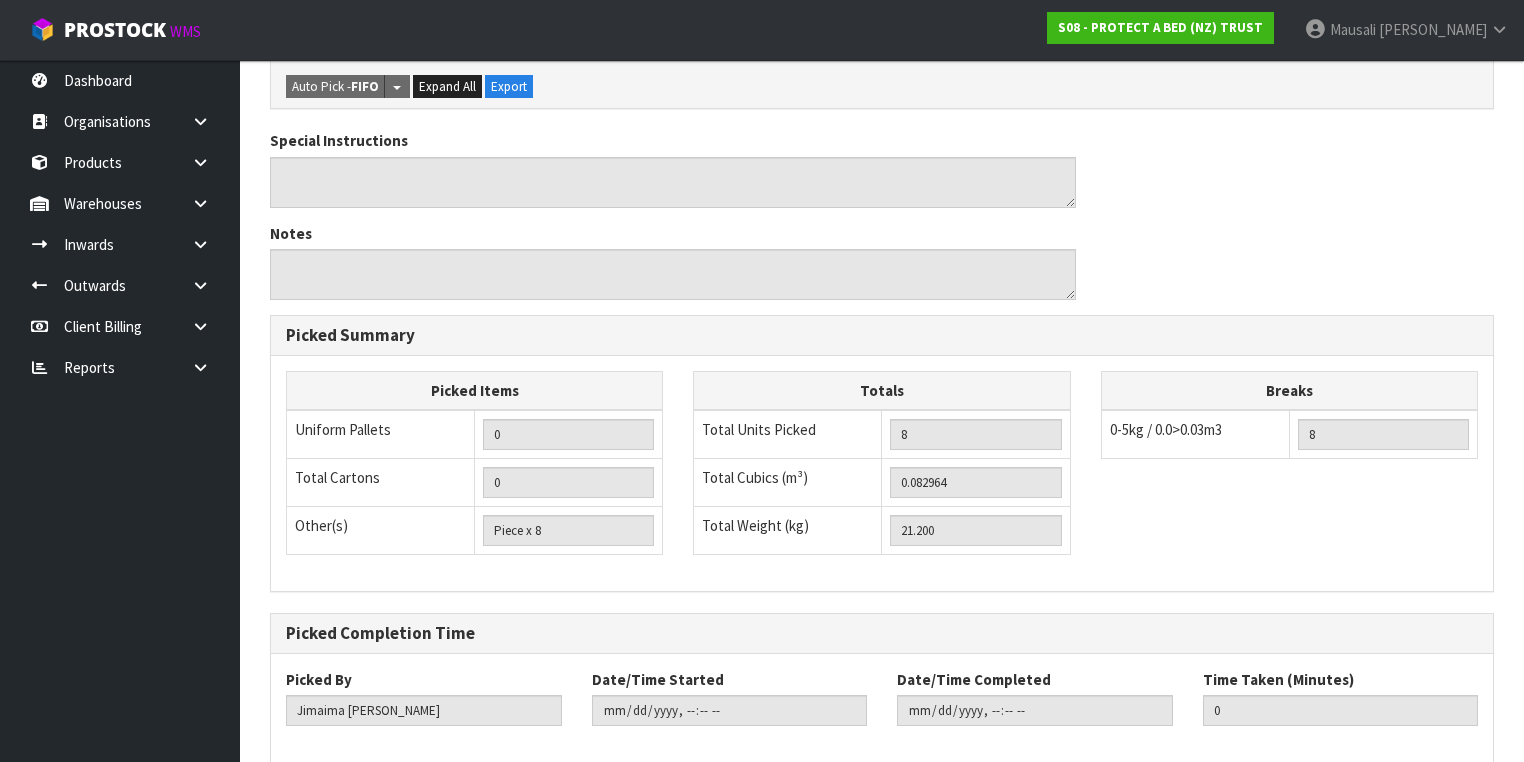 scroll, scrollTop: 876, scrollLeft: 0, axis: vertical 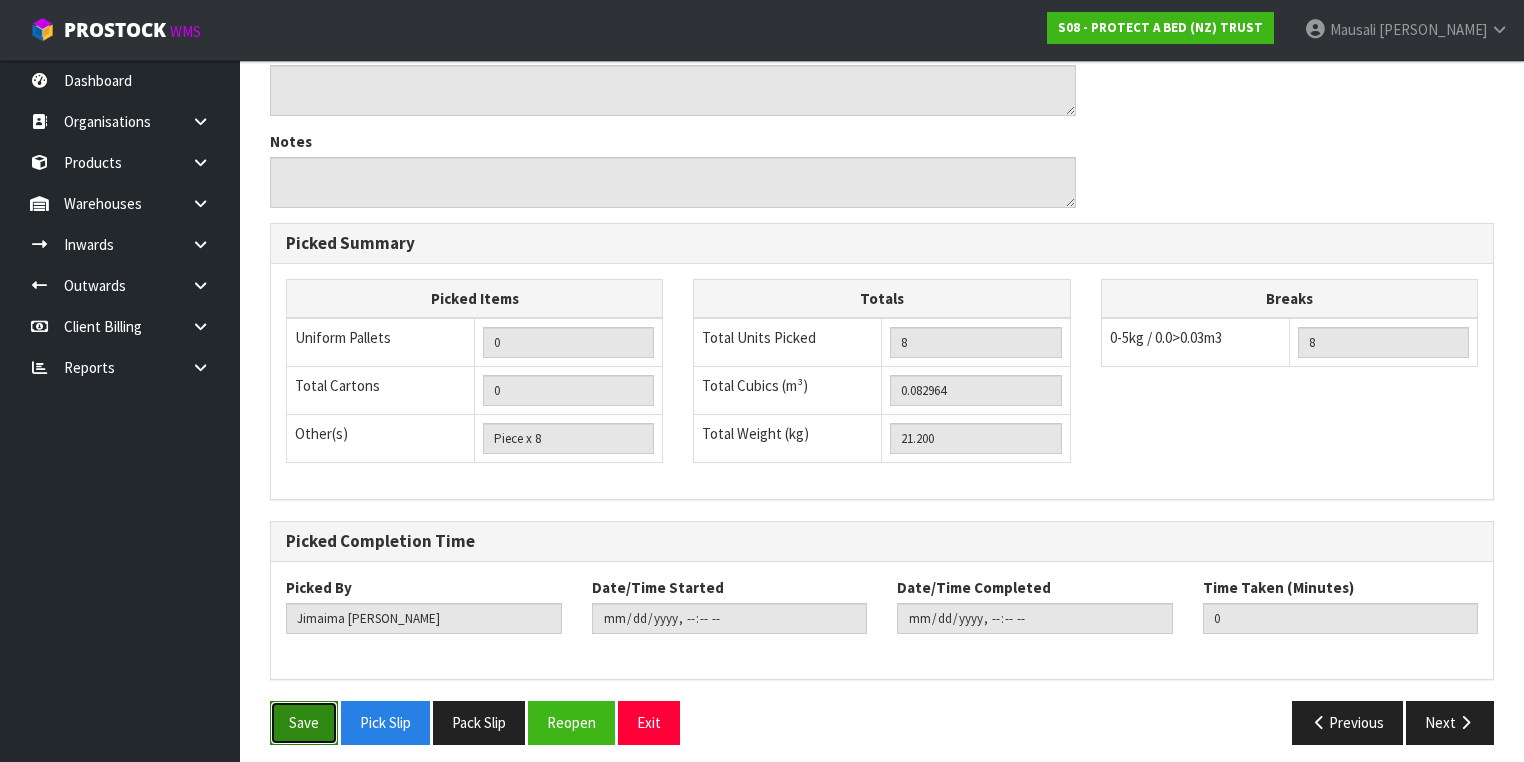 click on "Save" at bounding box center [304, 722] 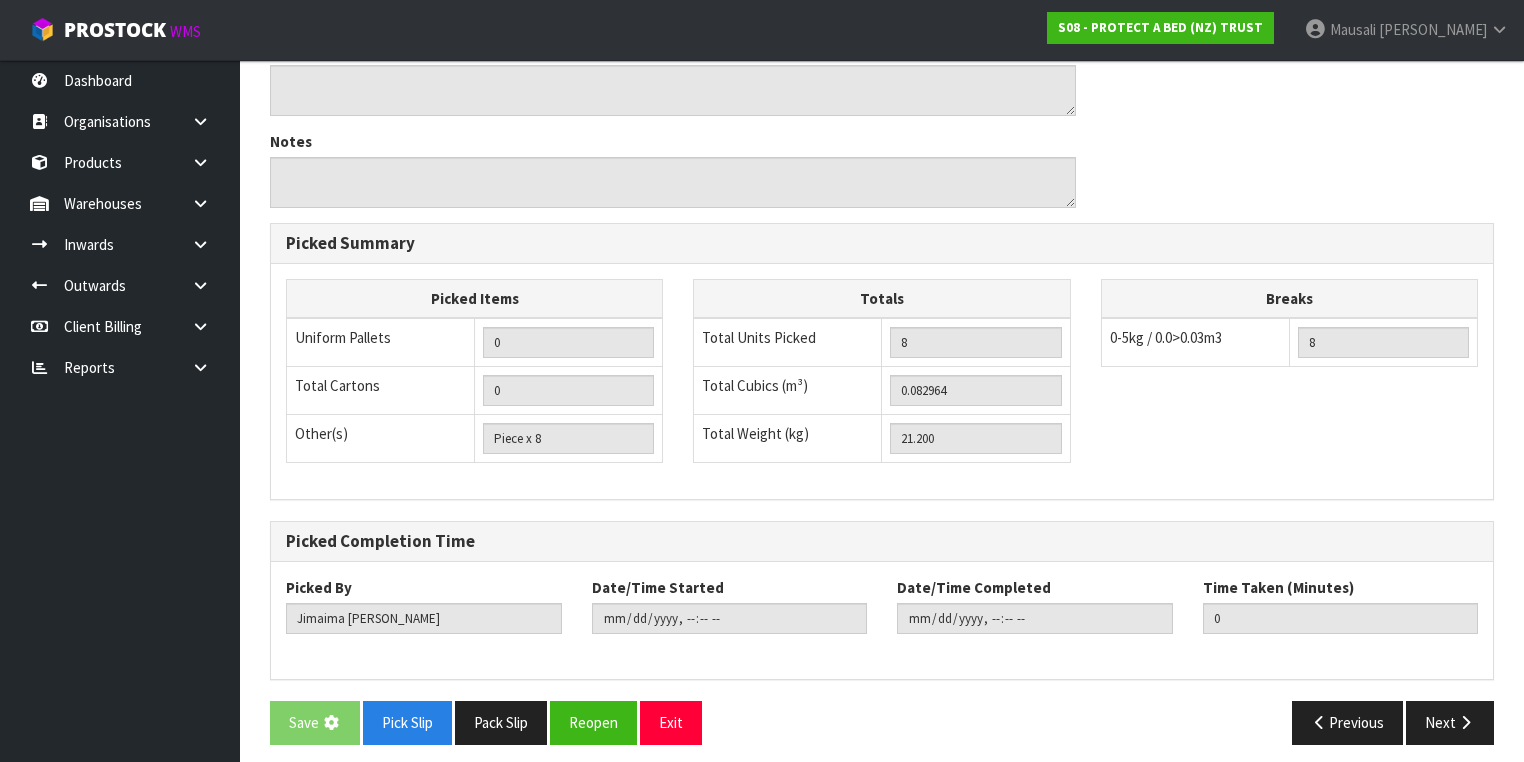scroll, scrollTop: 0, scrollLeft: 0, axis: both 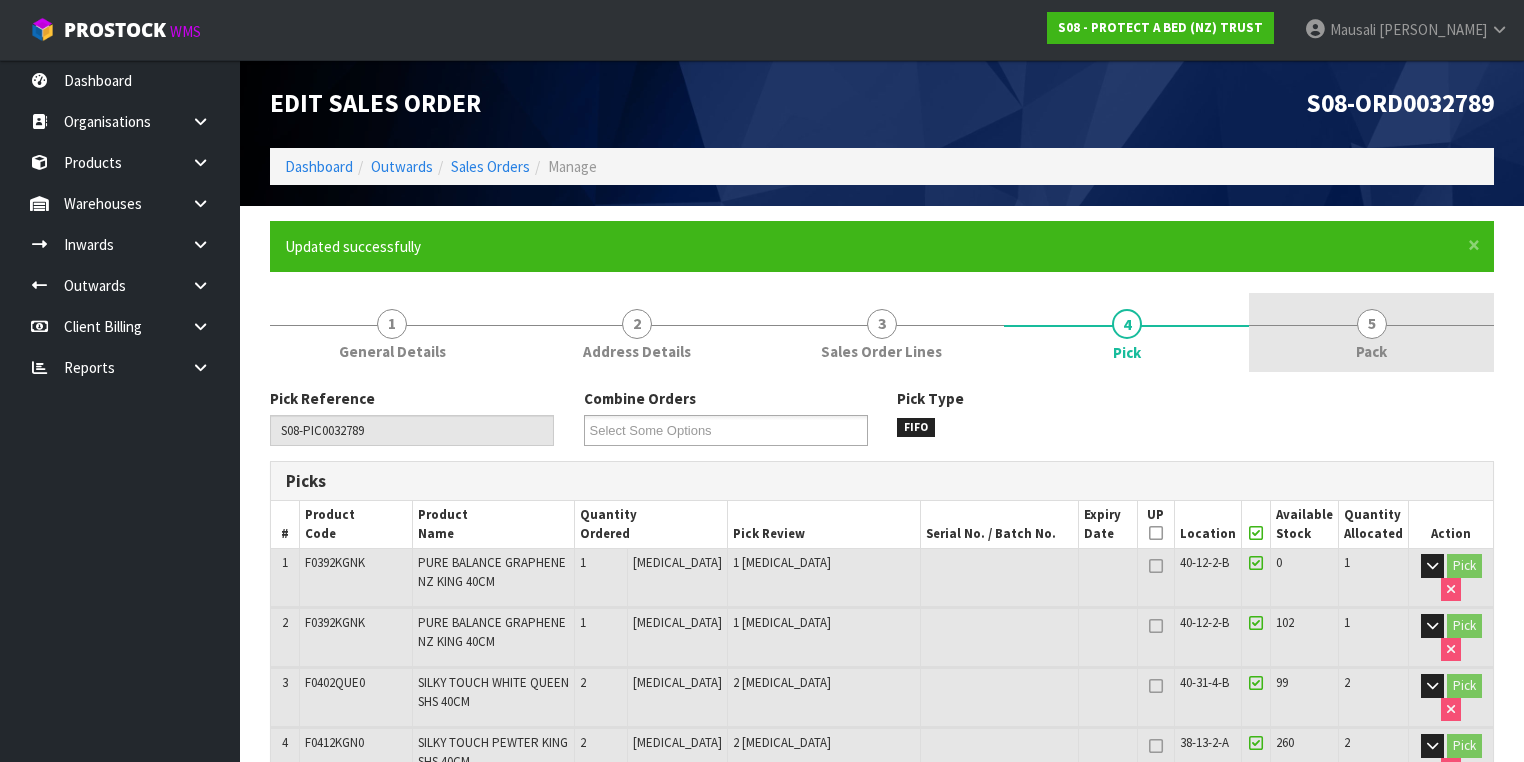 click on "5" at bounding box center (1372, 324) 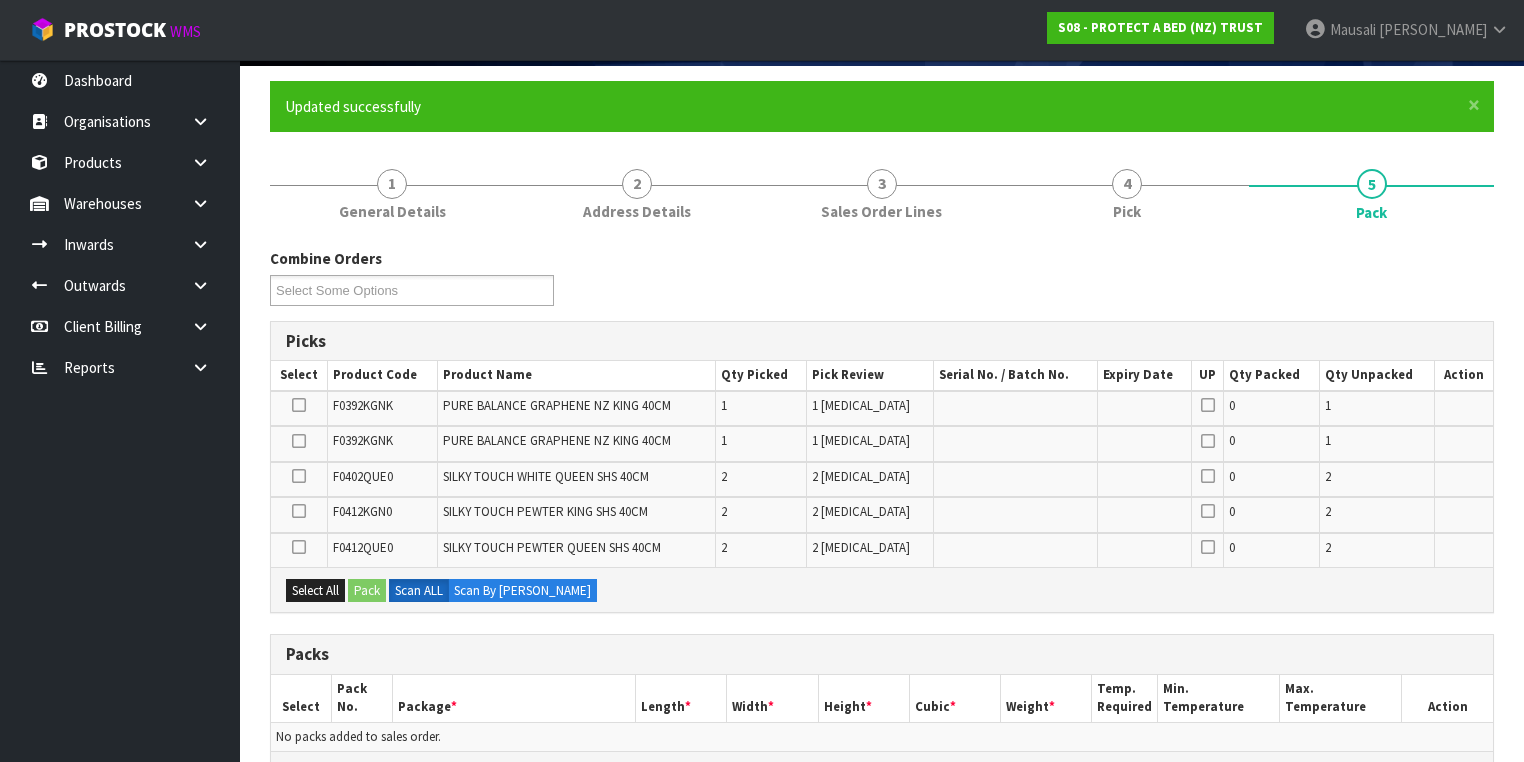 scroll, scrollTop: 240, scrollLeft: 0, axis: vertical 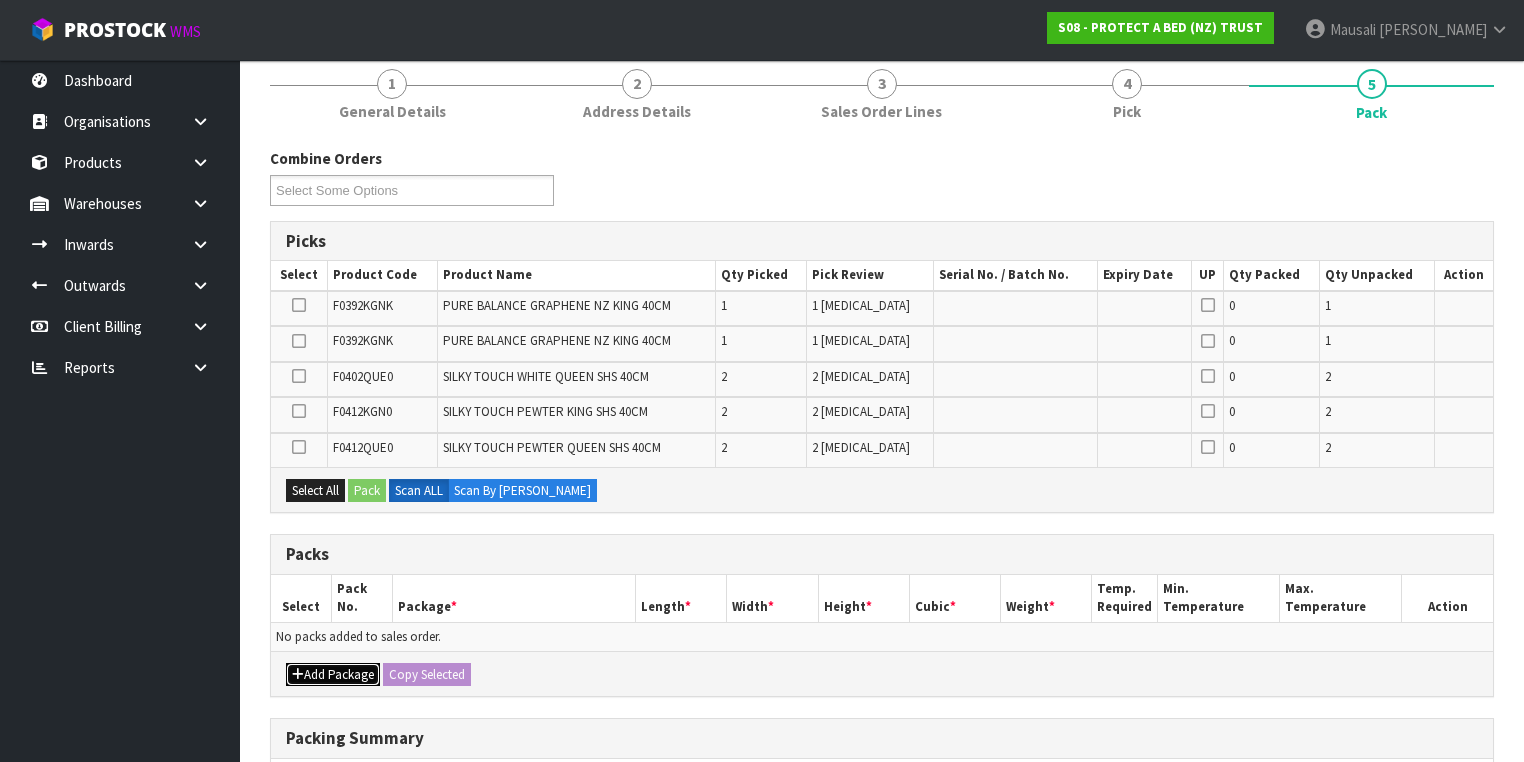 click on "Add Package" at bounding box center (333, 675) 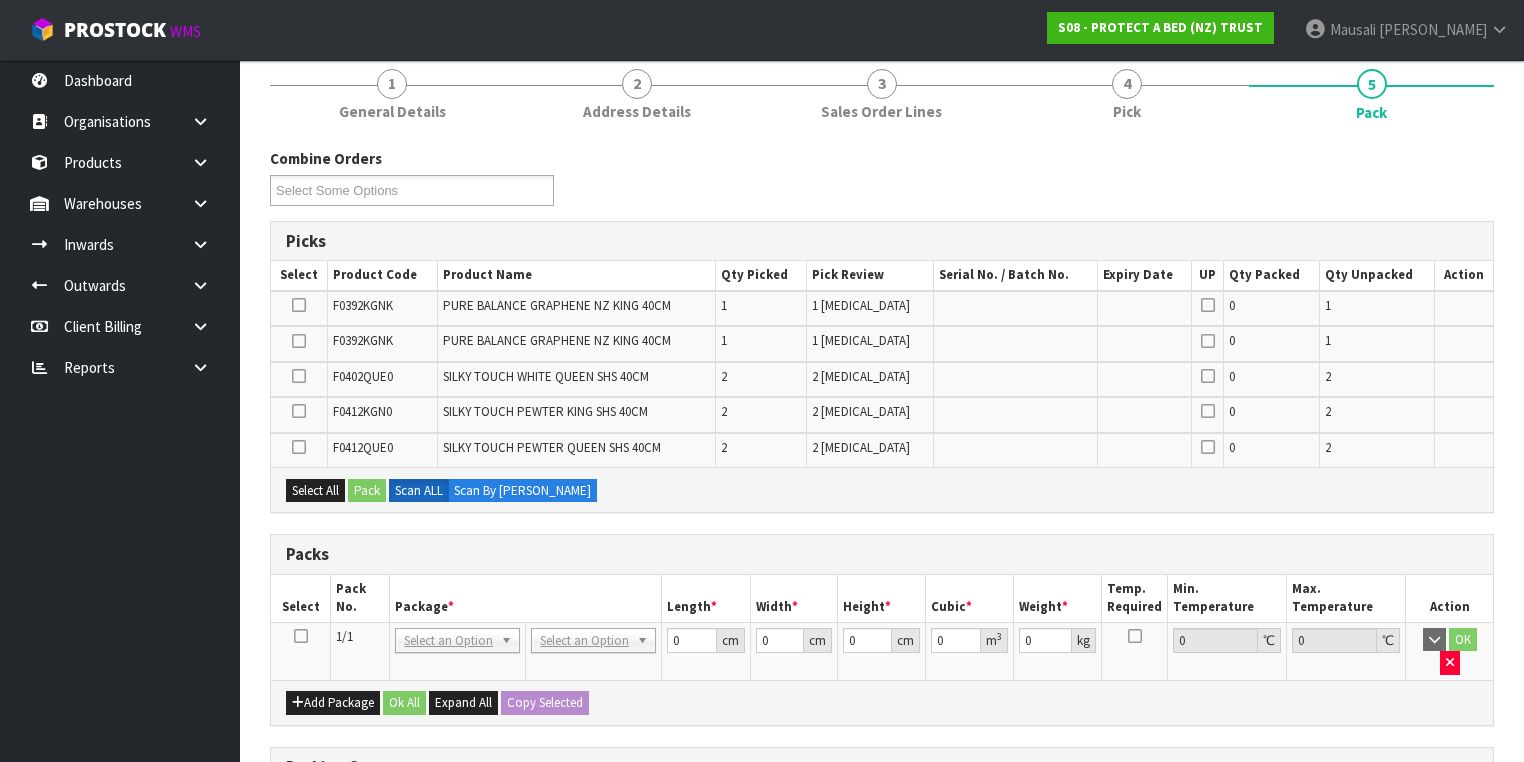 click at bounding box center [301, 636] 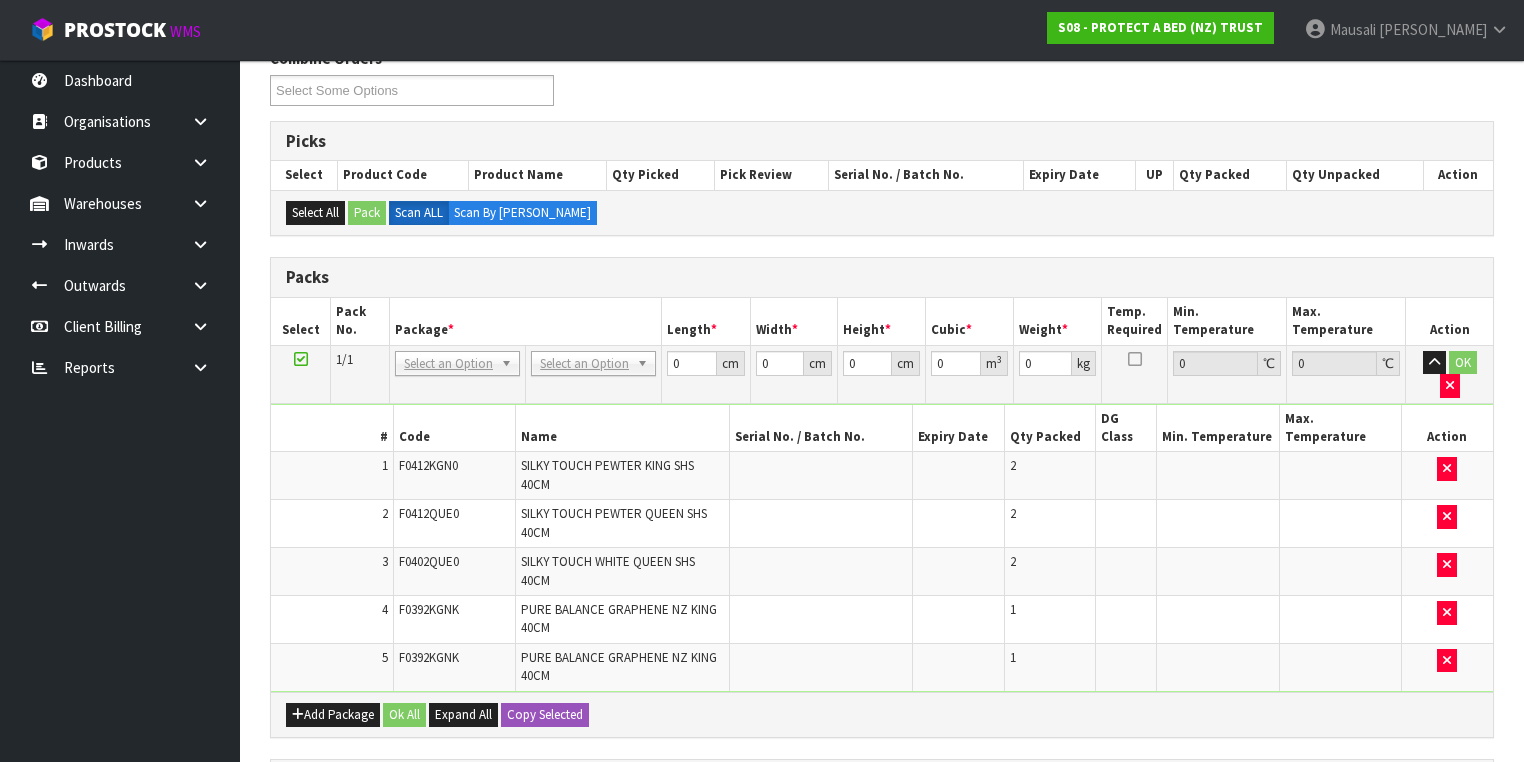 scroll, scrollTop: 400, scrollLeft: 0, axis: vertical 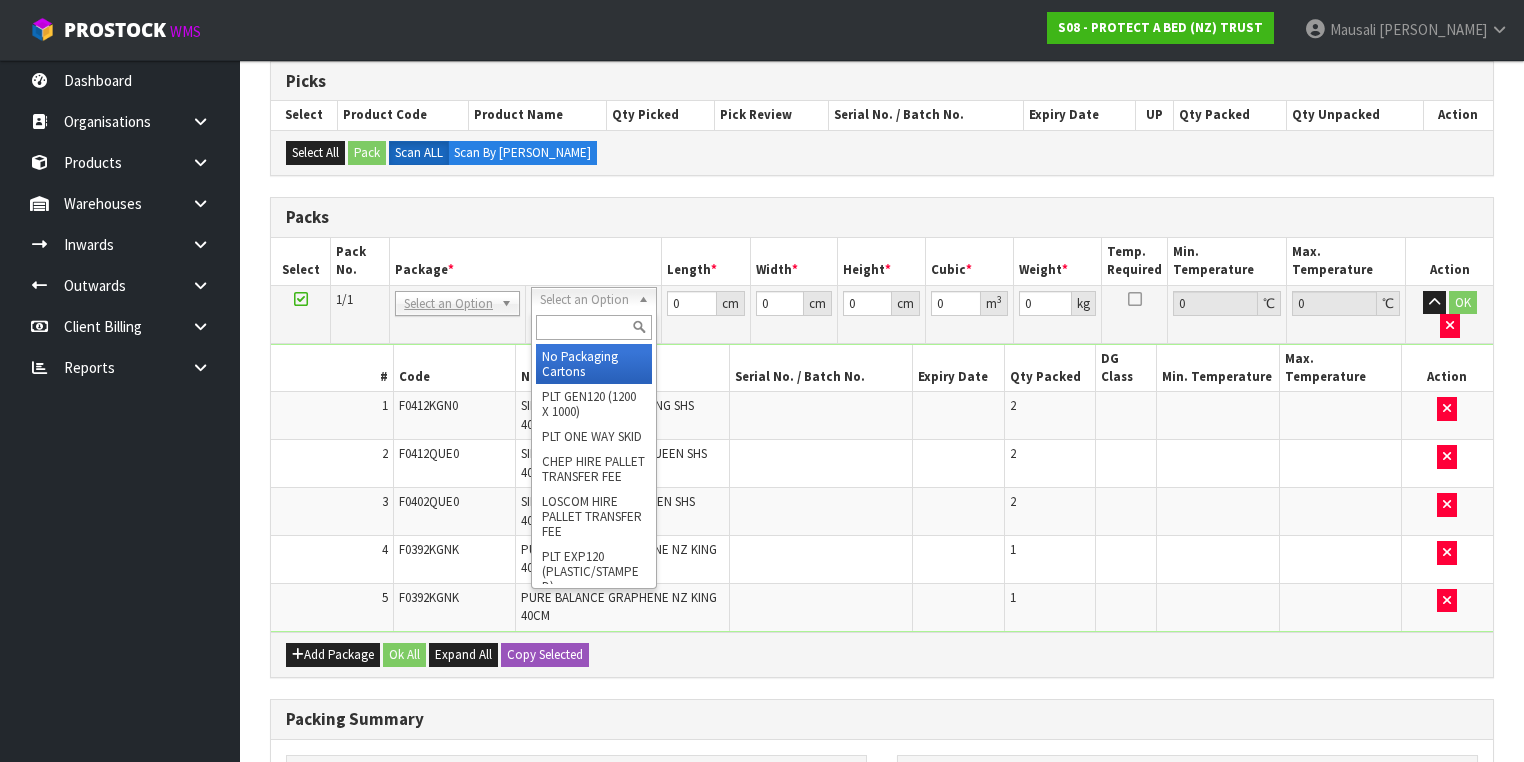 click at bounding box center (593, 327) 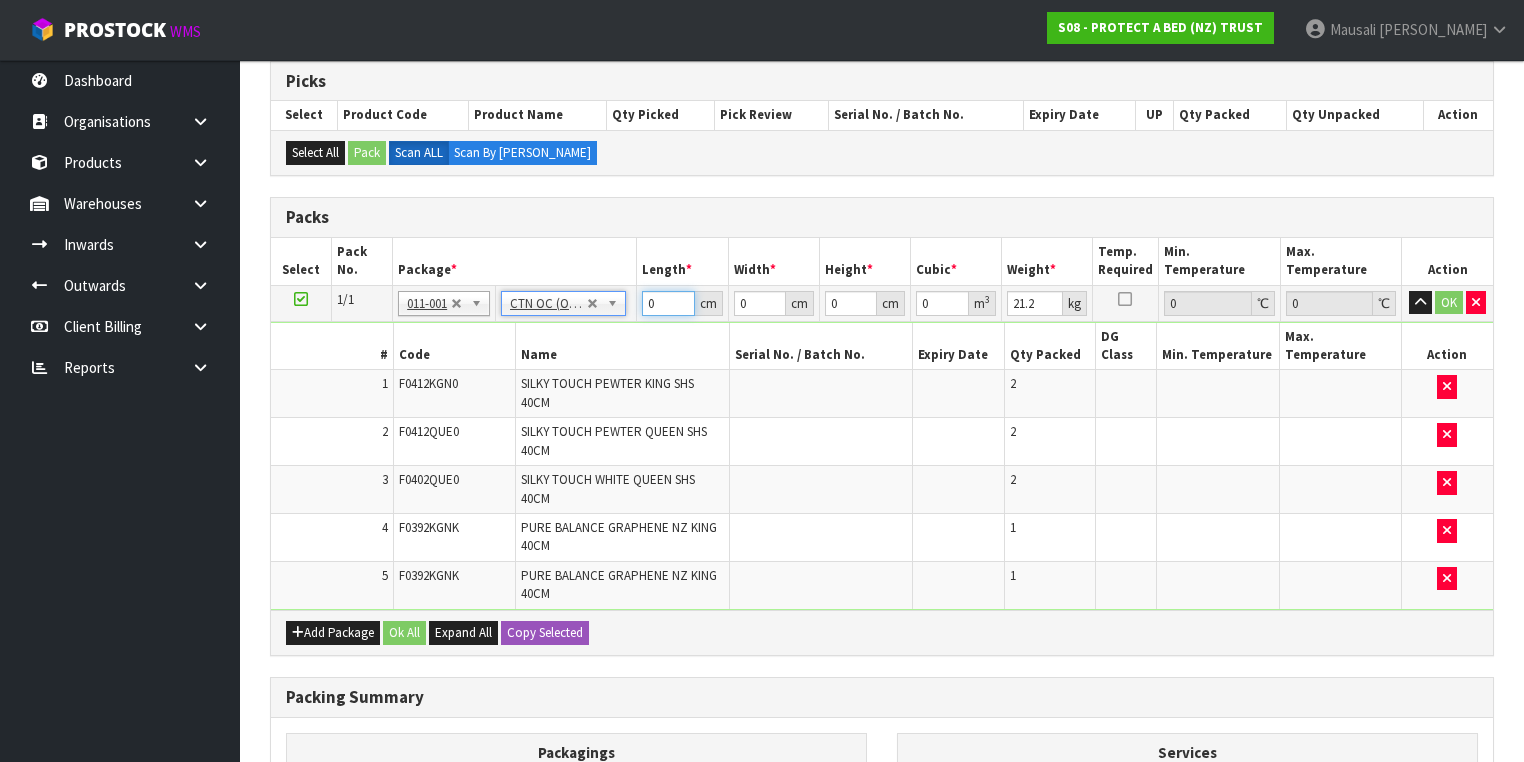 drag, startPoint x: 662, startPoint y: 296, endPoint x: 598, endPoint y: 336, distance: 75.47185 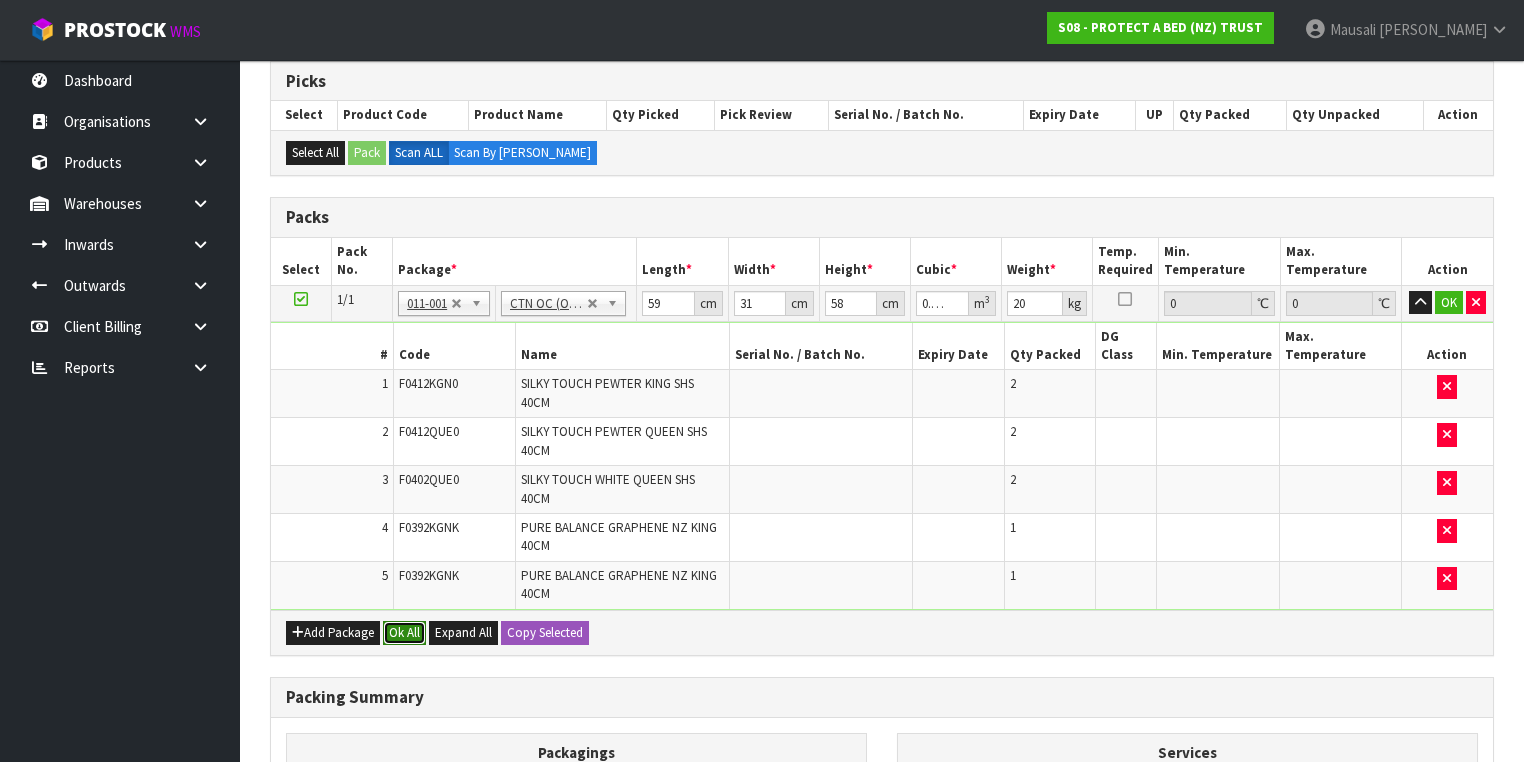 click on "Ok All" at bounding box center [404, 633] 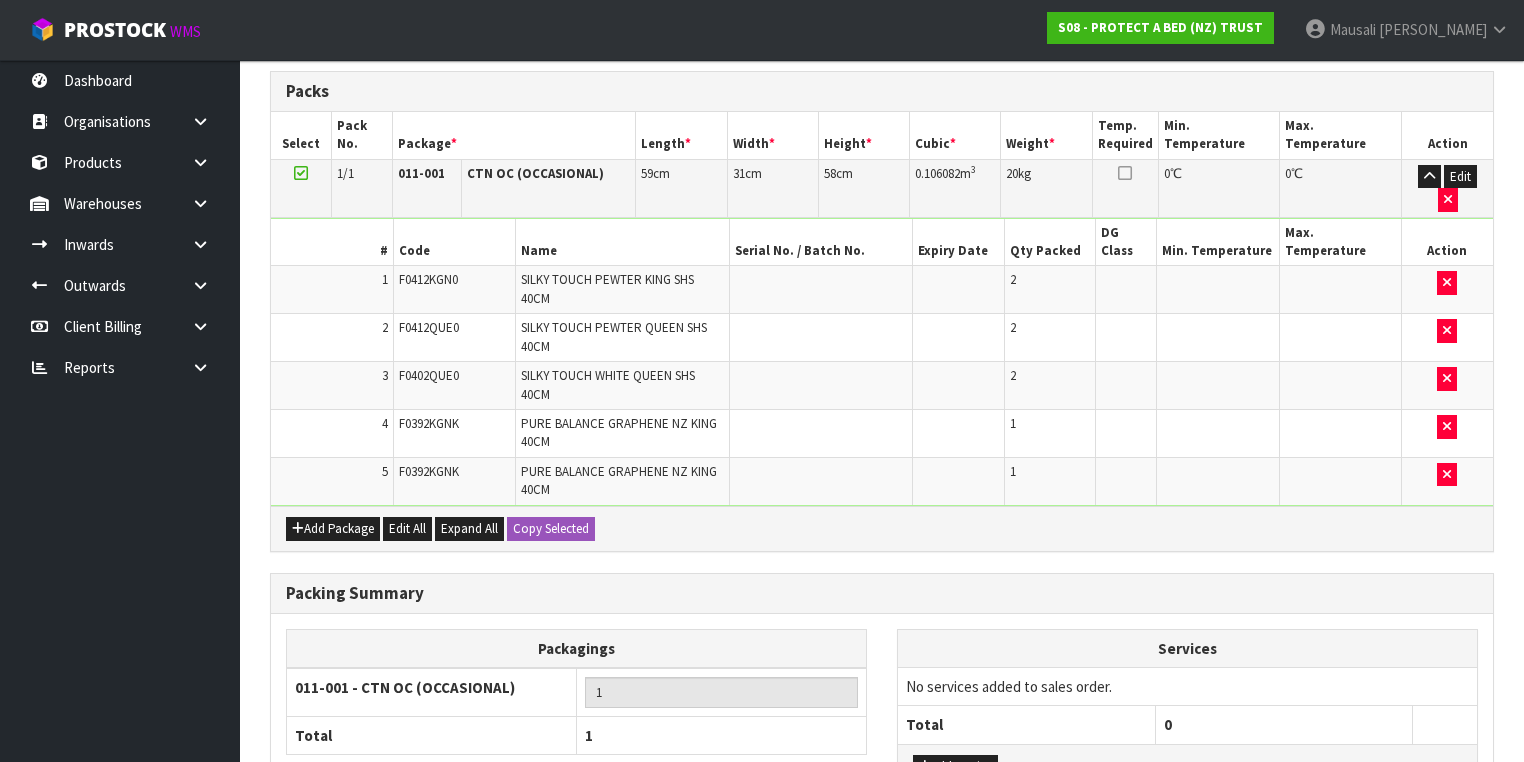 scroll, scrollTop: 644, scrollLeft: 0, axis: vertical 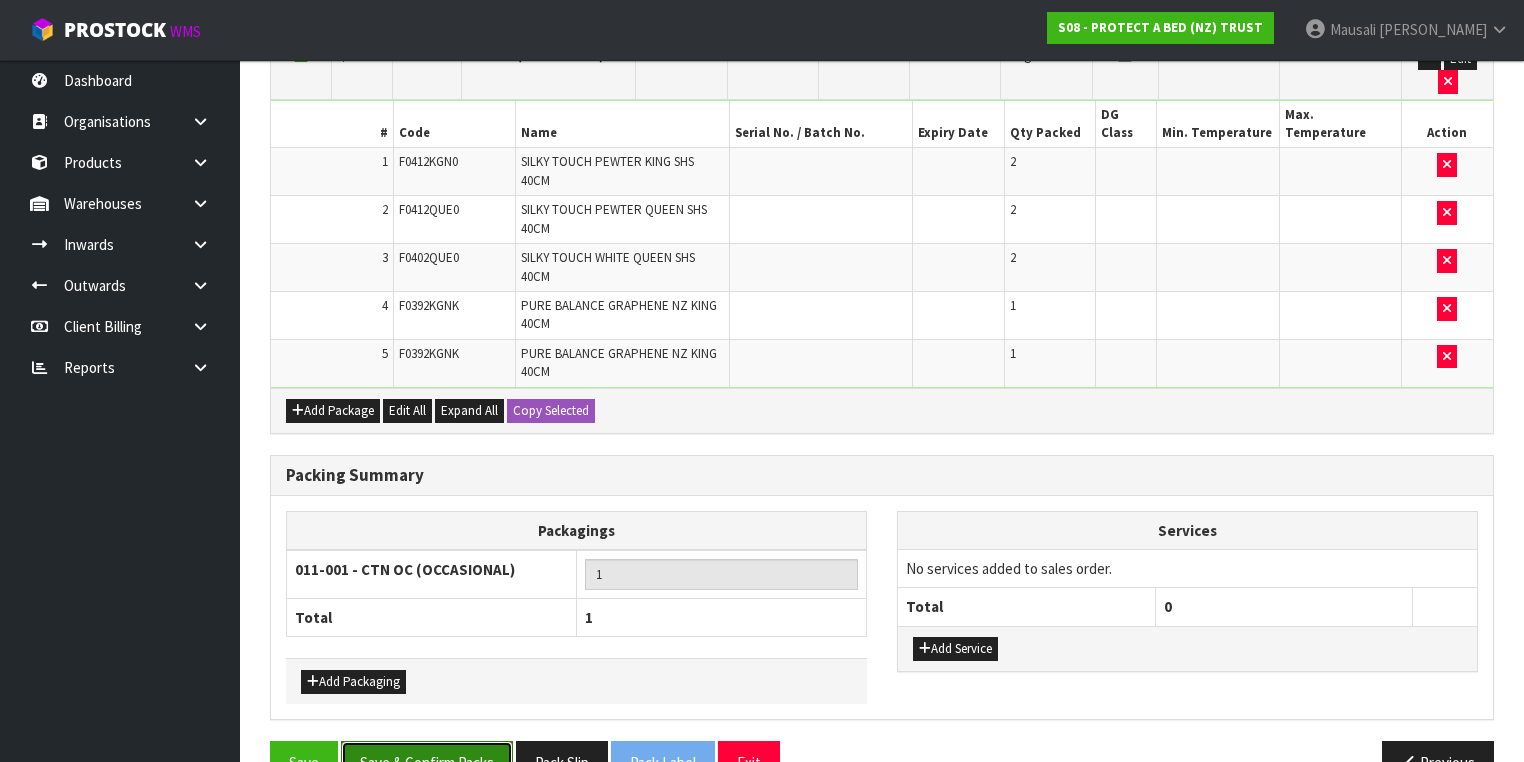 click on "Save & Confirm Packs" at bounding box center [427, 762] 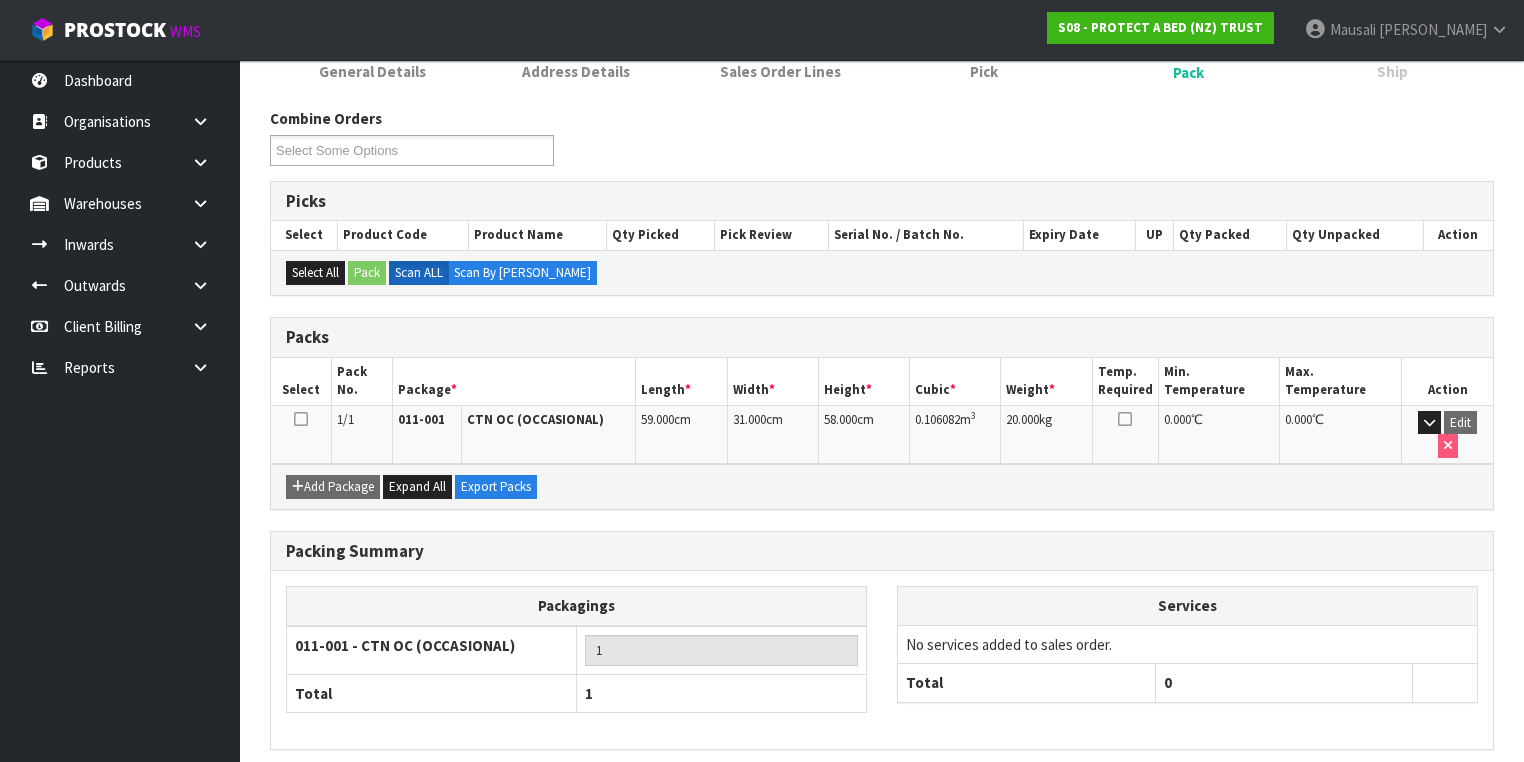 scroll, scrollTop: 332, scrollLeft: 0, axis: vertical 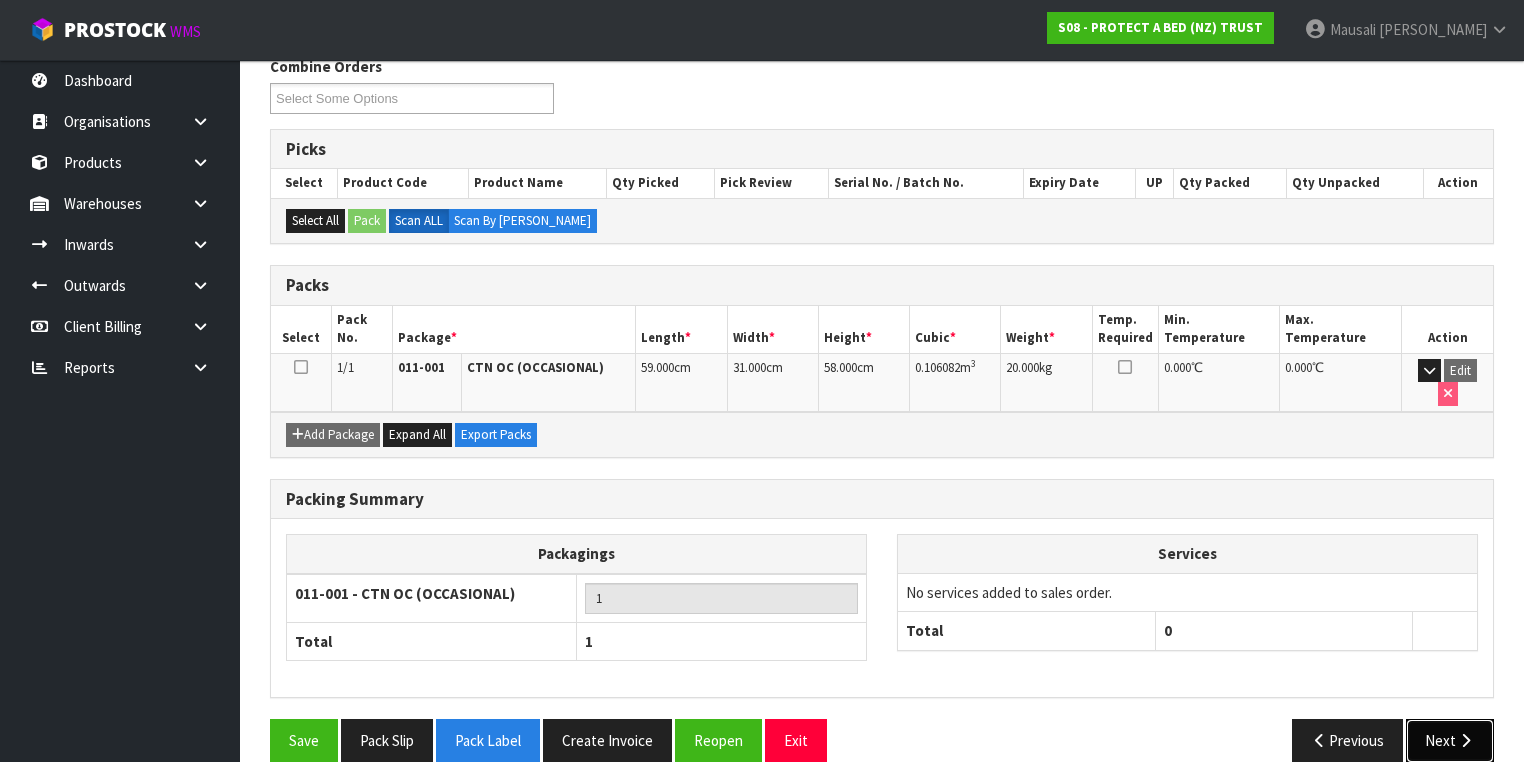click on "Next" at bounding box center [1450, 740] 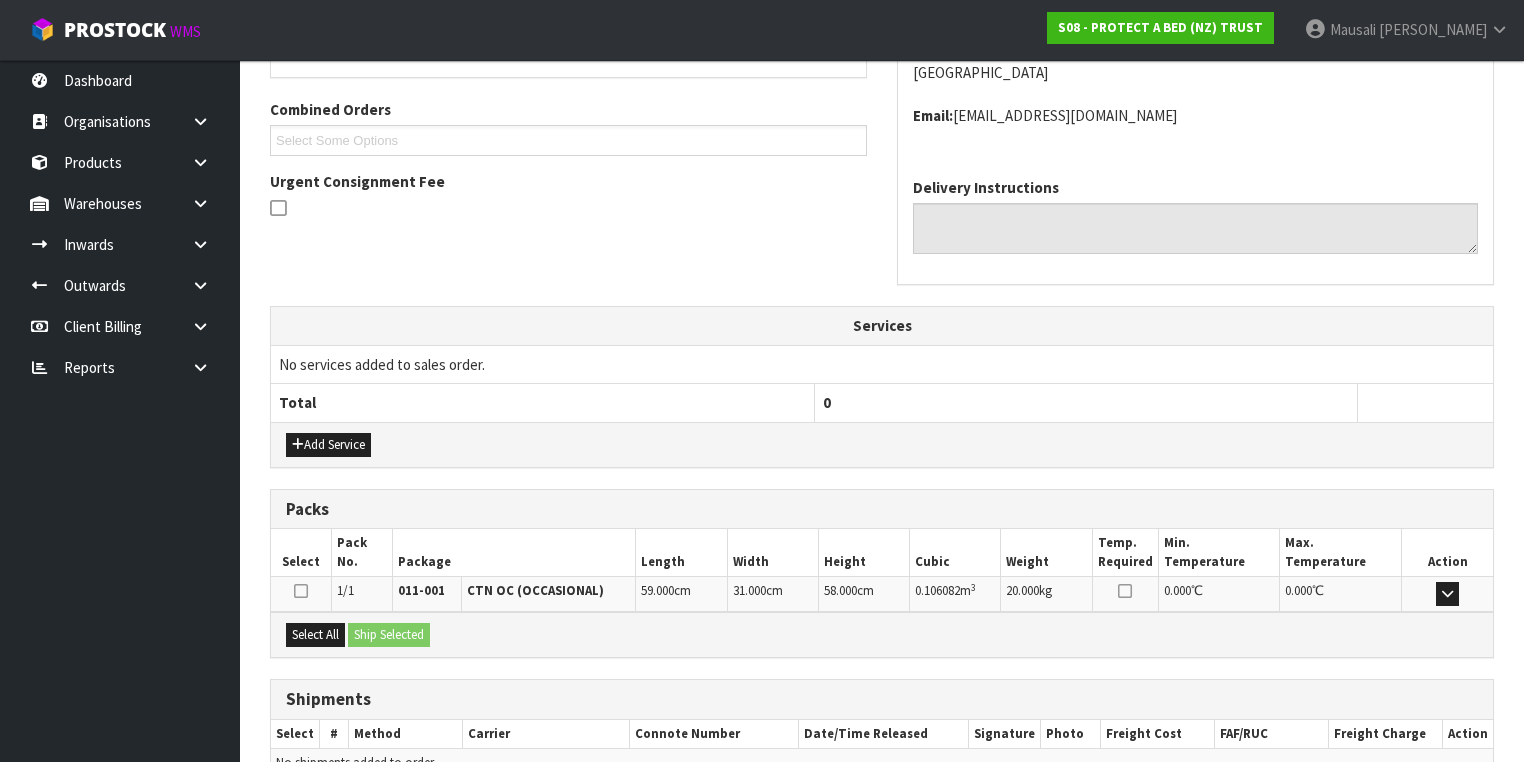 scroll, scrollTop: 592, scrollLeft: 0, axis: vertical 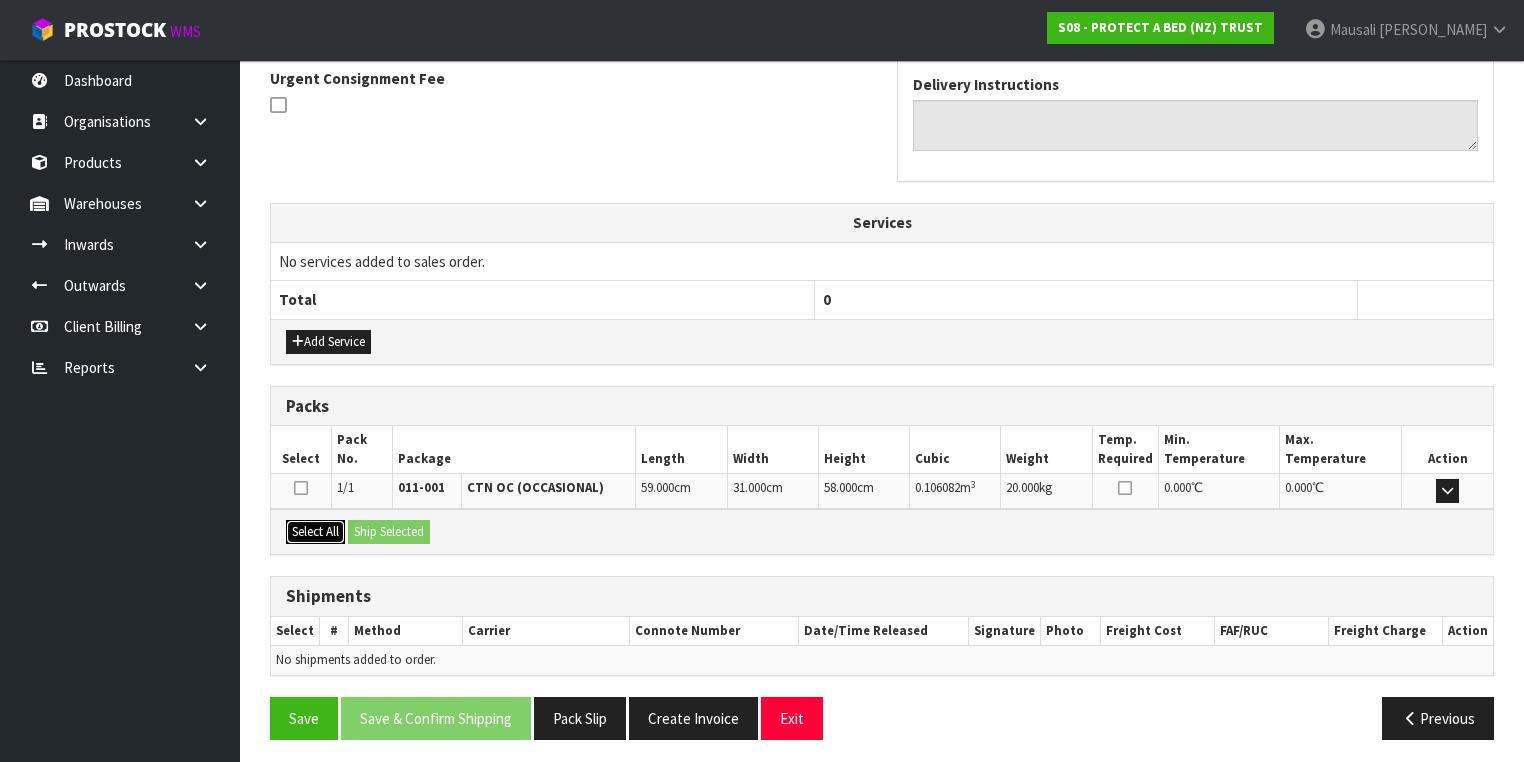 drag, startPoint x: 326, startPoint y: 521, endPoint x: 377, endPoint y: 521, distance: 51 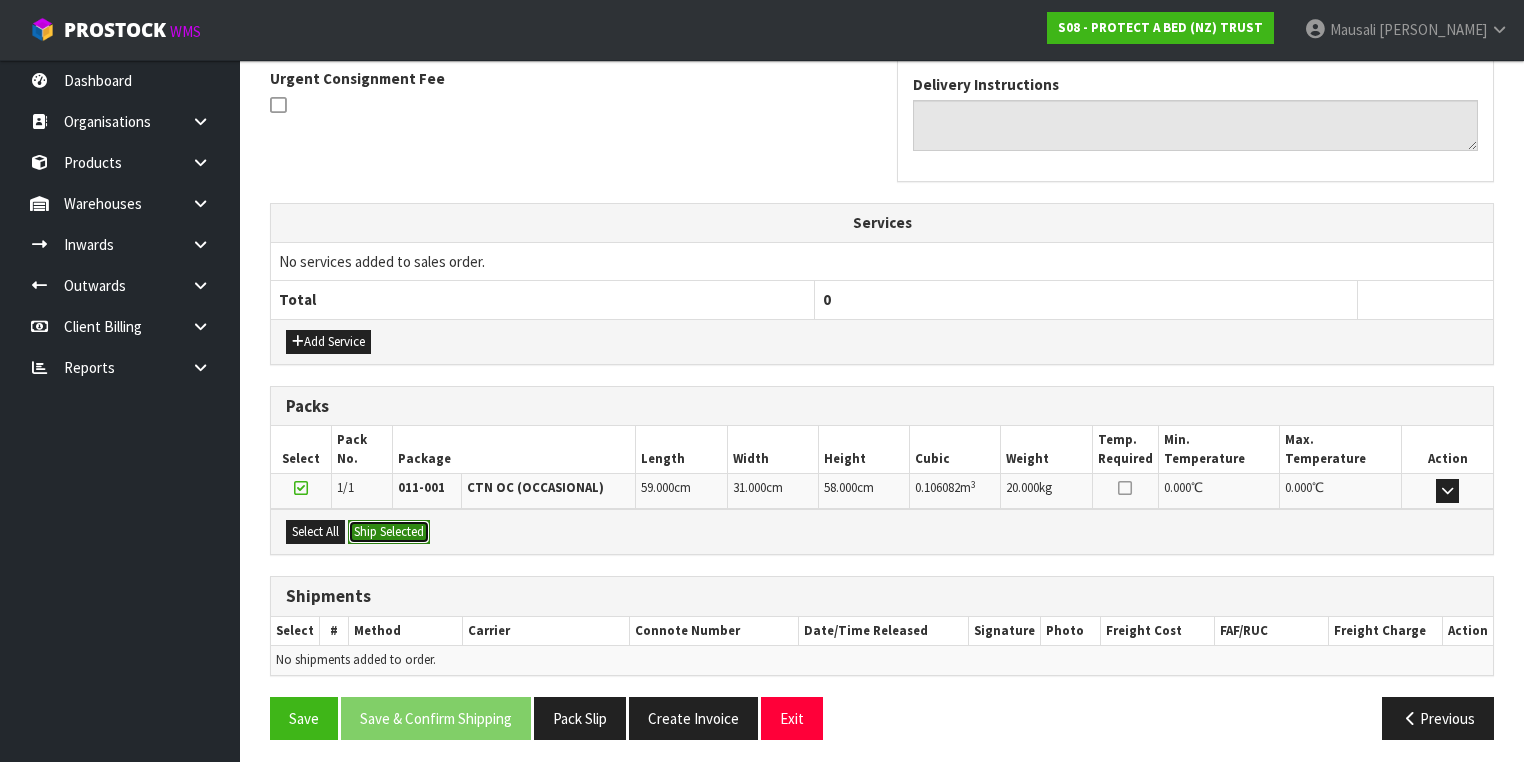 click on "Ship Selected" at bounding box center (389, 532) 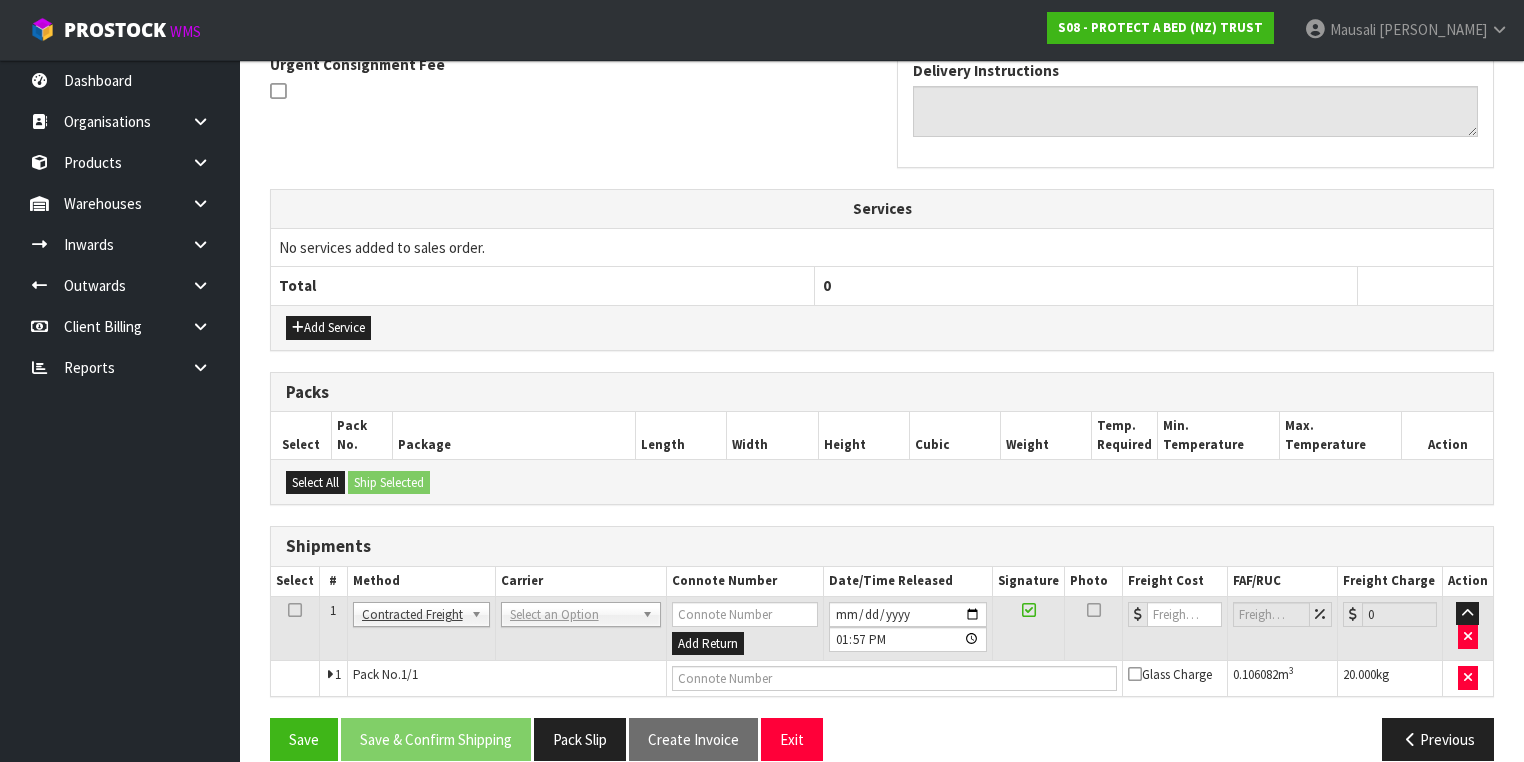 scroll, scrollTop: 628, scrollLeft: 0, axis: vertical 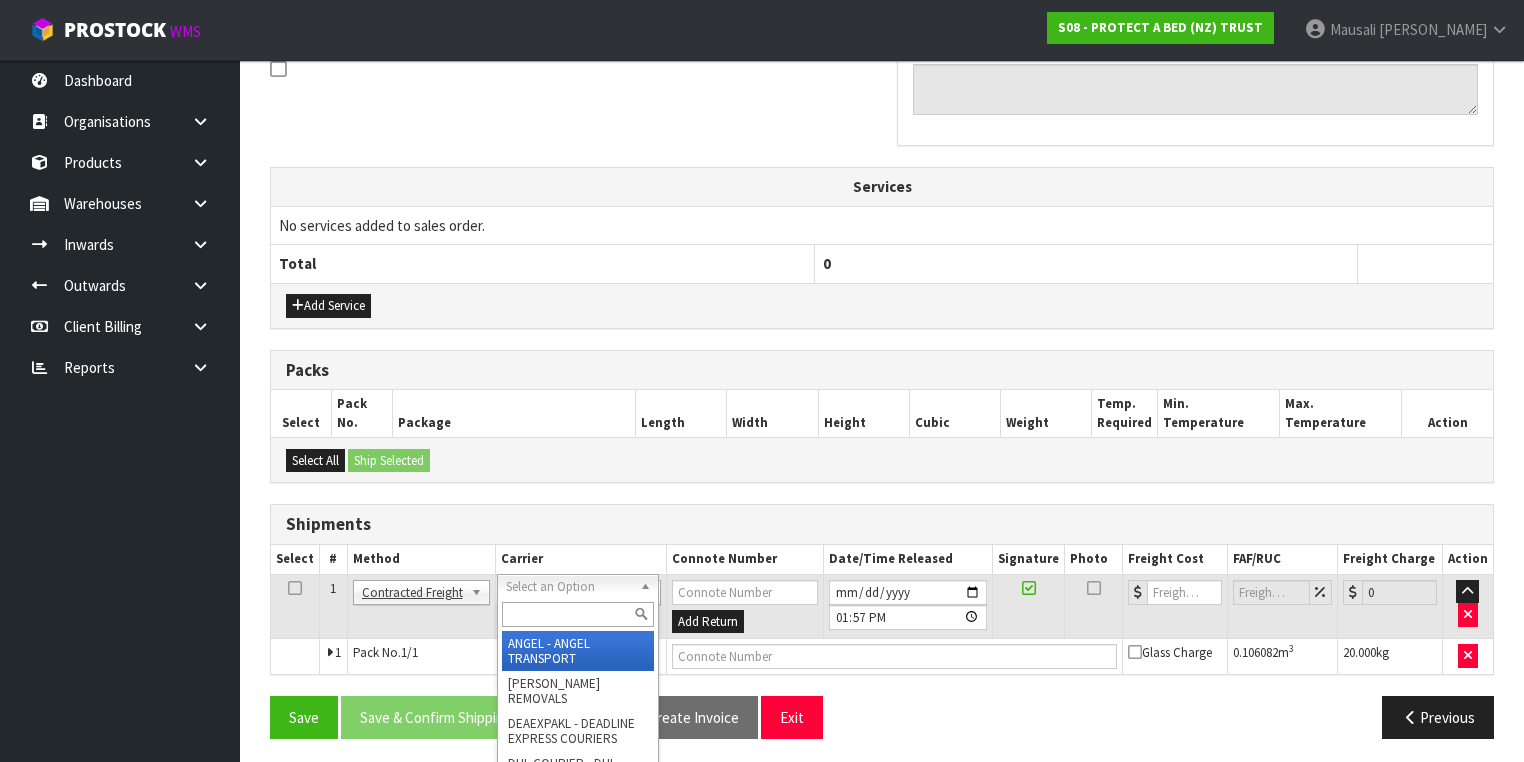 click at bounding box center [578, 614] 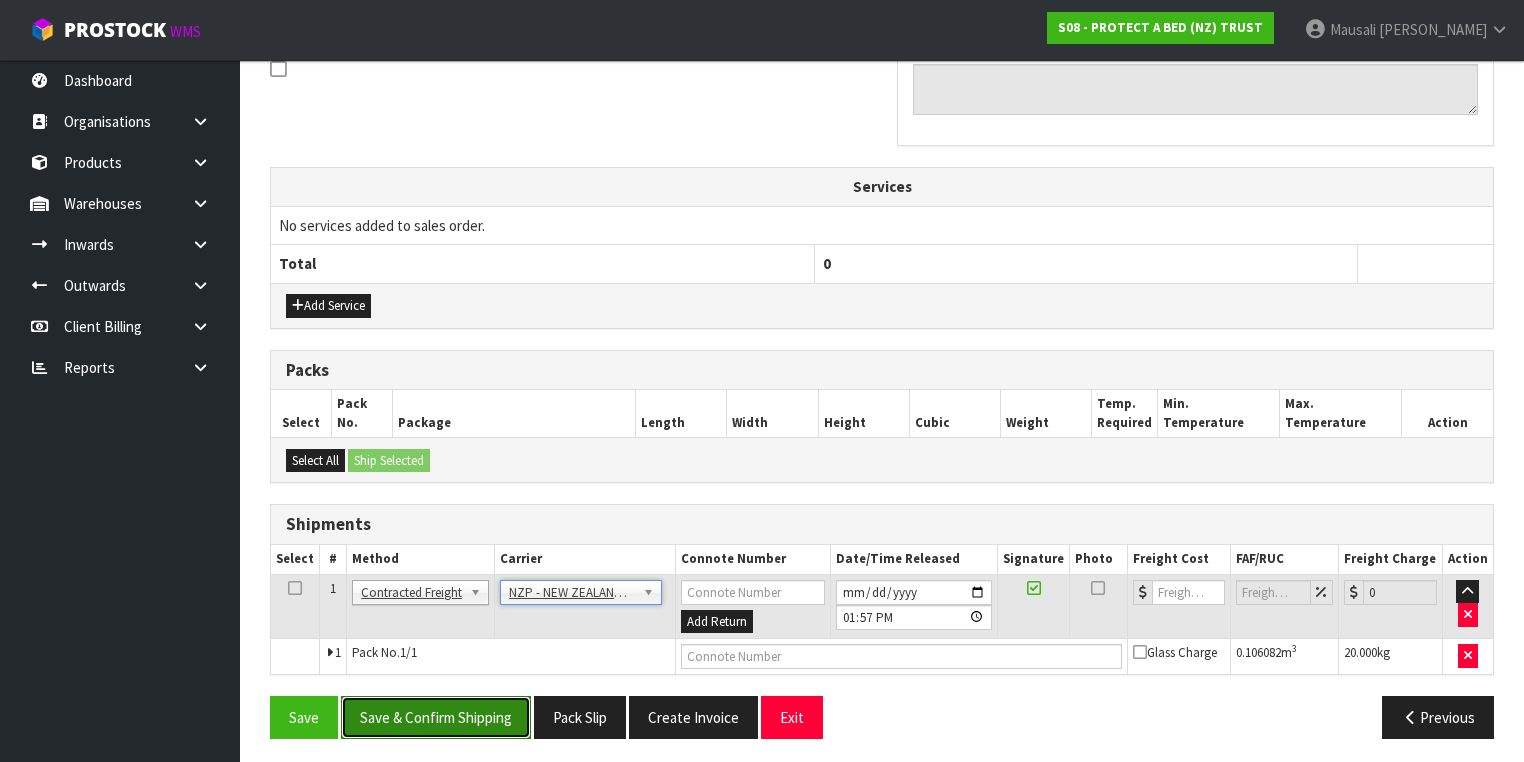 click on "Save & Confirm Shipping" at bounding box center [436, 717] 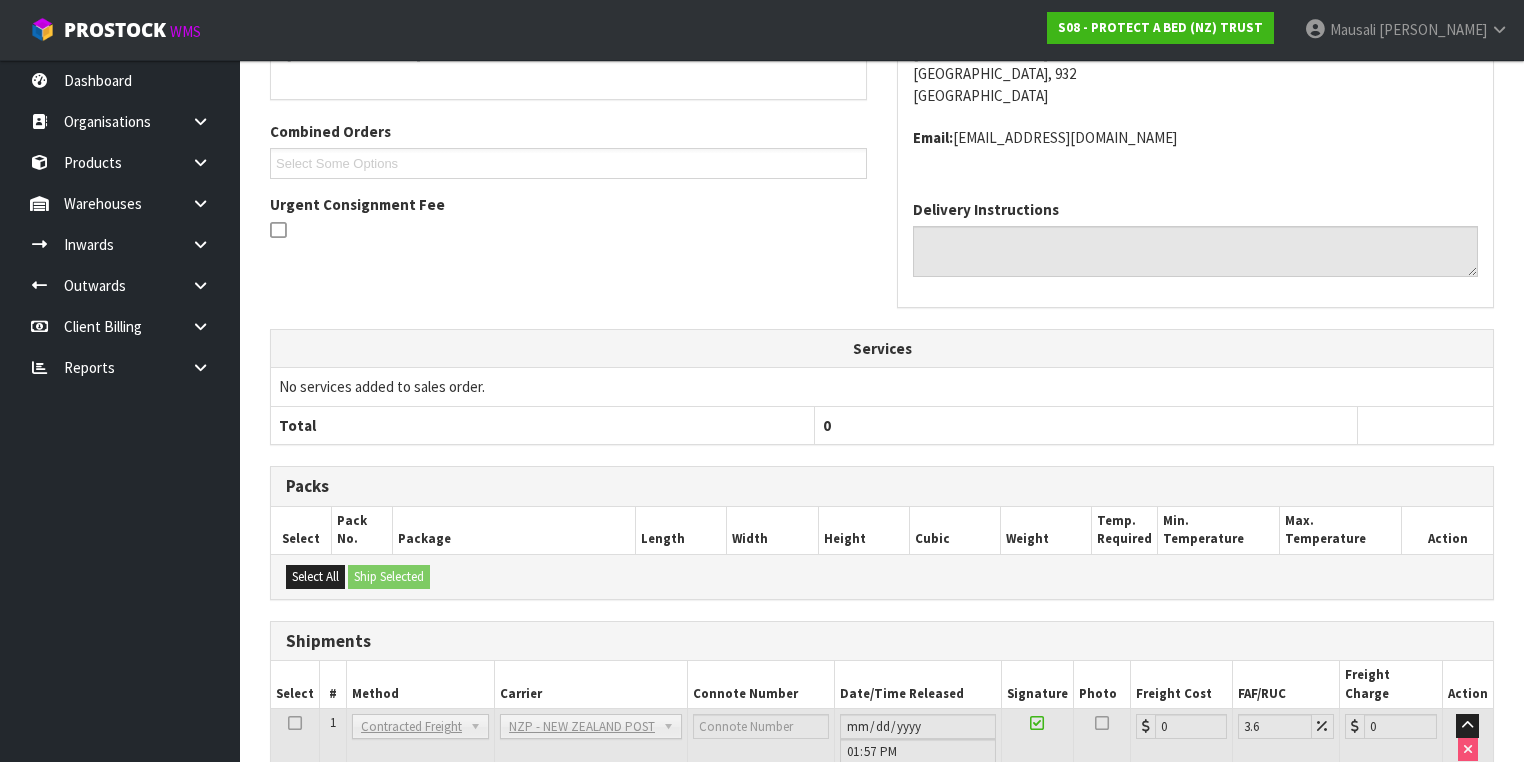 scroll, scrollTop: 600, scrollLeft: 0, axis: vertical 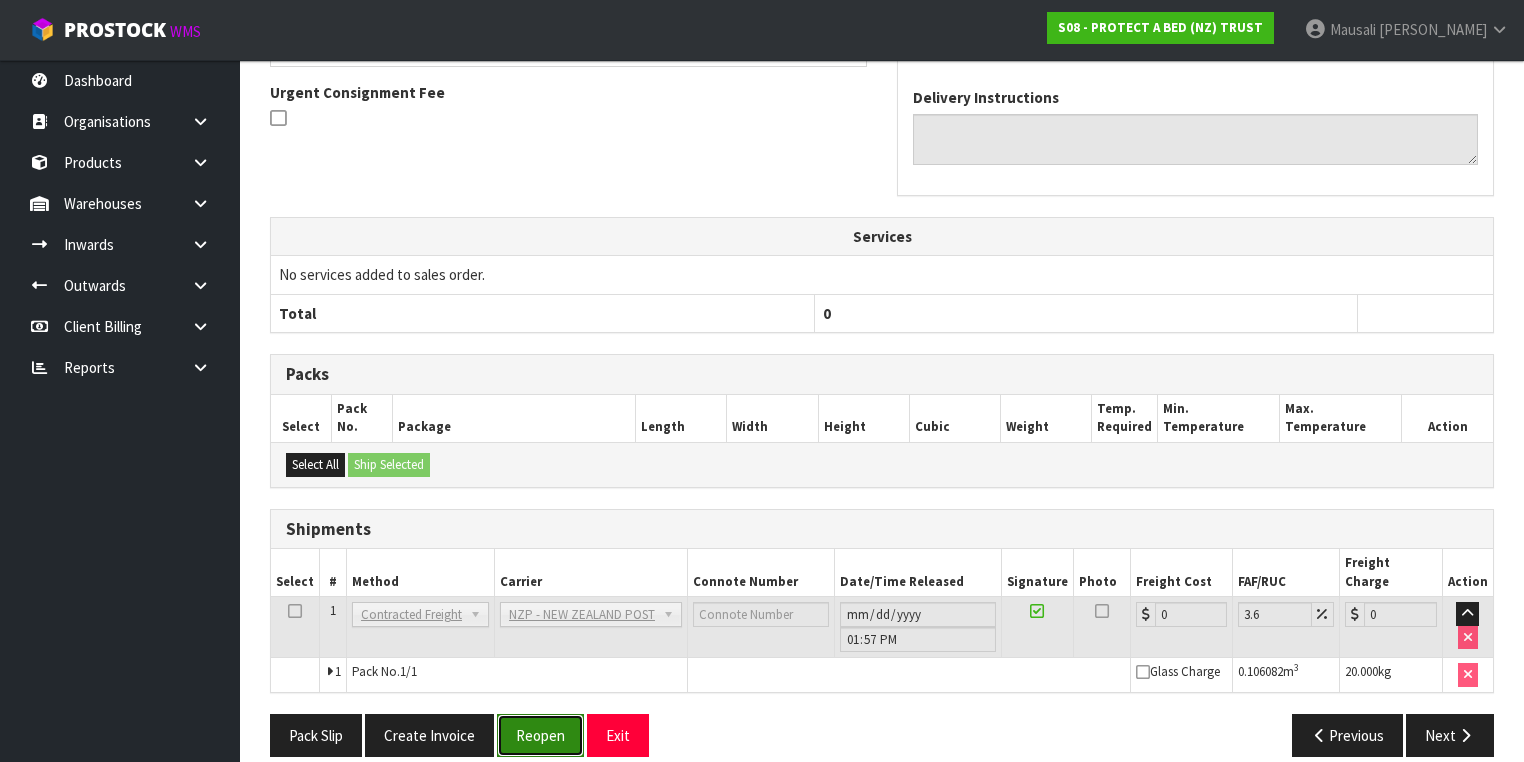 click on "Reopen" at bounding box center (540, 735) 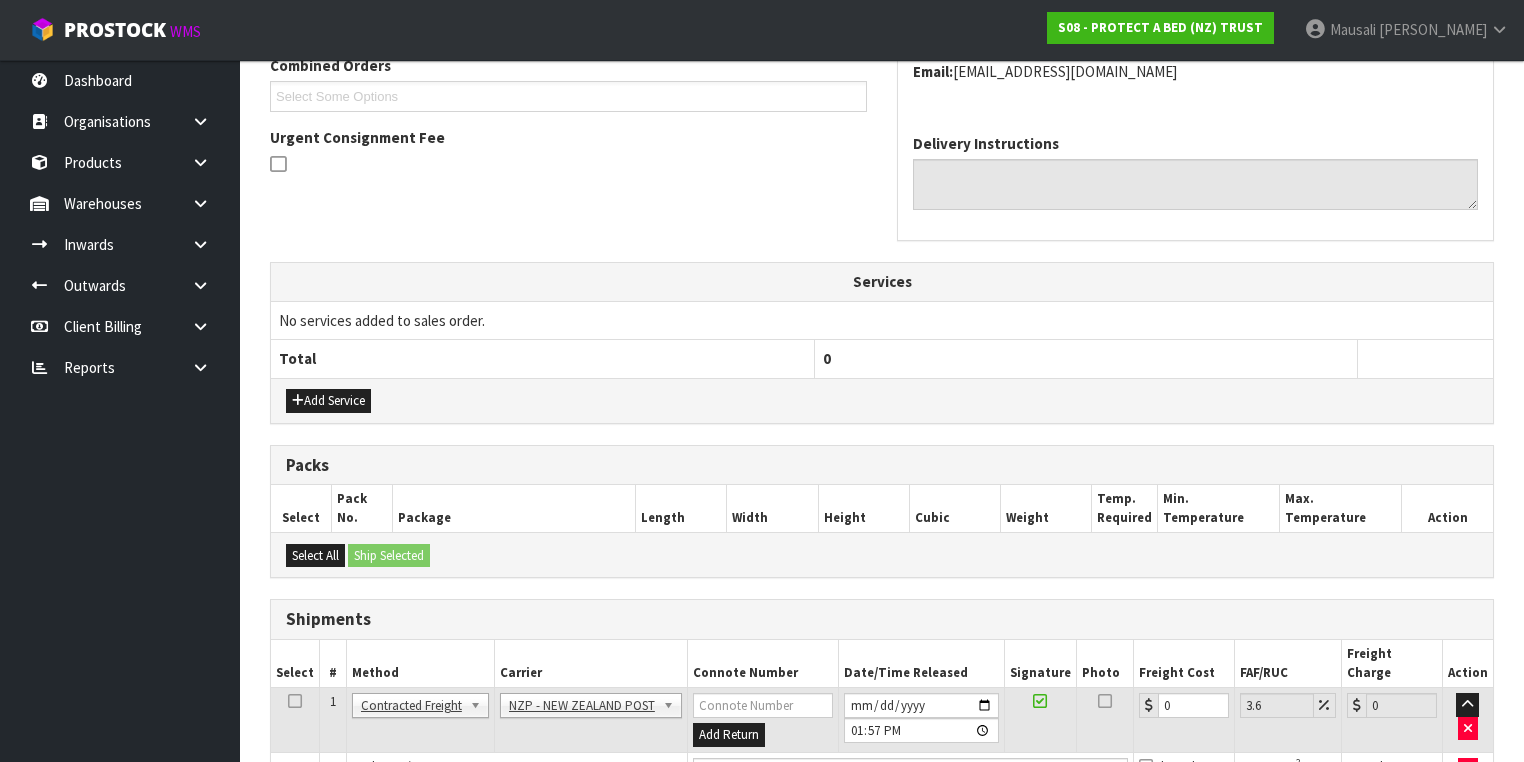 scroll, scrollTop: 646, scrollLeft: 0, axis: vertical 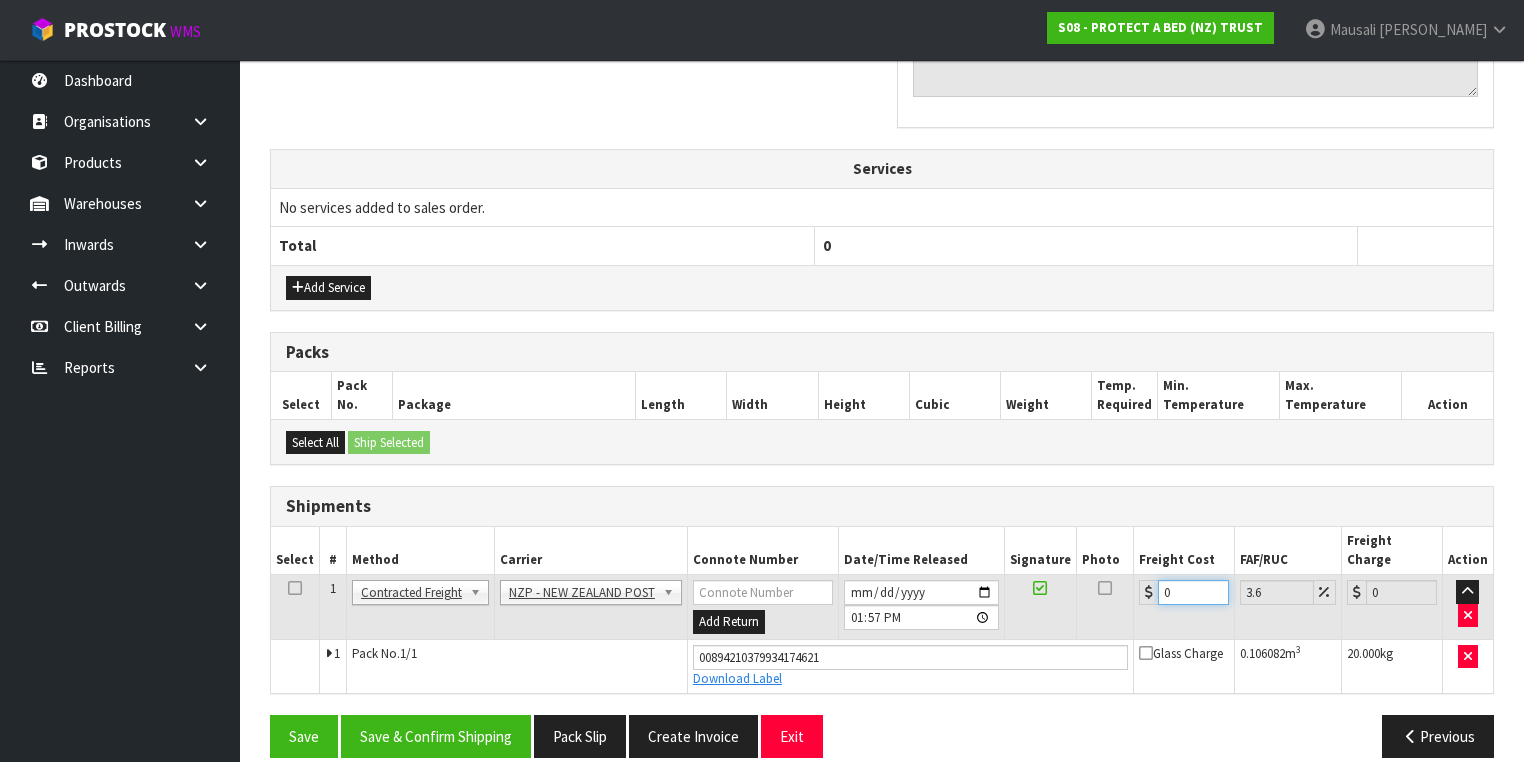 drag, startPoint x: 1181, startPoint y: 567, endPoint x: 1148, endPoint y: 582, distance: 36.249138 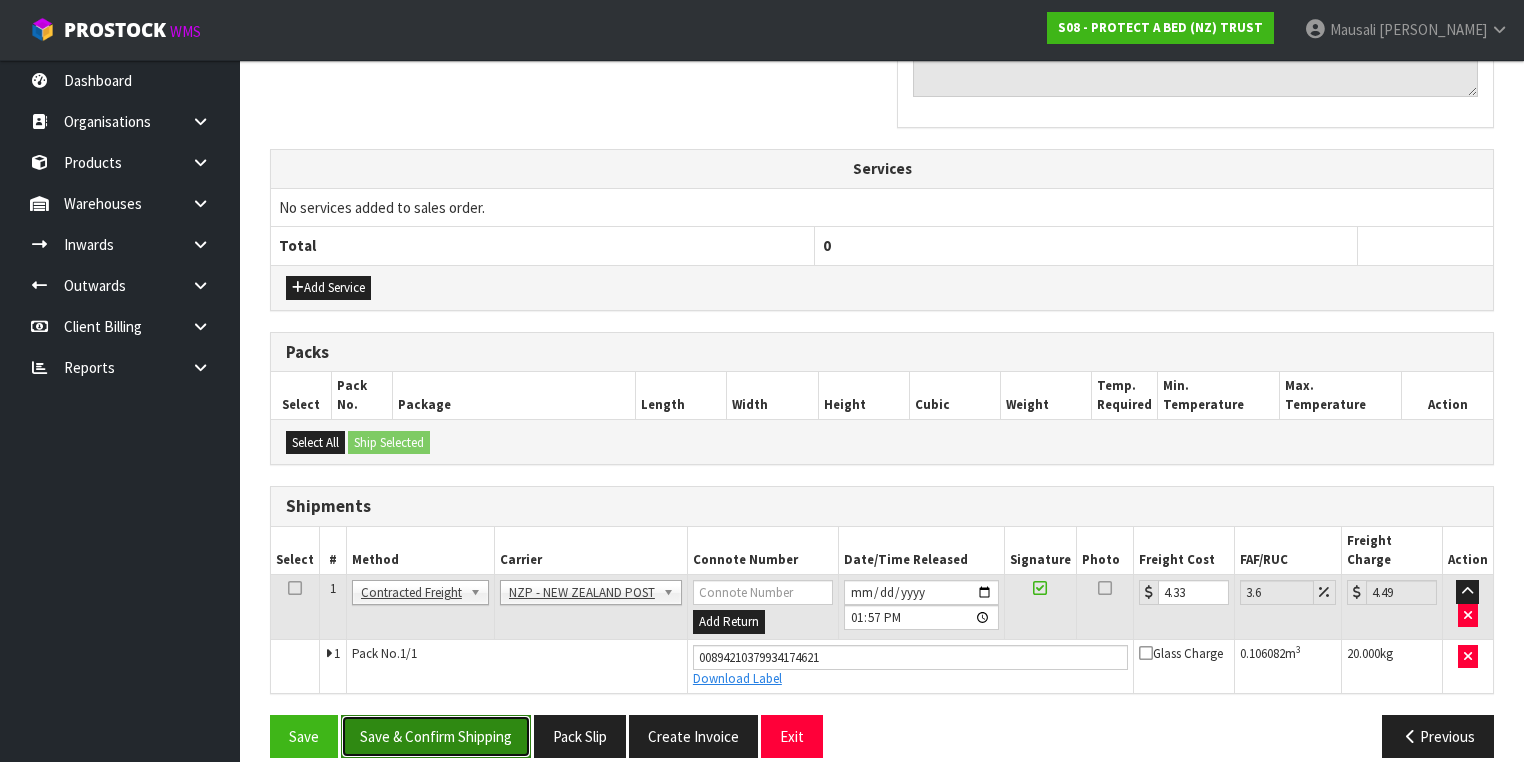 click on "Save & Confirm Shipping" at bounding box center (436, 736) 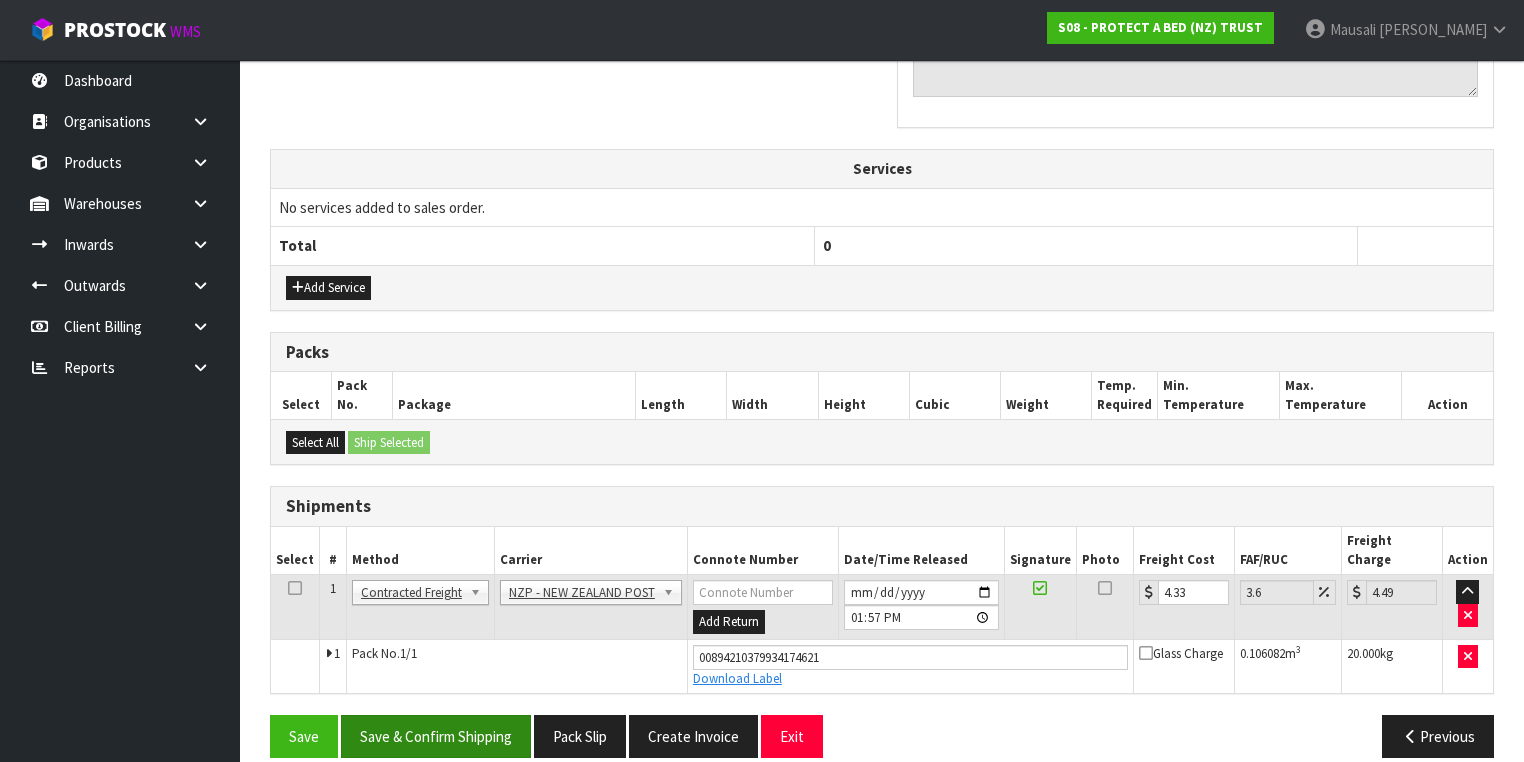 scroll, scrollTop: 0, scrollLeft: 0, axis: both 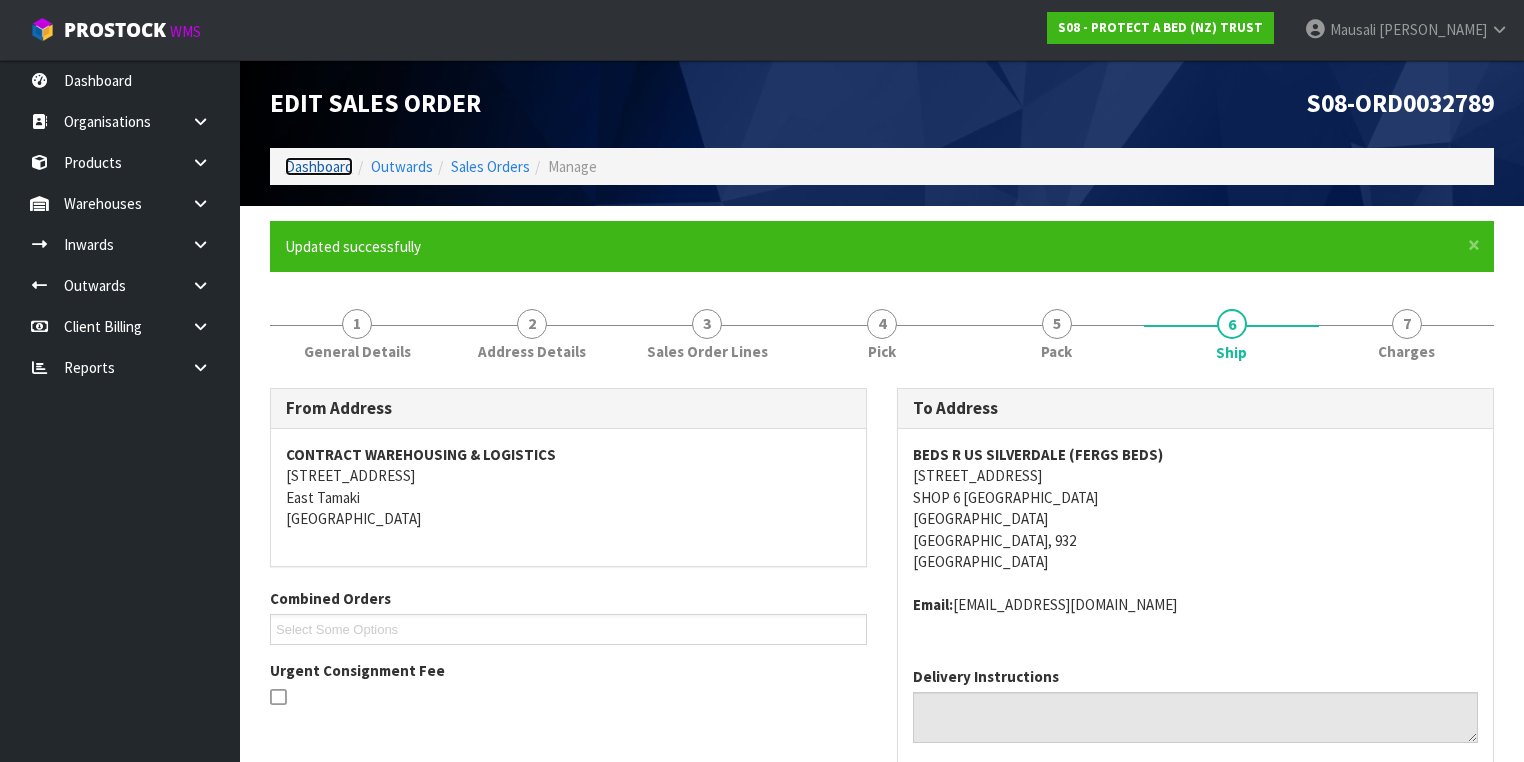 click on "Dashboard" at bounding box center (319, 166) 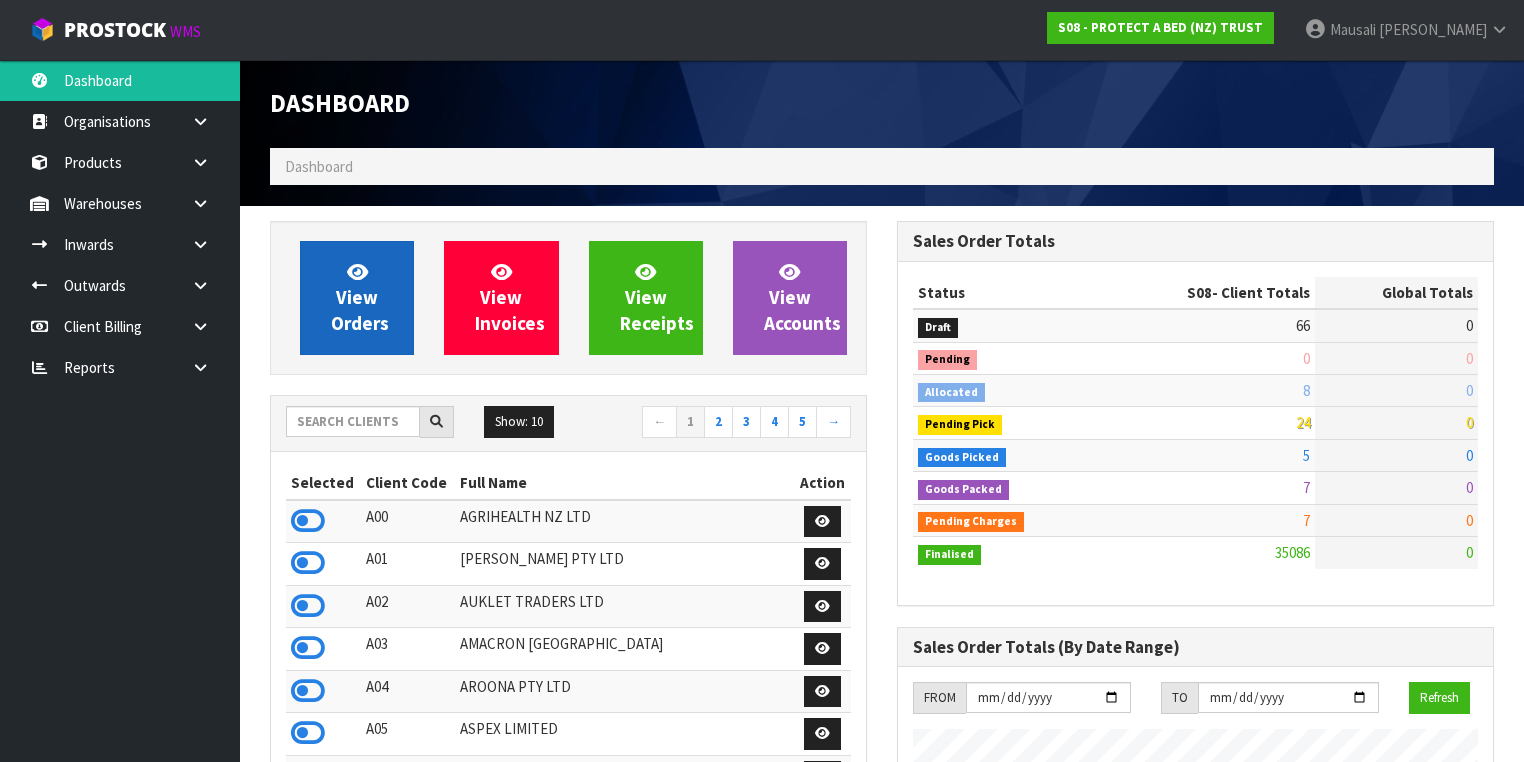 scroll, scrollTop: 998756, scrollLeft: 999372, axis: both 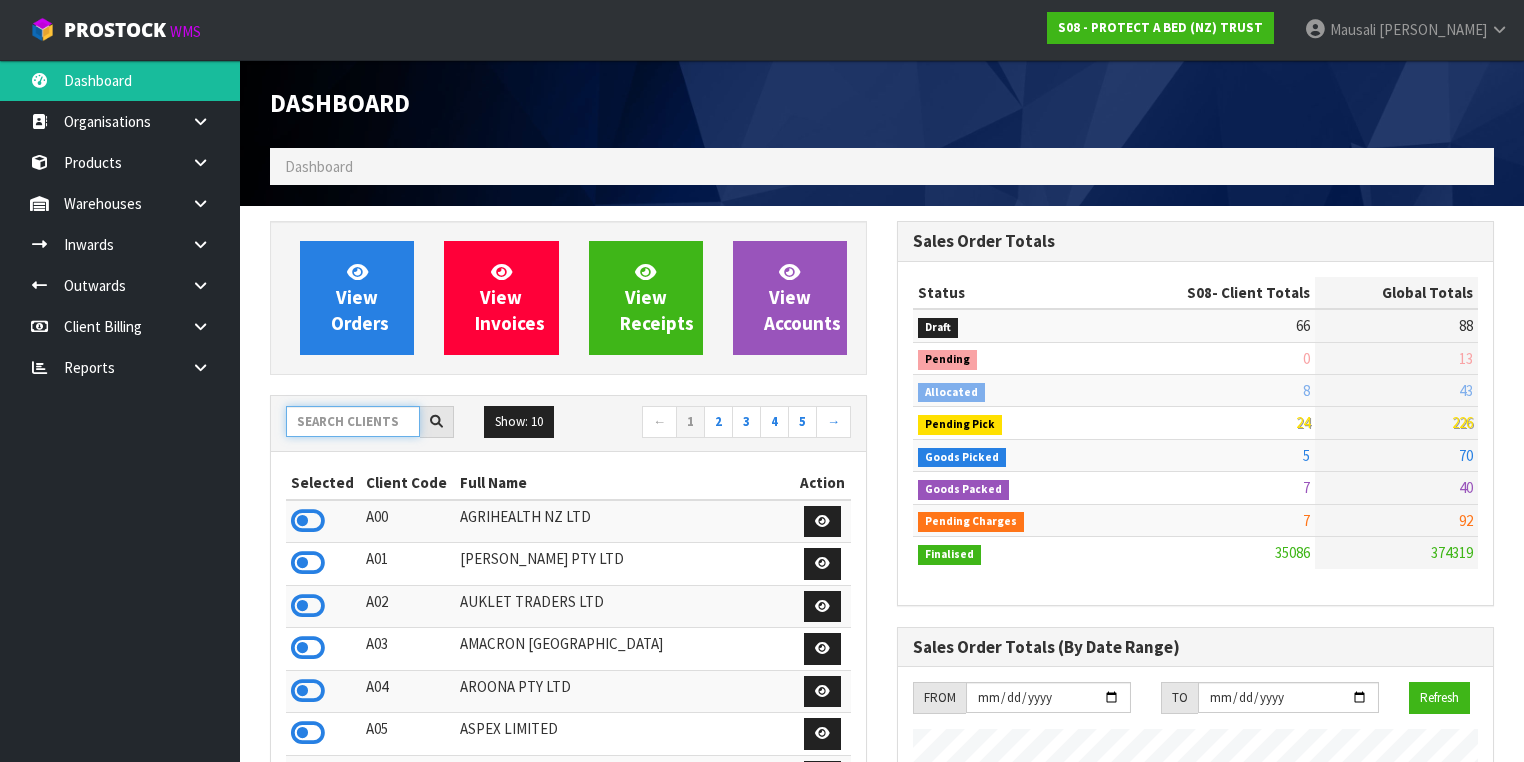 click at bounding box center [353, 421] 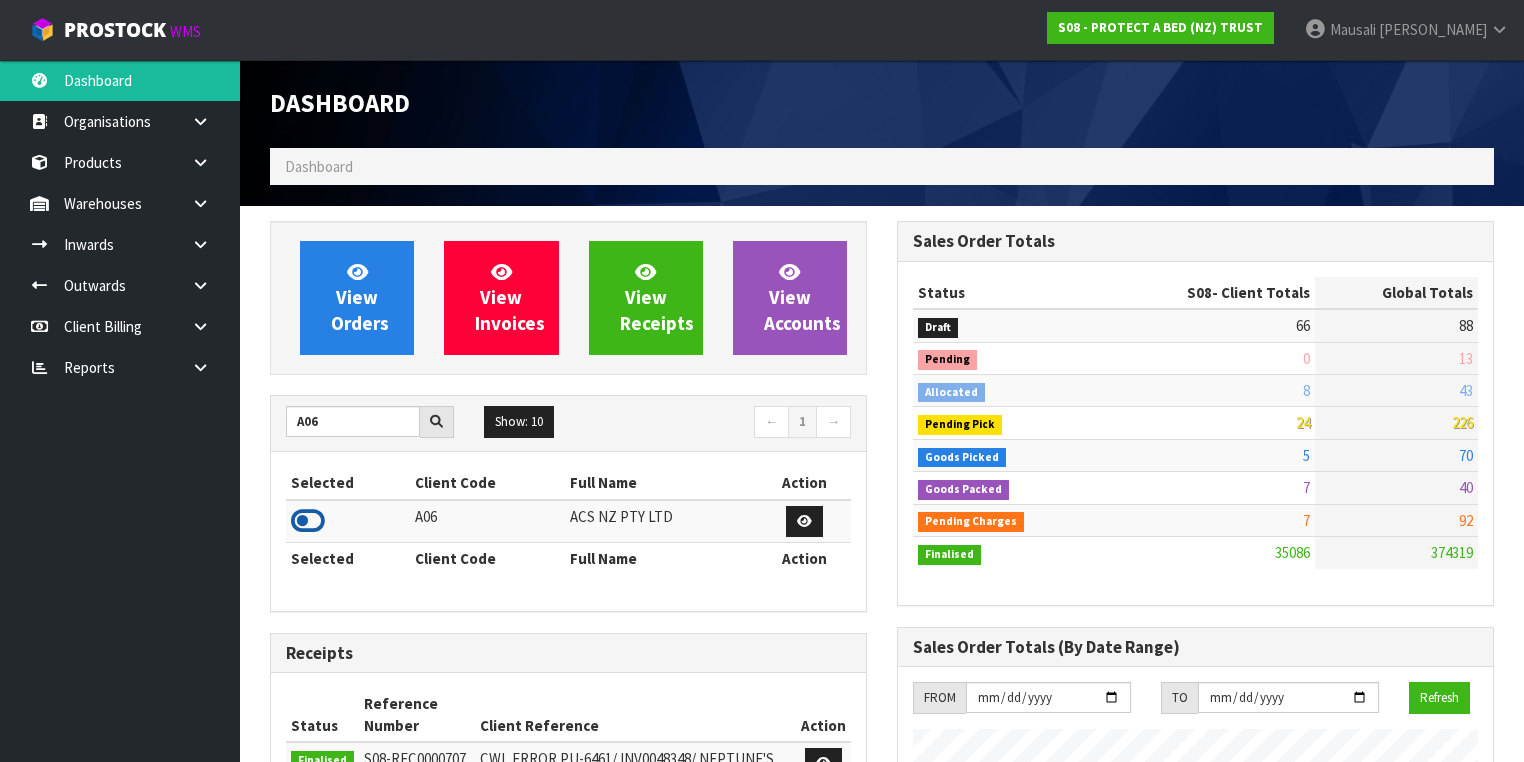 click at bounding box center [308, 521] 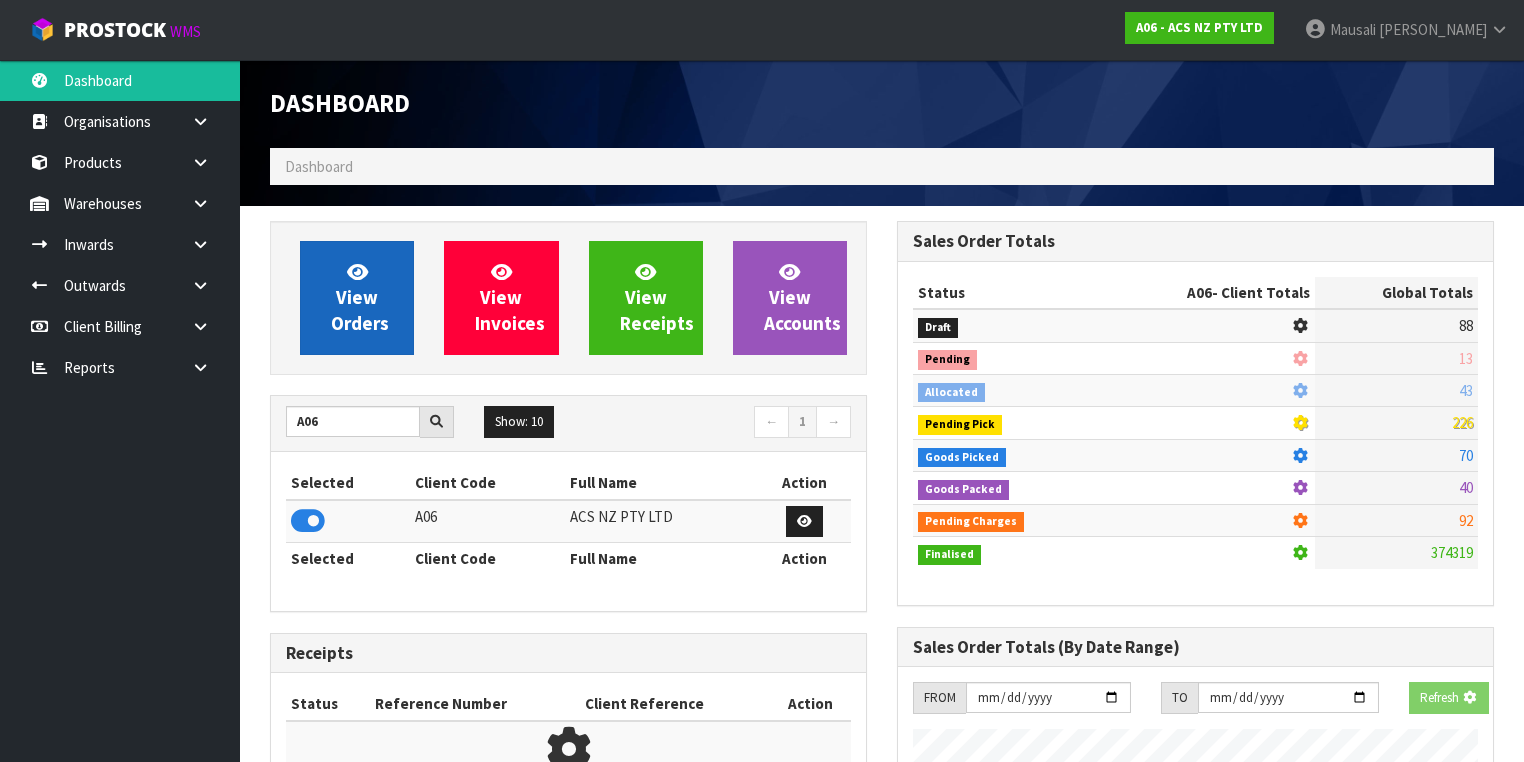 scroll, scrollTop: 1242, scrollLeft: 627, axis: both 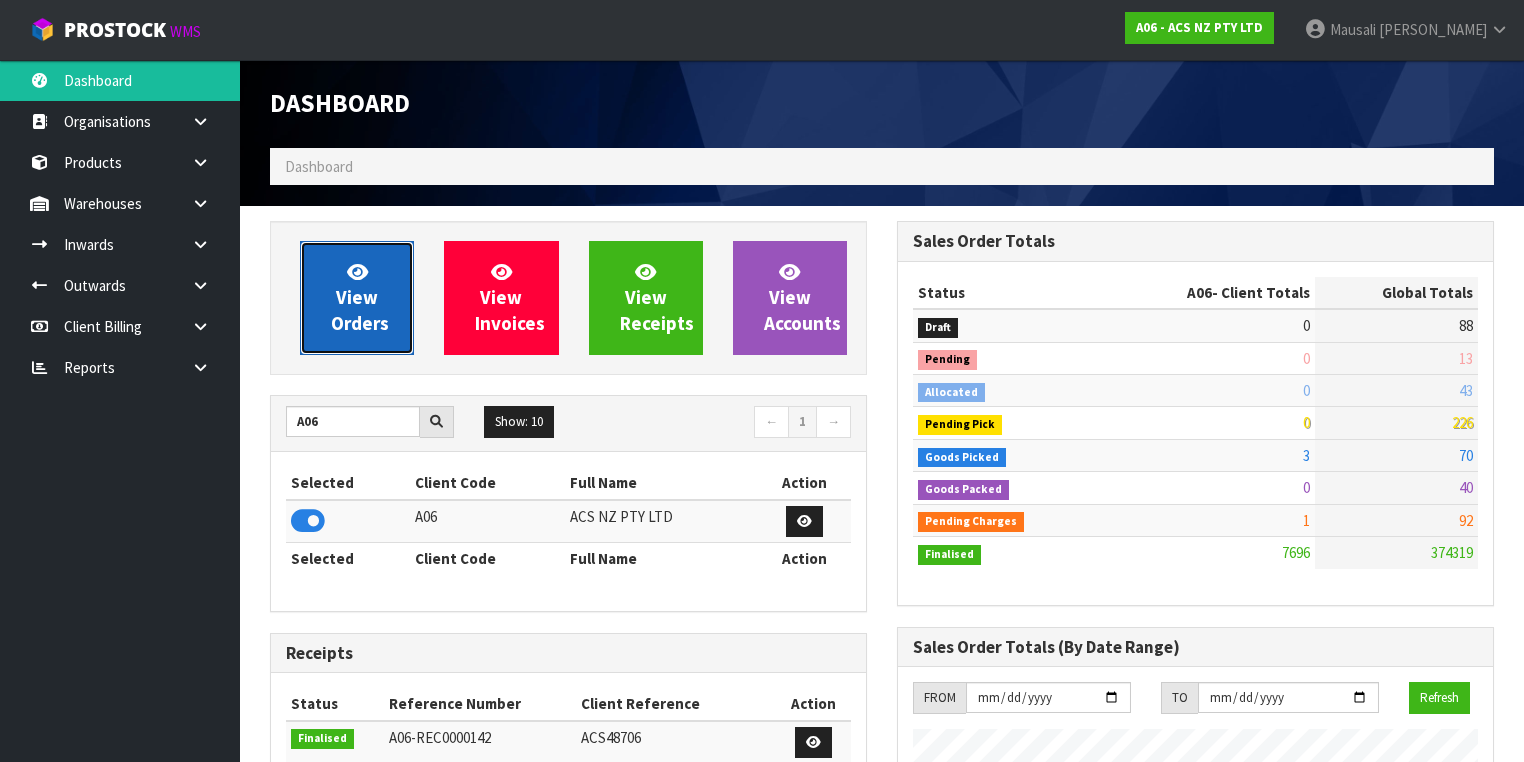 click on "View
Orders" at bounding box center (360, 297) 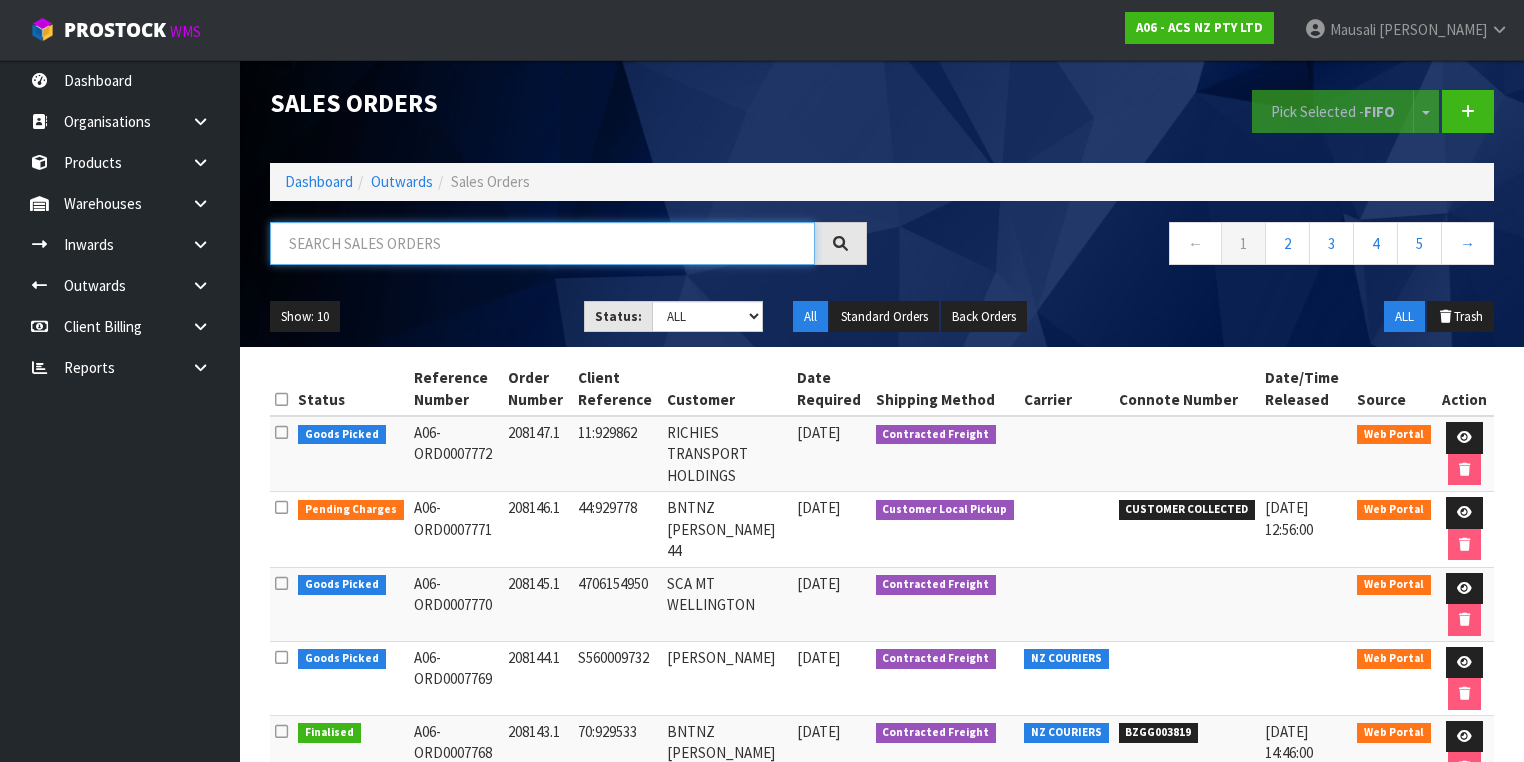 click at bounding box center (542, 243) 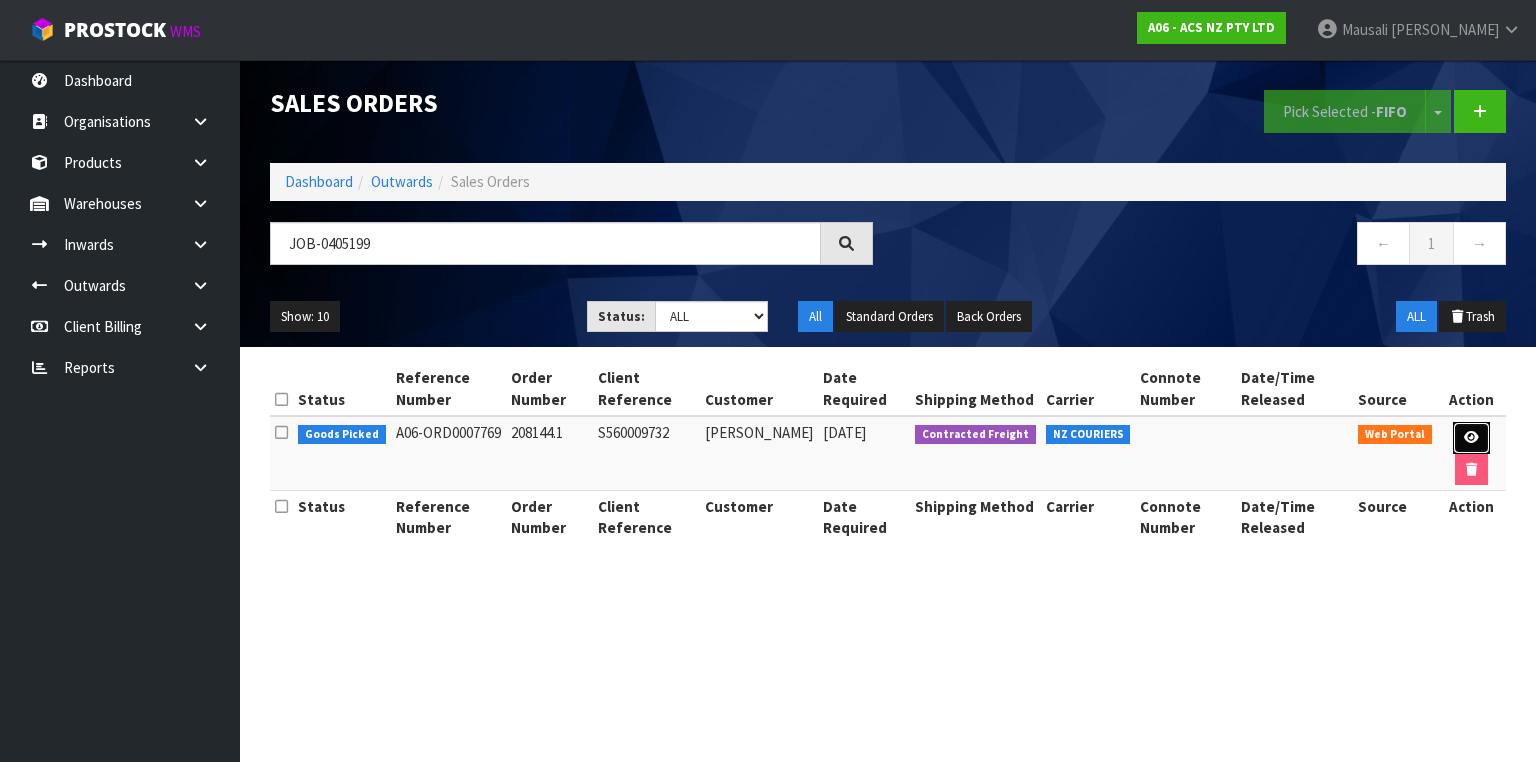 click at bounding box center (1471, 437) 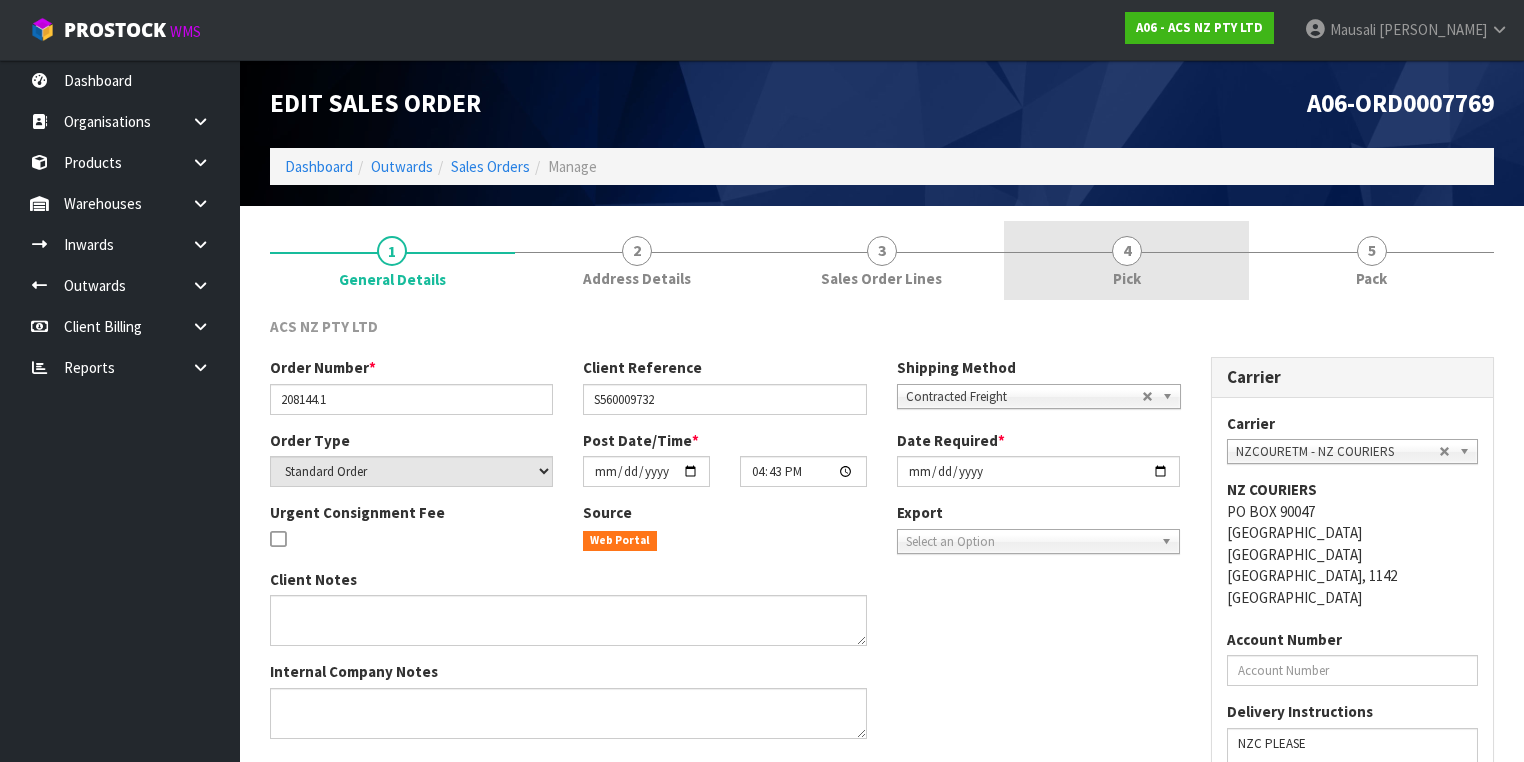 click on "4
Pick" at bounding box center (1126, 260) 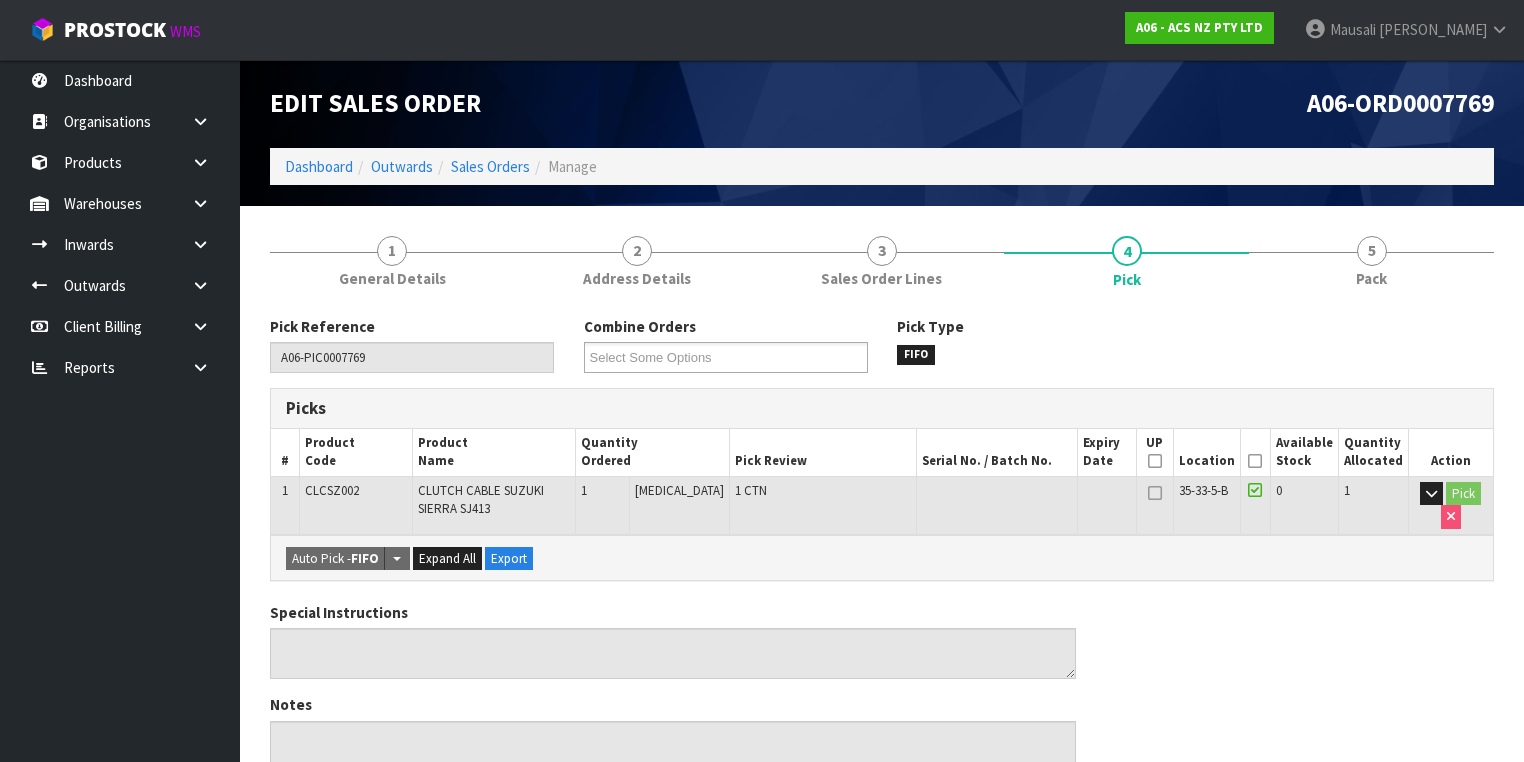 click at bounding box center [1255, 461] 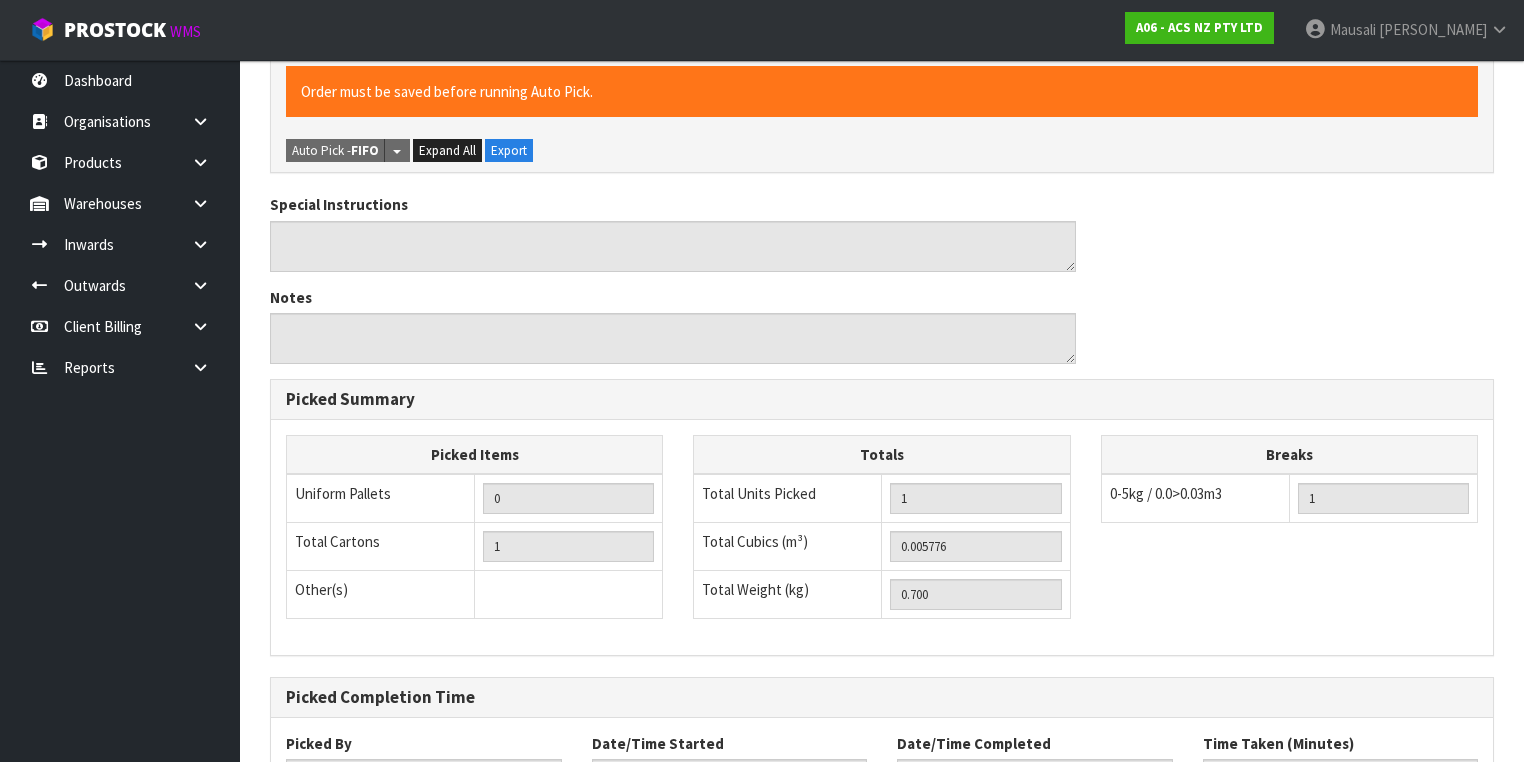 scroll, scrollTop: 641, scrollLeft: 0, axis: vertical 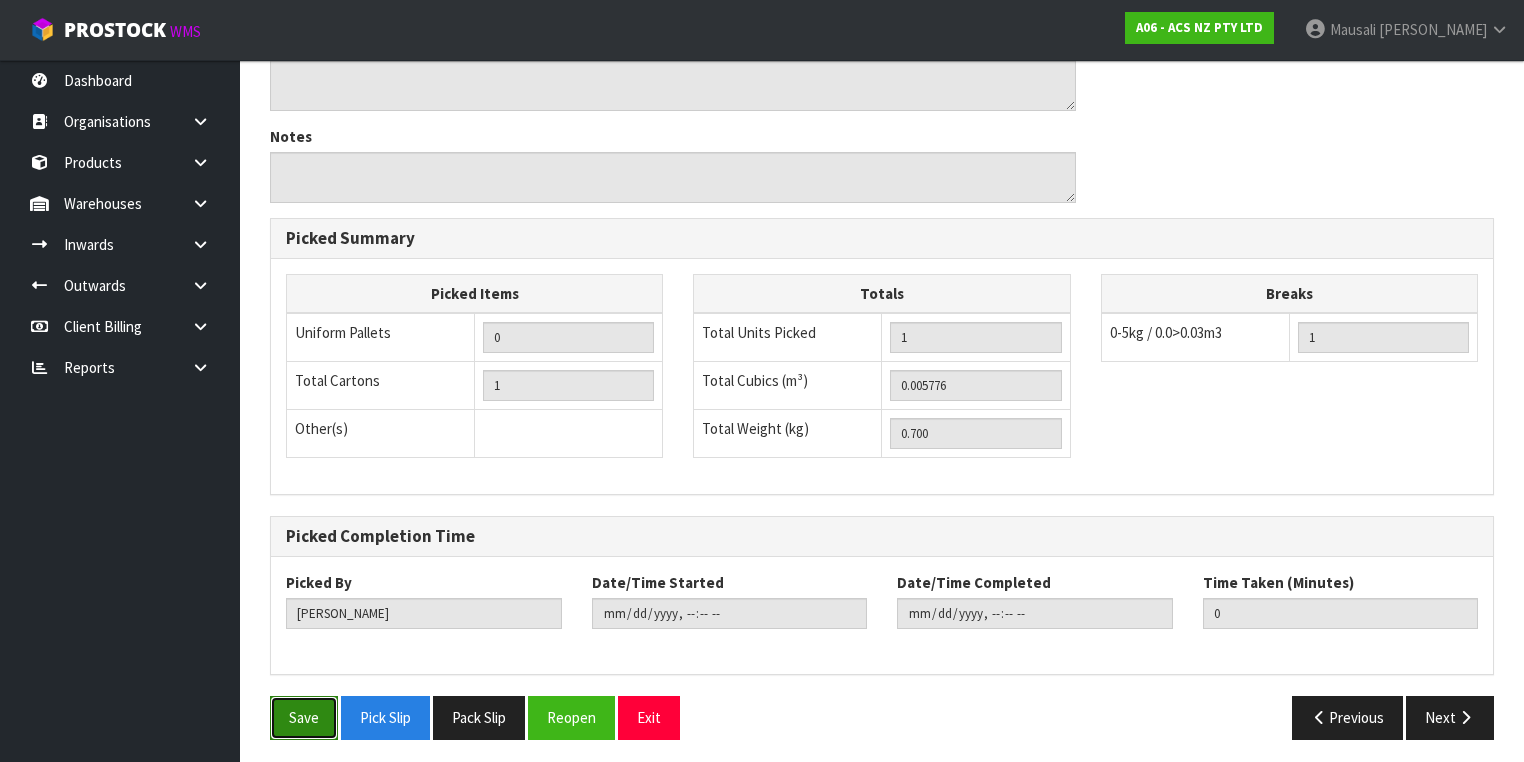 click on "Save" at bounding box center (304, 717) 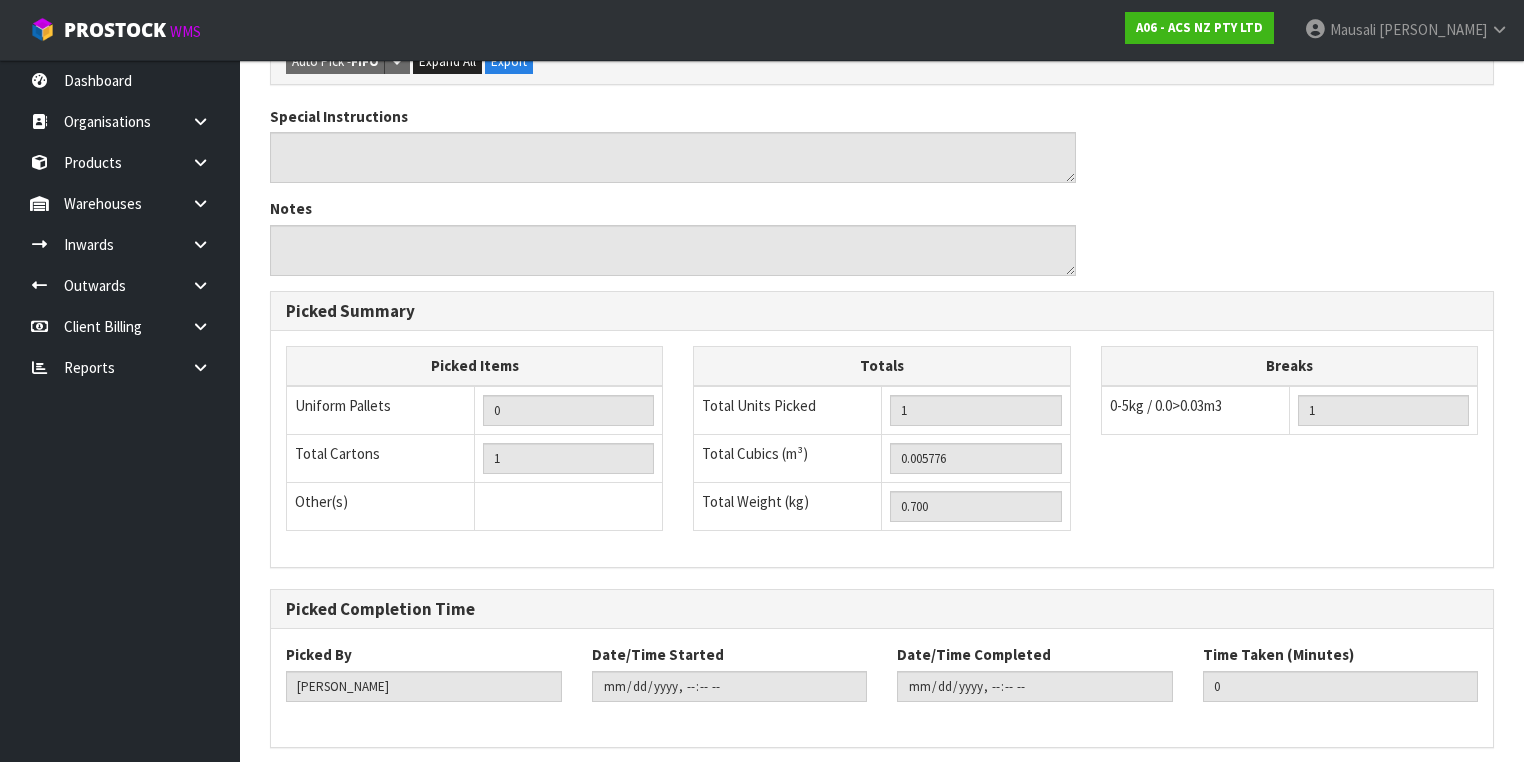 scroll, scrollTop: 0, scrollLeft: 0, axis: both 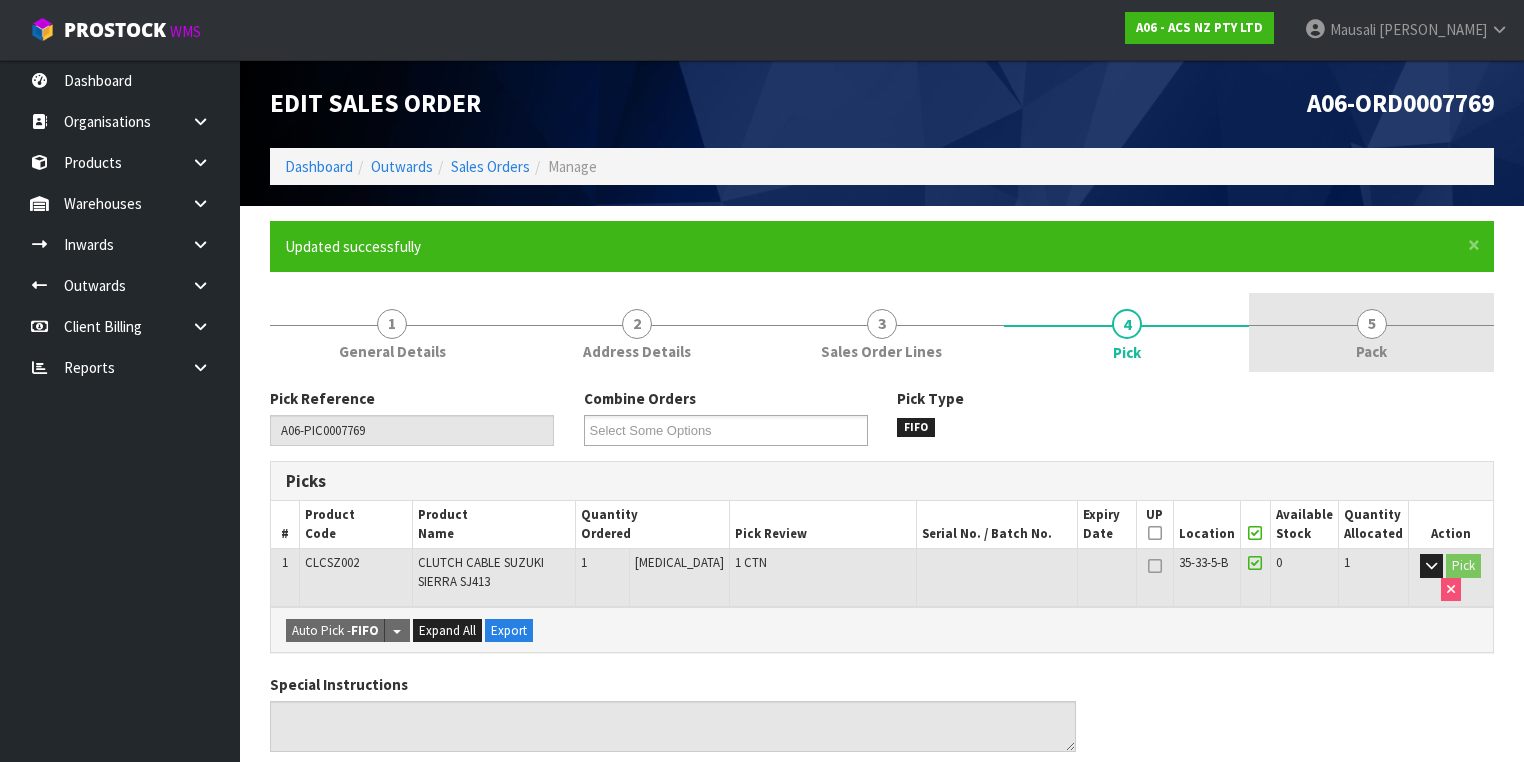 click on "Pack" at bounding box center (1371, 351) 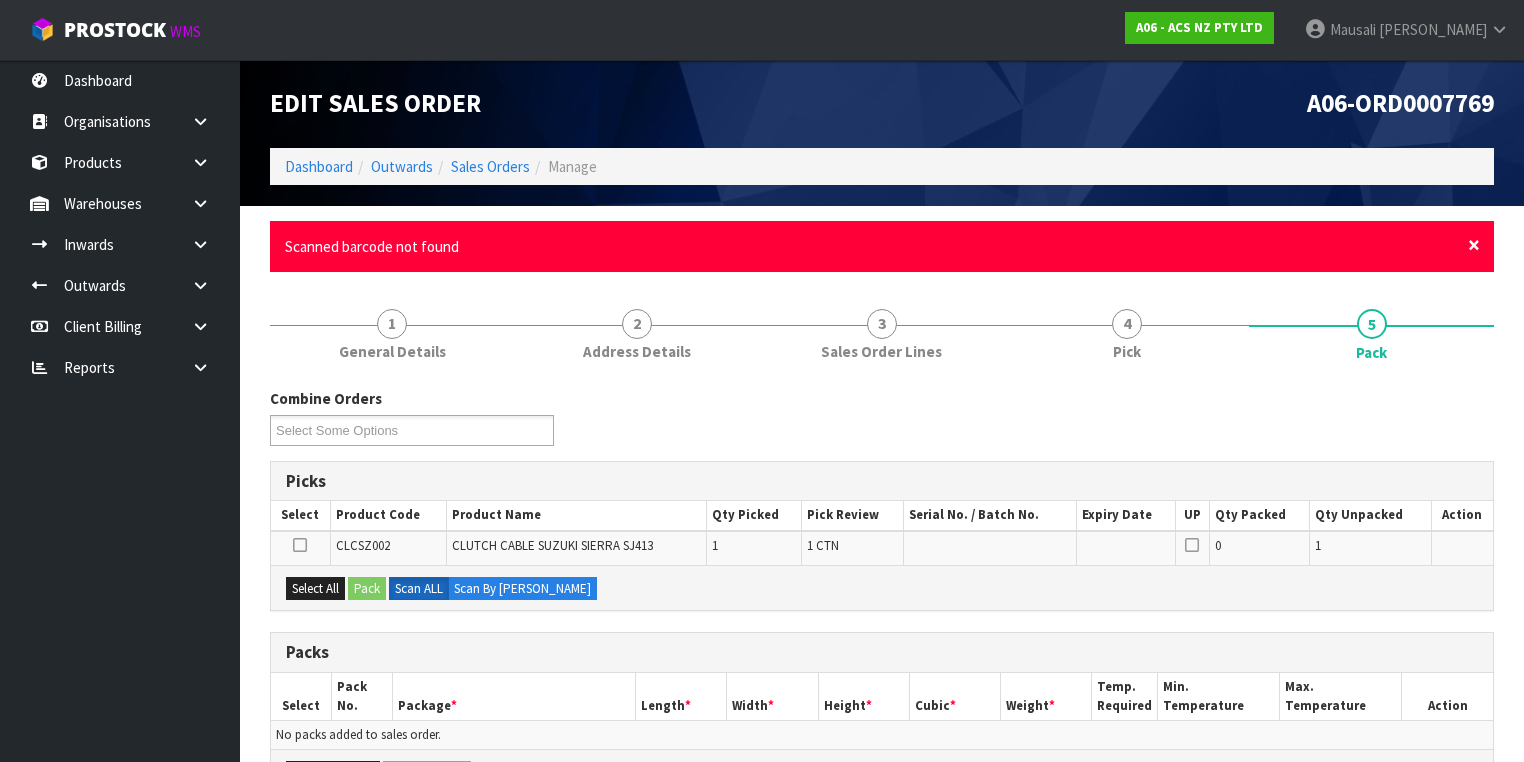 click on "×" at bounding box center [1474, 245] 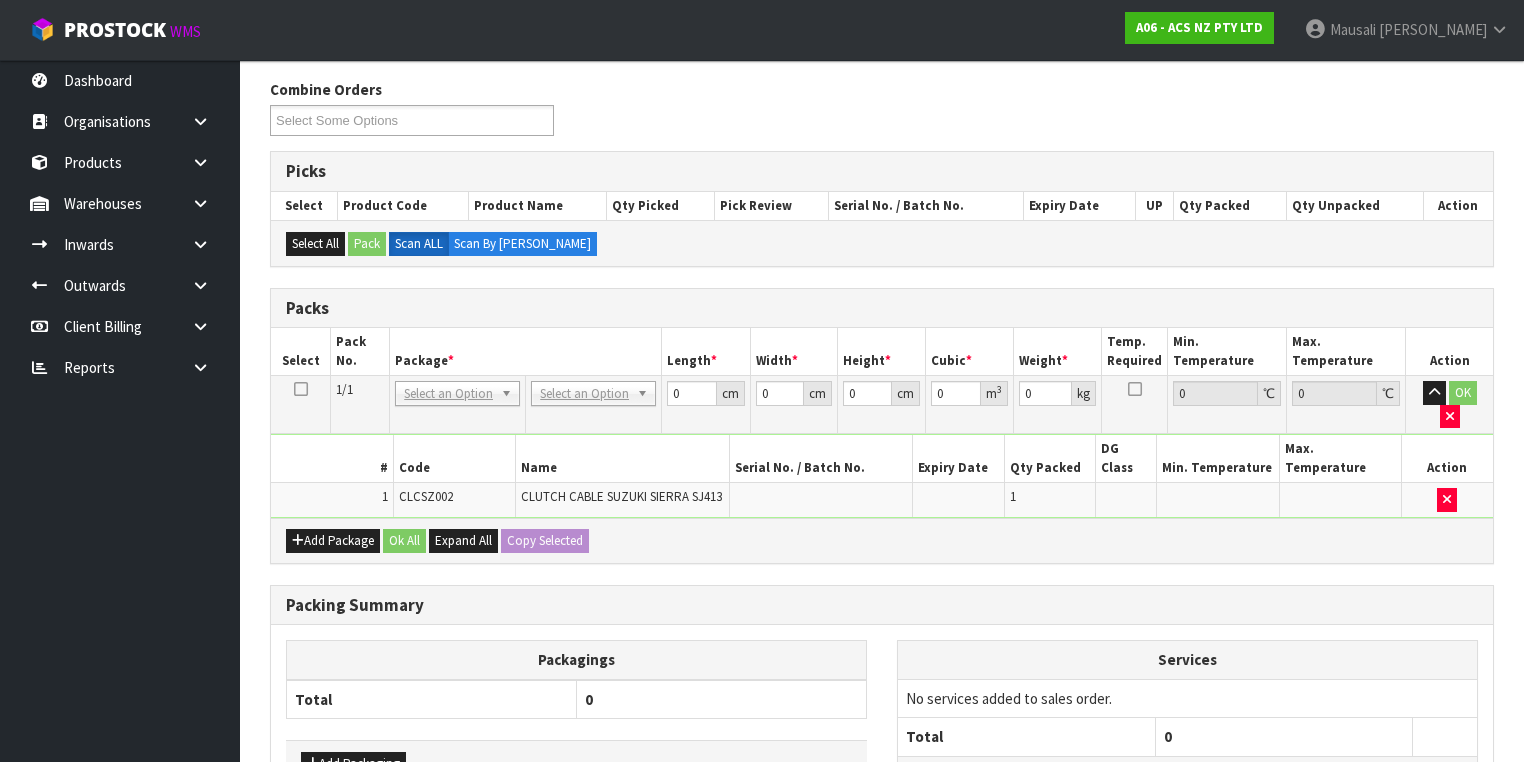 scroll, scrollTop: 358, scrollLeft: 0, axis: vertical 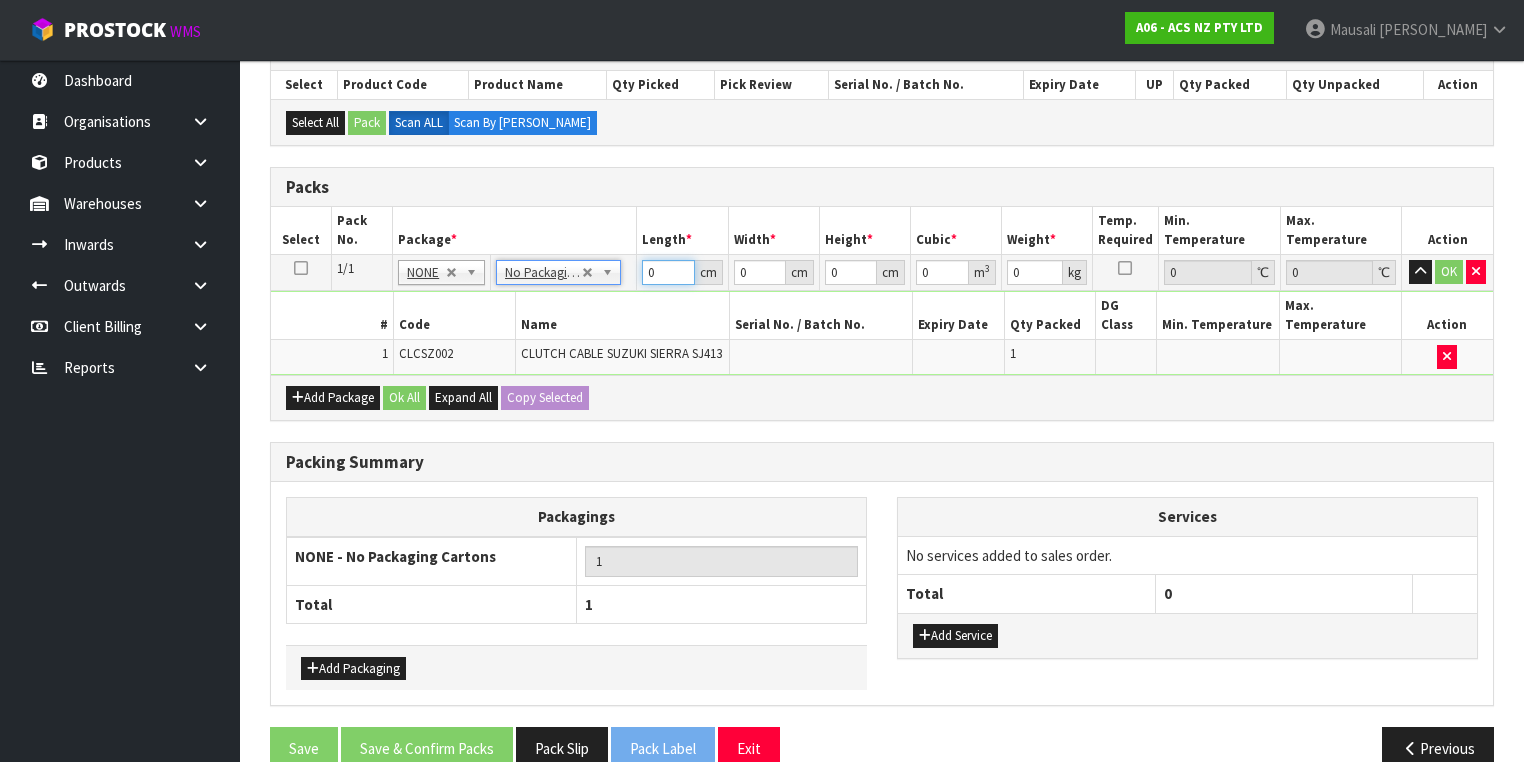 drag, startPoint x: 653, startPoint y: 270, endPoint x: 628, endPoint y: 276, distance: 25.70992 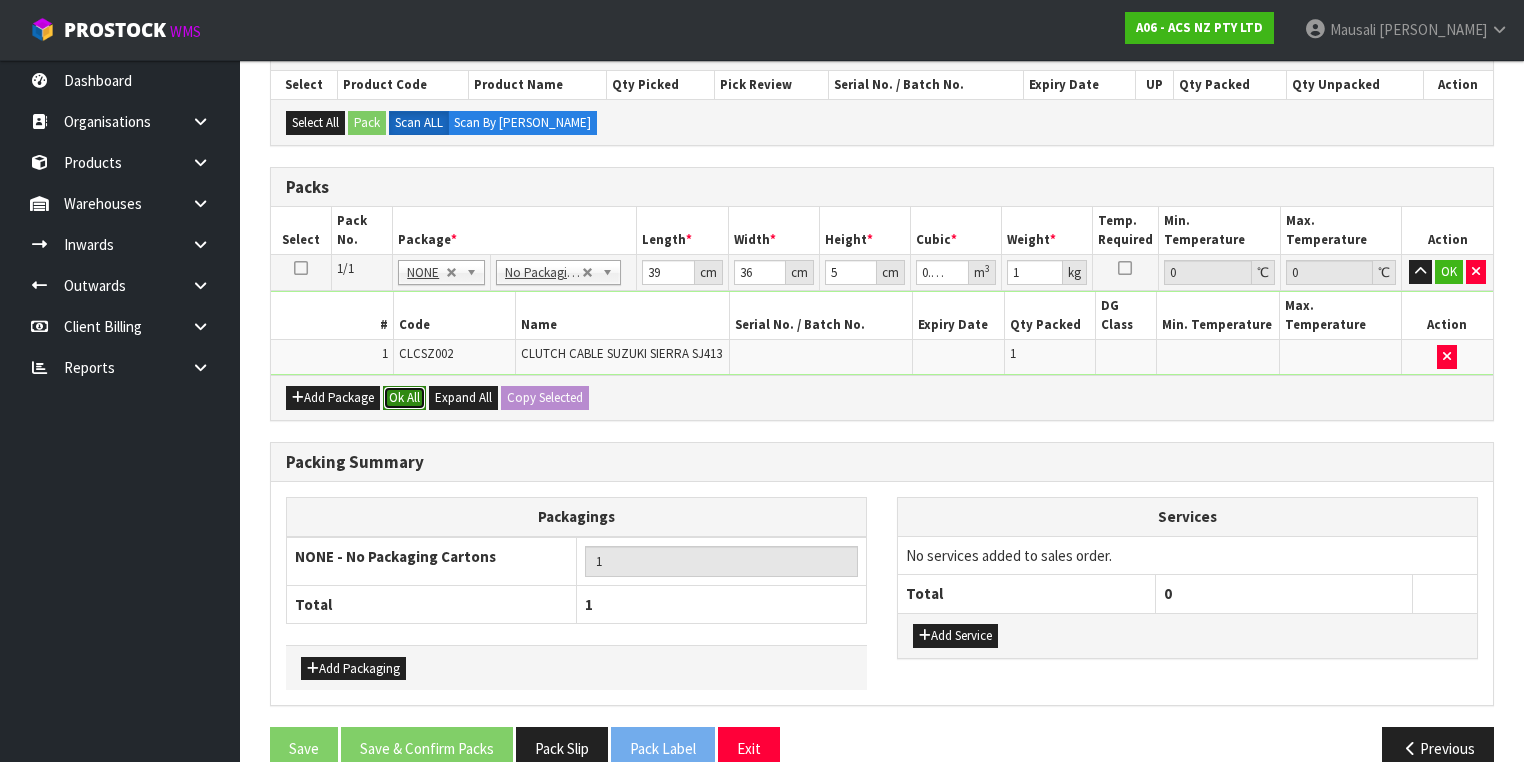 click on "Ok All" at bounding box center (404, 398) 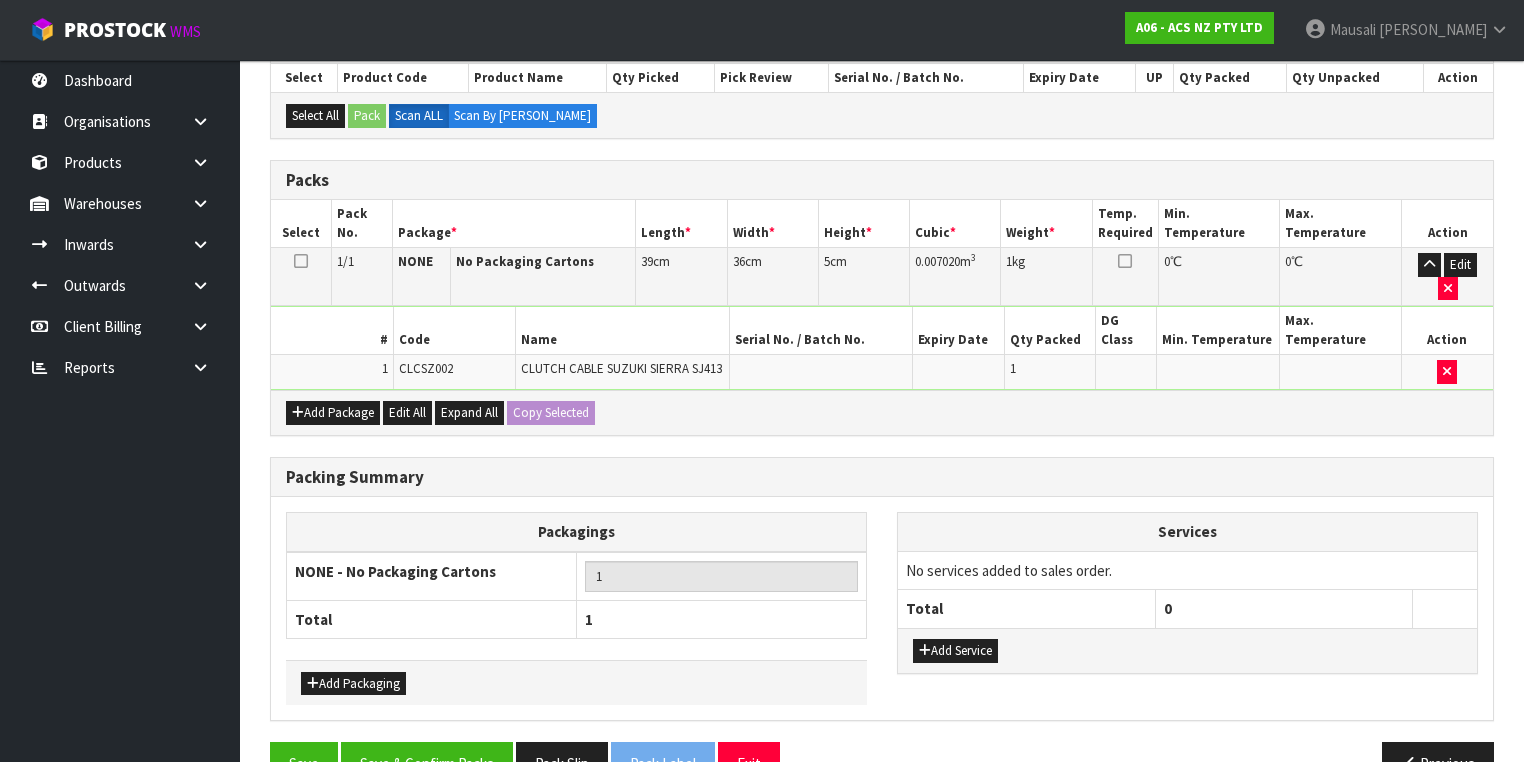 scroll, scrollTop: 367, scrollLeft: 0, axis: vertical 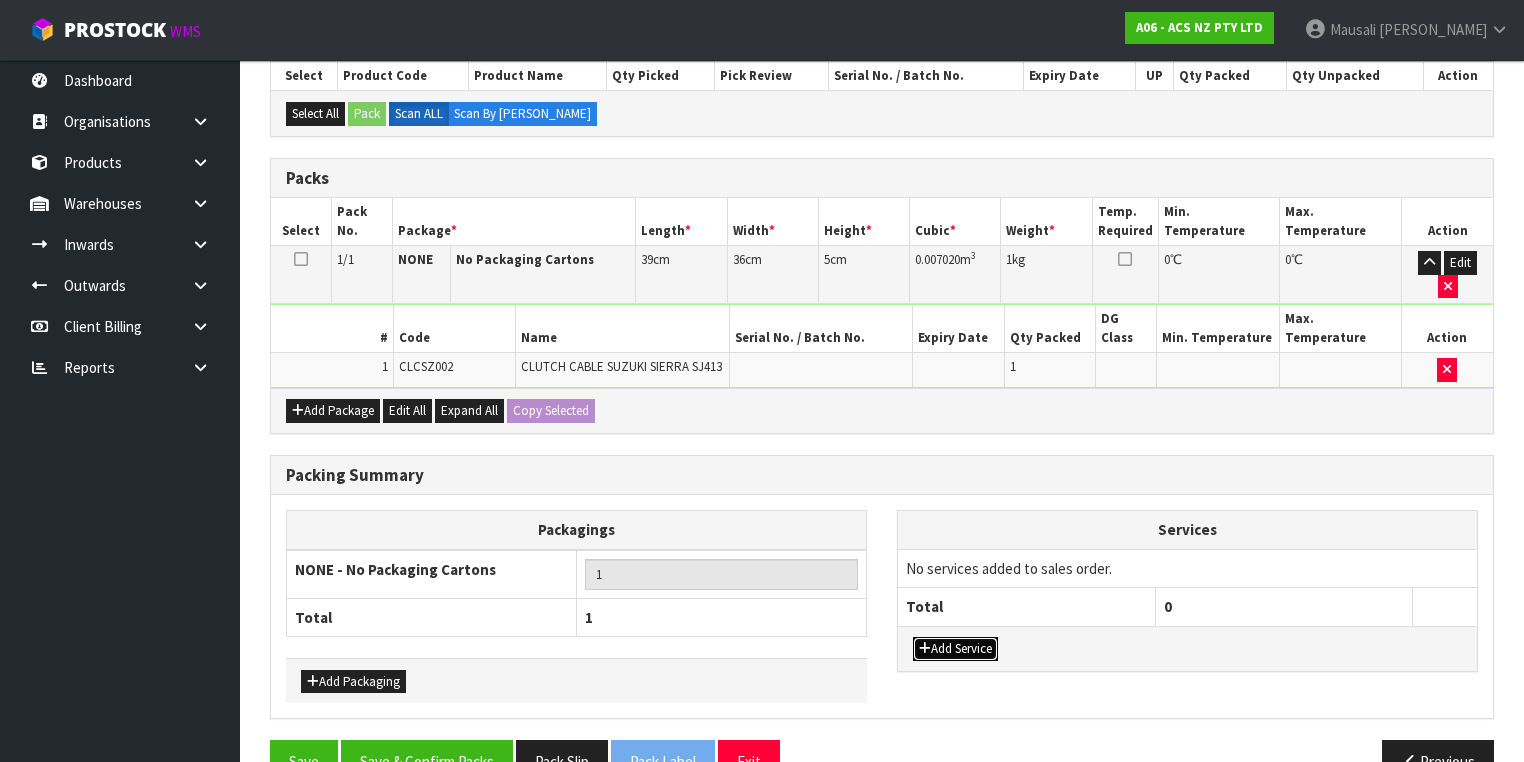 click on "Add Service" at bounding box center [955, 649] 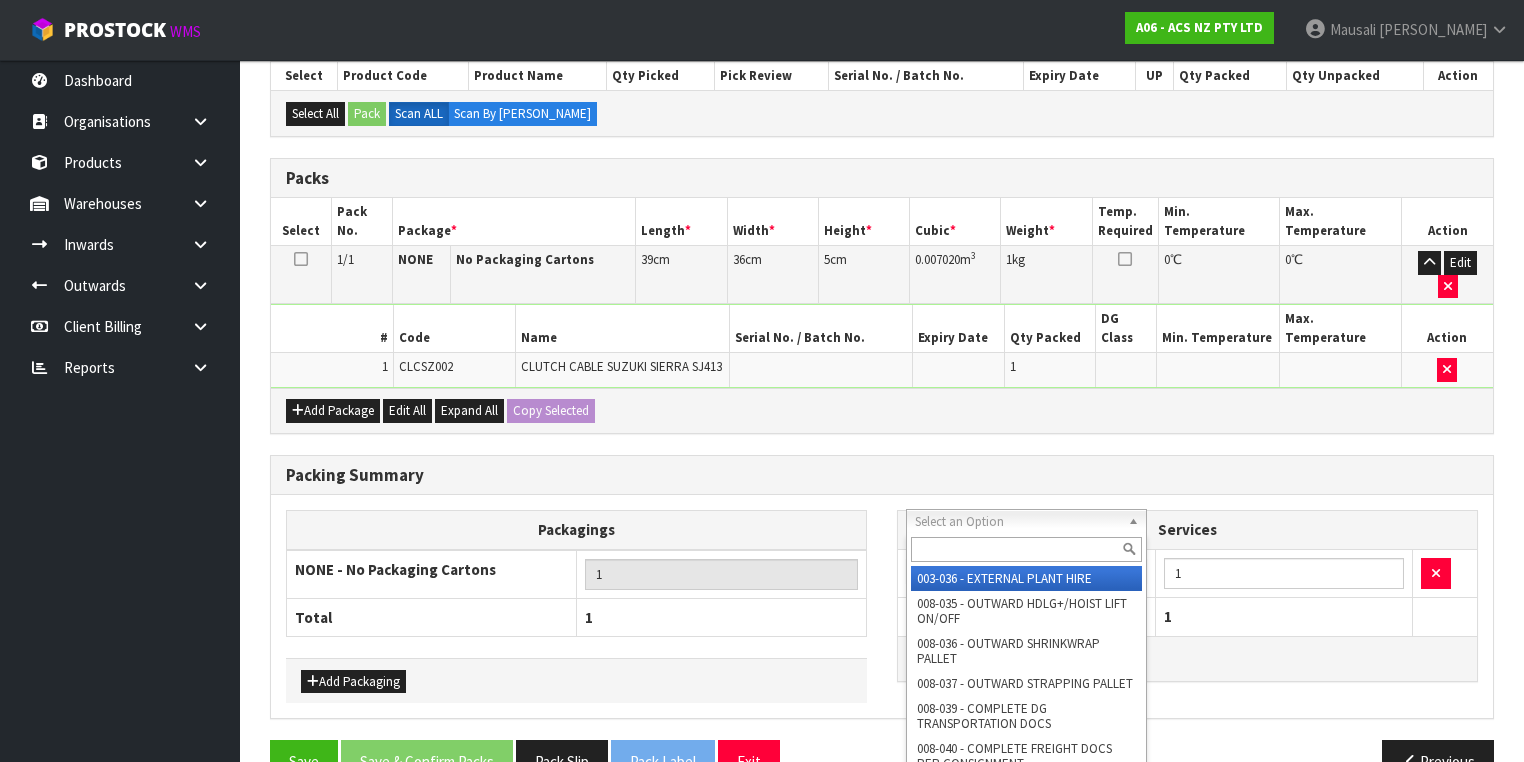 click at bounding box center [1026, 549] 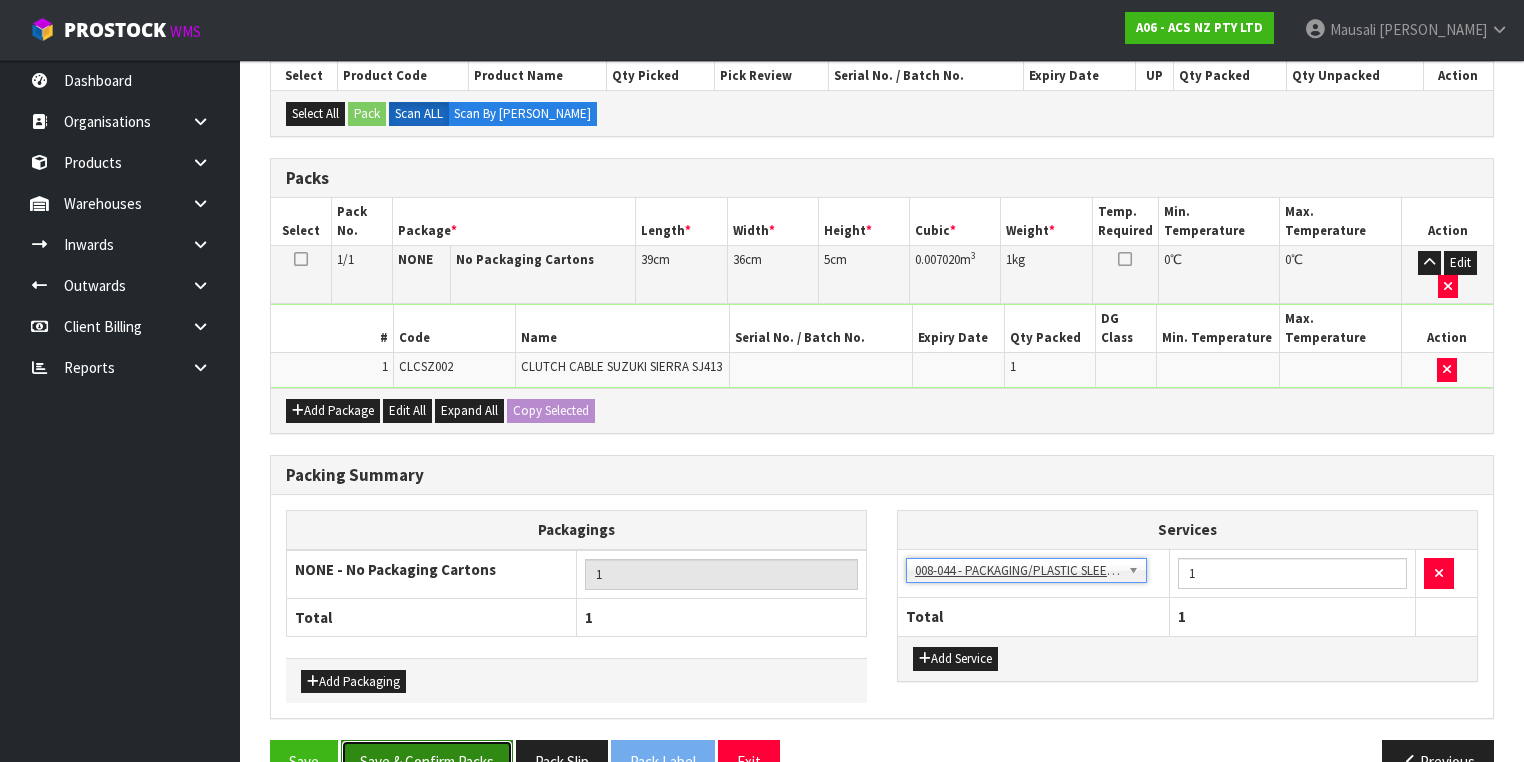 click on "Save & Confirm Packs" at bounding box center (427, 761) 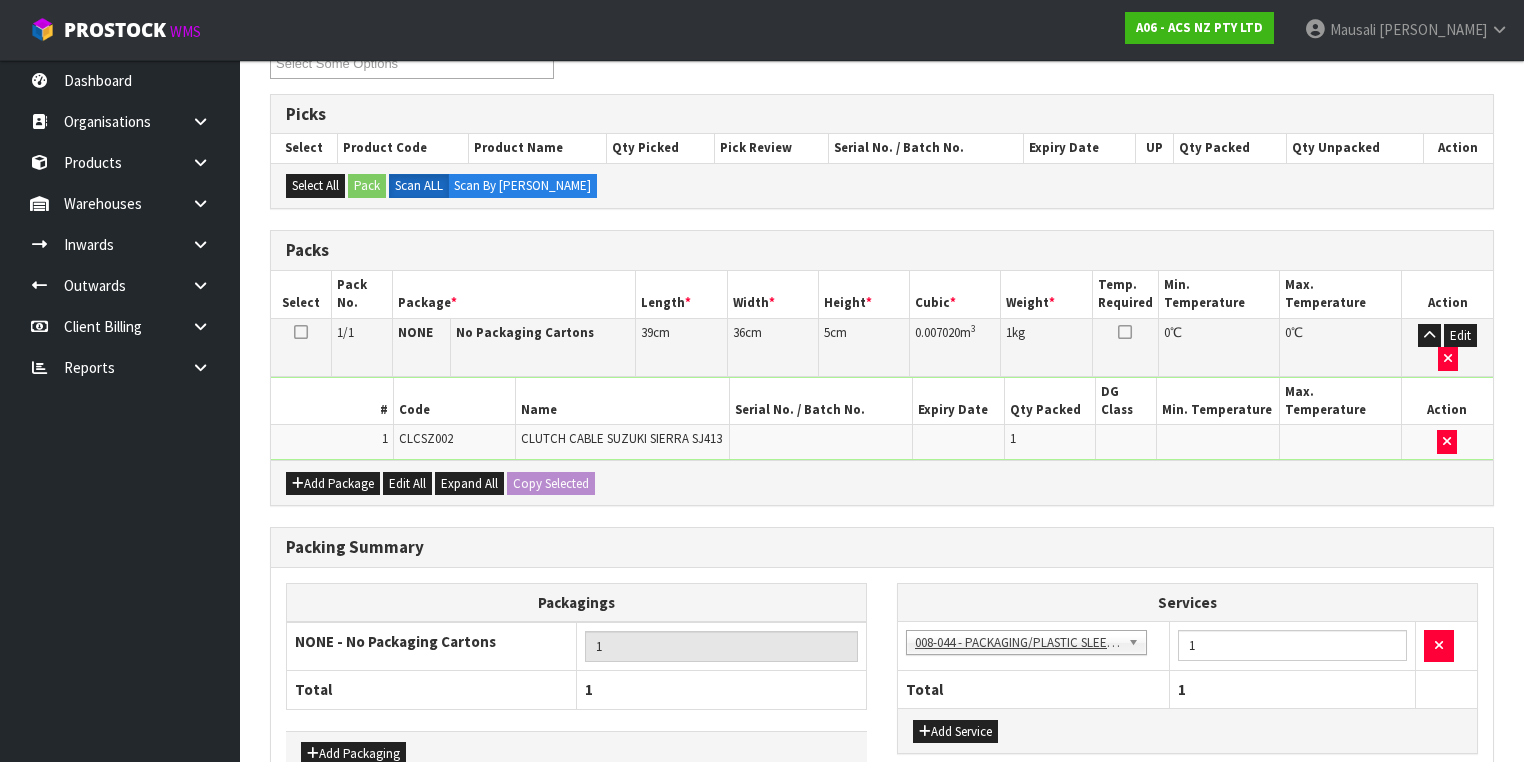 scroll, scrollTop: 0, scrollLeft: 0, axis: both 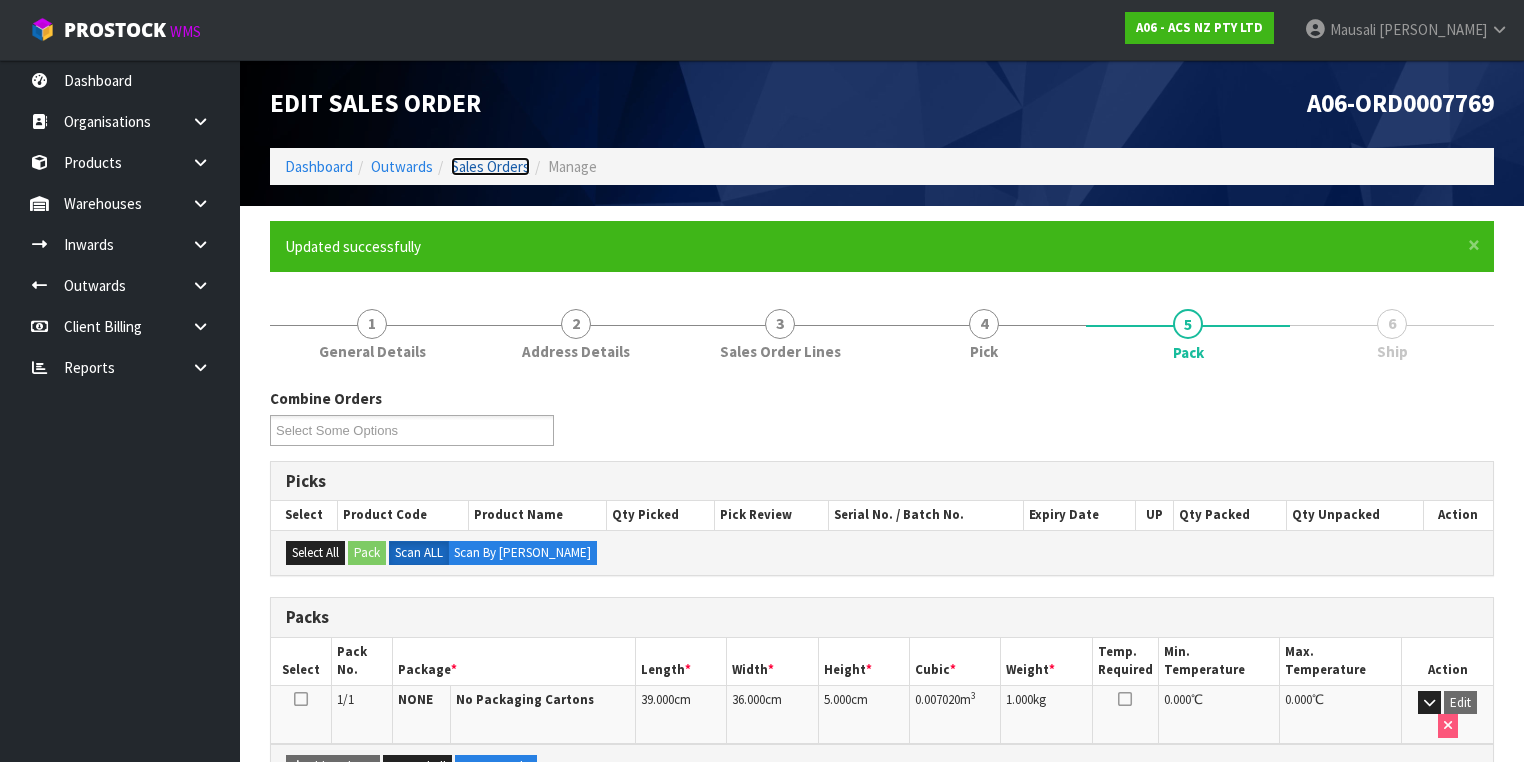 click on "Sales Orders" at bounding box center (490, 166) 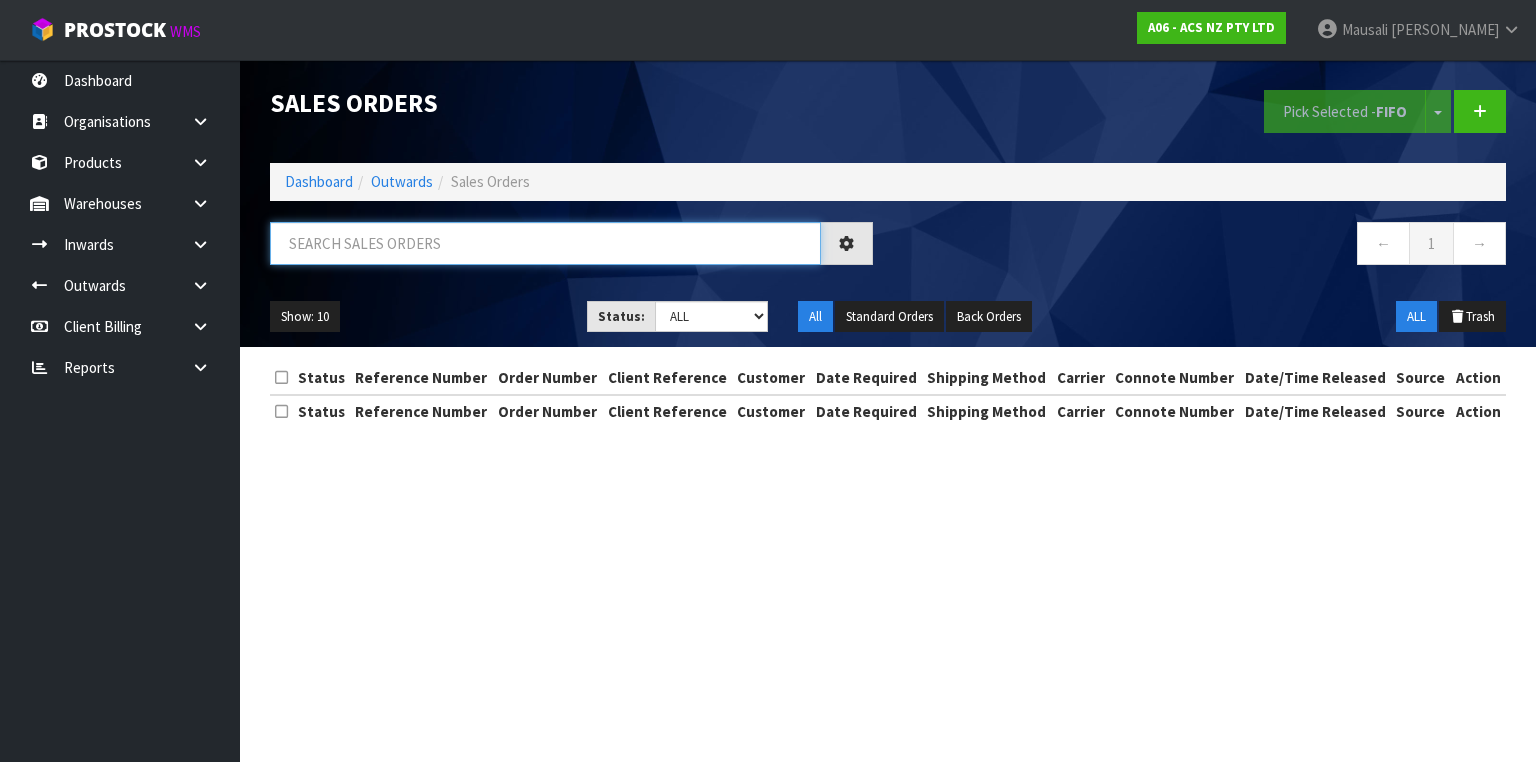 click at bounding box center [545, 243] 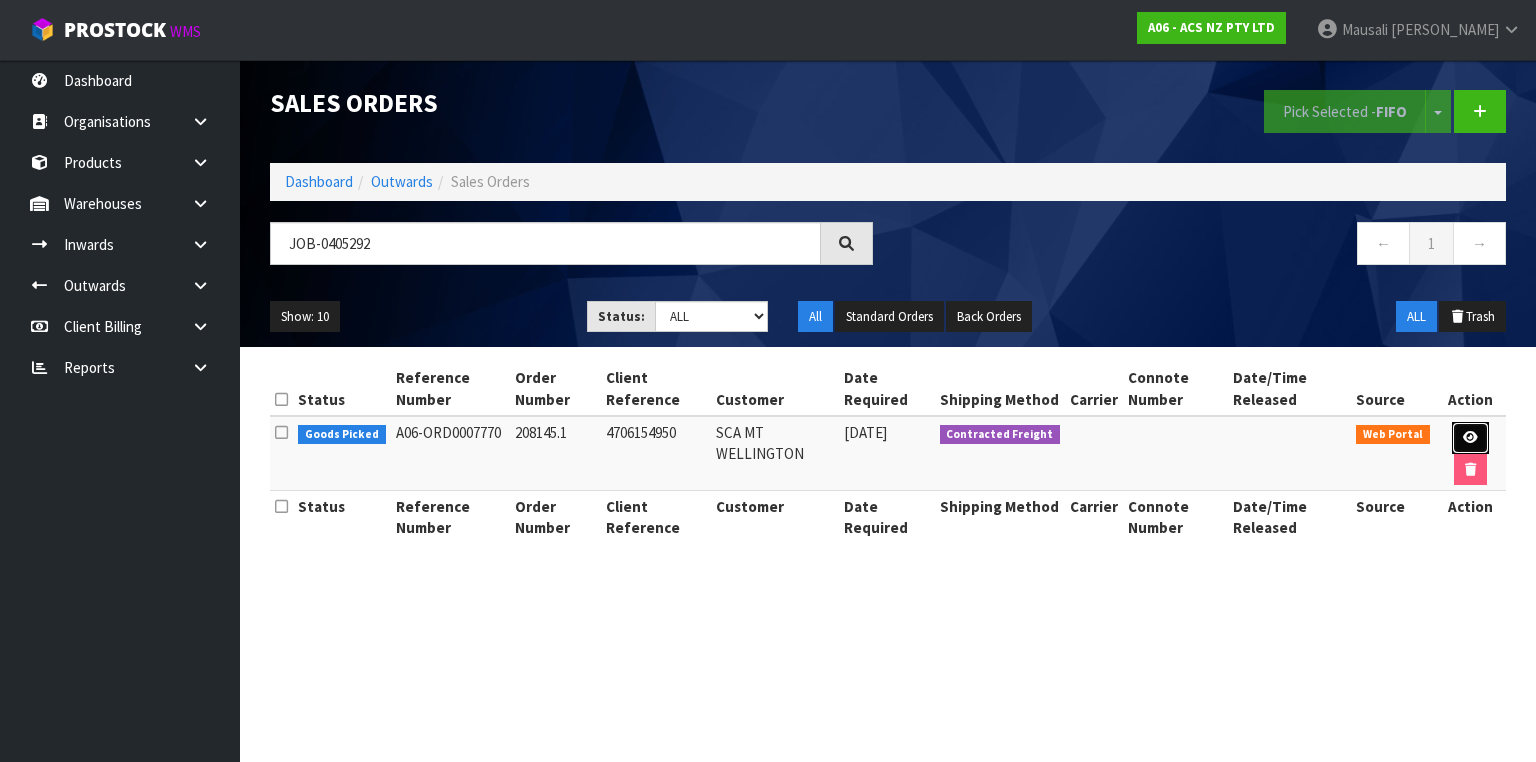 click at bounding box center [1470, 437] 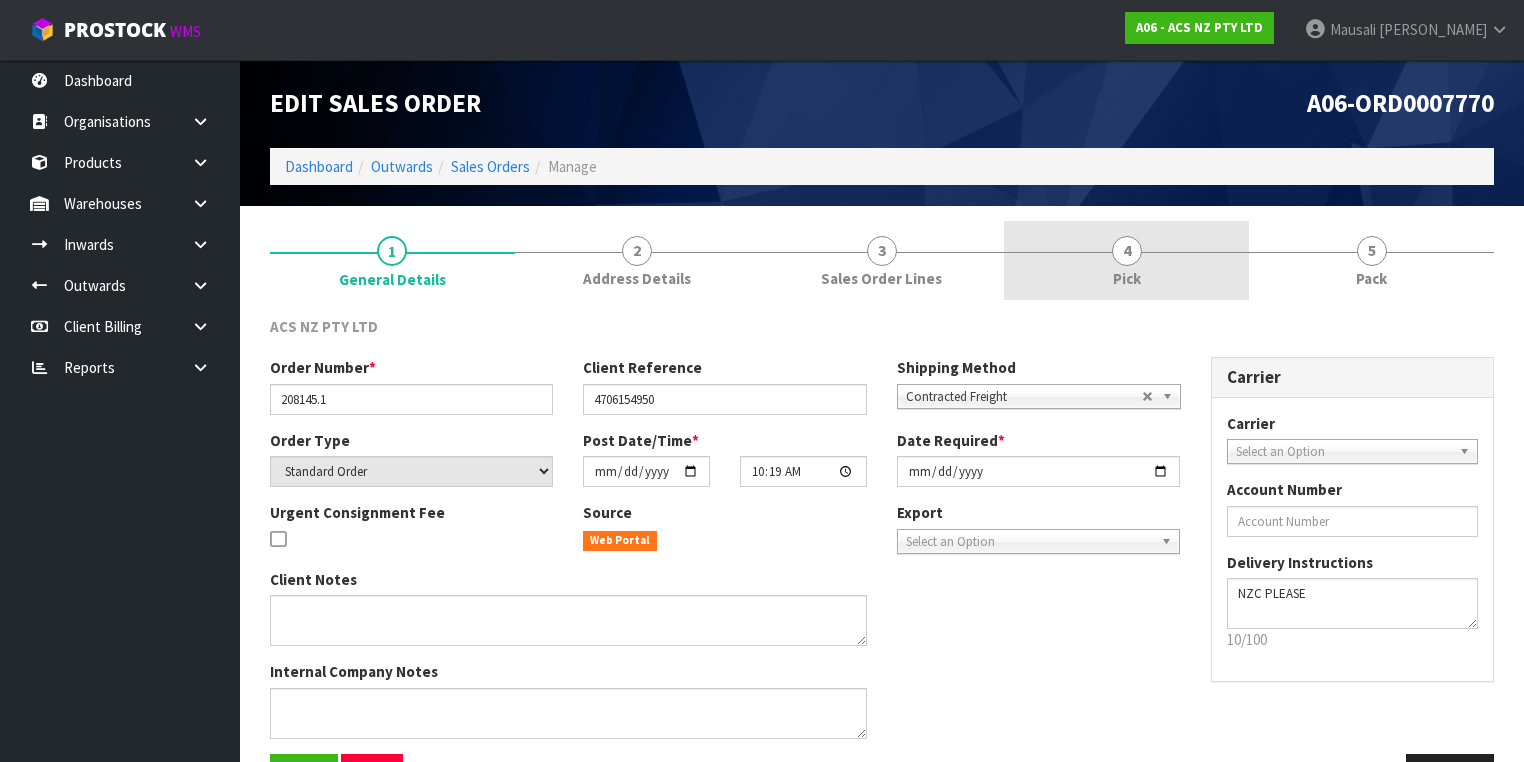 click on "4
Pick" at bounding box center [1126, 260] 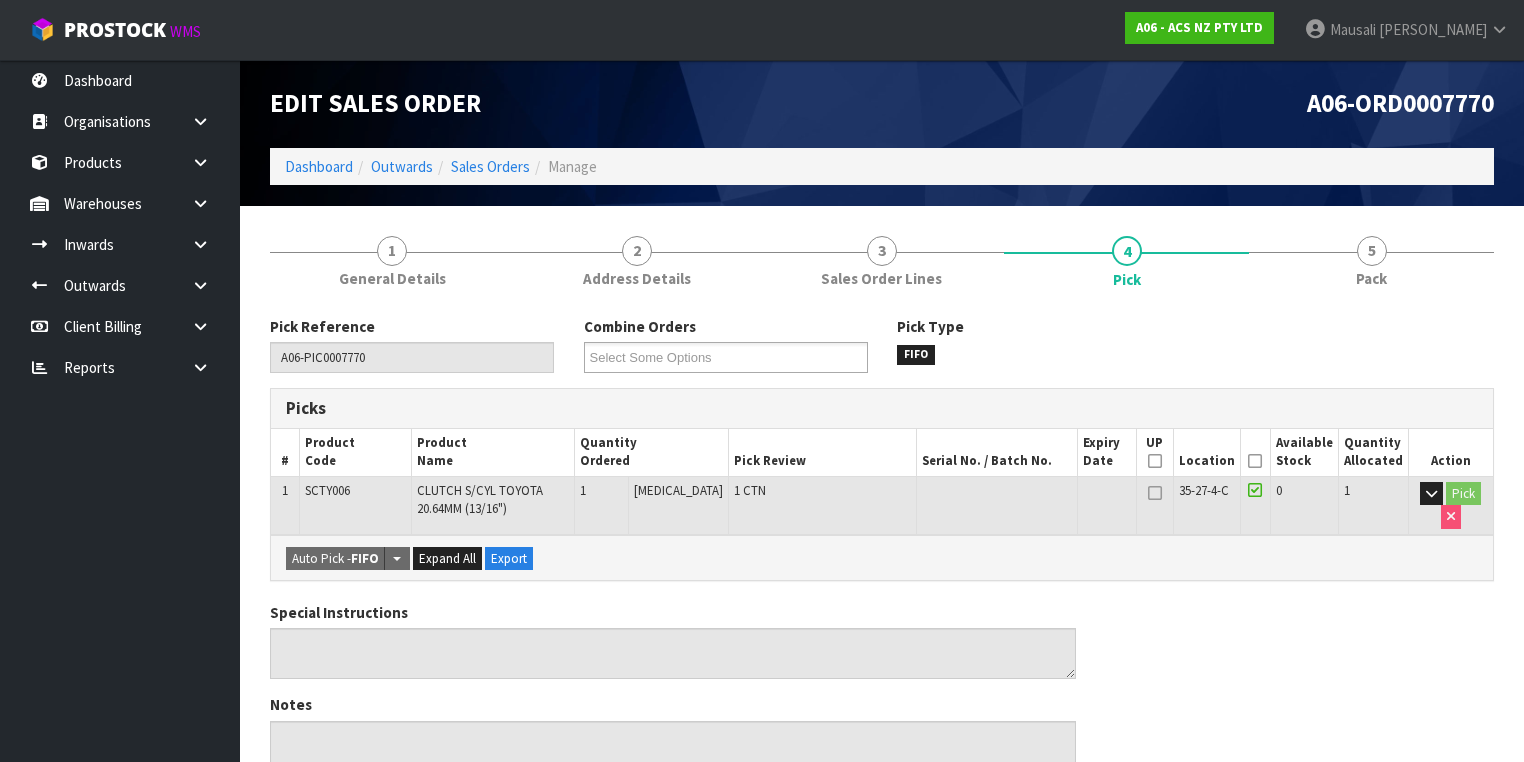 click at bounding box center (1255, 461) 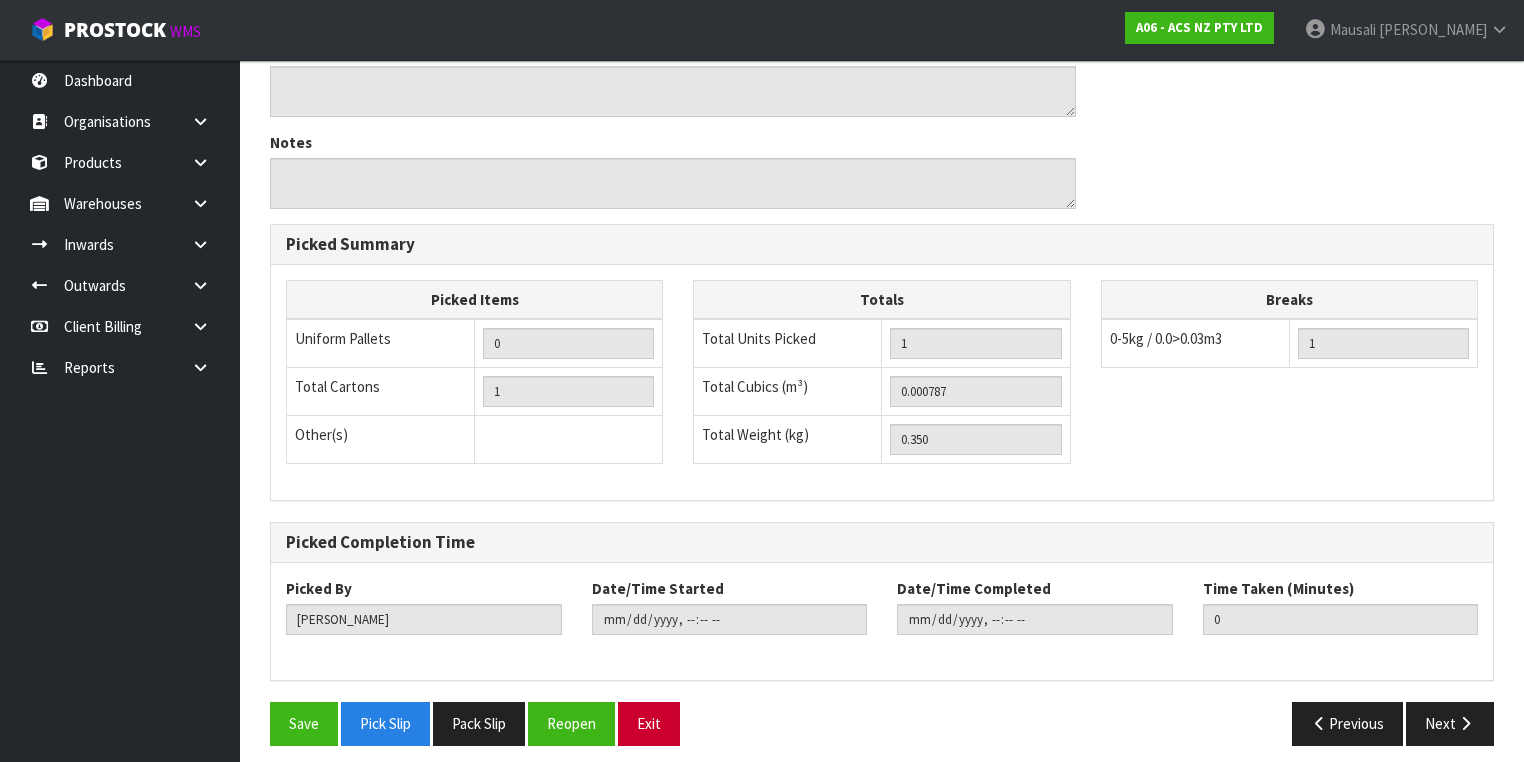 scroll, scrollTop: 641, scrollLeft: 0, axis: vertical 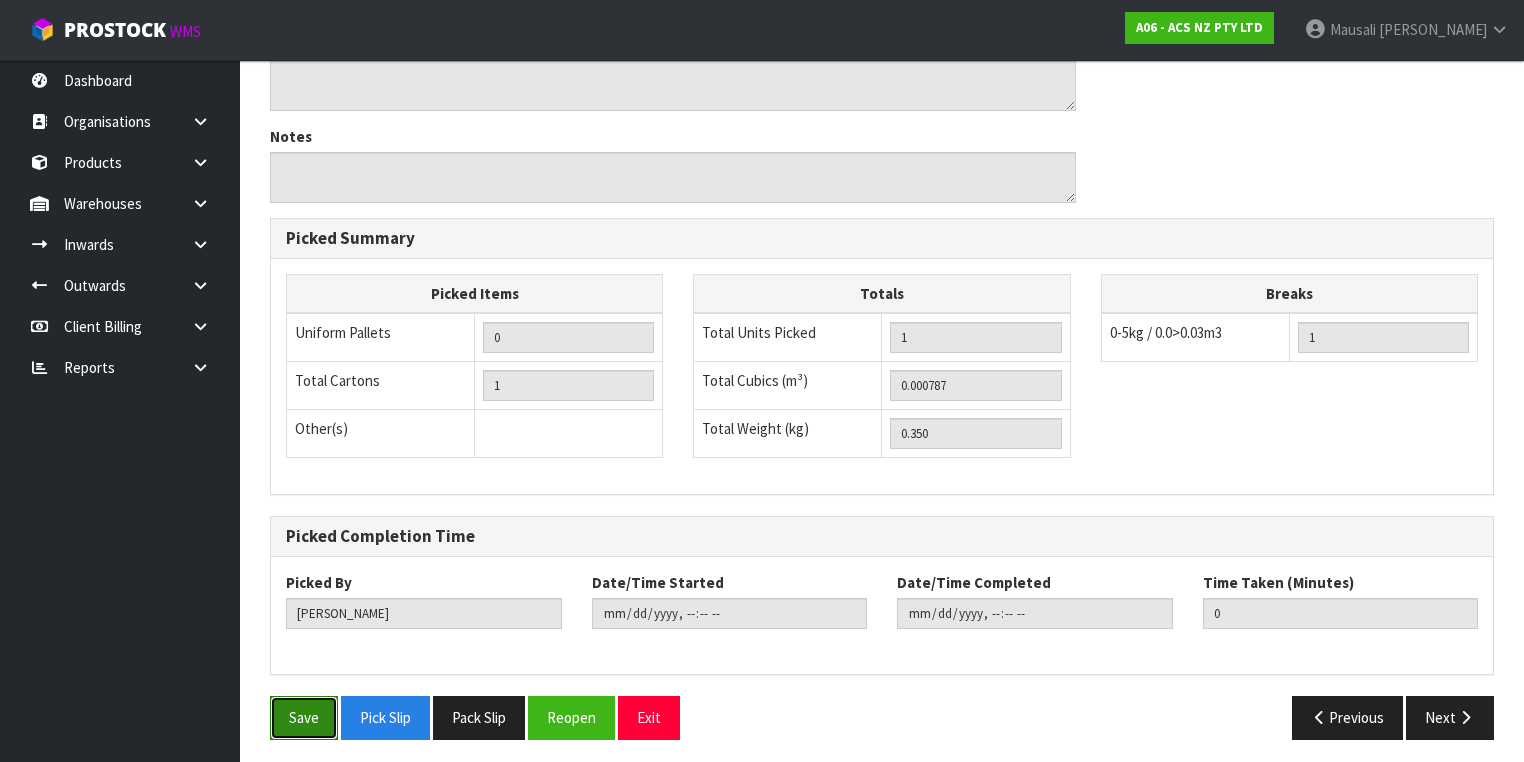click on "Save" at bounding box center (304, 717) 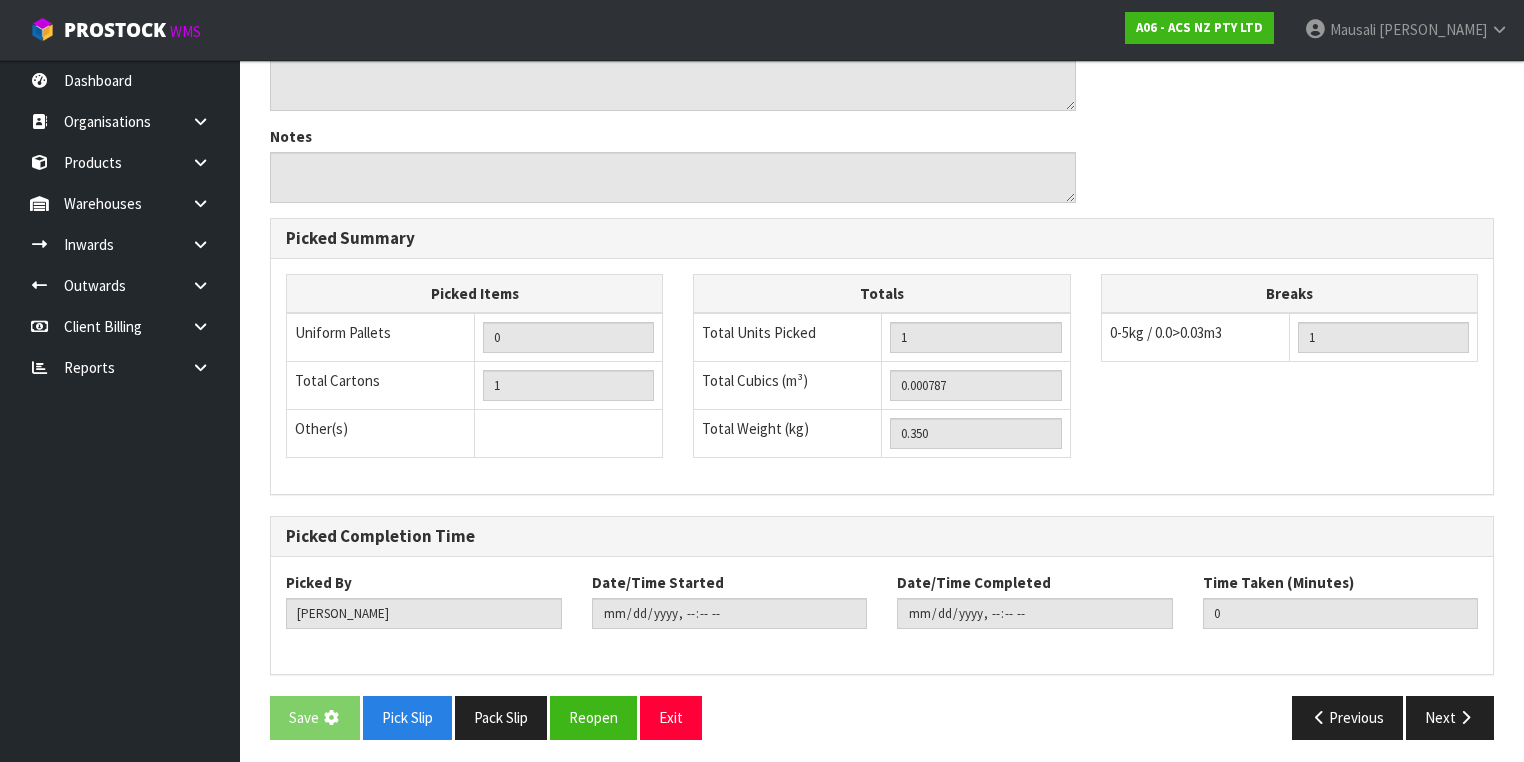 scroll, scrollTop: 0, scrollLeft: 0, axis: both 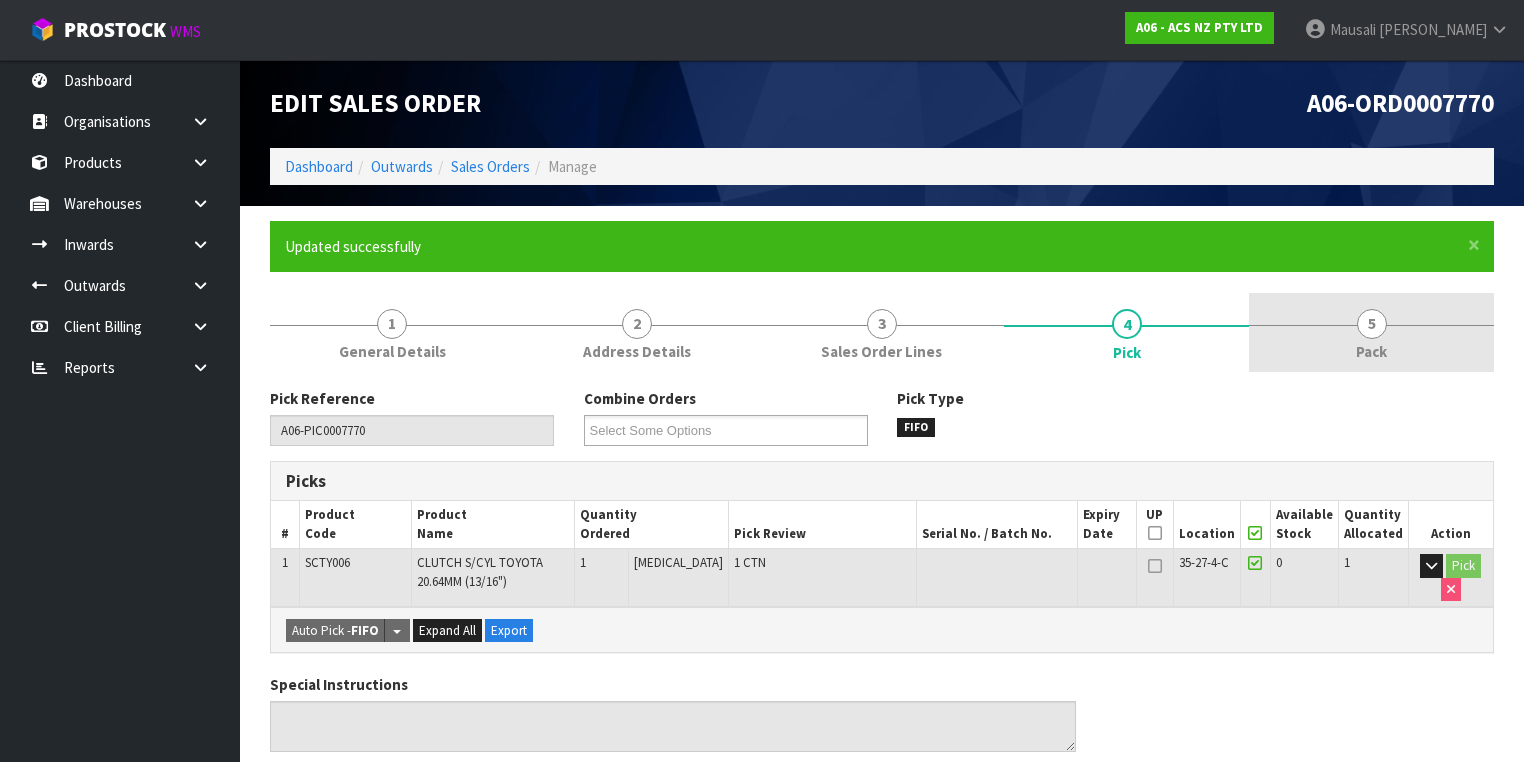 click on "5
Pack" at bounding box center (1371, 332) 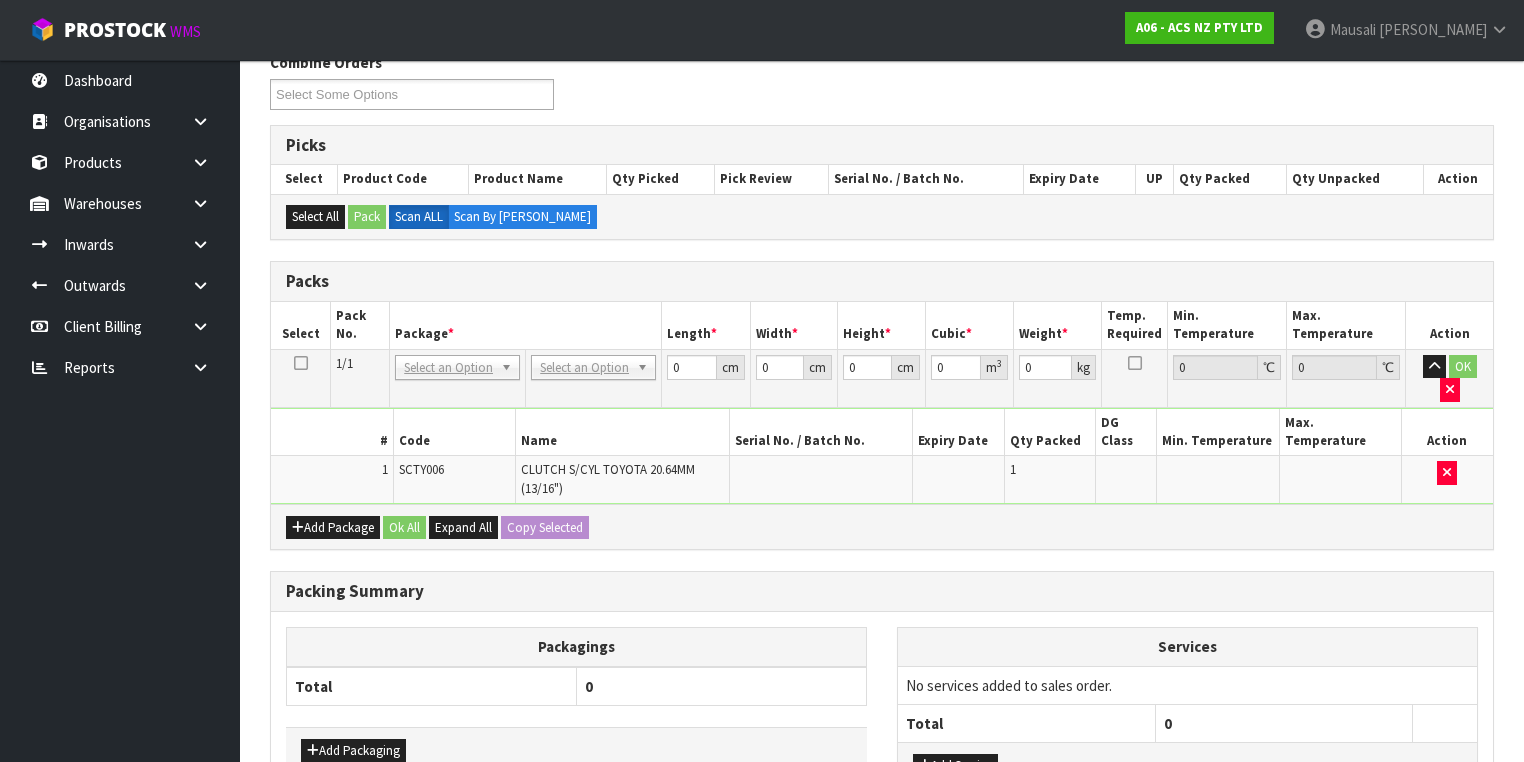 scroll, scrollTop: 400, scrollLeft: 0, axis: vertical 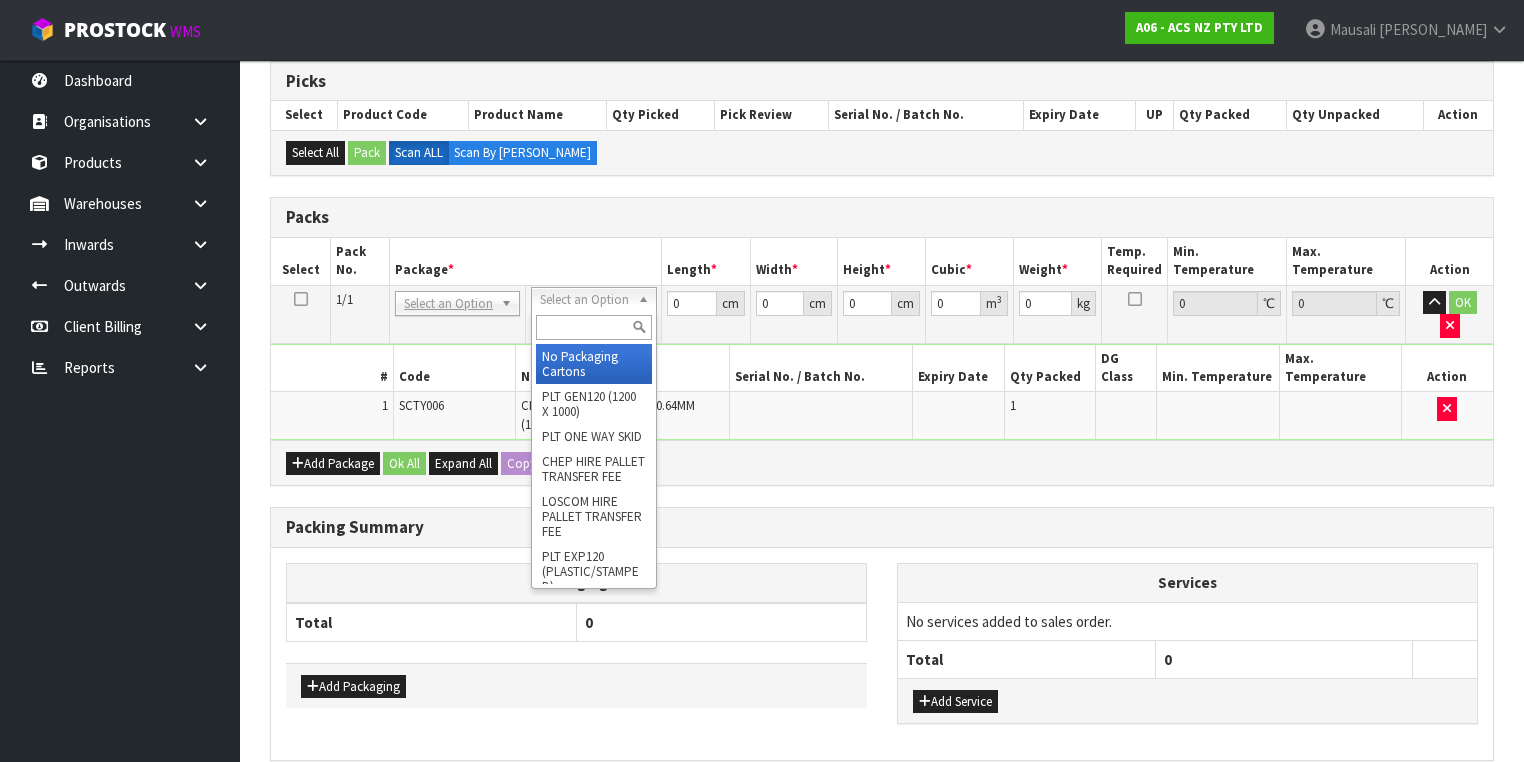 click at bounding box center [593, 327] 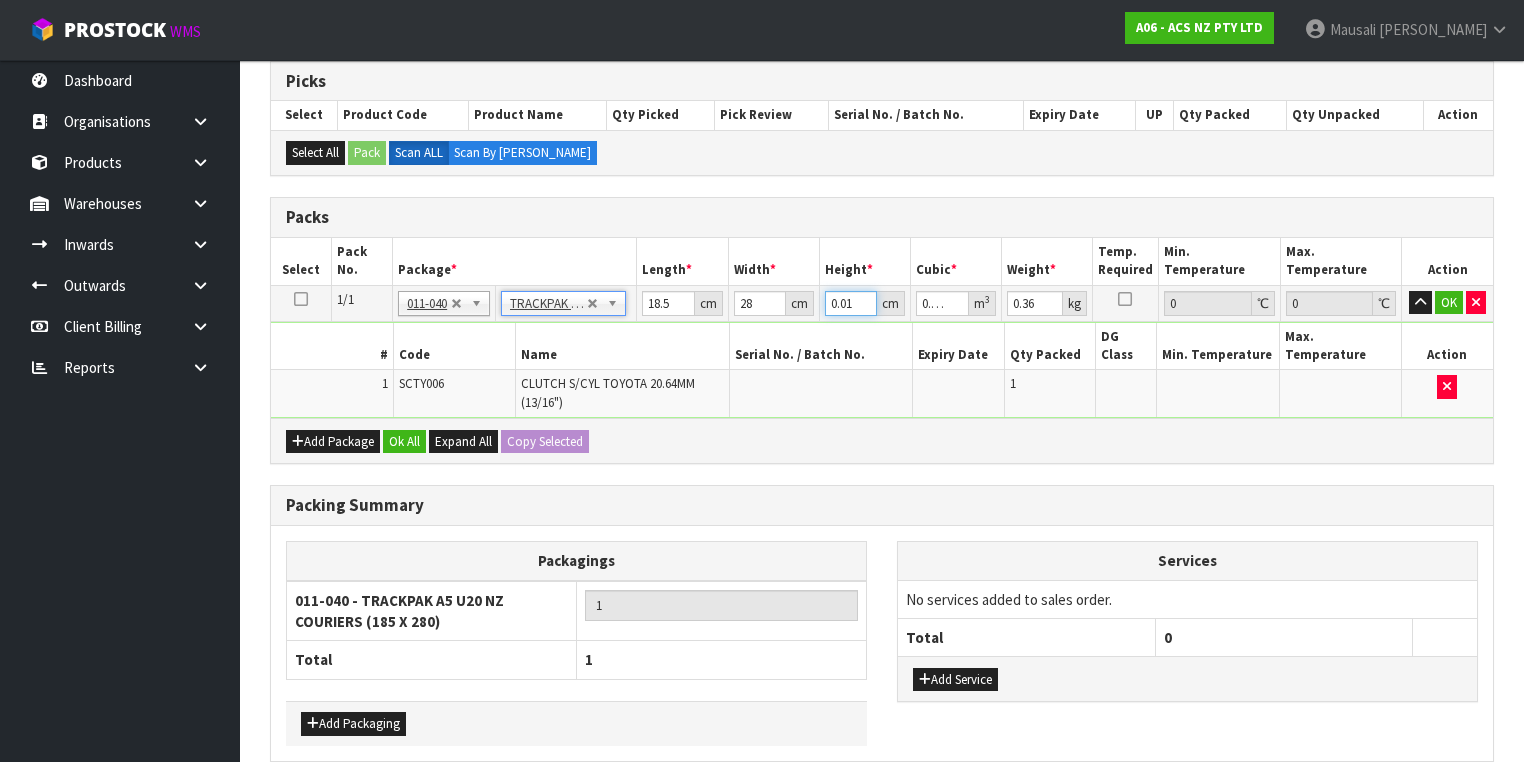drag, startPoint x: 854, startPoint y: 302, endPoint x: 795, endPoint y: 310, distance: 59.5399 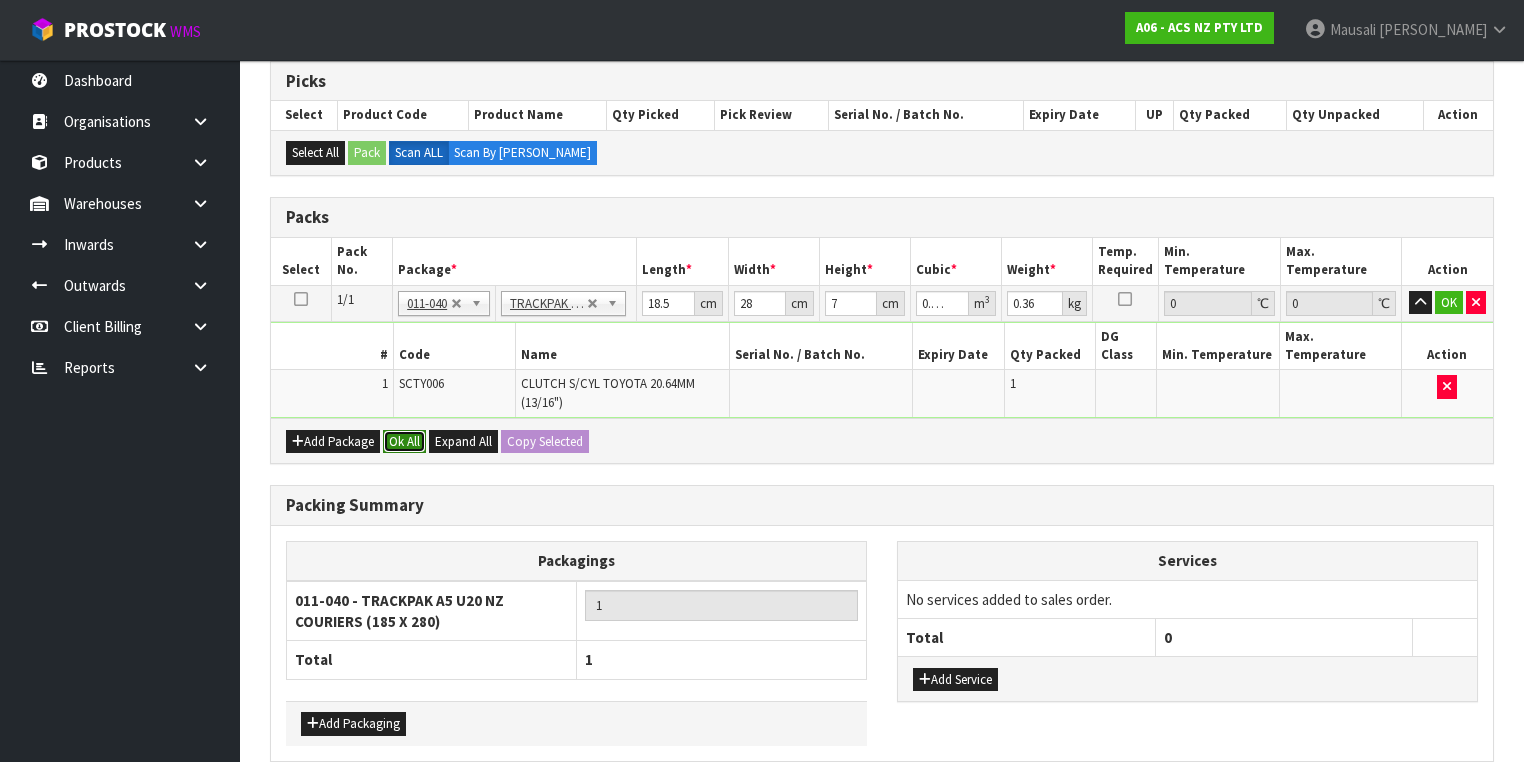 click on "Ok All" at bounding box center (404, 442) 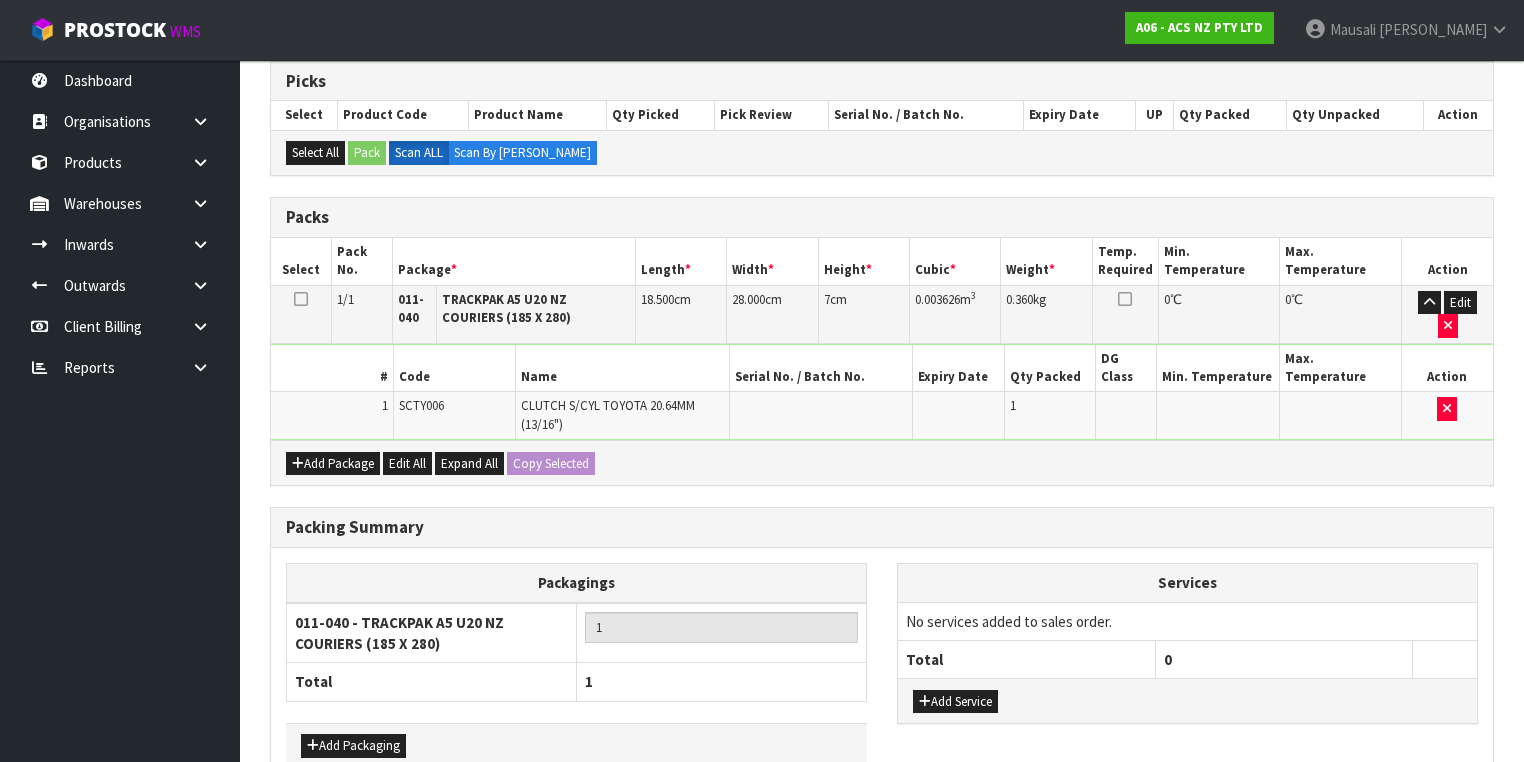 scroll, scrollTop: 478, scrollLeft: 0, axis: vertical 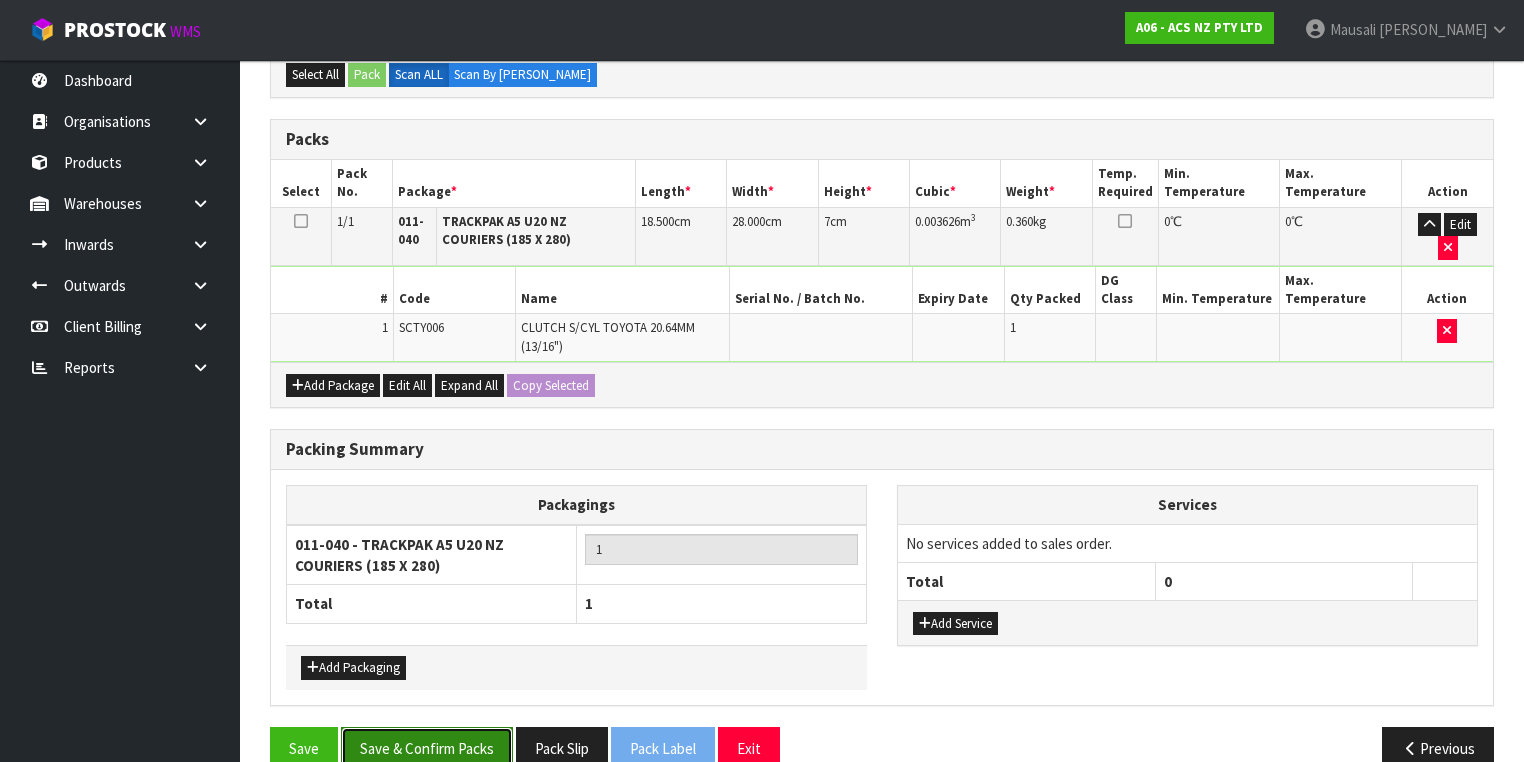 click on "Save & Confirm Packs" at bounding box center [427, 748] 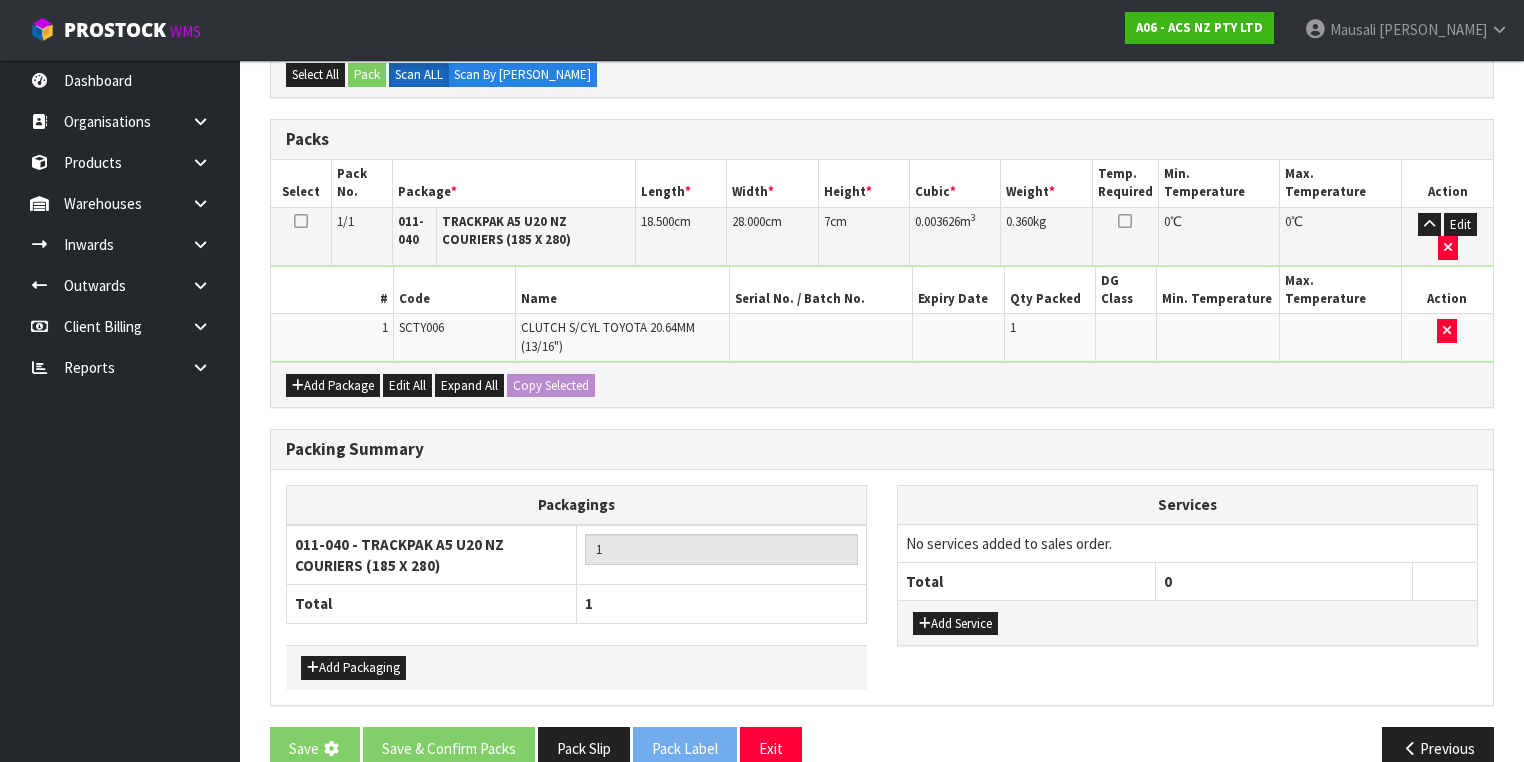 scroll, scrollTop: 0, scrollLeft: 0, axis: both 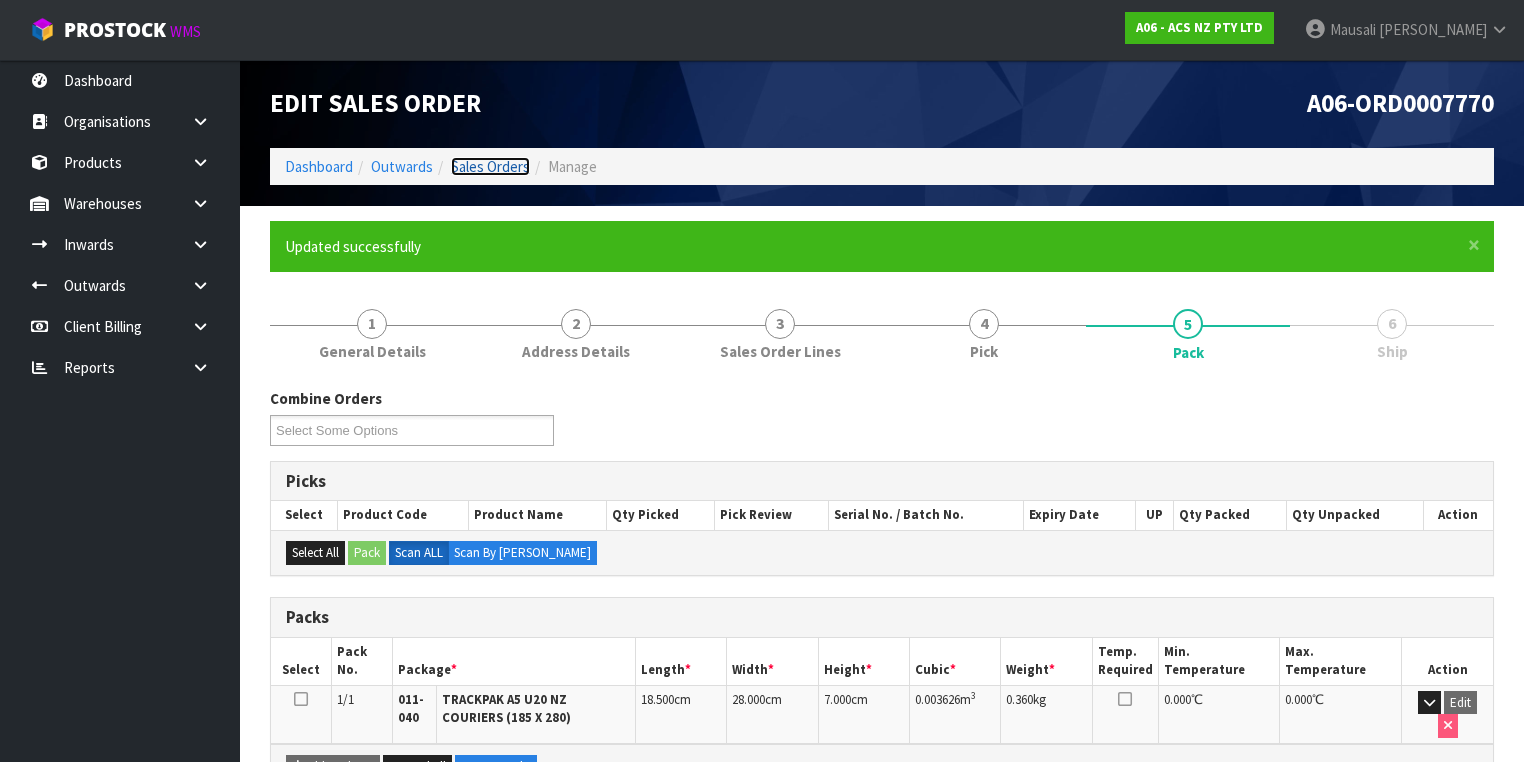 click on "Sales Orders" at bounding box center (490, 166) 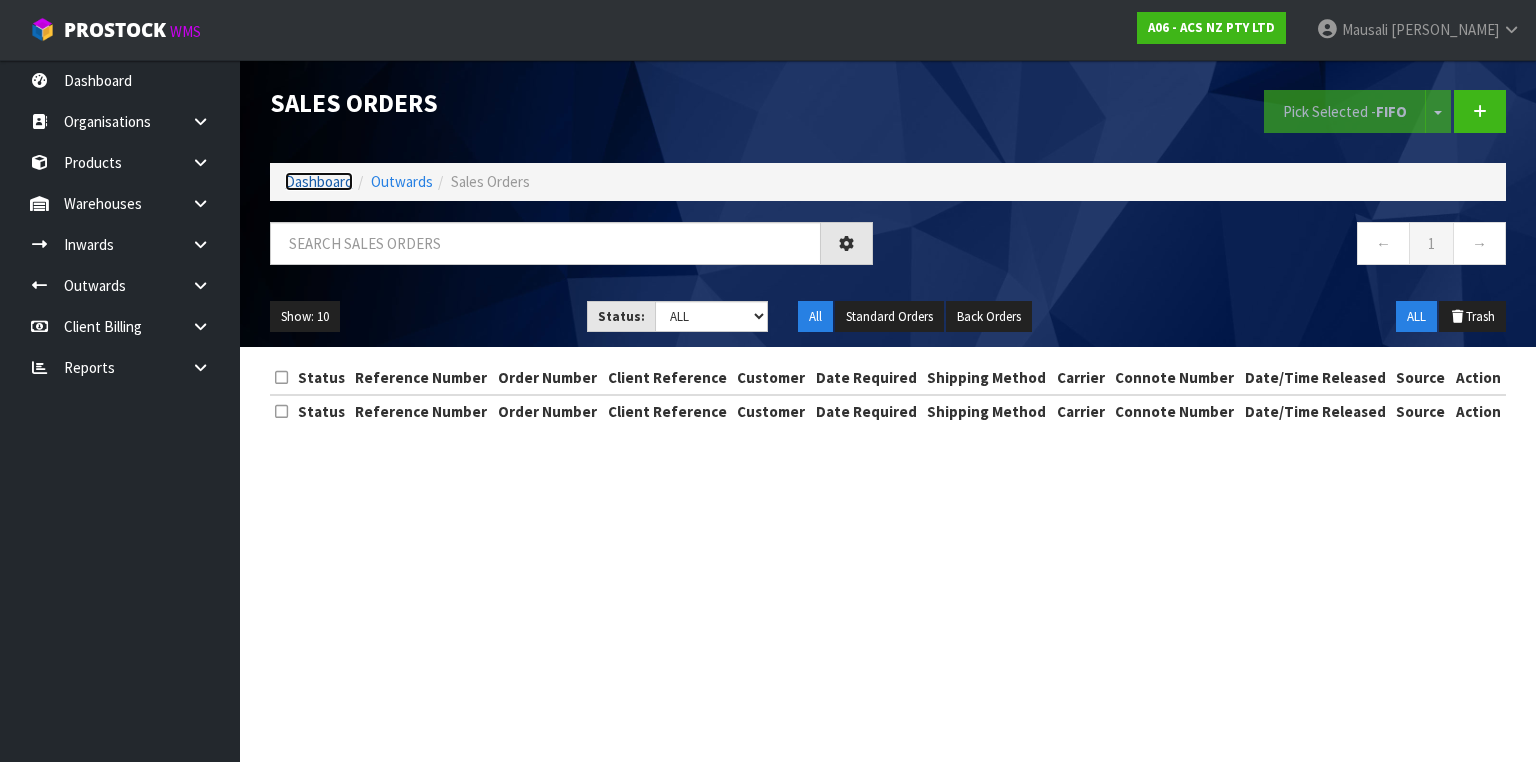 click on "Dashboard" at bounding box center (319, 181) 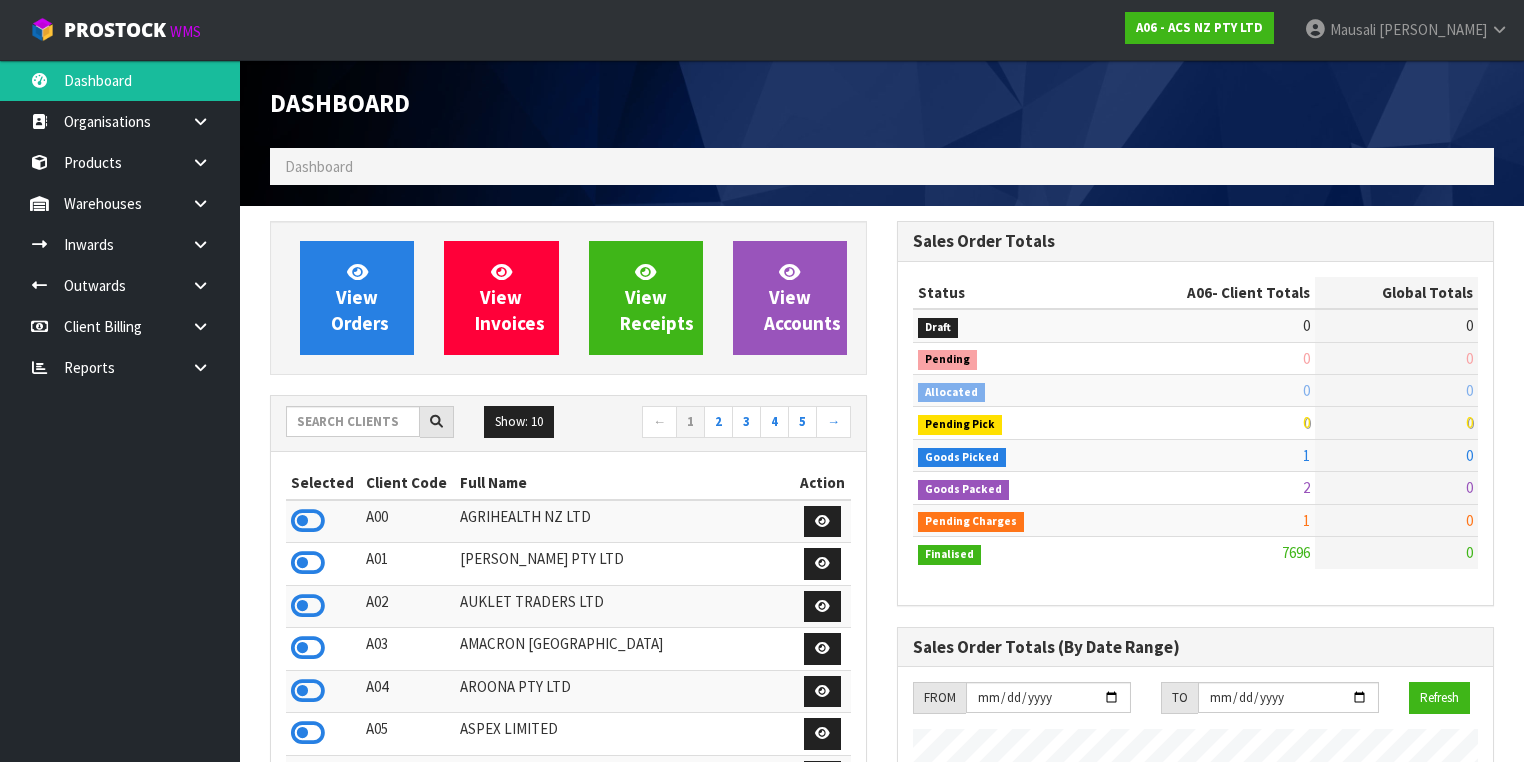 scroll, scrollTop: 998491, scrollLeft: 999372, axis: both 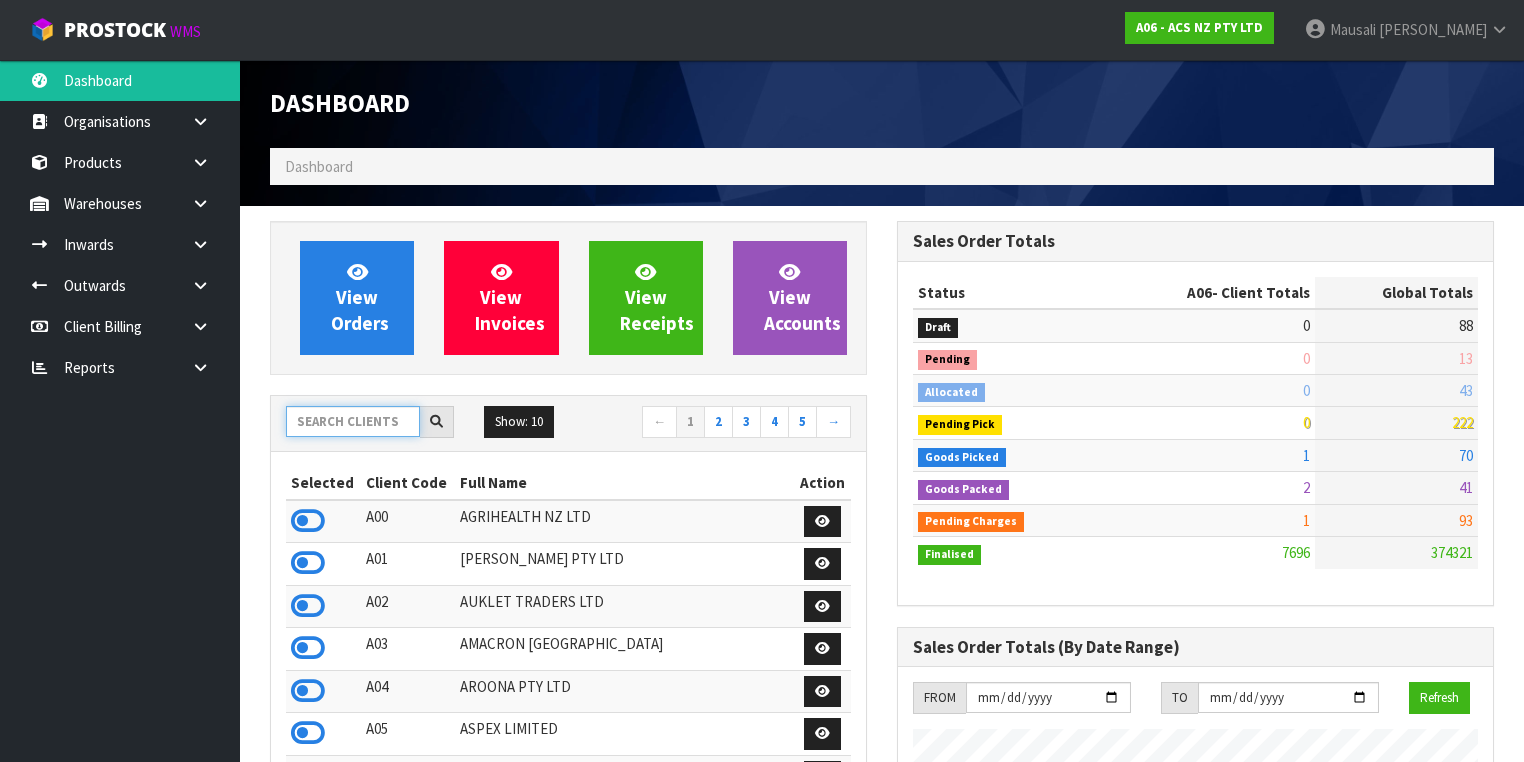 click at bounding box center (353, 421) 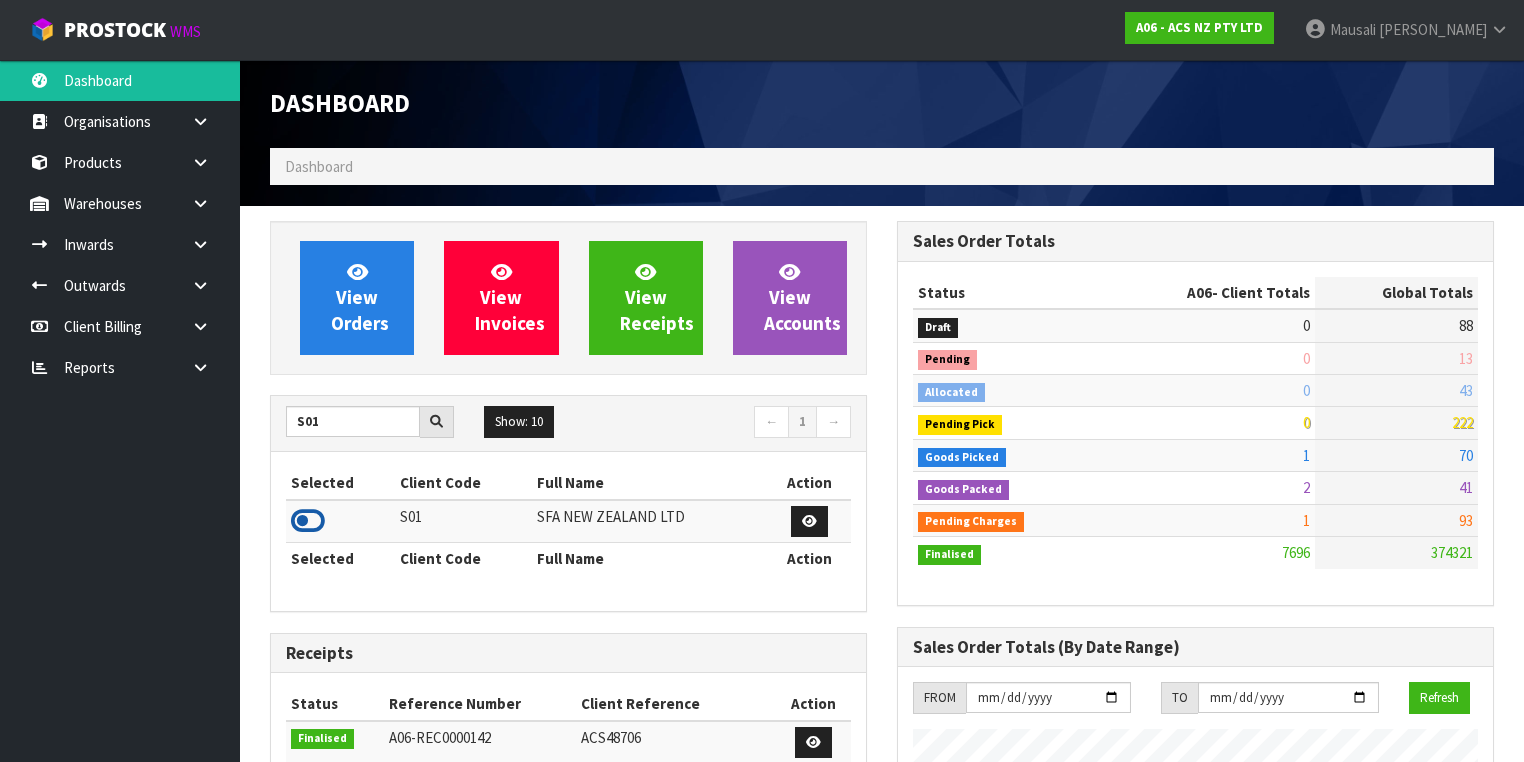 click at bounding box center [308, 521] 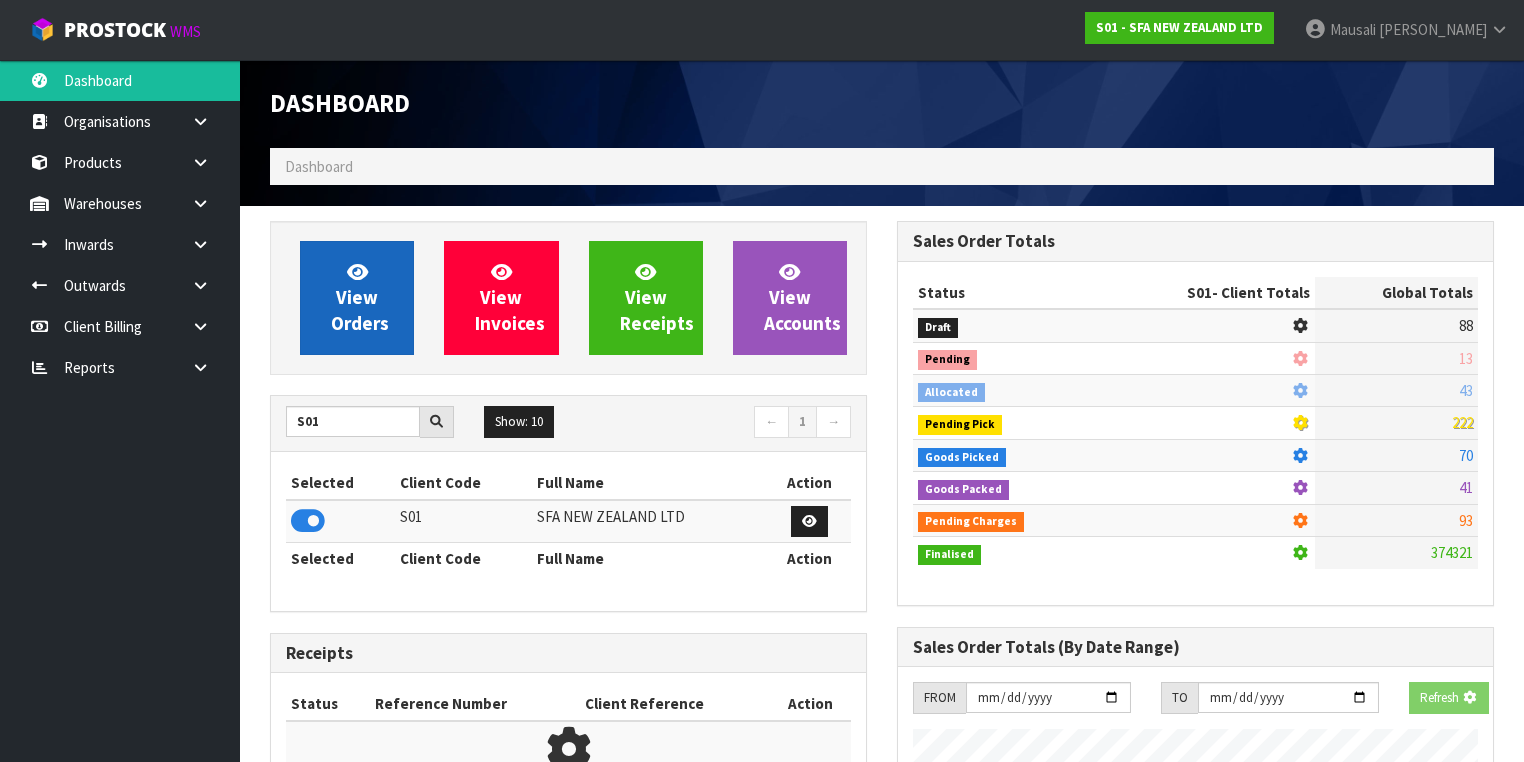 scroll, scrollTop: 1242, scrollLeft: 627, axis: both 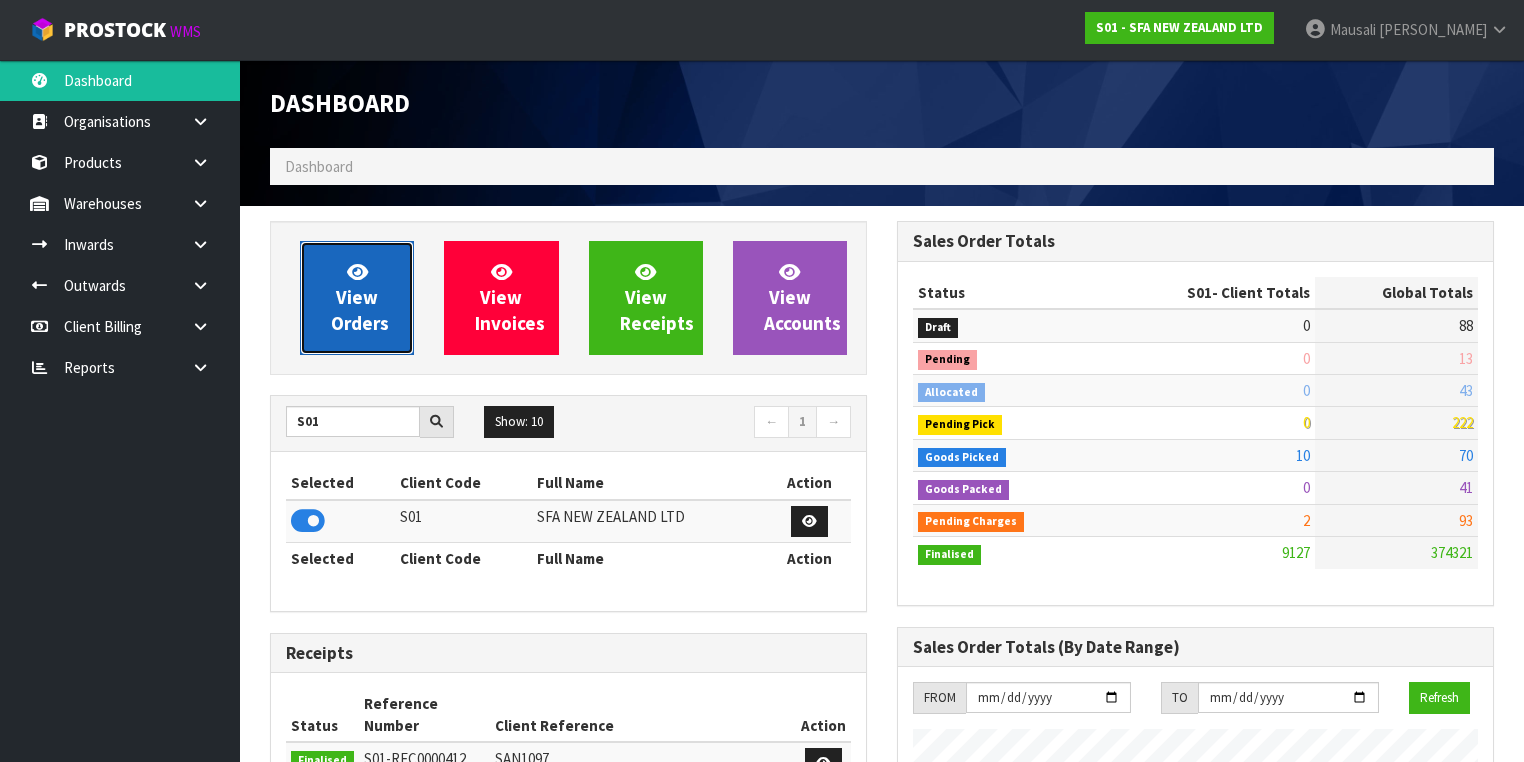 click on "View
Orders" at bounding box center (360, 297) 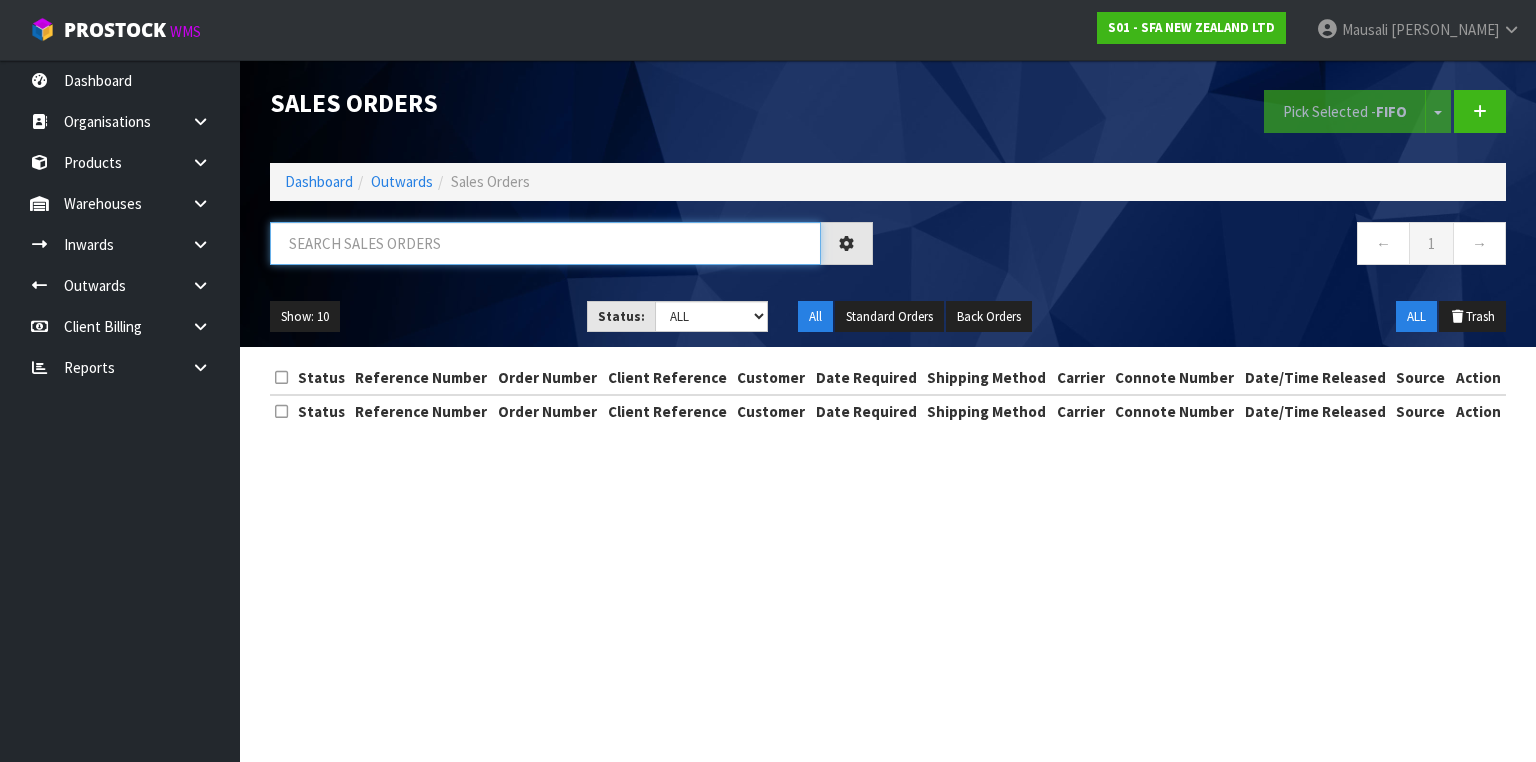 click at bounding box center [545, 243] 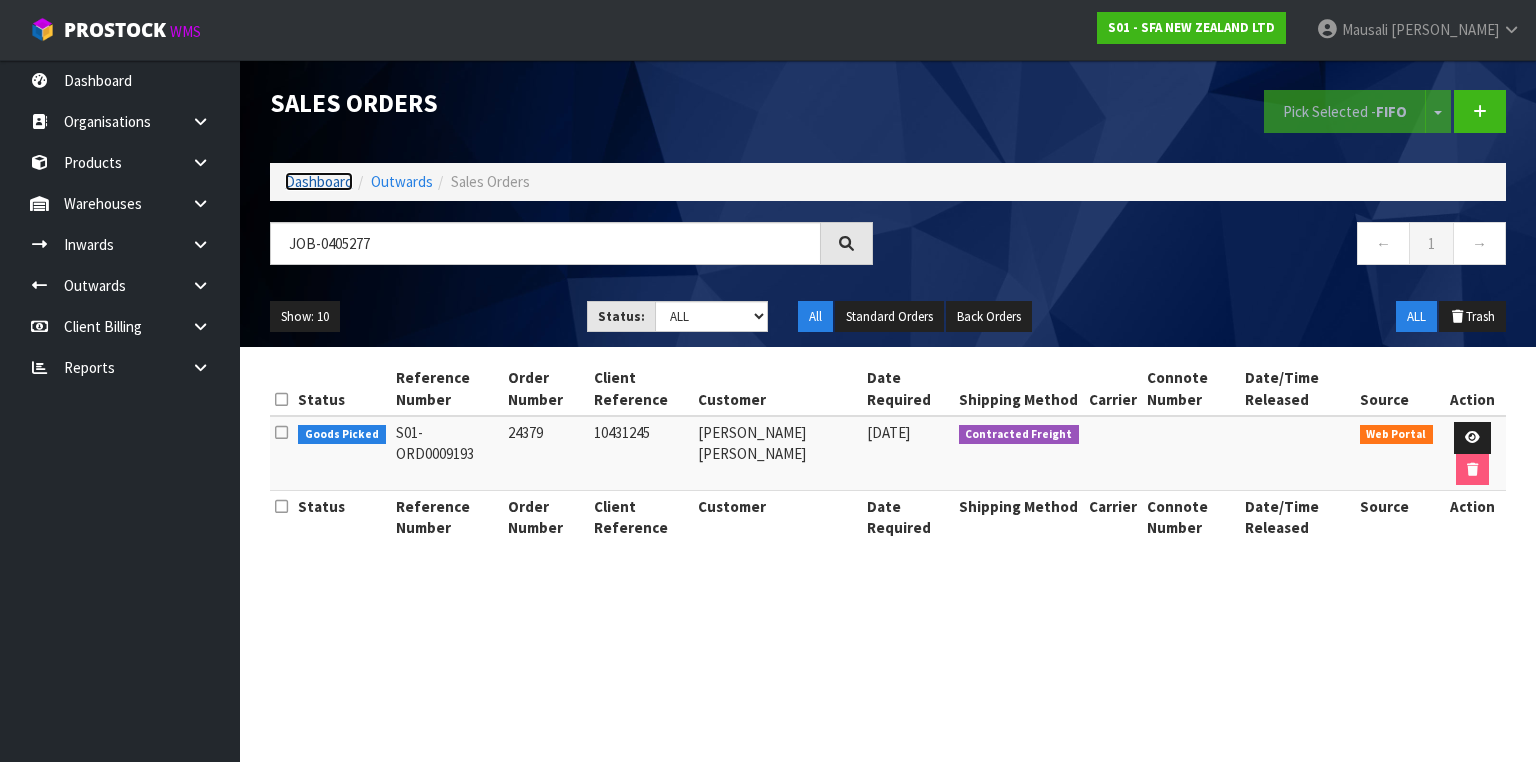 click on "Dashboard" at bounding box center (319, 181) 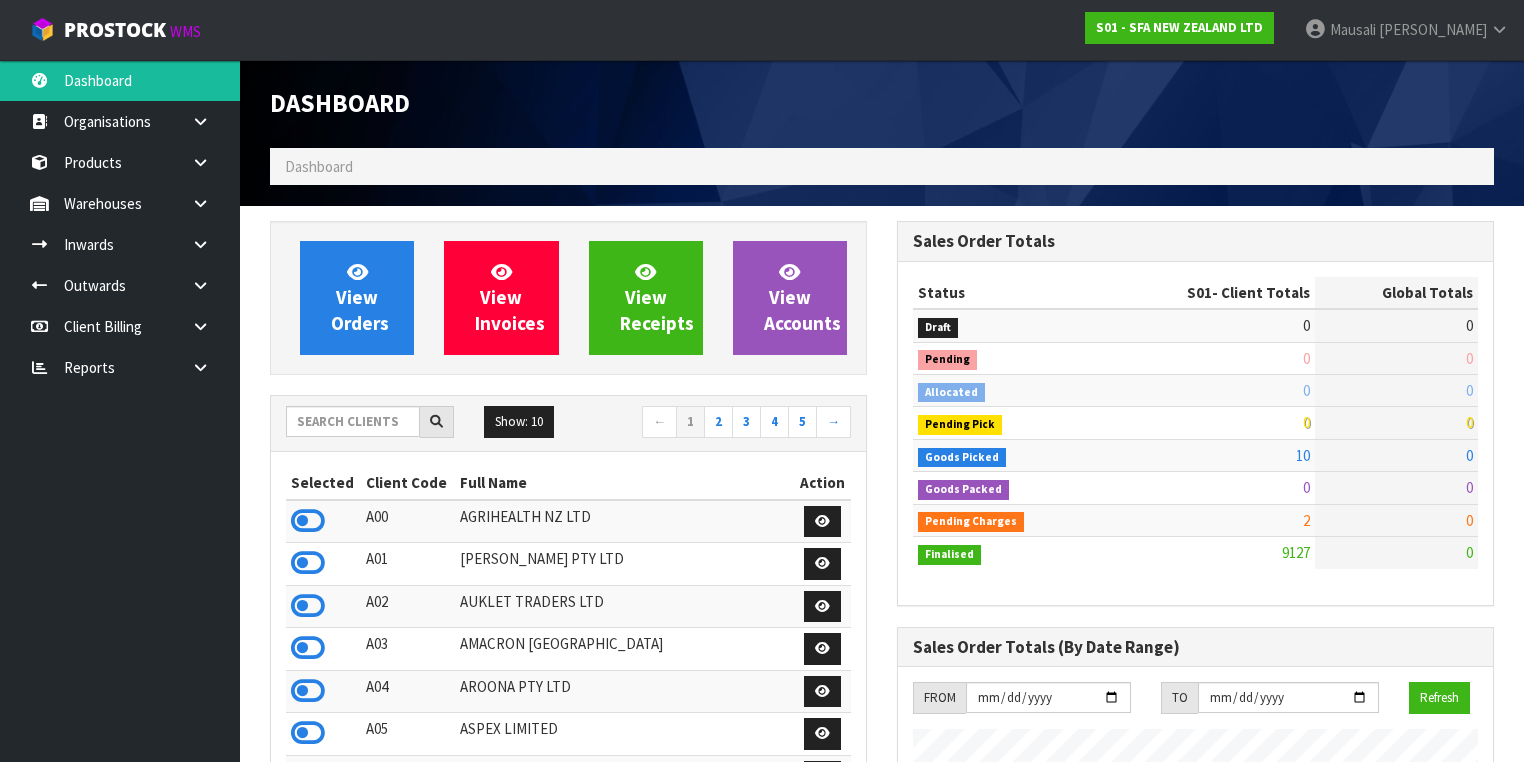 scroll, scrollTop: 998491, scrollLeft: 999372, axis: both 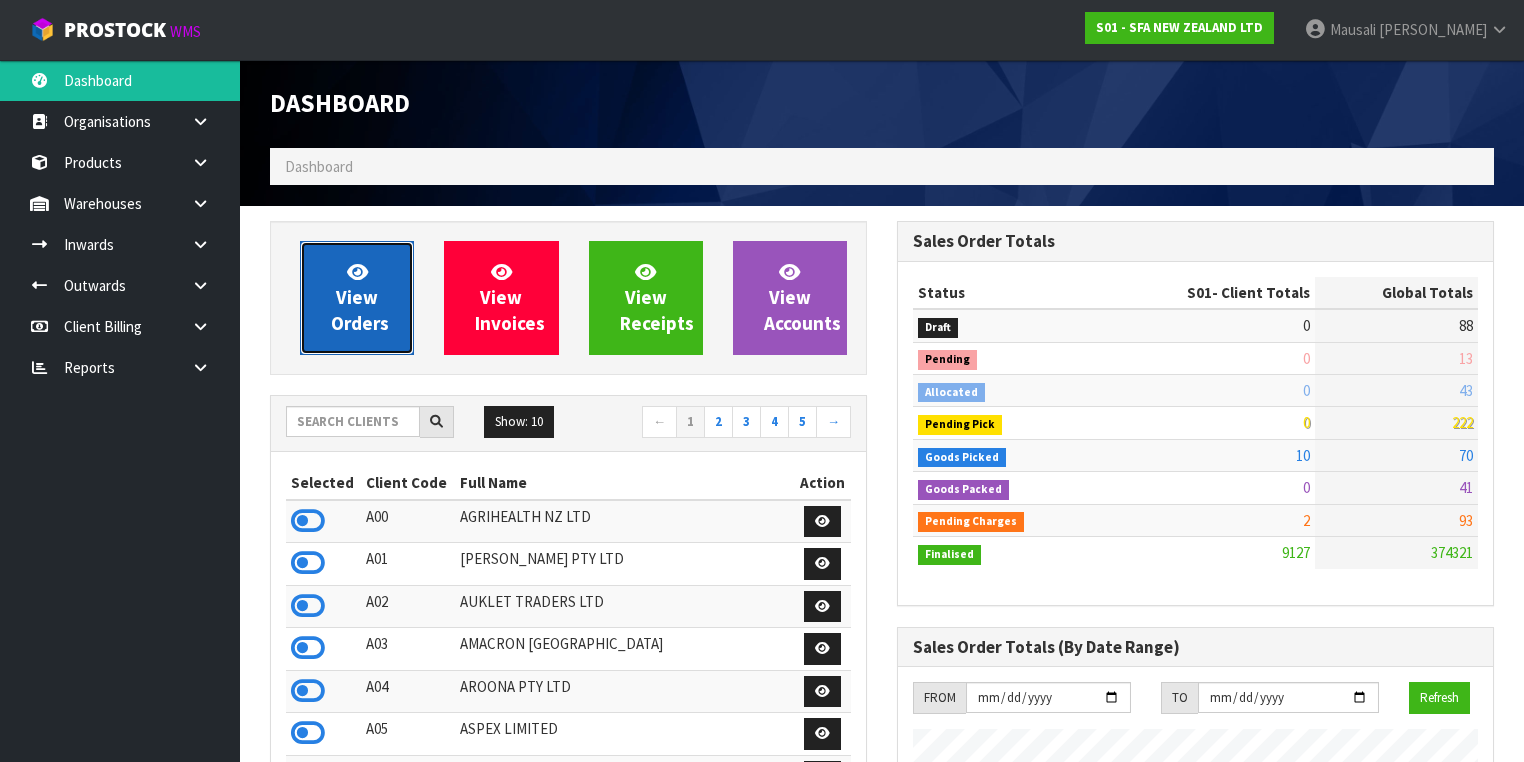 click on "View
Orders" at bounding box center [360, 297] 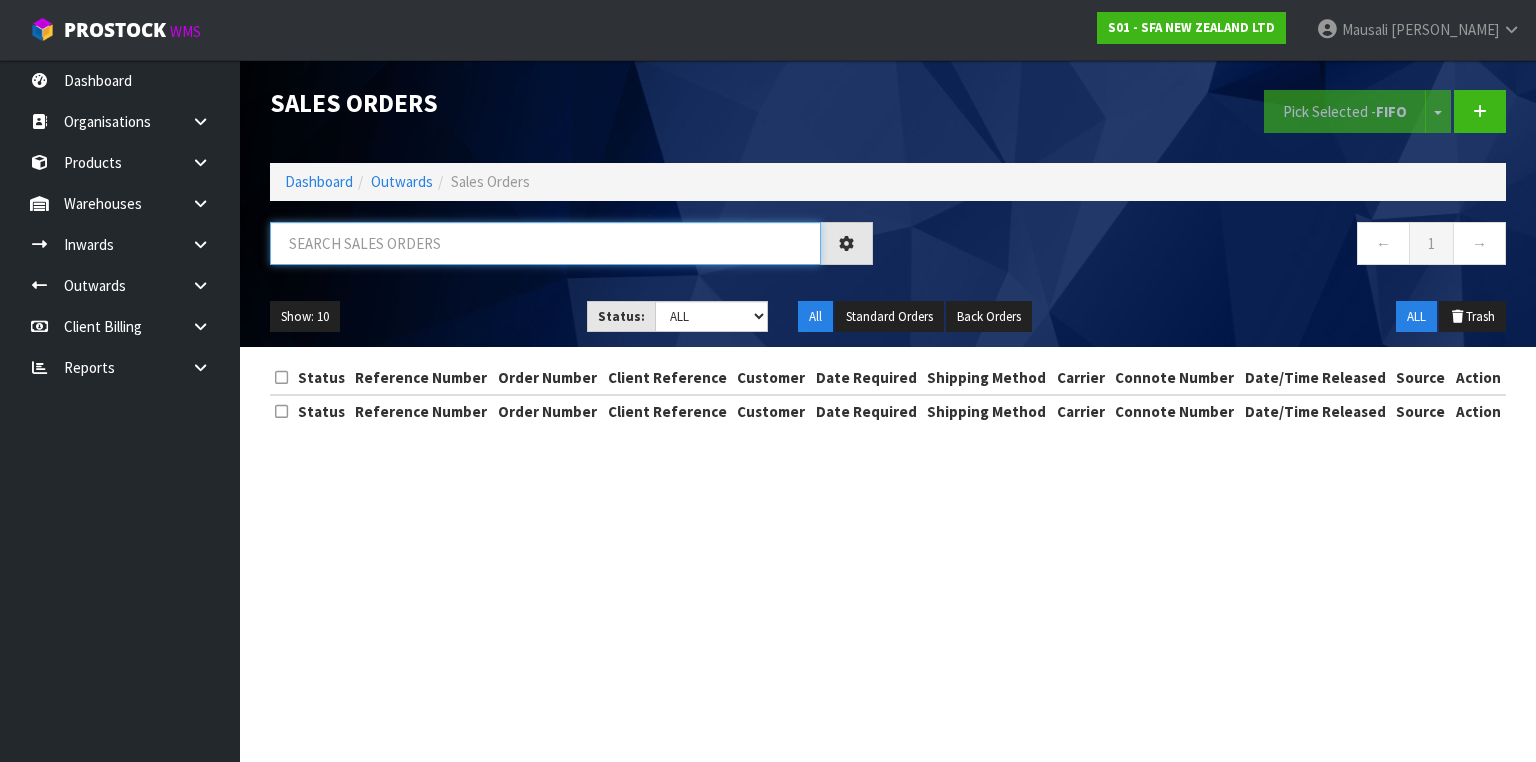click at bounding box center (545, 243) 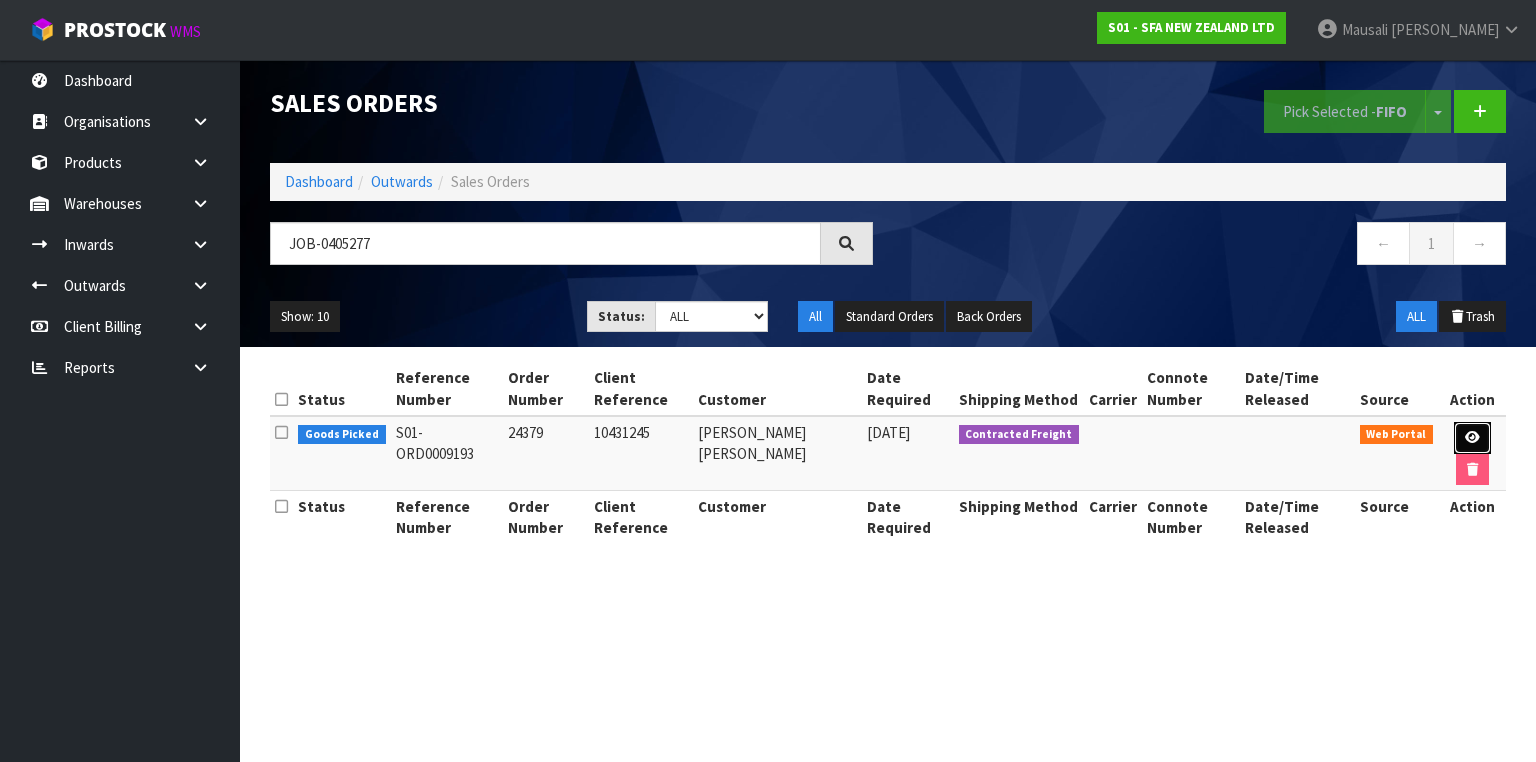 click at bounding box center (1472, 437) 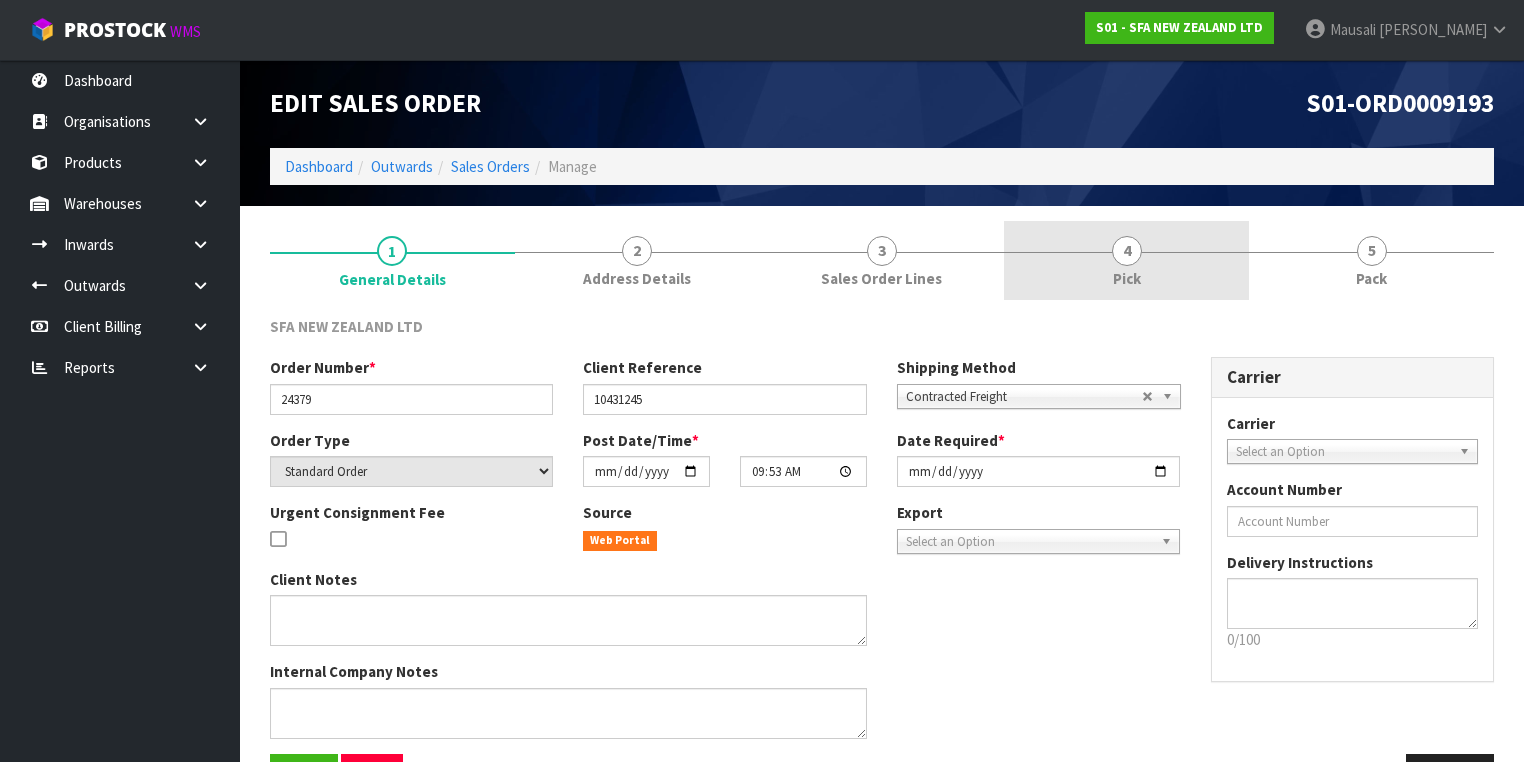 click on "4
Pick" at bounding box center [1126, 260] 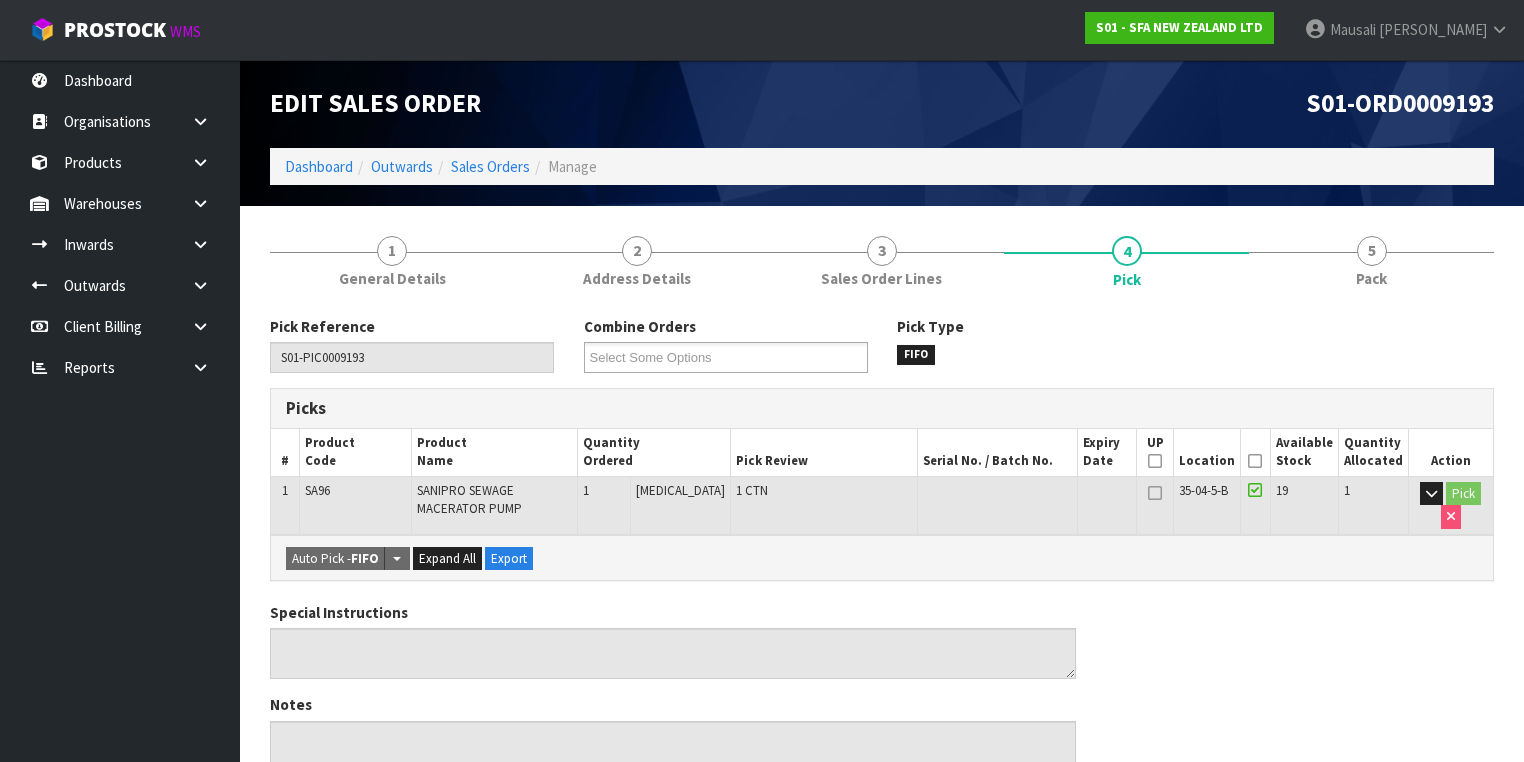 click at bounding box center [1255, 461] 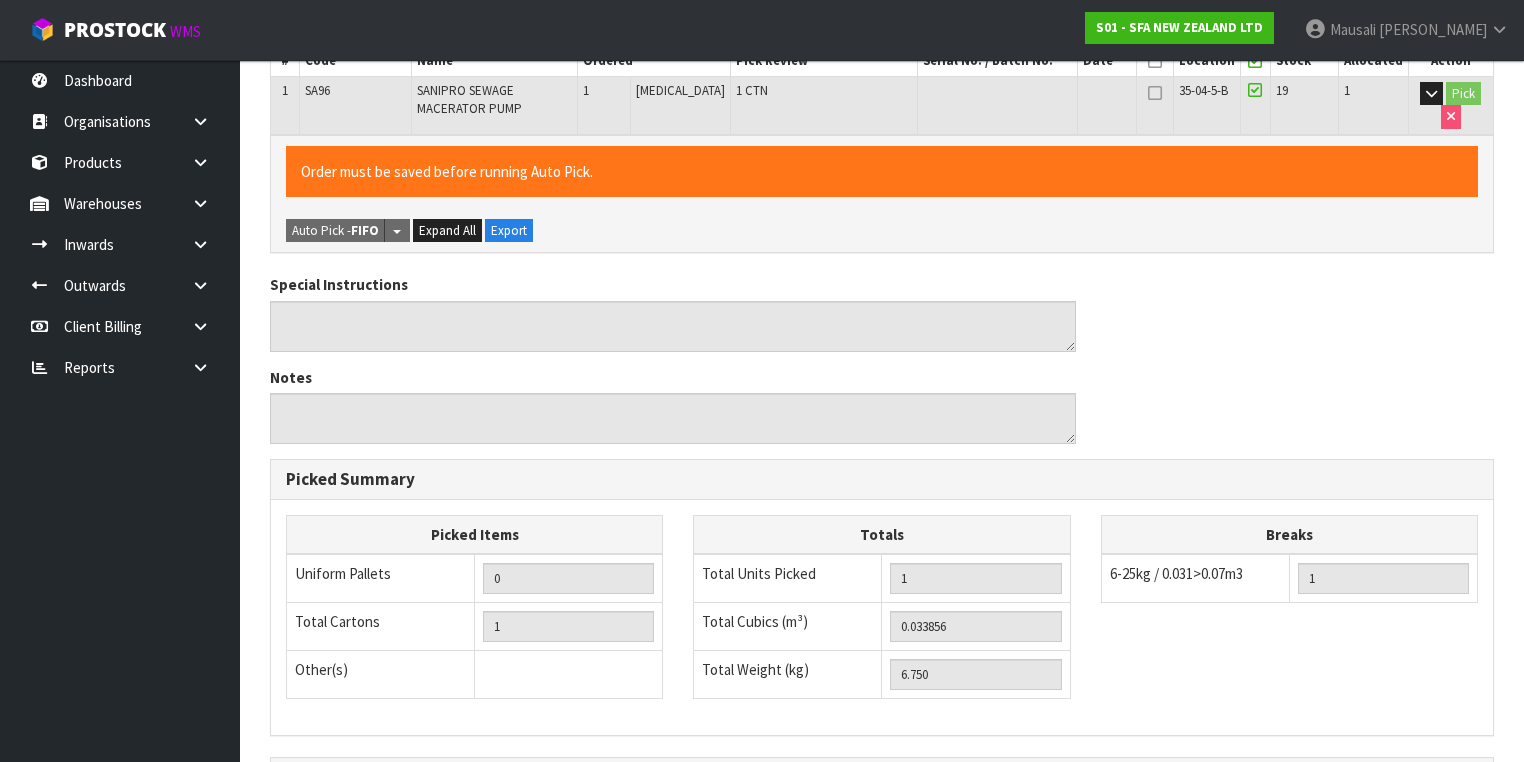scroll, scrollTop: 641, scrollLeft: 0, axis: vertical 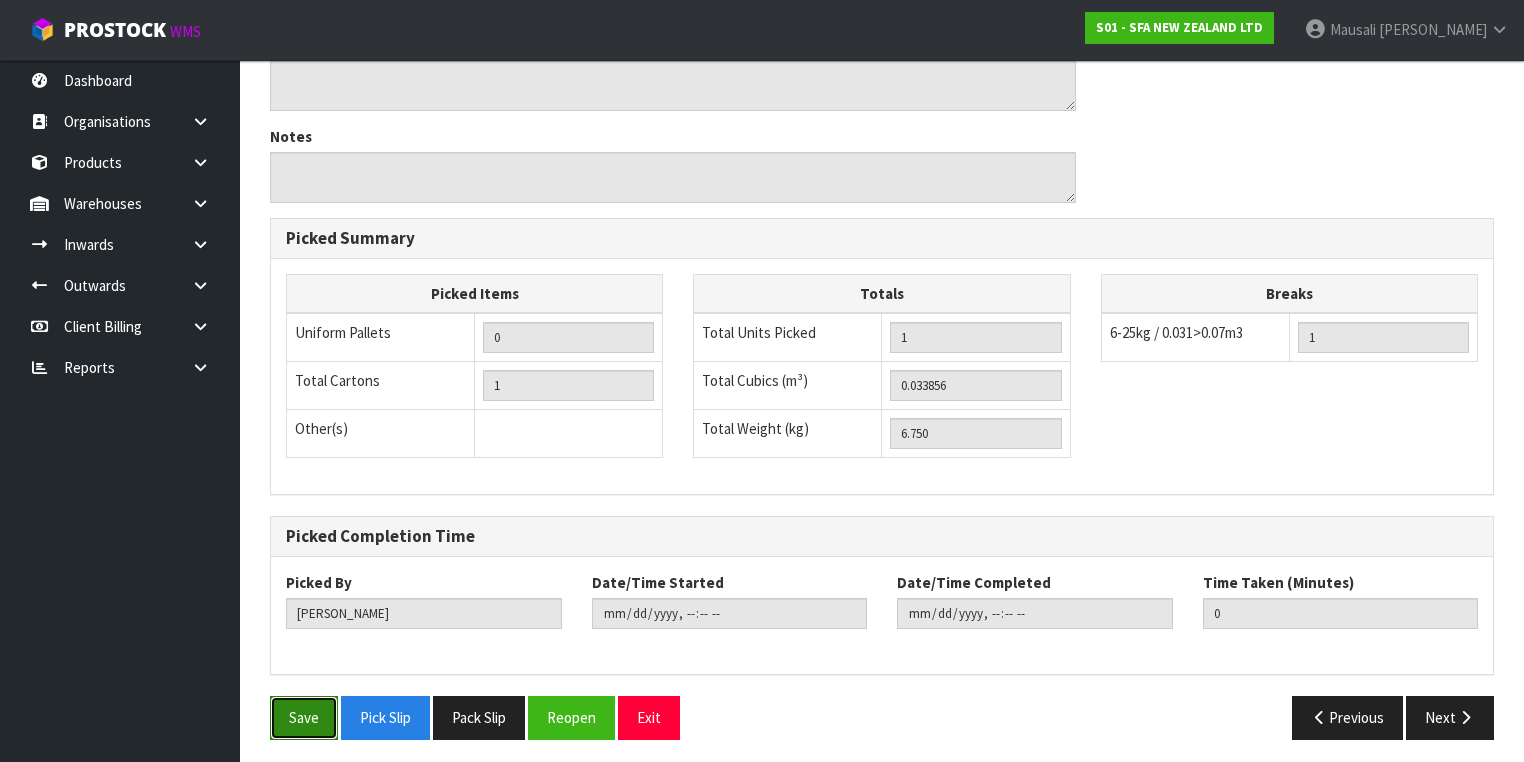 click on "Save" at bounding box center [304, 717] 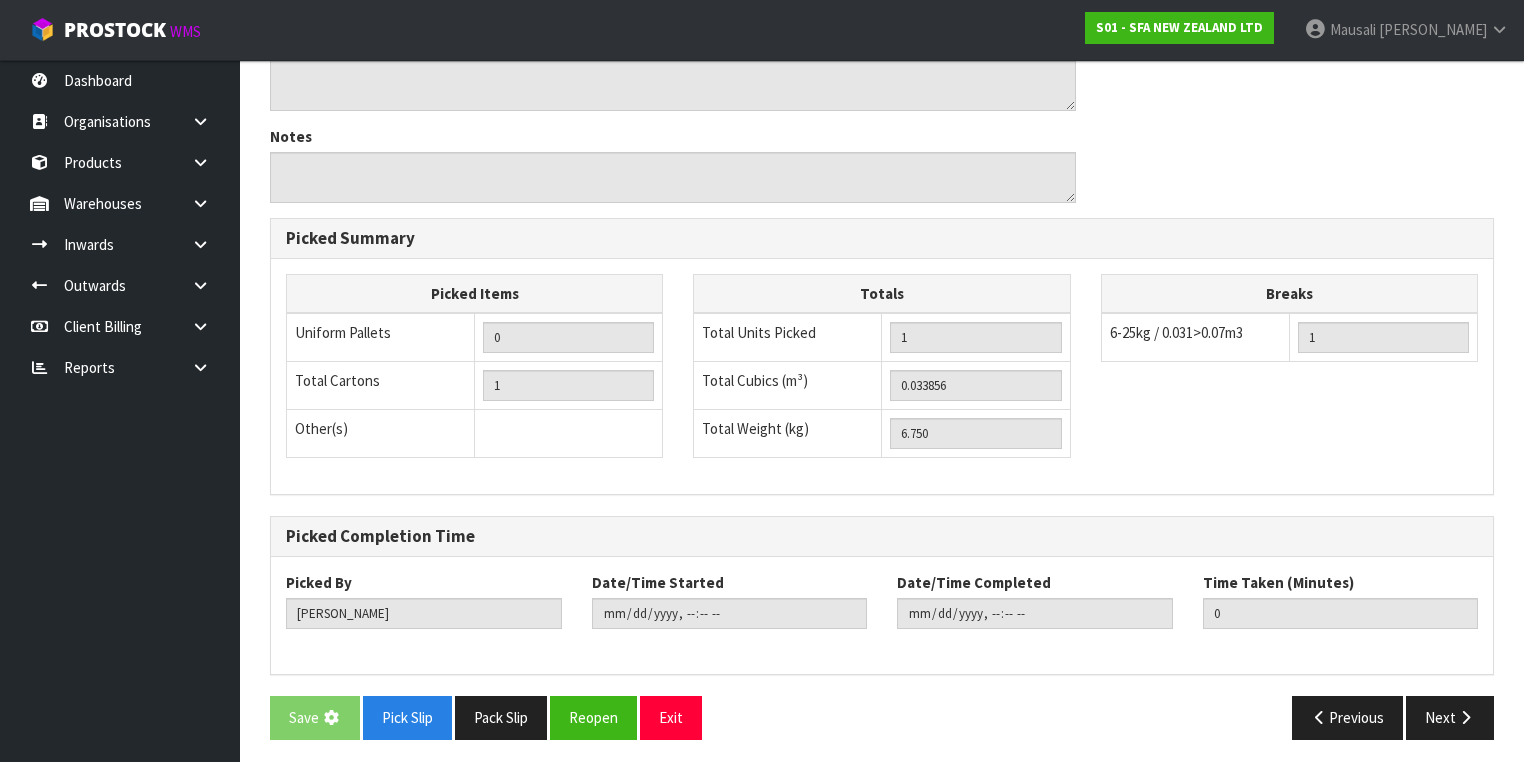 scroll, scrollTop: 0, scrollLeft: 0, axis: both 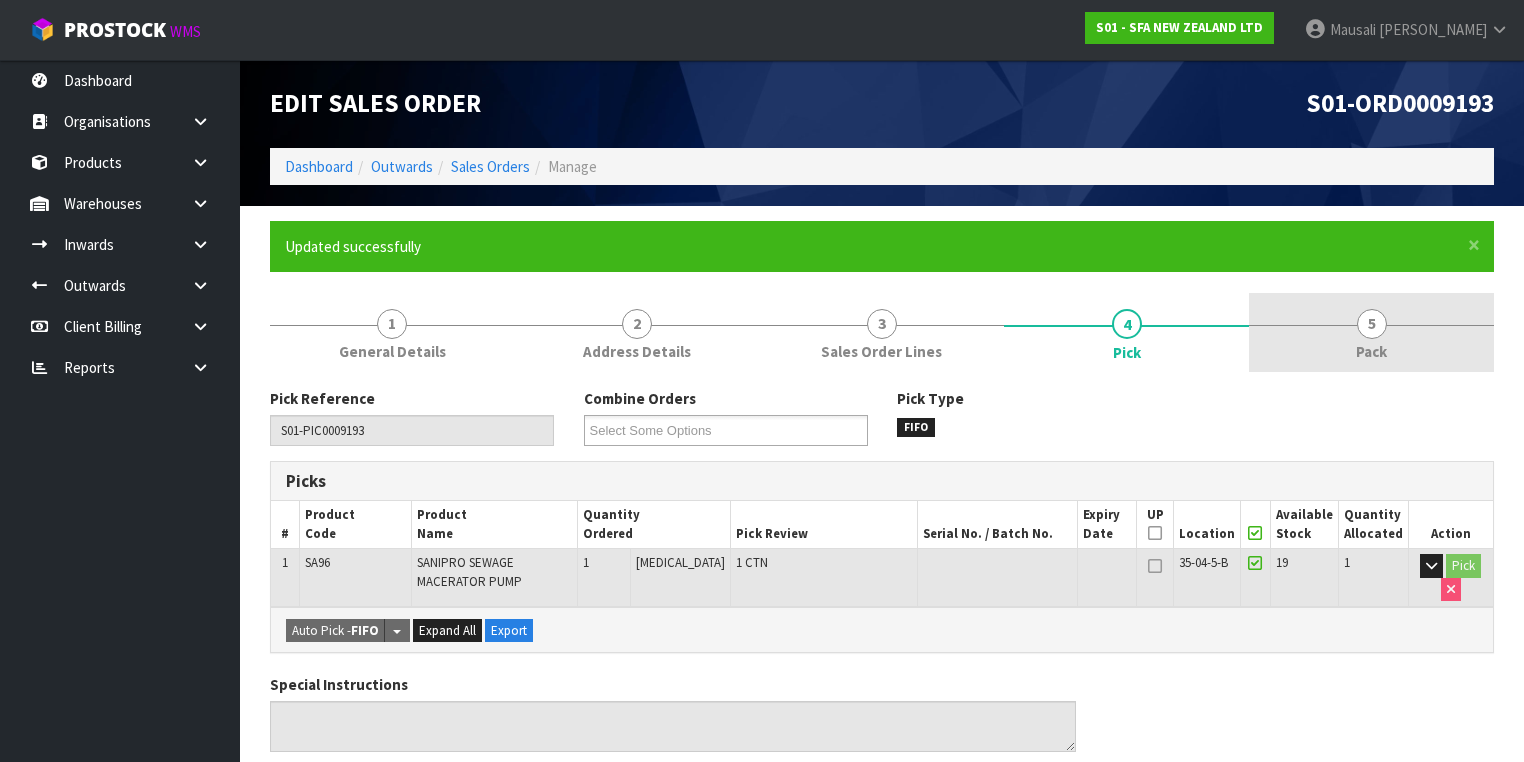 click on "5" at bounding box center (1372, 324) 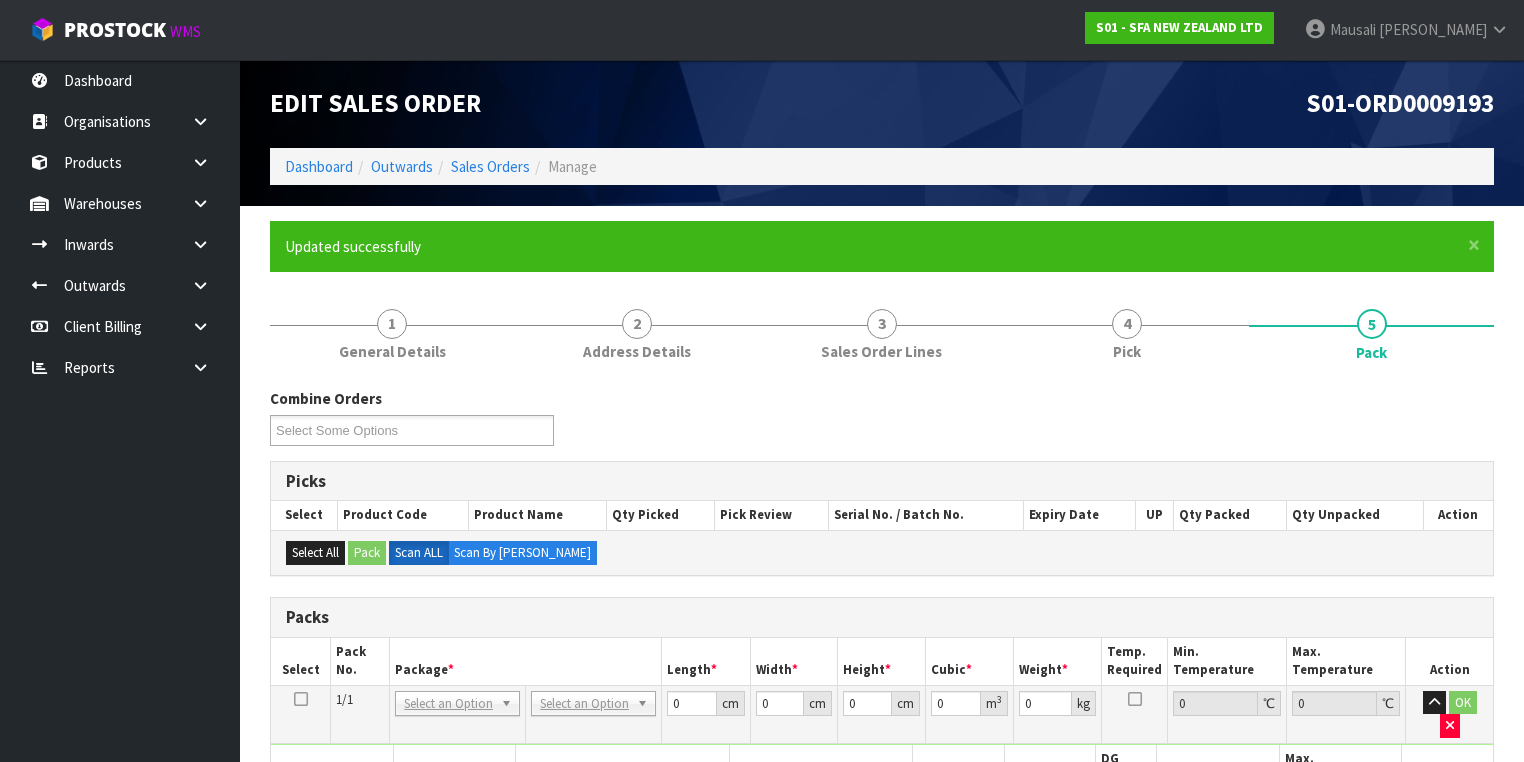 scroll, scrollTop: 400, scrollLeft: 0, axis: vertical 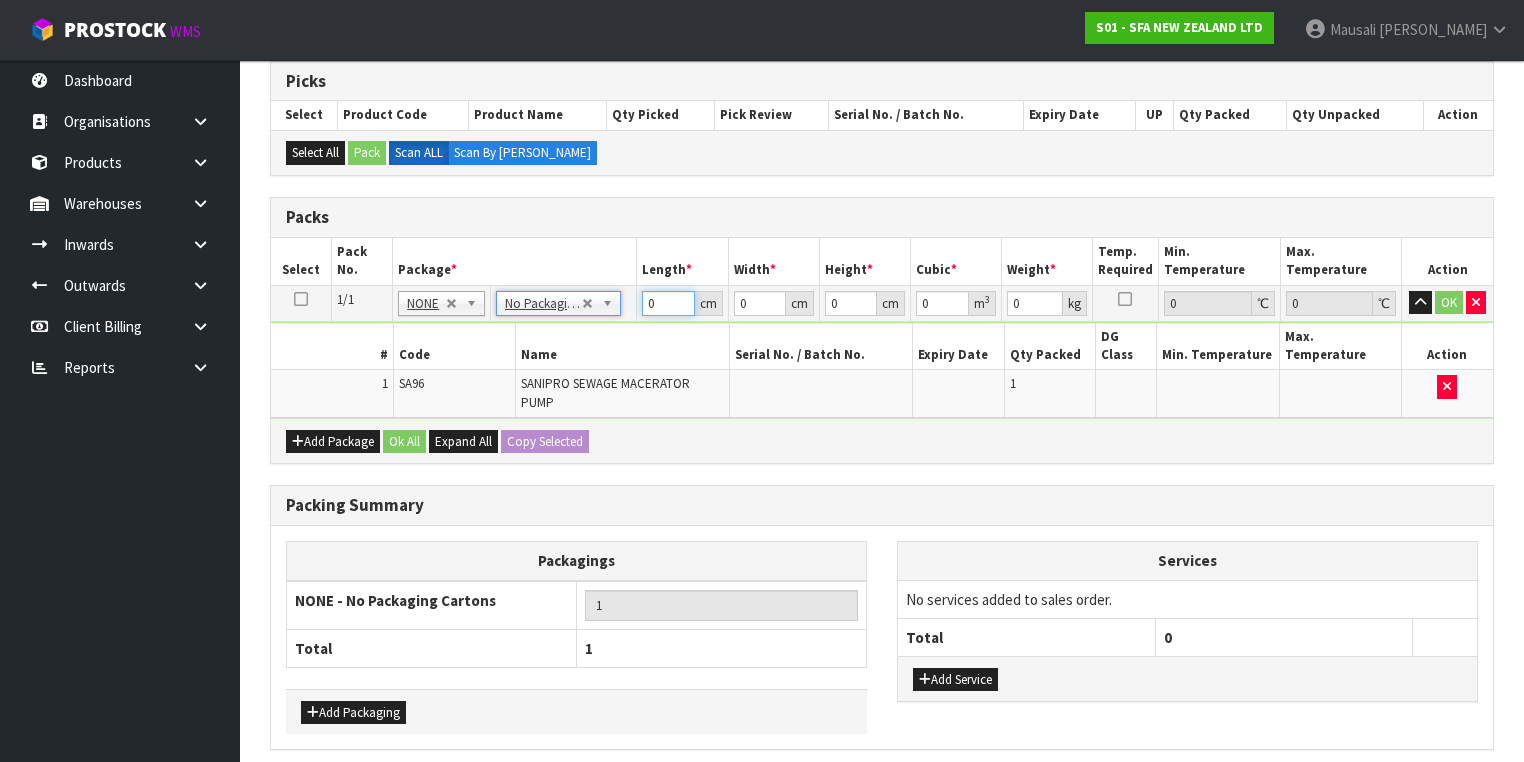 drag, startPoint x: 657, startPoint y: 304, endPoint x: 555, endPoint y: 332, distance: 105.773346 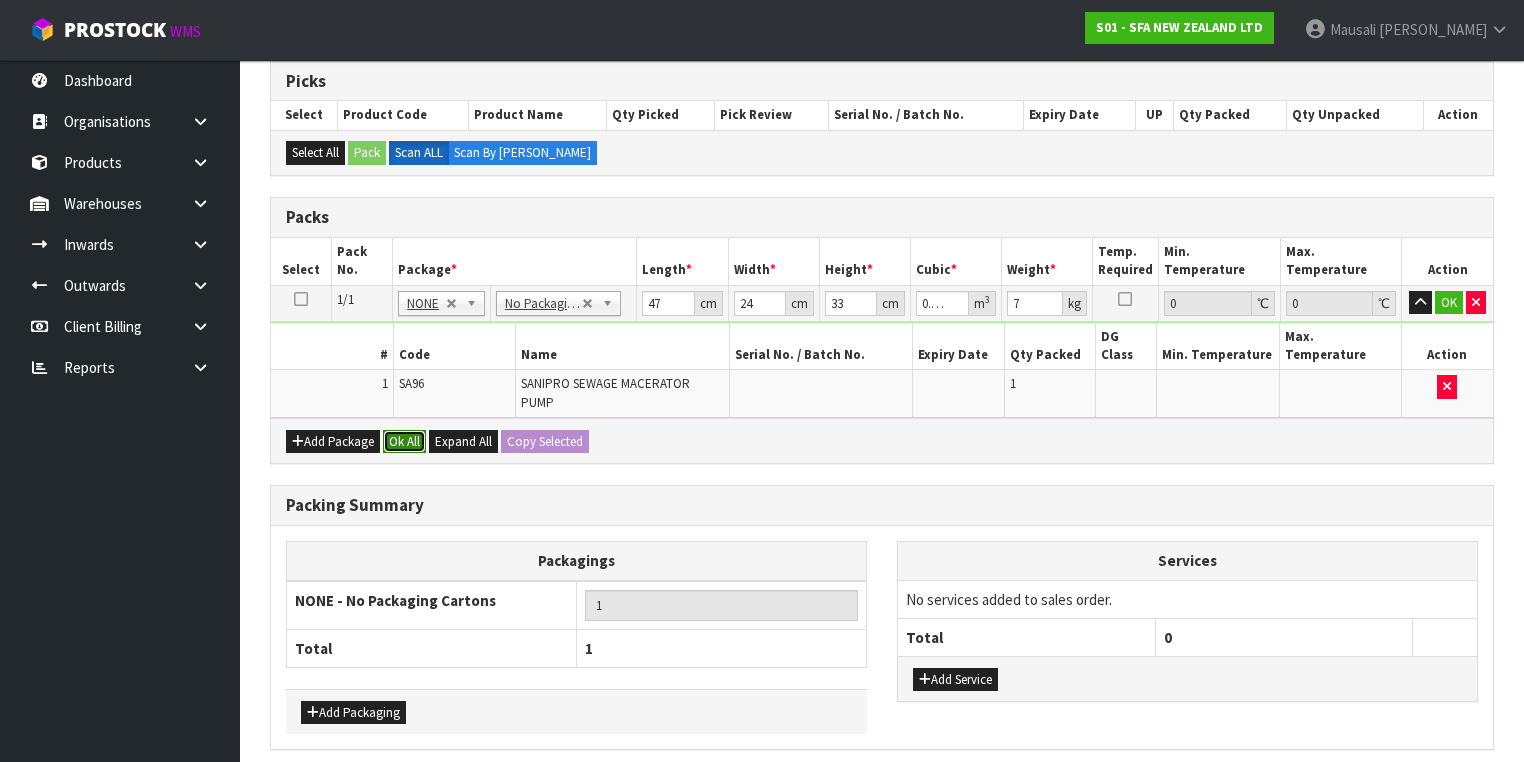 click on "Ok All" at bounding box center (404, 442) 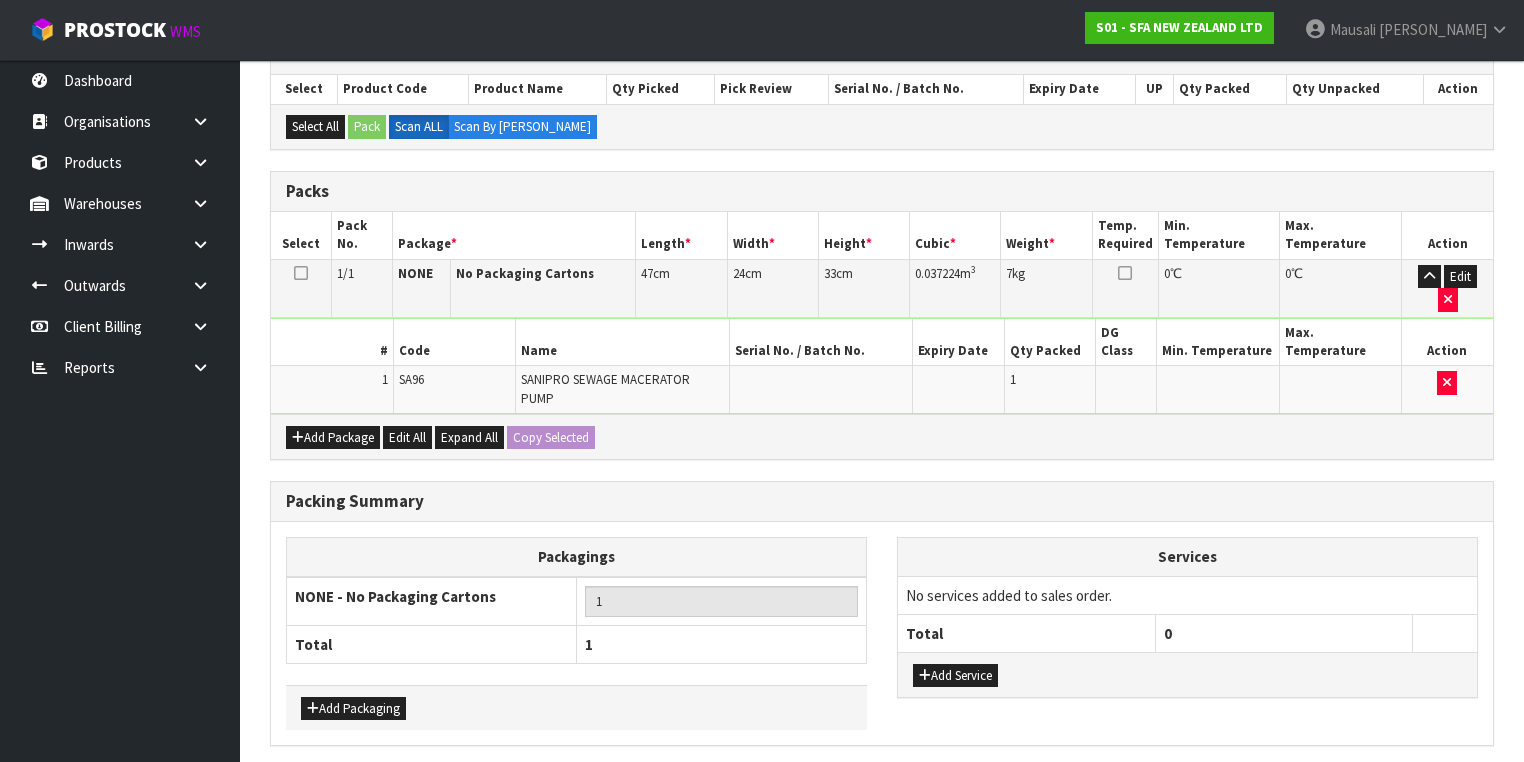 scroll, scrollTop: 440, scrollLeft: 0, axis: vertical 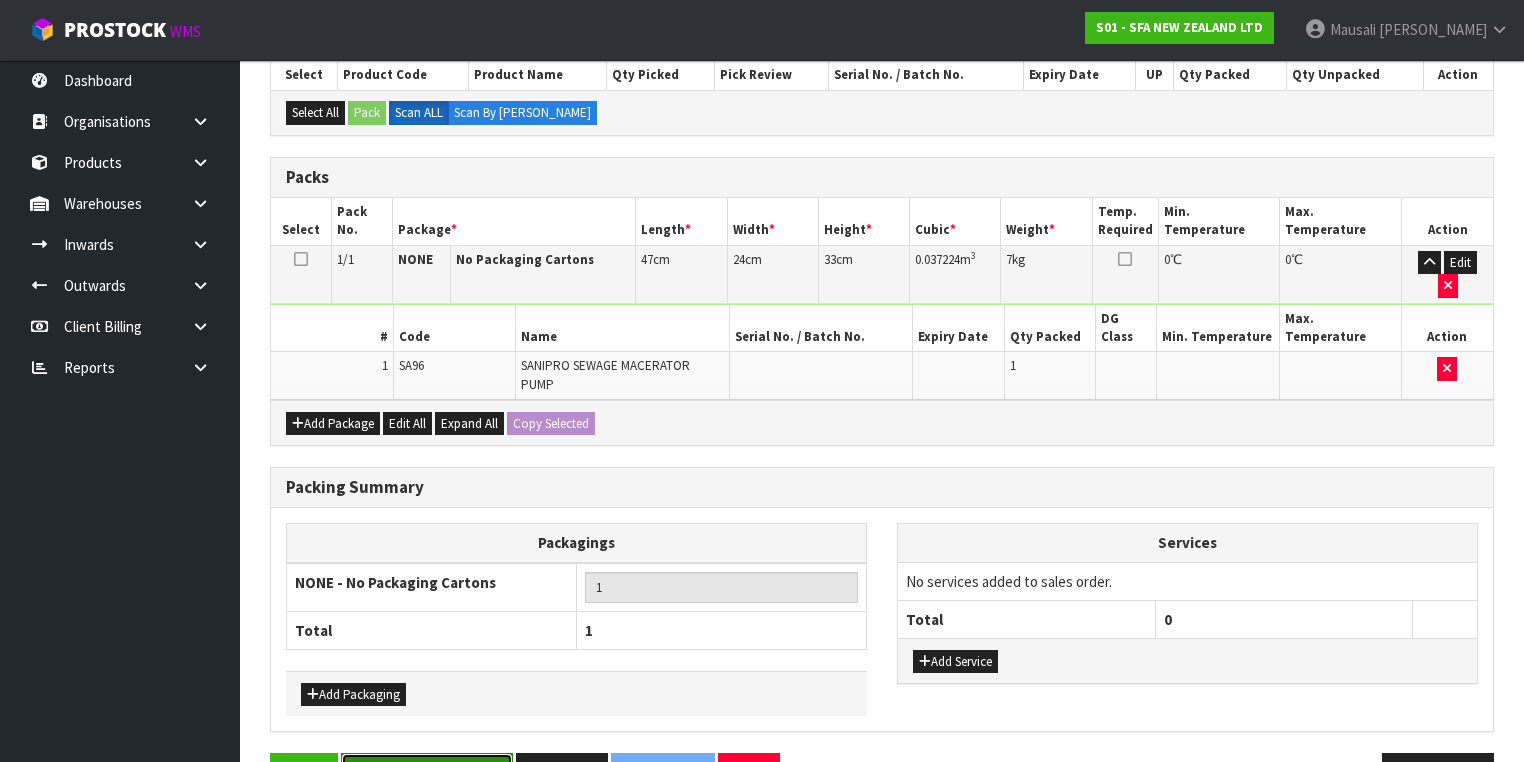 click on "Save & Confirm Packs" at bounding box center (427, 774) 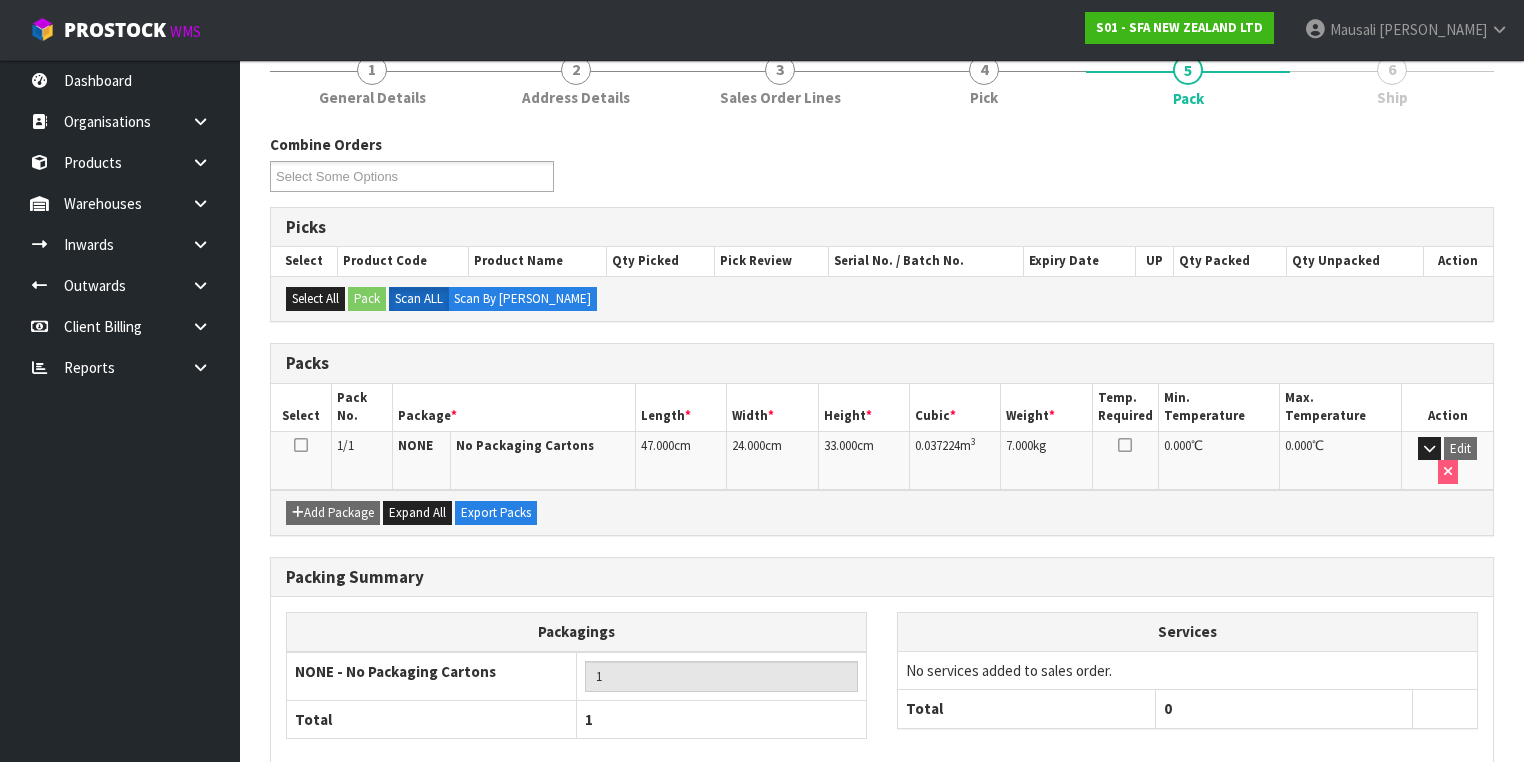 scroll, scrollTop: 332, scrollLeft: 0, axis: vertical 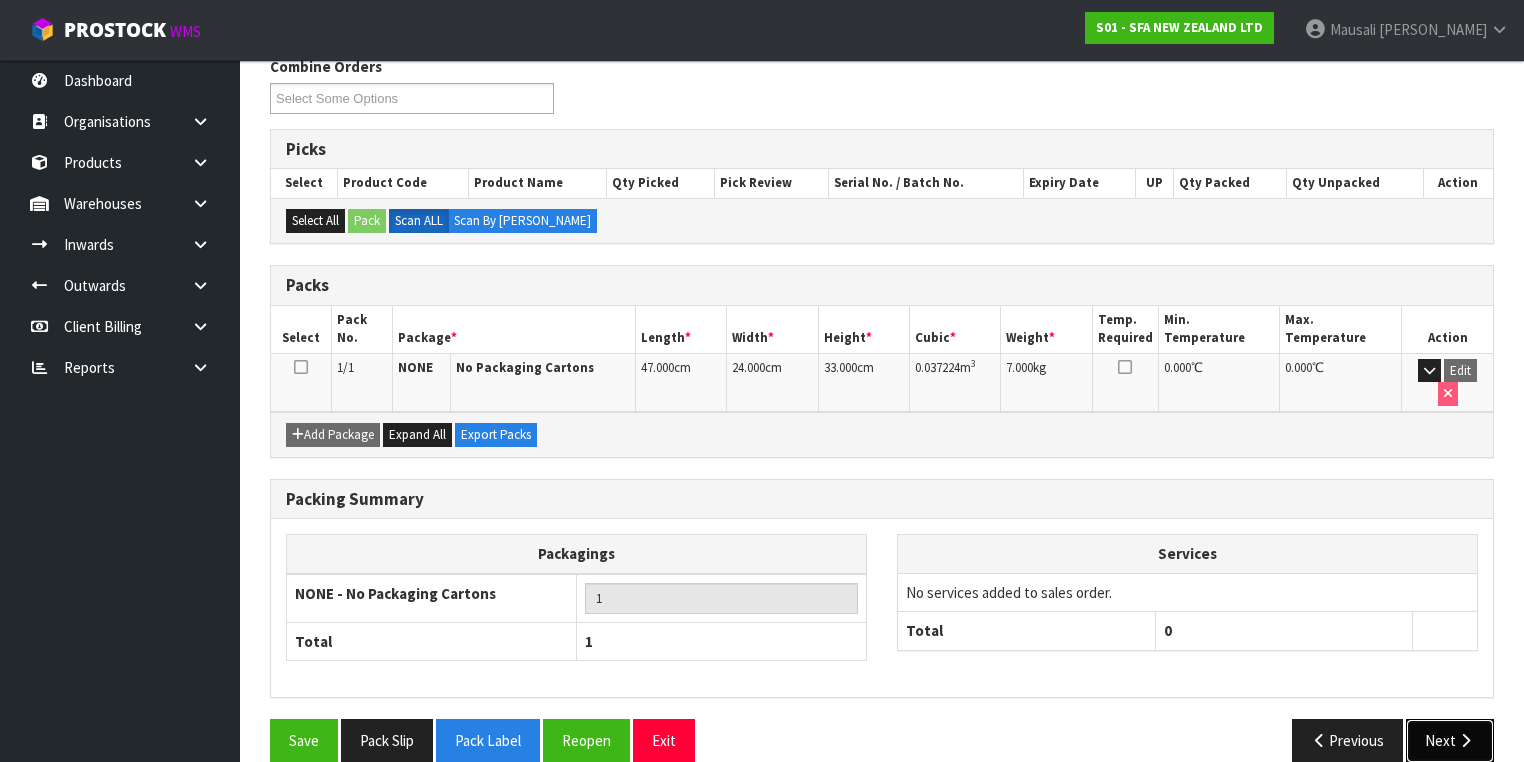 click on "Next" at bounding box center [1450, 740] 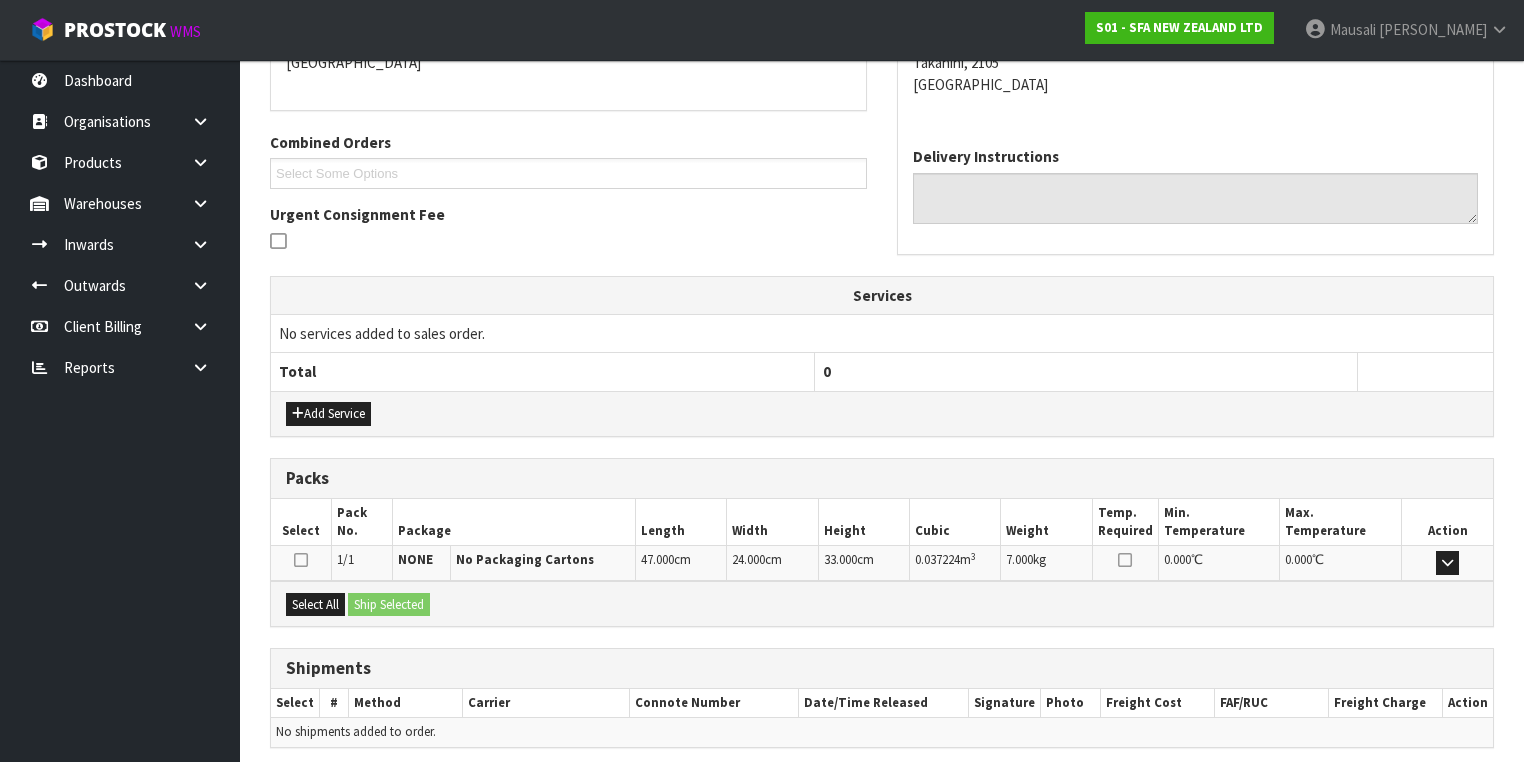 scroll, scrollTop: 528, scrollLeft: 0, axis: vertical 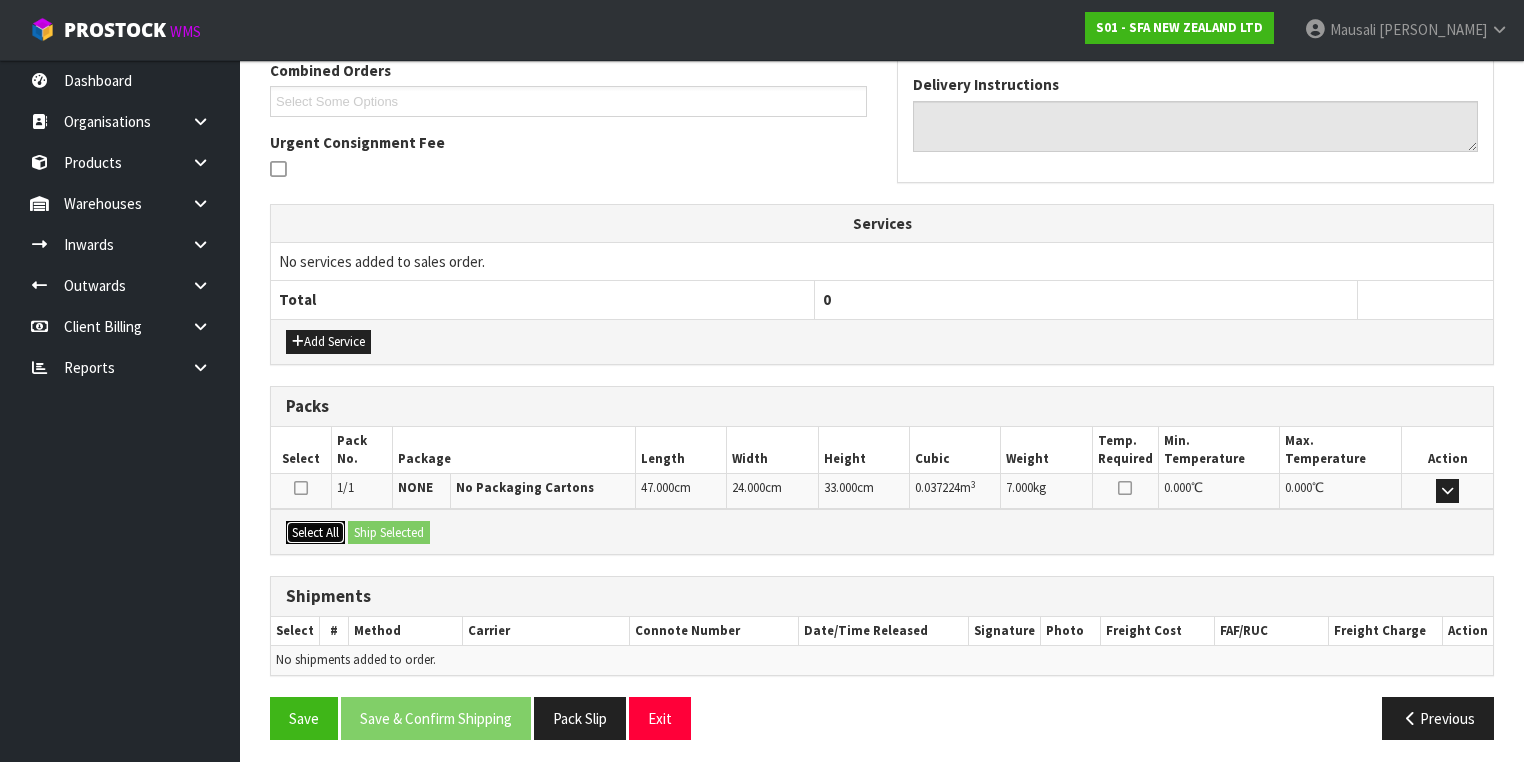drag, startPoint x: 317, startPoint y: 524, endPoint x: 344, endPoint y: 522, distance: 27.073973 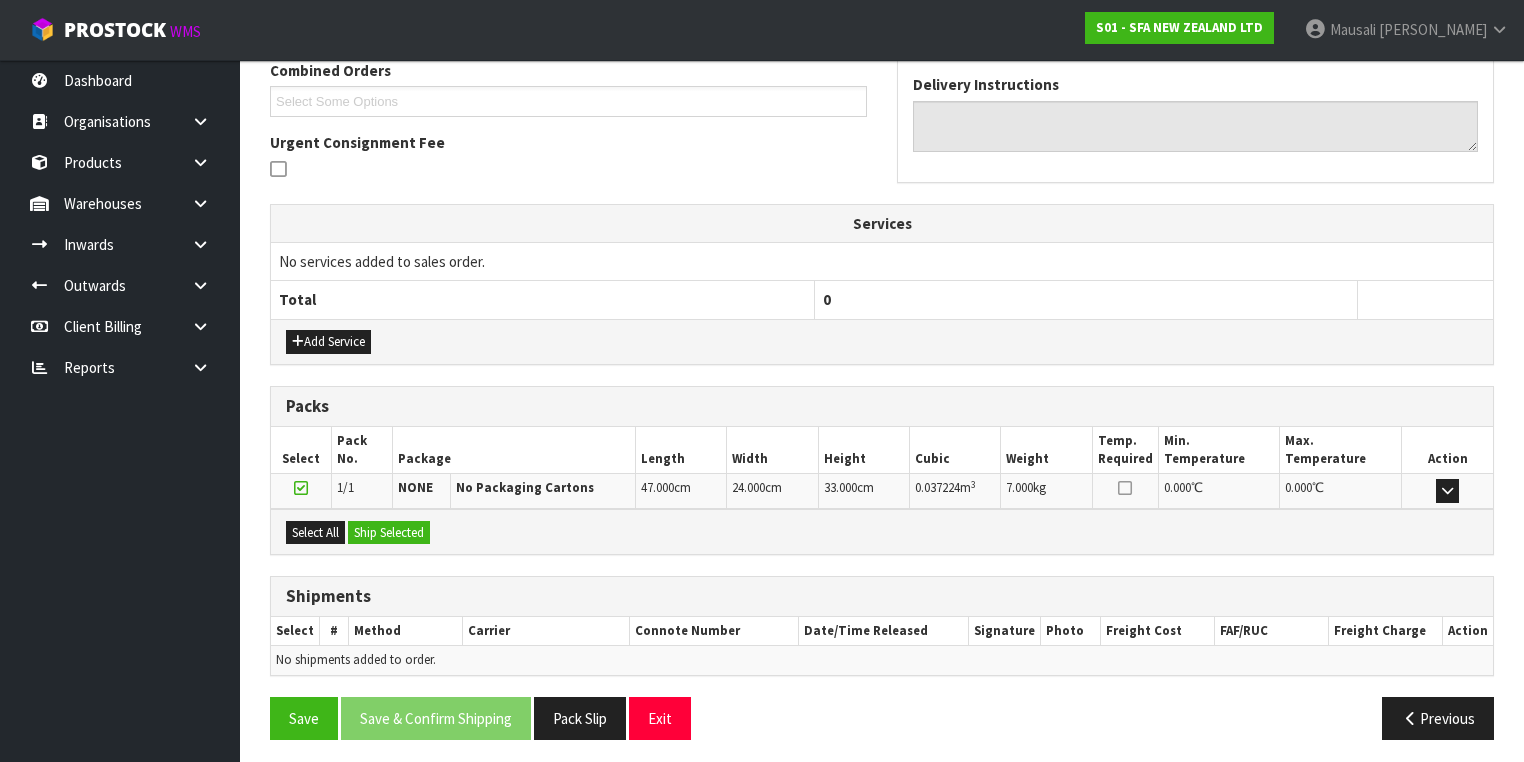 click on "Select All
Ship Selected" at bounding box center [882, 531] 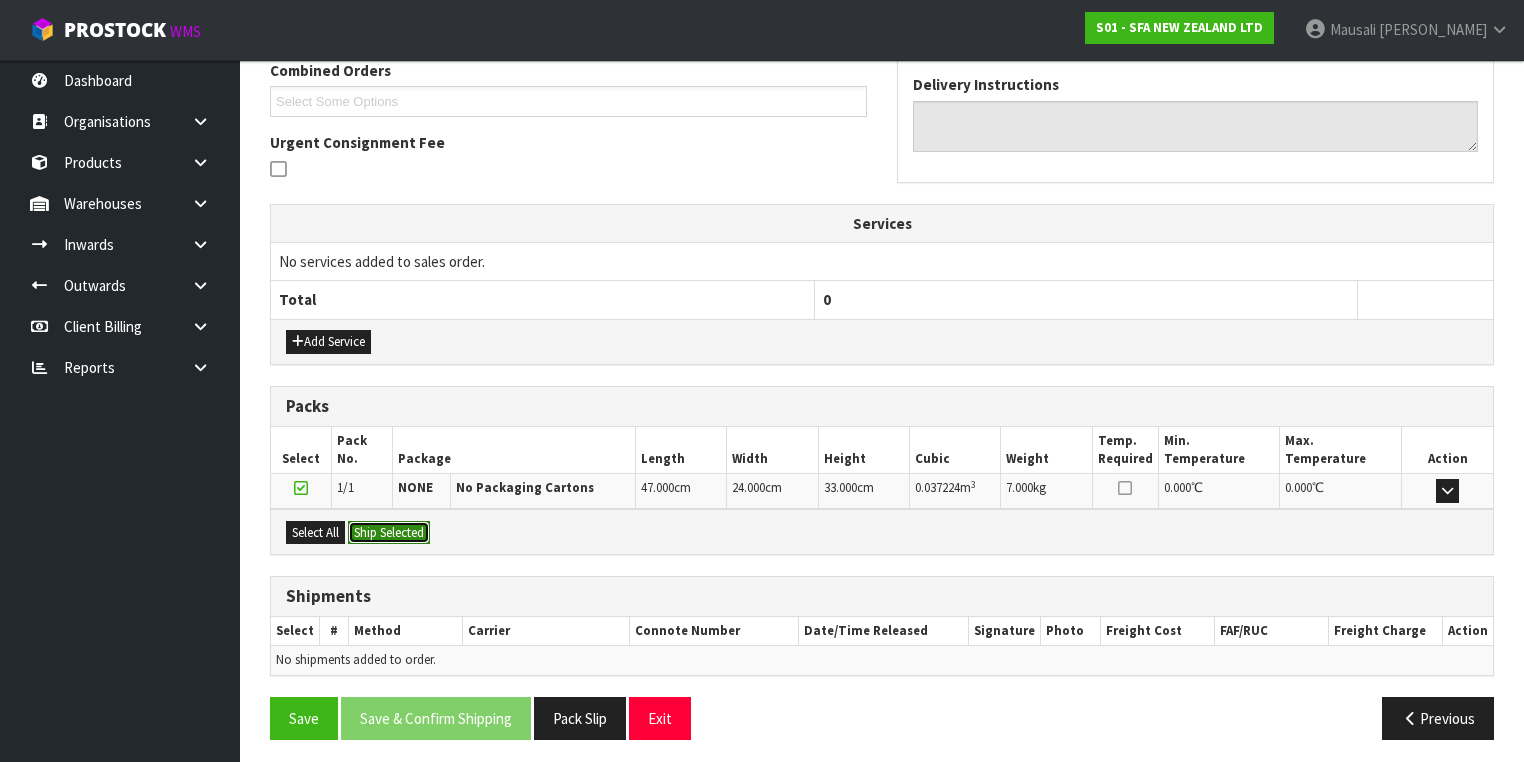 click on "Ship Selected" at bounding box center (389, 533) 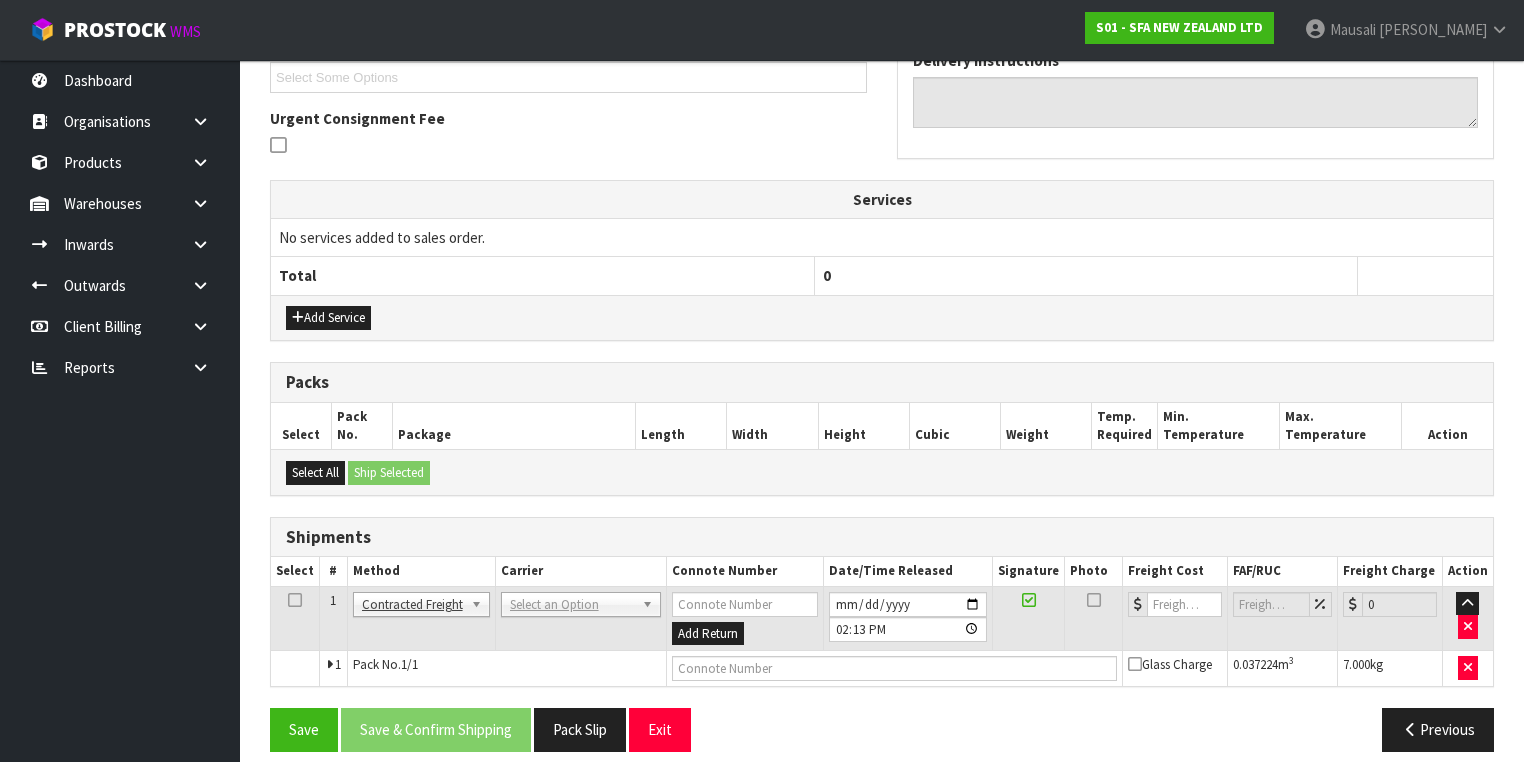 scroll, scrollTop: 564, scrollLeft: 0, axis: vertical 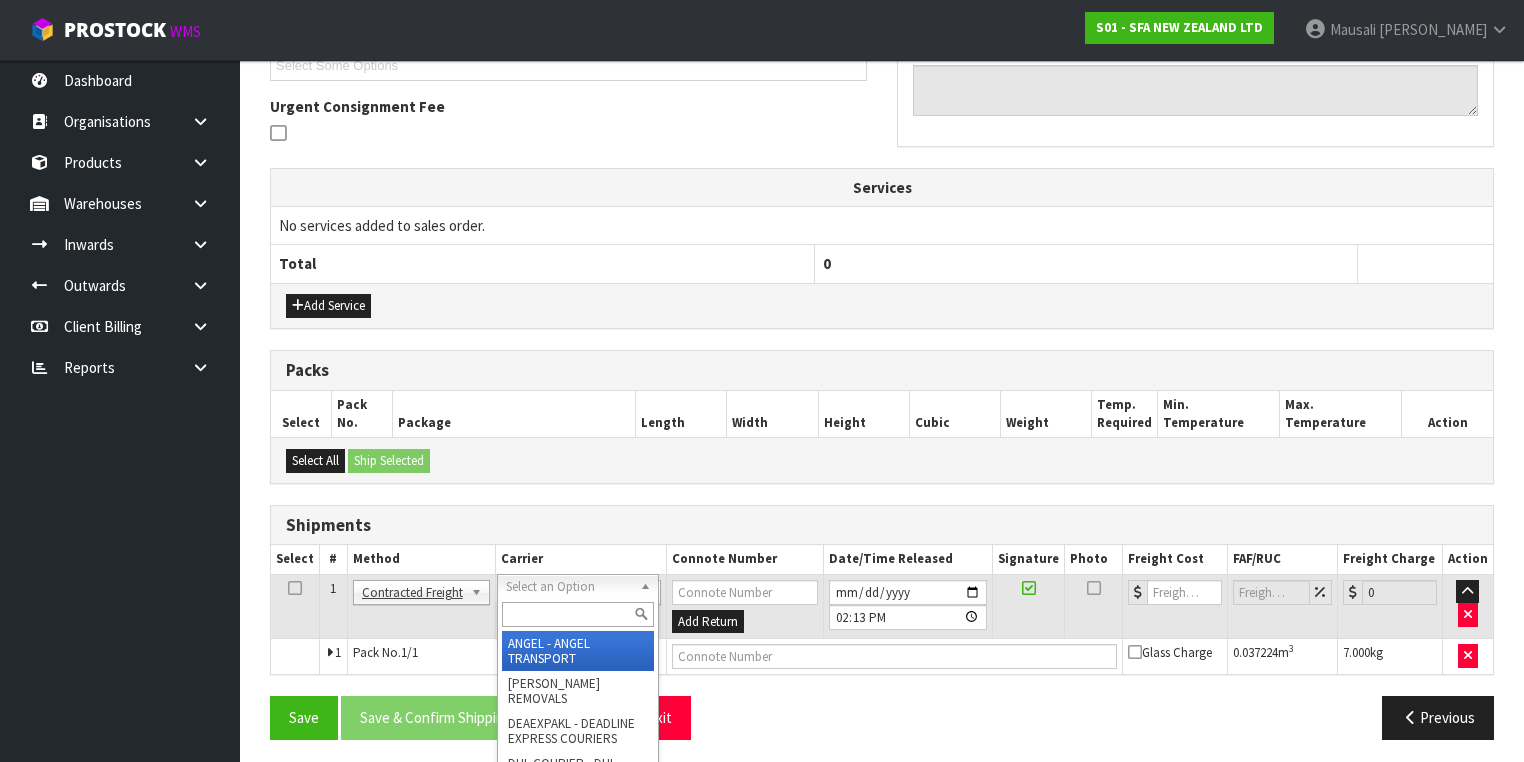 drag, startPoint x: 523, startPoint y: 587, endPoint x: 532, endPoint y: 599, distance: 15 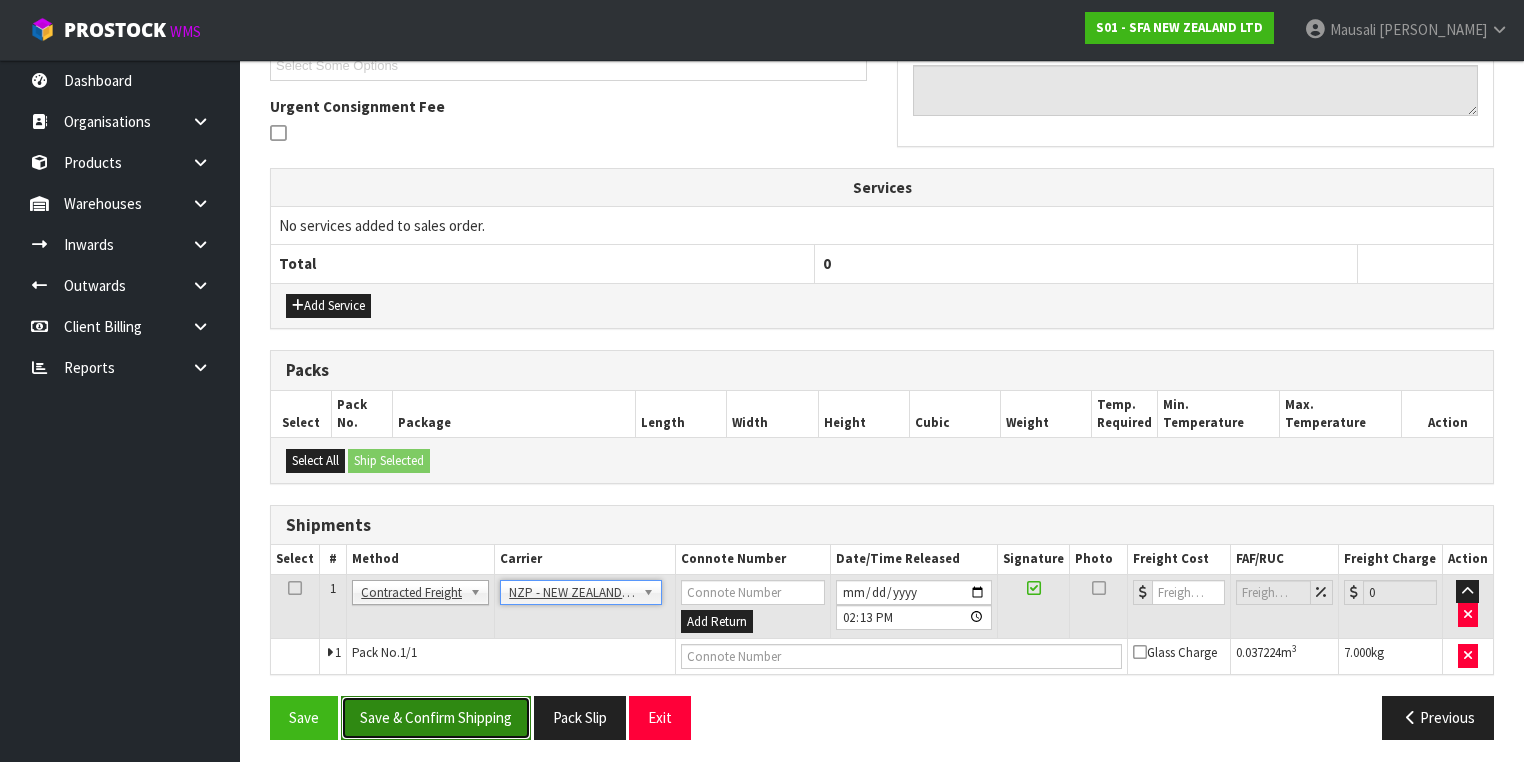 click on "Save & Confirm Shipping" at bounding box center (436, 717) 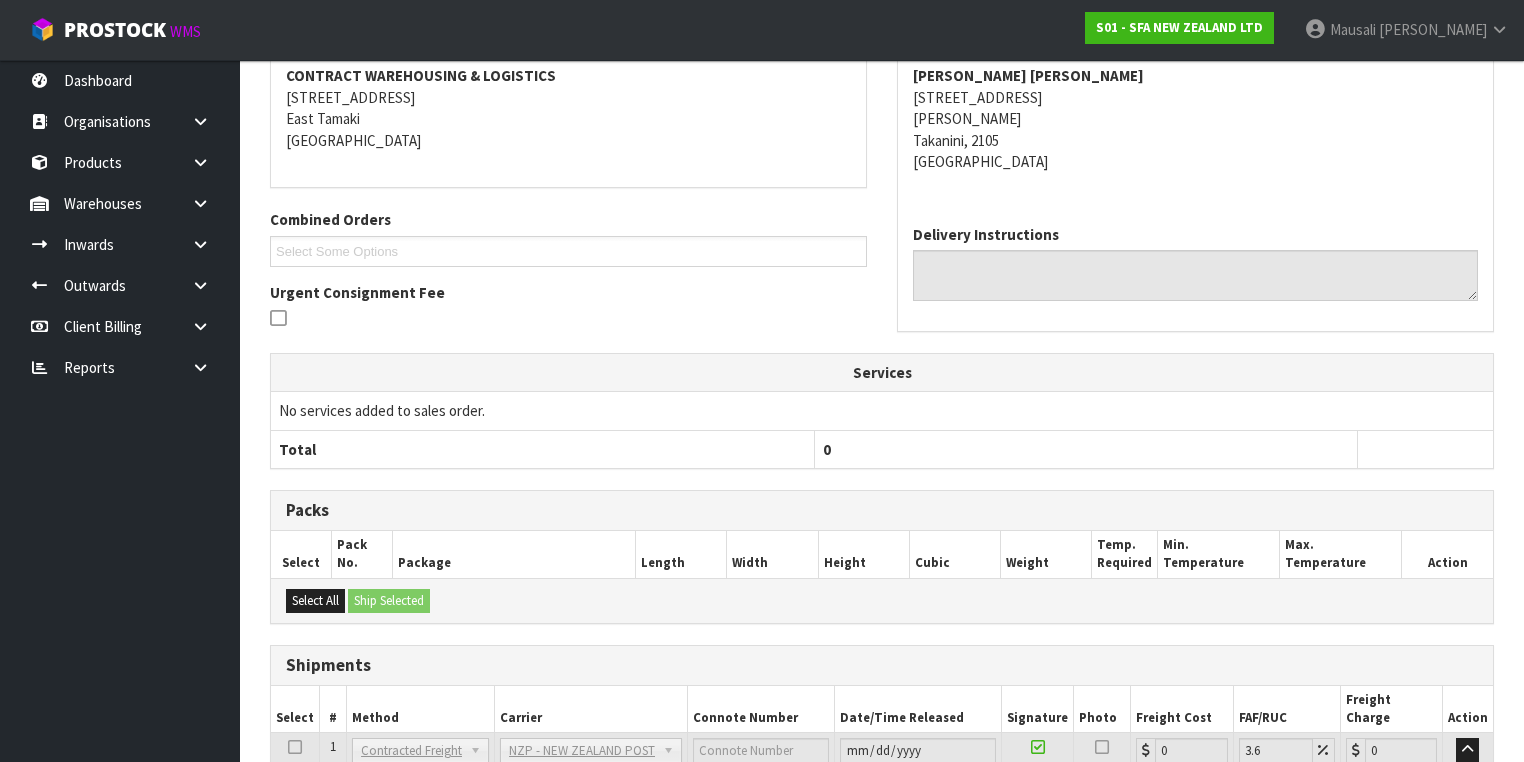 scroll, scrollTop: 536, scrollLeft: 0, axis: vertical 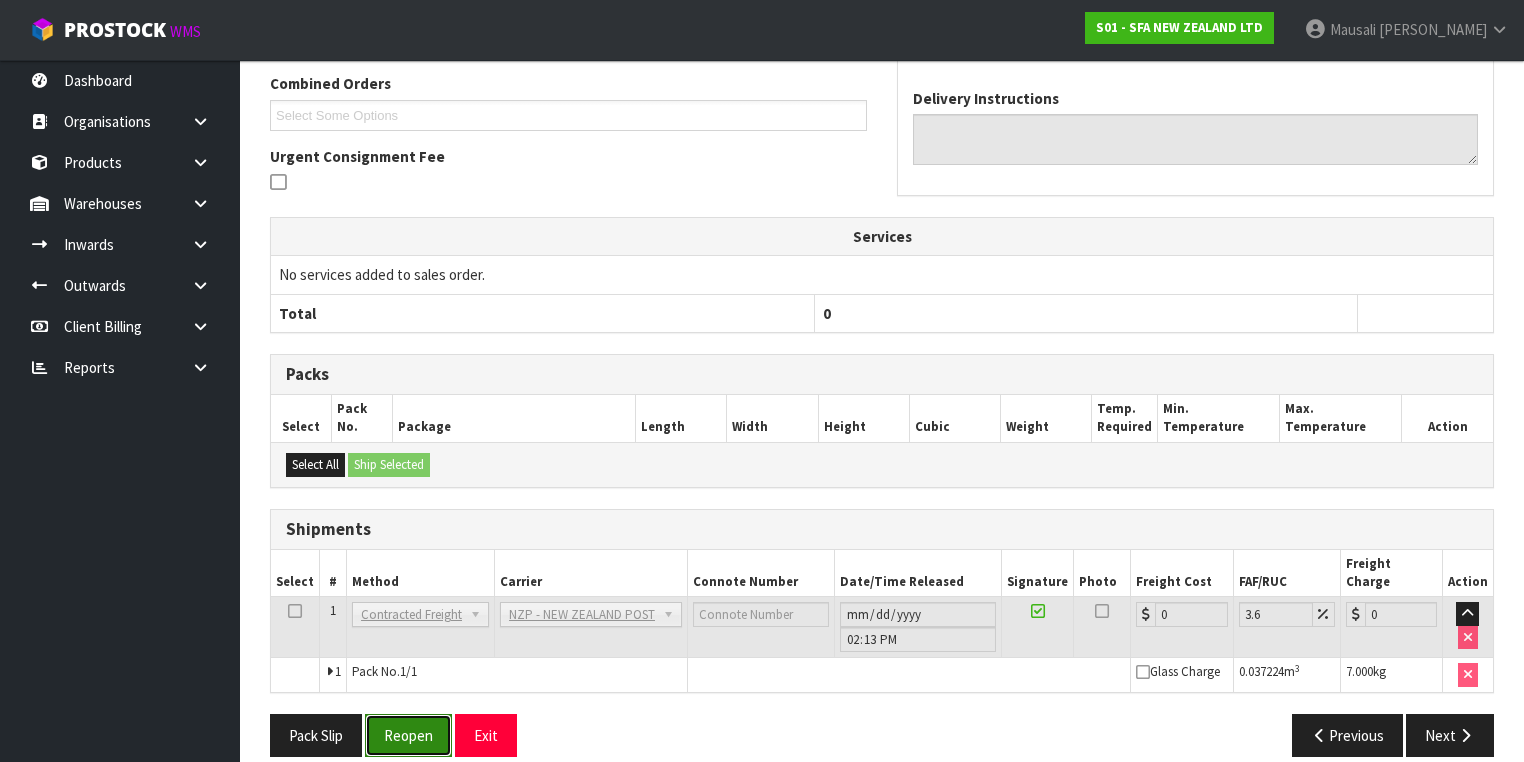 click on "Reopen" at bounding box center [408, 735] 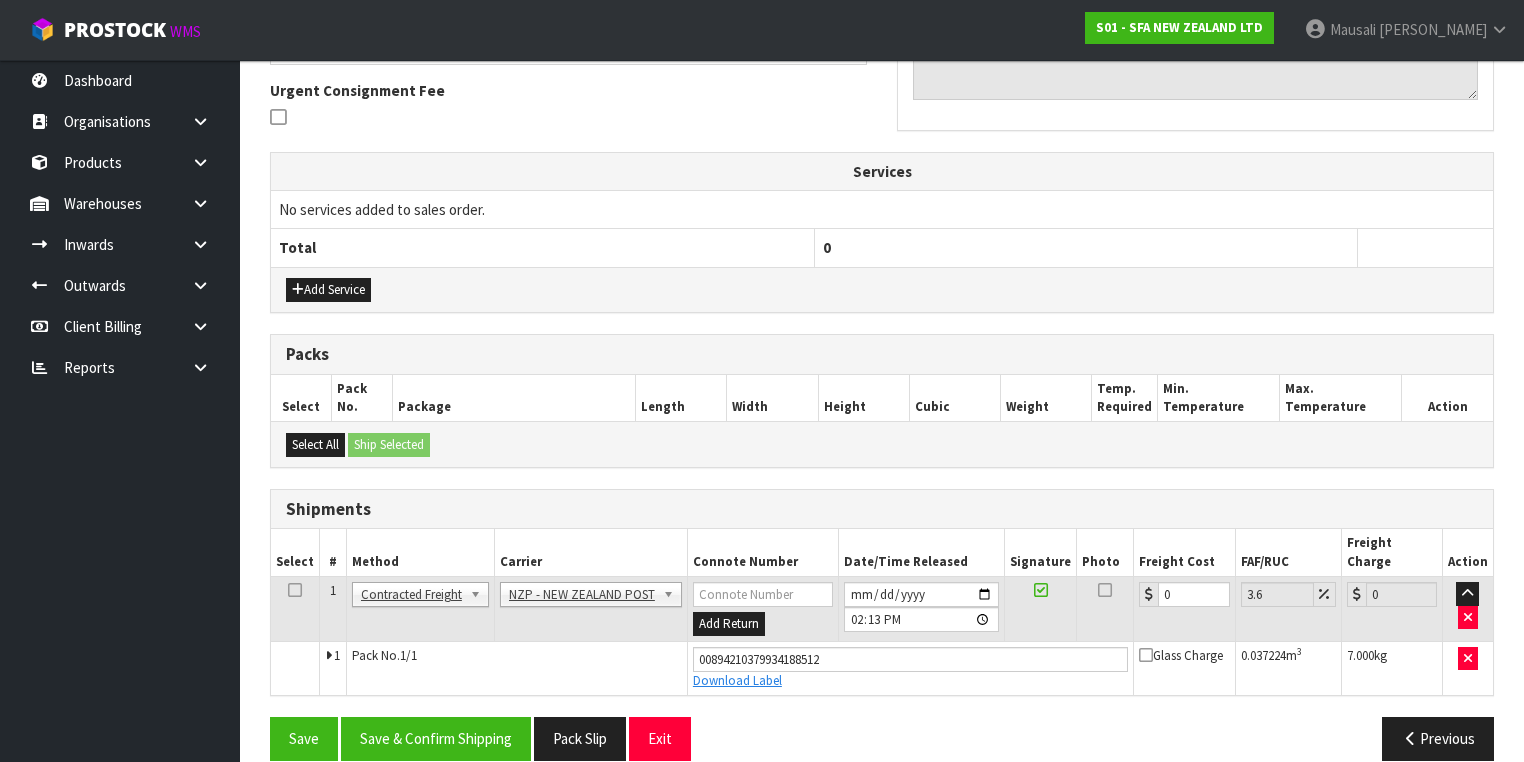 scroll, scrollTop: 582, scrollLeft: 0, axis: vertical 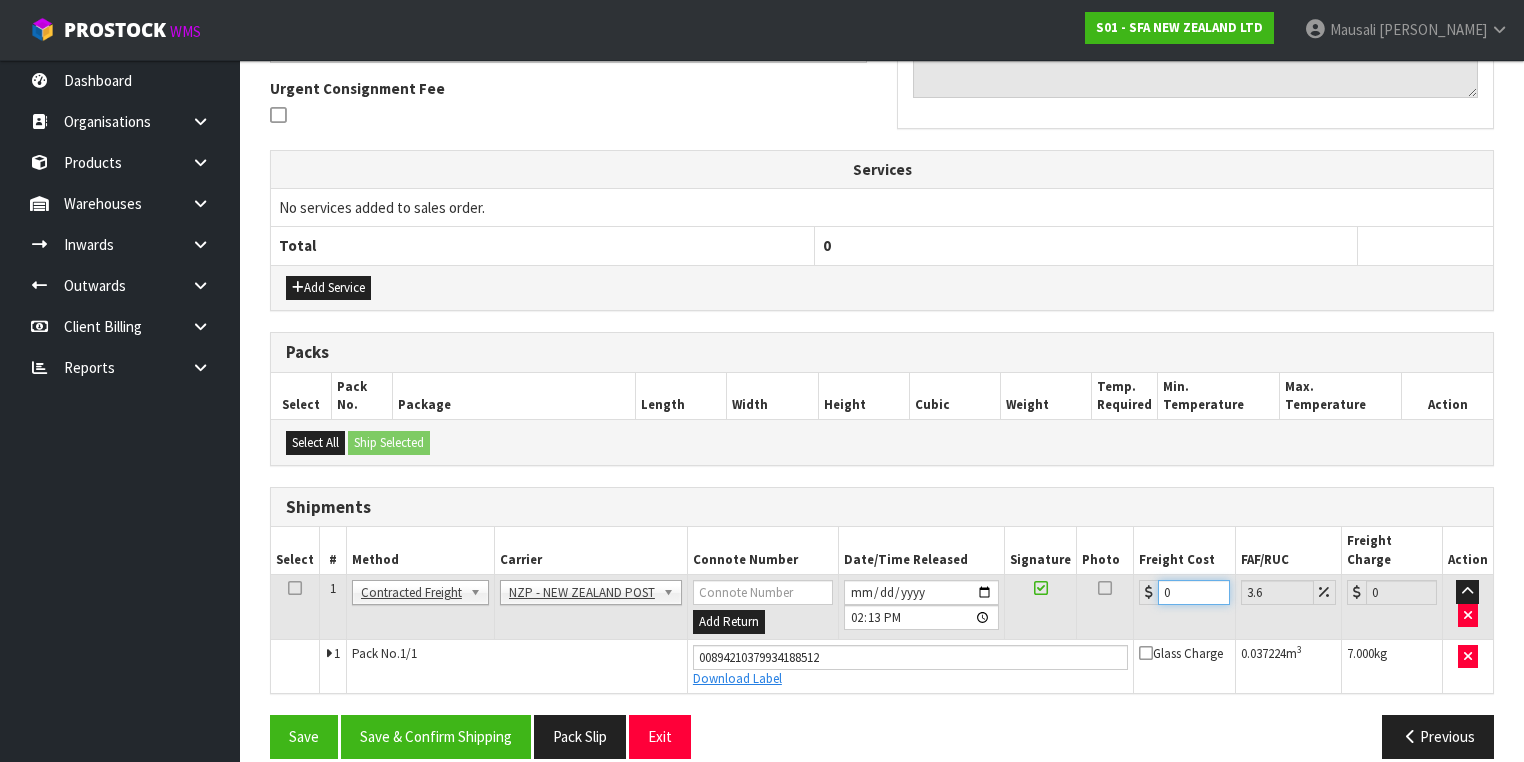 drag, startPoint x: 1169, startPoint y: 568, endPoint x: 1136, endPoint y: 579, distance: 34.785053 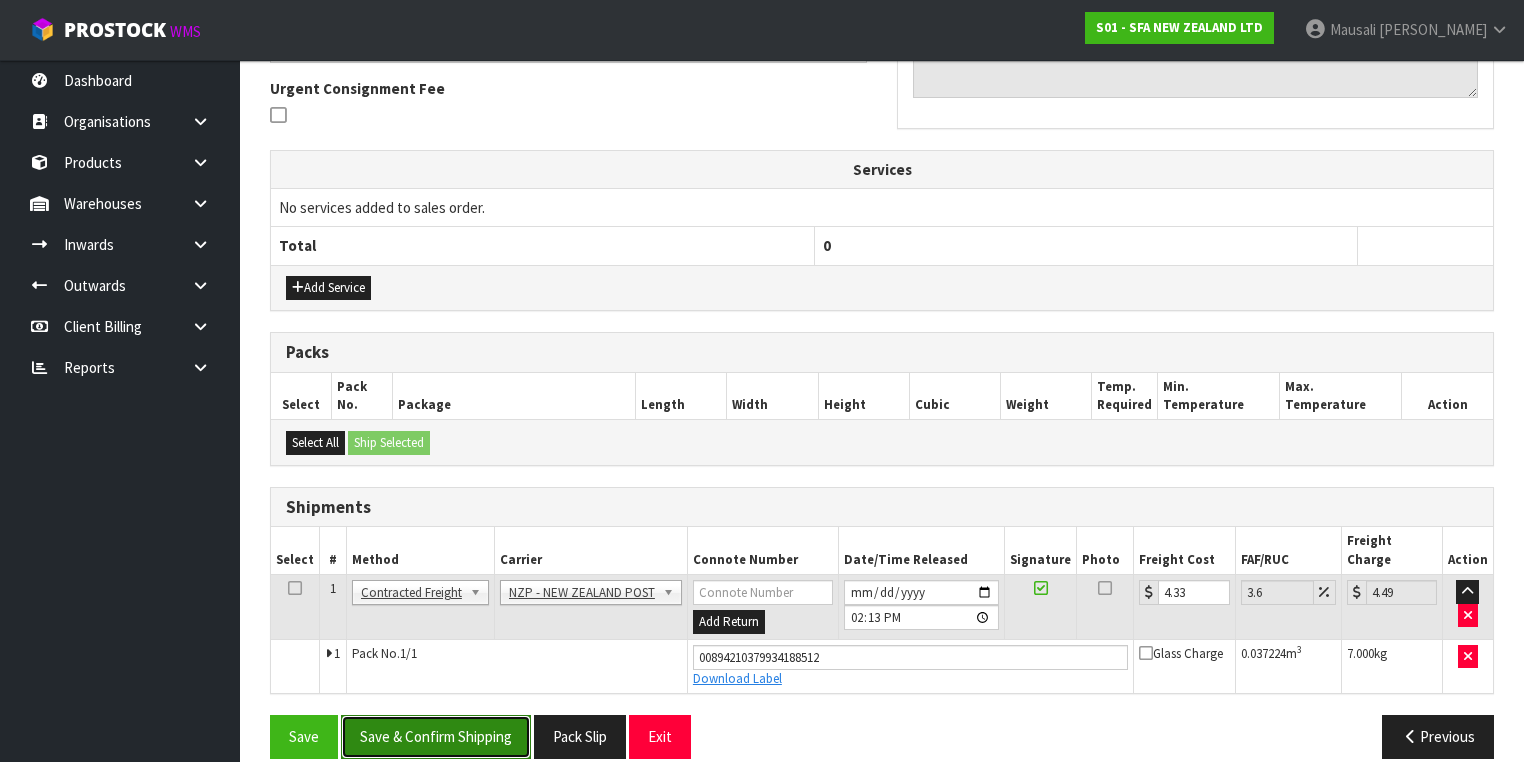 click on "Save & Confirm Shipping" at bounding box center [436, 736] 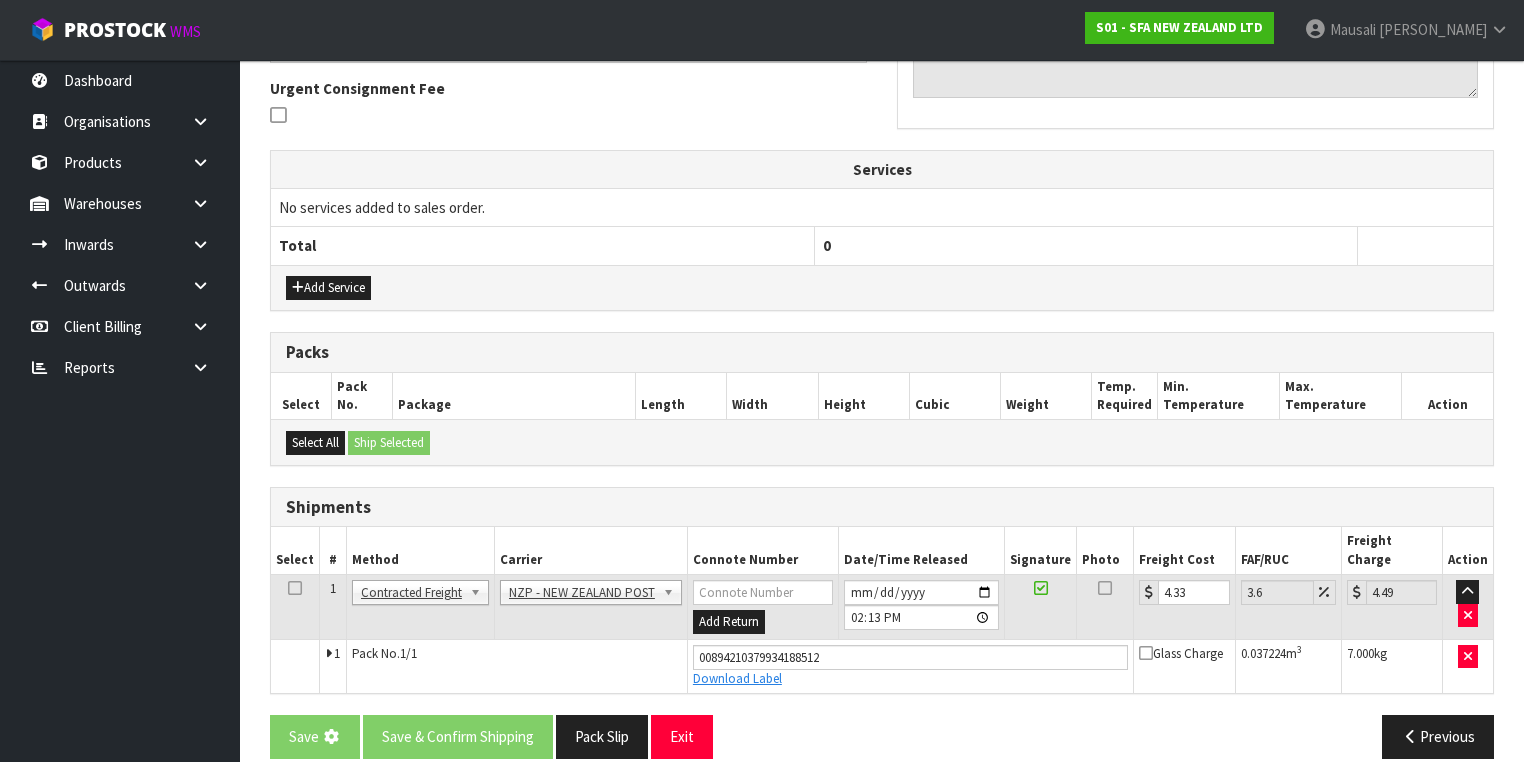 scroll, scrollTop: 0, scrollLeft: 0, axis: both 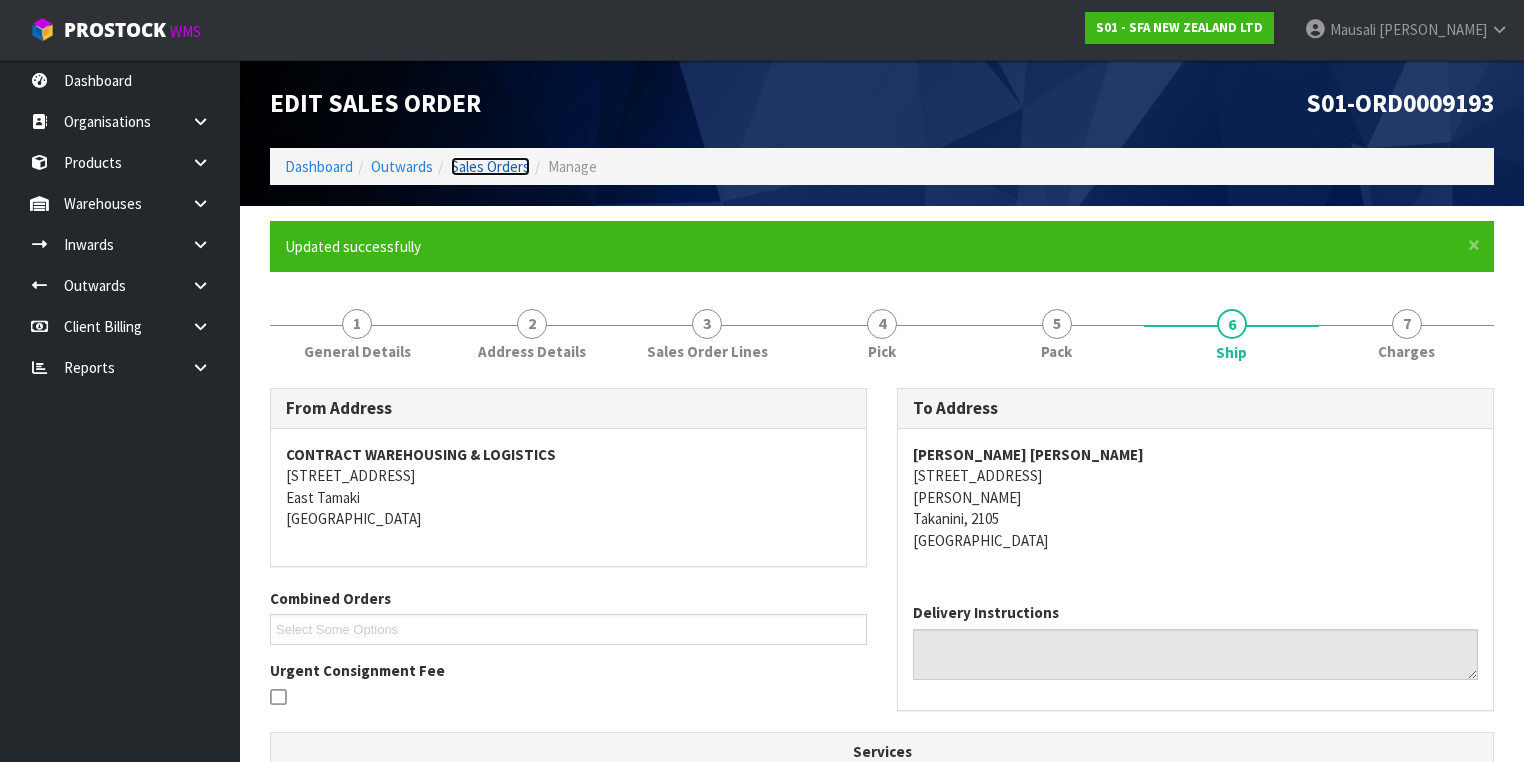 click on "Sales Orders" at bounding box center (490, 166) 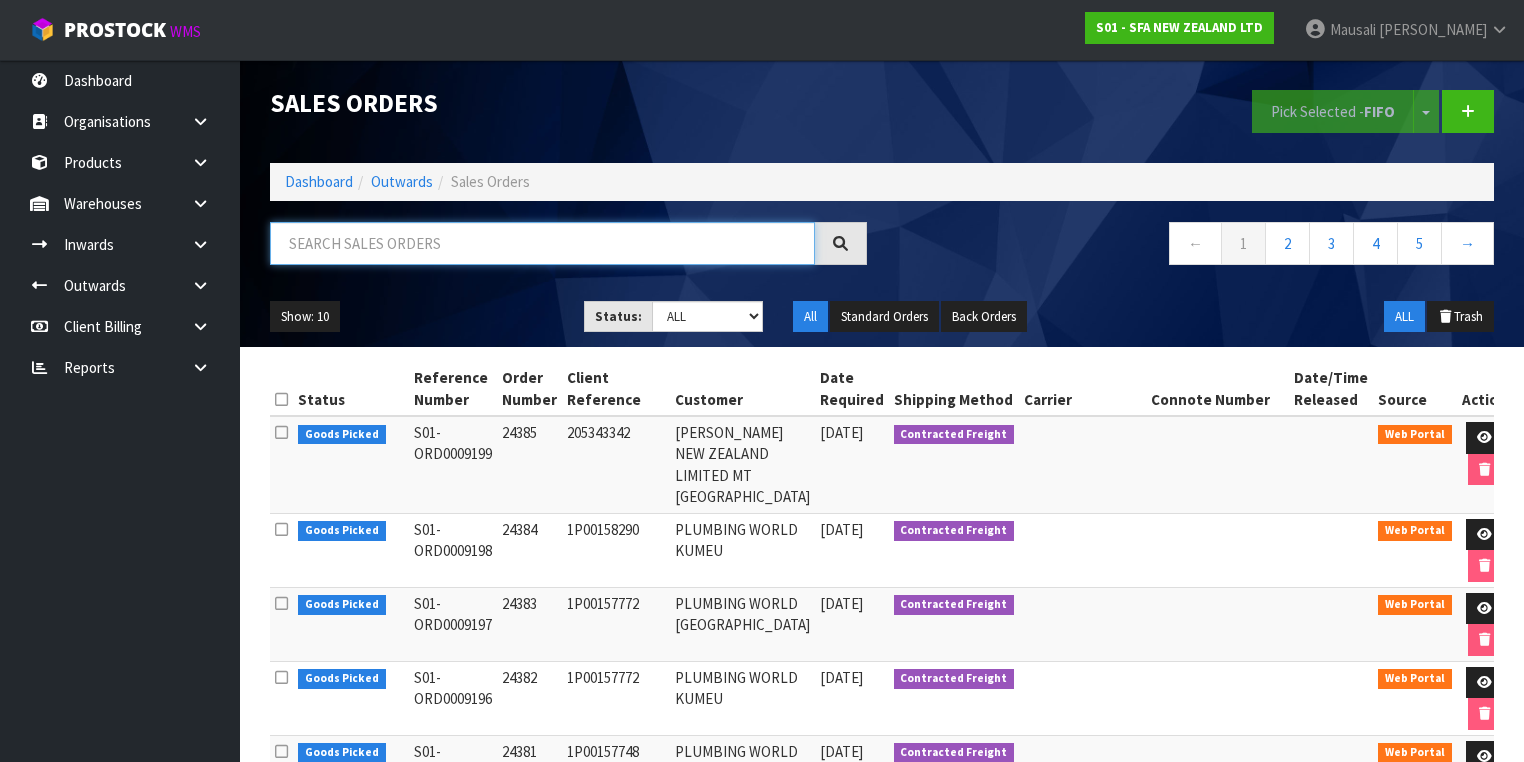 click at bounding box center (542, 243) 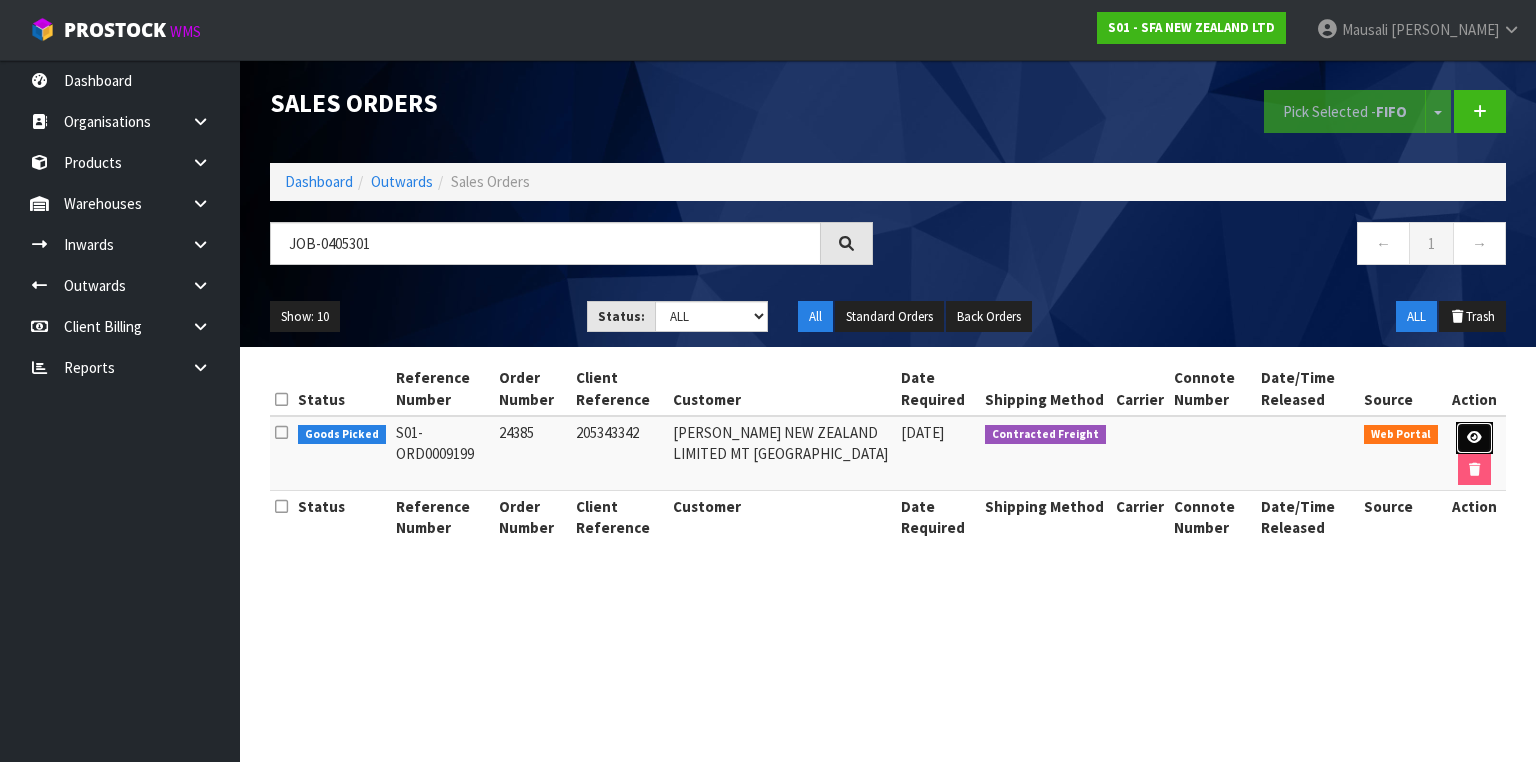 click at bounding box center [1474, 437] 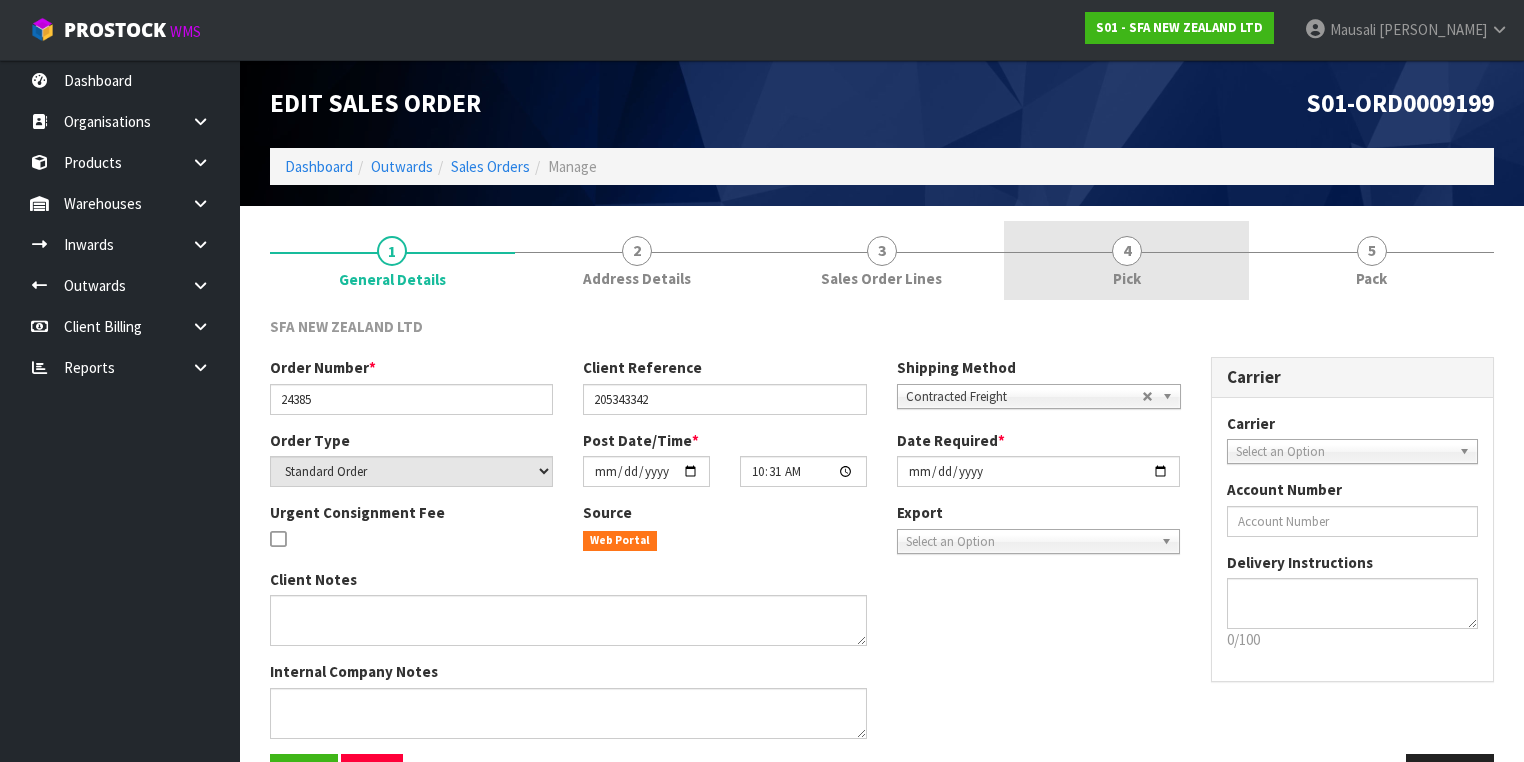 click on "4
Pick" at bounding box center [1126, 260] 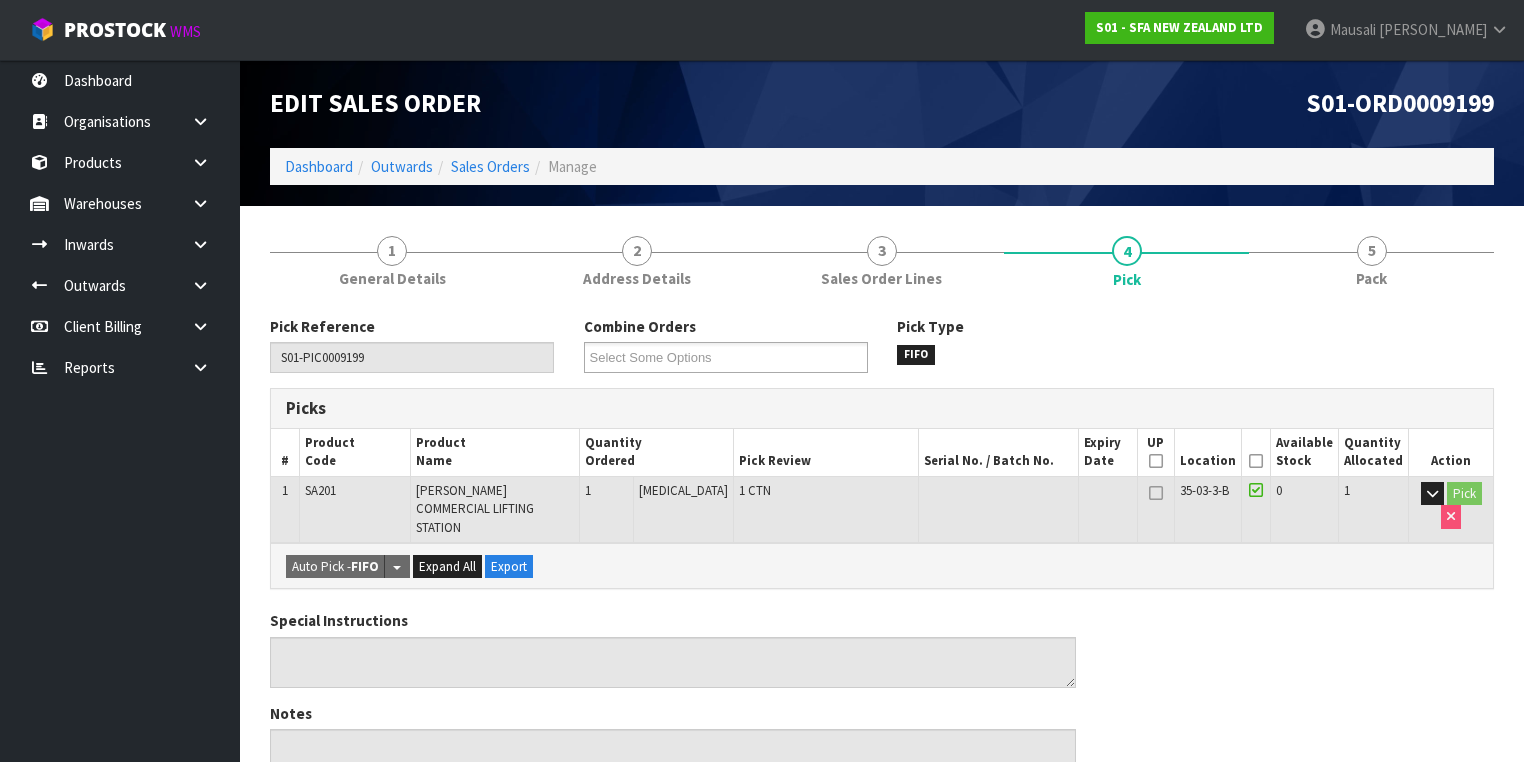 click at bounding box center (1256, 461) 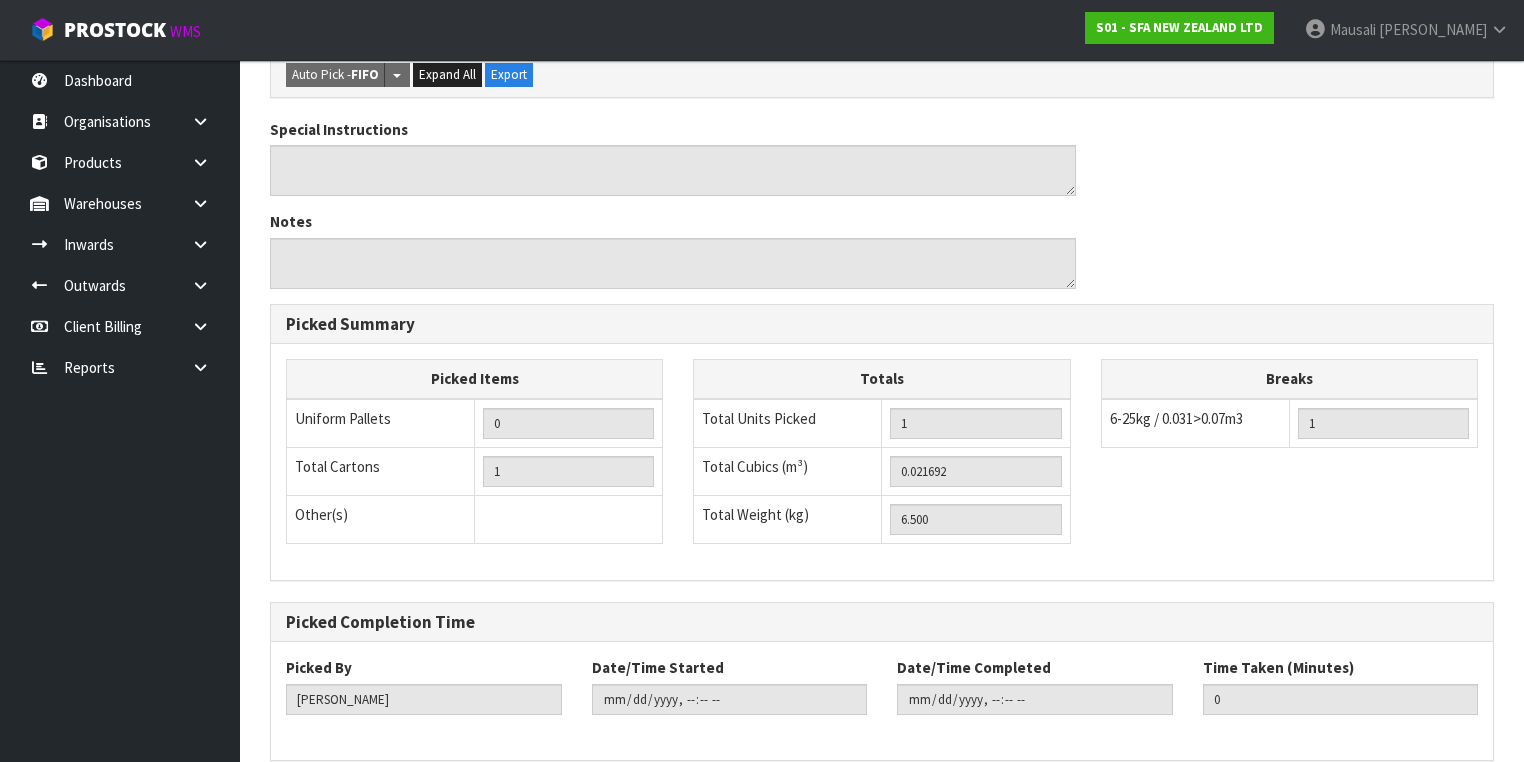 scroll, scrollTop: 641, scrollLeft: 0, axis: vertical 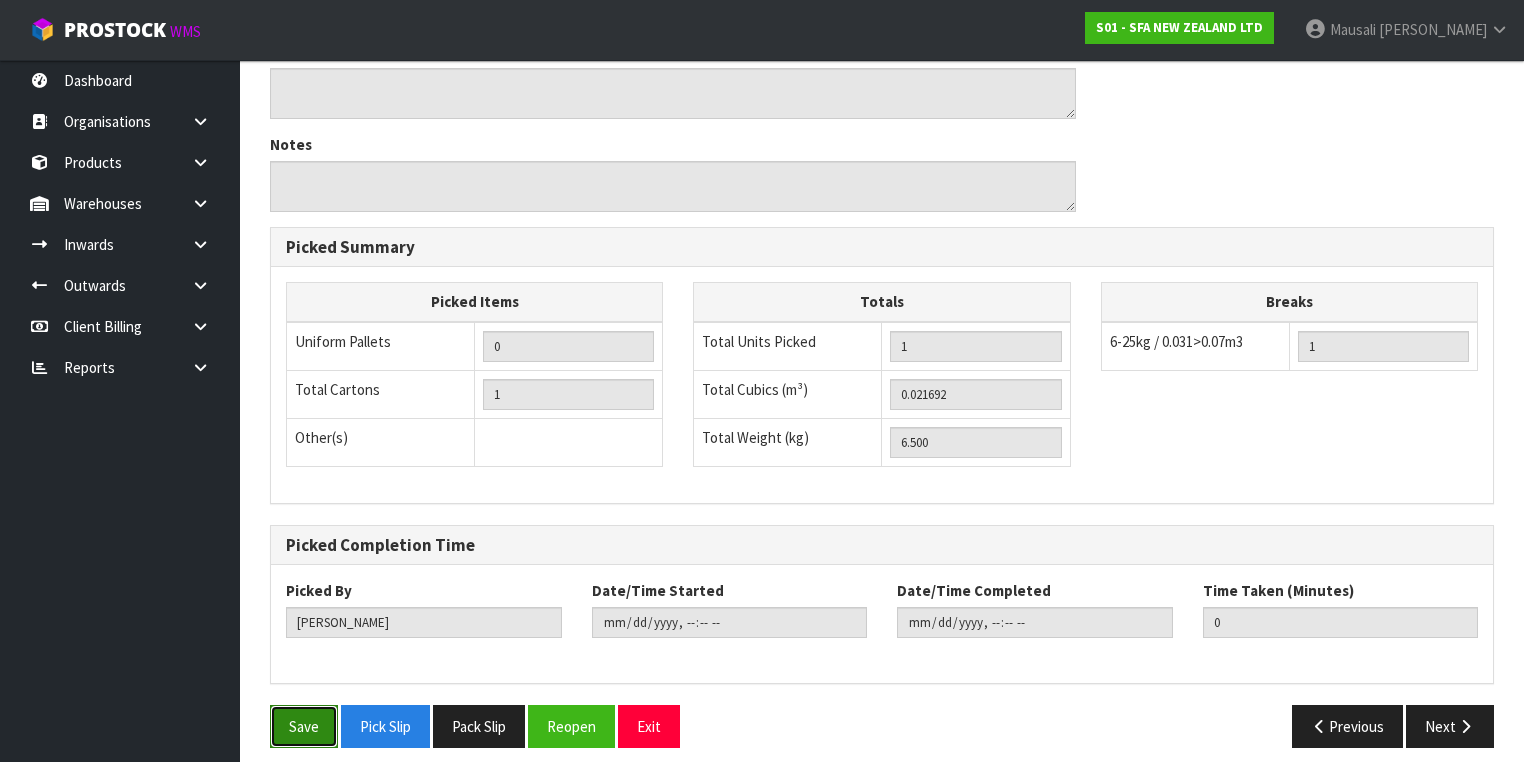 drag, startPoint x: 304, startPoint y: 707, endPoint x: 366, endPoint y: 686, distance: 65.459915 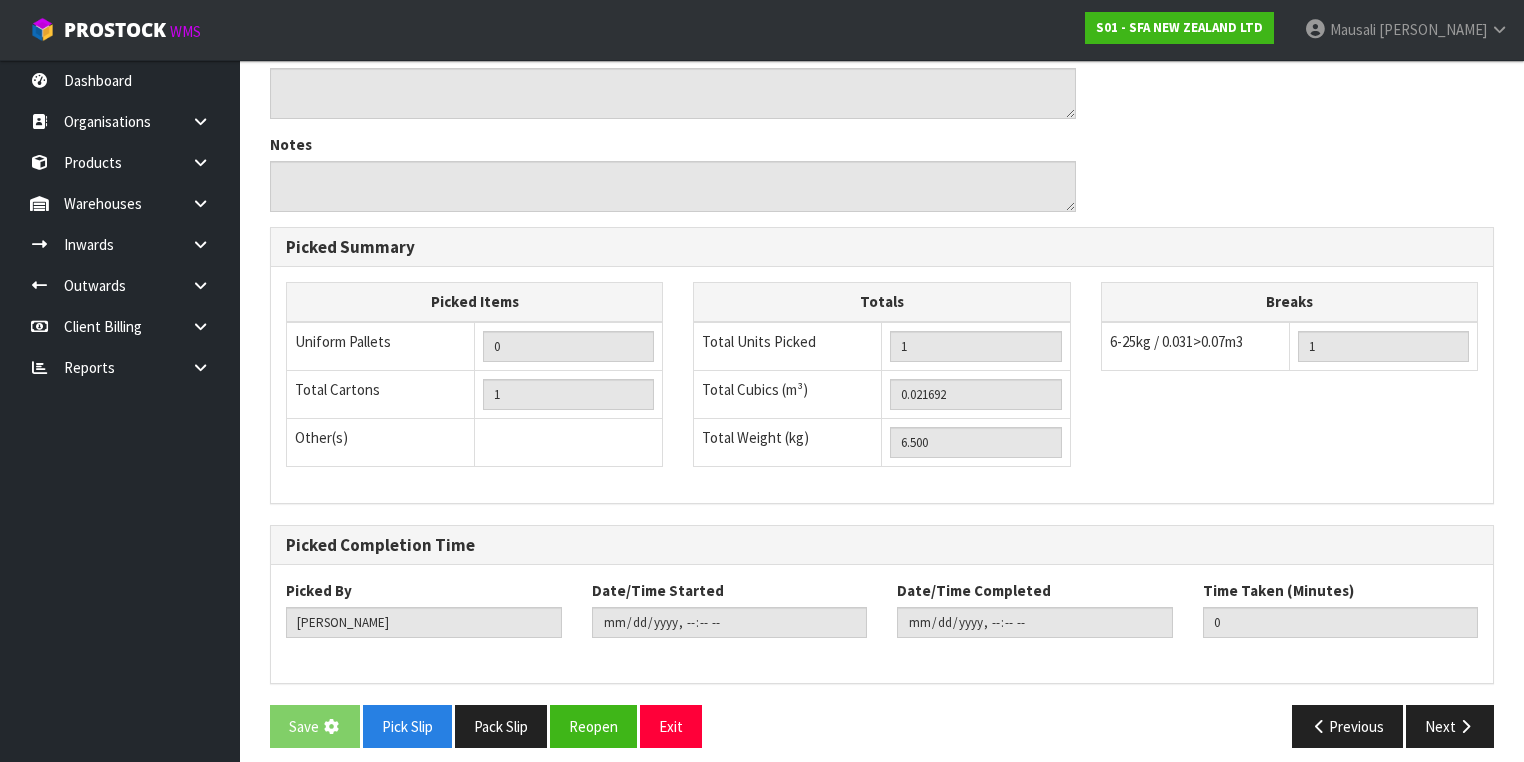 scroll, scrollTop: 0, scrollLeft: 0, axis: both 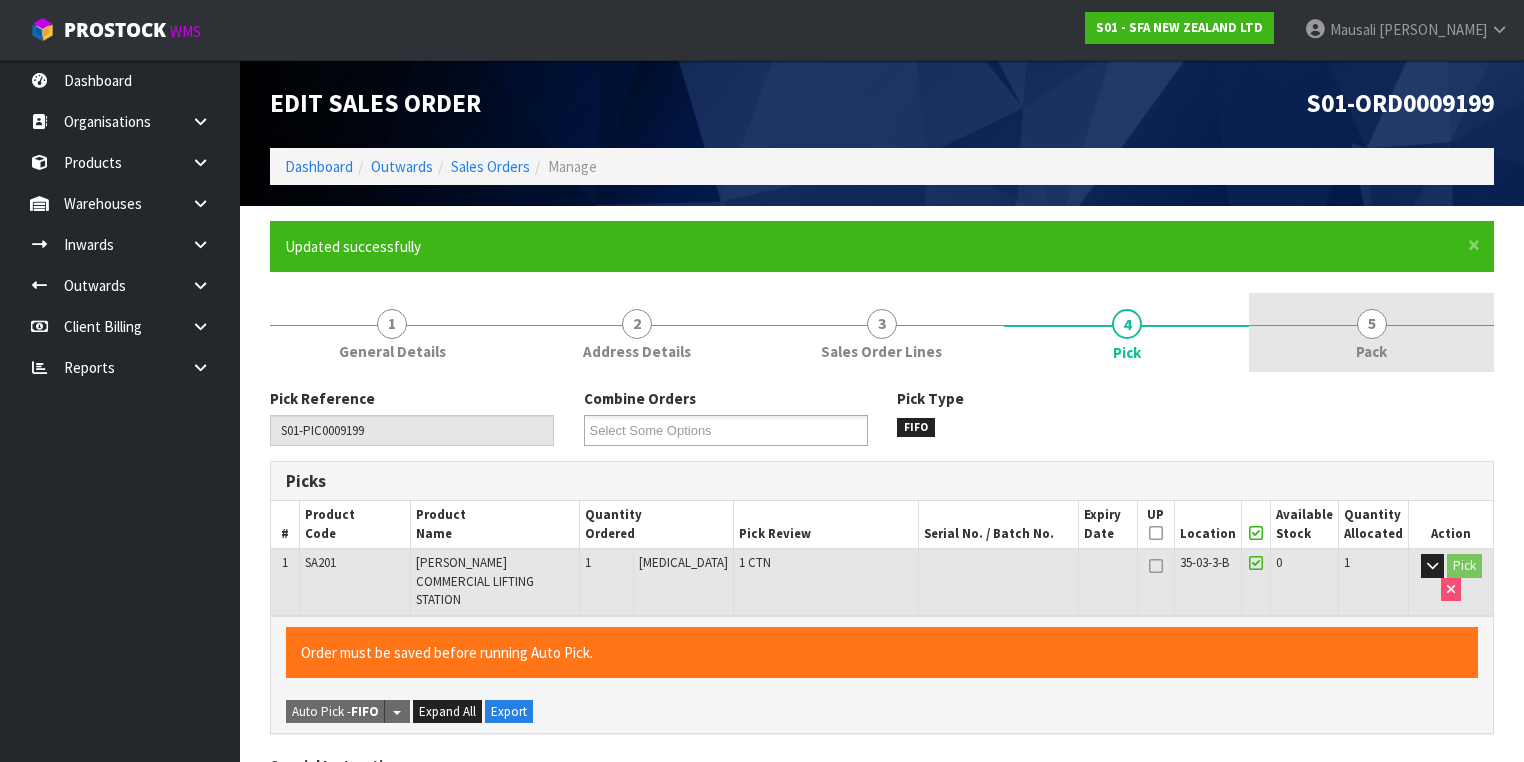 click on "5
Pack" at bounding box center [1371, 332] 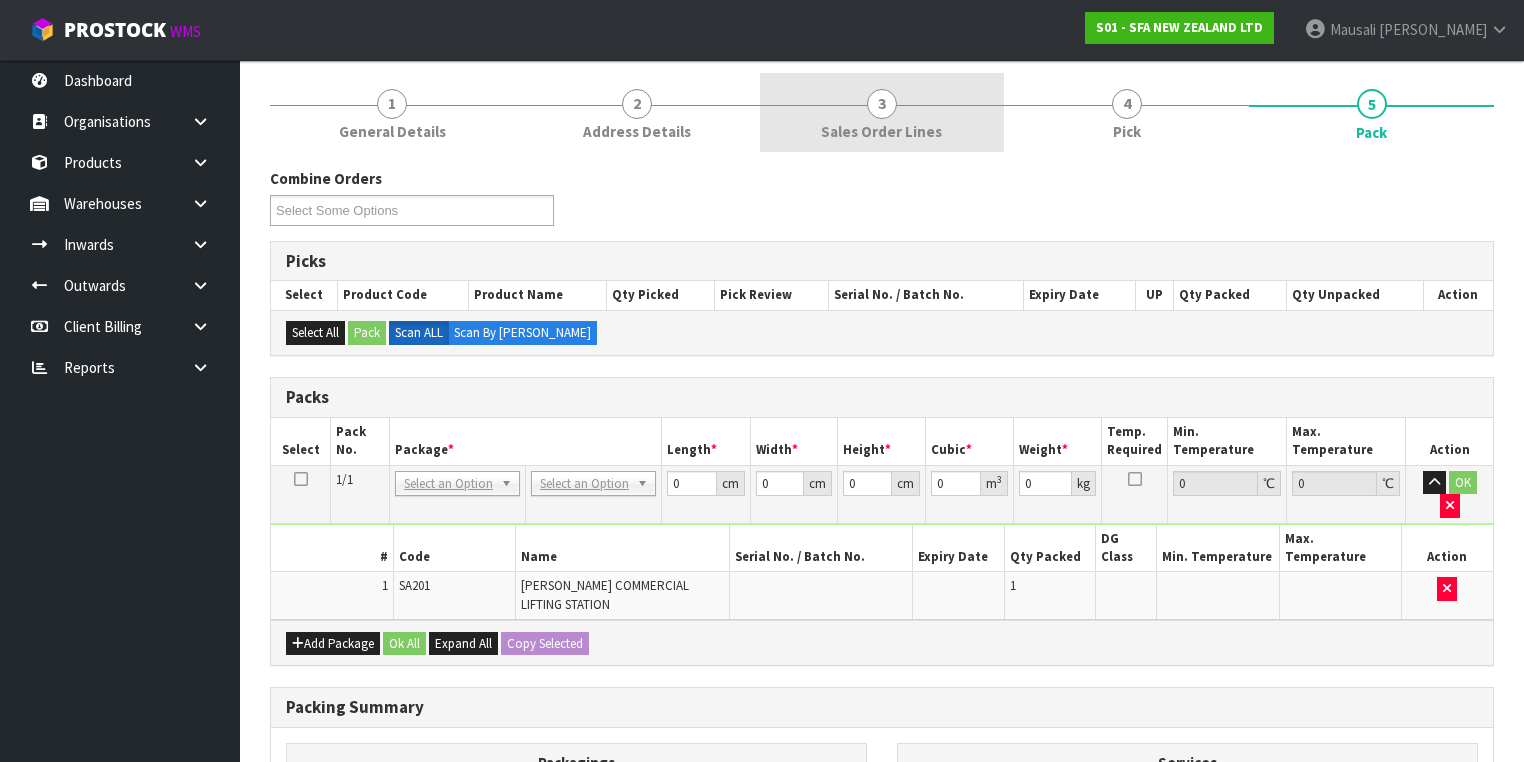 scroll, scrollTop: 400, scrollLeft: 0, axis: vertical 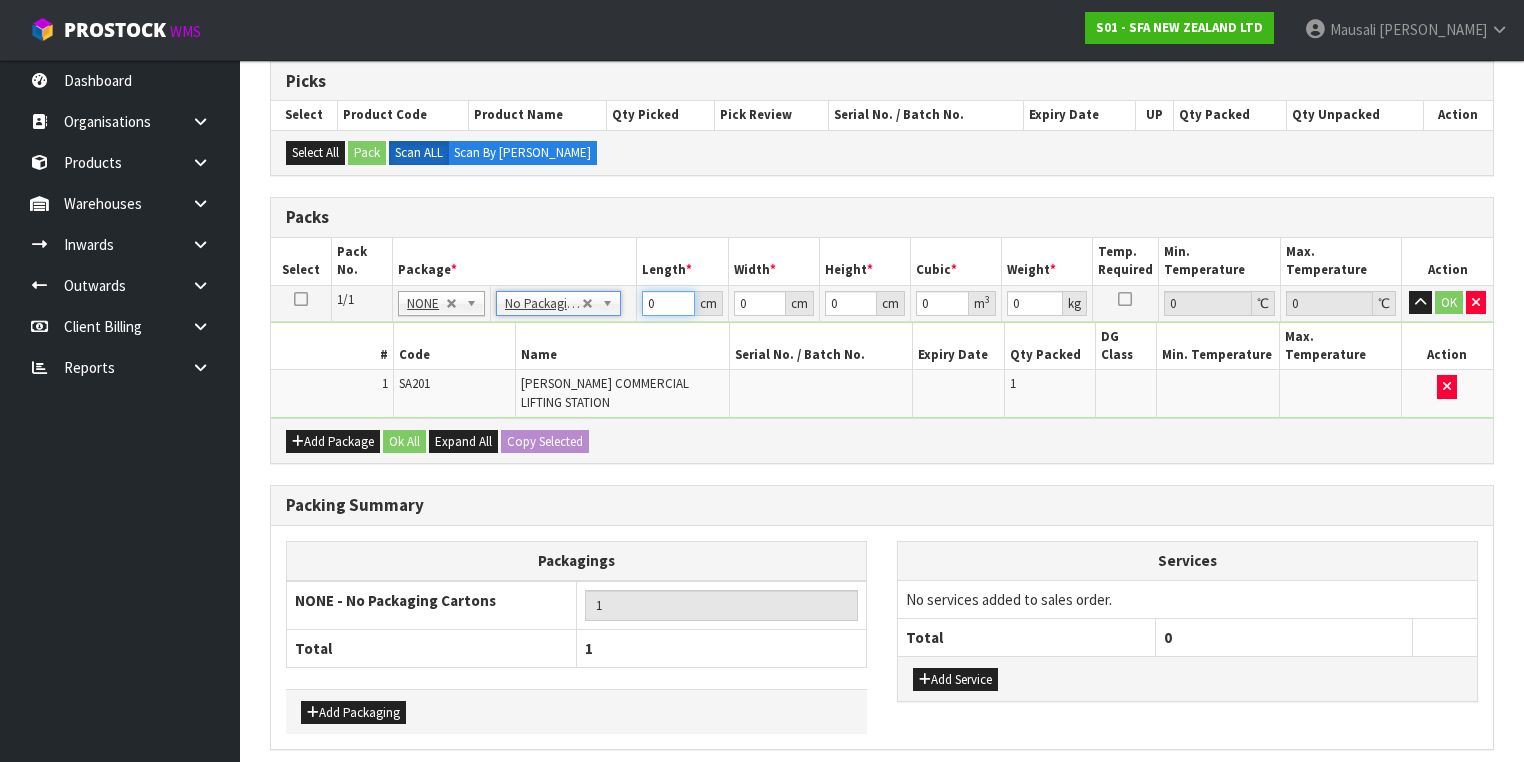 drag, startPoint x: 661, startPoint y: 308, endPoint x: 628, endPoint y: 315, distance: 33.734257 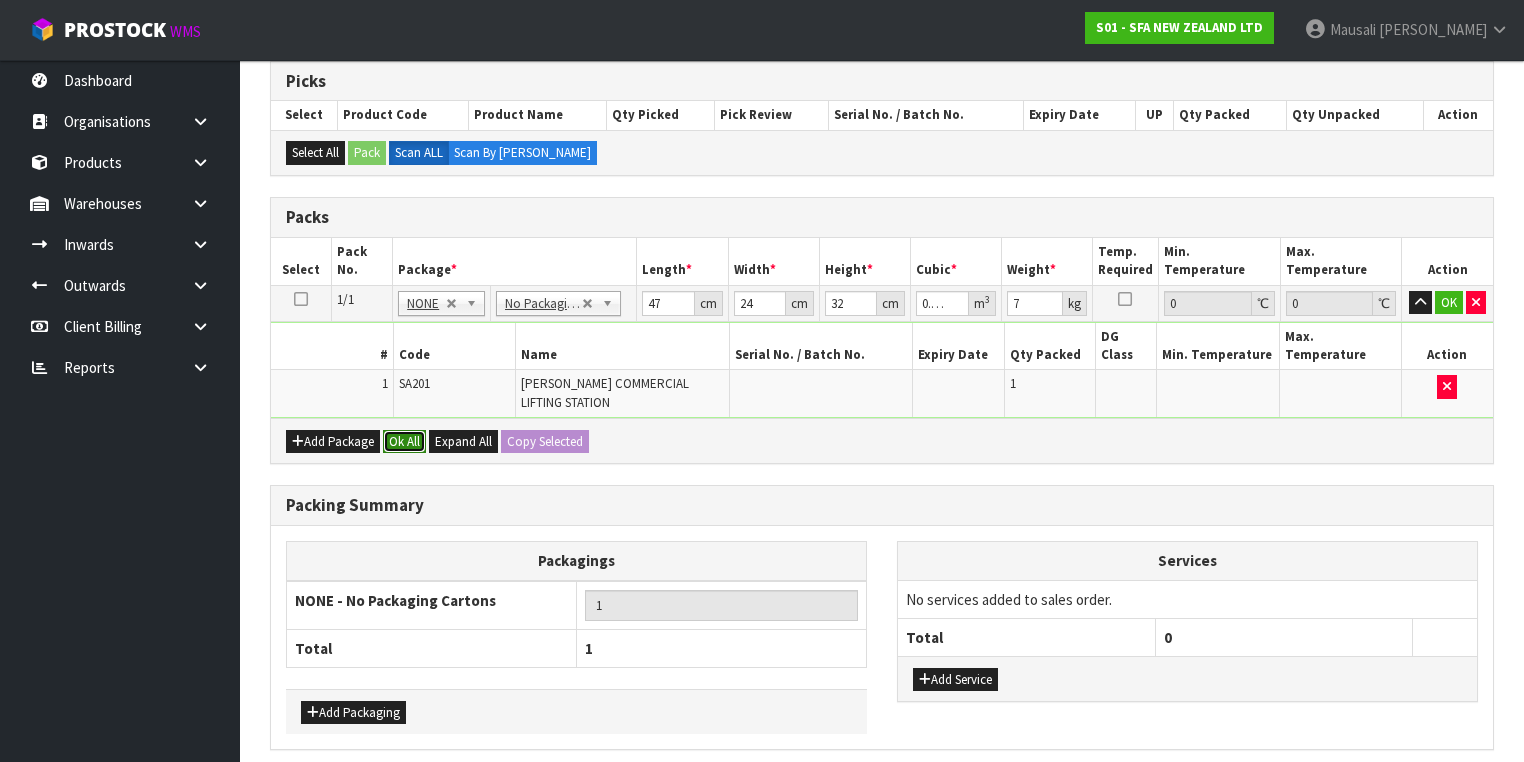 click on "Ok All" at bounding box center (404, 442) 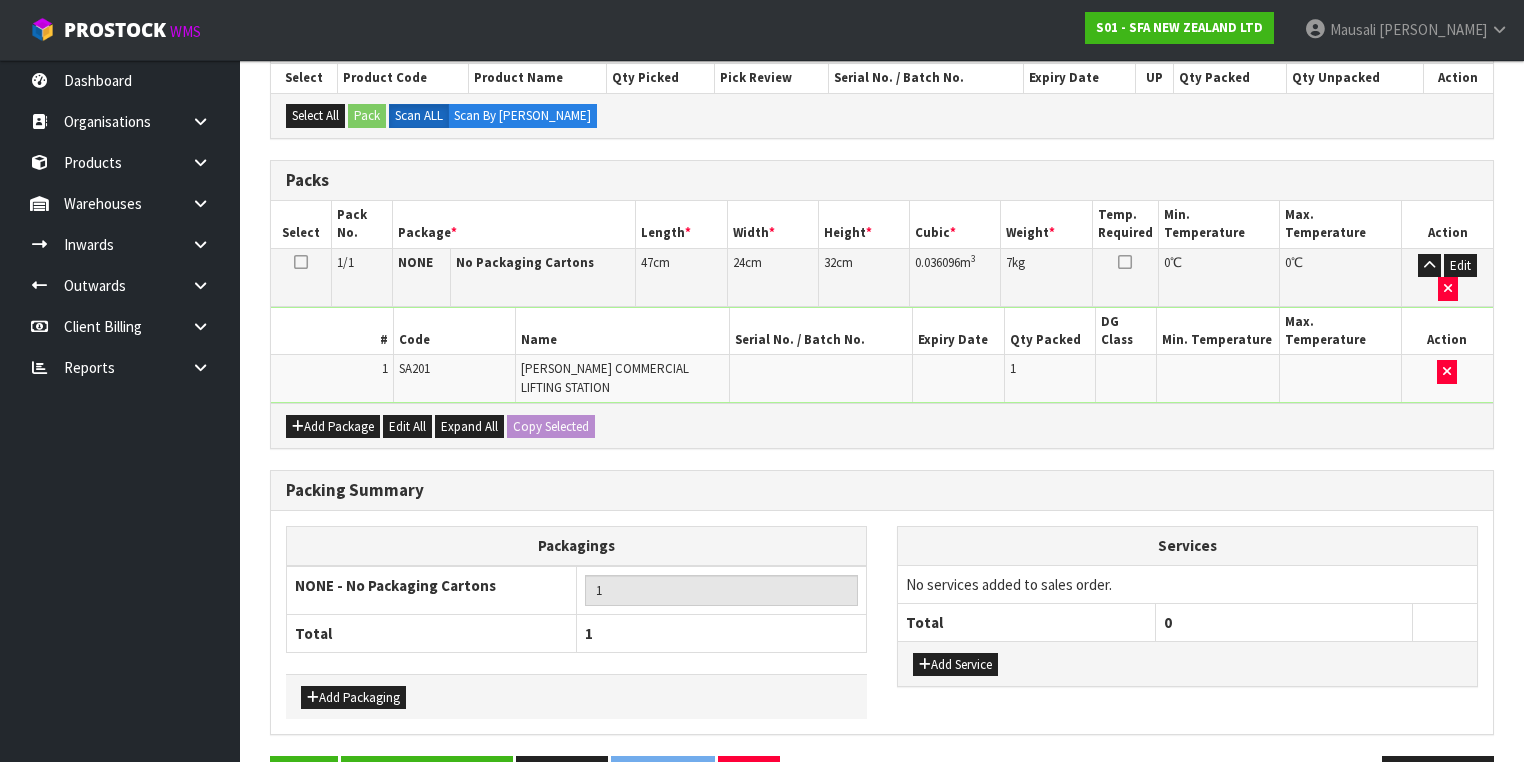 scroll, scrollTop: 440, scrollLeft: 0, axis: vertical 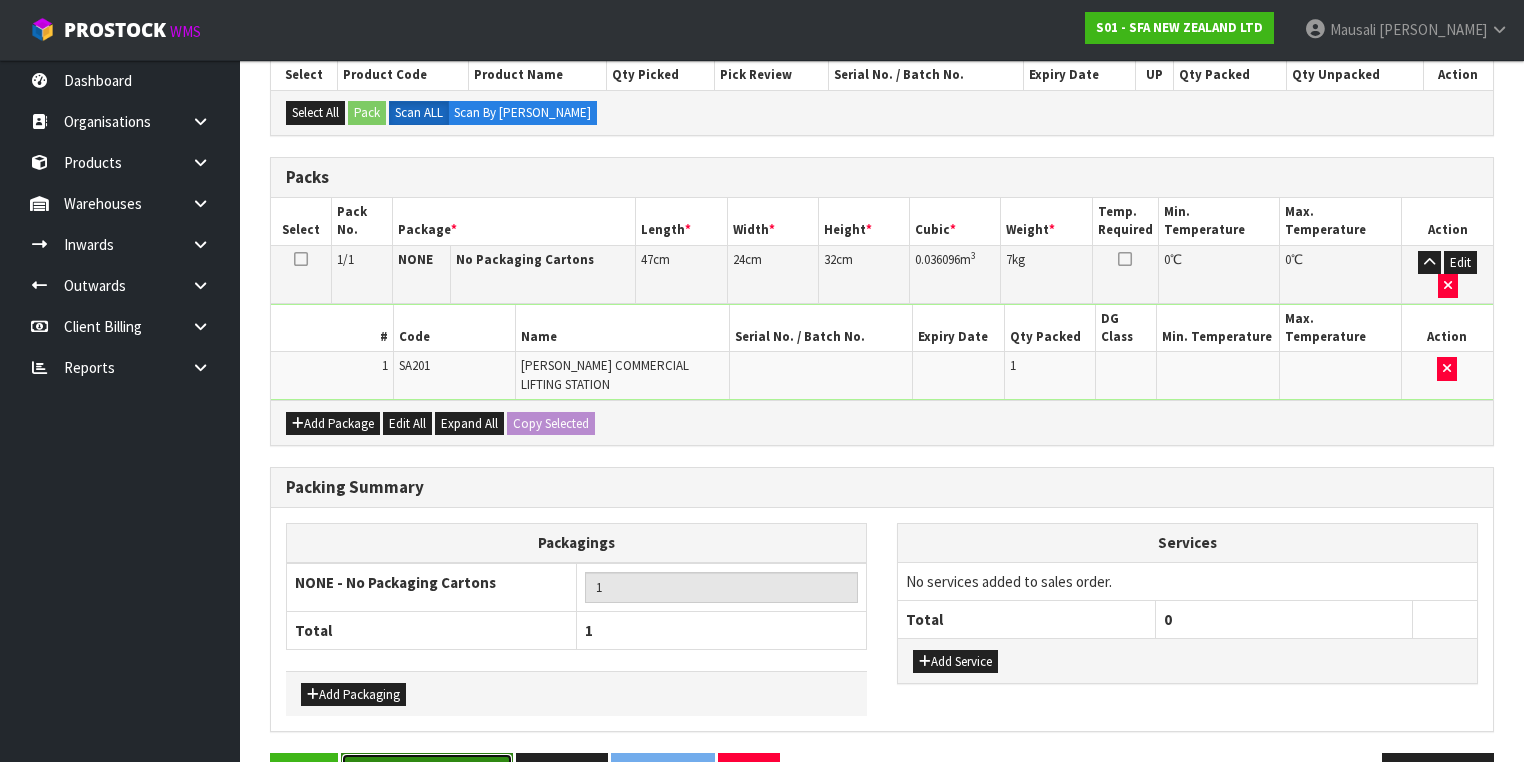 click on "Save & Confirm Packs" at bounding box center [427, 774] 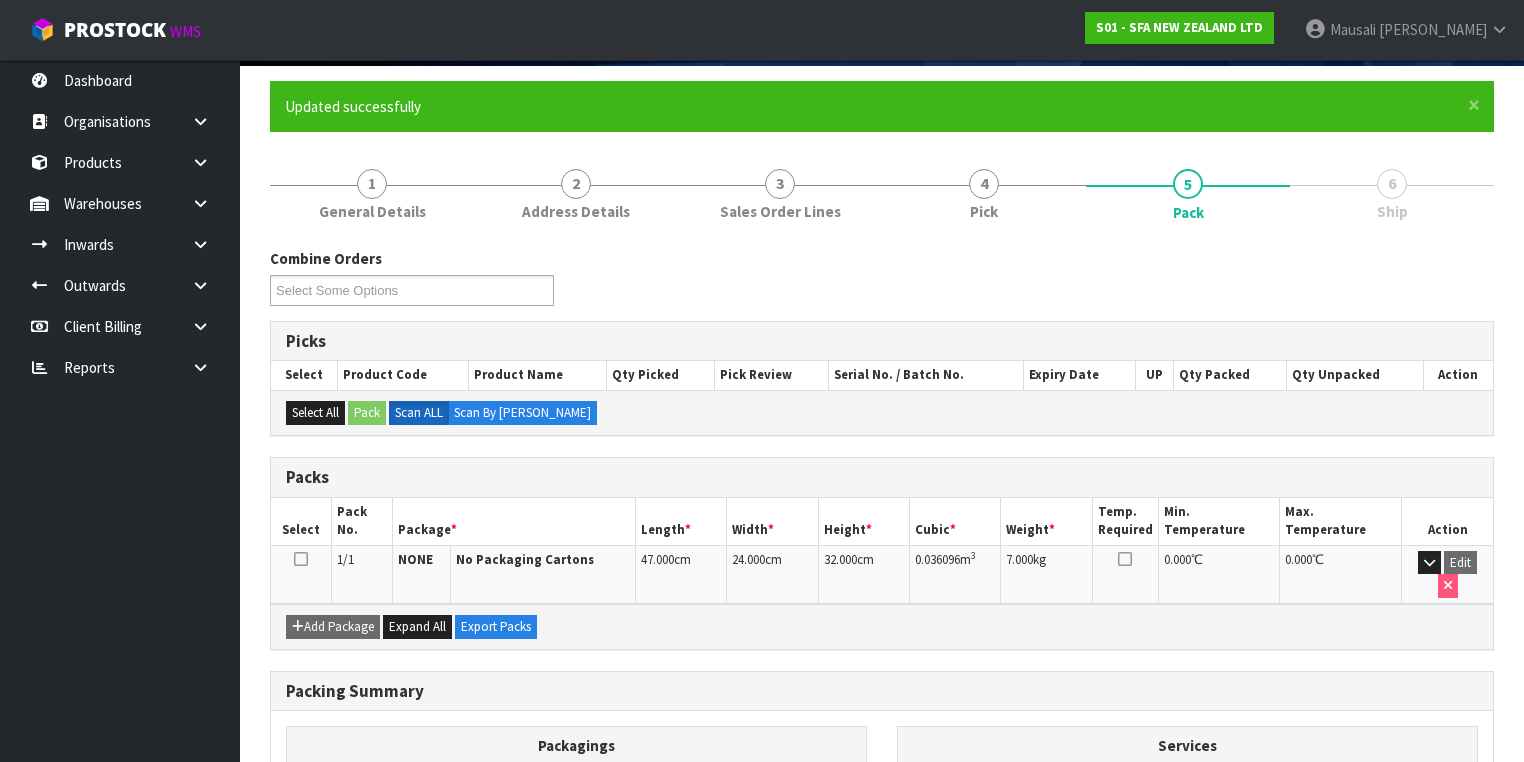 scroll, scrollTop: 332, scrollLeft: 0, axis: vertical 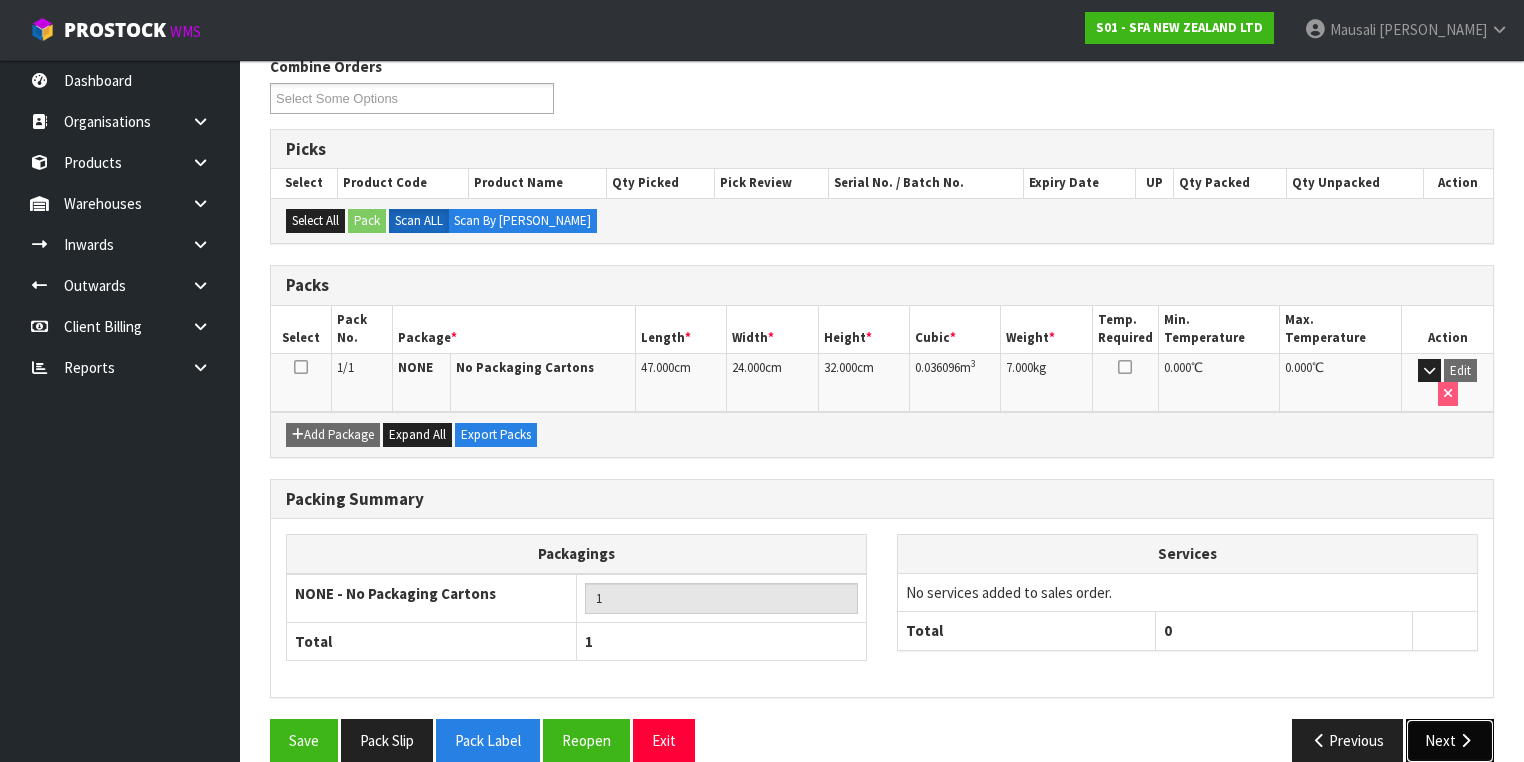 click on "Next" at bounding box center [1450, 740] 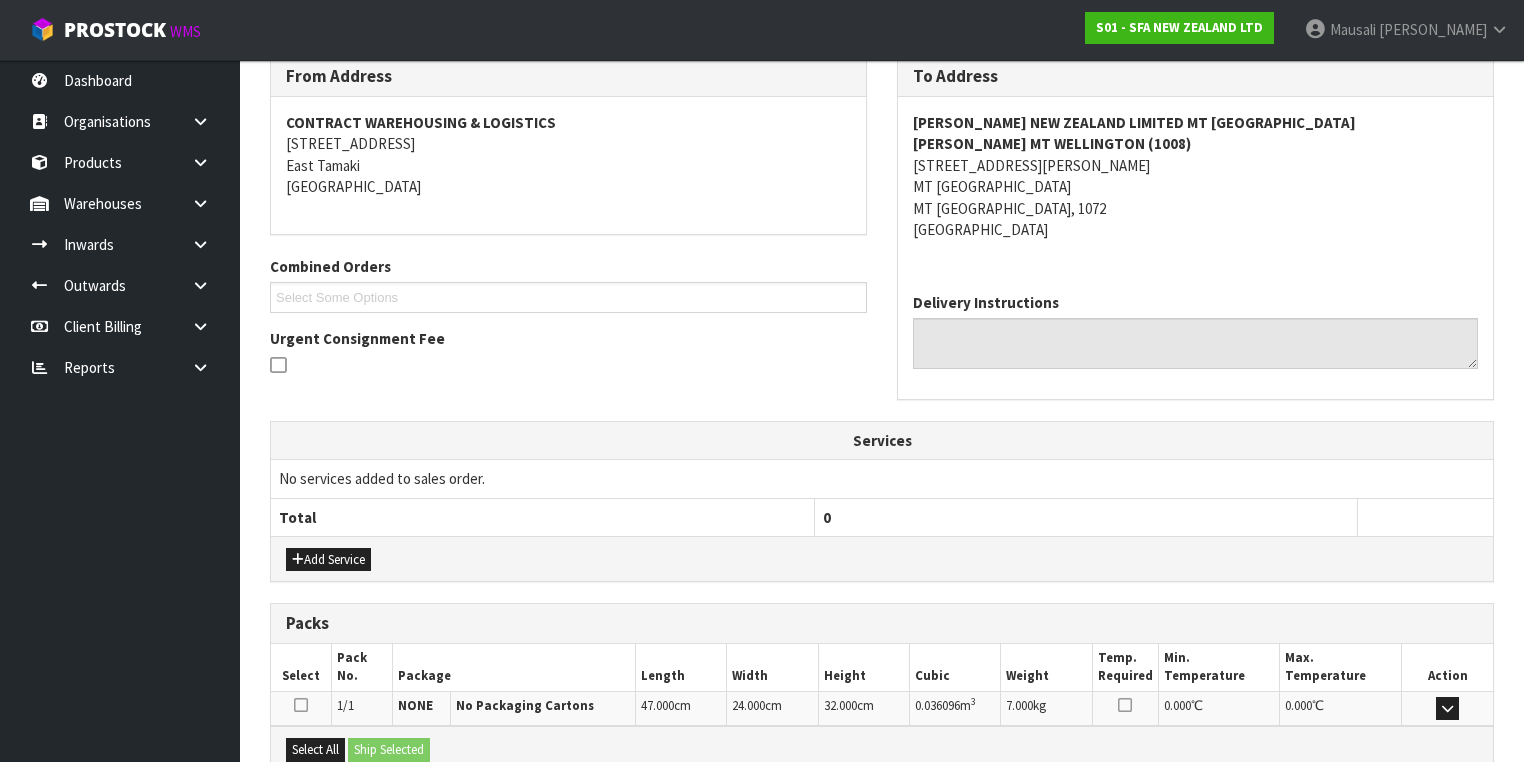 scroll, scrollTop: 550, scrollLeft: 0, axis: vertical 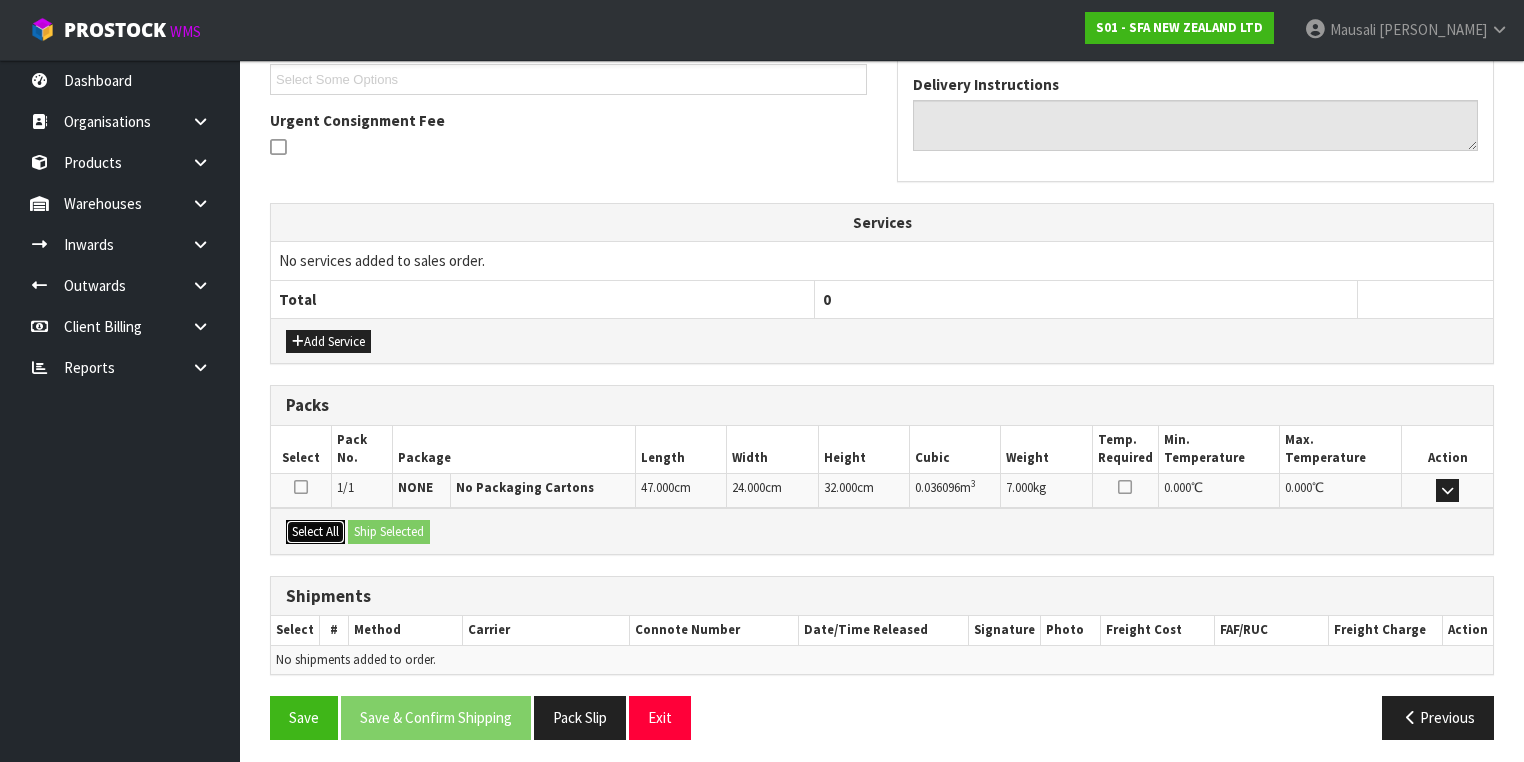 click on "Select All" at bounding box center [315, 532] 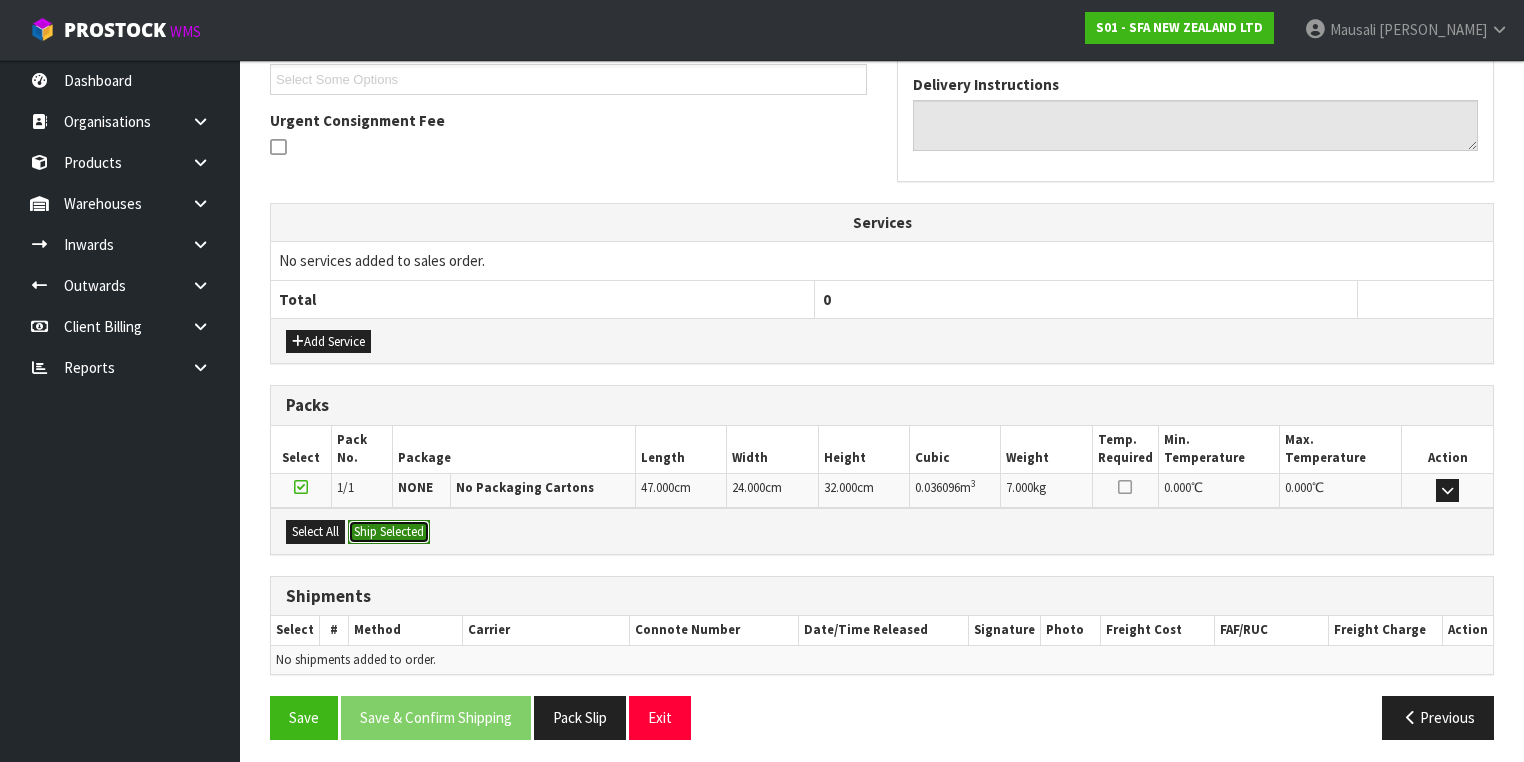 click on "Ship Selected" at bounding box center (389, 532) 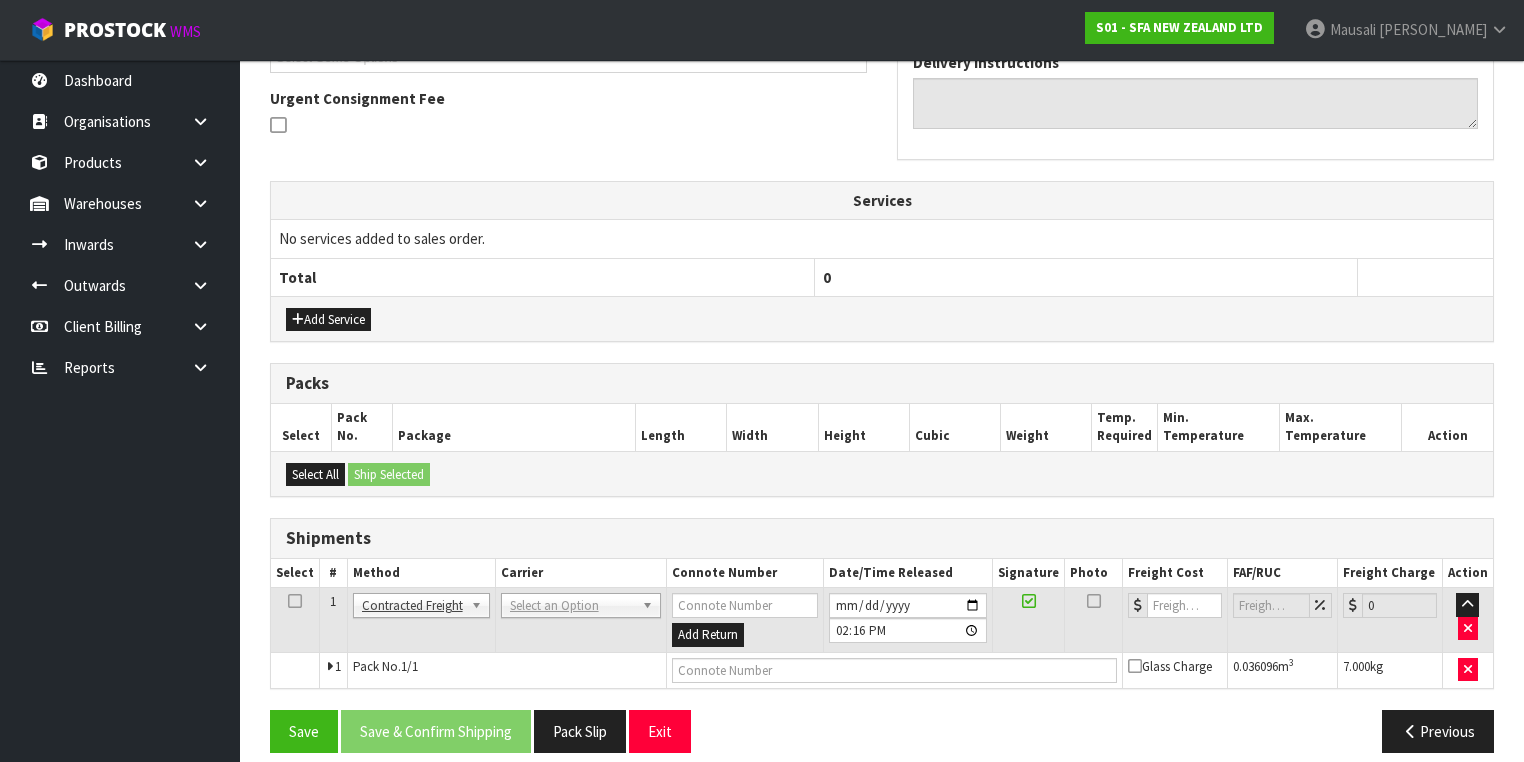 scroll, scrollTop: 585, scrollLeft: 0, axis: vertical 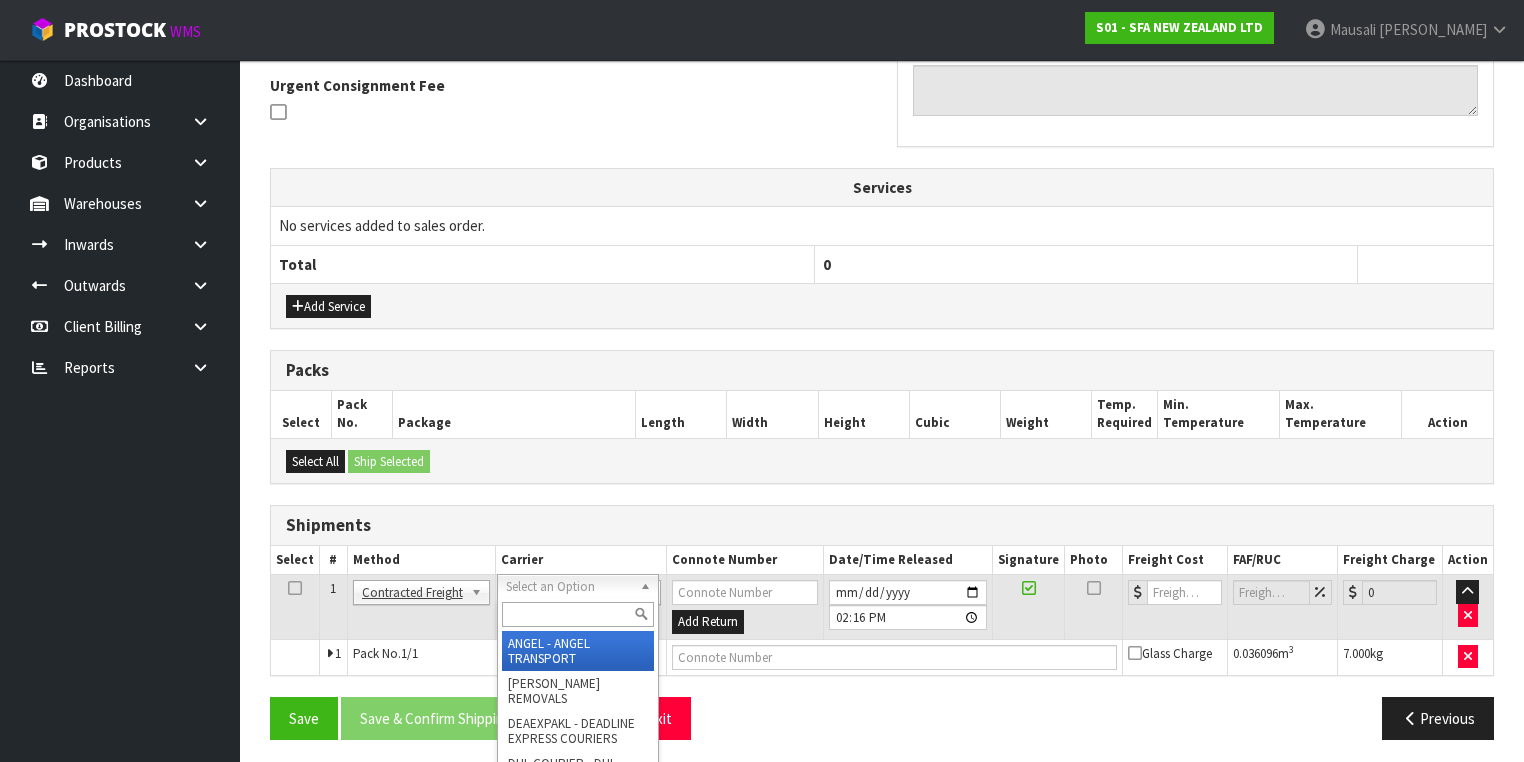 click at bounding box center [578, 614] 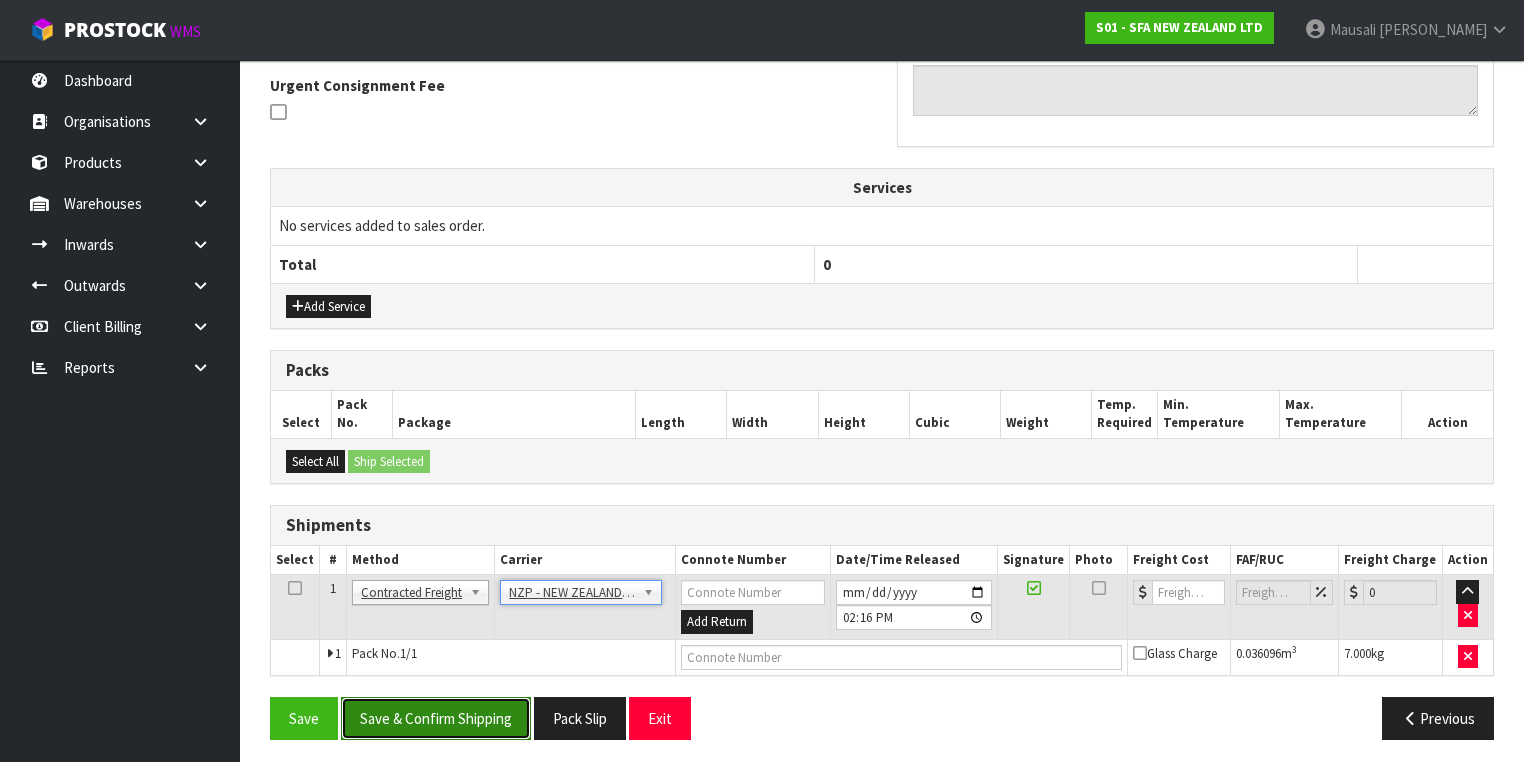click on "Save & Confirm Shipping" at bounding box center [436, 718] 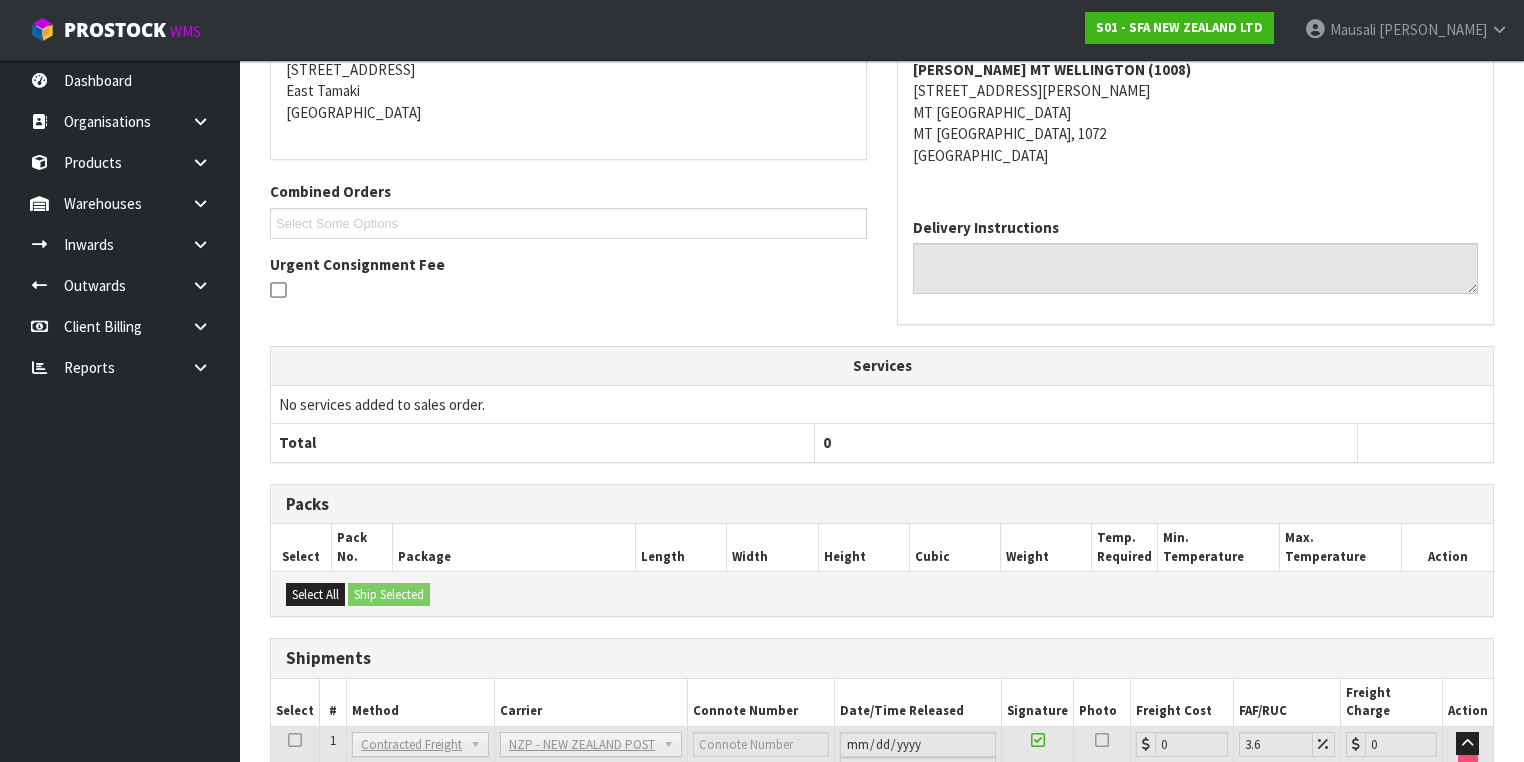 scroll, scrollTop: 558, scrollLeft: 0, axis: vertical 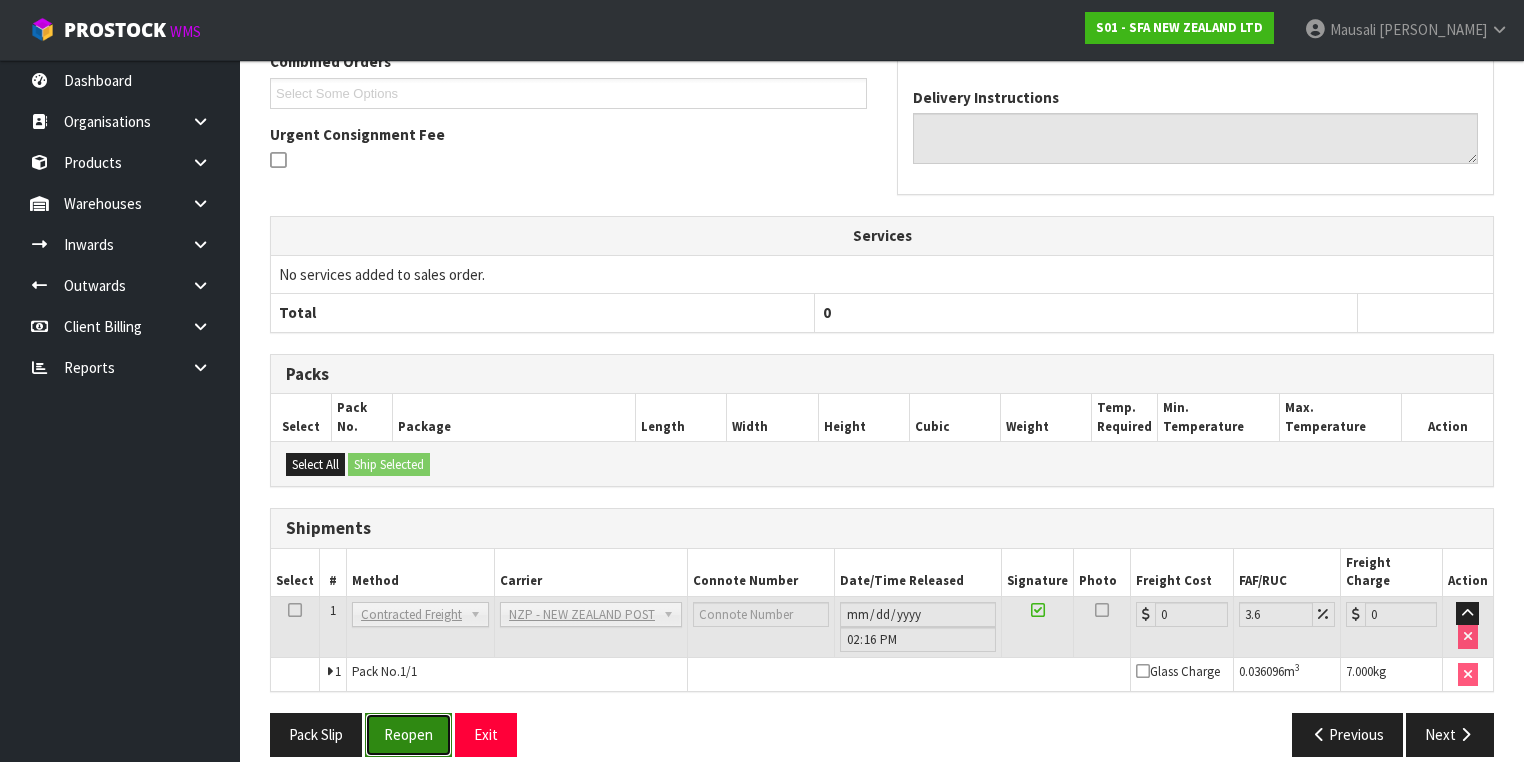 click on "Reopen" at bounding box center [408, 734] 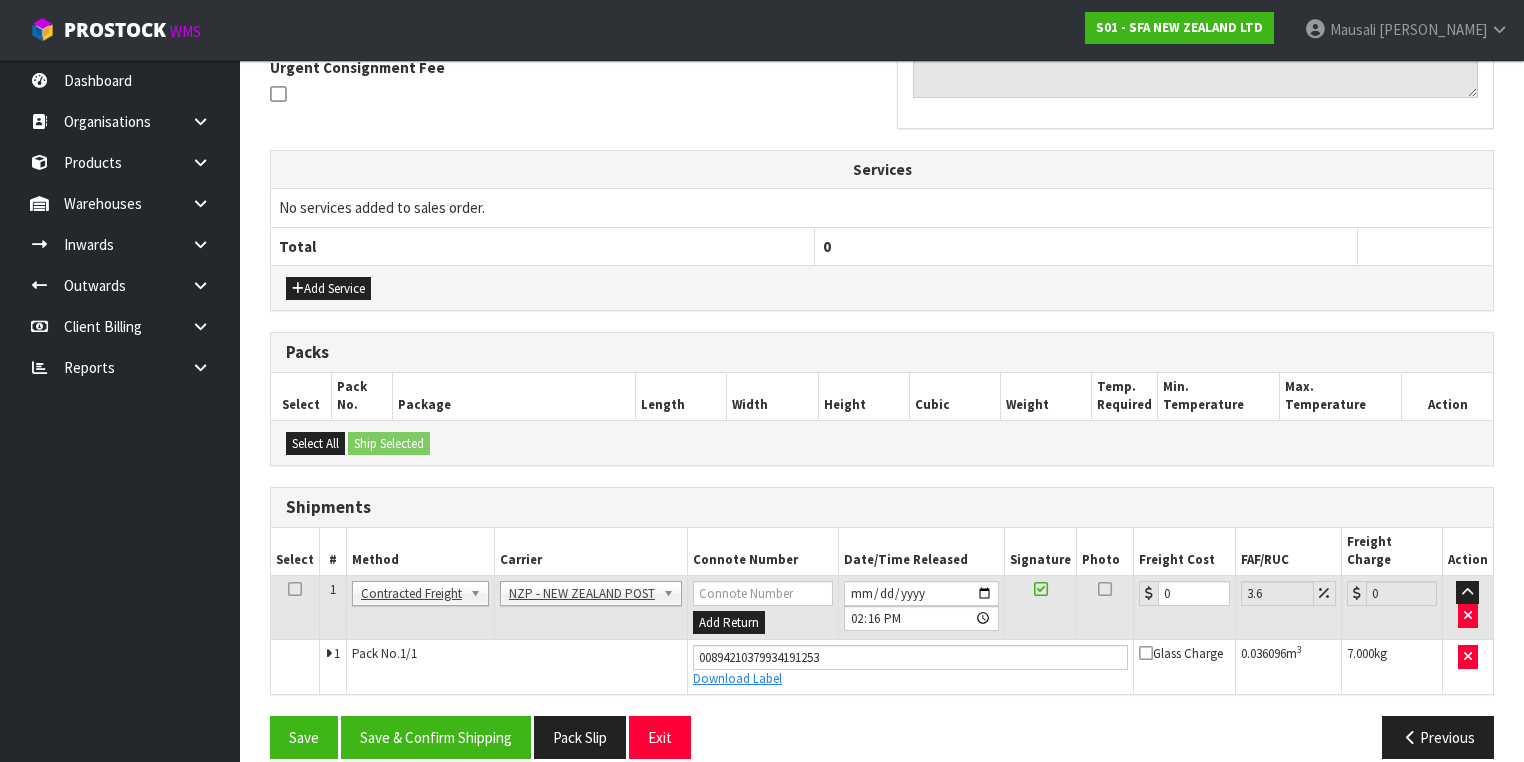 scroll, scrollTop: 604, scrollLeft: 0, axis: vertical 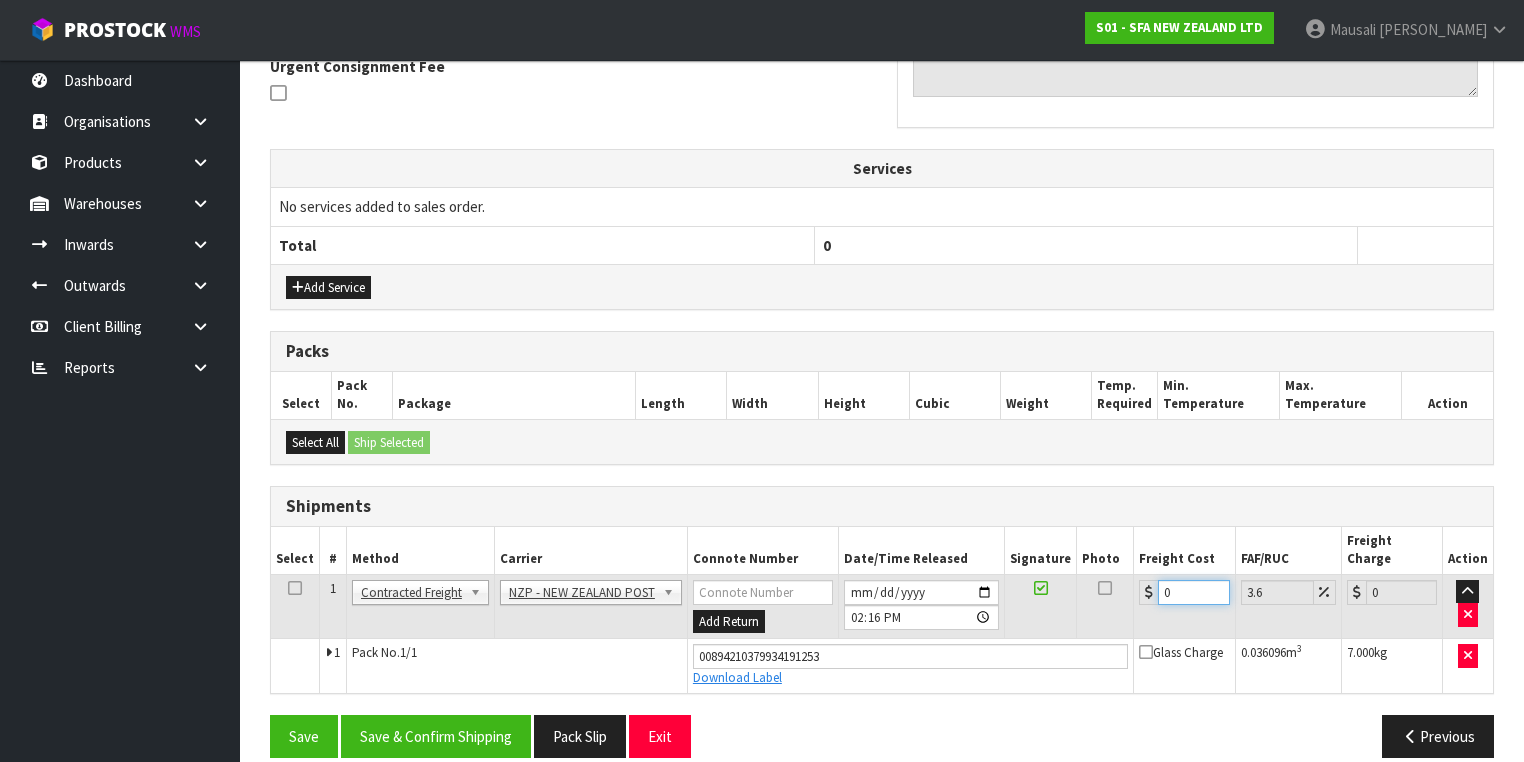 drag, startPoint x: 1173, startPoint y: 572, endPoint x: 1116, endPoint y: 591, distance: 60.083275 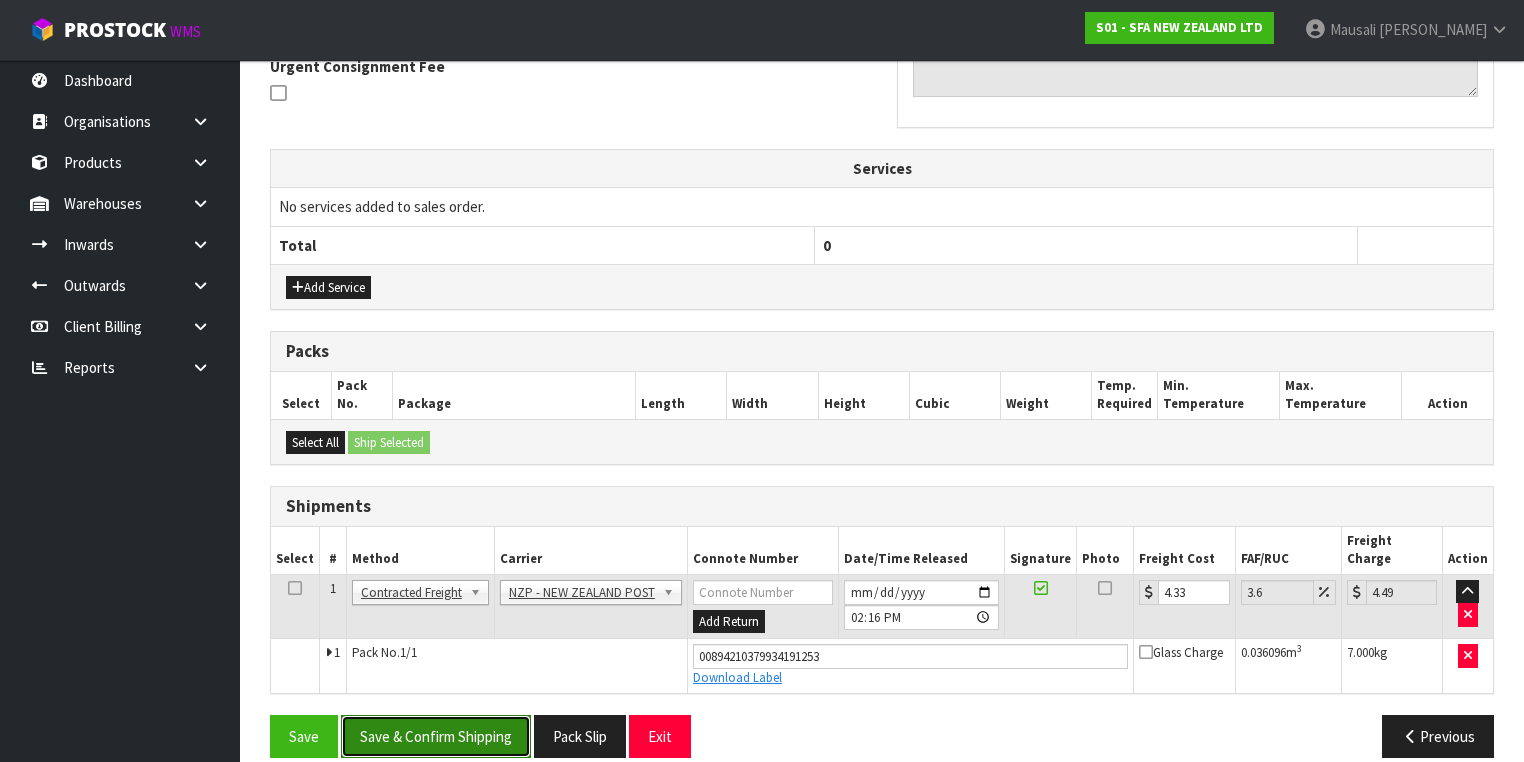 click on "Save & Confirm Shipping" at bounding box center (436, 736) 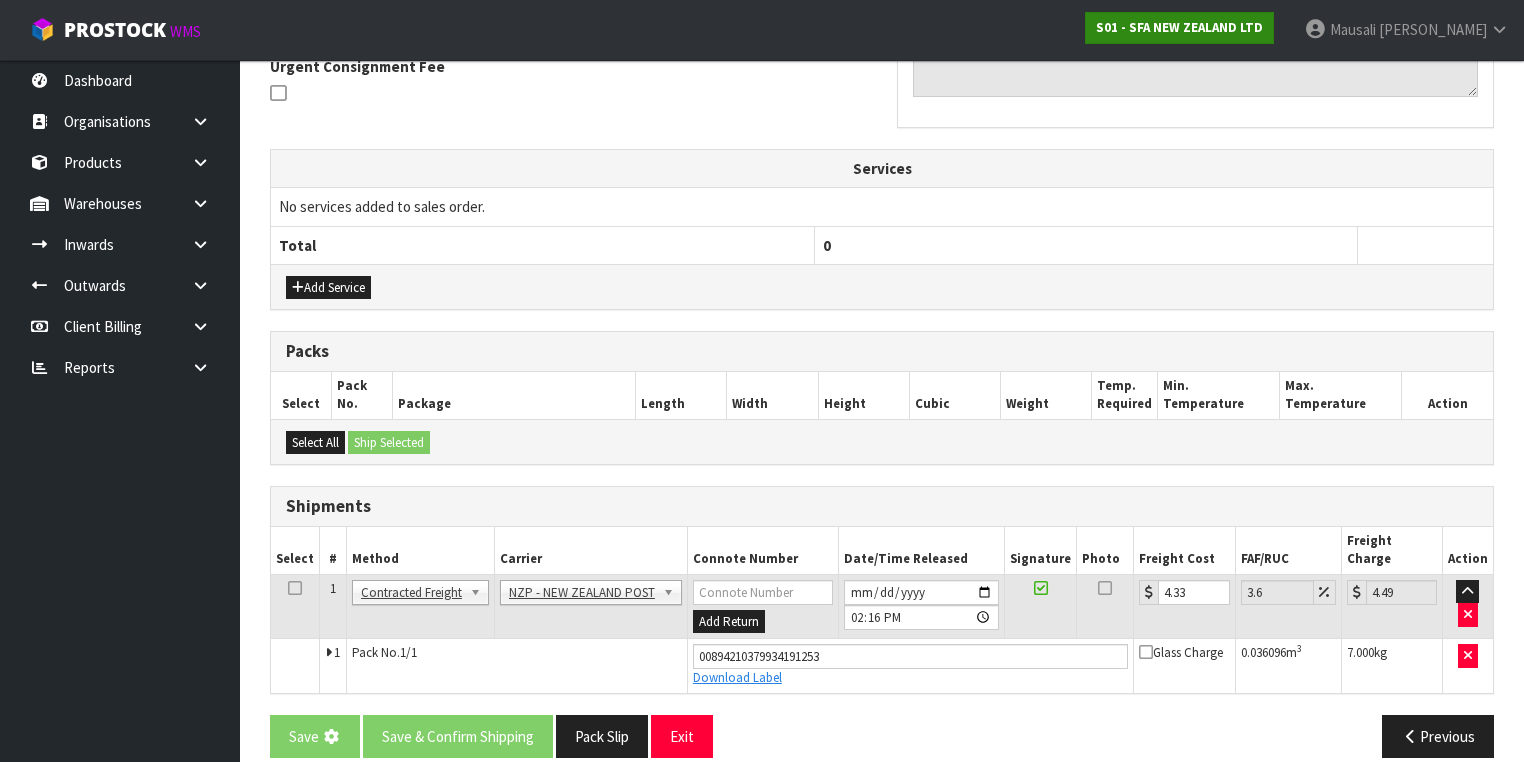 scroll, scrollTop: 0, scrollLeft: 0, axis: both 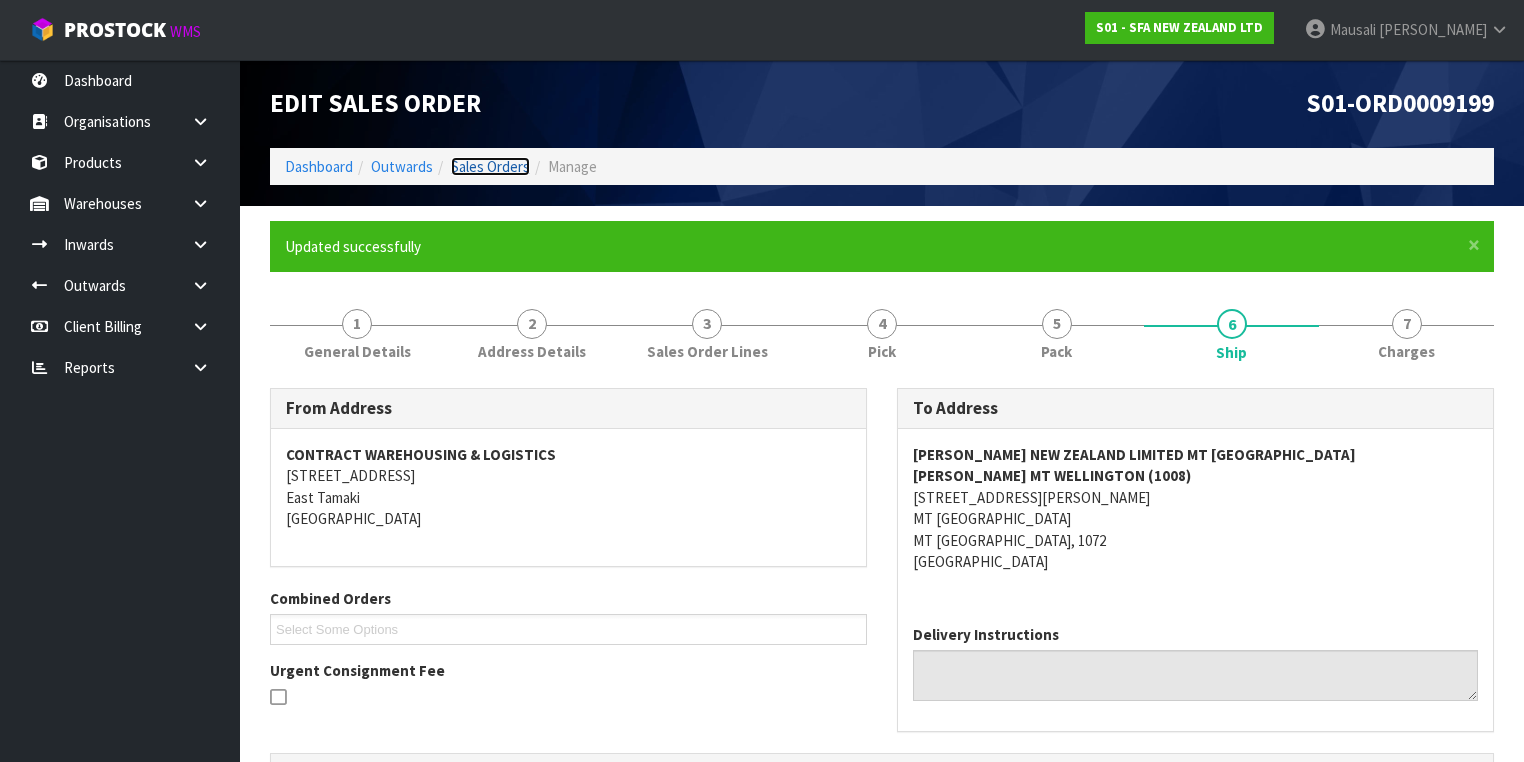 click on "Sales Orders" at bounding box center (490, 166) 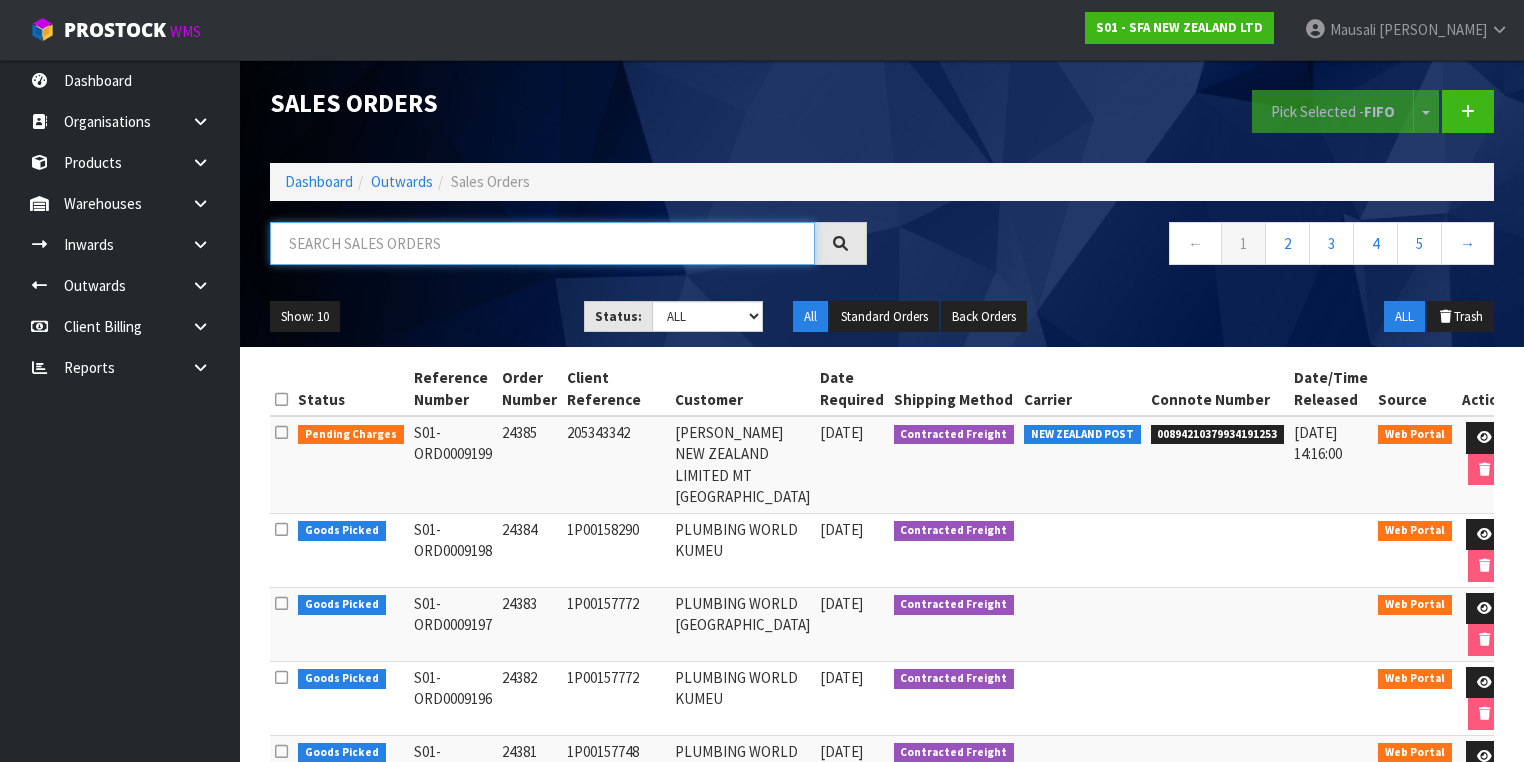 click at bounding box center (542, 243) 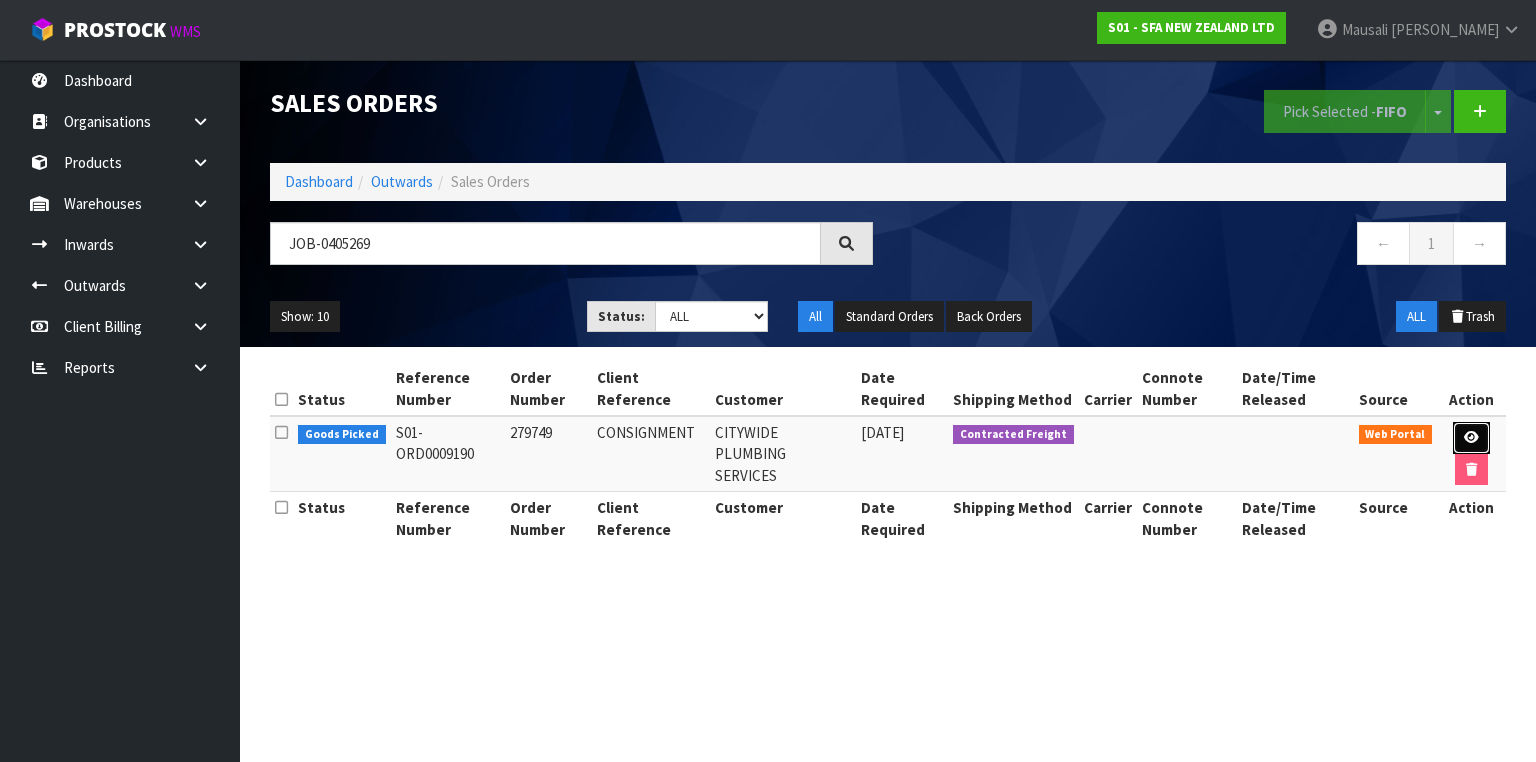 click at bounding box center [1471, 437] 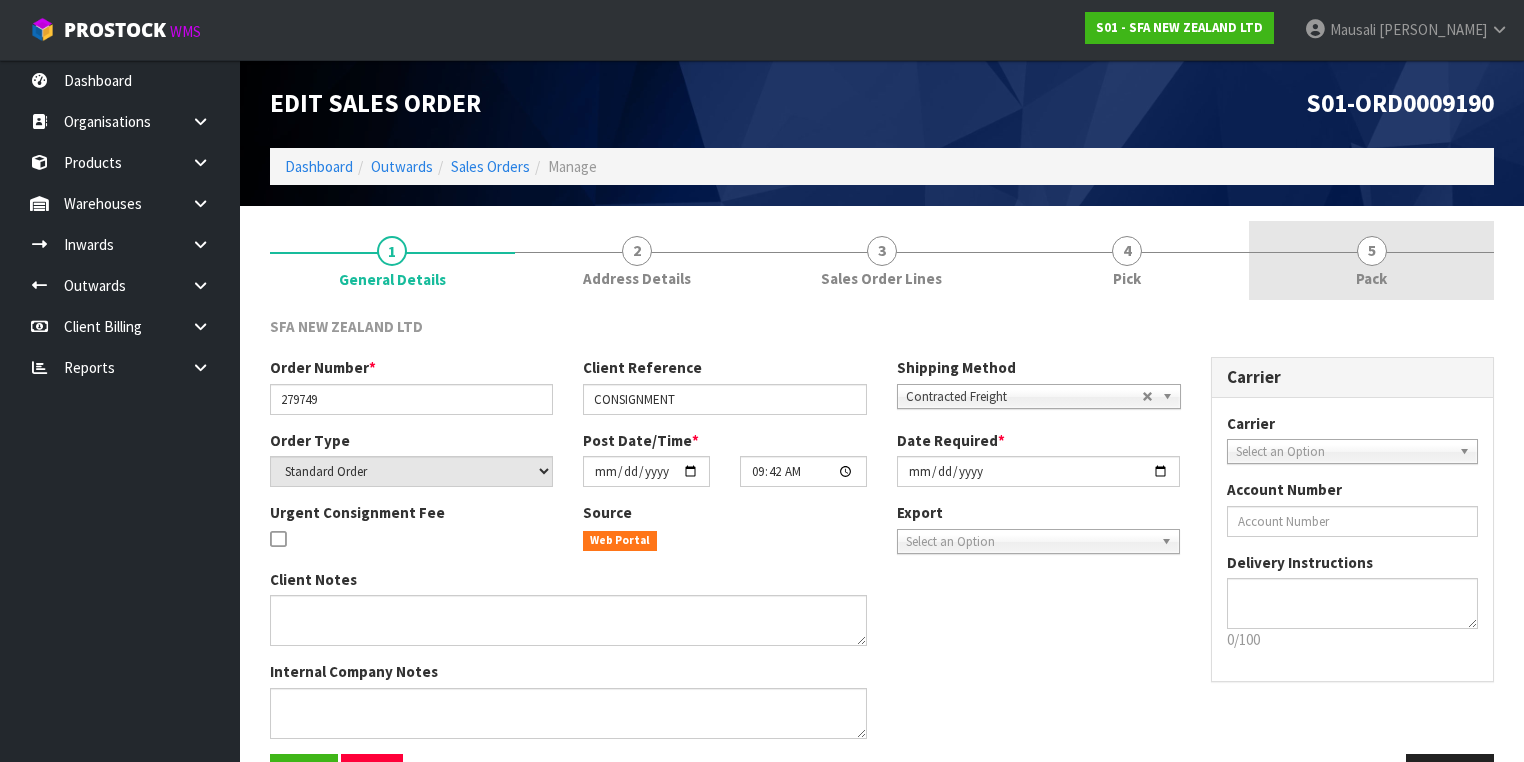 click on "4" at bounding box center (1127, 251) 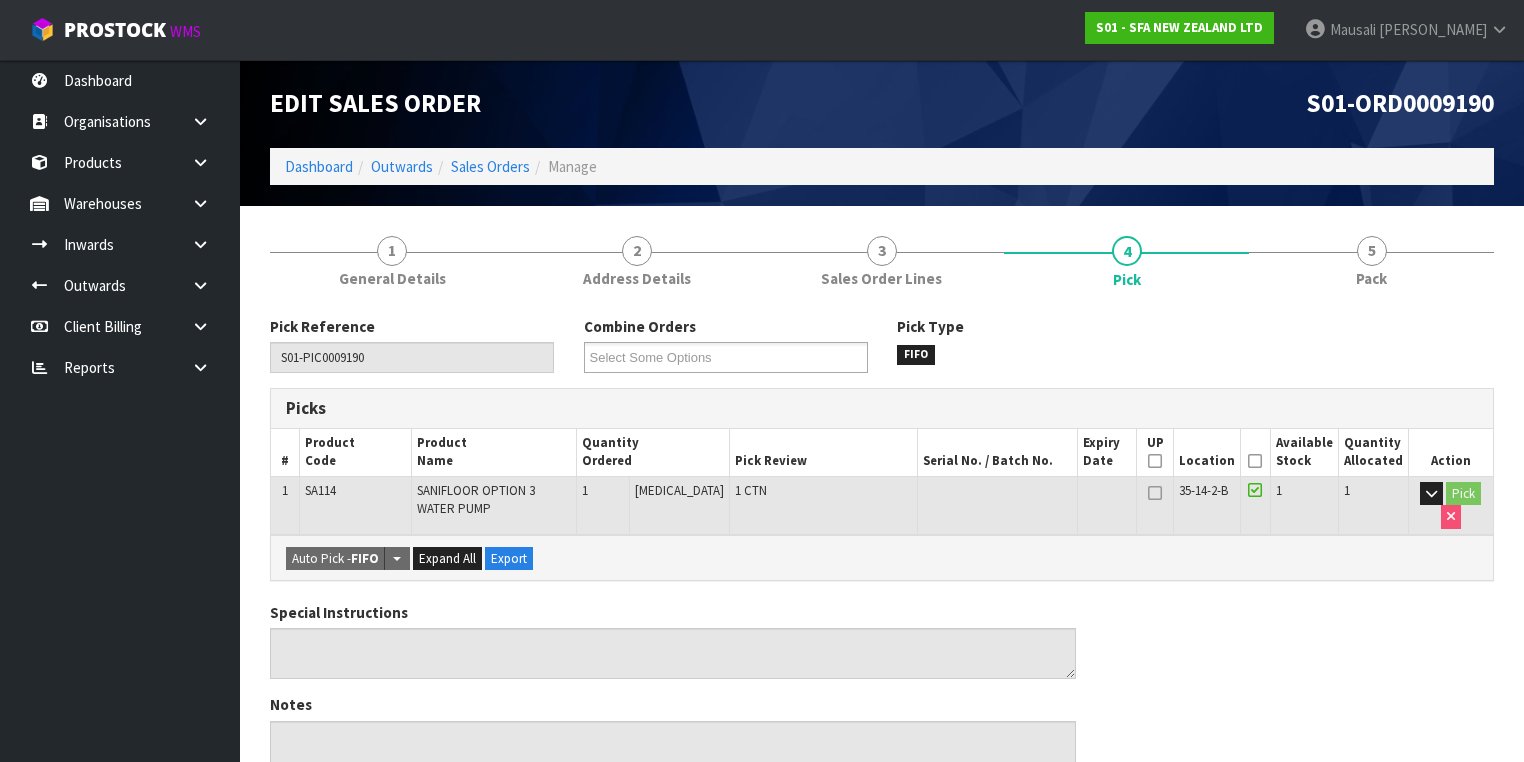 click at bounding box center (1255, 461) 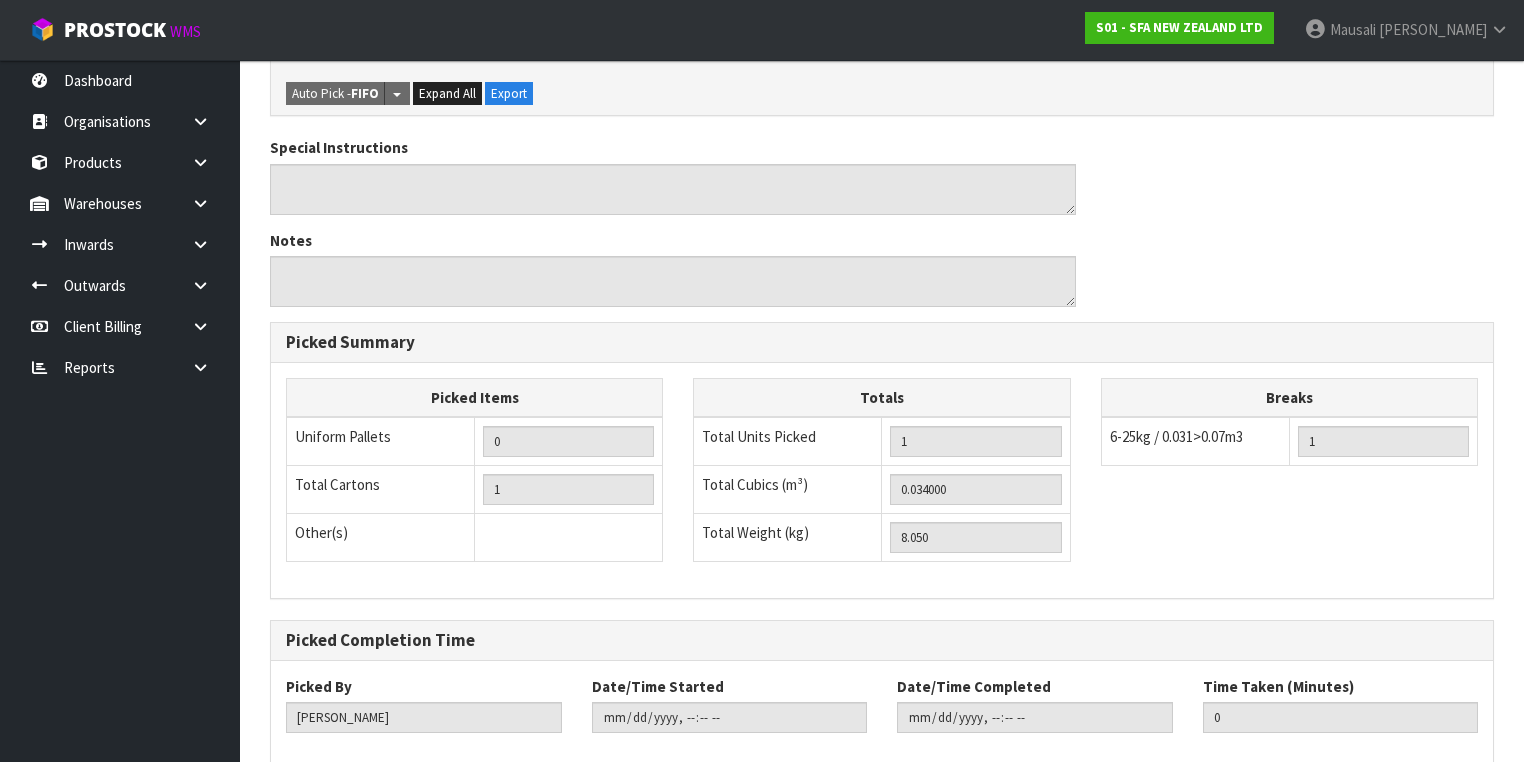 scroll, scrollTop: 640, scrollLeft: 0, axis: vertical 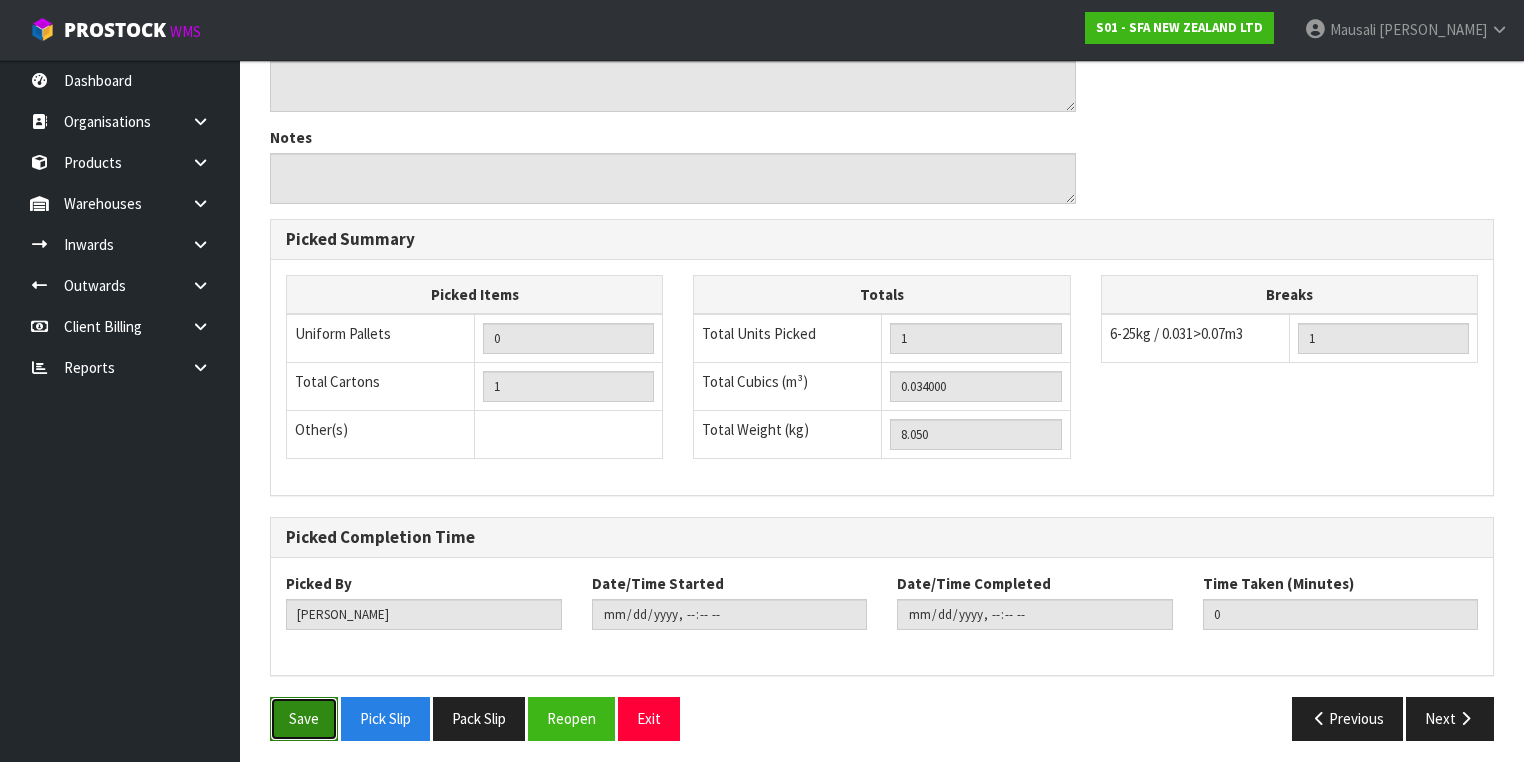click on "Save" at bounding box center (304, 718) 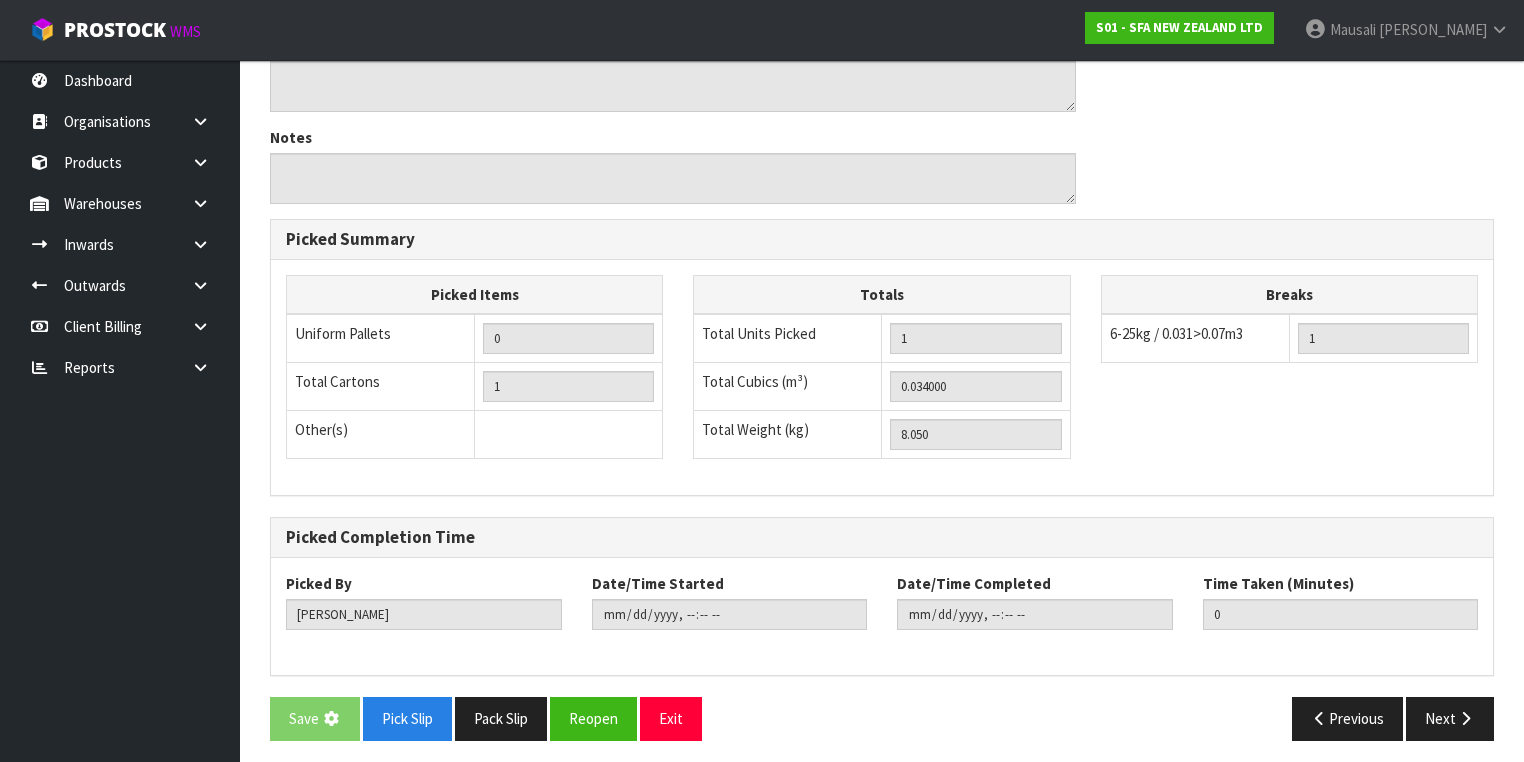 scroll, scrollTop: 0, scrollLeft: 0, axis: both 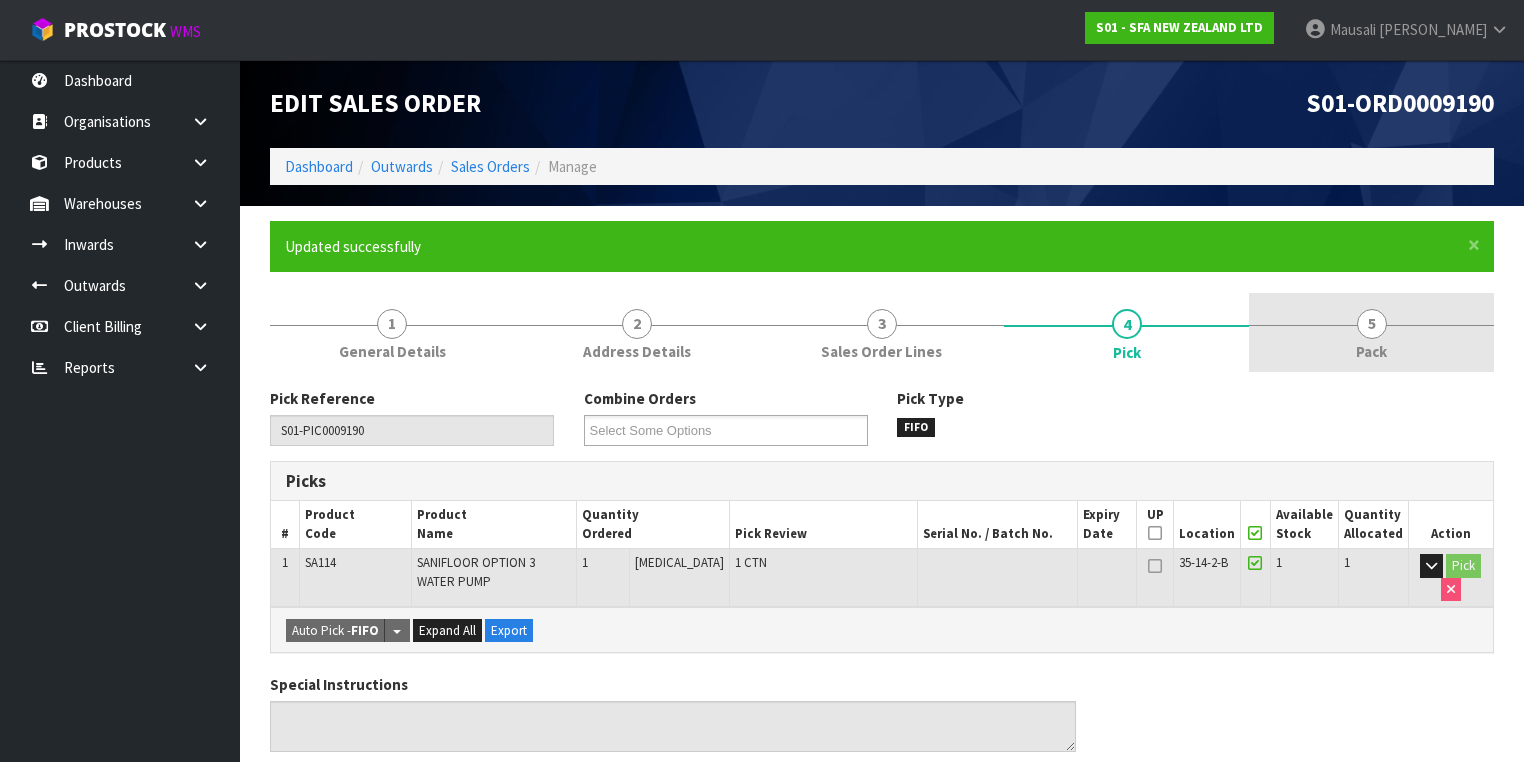 click on "5
Pack" at bounding box center [1371, 332] 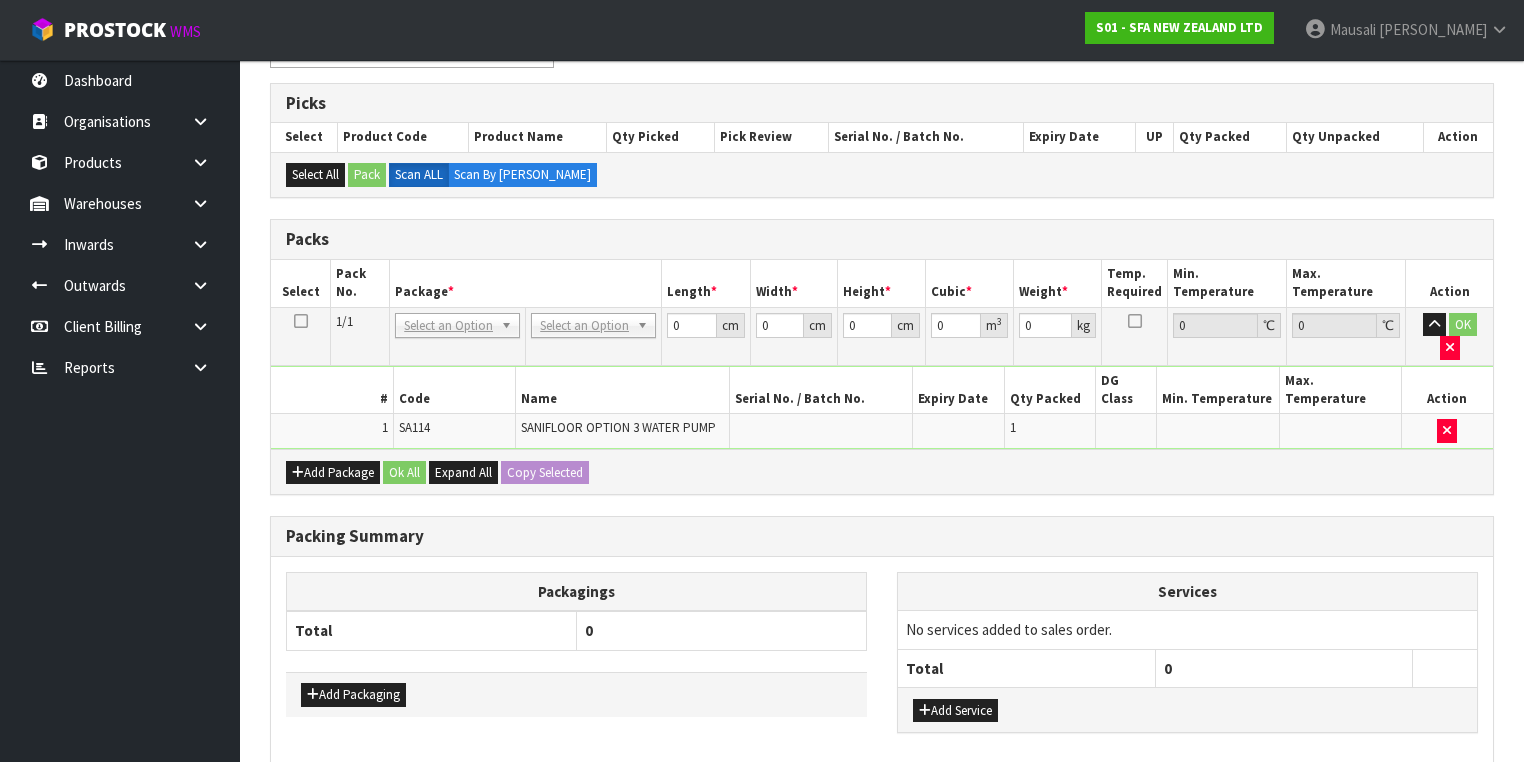 scroll, scrollTop: 400, scrollLeft: 0, axis: vertical 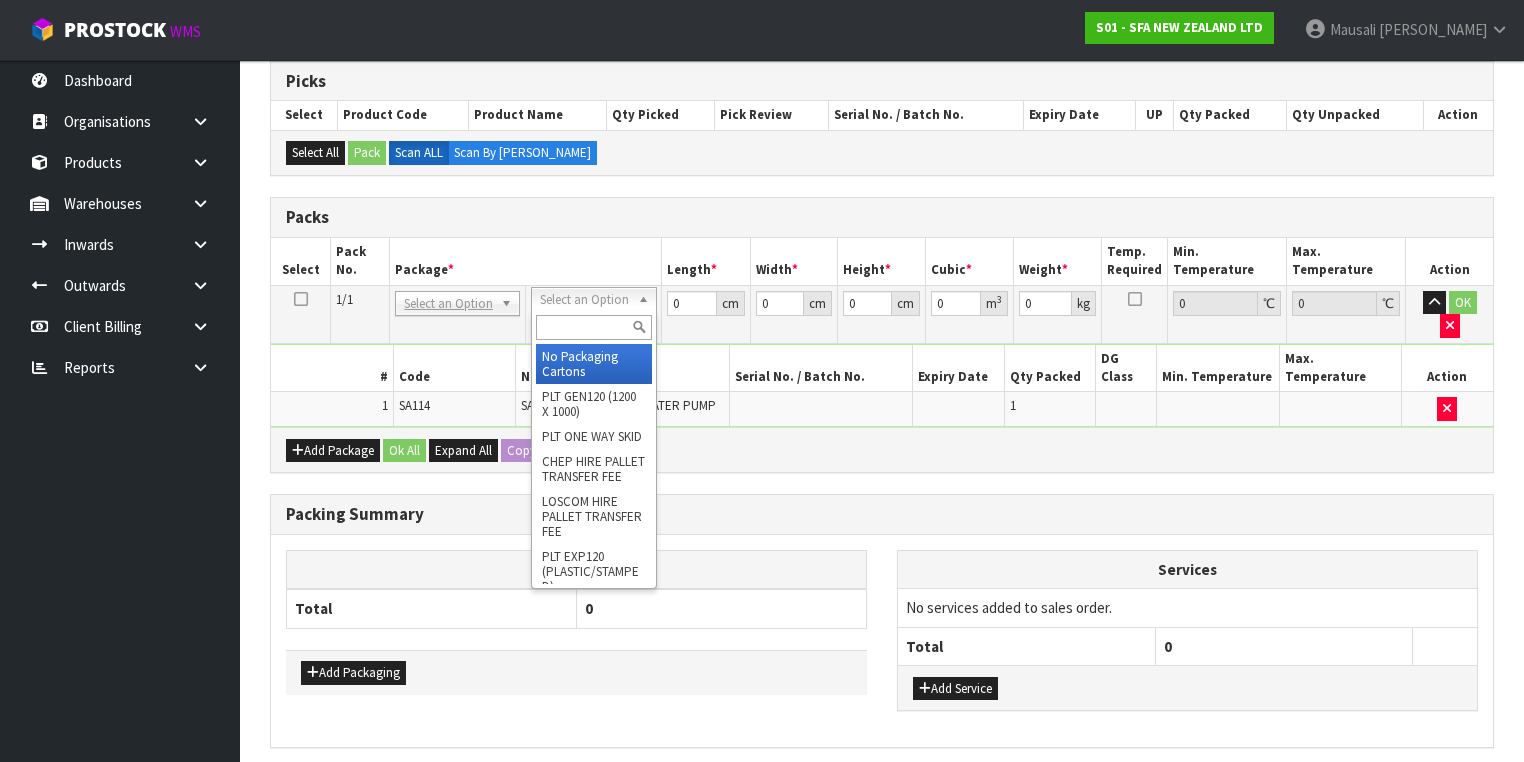 drag, startPoint x: 577, startPoint y: 350, endPoint x: 592, endPoint y: 336, distance: 20.518284 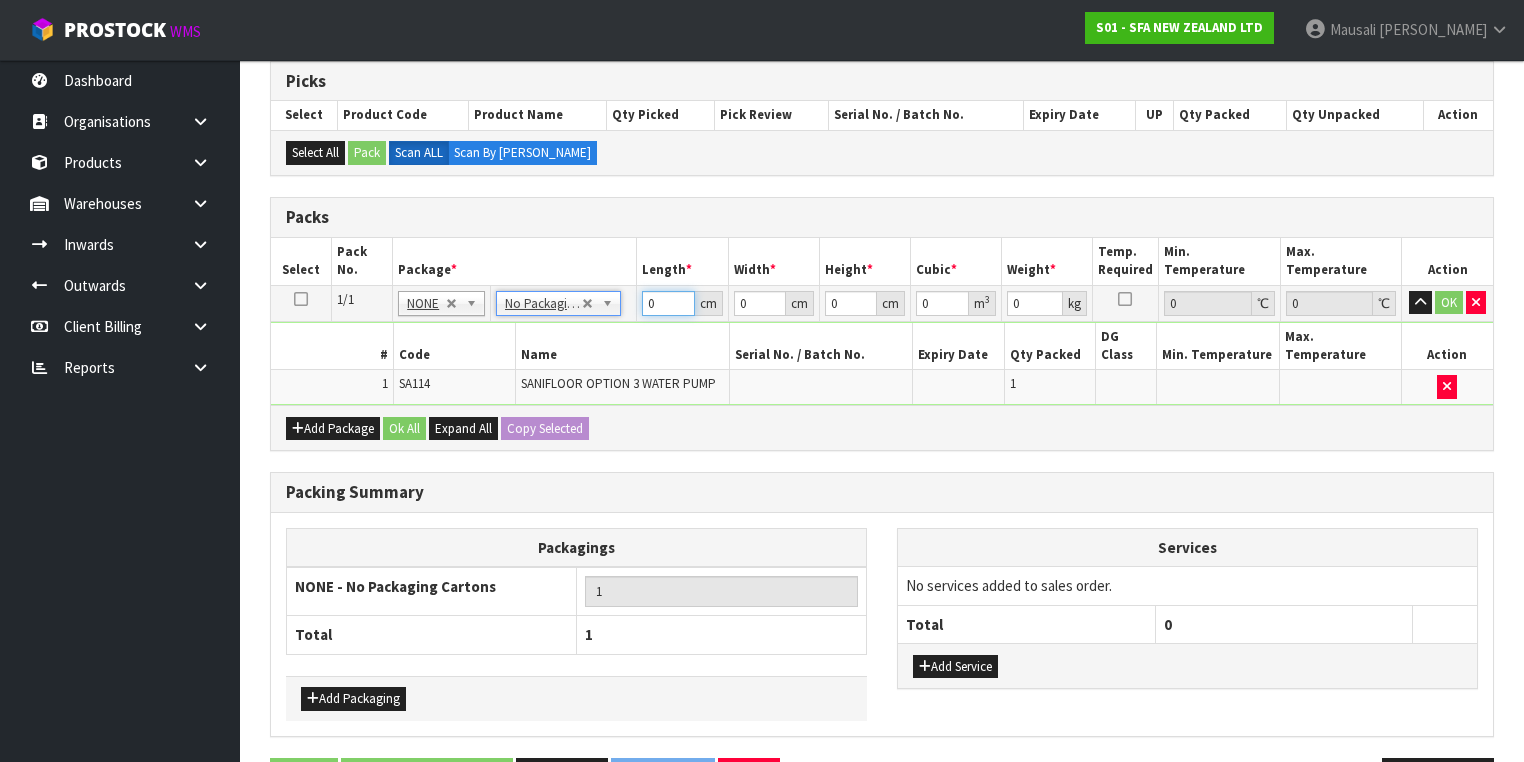 drag, startPoint x: 656, startPoint y: 300, endPoint x: 625, endPoint y: 312, distance: 33.24154 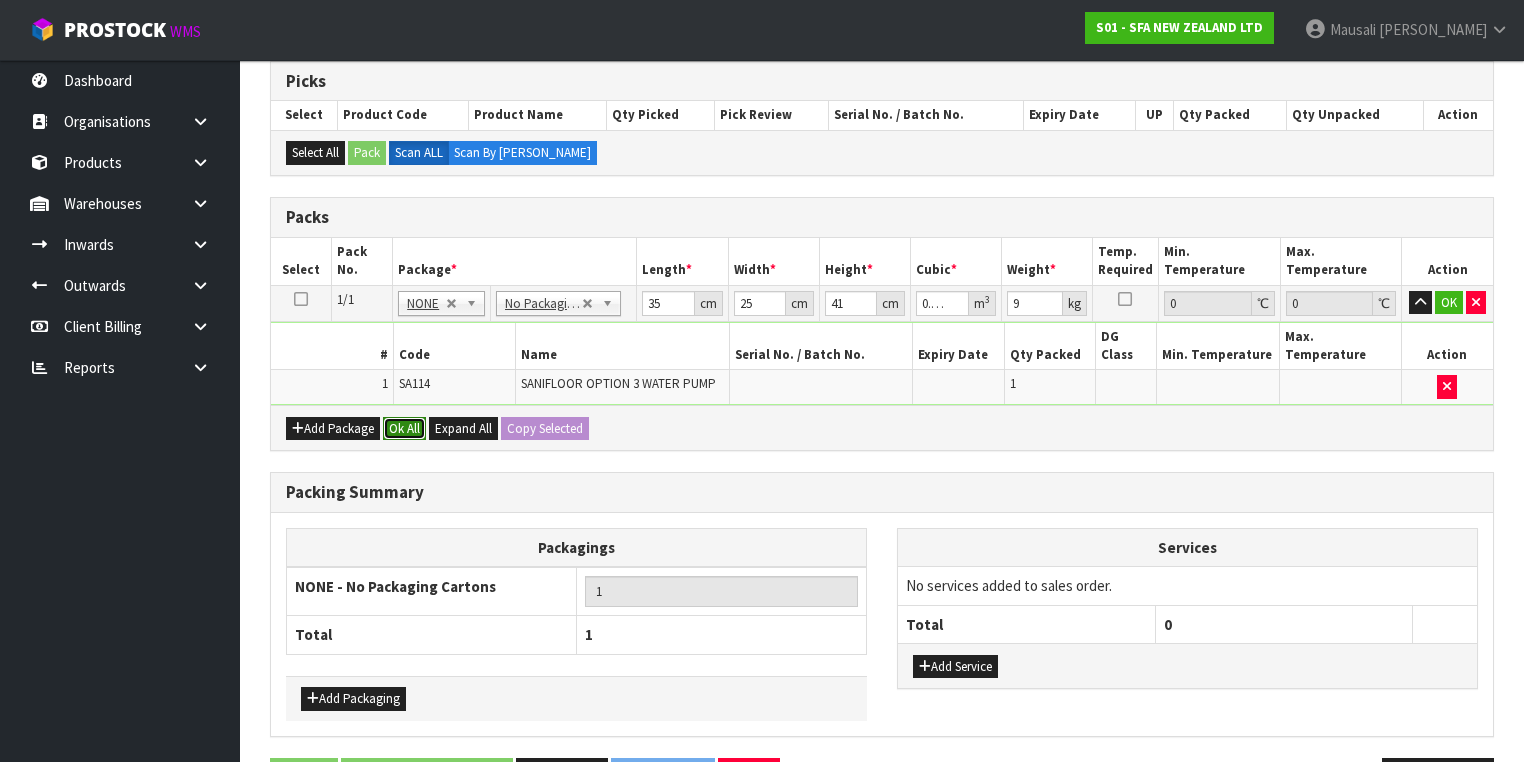 click on "Ok All" at bounding box center (404, 429) 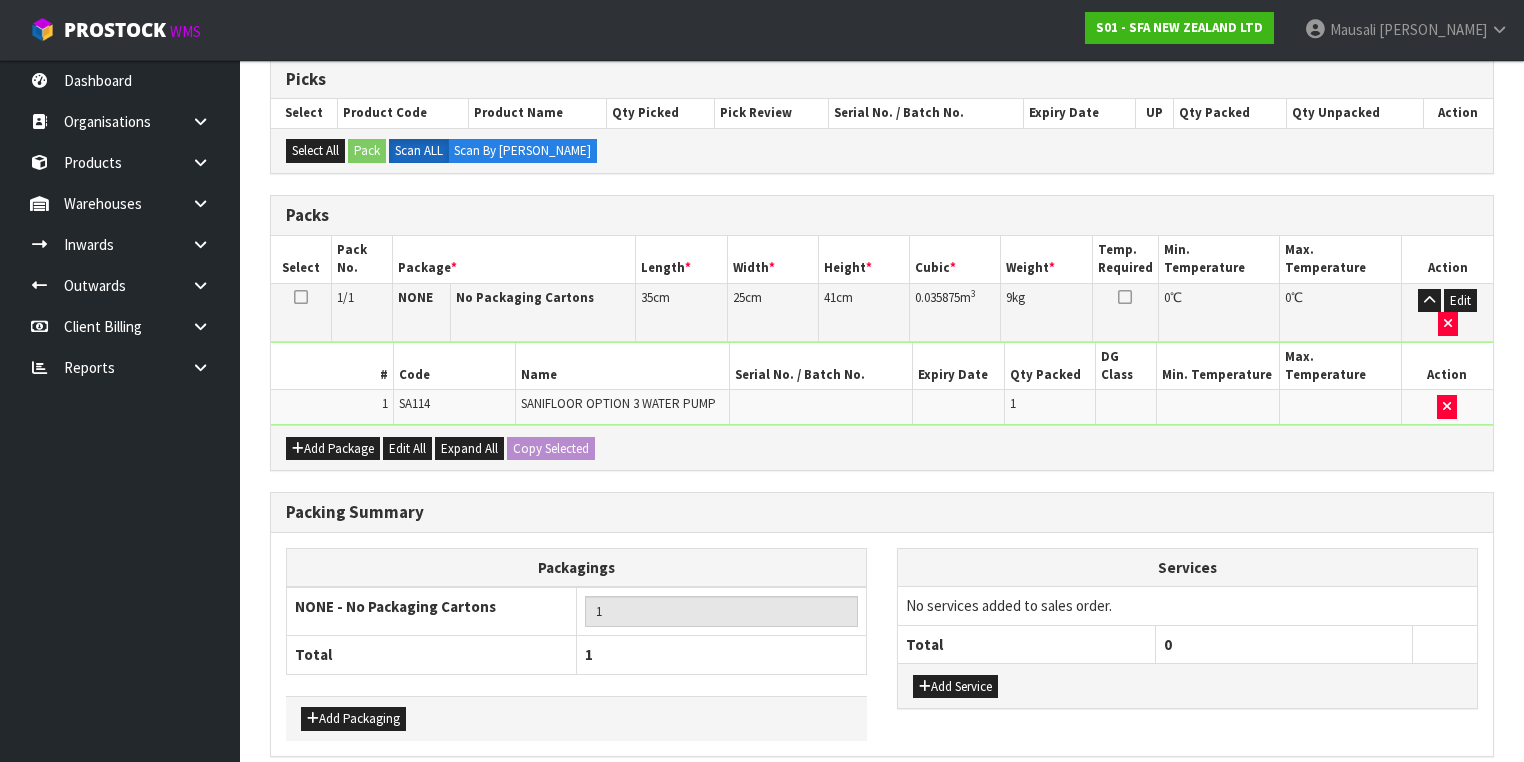 scroll, scrollTop: 440, scrollLeft: 0, axis: vertical 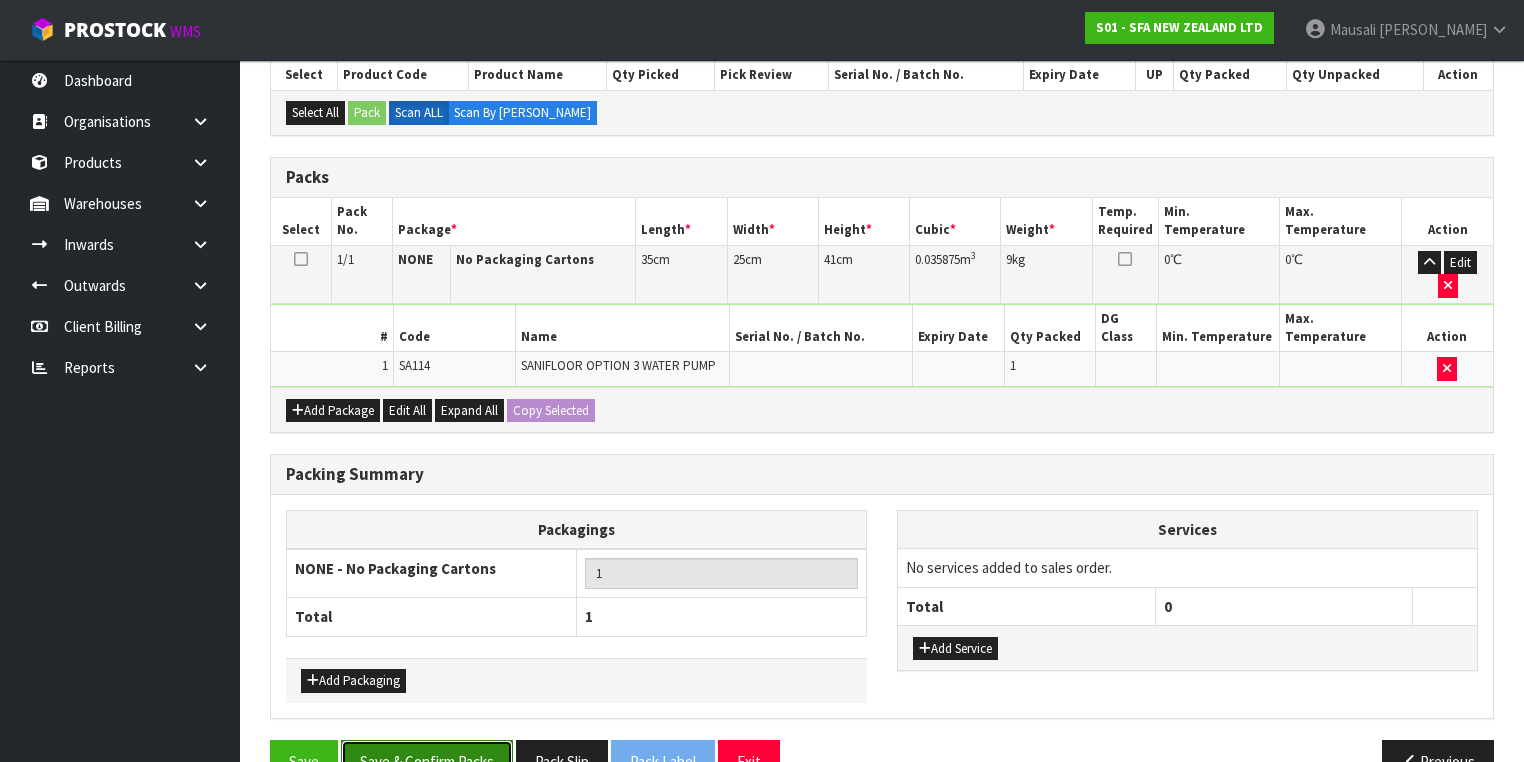 drag, startPoint x: 461, startPoint y: 706, endPoint x: 676, endPoint y: 672, distance: 217.67177 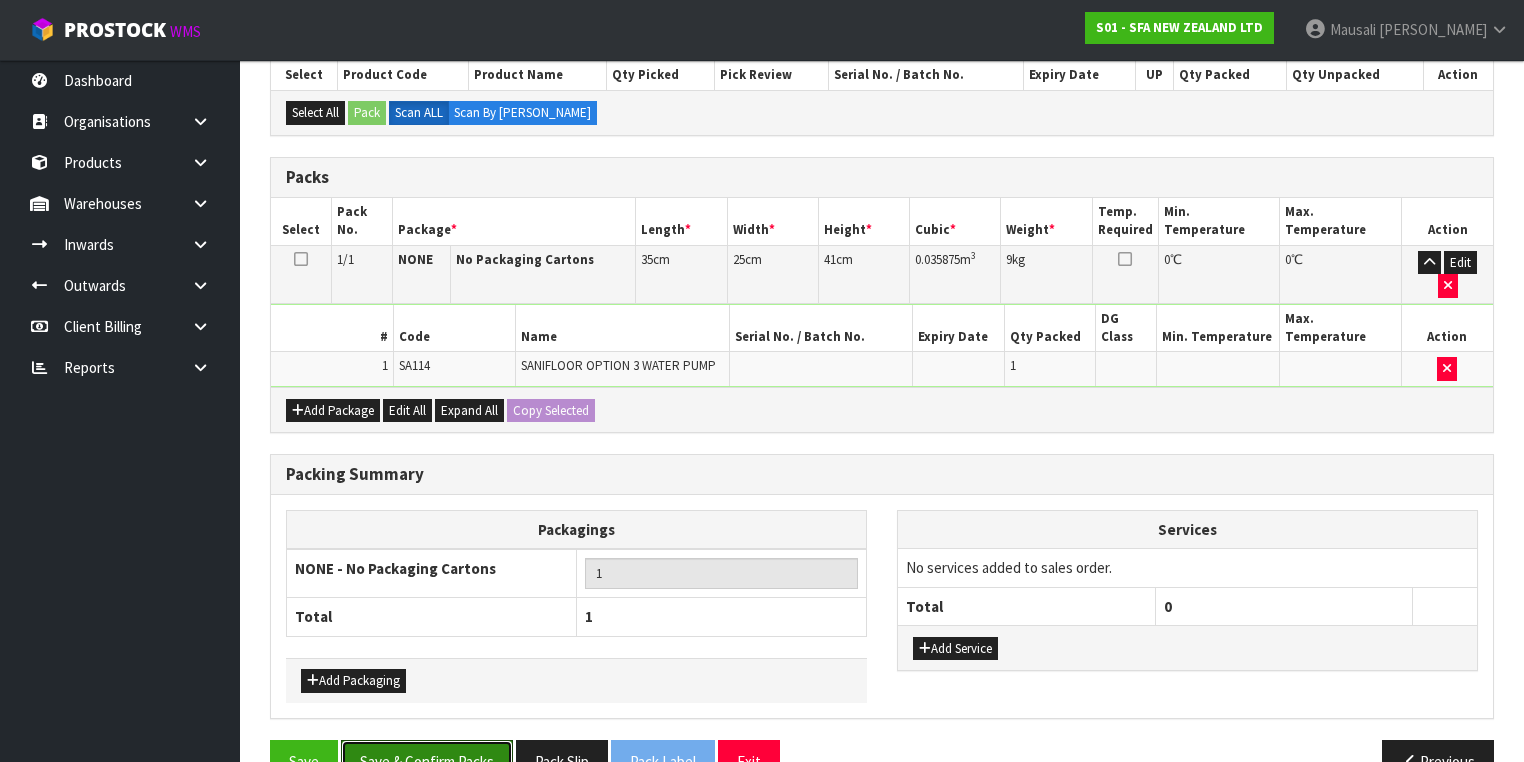 click on "Save & Confirm Packs" at bounding box center (427, 761) 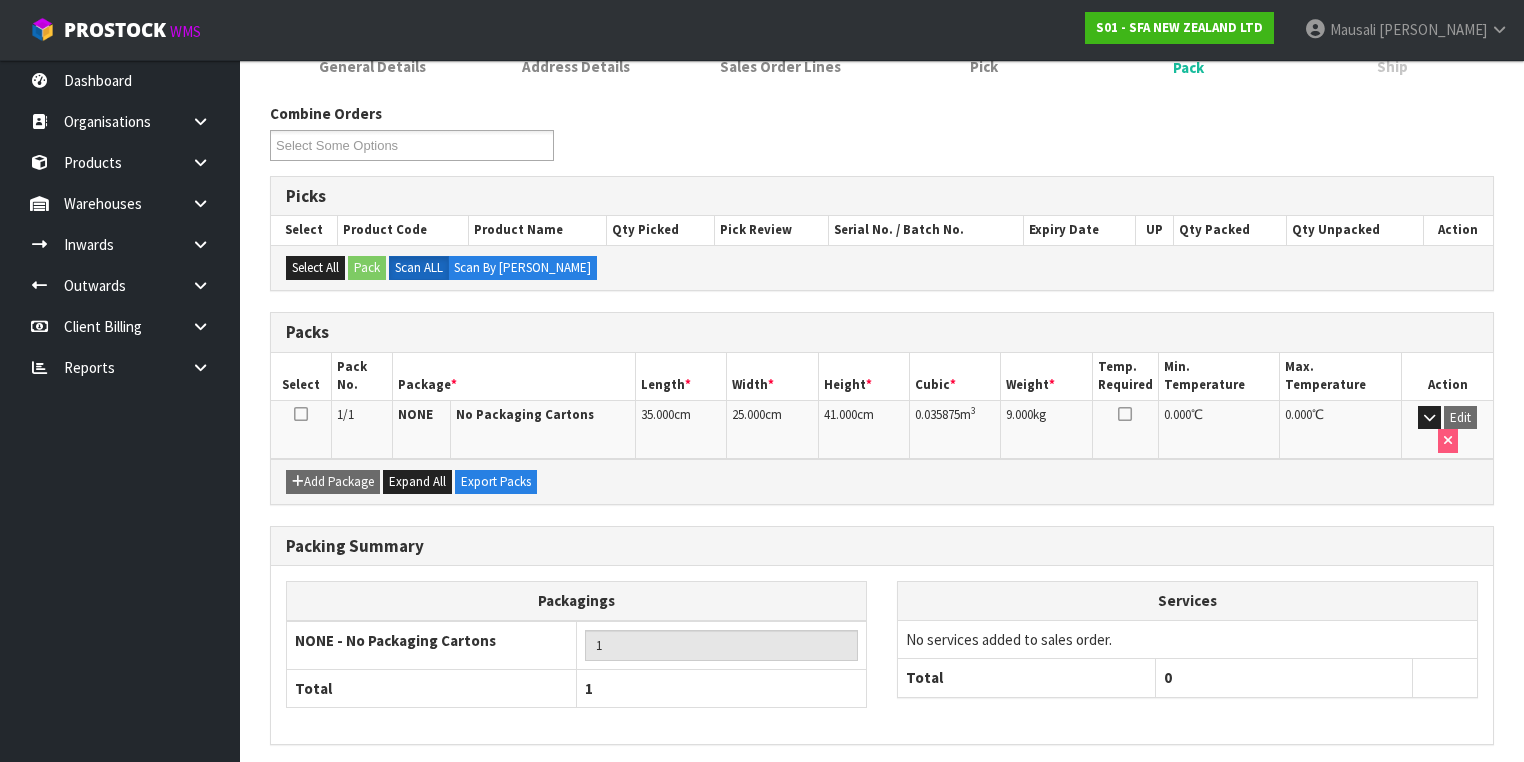 scroll, scrollTop: 332, scrollLeft: 0, axis: vertical 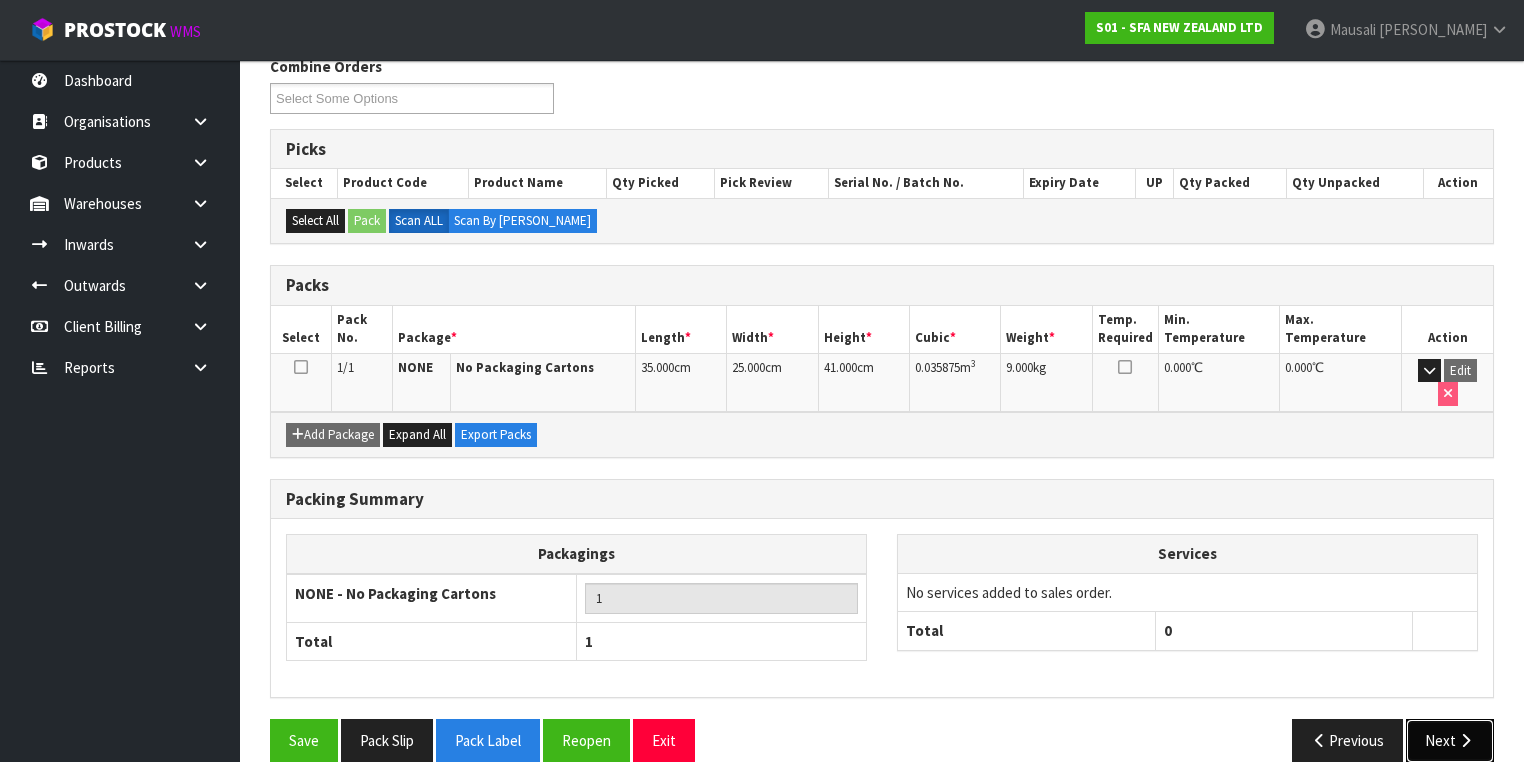 click at bounding box center (1465, 740) 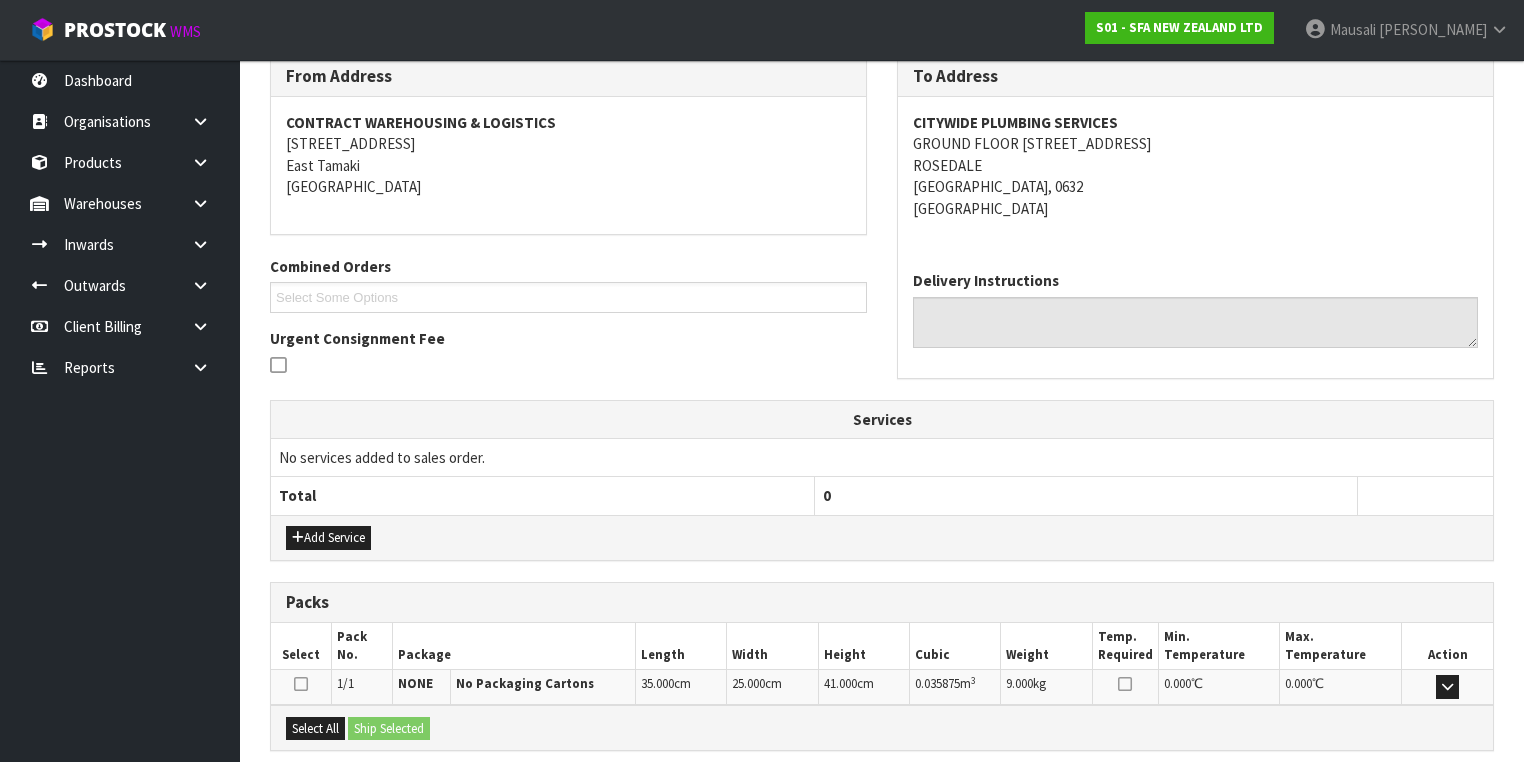 scroll, scrollTop: 528, scrollLeft: 0, axis: vertical 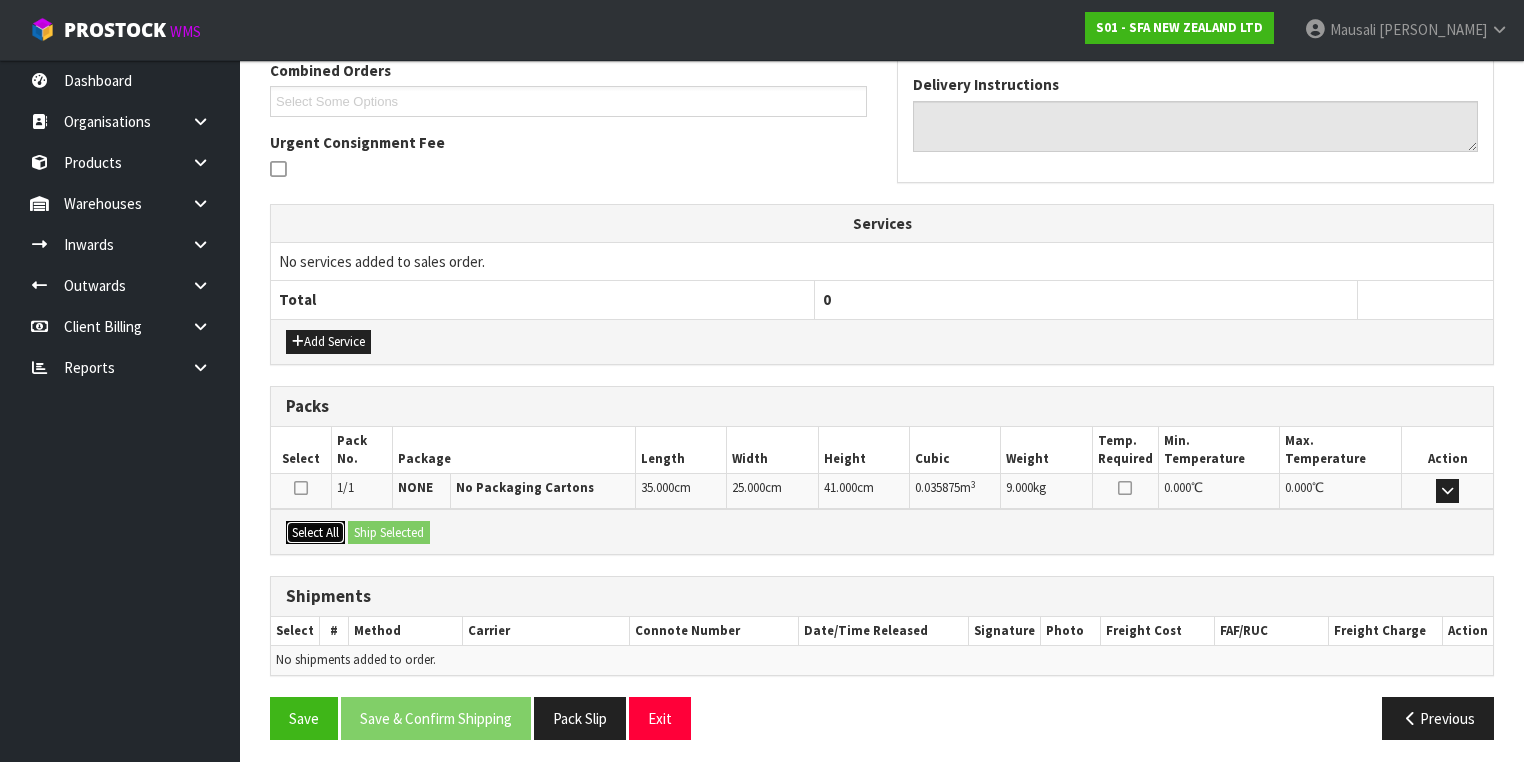 drag, startPoint x: 319, startPoint y: 524, endPoint x: 370, endPoint y: 524, distance: 51 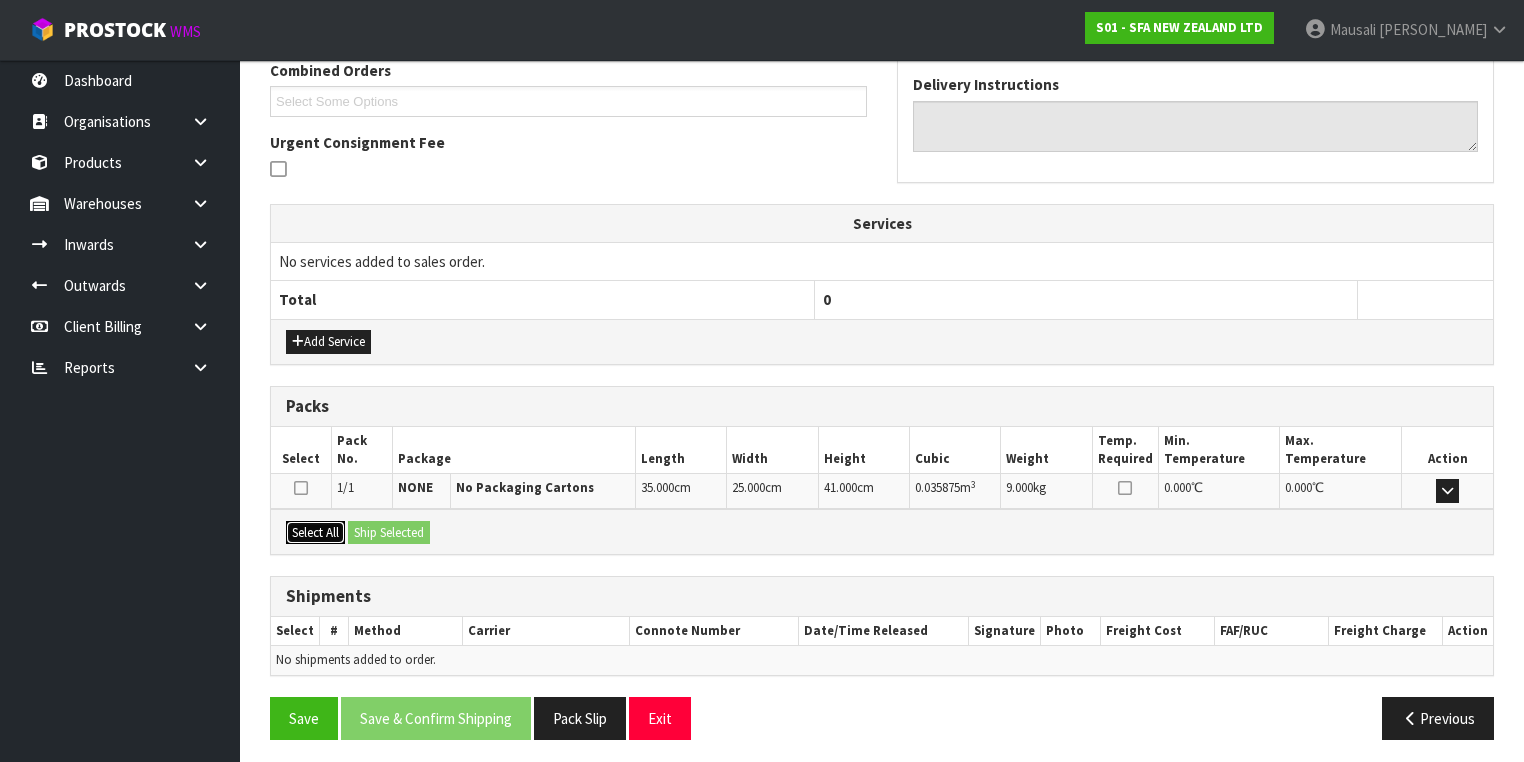 click on "Select All" at bounding box center [315, 533] 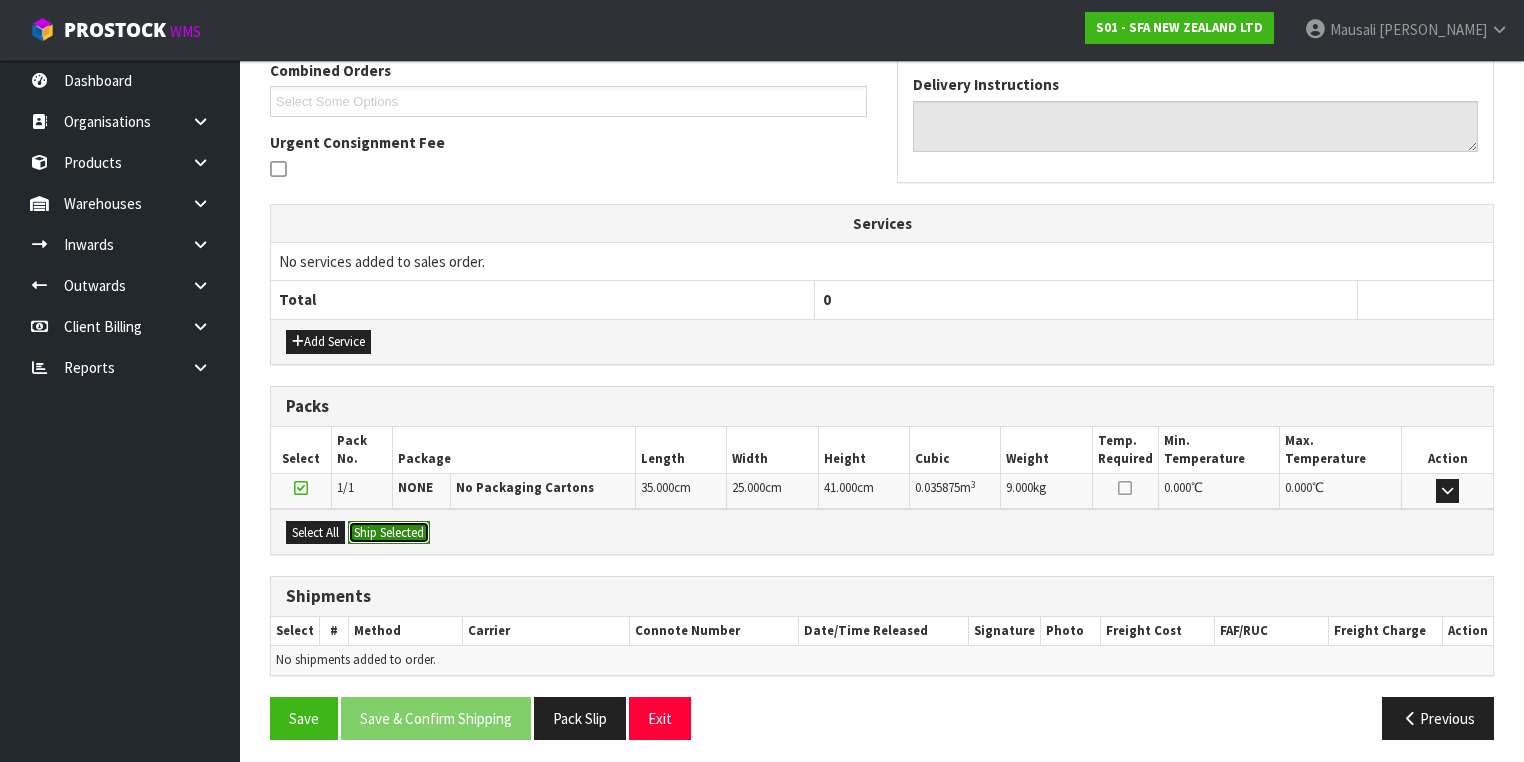 click on "Ship Selected" at bounding box center (389, 533) 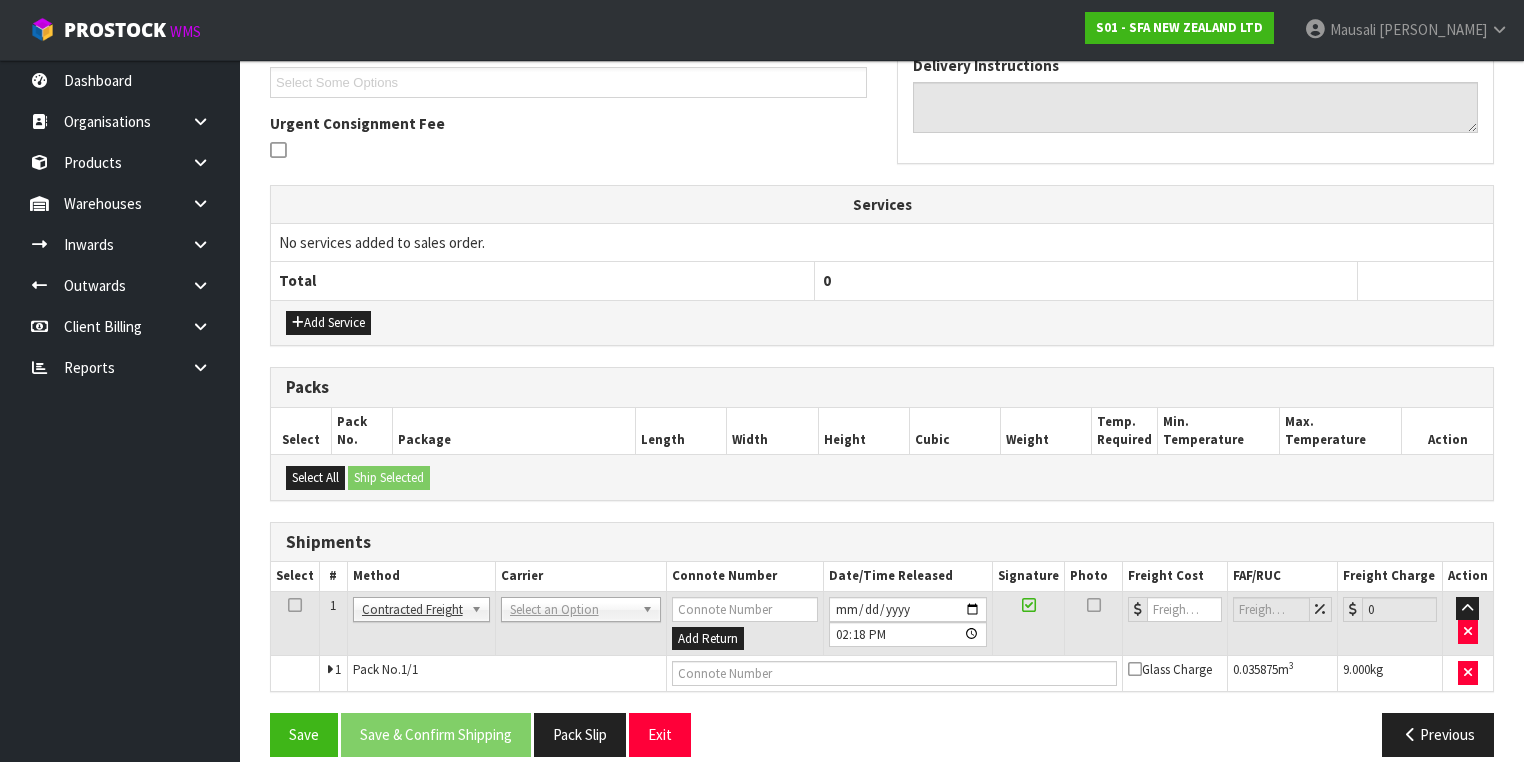 scroll, scrollTop: 564, scrollLeft: 0, axis: vertical 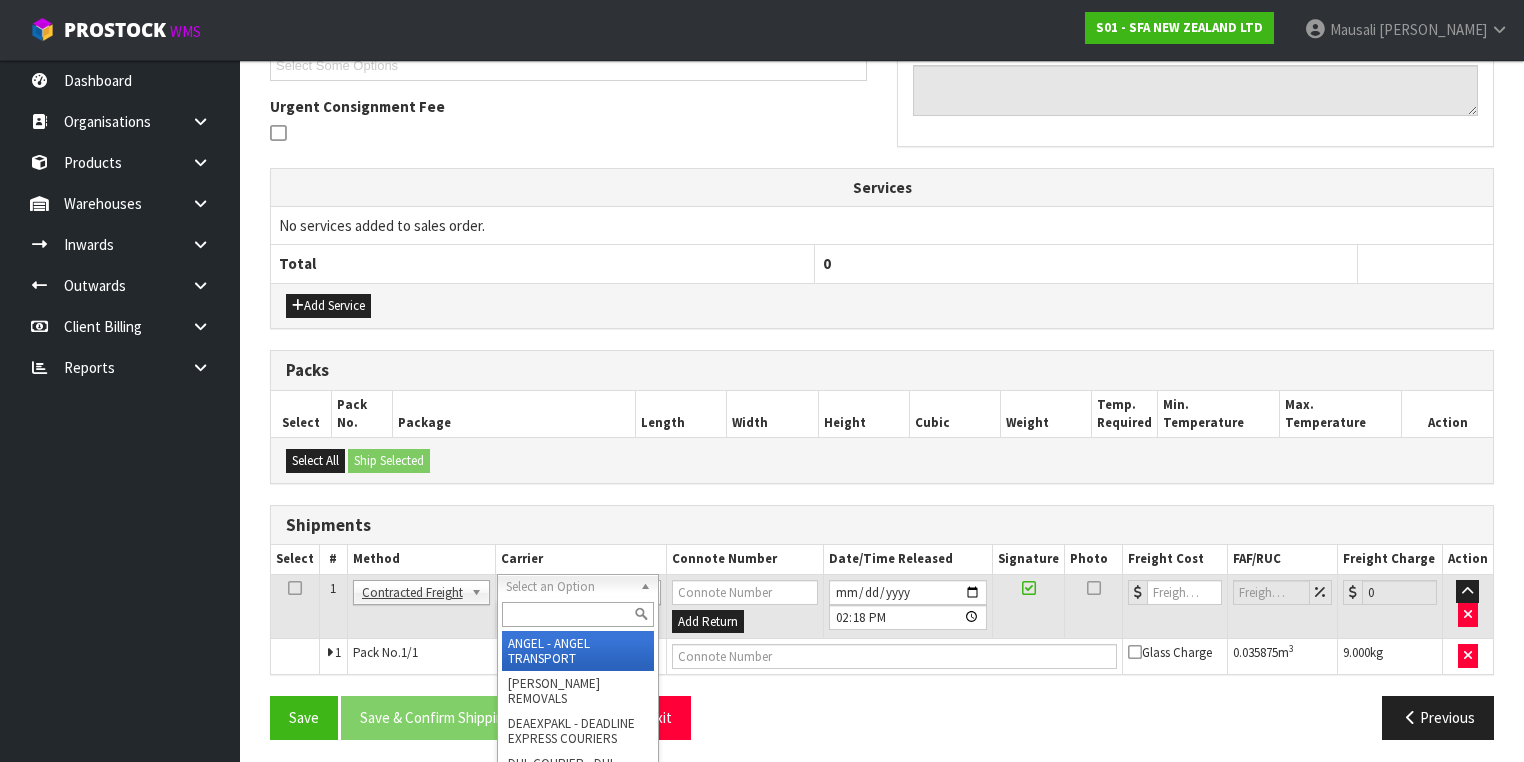 click at bounding box center (578, 614) 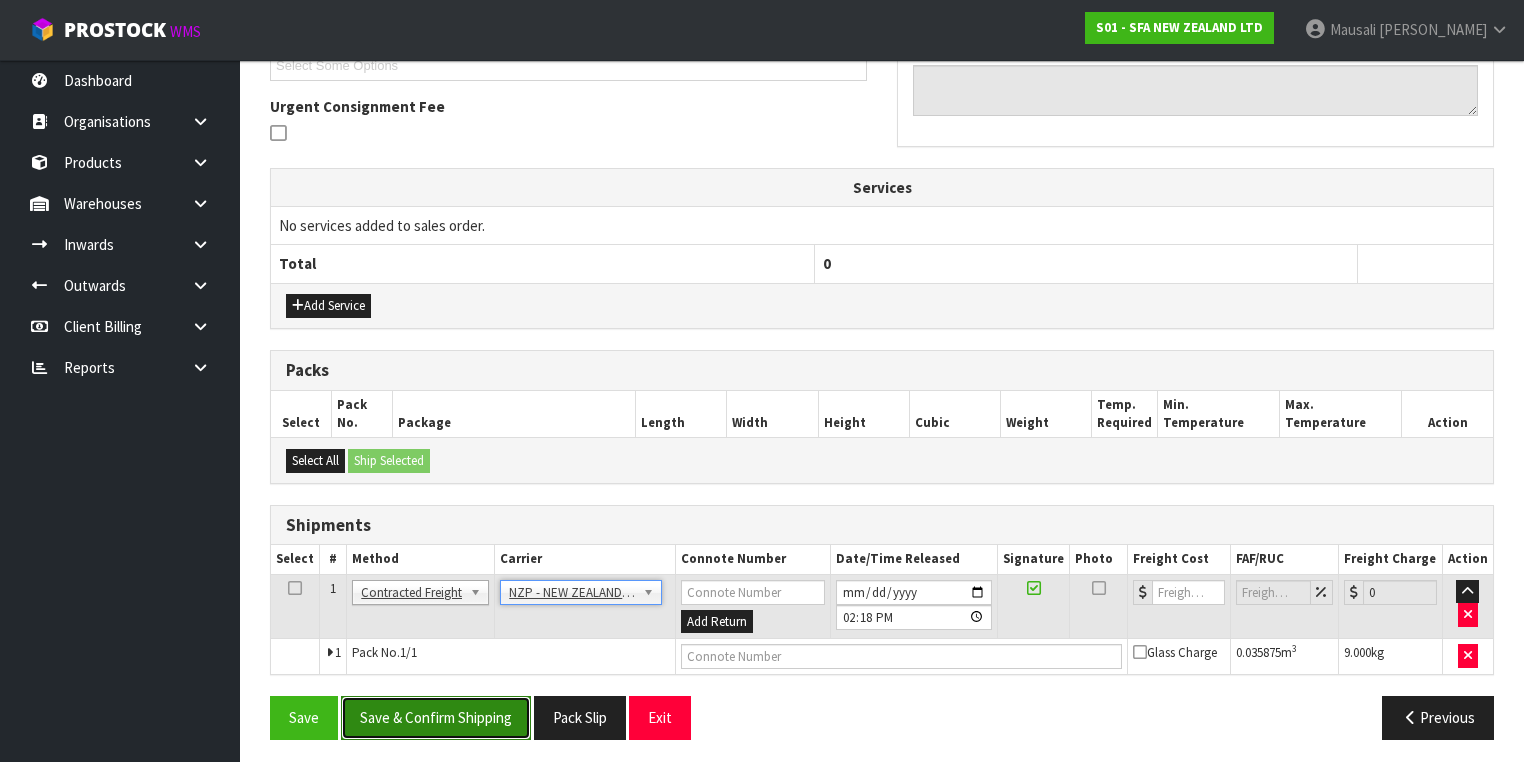 click on "Save & Confirm Shipping" at bounding box center [436, 717] 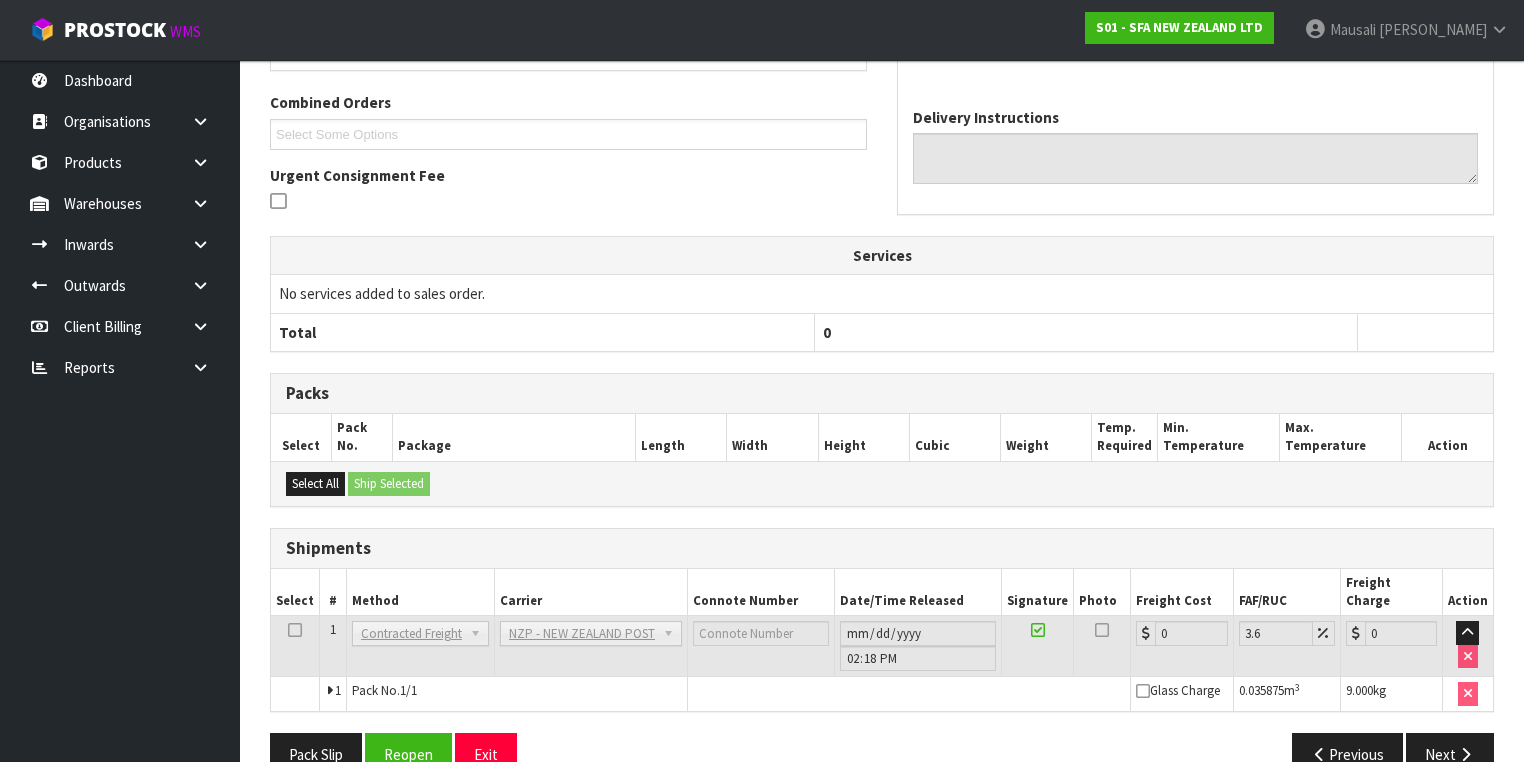 scroll, scrollTop: 536, scrollLeft: 0, axis: vertical 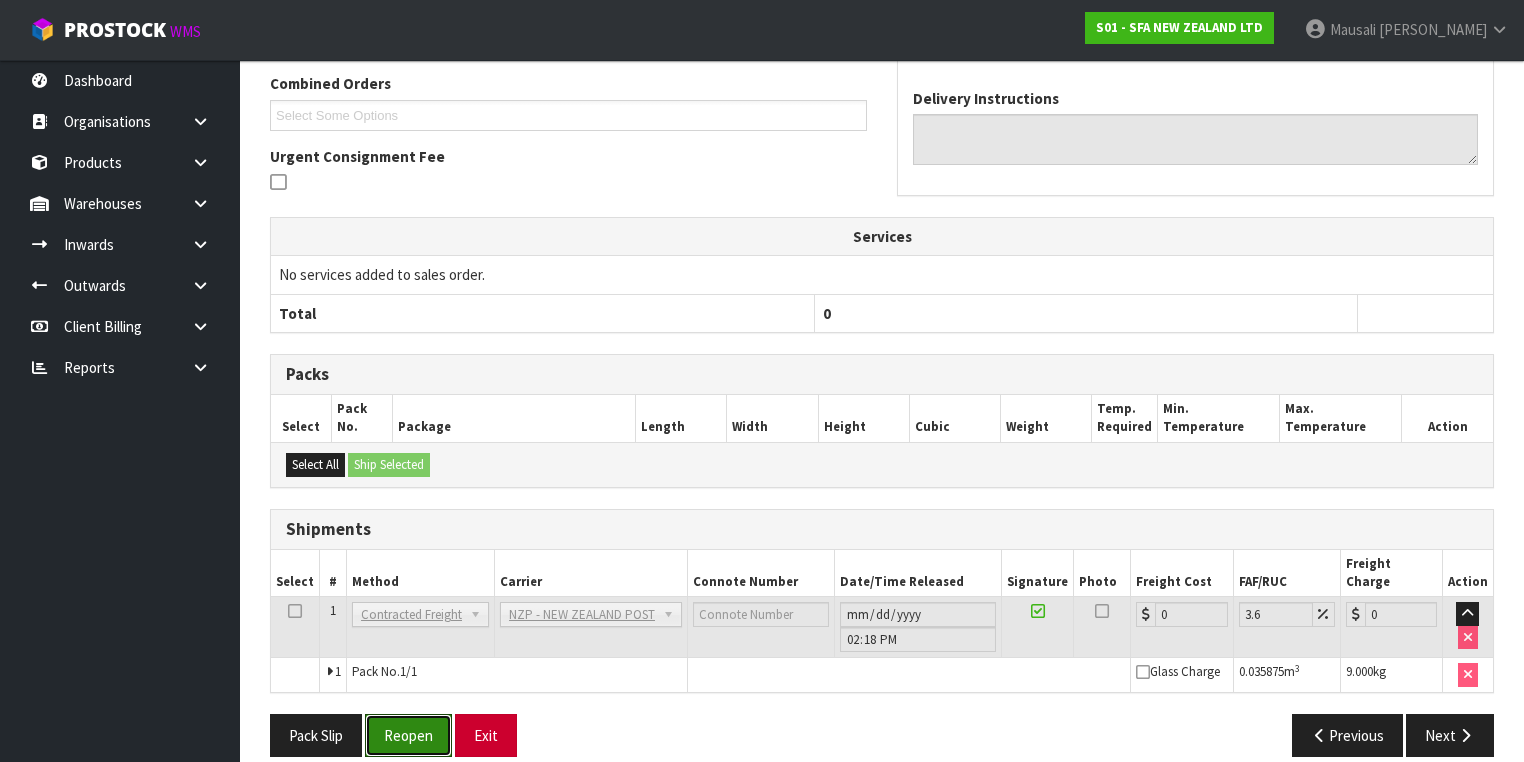 drag, startPoint x: 424, startPoint y: 710, endPoint x: 507, endPoint y: 692, distance: 84.92938 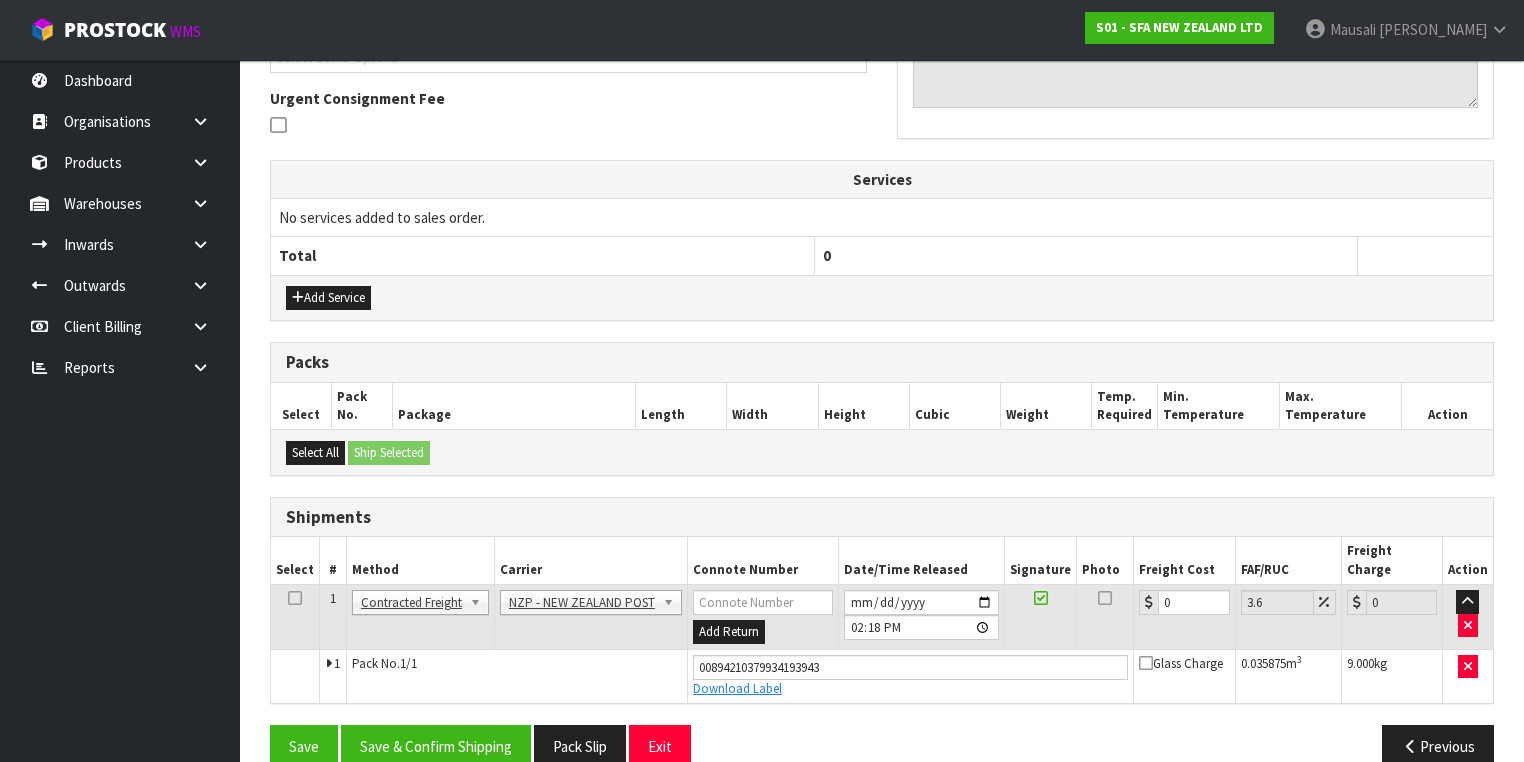 scroll, scrollTop: 582, scrollLeft: 0, axis: vertical 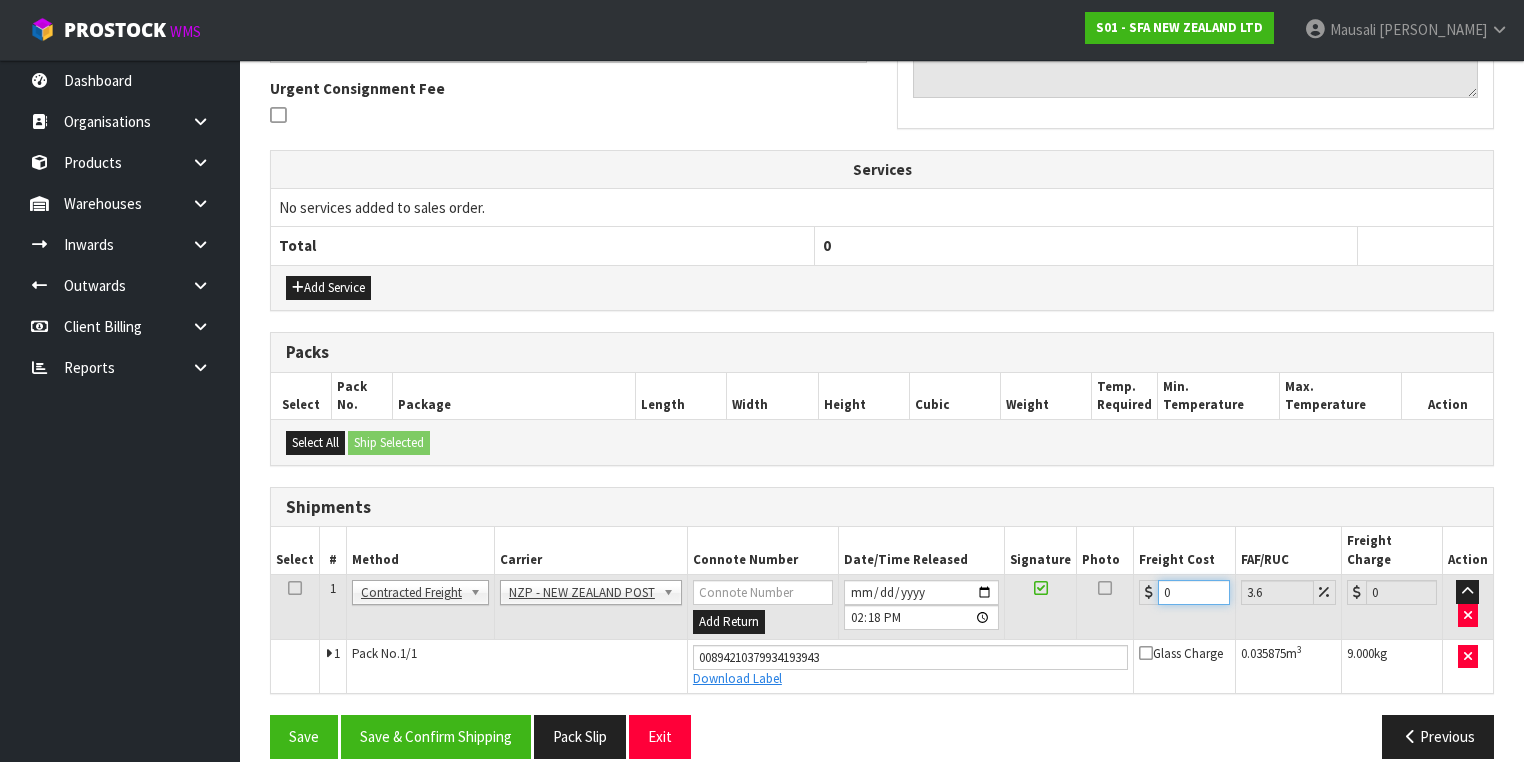 drag, startPoint x: 1184, startPoint y: 572, endPoint x: 1140, endPoint y: 594, distance: 49.193497 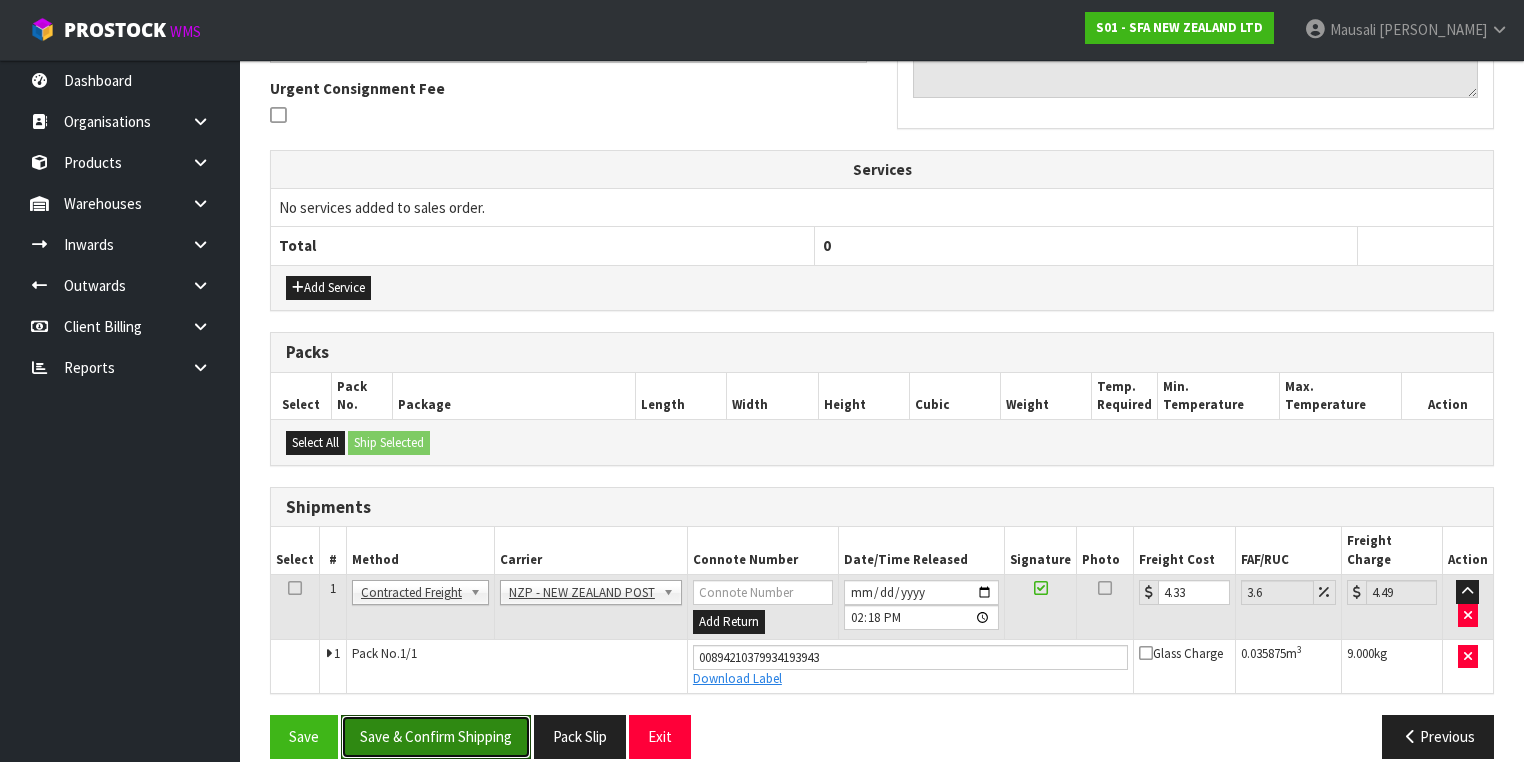 drag, startPoint x: 461, startPoint y: 704, endPoint x: 909, endPoint y: 603, distance: 459.24396 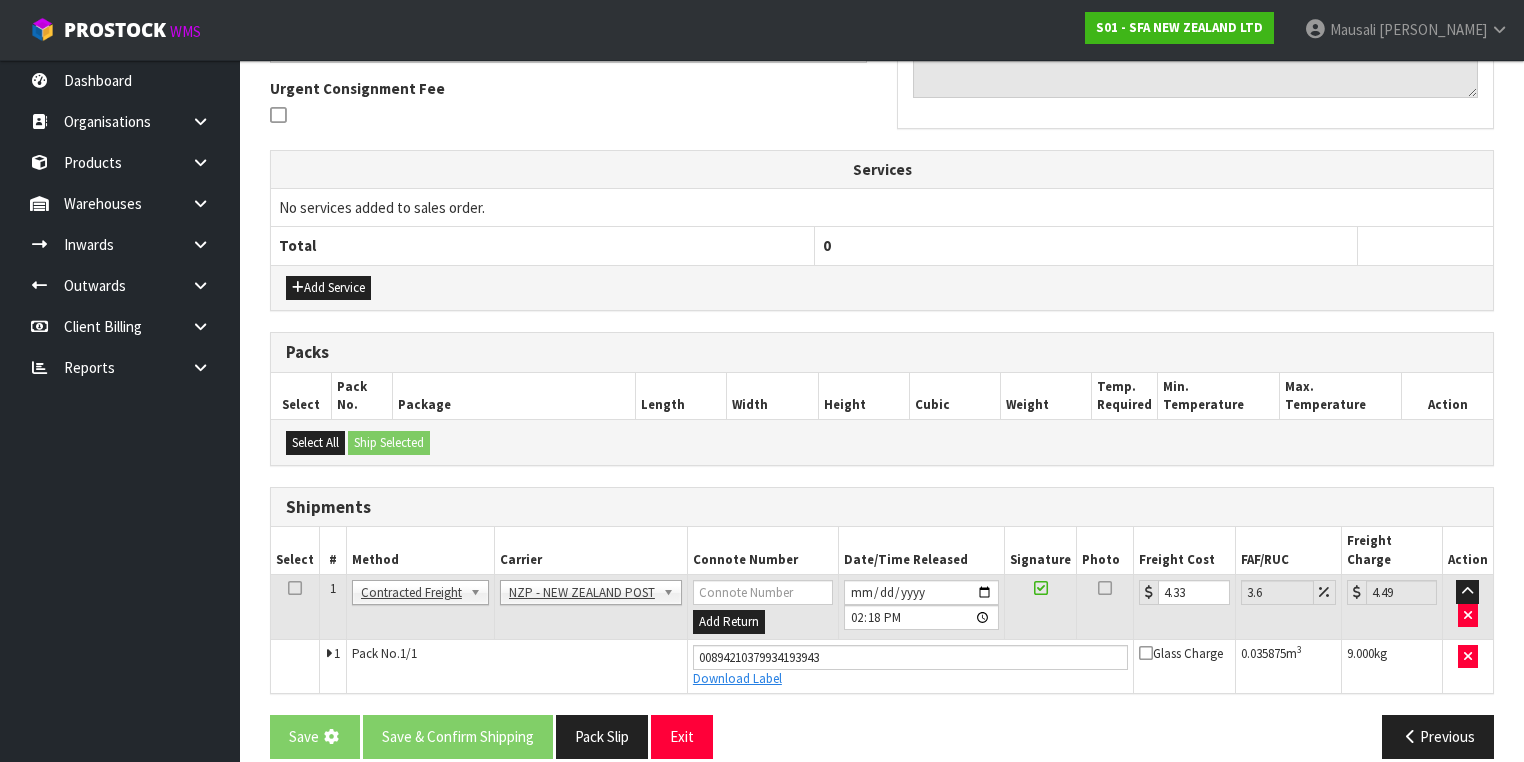 scroll, scrollTop: 0, scrollLeft: 0, axis: both 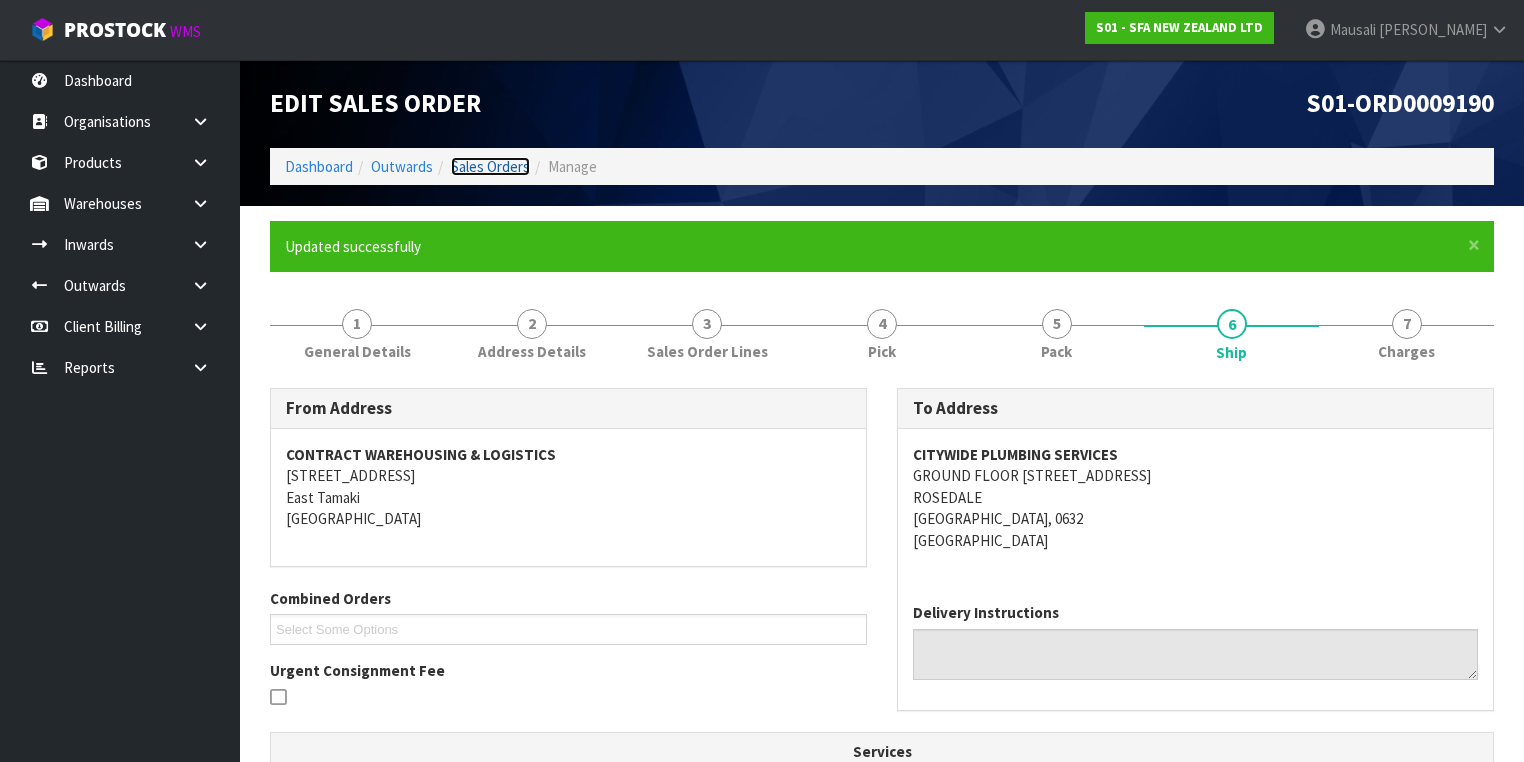 click on "Sales Orders" at bounding box center (490, 166) 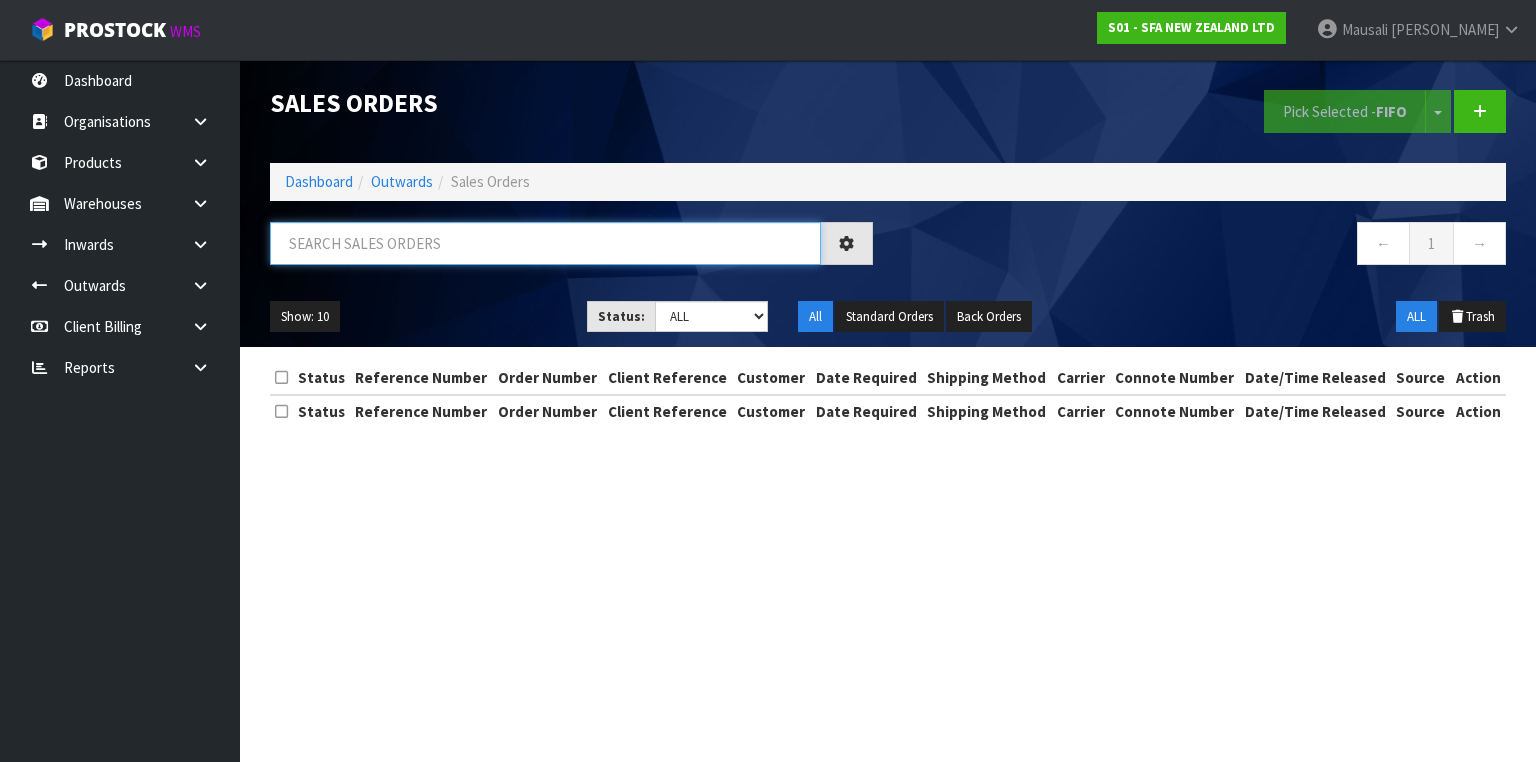click at bounding box center (545, 243) 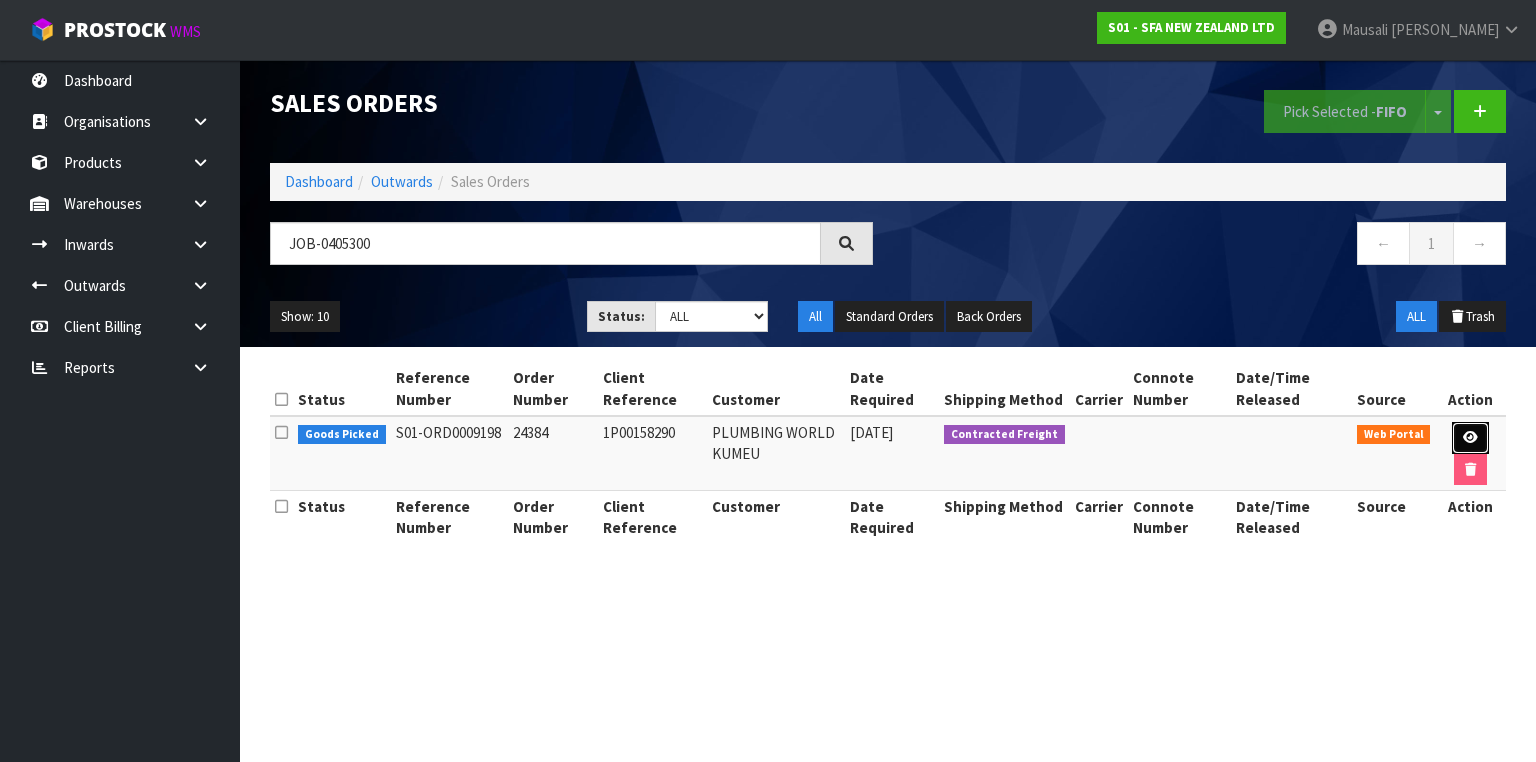 click at bounding box center [1470, 438] 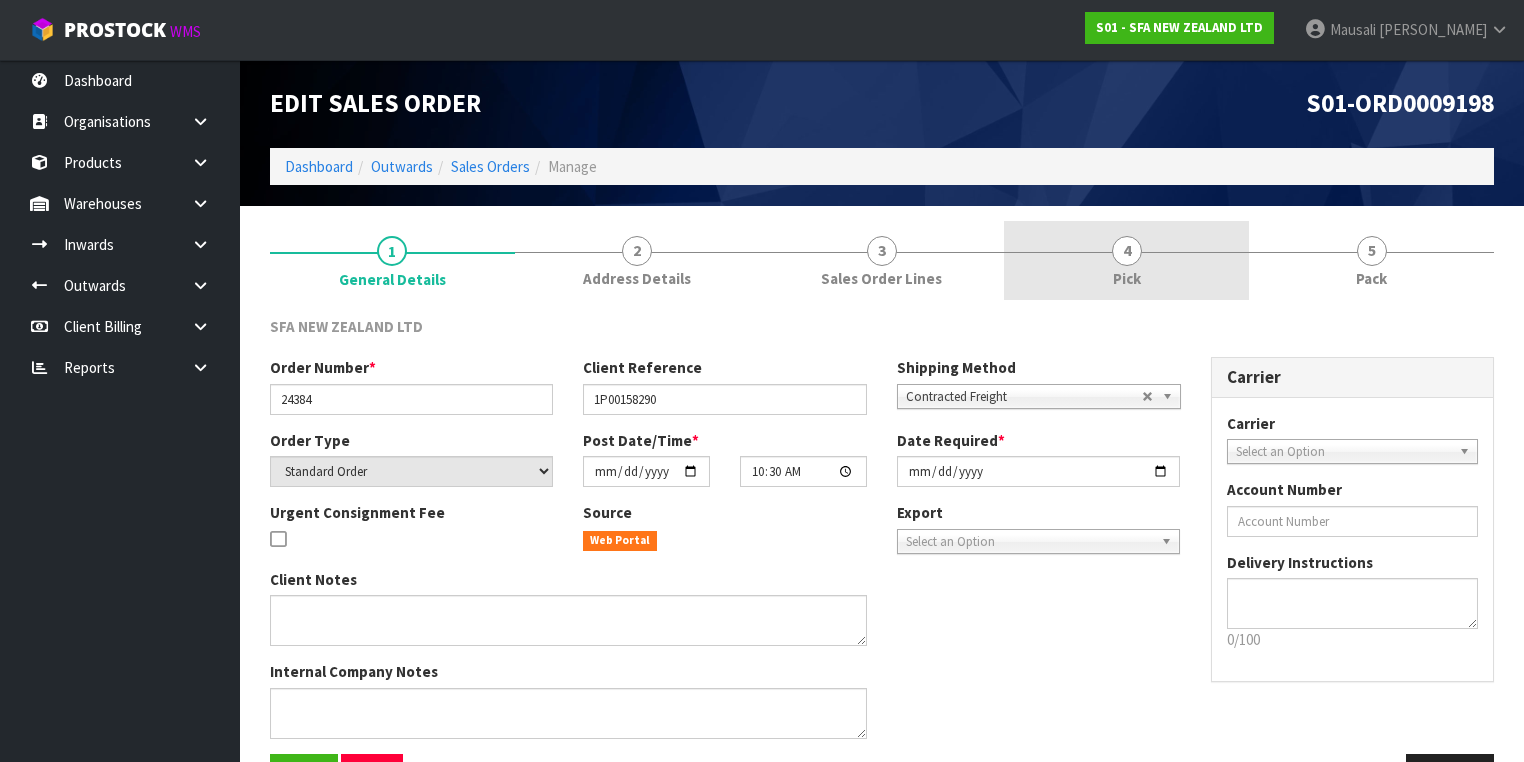 click on "Pick" at bounding box center (1127, 278) 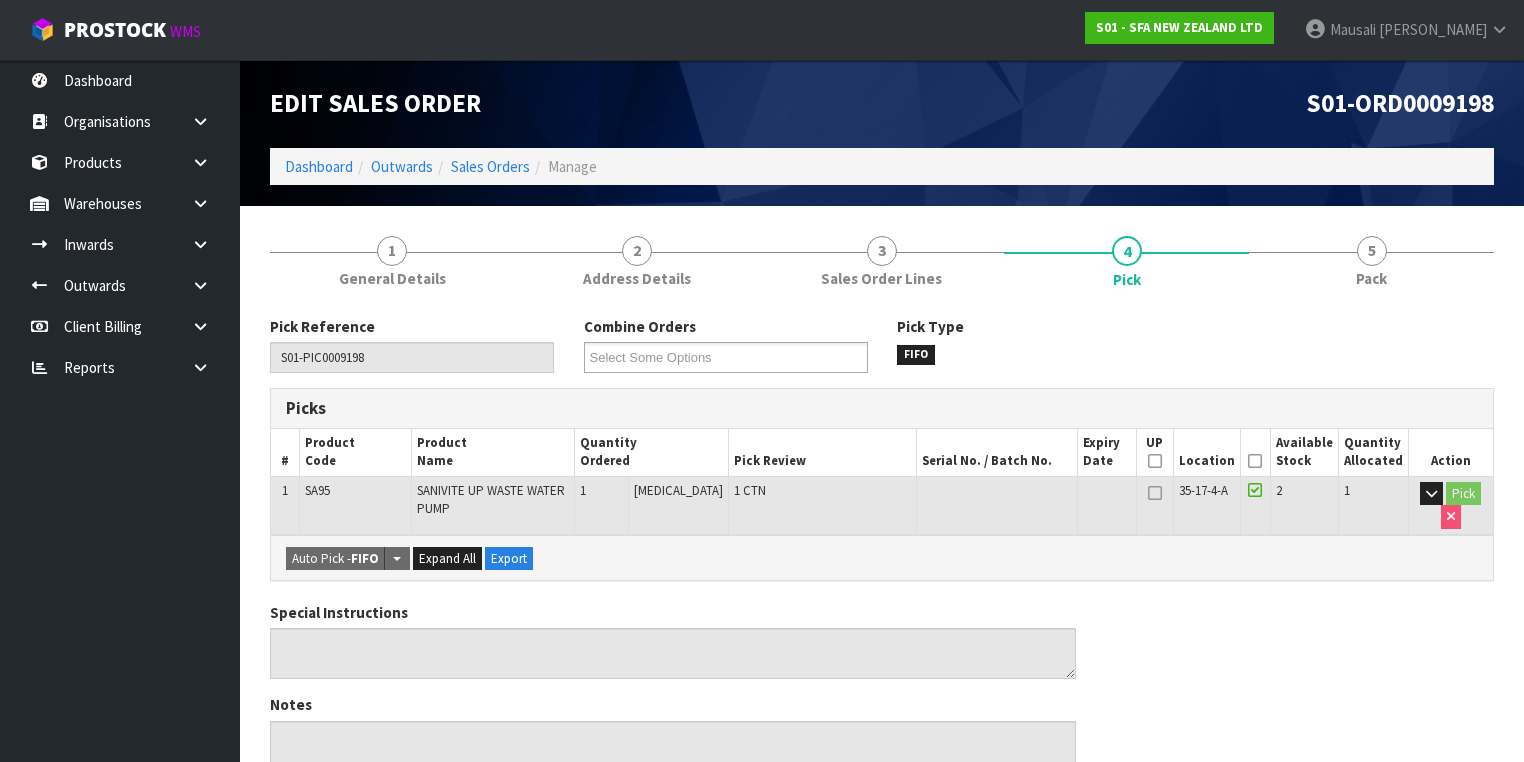 click at bounding box center (1255, 461) 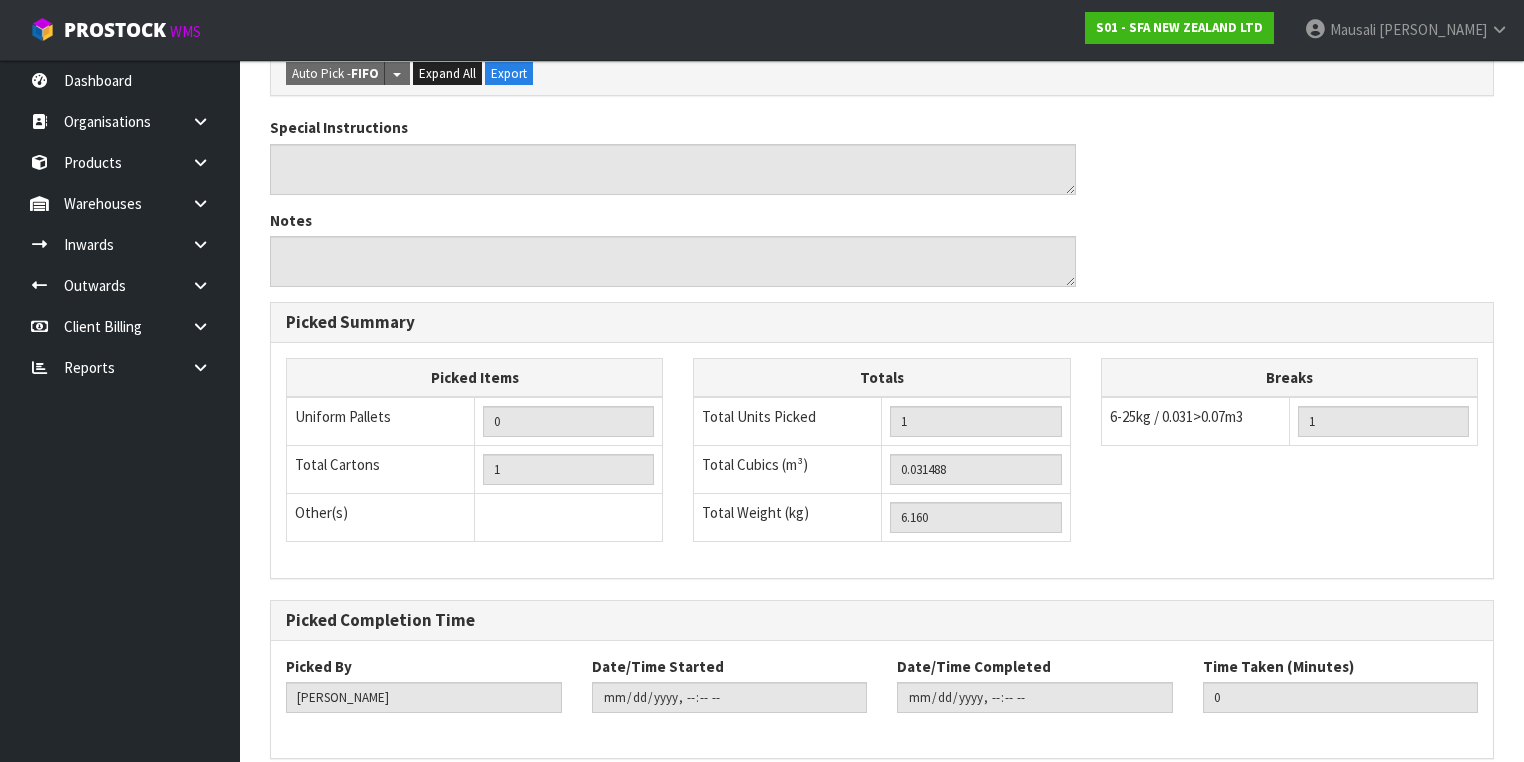 scroll, scrollTop: 641, scrollLeft: 0, axis: vertical 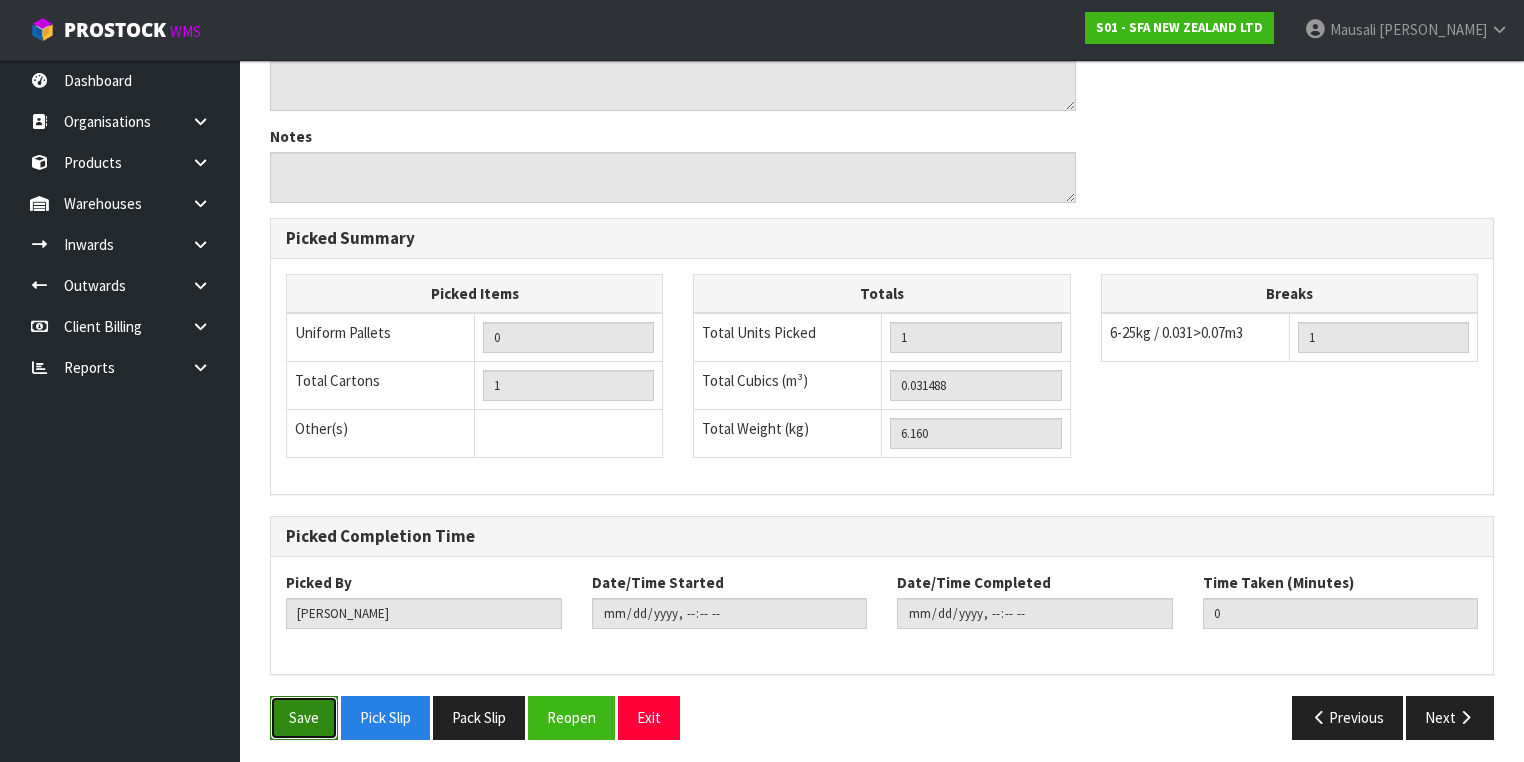 click on "Save" at bounding box center [304, 717] 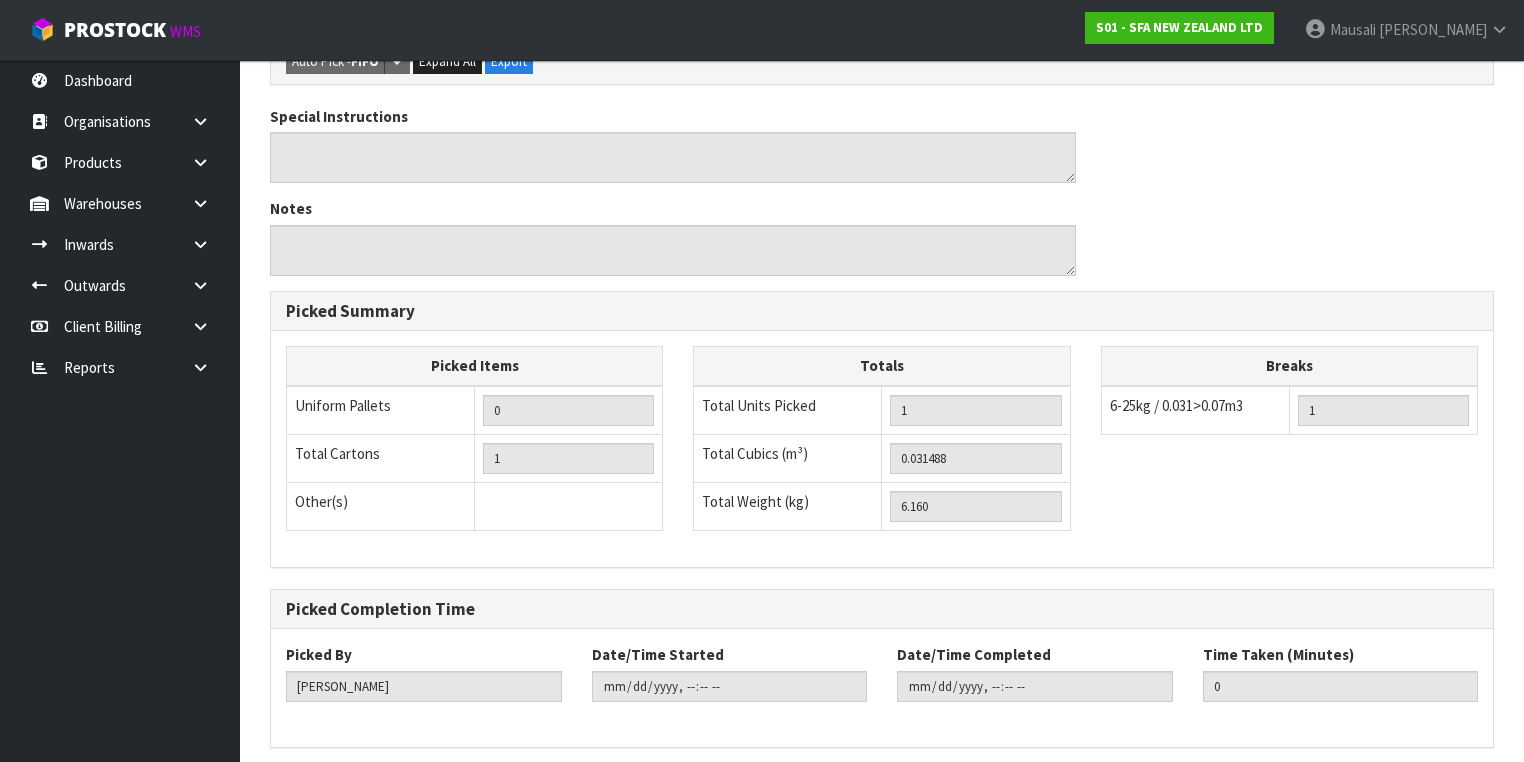 scroll, scrollTop: 0, scrollLeft: 0, axis: both 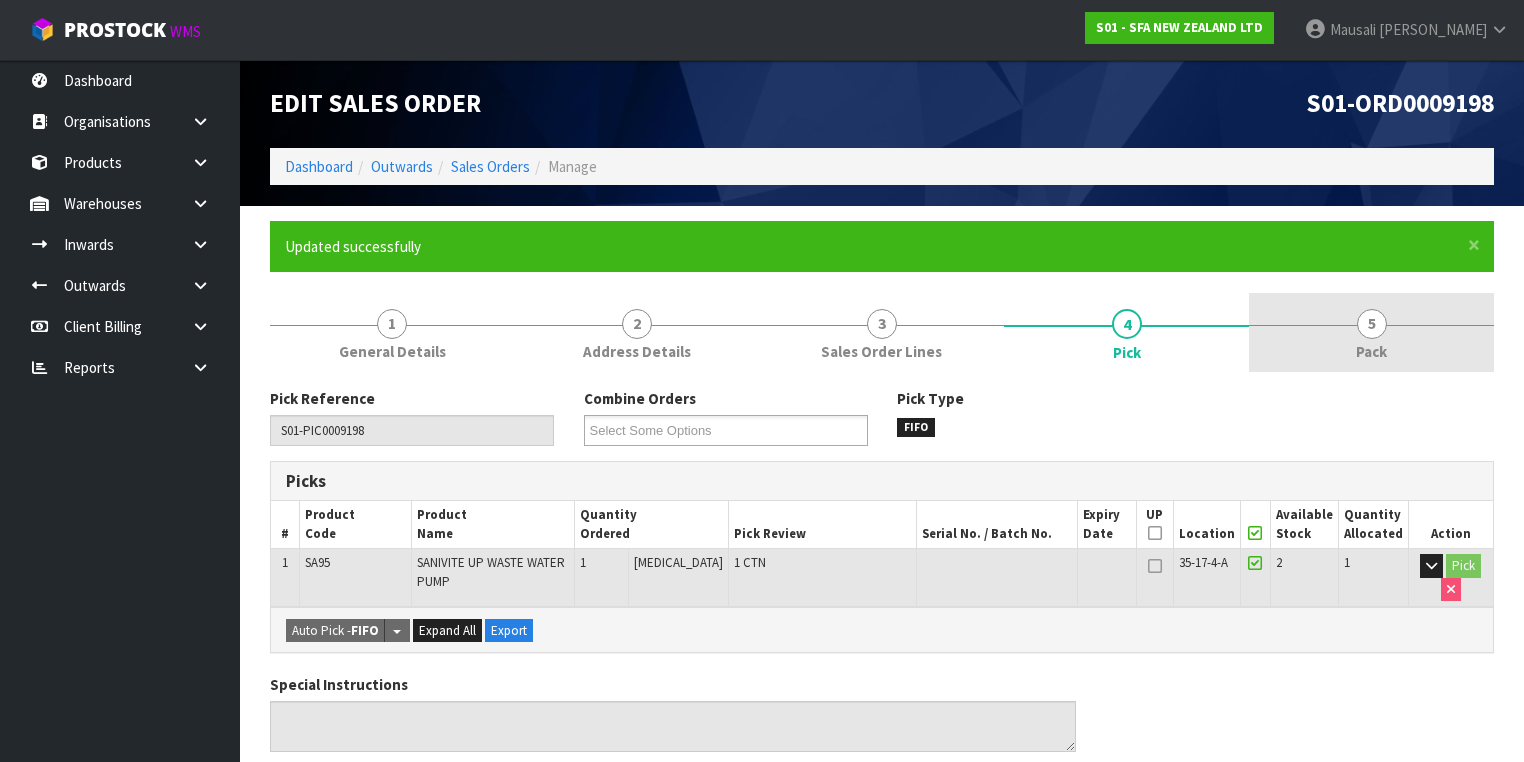 click on "5
Pack" at bounding box center (1371, 332) 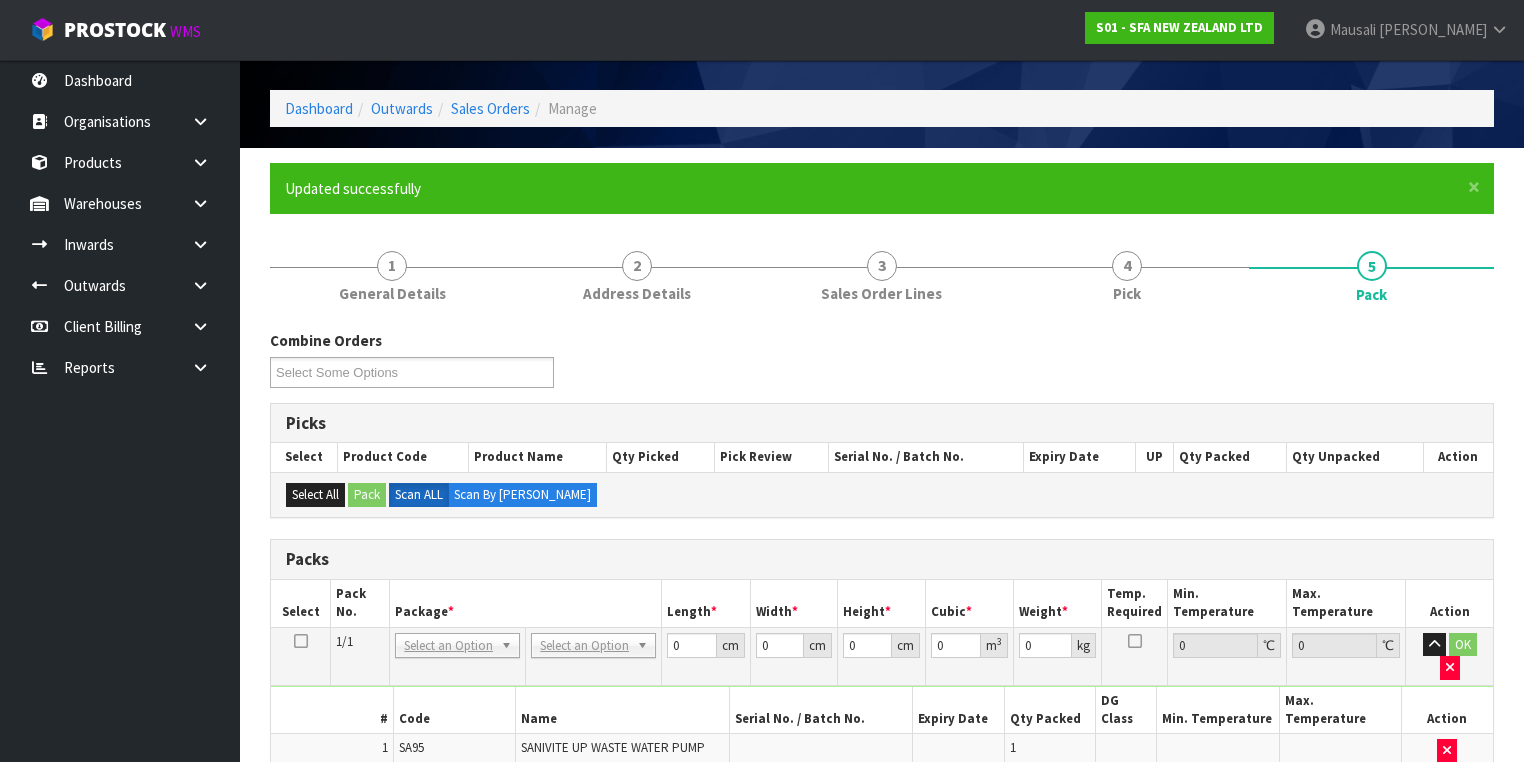 scroll, scrollTop: 400, scrollLeft: 0, axis: vertical 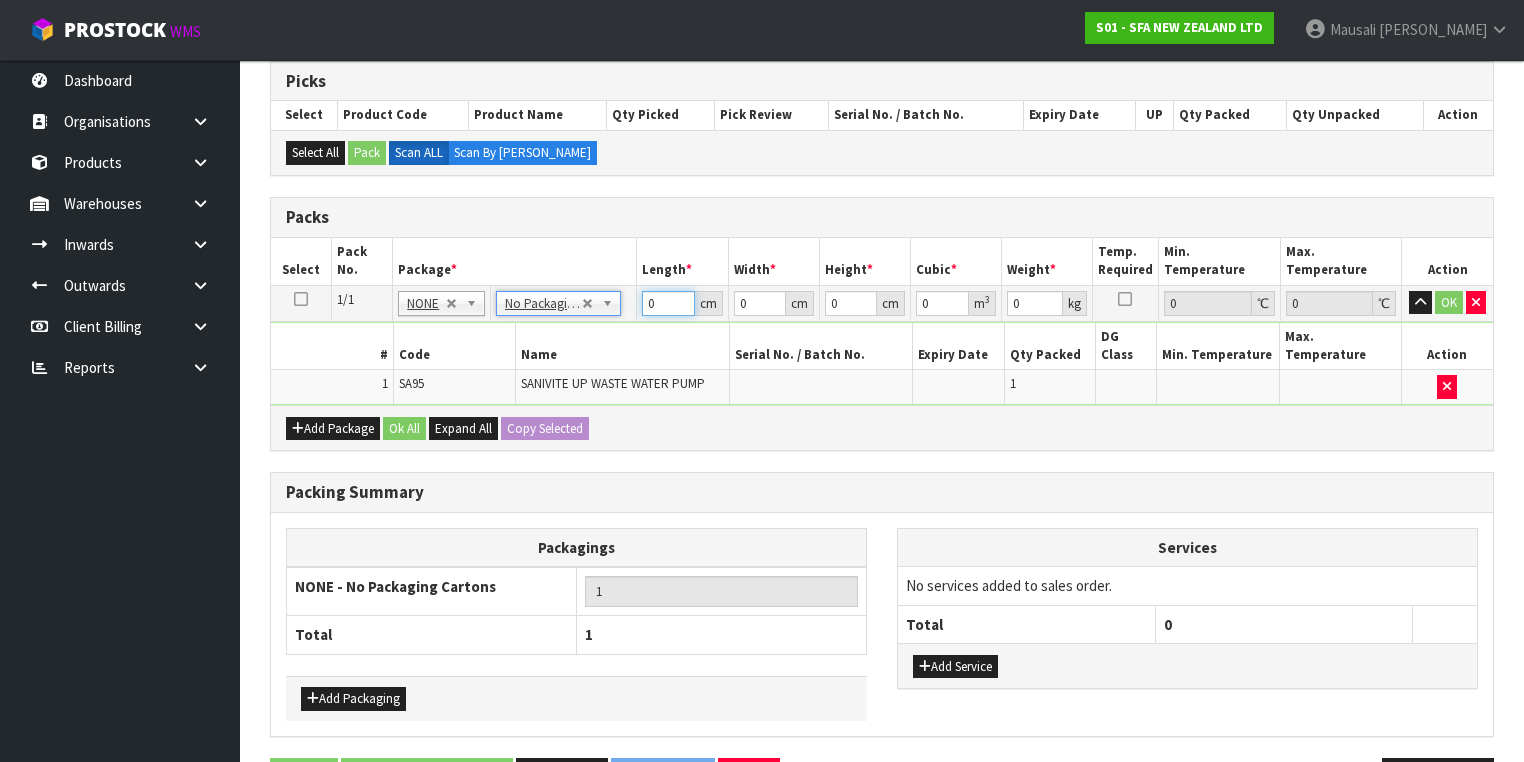 drag, startPoint x: 659, startPoint y: 299, endPoint x: 640, endPoint y: 305, distance: 19.924858 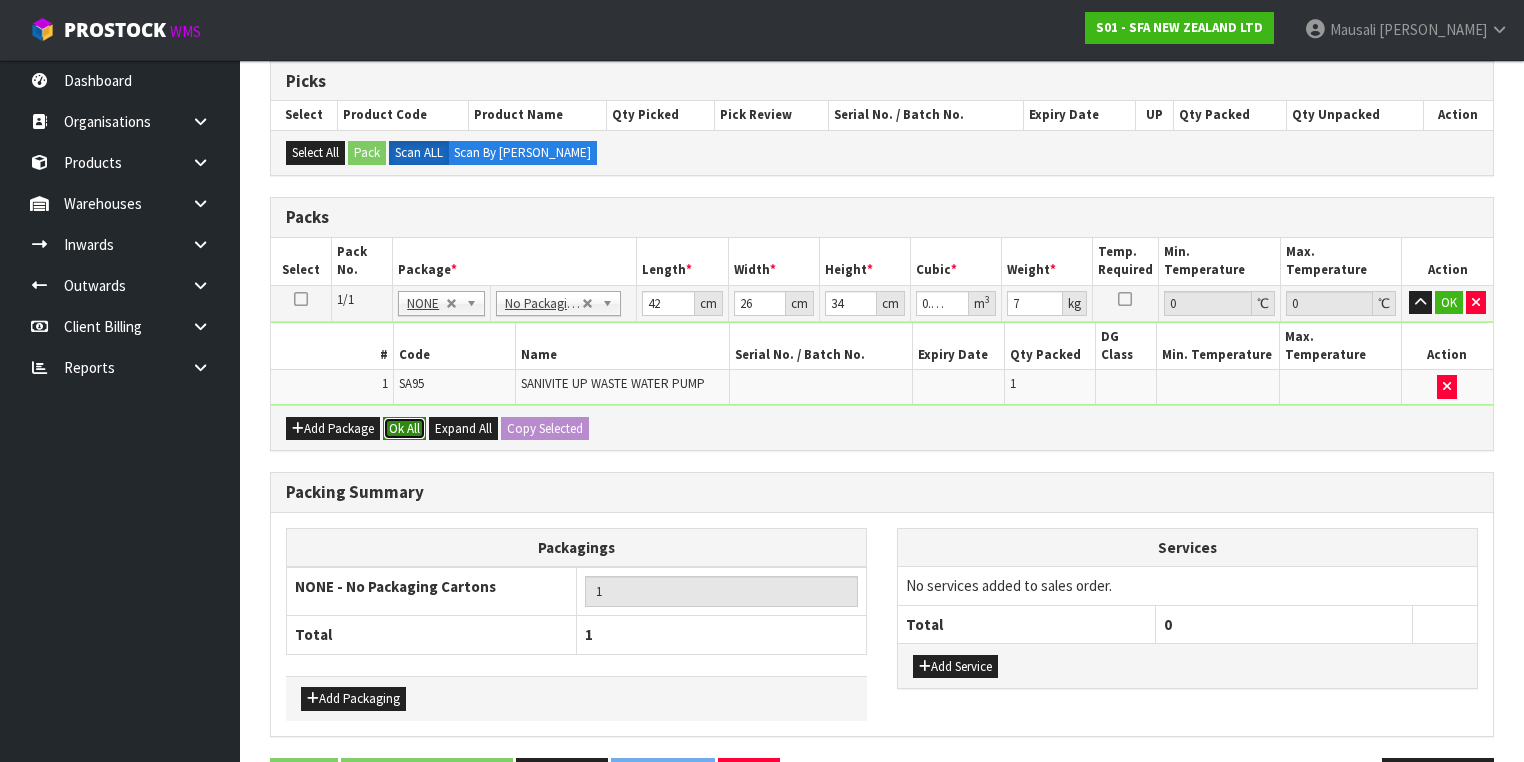 click on "Ok All" at bounding box center (404, 429) 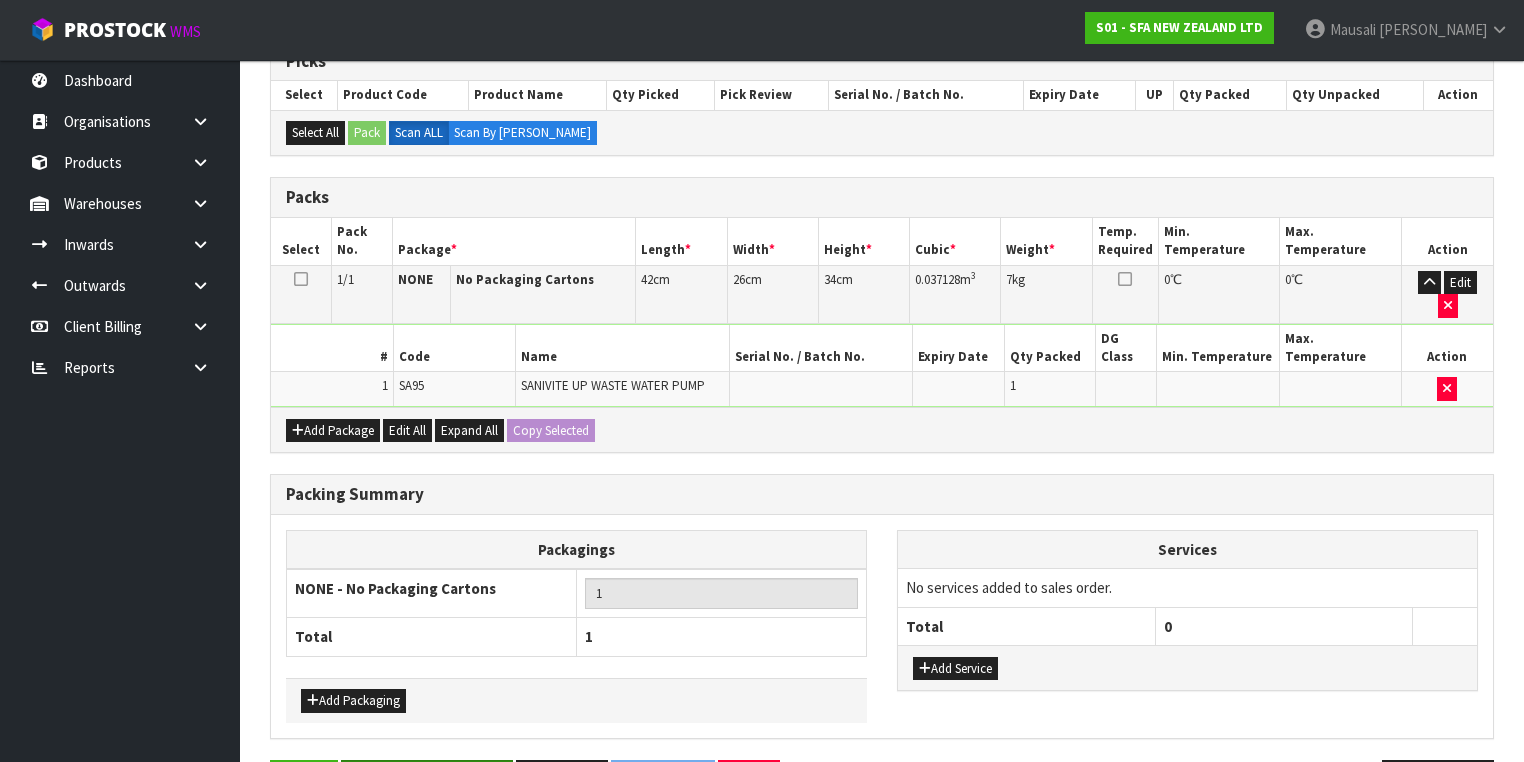 scroll, scrollTop: 440, scrollLeft: 0, axis: vertical 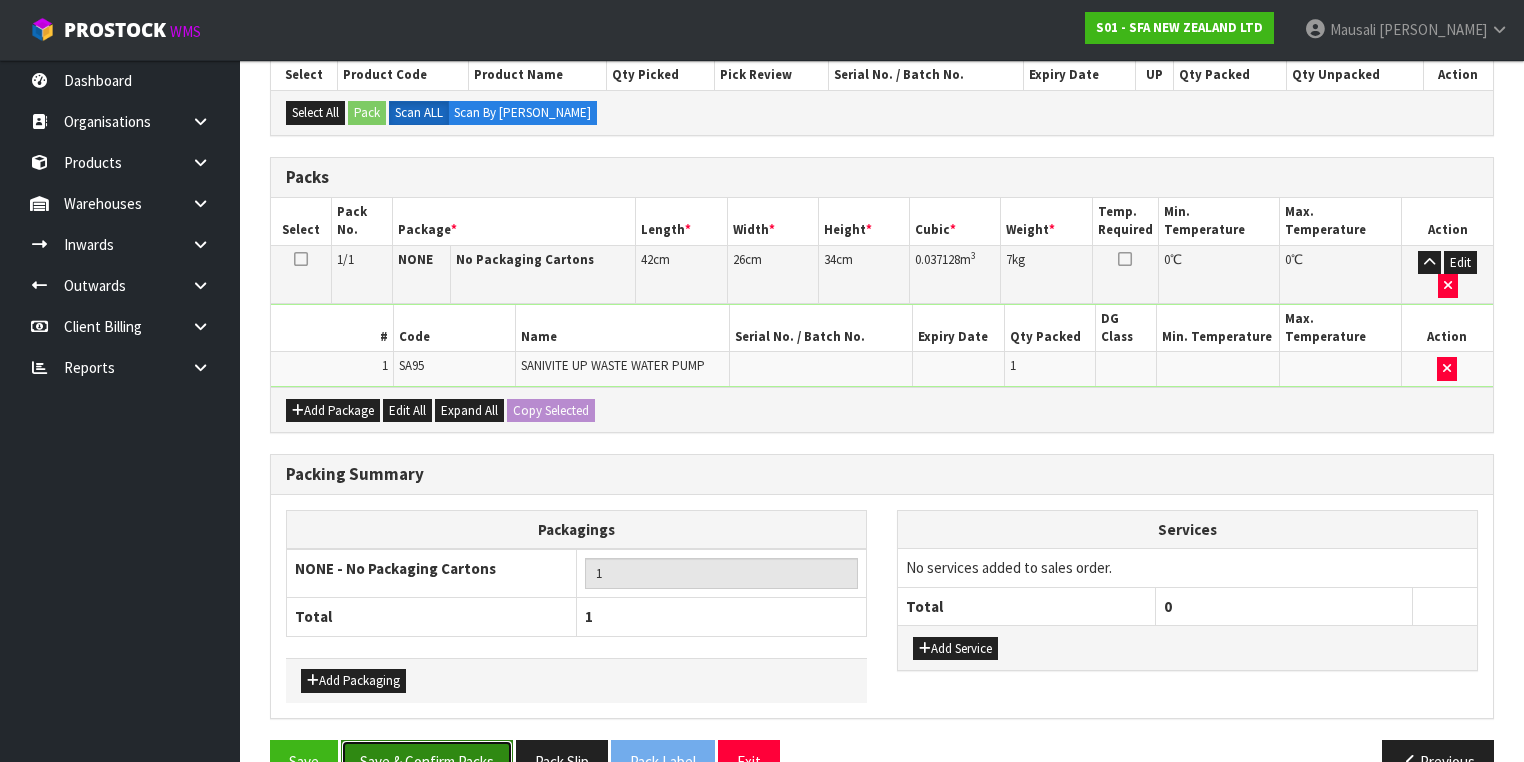 drag, startPoint x: 453, startPoint y: 693, endPoint x: 634, endPoint y: 665, distance: 183.15294 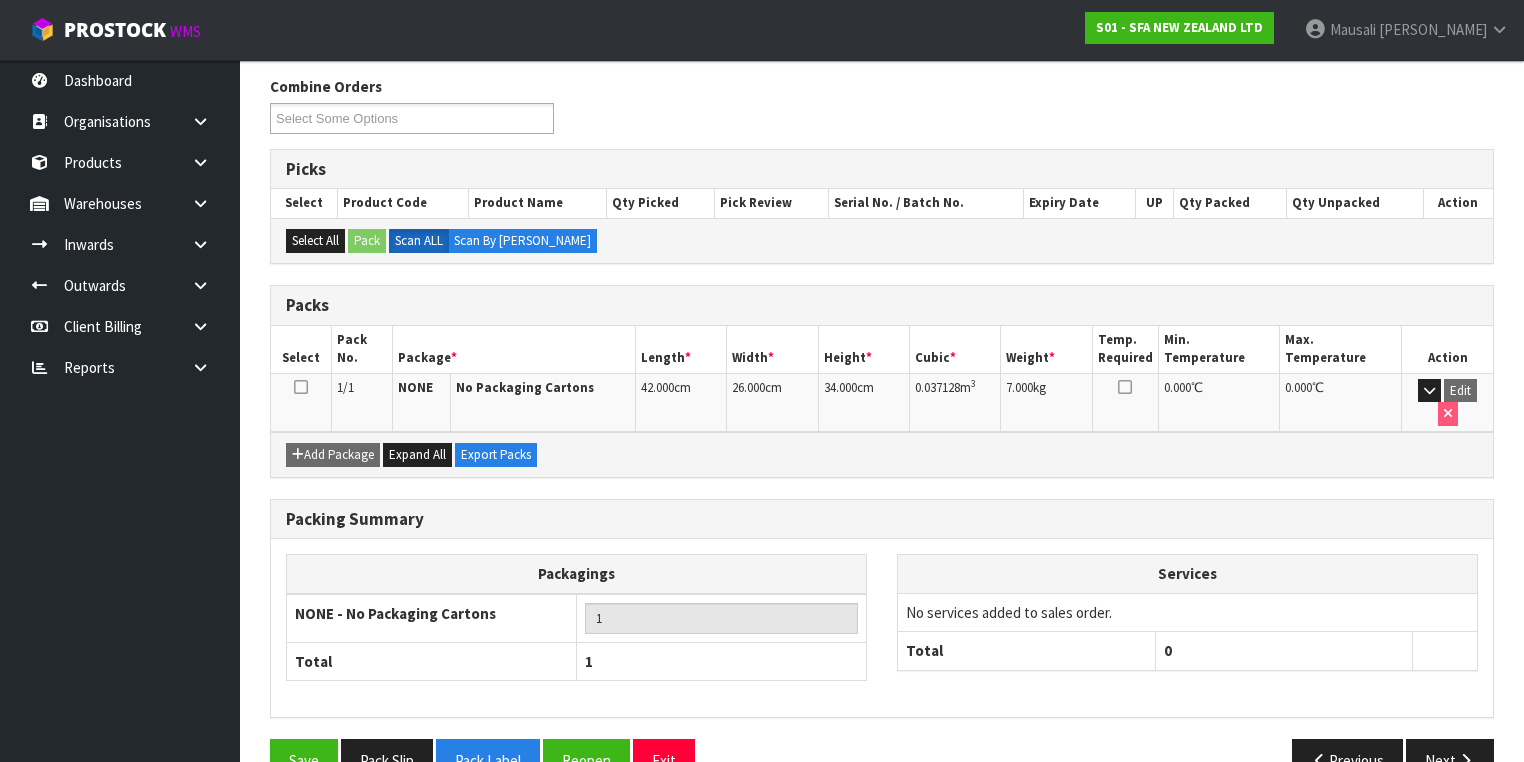 scroll, scrollTop: 332, scrollLeft: 0, axis: vertical 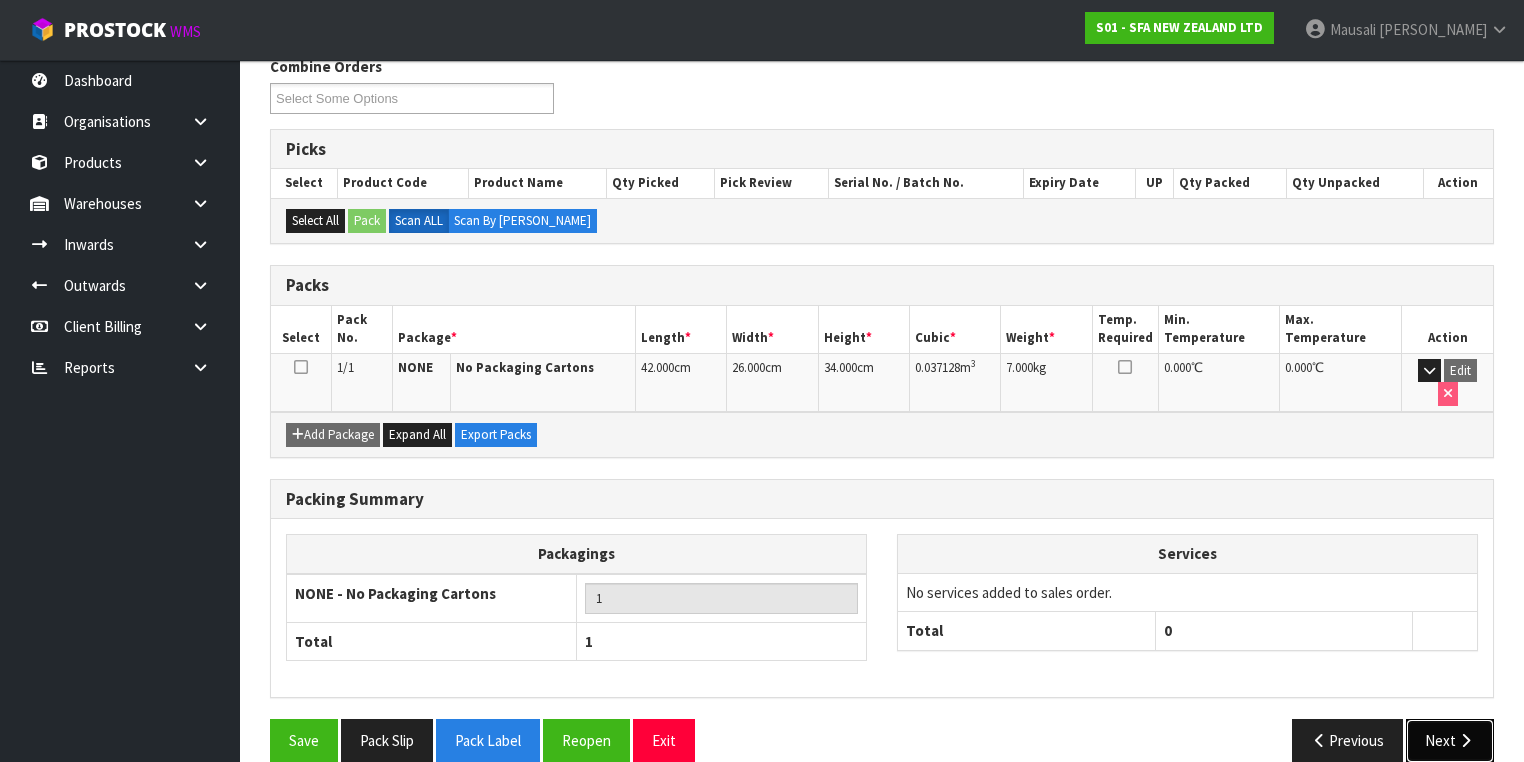 click on "Next" at bounding box center (1450, 740) 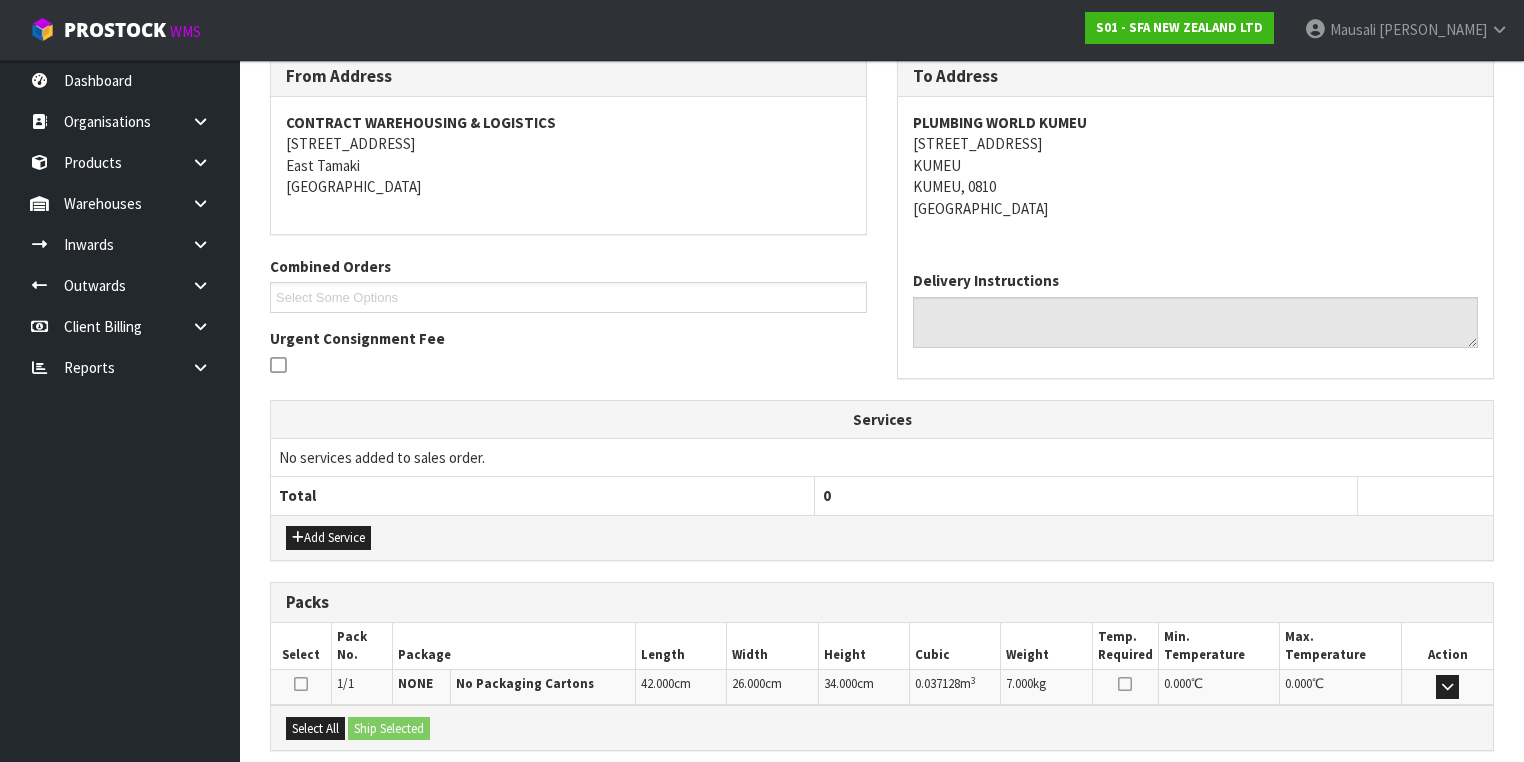 scroll, scrollTop: 528, scrollLeft: 0, axis: vertical 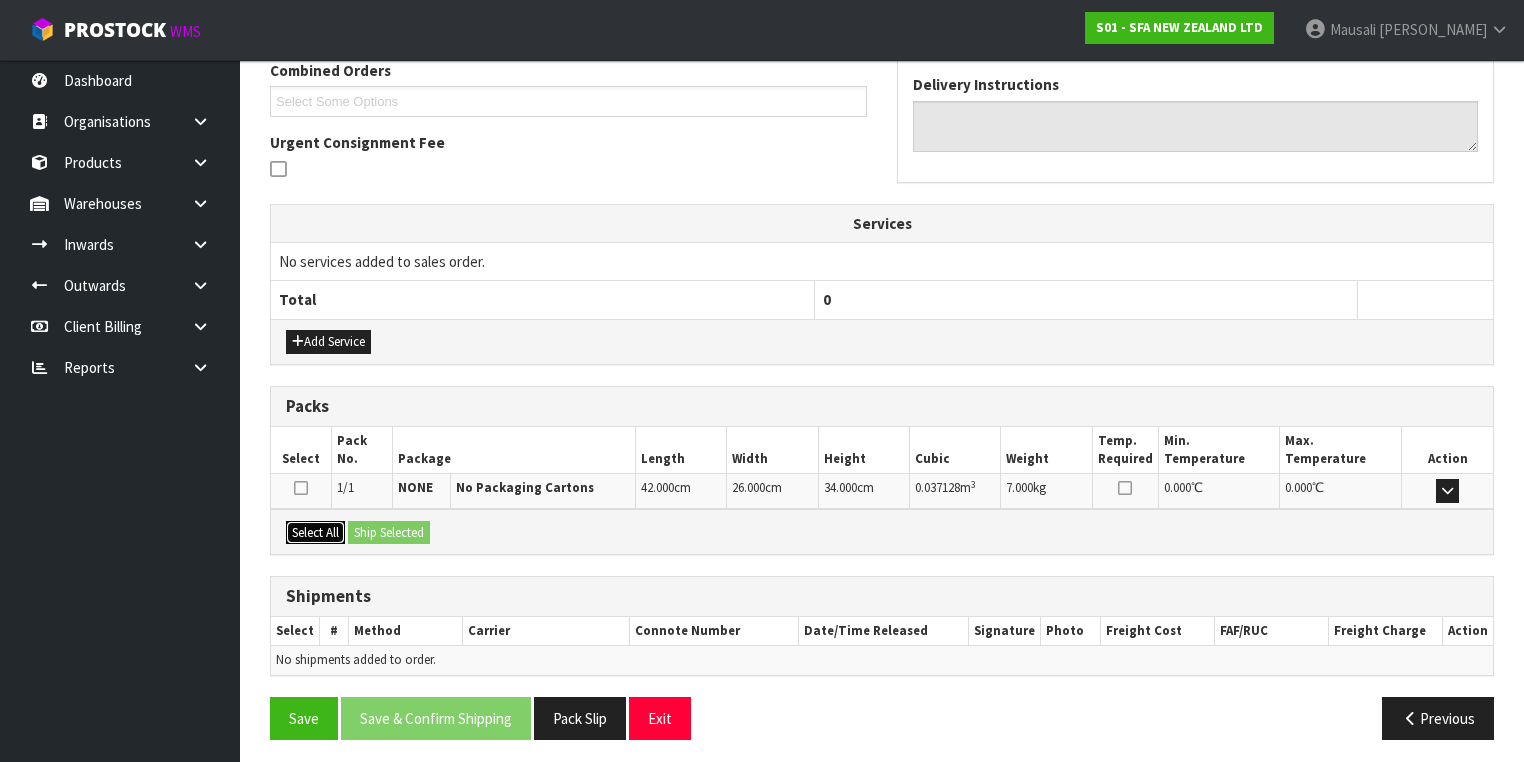click on "Select All" at bounding box center (315, 533) 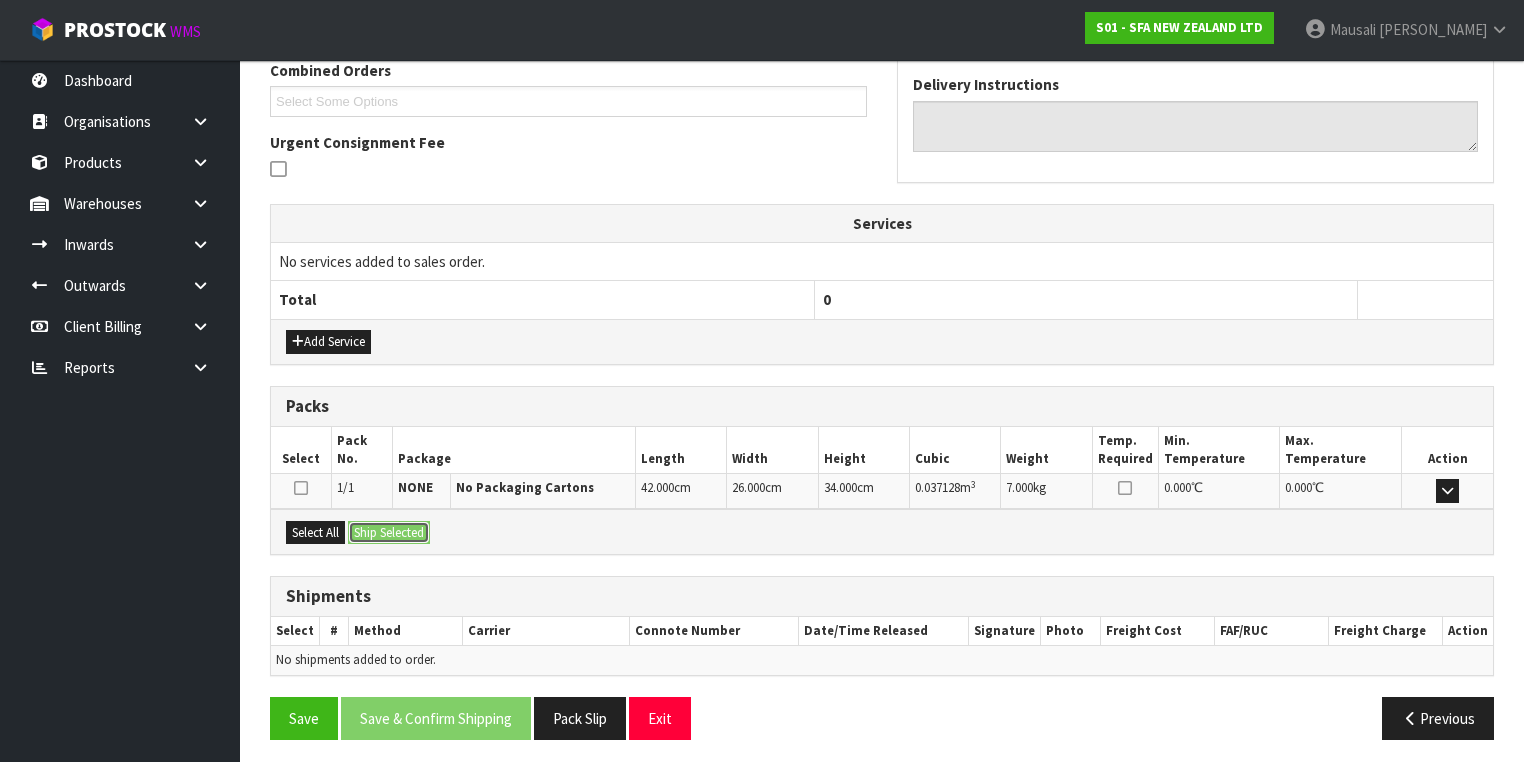 click on "Ship Selected" at bounding box center (389, 533) 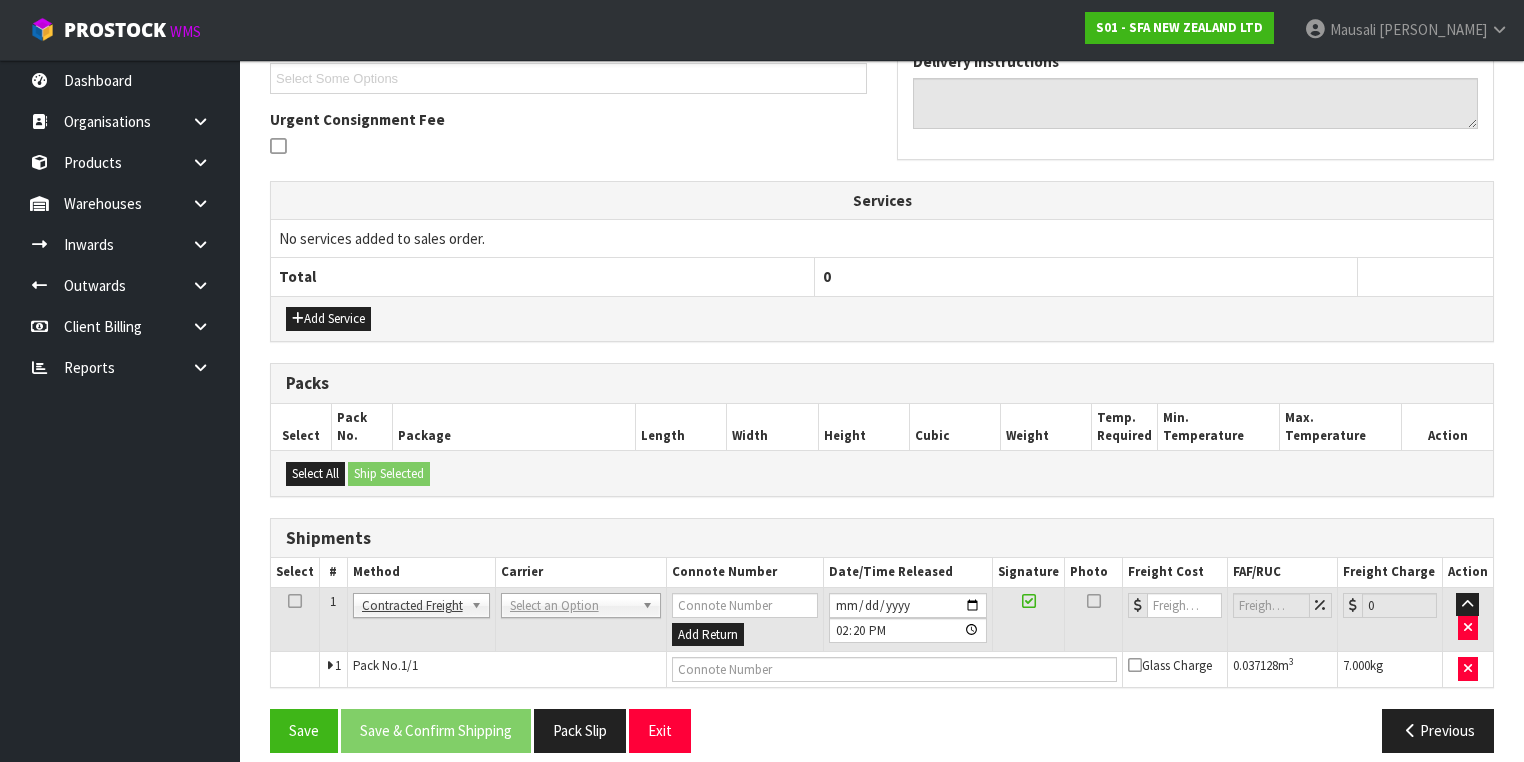 scroll, scrollTop: 564, scrollLeft: 0, axis: vertical 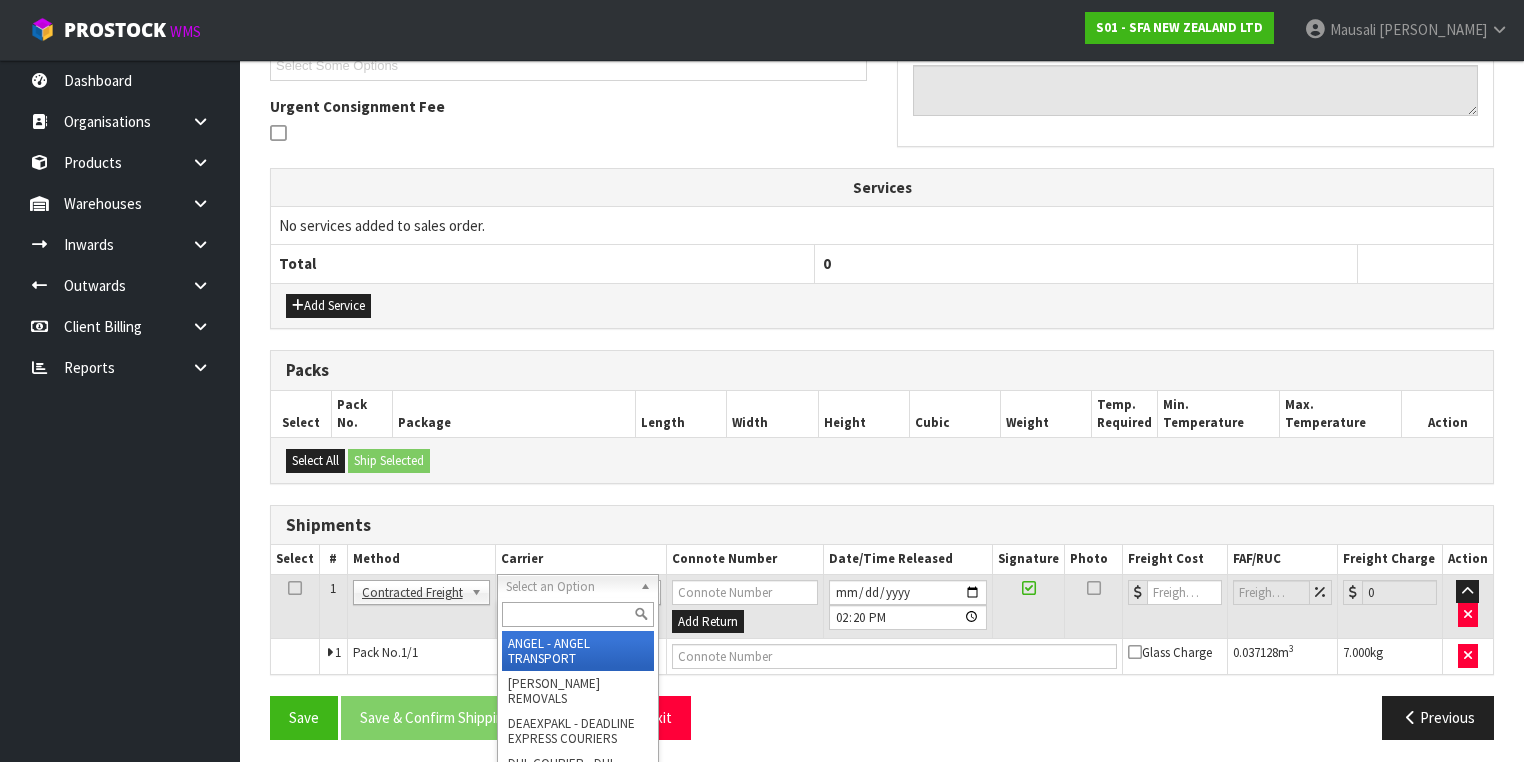click at bounding box center [578, 614] 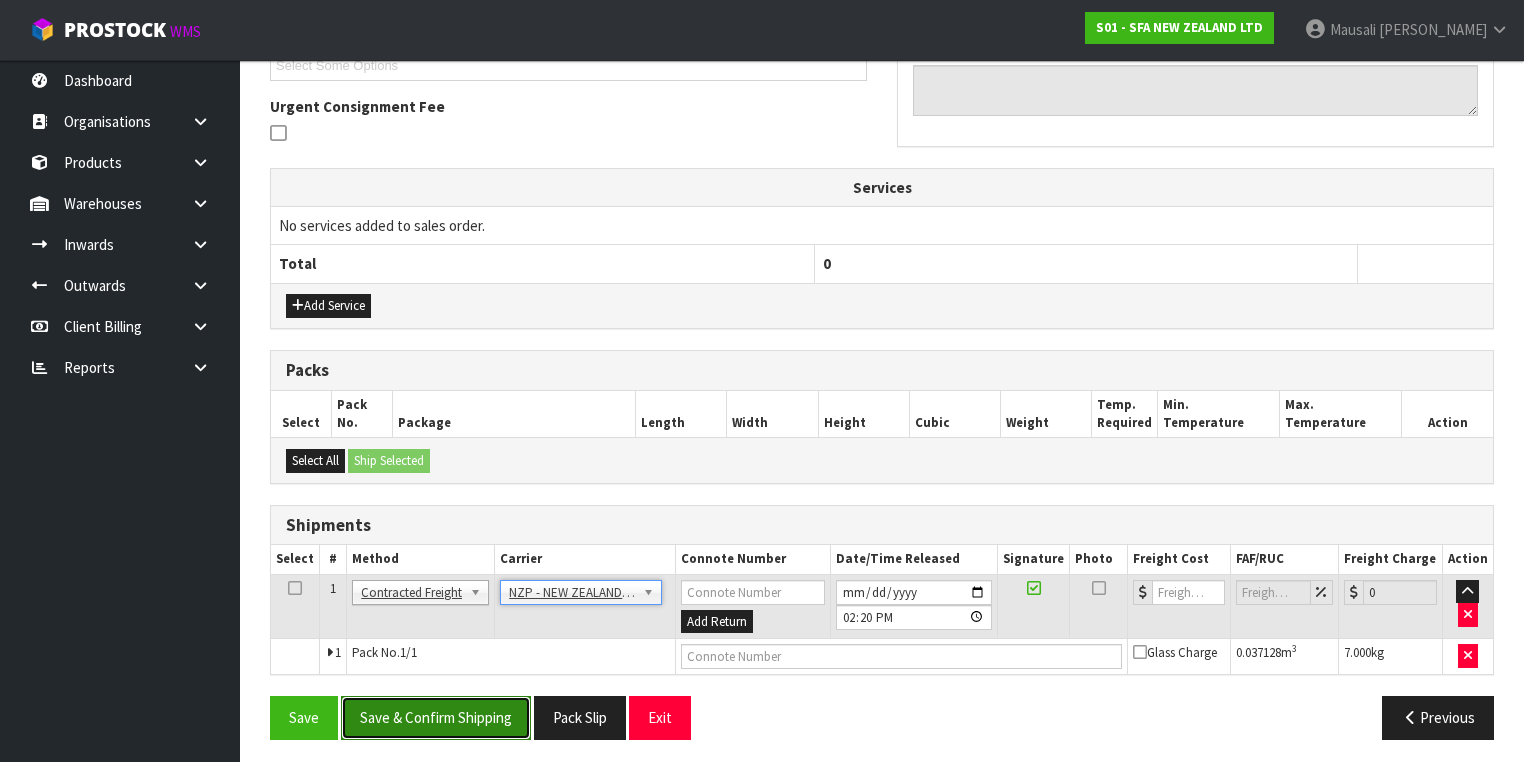 click on "Save & Confirm Shipping" at bounding box center (436, 717) 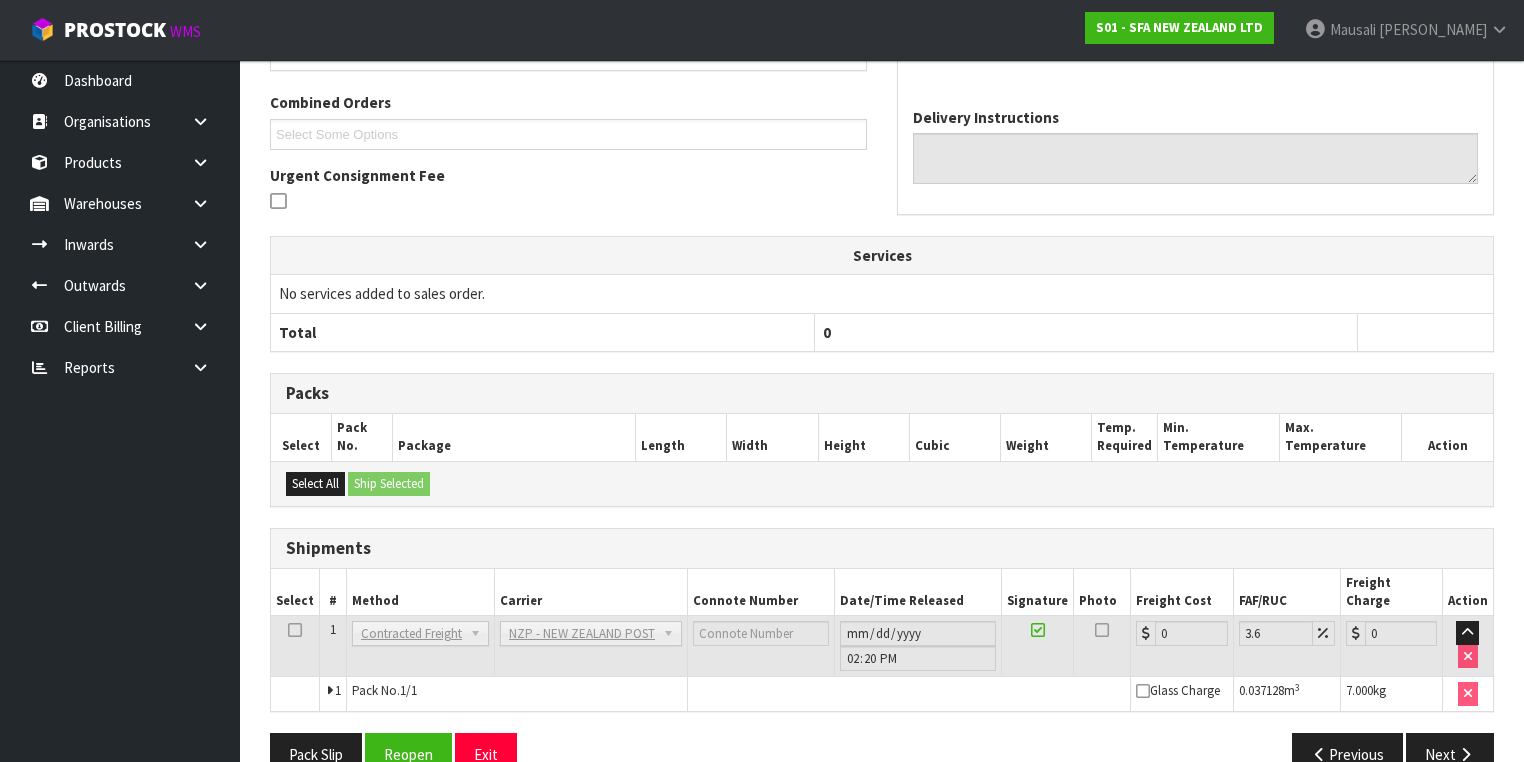 scroll, scrollTop: 536, scrollLeft: 0, axis: vertical 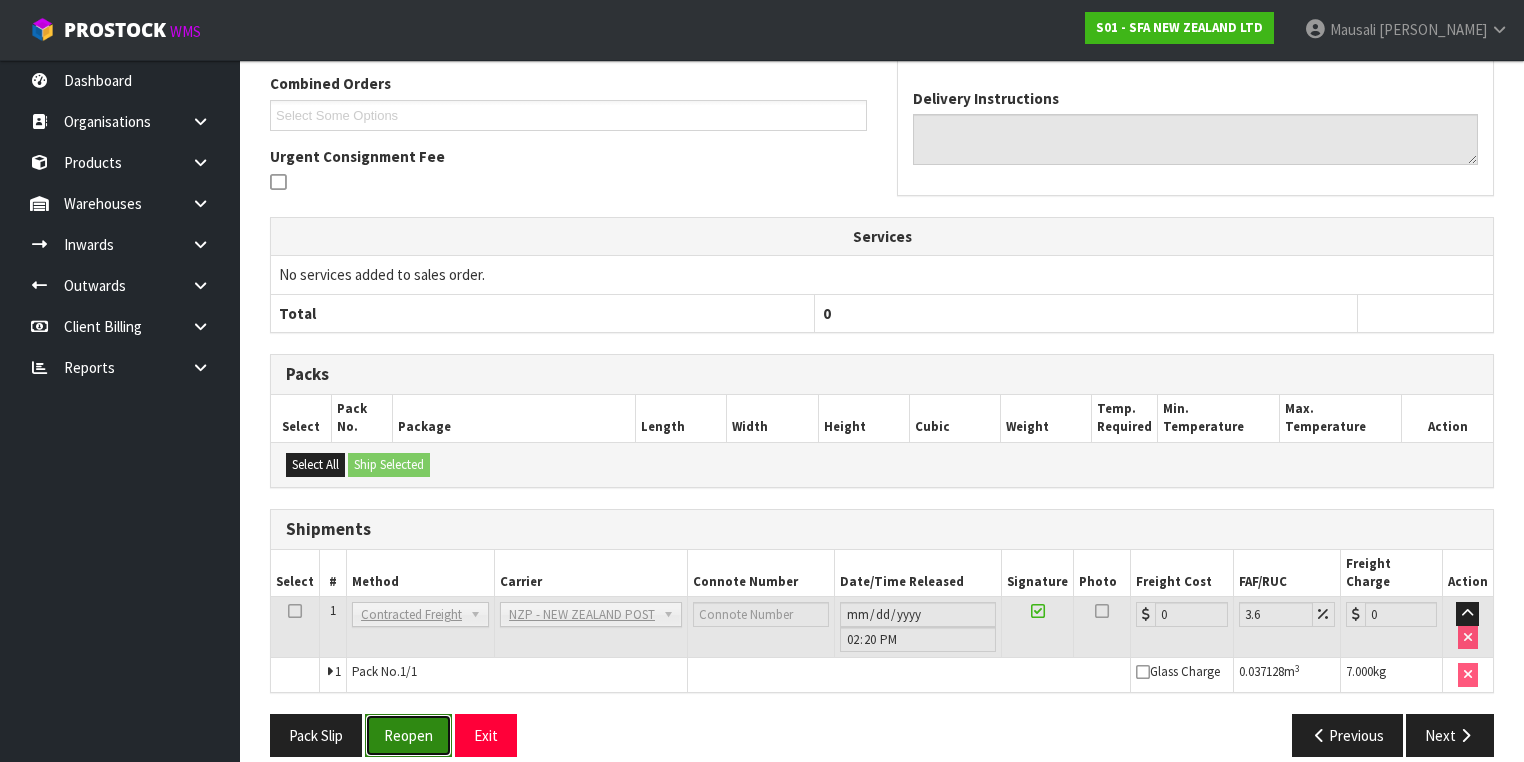 click on "Reopen" at bounding box center [408, 735] 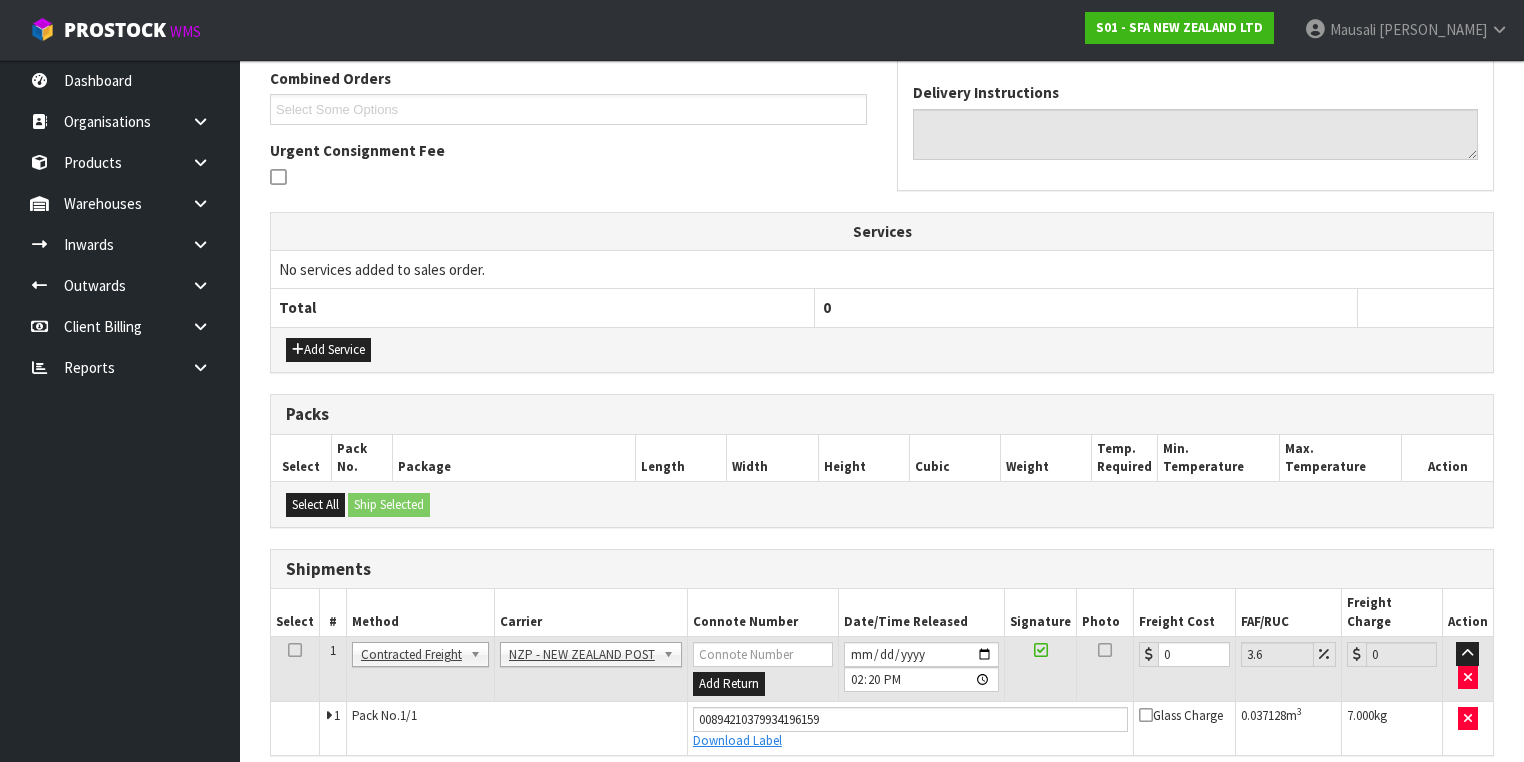 scroll, scrollTop: 582, scrollLeft: 0, axis: vertical 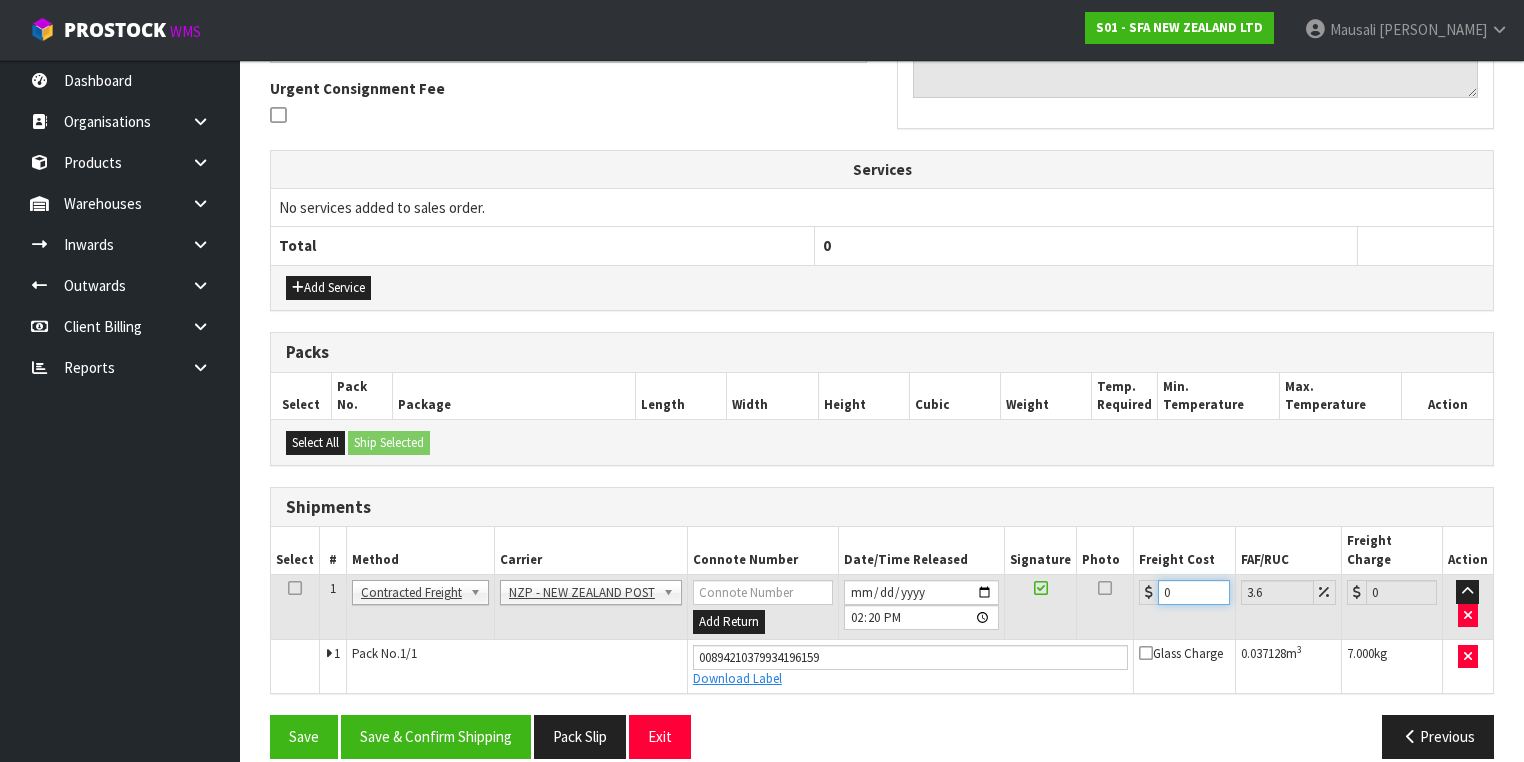 drag, startPoint x: 1178, startPoint y: 568, endPoint x: 1103, endPoint y: 597, distance: 80.411446 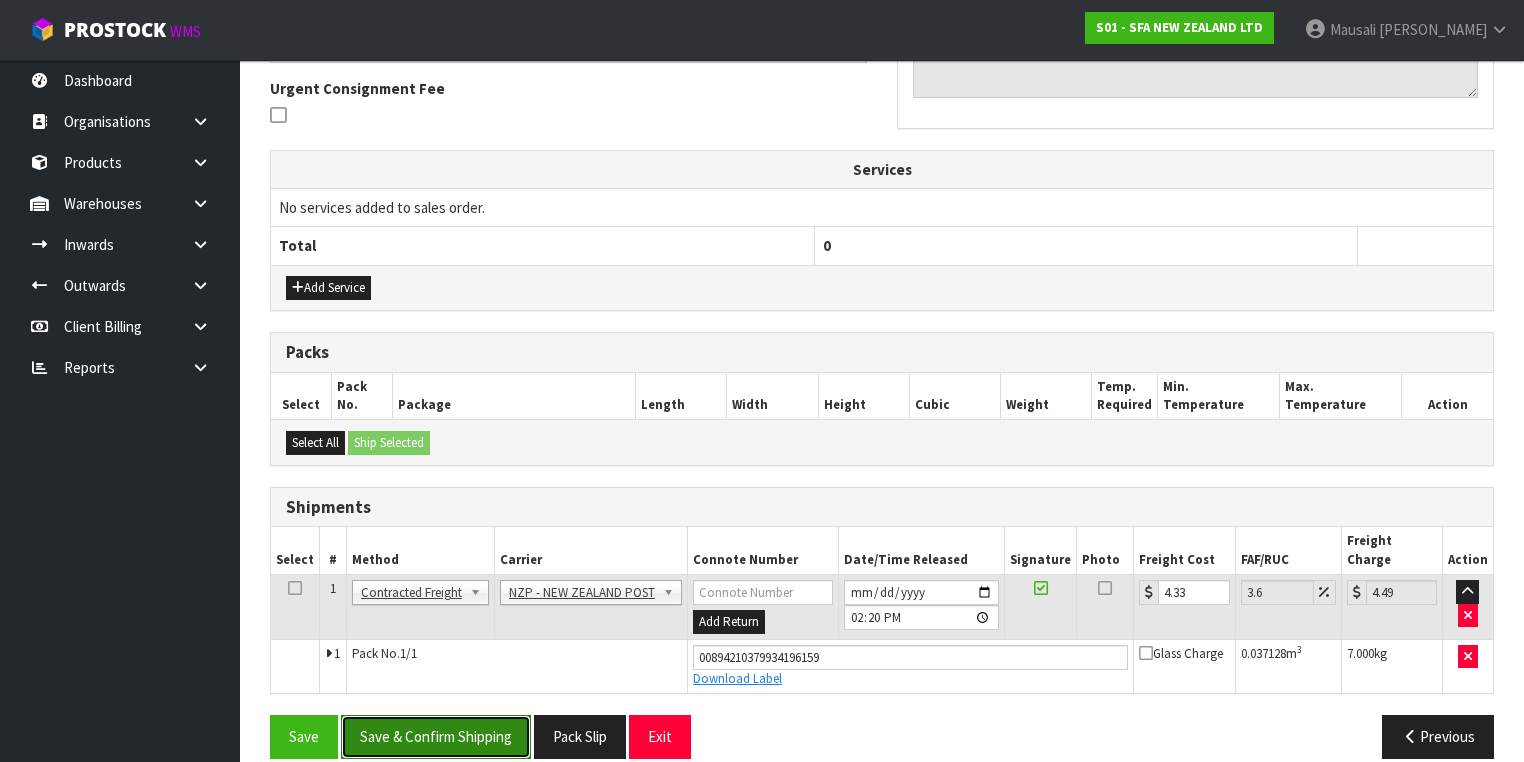 click on "Save & Confirm Shipping" at bounding box center [436, 736] 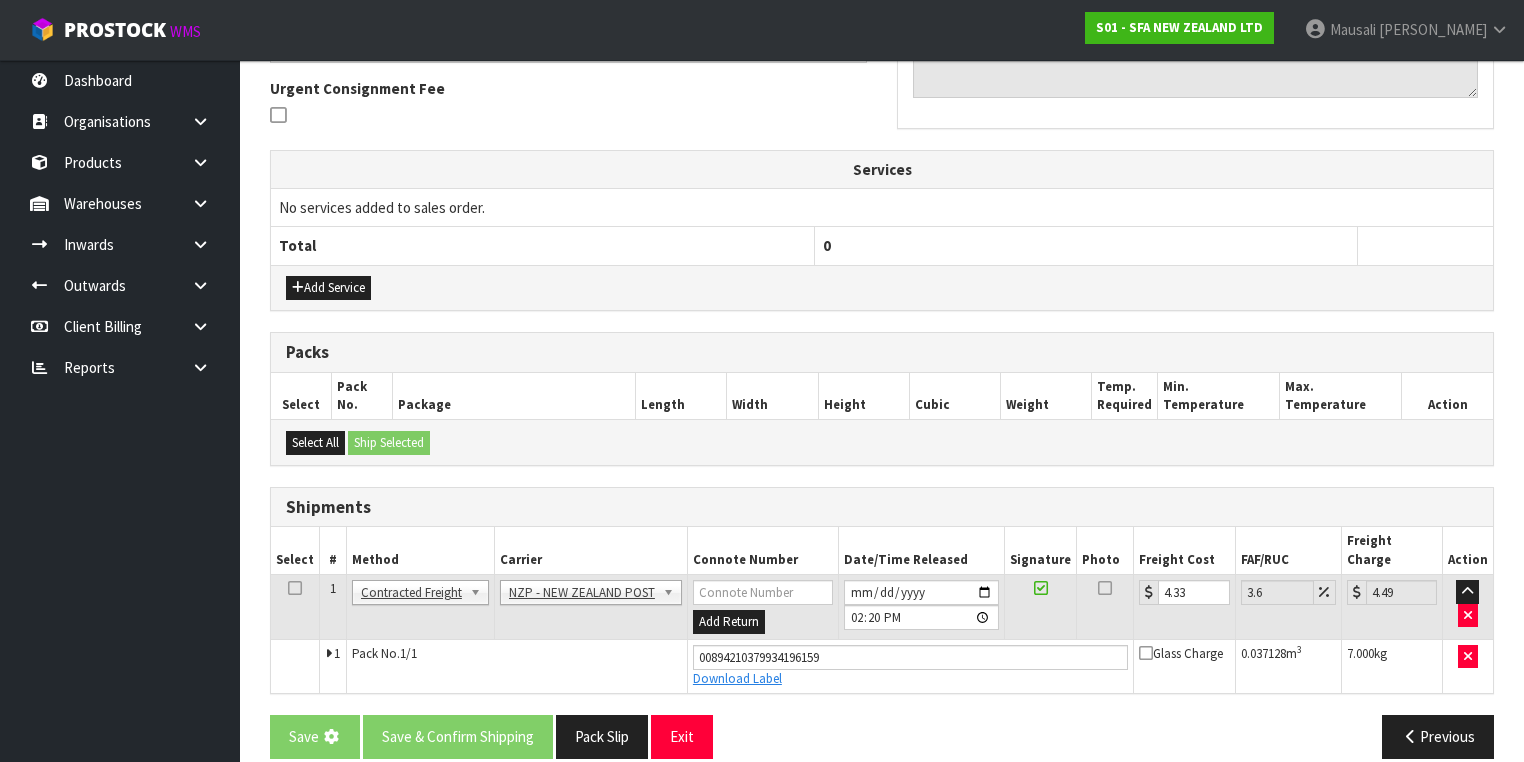 scroll, scrollTop: 0, scrollLeft: 0, axis: both 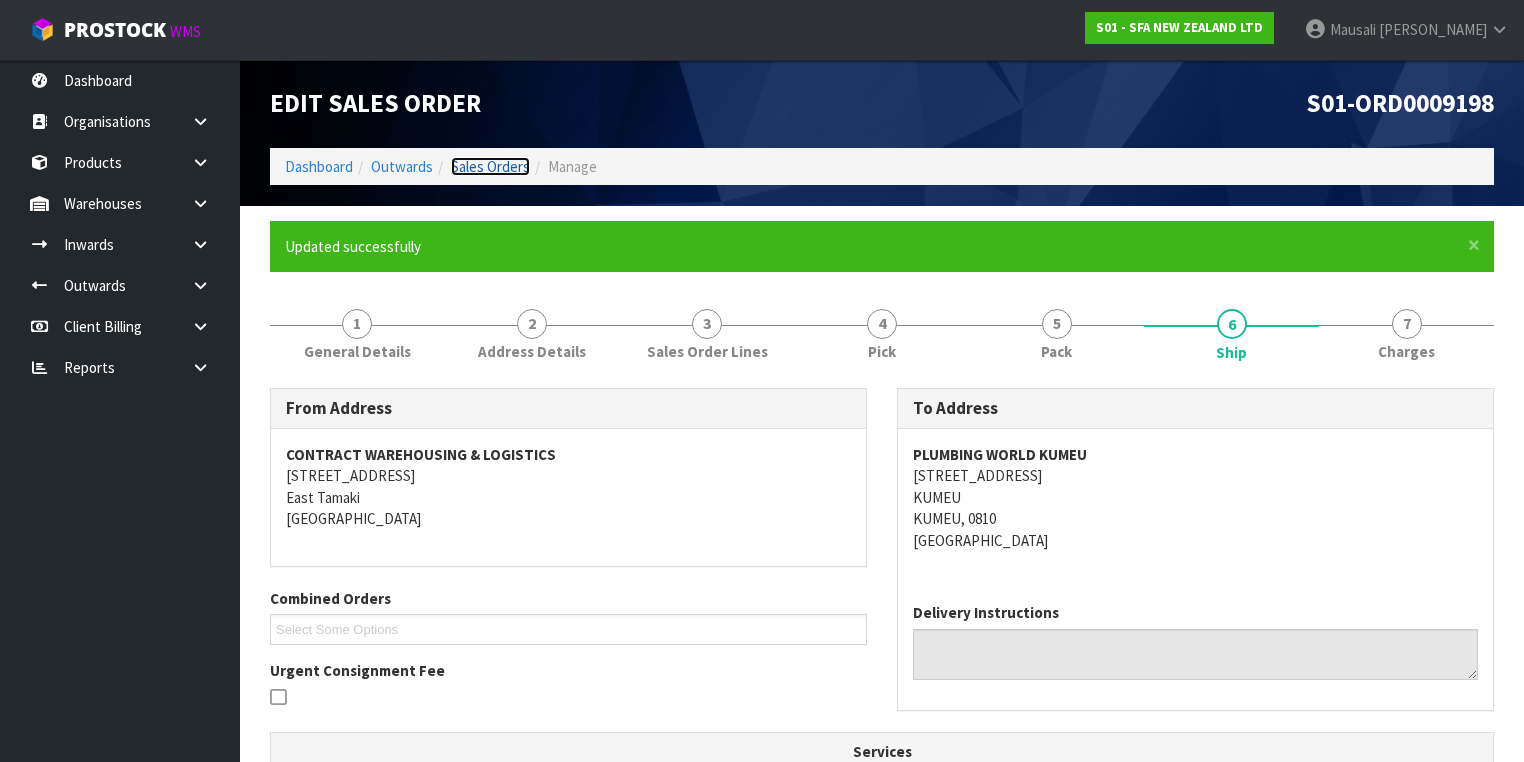 click on "Sales Orders" at bounding box center [490, 166] 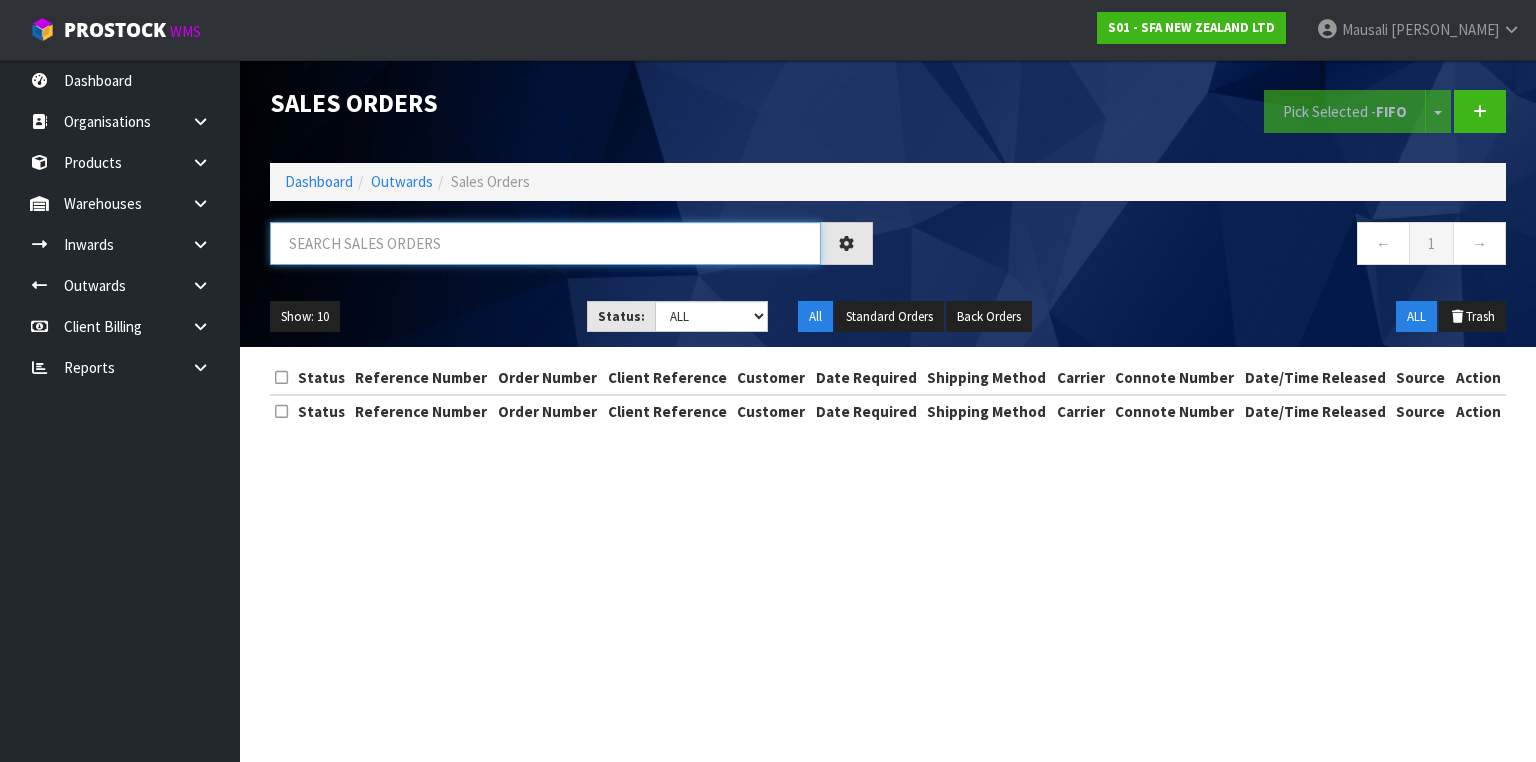 click at bounding box center (545, 243) 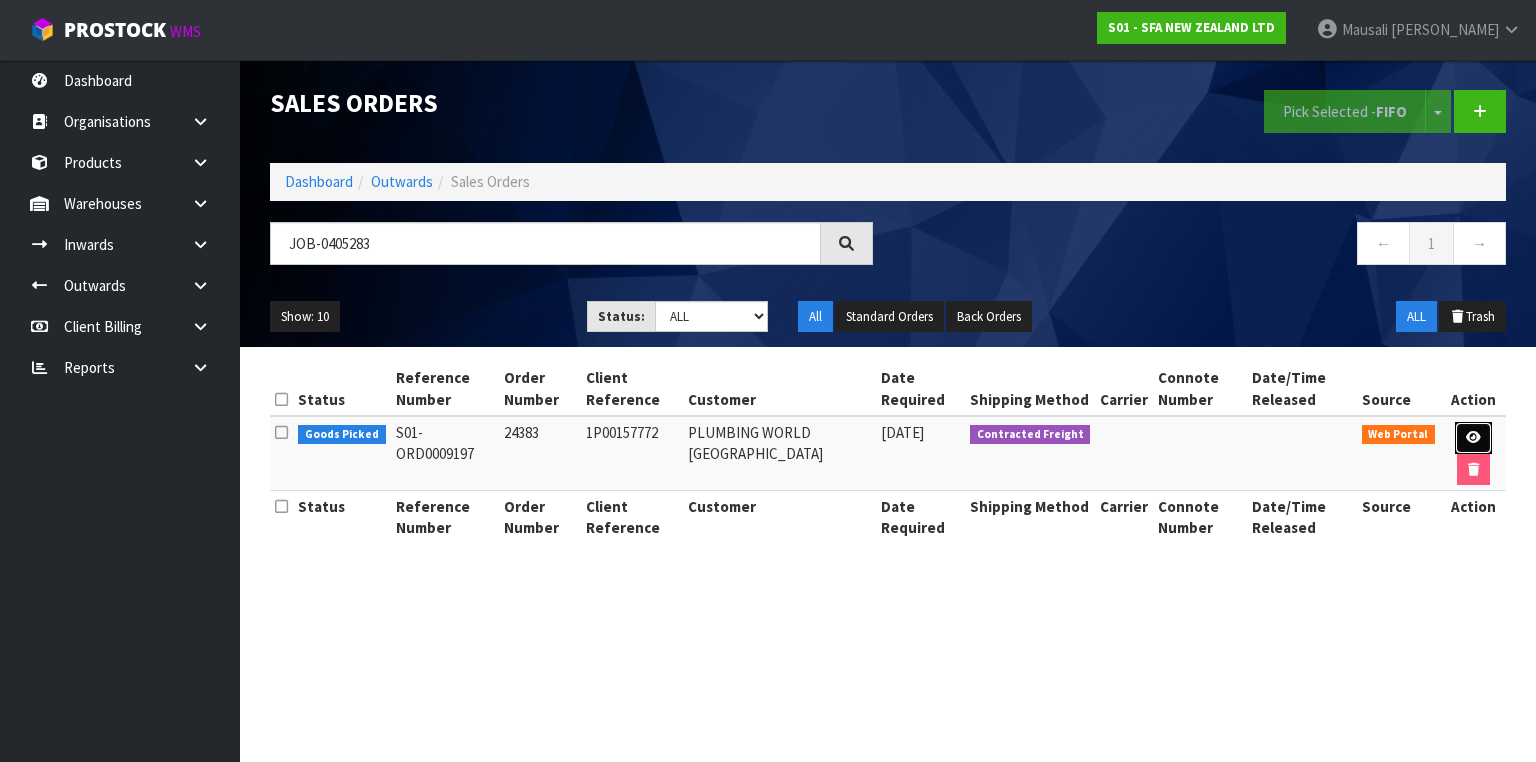 click at bounding box center (1473, 438) 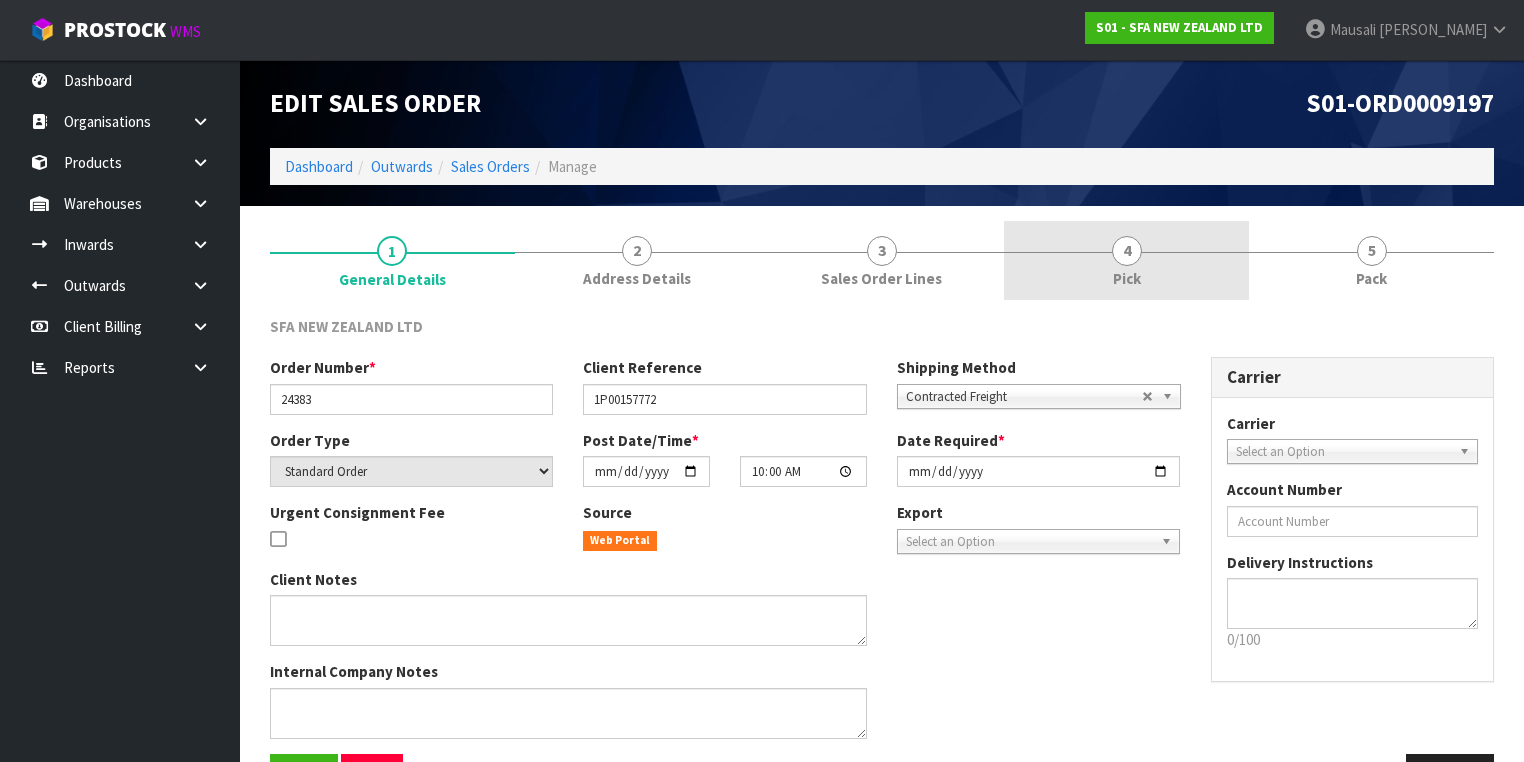 click at bounding box center (1126, 252) 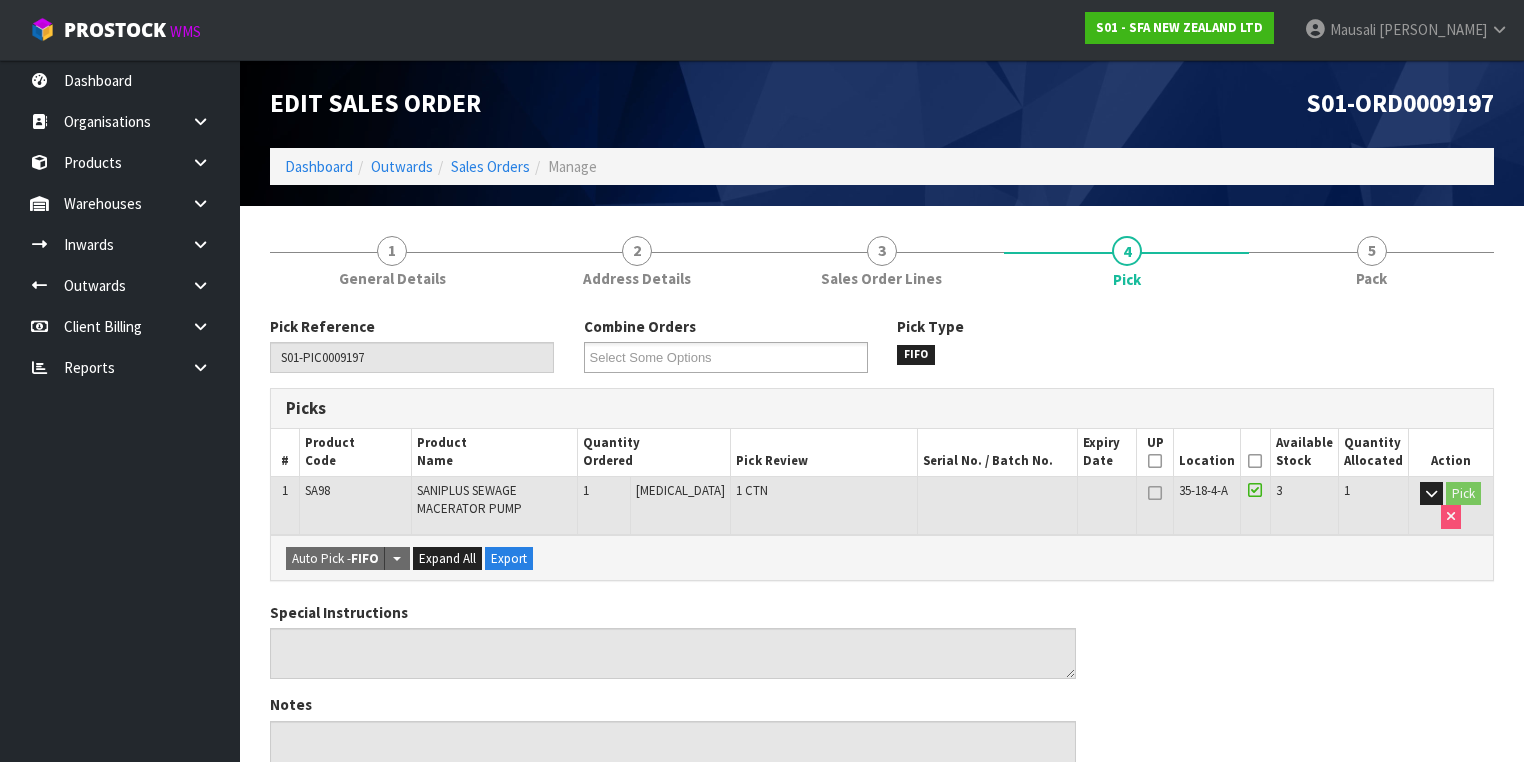 click at bounding box center [1255, 461] 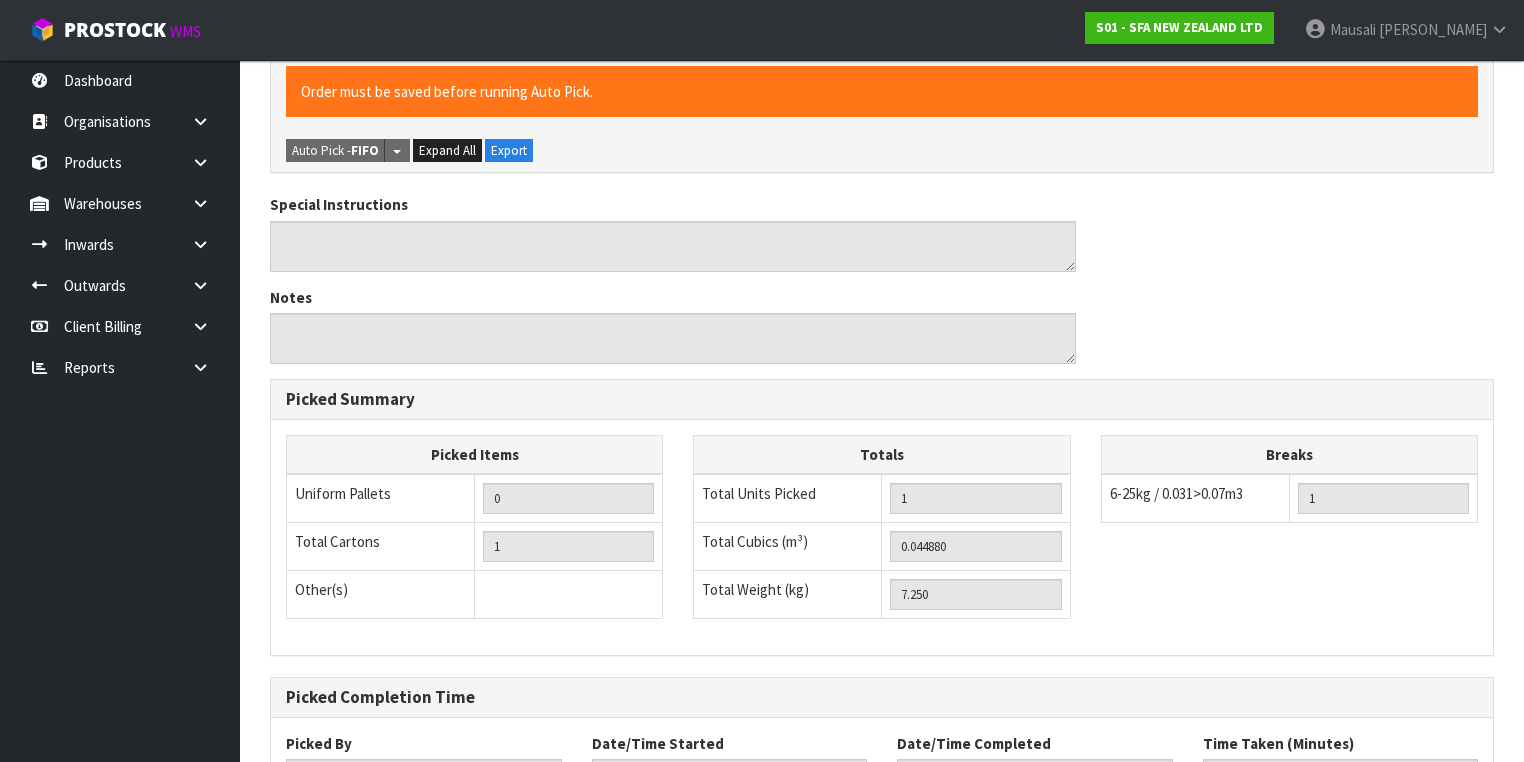 scroll, scrollTop: 641, scrollLeft: 0, axis: vertical 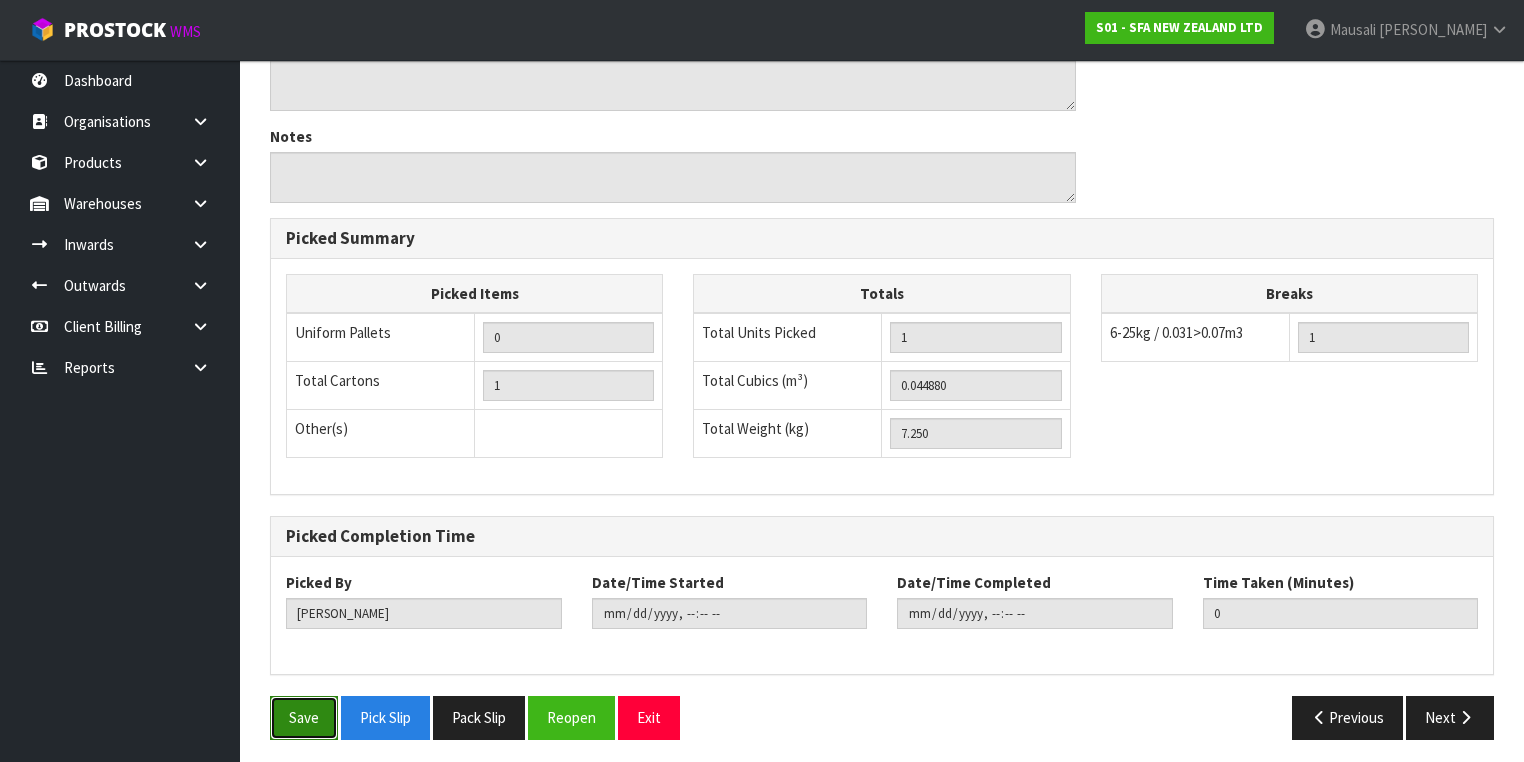 click on "Save" at bounding box center [304, 717] 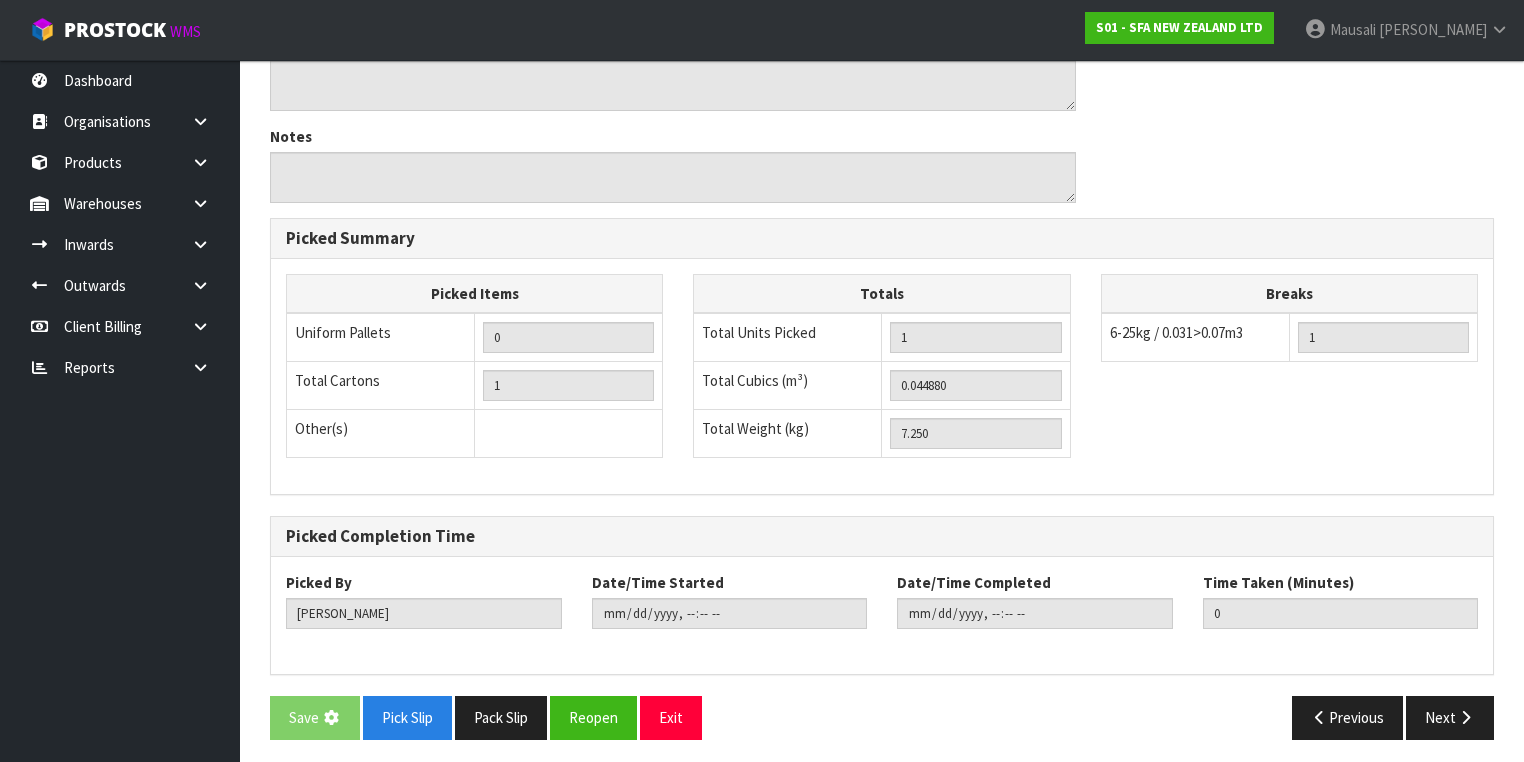 scroll, scrollTop: 0, scrollLeft: 0, axis: both 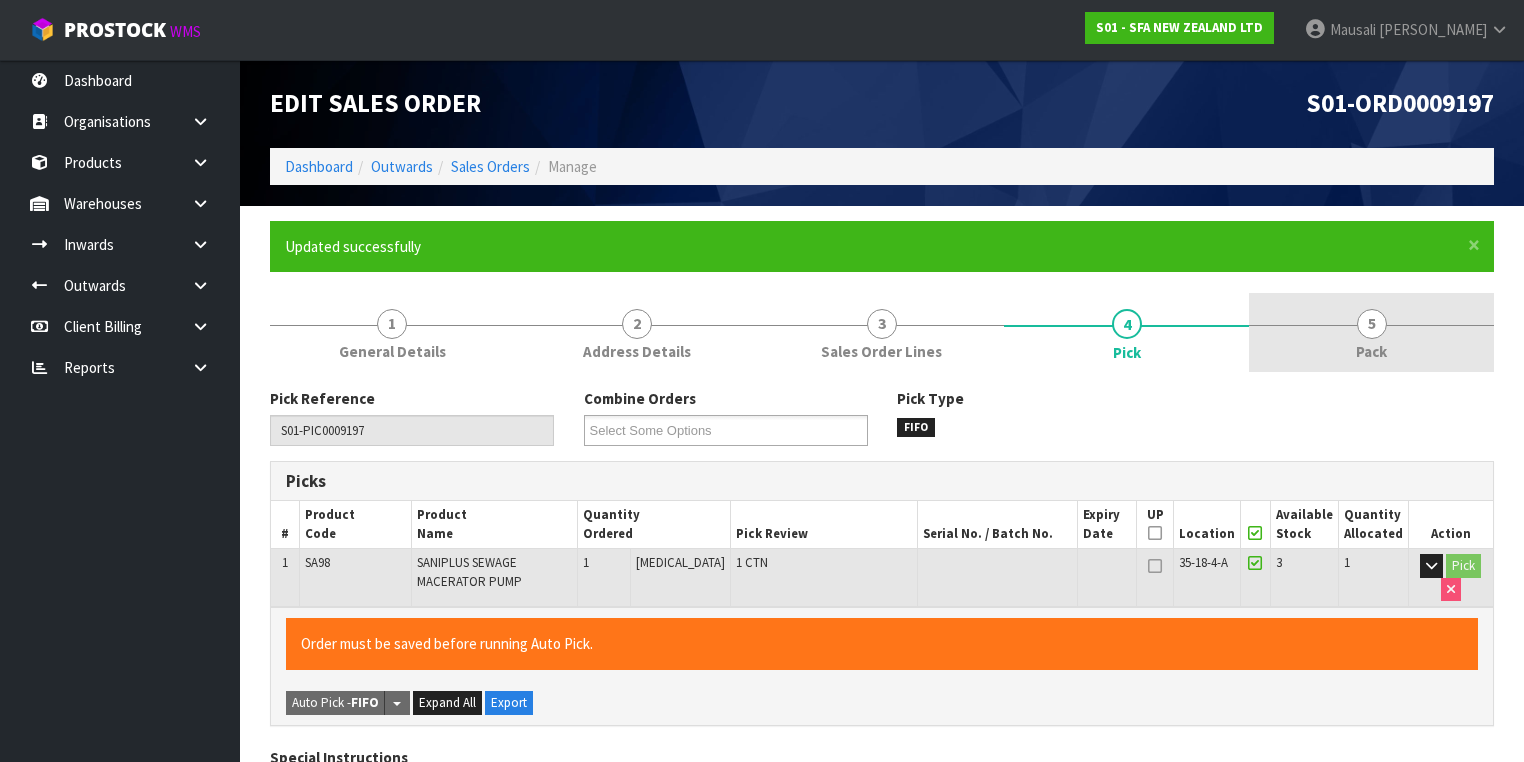 click on "5
Pack" at bounding box center (1371, 332) 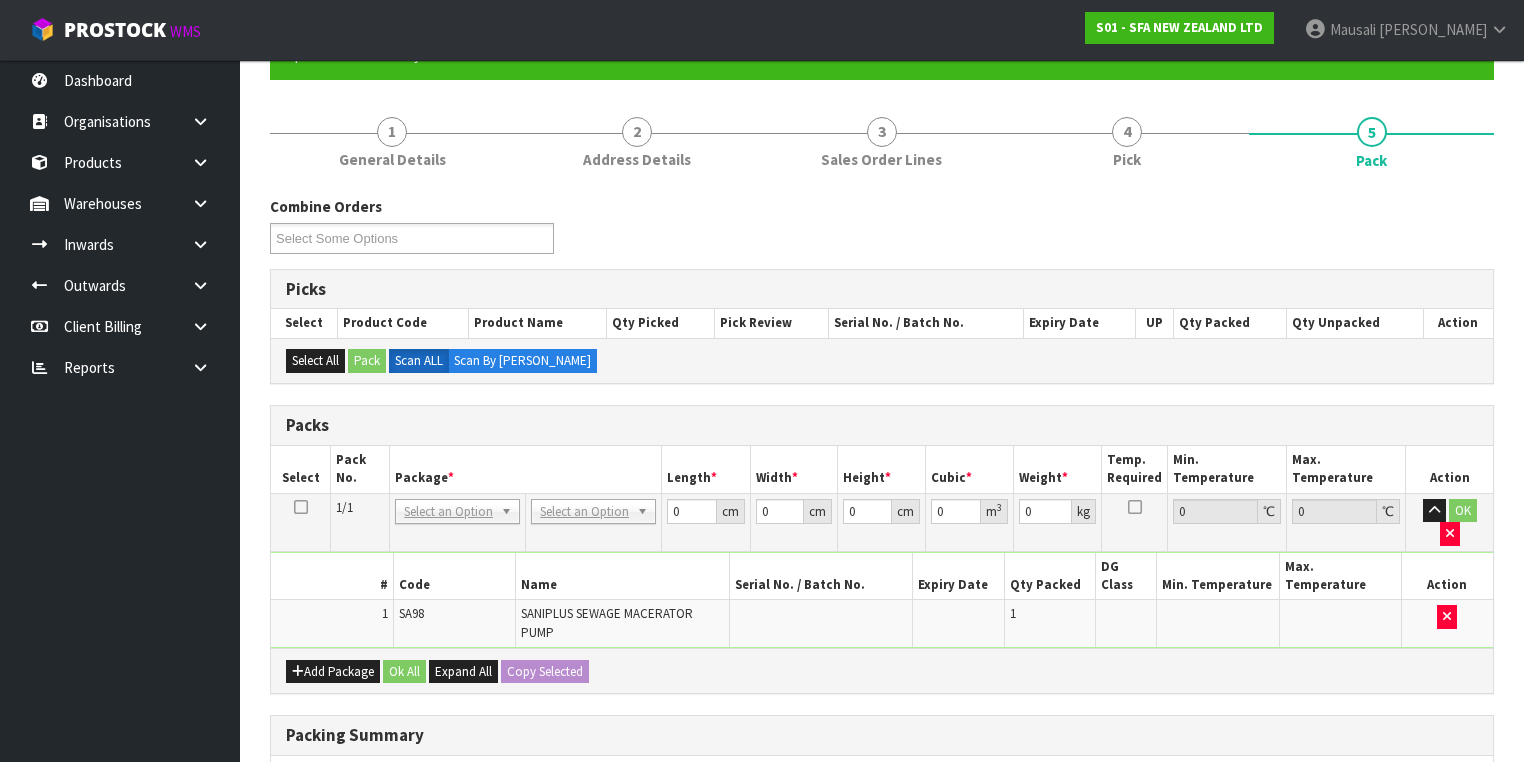 scroll, scrollTop: 400, scrollLeft: 0, axis: vertical 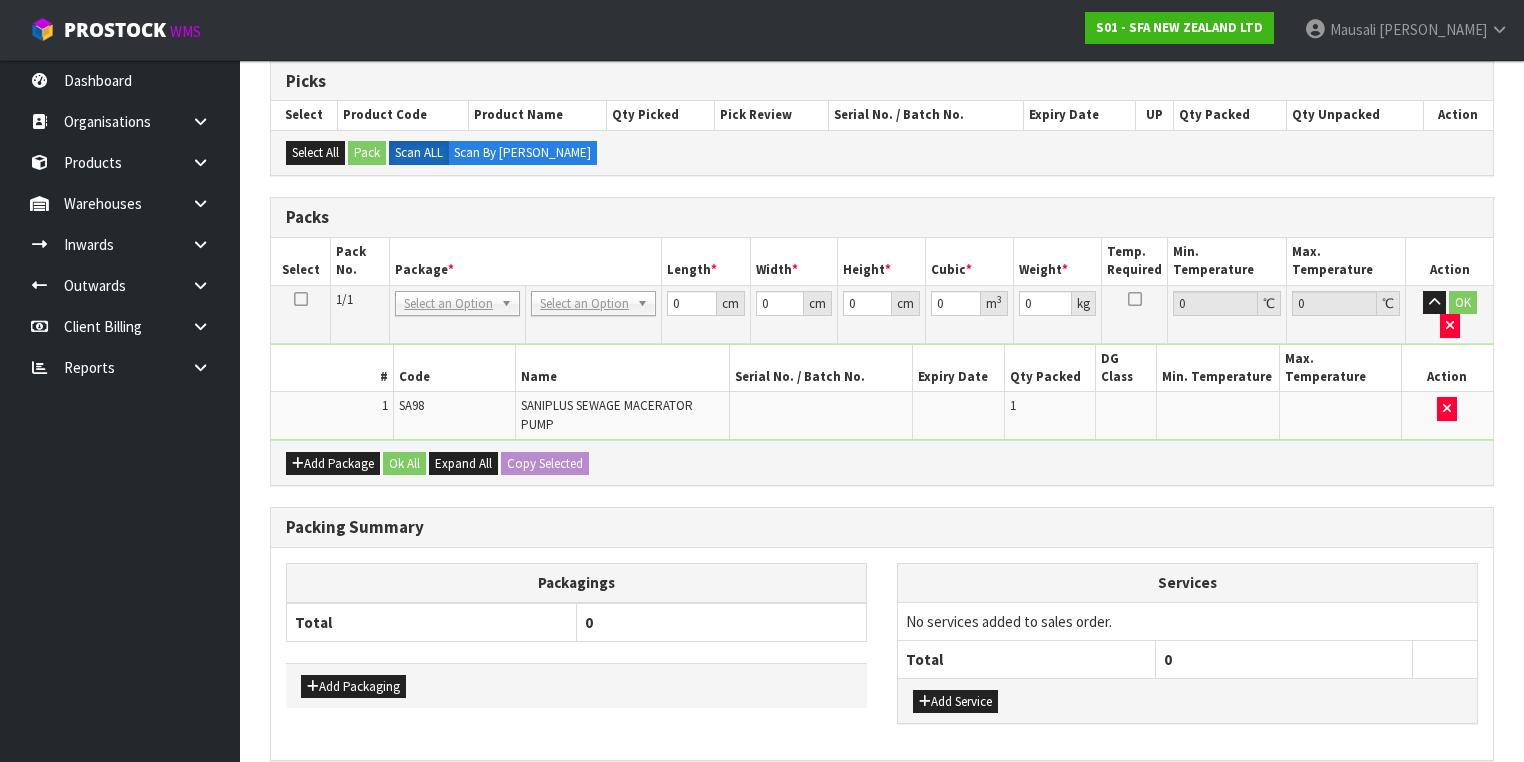 drag, startPoint x: 596, startPoint y: 303, endPoint x: 589, endPoint y: 312, distance: 11.401754 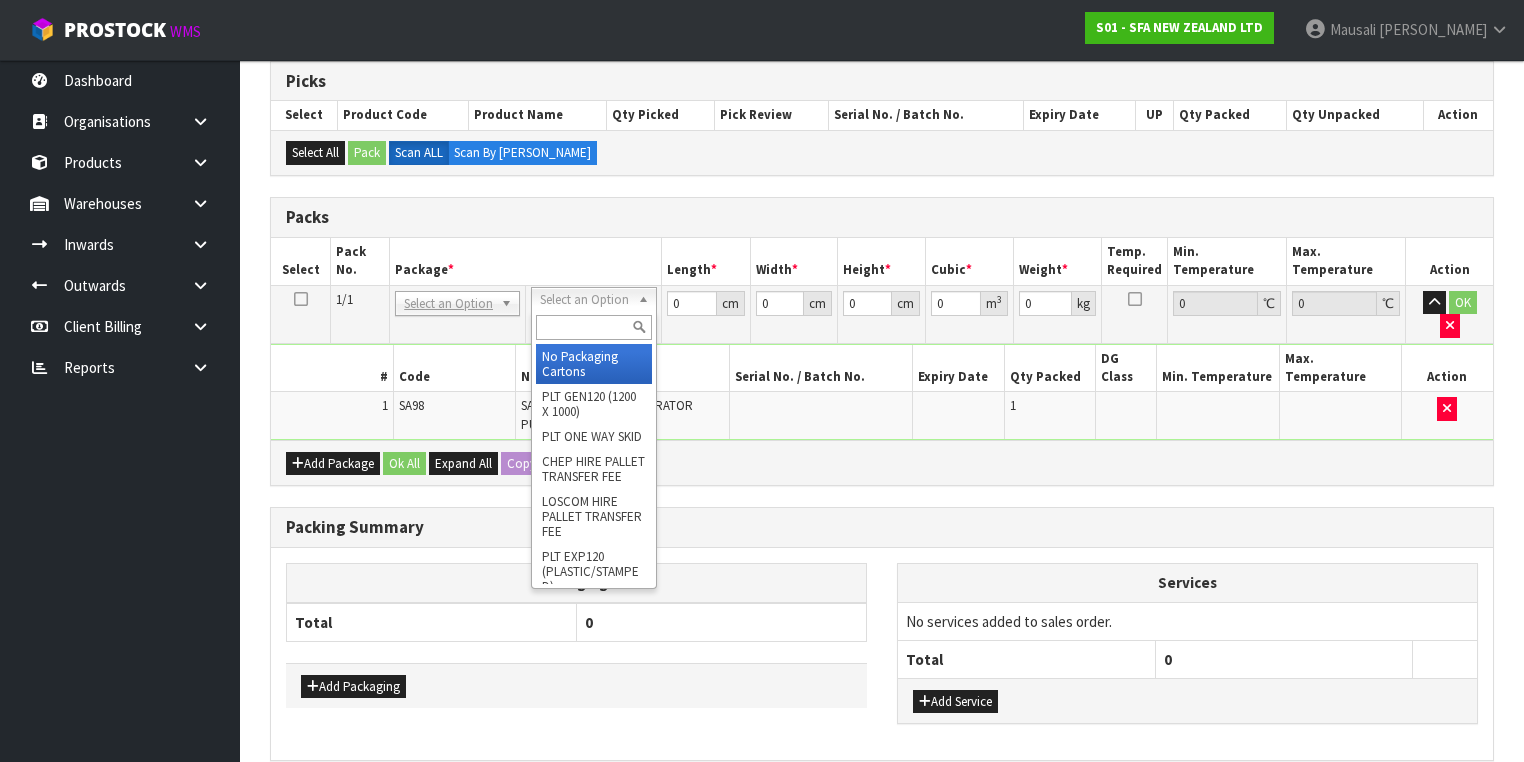 drag, startPoint x: 588, startPoint y: 360, endPoint x: 628, endPoint y: 321, distance: 55.86591 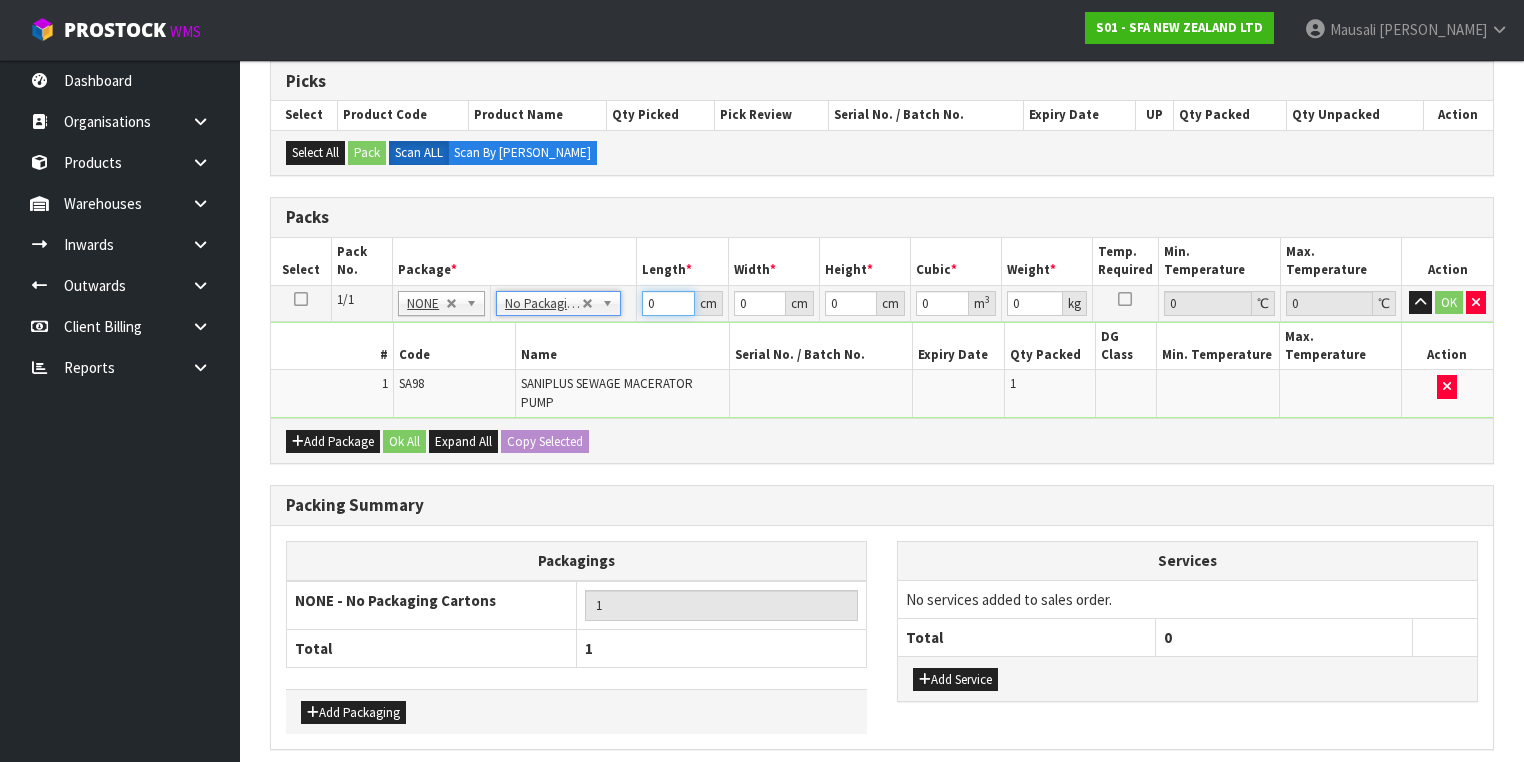 drag, startPoint x: 667, startPoint y: 295, endPoint x: 640, endPoint y: 316, distance: 34.20526 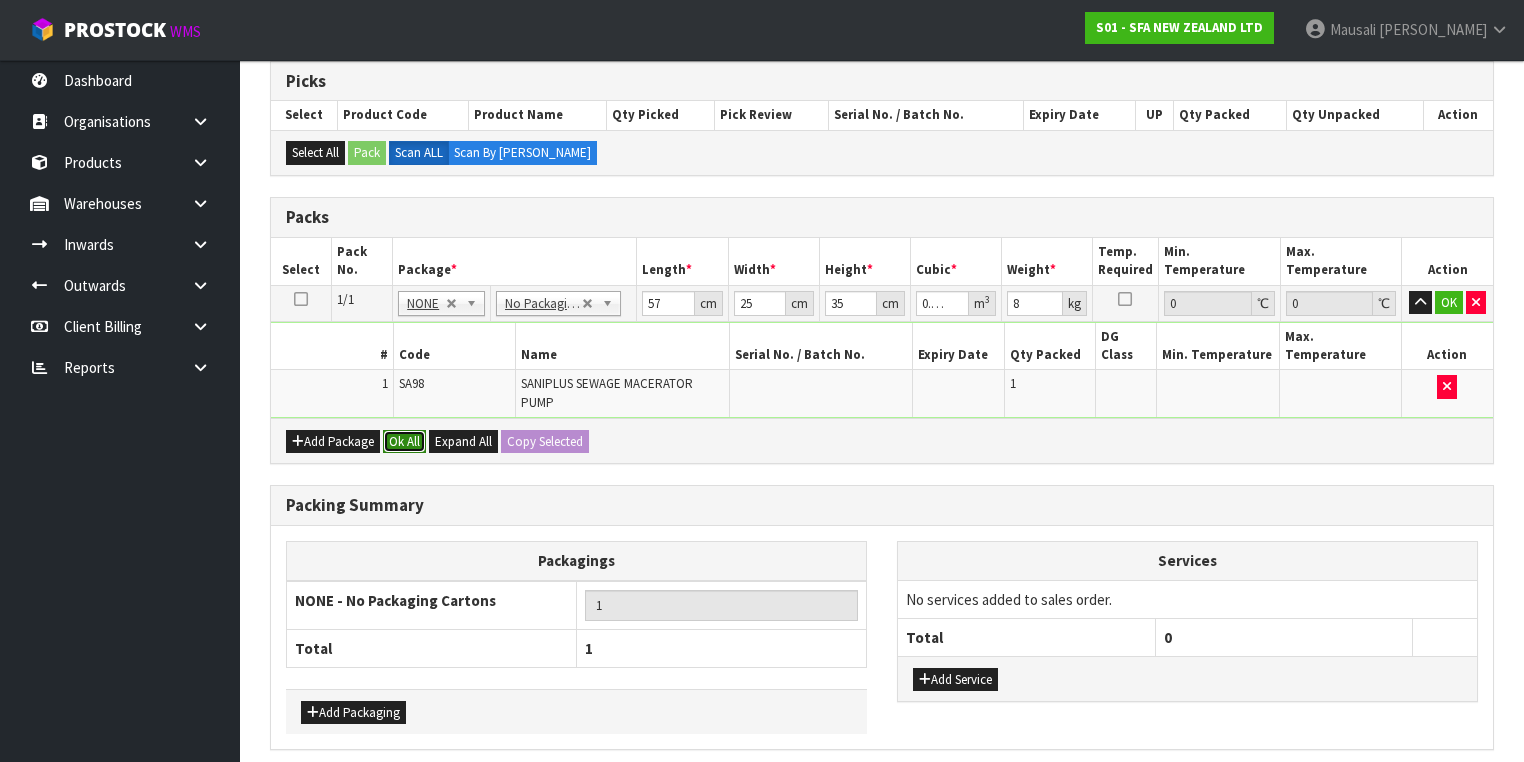 click on "Ok All" at bounding box center [404, 442] 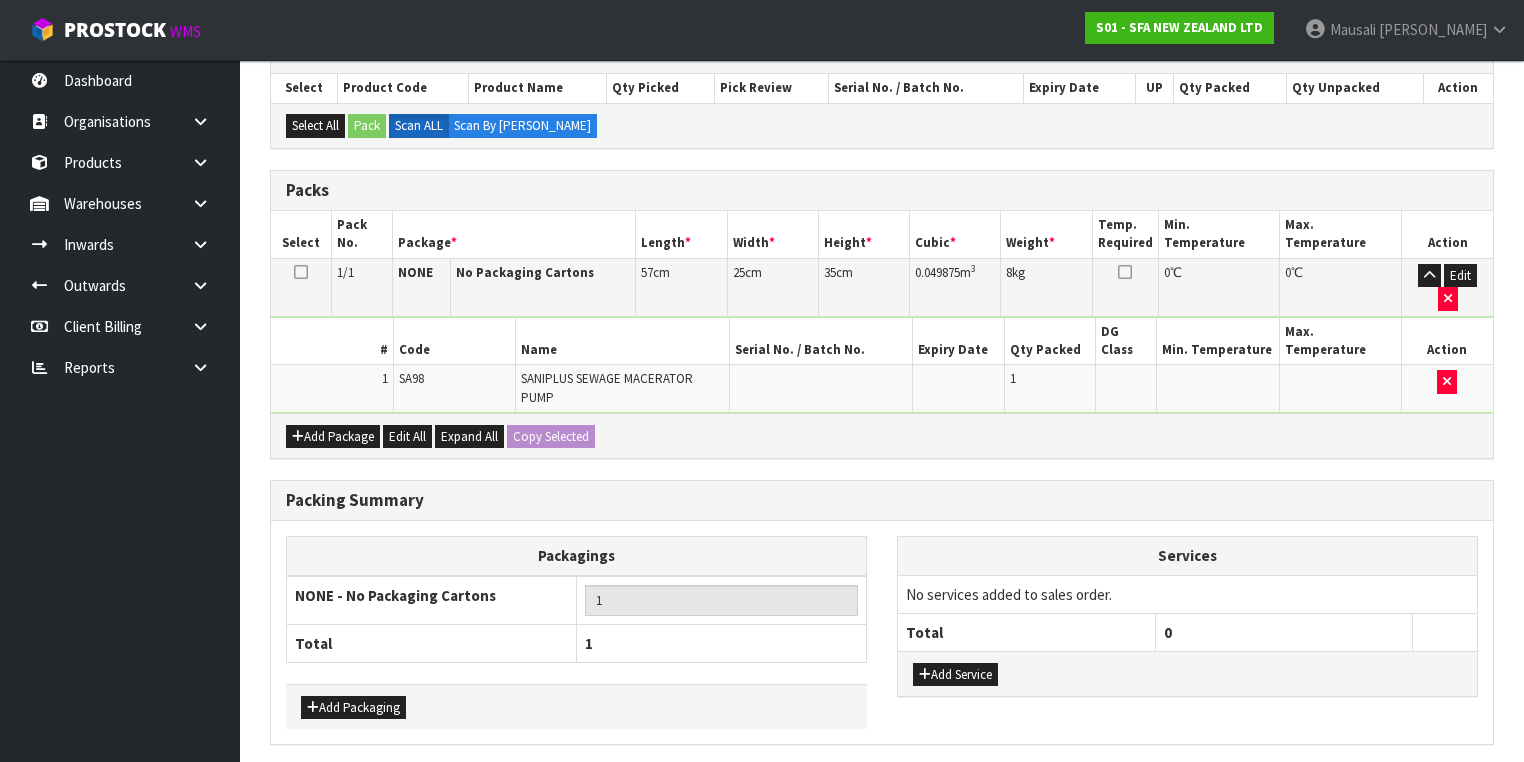 scroll, scrollTop: 453, scrollLeft: 0, axis: vertical 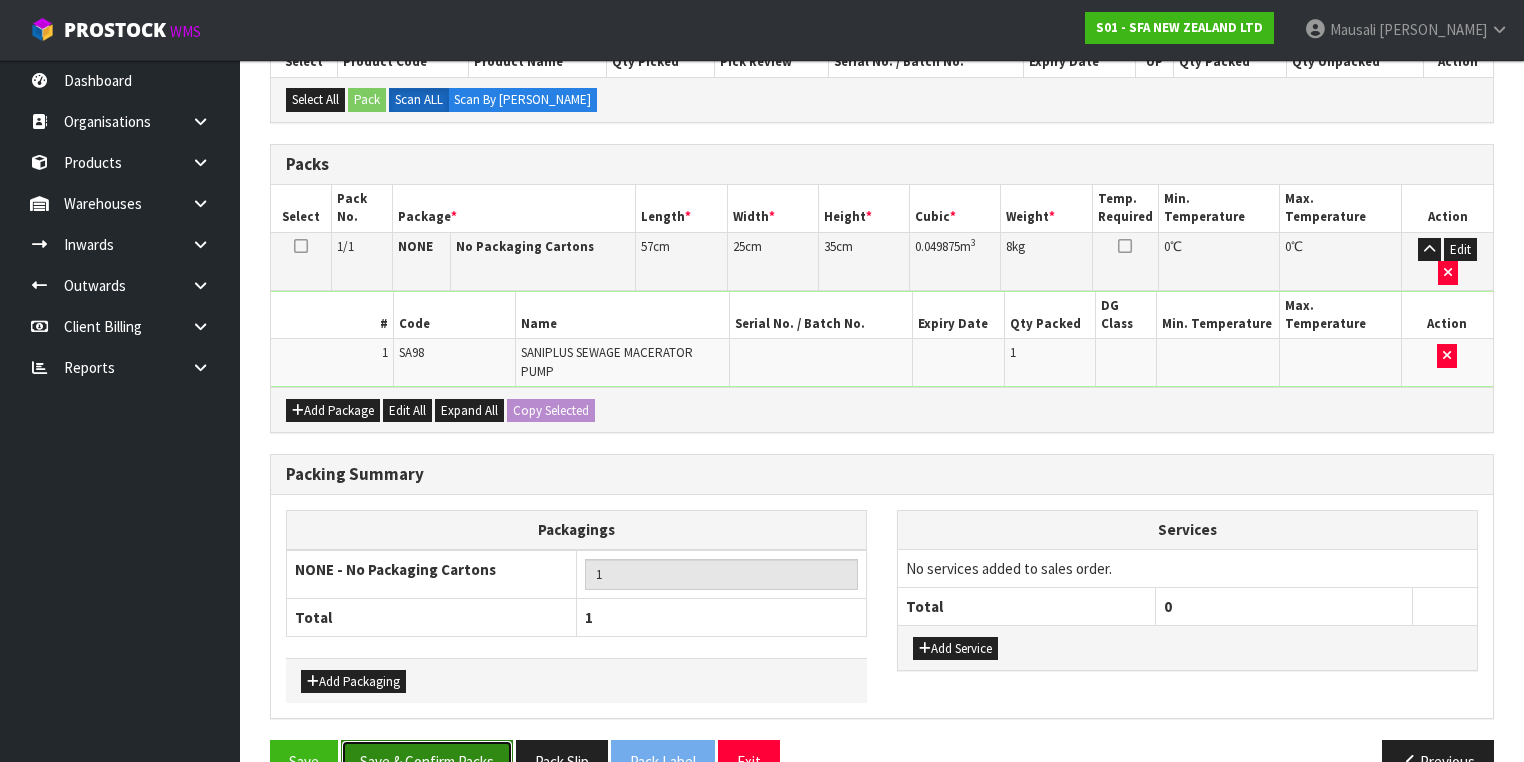 click on "Save & Confirm Packs" at bounding box center [427, 761] 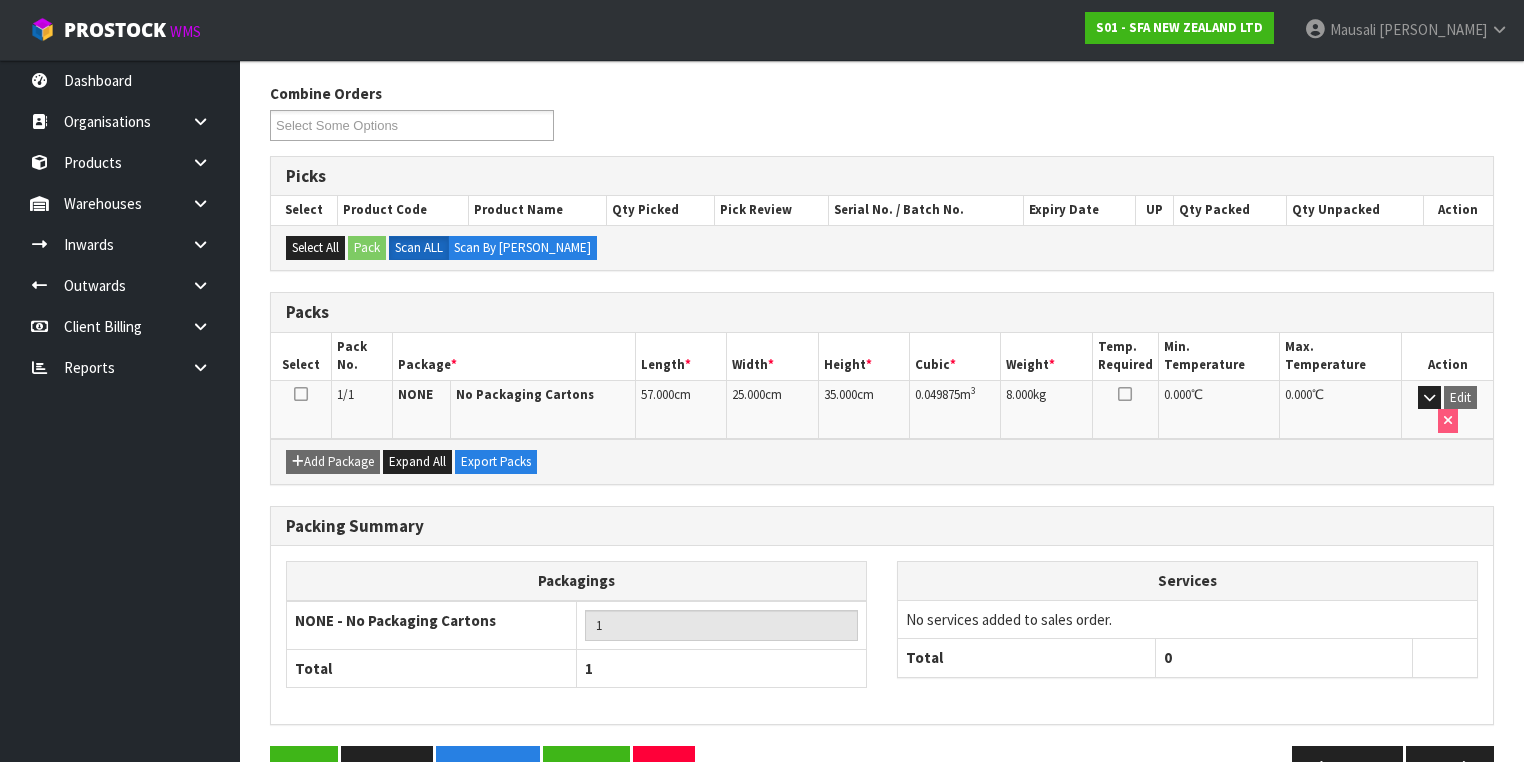 scroll, scrollTop: 332, scrollLeft: 0, axis: vertical 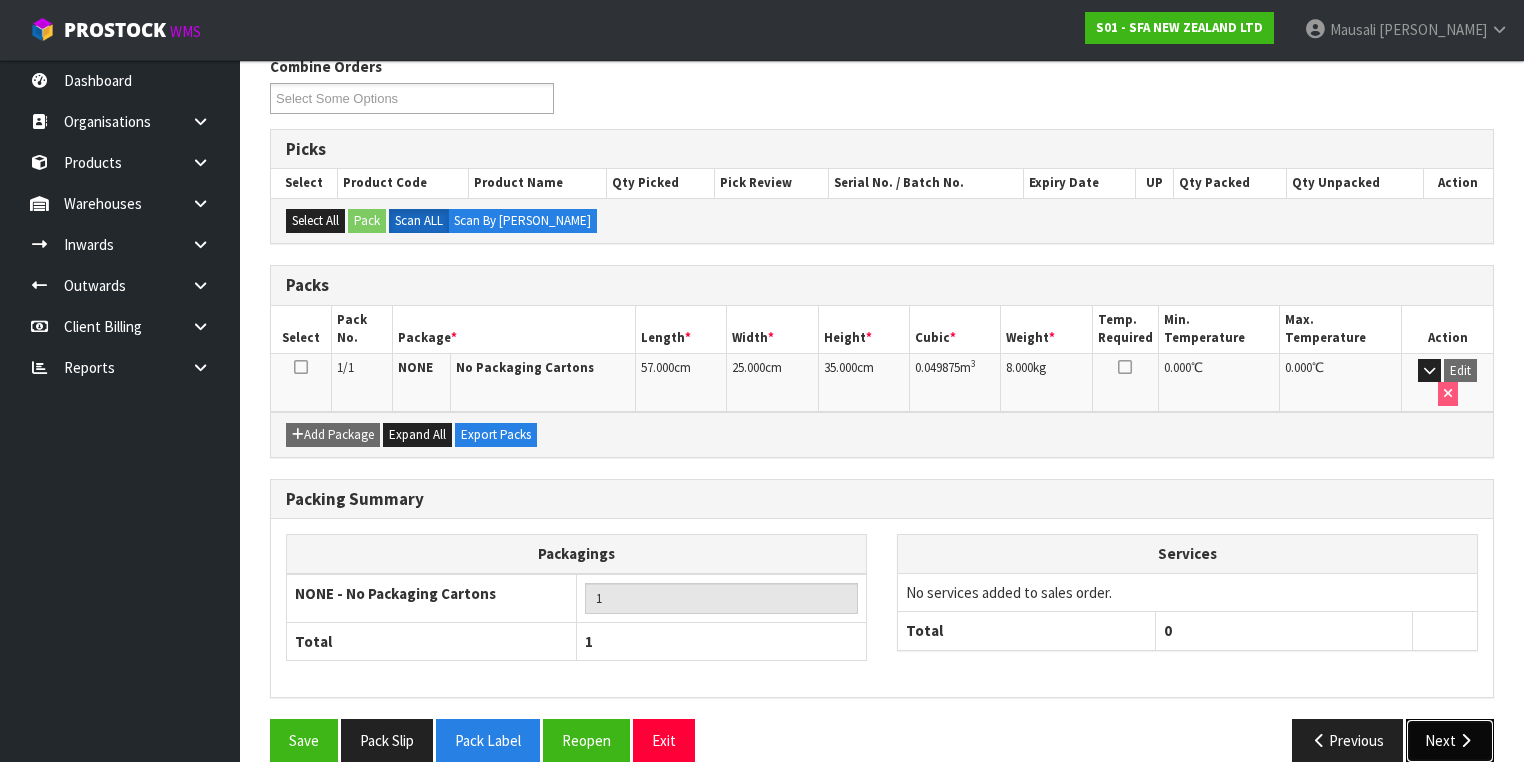 click on "Next" at bounding box center (1450, 740) 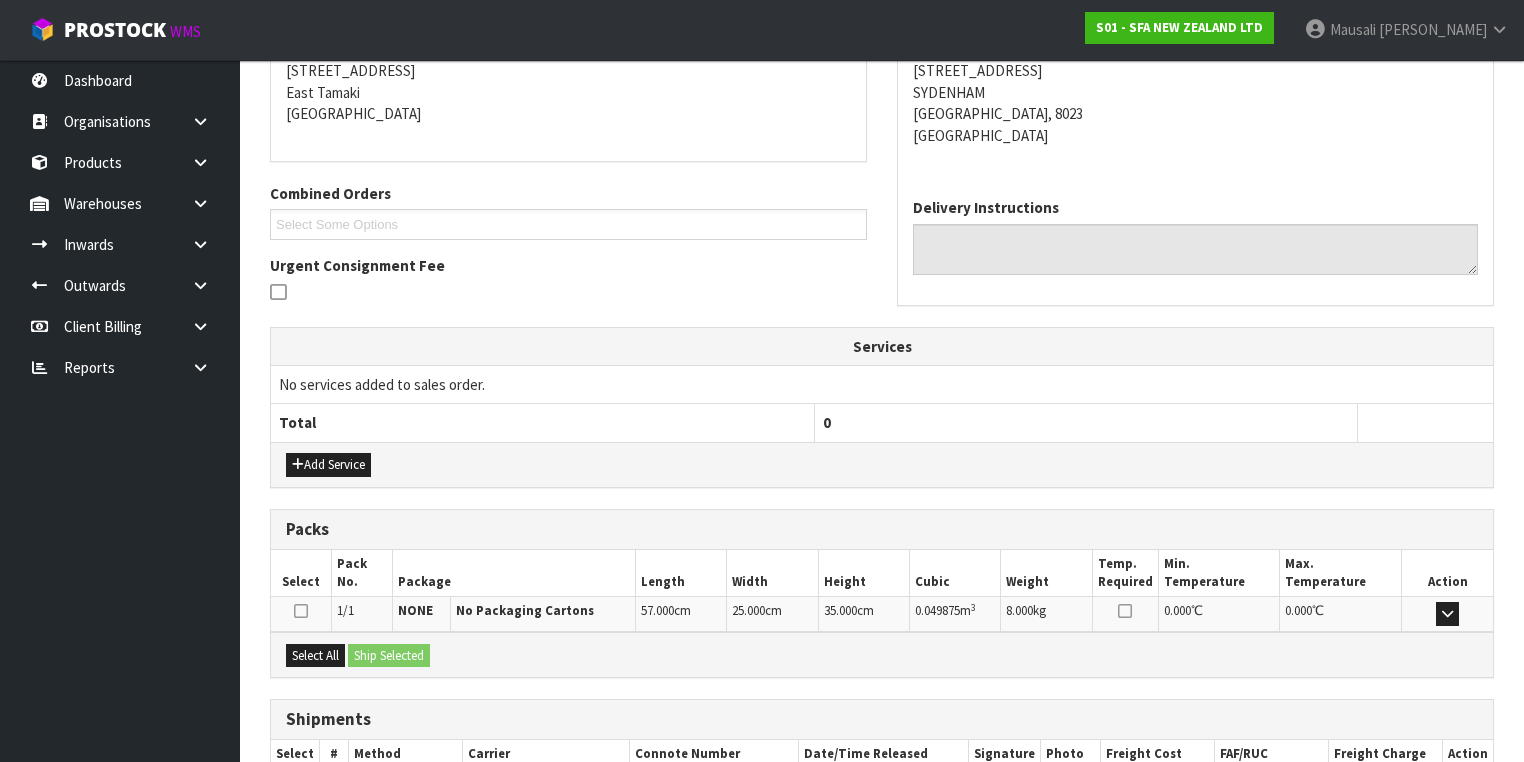 scroll, scrollTop: 528, scrollLeft: 0, axis: vertical 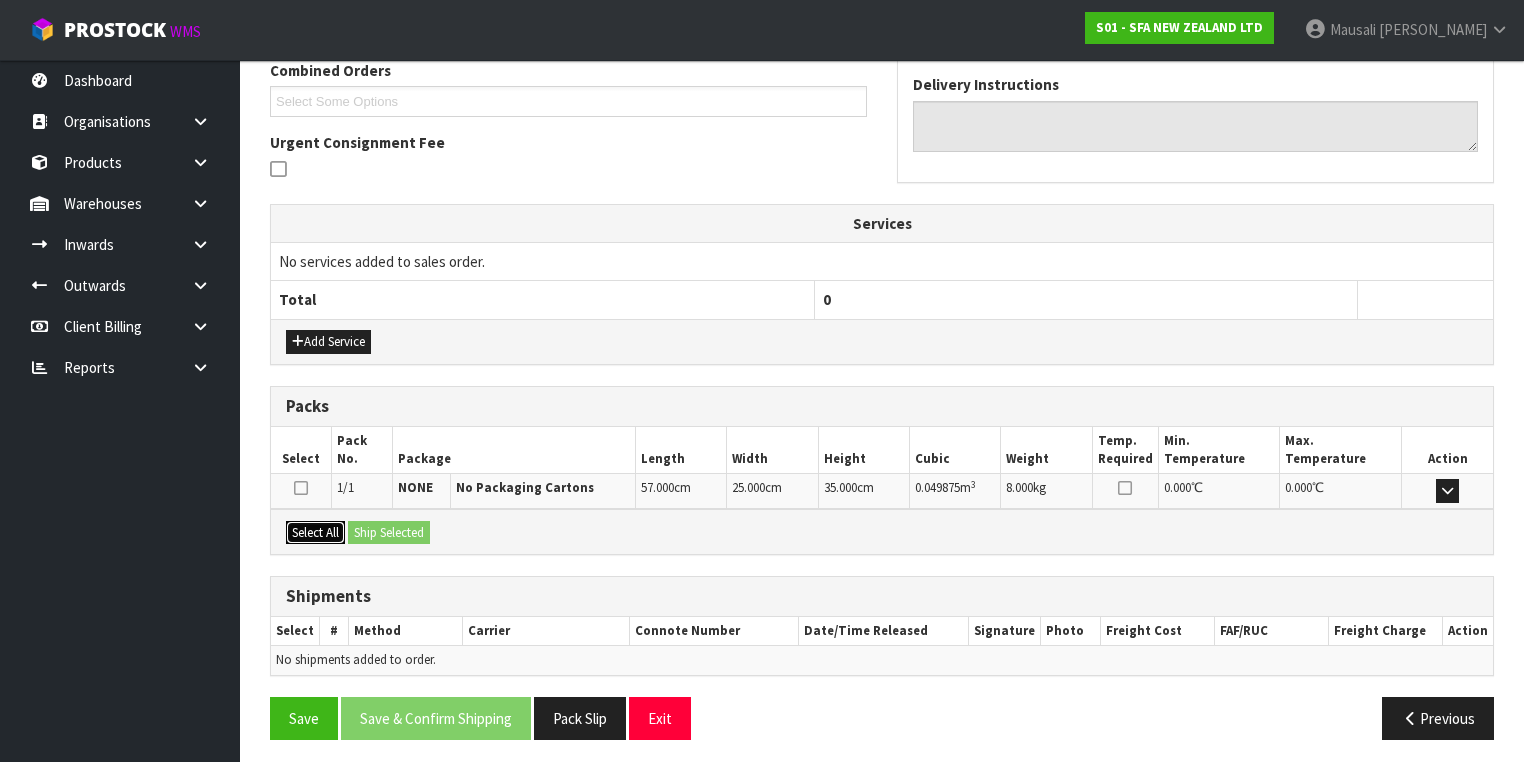 click on "Select All" at bounding box center (315, 533) 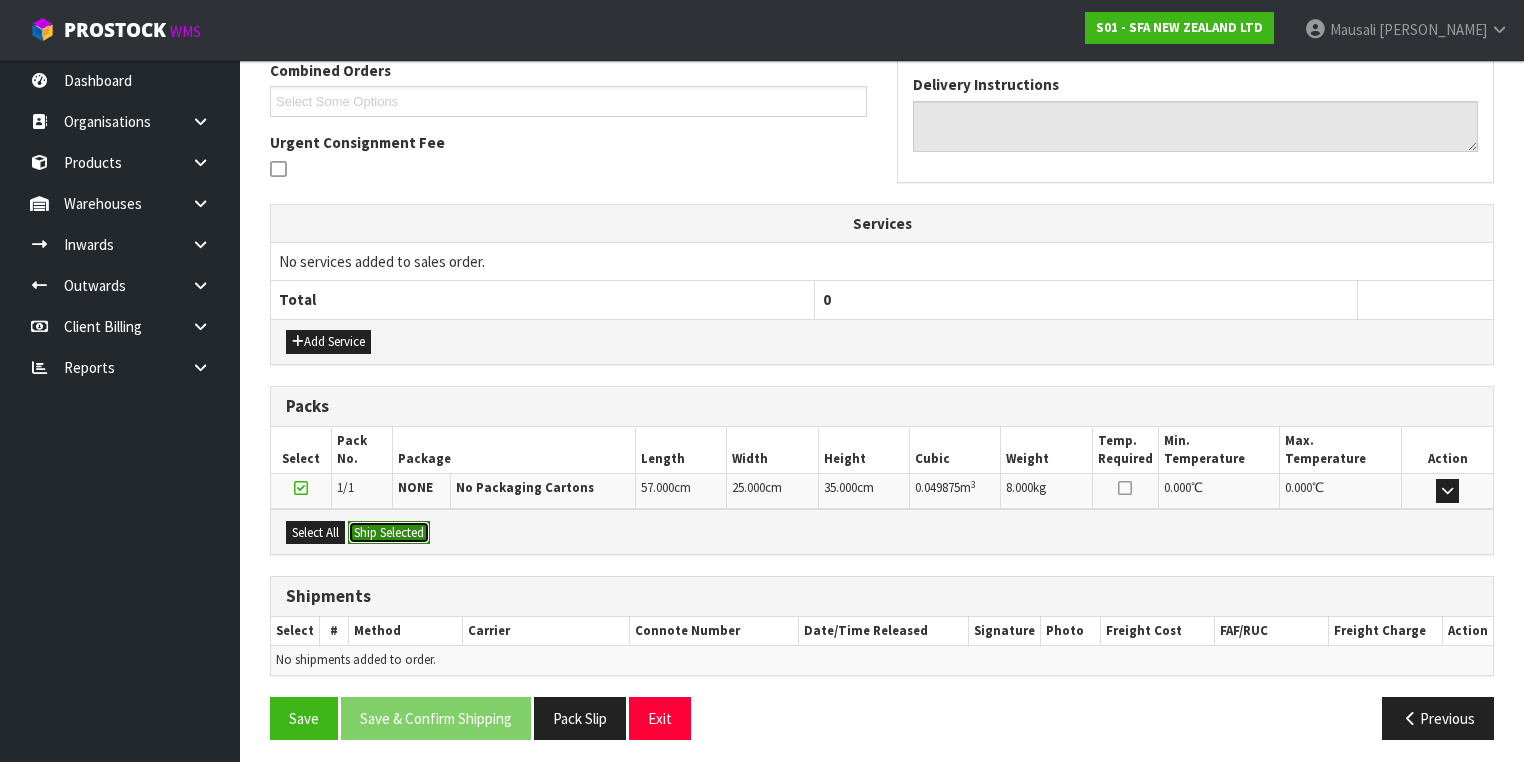 click on "Ship Selected" at bounding box center [389, 533] 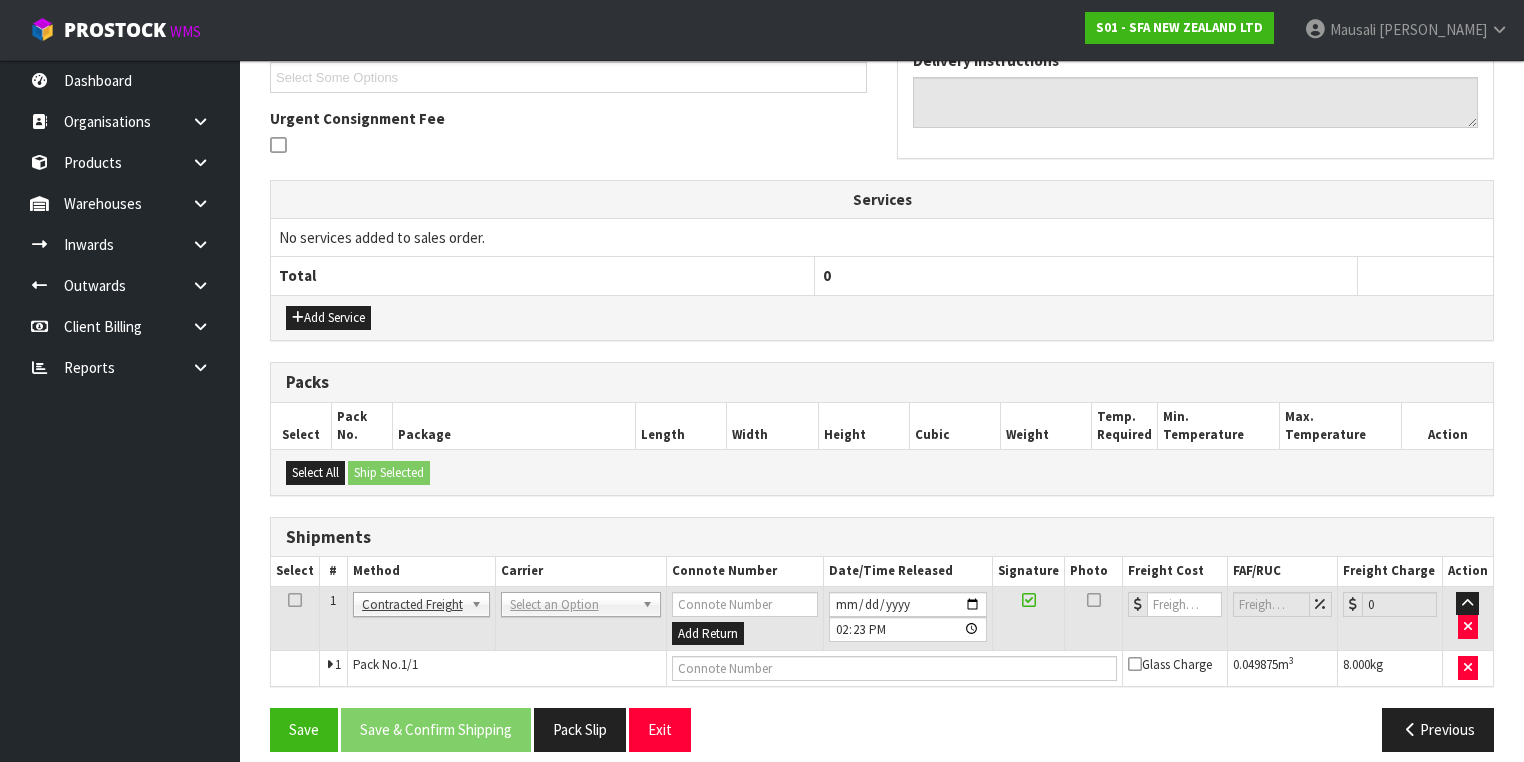 scroll, scrollTop: 564, scrollLeft: 0, axis: vertical 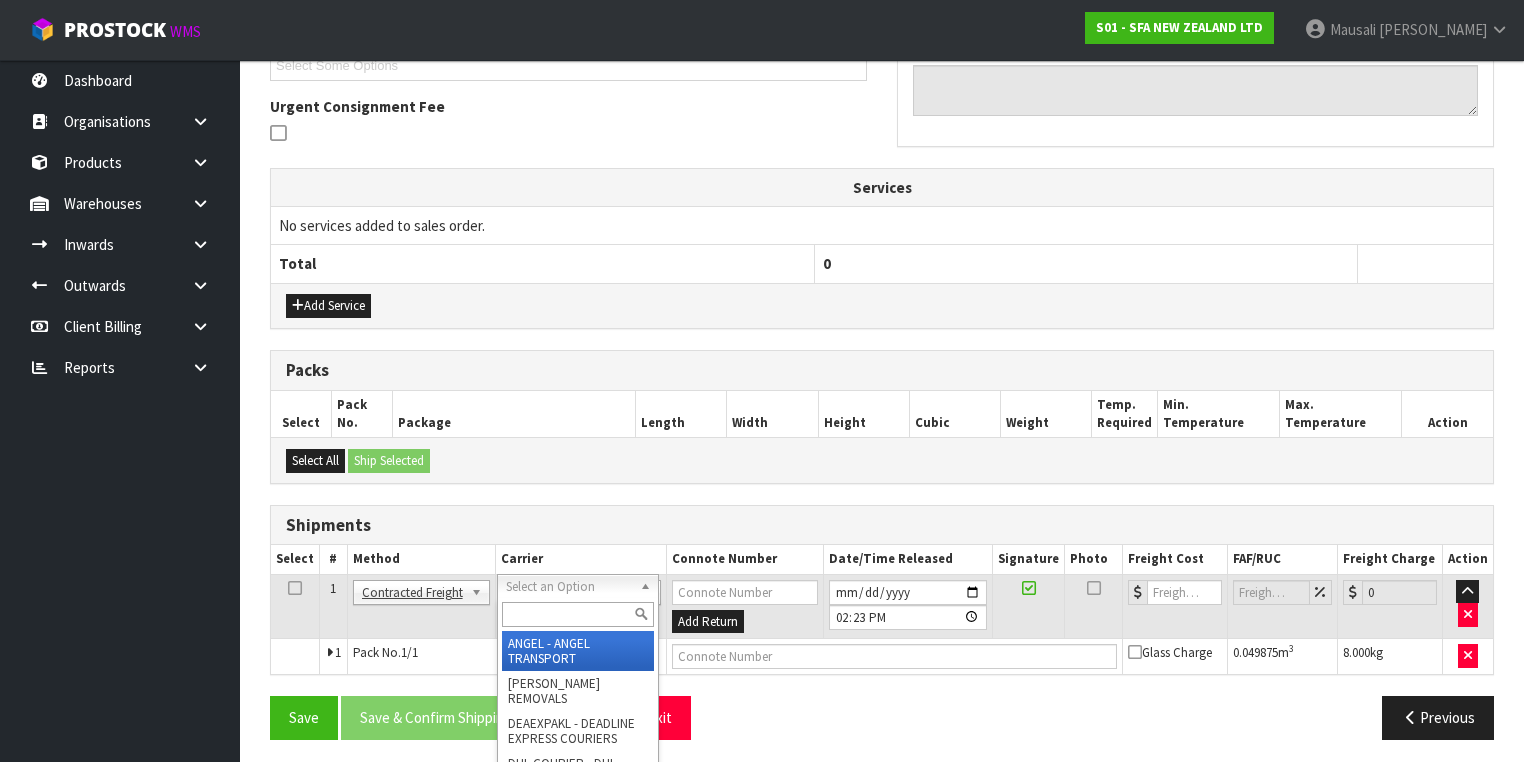 click at bounding box center (578, 614) 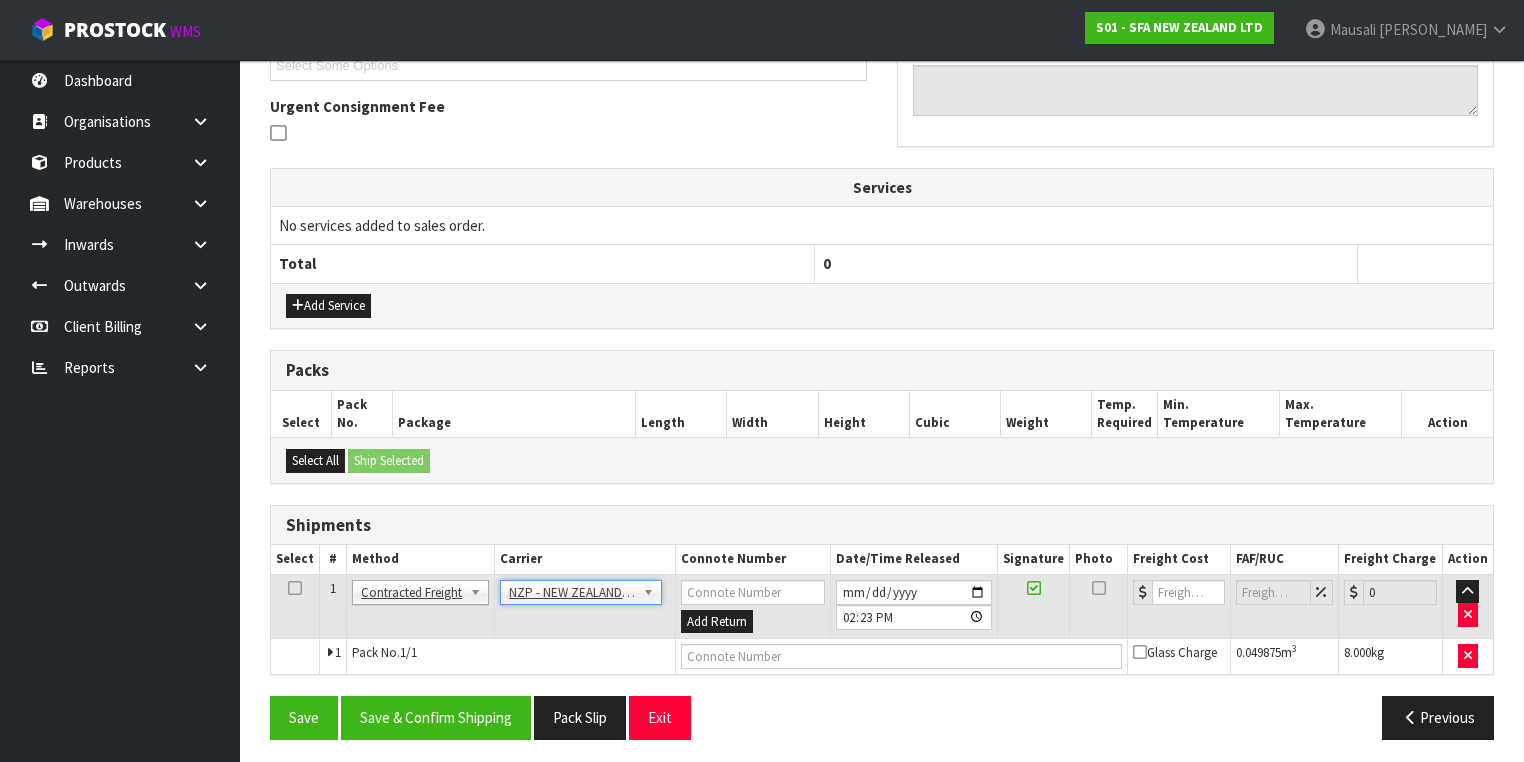 click on "From Address
CONTRACT WAREHOUSING & LOGISTICS [STREET_ADDRESS]
Combined Orders
S01-ORD0009191 S01-ORD0009192 S01-ORD0009194 S01-ORD0009195 S01-ORD0009196 S01-ORD0009197
Select Some Options
Urgent Consignment Fee
To Address
PLUMBING WORLD  [GEOGRAPHIC_DATA] [STREET_ADDRESS]
Delivery Instructions
Services
No services added to sales order.
Total
0
Add Service
Packs
Select
Pack No.
Package
Length
Min." at bounding box center (882, 289) 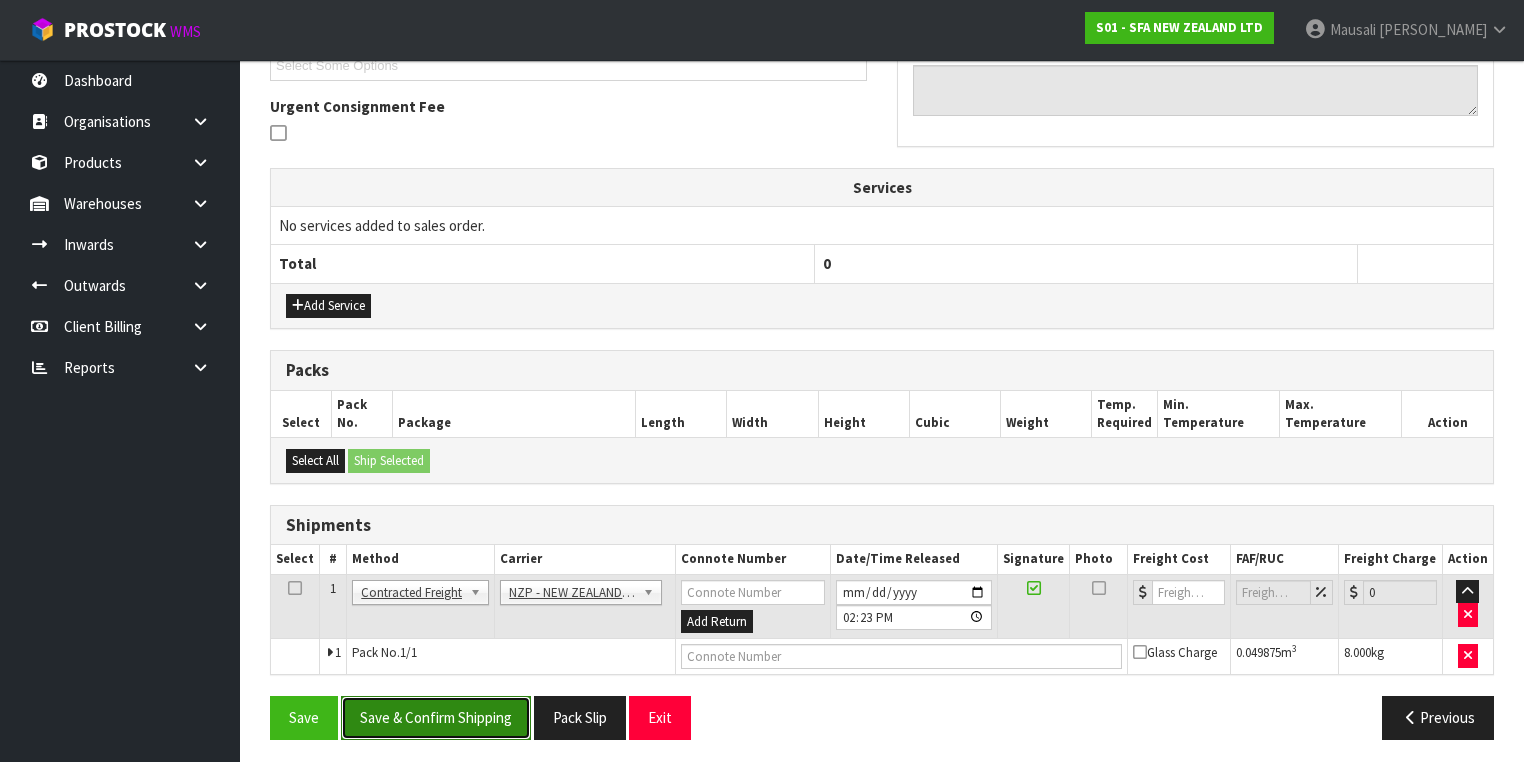 click on "Save & Confirm Shipping" at bounding box center (436, 717) 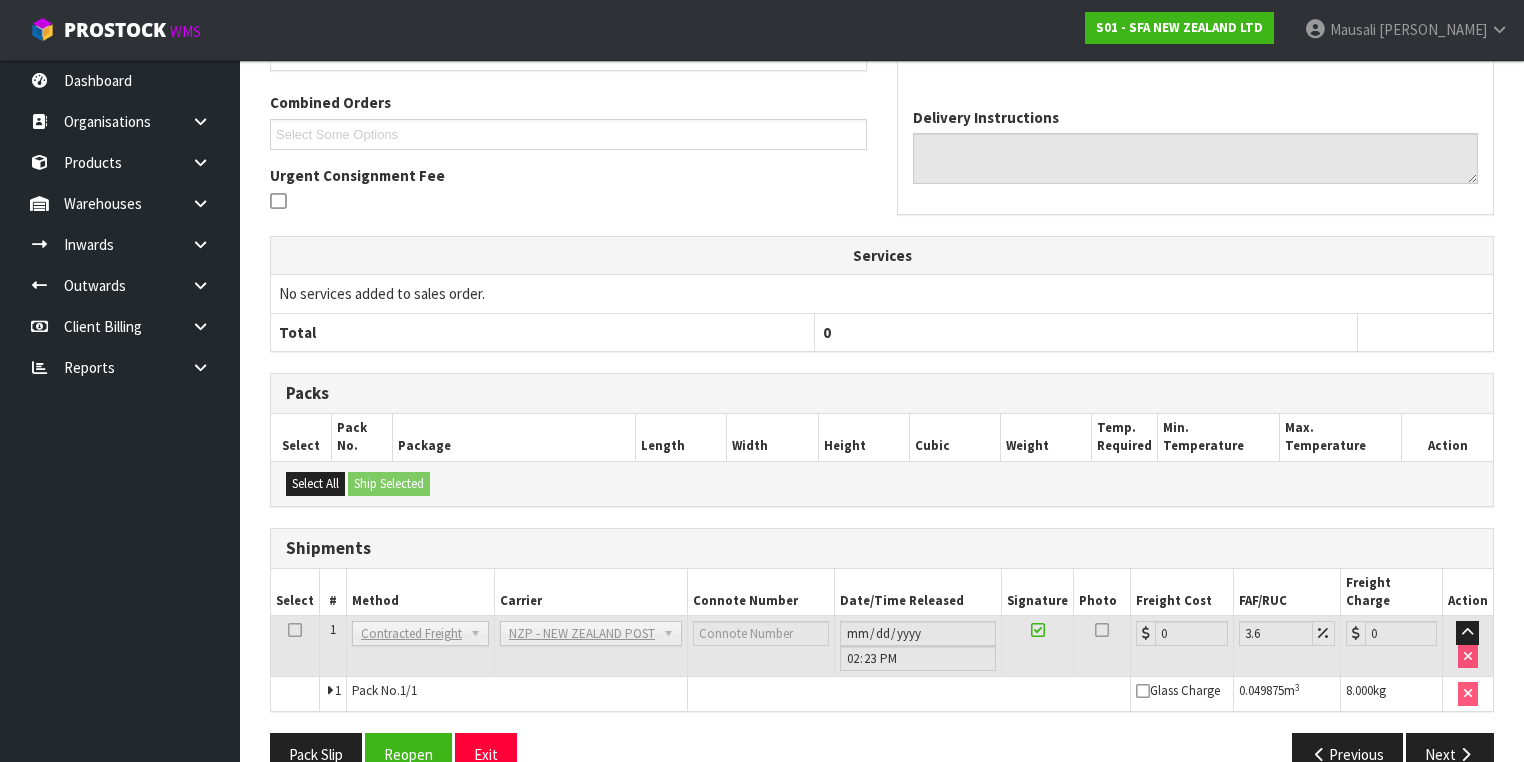 scroll, scrollTop: 536, scrollLeft: 0, axis: vertical 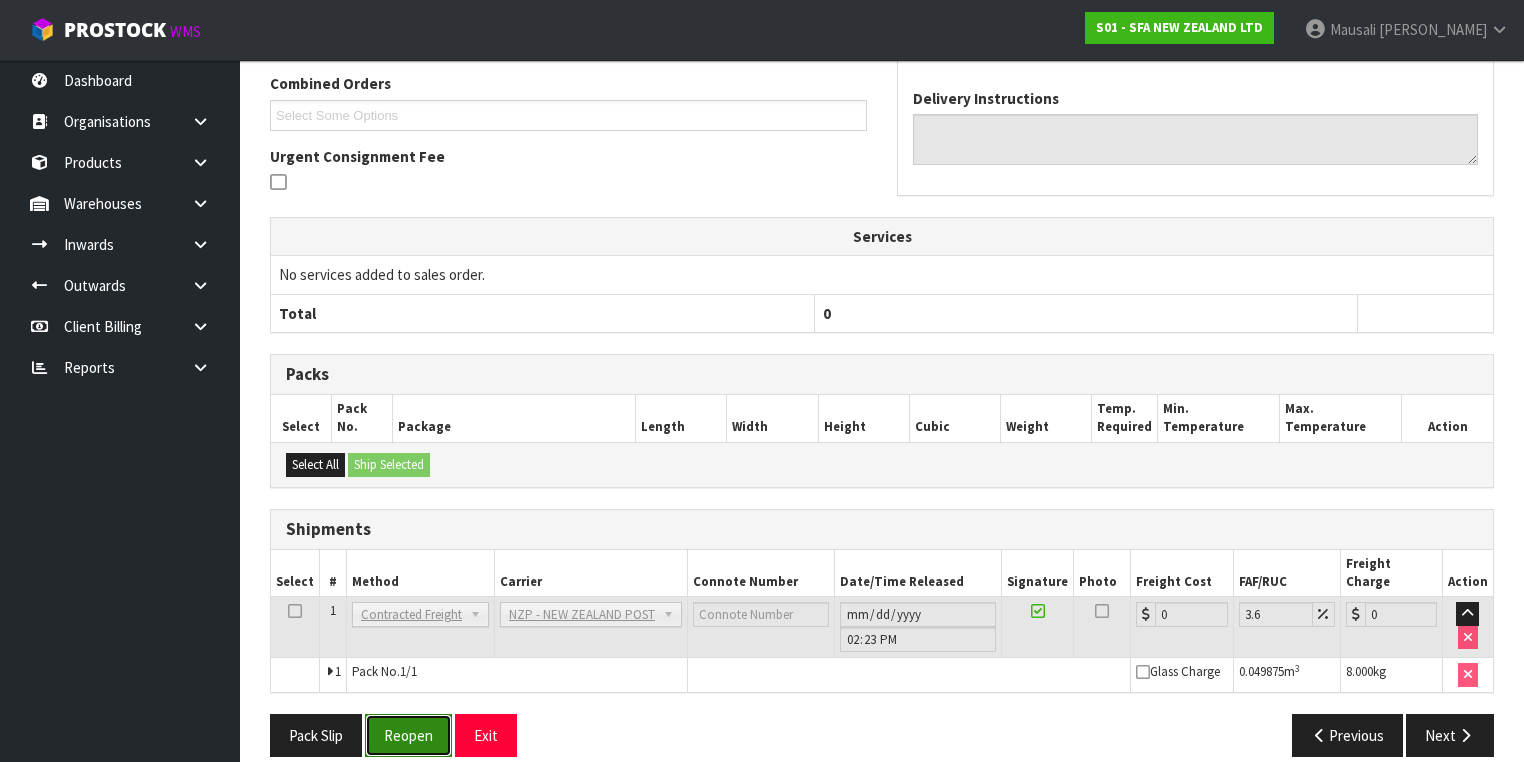 click on "Reopen" at bounding box center [408, 735] 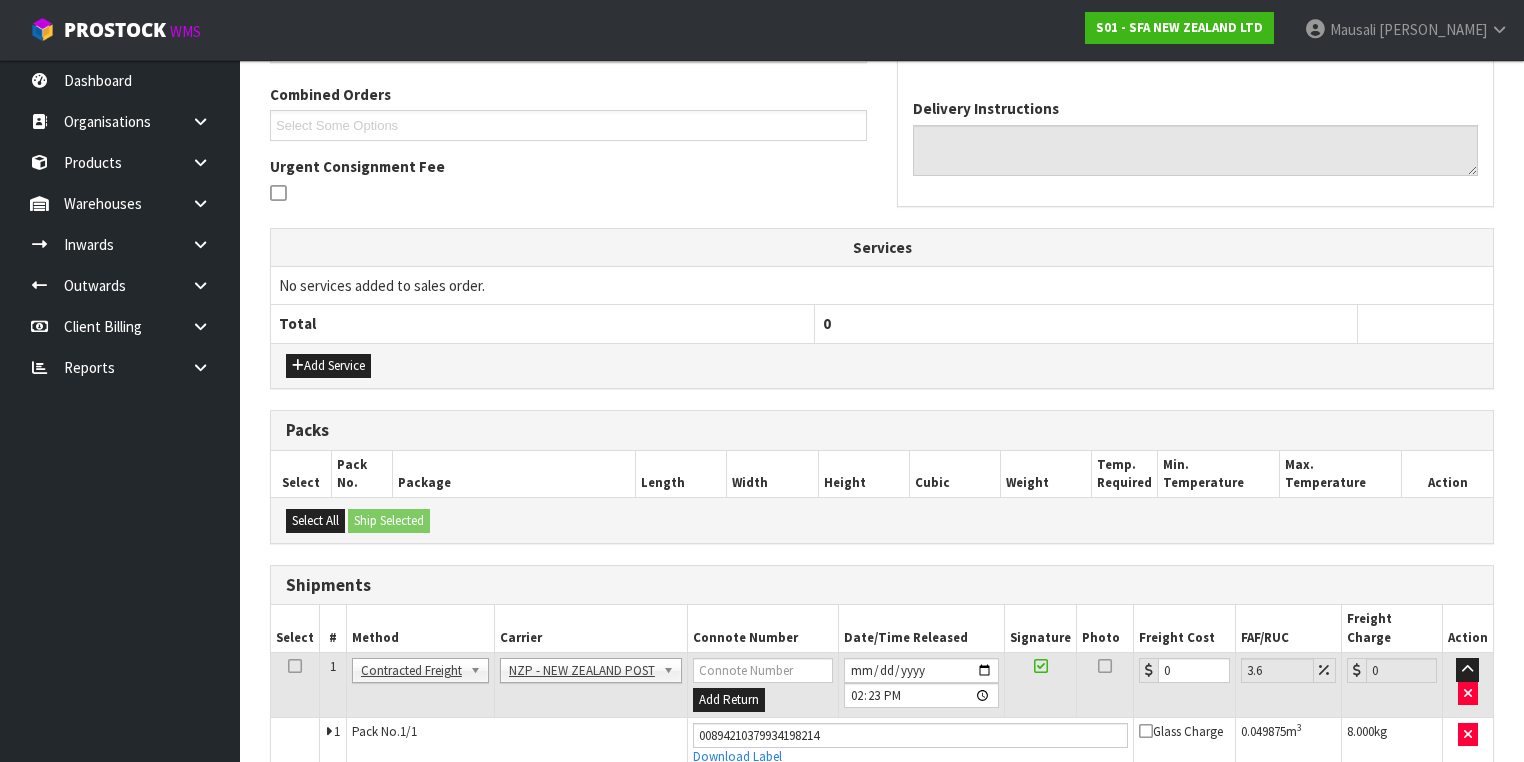 scroll, scrollTop: 582, scrollLeft: 0, axis: vertical 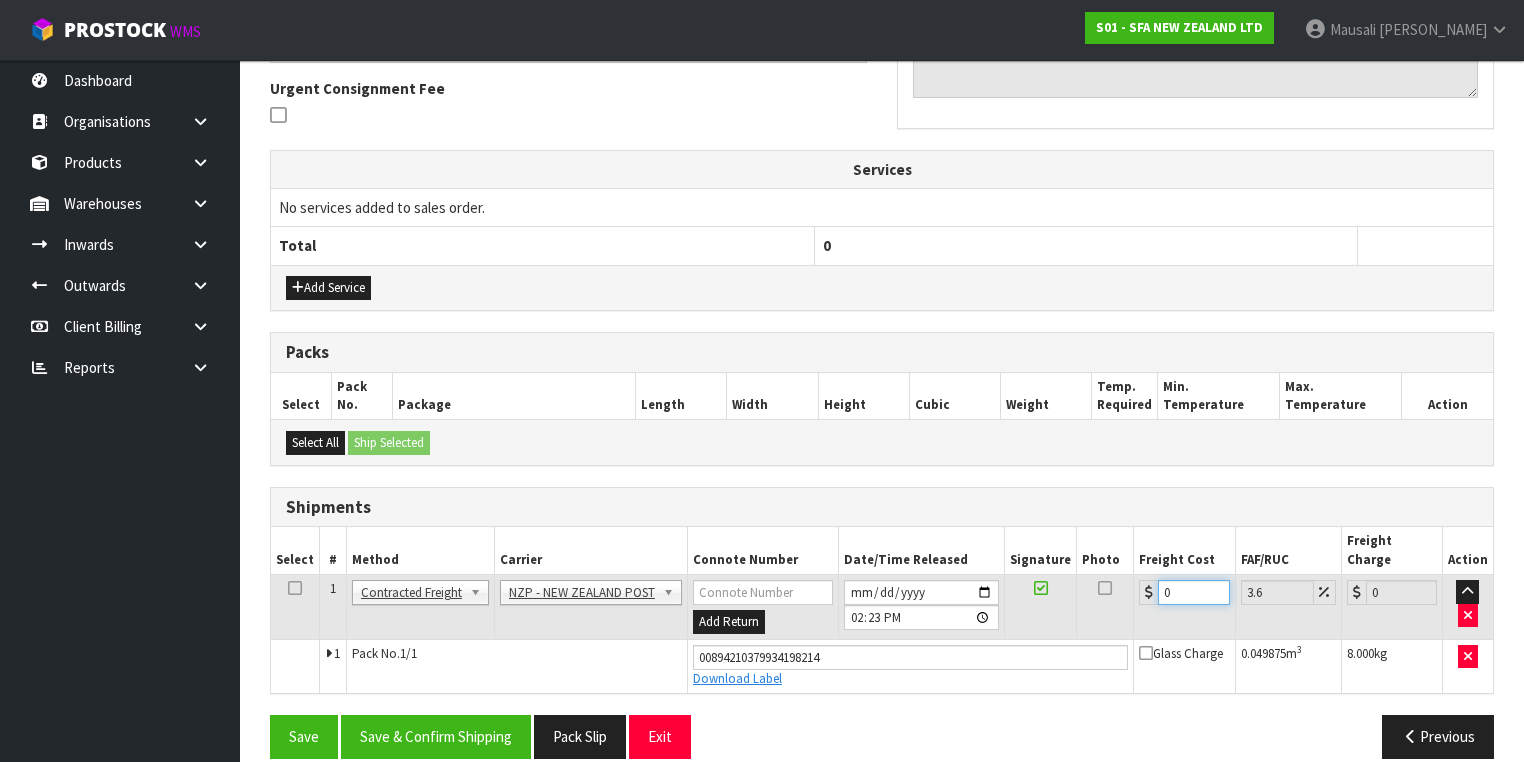 drag, startPoint x: 1175, startPoint y: 570, endPoint x: 1116, endPoint y: 579, distance: 59.682495 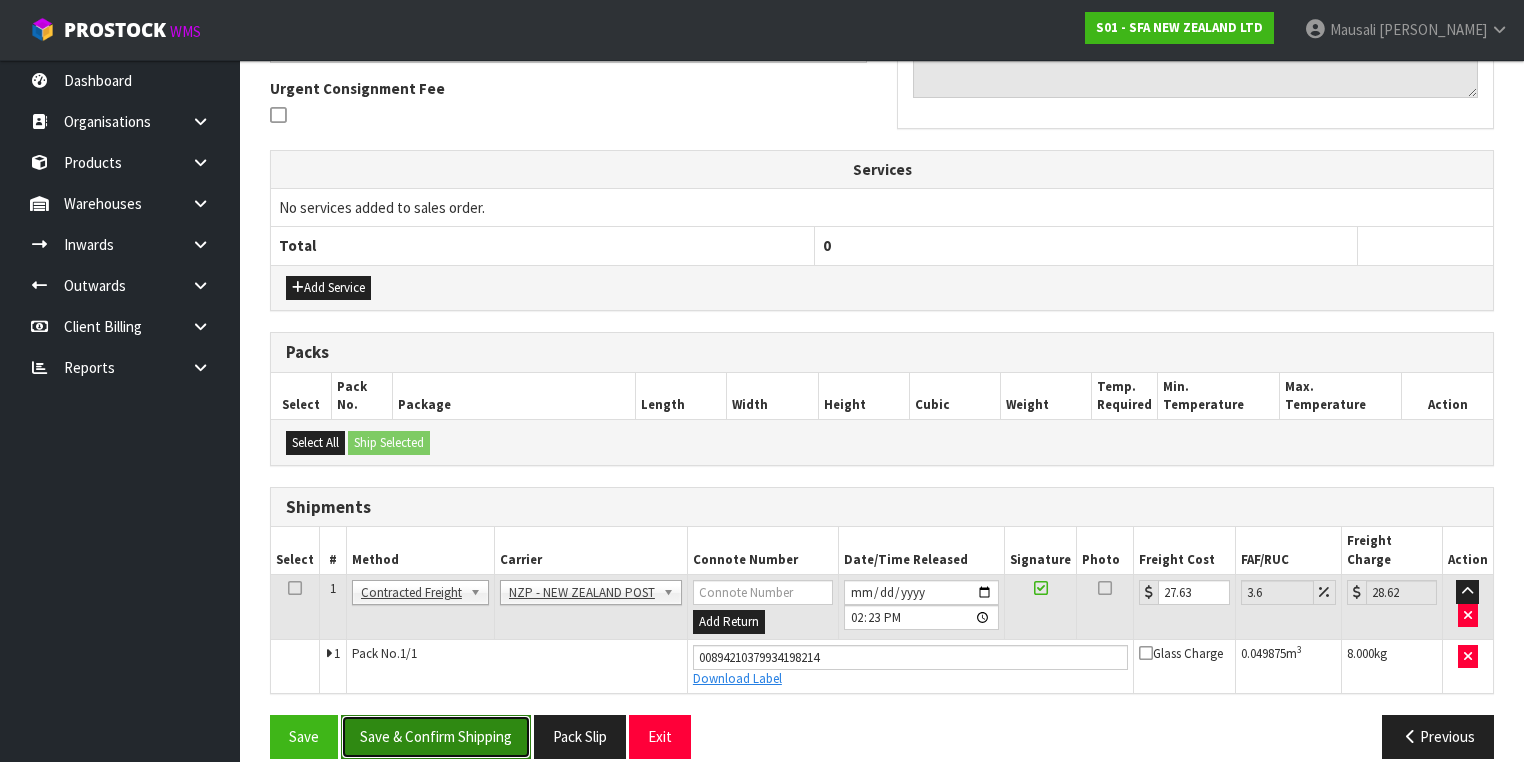 click on "Save & Confirm Shipping" at bounding box center (436, 736) 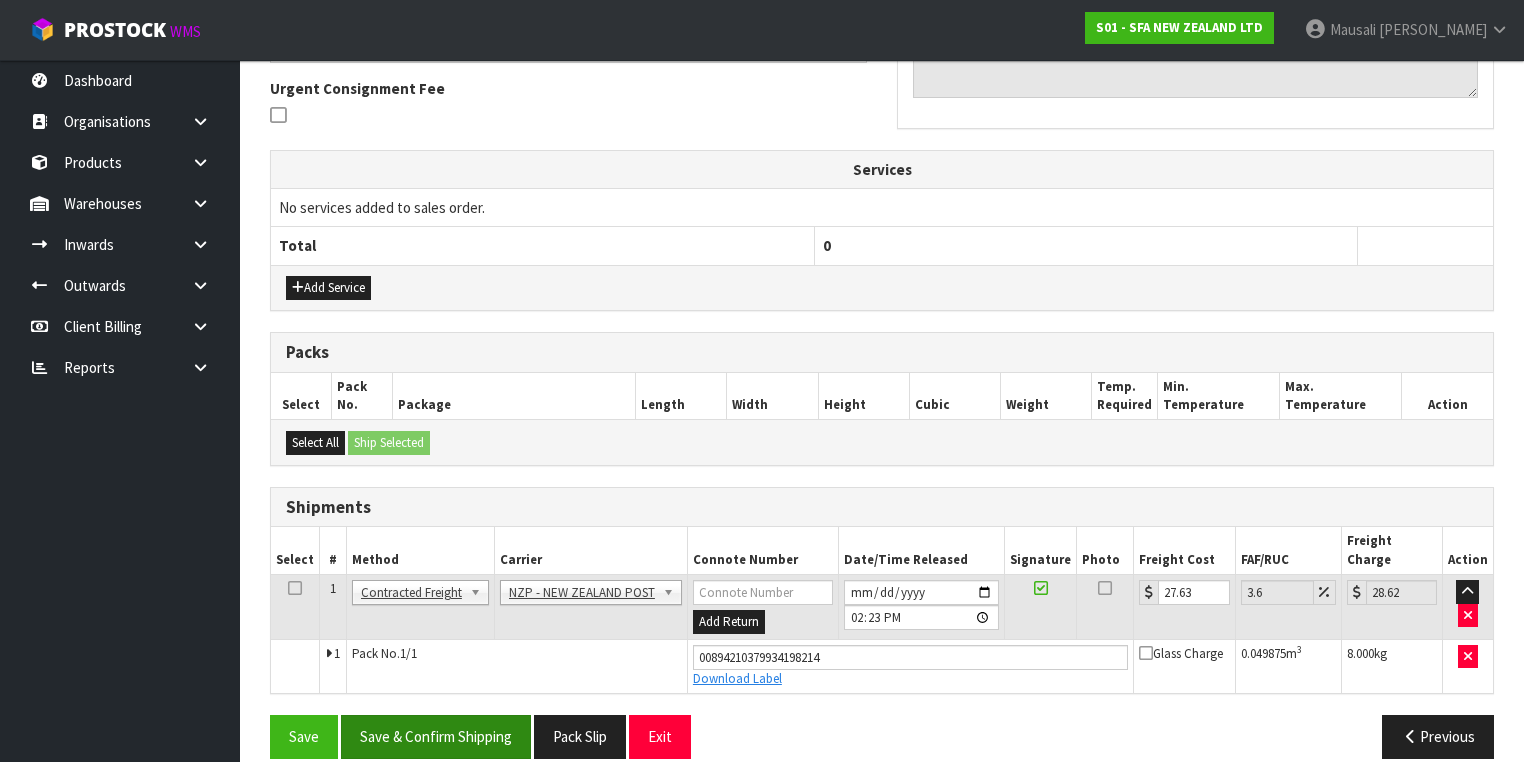 scroll, scrollTop: 0, scrollLeft: 0, axis: both 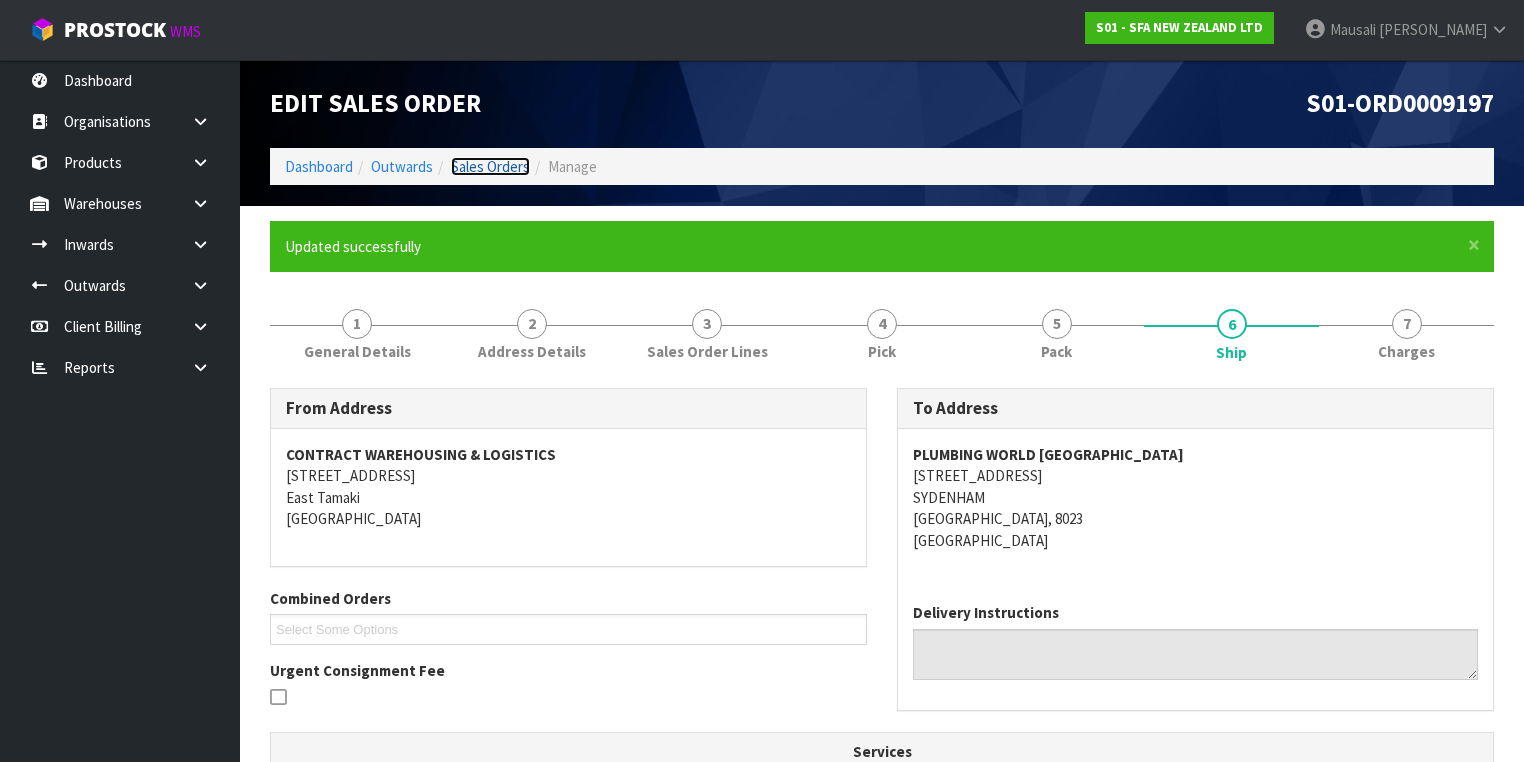 click on "Sales Orders" at bounding box center [490, 166] 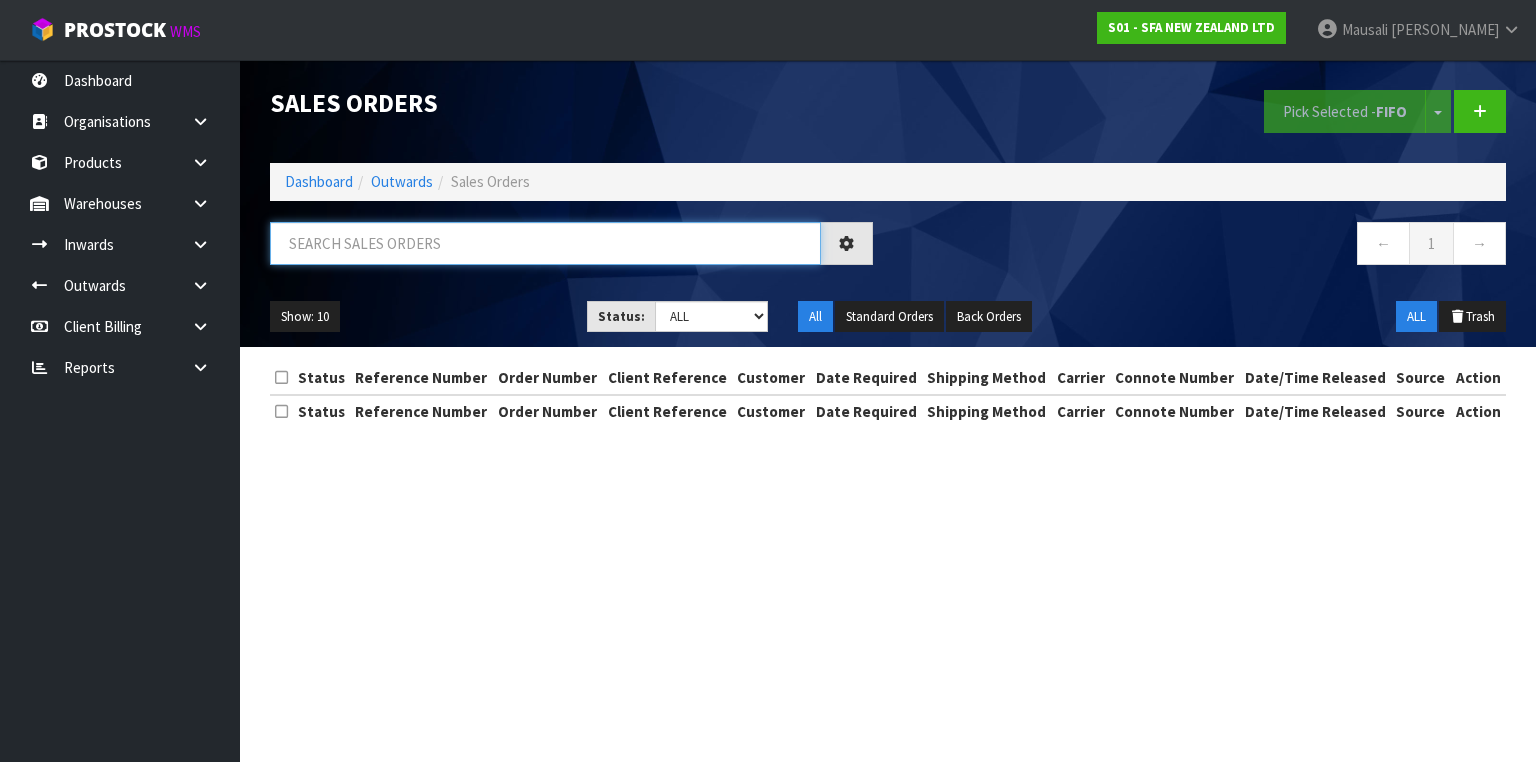 click at bounding box center [545, 243] 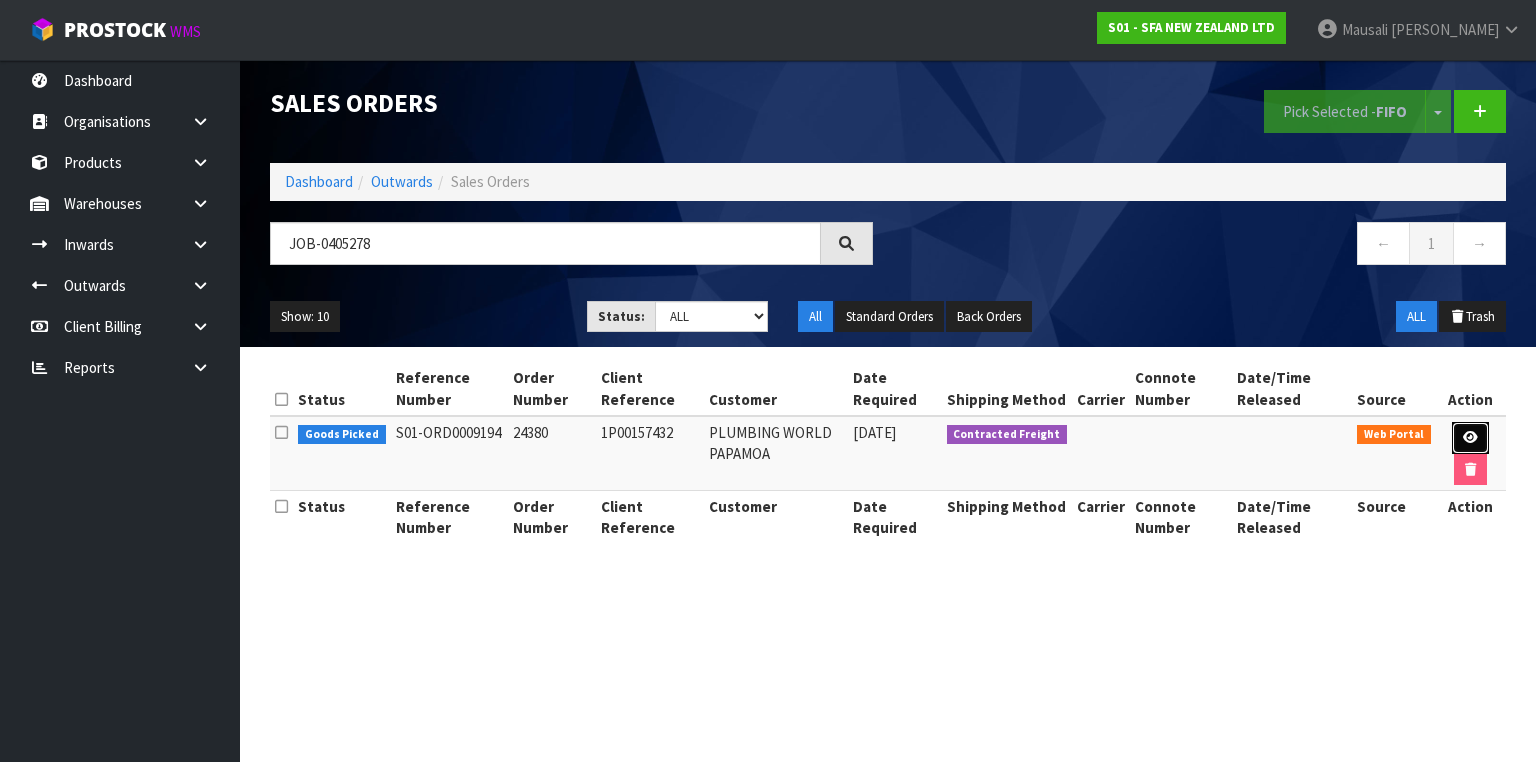 click at bounding box center [1470, 437] 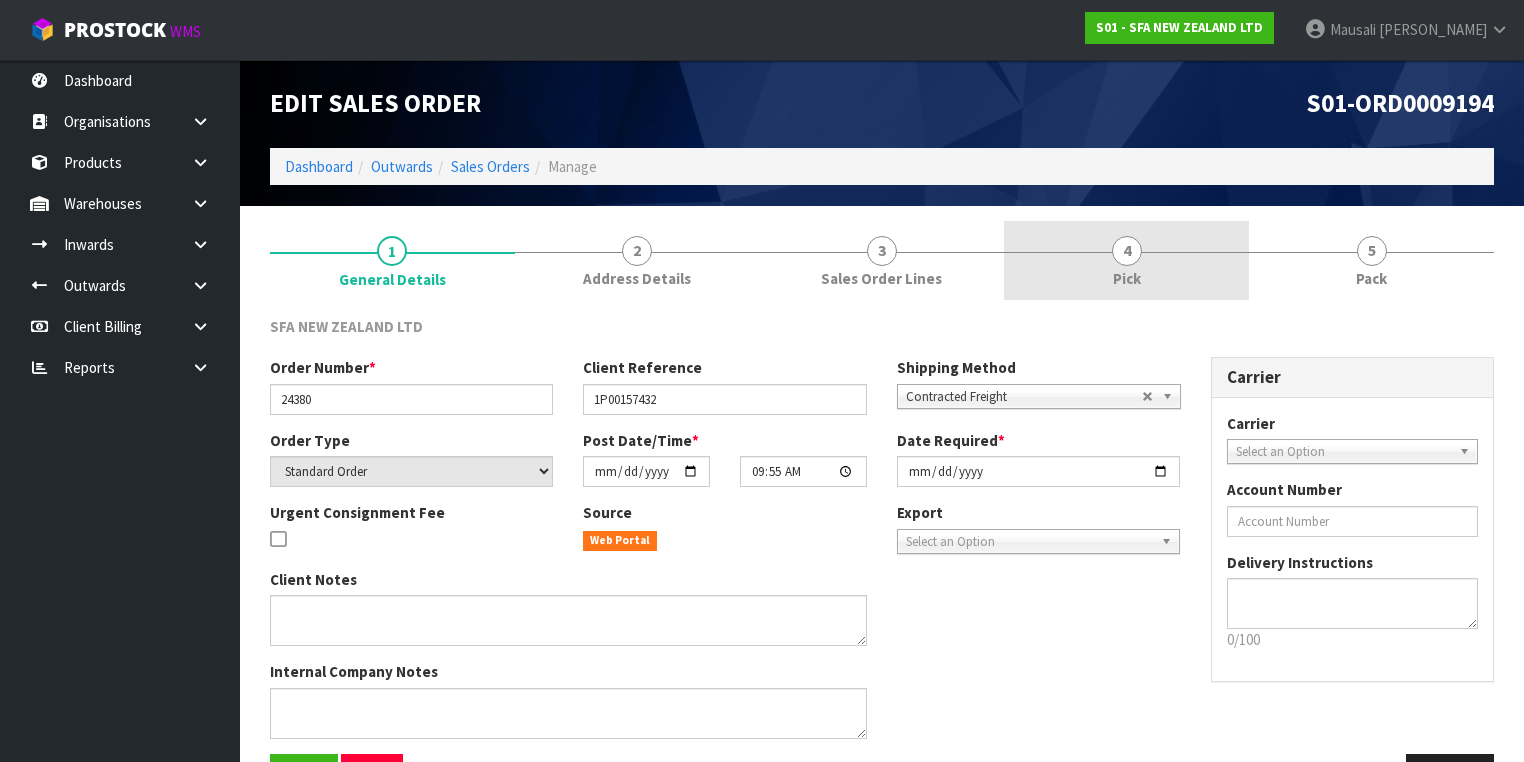 click on "4" at bounding box center (1127, 251) 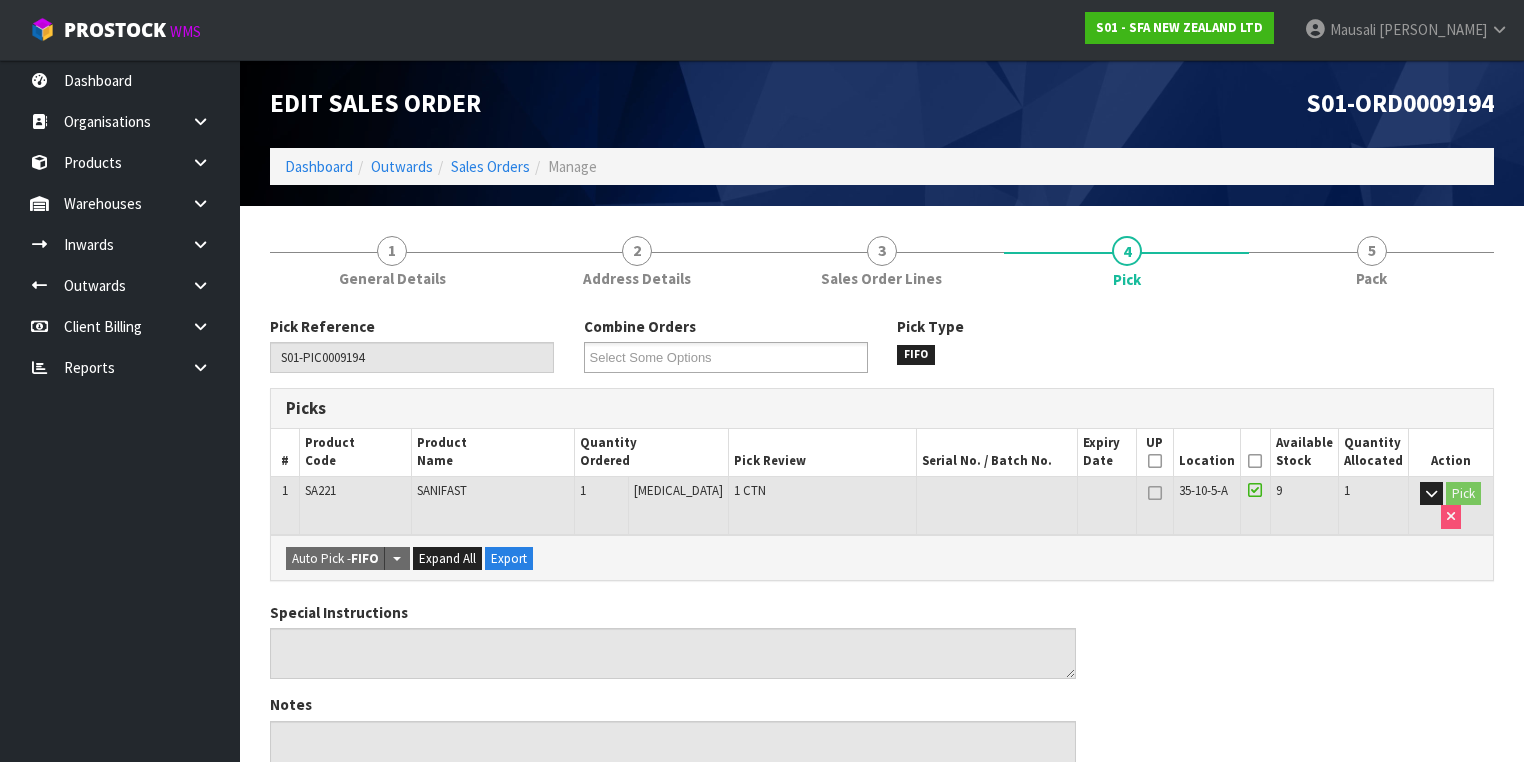 click at bounding box center (1255, 461) 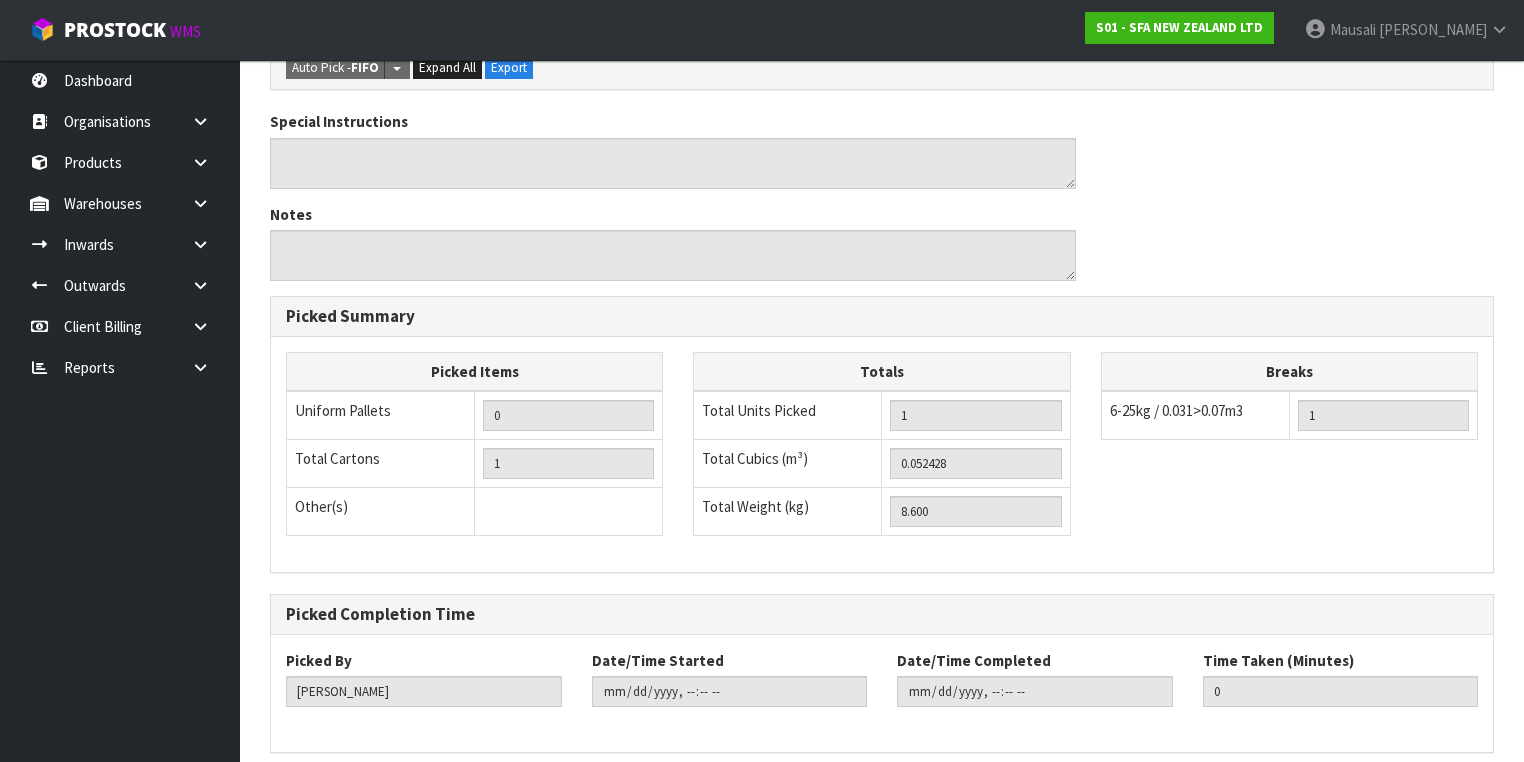 scroll, scrollTop: 641, scrollLeft: 0, axis: vertical 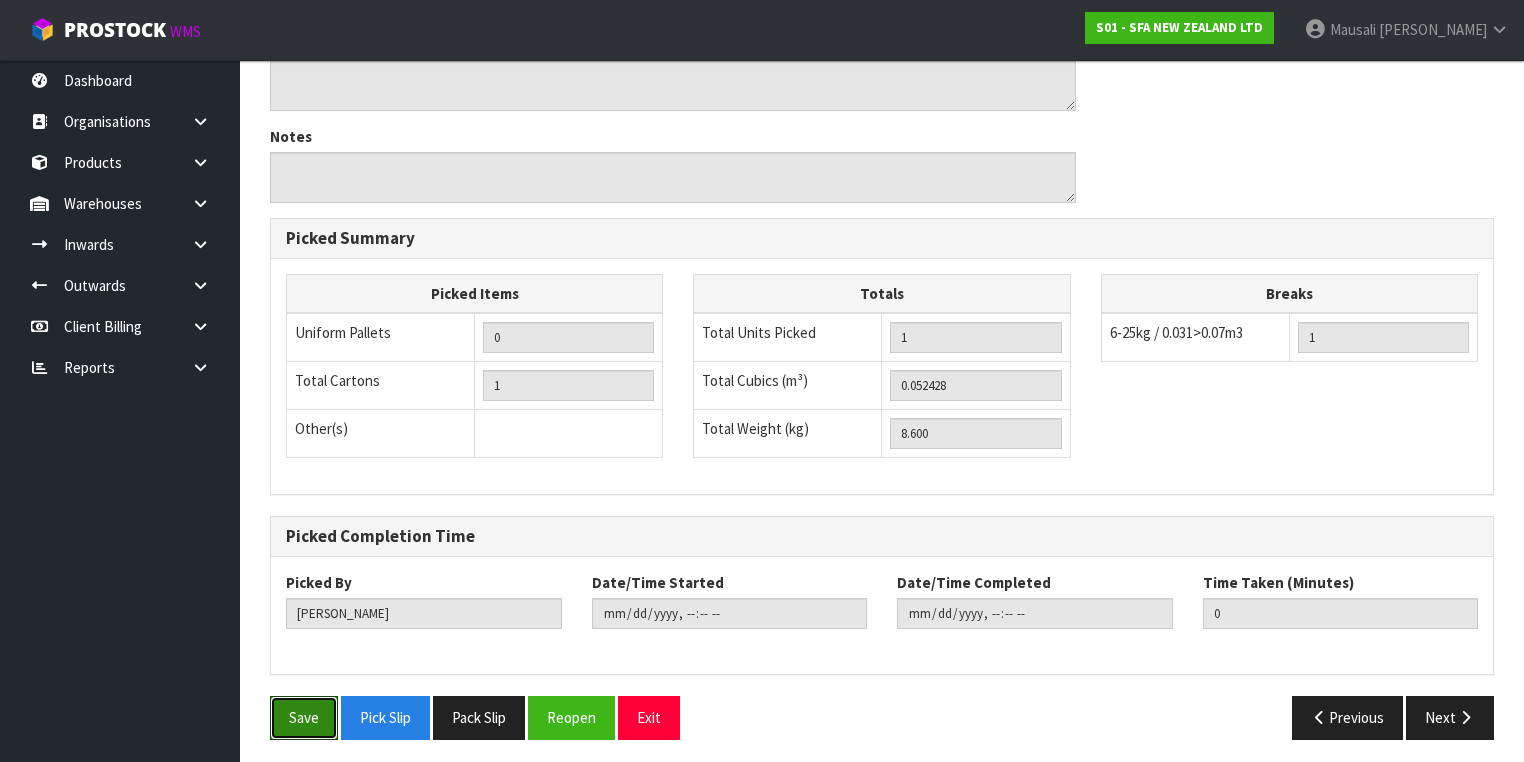 drag, startPoint x: 301, startPoint y: 704, endPoint x: 429, endPoint y: 663, distance: 134.4061 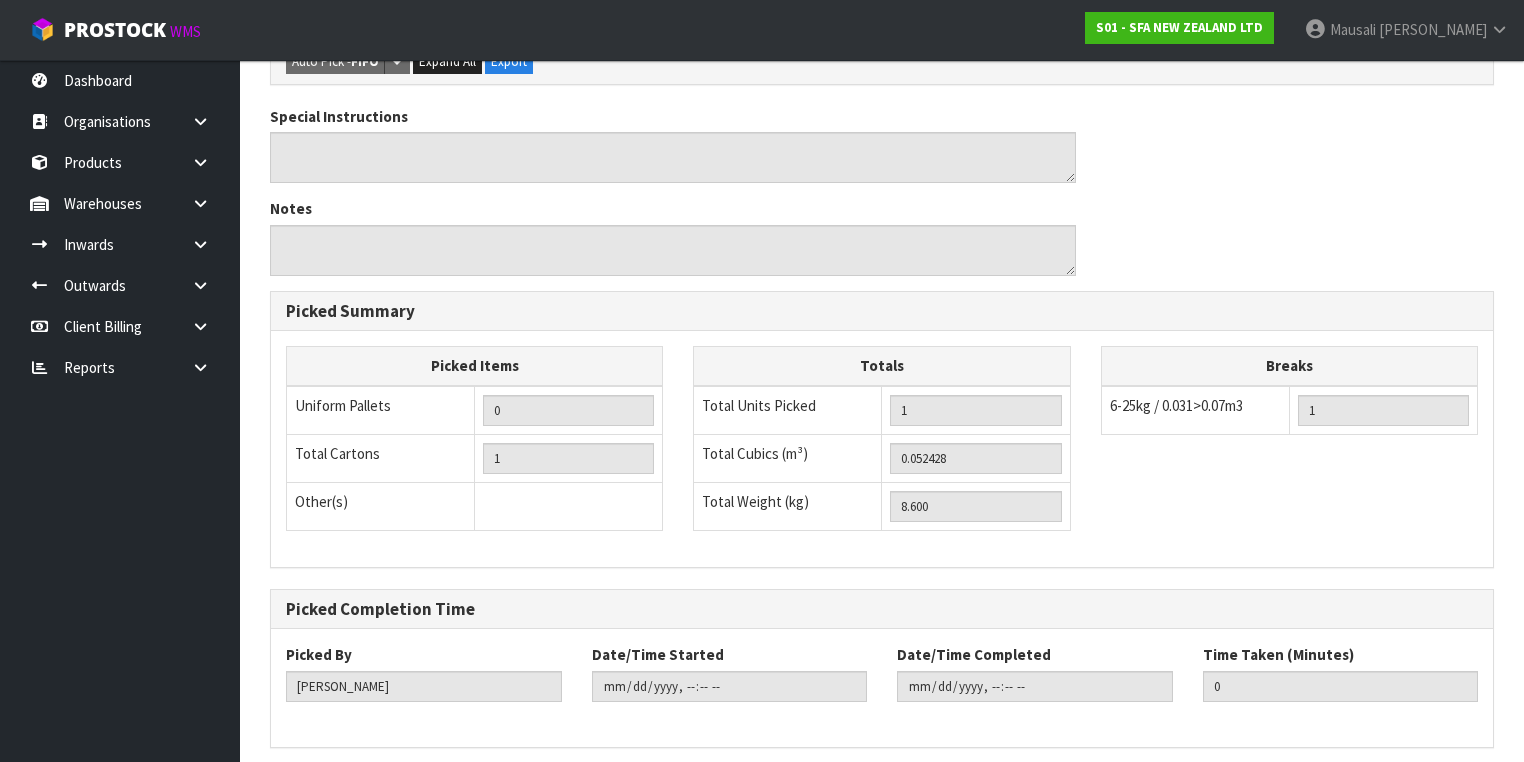 scroll, scrollTop: 0, scrollLeft: 0, axis: both 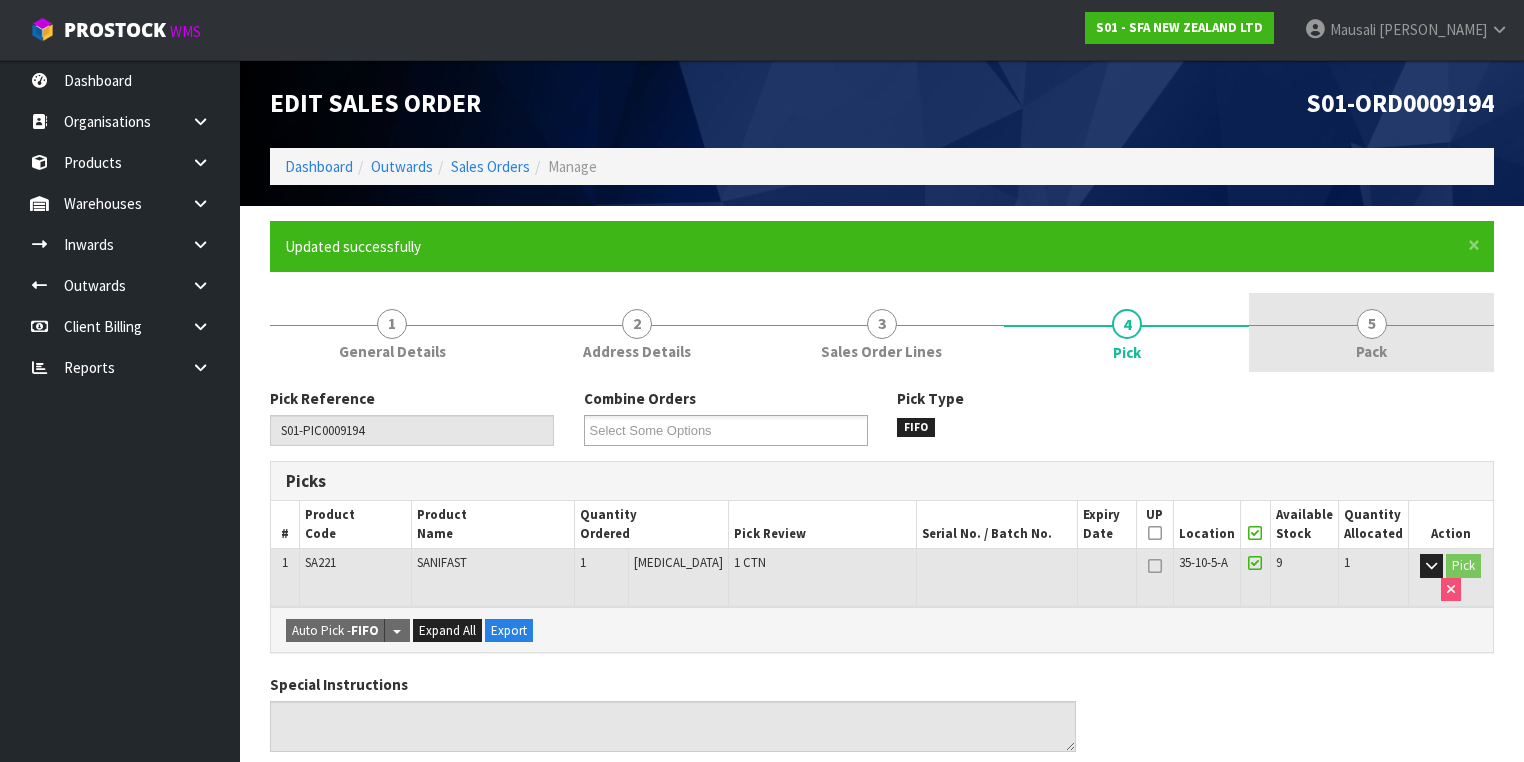 click on "5
Pack" at bounding box center (1371, 332) 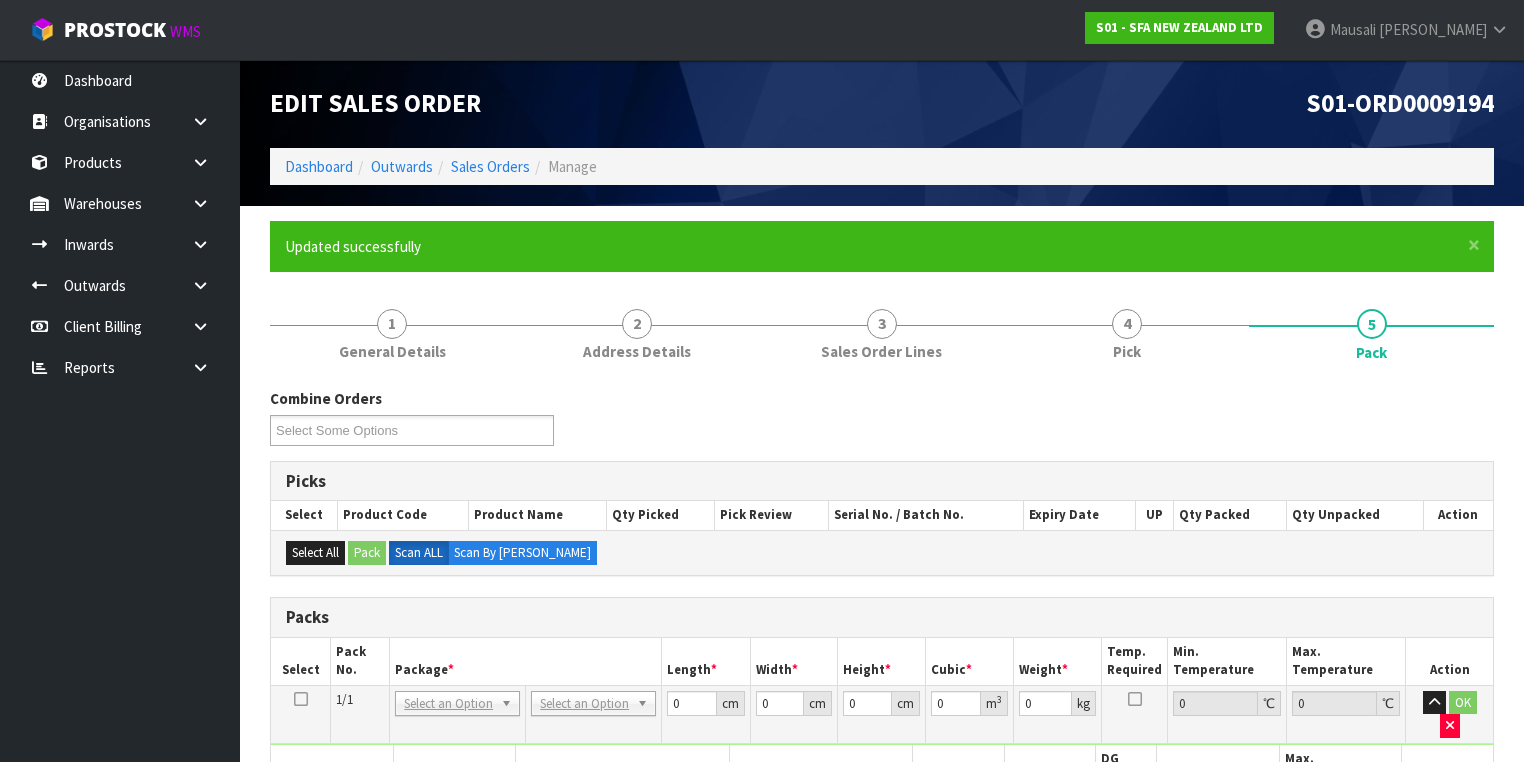 scroll, scrollTop: 400, scrollLeft: 0, axis: vertical 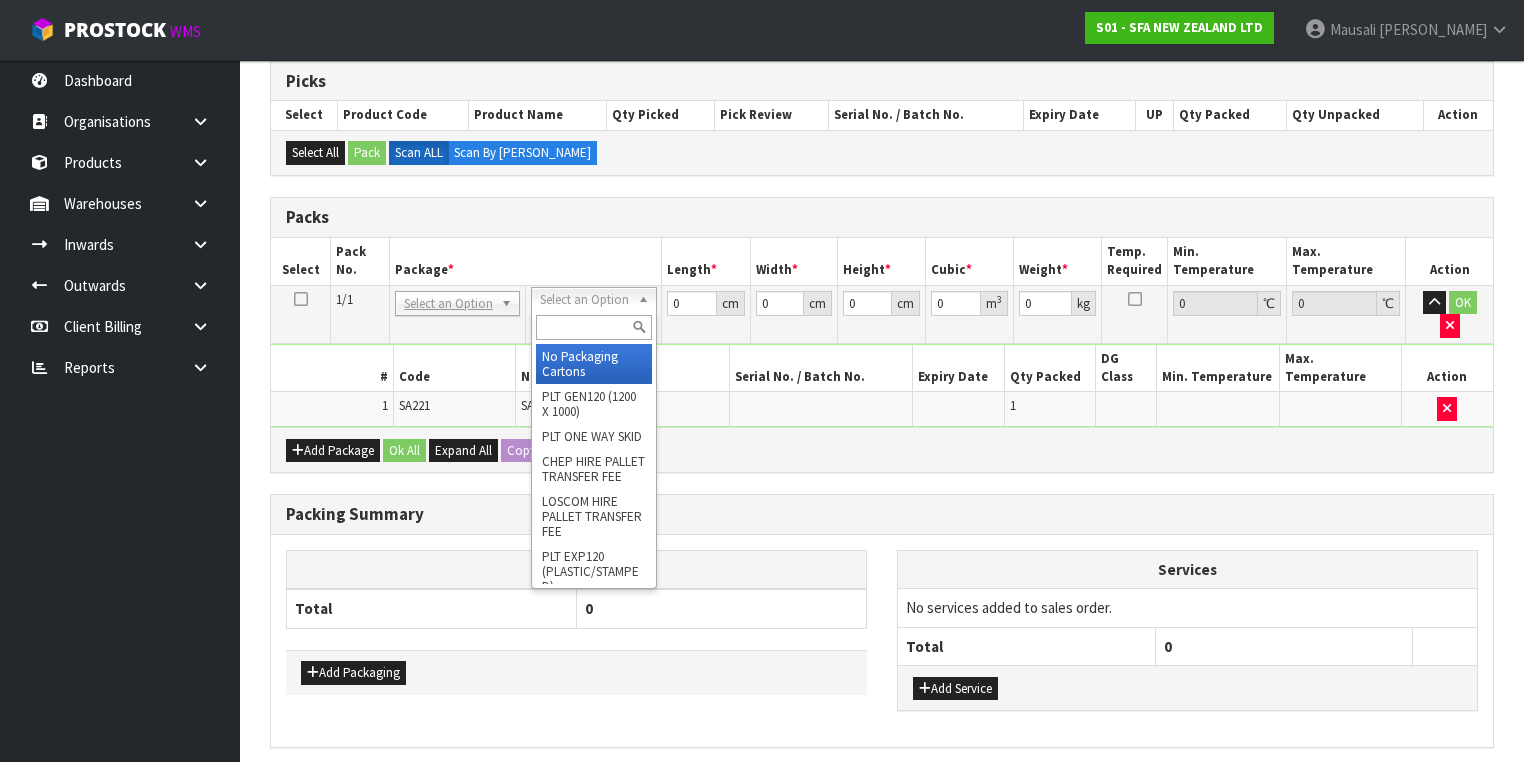 drag, startPoint x: 616, startPoint y: 364, endPoint x: 635, endPoint y: 344, distance: 27.58623 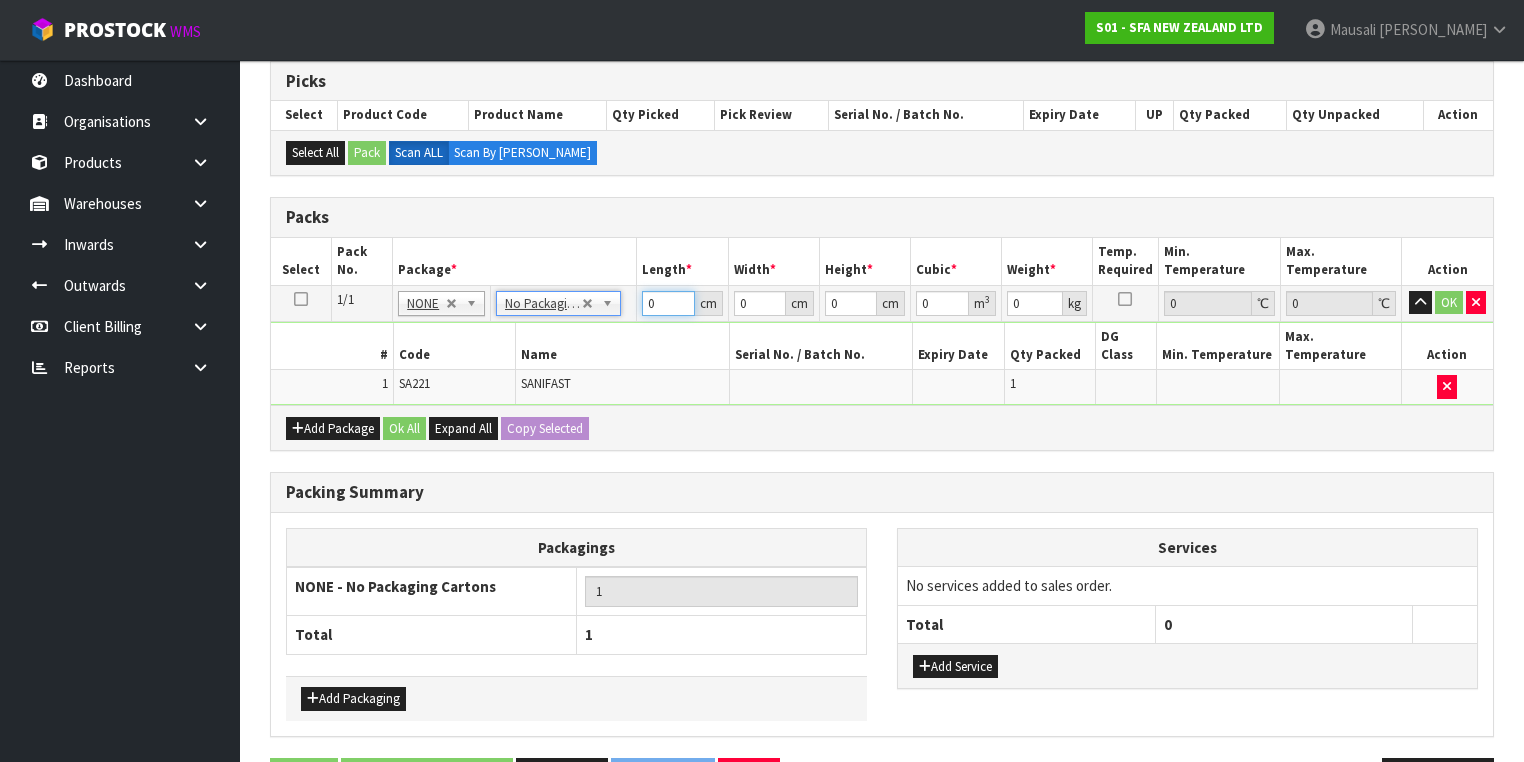drag, startPoint x: 667, startPoint y: 301, endPoint x: 640, endPoint y: 312, distance: 29.15476 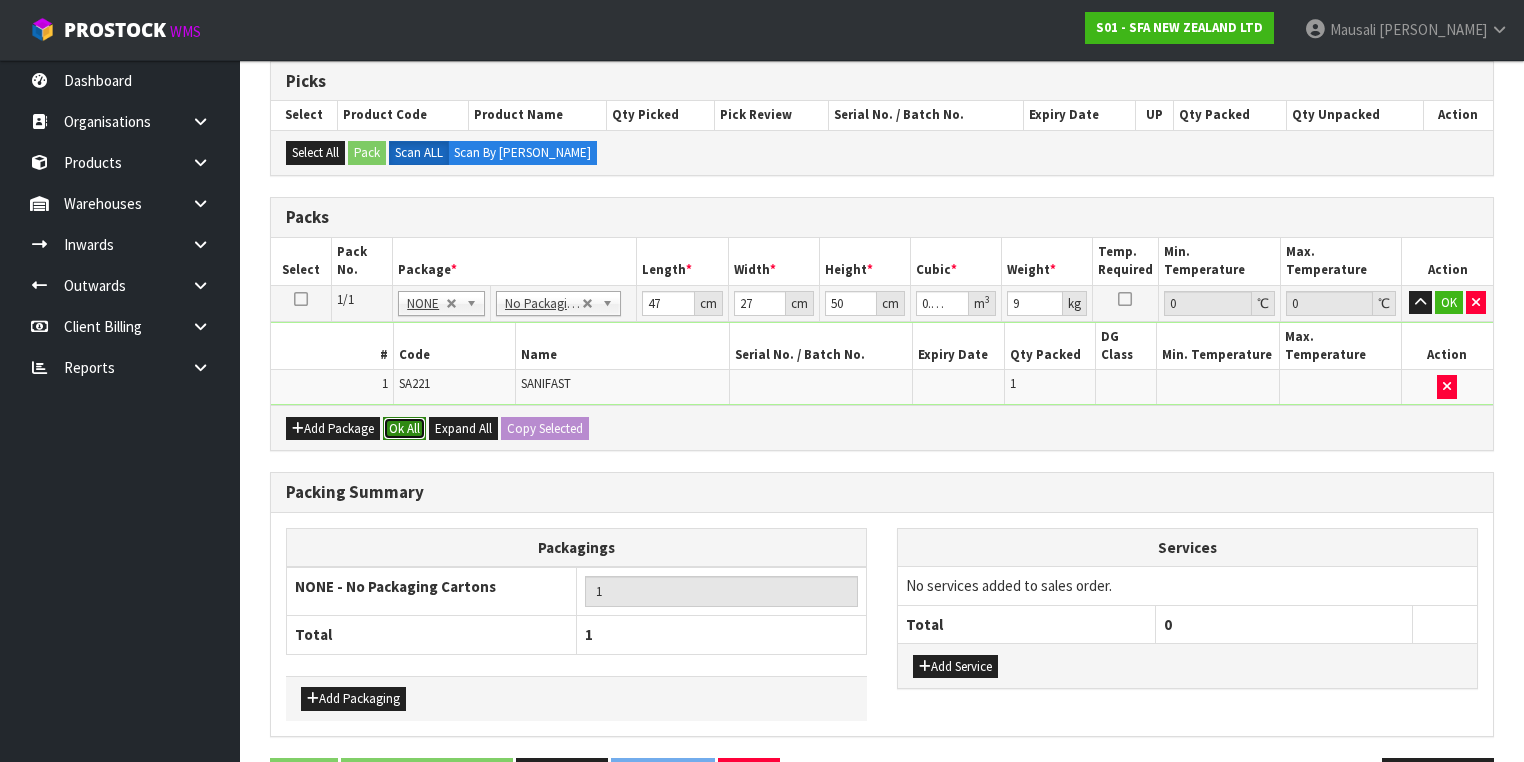 click on "Ok All" at bounding box center (404, 429) 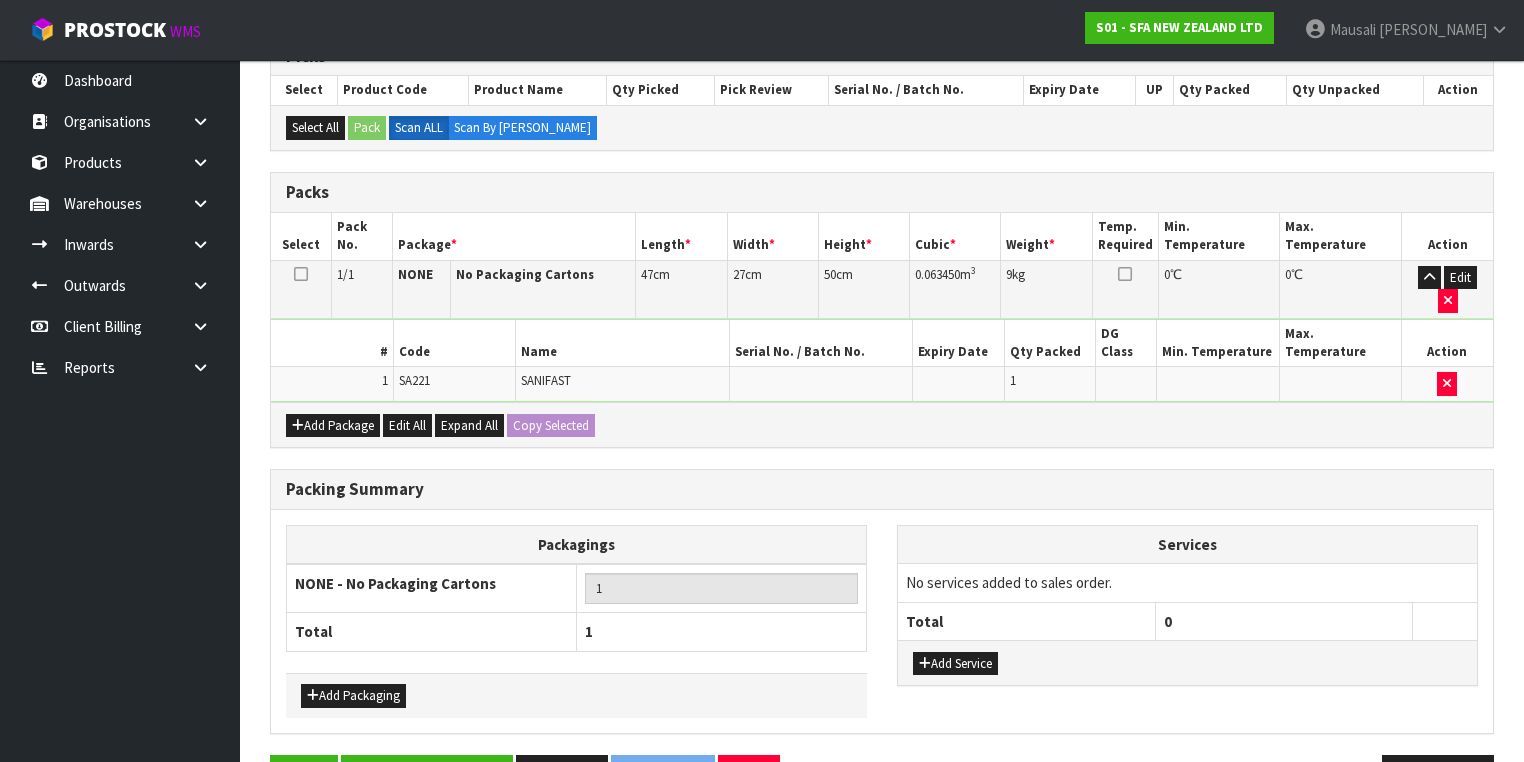 scroll, scrollTop: 440, scrollLeft: 0, axis: vertical 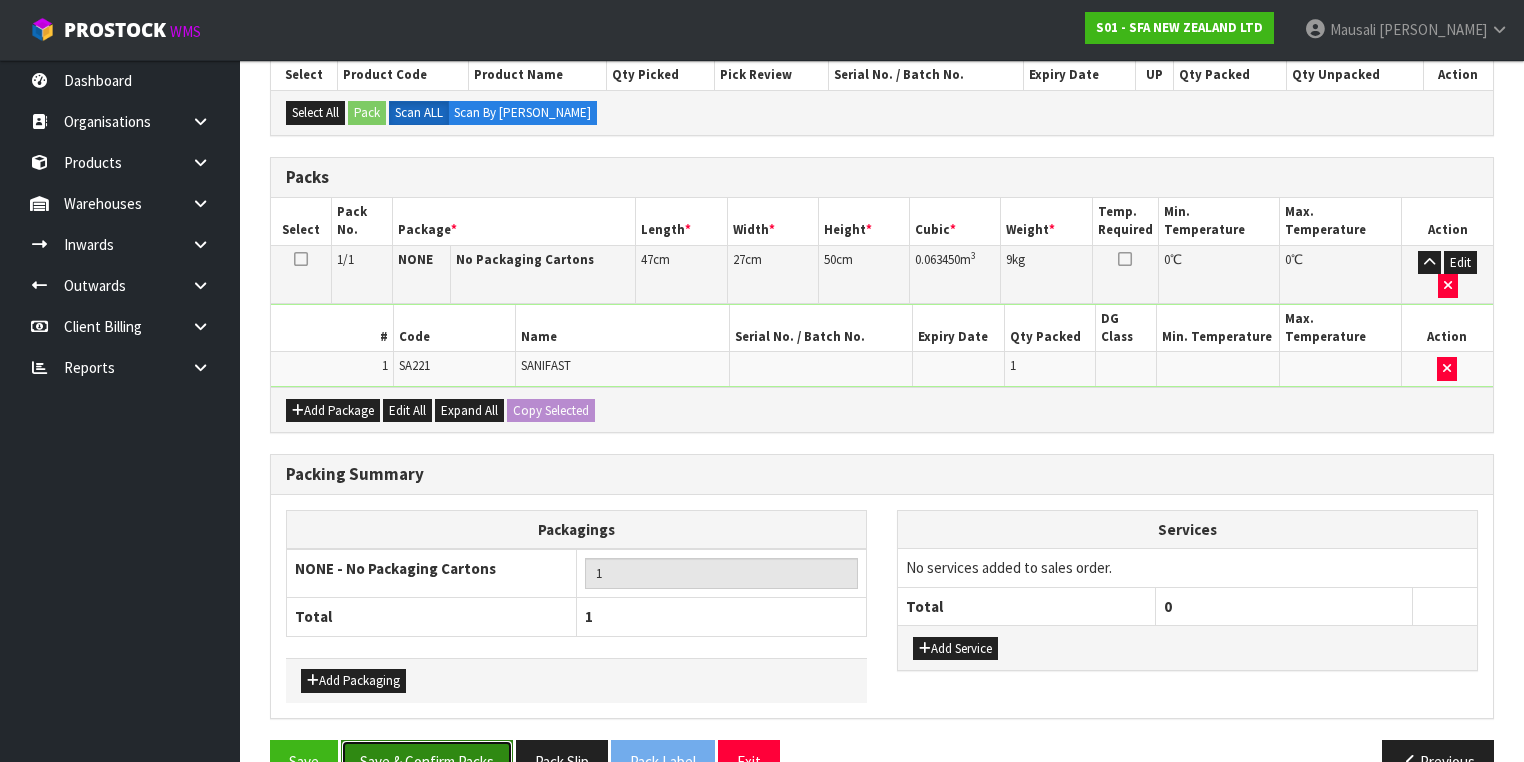 click on "Save & Confirm Packs" at bounding box center [427, 761] 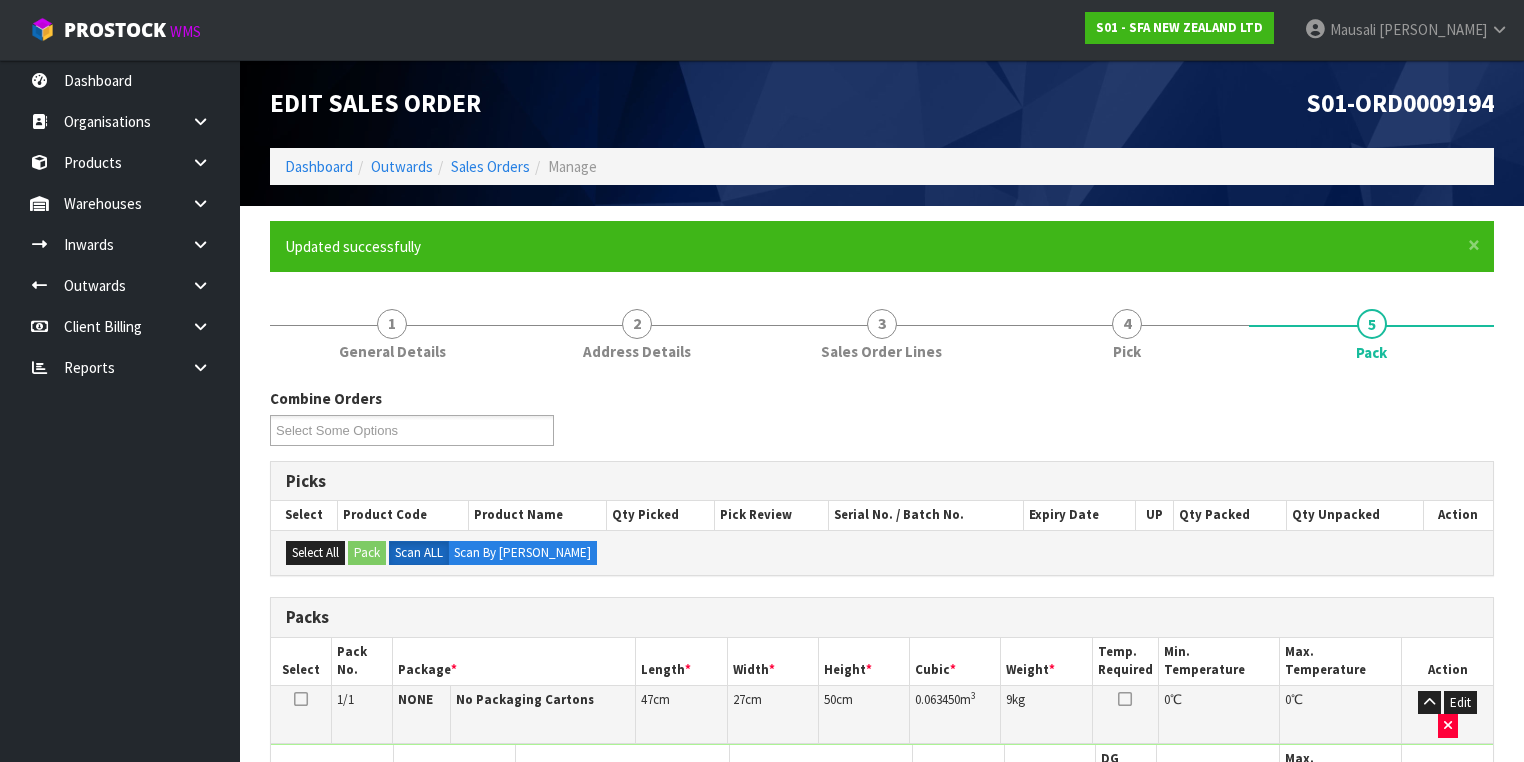 scroll, scrollTop: 332, scrollLeft: 0, axis: vertical 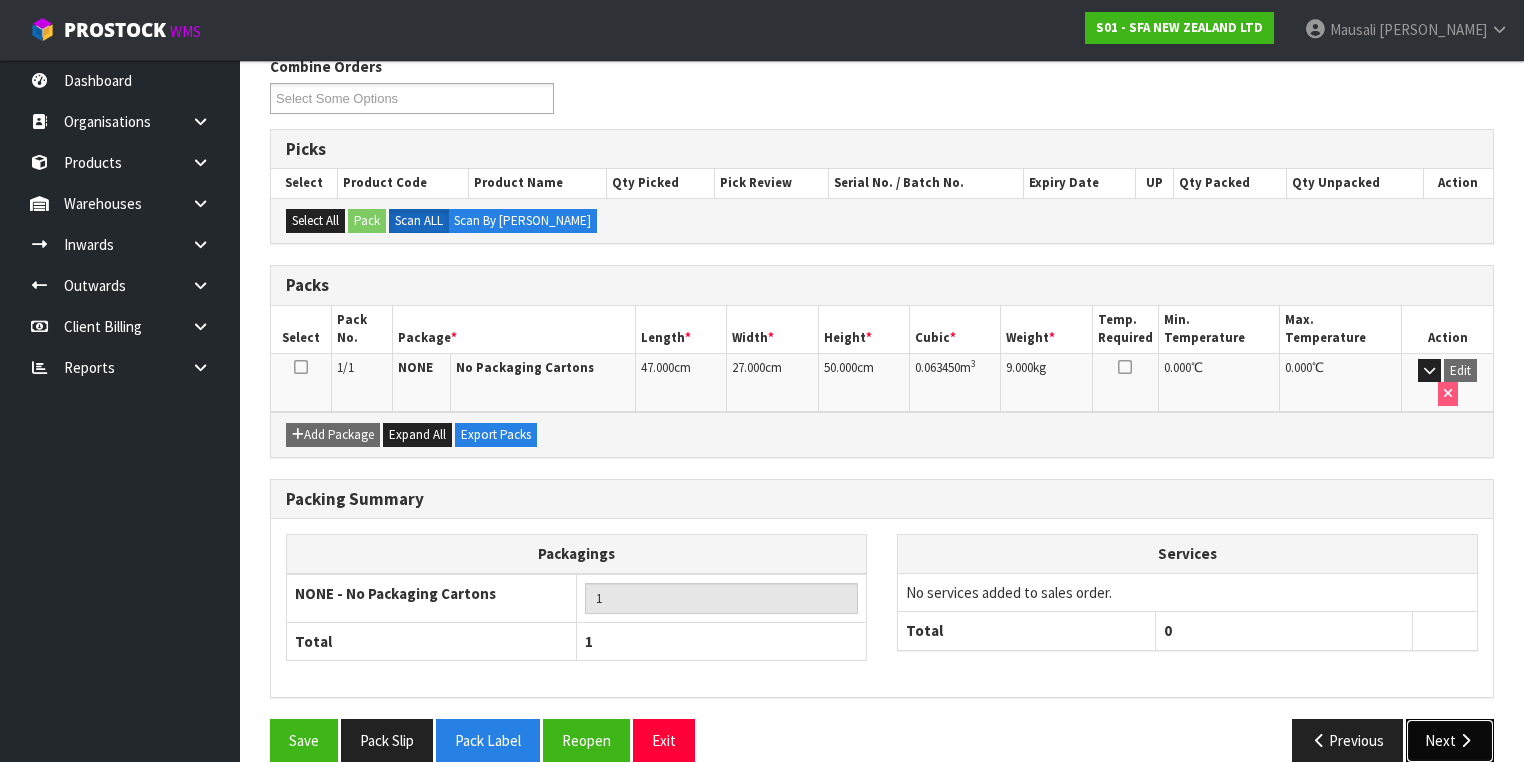 click at bounding box center (1465, 740) 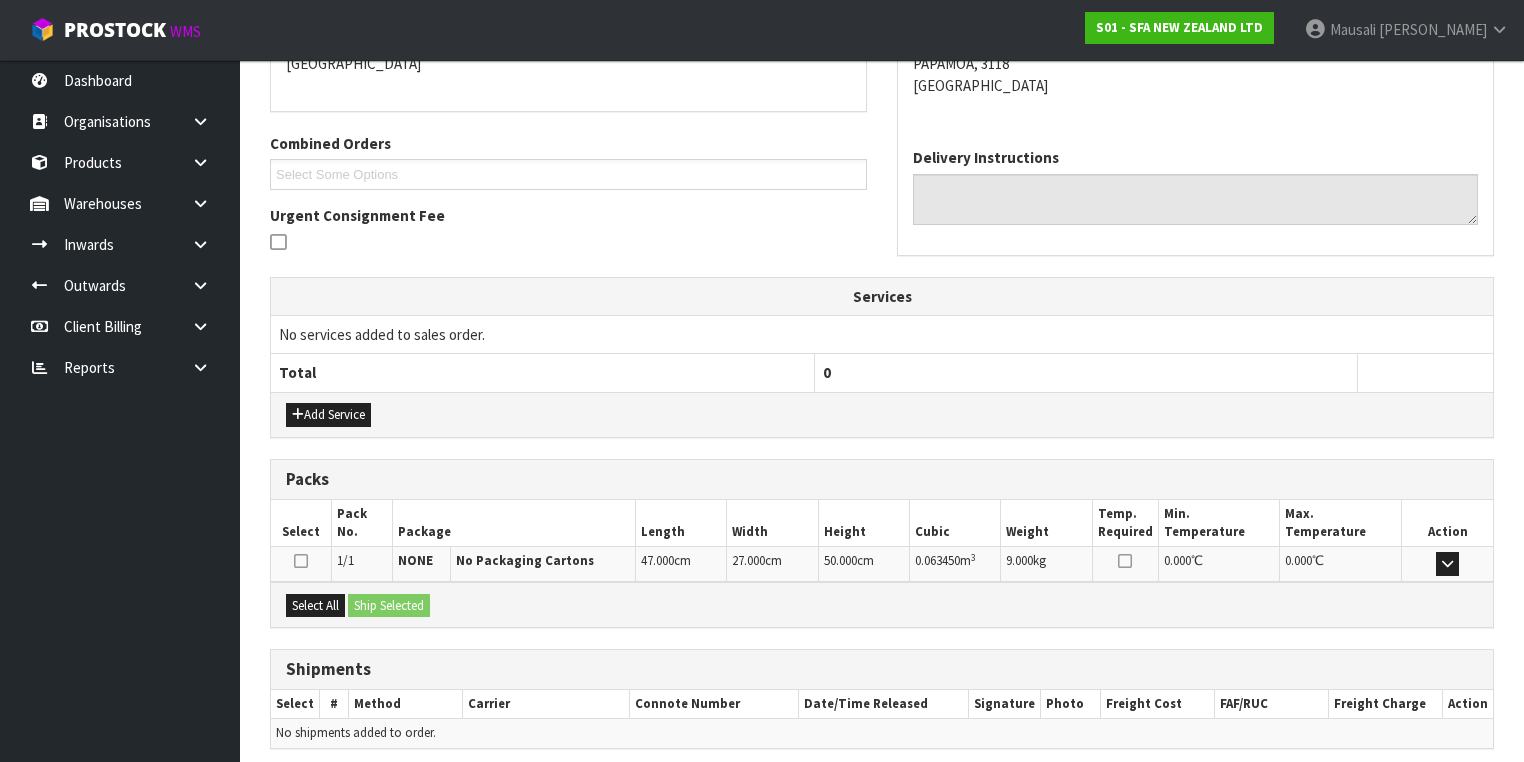 scroll, scrollTop: 528, scrollLeft: 0, axis: vertical 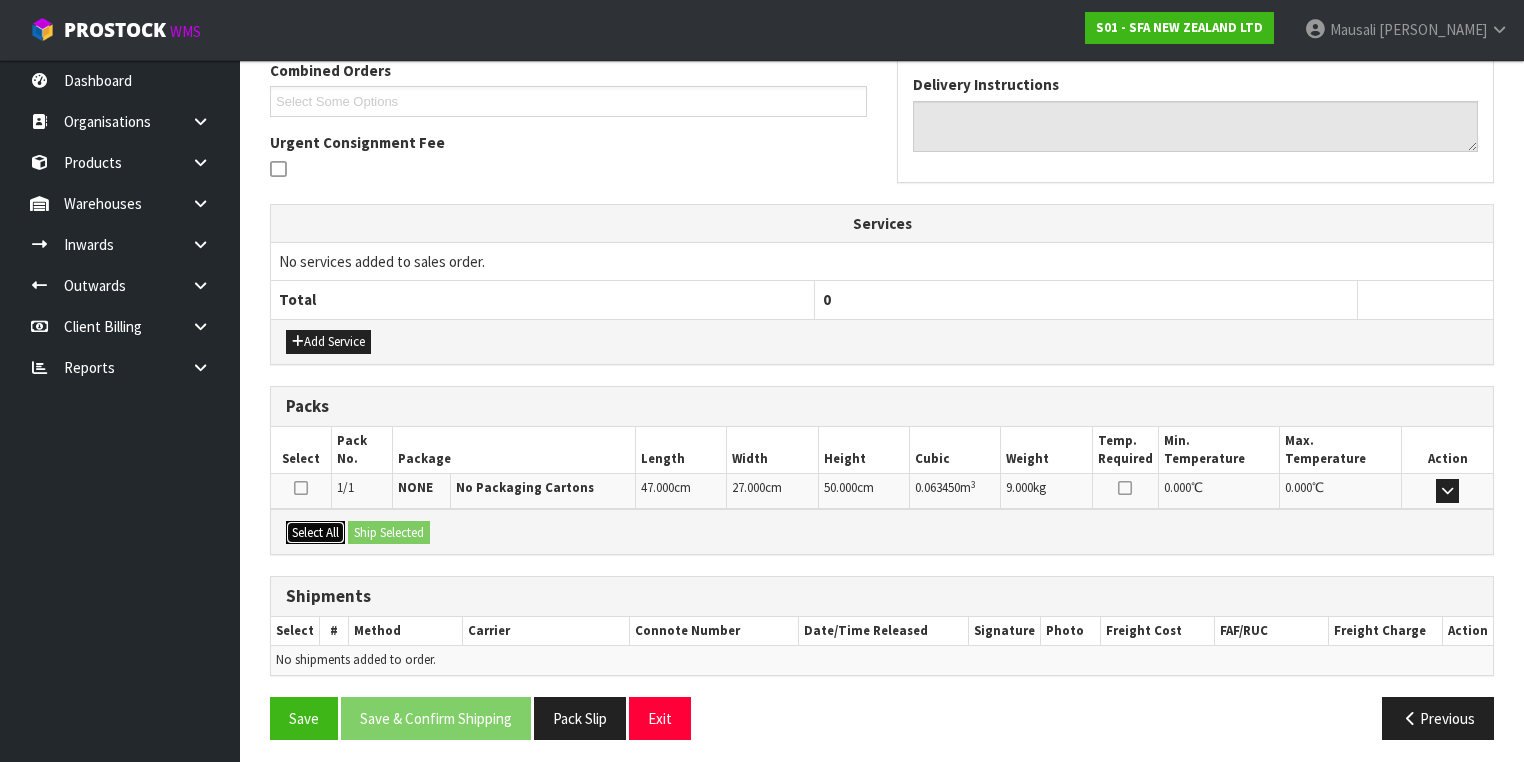 drag, startPoint x: 321, startPoint y: 524, endPoint x: 376, endPoint y: 521, distance: 55.081757 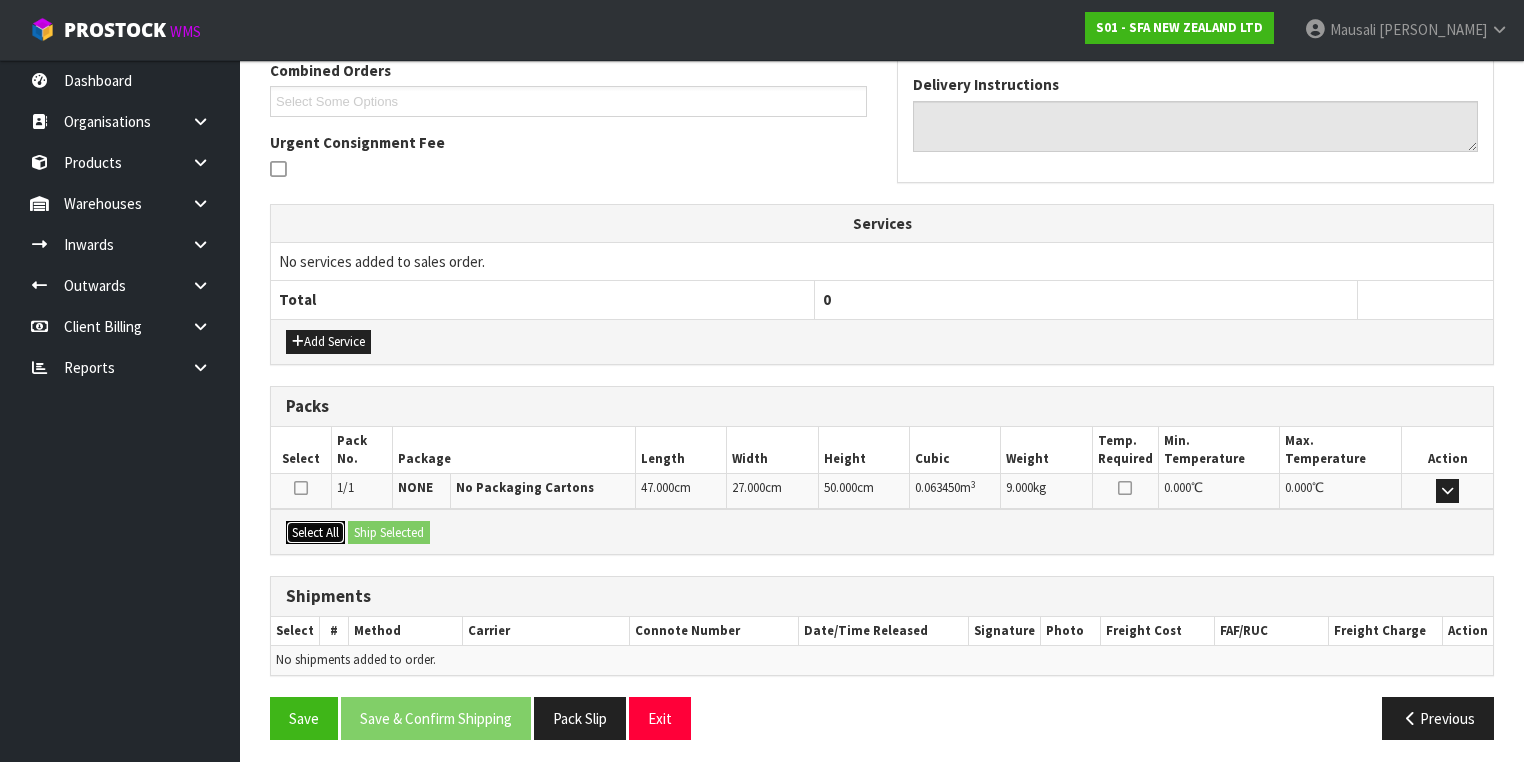click on "Select All" at bounding box center [315, 533] 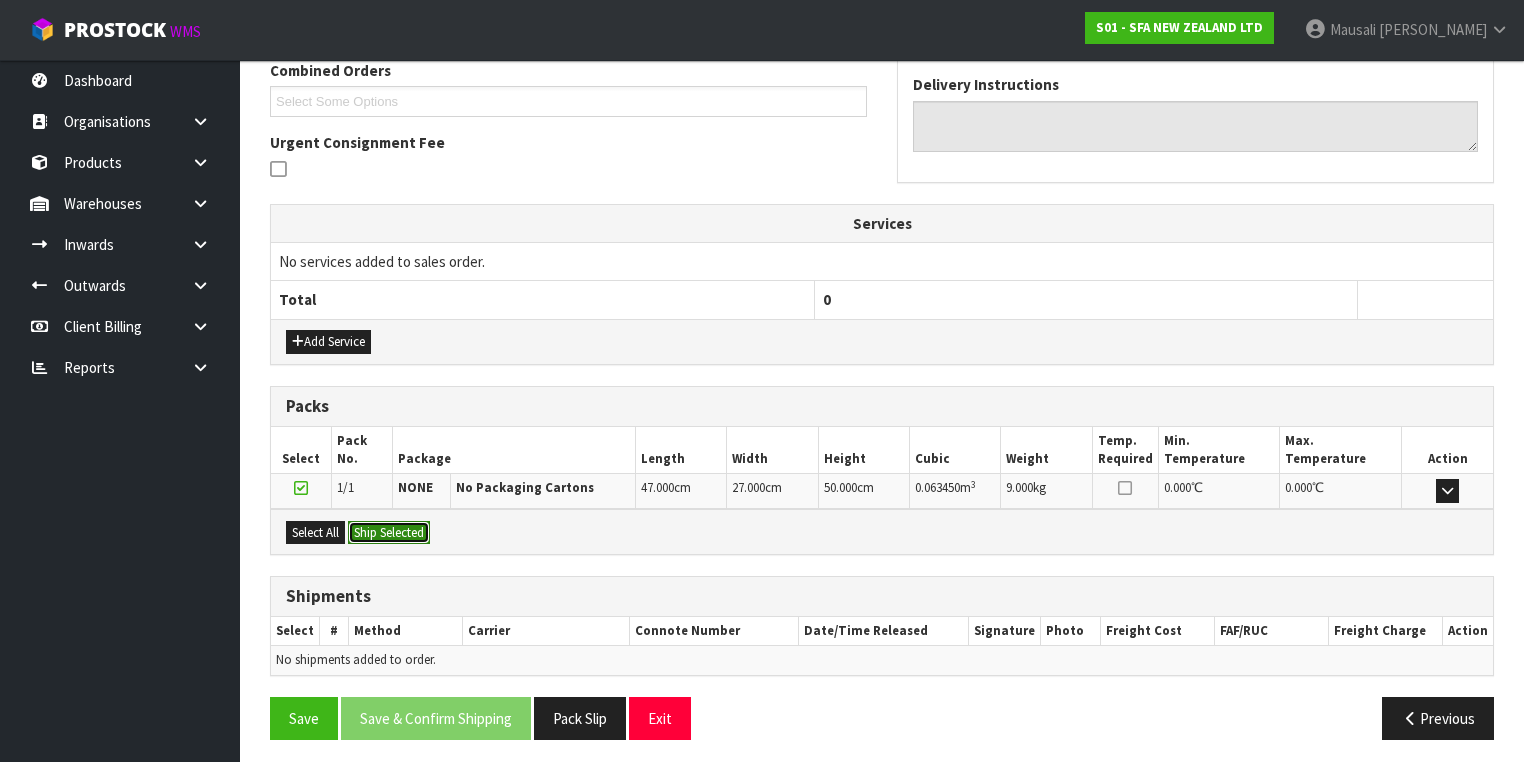 click on "Ship Selected" at bounding box center [389, 533] 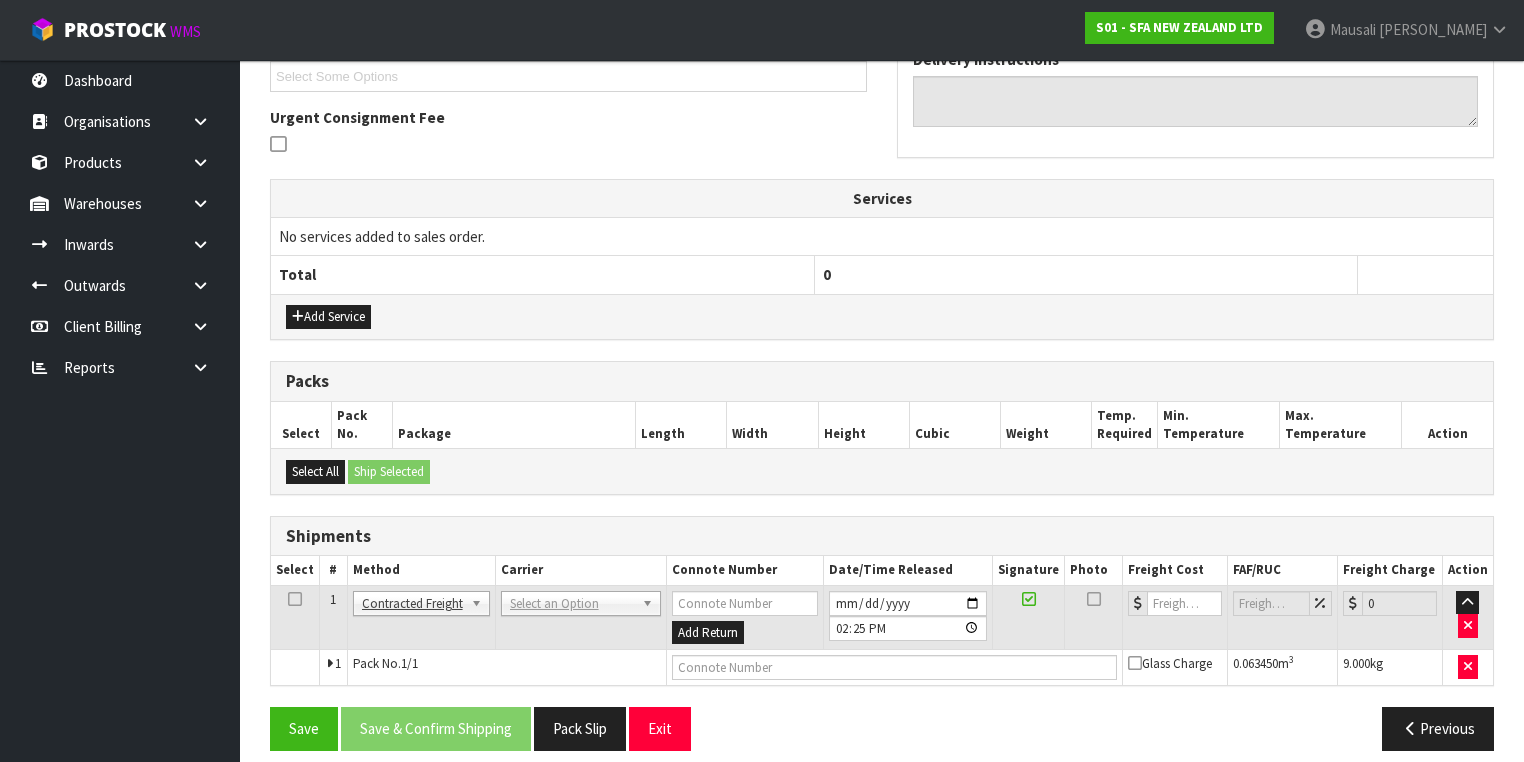 scroll, scrollTop: 564, scrollLeft: 0, axis: vertical 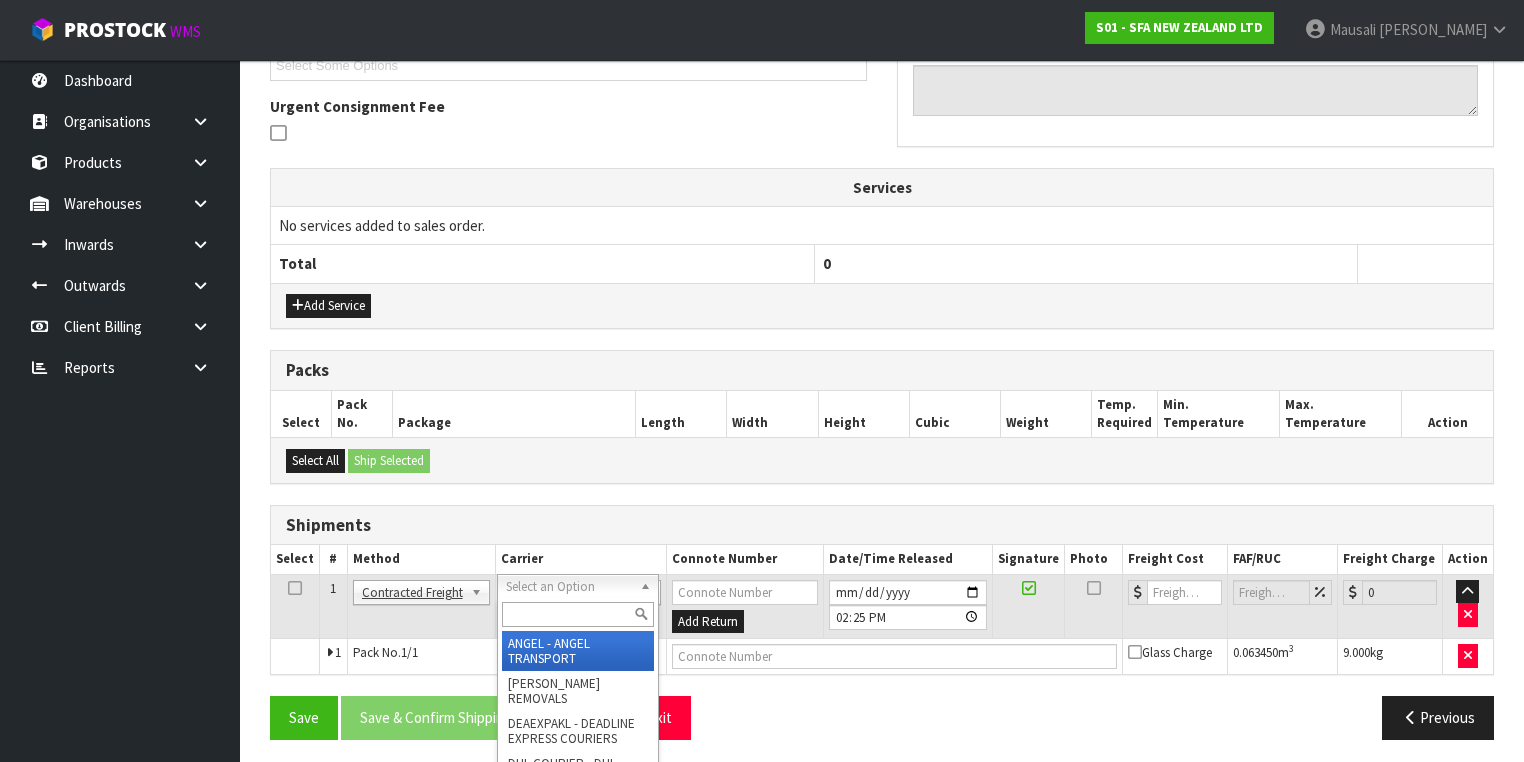 click at bounding box center (578, 614) 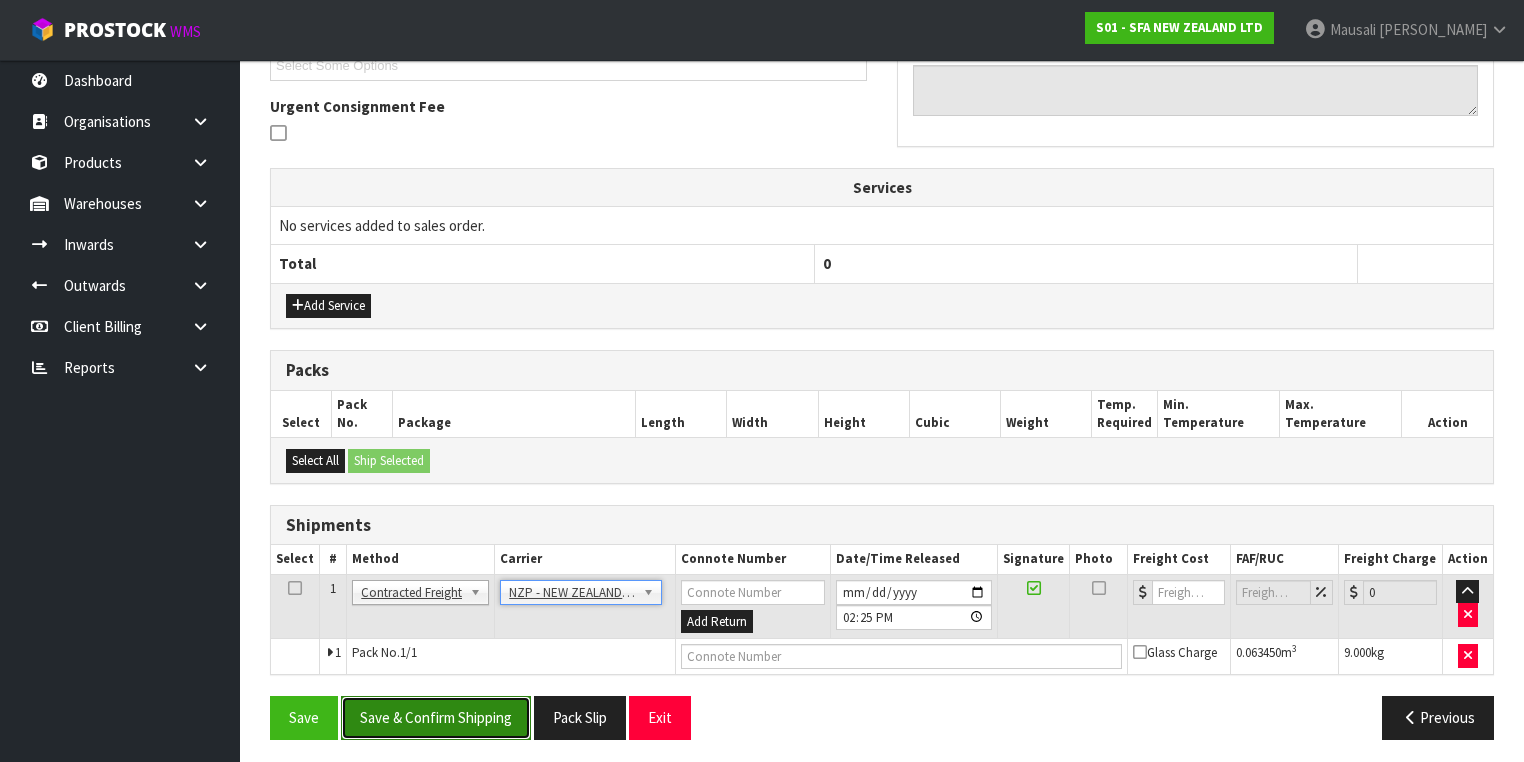 click on "Save & Confirm Shipping" at bounding box center [436, 717] 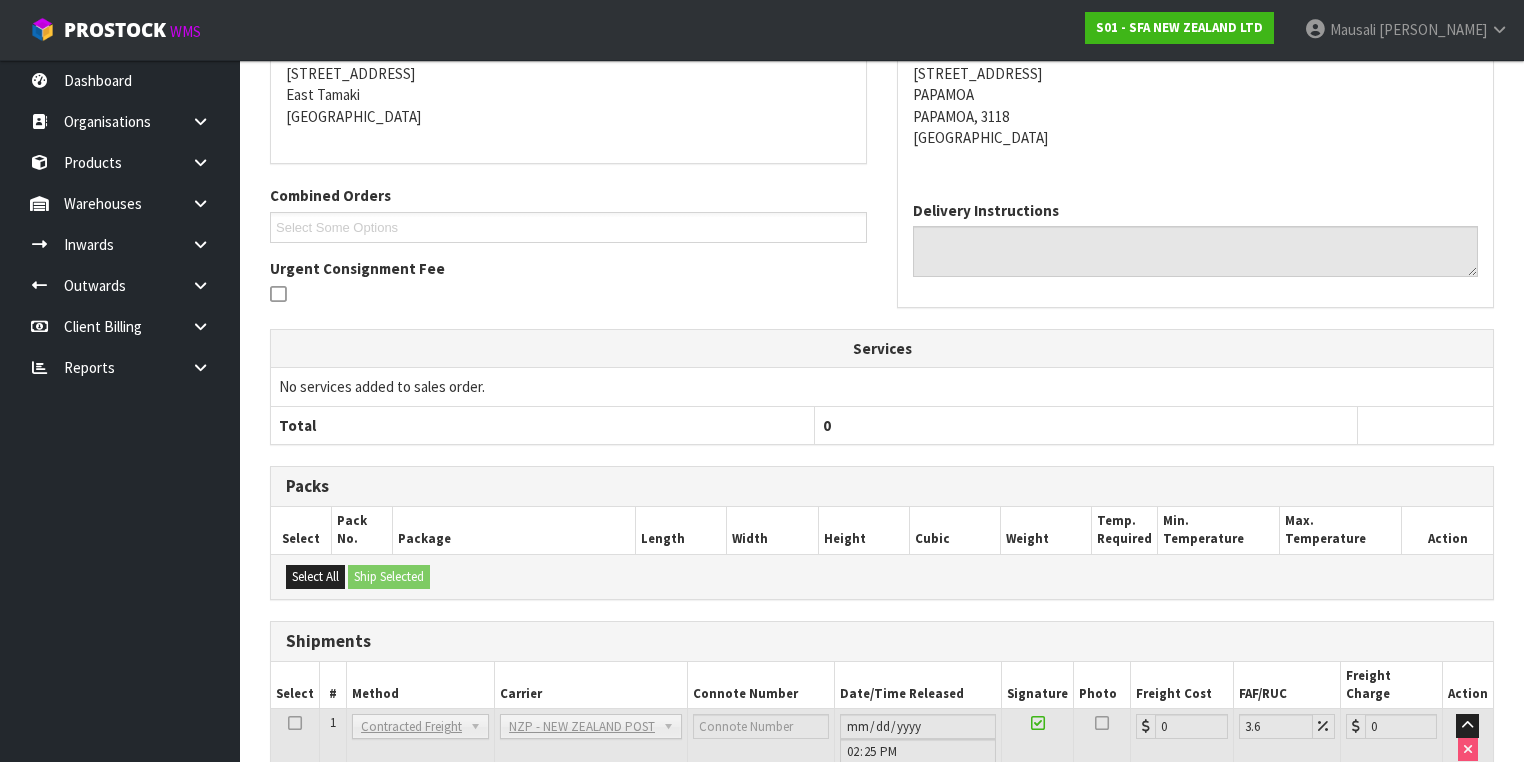 scroll, scrollTop: 536, scrollLeft: 0, axis: vertical 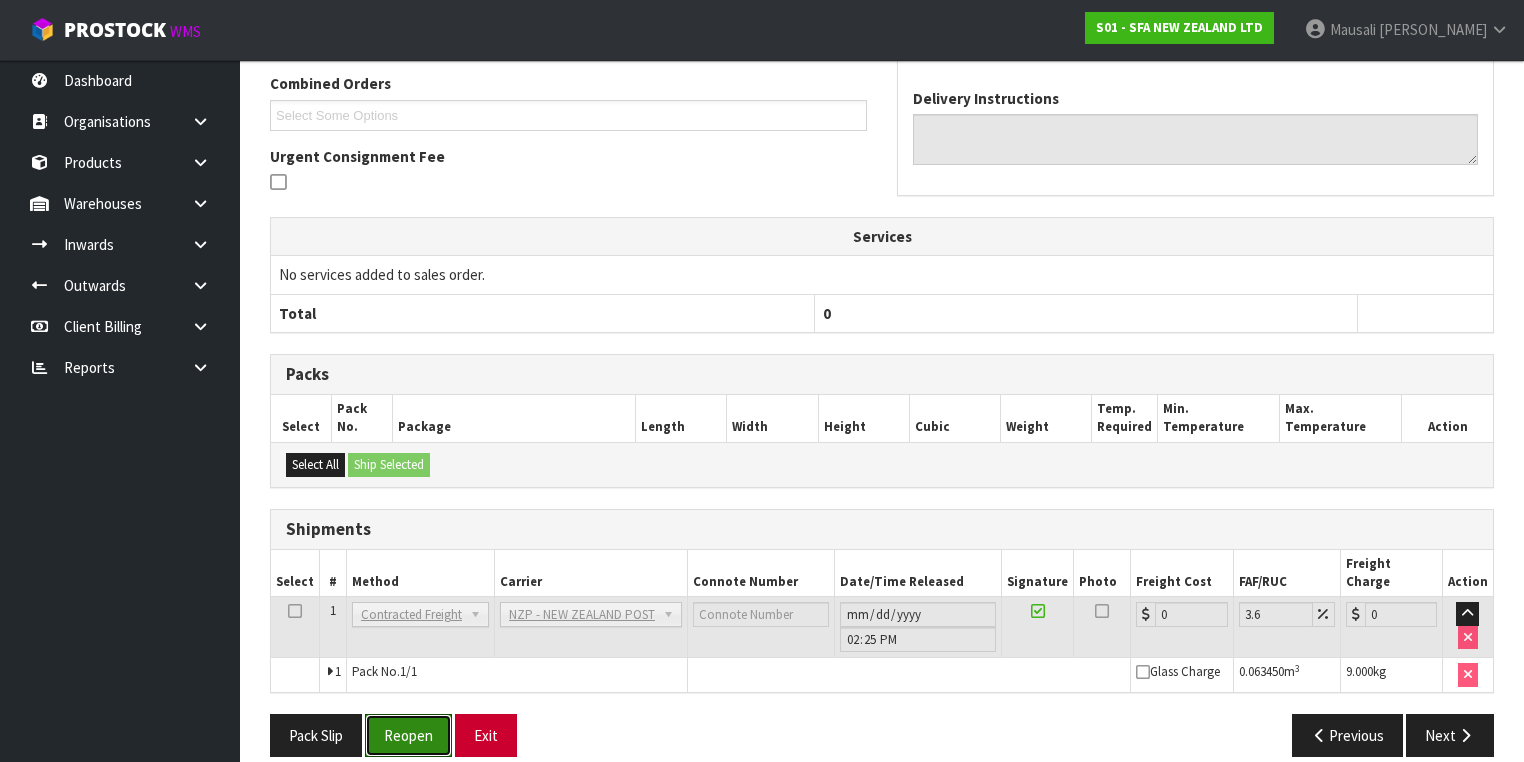 drag, startPoint x: 428, startPoint y: 708, endPoint x: 497, endPoint y: 693, distance: 70.61161 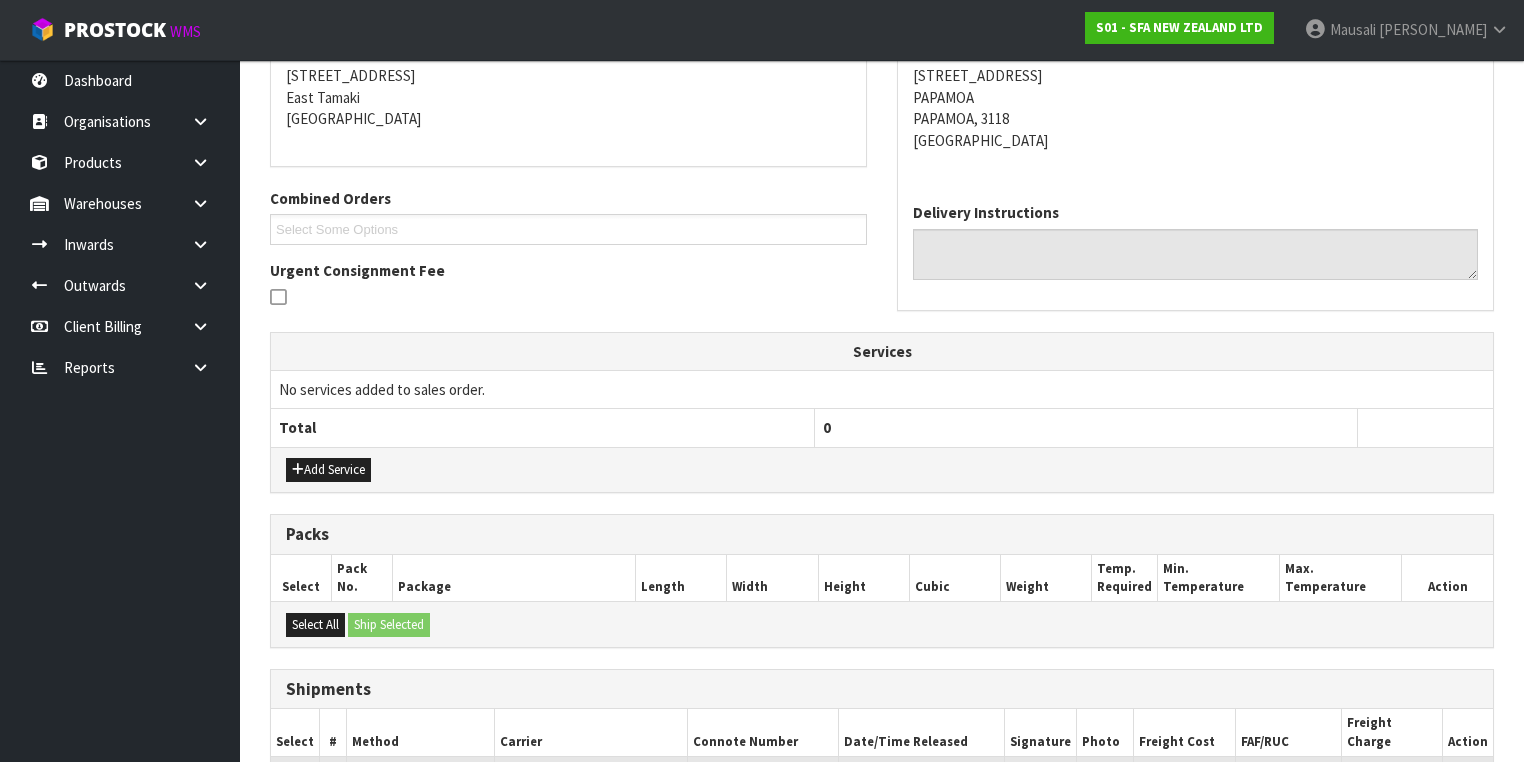 scroll, scrollTop: 582, scrollLeft: 0, axis: vertical 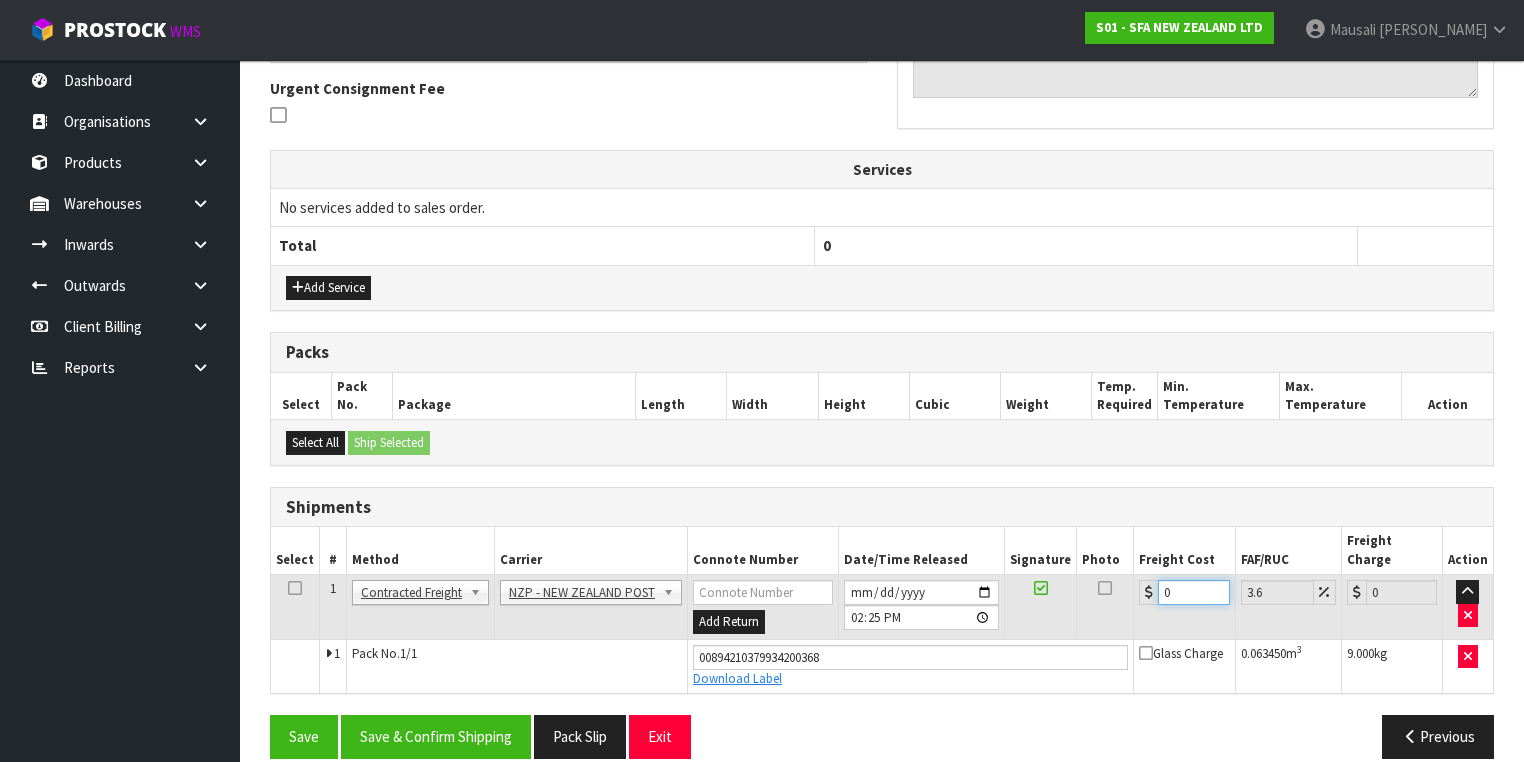 drag, startPoint x: 1172, startPoint y: 572, endPoint x: 1138, endPoint y: 586, distance: 36.769554 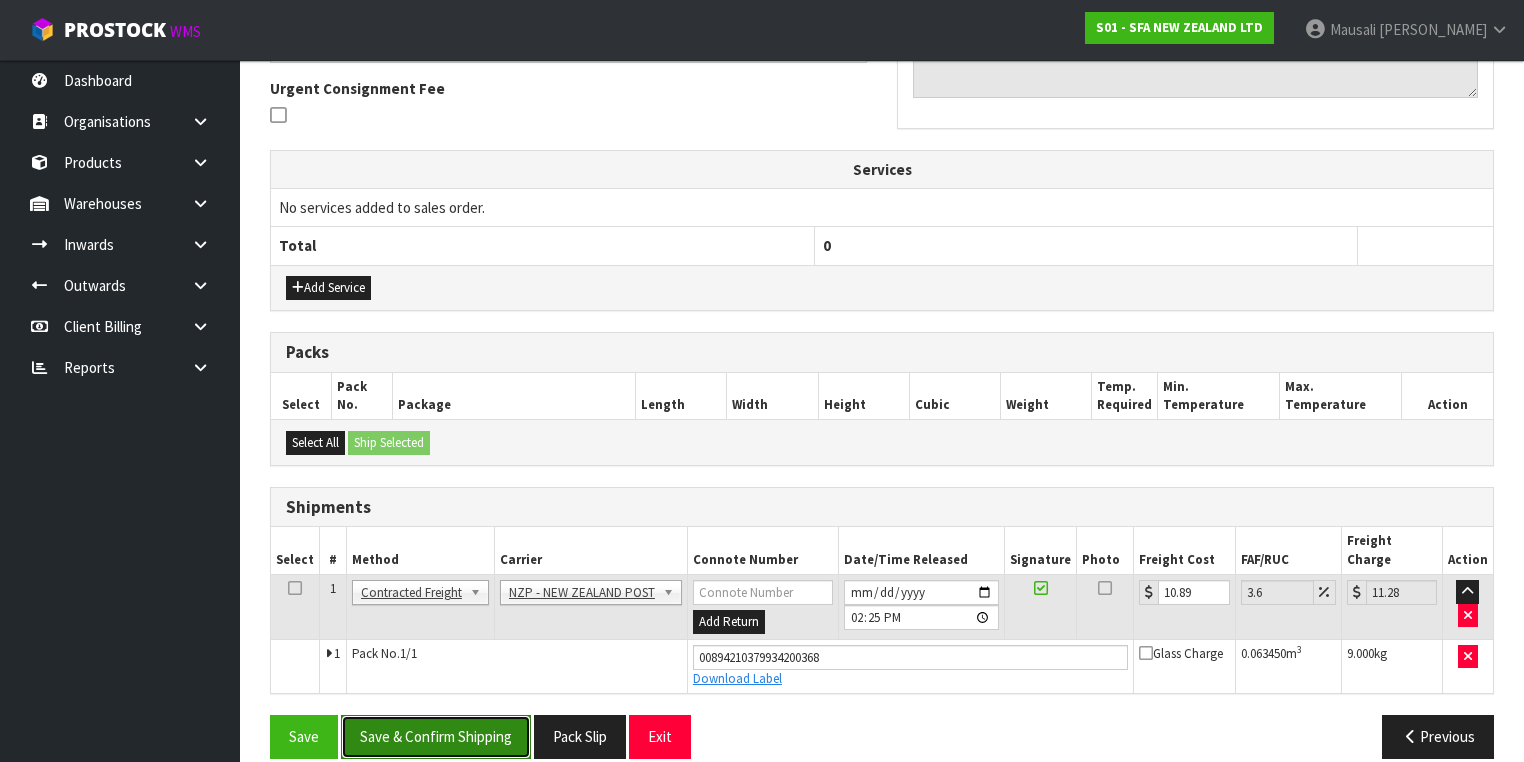 click on "Save & Confirm Shipping" at bounding box center (436, 736) 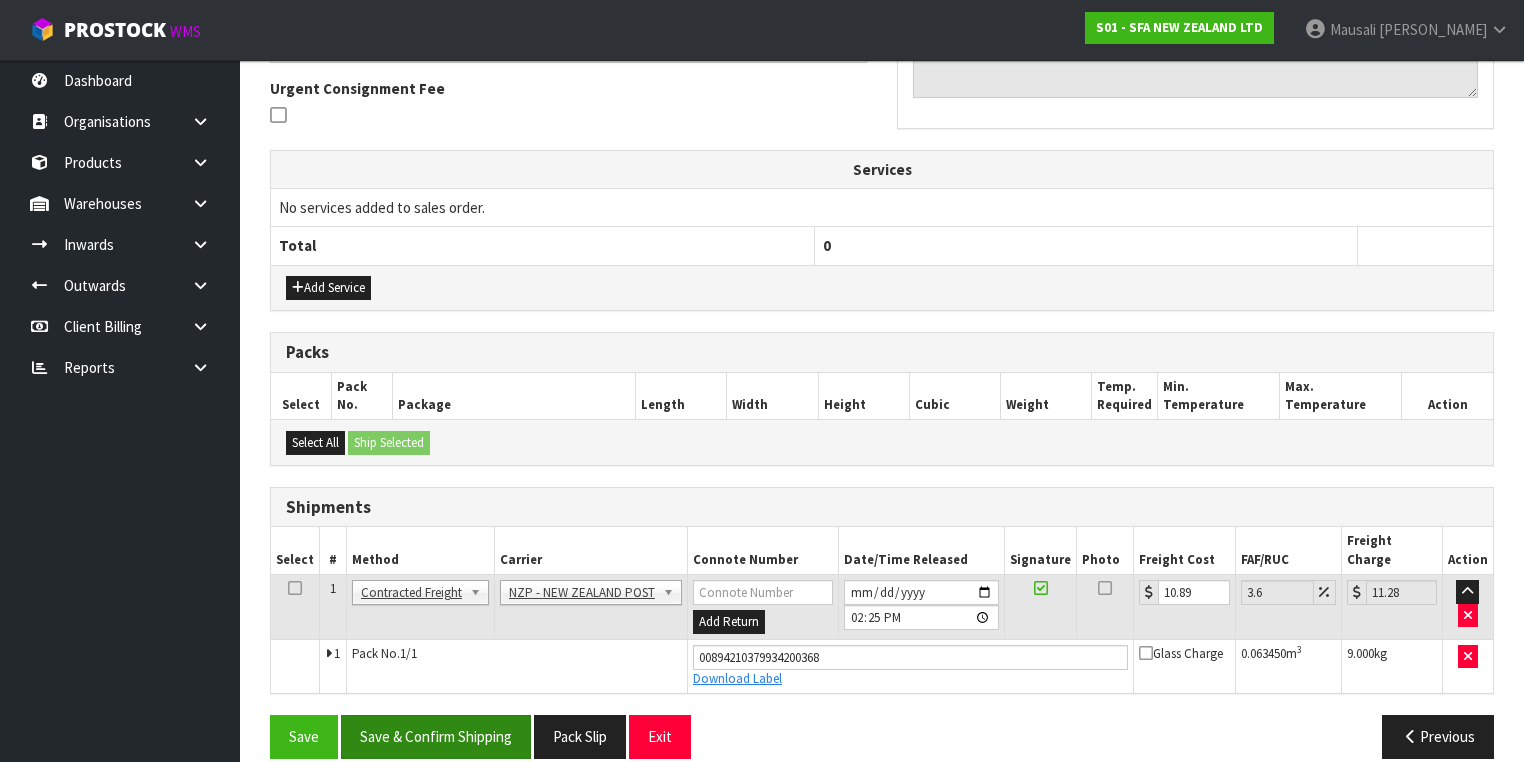 scroll, scrollTop: 0, scrollLeft: 0, axis: both 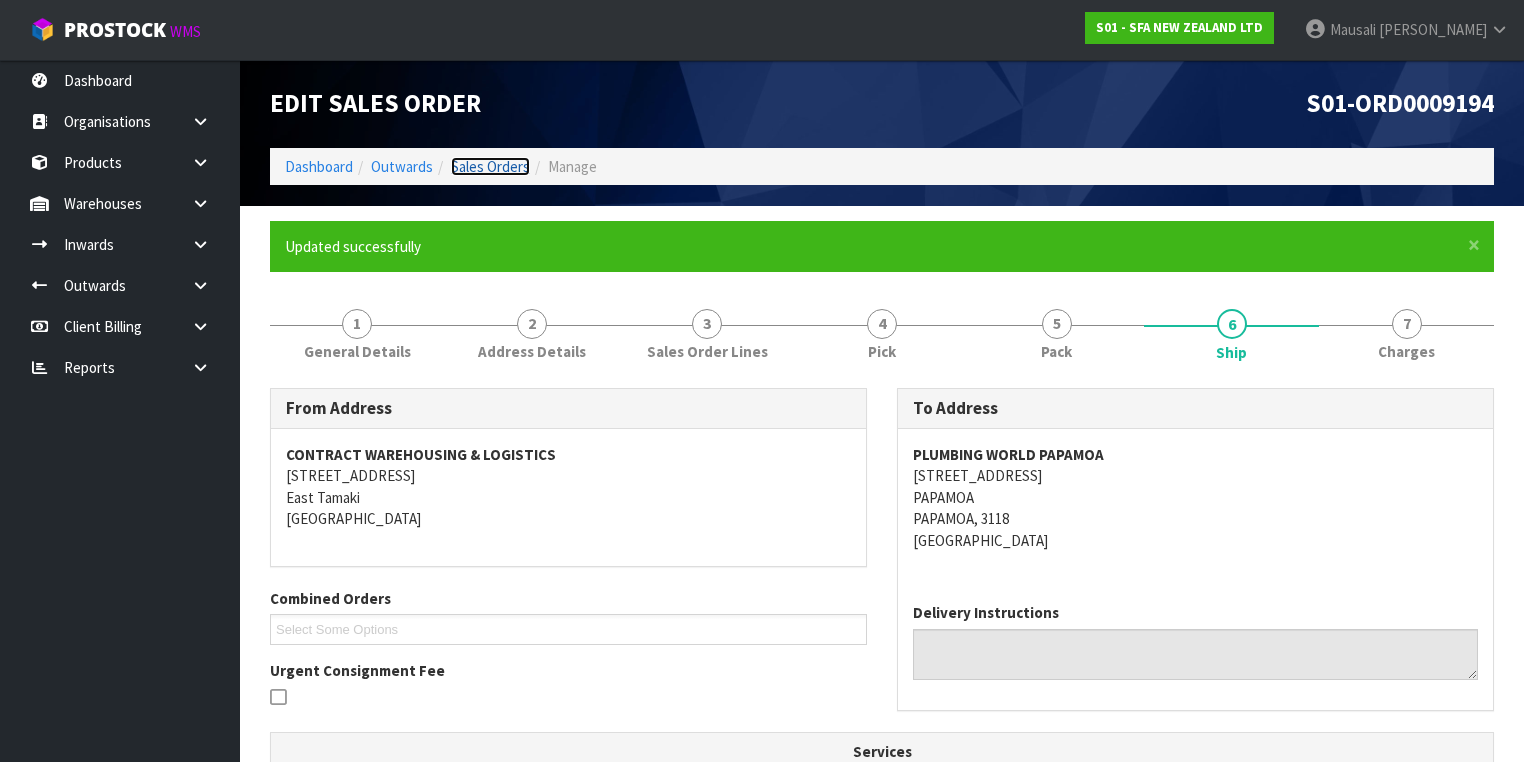 click on "Sales Orders" at bounding box center (490, 166) 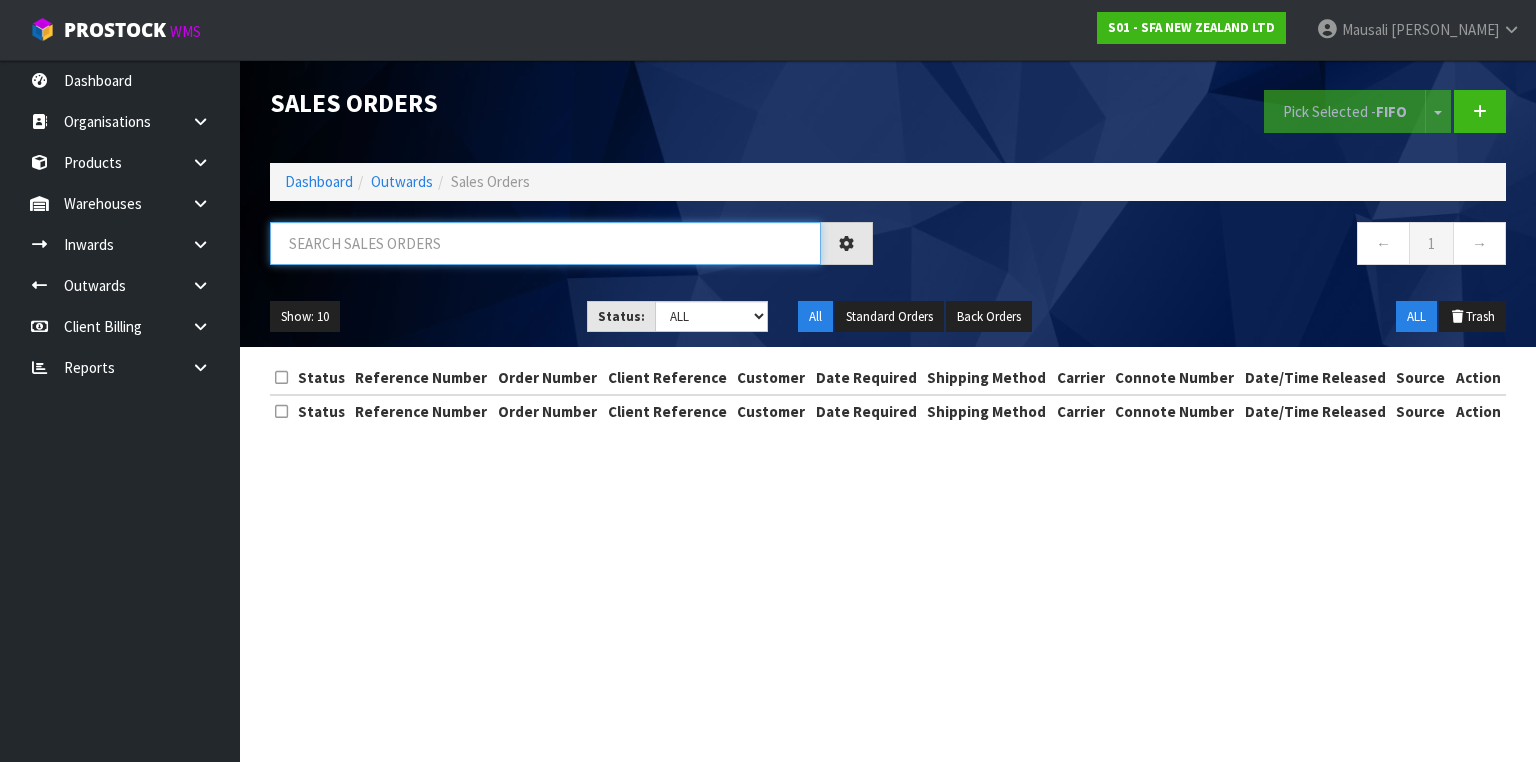 click at bounding box center (545, 243) 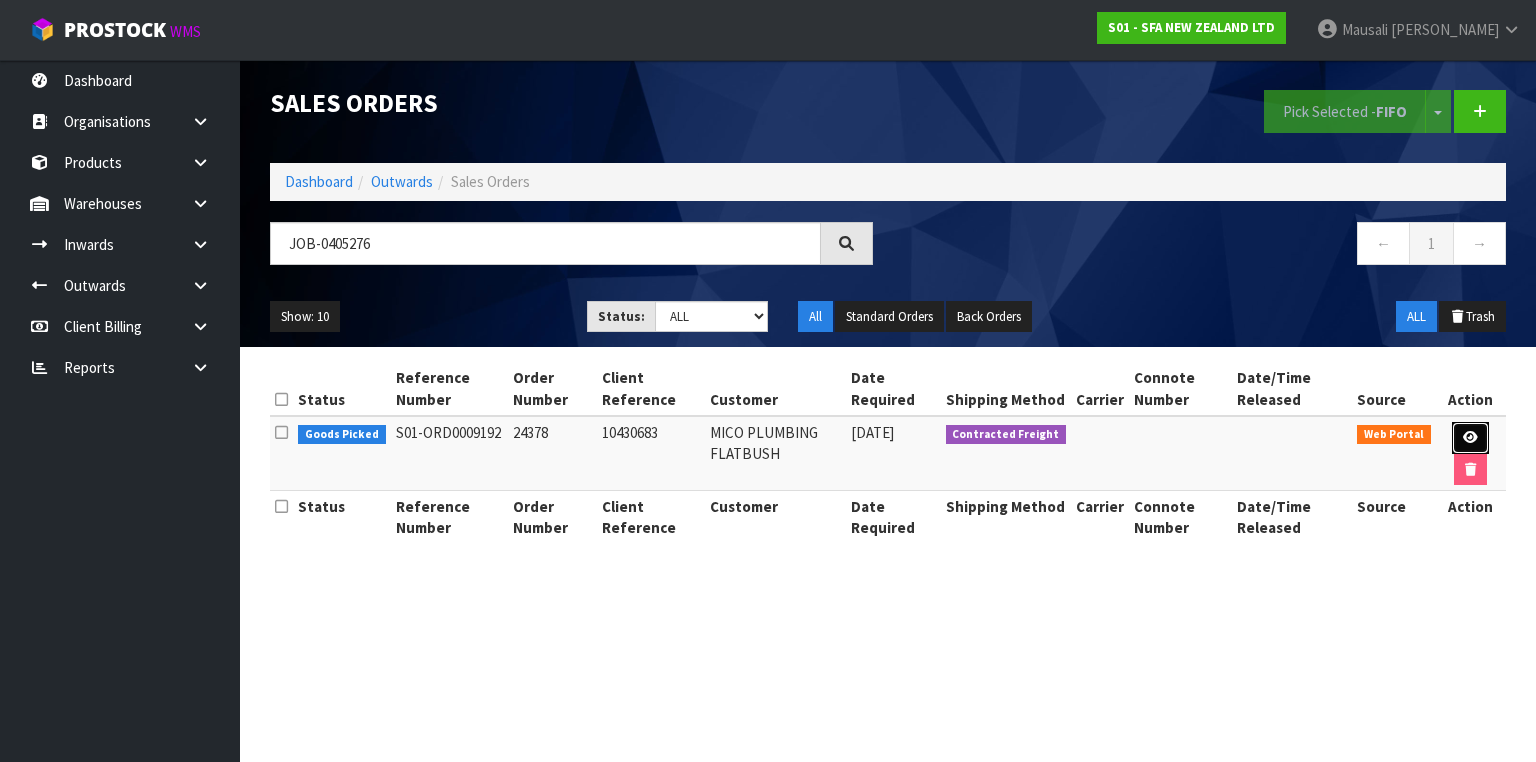 click at bounding box center (1470, 438) 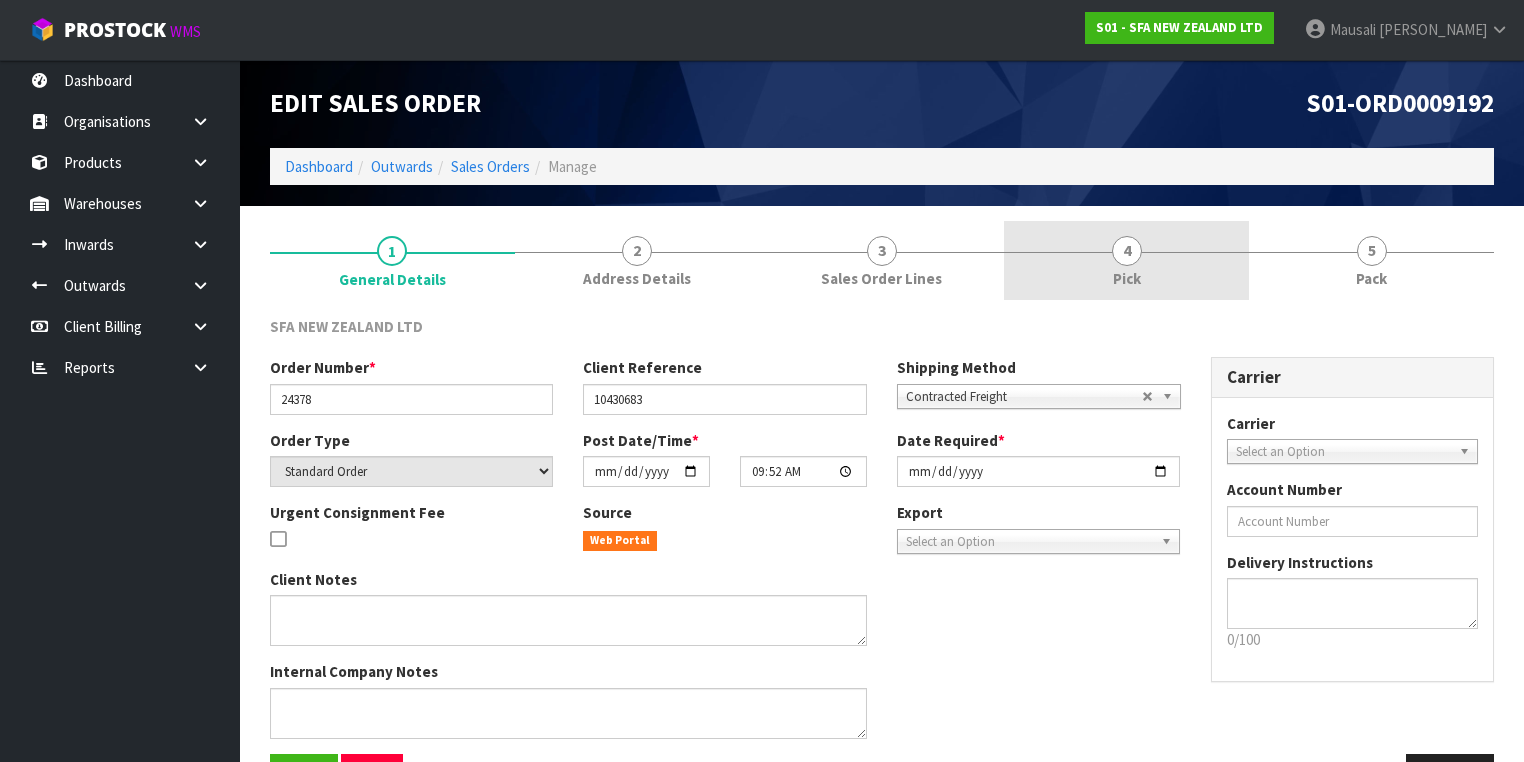 click on "4
Pick" at bounding box center [1126, 260] 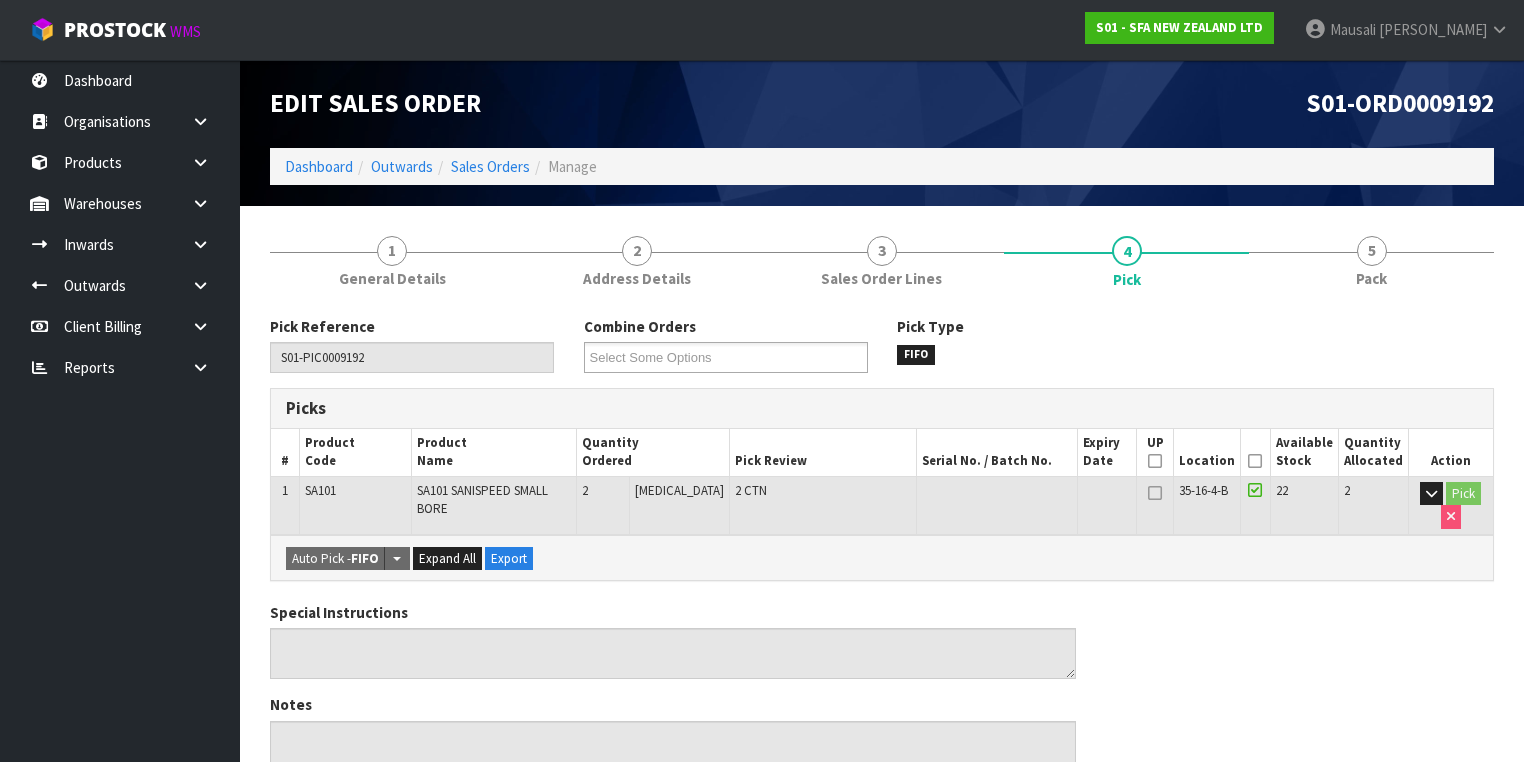 click at bounding box center (1255, 461) 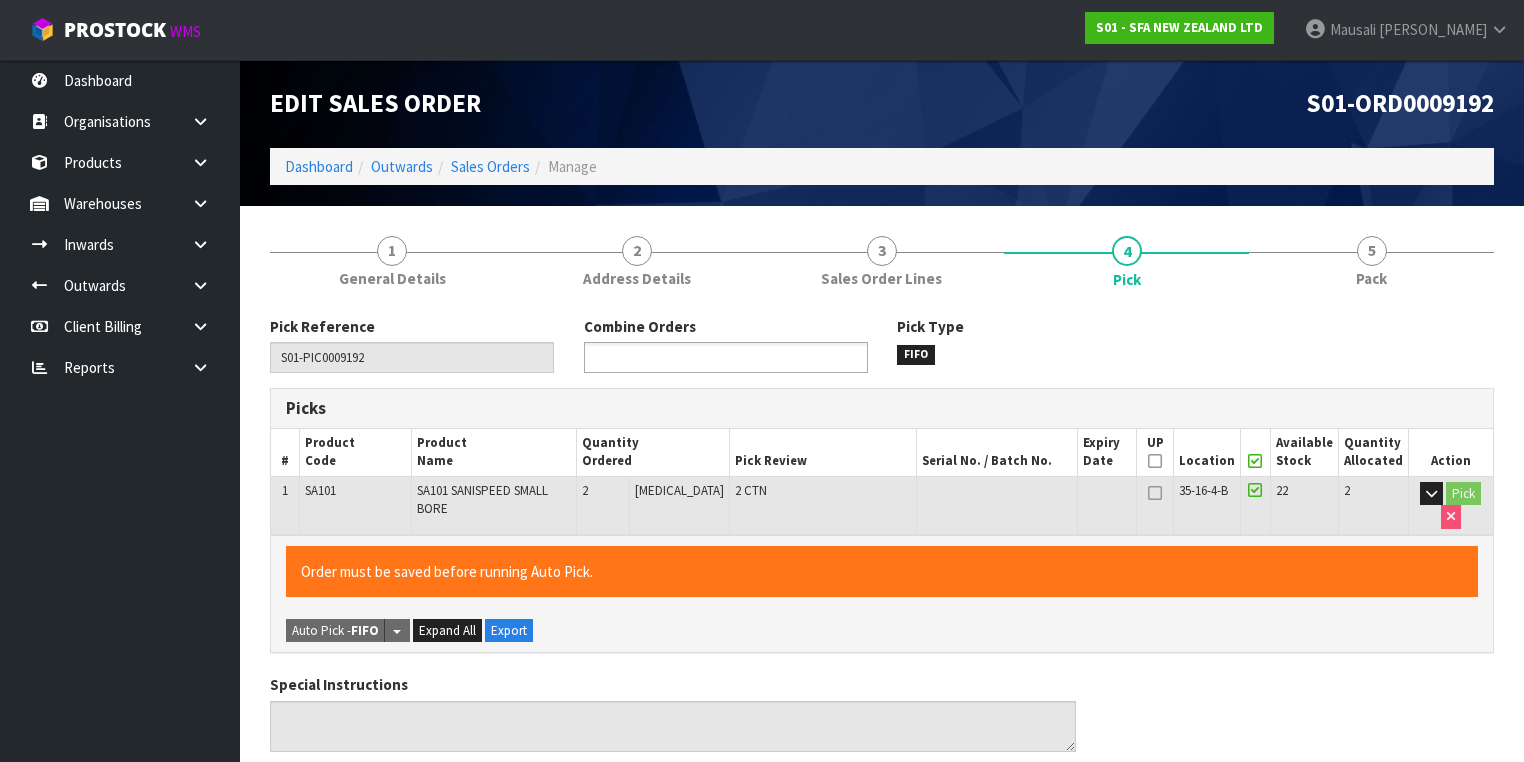 click at bounding box center (663, 357) 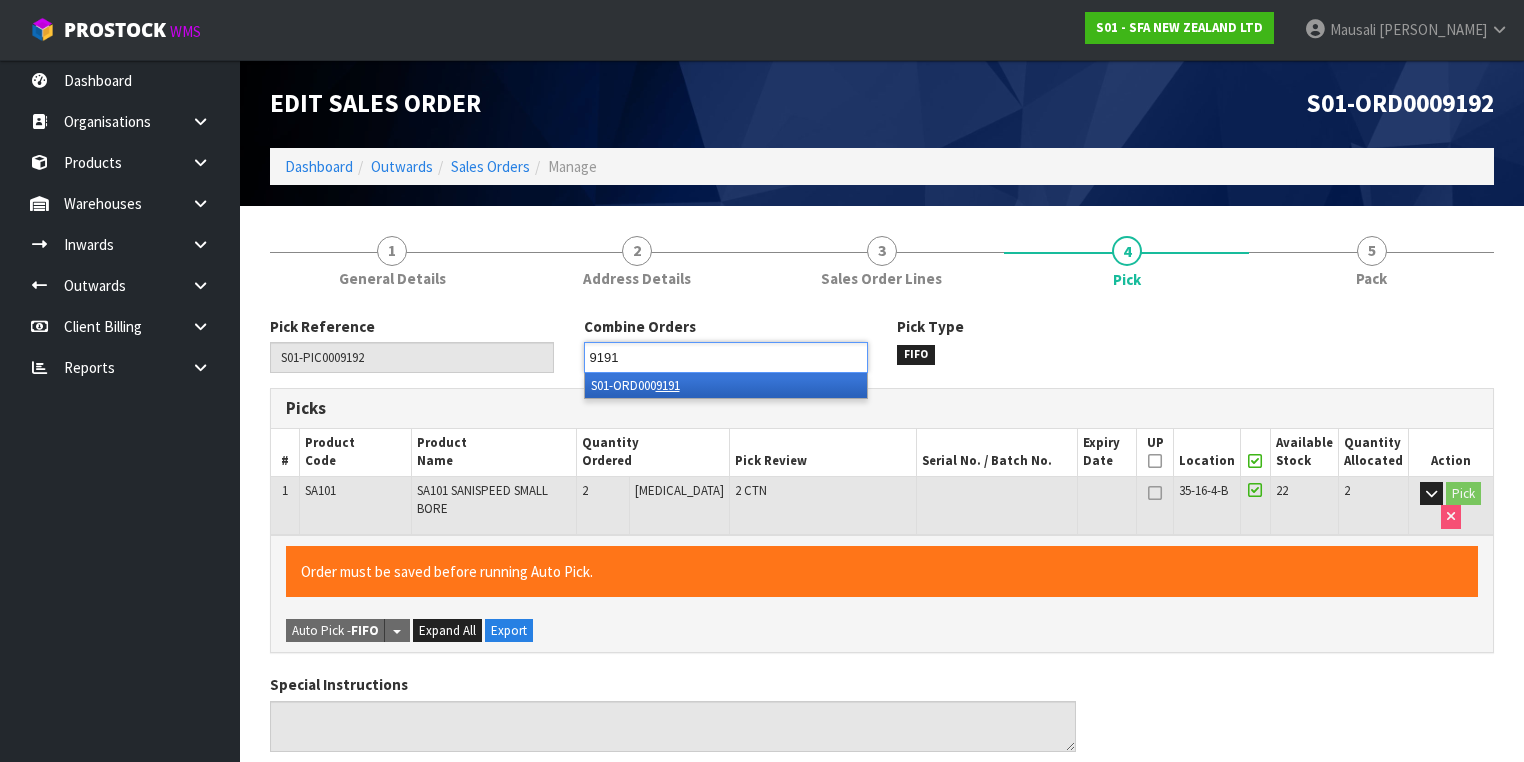 click on "S01-ORD000 9191" at bounding box center [726, 385] 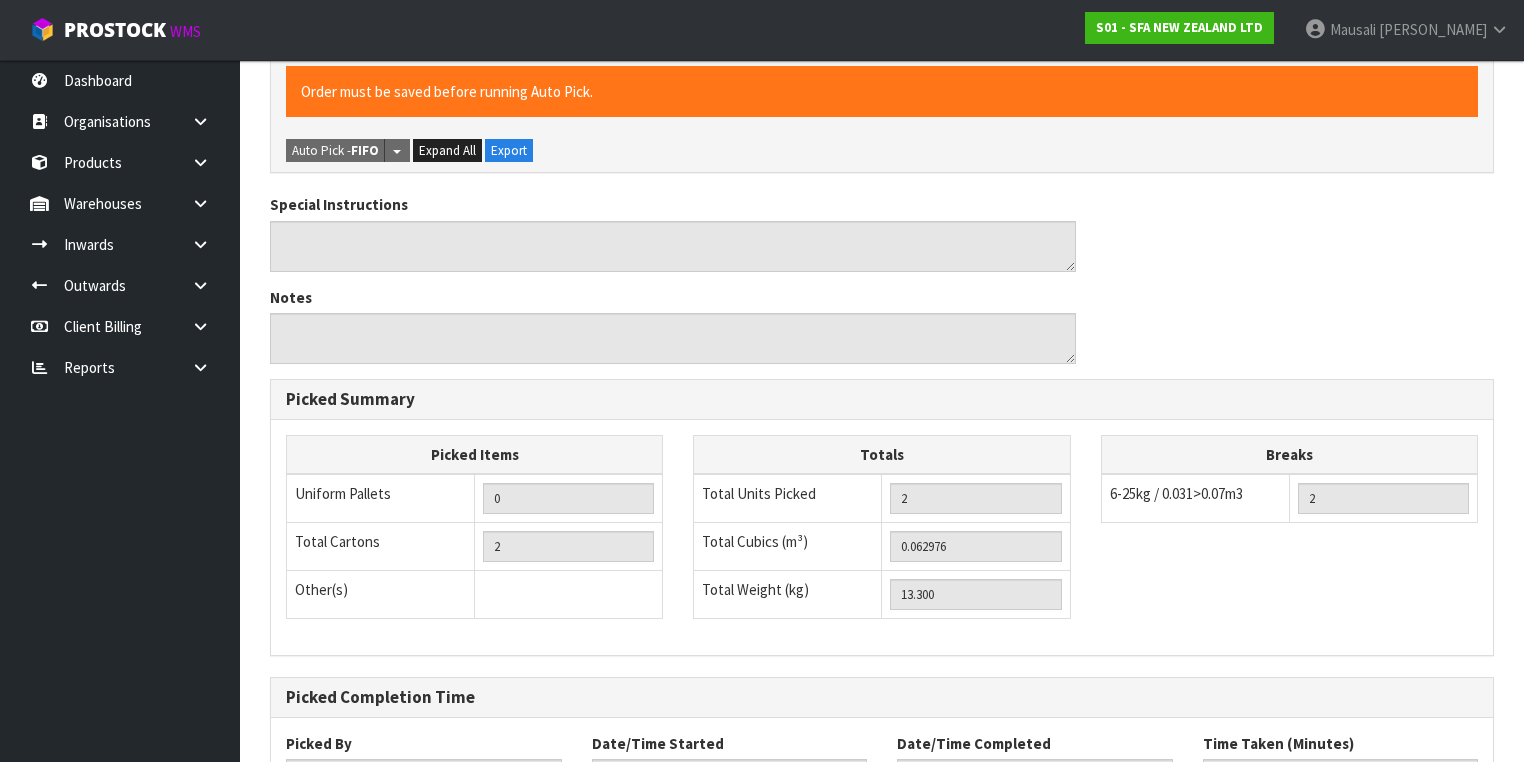 scroll, scrollTop: 641, scrollLeft: 0, axis: vertical 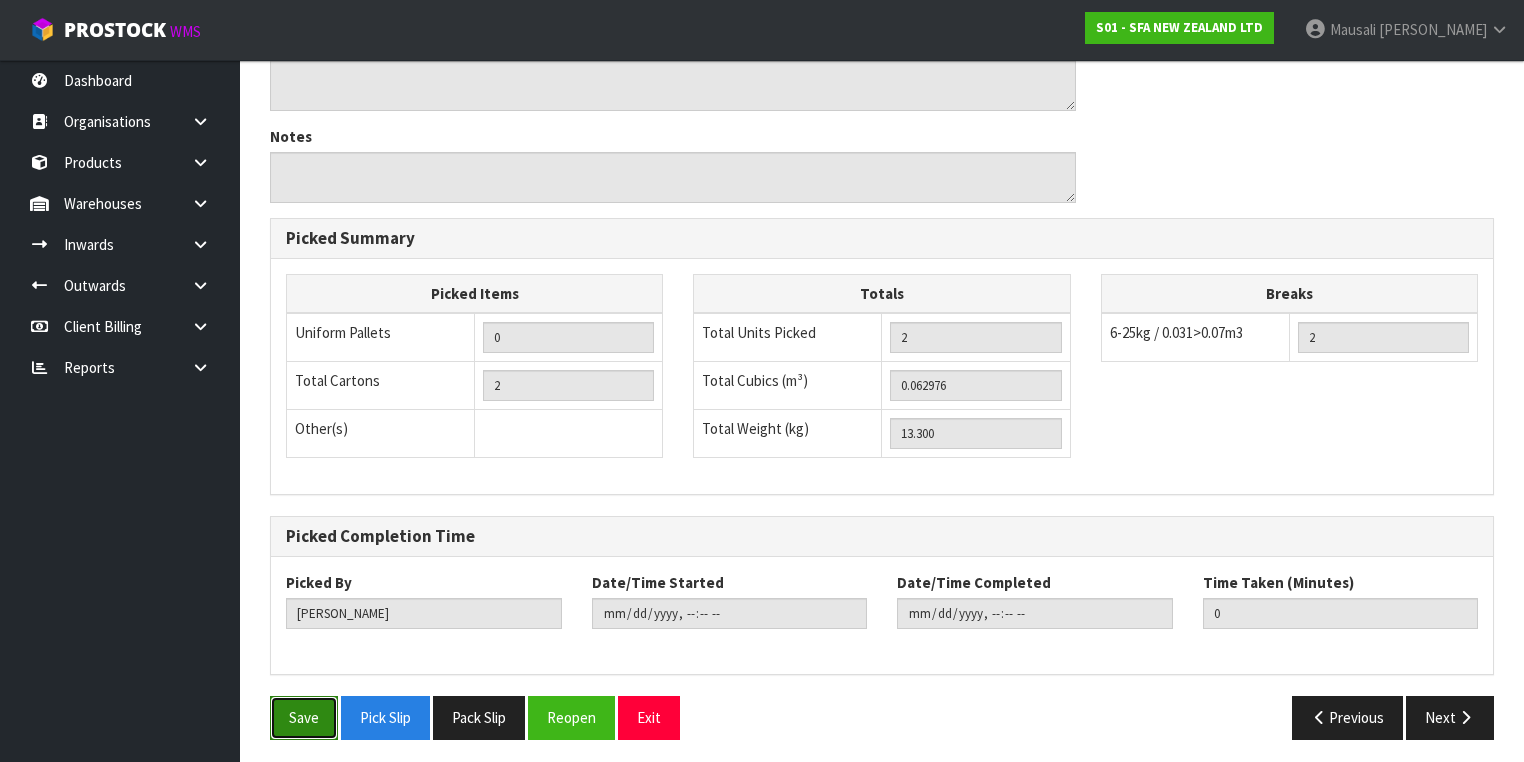 click on "Save" at bounding box center (304, 717) 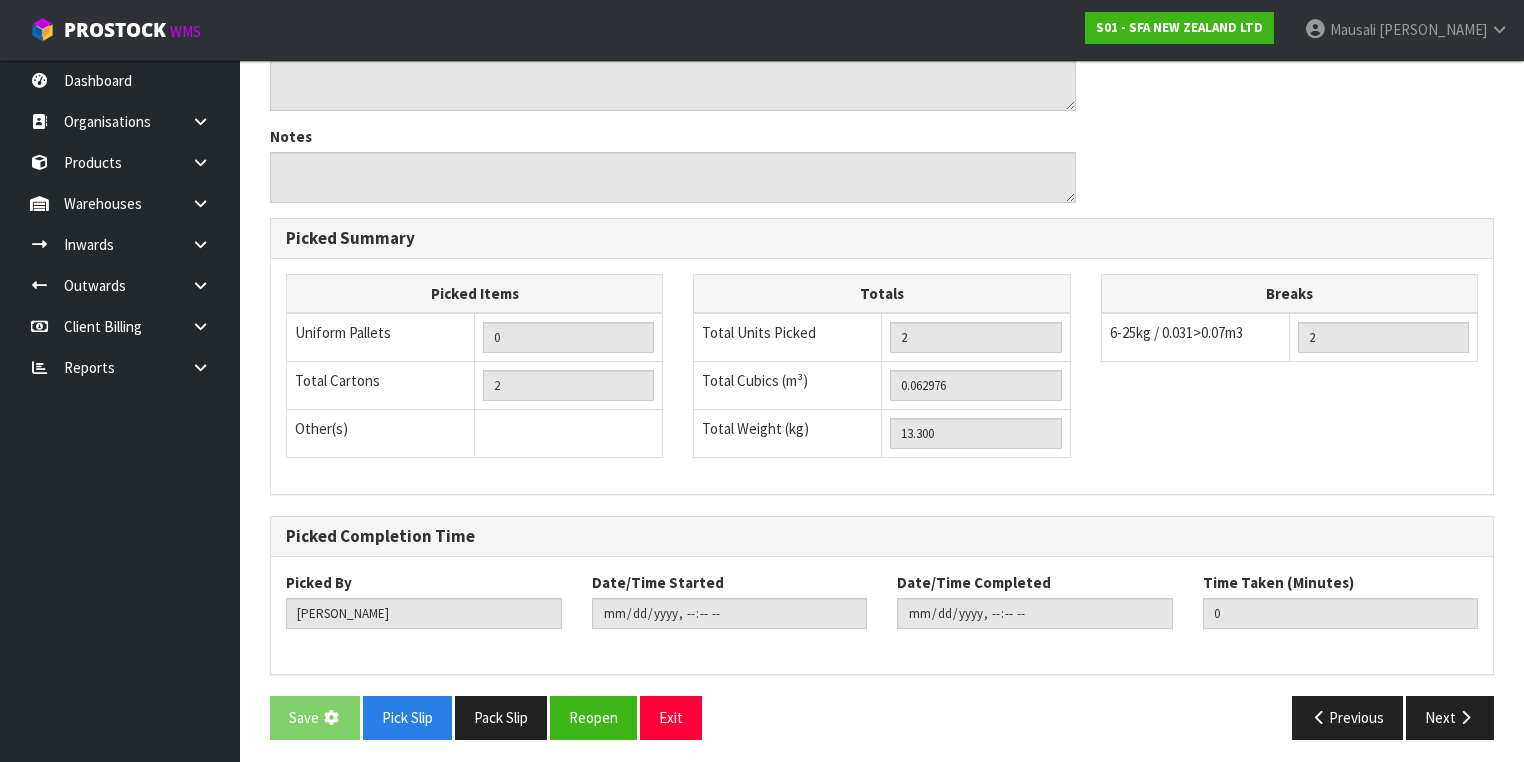 scroll, scrollTop: 0, scrollLeft: 0, axis: both 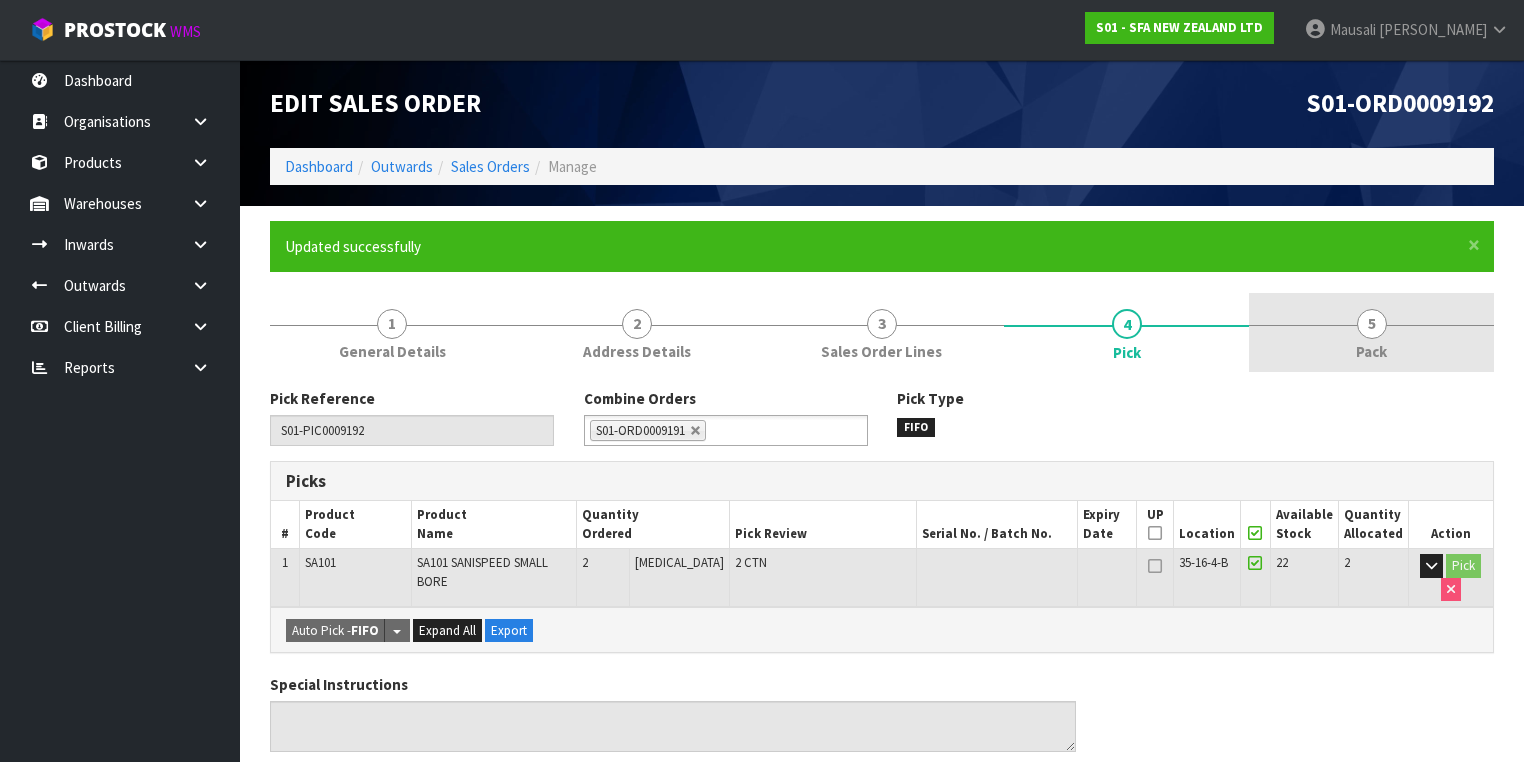 click on "Pack" at bounding box center (1371, 351) 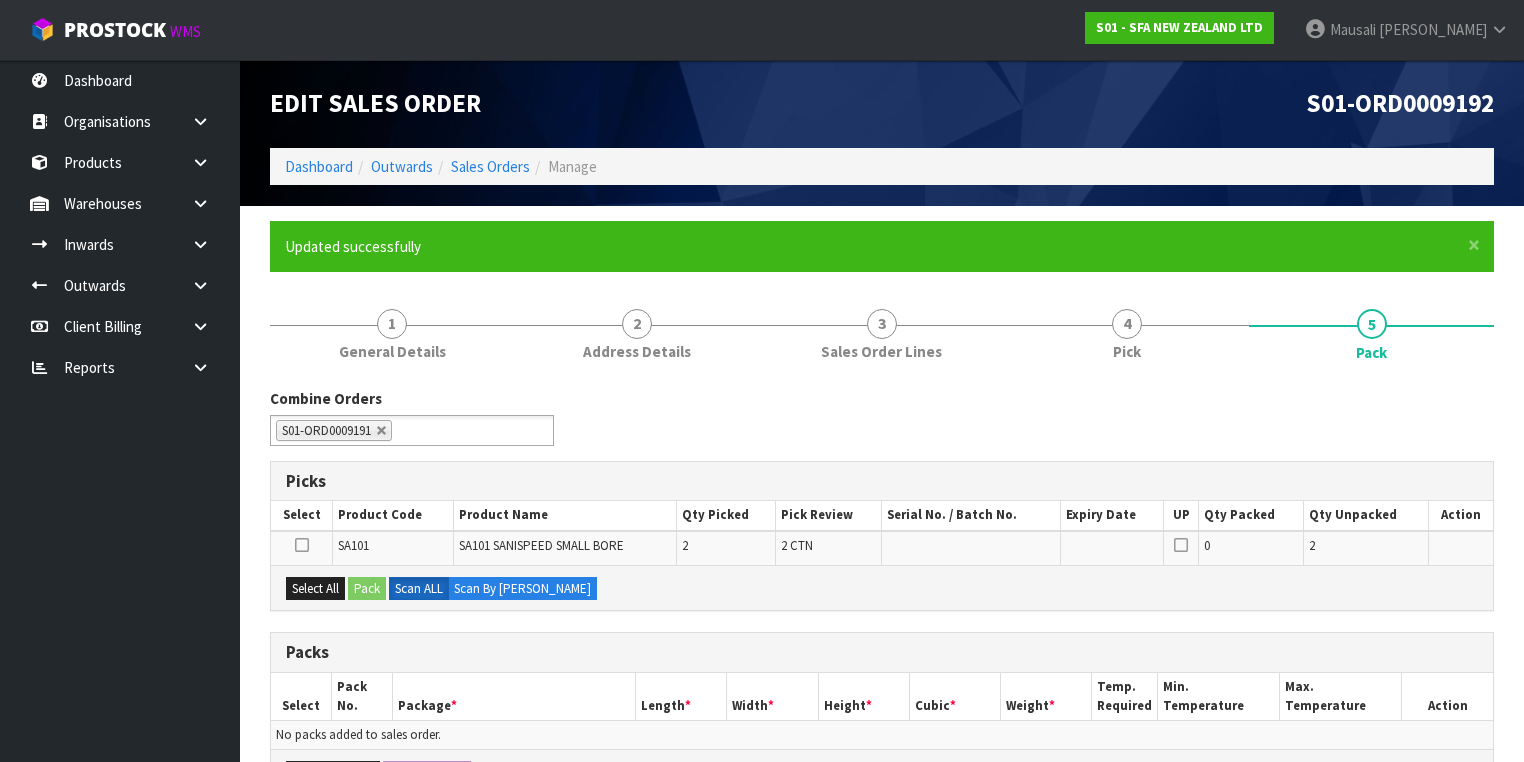 scroll, scrollTop: 320, scrollLeft: 0, axis: vertical 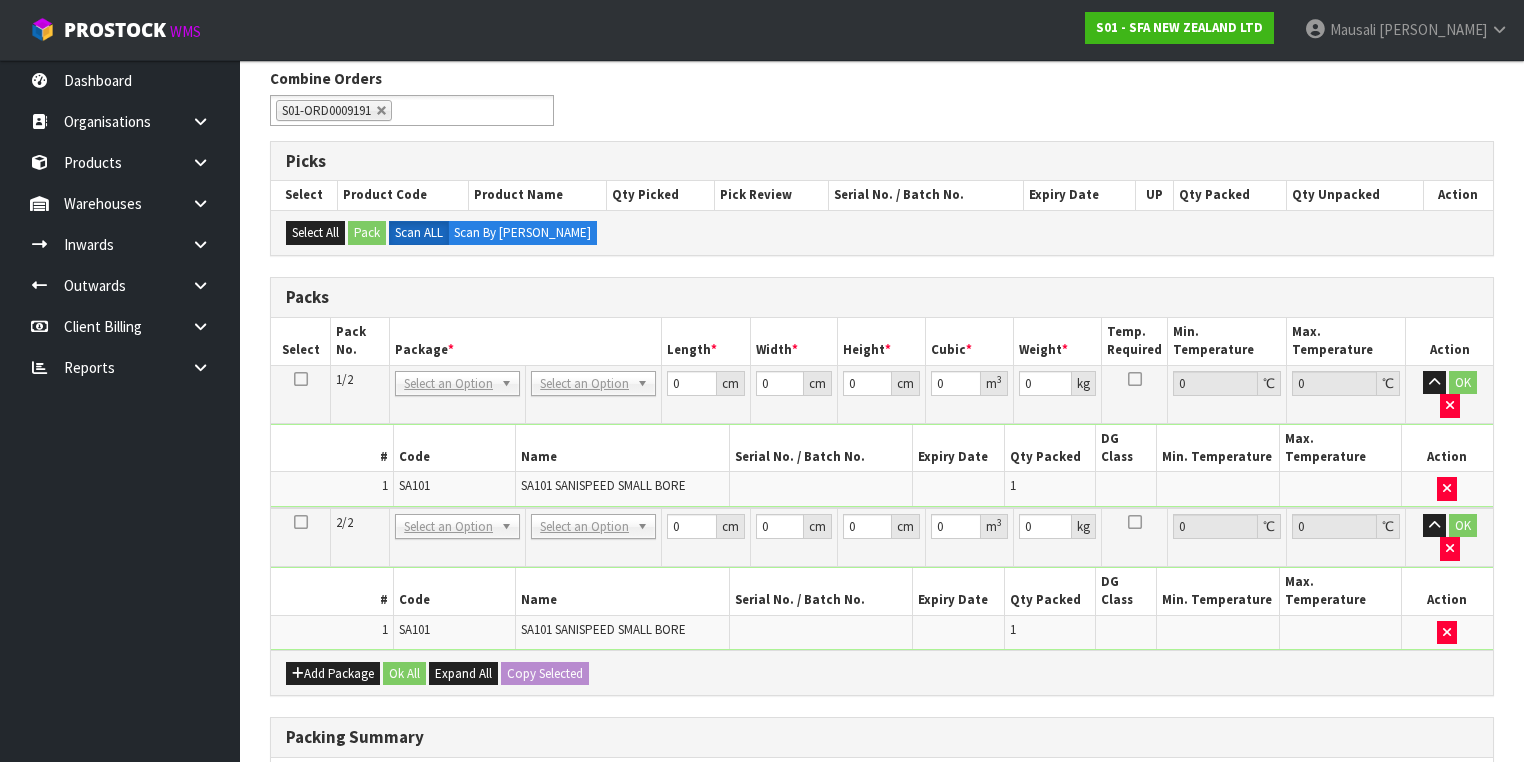 click at bounding box center (301, 379) 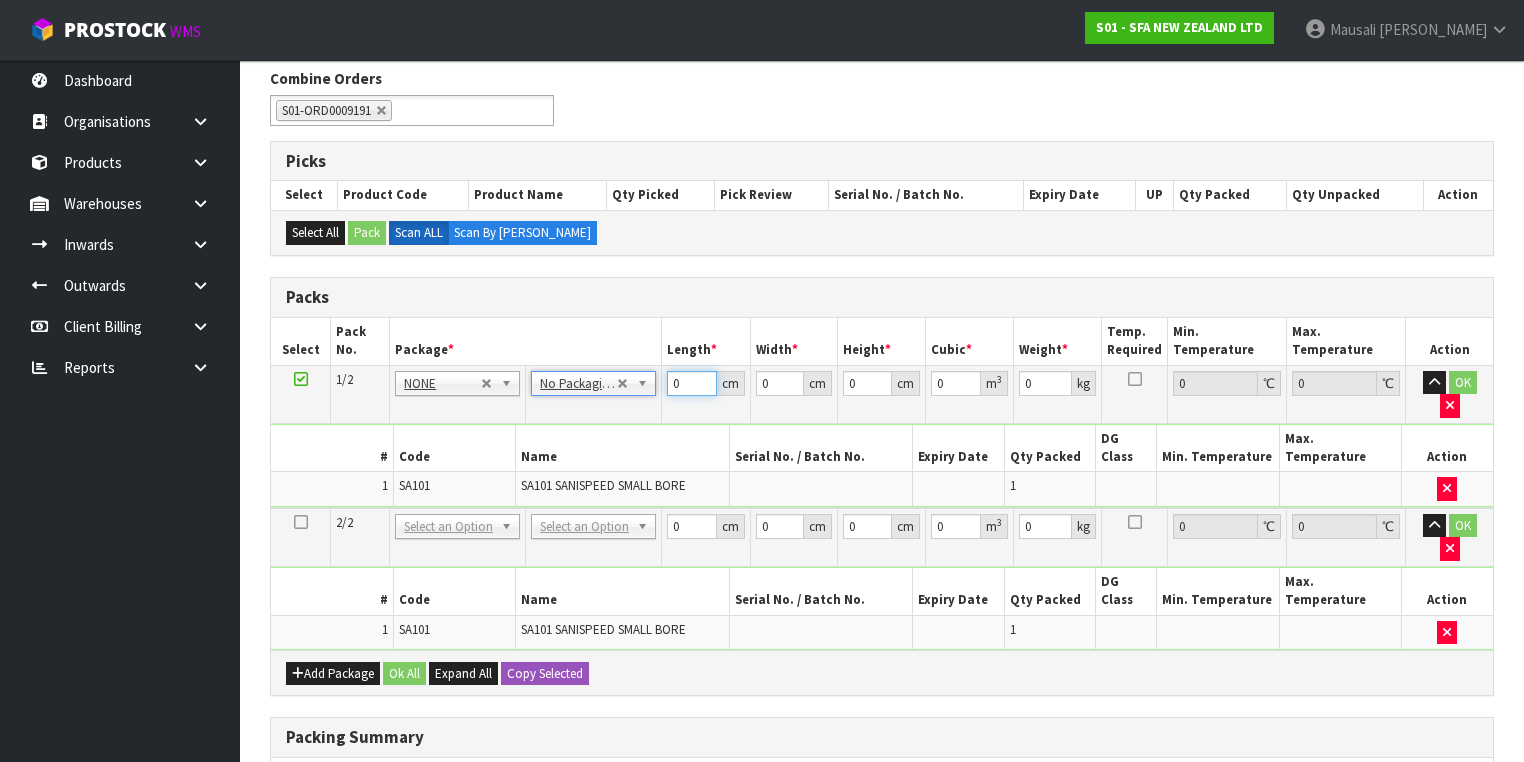 drag, startPoint x: 685, startPoint y: 384, endPoint x: 643, endPoint y: 395, distance: 43.416588 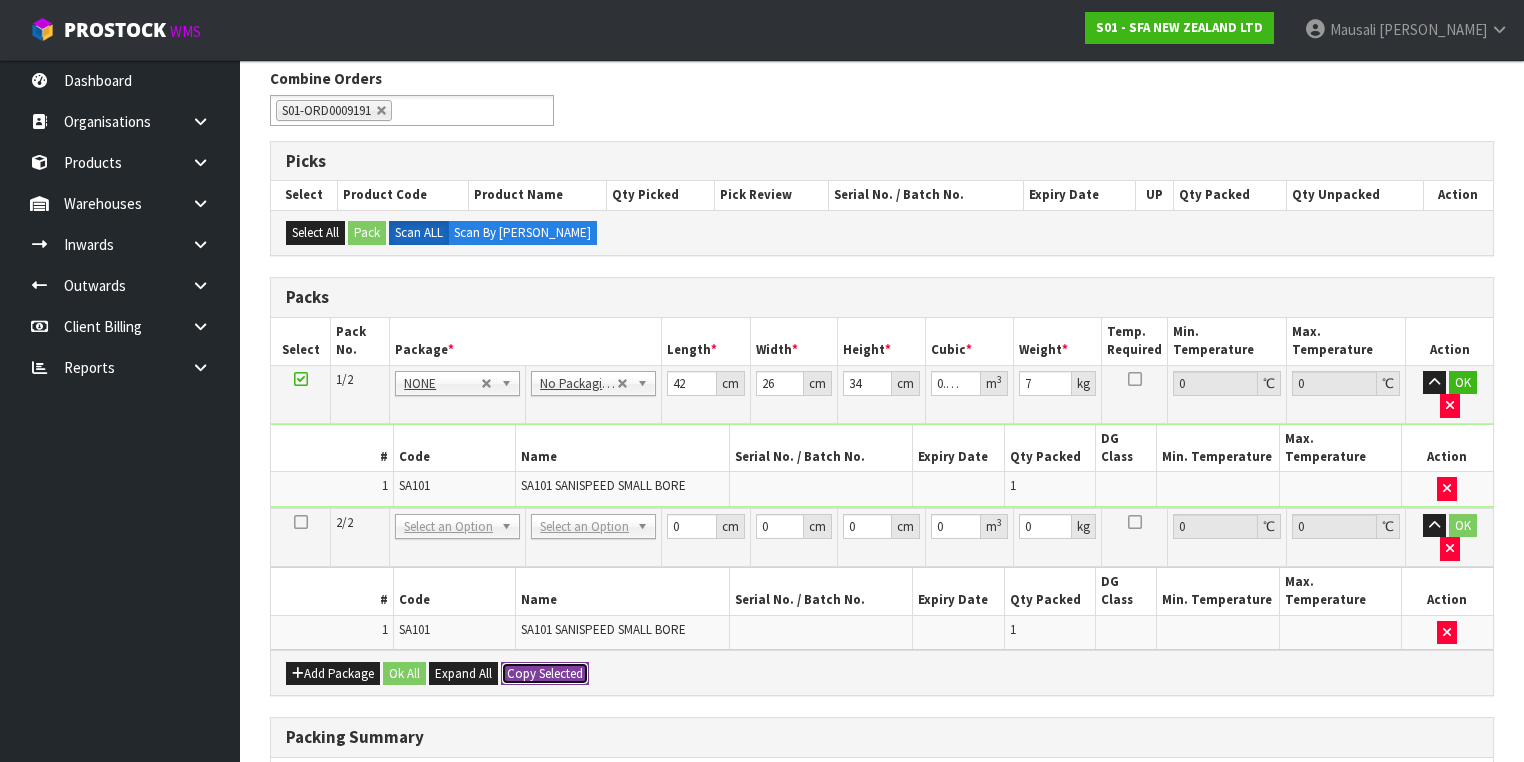 click on "Copy Selected" at bounding box center [545, 674] 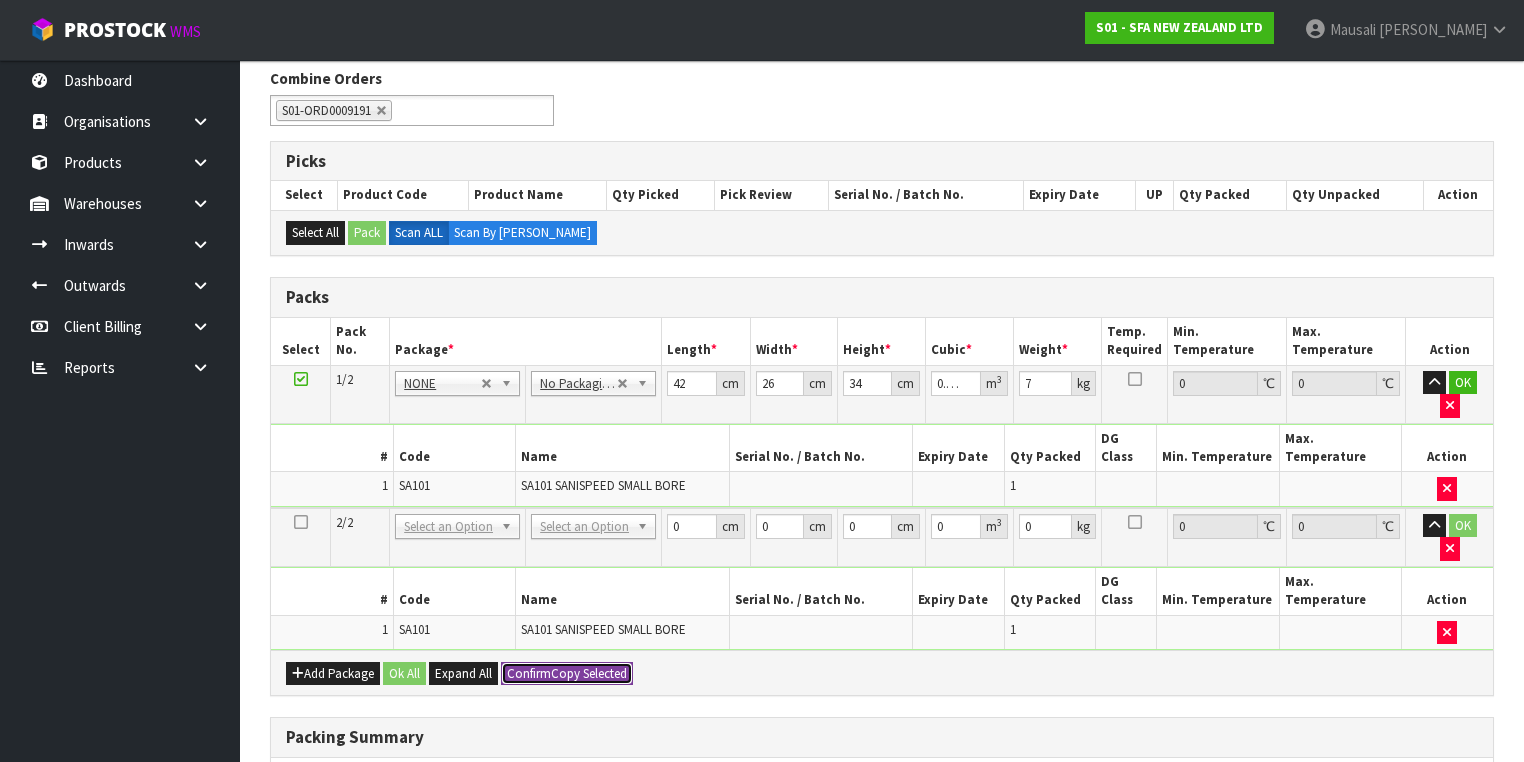 click on "Confirm" at bounding box center [529, 673] 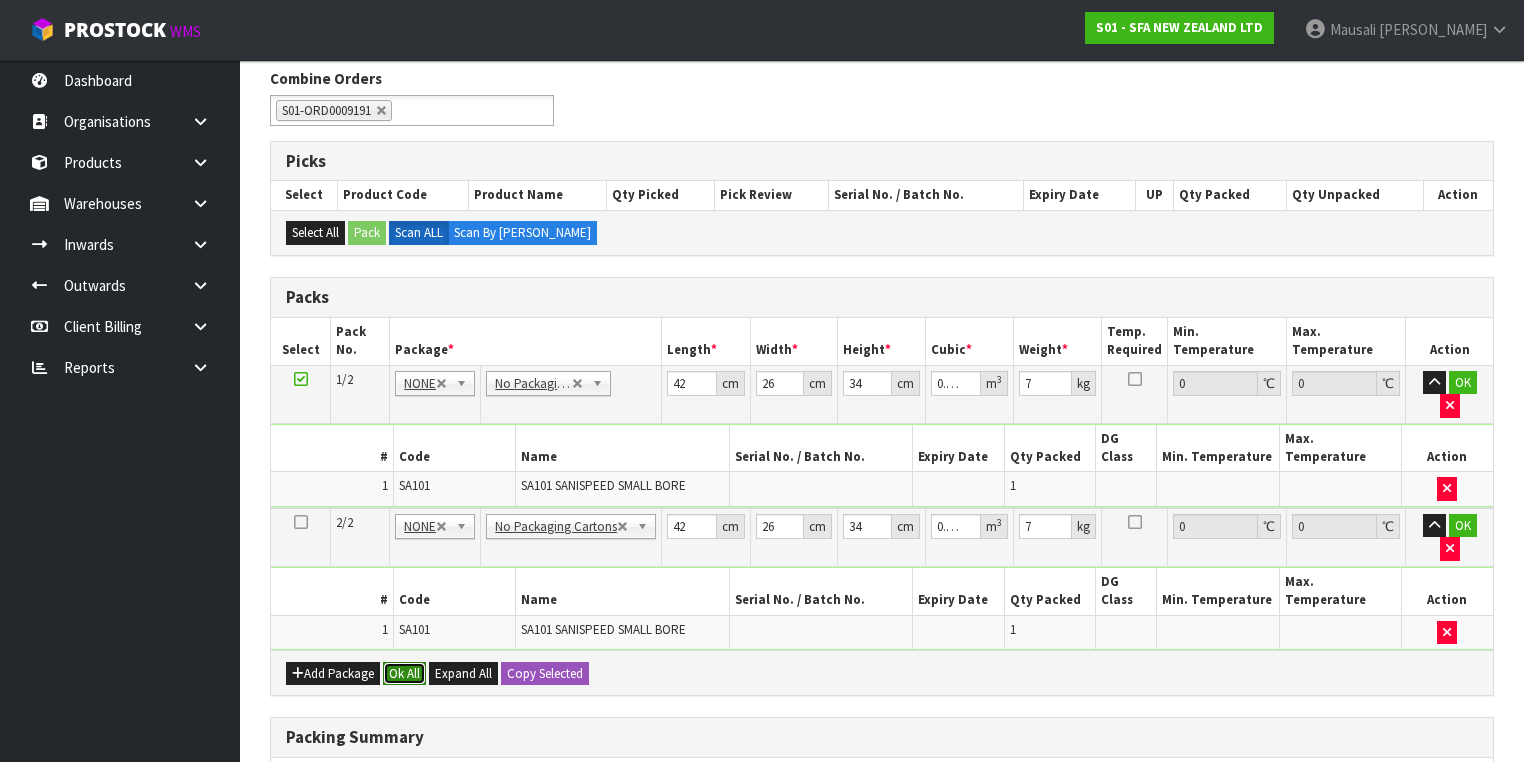 click on "Ok All" at bounding box center (404, 674) 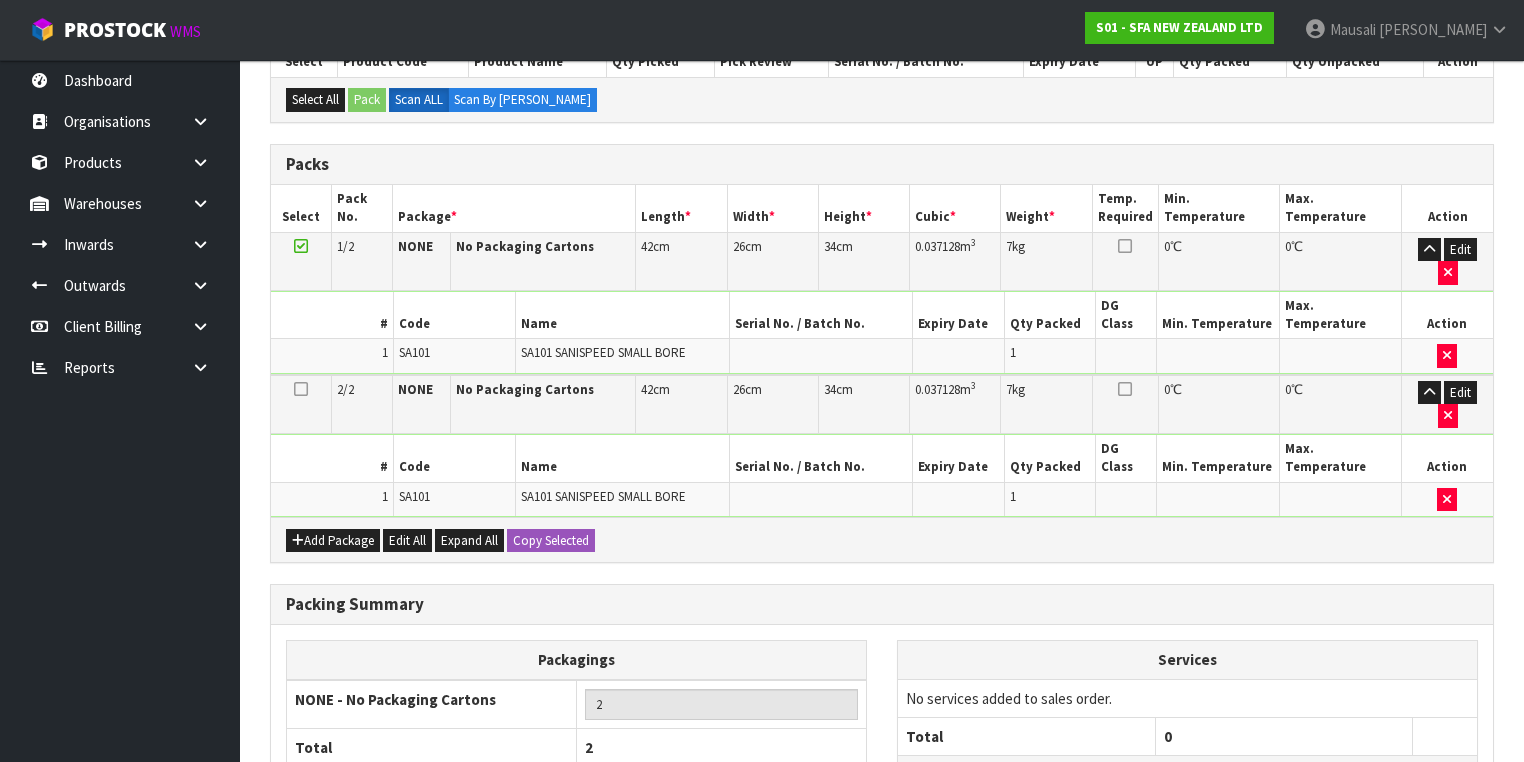 scroll, scrollTop: 539, scrollLeft: 0, axis: vertical 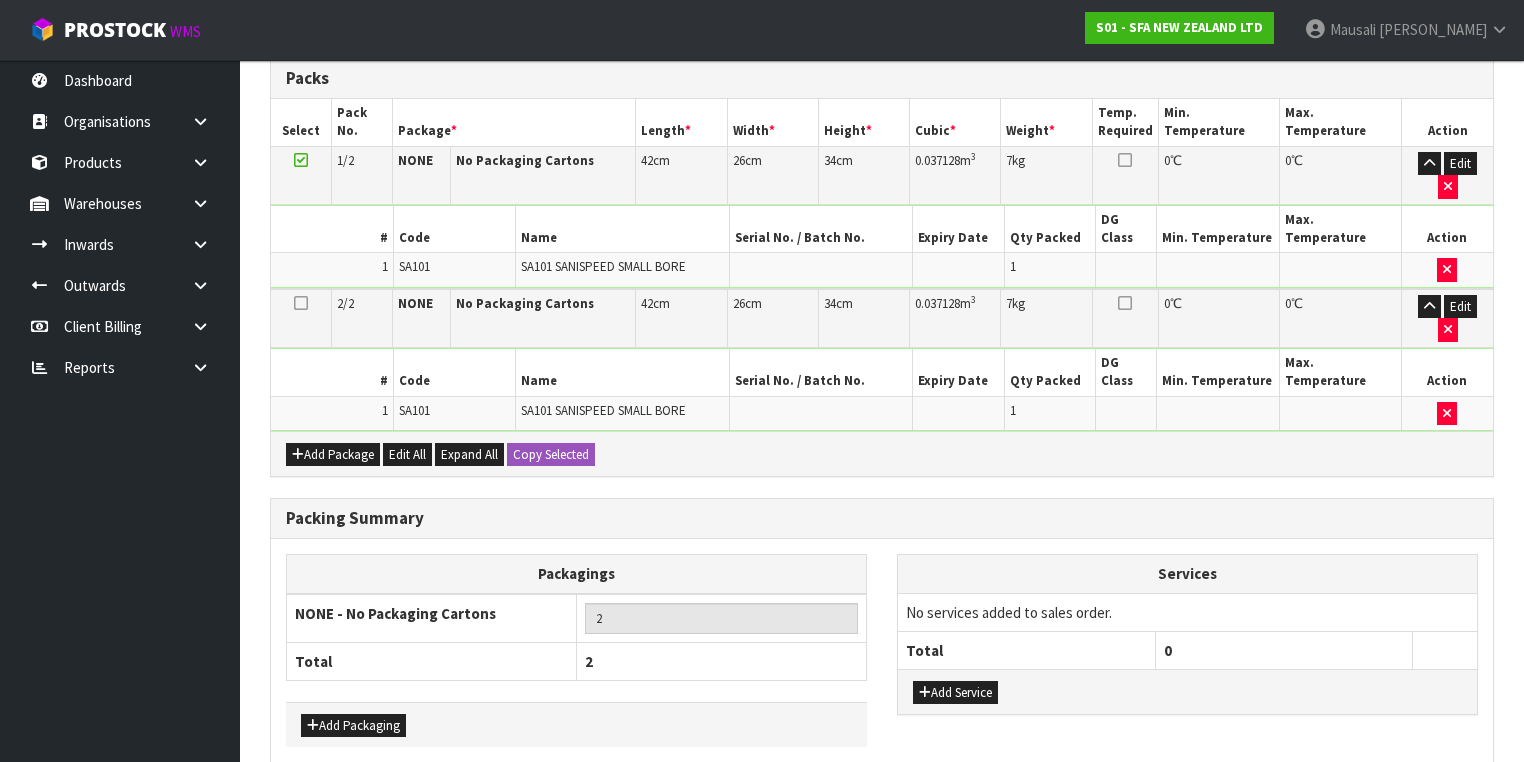 click on "Save & Confirm Packs" at bounding box center (427, 805) 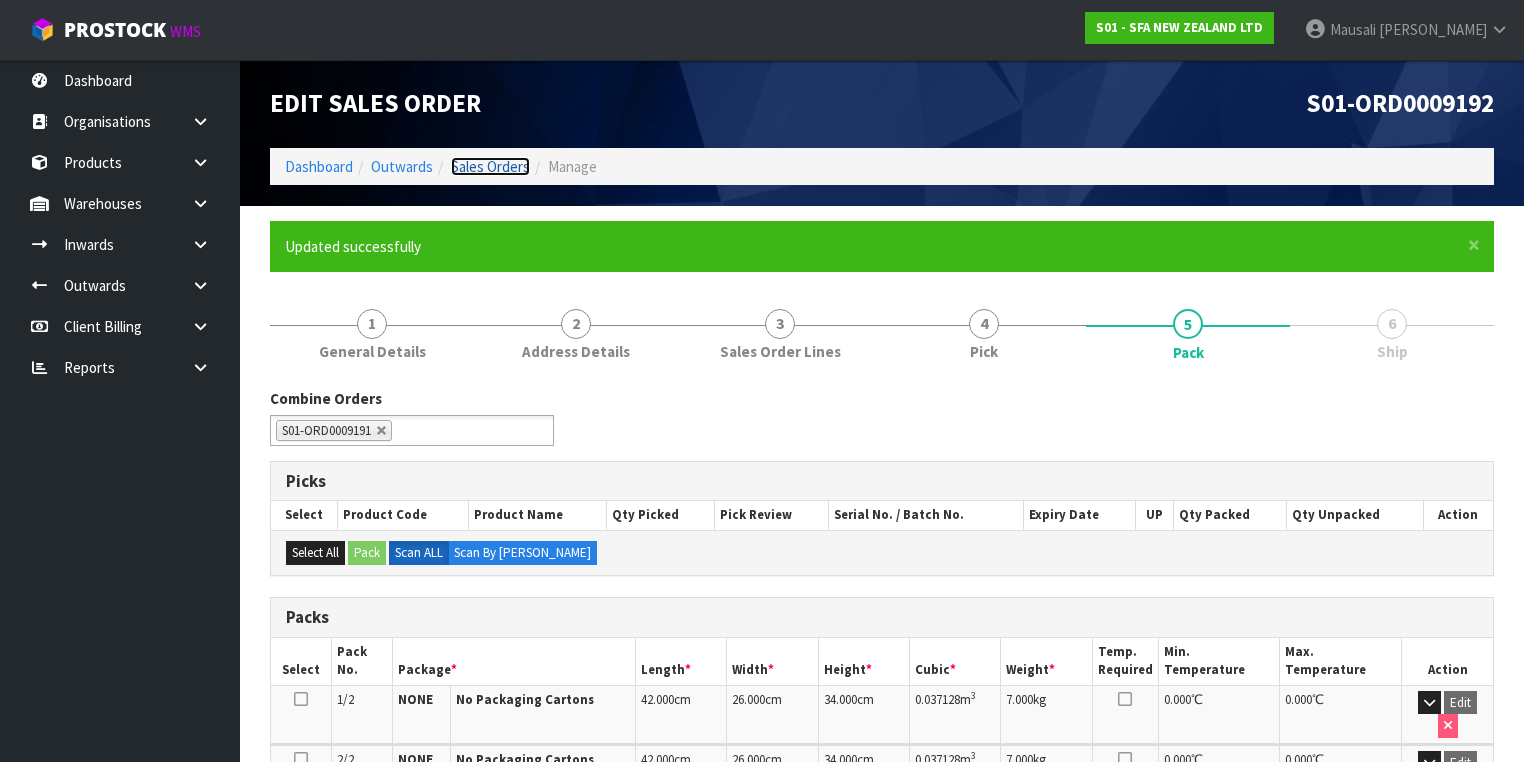 click on "Sales Orders" at bounding box center (490, 166) 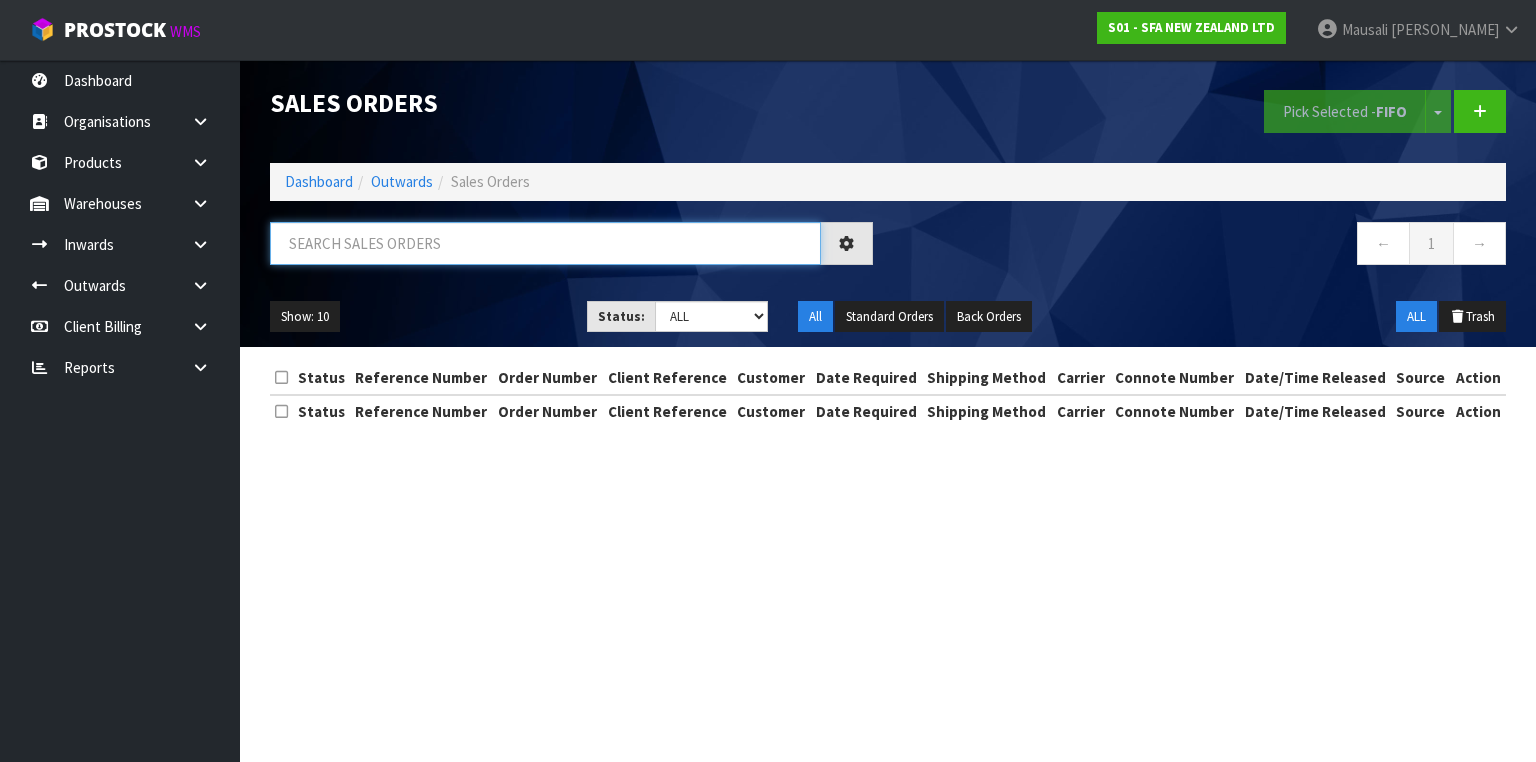 click at bounding box center (545, 243) 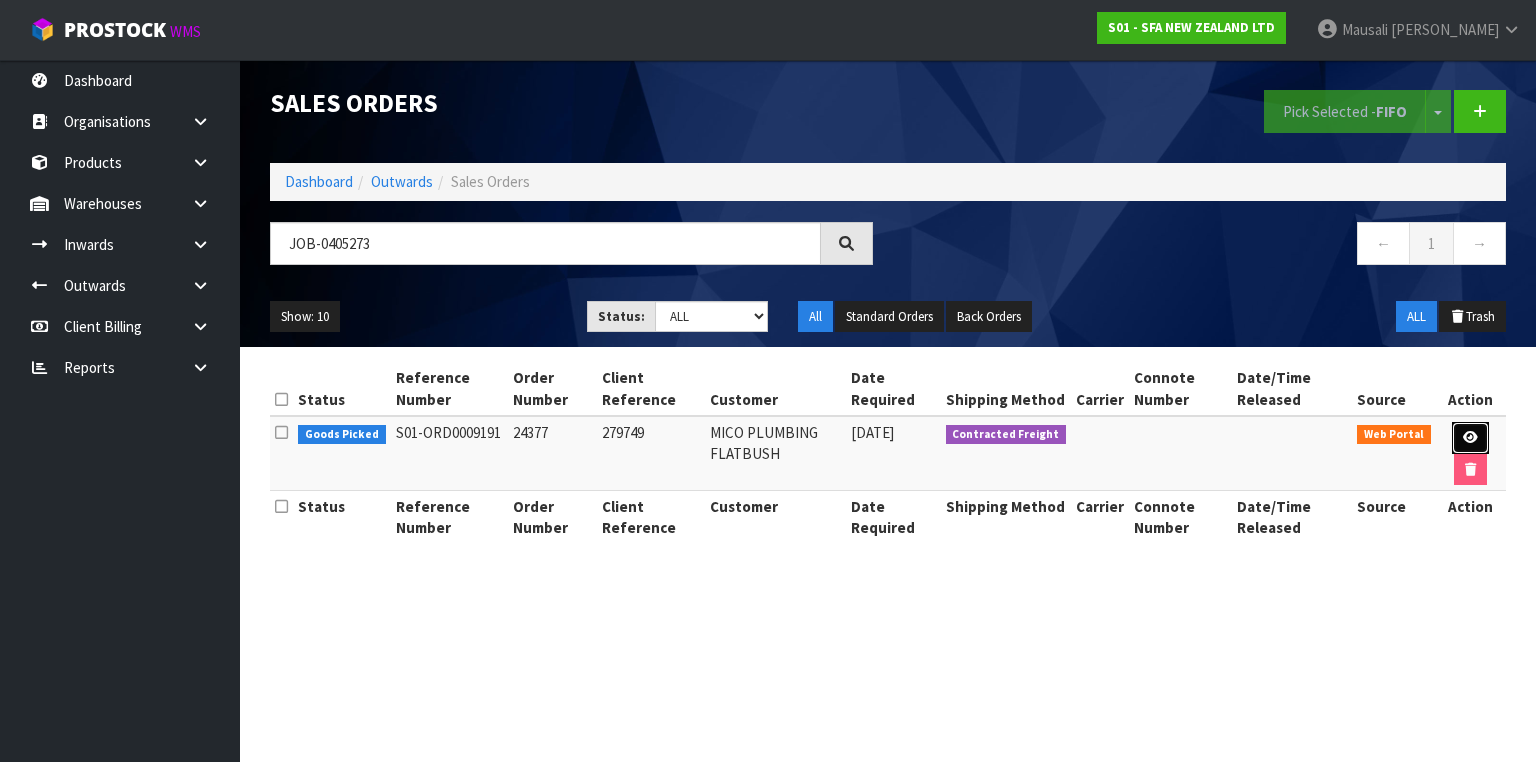 click at bounding box center [1470, 437] 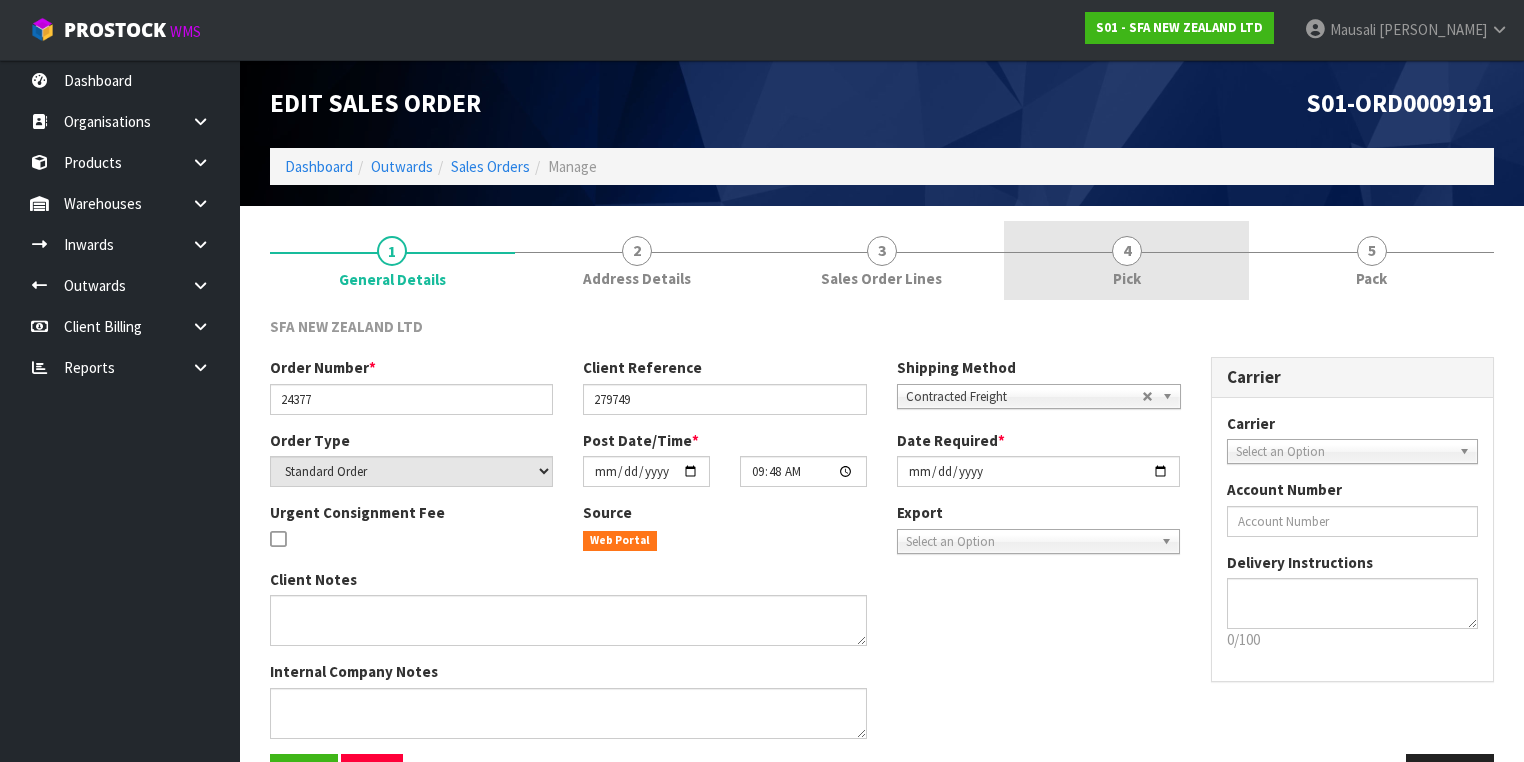 click on "4
Pick" at bounding box center [1126, 260] 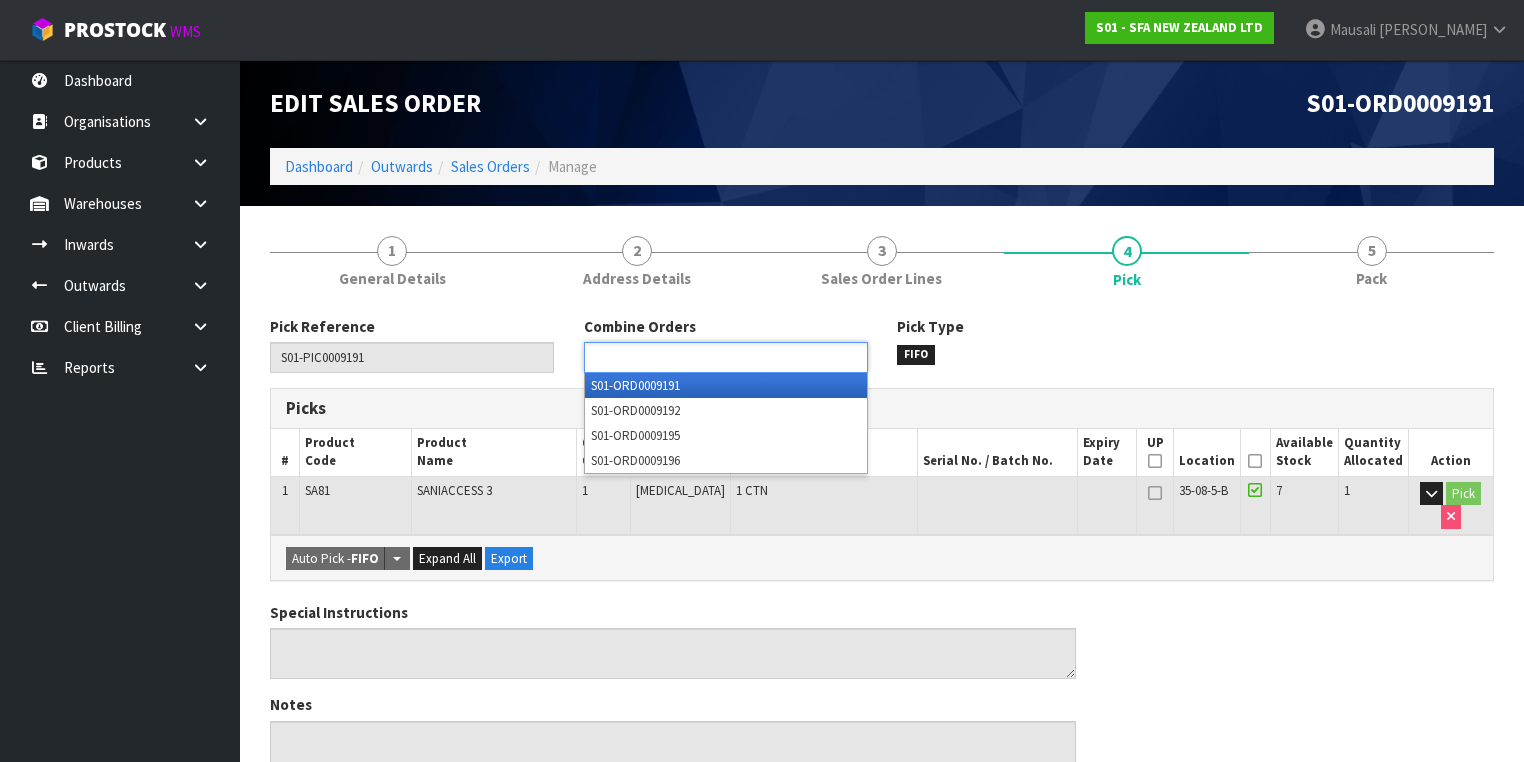 click at bounding box center [726, 357] 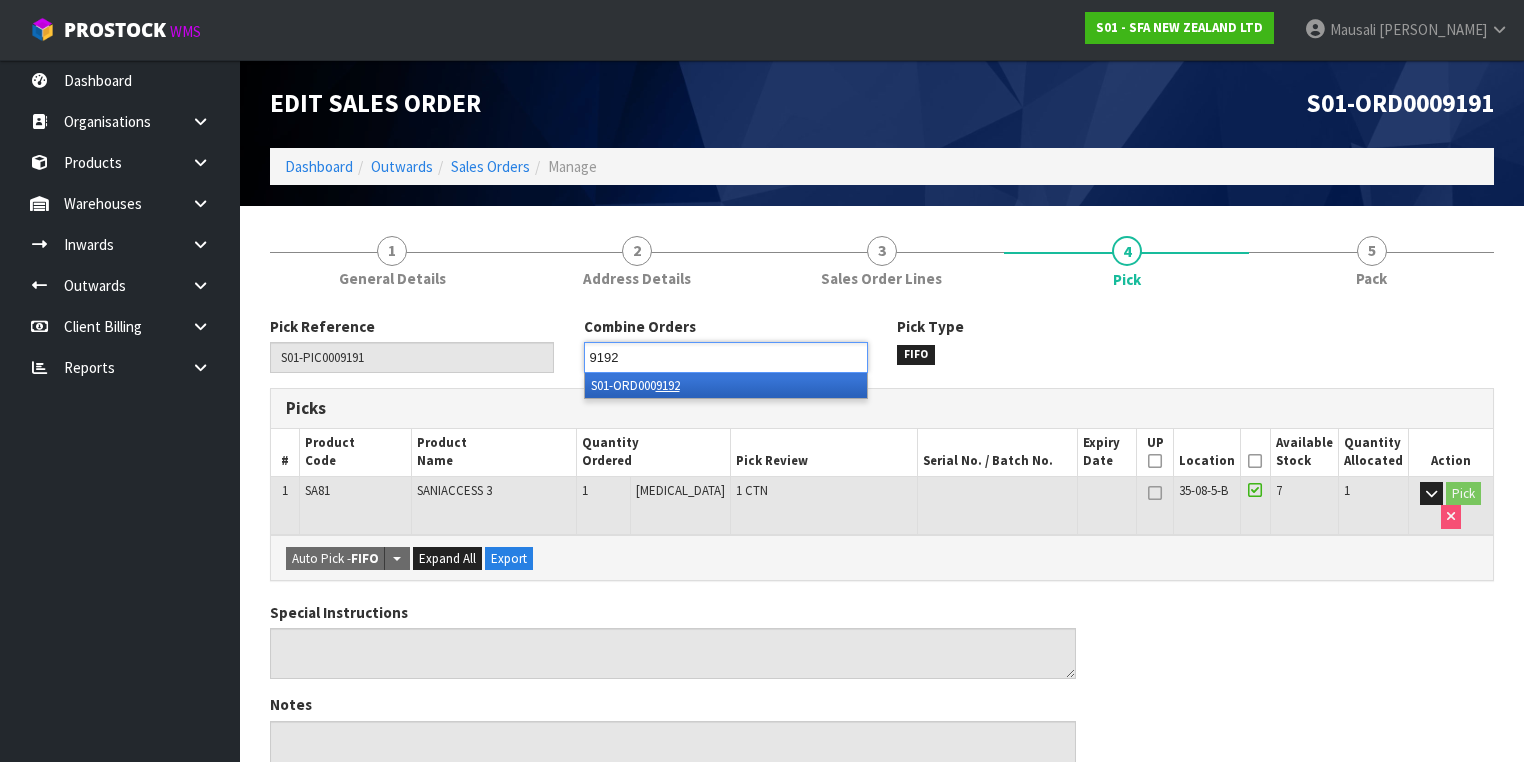 click on "S01-ORD000 9192" at bounding box center [726, 385] 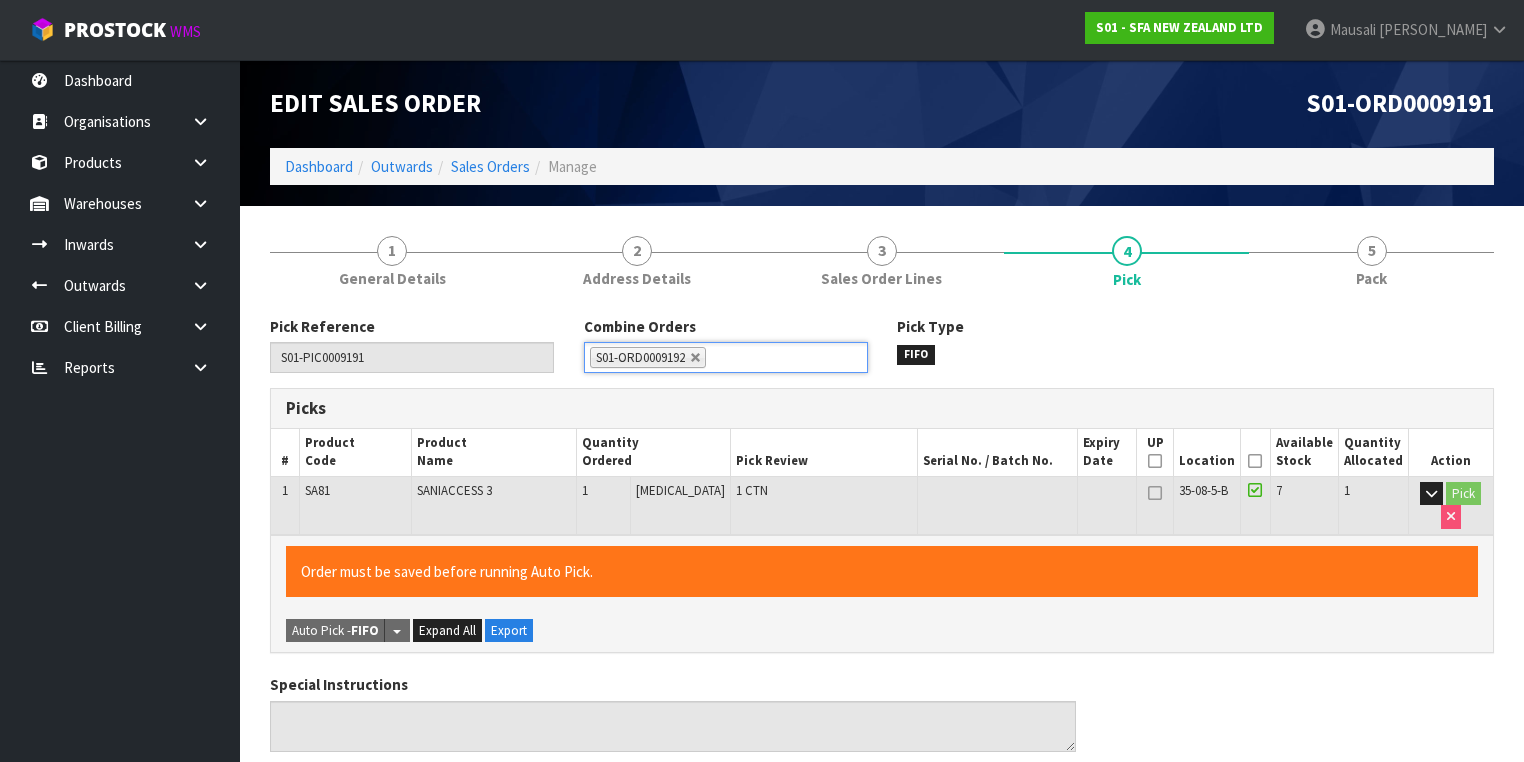 click at bounding box center [1255, 461] 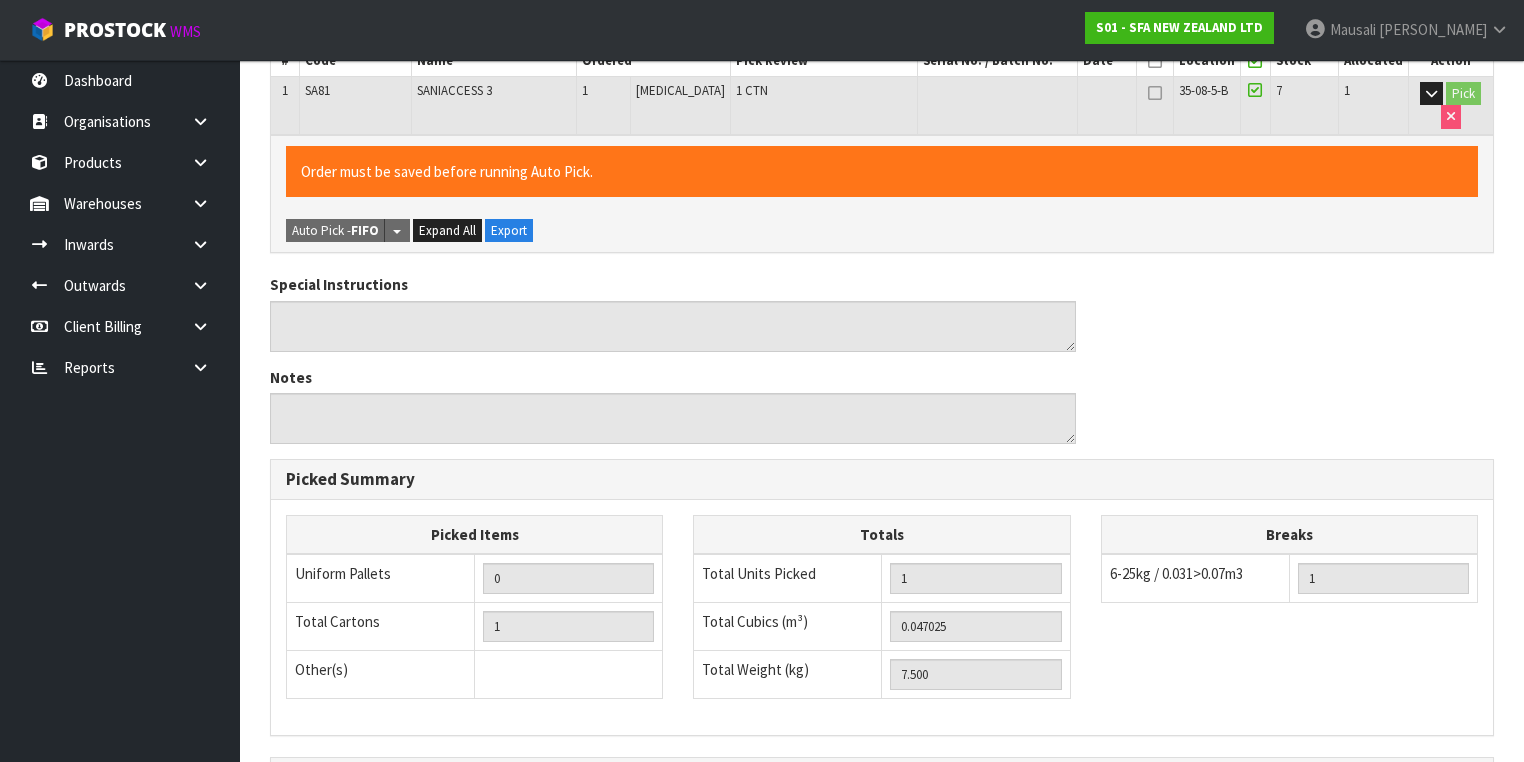 scroll, scrollTop: 641, scrollLeft: 0, axis: vertical 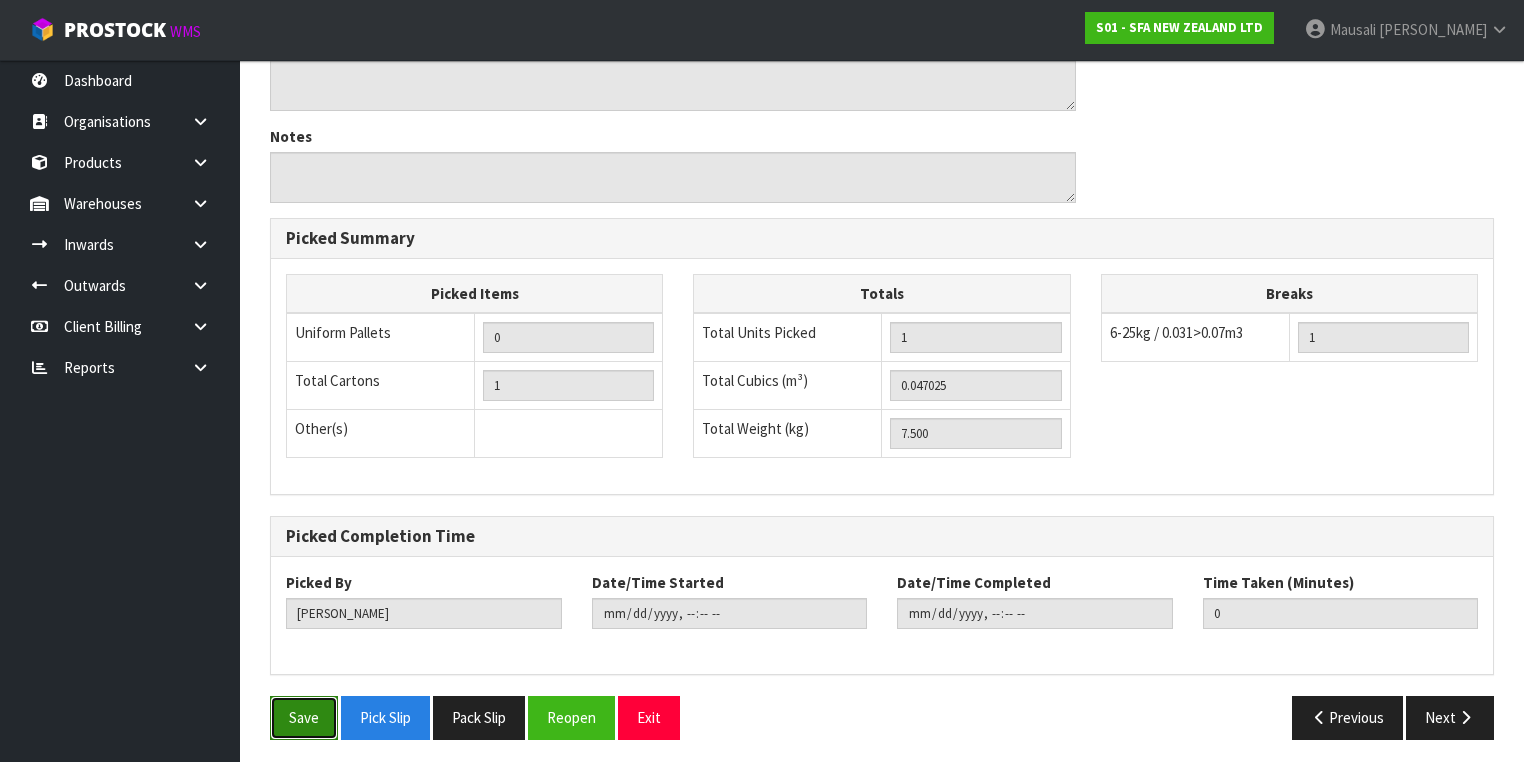 drag, startPoint x: 305, startPoint y: 717, endPoint x: 531, endPoint y: 660, distance: 233.07724 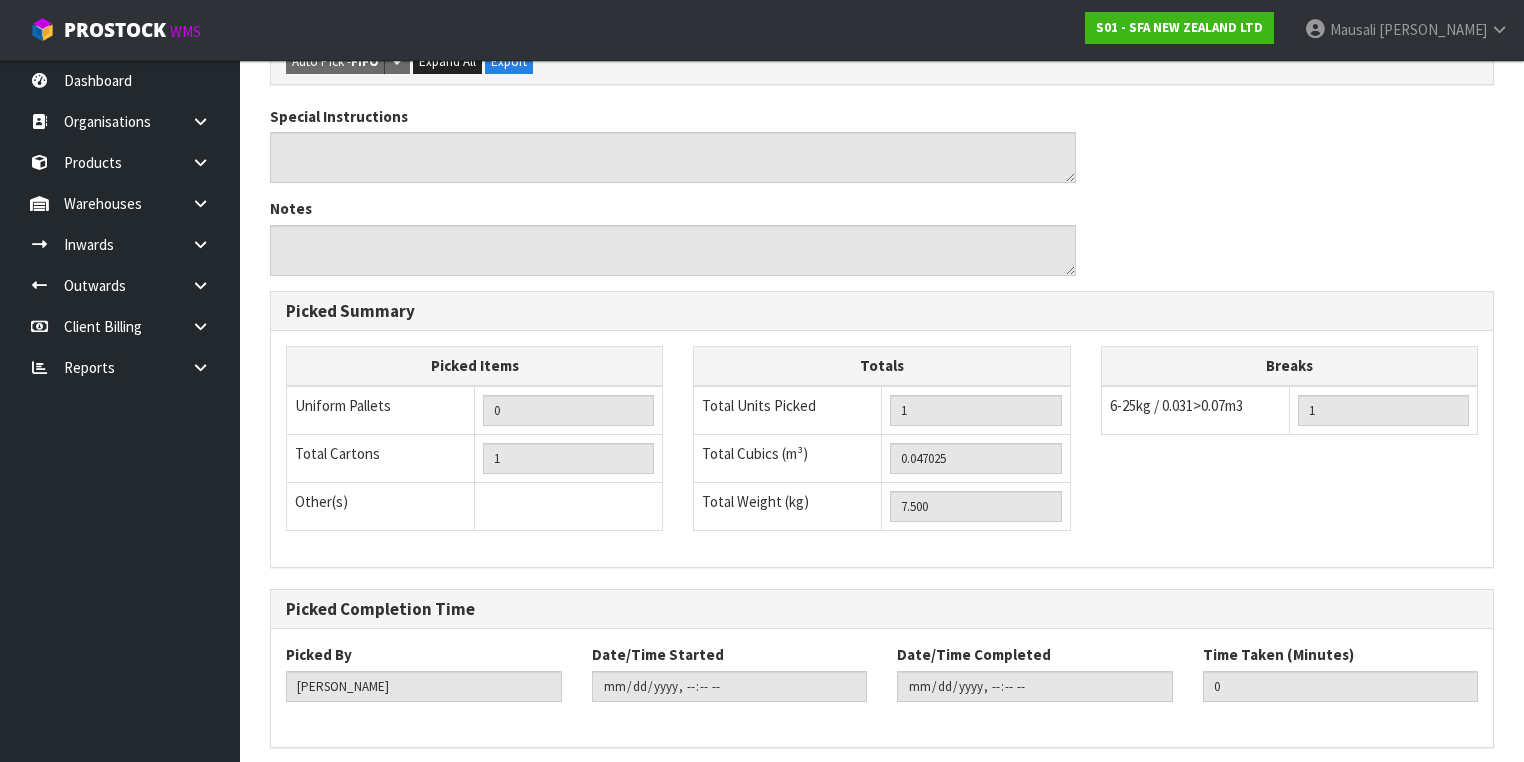 scroll, scrollTop: 0, scrollLeft: 0, axis: both 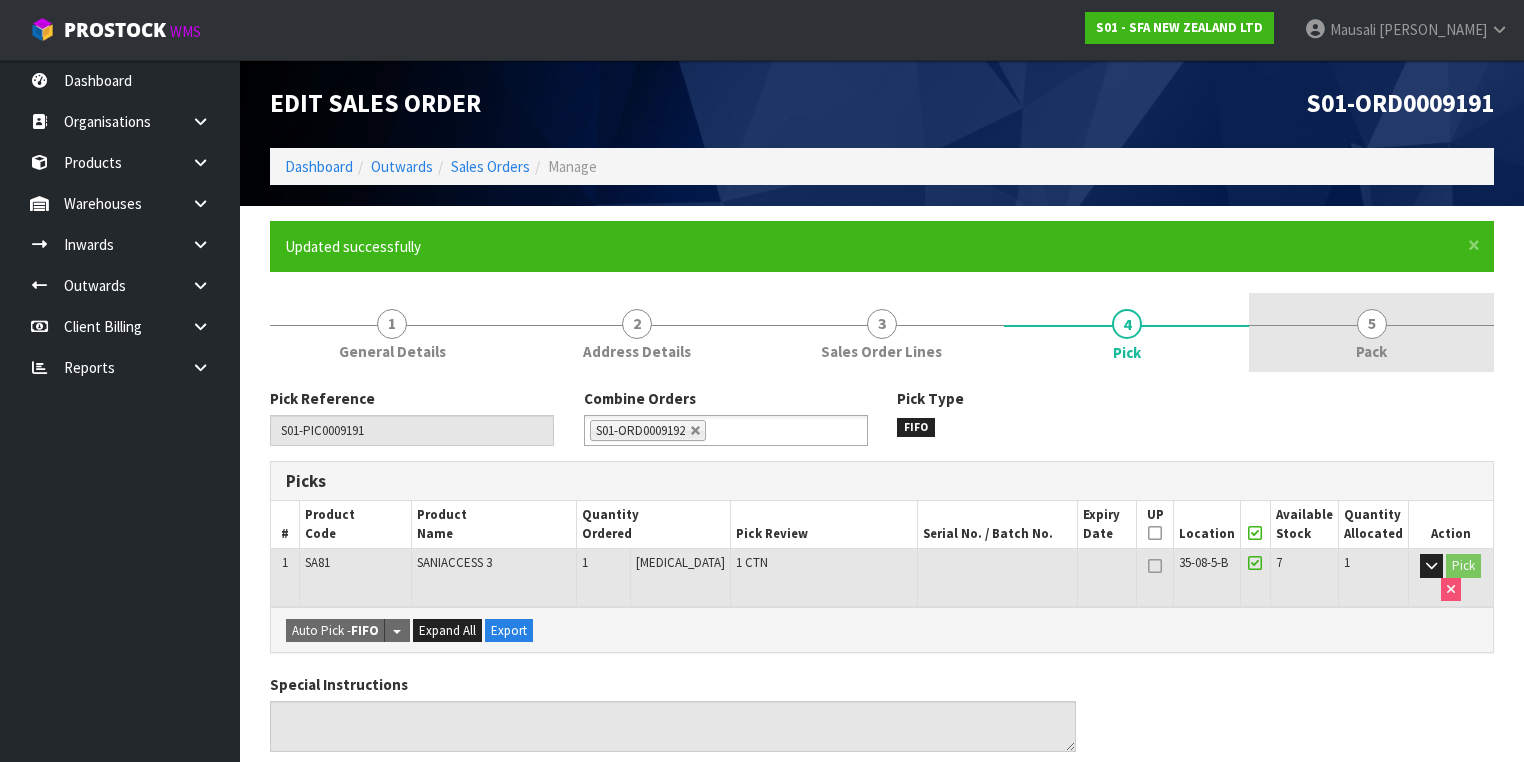 click on "5
Pack" at bounding box center [1371, 332] 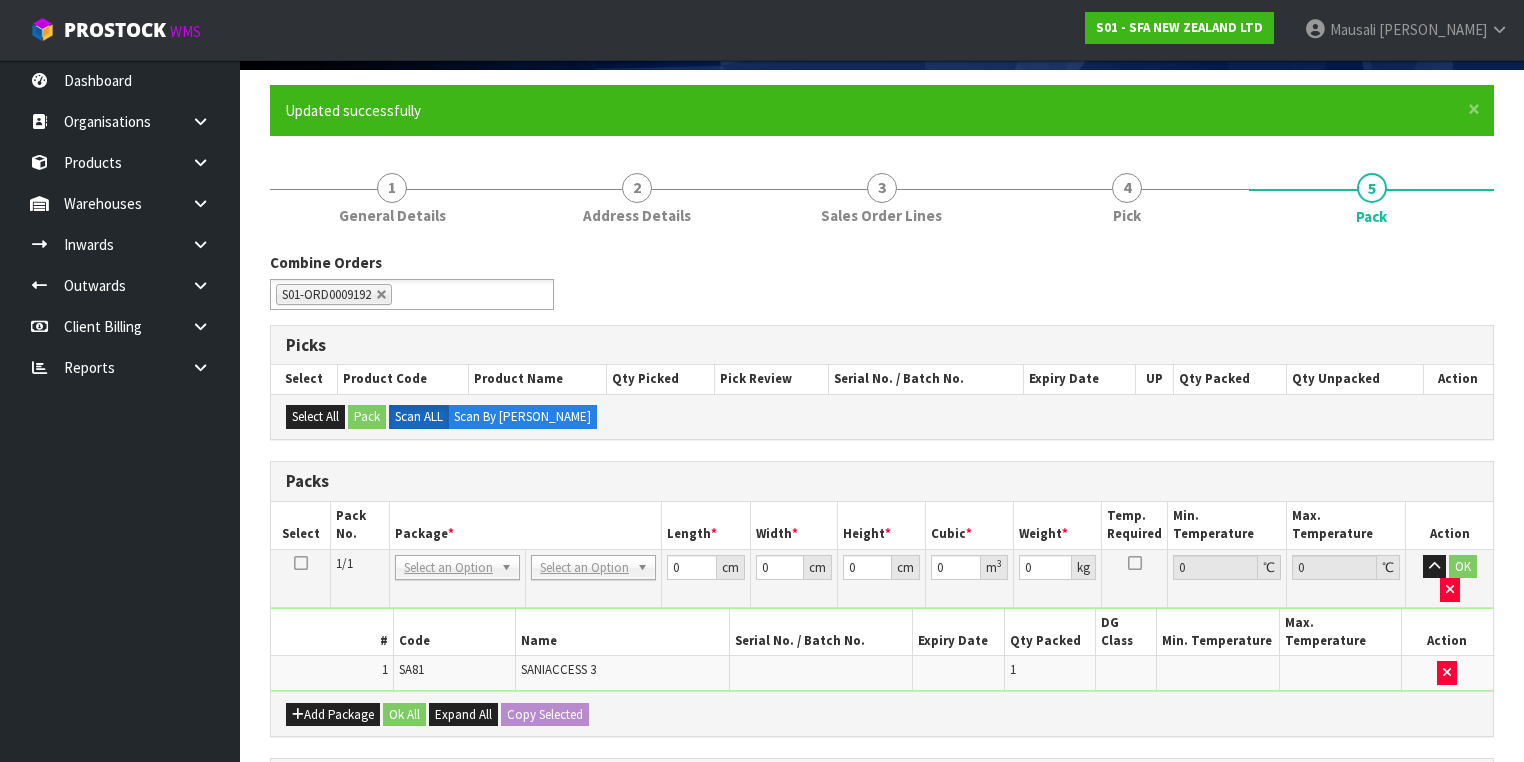 scroll, scrollTop: 240, scrollLeft: 0, axis: vertical 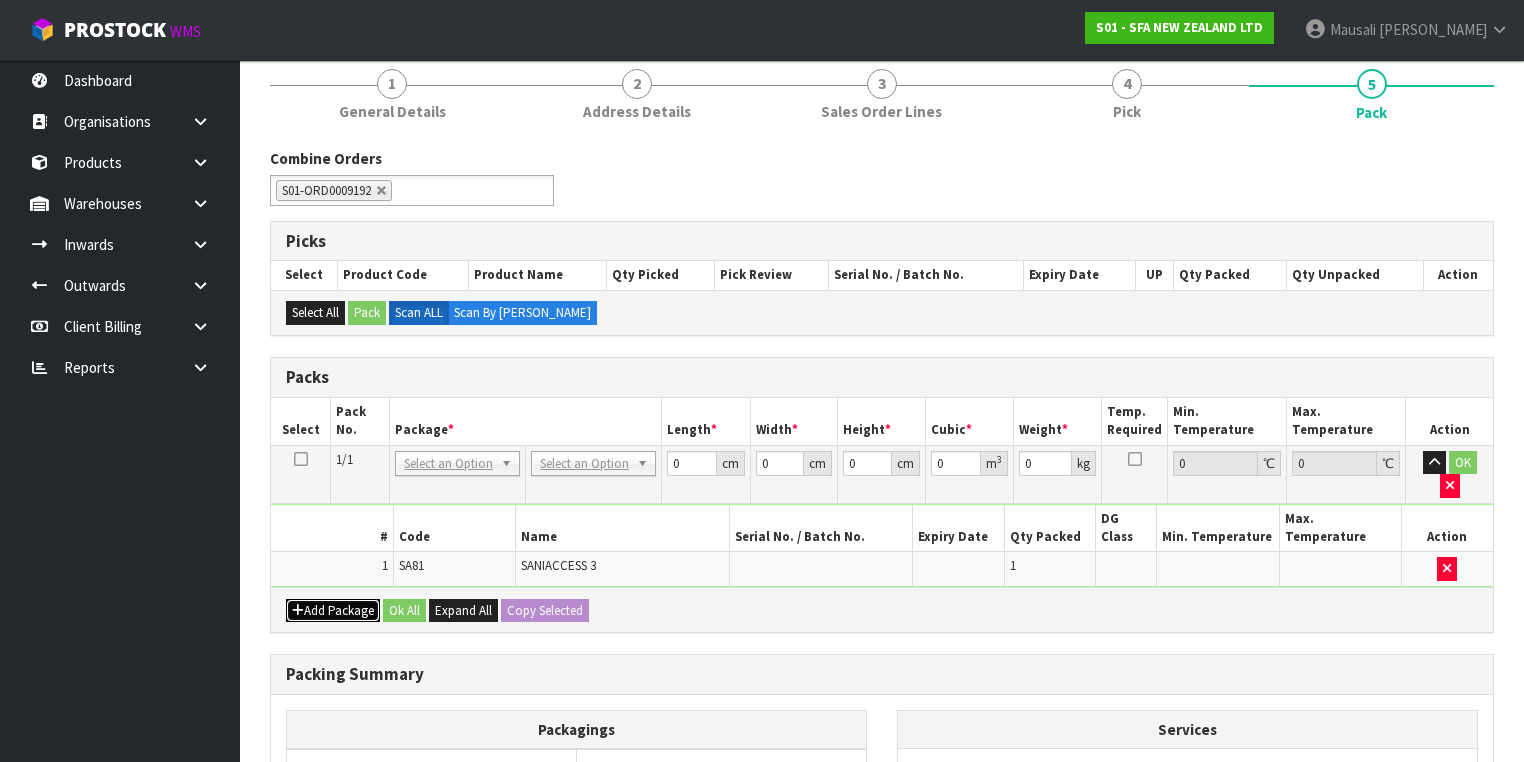 click on "Add Package" at bounding box center [333, 611] 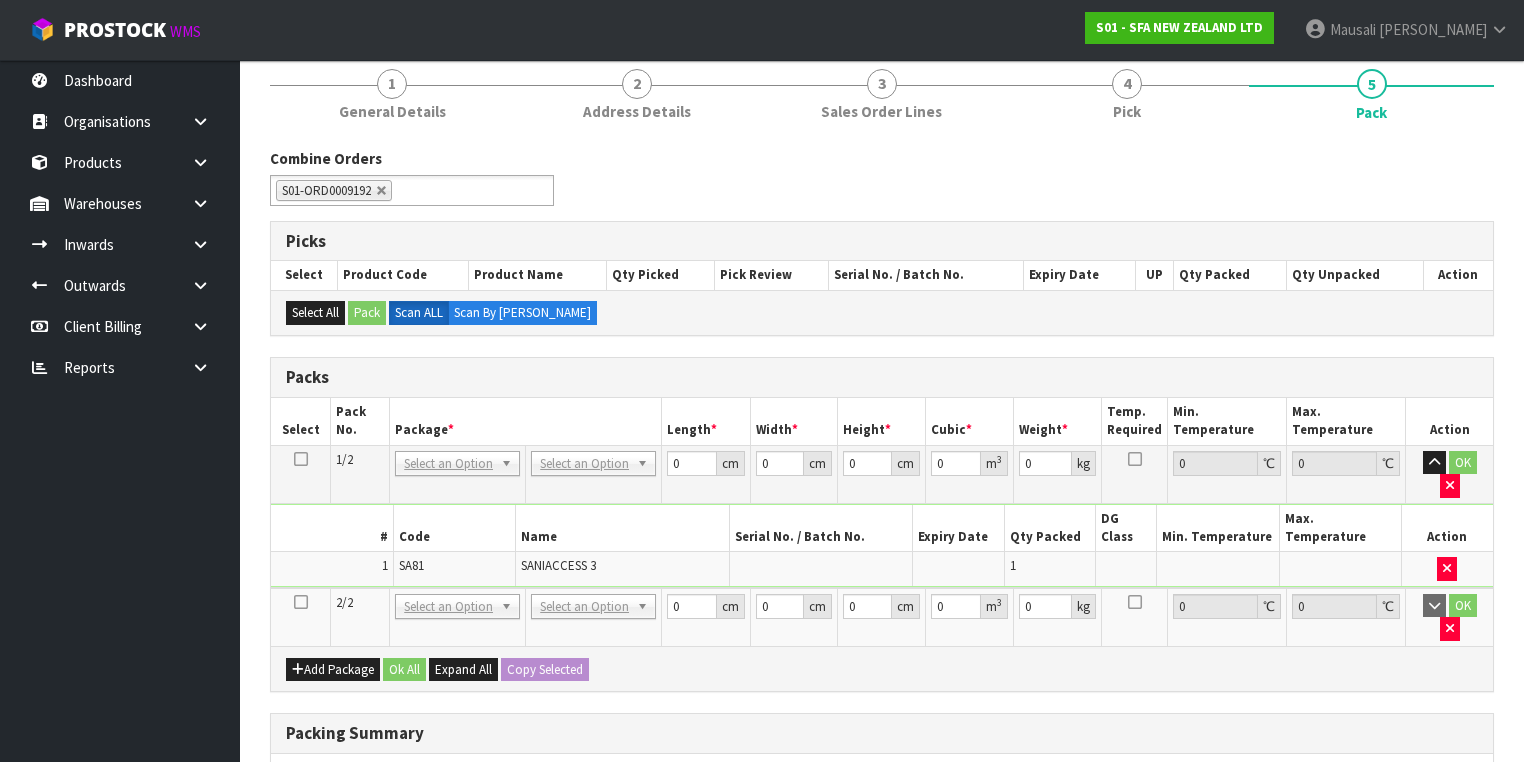 click at bounding box center [301, 602] 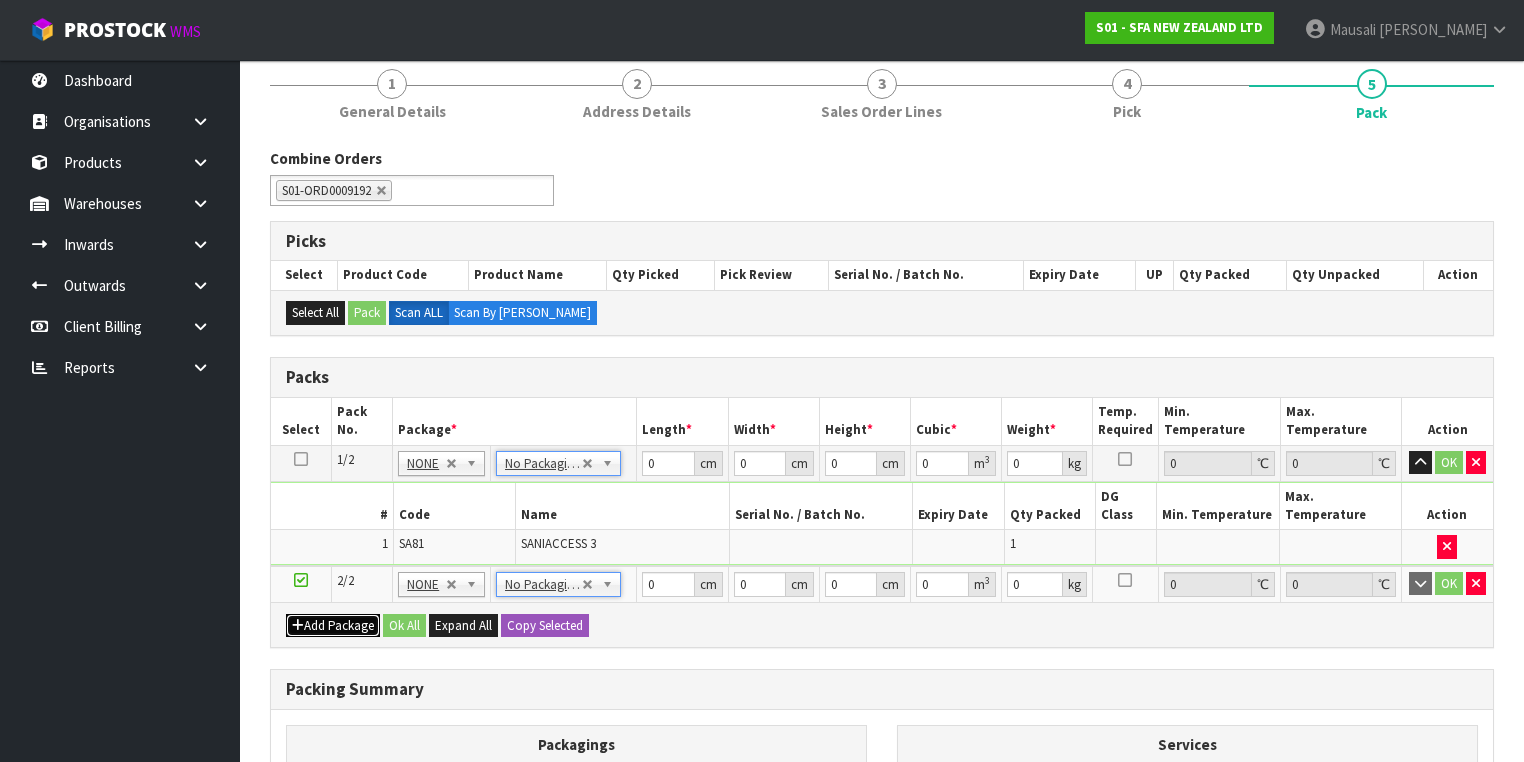 click on "Add Package" at bounding box center (333, 626) 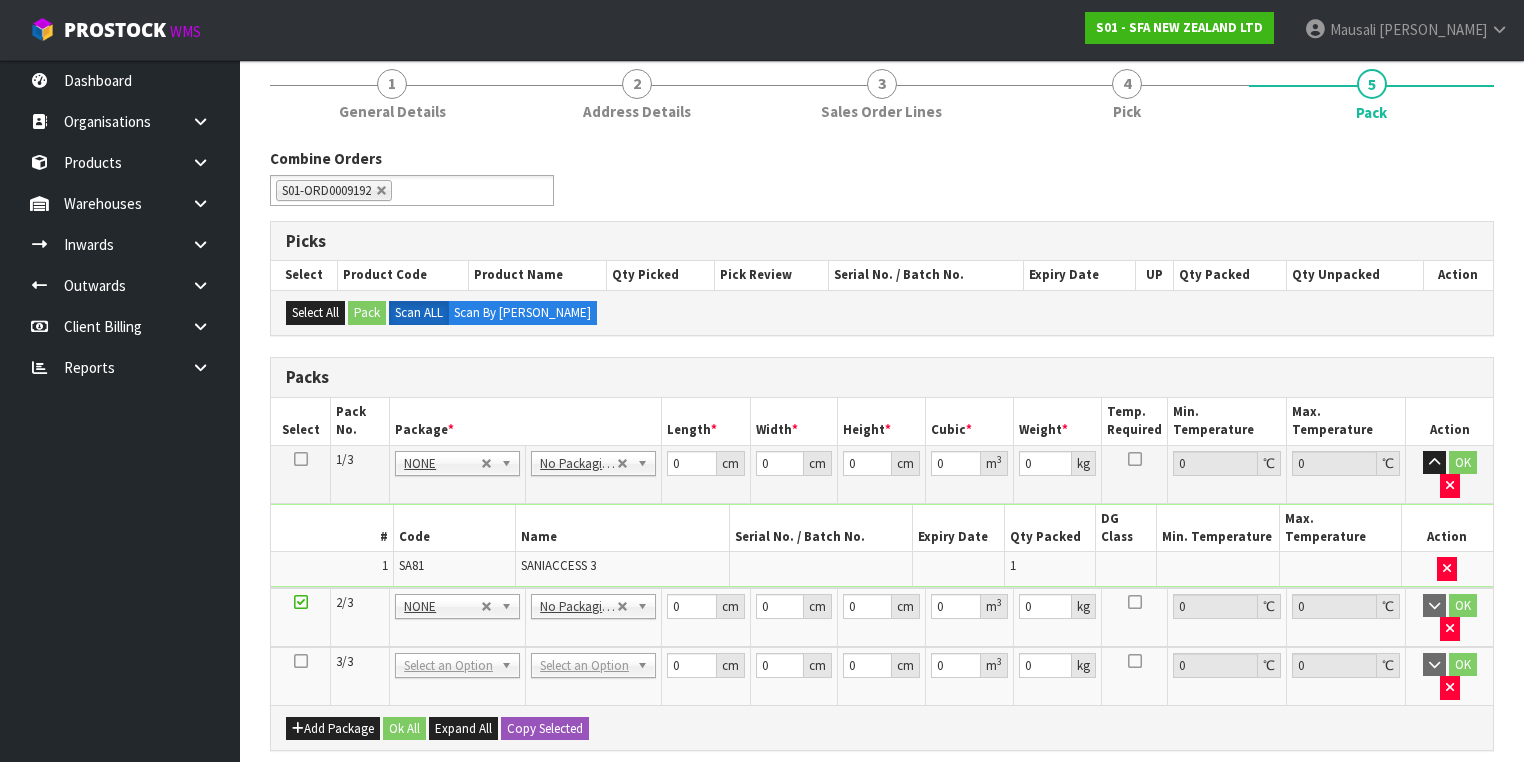 click at bounding box center [301, 661] 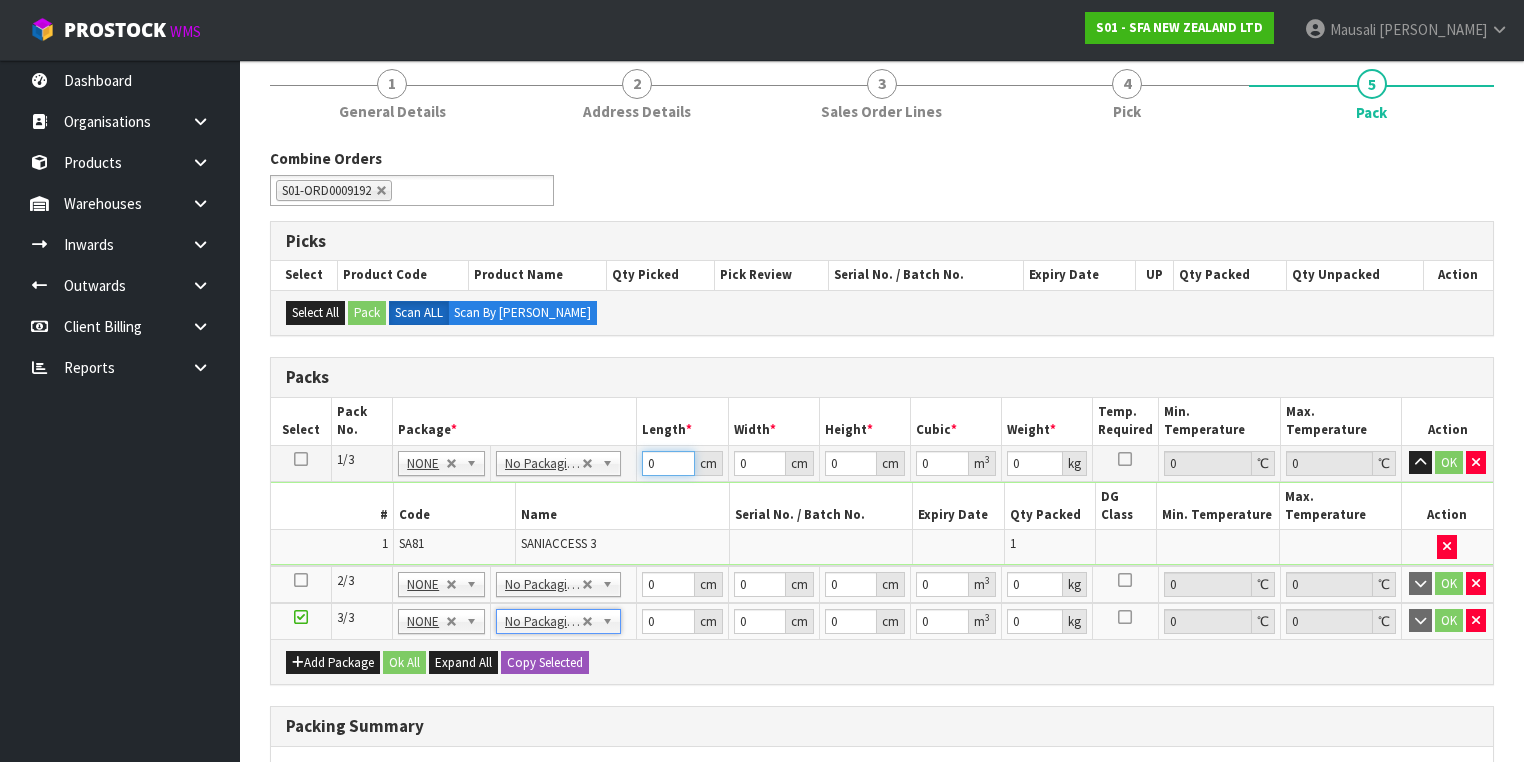 drag, startPoint x: 672, startPoint y: 463, endPoint x: 698, endPoint y: 463, distance: 26 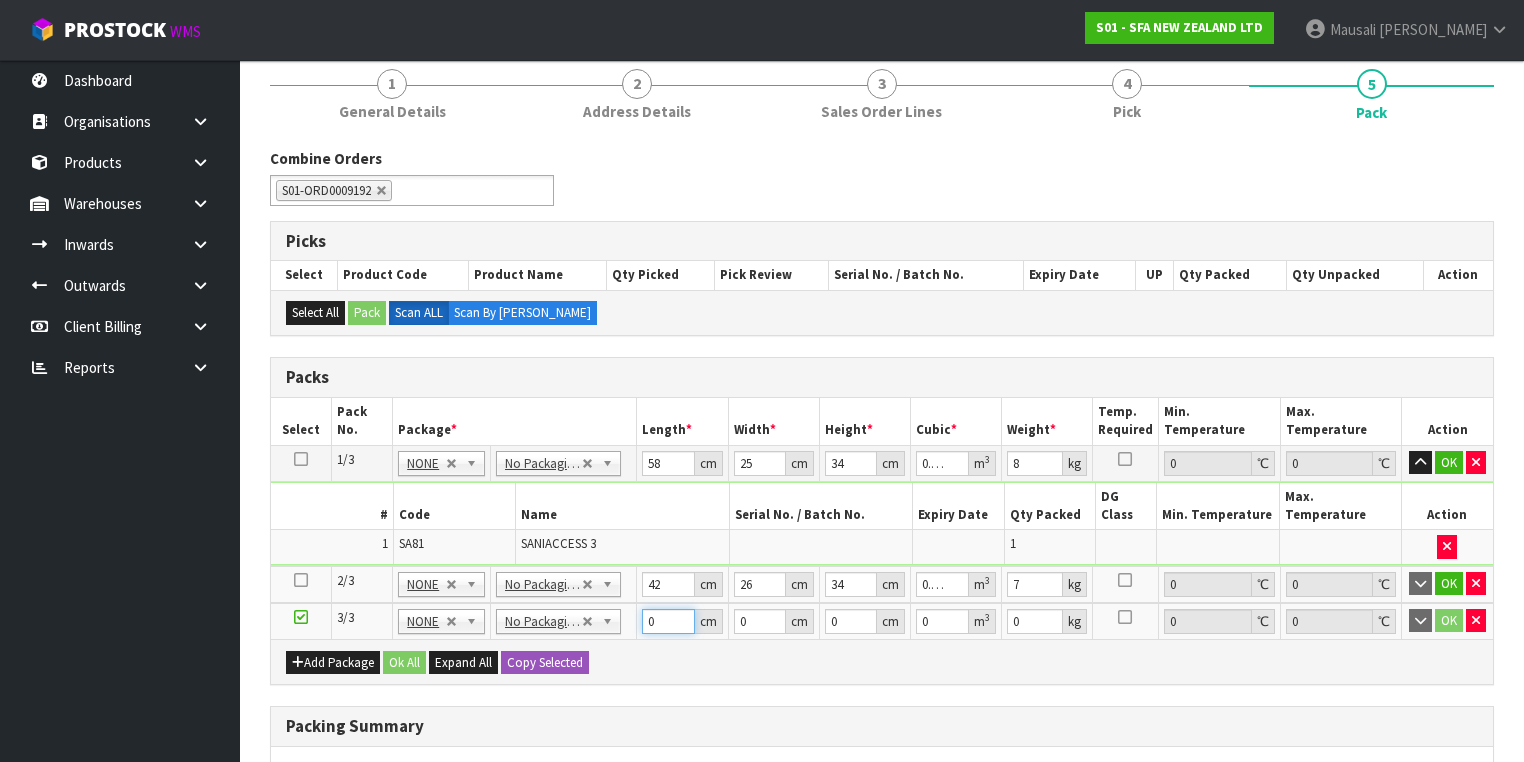 drag, startPoint x: 657, startPoint y: 595, endPoint x: 637, endPoint y: 606, distance: 22.825424 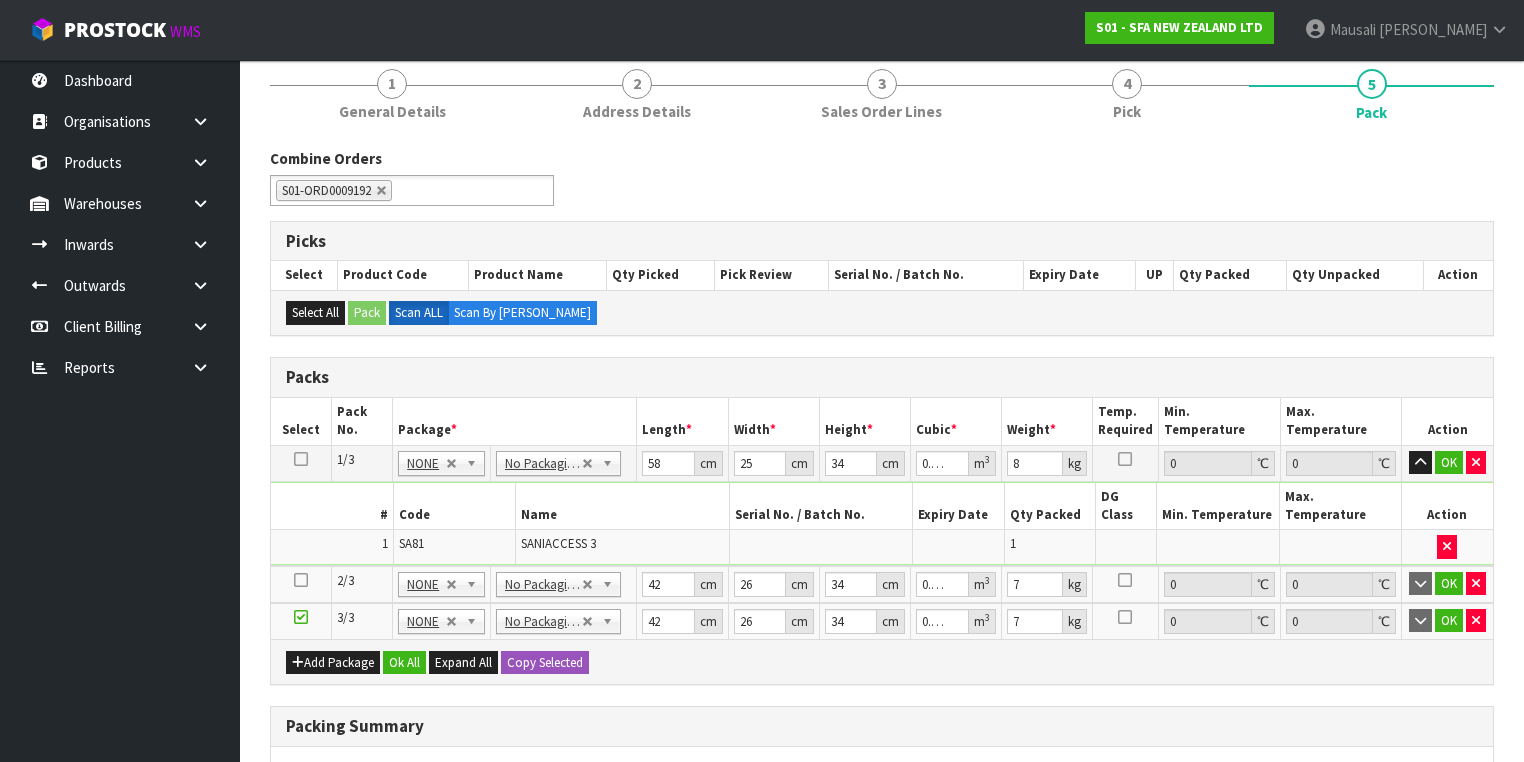 click on "Add Package
Ok All
Expand All
Copy Selected" at bounding box center (882, 661) 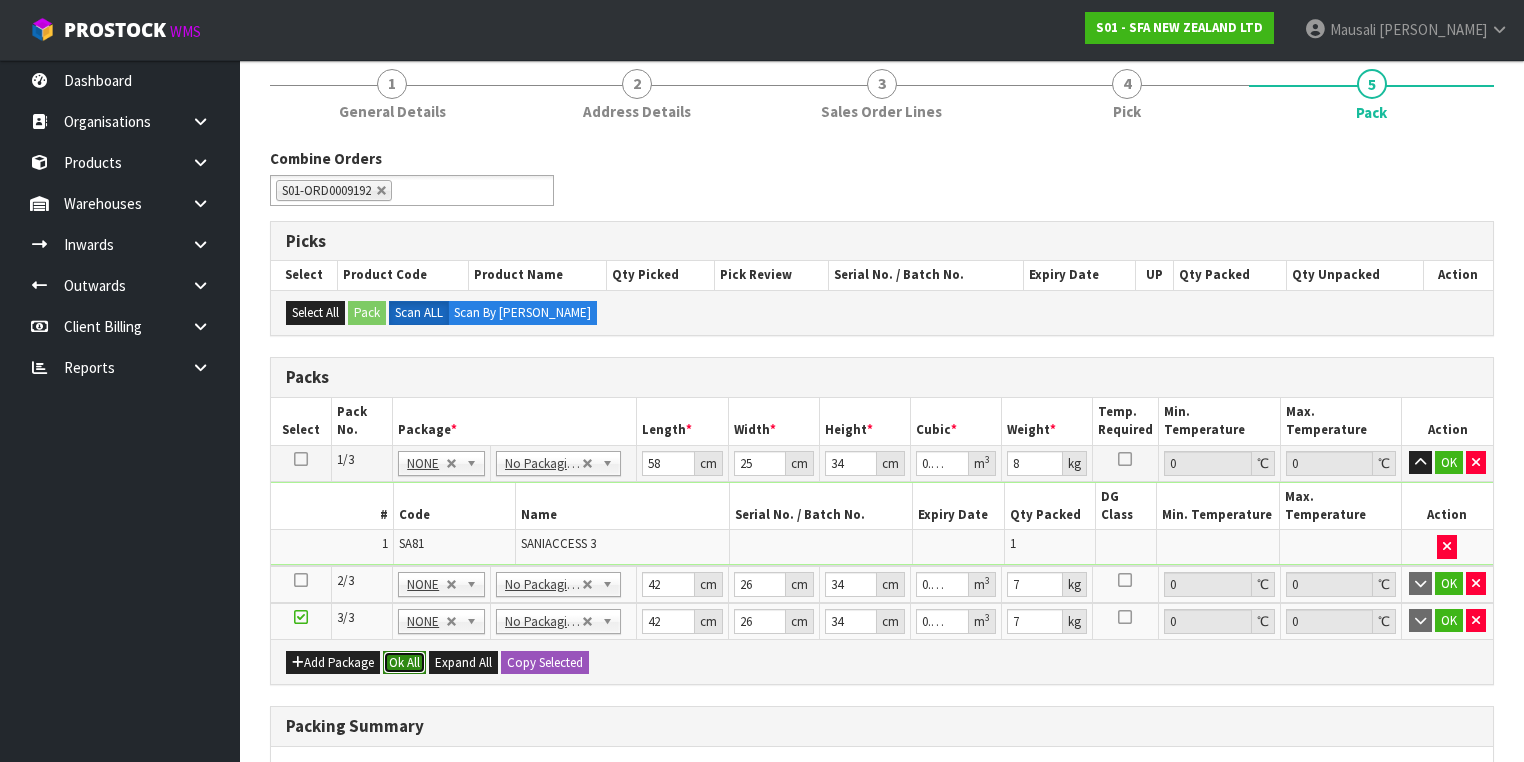 click on "Ok All" at bounding box center [404, 663] 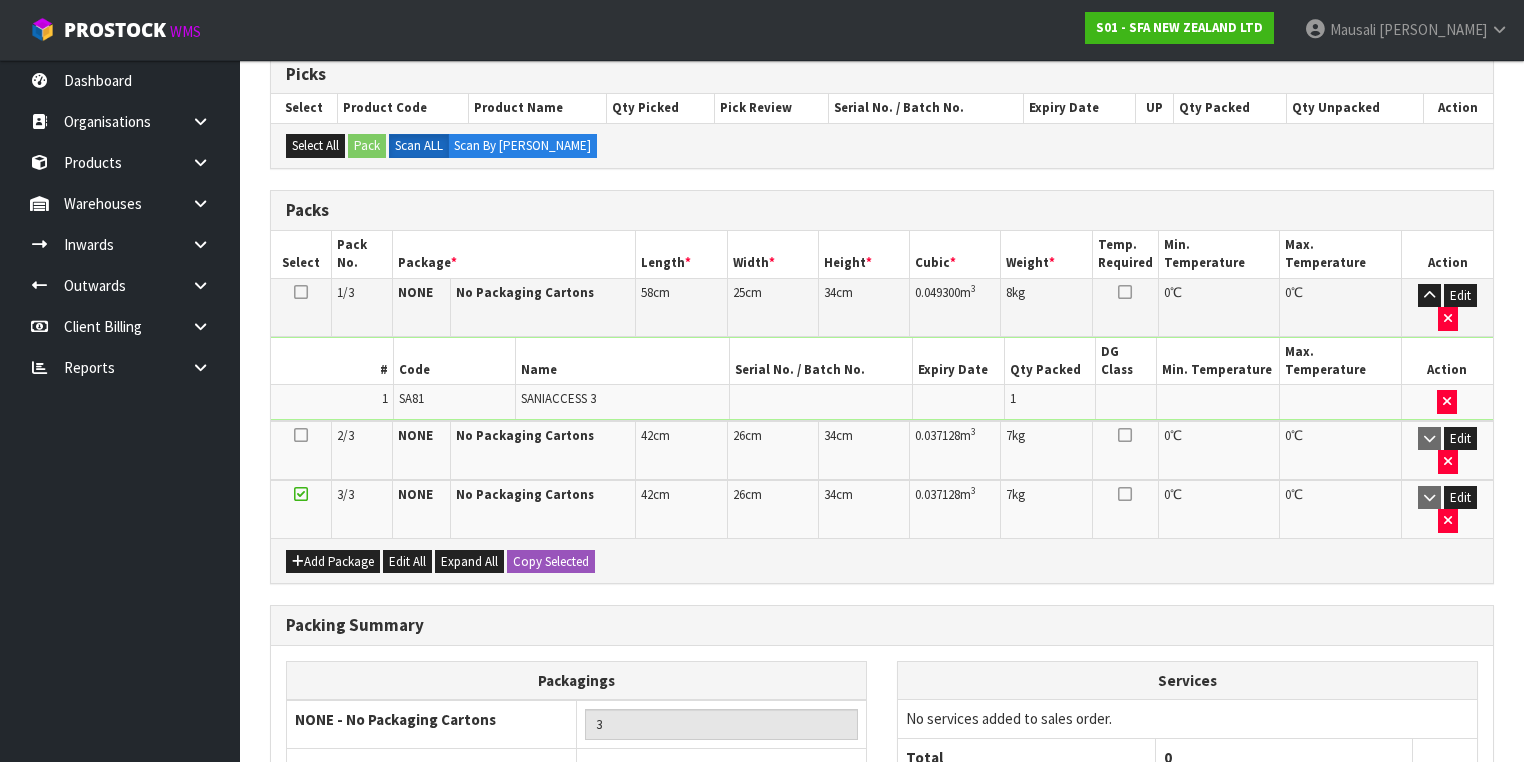 scroll, scrollTop: 509, scrollLeft: 0, axis: vertical 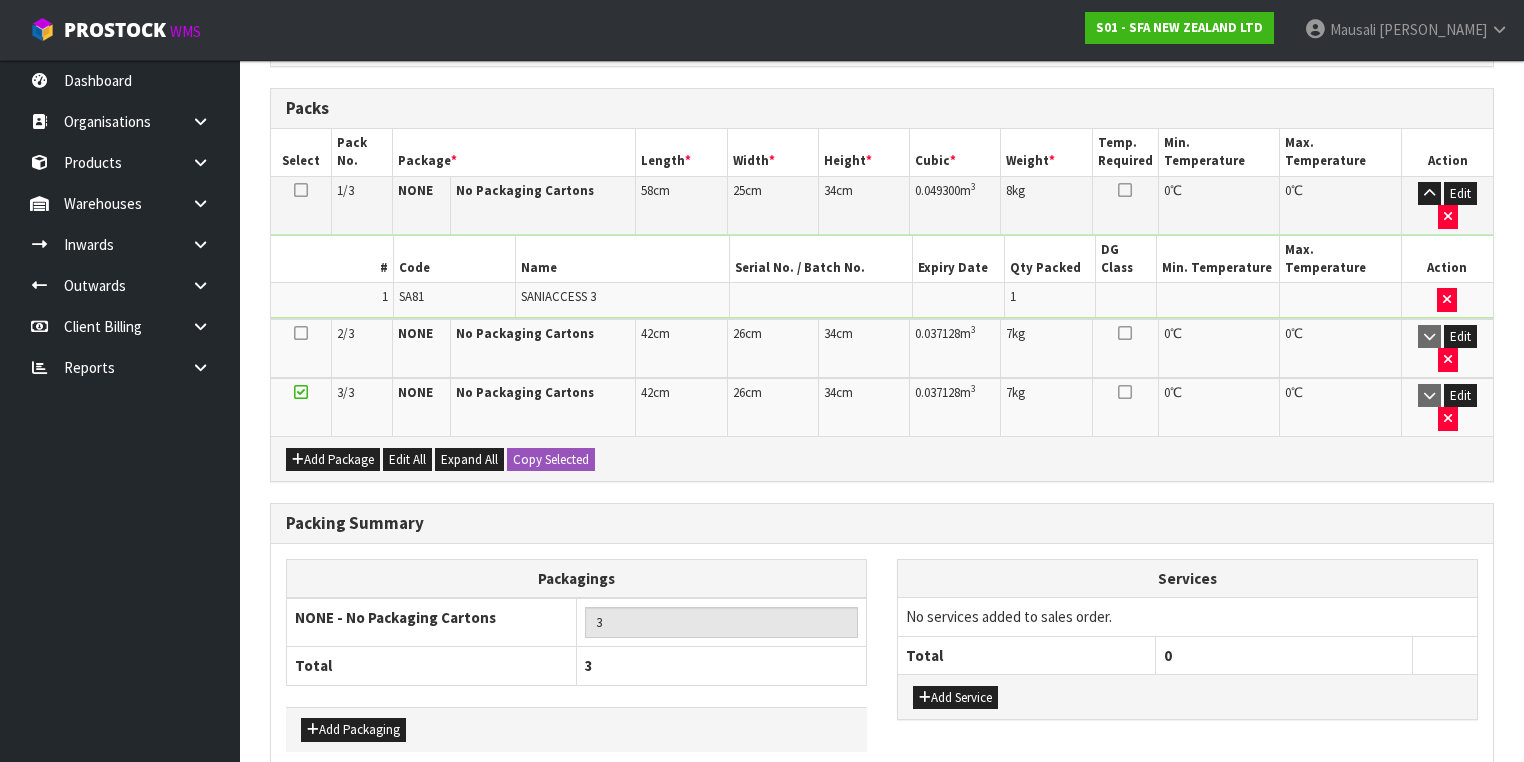 click on "Save & Confirm Packs" at bounding box center (427, 810) 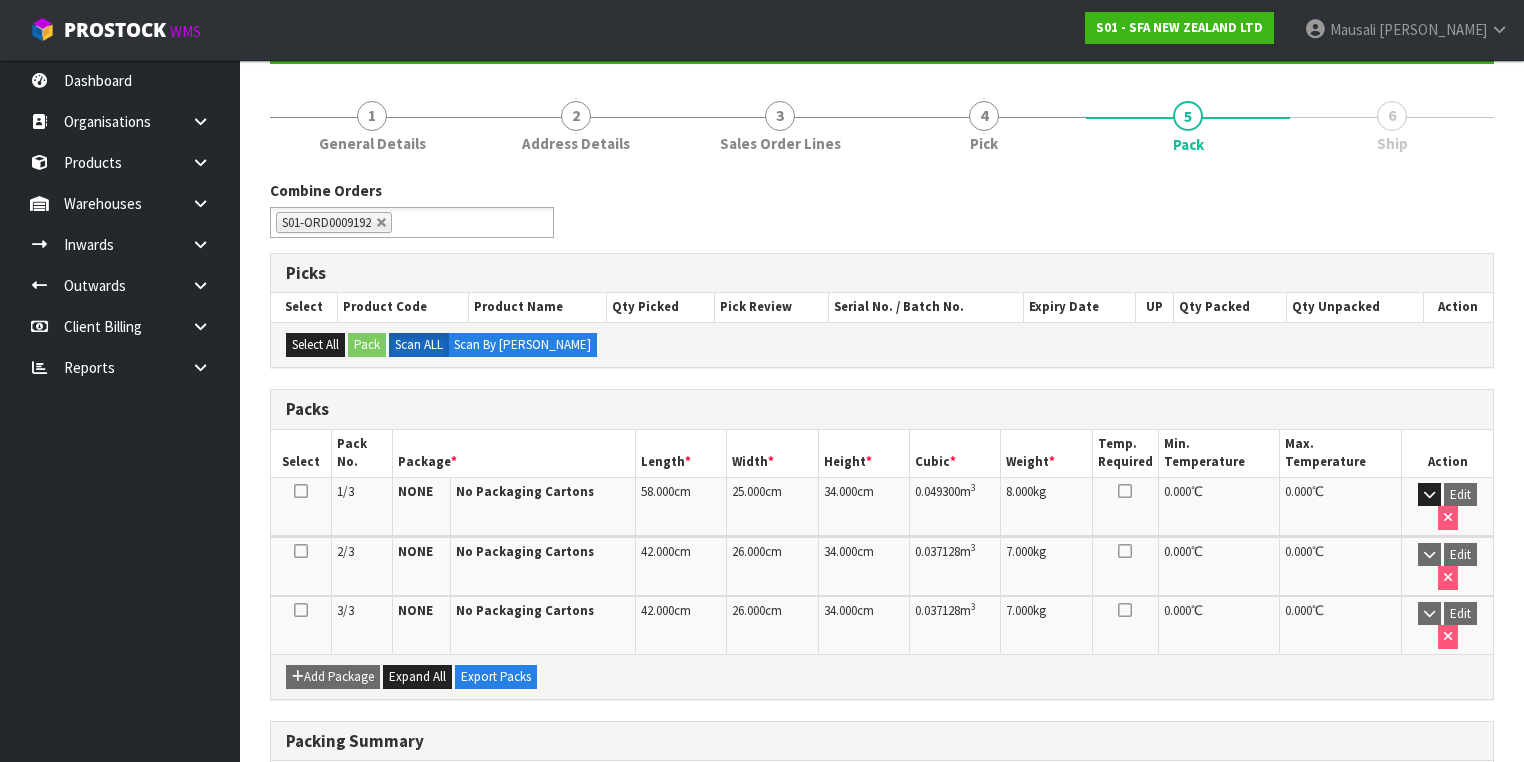 scroll, scrollTop: 400, scrollLeft: 0, axis: vertical 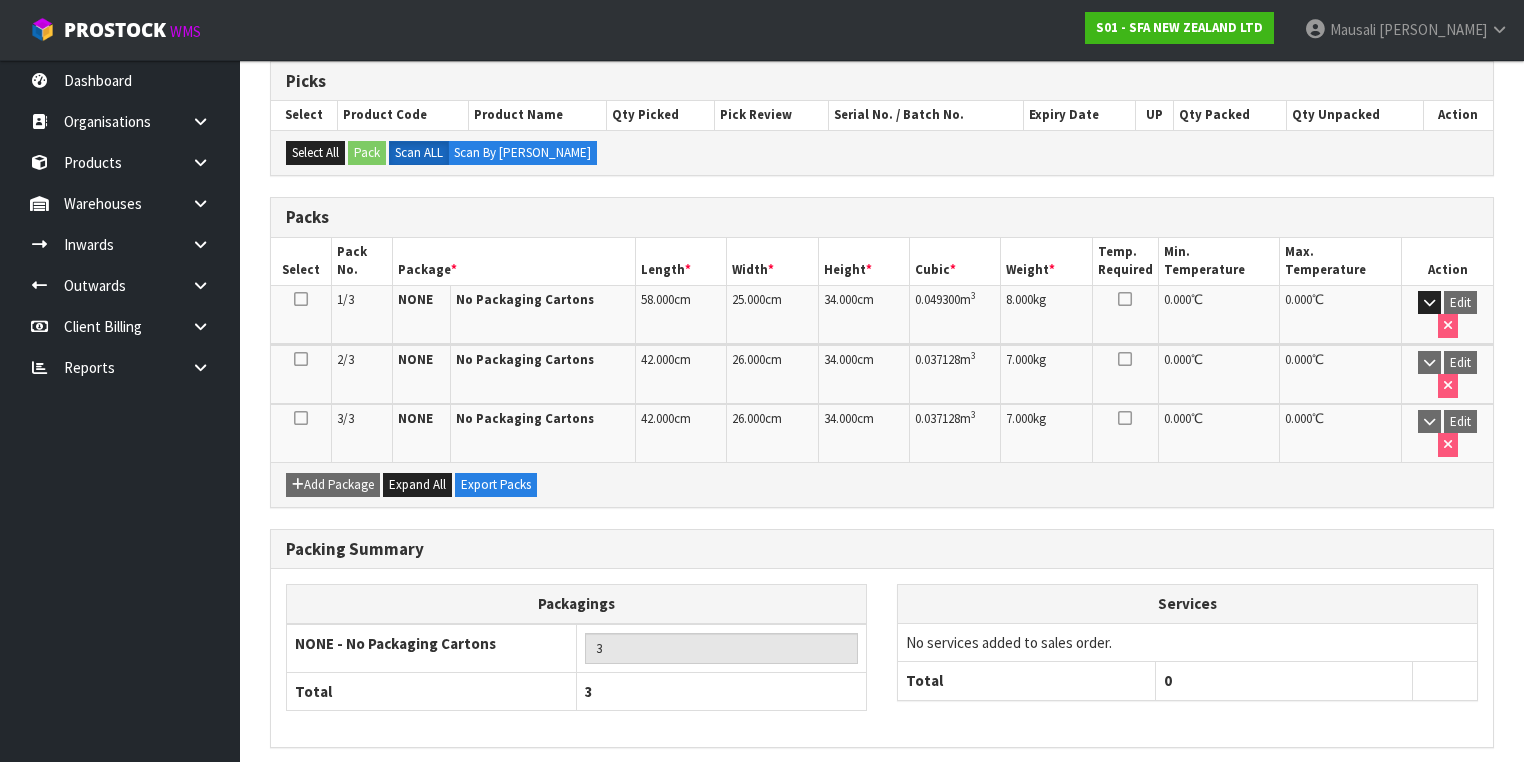 click on "Next" at bounding box center [1450, 790] 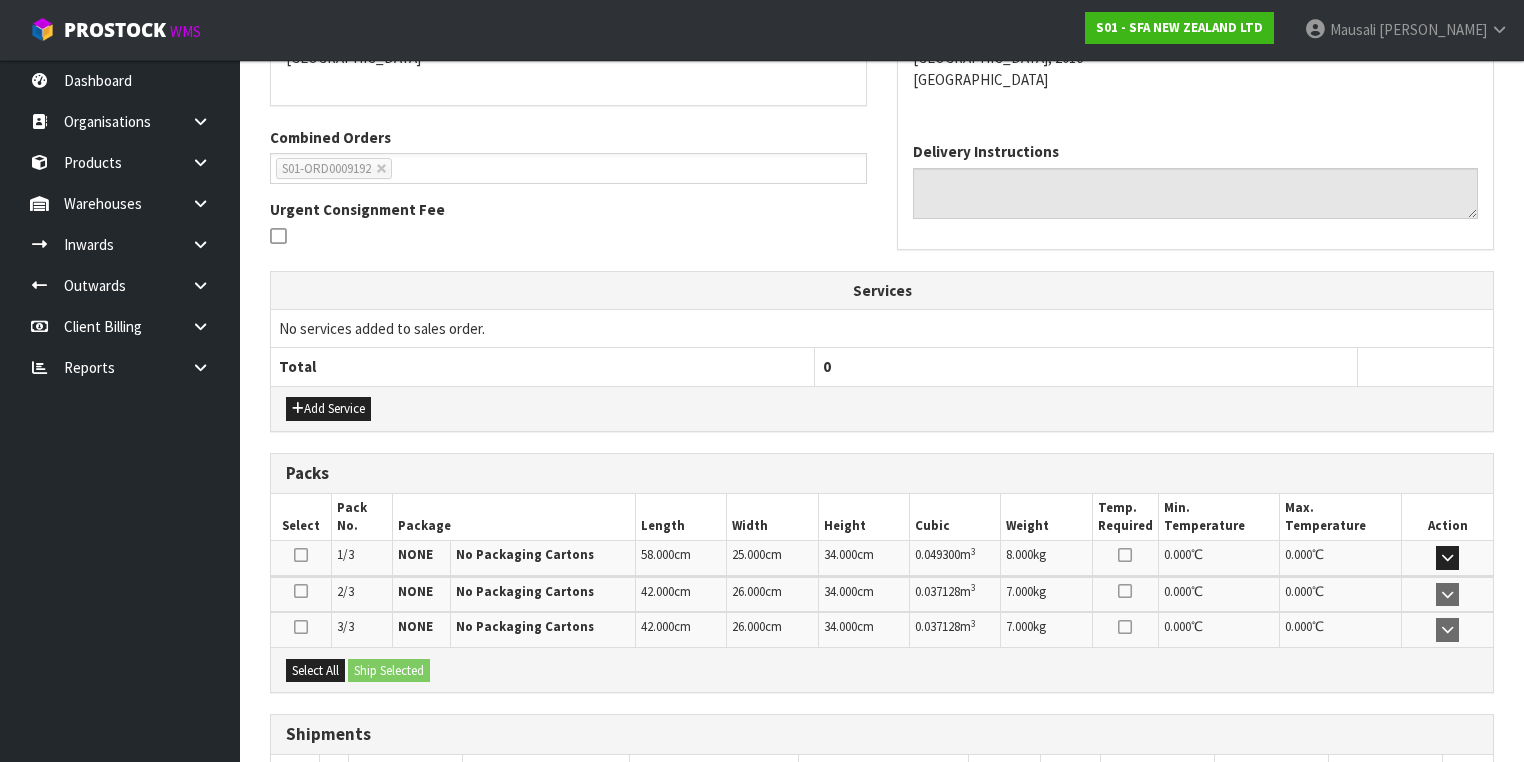 scroll, scrollTop: 599, scrollLeft: 0, axis: vertical 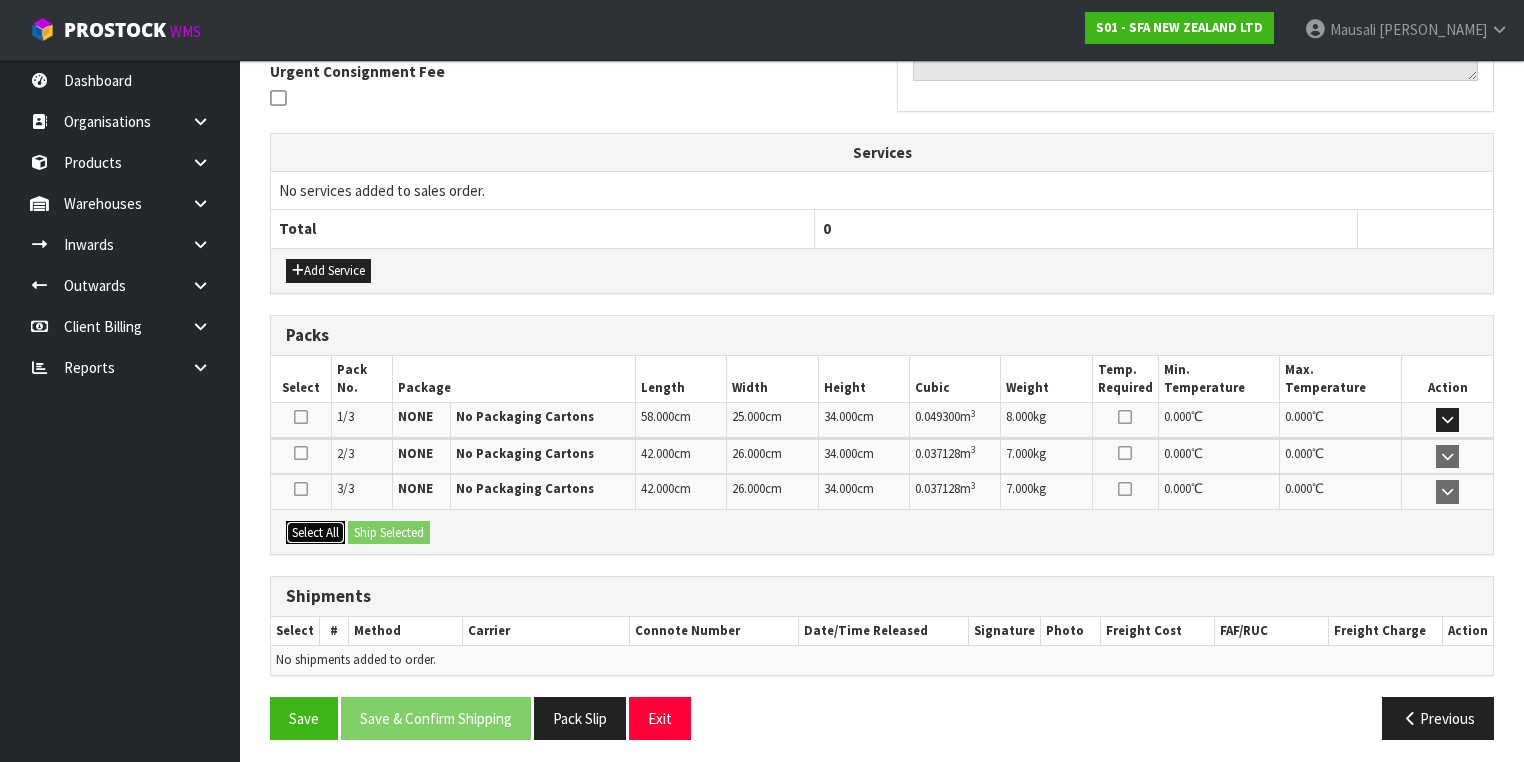 drag, startPoint x: 296, startPoint y: 528, endPoint x: 373, endPoint y: 527, distance: 77.00649 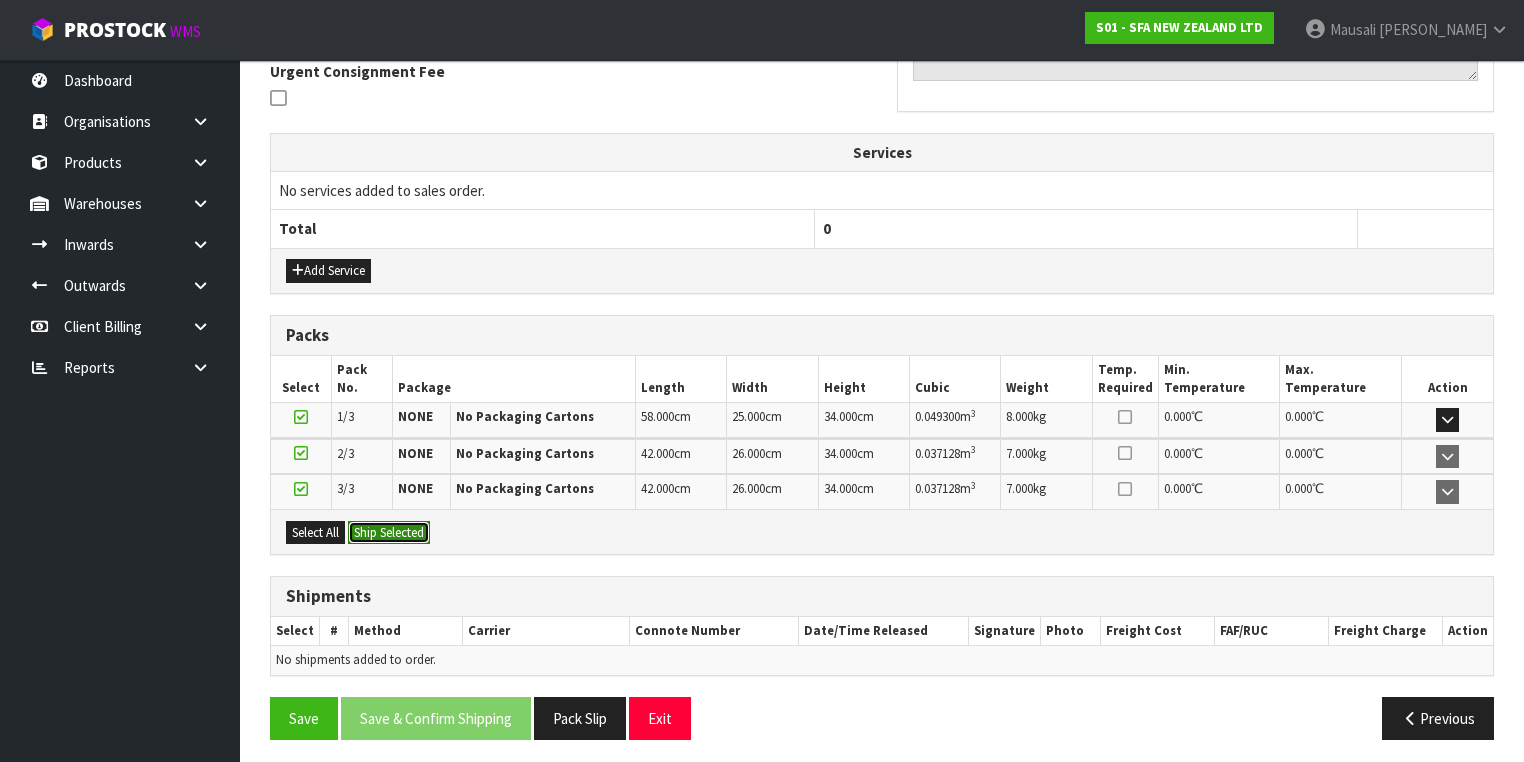 click on "Ship Selected" at bounding box center (389, 533) 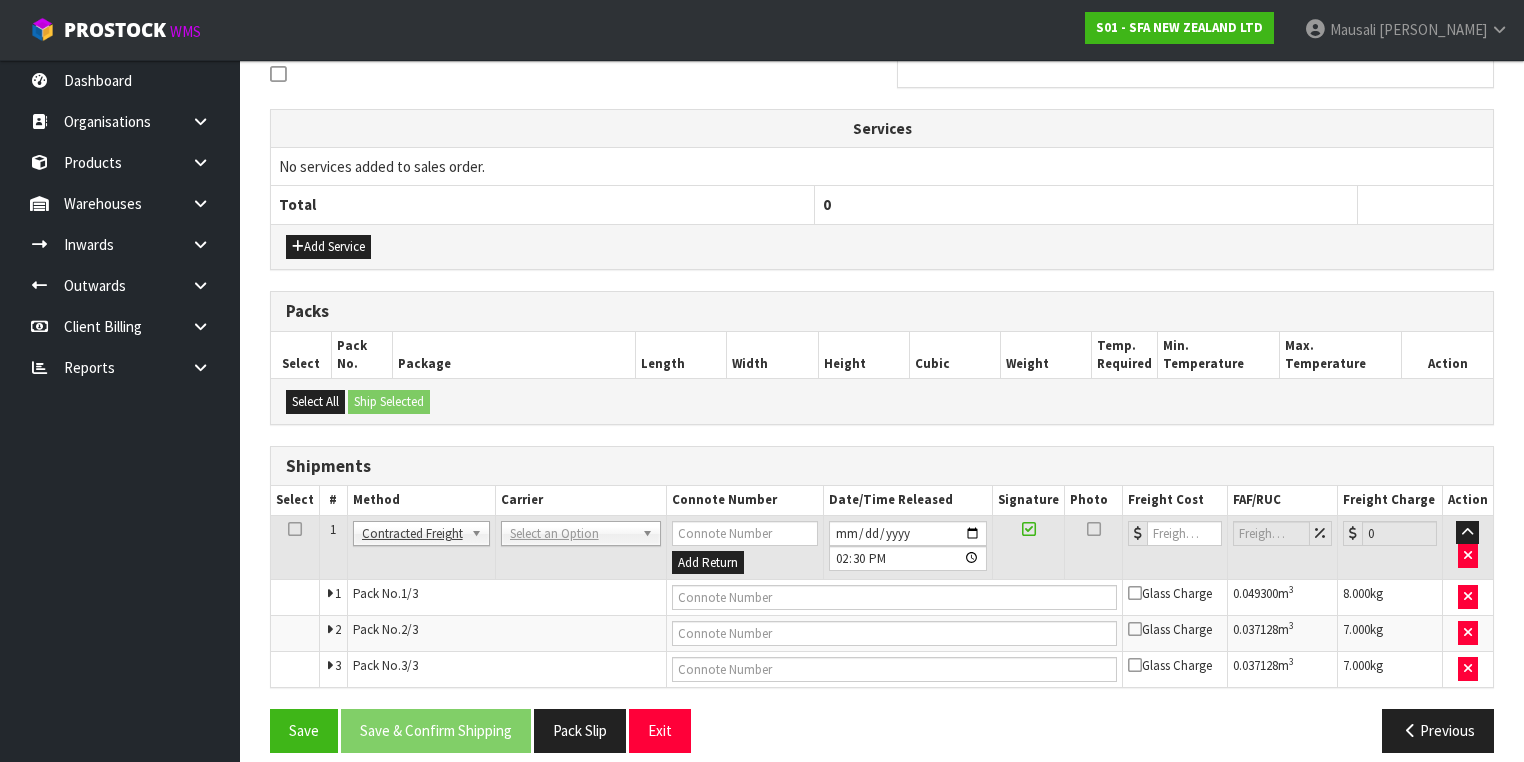 scroll, scrollTop: 636, scrollLeft: 0, axis: vertical 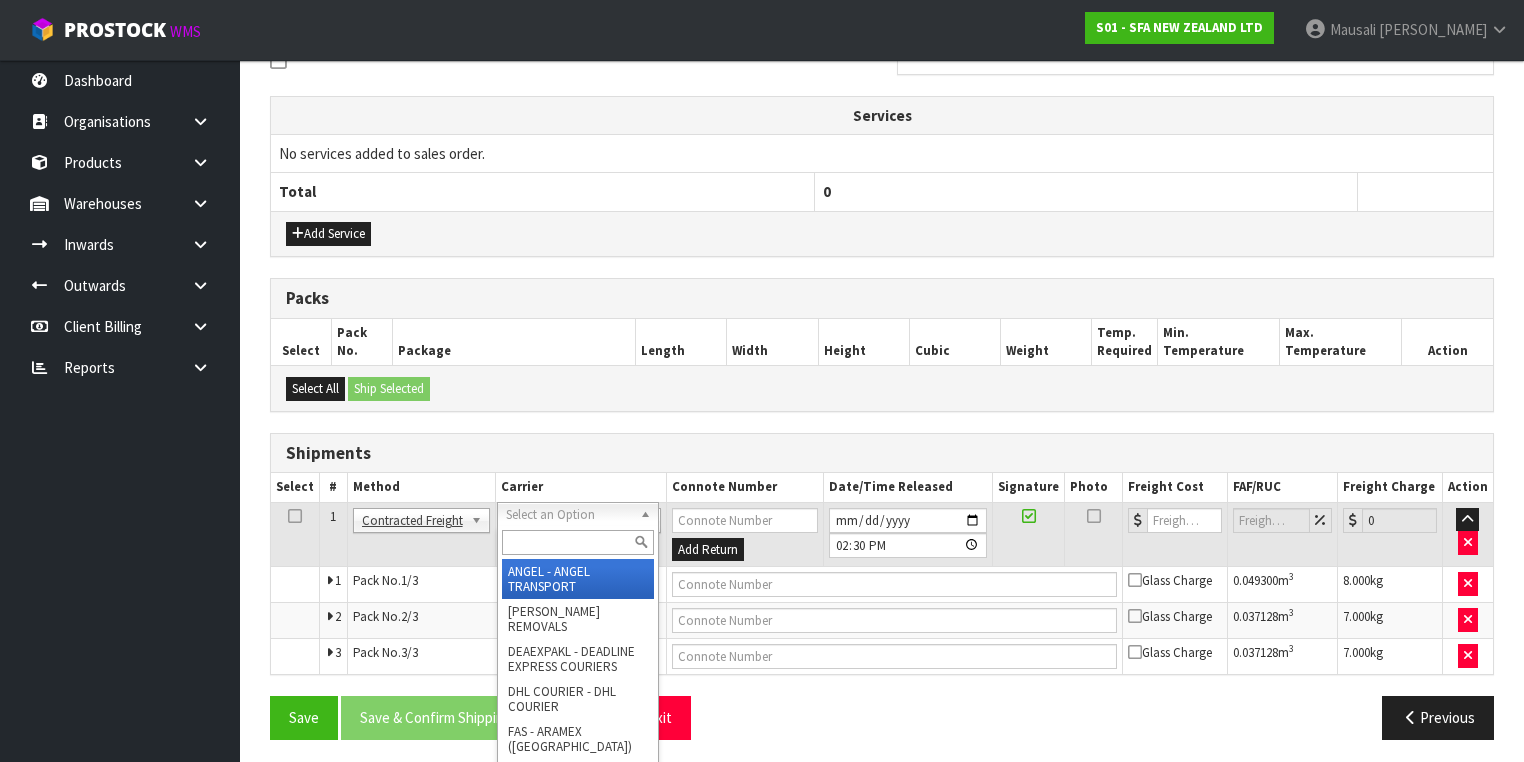 click at bounding box center [578, 542] 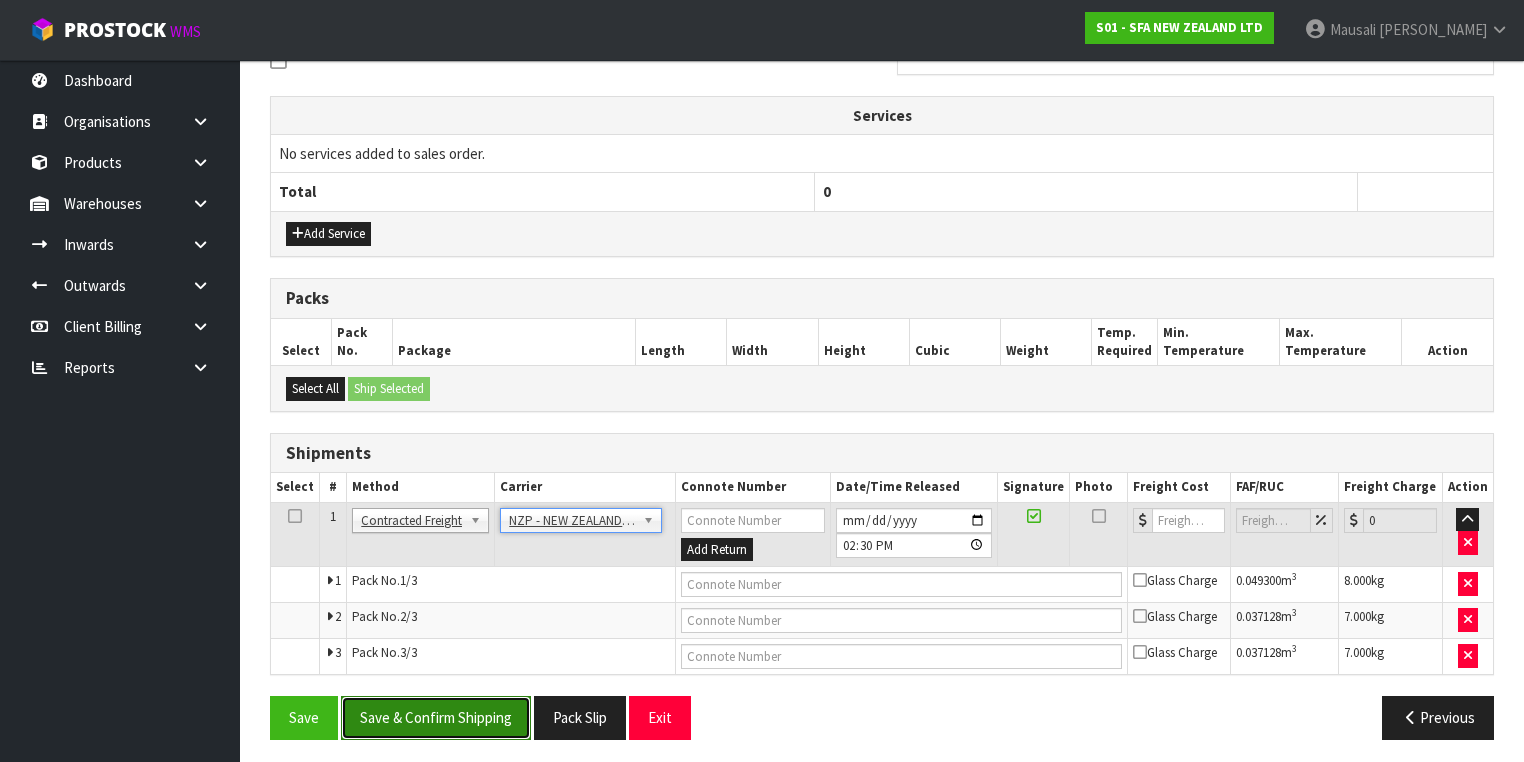 click on "Save & Confirm Shipping" at bounding box center [436, 717] 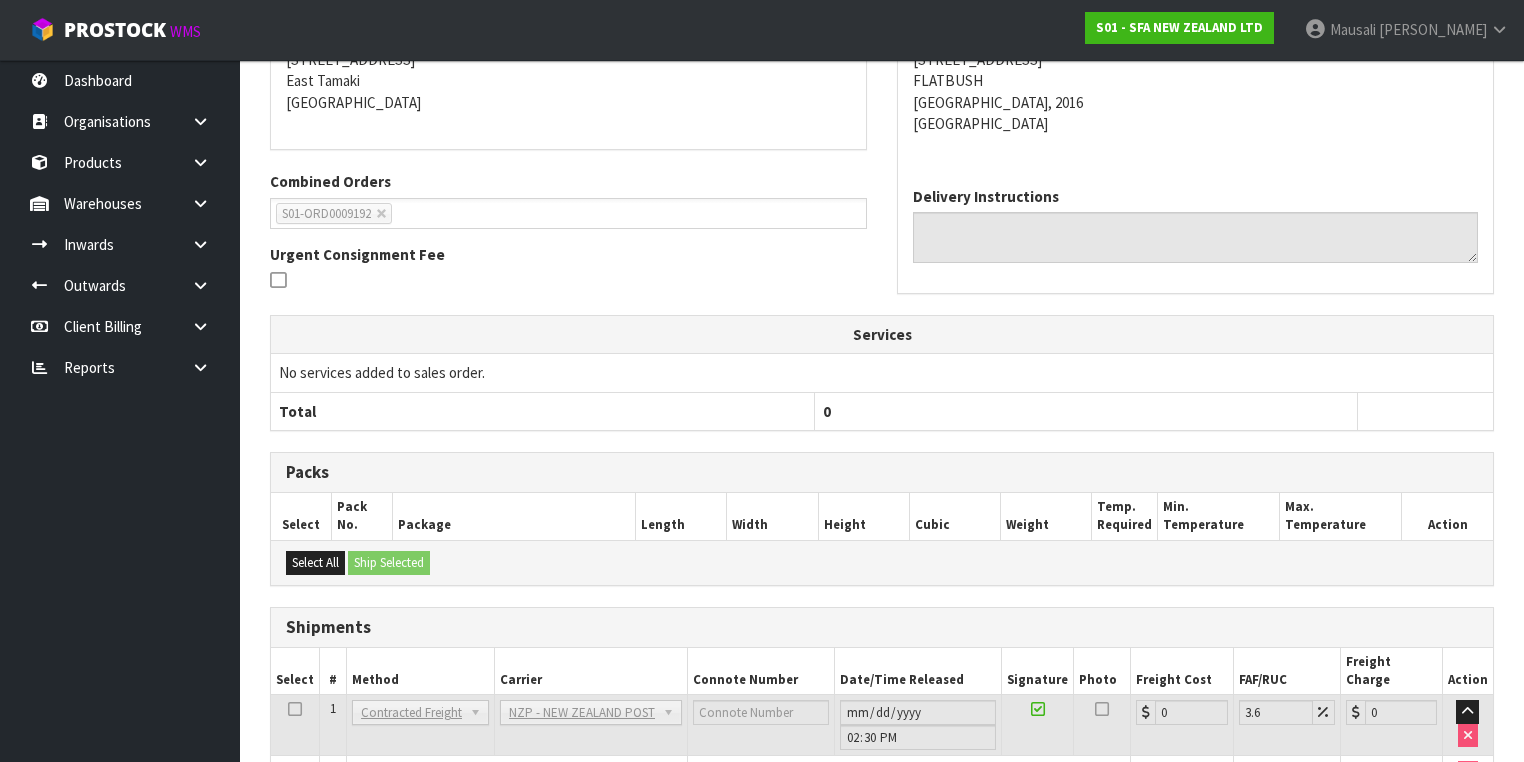 scroll, scrollTop: 604, scrollLeft: 0, axis: vertical 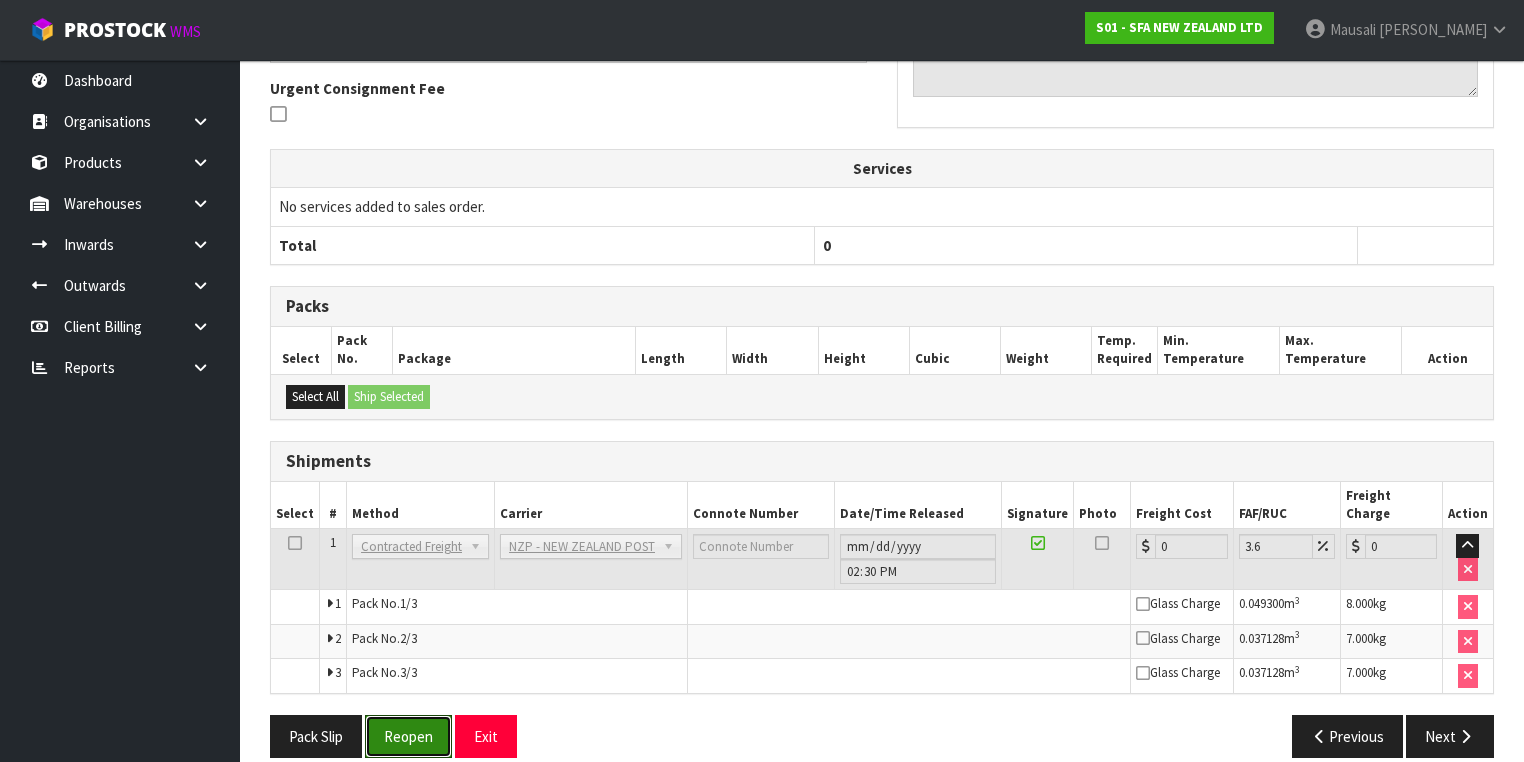 drag, startPoint x: 408, startPoint y: 704, endPoint x: 537, endPoint y: 671, distance: 133.15405 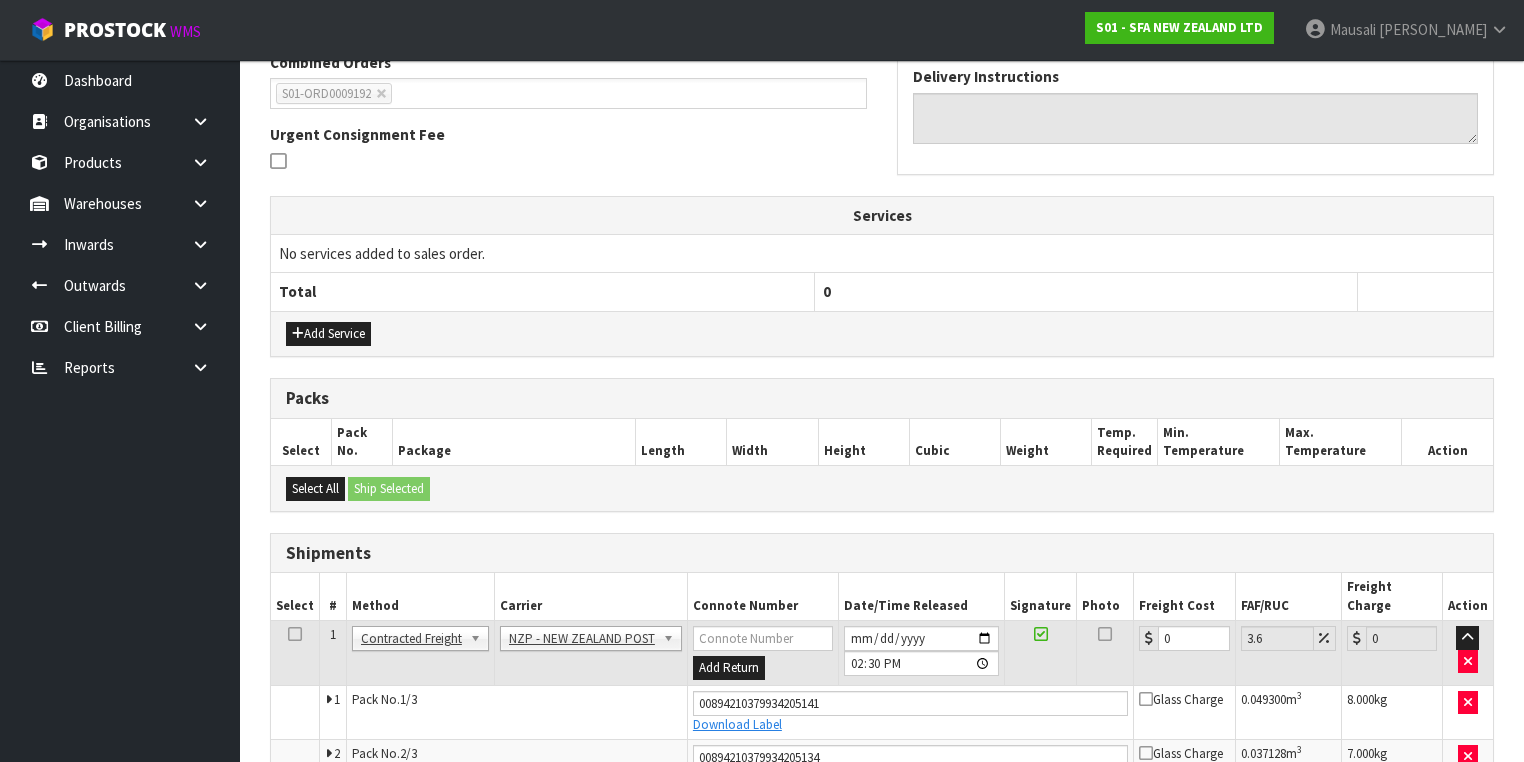 scroll, scrollTop: 654, scrollLeft: 0, axis: vertical 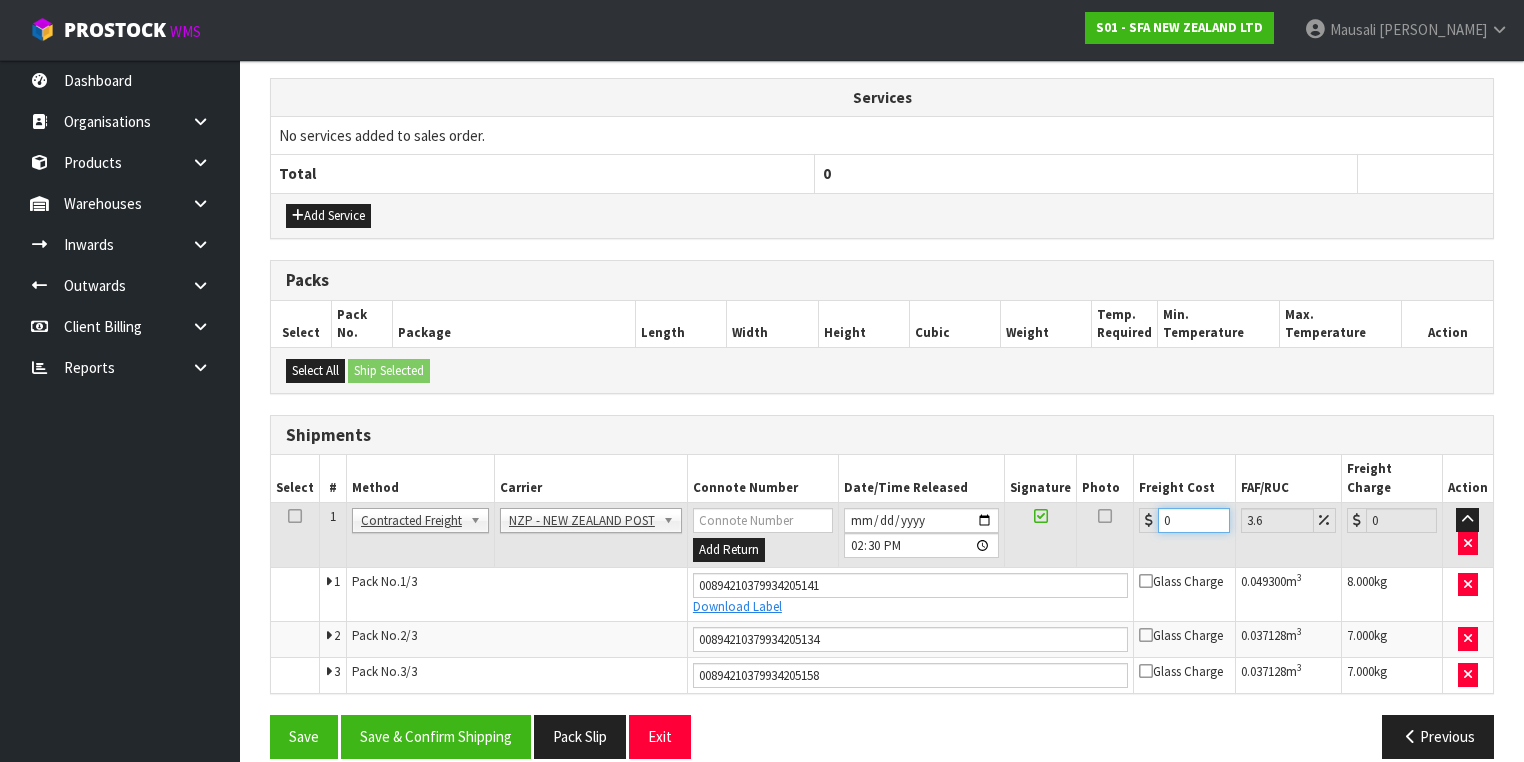 drag, startPoint x: 1156, startPoint y: 500, endPoint x: 1122, endPoint y: 507, distance: 34.713108 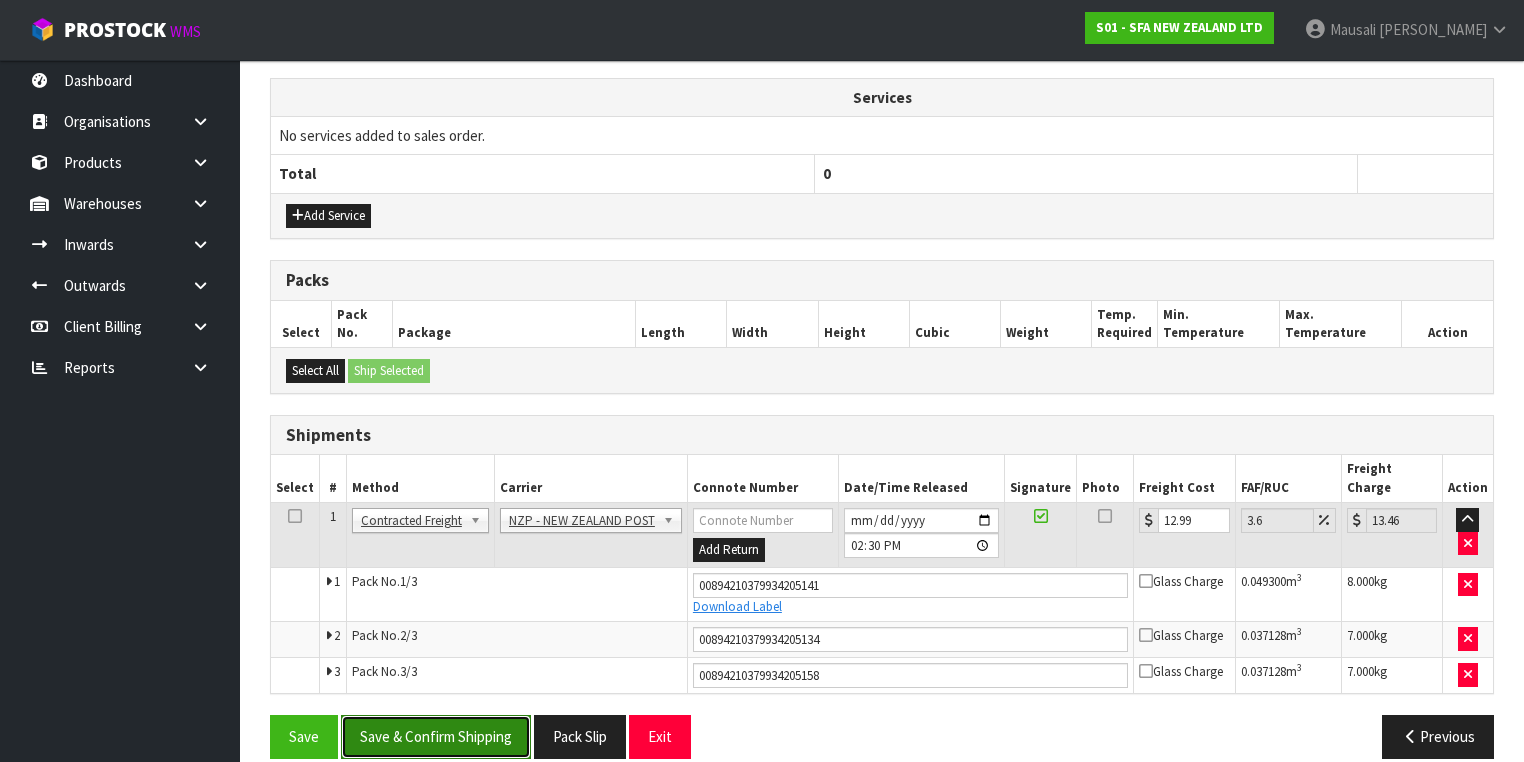 click on "Save & Confirm Shipping" at bounding box center (436, 736) 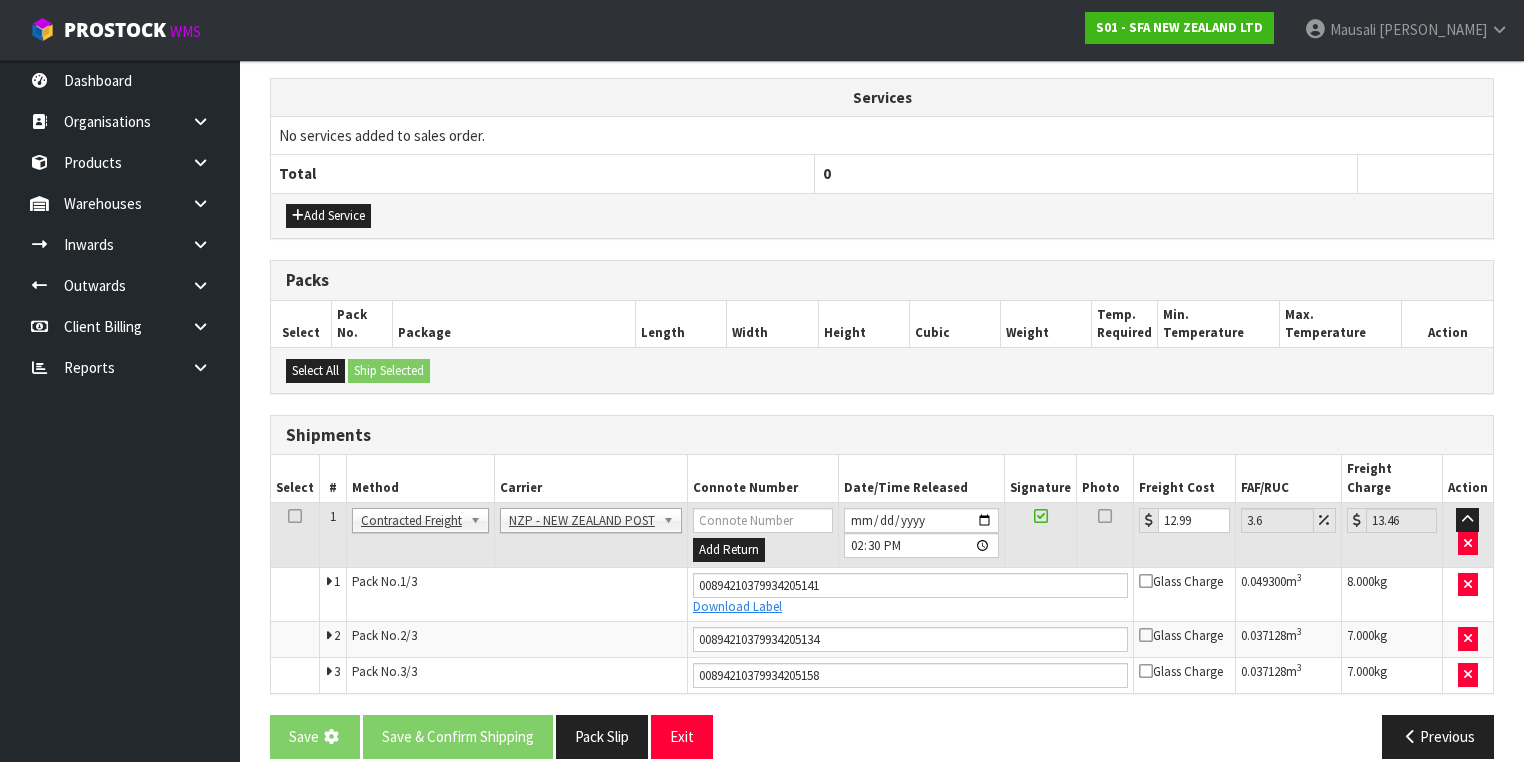scroll, scrollTop: 0, scrollLeft: 0, axis: both 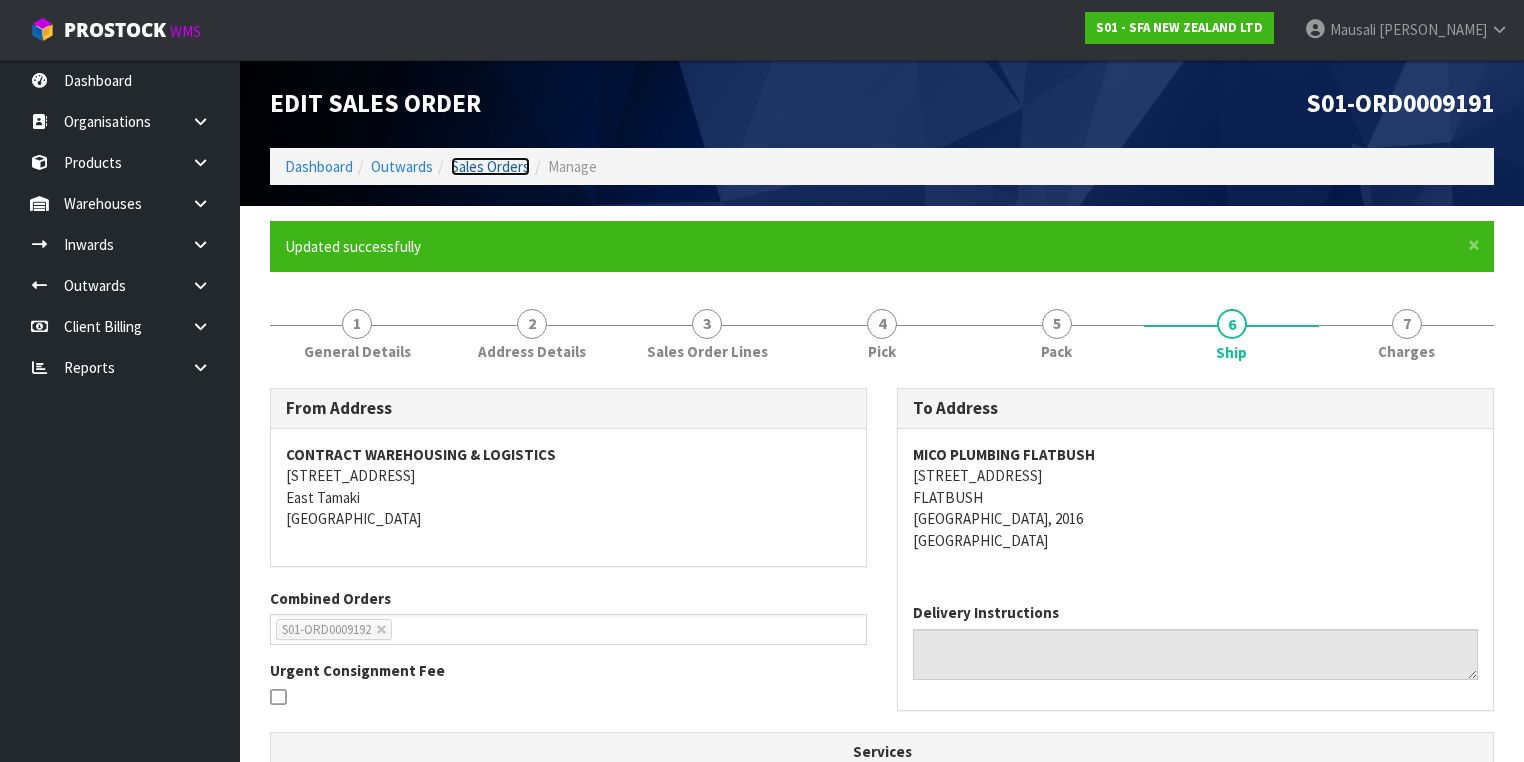 click on "Sales Orders" at bounding box center [490, 166] 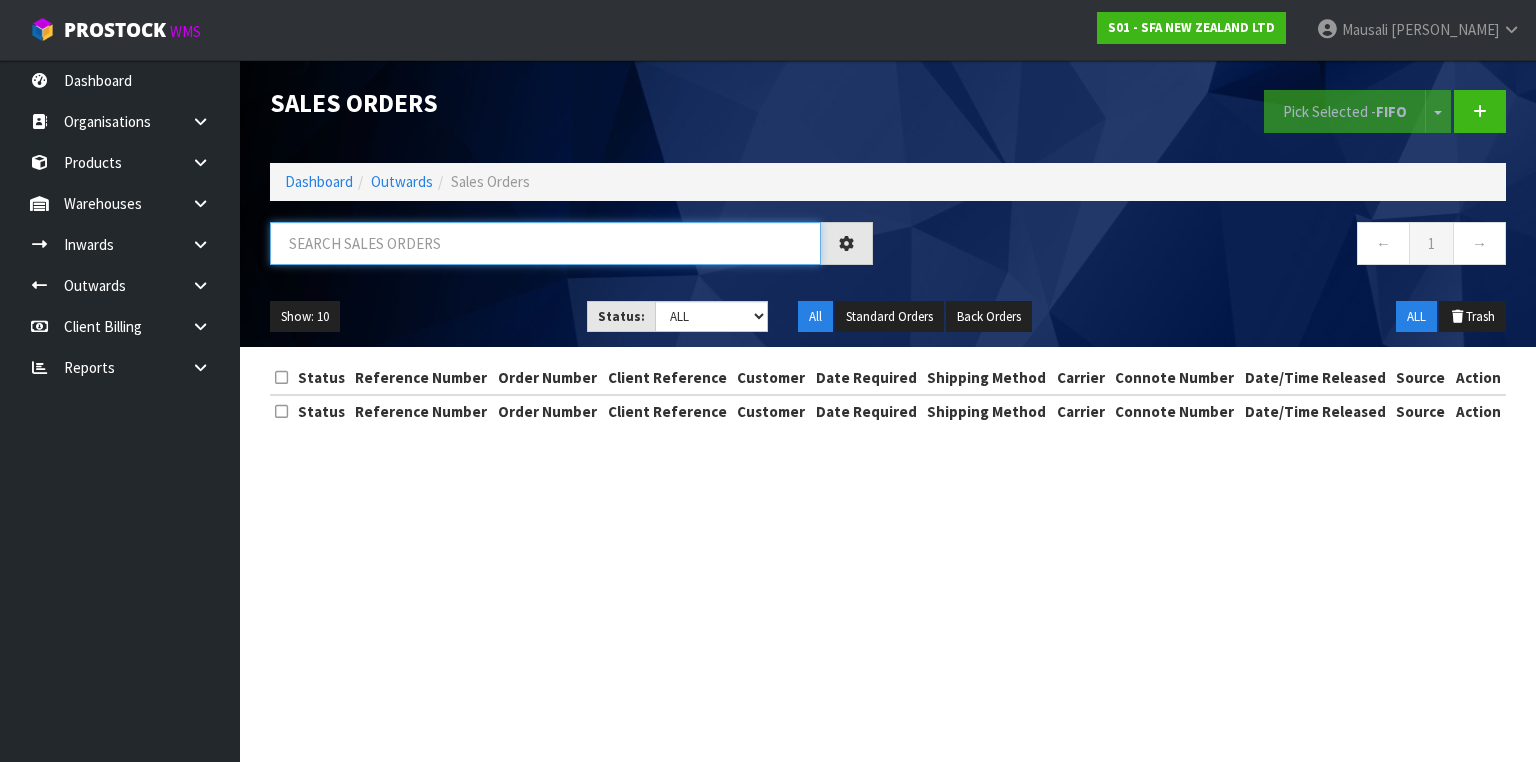 click at bounding box center (545, 243) 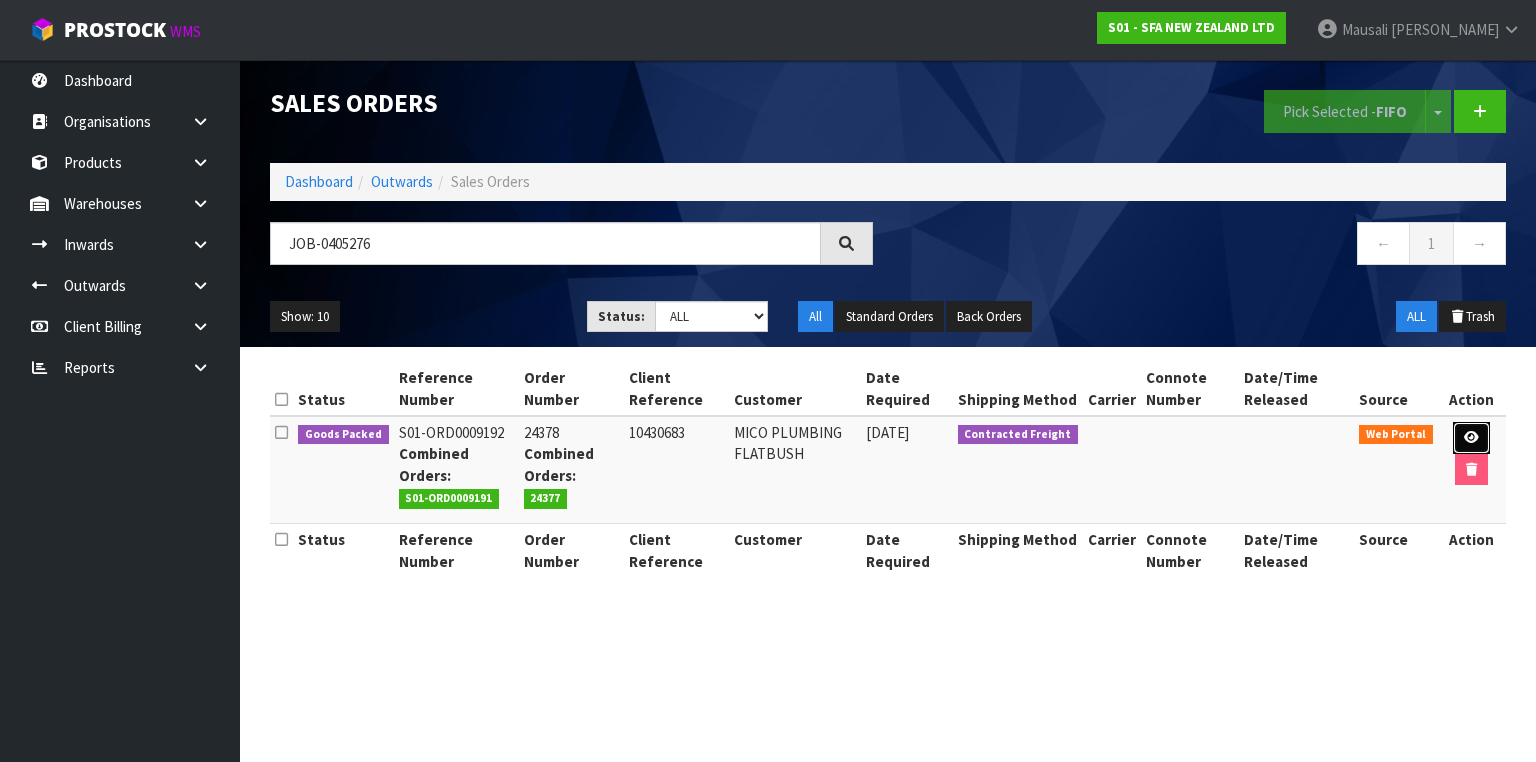 click at bounding box center (1471, 437) 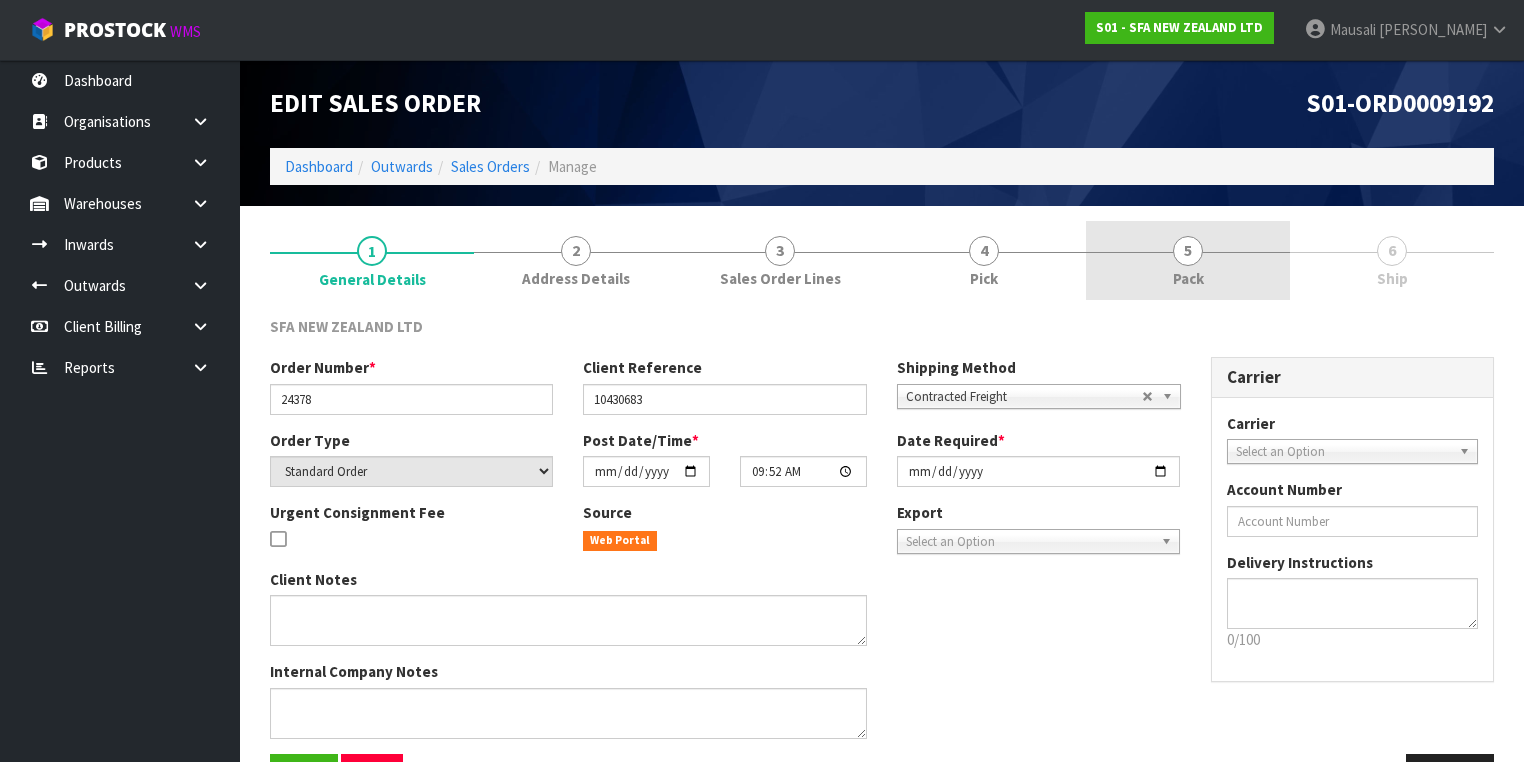 click at bounding box center (1188, 252) 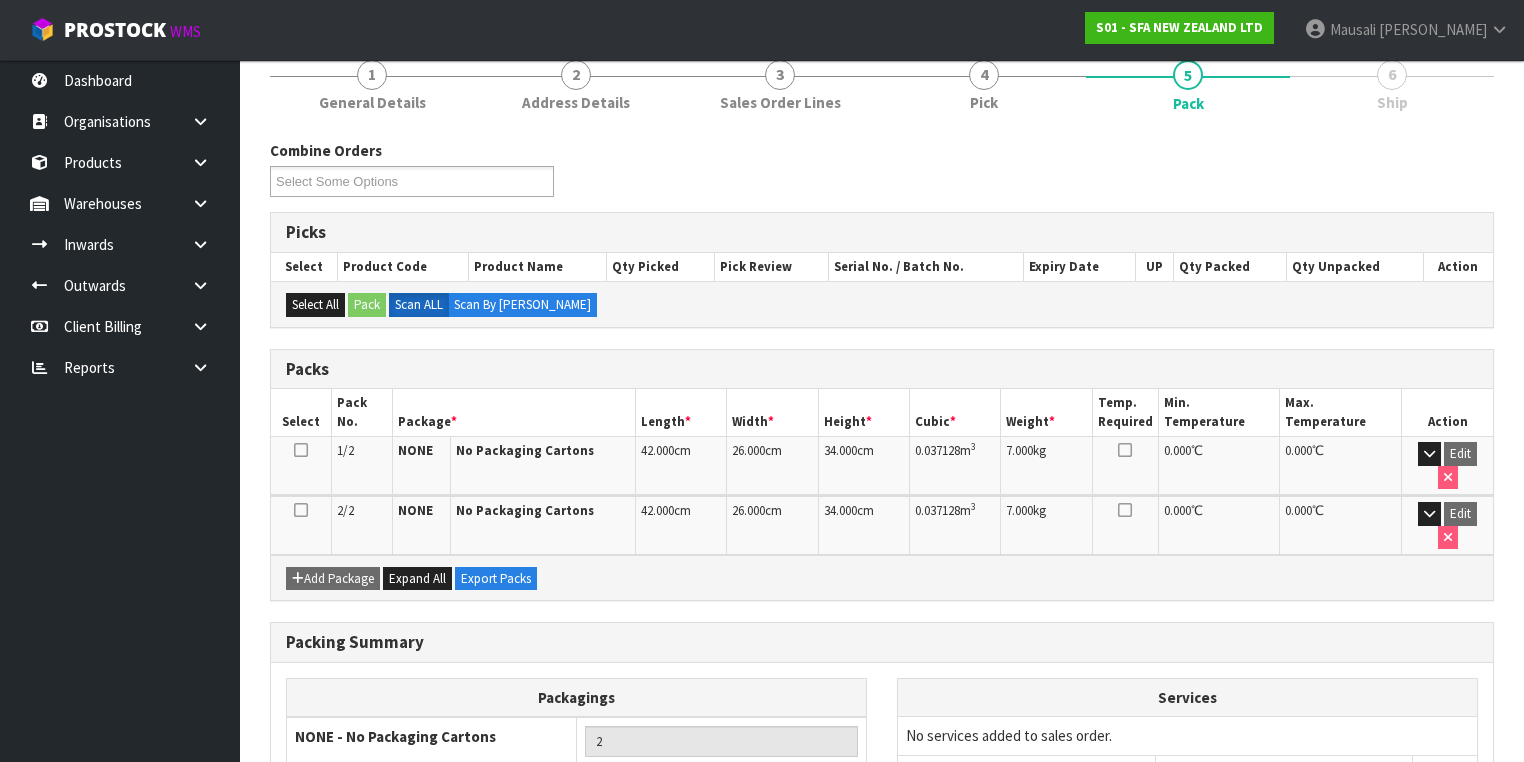 scroll, scrollTop: 295, scrollLeft: 0, axis: vertical 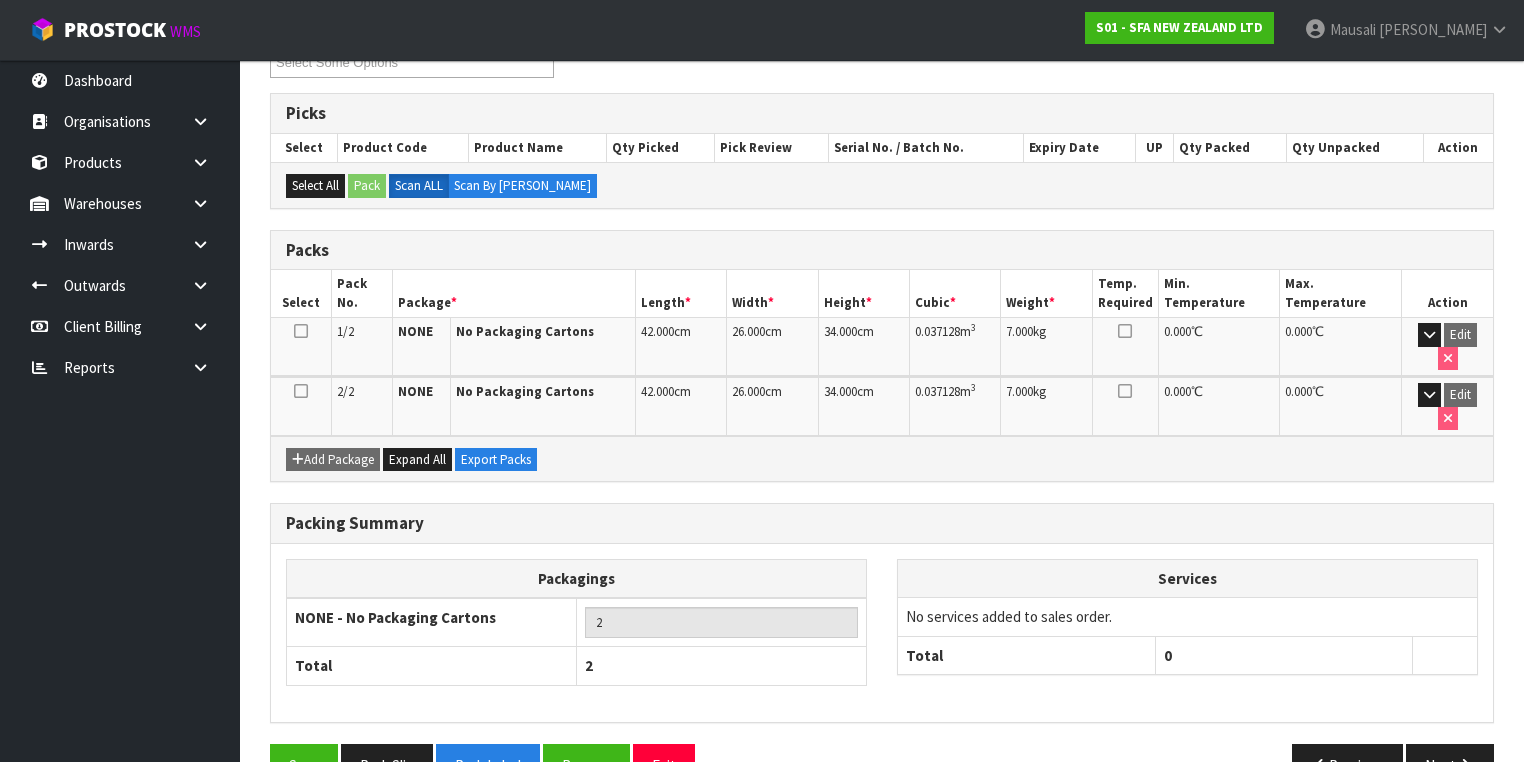 click on "Packing Summary
Packagings
NONE - No Packaging Cartons
2
Total
2
Services
No services added to sales order.
Total
0" at bounding box center (882, 623) 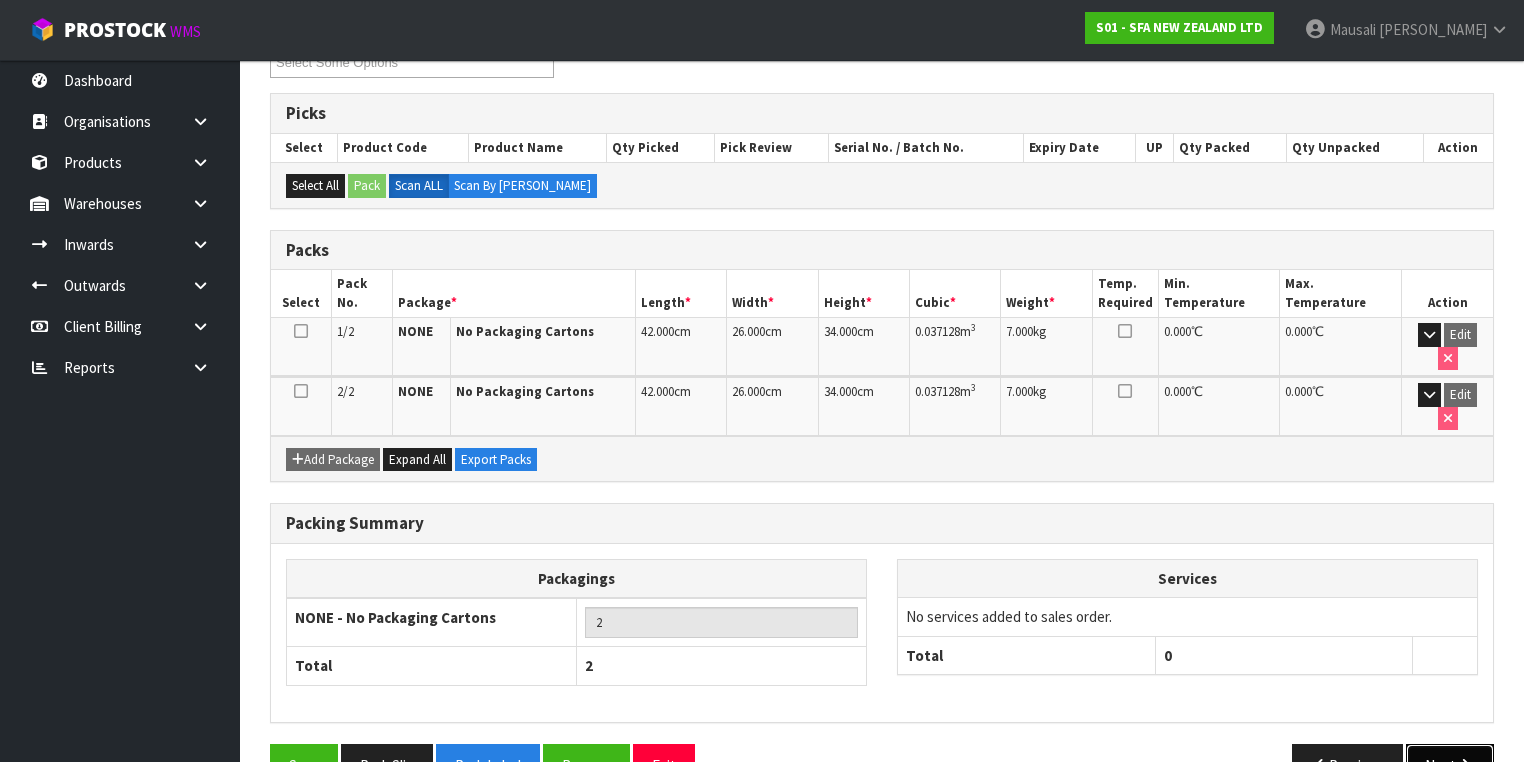 click on "Next" at bounding box center [1450, 765] 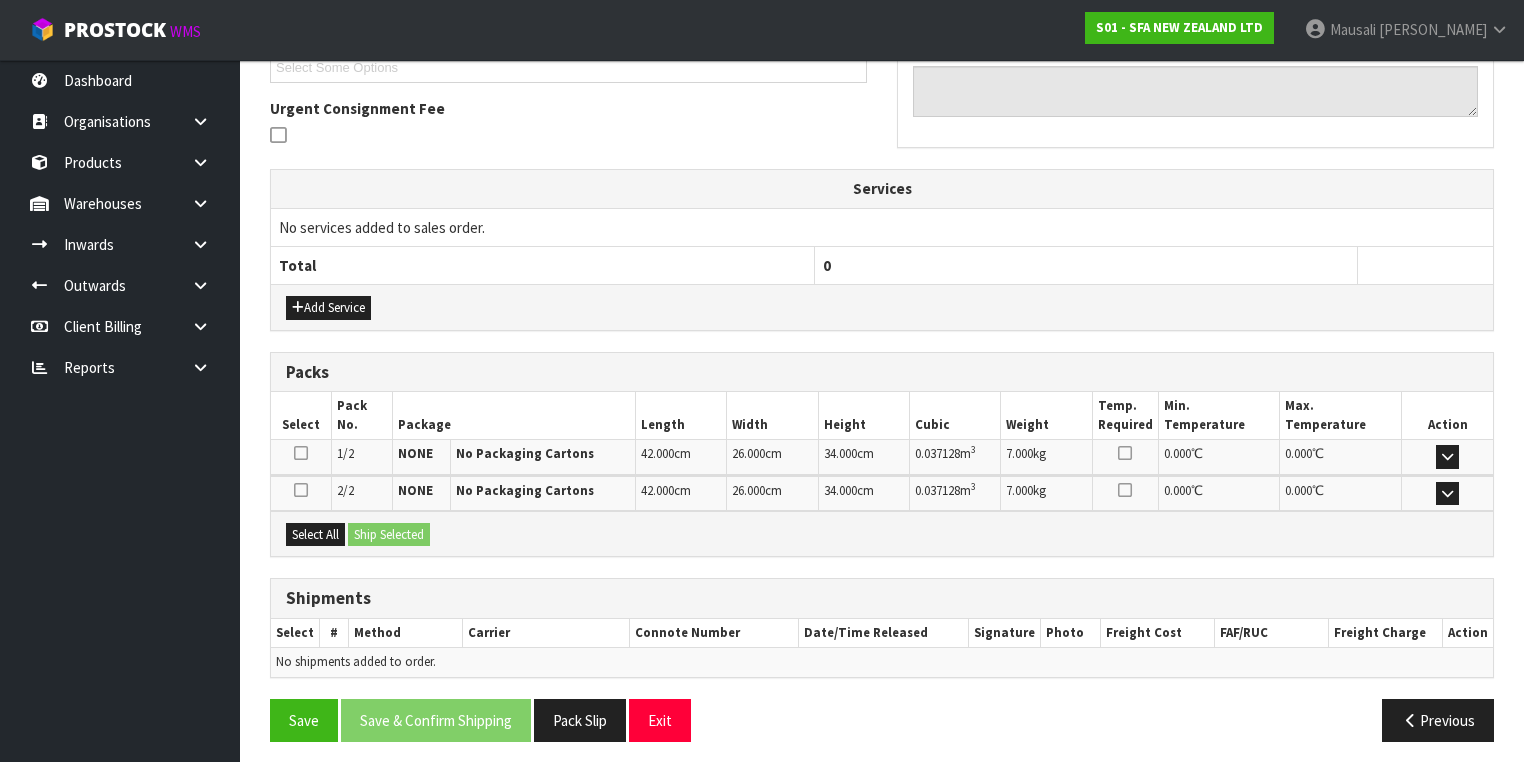 scroll, scrollTop: 492, scrollLeft: 0, axis: vertical 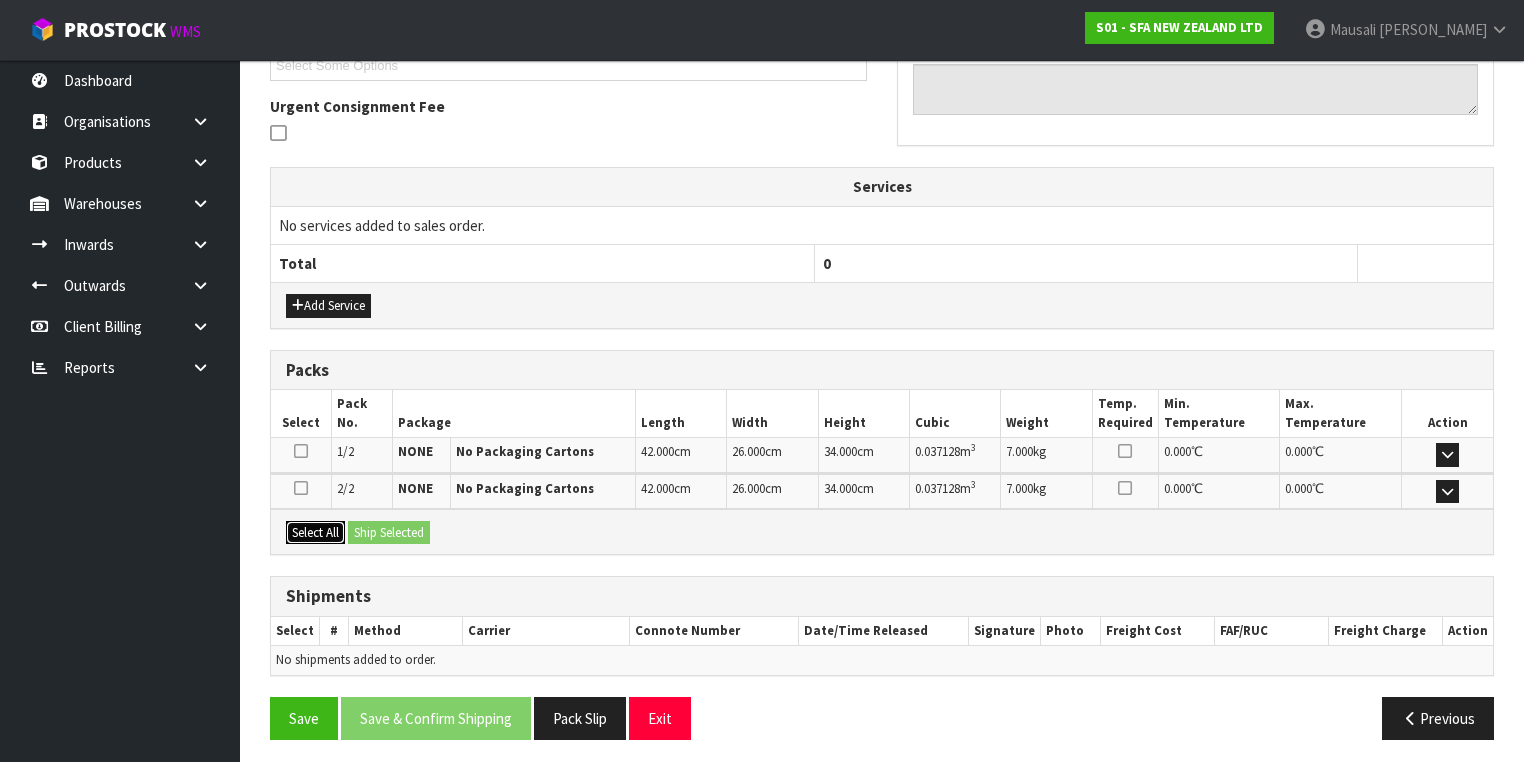 drag, startPoint x: 301, startPoint y: 526, endPoint x: 364, endPoint y: 519, distance: 63.387695 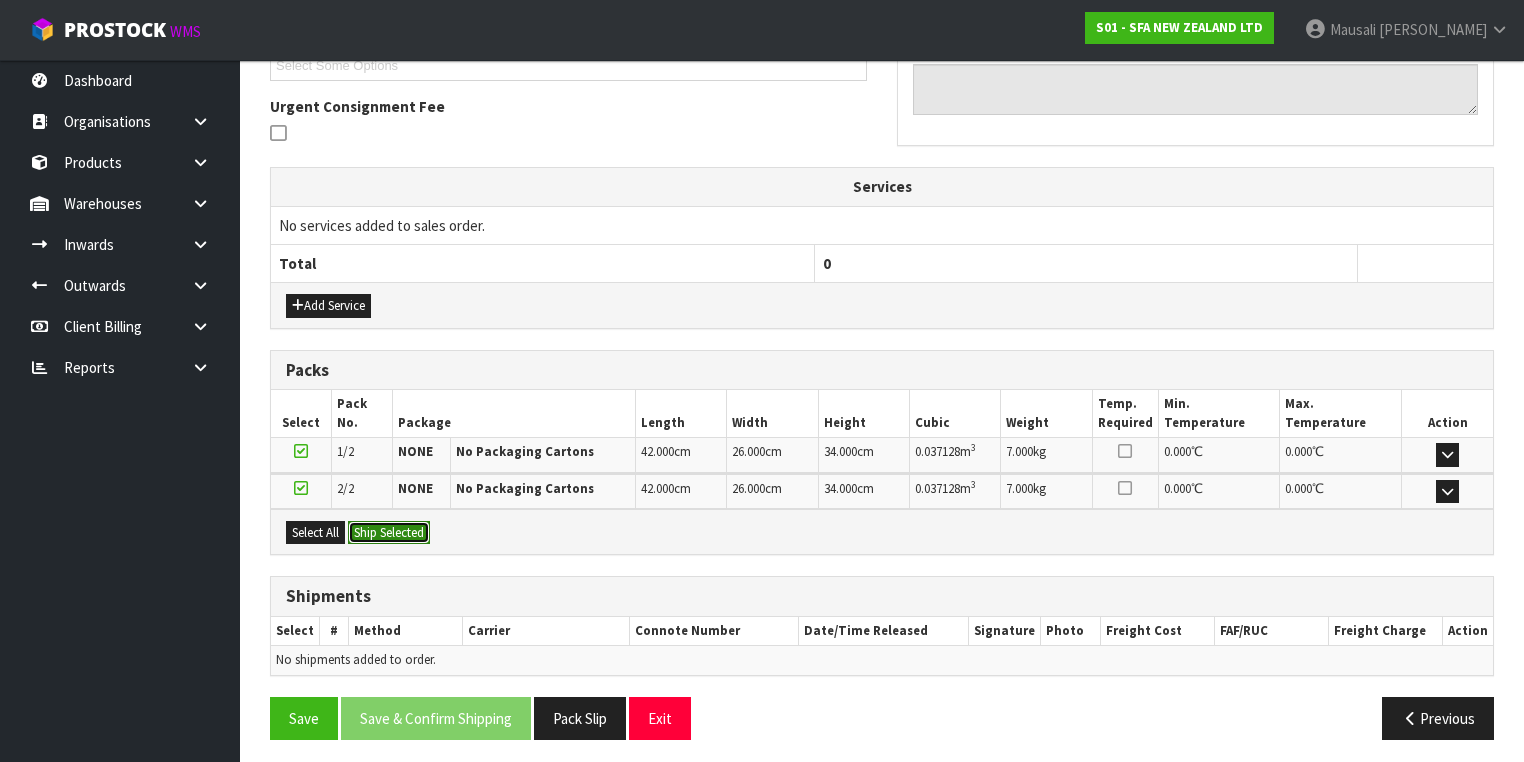 click on "Ship Selected" at bounding box center [389, 533] 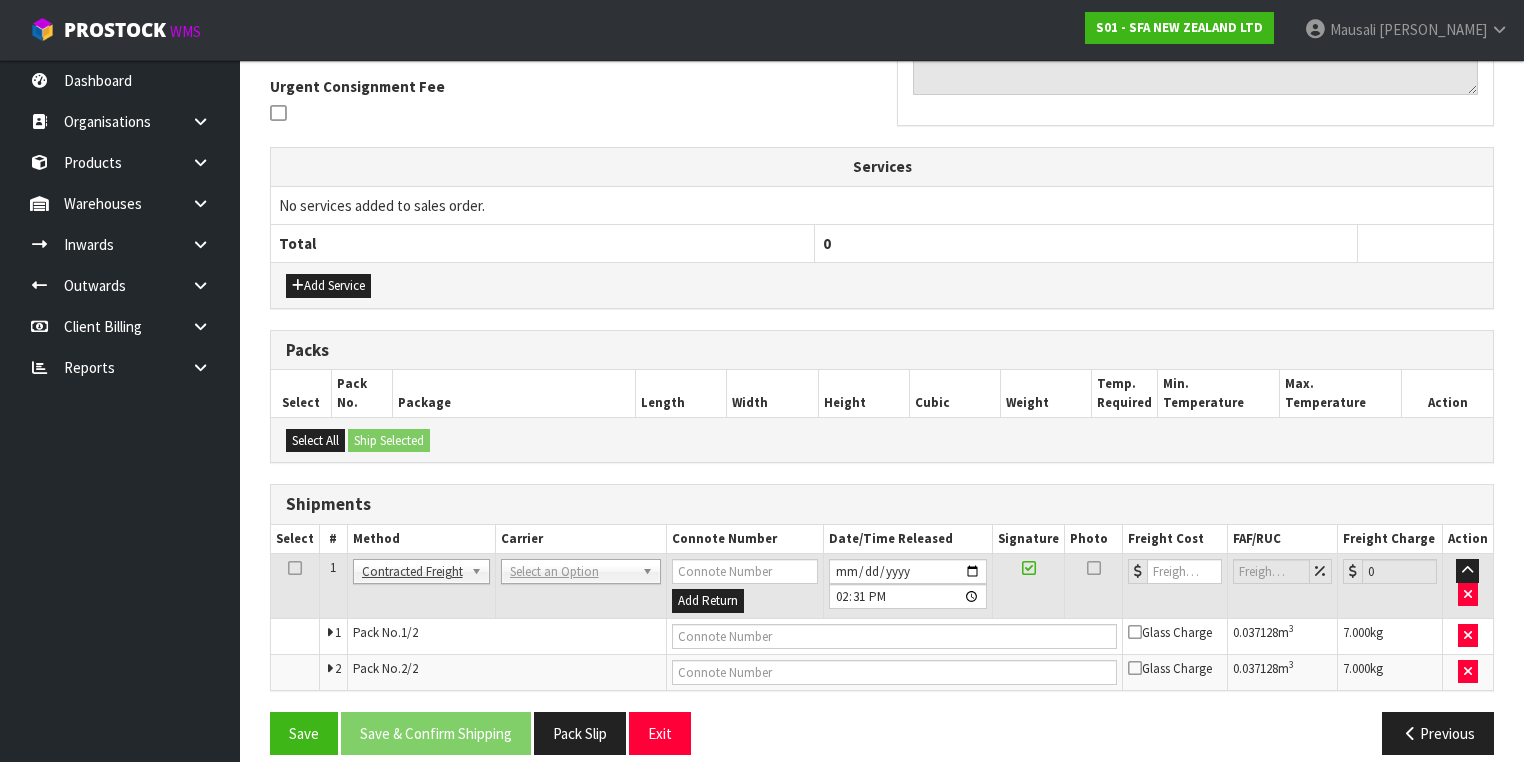 scroll, scrollTop: 528, scrollLeft: 0, axis: vertical 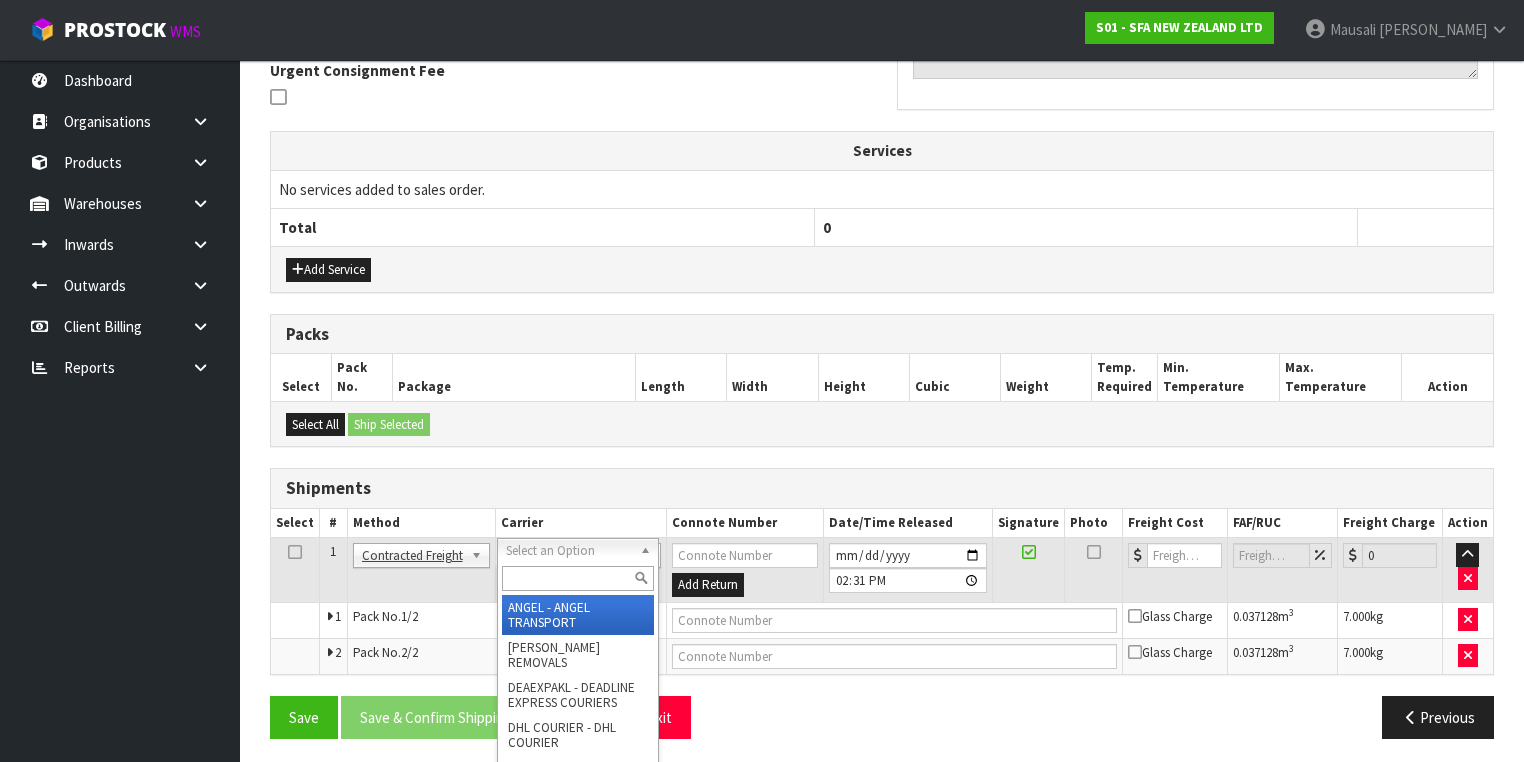 click at bounding box center [578, 578] 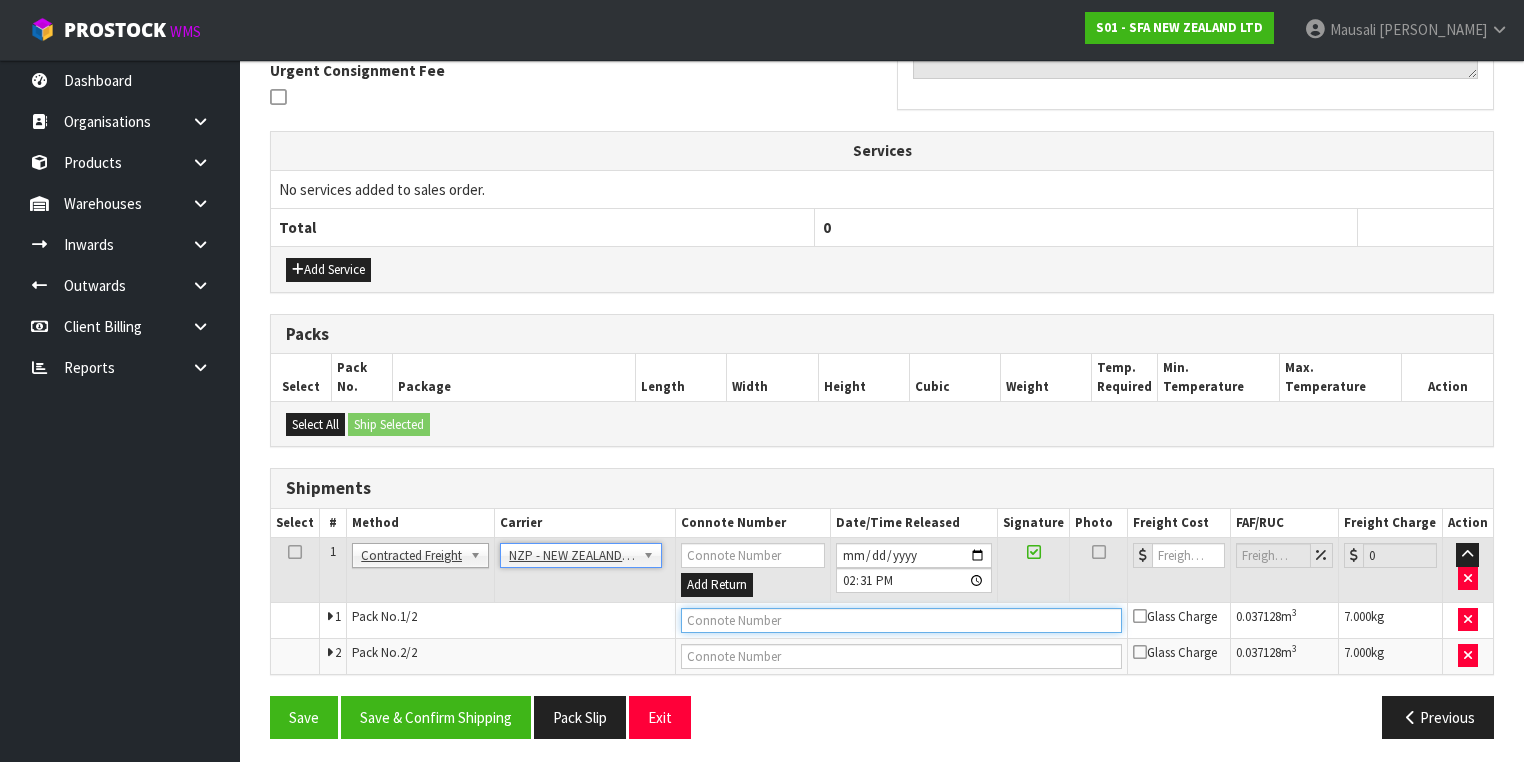 click at bounding box center (901, 620) 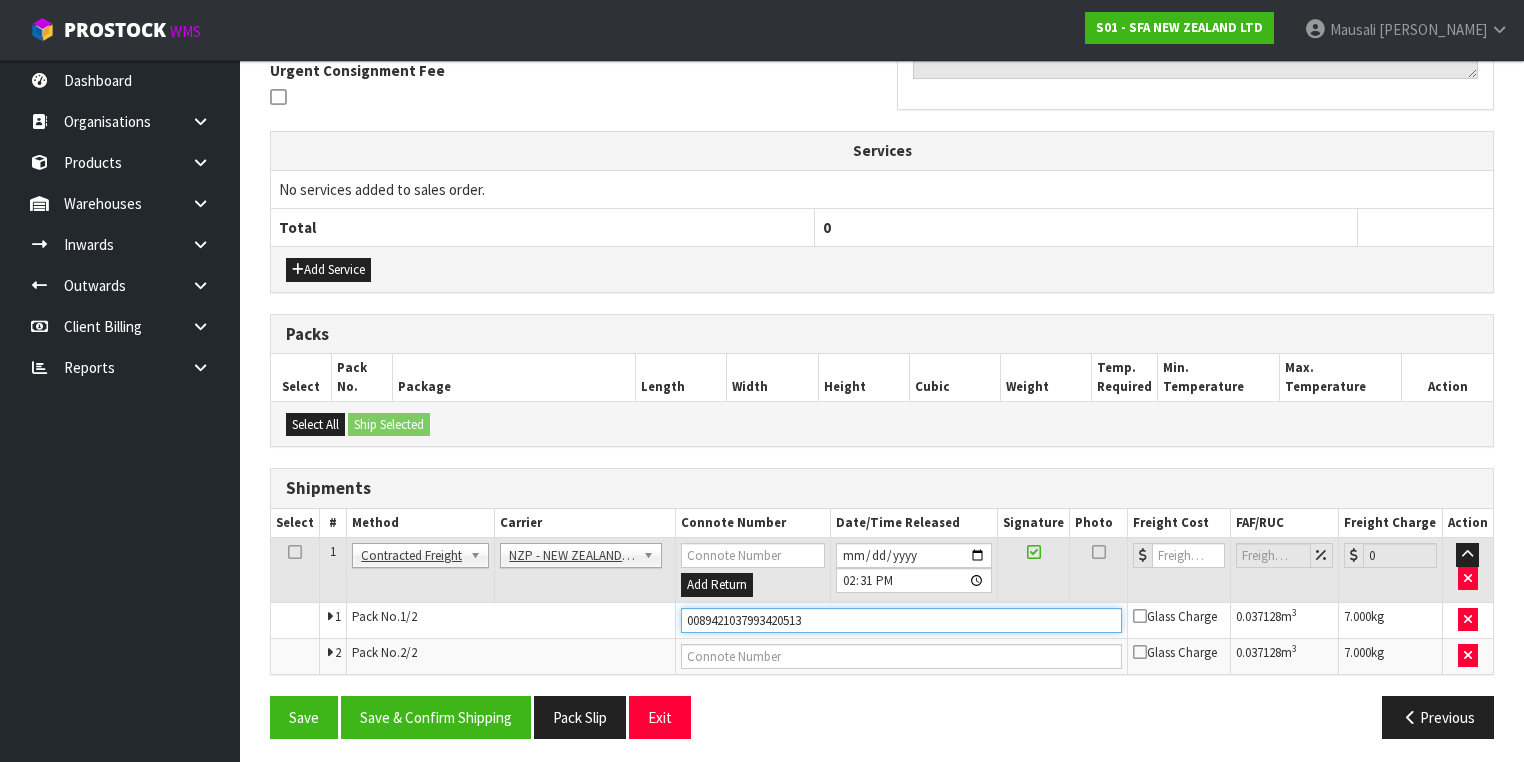 click on "Save" at bounding box center [304, 717] 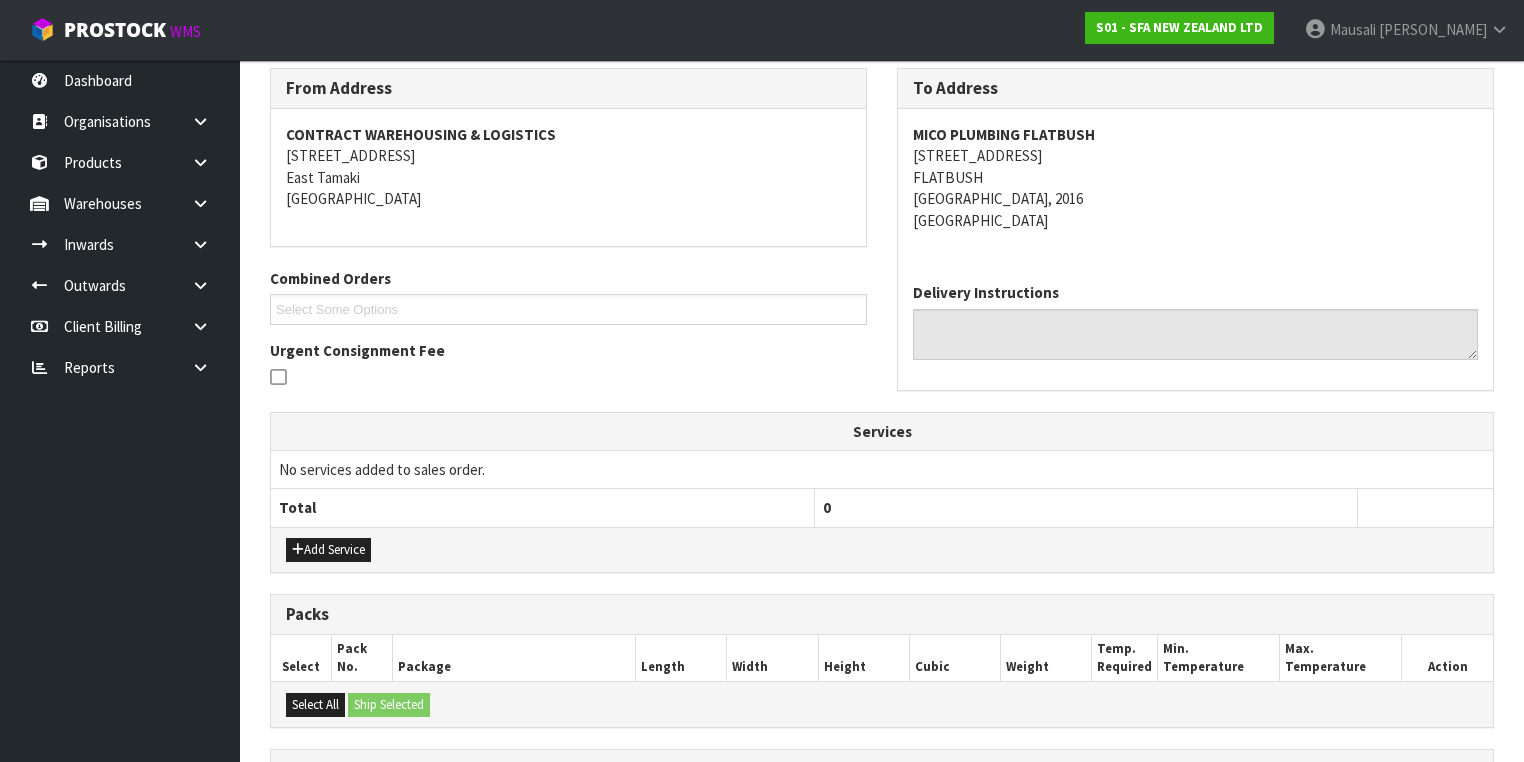 scroll, scrollTop: 600, scrollLeft: 0, axis: vertical 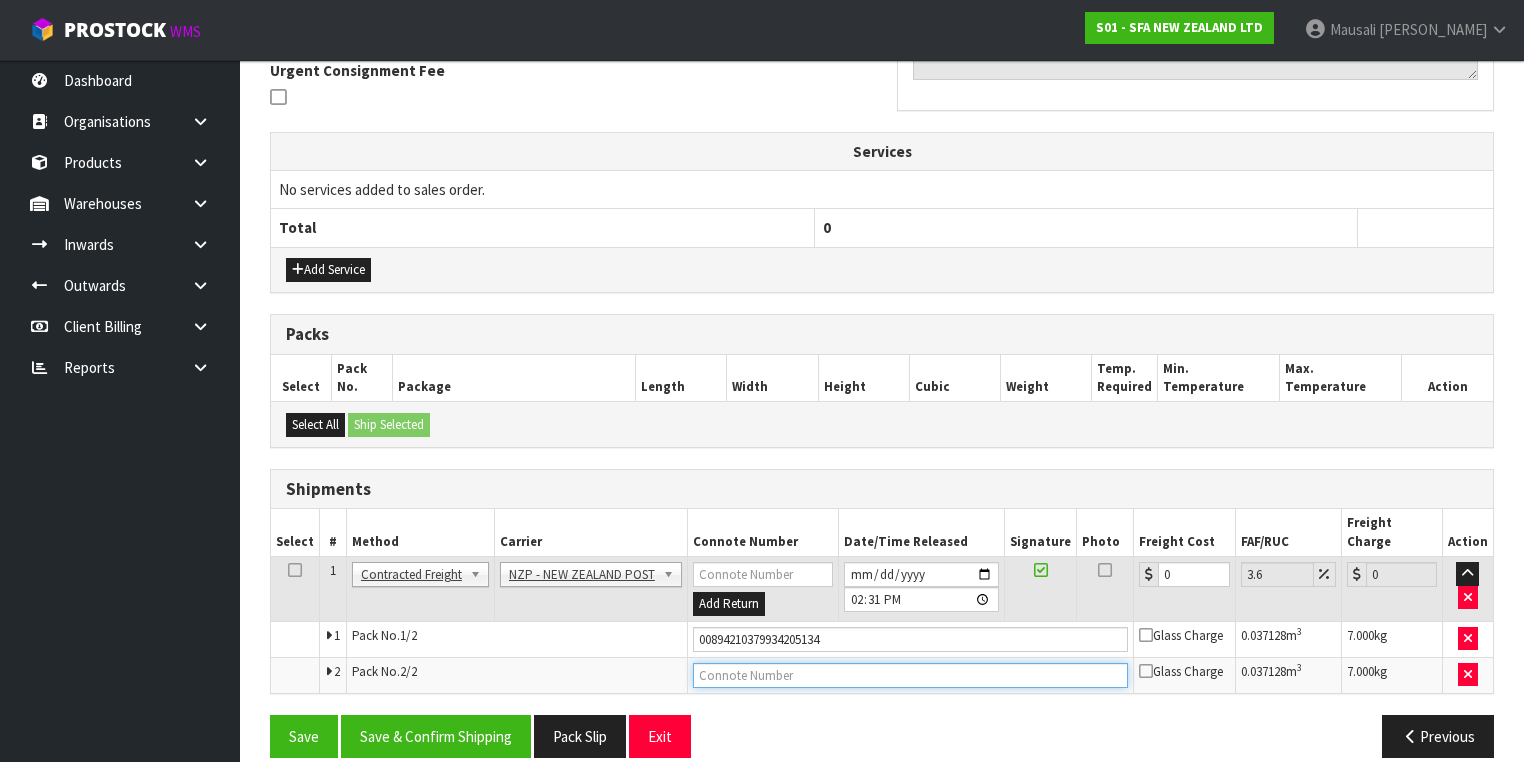click at bounding box center (910, 675) 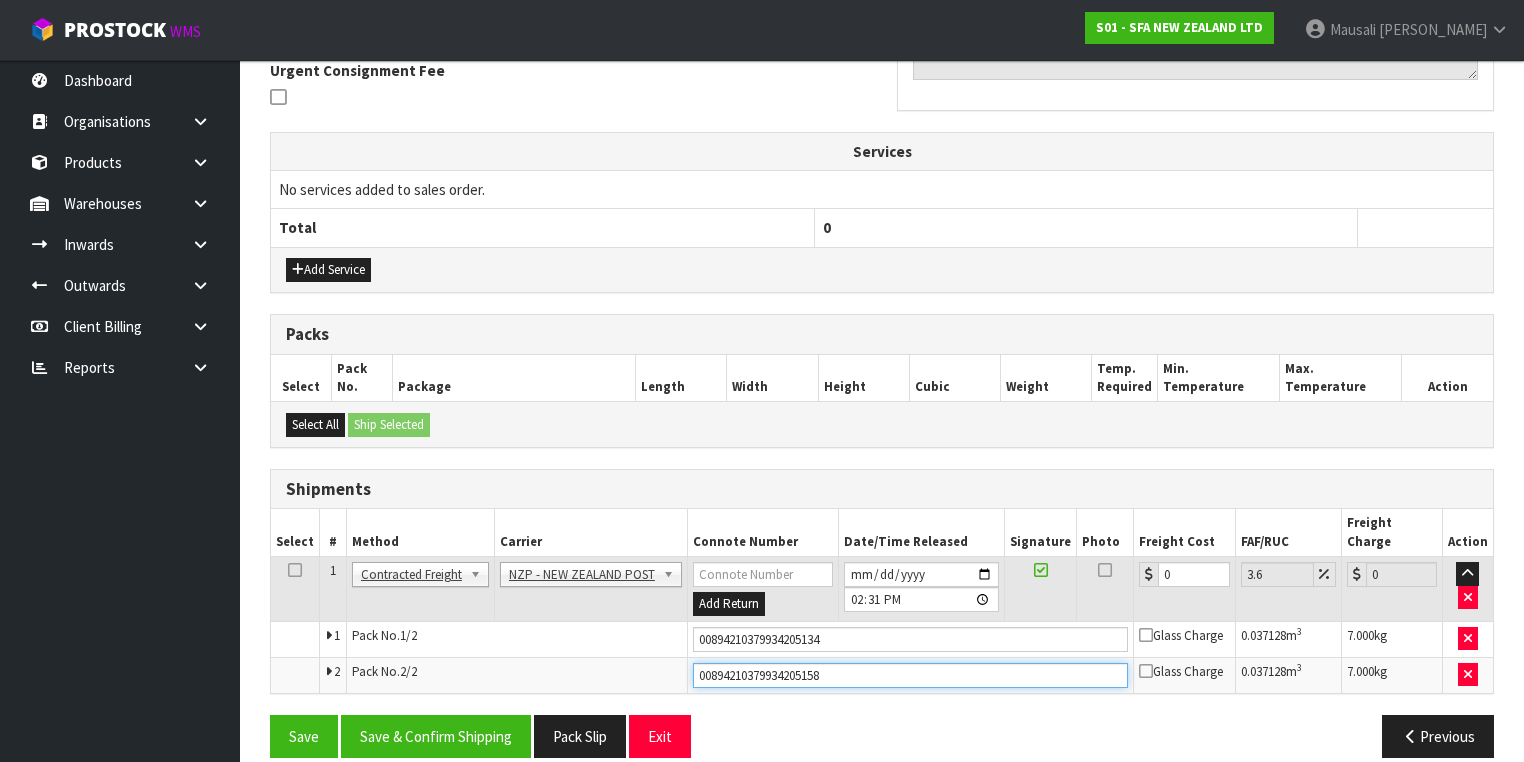 click on "Save" at bounding box center (304, 736) 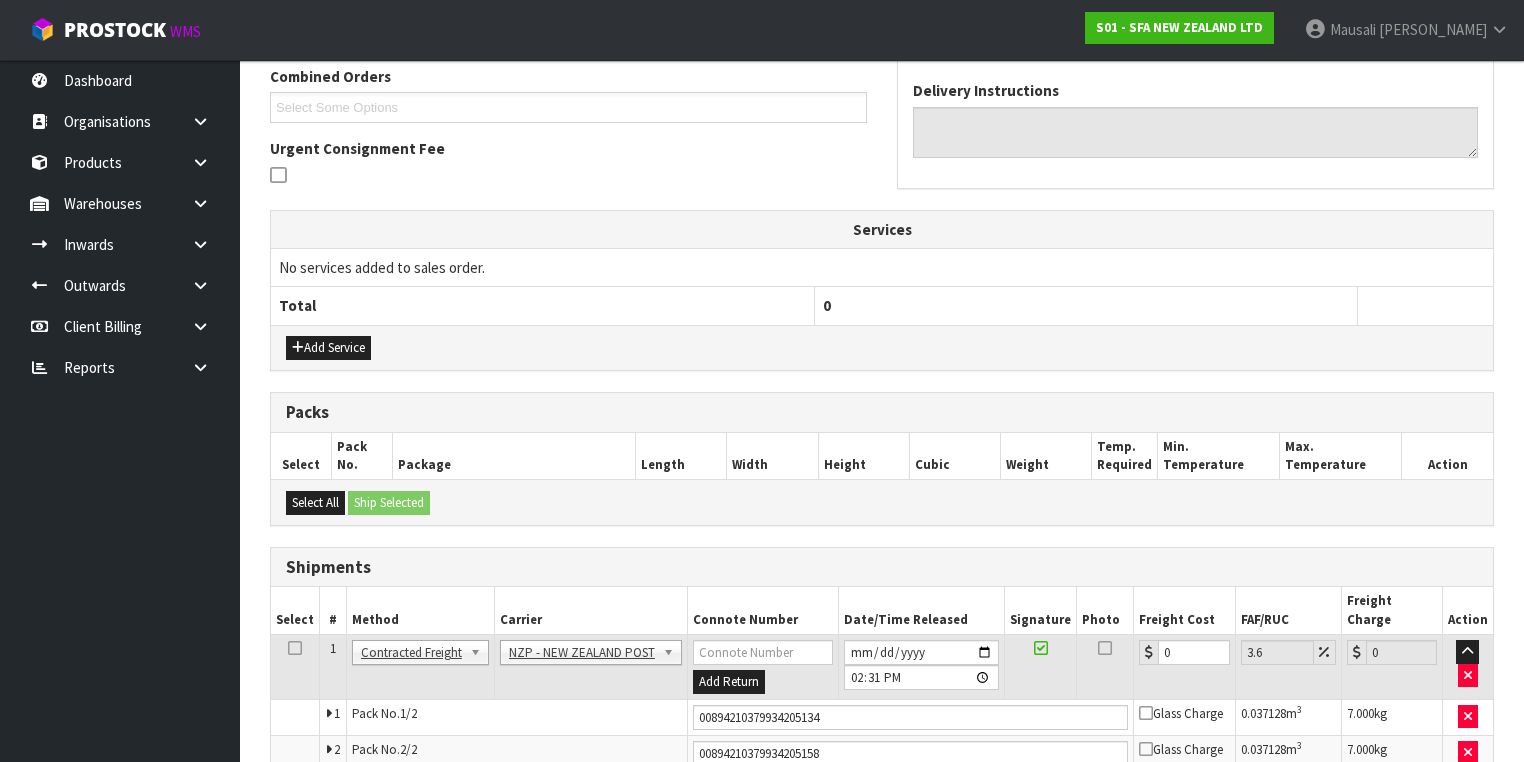 scroll, scrollTop: 600, scrollLeft: 0, axis: vertical 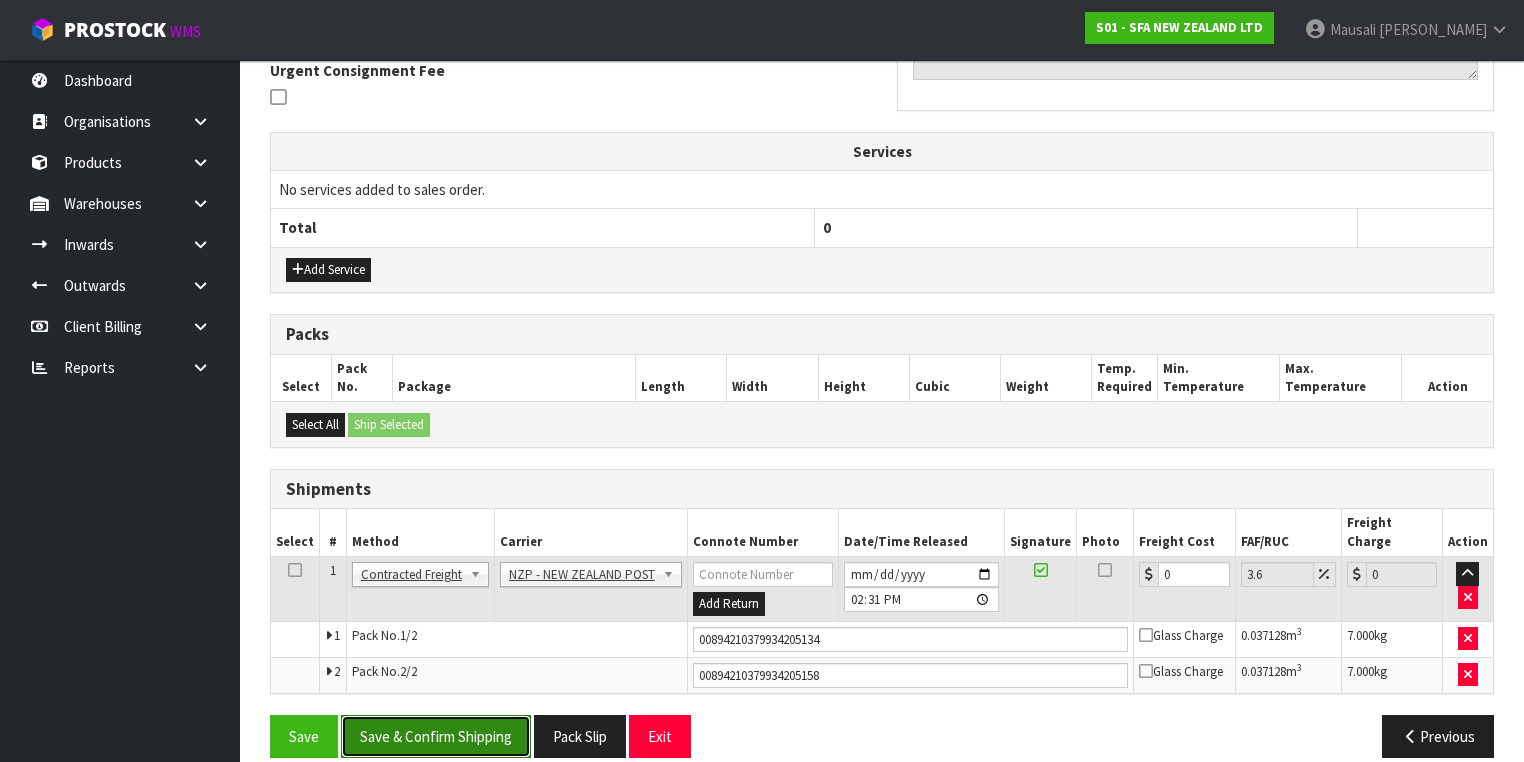 click on "Save & Confirm Shipping" at bounding box center [436, 736] 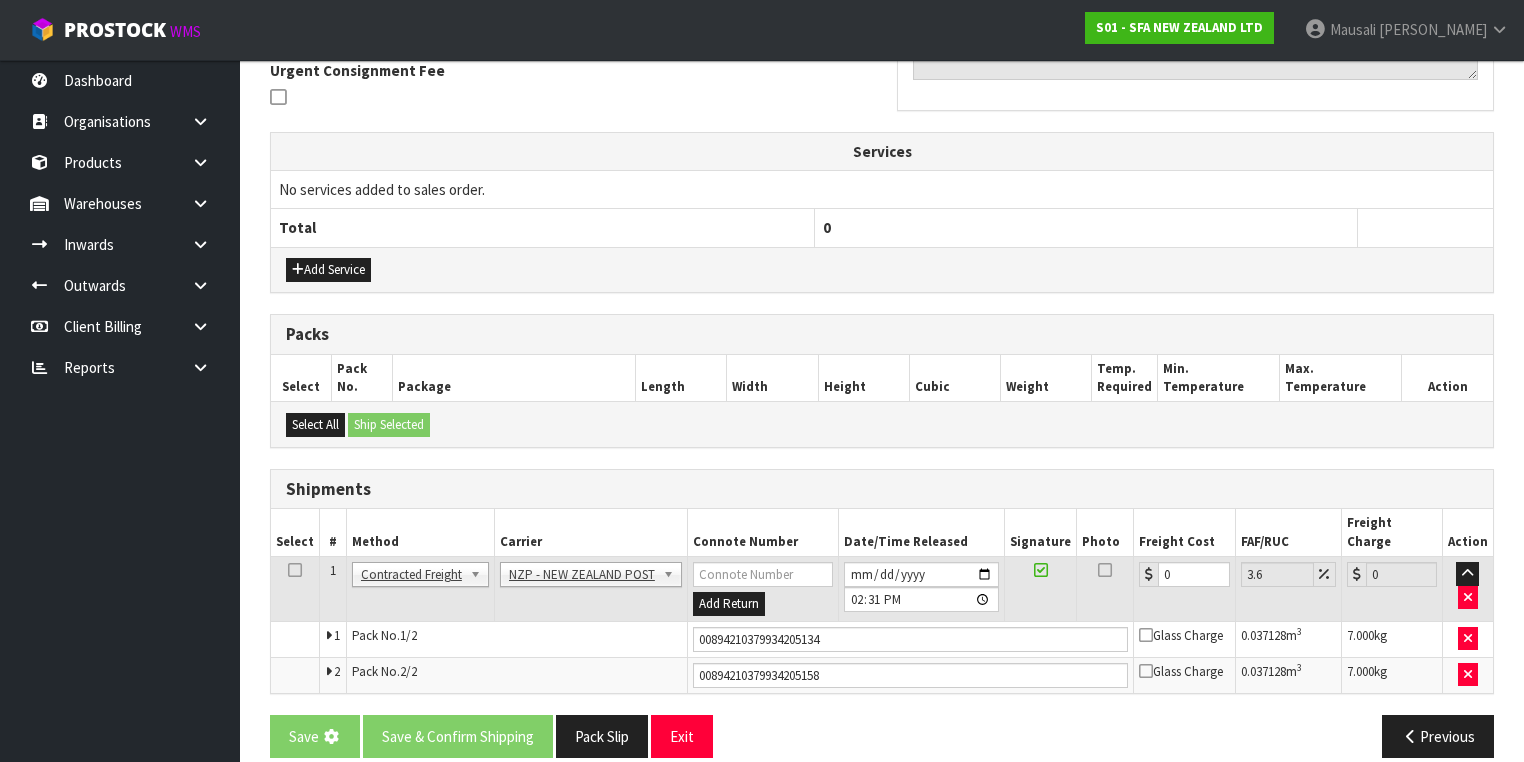 scroll, scrollTop: 0, scrollLeft: 0, axis: both 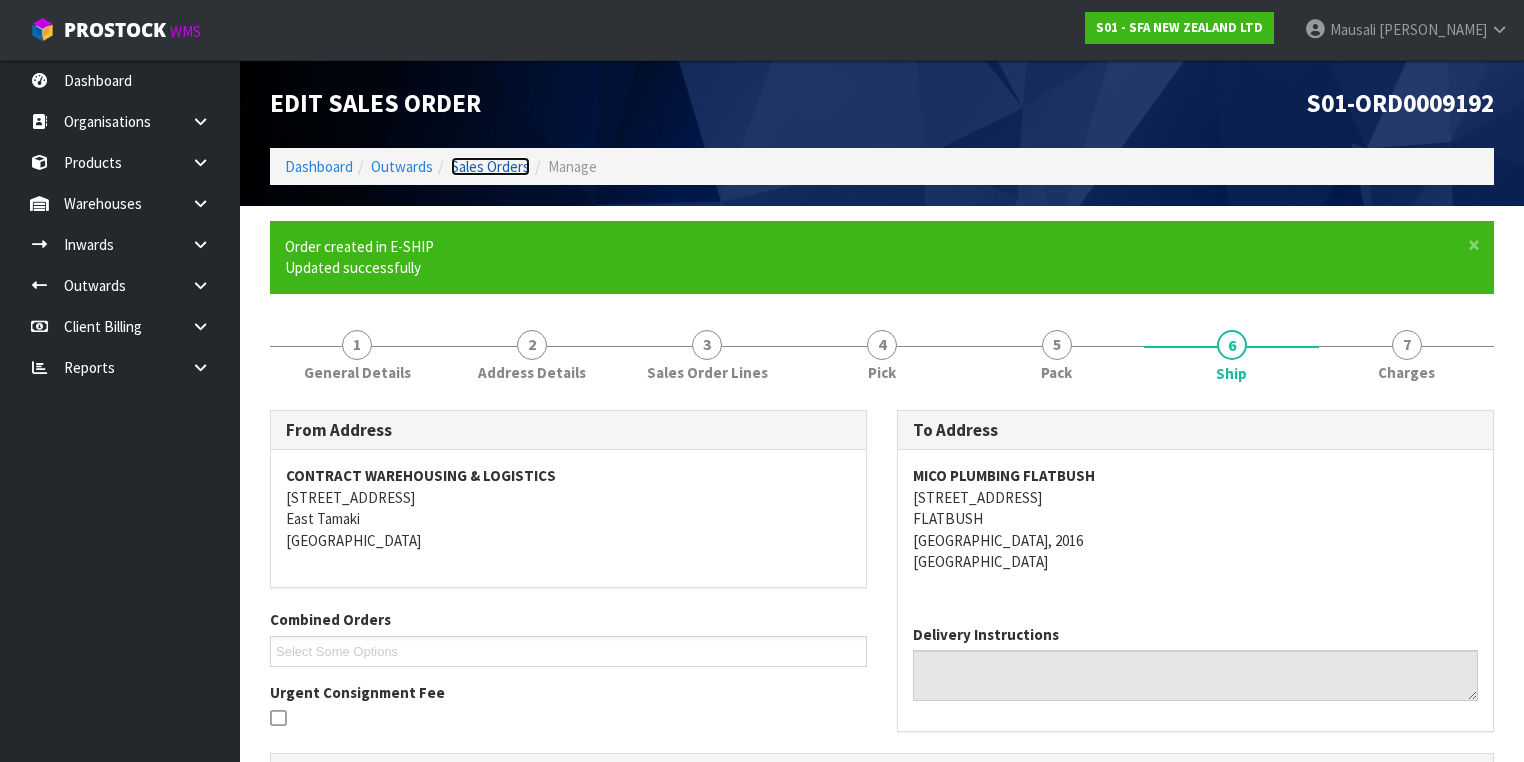 click on "Sales Orders" at bounding box center [490, 166] 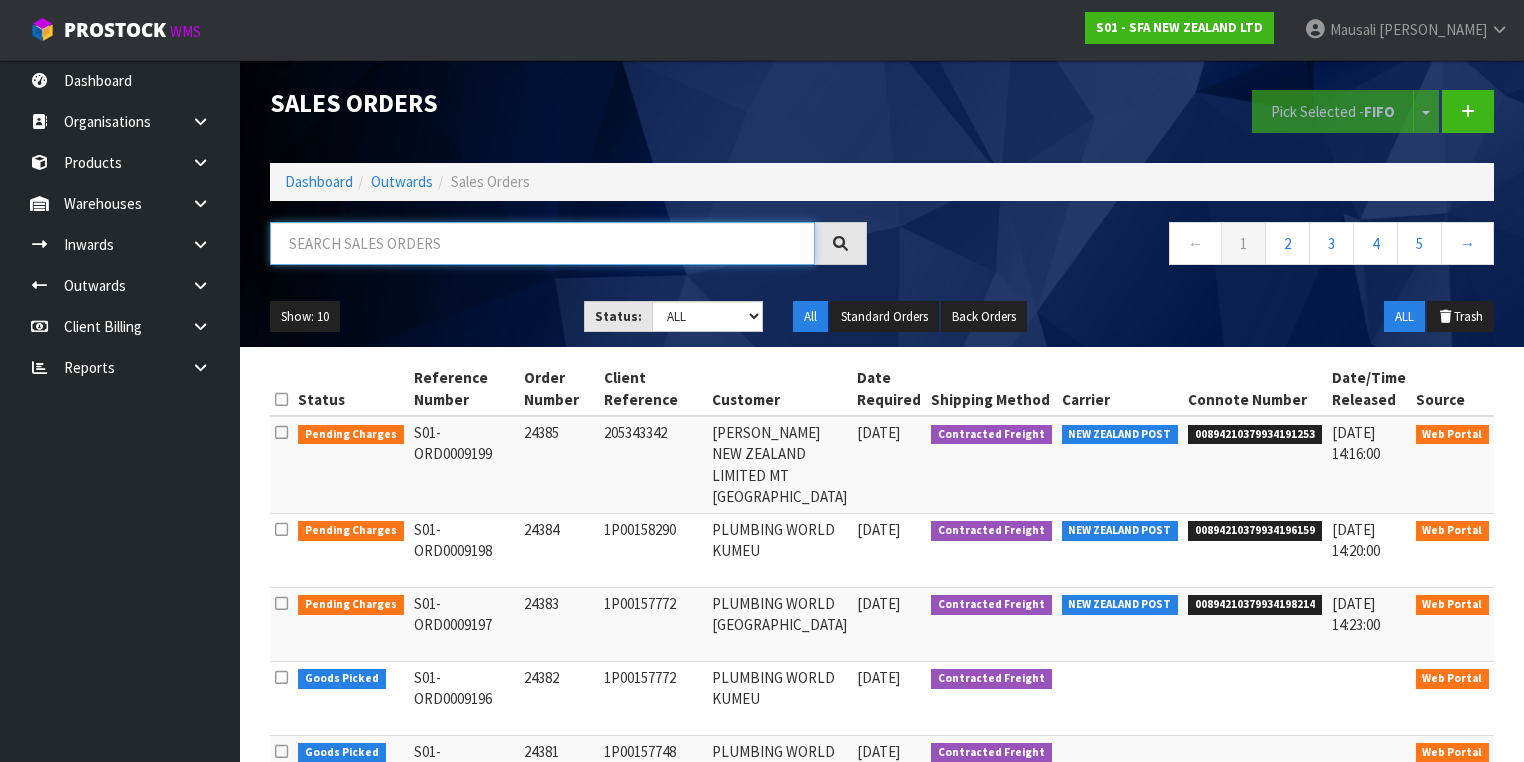 click at bounding box center (542, 243) 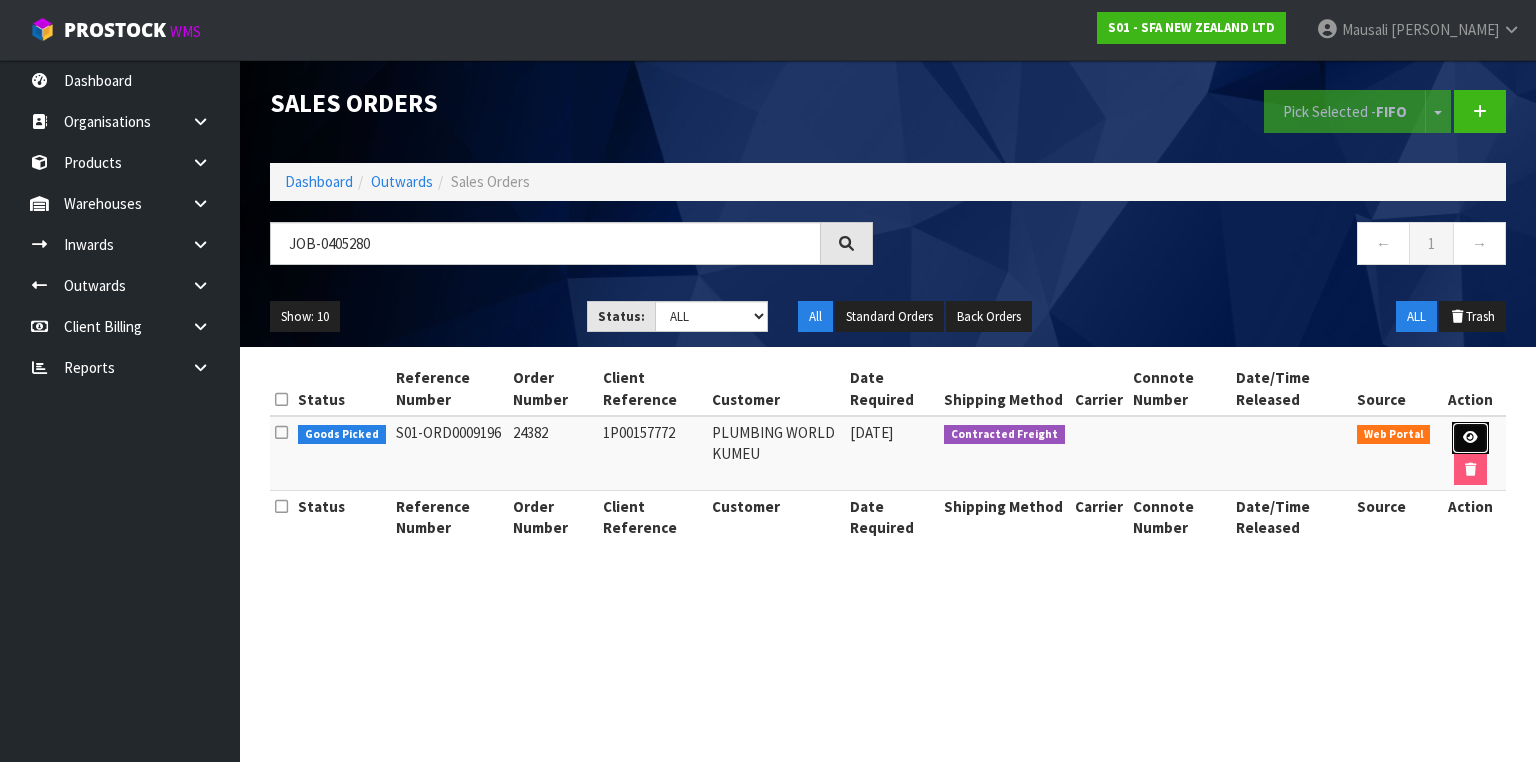 click at bounding box center (1470, 437) 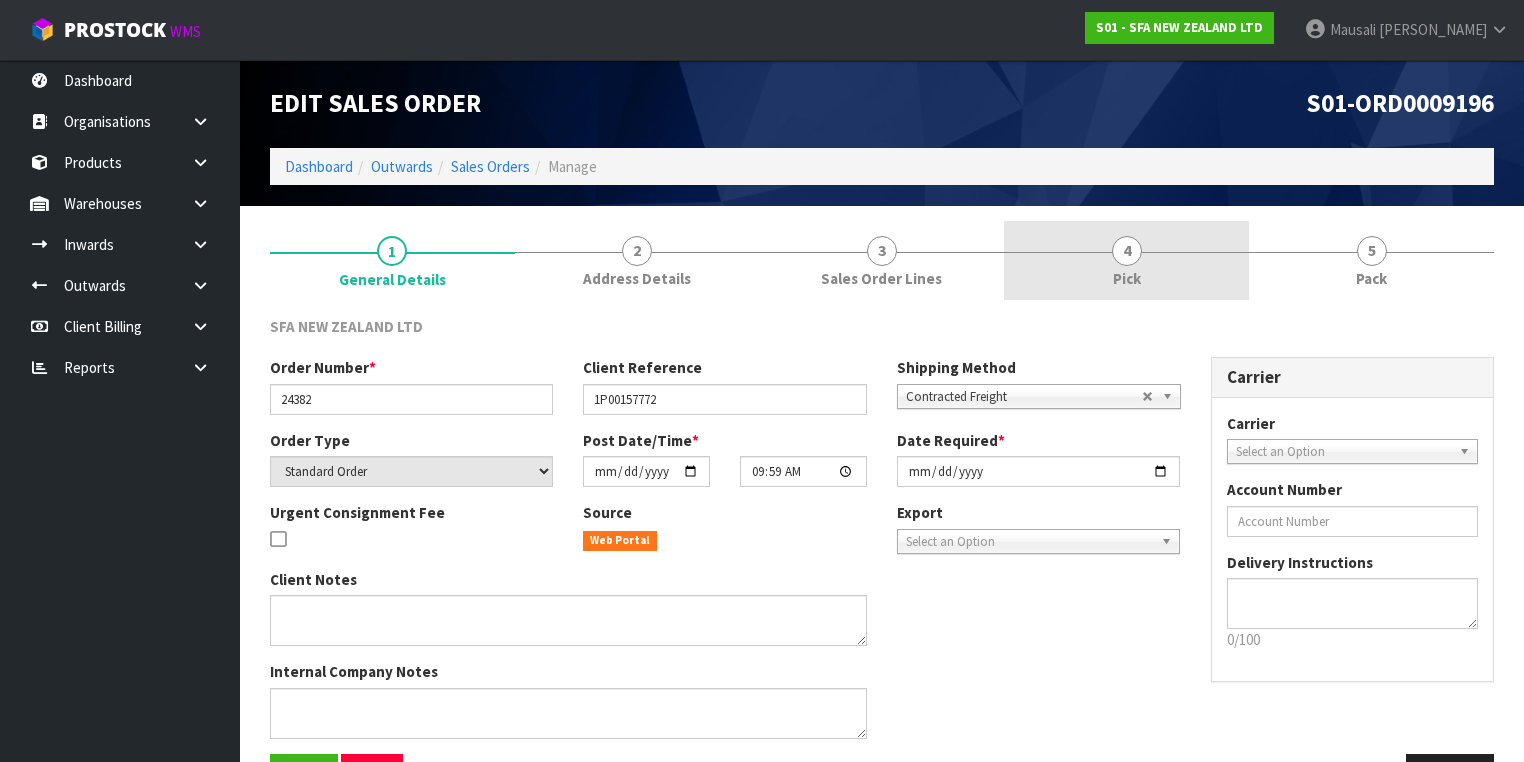 click on "4
Pick" at bounding box center (1126, 260) 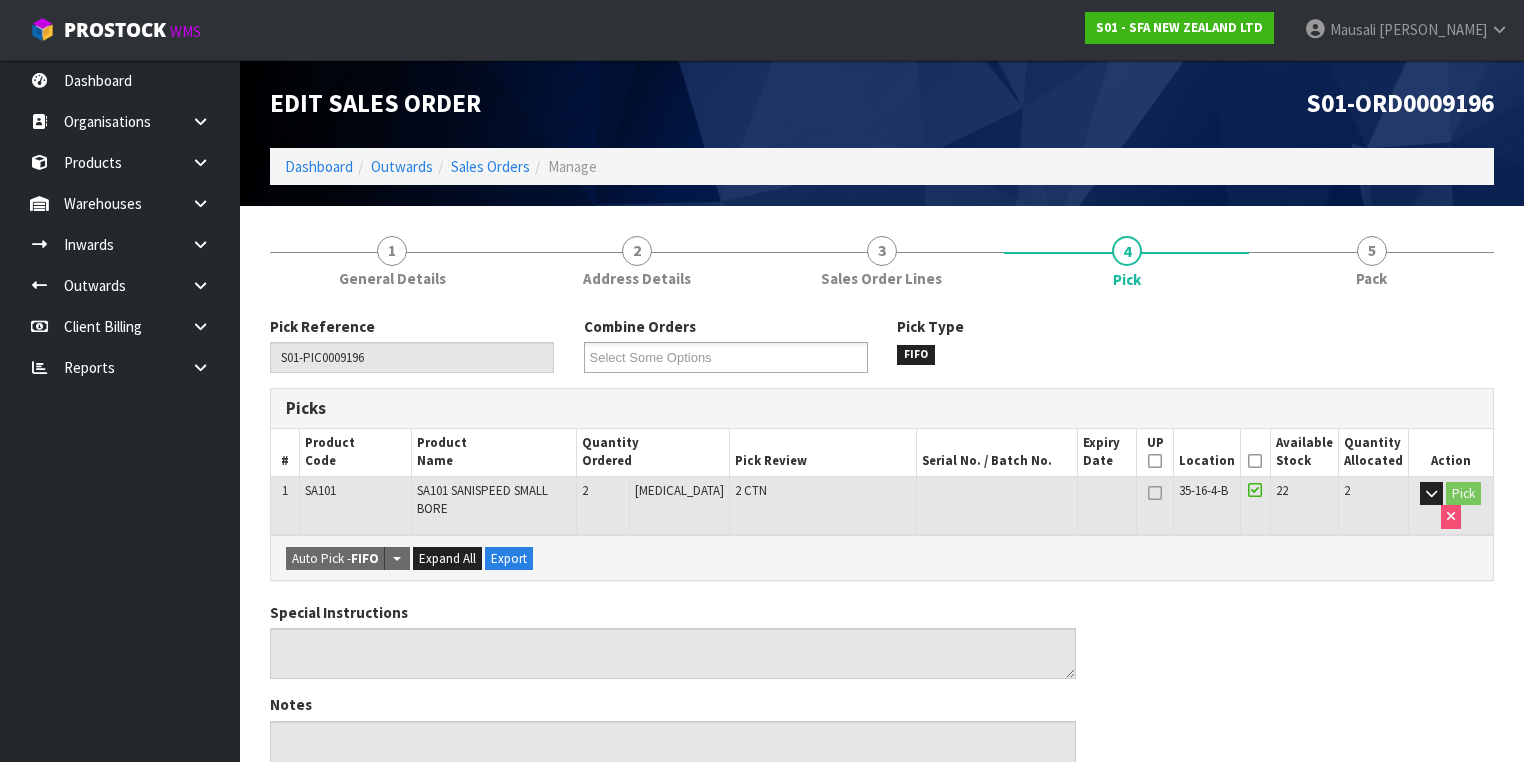 click at bounding box center [1255, 461] 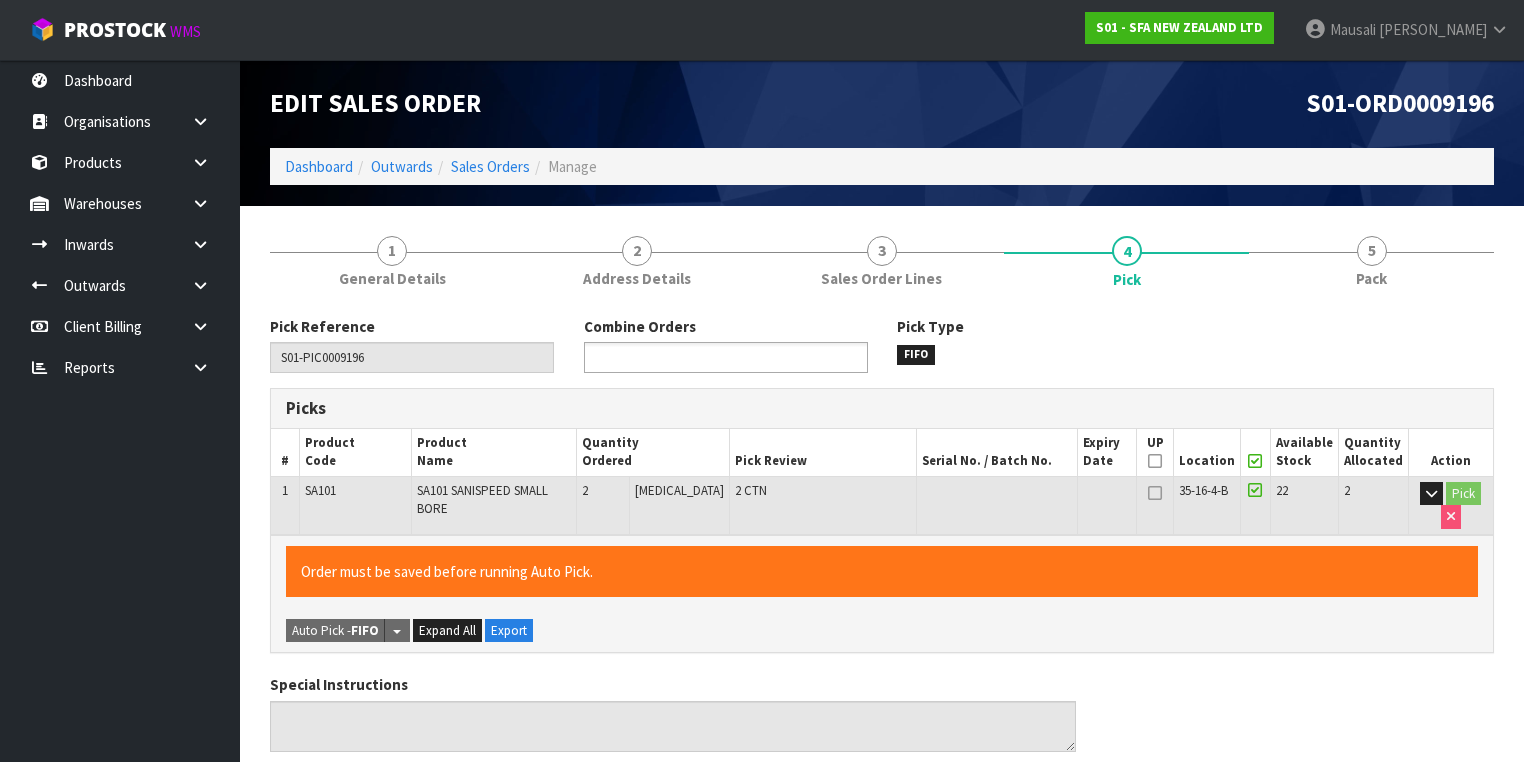 click at bounding box center [663, 357] 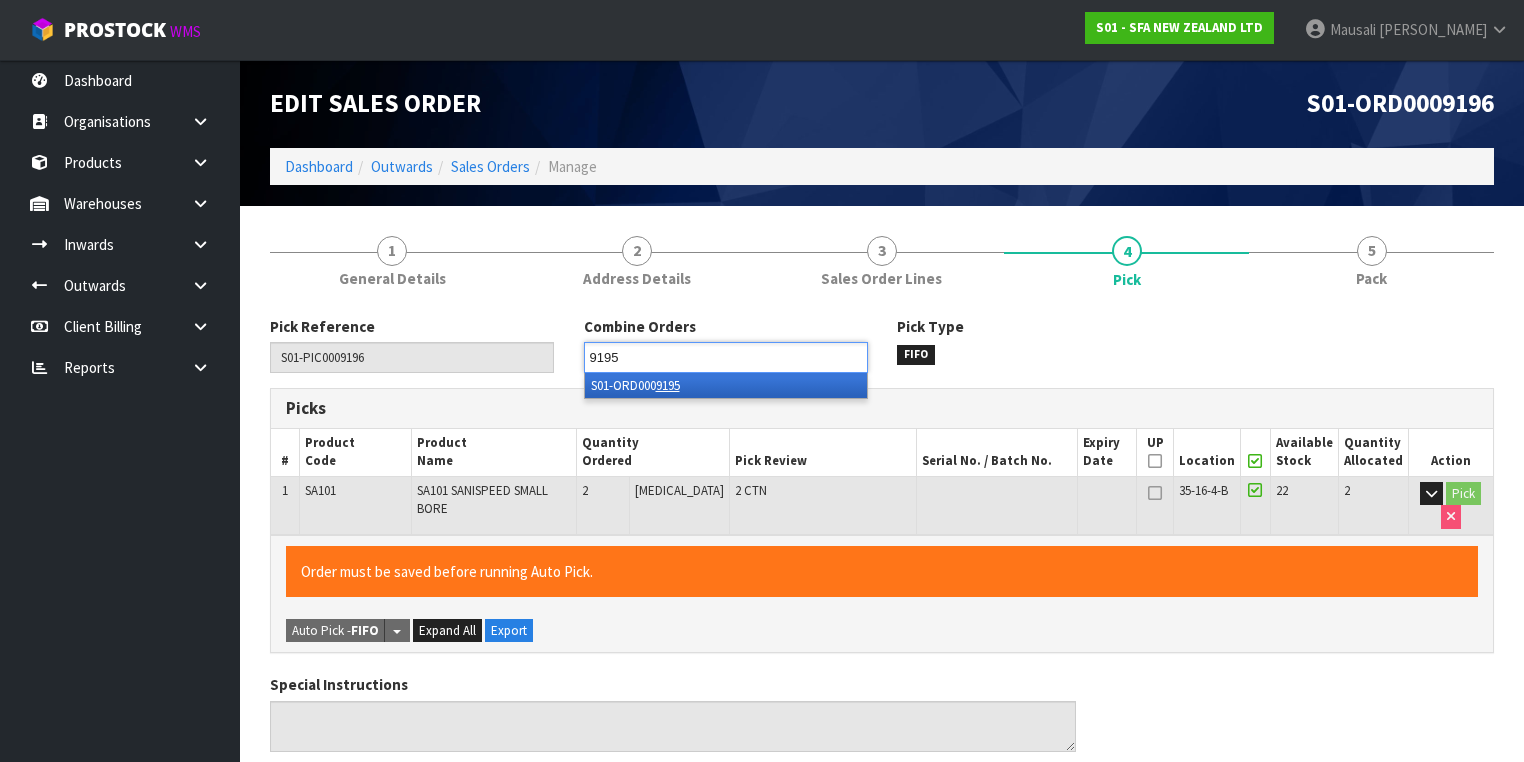 click on "S01-ORD000 9195" at bounding box center (726, 385) 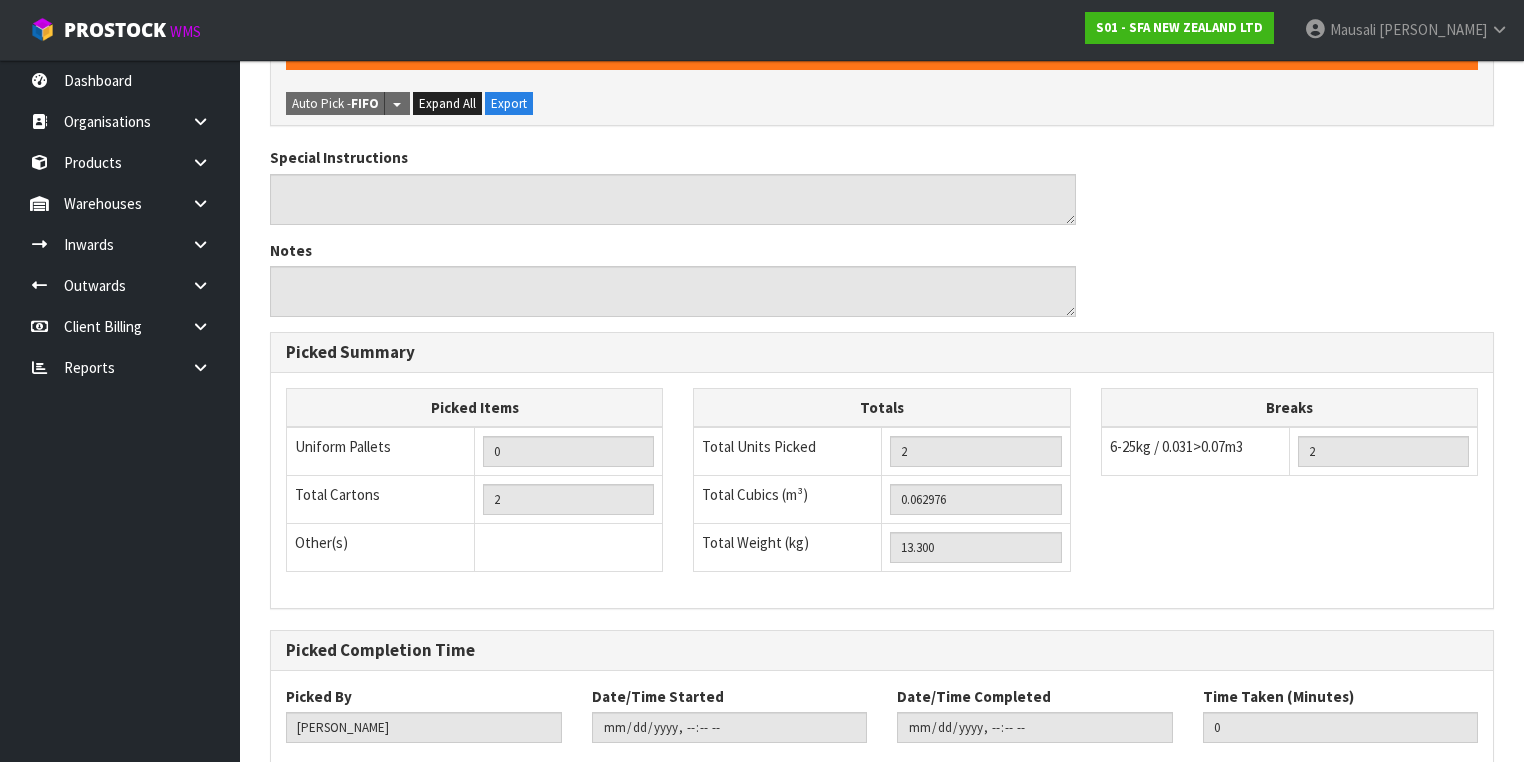 scroll, scrollTop: 641, scrollLeft: 0, axis: vertical 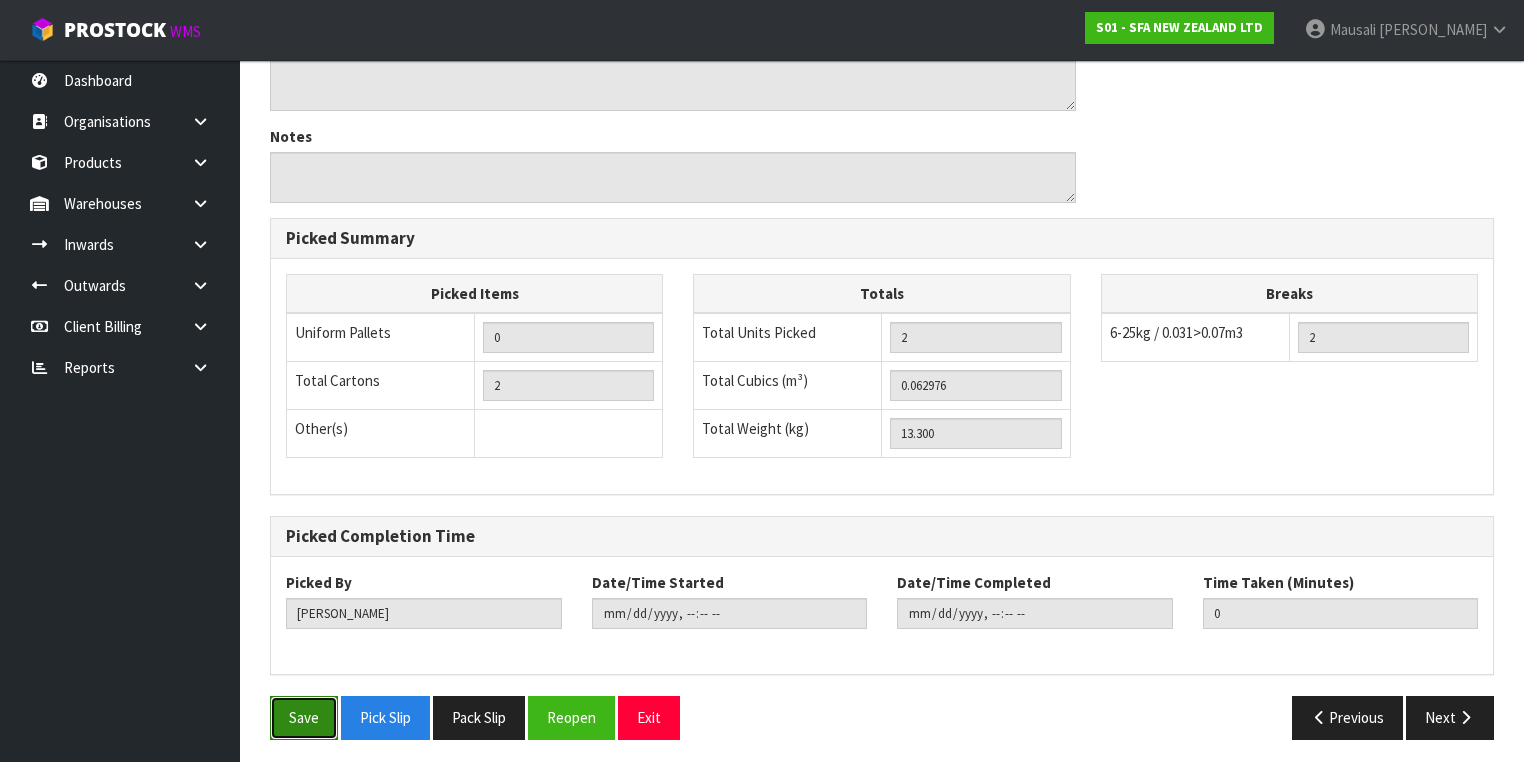 click on "Save" at bounding box center (304, 717) 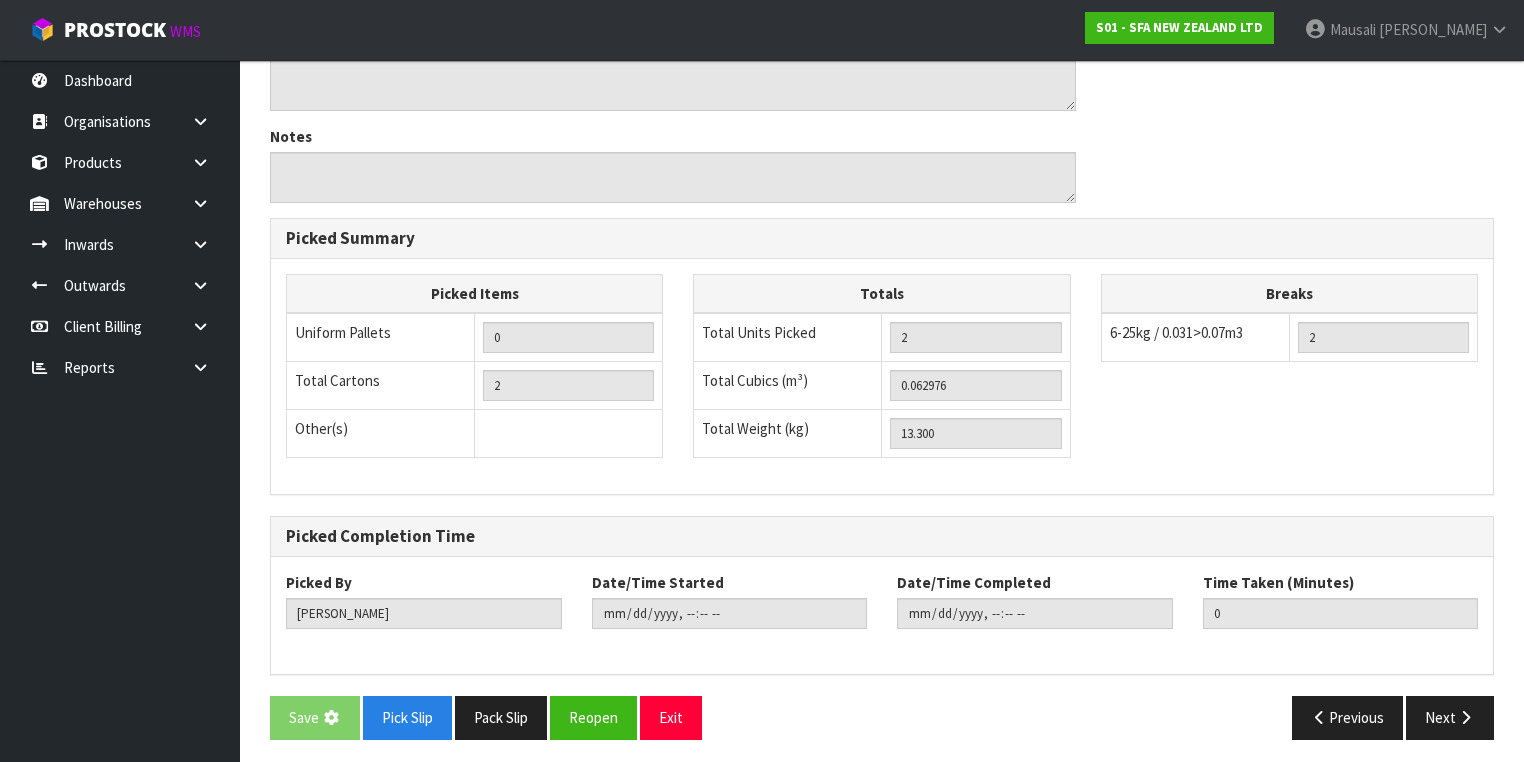 scroll, scrollTop: 0, scrollLeft: 0, axis: both 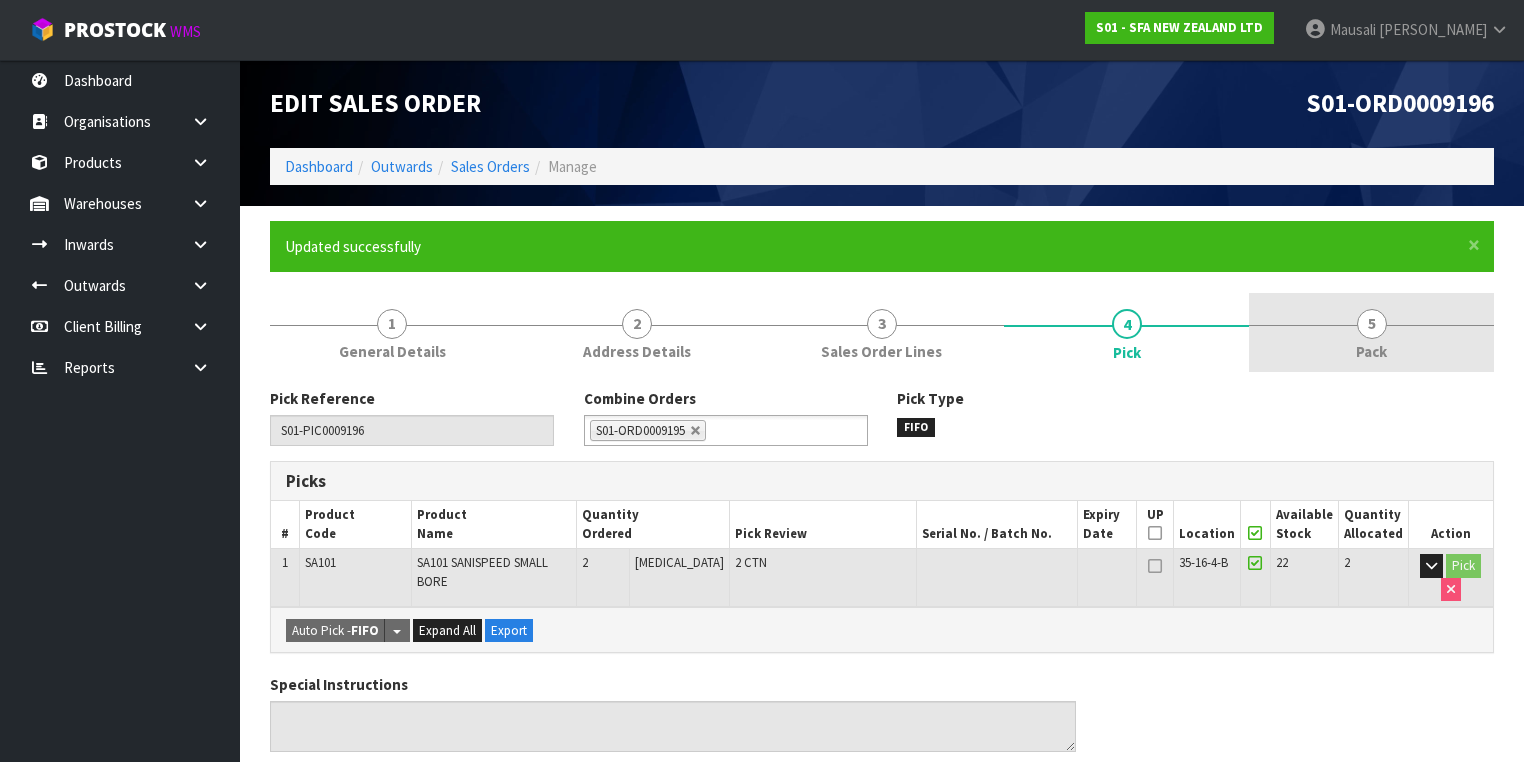 click on "5
Pack" at bounding box center (1371, 332) 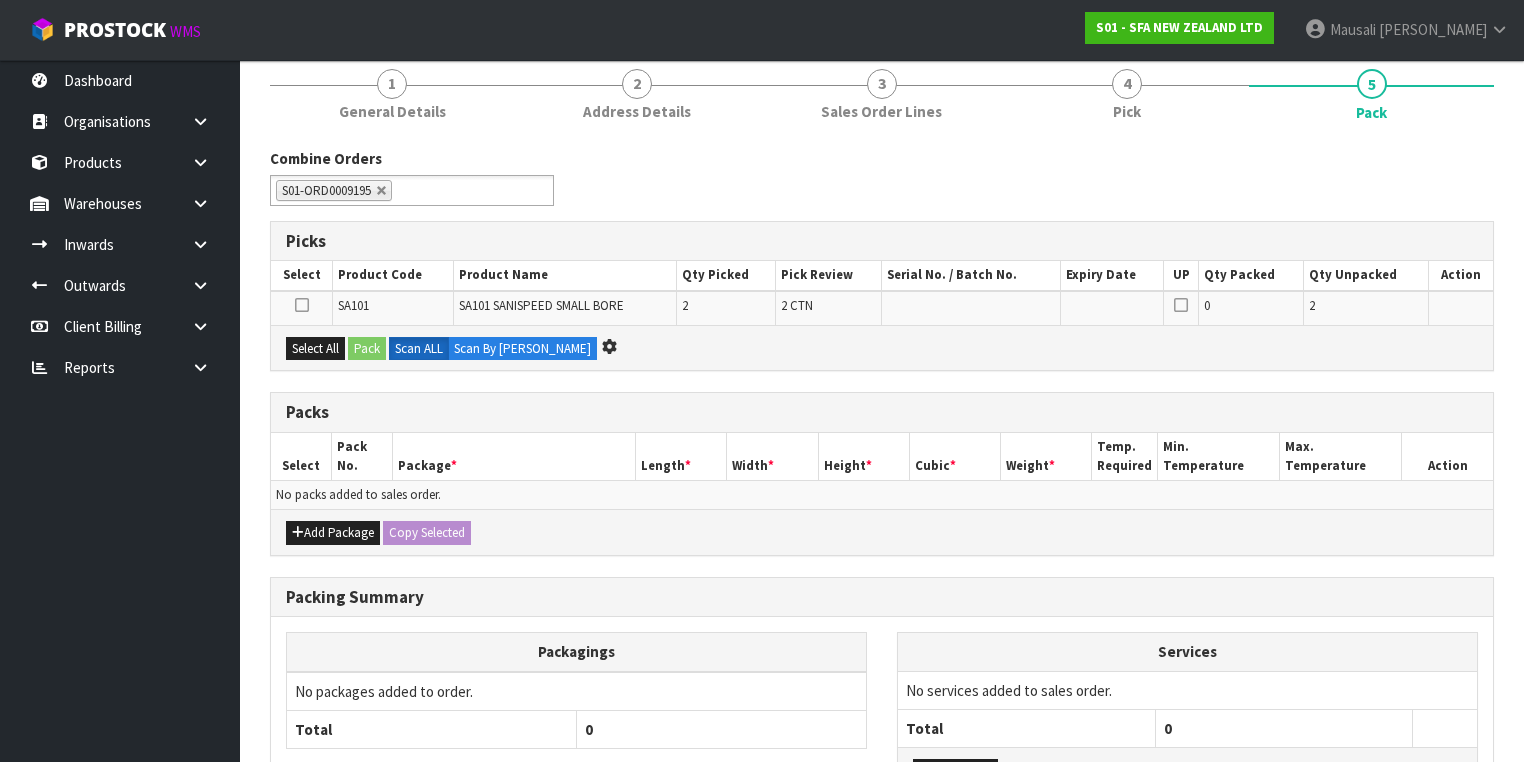 scroll, scrollTop: 0, scrollLeft: 0, axis: both 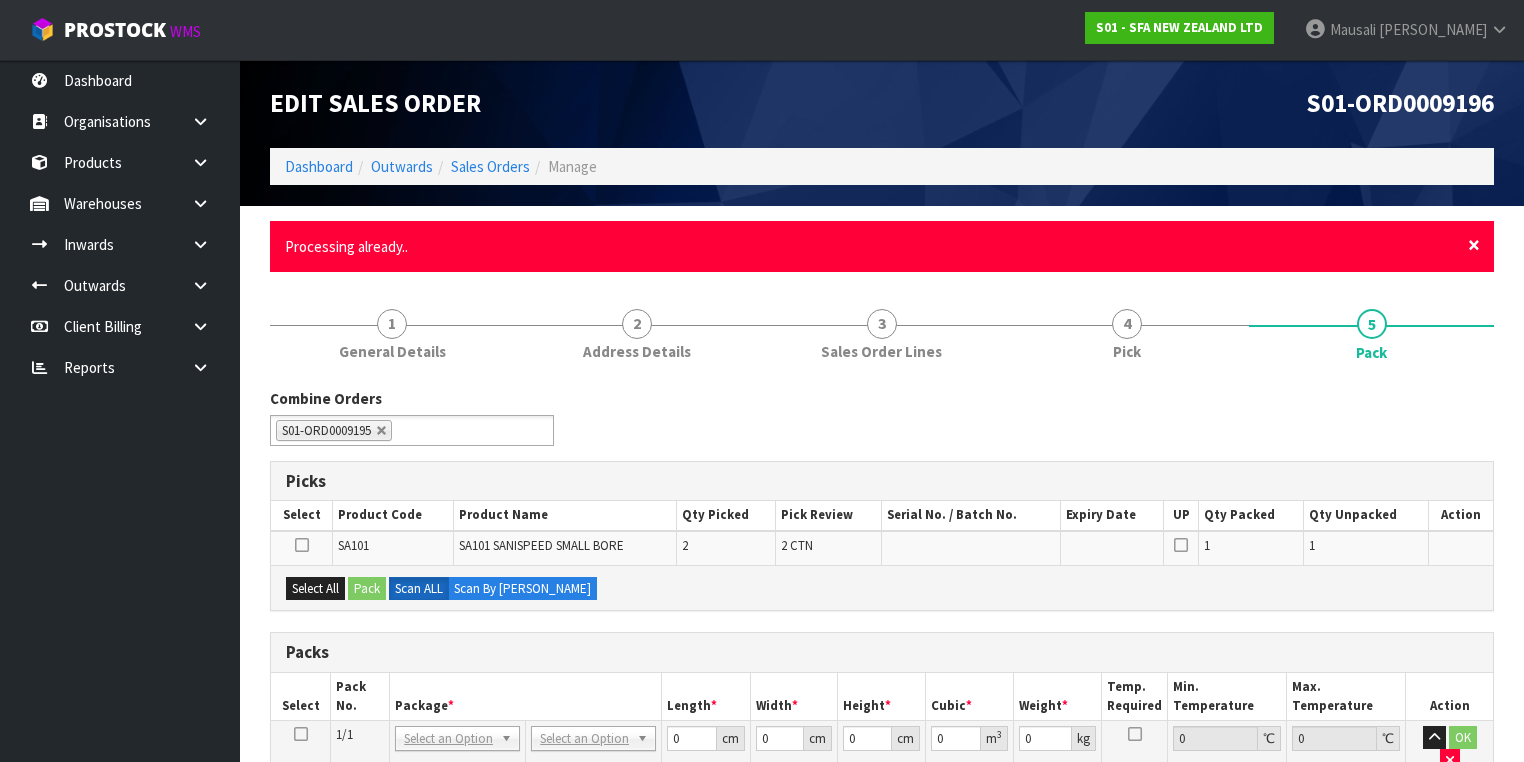 click on "×" at bounding box center (1474, 245) 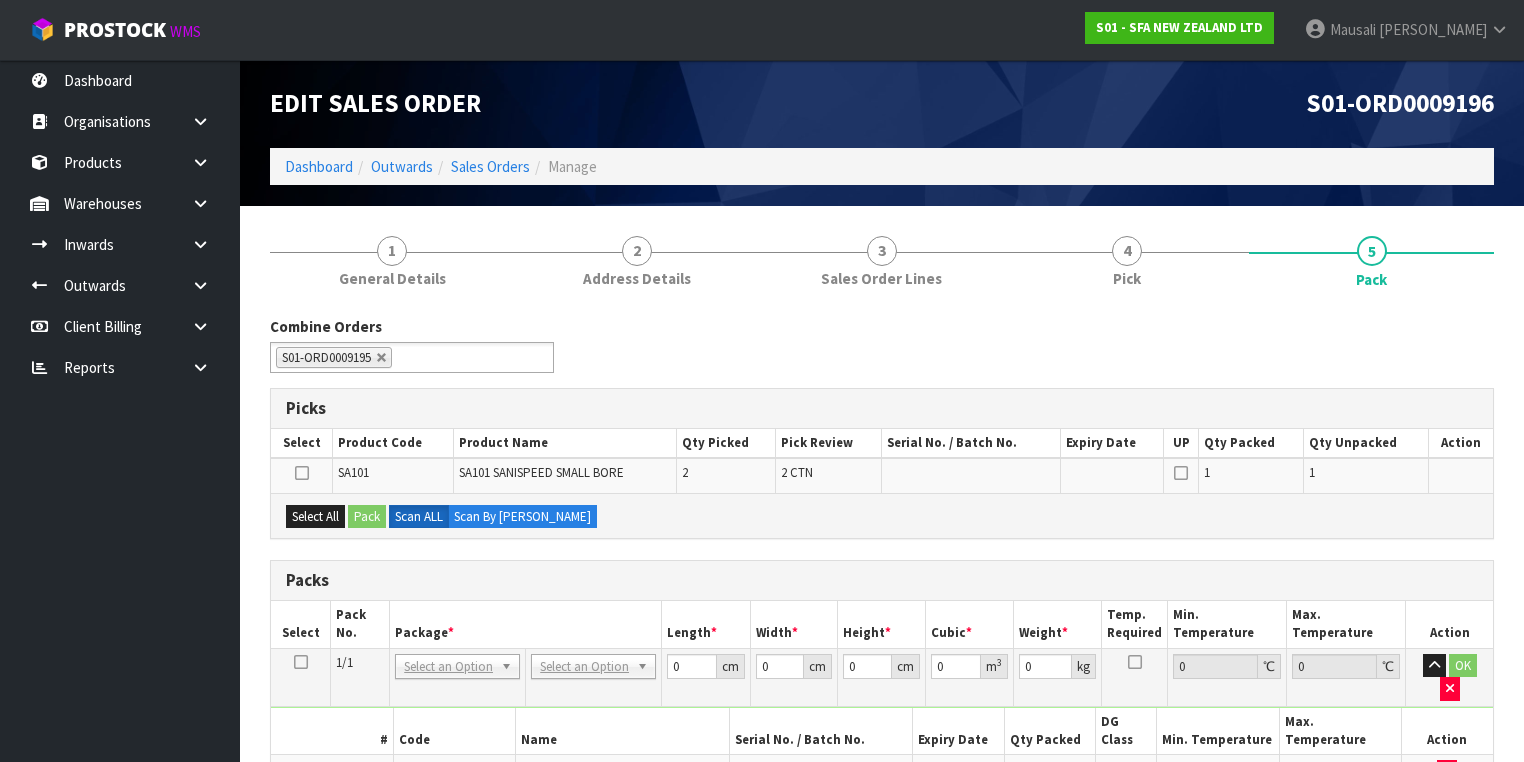scroll, scrollTop: 160, scrollLeft: 0, axis: vertical 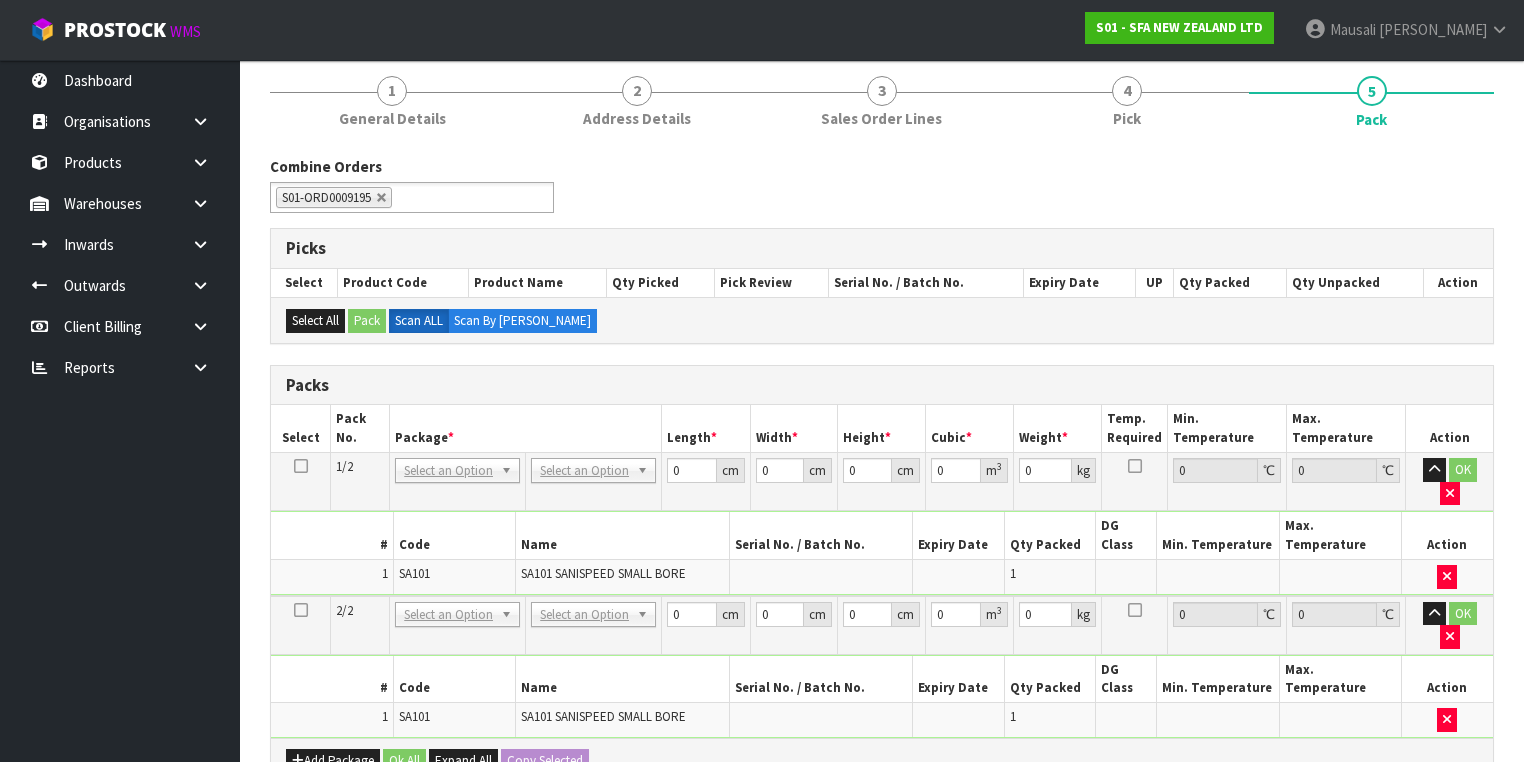 click at bounding box center (301, 466) 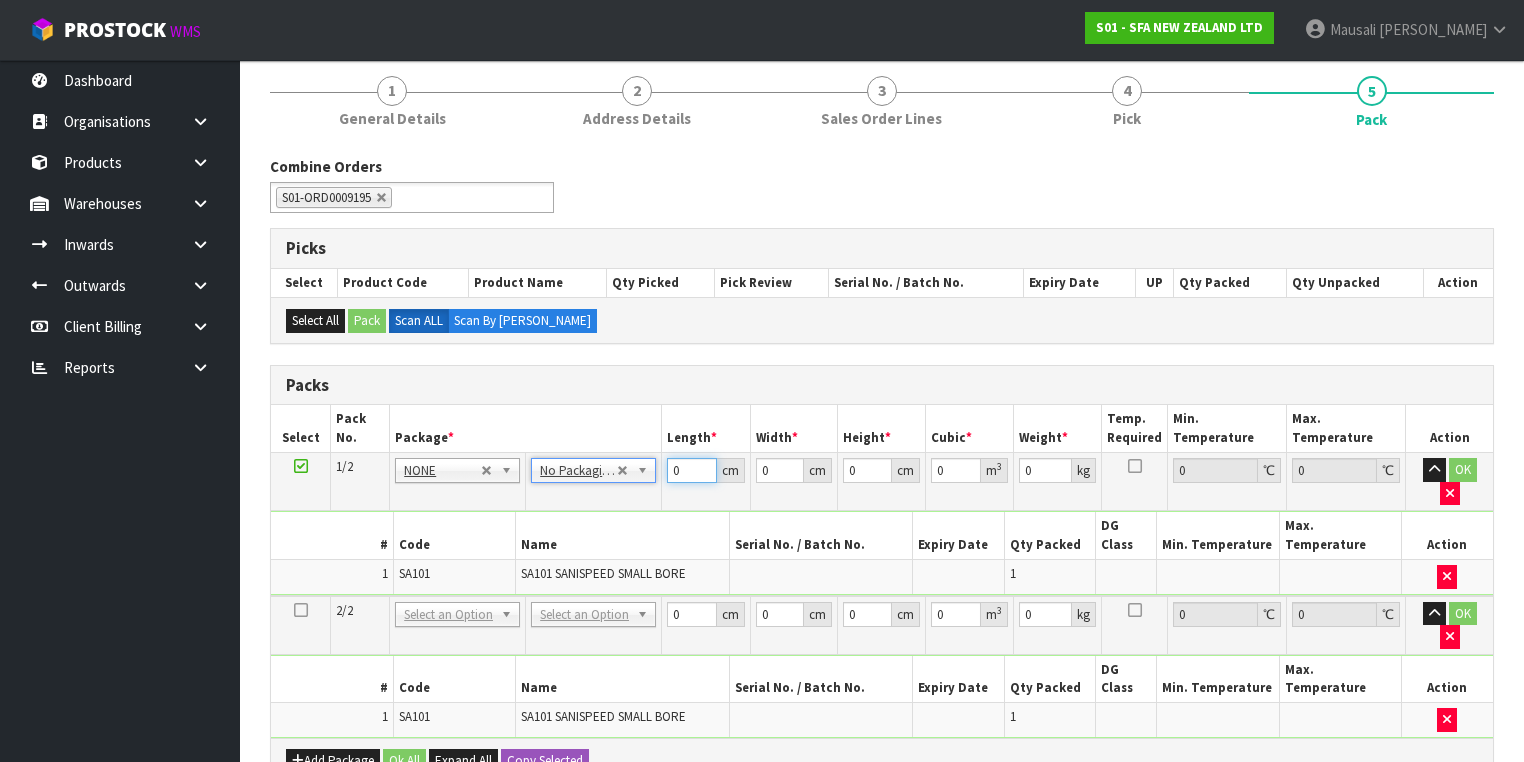 drag, startPoint x: 680, startPoint y: 468, endPoint x: 602, endPoint y: 463, distance: 78.160095 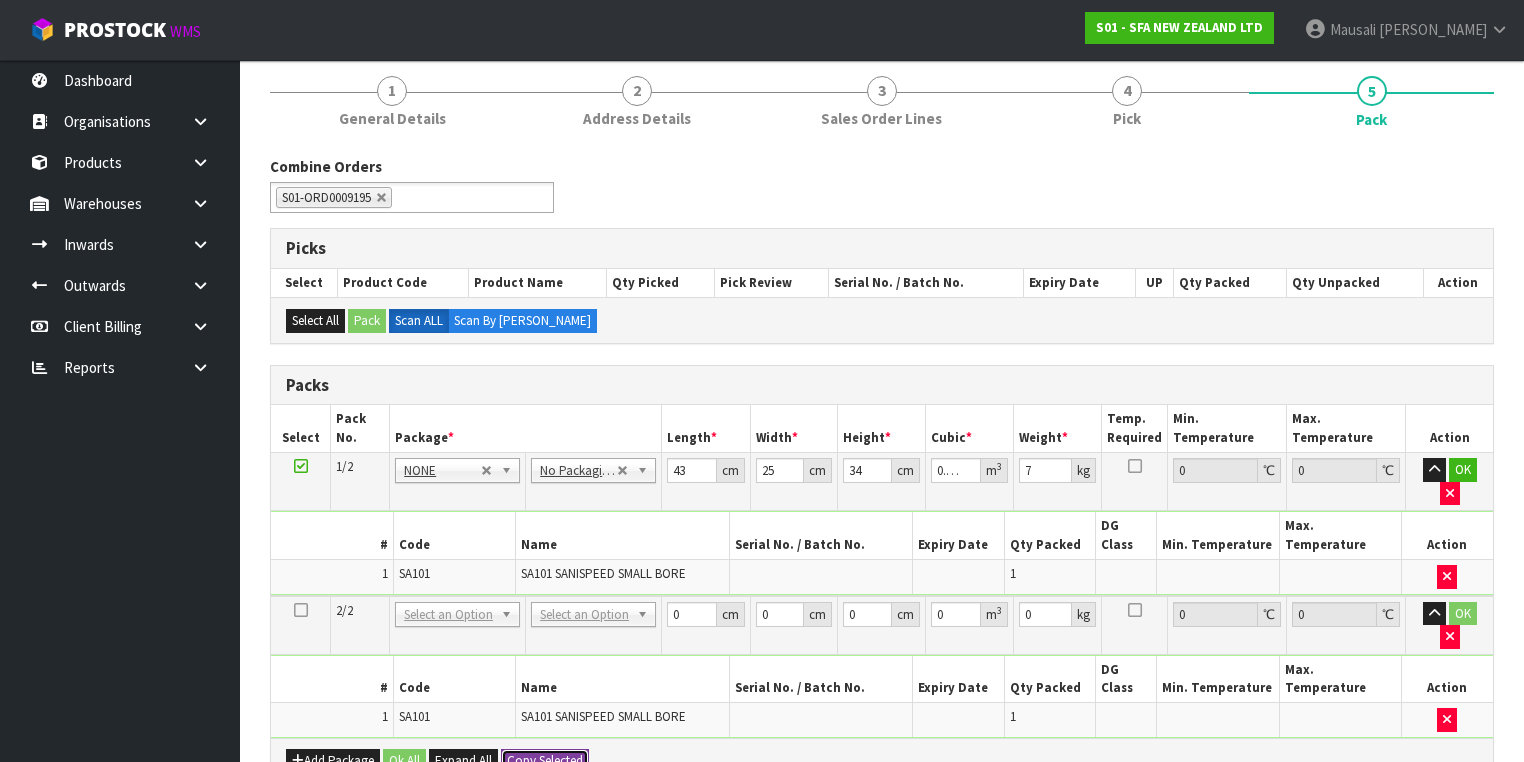 click on "Copy Selected" at bounding box center (545, 761) 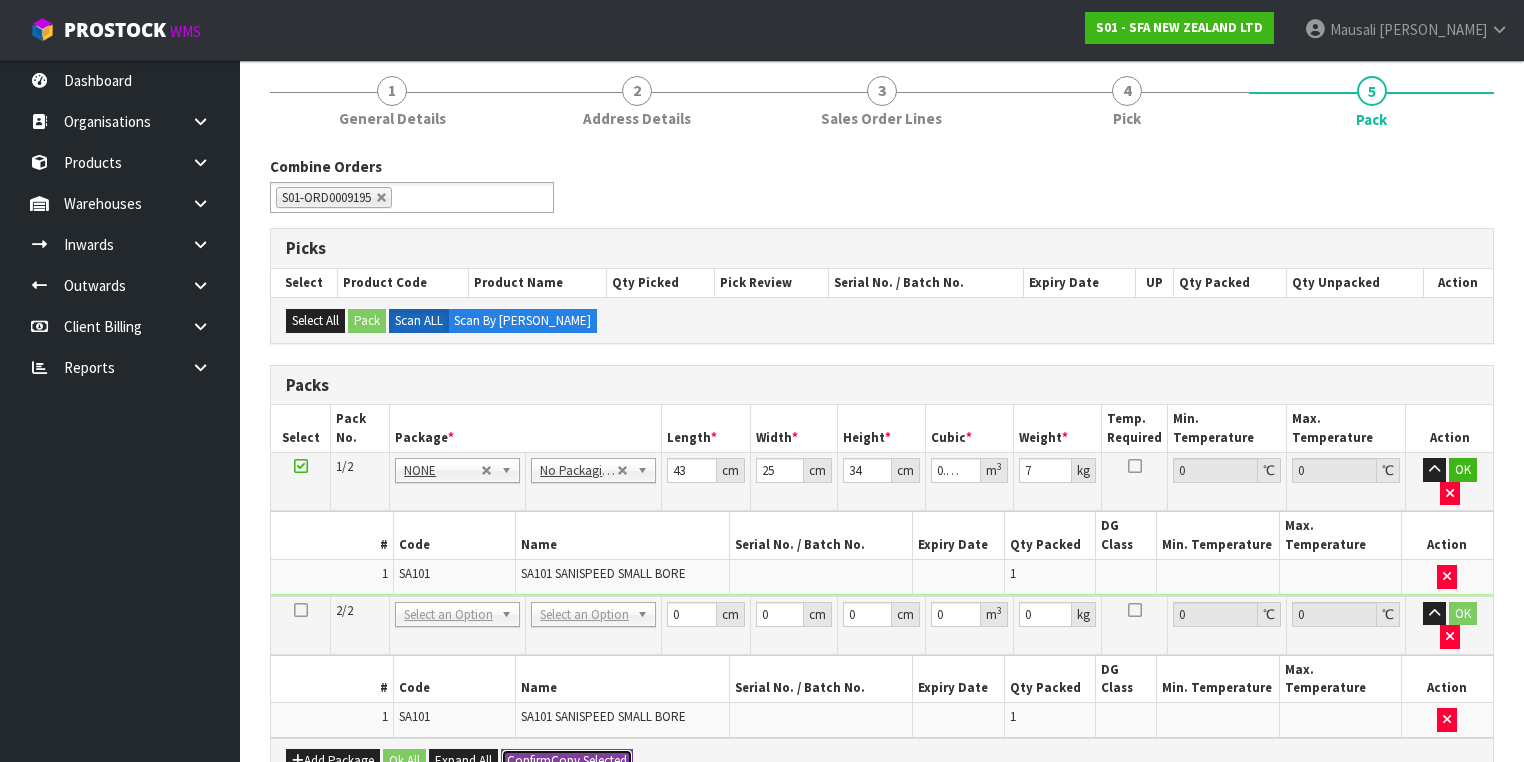 click on "Confirm  Copy Selected" at bounding box center (567, 761) 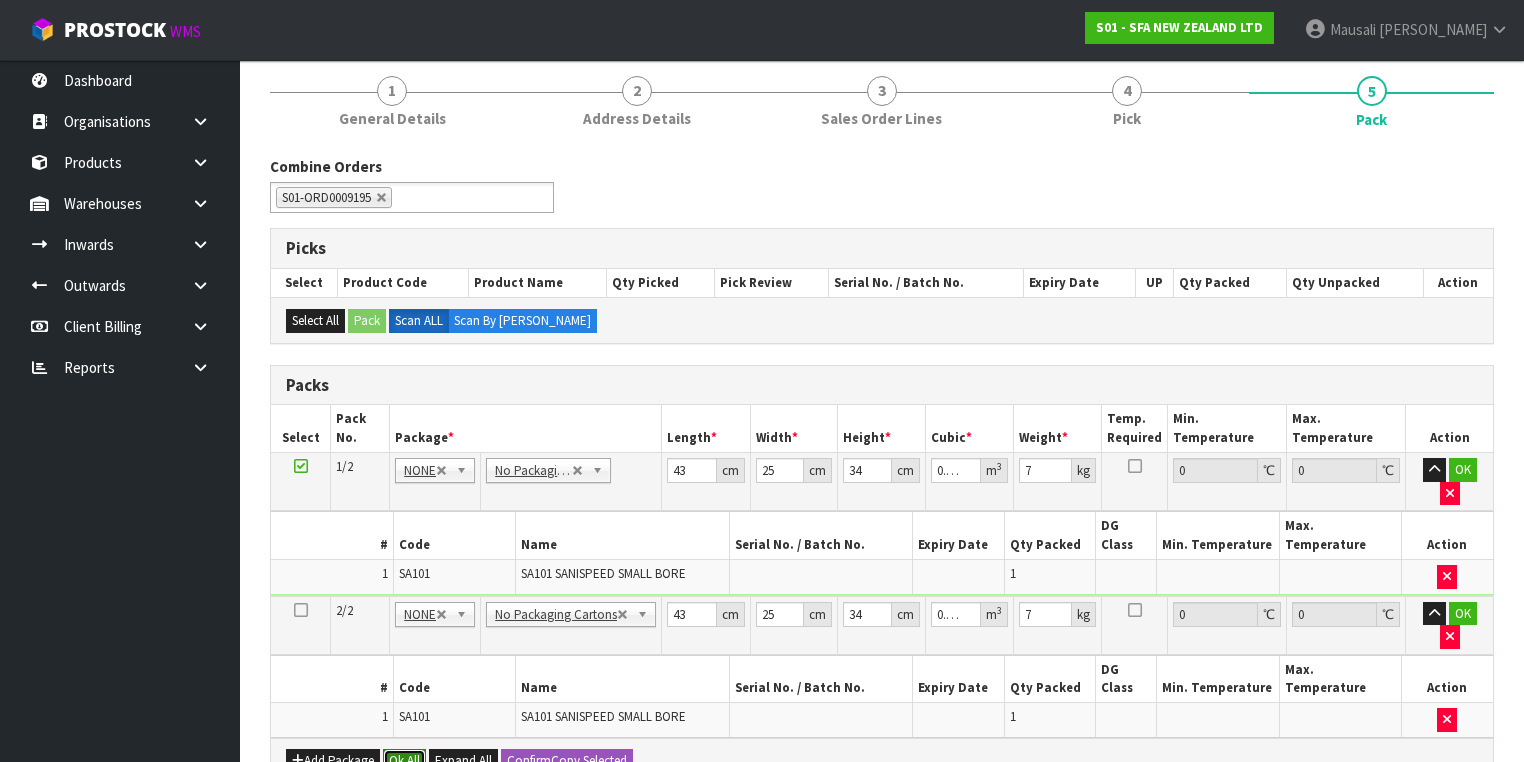 click on "Ok All" at bounding box center (404, 761) 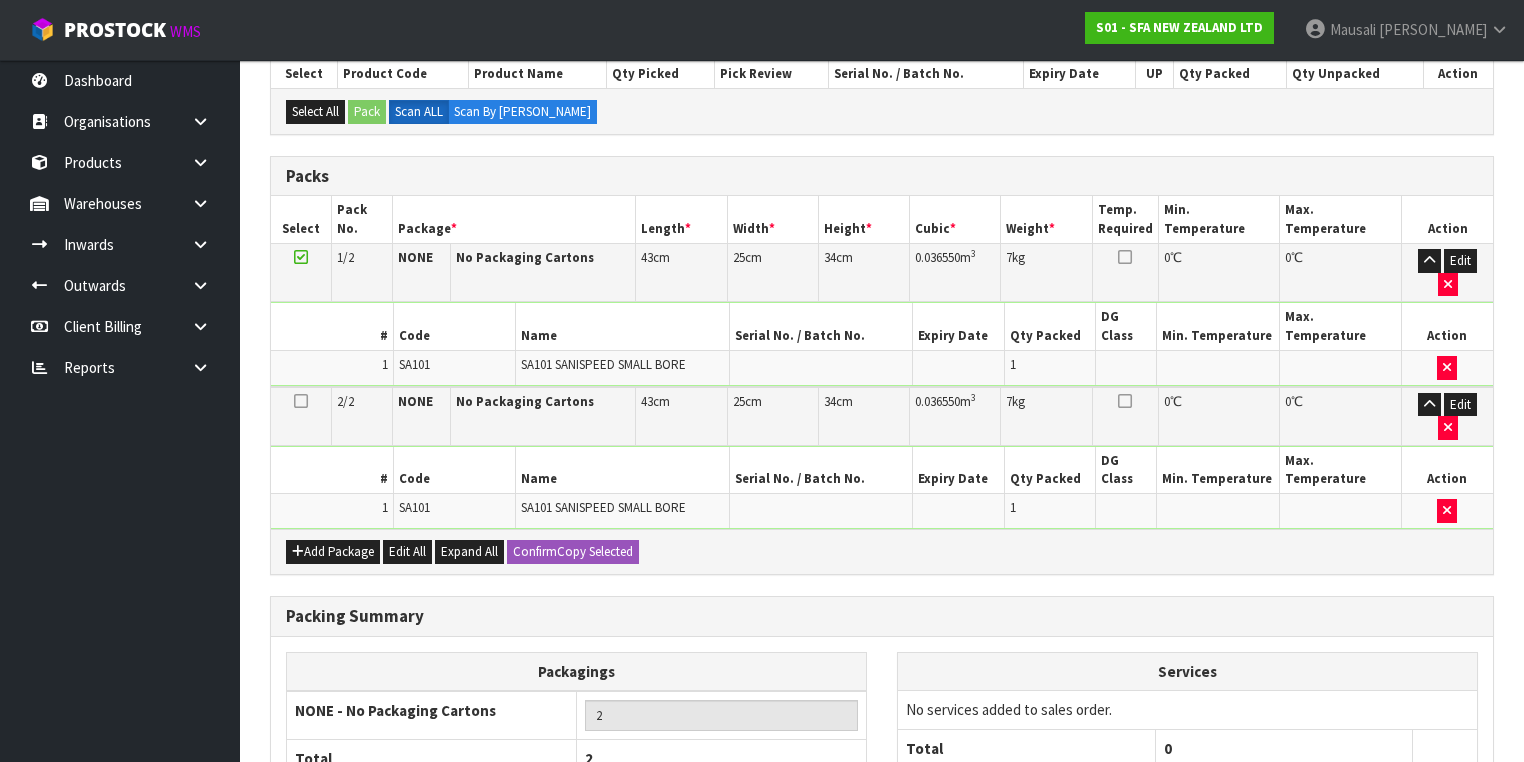 scroll, scrollTop: 467, scrollLeft: 0, axis: vertical 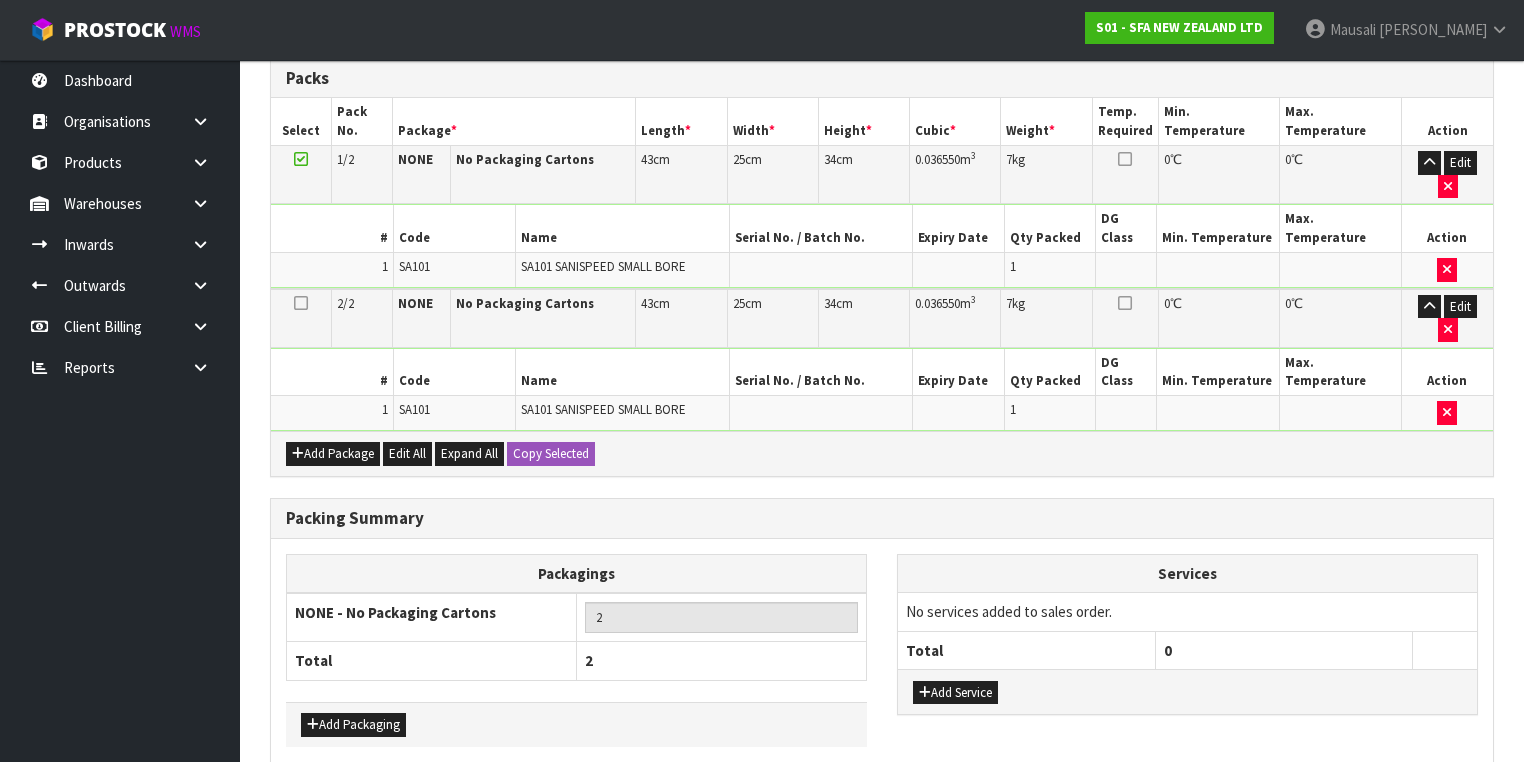 click on "Save & Confirm Packs" at bounding box center [427, 805] 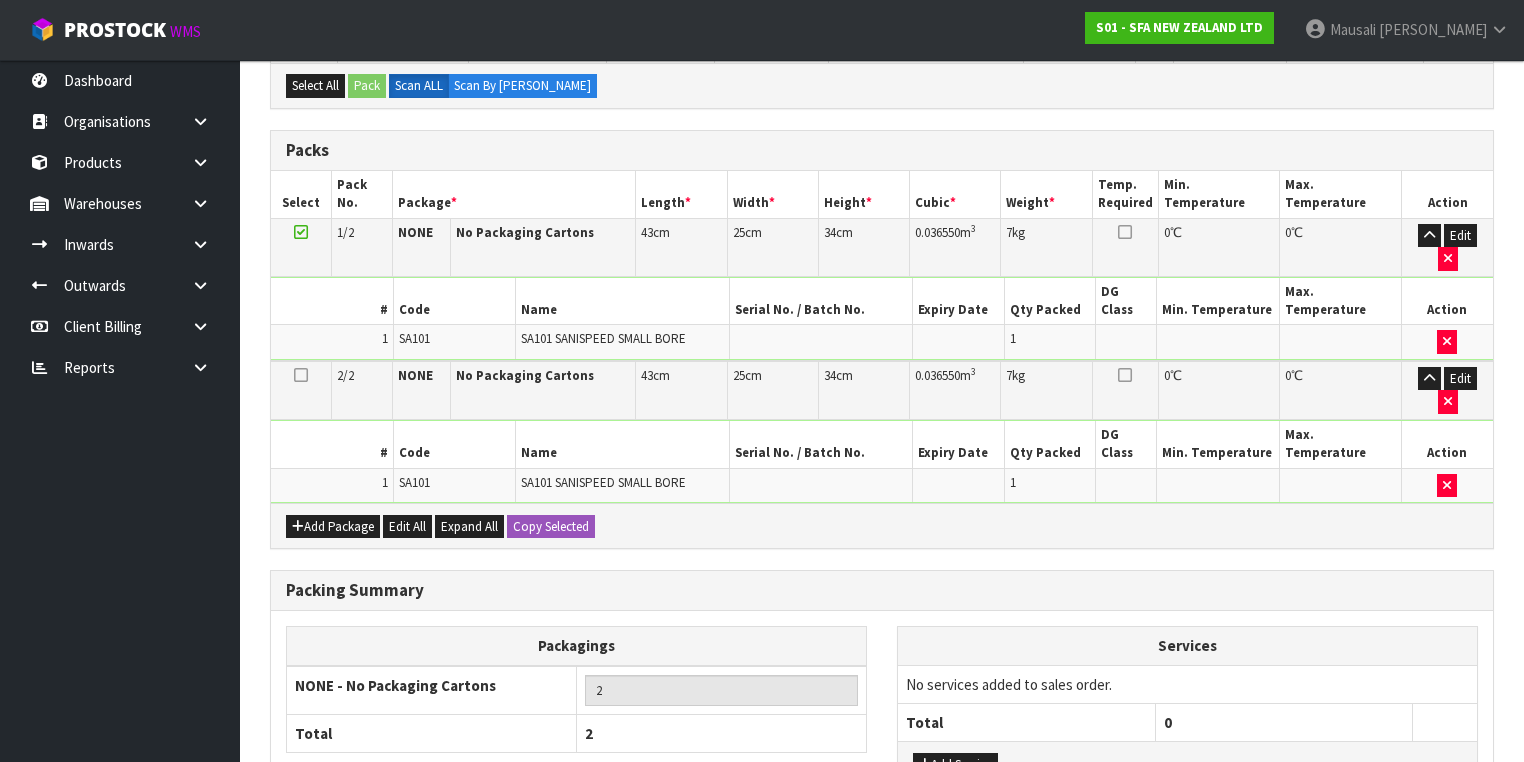 scroll, scrollTop: 0, scrollLeft: 0, axis: both 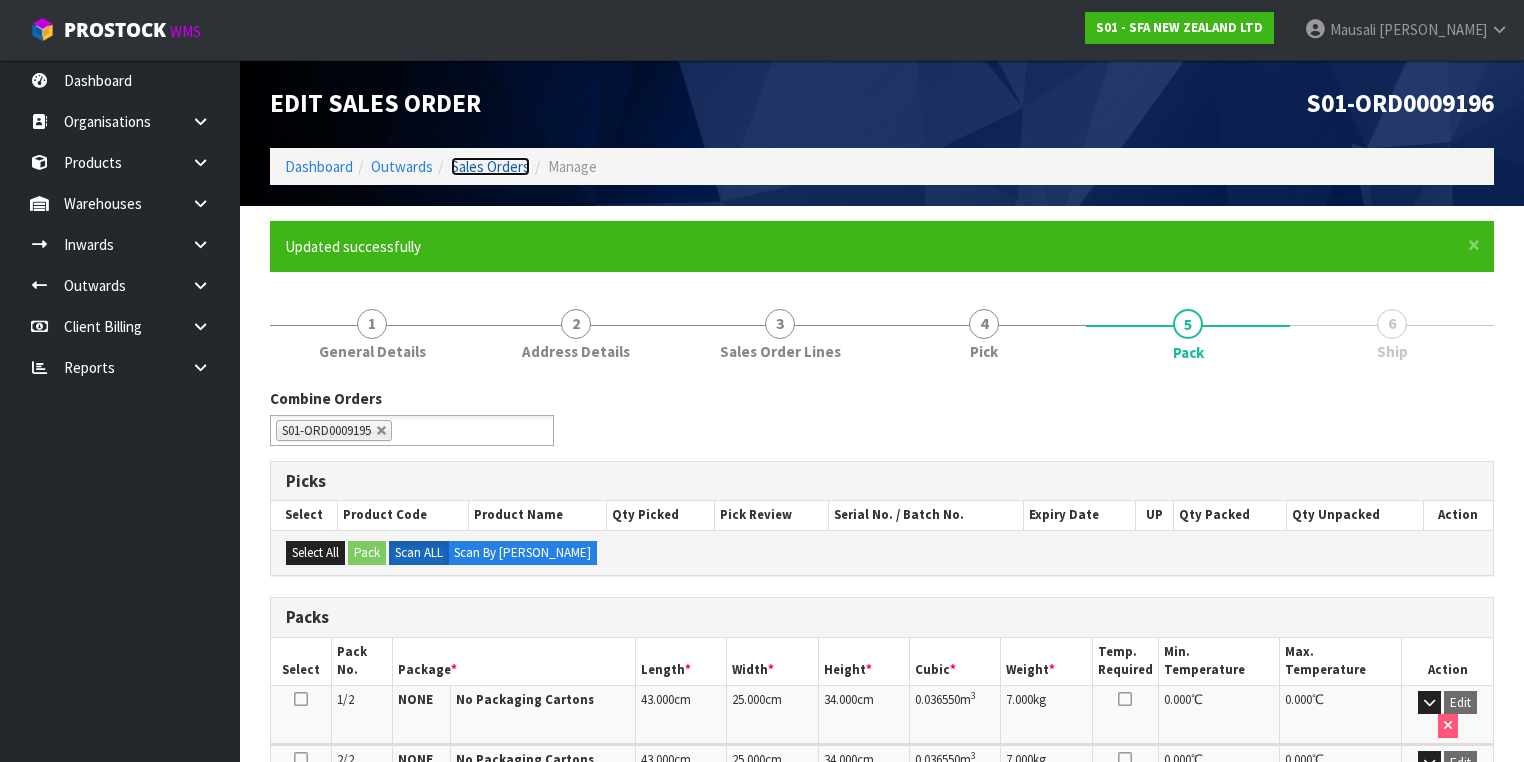 click on "Sales Orders" at bounding box center (490, 166) 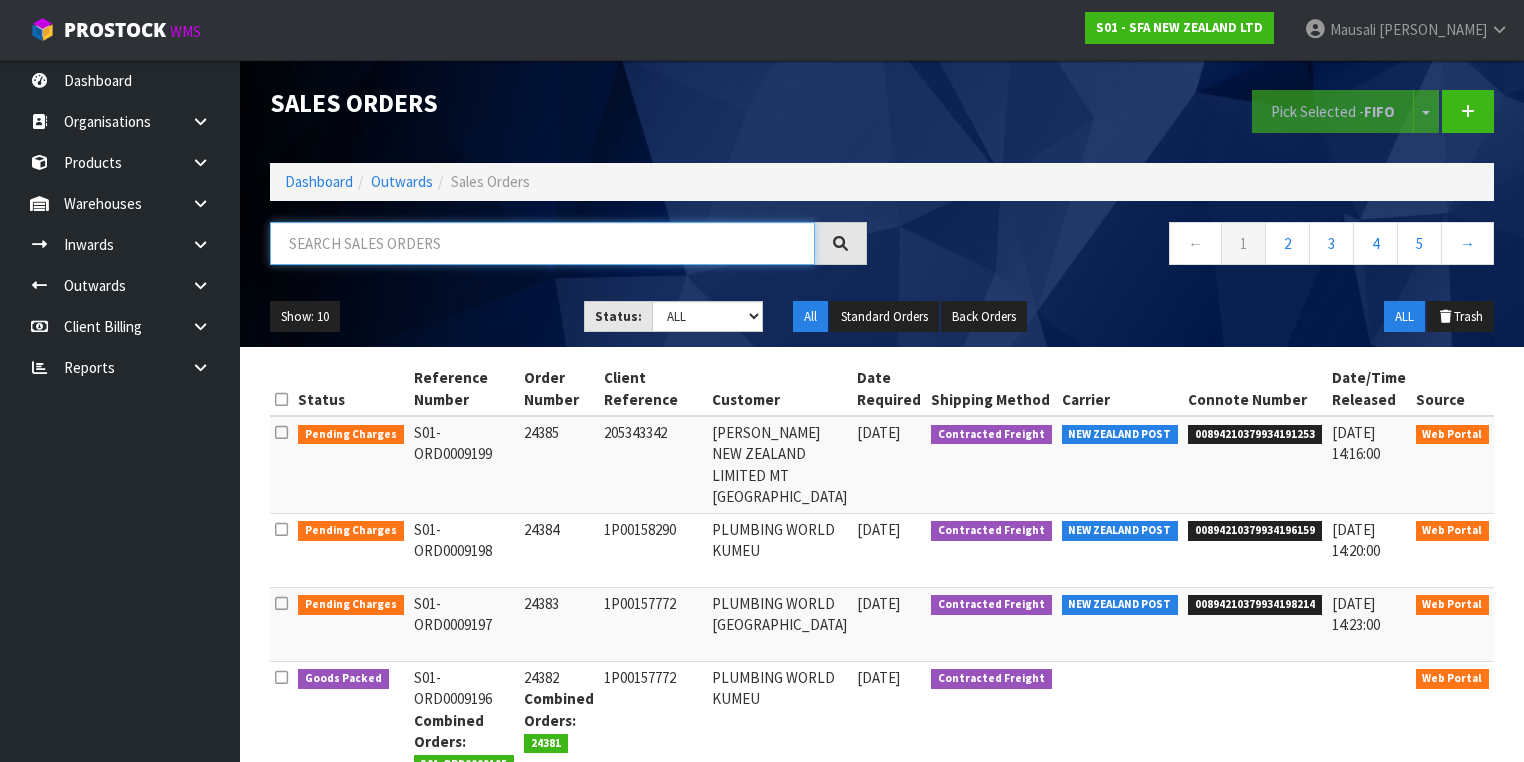 click at bounding box center [542, 243] 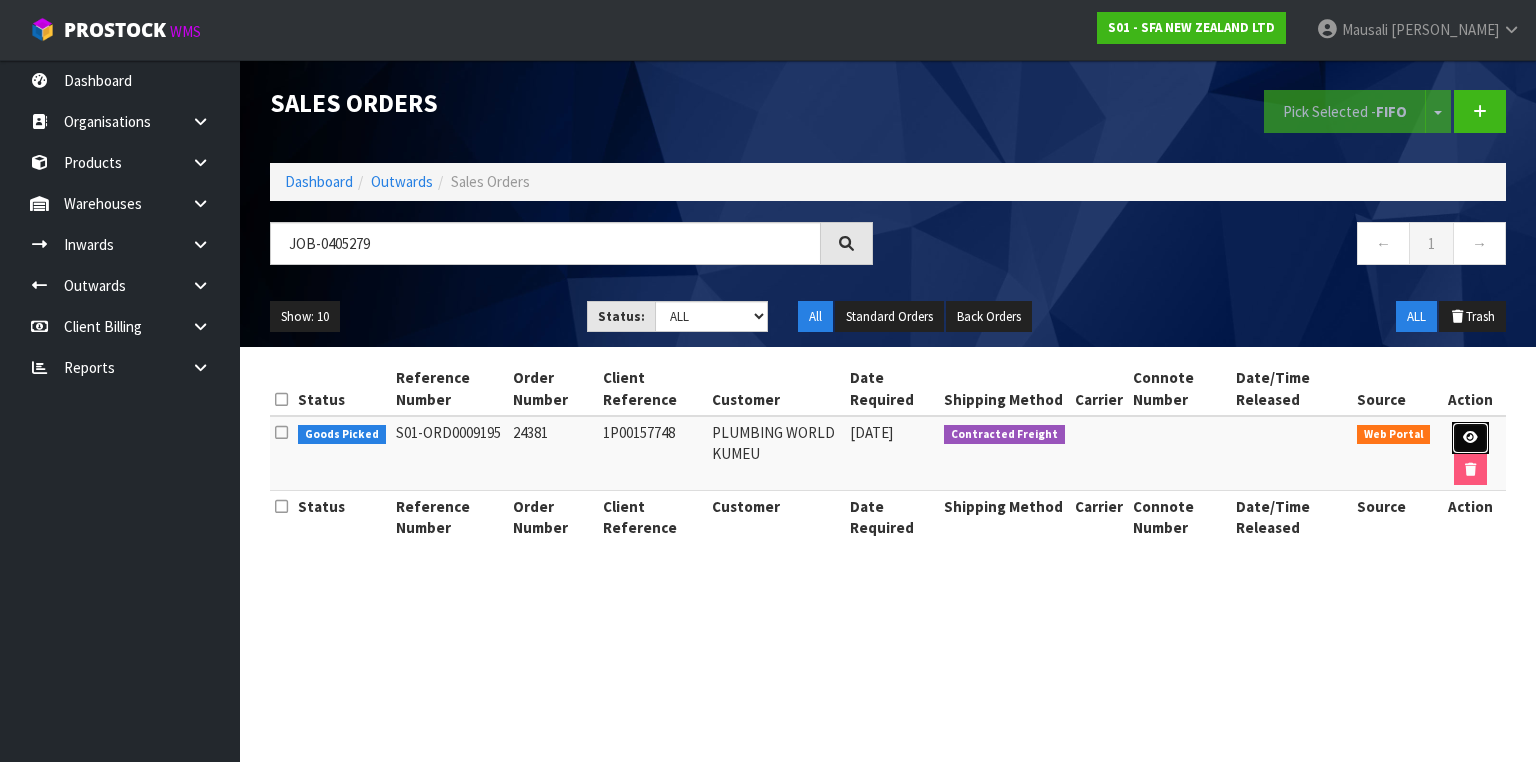 click at bounding box center [1470, 438] 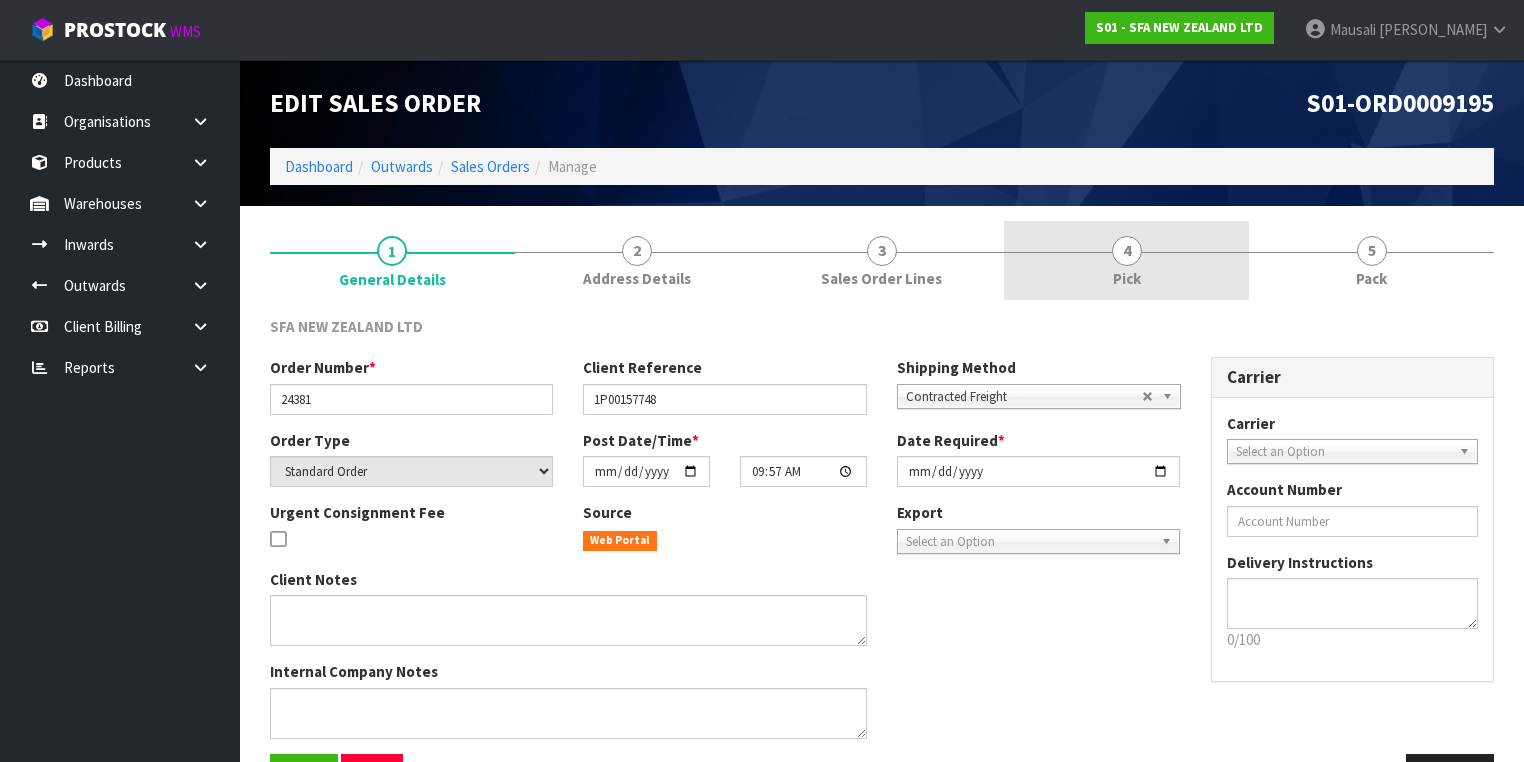 click on "4
Pick" at bounding box center (1126, 260) 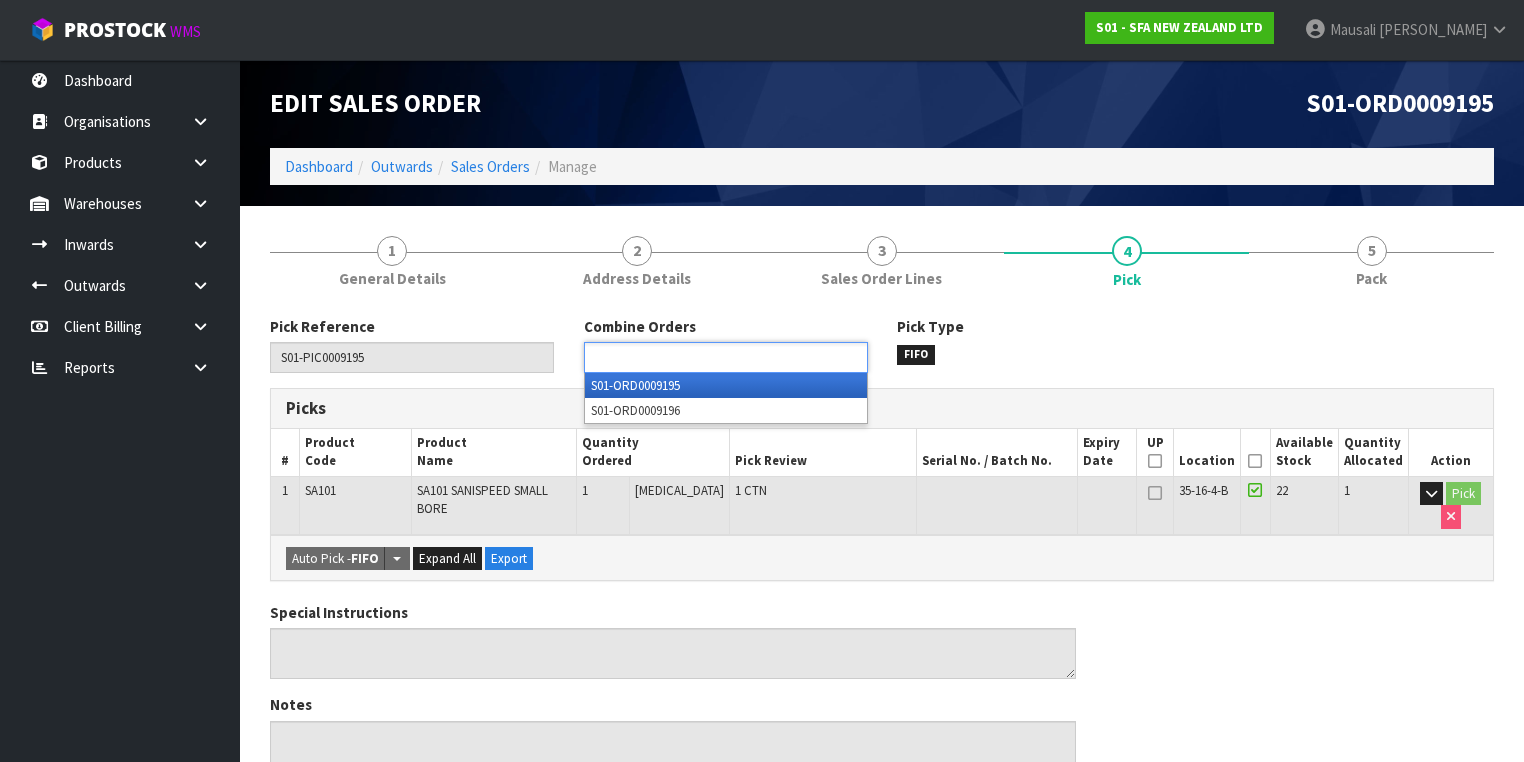 click at bounding box center (663, 357) 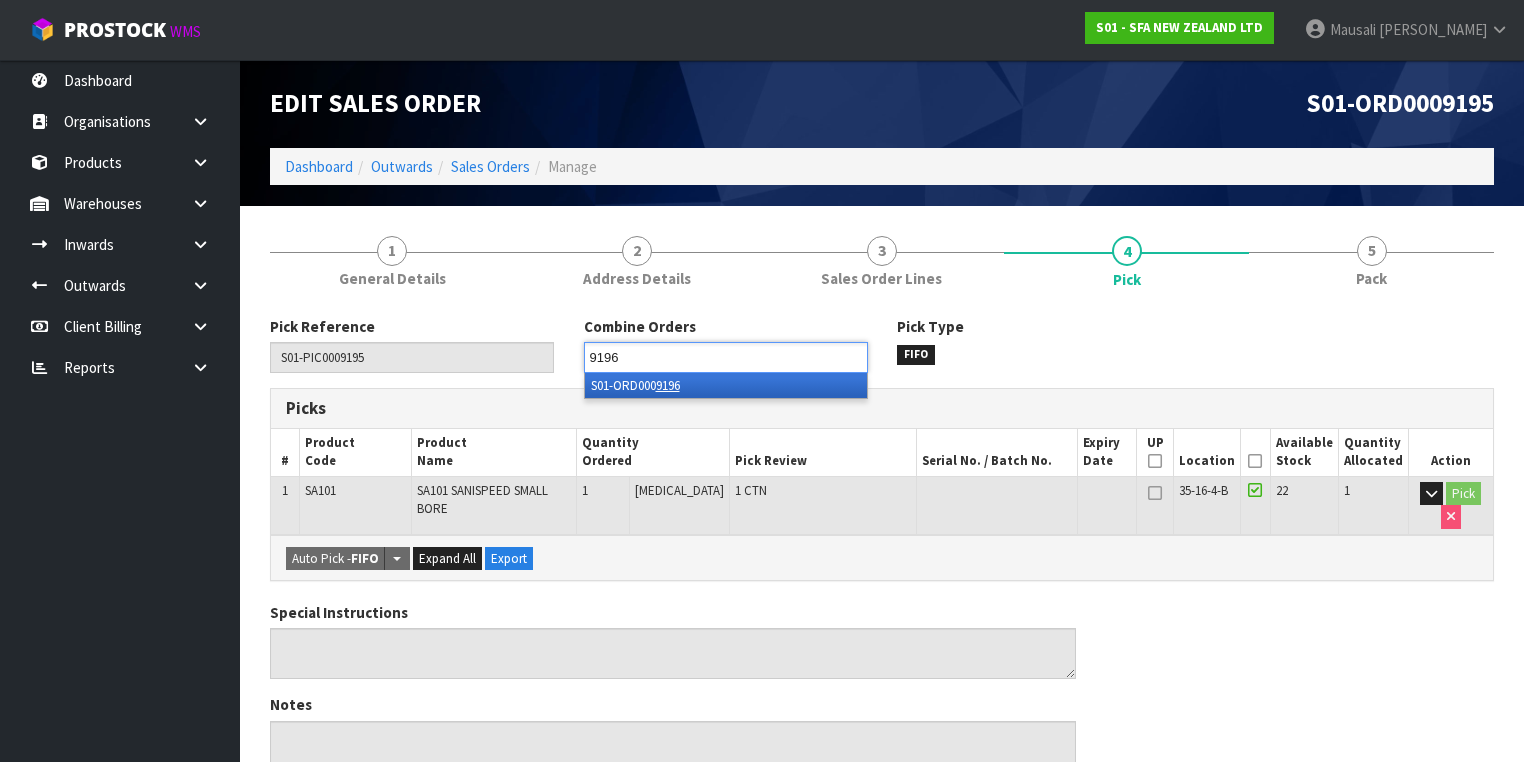 click on "S01-ORD000 9196" at bounding box center (726, 385) 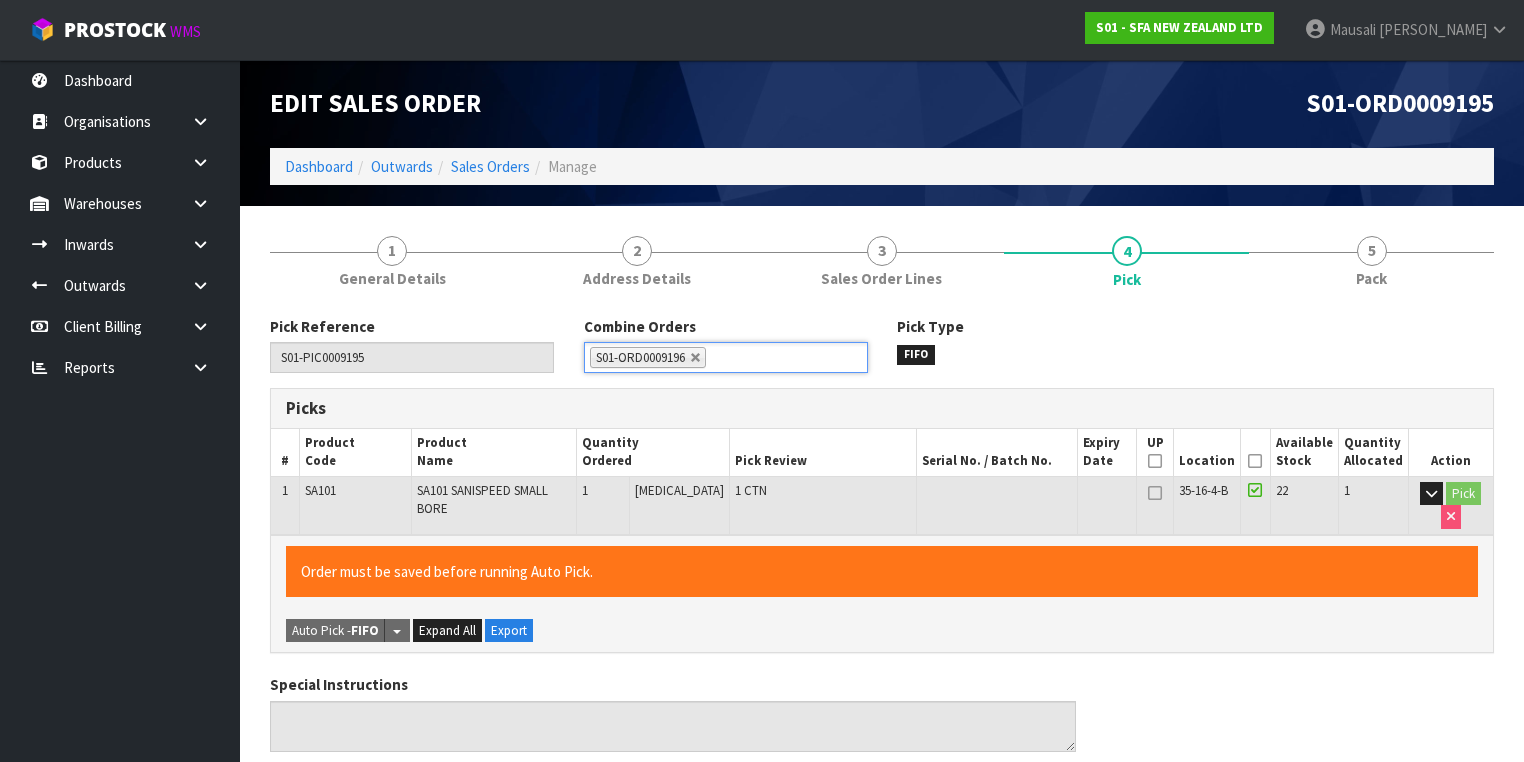 click at bounding box center [1255, 461] 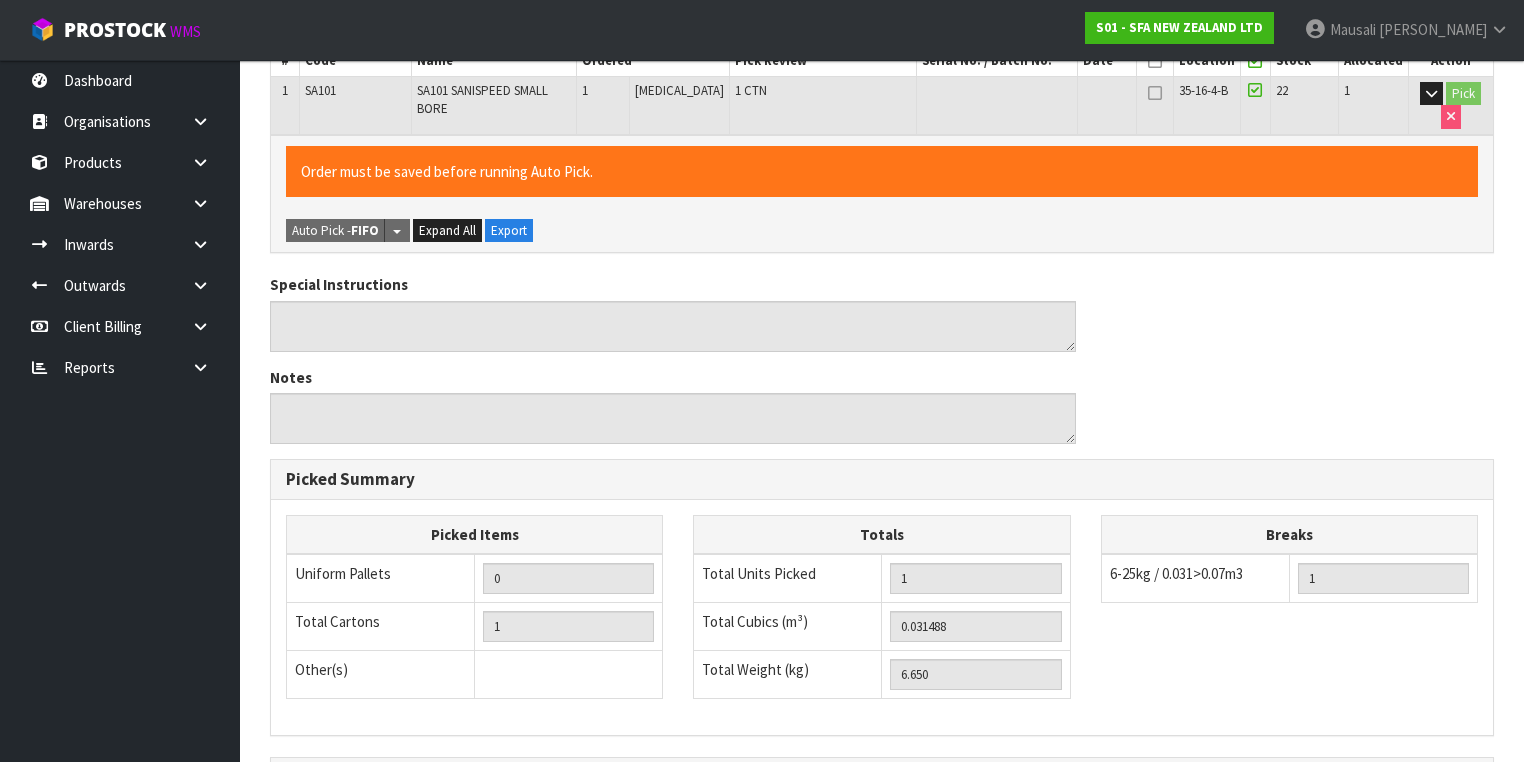 scroll, scrollTop: 641, scrollLeft: 0, axis: vertical 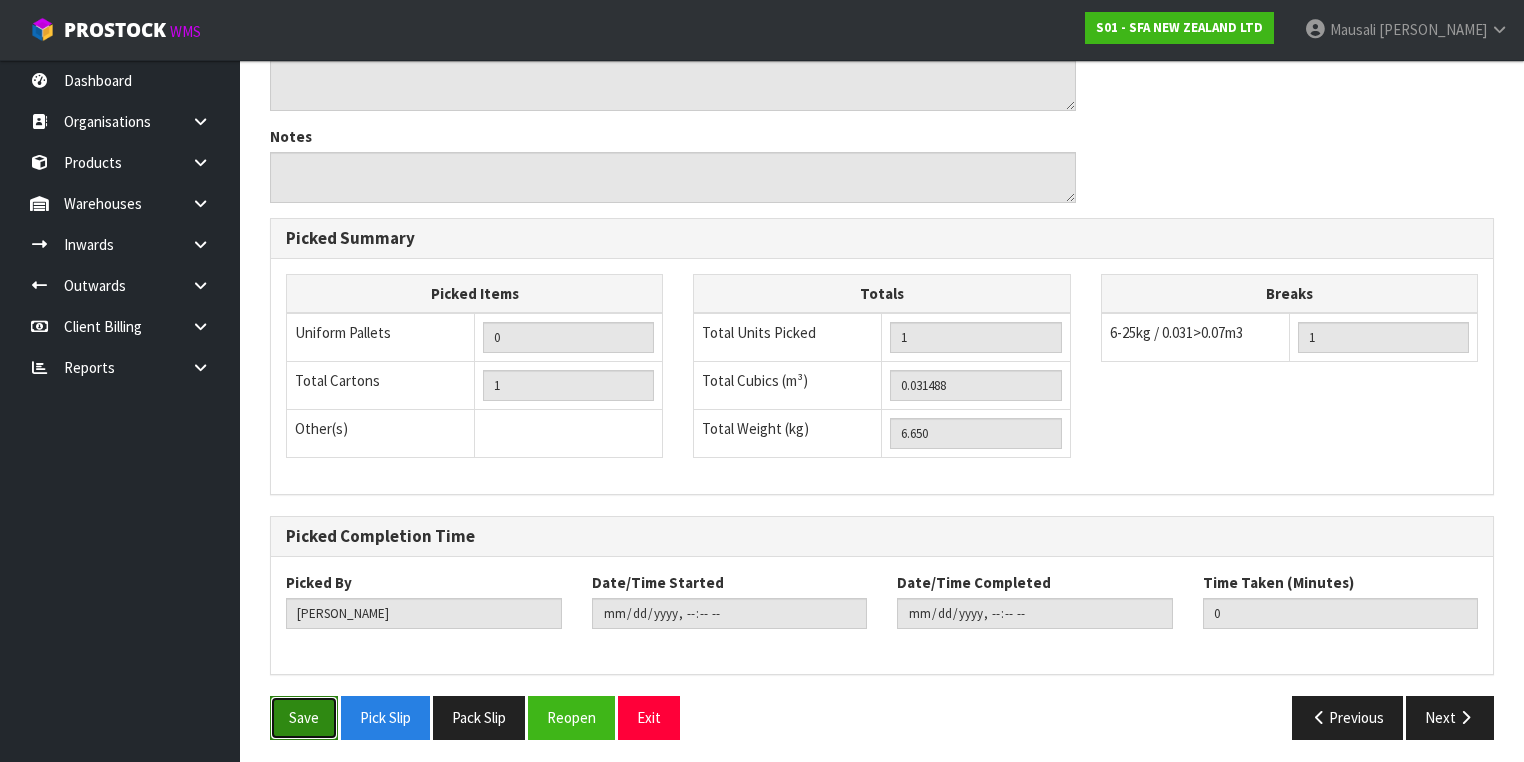 click on "Save" at bounding box center (304, 717) 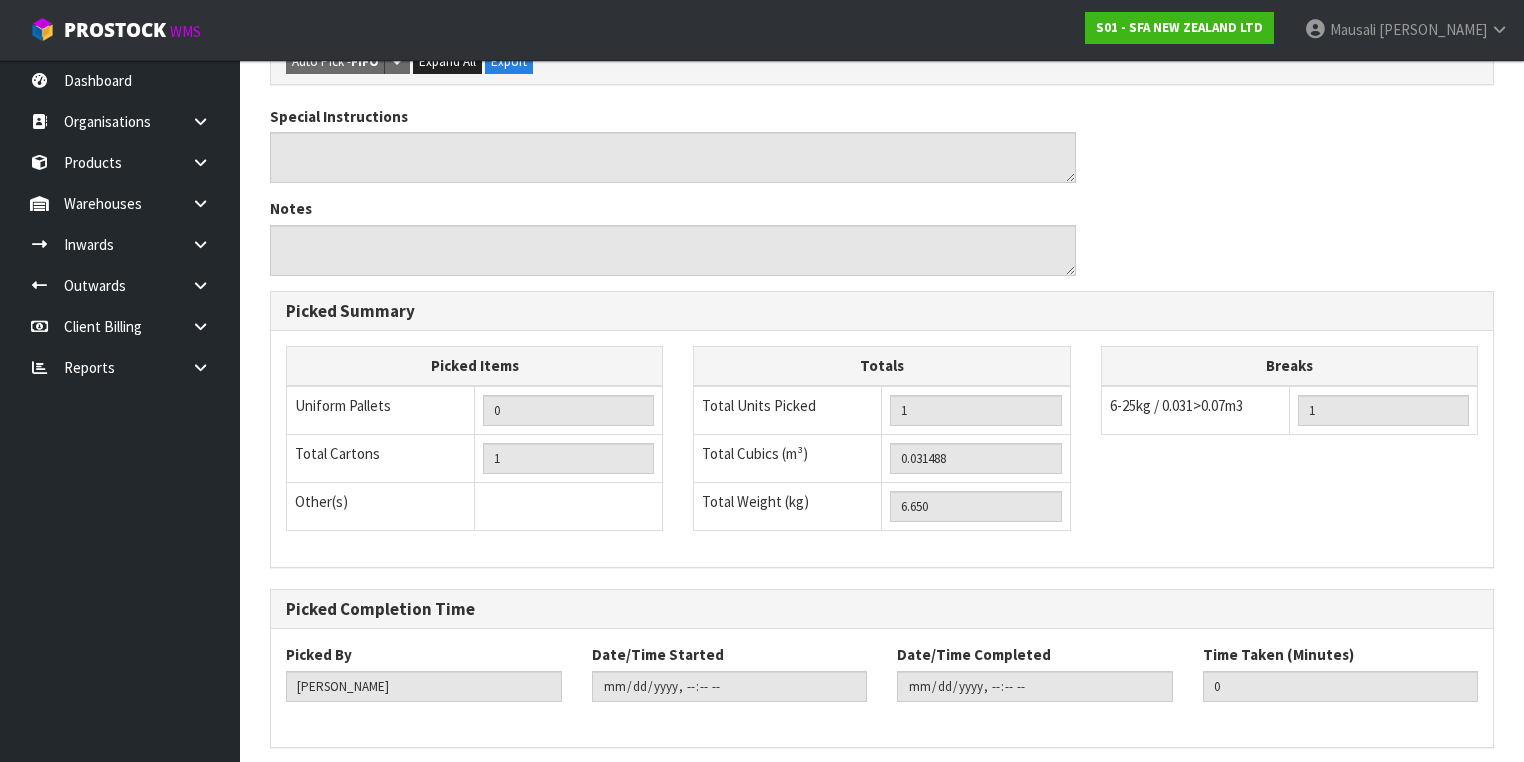 scroll, scrollTop: 0, scrollLeft: 0, axis: both 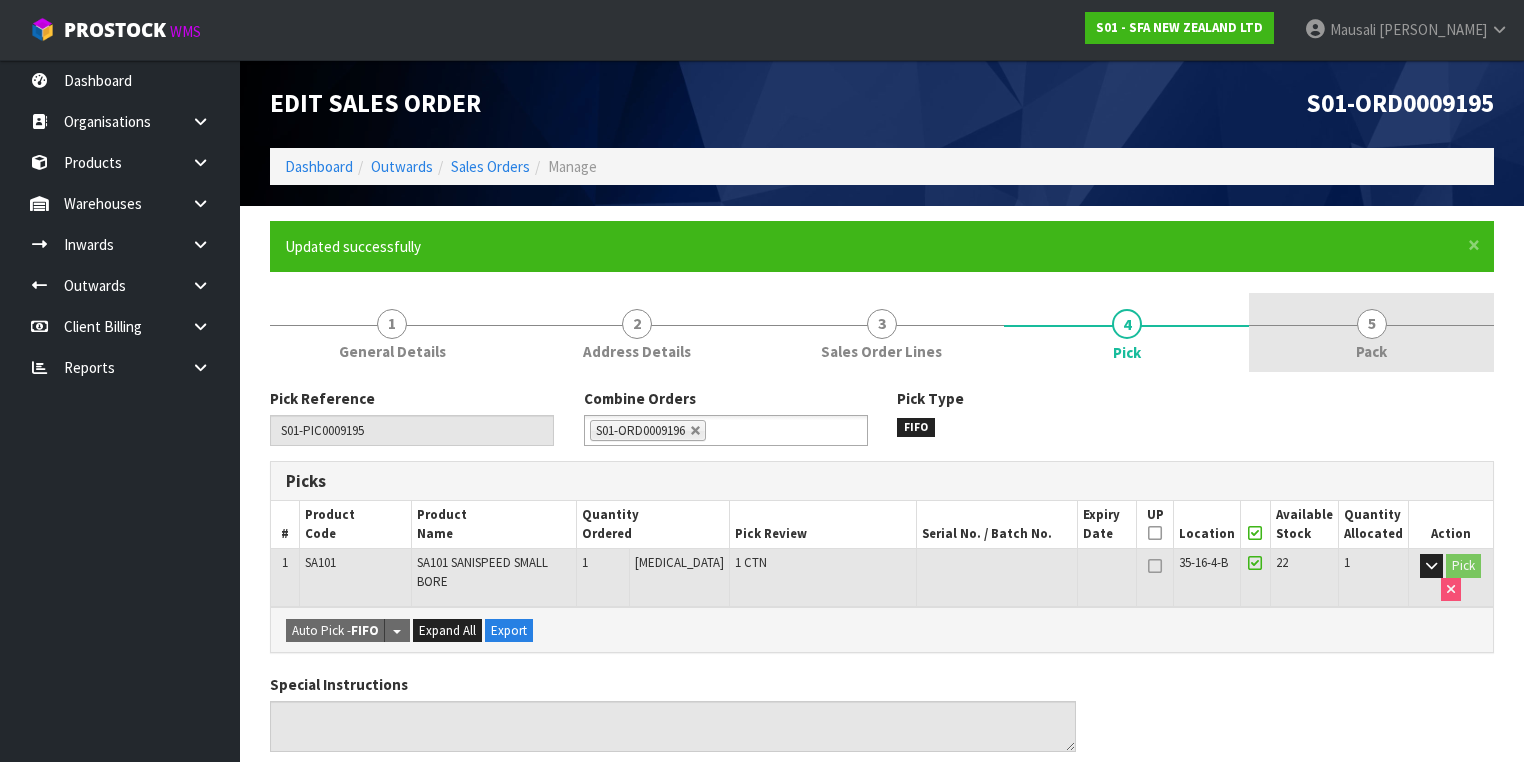 click on "5" at bounding box center (1372, 324) 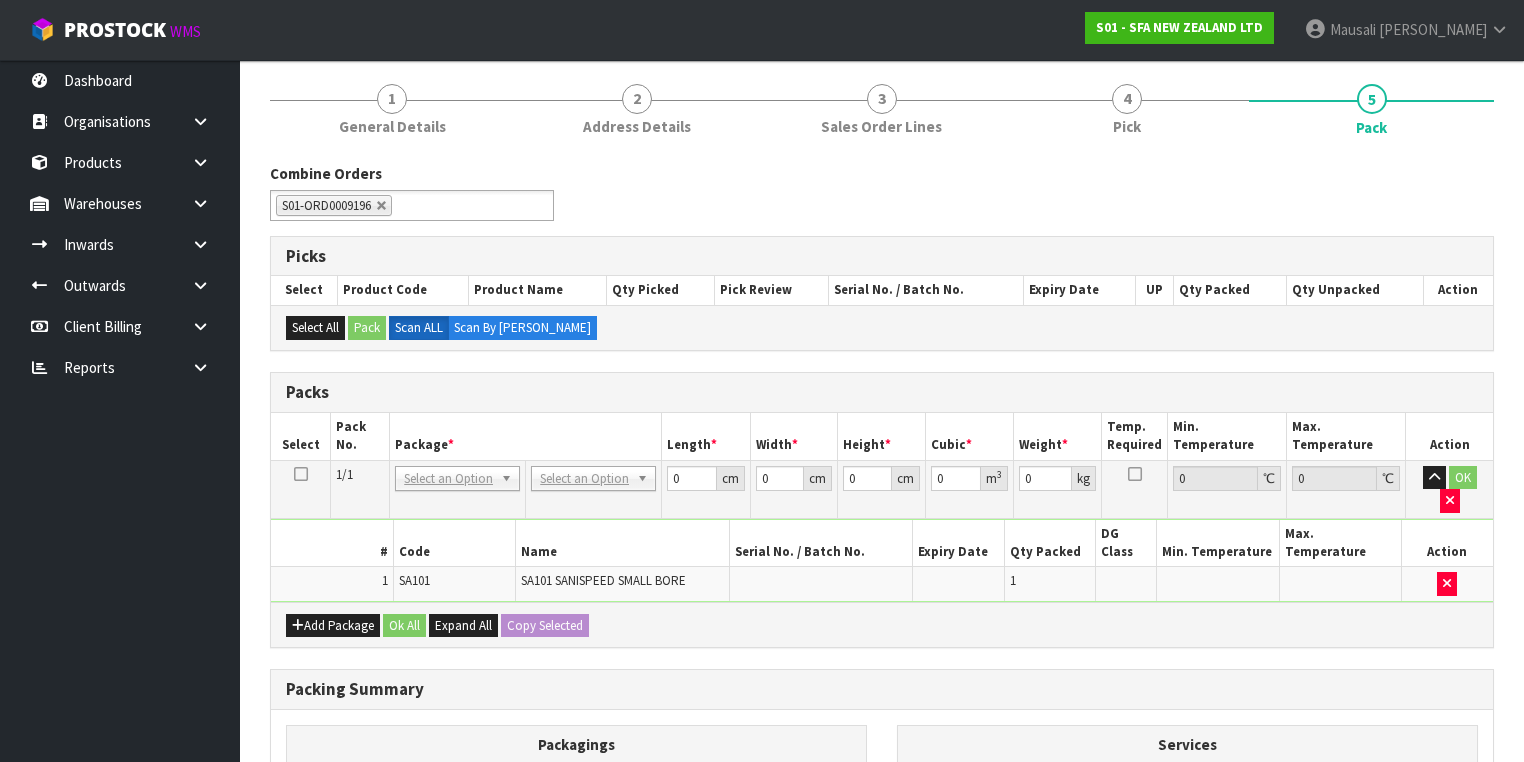 scroll, scrollTop: 320, scrollLeft: 0, axis: vertical 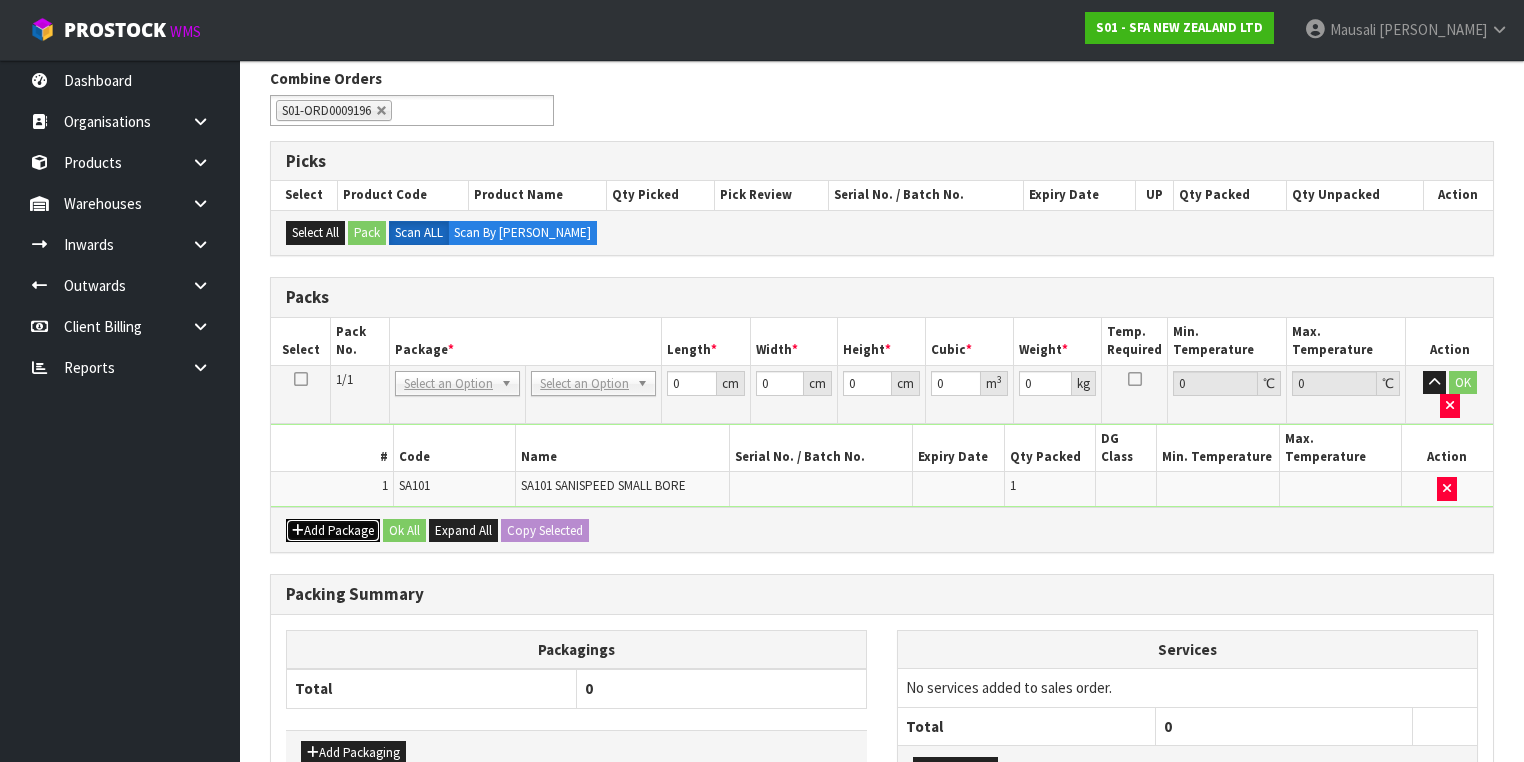 click on "Add Package" at bounding box center [333, 531] 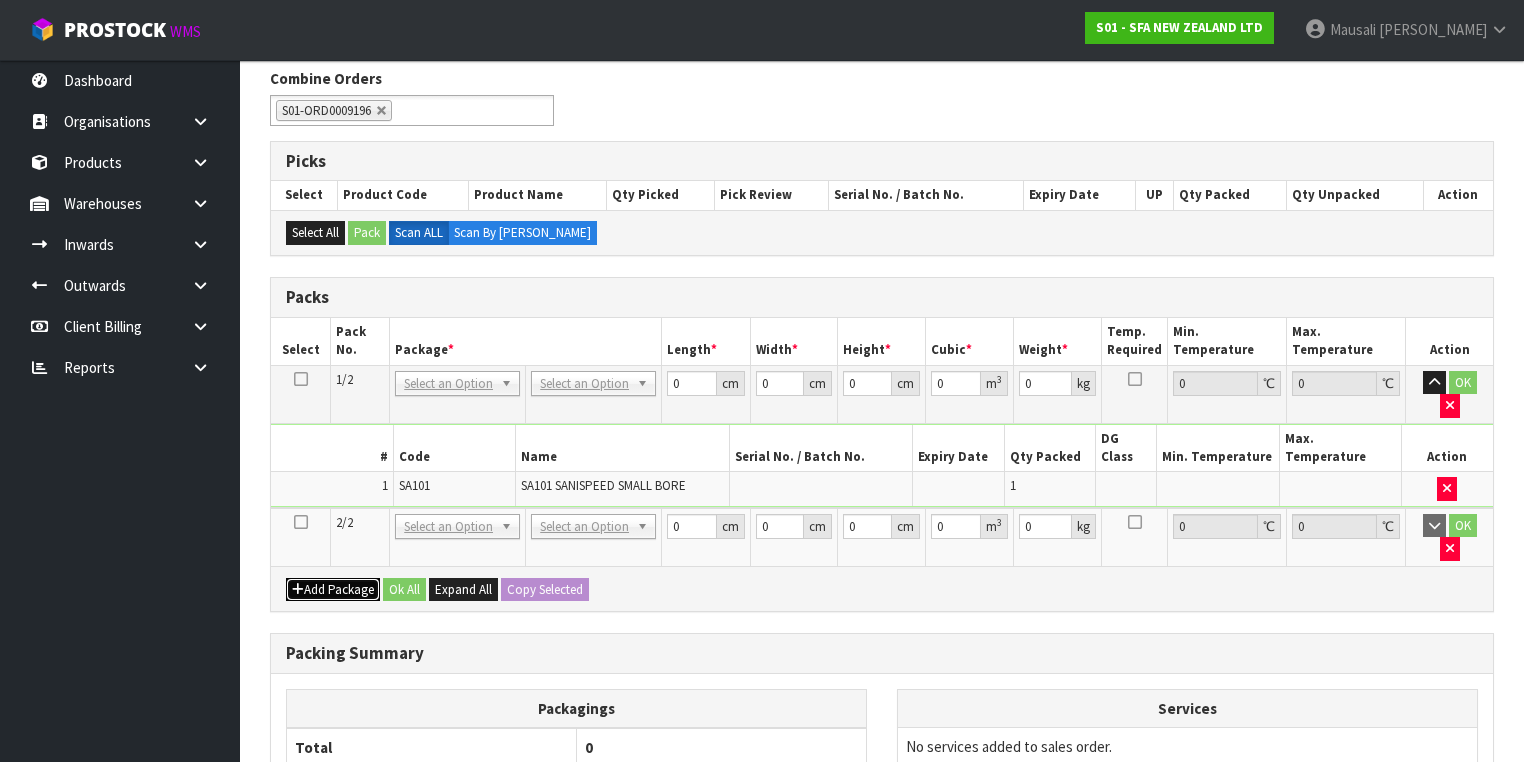 click on "Add Package" at bounding box center [333, 590] 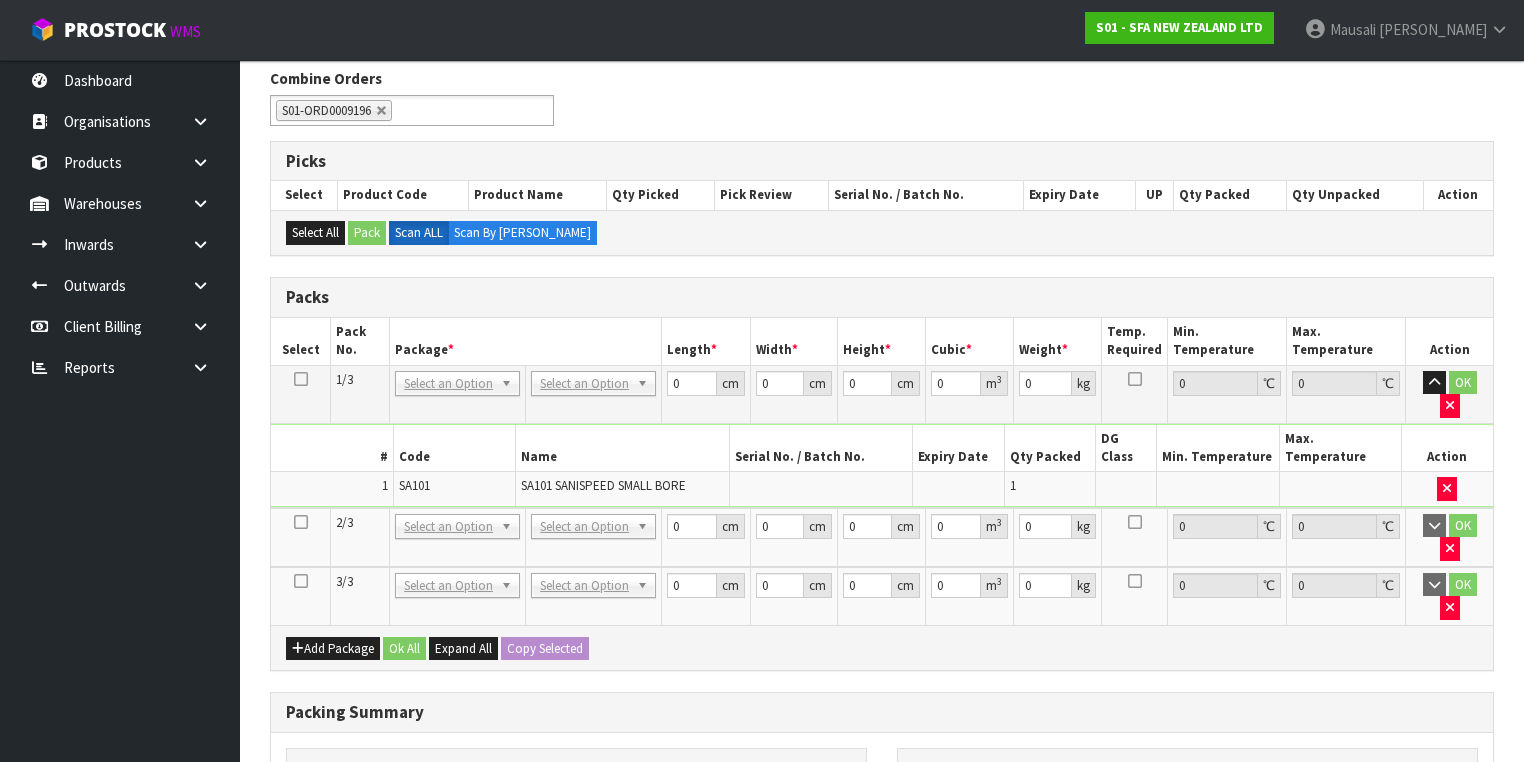 click at bounding box center (301, 394) 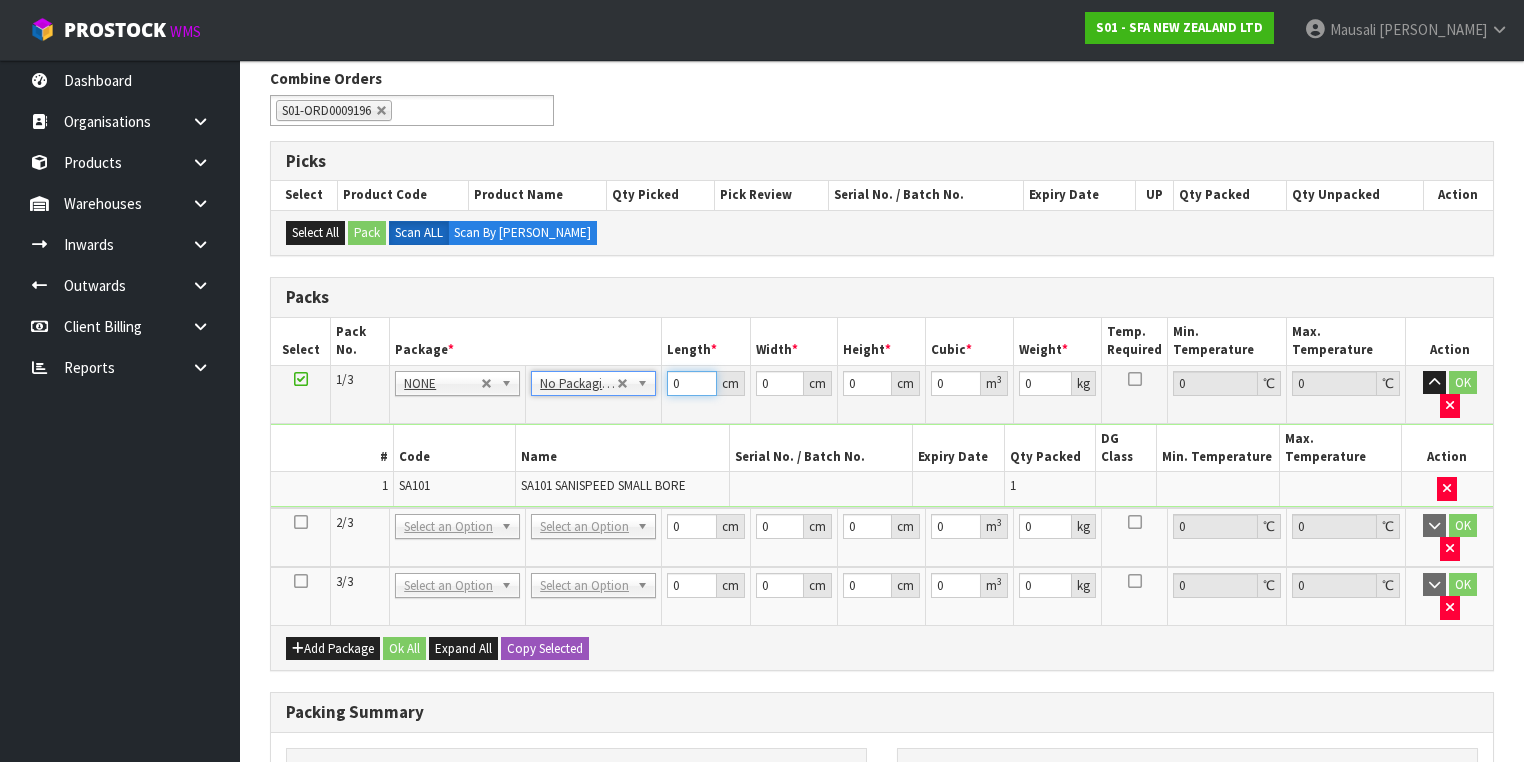 drag, startPoint x: 682, startPoint y: 384, endPoint x: 699, endPoint y: 420, distance: 39.812057 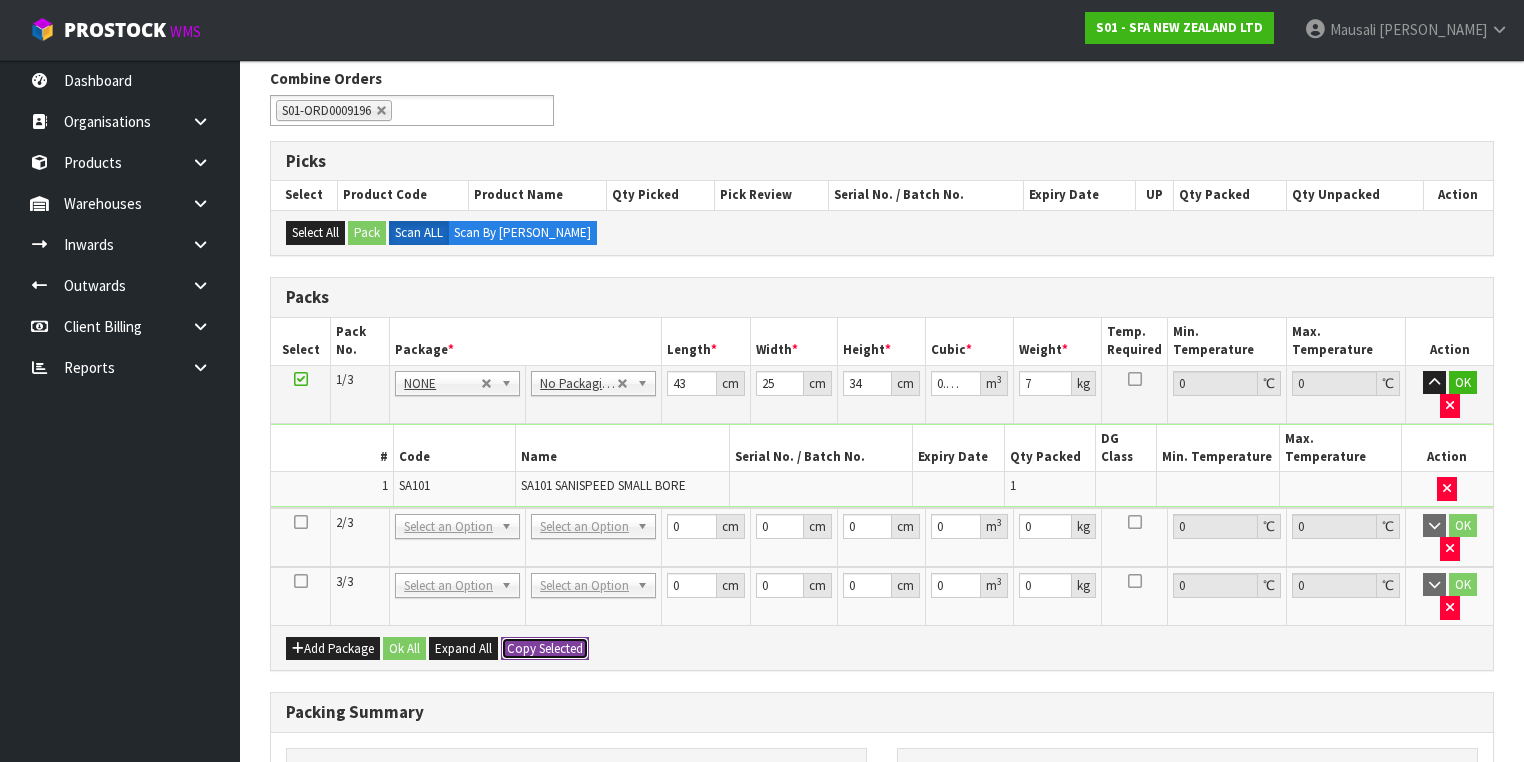 click on "Copy Selected" at bounding box center [545, 649] 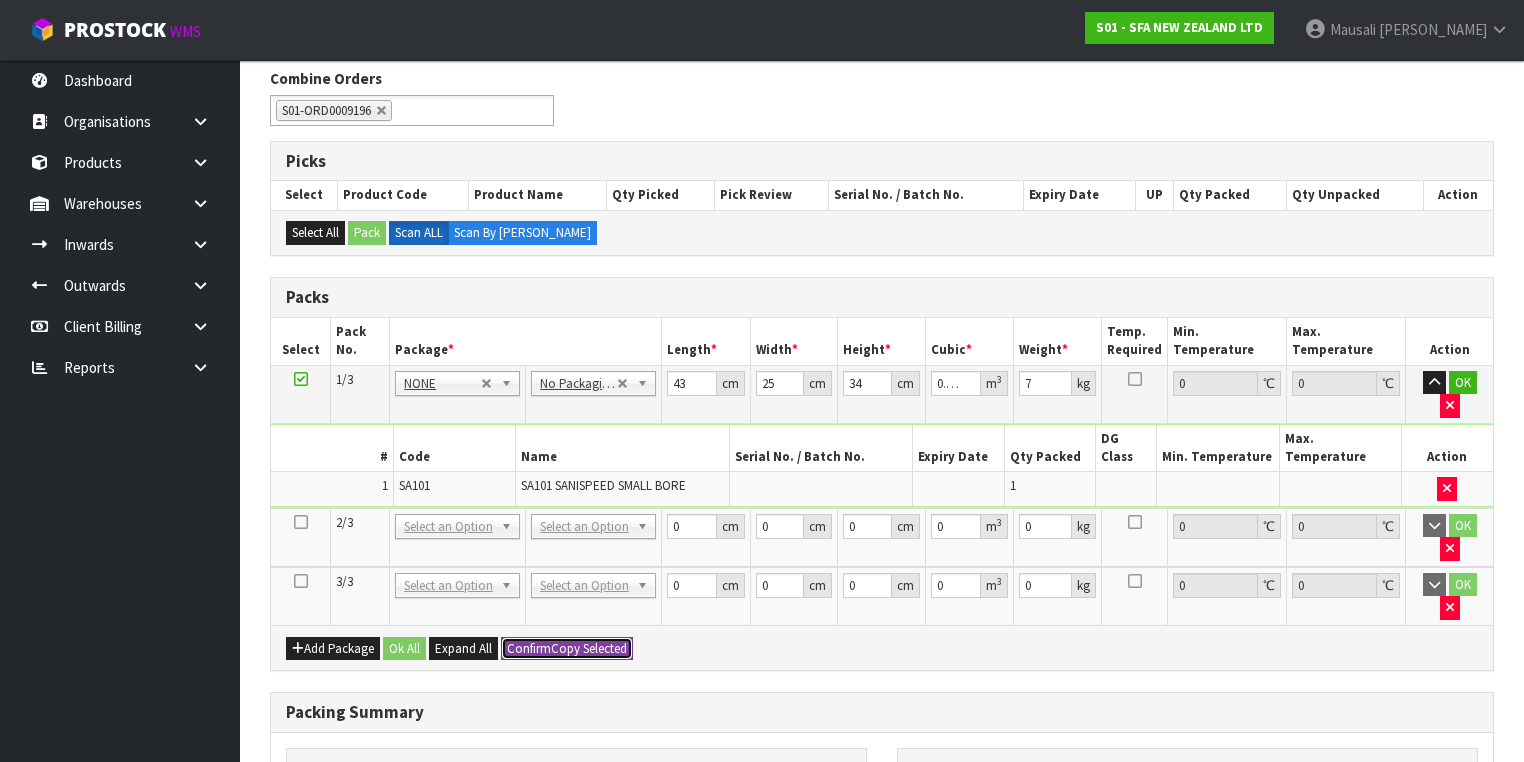 click on "Confirm  Copy Selected" at bounding box center [567, 649] 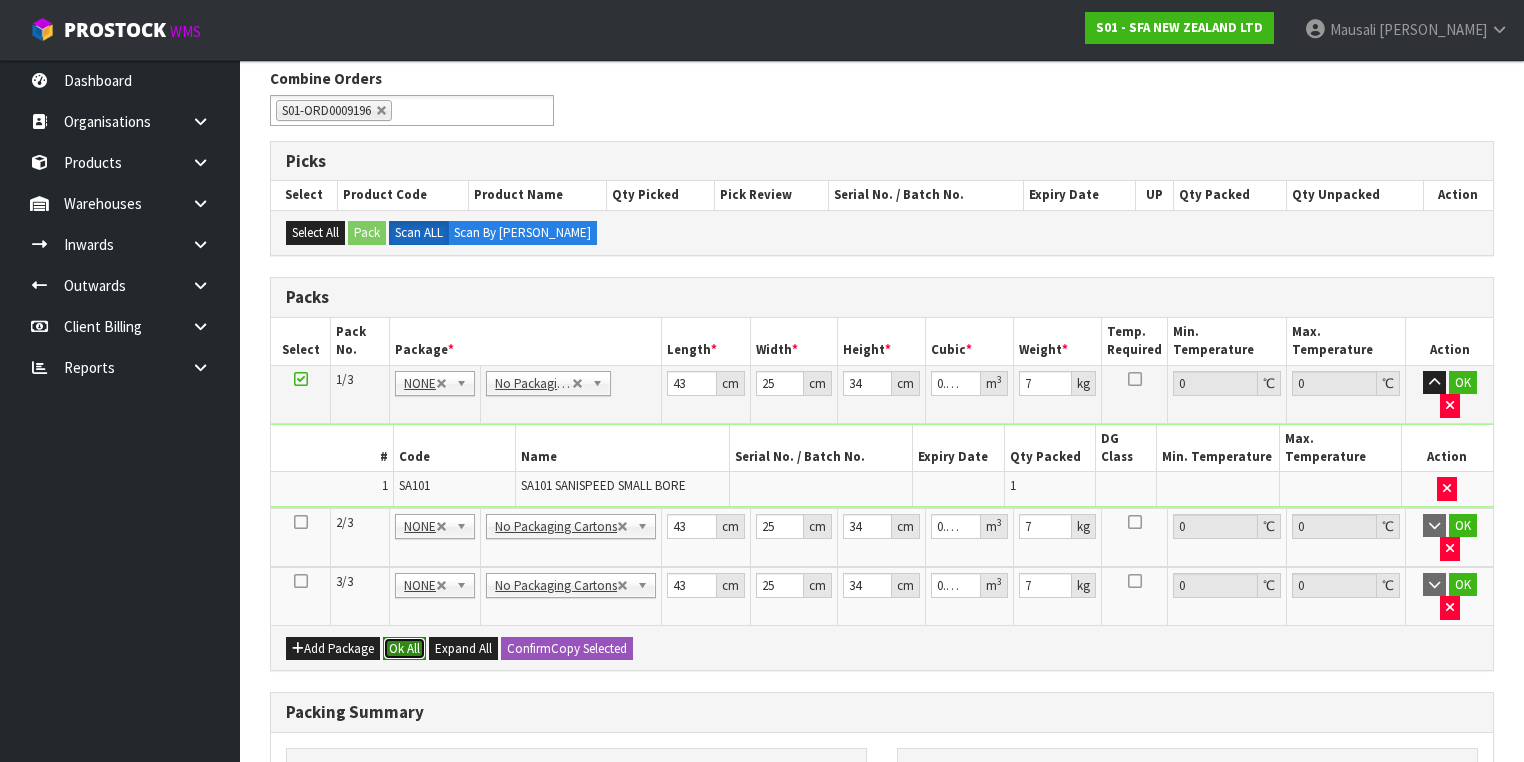click on "Ok All" at bounding box center (404, 649) 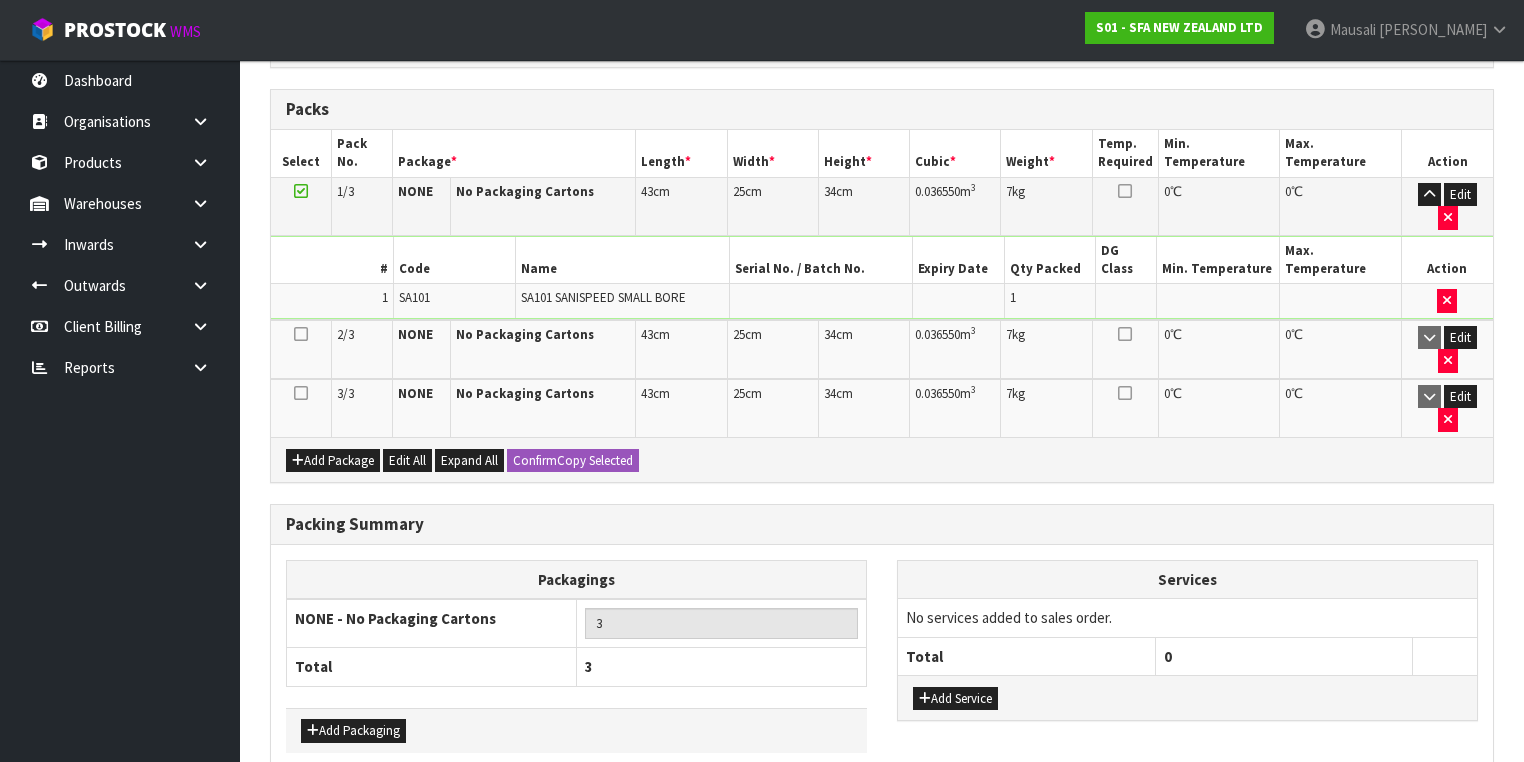 scroll, scrollTop: 509, scrollLeft: 0, axis: vertical 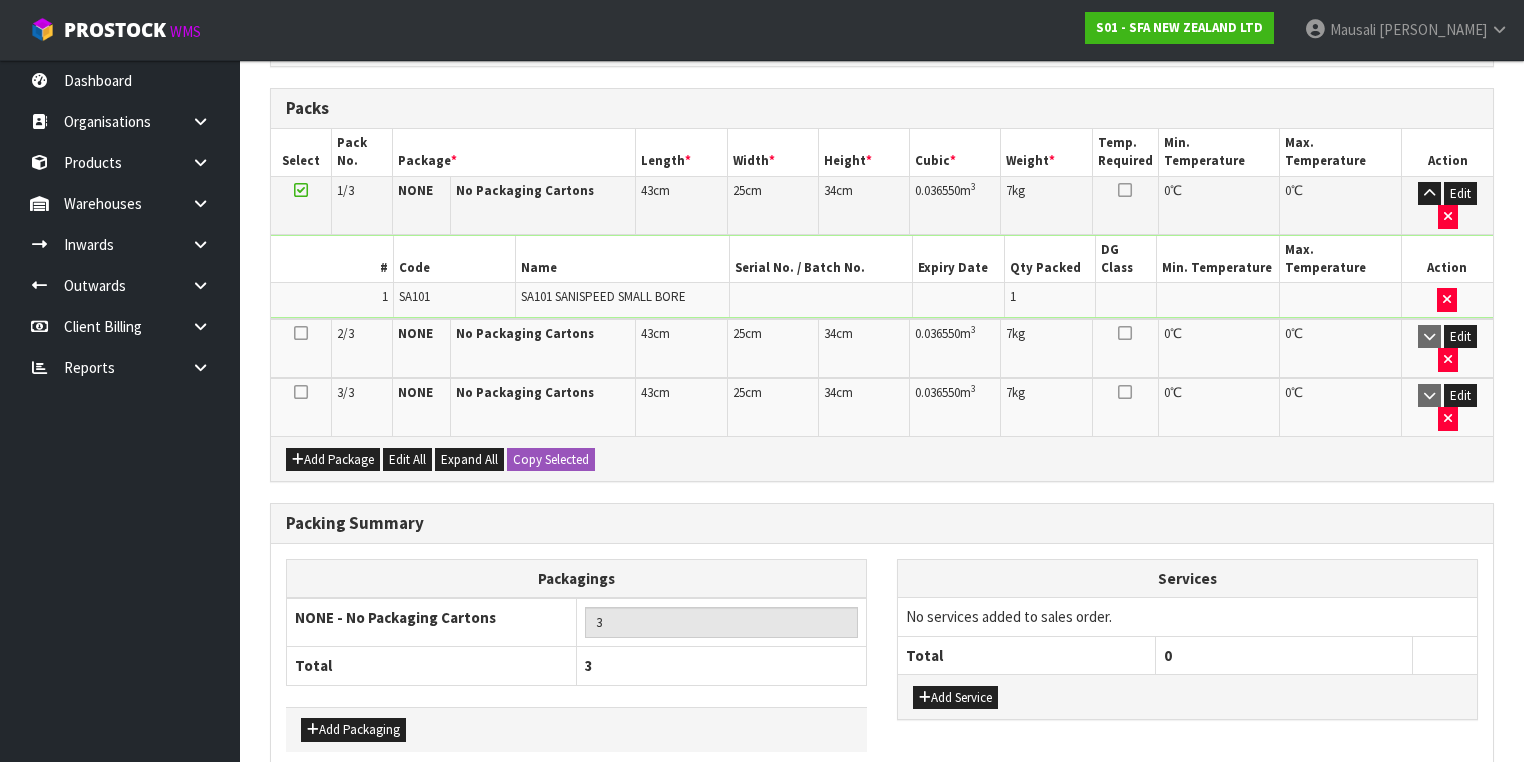 drag, startPoint x: 463, startPoint y: 708, endPoint x: 498, endPoint y: 694, distance: 37.696156 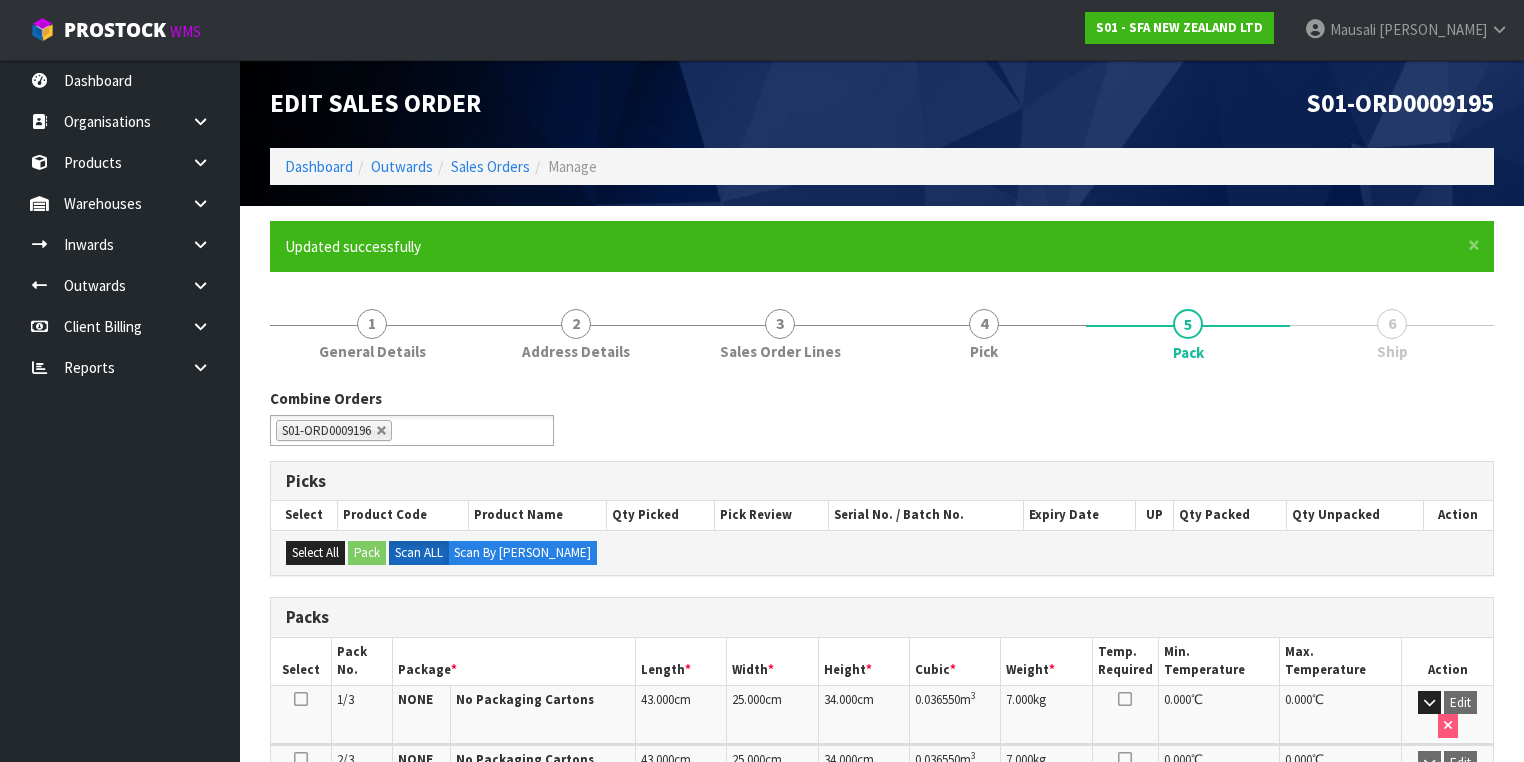 scroll, scrollTop: 400, scrollLeft: 0, axis: vertical 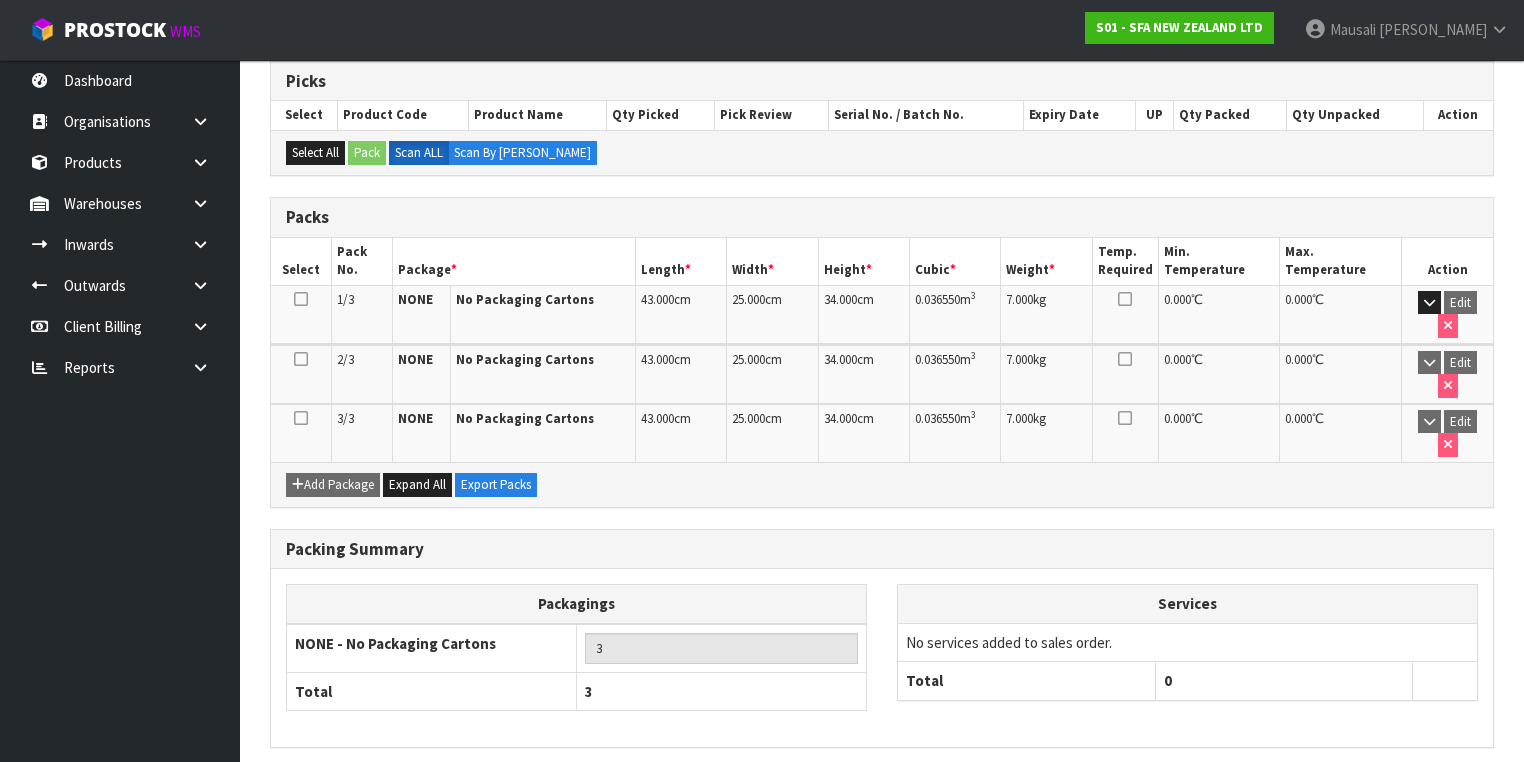 click on "Next" at bounding box center (1450, 790) 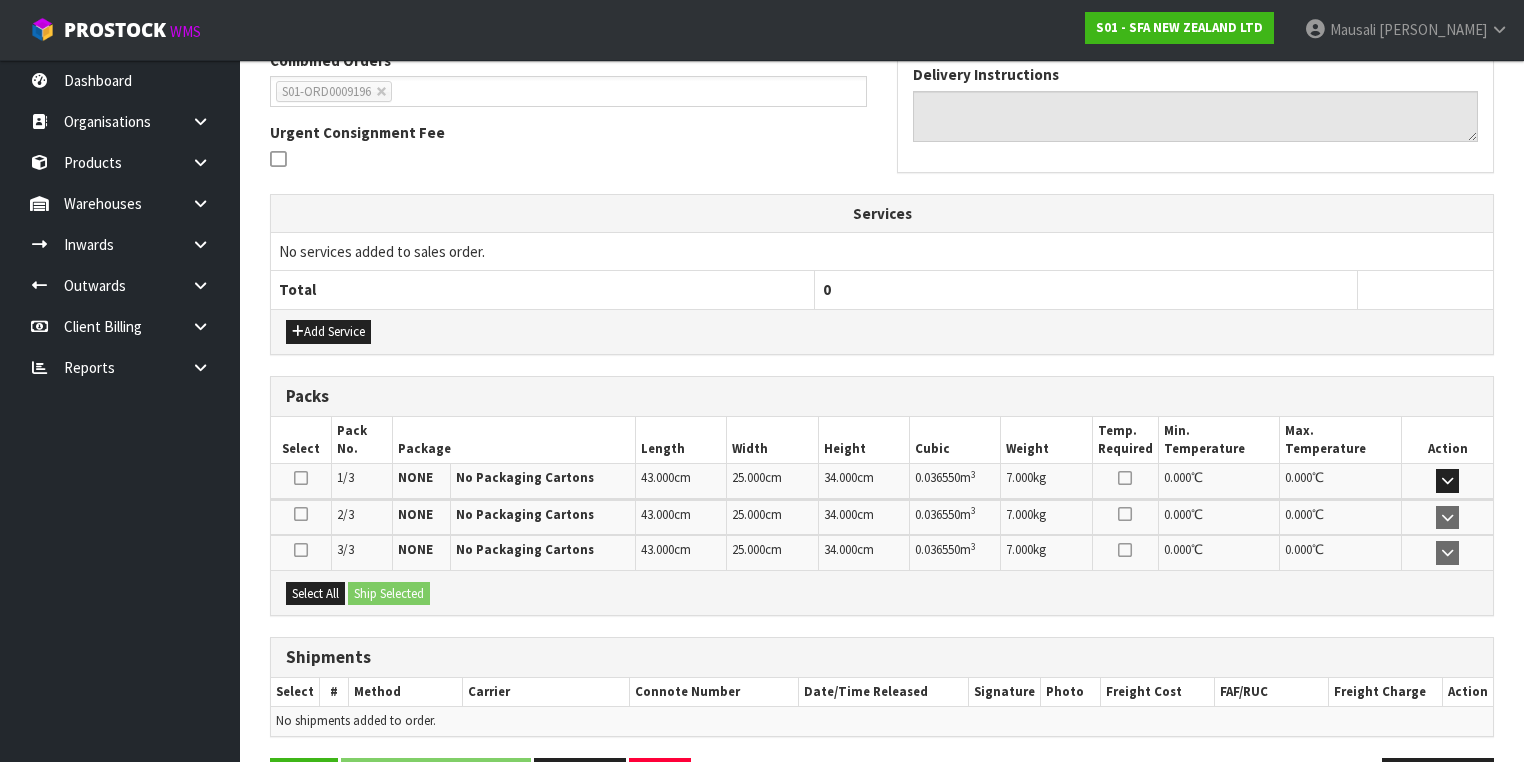 scroll, scrollTop: 599, scrollLeft: 0, axis: vertical 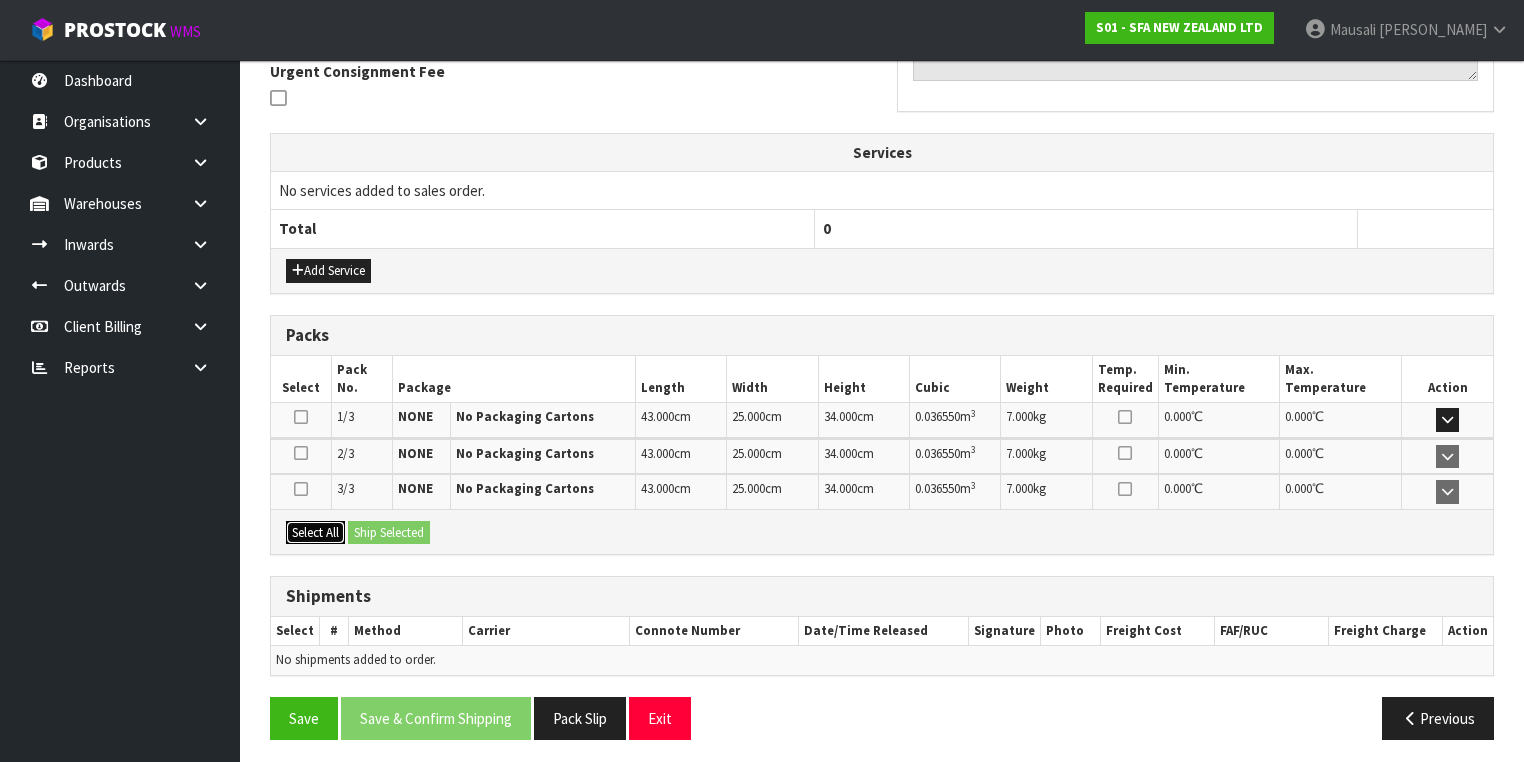 drag, startPoint x: 333, startPoint y: 523, endPoint x: 363, endPoint y: 529, distance: 30.594116 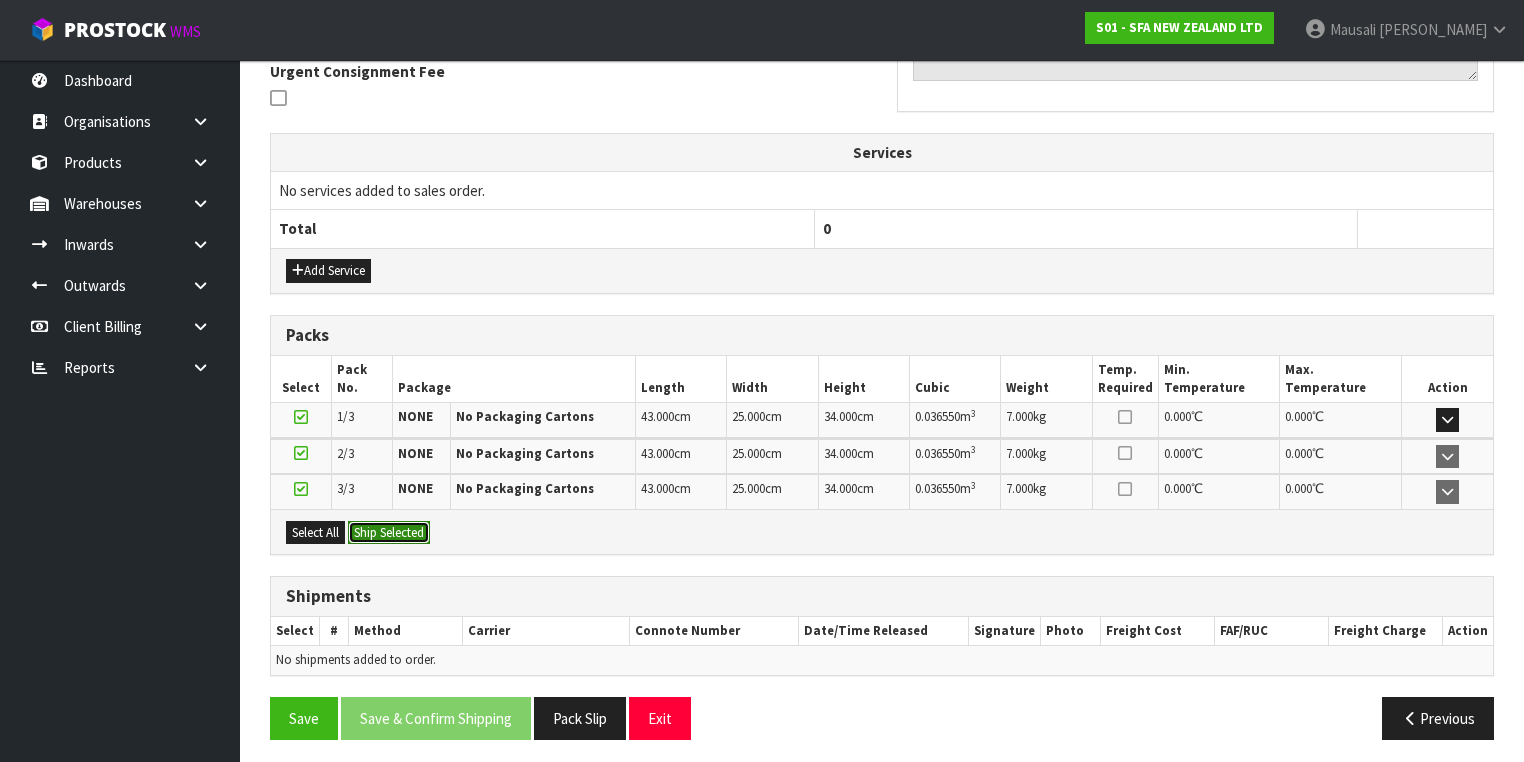 click on "Ship Selected" at bounding box center (389, 533) 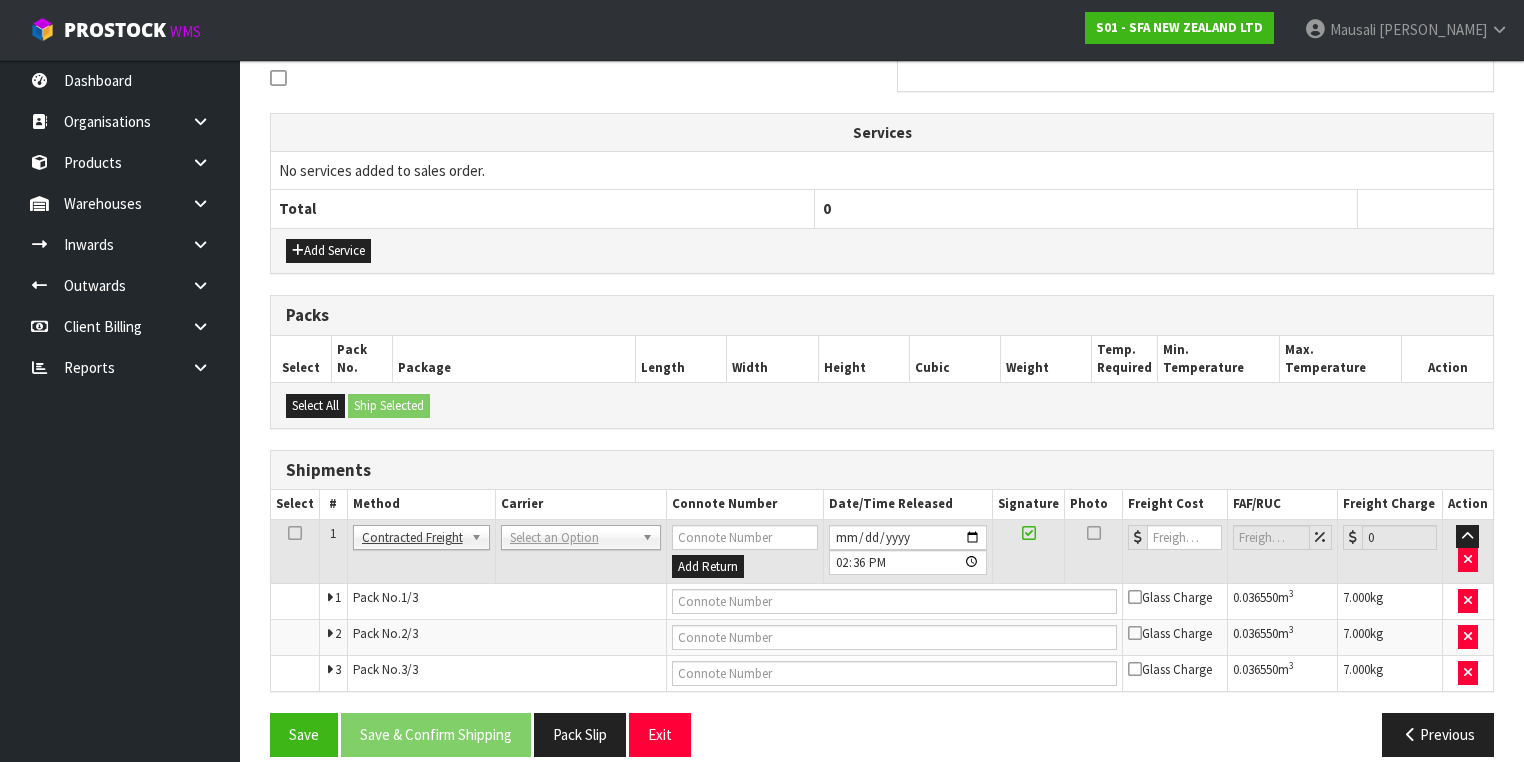 scroll, scrollTop: 636, scrollLeft: 0, axis: vertical 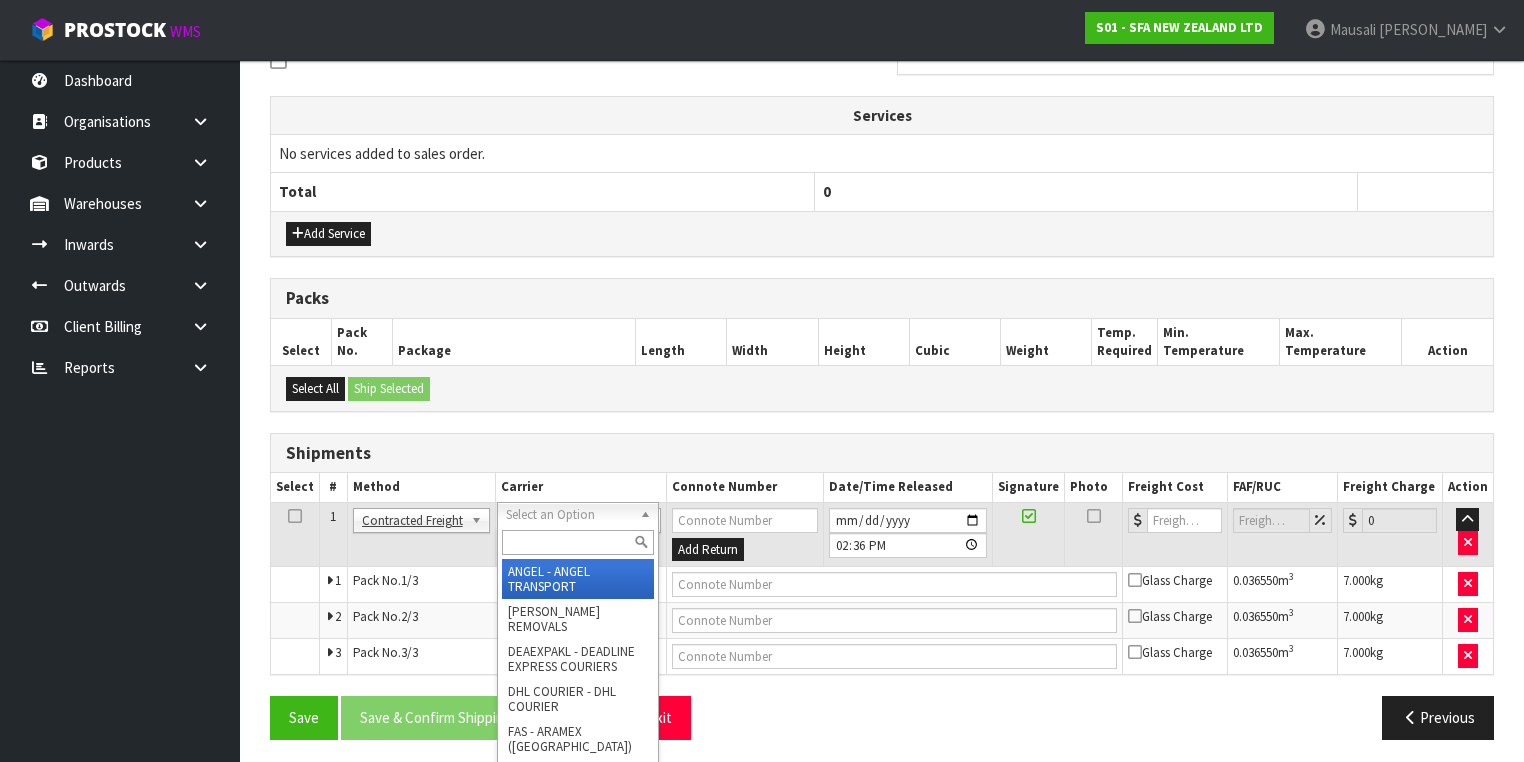 click at bounding box center [578, 542] 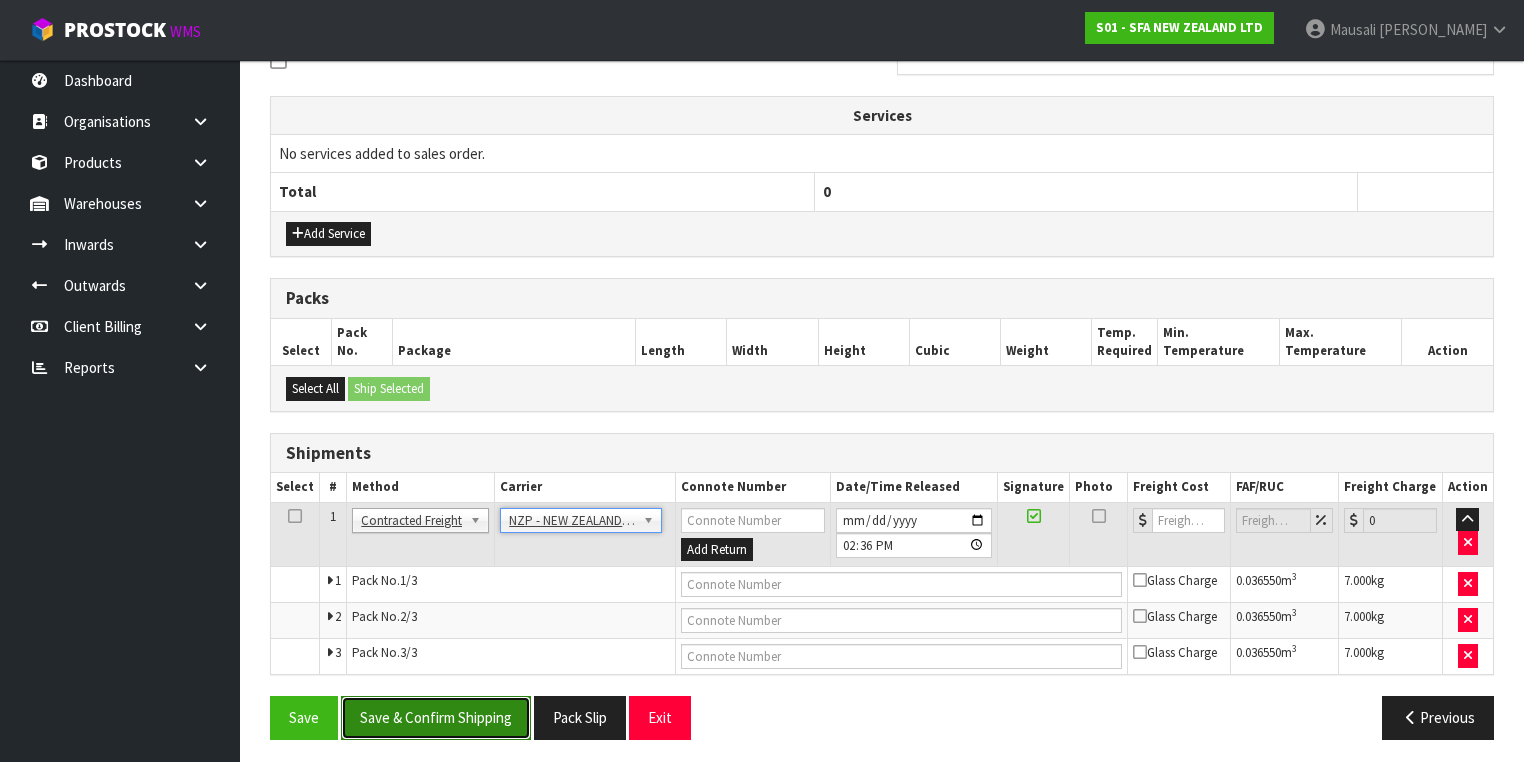 click on "Save & Confirm Shipping" at bounding box center (436, 717) 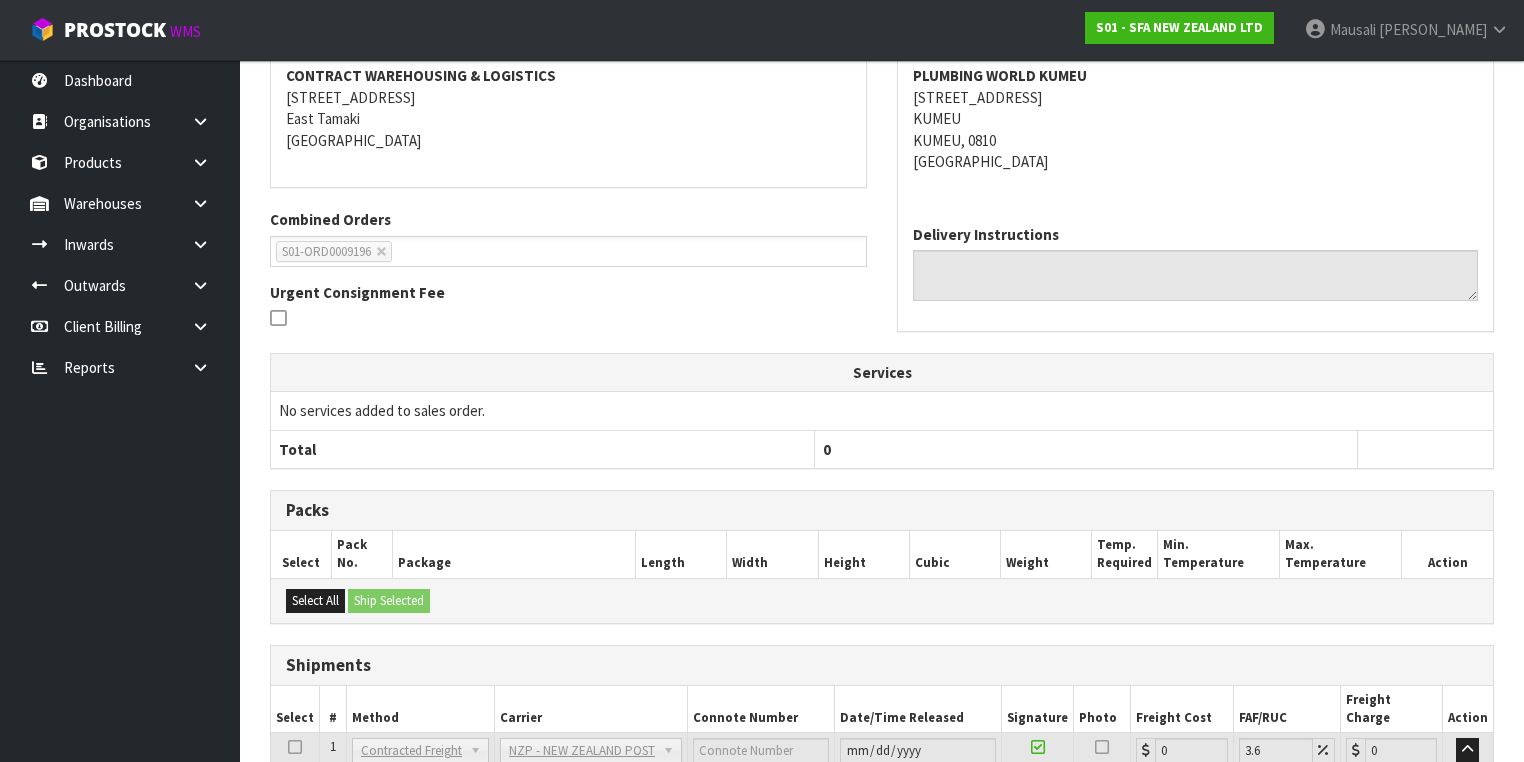 scroll, scrollTop: 604, scrollLeft: 0, axis: vertical 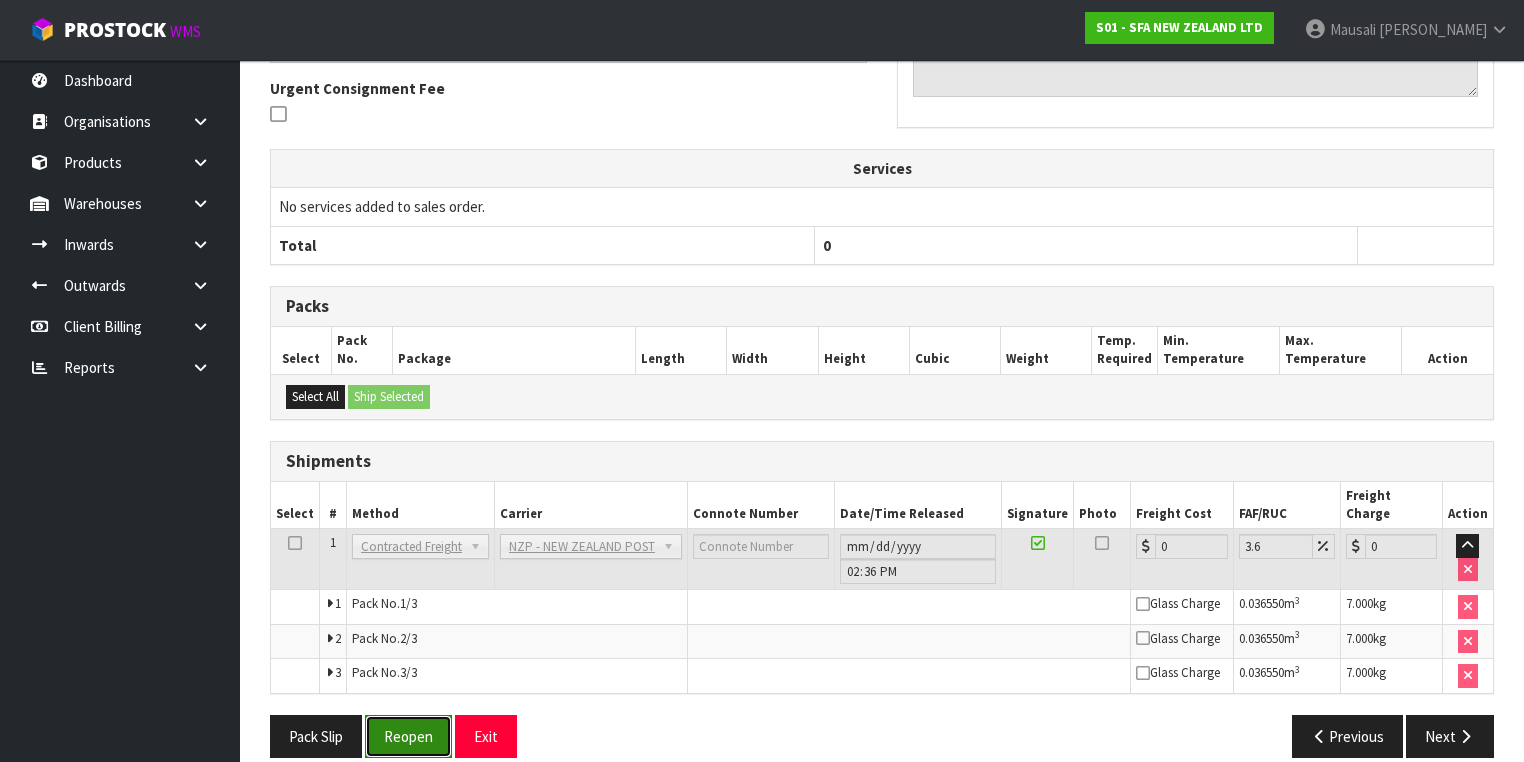 click on "Reopen" at bounding box center [408, 736] 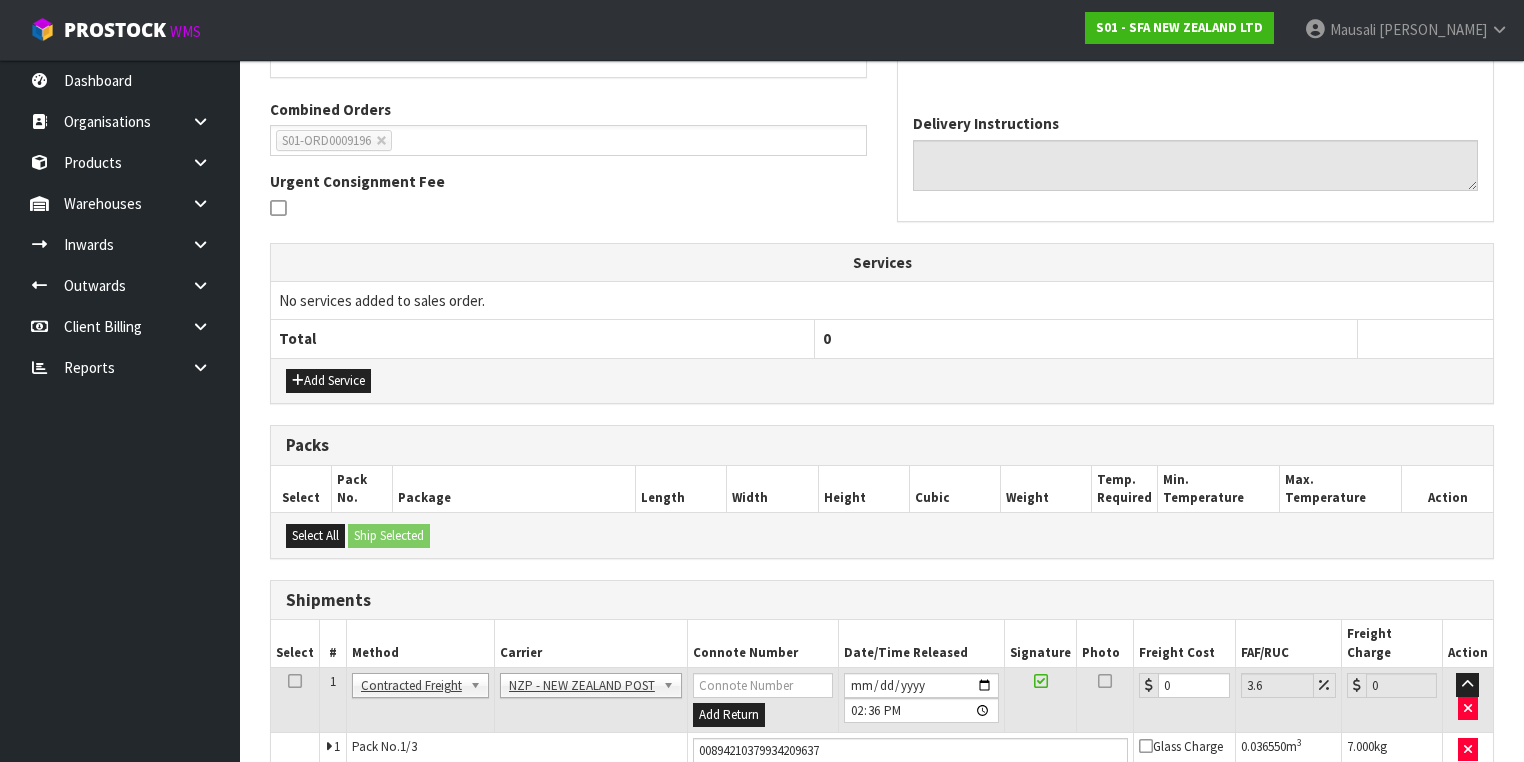 scroll, scrollTop: 654, scrollLeft: 0, axis: vertical 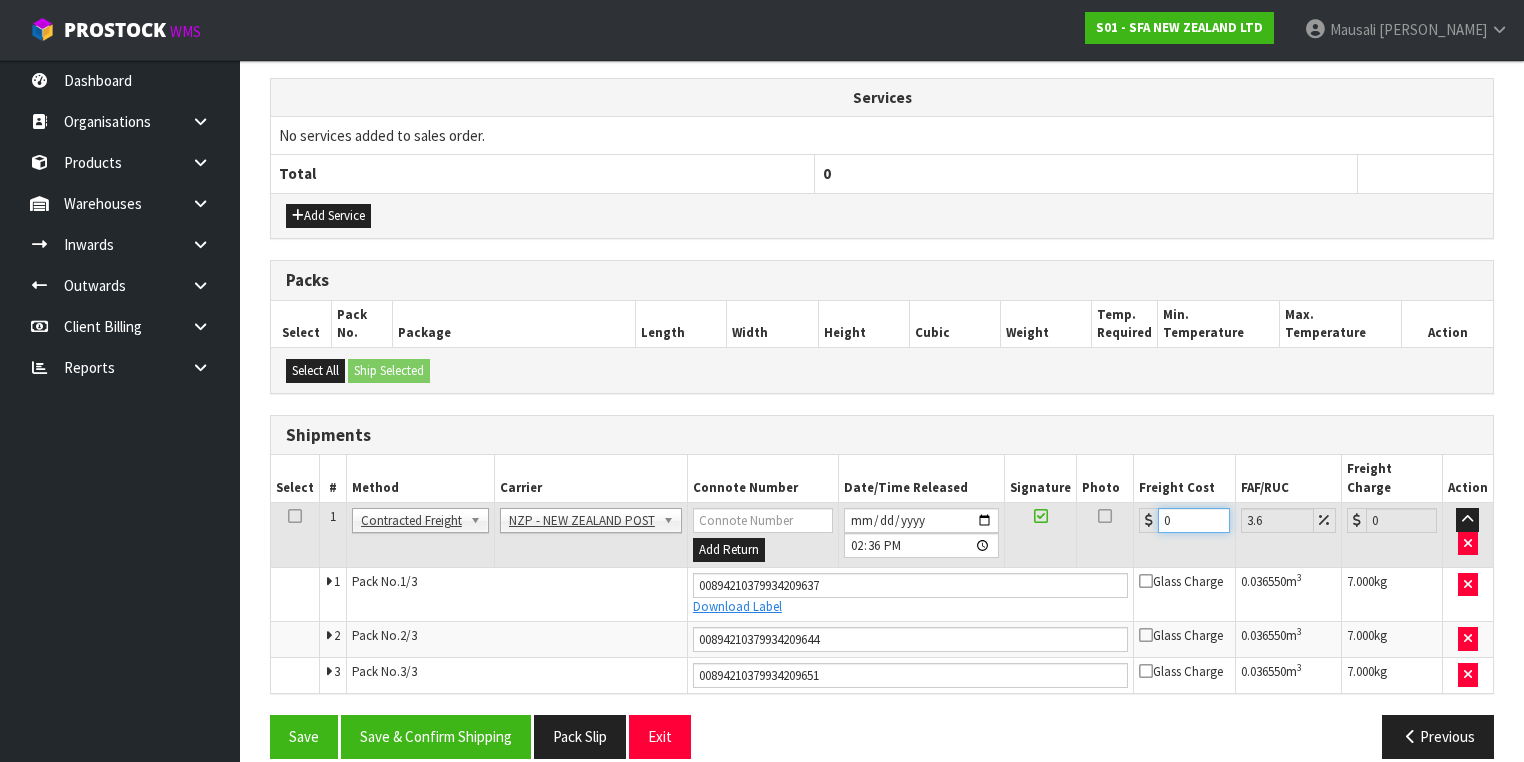 drag, startPoint x: 1179, startPoint y: 495, endPoint x: 1142, endPoint y: 517, distance: 43.046486 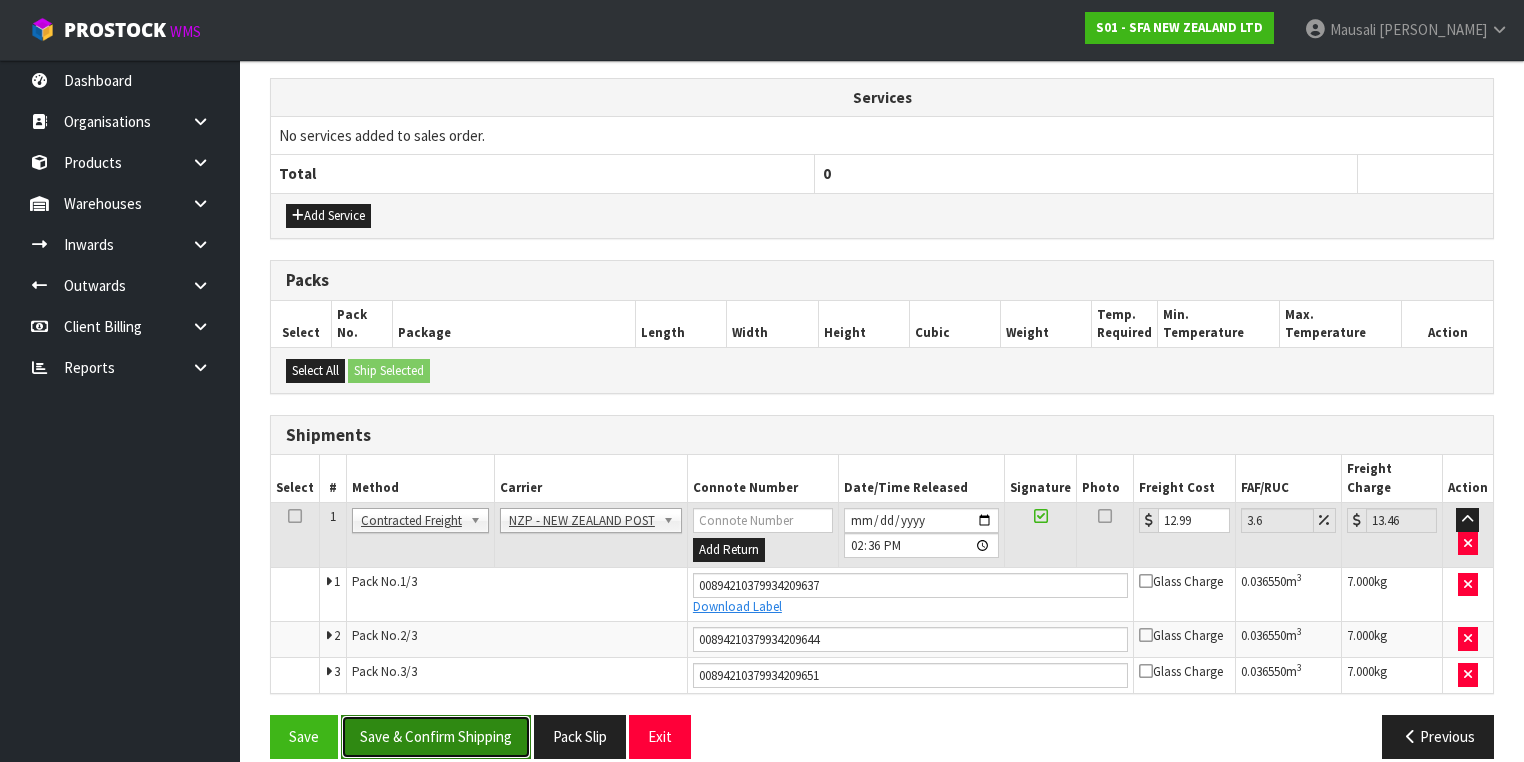 click on "Save & Confirm Shipping" at bounding box center [436, 736] 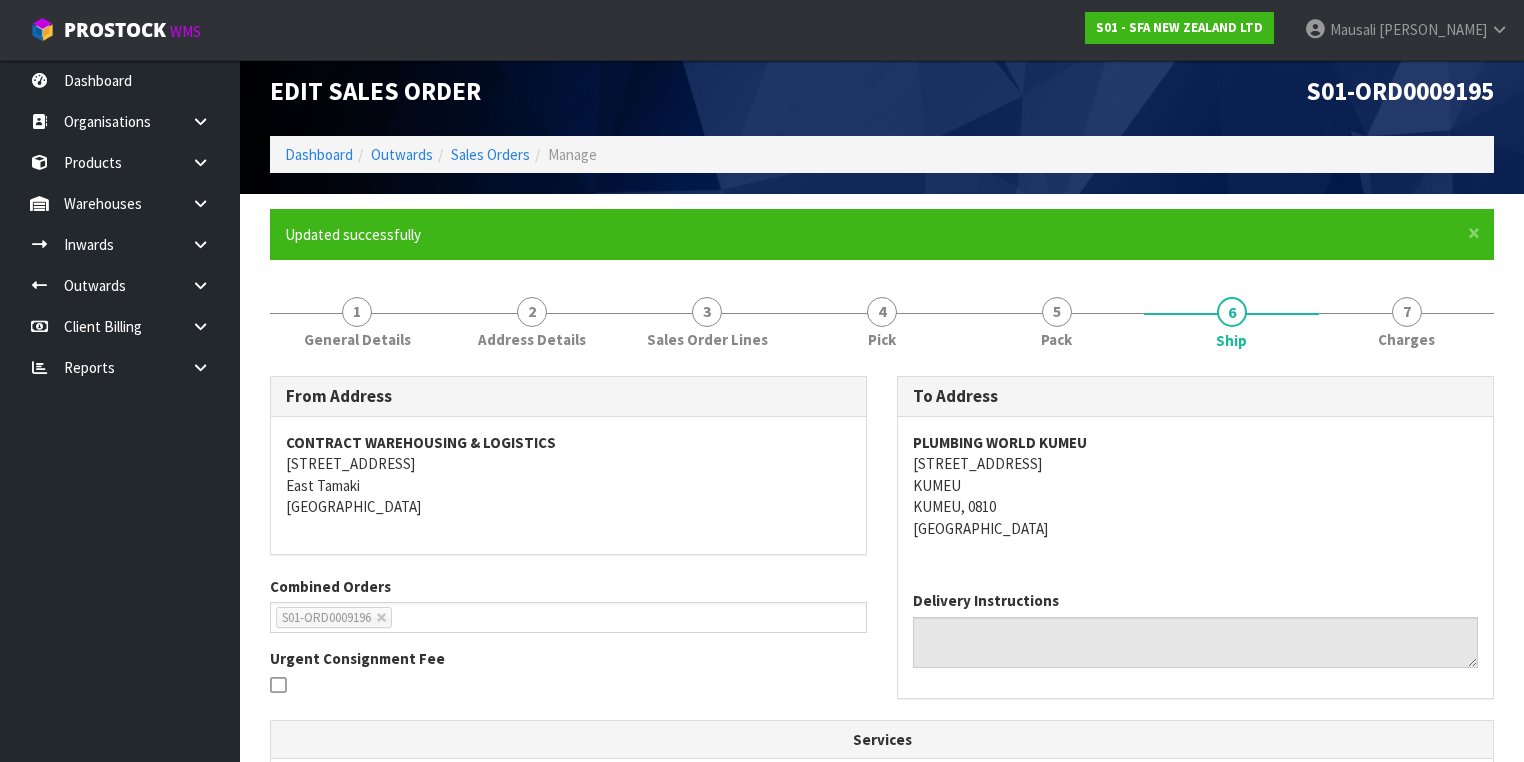 scroll, scrollTop: 0, scrollLeft: 0, axis: both 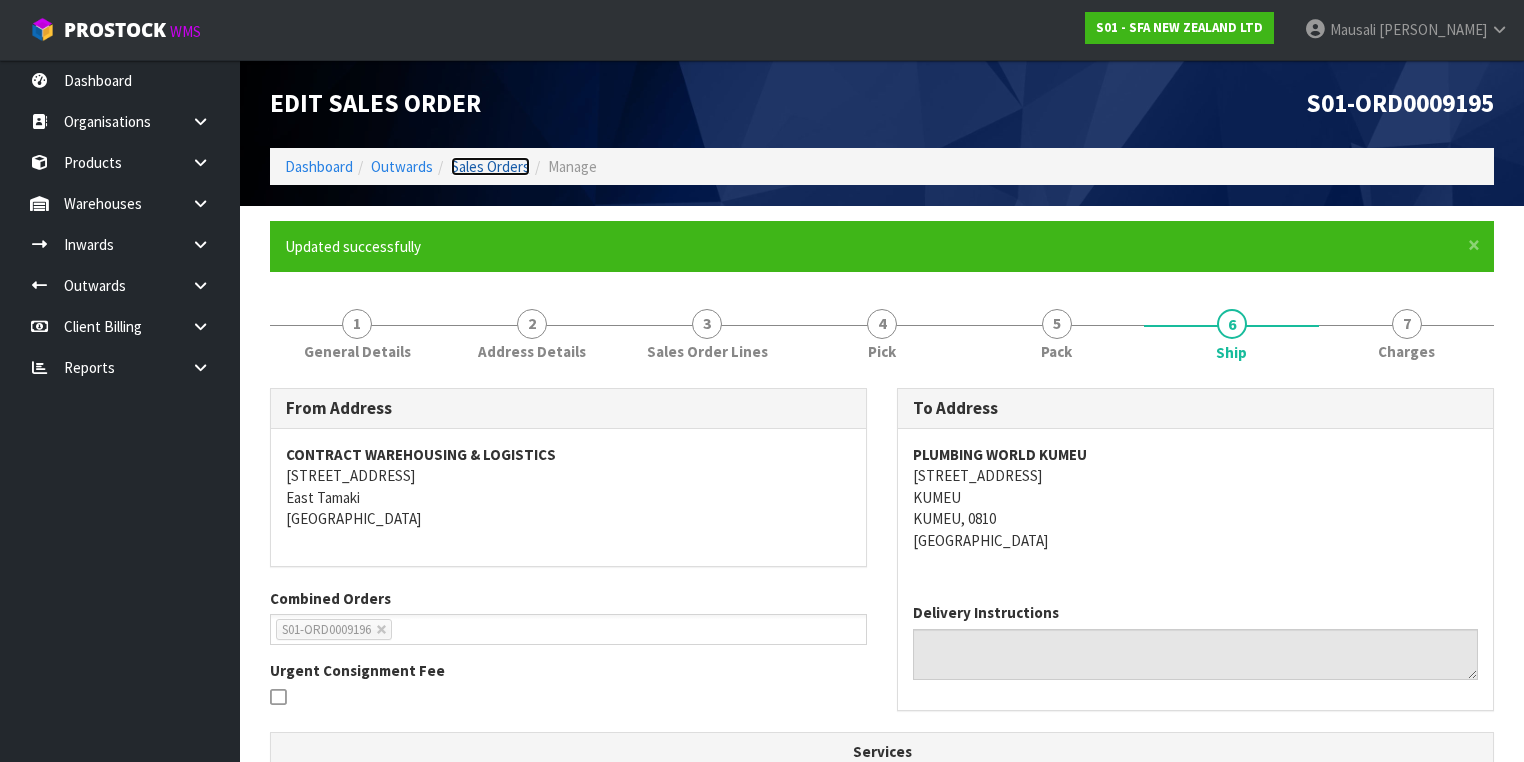 click on "Sales Orders" at bounding box center (490, 166) 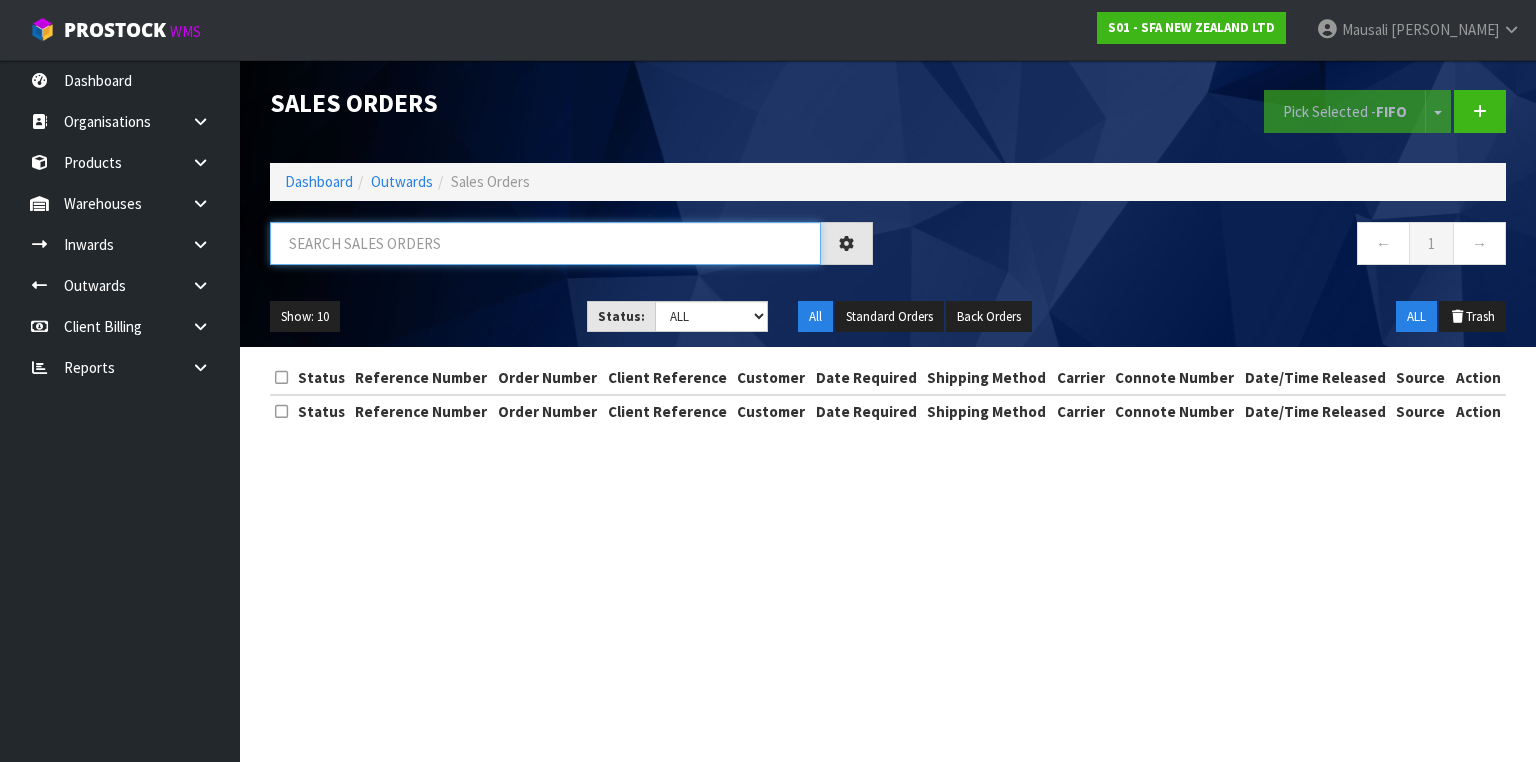 click at bounding box center [545, 243] 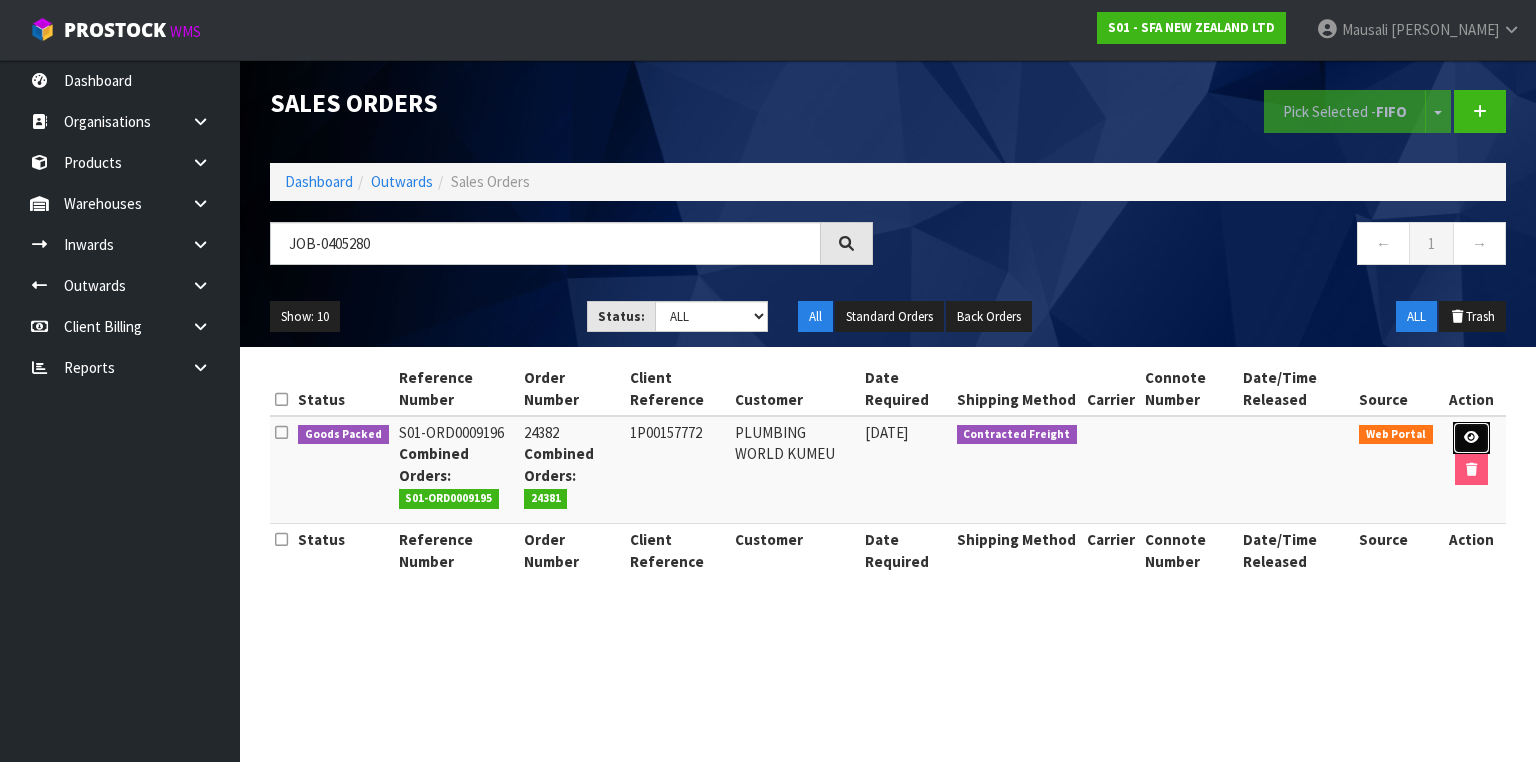 click at bounding box center [1471, 438] 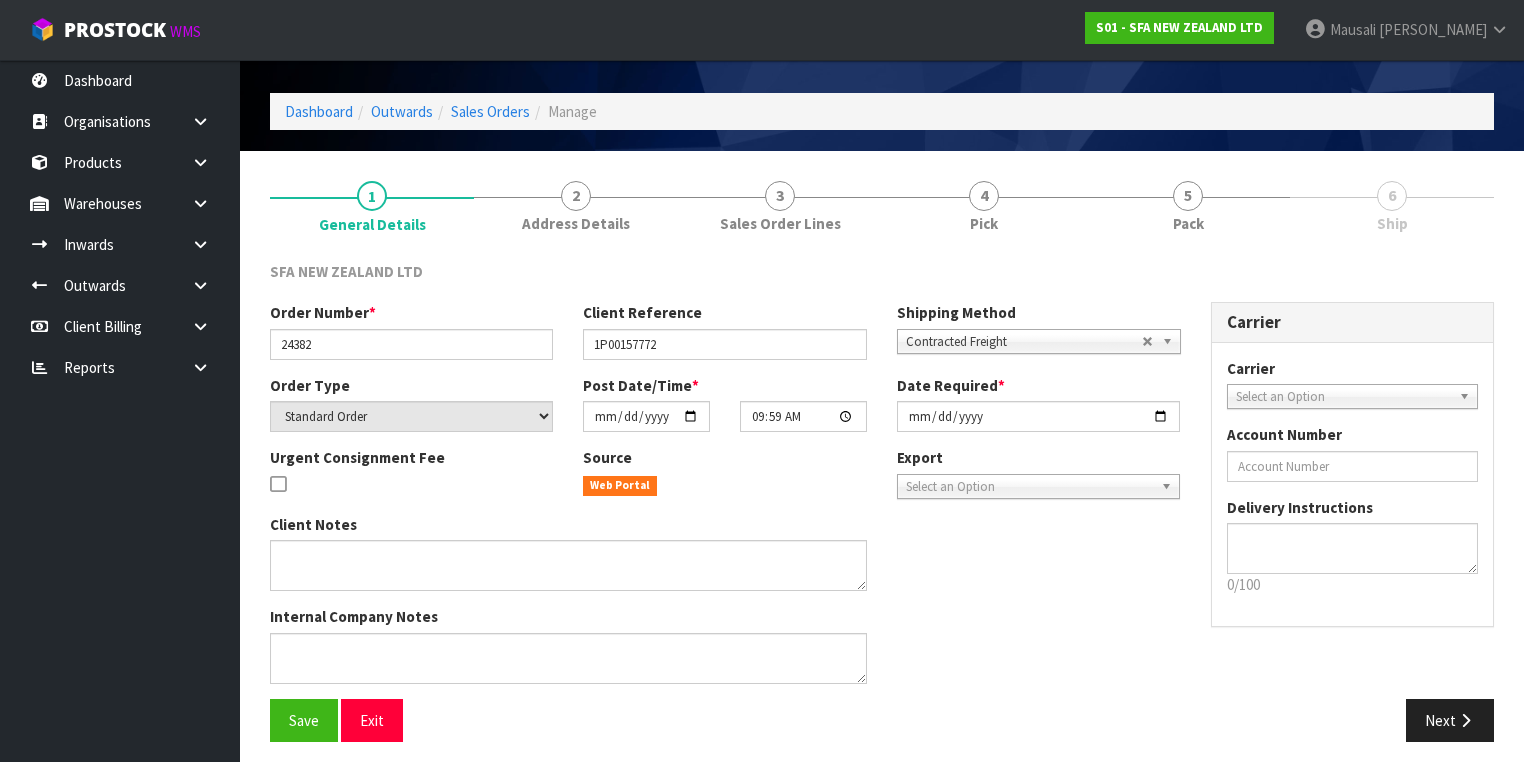 scroll, scrollTop: 63, scrollLeft: 0, axis: vertical 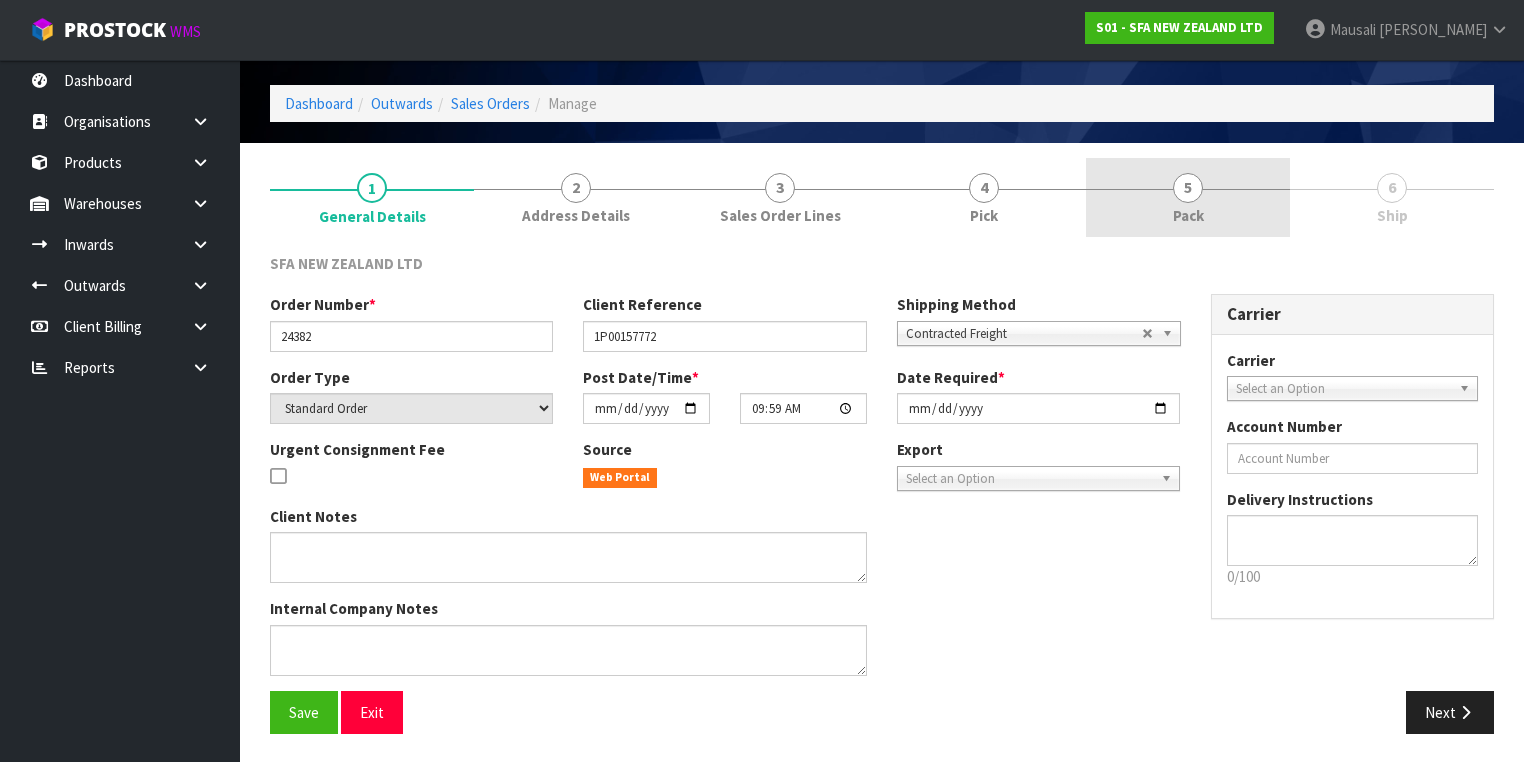 click on "5
Pack" at bounding box center [1188, 197] 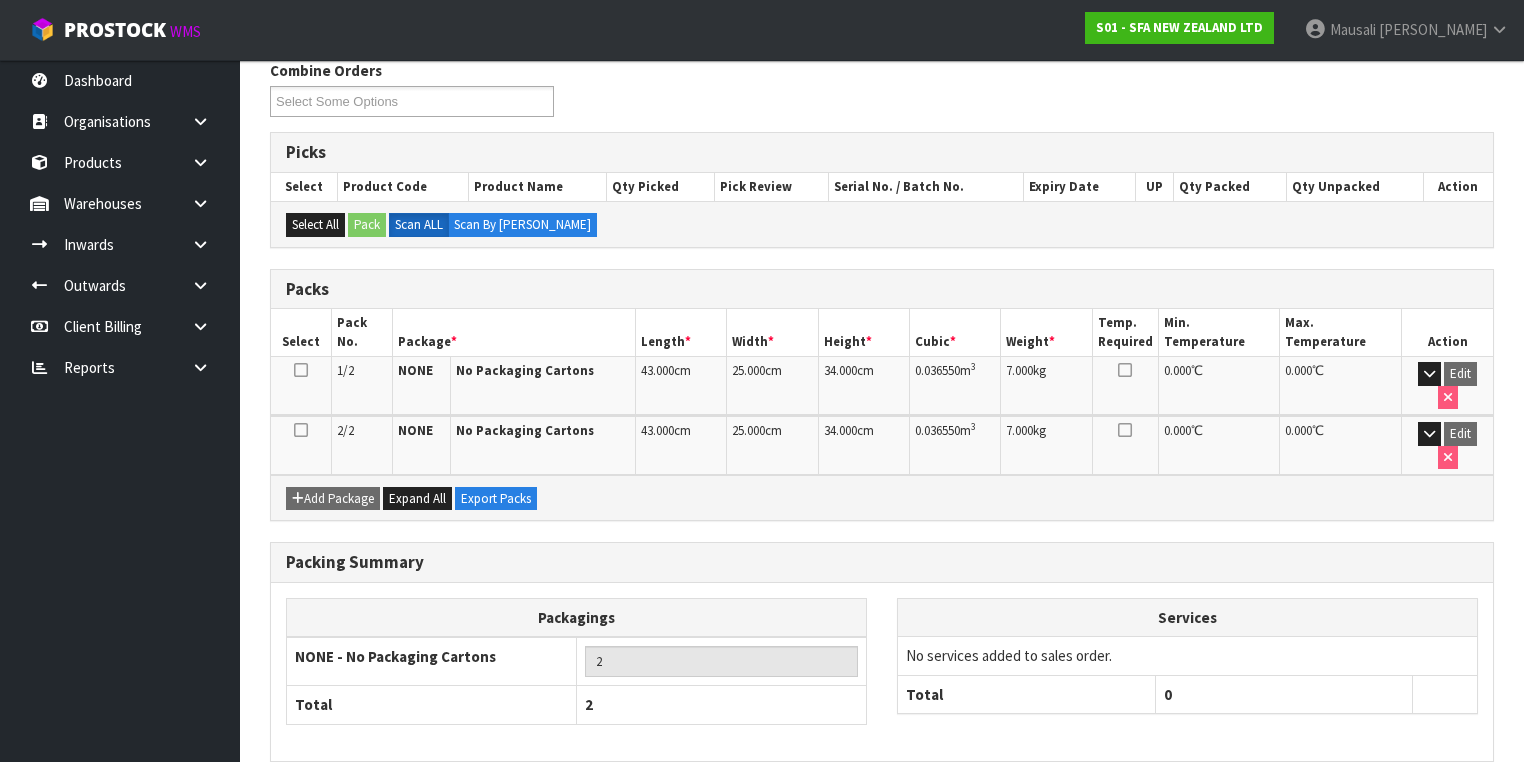 scroll, scrollTop: 295, scrollLeft: 0, axis: vertical 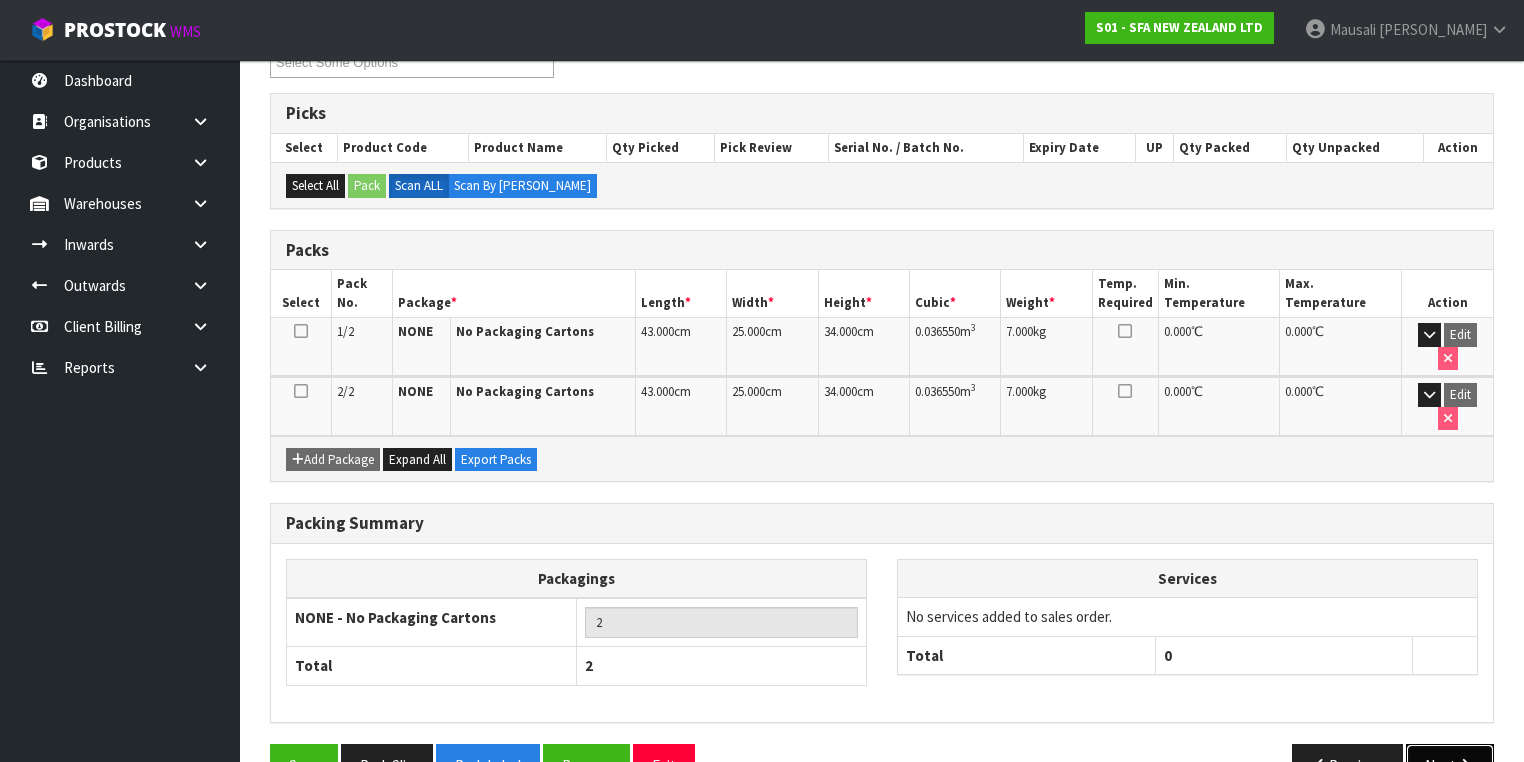 click on "Next" at bounding box center (1450, 765) 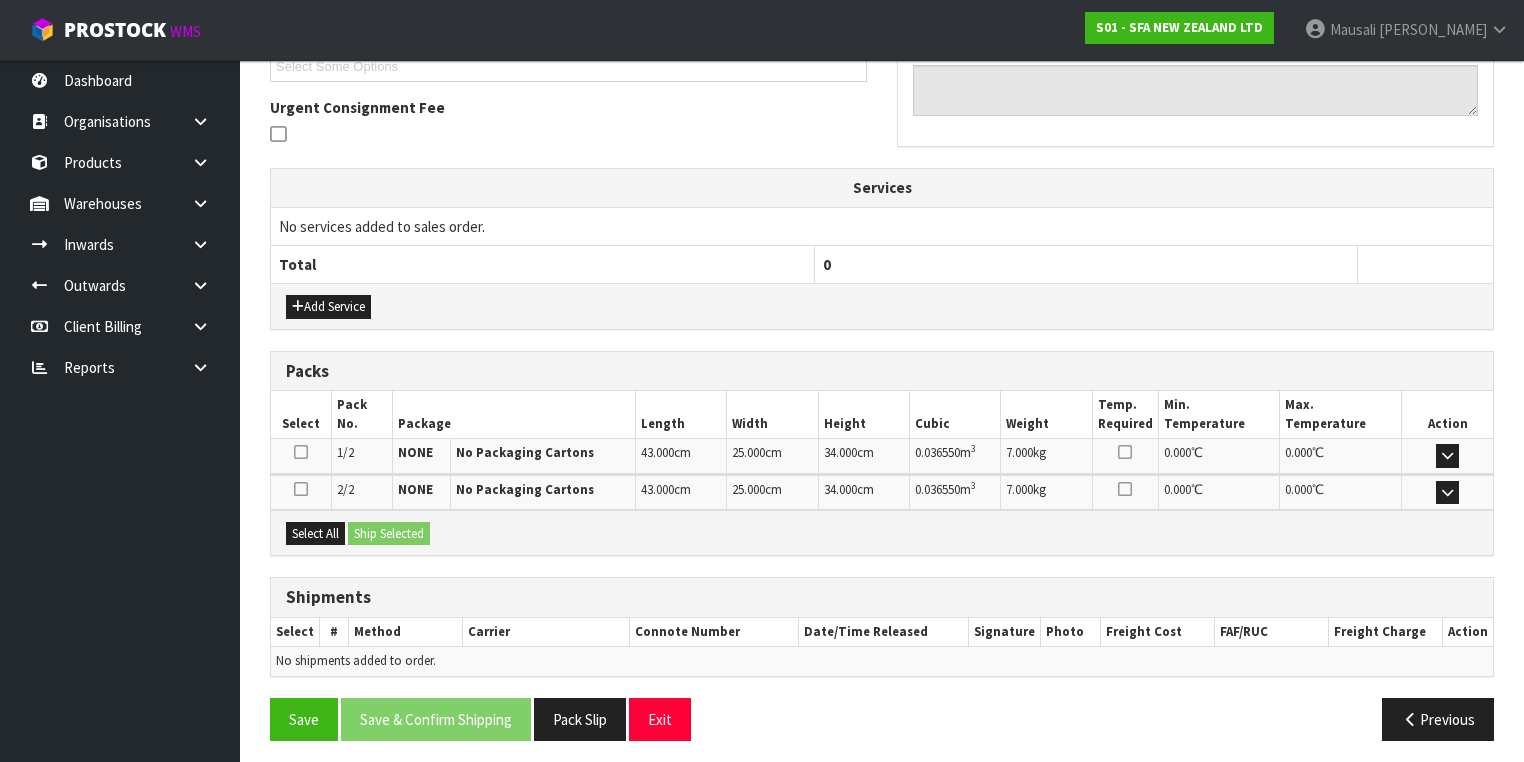 scroll, scrollTop: 492, scrollLeft: 0, axis: vertical 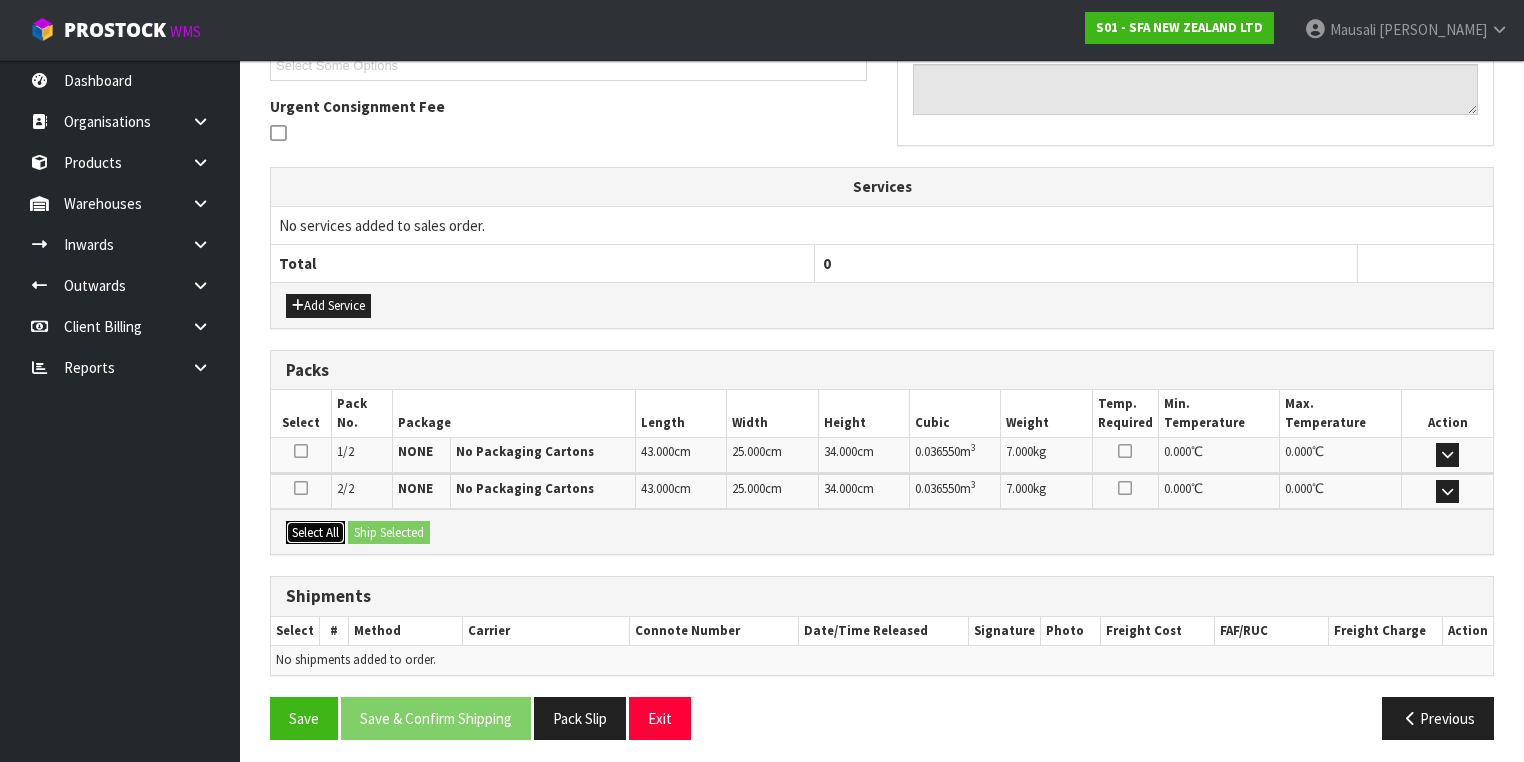 drag, startPoint x: 313, startPoint y: 527, endPoint x: 363, endPoint y: 527, distance: 50 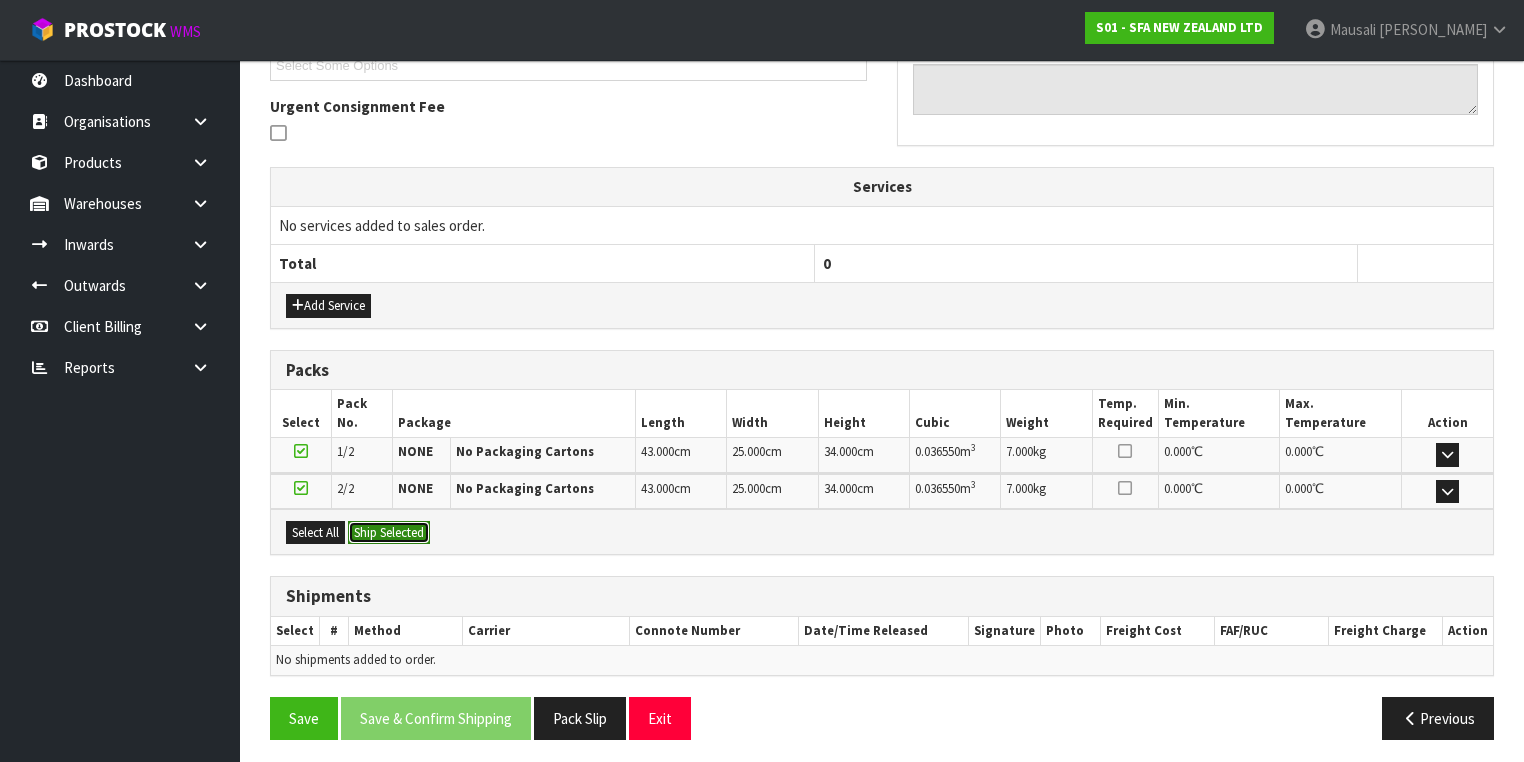 click on "Ship Selected" at bounding box center (389, 533) 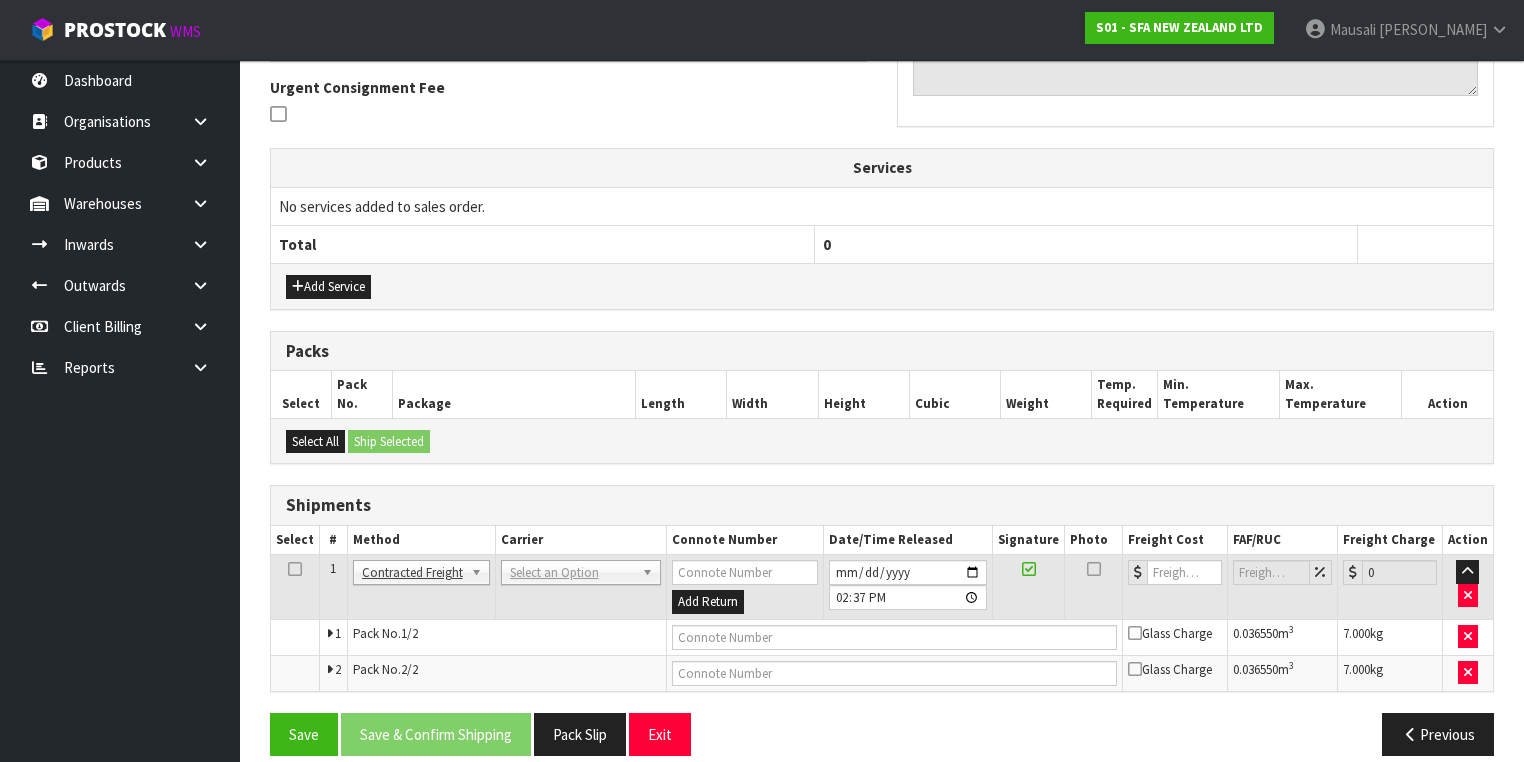 scroll, scrollTop: 528, scrollLeft: 0, axis: vertical 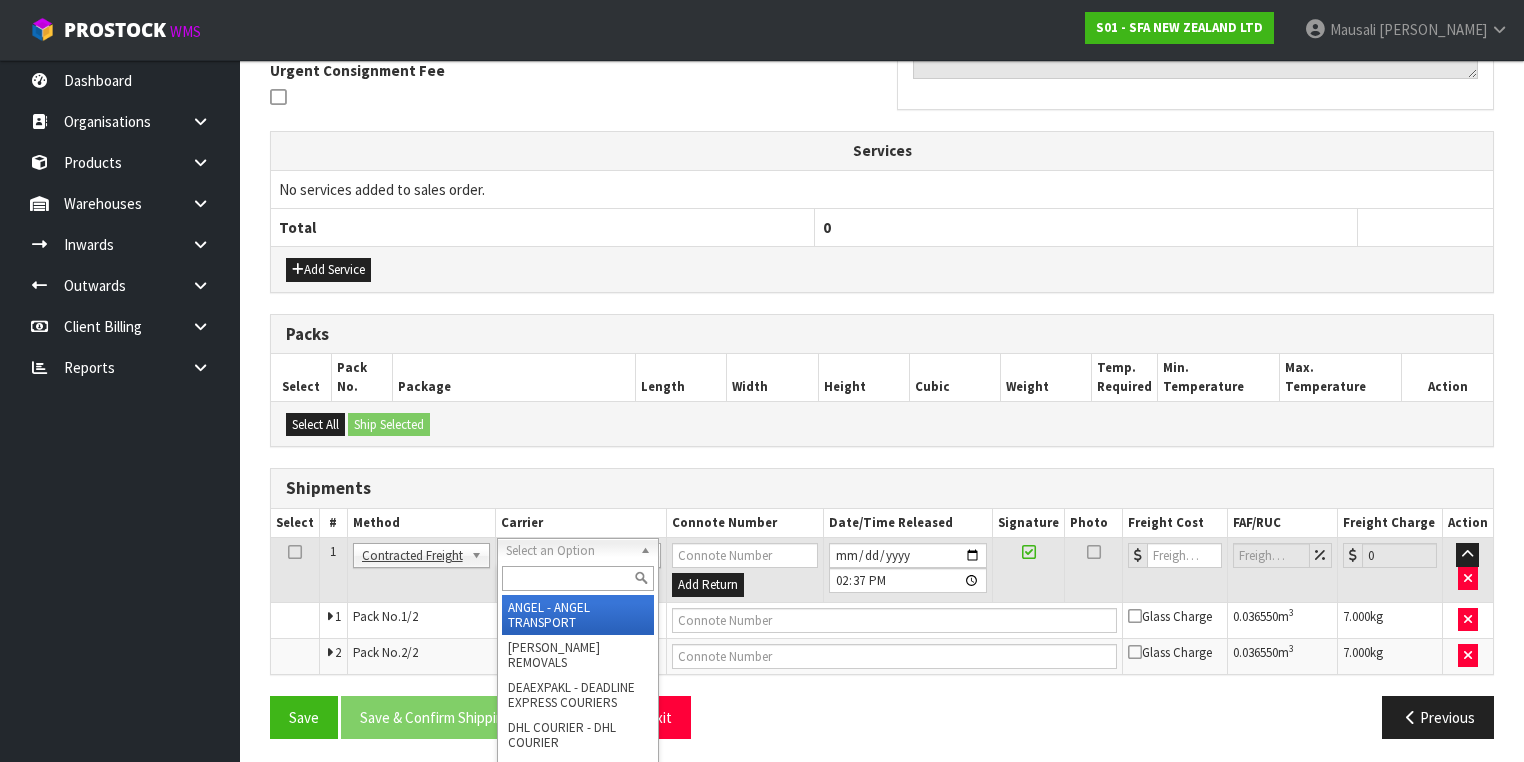 click at bounding box center [578, 578] 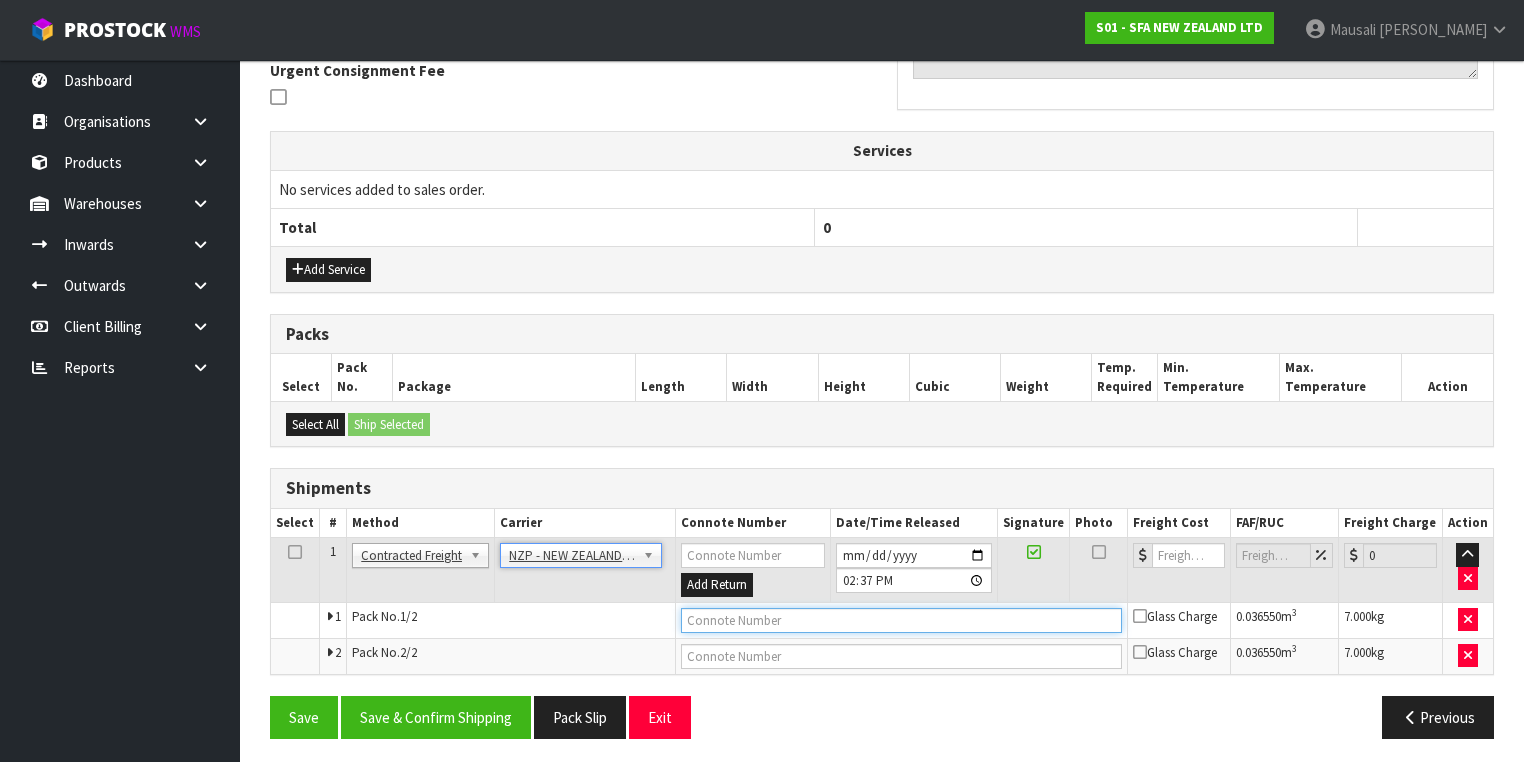click at bounding box center (901, 620) 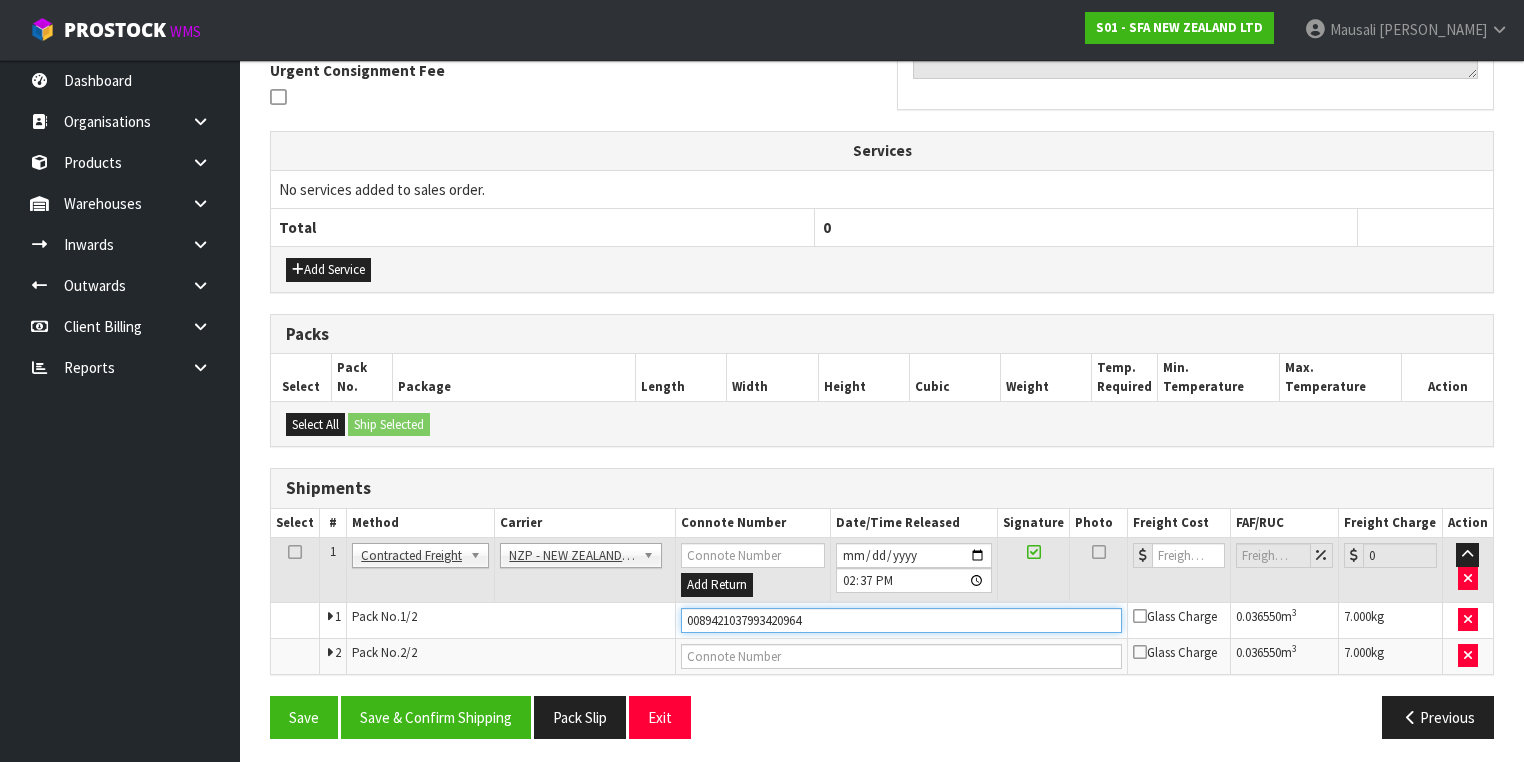 click on "Save" at bounding box center [304, 717] 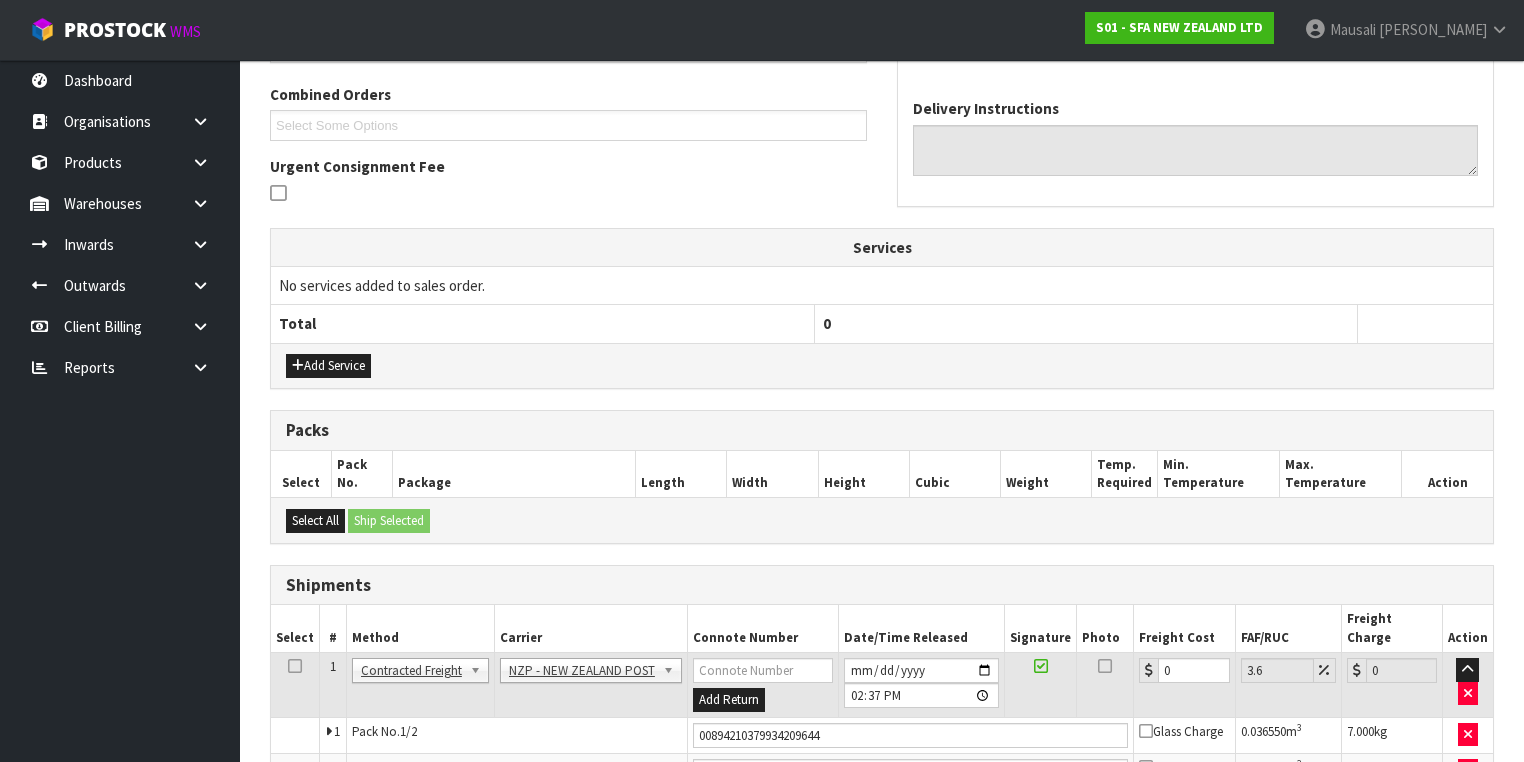 scroll, scrollTop: 600, scrollLeft: 0, axis: vertical 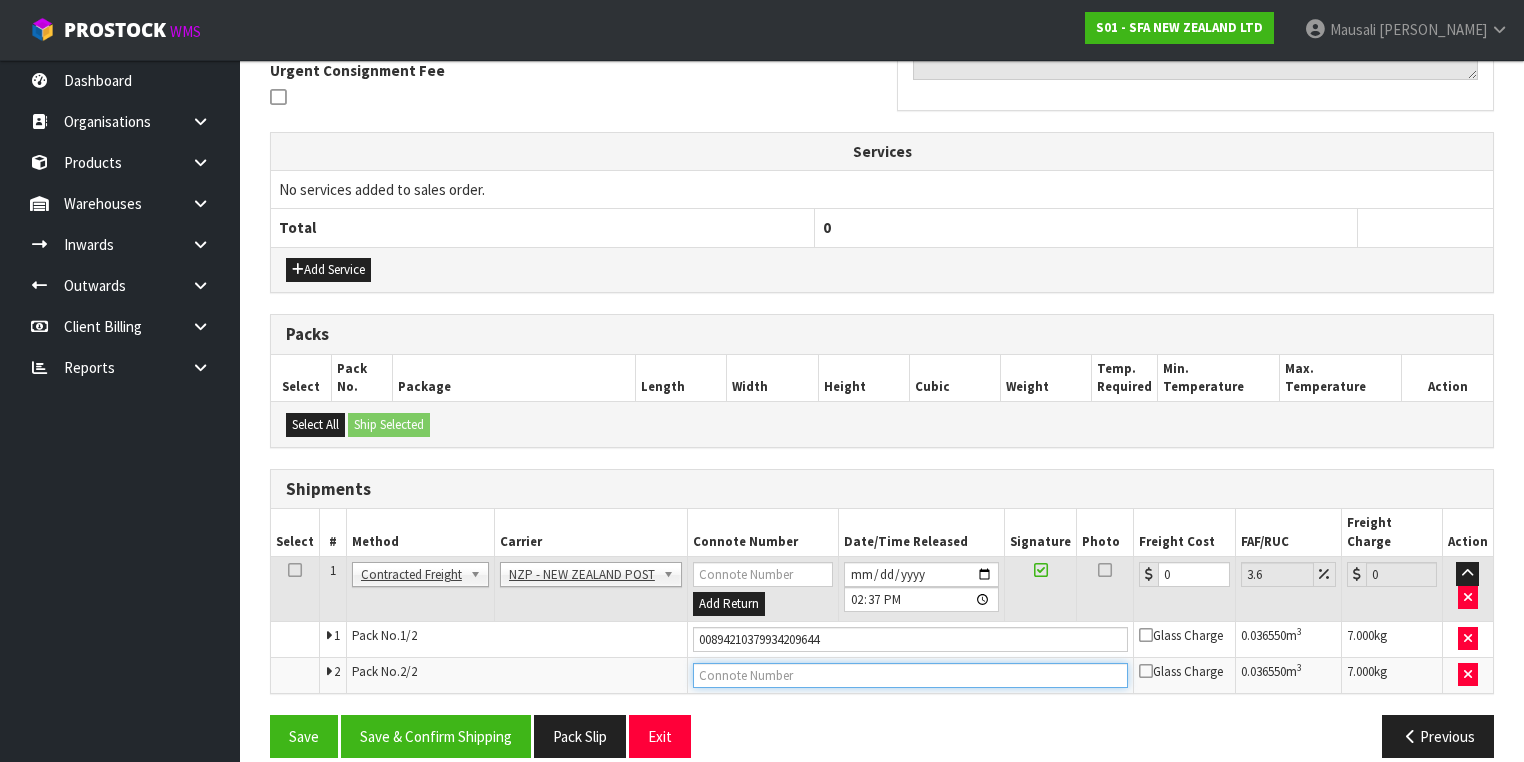 click at bounding box center (910, 675) 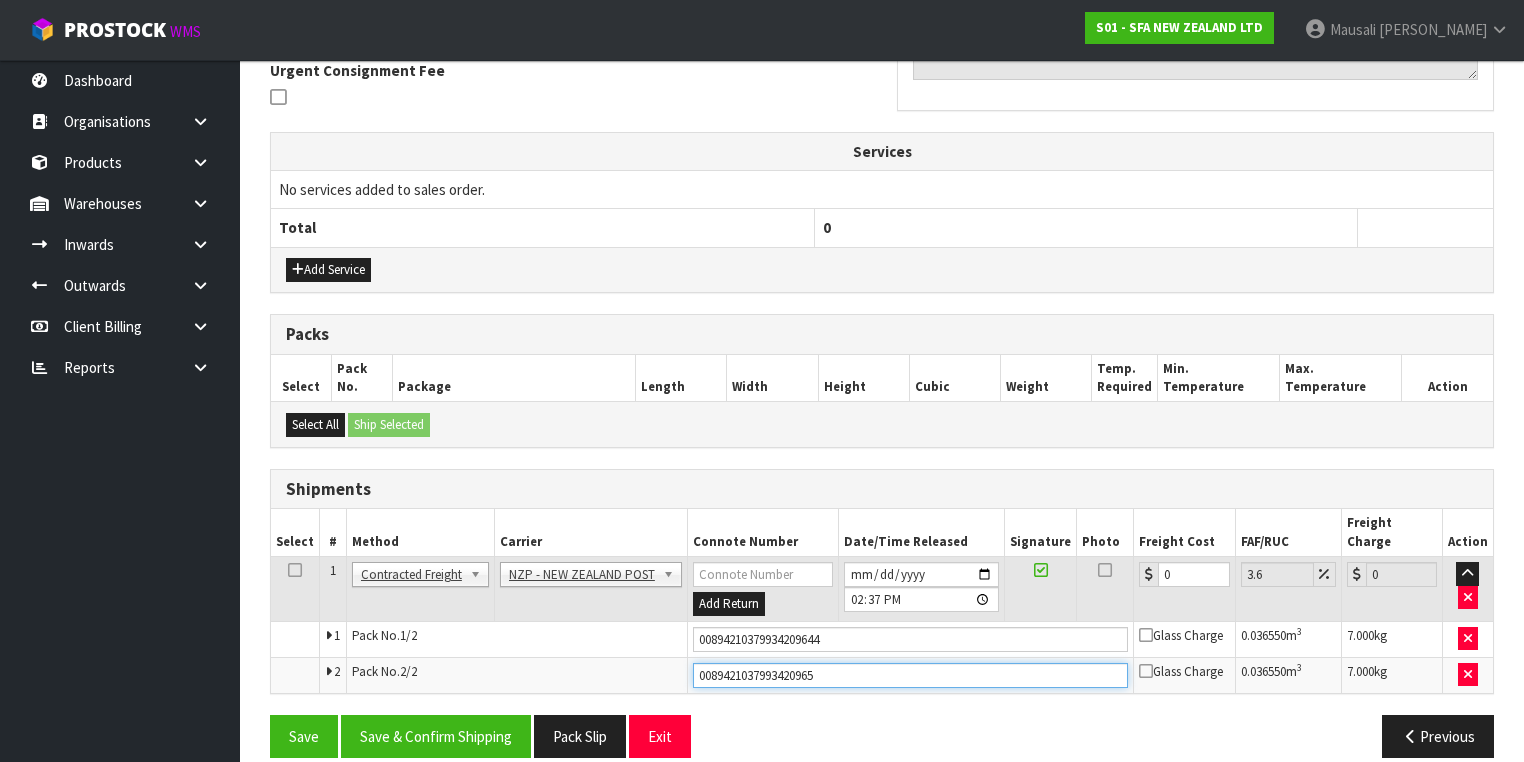 click on "Save" at bounding box center [304, 736] 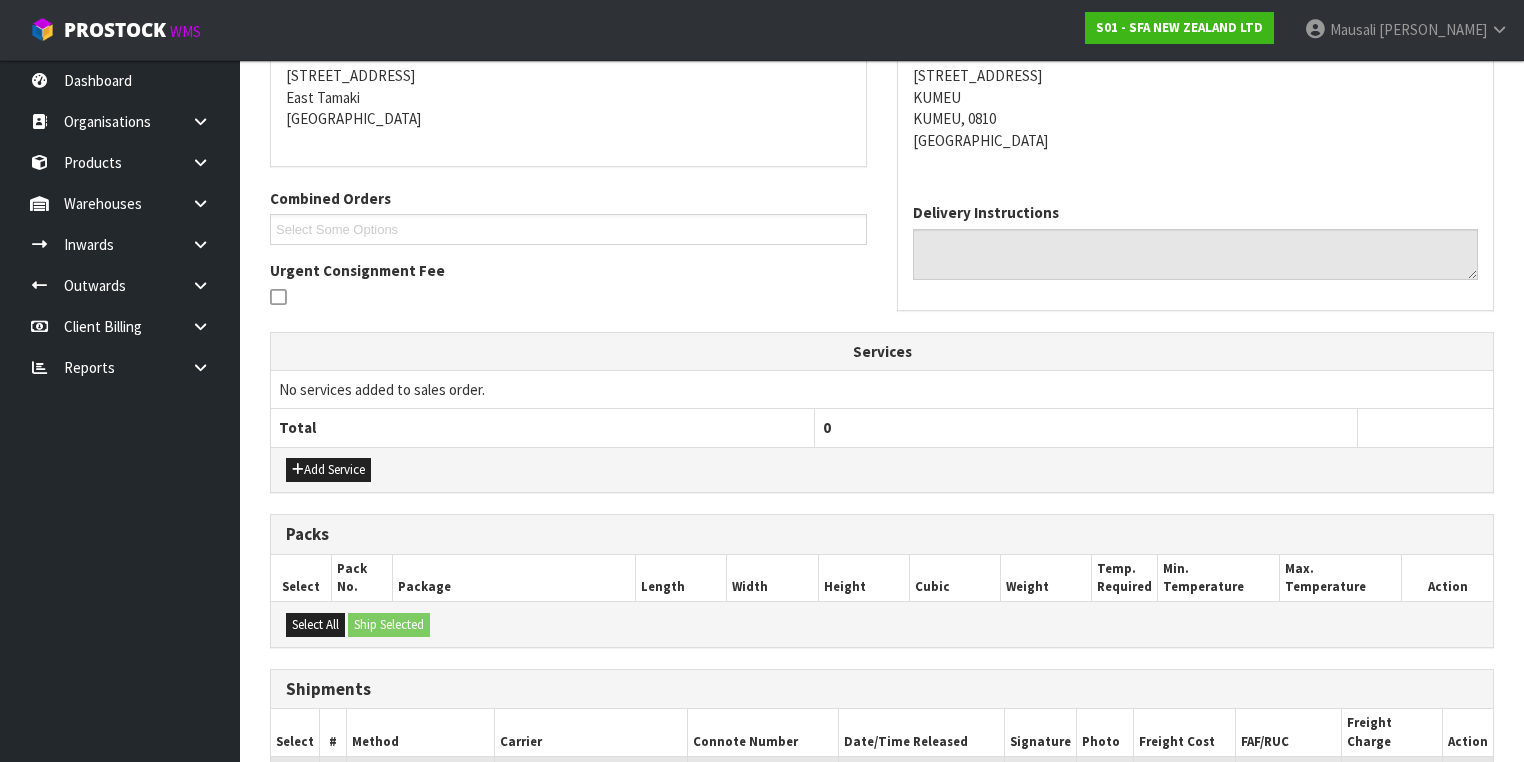 scroll, scrollTop: 600, scrollLeft: 0, axis: vertical 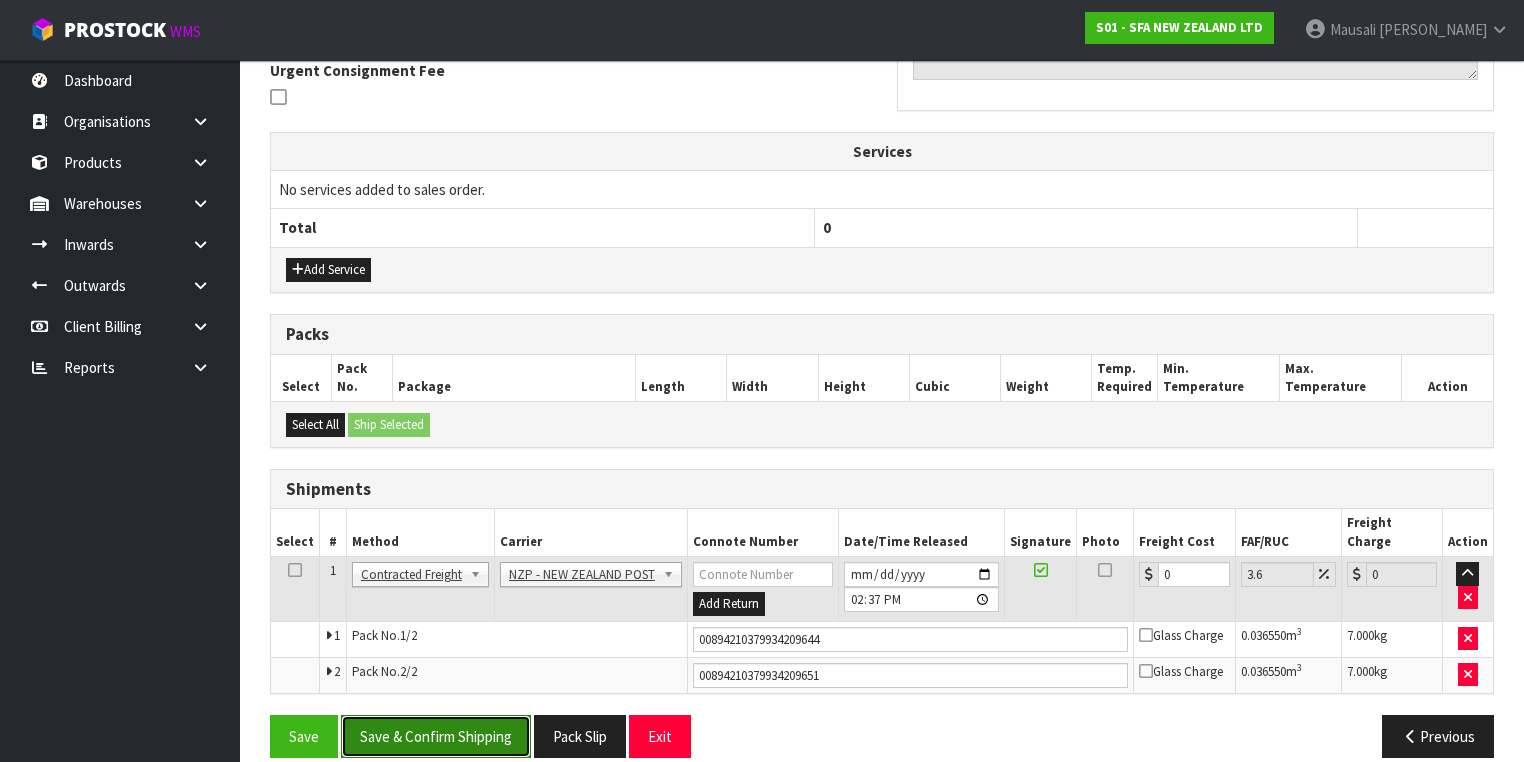 click on "Save & Confirm Shipping" at bounding box center [436, 736] 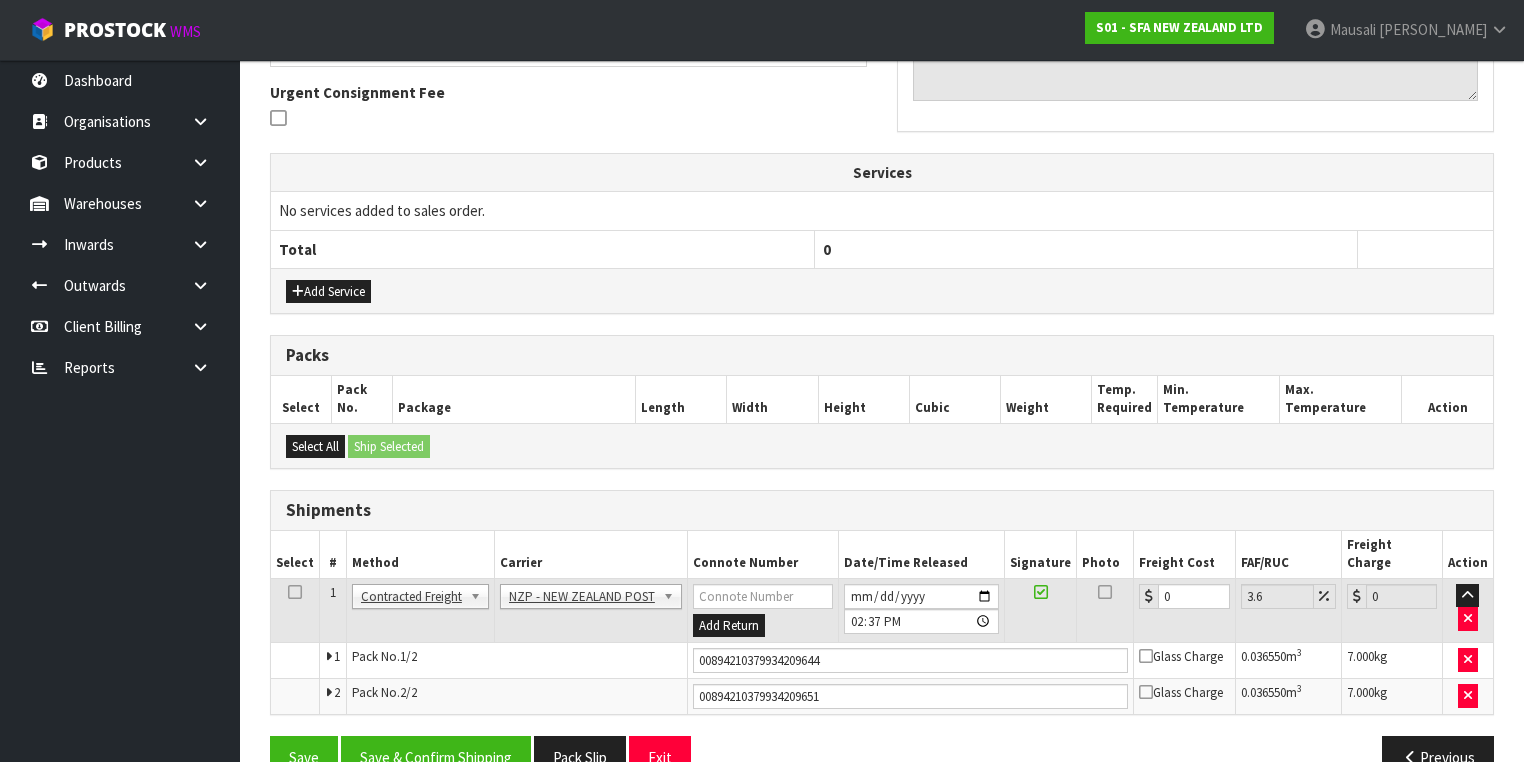 scroll, scrollTop: 0, scrollLeft: 0, axis: both 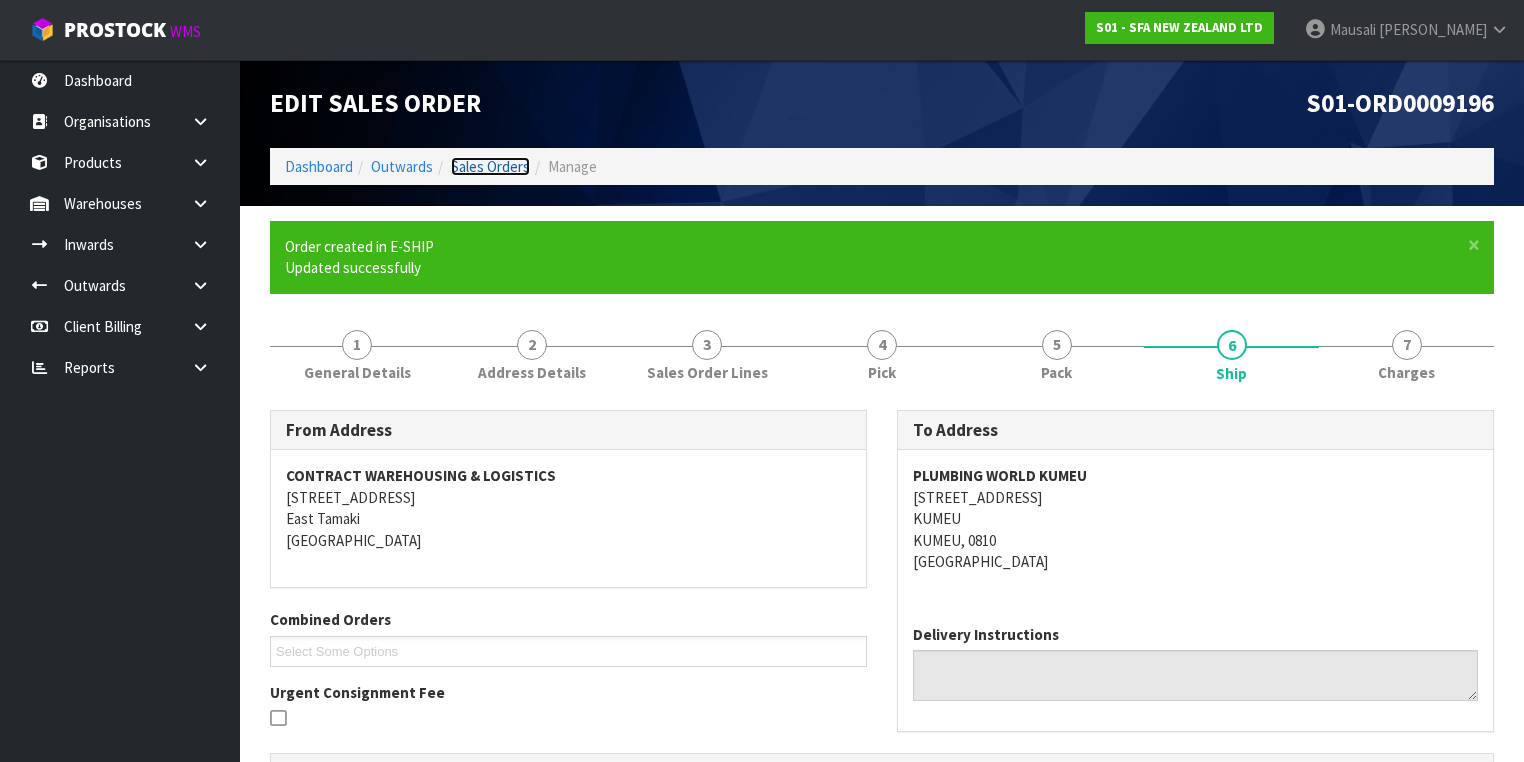 click on "Sales Orders" at bounding box center [490, 166] 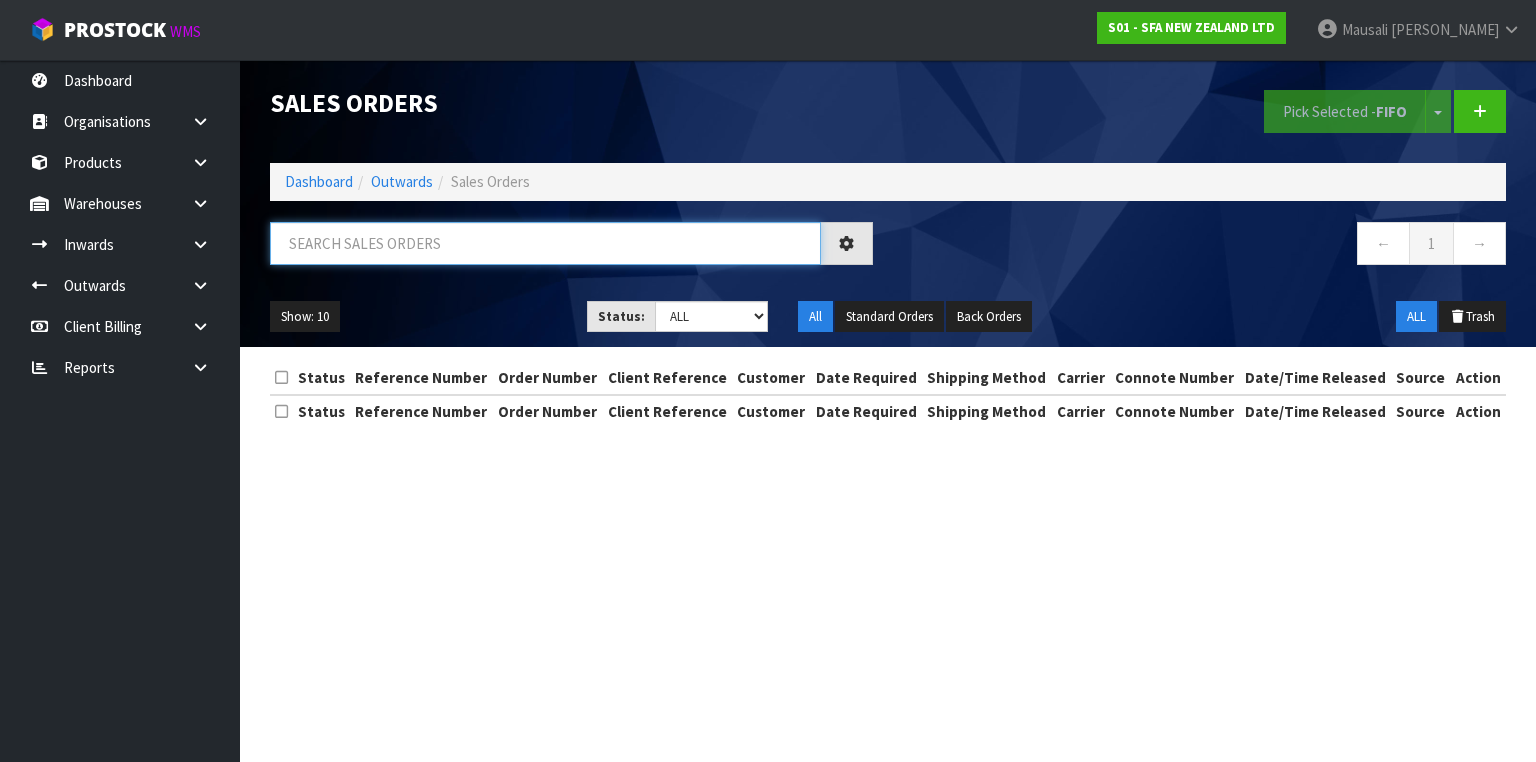 click at bounding box center (545, 243) 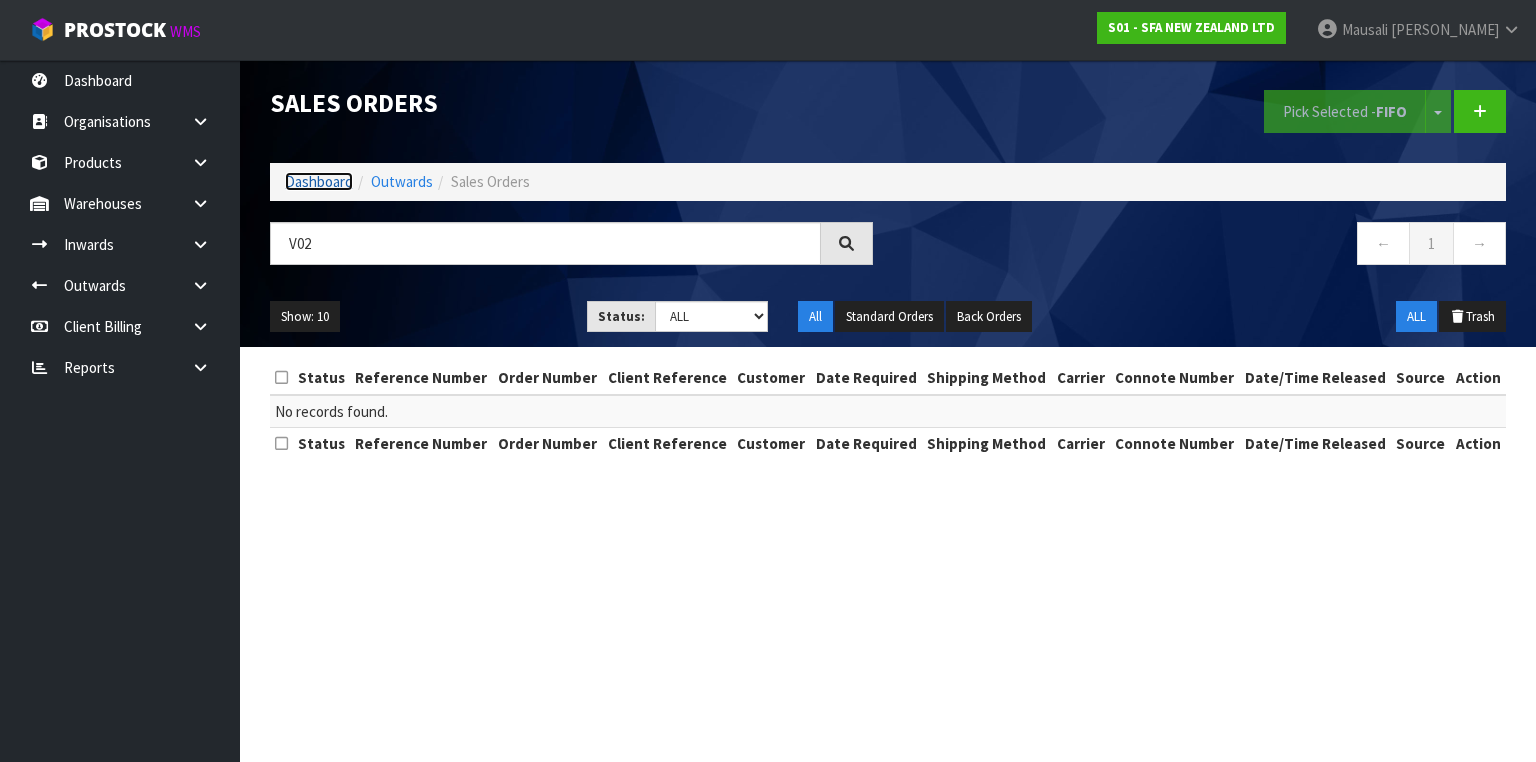 click on "Dashboard" at bounding box center [319, 181] 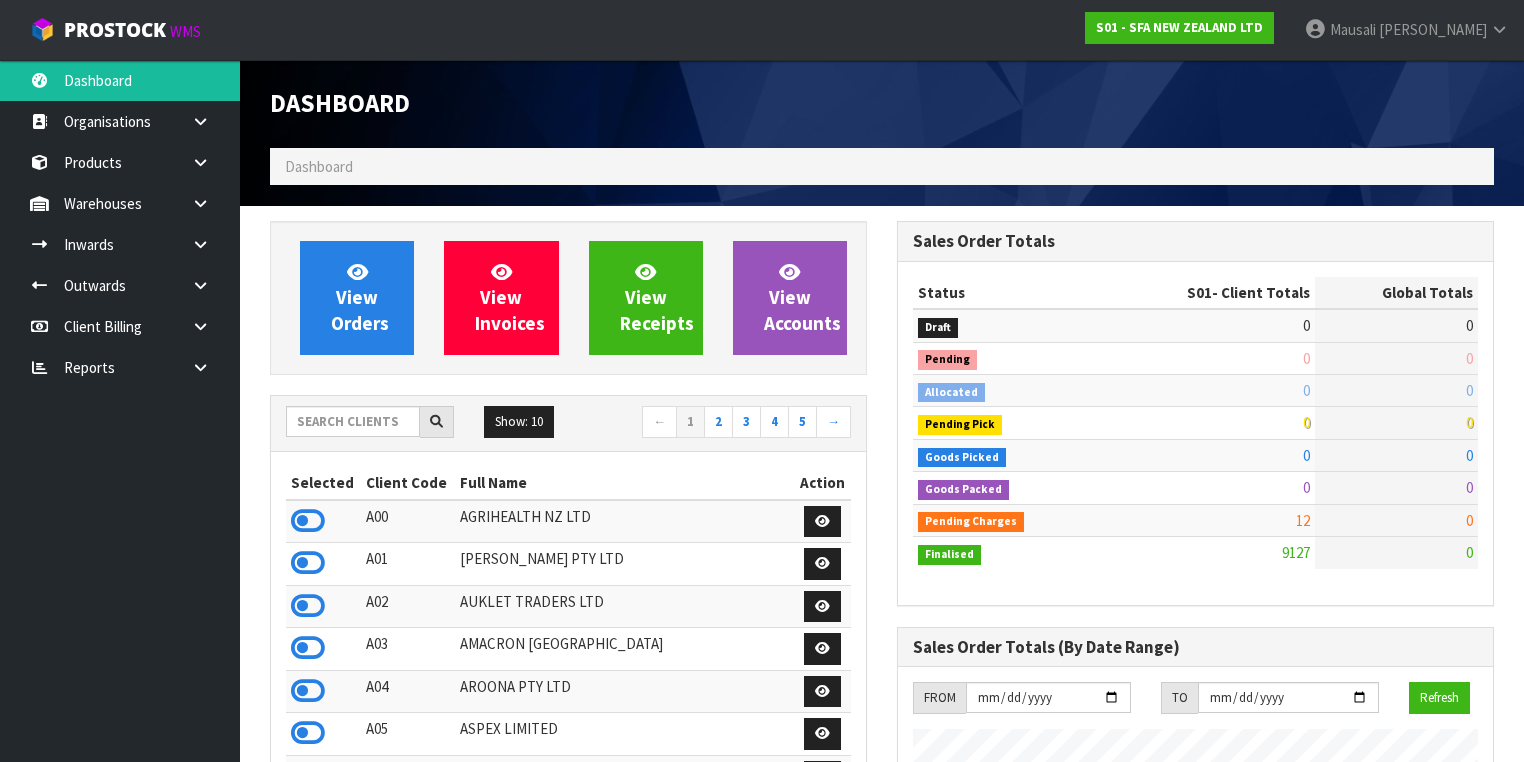 scroll, scrollTop: 998491, scrollLeft: 999372, axis: both 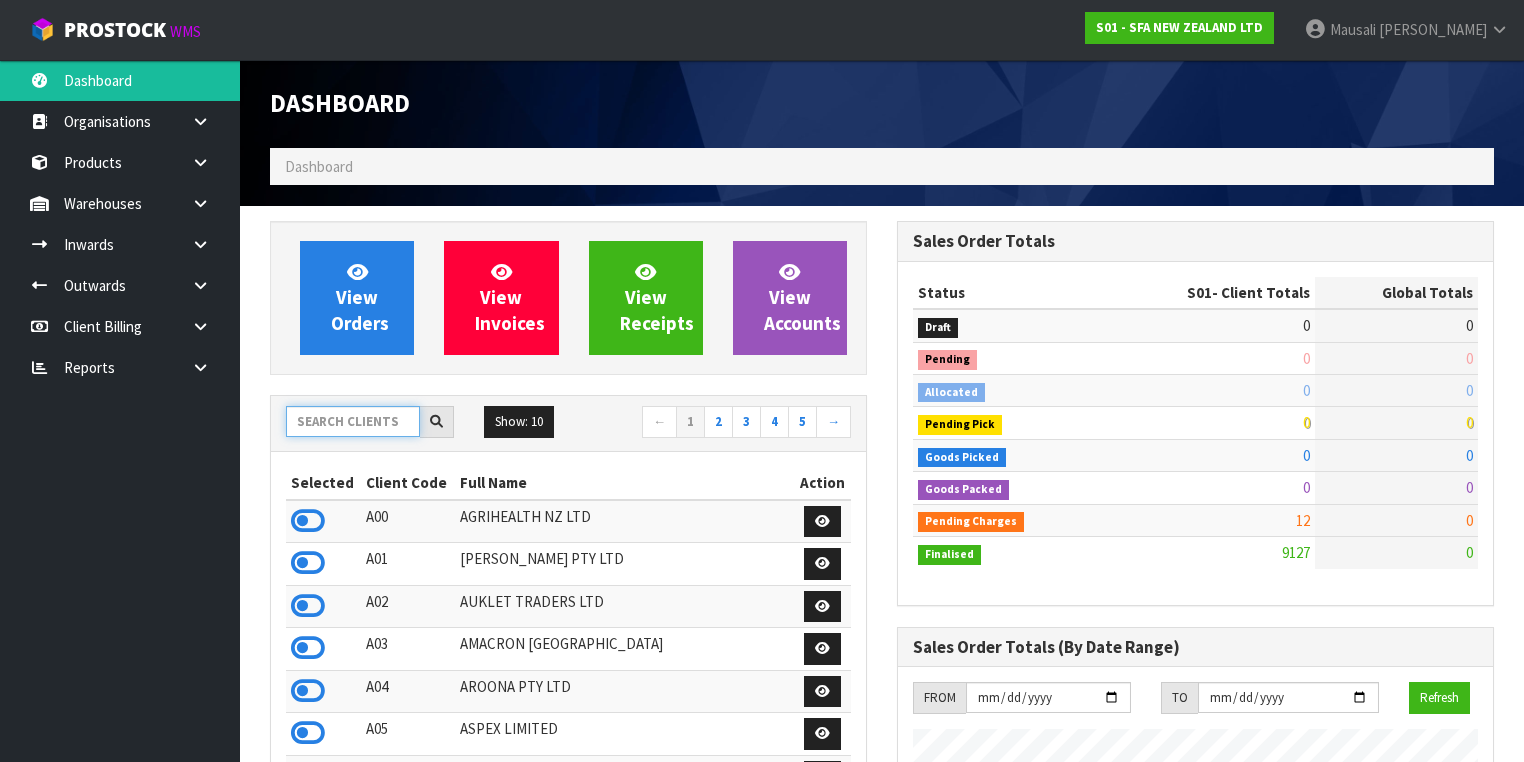 click at bounding box center [353, 421] 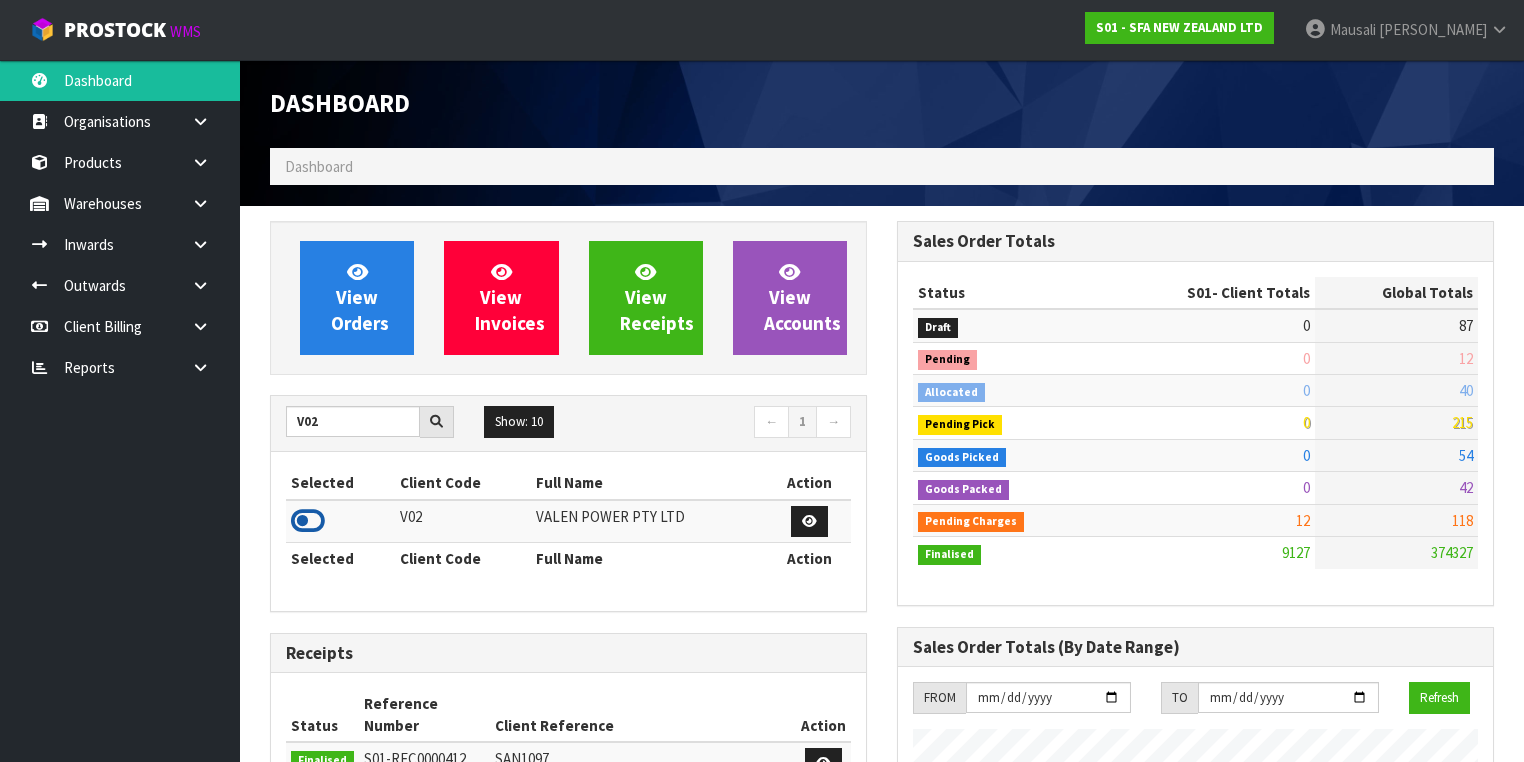 click at bounding box center (308, 521) 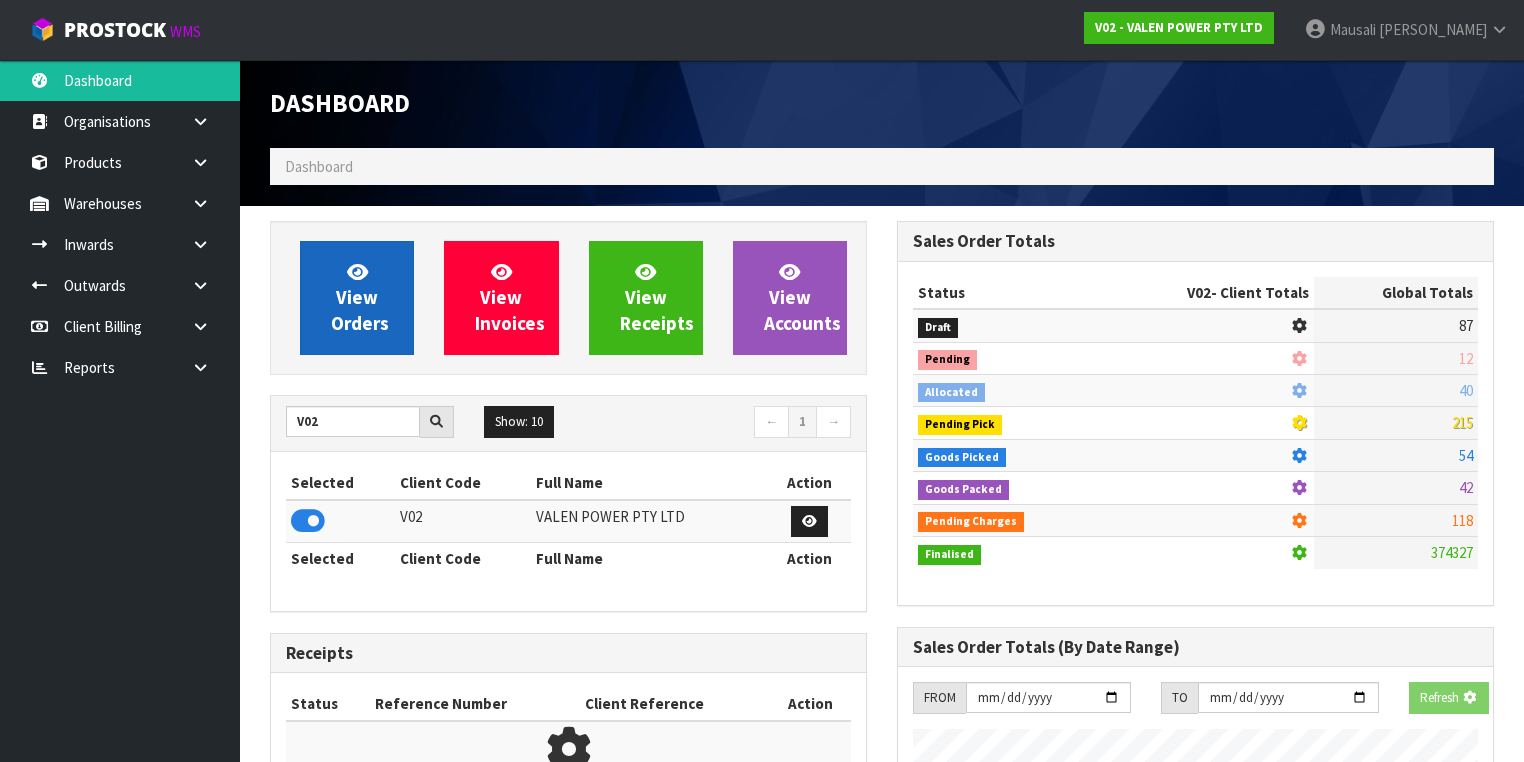 scroll, scrollTop: 1242, scrollLeft: 627, axis: both 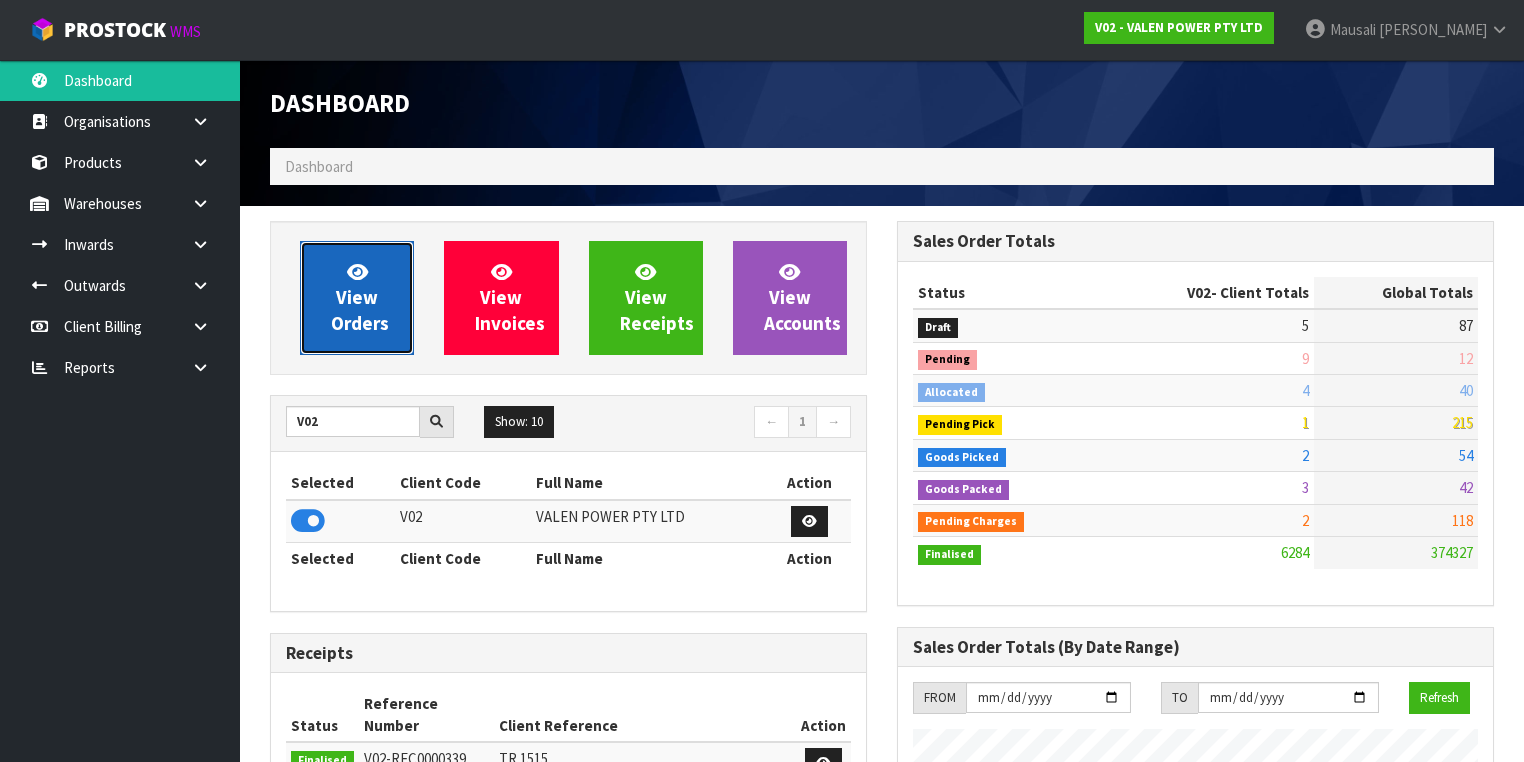 click on "View
Orders" at bounding box center [360, 297] 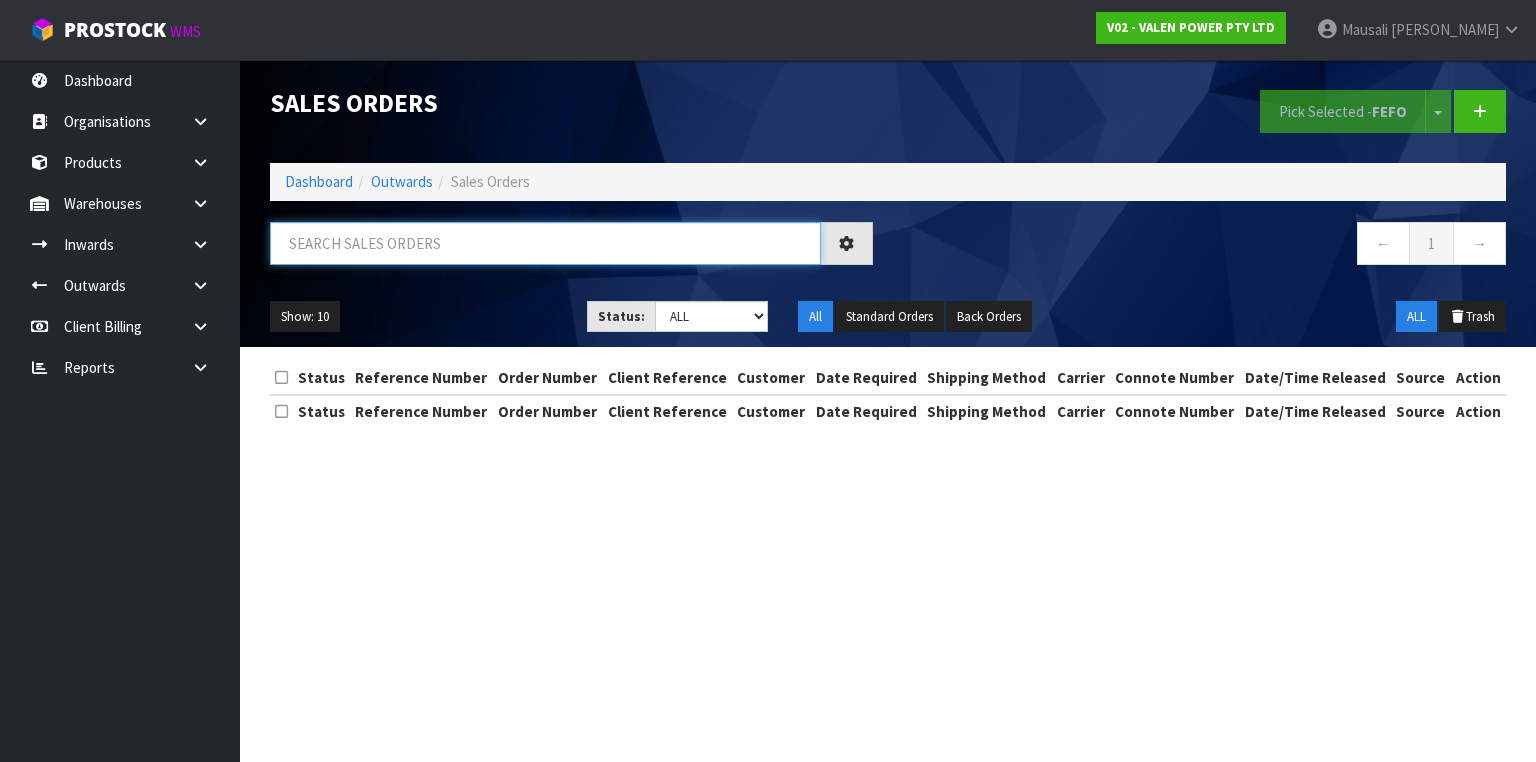 click at bounding box center (545, 243) 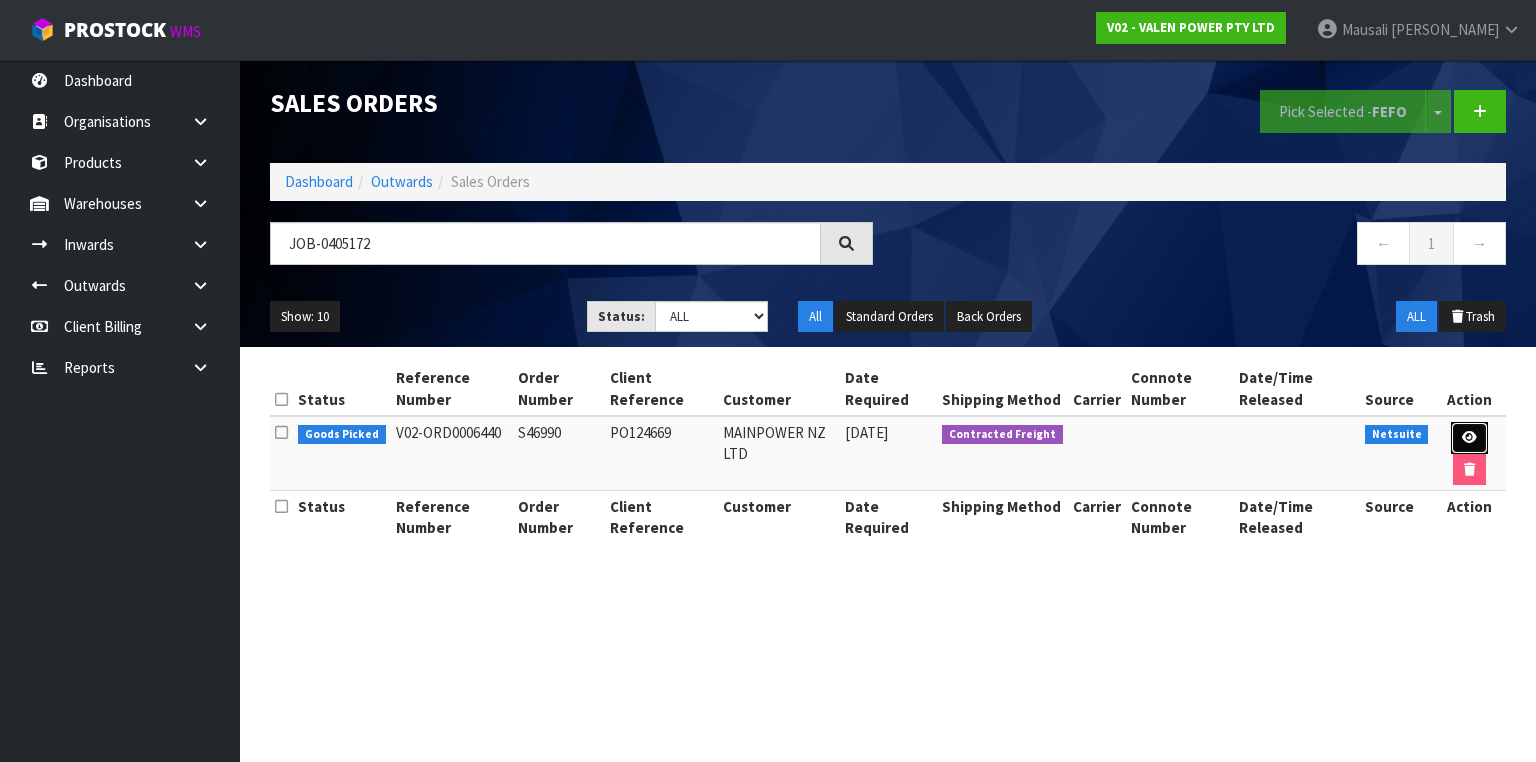 click at bounding box center [1469, 438] 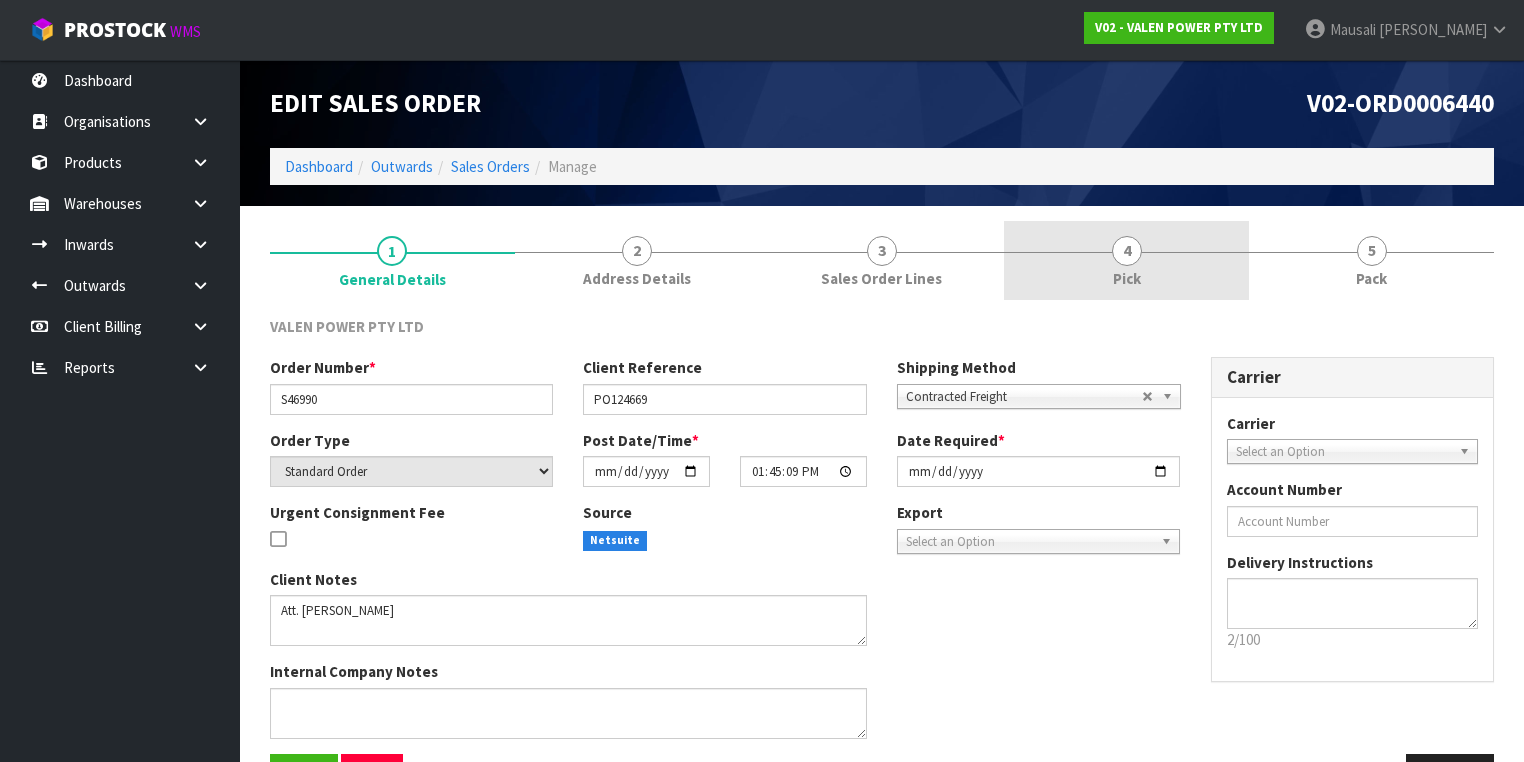 click on "4" at bounding box center [1127, 251] 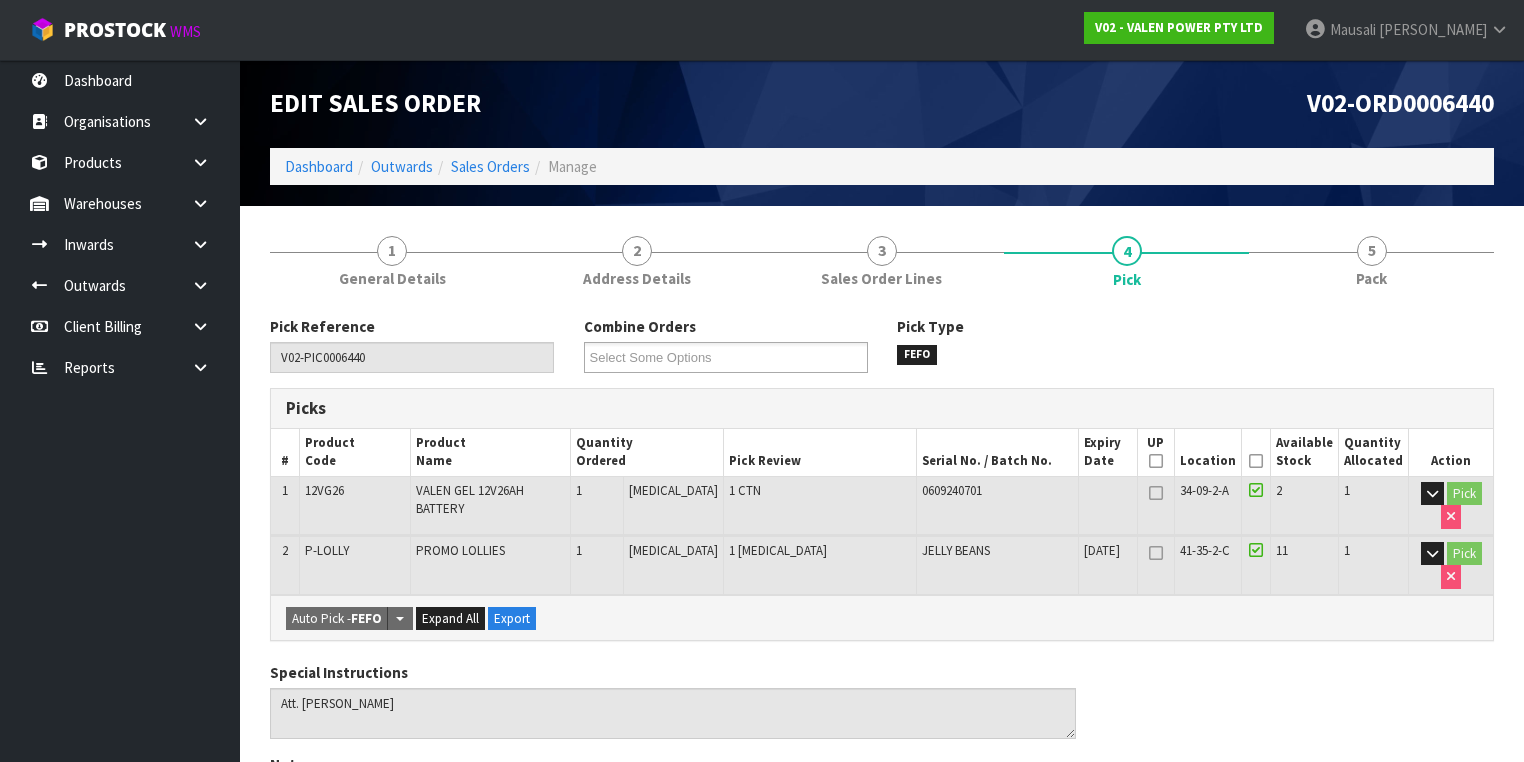 click at bounding box center [1256, 461] 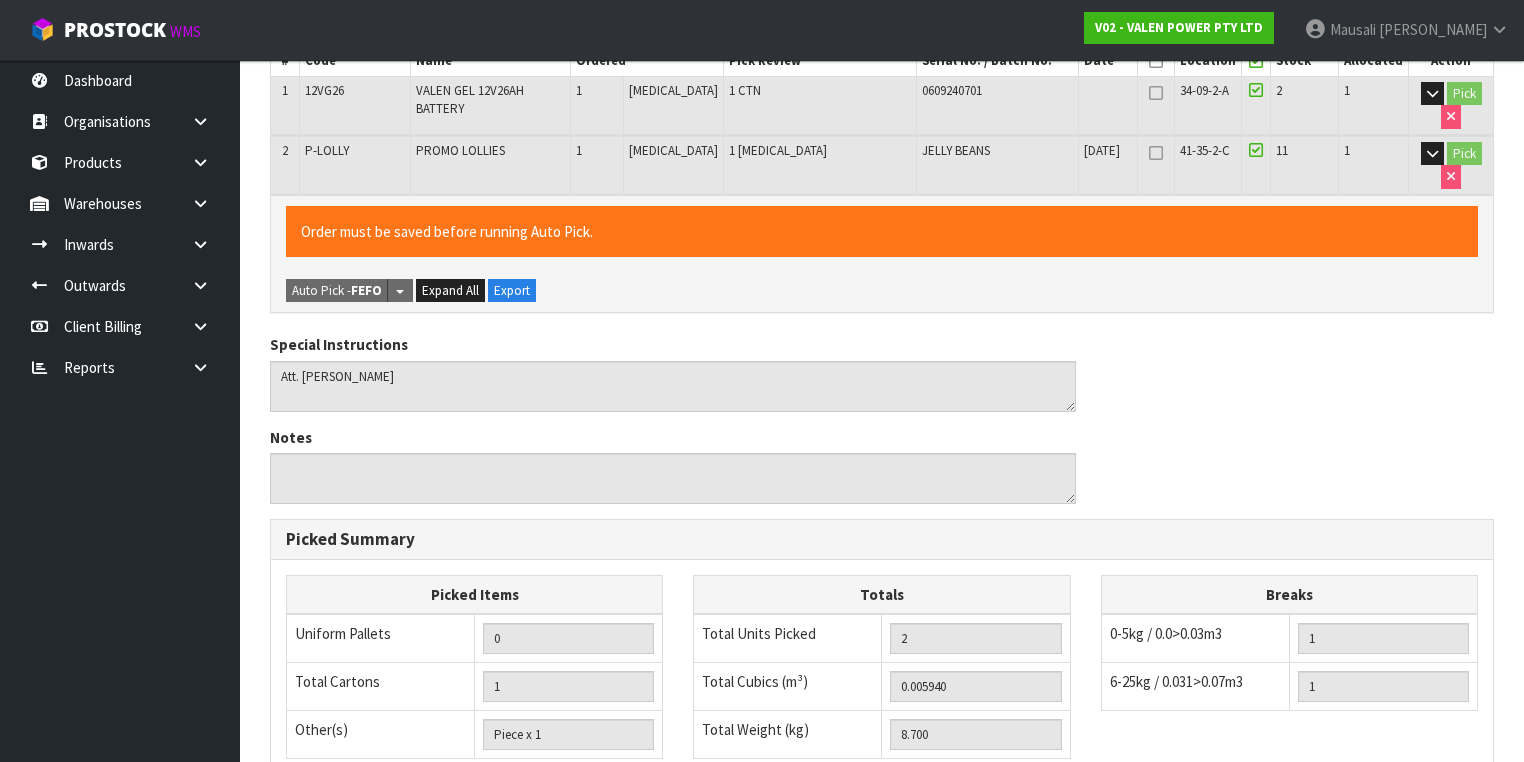 scroll, scrollTop: 700, scrollLeft: 0, axis: vertical 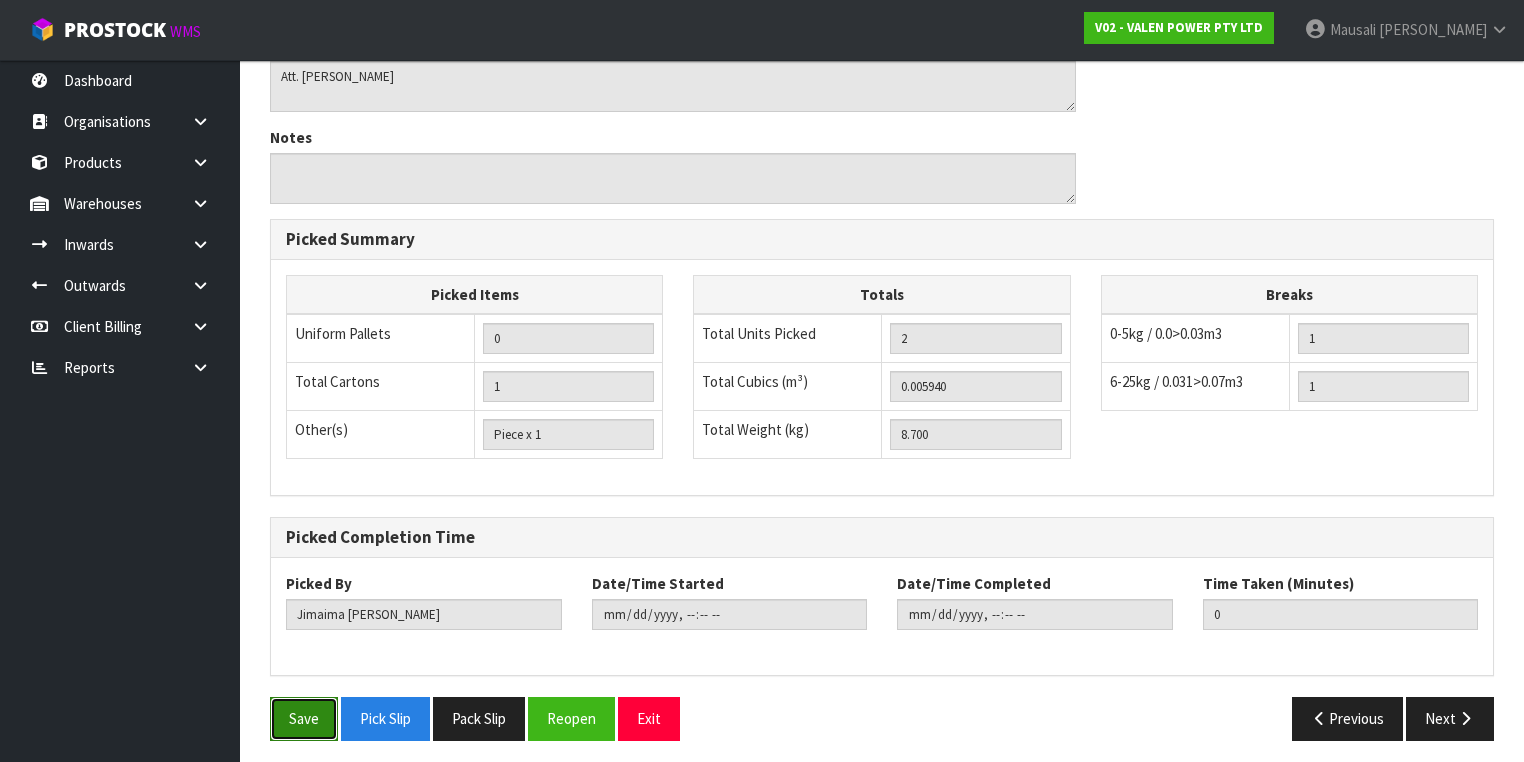 click on "Save" at bounding box center [304, 718] 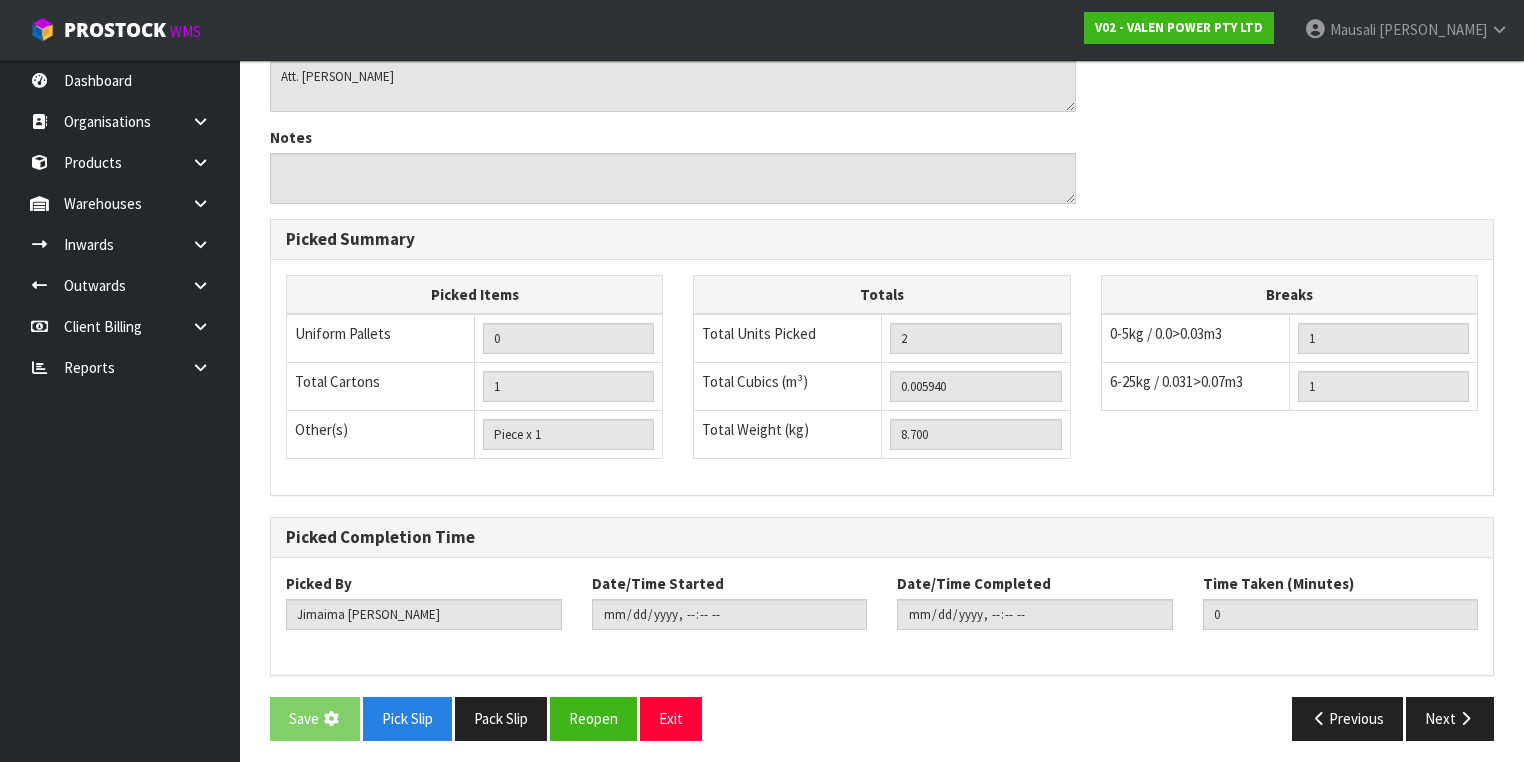 scroll, scrollTop: 0, scrollLeft: 0, axis: both 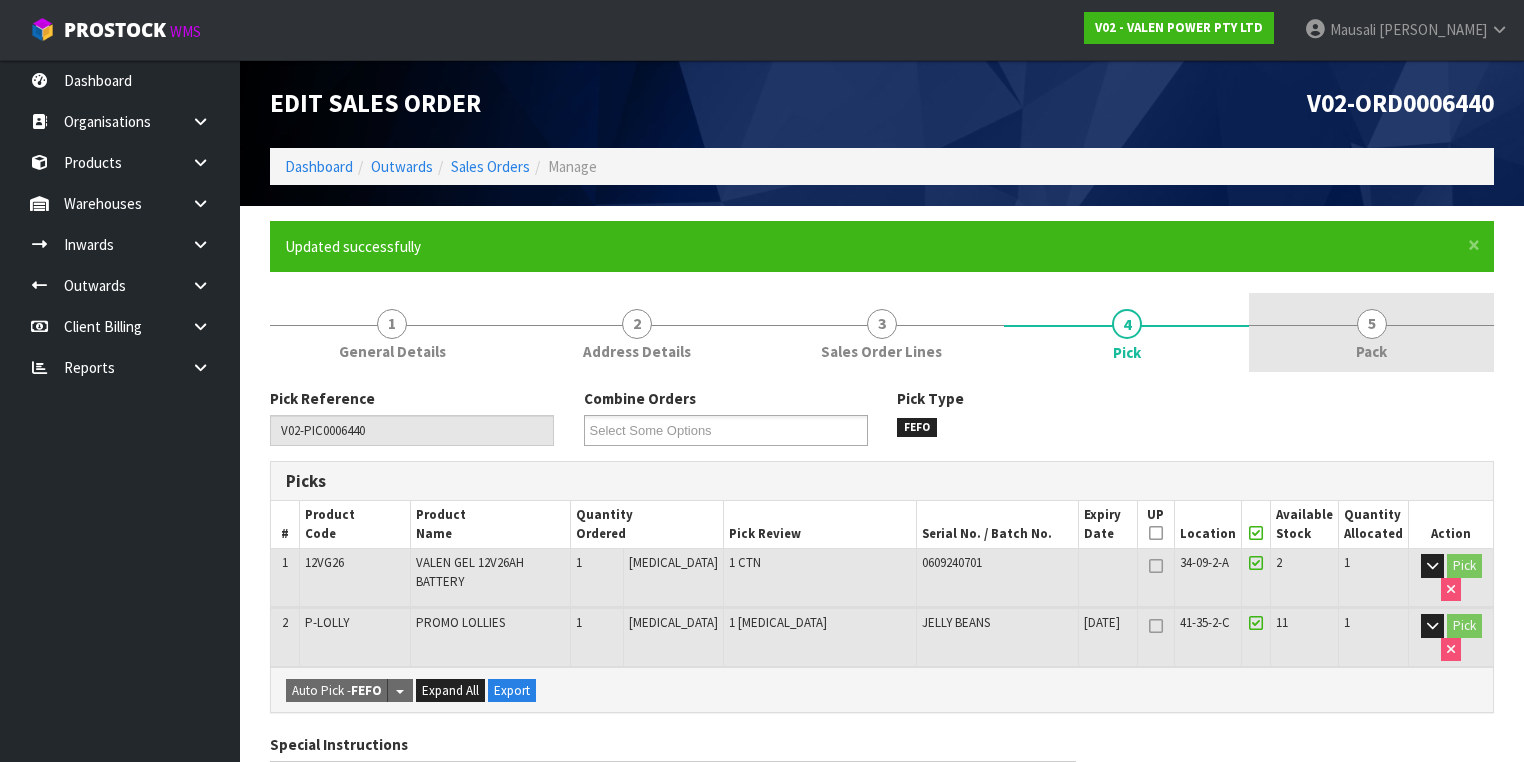 click on "5
Pack" at bounding box center [1371, 332] 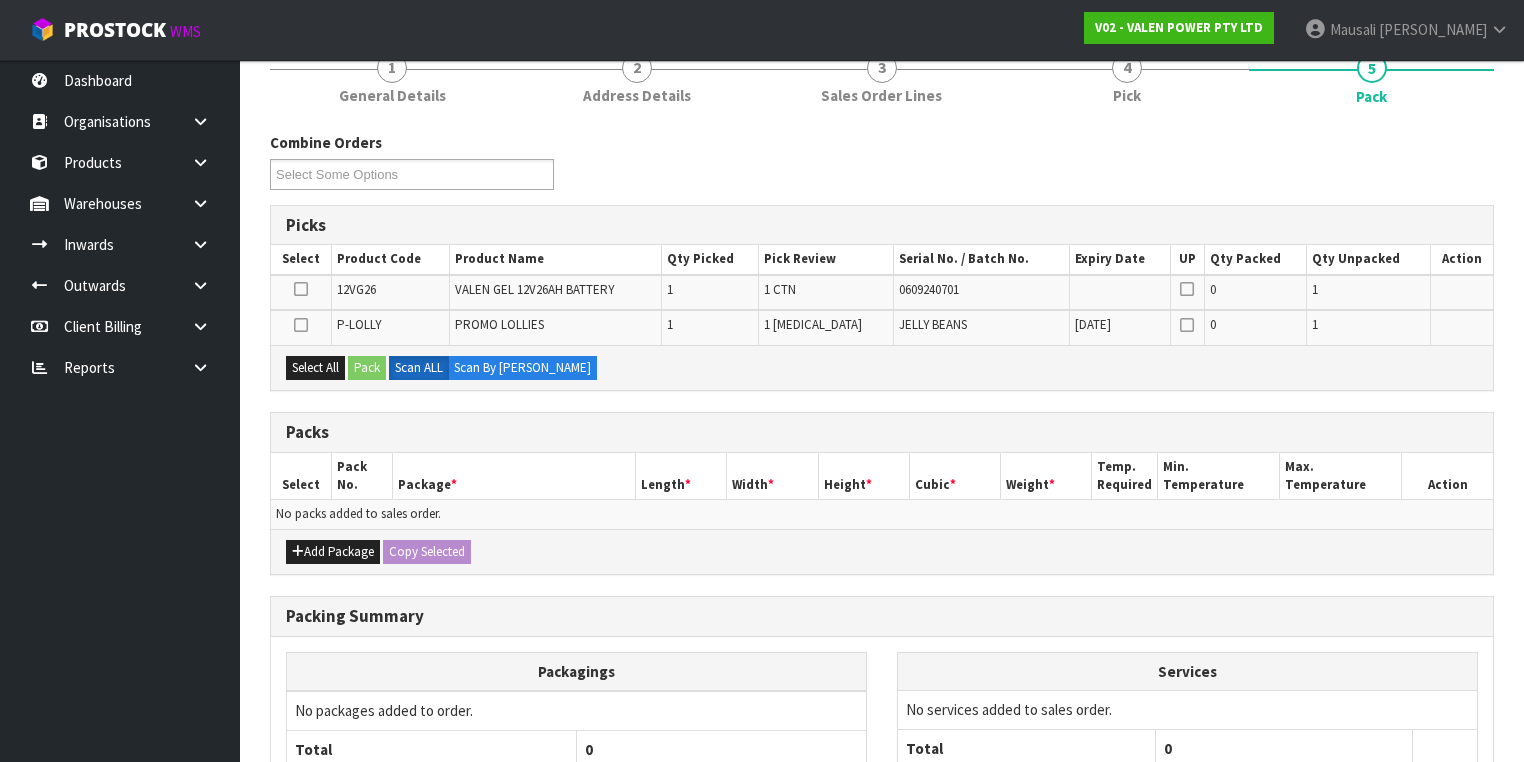 scroll, scrollTop: 400, scrollLeft: 0, axis: vertical 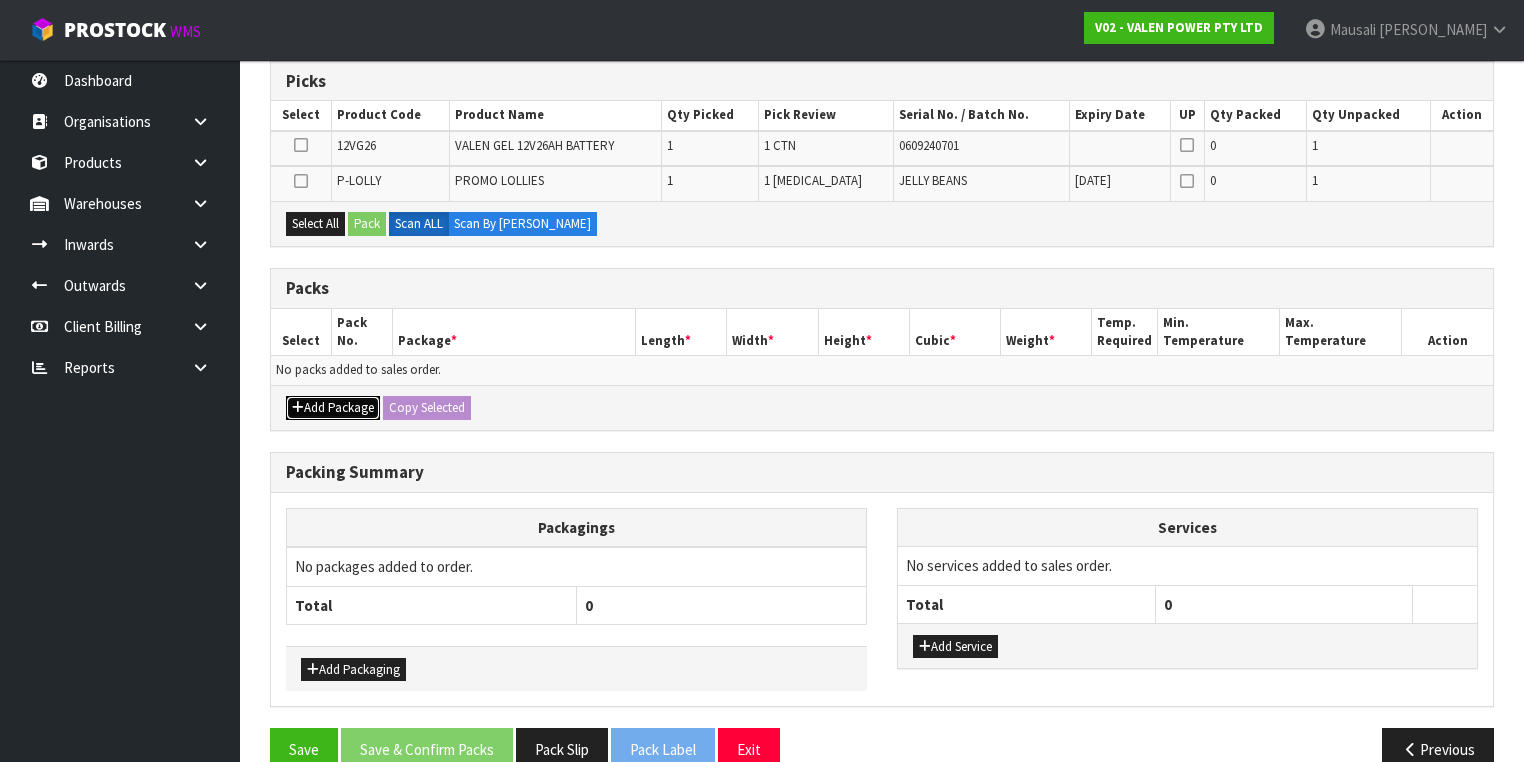 click on "Add Package" at bounding box center (333, 408) 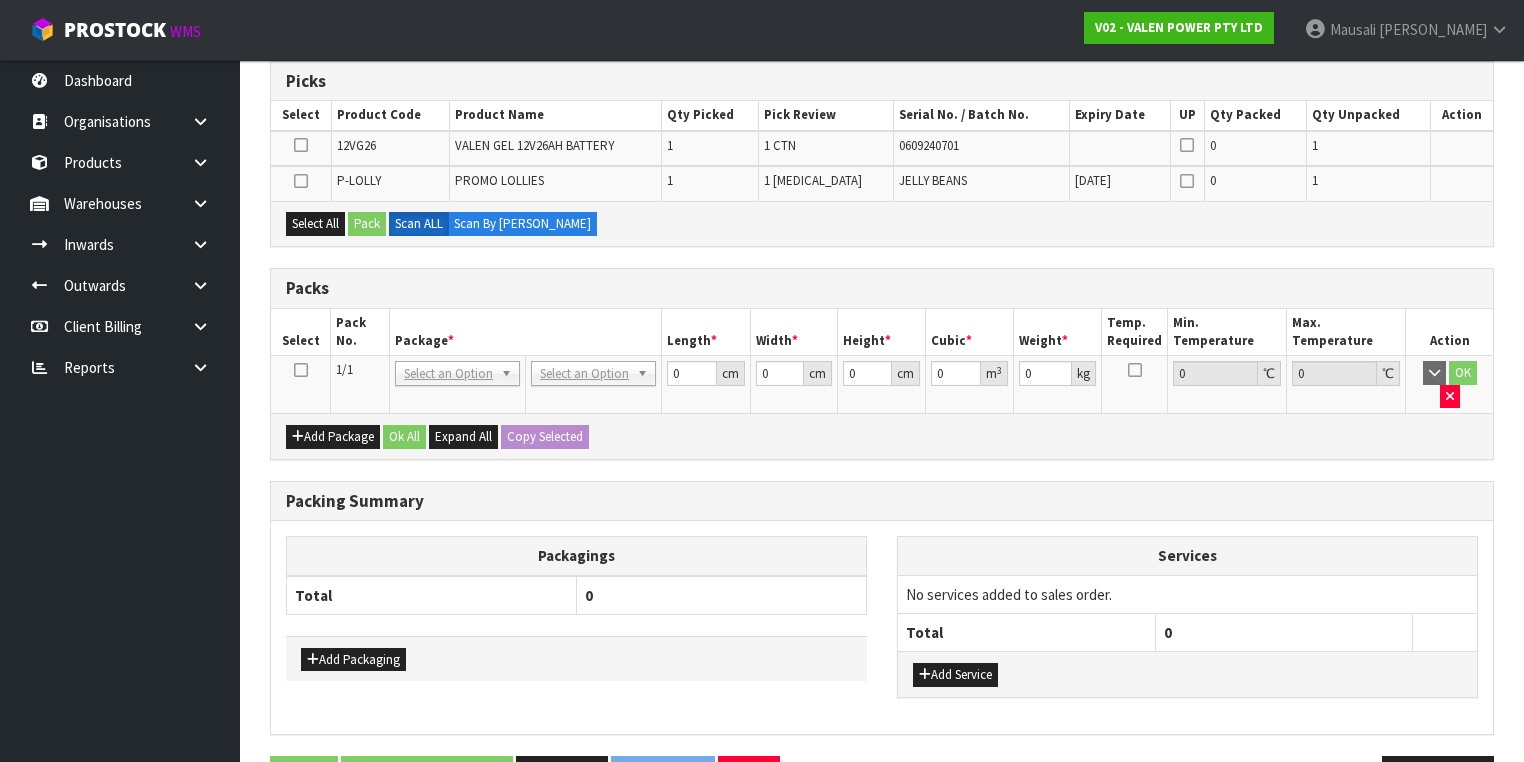 click at bounding box center (301, 370) 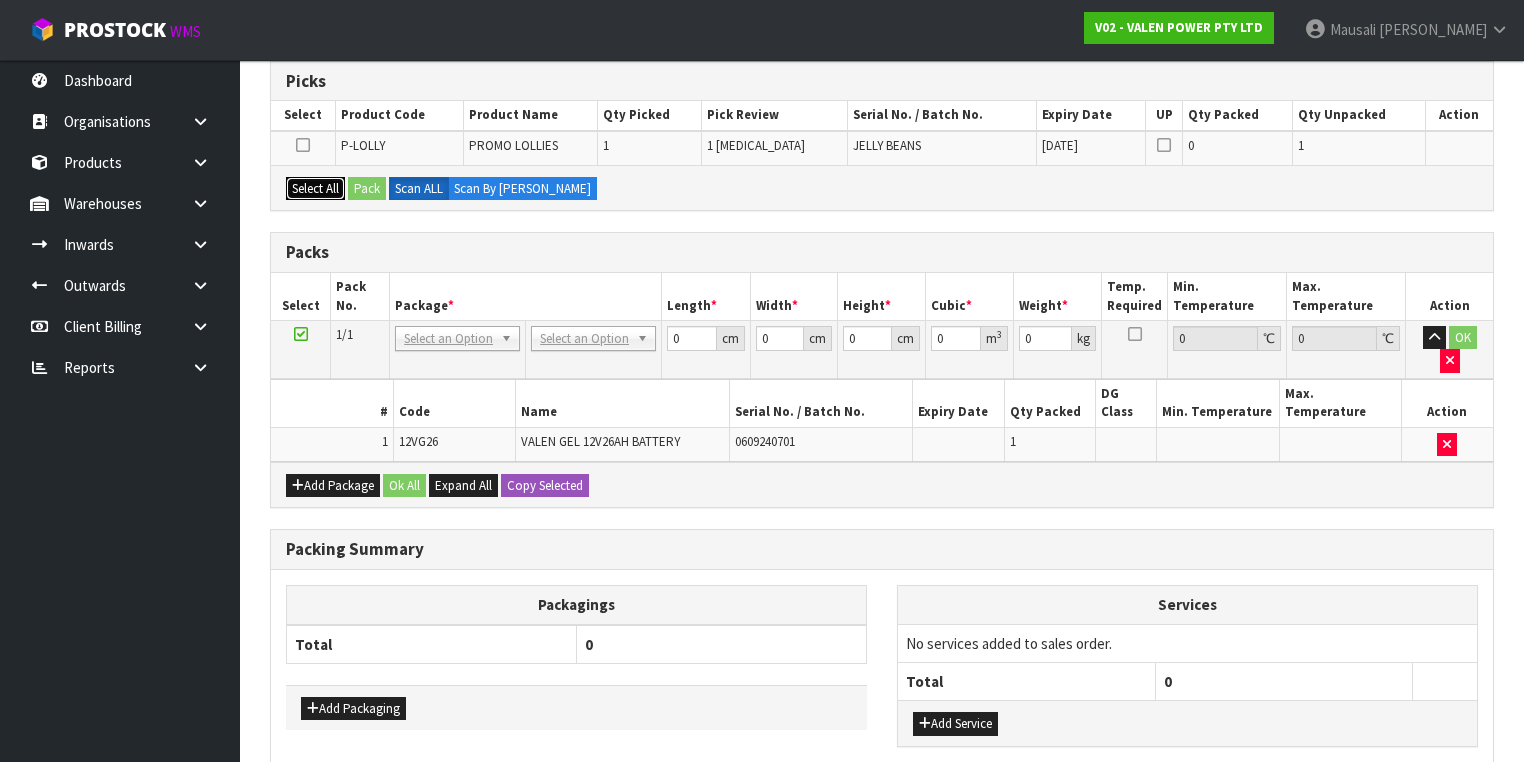 click on "Select All" at bounding box center [315, 189] 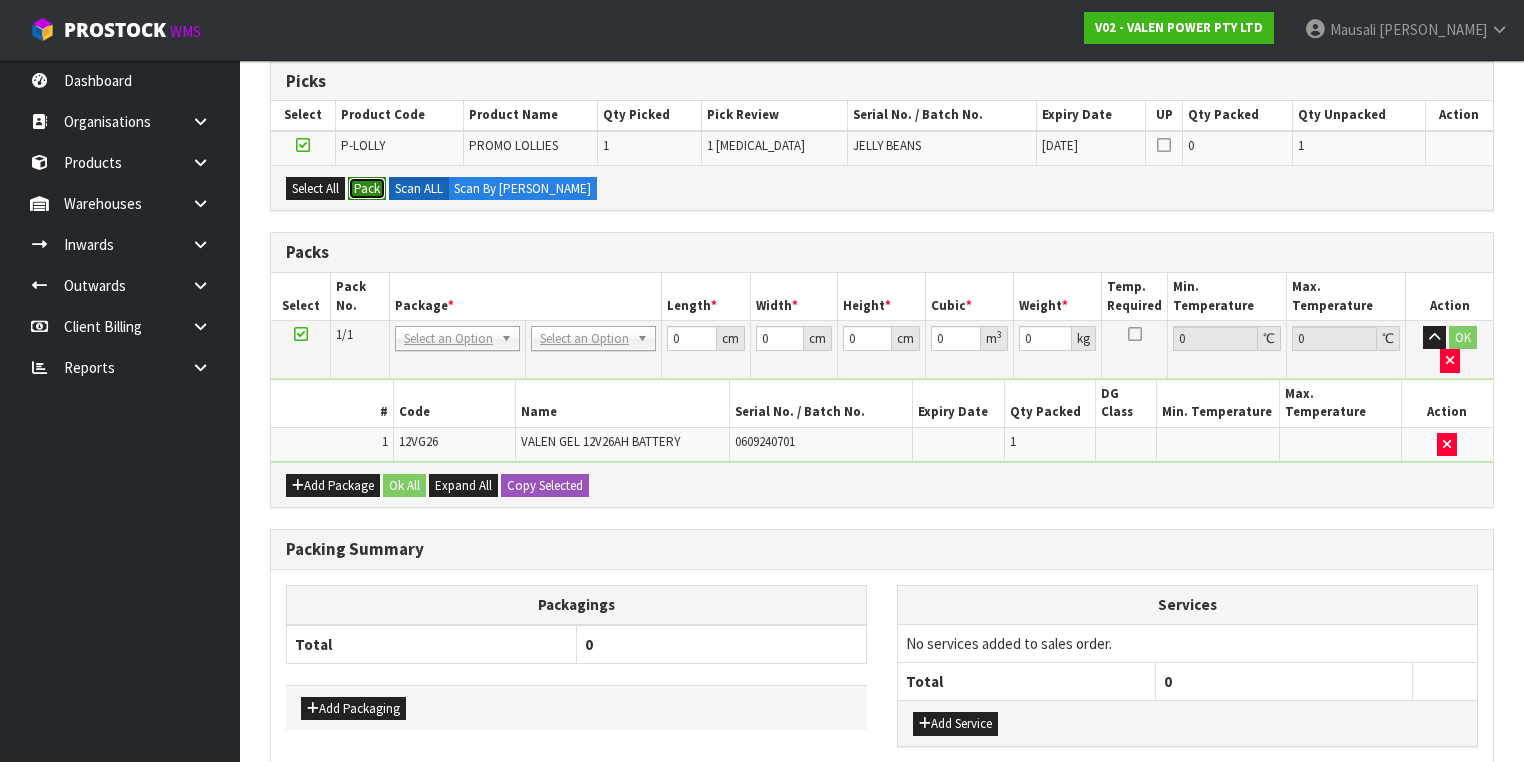 click on "Pack" at bounding box center [367, 189] 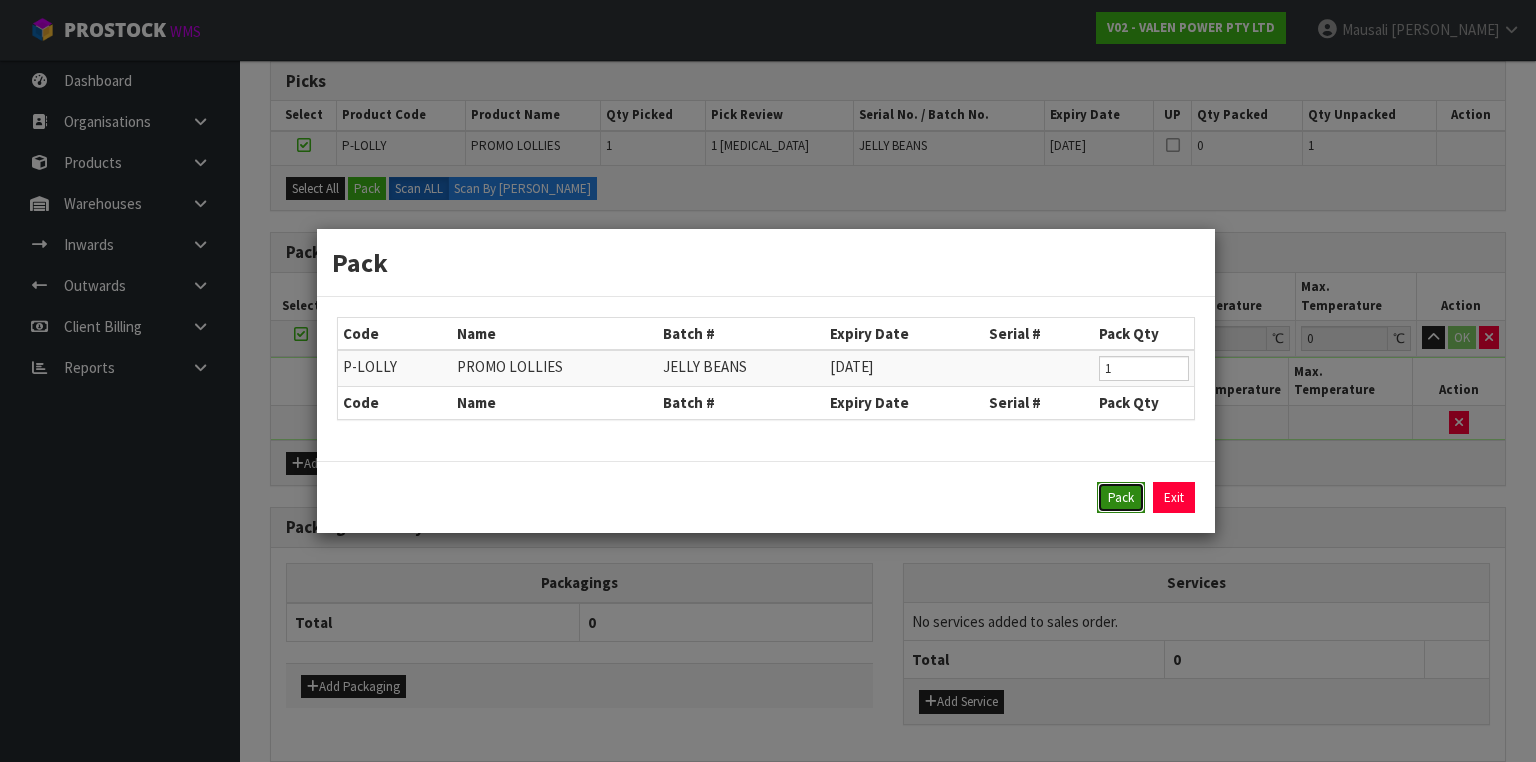 click on "Pack" at bounding box center (1121, 498) 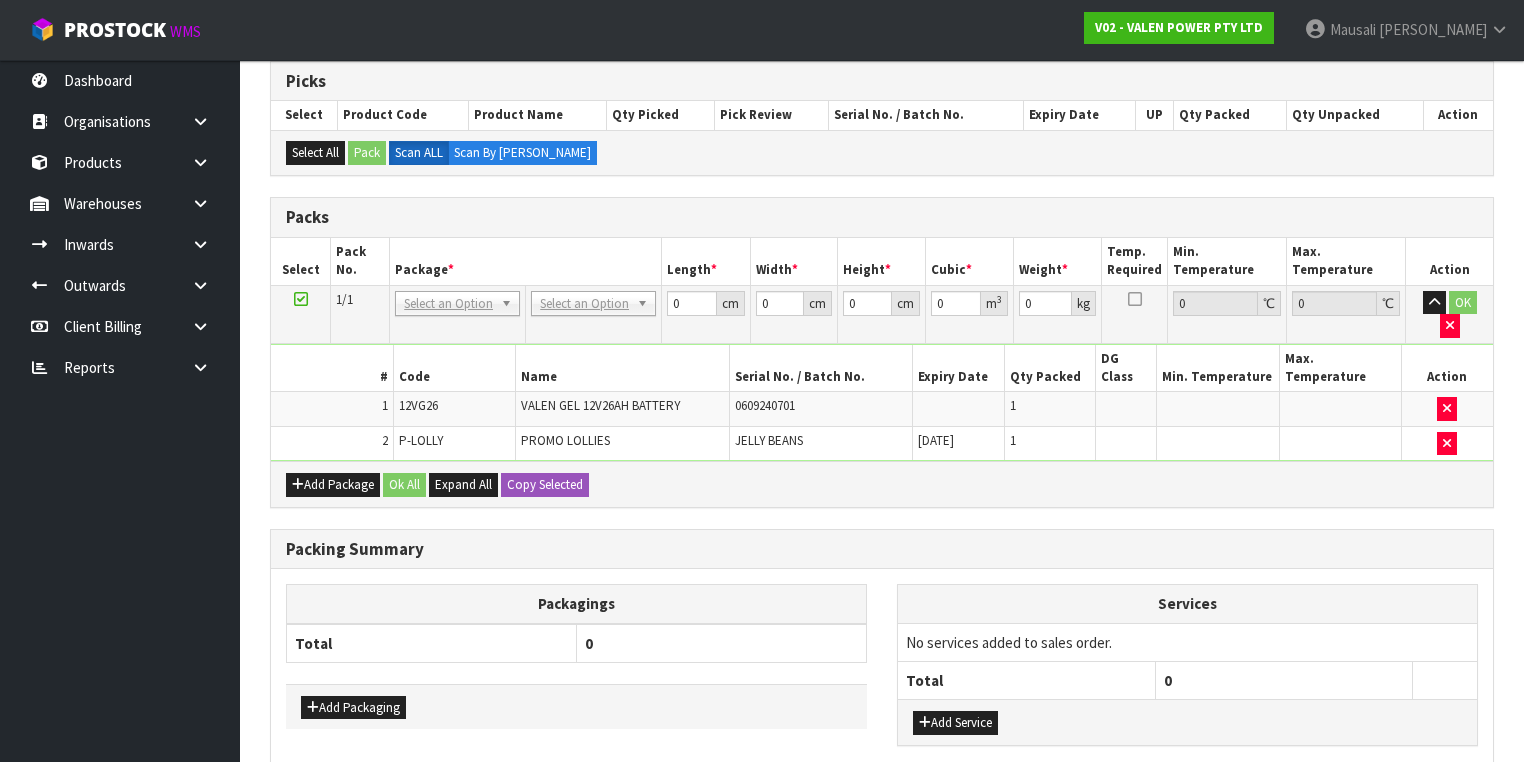 drag, startPoint x: 587, startPoint y: 286, endPoint x: 597, endPoint y: 322, distance: 37.363083 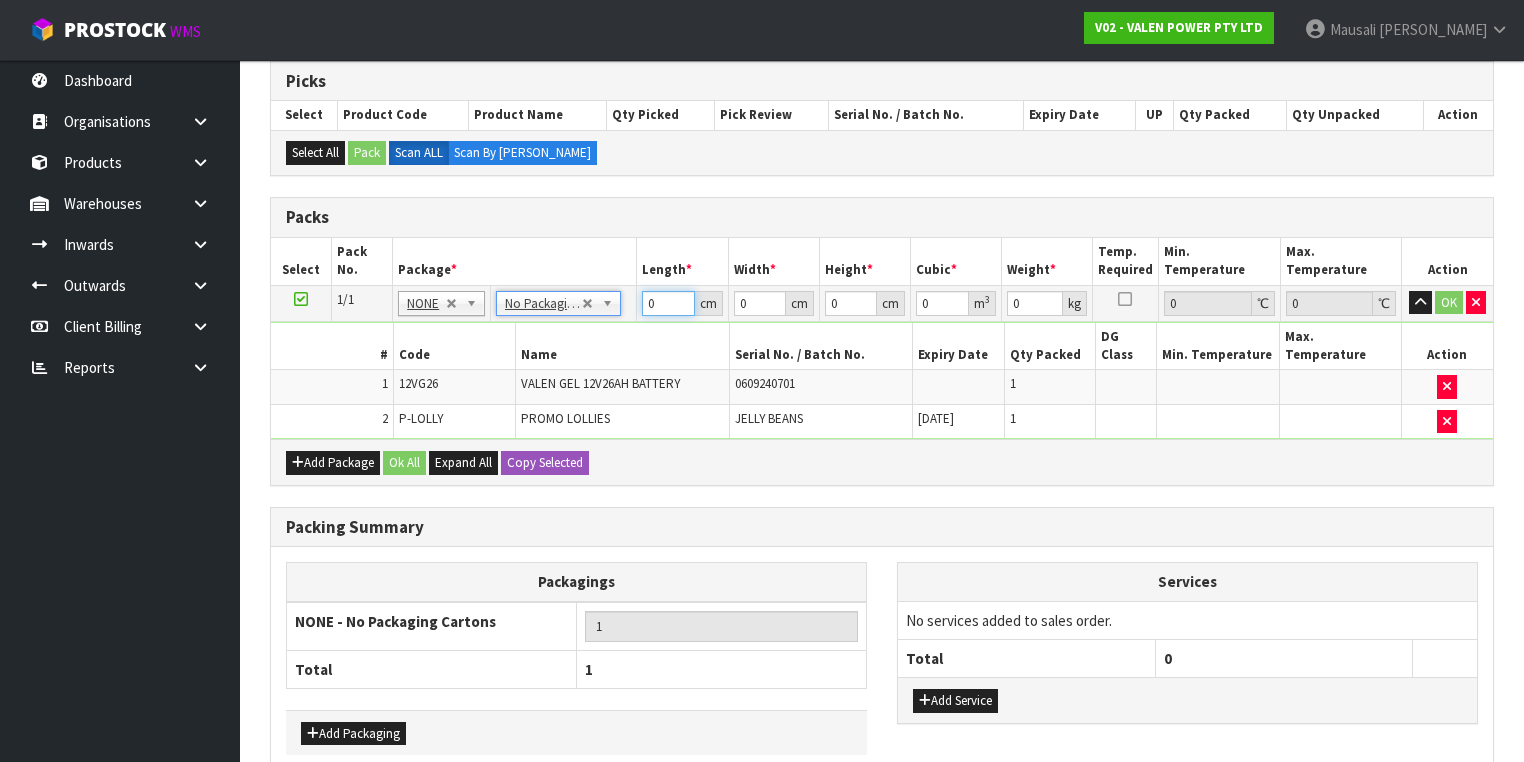 drag, startPoint x: 658, startPoint y: 296, endPoint x: 608, endPoint y: 325, distance: 57.801384 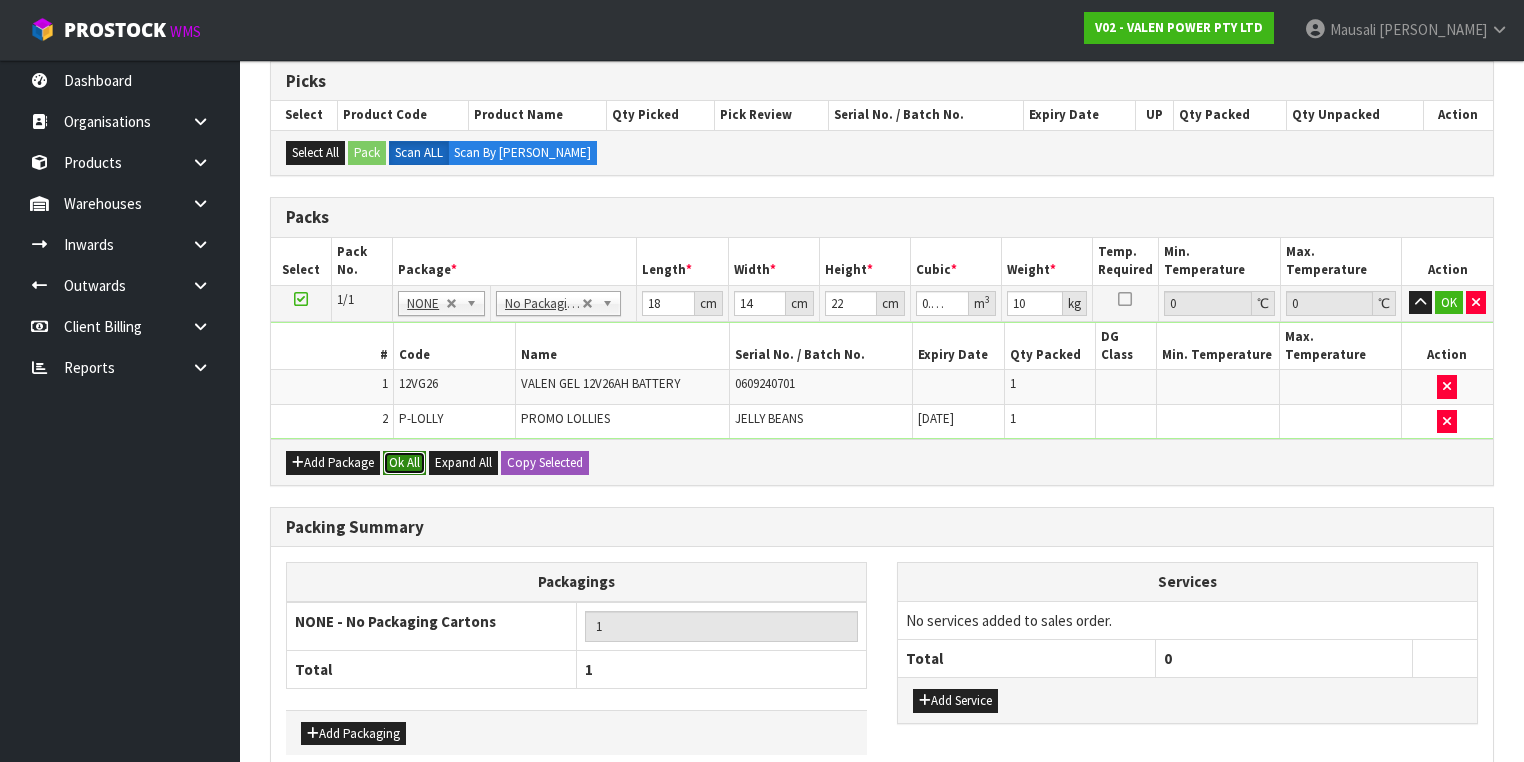 click on "Ok All" at bounding box center [404, 463] 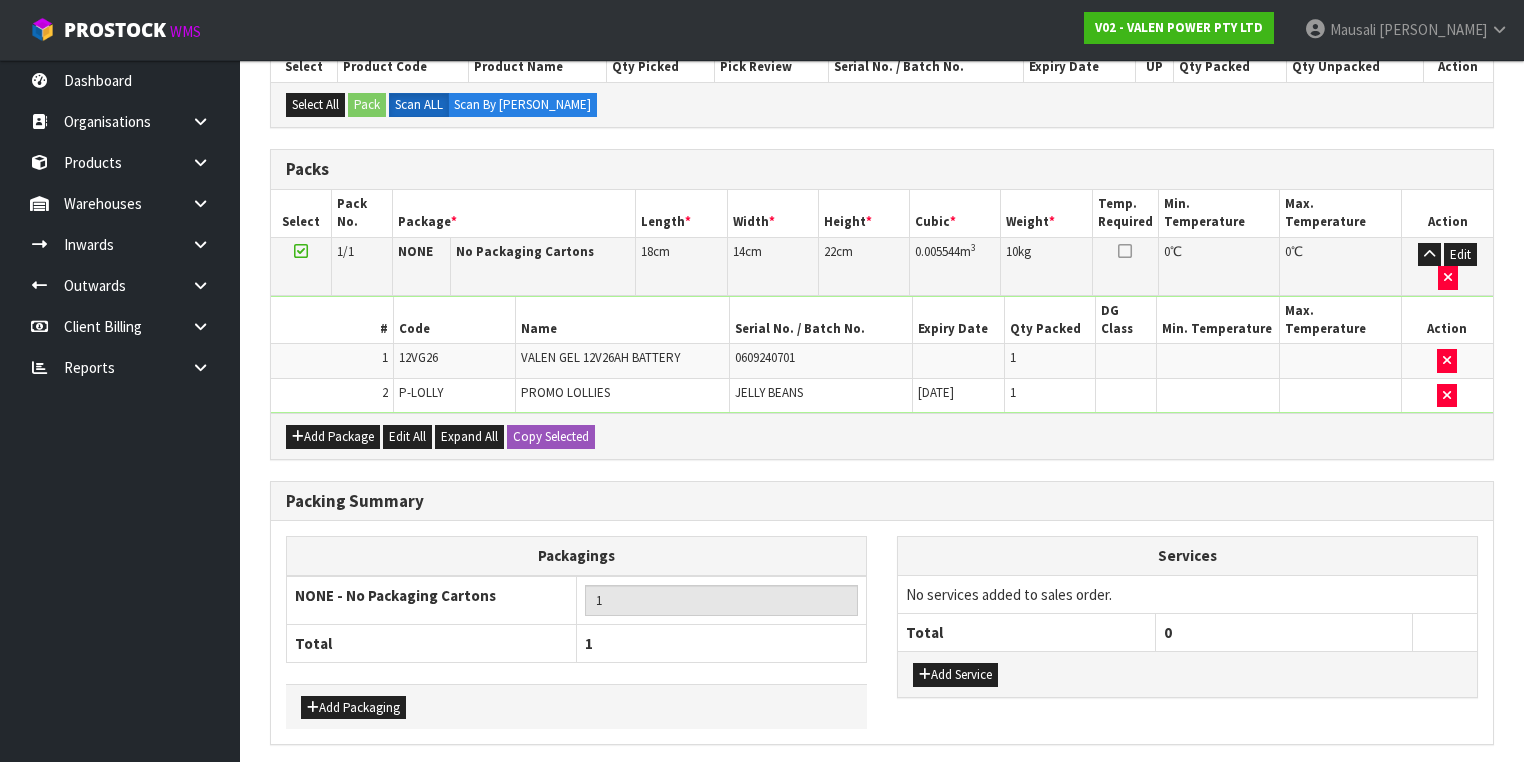 scroll, scrollTop: 473, scrollLeft: 0, axis: vertical 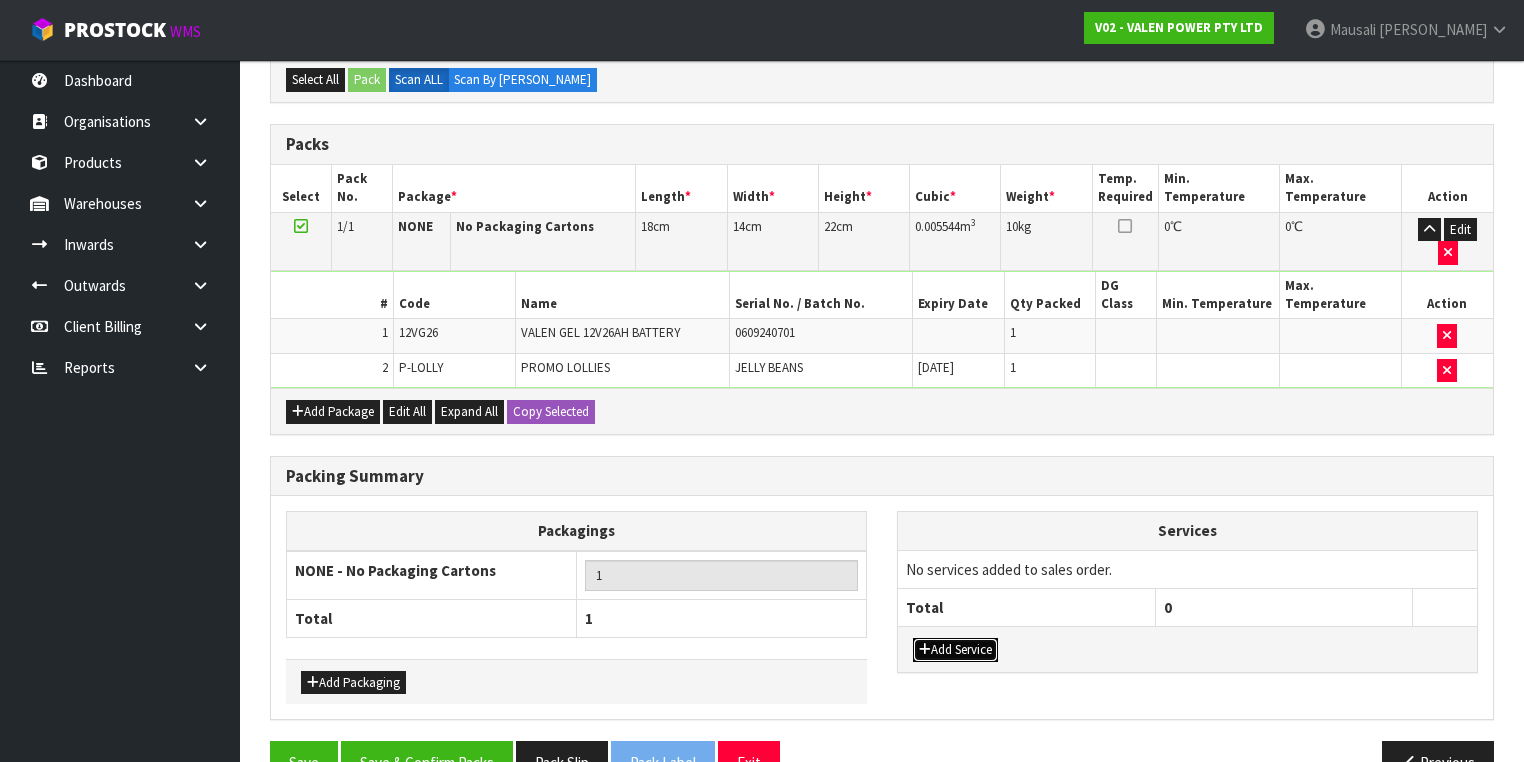 click on "Add Service" at bounding box center [955, 650] 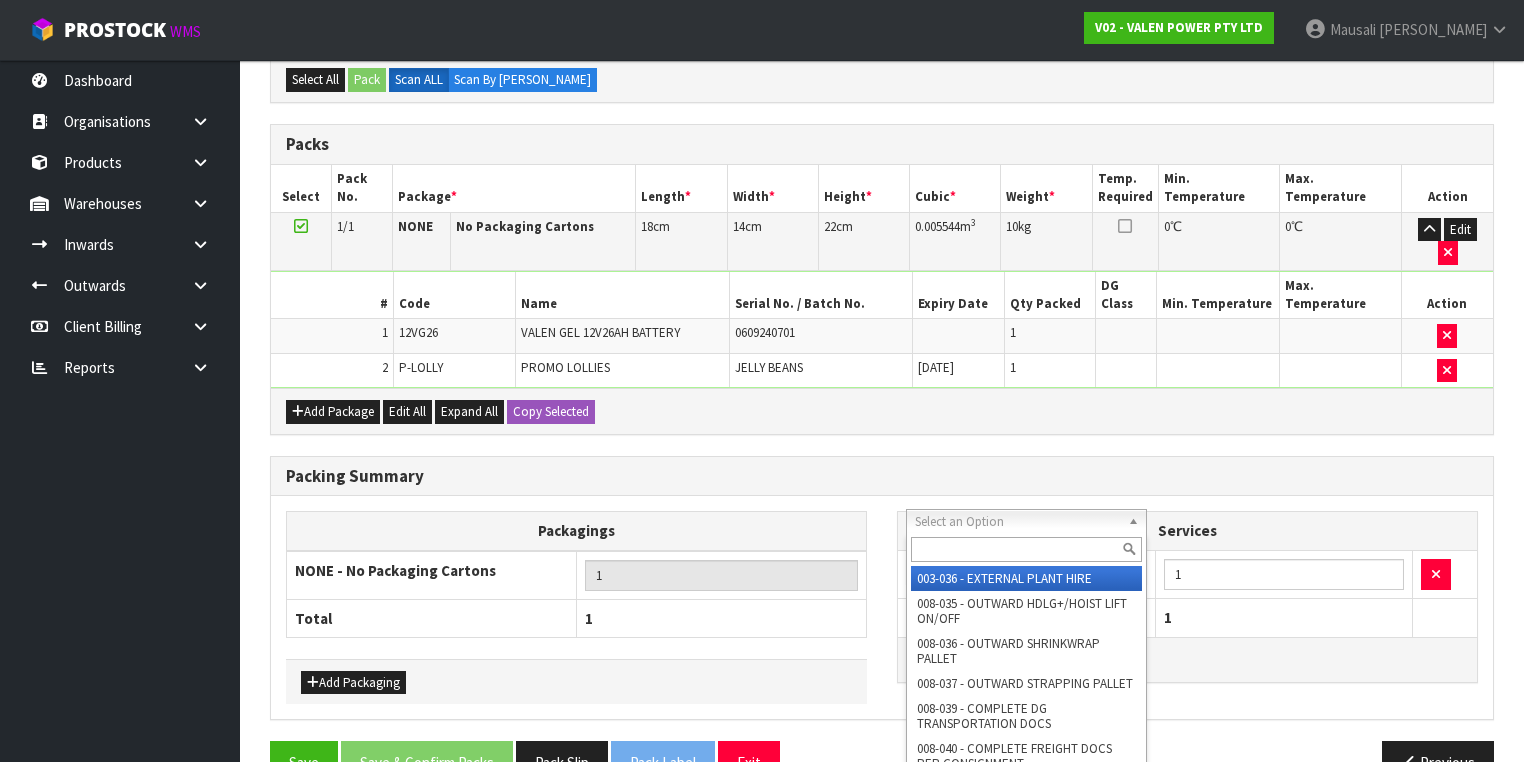 click at bounding box center (1026, 549) 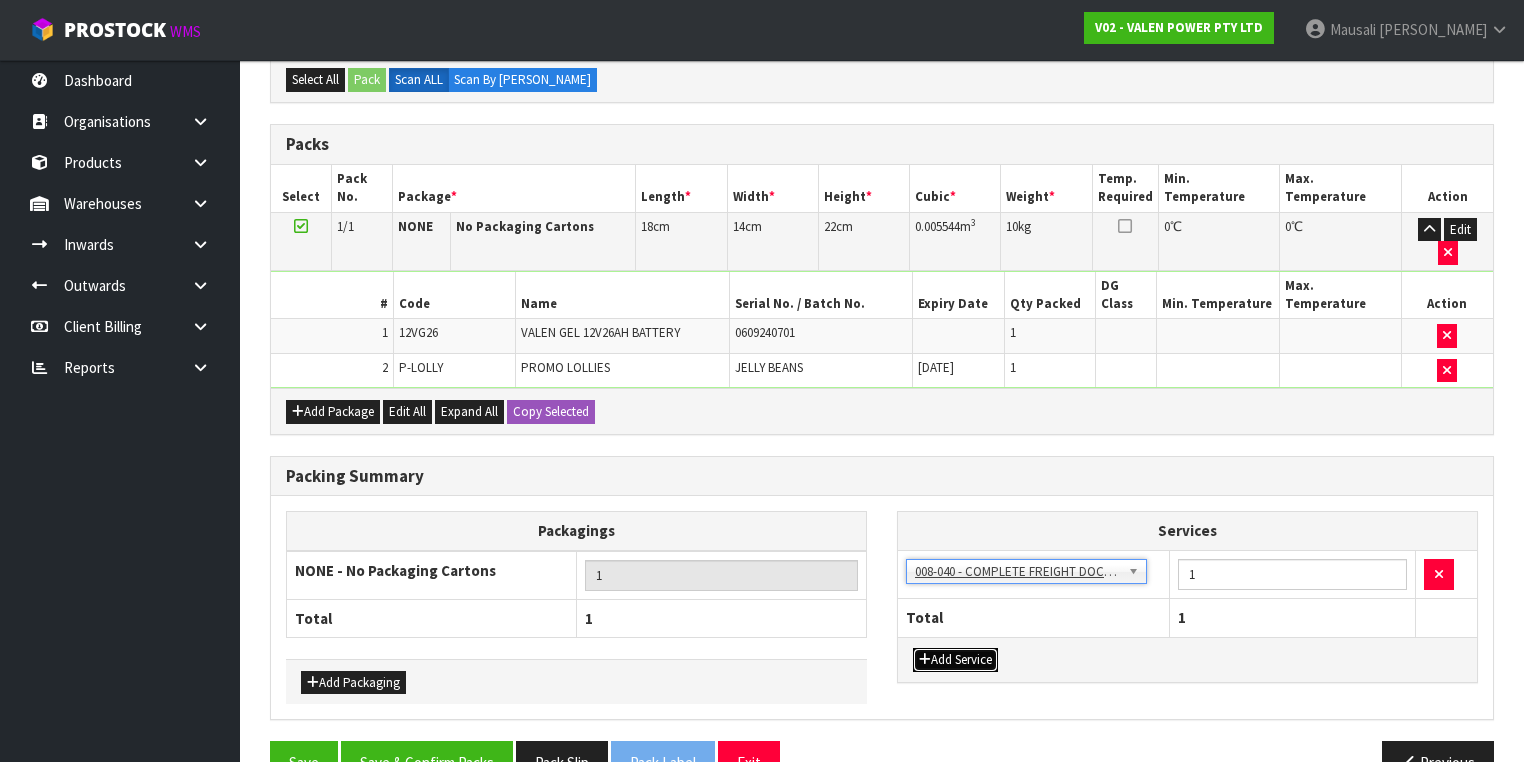 click on "Add Service" at bounding box center (955, 660) 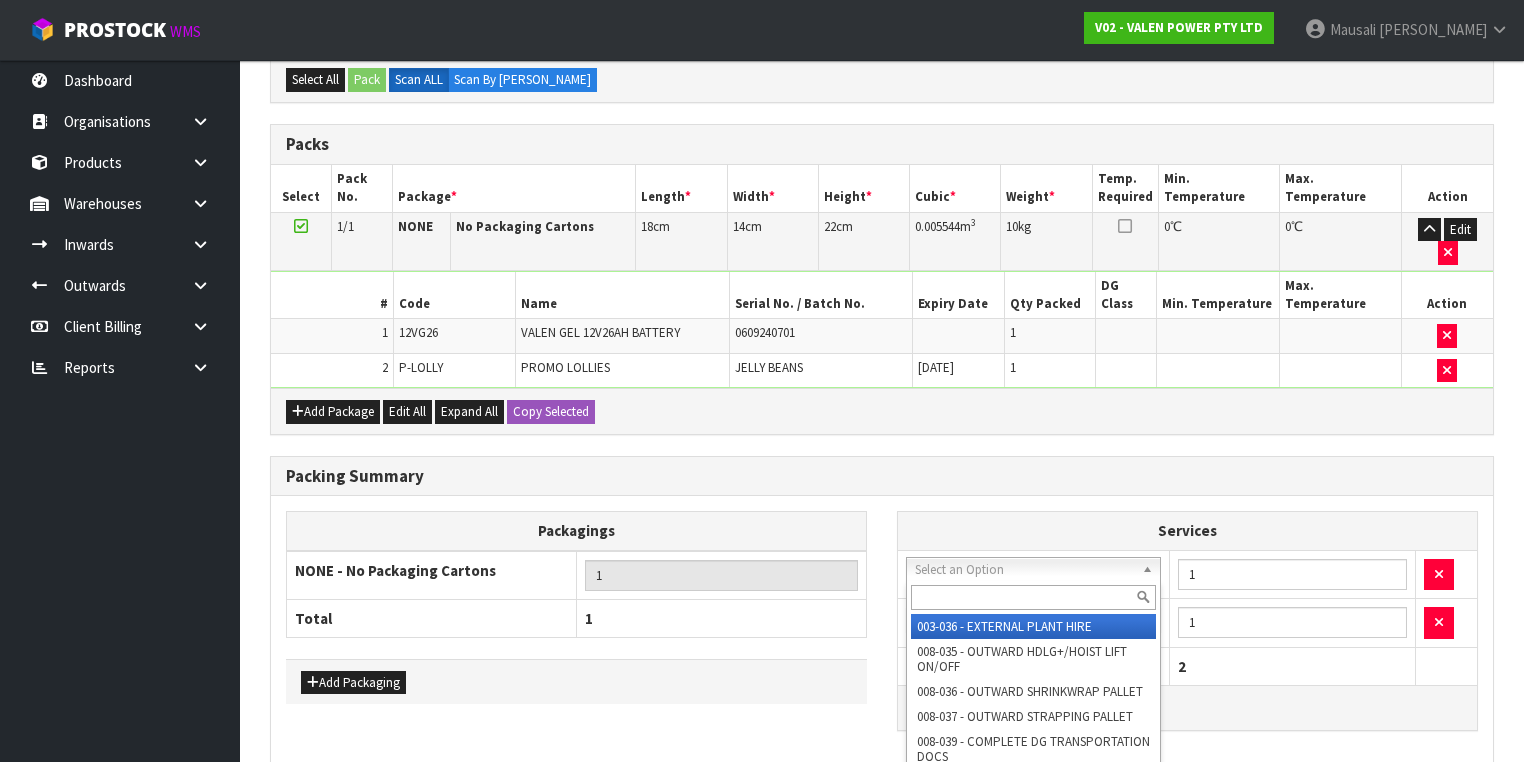 click at bounding box center (1034, 597) 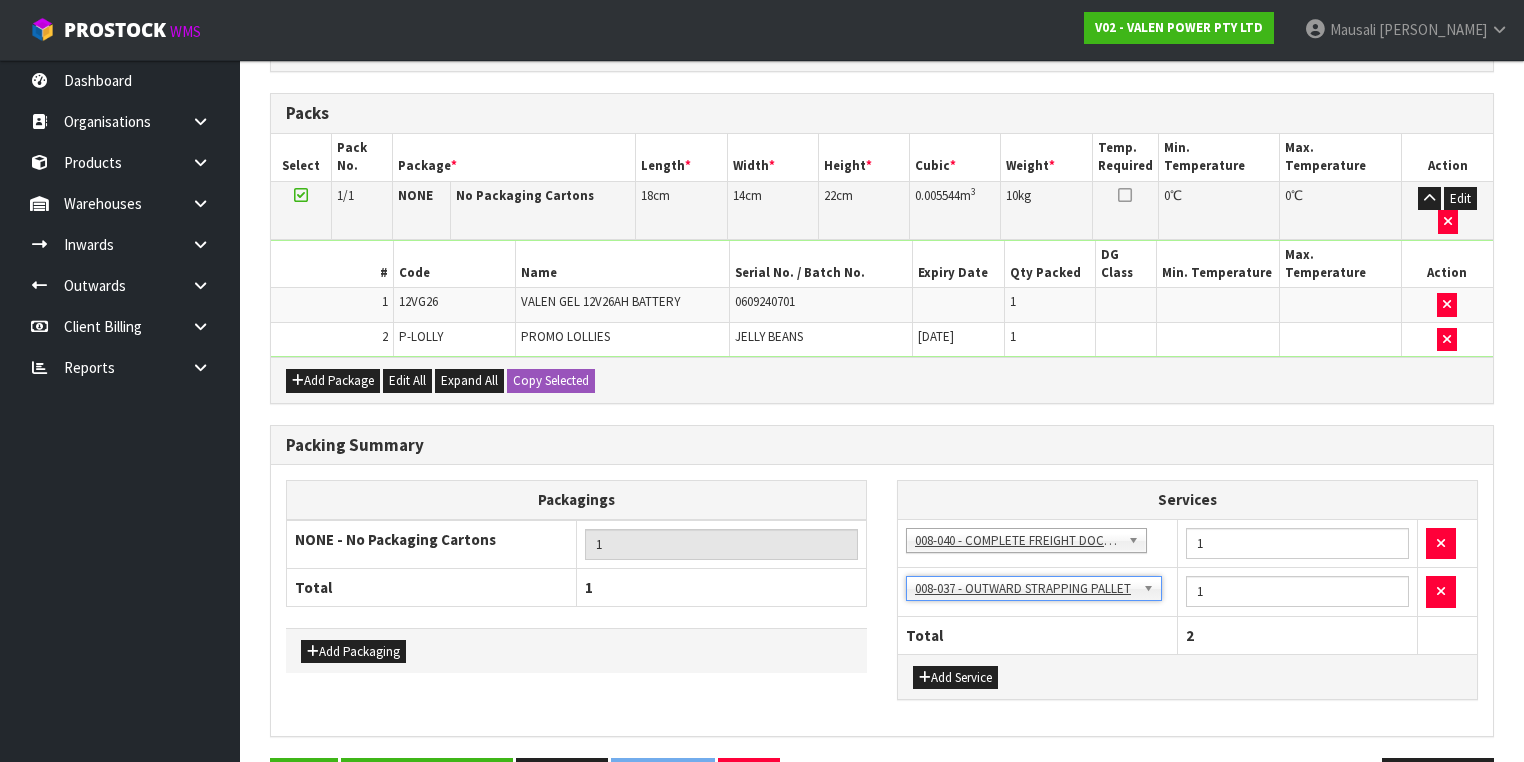 scroll, scrollTop: 520, scrollLeft: 0, axis: vertical 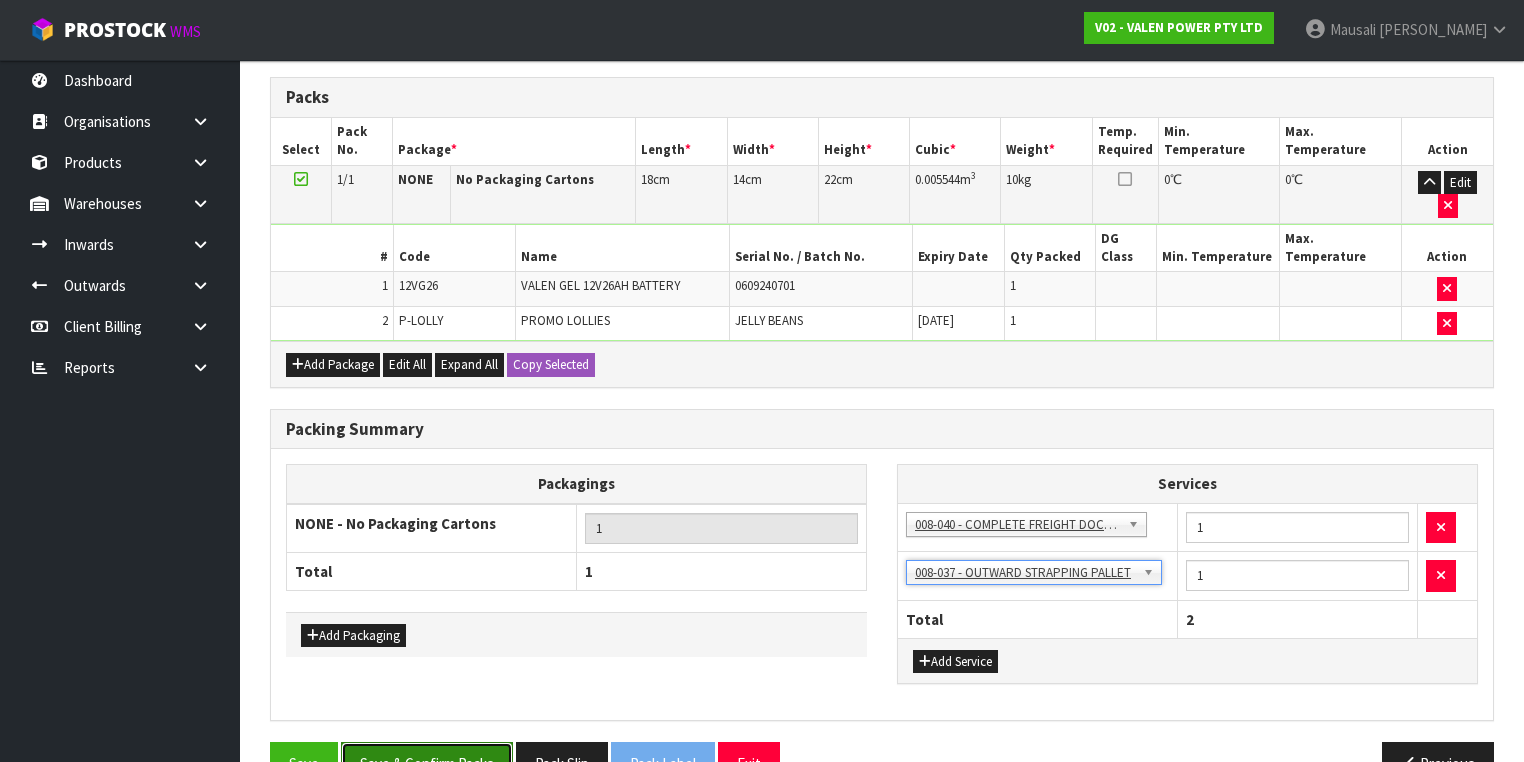 click on "Save & Confirm Packs" at bounding box center (427, 763) 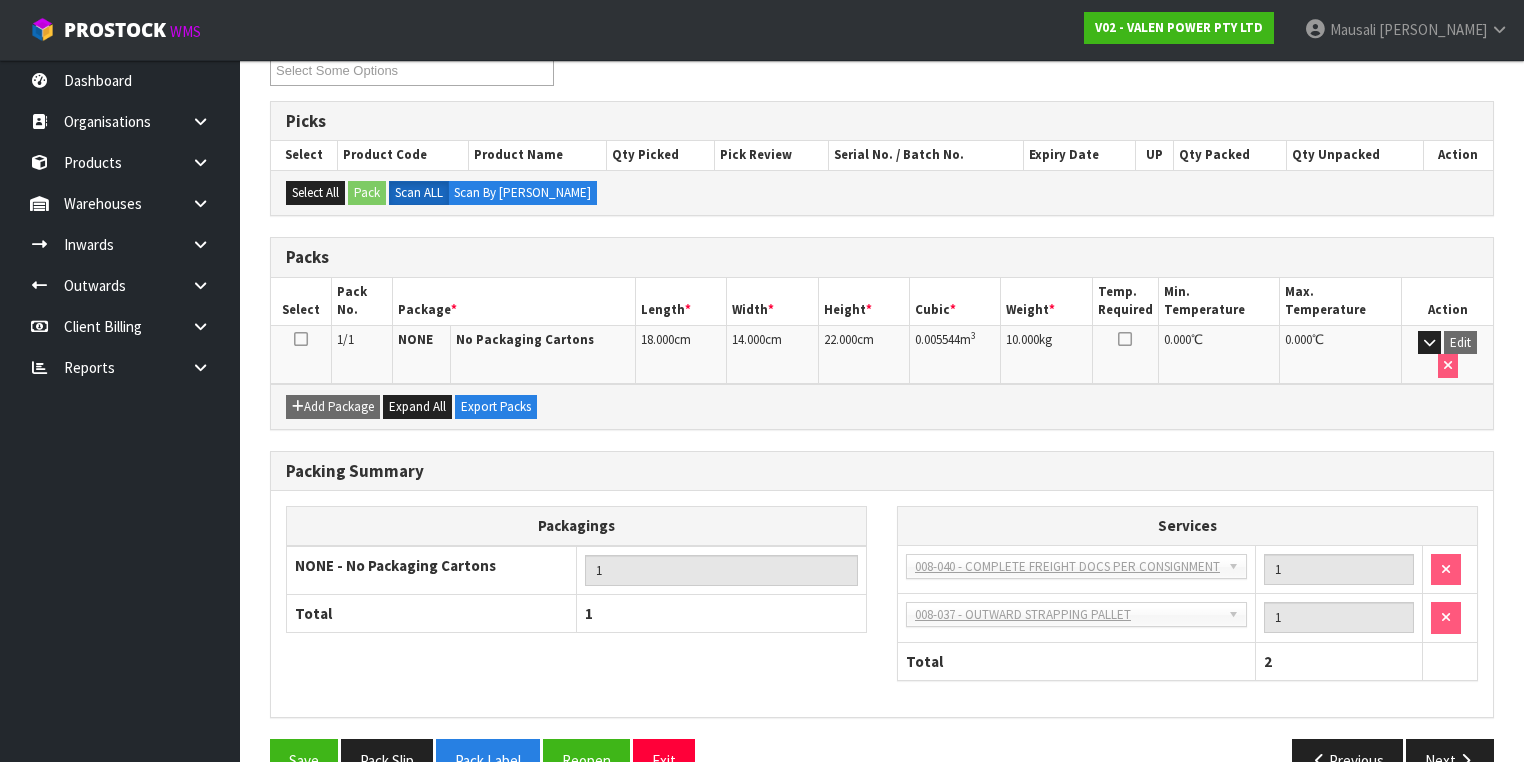 scroll, scrollTop: 379, scrollLeft: 0, axis: vertical 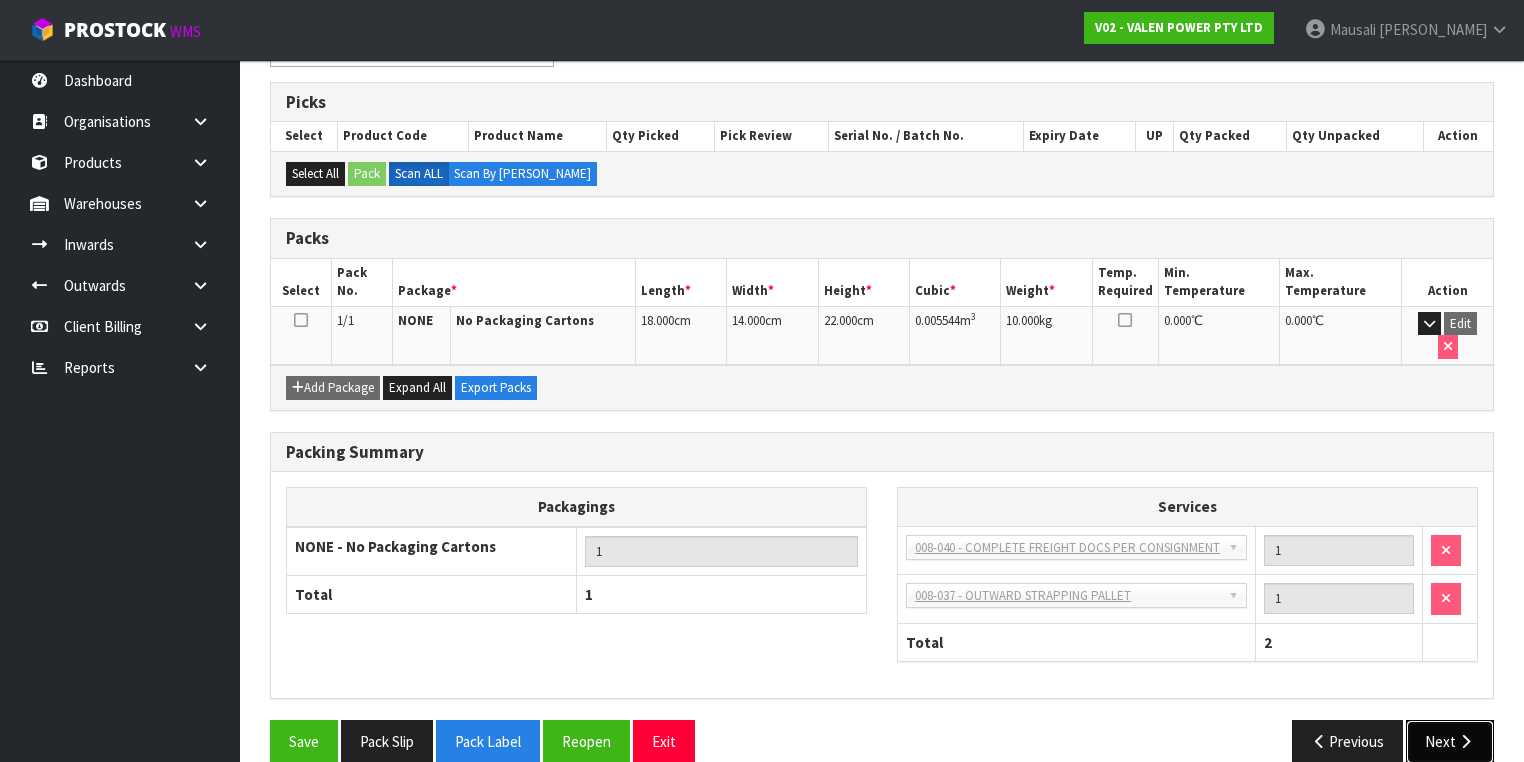 click on "Next" at bounding box center (1450, 741) 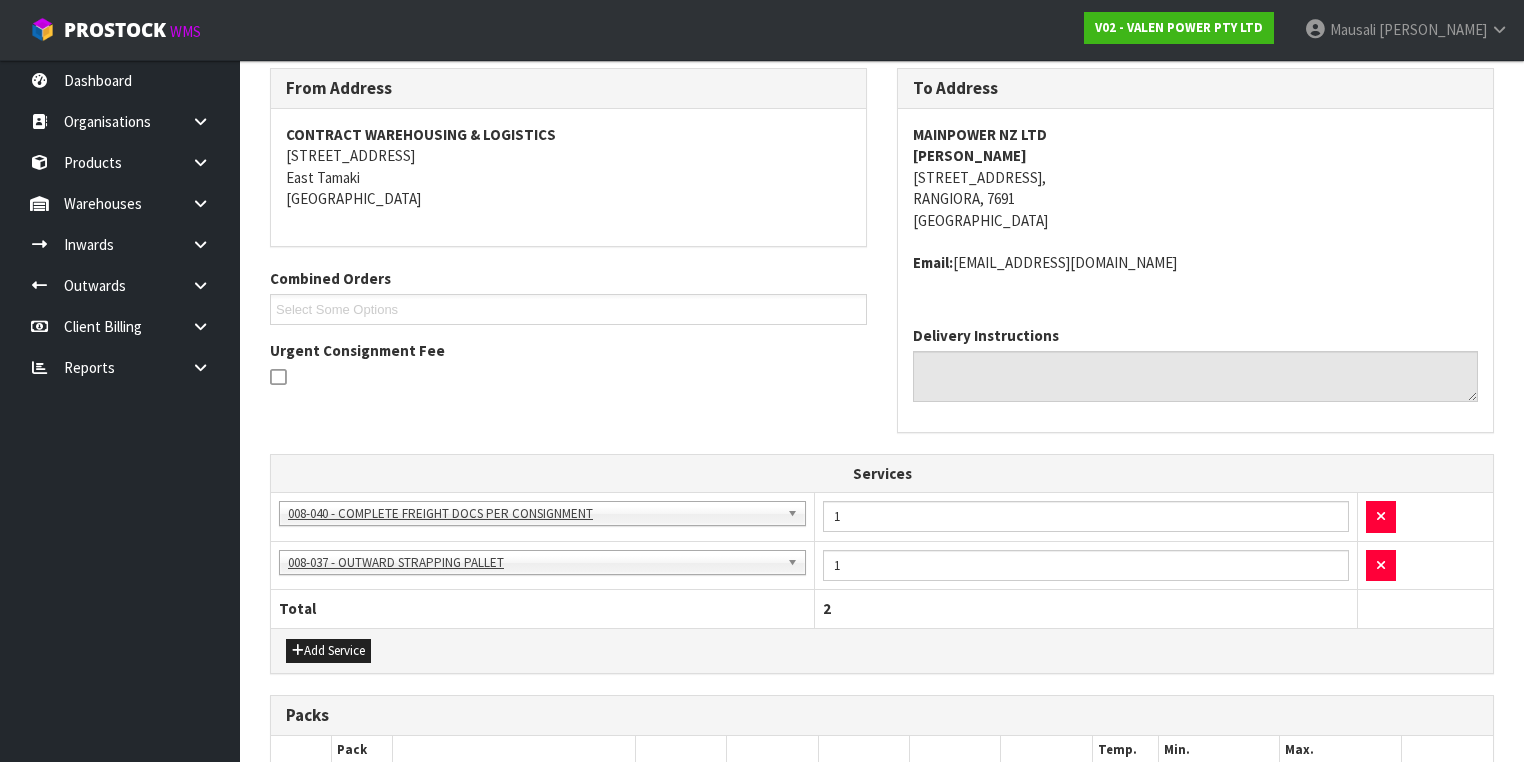 scroll, scrollTop: 628, scrollLeft: 0, axis: vertical 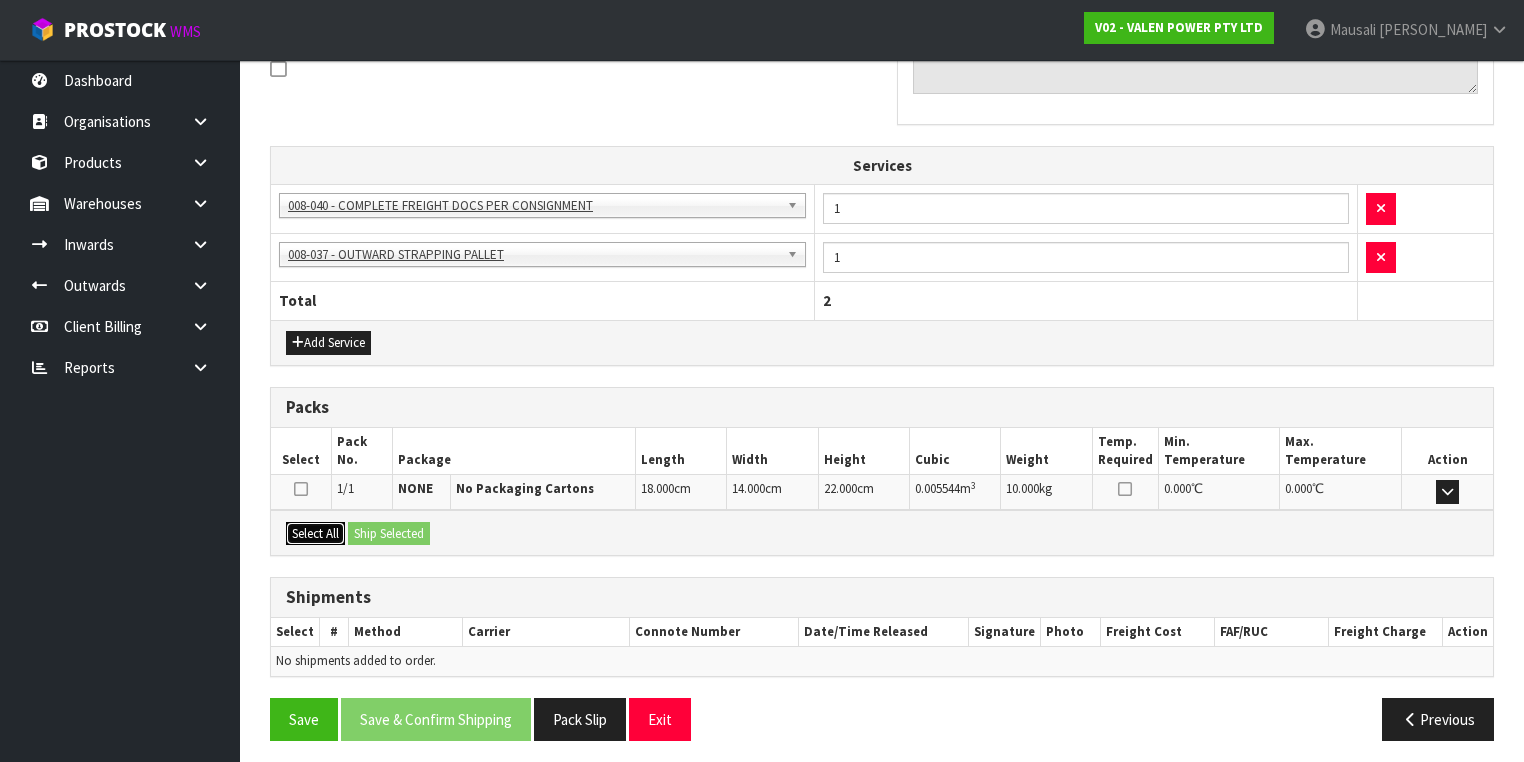 click on "Select All" at bounding box center (315, 534) 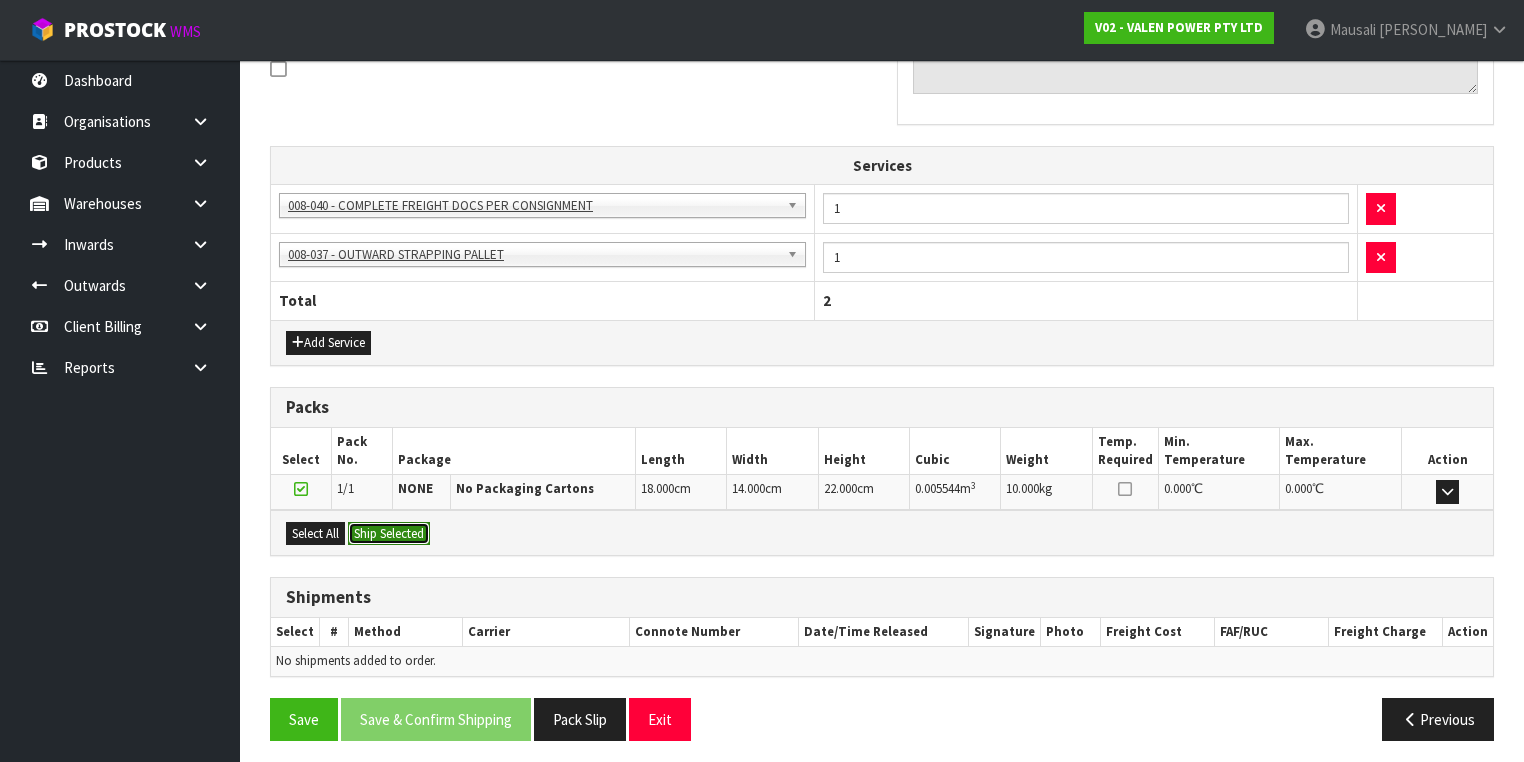 click on "Ship Selected" at bounding box center (389, 534) 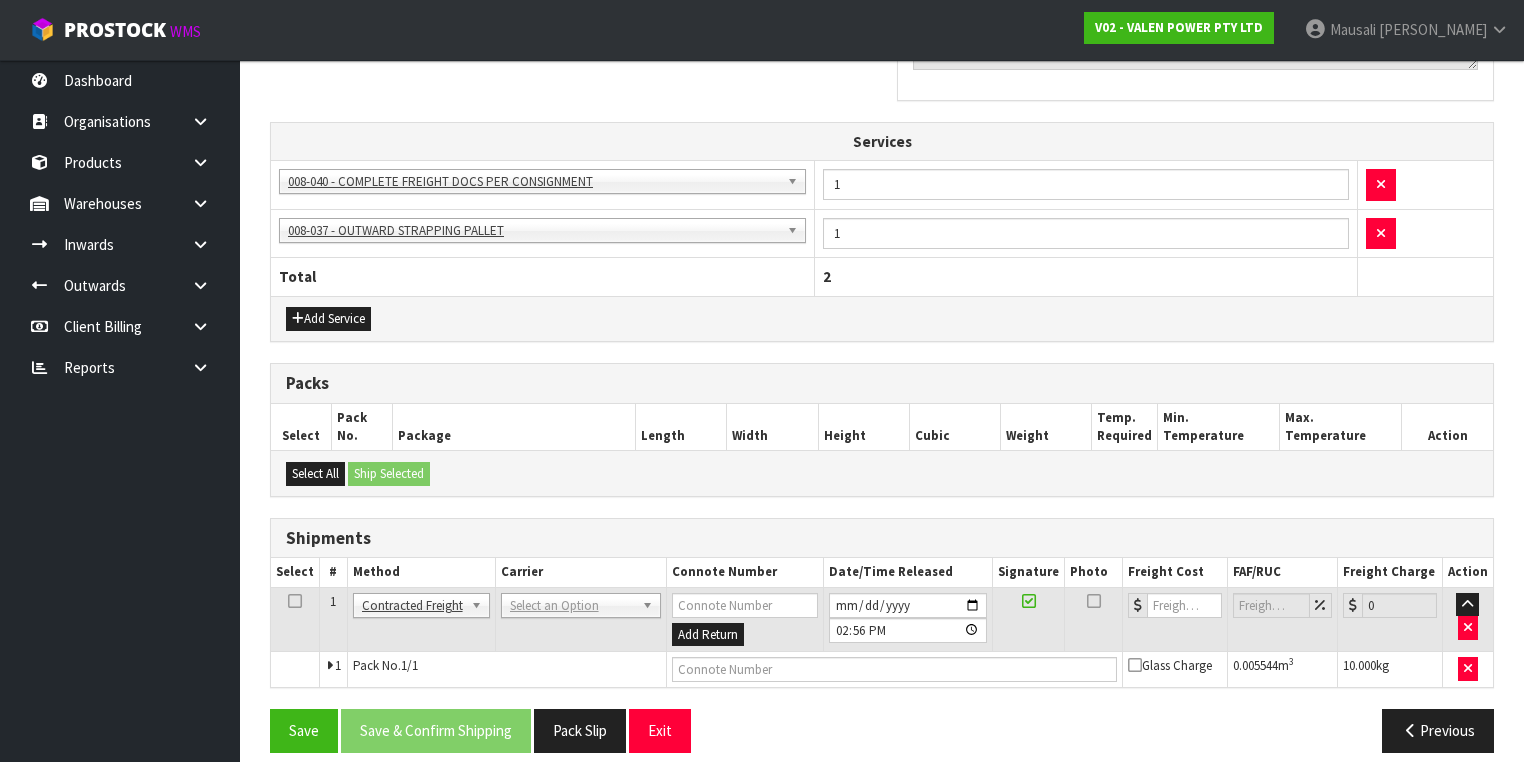 scroll, scrollTop: 664, scrollLeft: 0, axis: vertical 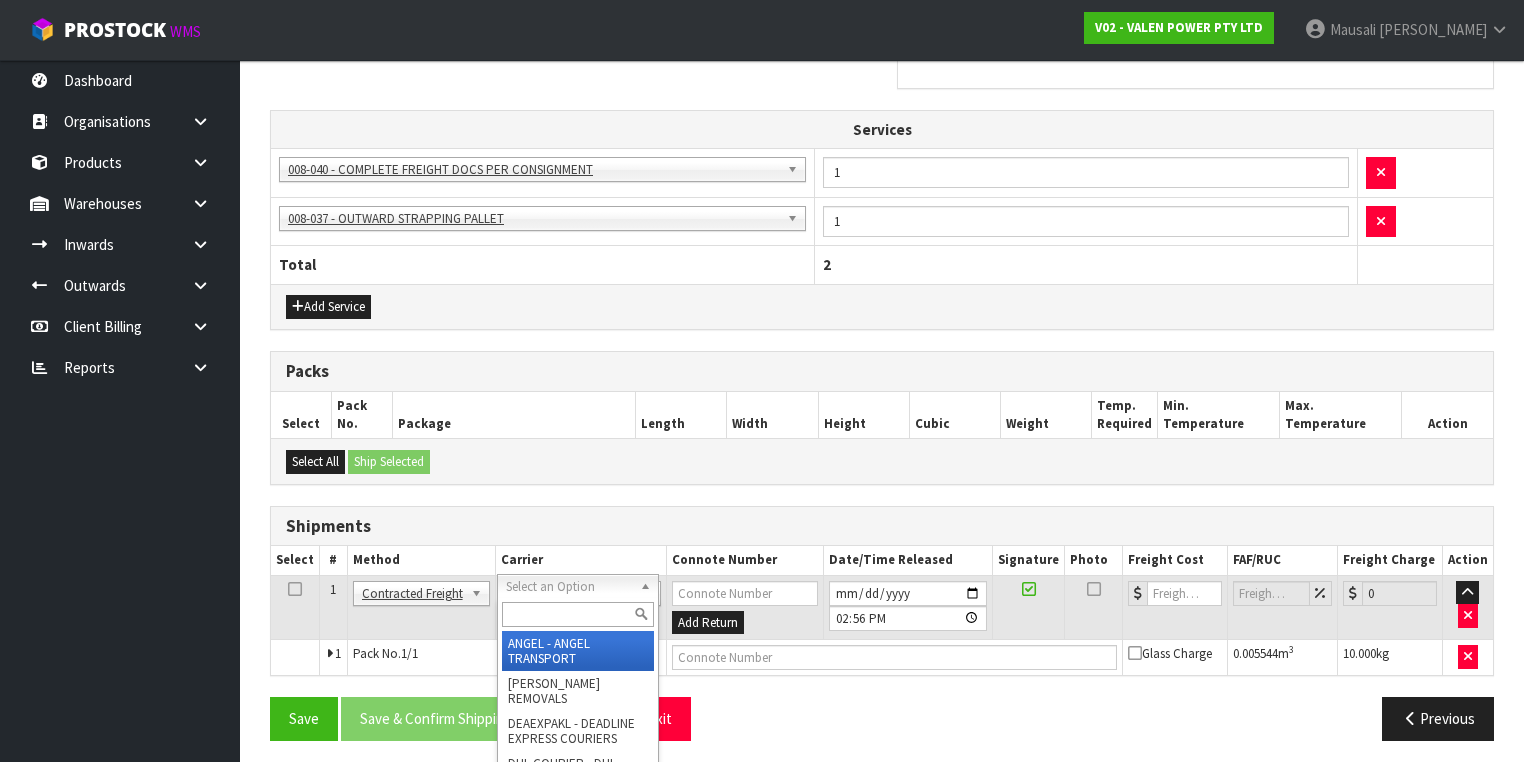 click at bounding box center [578, 614] 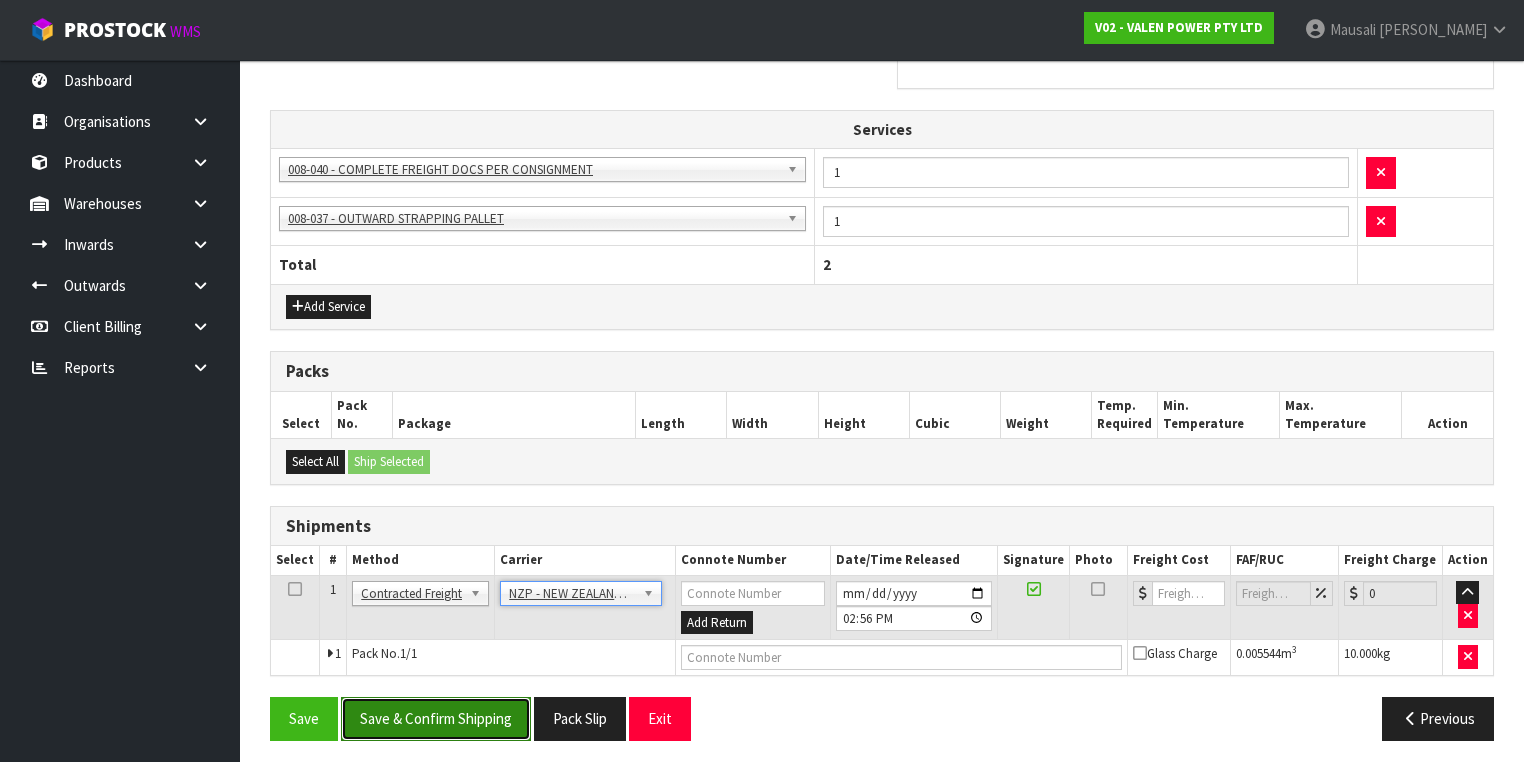 click on "Save & Confirm Shipping" at bounding box center [436, 718] 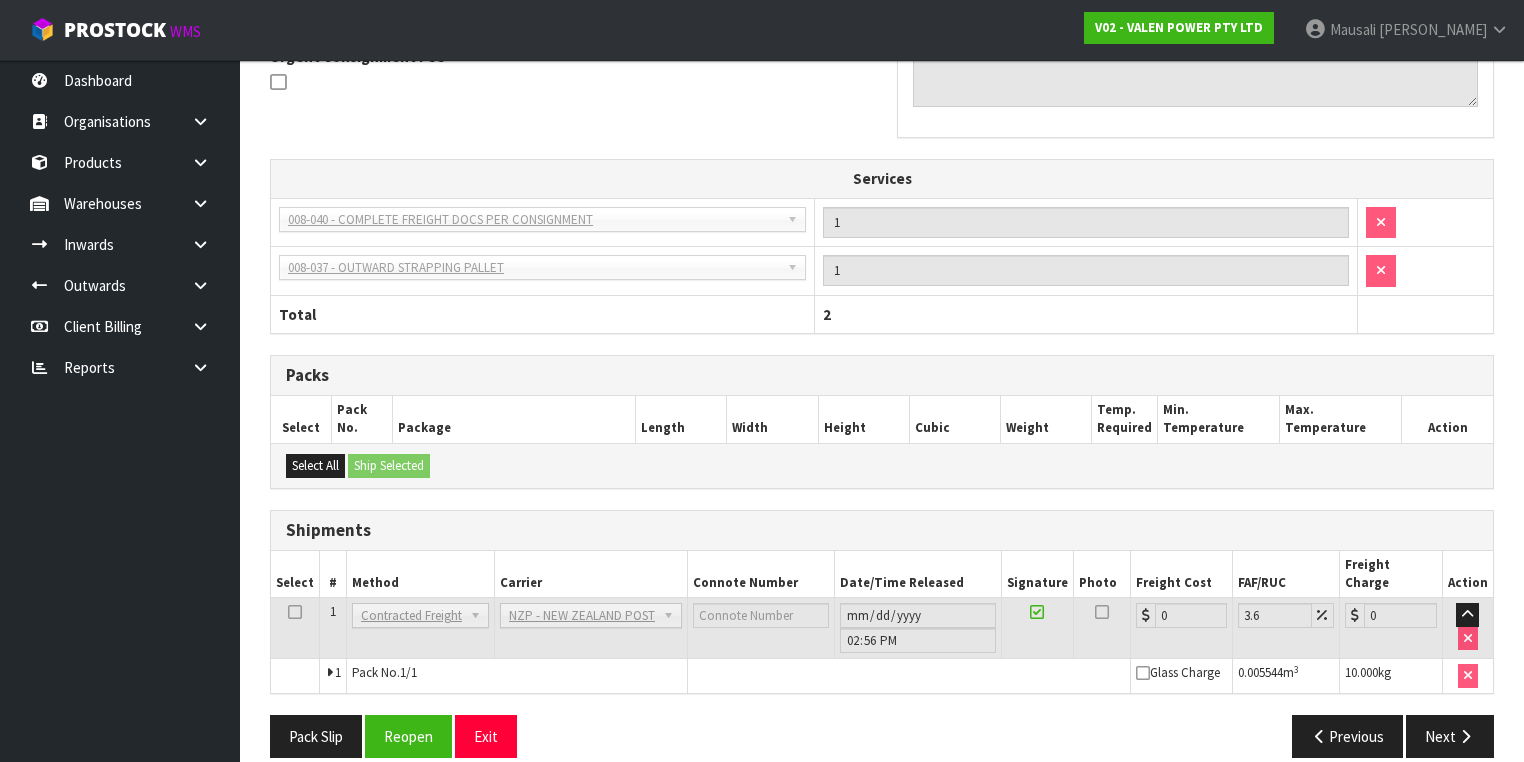 scroll, scrollTop: 636, scrollLeft: 0, axis: vertical 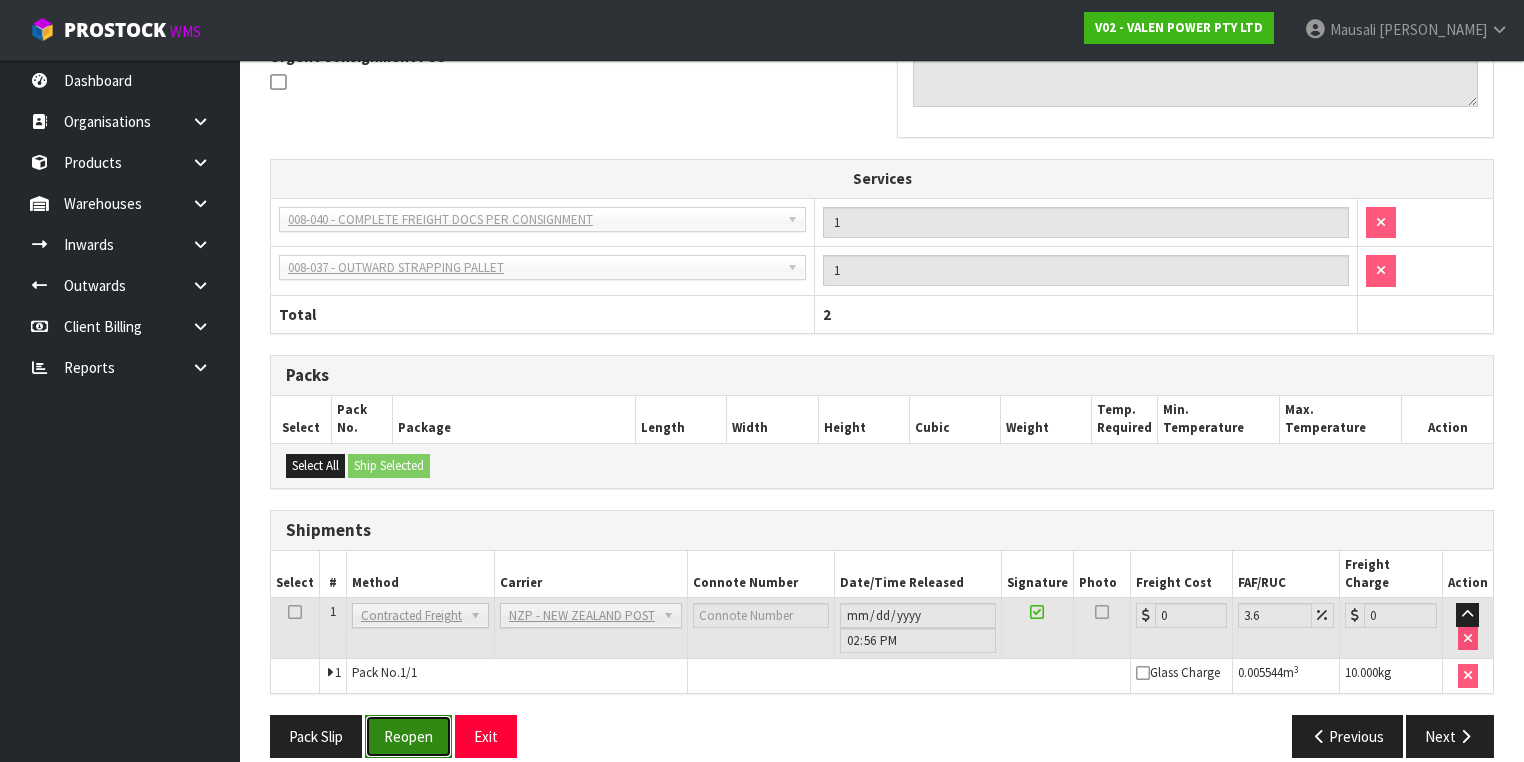 drag, startPoint x: 425, startPoint y: 703, endPoint x: 449, endPoint y: 698, distance: 24.5153 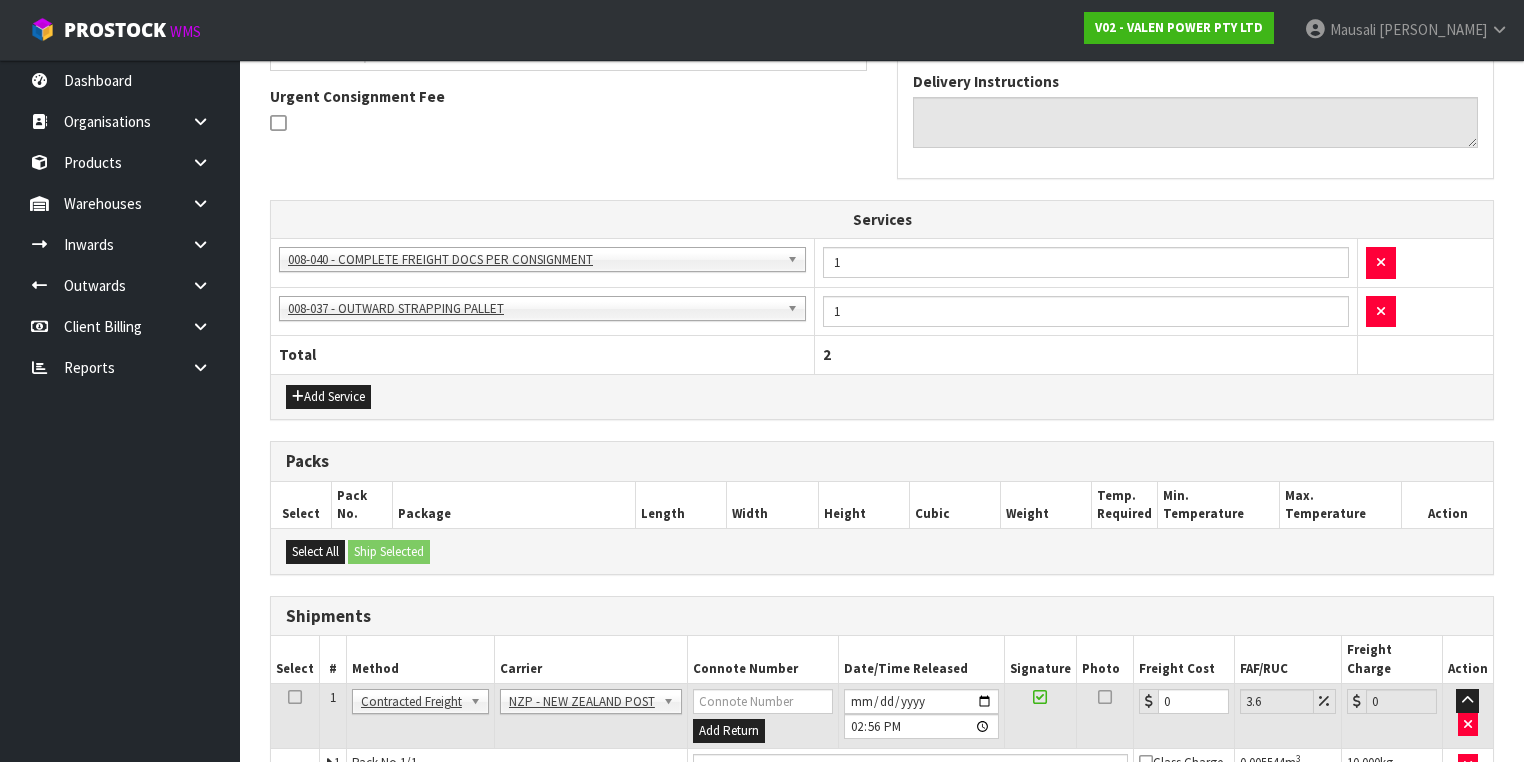 scroll, scrollTop: 682, scrollLeft: 0, axis: vertical 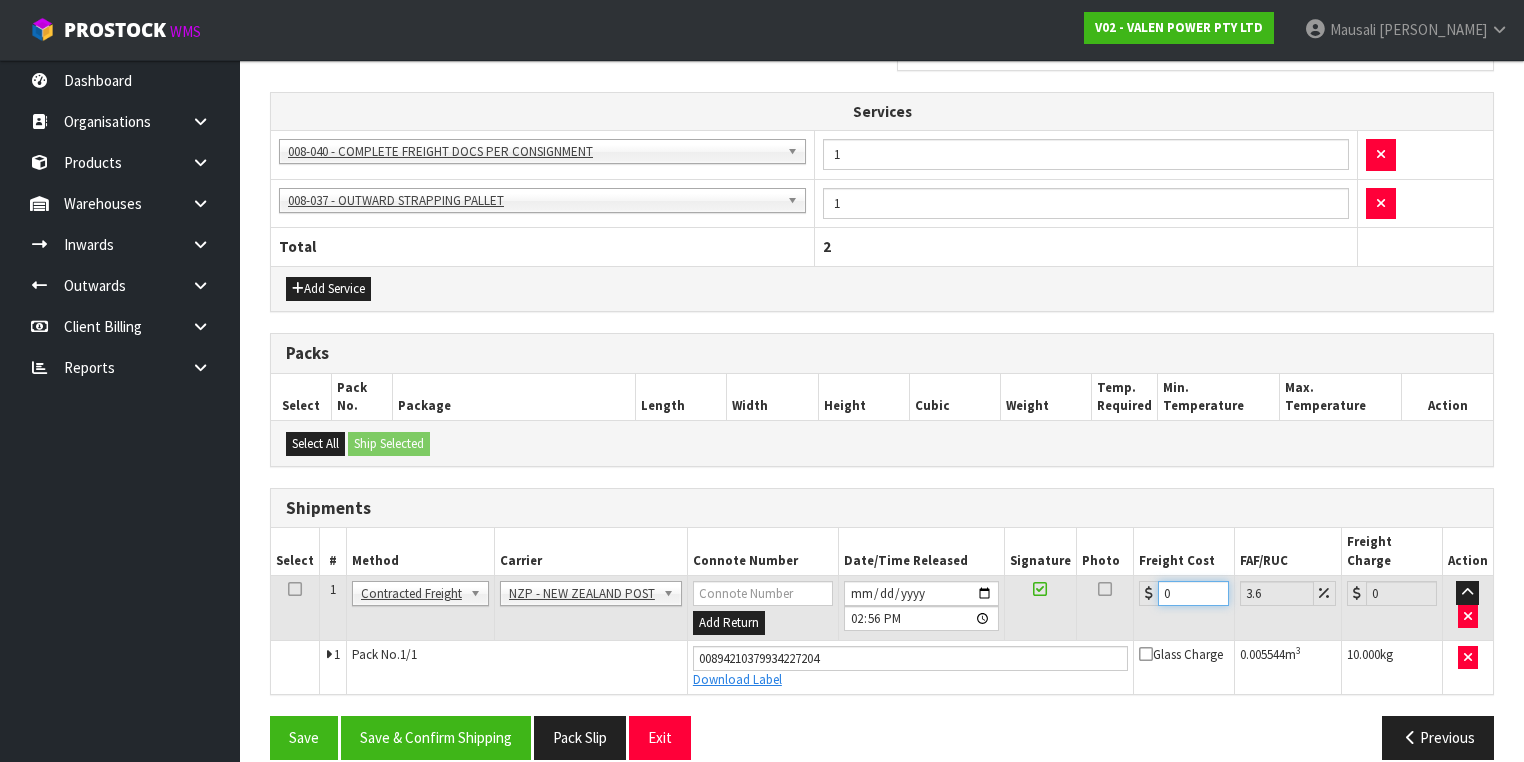 drag, startPoint x: 1189, startPoint y: 570, endPoint x: 1147, endPoint y: 583, distance: 43.965897 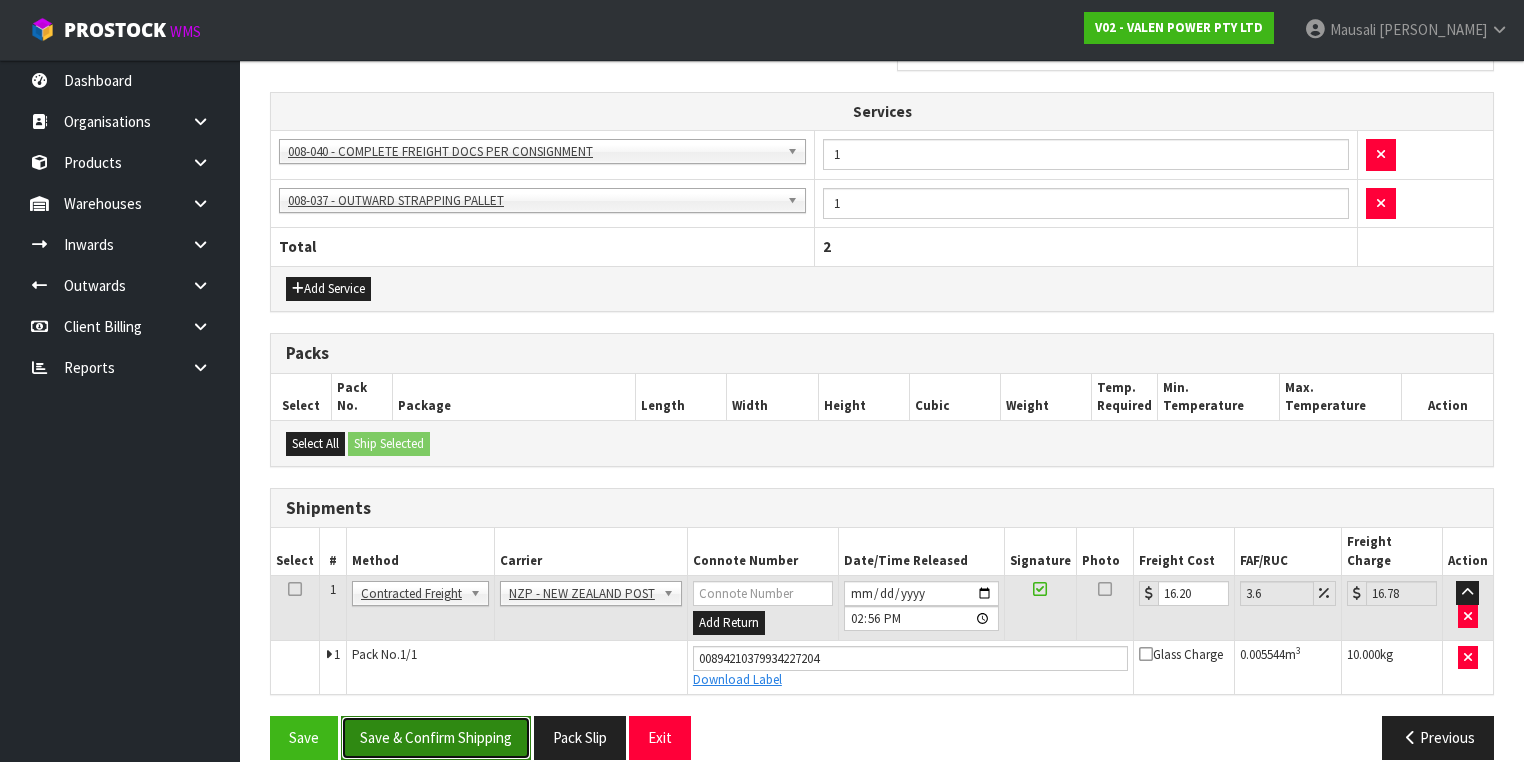 click on "Save & Confirm Shipping" at bounding box center [436, 737] 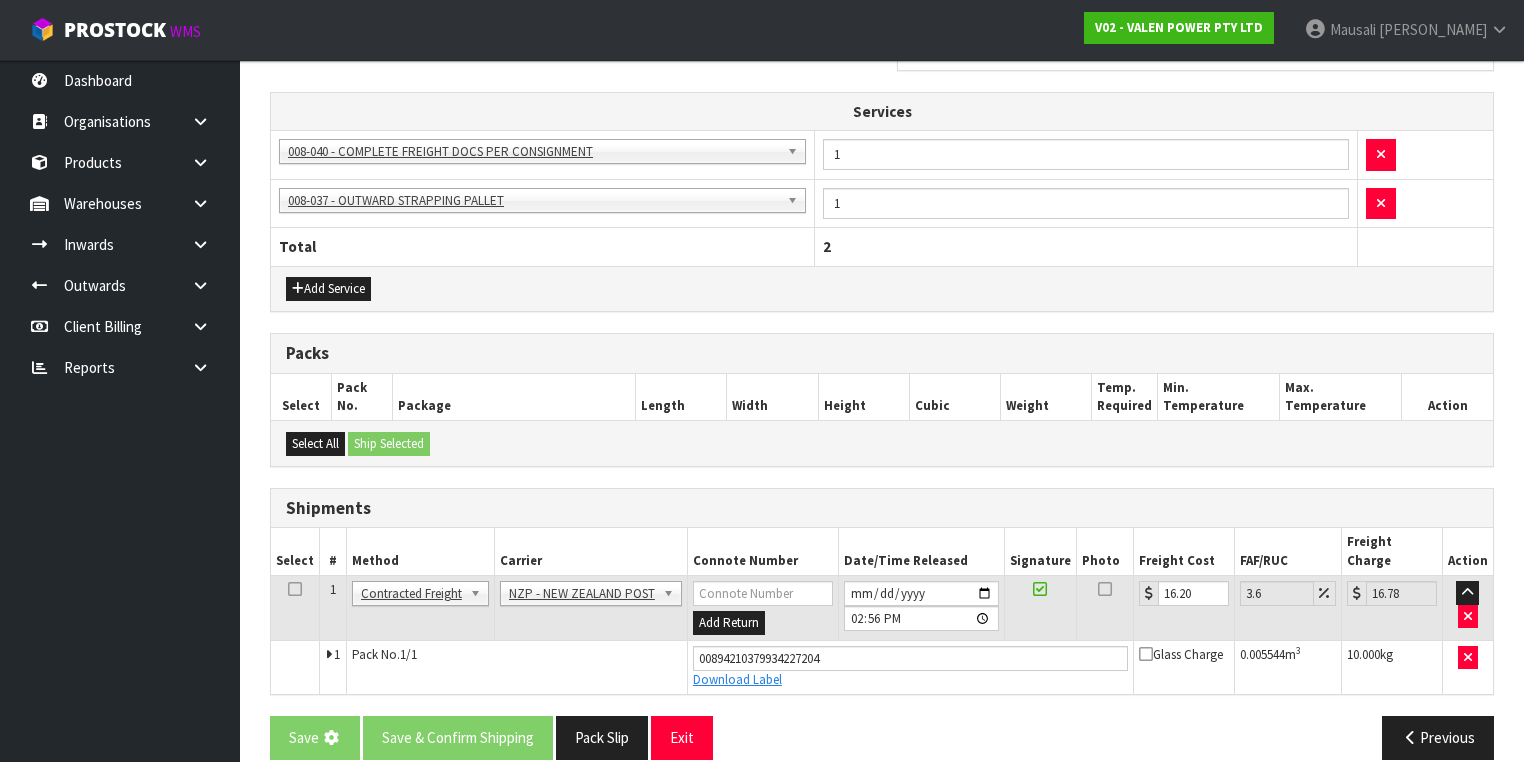 scroll, scrollTop: 0, scrollLeft: 0, axis: both 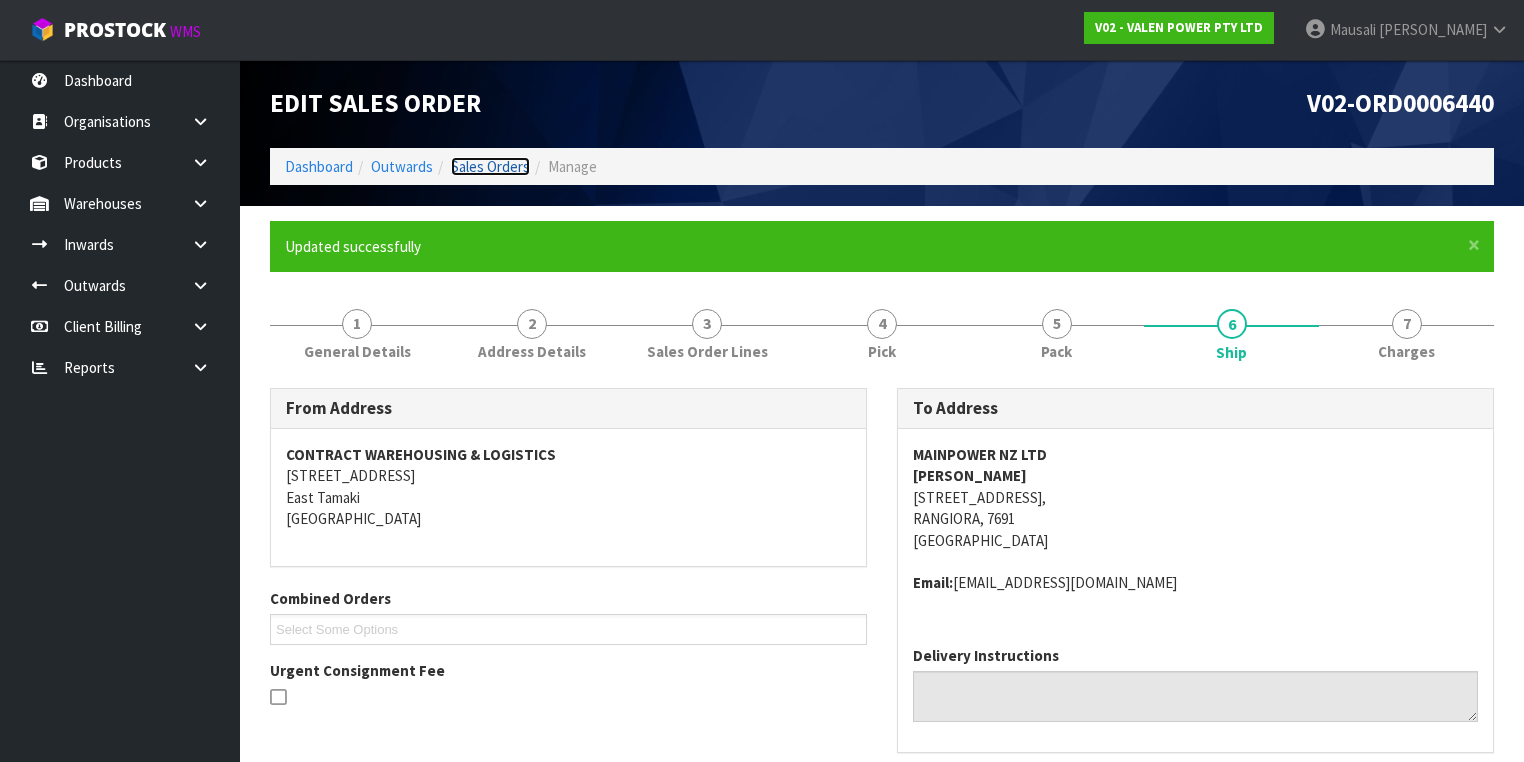 click on "Sales Orders" at bounding box center (490, 166) 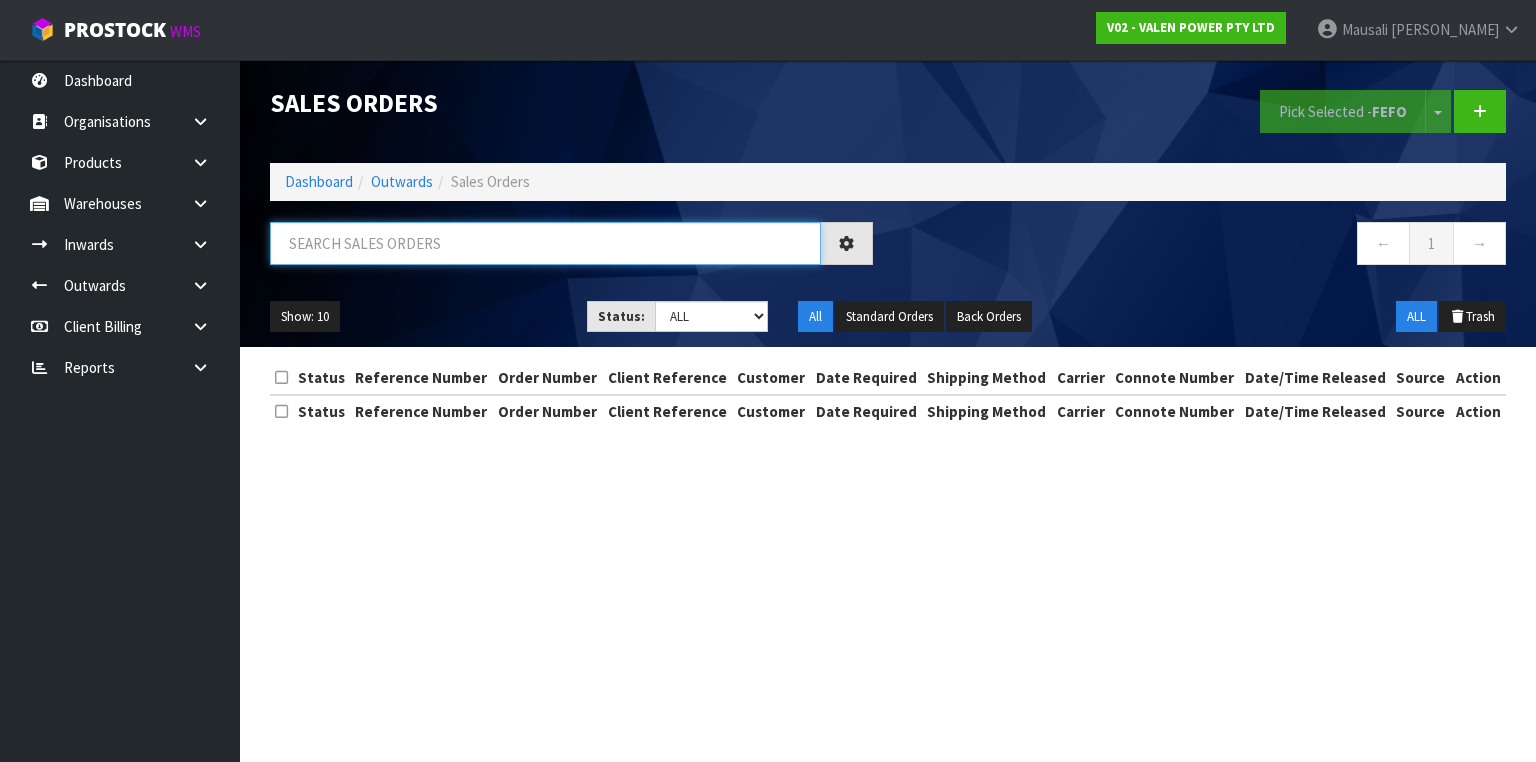 click at bounding box center (545, 243) 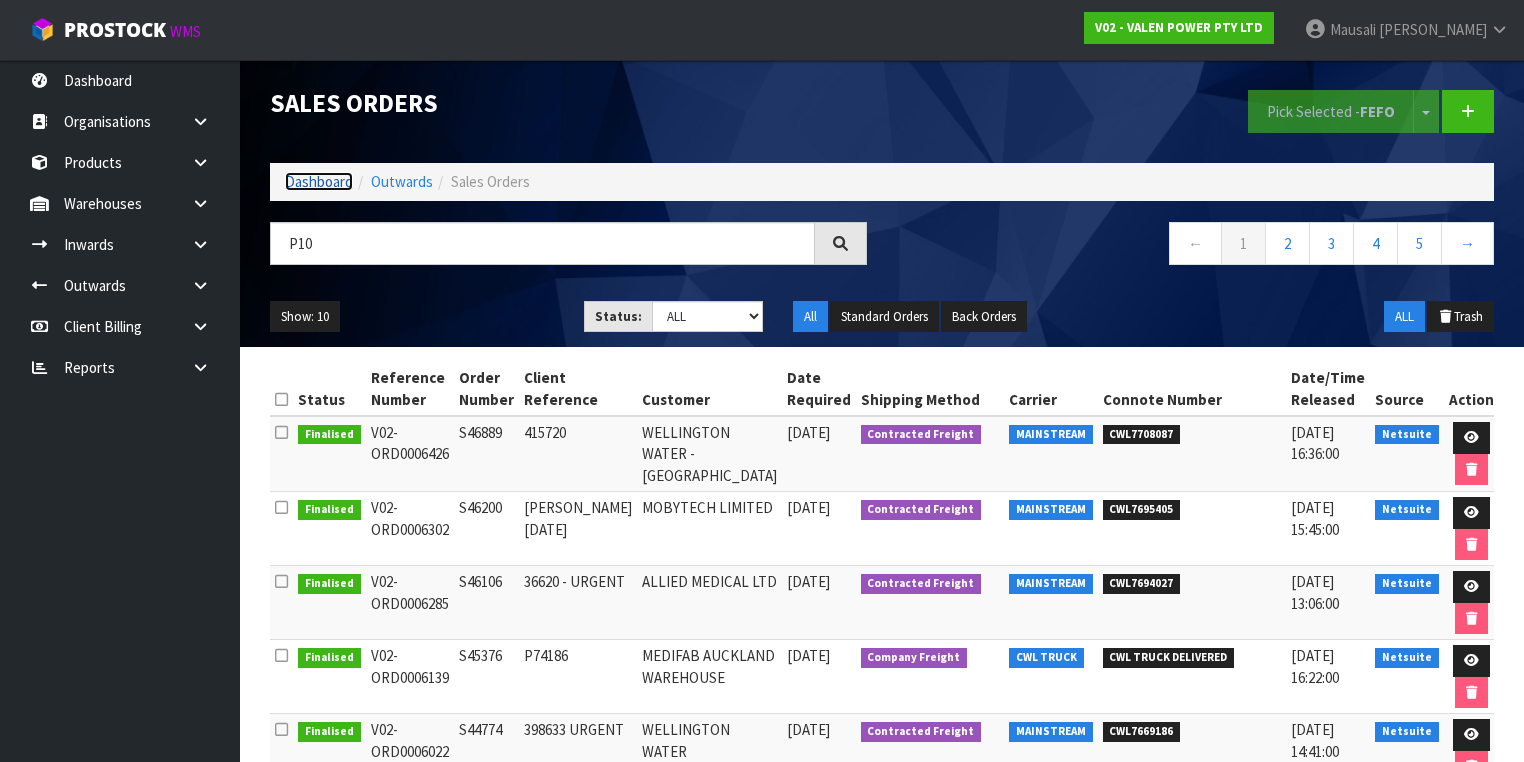 click on "Dashboard" at bounding box center (319, 181) 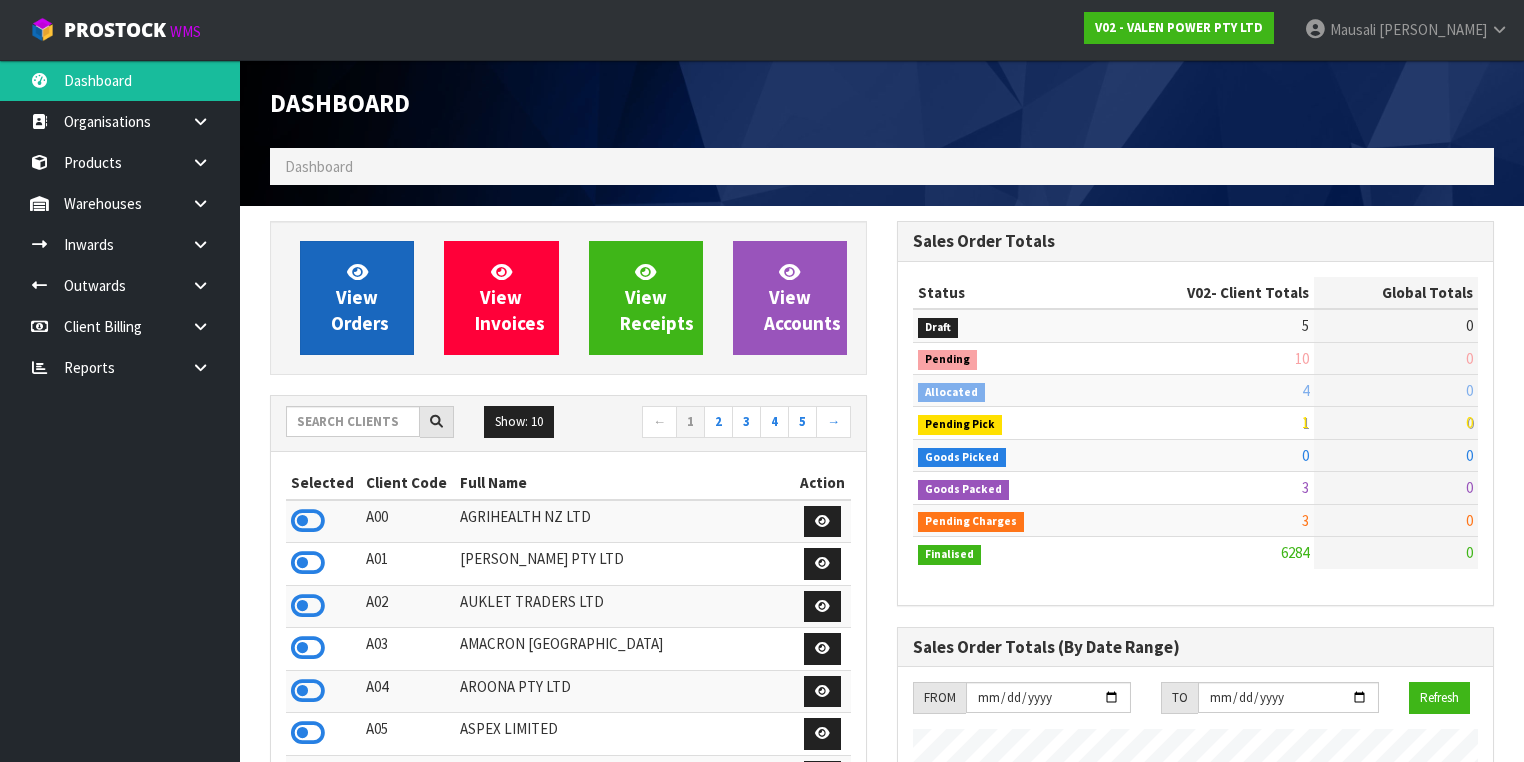 scroll, scrollTop: 998448, scrollLeft: 999372, axis: both 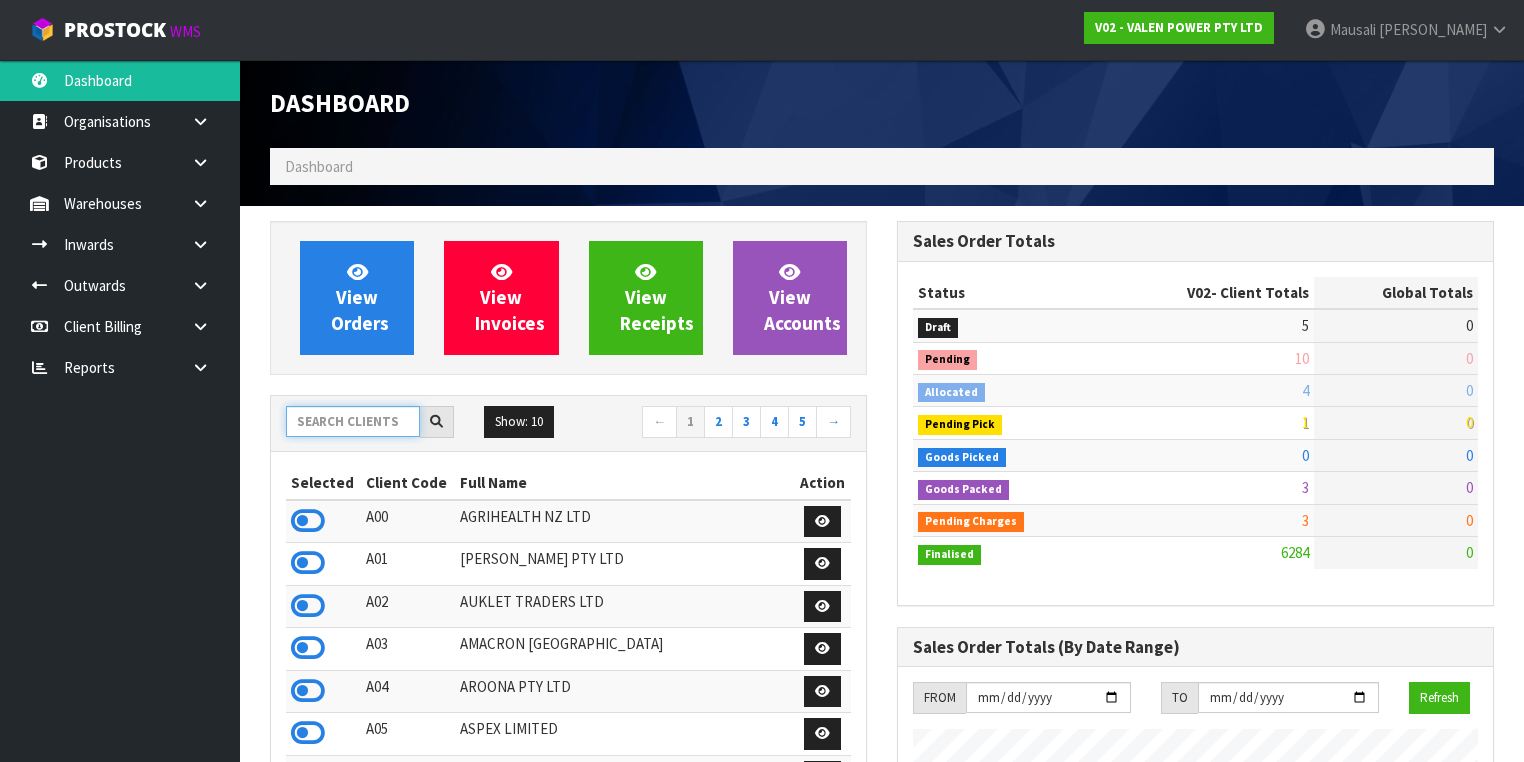 click at bounding box center [353, 421] 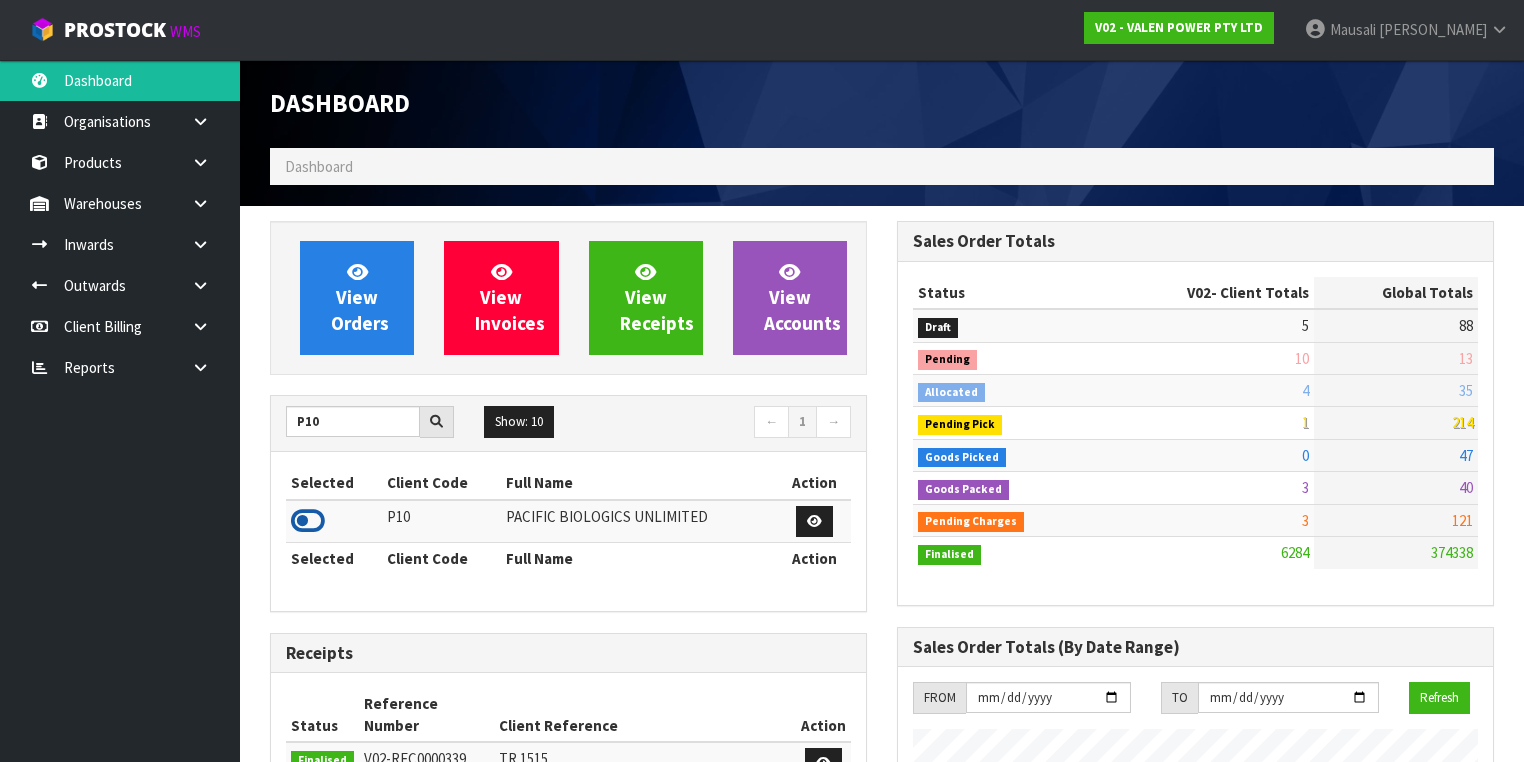click at bounding box center [308, 521] 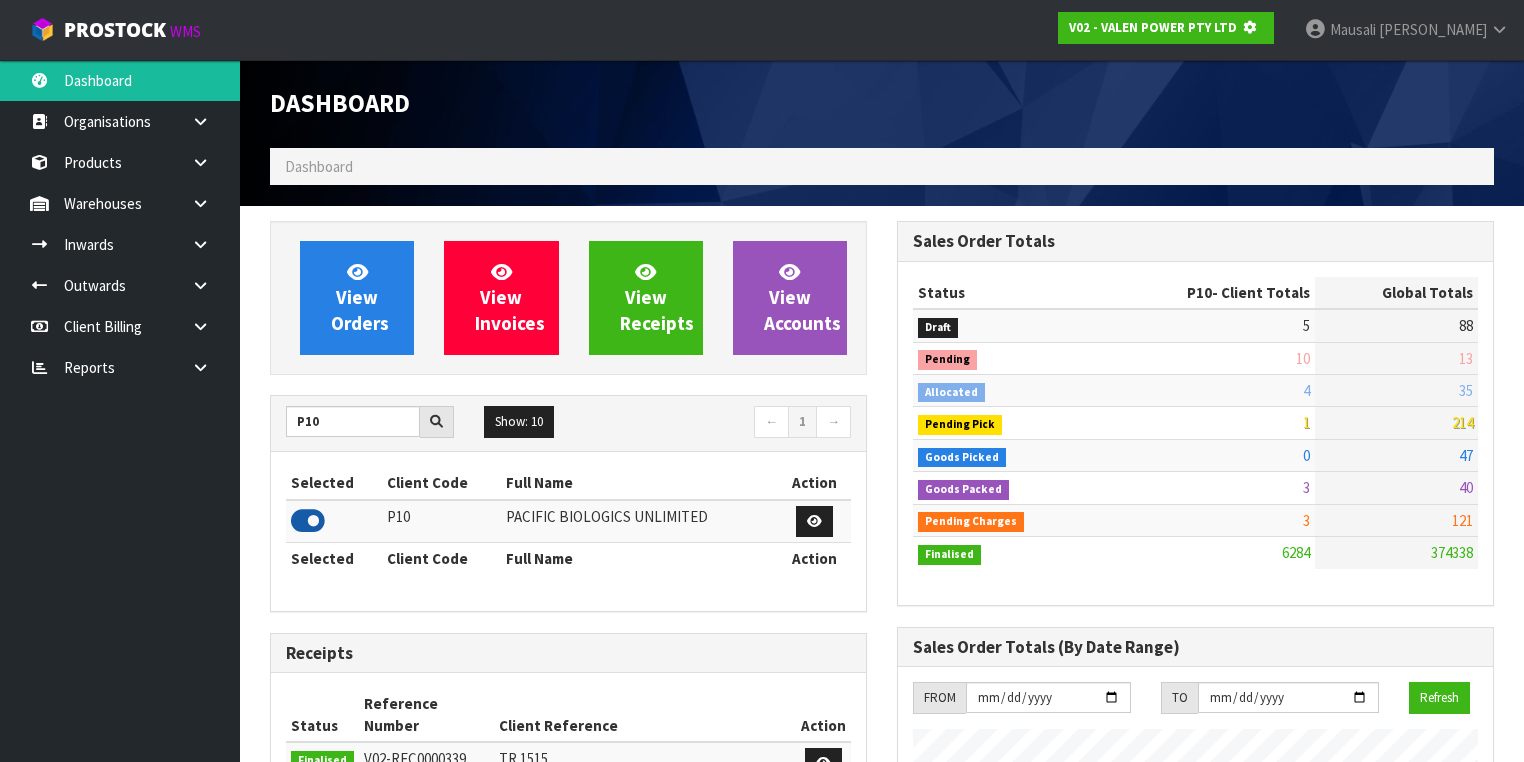 scroll, scrollTop: 1242, scrollLeft: 627, axis: both 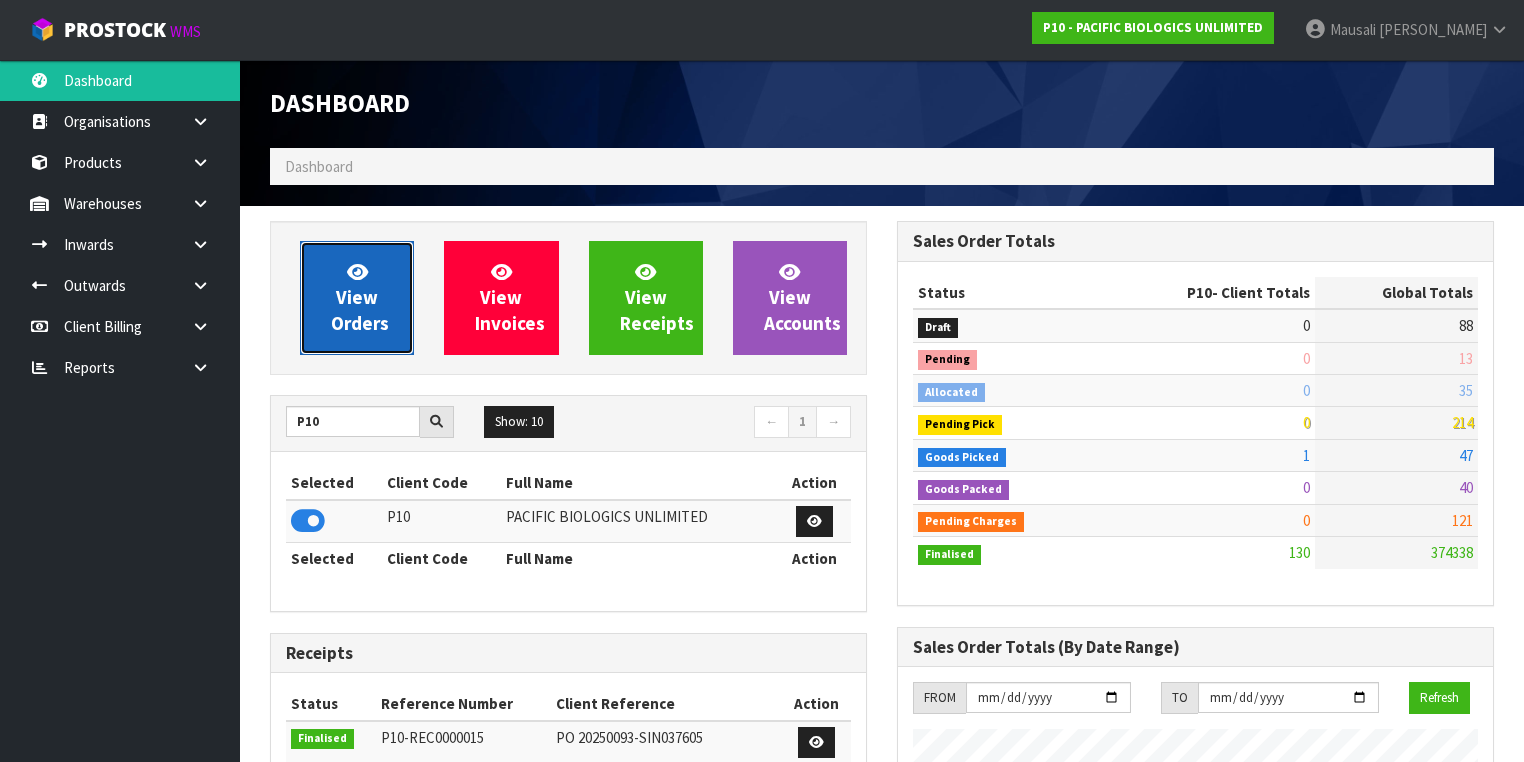 click on "View
Orders" at bounding box center [357, 298] 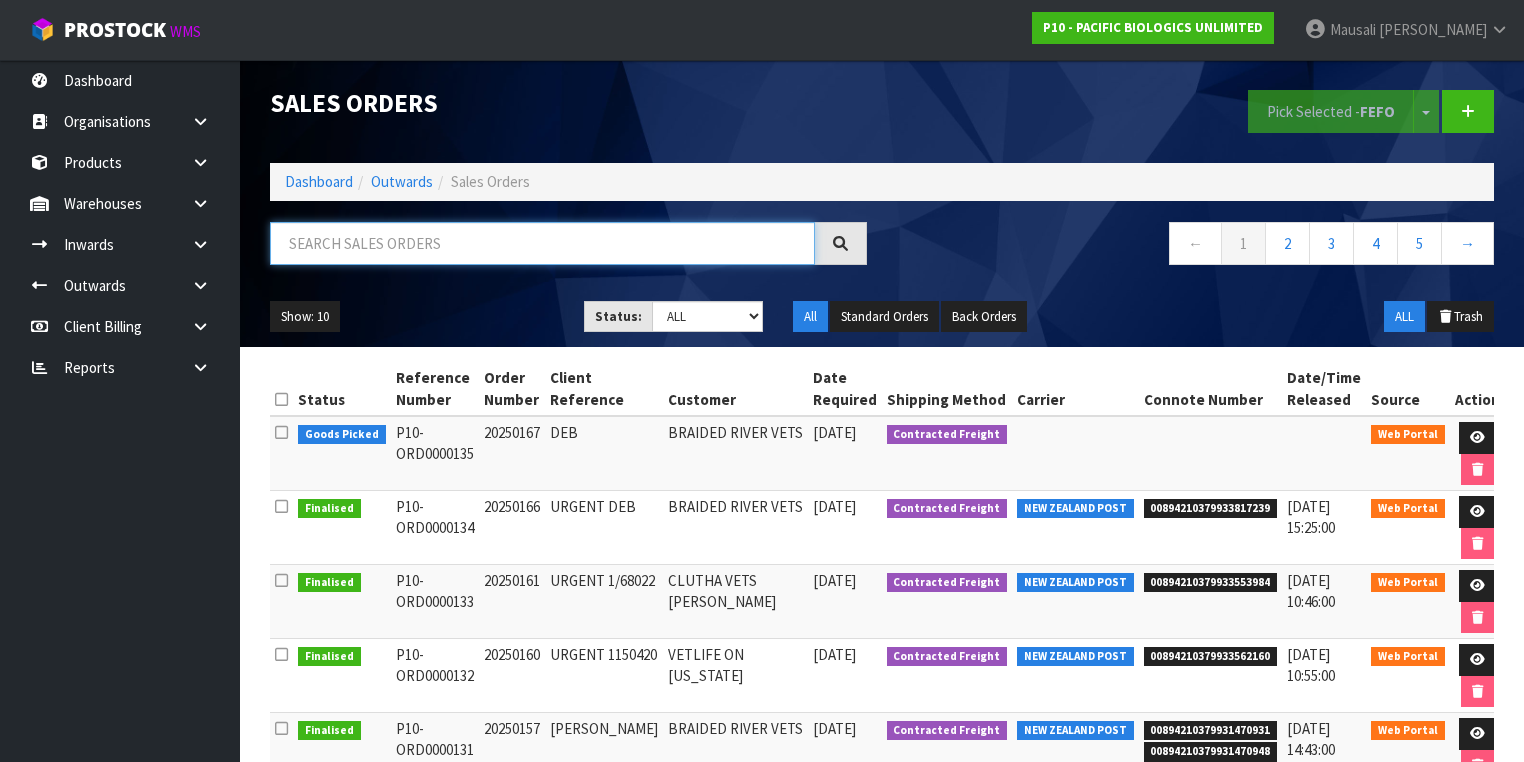 click at bounding box center [542, 243] 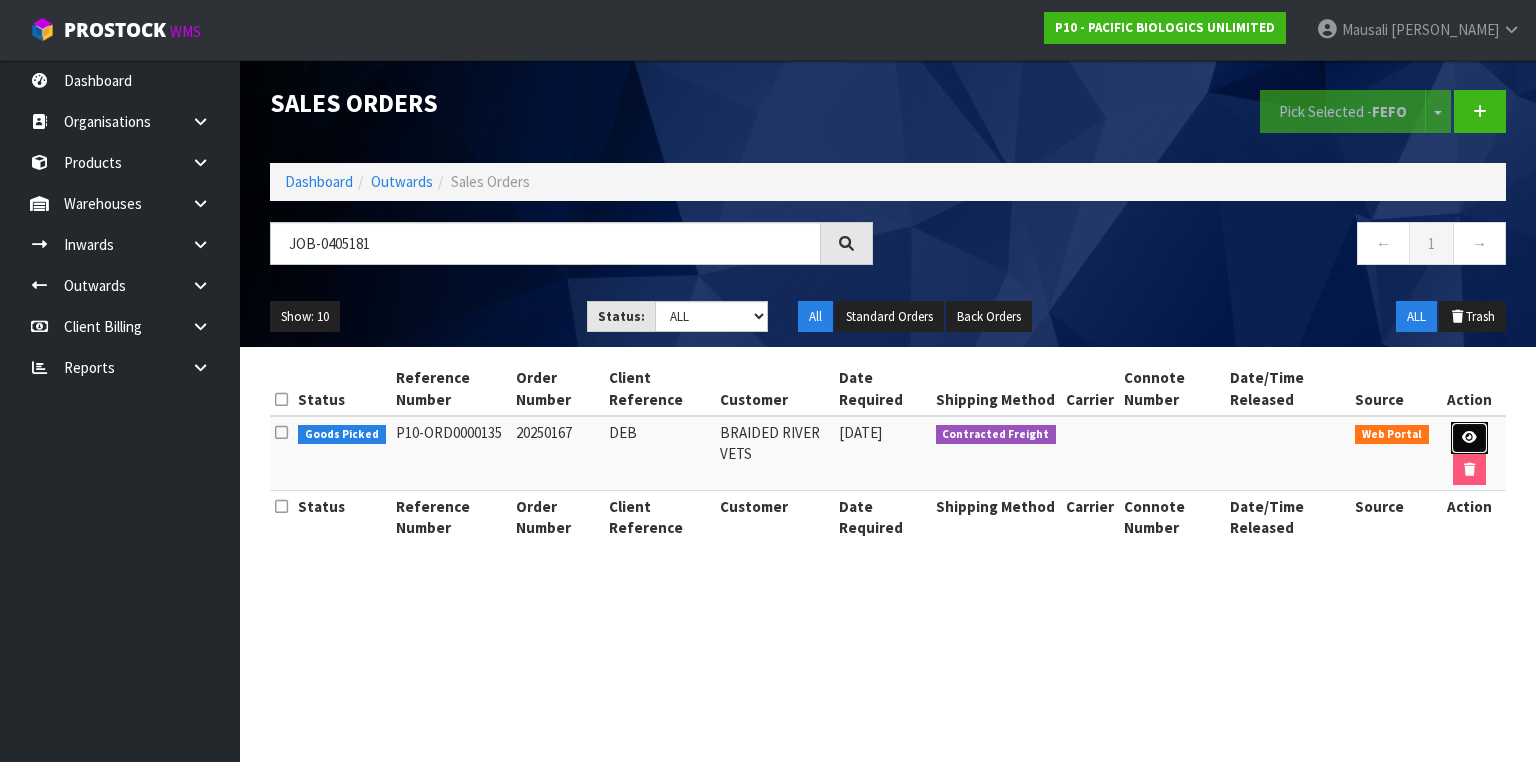 click at bounding box center (1469, 437) 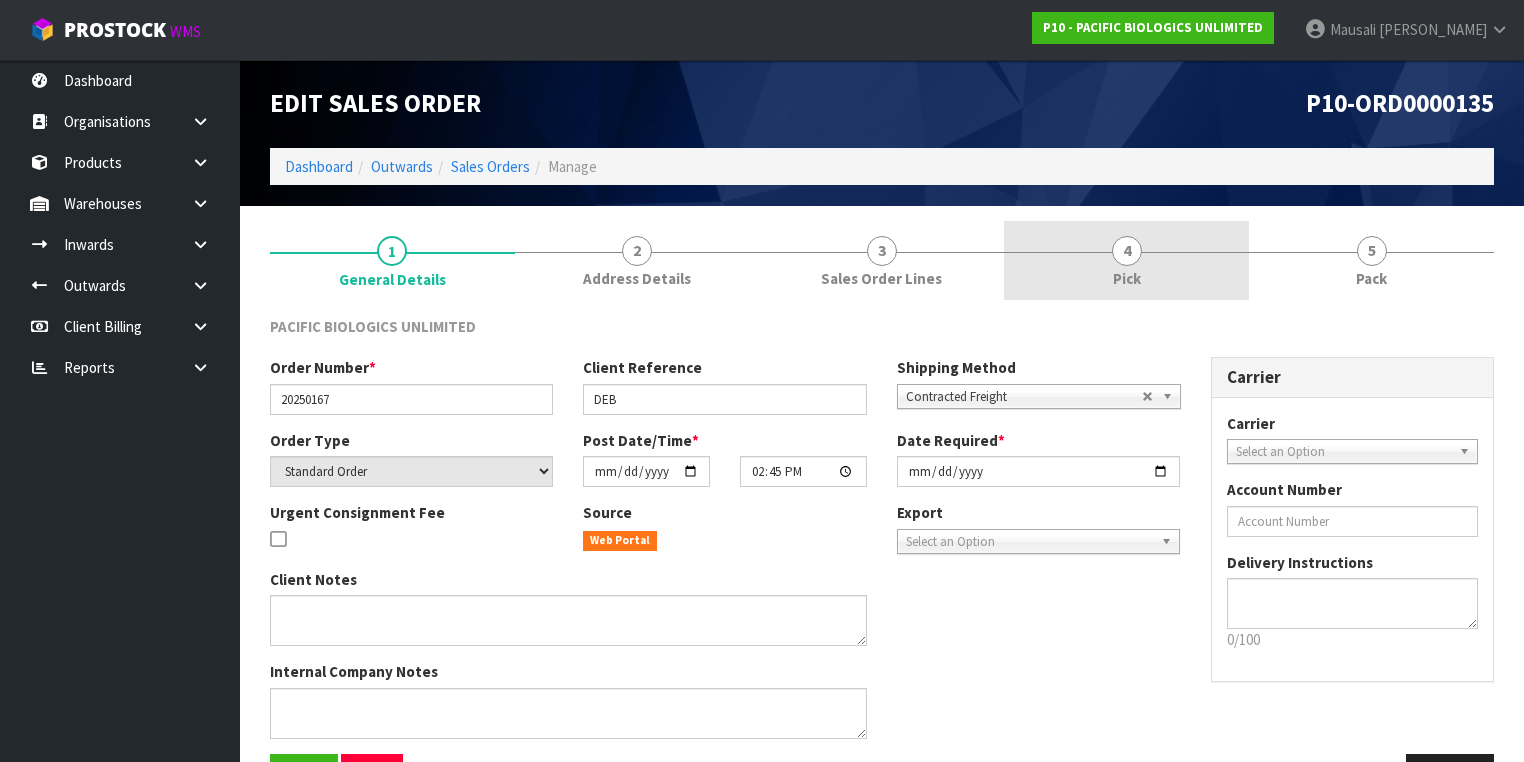 click on "4
Pick" at bounding box center (1126, 260) 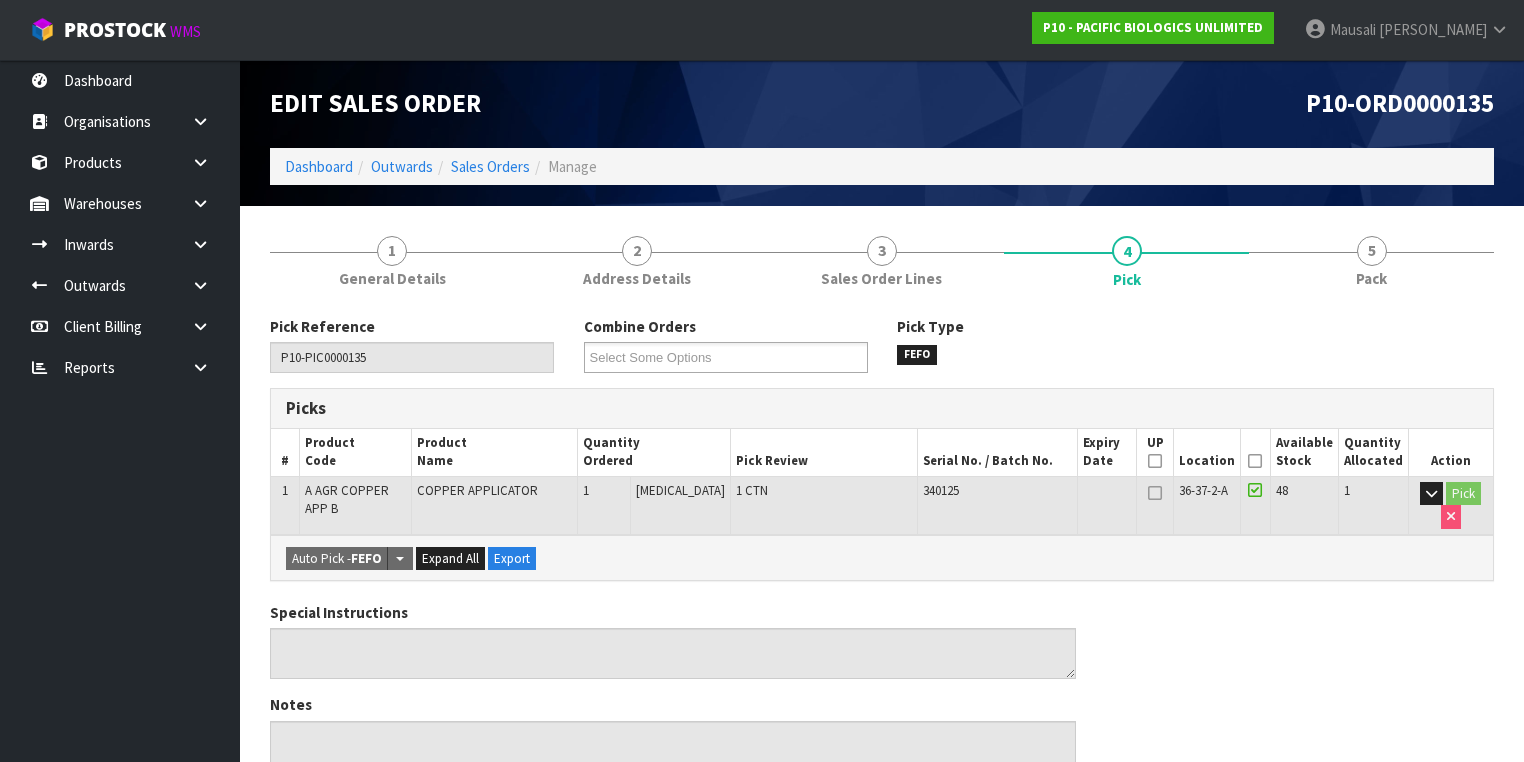 click on "Picked" at bounding box center (1256, 452) 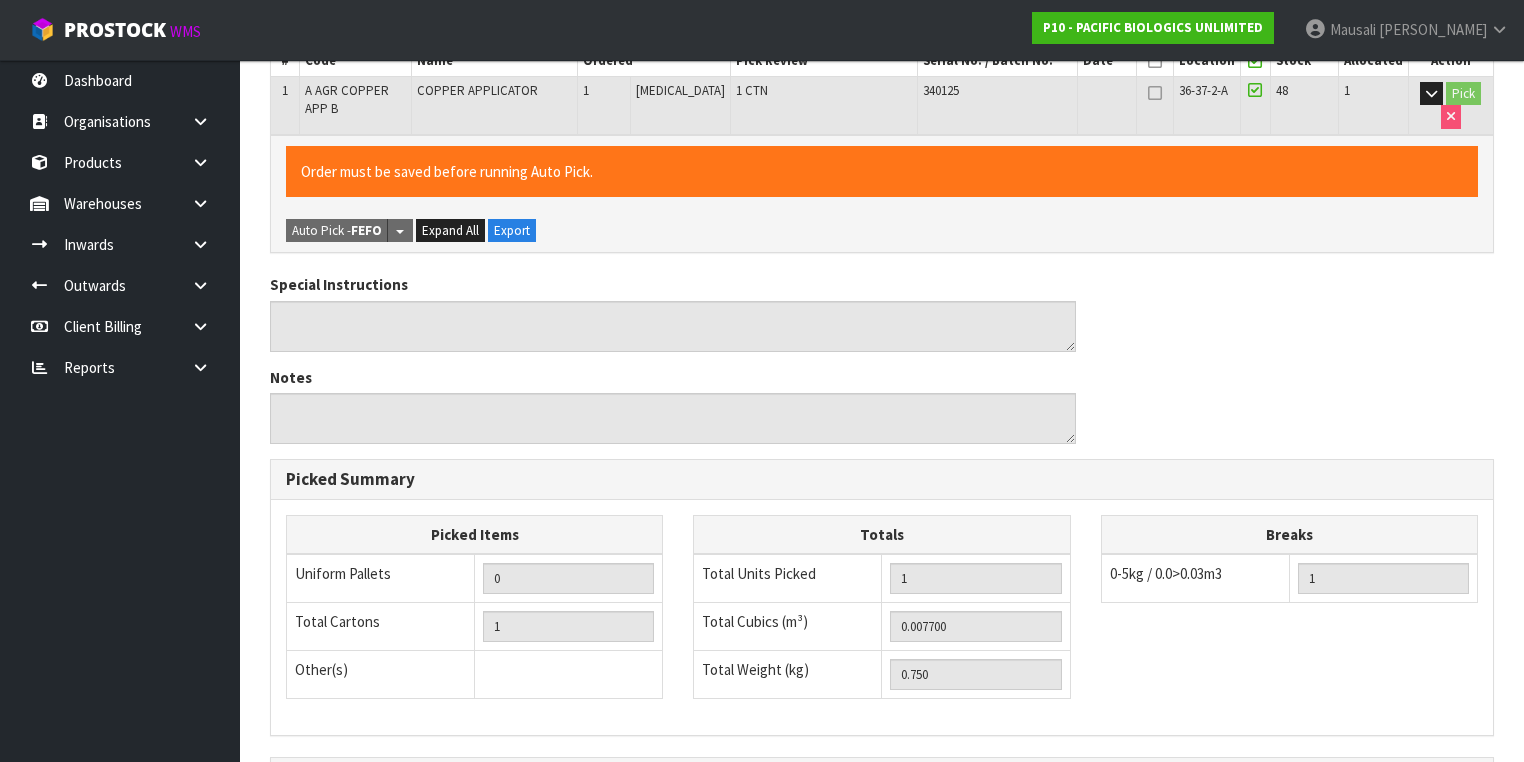 scroll, scrollTop: 641, scrollLeft: 0, axis: vertical 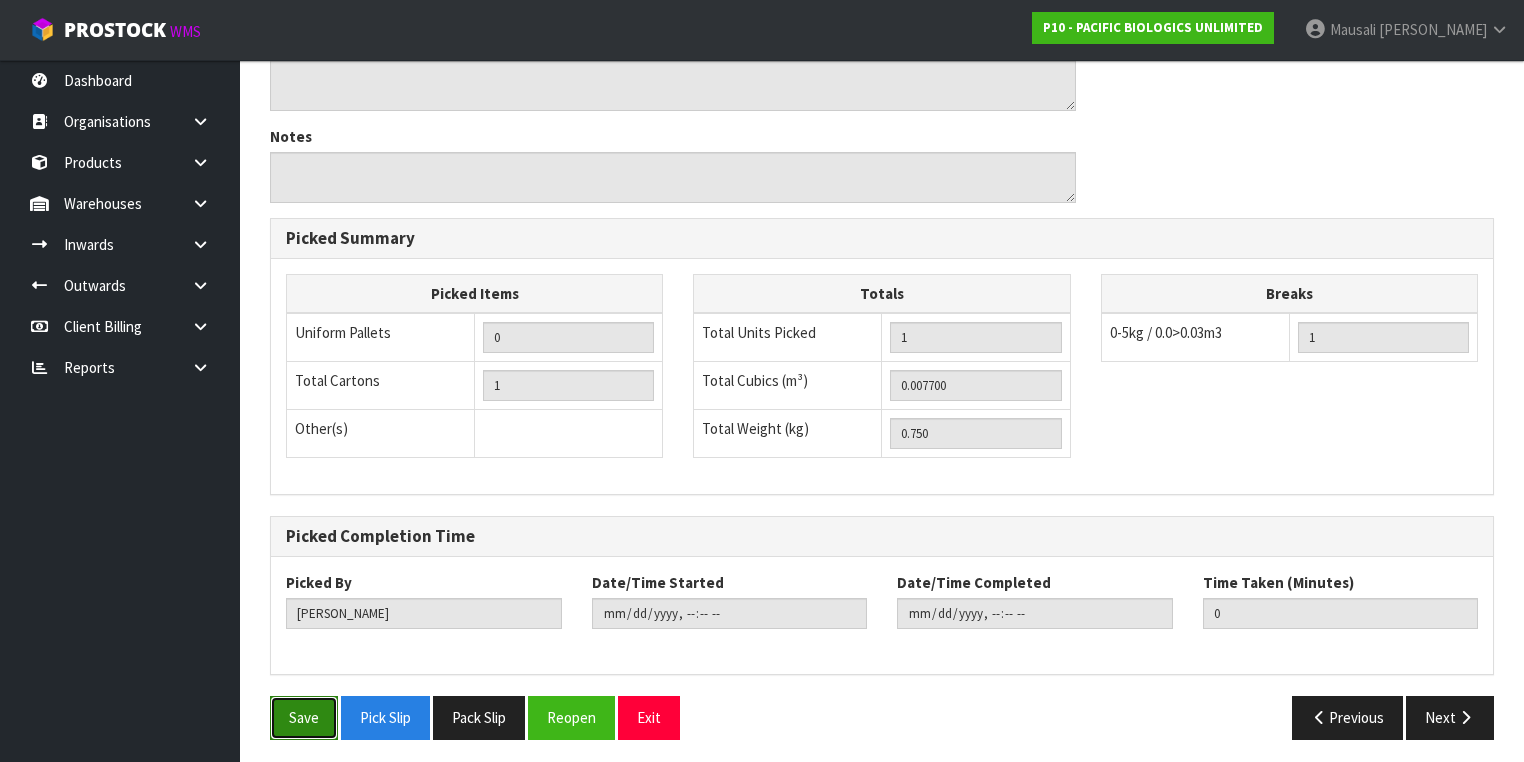 drag, startPoint x: 277, startPoint y: 712, endPoint x: 295, endPoint y: 708, distance: 18.439089 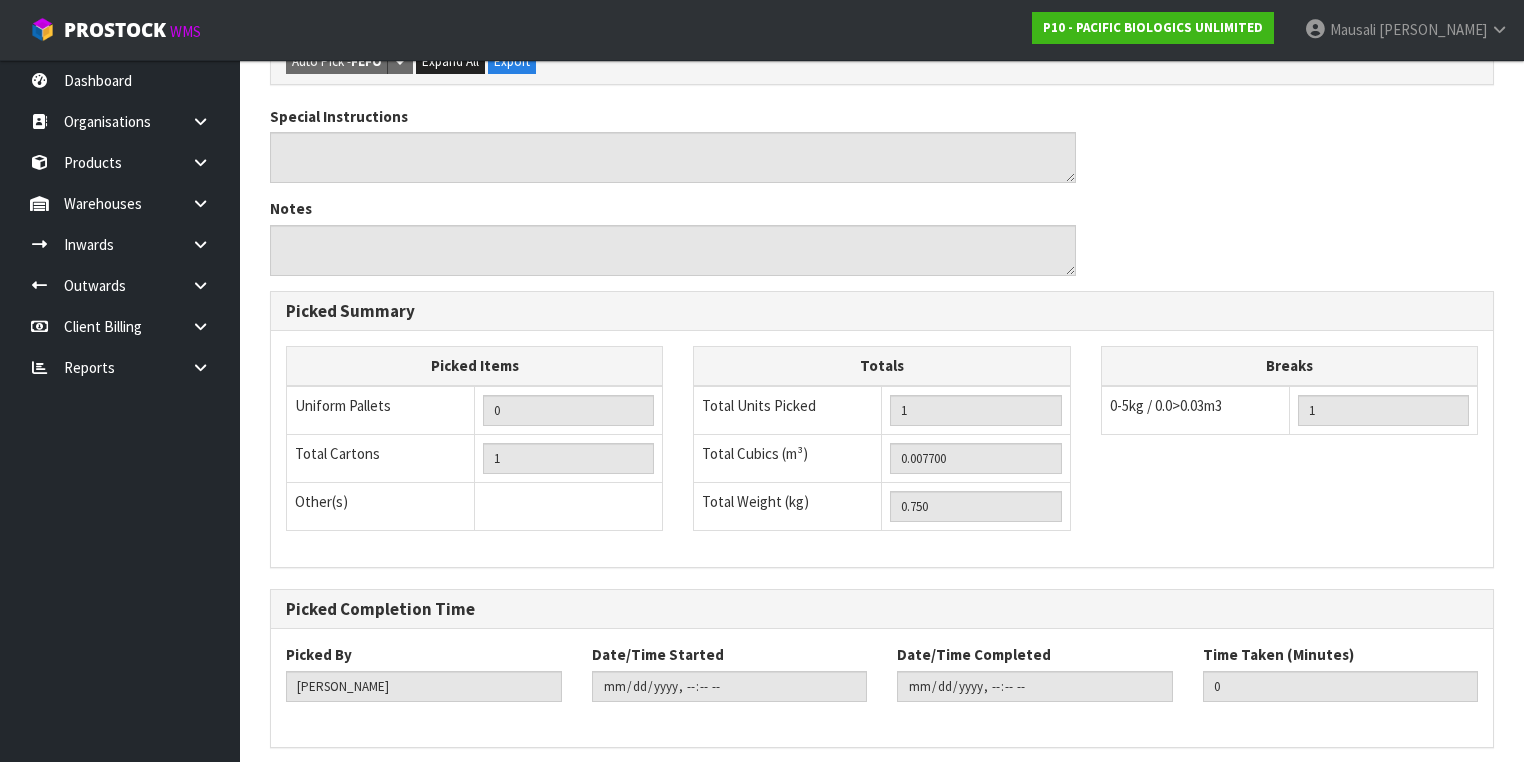 scroll, scrollTop: 0, scrollLeft: 0, axis: both 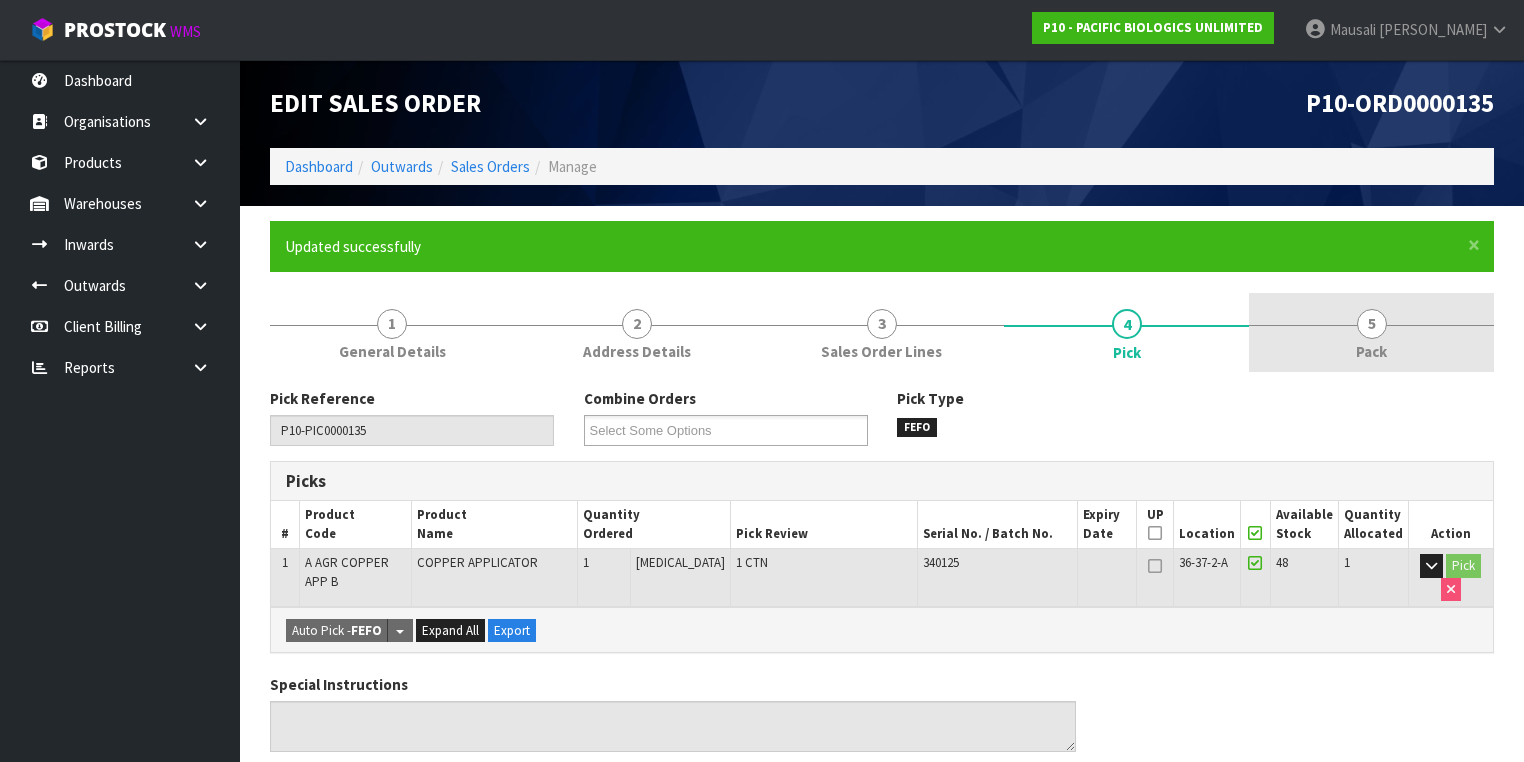 click on "5" at bounding box center (1372, 324) 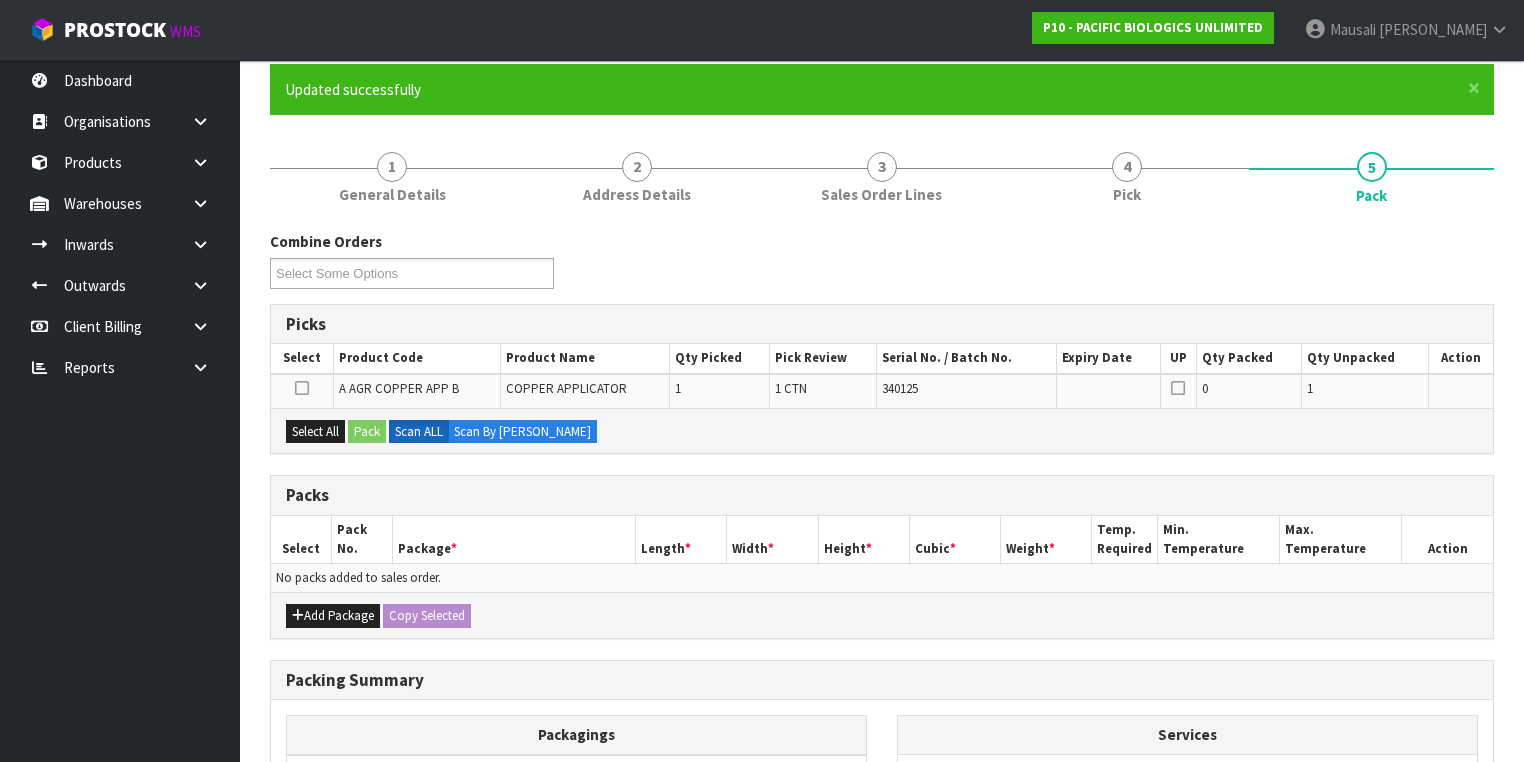 scroll, scrollTop: 320, scrollLeft: 0, axis: vertical 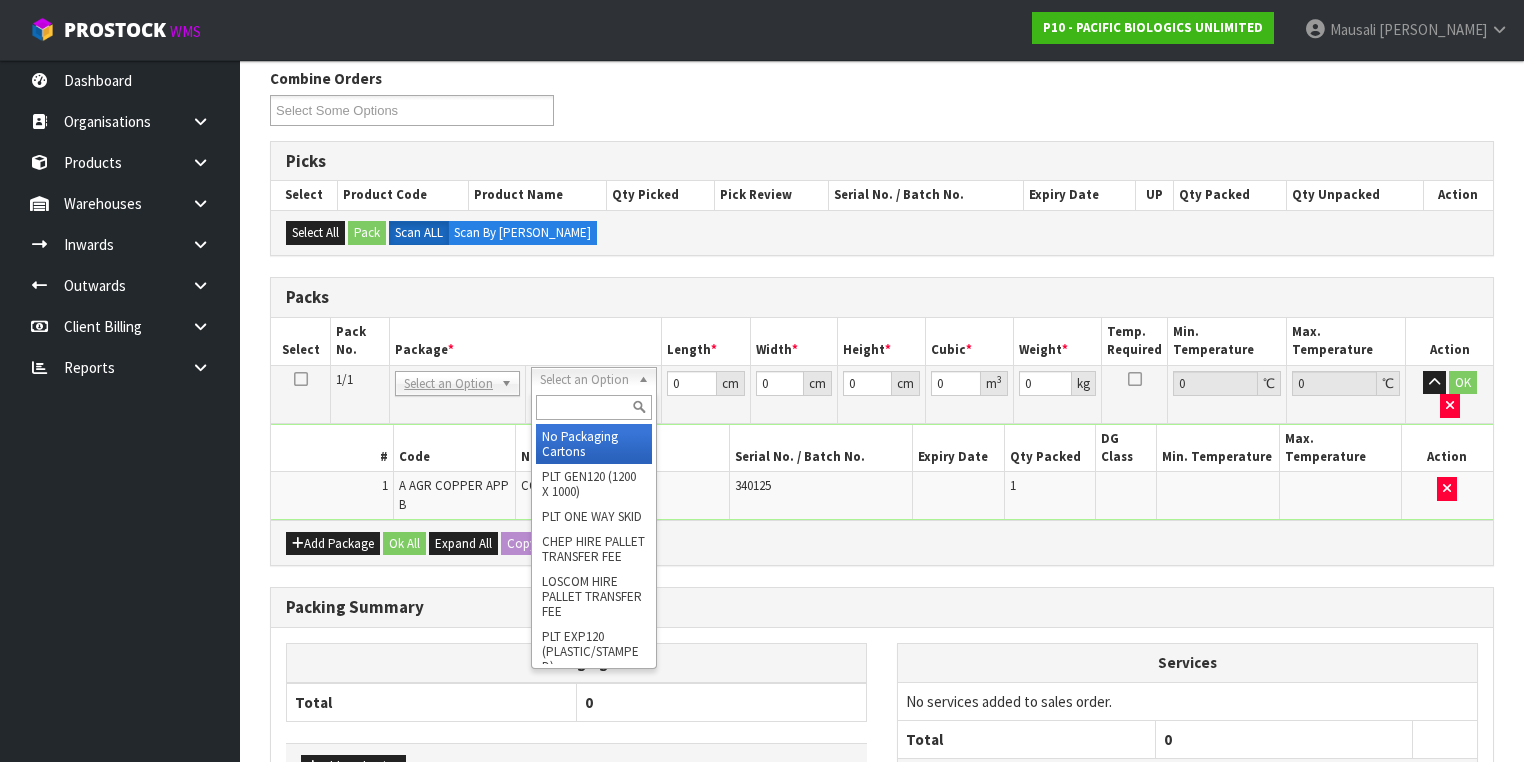 drag, startPoint x: 585, startPoint y: 443, endPoint x: 592, endPoint y: 428, distance: 16.552946 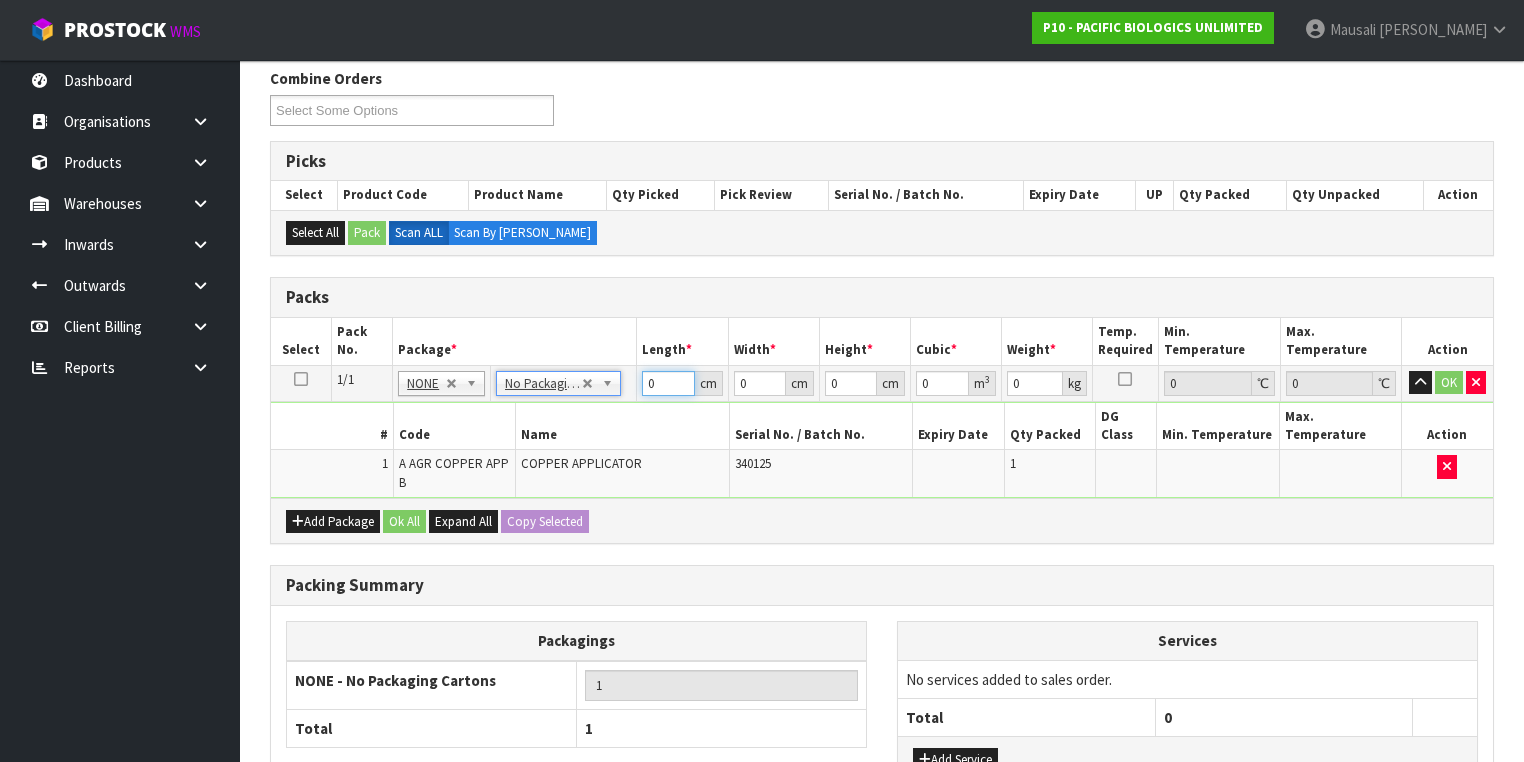 drag, startPoint x: 662, startPoint y: 378, endPoint x: 618, endPoint y: 404, distance: 51.10773 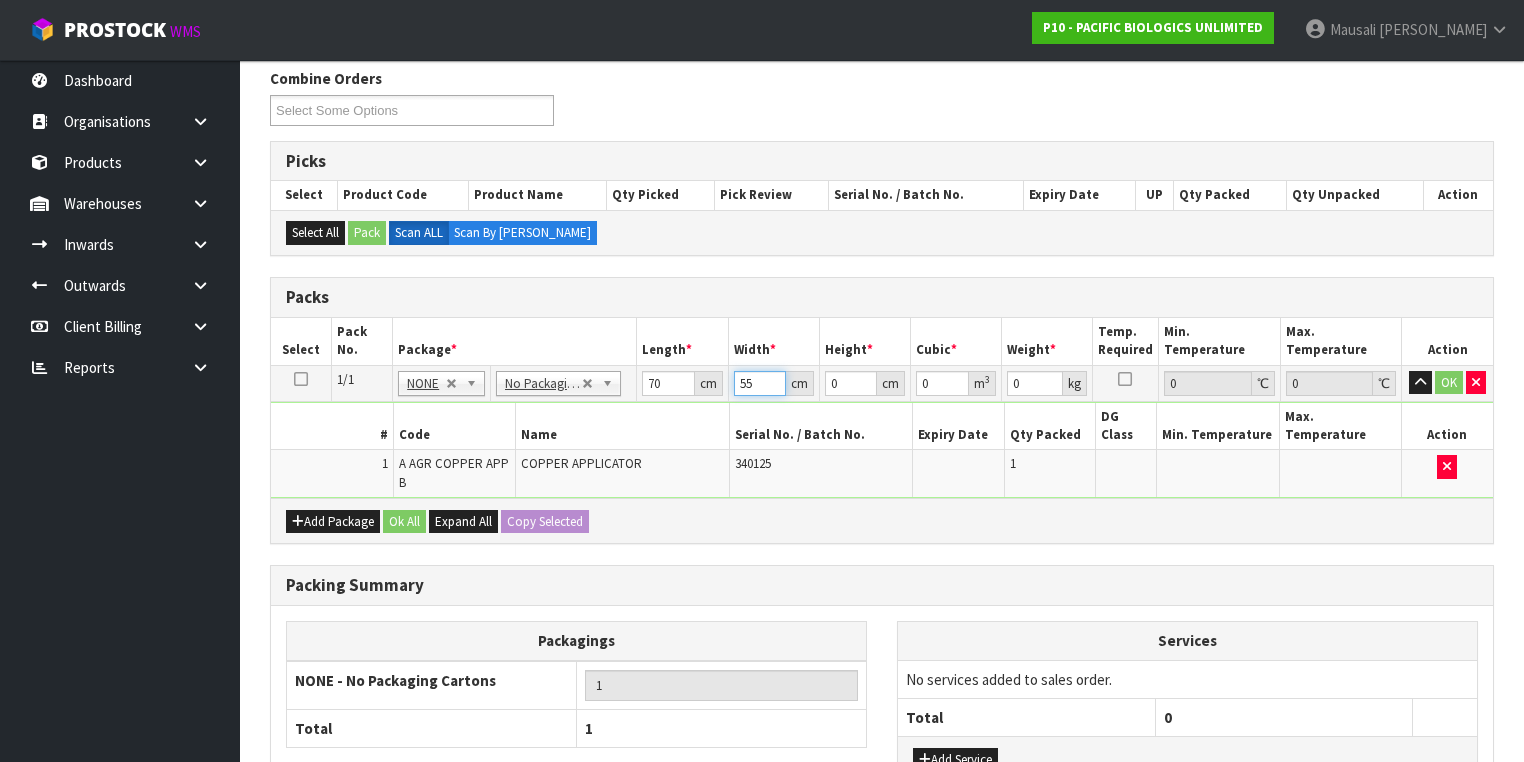 drag, startPoint x: 756, startPoint y: 386, endPoint x: 732, endPoint y: 394, distance: 25.298222 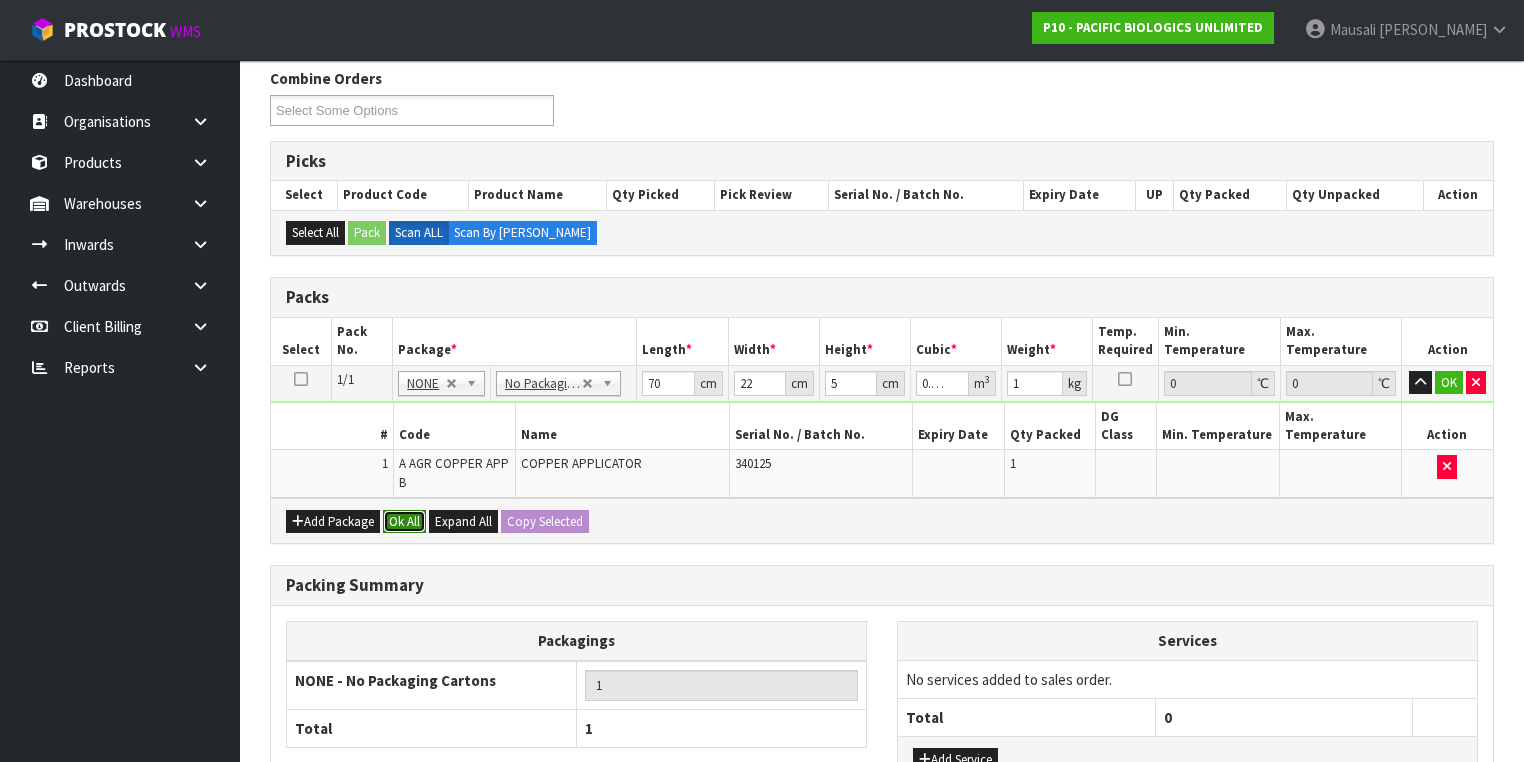 click on "Ok All" at bounding box center [404, 522] 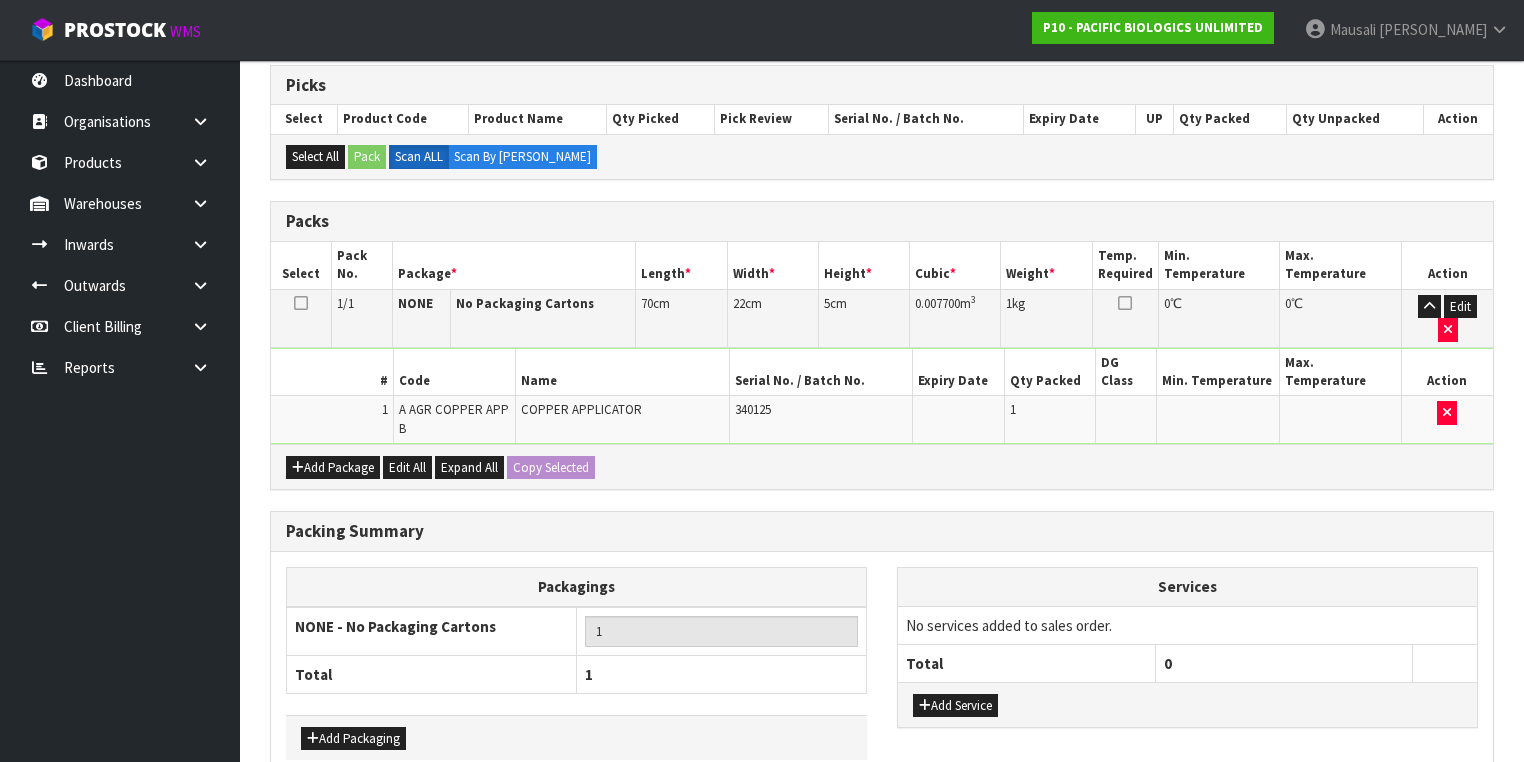 scroll, scrollTop: 453, scrollLeft: 0, axis: vertical 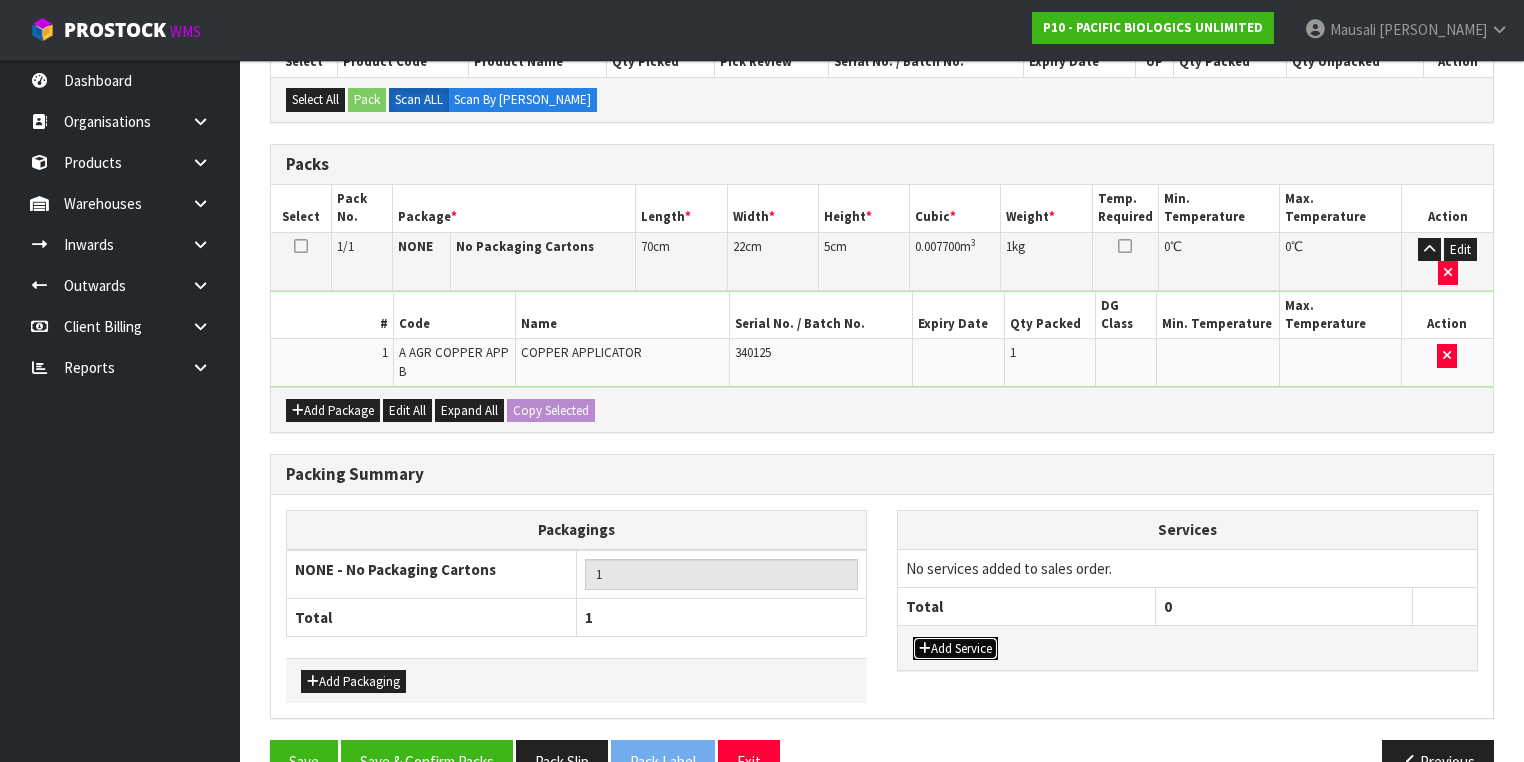 click on "Add Service" at bounding box center [955, 649] 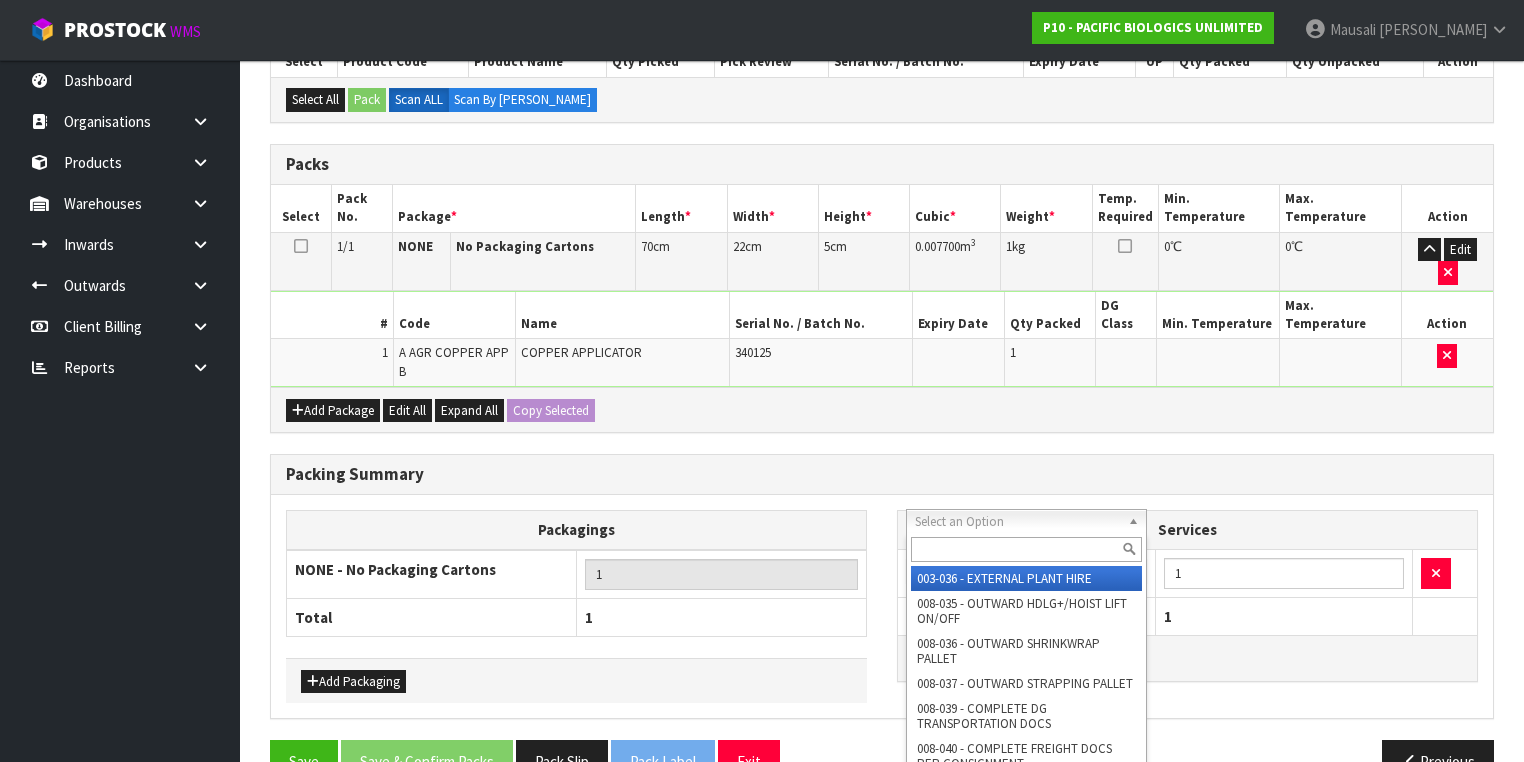 click at bounding box center [1026, 549] 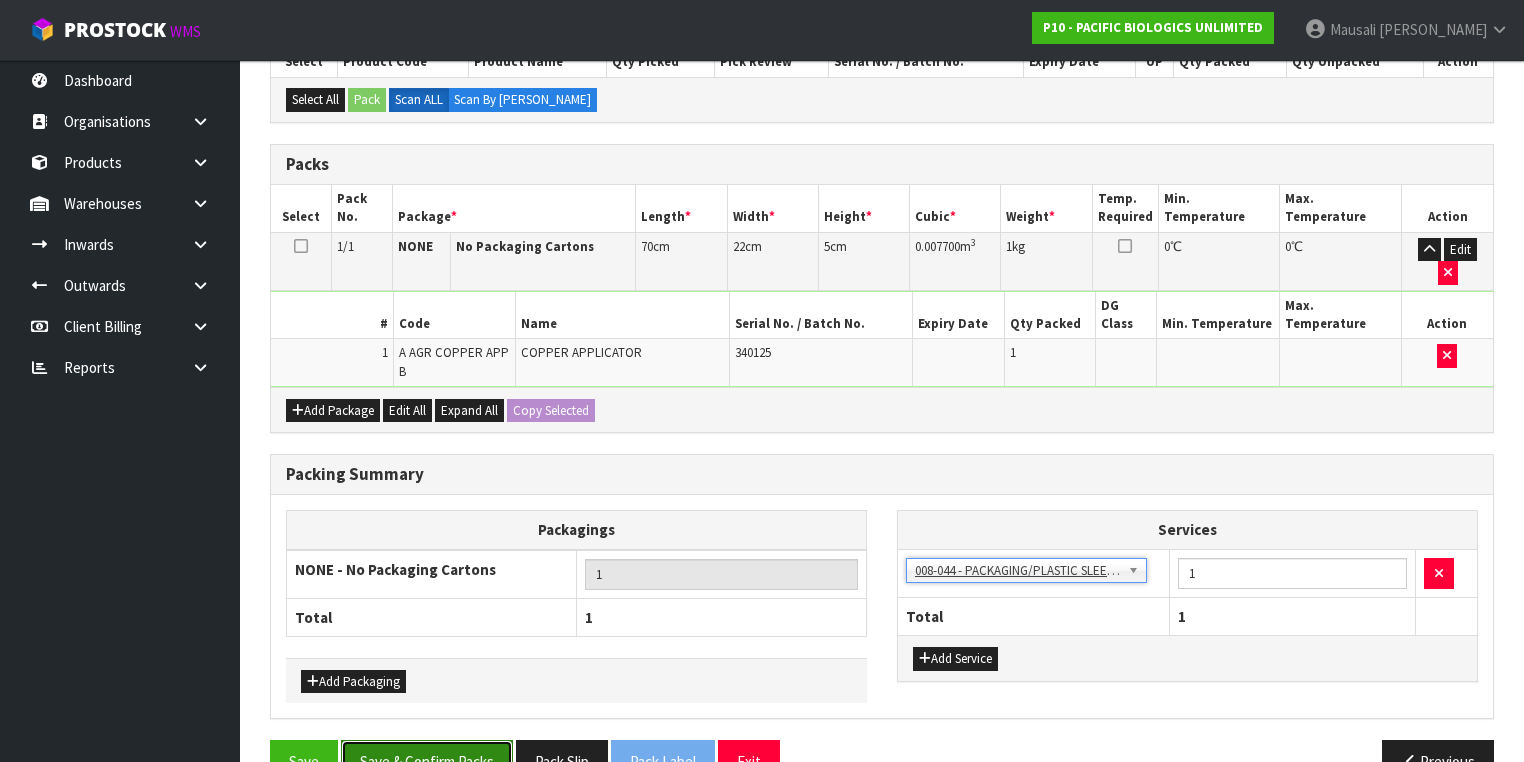 click on "Save & Confirm Packs" at bounding box center [427, 761] 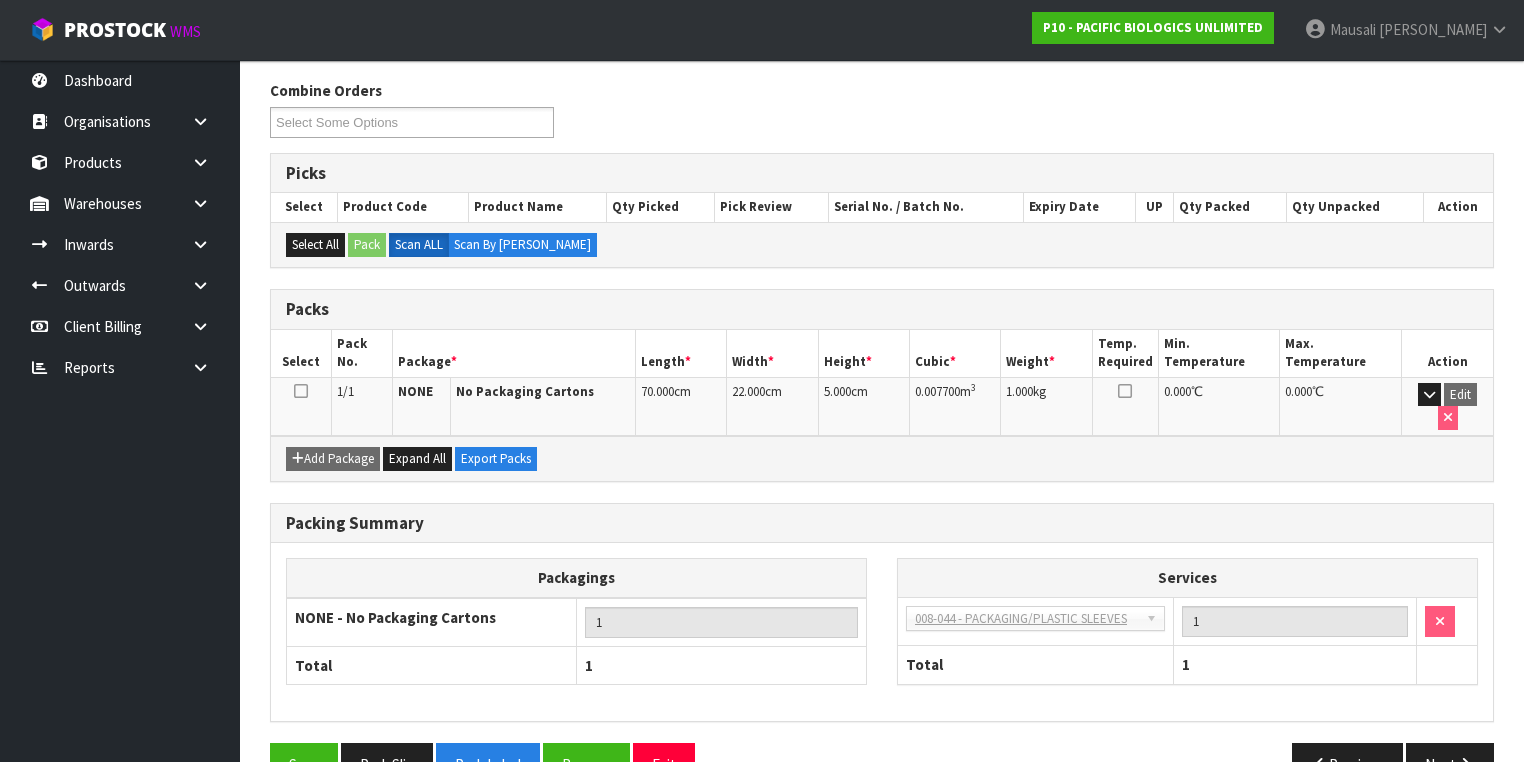 scroll, scrollTop: 320, scrollLeft: 0, axis: vertical 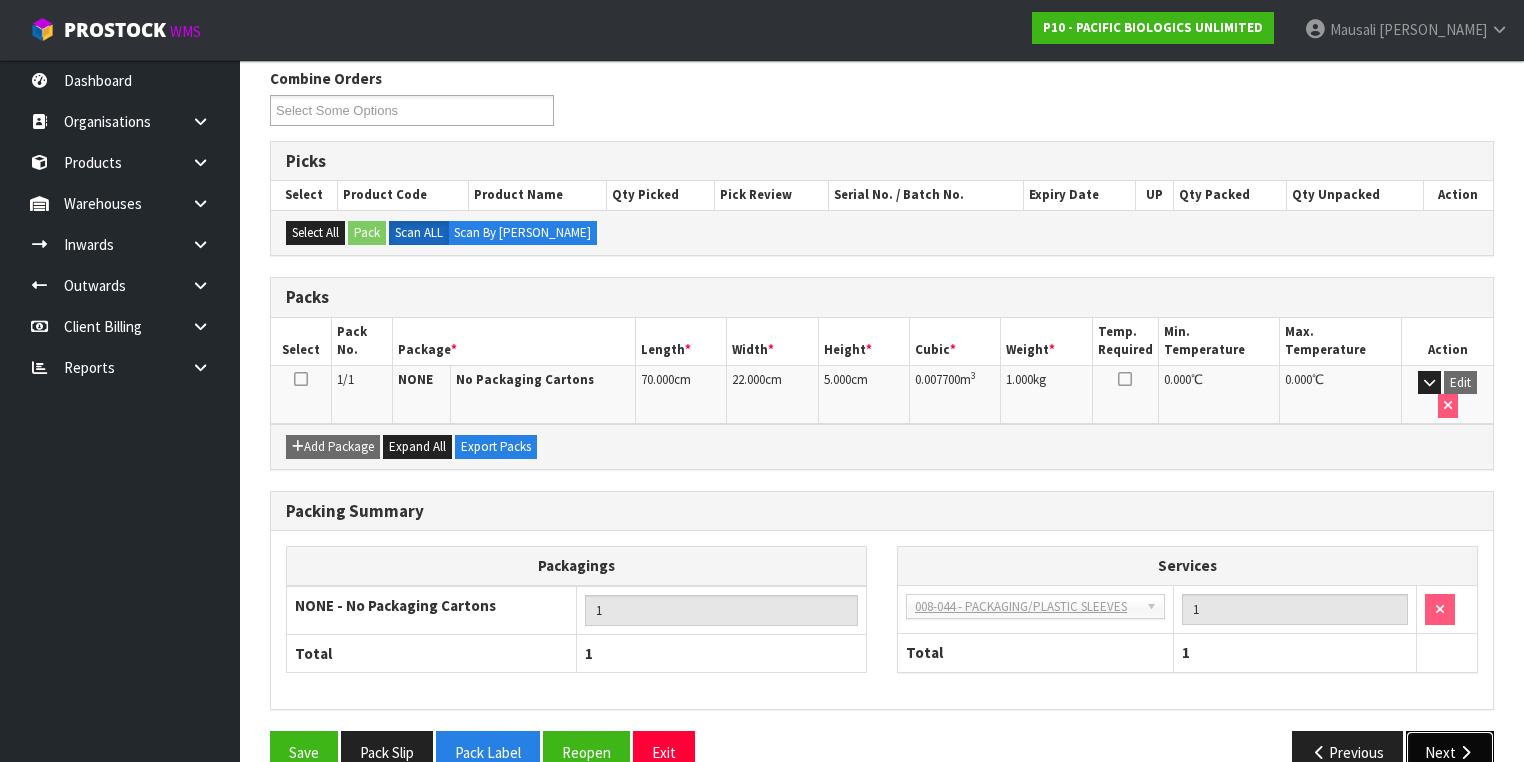click on "Next" at bounding box center [1450, 752] 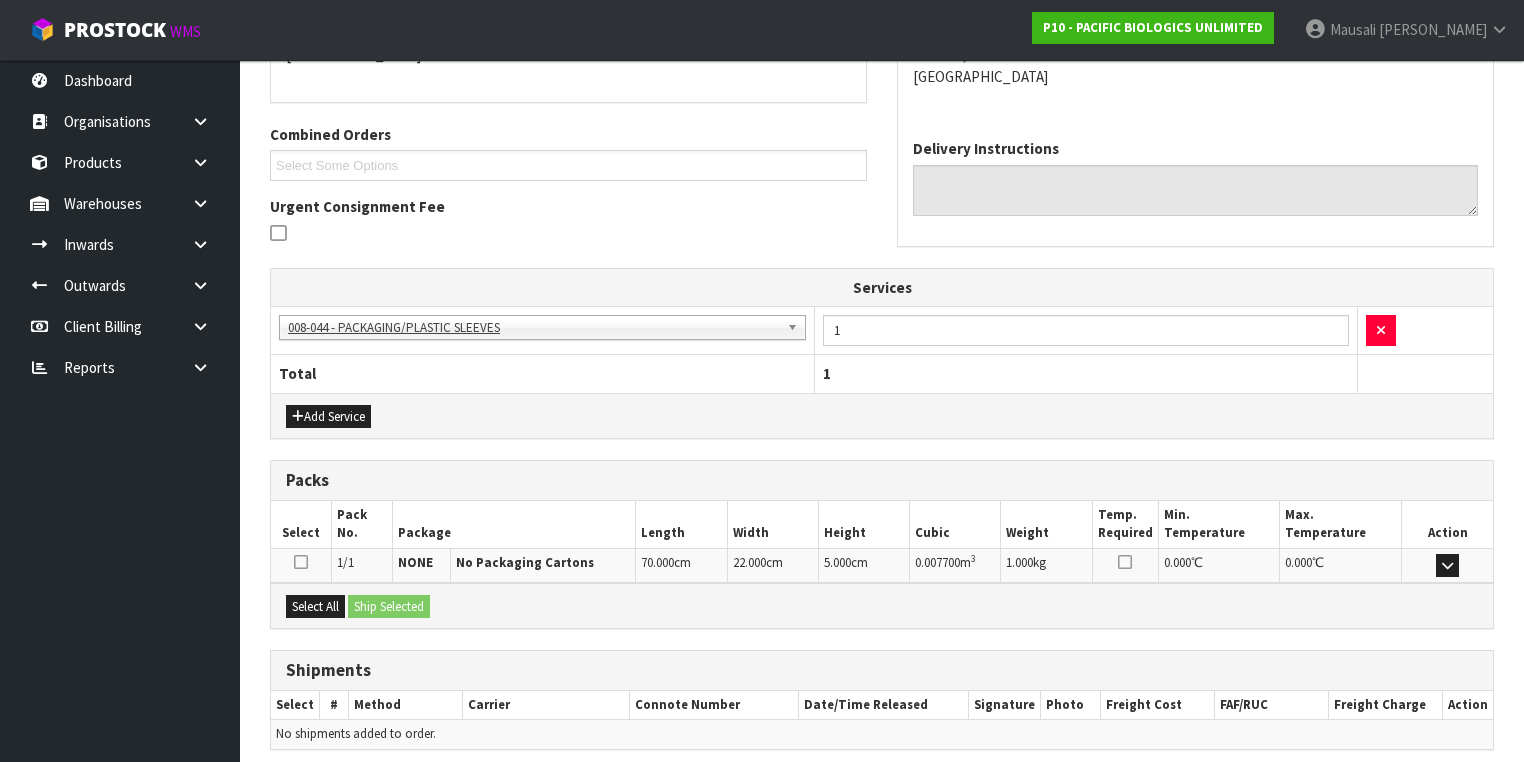 scroll, scrollTop: 538, scrollLeft: 0, axis: vertical 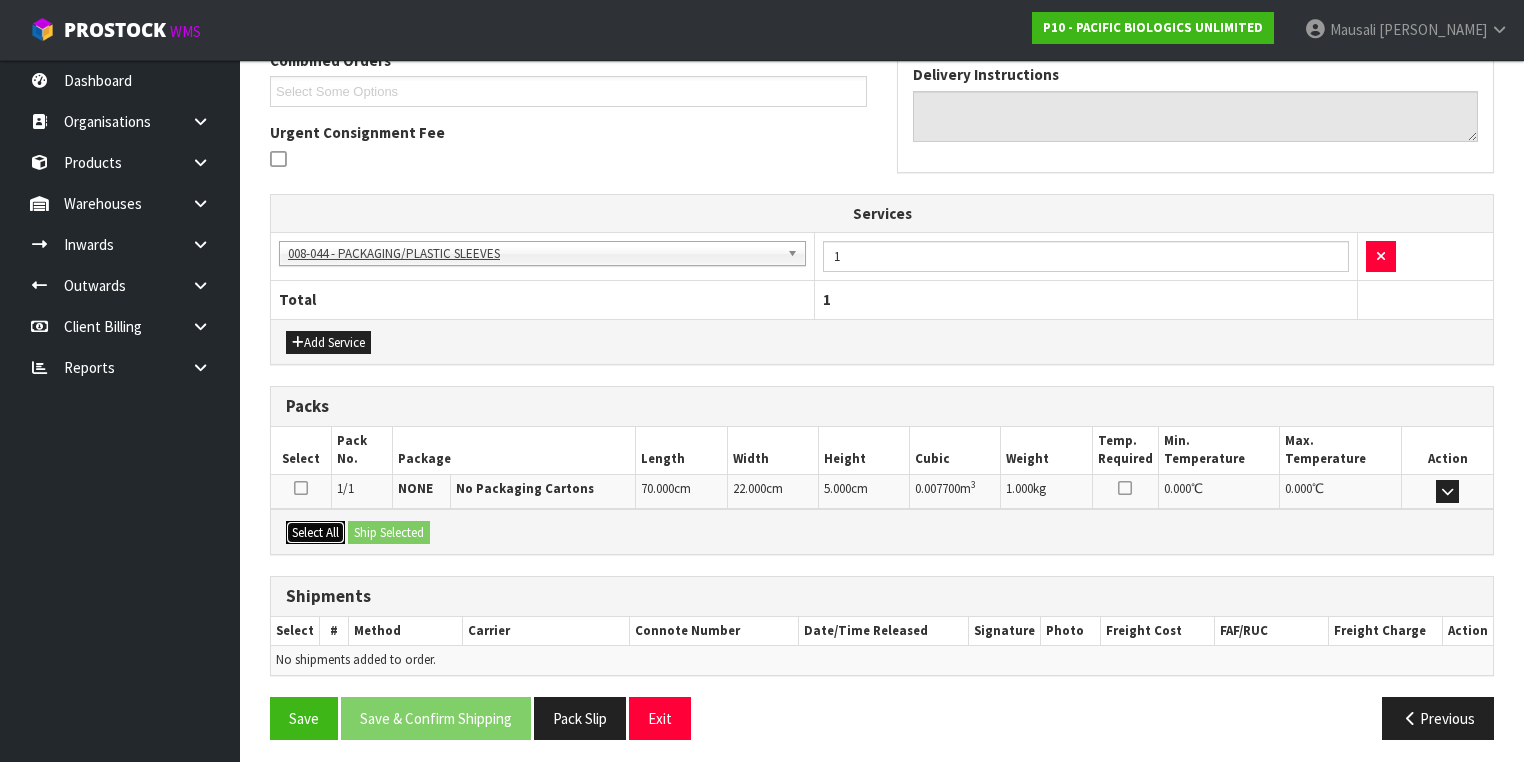 click on "Select All" at bounding box center [315, 533] 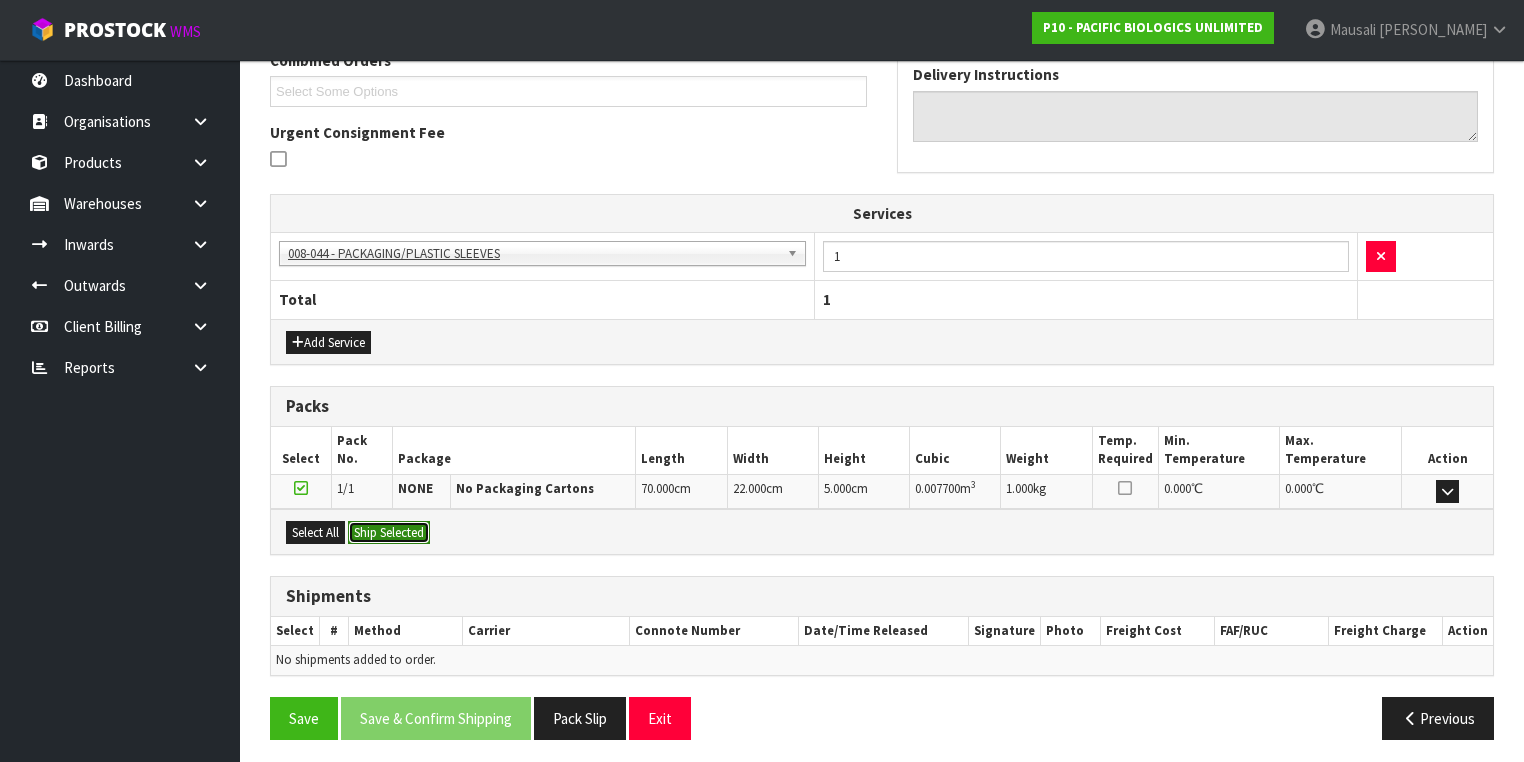 click on "Ship Selected" at bounding box center (389, 533) 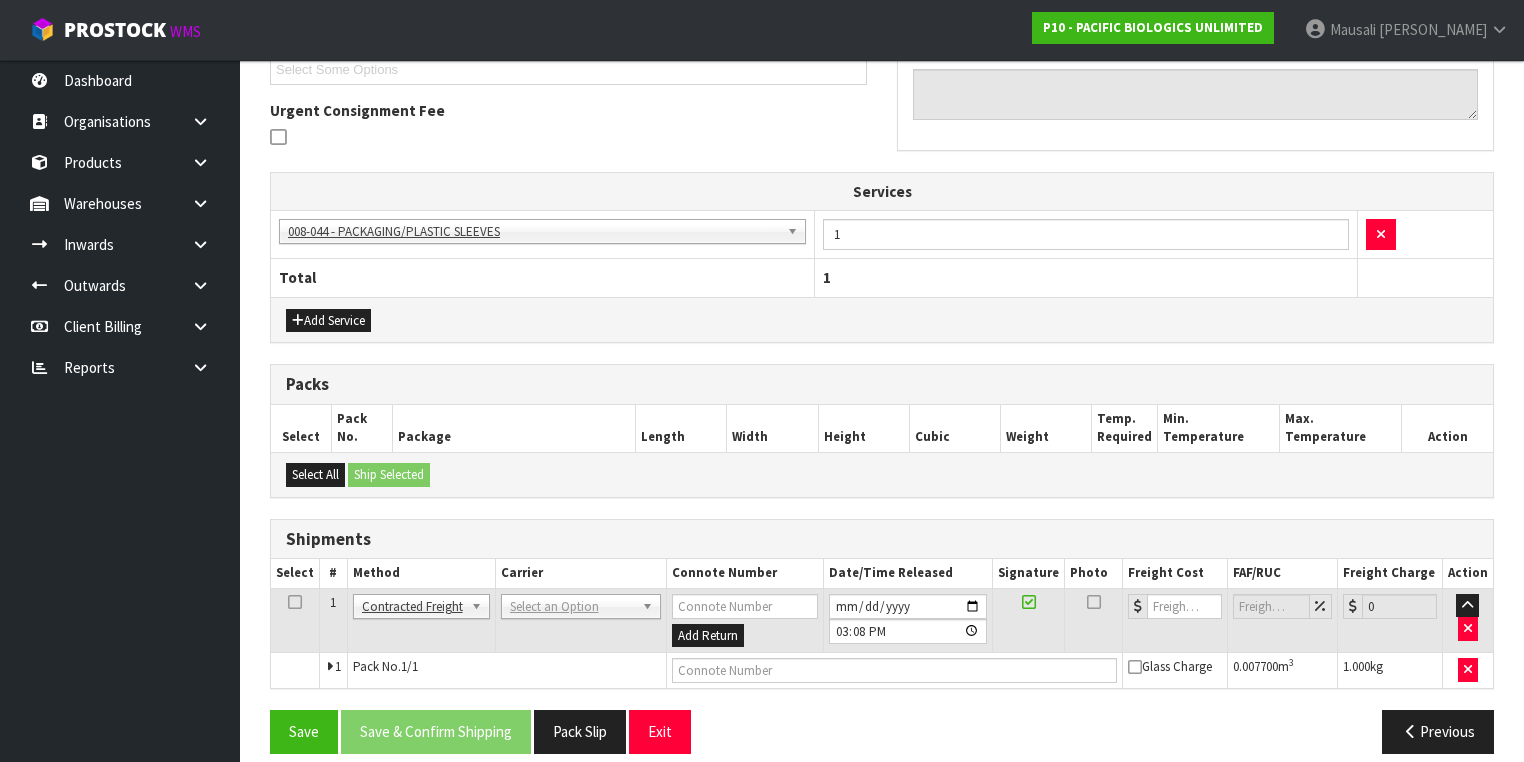 scroll, scrollTop: 573, scrollLeft: 0, axis: vertical 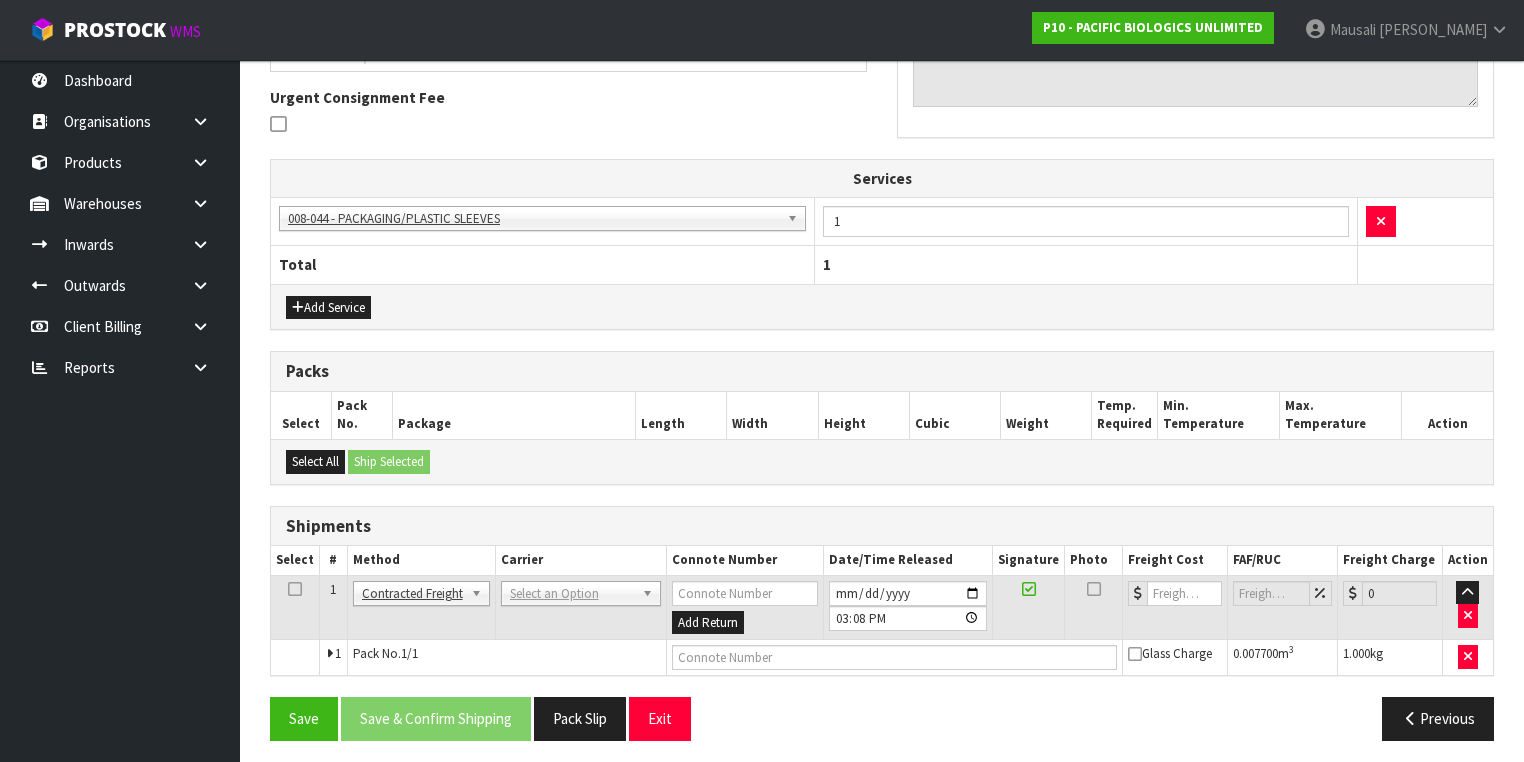 drag, startPoint x: 559, startPoint y: 577, endPoint x: 572, endPoint y: 624, distance: 48.76474 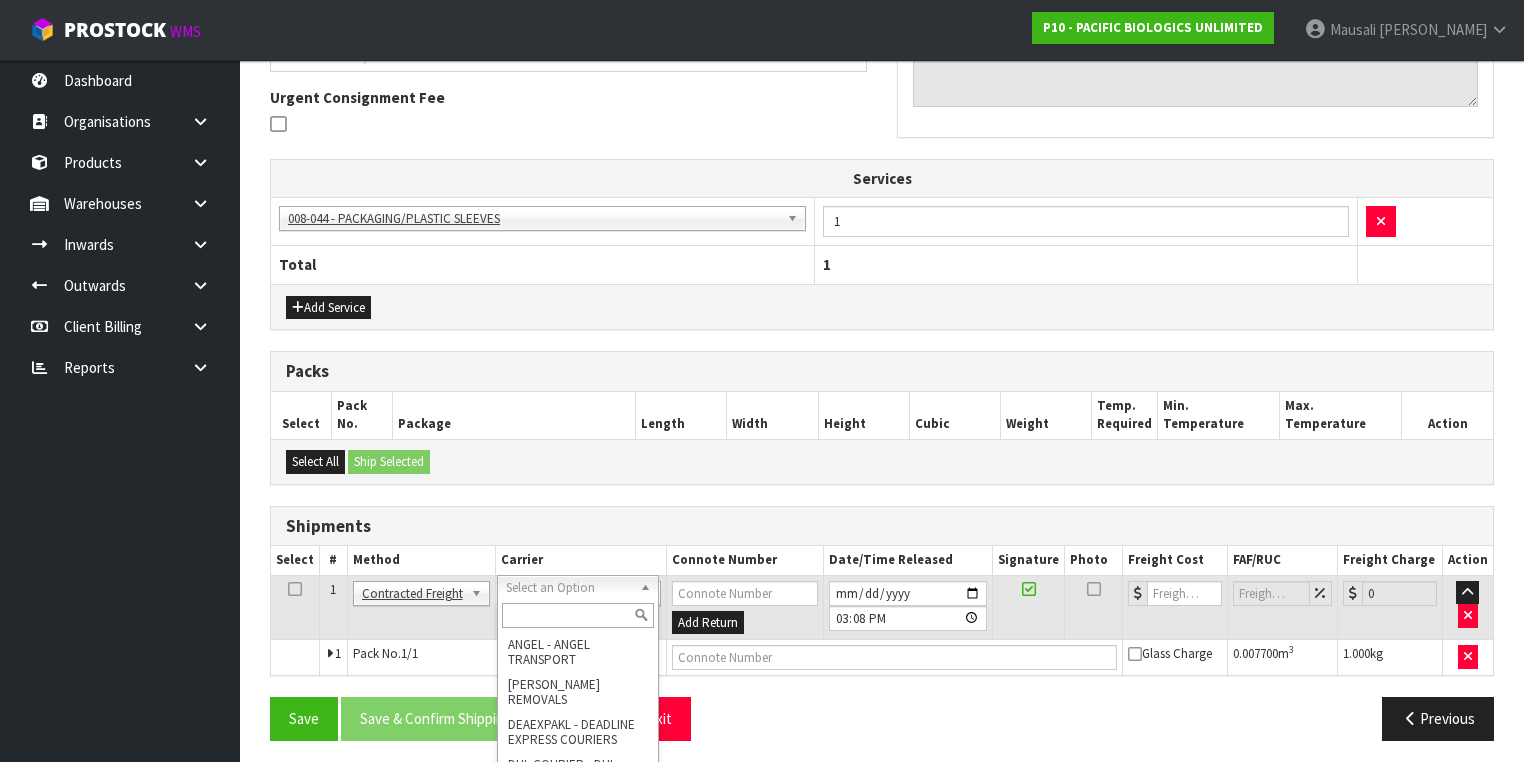 click at bounding box center (578, 615) 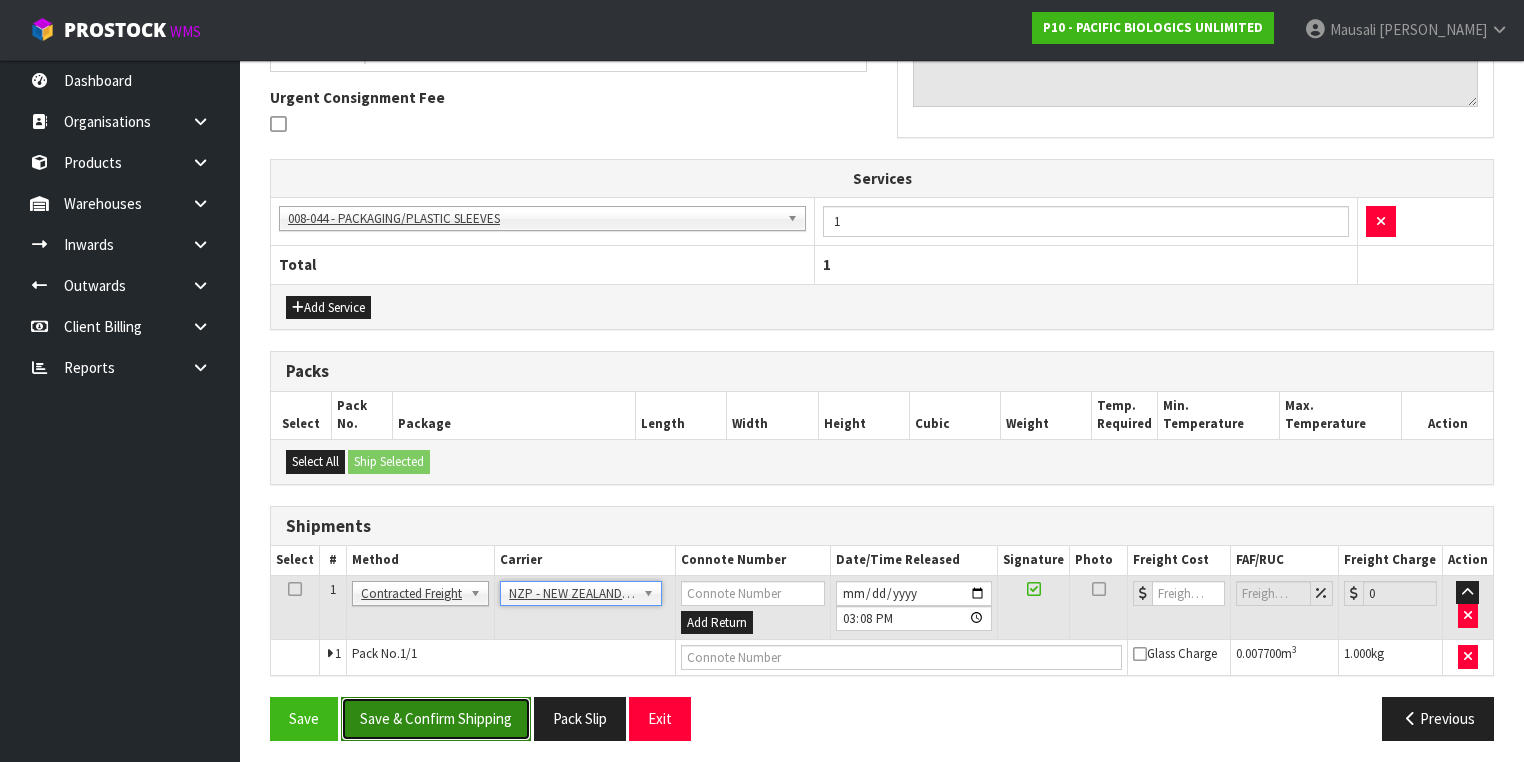 click on "Save & Confirm Shipping" at bounding box center (436, 718) 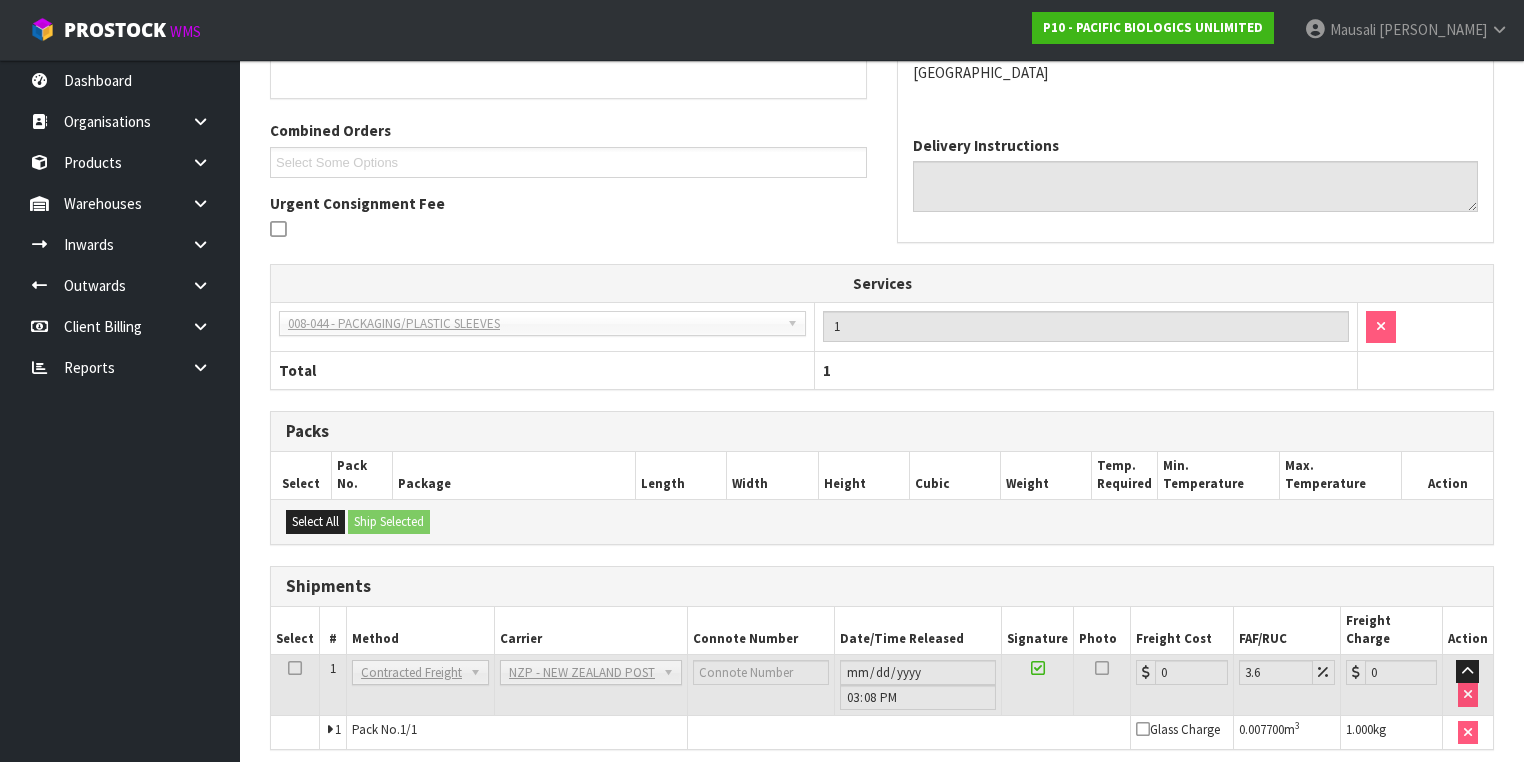 scroll, scrollTop: 546, scrollLeft: 0, axis: vertical 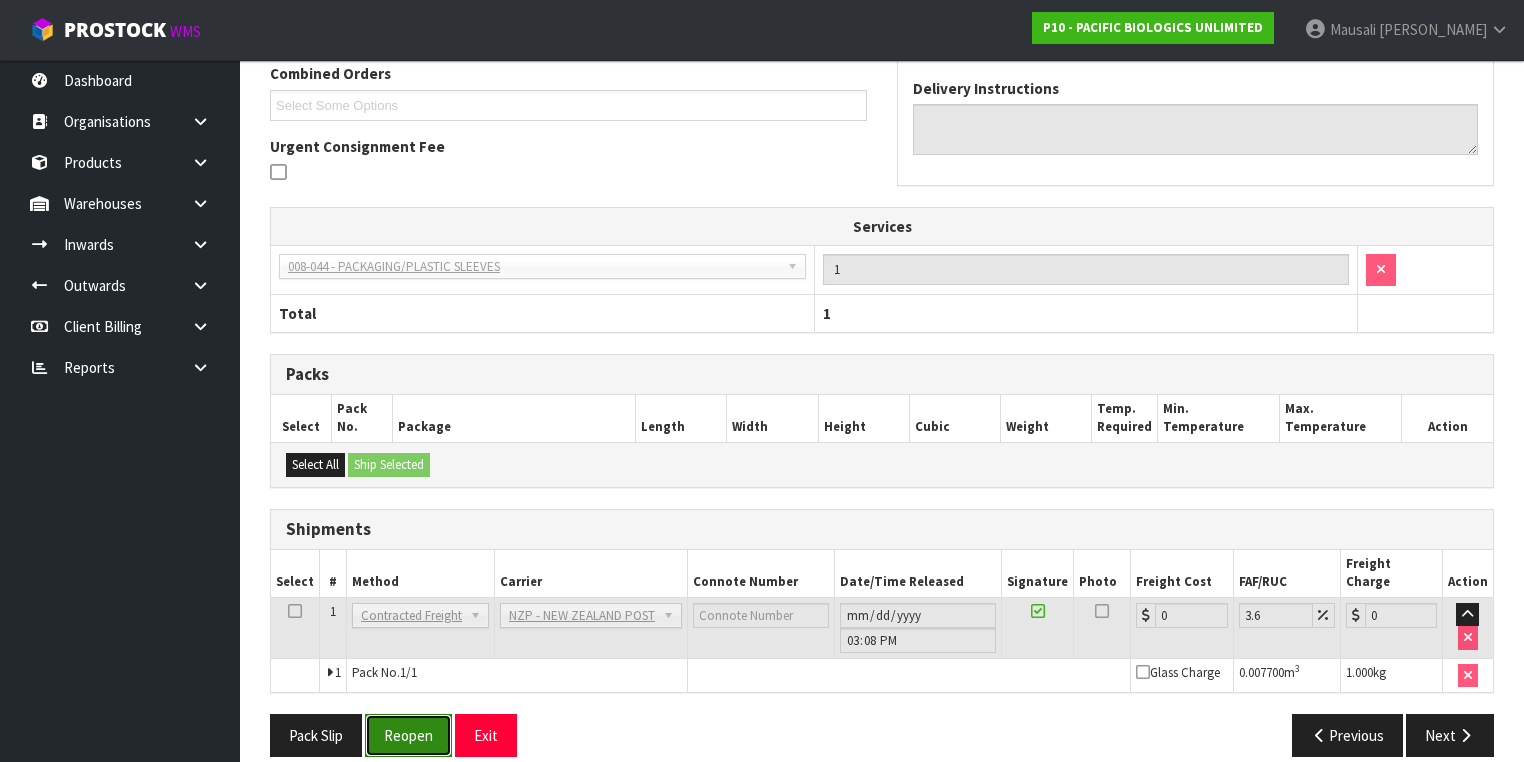 click on "Reopen" at bounding box center (408, 735) 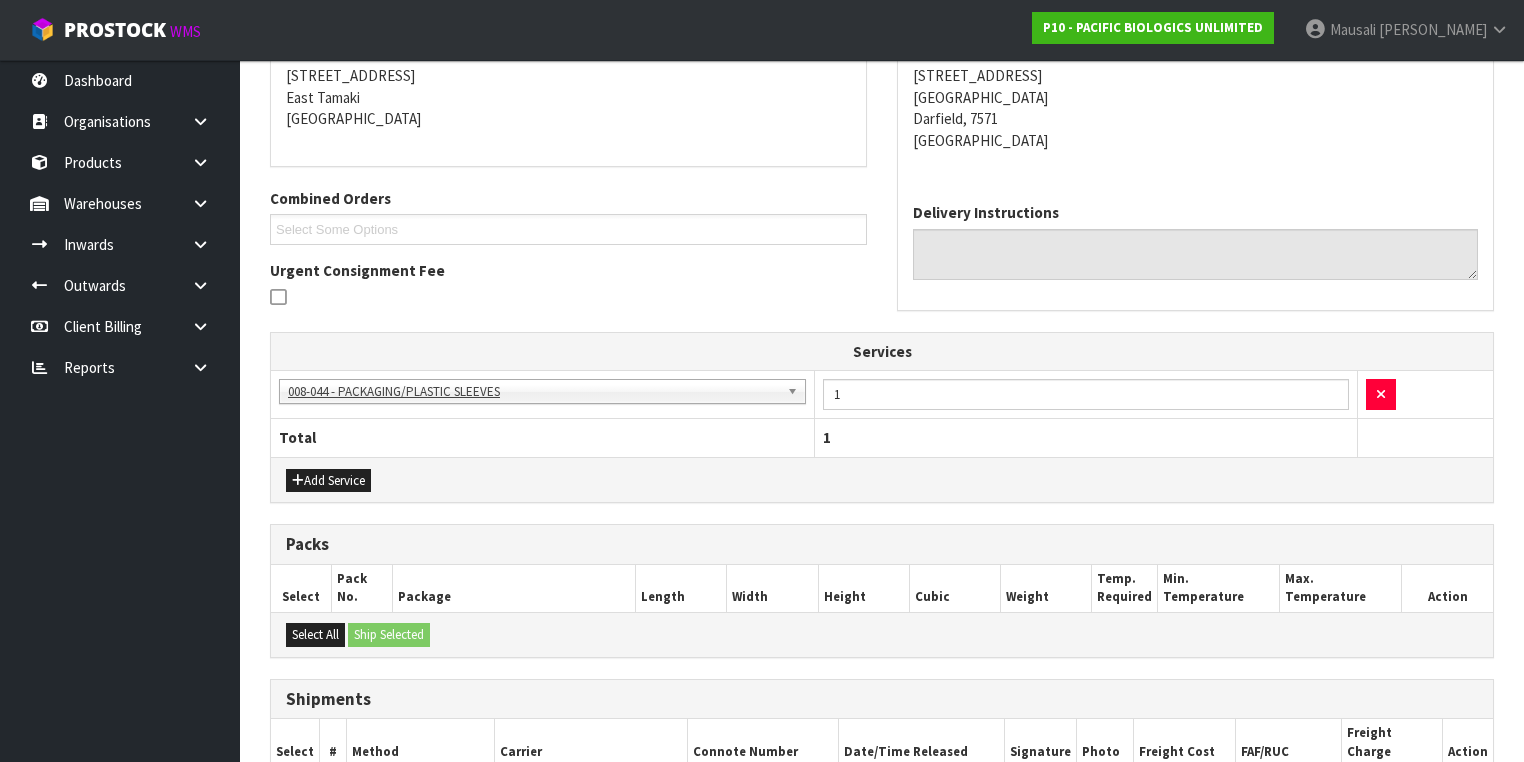 scroll, scrollTop: 592, scrollLeft: 0, axis: vertical 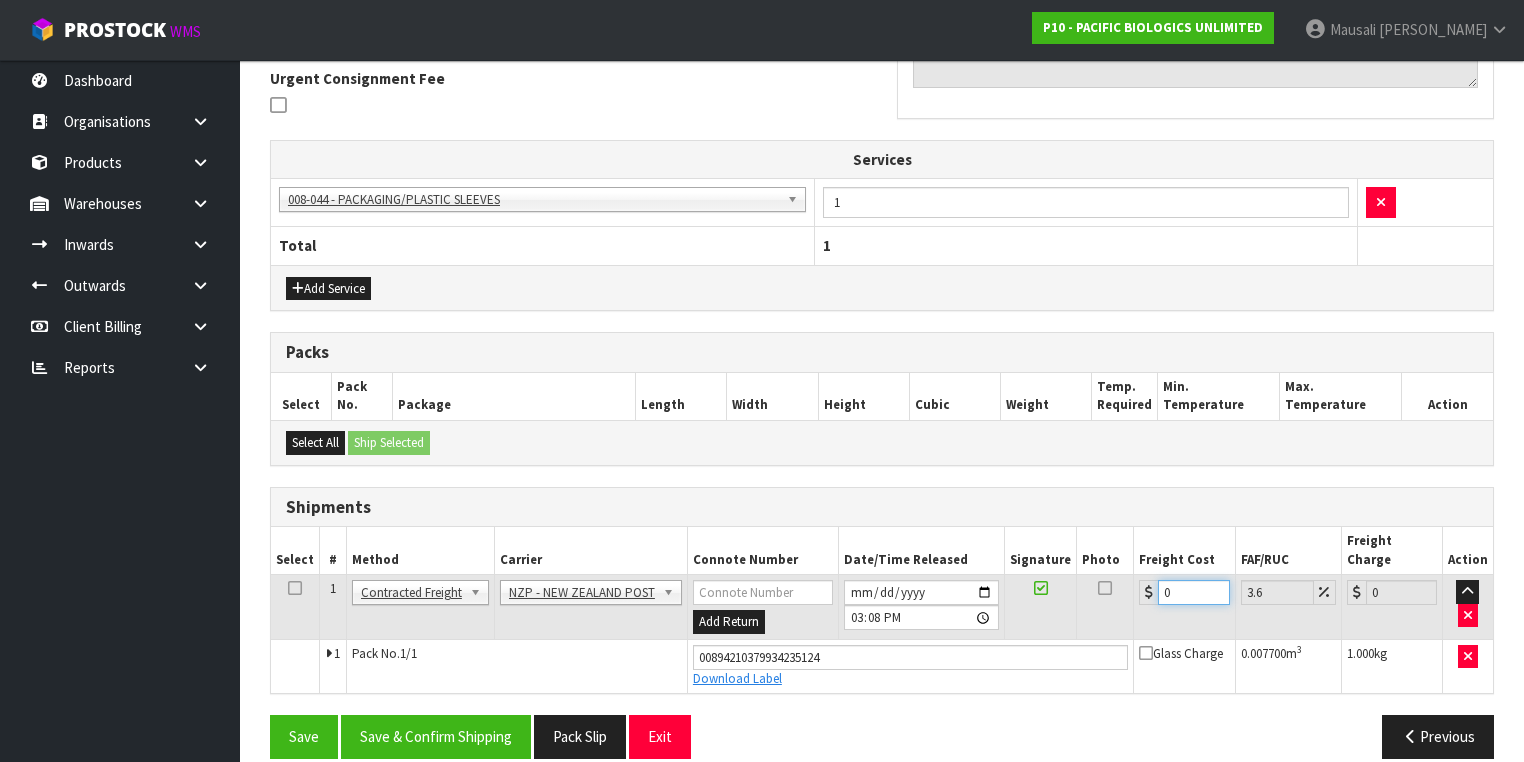 drag, startPoint x: 1188, startPoint y: 564, endPoint x: 1125, endPoint y: 584, distance: 66.09841 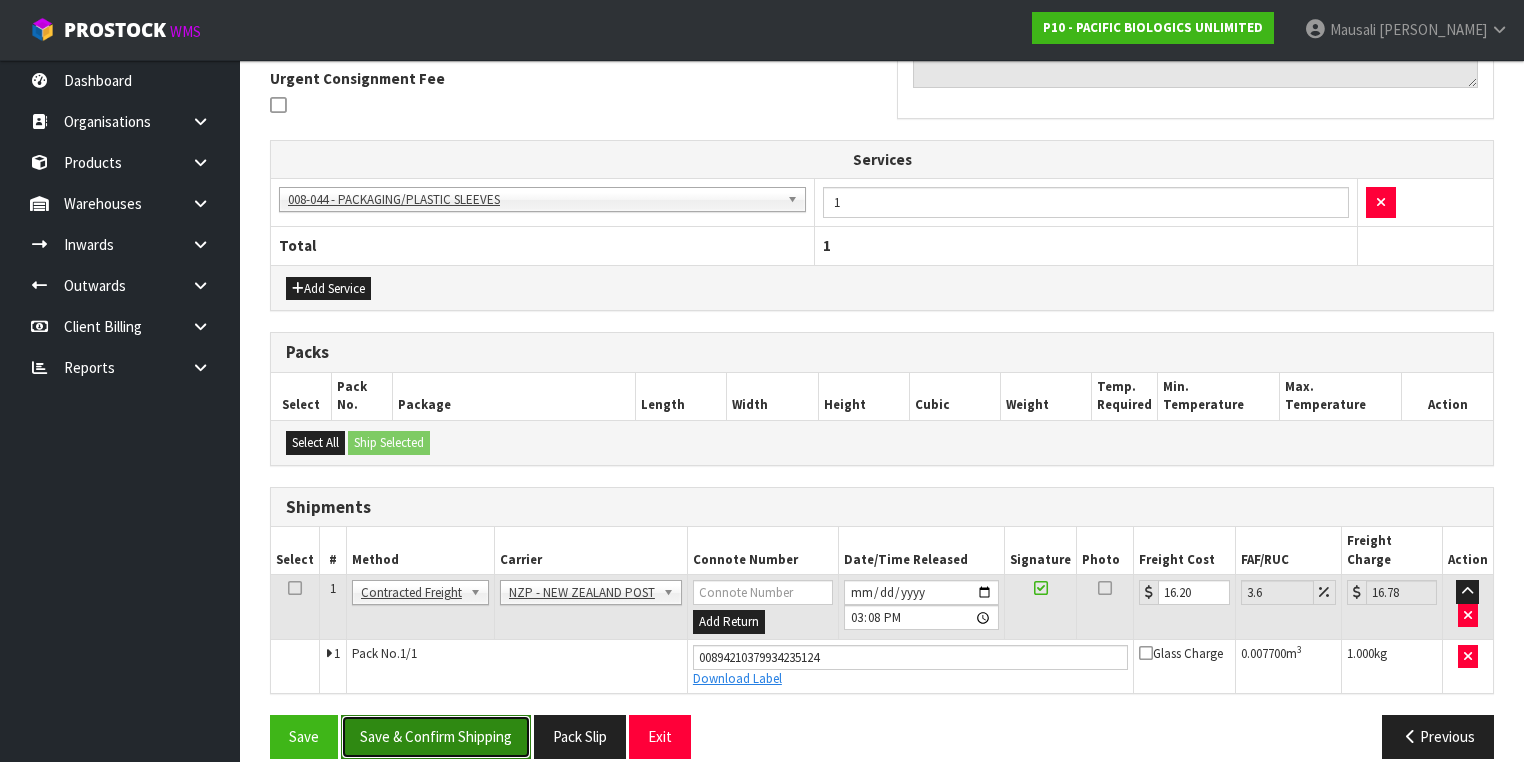 click on "Save & Confirm Shipping" at bounding box center (436, 736) 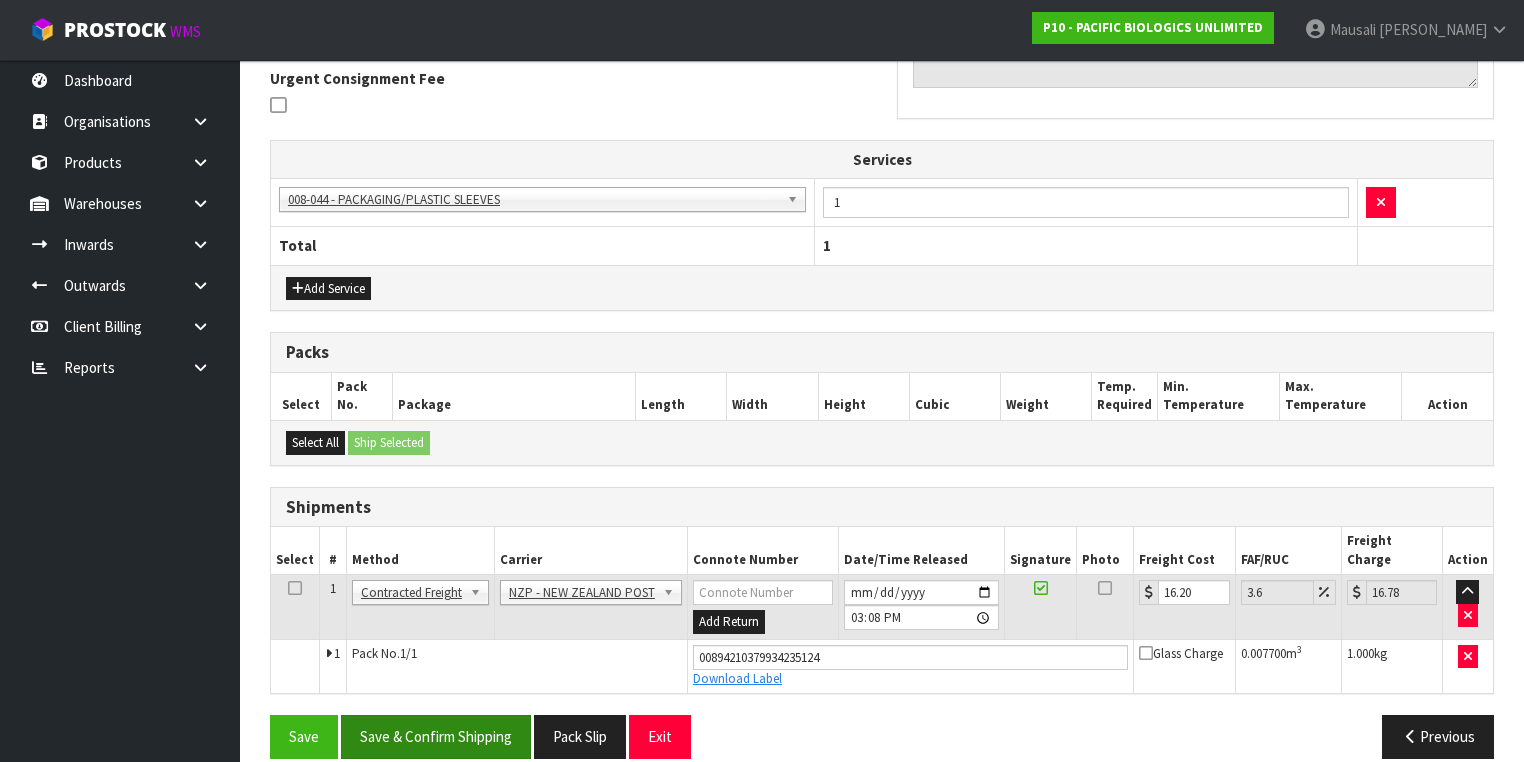 scroll, scrollTop: 0, scrollLeft: 0, axis: both 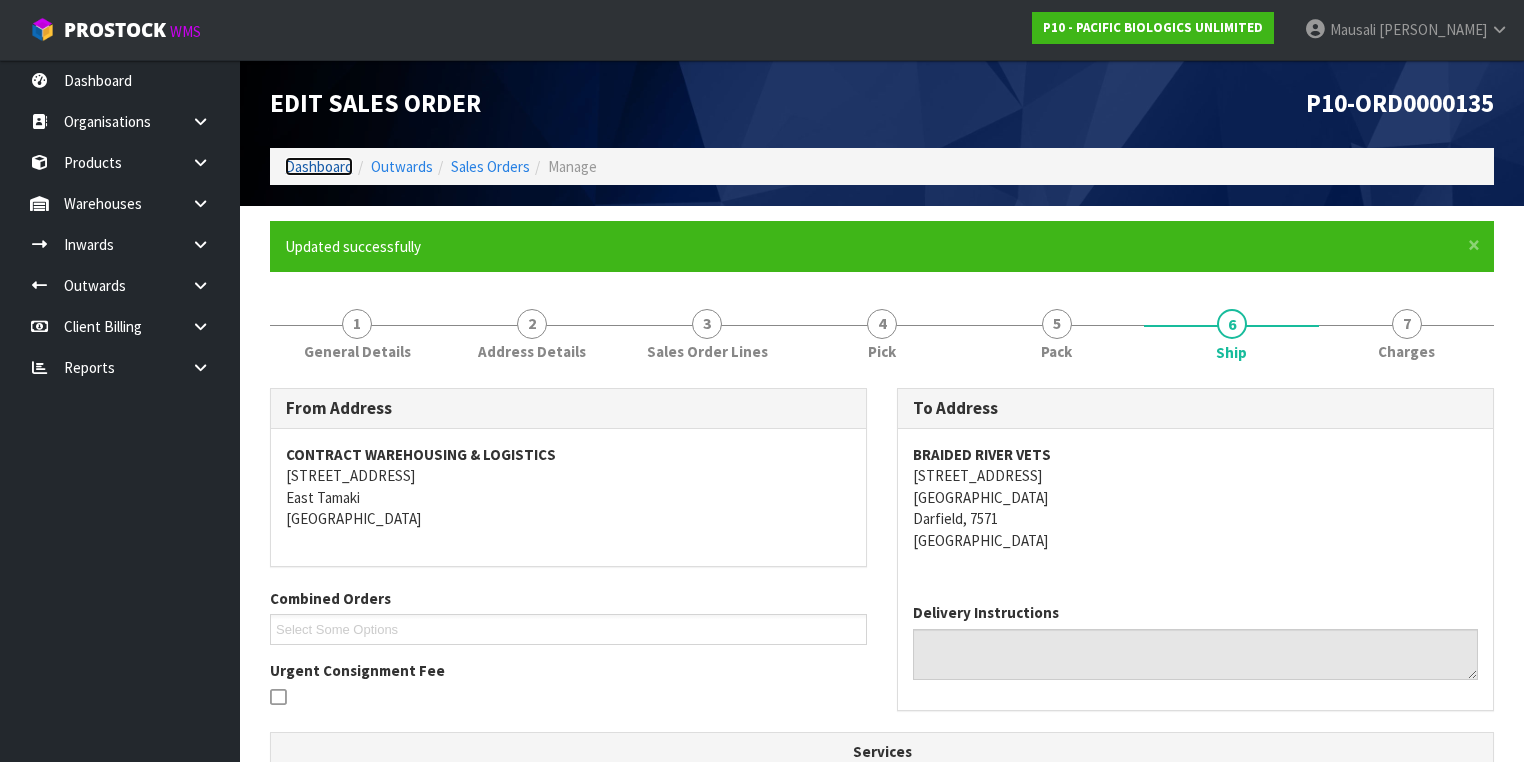 click on "Dashboard" at bounding box center (319, 166) 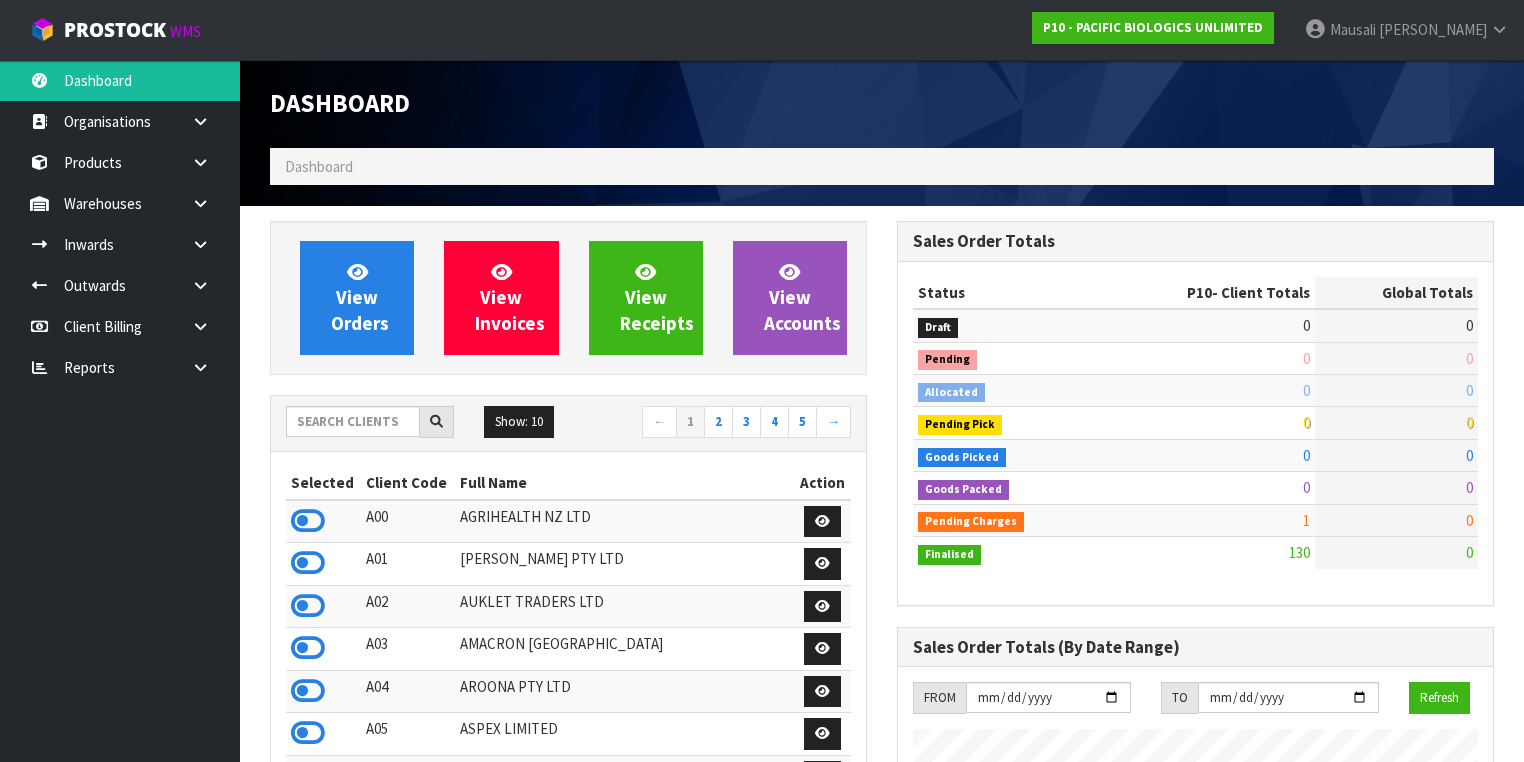 scroll, scrollTop: 998716, scrollLeft: 999372, axis: both 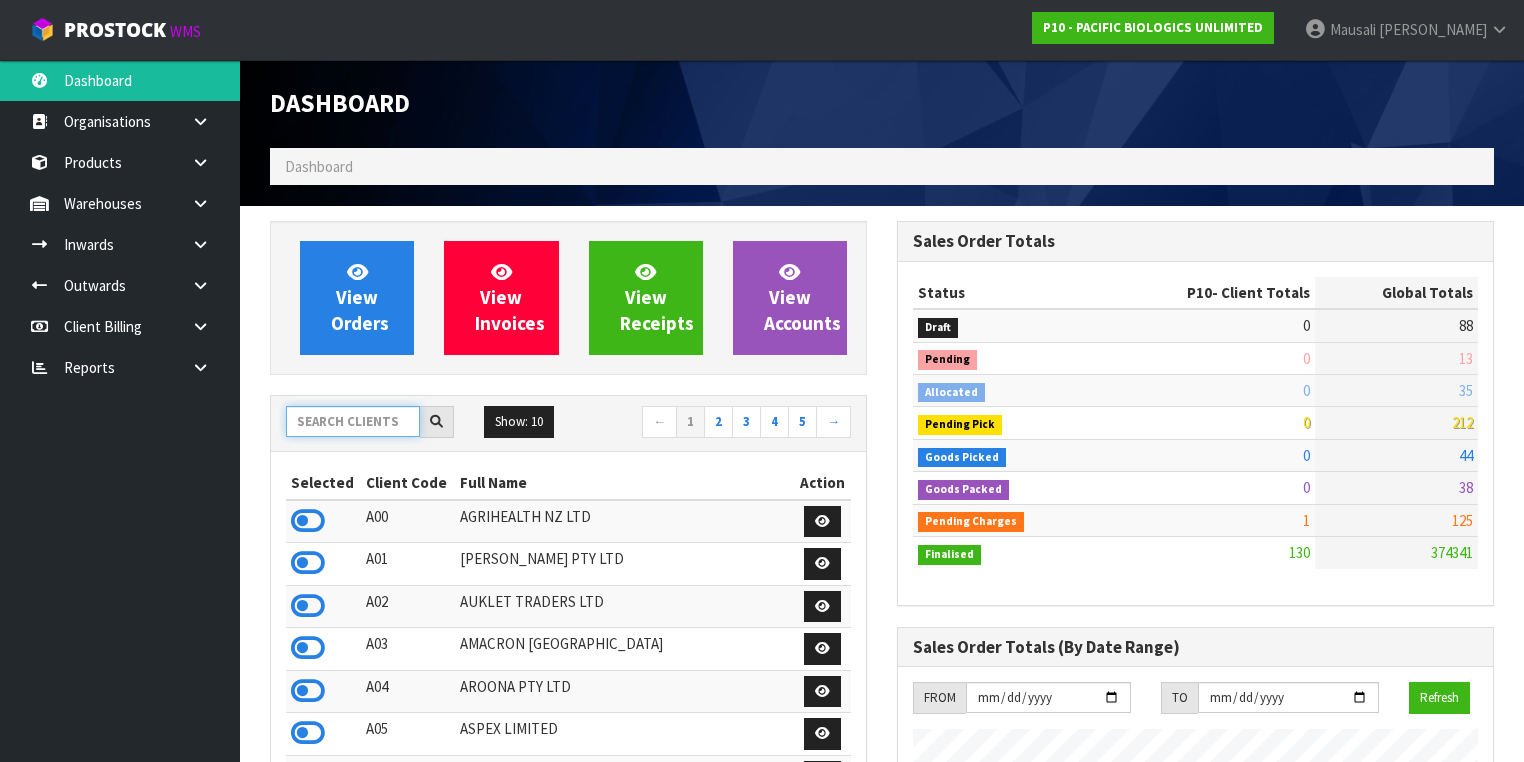 click at bounding box center [353, 421] 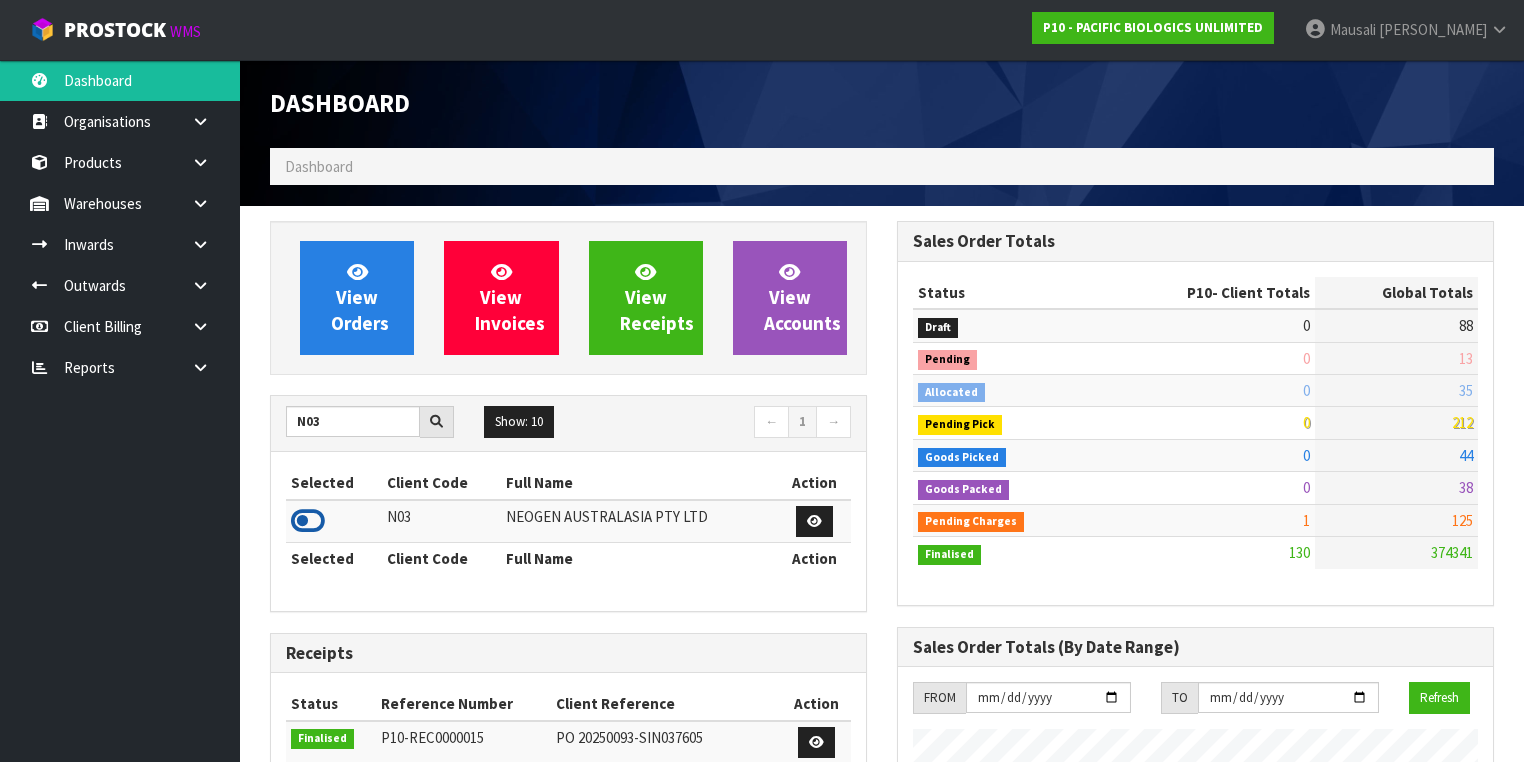 click at bounding box center (308, 521) 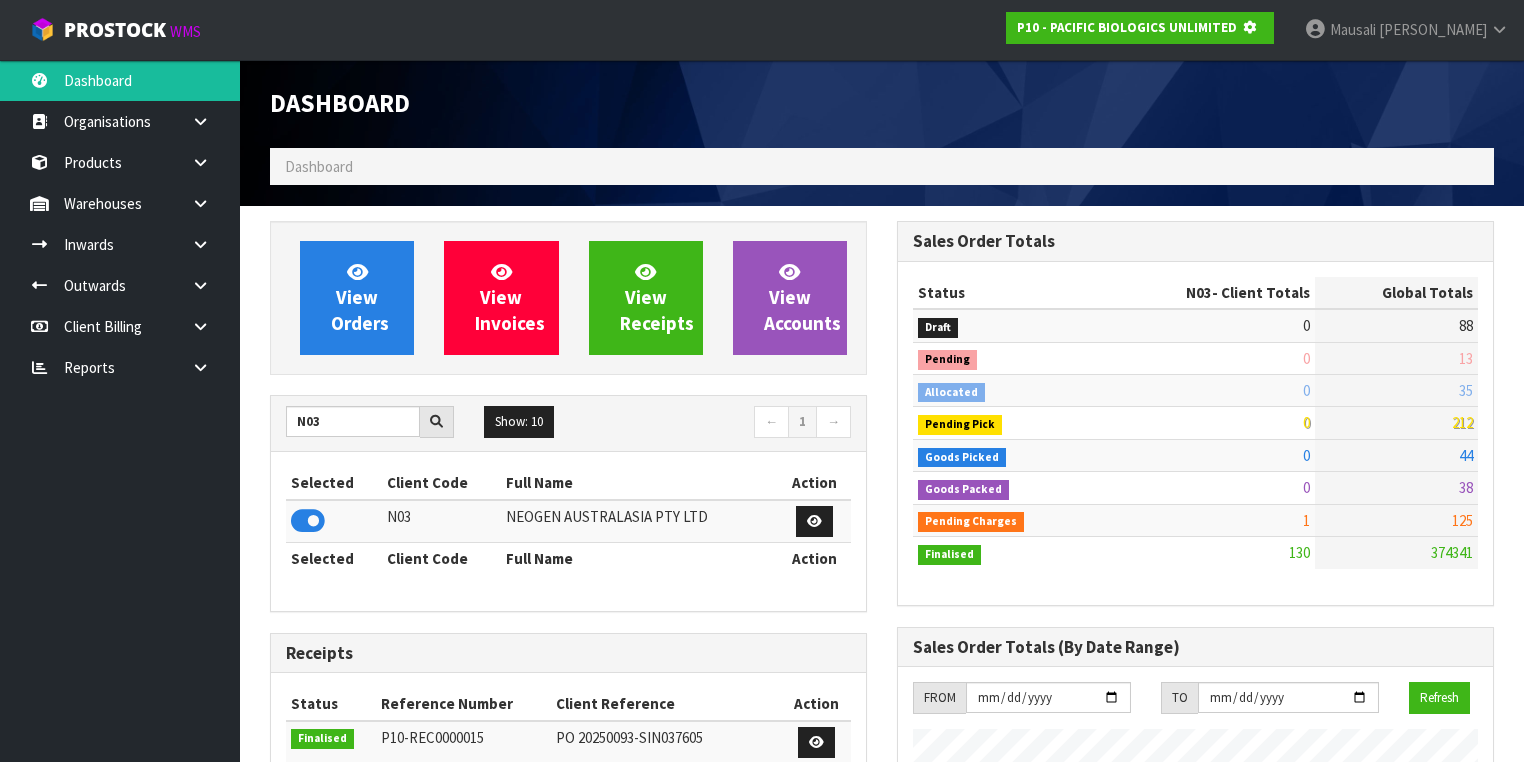 scroll, scrollTop: 1242, scrollLeft: 627, axis: both 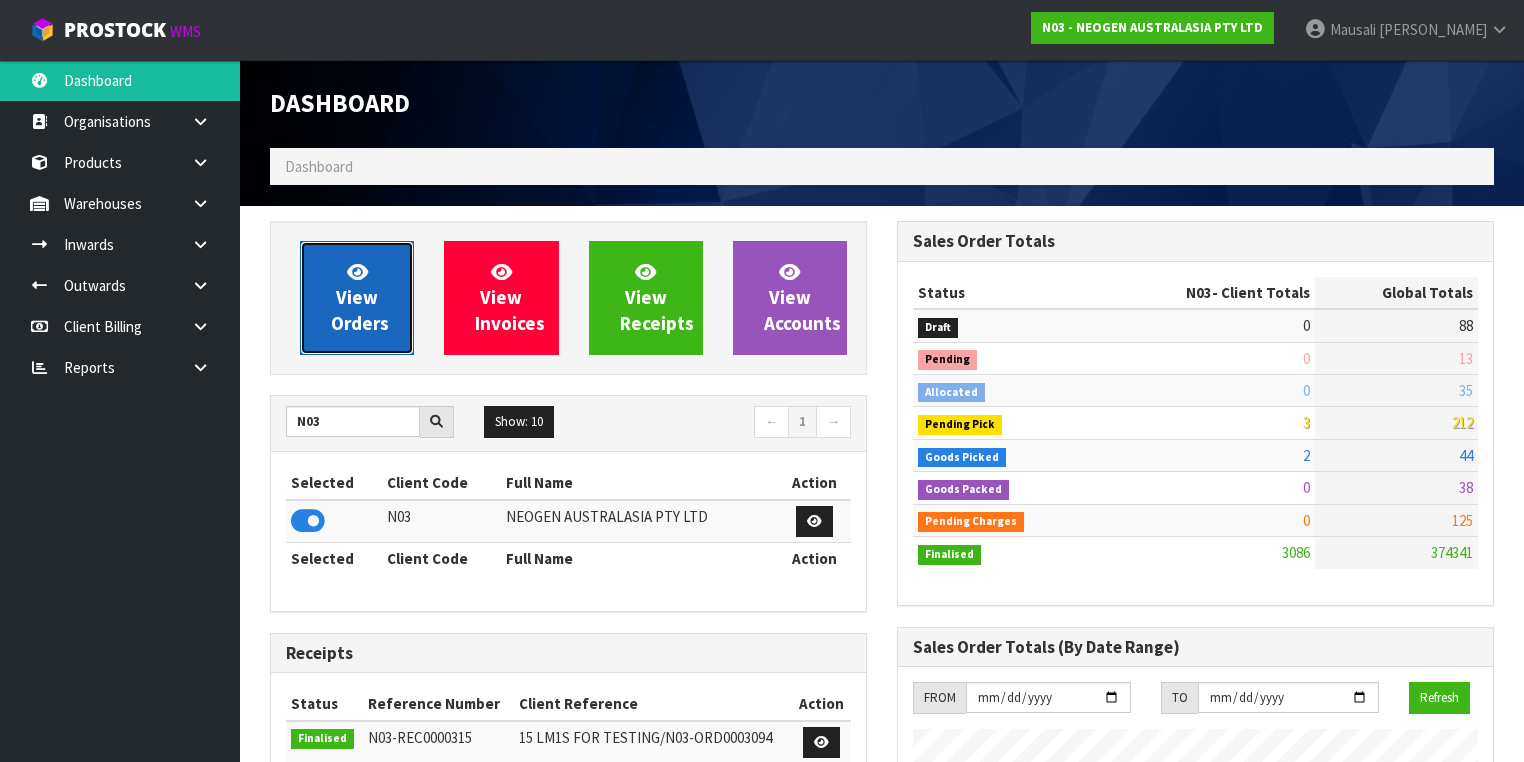 click on "View
Orders" at bounding box center (360, 297) 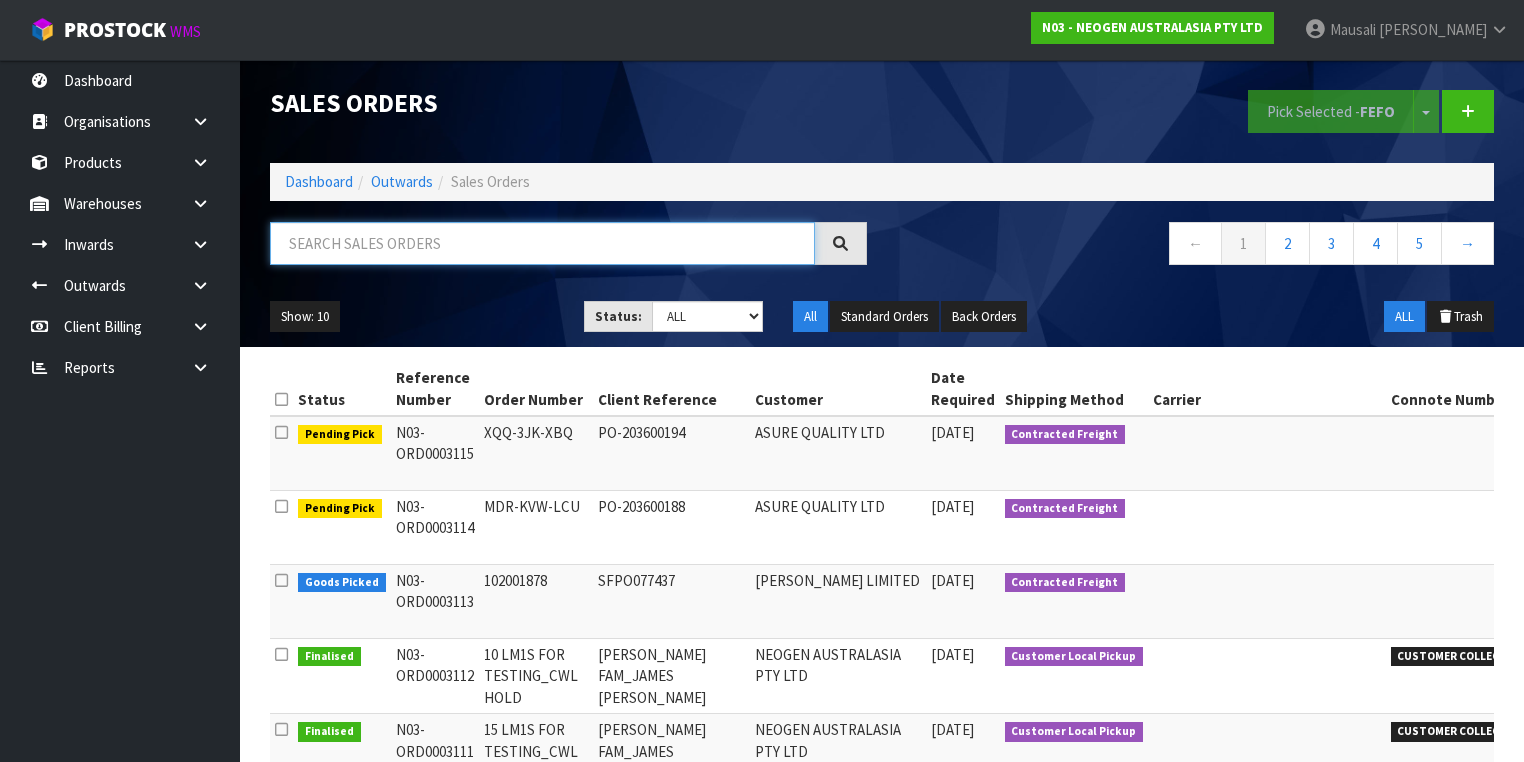 click at bounding box center (542, 243) 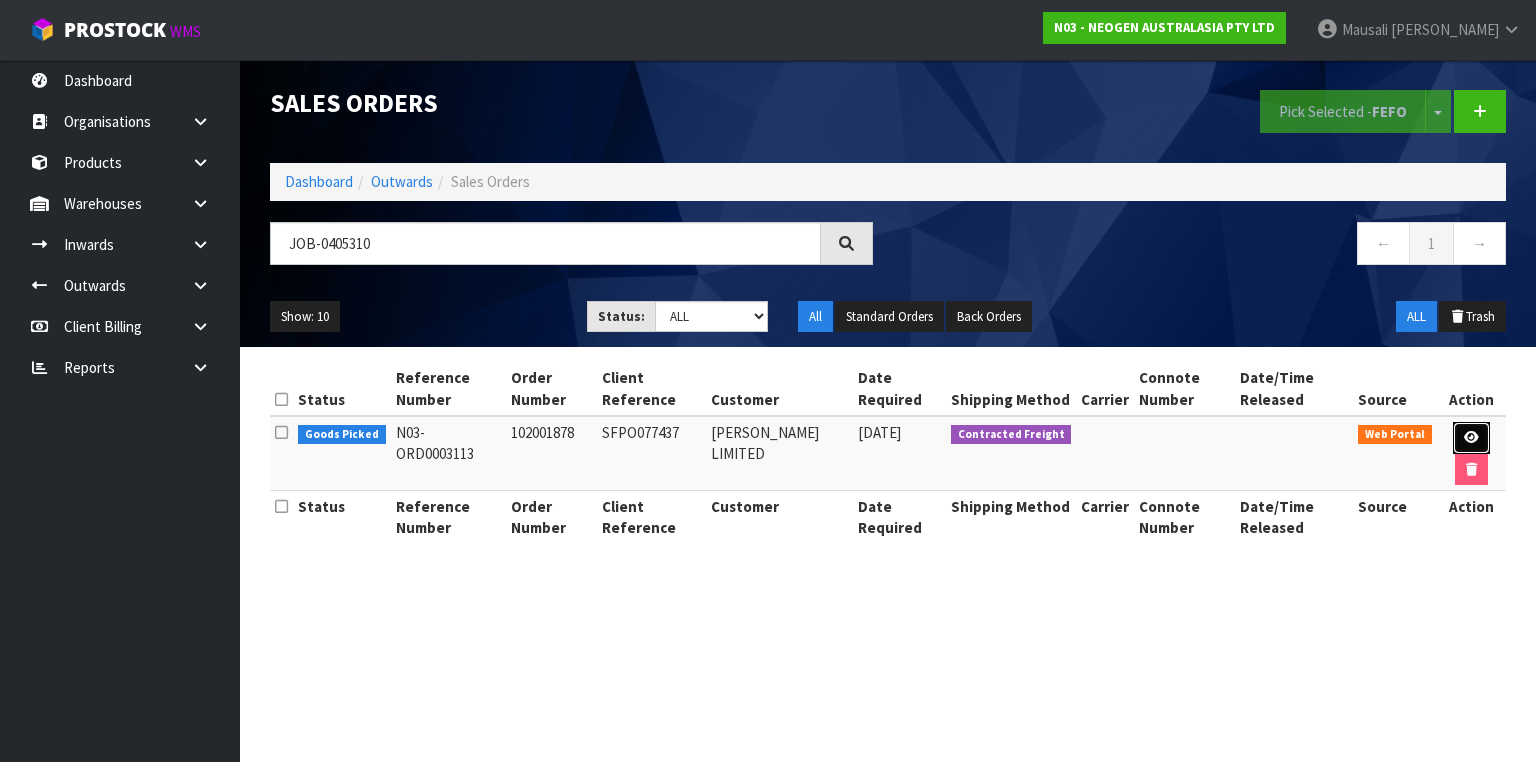 click at bounding box center (1471, 438) 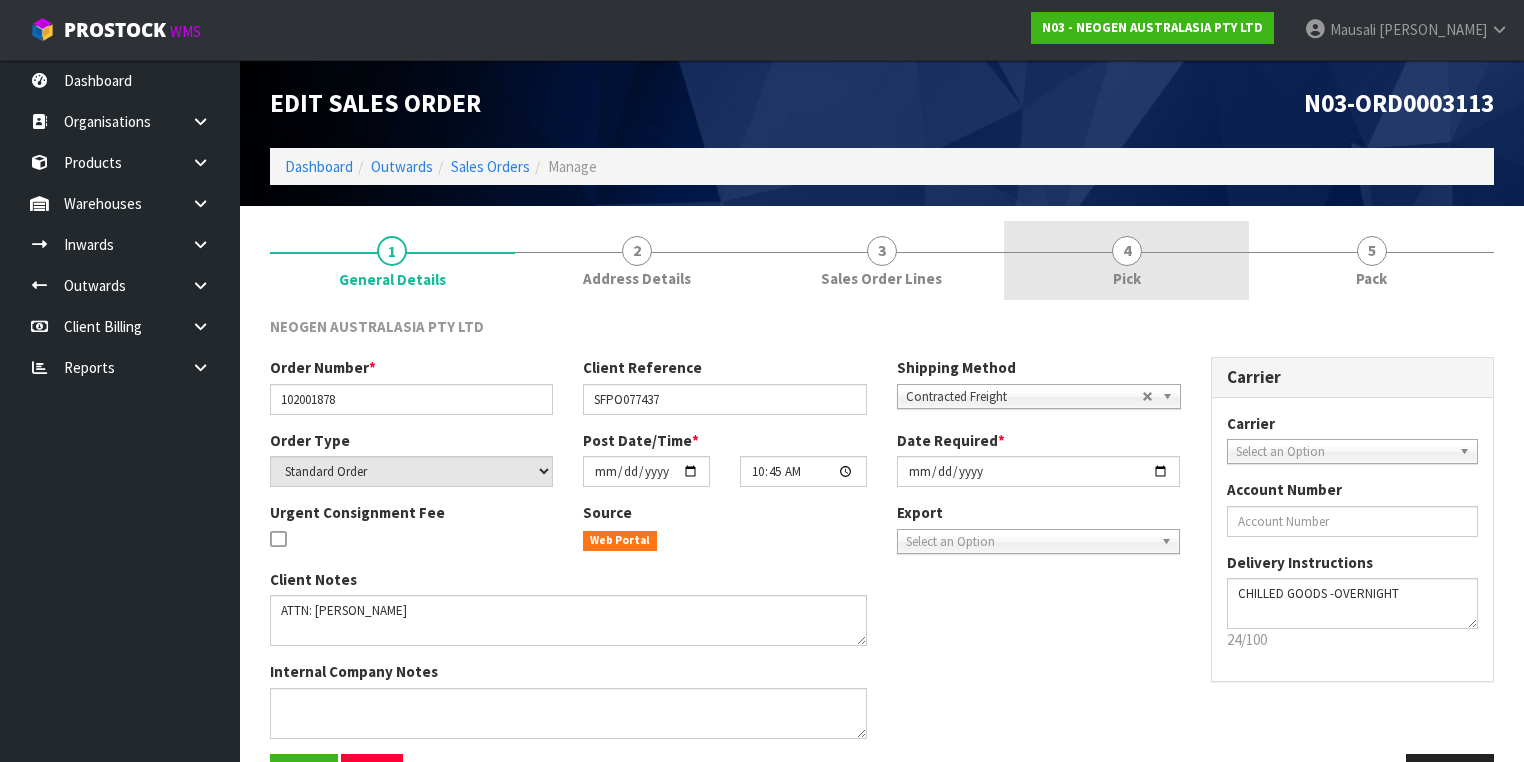 click on "4
Pick" at bounding box center [1126, 260] 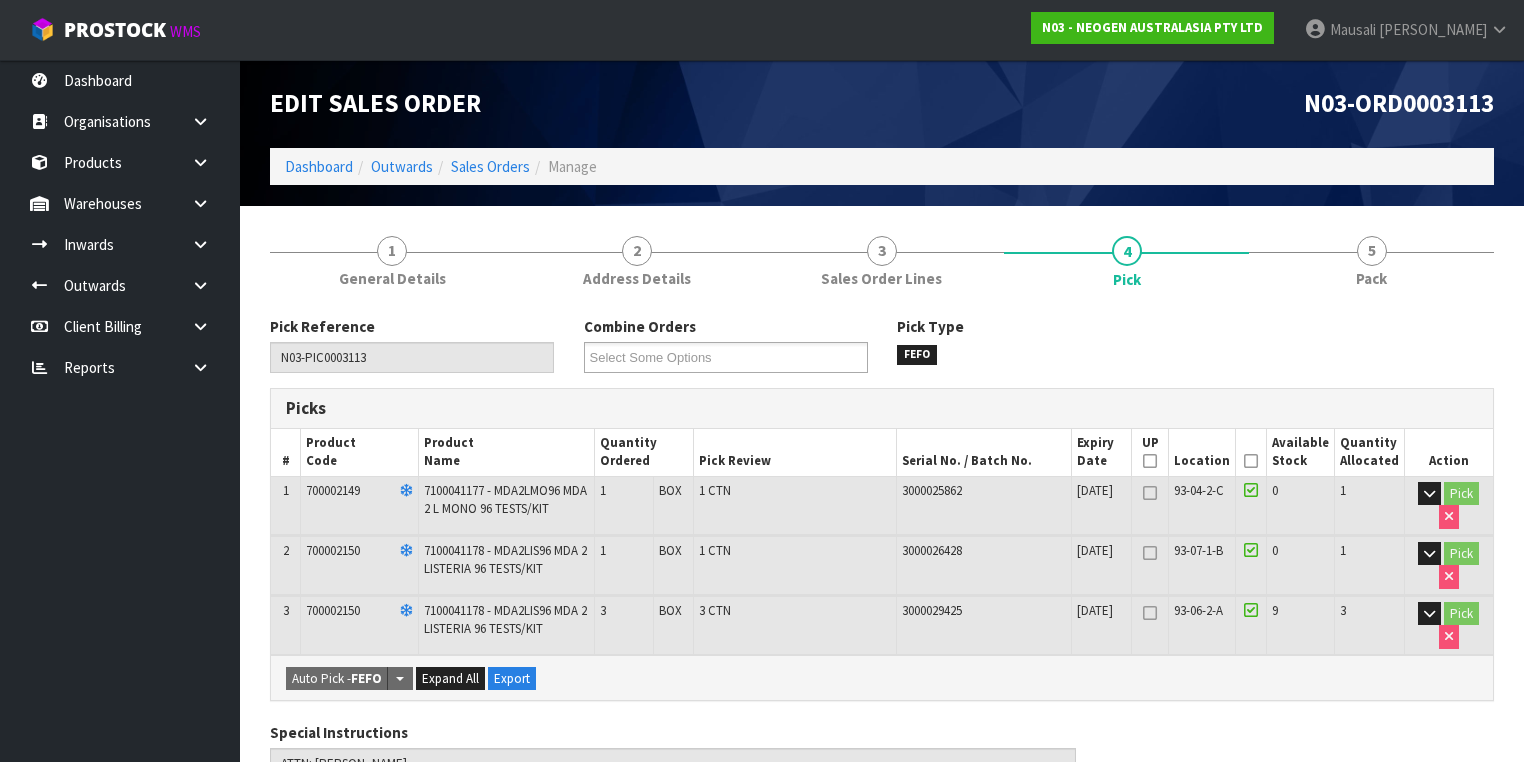 click at bounding box center (1251, 461) 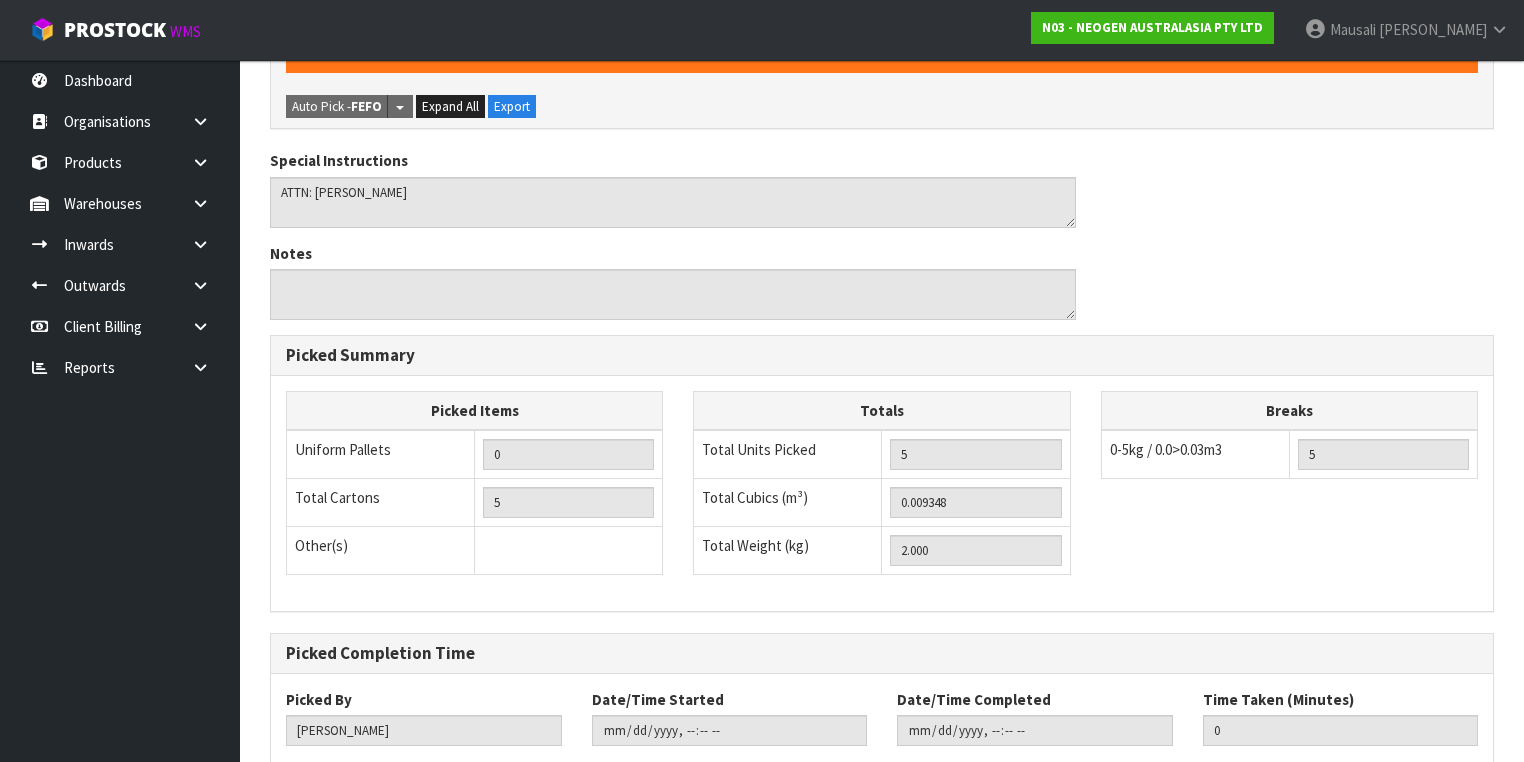 scroll, scrollTop: 759, scrollLeft: 0, axis: vertical 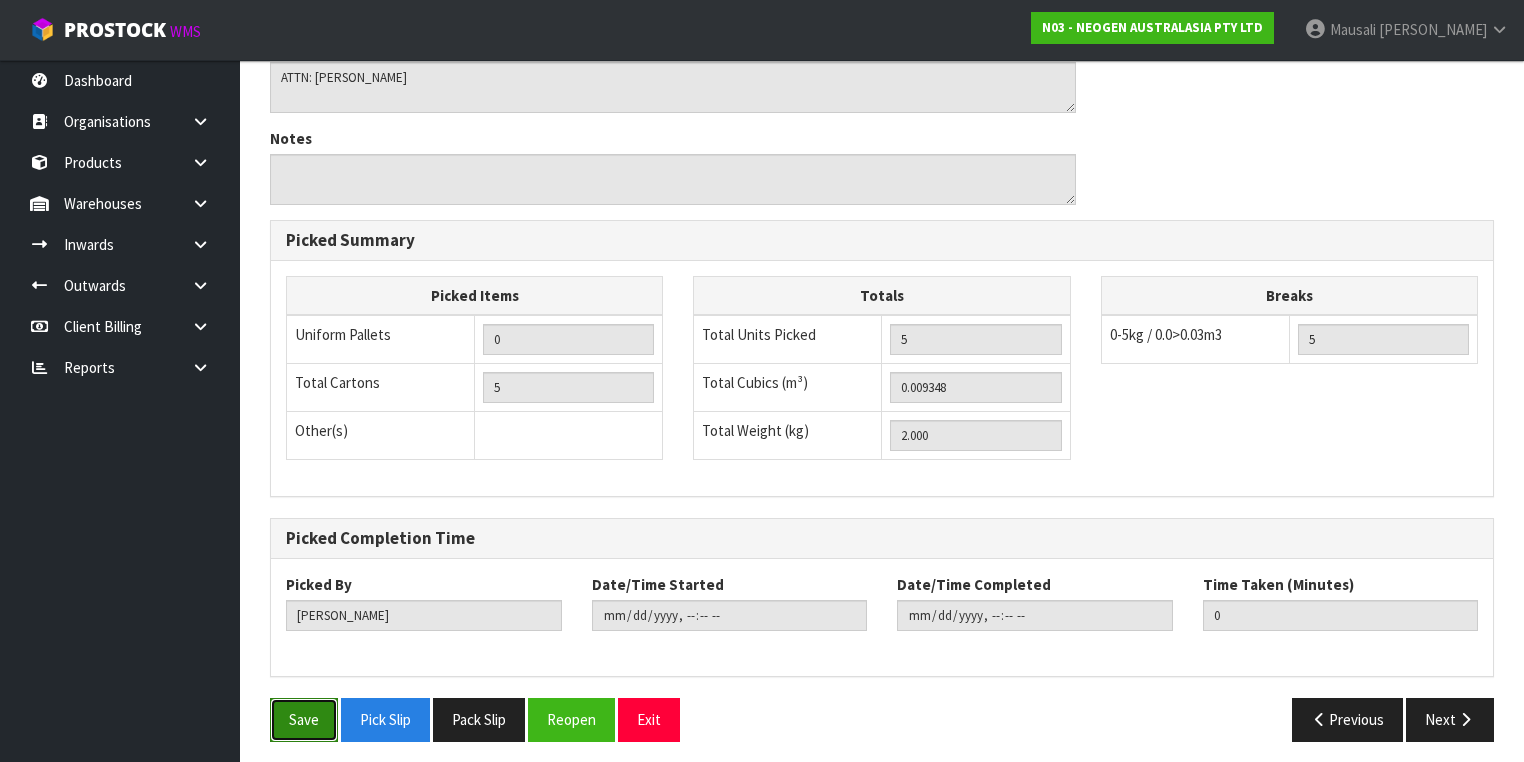 click on "Save" at bounding box center [304, 719] 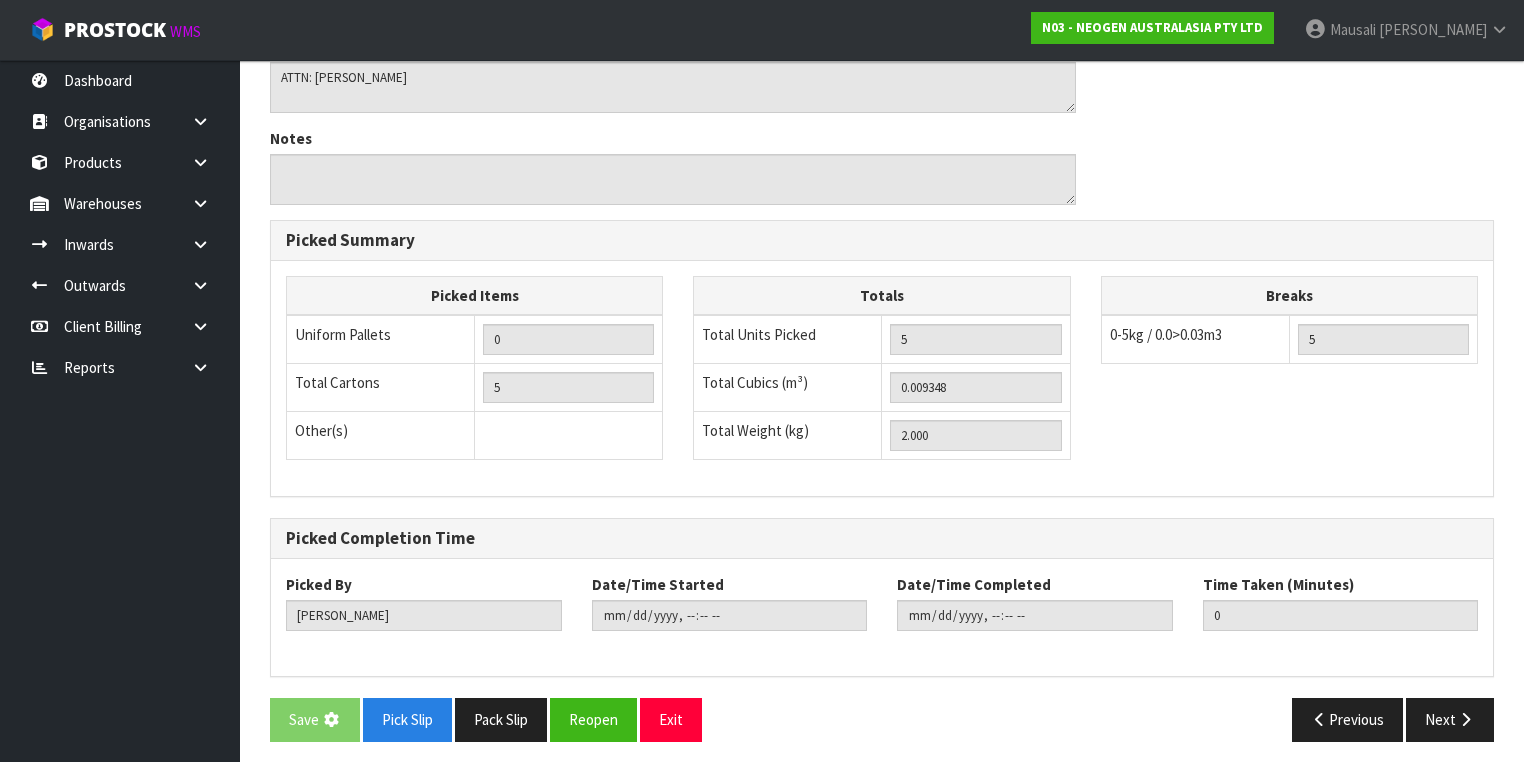 scroll, scrollTop: 0, scrollLeft: 0, axis: both 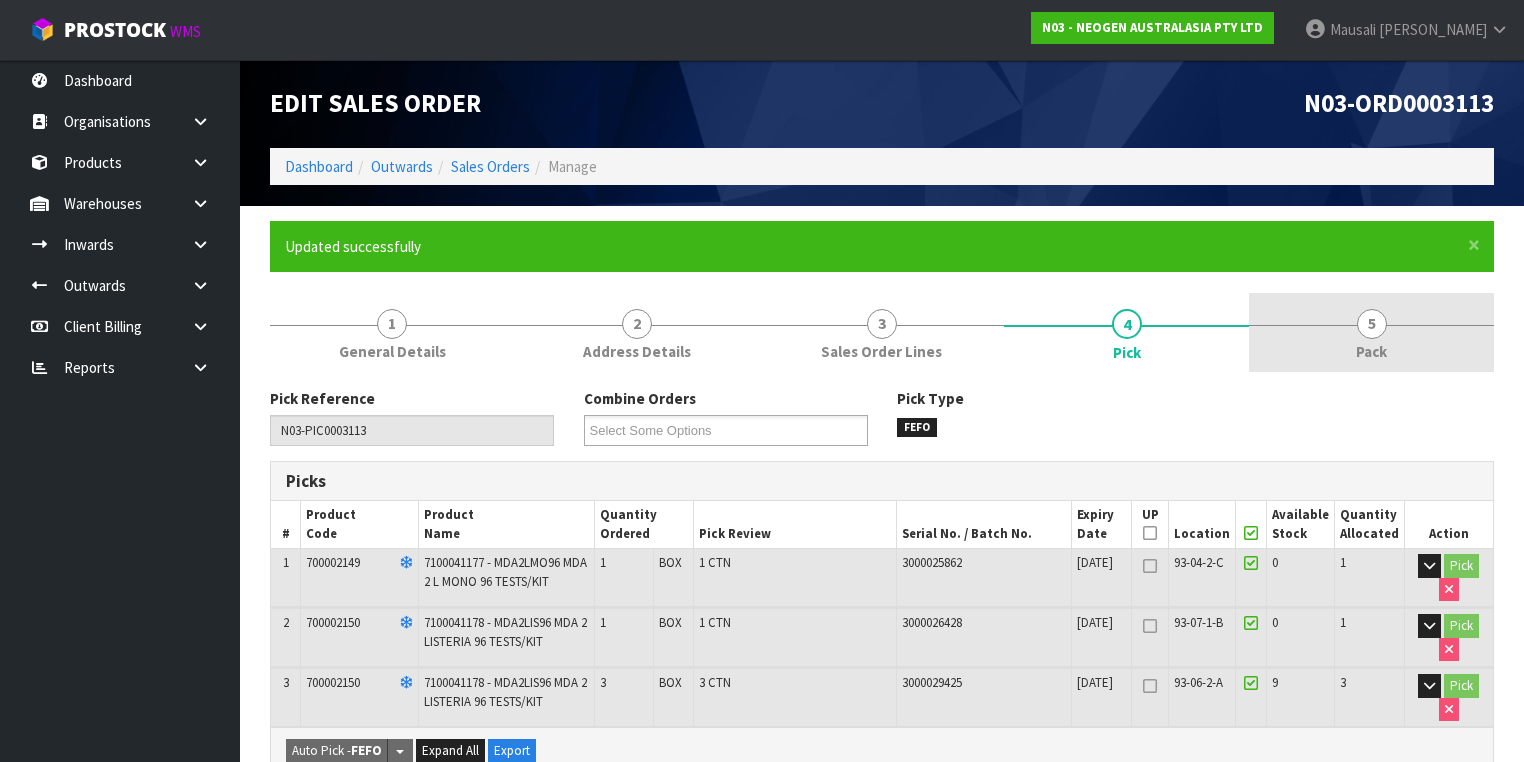 click on "5
Pack" at bounding box center (1371, 332) 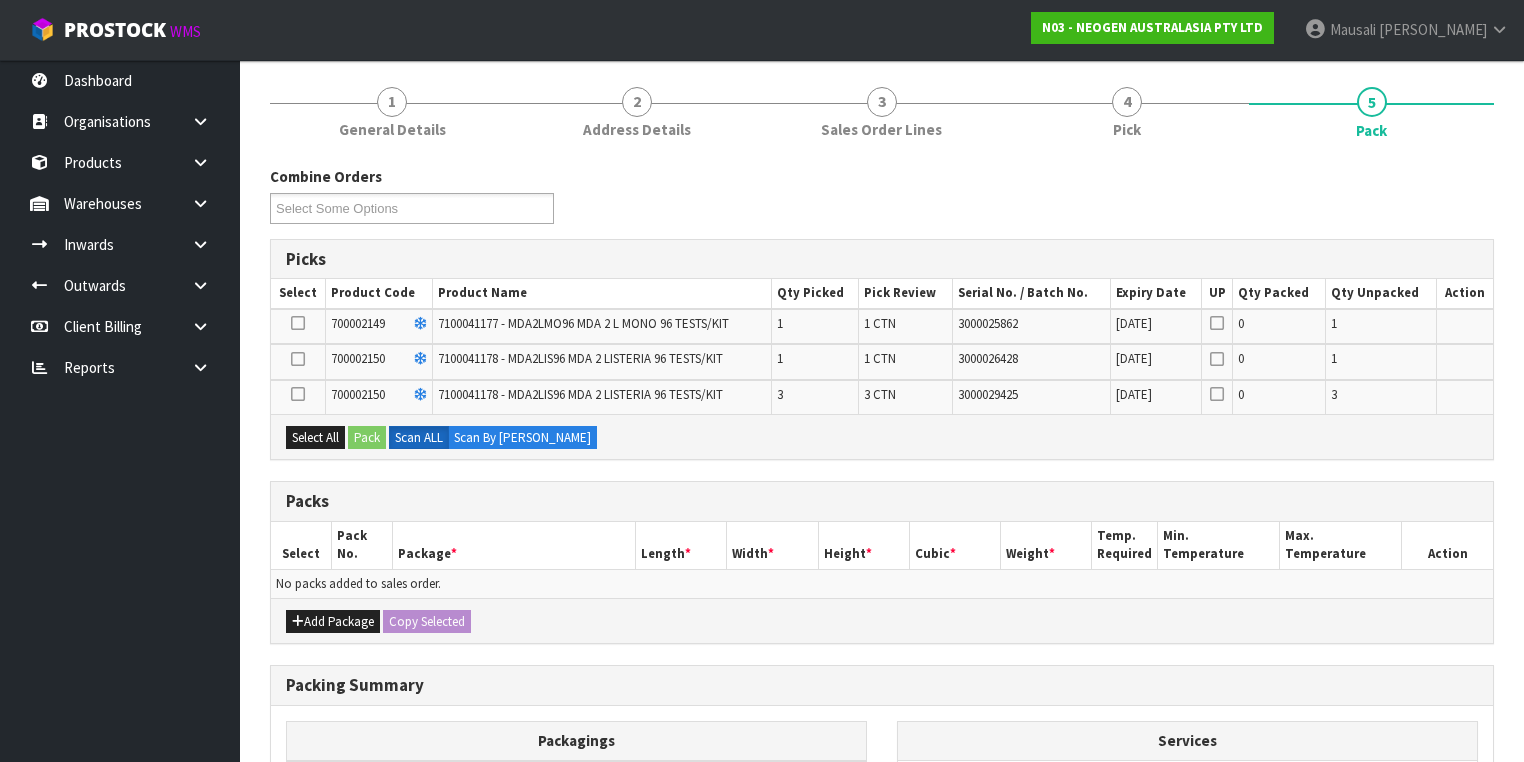 scroll, scrollTop: 320, scrollLeft: 0, axis: vertical 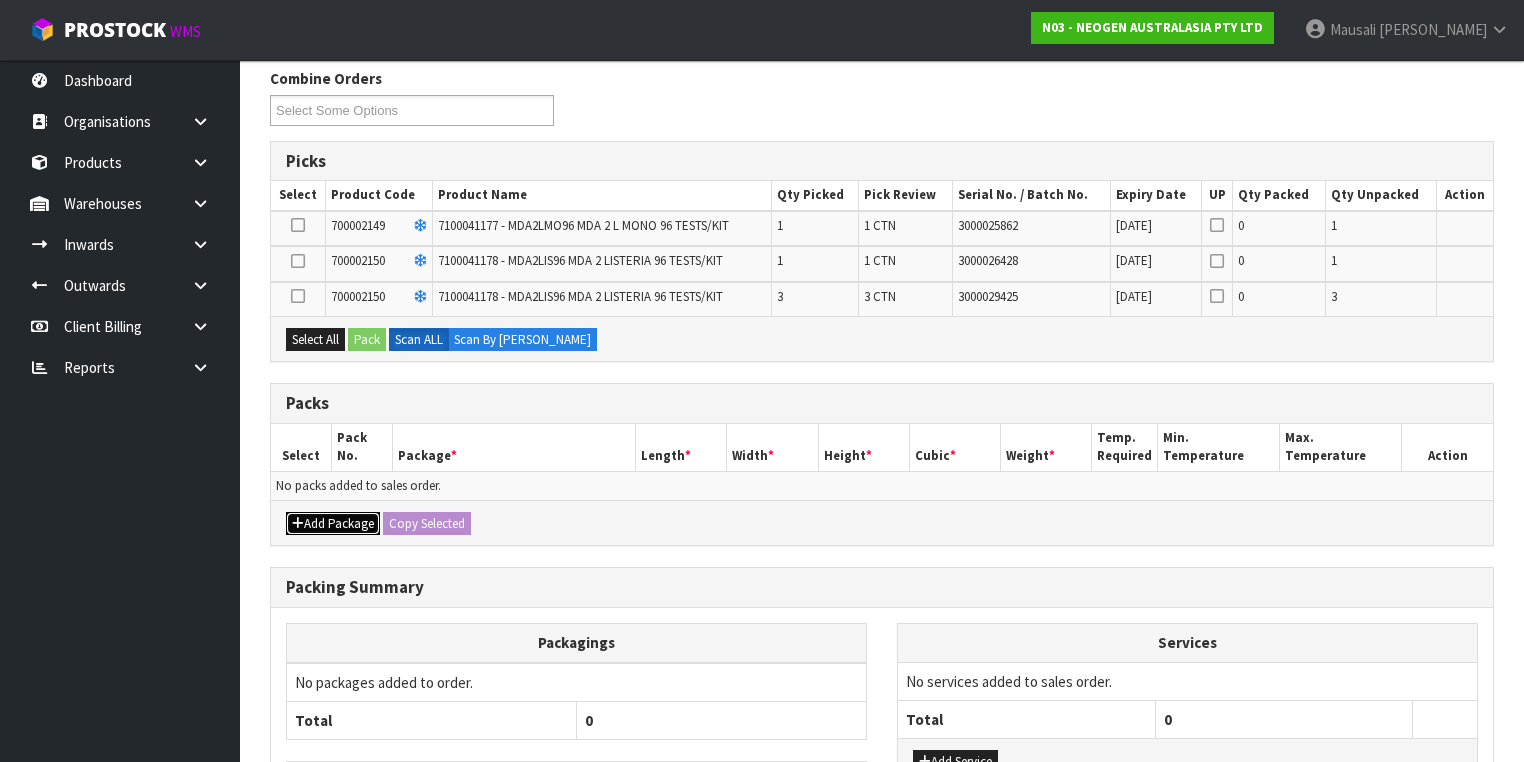 click on "Add Package" at bounding box center (333, 524) 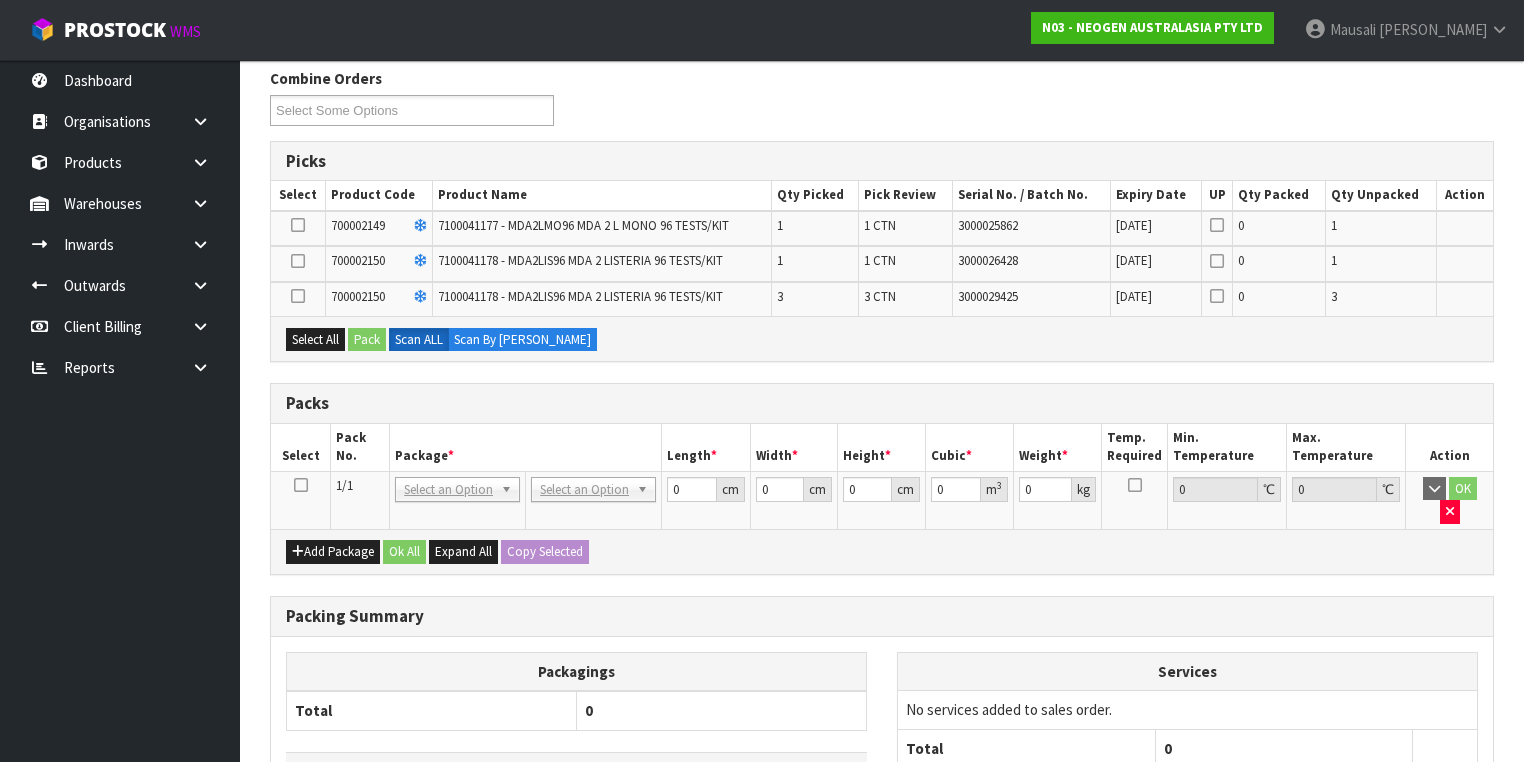 click at bounding box center (301, 485) 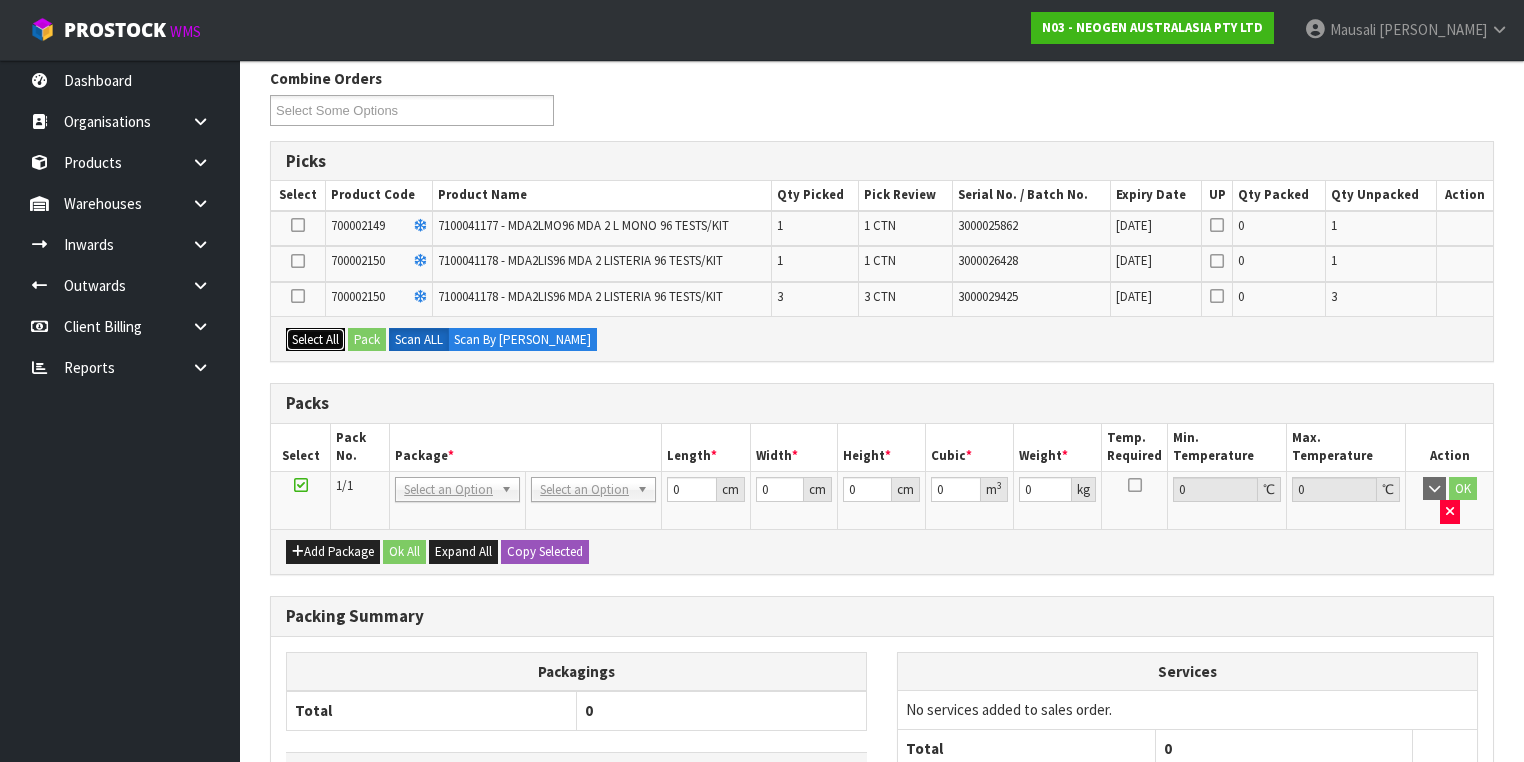 click on "Select All" at bounding box center (315, 340) 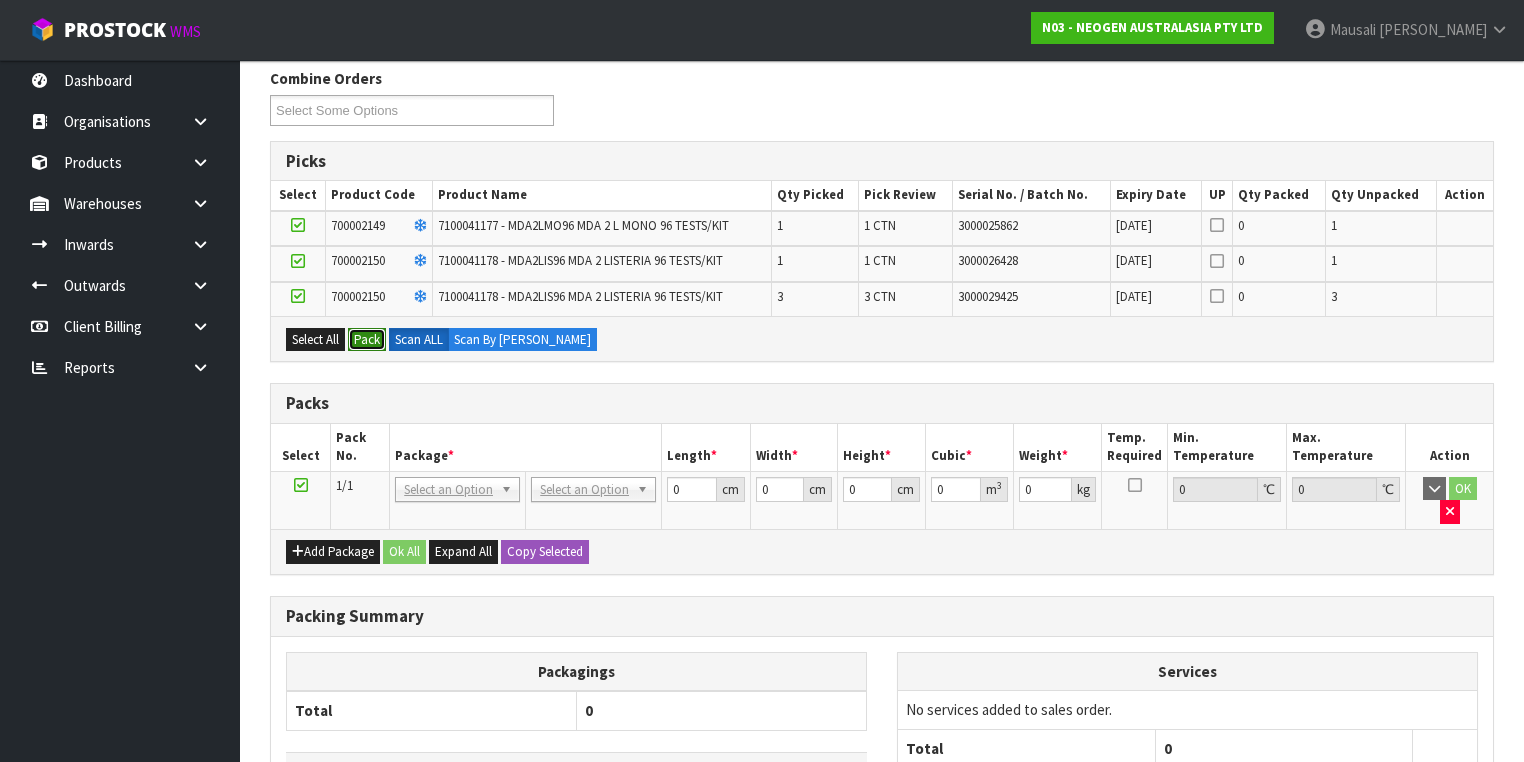 click on "Pack" at bounding box center [367, 340] 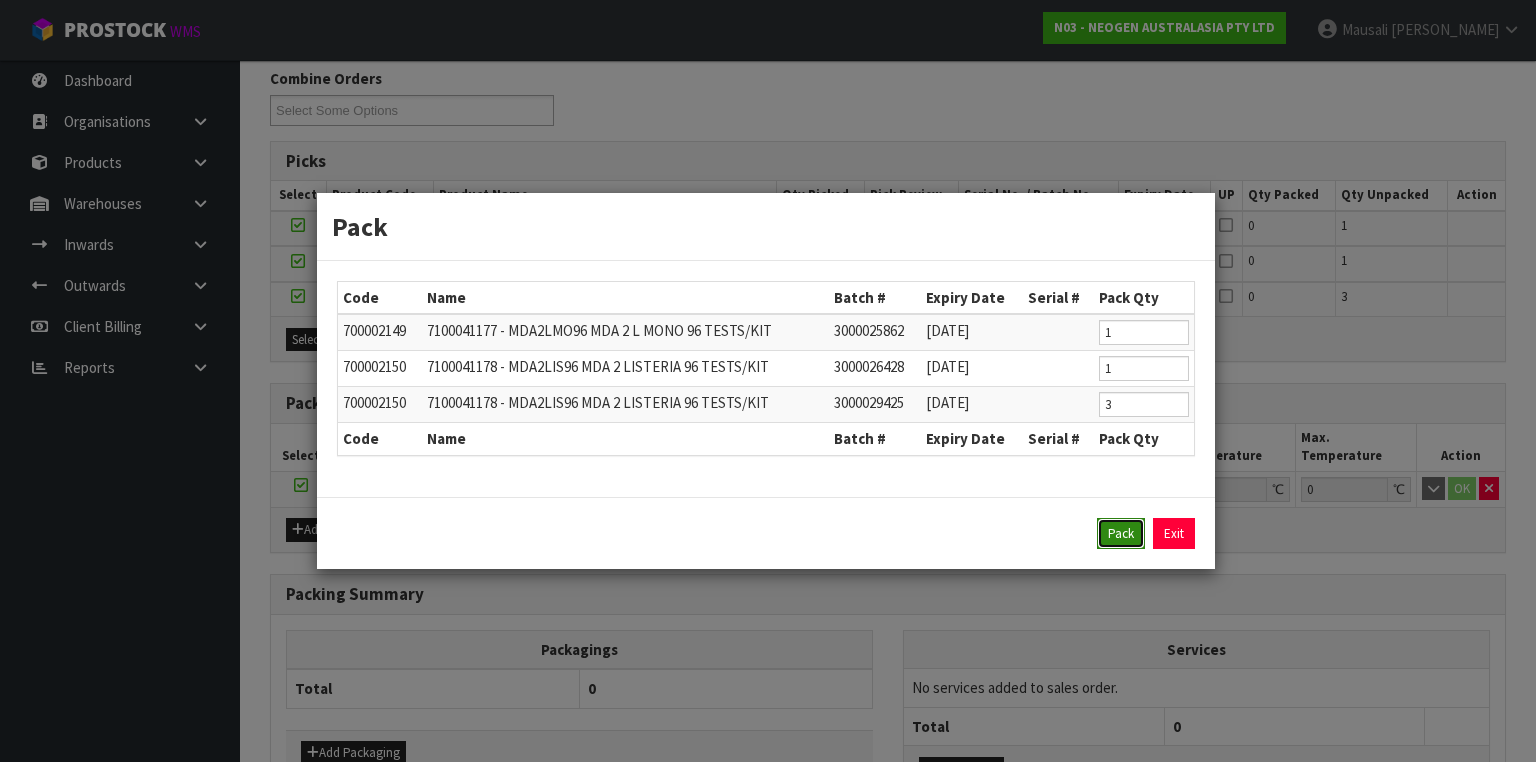 click on "Pack" at bounding box center (1121, 534) 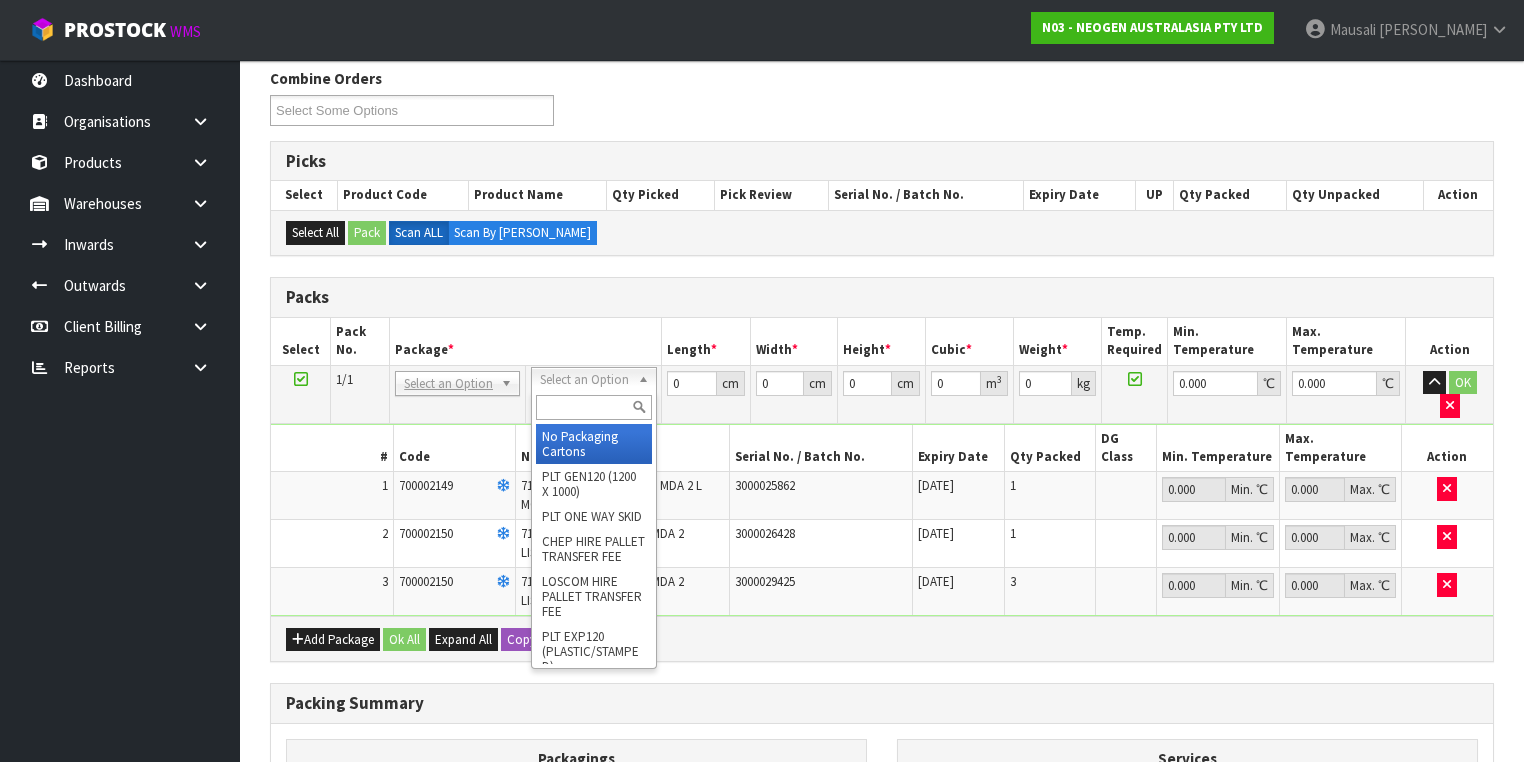 click at bounding box center [593, 407] 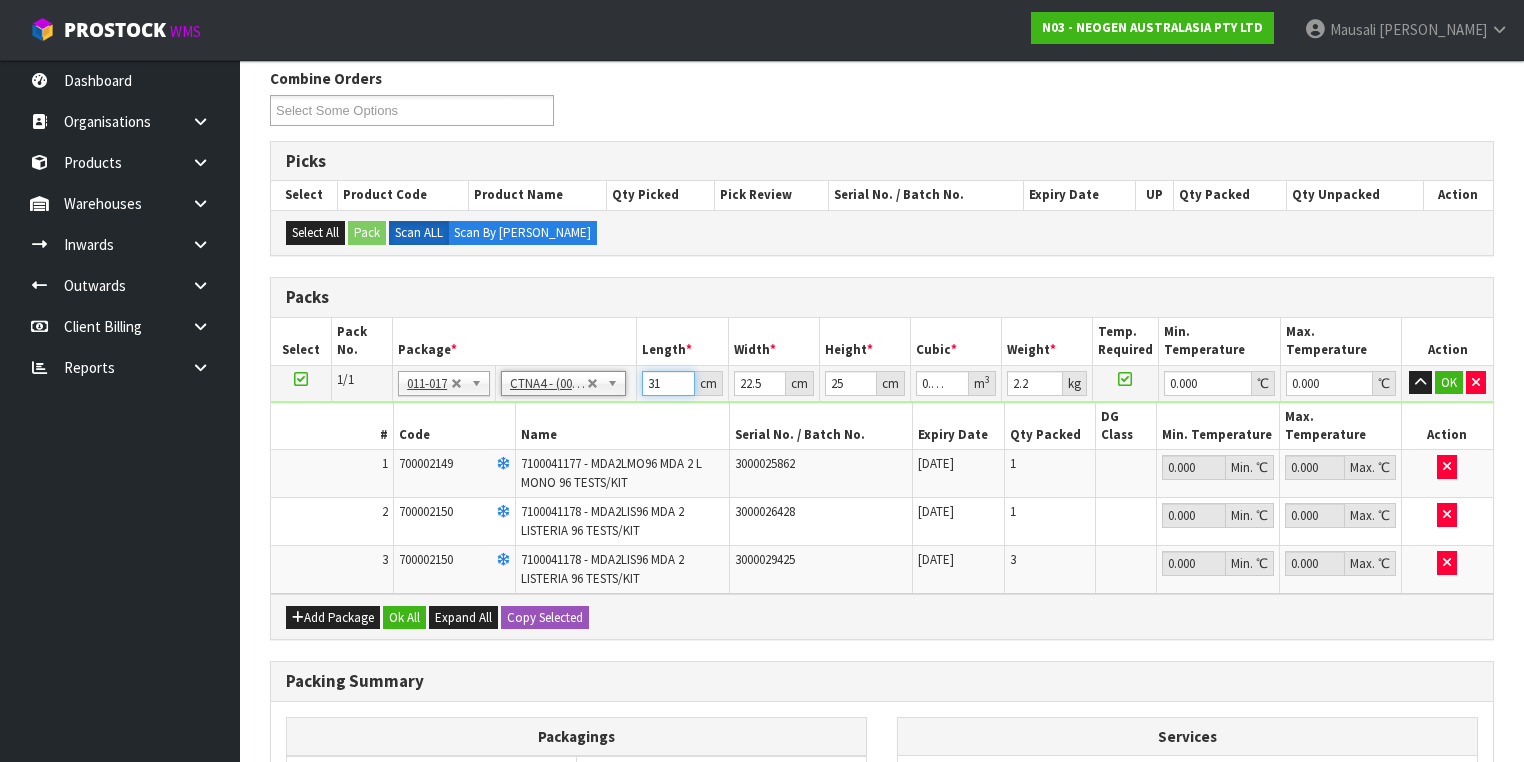 drag, startPoint x: 669, startPoint y: 381, endPoint x: 606, endPoint y: 394, distance: 64.327286 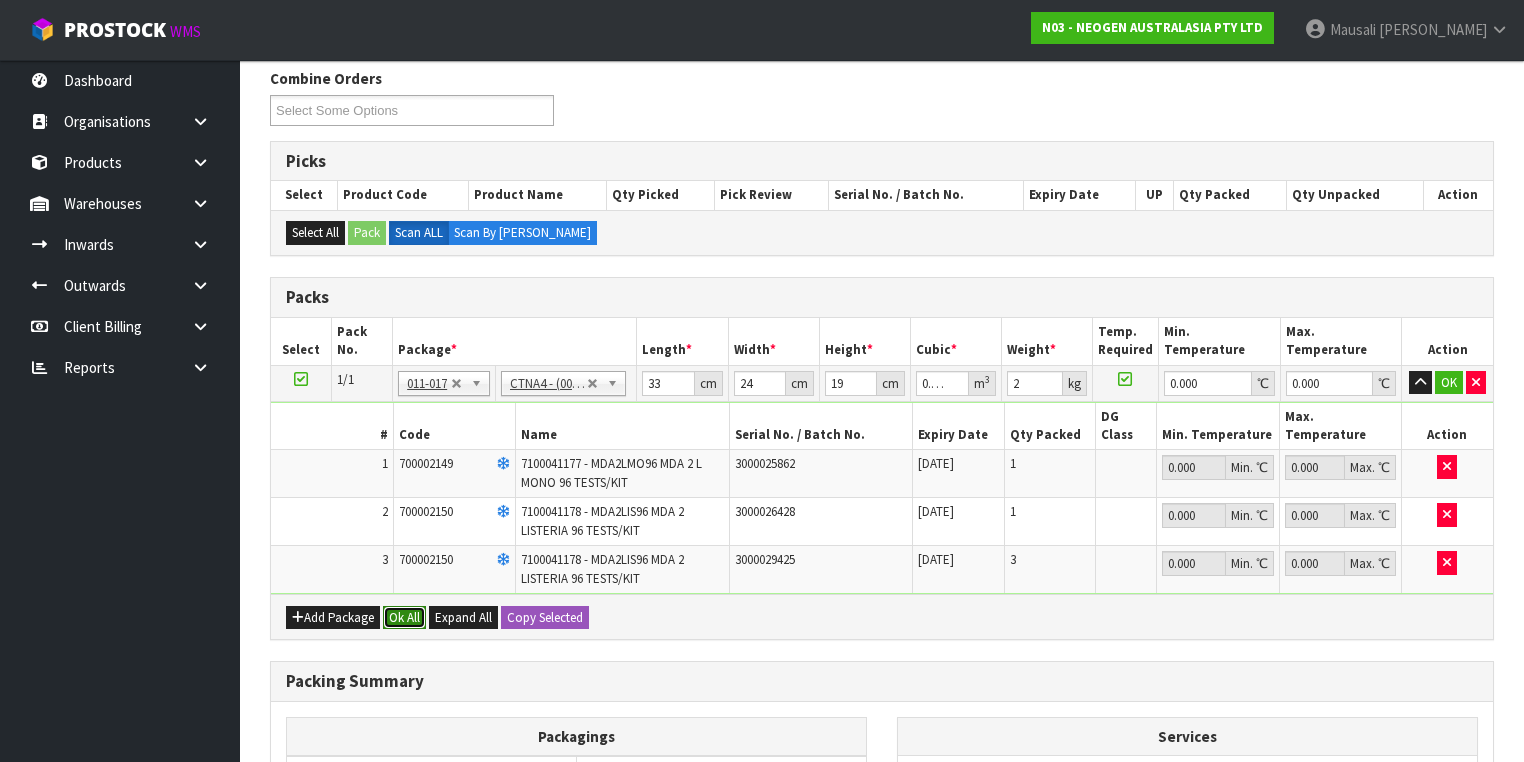 click on "Ok All" at bounding box center [404, 618] 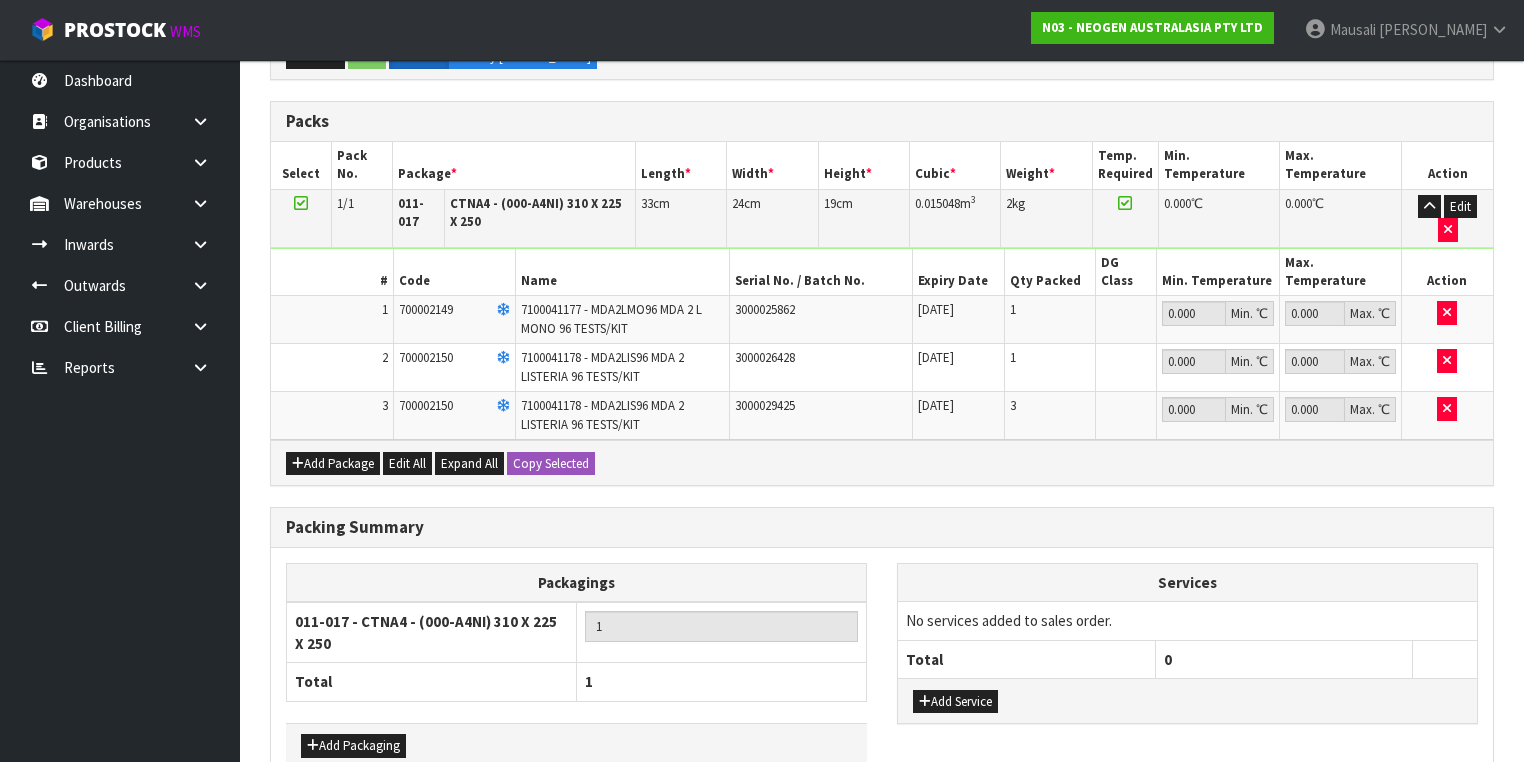 scroll, scrollTop: 574, scrollLeft: 0, axis: vertical 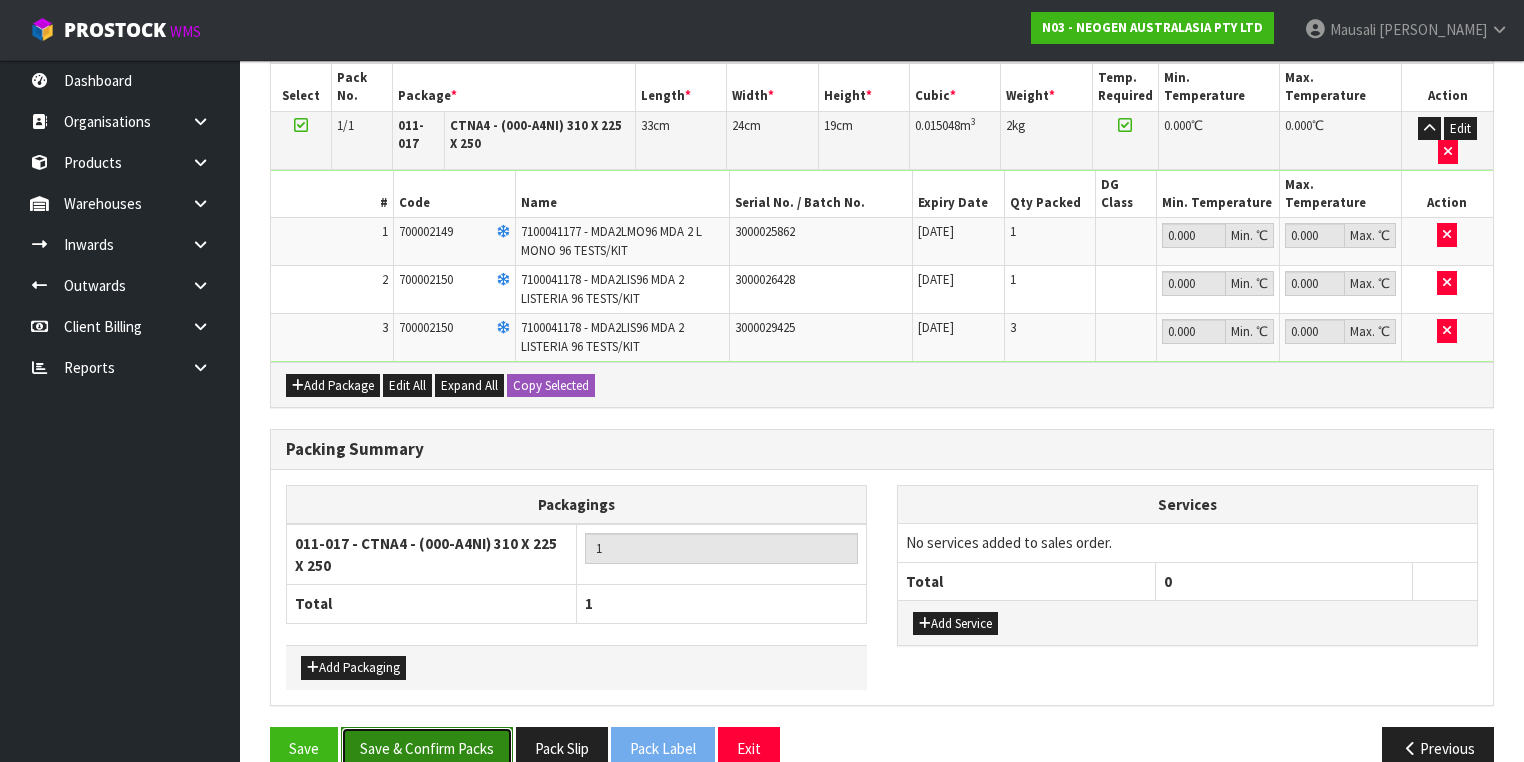 click on "Save & Confirm Packs" at bounding box center (427, 748) 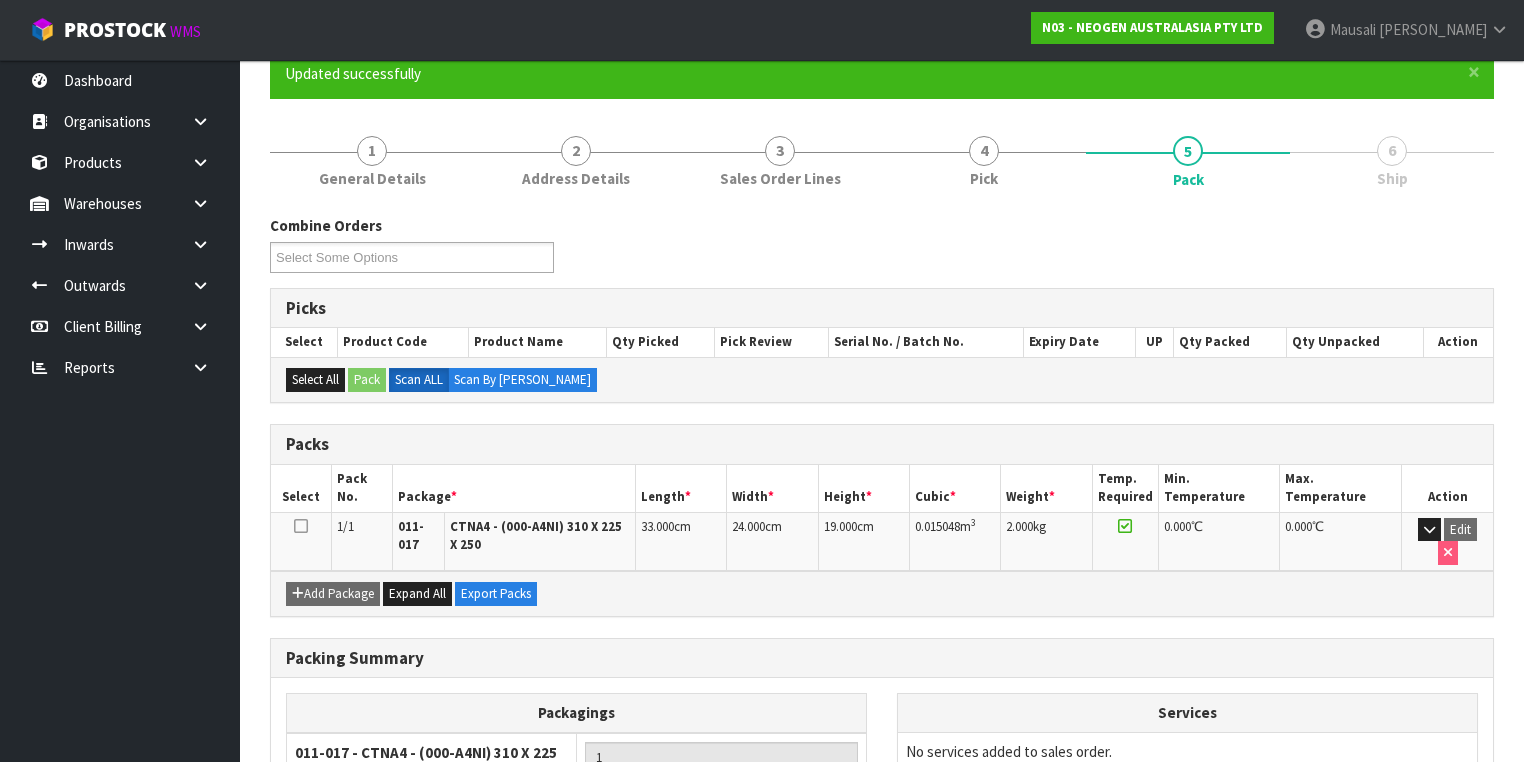scroll, scrollTop: 356, scrollLeft: 0, axis: vertical 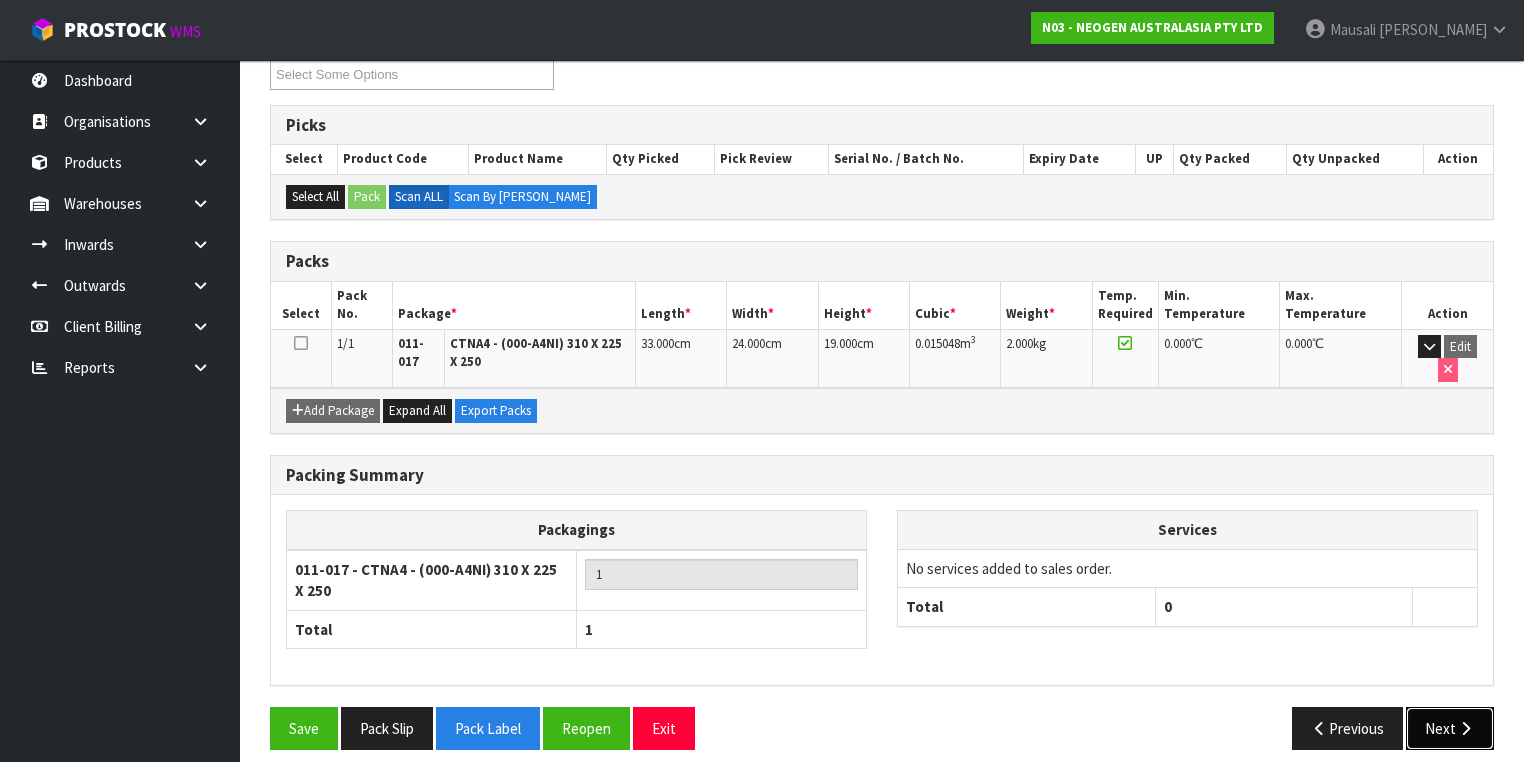 click on "Next" at bounding box center [1450, 728] 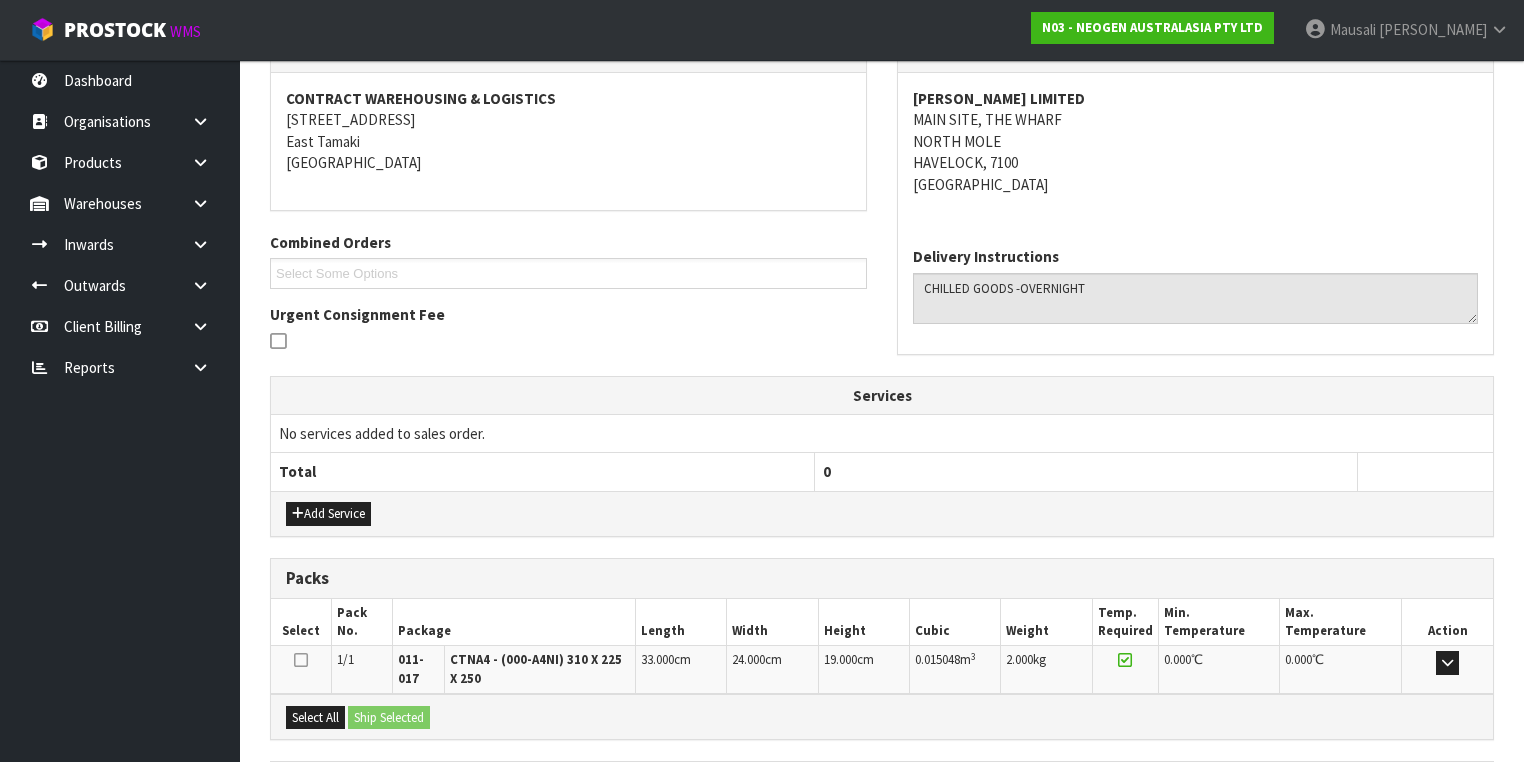 scroll, scrollTop: 542, scrollLeft: 0, axis: vertical 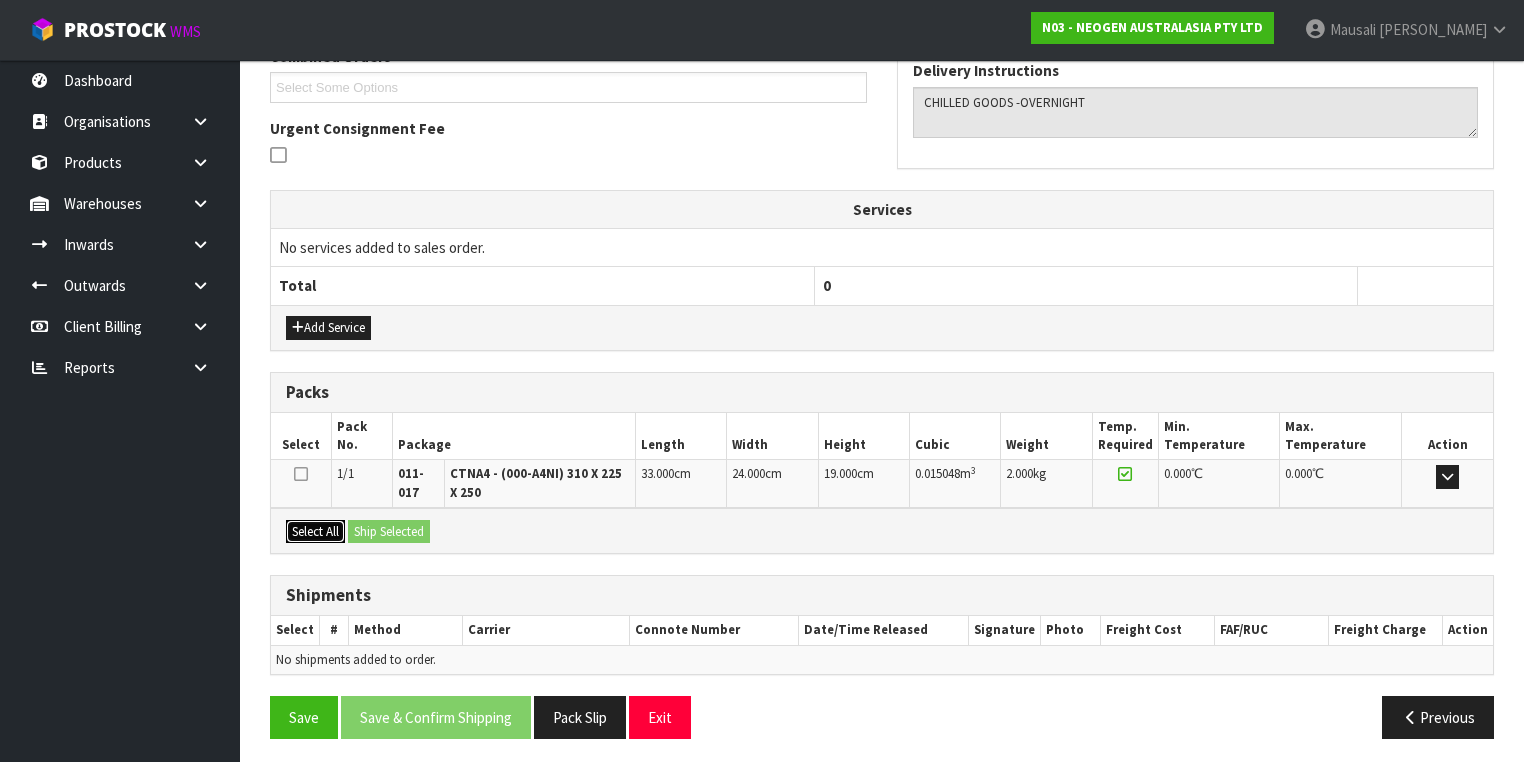 drag, startPoint x: 300, startPoint y: 527, endPoint x: 397, endPoint y: 521, distance: 97.18539 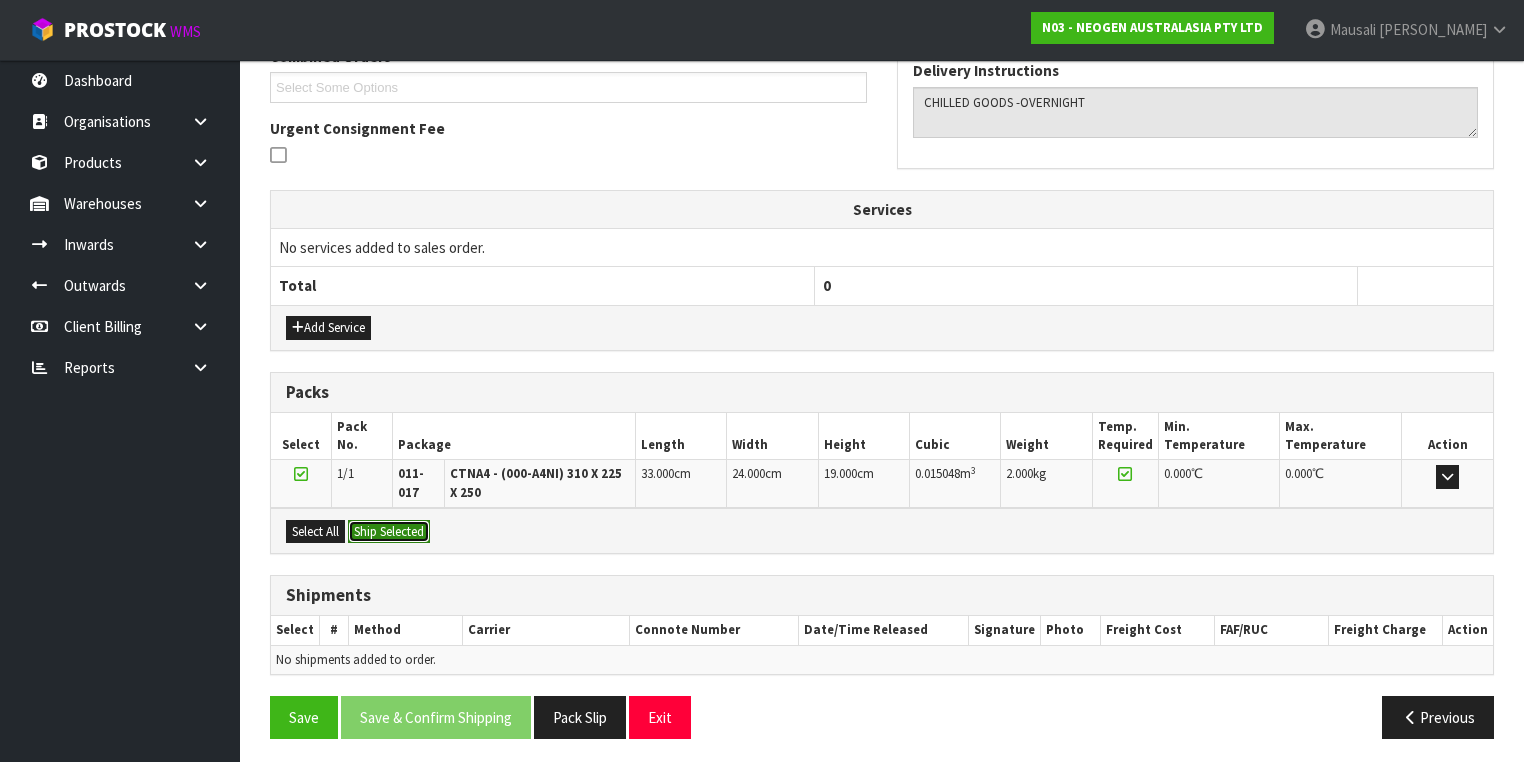 click on "Ship Selected" at bounding box center (389, 532) 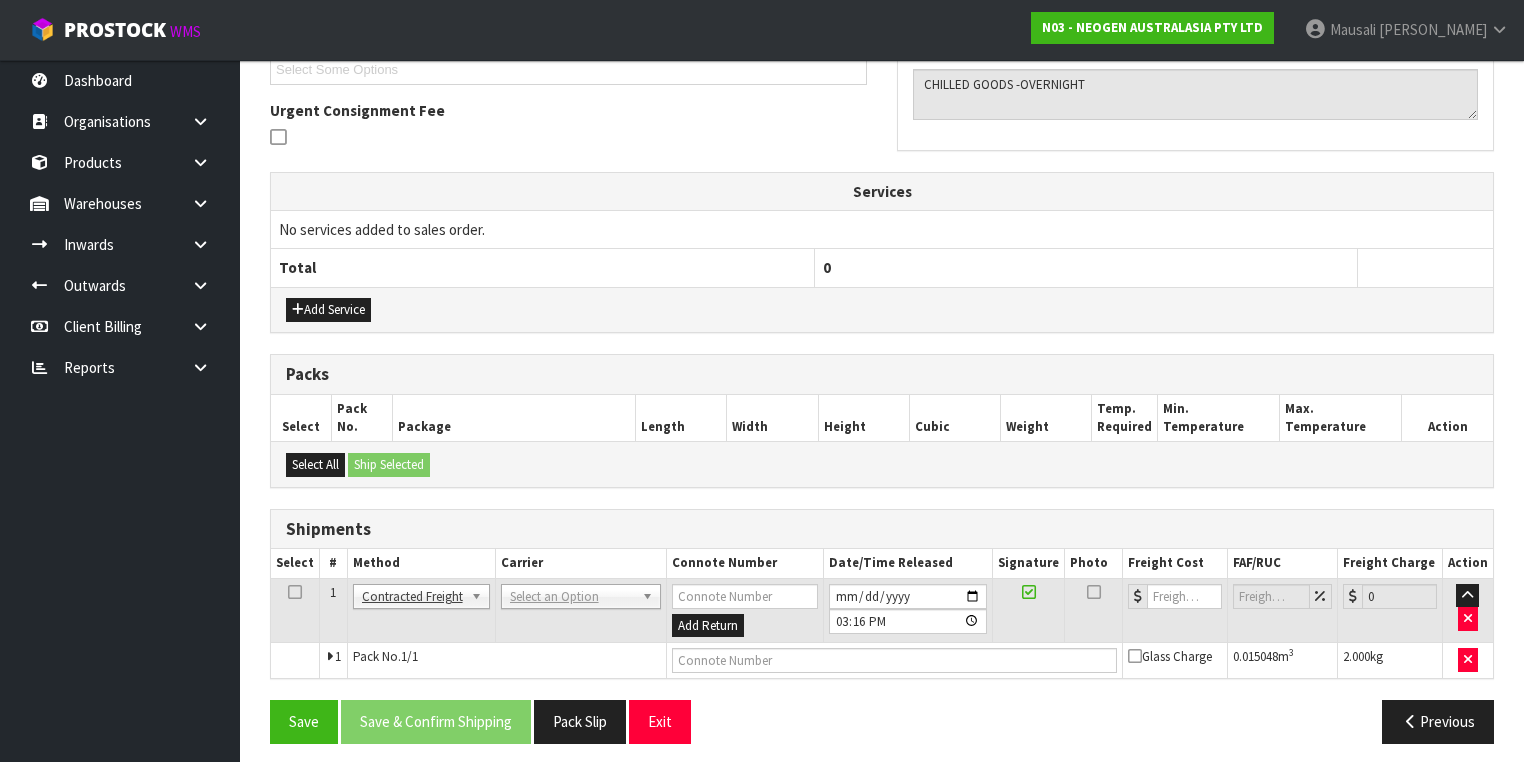 scroll, scrollTop: 564, scrollLeft: 0, axis: vertical 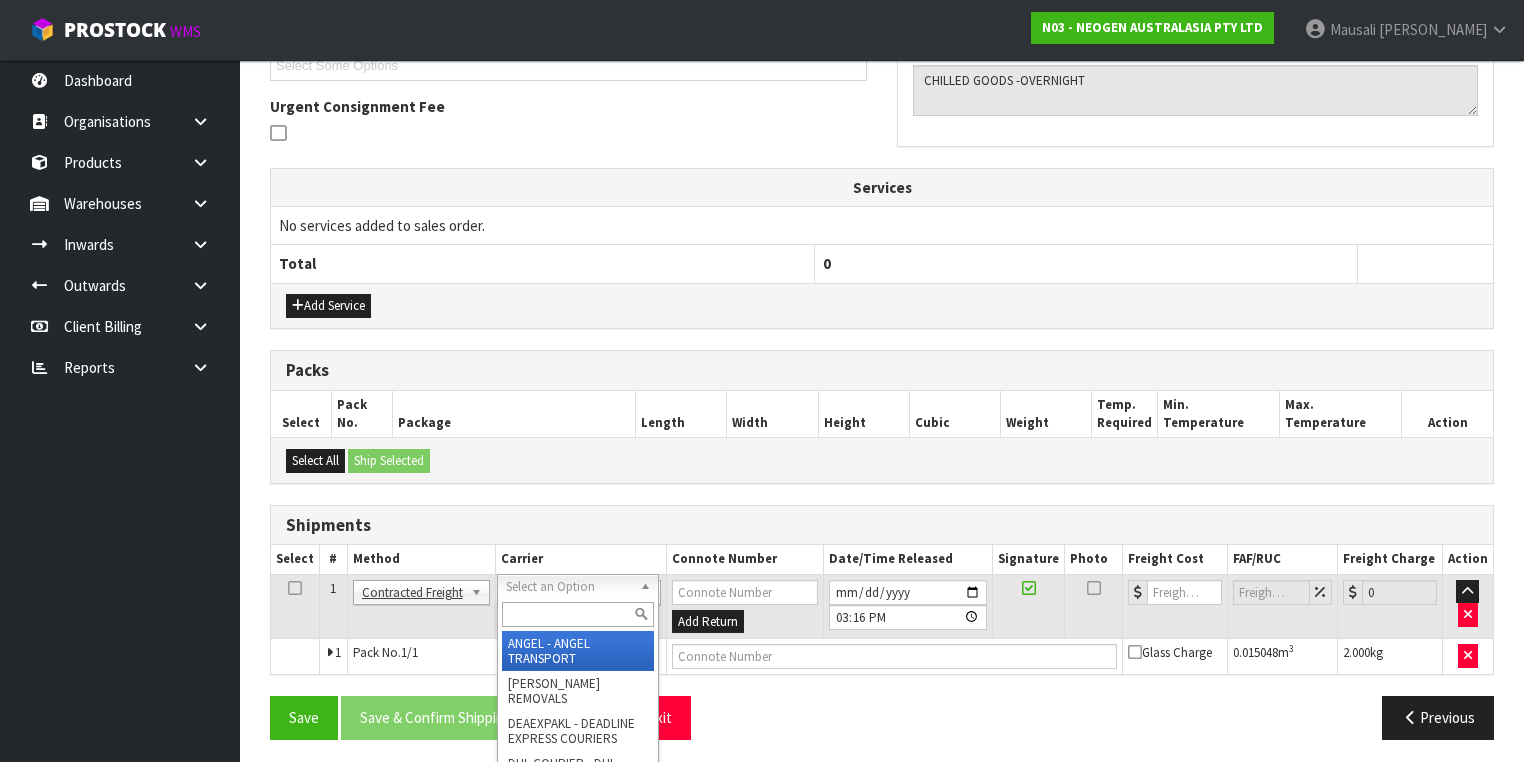 click at bounding box center [578, 614] 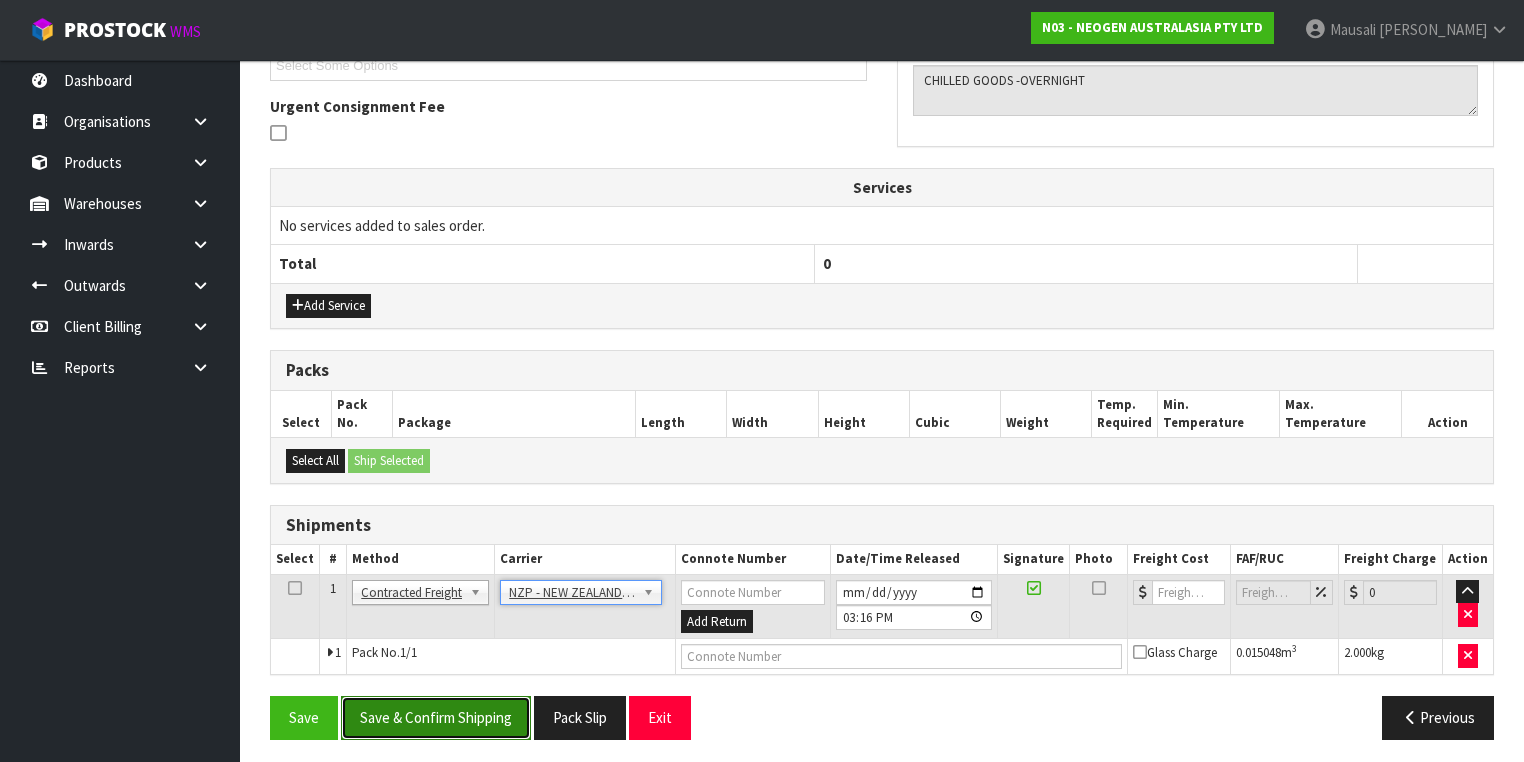 click on "Save & Confirm Shipping" at bounding box center [436, 717] 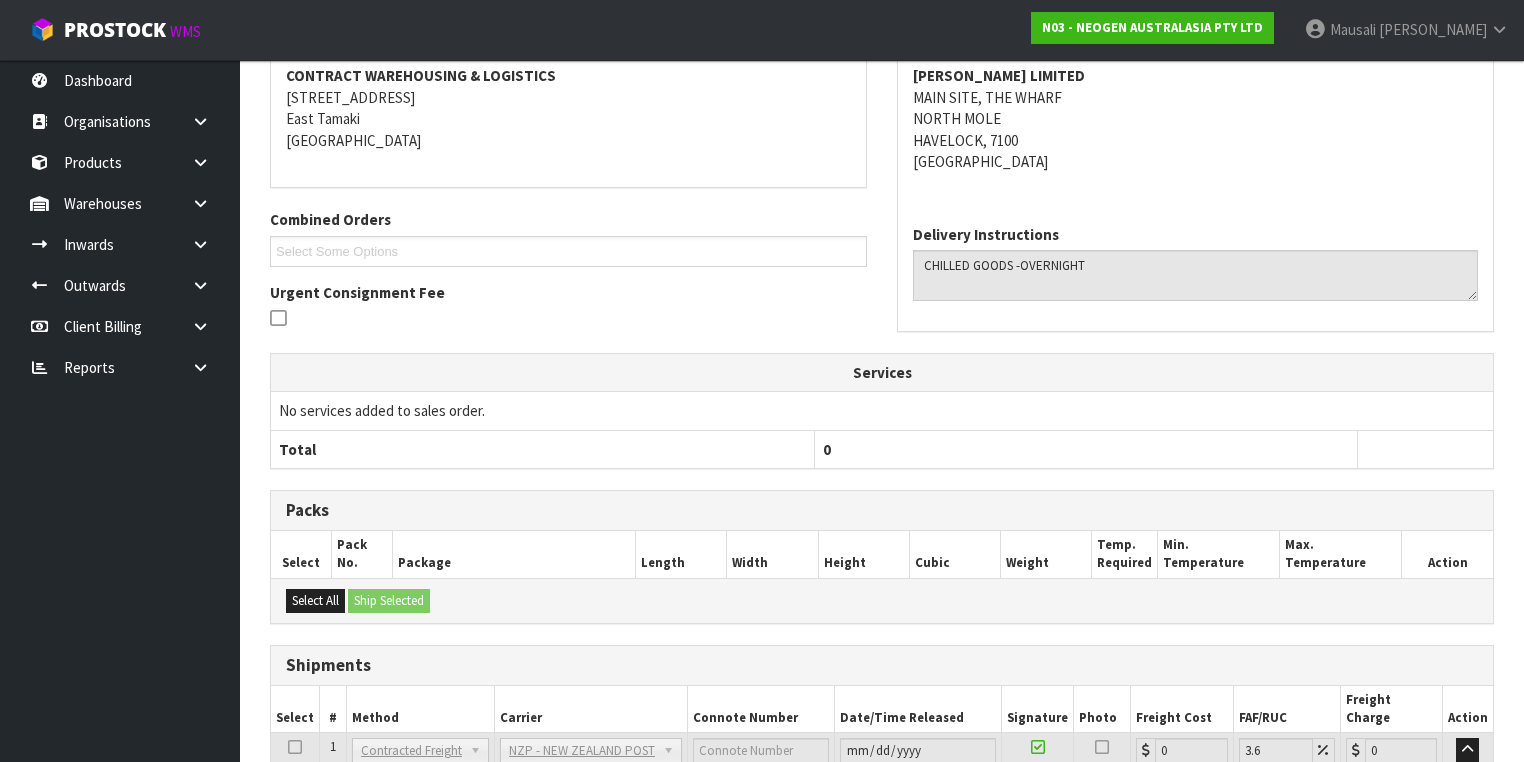 scroll, scrollTop: 536, scrollLeft: 0, axis: vertical 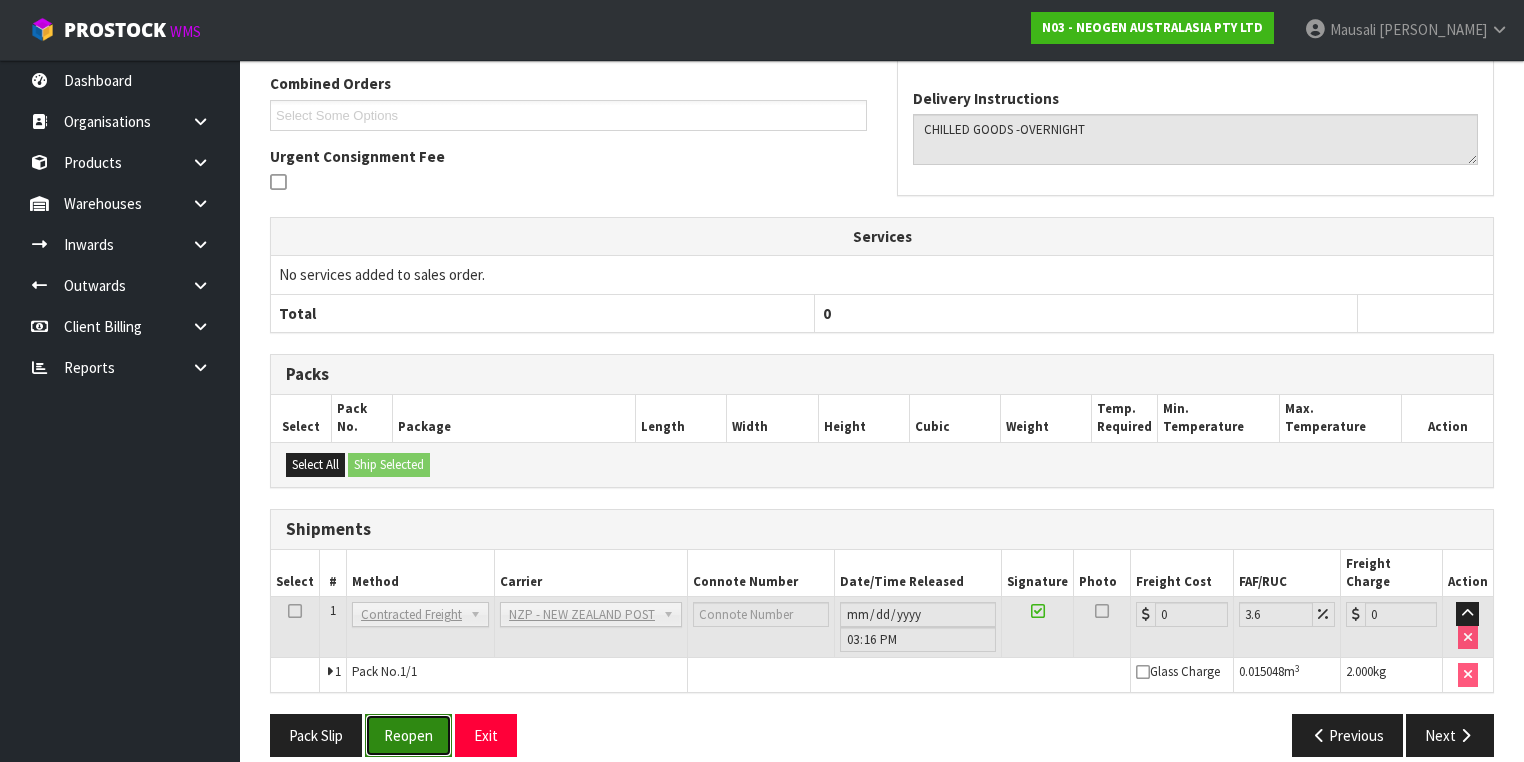 click on "Reopen" at bounding box center [408, 735] 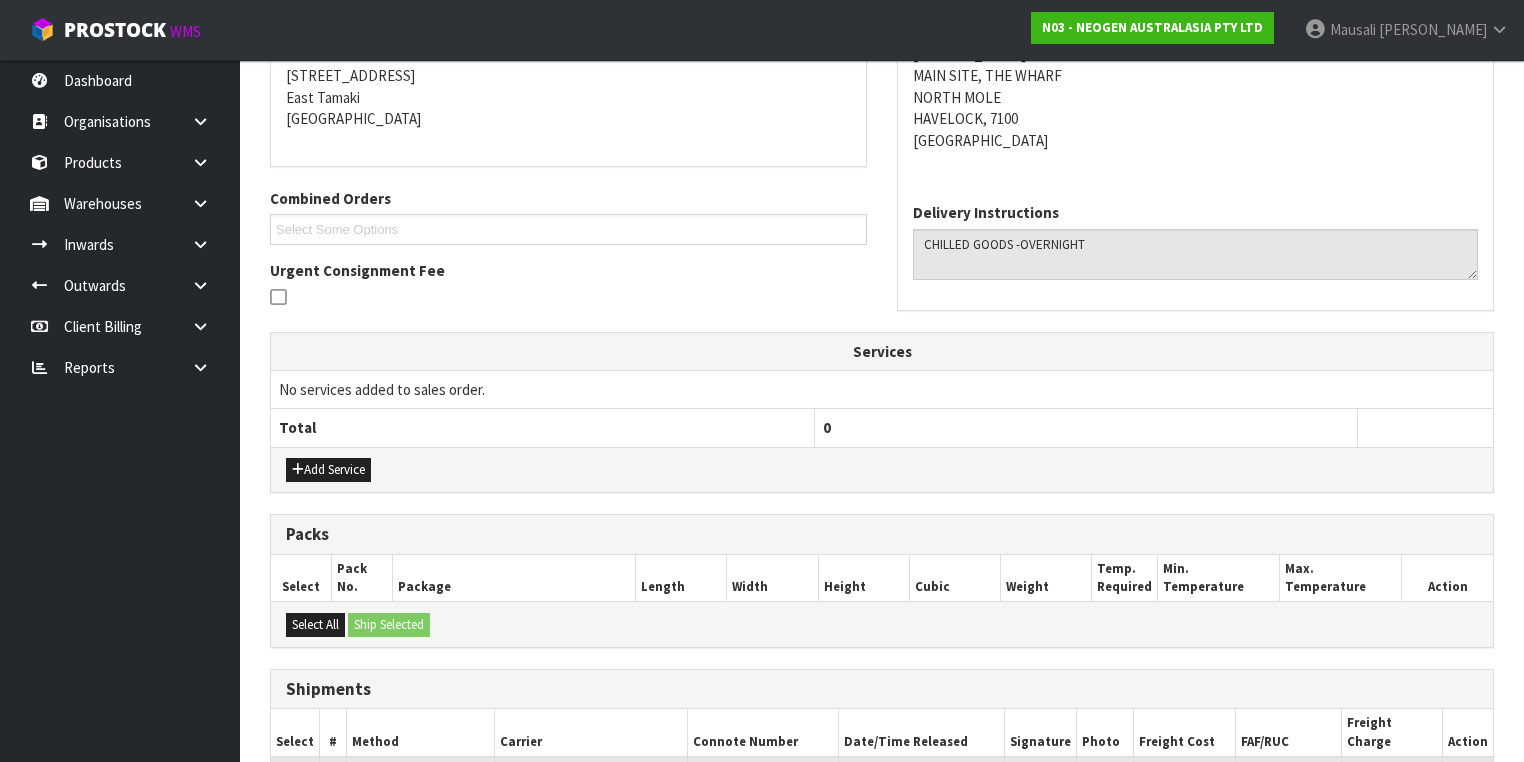 scroll, scrollTop: 582, scrollLeft: 0, axis: vertical 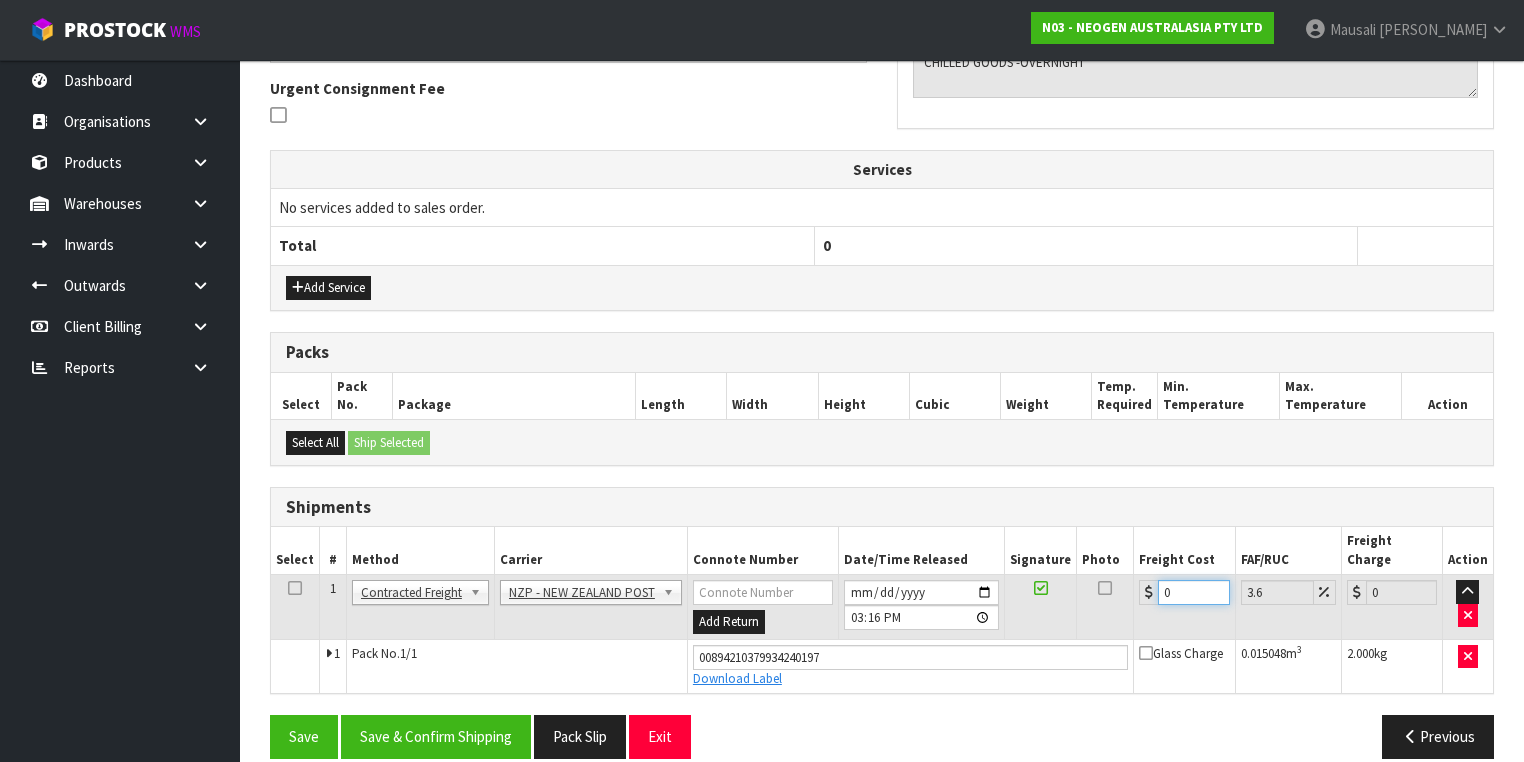 drag, startPoint x: 1174, startPoint y: 567, endPoint x: 1147, endPoint y: 568, distance: 27.018513 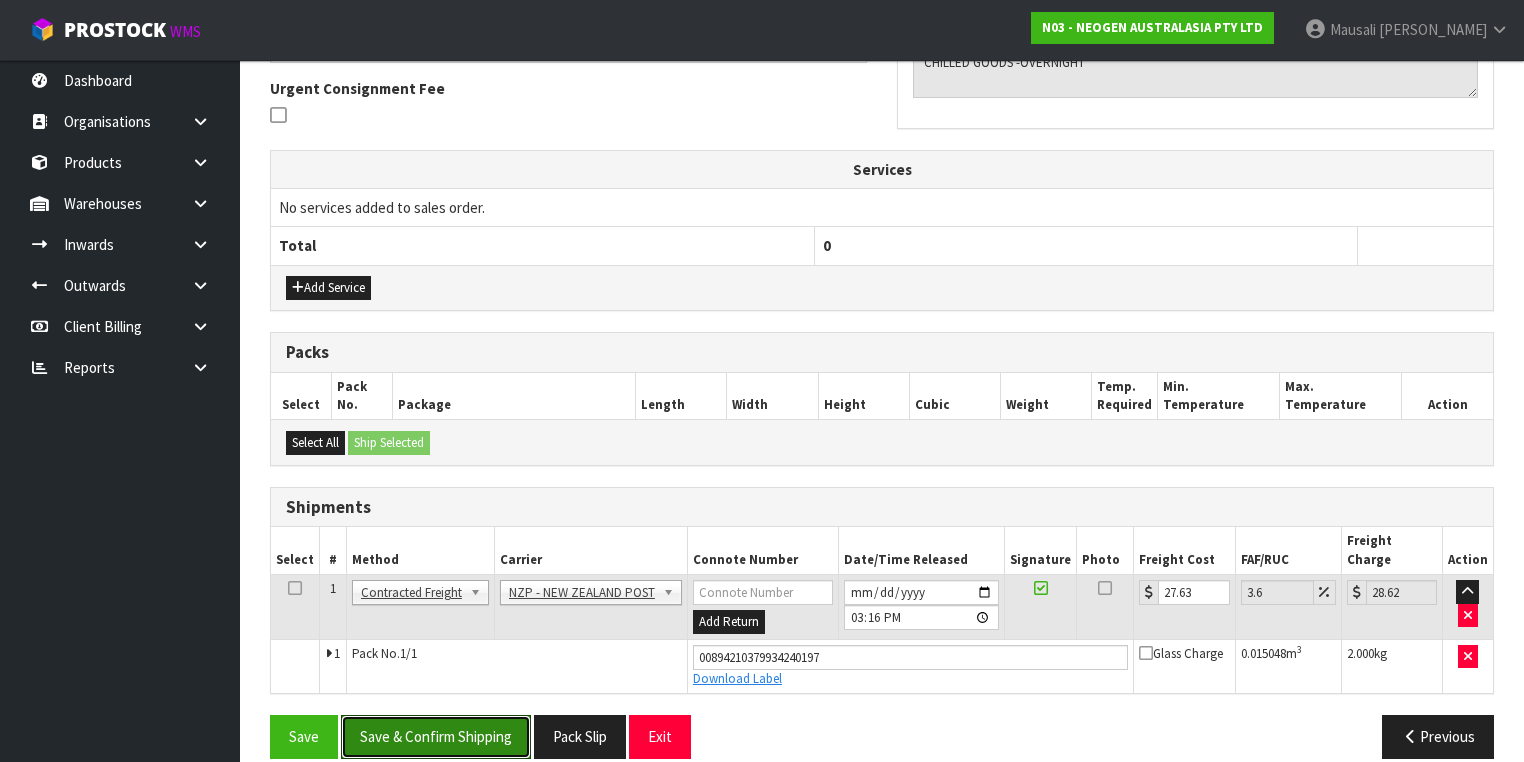 drag, startPoint x: 483, startPoint y: 710, endPoint x: 1439, endPoint y: 266, distance: 1054.074 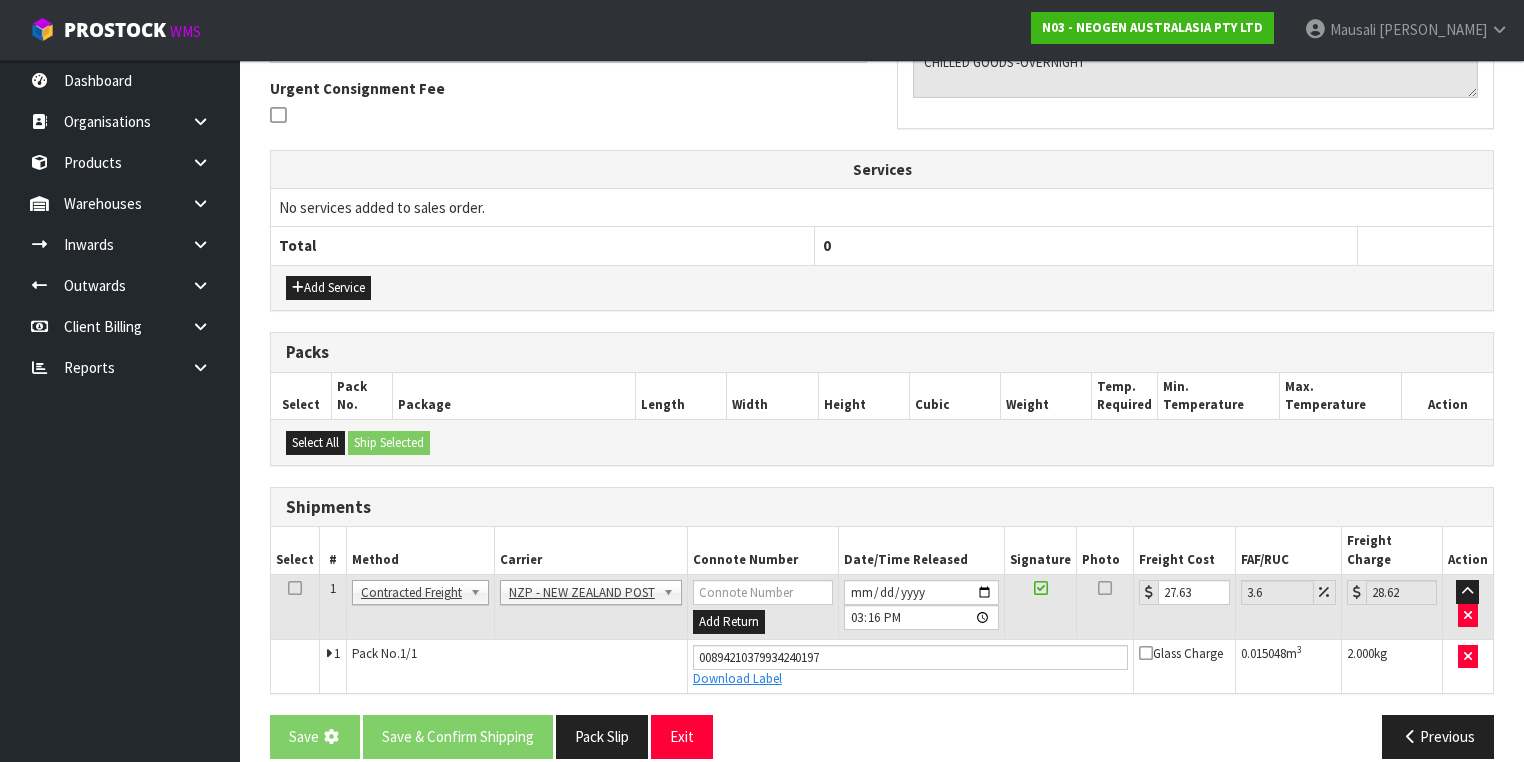 scroll, scrollTop: 0, scrollLeft: 0, axis: both 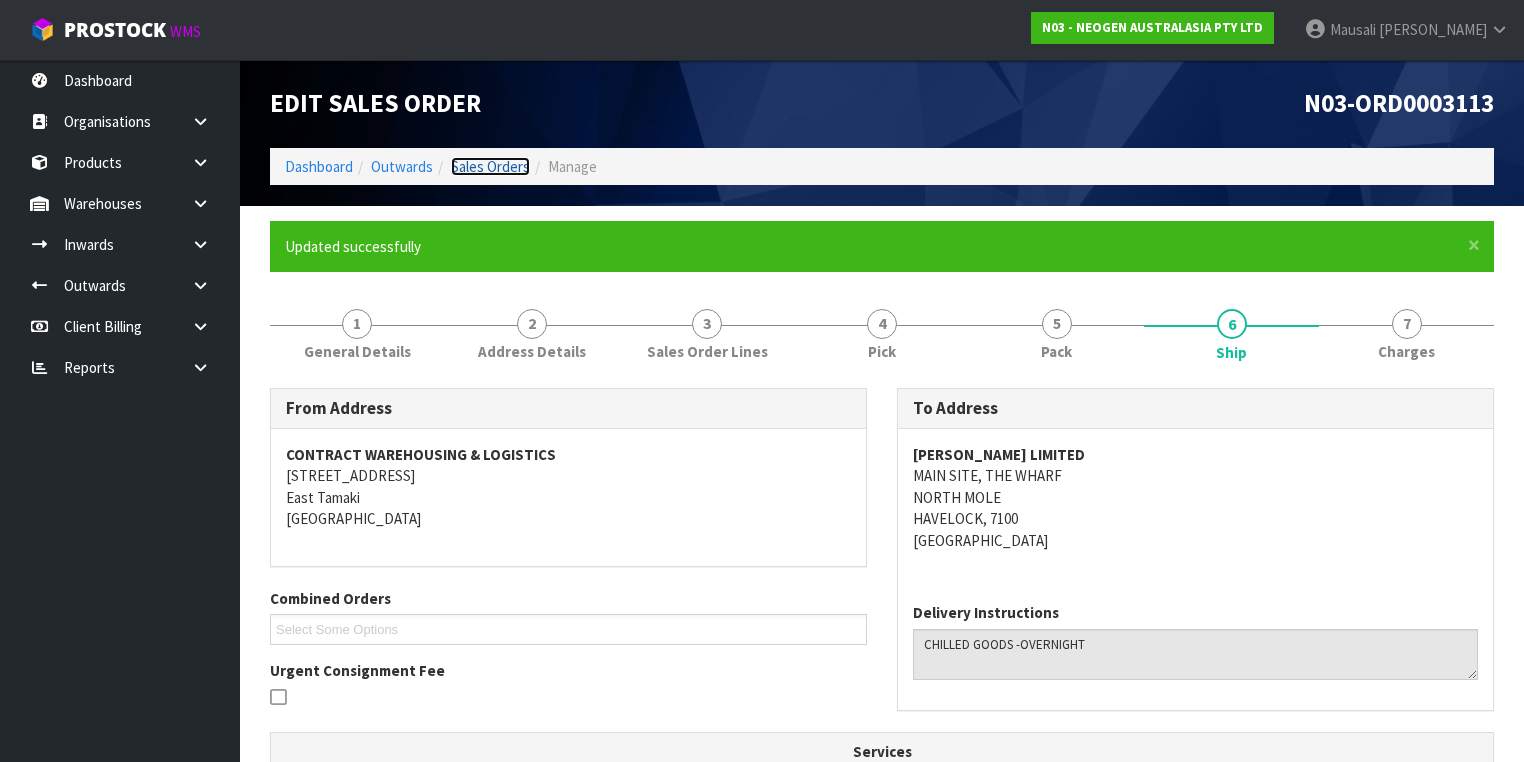 click on "Sales Orders" at bounding box center [490, 166] 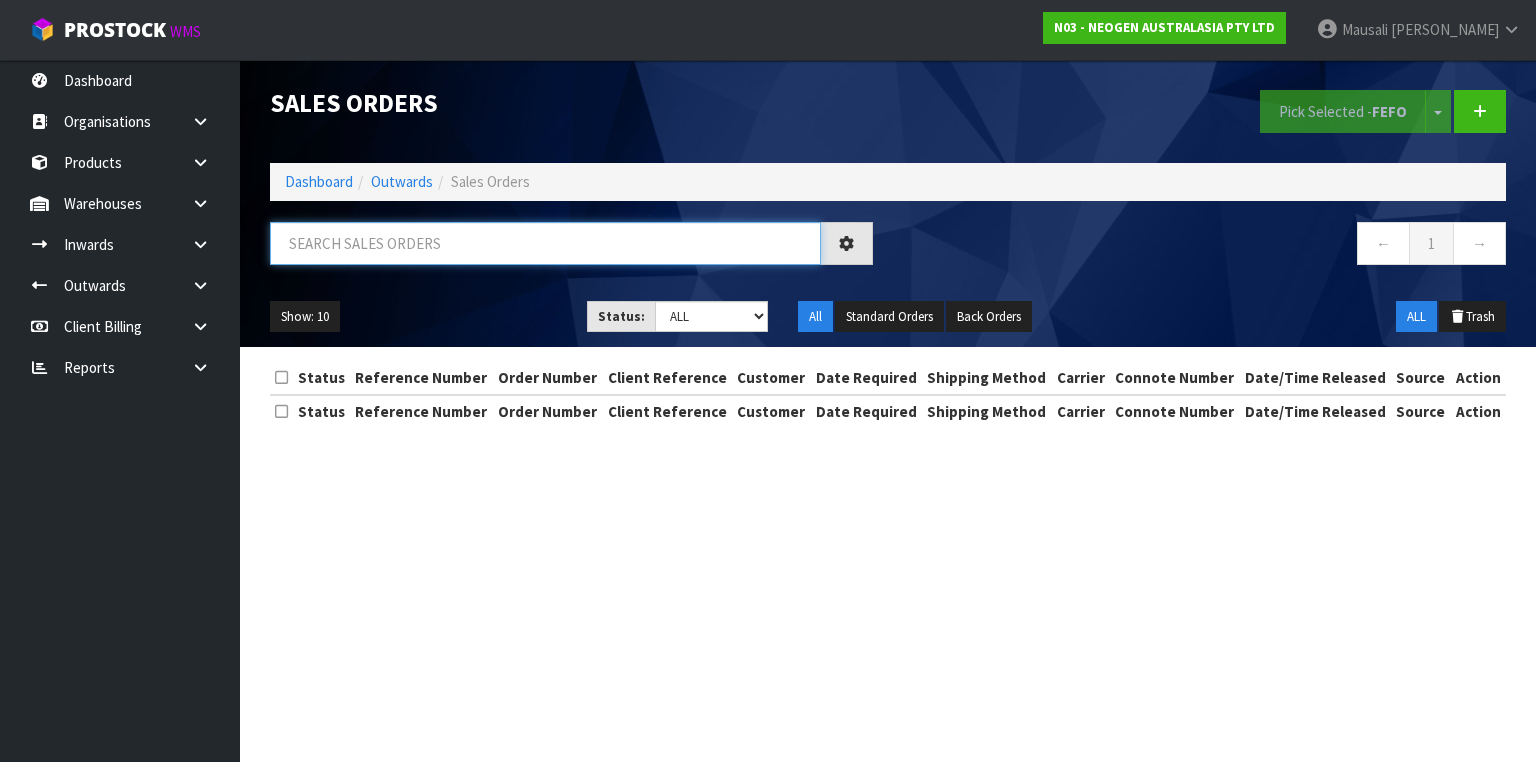 click at bounding box center (545, 243) 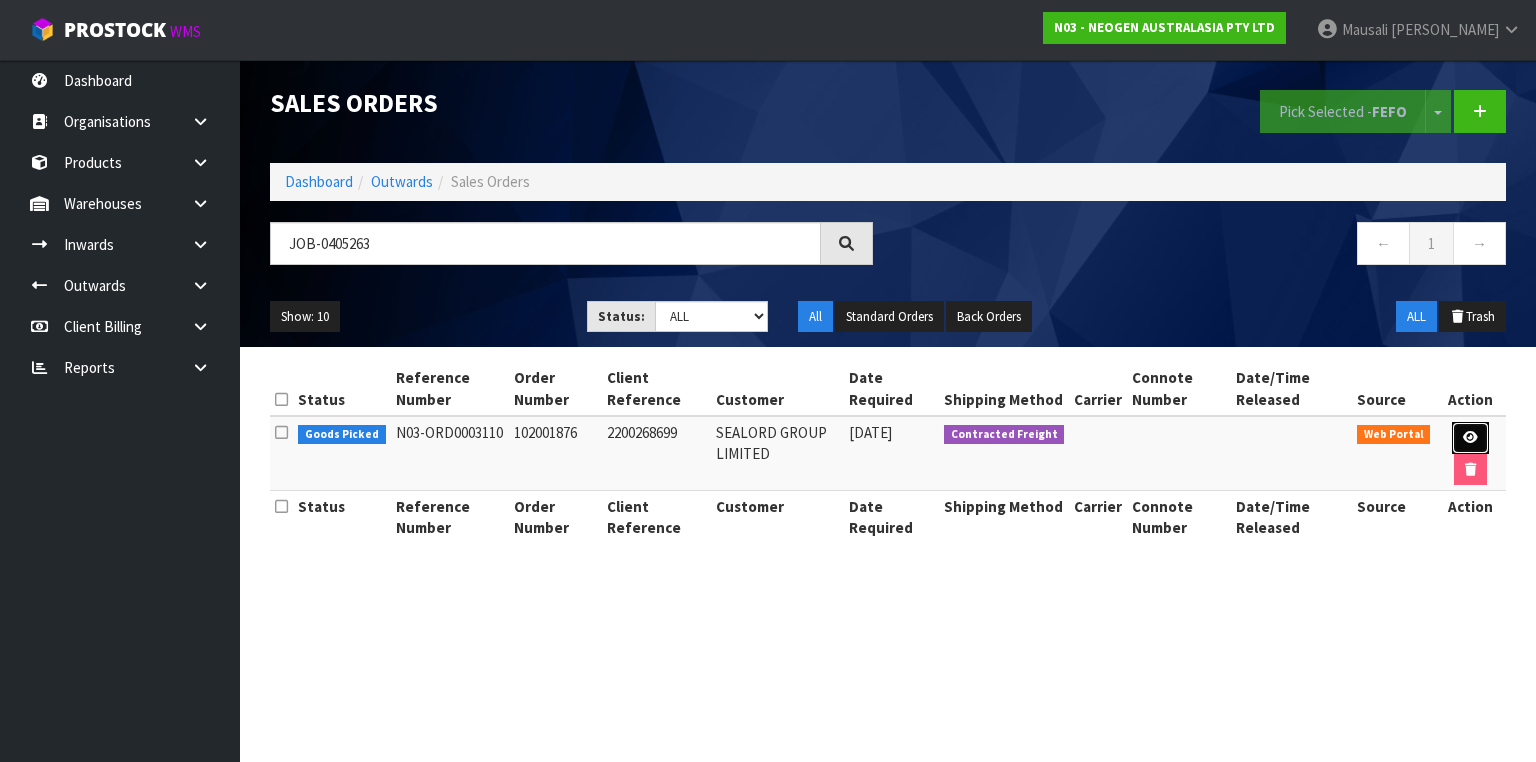 click at bounding box center [1470, 438] 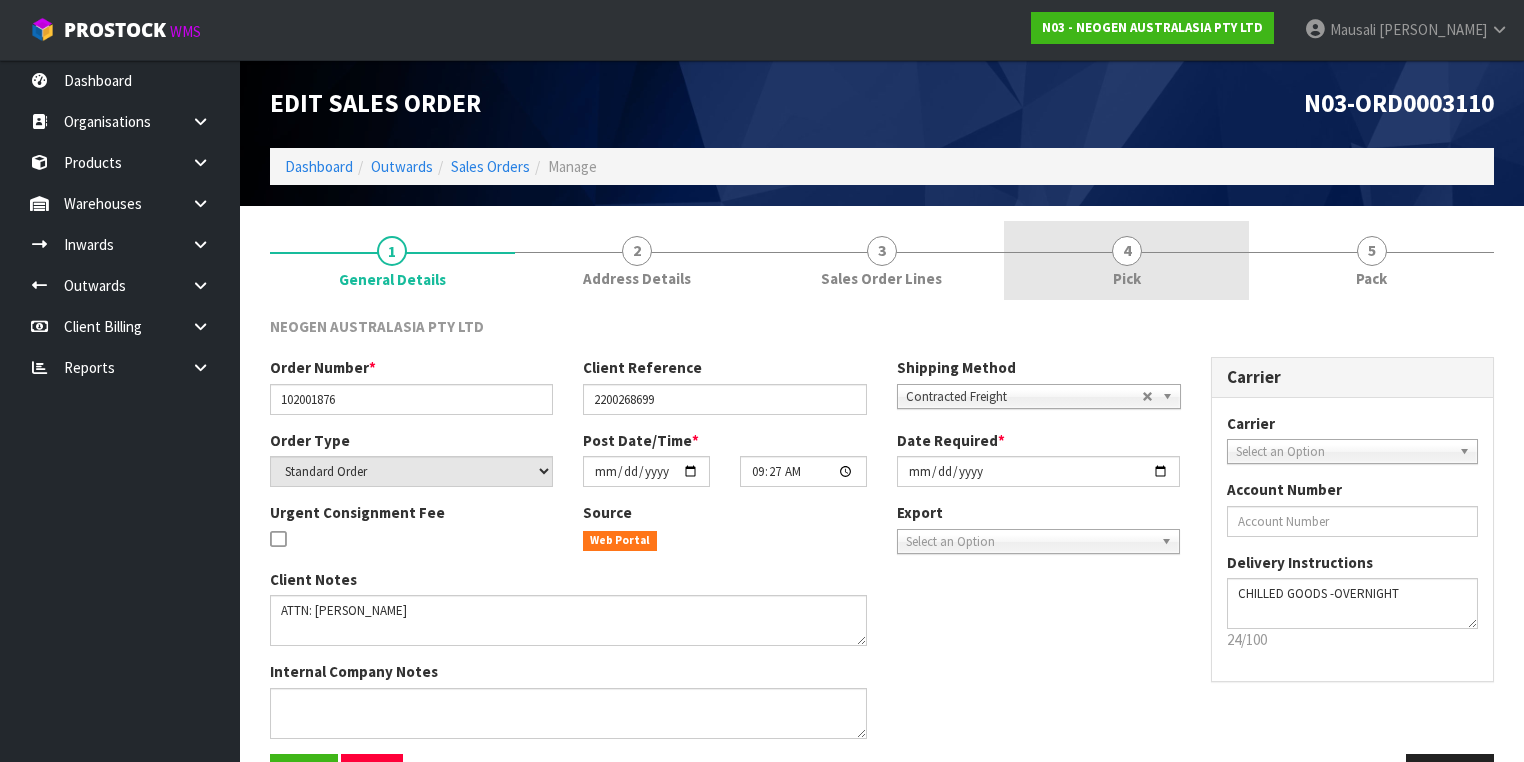 click on "4
Pick" at bounding box center [1126, 260] 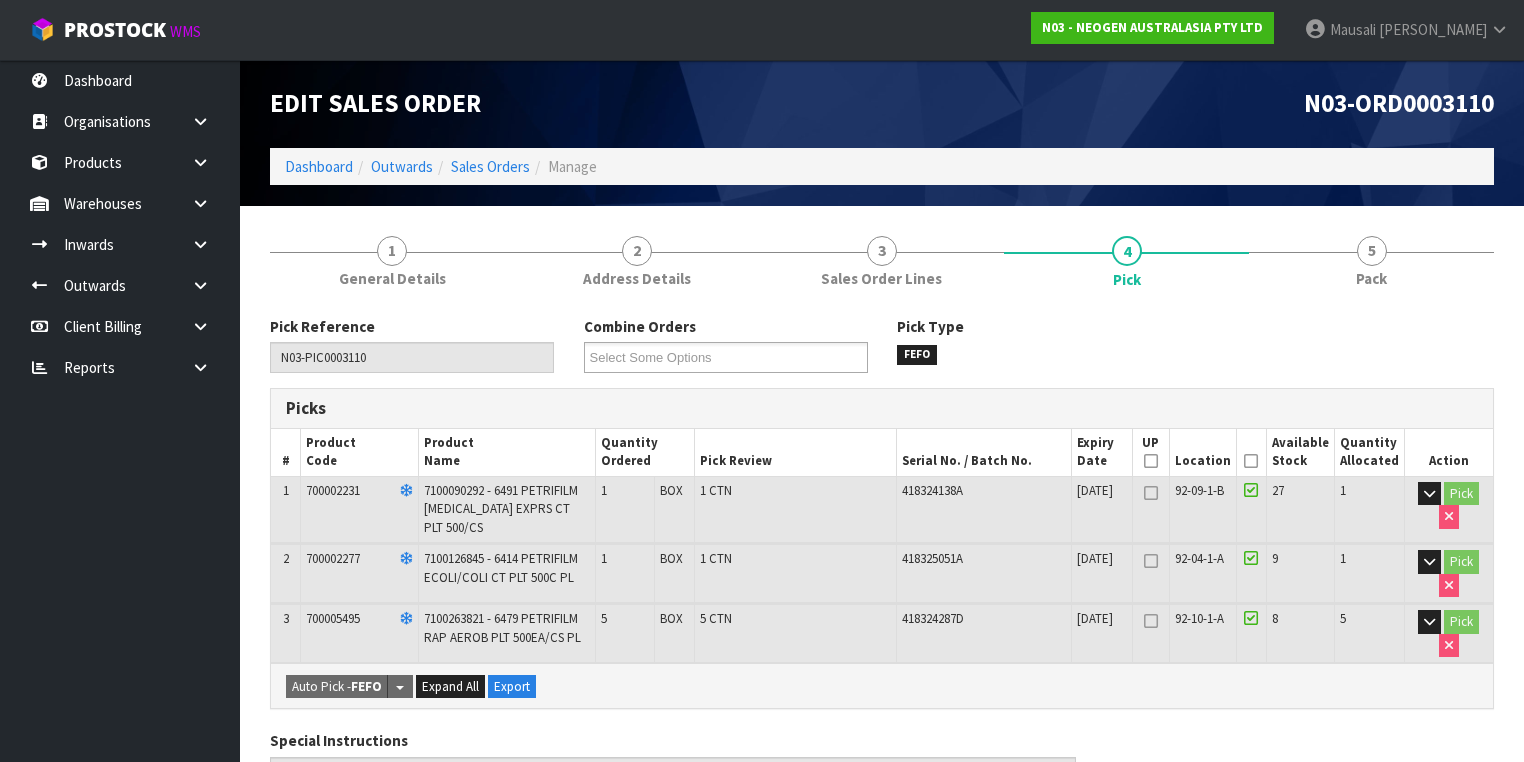 click at bounding box center (1251, 461) 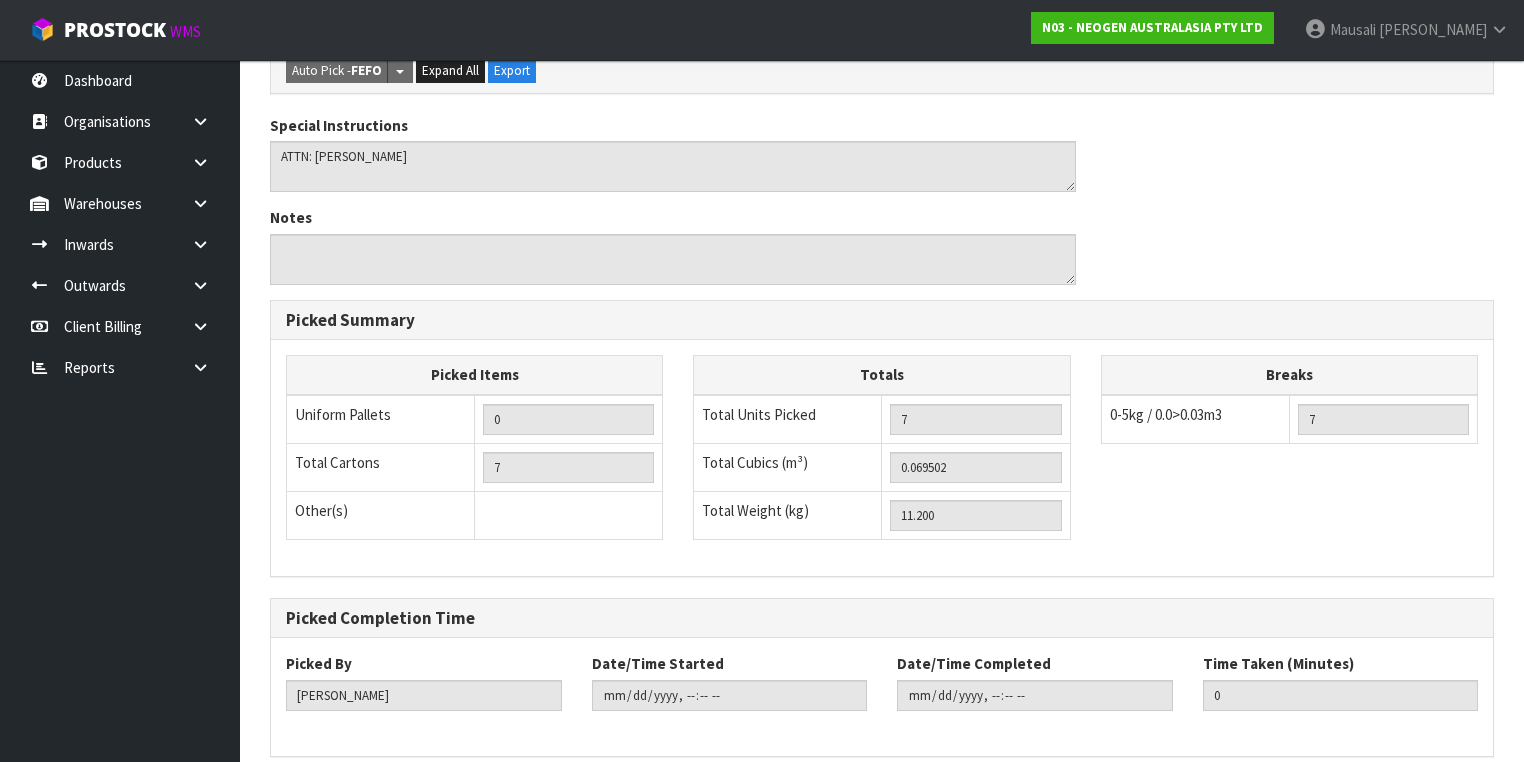 scroll, scrollTop: 759, scrollLeft: 0, axis: vertical 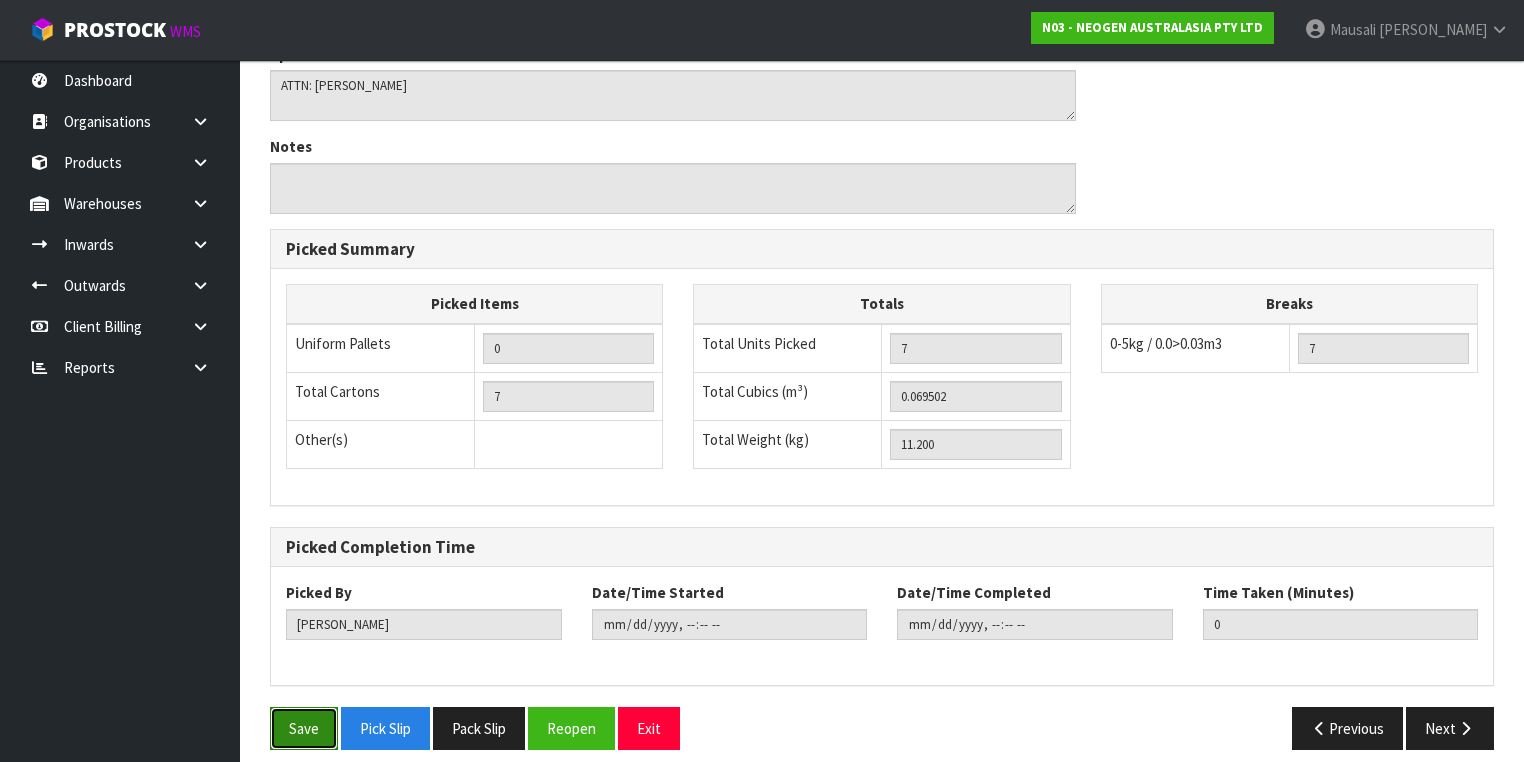 click on "Save" at bounding box center [304, 728] 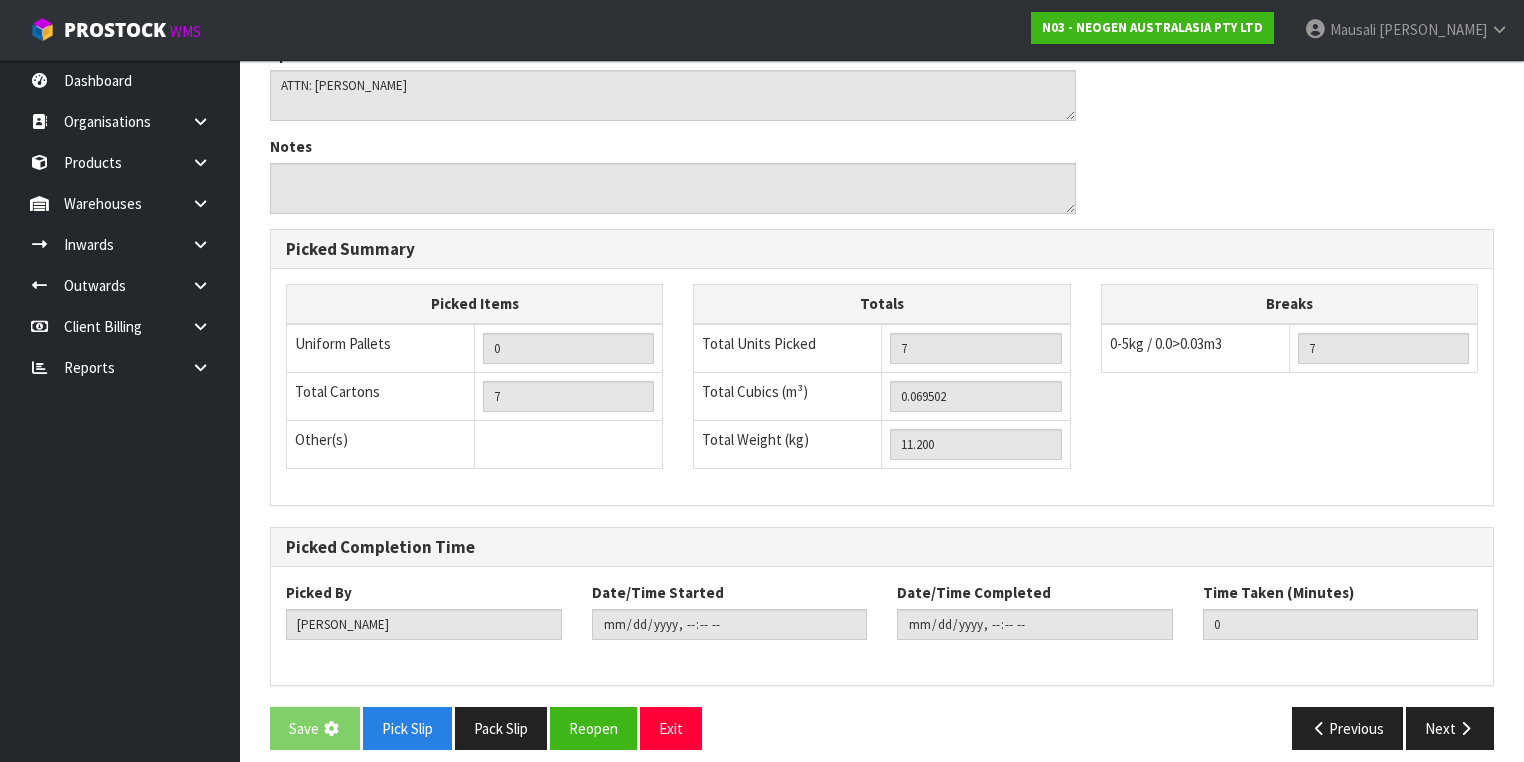 scroll, scrollTop: 0, scrollLeft: 0, axis: both 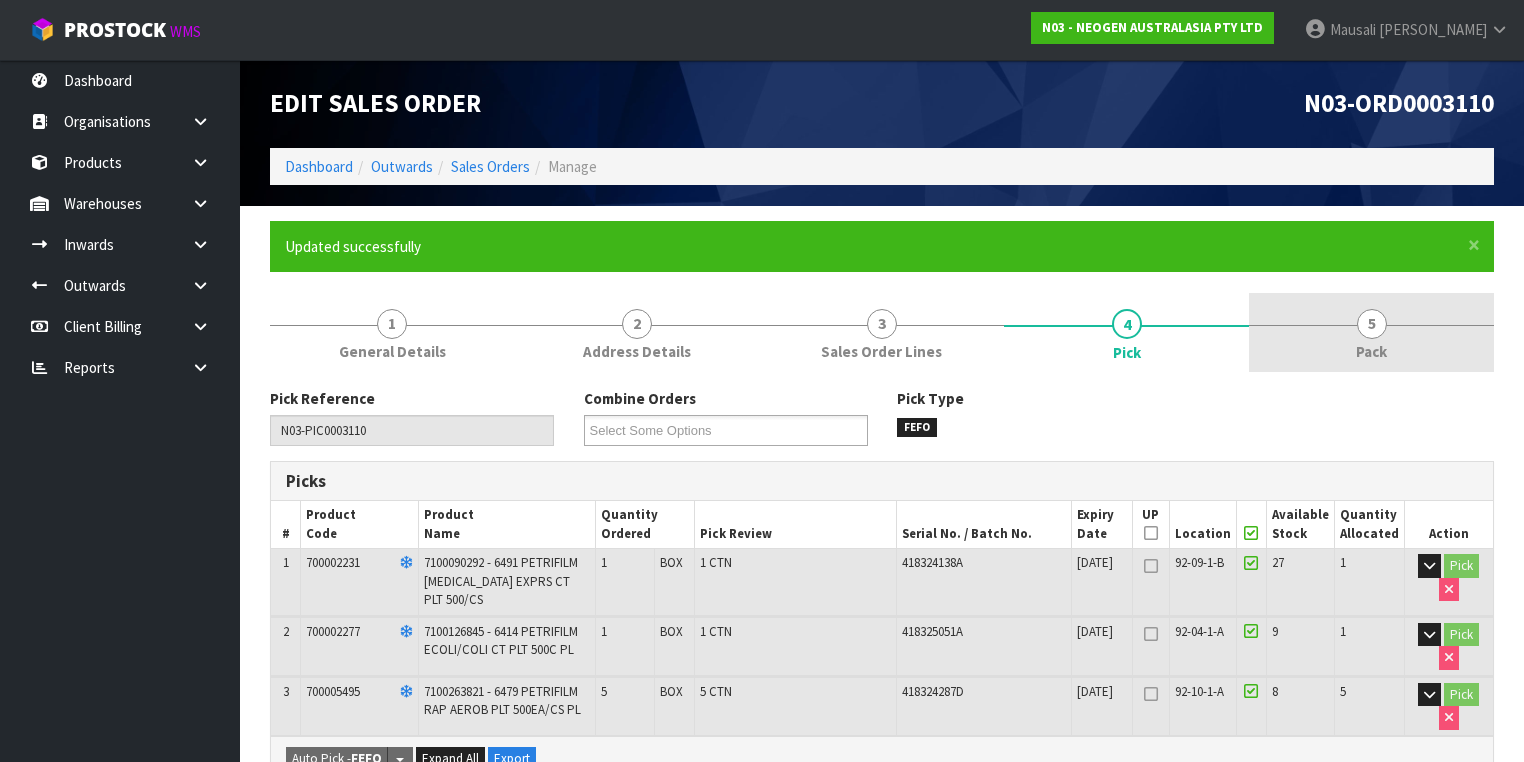 click on "5" at bounding box center [1372, 324] 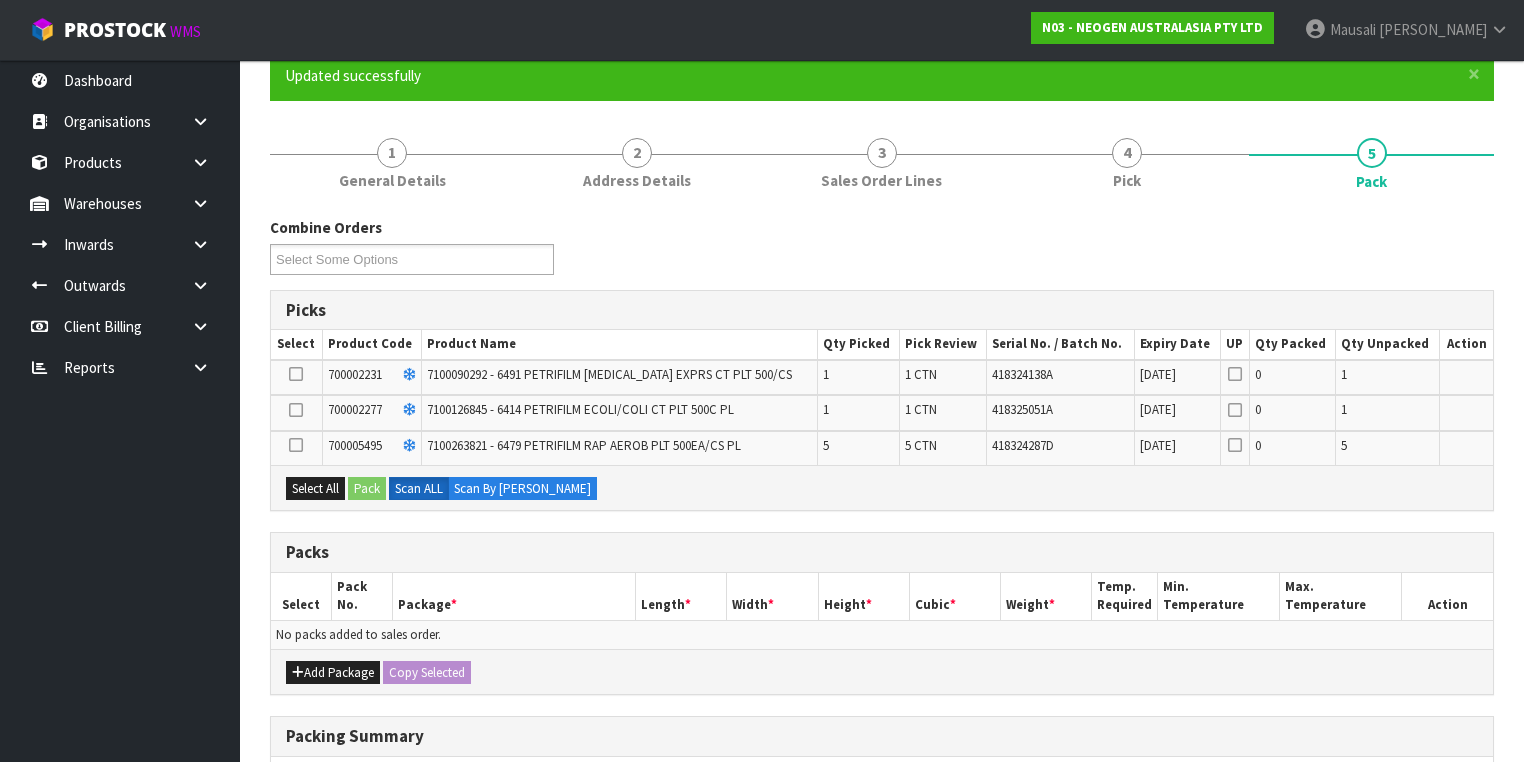 scroll, scrollTop: 320, scrollLeft: 0, axis: vertical 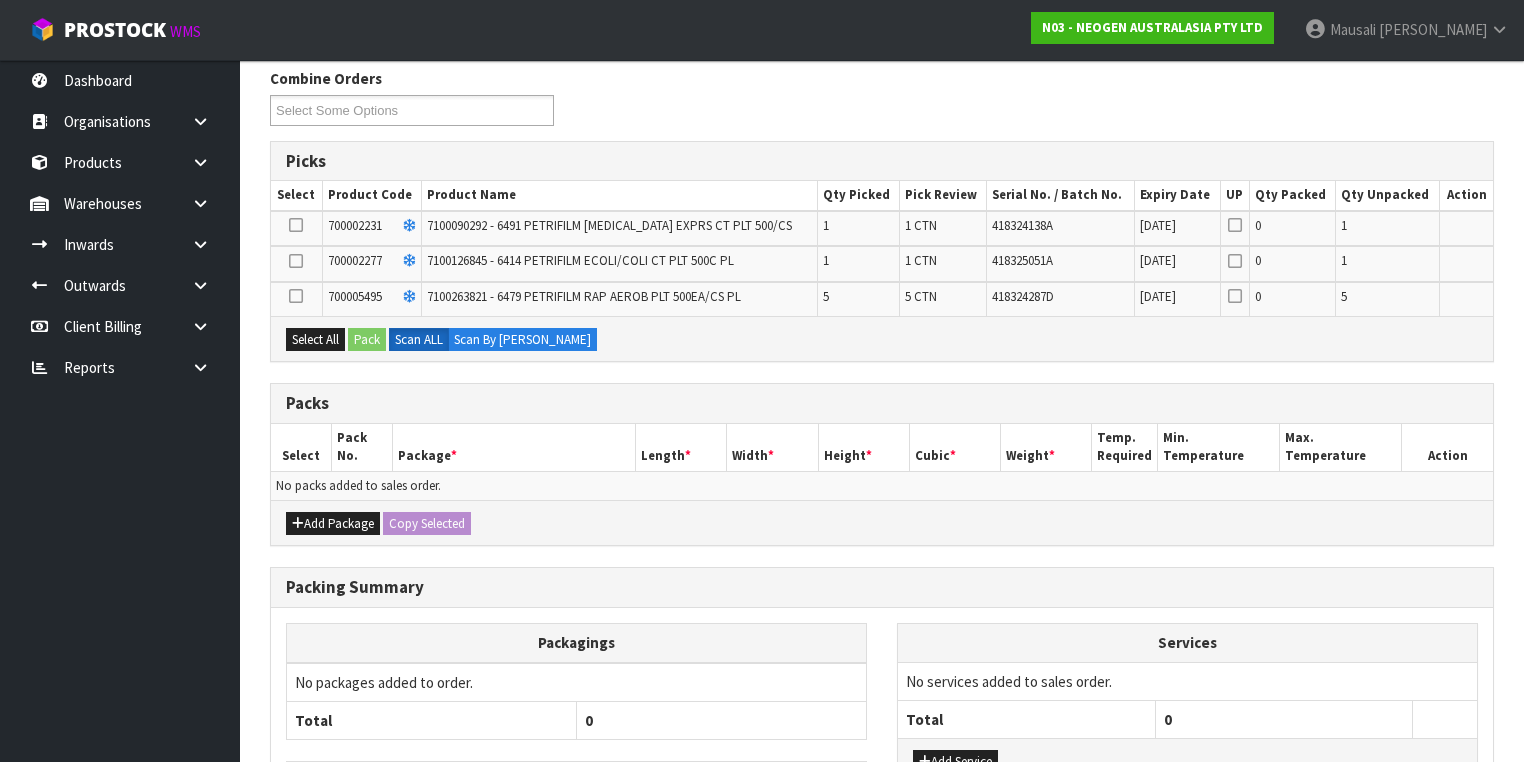 click on "Add Package
Copy Selected" at bounding box center [882, 522] 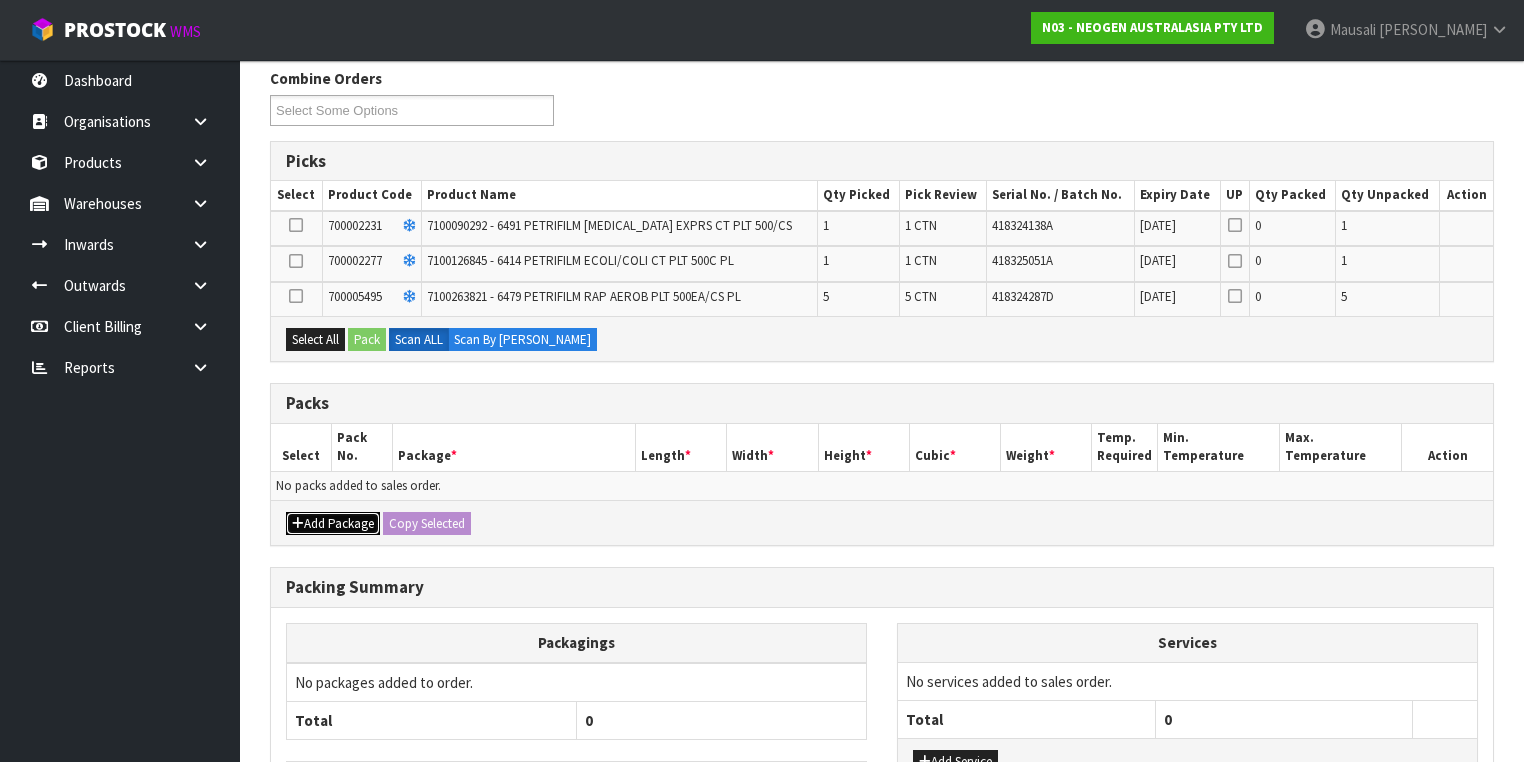 click on "Add Package" at bounding box center (333, 524) 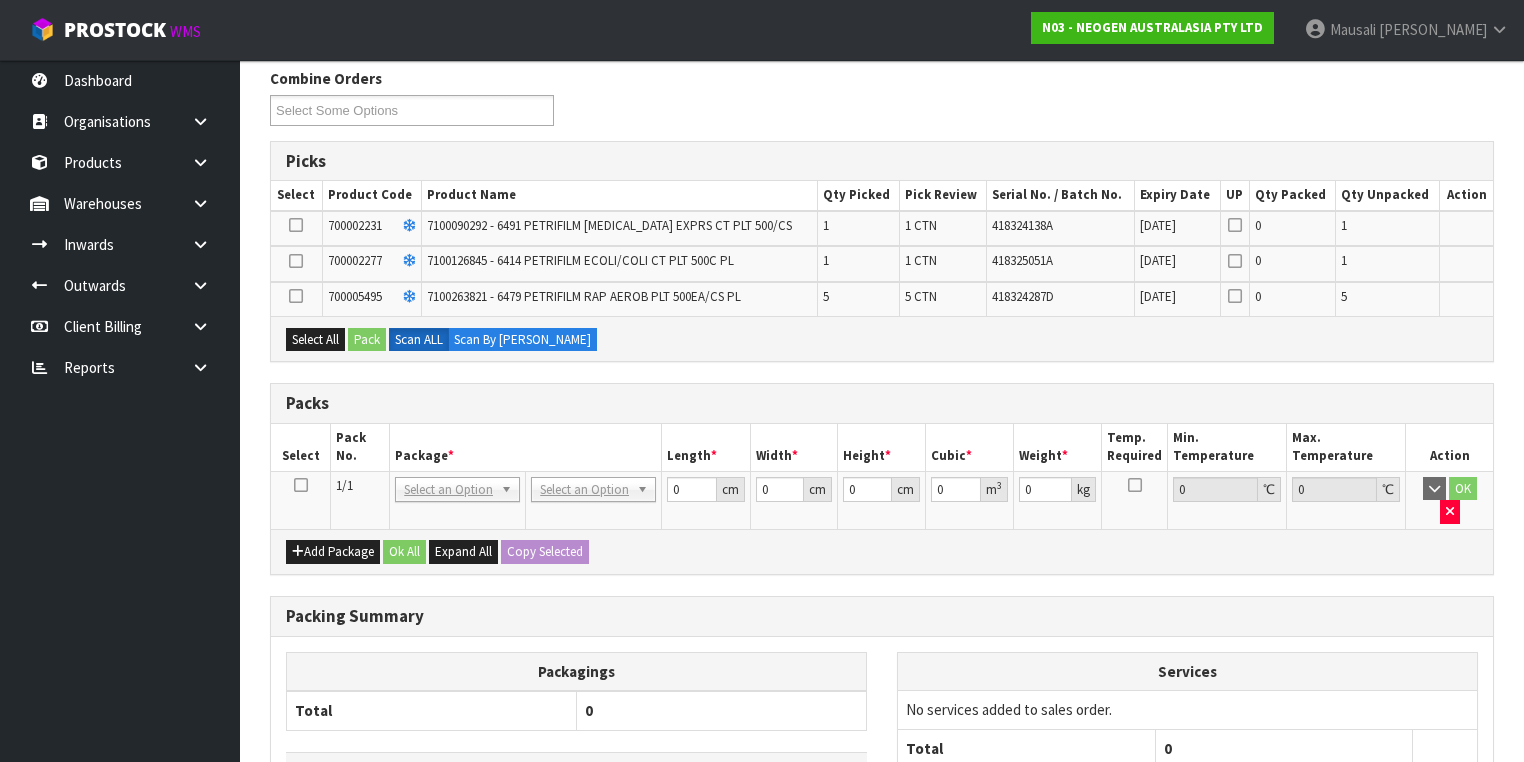 click at bounding box center (301, 485) 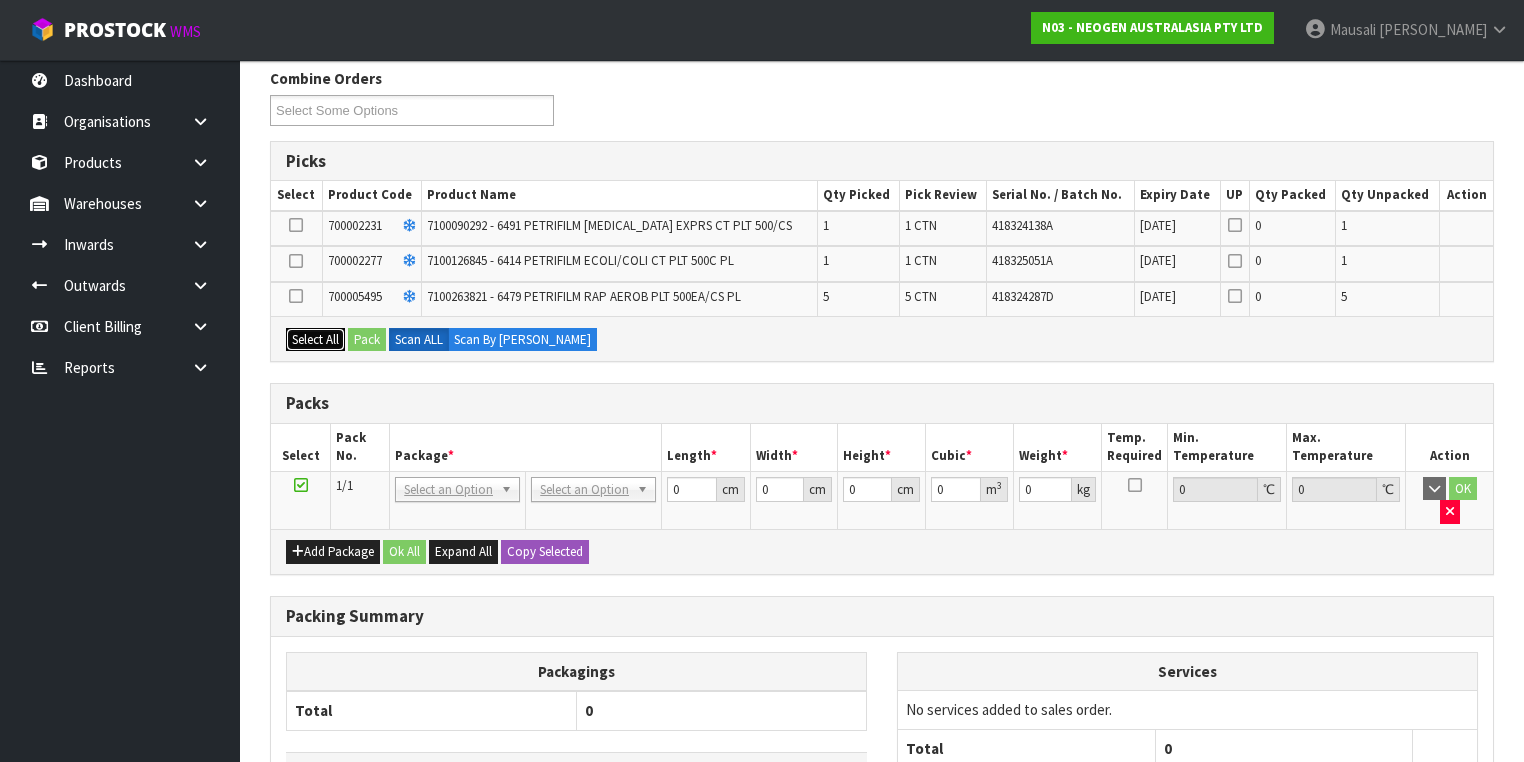 click on "Select All" at bounding box center (315, 340) 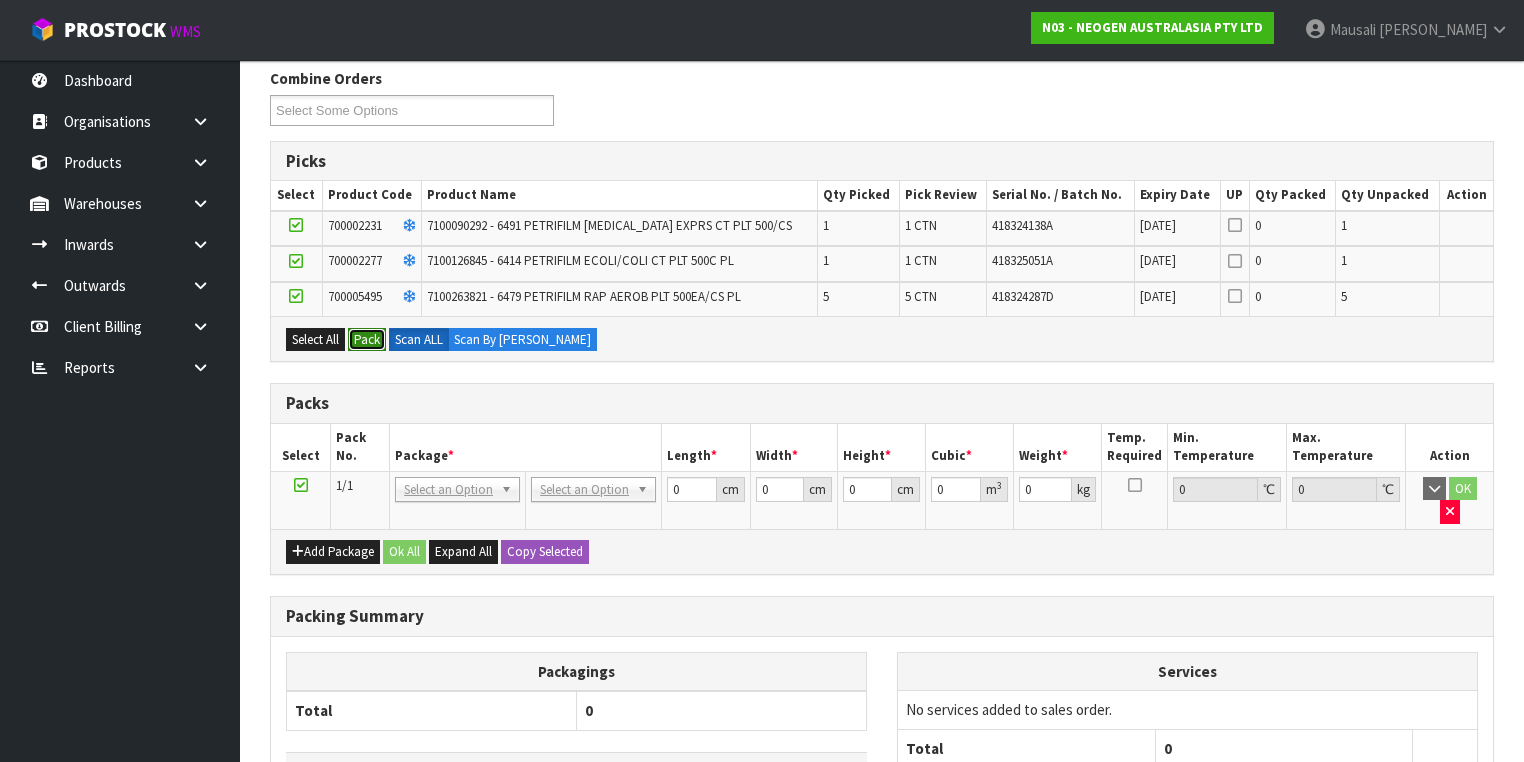 click on "Pack" at bounding box center [367, 340] 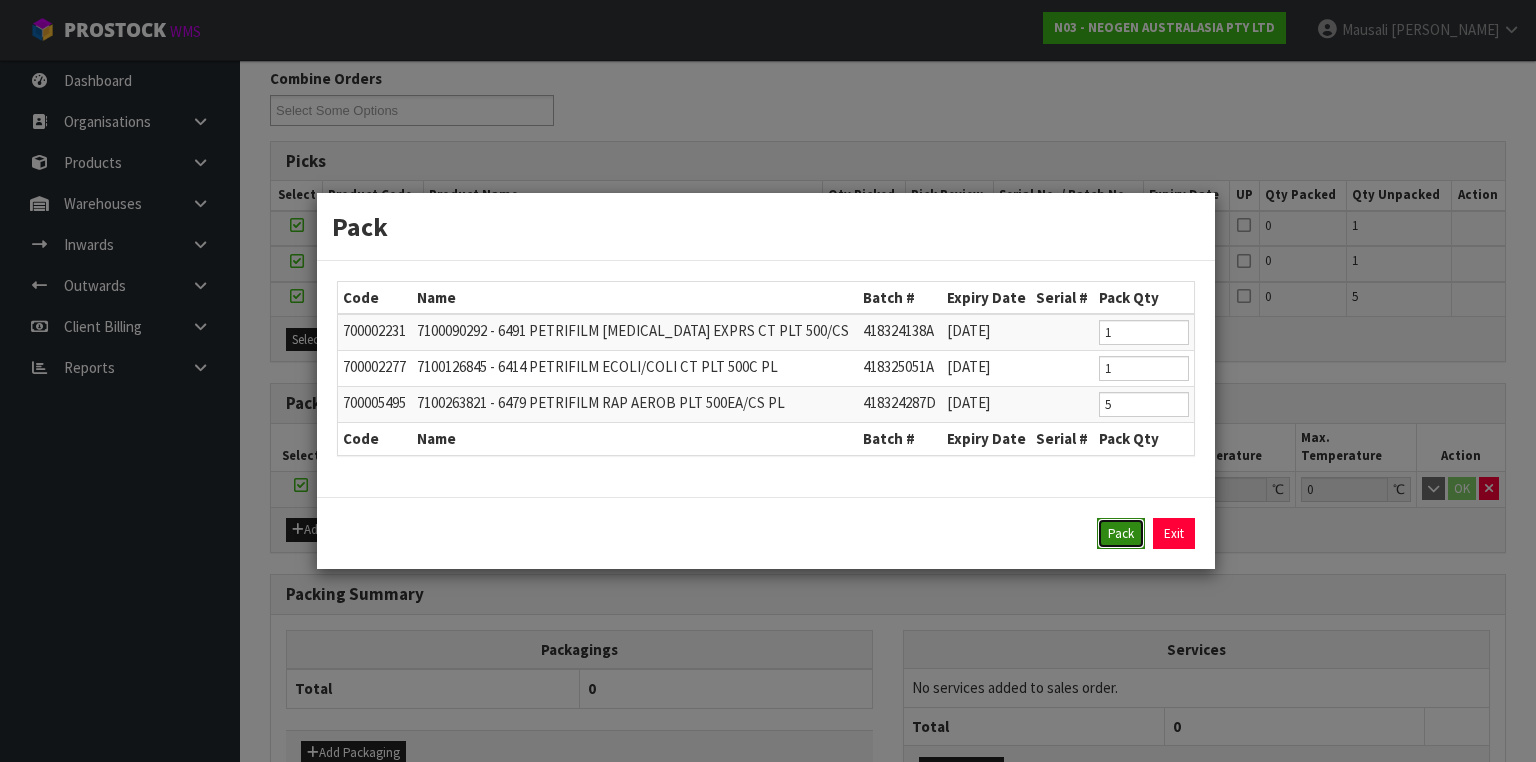 click on "Pack" at bounding box center (1121, 534) 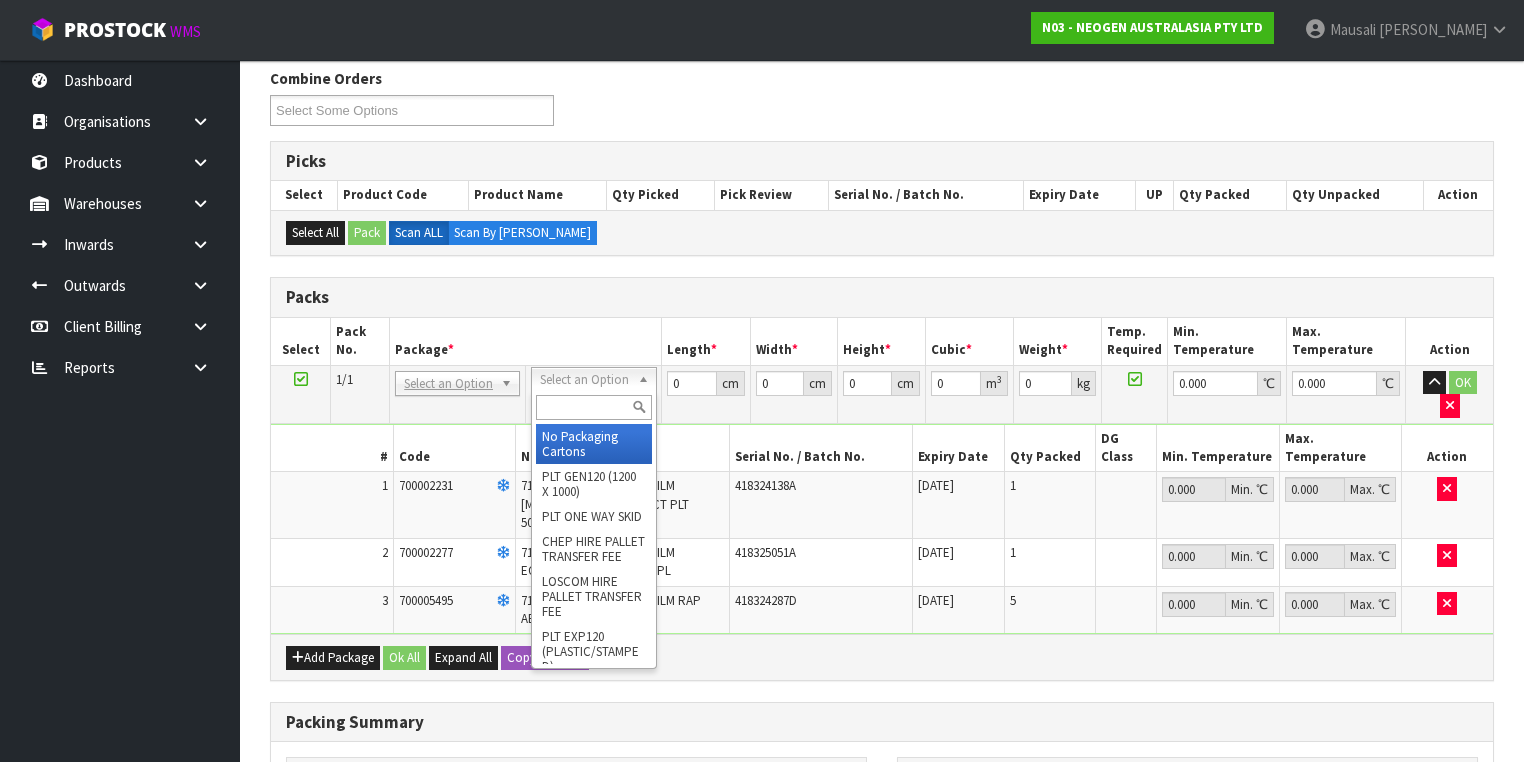 click at bounding box center [593, 407] 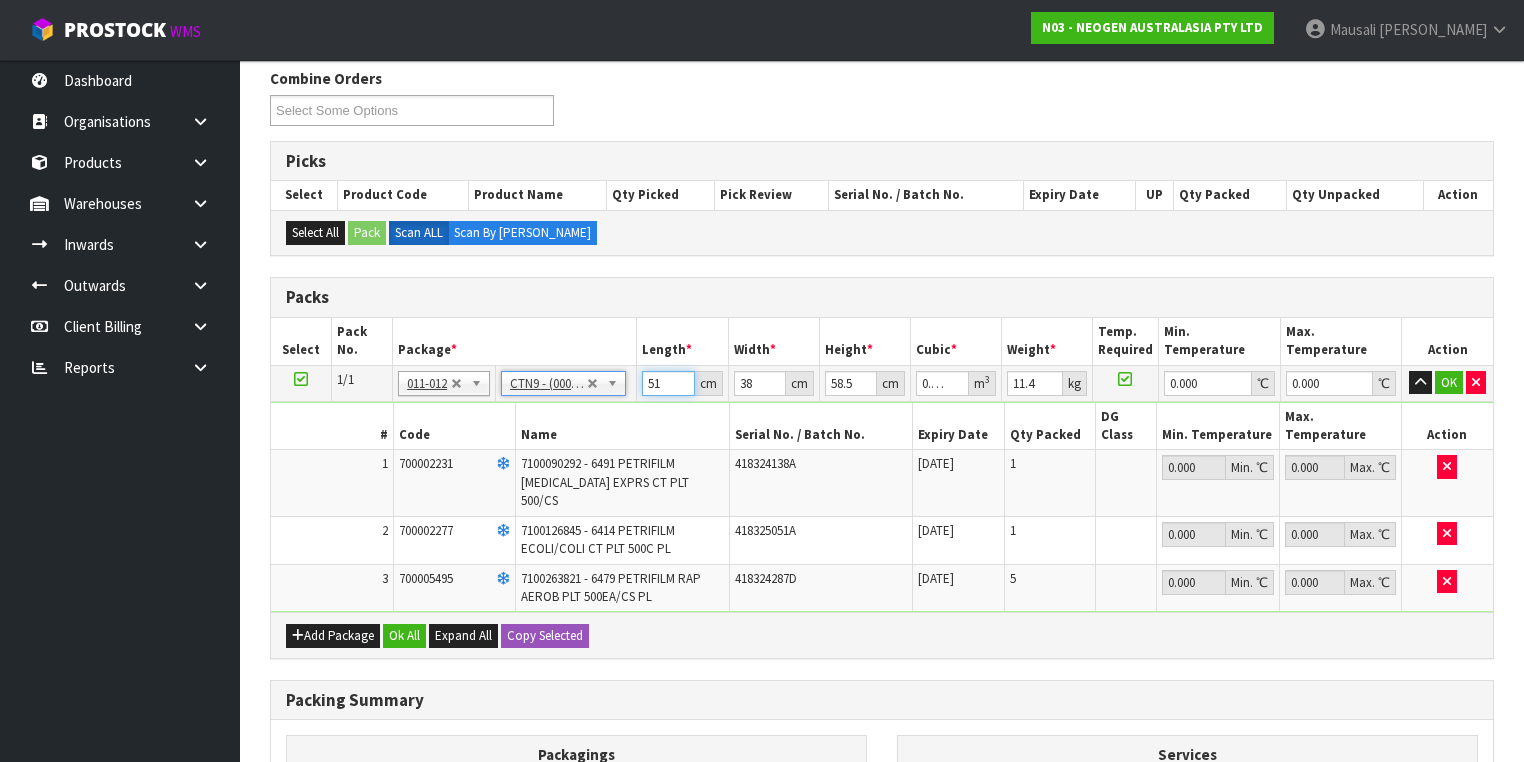 drag, startPoint x: 662, startPoint y: 379, endPoint x: 623, endPoint y: 394, distance: 41.785164 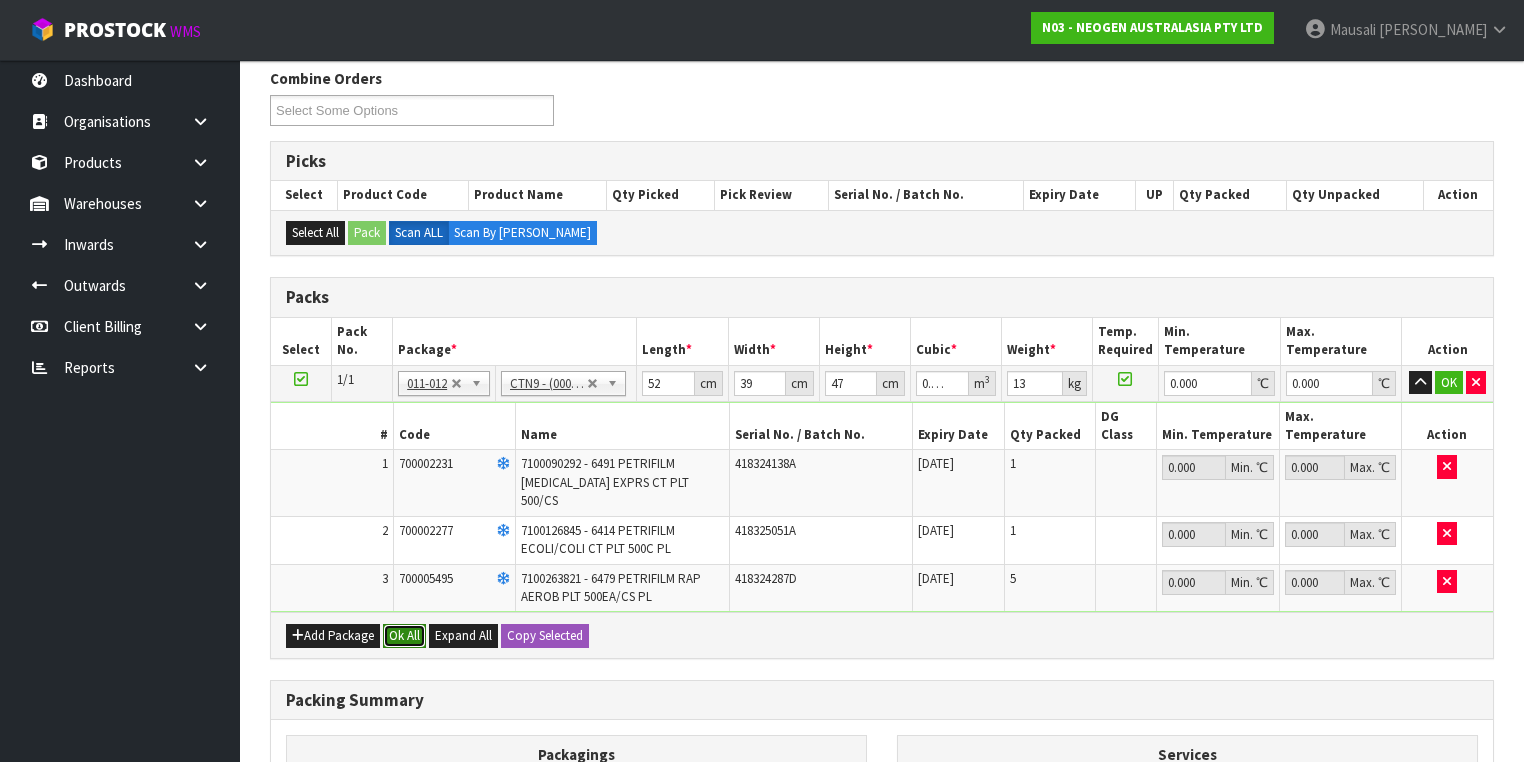 click on "Ok All" at bounding box center (404, 636) 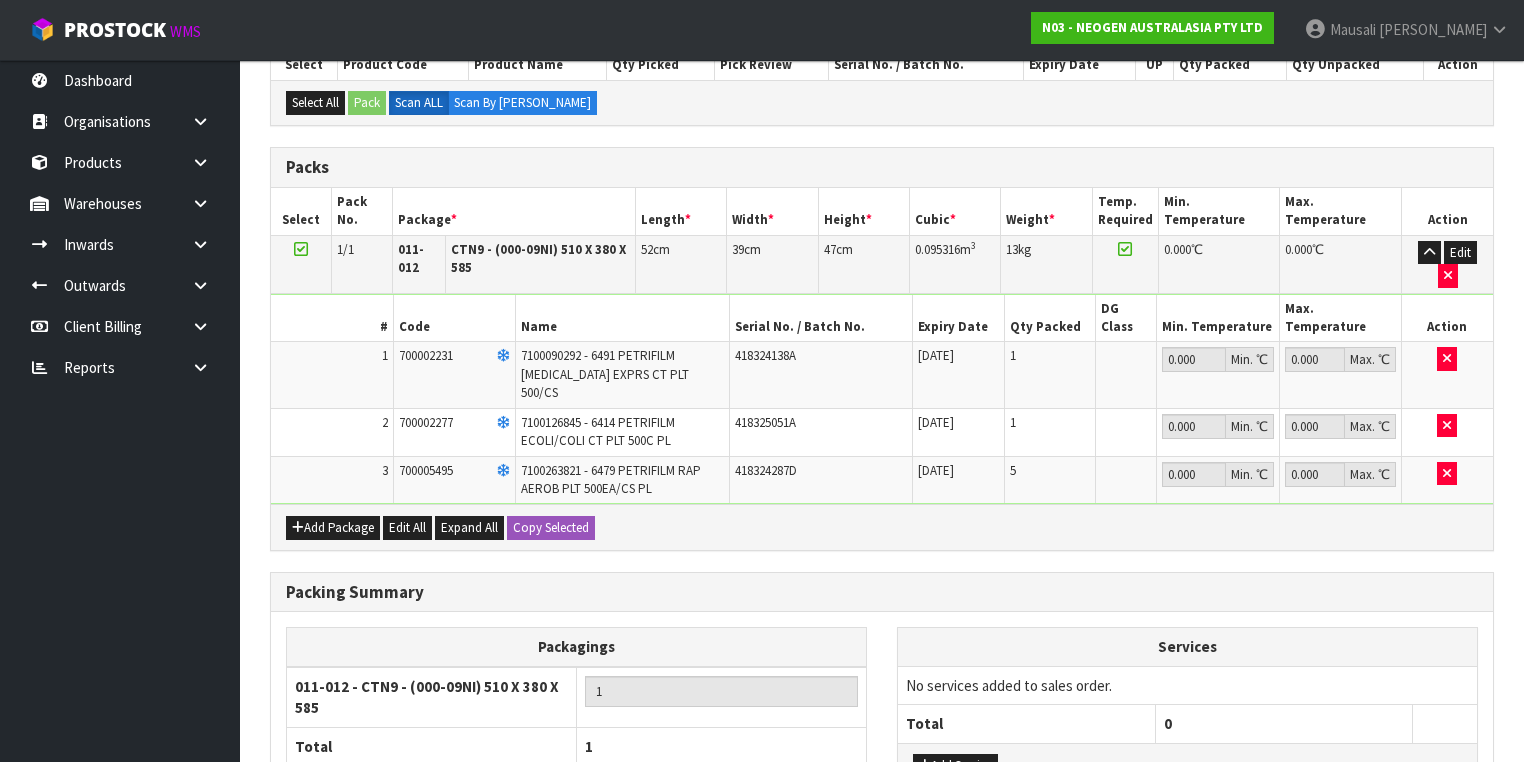 scroll, scrollTop: 574, scrollLeft: 0, axis: vertical 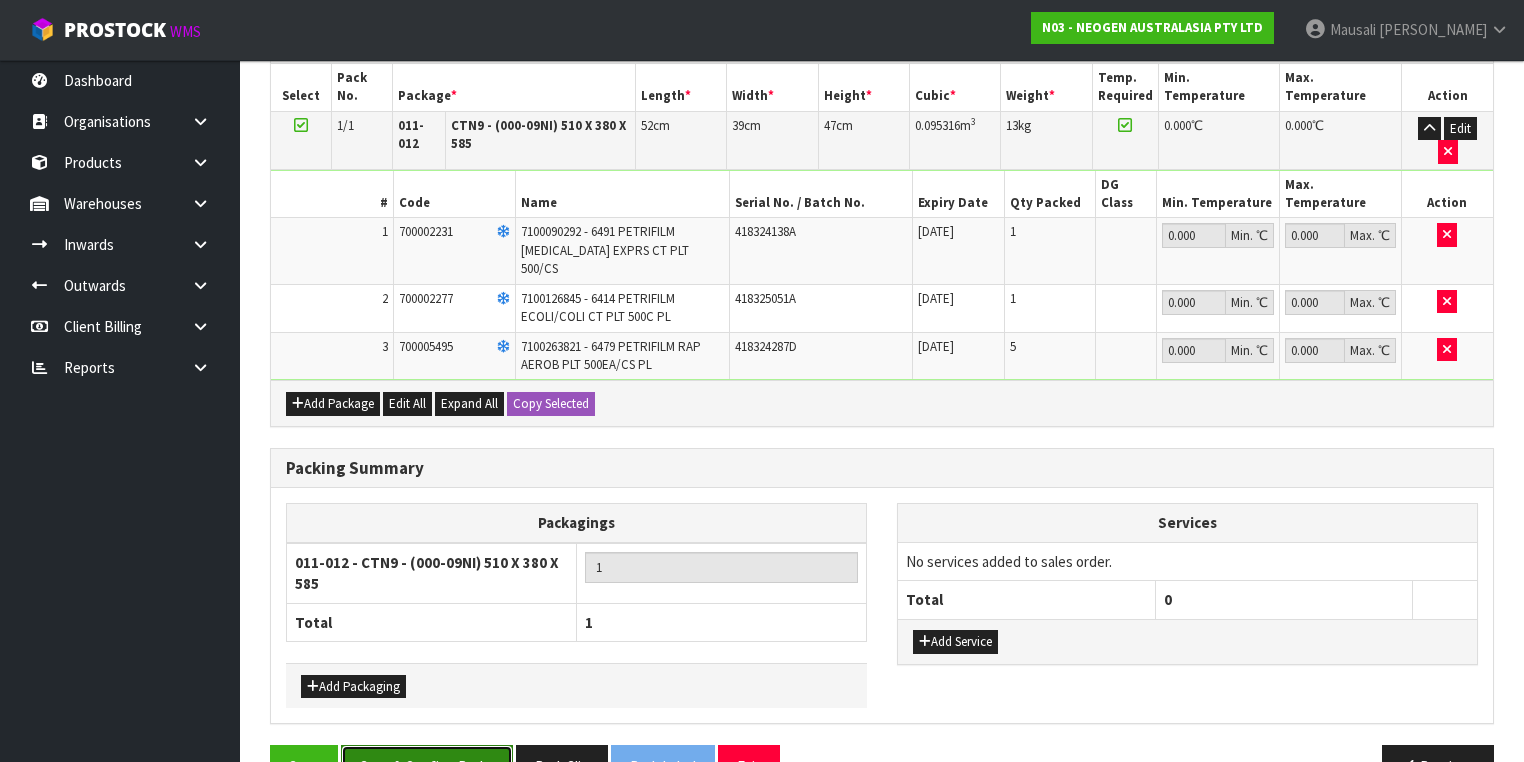 click on "Save & Confirm Packs" at bounding box center (427, 766) 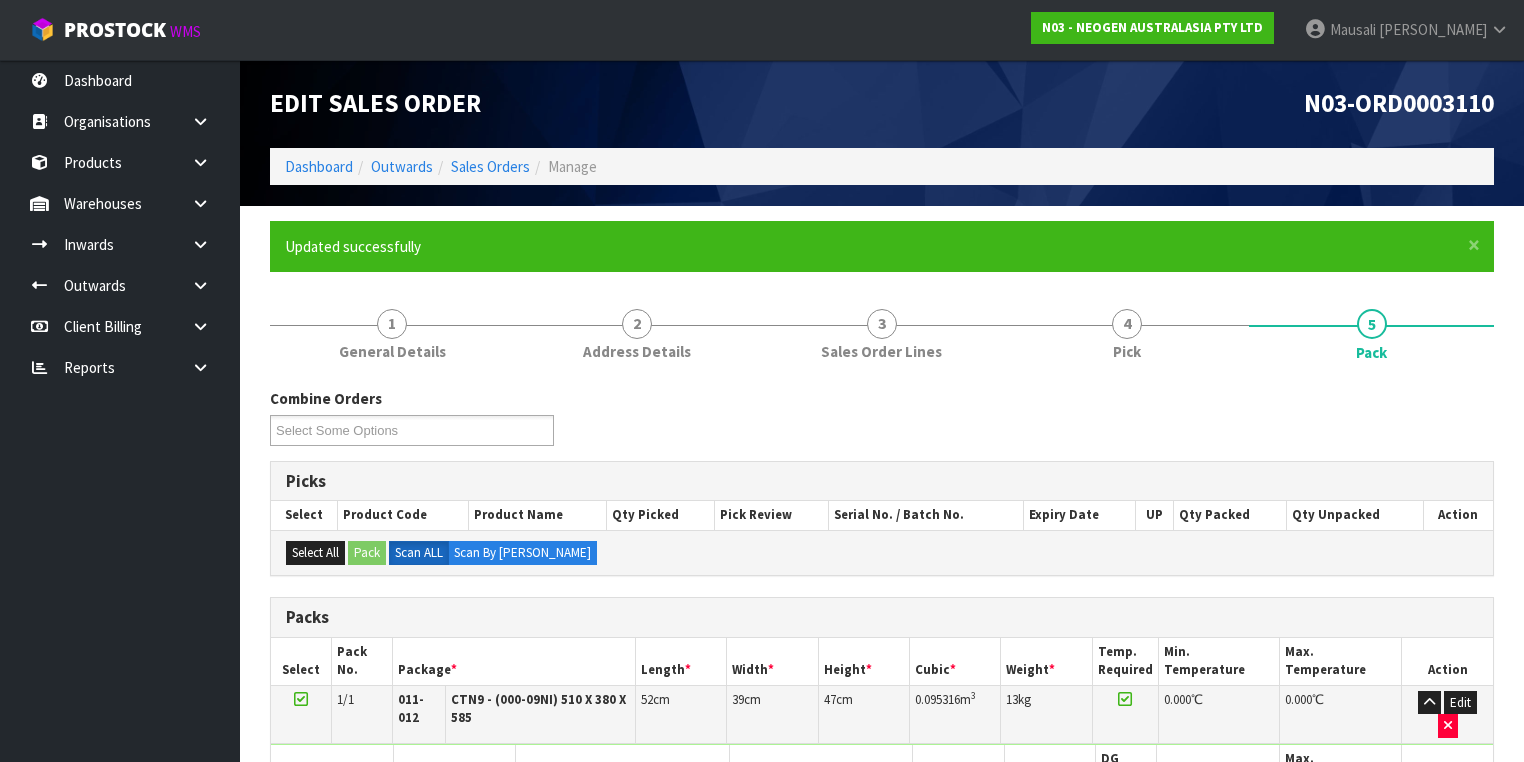 scroll, scrollTop: 356, scrollLeft: 0, axis: vertical 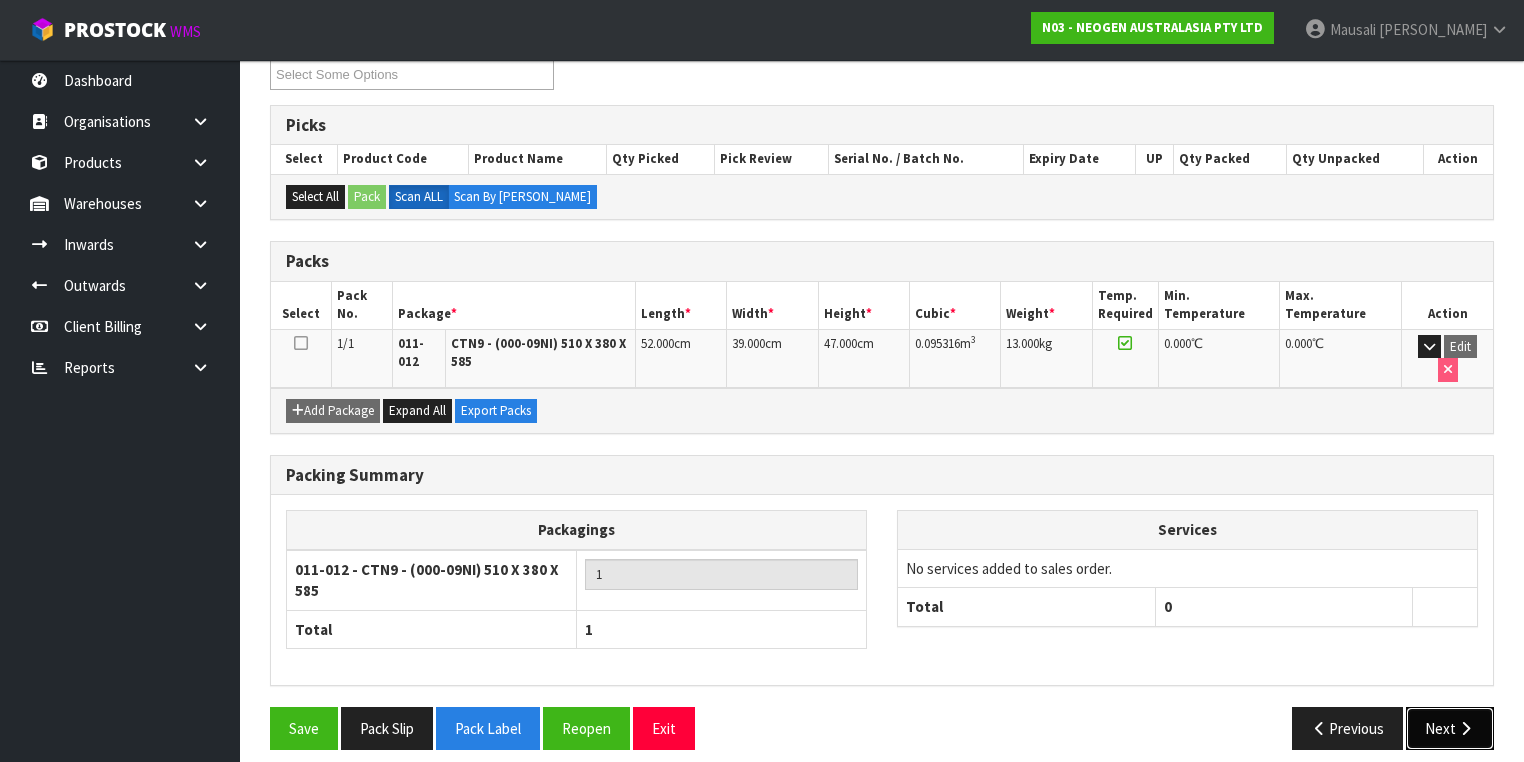 click on "Next" at bounding box center (1450, 728) 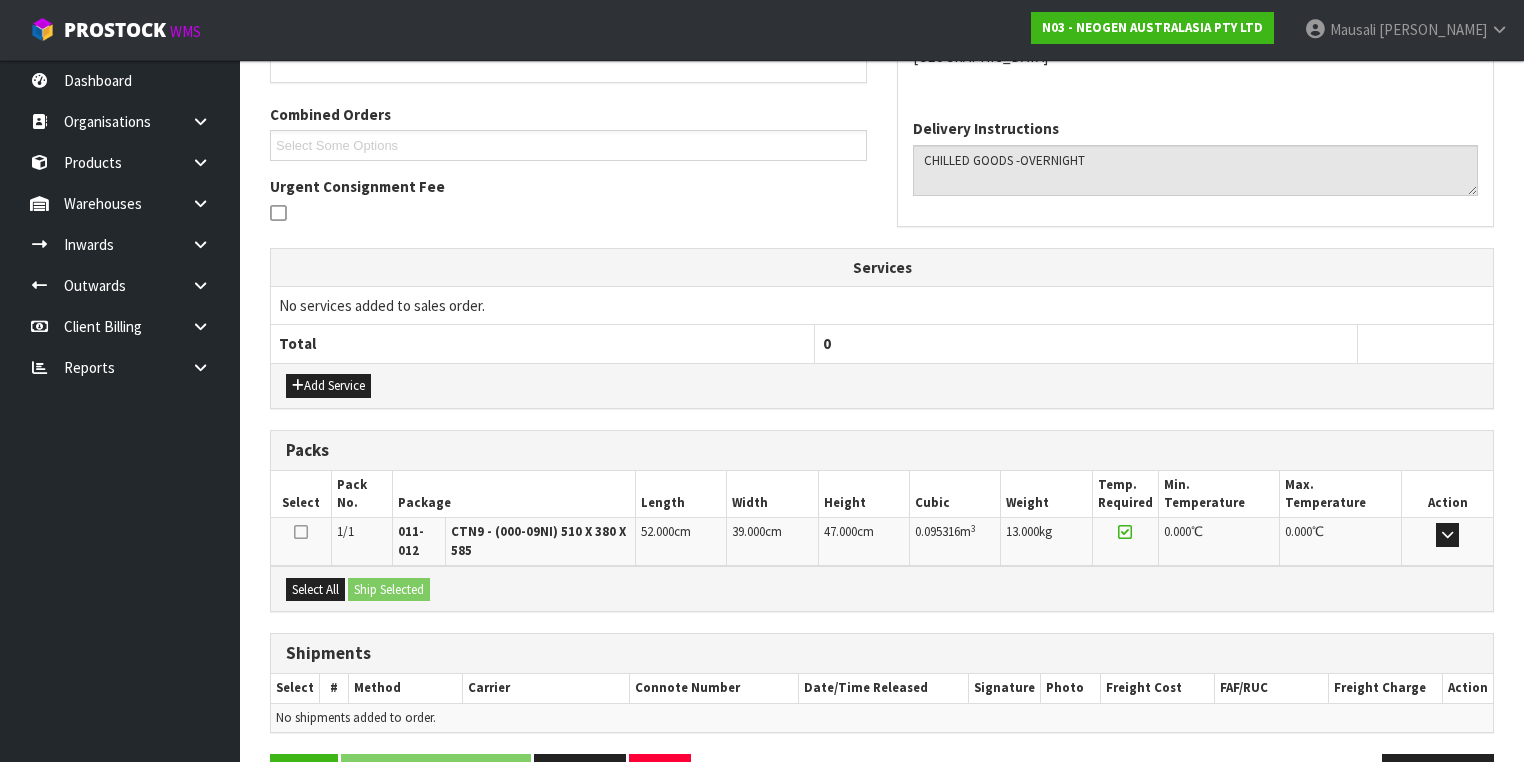 scroll, scrollTop: 542, scrollLeft: 0, axis: vertical 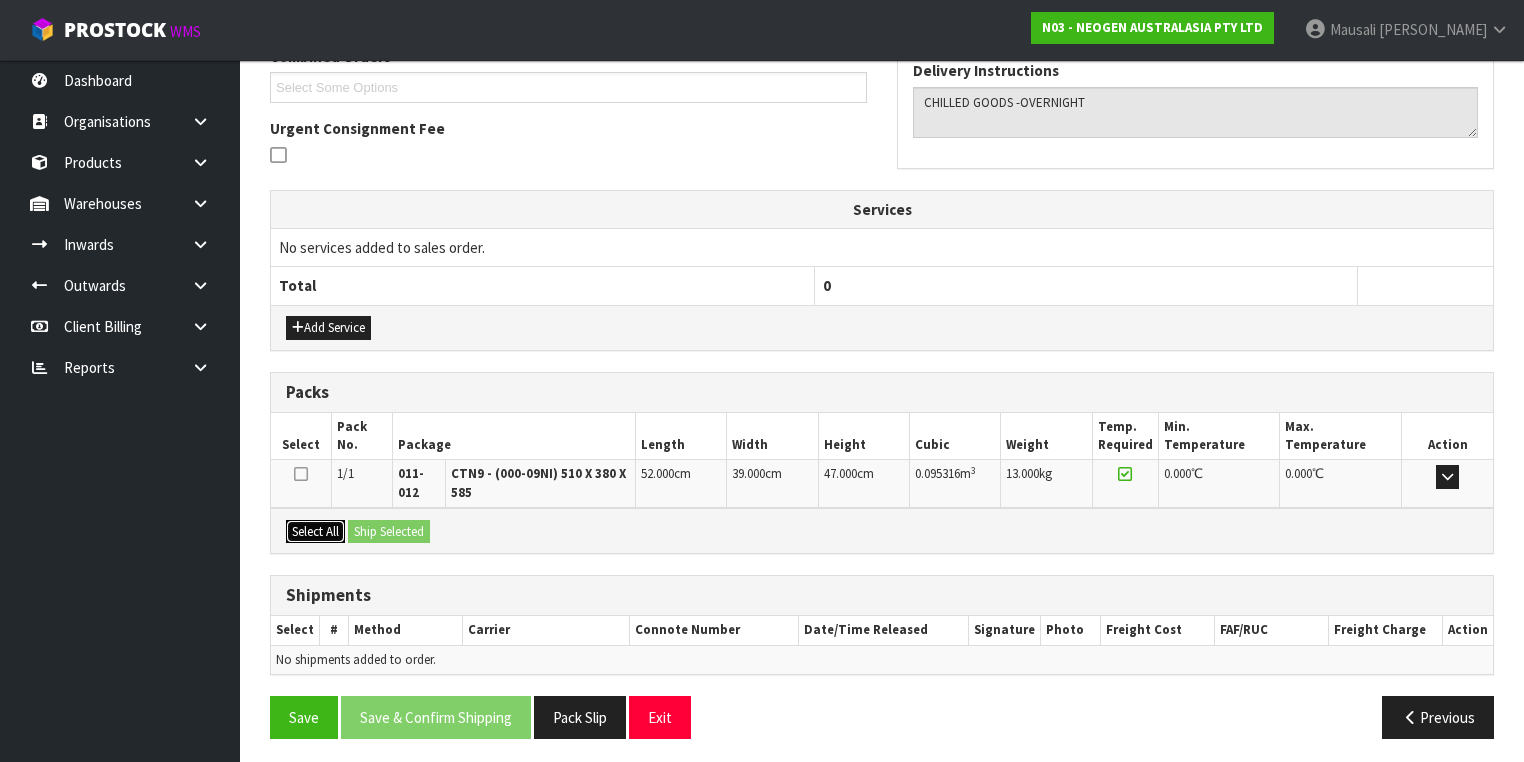 click on "Select All" at bounding box center (315, 532) 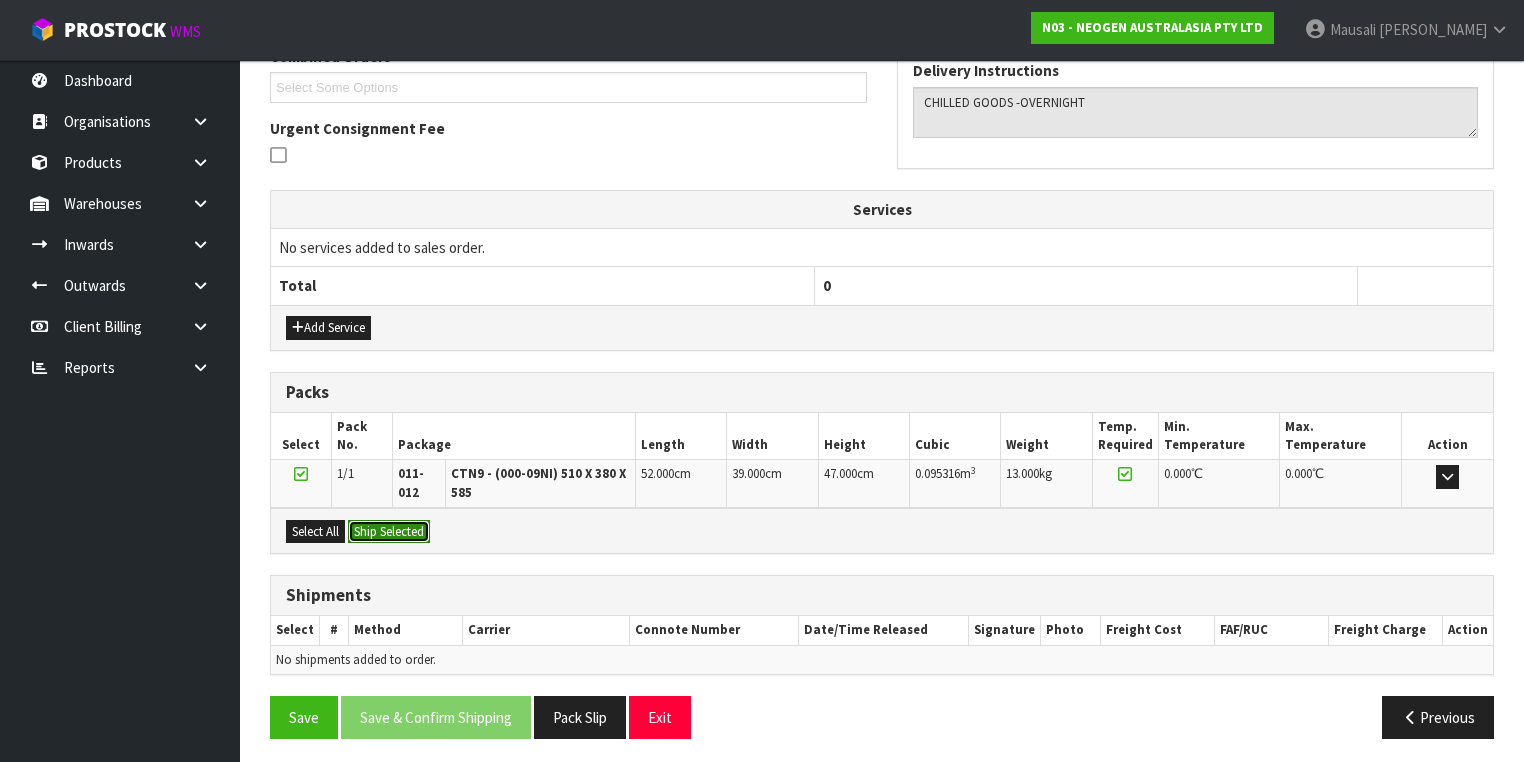 click on "Ship Selected" at bounding box center (389, 532) 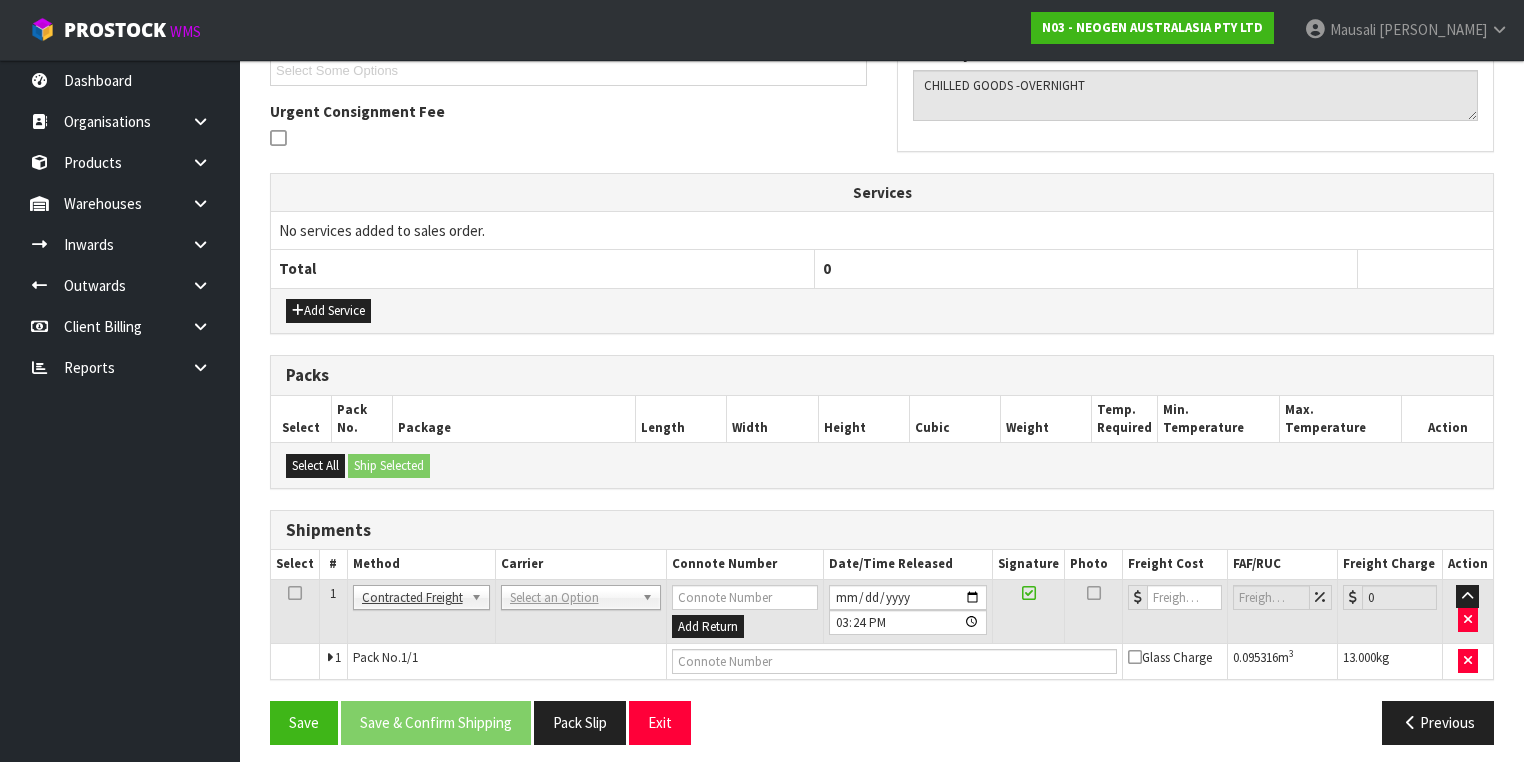 scroll, scrollTop: 564, scrollLeft: 0, axis: vertical 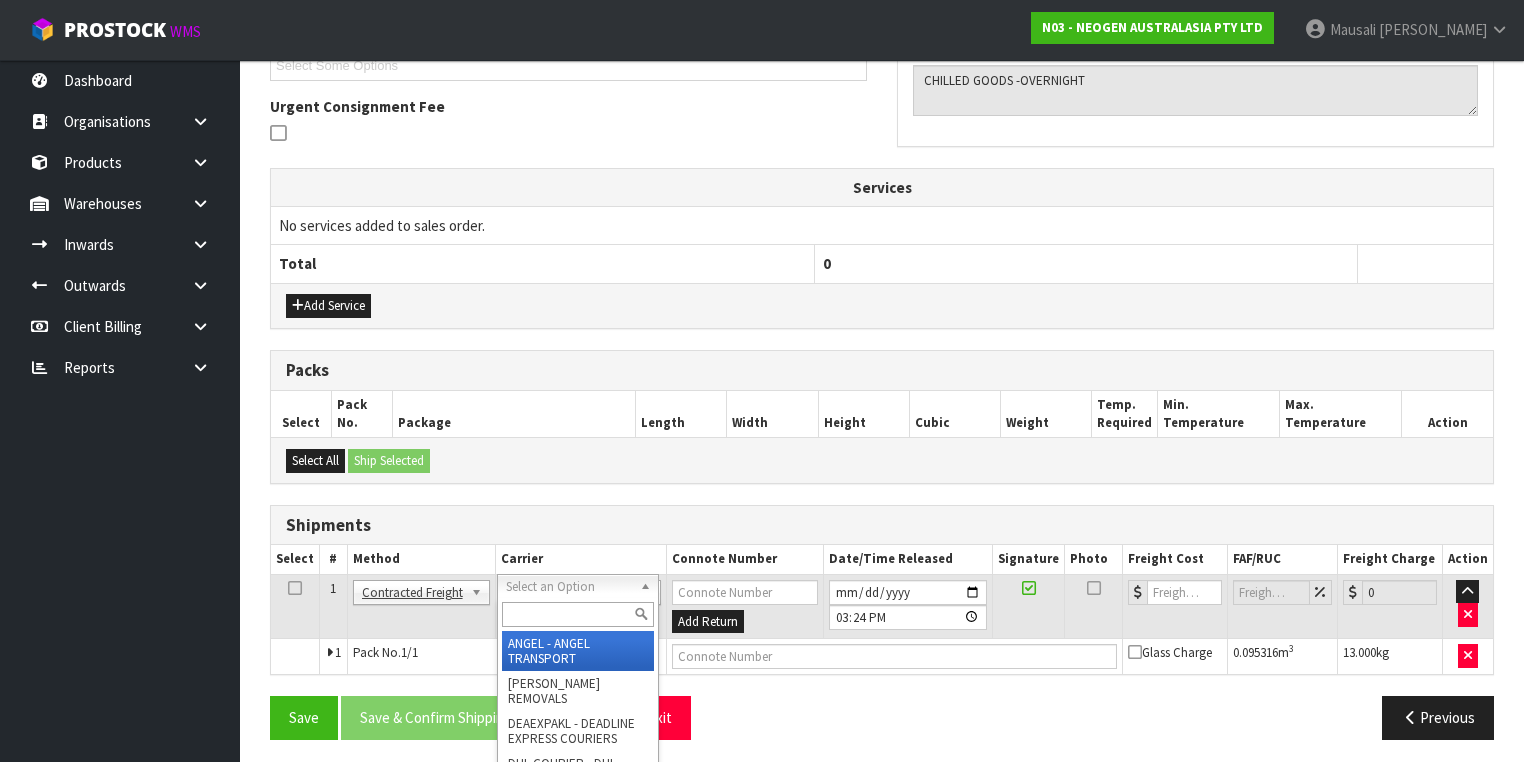 click at bounding box center [578, 614] 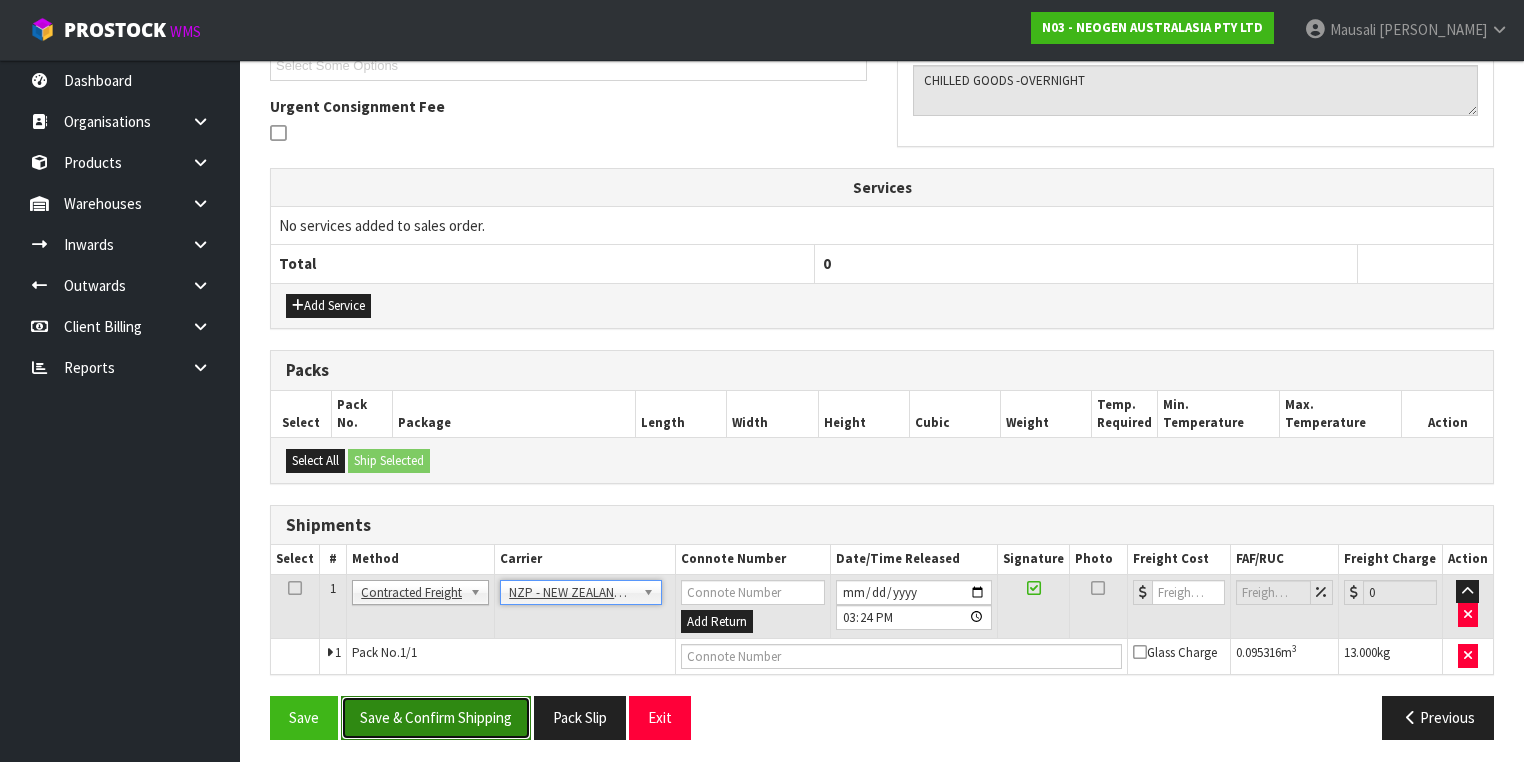 click on "Save & Confirm Shipping" at bounding box center [436, 717] 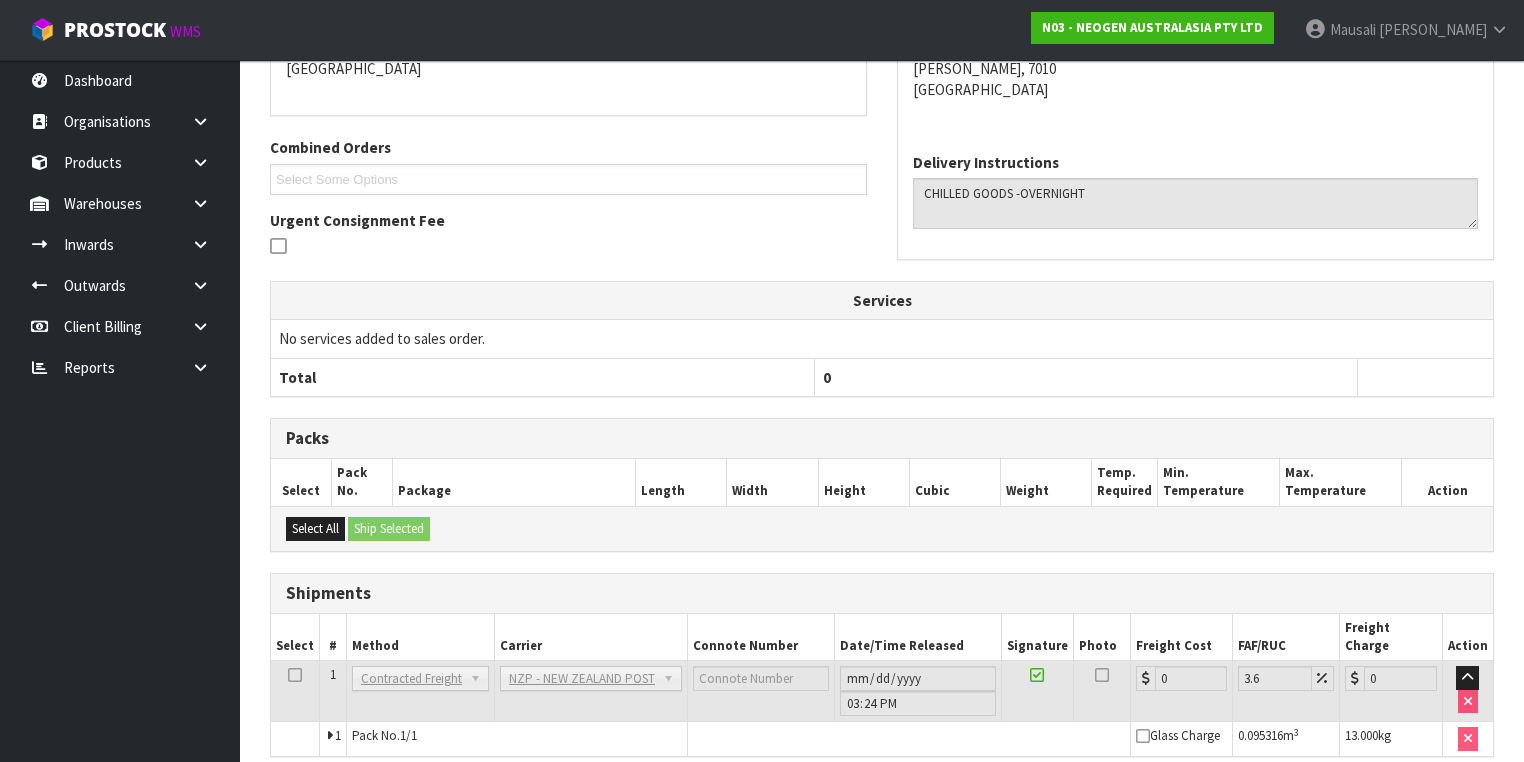 scroll, scrollTop: 536, scrollLeft: 0, axis: vertical 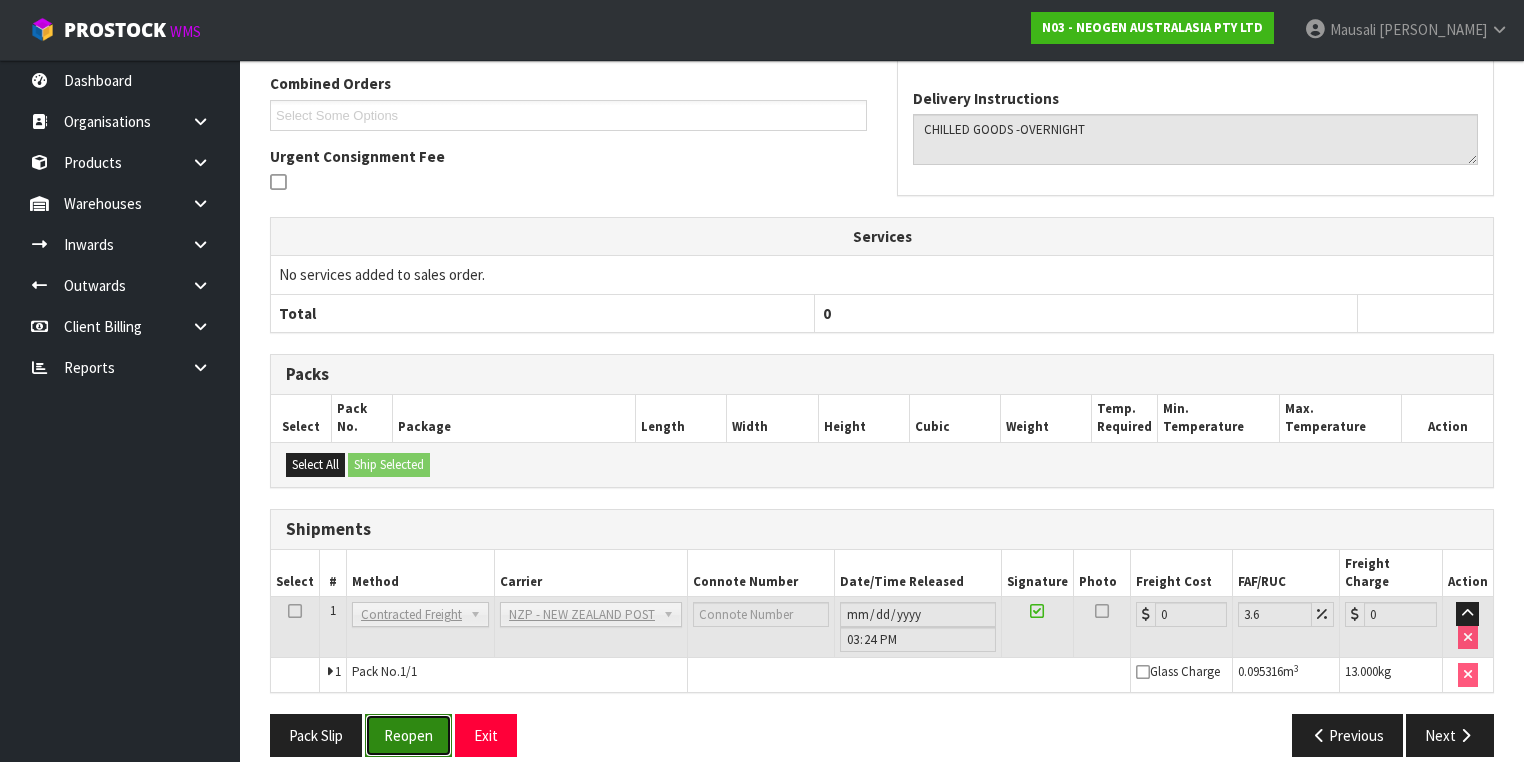 drag, startPoint x: 416, startPoint y: 712, endPoint x: 441, endPoint y: 699, distance: 28.178005 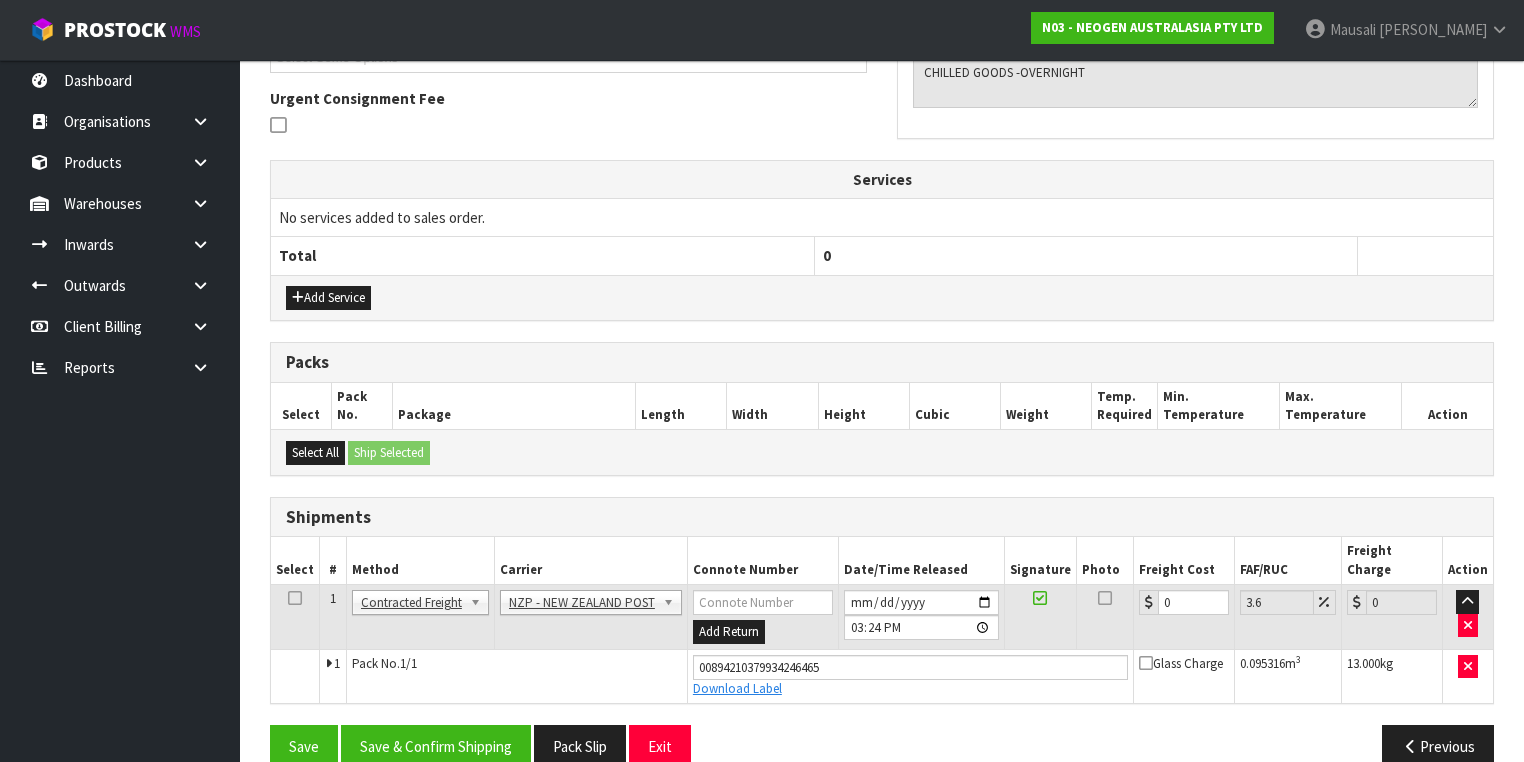 scroll, scrollTop: 582, scrollLeft: 0, axis: vertical 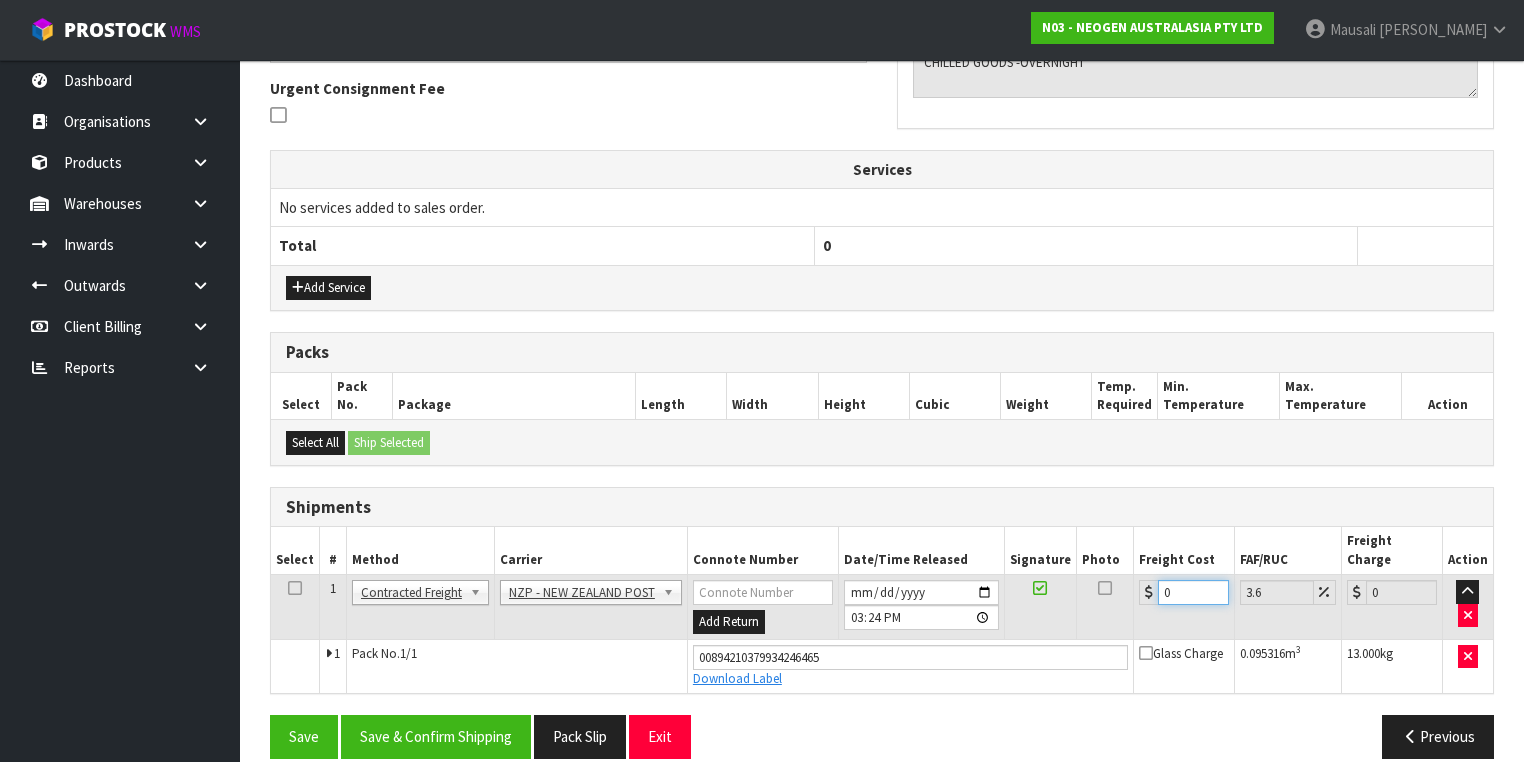 drag, startPoint x: 1176, startPoint y: 570, endPoint x: 1121, endPoint y: 595, distance: 60.41523 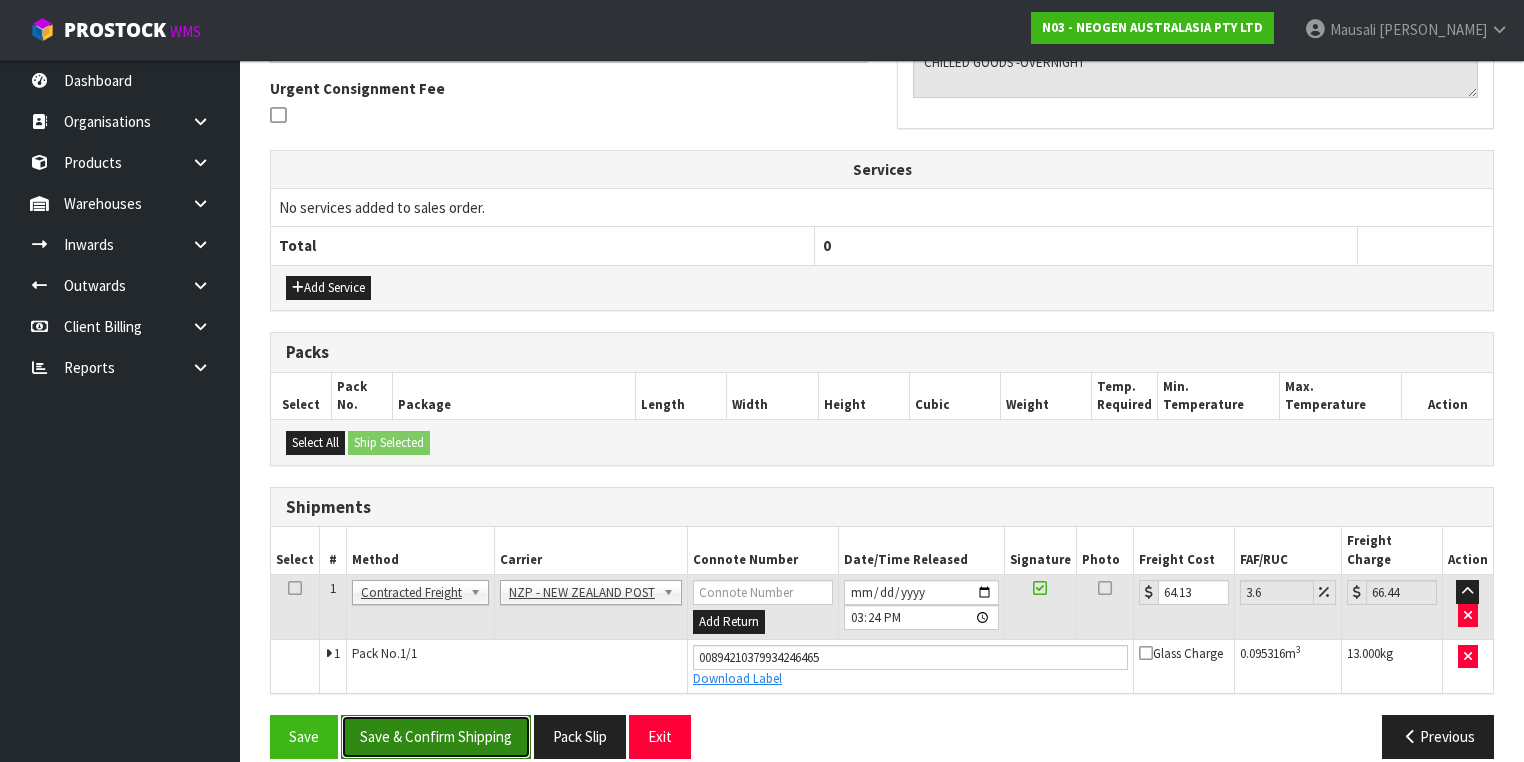 click on "Save & Confirm Shipping" at bounding box center (436, 736) 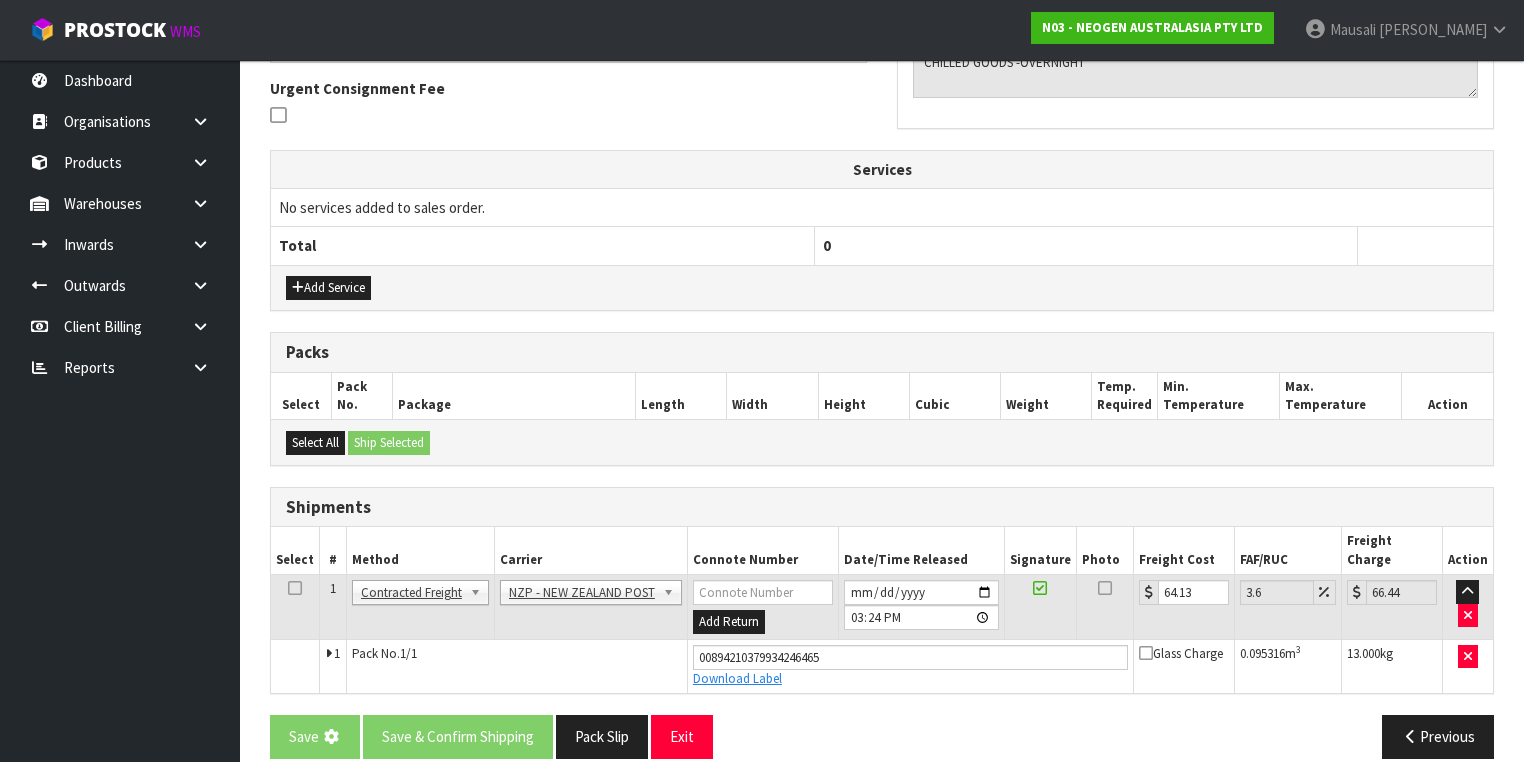 scroll, scrollTop: 0, scrollLeft: 0, axis: both 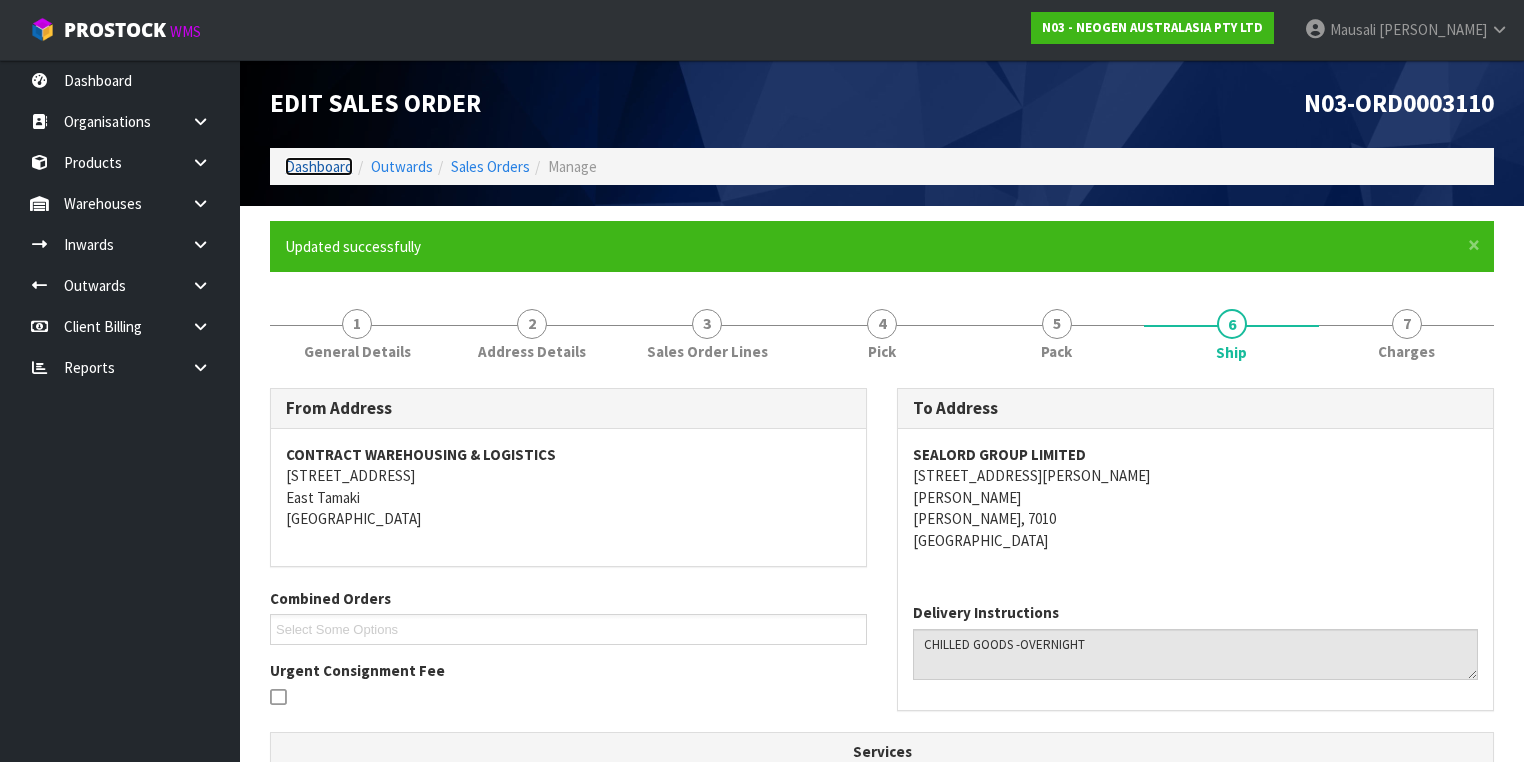 click on "Dashboard" at bounding box center [319, 166] 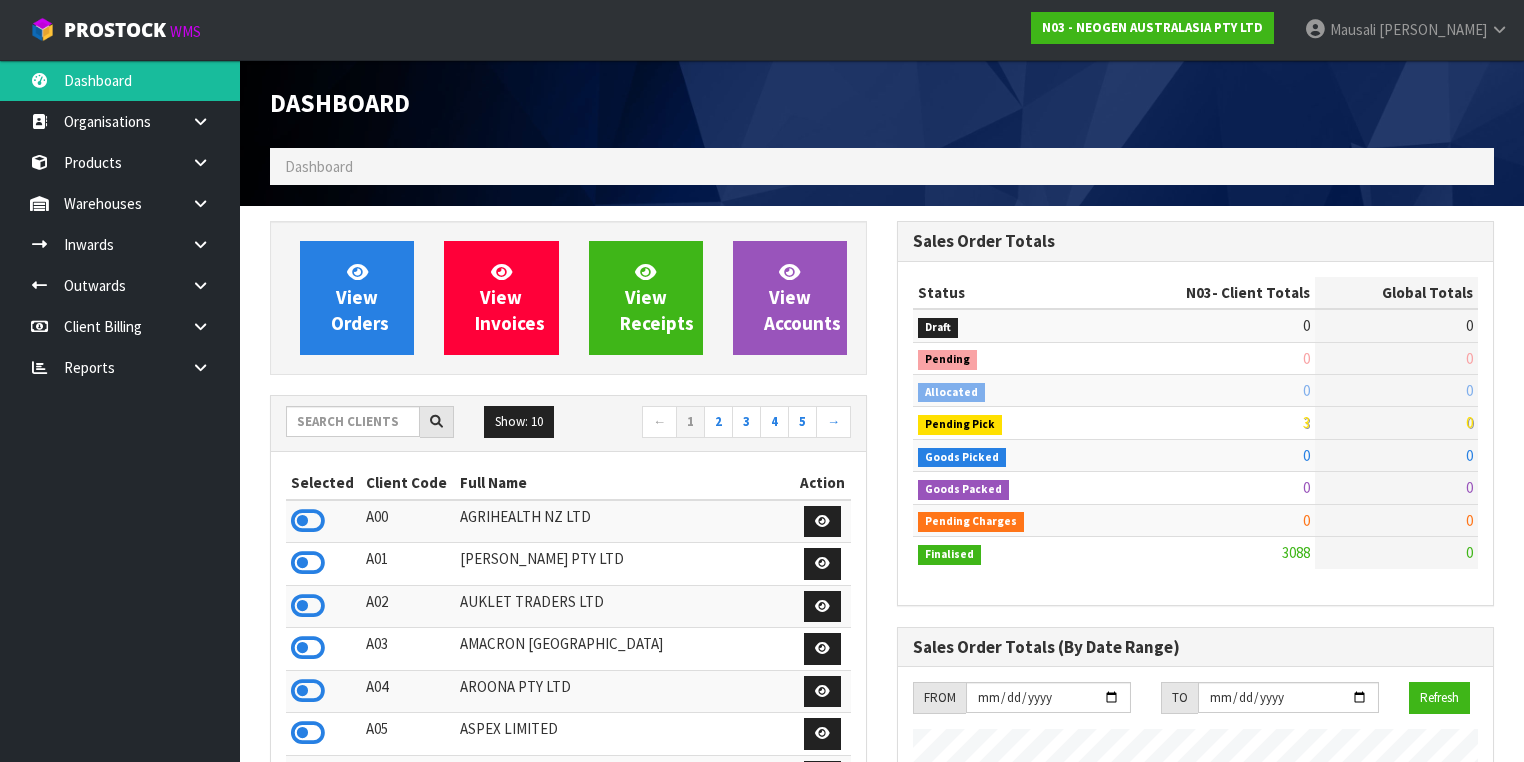 scroll, scrollTop: 998255, scrollLeft: 999372, axis: both 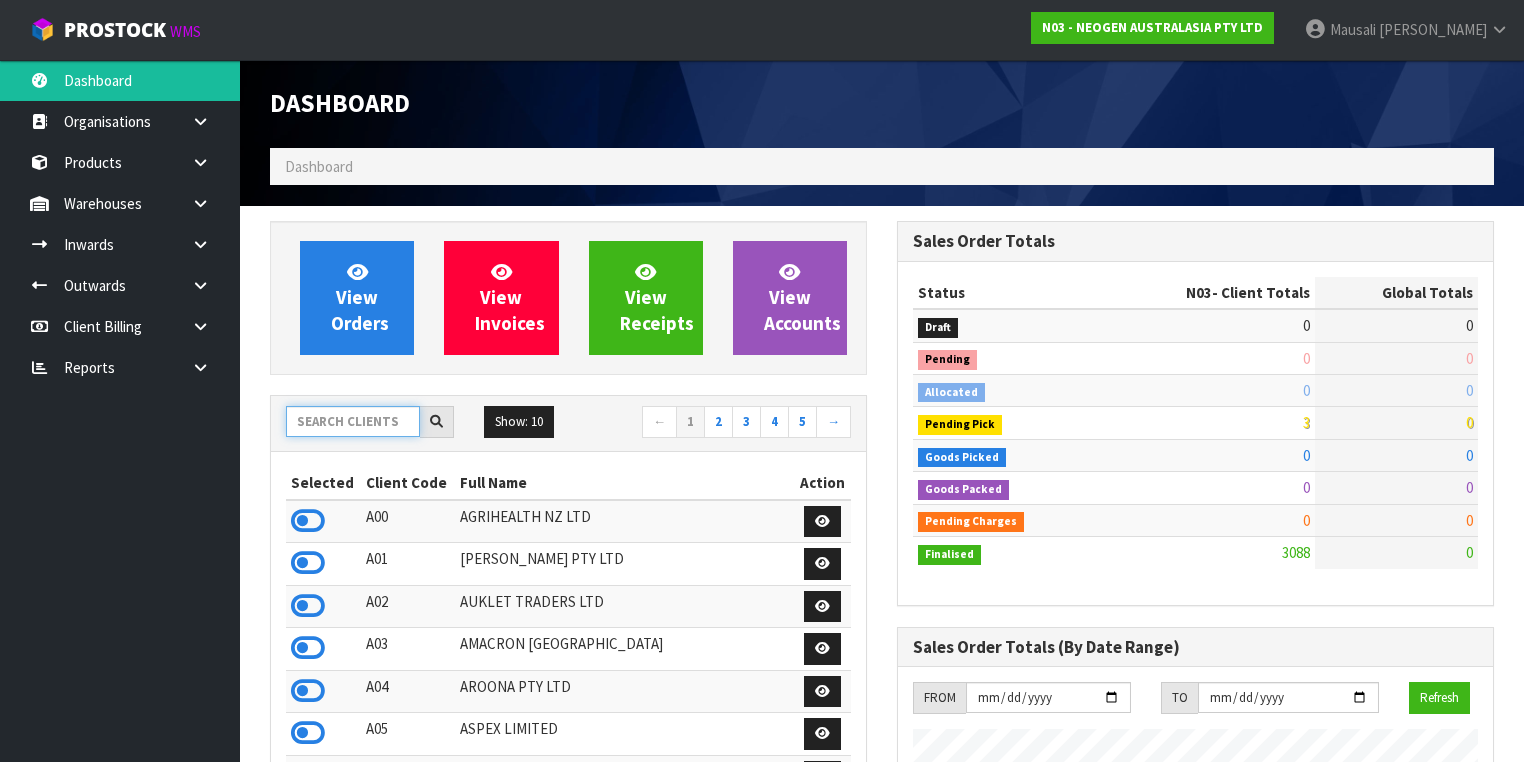 click at bounding box center (353, 421) 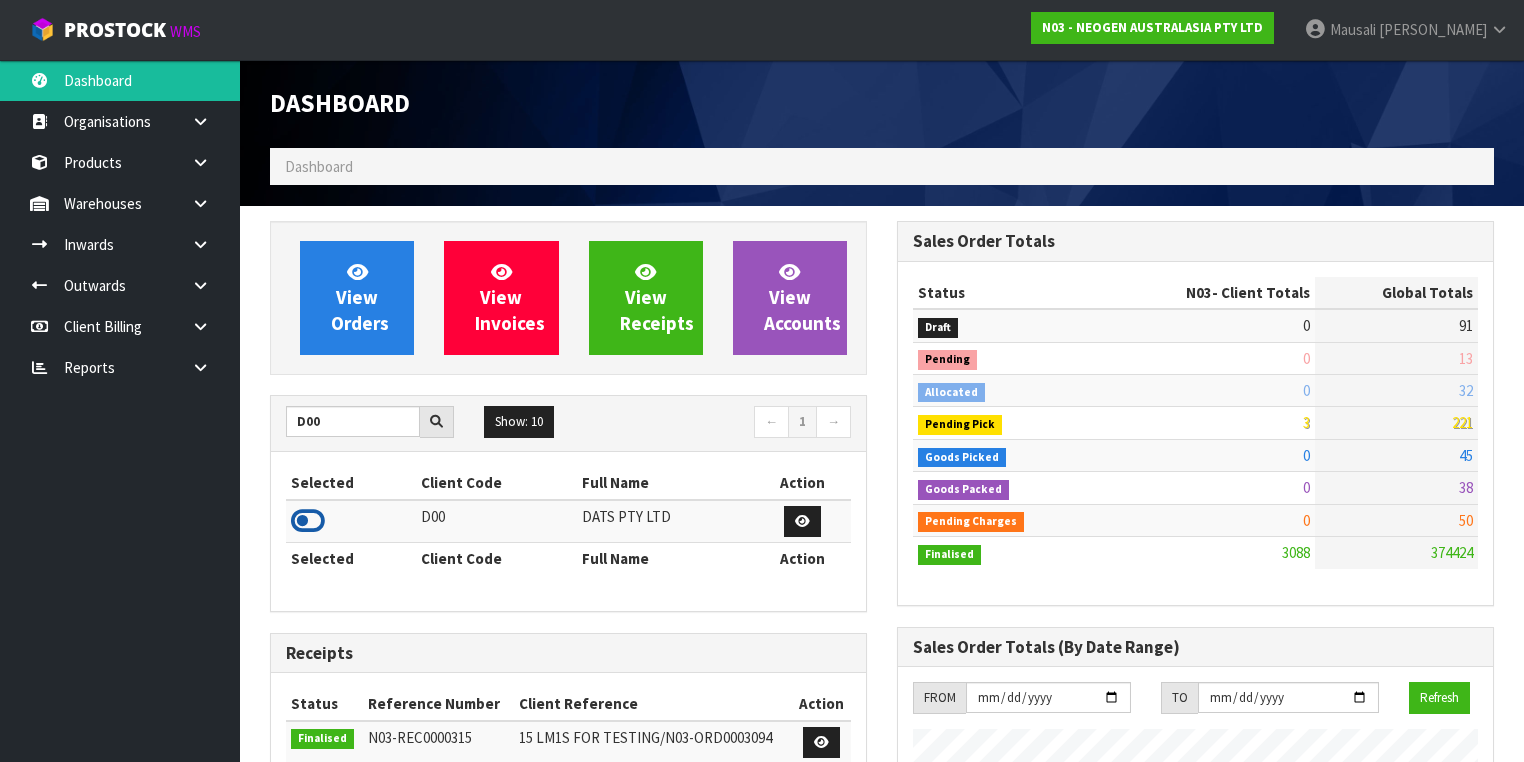 click at bounding box center (308, 521) 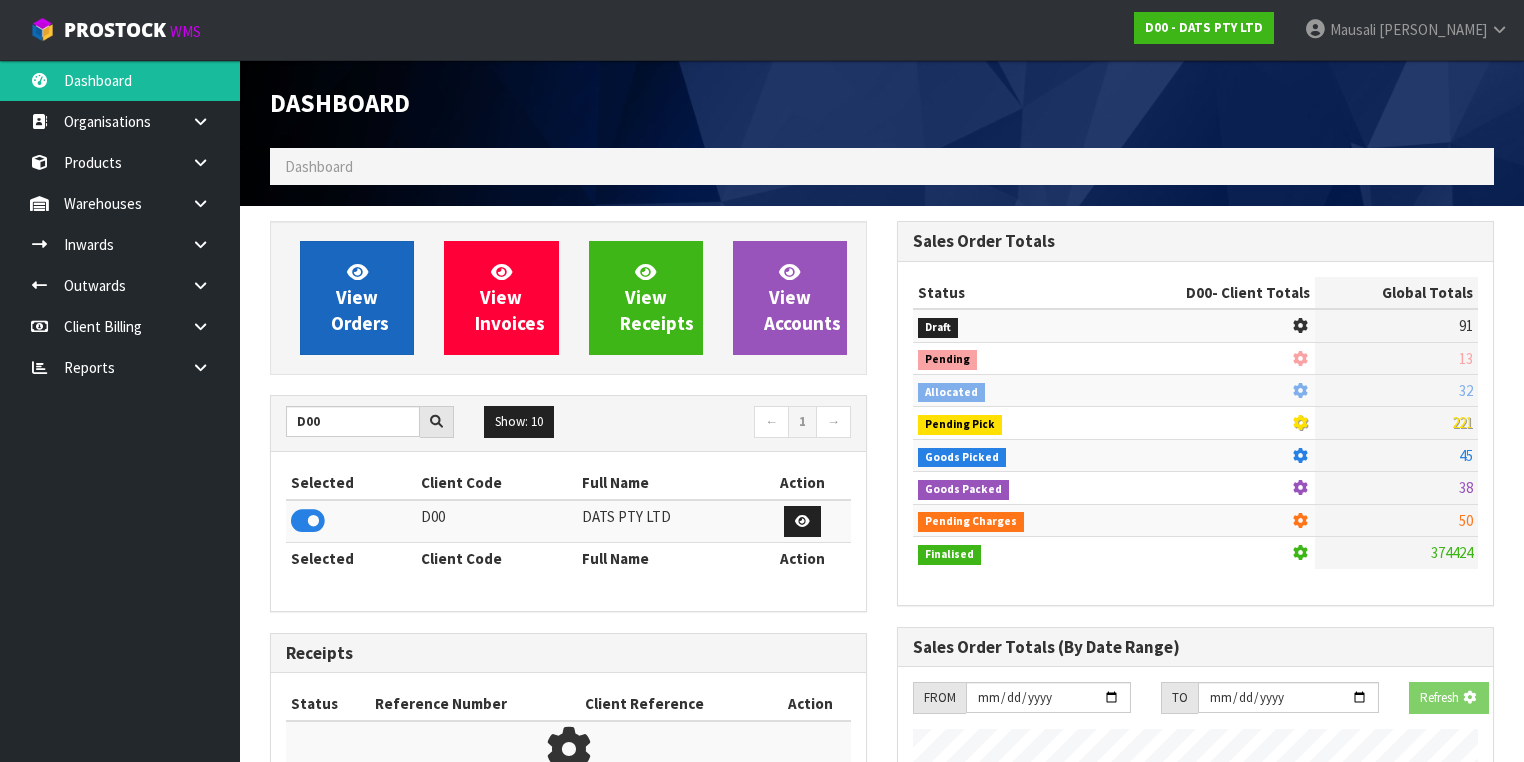 scroll, scrollTop: 1242, scrollLeft: 627, axis: both 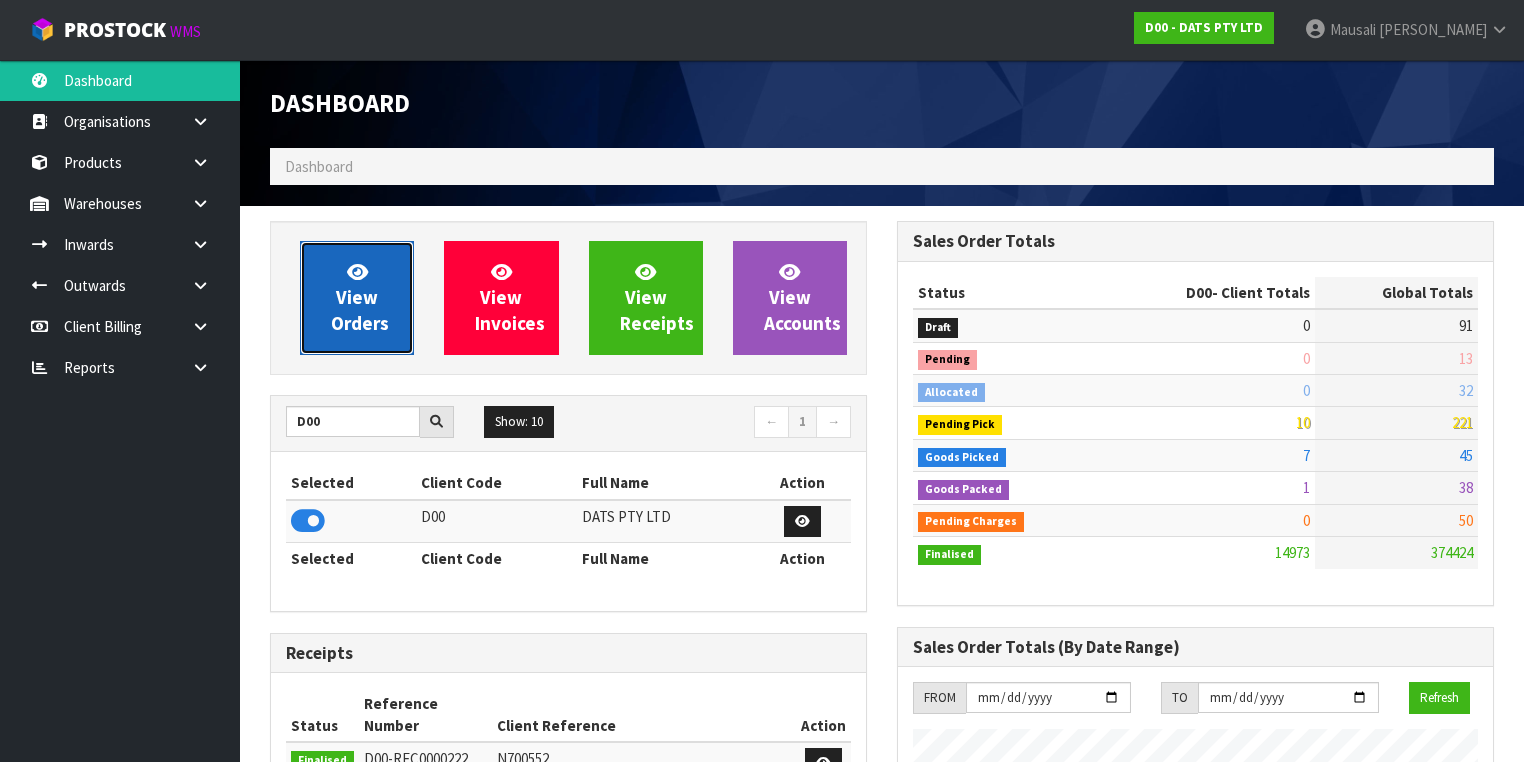 click on "View
Orders" at bounding box center (360, 297) 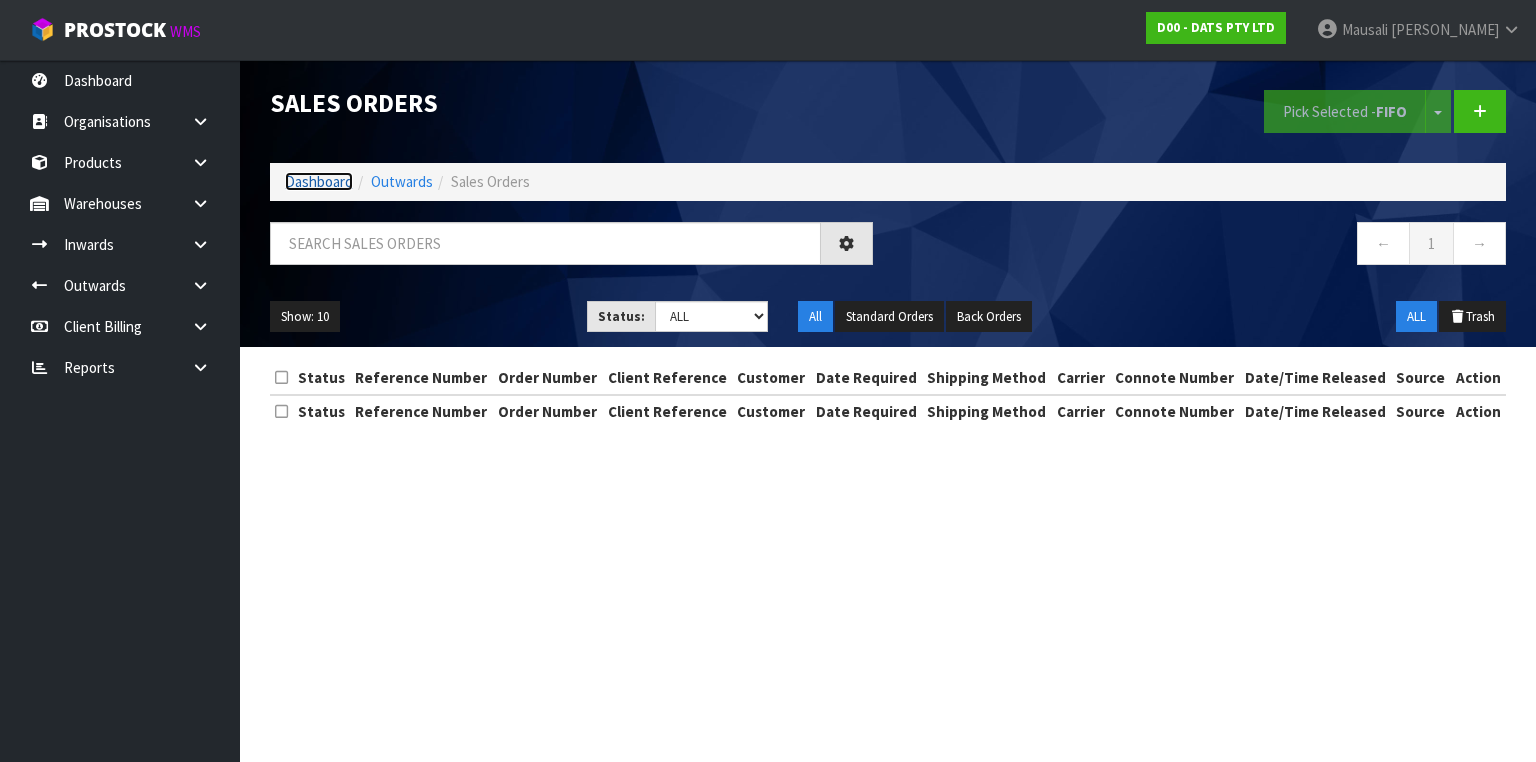 click on "Dashboard" at bounding box center [319, 181] 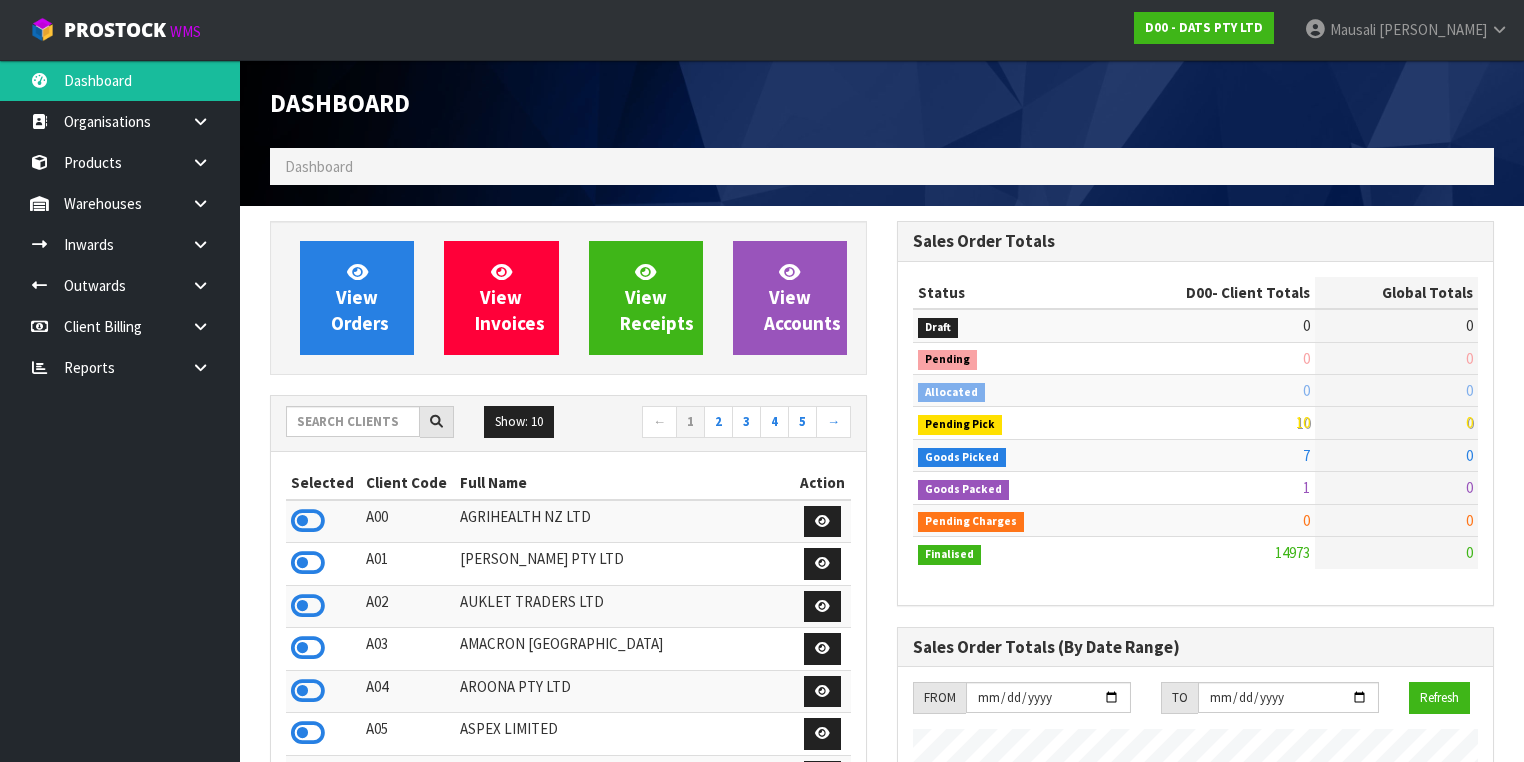 scroll, scrollTop: 998405, scrollLeft: 999372, axis: both 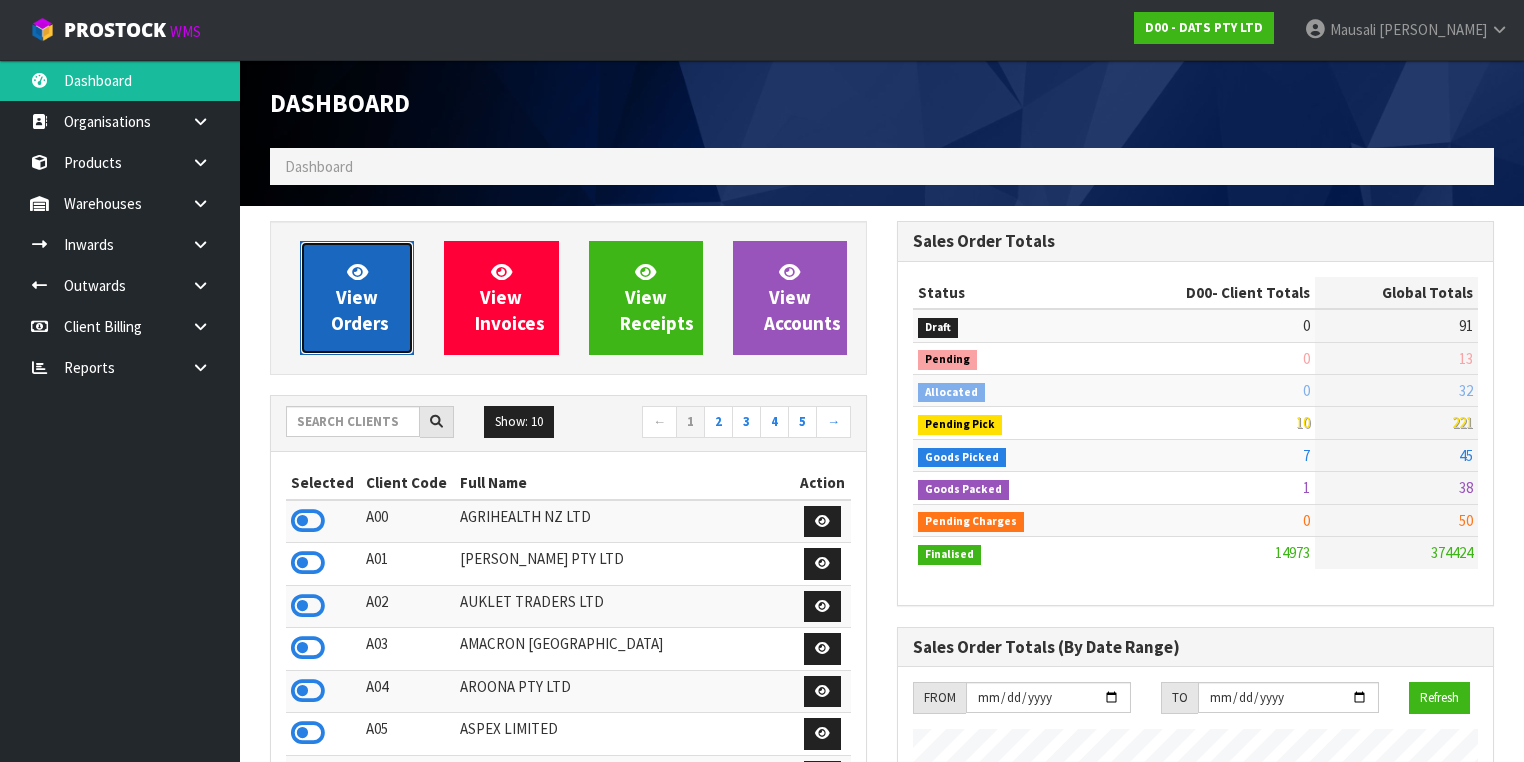 click on "View
Orders" at bounding box center [360, 297] 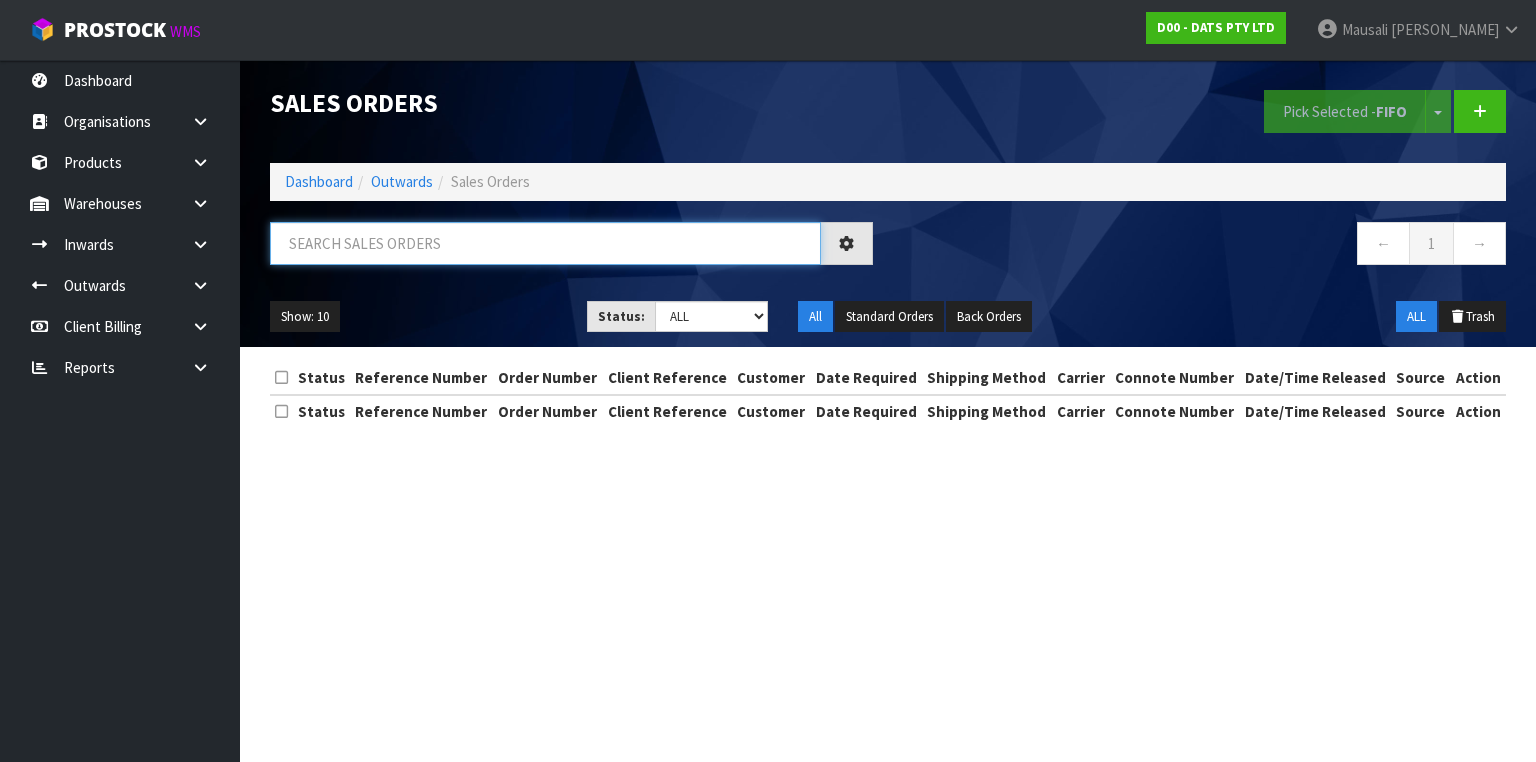 click at bounding box center [545, 243] 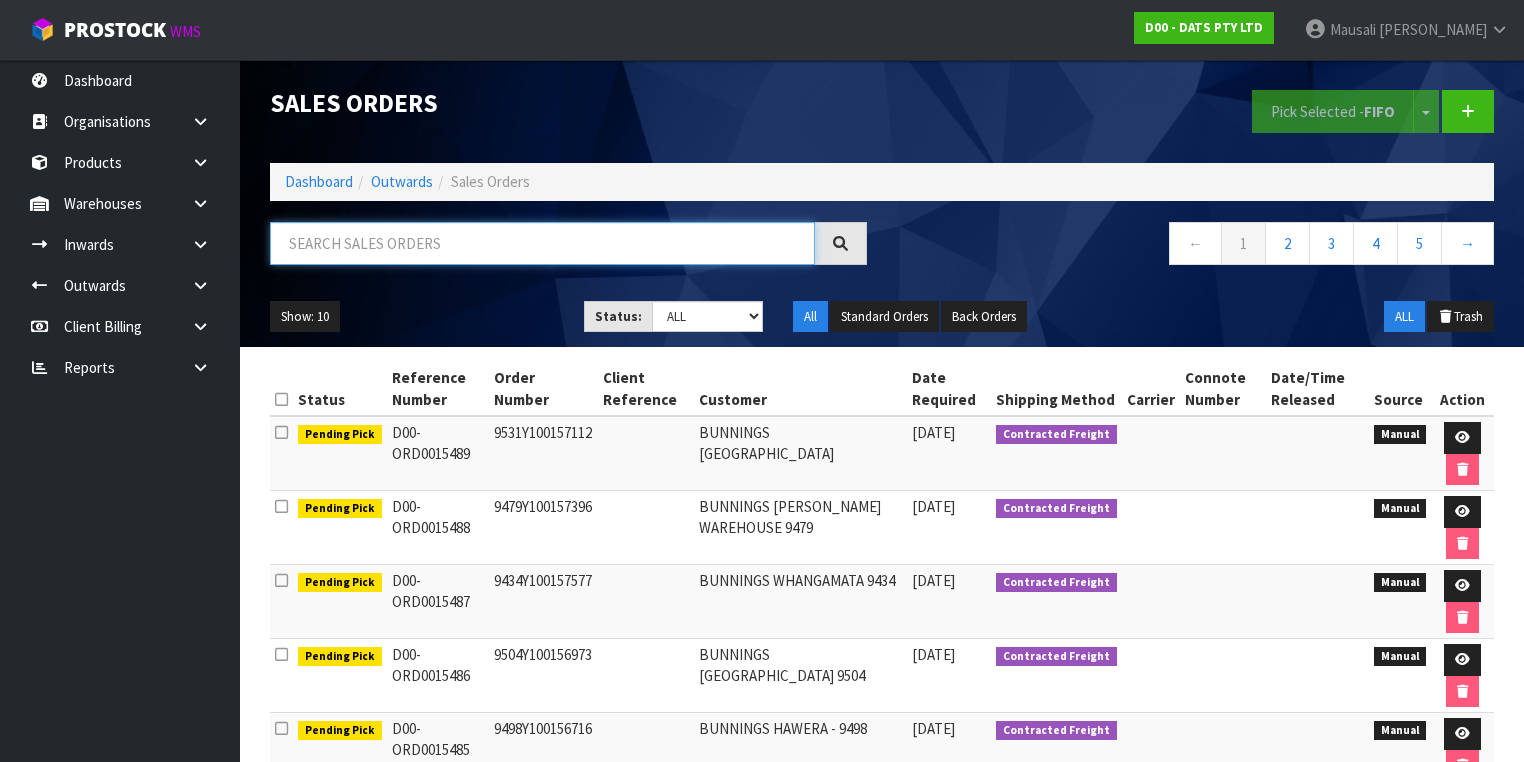 click at bounding box center (542, 243) 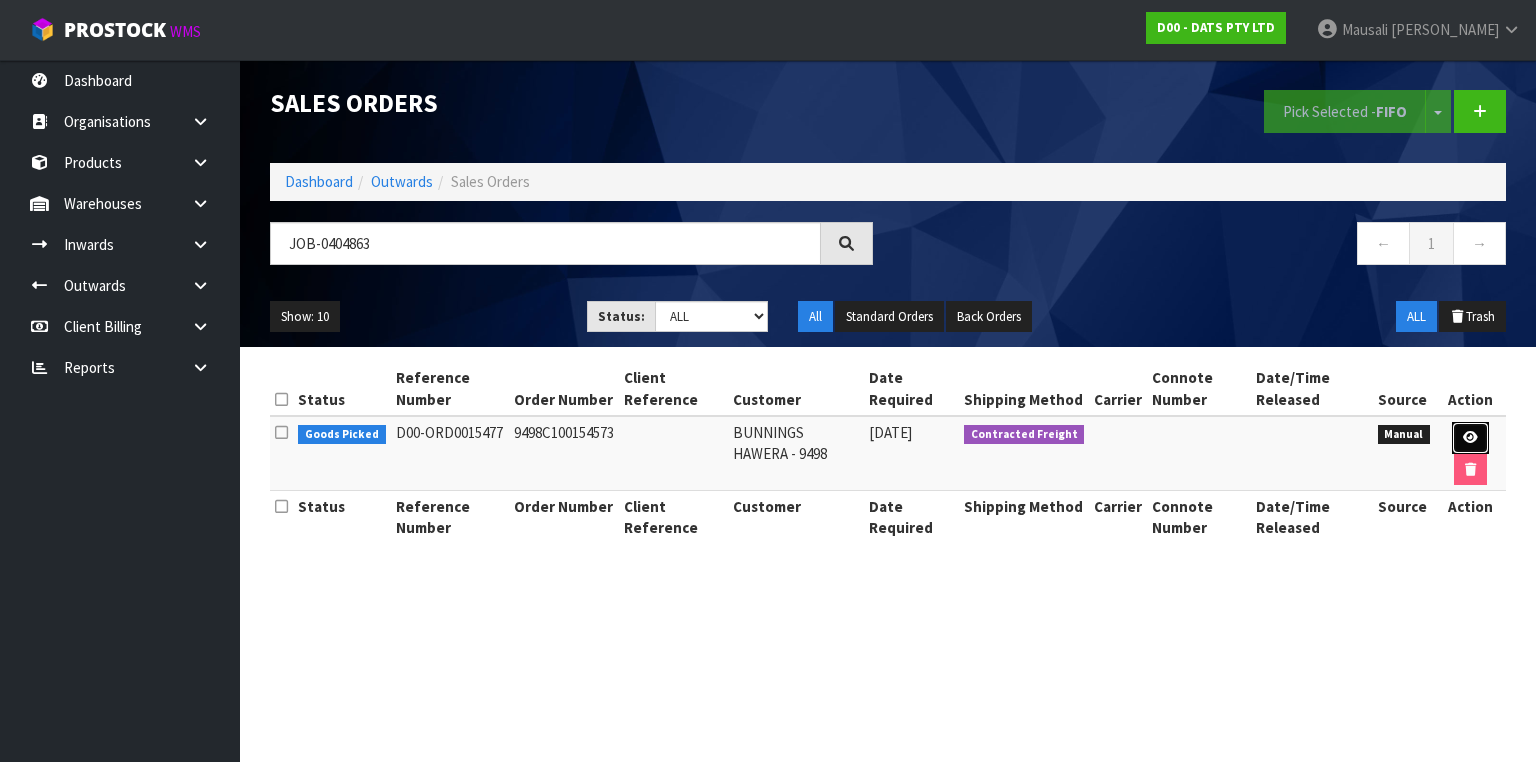 click at bounding box center (1470, 437) 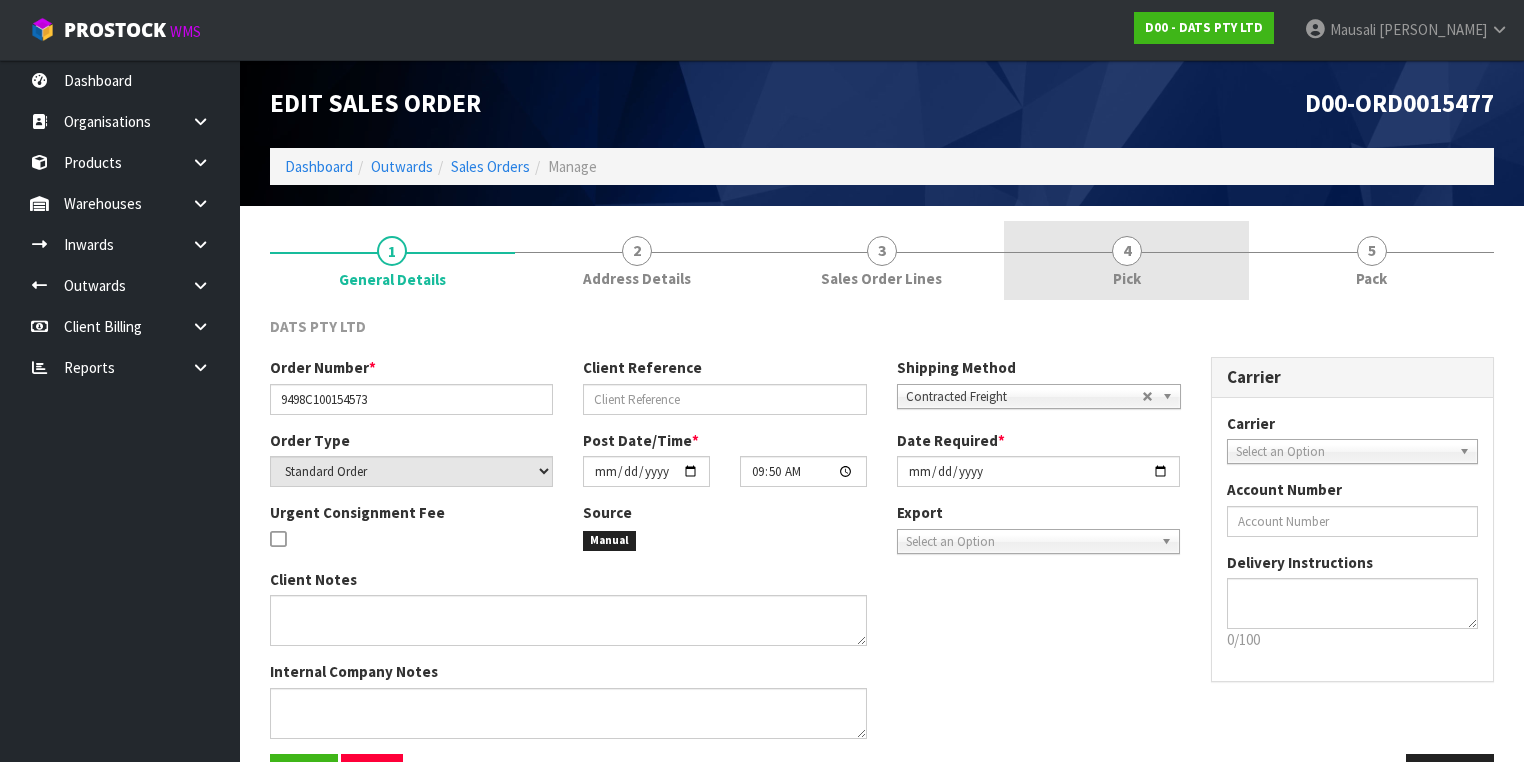click on "4
Pick" at bounding box center [1126, 260] 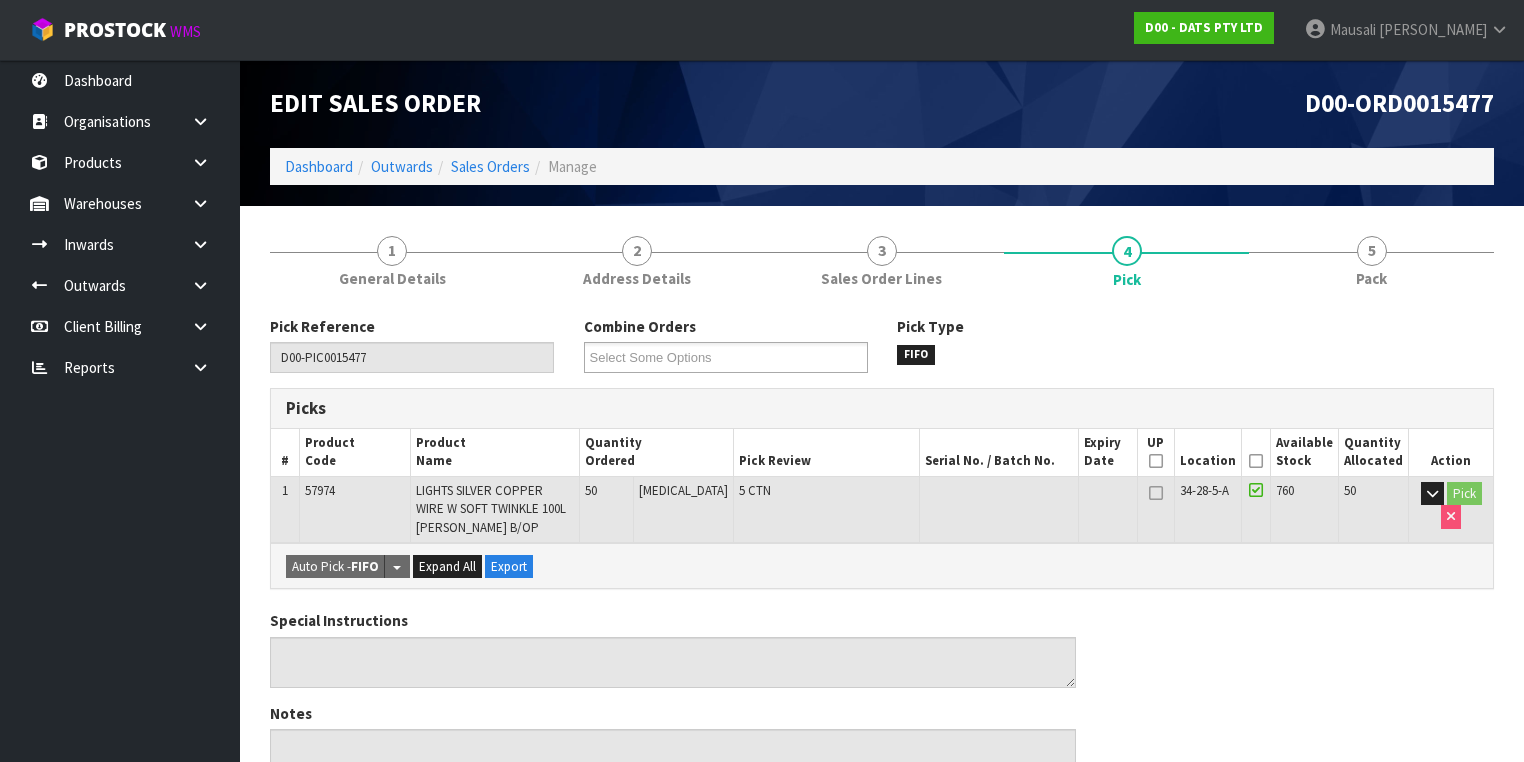 click at bounding box center (1256, 461) 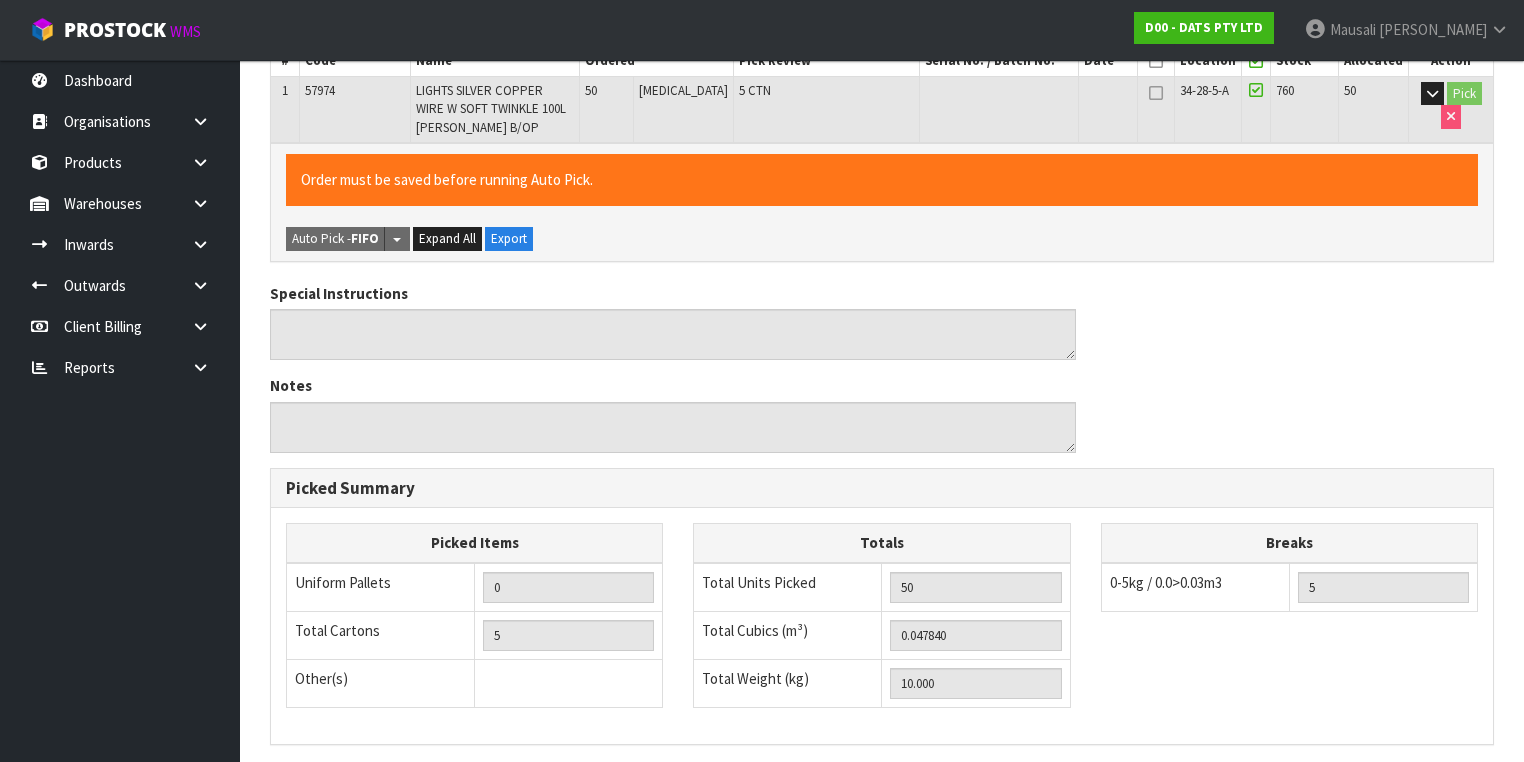 scroll, scrollTop: 651, scrollLeft: 0, axis: vertical 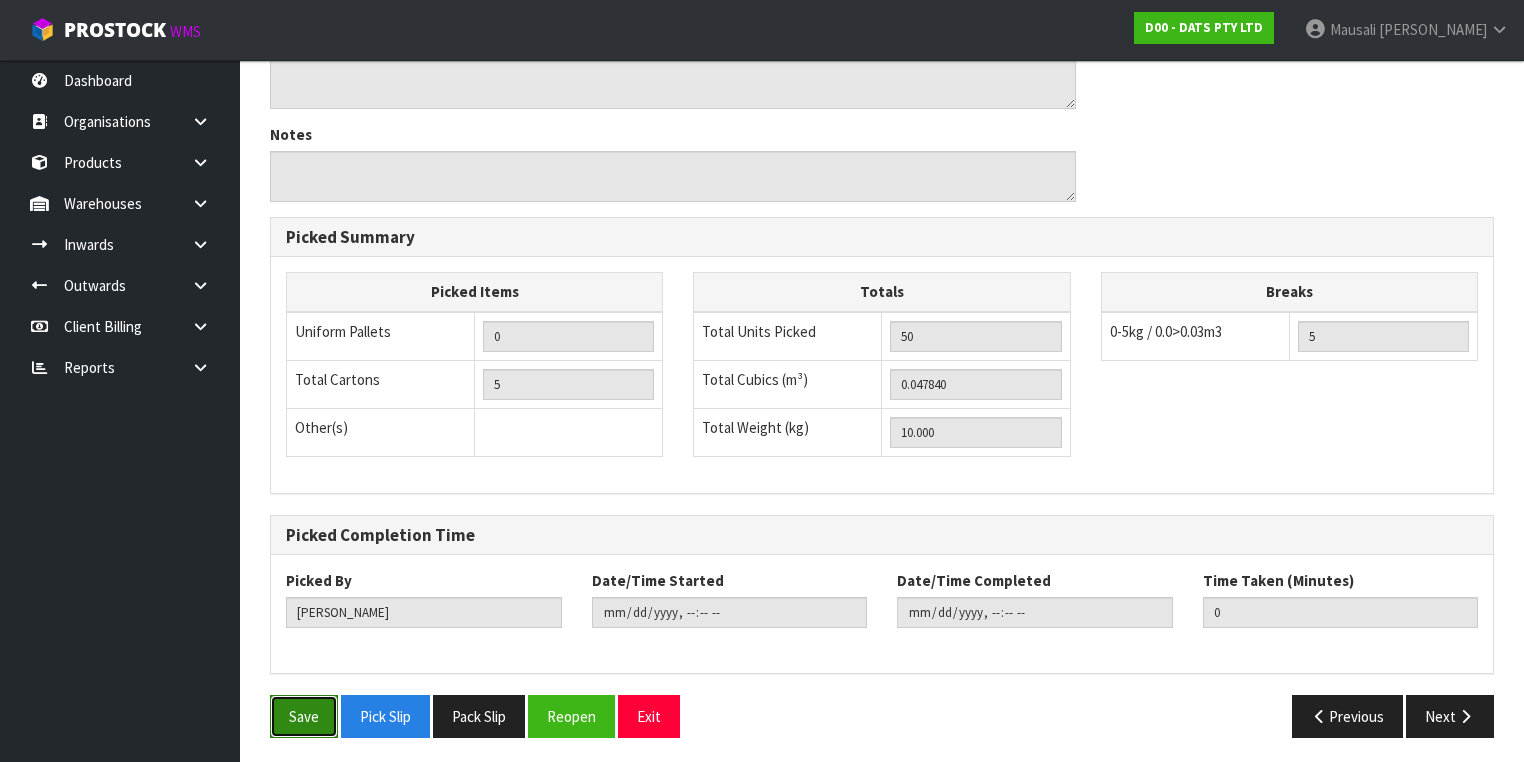 click on "Save" at bounding box center [304, 716] 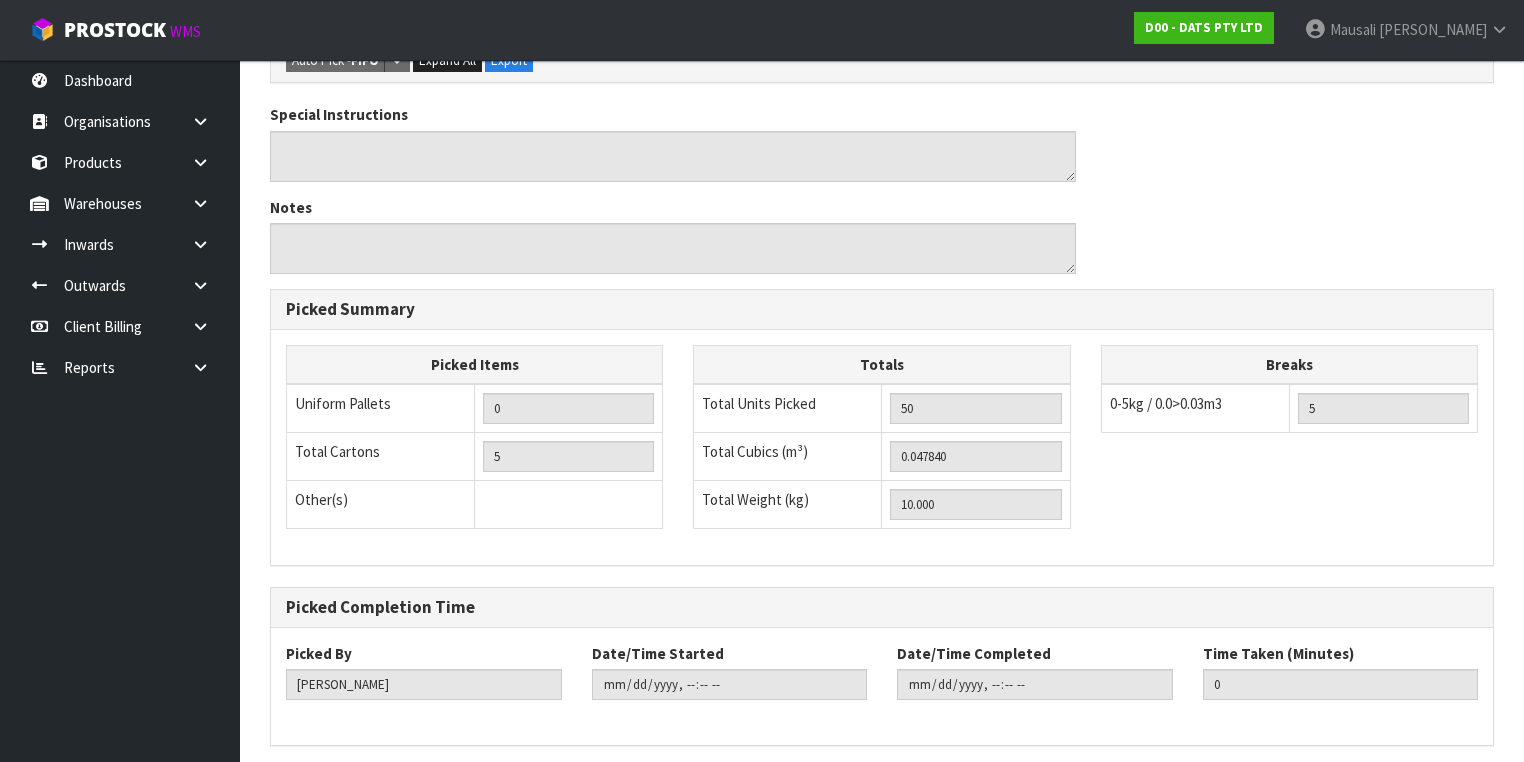 scroll, scrollTop: 0, scrollLeft: 0, axis: both 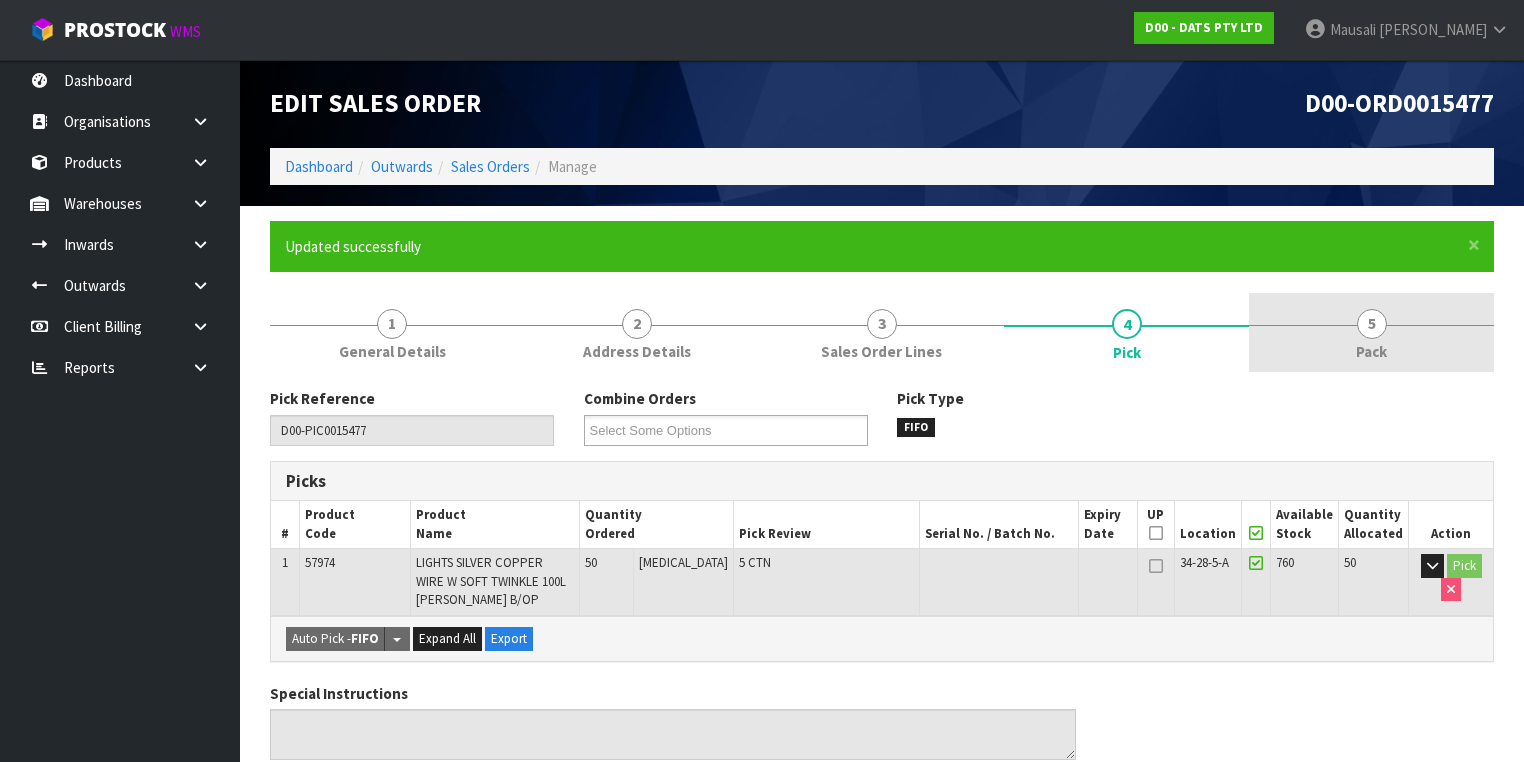 click on "5" at bounding box center [1372, 324] 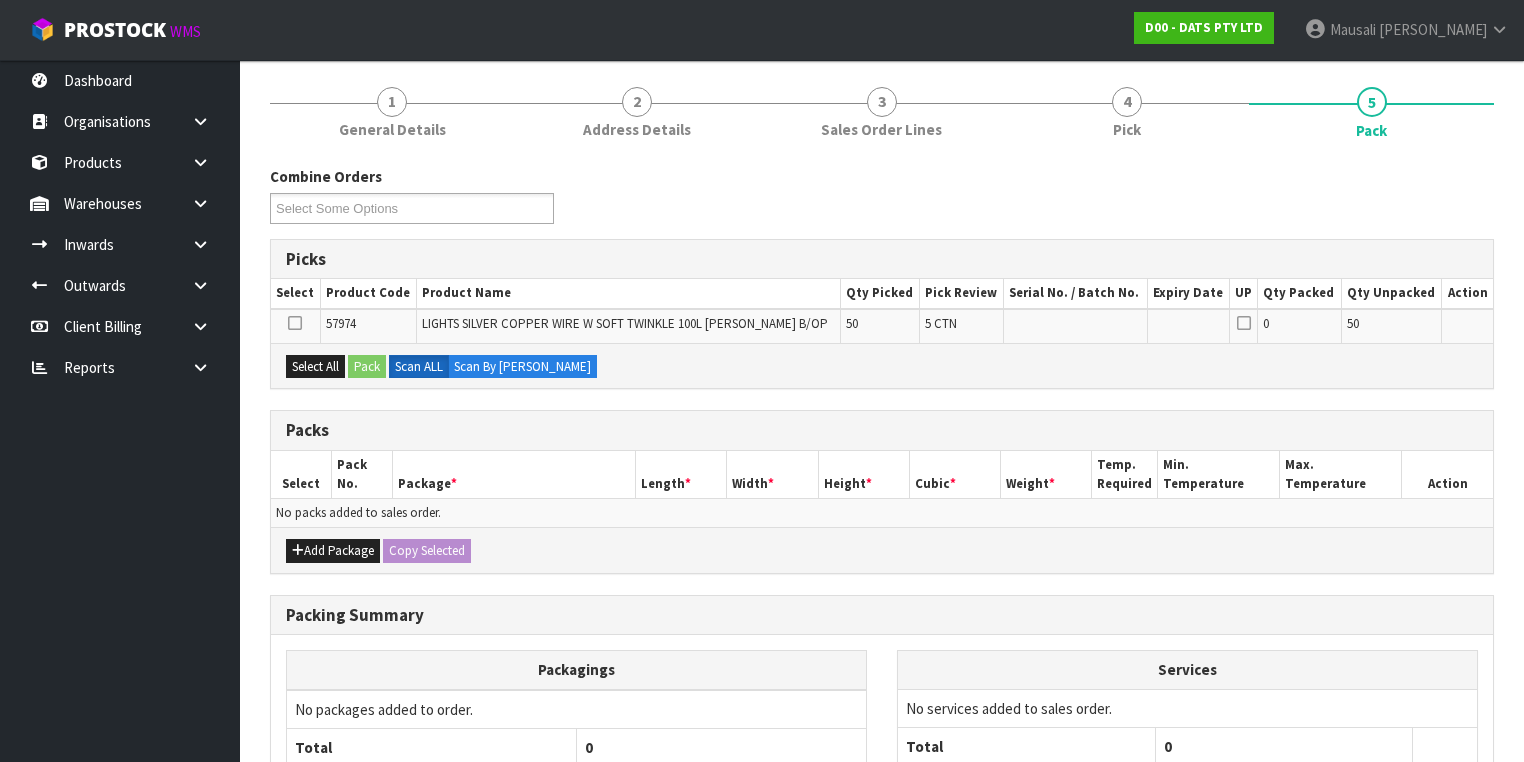 scroll, scrollTop: 320, scrollLeft: 0, axis: vertical 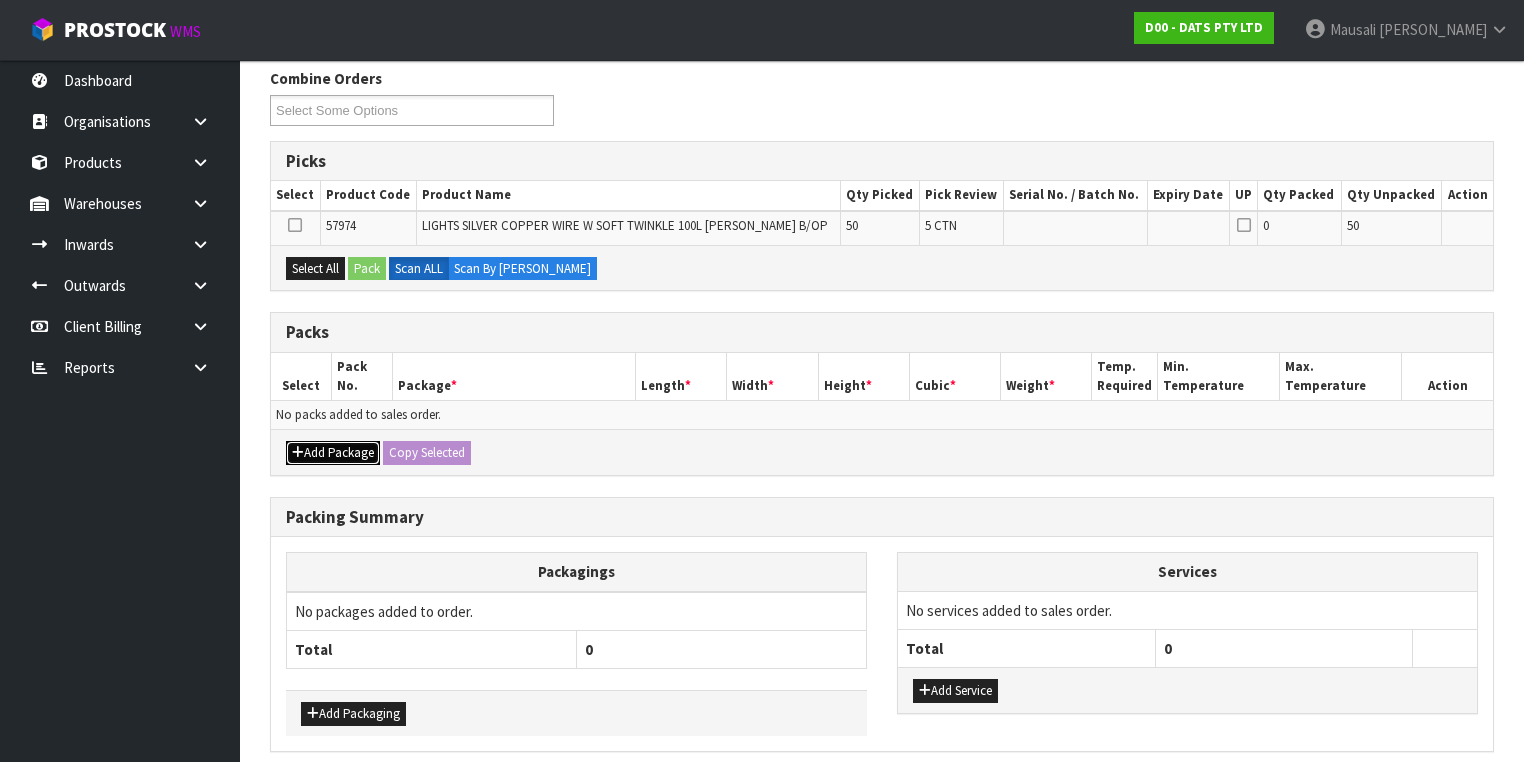 click on "Add Package" at bounding box center [333, 453] 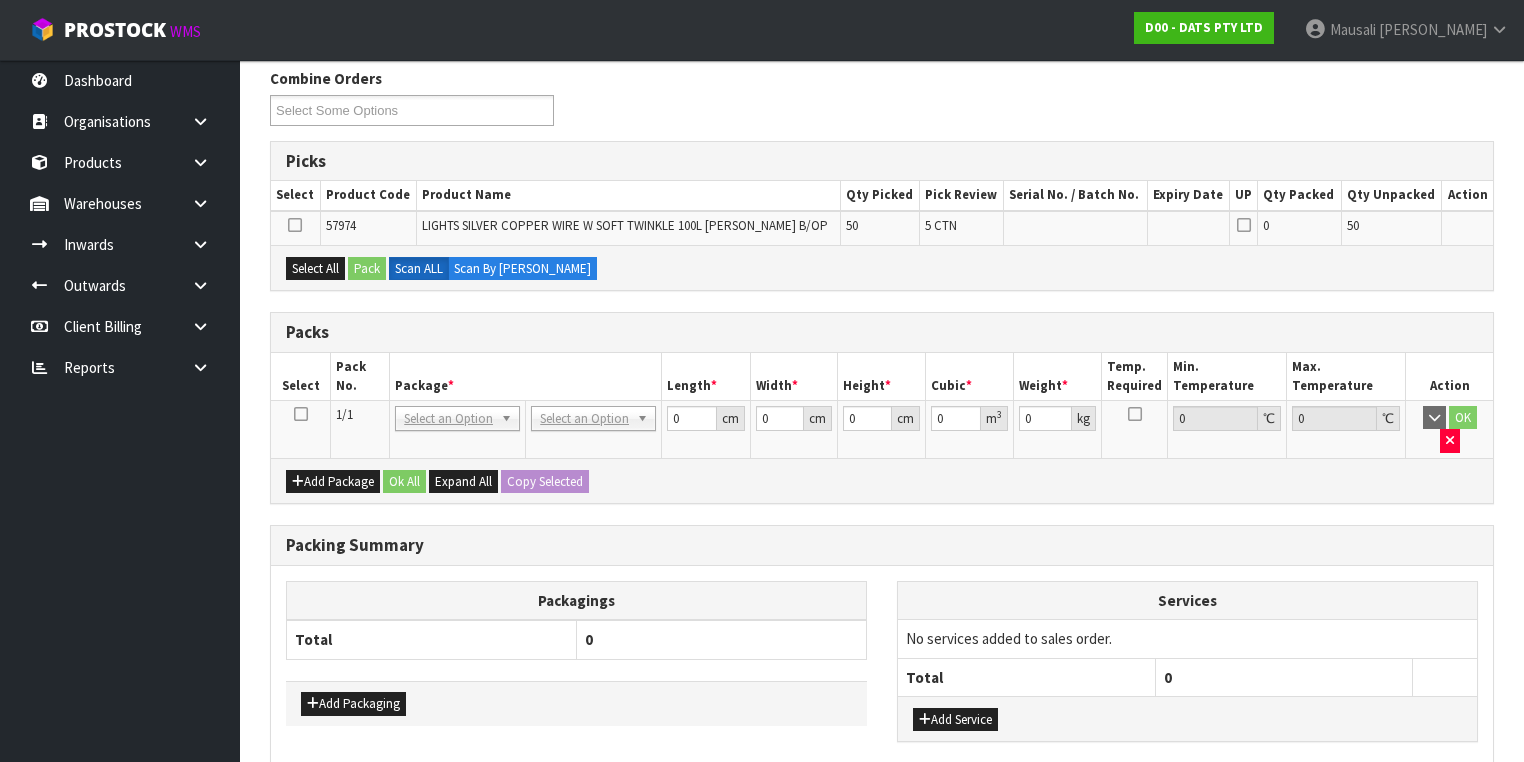click at bounding box center [301, 414] 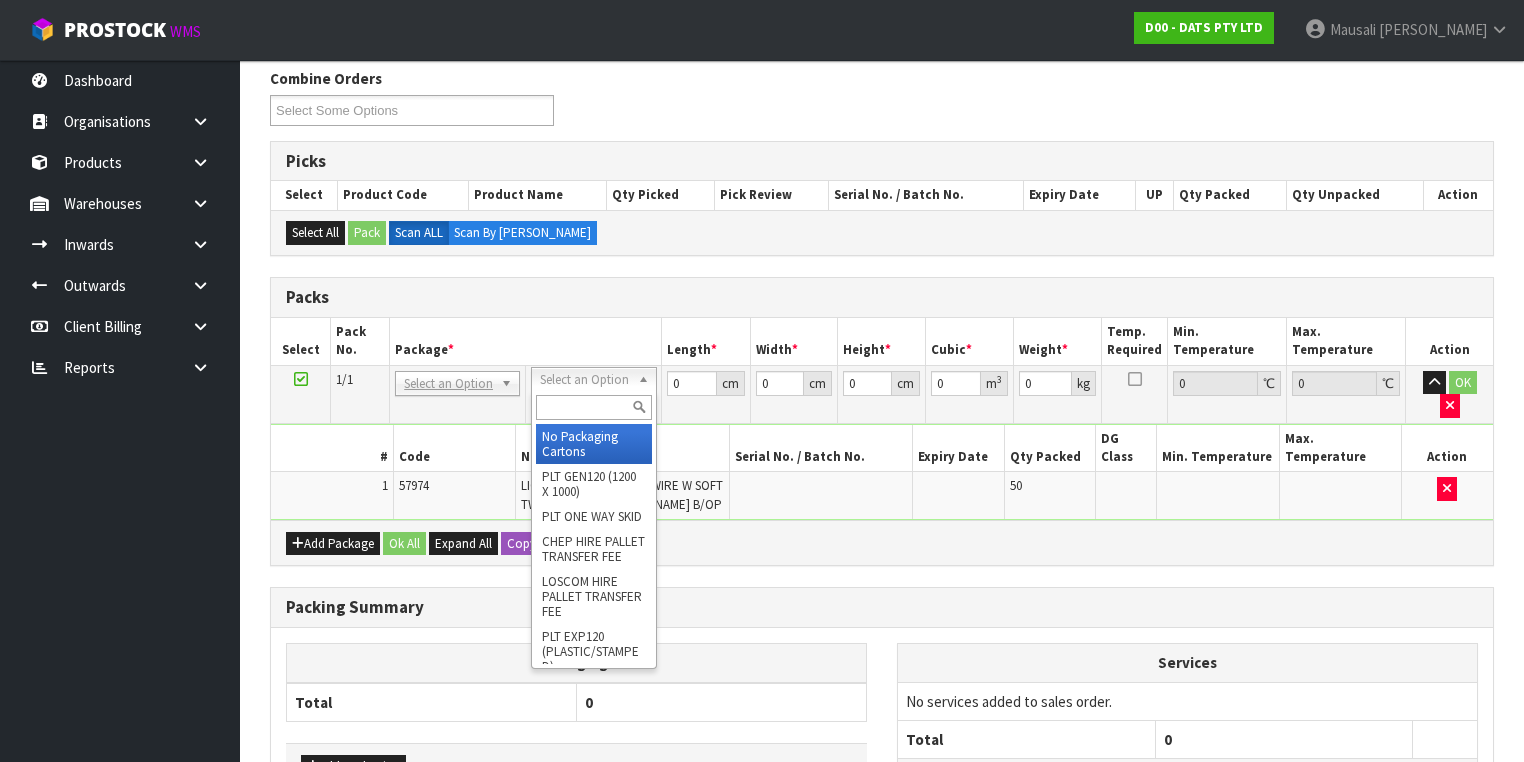 click at bounding box center (593, 407) 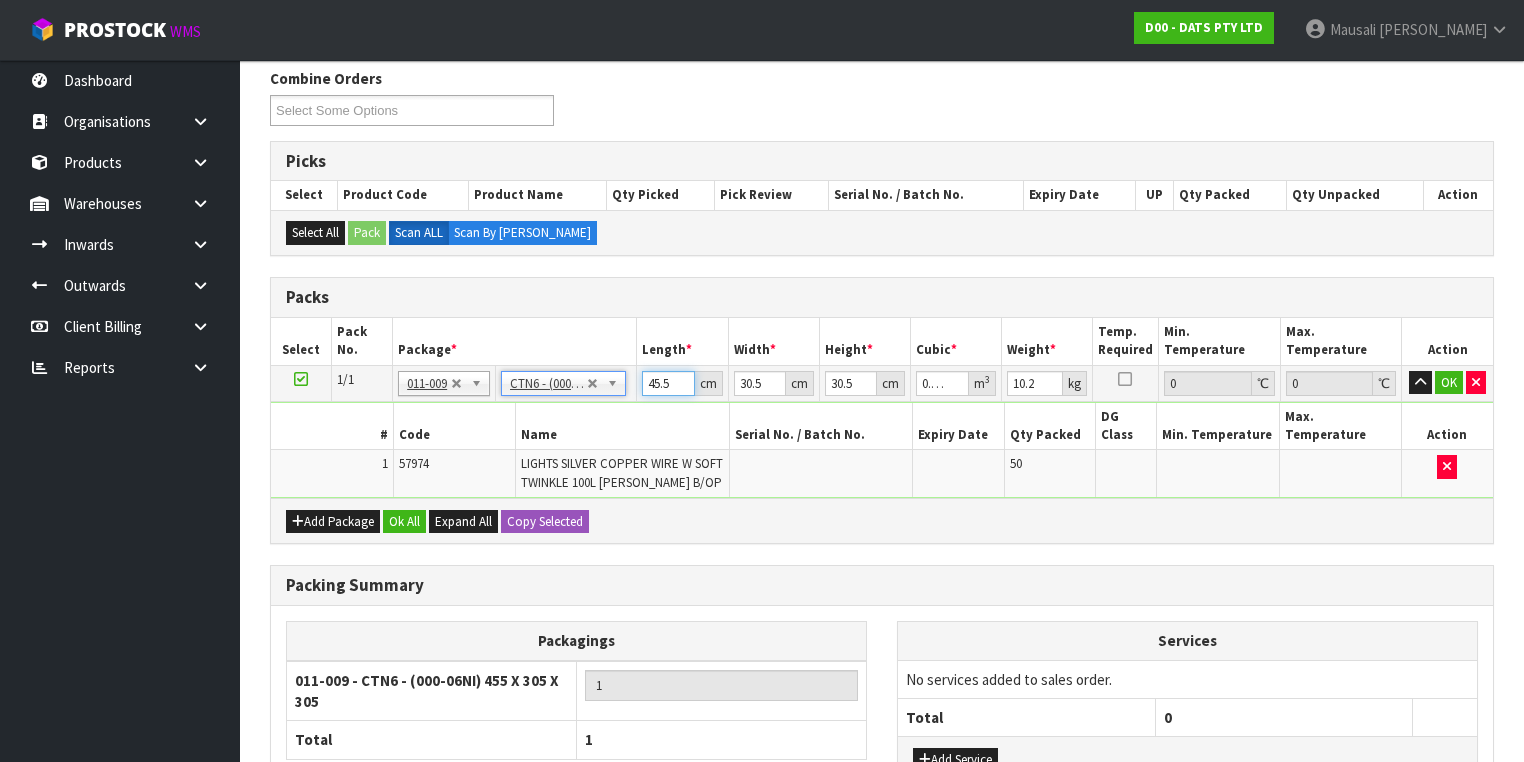 drag, startPoint x: 672, startPoint y: 379, endPoint x: 626, endPoint y: 382, distance: 46.09772 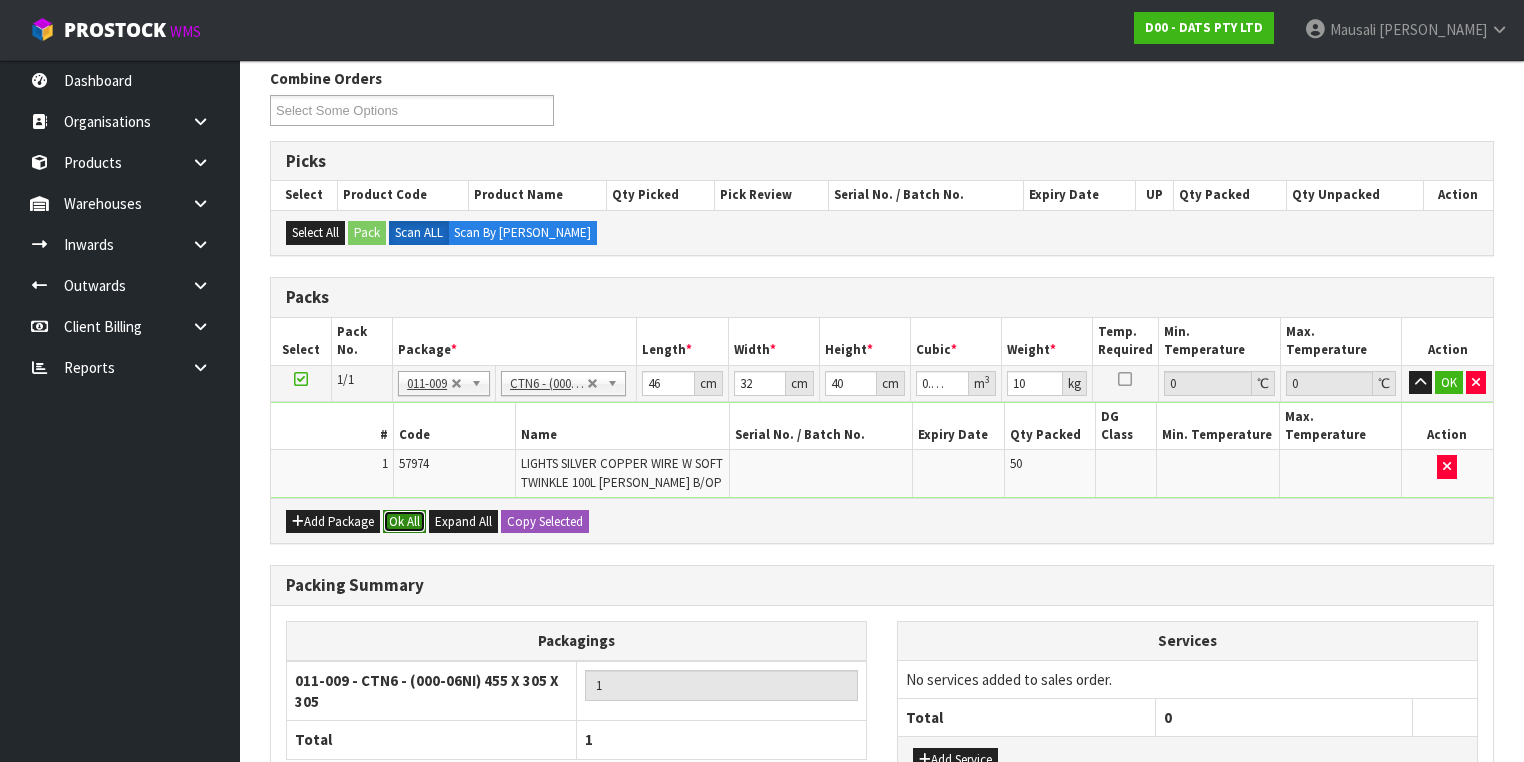click on "Ok All" at bounding box center (404, 522) 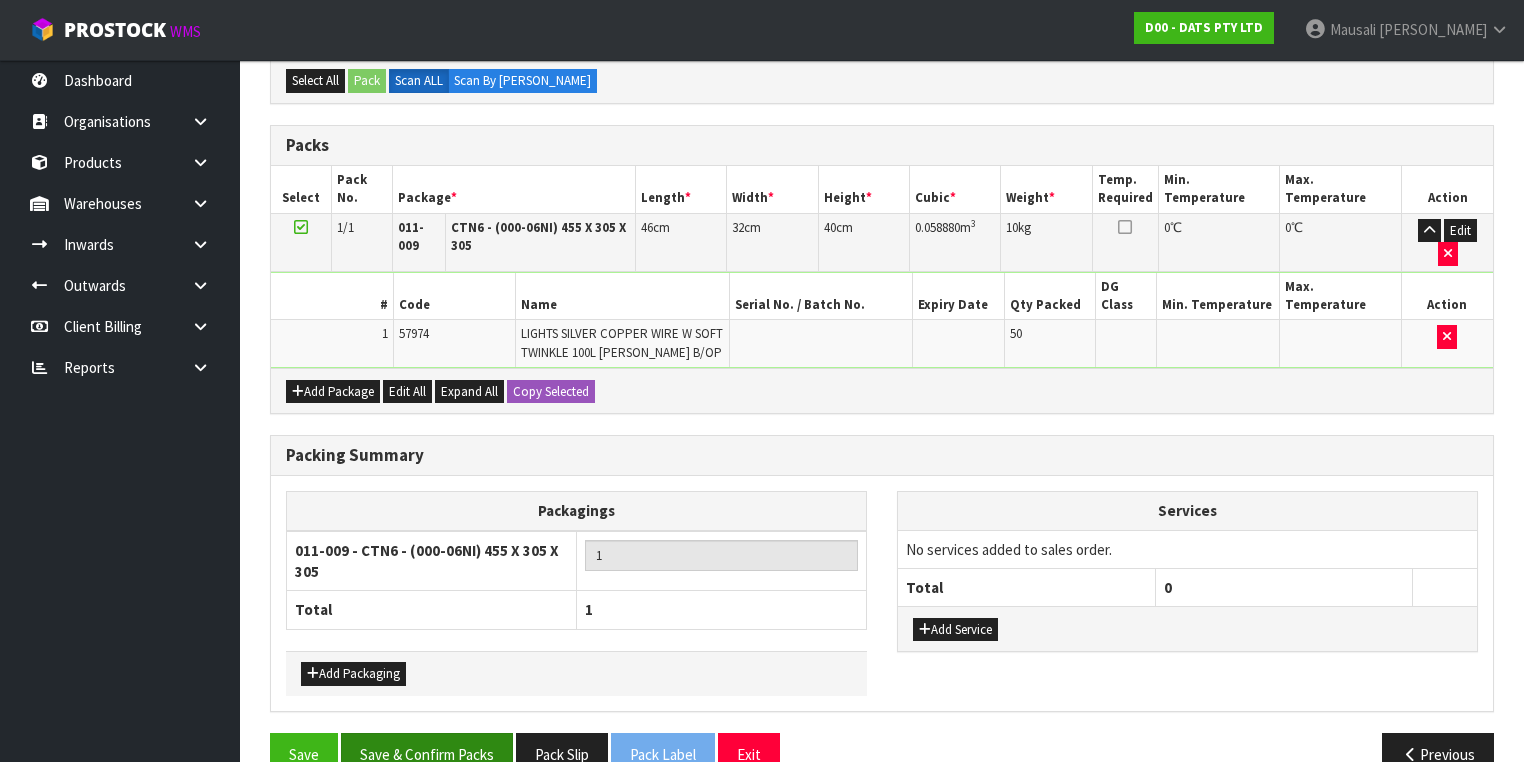 scroll, scrollTop: 478, scrollLeft: 0, axis: vertical 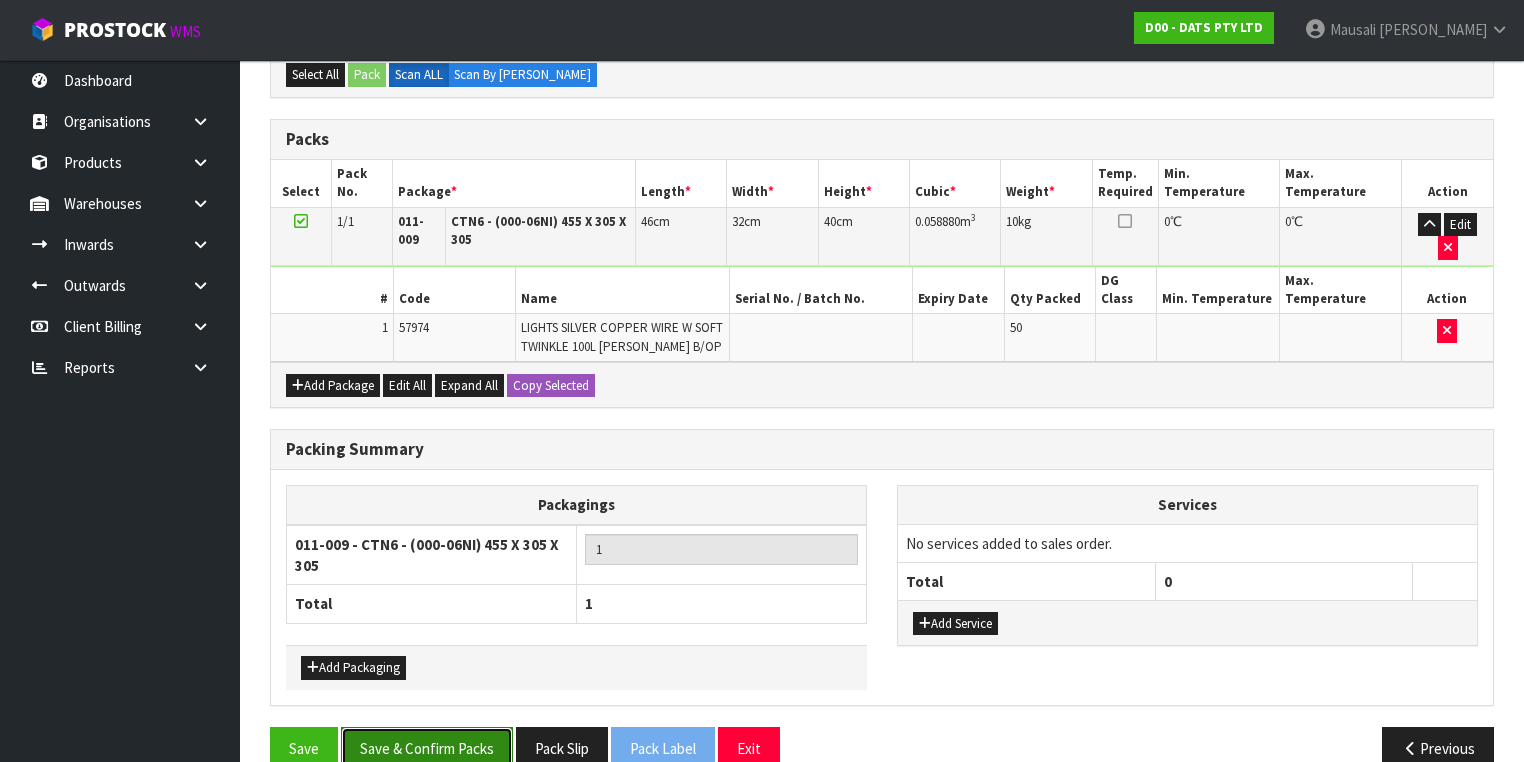 click on "Save & Confirm Packs" at bounding box center (427, 748) 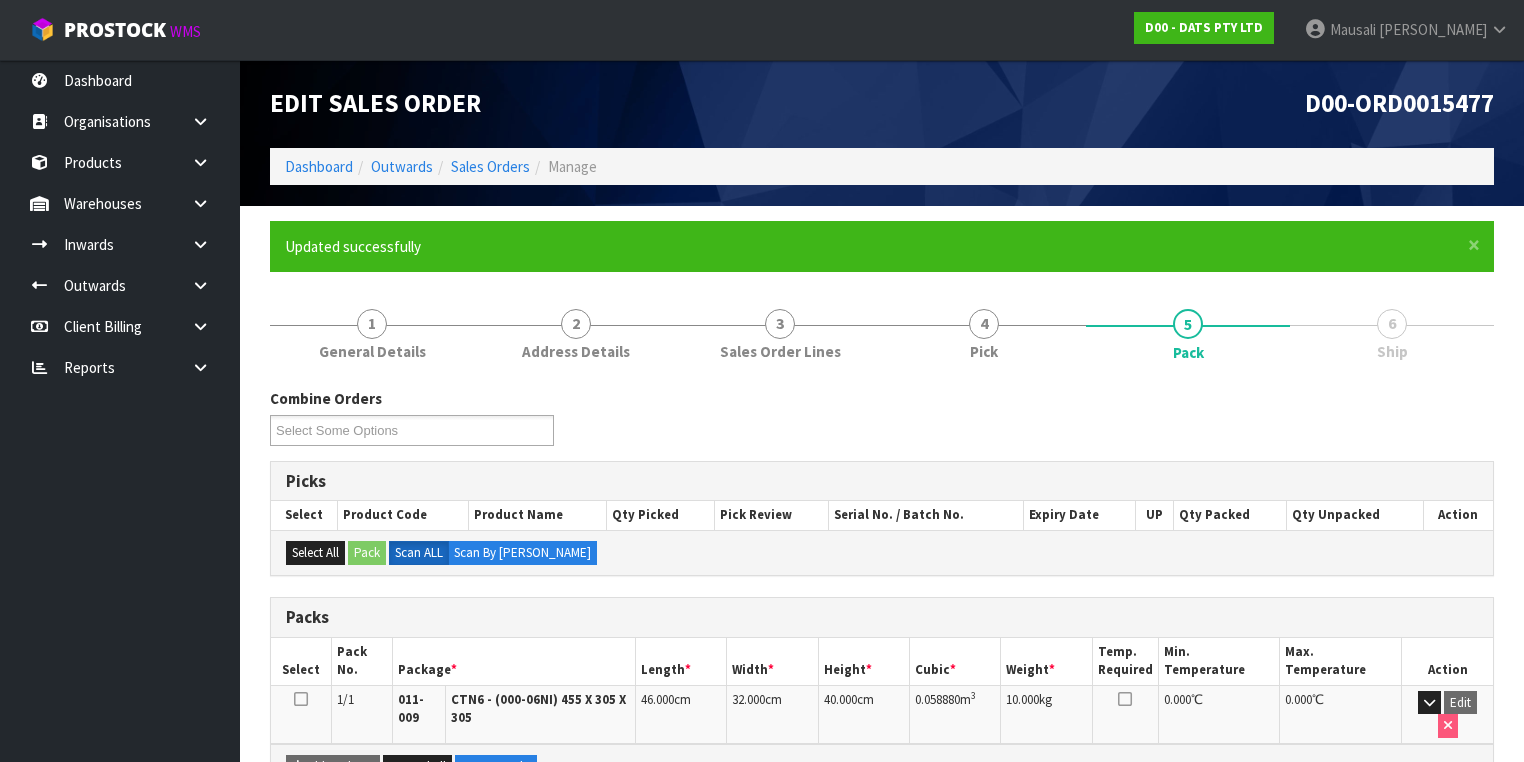 scroll, scrollTop: 356, scrollLeft: 0, axis: vertical 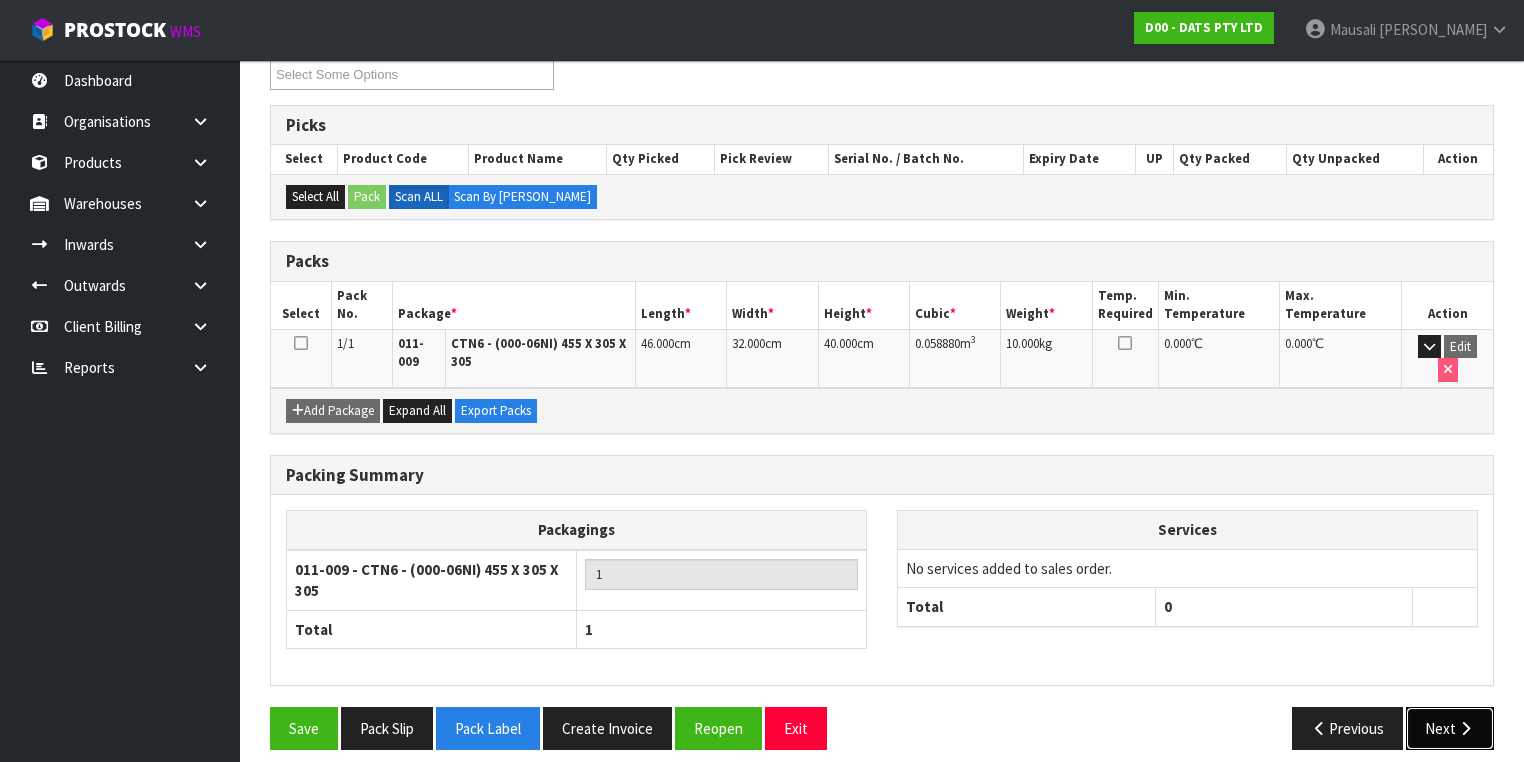 click on "Next" at bounding box center [1450, 728] 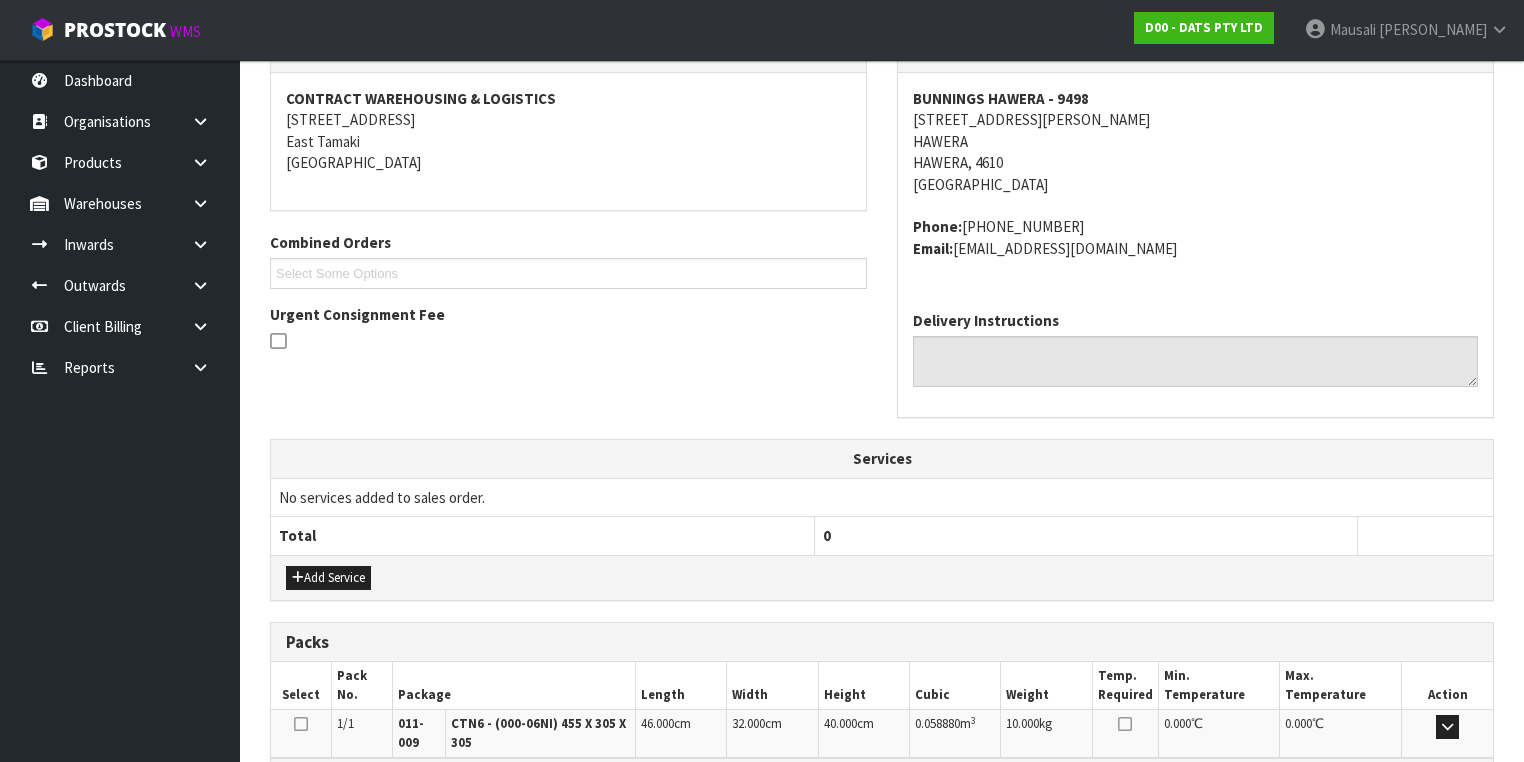 scroll, scrollTop: 606, scrollLeft: 0, axis: vertical 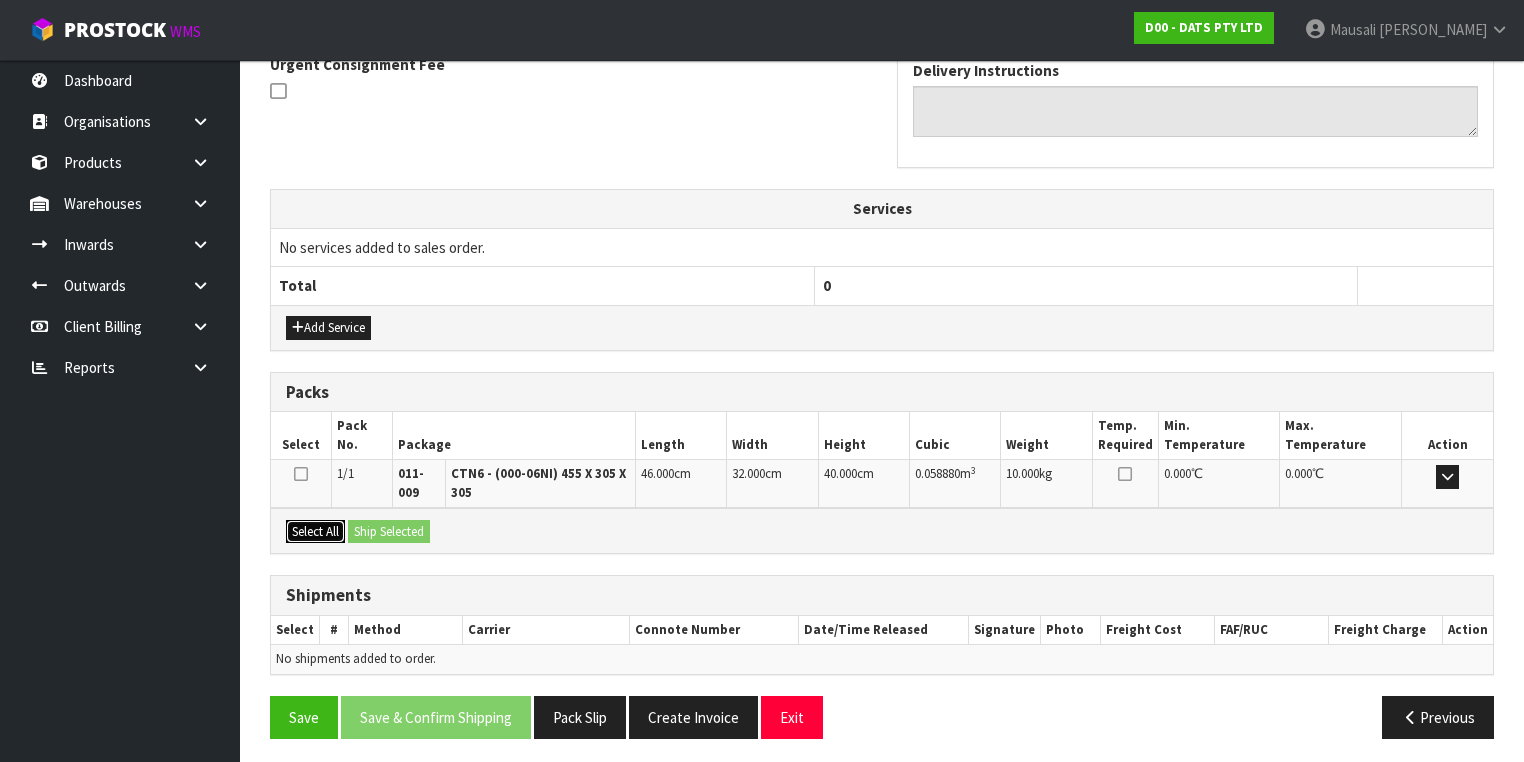 drag, startPoint x: 314, startPoint y: 525, endPoint x: 381, endPoint y: 518, distance: 67.36468 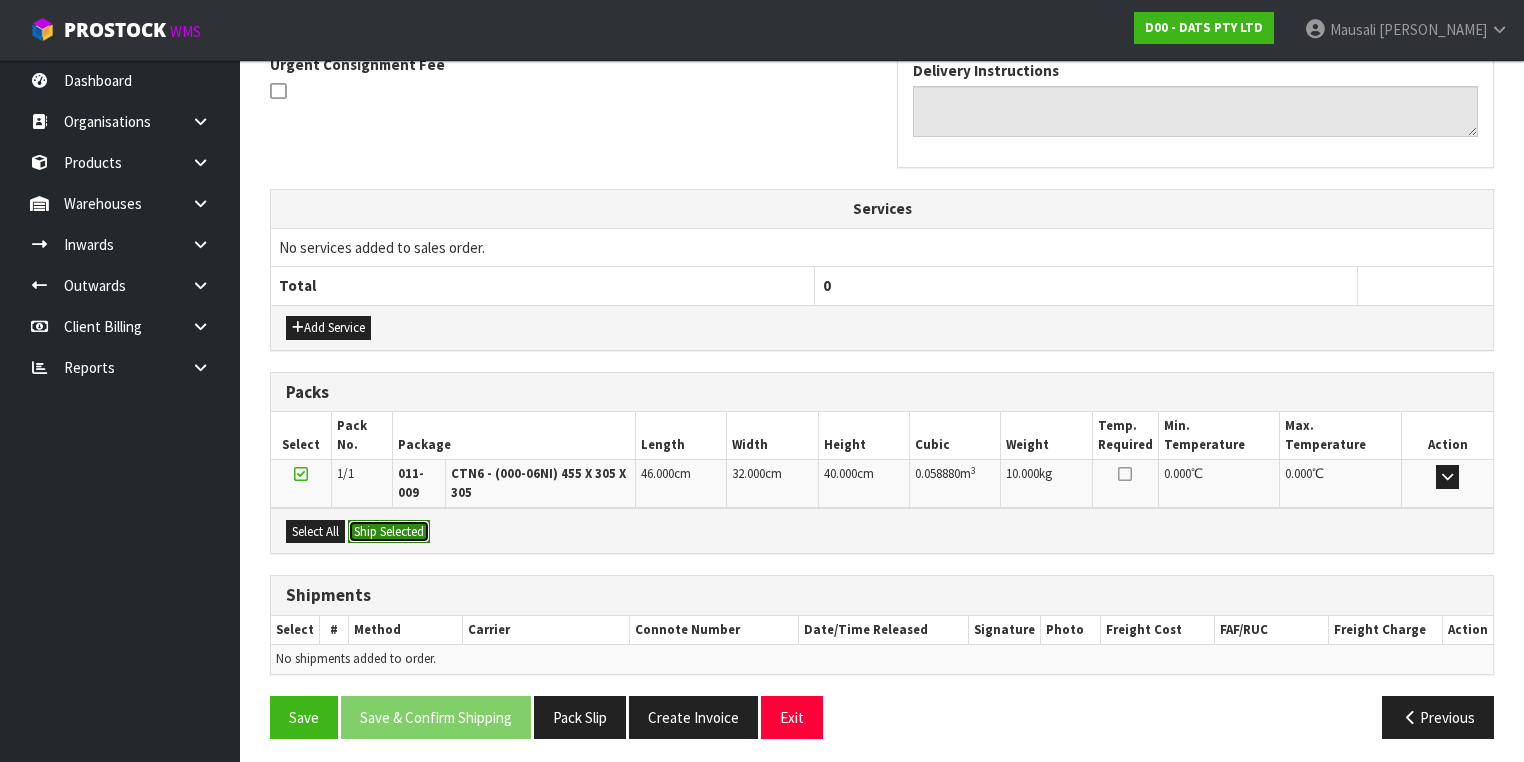 click on "Ship Selected" at bounding box center [389, 532] 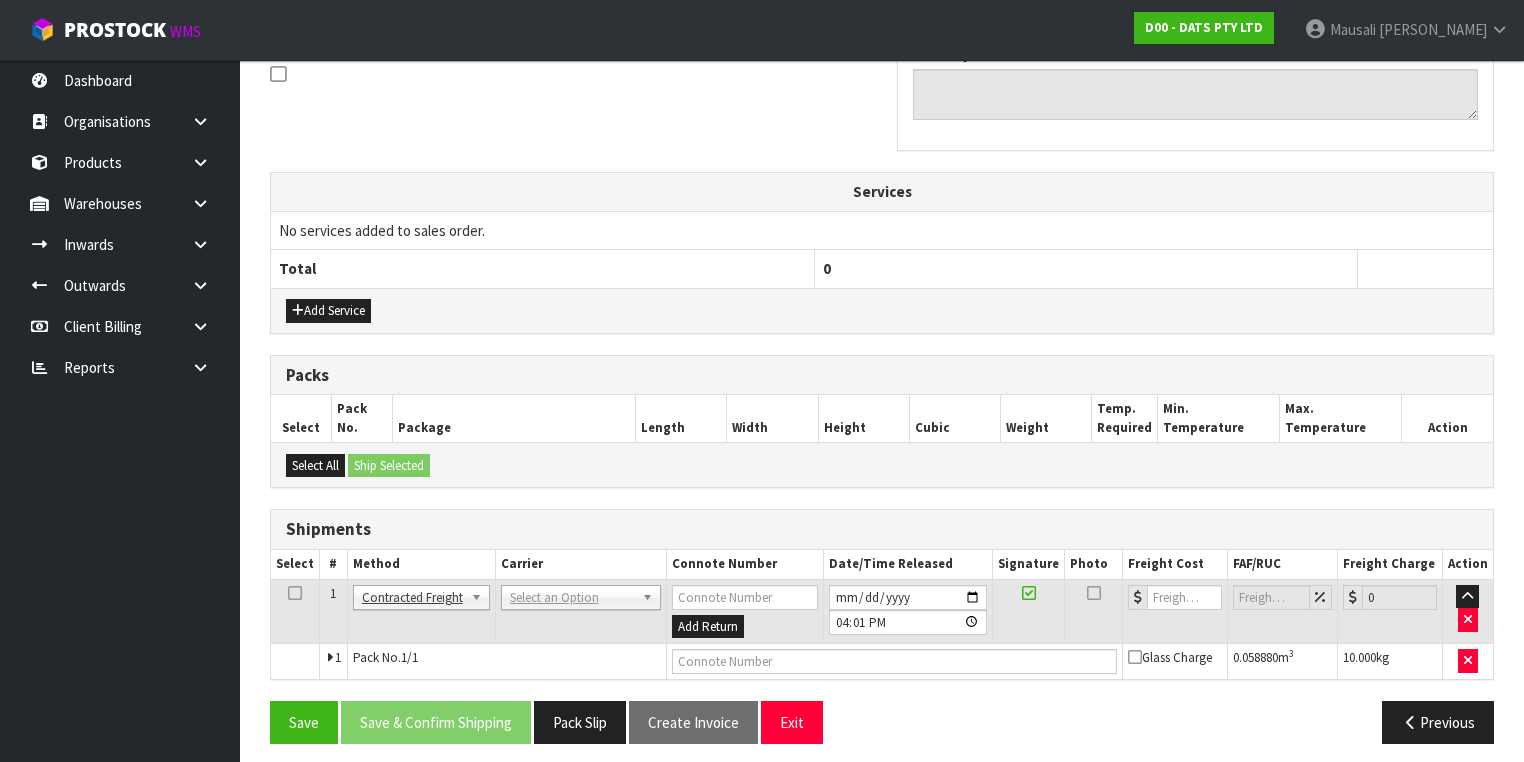 scroll, scrollTop: 628, scrollLeft: 0, axis: vertical 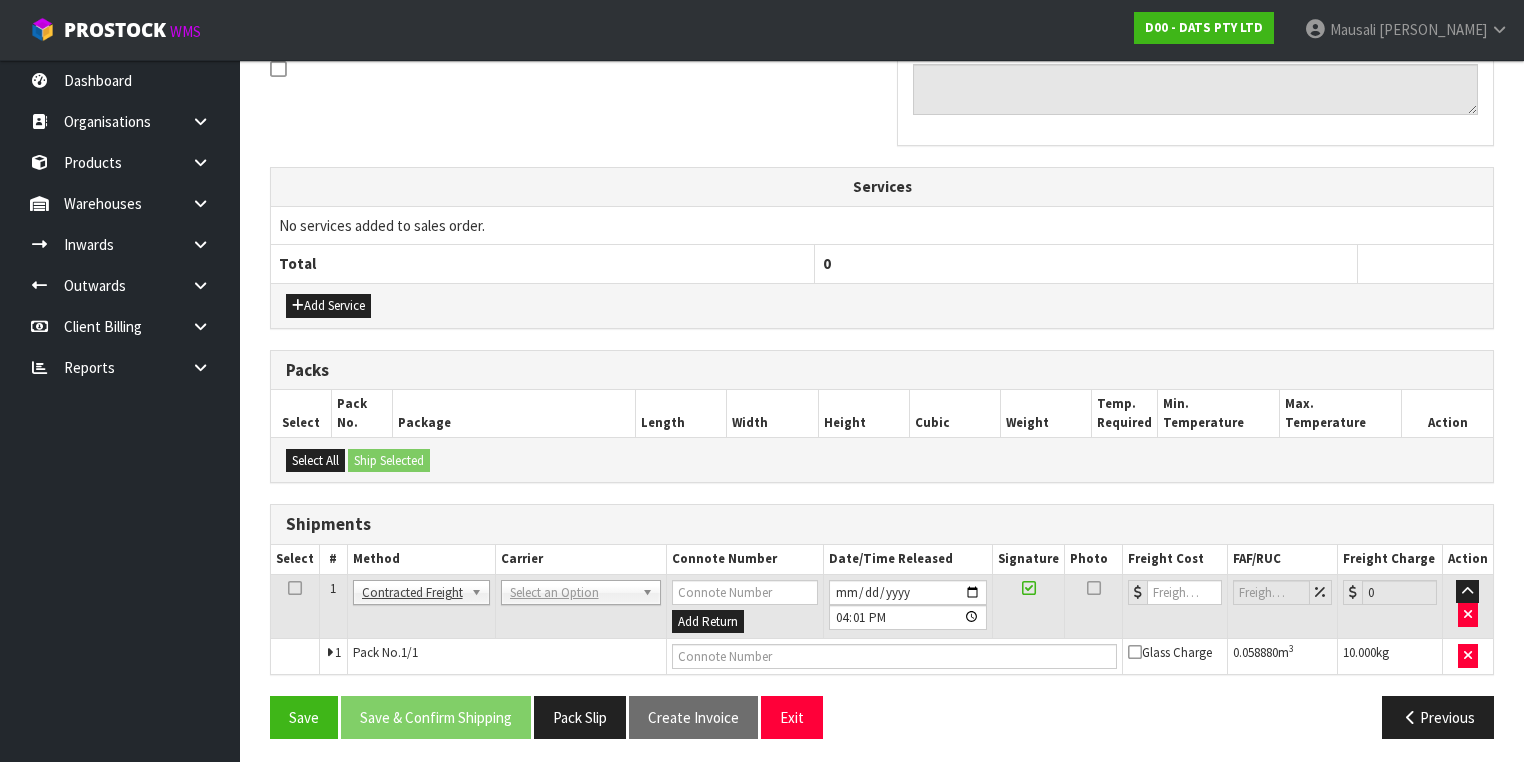 drag, startPoint x: 552, startPoint y: 584, endPoint x: 552, endPoint y: 596, distance: 12 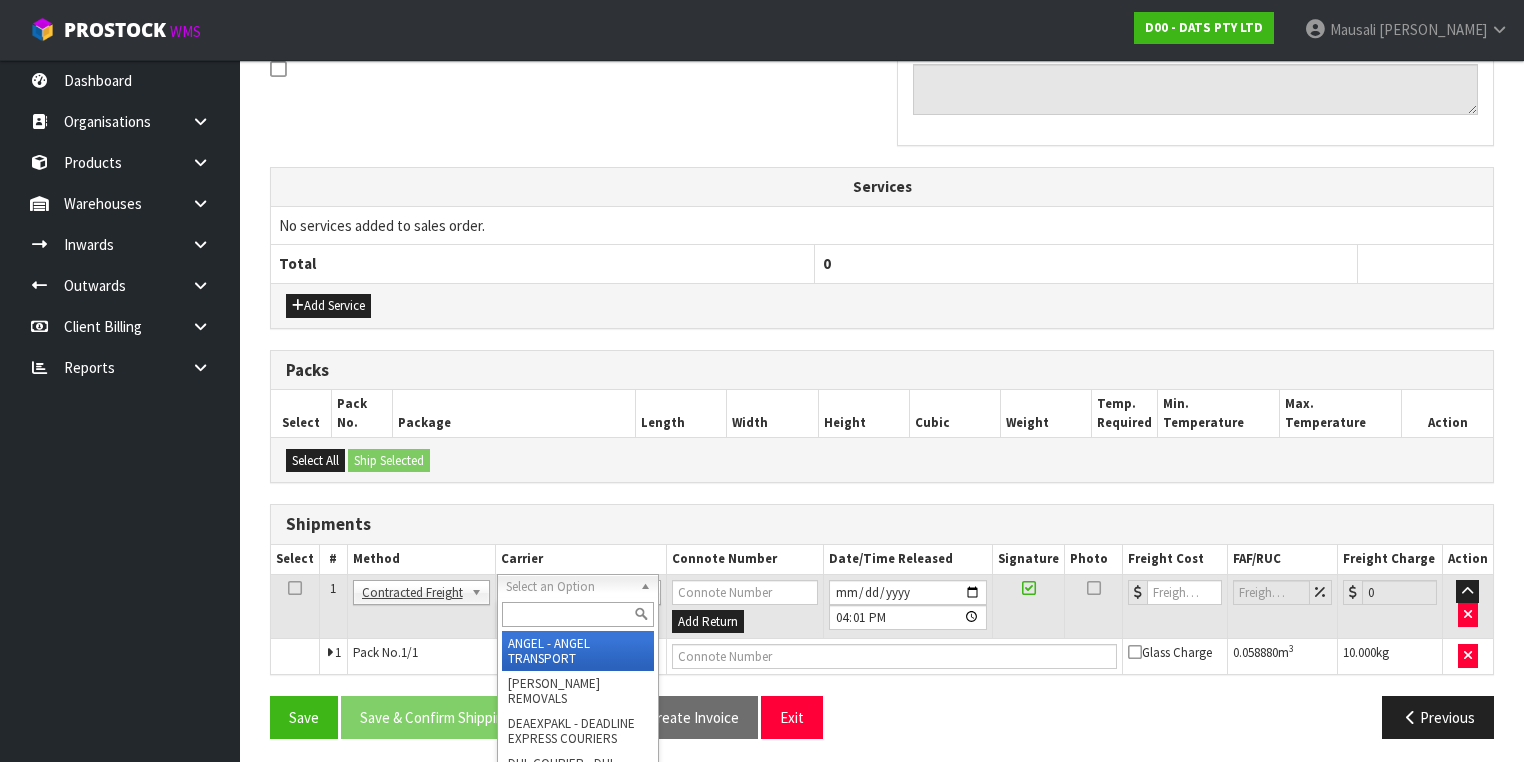 click at bounding box center [578, 614] 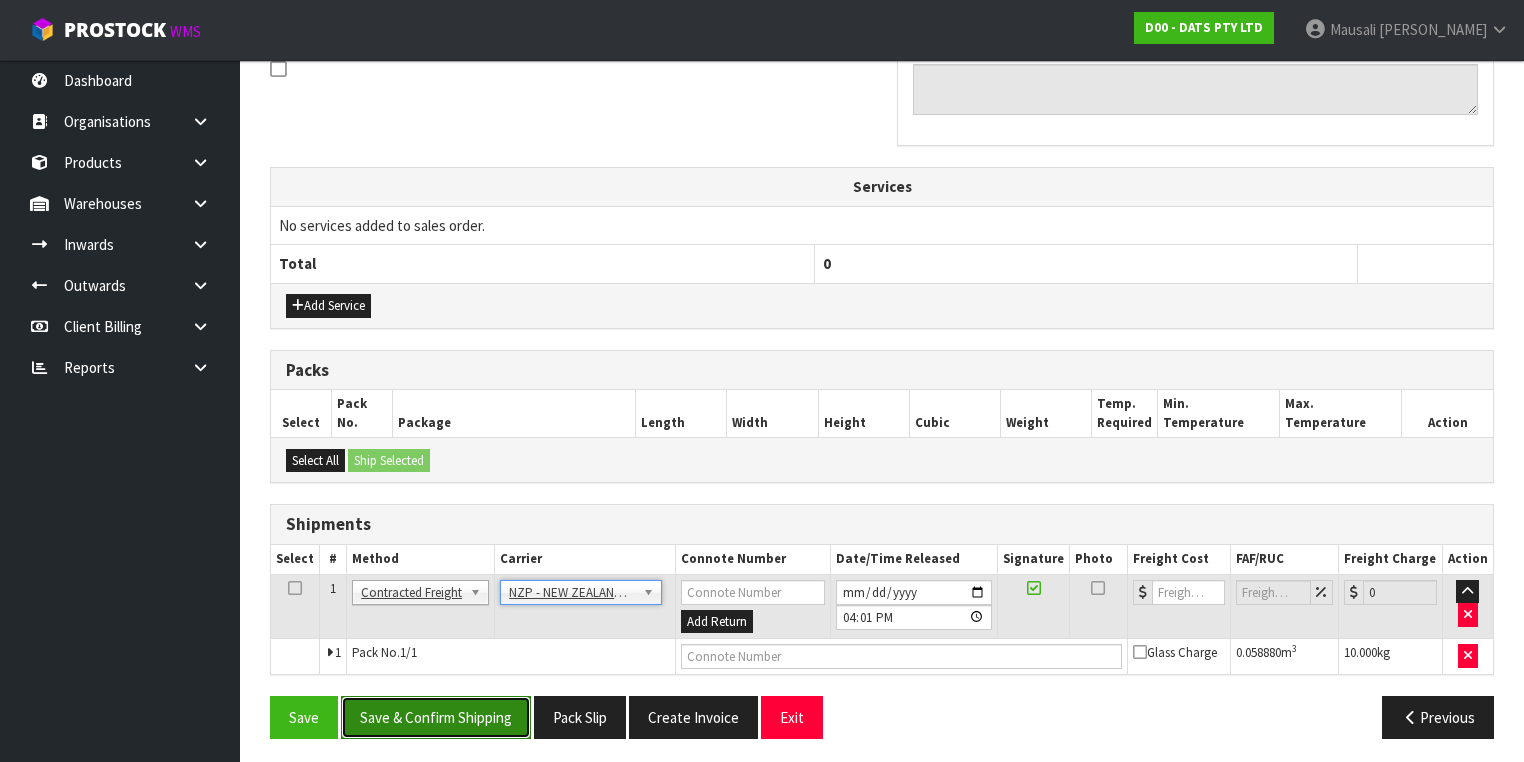 click on "Save & Confirm Shipping" at bounding box center (436, 717) 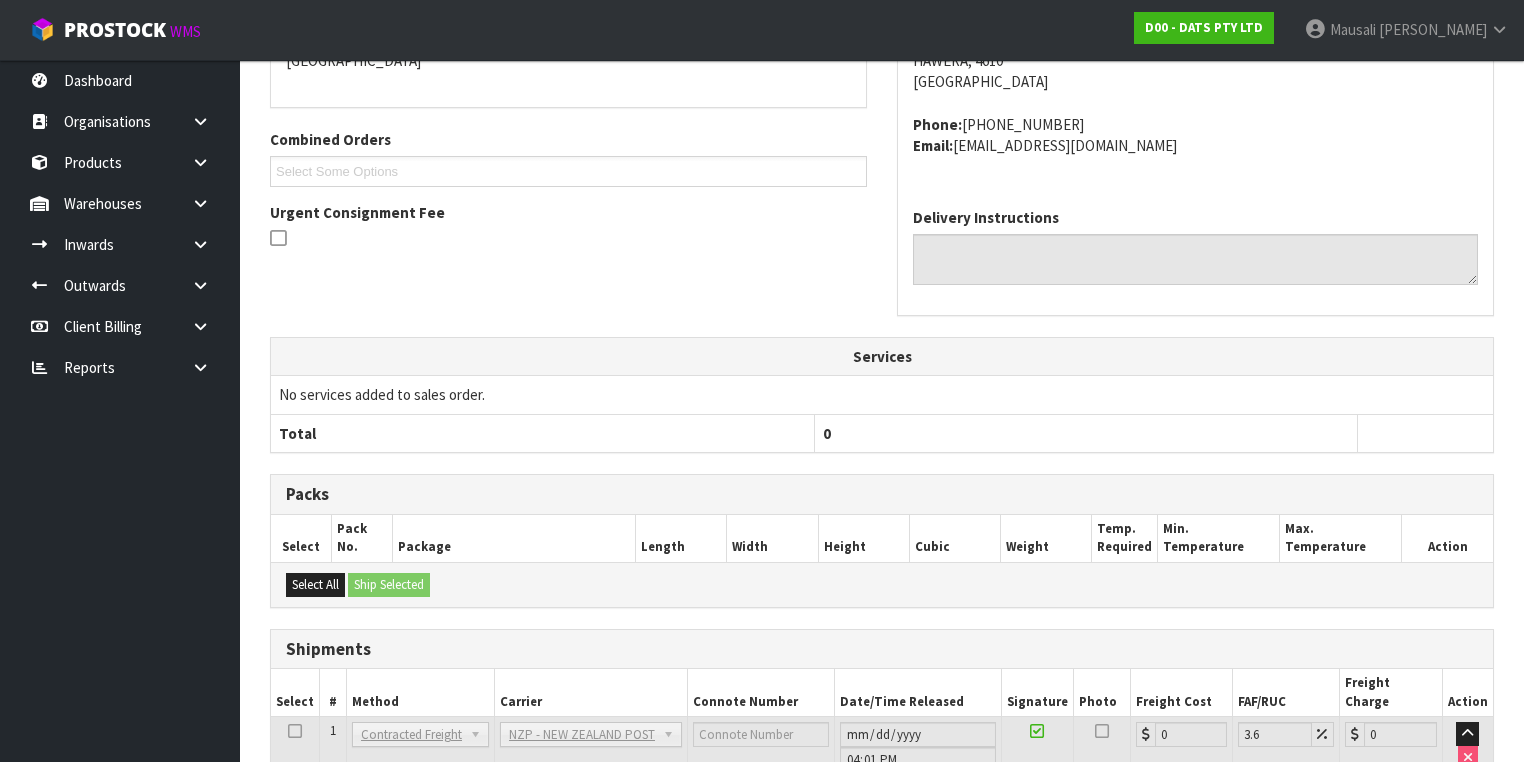 scroll, scrollTop: 600, scrollLeft: 0, axis: vertical 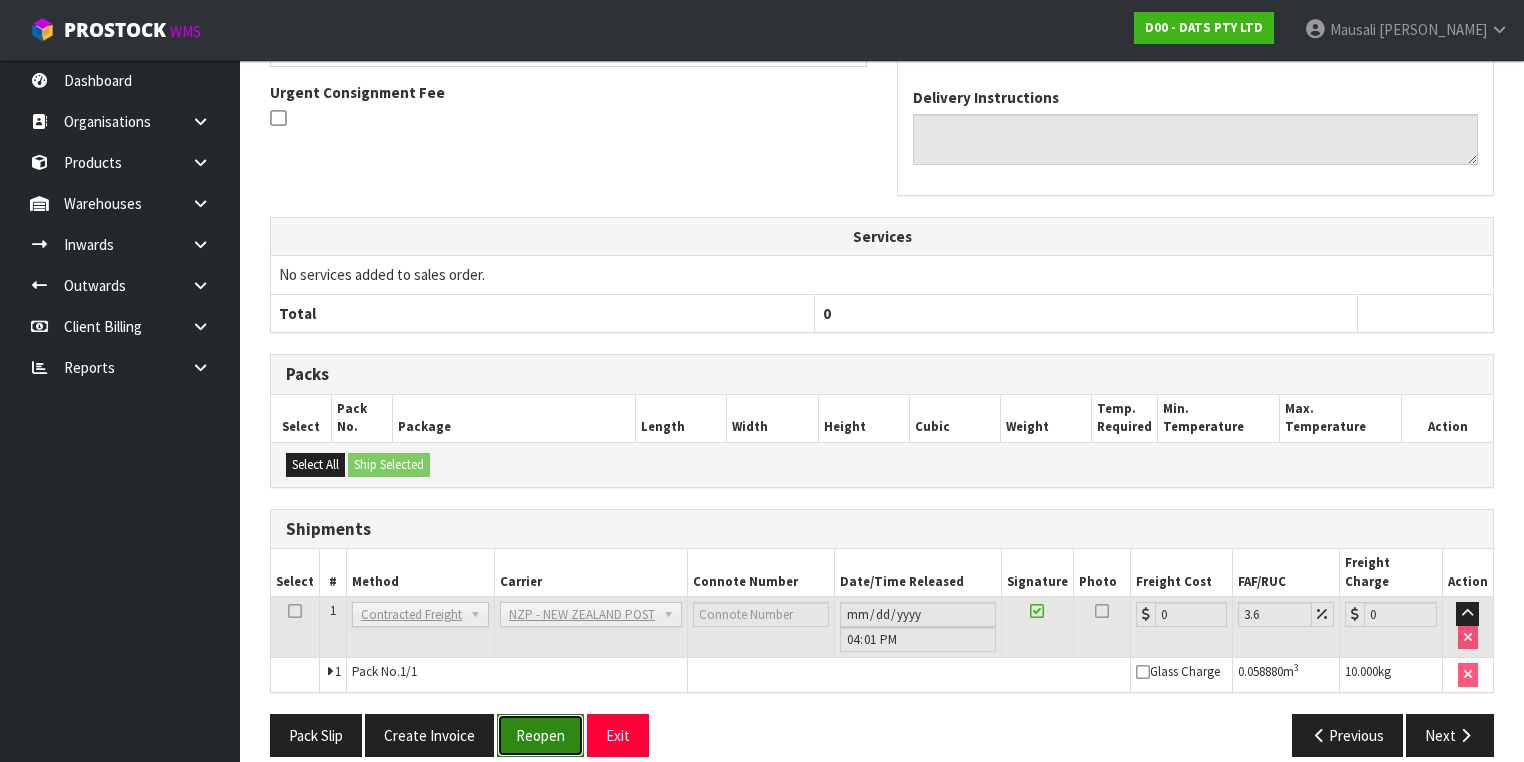 click on "Reopen" at bounding box center [540, 735] 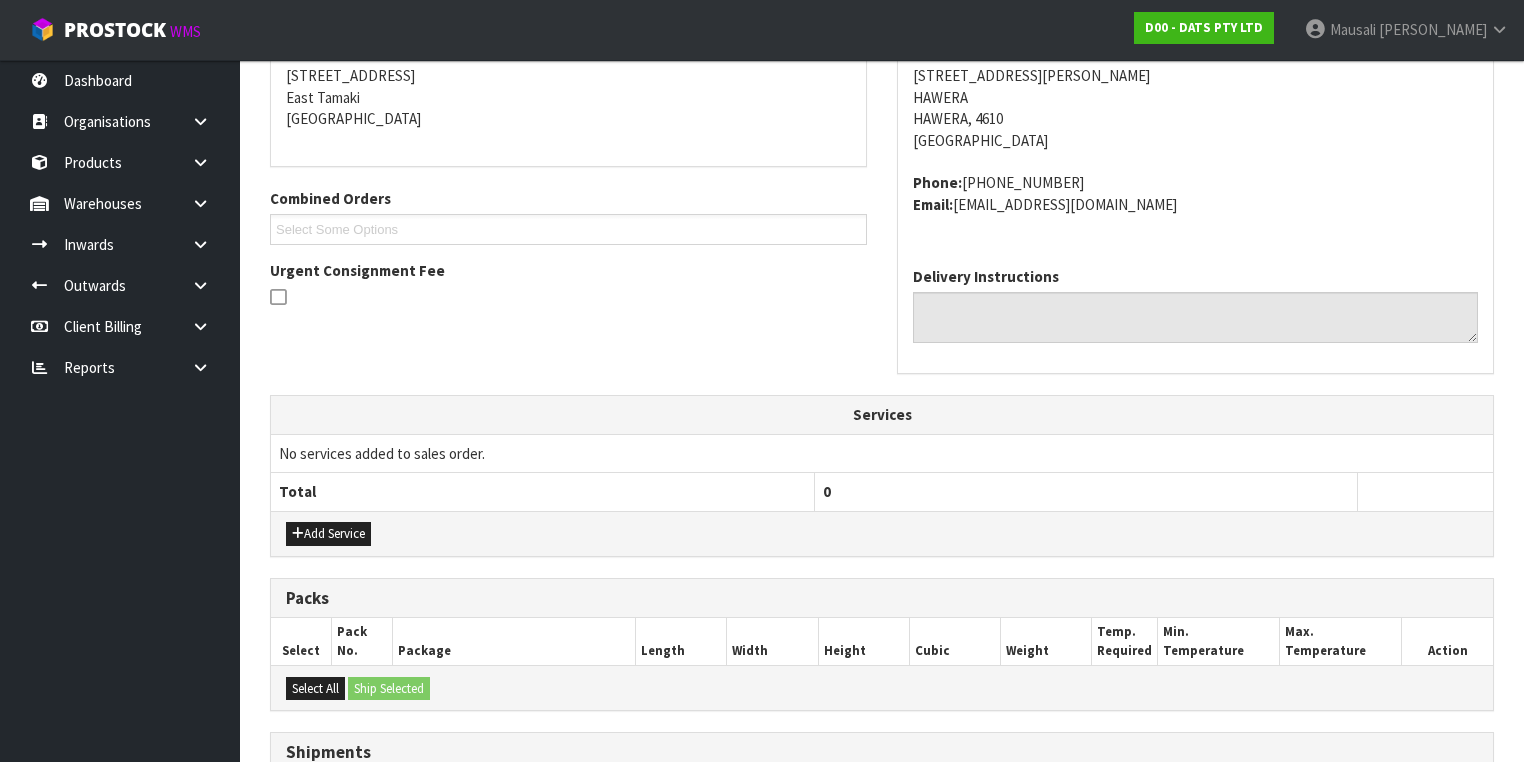 scroll, scrollTop: 646, scrollLeft: 0, axis: vertical 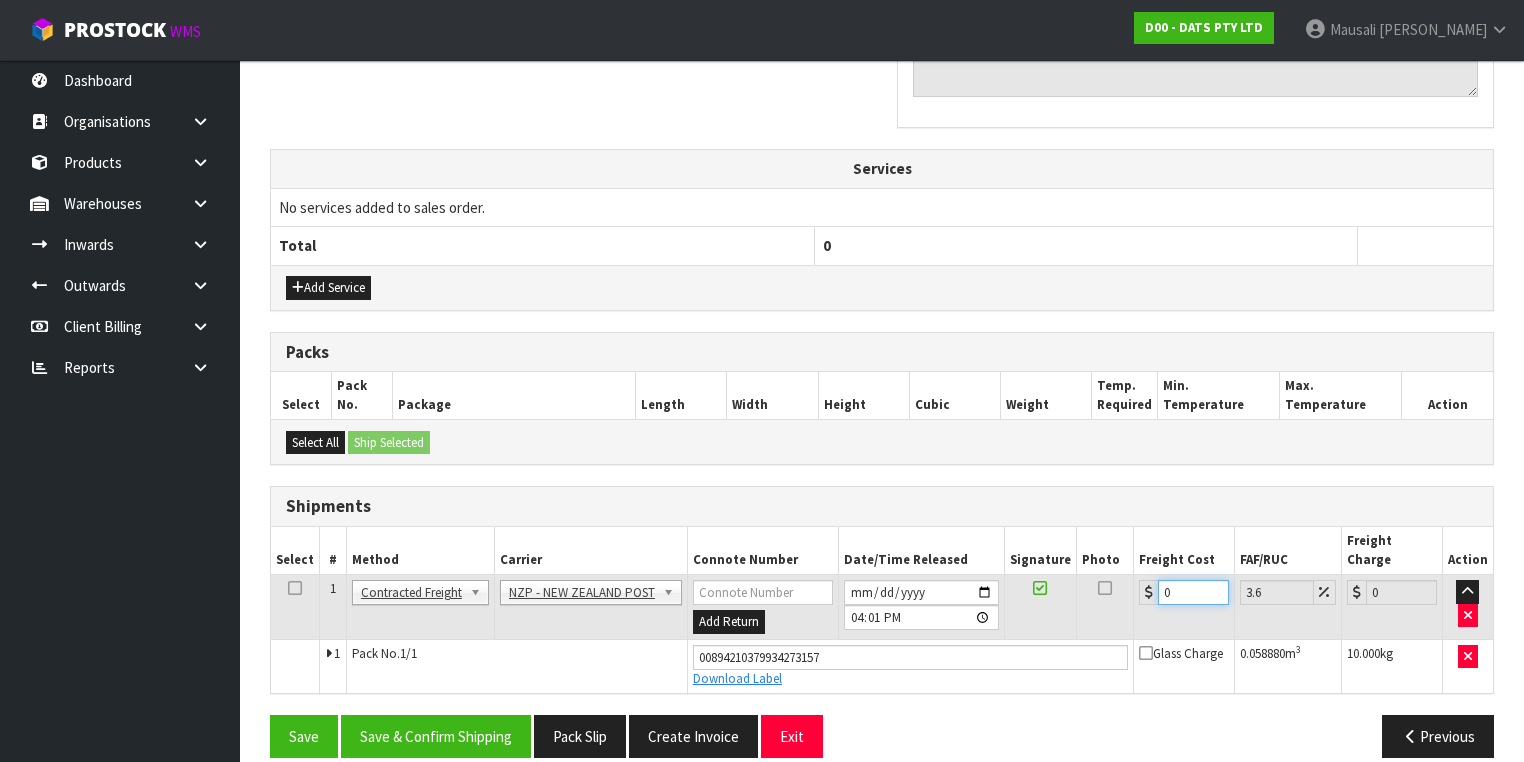 drag, startPoint x: 1180, startPoint y: 572, endPoint x: 1153, endPoint y: 587, distance: 30.88689 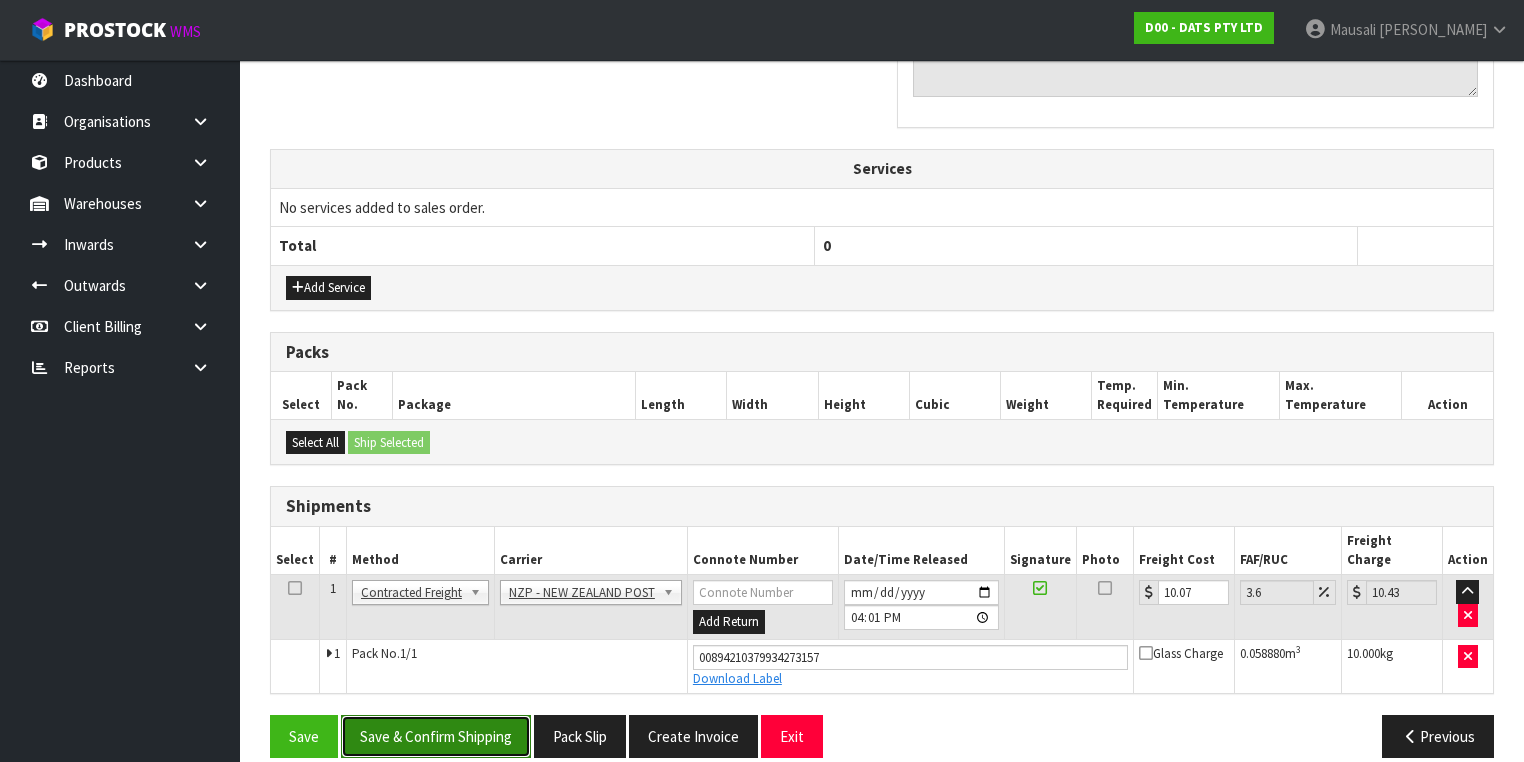 click on "Save & Confirm Shipping" at bounding box center (436, 736) 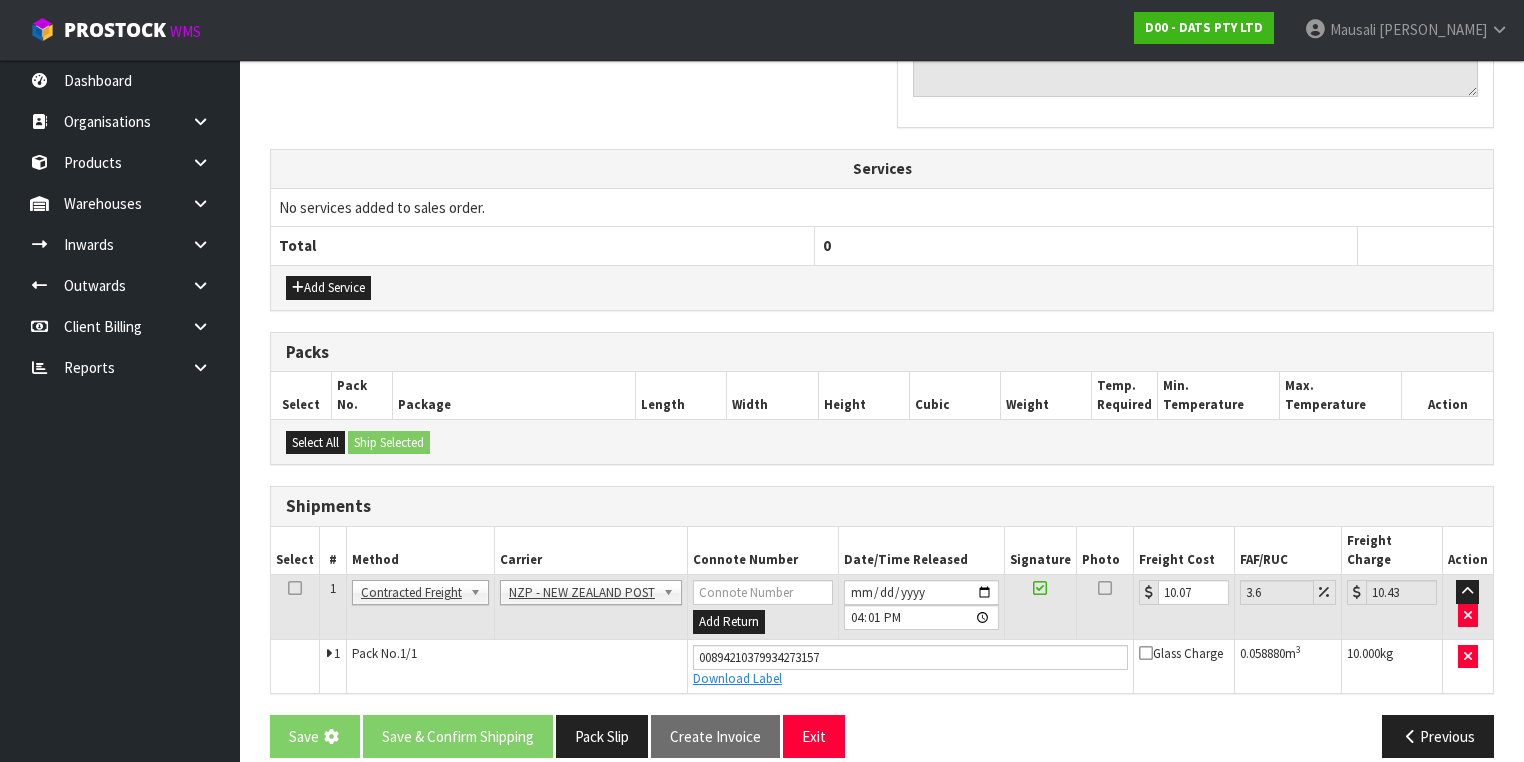 scroll, scrollTop: 0, scrollLeft: 0, axis: both 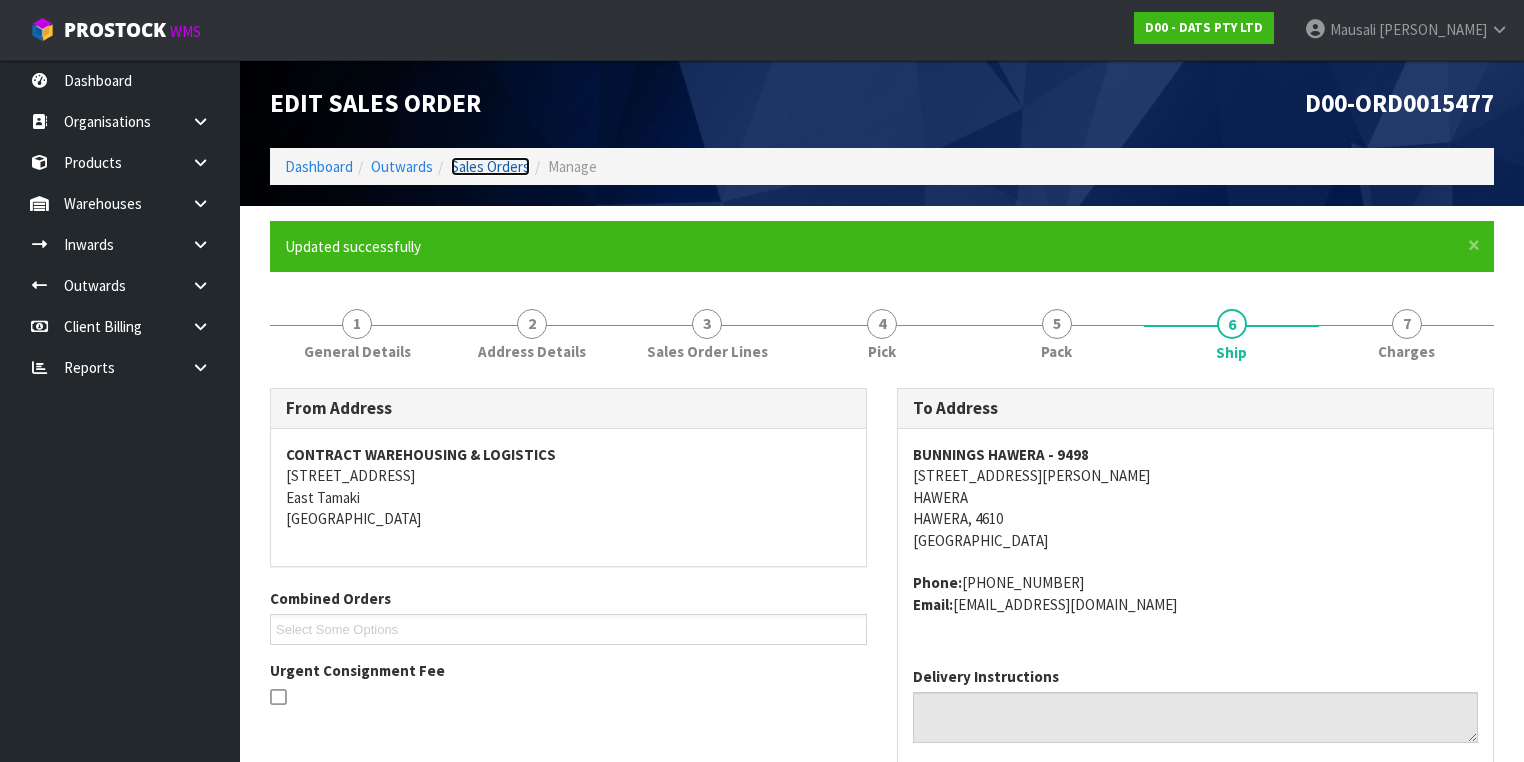 click on "Sales Orders" at bounding box center (490, 166) 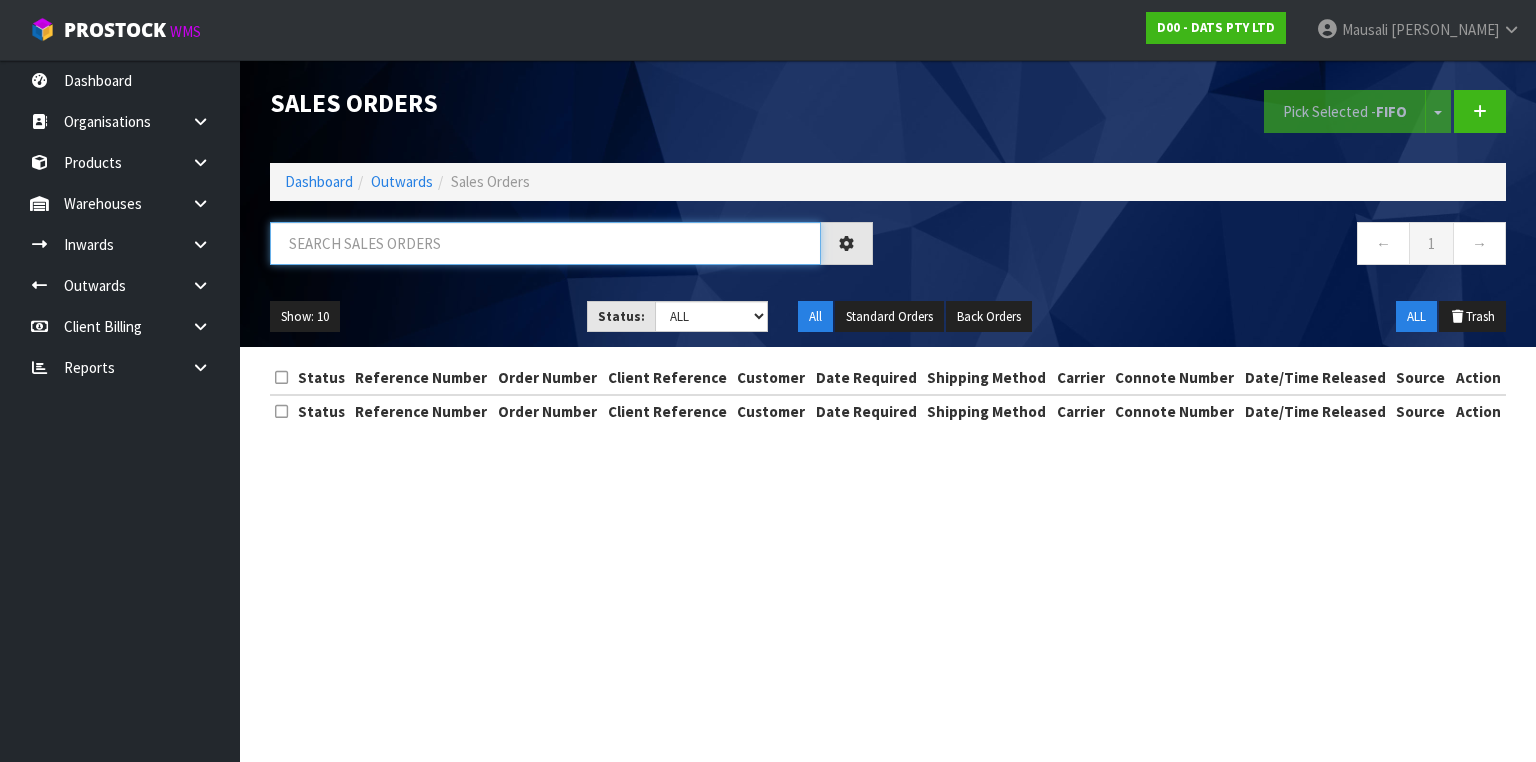 click at bounding box center [545, 243] 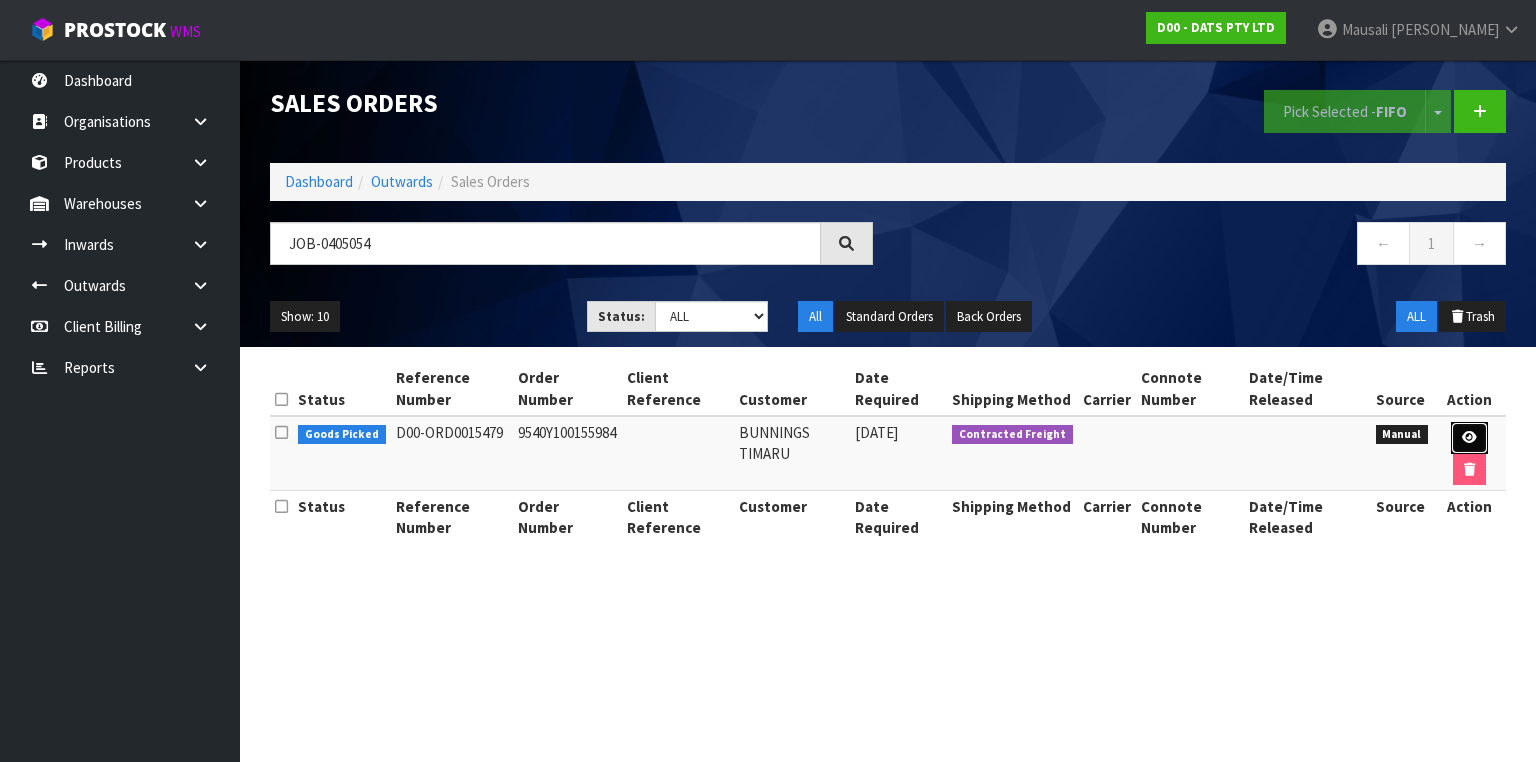 click at bounding box center [1469, 437] 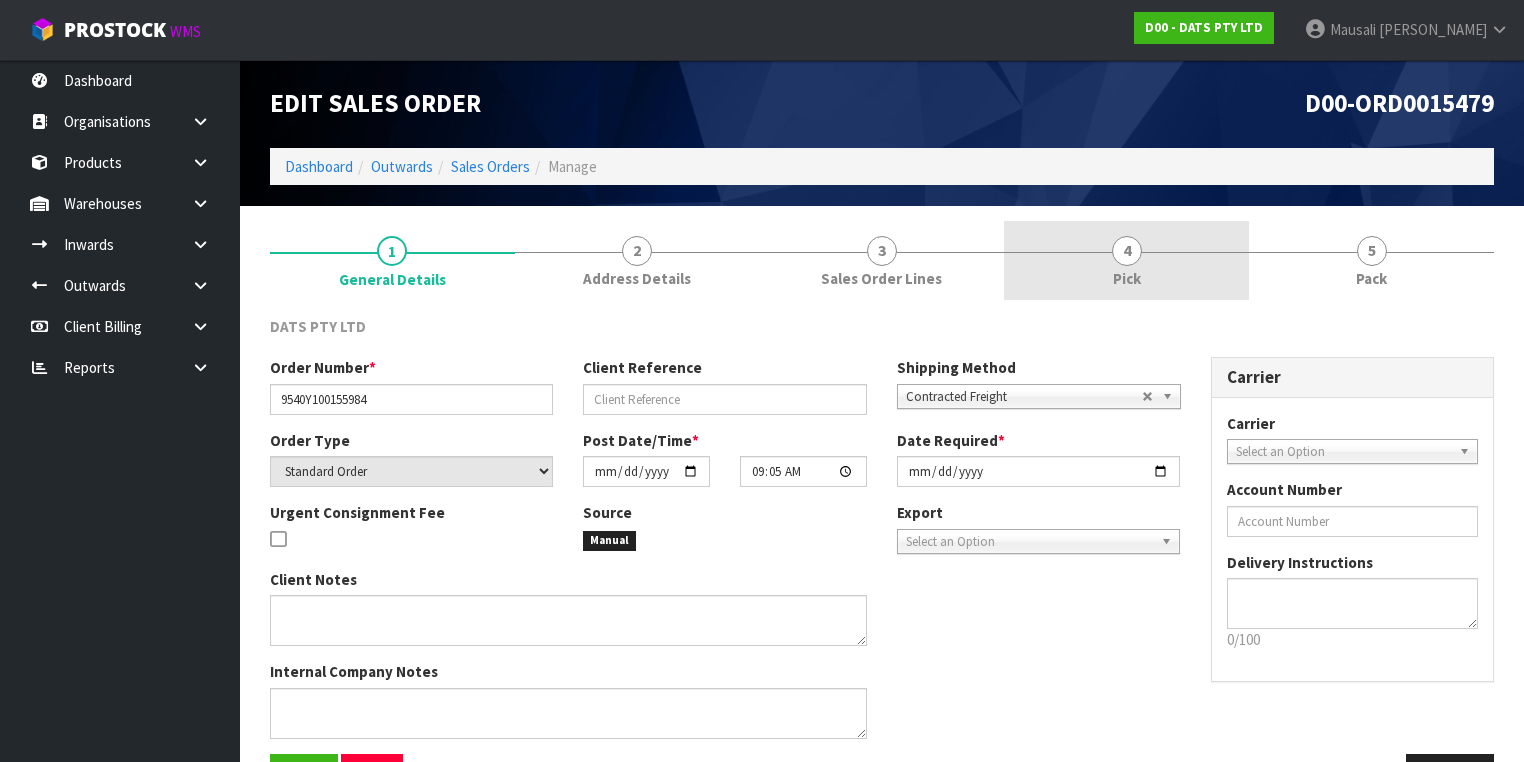 click on "4
Pick" at bounding box center [1126, 260] 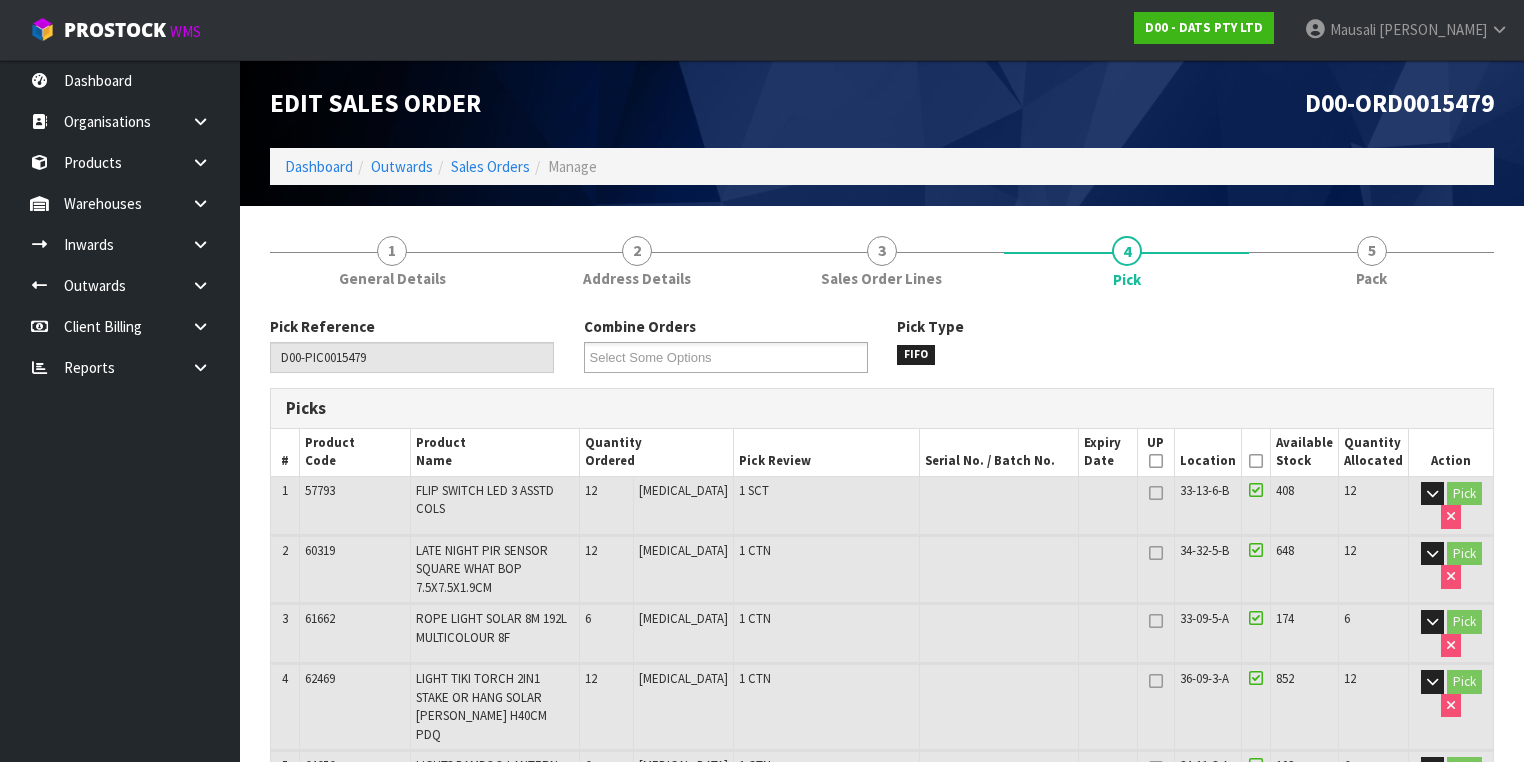 click at bounding box center [1256, 461] 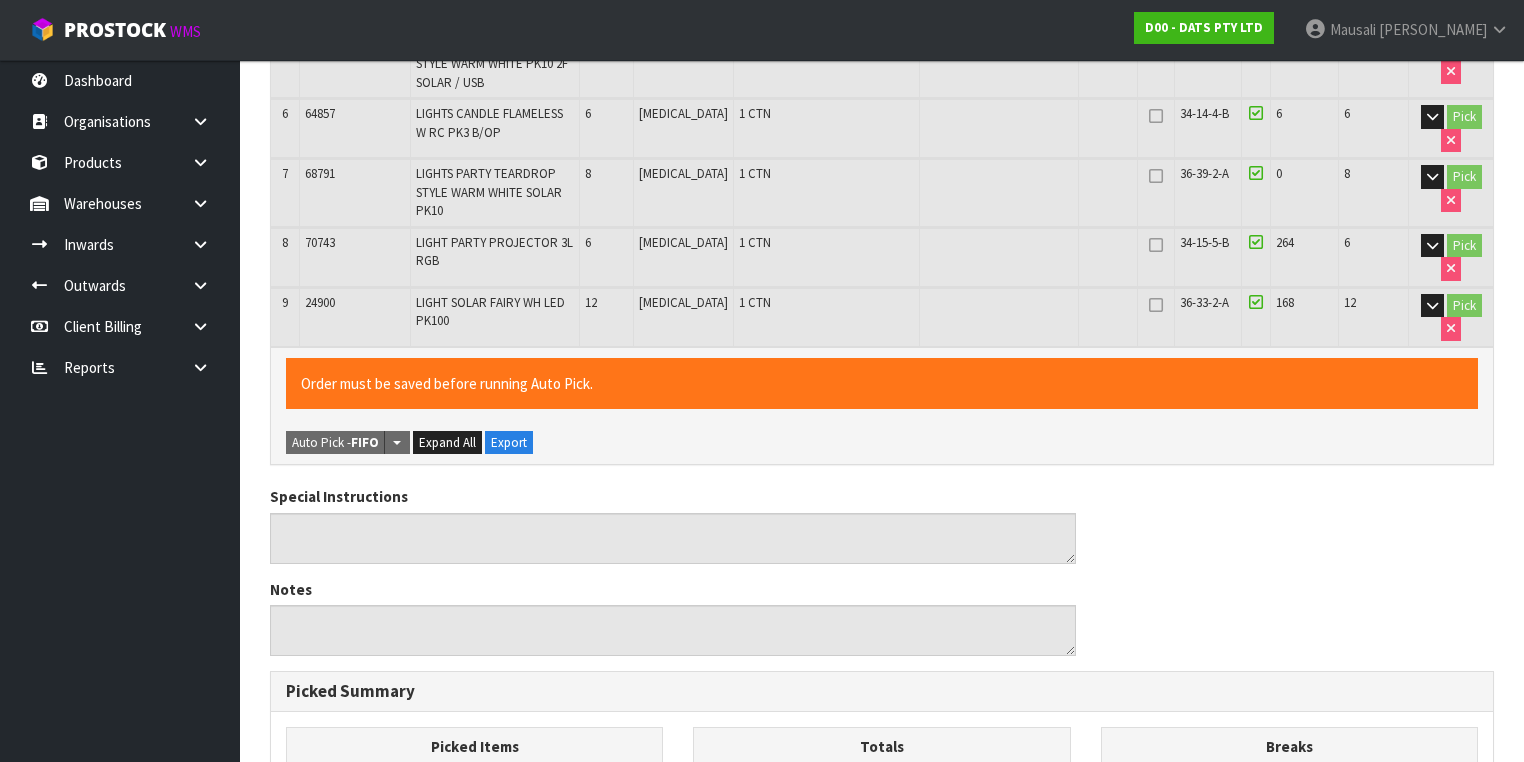 scroll, scrollTop: 1120, scrollLeft: 0, axis: vertical 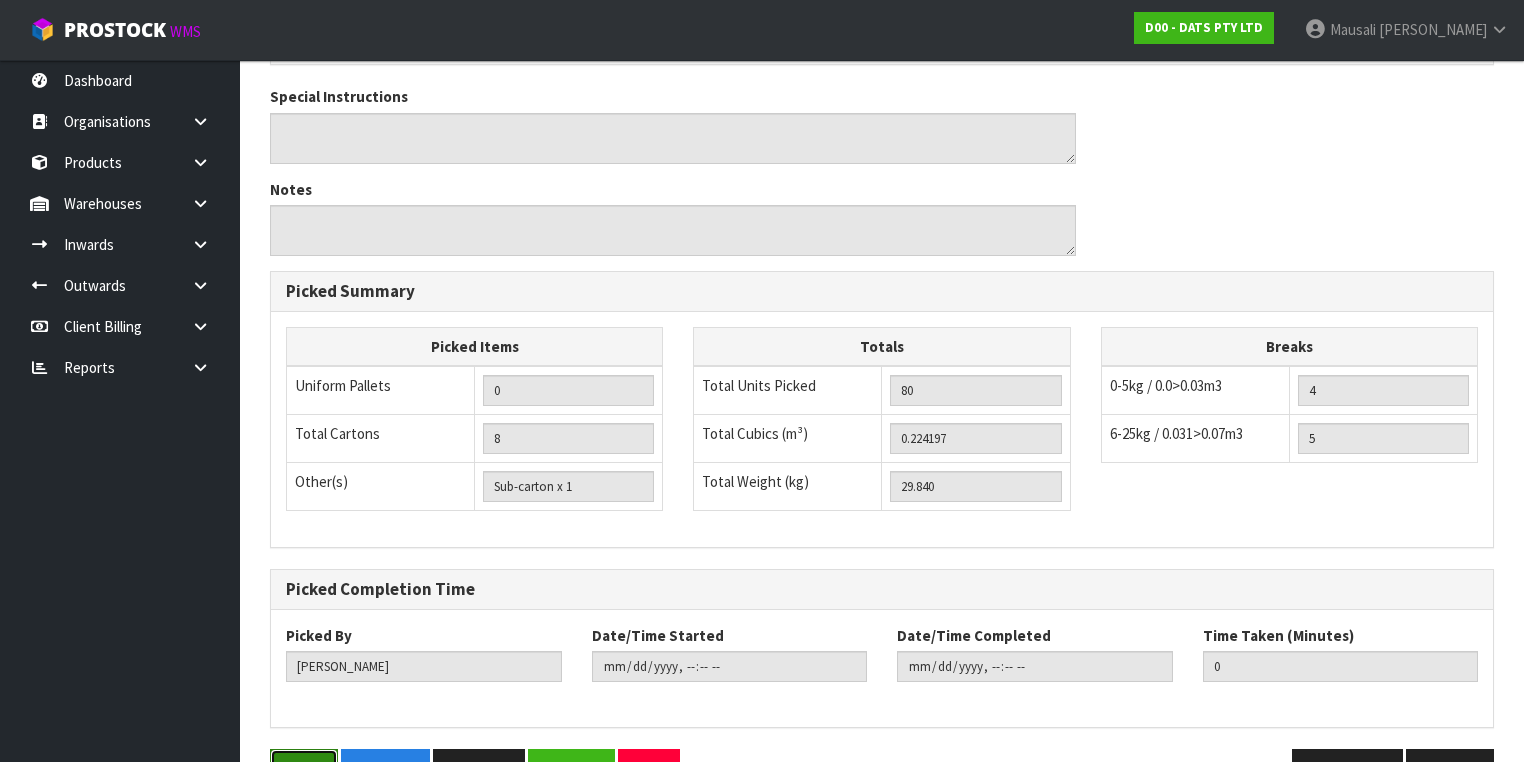 drag, startPoint x: 296, startPoint y: 736, endPoint x: 312, endPoint y: 723, distance: 20.615528 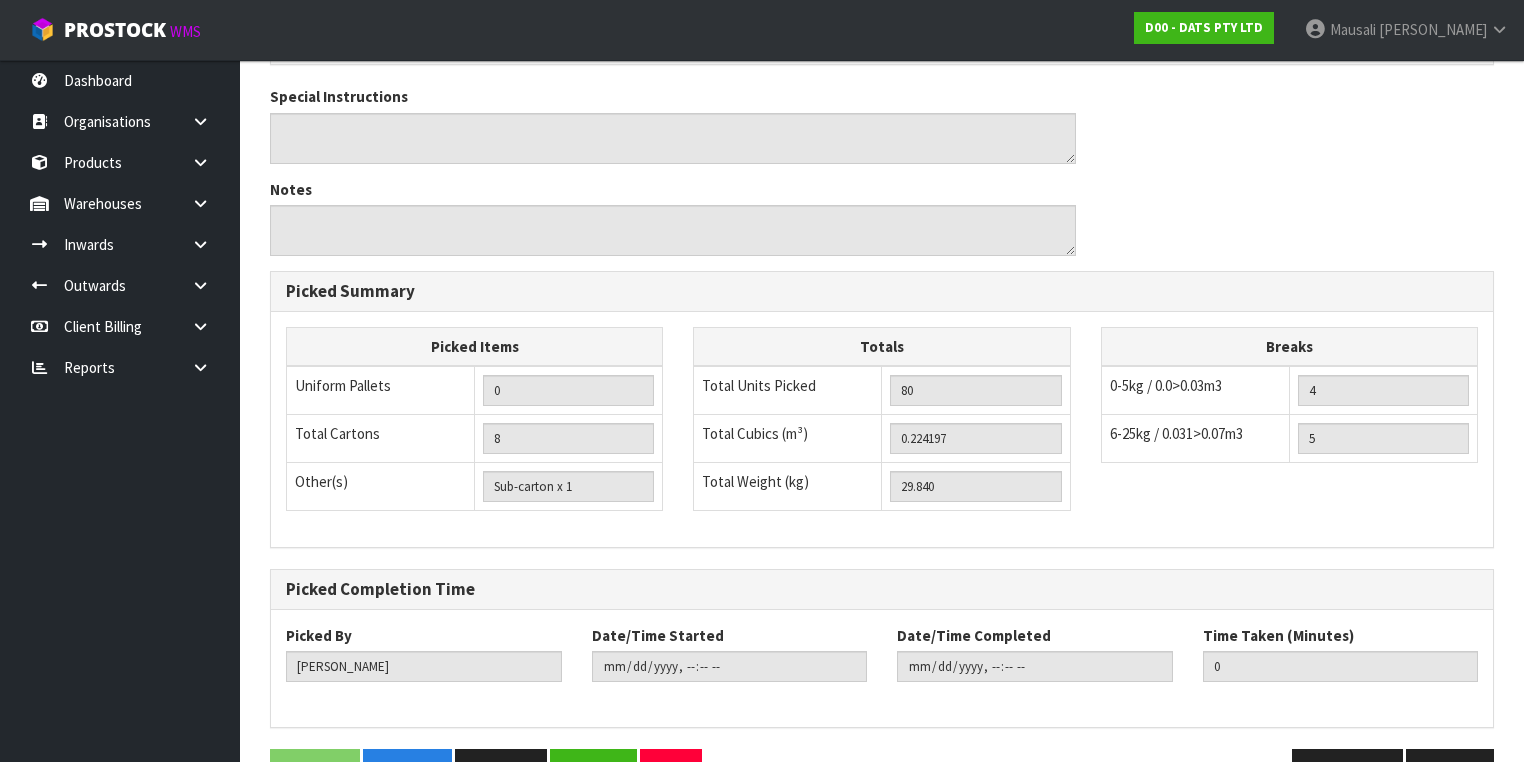 scroll, scrollTop: 0, scrollLeft: 0, axis: both 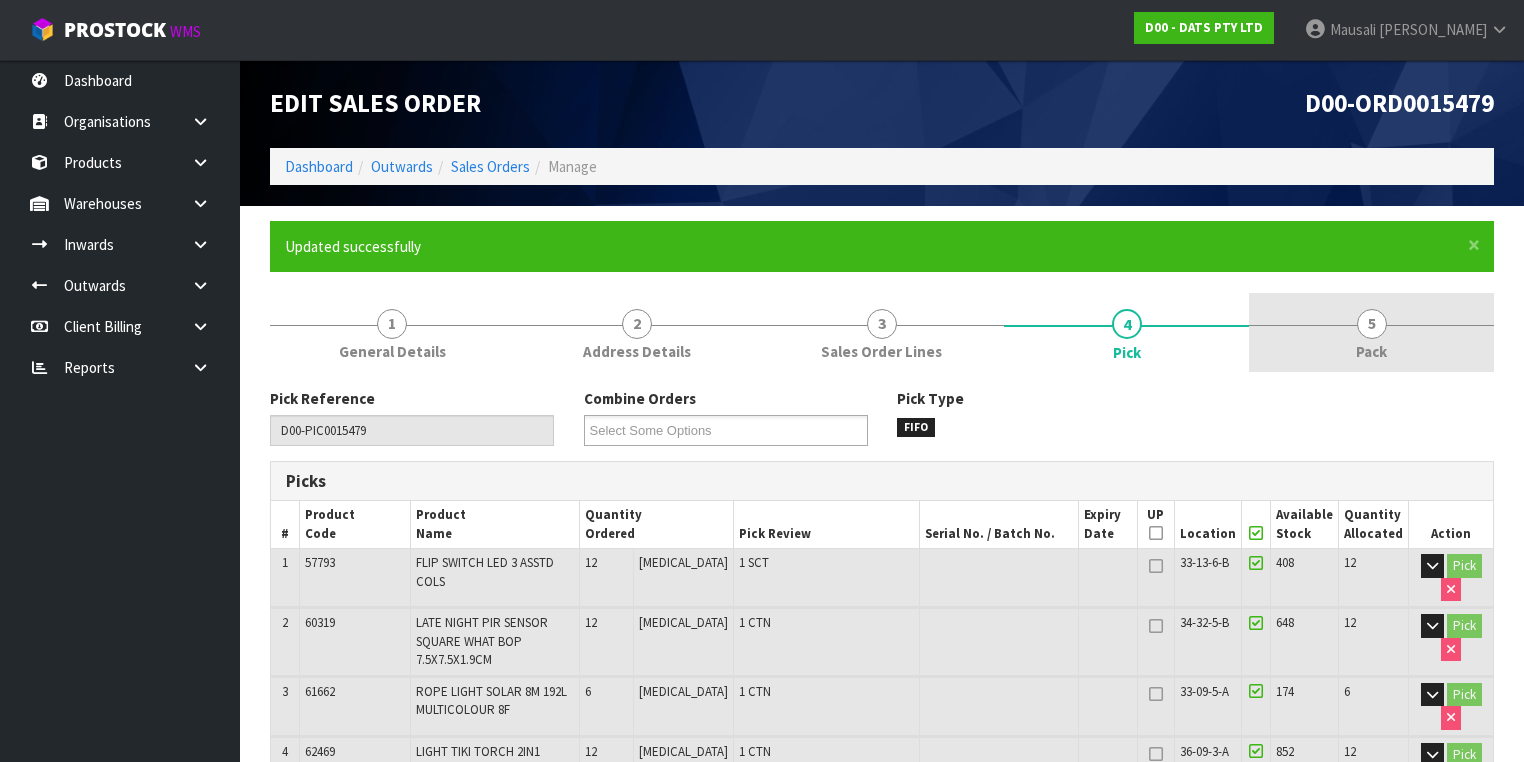 click on "5" at bounding box center (1372, 324) 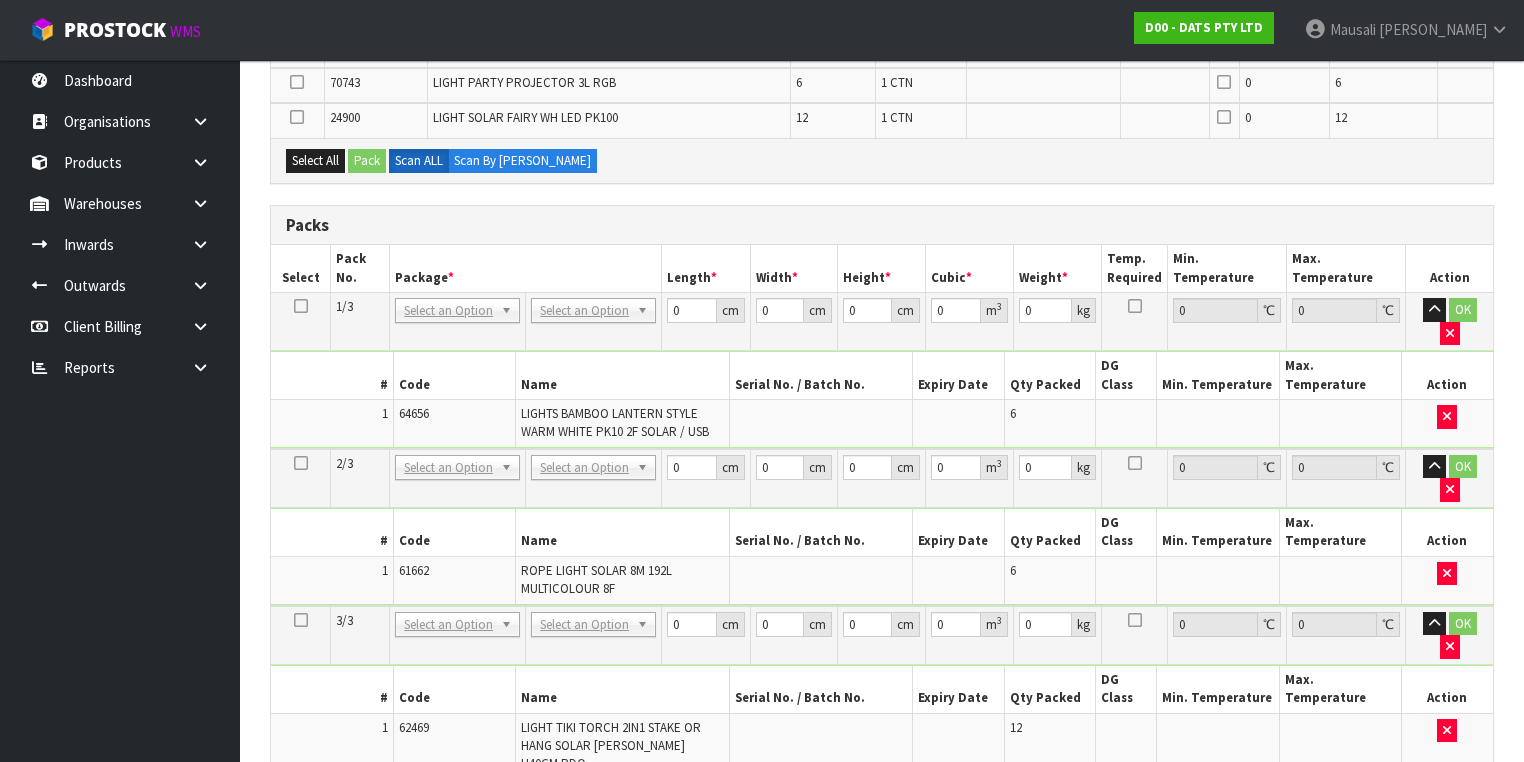 scroll, scrollTop: 570, scrollLeft: 0, axis: vertical 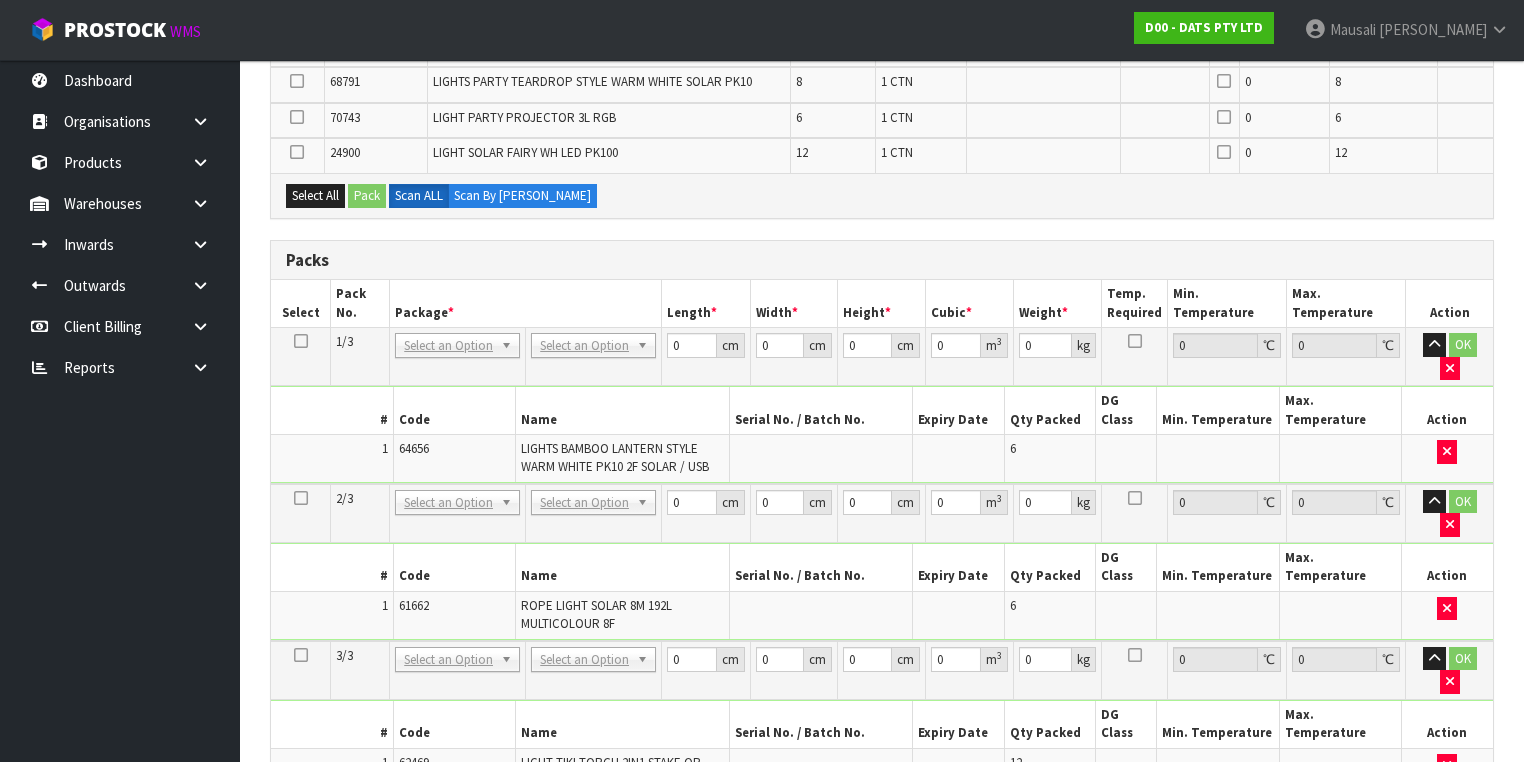 click on "Add Package" at bounding box center [333, 838] 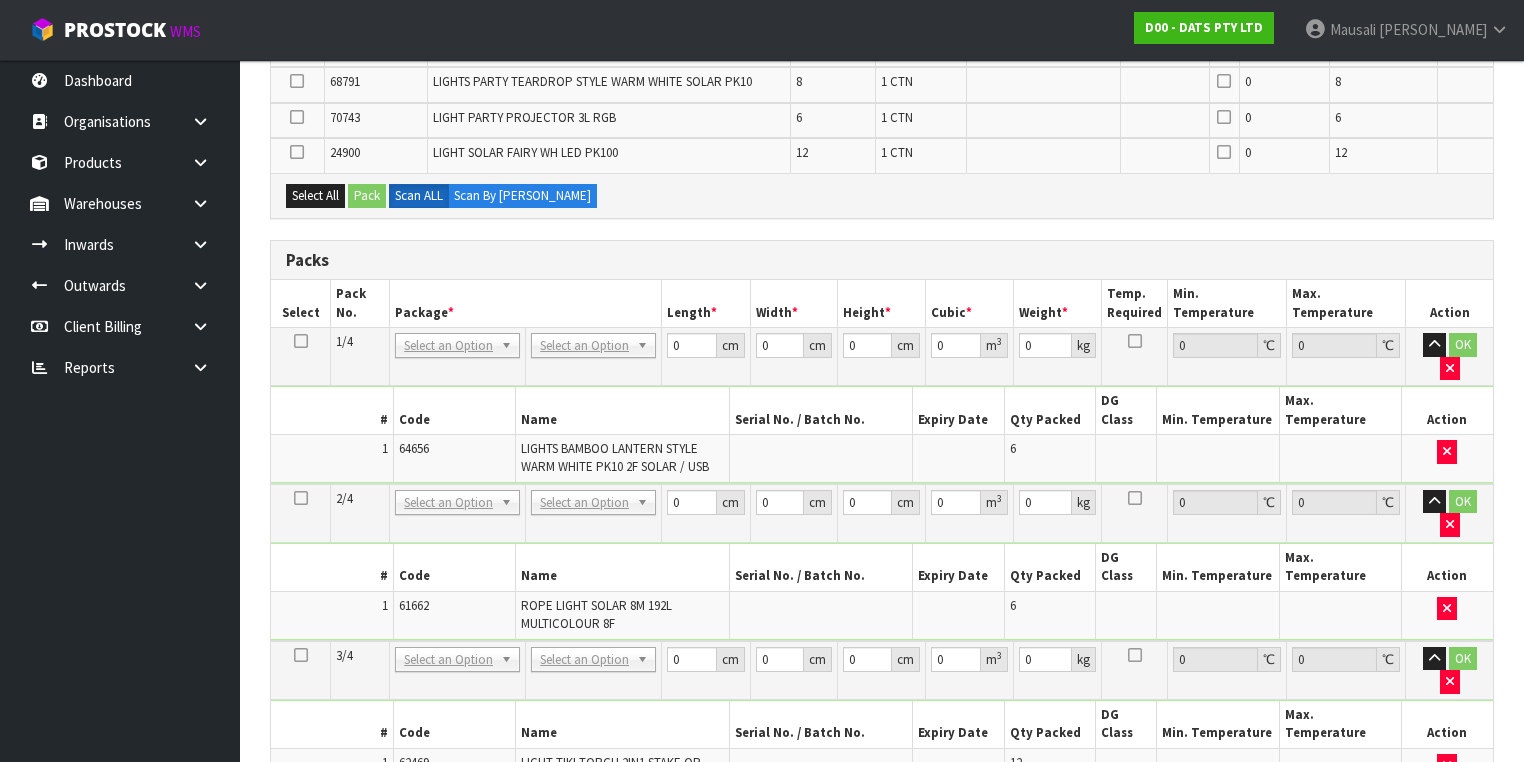 click at bounding box center [301, 830] 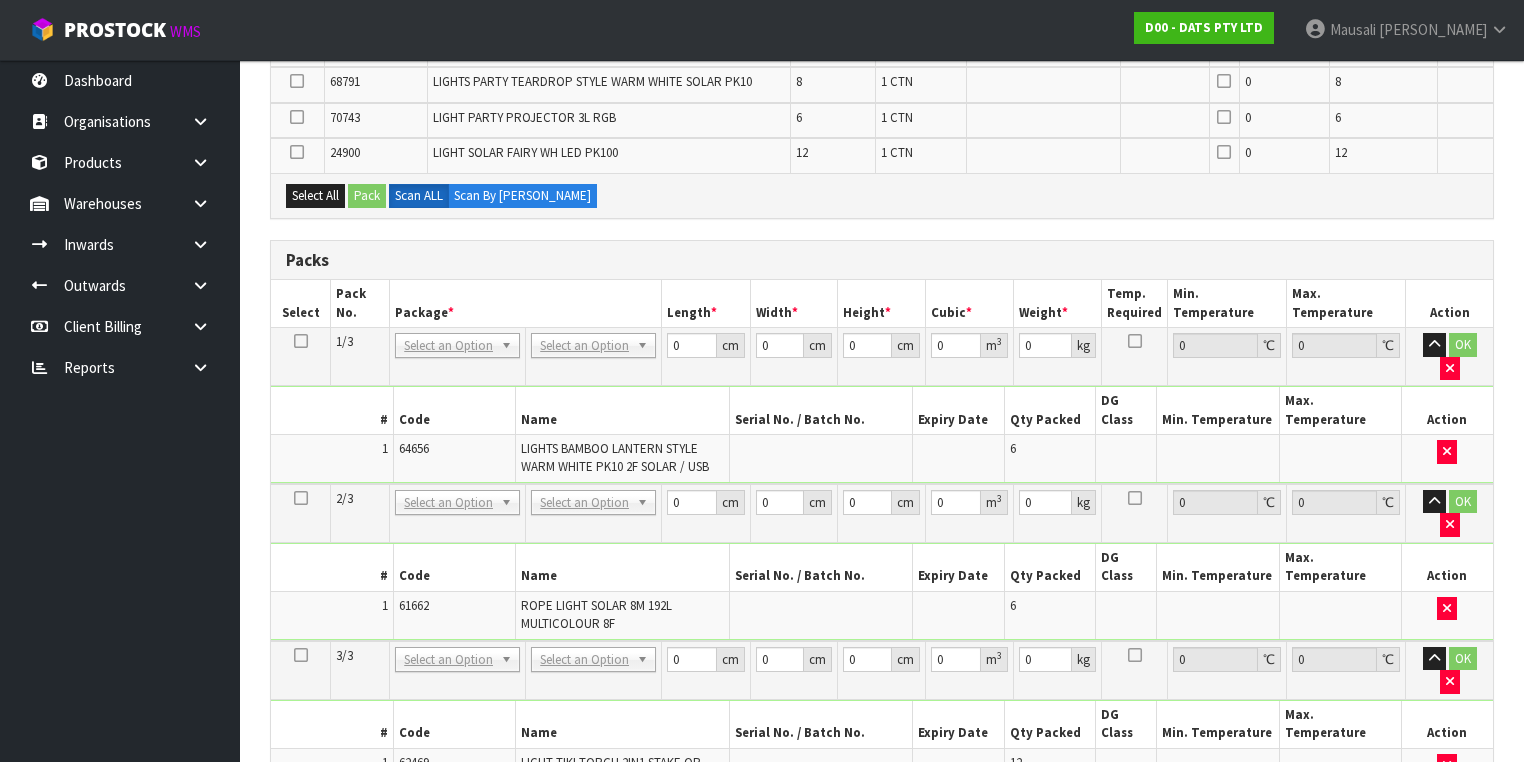 click on "Add Package" at bounding box center [333, 838] 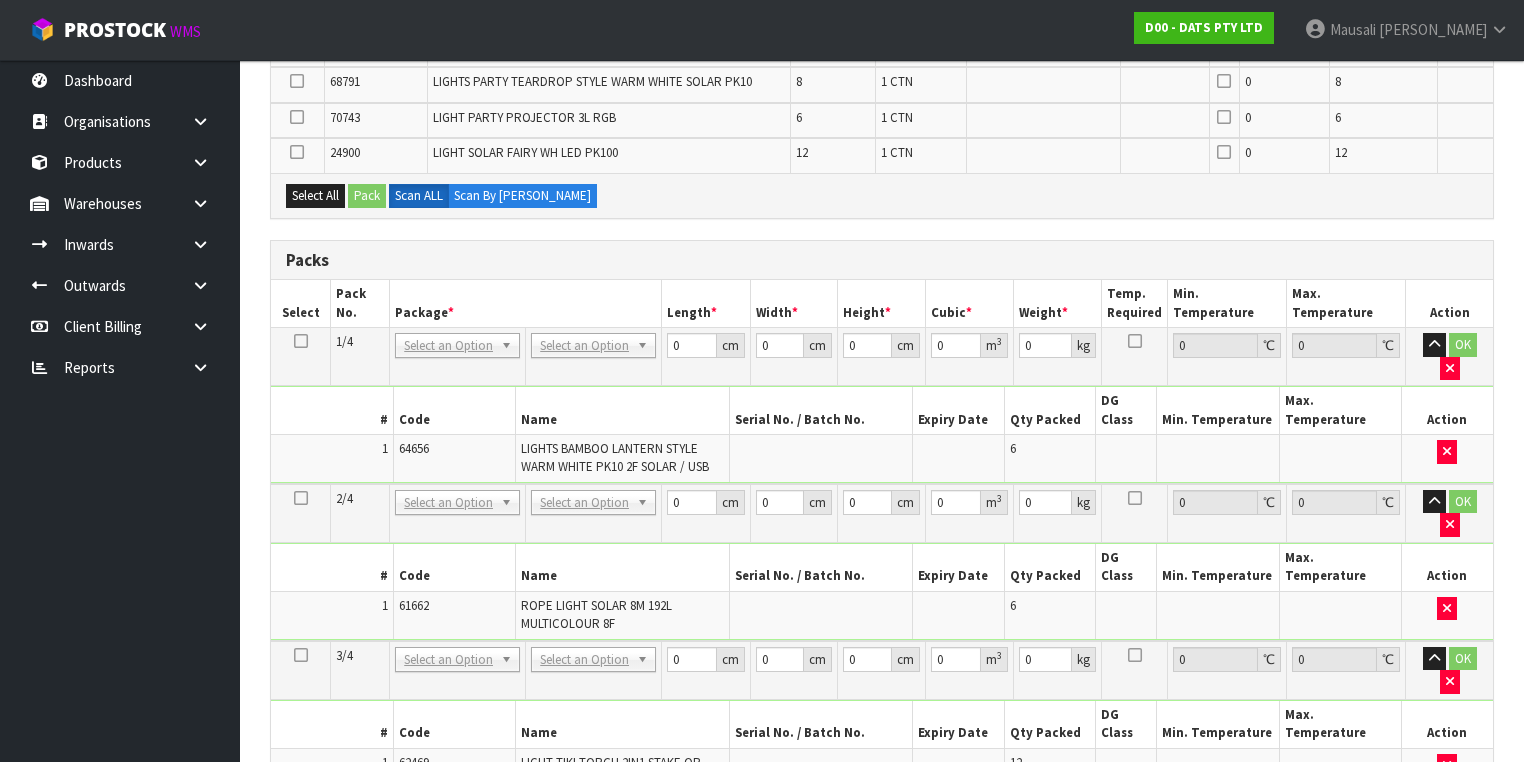 drag, startPoint x: 301, startPoint y: 684, endPoint x: 328, endPoint y: 675, distance: 28.460499 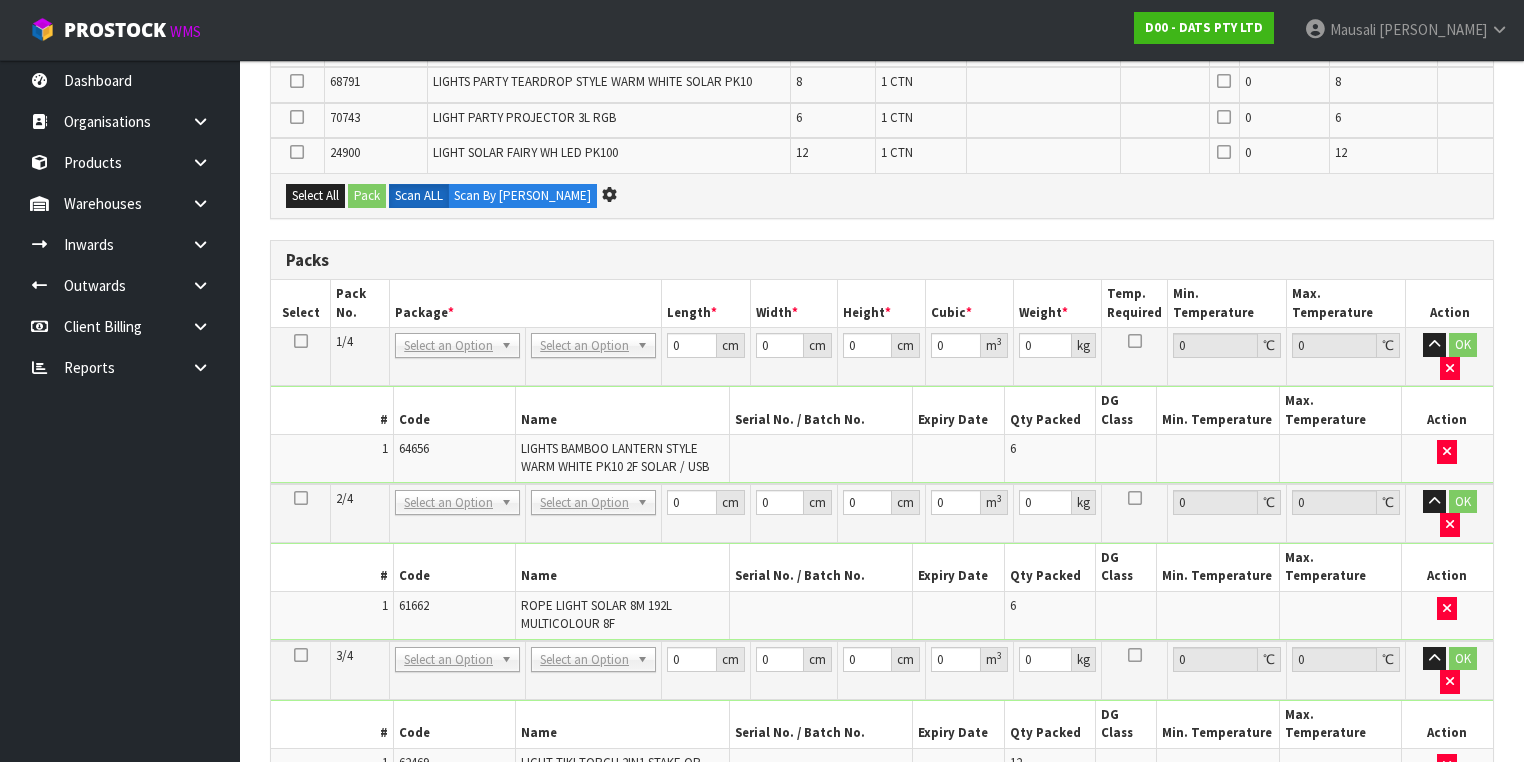 scroll, scrollTop: 0, scrollLeft: 0, axis: both 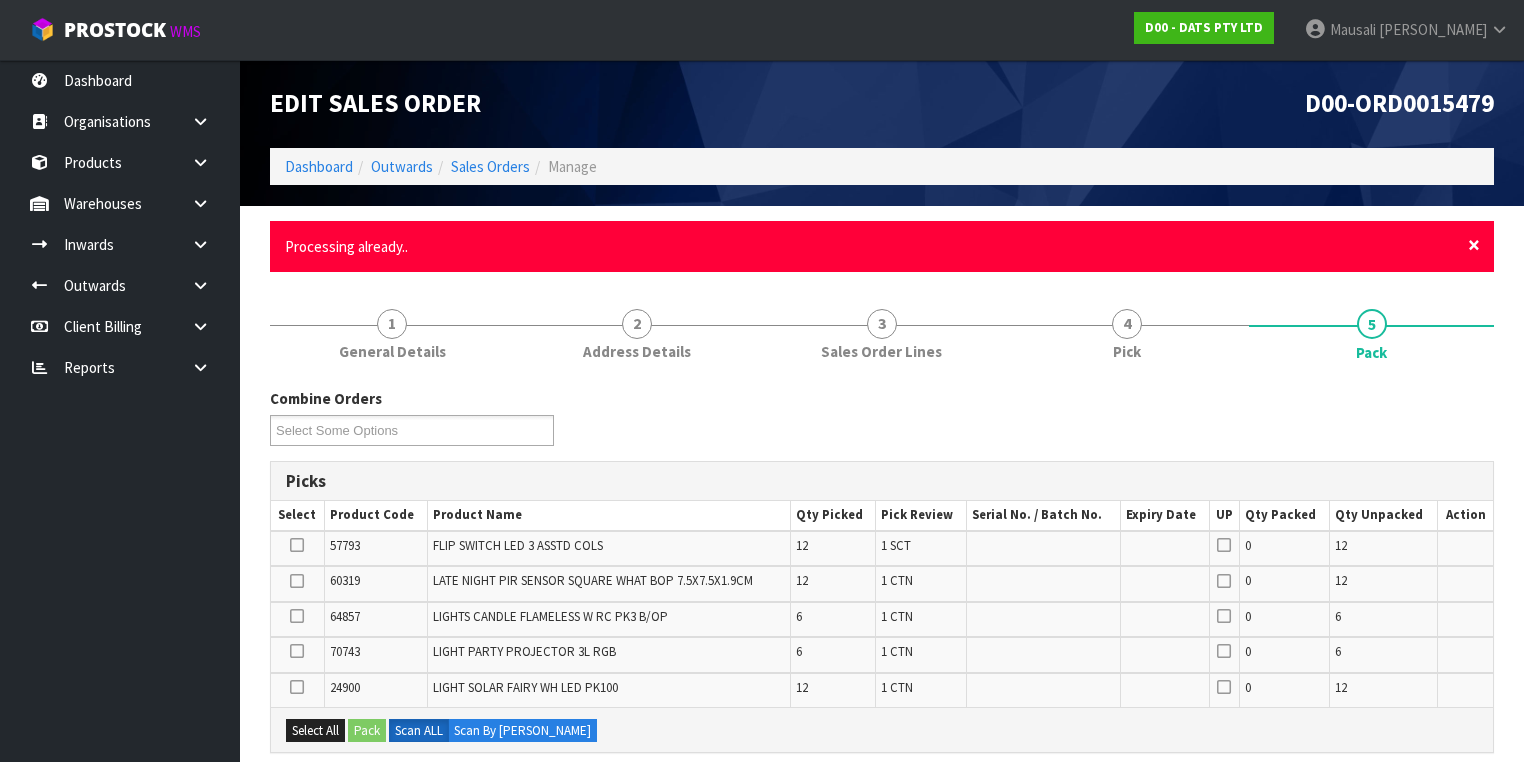 click on "×" at bounding box center (1474, 245) 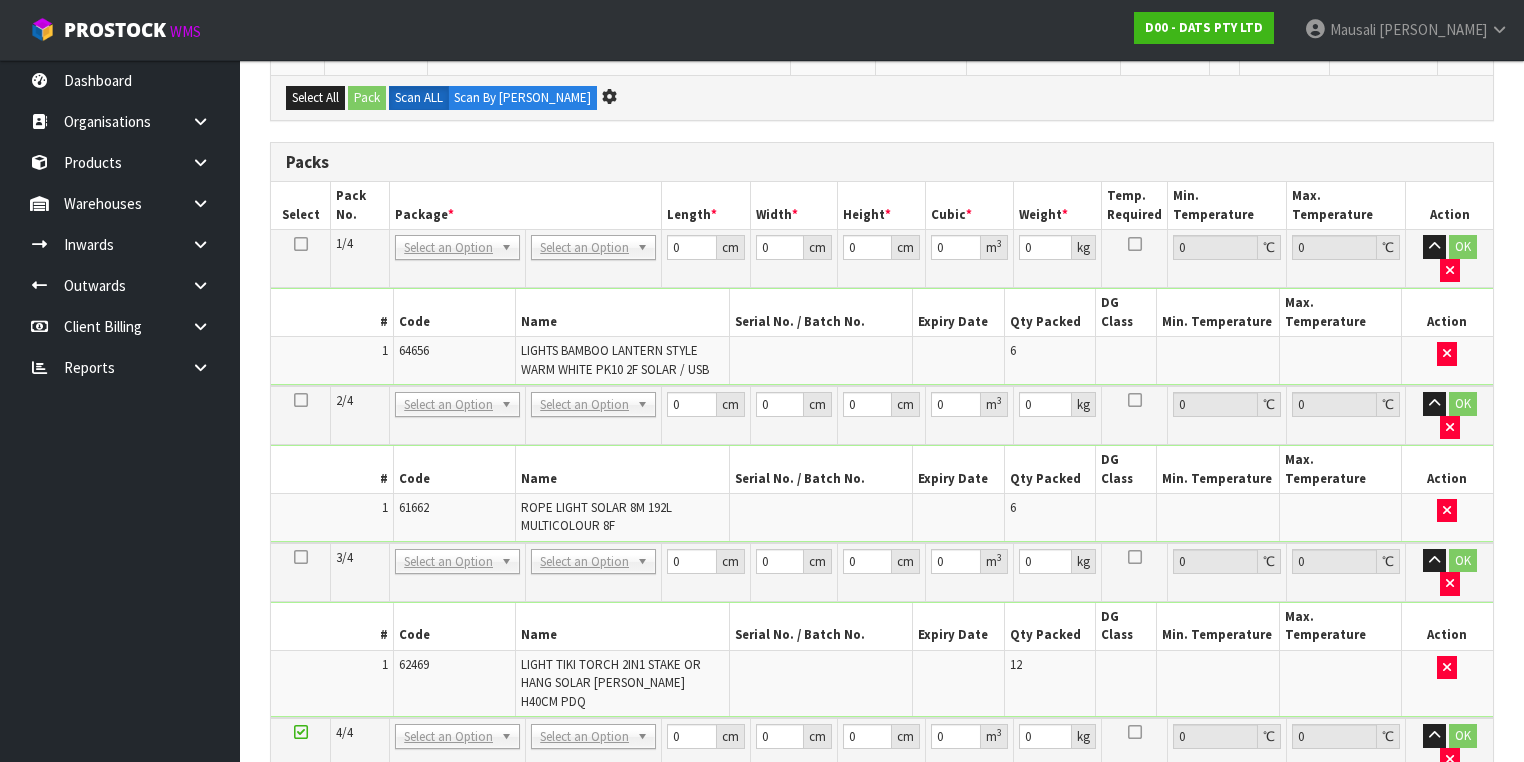 scroll, scrollTop: 524, scrollLeft: 0, axis: vertical 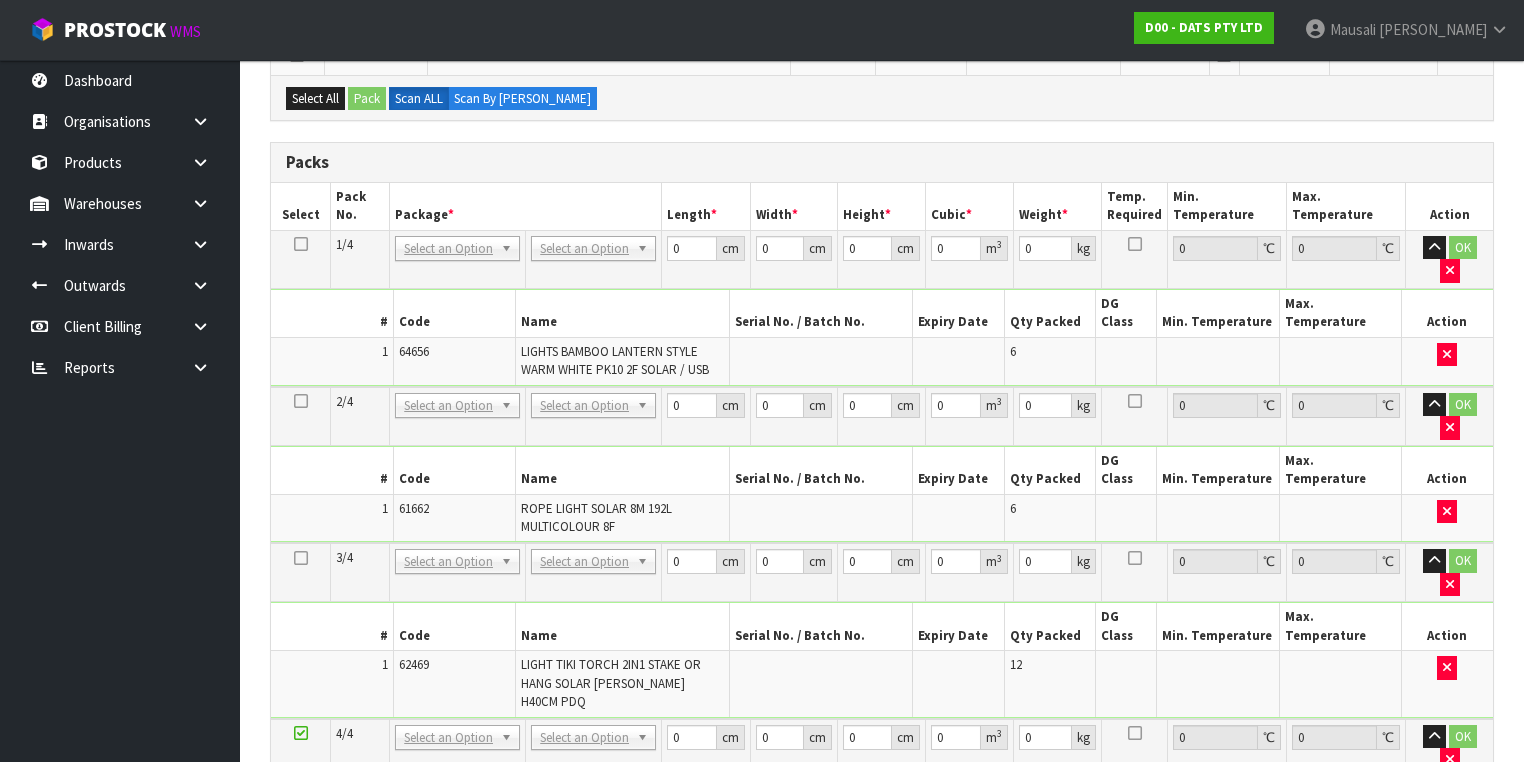 click on "Toggle navigation
ProStock   WMS
D00 - DATS PTY LTD
[PERSON_NAME]
Logout
Dashboard
Organisations
Clients
Consignees
Carriers
Products
Categories
Serial Numbers
Kitsets
Packagings" at bounding box center [762, -143] 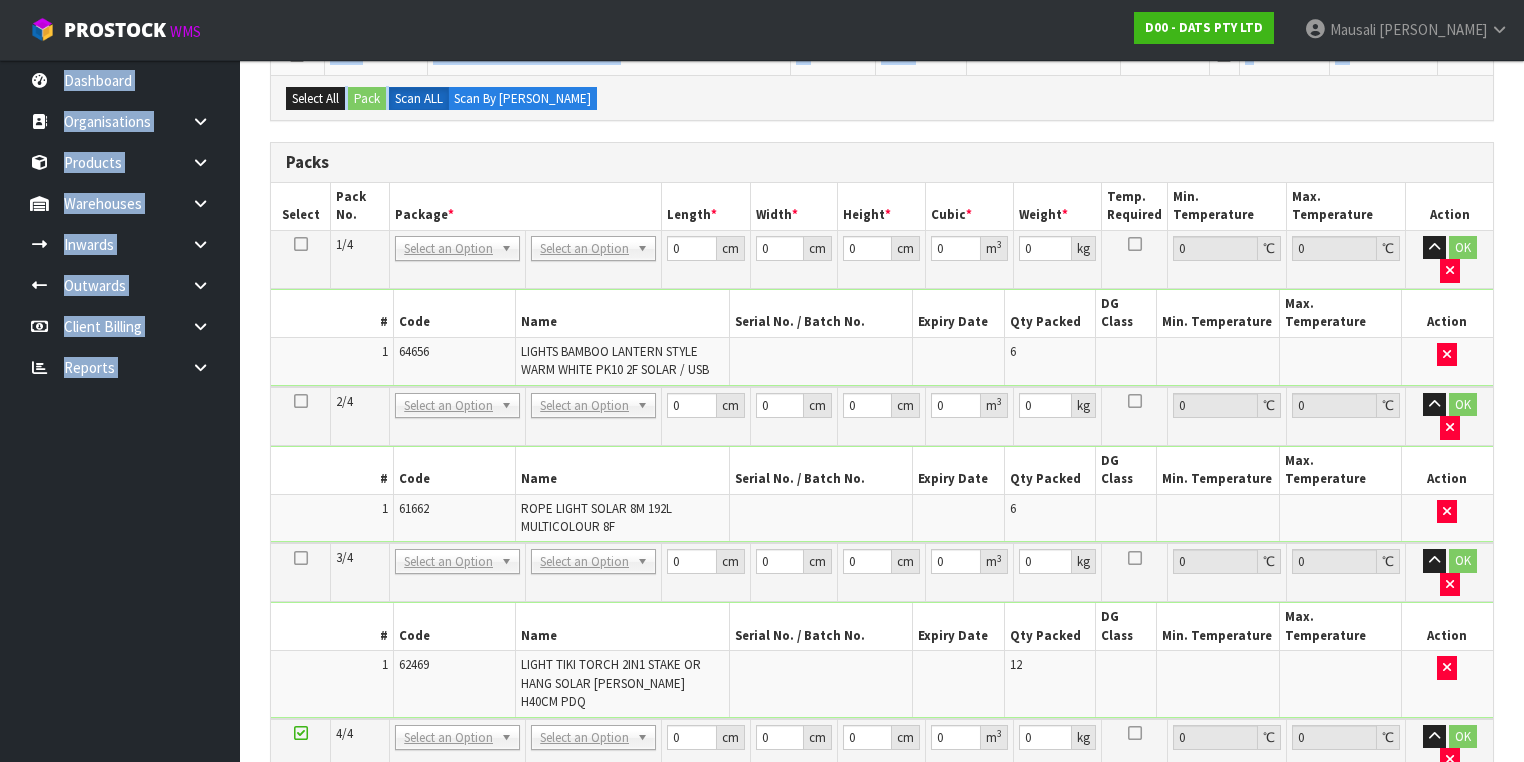 click at bounding box center (1447, 890) 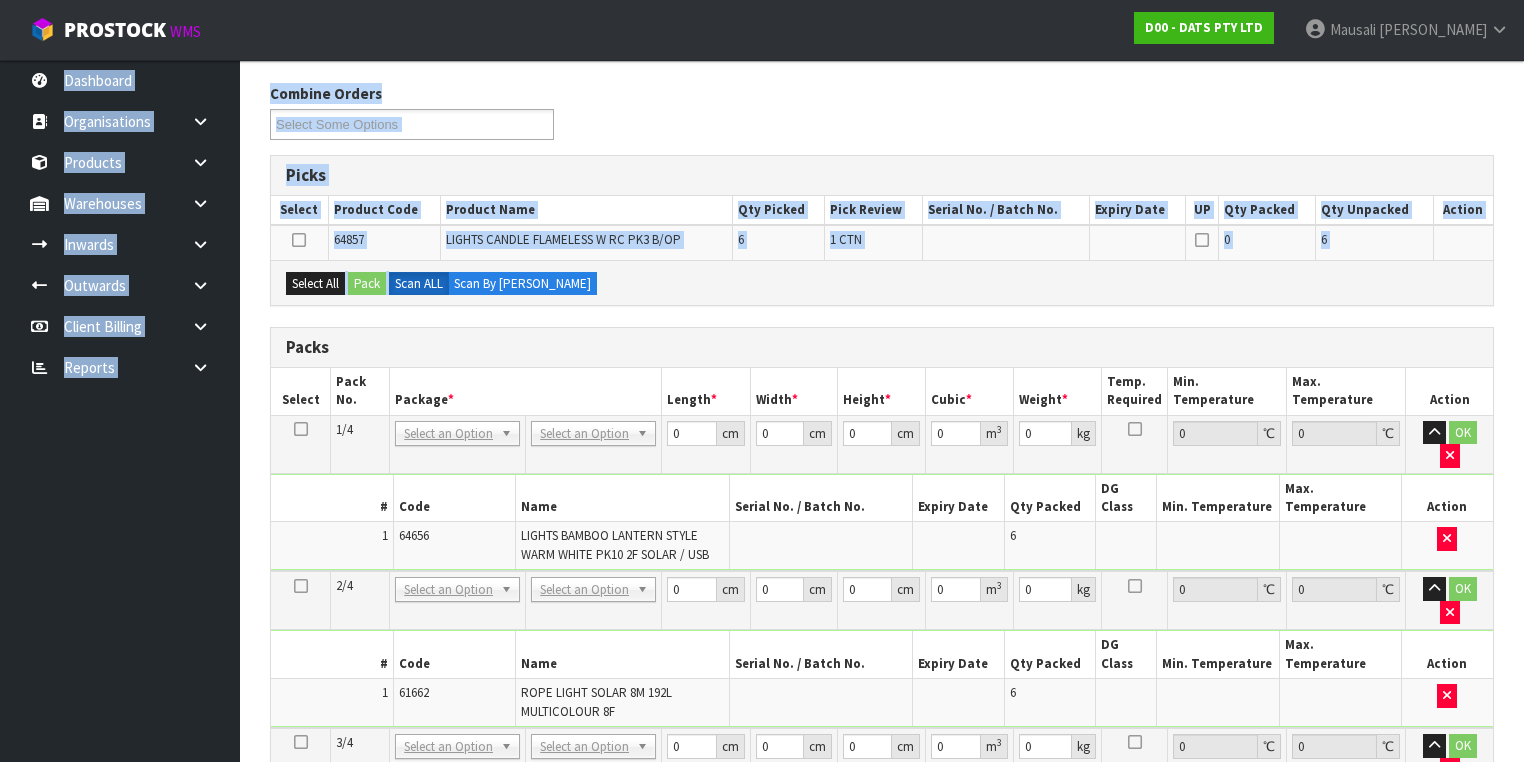 scroll, scrollTop: 54, scrollLeft: 0, axis: vertical 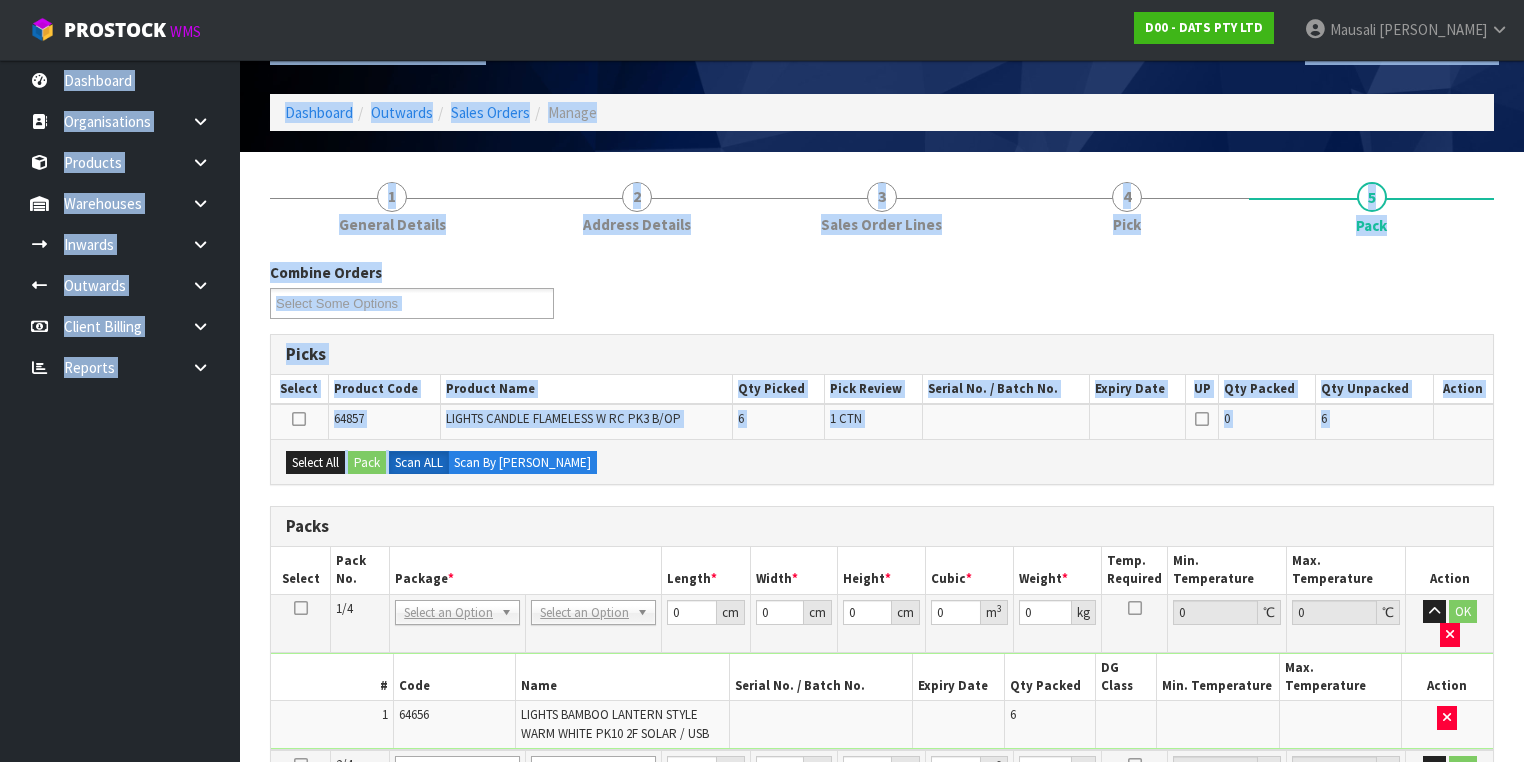 click on "Combine Orders
D00-ORD0015465 D00-ORD0015469 D00-ORD0015471 D00-ORD0015472 D00-ORD0015475 D00-ORD0015478 D00-ORD0015479 D00-ORD0015480 D00-ORD0015481 D00-ORD0015482 D00-ORD0015483 D00-ORD0015484 D00-ORD0015485 D00-ORD0015486 D00-ORD0015487 D00-ORD0015488 D00-ORD0015489
Select Some Options" at bounding box center [882, 298] 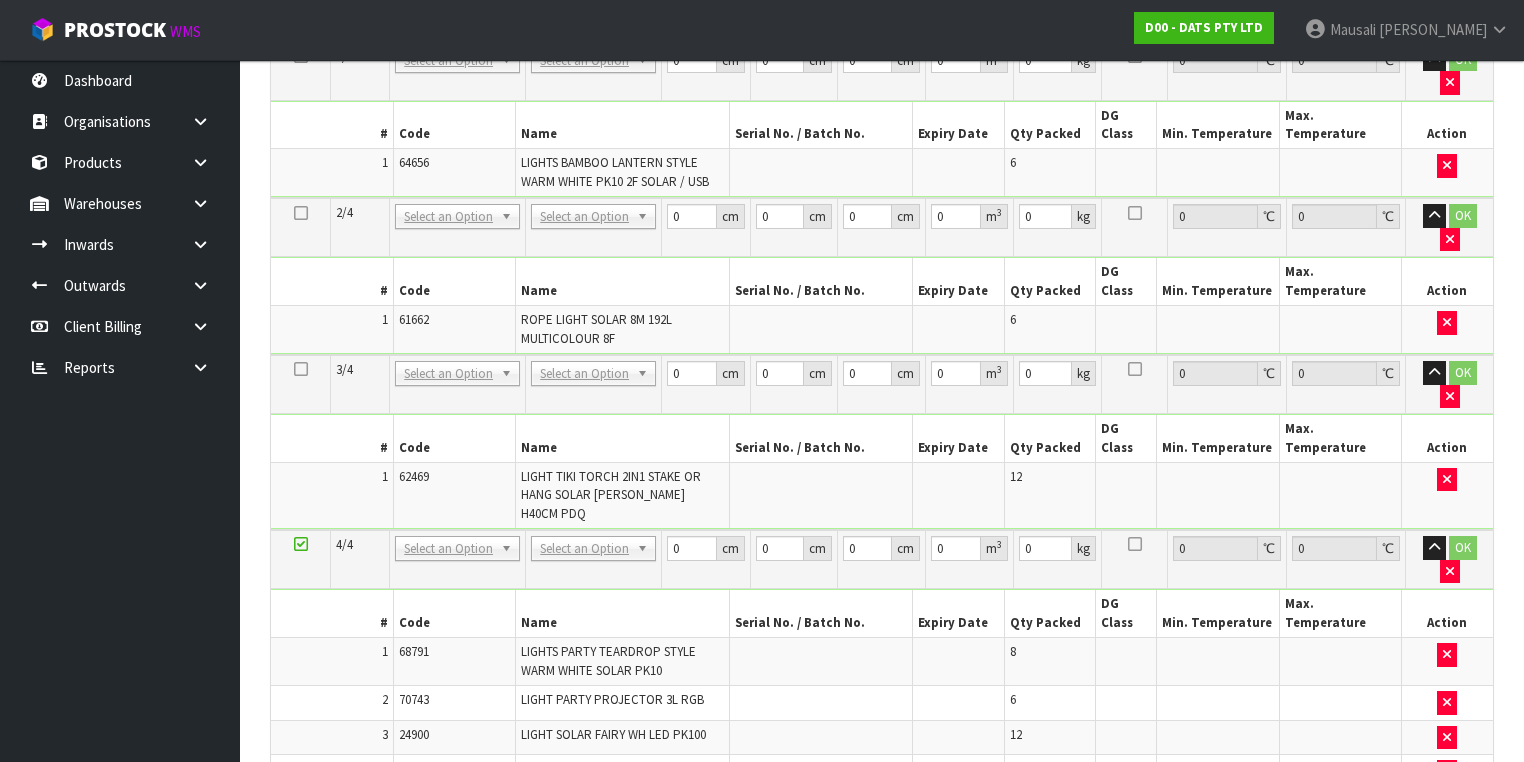 scroll, scrollTop: 694, scrollLeft: 0, axis: vertical 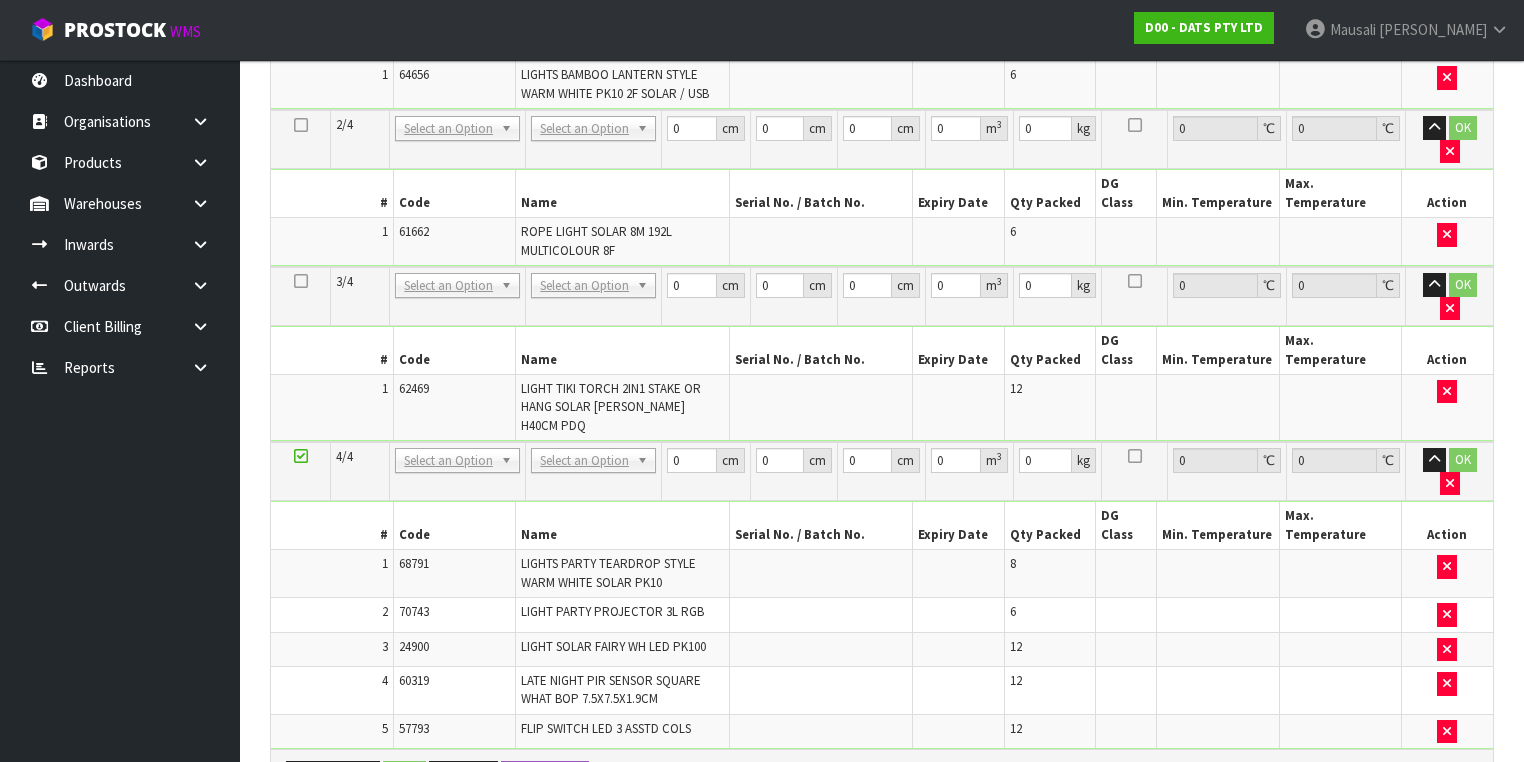 click at bounding box center (301, 456) 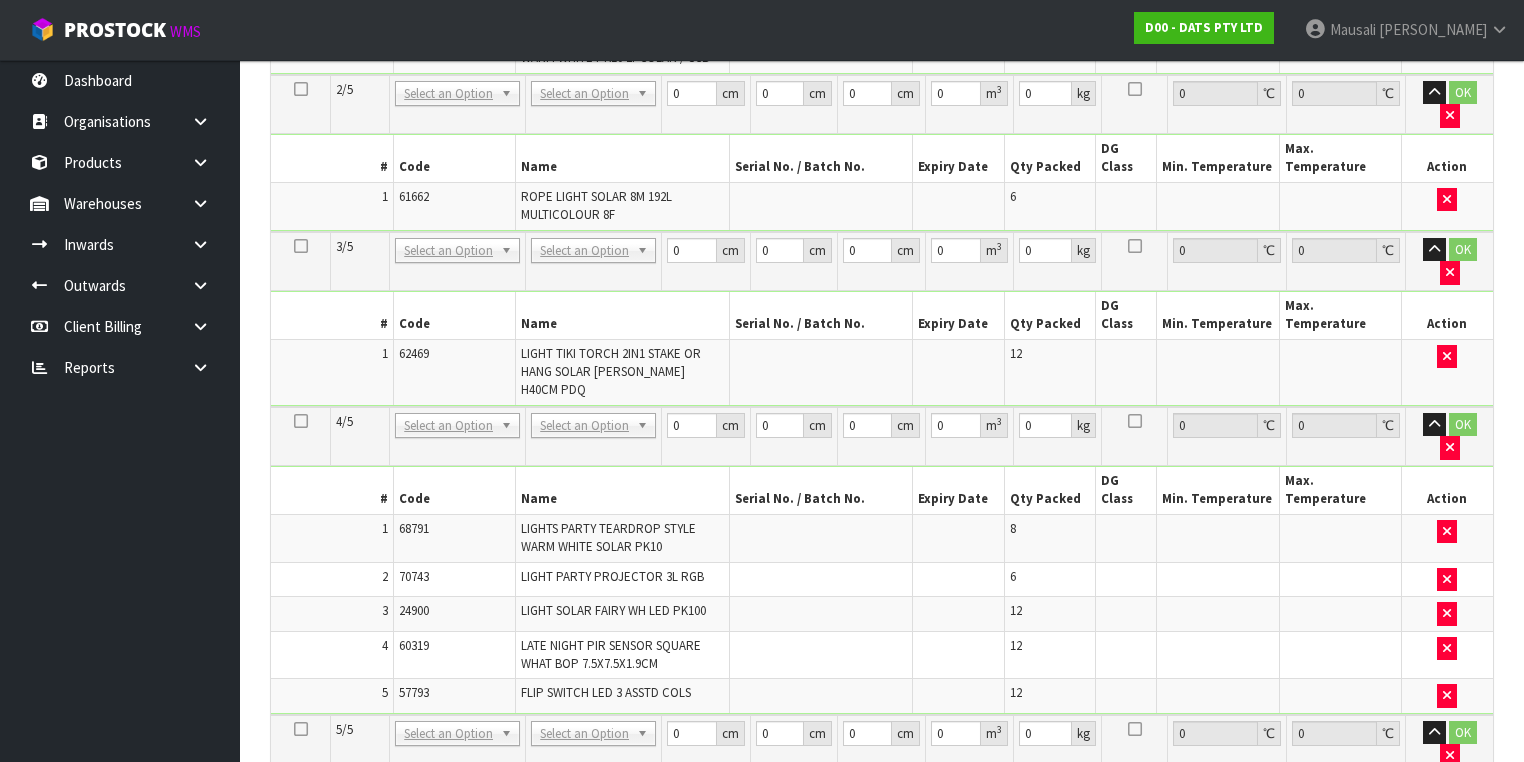 scroll, scrollTop: 659, scrollLeft: 0, axis: vertical 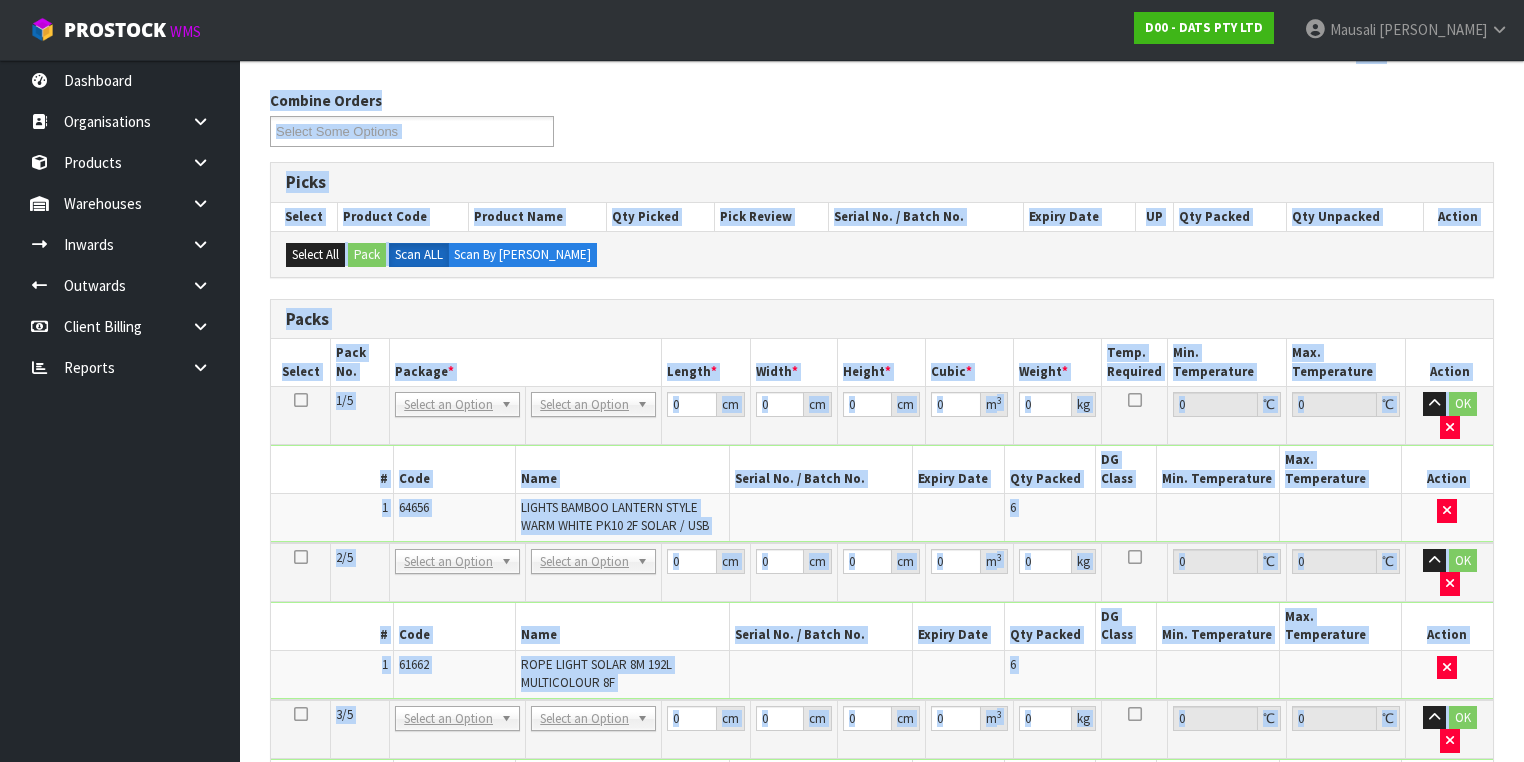 drag, startPoint x: 1087, startPoint y: 12, endPoint x: 1284, endPoint y: -56, distance: 208.40585 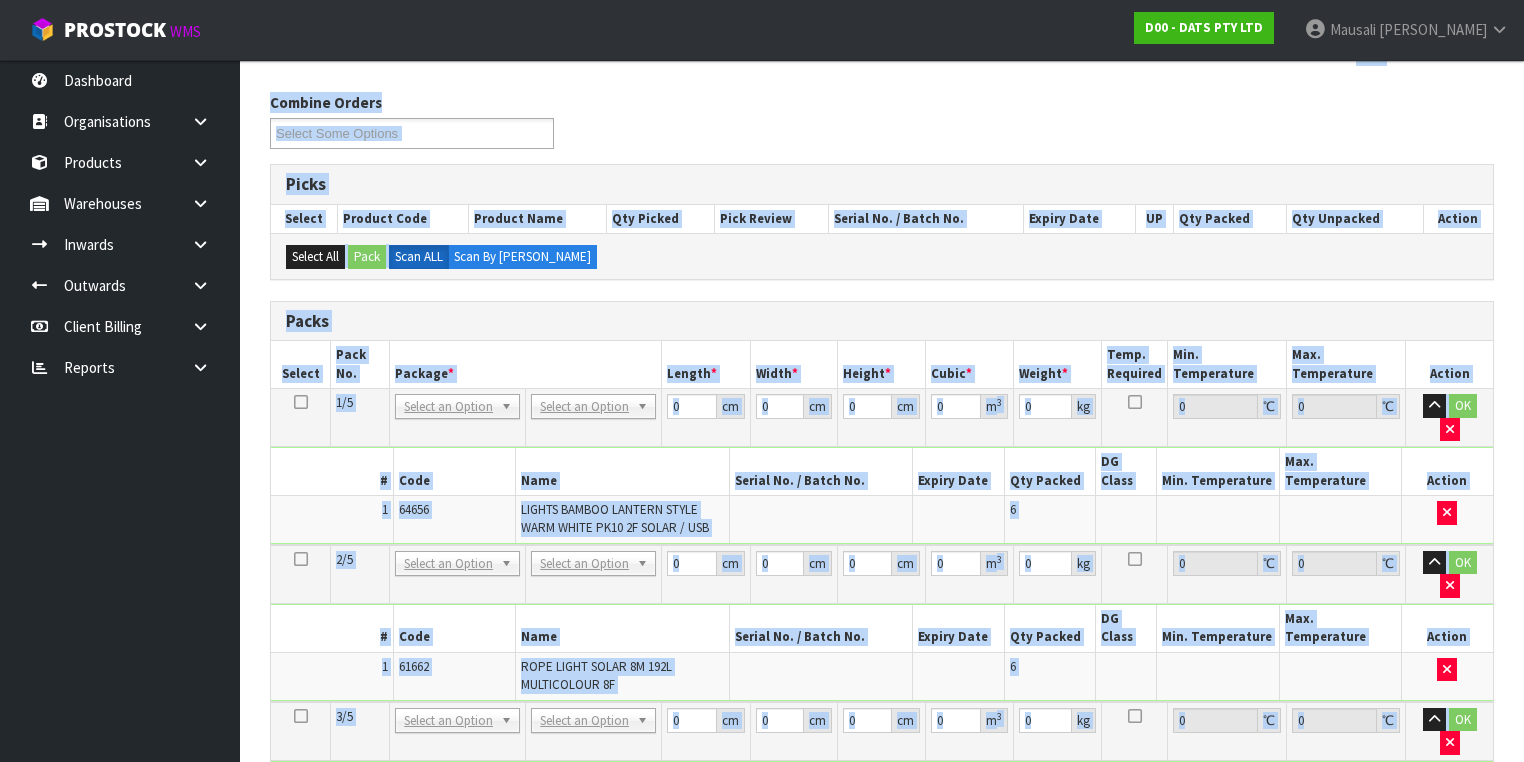 click on "Toggle navigation
ProStock   WMS
D00 - DATS PTY LTD
[PERSON_NAME]
Logout
Dashboard
Organisations
Clients
Consignees
Carriers
Products
Categories
Serial Numbers
Kitsets
Packagings" at bounding box center (762, 157) 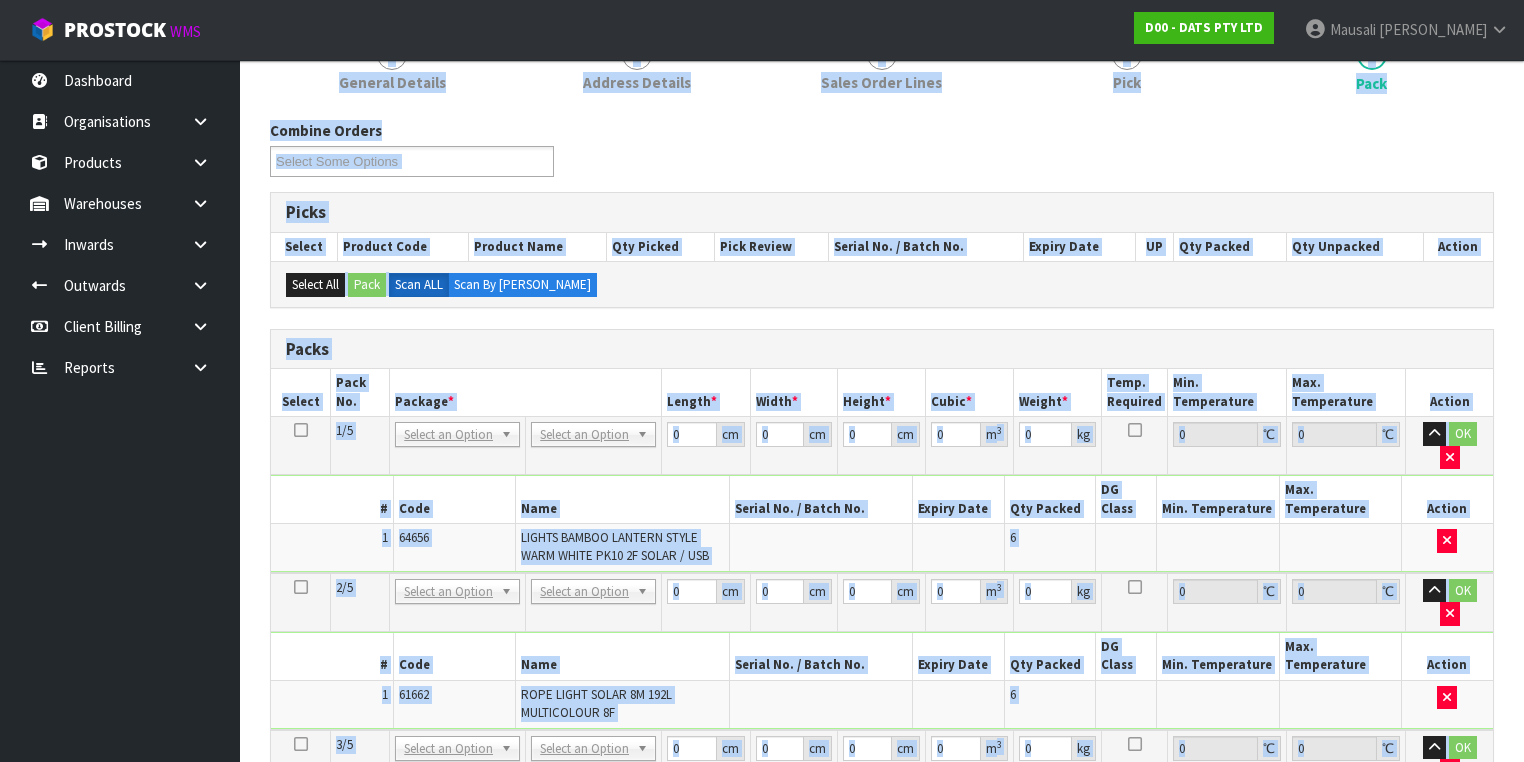 click on "Combine Orders
D00-ORD0015465 D00-ORD0015469 D00-ORD0015471 D00-ORD0015472 D00-ORD0015475 D00-ORD0015478 D00-ORD0015479 D00-ORD0015480 D00-ORD0015481 D00-ORD0015482 D00-ORD0015483 D00-ORD0015484 D00-ORD0015485 D00-ORD0015486 D00-ORD0015487 D00-ORD0015488 D00-ORD0015489
Select Some Options" at bounding box center [882, 156] 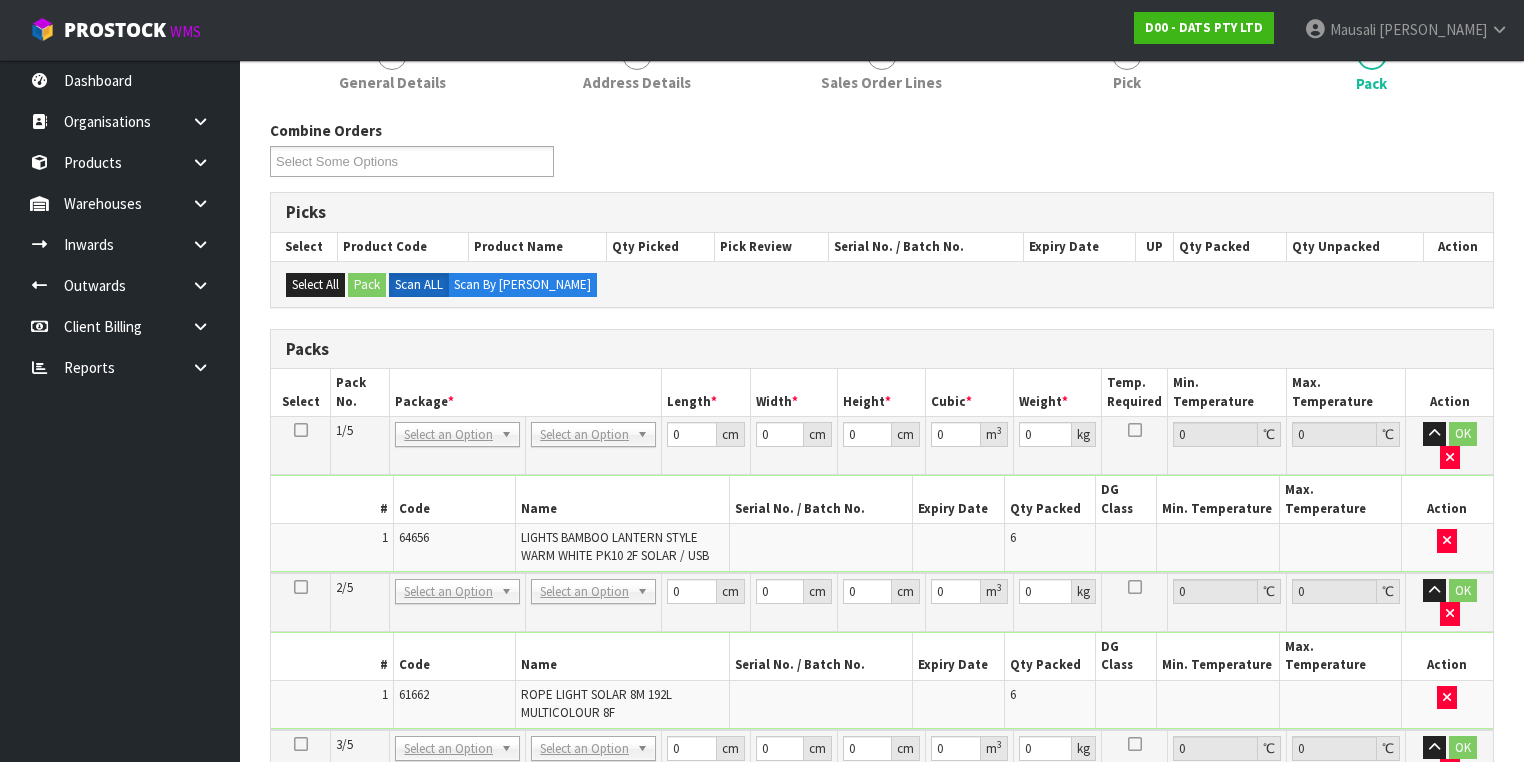 scroll, scrollTop: 516, scrollLeft: 0, axis: vertical 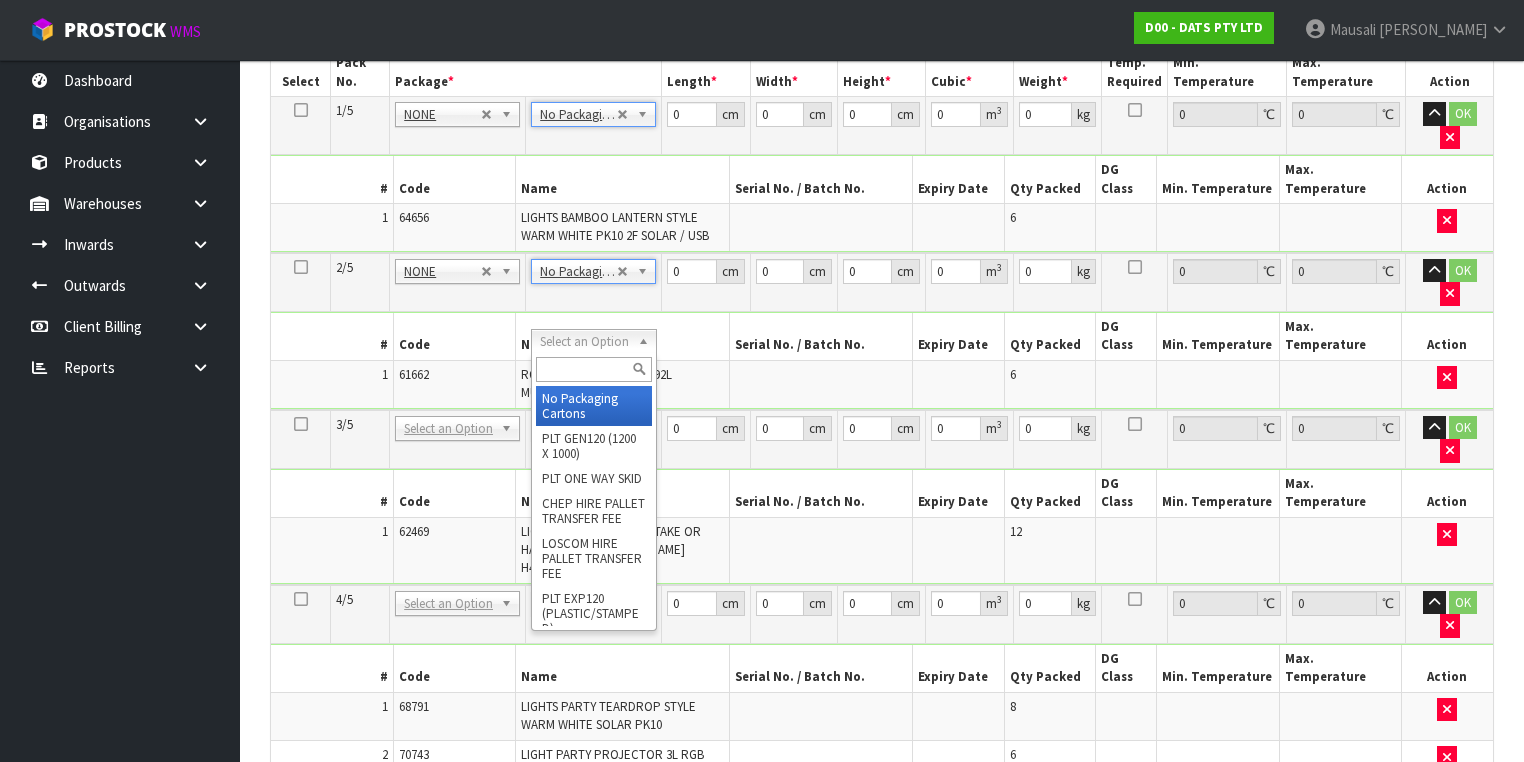 drag, startPoint x: 608, startPoint y: 338, endPoint x: 609, endPoint y: 370, distance: 32.01562 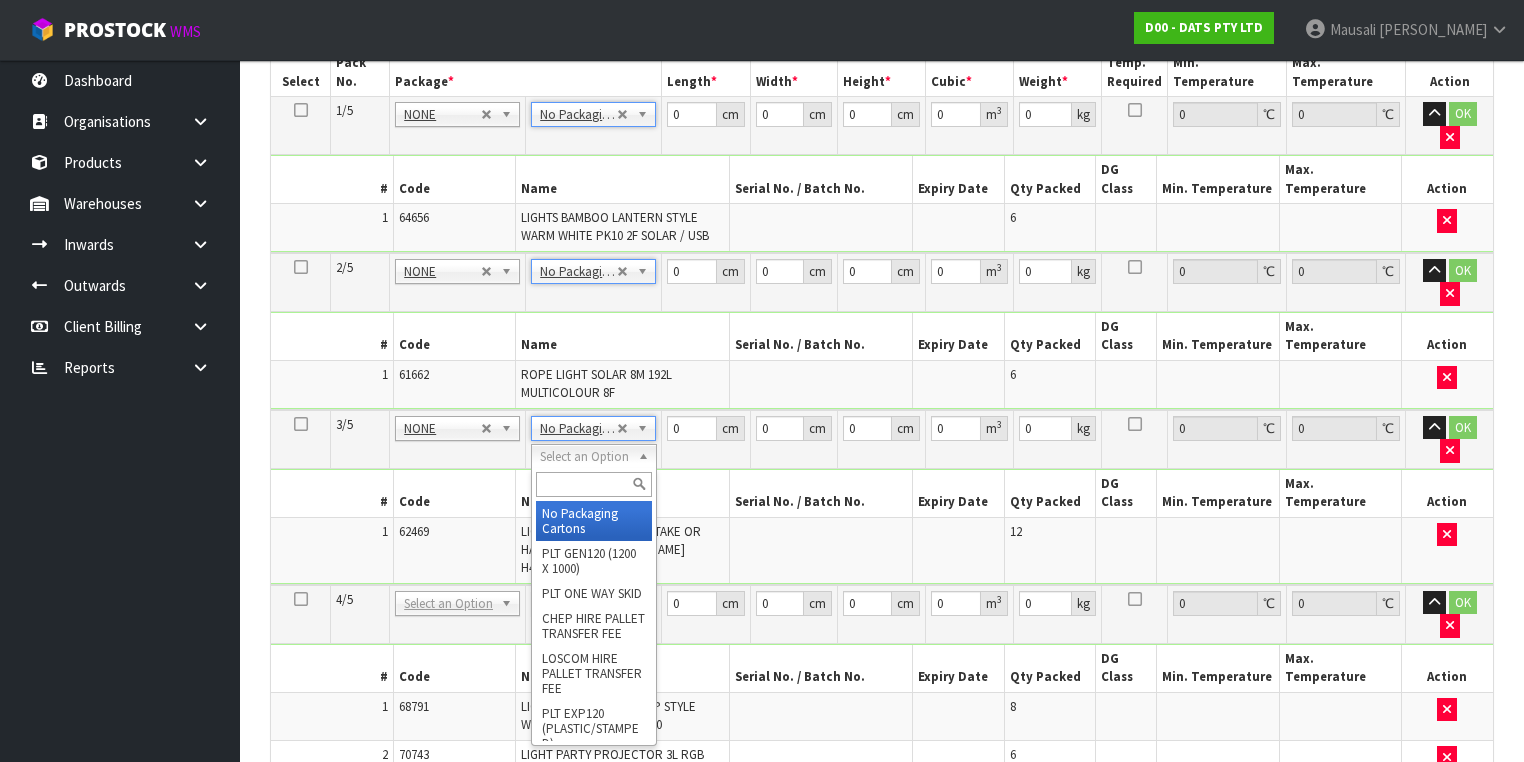 click at bounding box center (593, 484) 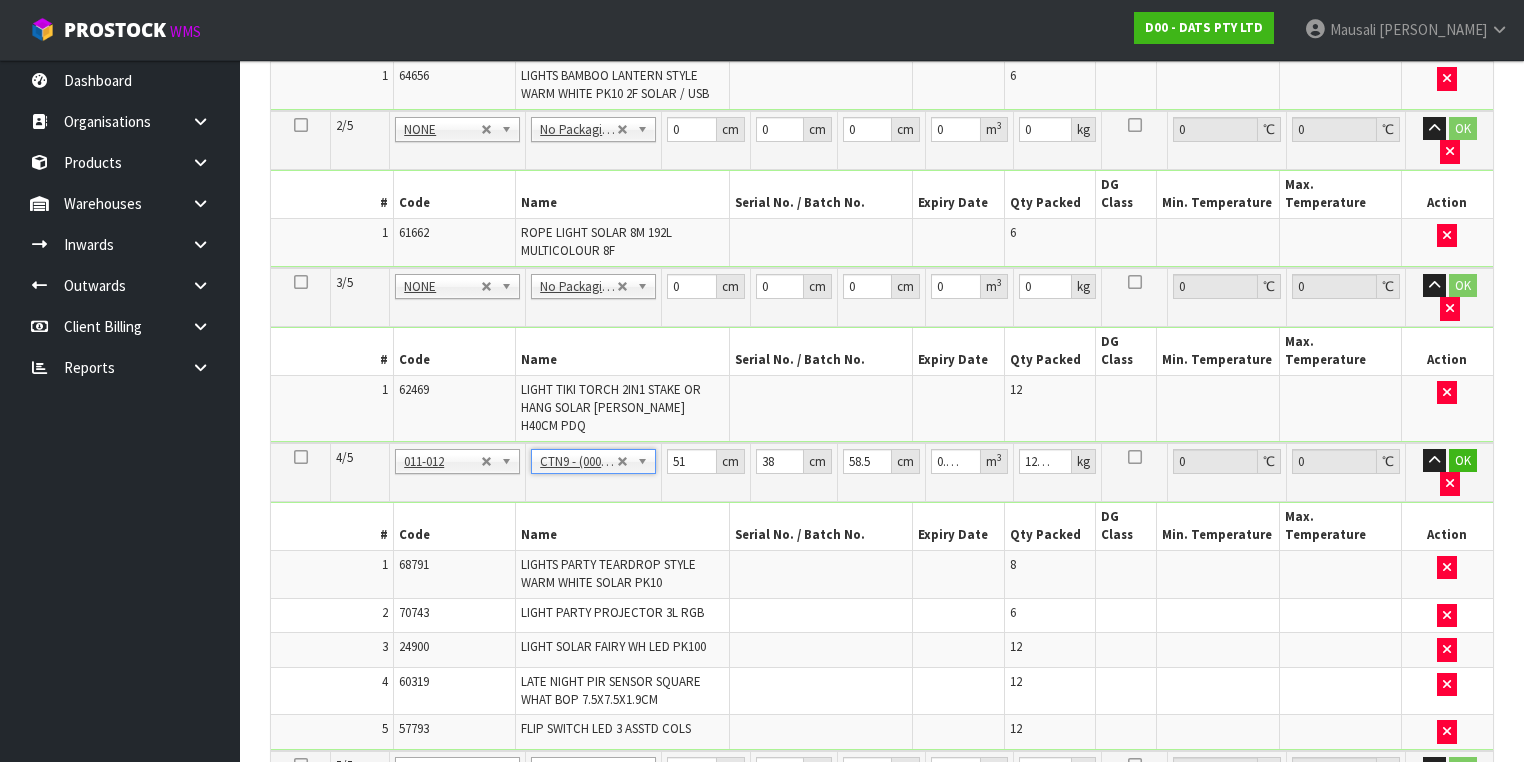 scroll, scrollTop: 836, scrollLeft: 0, axis: vertical 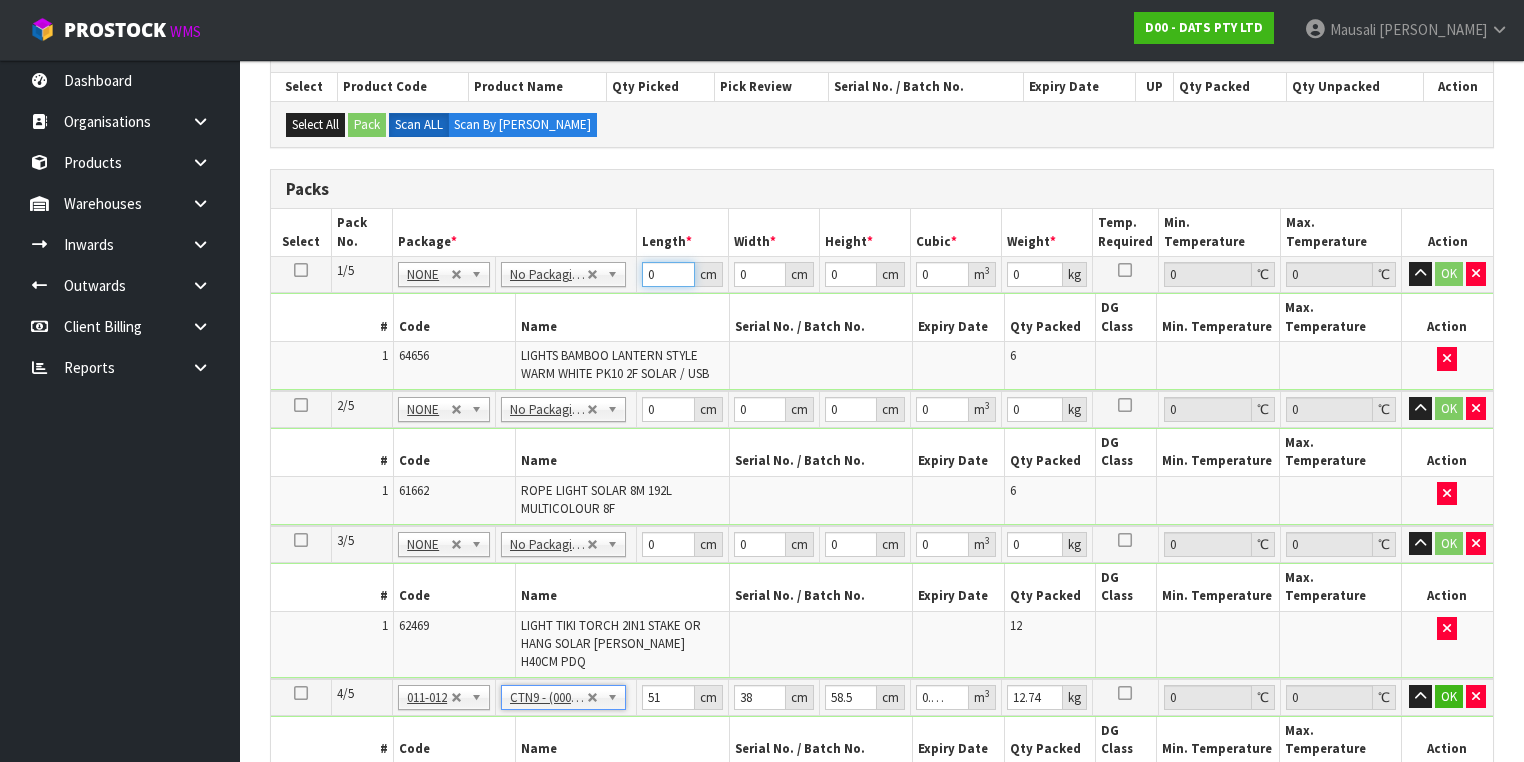 drag, startPoint x: 660, startPoint y: 269, endPoint x: 615, endPoint y: 286, distance: 48.104053 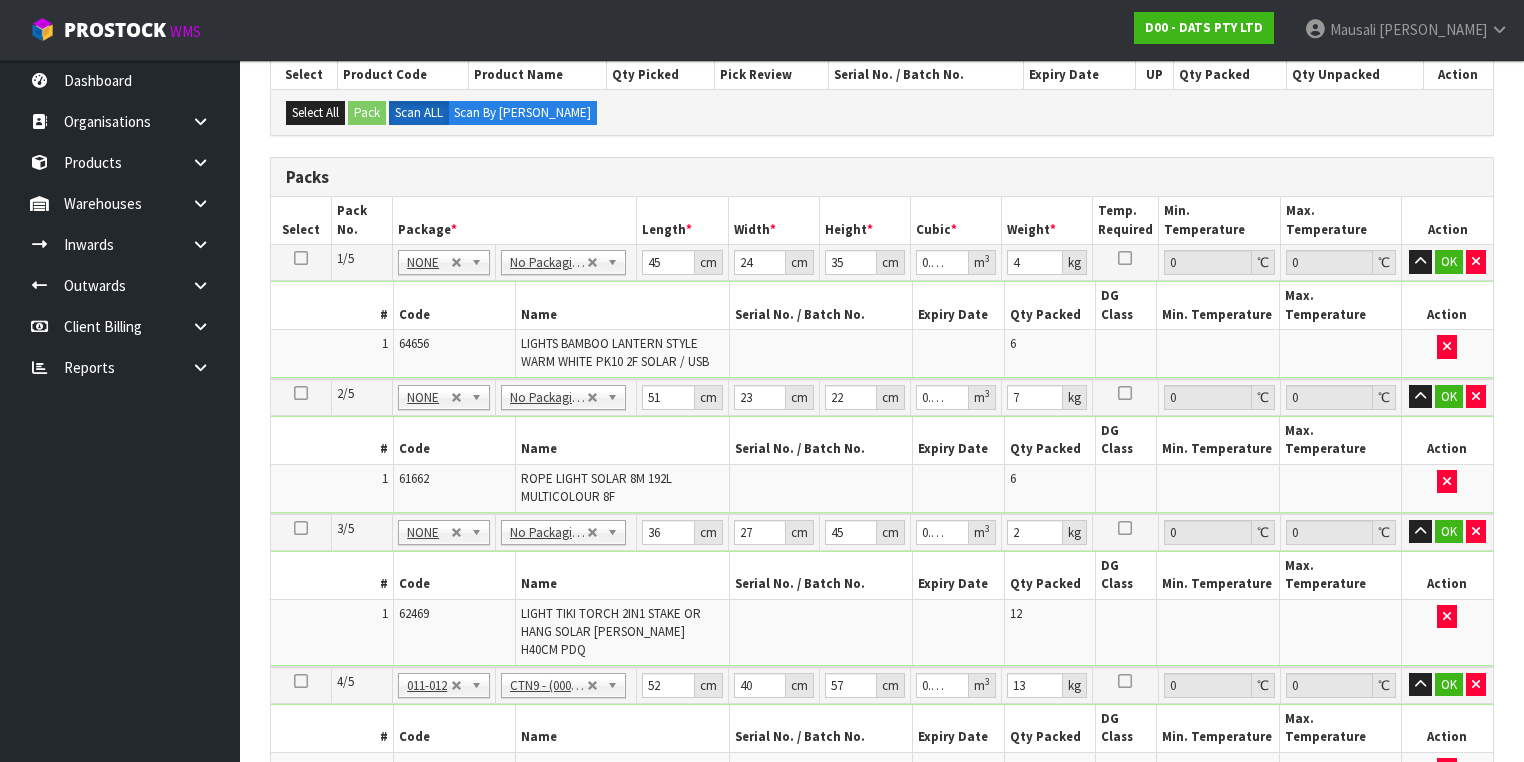 scroll, scrollTop: 772, scrollLeft: 0, axis: vertical 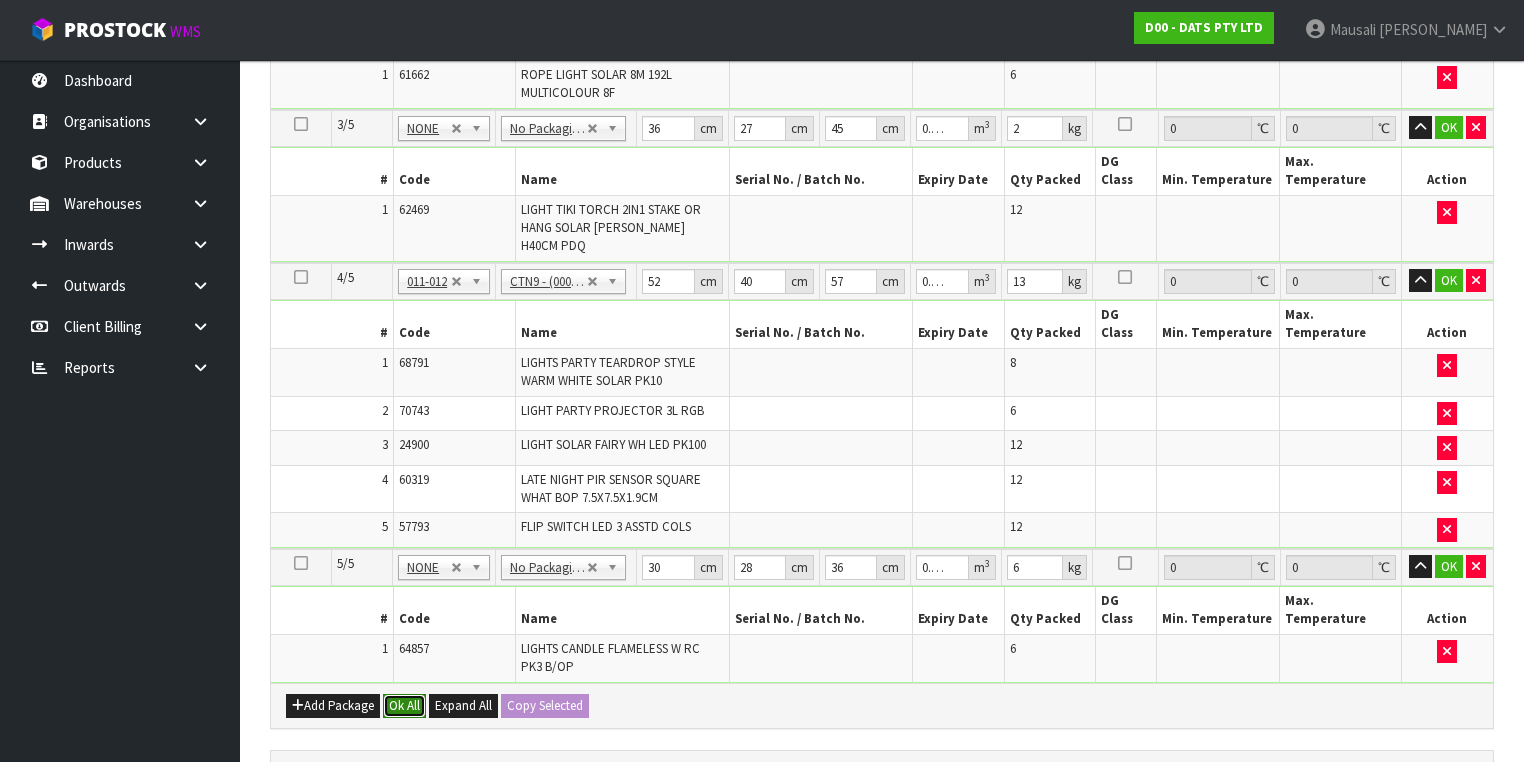 click on "Ok All" at bounding box center [404, 706] 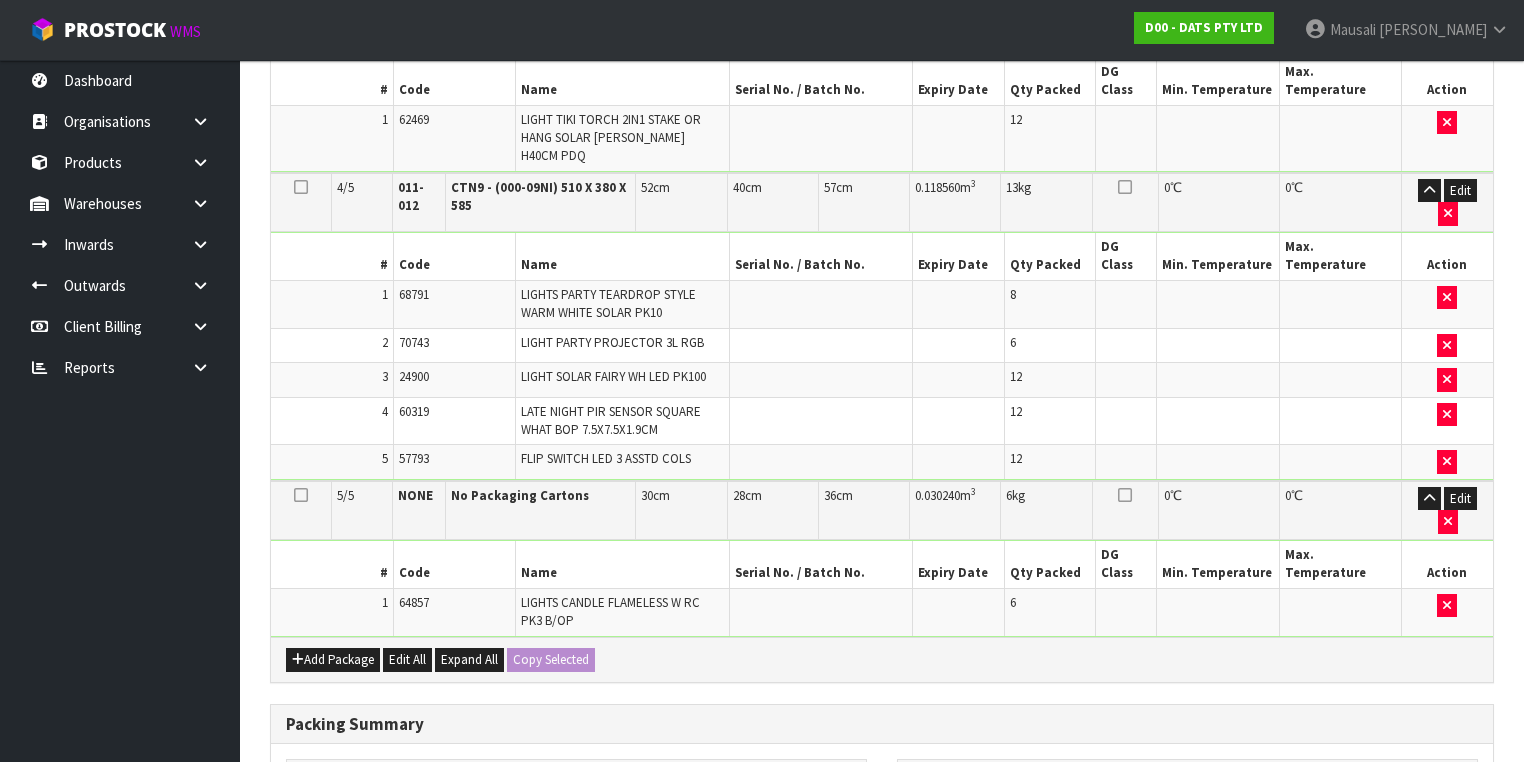 scroll, scrollTop: 1057, scrollLeft: 0, axis: vertical 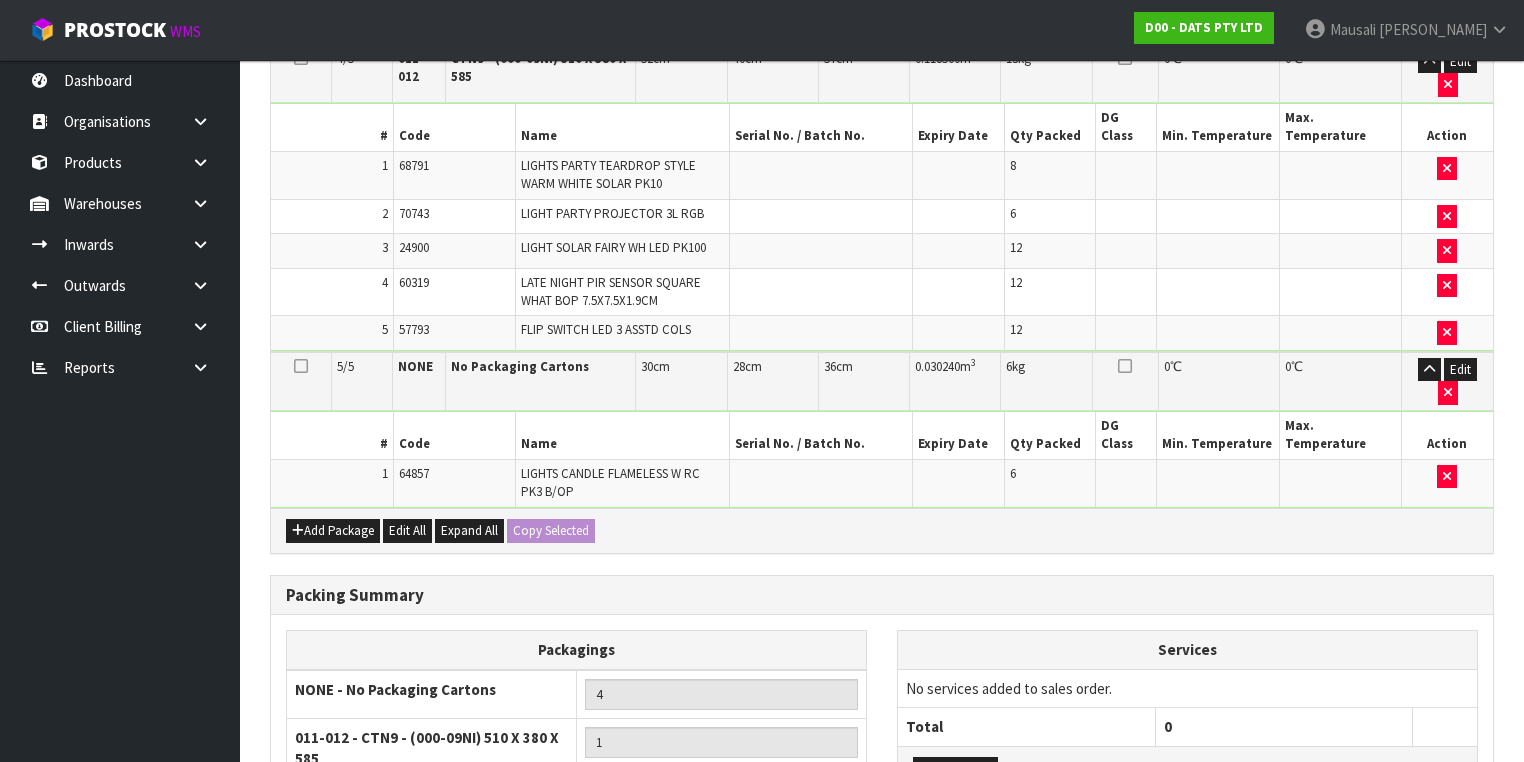 click on "Save & Confirm Packs" at bounding box center [427, 941] 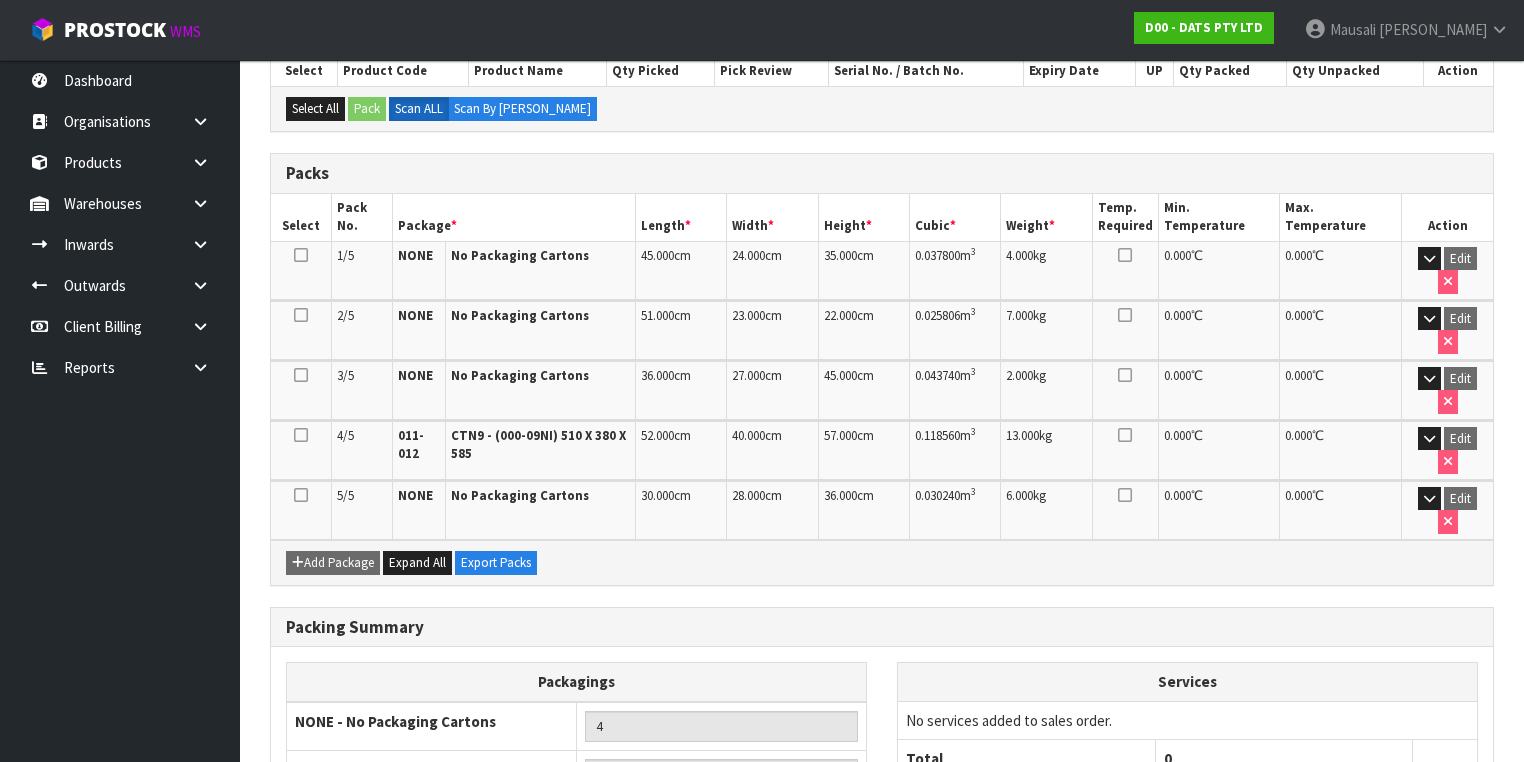 scroll, scrollTop: 548, scrollLeft: 0, axis: vertical 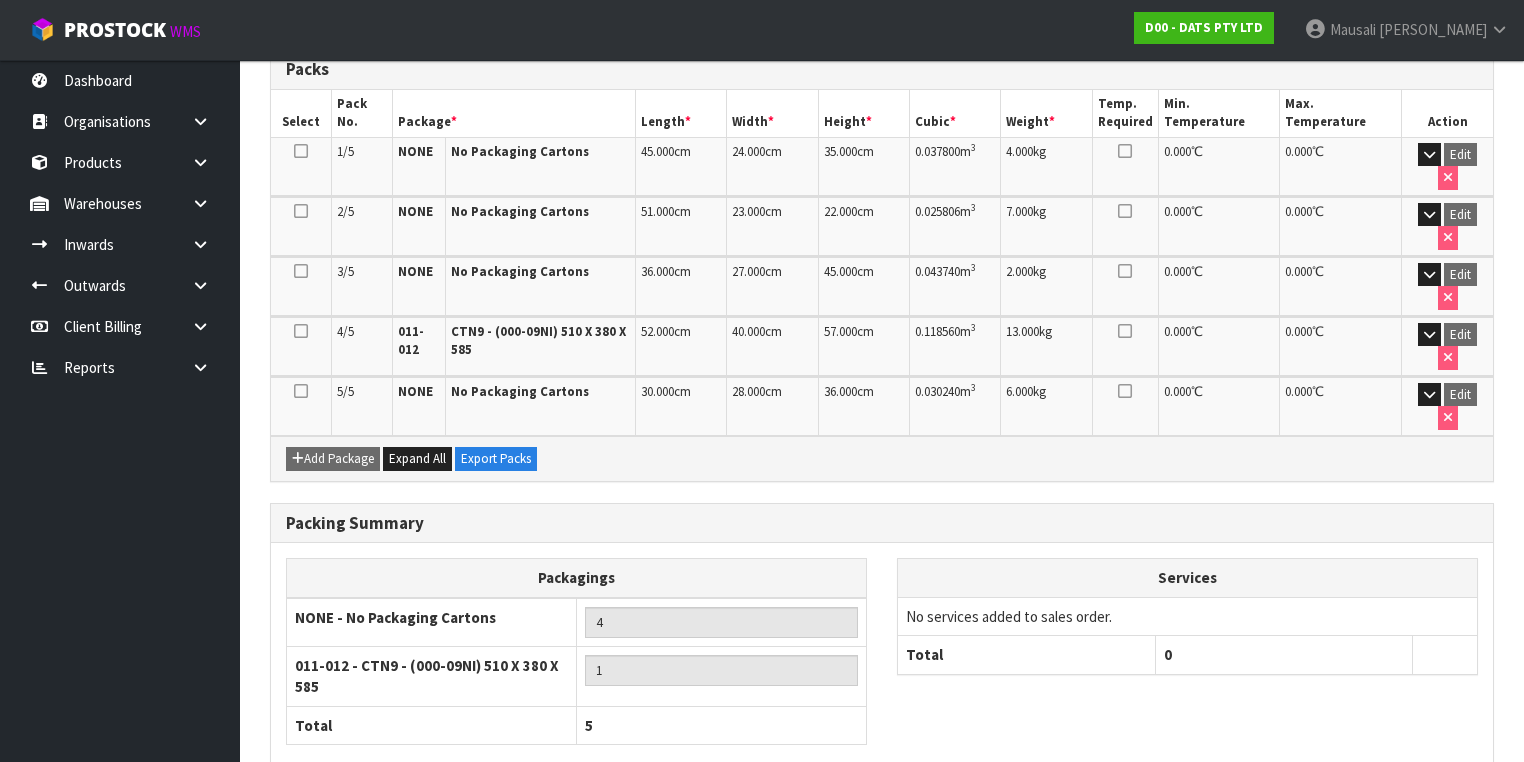 click on "Next" at bounding box center [1450, 824] 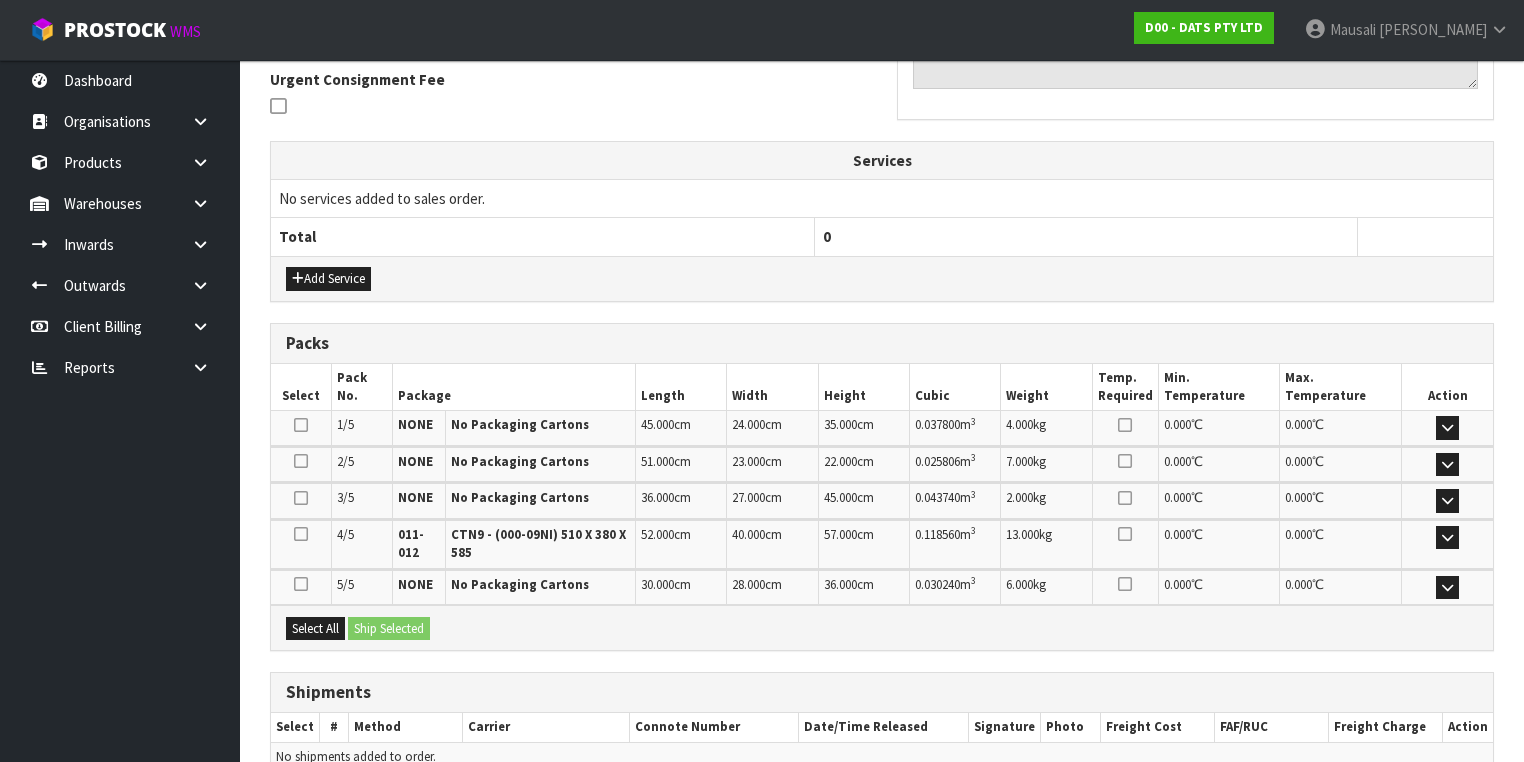 scroll, scrollTop: 685, scrollLeft: 0, axis: vertical 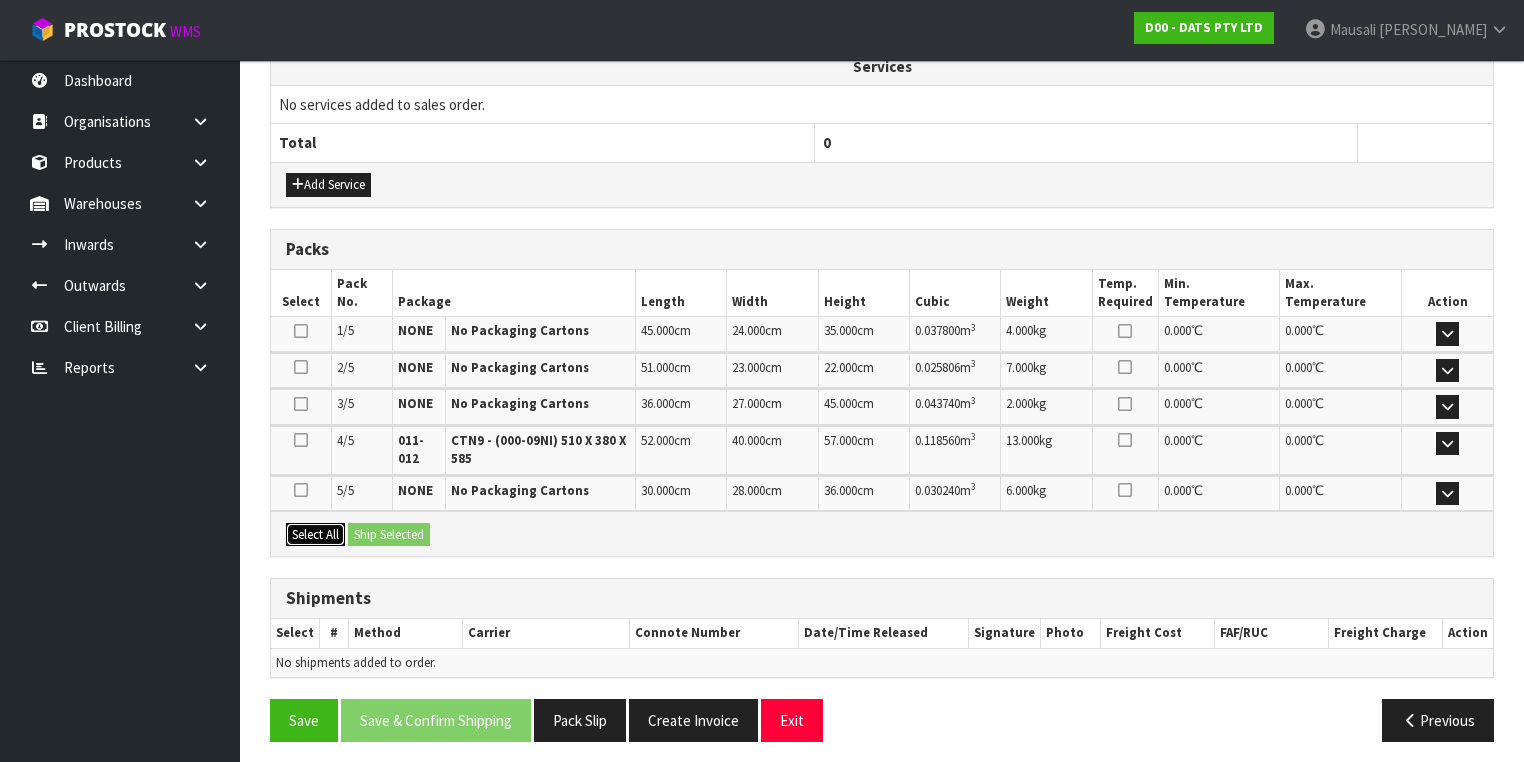 drag, startPoint x: 317, startPoint y: 524, endPoint x: 377, endPoint y: 522, distance: 60.033325 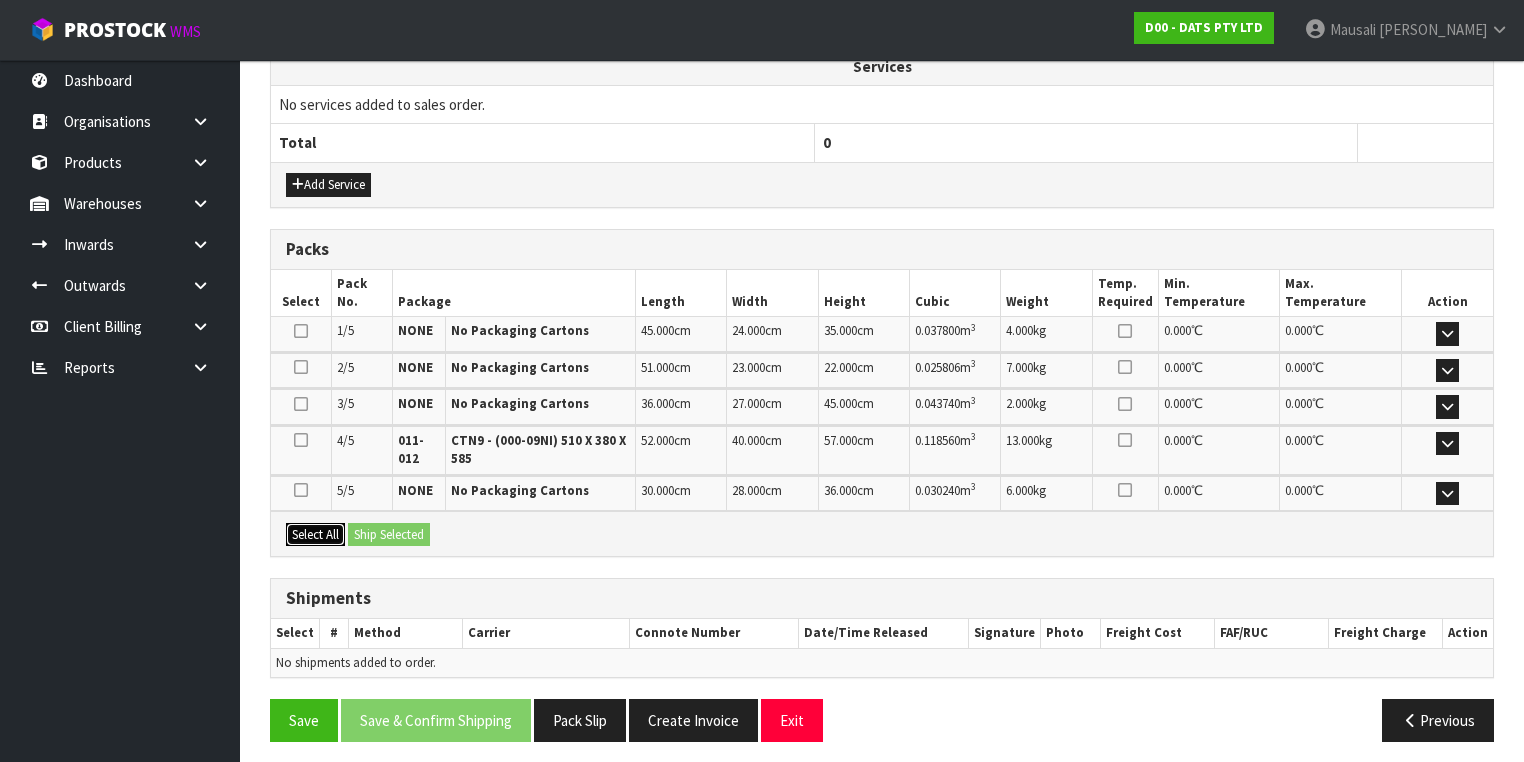click on "Select All" at bounding box center (315, 535) 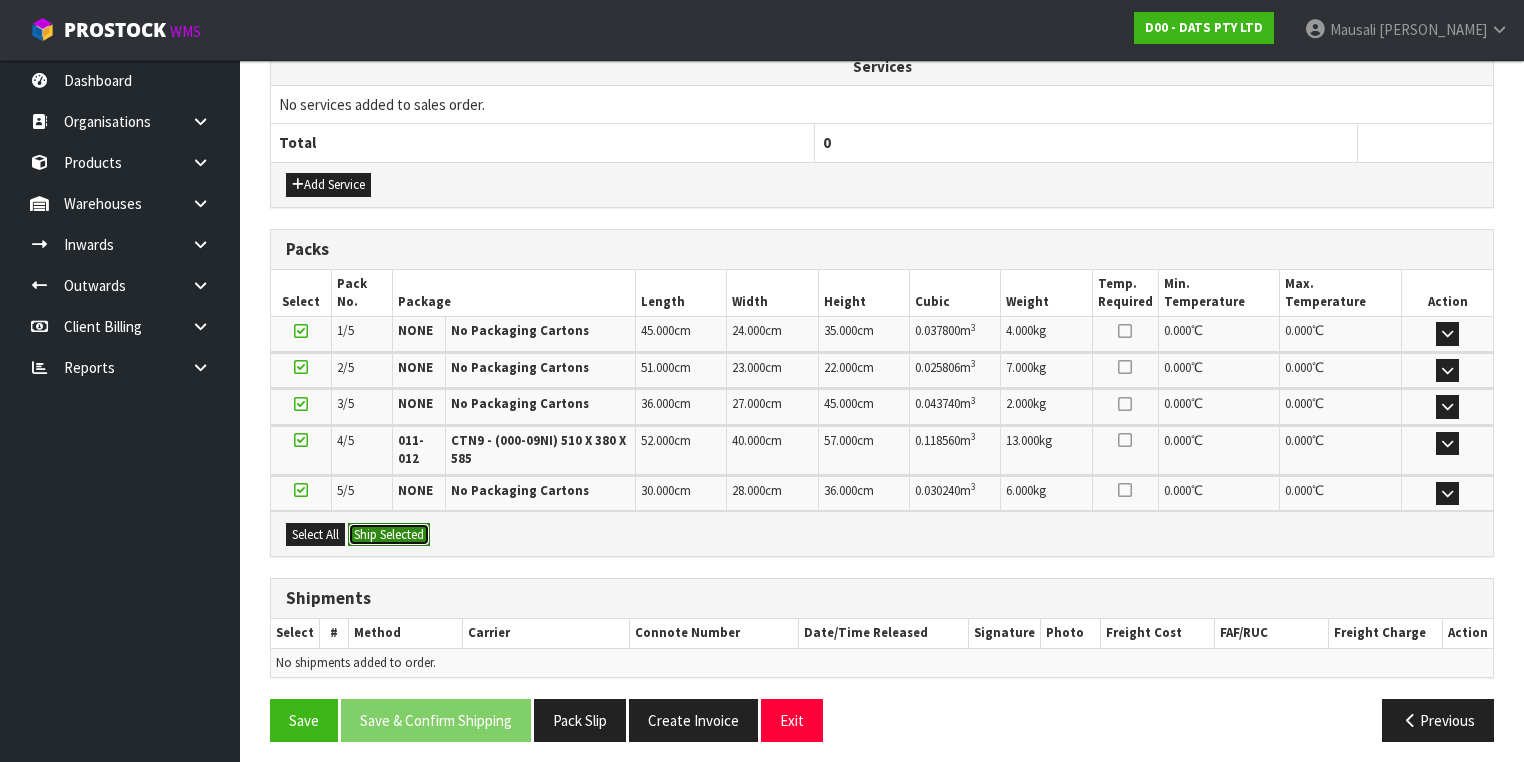 click on "Ship Selected" at bounding box center (389, 535) 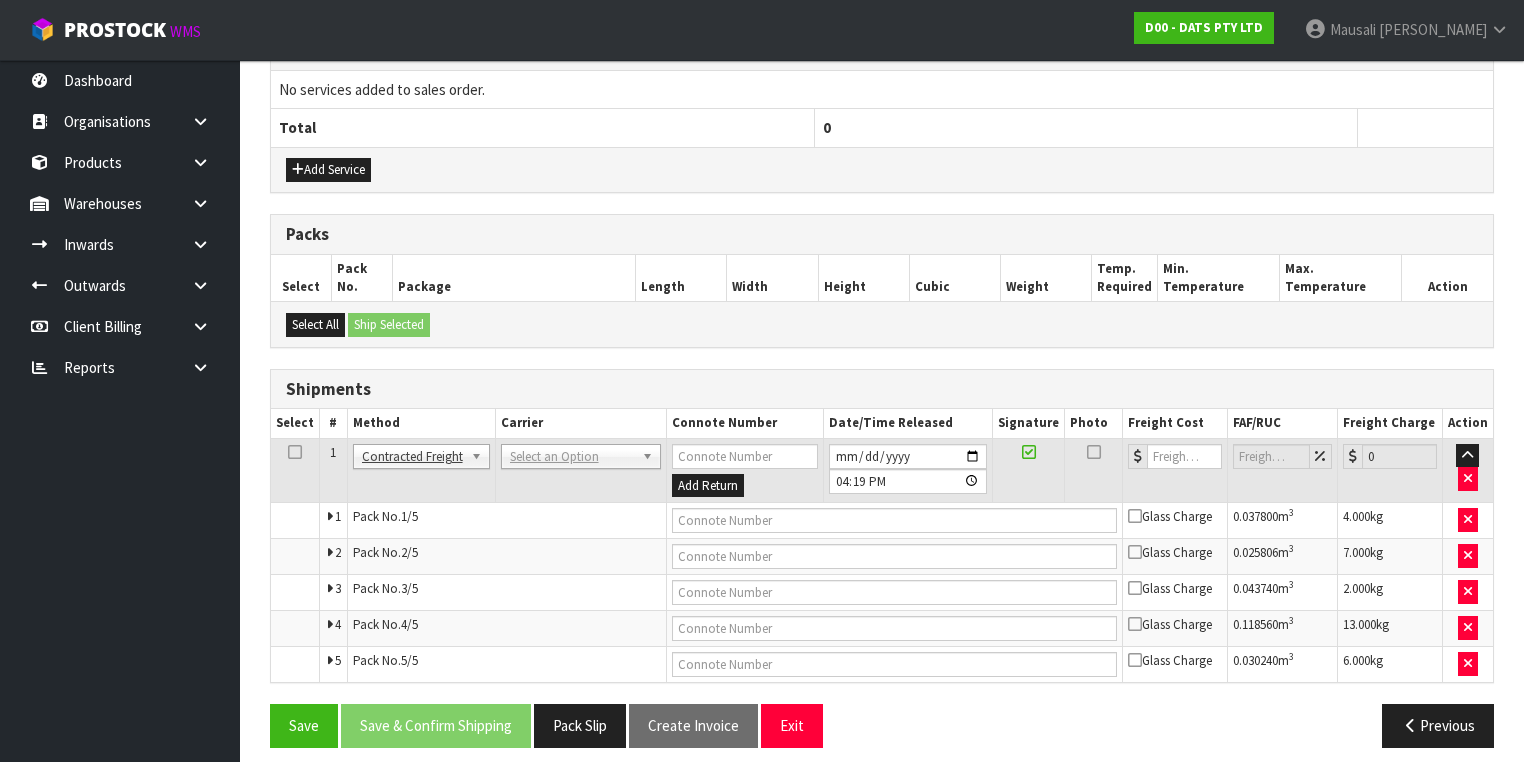scroll, scrollTop: 707, scrollLeft: 0, axis: vertical 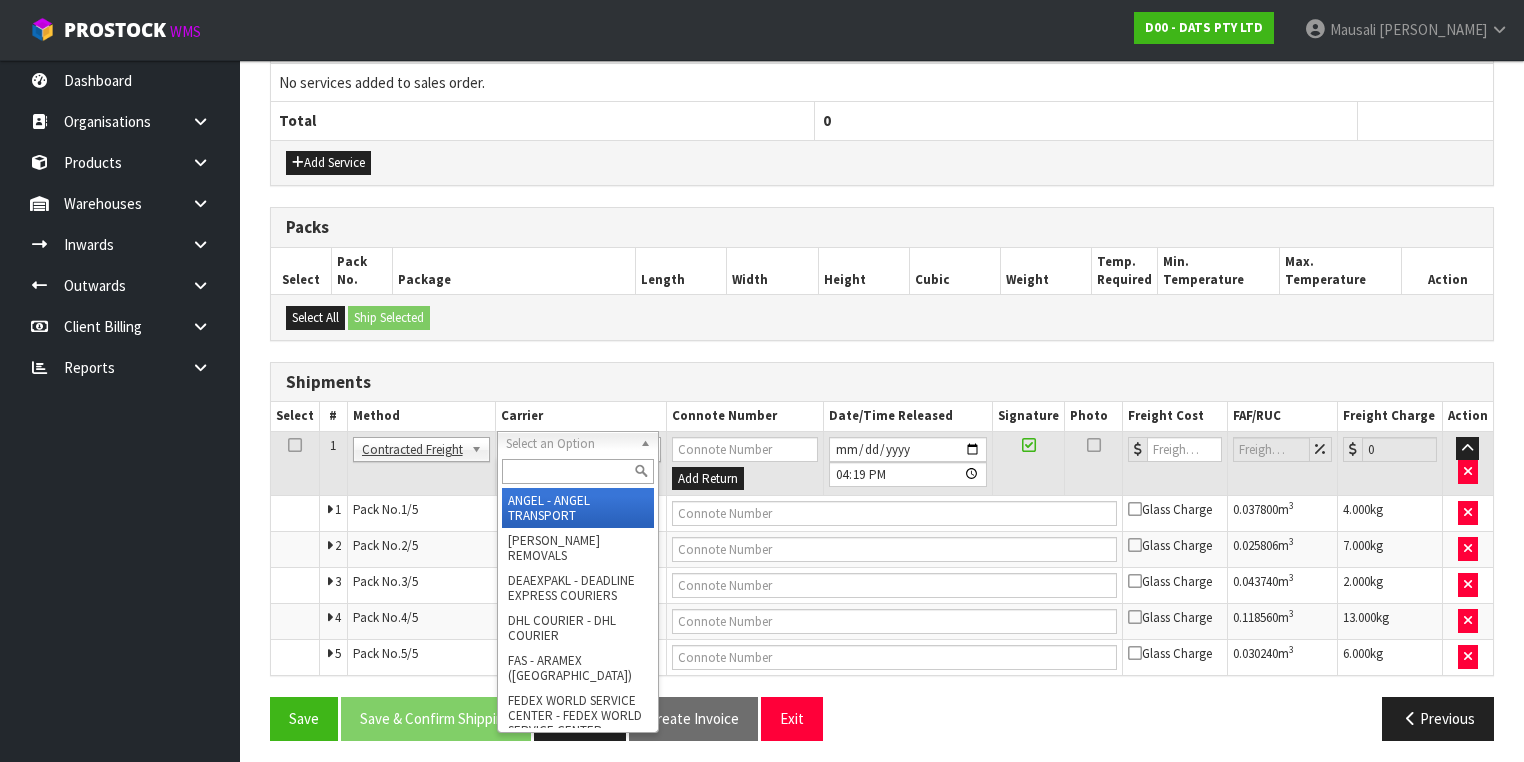 click at bounding box center [578, 471] 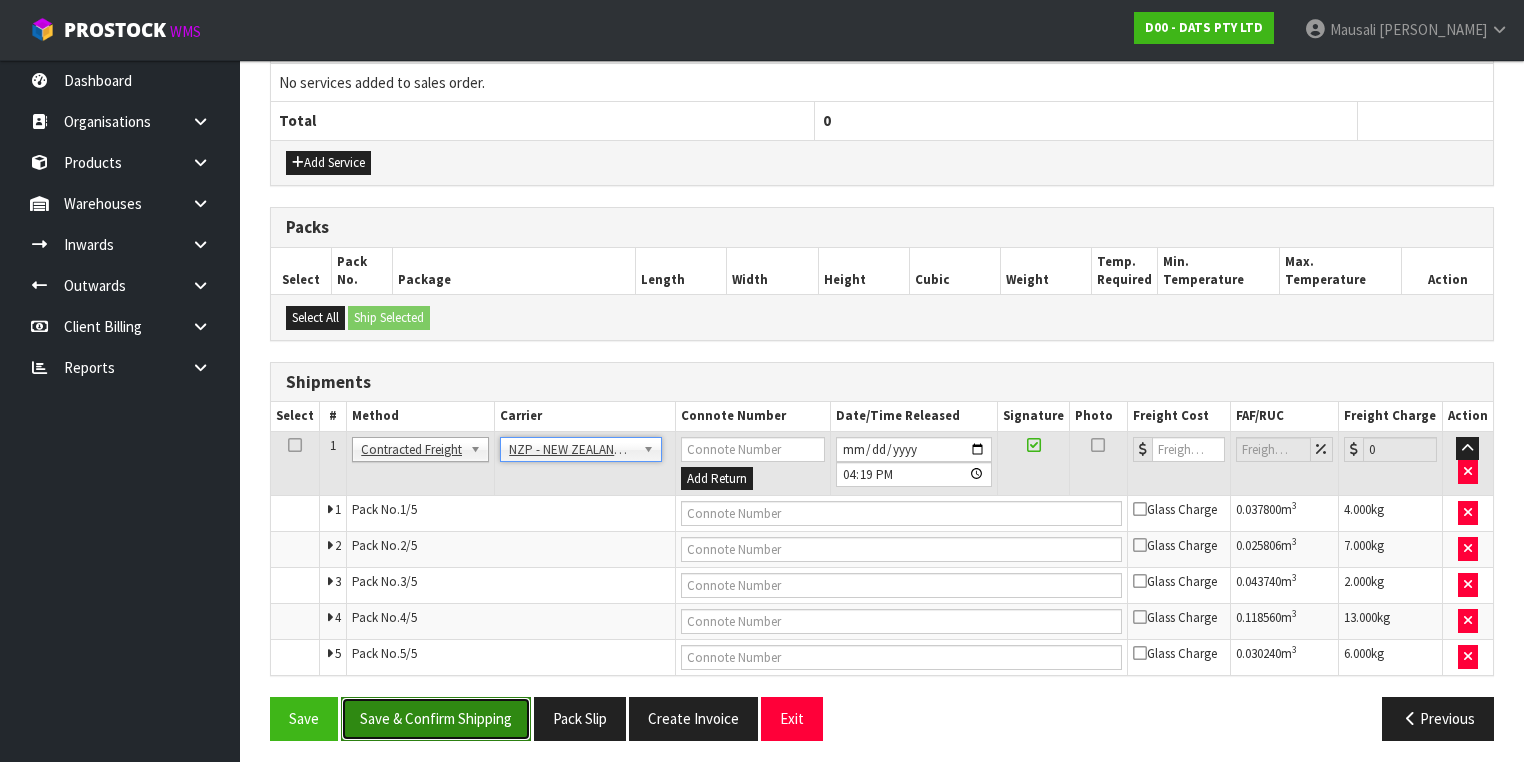 click on "Save & Confirm Shipping" at bounding box center [436, 718] 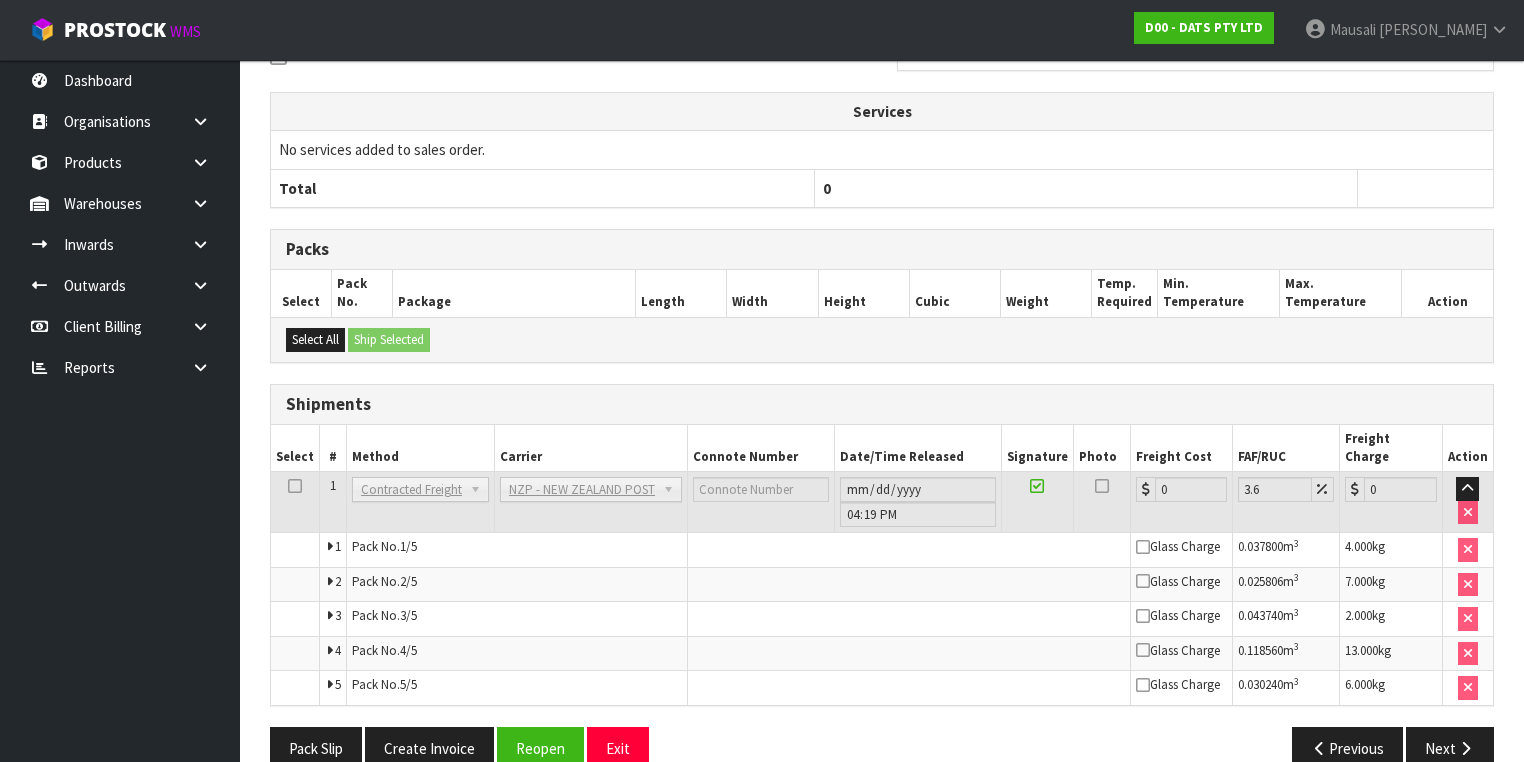 scroll, scrollTop: 672, scrollLeft: 0, axis: vertical 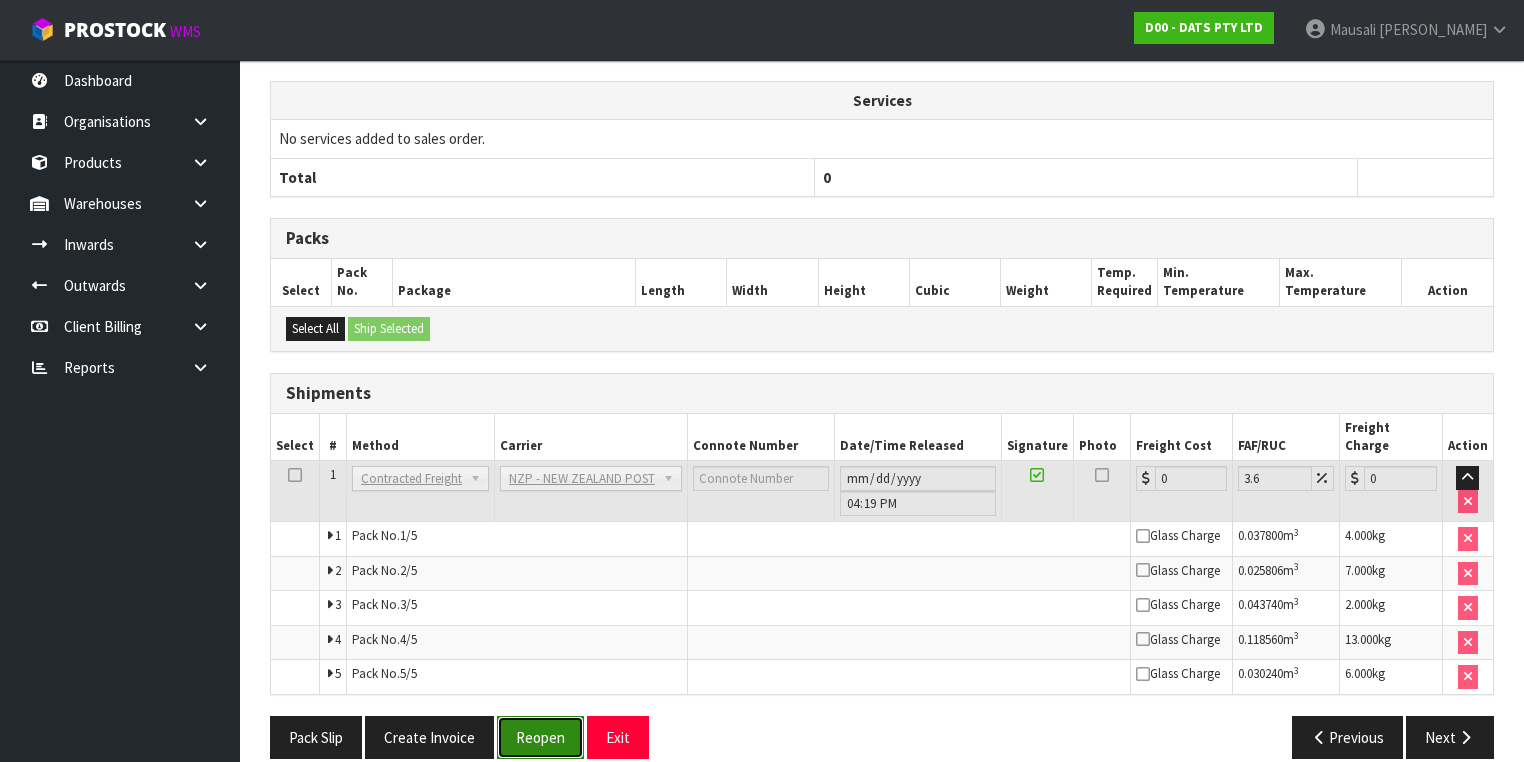 click on "Reopen" at bounding box center [540, 737] 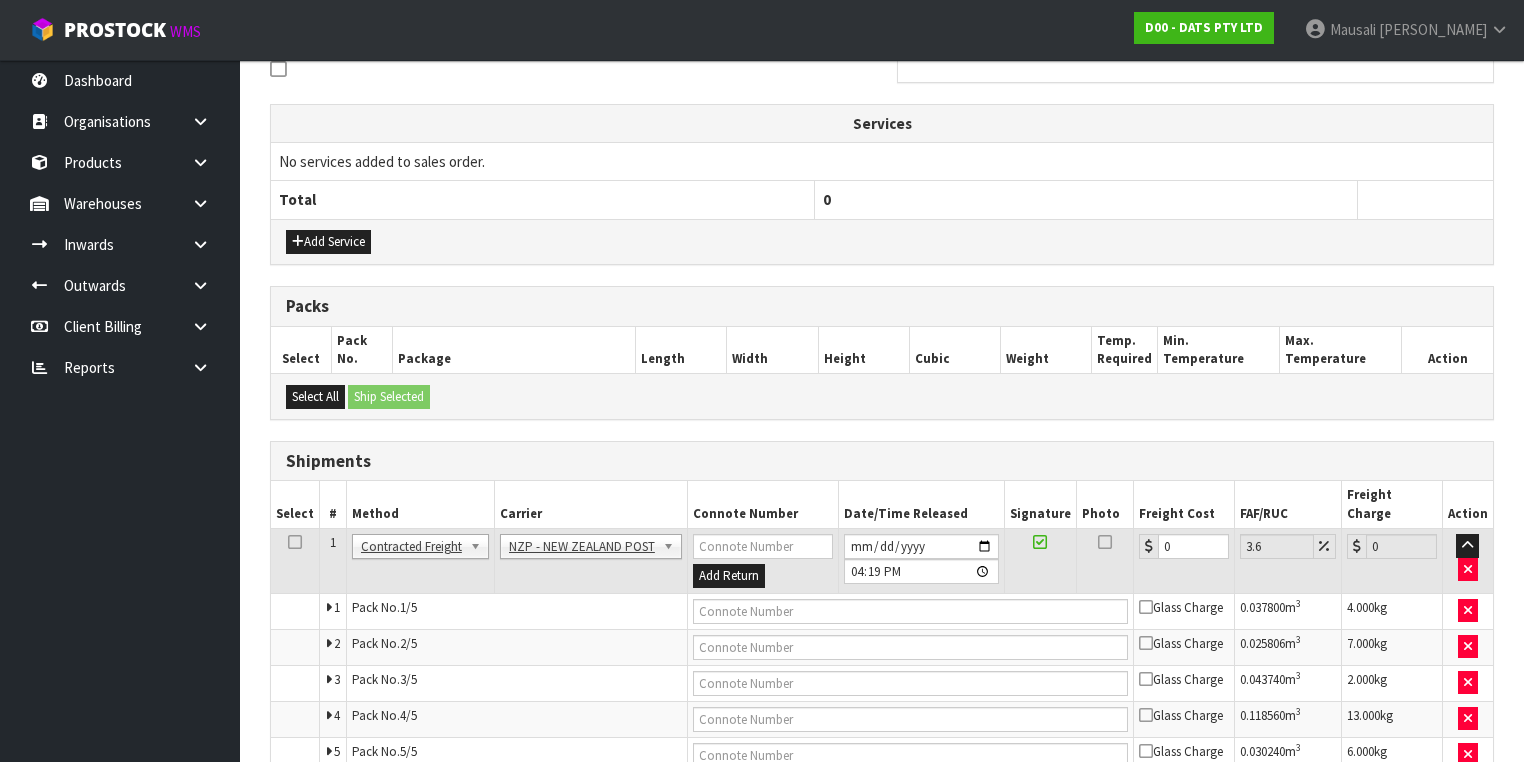 scroll, scrollTop: 707, scrollLeft: 0, axis: vertical 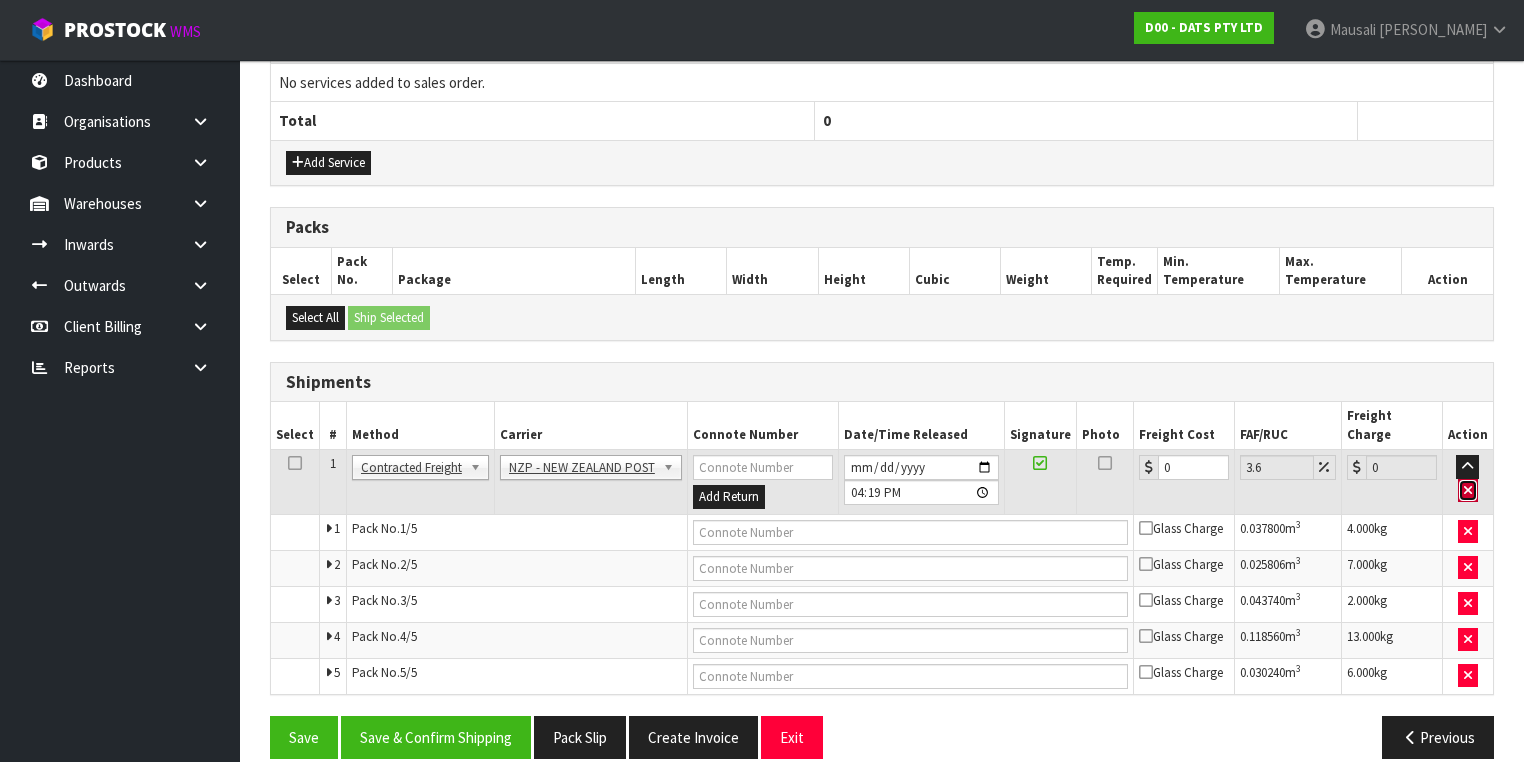 click at bounding box center [1468, 490] 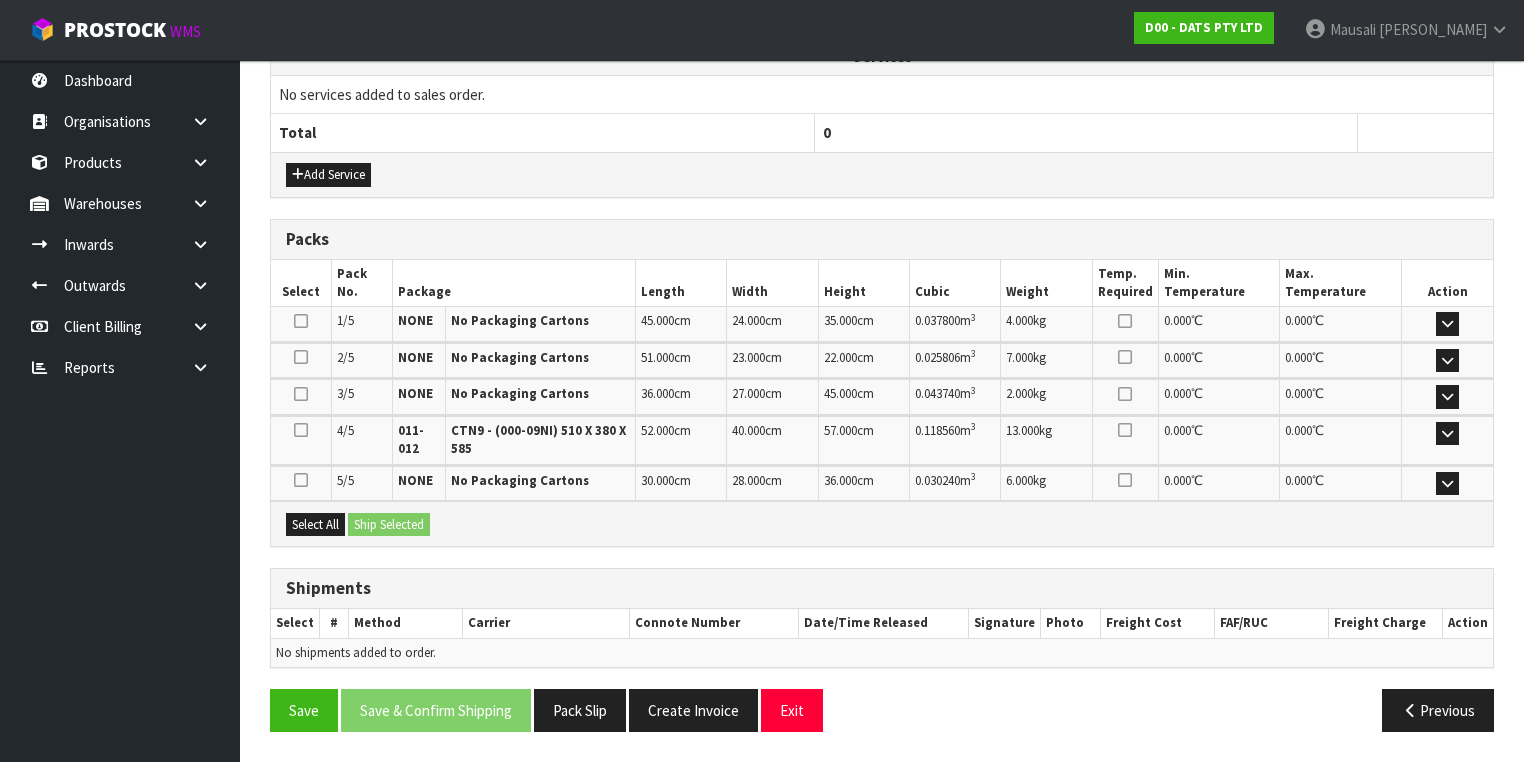 scroll, scrollTop: 685, scrollLeft: 0, axis: vertical 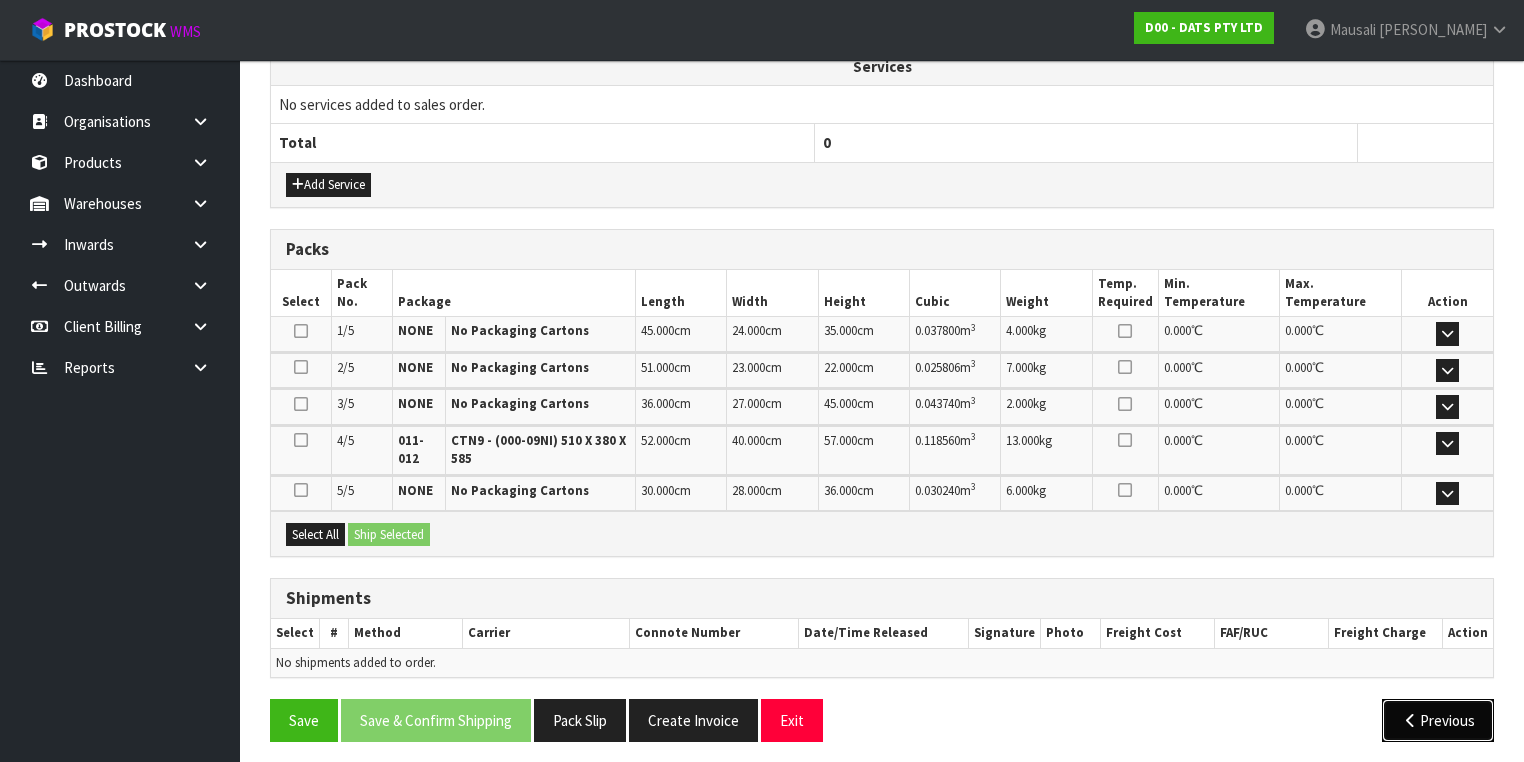 click on "Previous" at bounding box center [1438, 720] 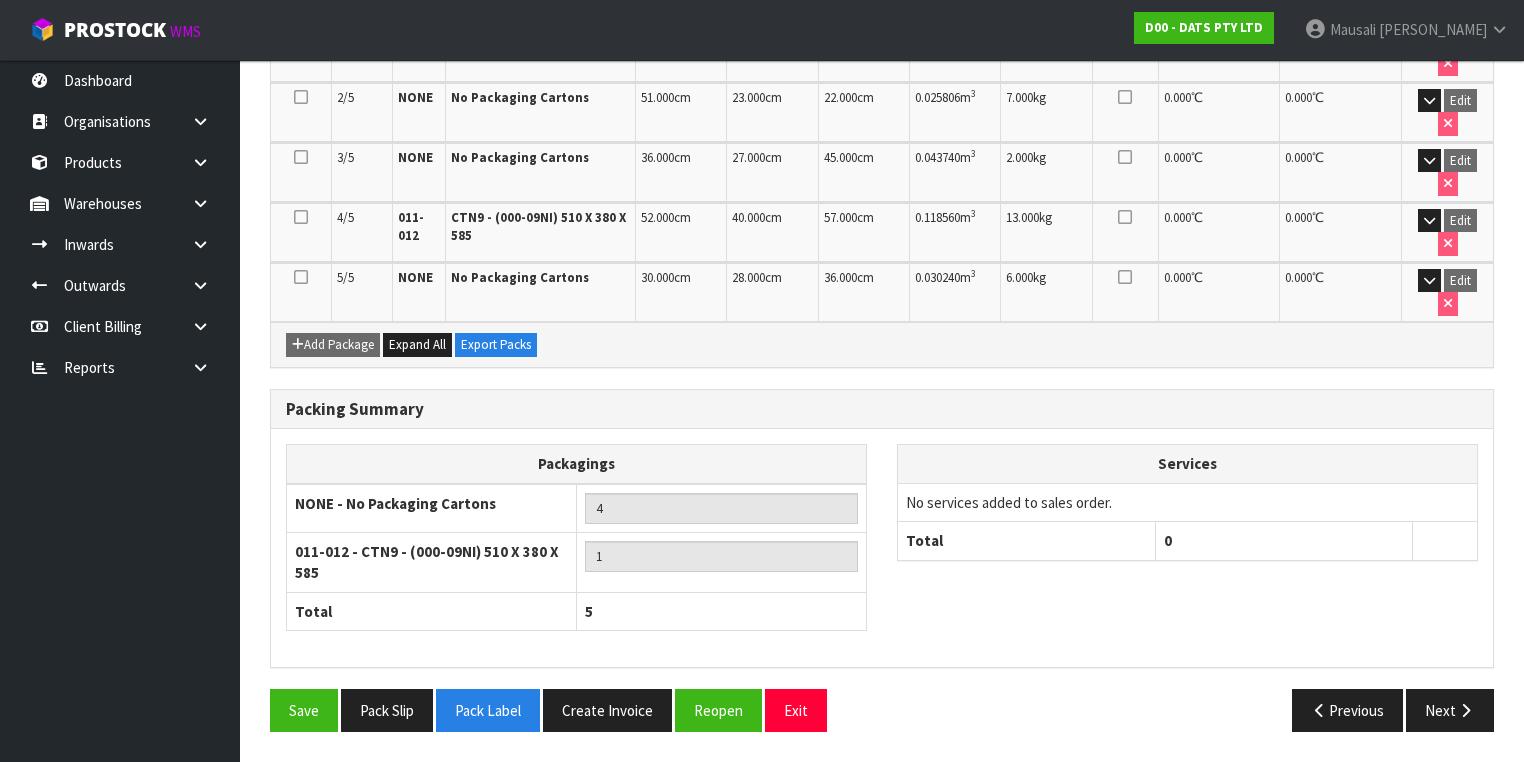 scroll, scrollTop: 548, scrollLeft: 0, axis: vertical 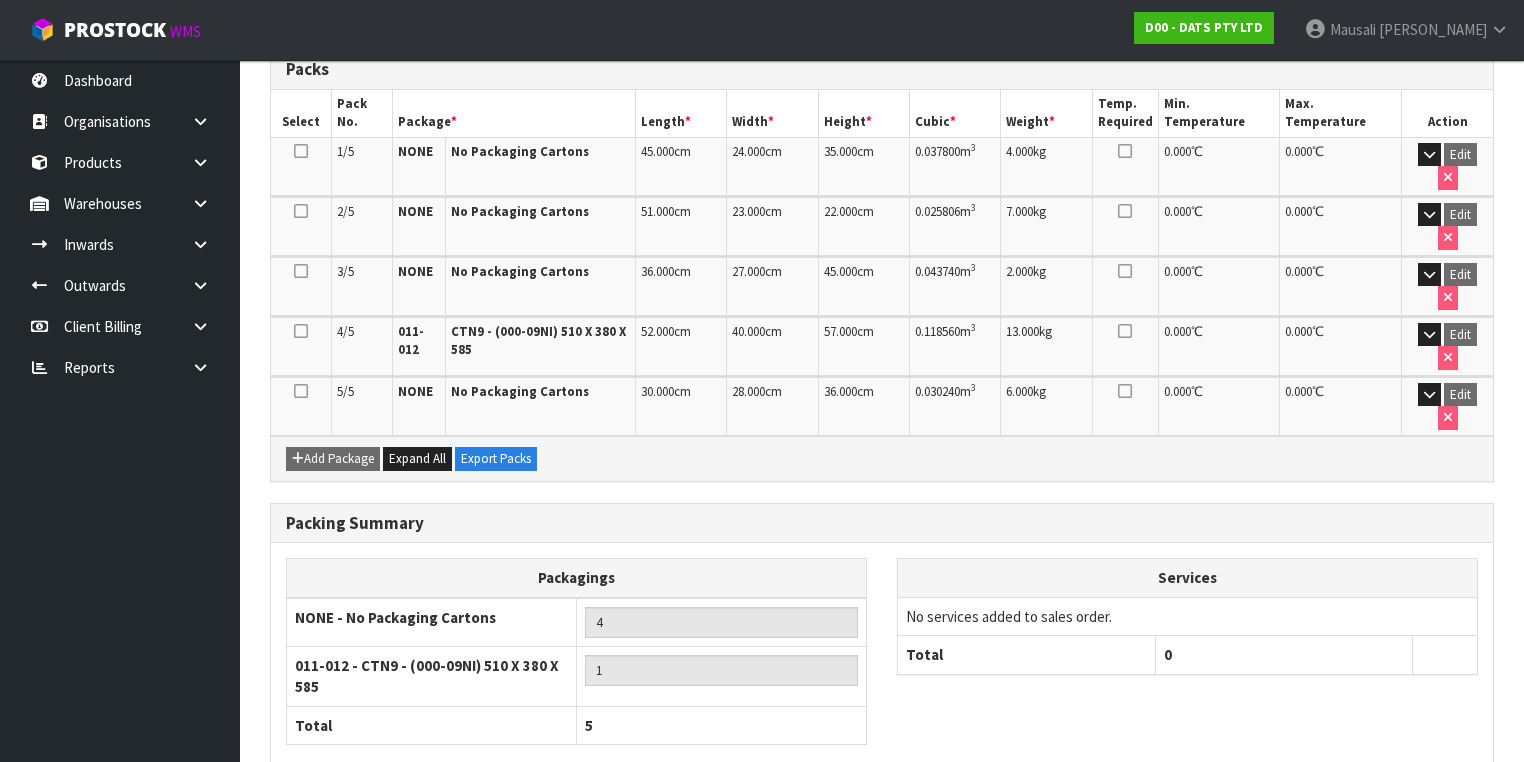 click on "Pack Label" at bounding box center [488, 824] 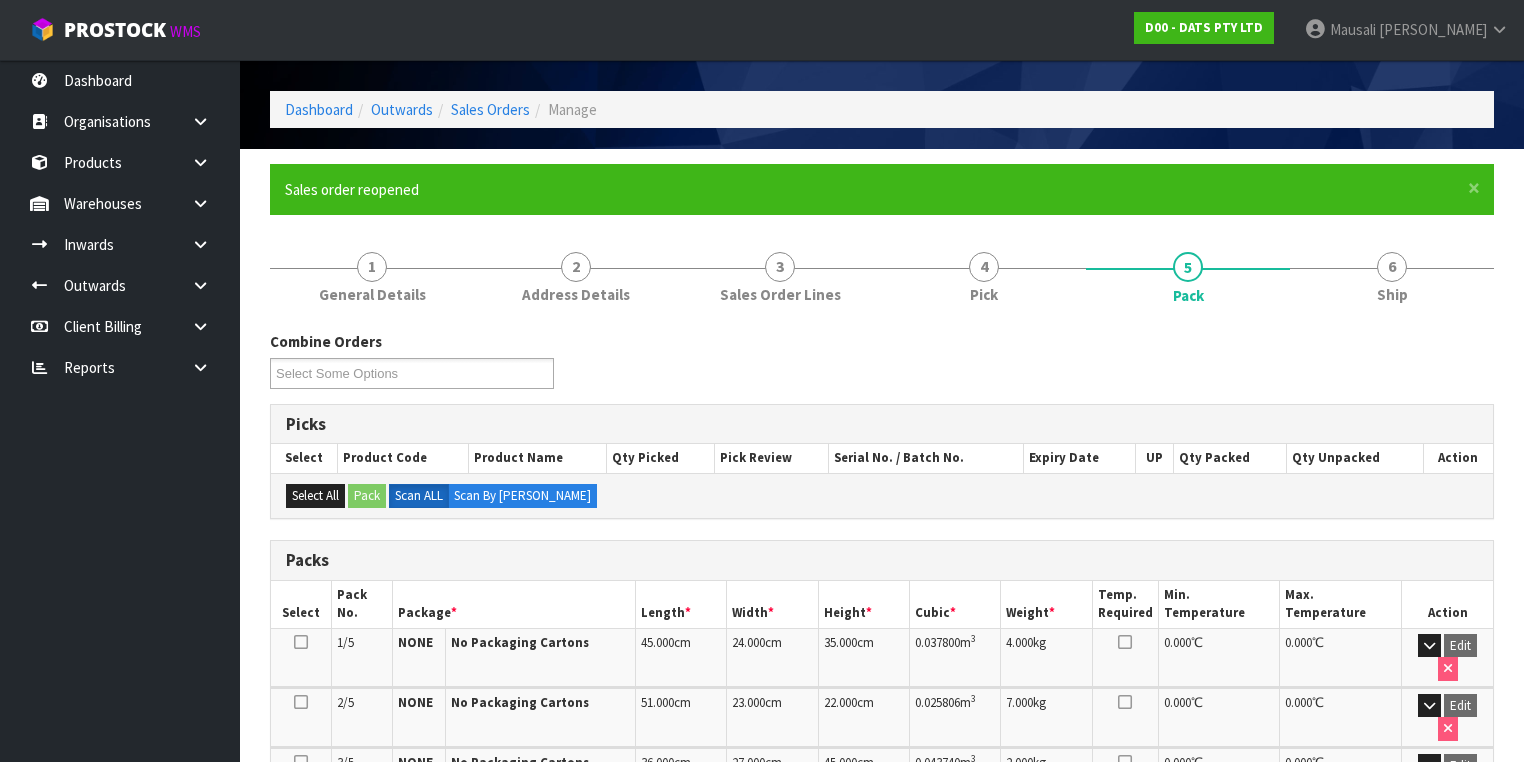 scroll, scrollTop: 0, scrollLeft: 0, axis: both 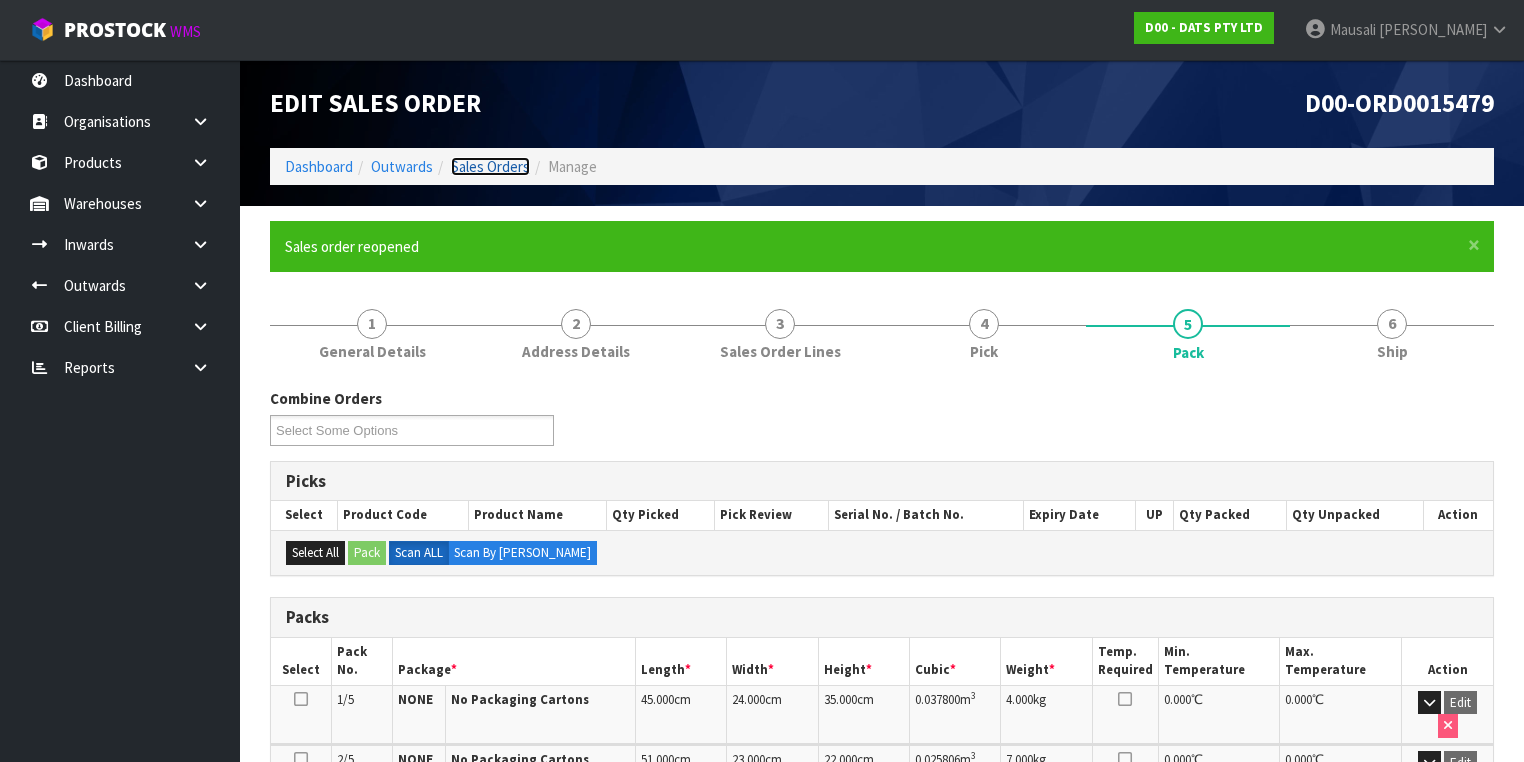click on "Sales Orders" at bounding box center [490, 166] 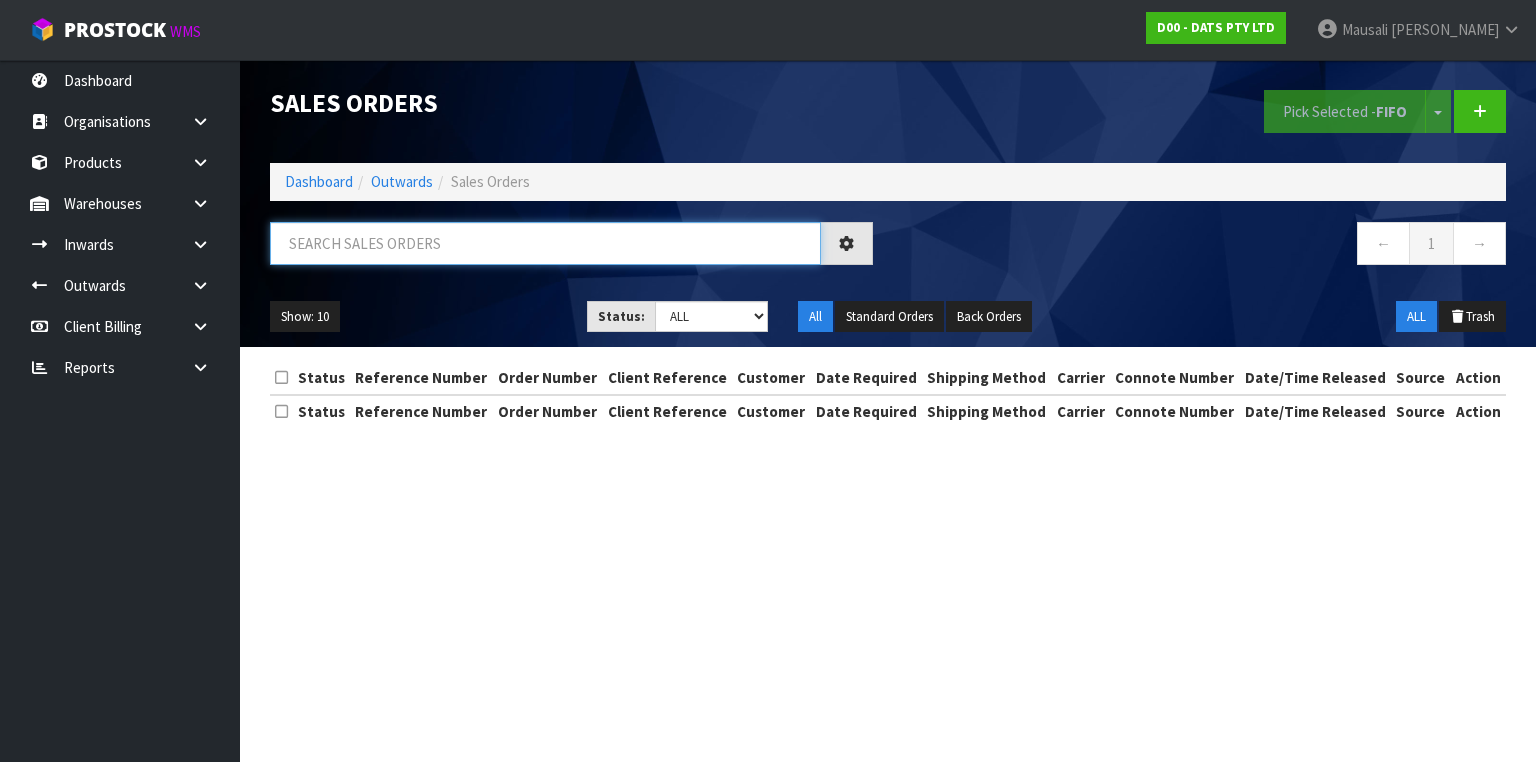click at bounding box center [545, 243] 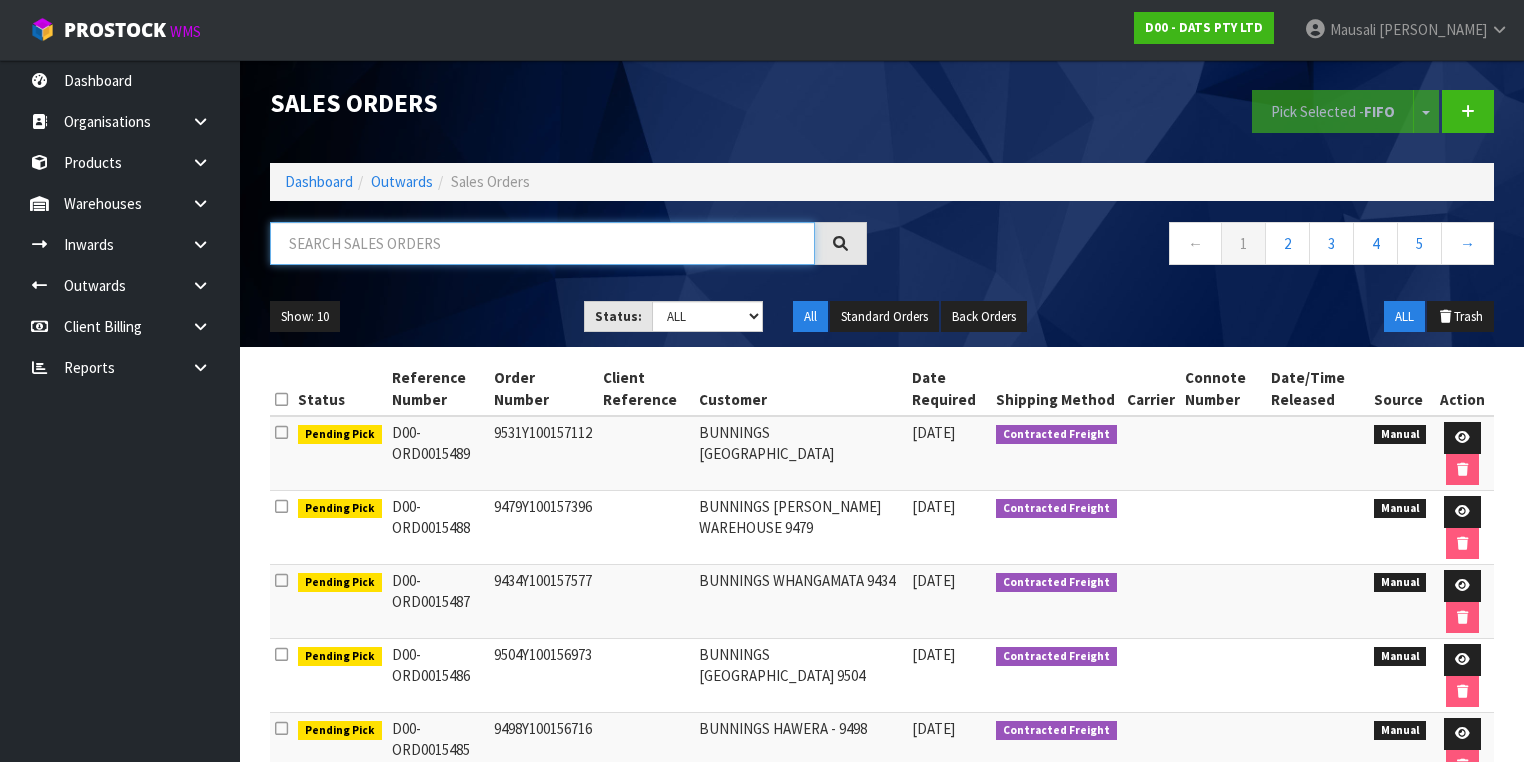 click at bounding box center [542, 243] 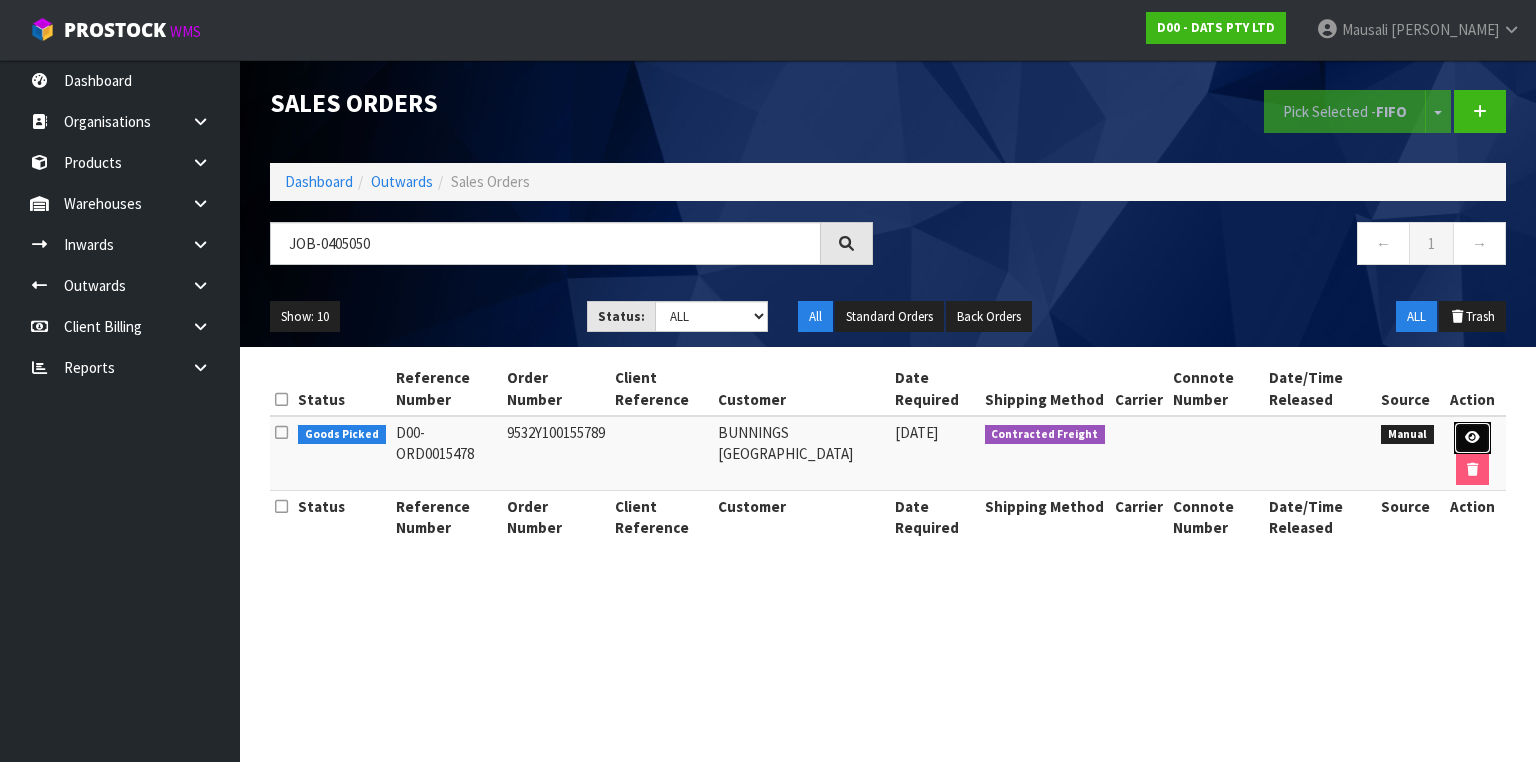 click at bounding box center (1472, 438) 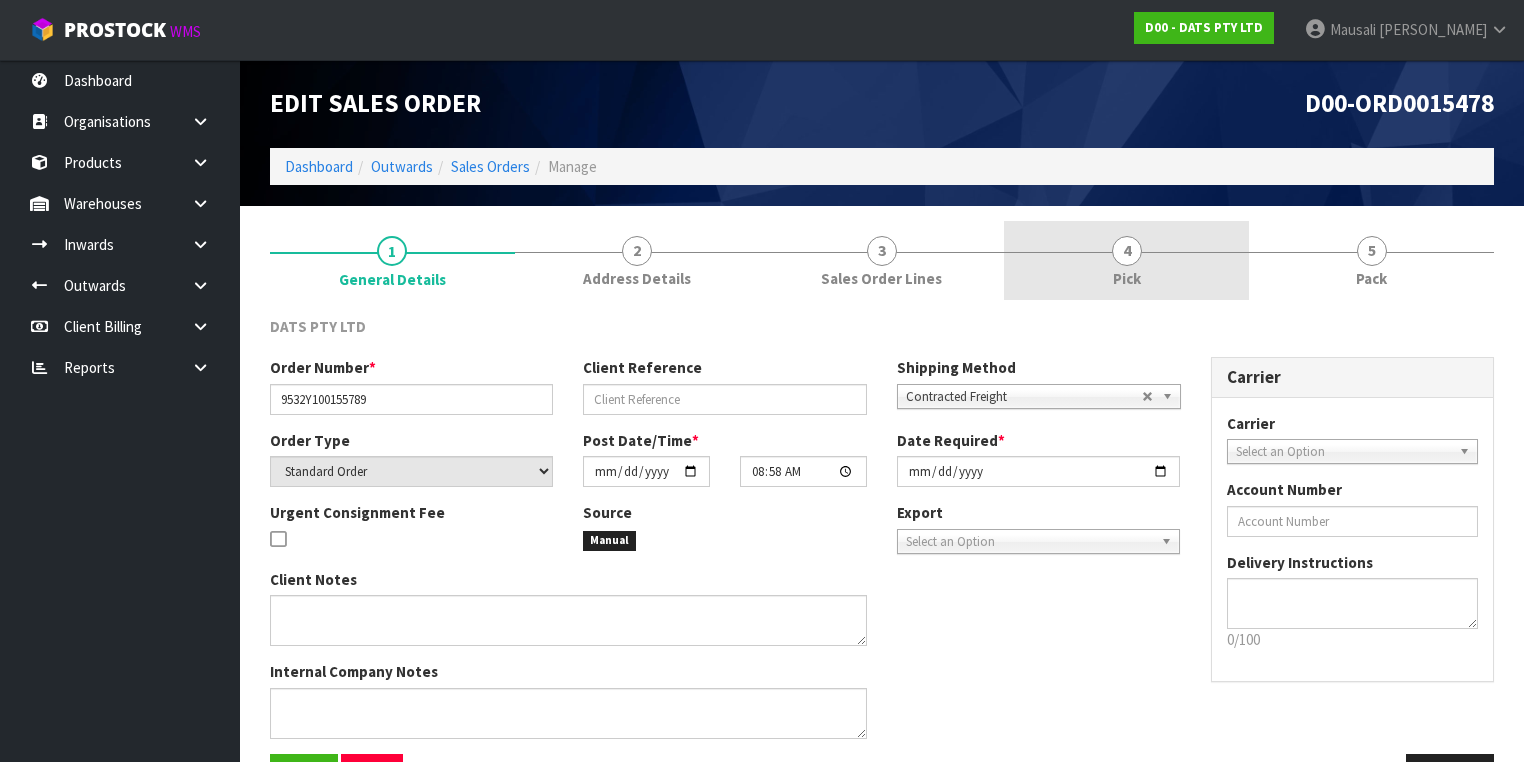 click on "4
Pick" at bounding box center [1126, 260] 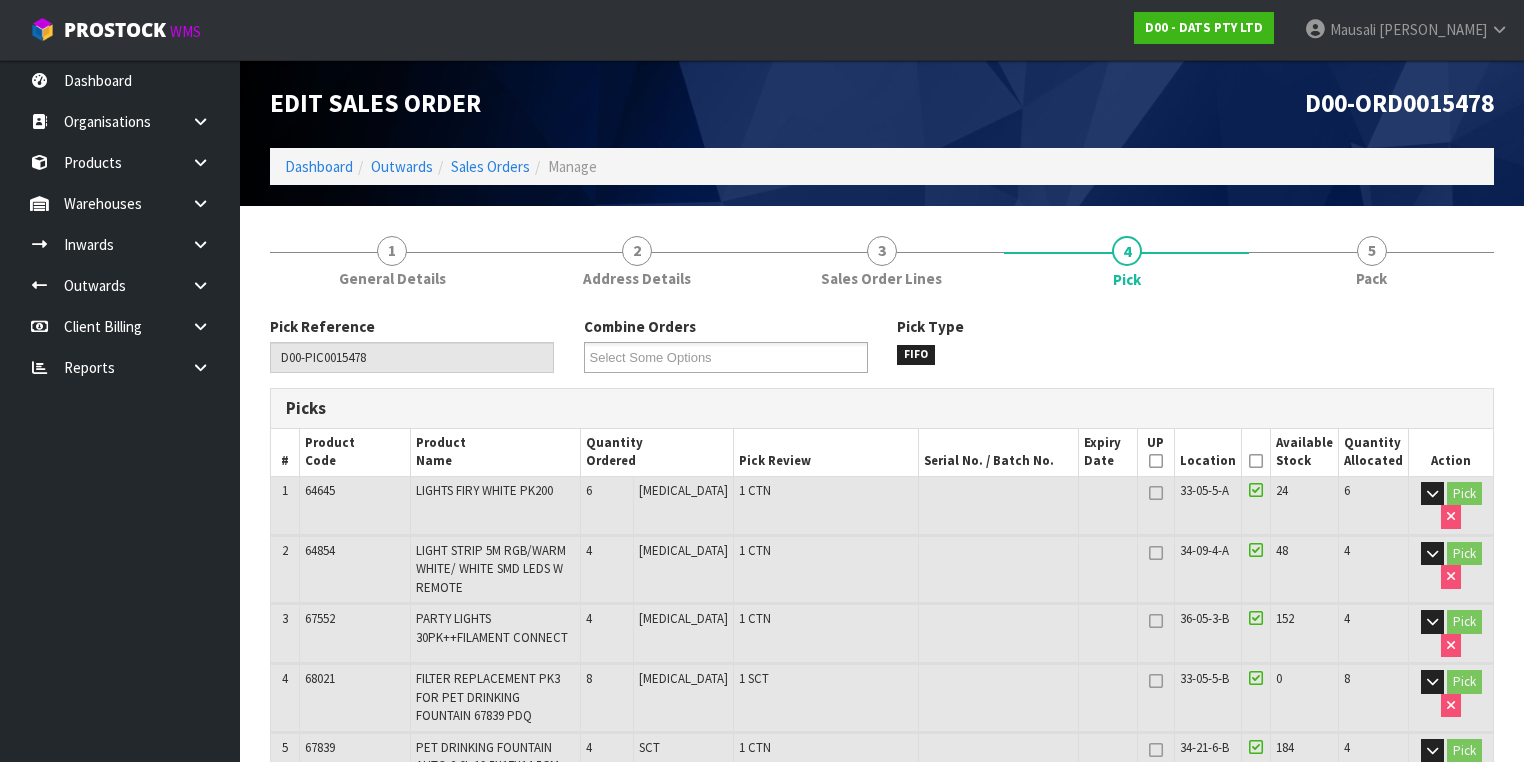 click at bounding box center (1256, 461) 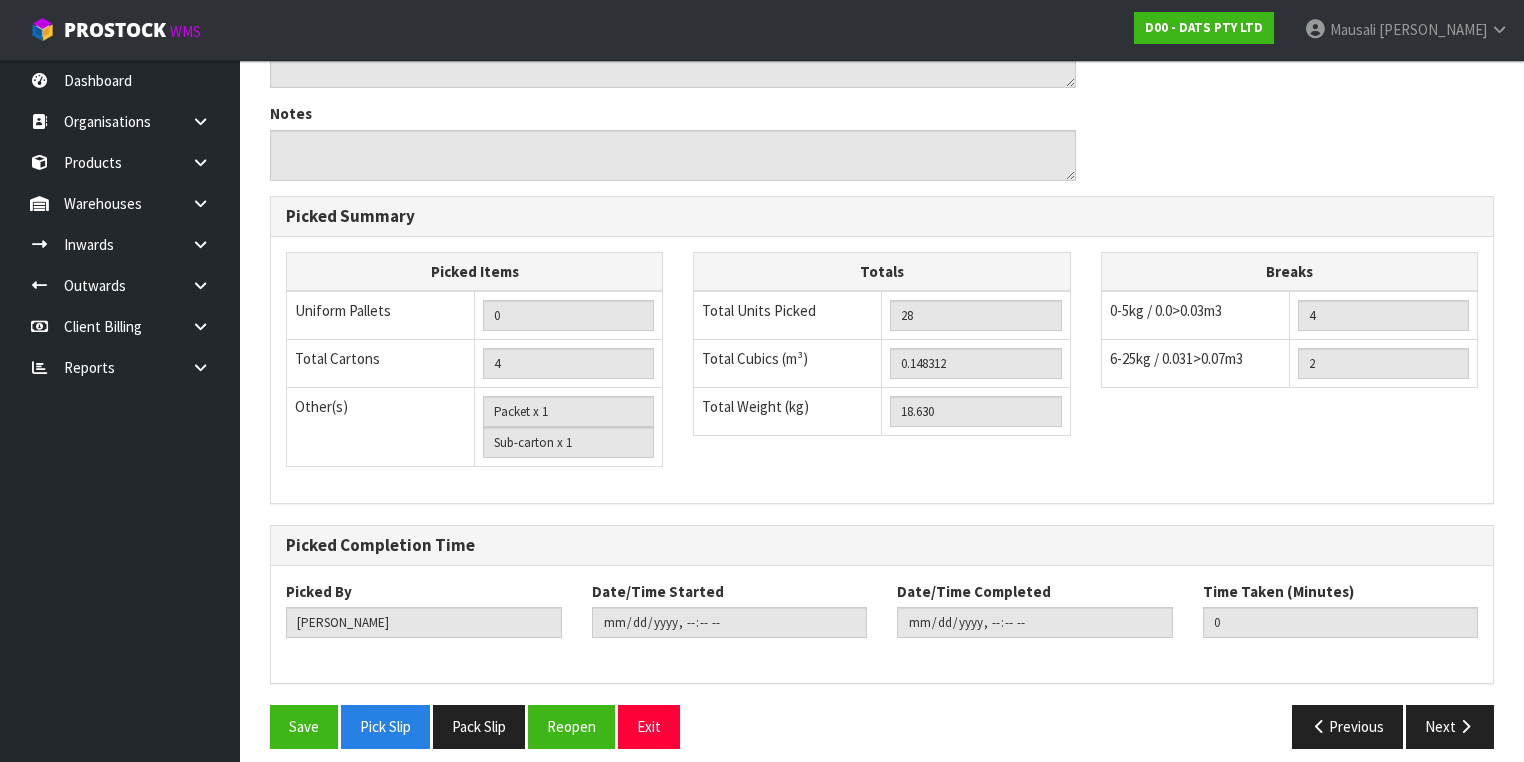scroll, scrollTop: 984, scrollLeft: 0, axis: vertical 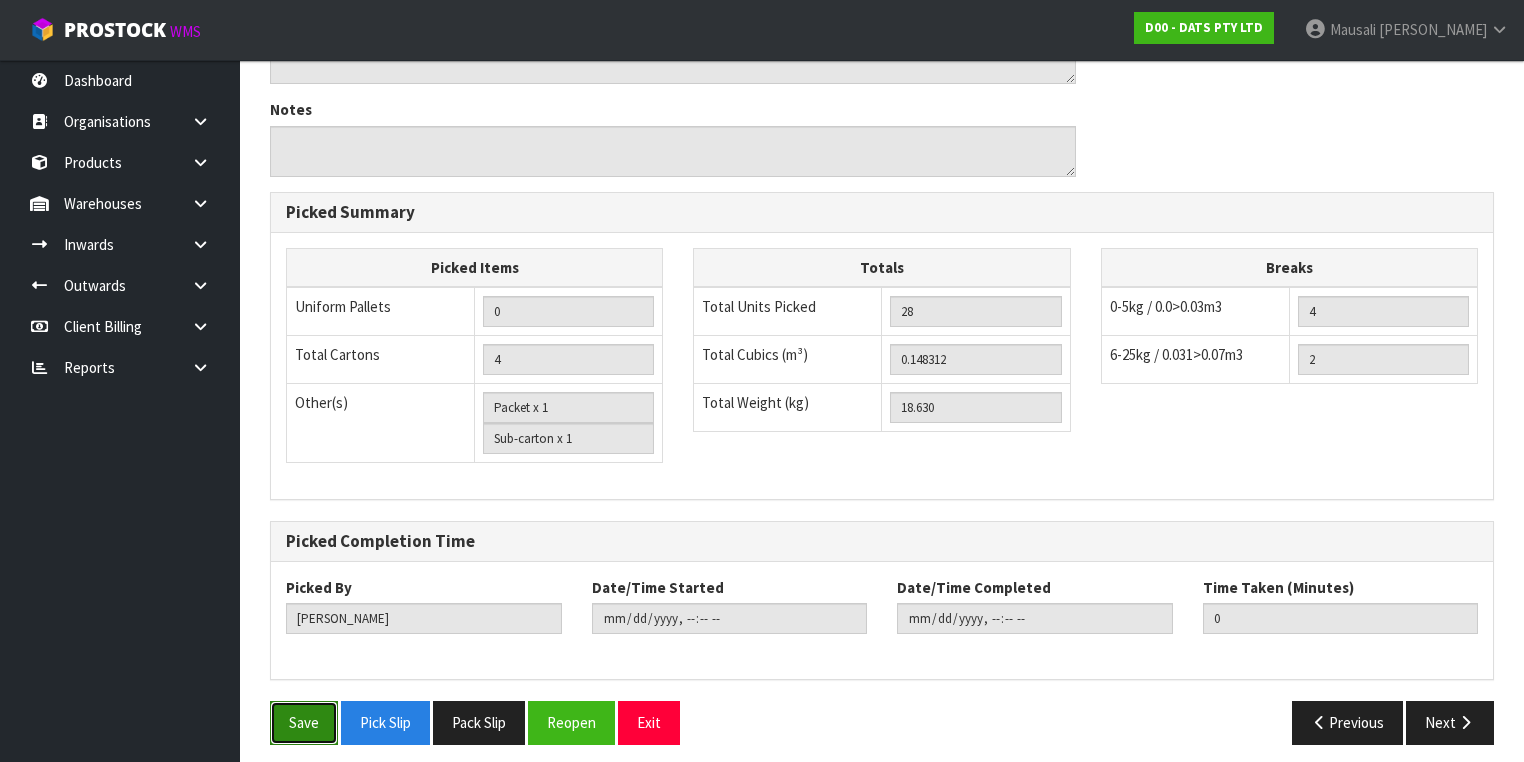 click on "Save" at bounding box center [304, 722] 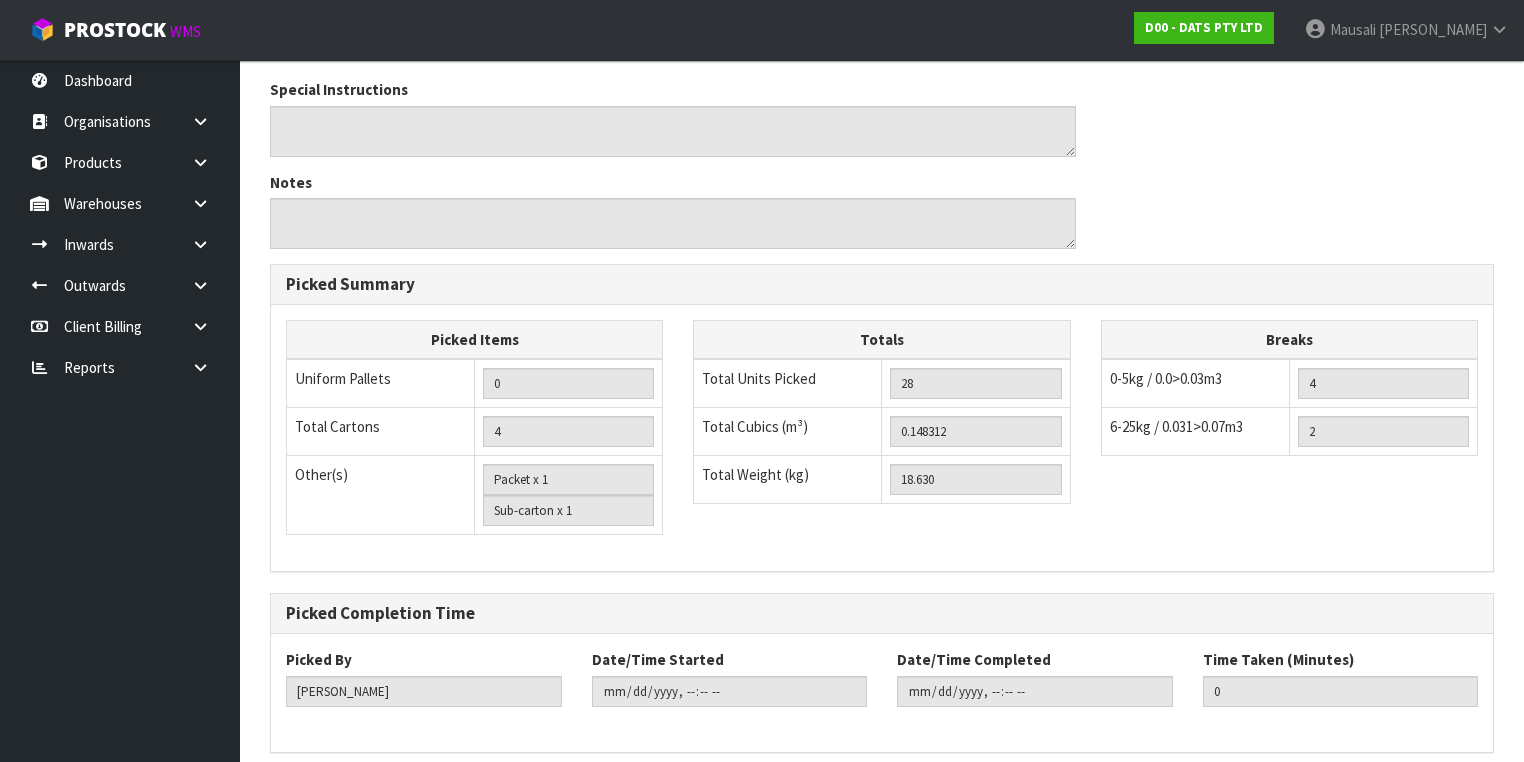 scroll, scrollTop: 0, scrollLeft: 0, axis: both 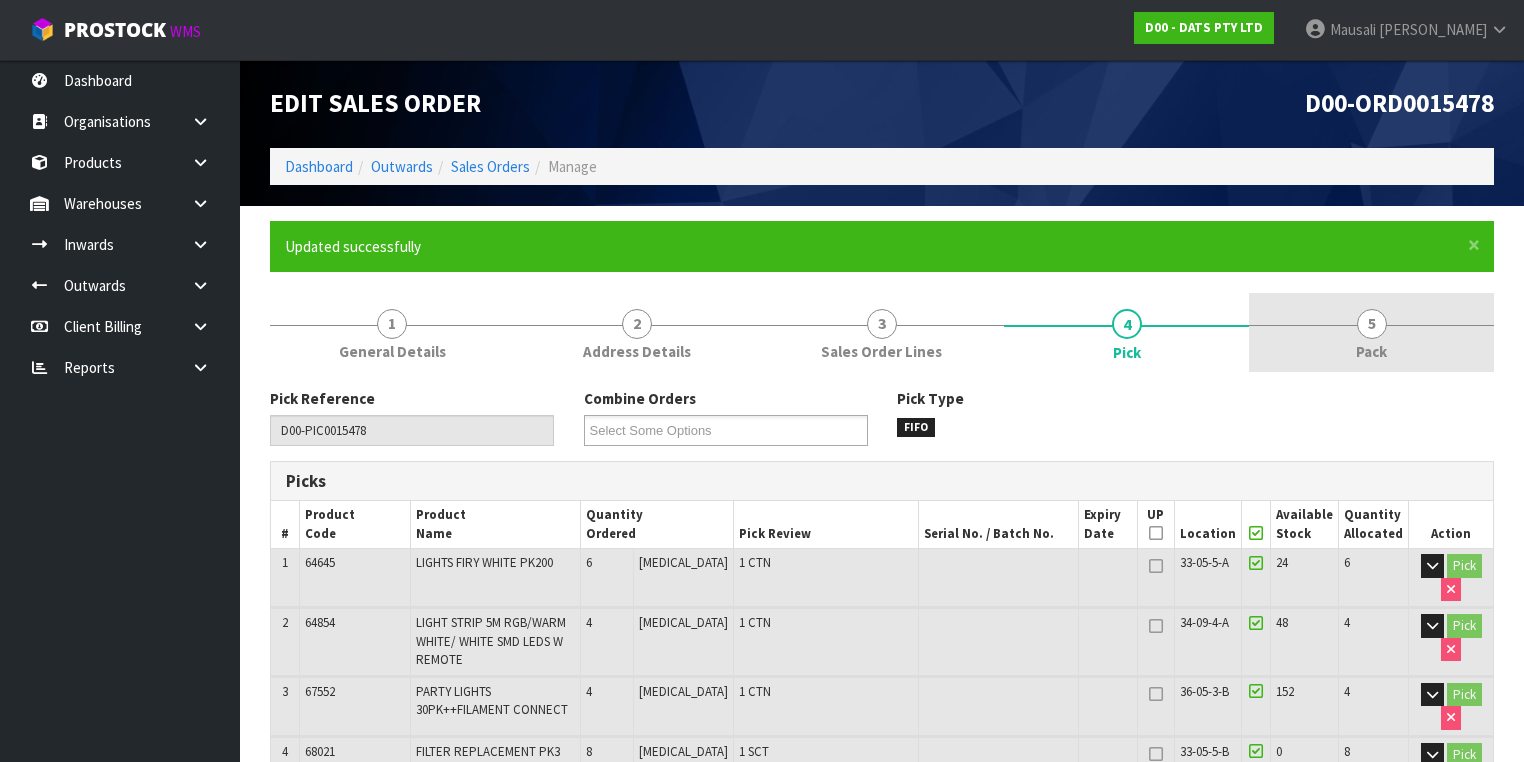 drag, startPoint x: 1376, startPoint y: 348, endPoint x: 1328, endPoint y: 360, distance: 49.47727 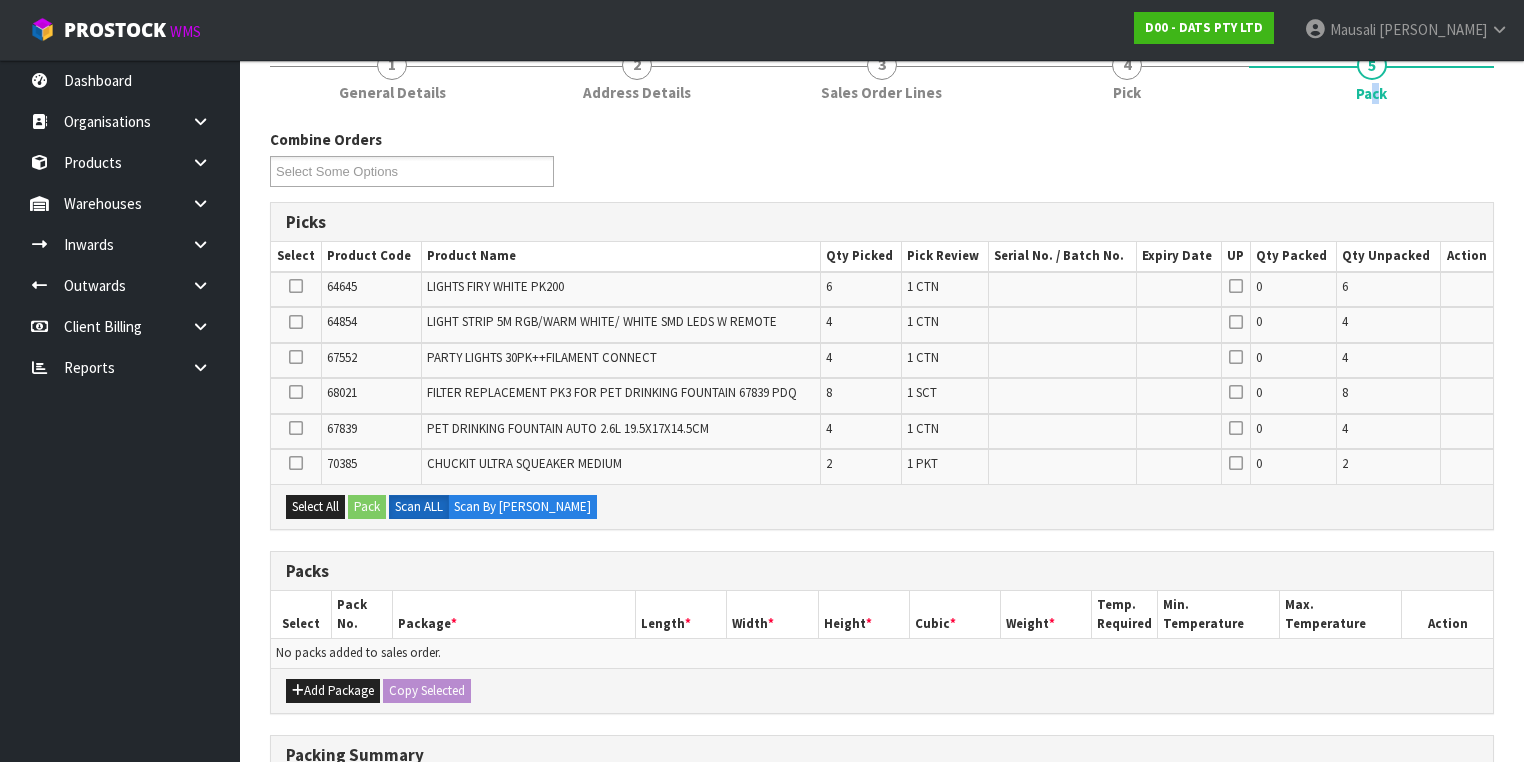 scroll, scrollTop: 400, scrollLeft: 0, axis: vertical 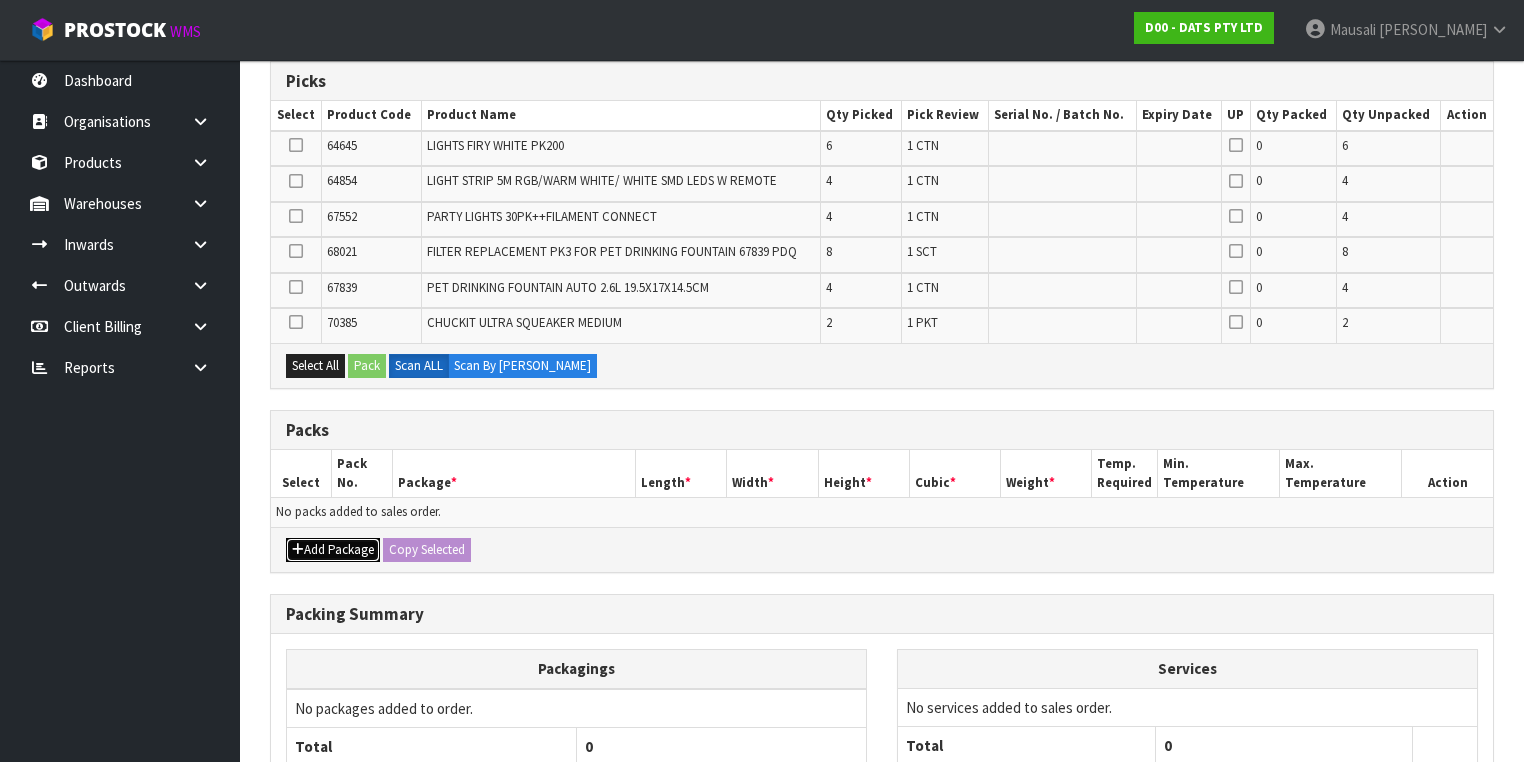 click on "Add Package" at bounding box center (333, 550) 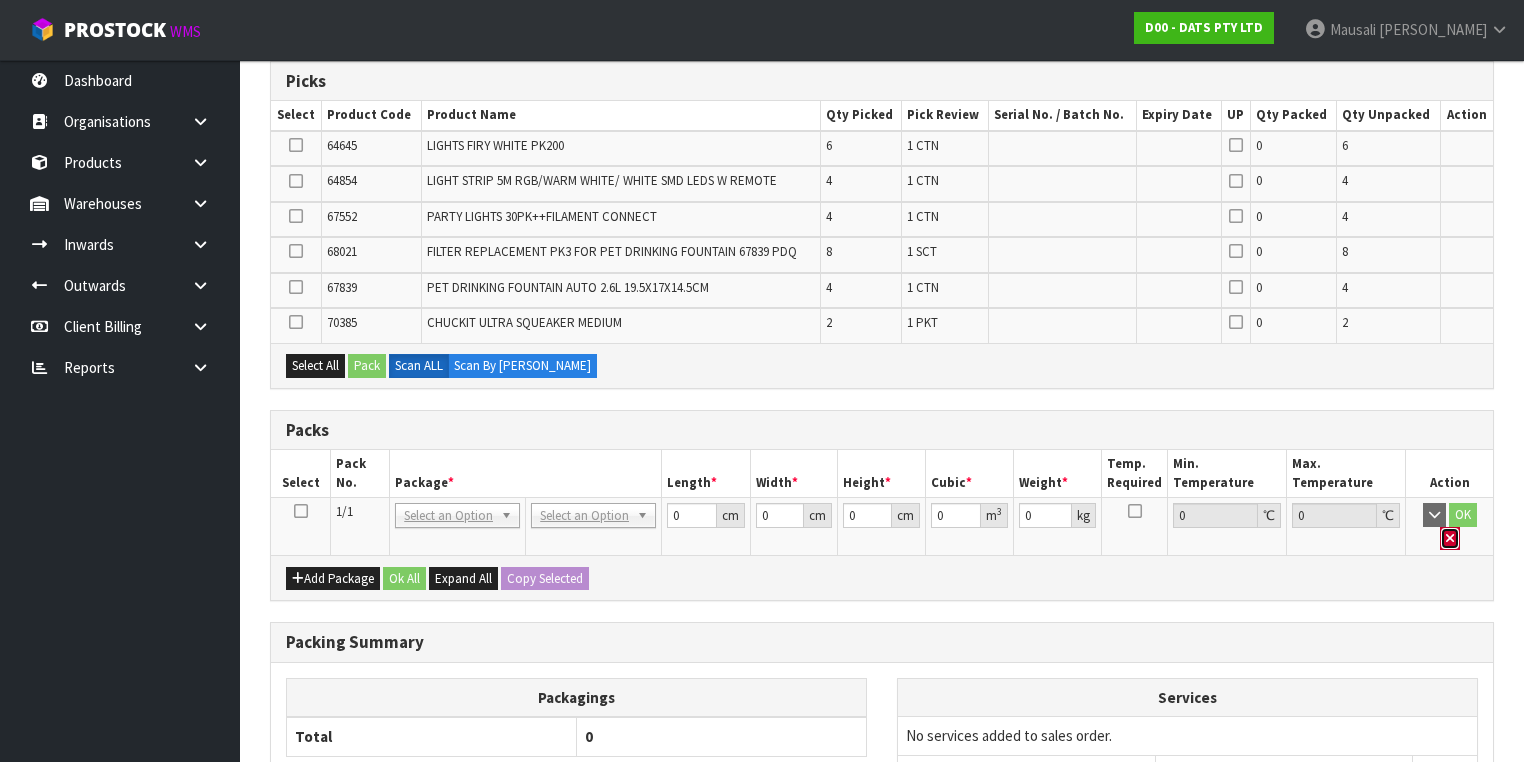 click at bounding box center [1450, 539] 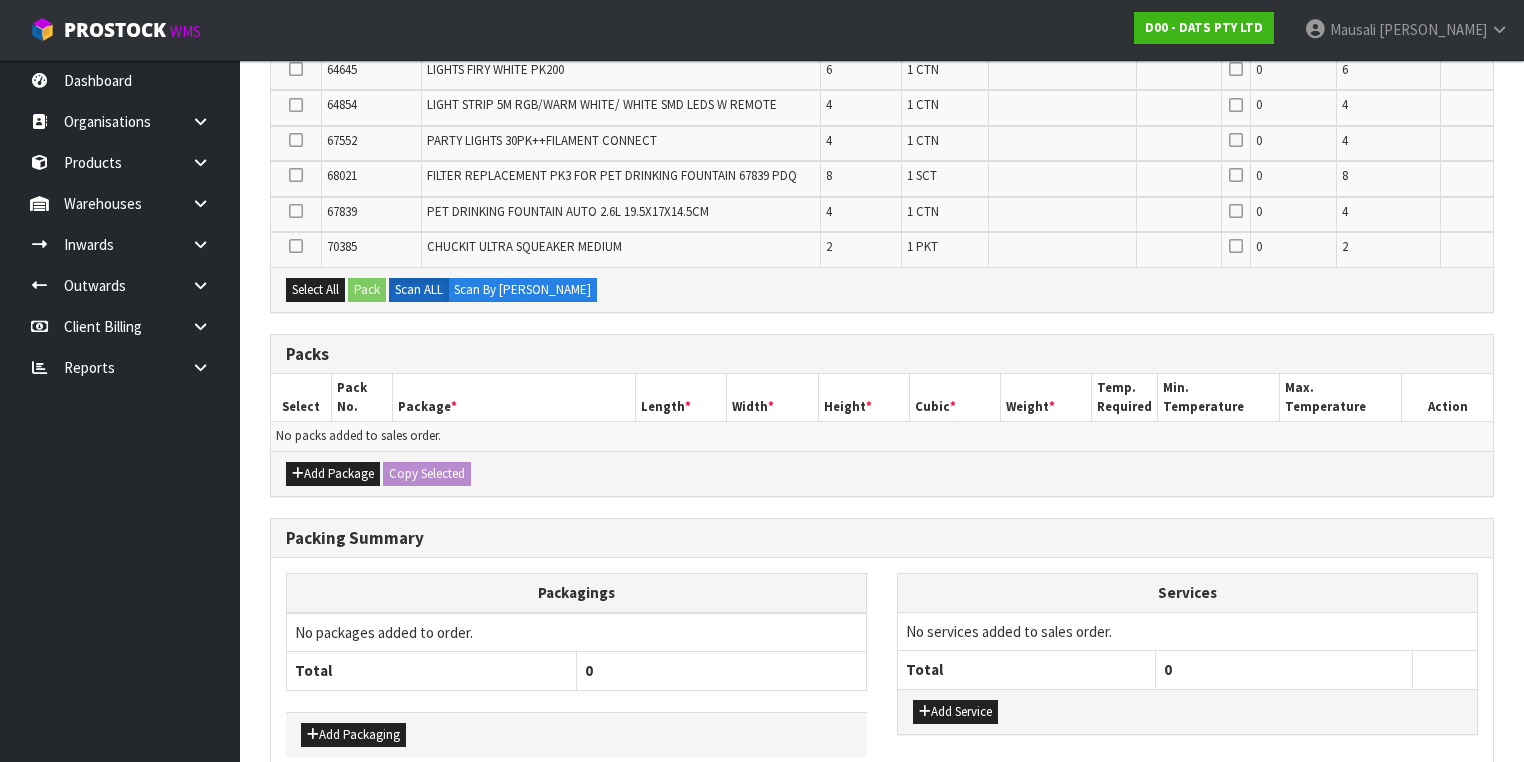 scroll, scrollTop: 570, scrollLeft: 0, axis: vertical 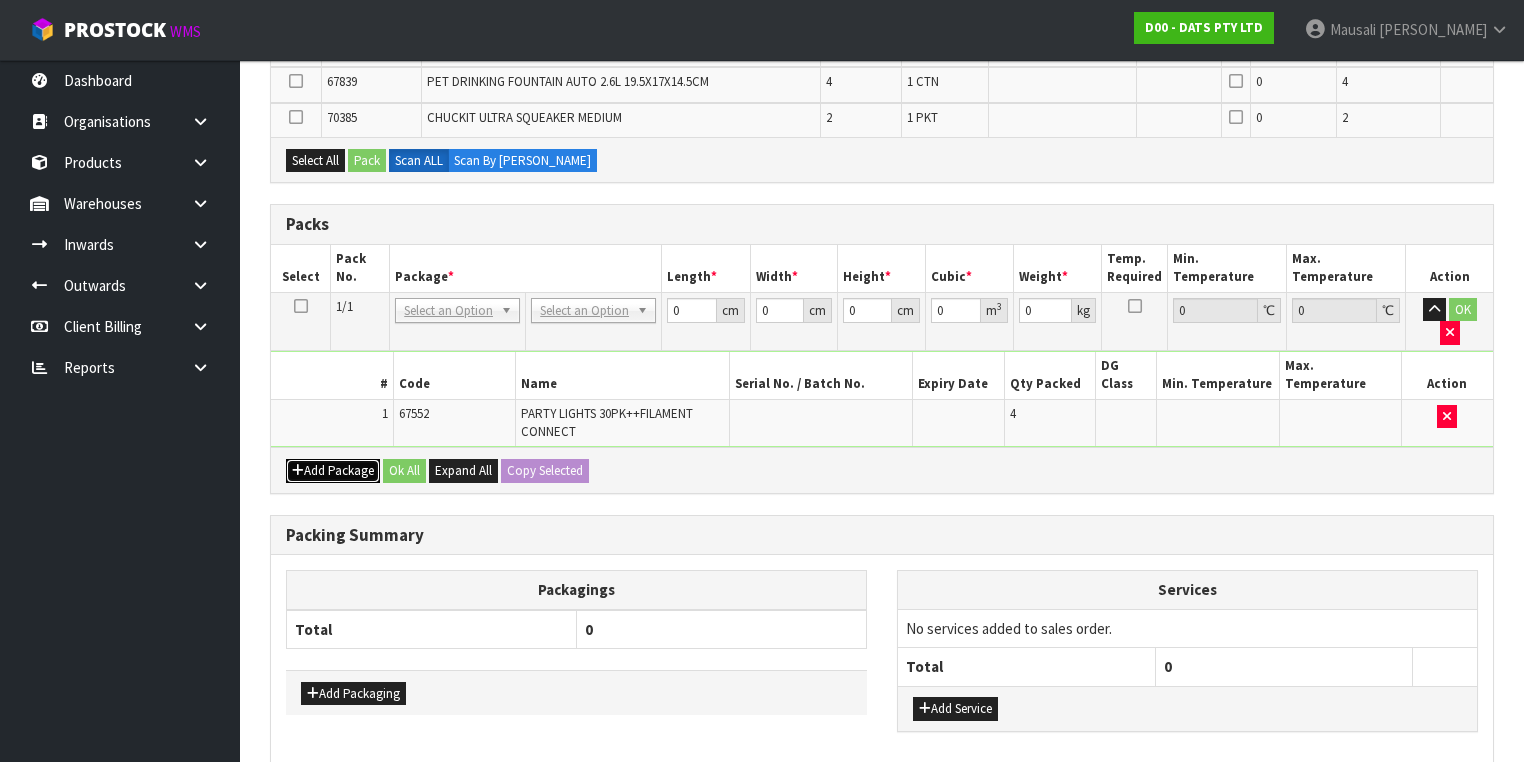 click on "Add Package" at bounding box center [333, 471] 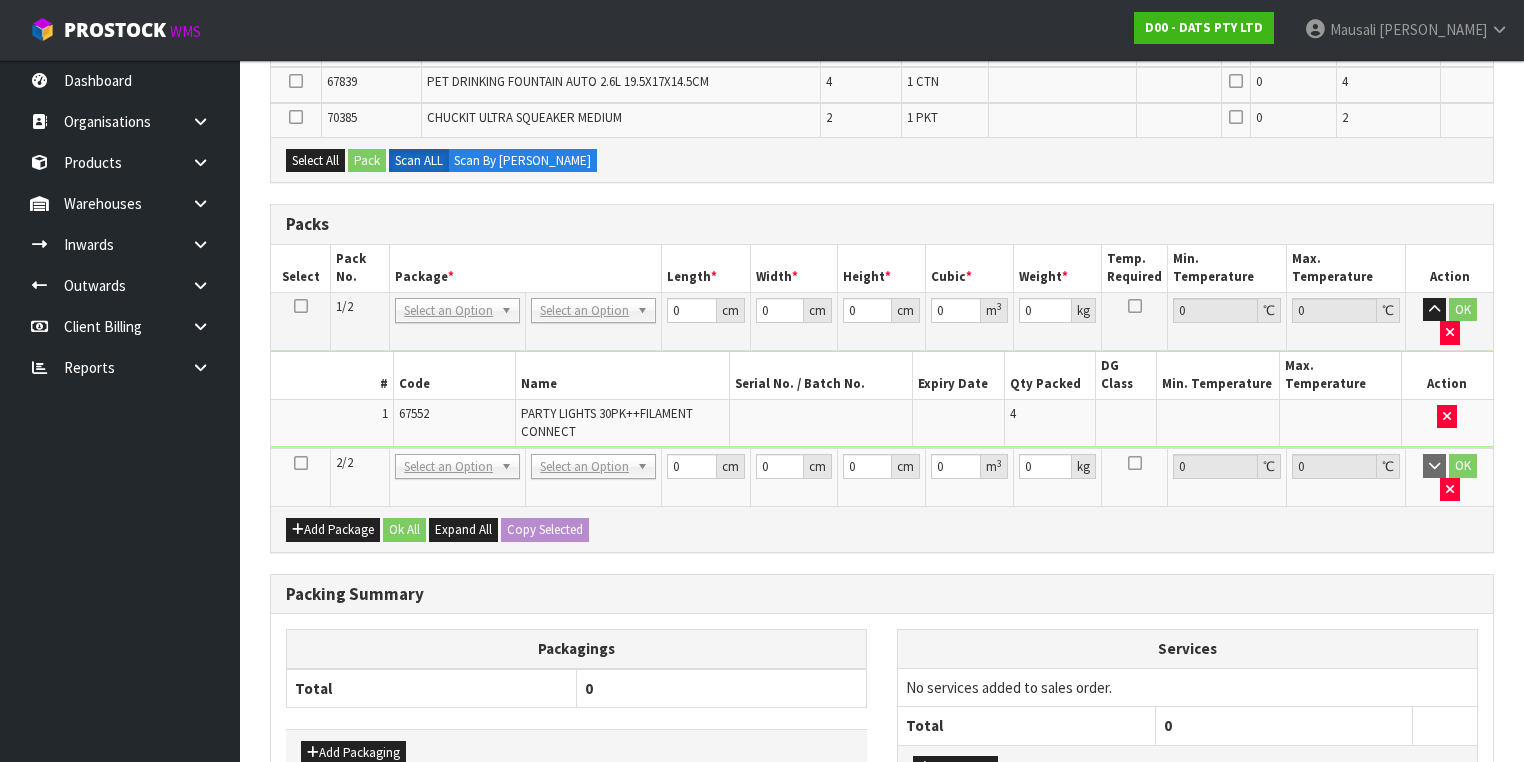 click at bounding box center (301, 463) 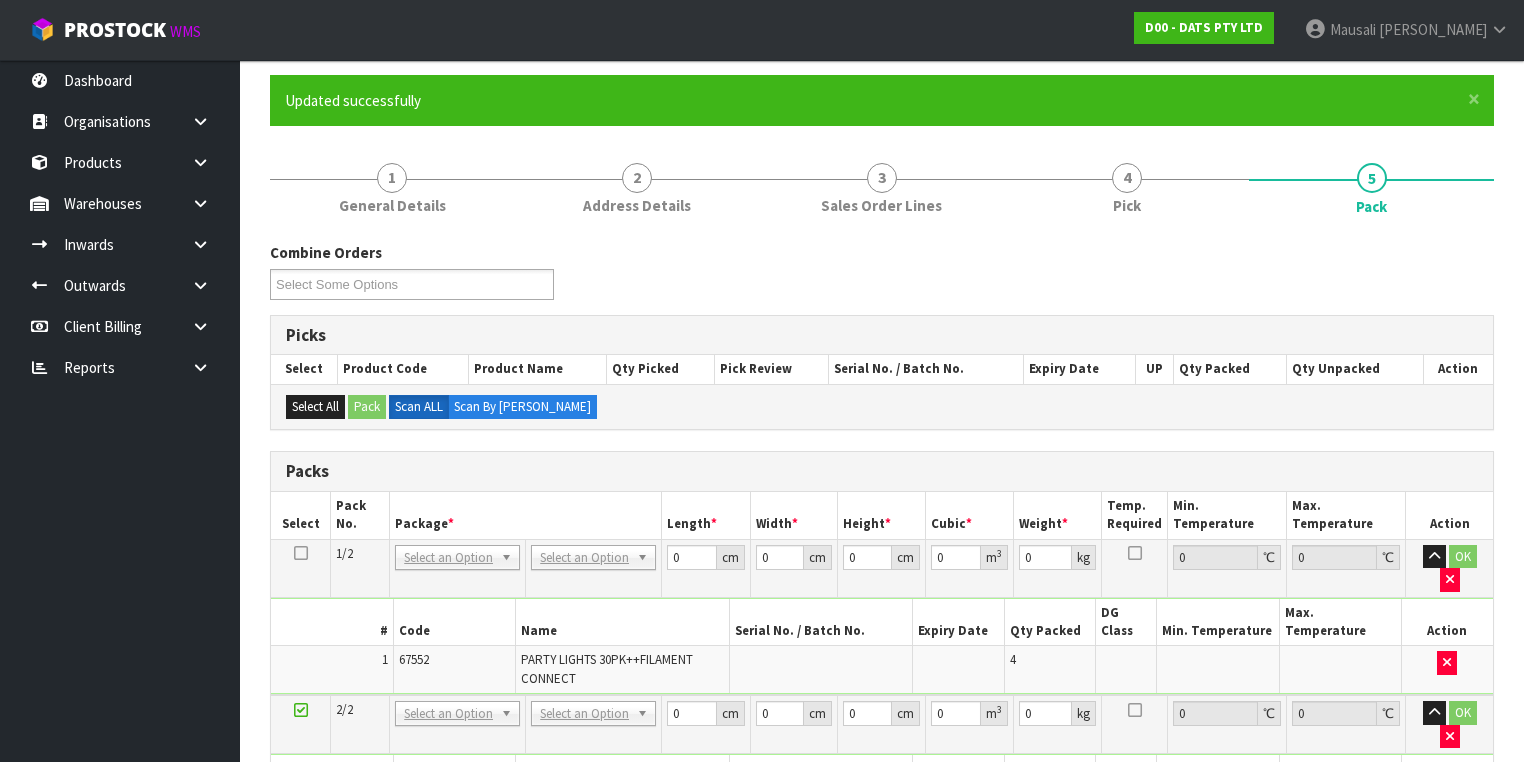 scroll, scrollTop: 546, scrollLeft: 0, axis: vertical 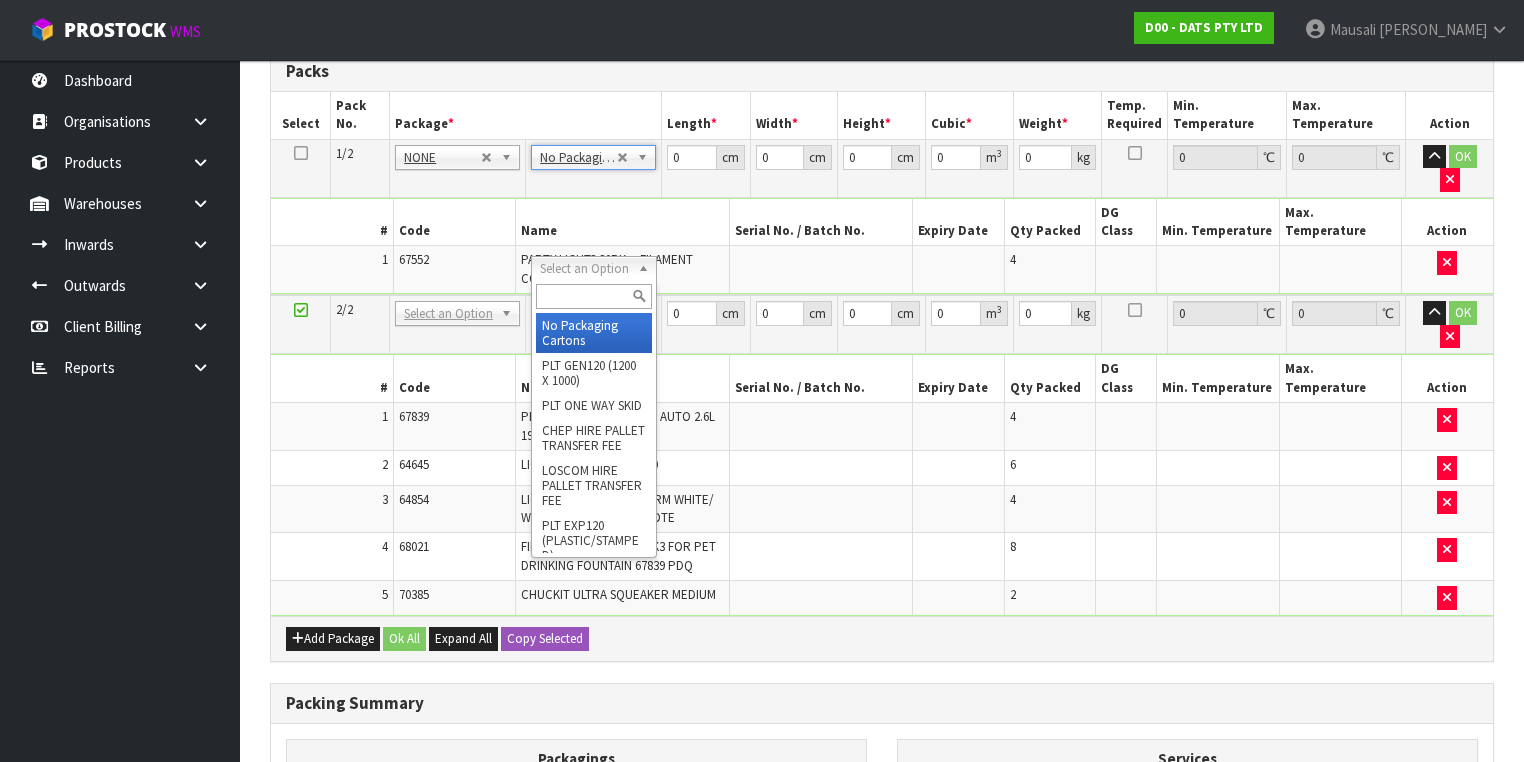 click at bounding box center (593, 296) 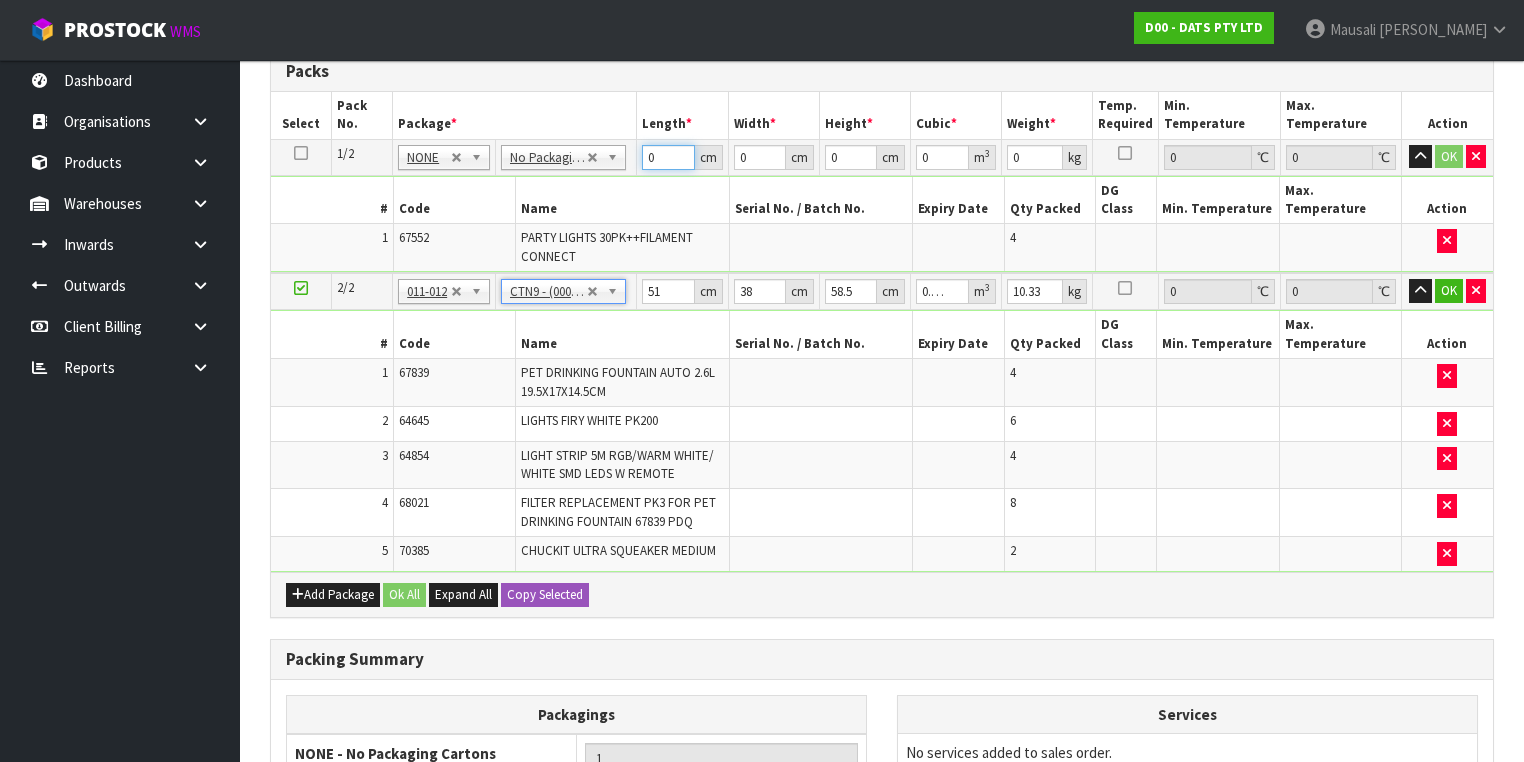 drag, startPoint x: 657, startPoint y: 152, endPoint x: 628, endPoint y: 163, distance: 31.016125 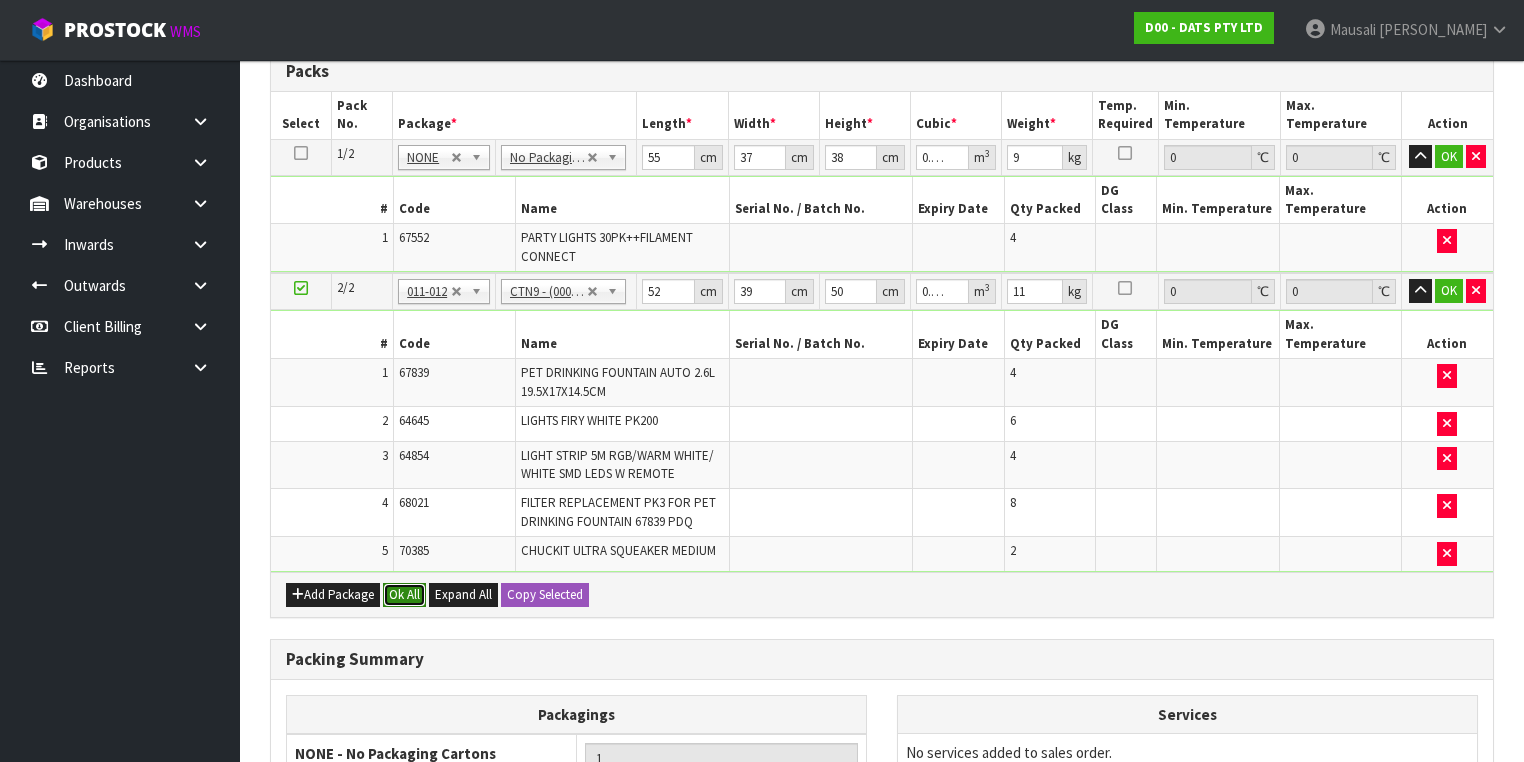 click on "Ok All" at bounding box center (404, 595) 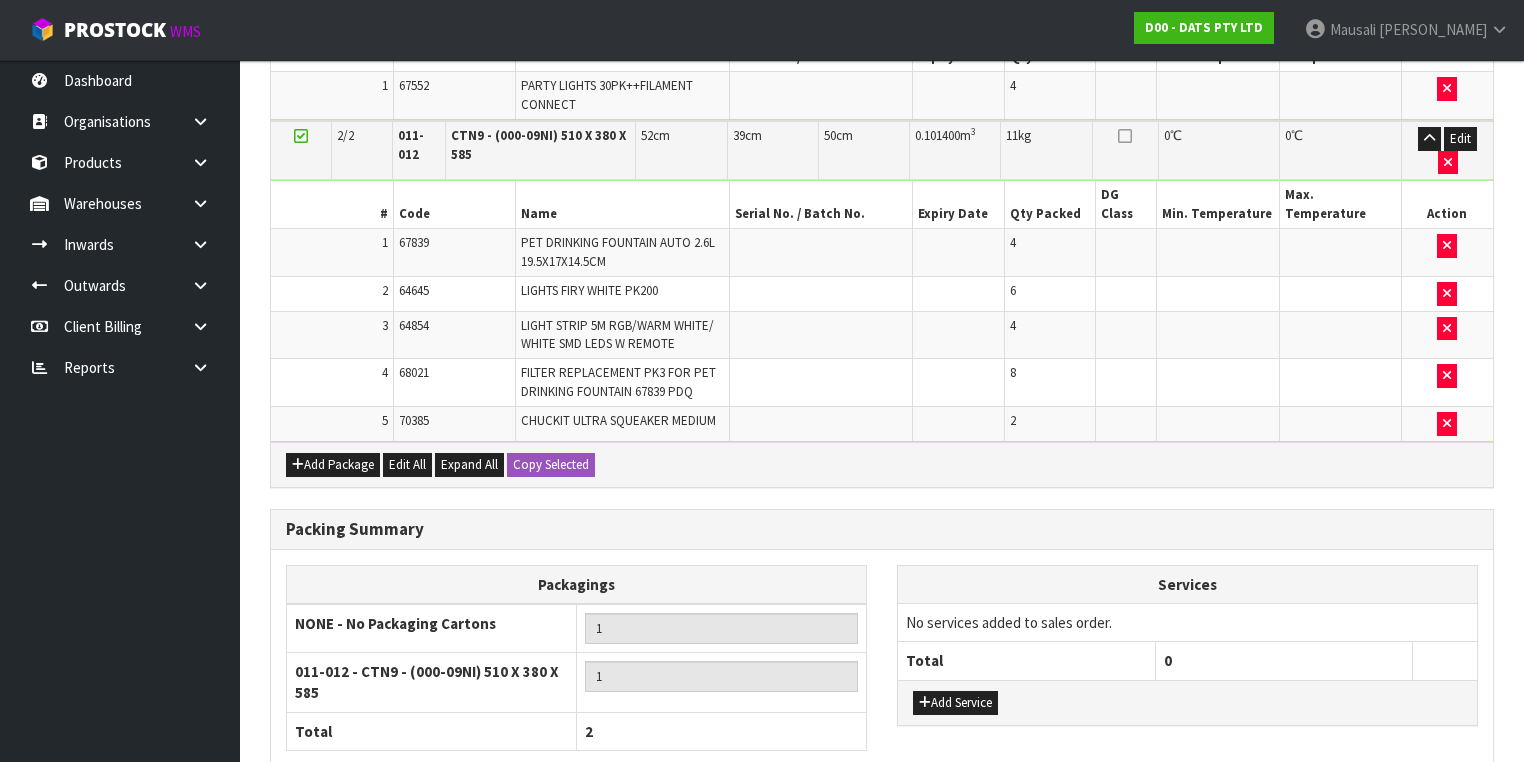 scroll, scrollTop: 786, scrollLeft: 0, axis: vertical 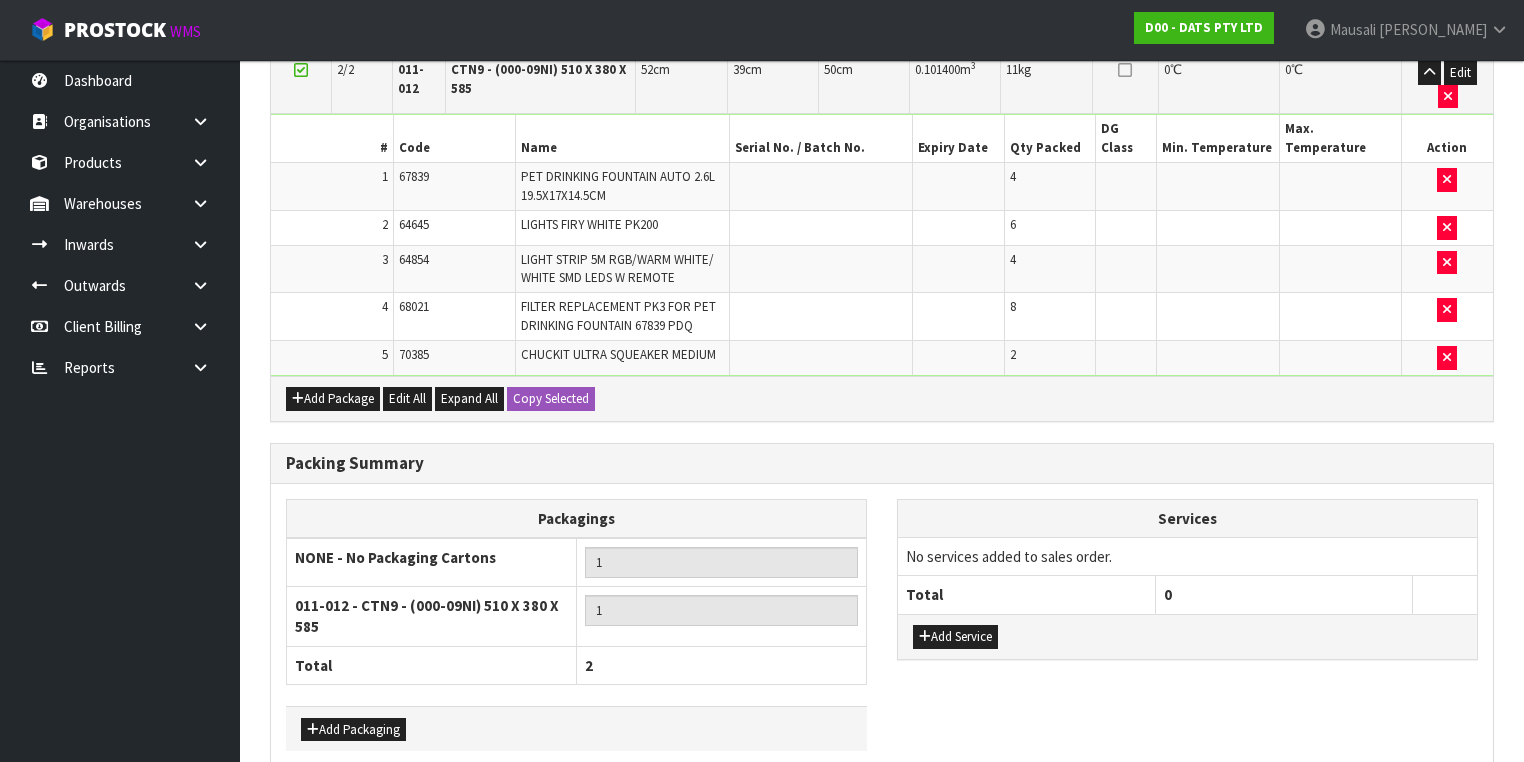 click on "Save & Confirm Packs" at bounding box center [427, 809] 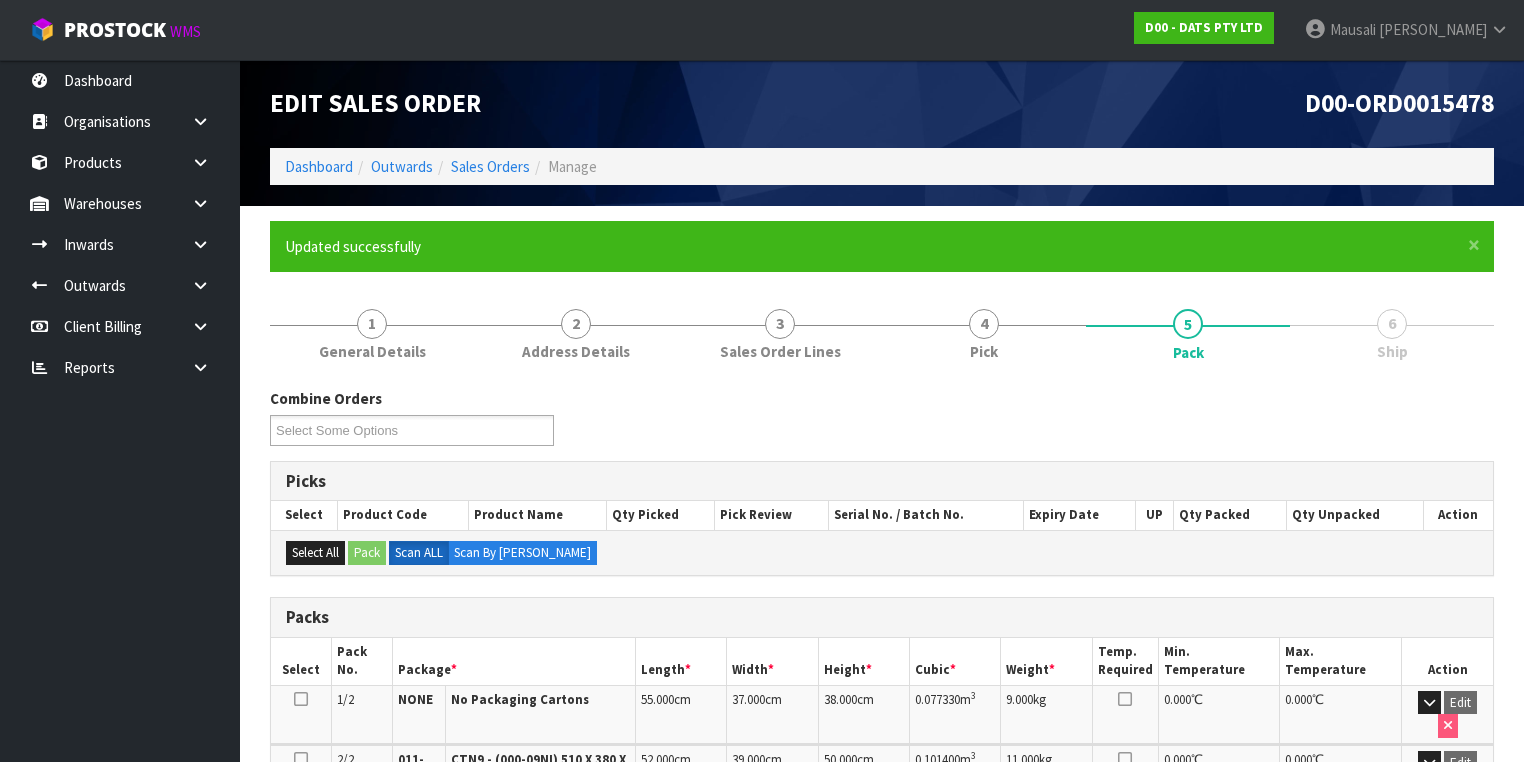 scroll, scrollTop: 440, scrollLeft: 0, axis: vertical 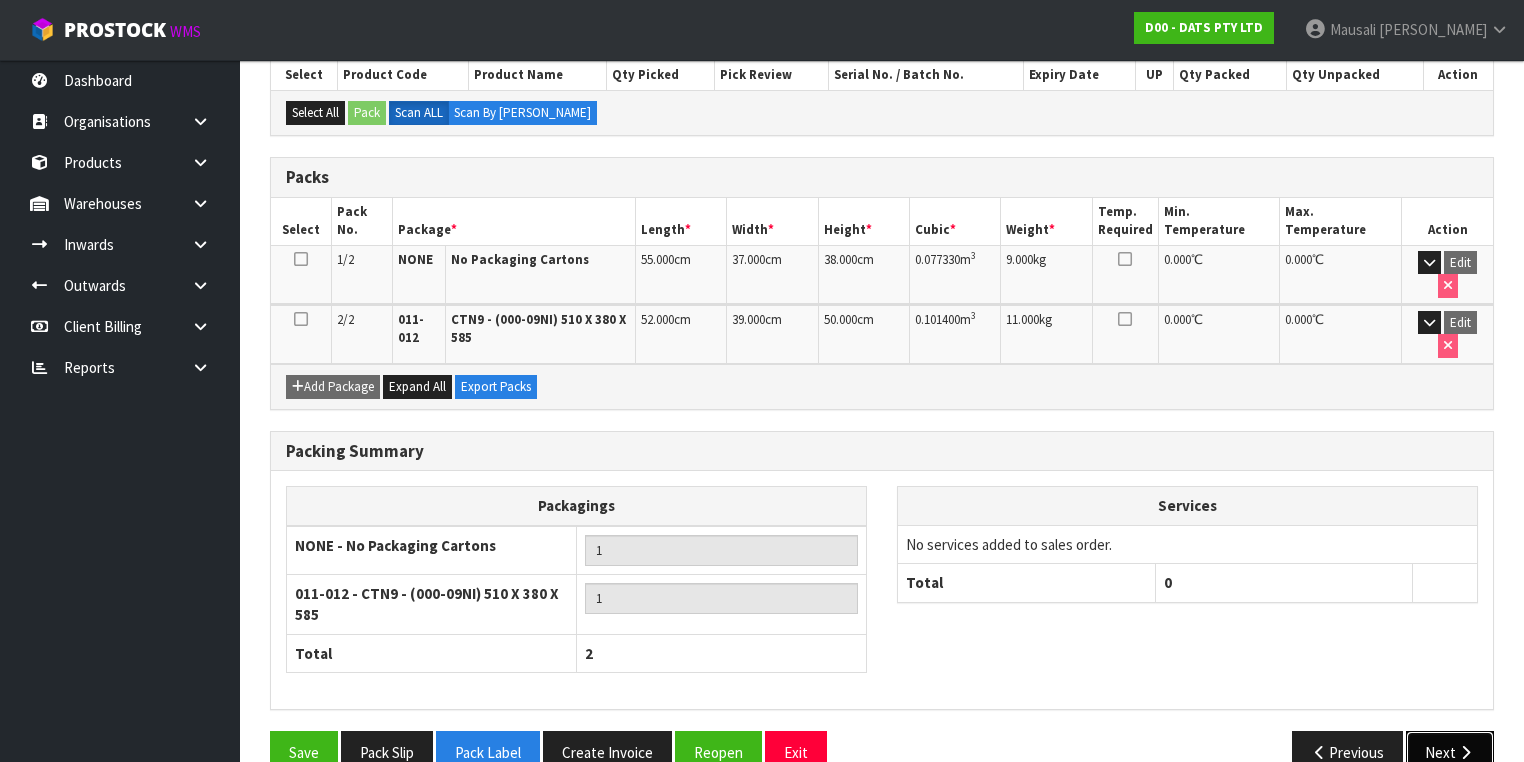 click at bounding box center [1465, 752] 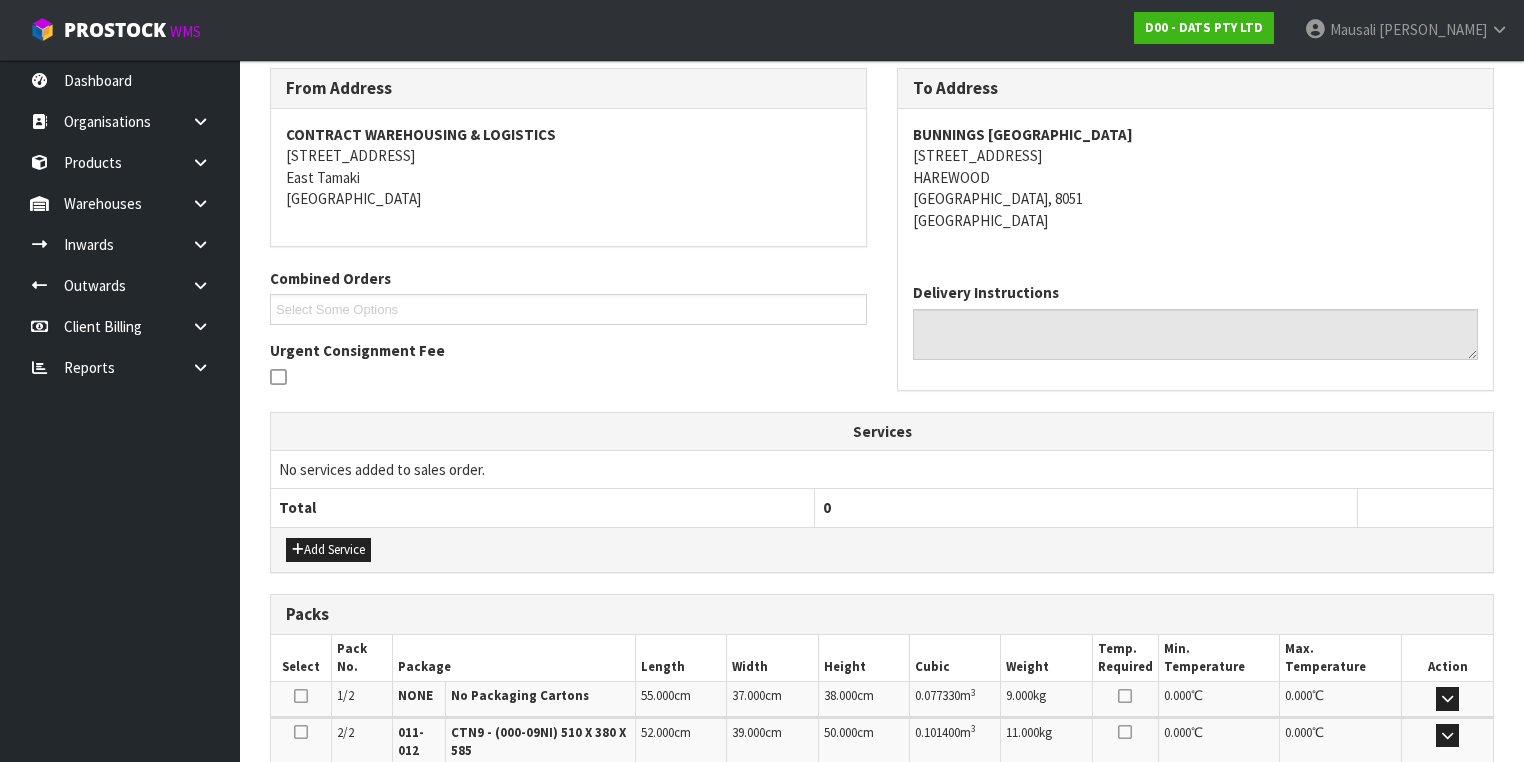 scroll, scrollTop: 578, scrollLeft: 0, axis: vertical 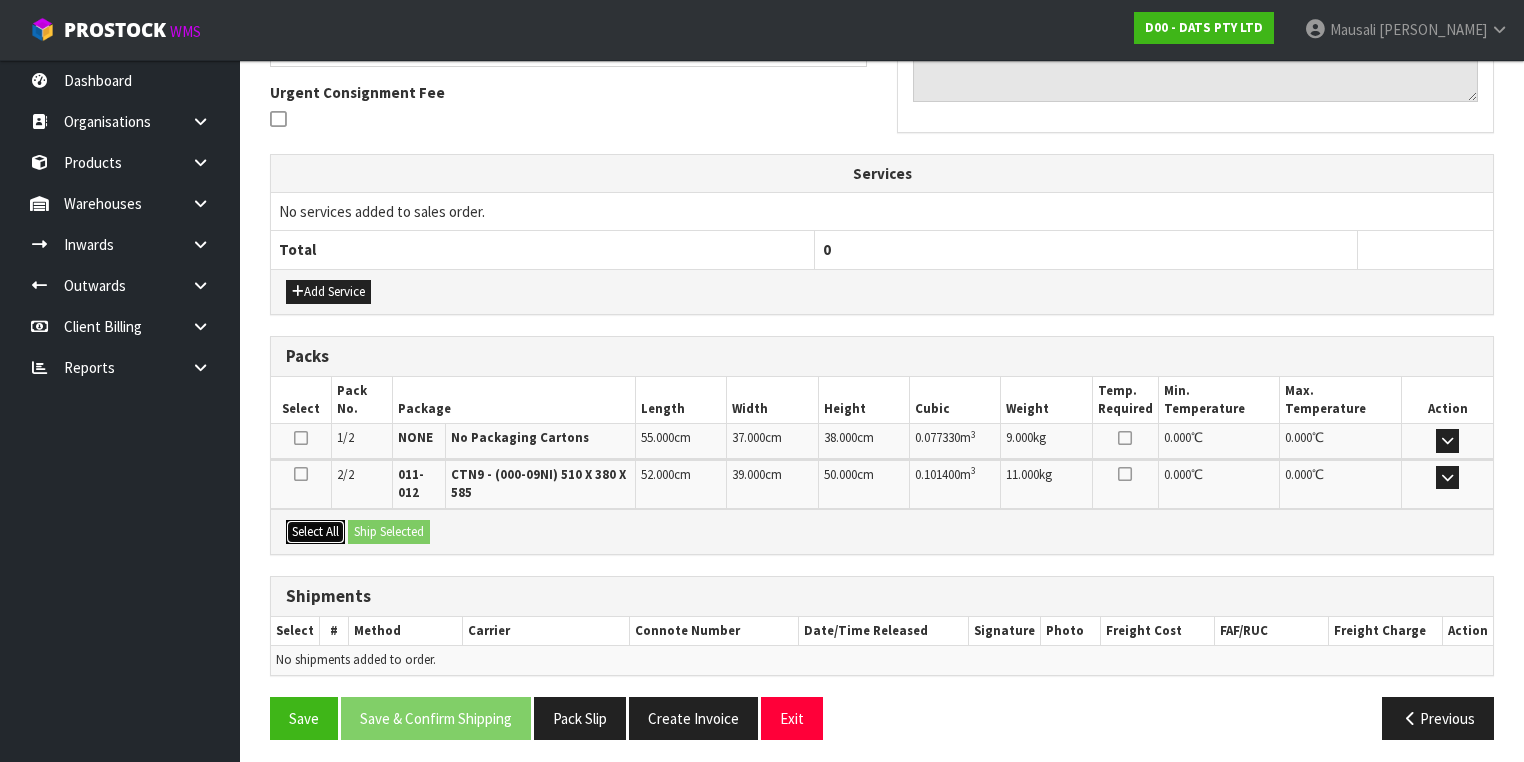 click on "Select All" at bounding box center [315, 532] 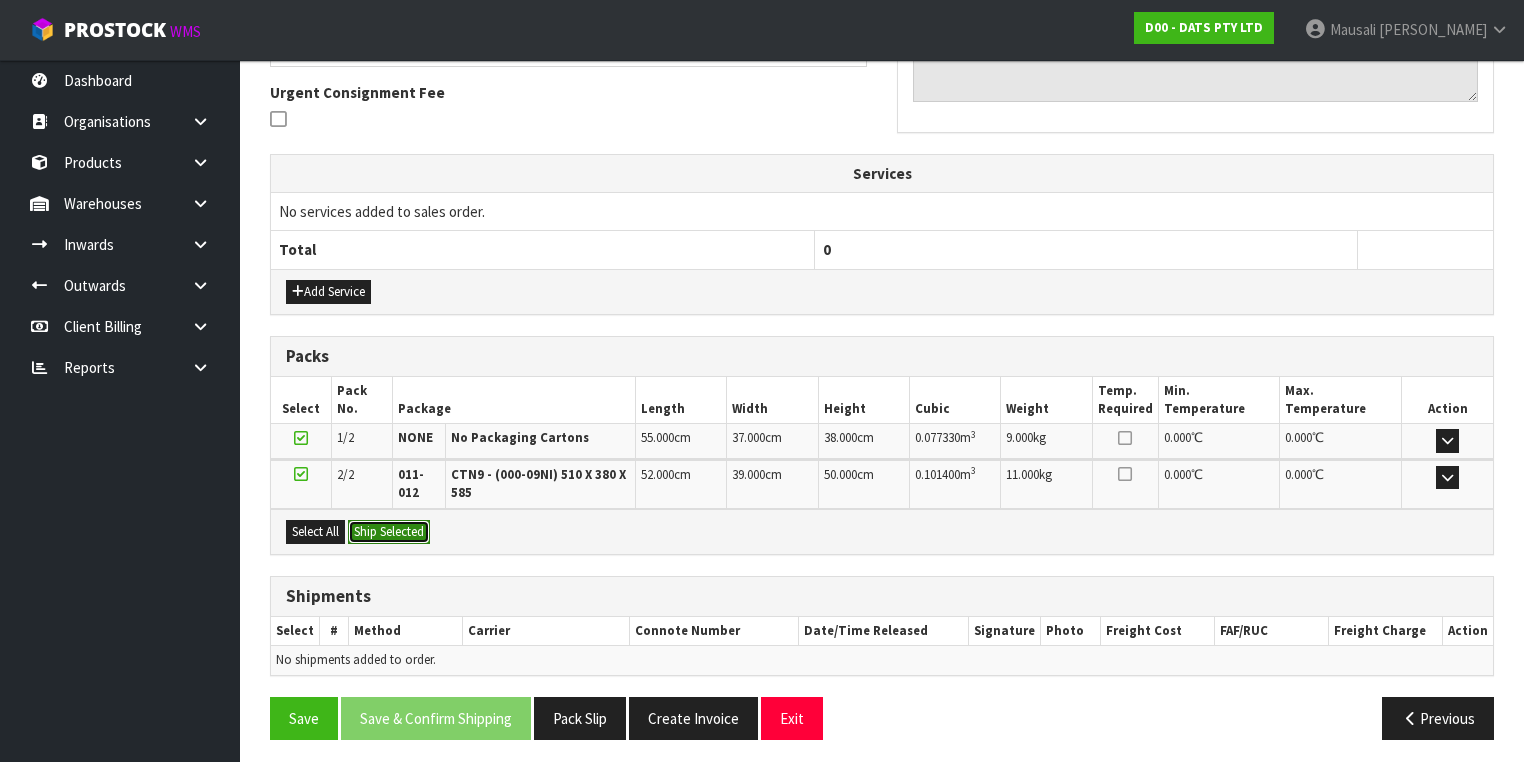 click on "Ship Selected" at bounding box center [389, 532] 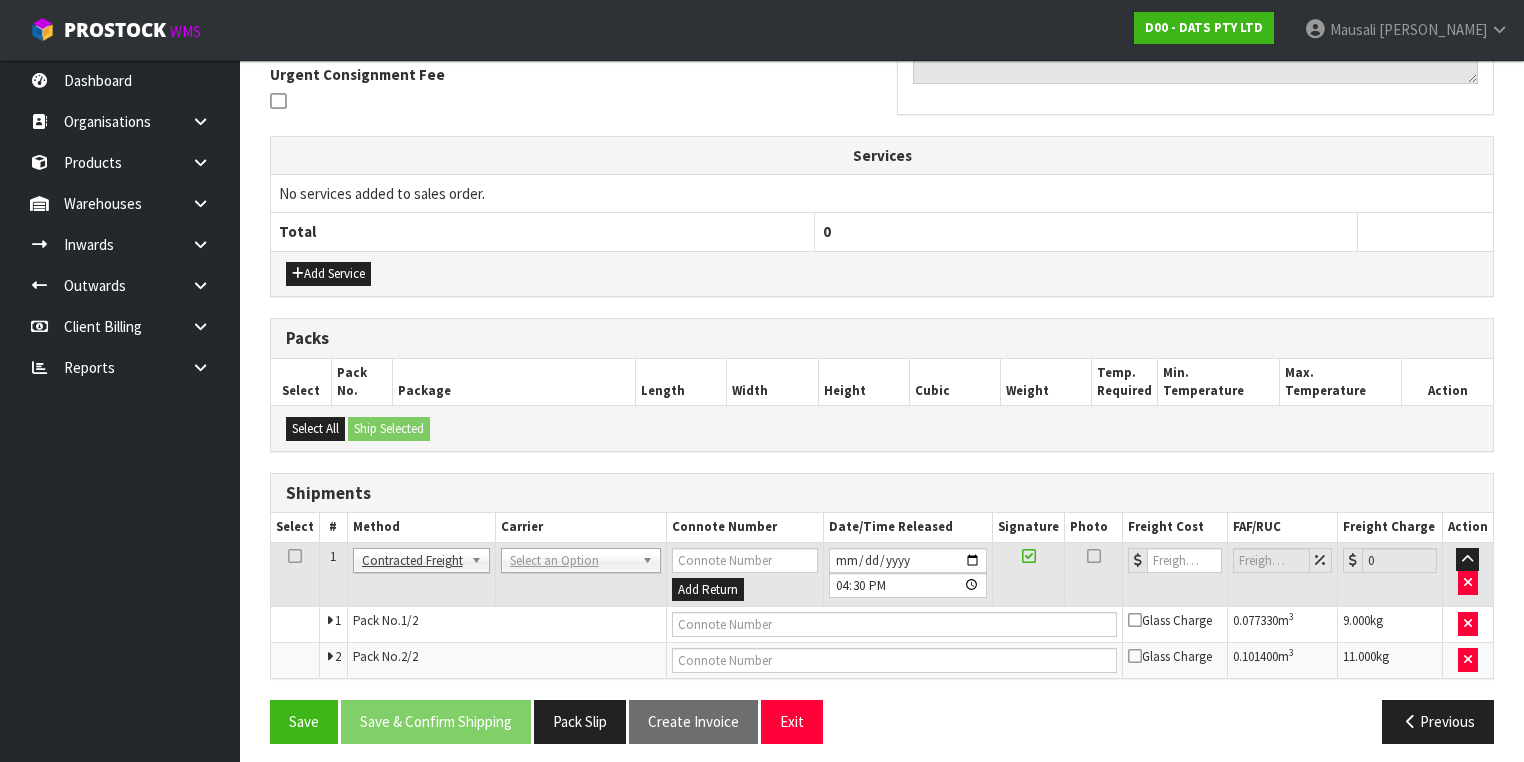 scroll, scrollTop: 600, scrollLeft: 0, axis: vertical 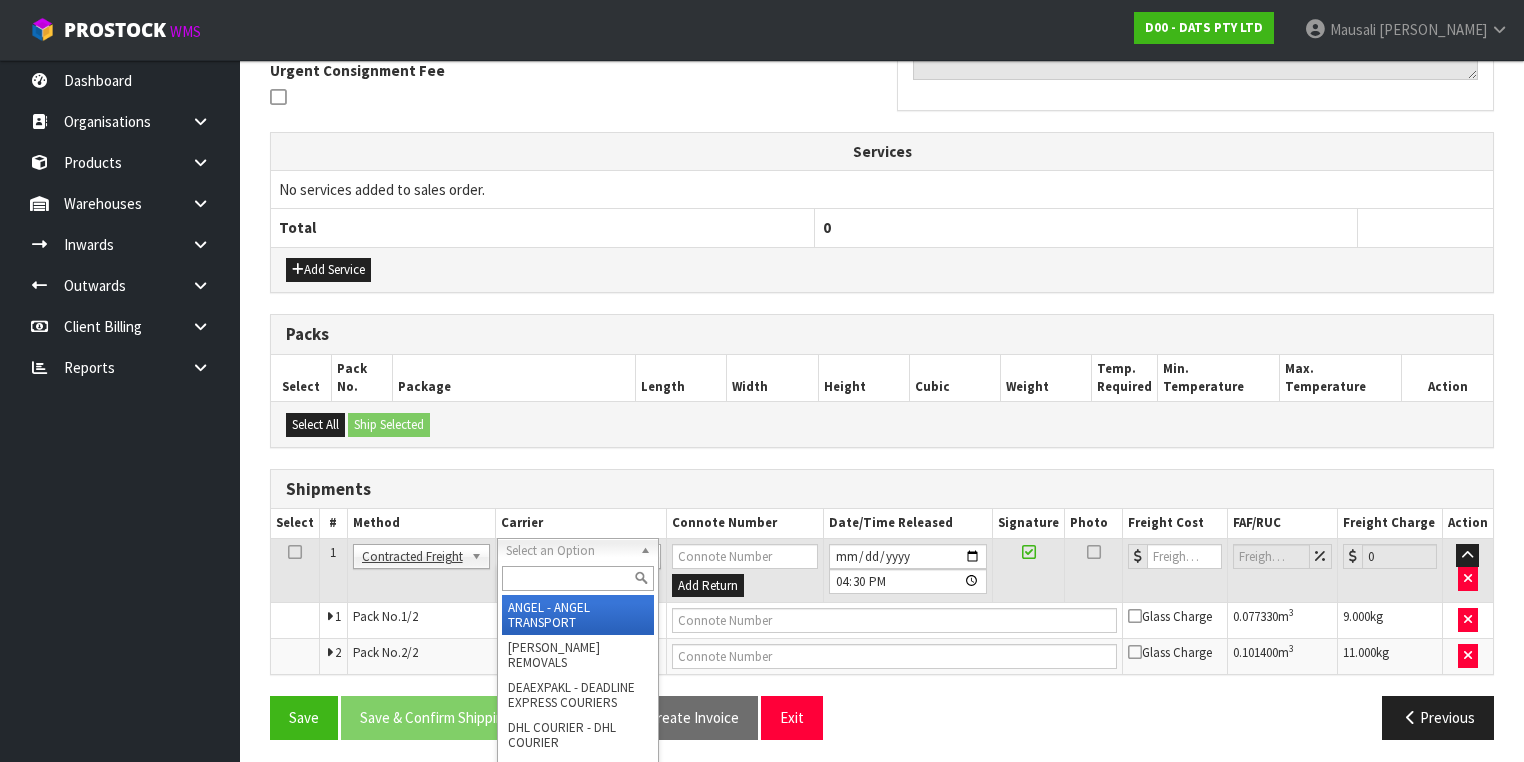 click at bounding box center [578, 578] 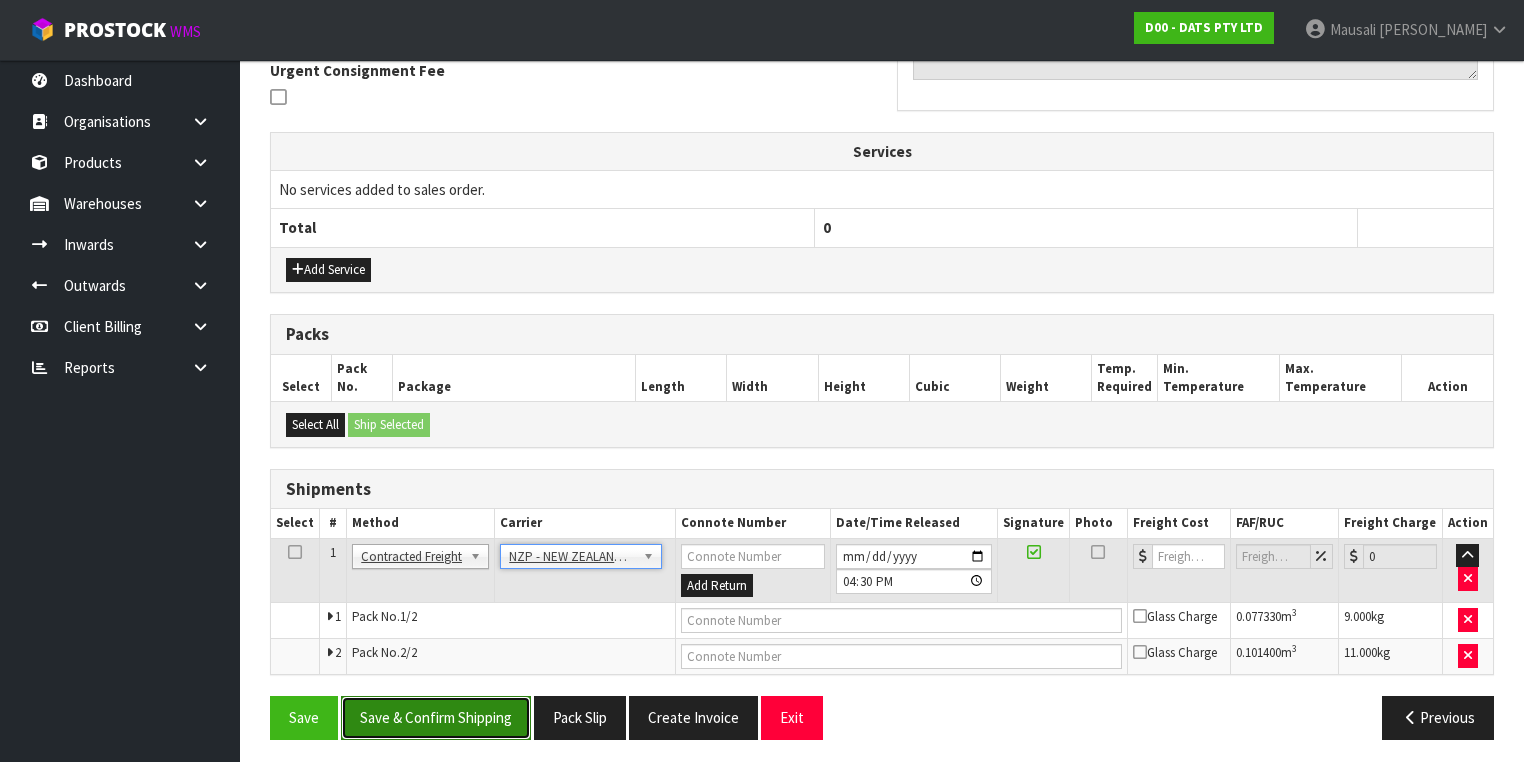 click on "Save & Confirm Shipping" at bounding box center [436, 717] 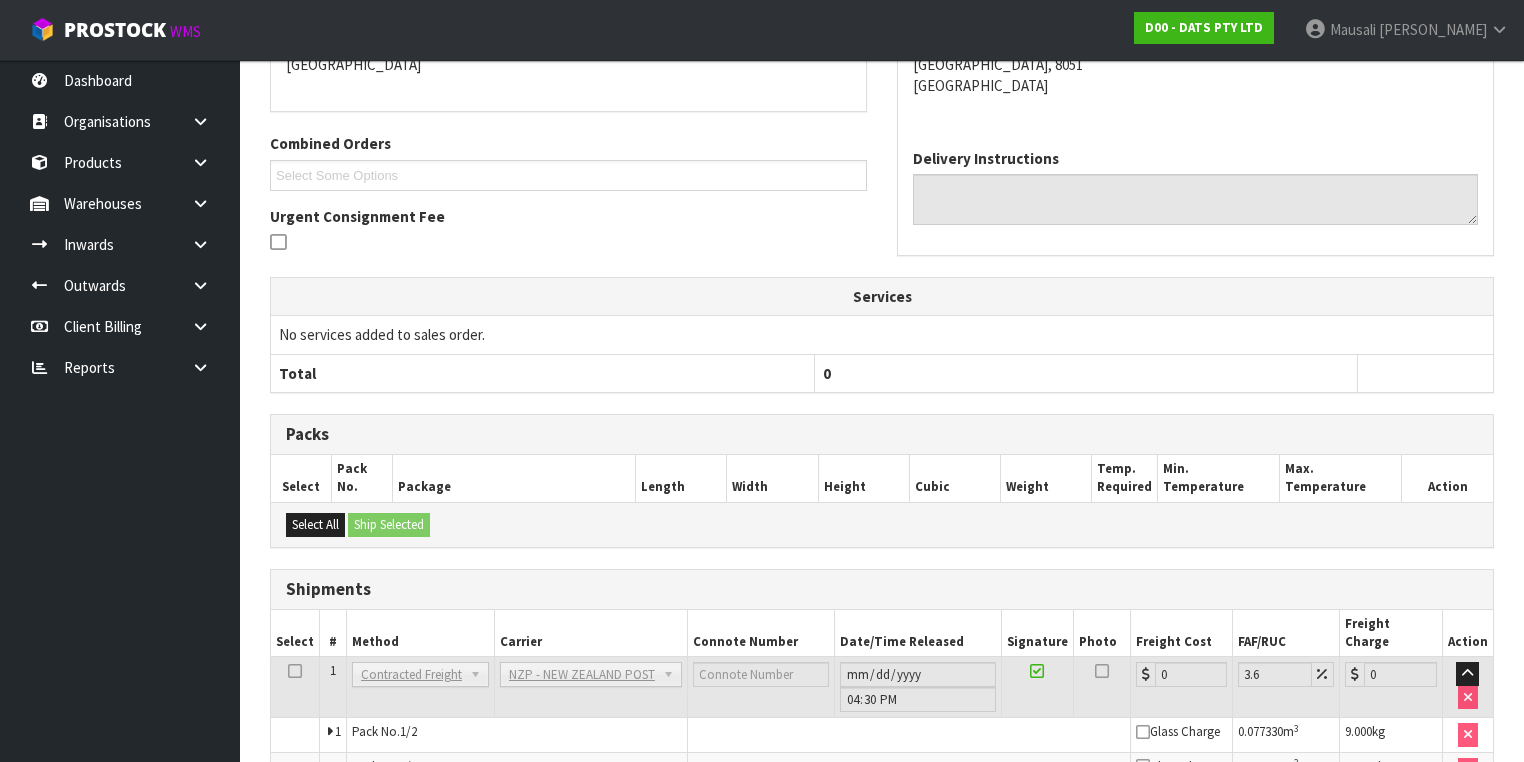 scroll, scrollTop: 570, scrollLeft: 0, axis: vertical 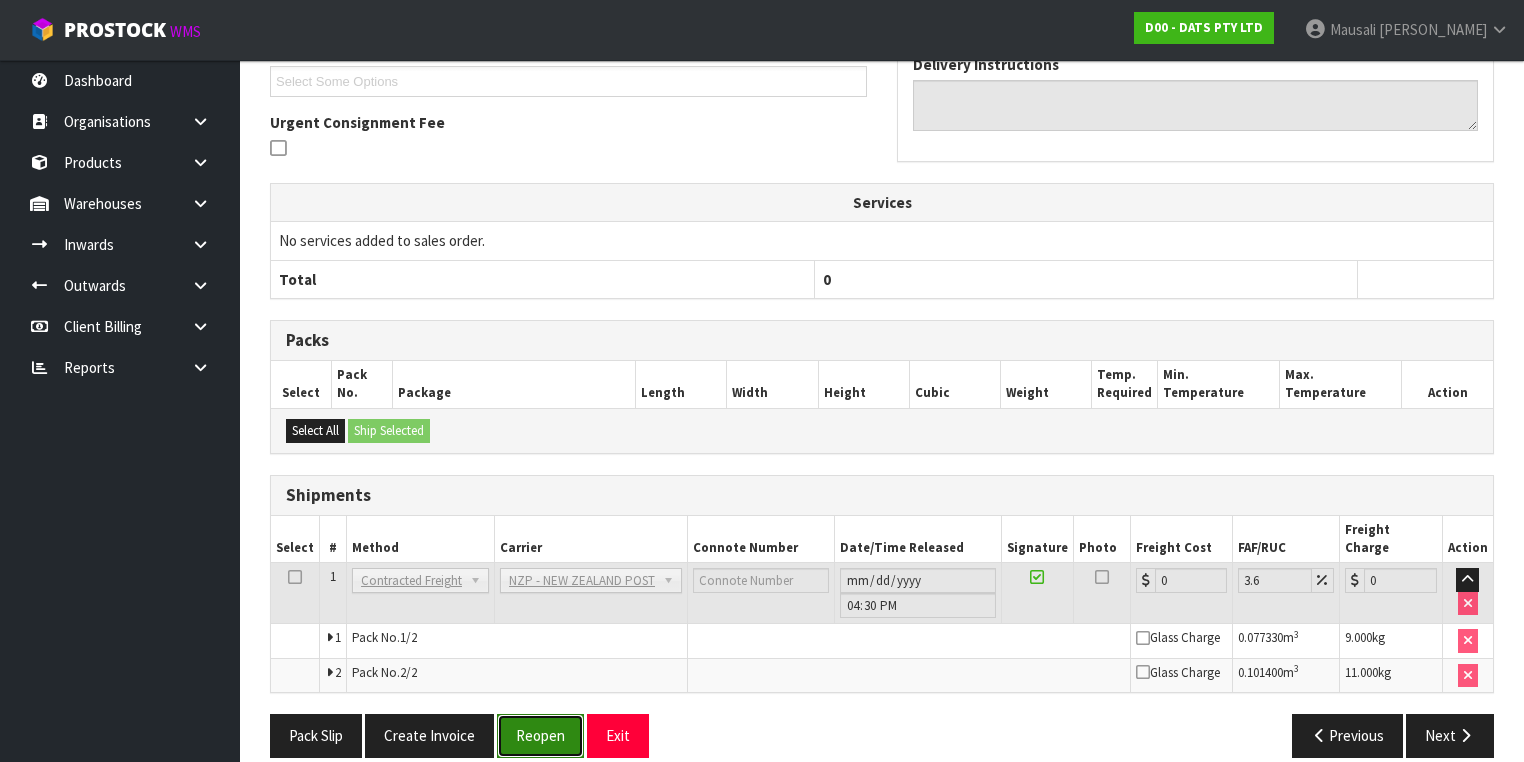 click on "Reopen" at bounding box center (540, 735) 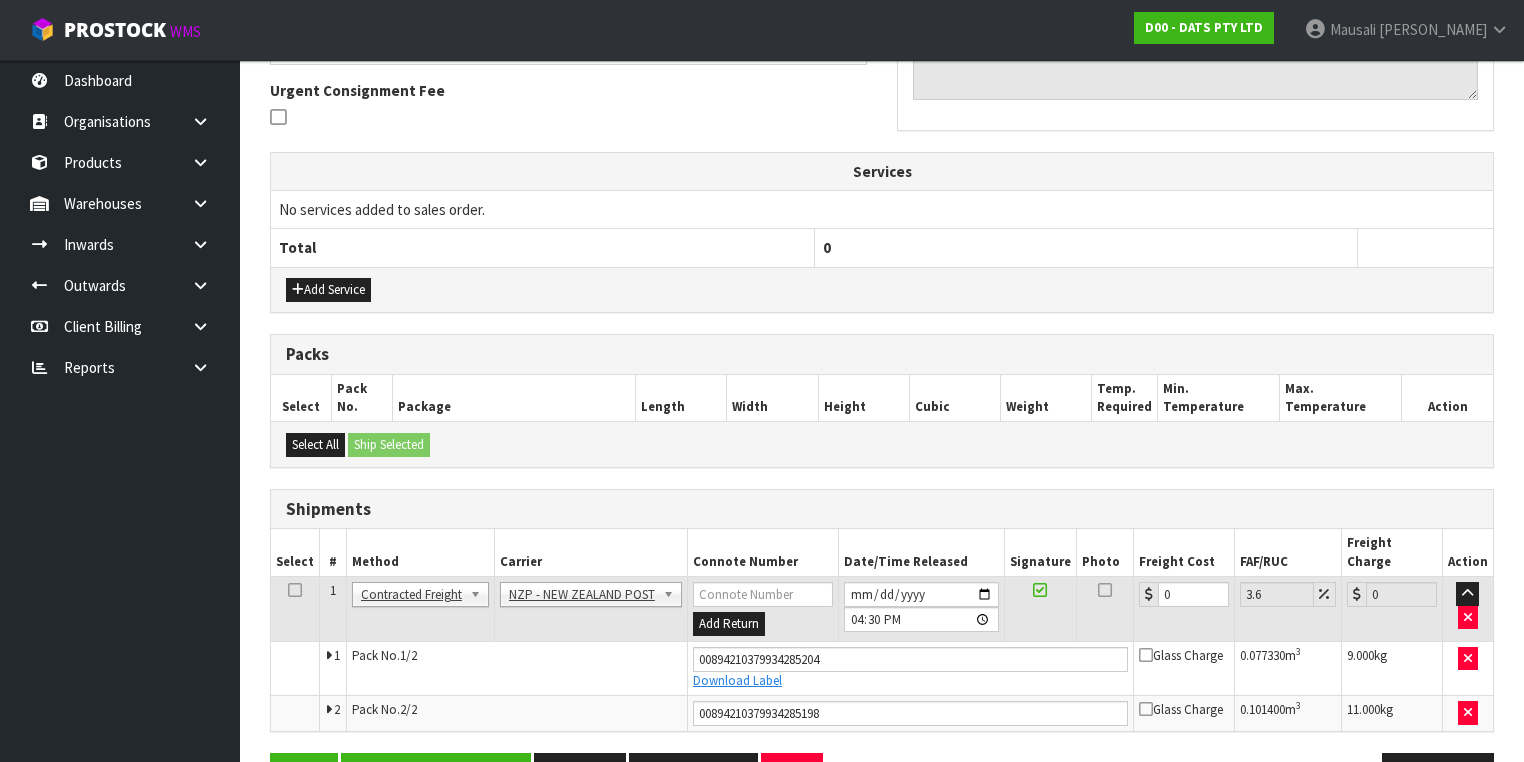 scroll, scrollTop: 618, scrollLeft: 0, axis: vertical 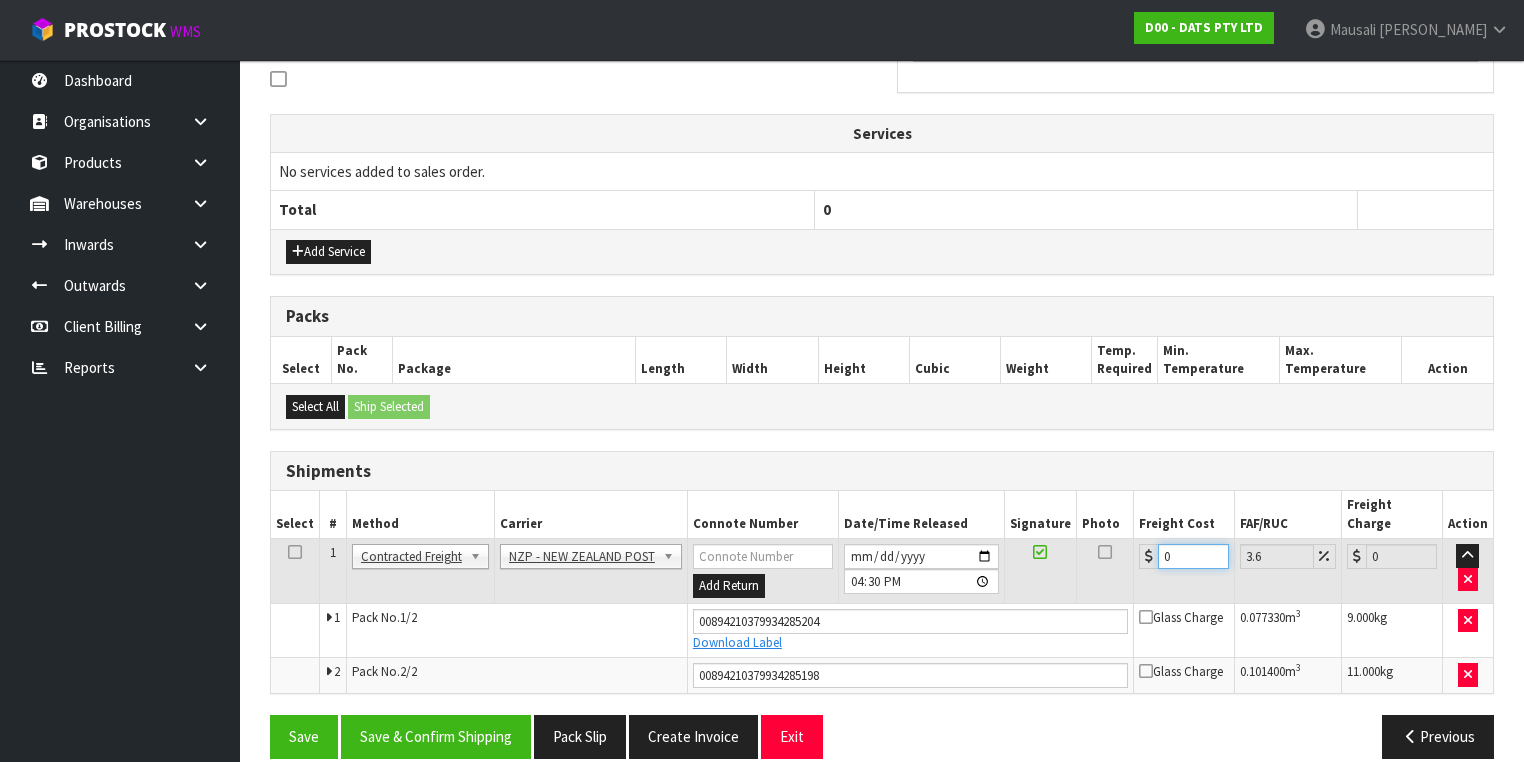 drag, startPoint x: 1187, startPoint y: 536, endPoint x: 1142, endPoint y: 544, distance: 45.705578 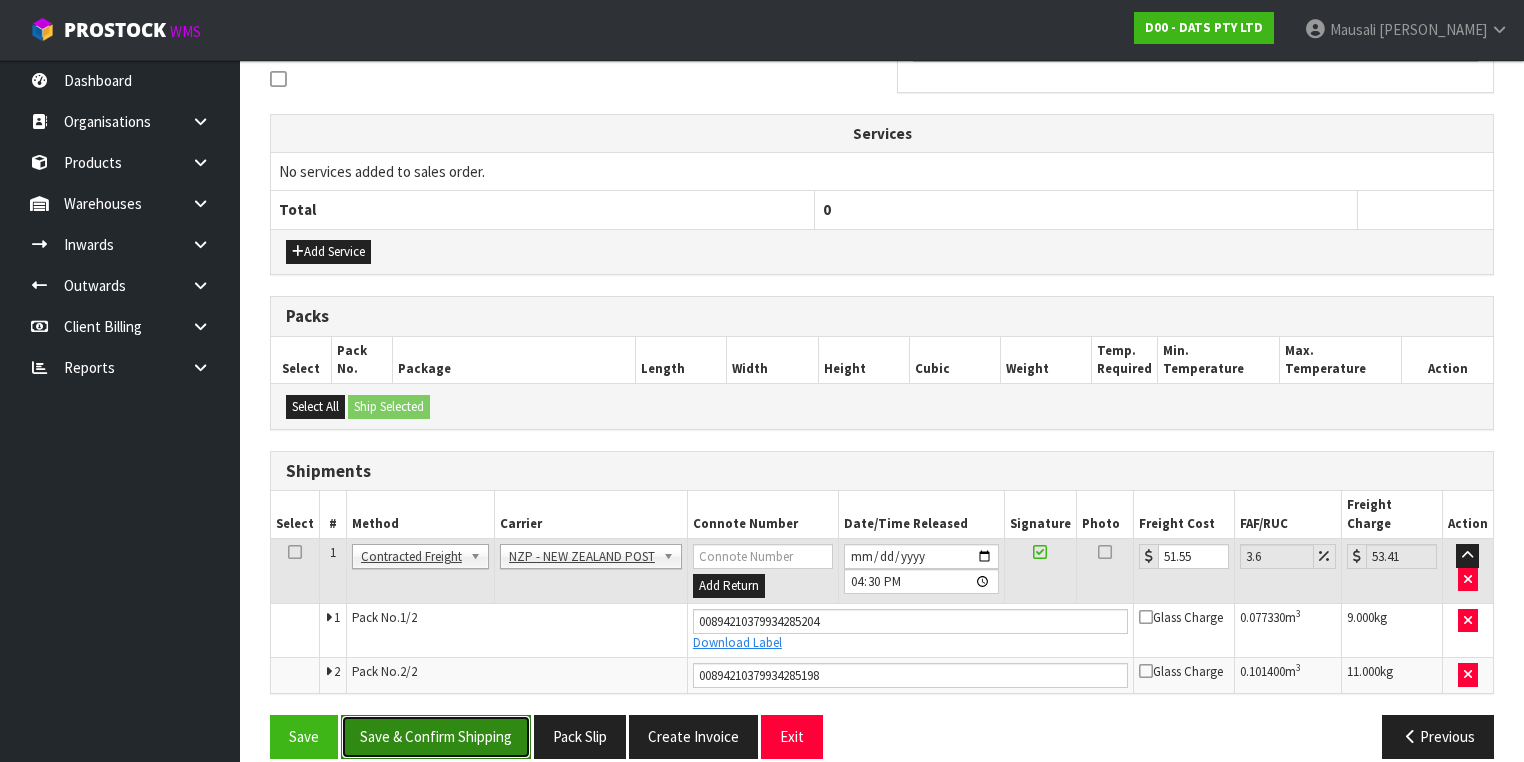 click on "Save & Confirm Shipping" at bounding box center (436, 736) 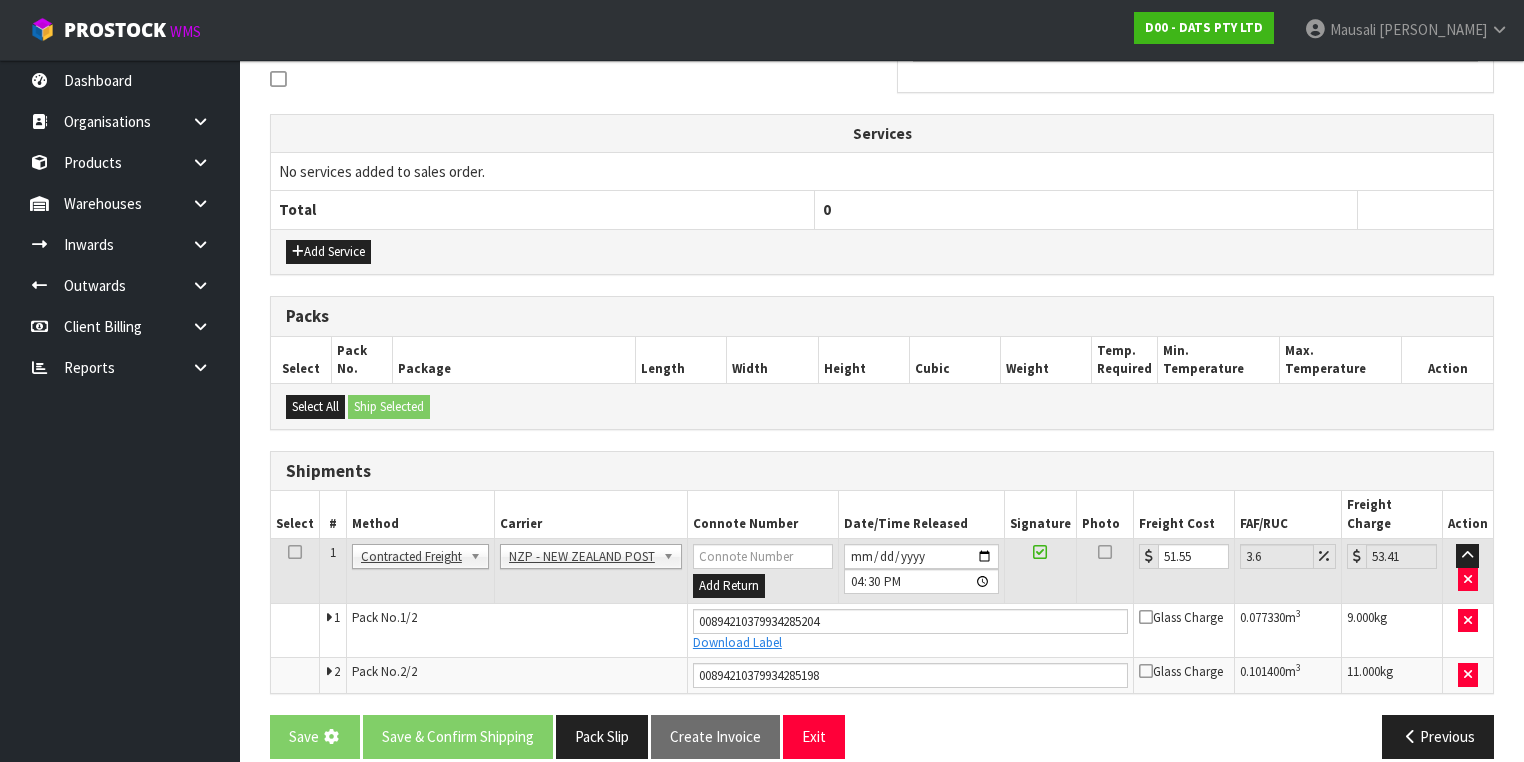 scroll, scrollTop: 0, scrollLeft: 0, axis: both 